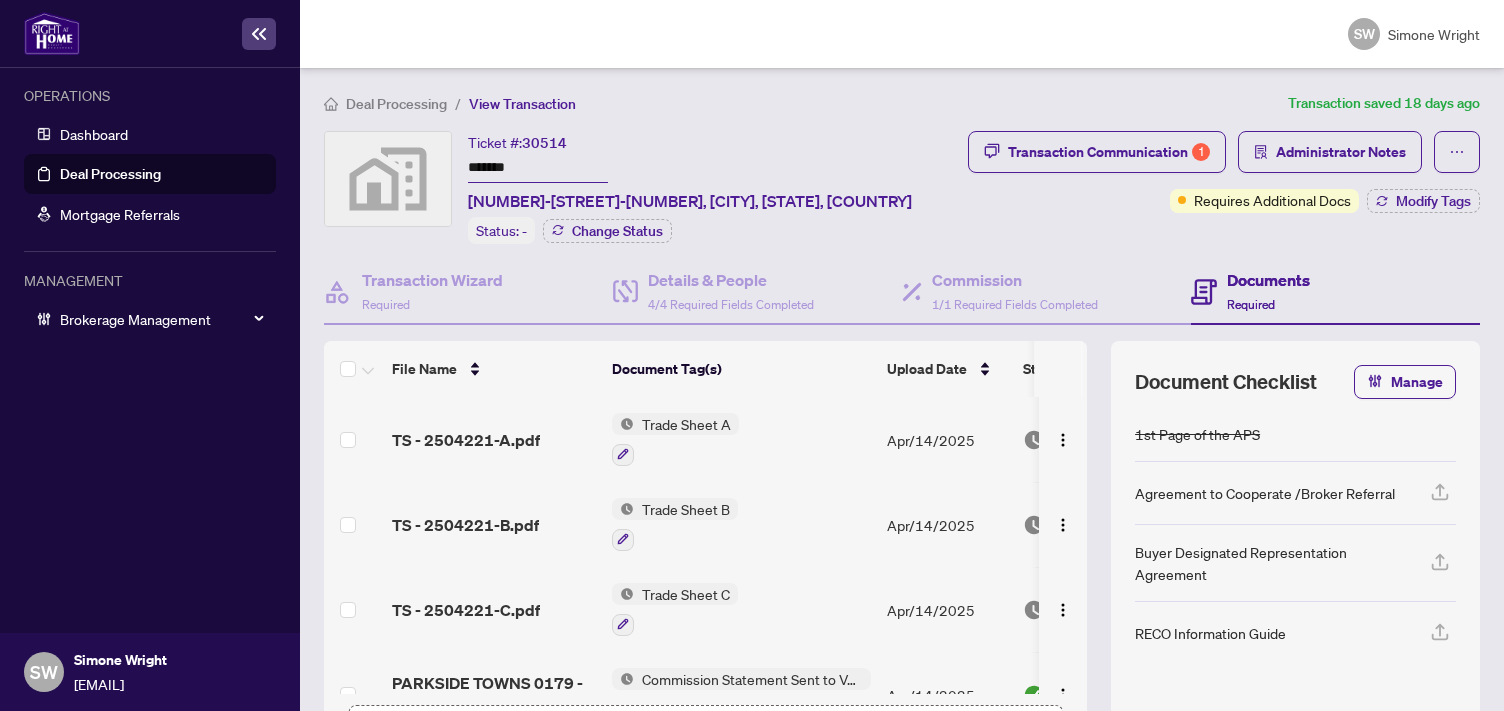 scroll, scrollTop: 0, scrollLeft: 0, axis: both 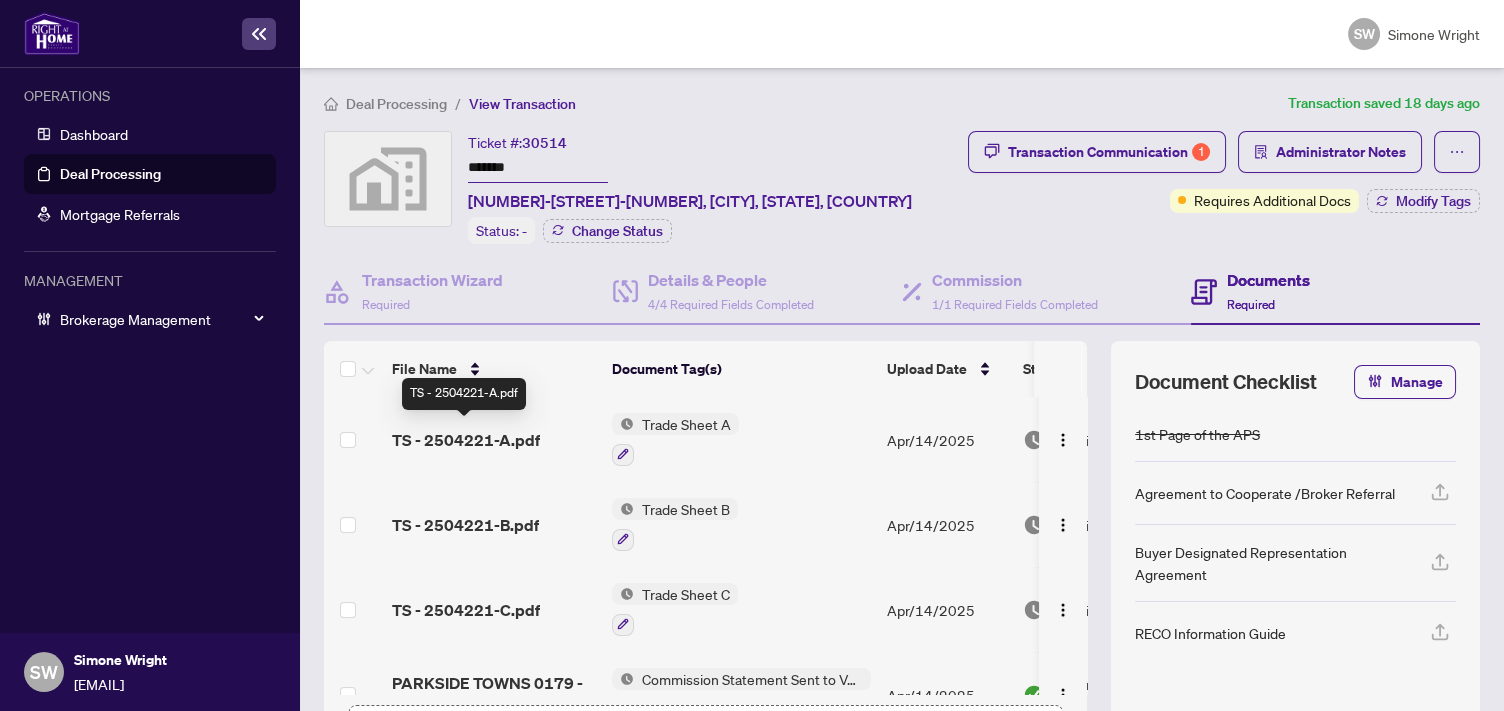 click on "TS - 2504221-A.pdf" at bounding box center [466, 440] 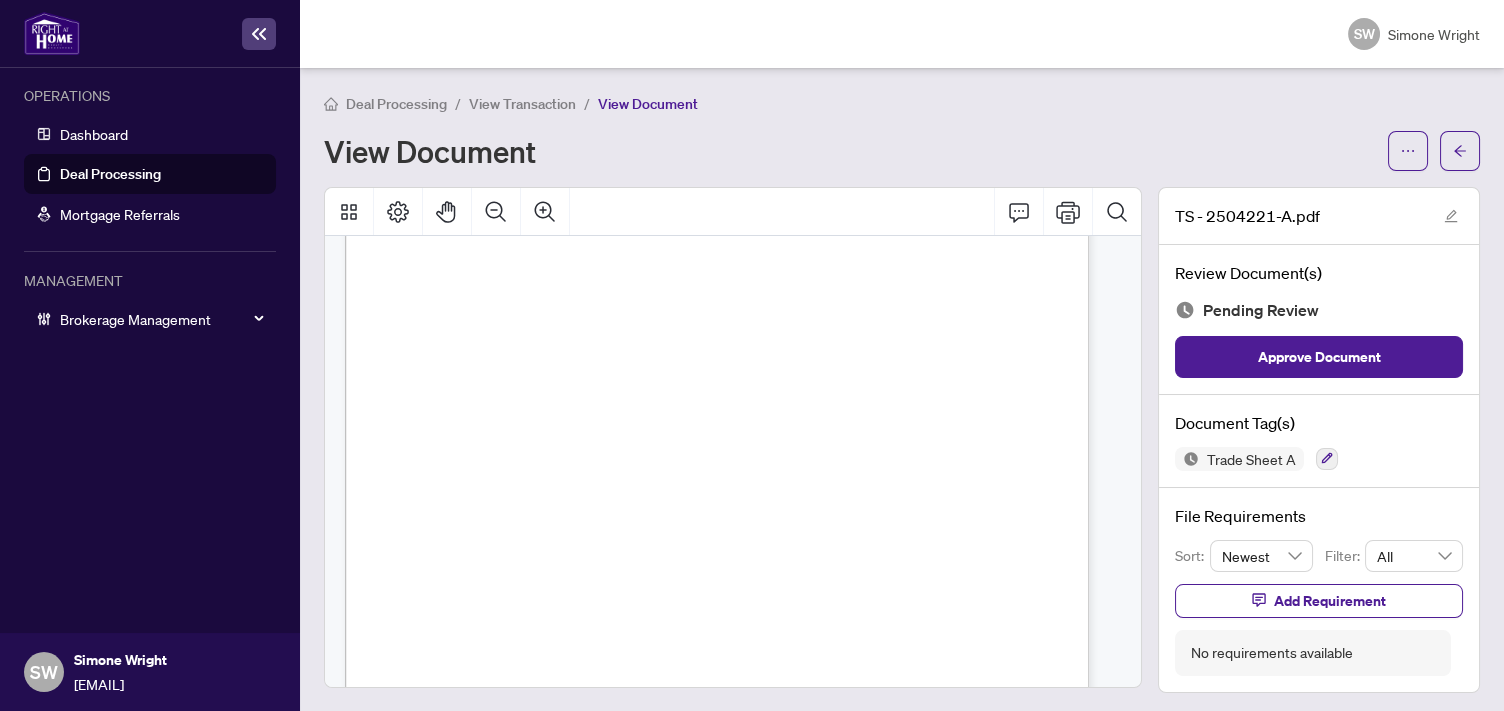 scroll, scrollTop: 0, scrollLeft: 0, axis: both 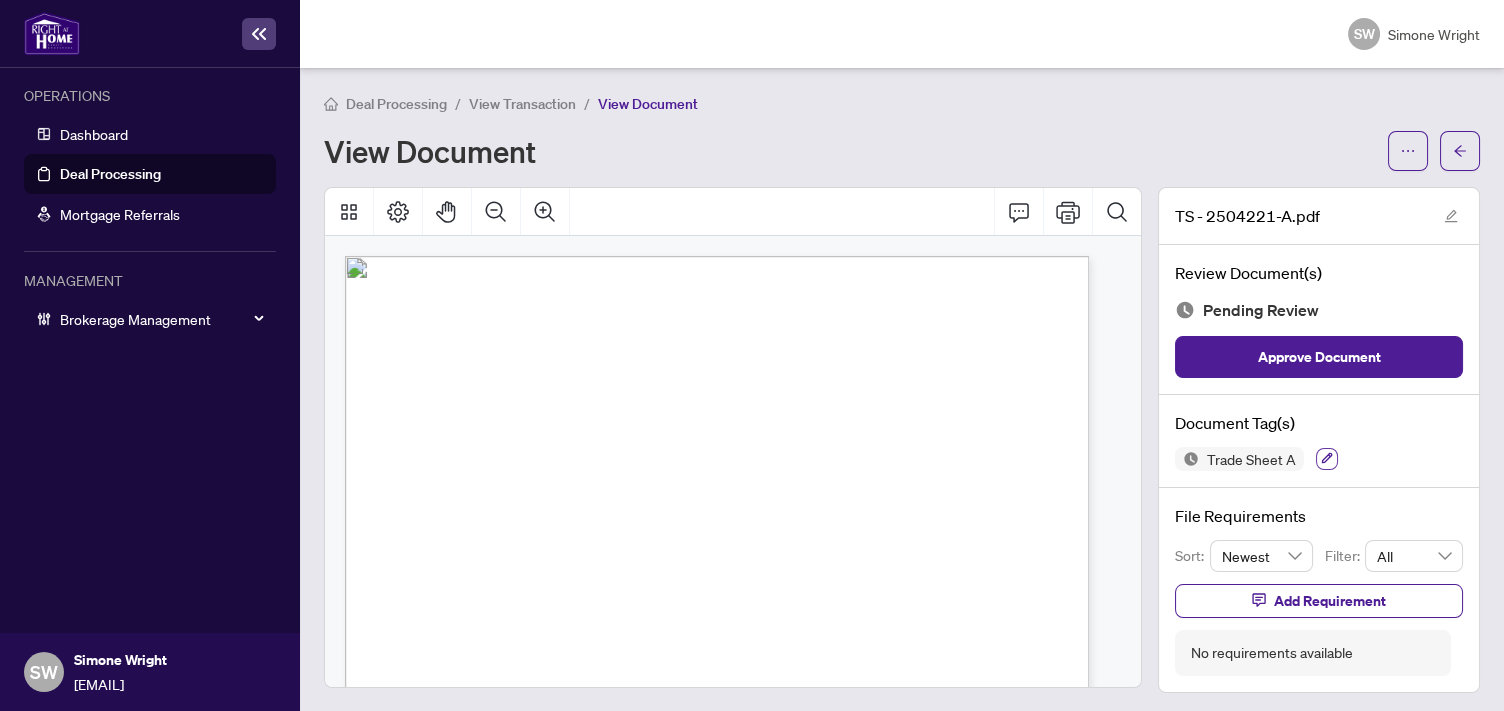 click 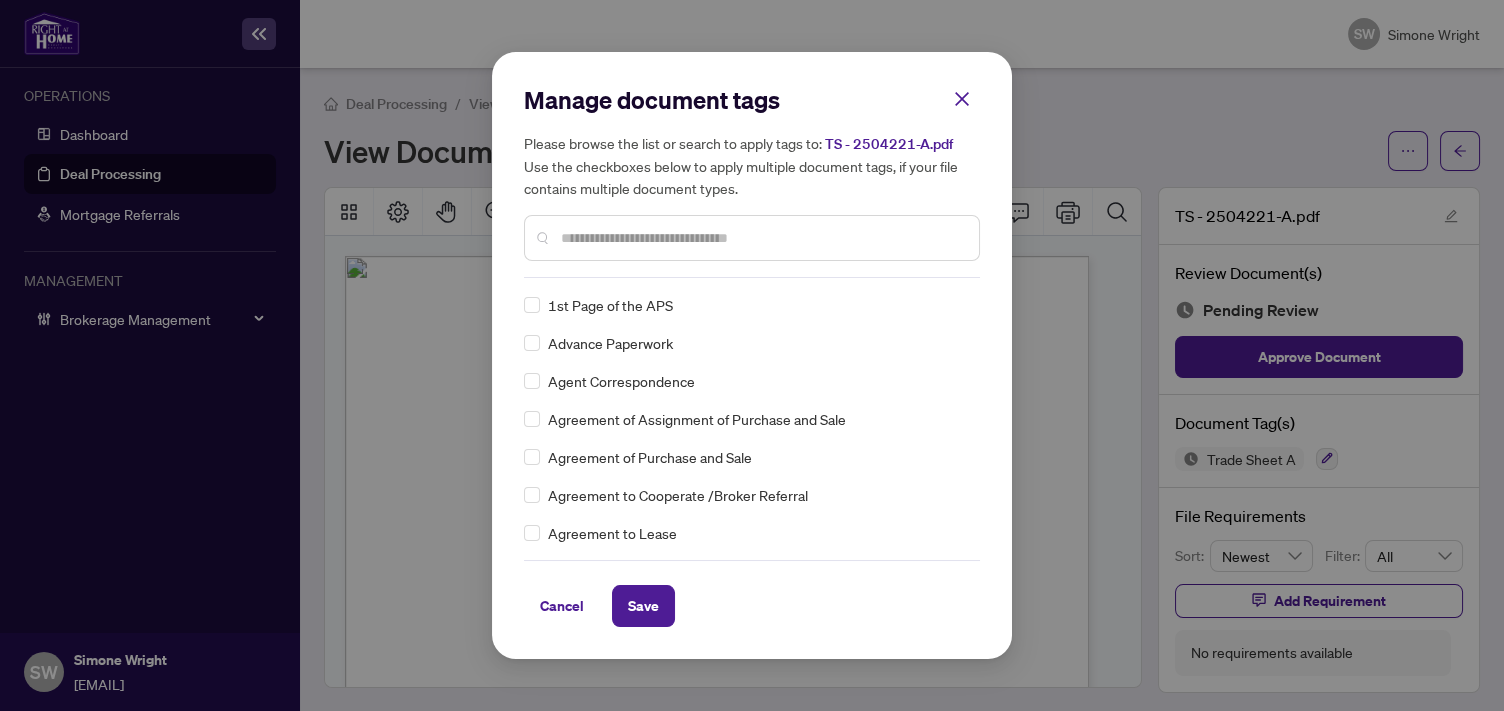 scroll, scrollTop: 0, scrollLeft: 0, axis: both 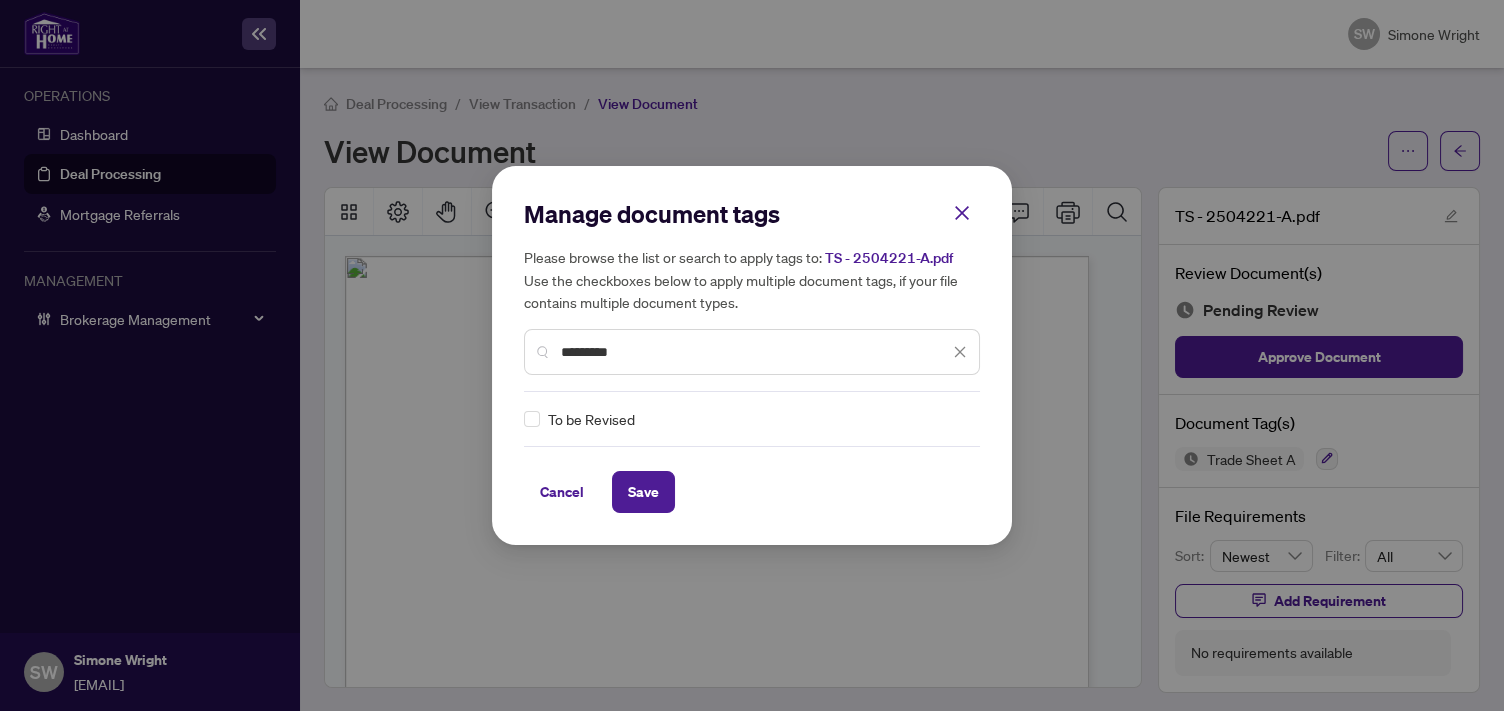 type on "*********" 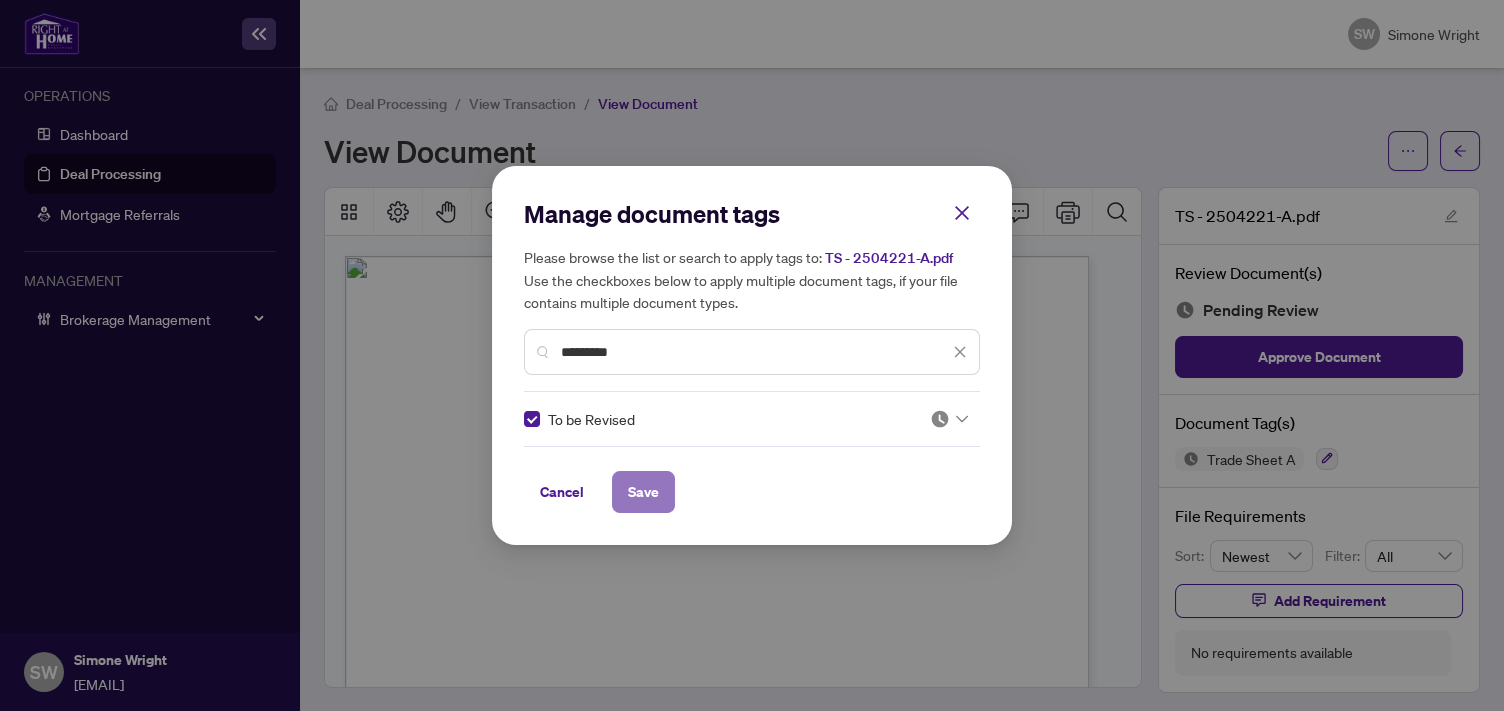 click on "Save" at bounding box center (643, 492) 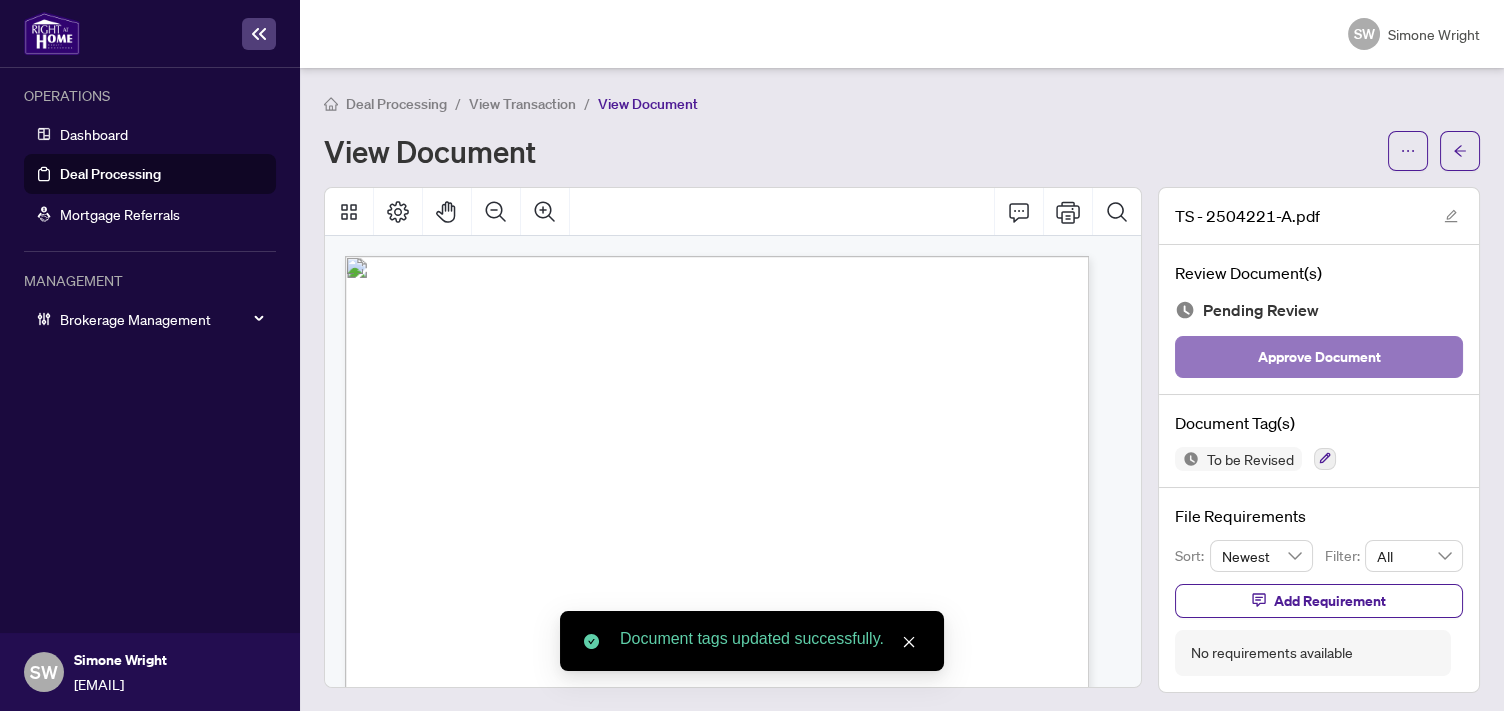 click on "Approve Document" at bounding box center [1319, 357] 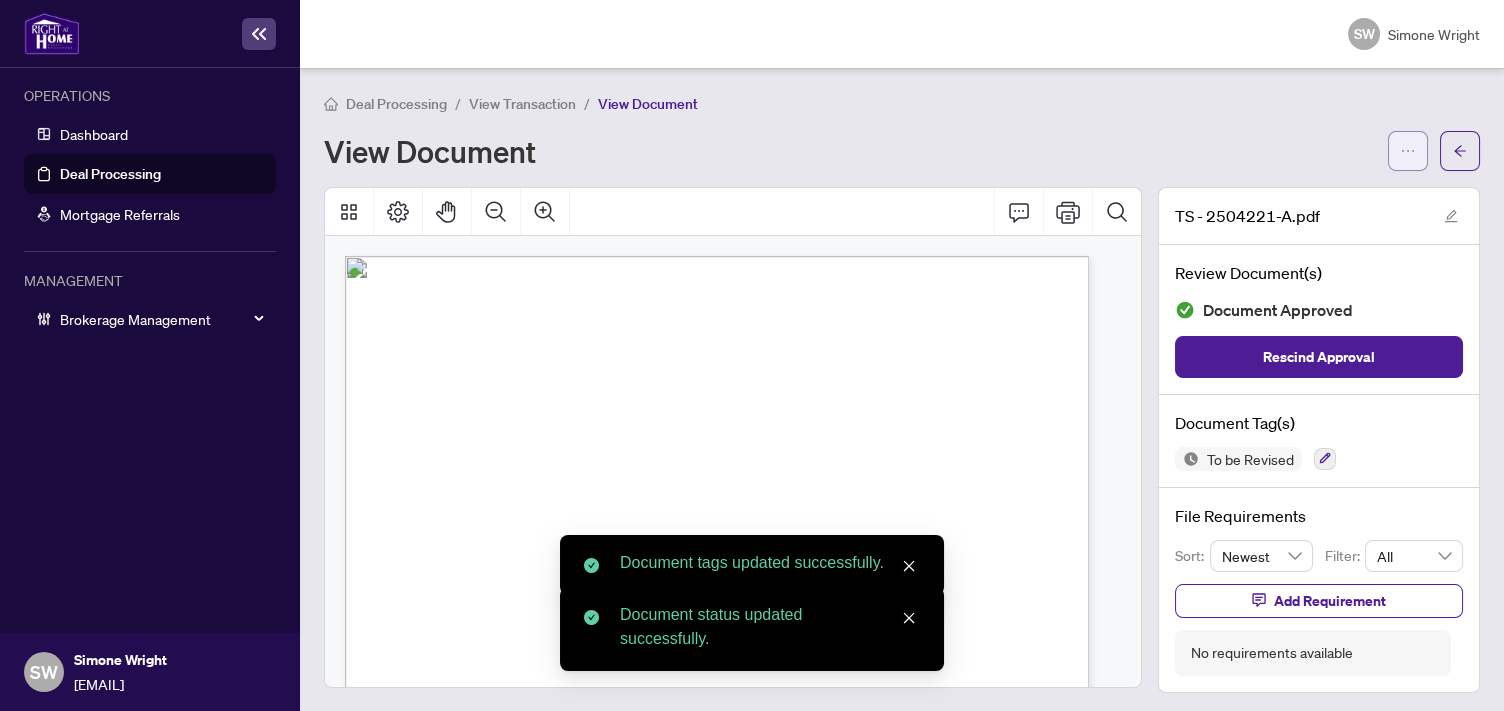 click 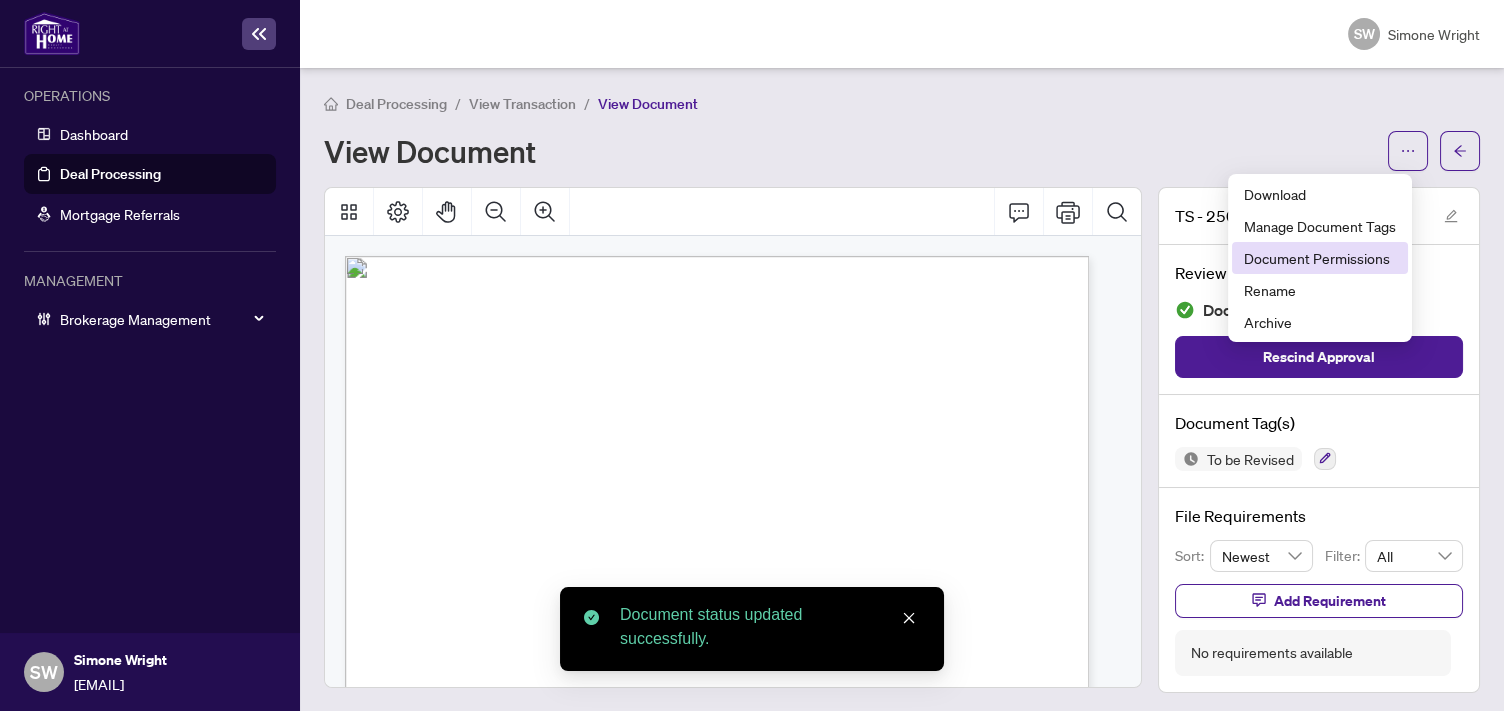 click on "Document Permissions" at bounding box center (1320, 258) 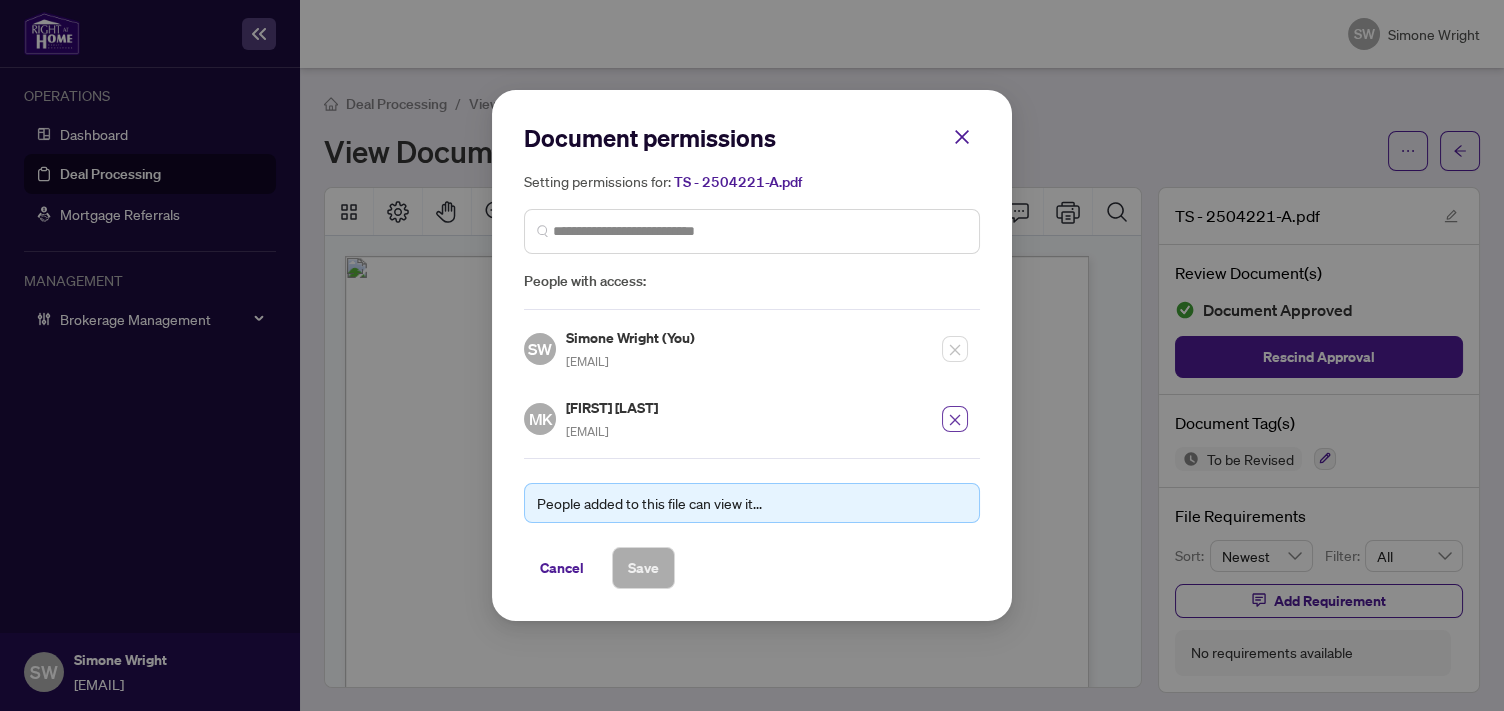 click 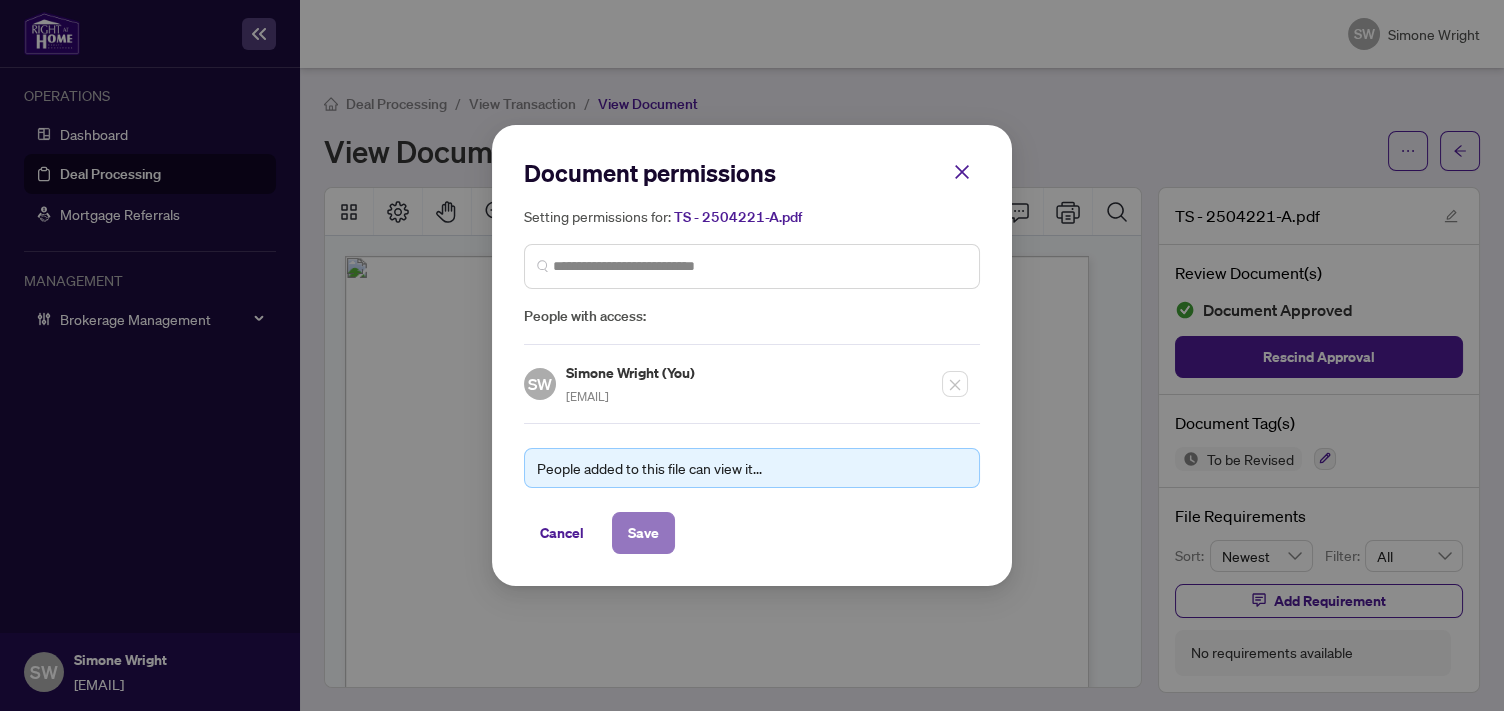 click on "Save" at bounding box center (643, 533) 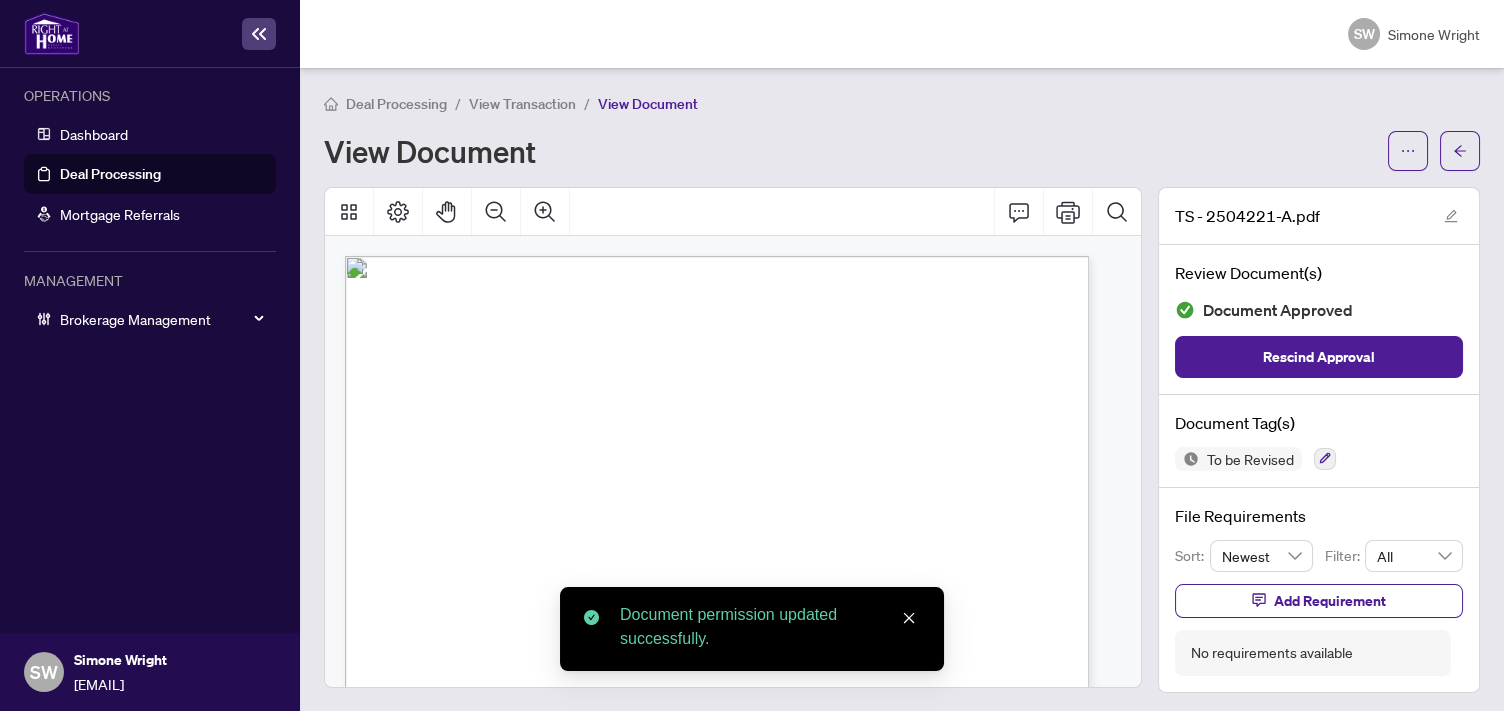 click 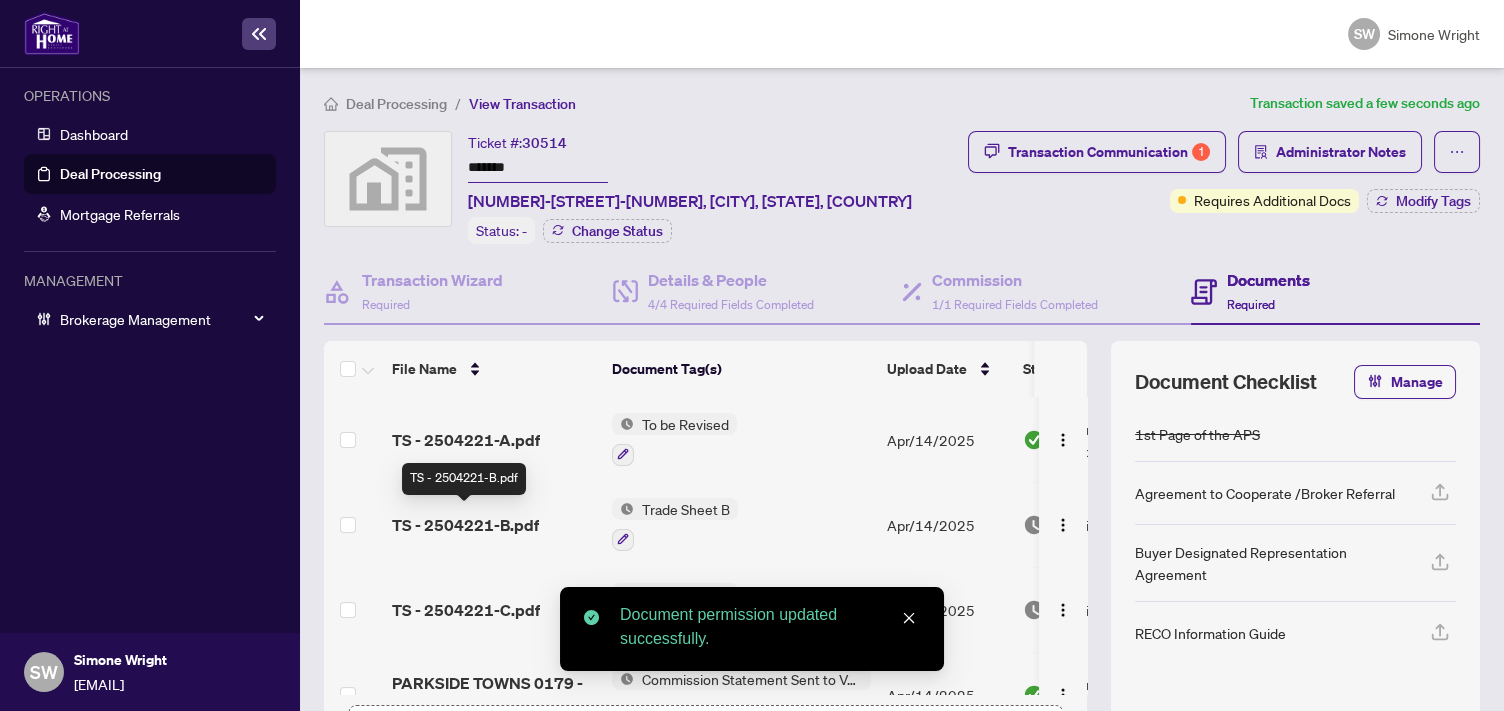 click on "TS - 2504221-B.pdf" at bounding box center (465, 525) 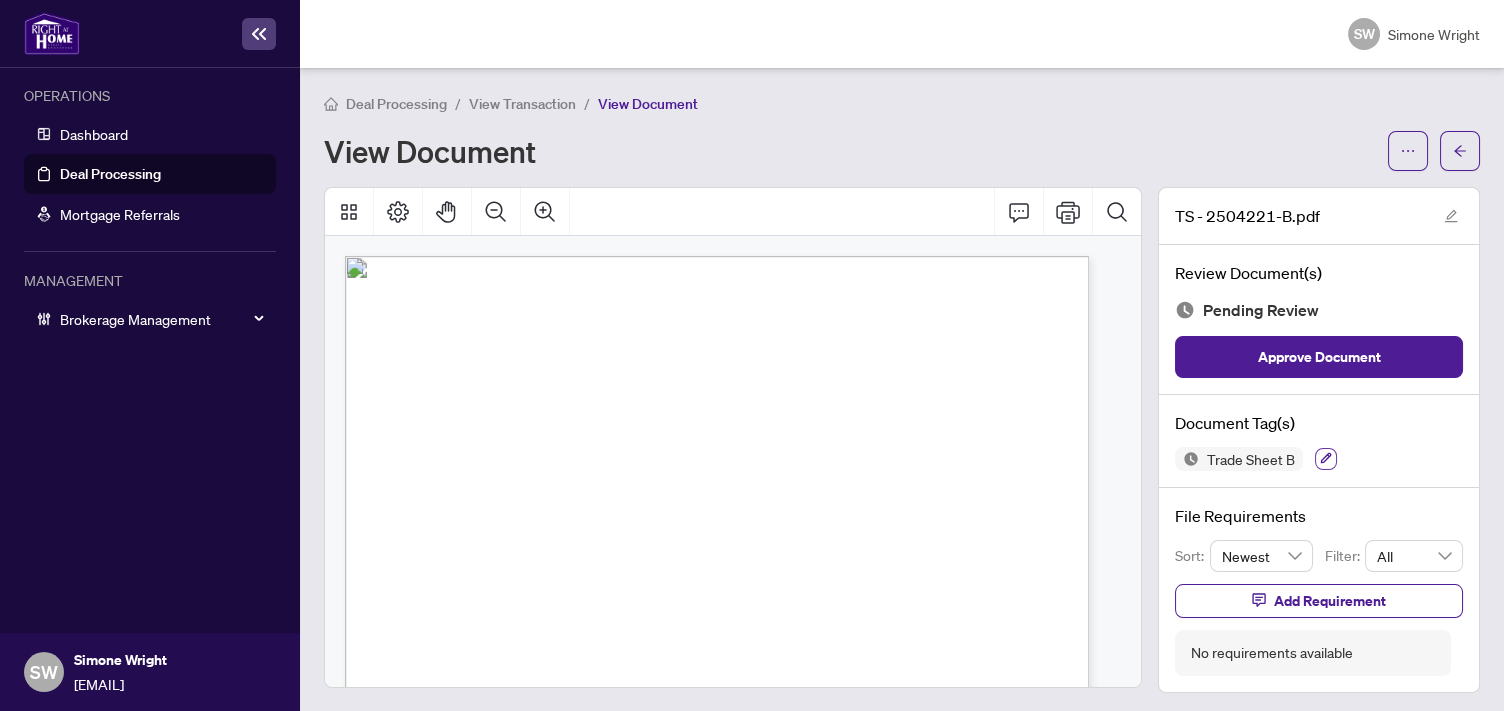 click 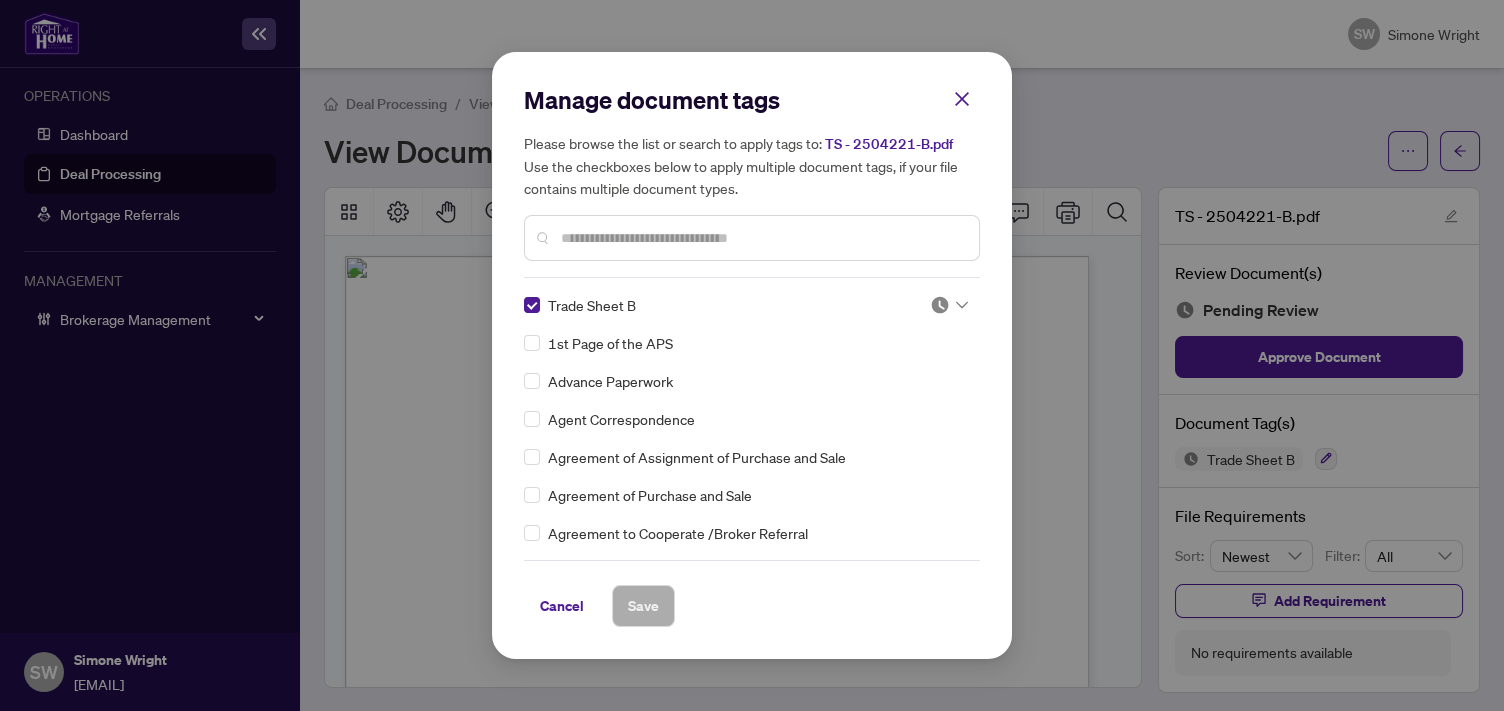click at bounding box center [762, 238] 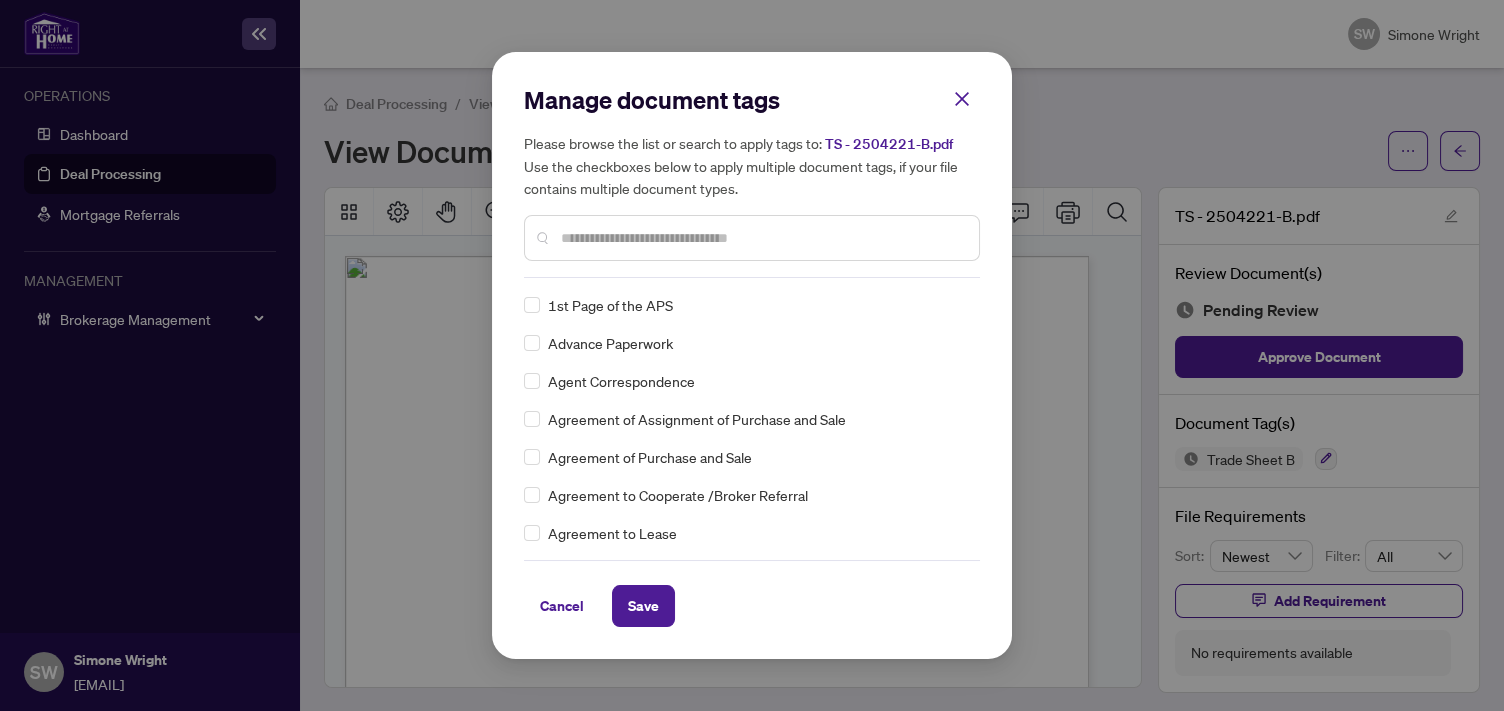scroll, scrollTop: 0, scrollLeft: 0, axis: both 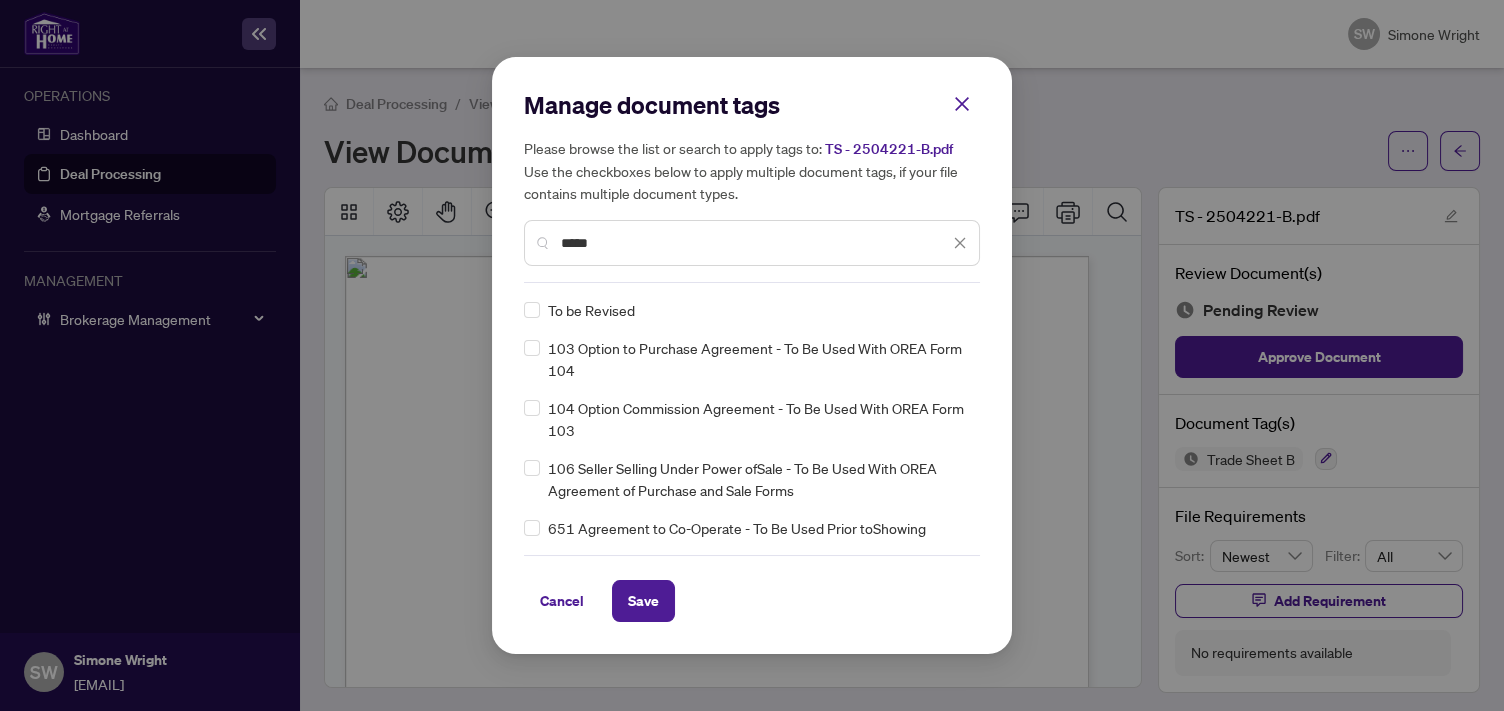 type on "*****" 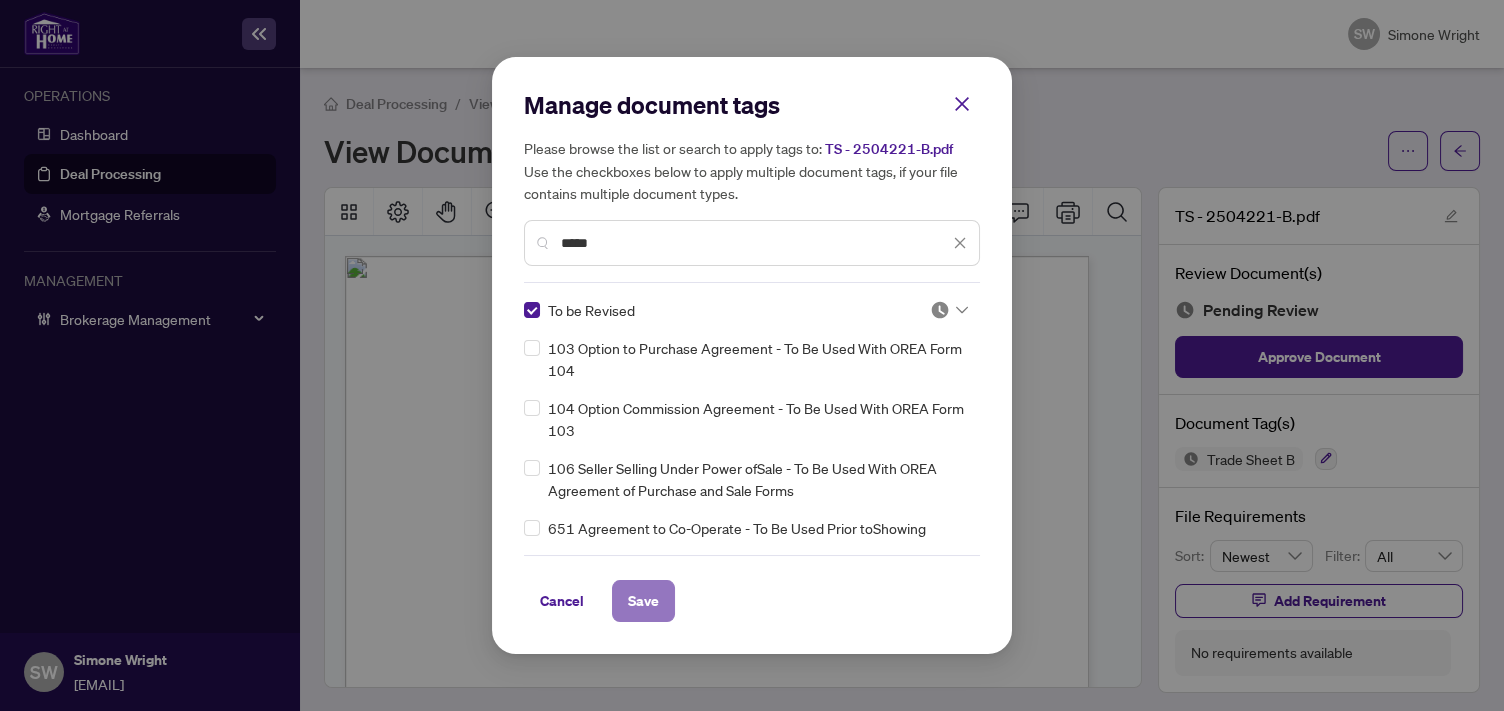 click on "Save" at bounding box center (643, 601) 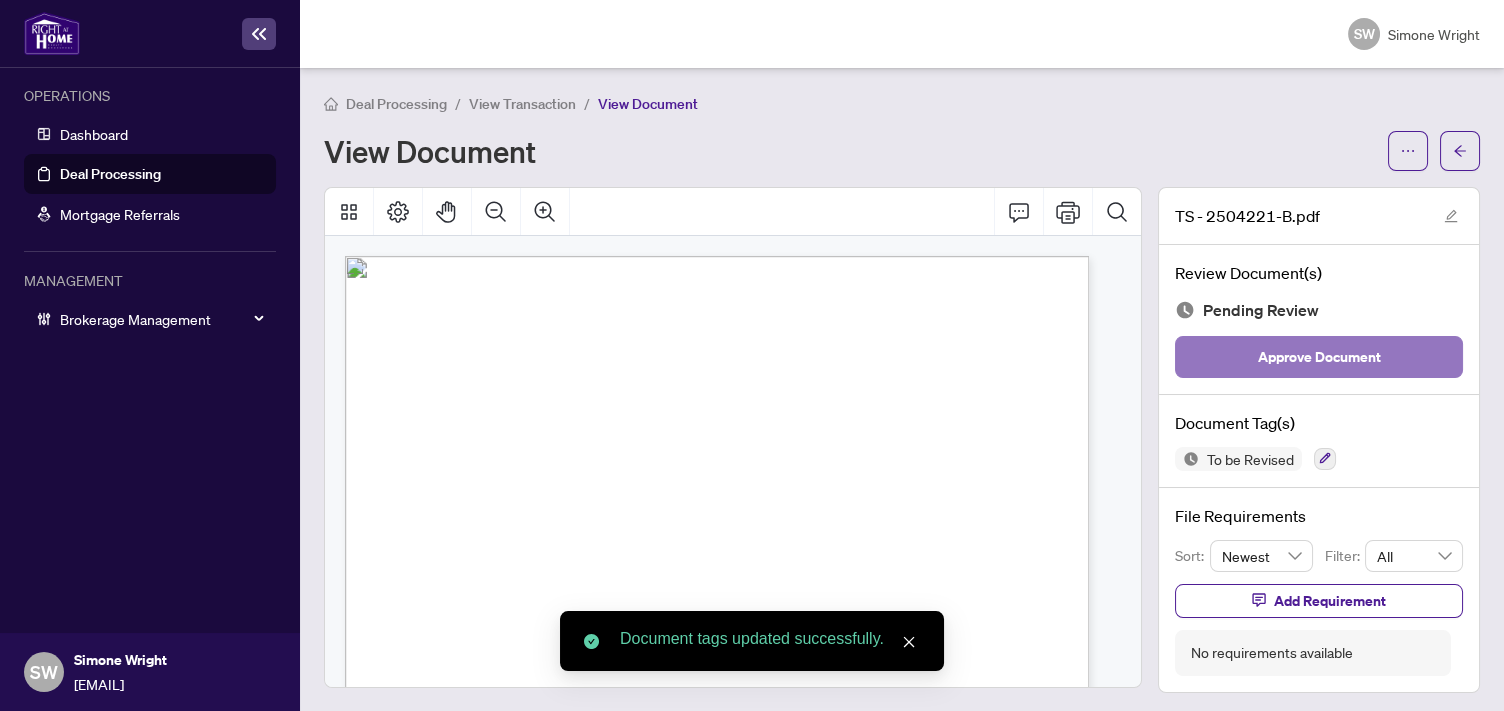 click on "Approve Document" at bounding box center (1319, 357) 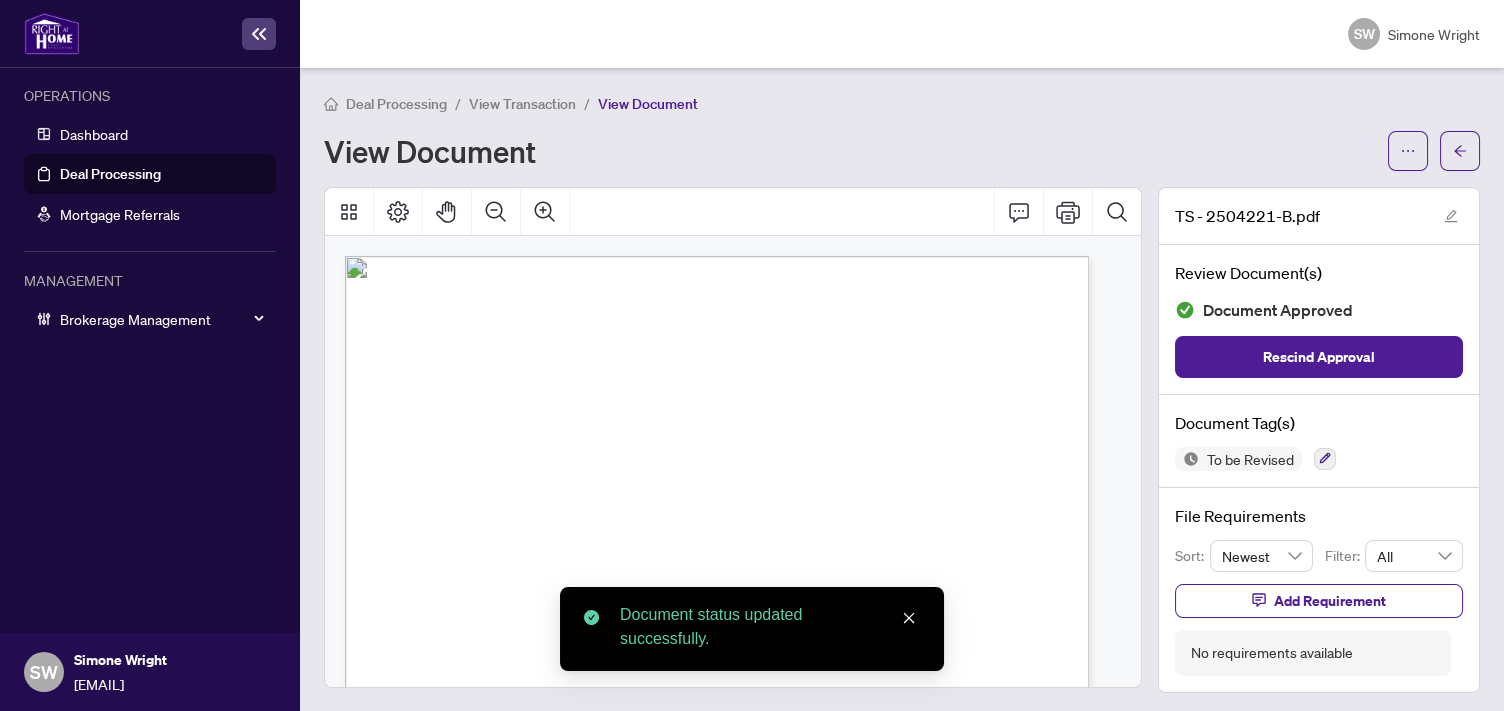 click at bounding box center [1460, 151] 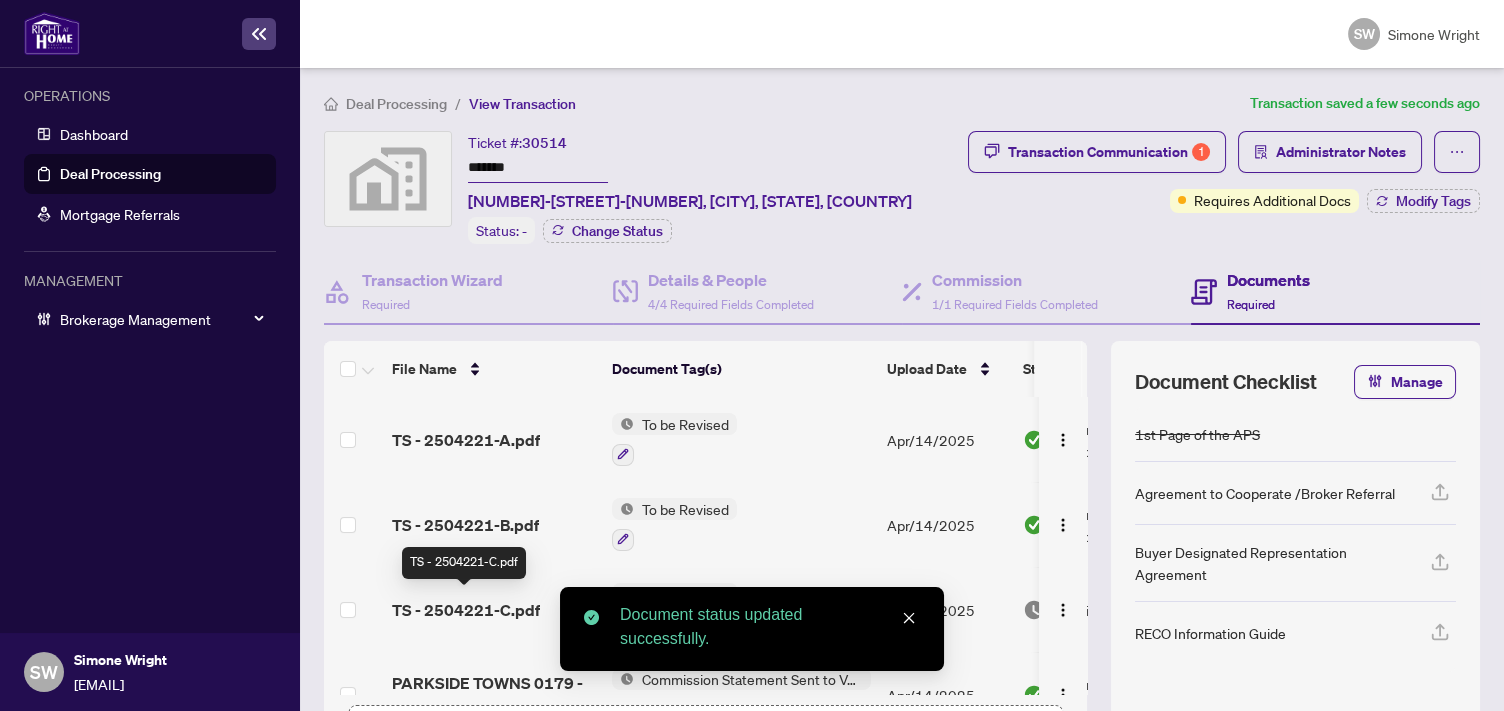 click on "TS - 2504221-C.pdf" at bounding box center [466, 610] 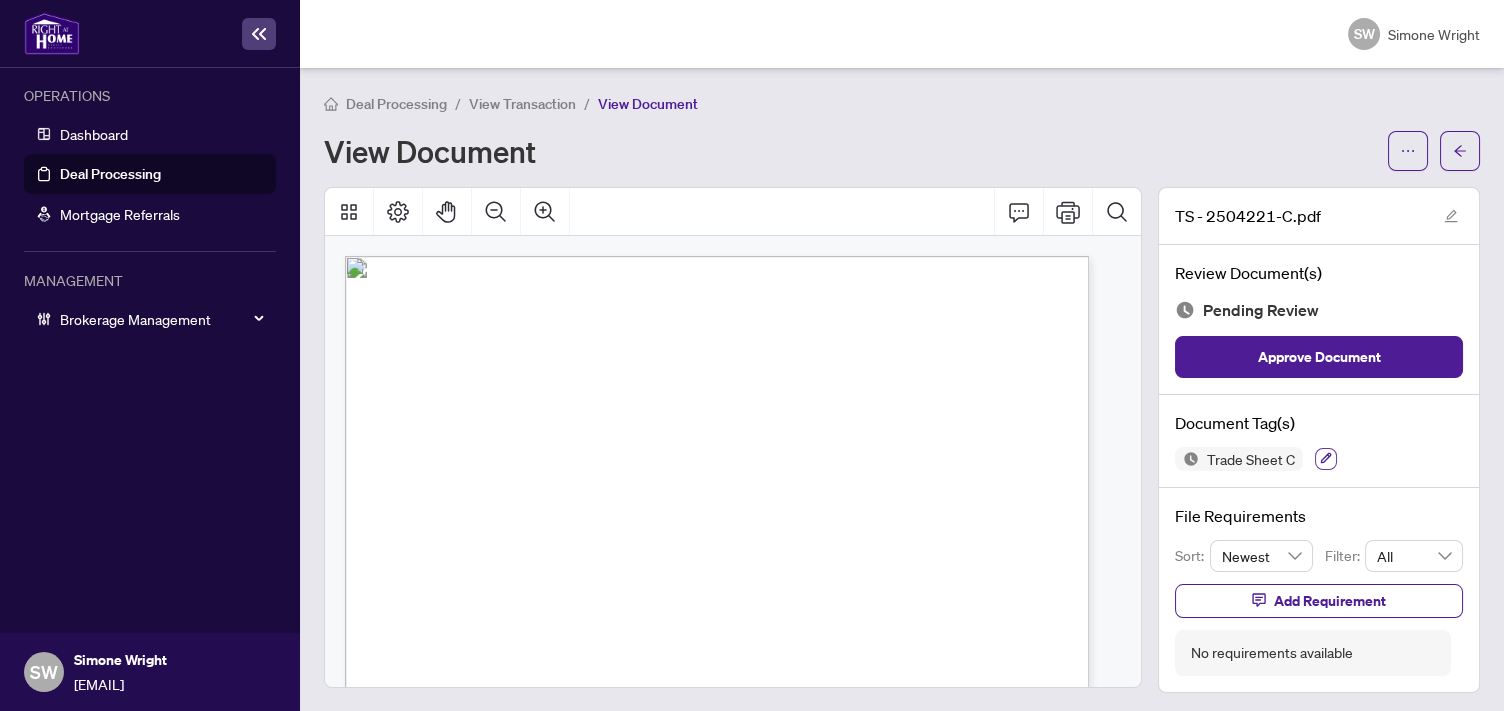 click at bounding box center (1326, 459) 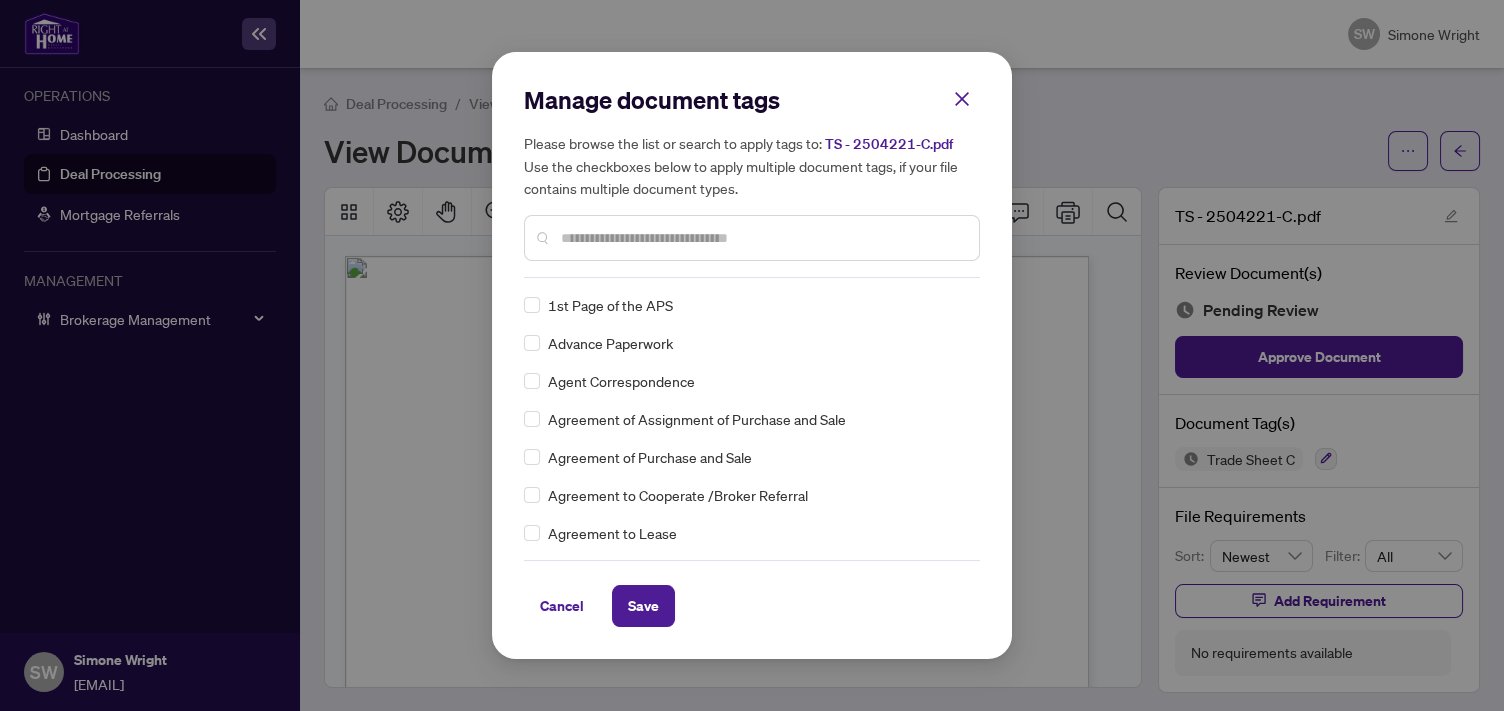 scroll, scrollTop: 0, scrollLeft: 0, axis: both 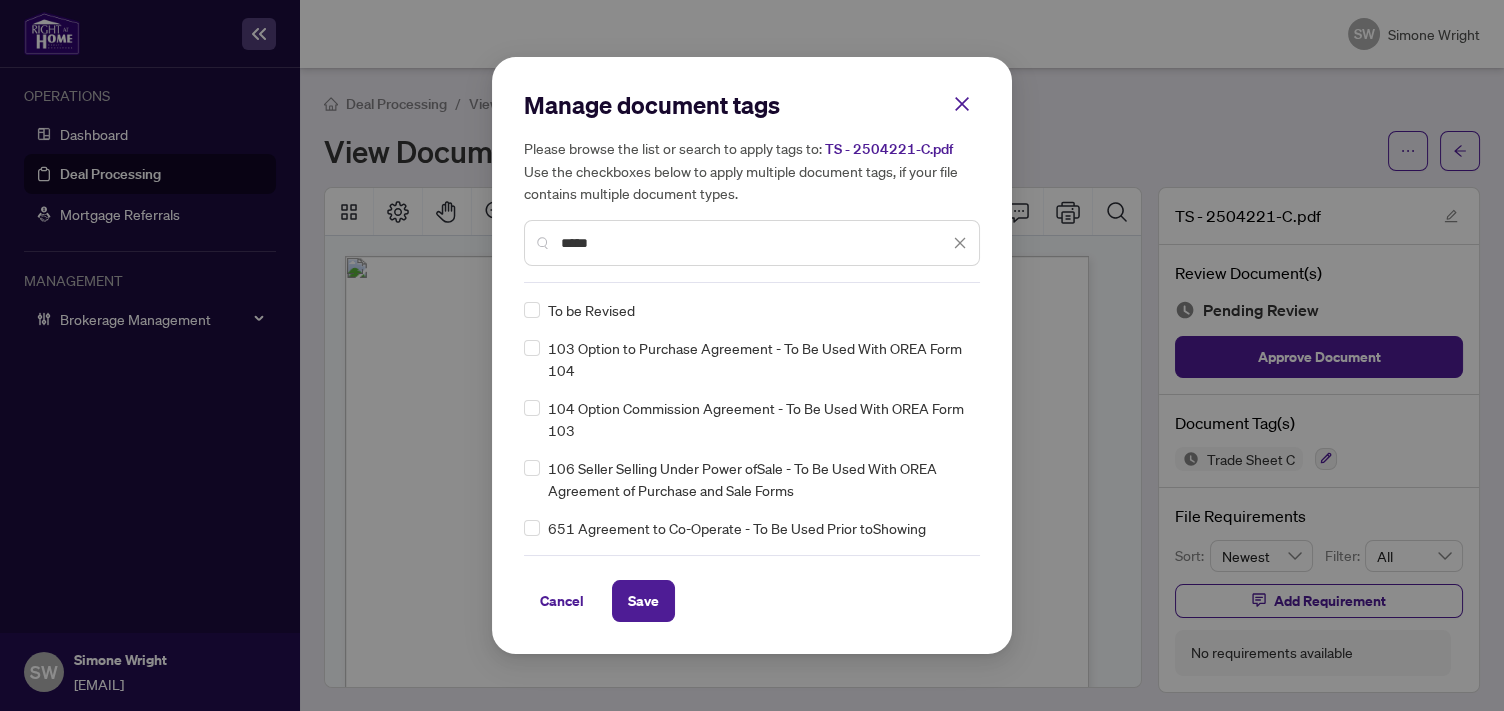 type on "*****" 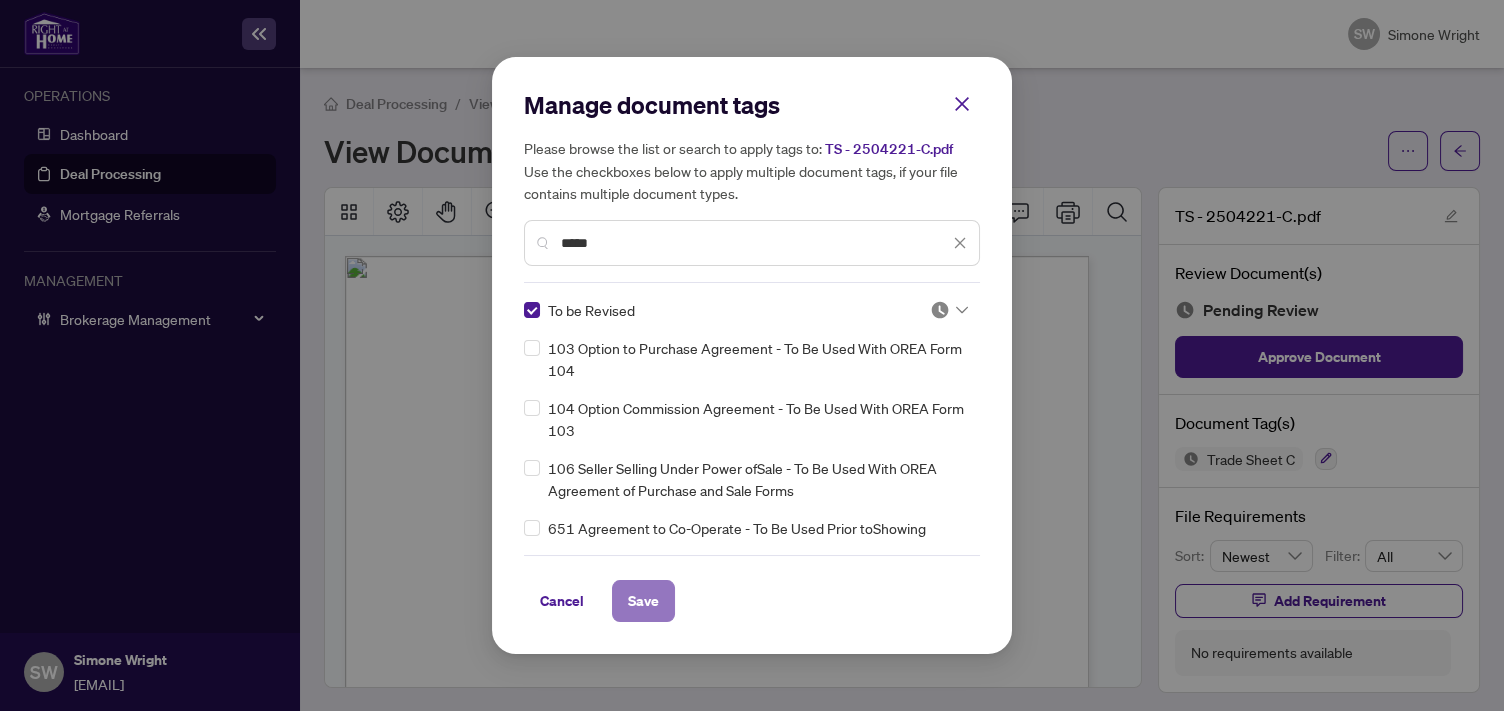 click on "Save" at bounding box center (643, 601) 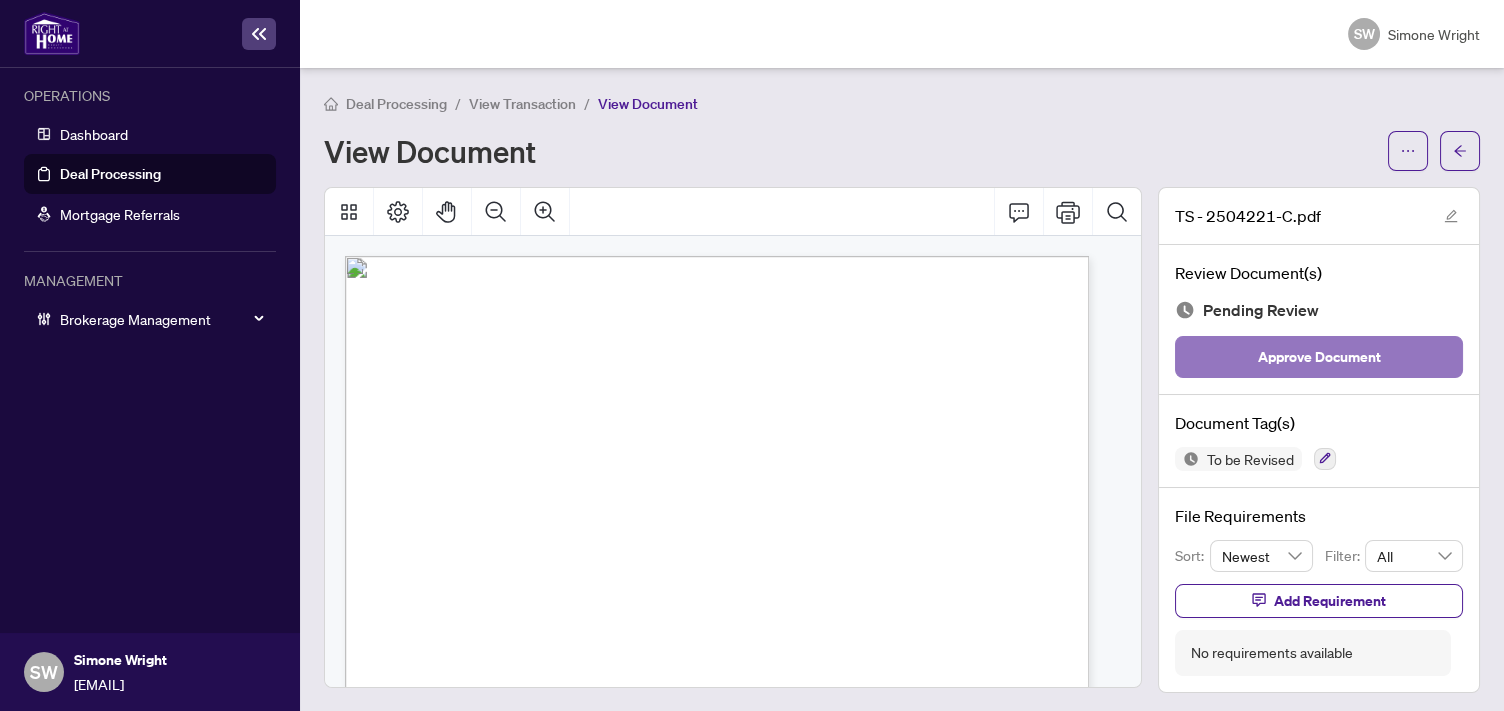 click on "Approve Document" at bounding box center (1319, 357) 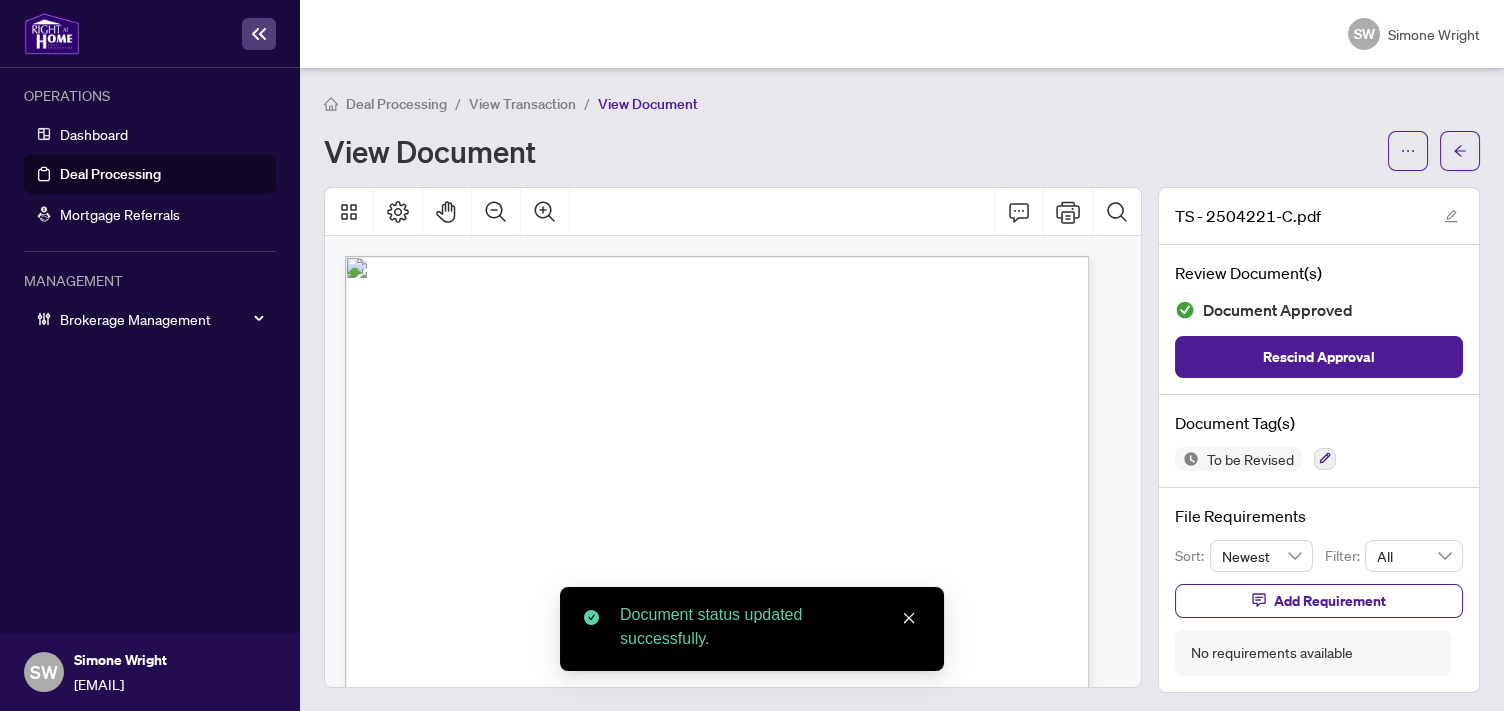 click 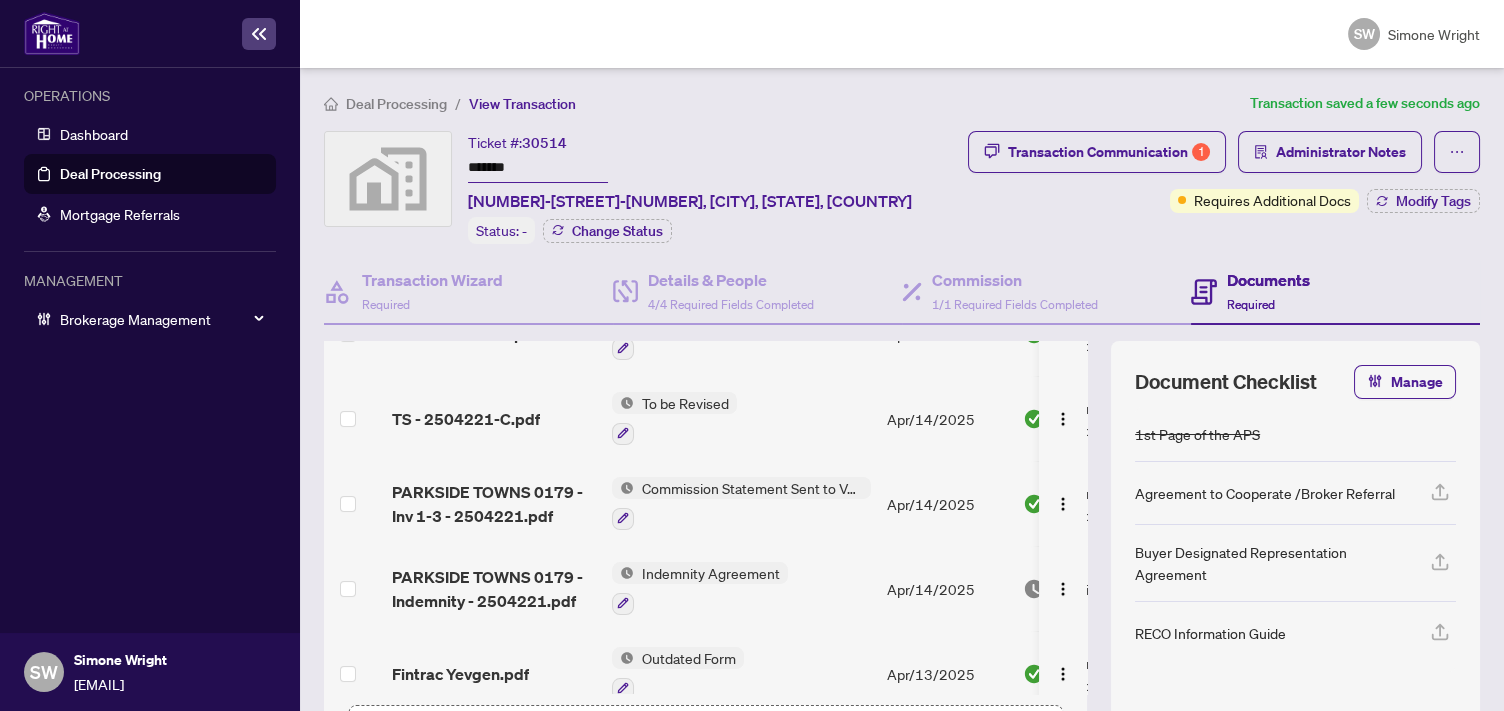 scroll, scrollTop: 222, scrollLeft: 0, axis: vertical 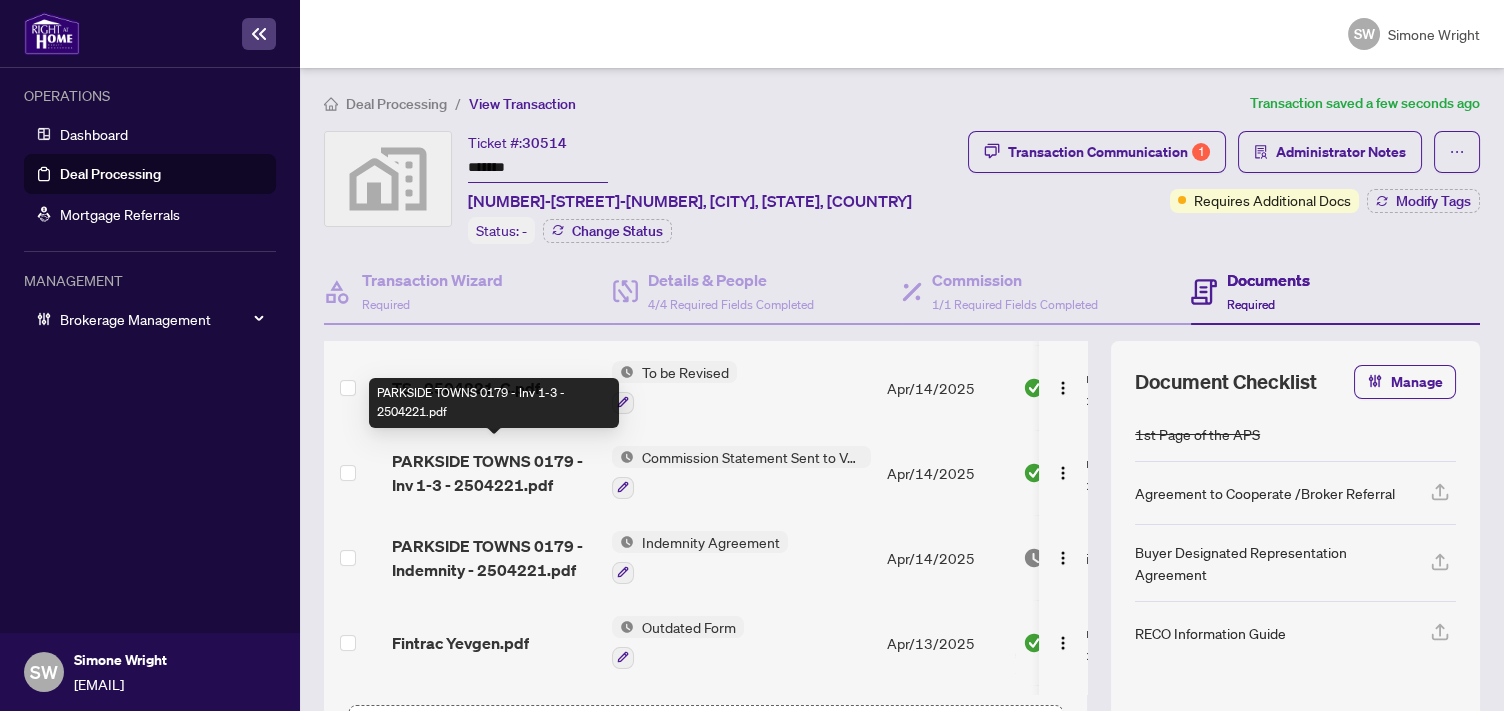 click on "PARKSIDE TOWNS 0179 - Inv 1-3 - 2504221.pdf" at bounding box center [494, 473] 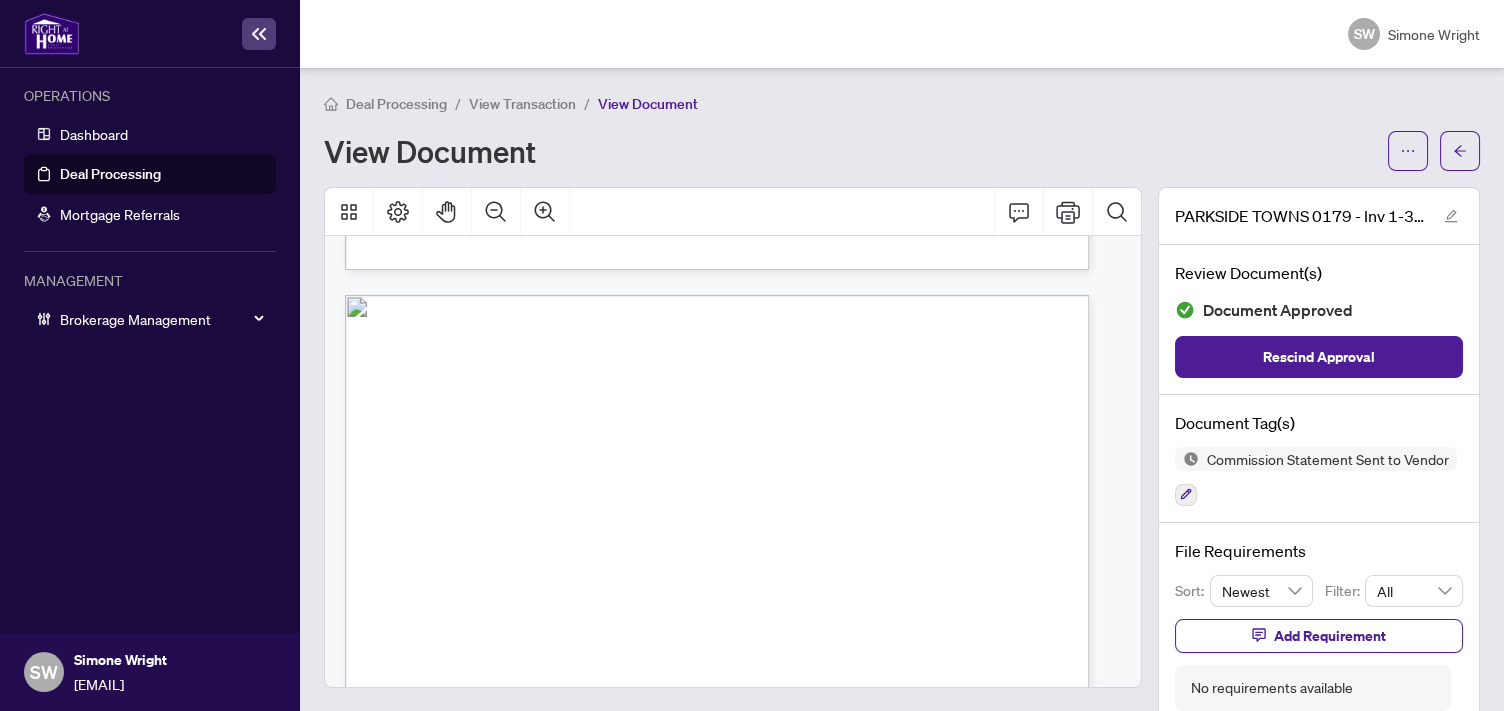 scroll, scrollTop: 1000, scrollLeft: 0, axis: vertical 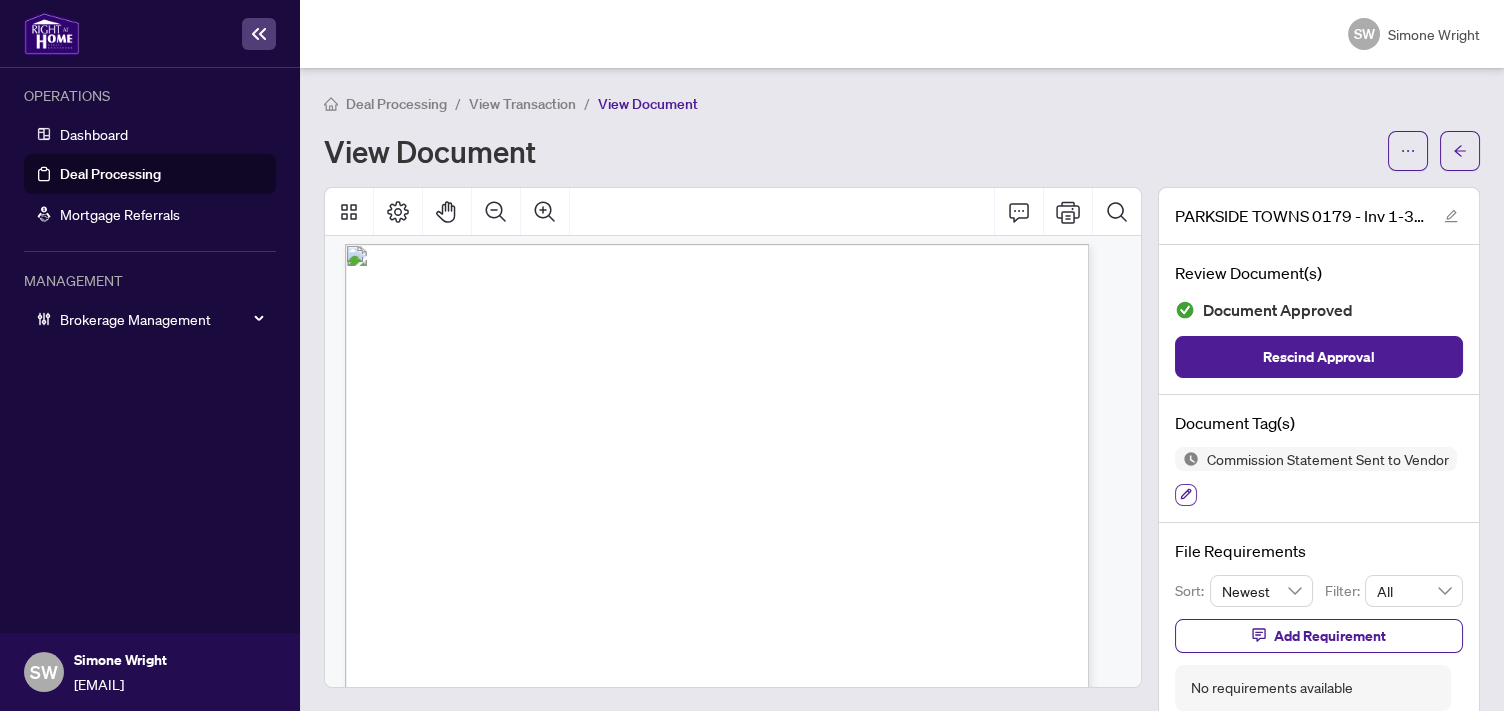 click 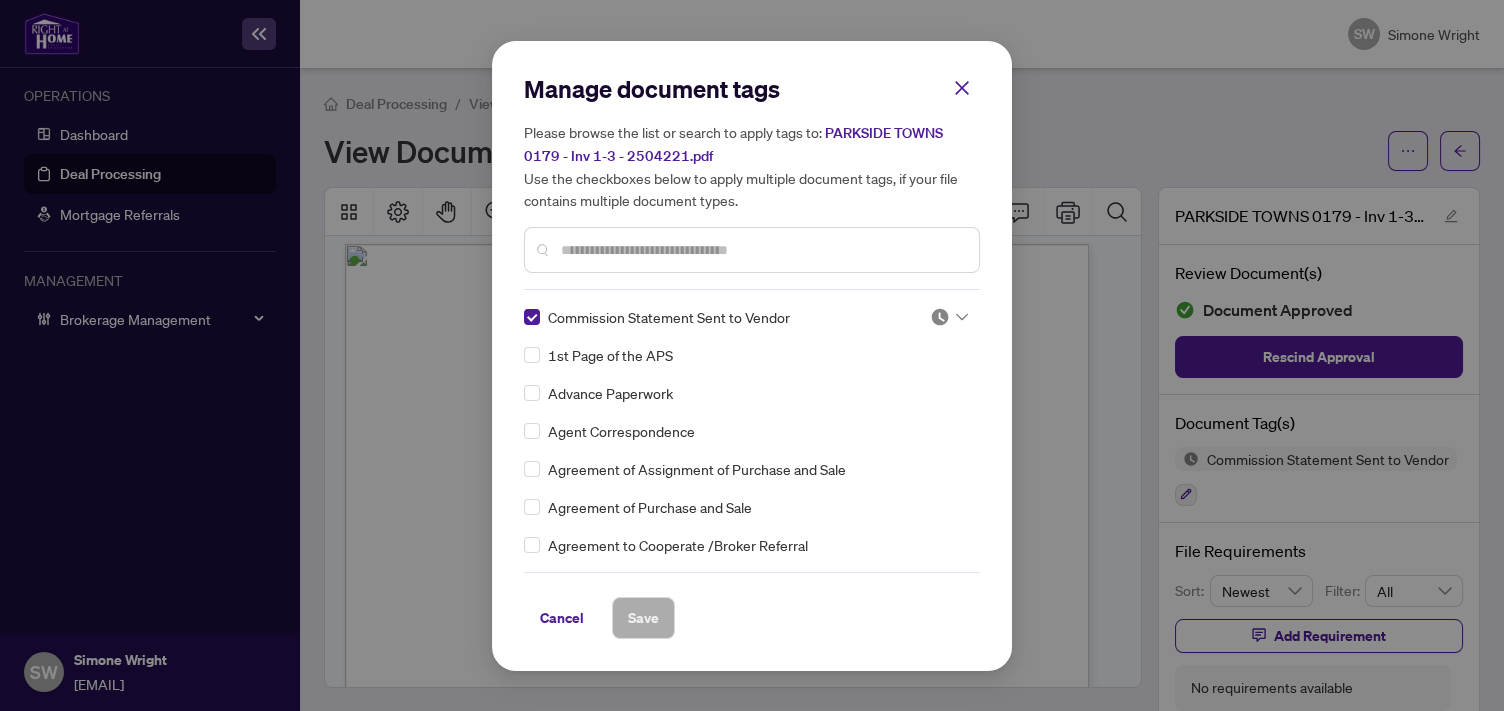 click at bounding box center (762, 250) 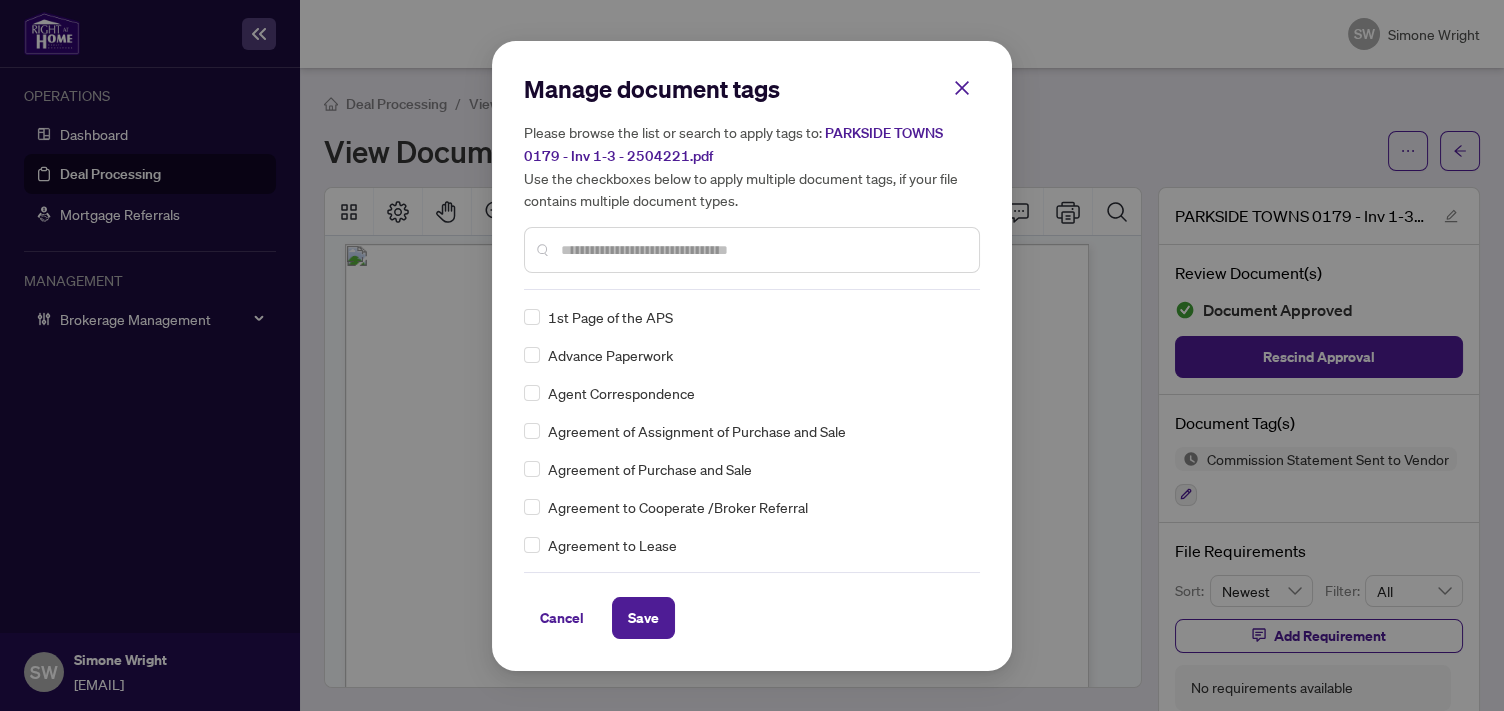 scroll, scrollTop: 0, scrollLeft: 0, axis: both 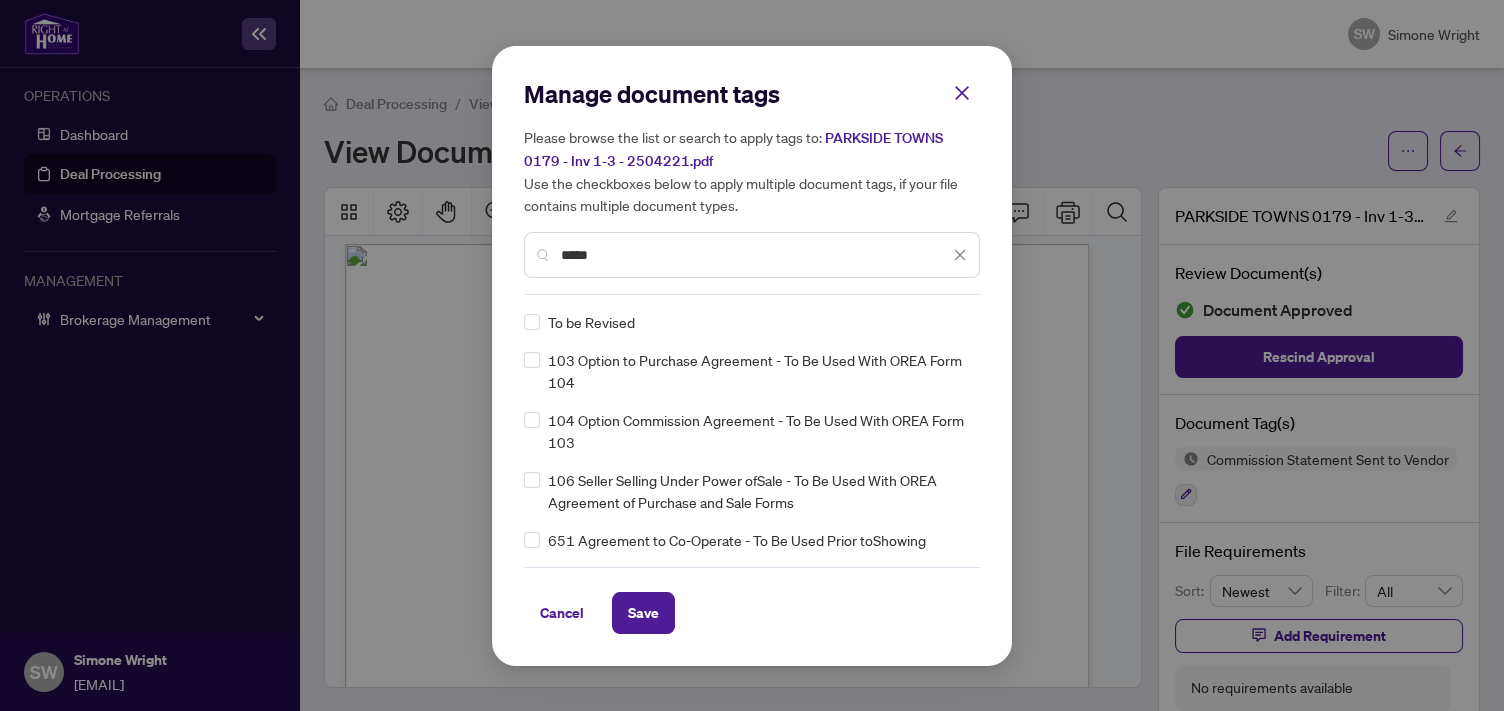 type on "*****" 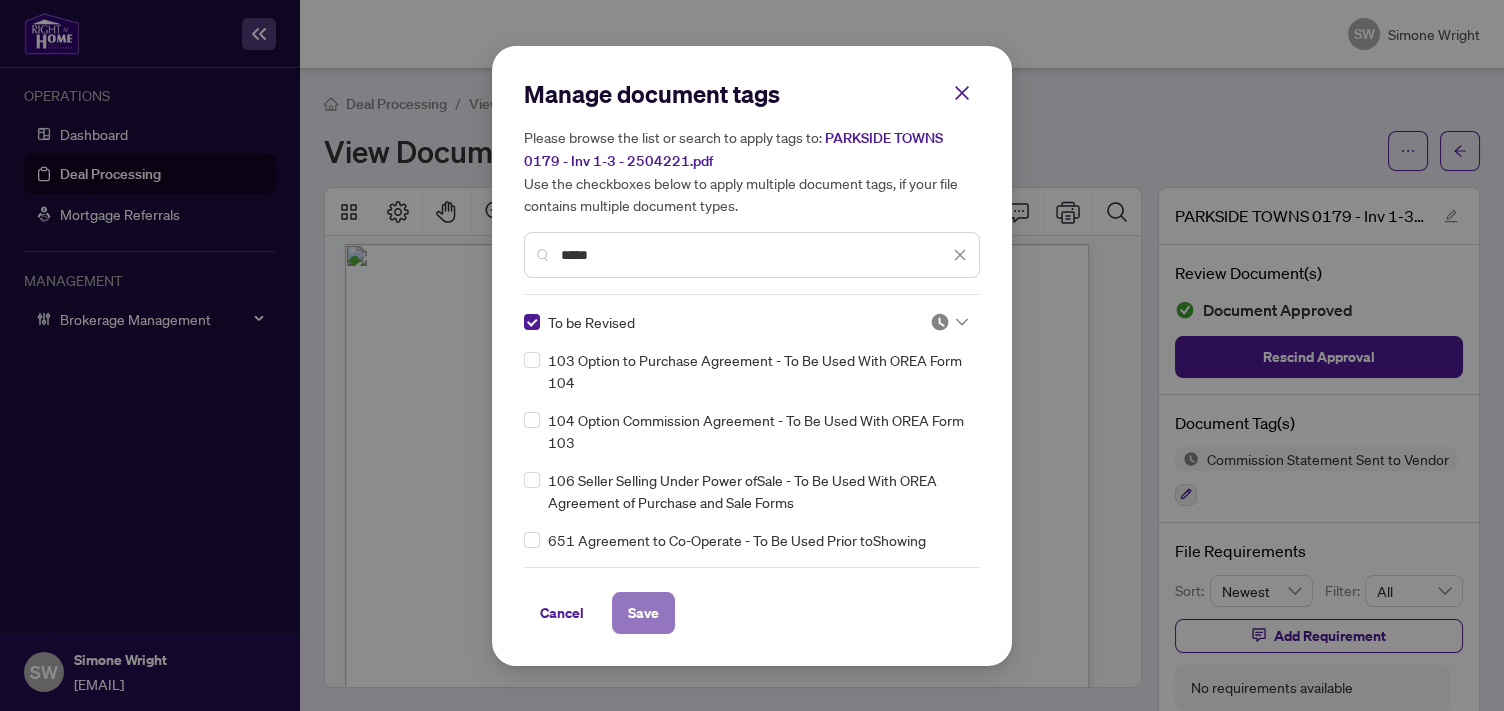 click on "Save" at bounding box center (643, 613) 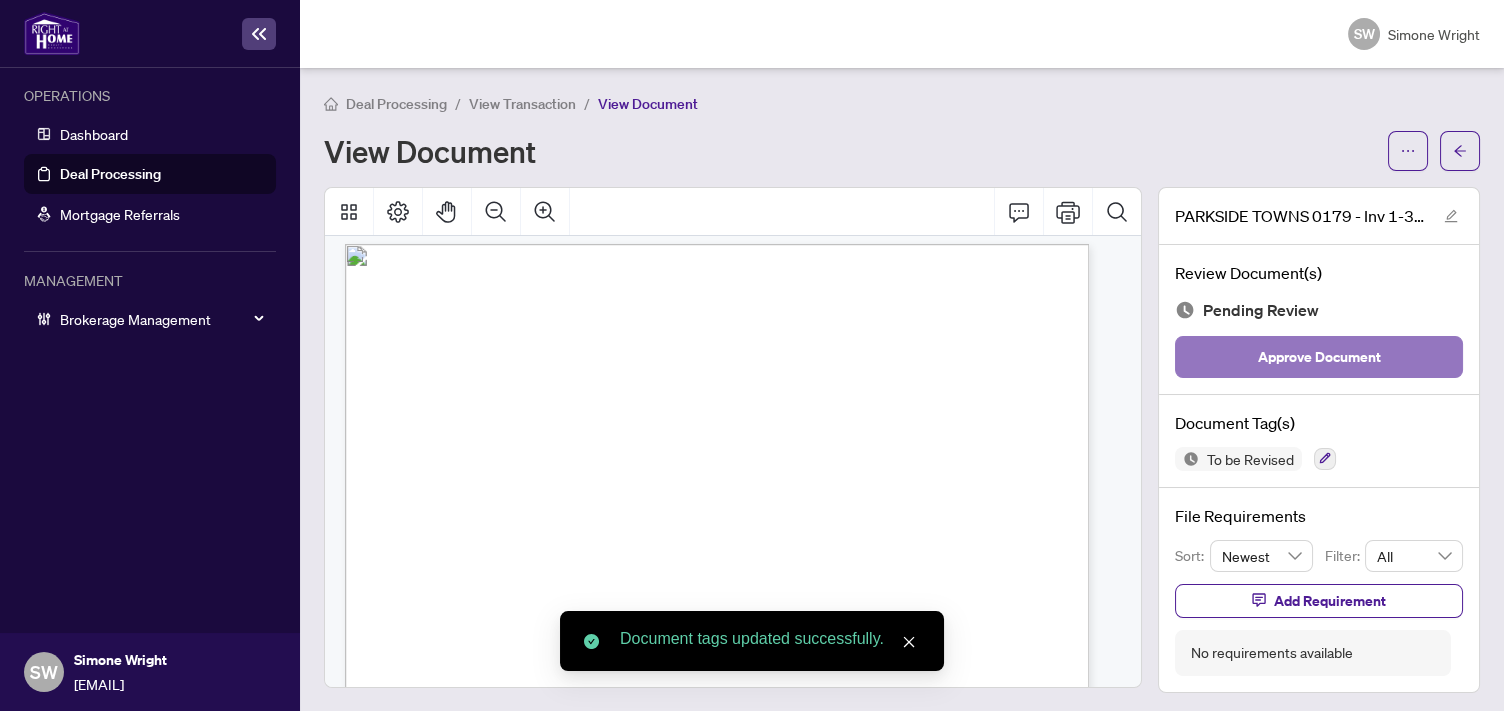 click on "Approve Document" at bounding box center [1319, 357] 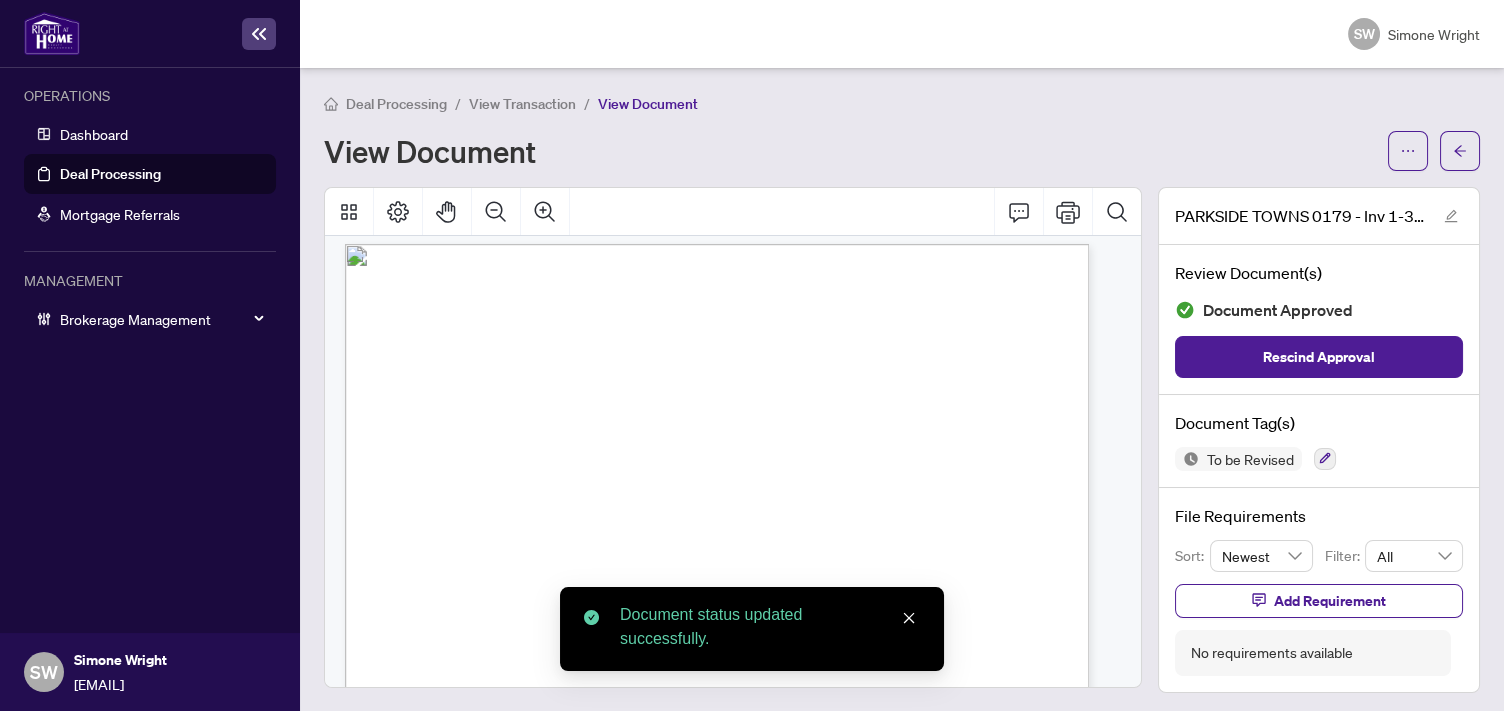 click 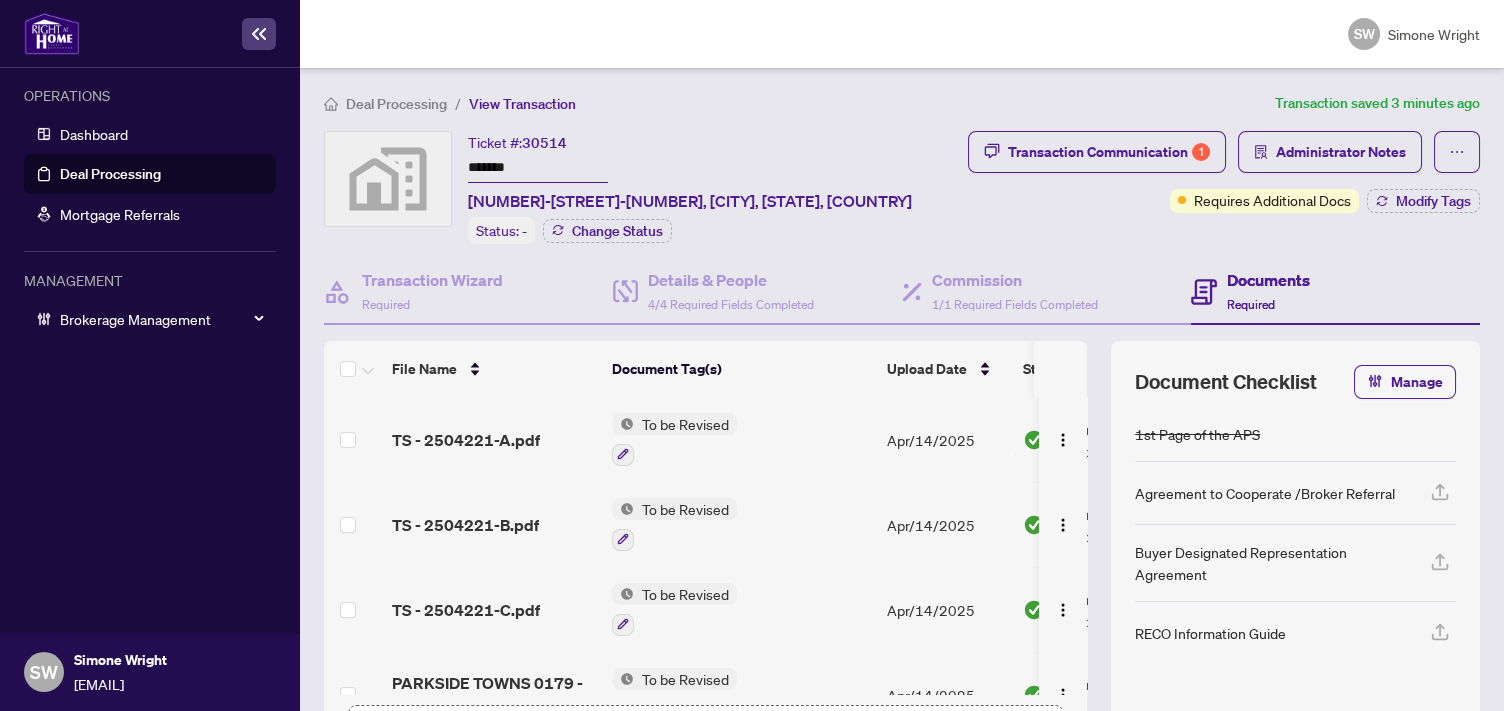 scroll, scrollTop: 549, scrollLeft: 0, axis: vertical 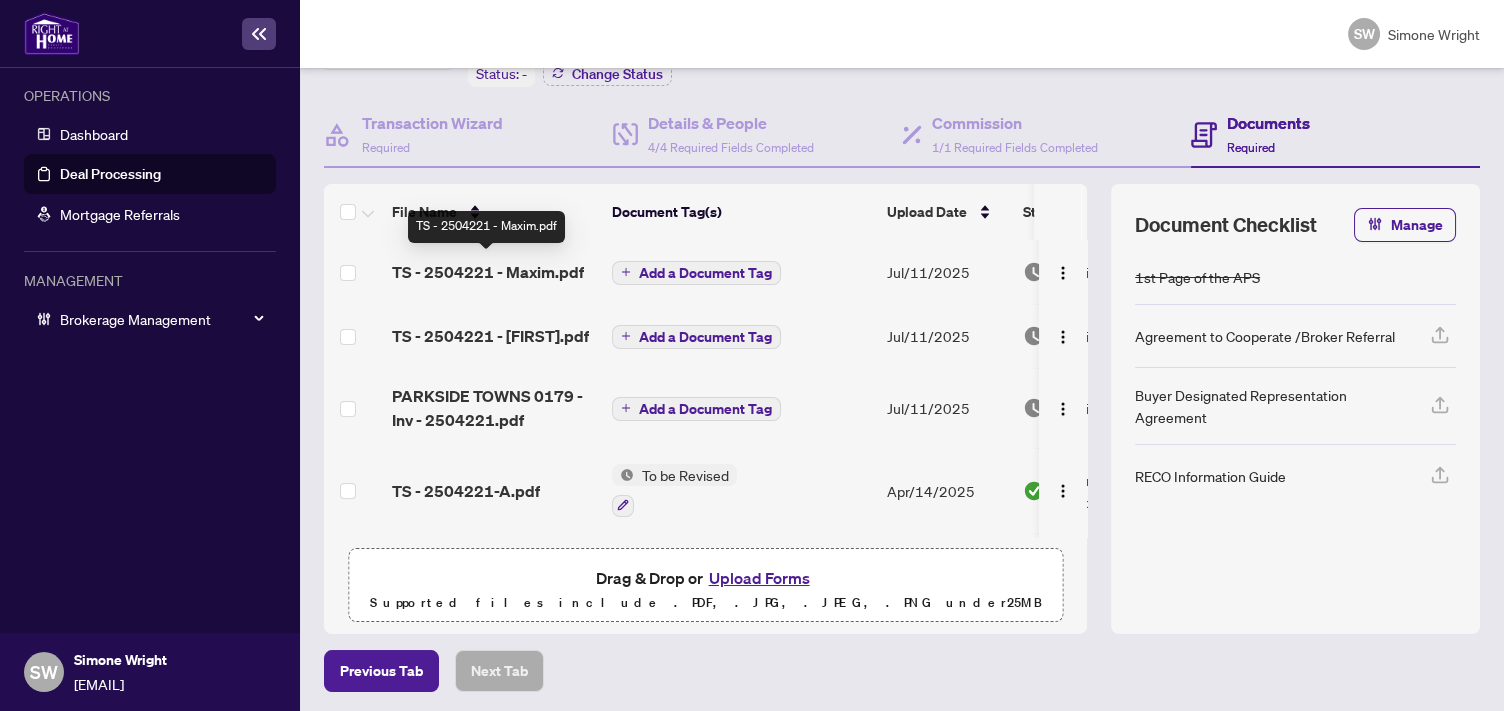 click on "TS - 2504221 - Maxim.pdf" at bounding box center [488, 272] 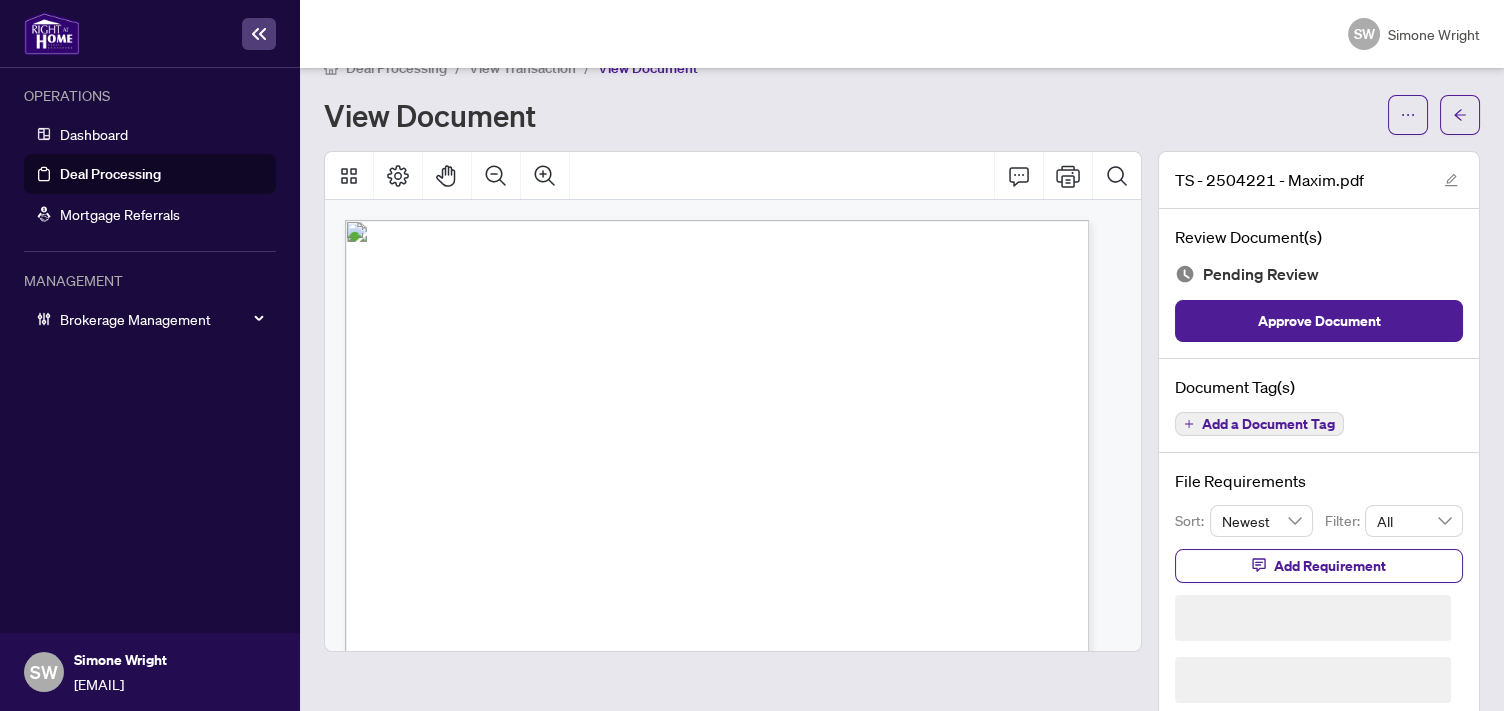 scroll, scrollTop: 2, scrollLeft: 0, axis: vertical 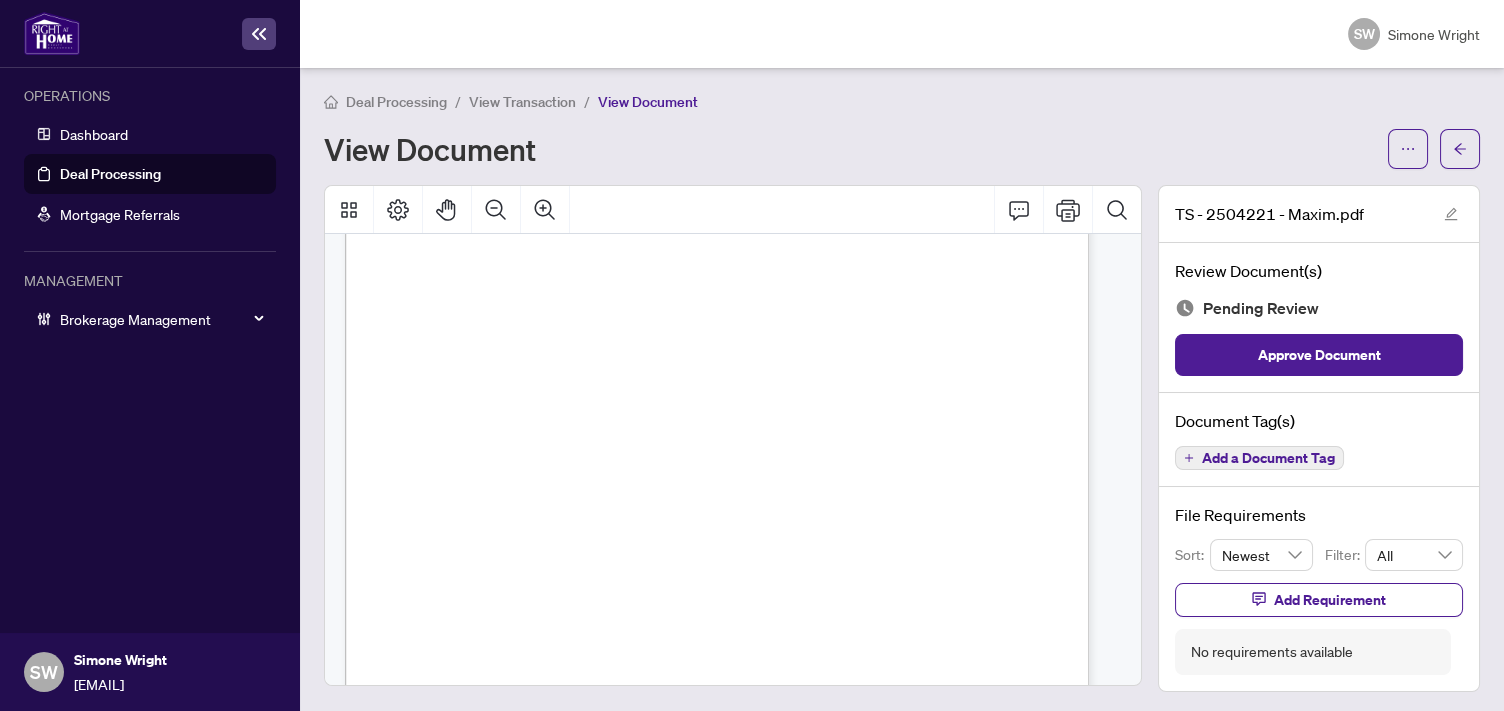 click on "Add a Document Tag" at bounding box center (1268, 458) 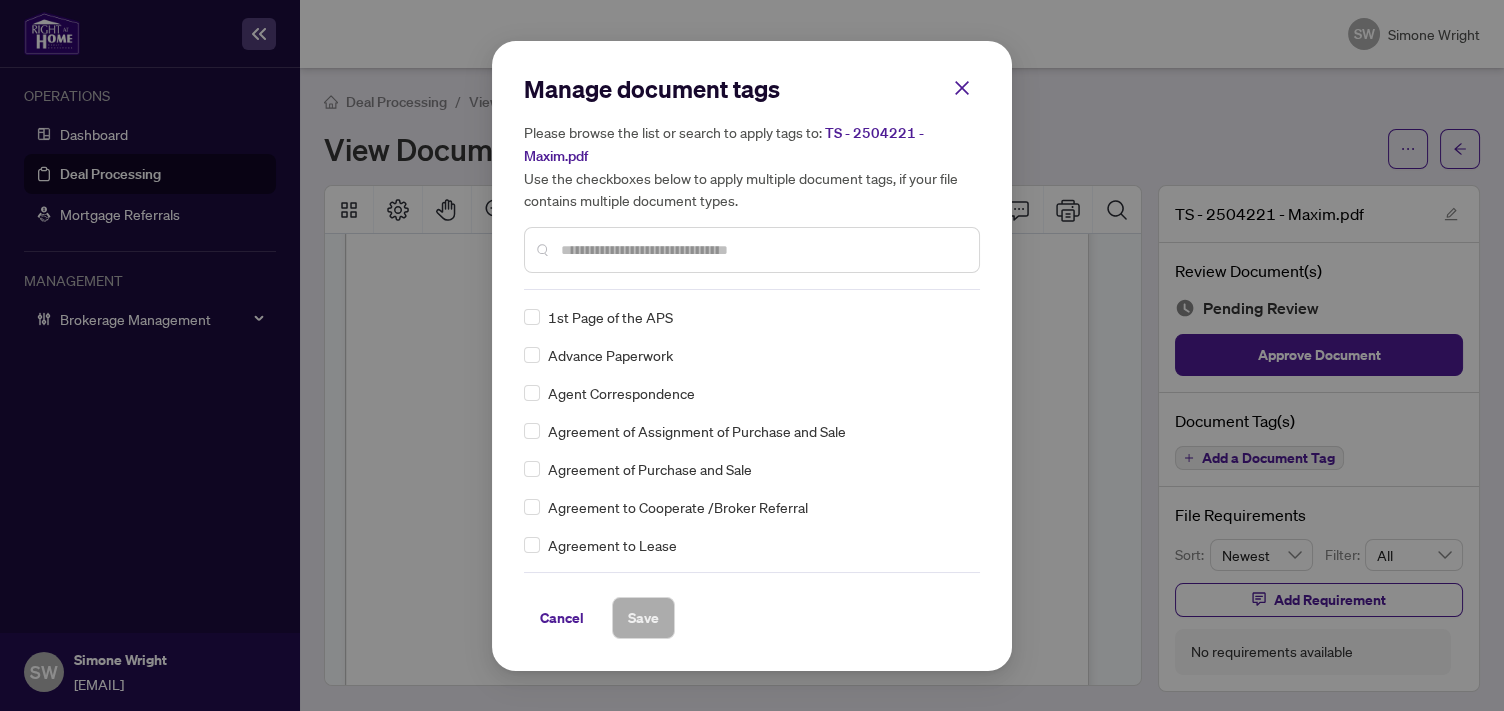 click at bounding box center [762, 250] 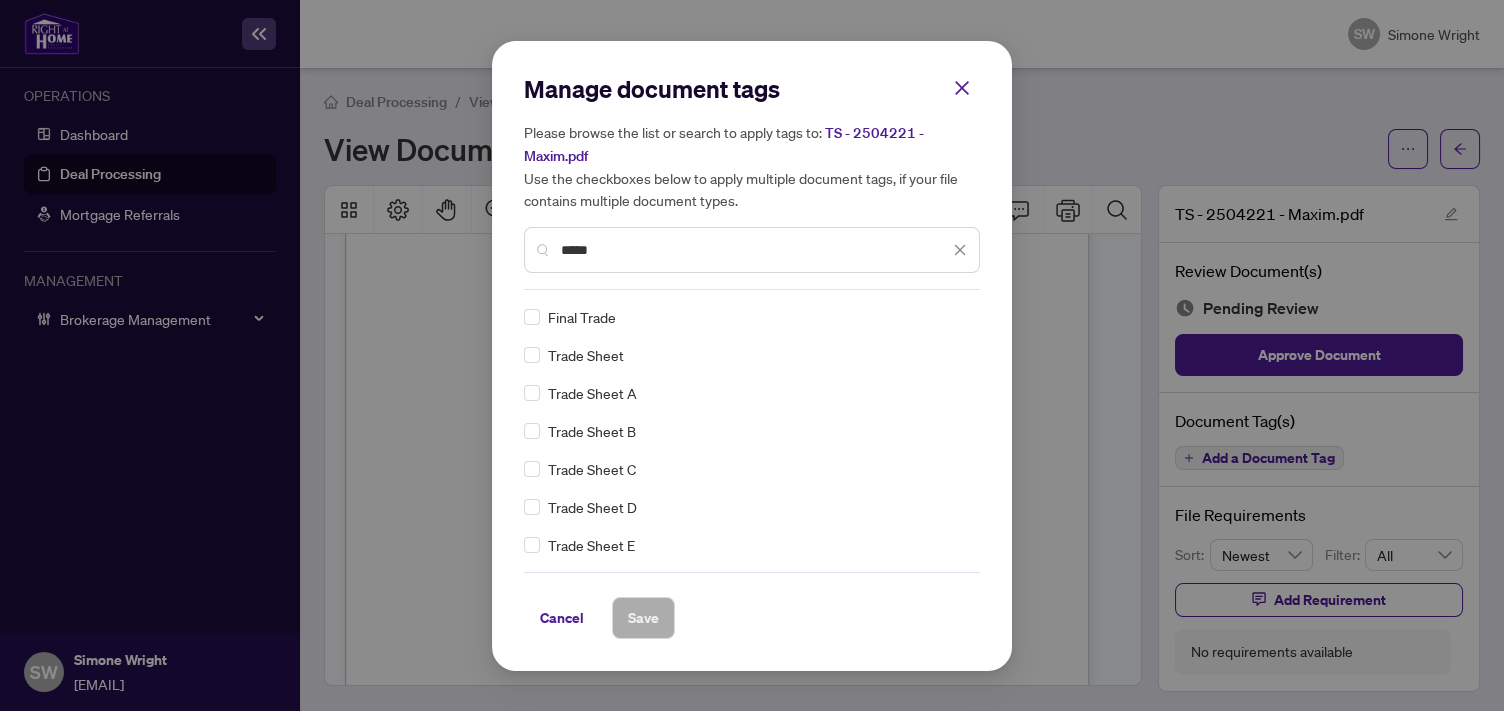 type on "*****" 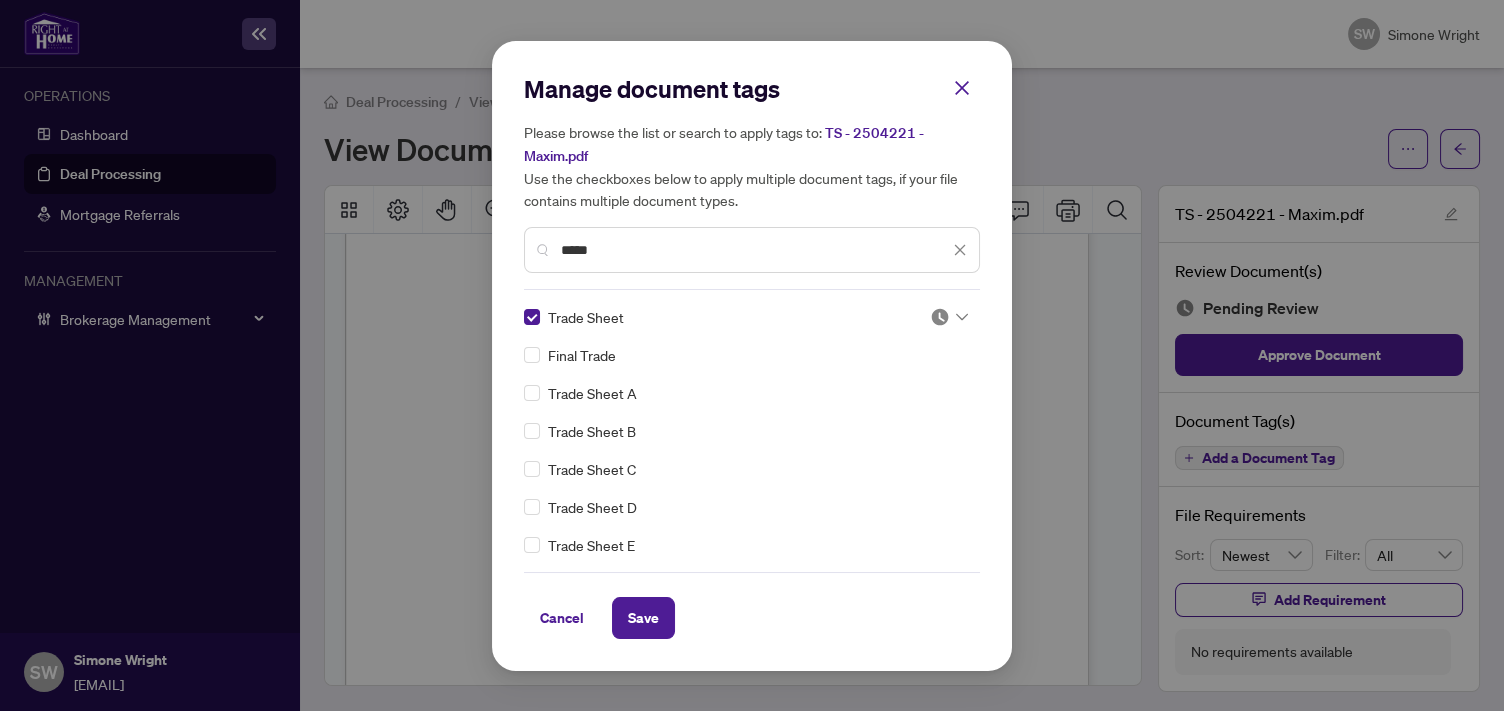 drag, startPoint x: 657, startPoint y: 609, endPoint x: 704, endPoint y: 588, distance: 51.47815 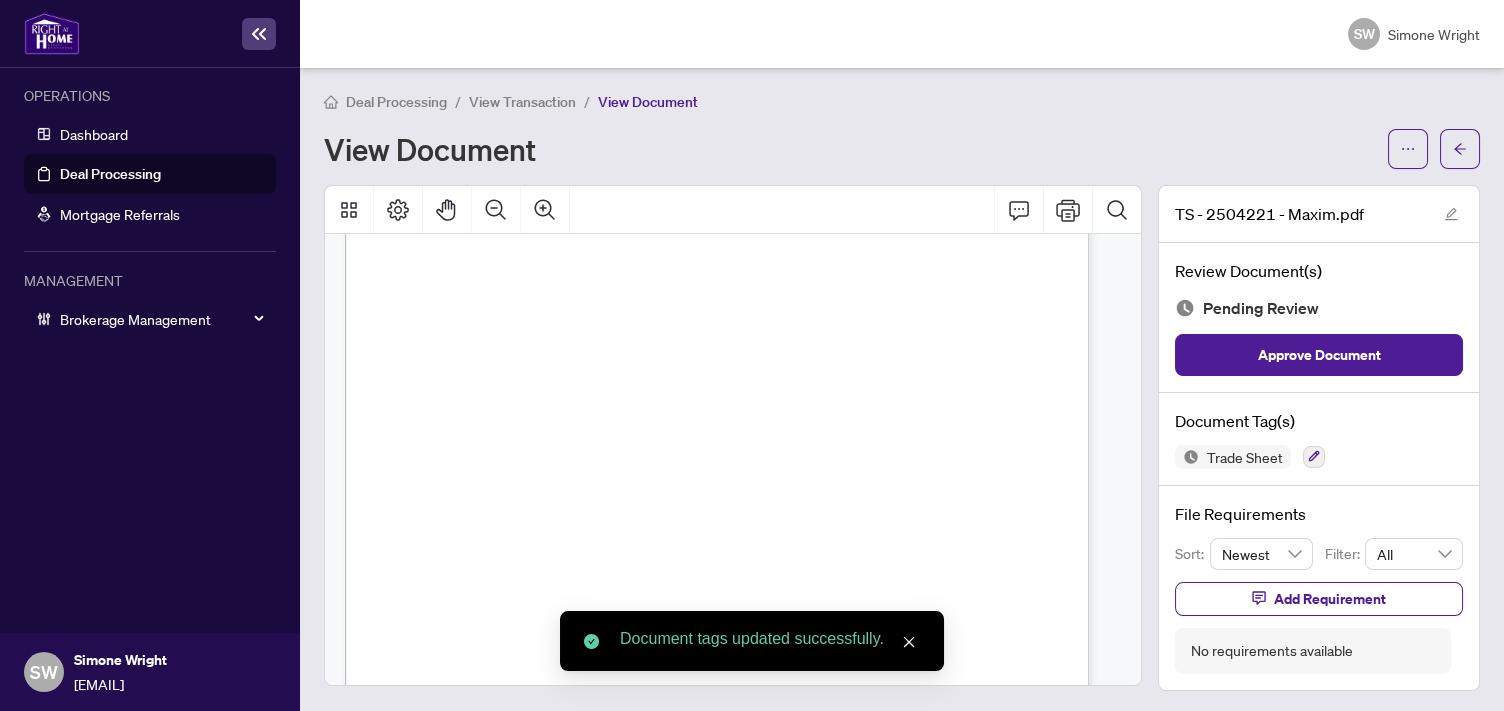 click 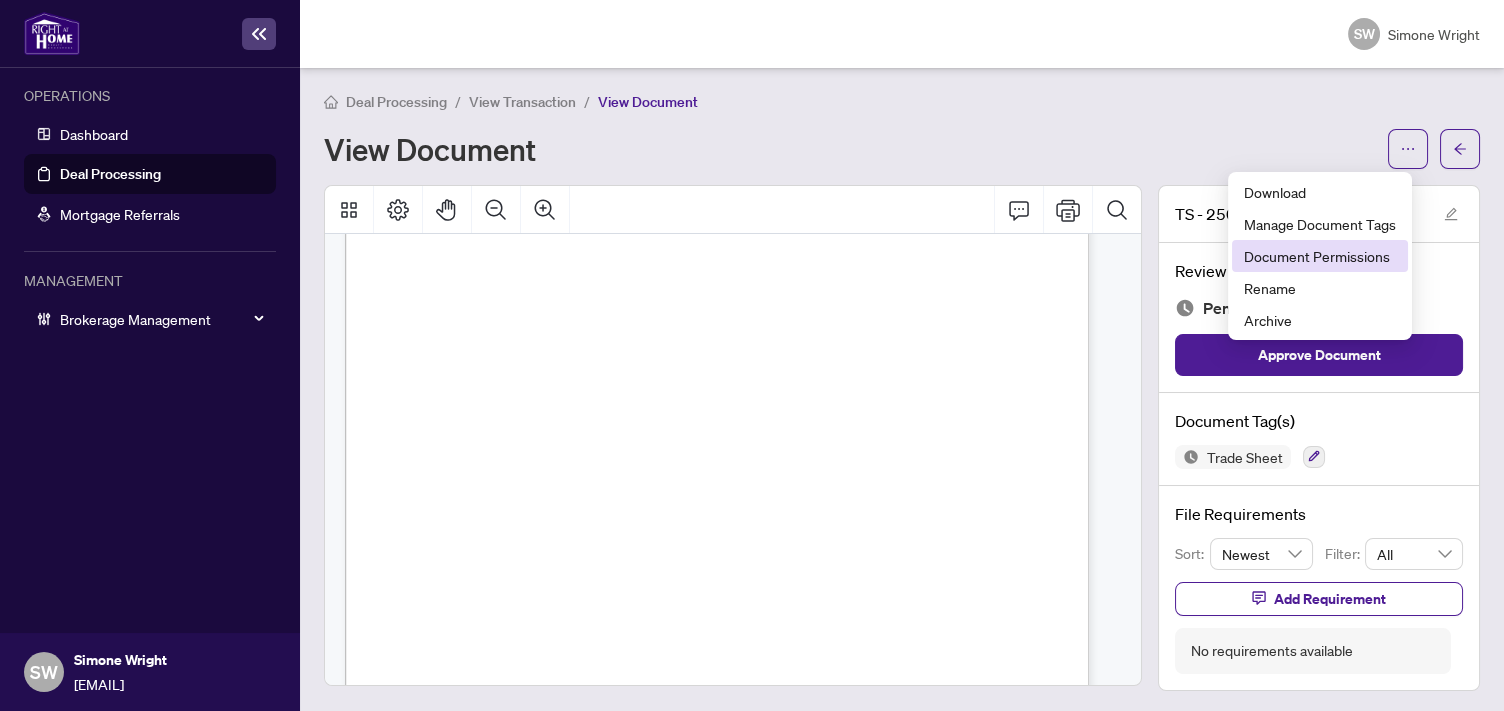 click on "Document Permissions" at bounding box center [1320, 256] 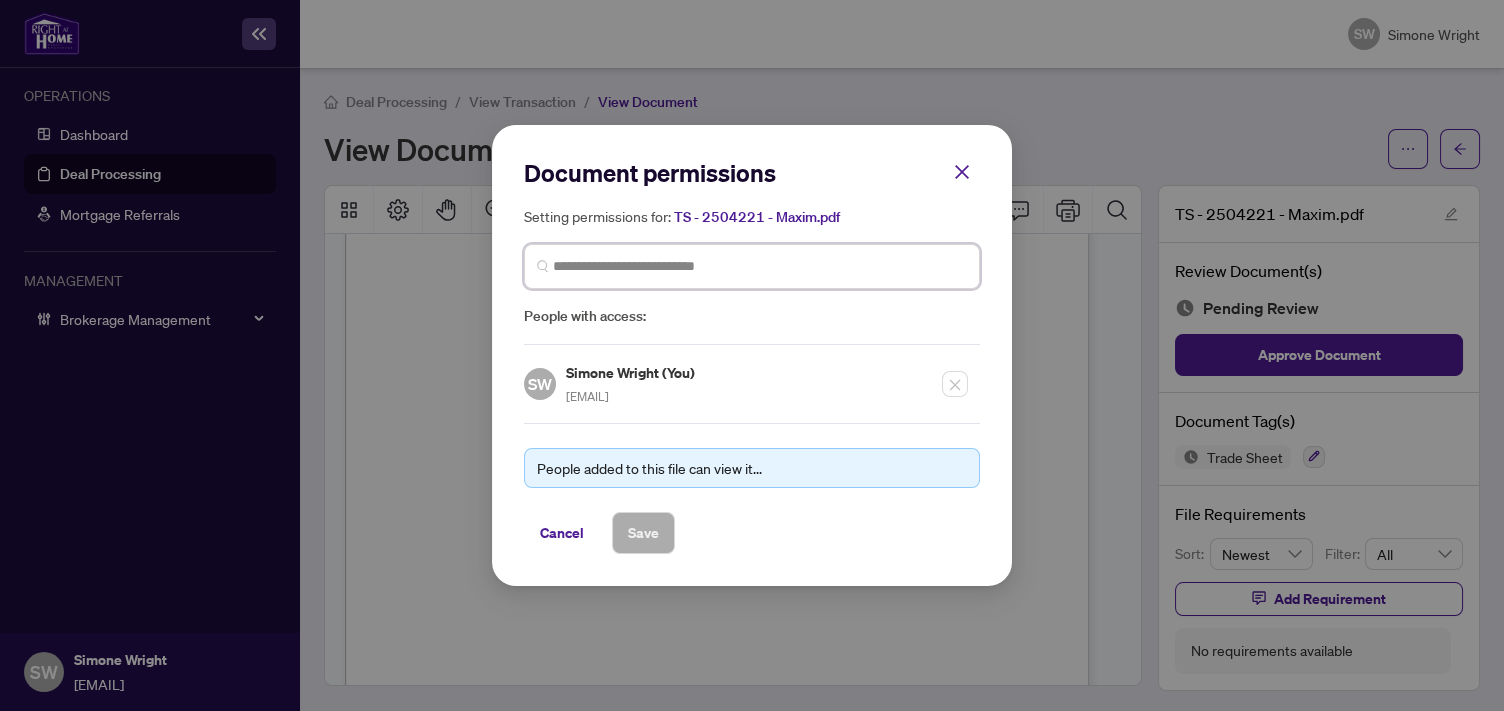 click at bounding box center (760, 266) 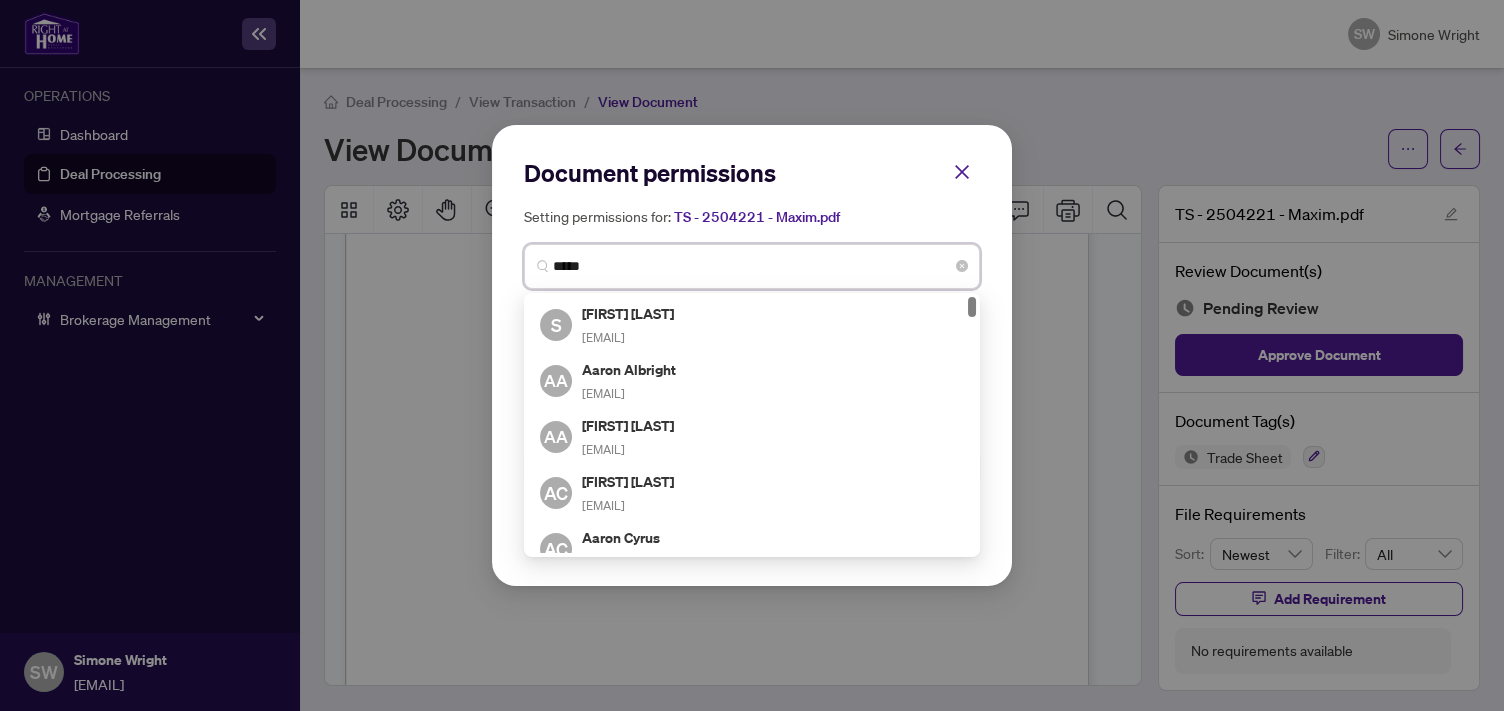 type on "*****" 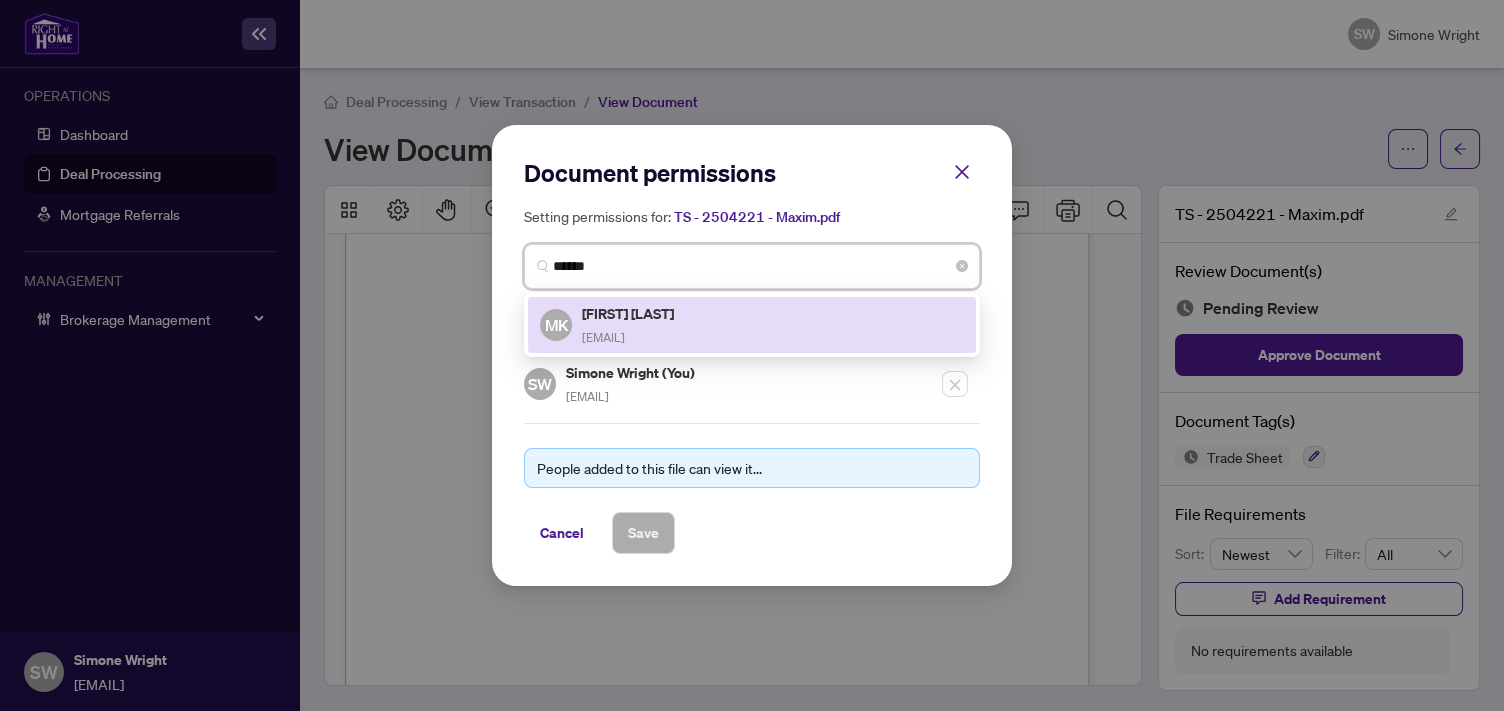 click on "MK Maxim Kharitonov   maxim@kharitonov.ca" at bounding box center [752, 325] 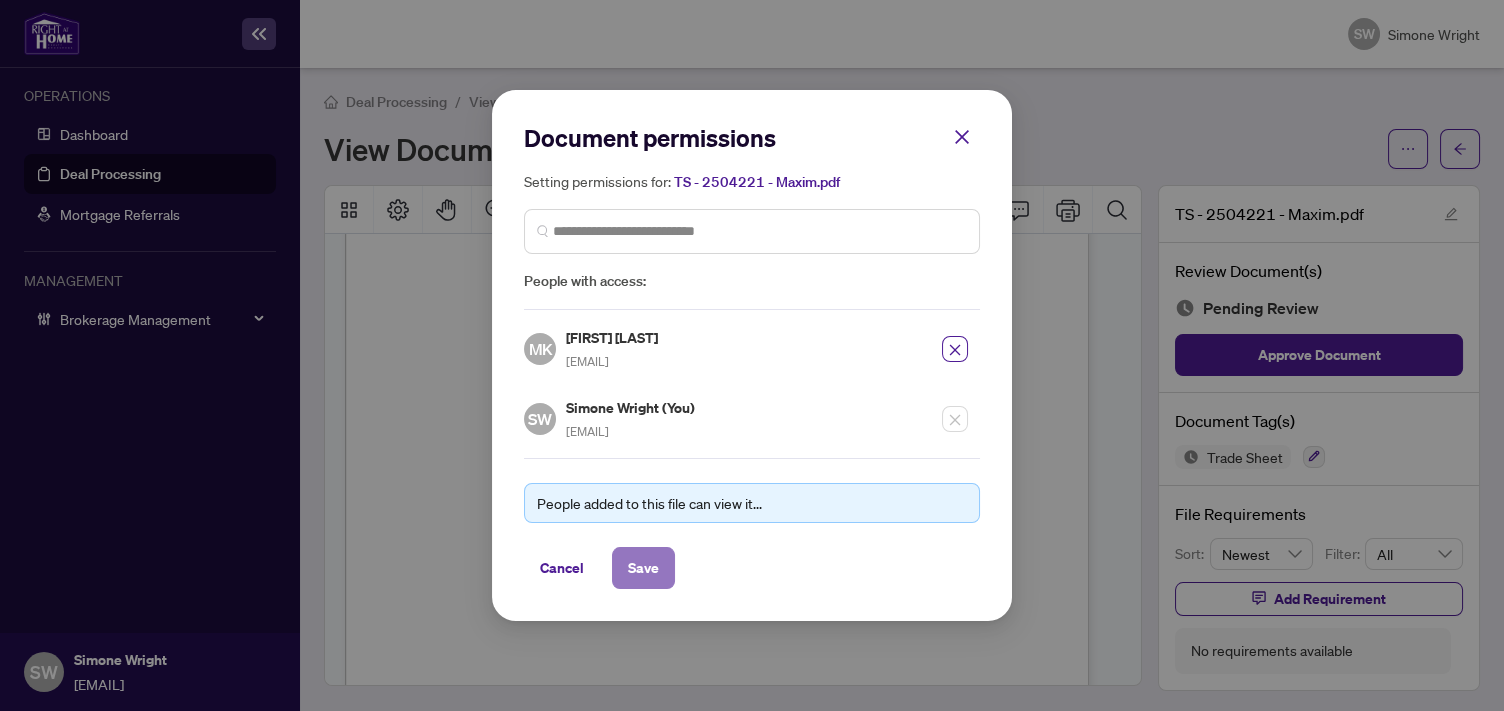 click on "Save" at bounding box center [643, 568] 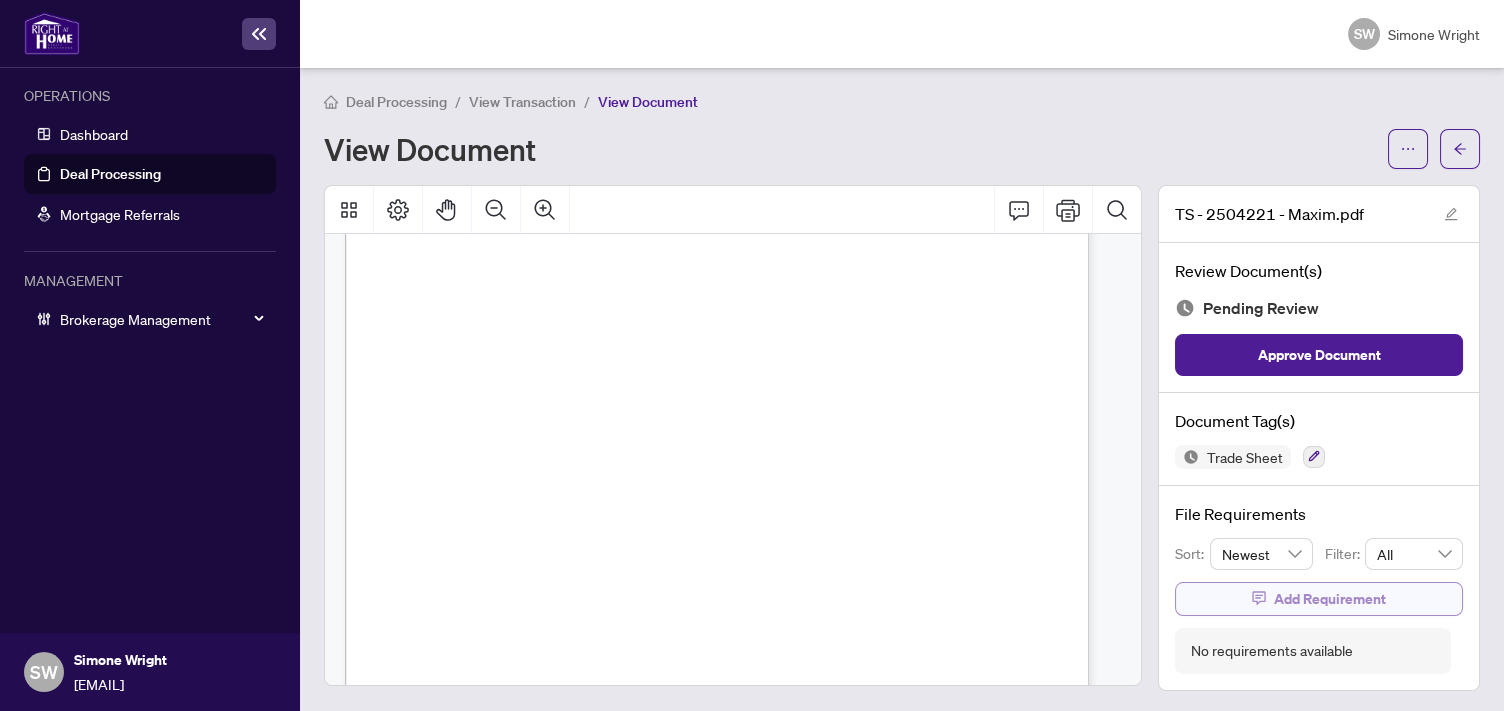 click on "Add Requirement" at bounding box center [1330, 599] 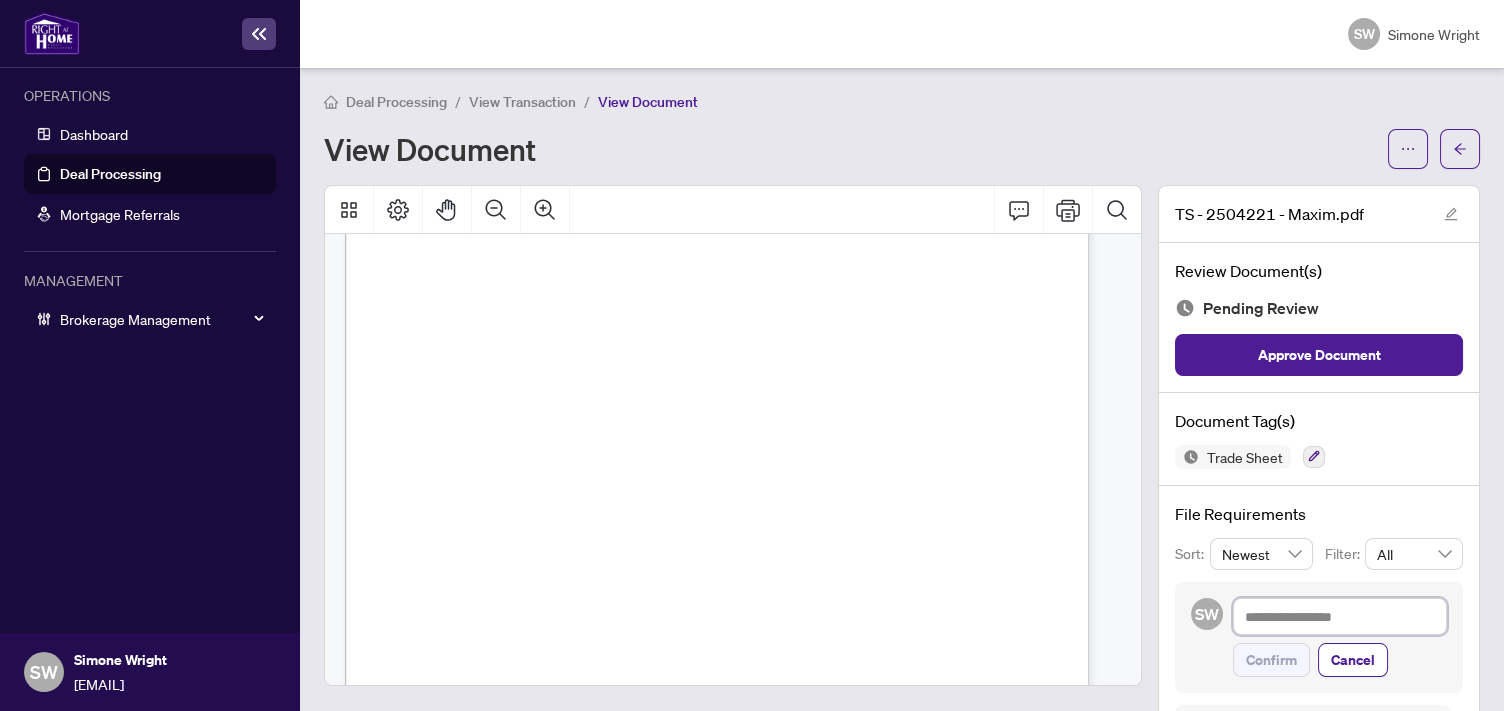 click at bounding box center (1340, 617) 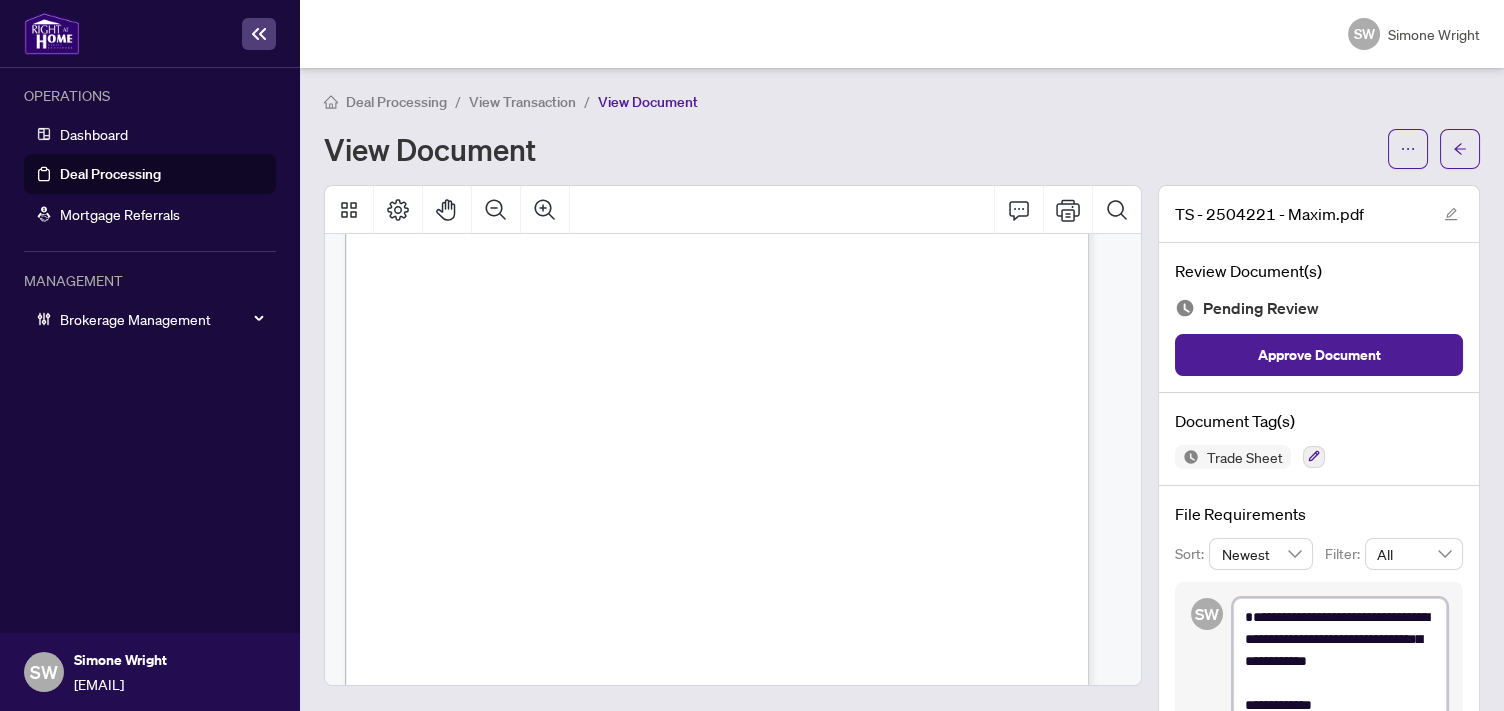 drag, startPoint x: 1313, startPoint y: 611, endPoint x: 1222, endPoint y: 617, distance: 91.197586 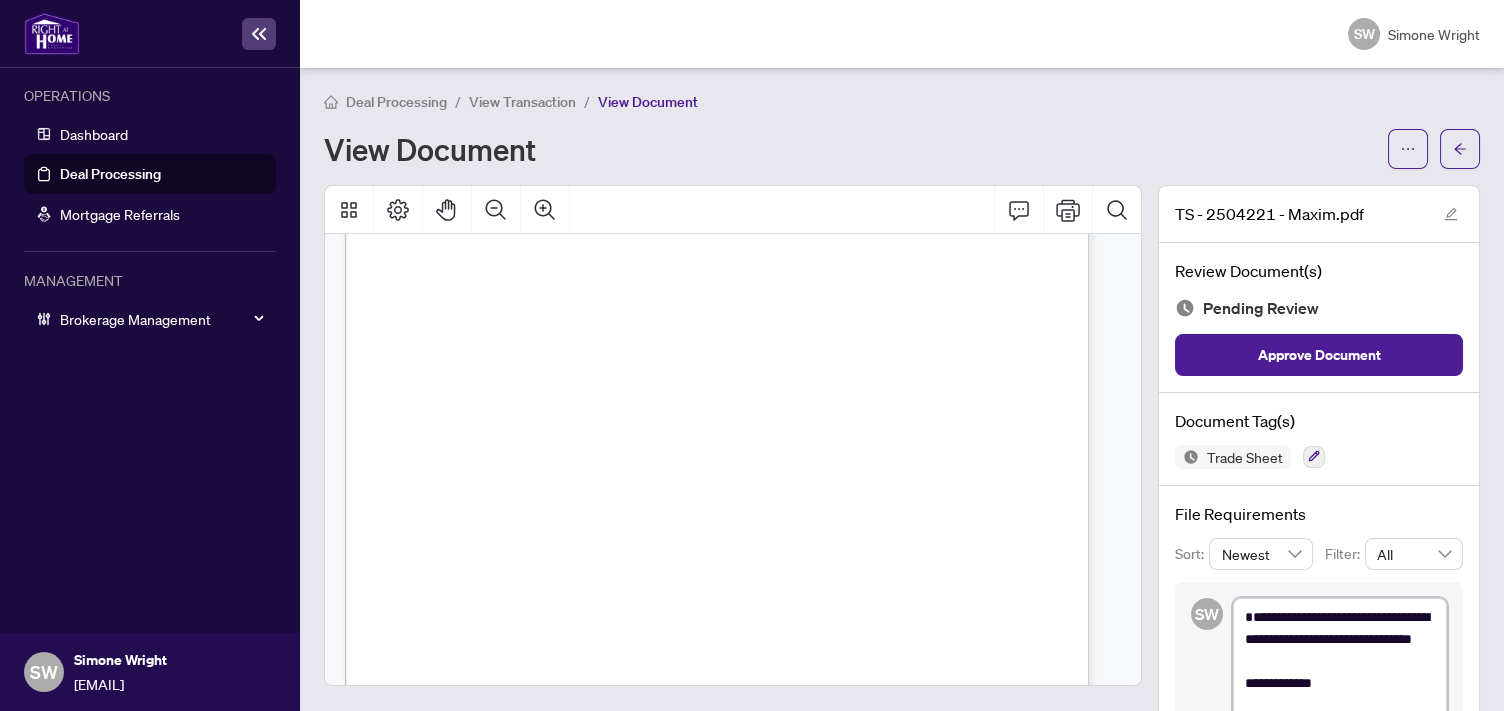 type on "**********" 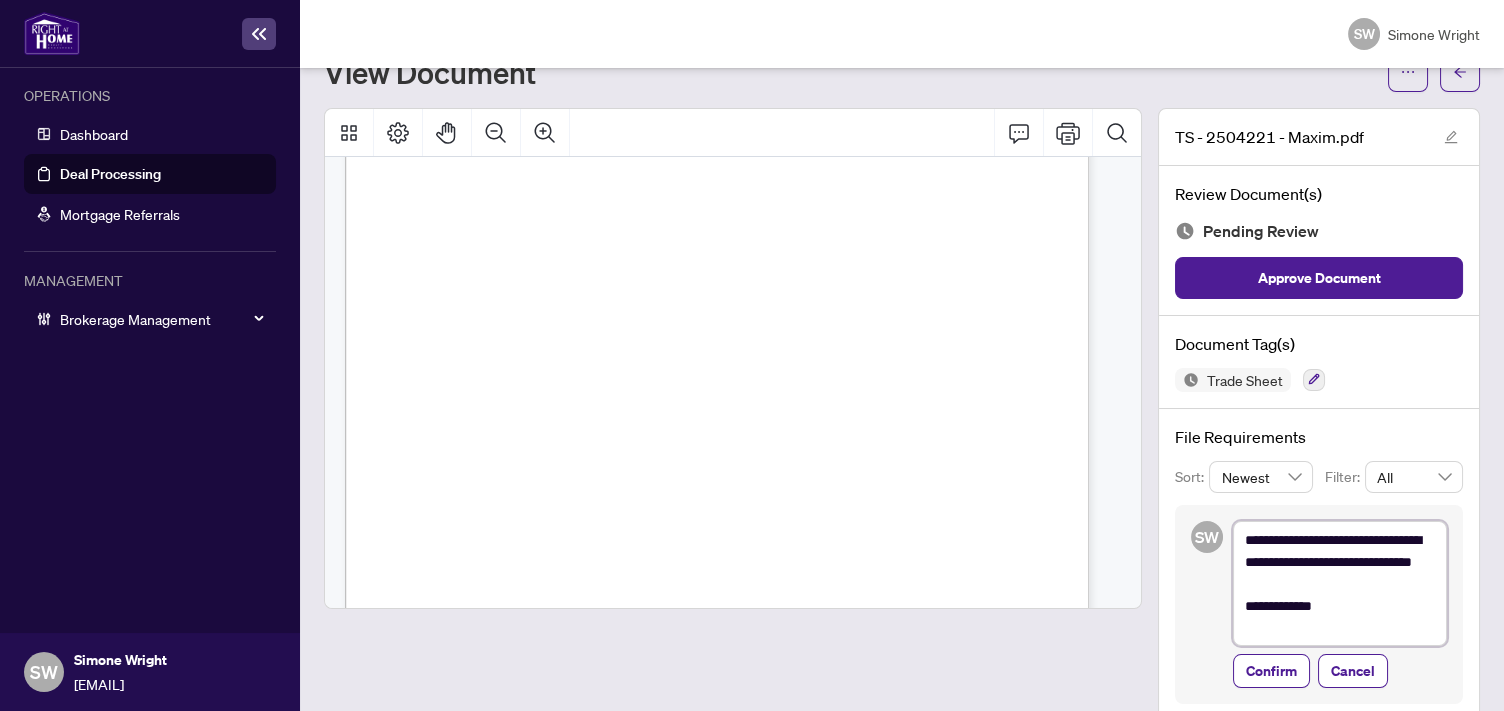 scroll, scrollTop: 113, scrollLeft: 0, axis: vertical 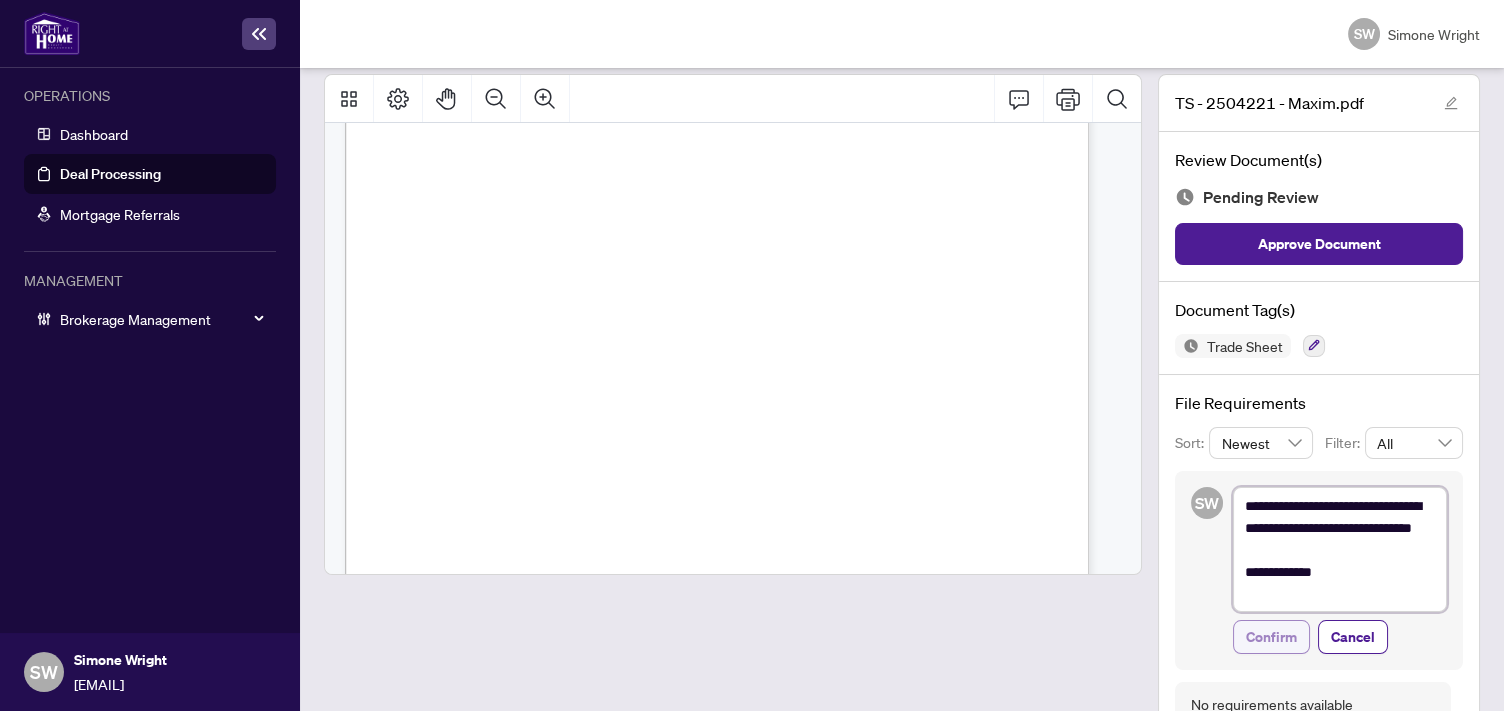 type on "**********" 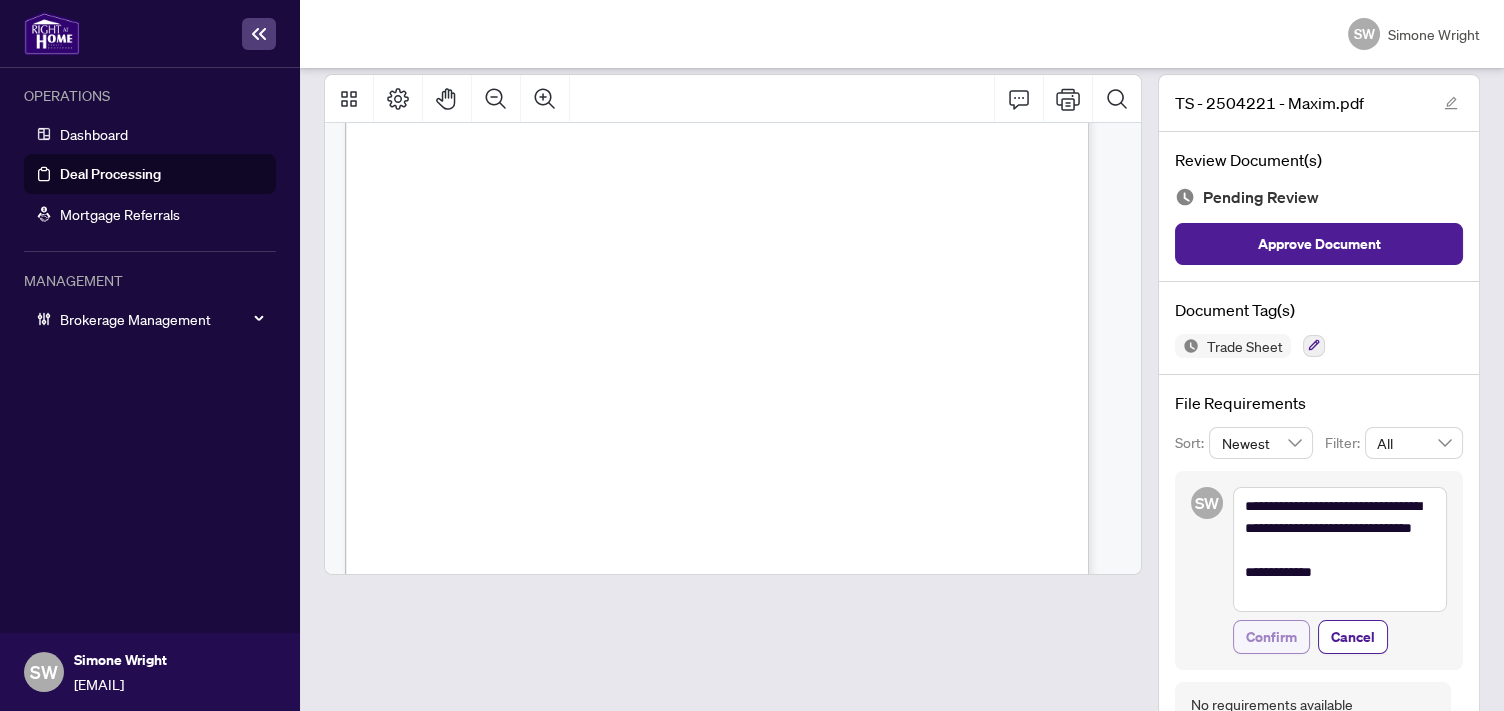 click on "Confirm" at bounding box center (1271, 637) 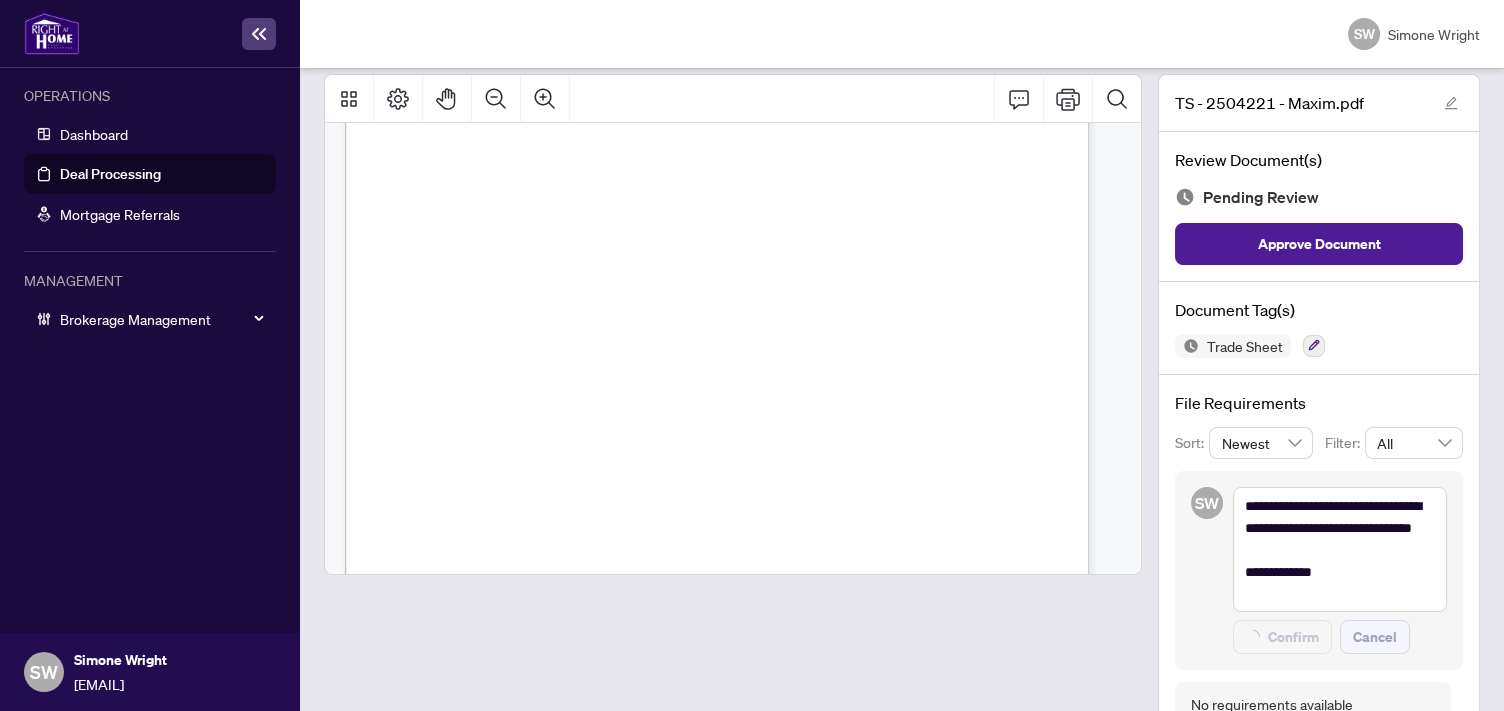 type on "**********" 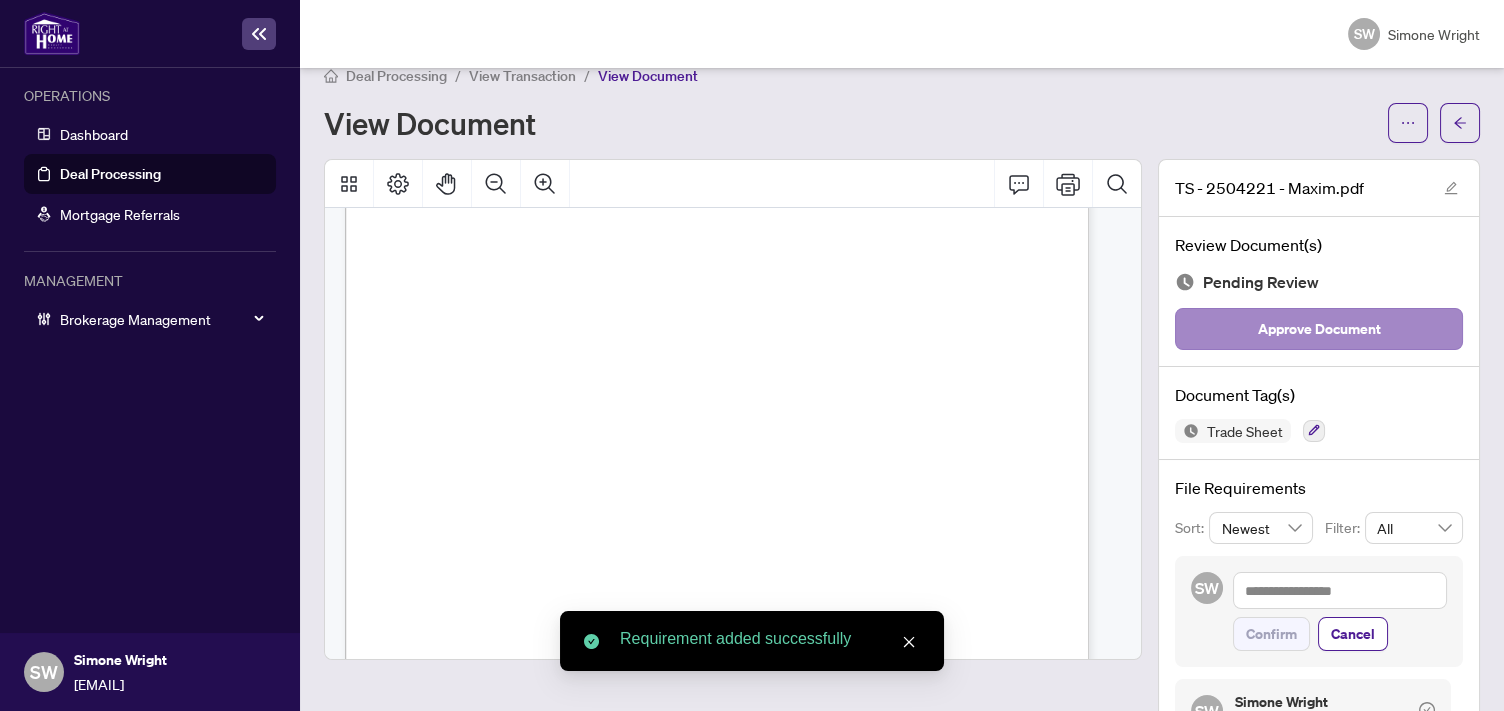 scroll, scrollTop: 0, scrollLeft: 0, axis: both 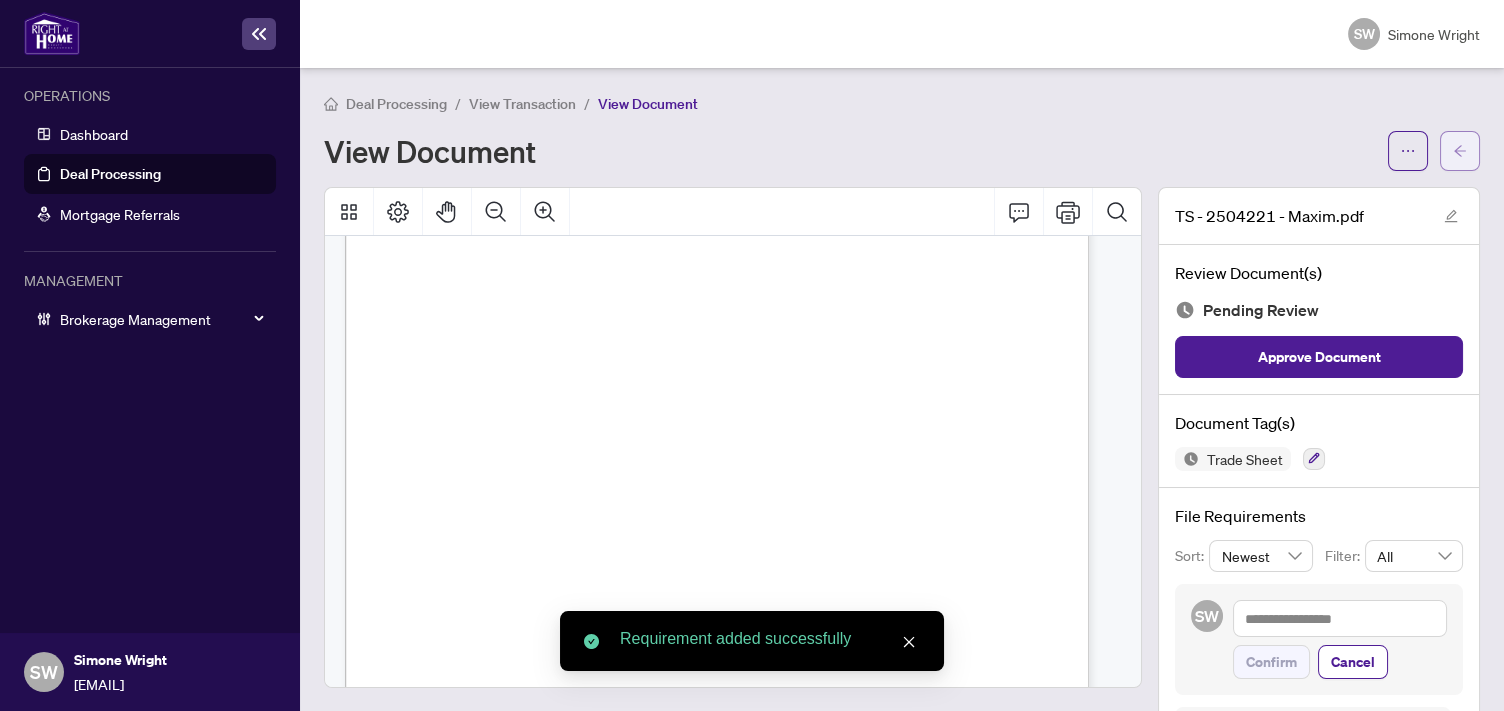 click at bounding box center (1460, 151) 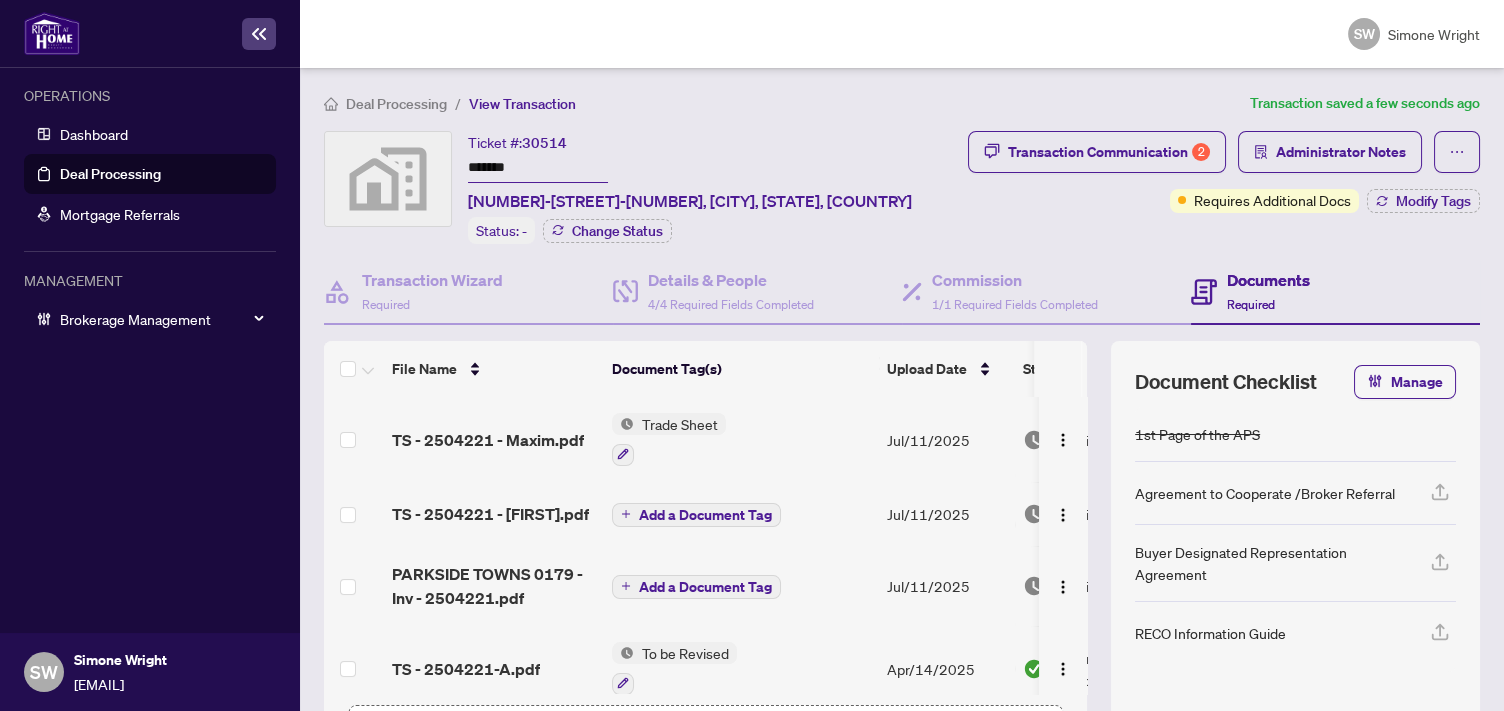 click on "TS - 2504221 - Anastasia.pdf" at bounding box center [490, 514] 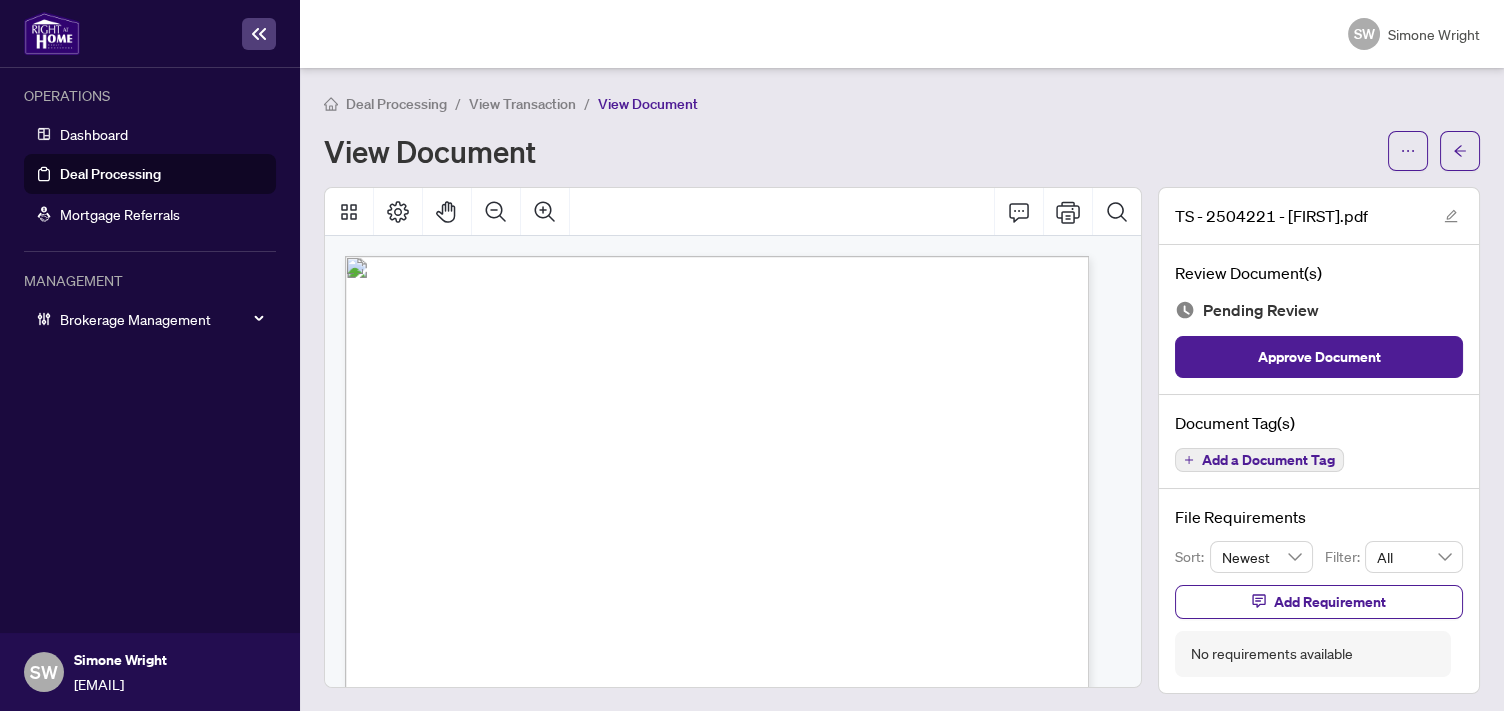 click on "Add a Document Tag" at bounding box center (1268, 460) 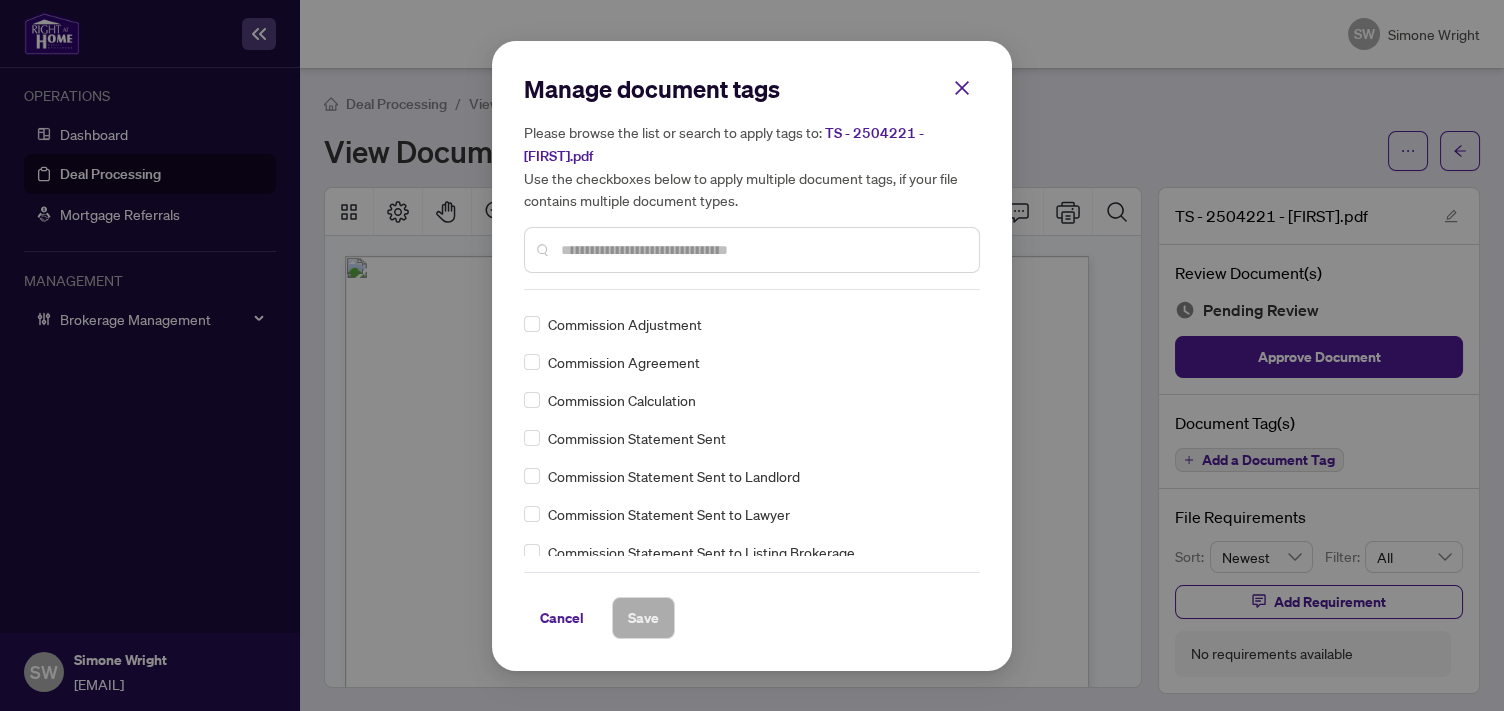 scroll, scrollTop: 874, scrollLeft: 0, axis: vertical 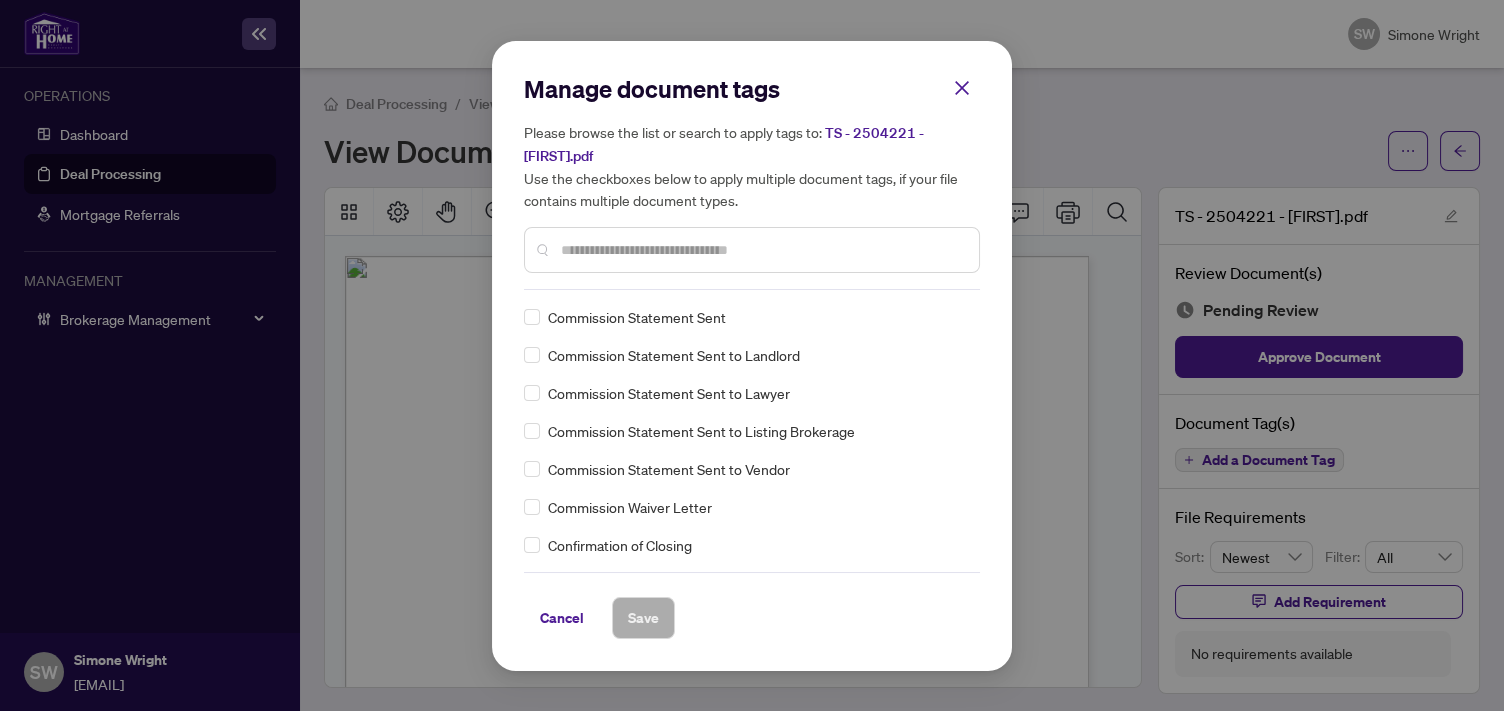 click at bounding box center (762, 250) 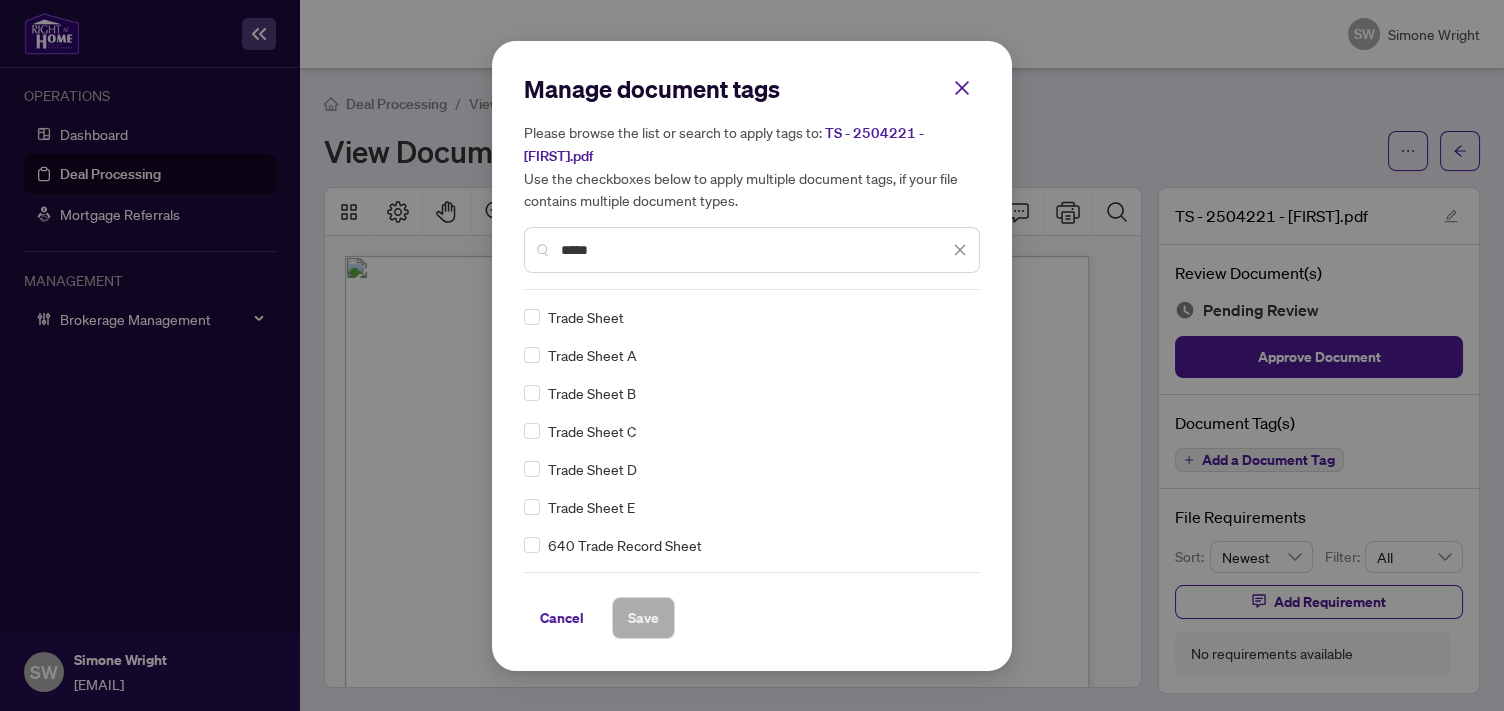 scroll, scrollTop: 0, scrollLeft: 0, axis: both 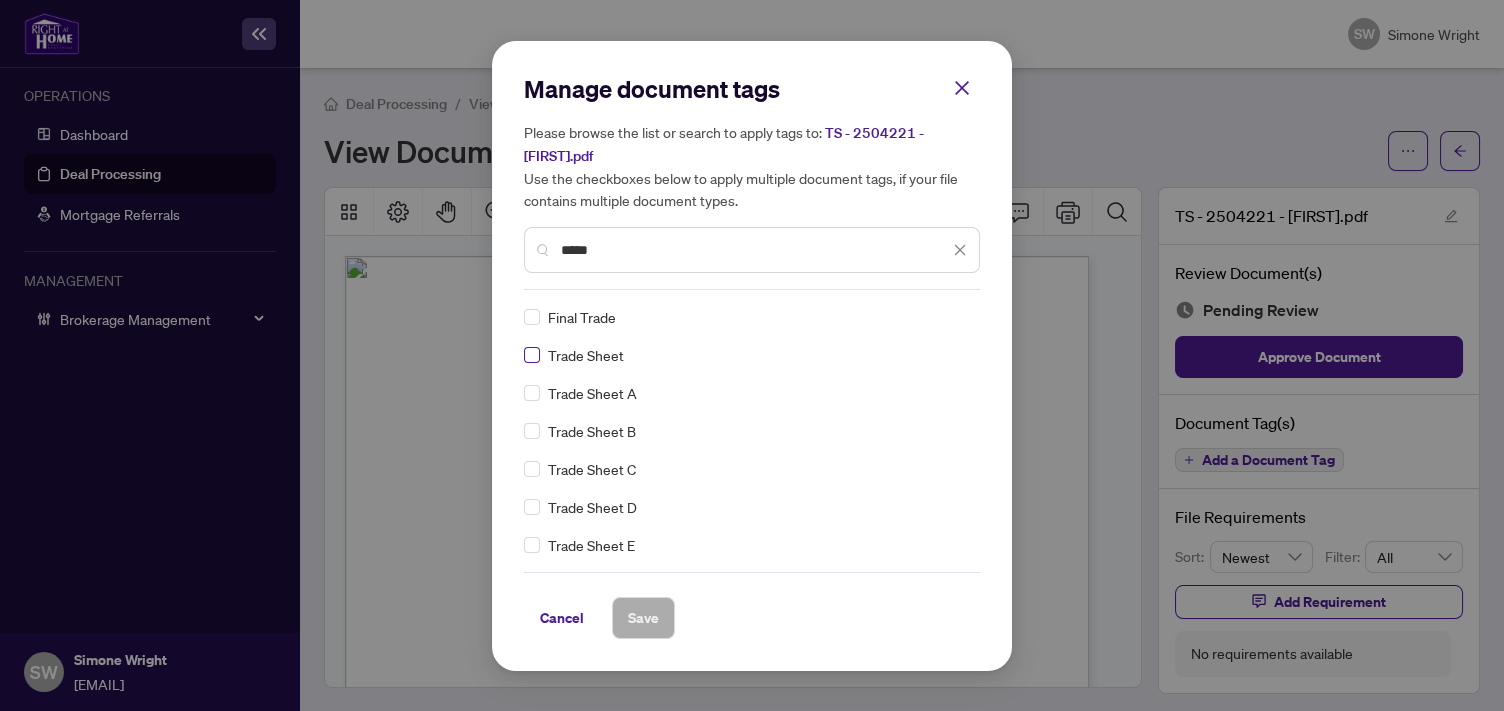 type on "*****" 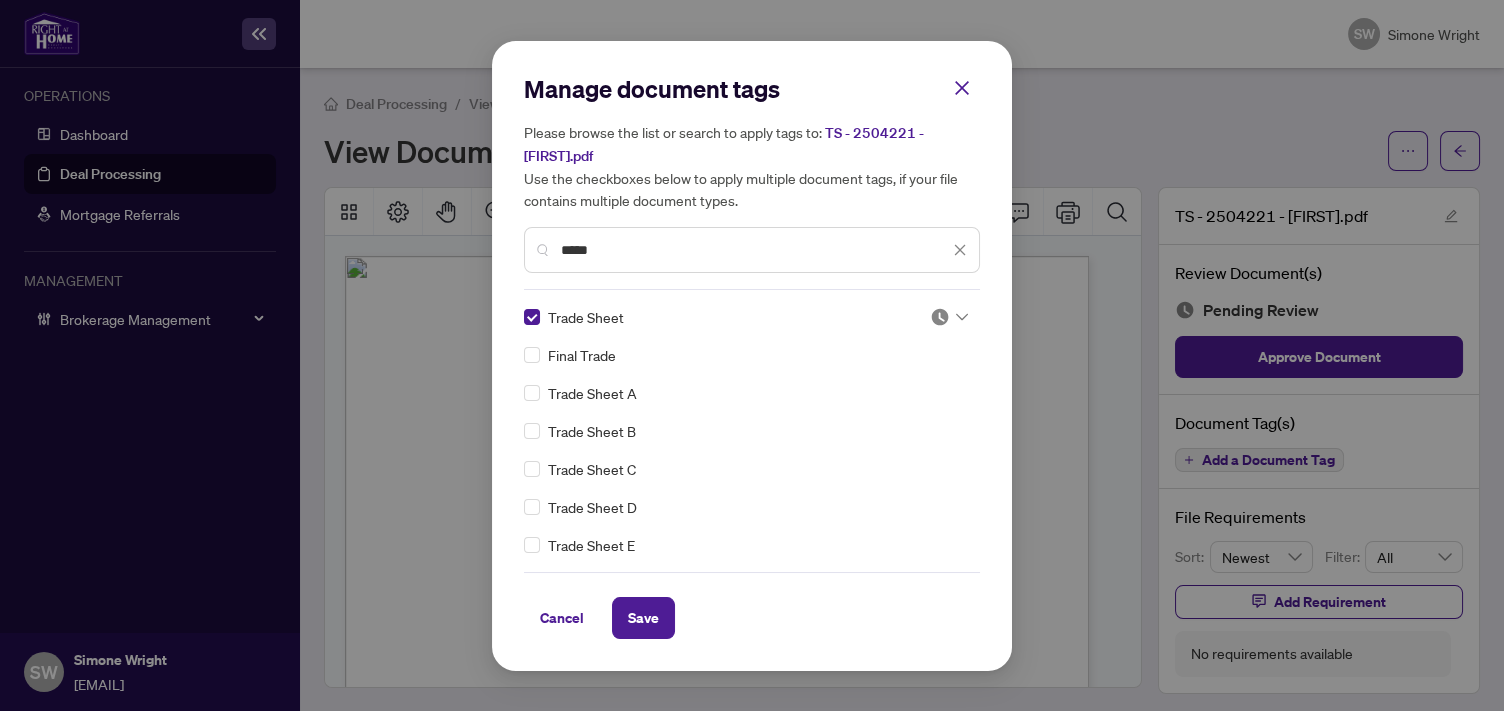 scroll, scrollTop: 0, scrollLeft: 0, axis: both 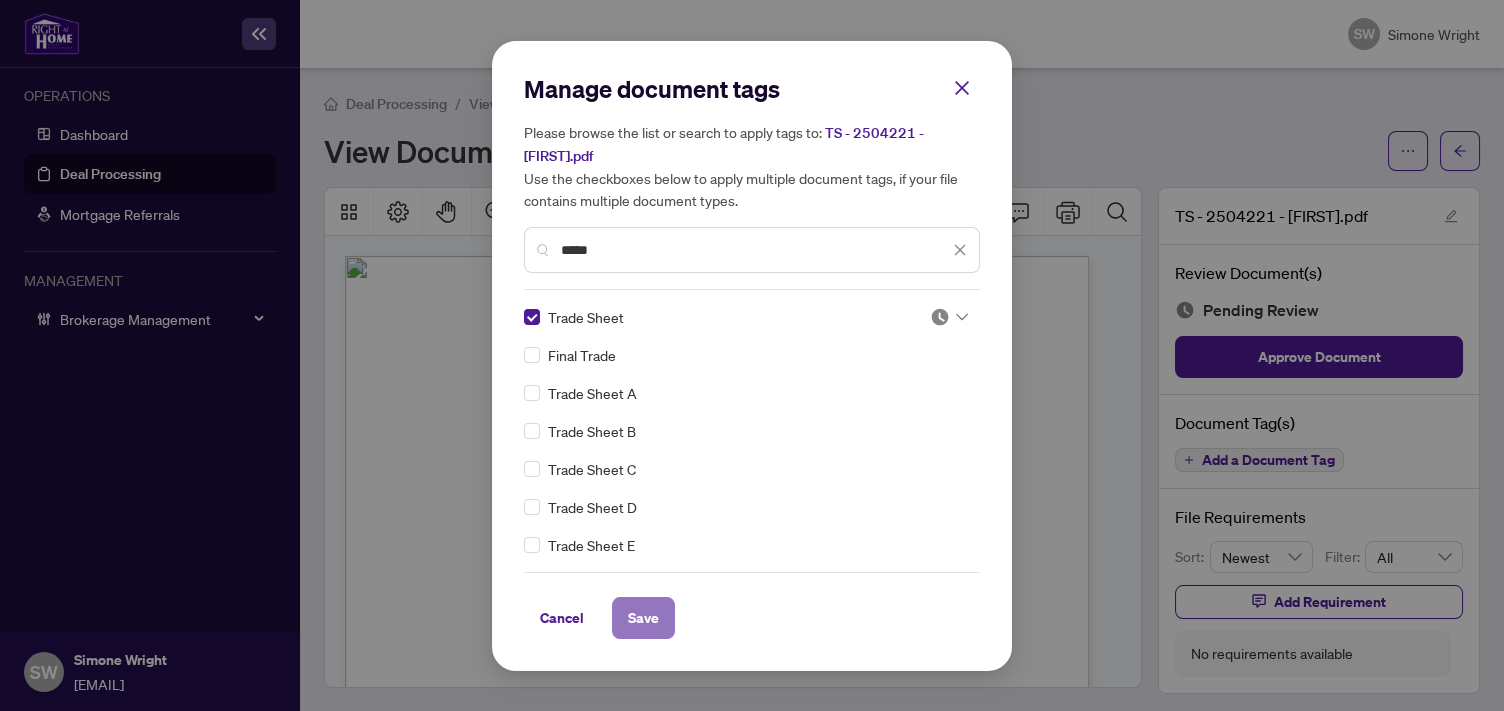 click on "Save" at bounding box center [643, 618] 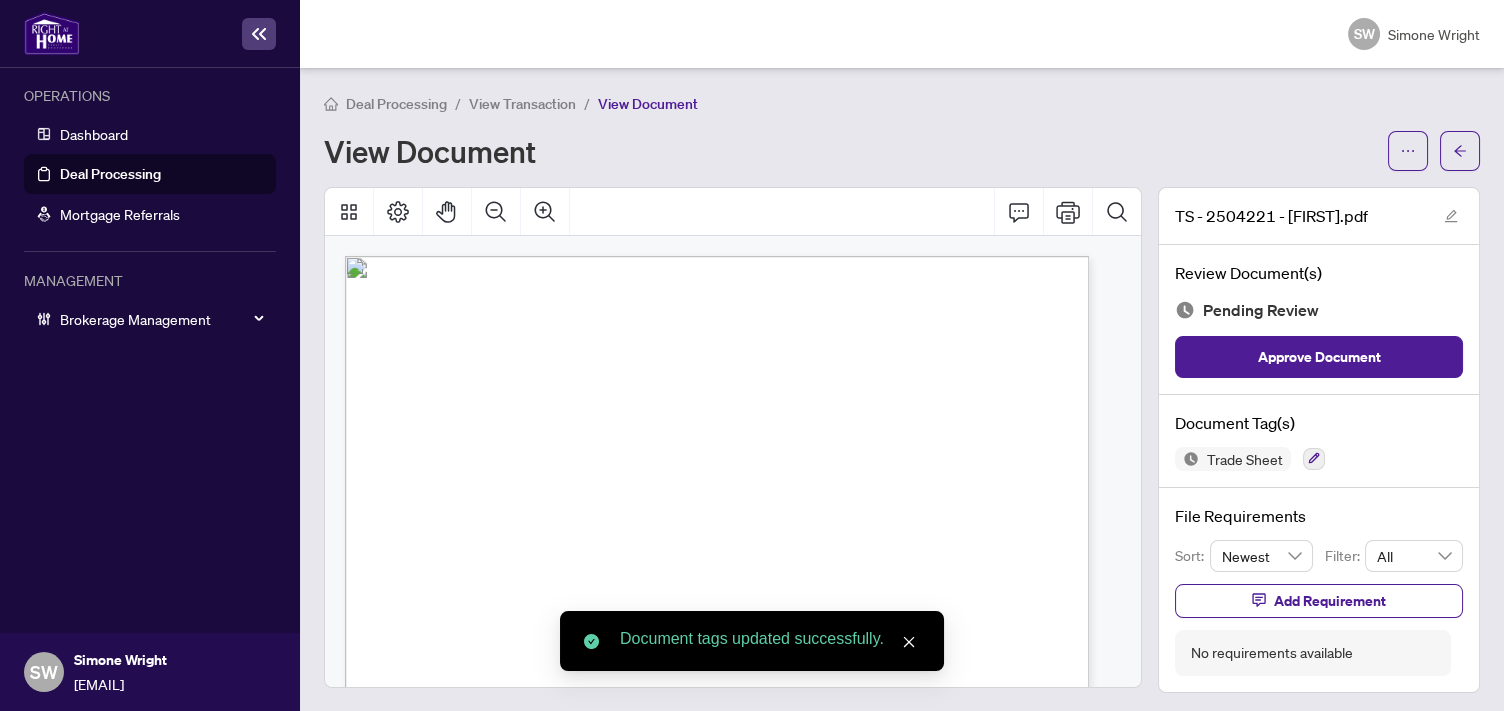 click 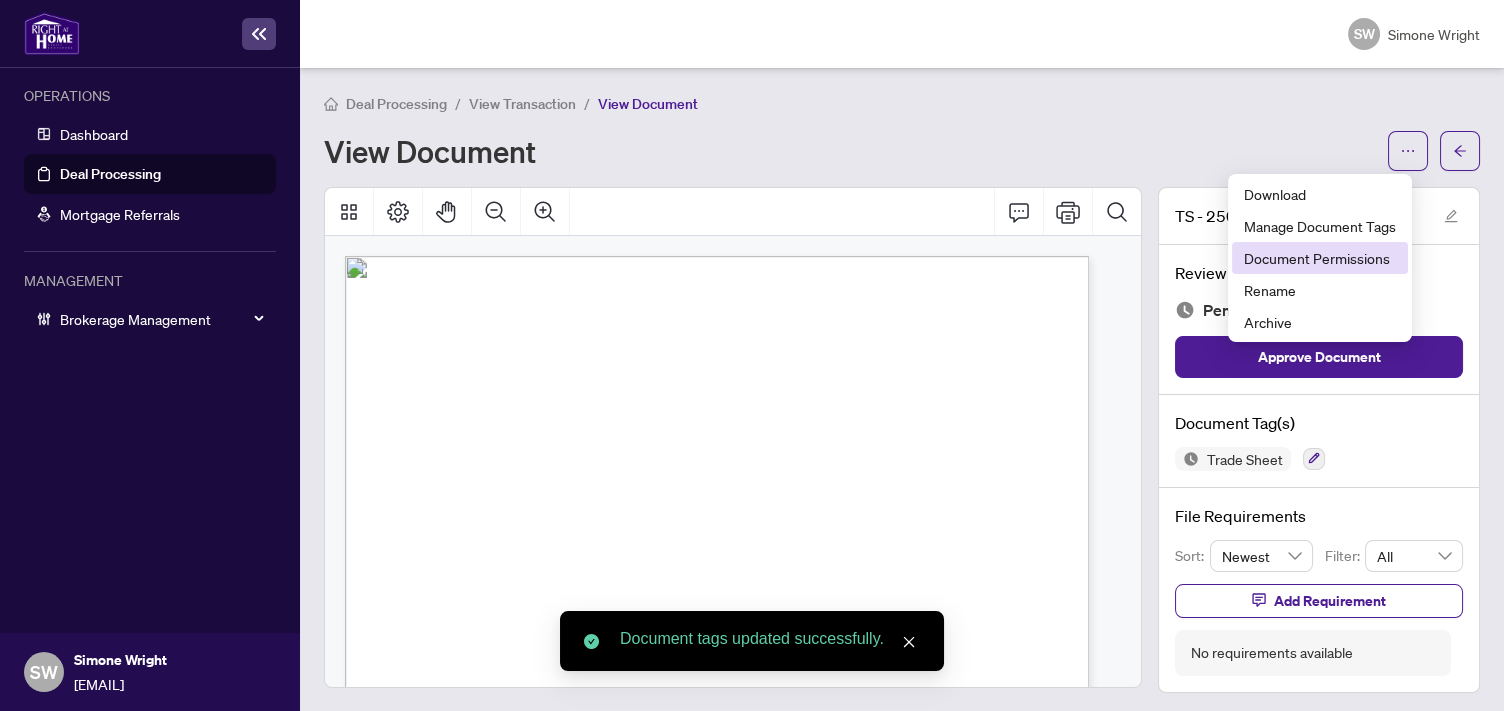click on "Document Permissions" at bounding box center [1320, 258] 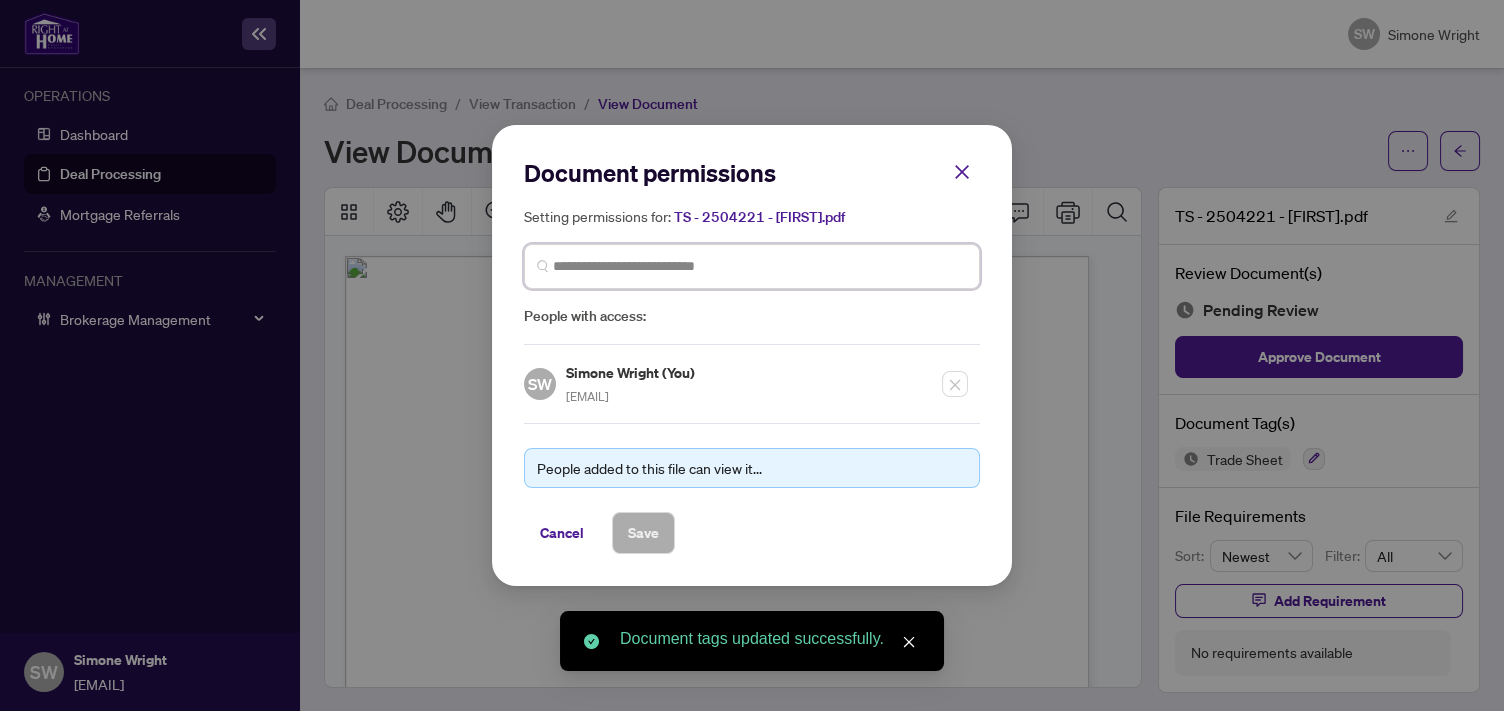 click at bounding box center (760, 266) 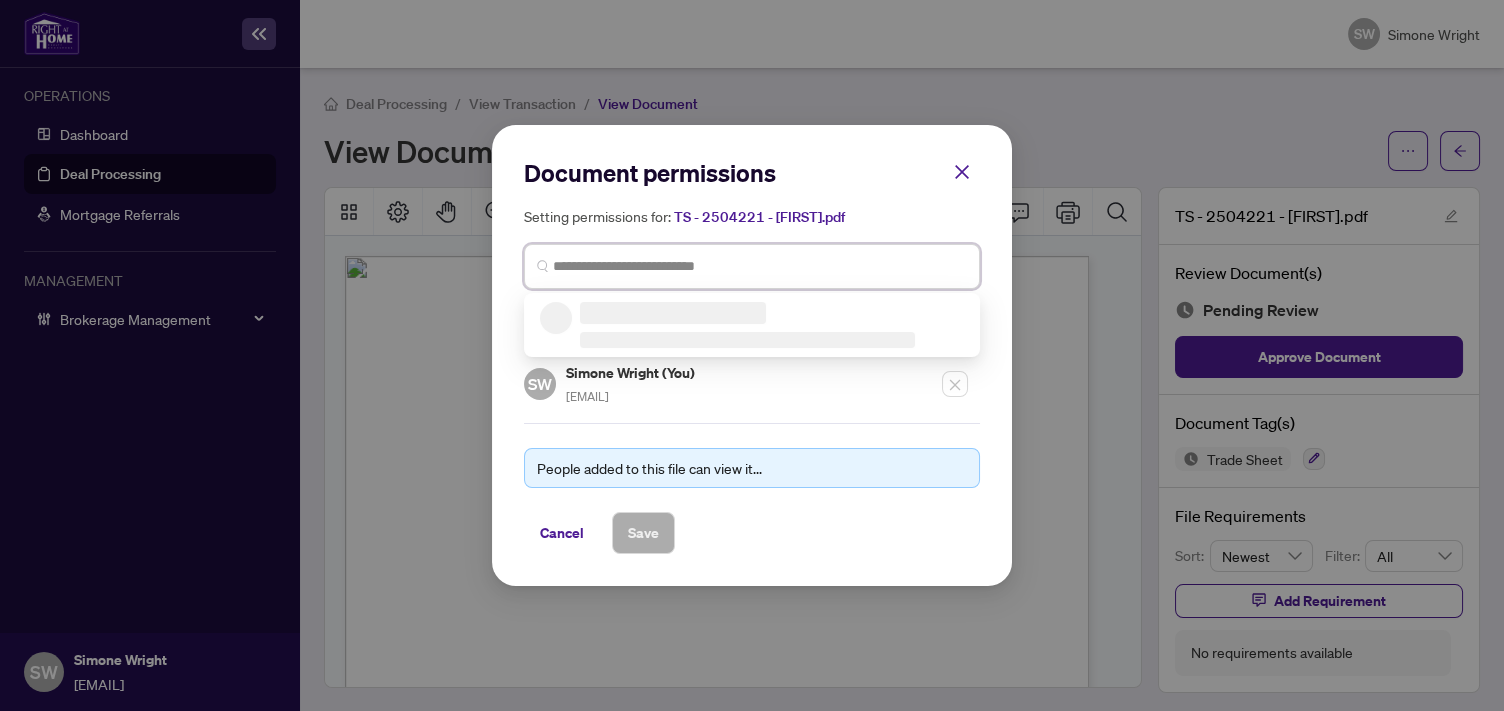 scroll, scrollTop: 0, scrollLeft: 0, axis: both 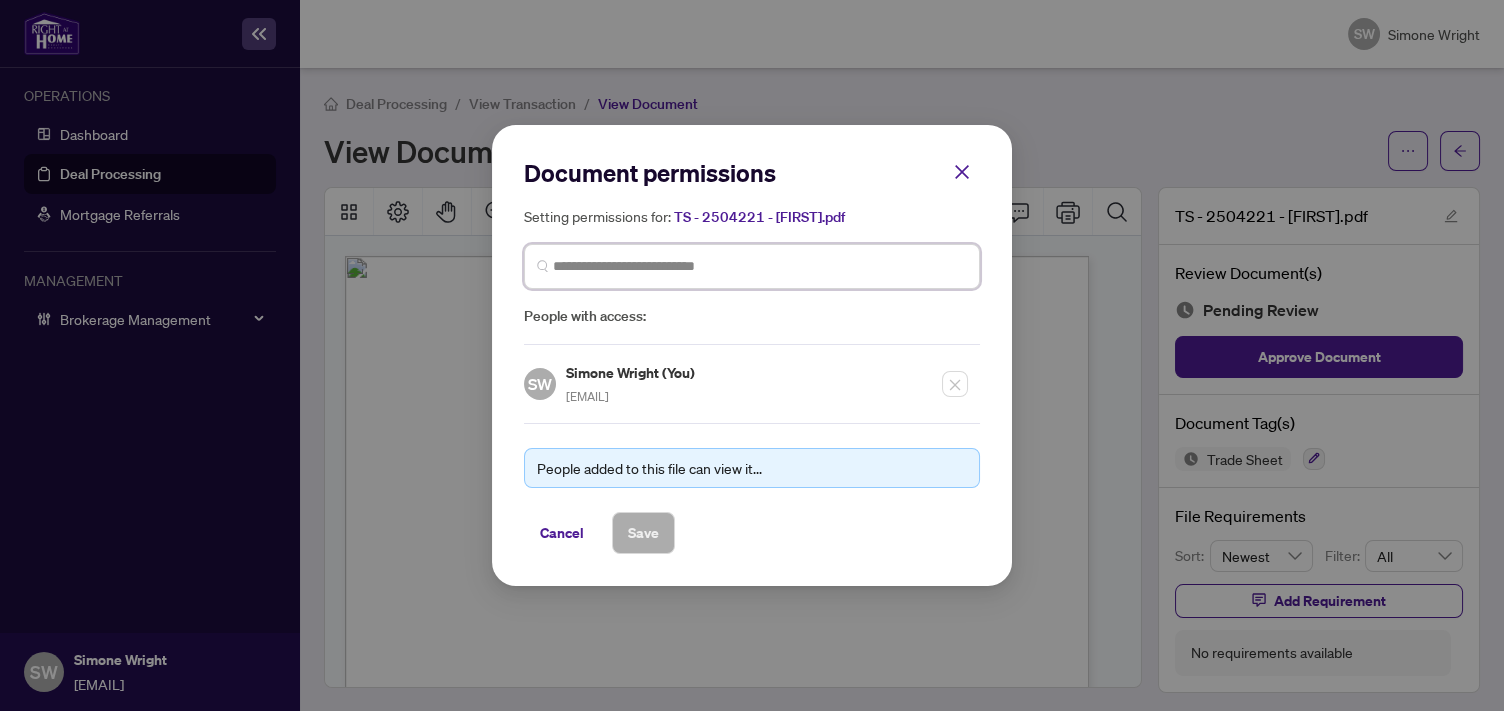 click at bounding box center [760, 266] 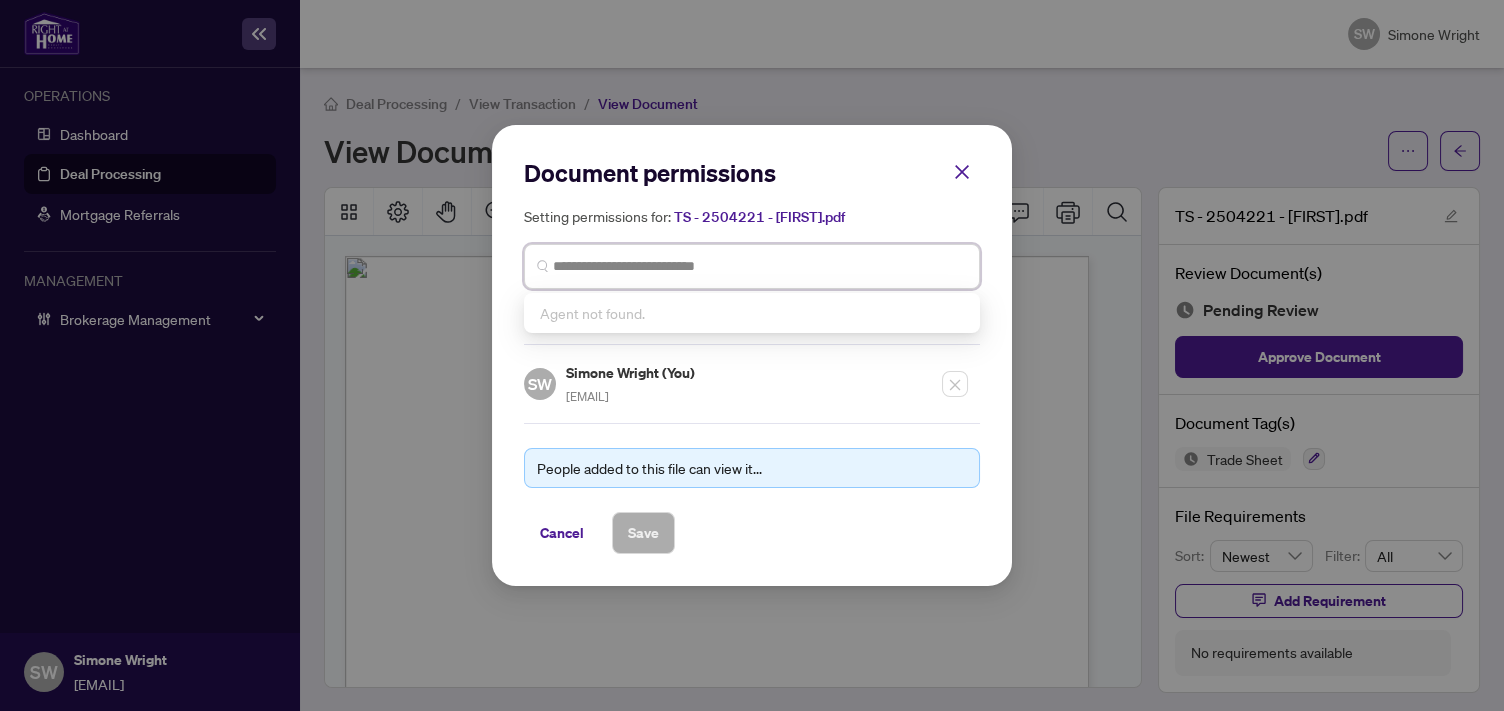 type on "*" 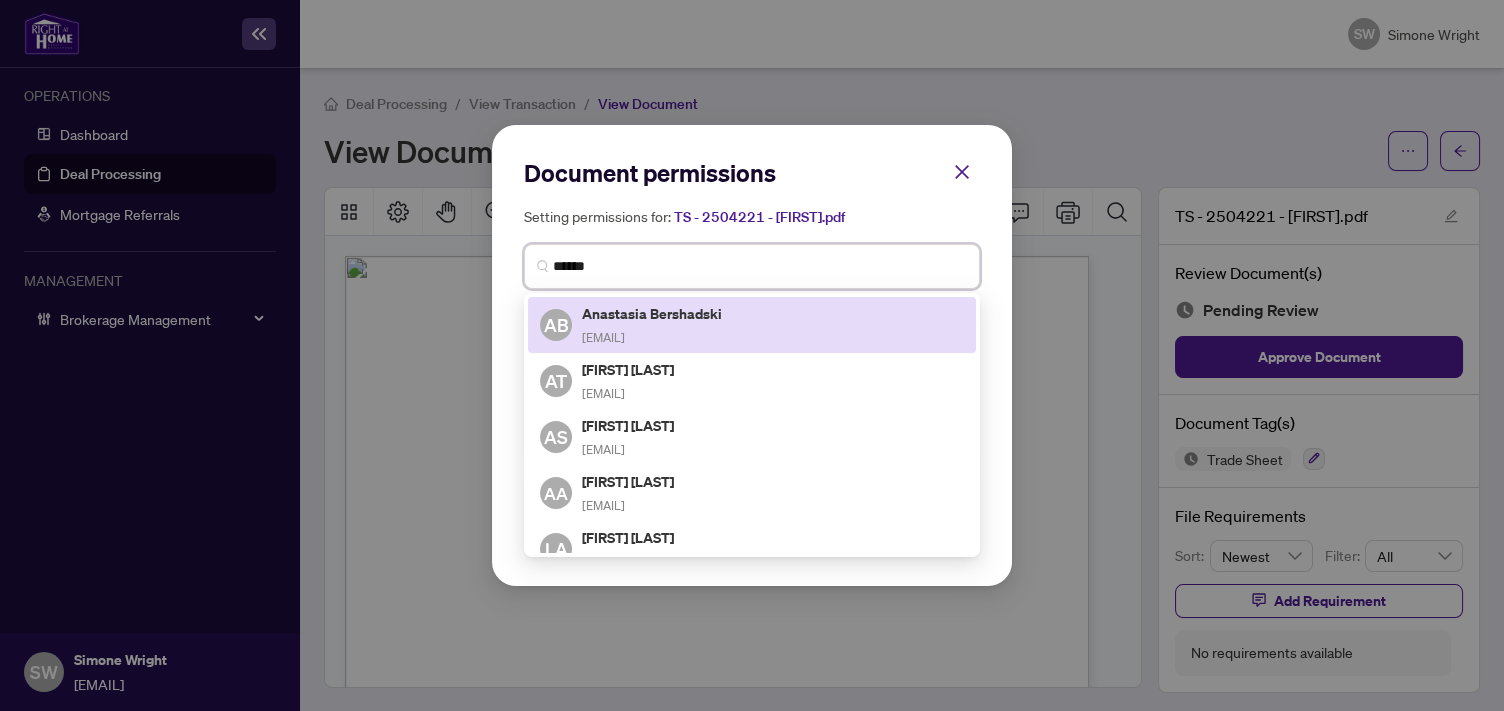 type on "******" 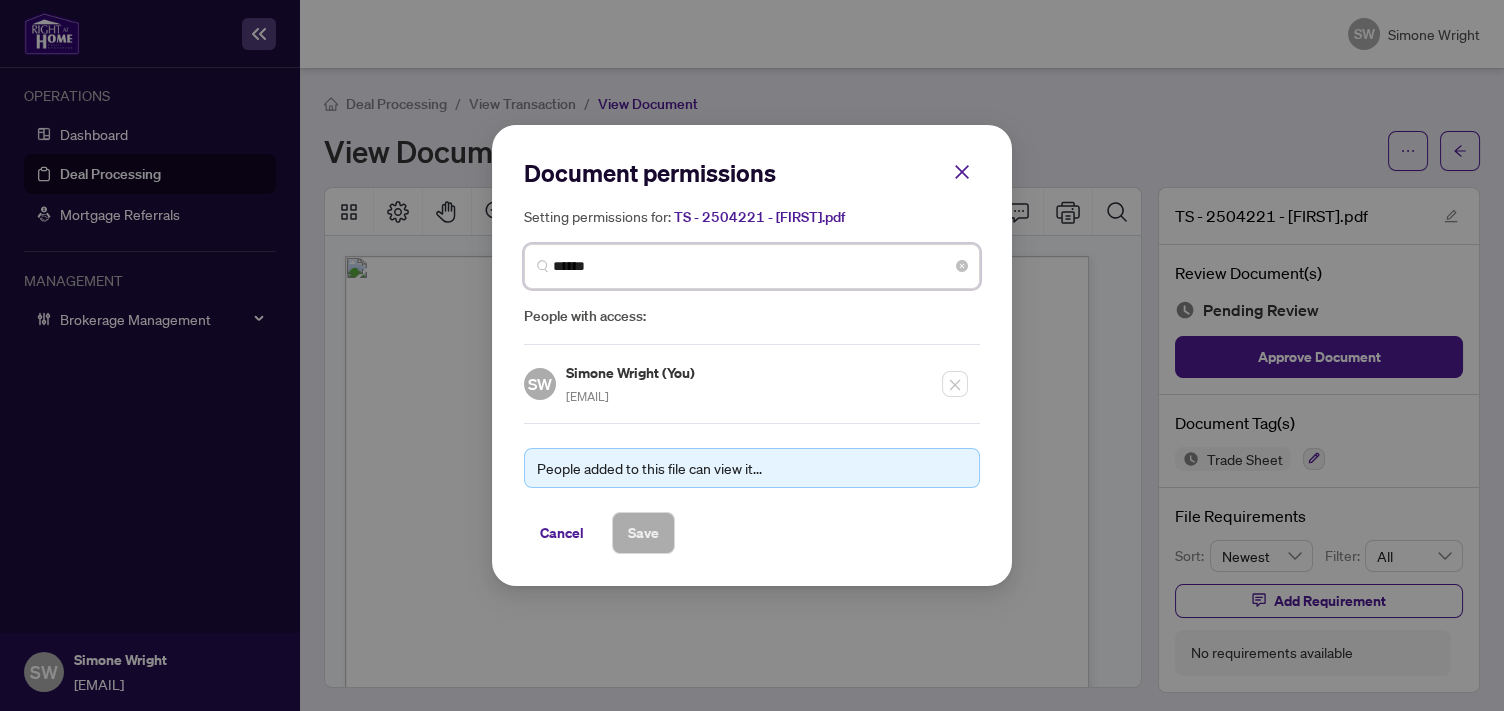 click on "******" at bounding box center (760, 266) 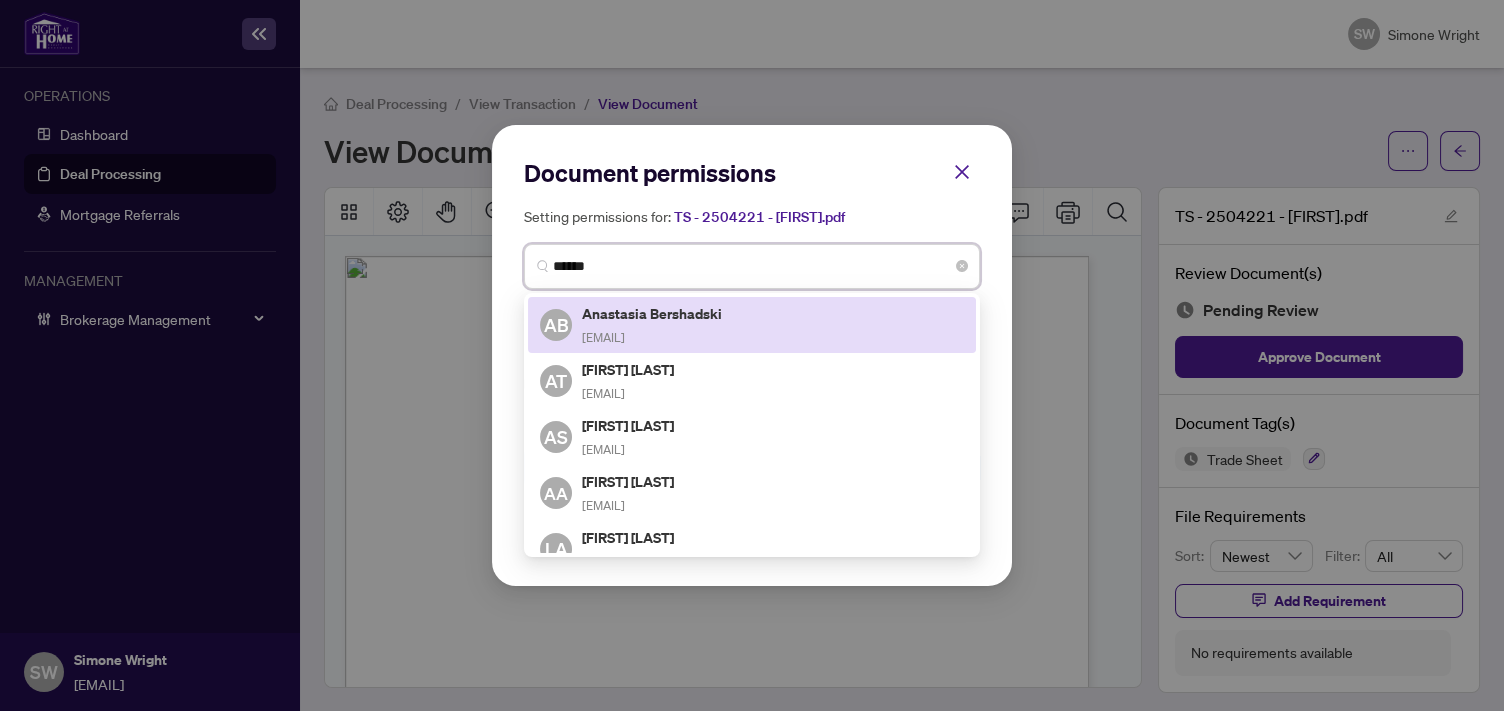 click on "Anastasia Bershadski" at bounding box center (653, 313) 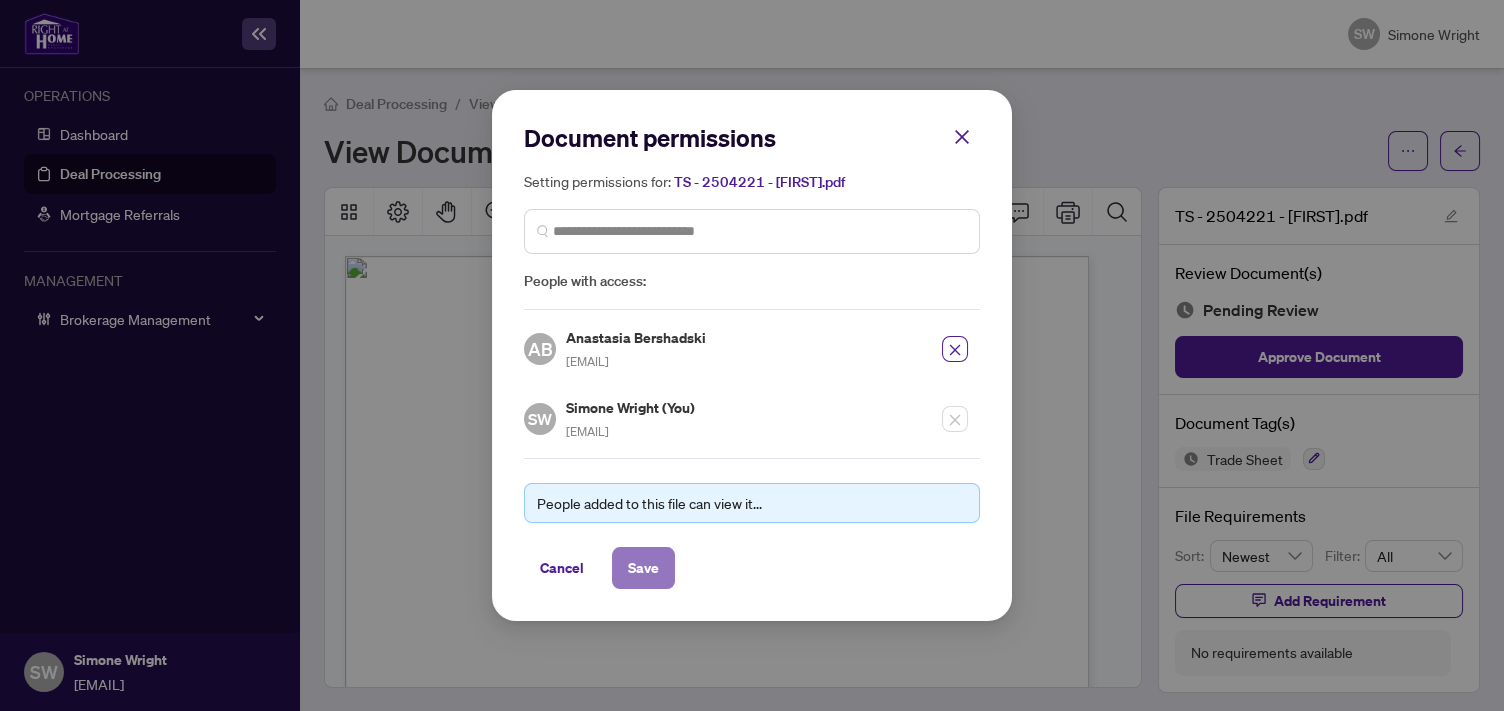 click on "Save" at bounding box center (643, 568) 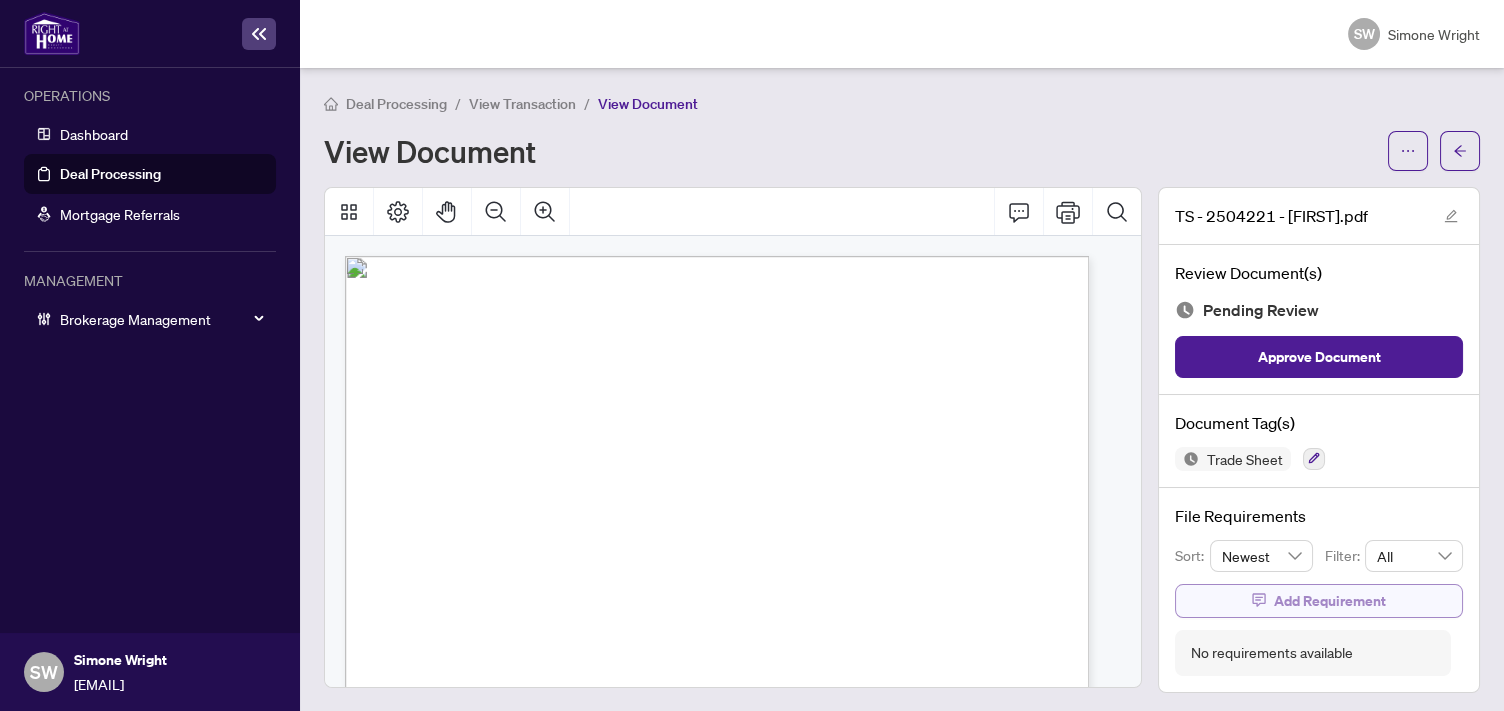 click on "Add Requirement" at bounding box center [1330, 601] 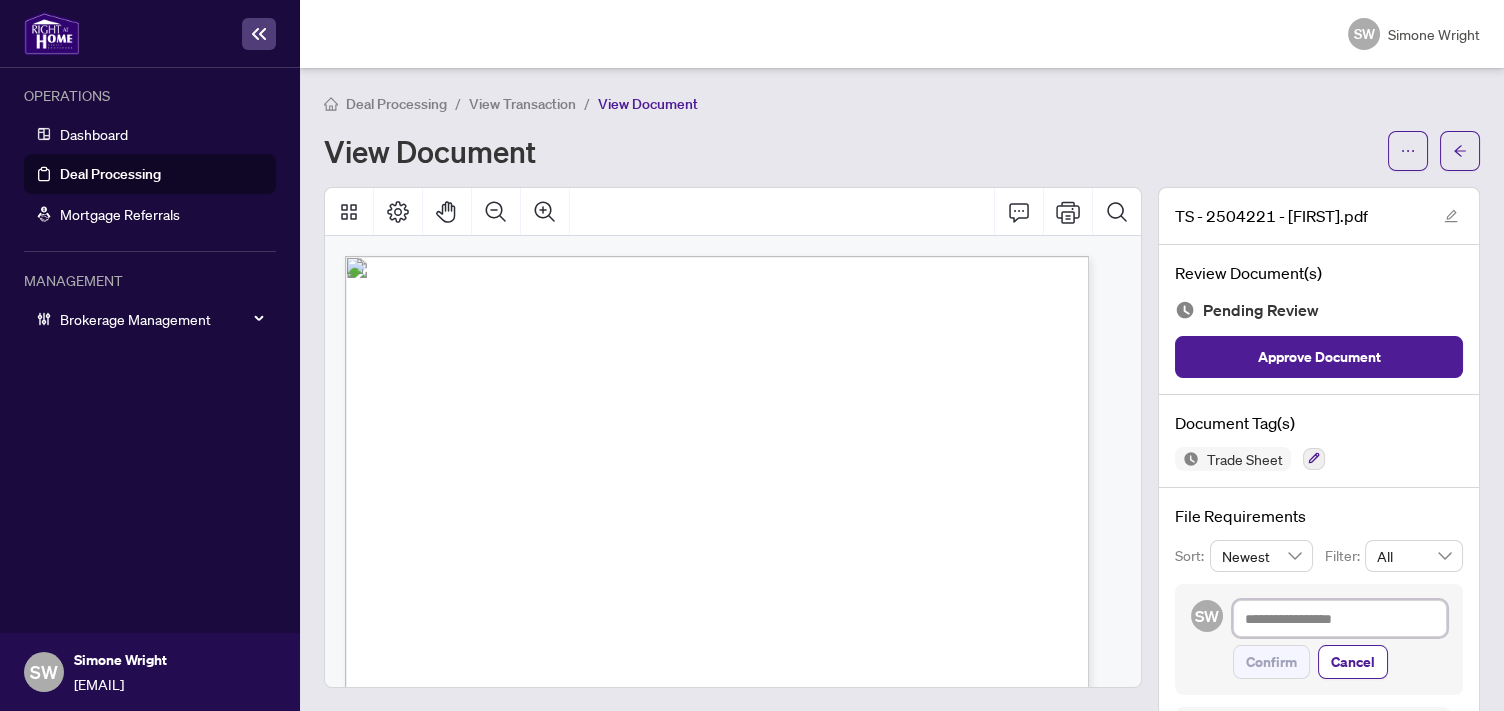 click at bounding box center [1340, 619] 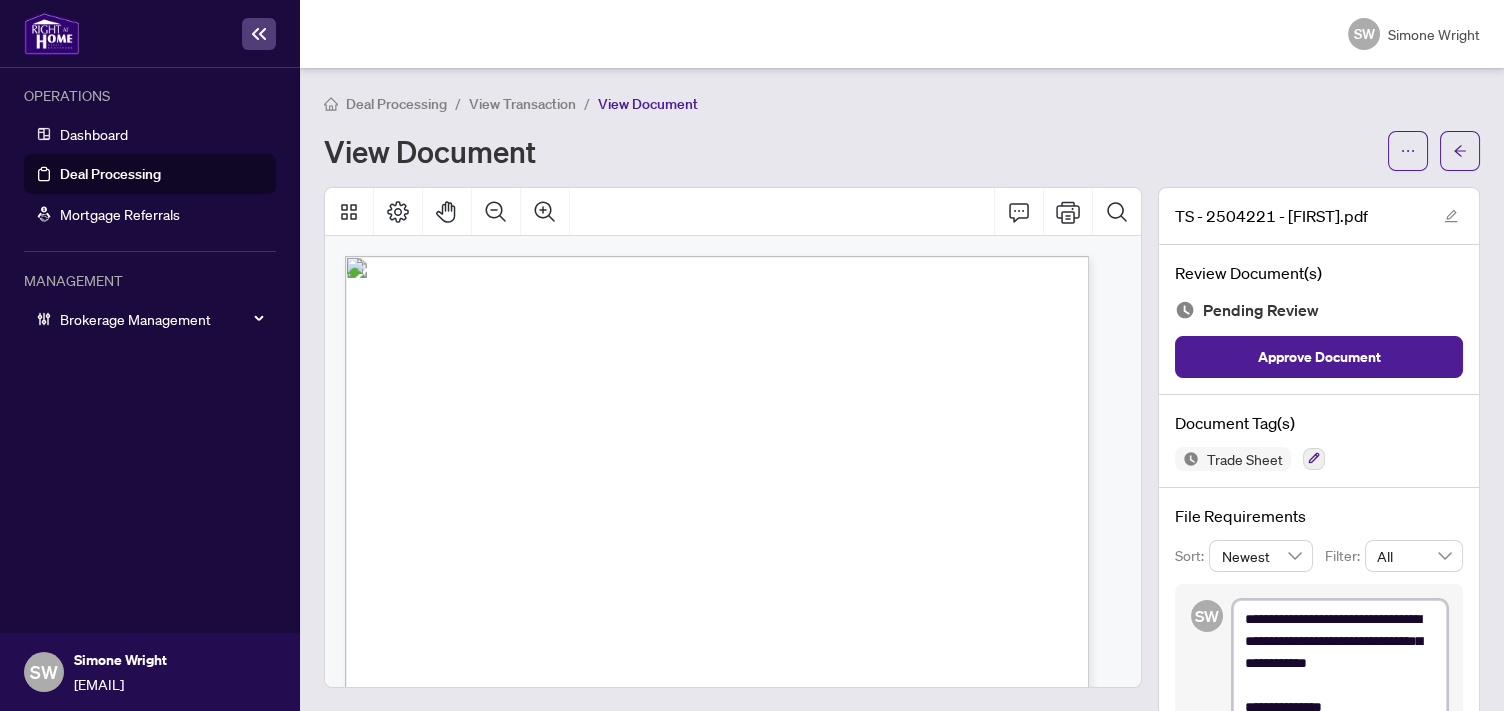 scroll, scrollTop: 23, scrollLeft: 0, axis: vertical 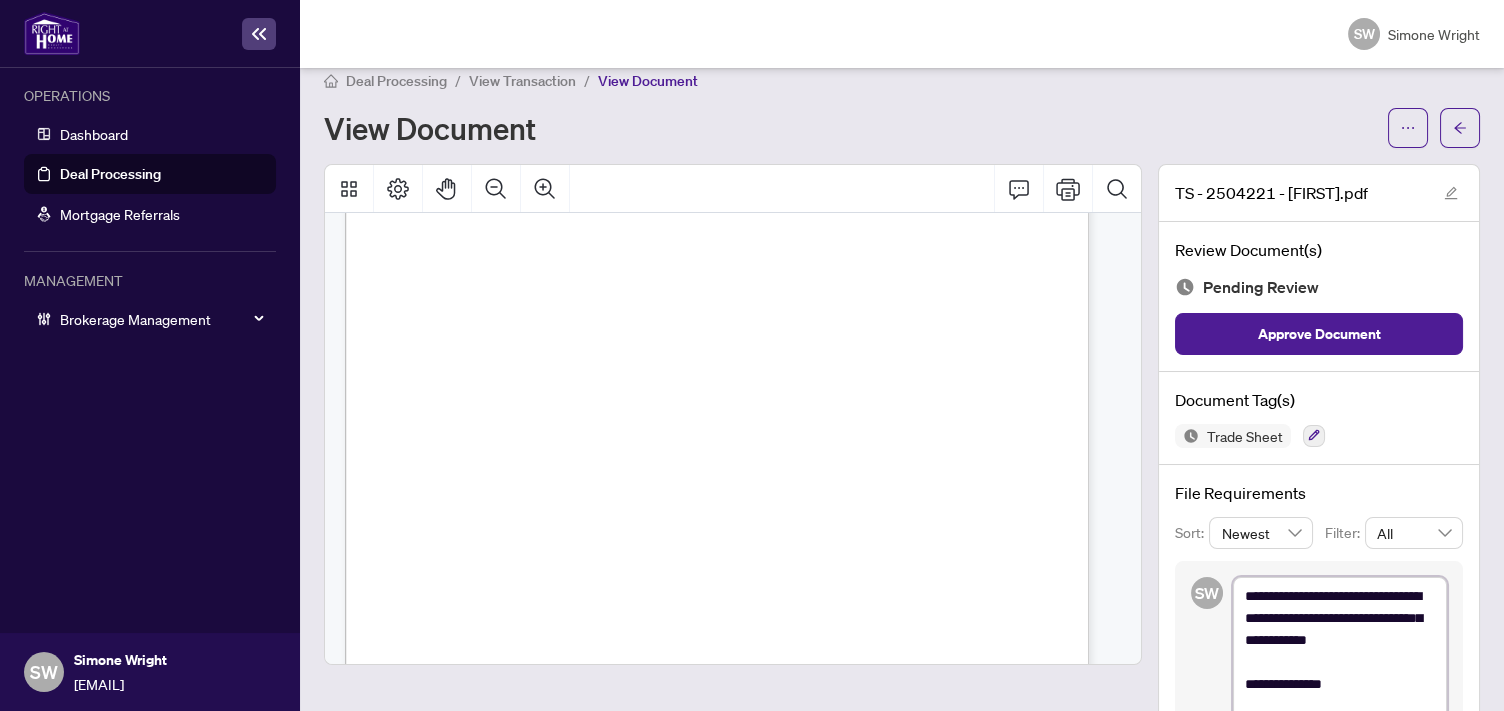 drag, startPoint x: 1316, startPoint y: 592, endPoint x: 1198, endPoint y: 585, distance: 118.20744 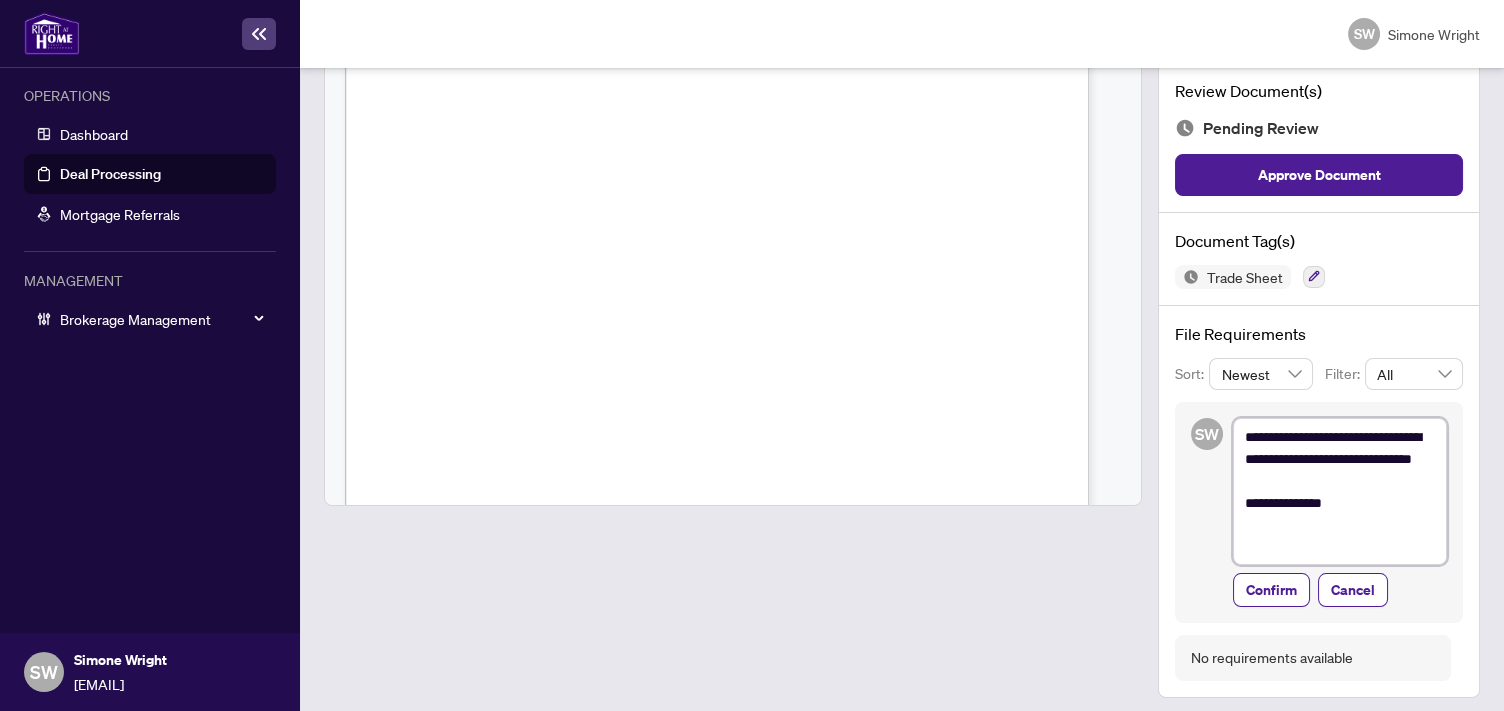 scroll, scrollTop: 189, scrollLeft: 0, axis: vertical 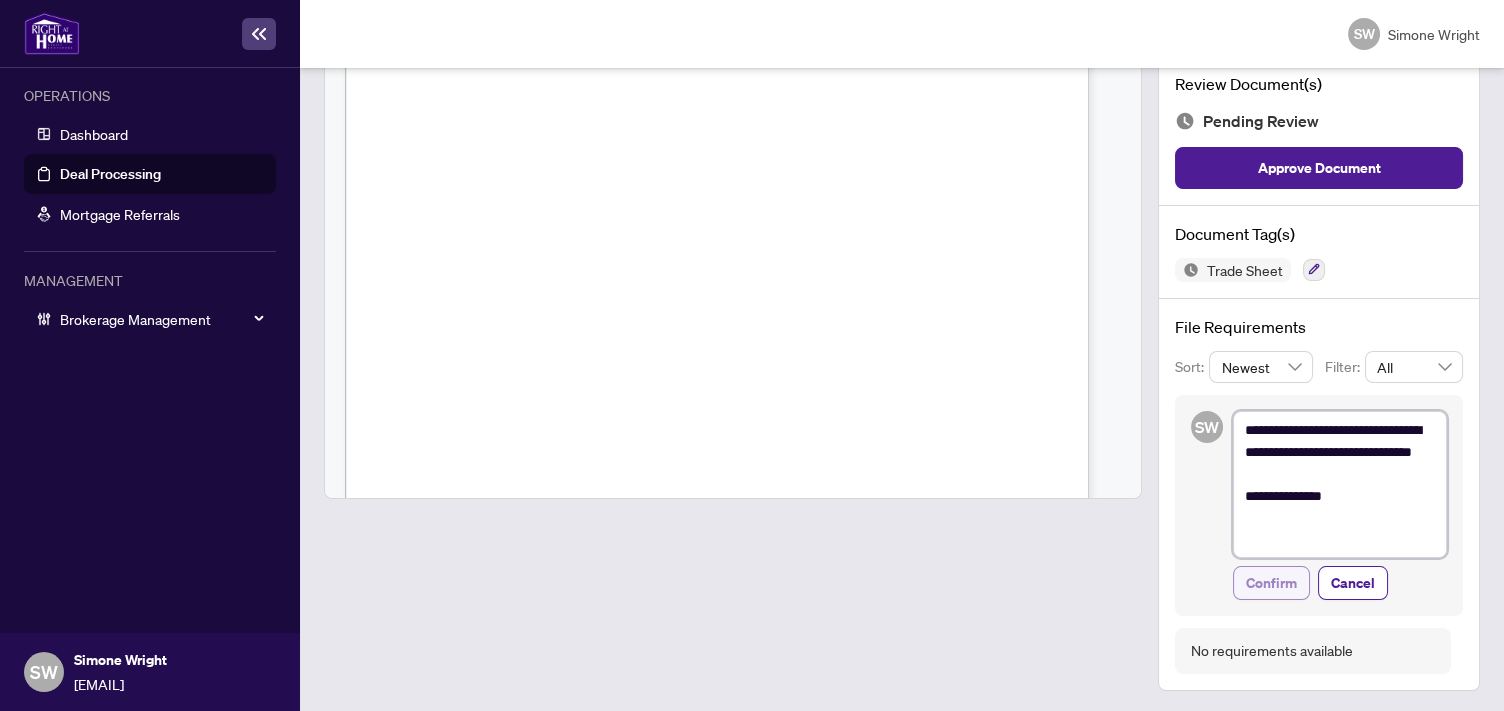 type on "**********" 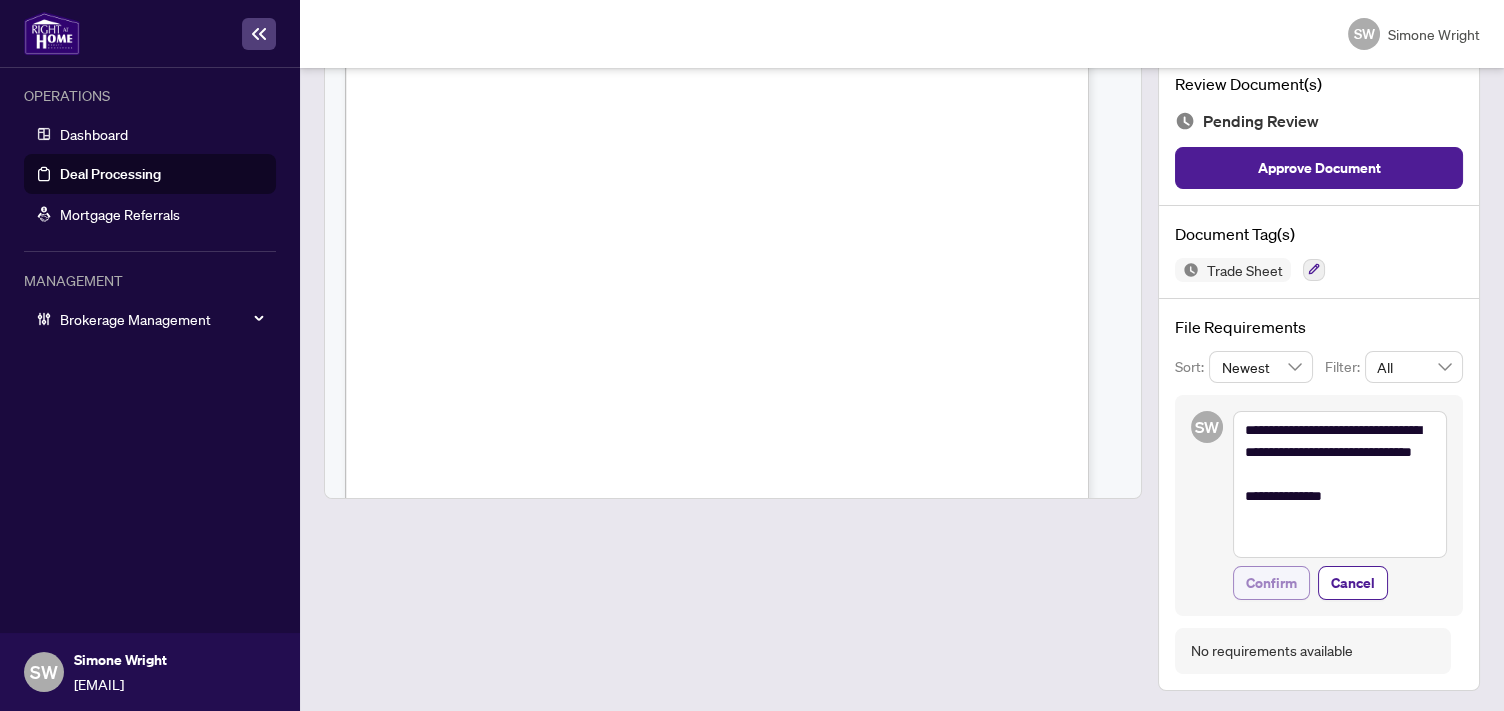 click on "Confirm" at bounding box center [1271, 583] 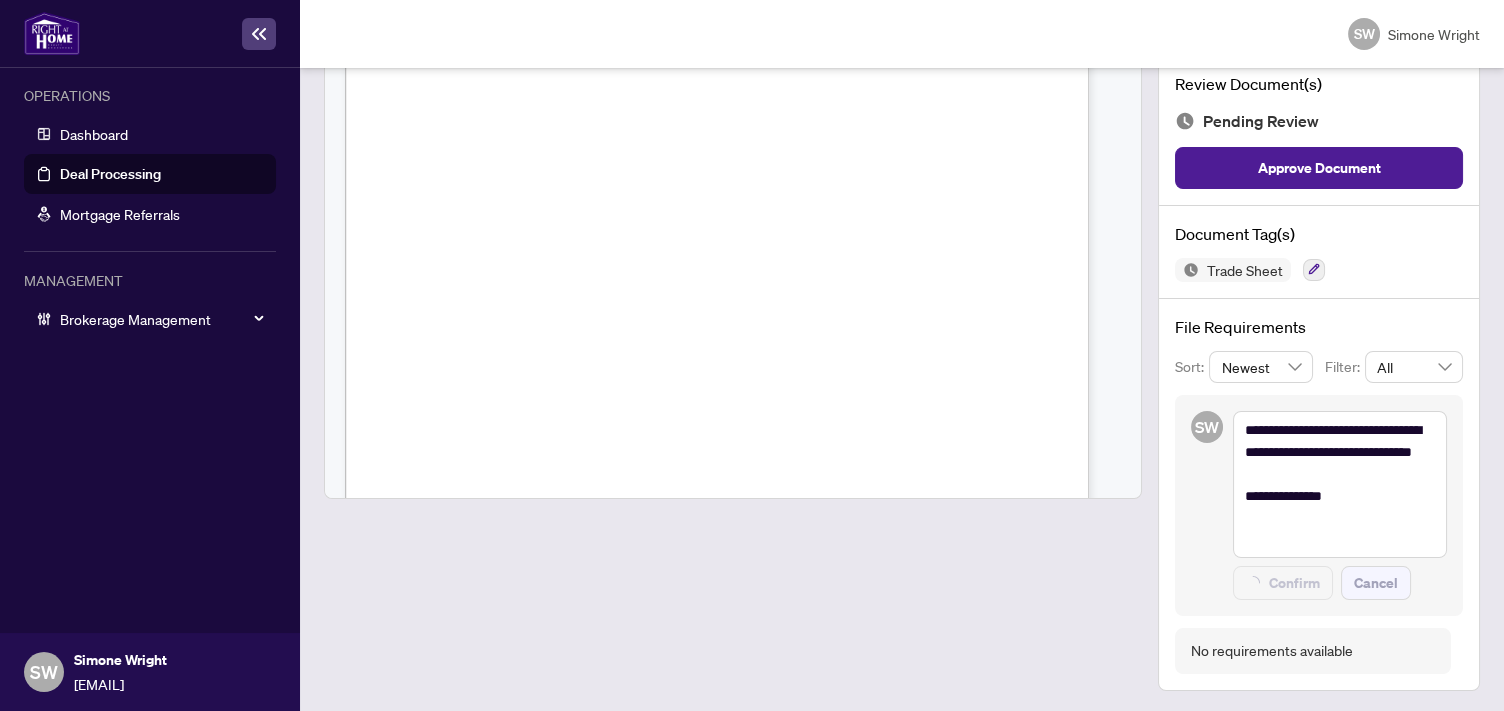 type on "**********" 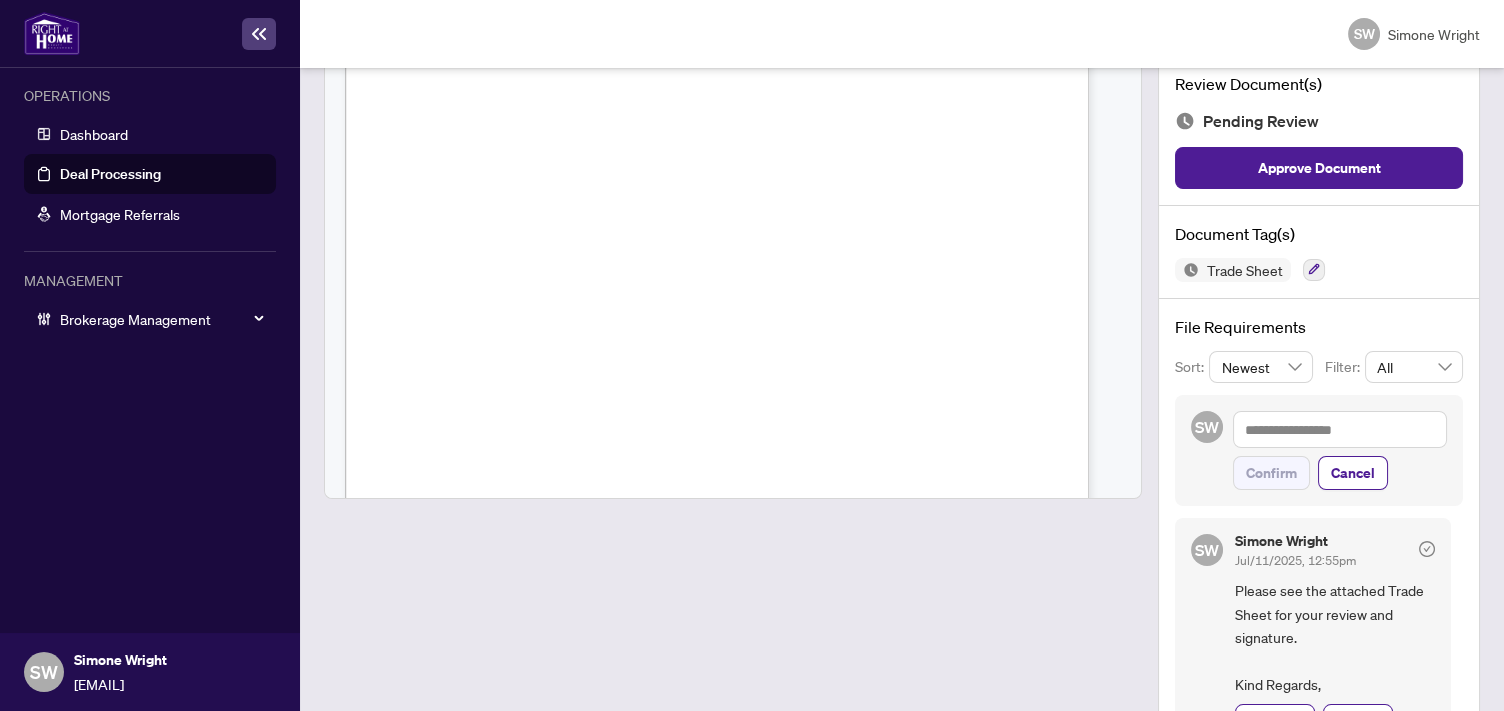 scroll, scrollTop: 0, scrollLeft: 0, axis: both 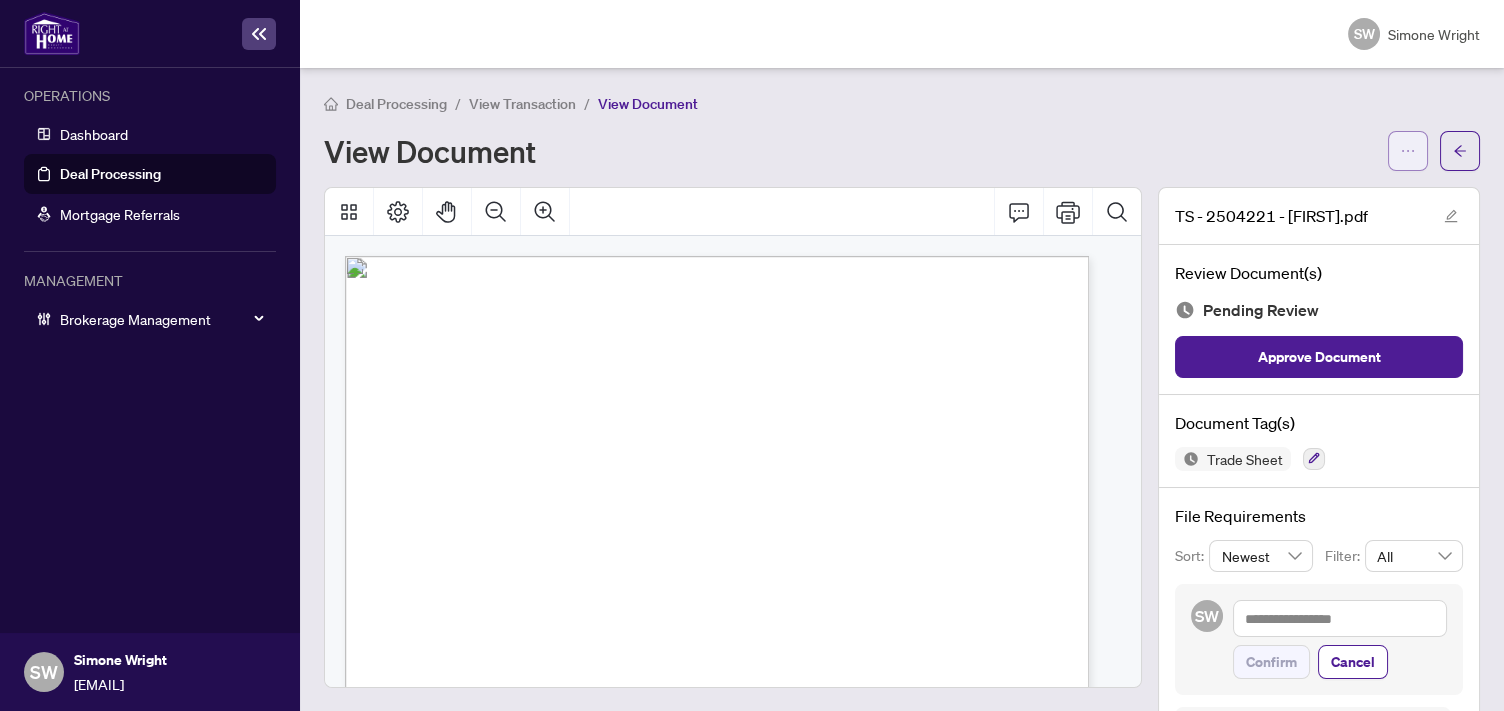 click 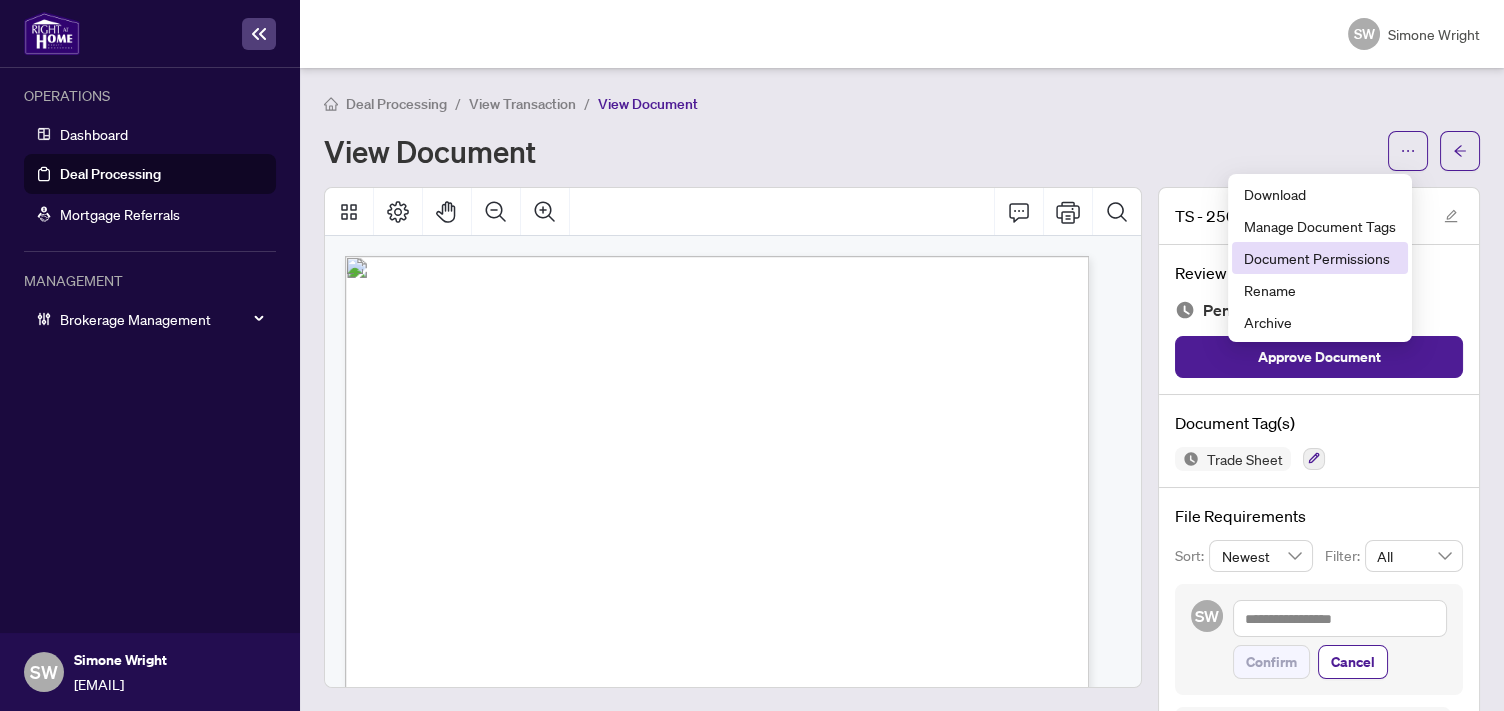 click on "Document Permissions" at bounding box center [1320, 258] 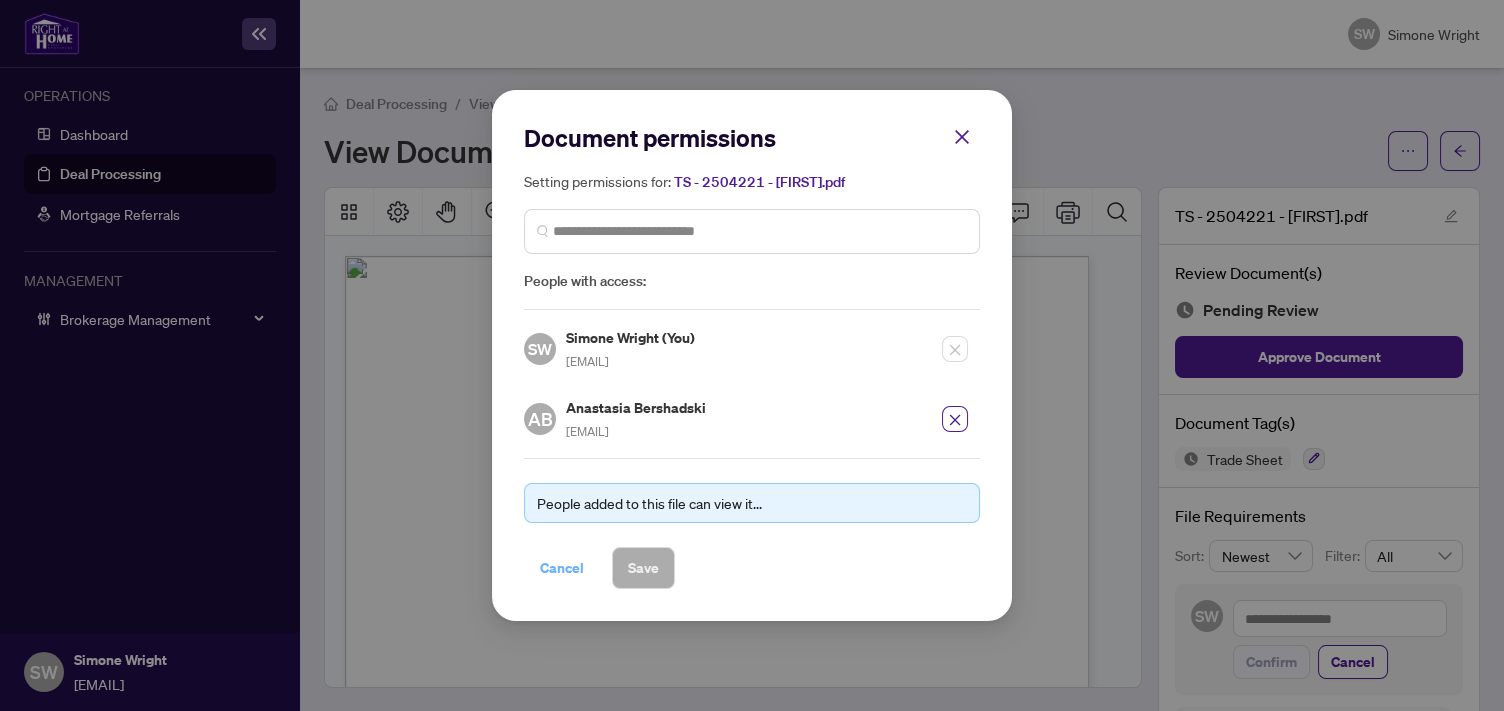 click on "Cancel" at bounding box center (562, 568) 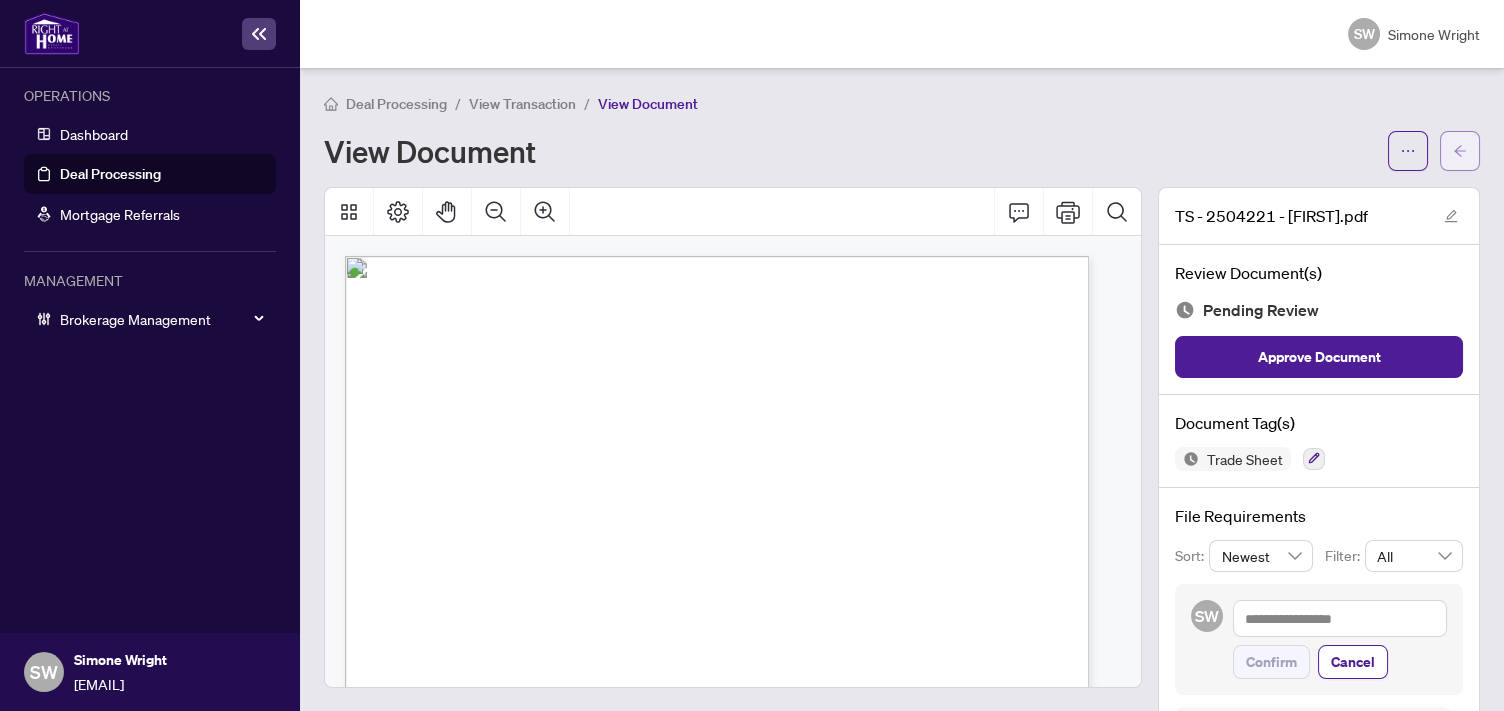 click at bounding box center [1460, 151] 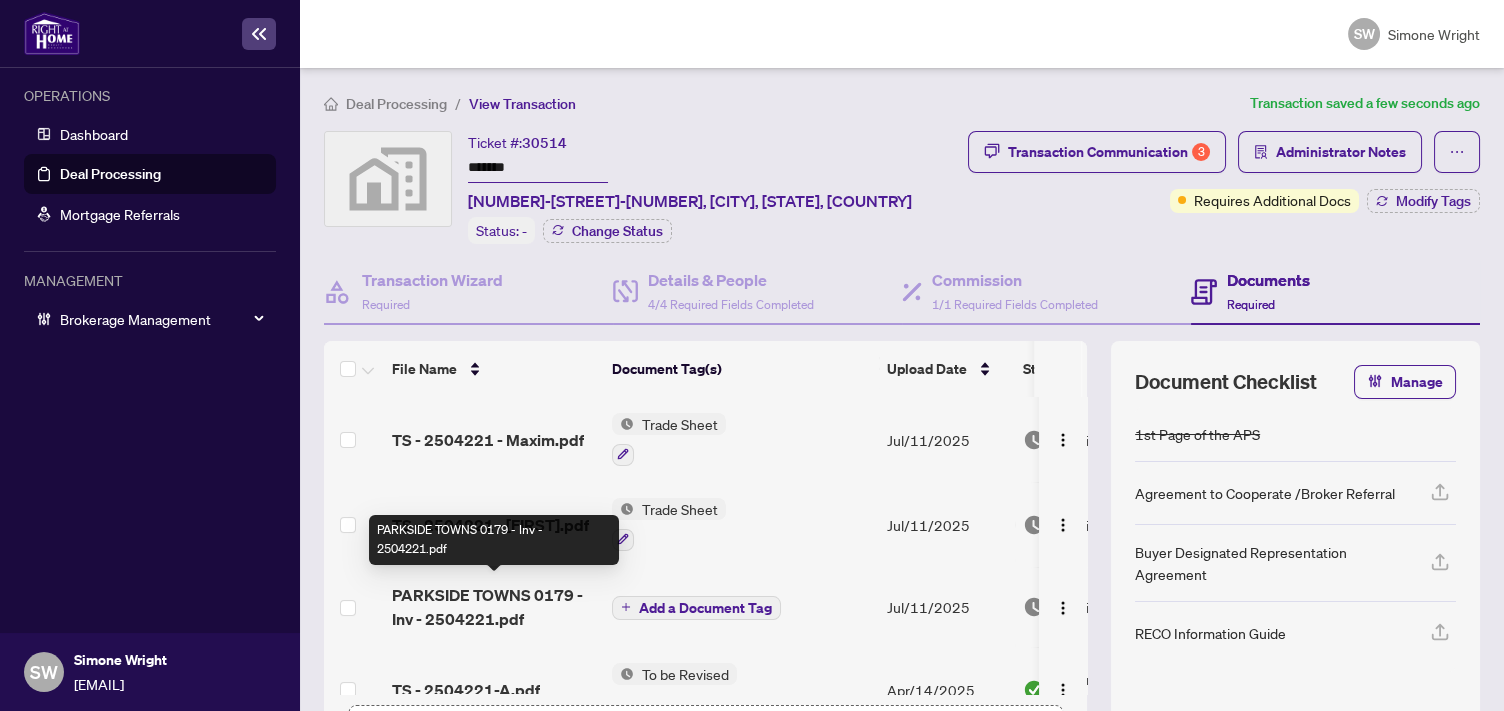 click on "PARKSIDE TOWNS 0179 - Inv - 2504221.pdf" at bounding box center [494, 607] 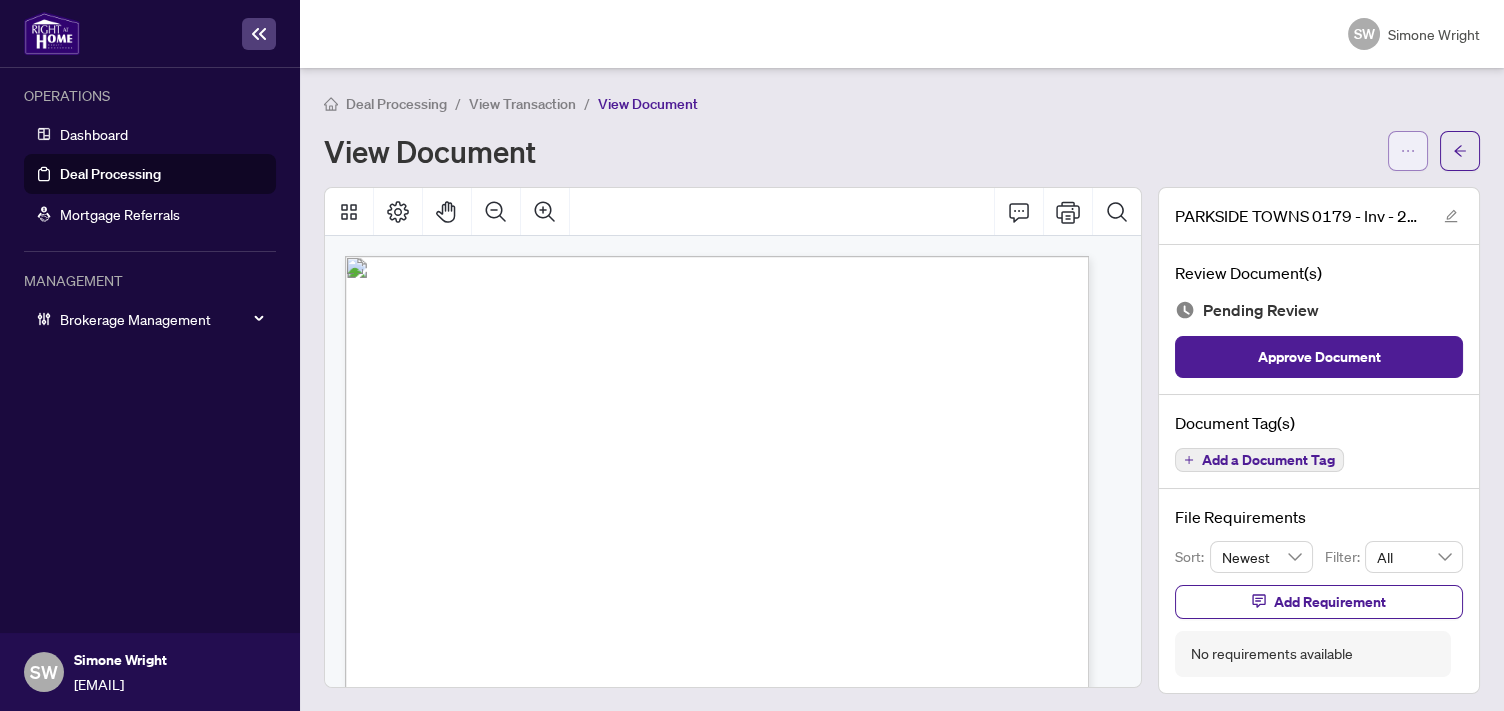 click at bounding box center [1408, 151] 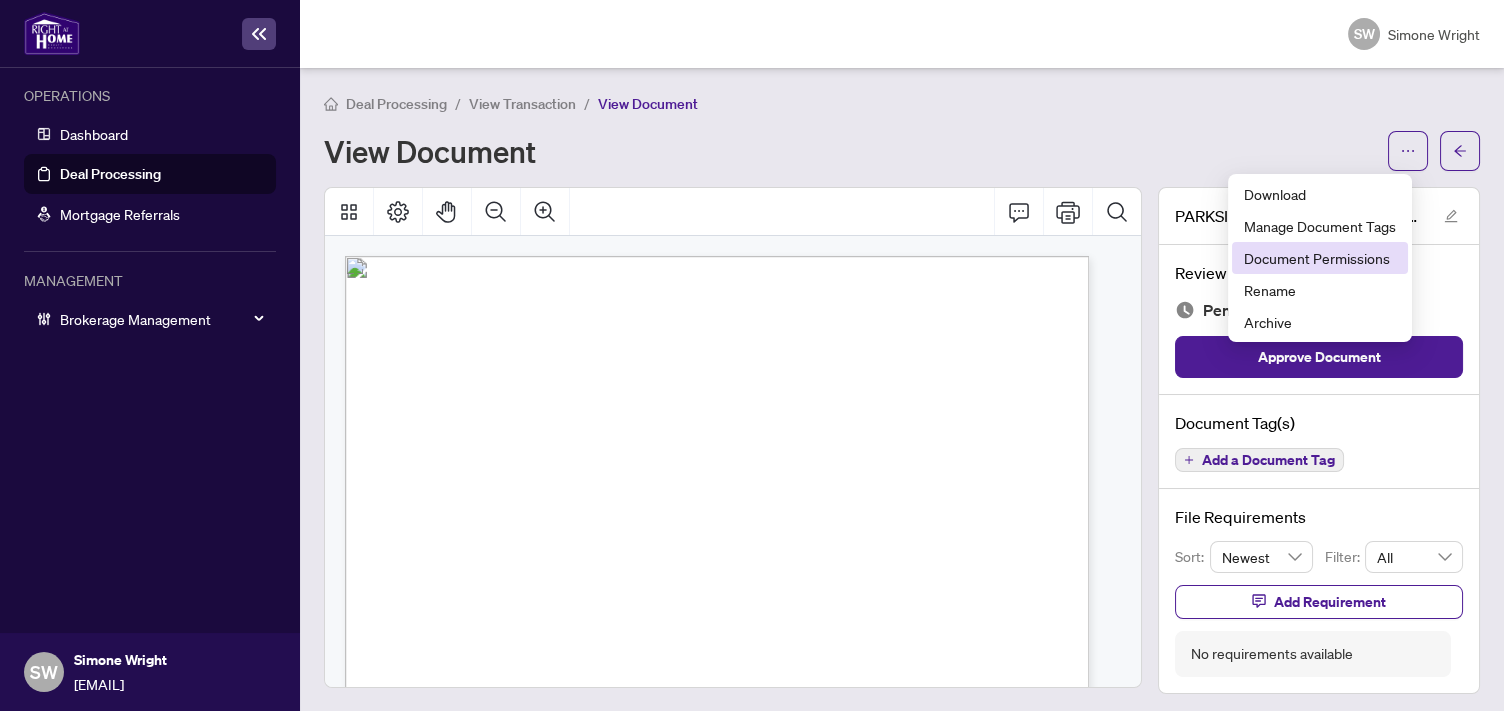 click on "Document Permissions" at bounding box center (1320, 258) 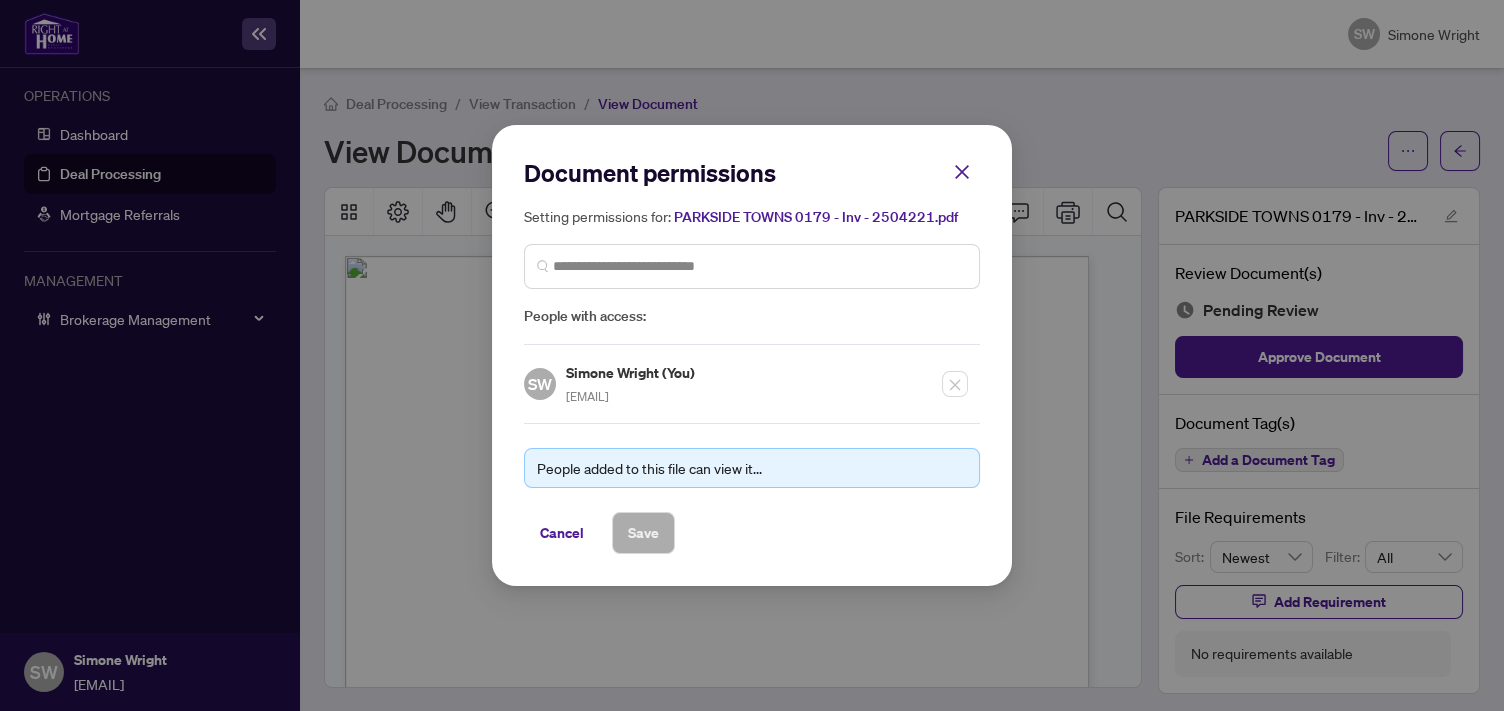 click at bounding box center [752, 266] 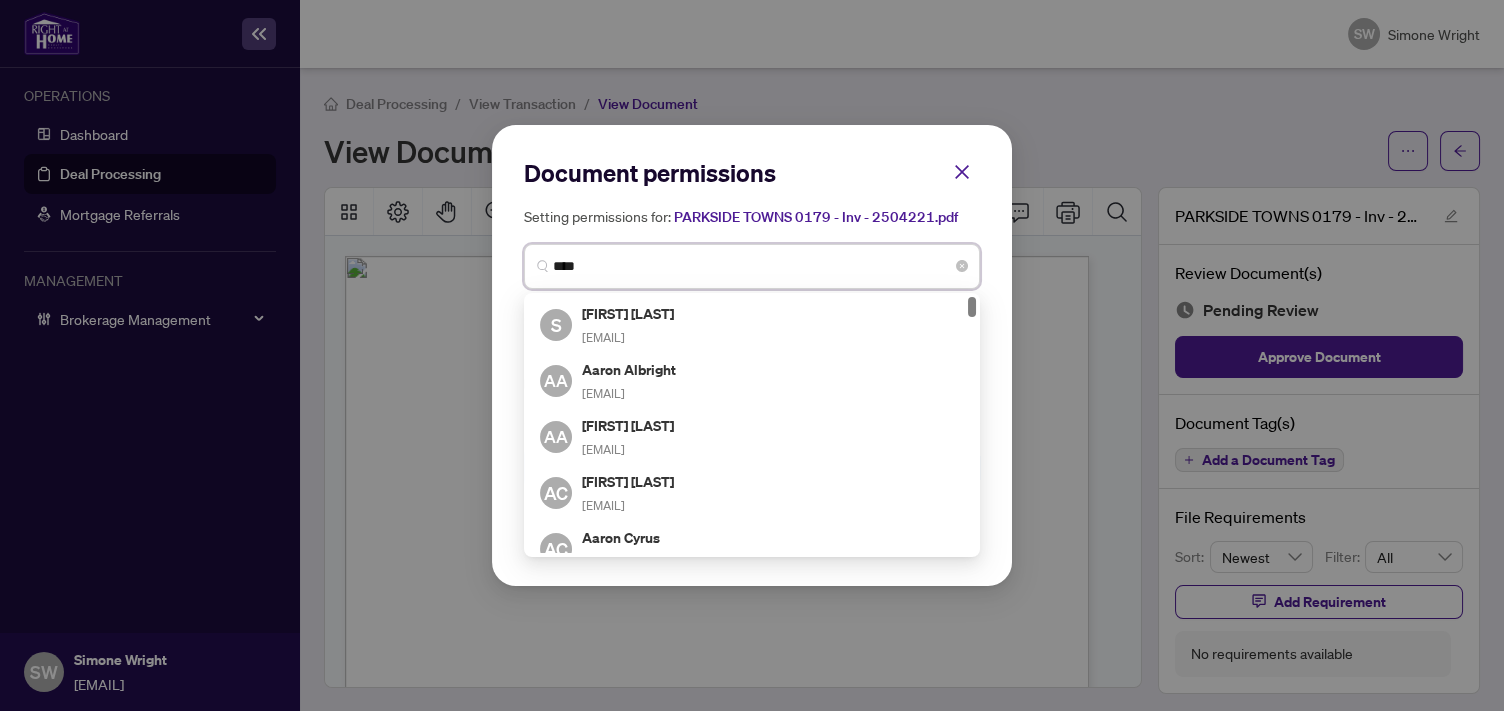 type on "*****" 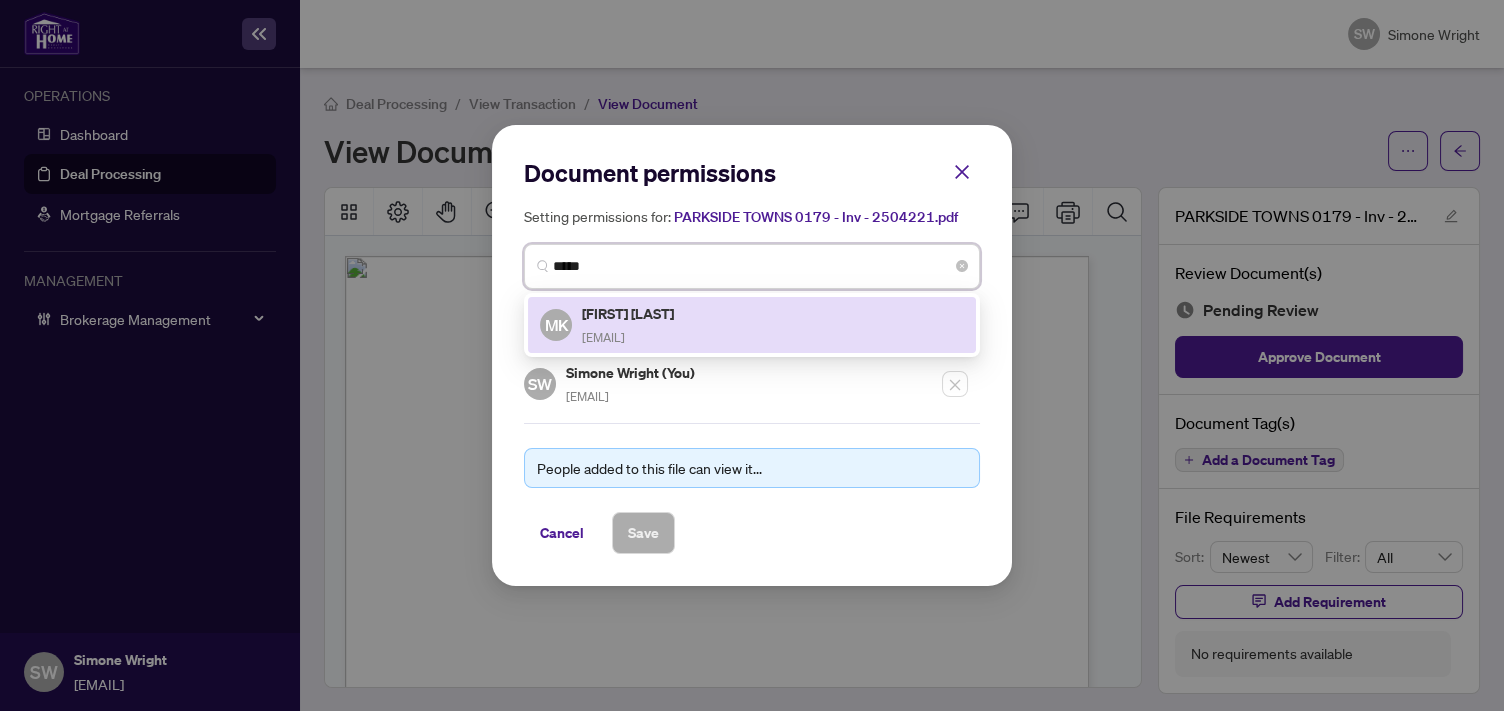 click on "Maxim Kharitonov" at bounding box center (629, 313) 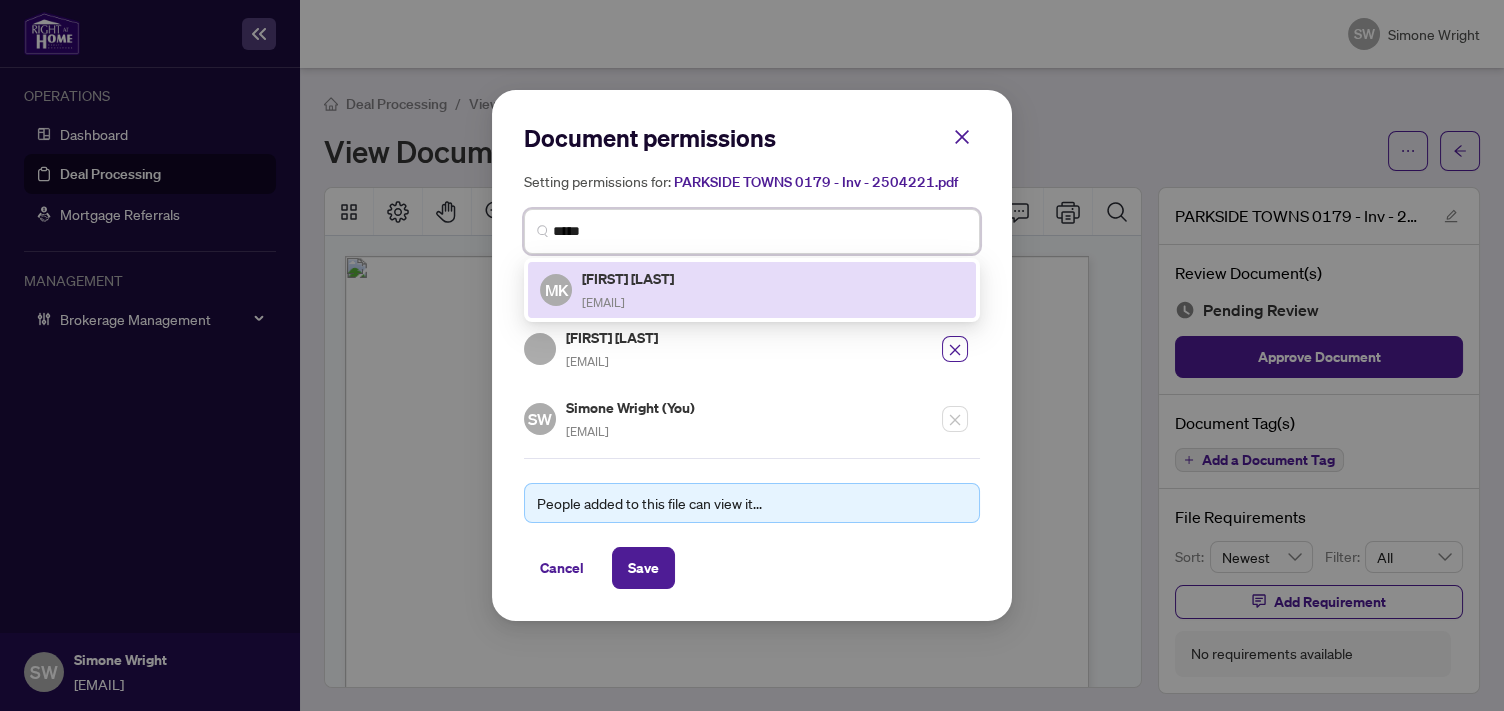 type 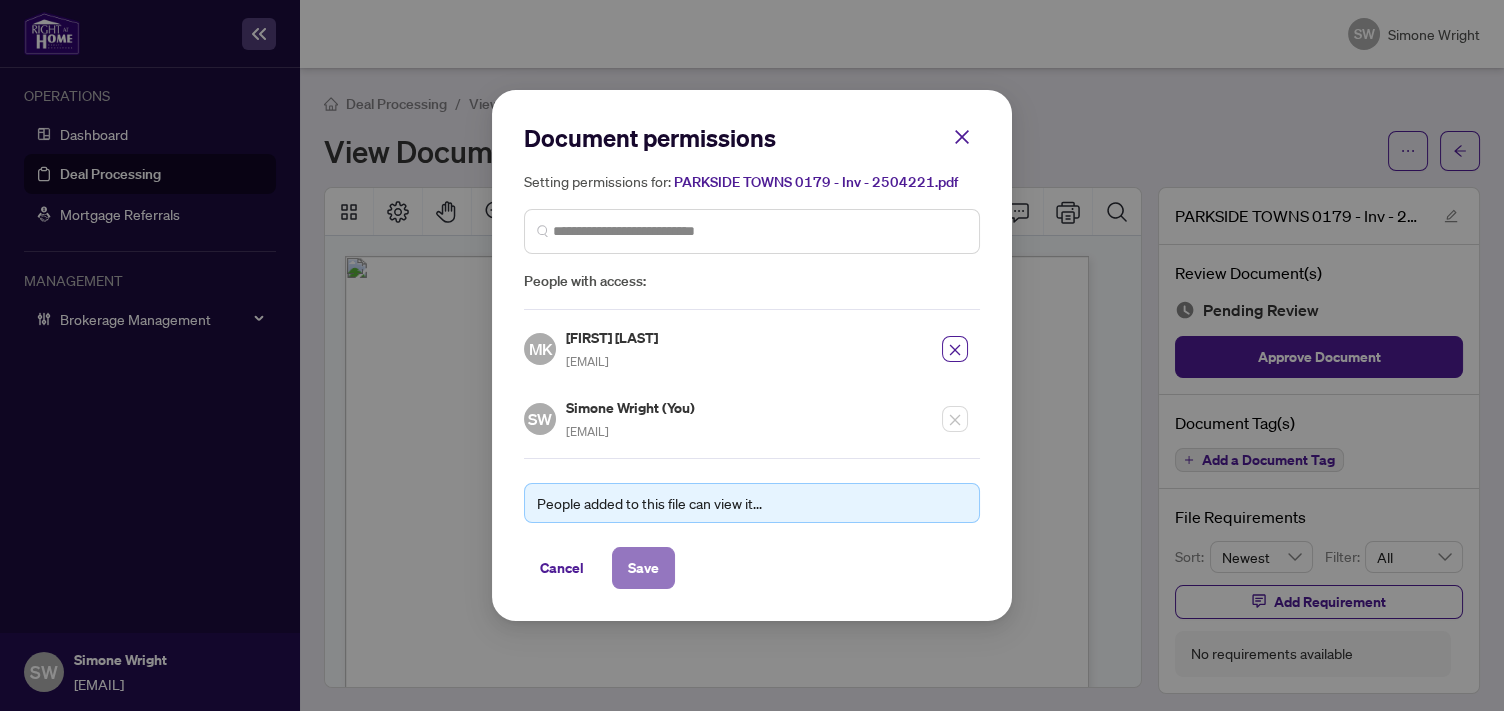 click on "Save" at bounding box center (643, 568) 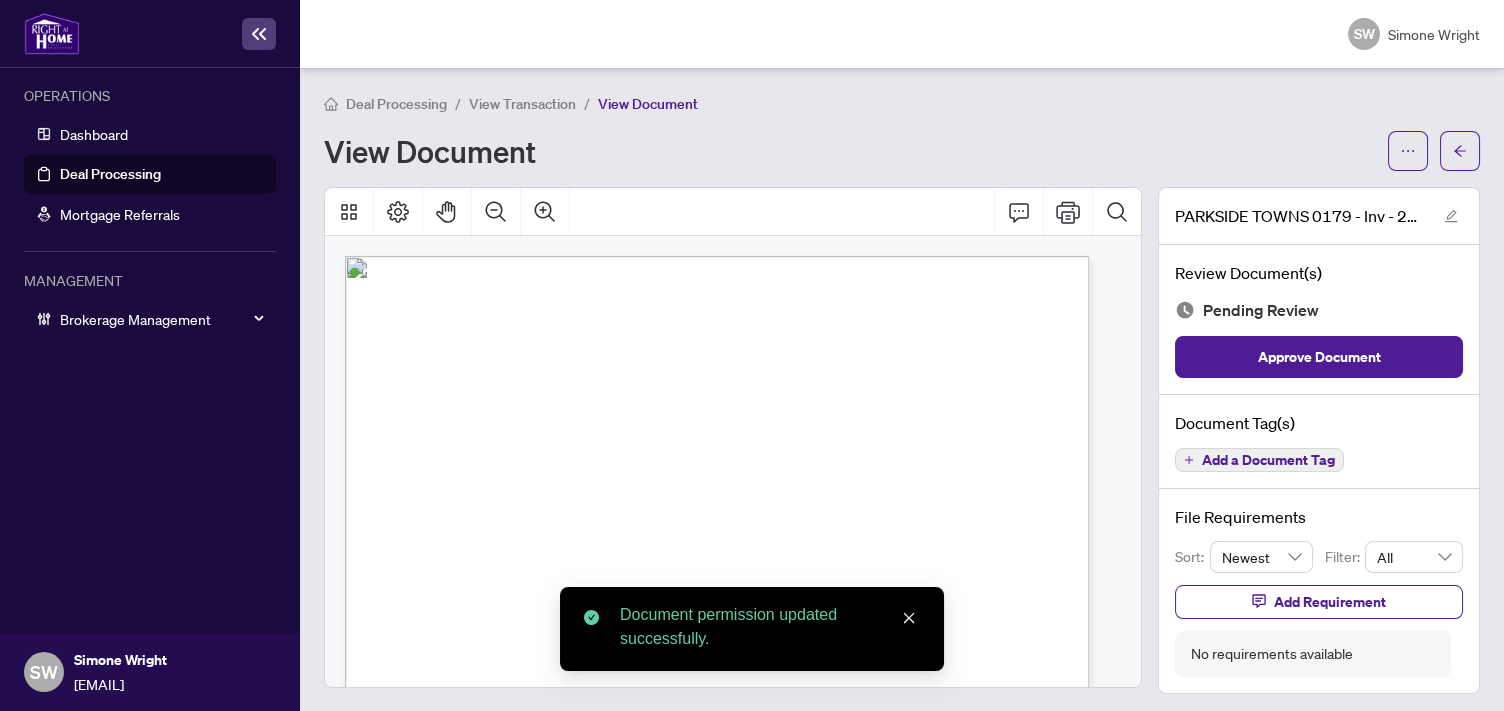 click on "Add a Document Tag" at bounding box center (1268, 460) 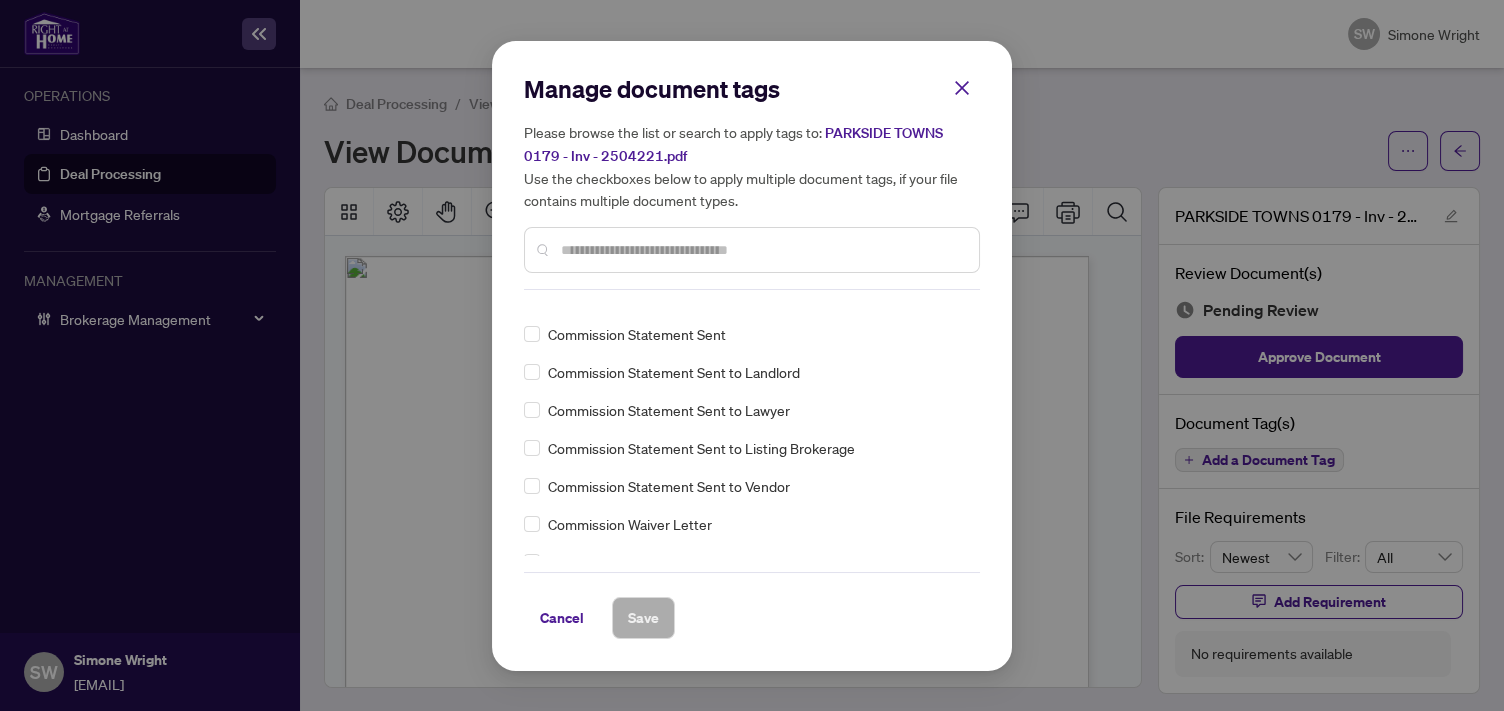 scroll, scrollTop: 888, scrollLeft: 0, axis: vertical 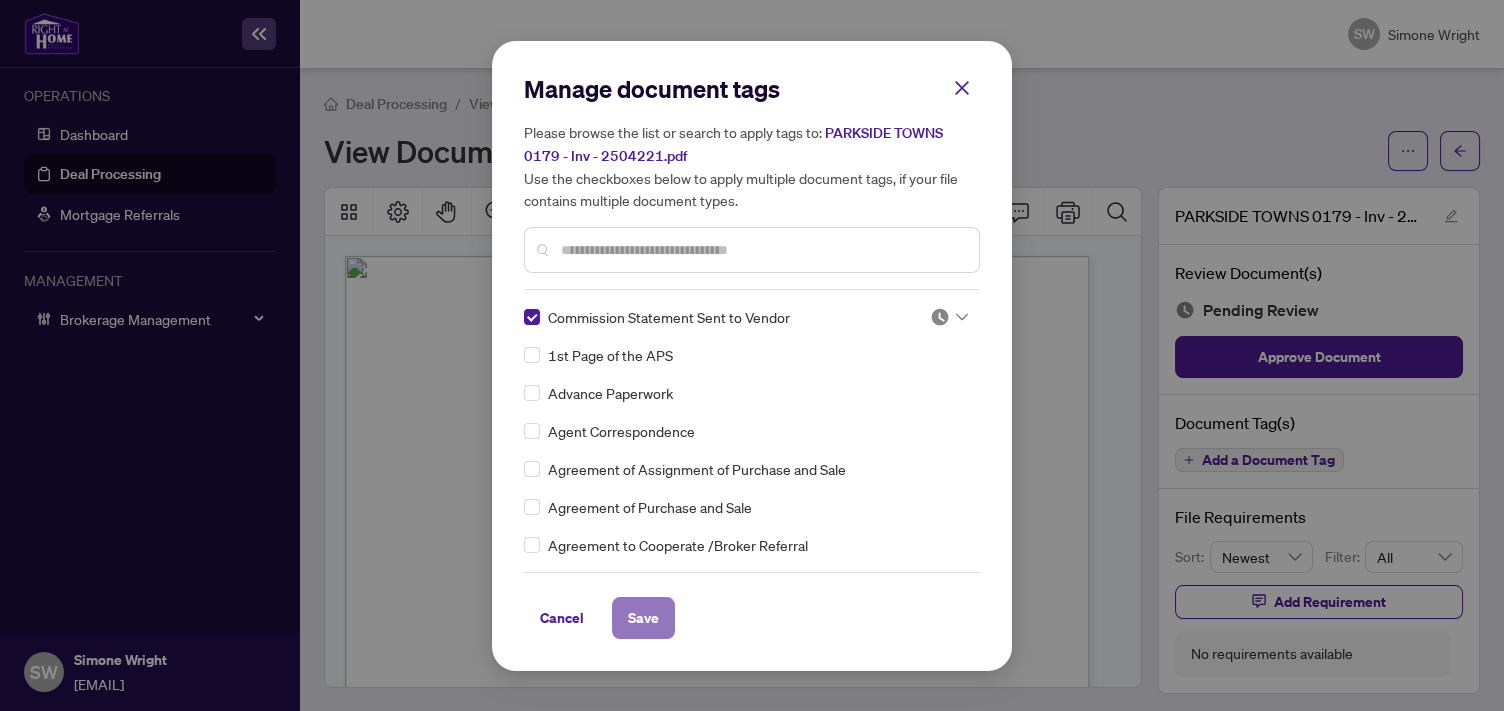 click on "Save" at bounding box center [643, 618] 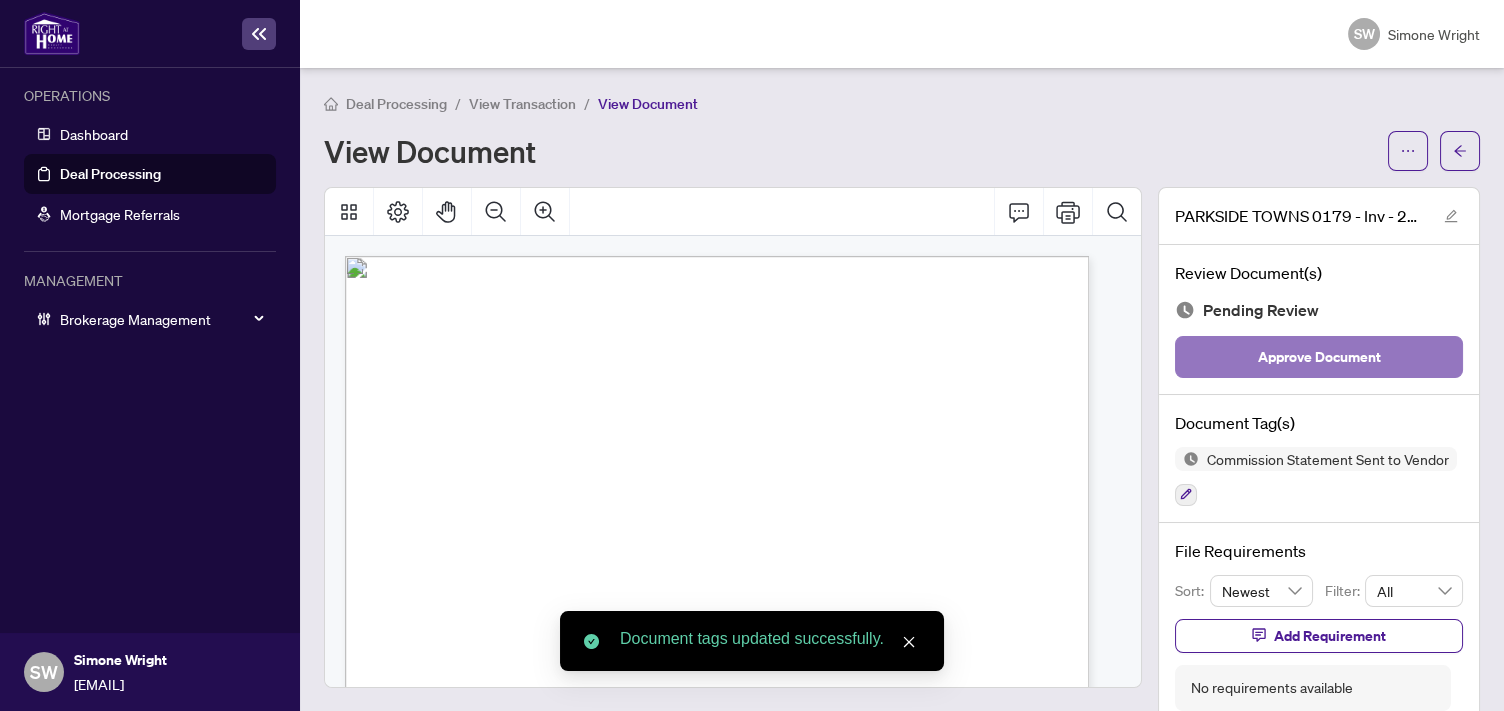 click on "Approve Document" at bounding box center (1319, 357) 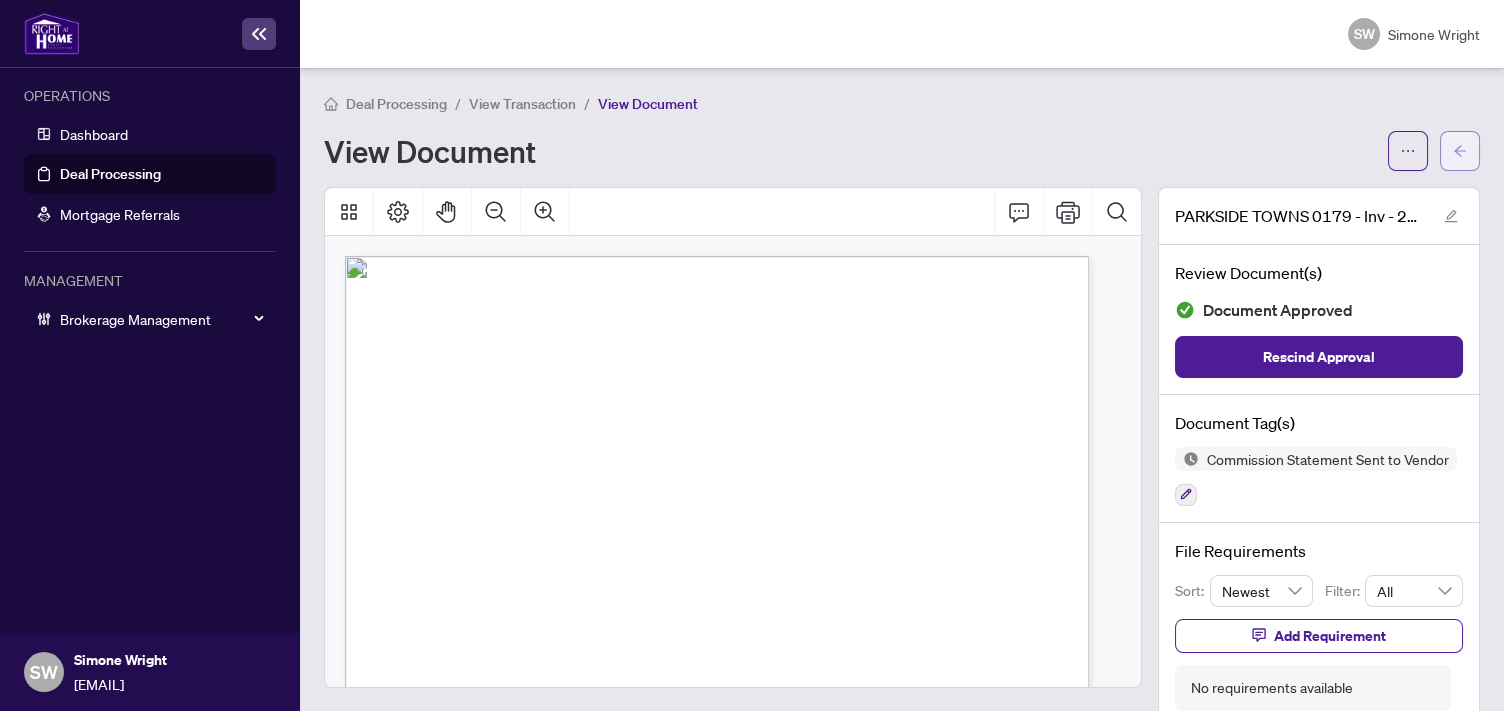 click at bounding box center [1460, 151] 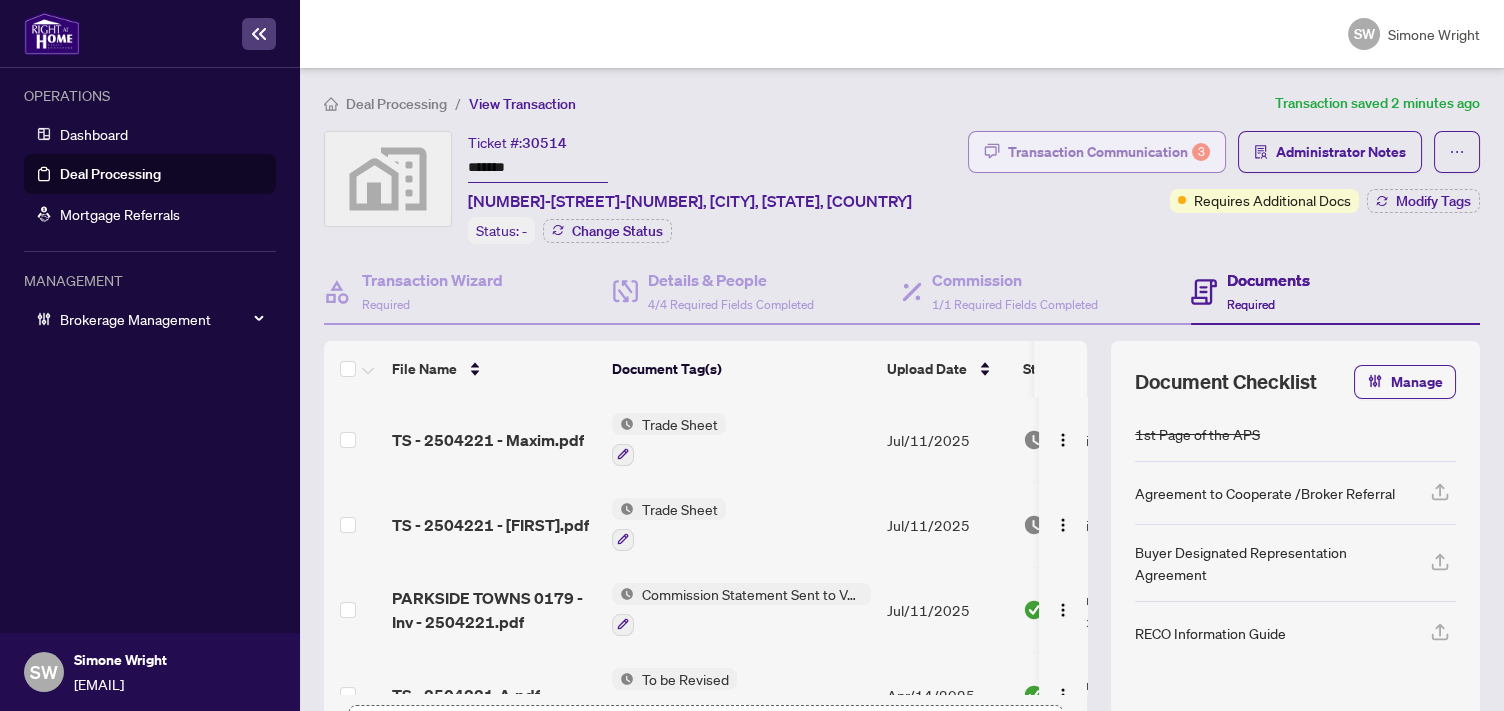 click on "Transaction Communication 3" at bounding box center (1109, 152) 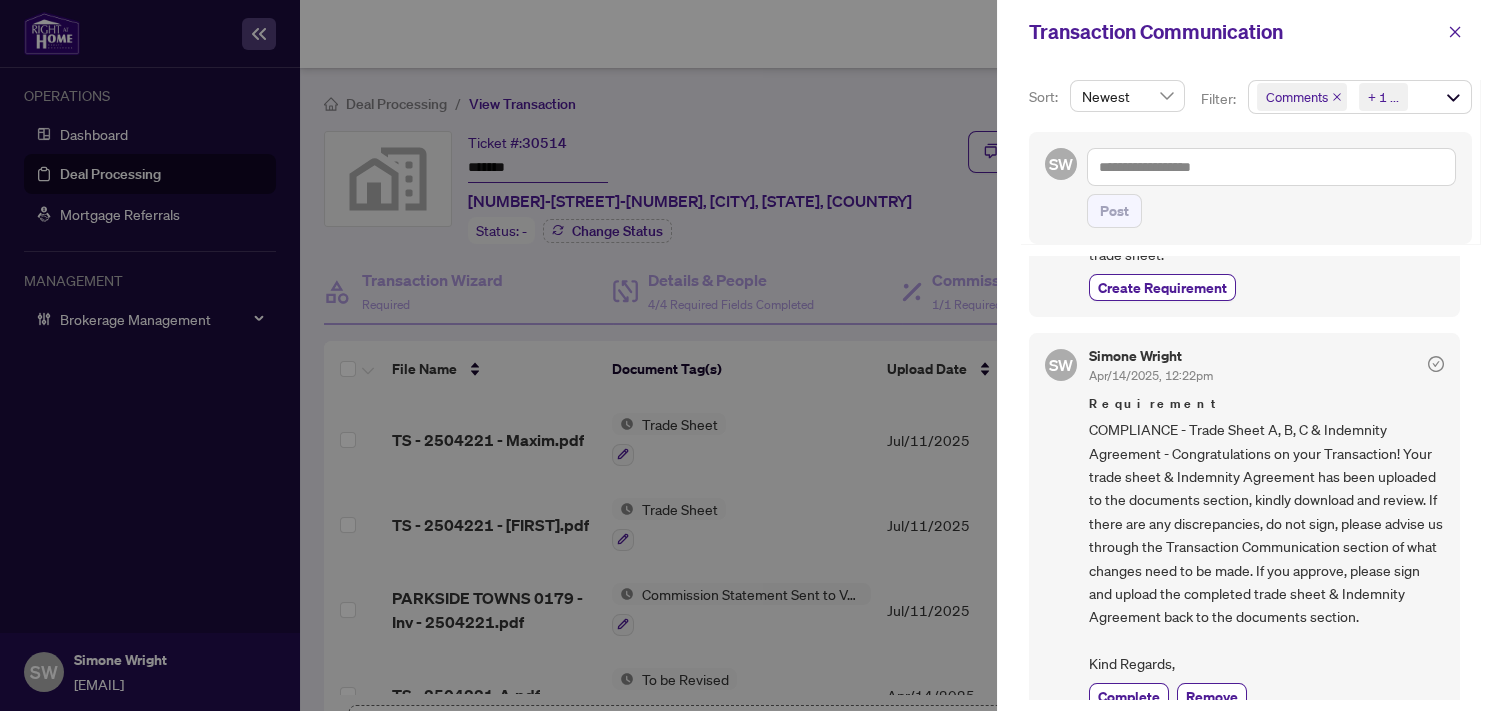 scroll, scrollTop: 693, scrollLeft: 0, axis: vertical 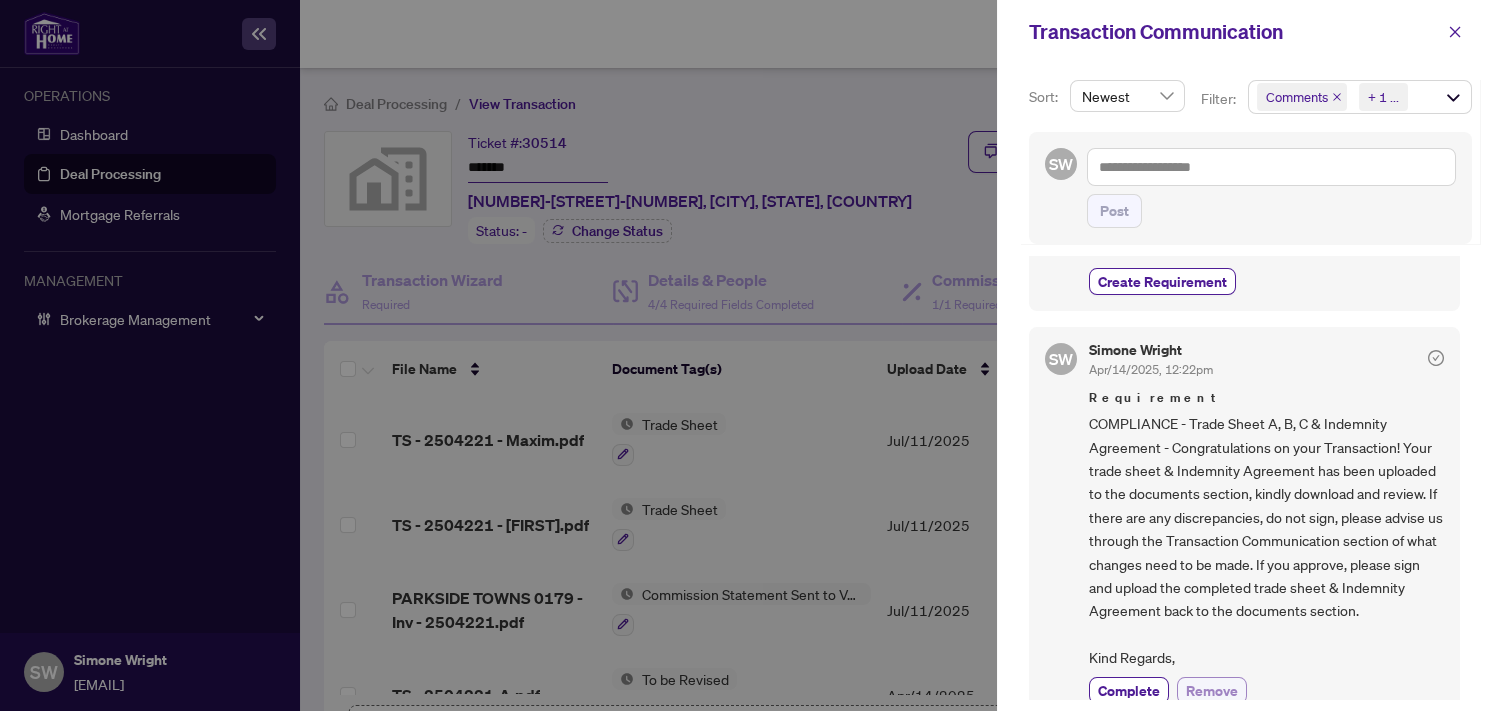 click on "Remove" at bounding box center [1212, 690] 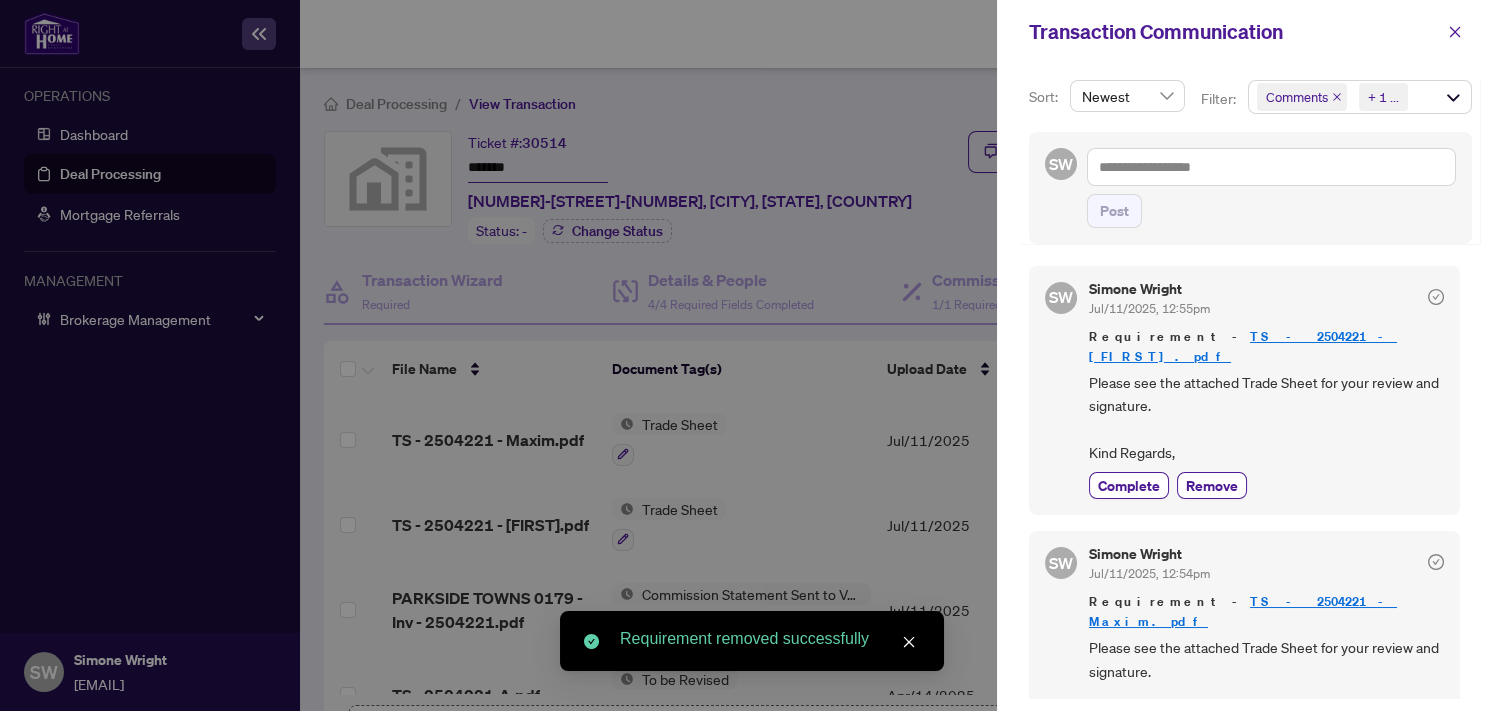 scroll, scrollTop: 0, scrollLeft: 0, axis: both 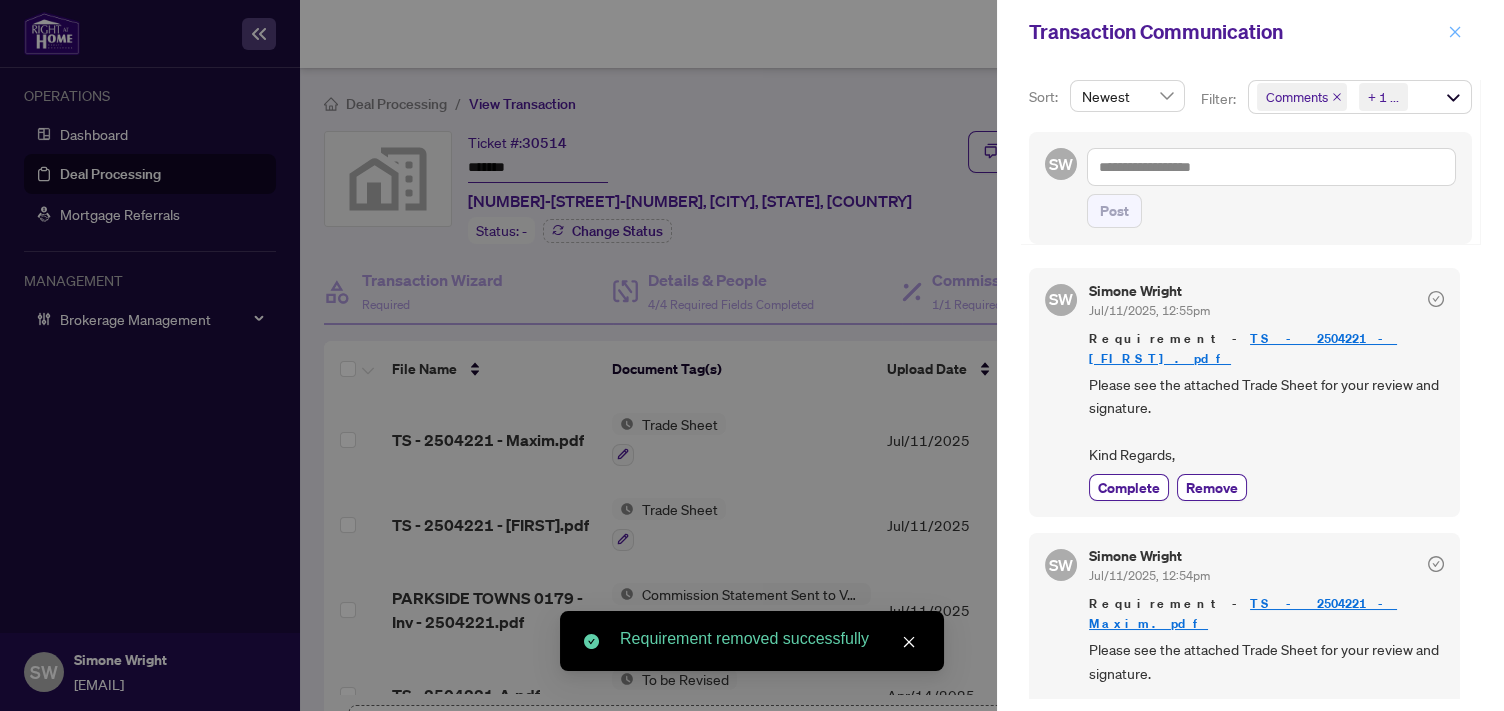click 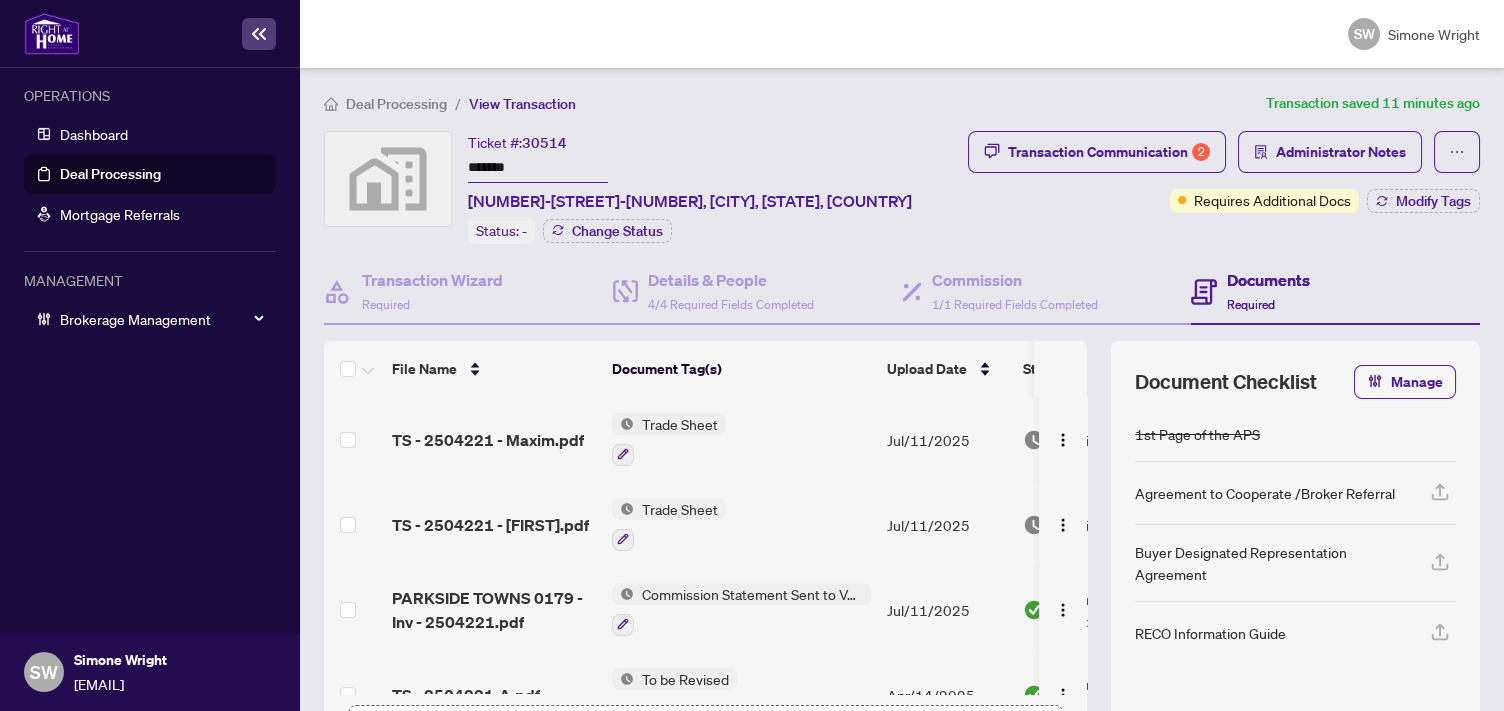 click on "Deal Processing" at bounding box center (396, 104) 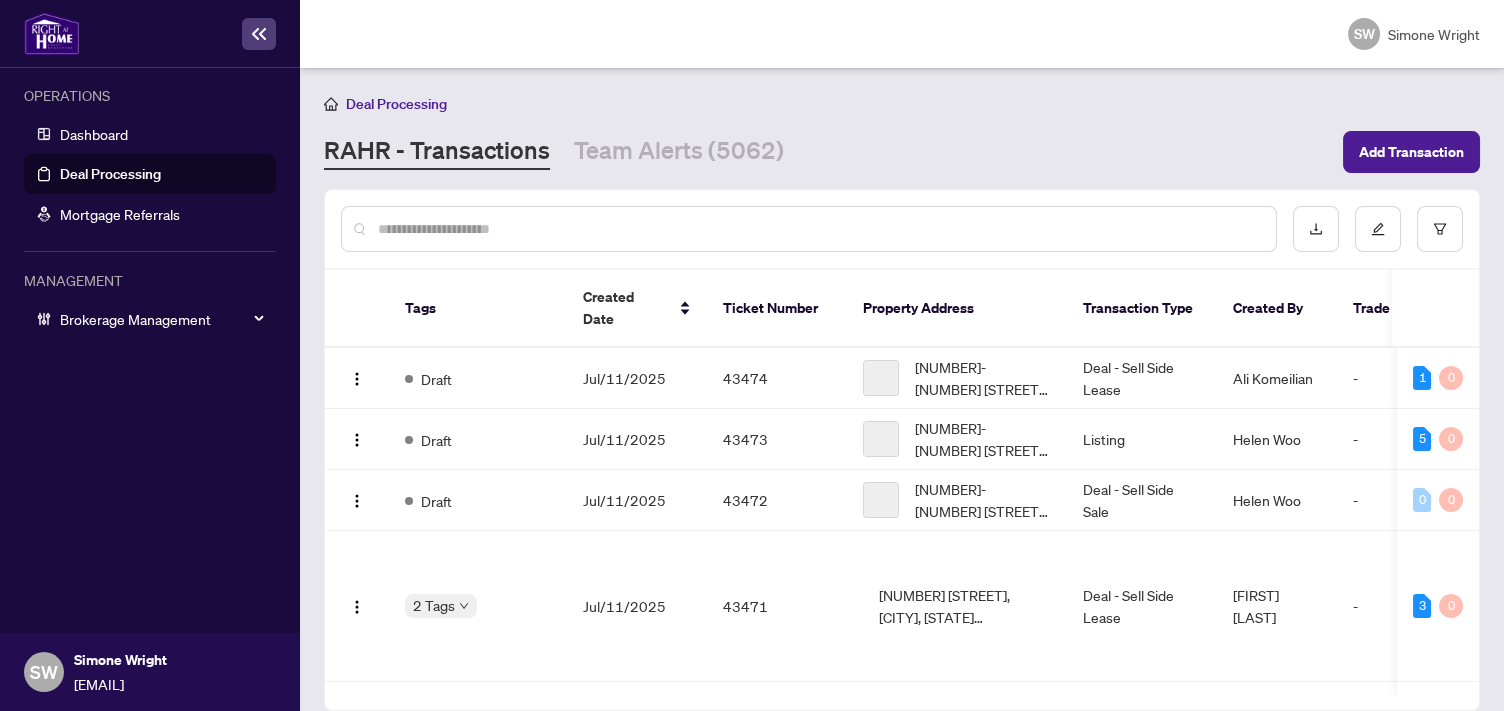 click at bounding box center [819, 229] 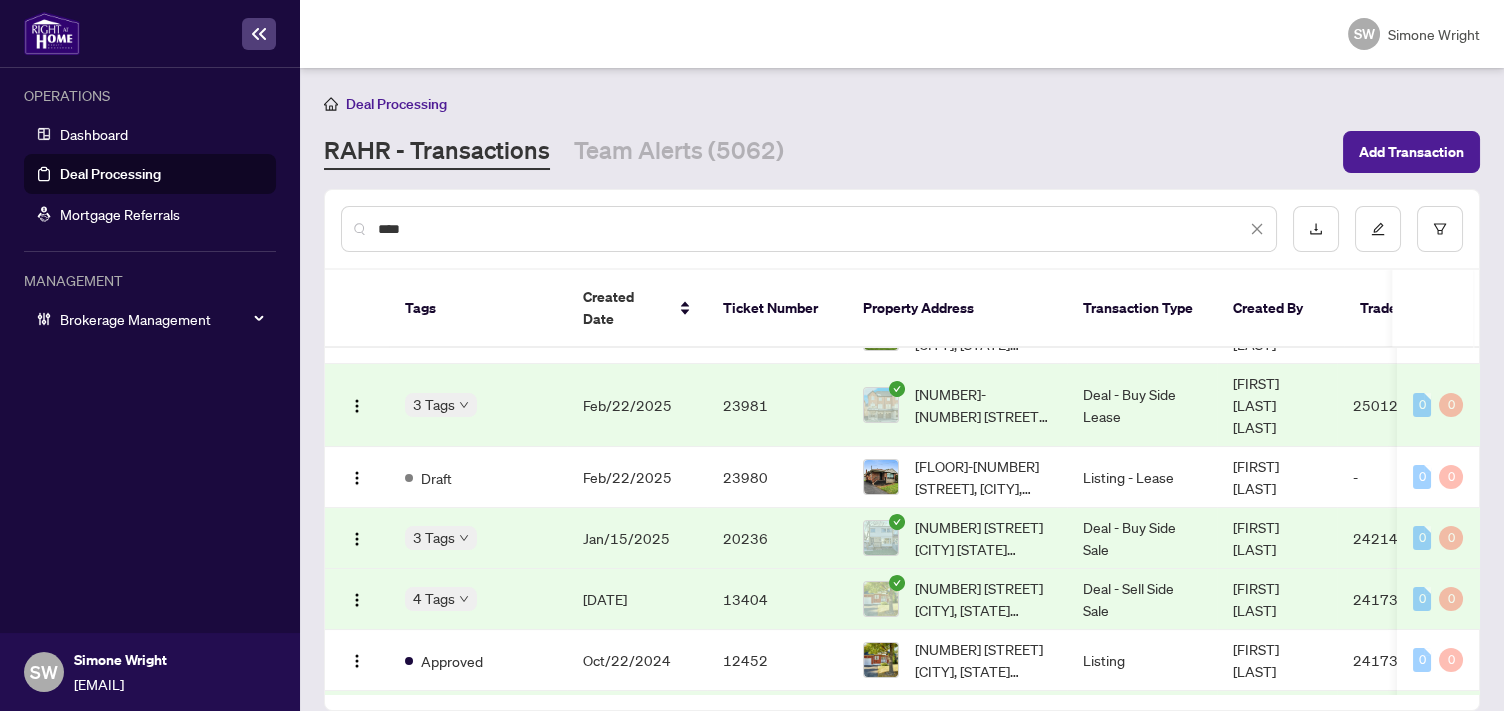 scroll, scrollTop: 813, scrollLeft: 0, axis: vertical 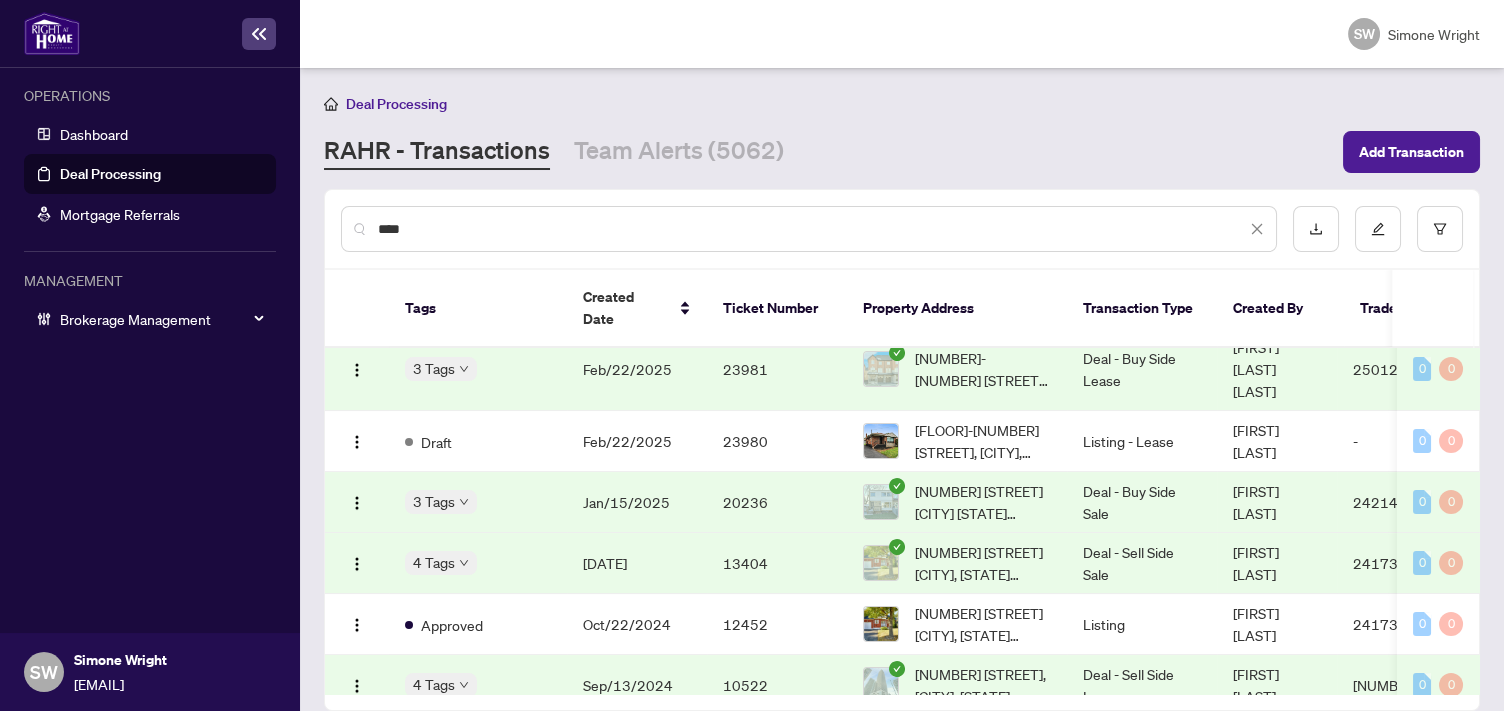 drag, startPoint x: 426, startPoint y: 224, endPoint x: 345, endPoint y: 226, distance: 81.02469 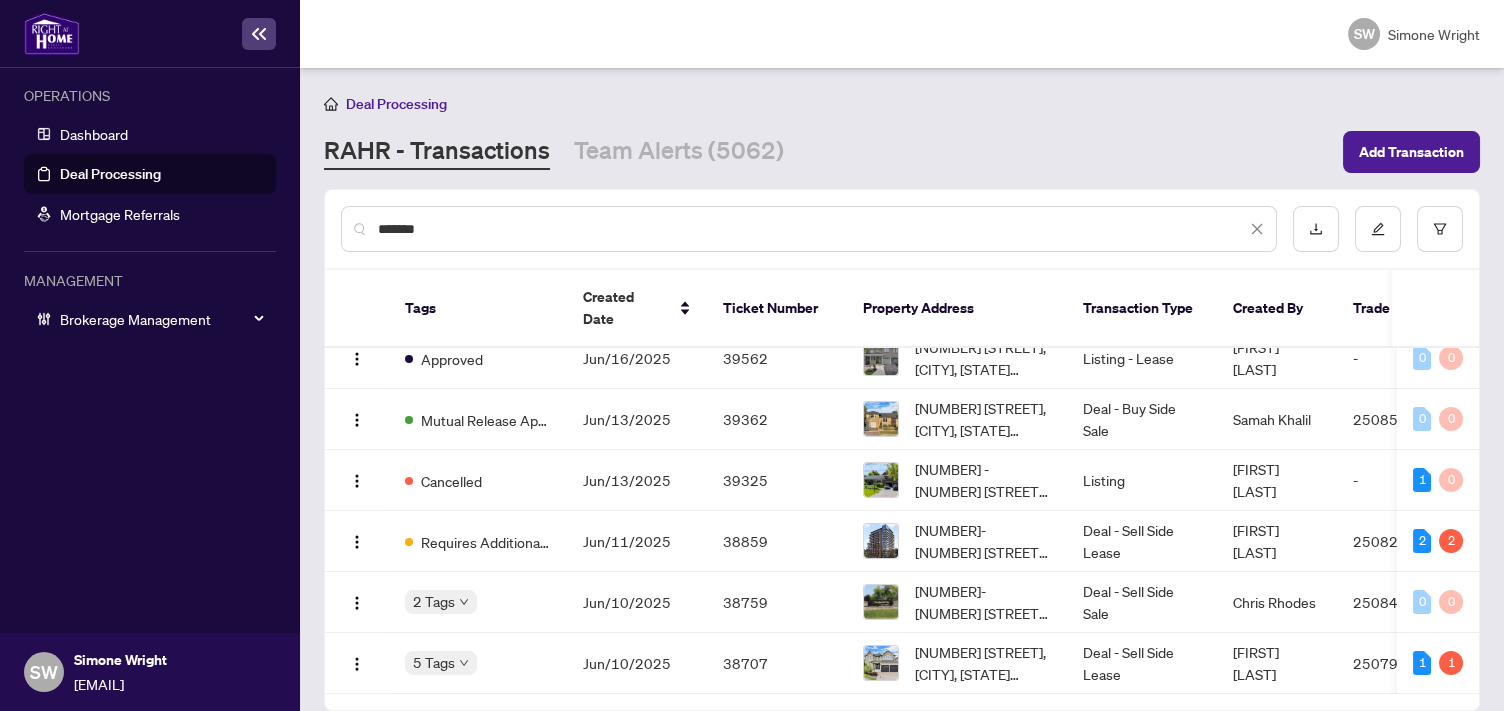 scroll, scrollTop: 0, scrollLeft: 0, axis: both 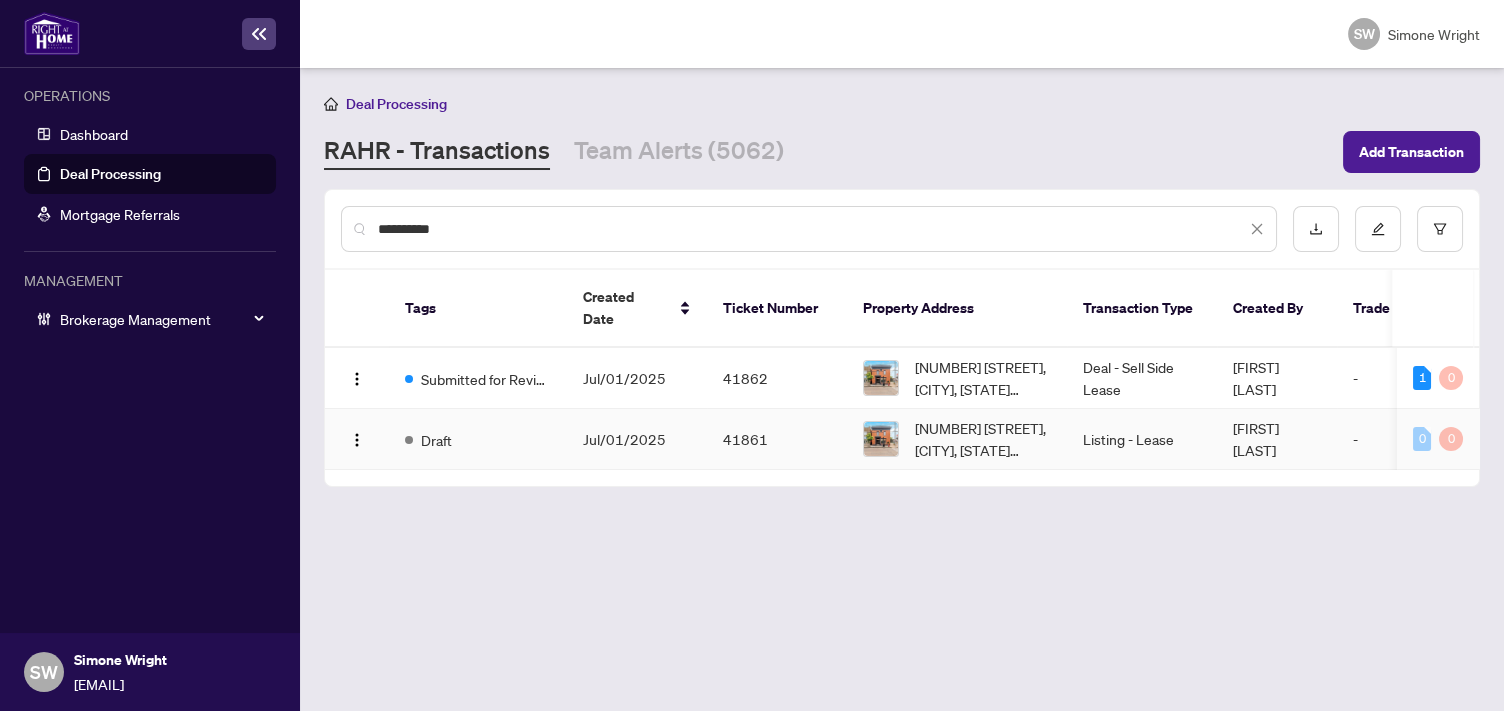 type on "**********" 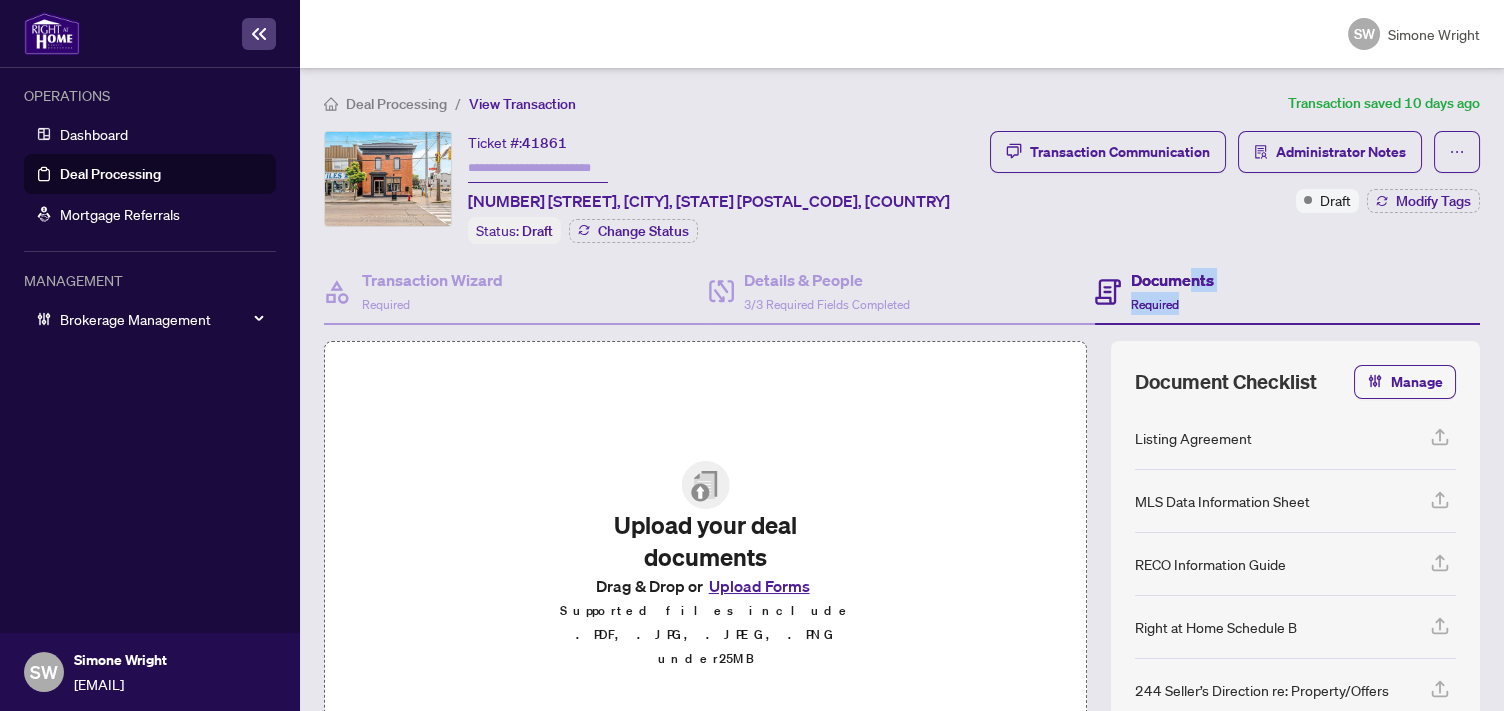 click on "Documents Required" at bounding box center [1172, 291] 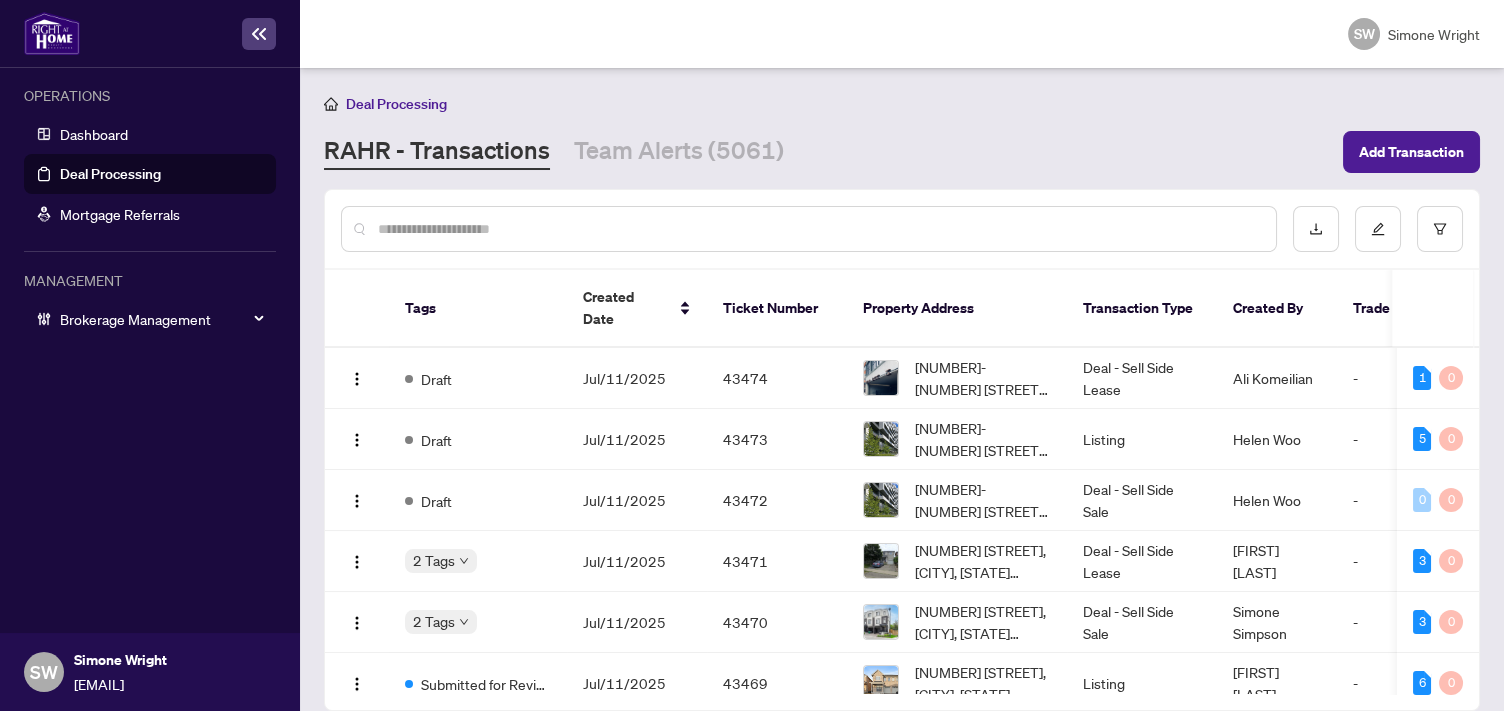 click at bounding box center (819, 229) 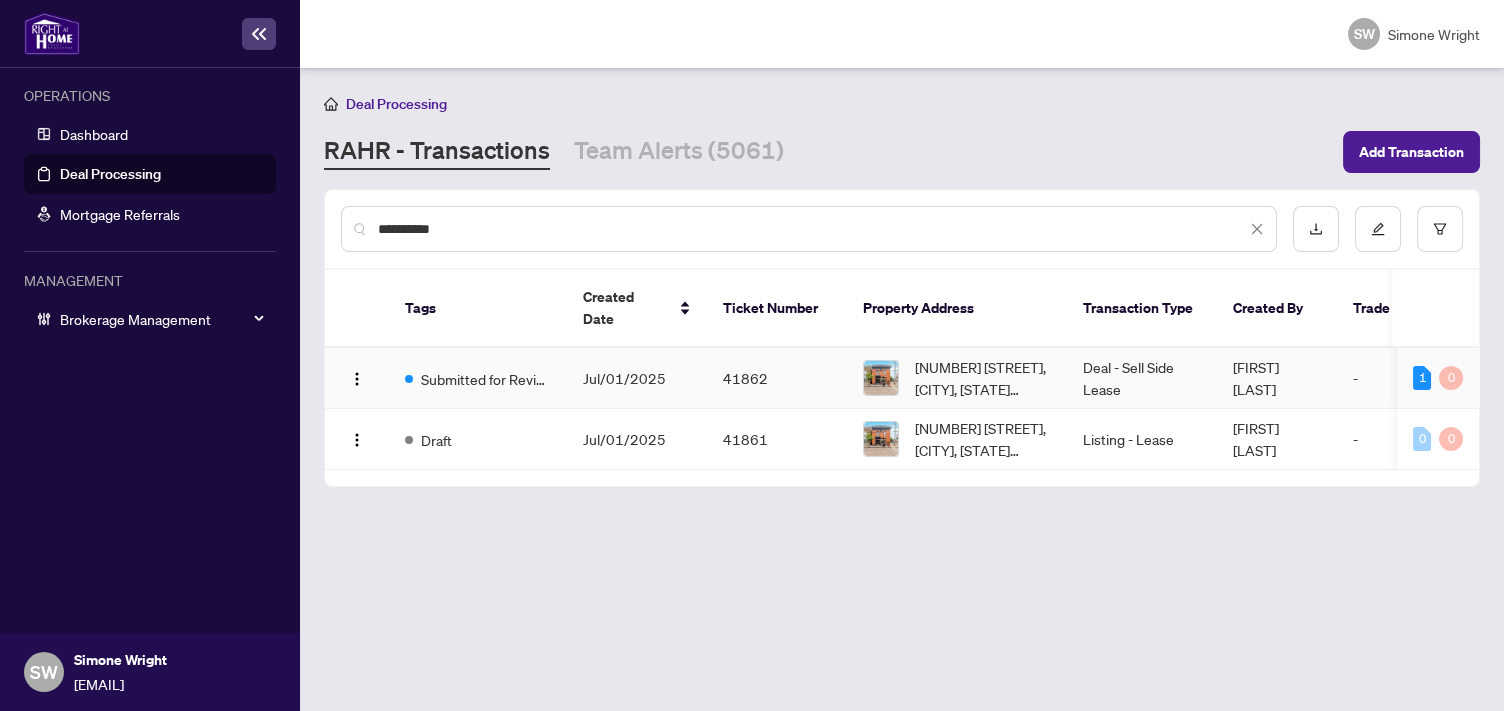 type on "**********" 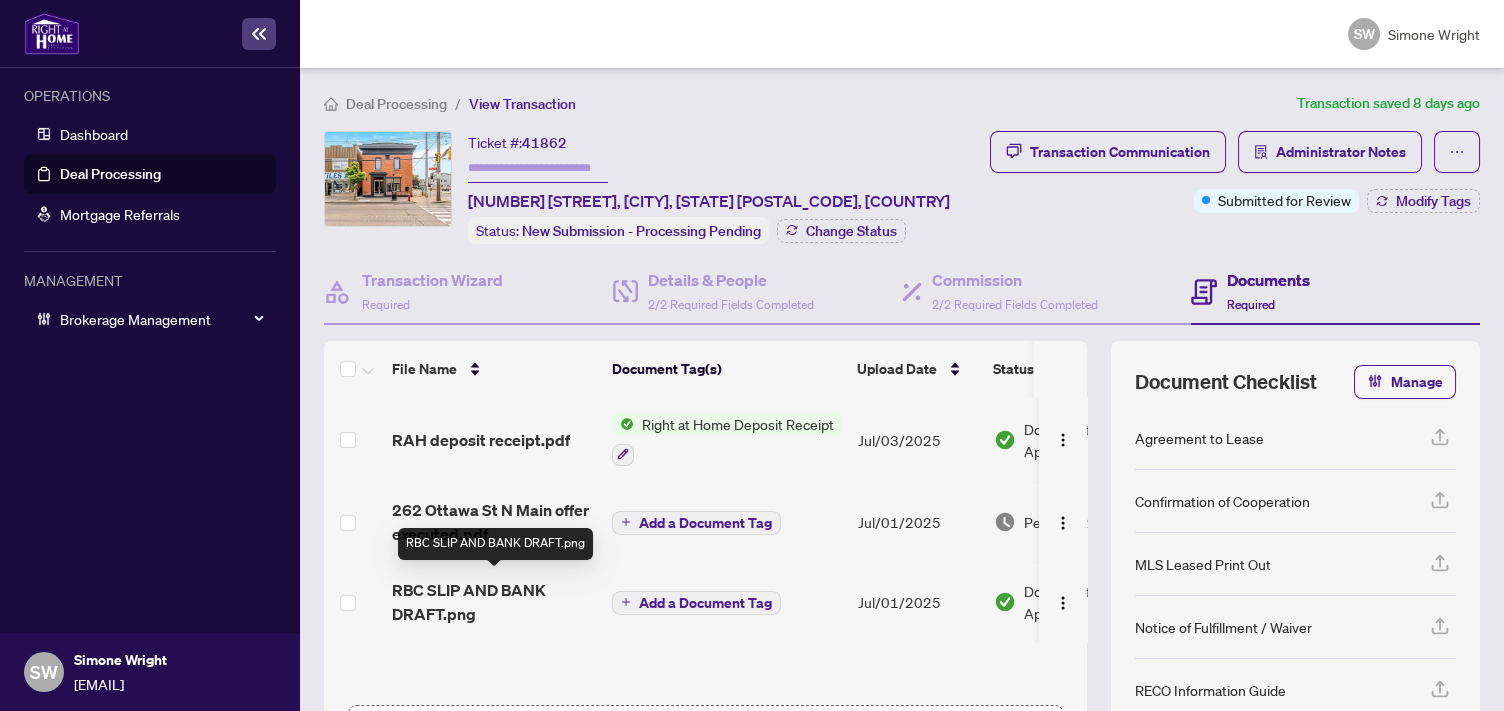 click on "RBC SLIP AND BANK DRAFT.png" at bounding box center (494, 602) 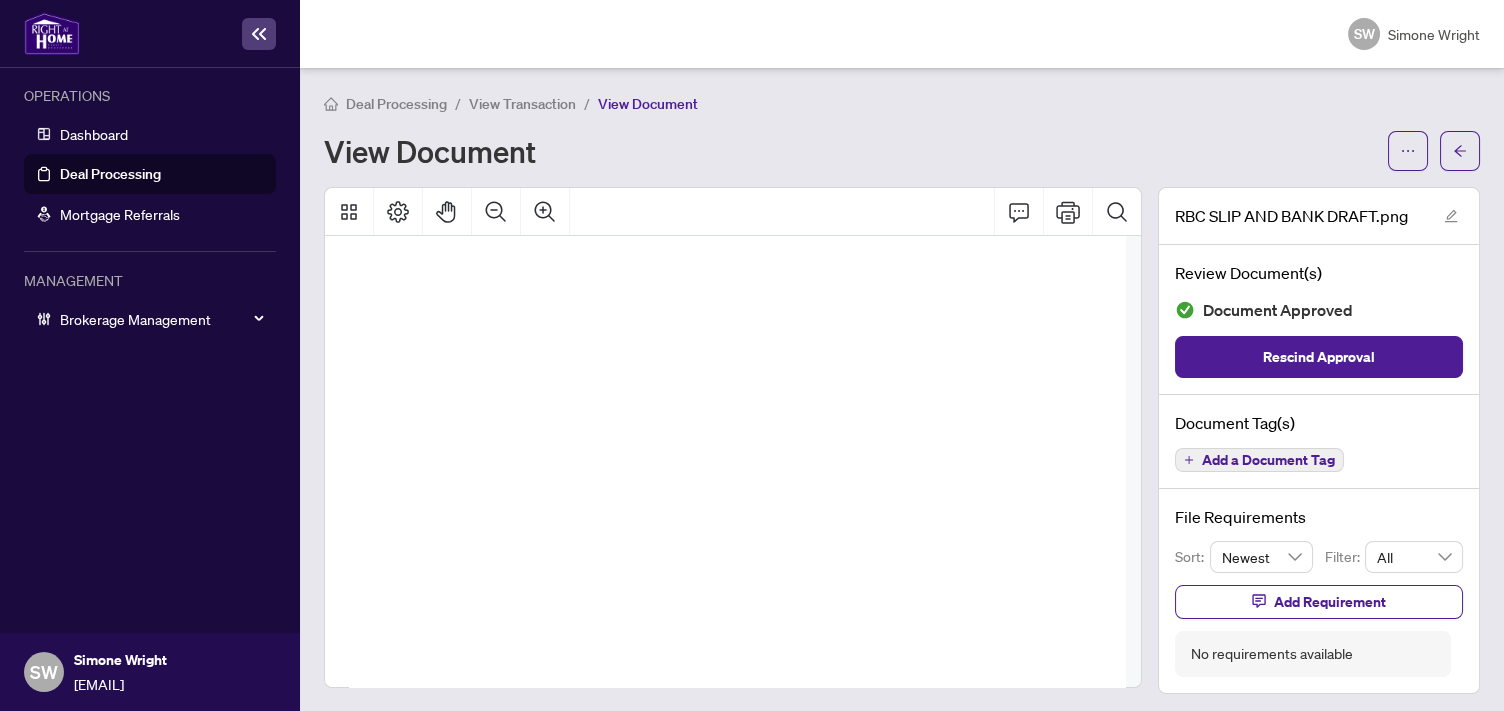 scroll, scrollTop: 137, scrollLeft: 241, axis: both 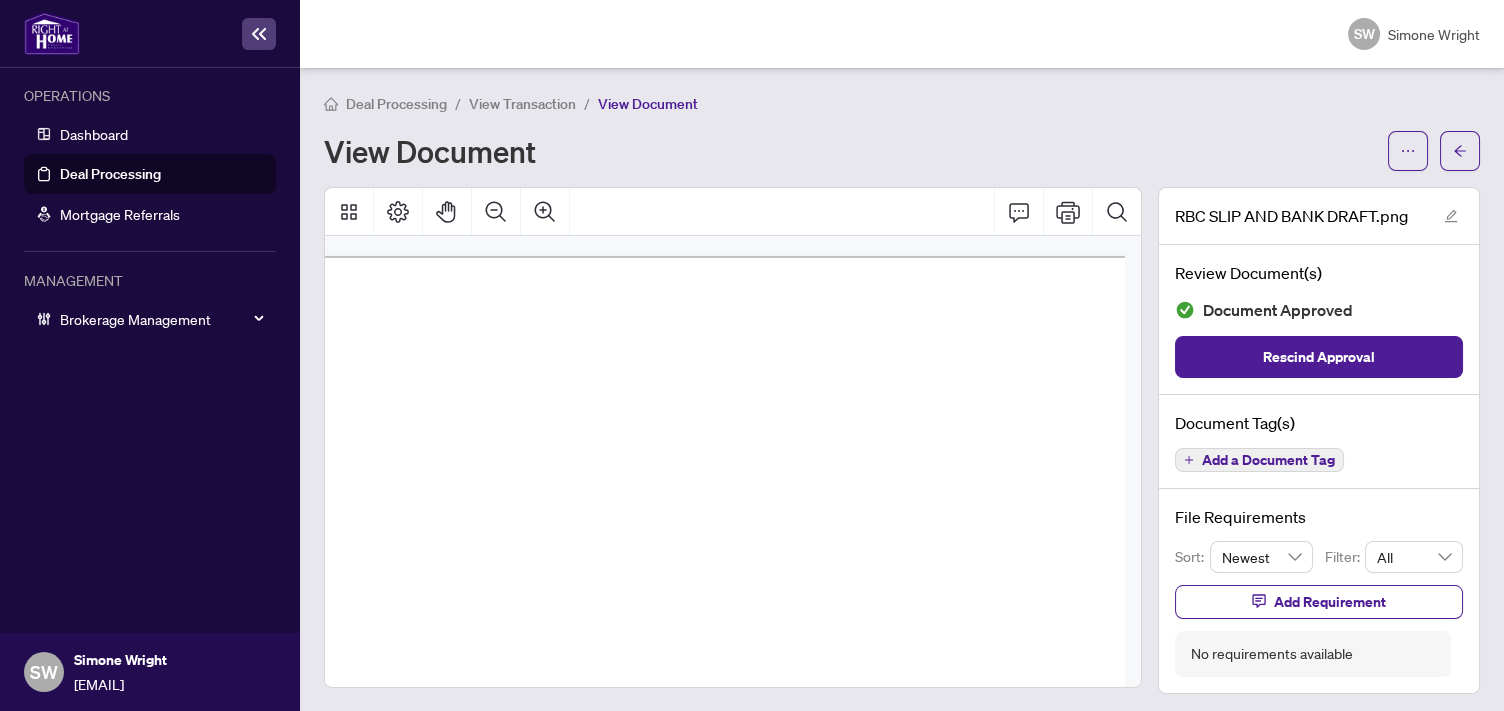 click on "View Transaction" at bounding box center [522, 104] 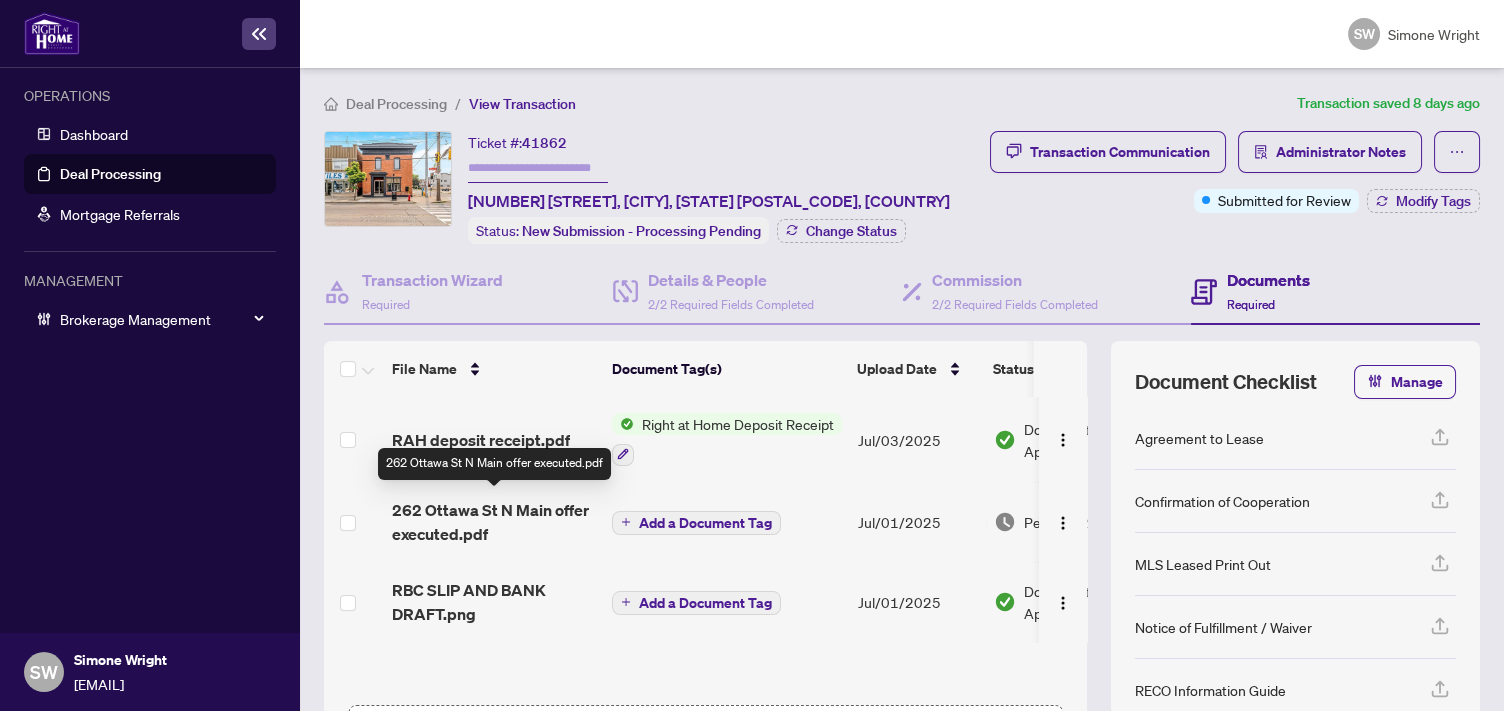 click on "262 Ottawa St N Main offer executed.pdf" at bounding box center (494, 522) 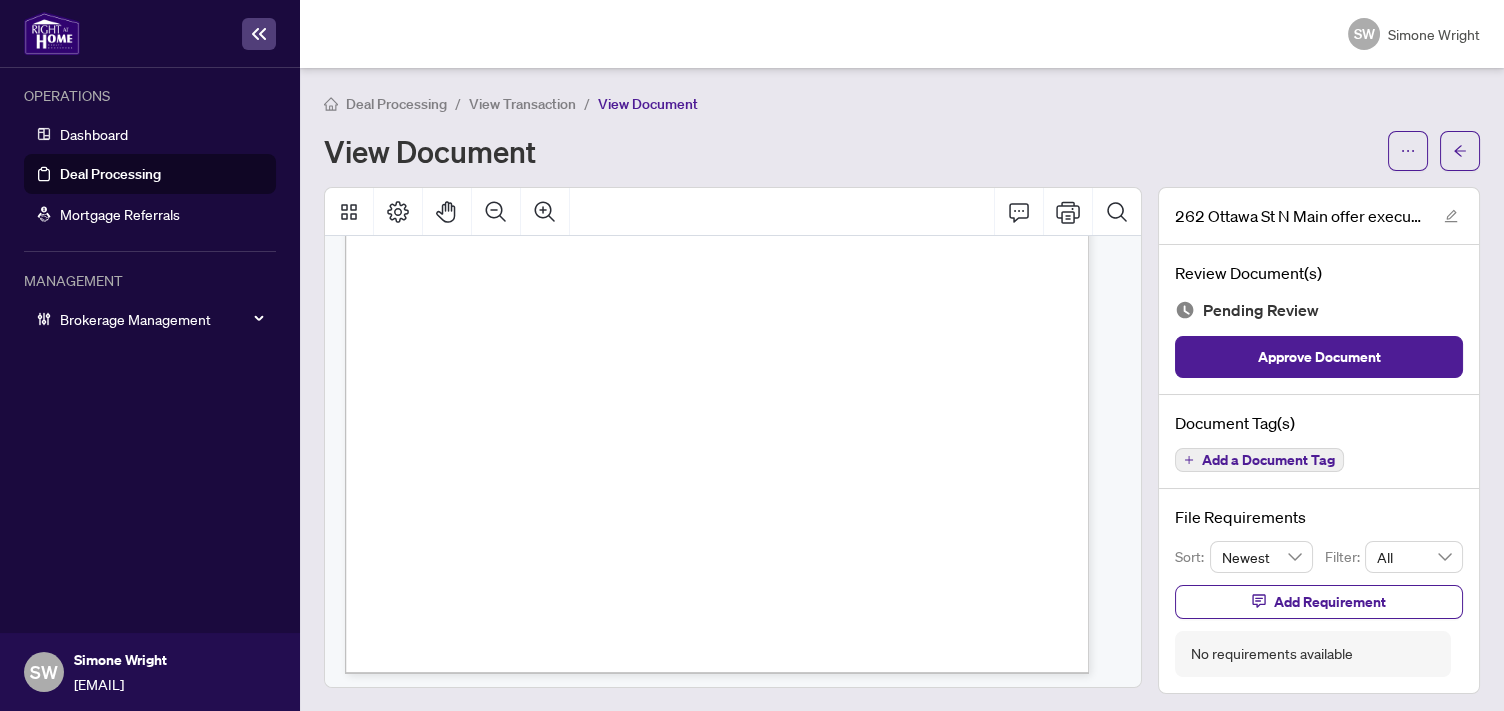 scroll, scrollTop: 2487, scrollLeft: 0, axis: vertical 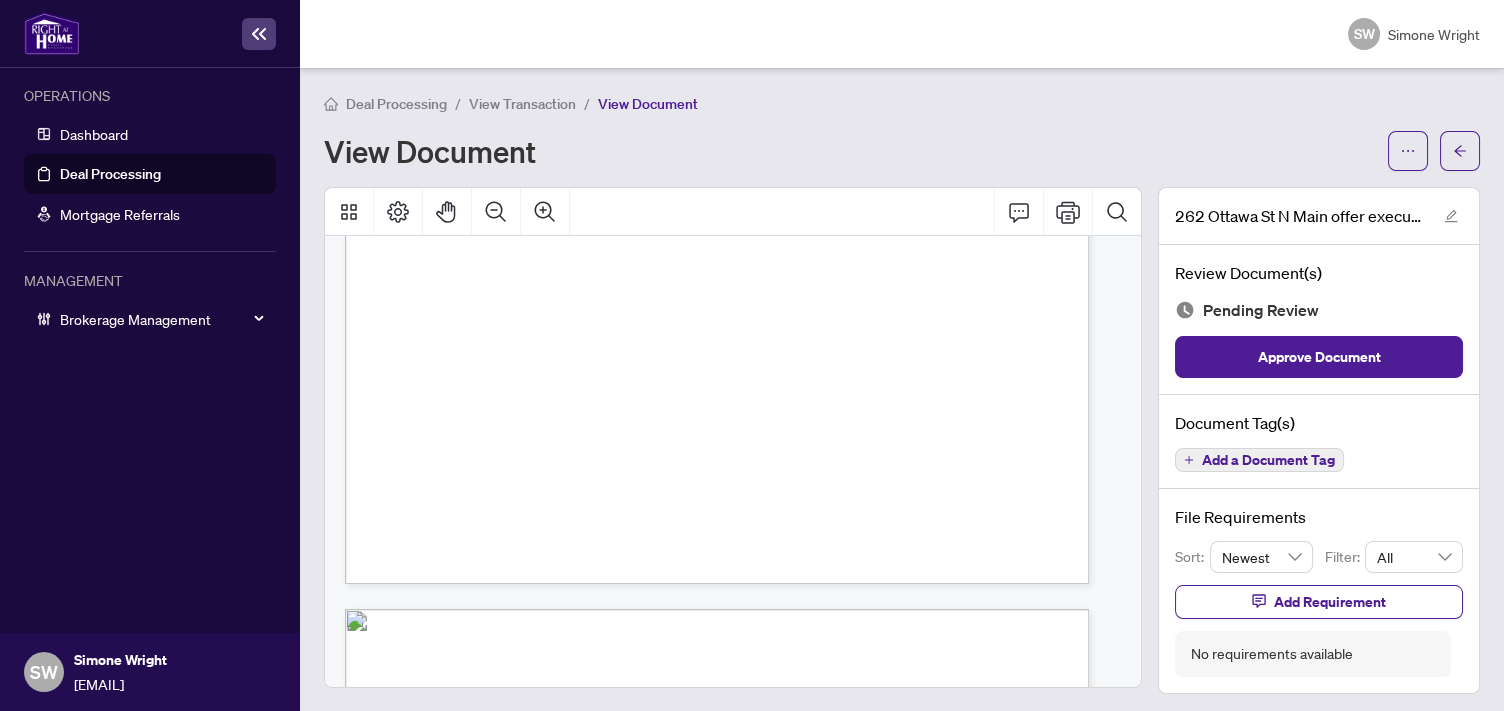click on "View Transaction" at bounding box center [522, 104] 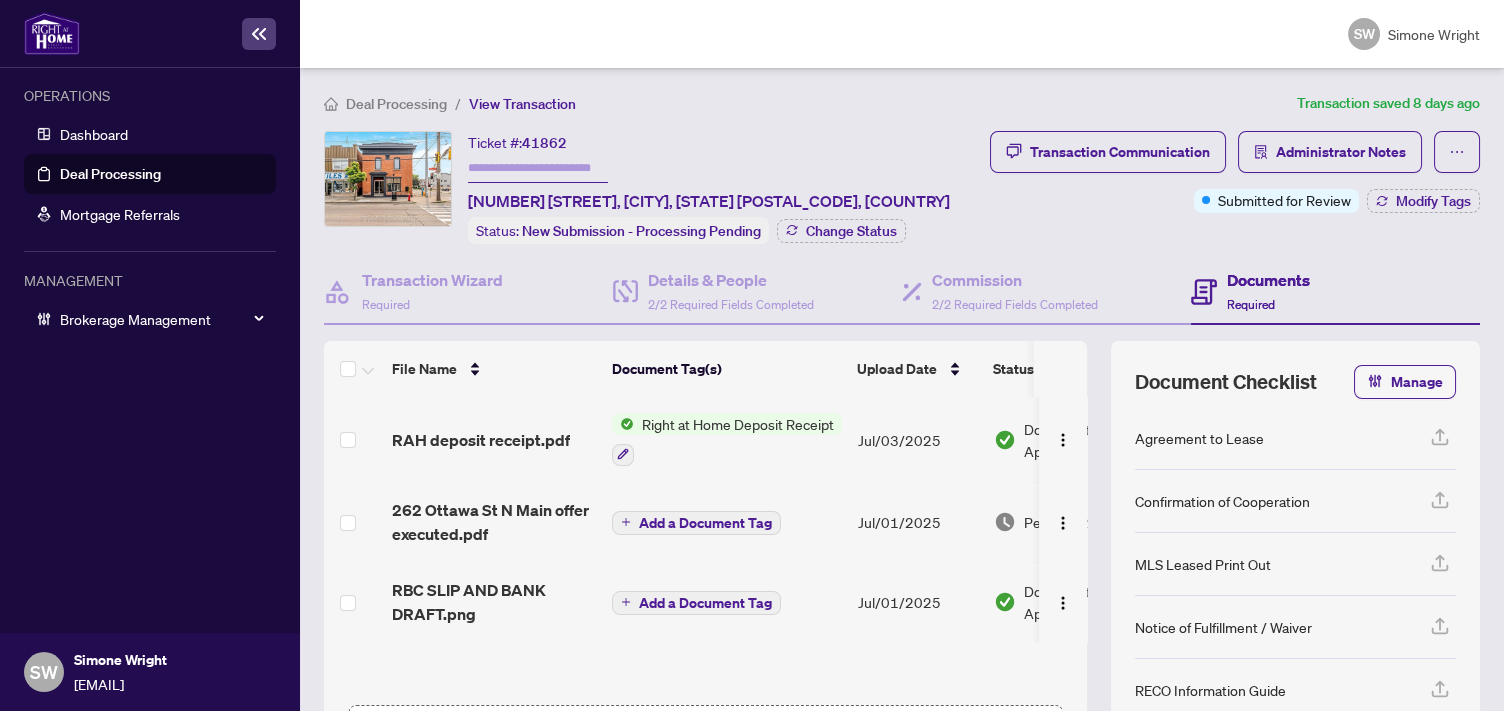 scroll, scrollTop: 157, scrollLeft: 0, axis: vertical 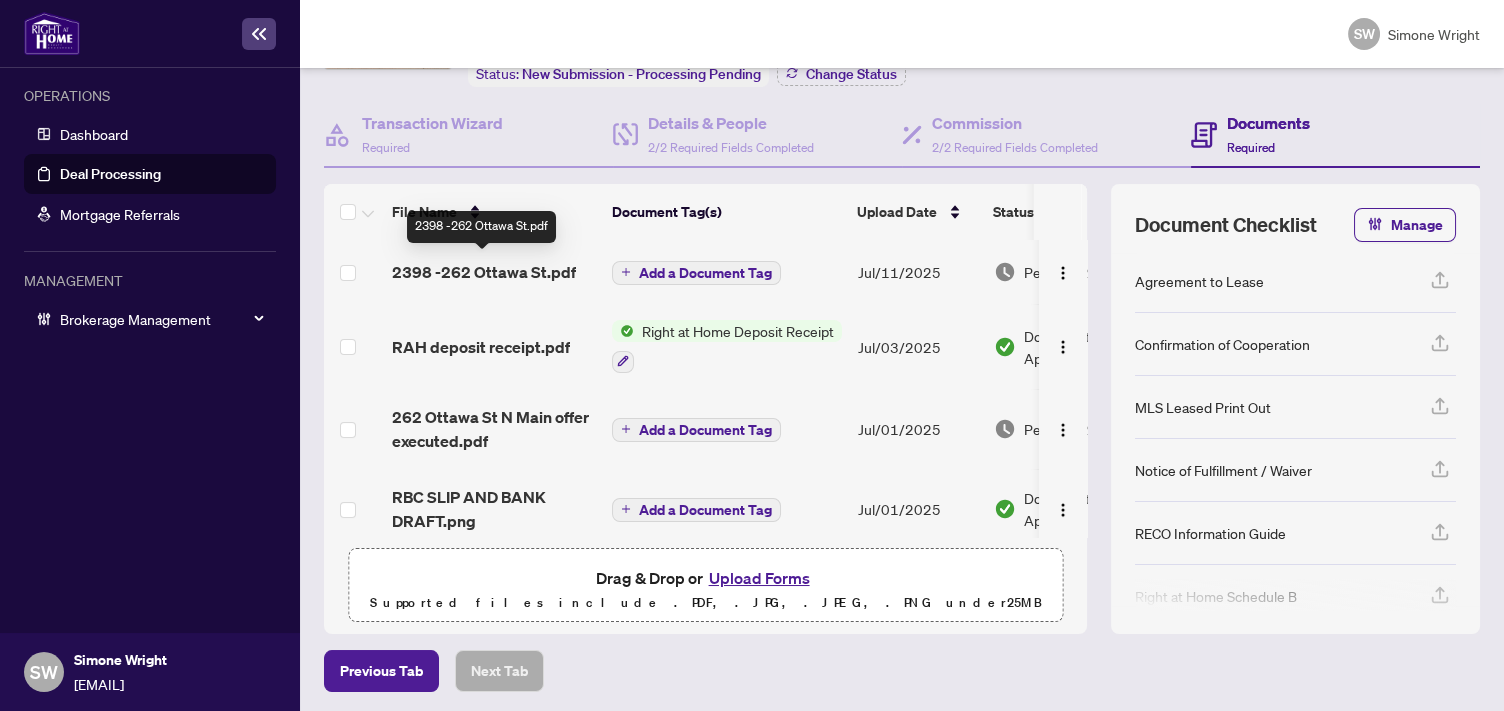 click on "2398 -262 Ottawa St.pdf" at bounding box center (484, 272) 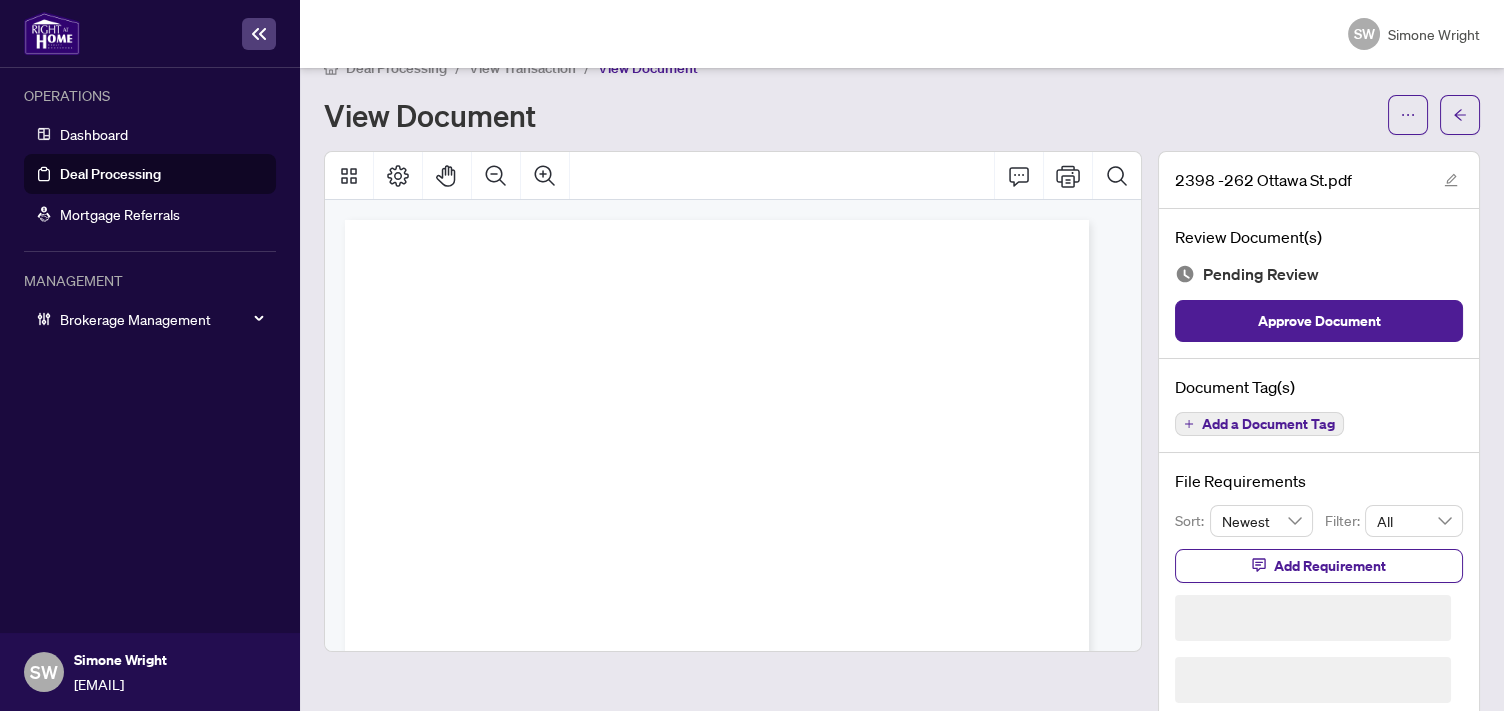 scroll, scrollTop: 2, scrollLeft: 0, axis: vertical 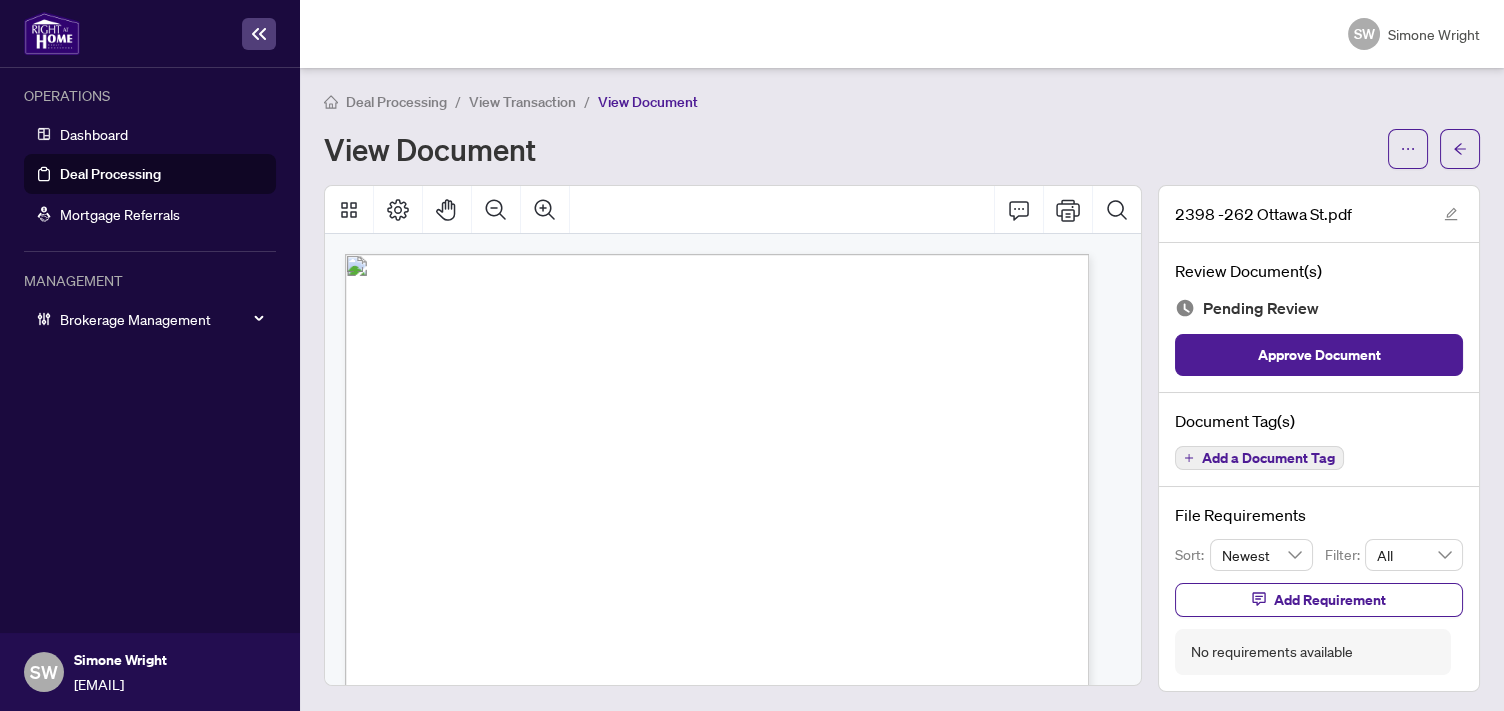 click on "Add a Document Tag" at bounding box center [1268, 458] 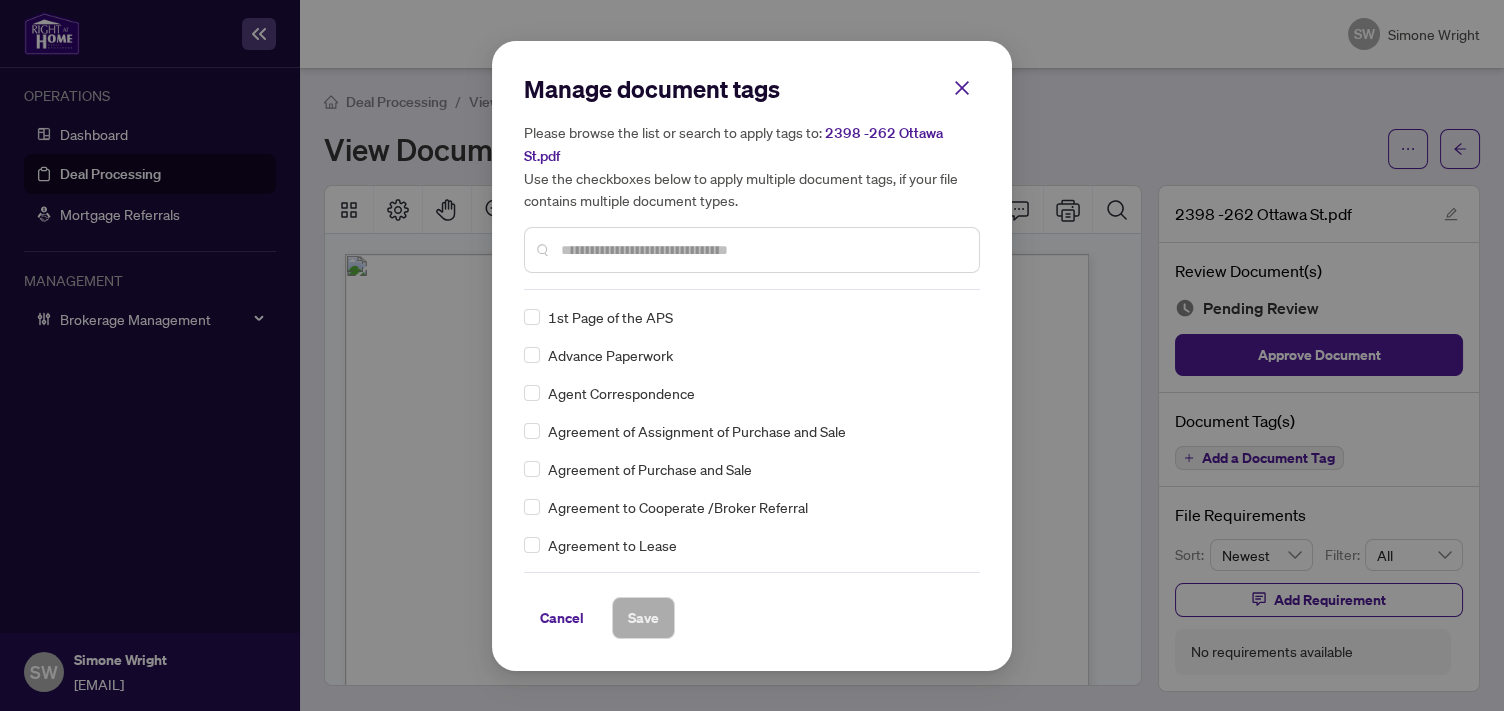 click at bounding box center (762, 250) 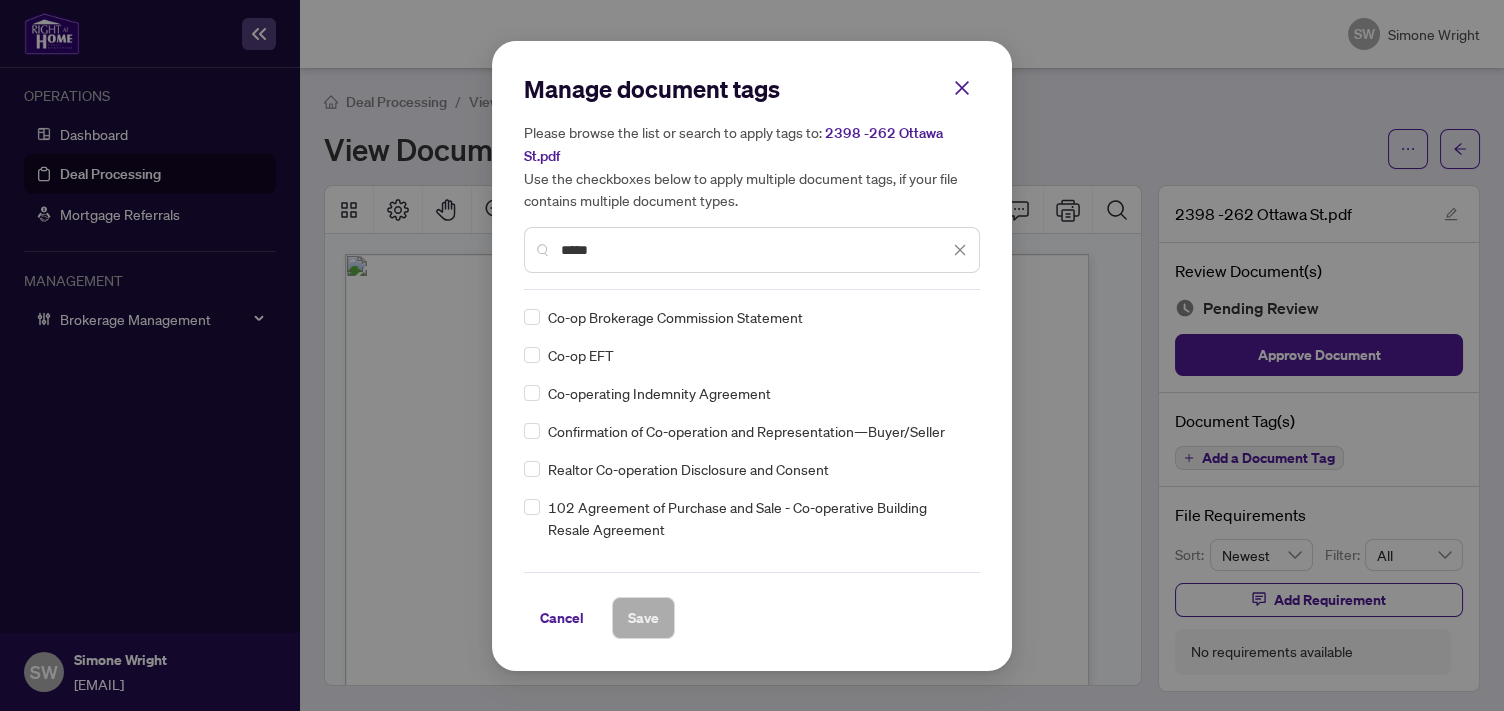type on "*****" 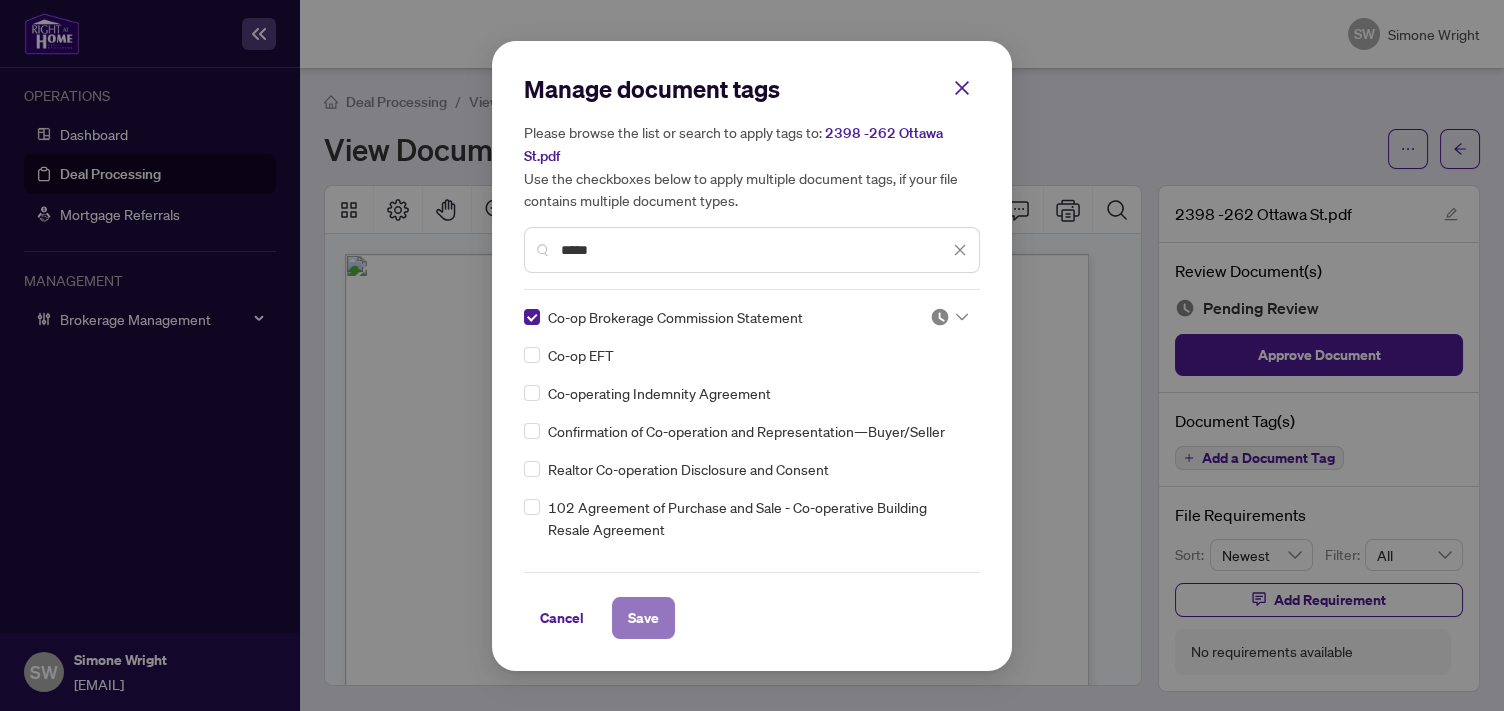 click on "Save" at bounding box center [643, 618] 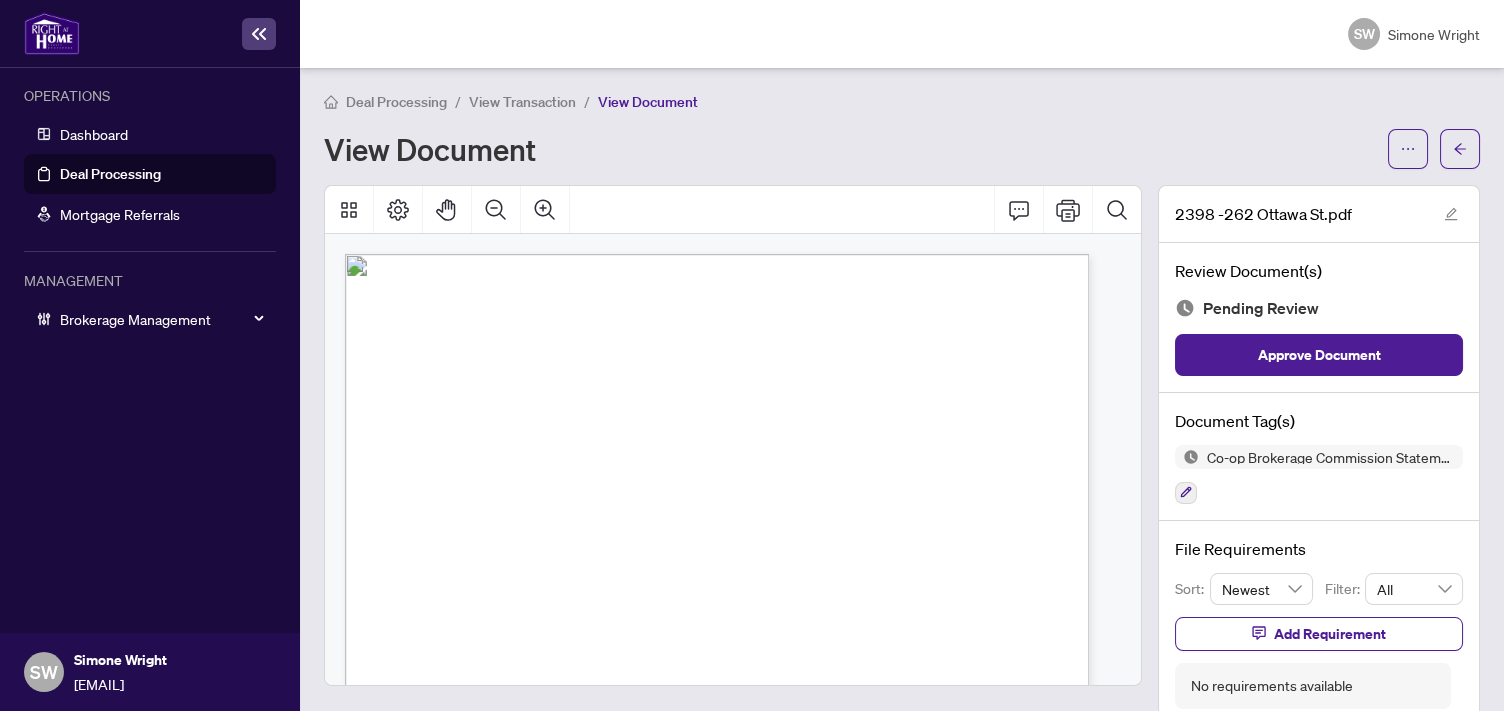 click on "View Transaction" at bounding box center [522, 102] 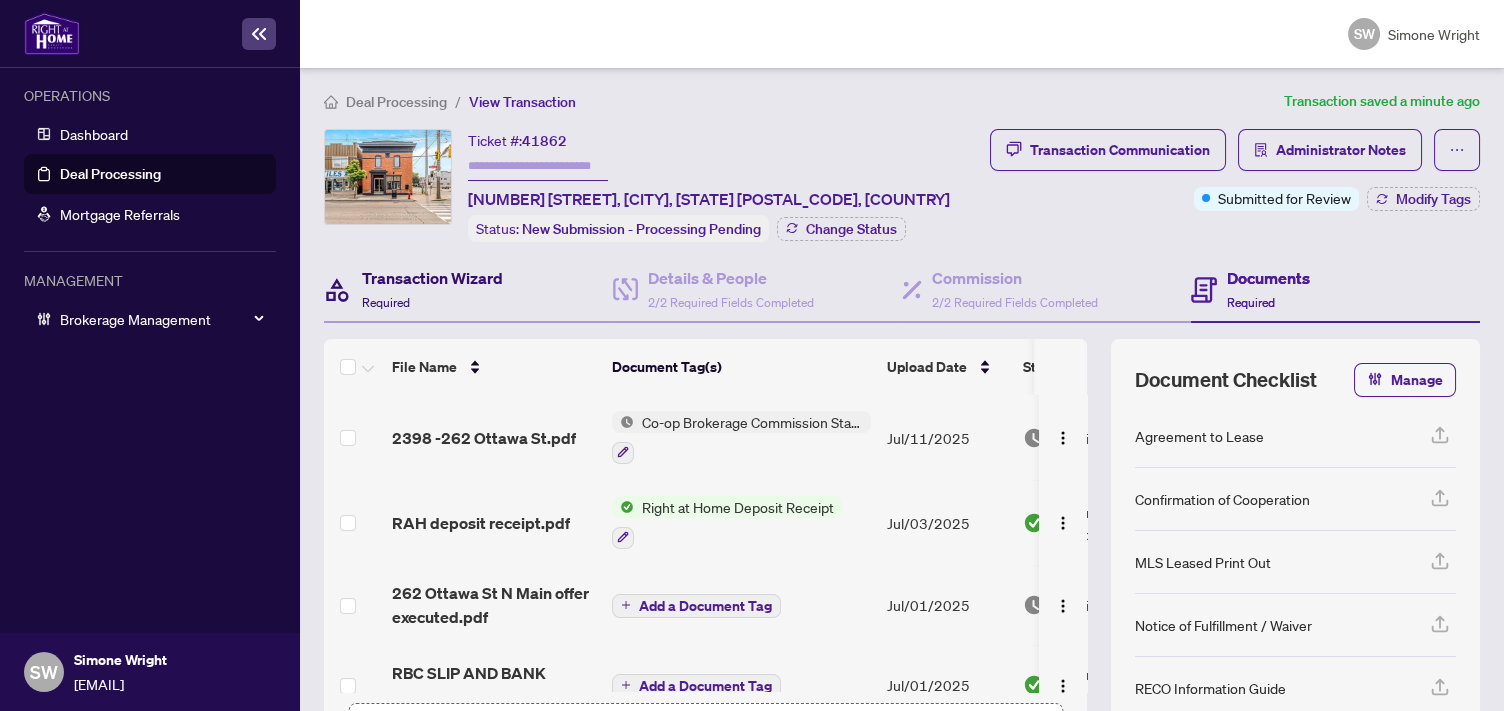 click on "Transaction Wizard" at bounding box center [432, 278] 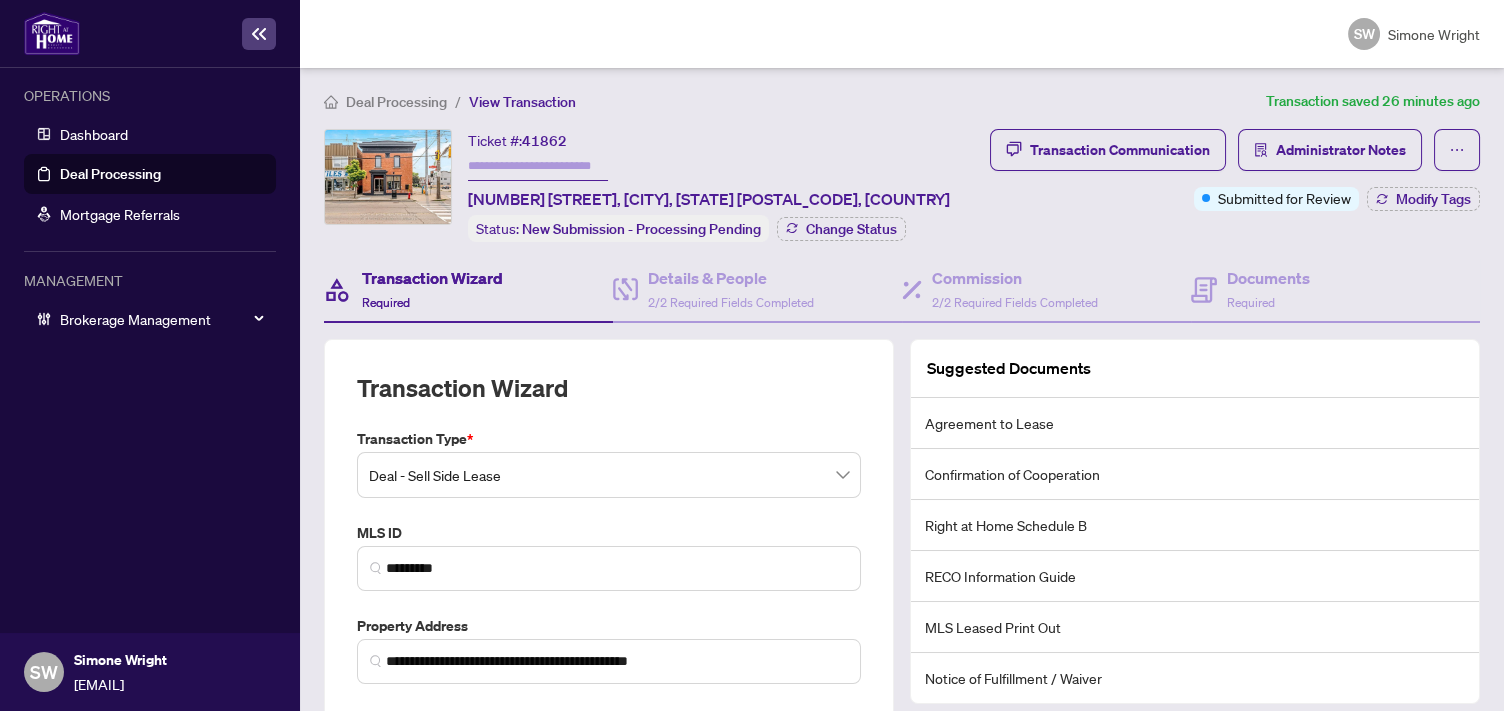 click on "Deal Processing" at bounding box center [396, 102] 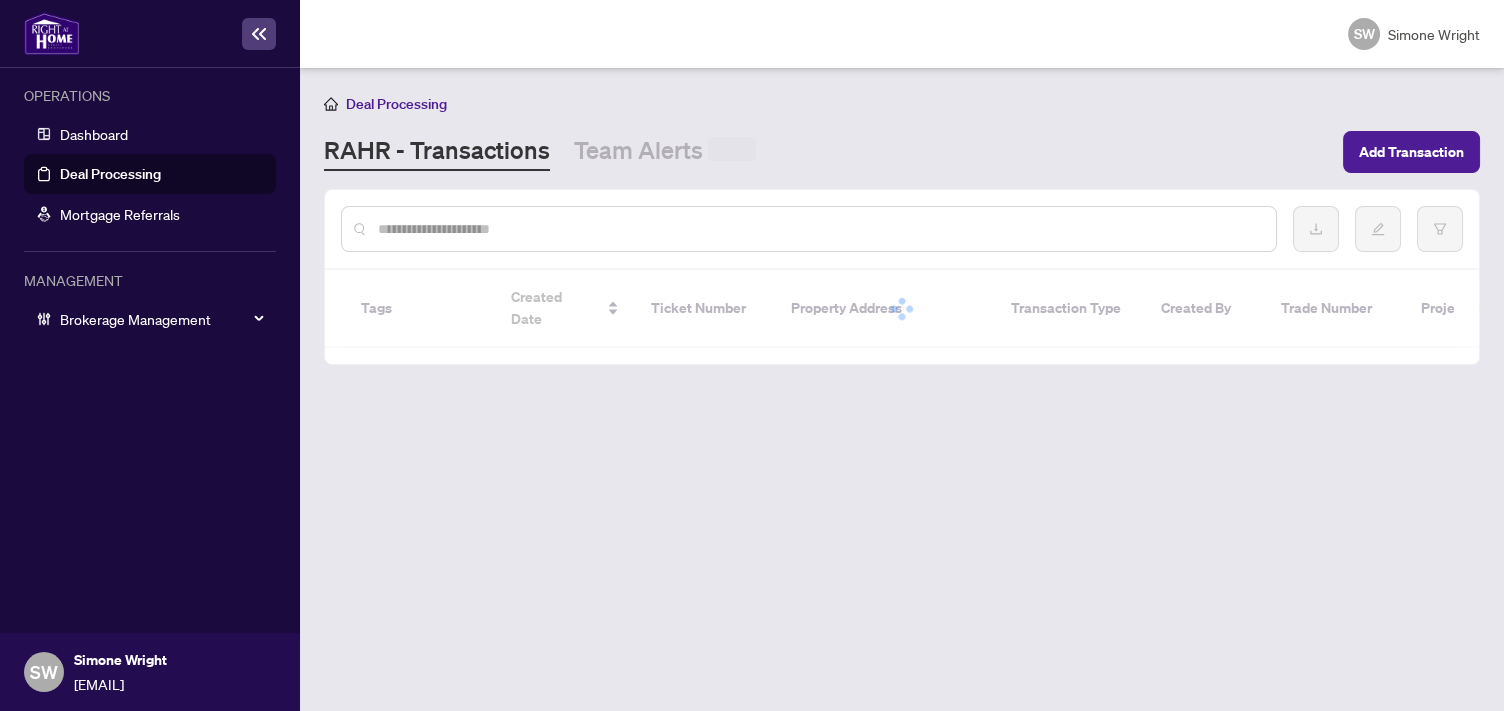scroll, scrollTop: 0, scrollLeft: 0, axis: both 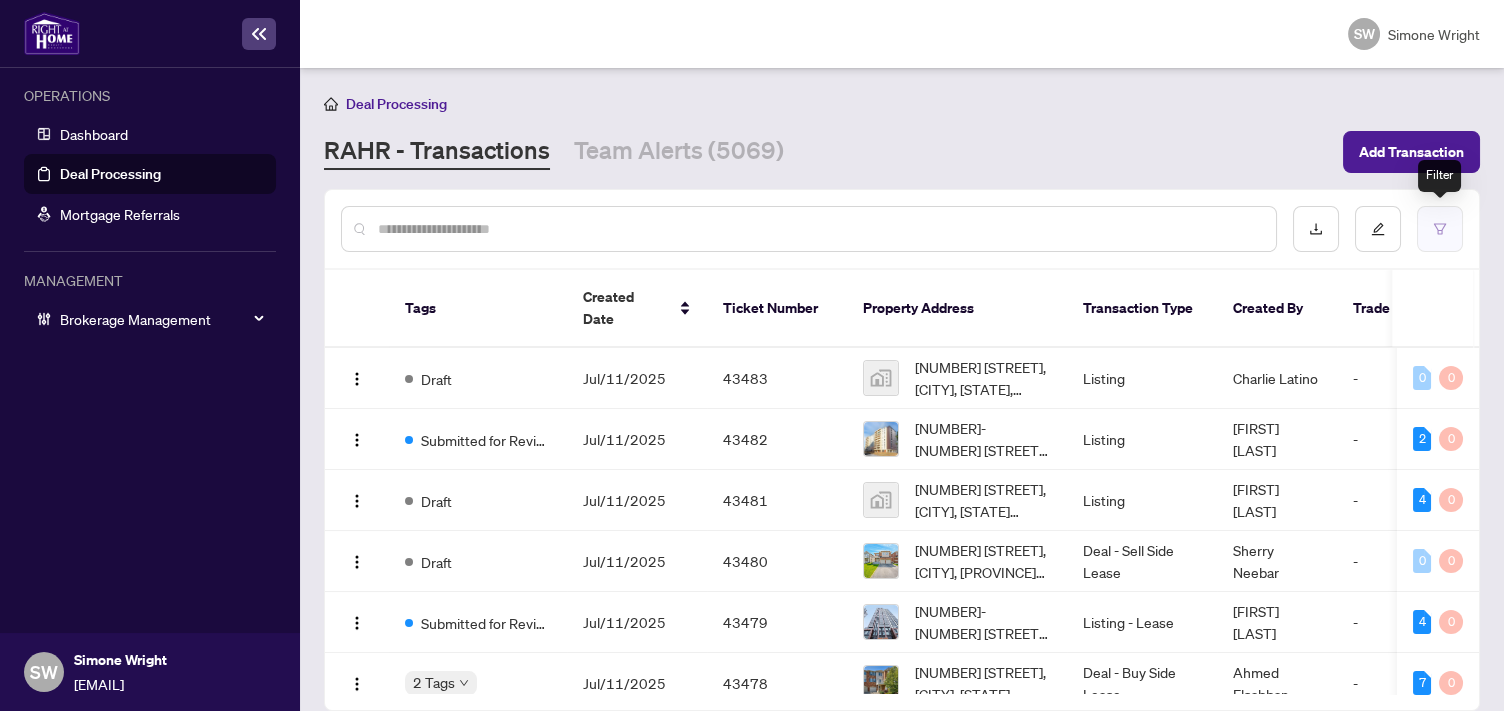 click at bounding box center [1440, 229] 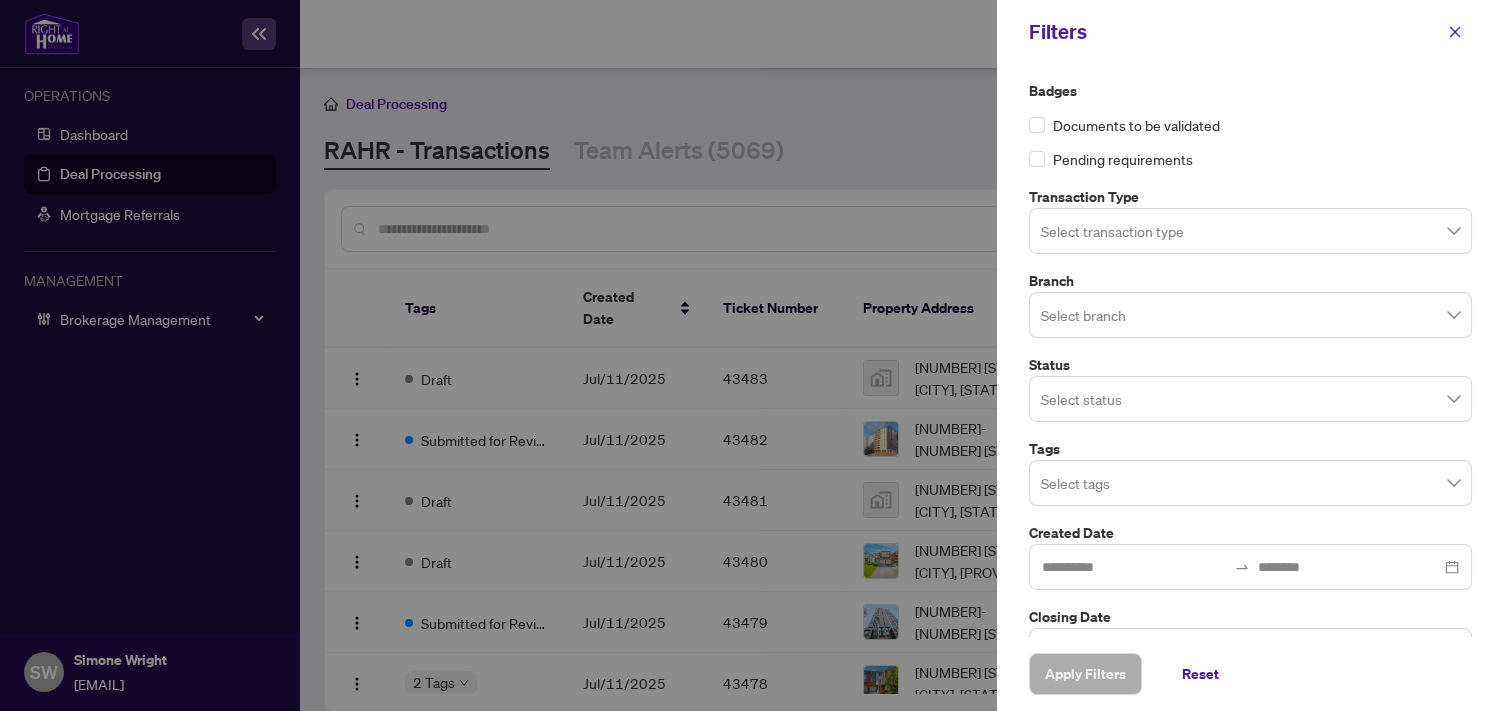 click on "Select transaction type" at bounding box center [1250, 231] 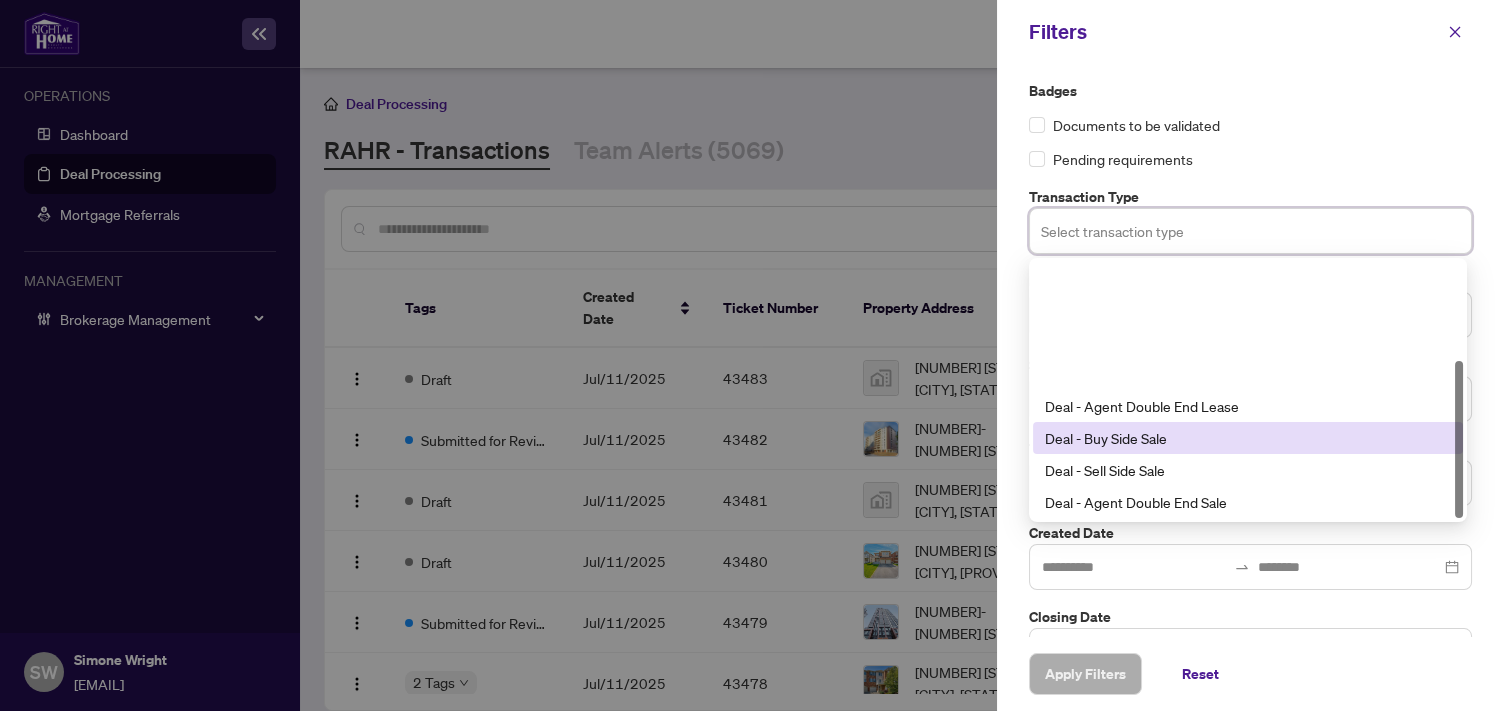 scroll, scrollTop: 159, scrollLeft: 0, axis: vertical 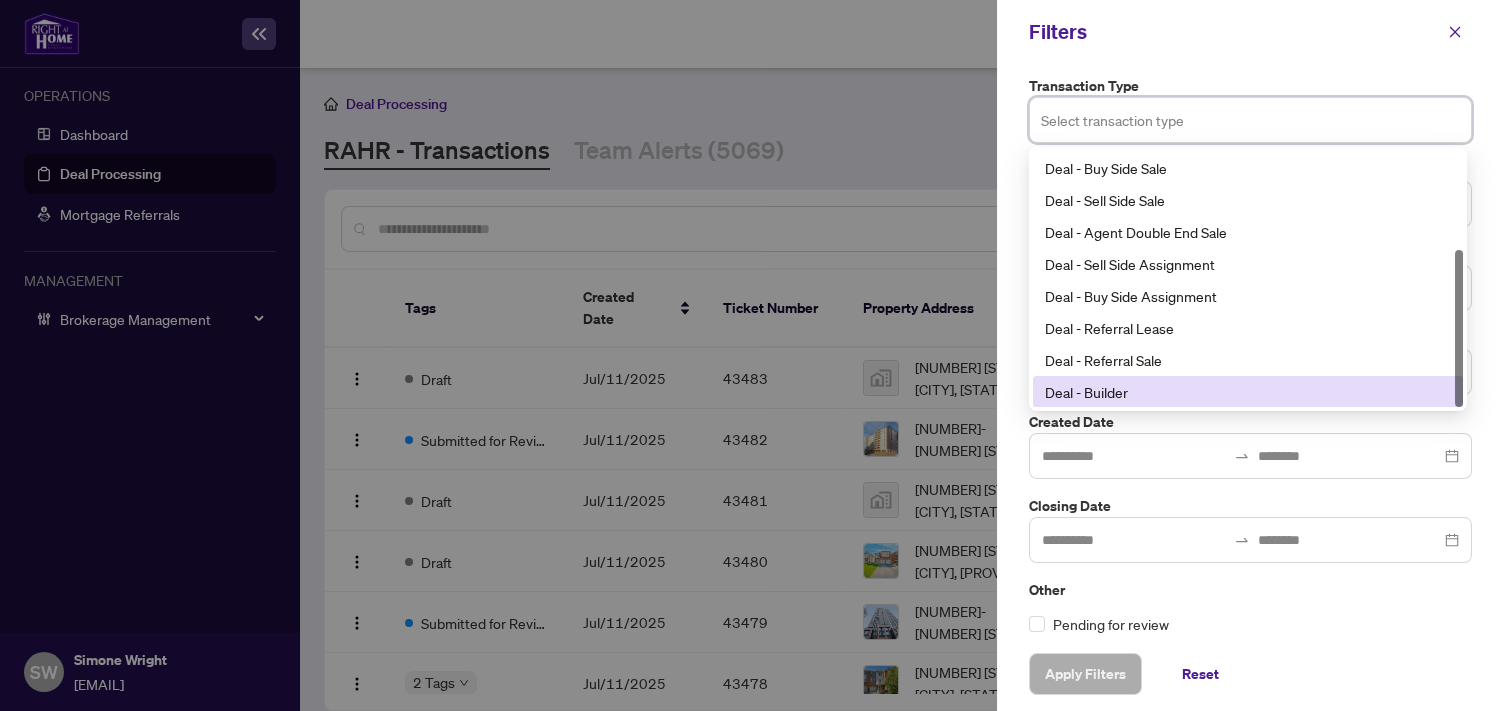 click on "Deal - Builder" at bounding box center (1248, 392) 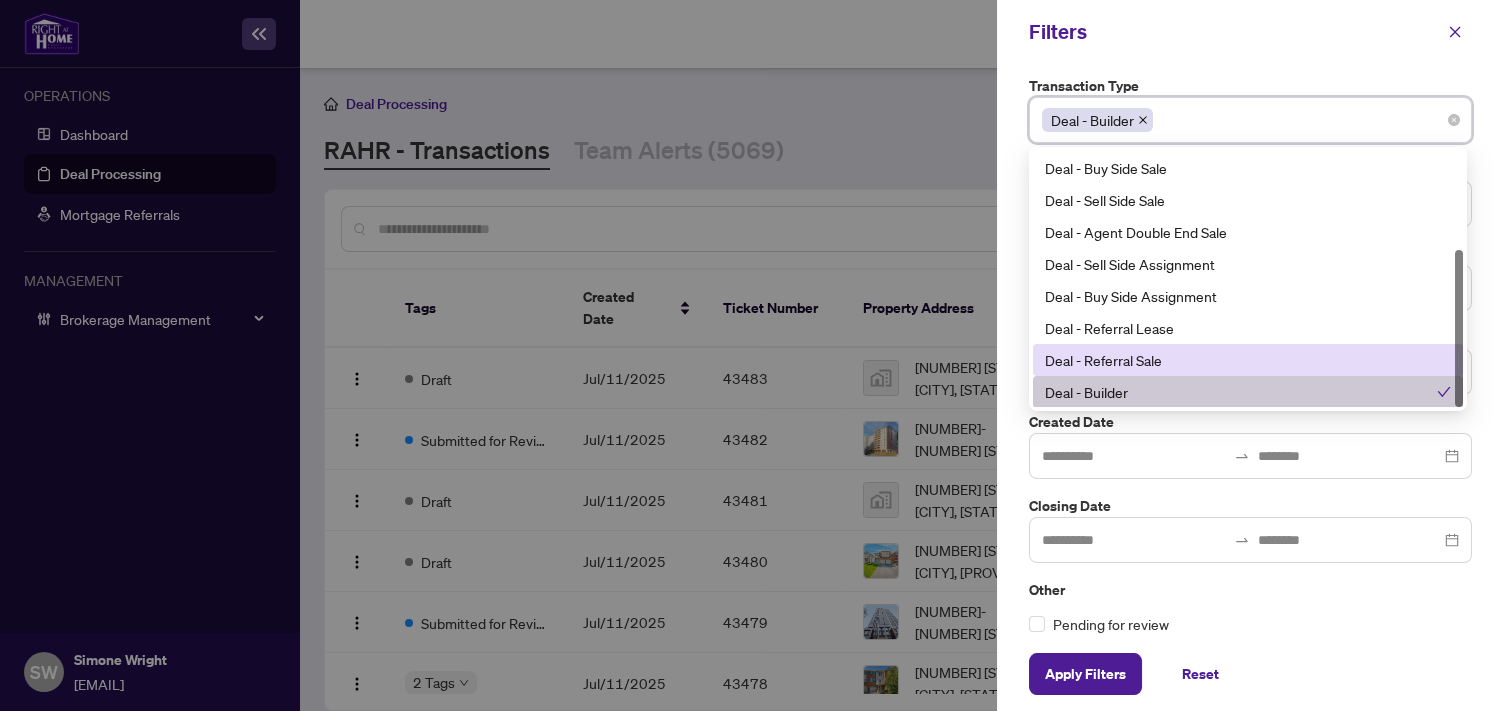 click on "Deal - Referral Sale" at bounding box center (1248, 360) 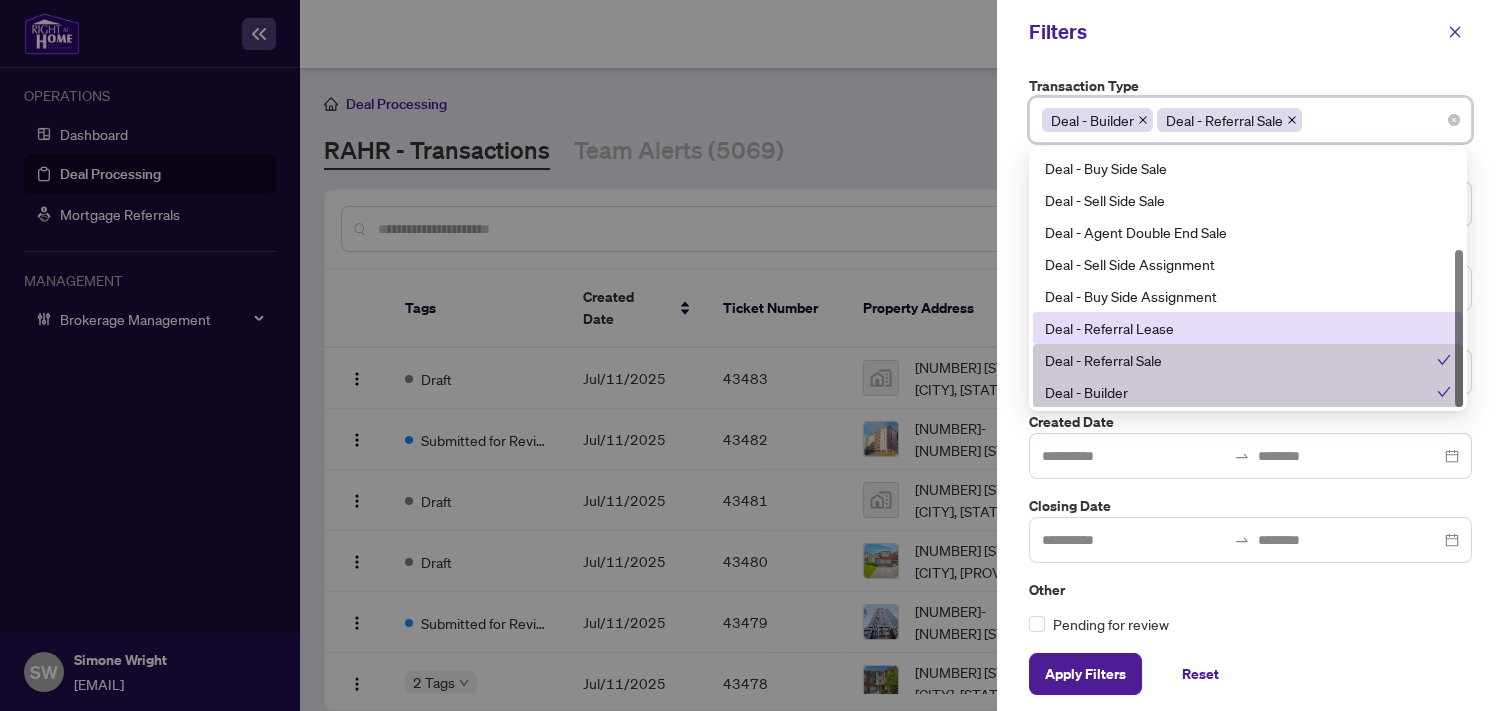 click on "Deal - Referral Lease" at bounding box center [1248, 328] 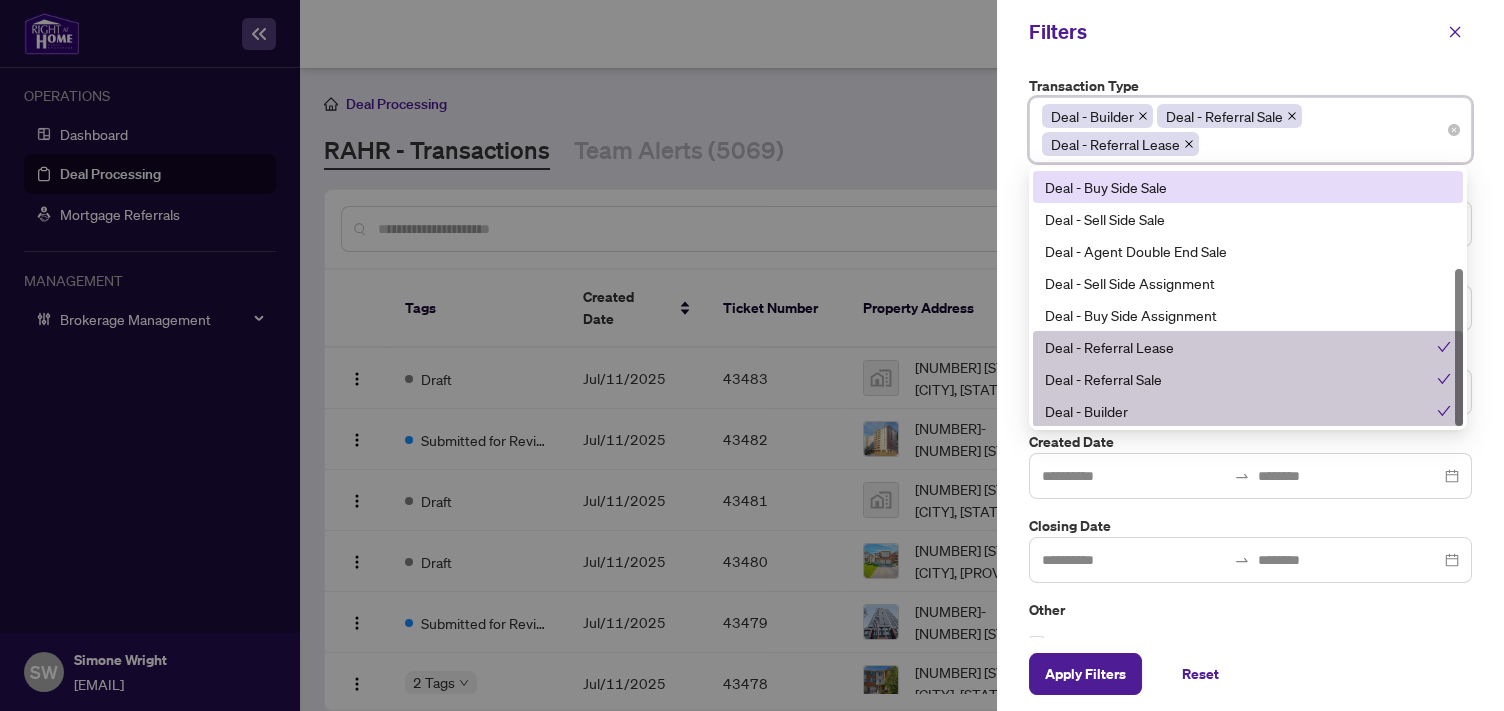 click on "Deal - Buy Side Sale" at bounding box center (1248, 187) 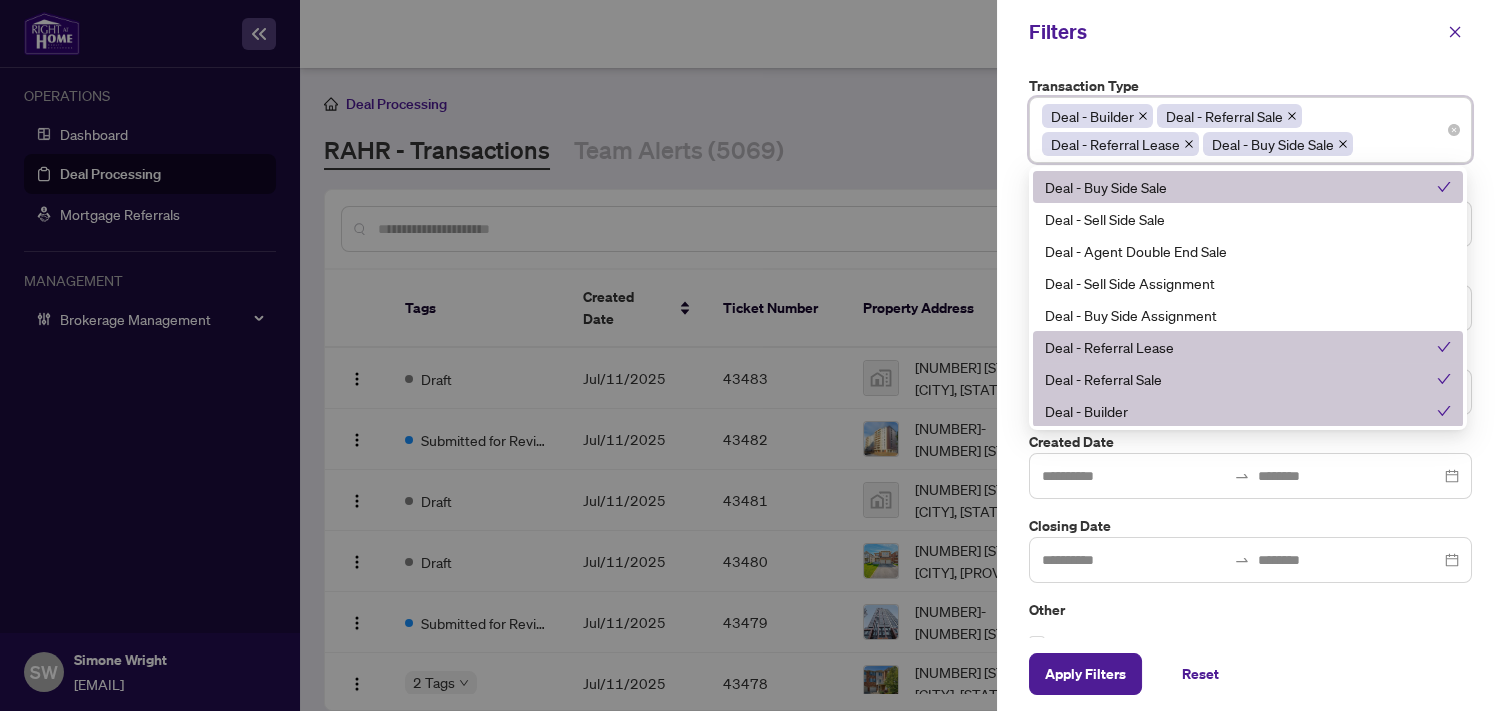 click on "Deal - Buy Side Sale" at bounding box center [1241, 187] 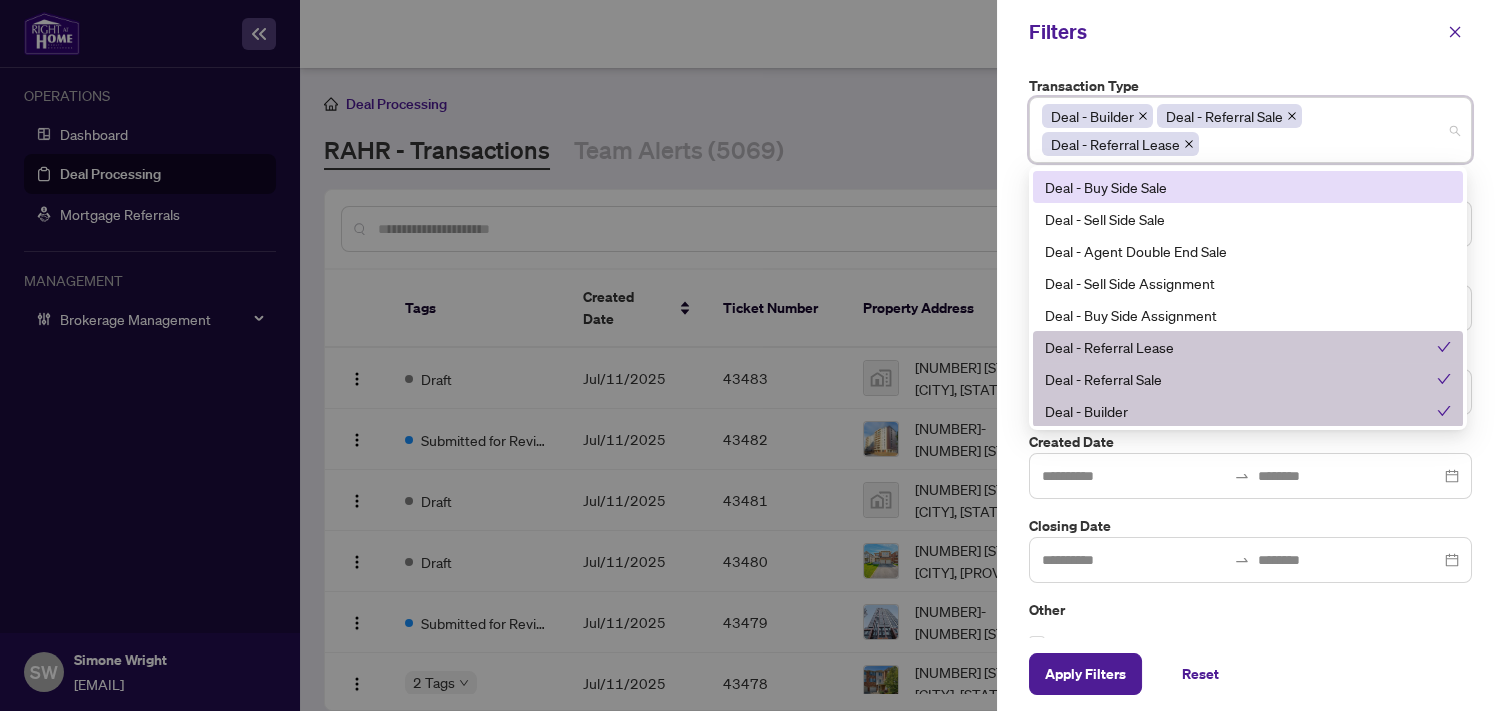 click on "Filters" at bounding box center (1250, 32) 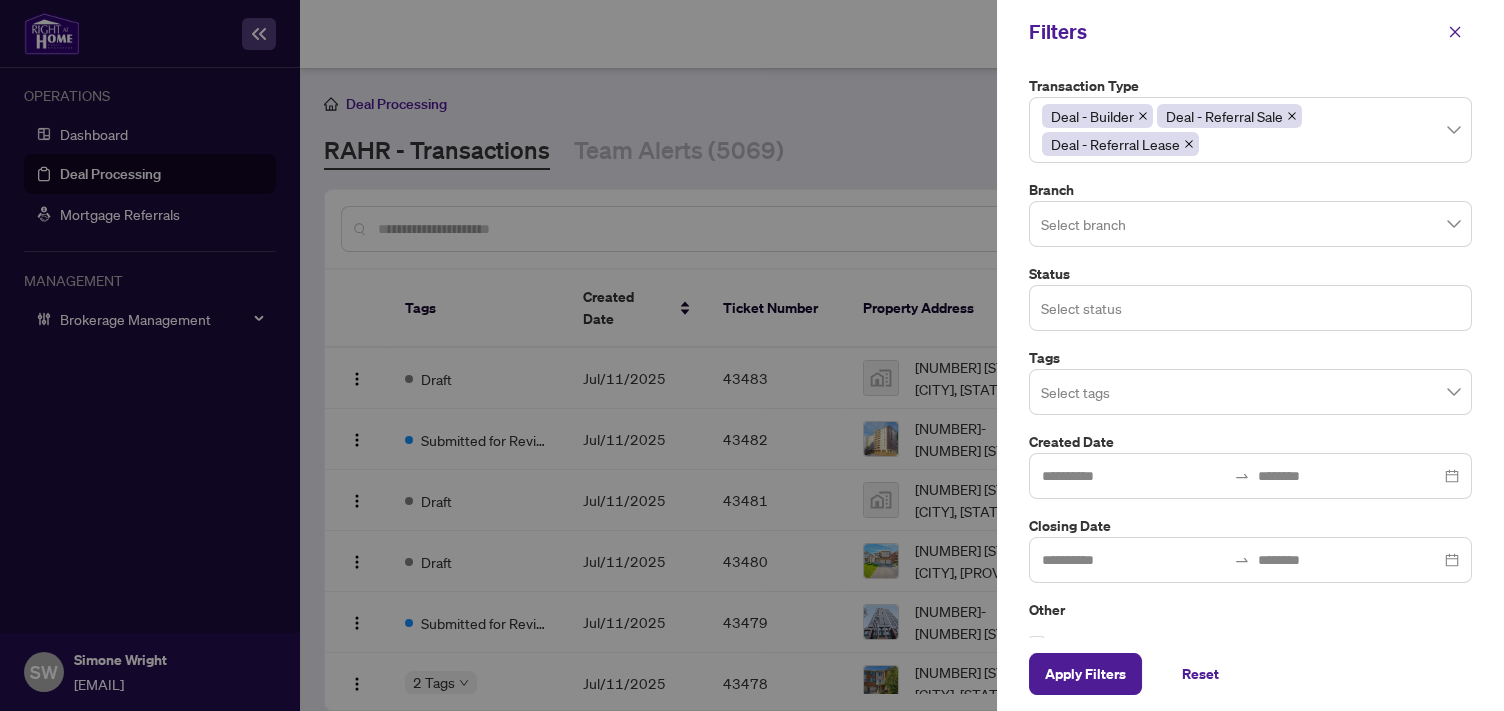 click at bounding box center [1250, 307] 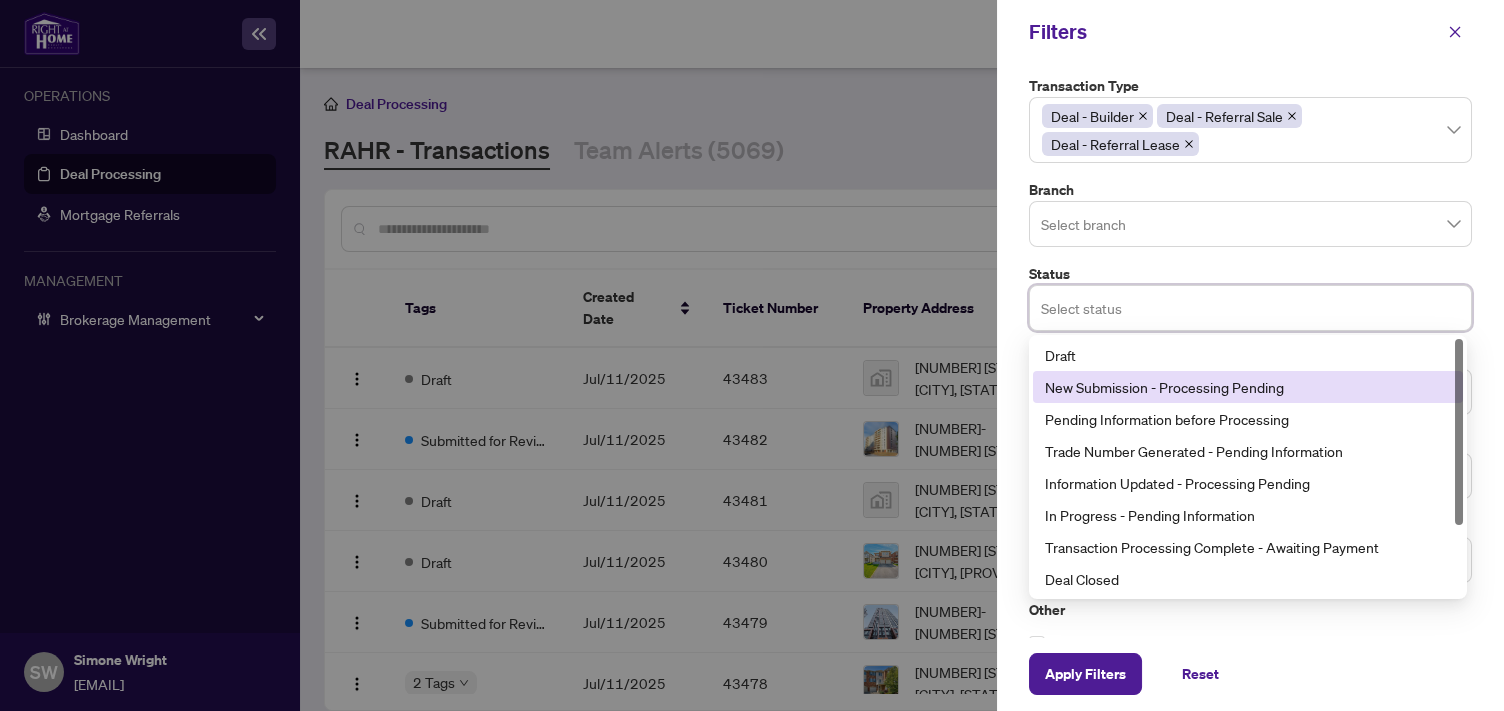 click on "New Submission - Processing Pending" at bounding box center (1248, 387) 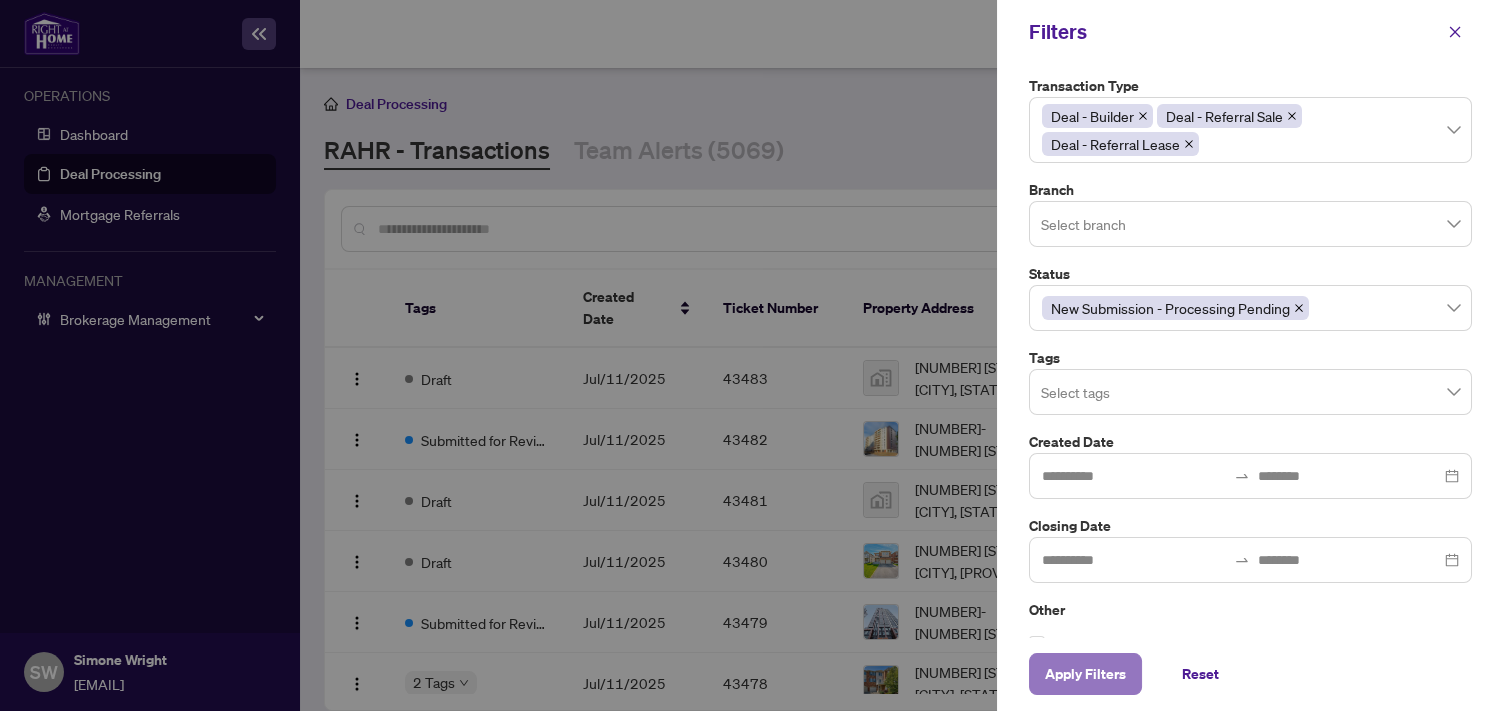 click on "Apply Filters" at bounding box center (1085, 674) 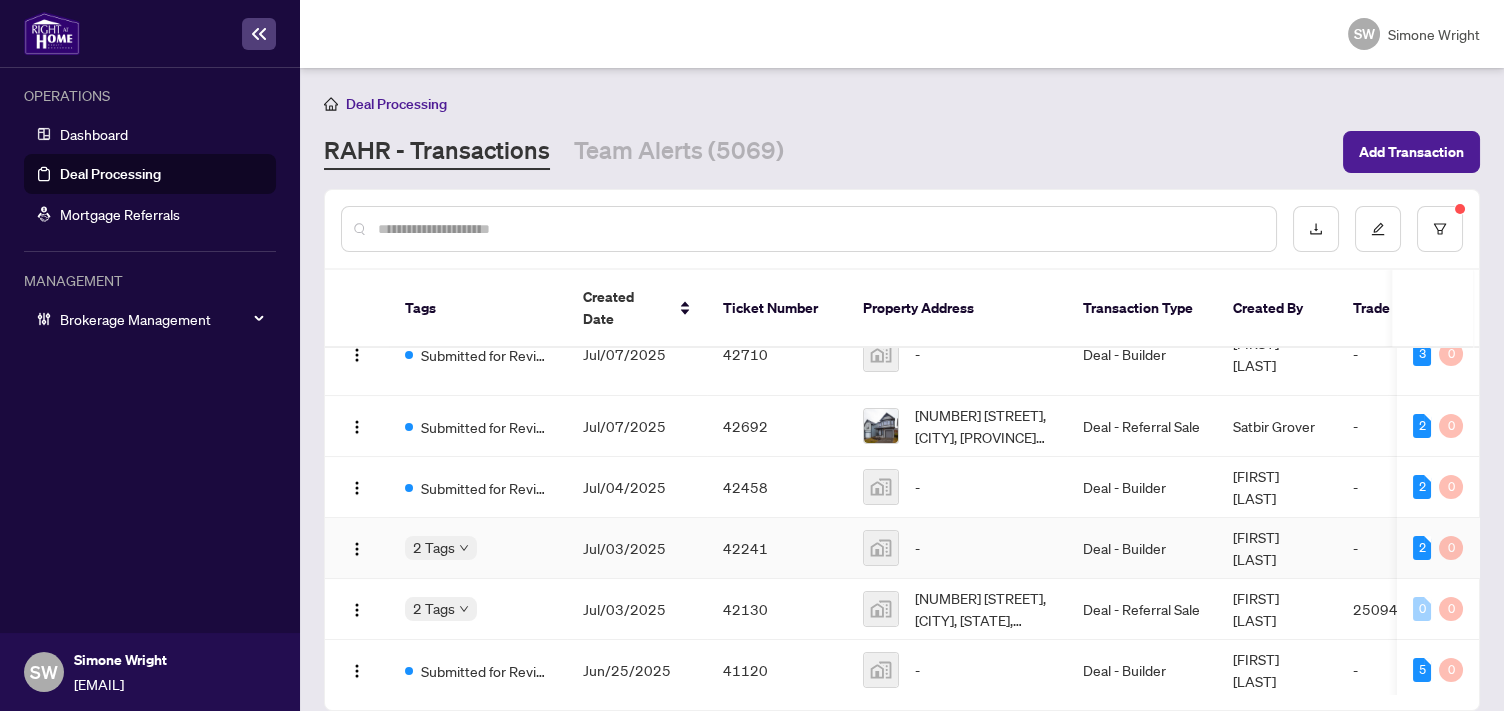 scroll, scrollTop: 341, scrollLeft: 0, axis: vertical 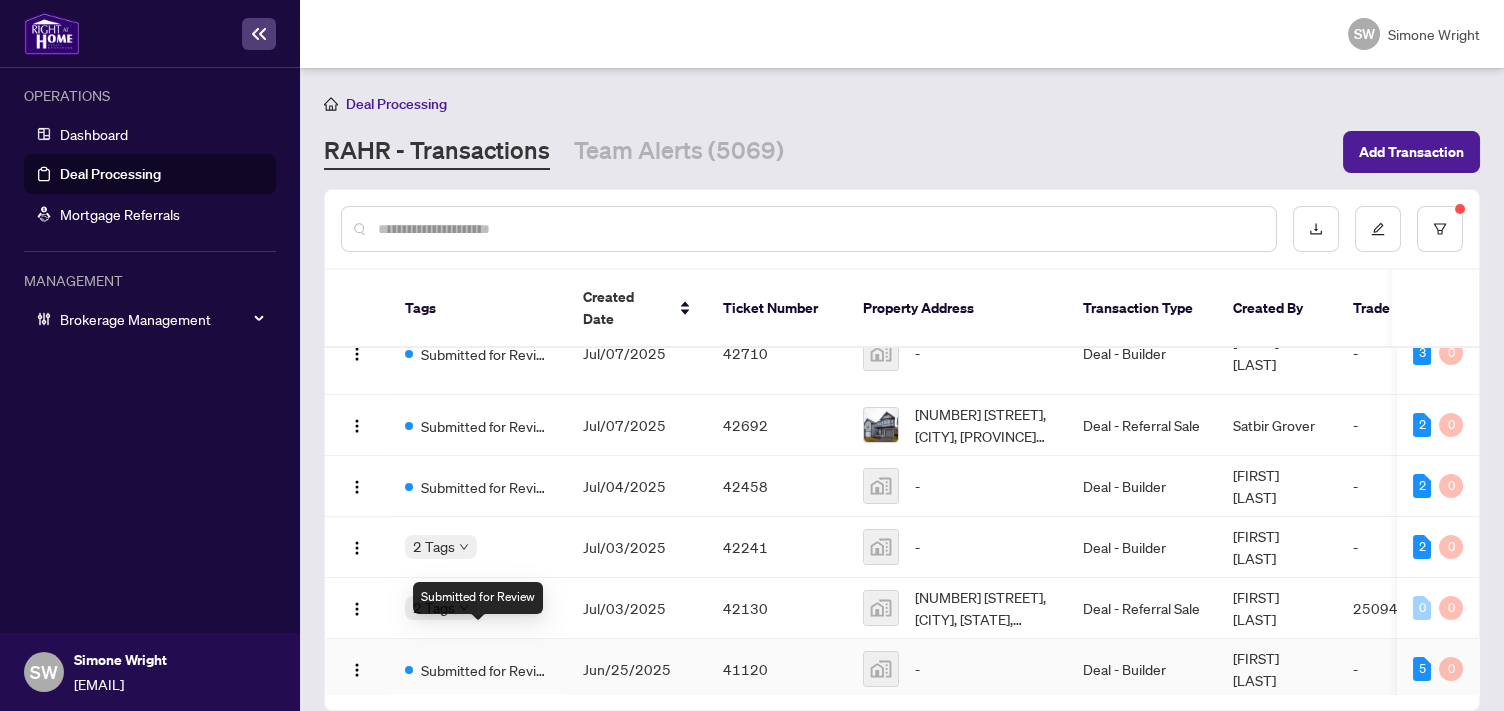 click on "Submitted for Review" at bounding box center (486, 670) 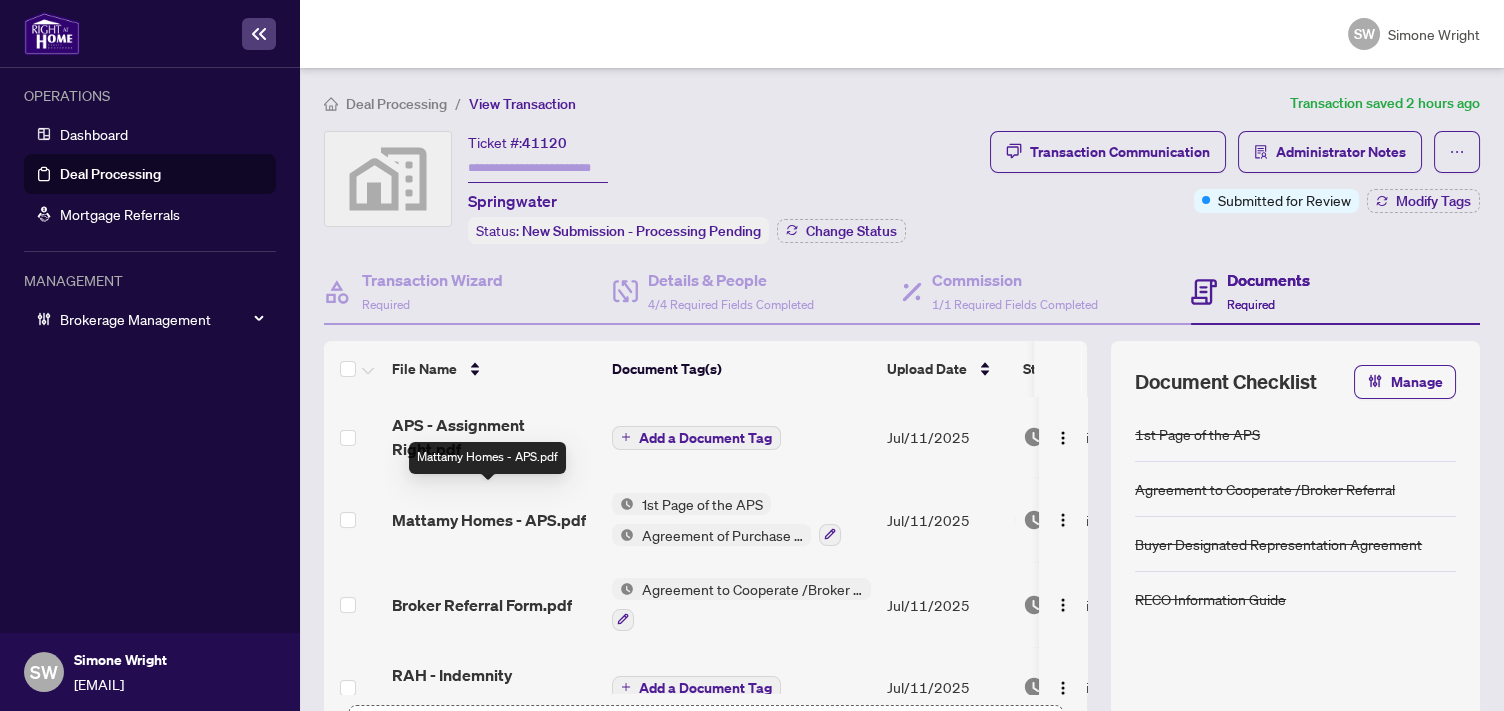 click on "Mattamy Homes - APS.pdf" at bounding box center (489, 520) 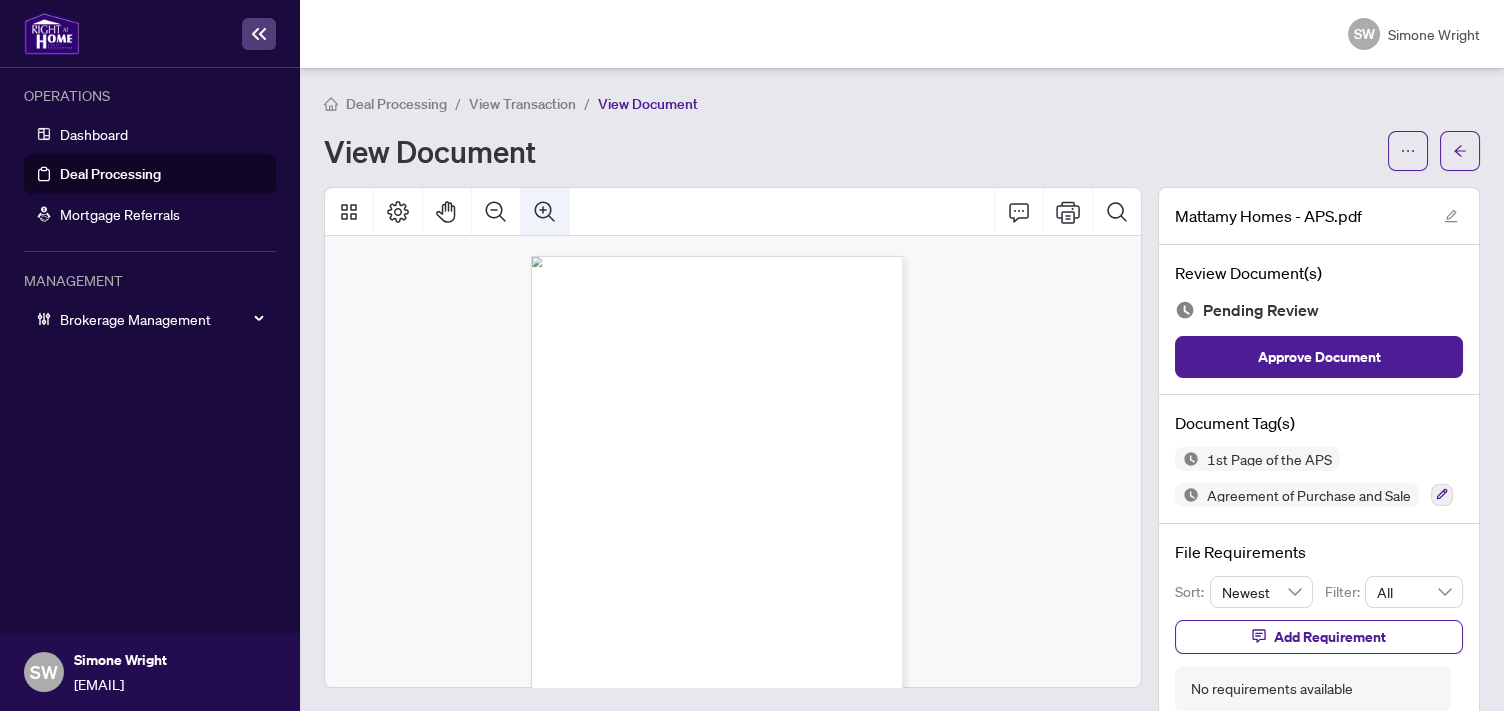 click 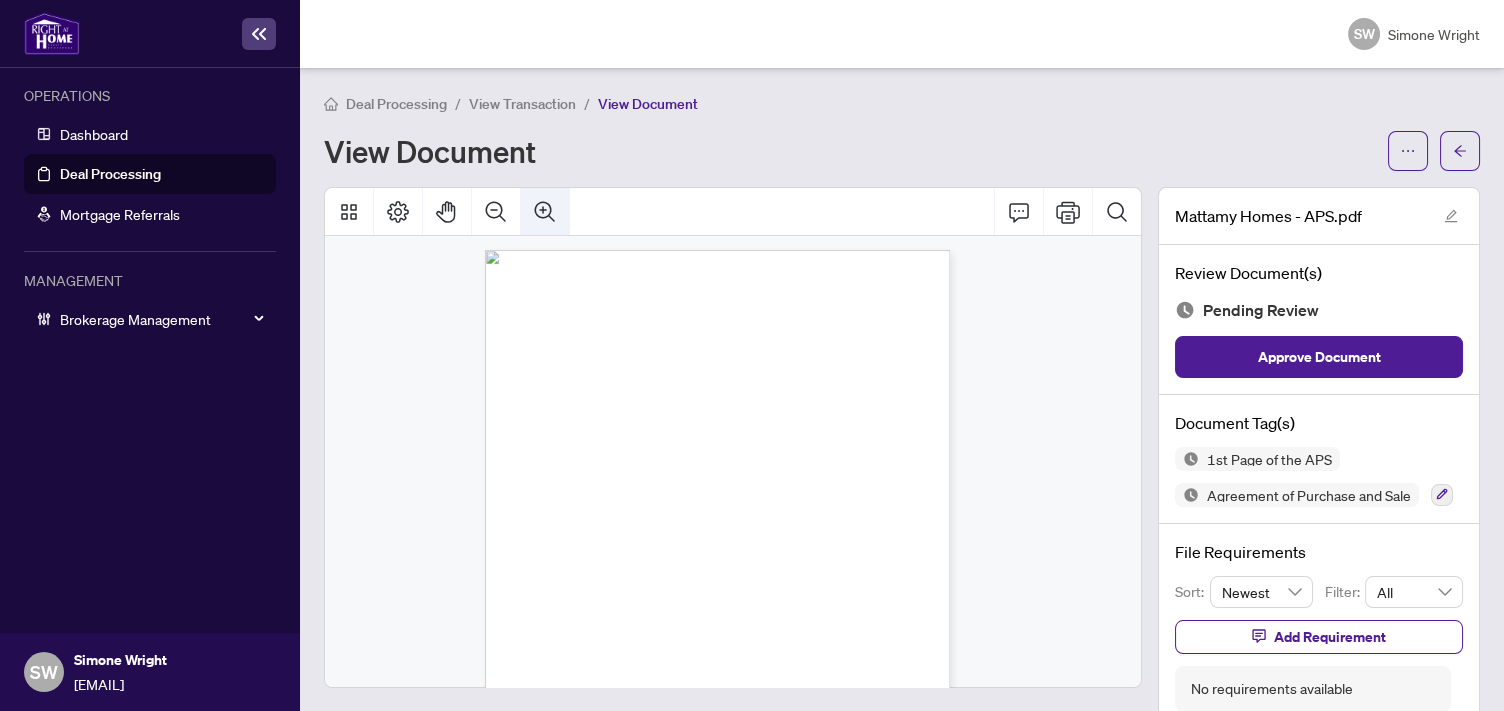click 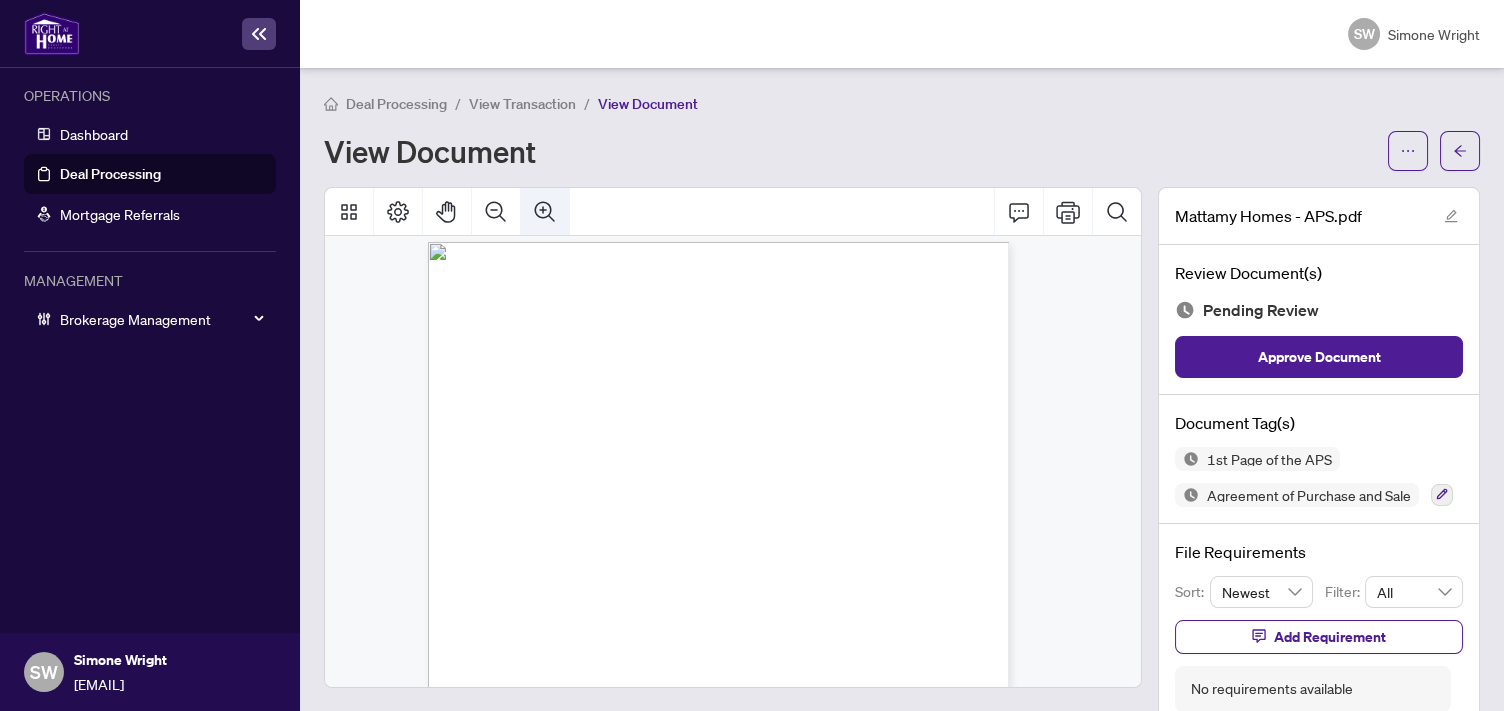 click 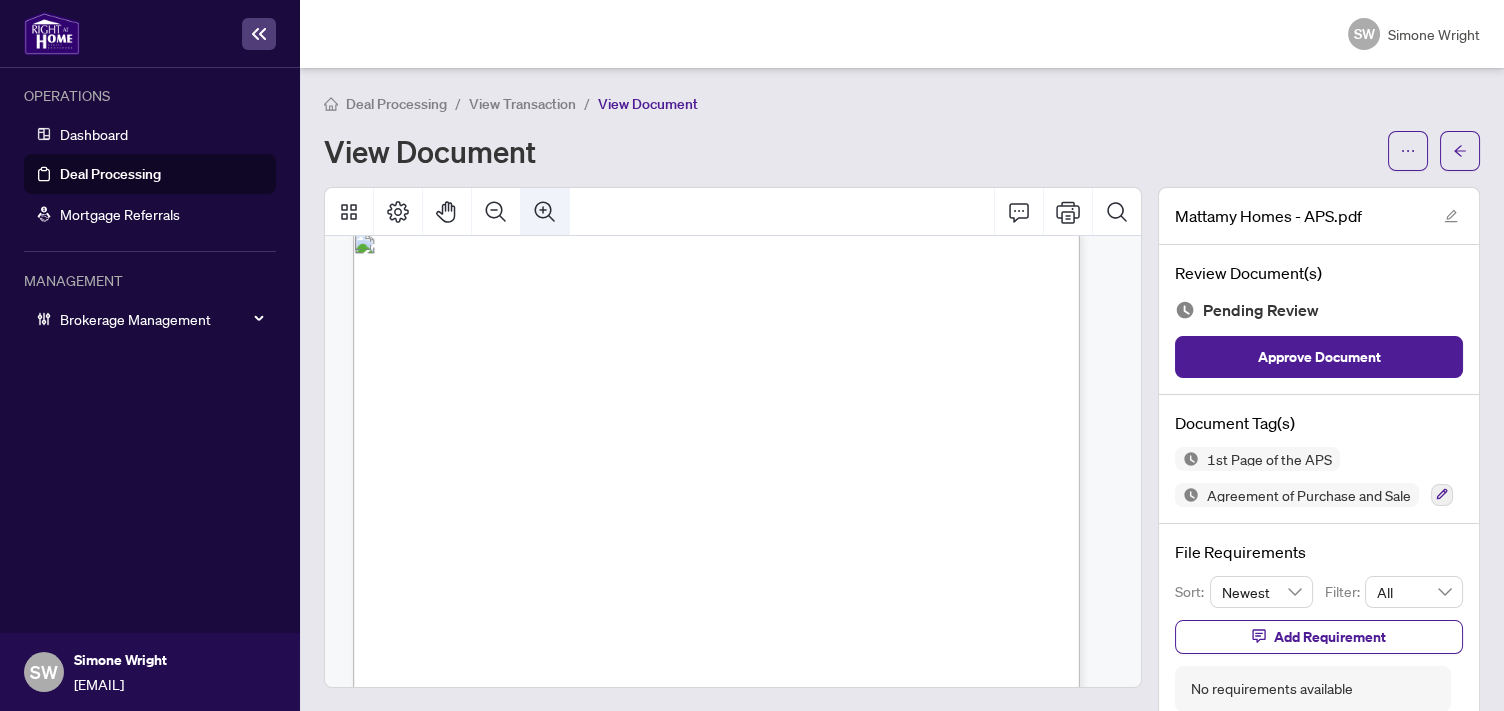 click 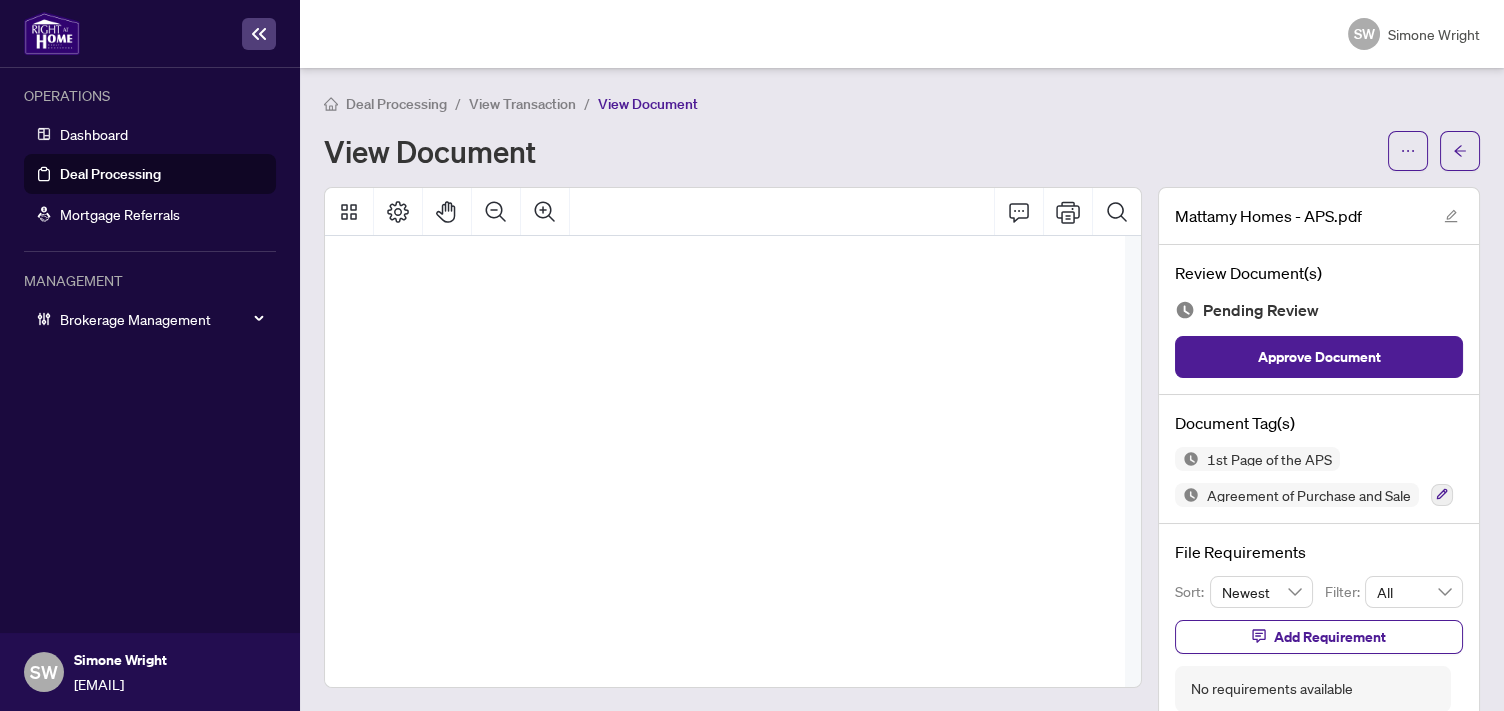 click on "Springwater" at bounding box center (499, 429) 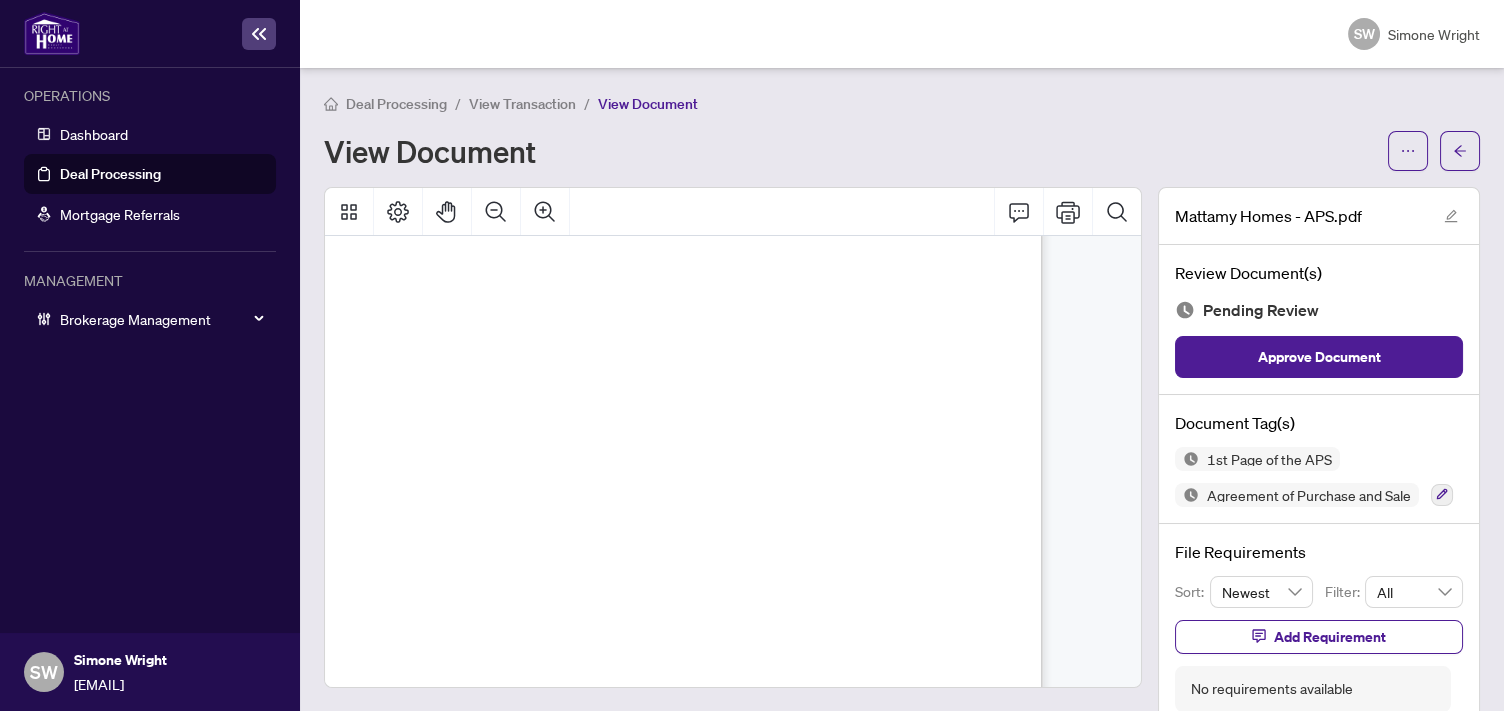 scroll, scrollTop: 369, scrollLeft: 688, axis: both 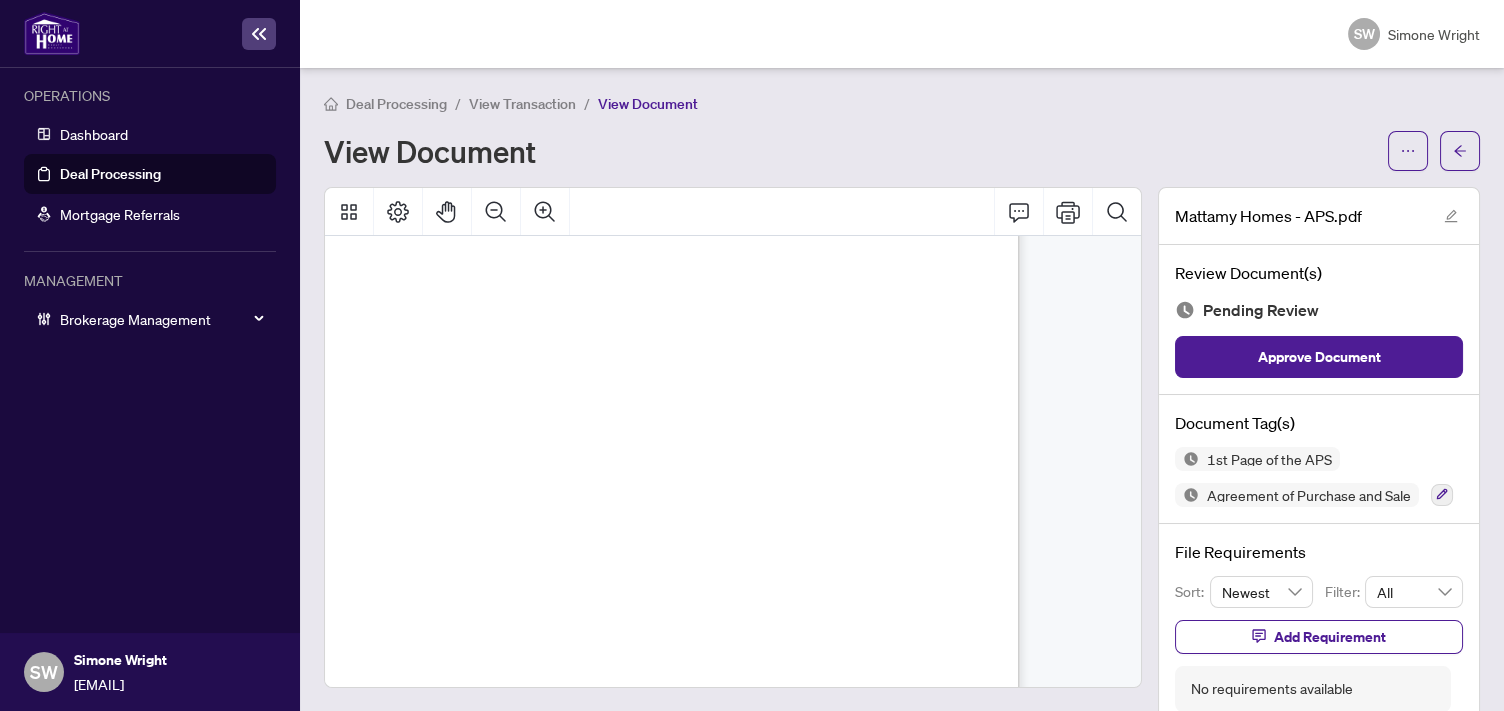 drag, startPoint x: 1033, startPoint y: 278, endPoint x: 977, endPoint y: 280, distance: 56.0357 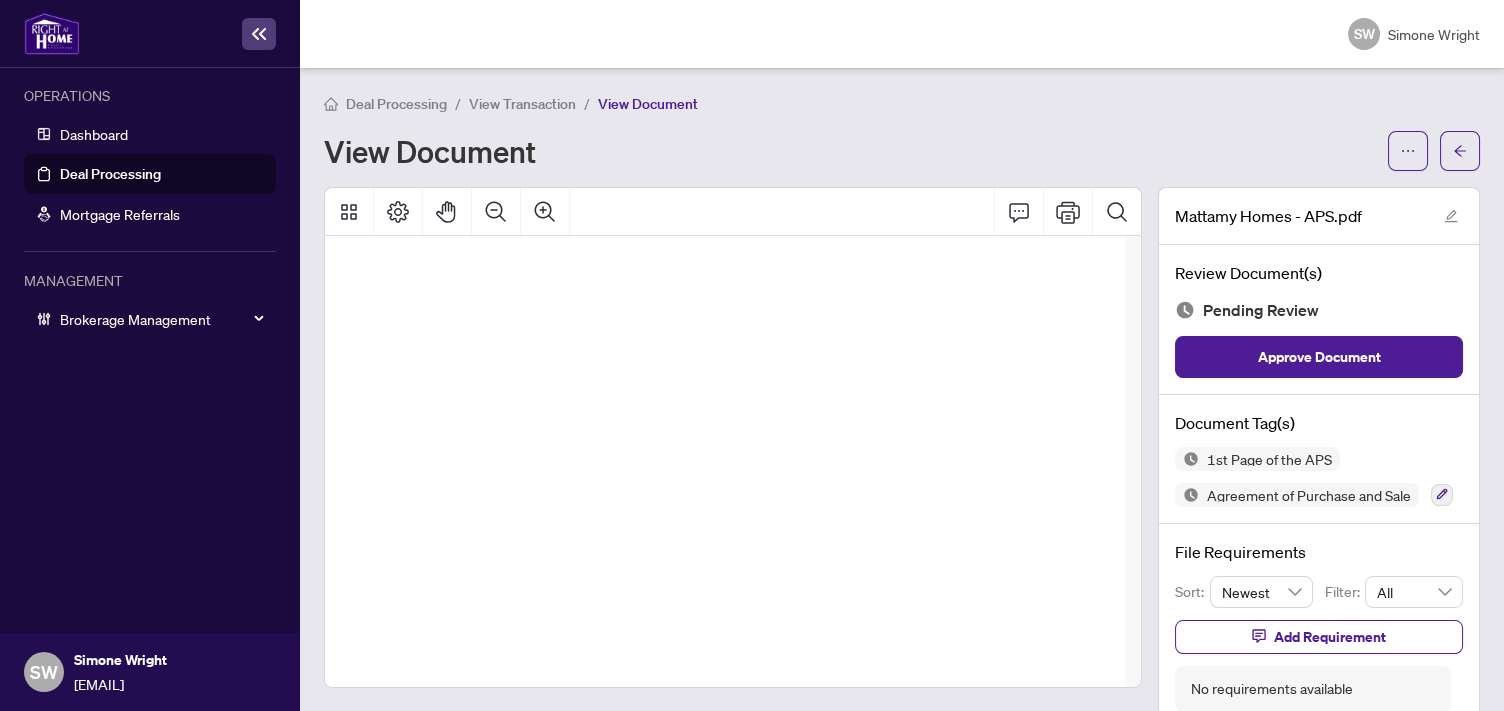 scroll, scrollTop: 369, scrollLeft: 526, axis: both 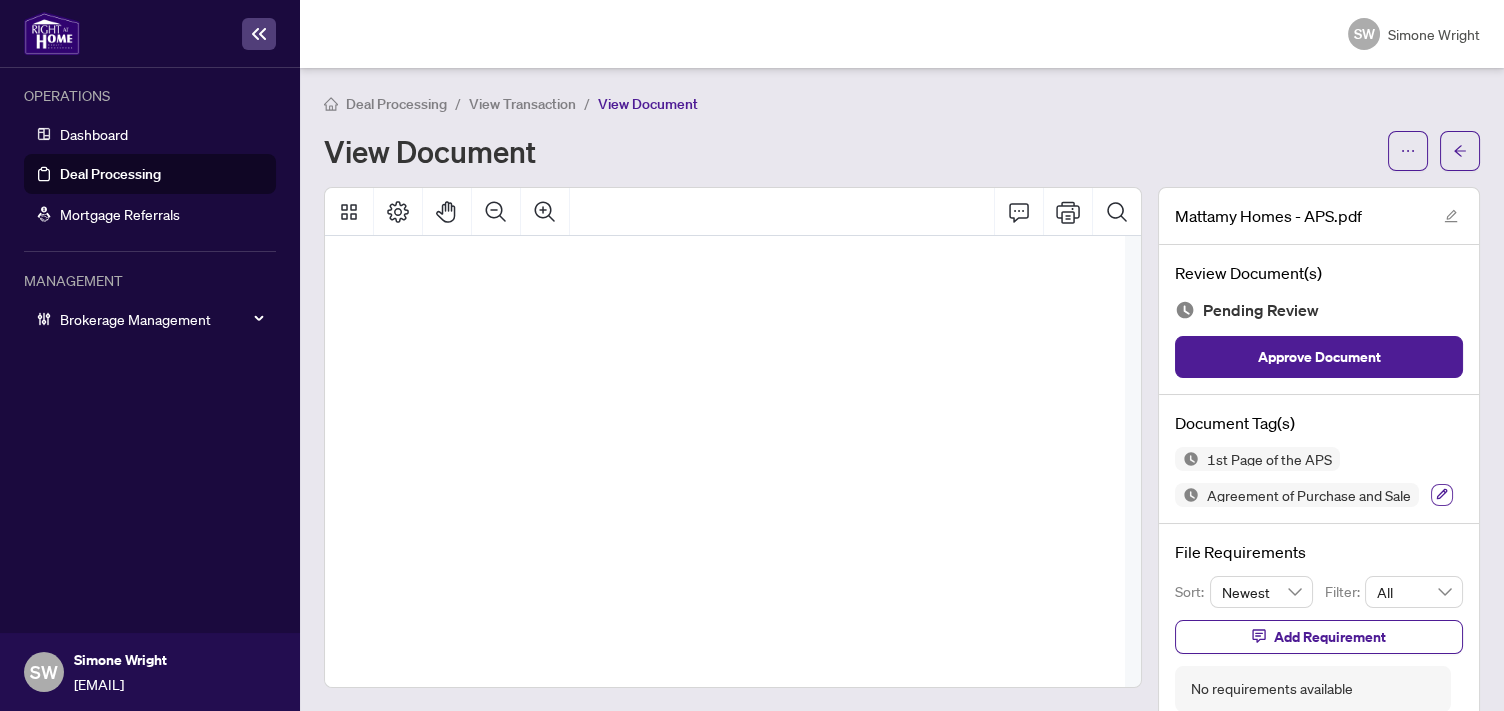 click 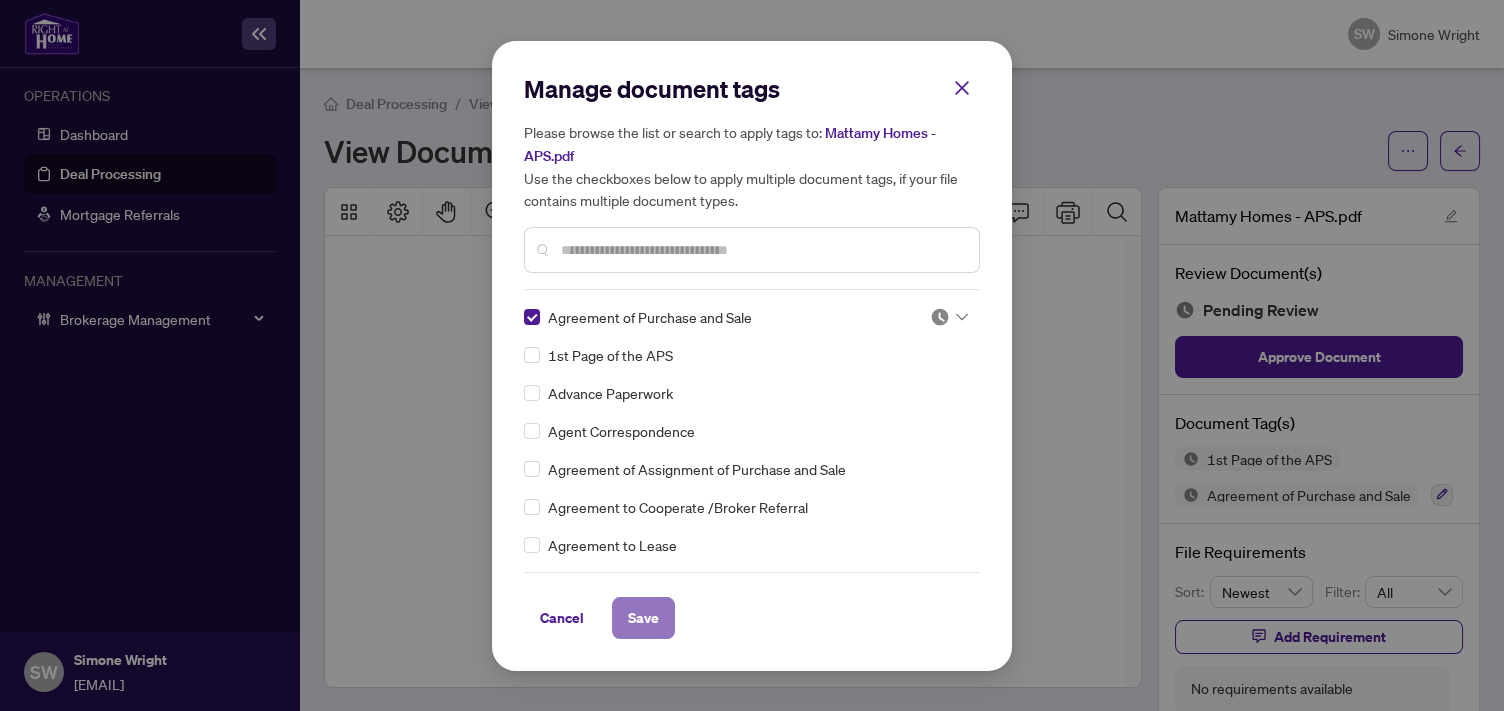 click on "Save" at bounding box center [643, 618] 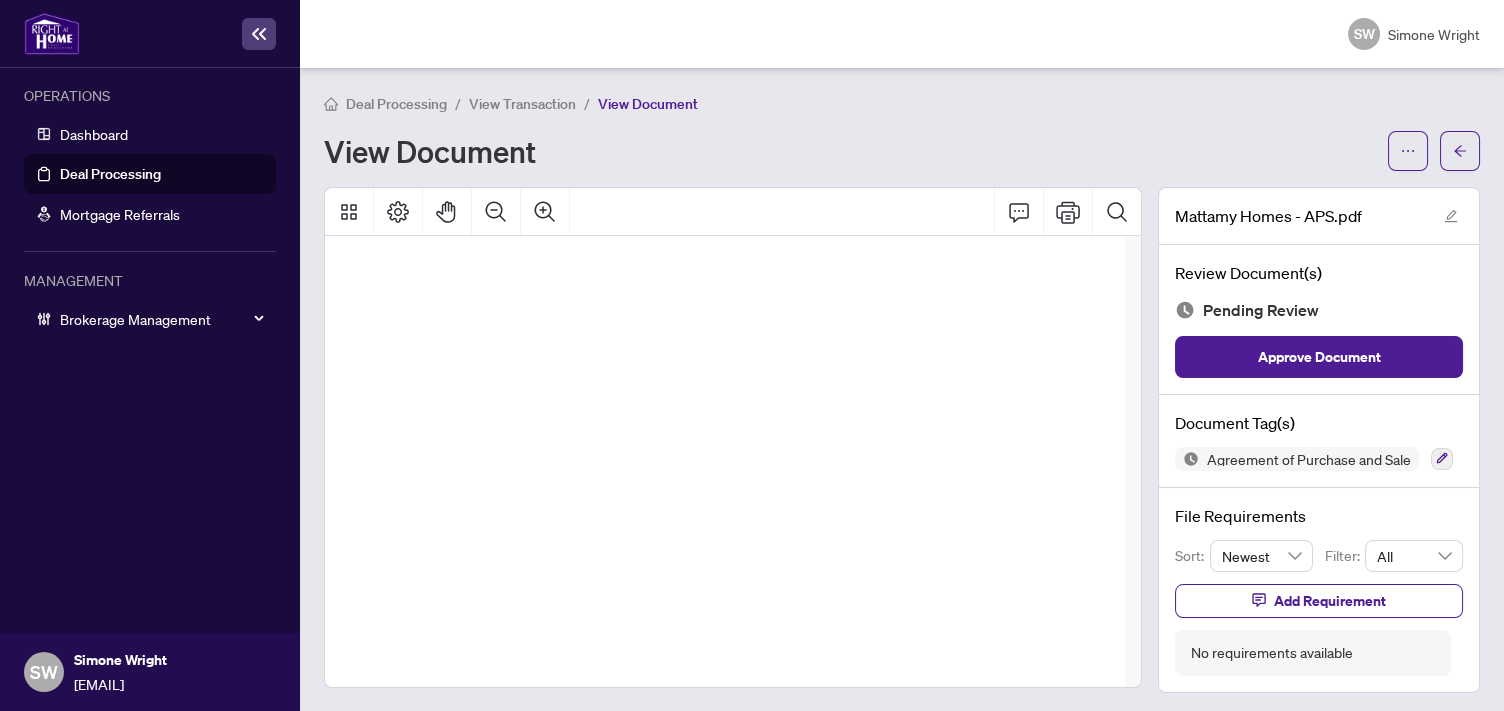 scroll, scrollTop: 98798, scrollLeft: 526, axis: both 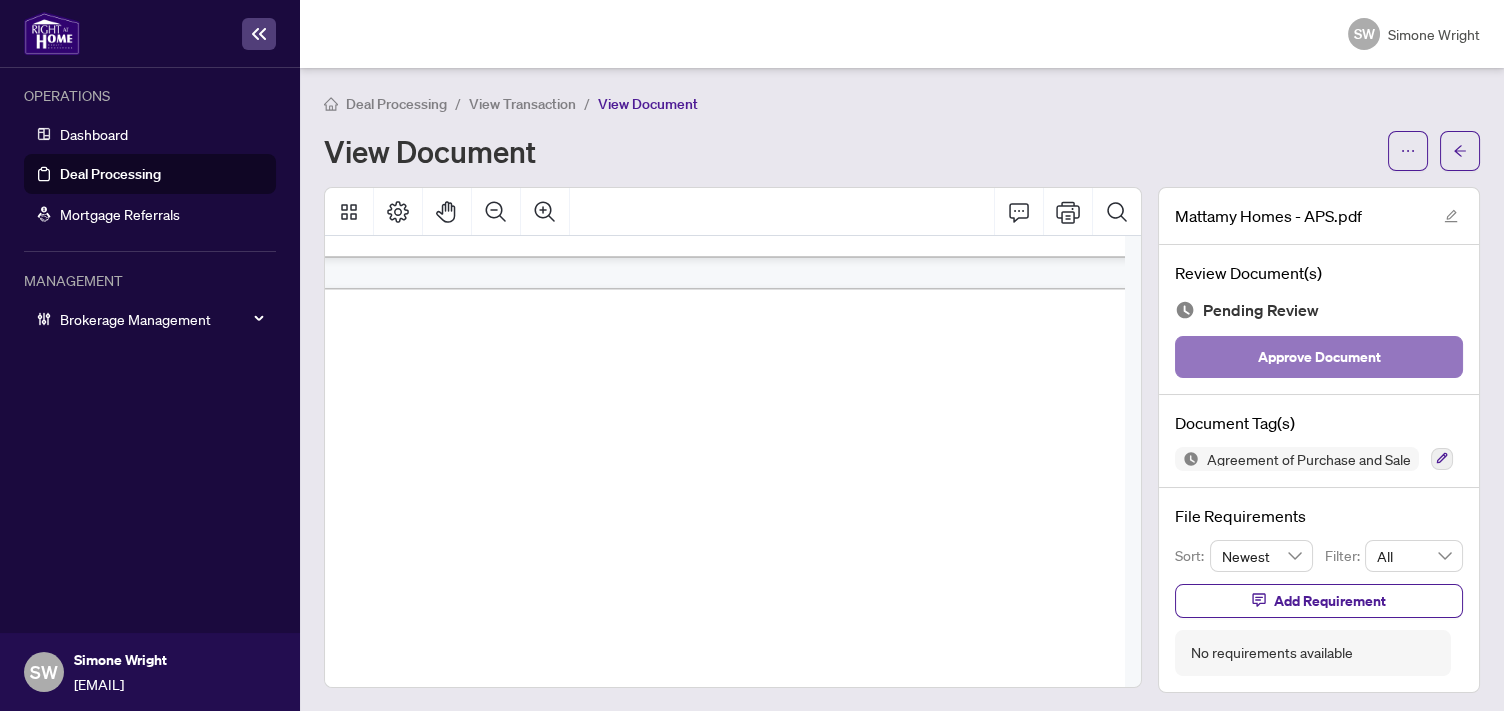 click on "Approve Document" at bounding box center [1319, 357] 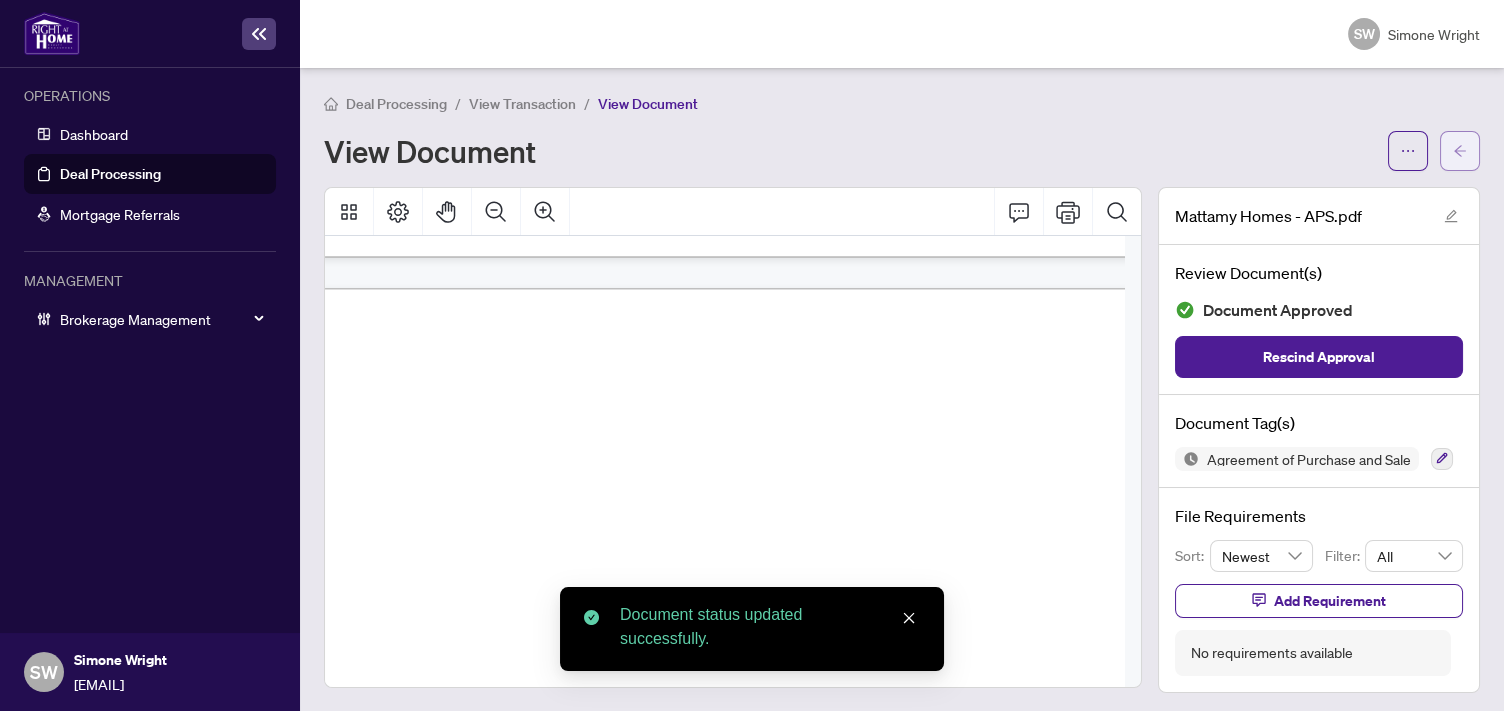 click 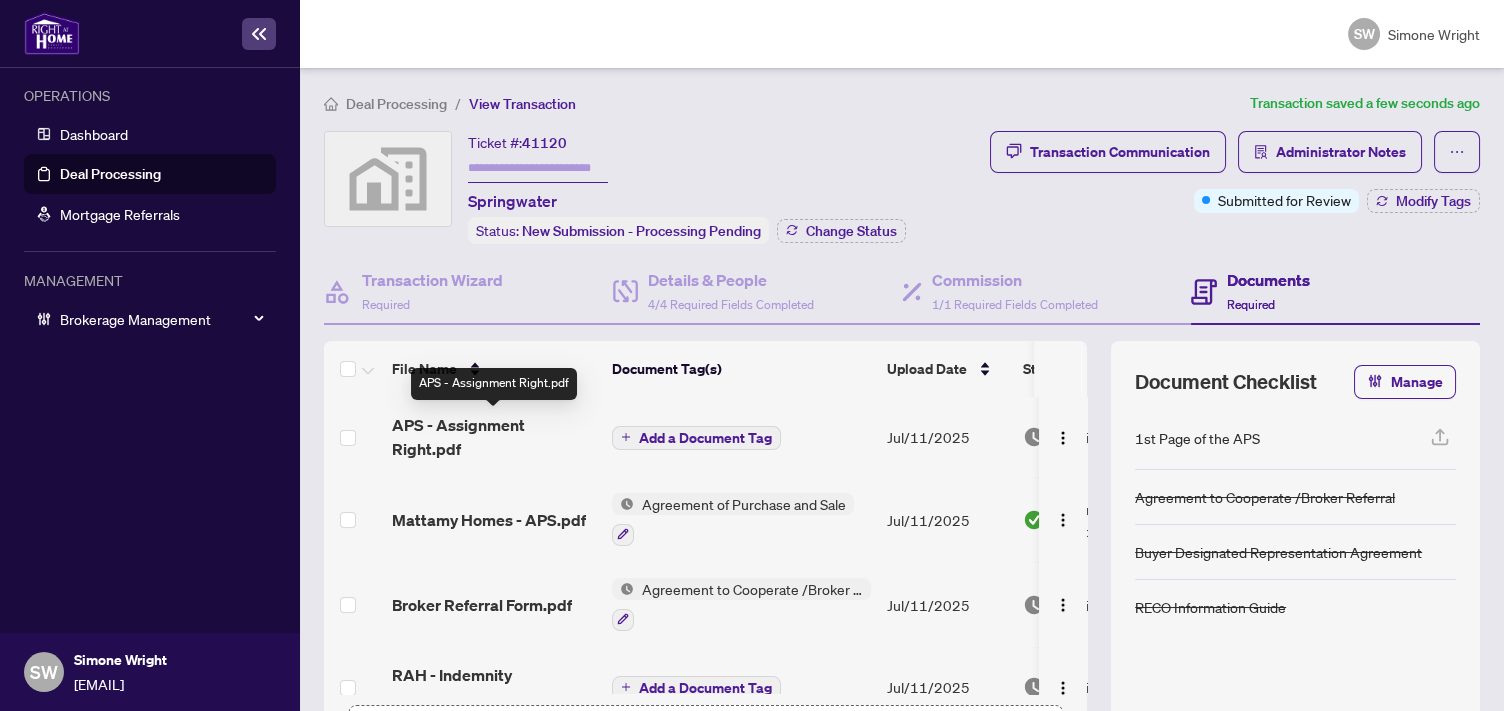 click on "APS - Assignment Right.pdf" at bounding box center [494, 437] 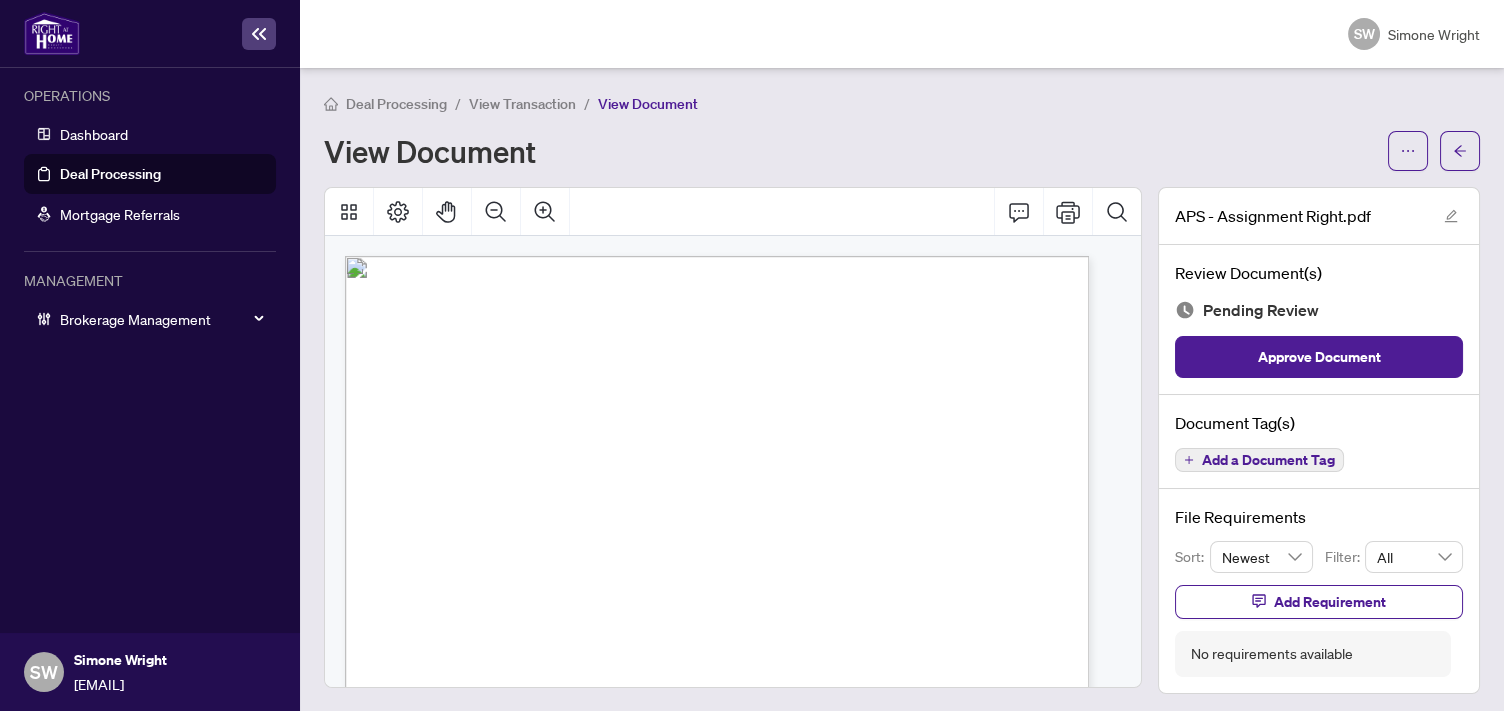 click on "Mattamy Walmark Development Limited" at bounding box center (572, 422) 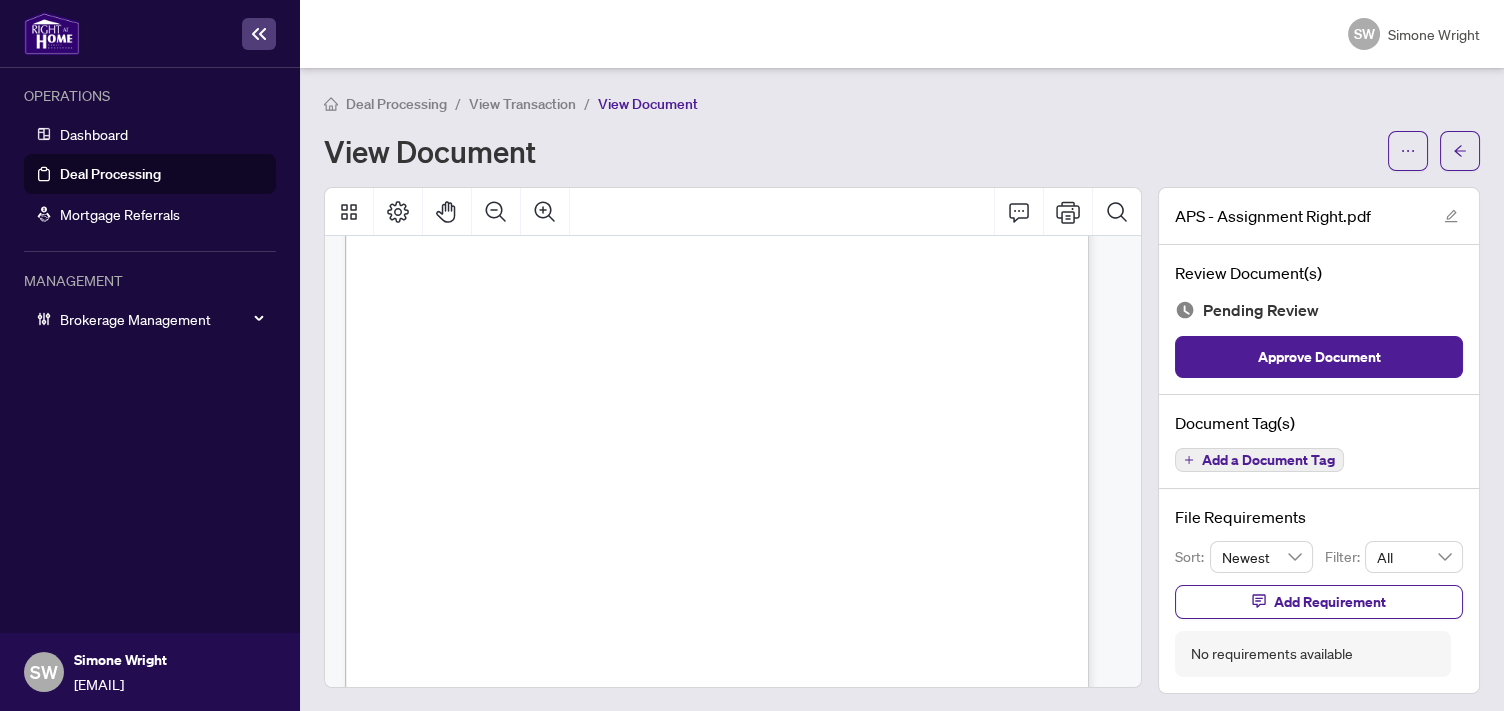 scroll, scrollTop: 3111, scrollLeft: 0, axis: vertical 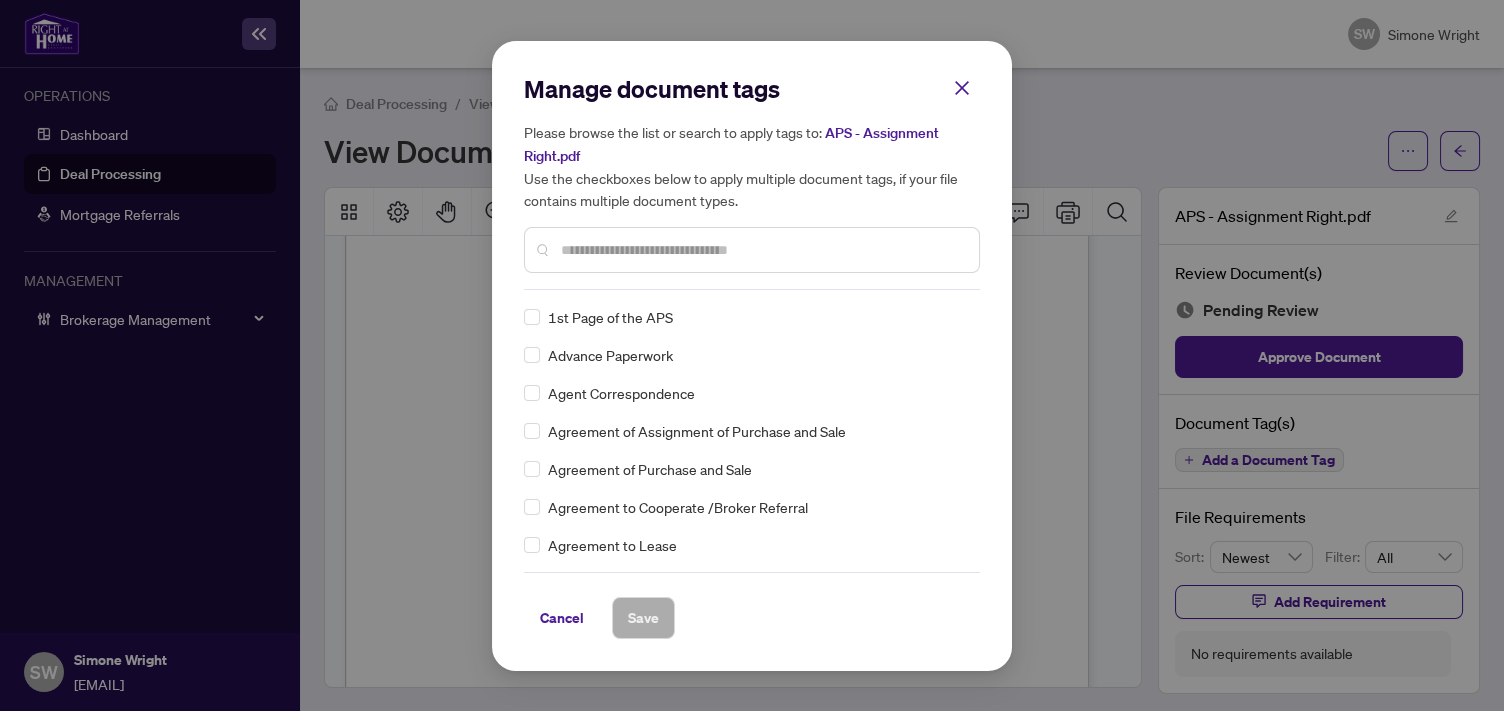 click at bounding box center [762, 250] 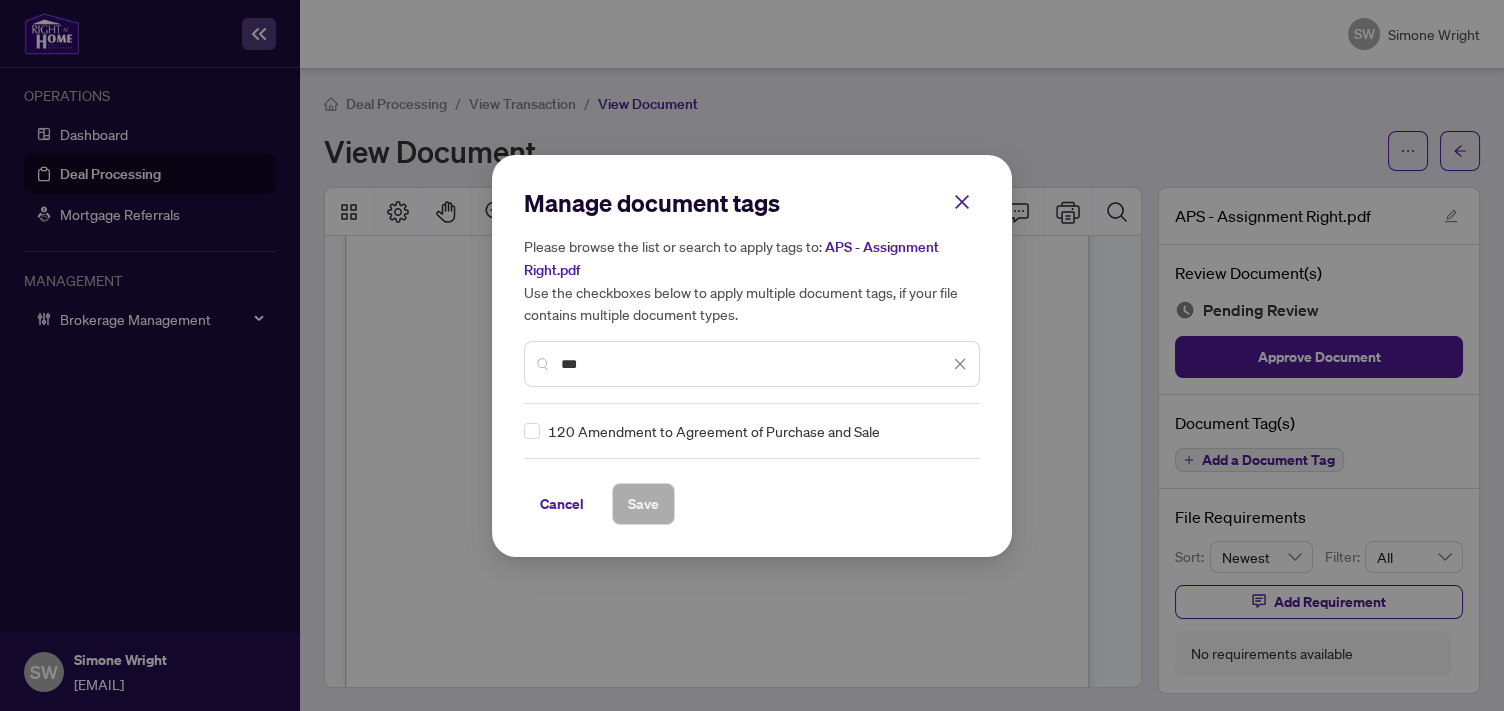 type on "***" 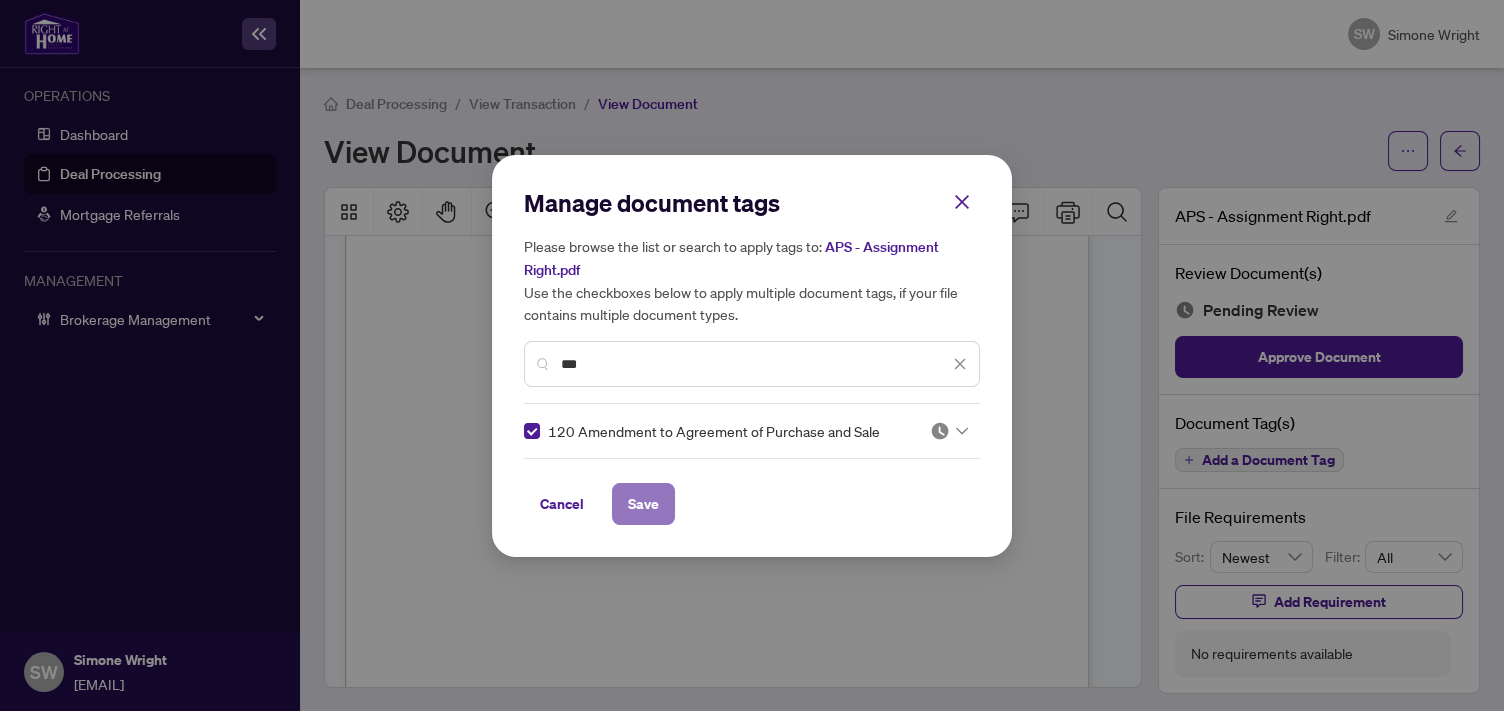 click on "Save" at bounding box center [643, 504] 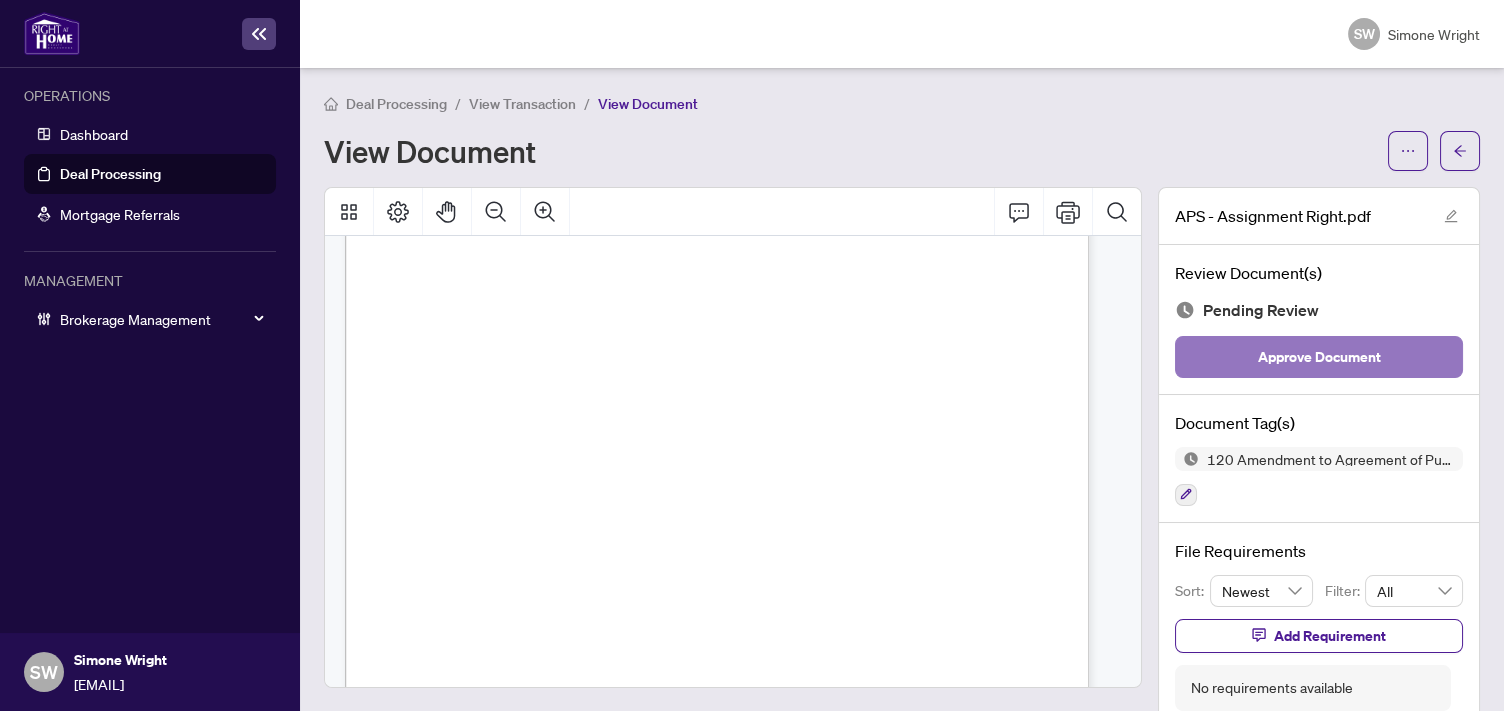 click on "Approve Document" at bounding box center [1319, 357] 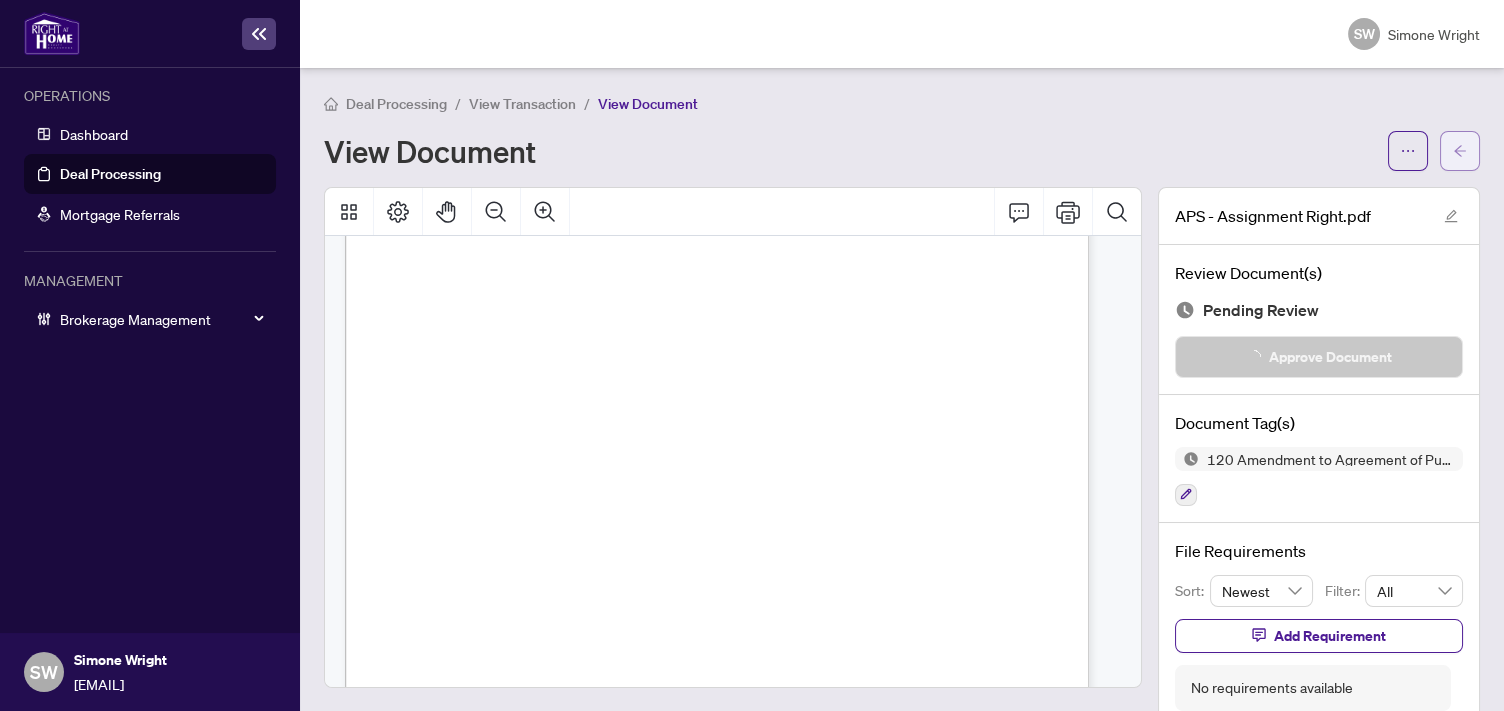 click at bounding box center [1460, 151] 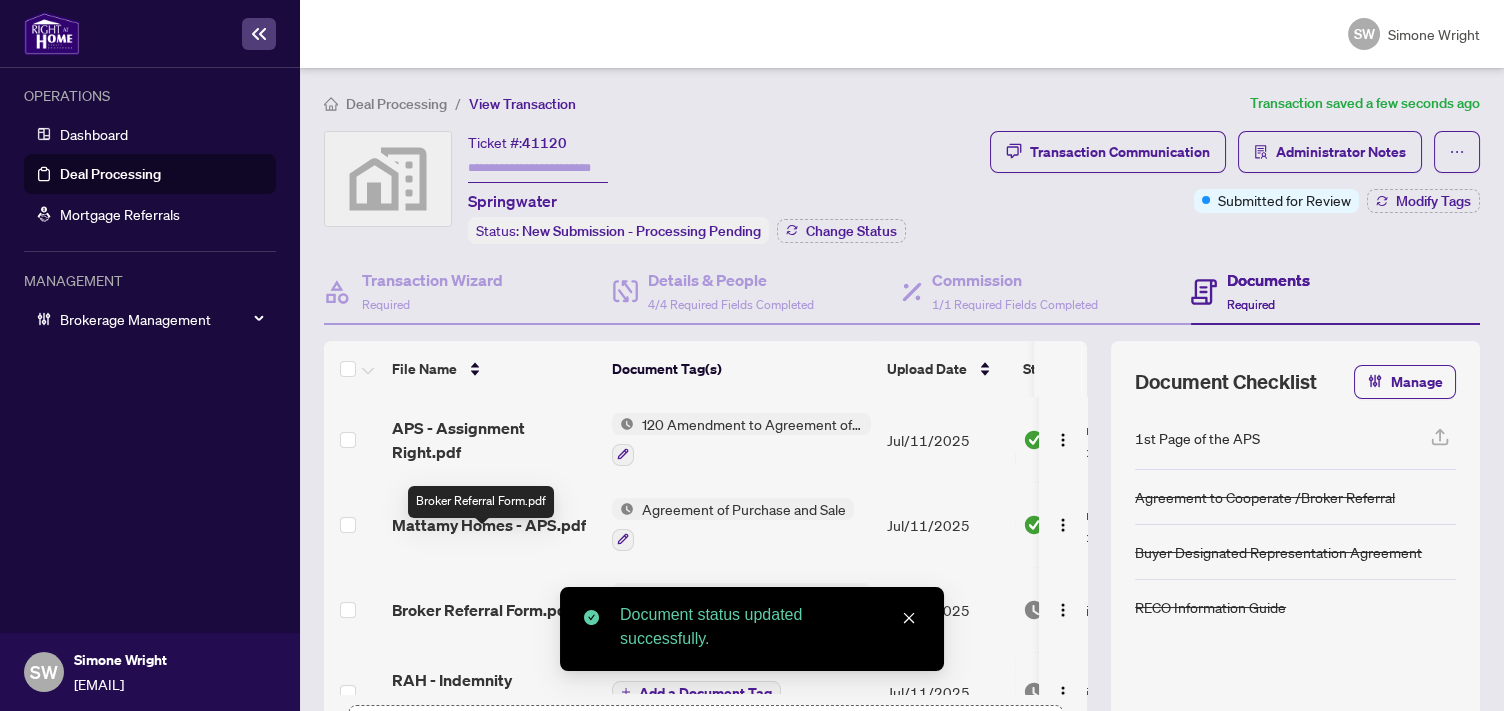scroll, scrollTop: 111, scrollLeft: 0, axis: vertical 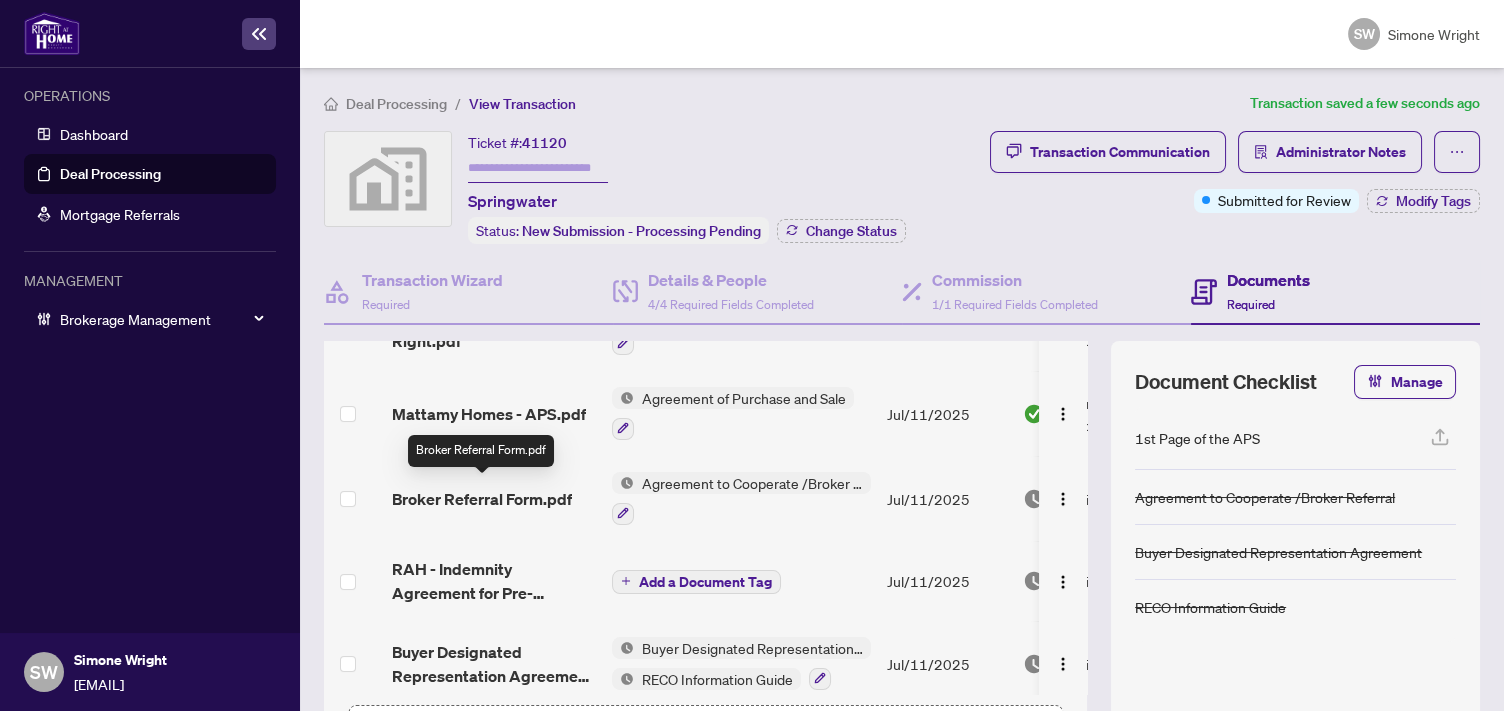 click on "Broker Referral Form.pdf" at bounding box center (482, 499) 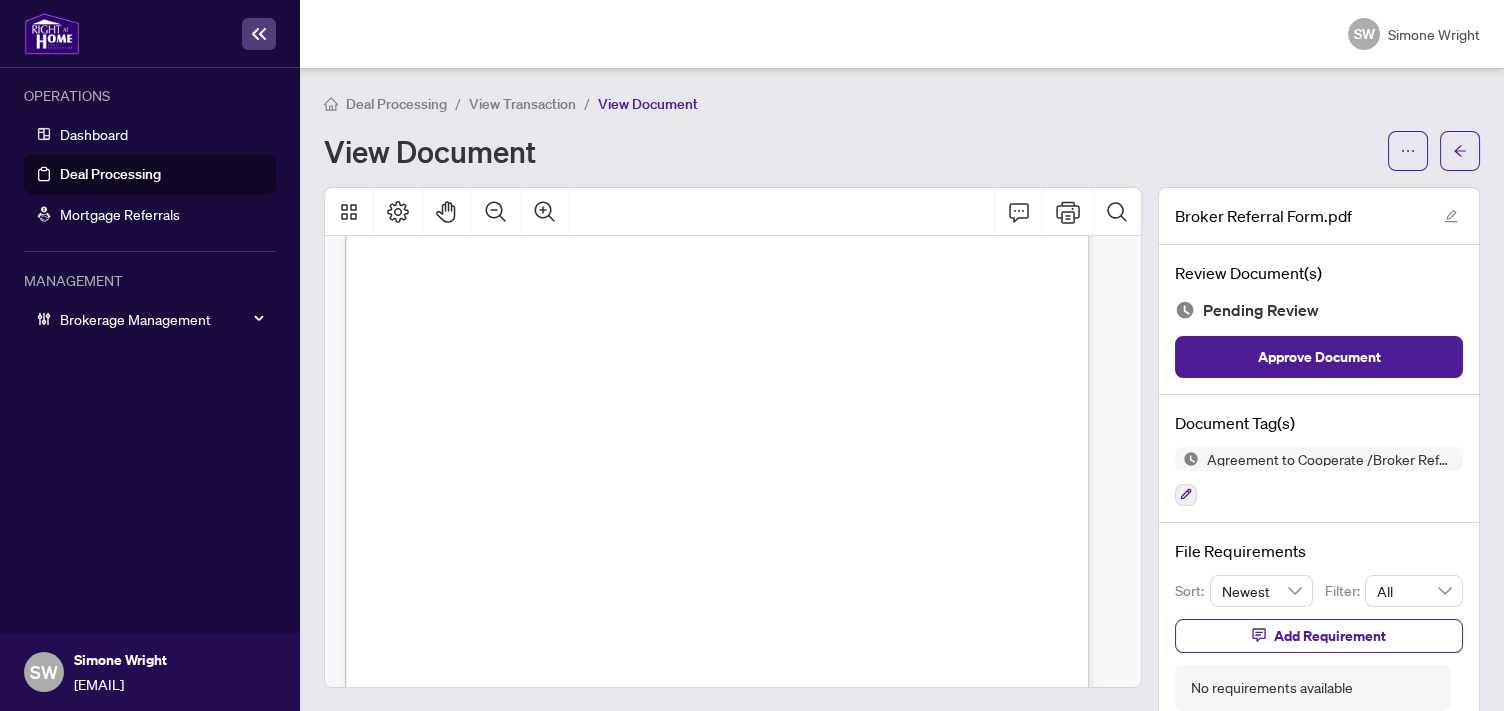 scroll, scrollTop: 2759, scrollLeft: 0, axis: vertical 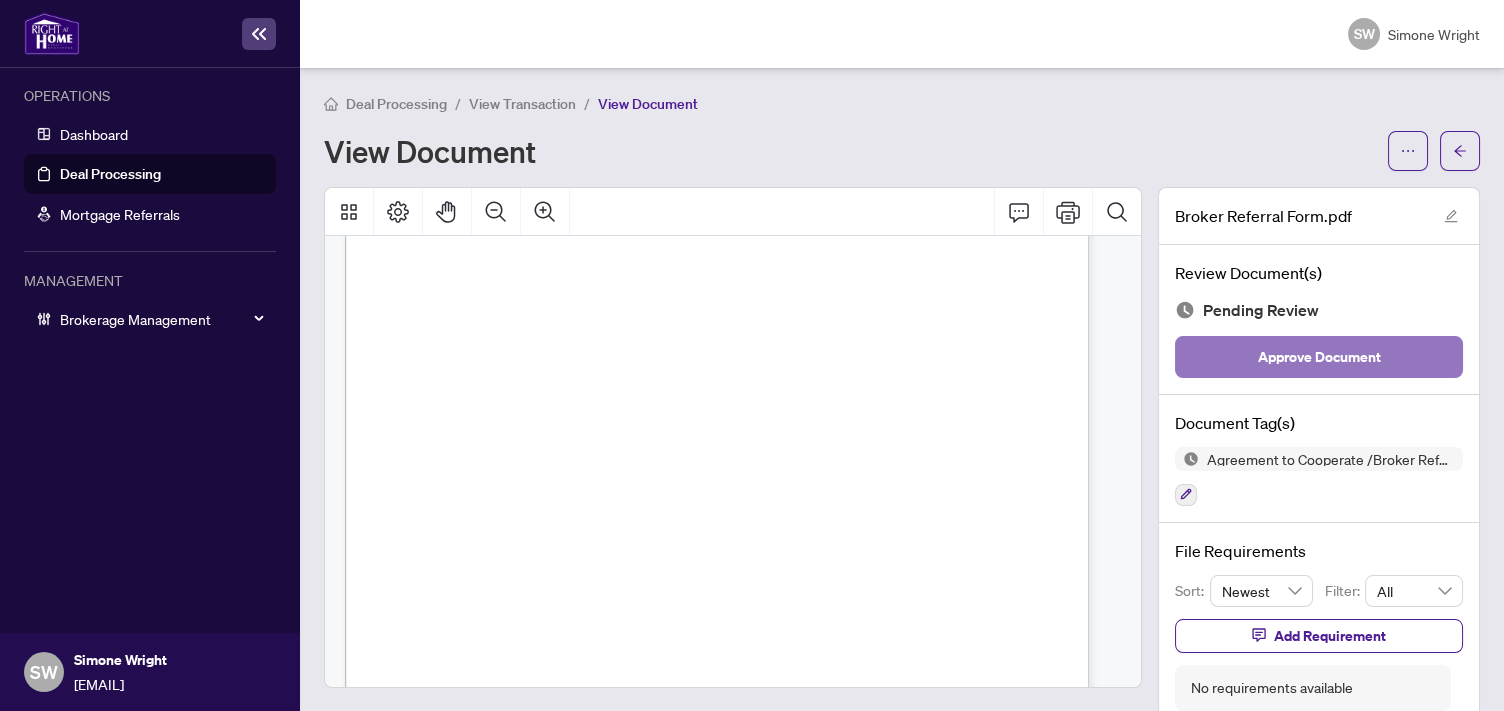 click on "Approve Document" at bounding box center (1319, 357) 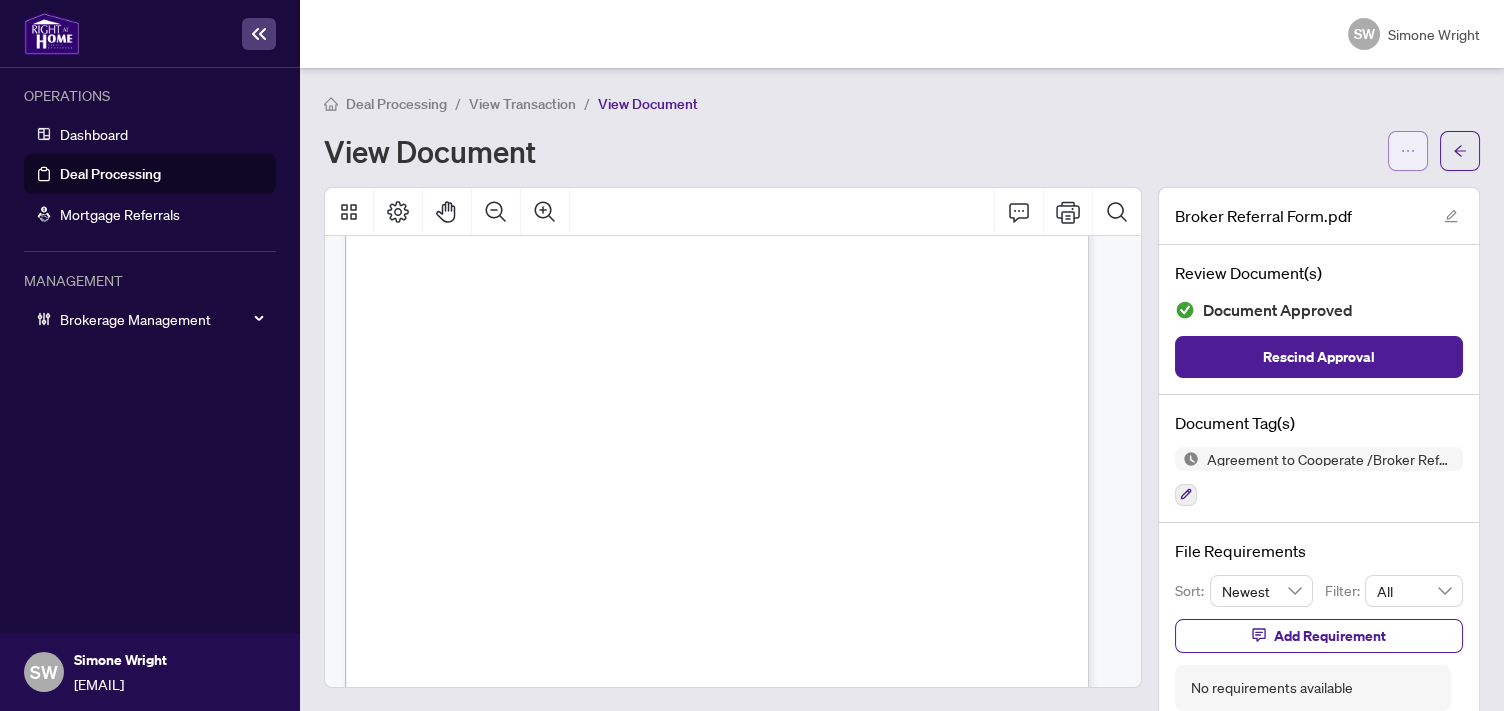 click 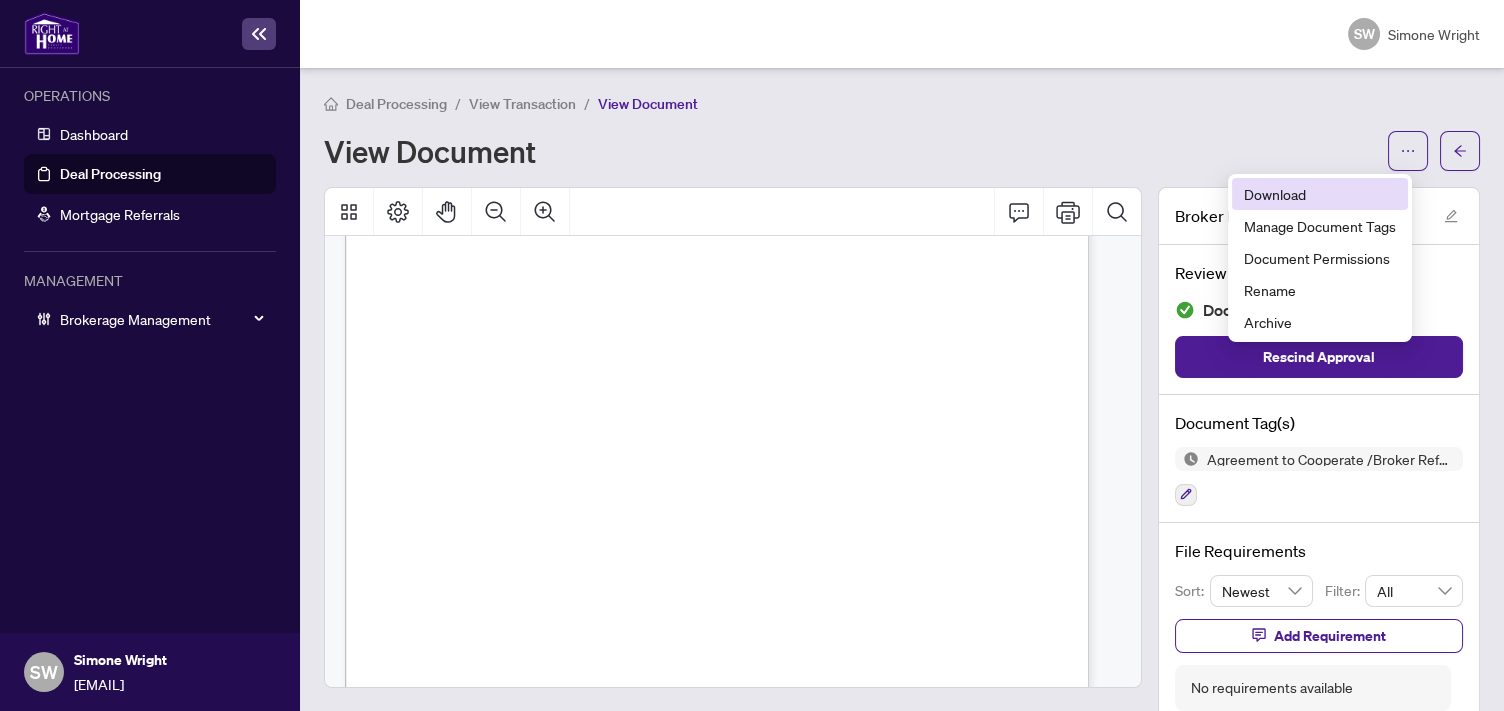 click on "Download" at bounding box center [1320, 194] 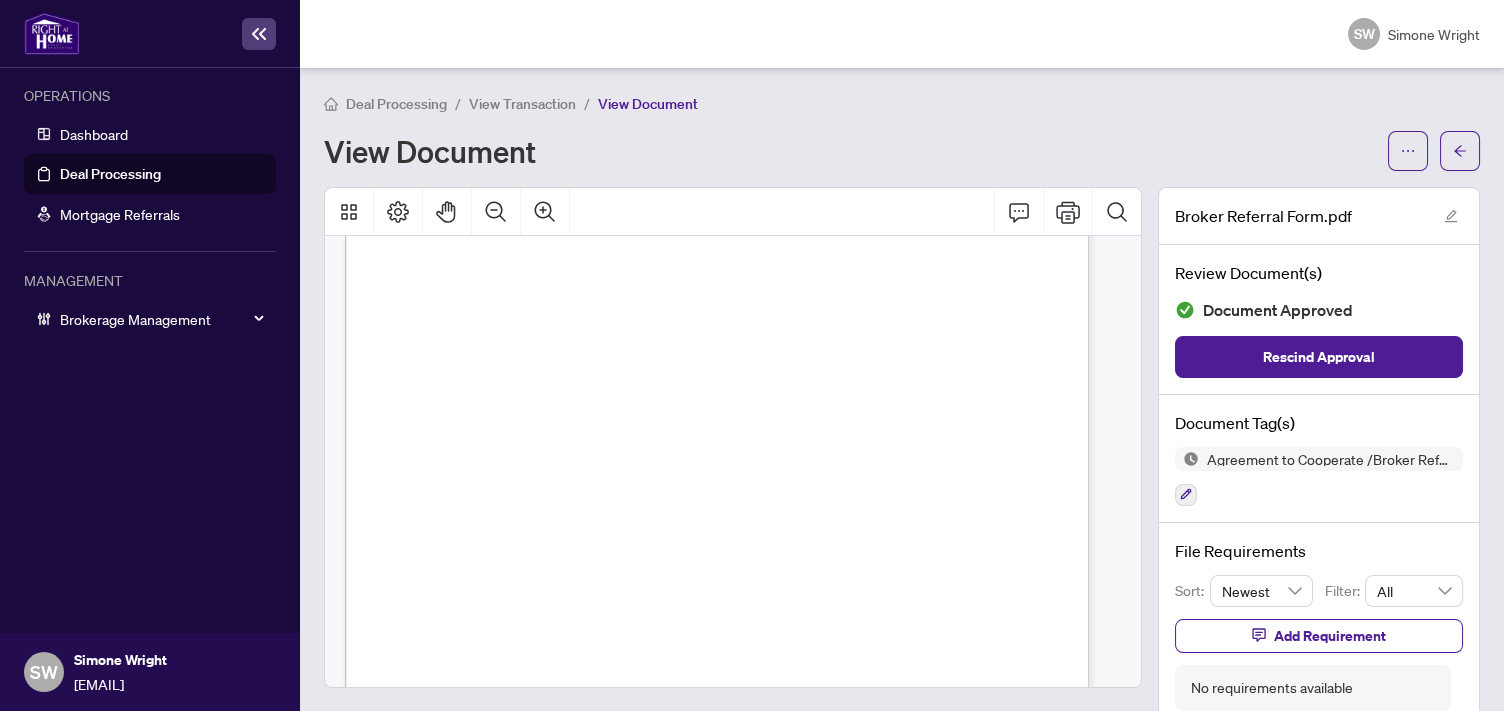 scroll, scrollTop: 0, scrollLeft: 0, axis: both 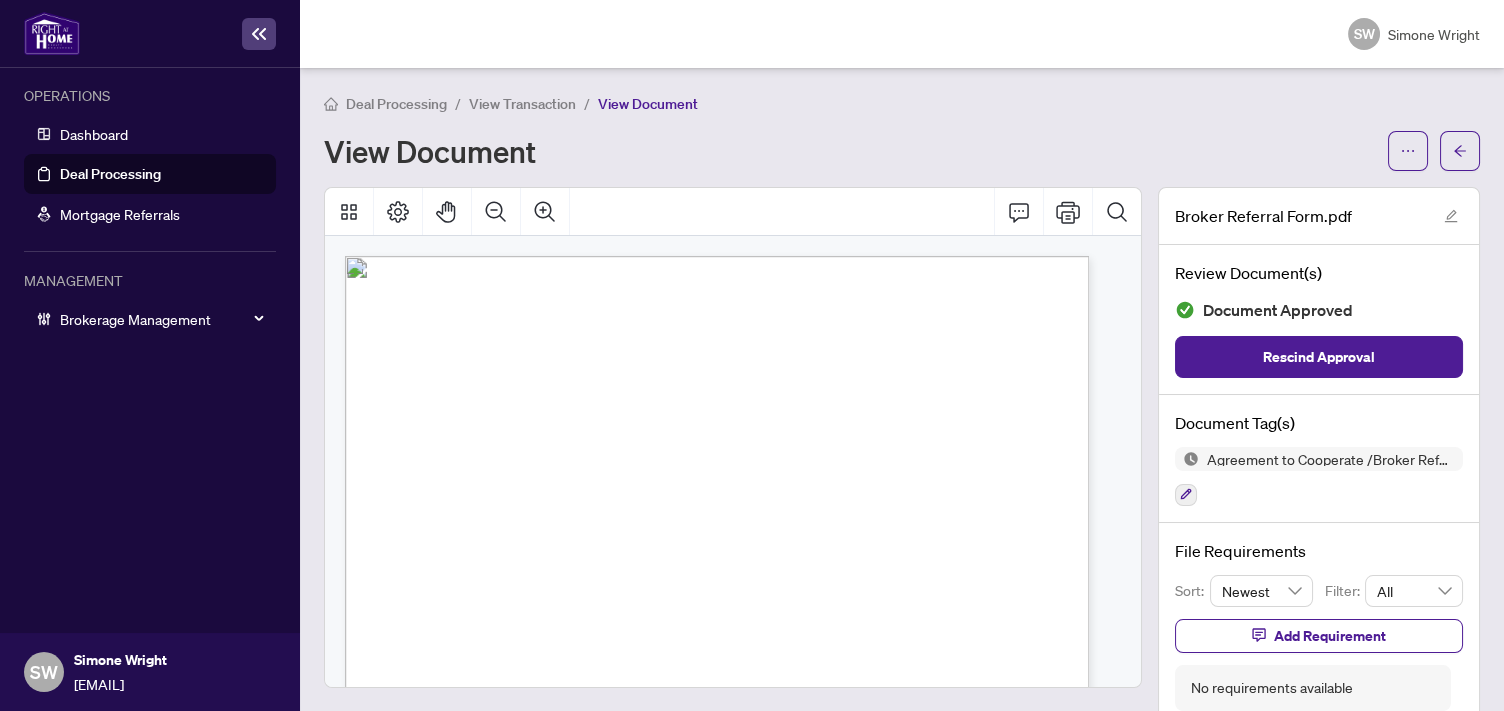 click on "View Transaction" at bounding box center (522, 104) 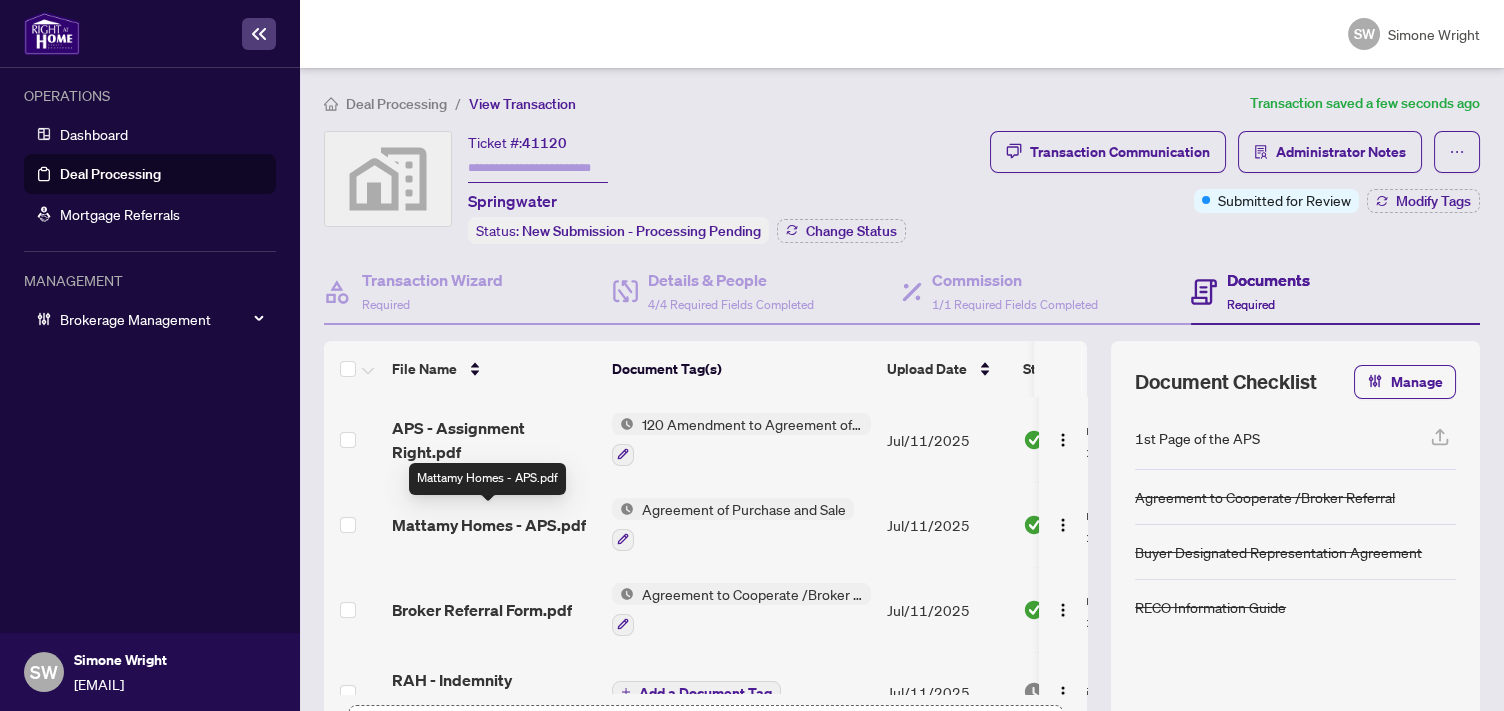click on "Mattamy Homes - APS.pdf" at bounding box center (489, 525) 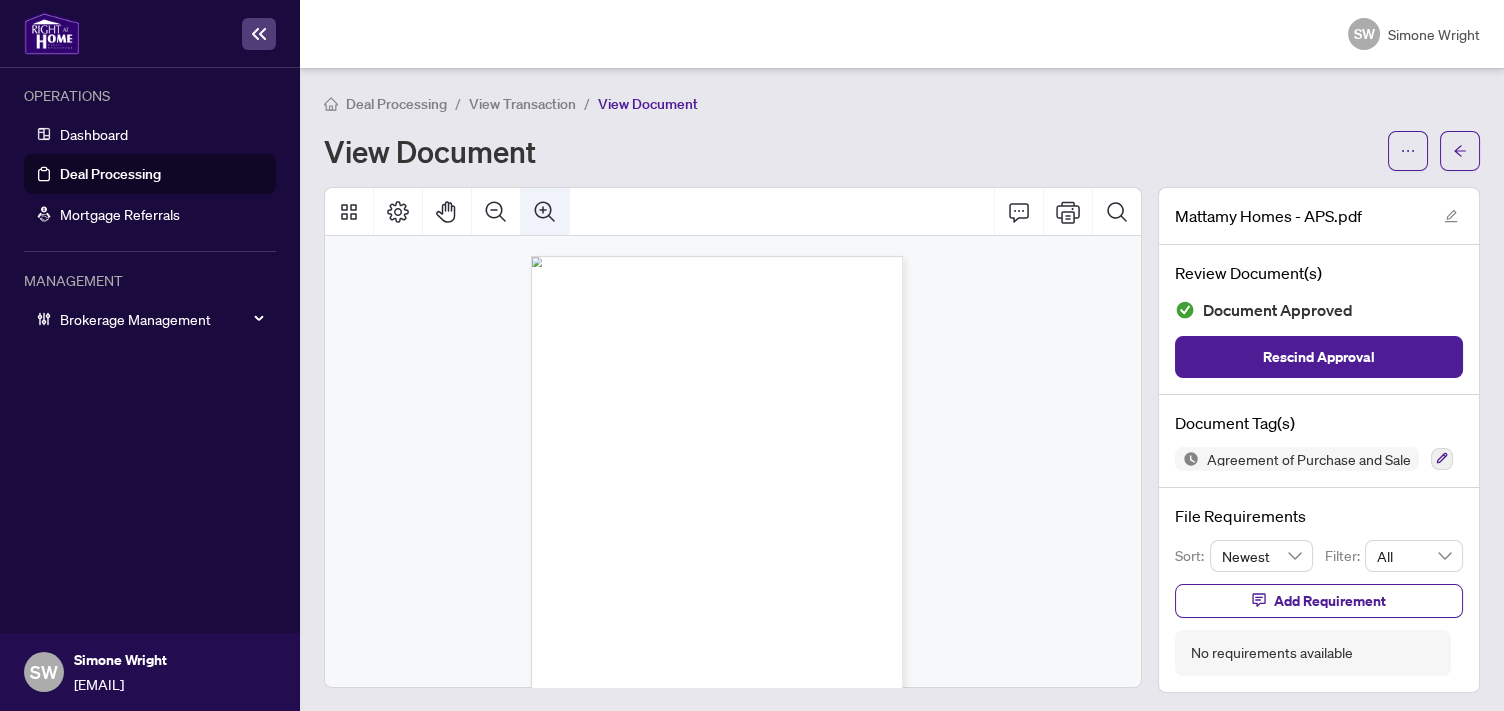 click 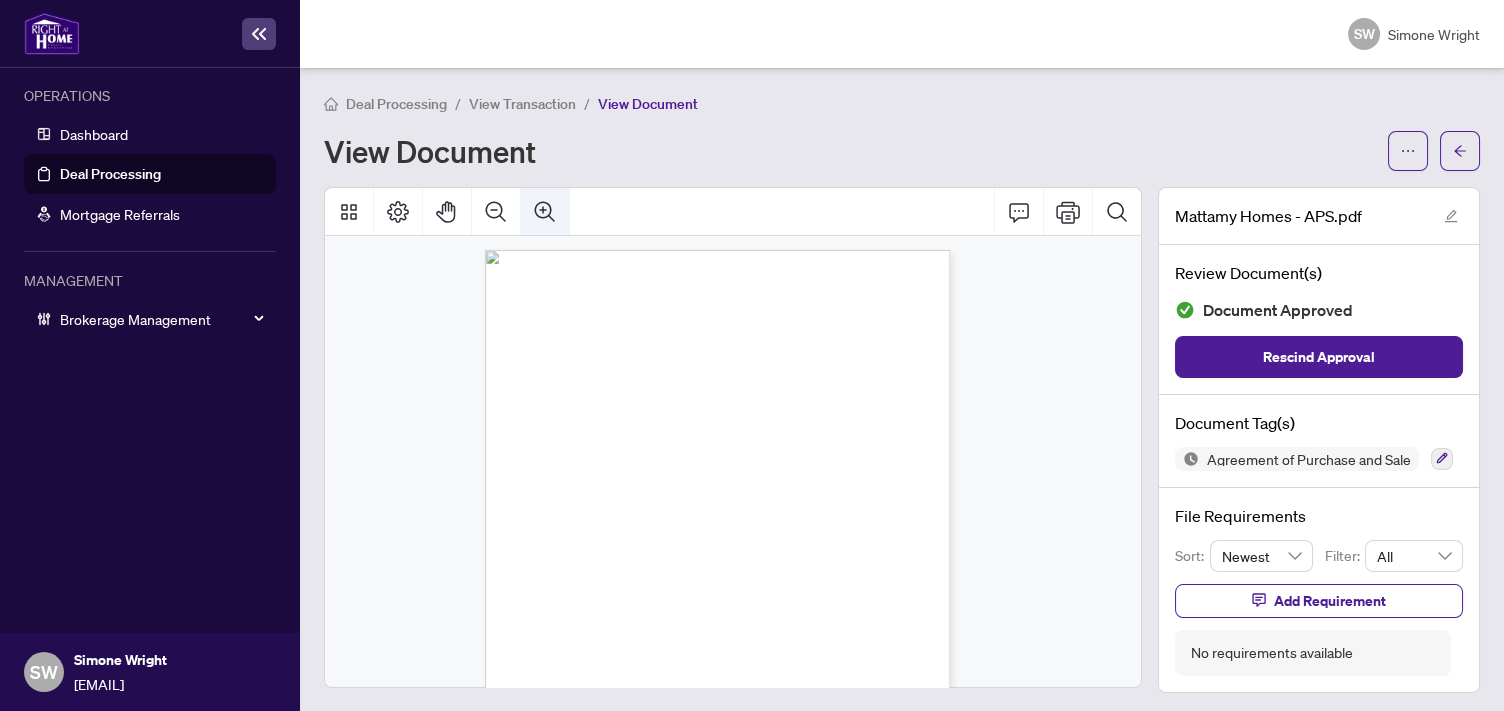 click 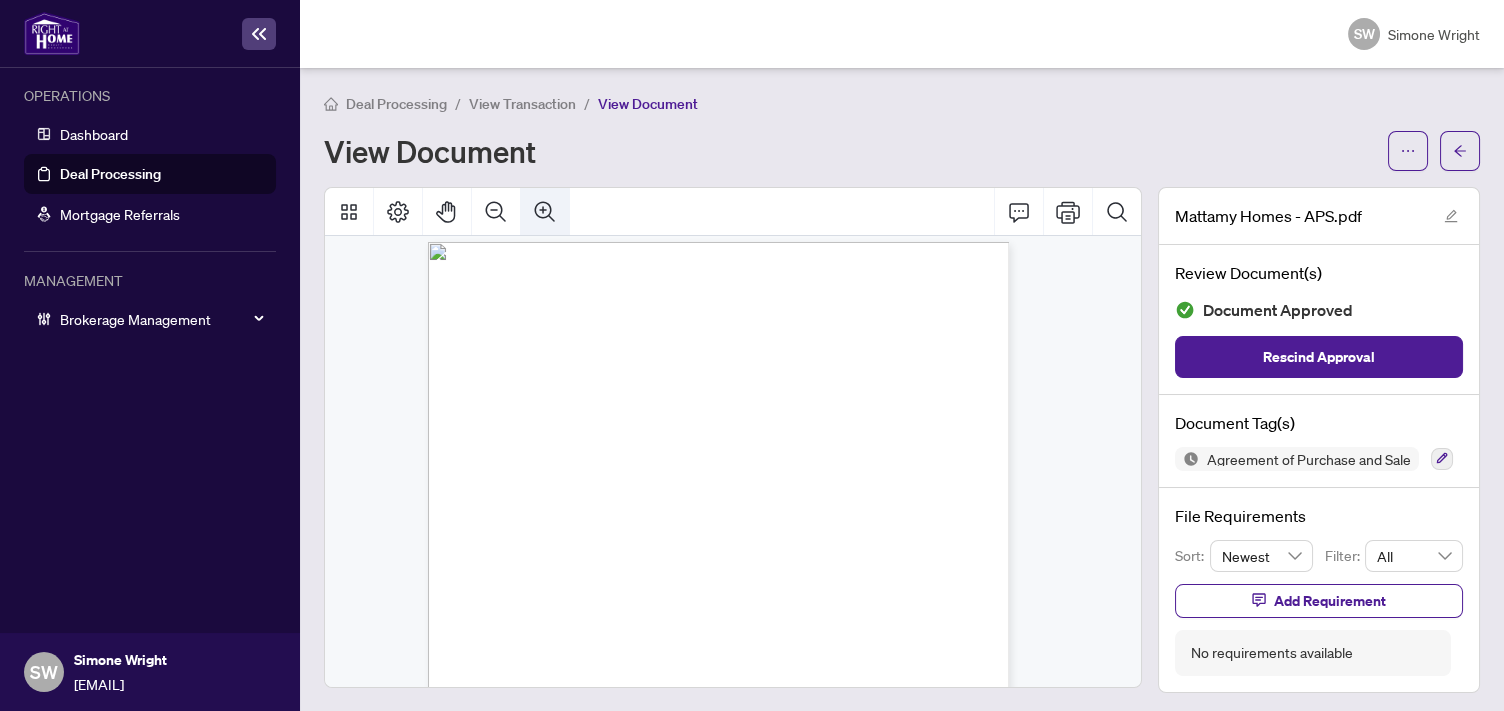 click 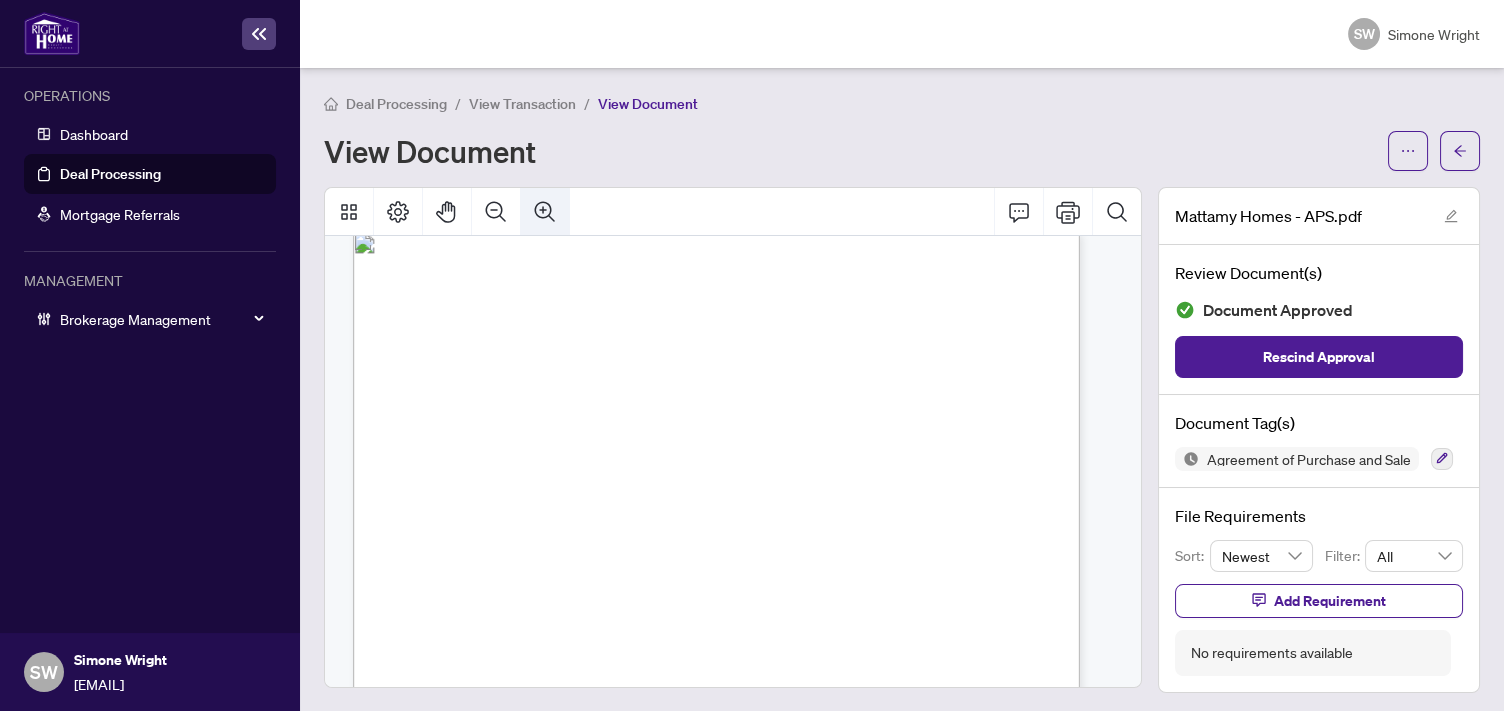 click 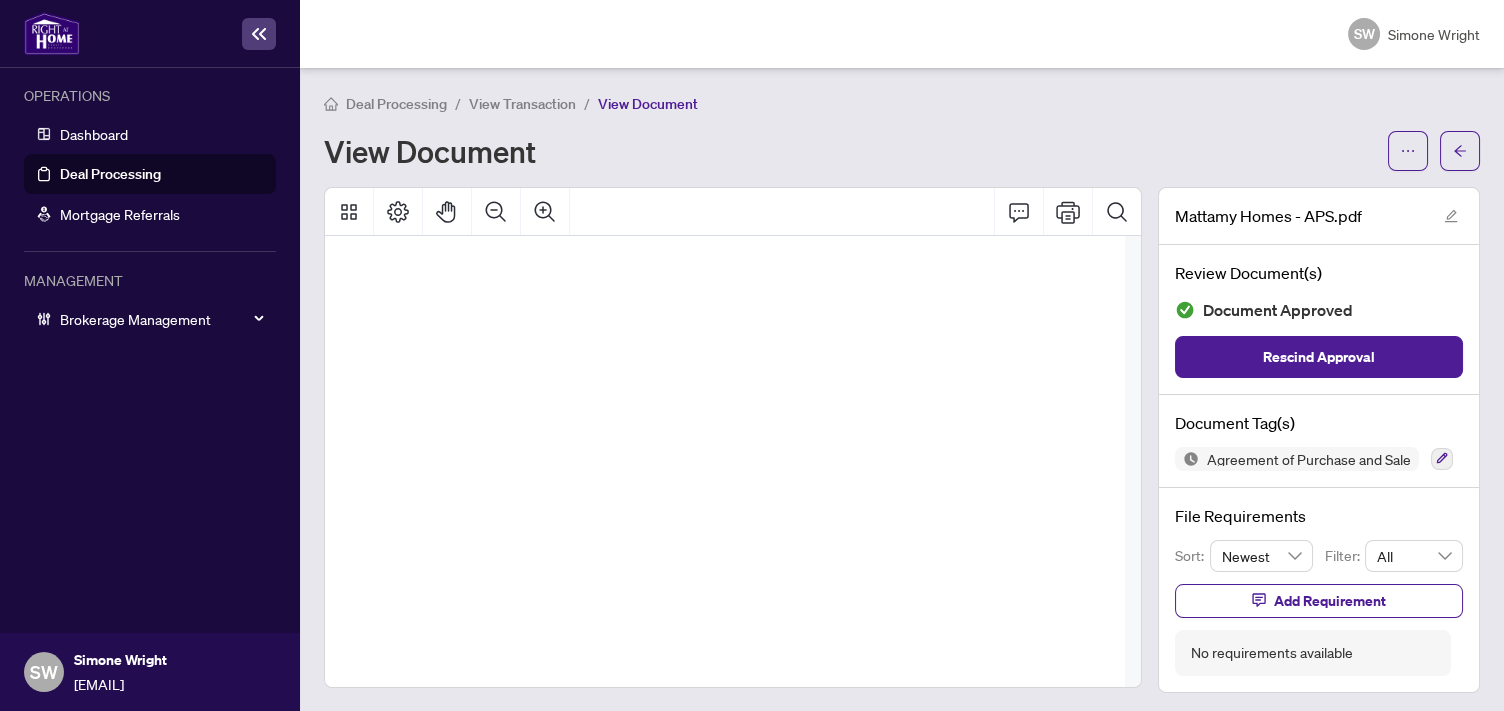 click on "View Transaction" at bounding box center [522, 104] 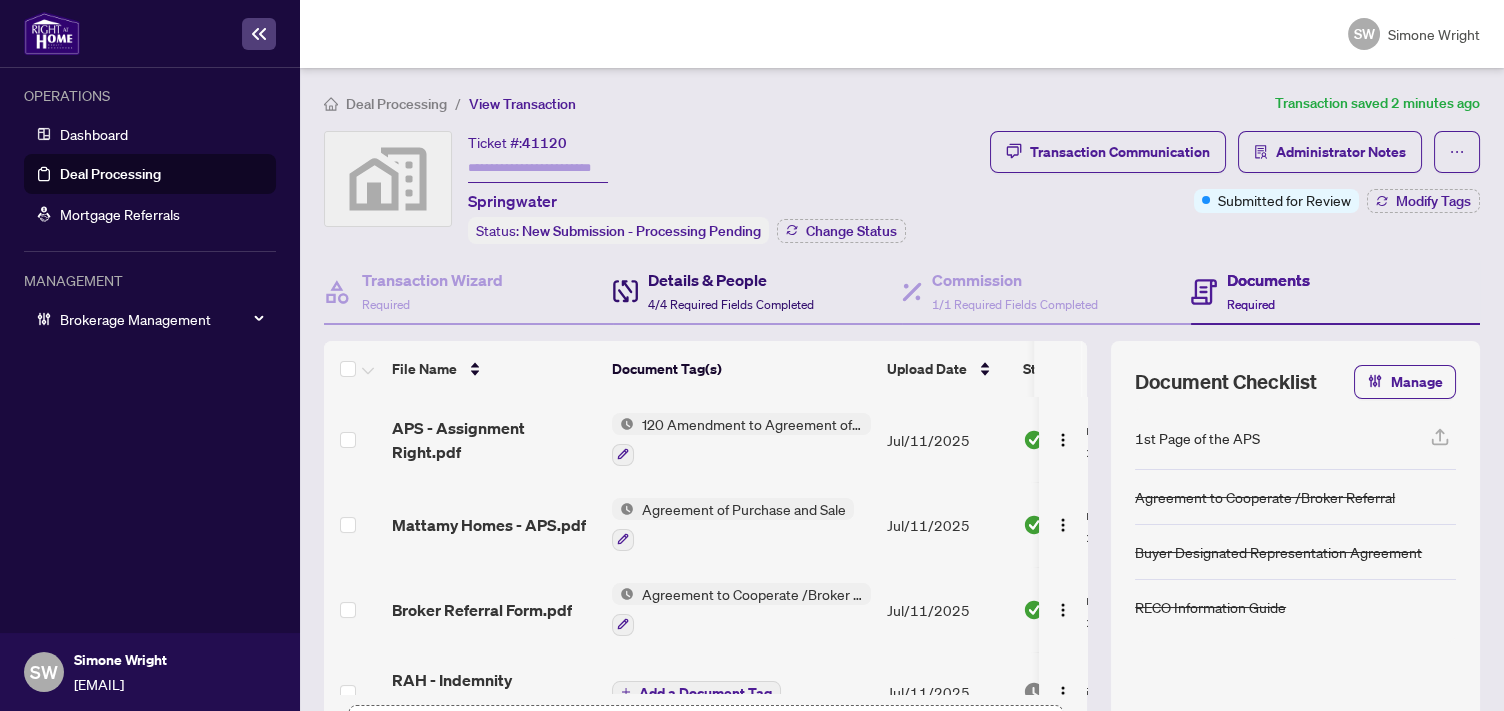click on "Details & People" at bounding box center [731, 280] 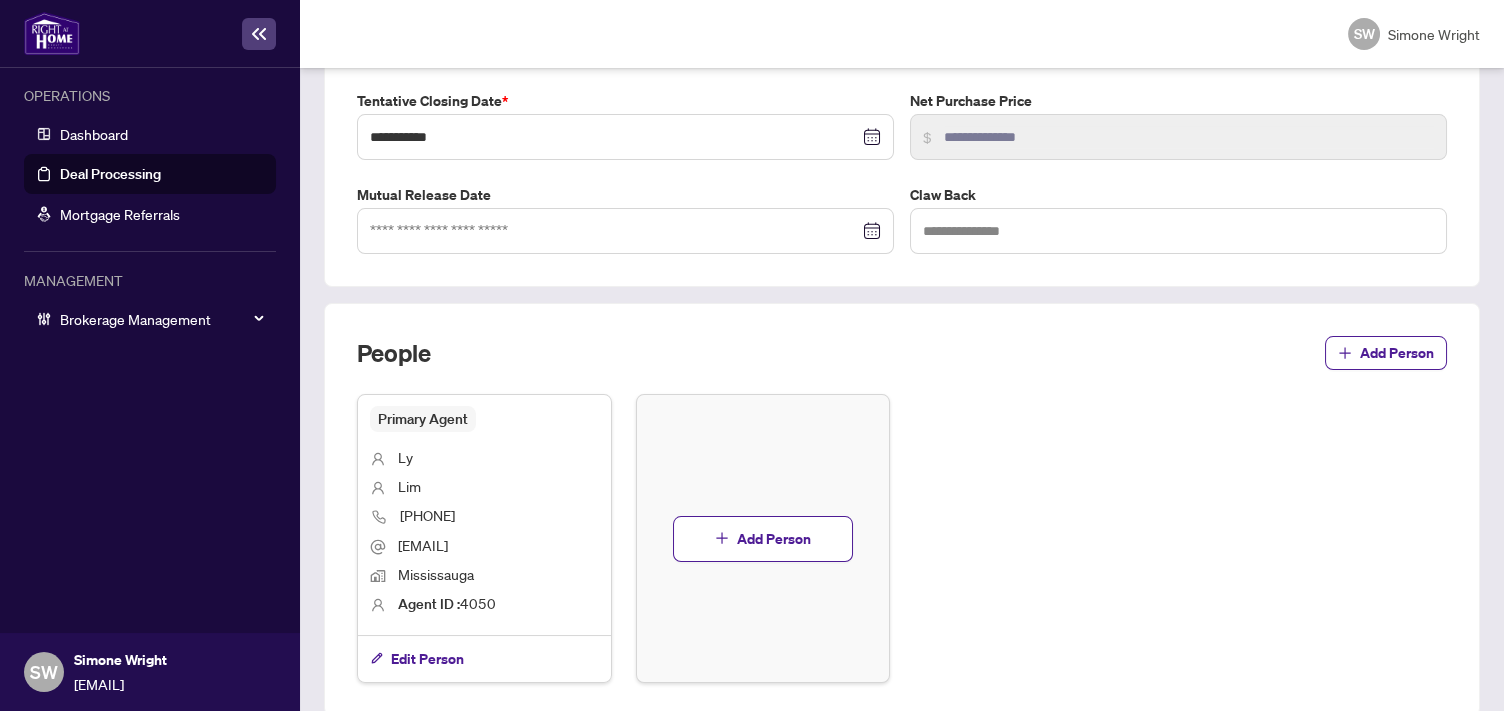 scroll, scrollTop: 555, scrollLeft: 0, axis: vertical 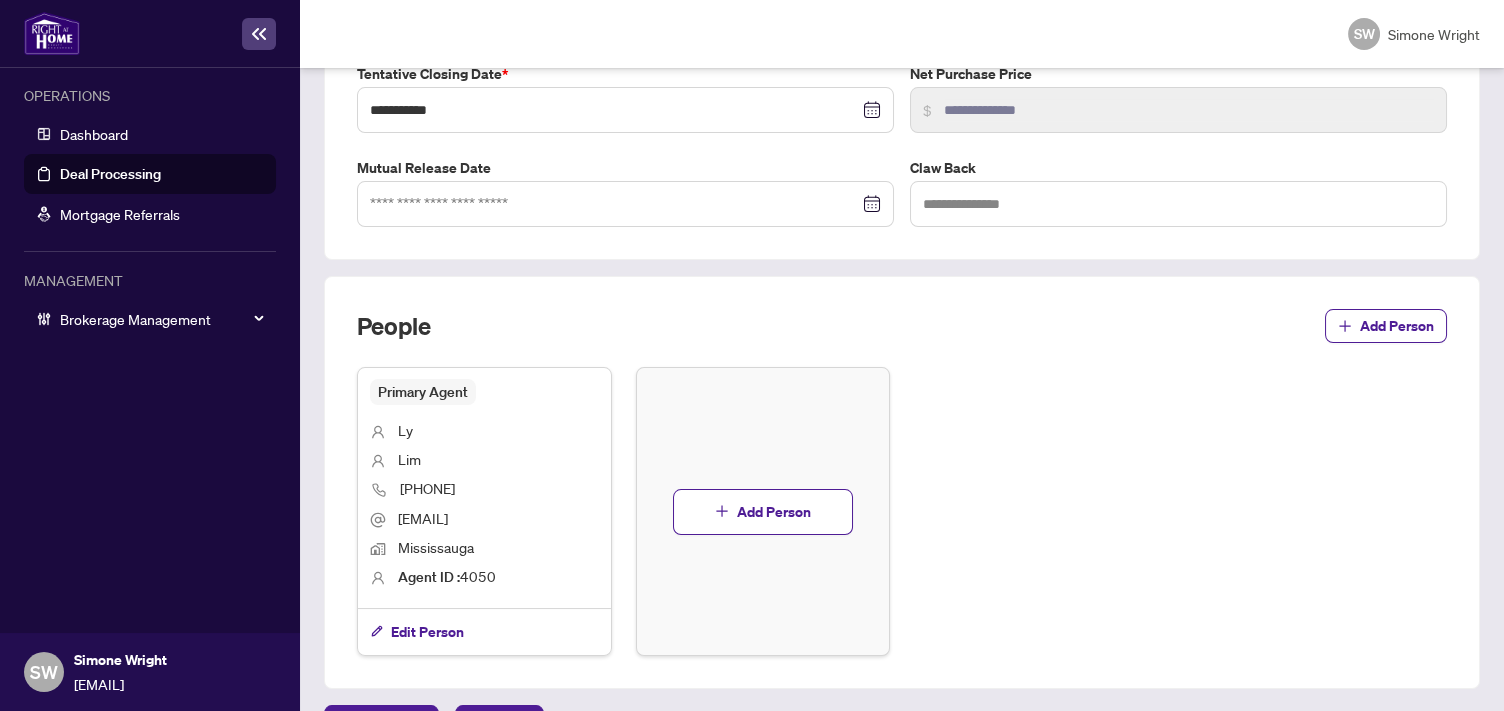 click on "Lim" at bounding box center [409, 459] 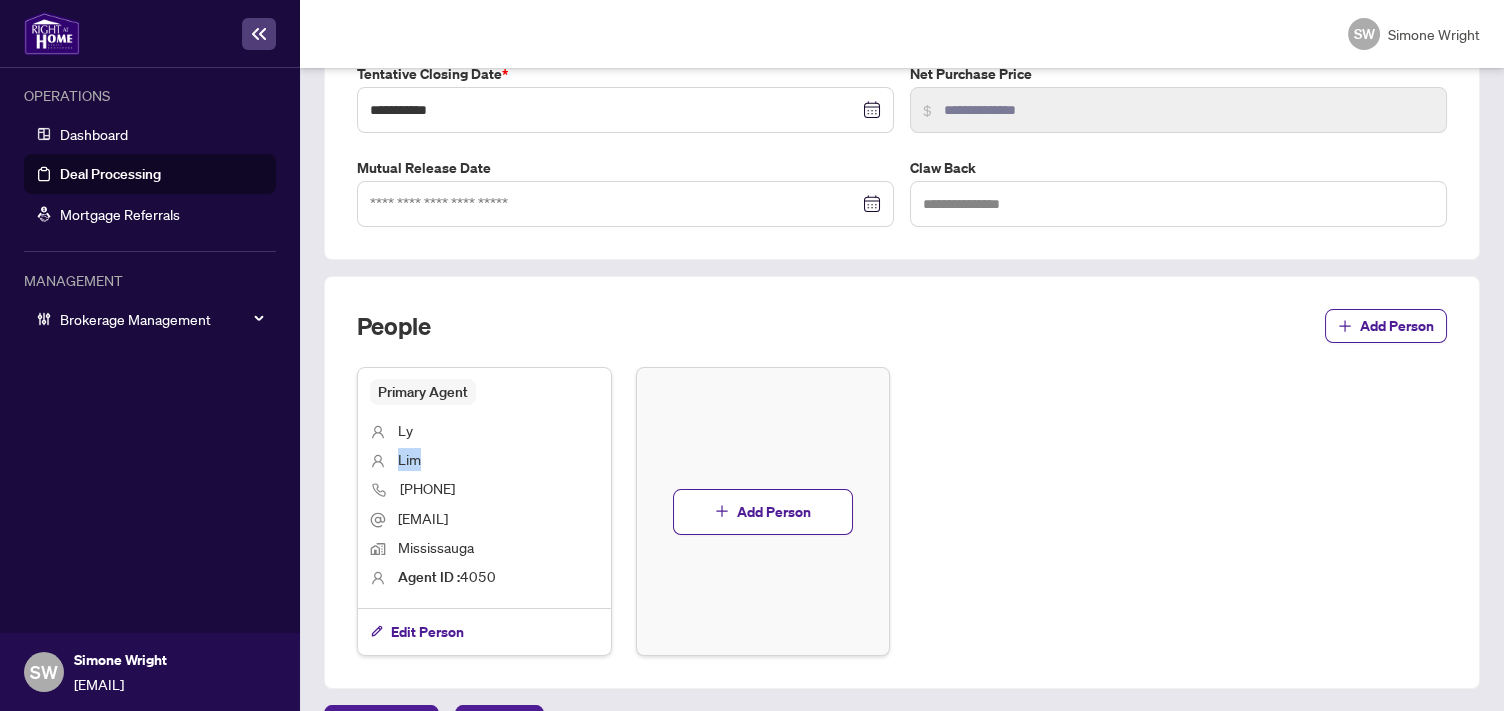 click on "Lim" at bounding box center [409, 459] 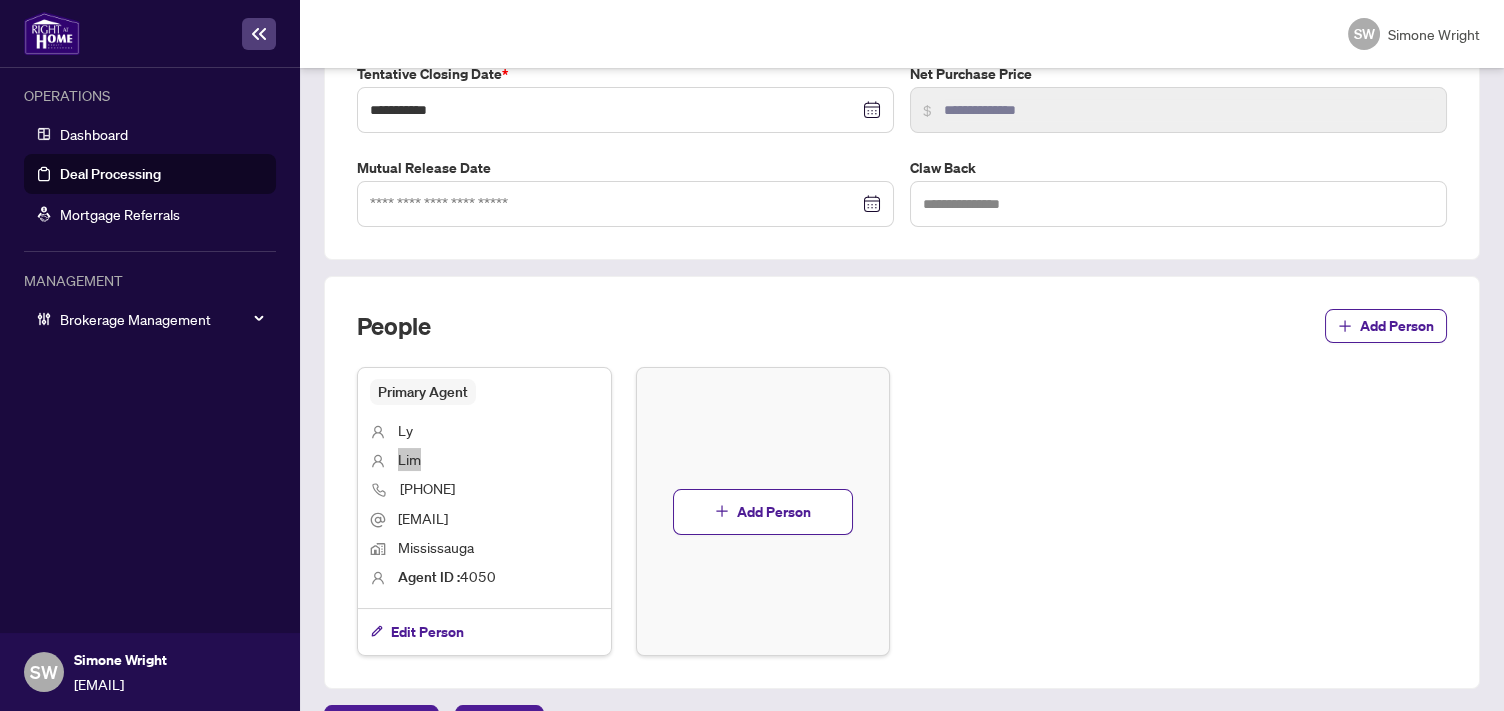 scroll, scrollTop: 0, scrollLeft: 0, axis: both 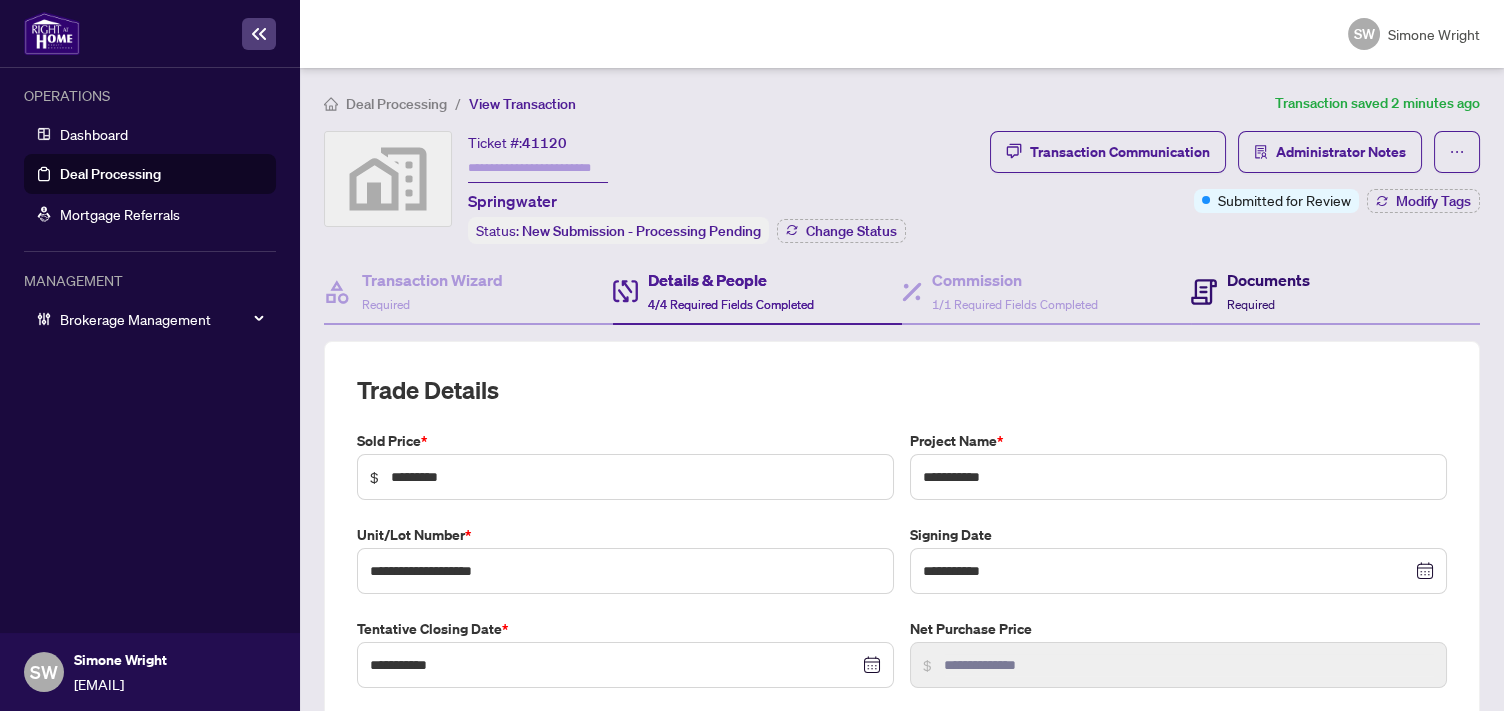 click on "Required" at bounding box center [1251, 304] 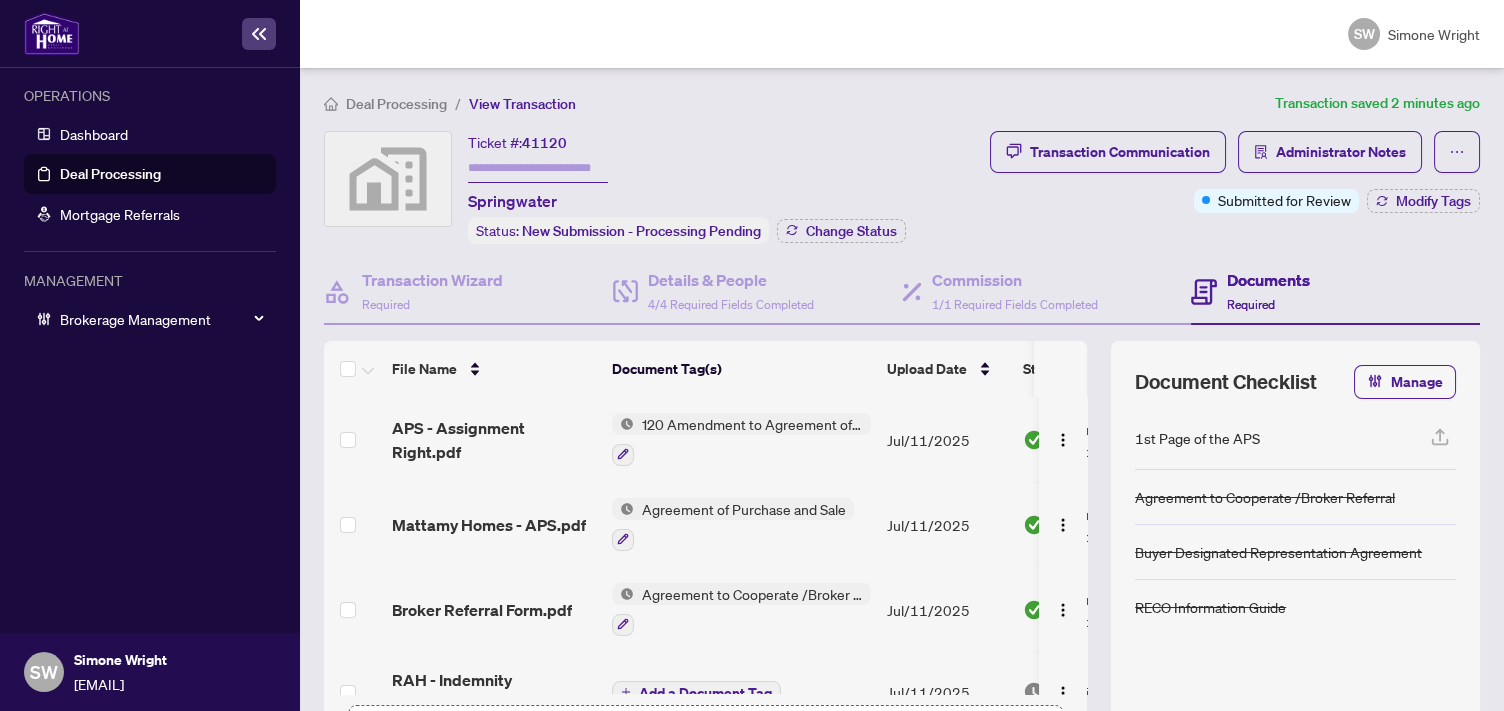 click on "41120" at bounding box center (544, 143) 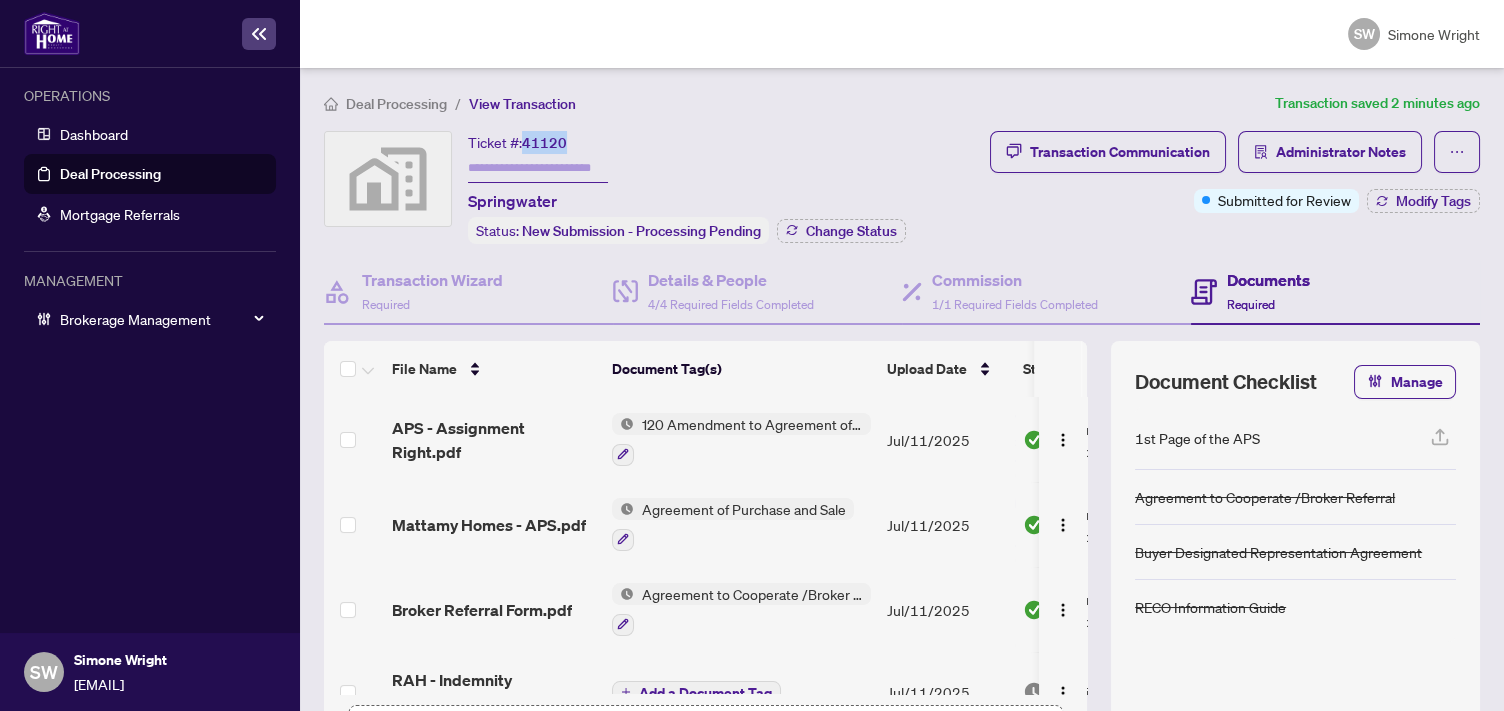 click on "41120" at bounding box center [544, 143] 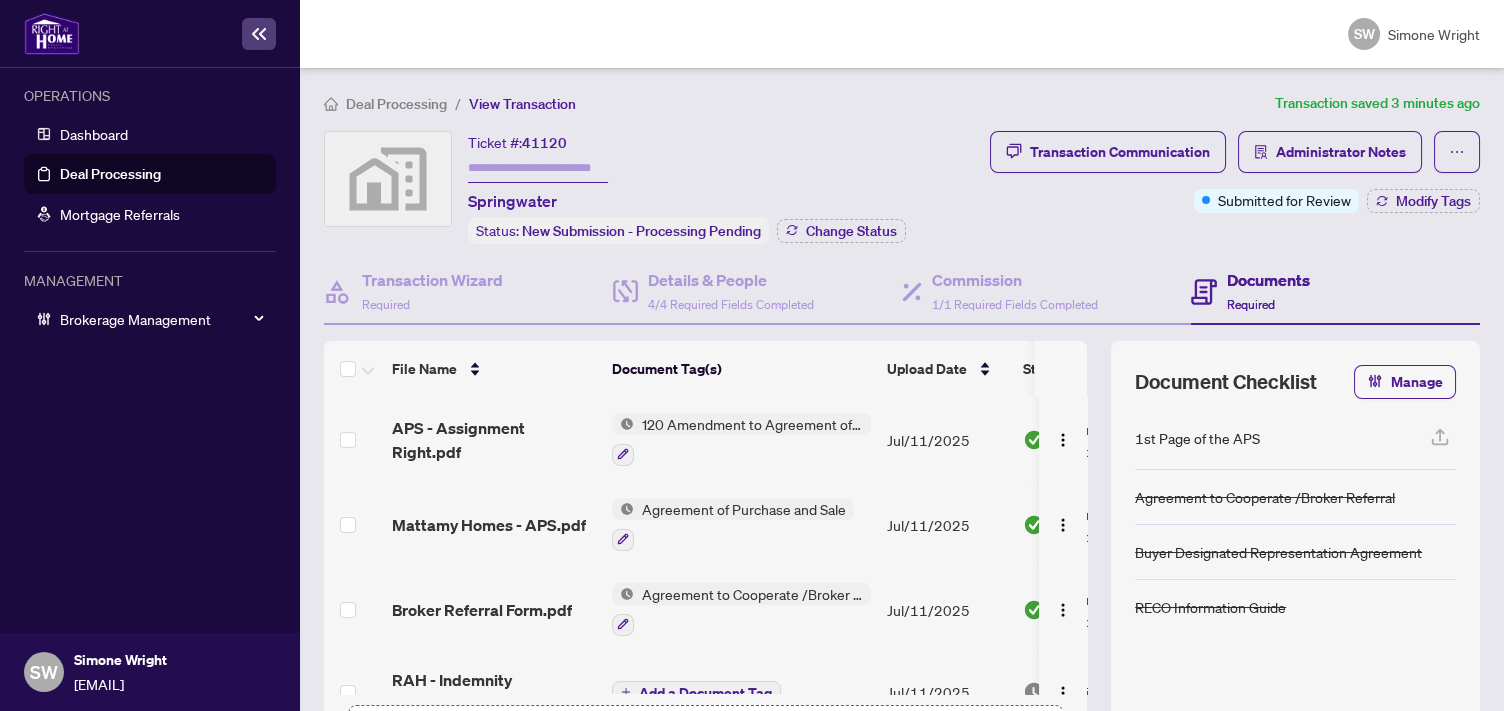click on "Mattamy Homes - APS.pdf" at bounding box center [489, 525] 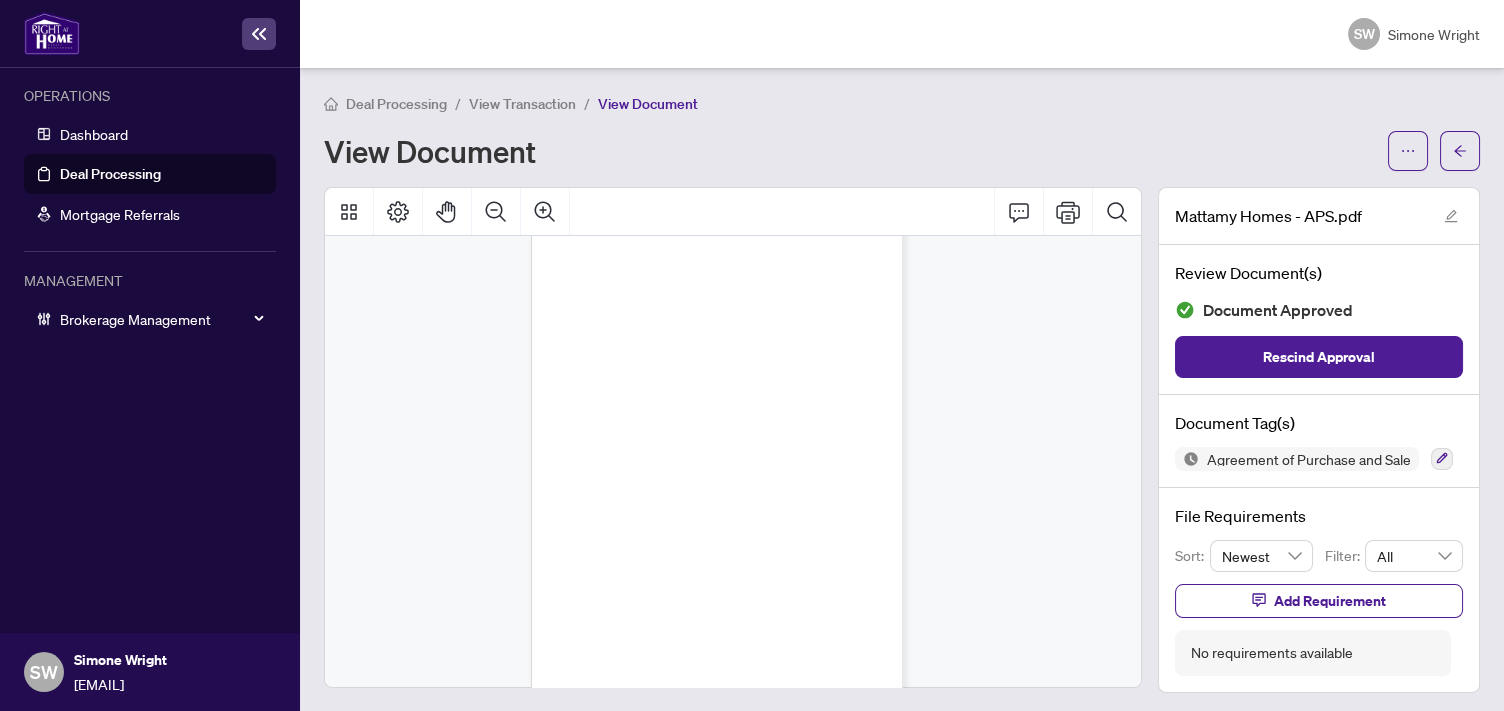 scroll, scrollTop: 13850, scrollLeft: 0, axis: vertical 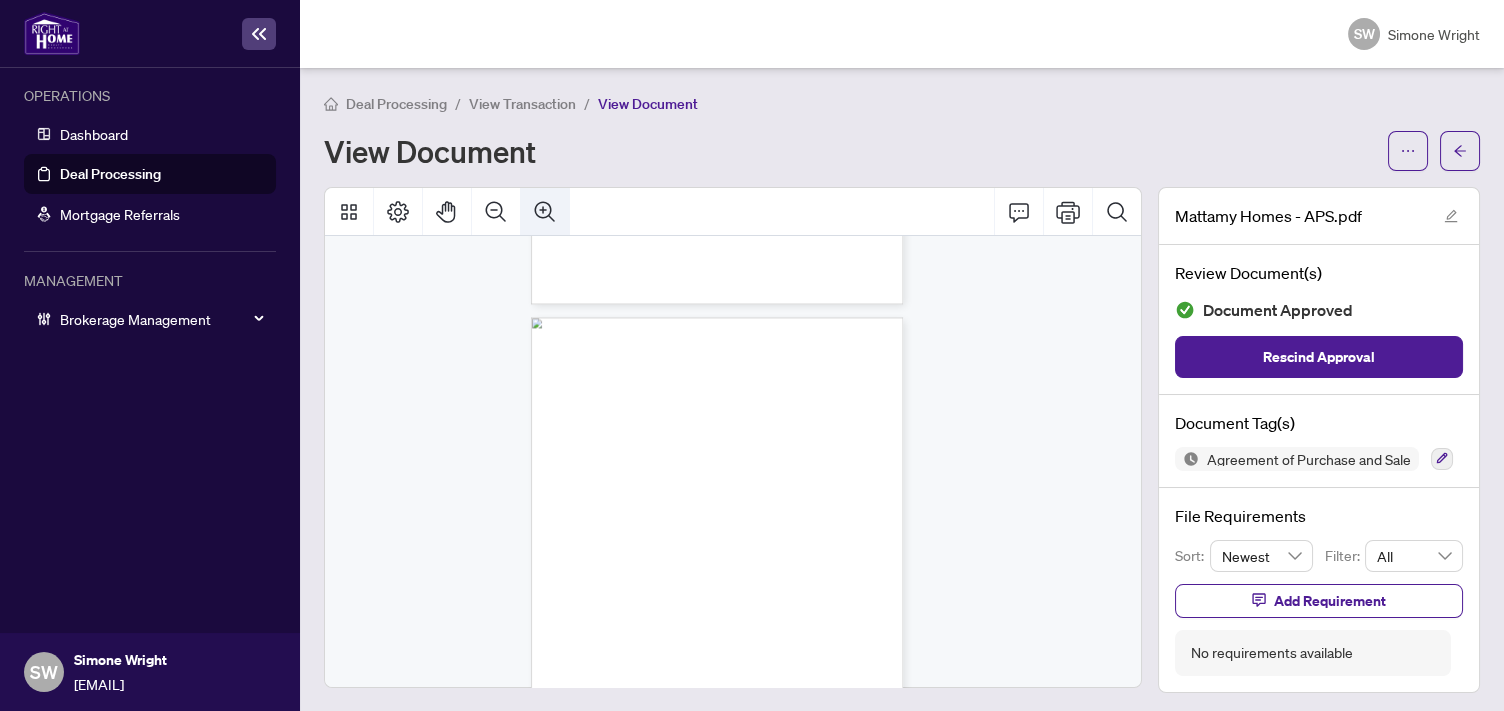 click 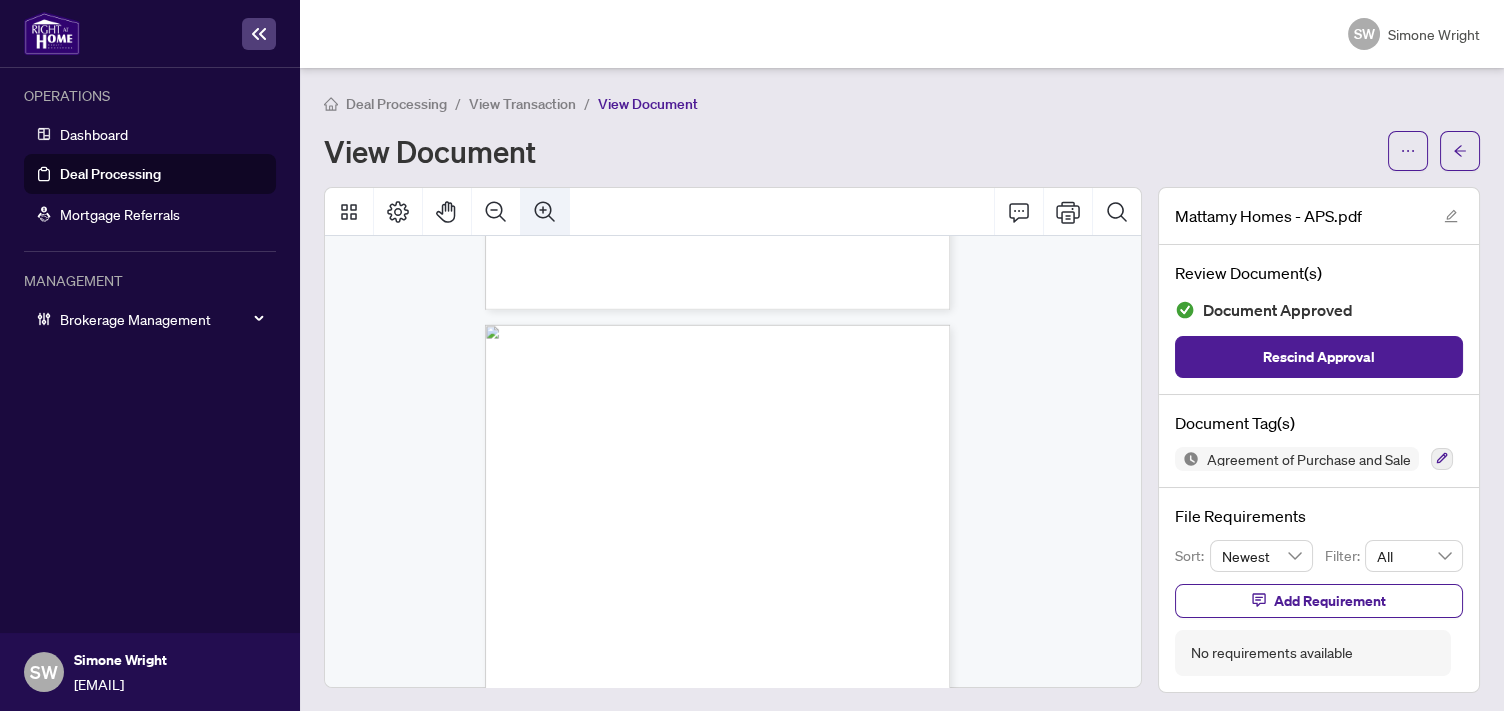 click 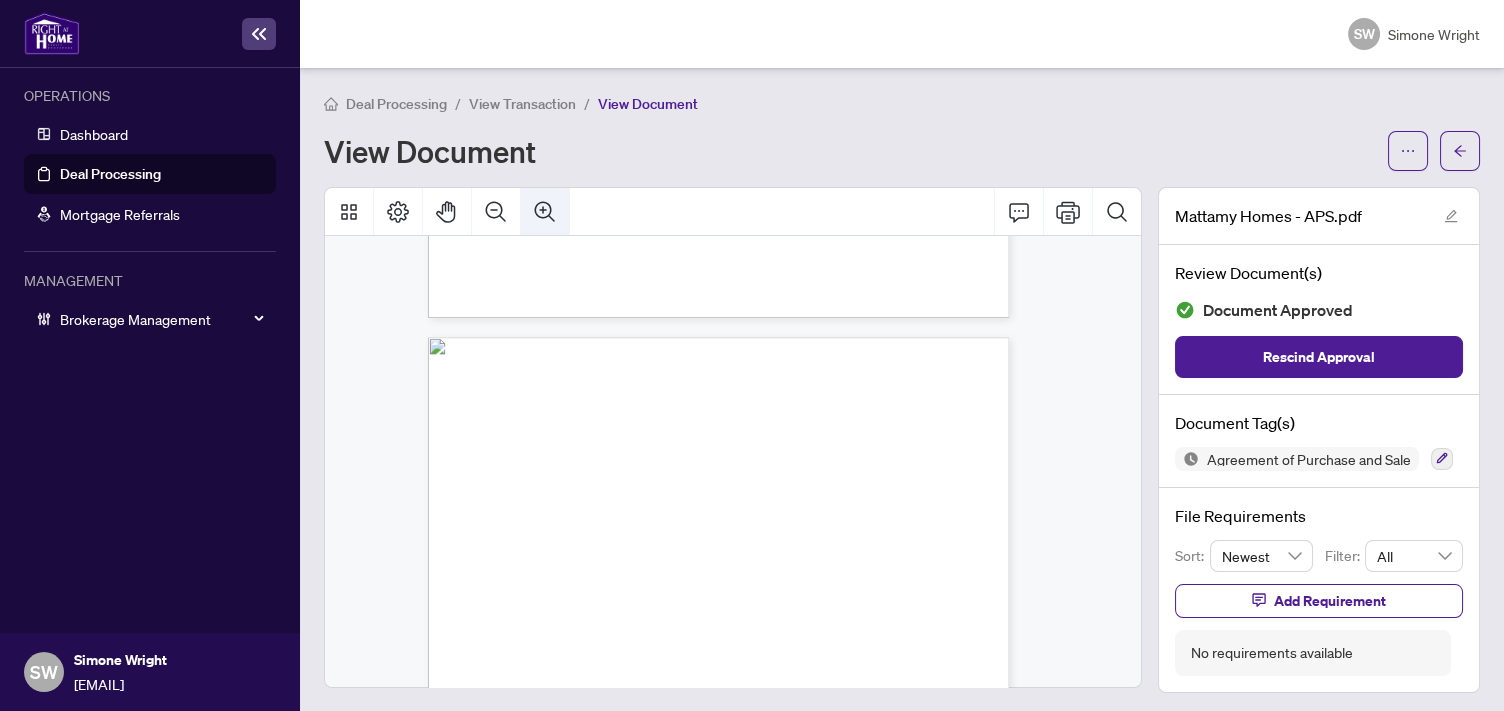 click 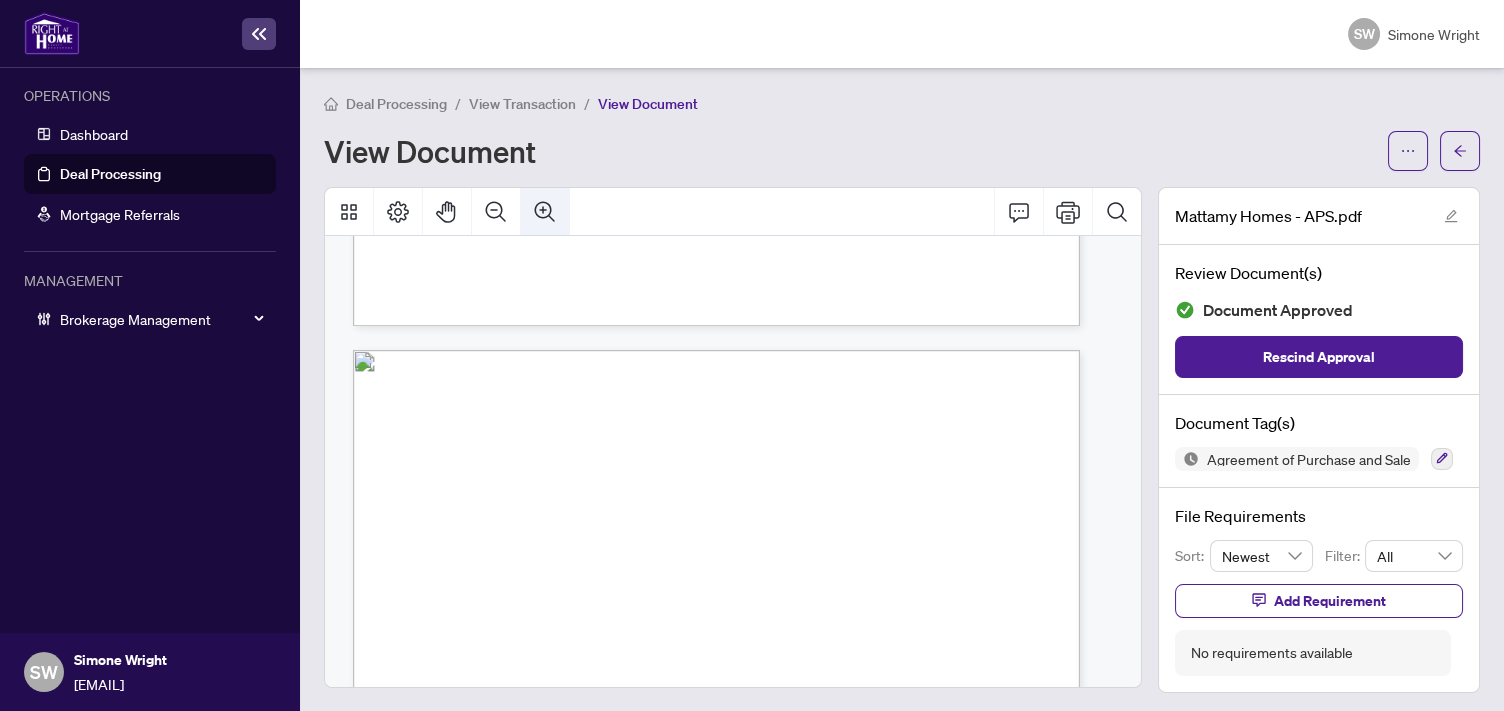 click 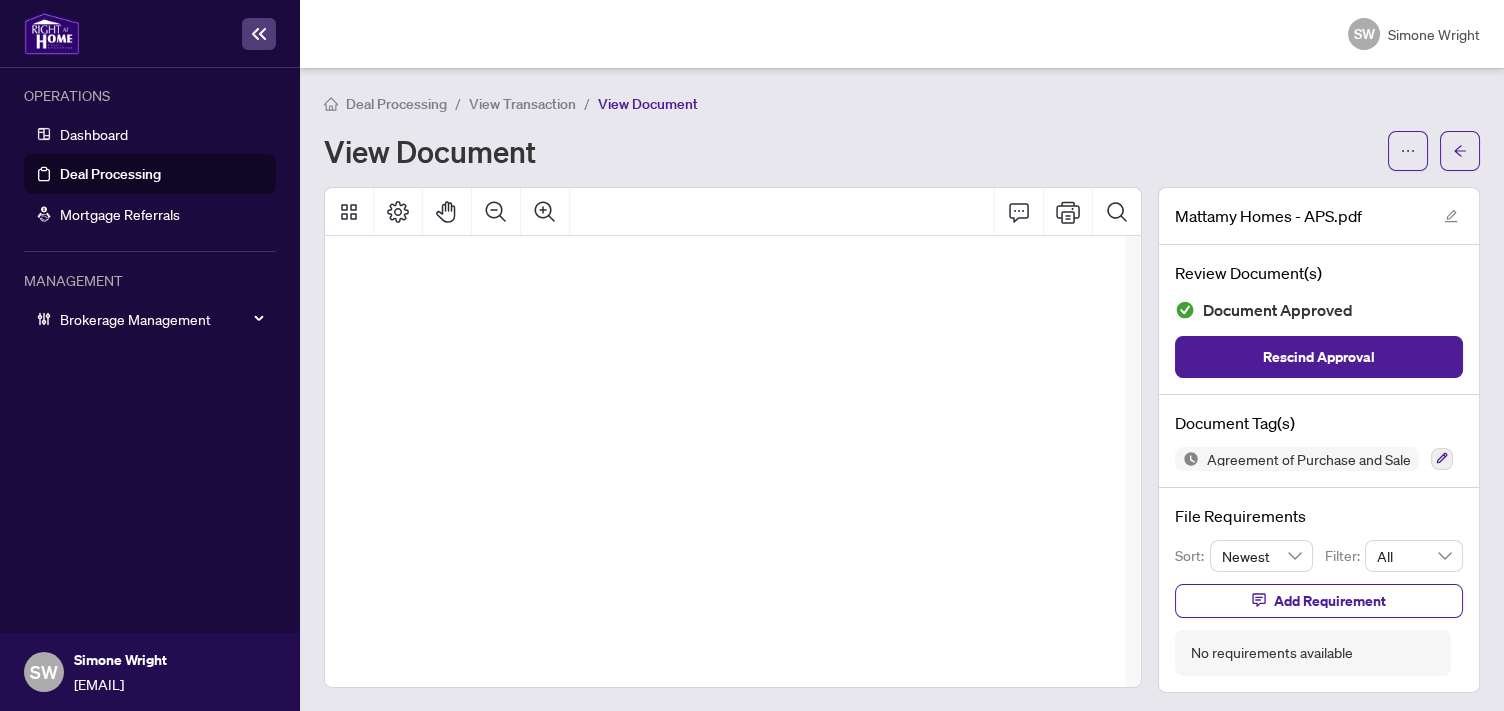 scroll, scrollTop: 59783, scrollLeft: 535, axis: both 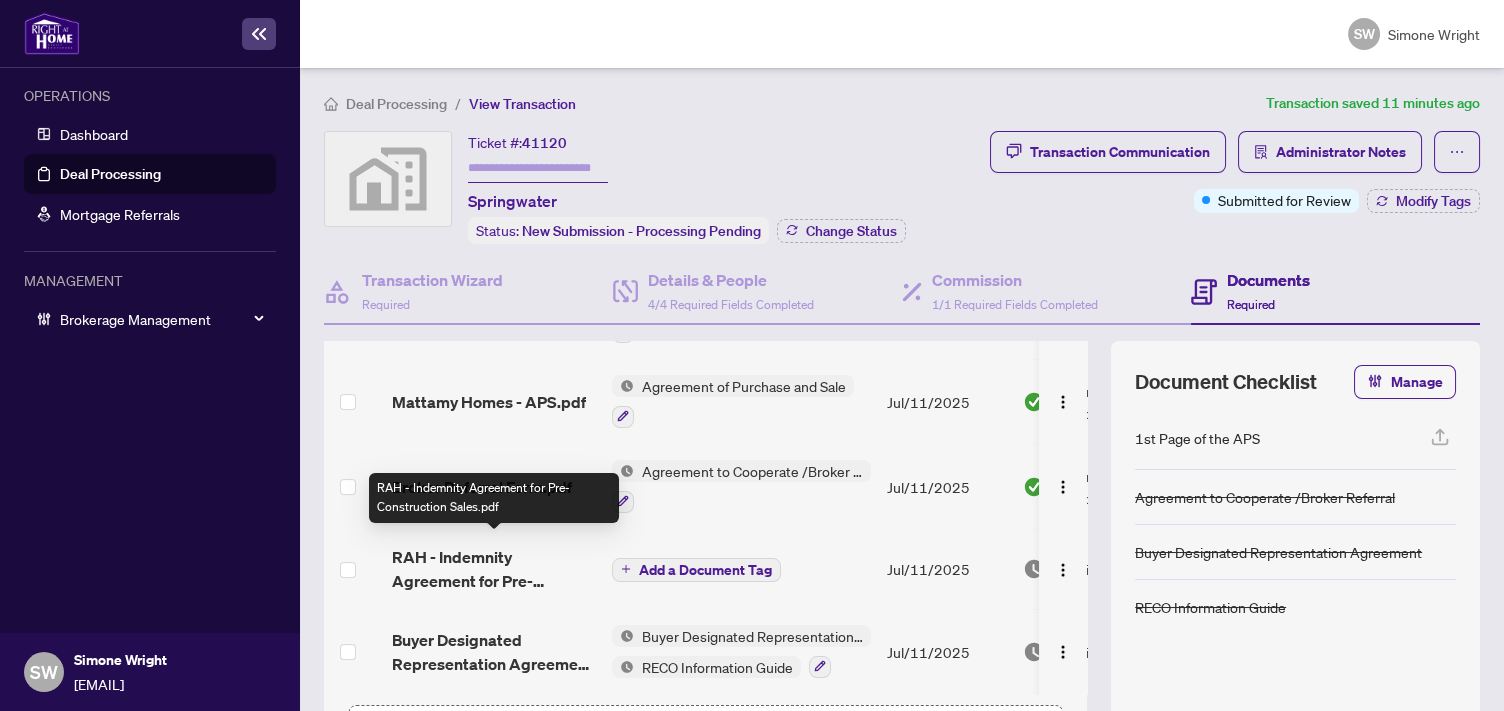 click on "RAH - Indemnity Agreement for Pre-Construction Sales.pdf" at bounding box center [494, 569] 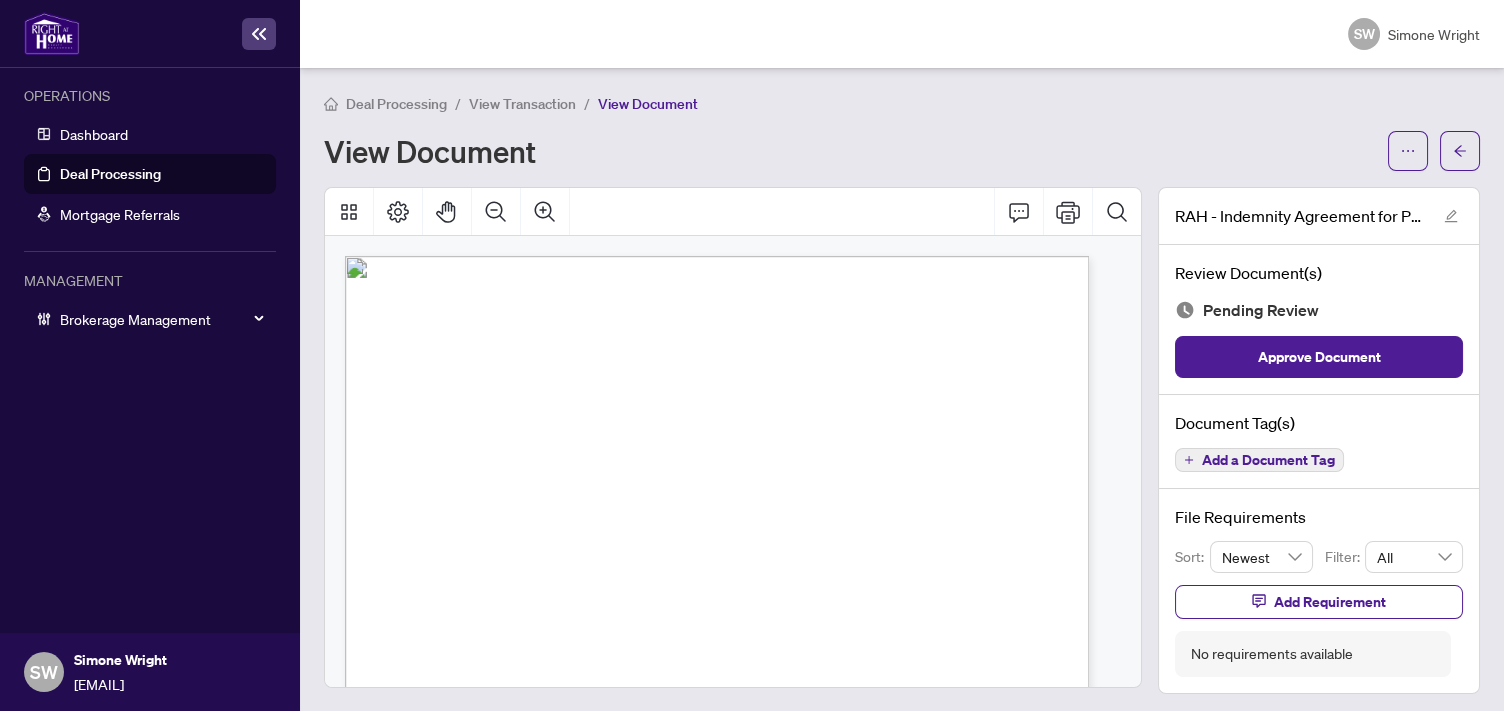 click on "Add a Document Tag" at bounding box center (1268, 460) 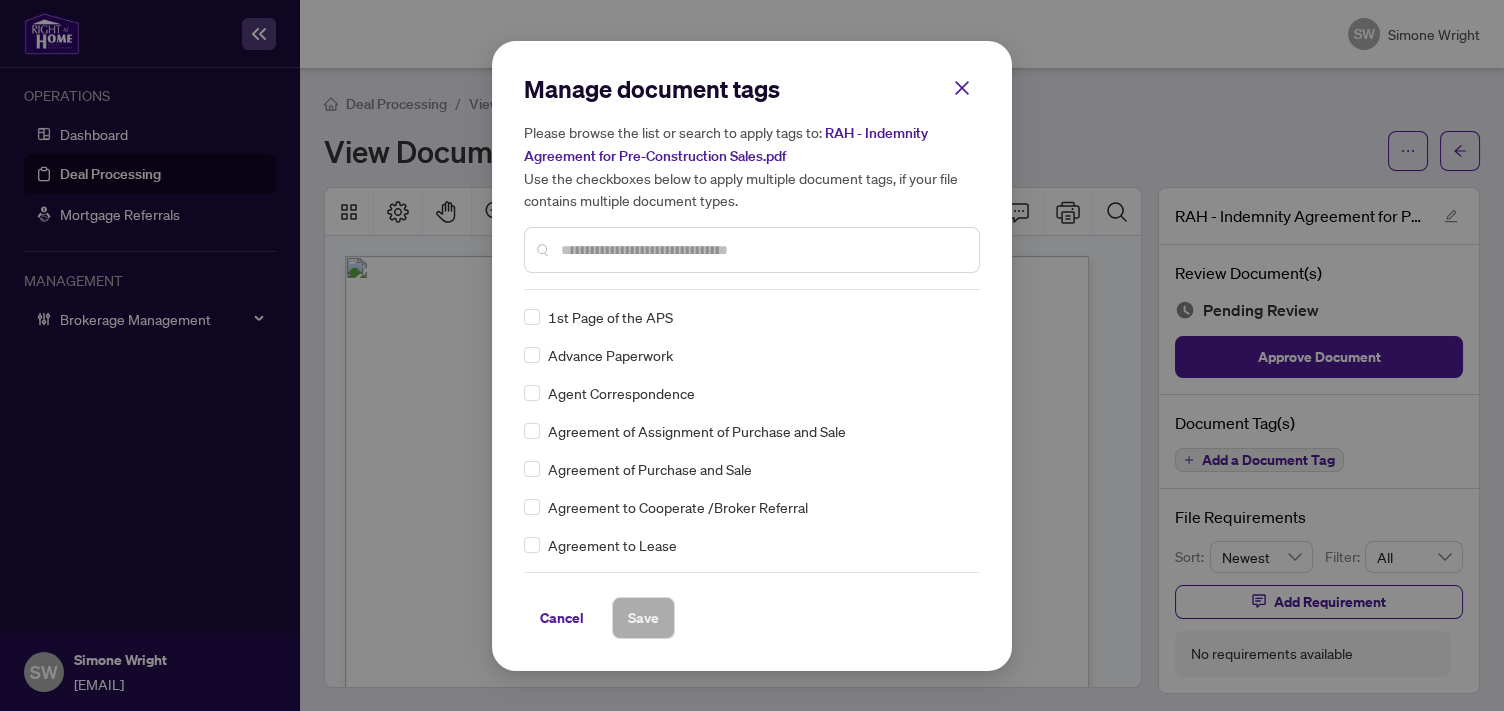 click at bounding box center [762, 250] 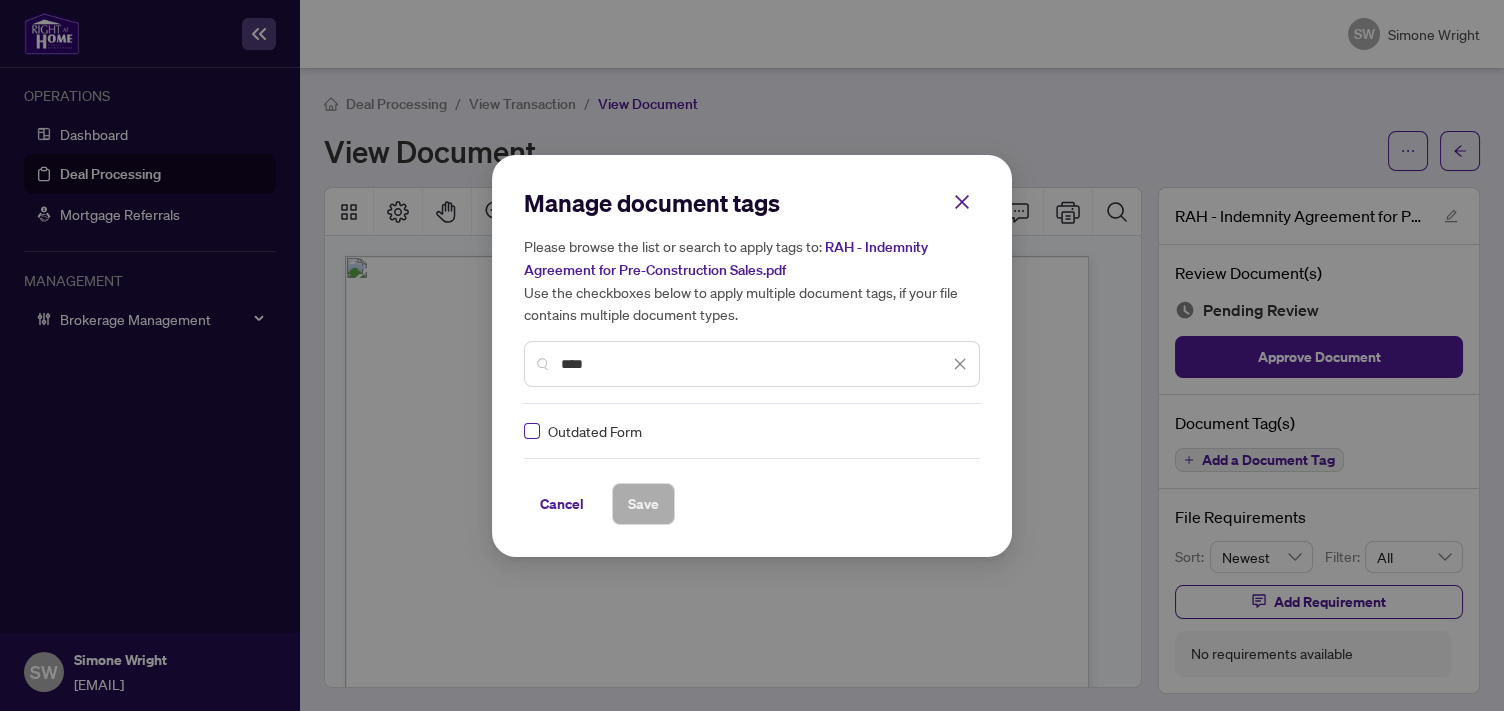 type on "****" 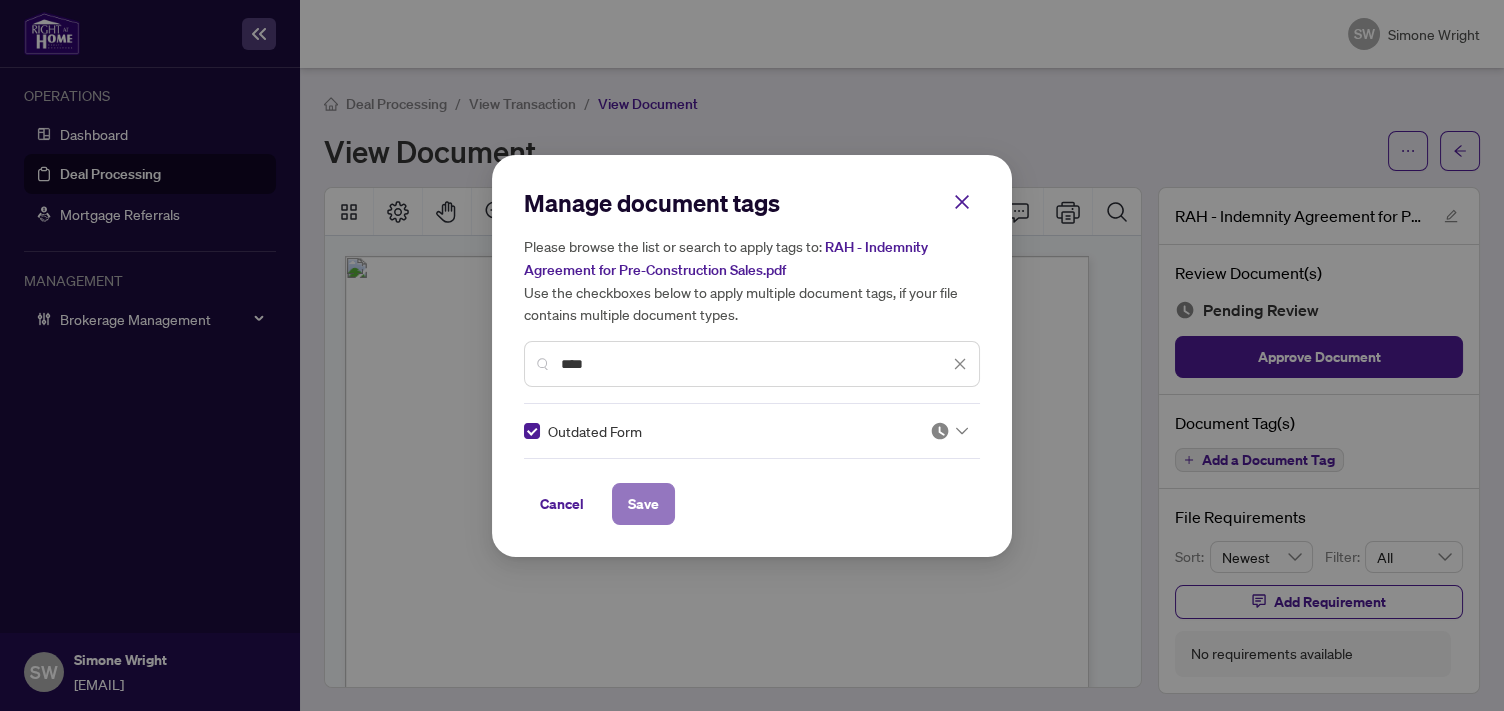 click on "Save" at bounding box center (643, 504) 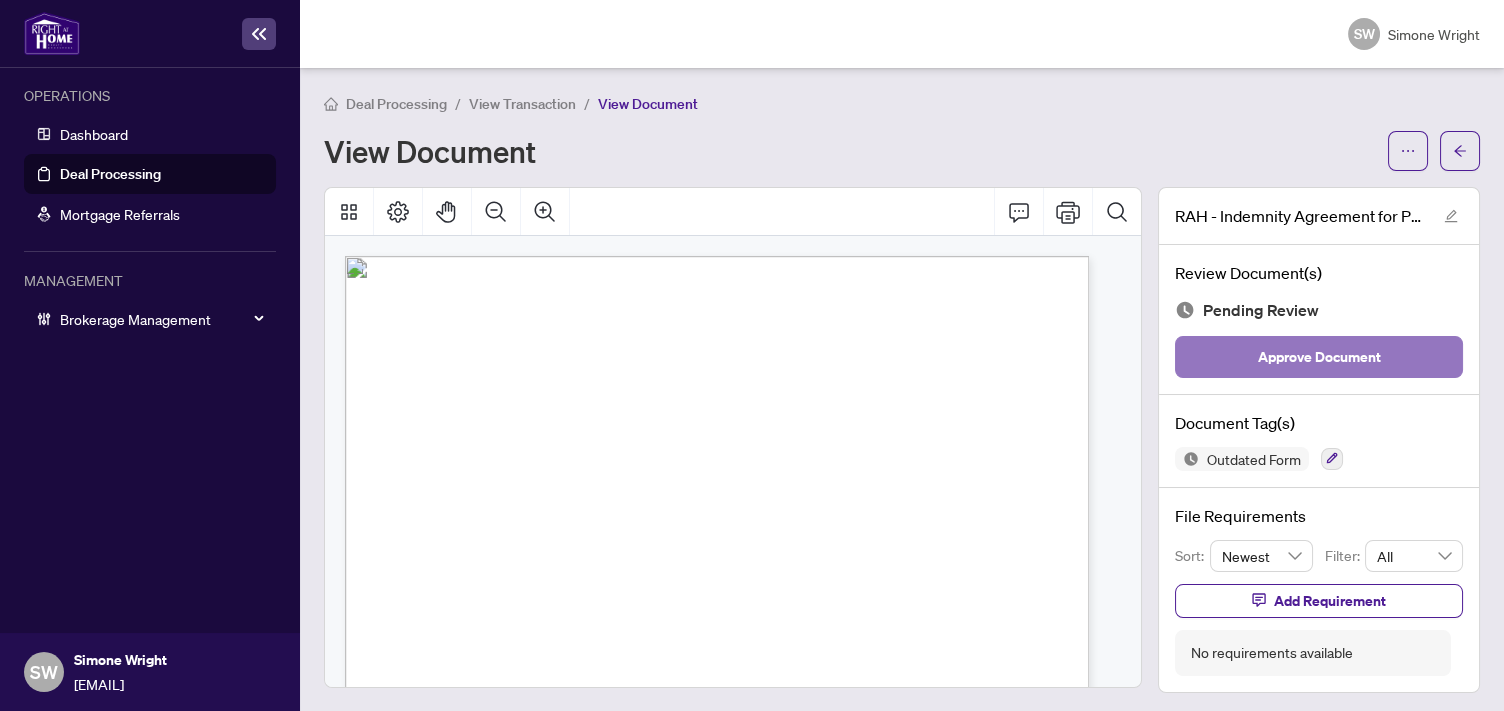 click on "Approve Document" at bounding box center (1319, 357) 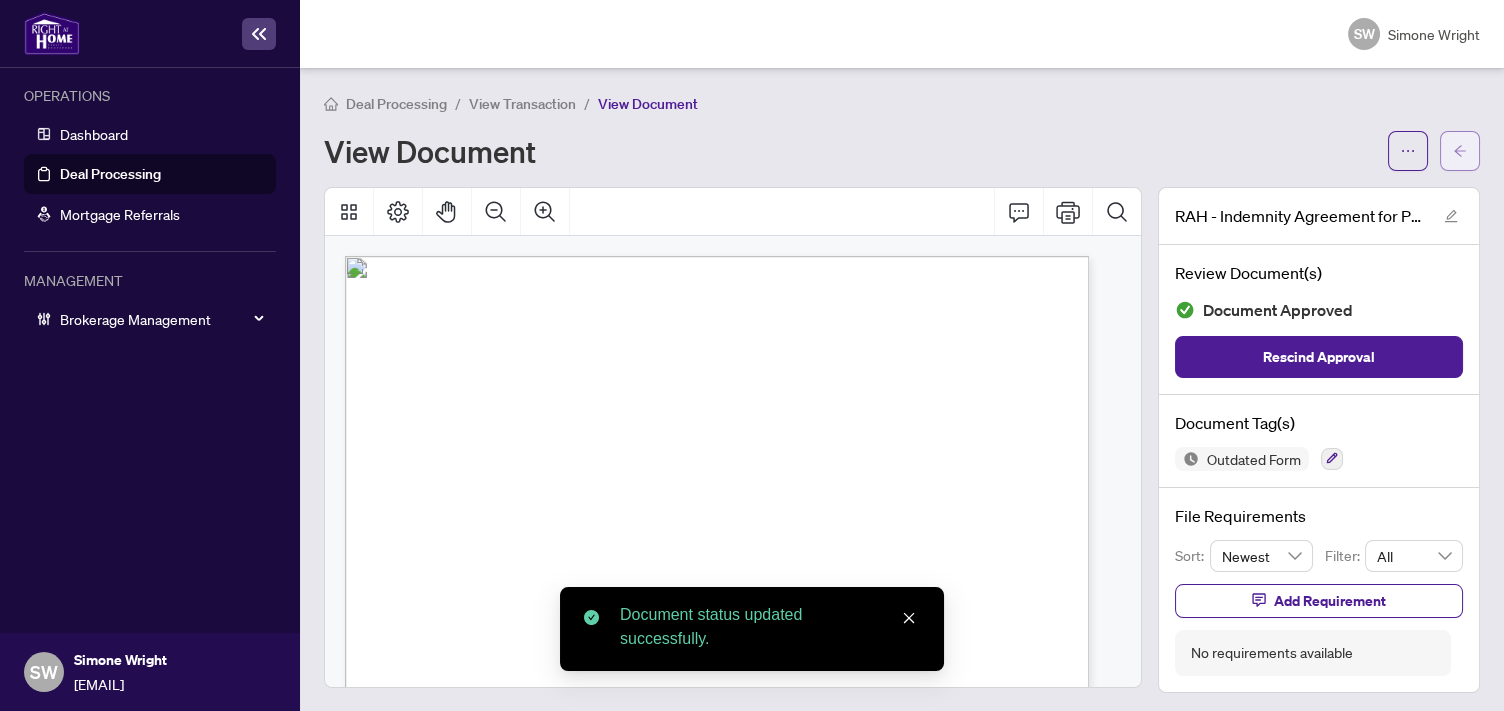click at bounding box center [1460, 151] 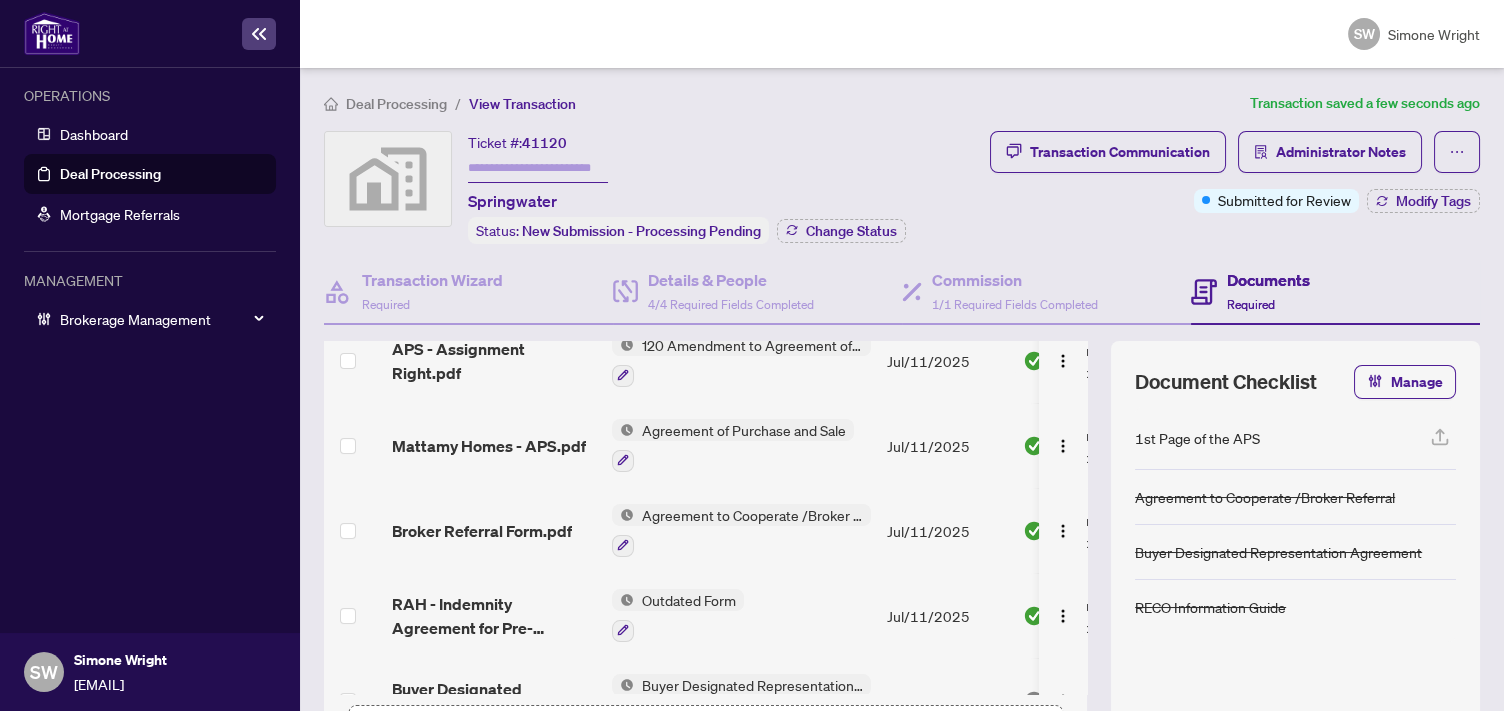 scroll, scrollTop: 129, scrollLeft: 0, axis: vertical 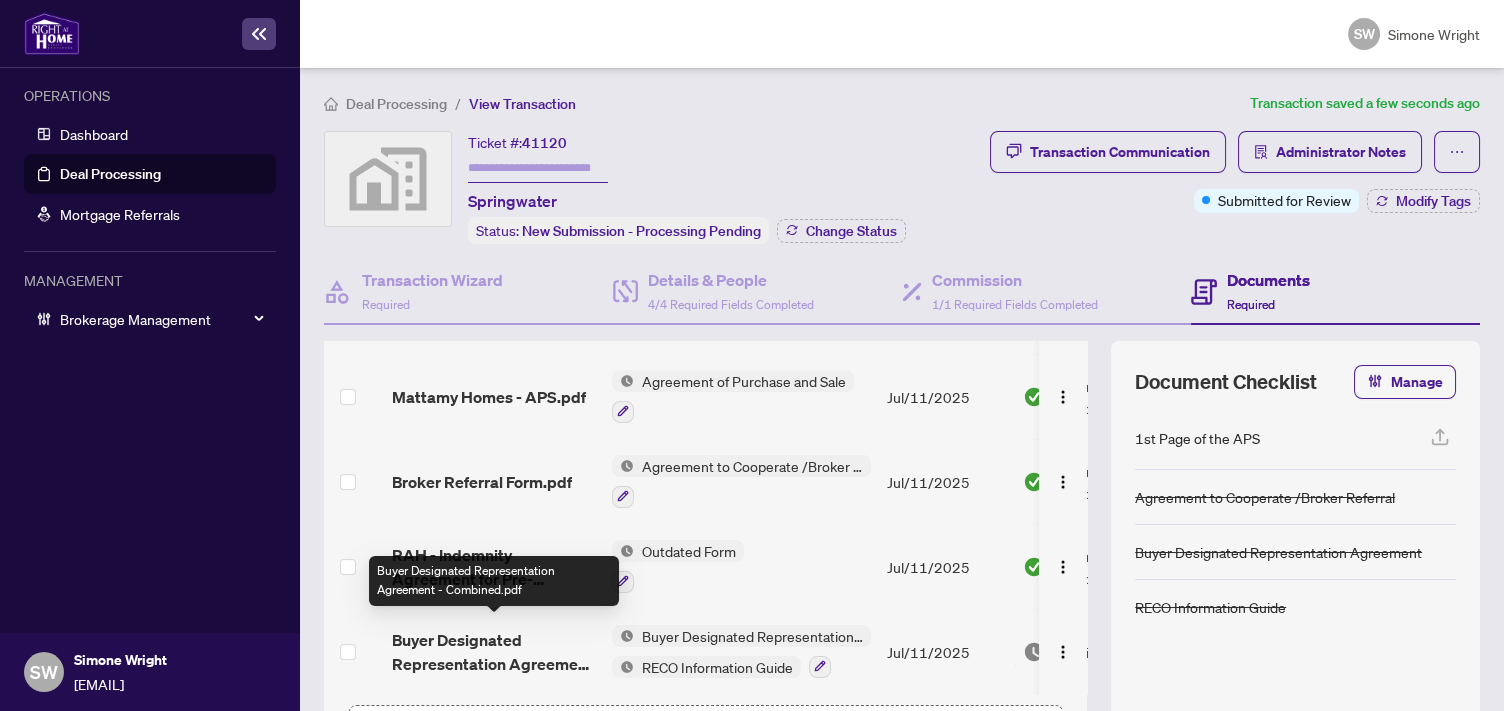 click on "Buyer Designated Representation Agreement - Combined.pdf" at bounding box center (494, 652) 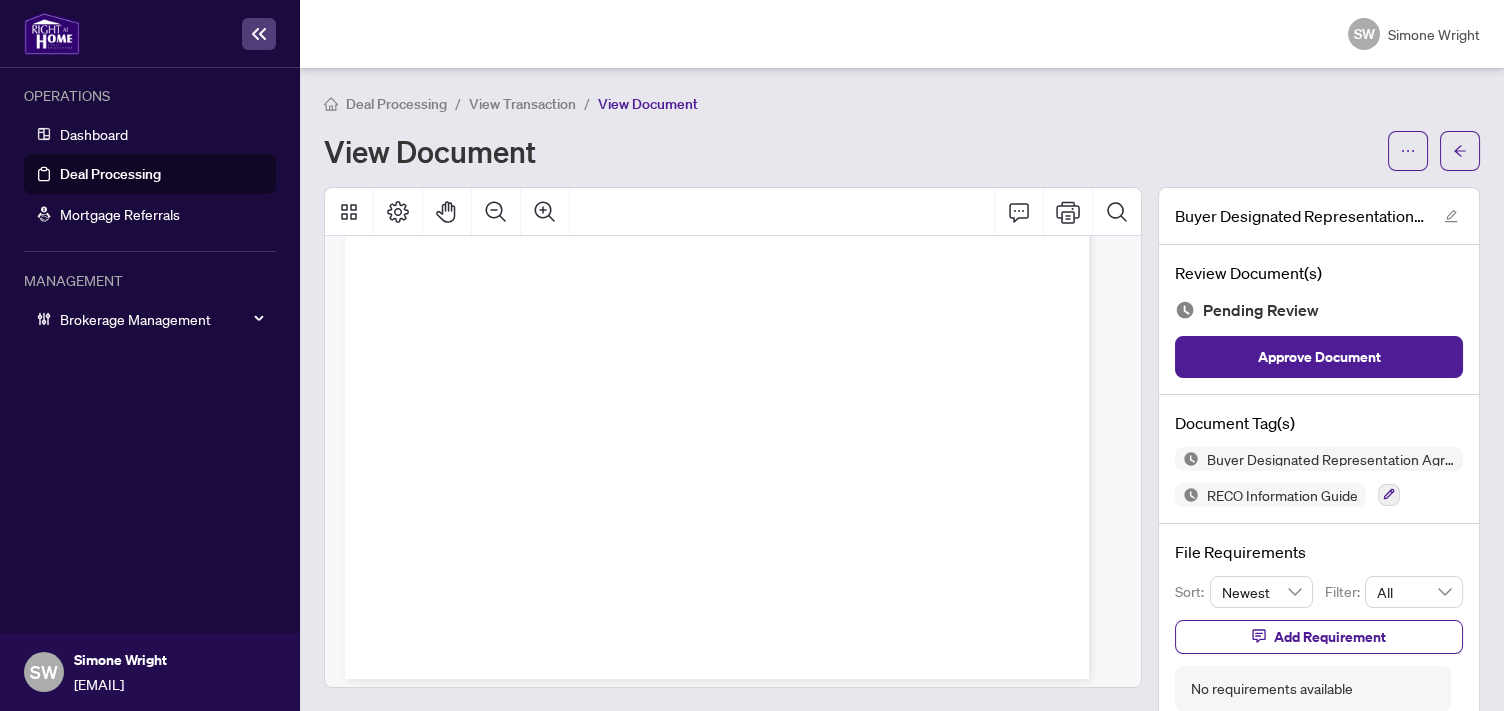 scroll, scrollTop: 22280, scrollLeft: 0, axis: vertical 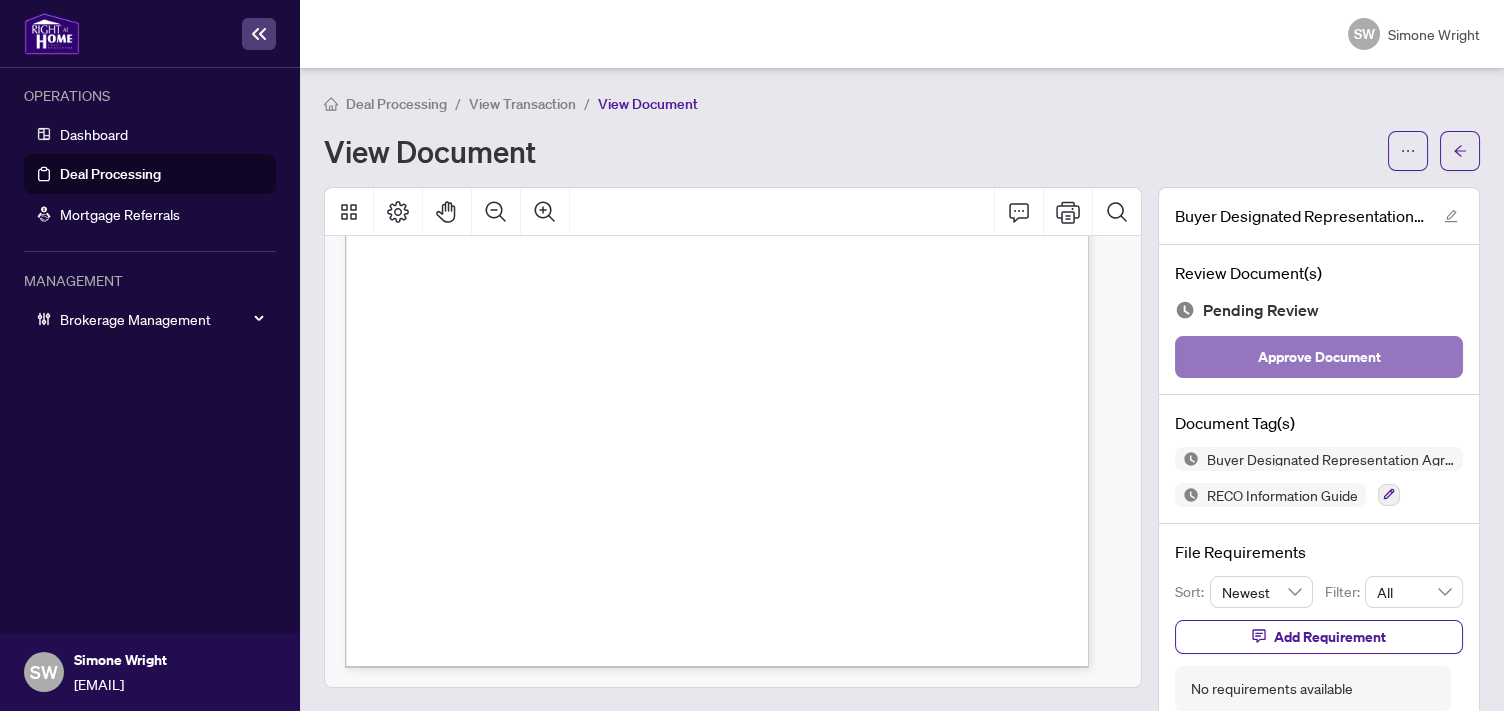 click on "Approve Document" at bounding box center (1319, 357) 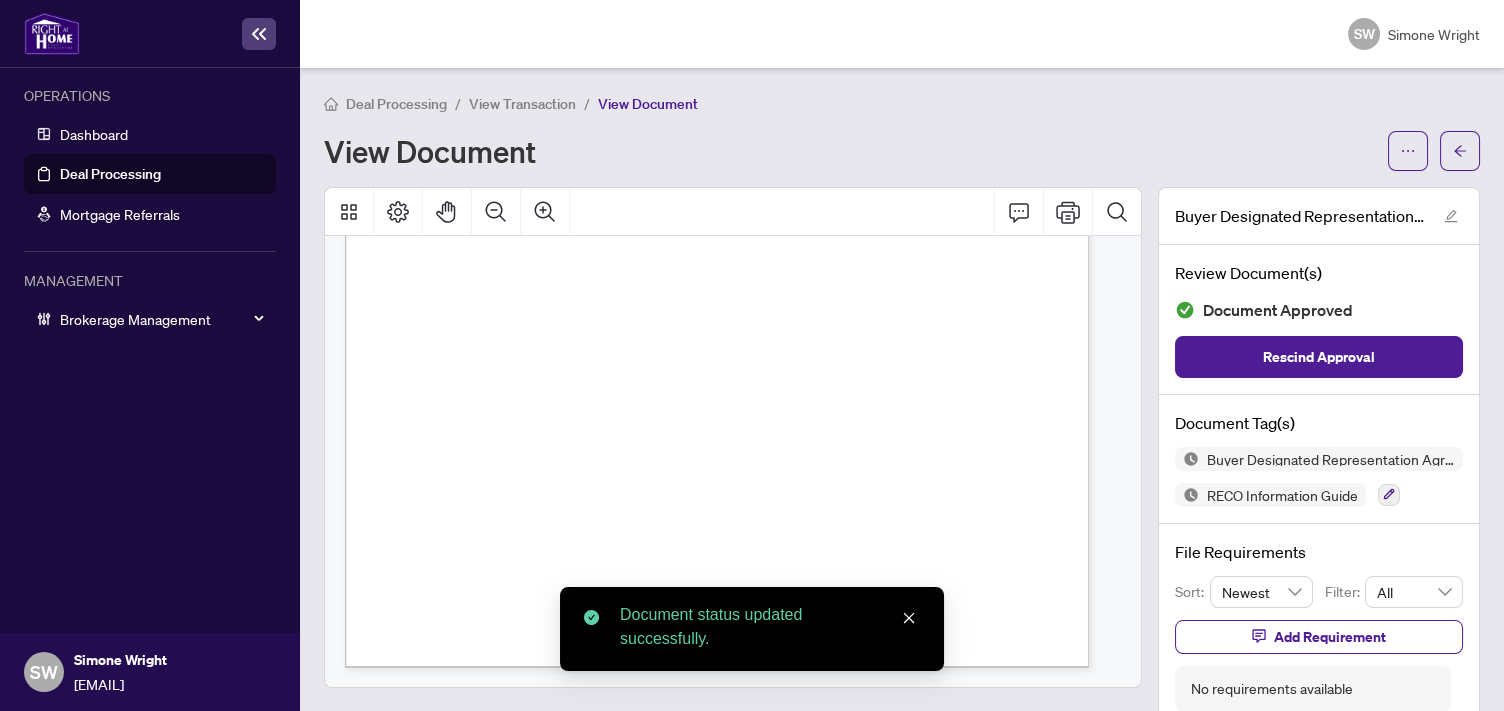 click at bounding box center [1460, 151] 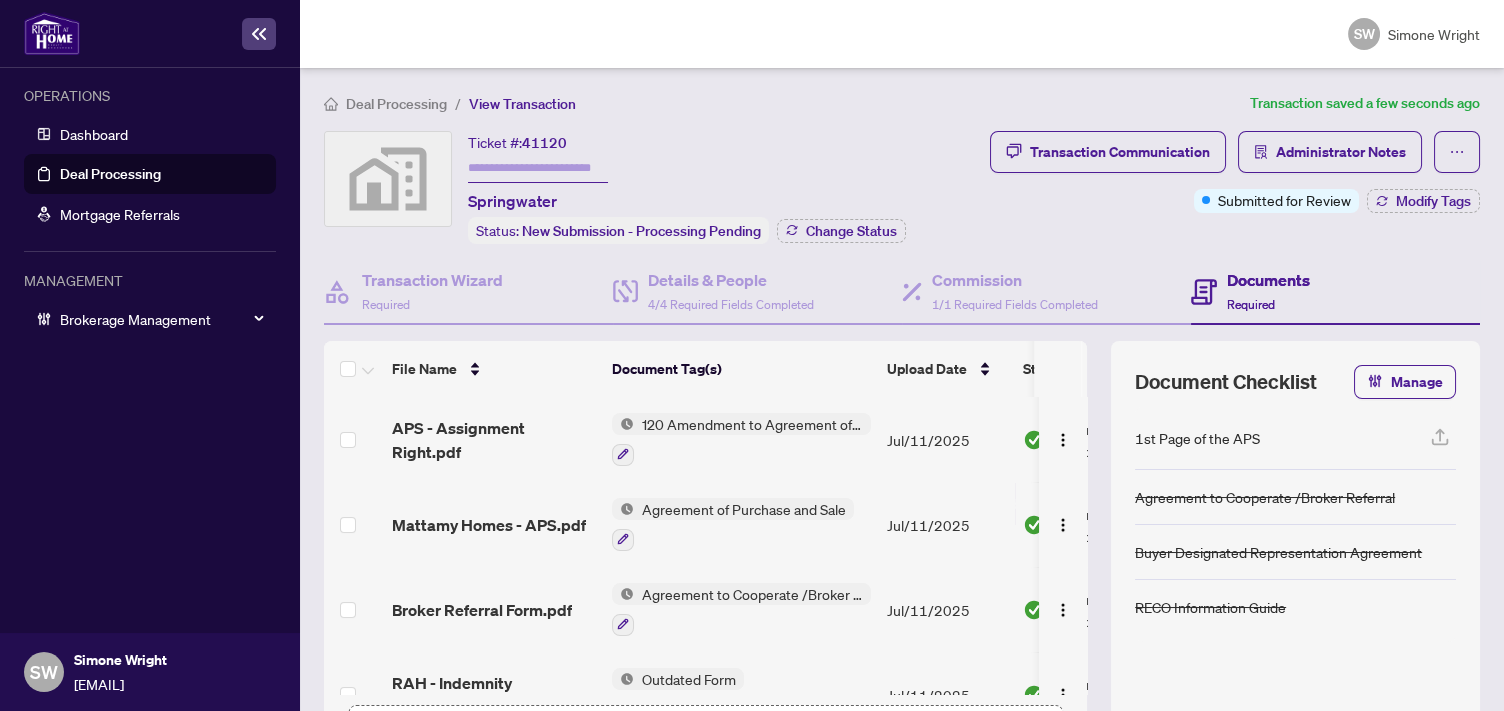 click at bounding box center [538, 168] 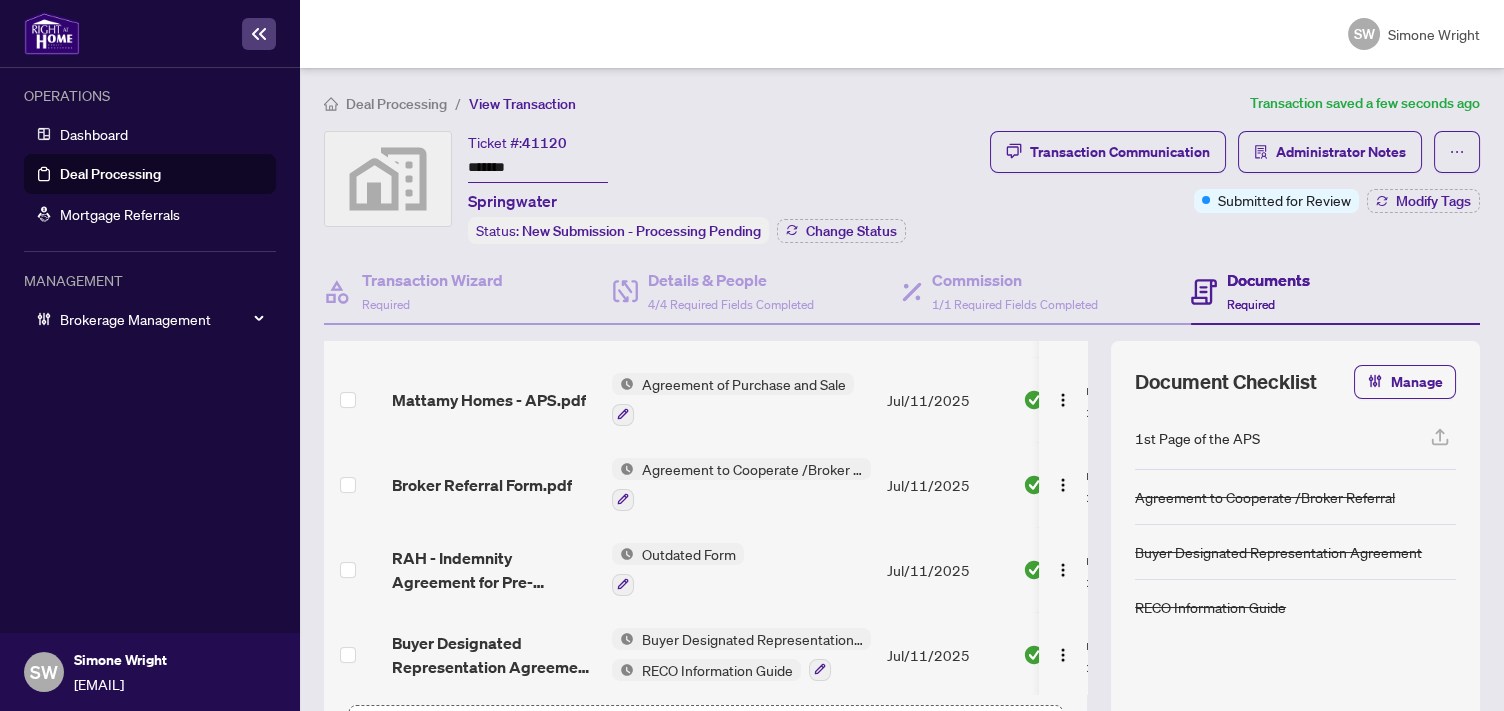 scroll, scrollTop: 129, scrollLeft: 0, axis: vertical 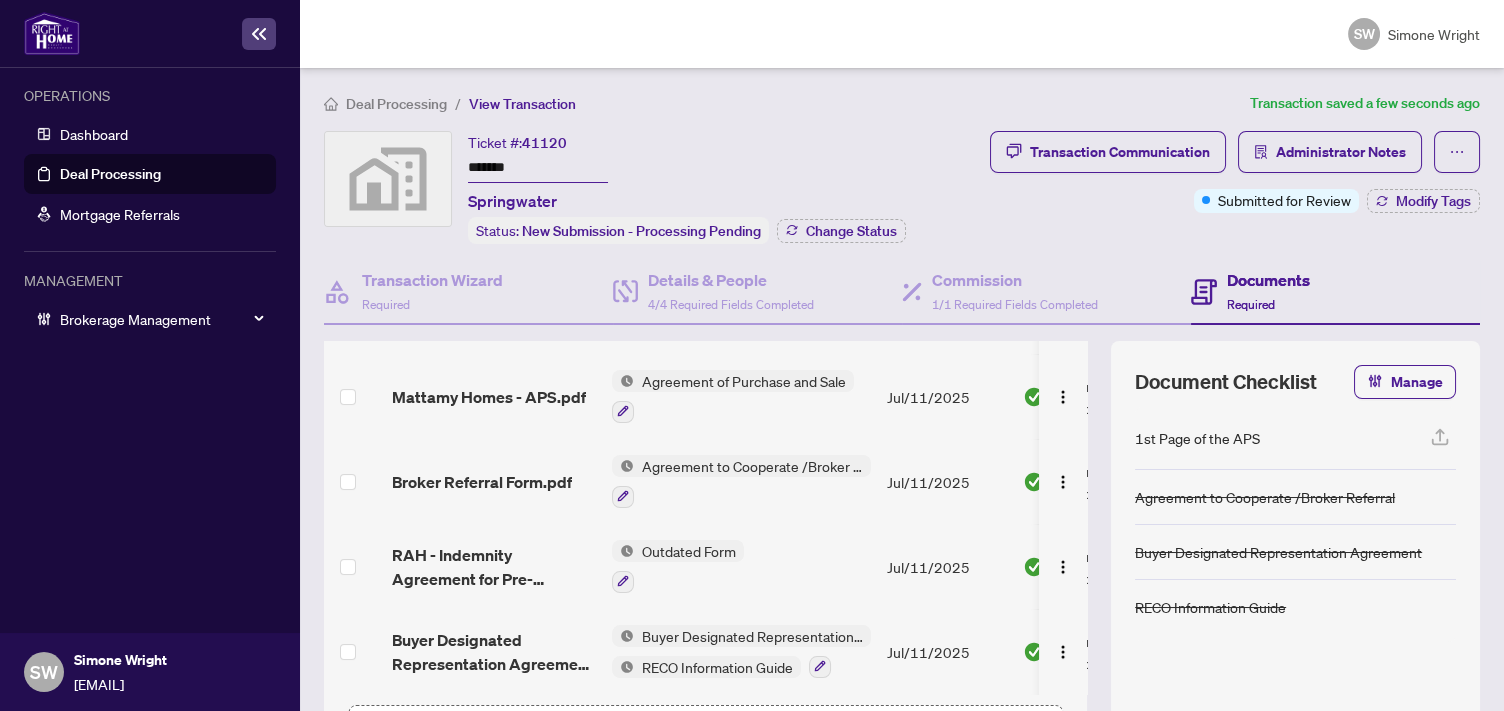 type on "*******" 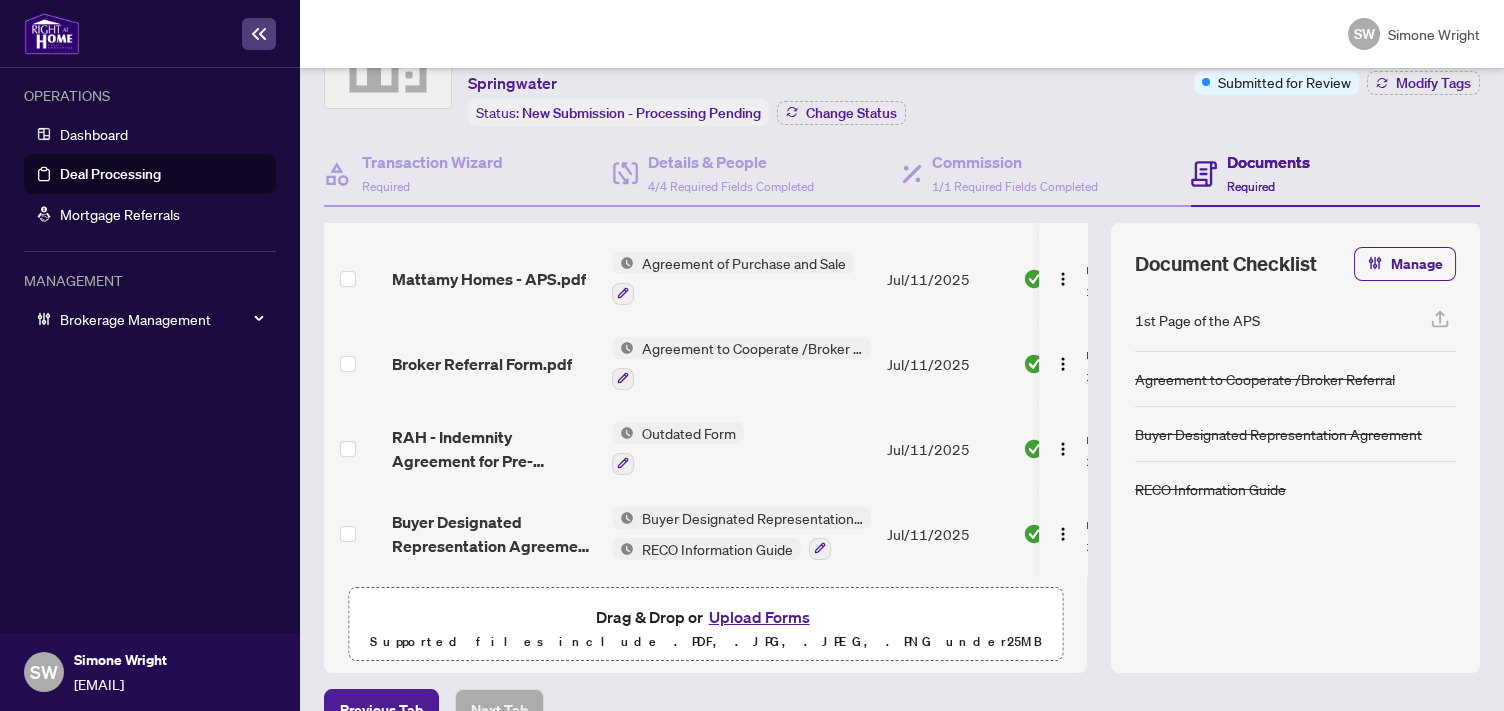 scroll, scrollTop: 157, scrollLeft: 0, axis: vertical 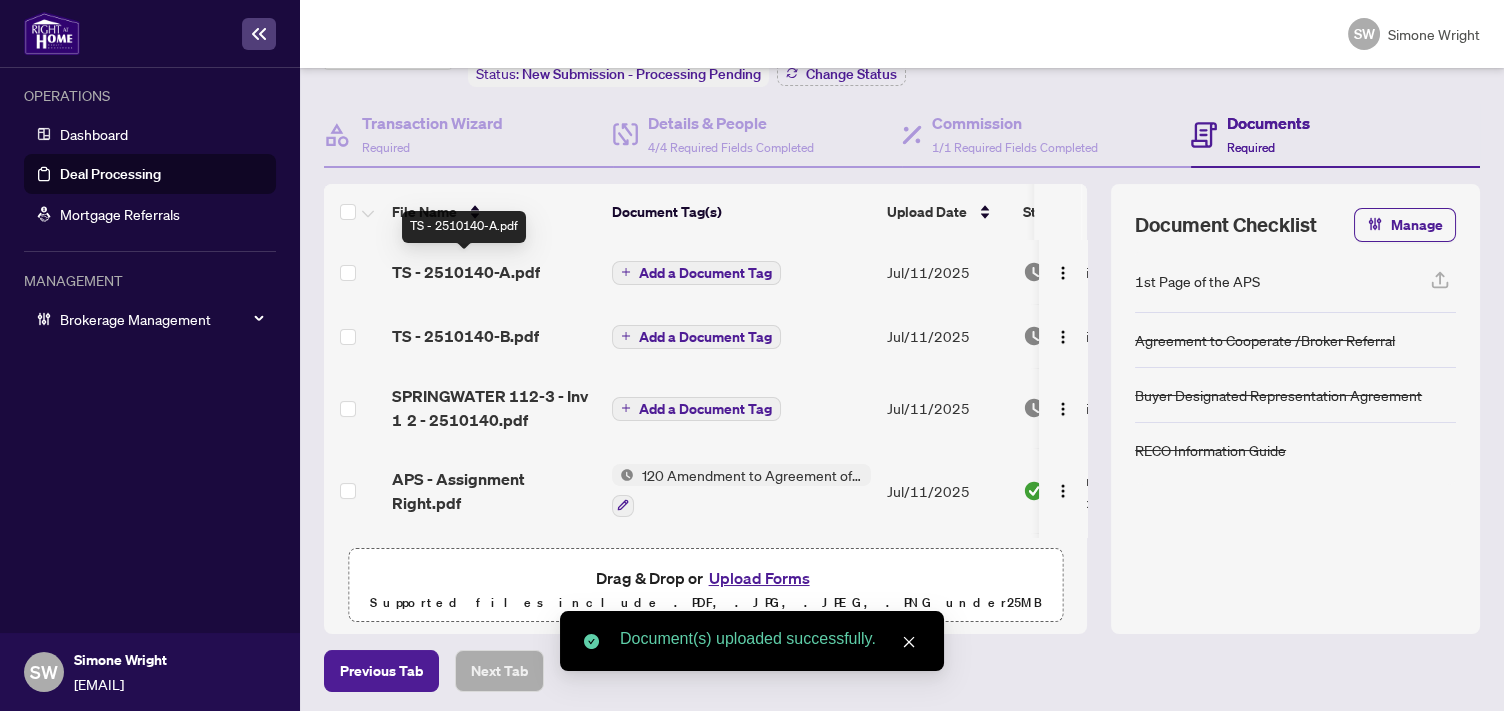 click on "TS - 2510140-A.pdf" at bounding box center [466, 272] 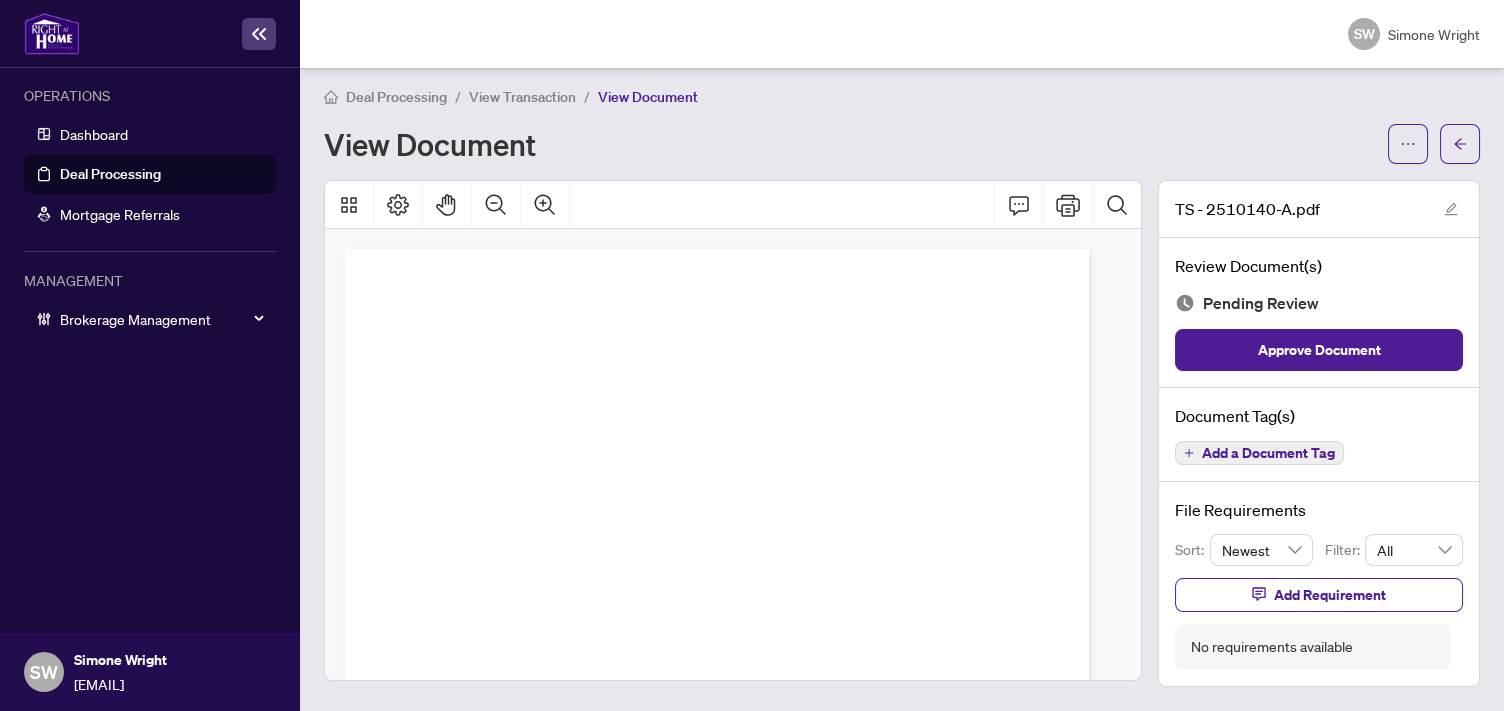 scroll, scrollTop: 2, scrollLeft: 0, axis: vertical 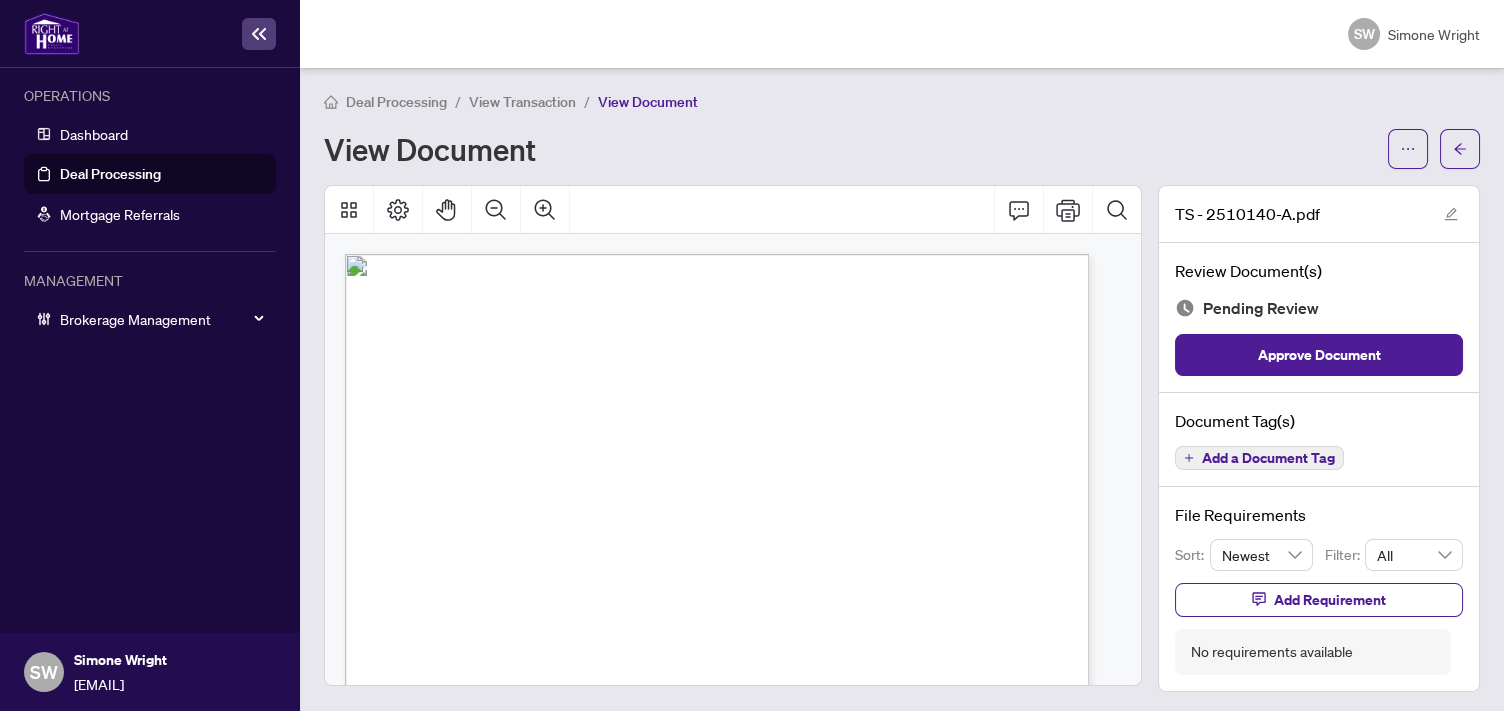 click on "Add a Document Tag" at bounding box center [1268, 458] 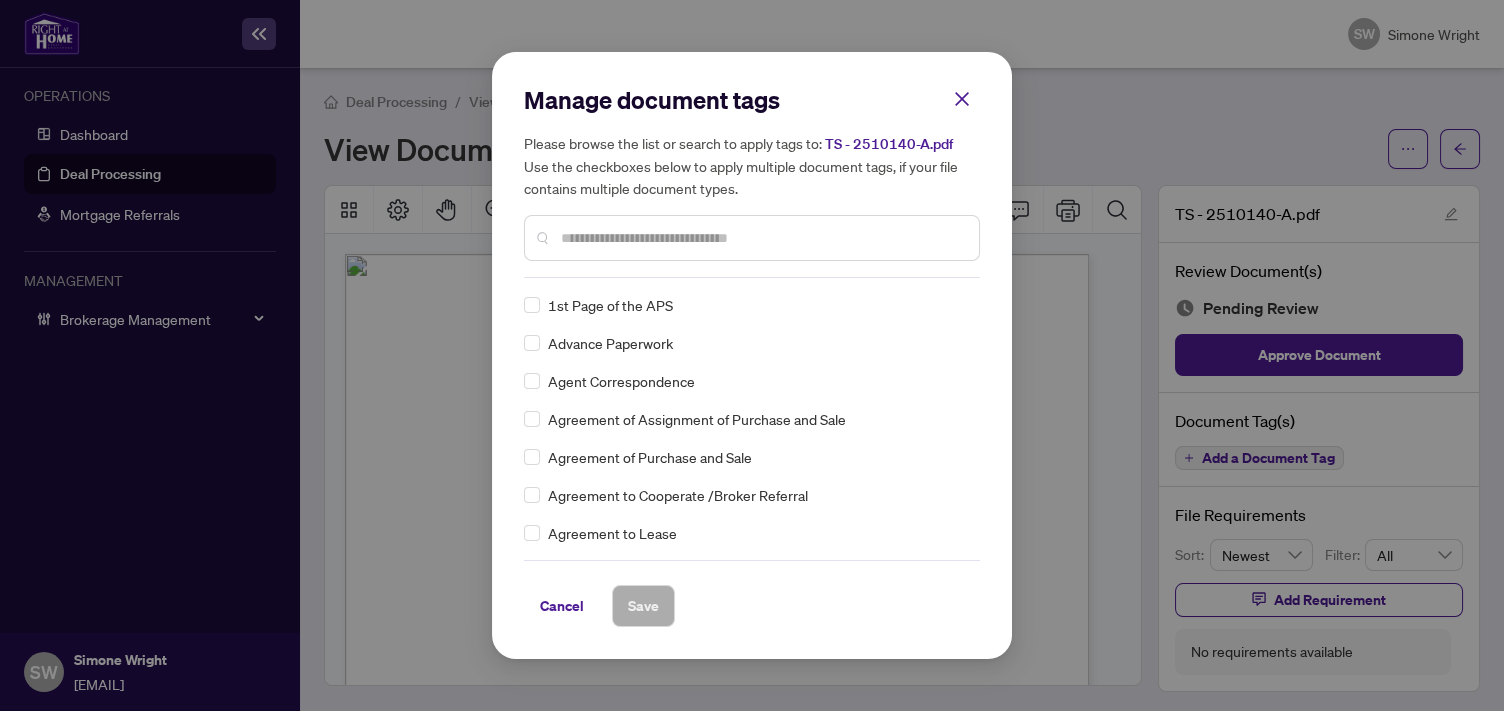 click at bounding box center [762, 238] 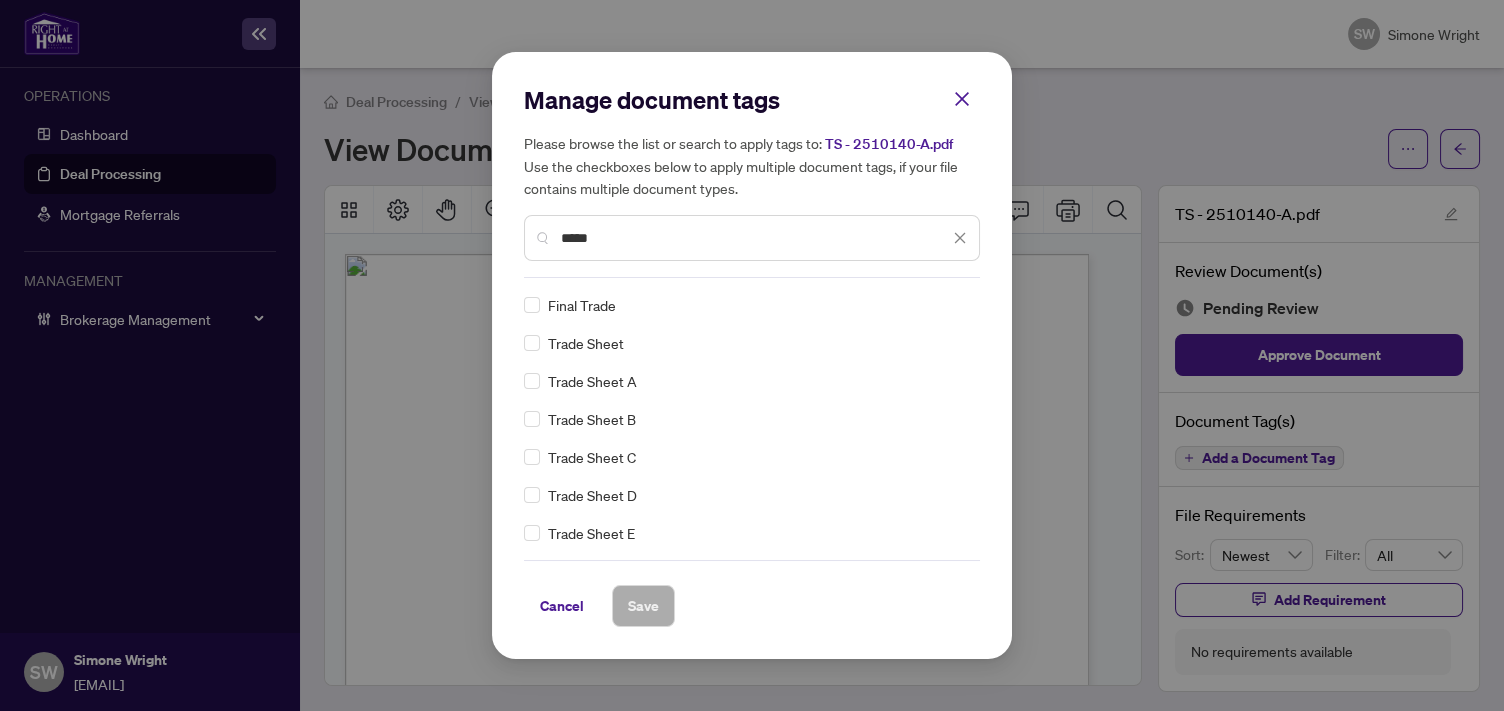 type on "*****" 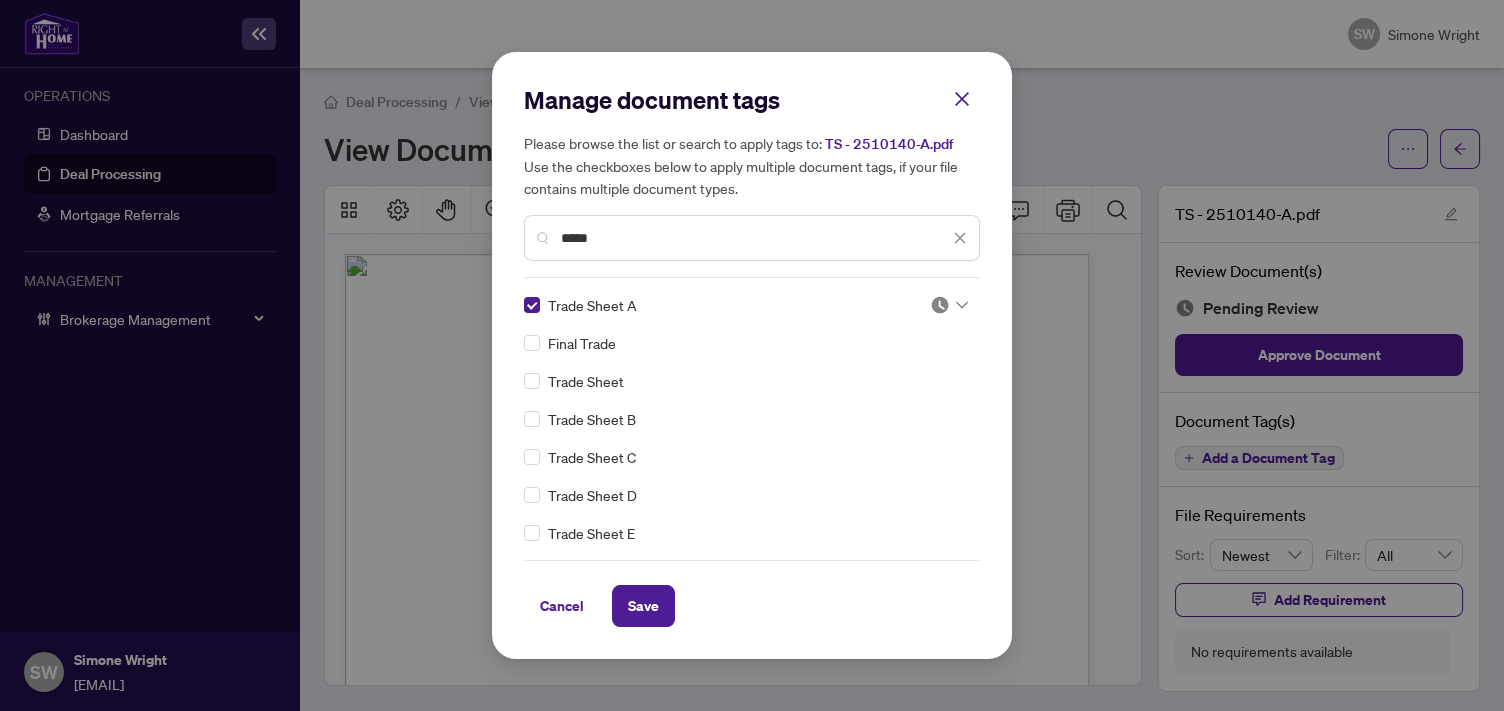 click on "Manage document tags Please browse the list or search to apply tags to:   TS - 2510140-A.pdf   Use the checkboxes below to apply multiple document tags, if your file contains multiple document types.   ***** Trade Sheet A Final Trade  Trade Sheet Trade Sheet B Trade Sheet C Trade Sheet D Trade Sheet E 640 Trade Record Sheet Cancel Save Cancel OK" at bounding box center [752, 355] 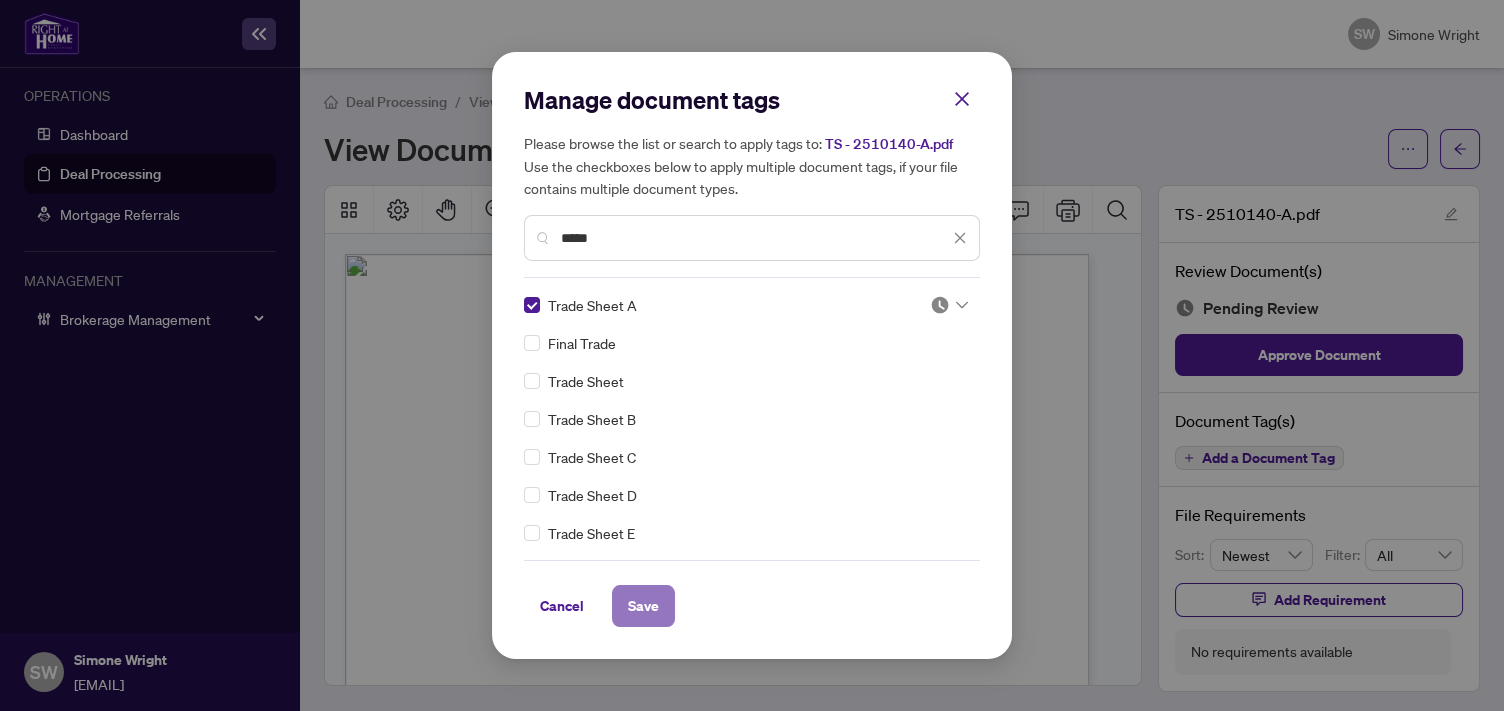 click on "Save" at bounding box center (643, 606) 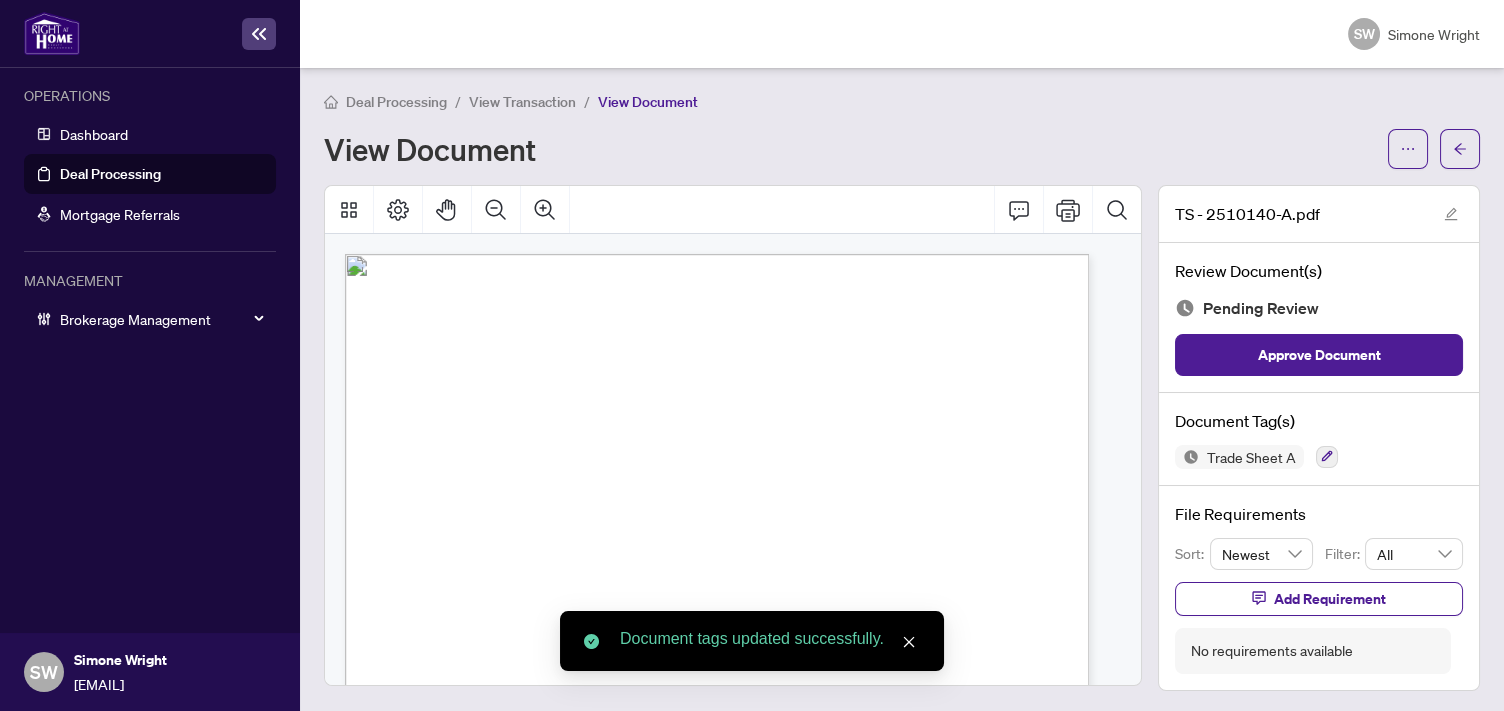 click 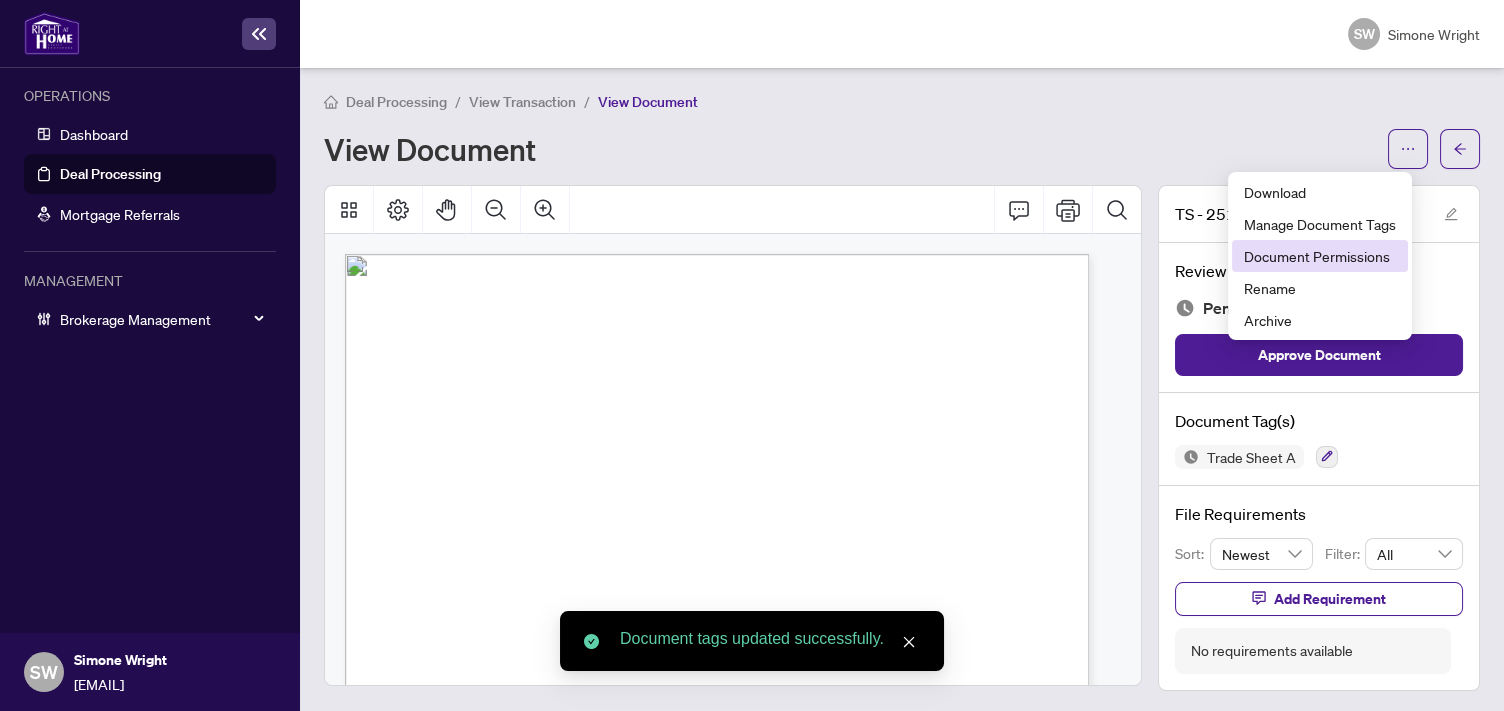click on "Document Permissions" at bounding box center (1320, 256) 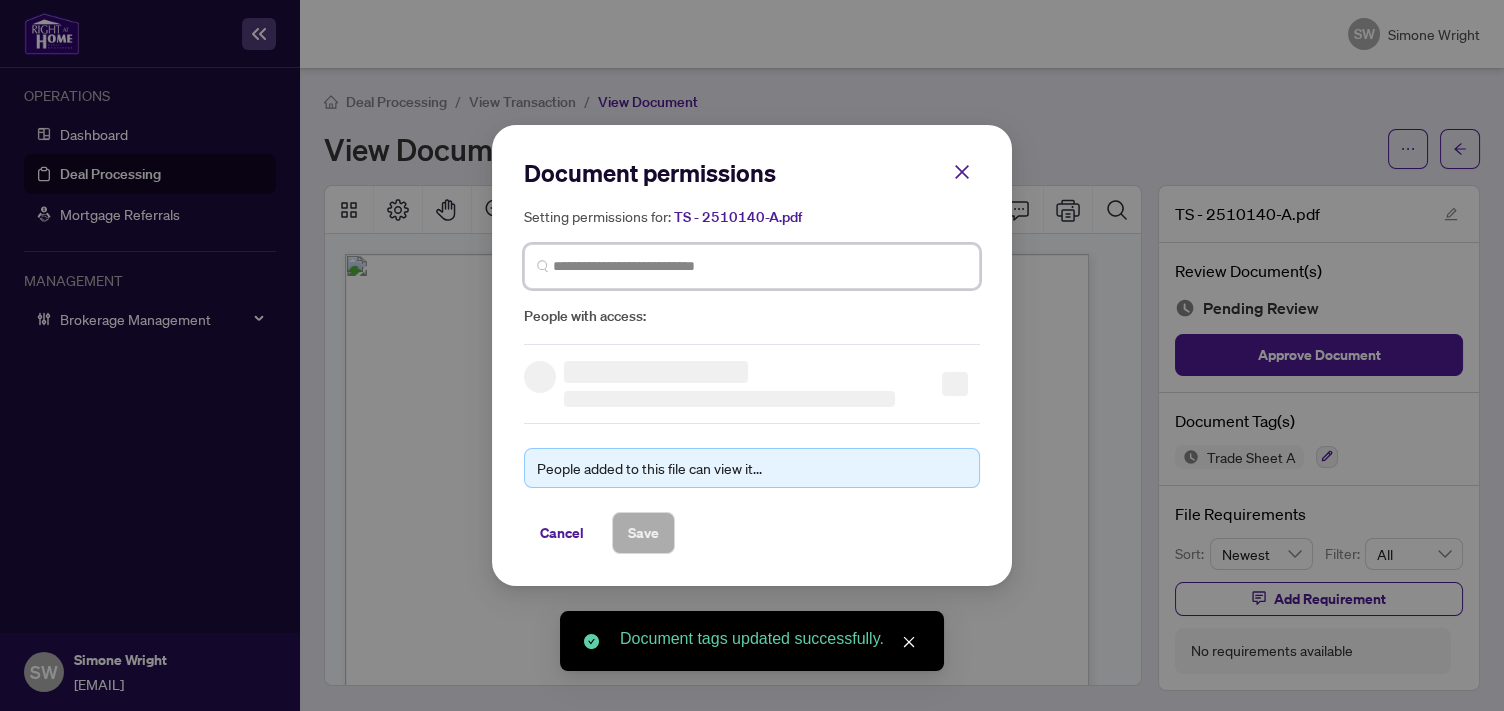 click at bounding box center [760, 266] 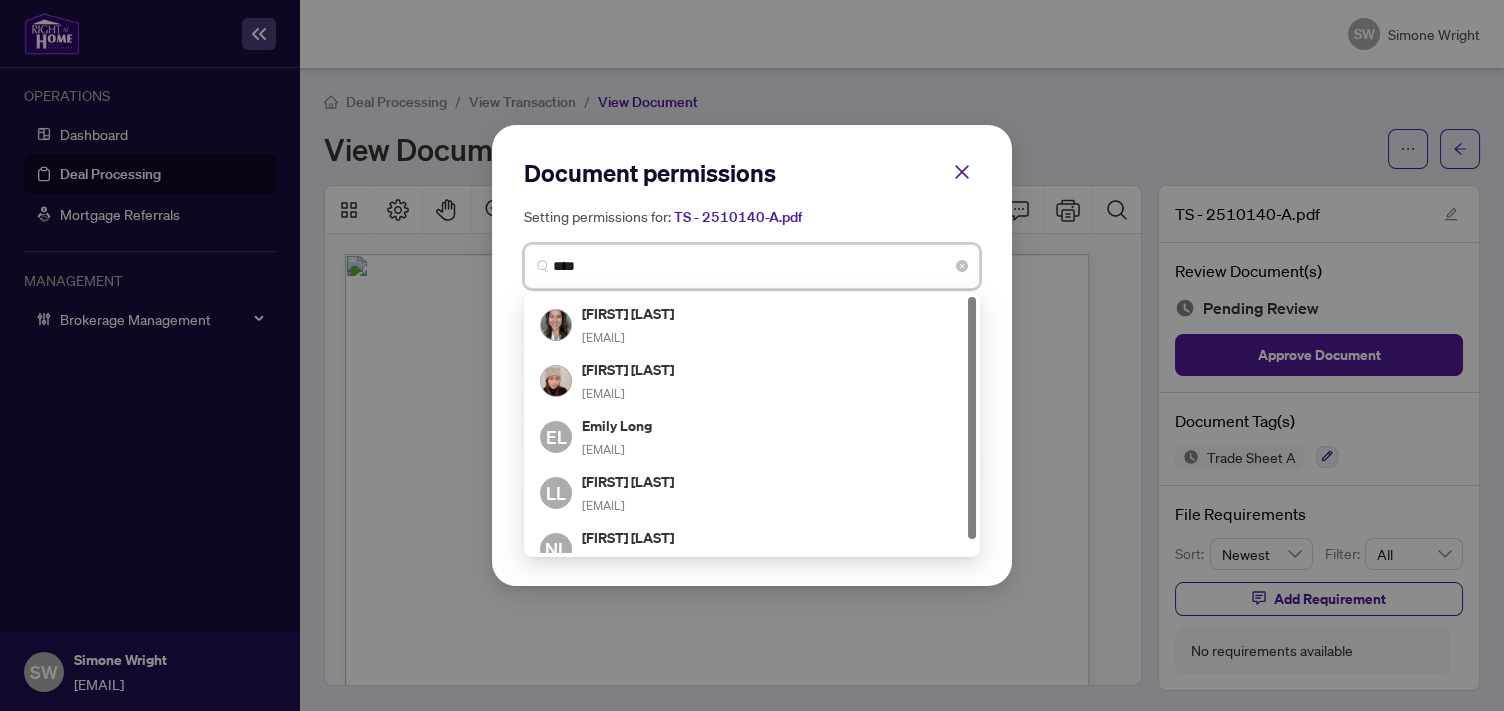 type on "*****" 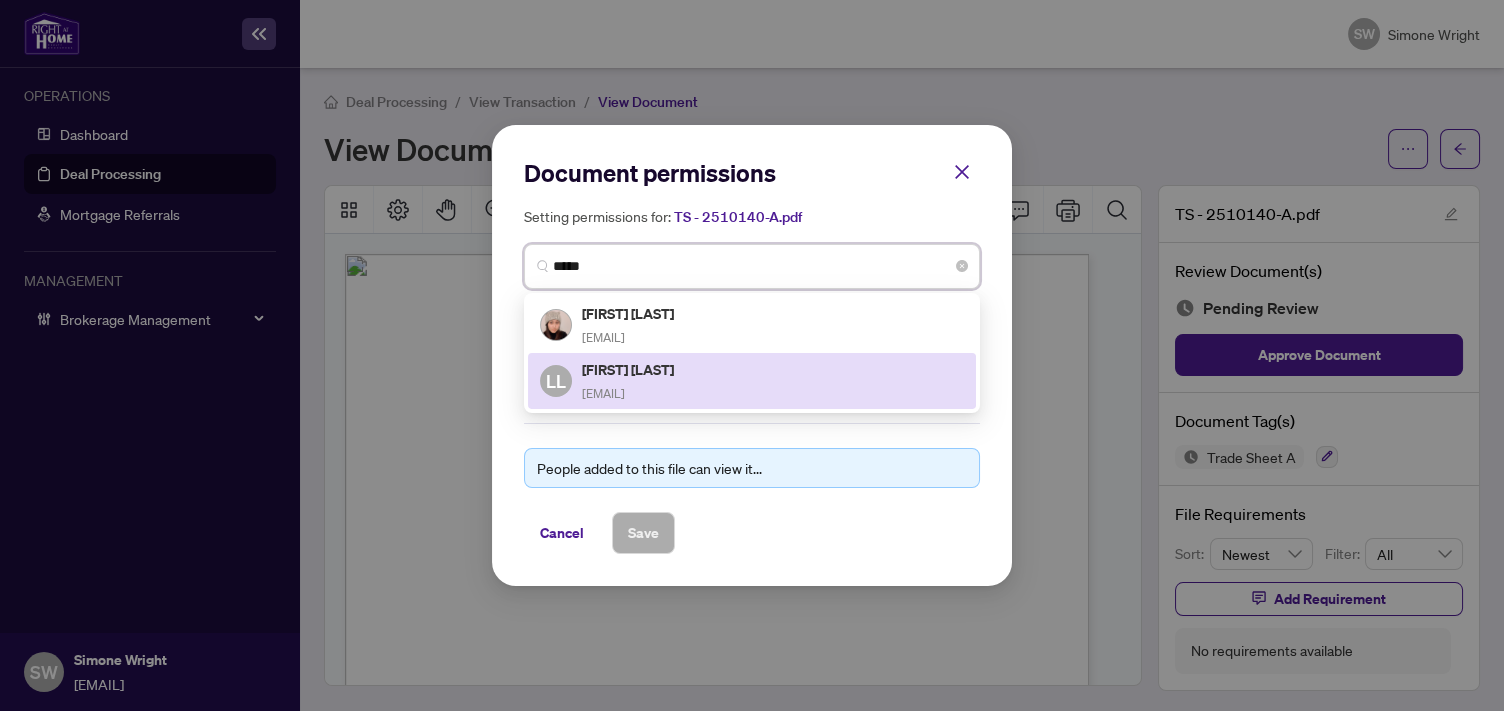 click on "Ly Lim   lylim@outlook.com" at bounding box center [629, 381] 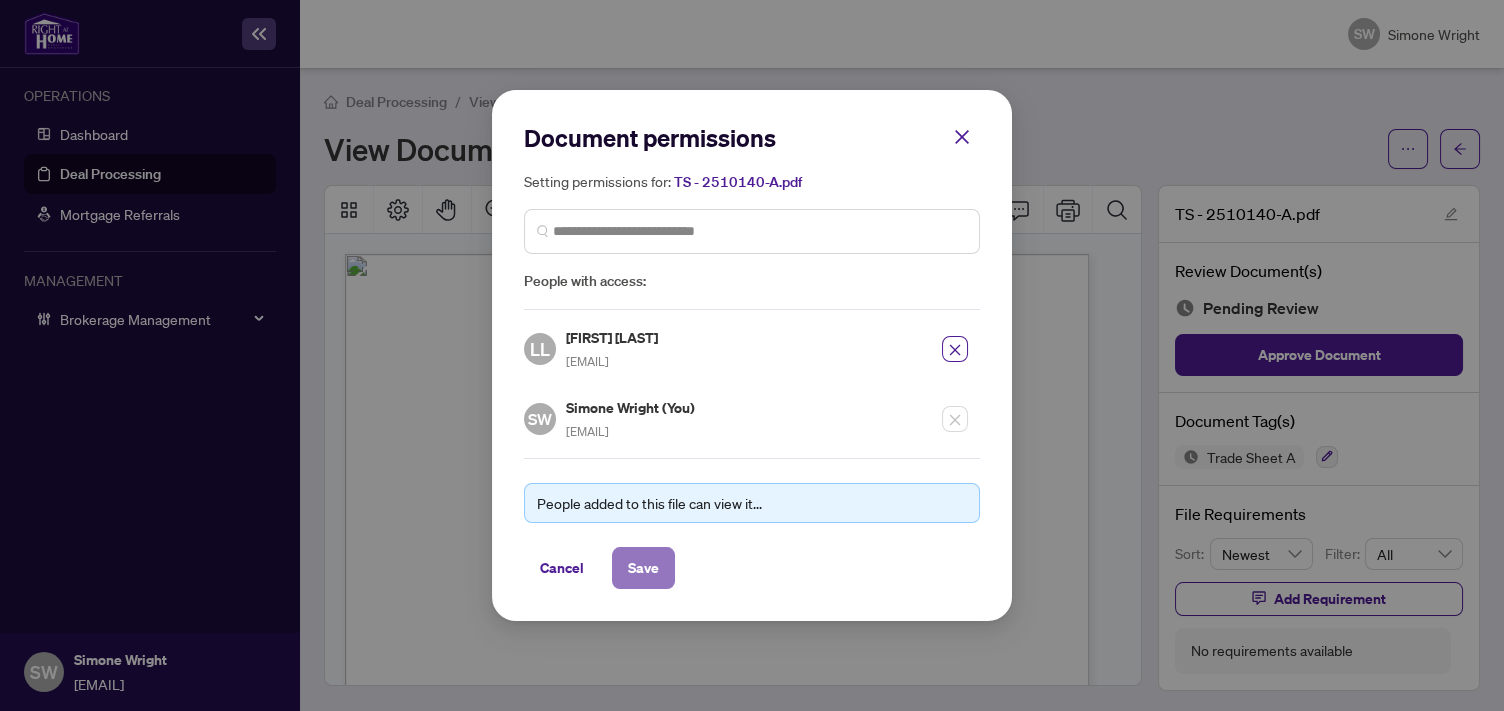 click on "Save" at bounding box center (643, 568) 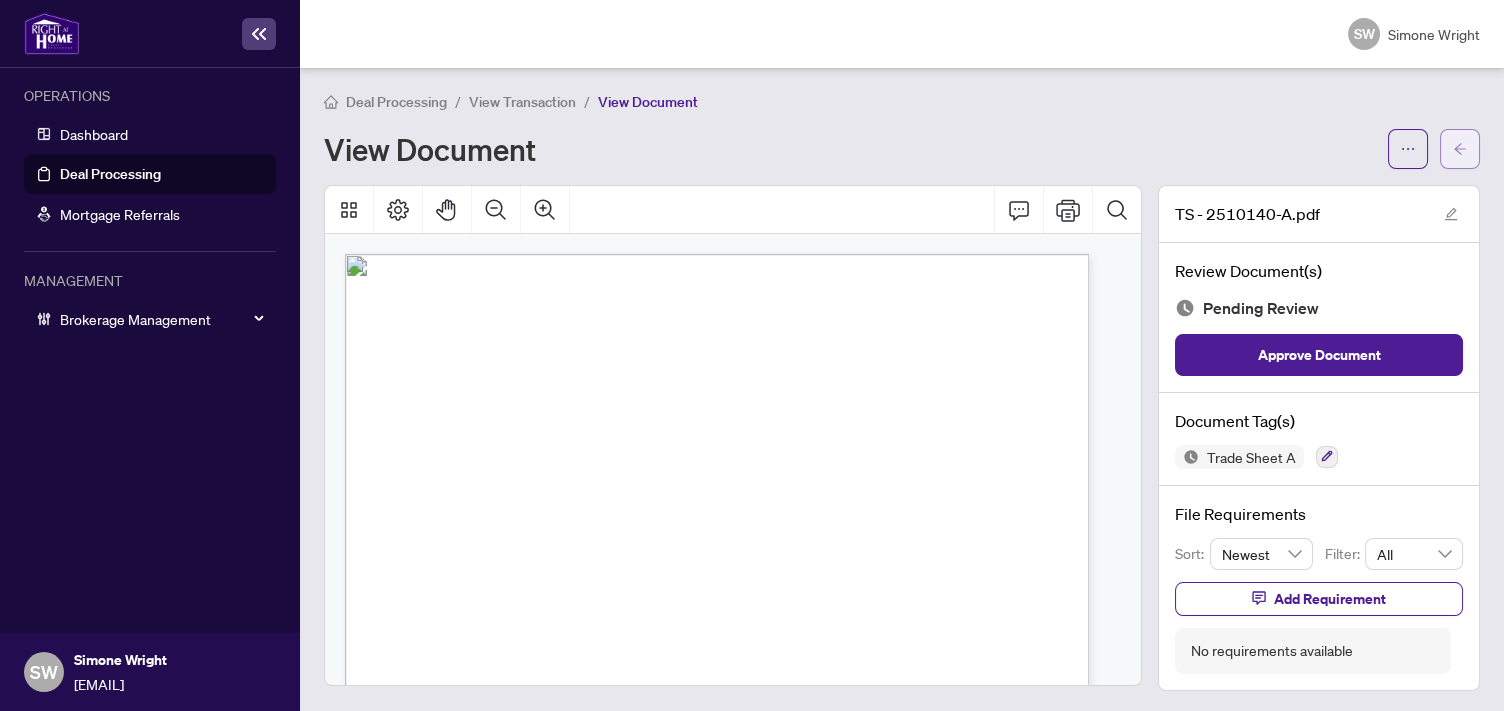 click at bounding box center (1460, 149) 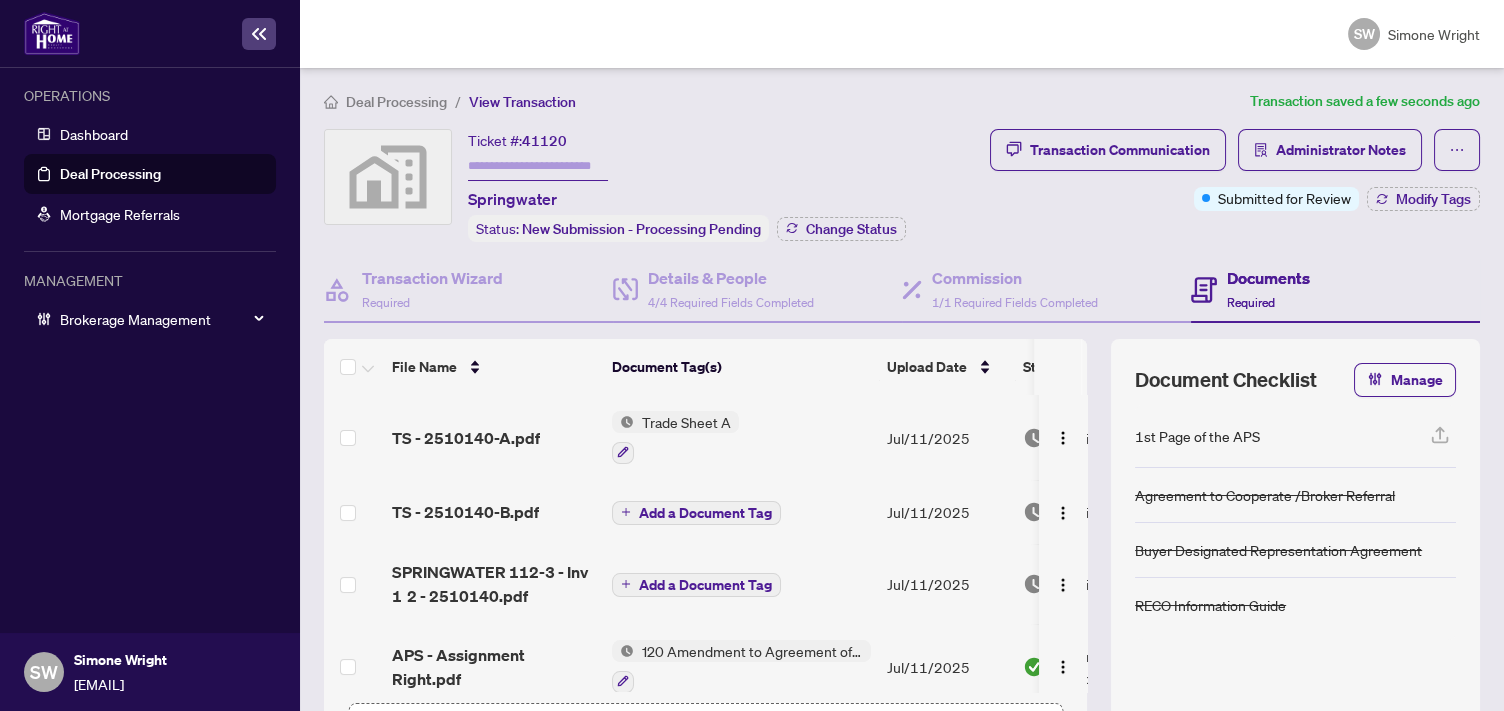 click on "TS - 2510140-B.pdf" at bounding box center [494, 512] 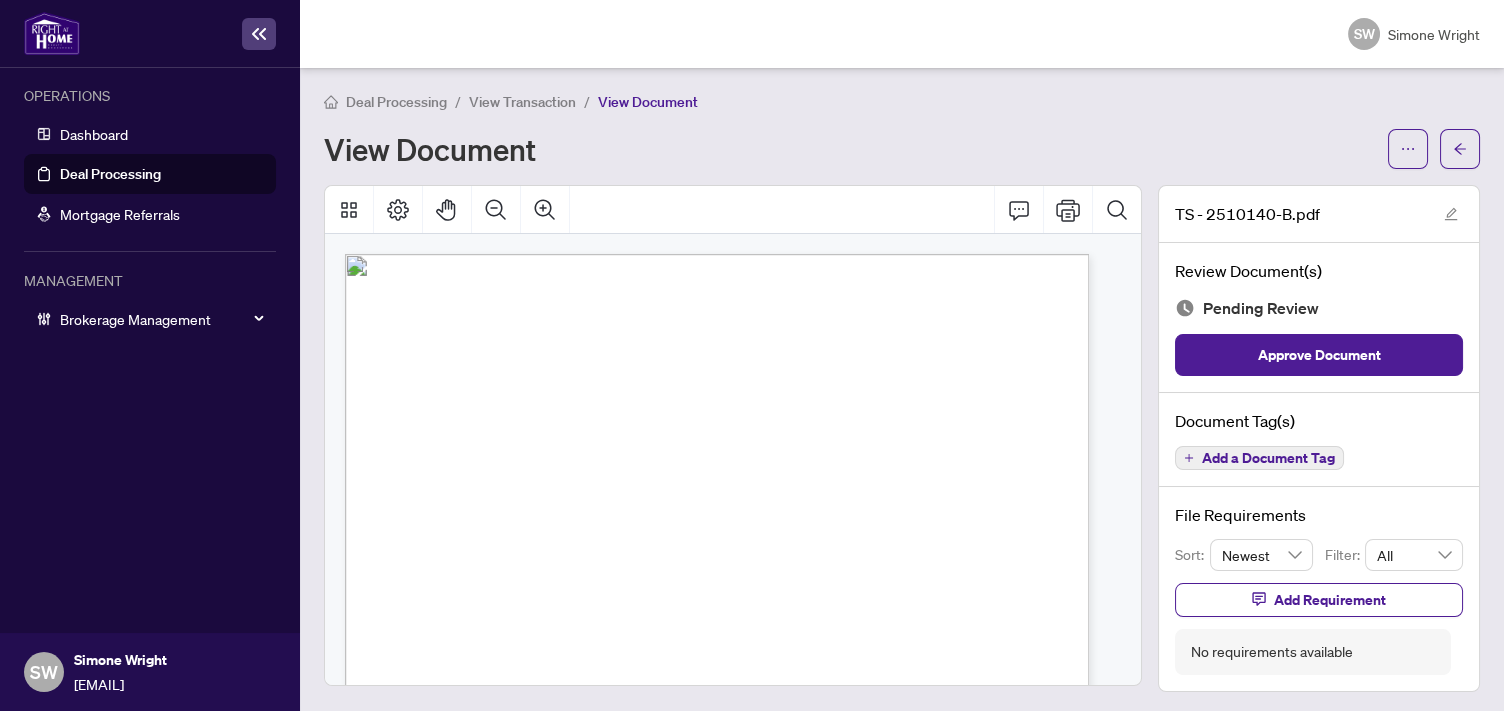 click on "Add a Document Tag" at bounding box center [1268, 458] 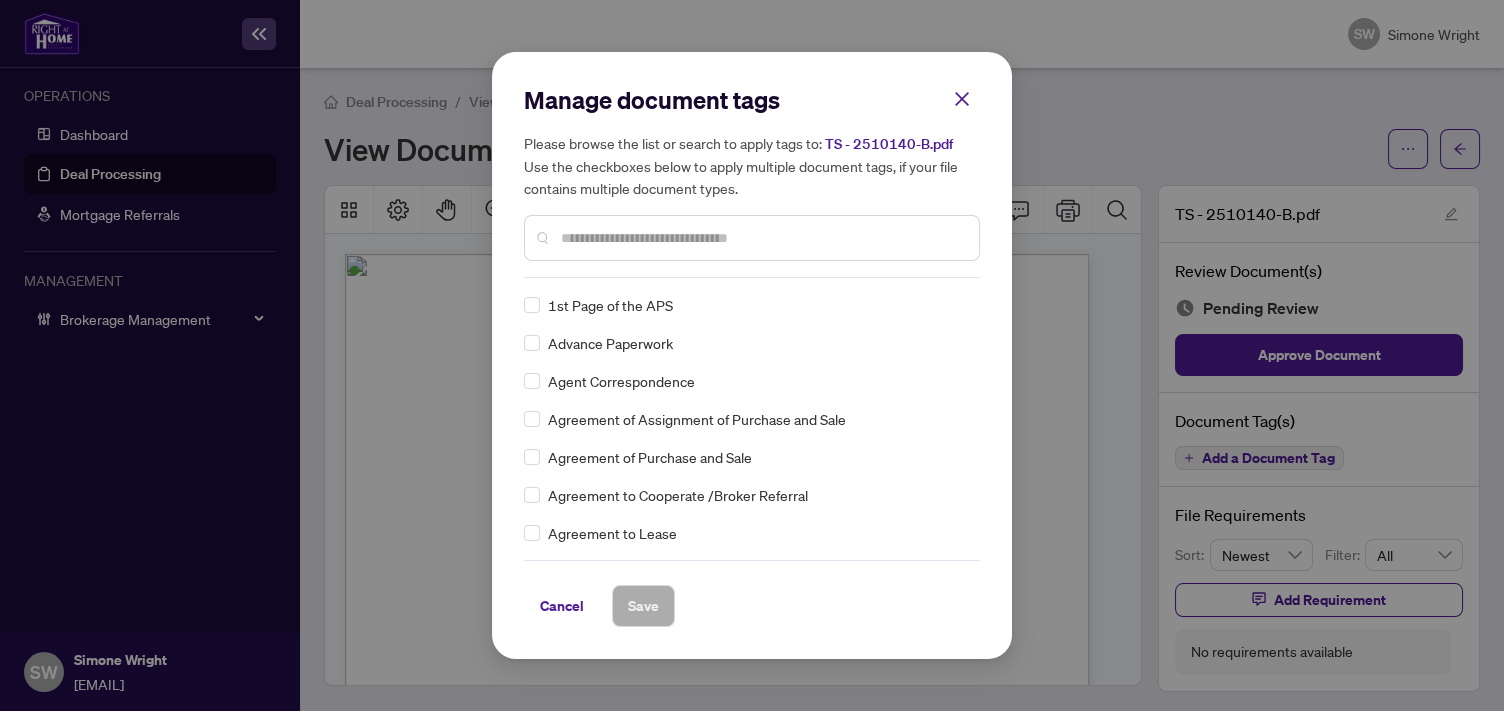 click at bounding box center (762, 238) 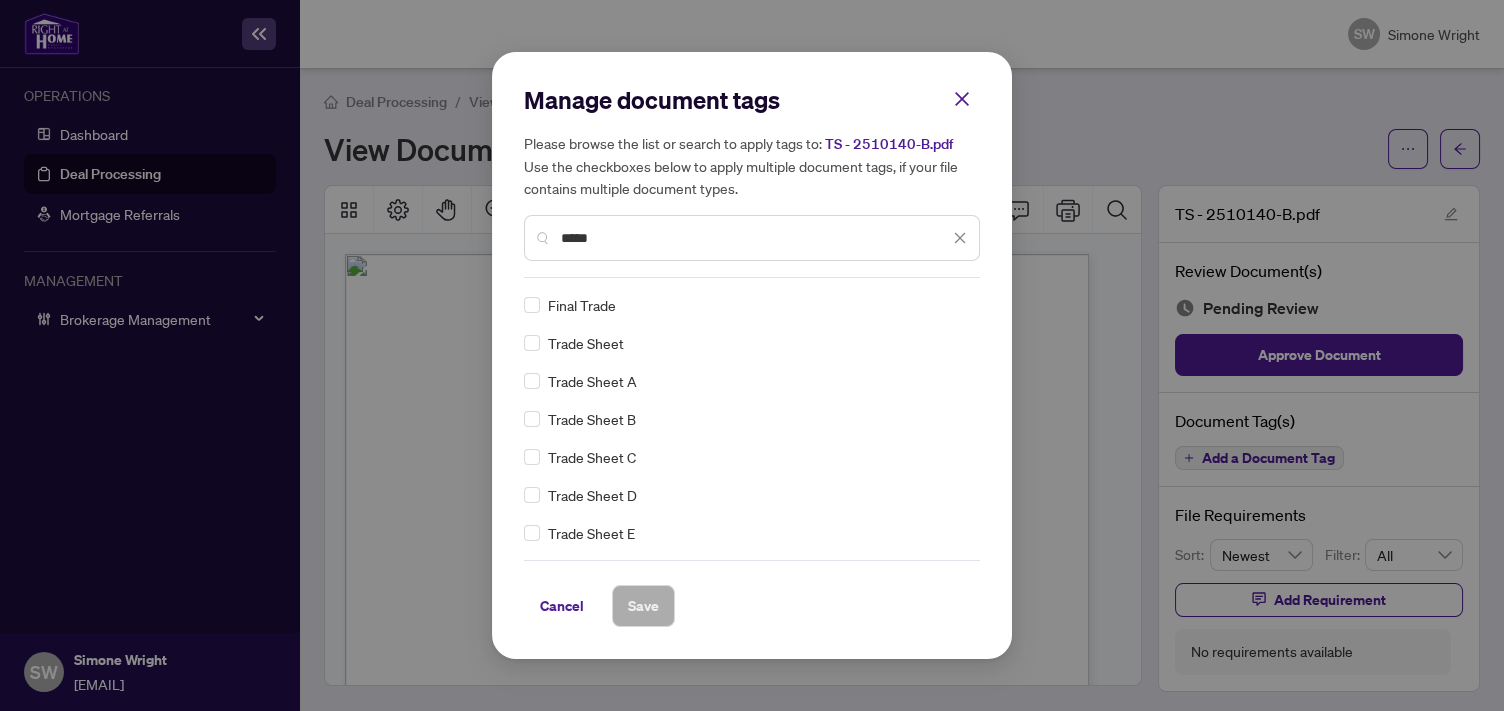 type on "*****" 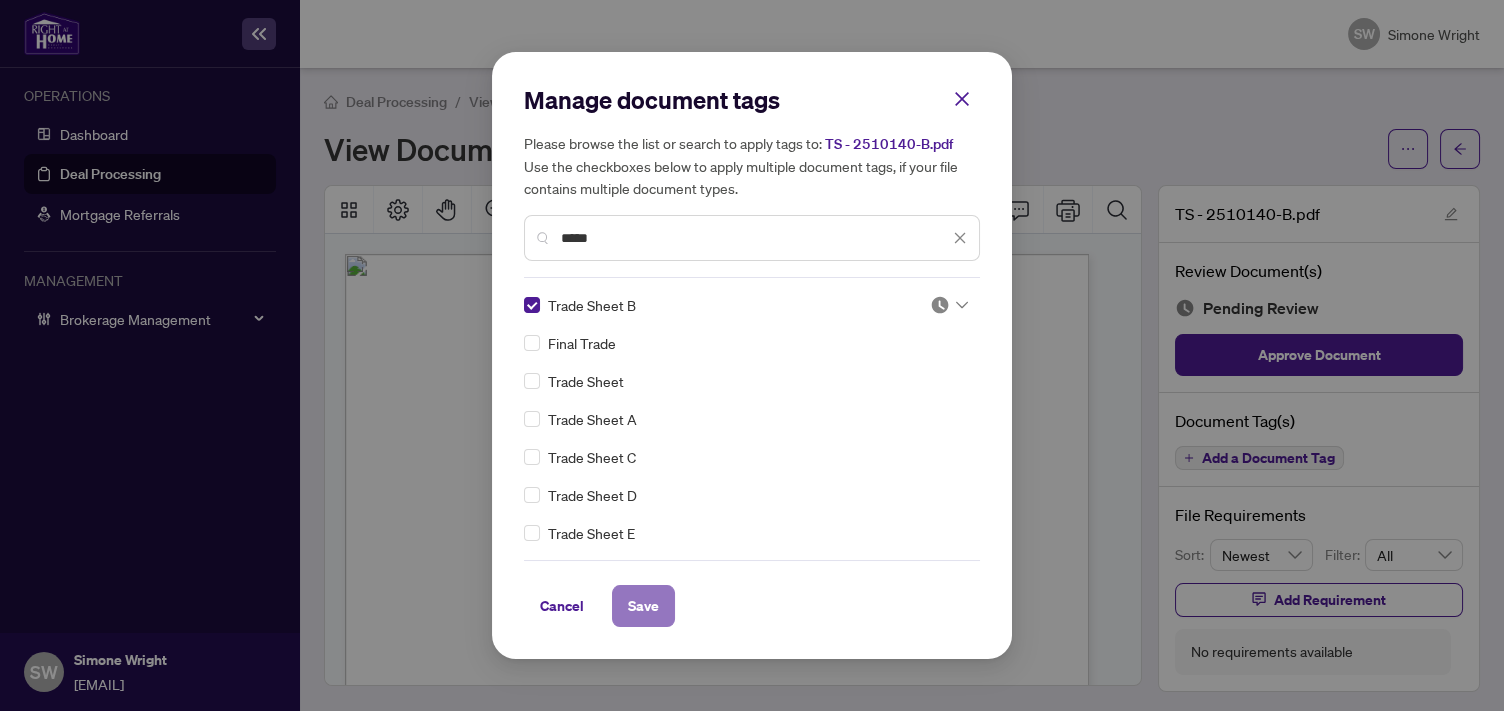 click on "Save" at bounding box center [643, 606] 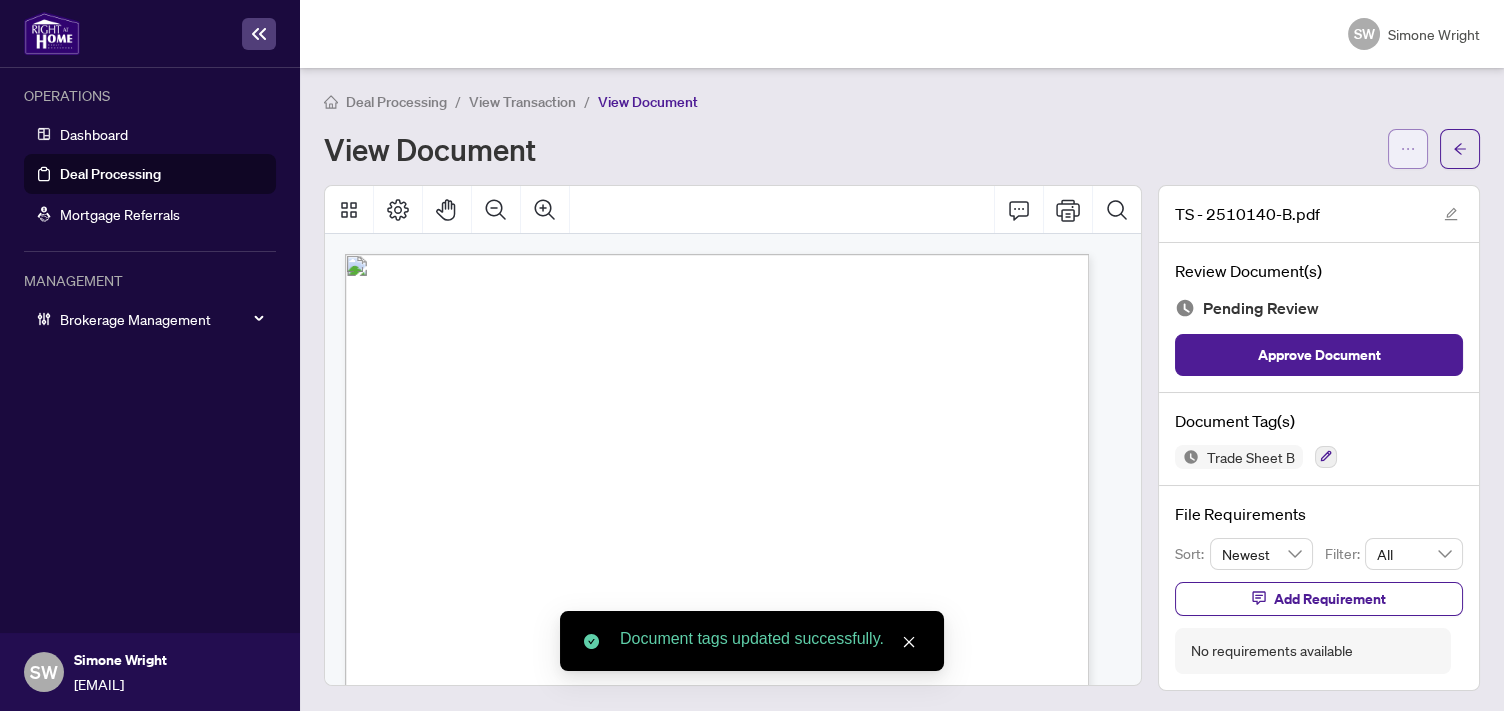 click 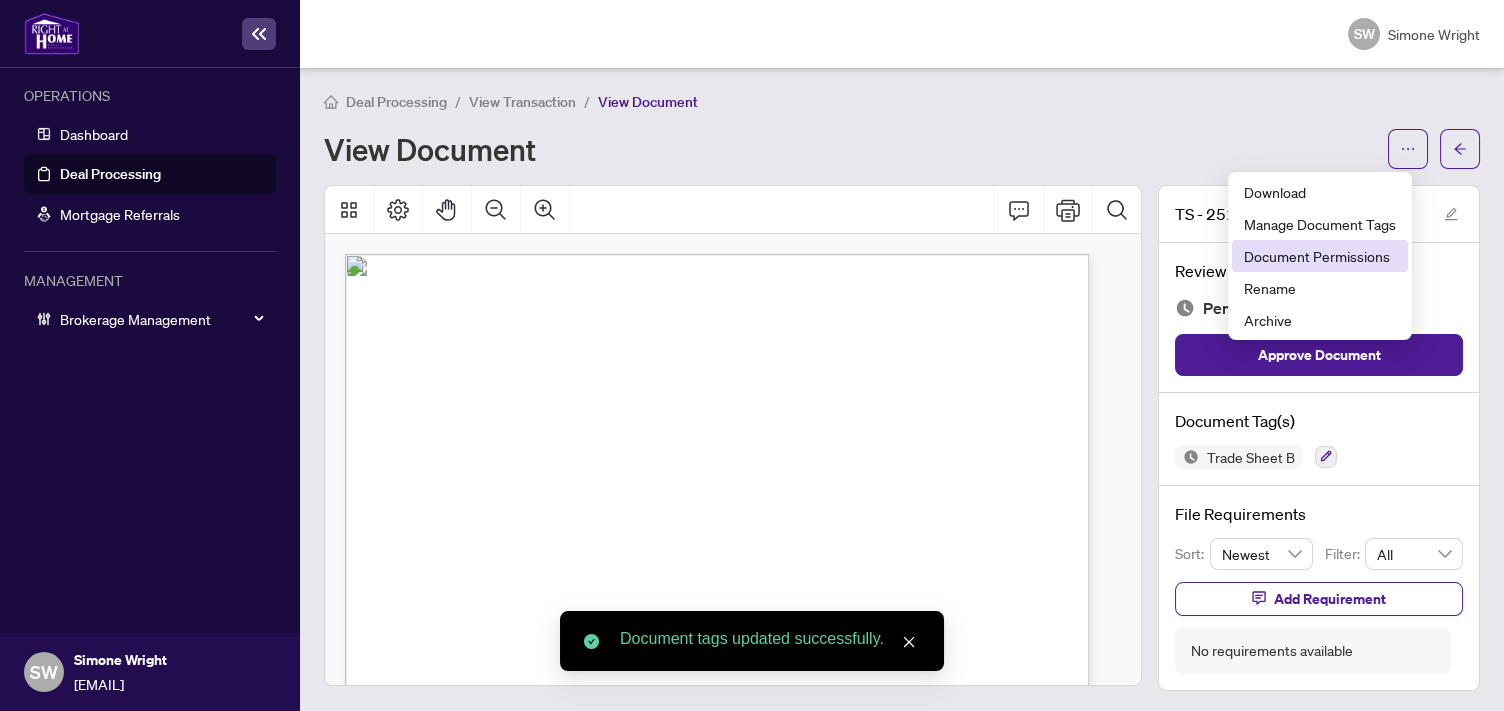 click on "Document Permissions" at bounding box center (1320, 256) 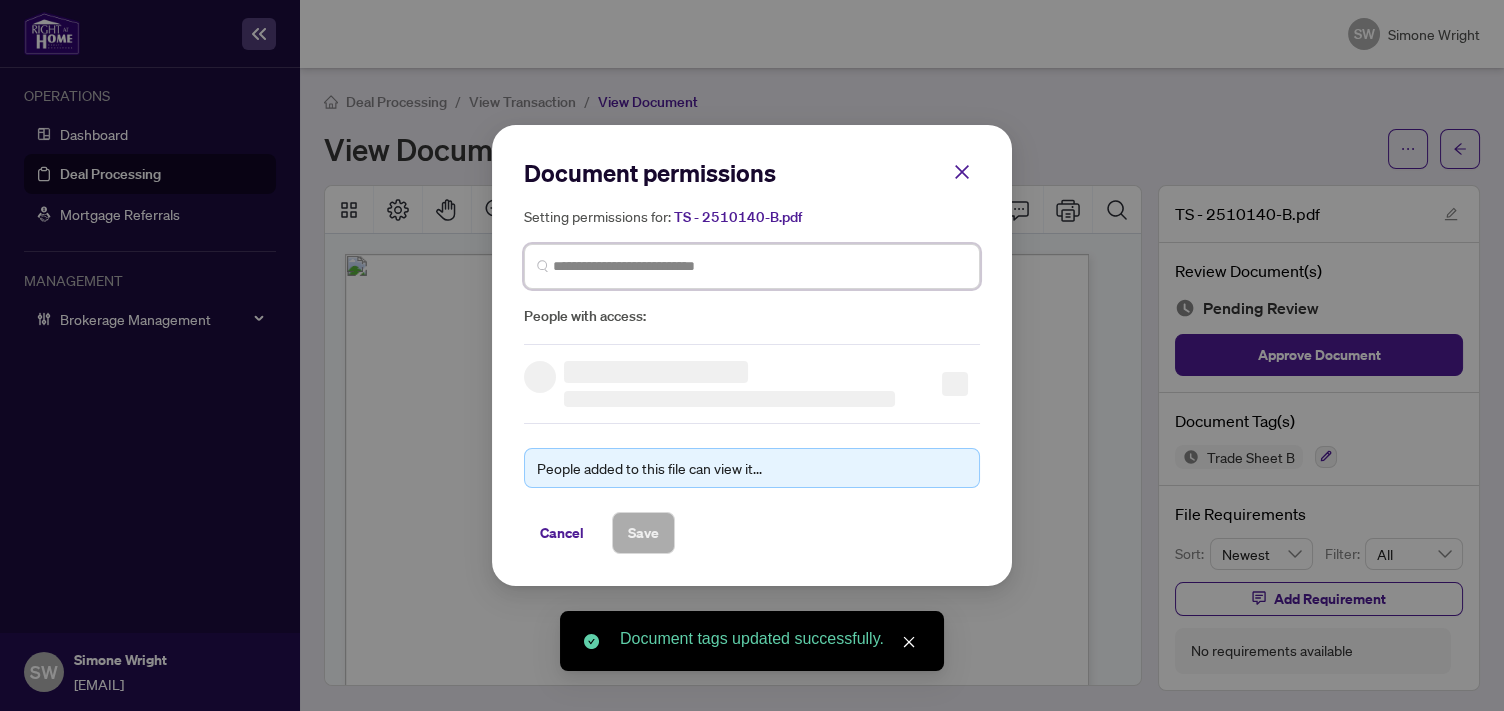 click at bounding box center [760, 266] 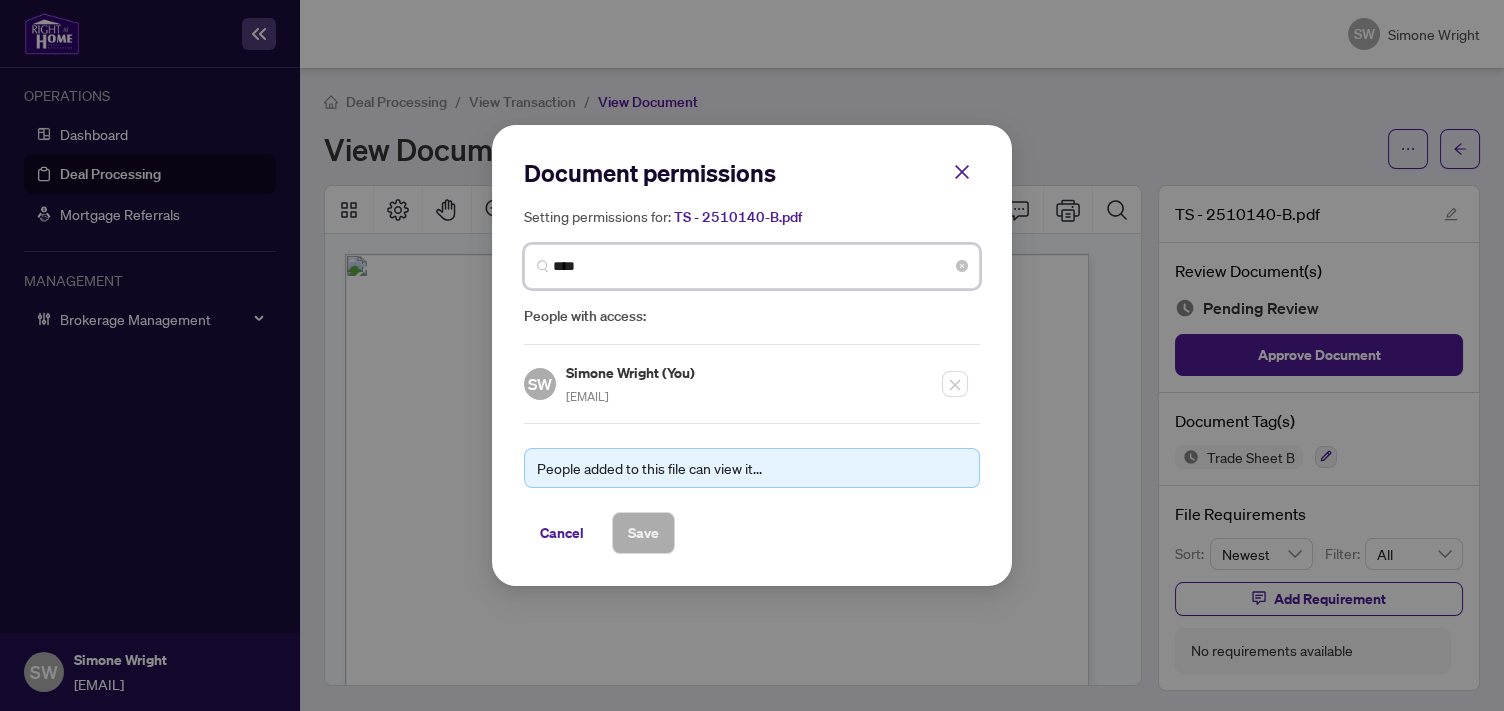 type on "*****" 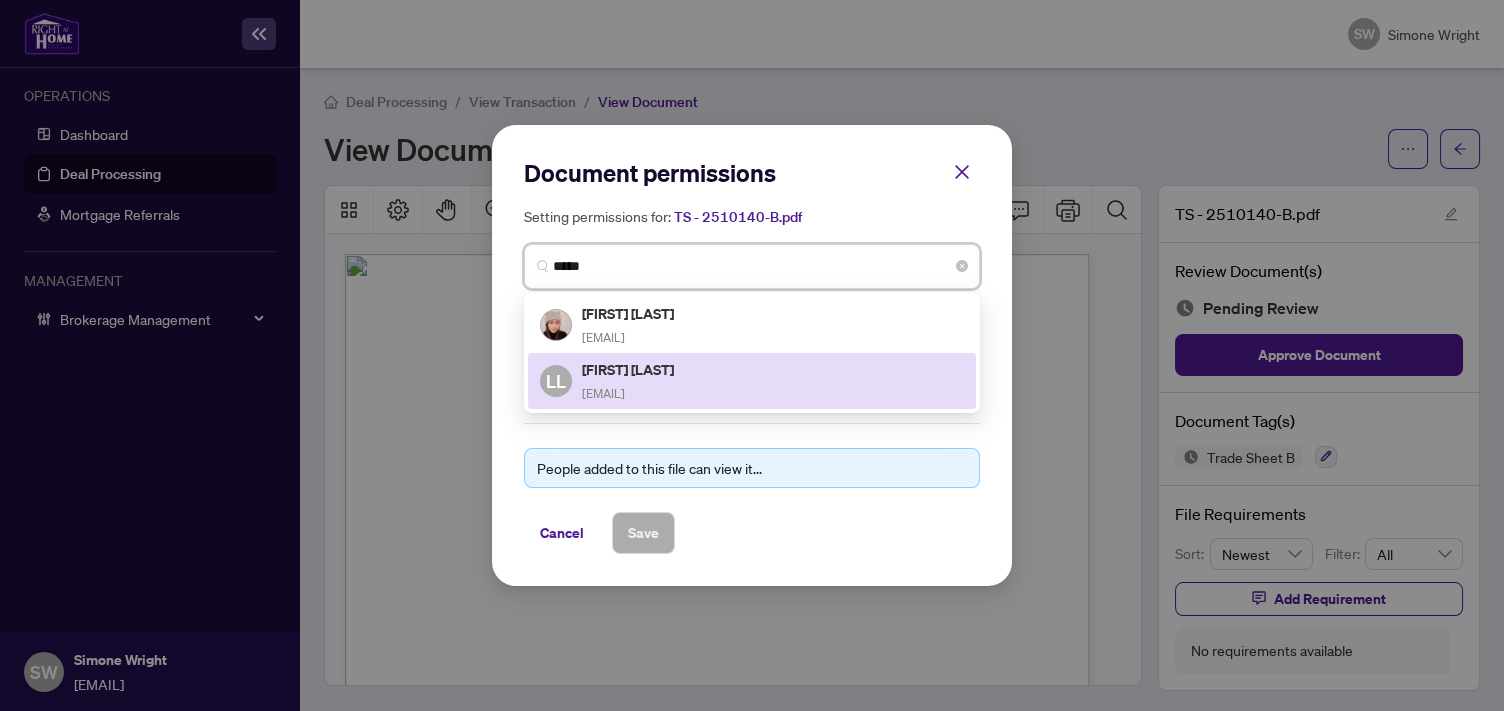 click on "lylim@outlook.com" at bounding box center (603, 393) 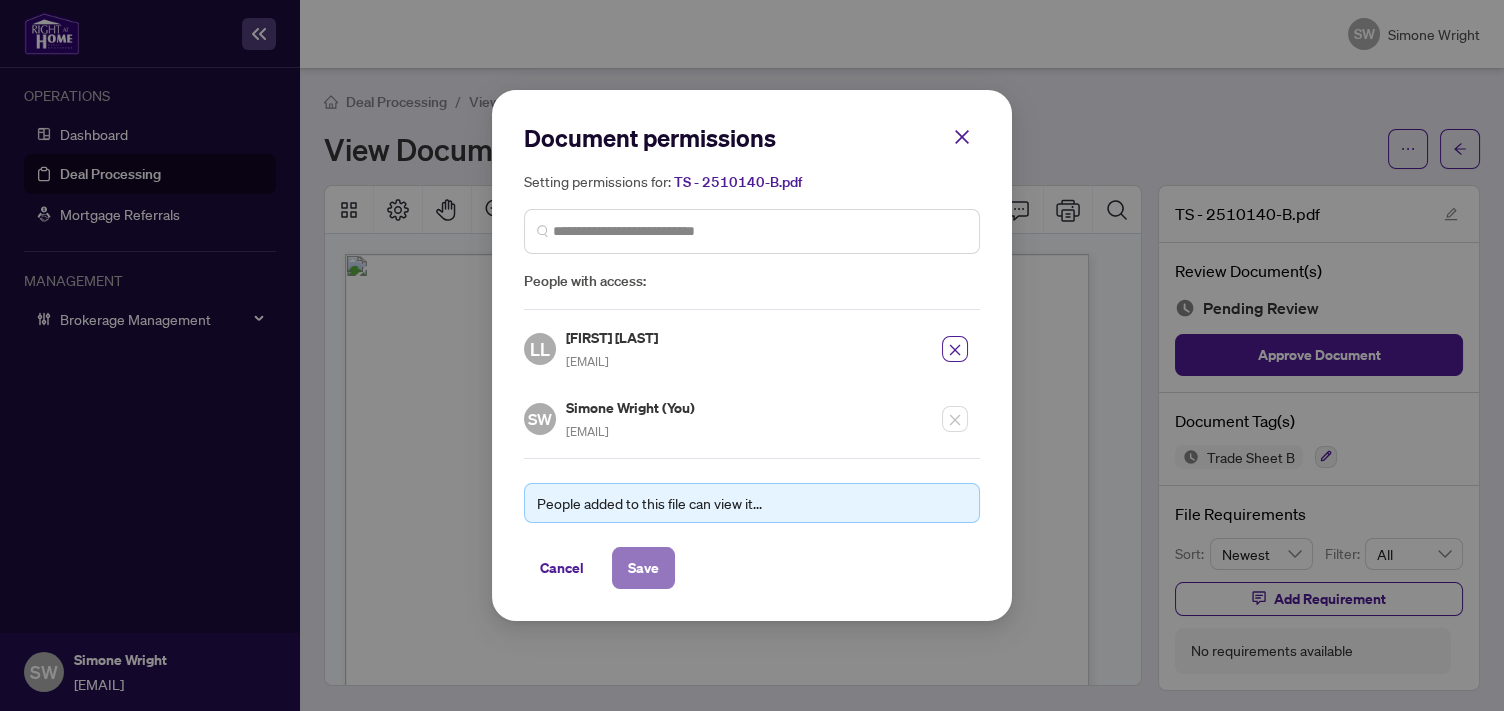click on "Save" at bounding box center [643, 568] 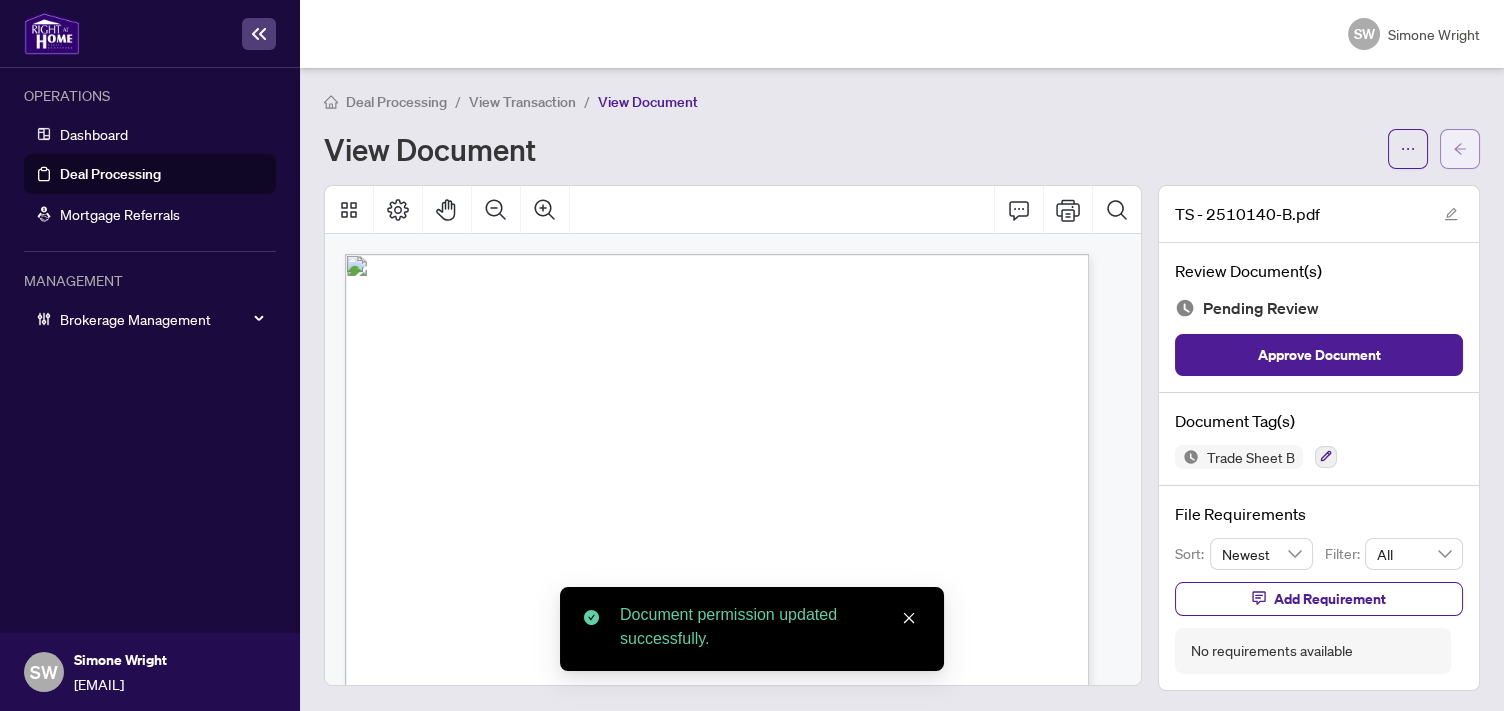 click at bounding box center [1460, 149] 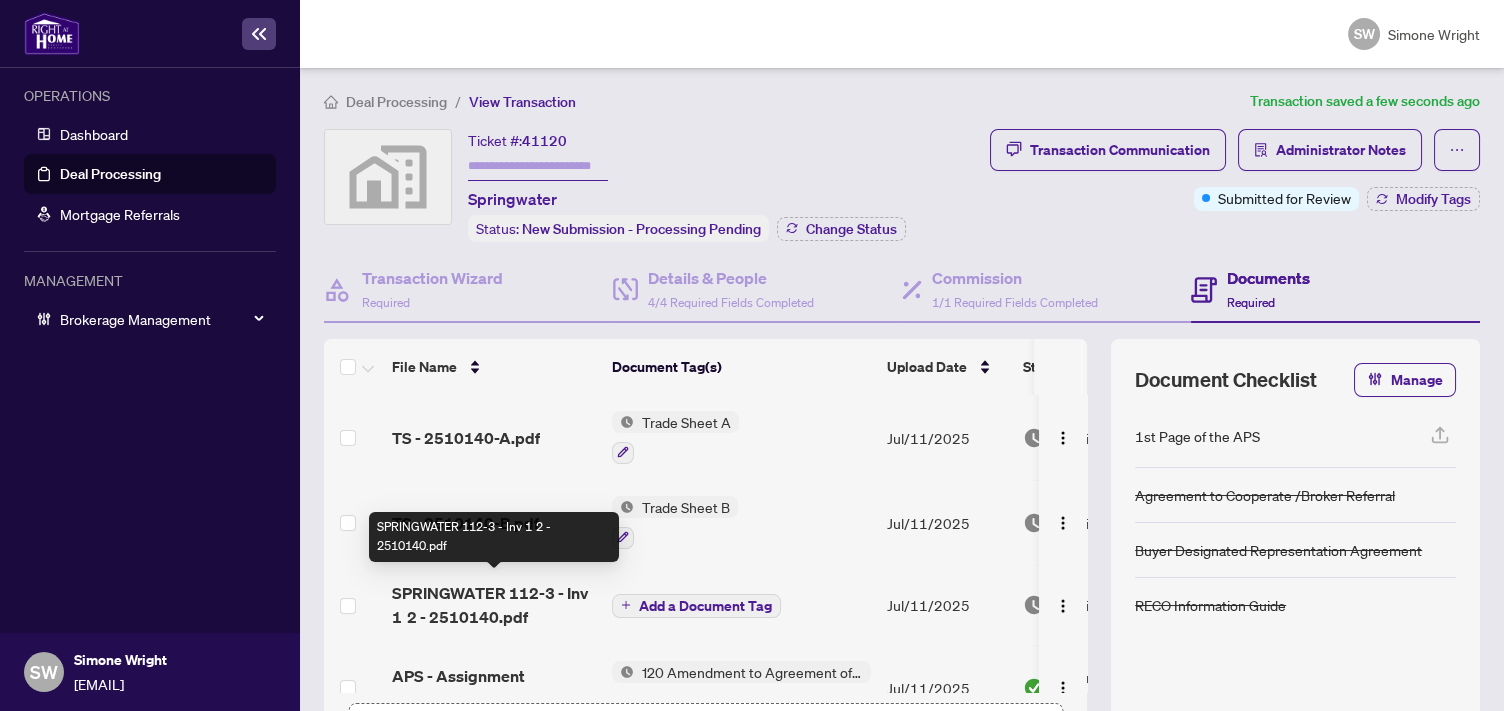 click on "SPRINGWATER 112-3 - Inv 1 2 - 2510140.pdf" at bounding box center [494, 605] 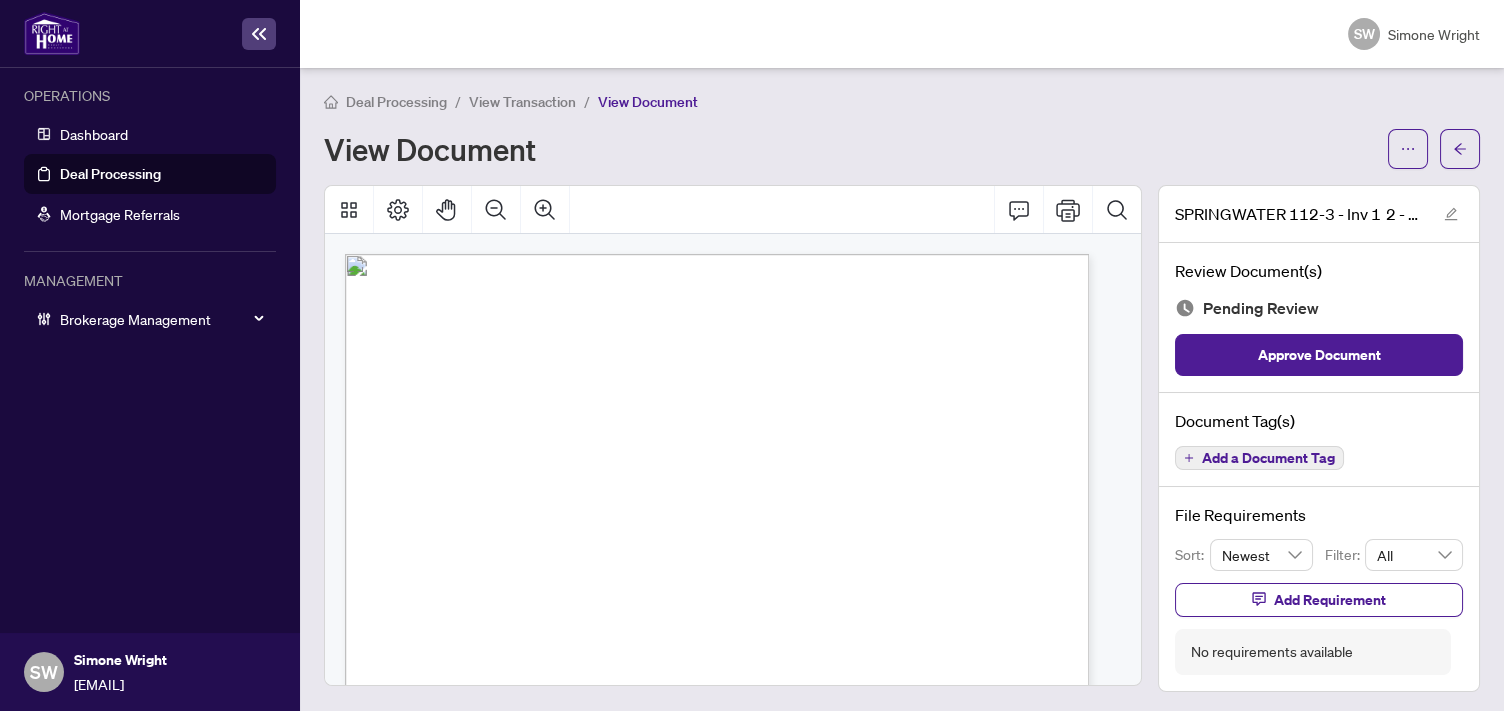 click on "Add a Document Tag" at bounding box center (1259, 458) 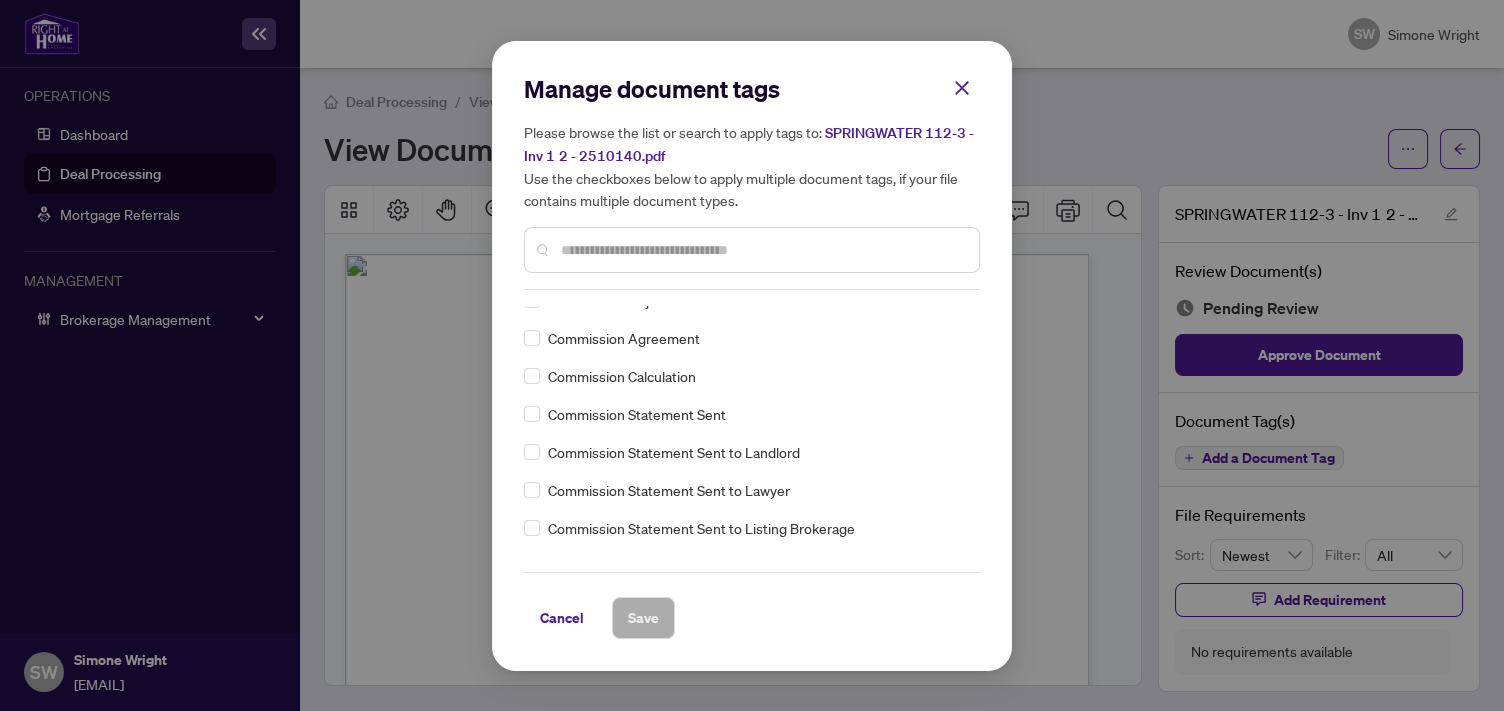 scroll, scrollTop: 888, scrollLeft: 0, axis: vertical 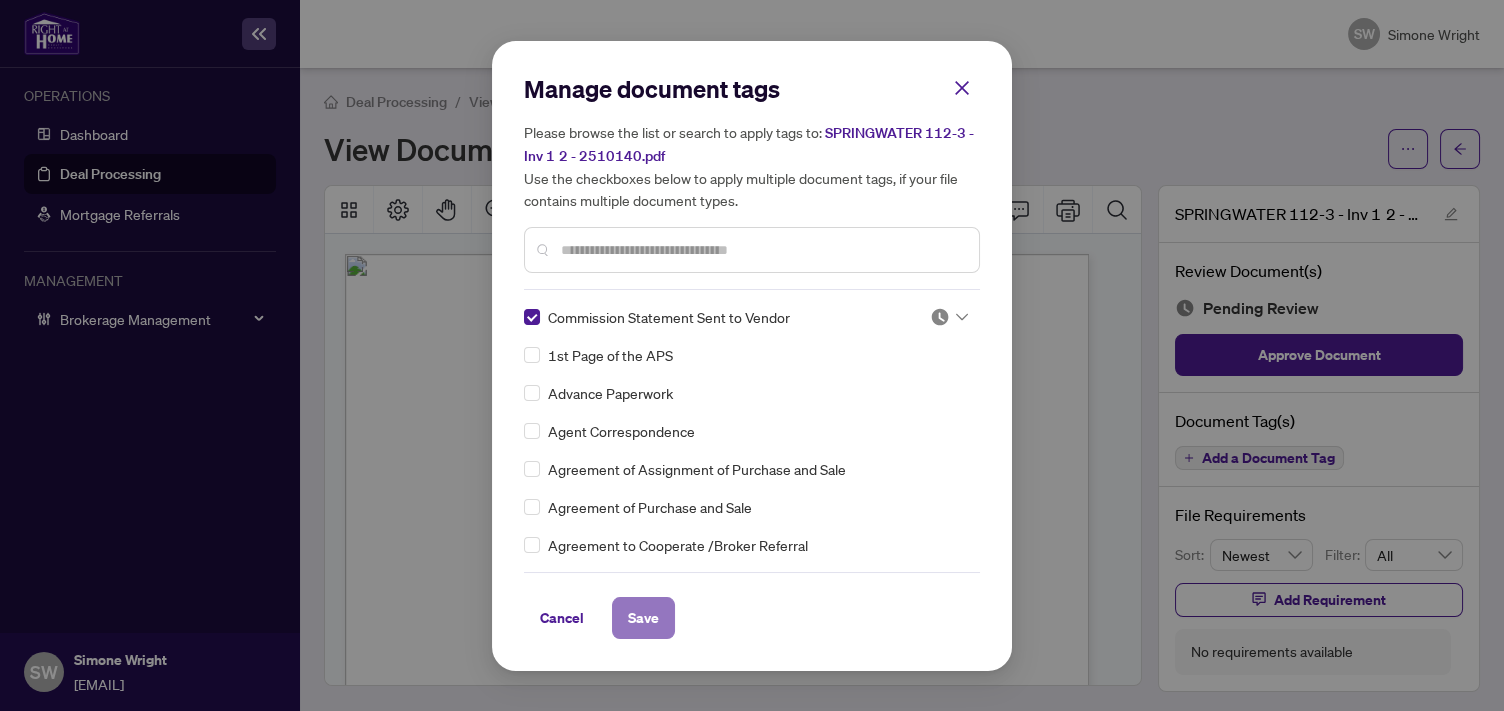 click on "Save" at bounding box center [643, 618] 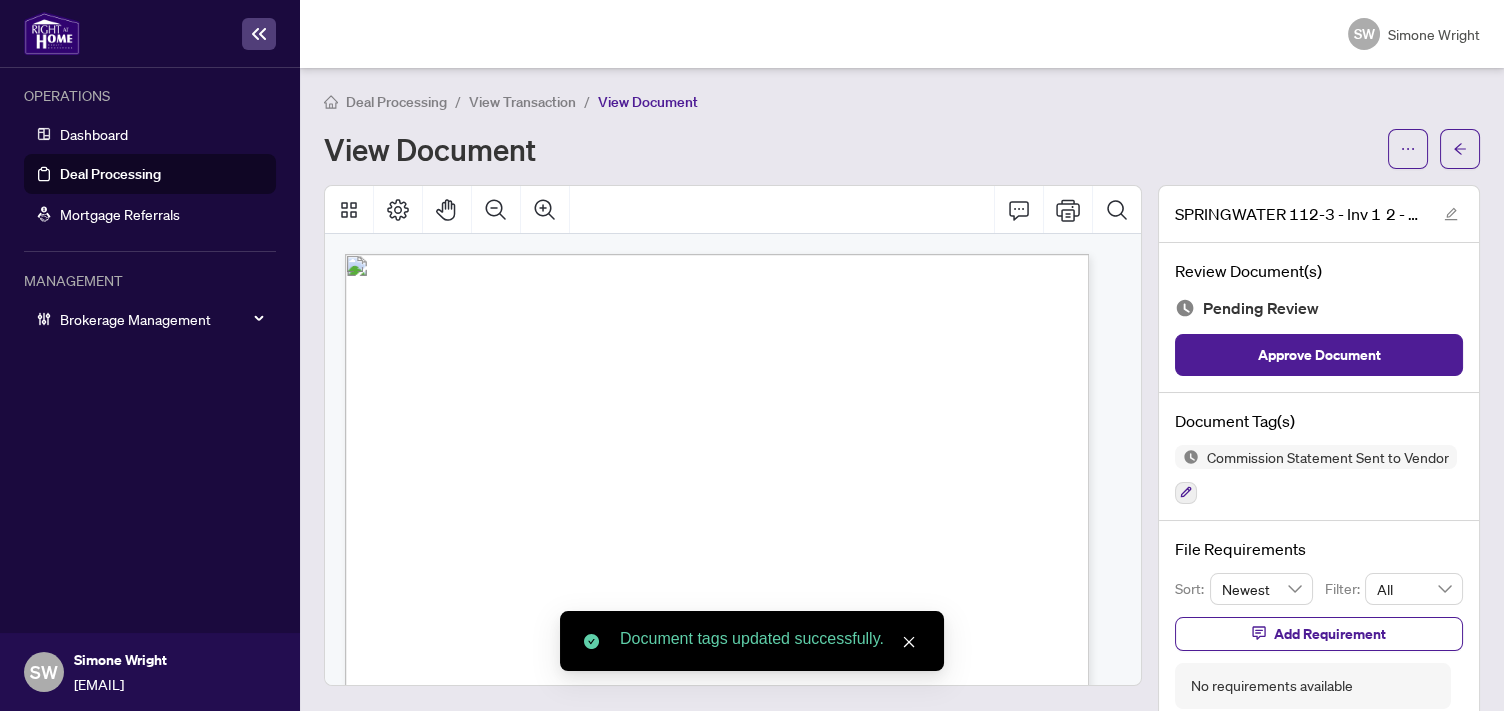 click on "**********" at bounding box center [752, 355] 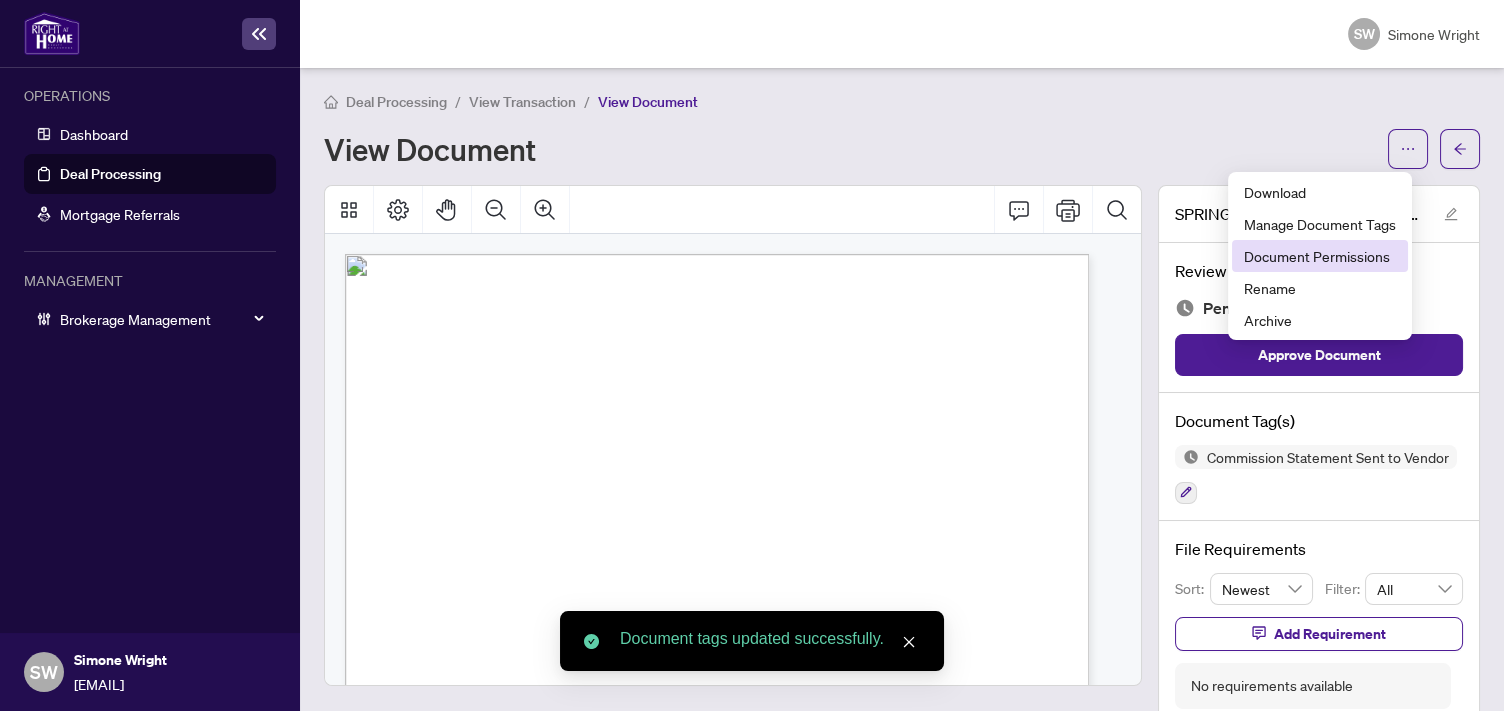 click on "Document Permissions" at bounding box center [1320, 256] 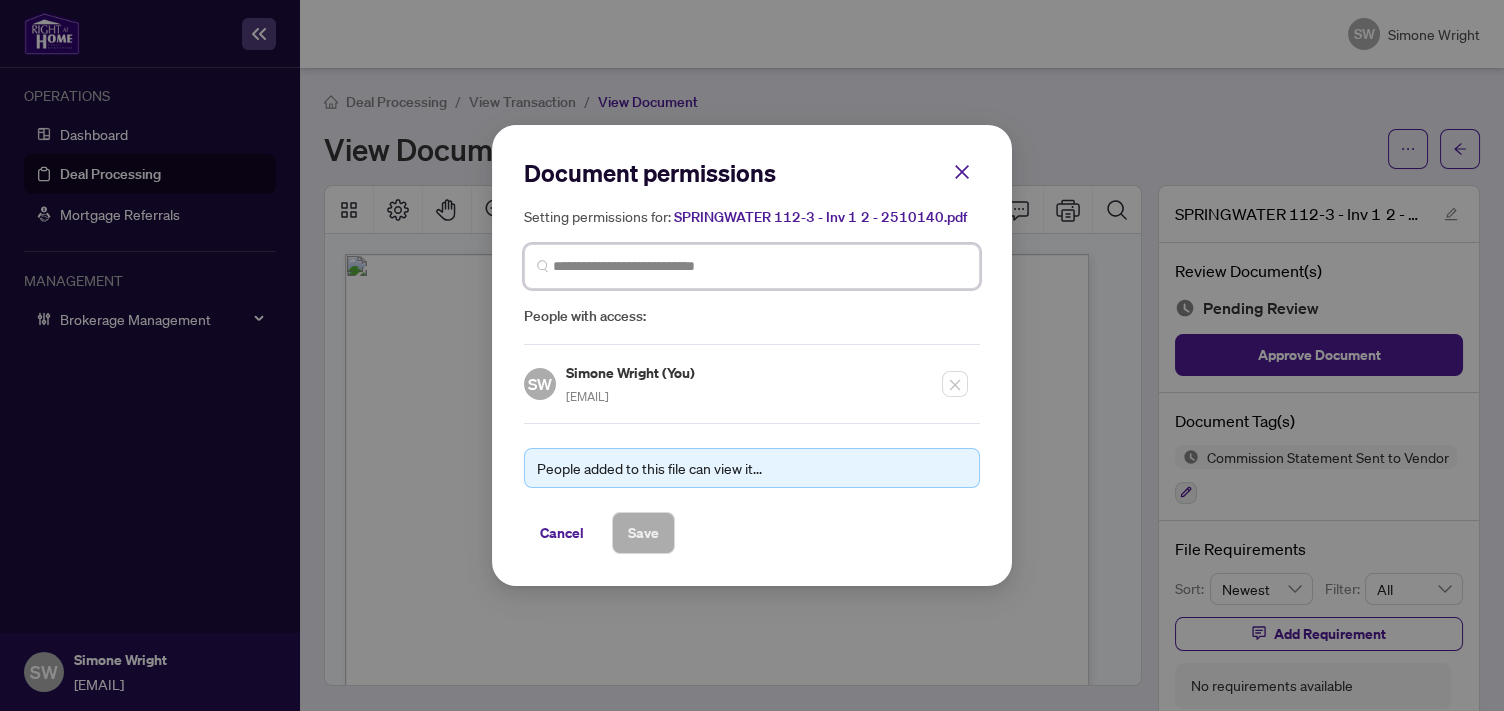 click at bounding box center [760, 266] 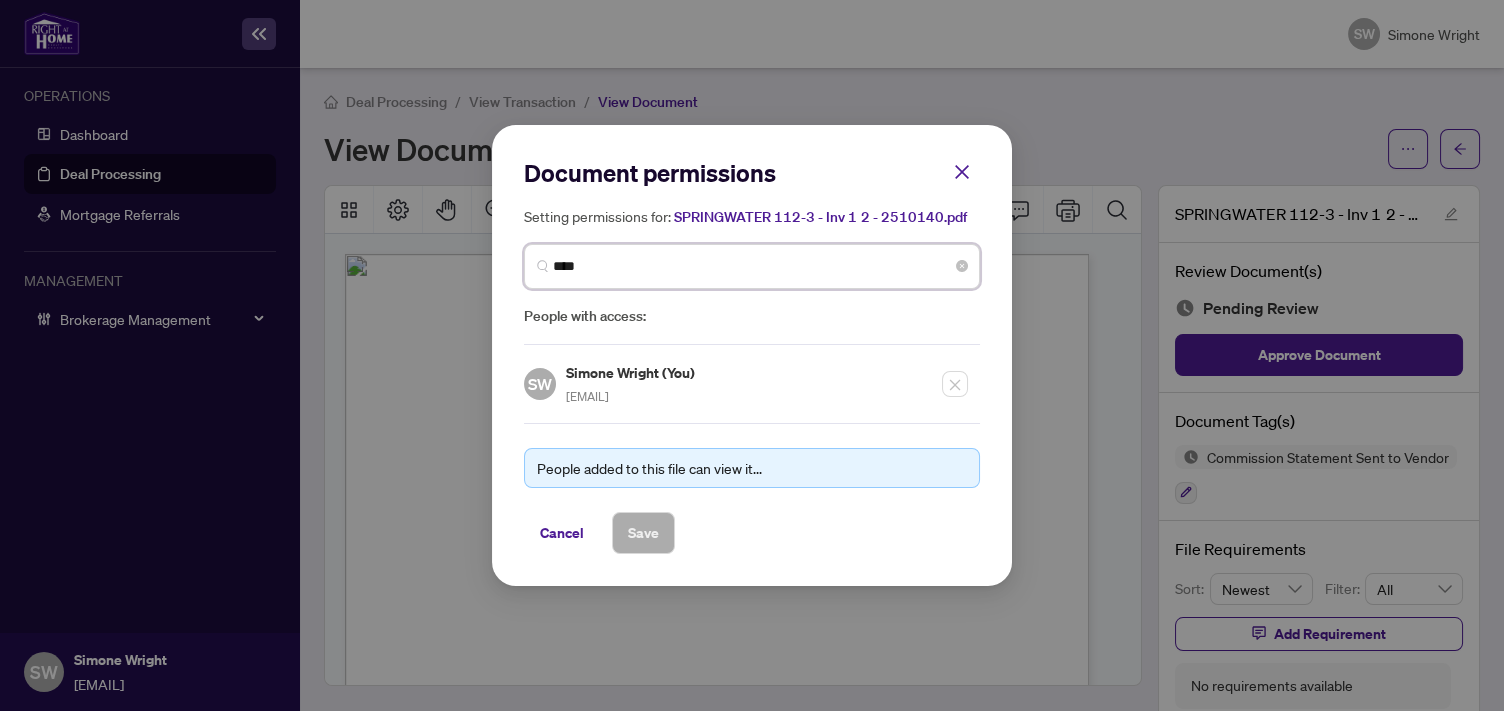 type on "*****" 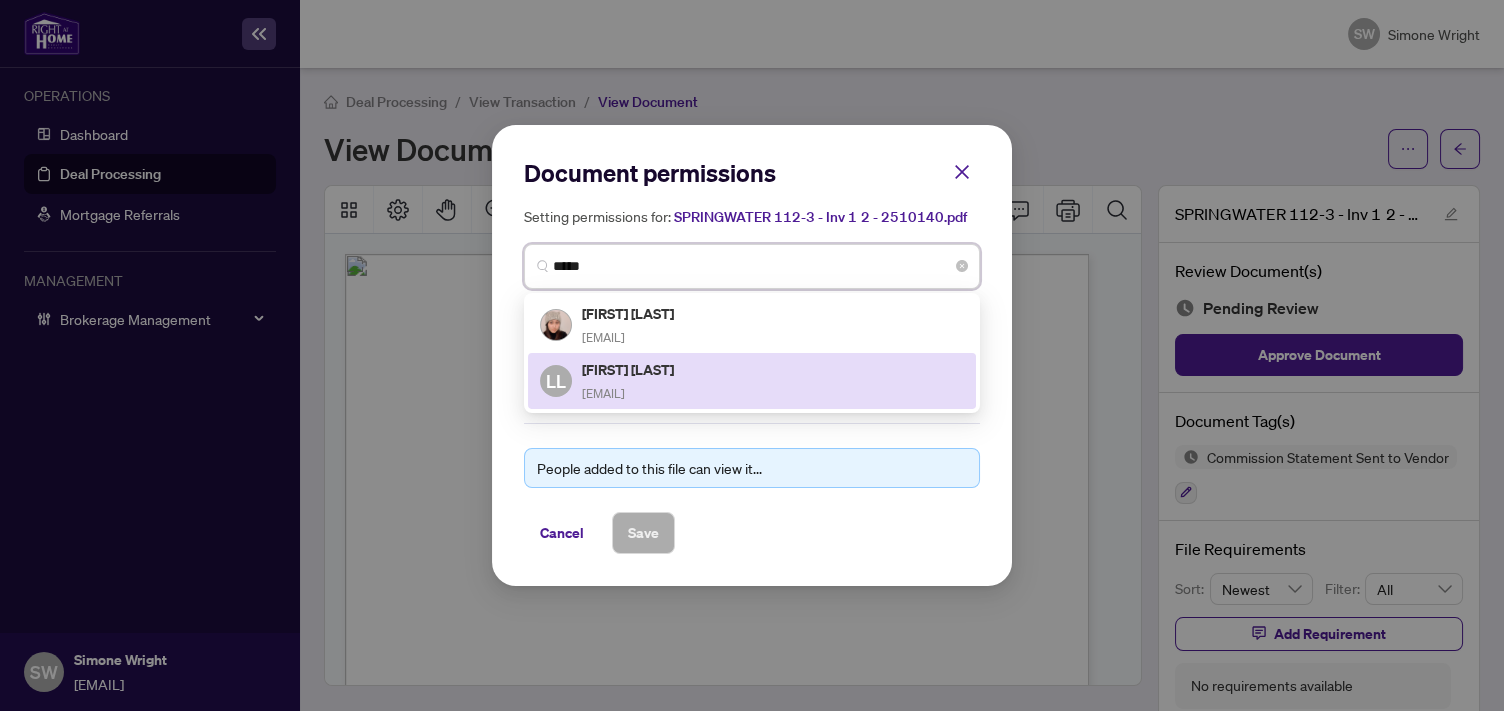 click on "Ly Lim" at bounding box center (629, 369) 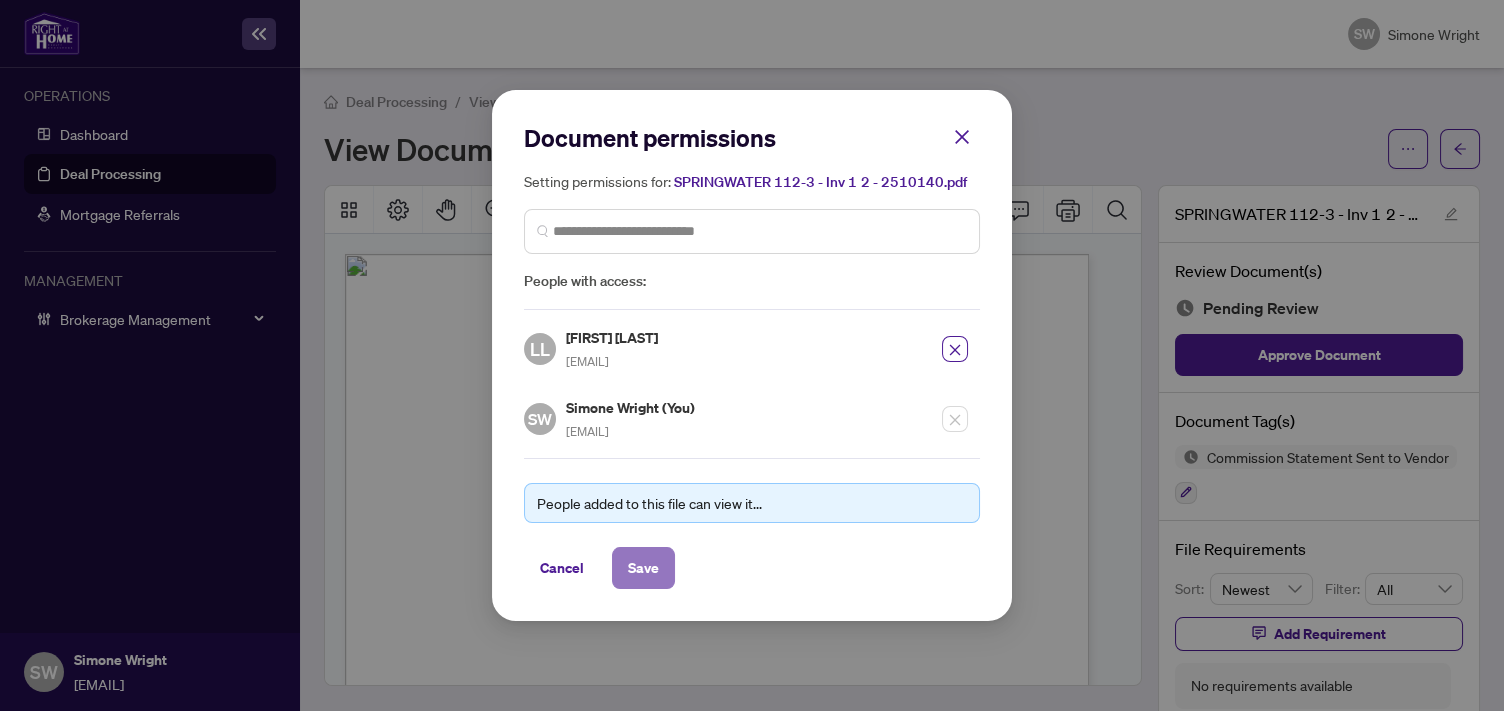 click on "Save" at bounding box center [643, 568] 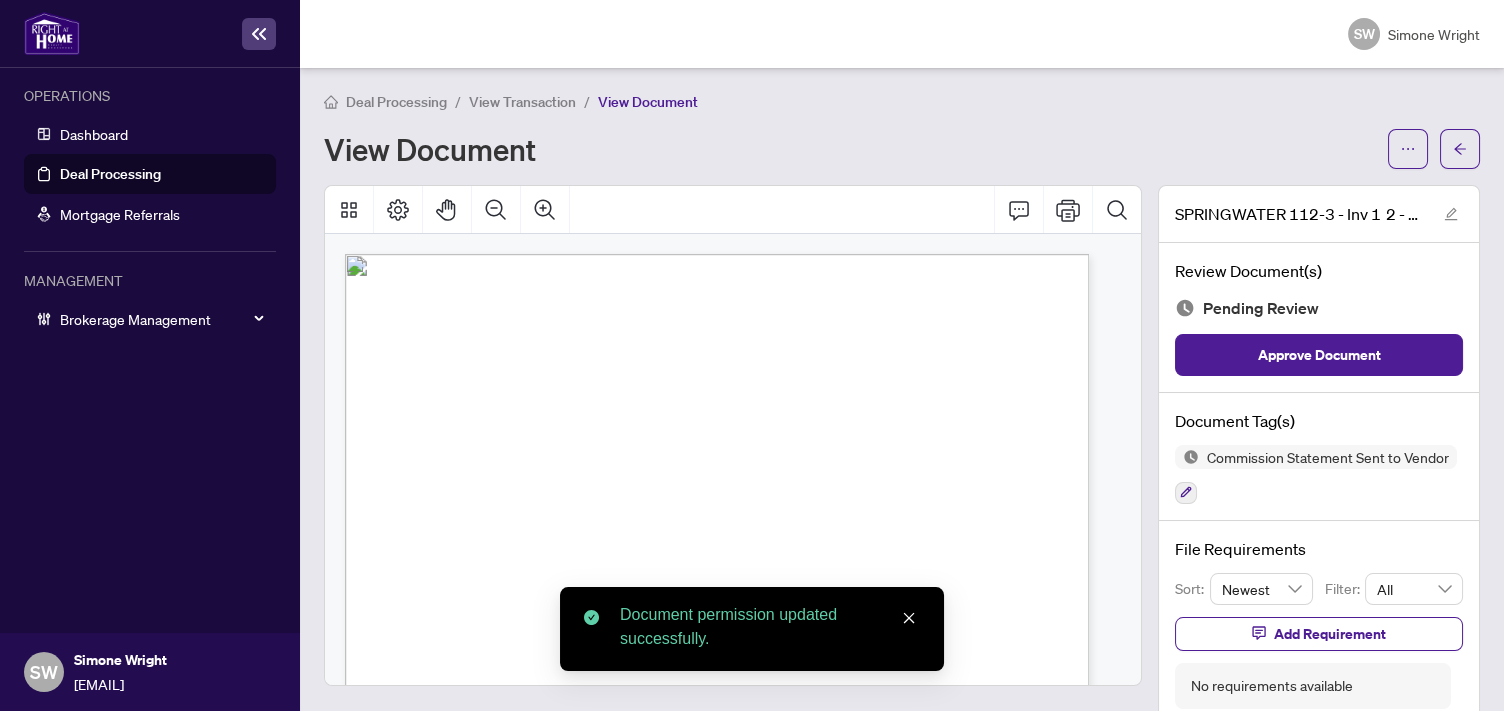 click on "Approve Document" at bounding box center [1319, 355] 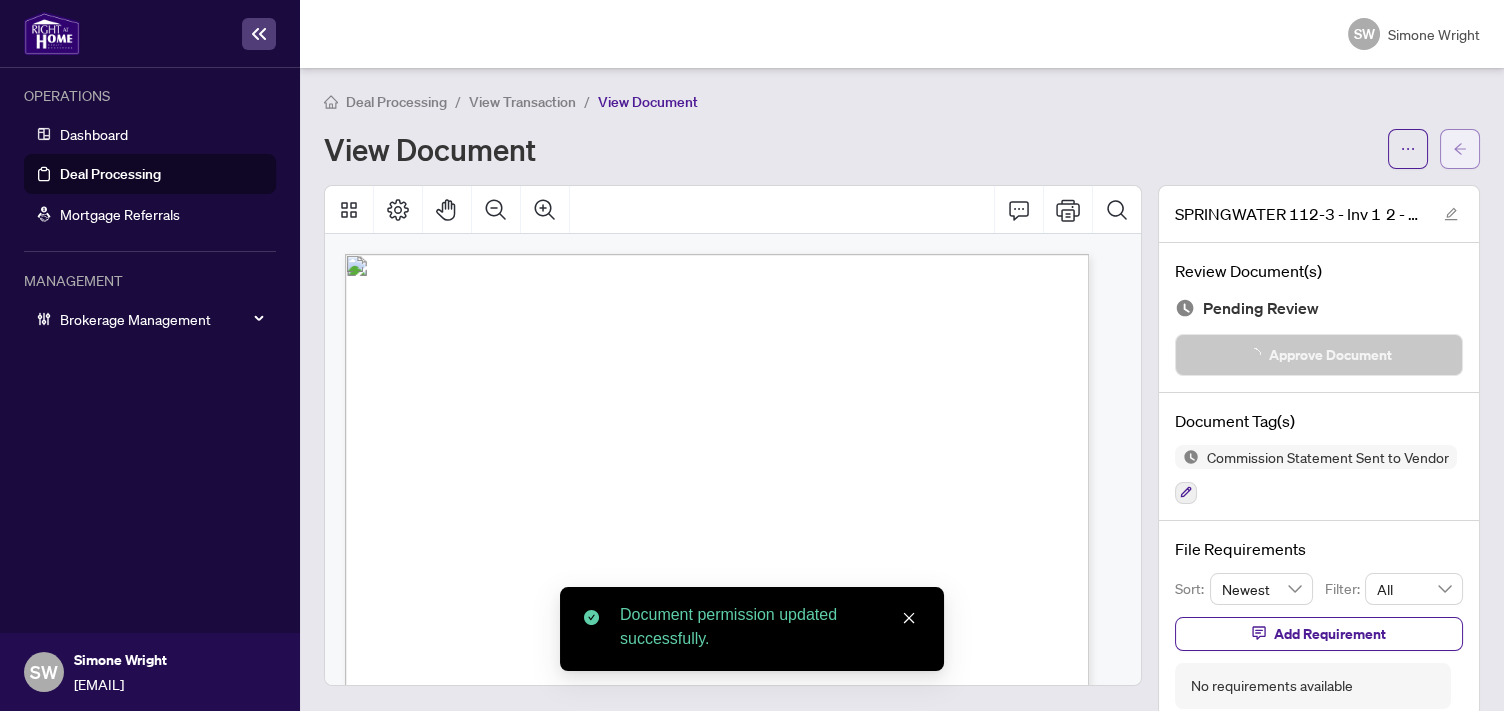 click 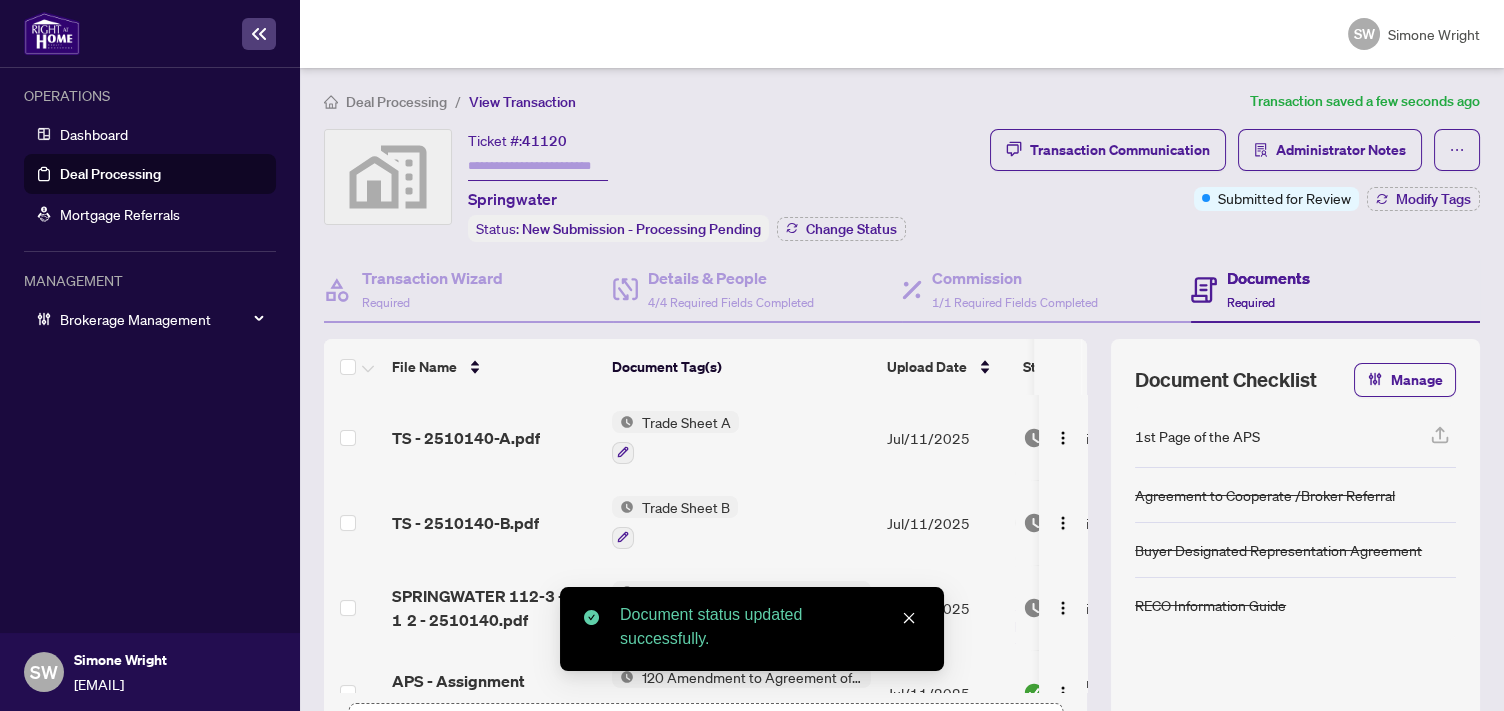 click at bounding box center [538, 166] 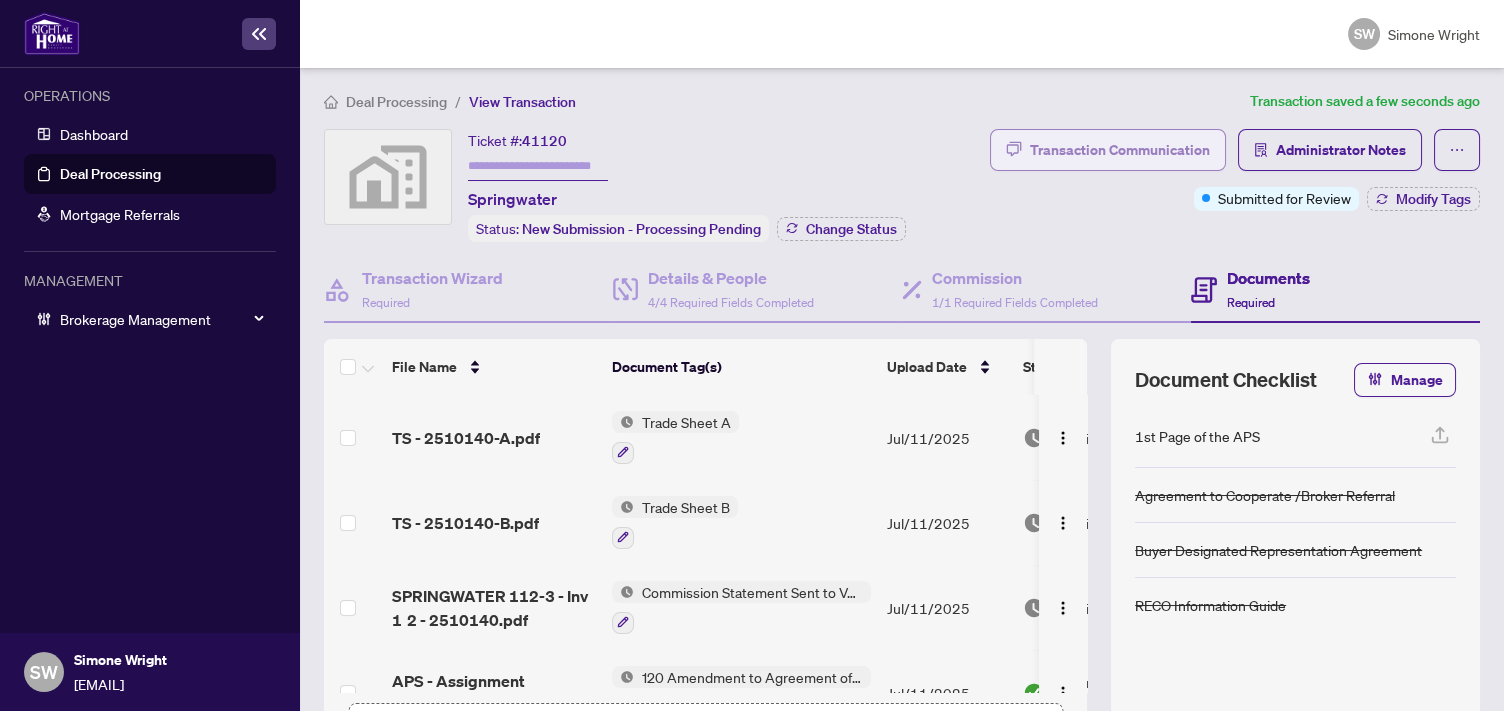 click on "Transaction Communication" at bounding box center [1120, 150] 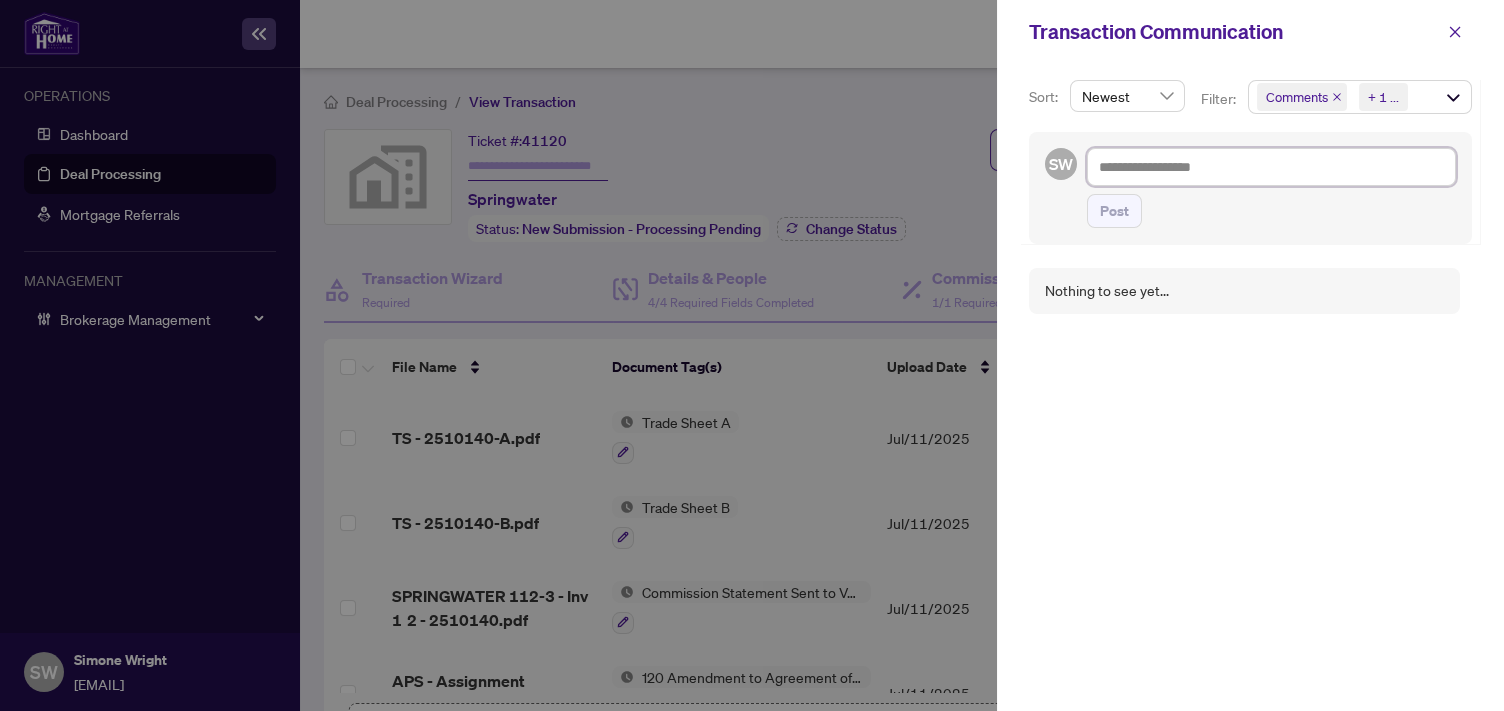 click at bounding box center [1271, 167] 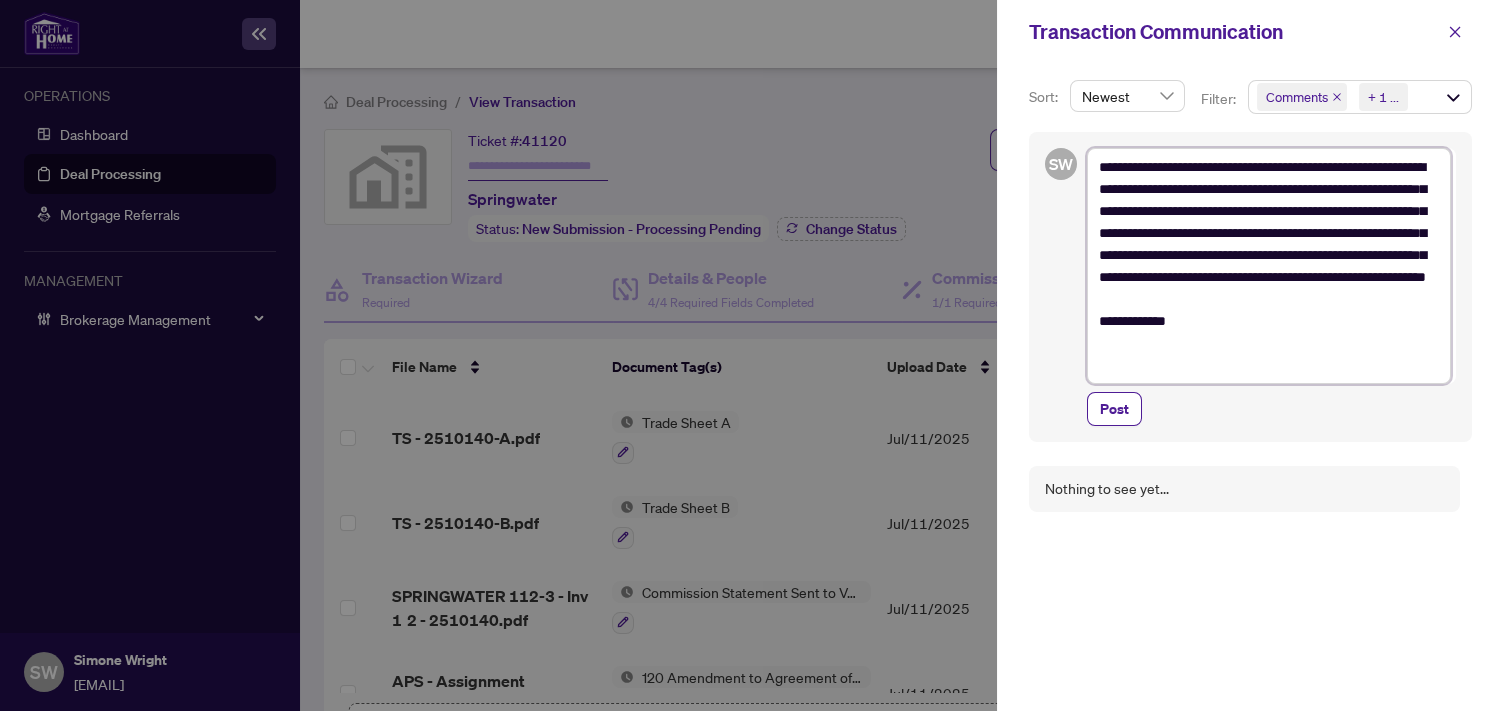 drag, startPoint x: 1271, startPoint y: 164, endPoint x: 1333, endPoint y: 187, distance: 66.12866 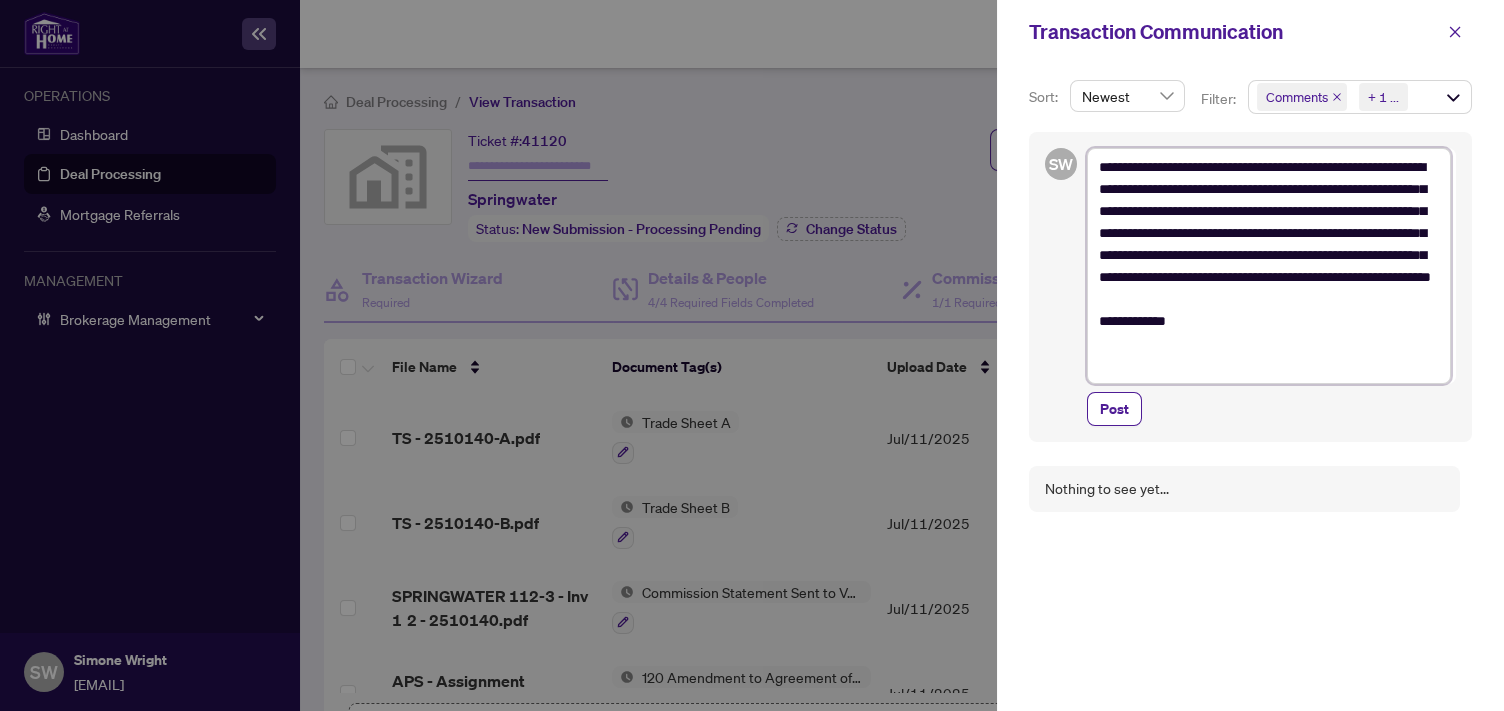 type on "**********" 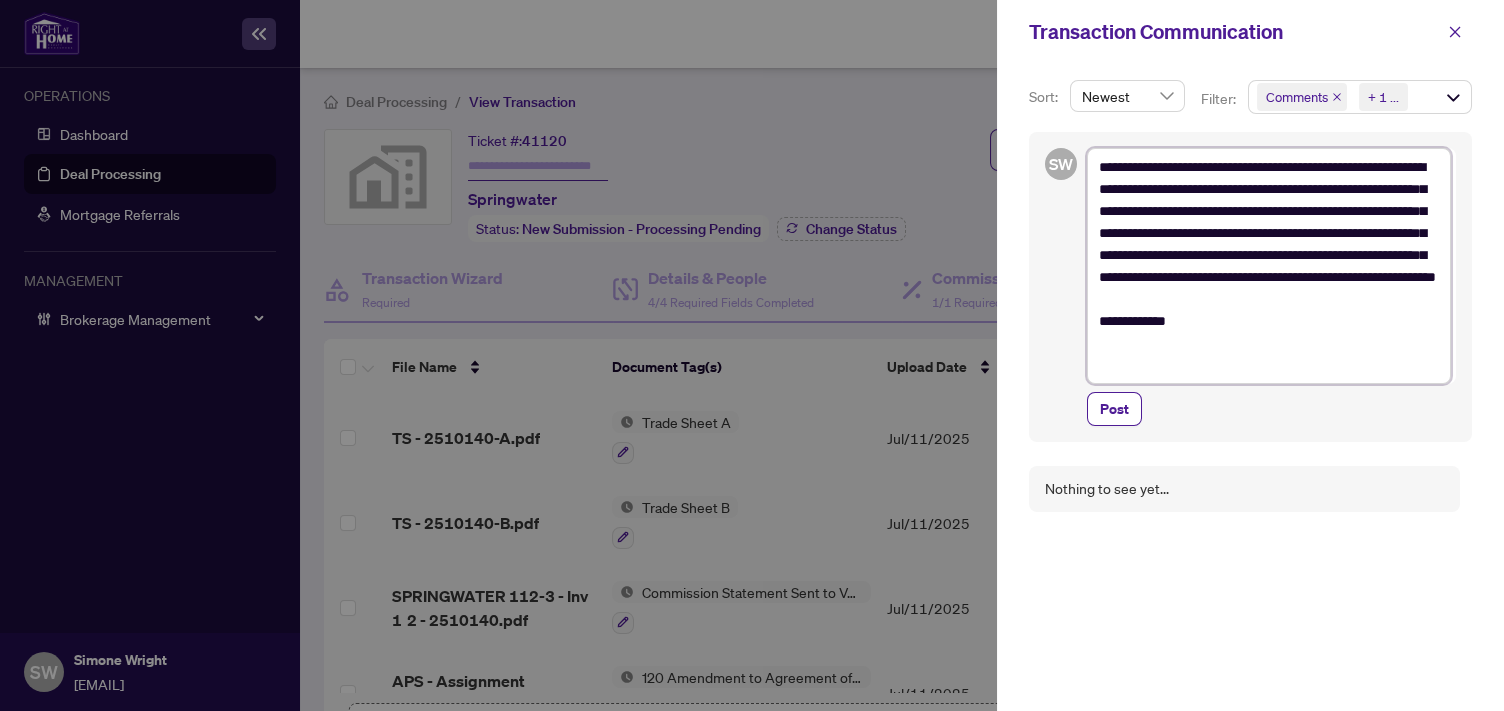 type on "**********" 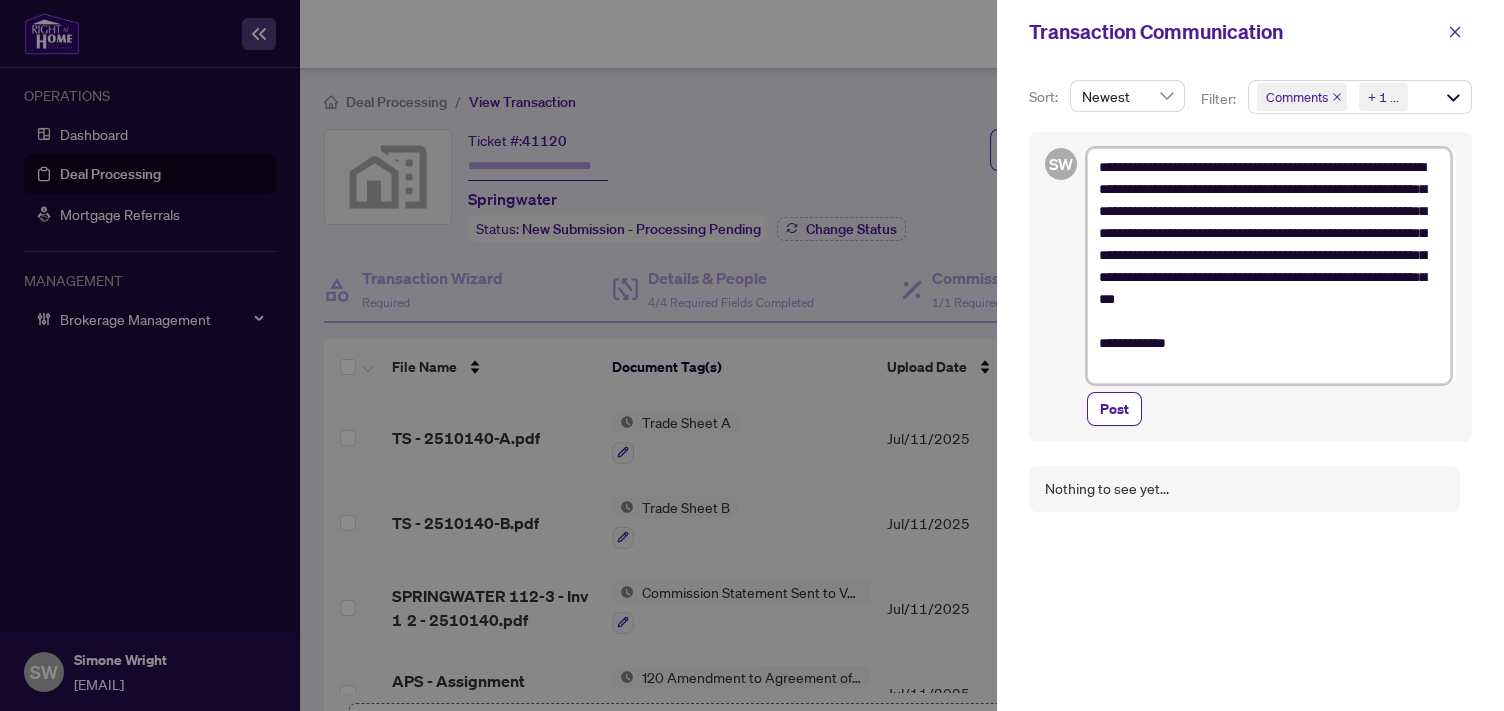 type on "**********" 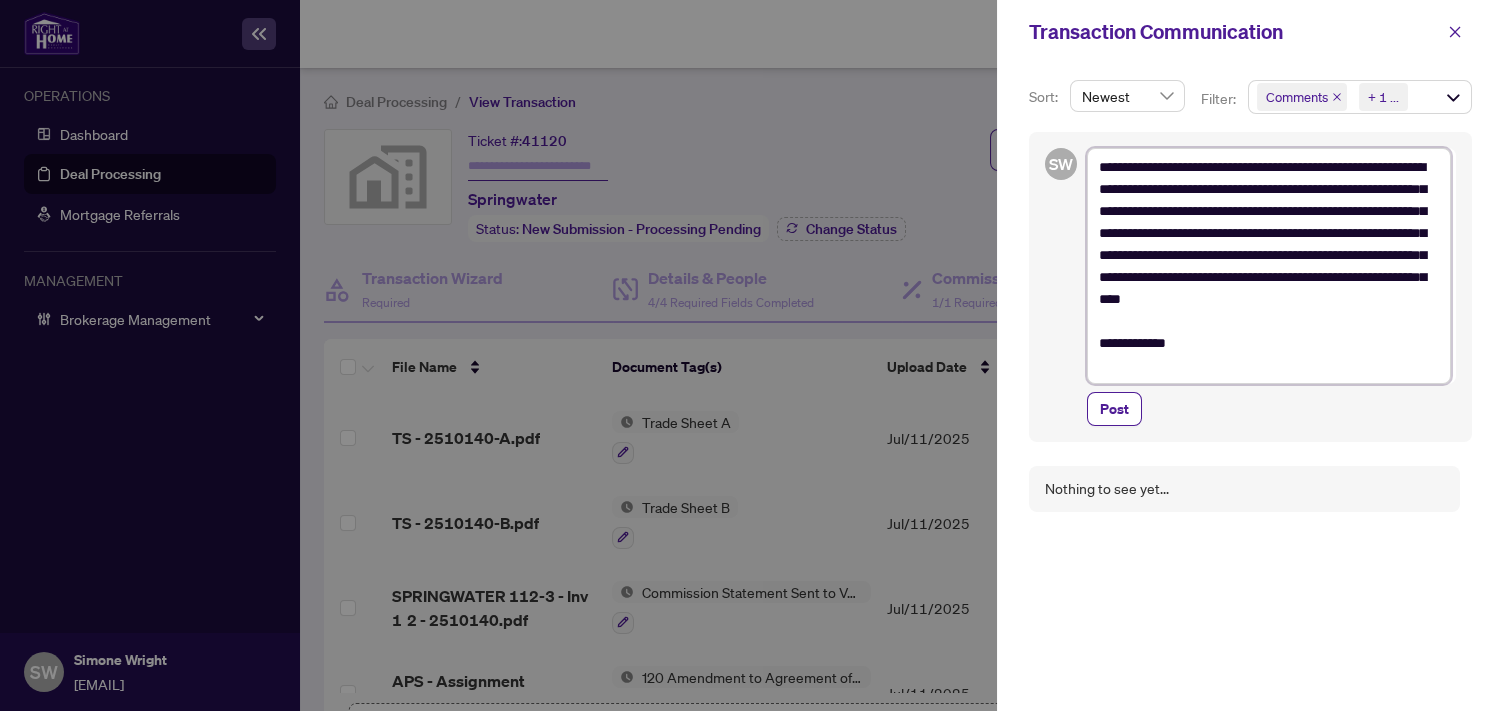 click on "**********" at bounding box center (1269, 266) 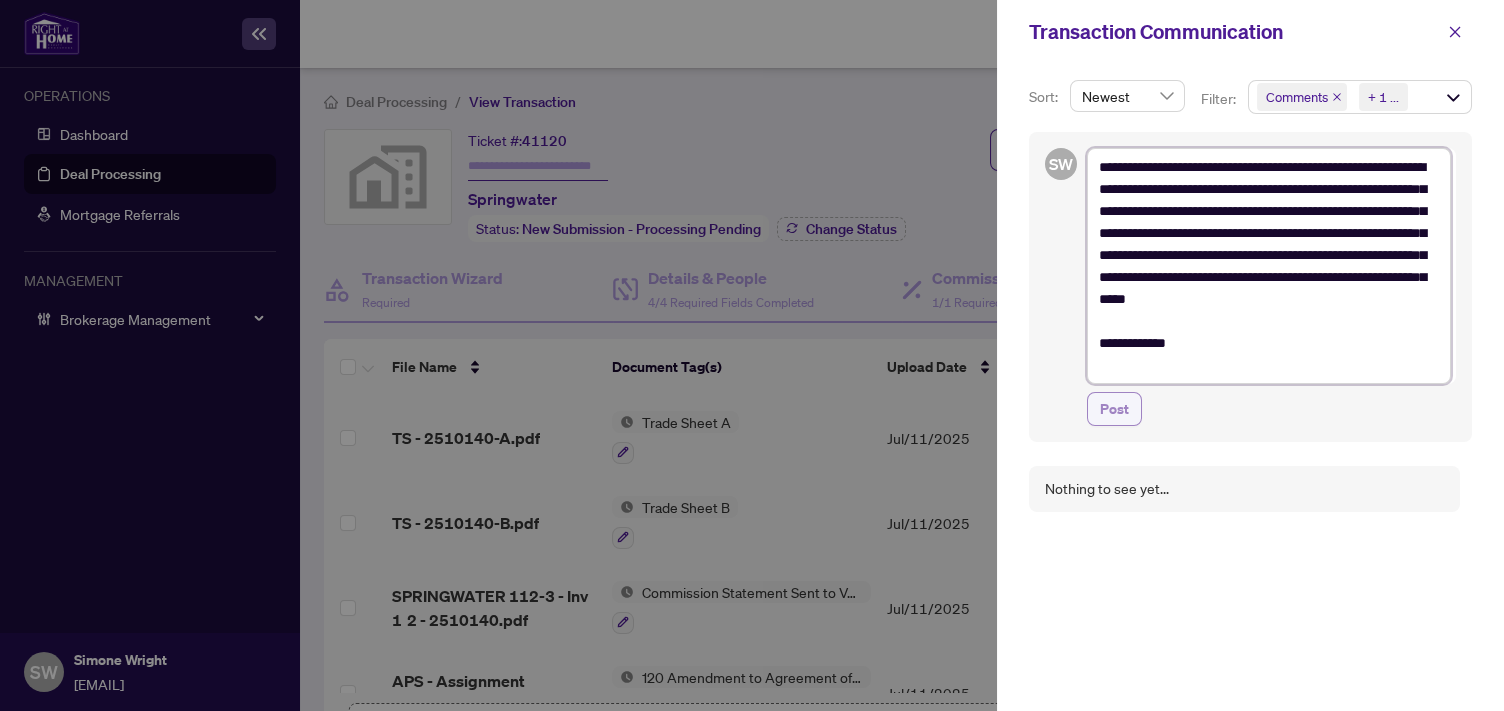 type on "**********" 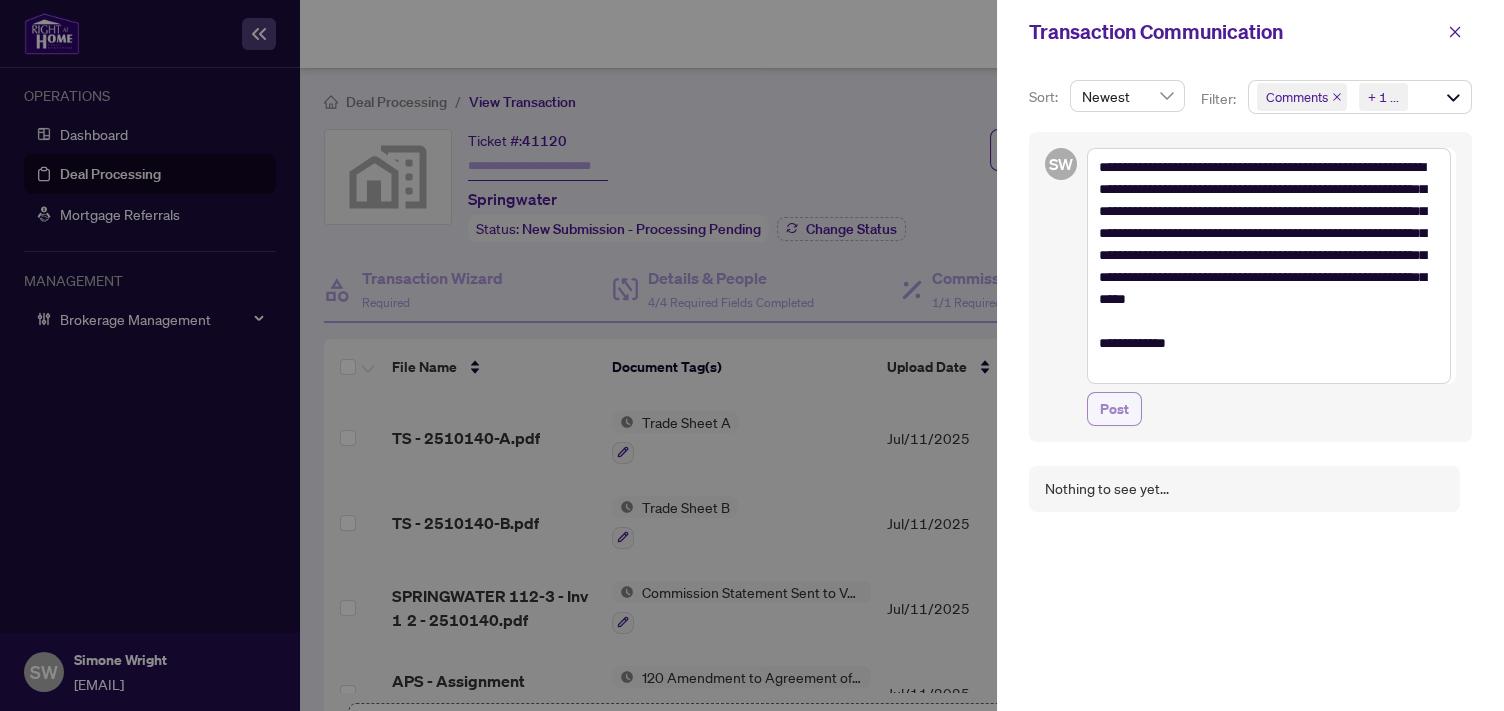 click on "Post" at bounding box center (1114, 409) 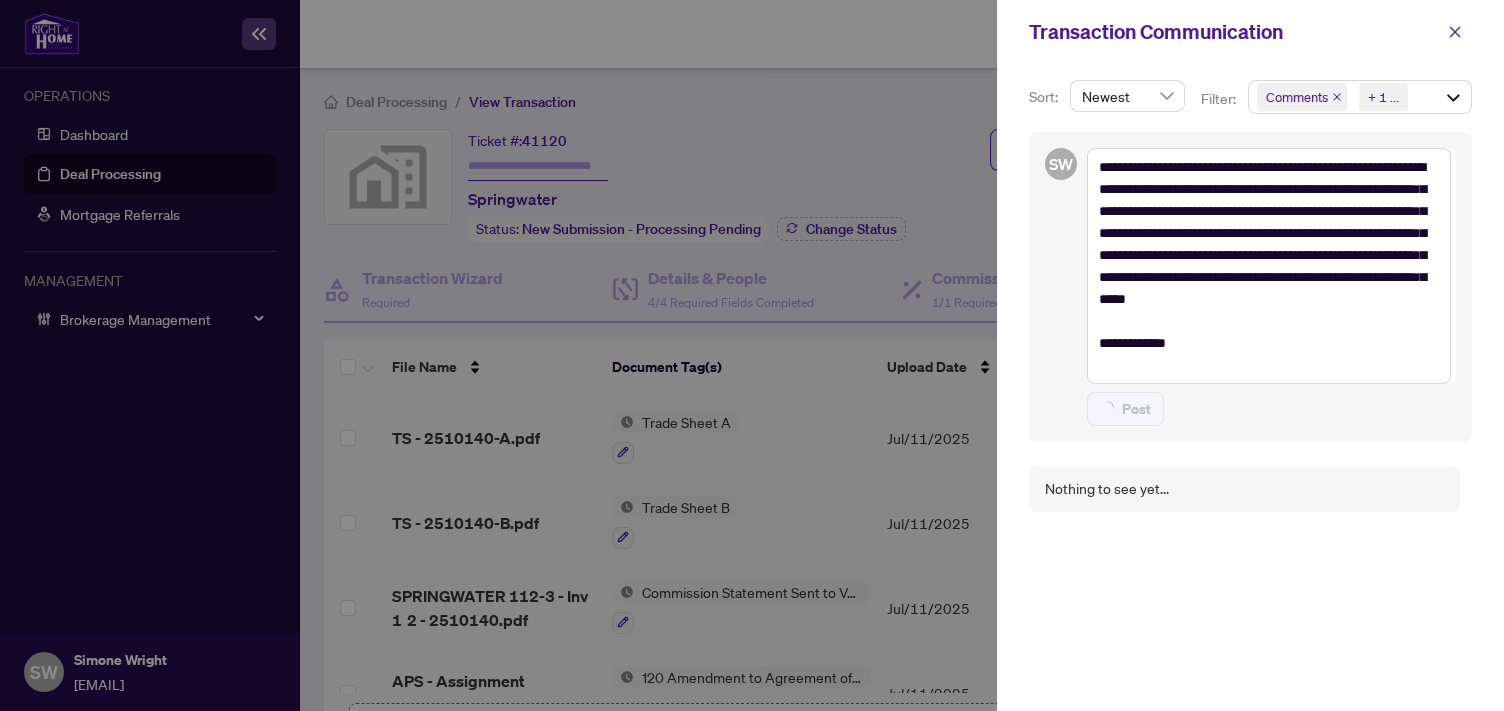 type on "**********" 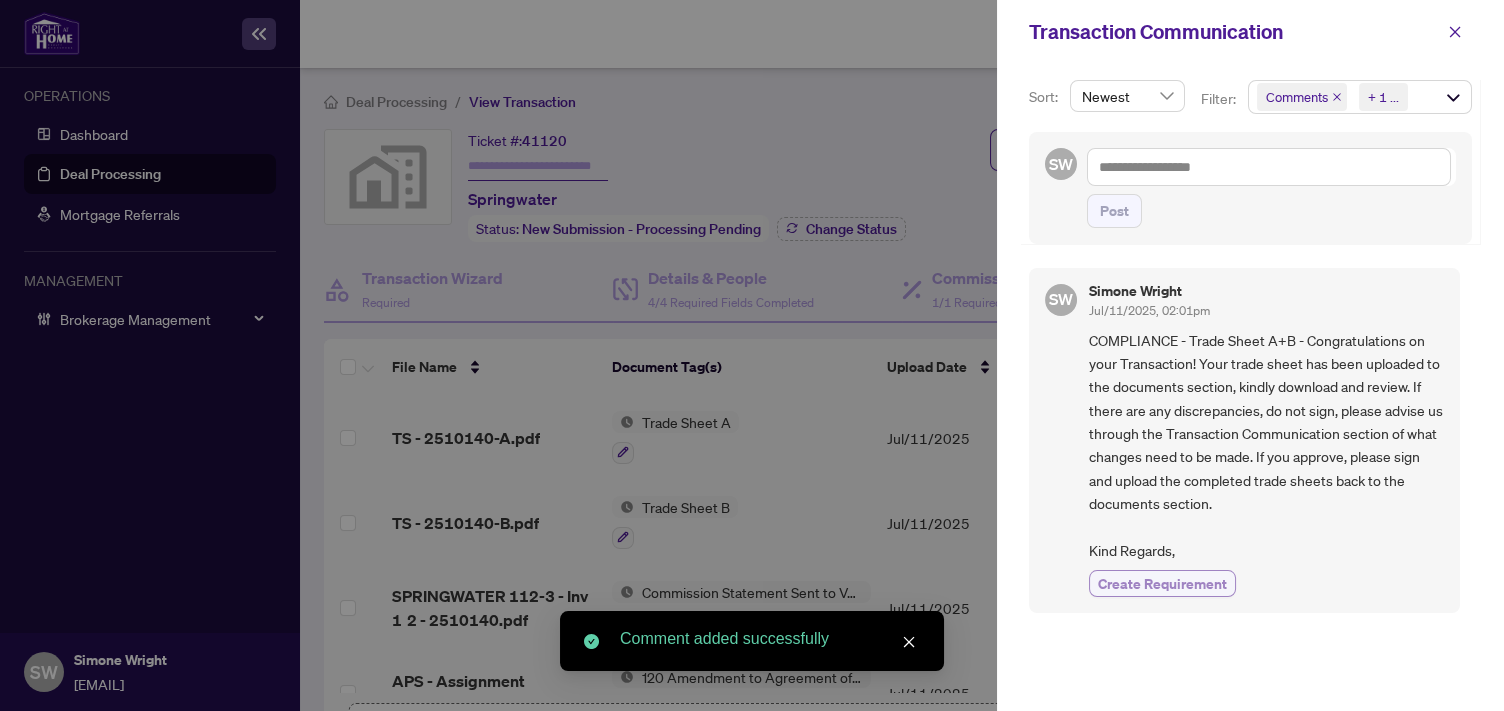 click on "Create Requirement" at bounding box center (1162, 583) 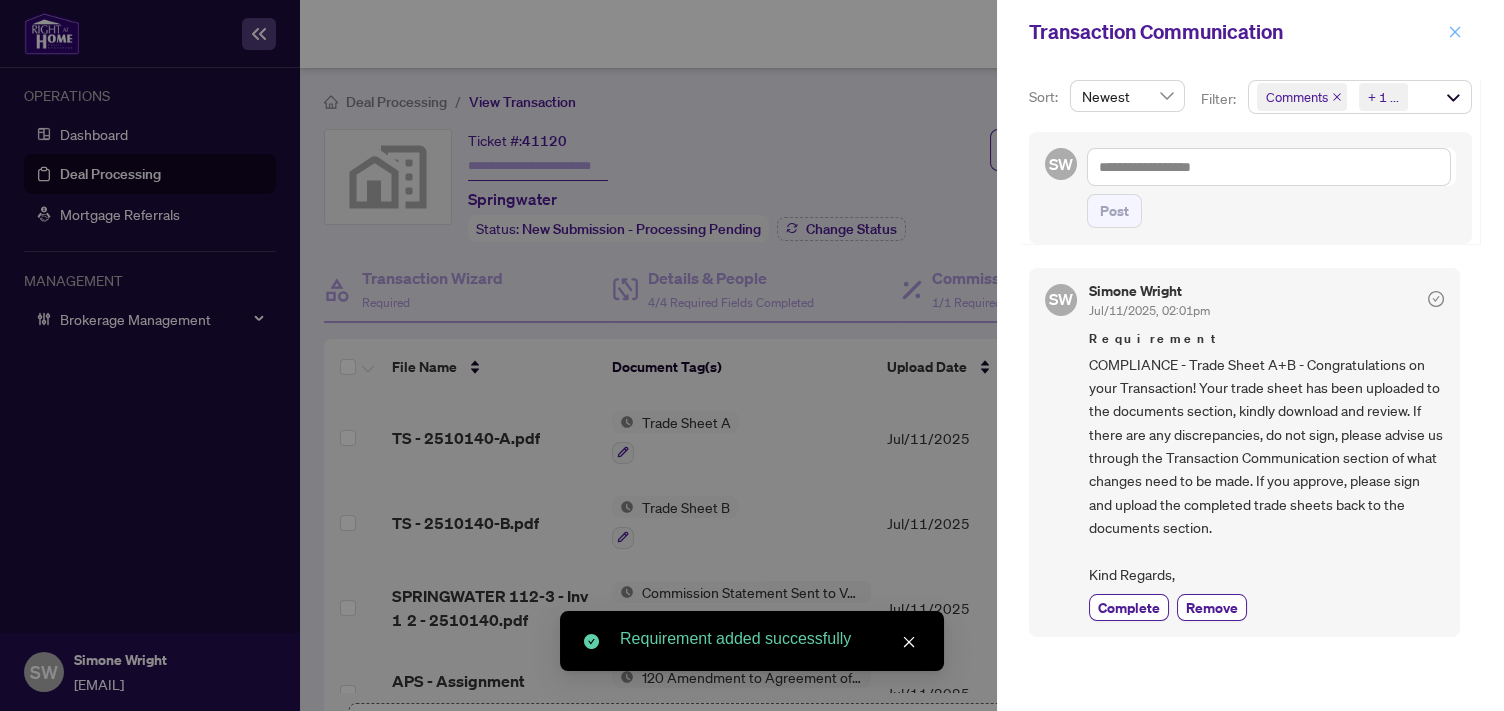 click 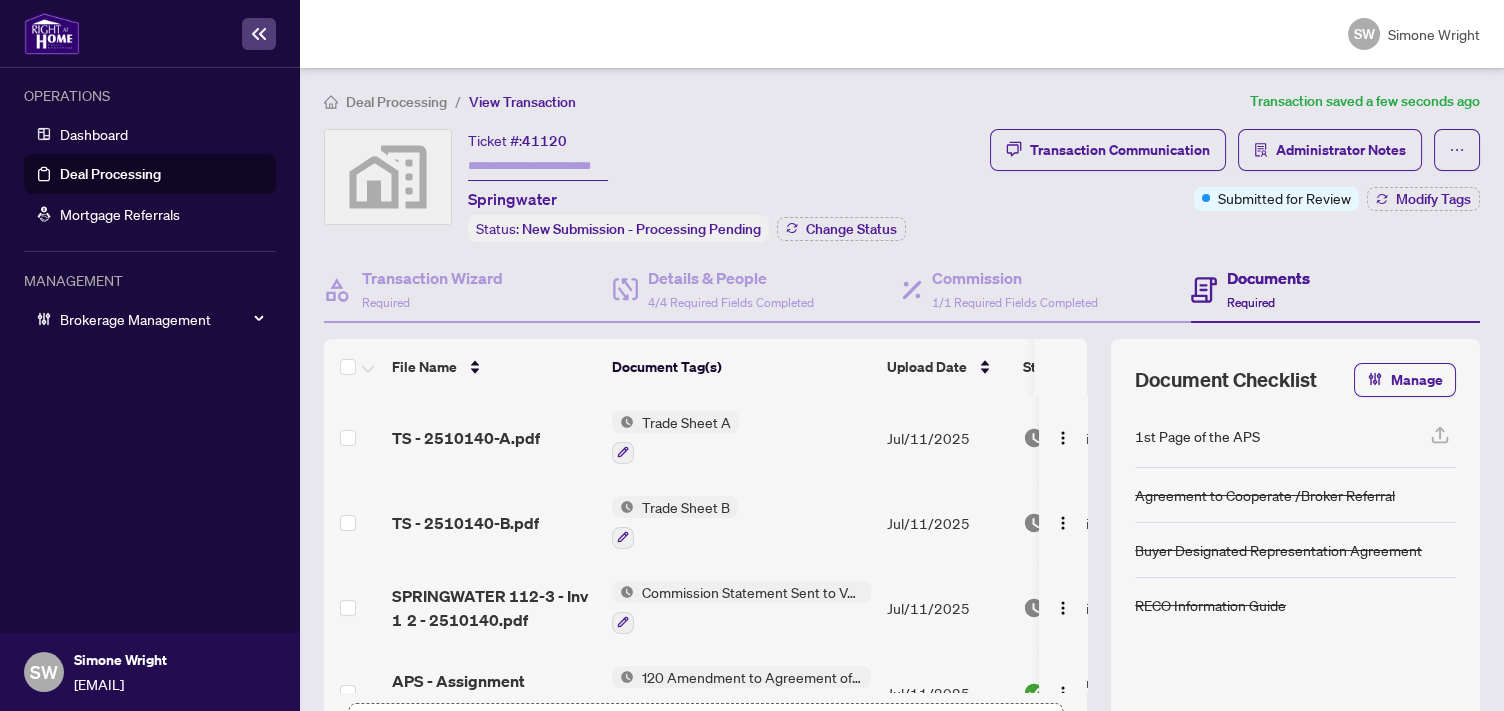 type on "*******" 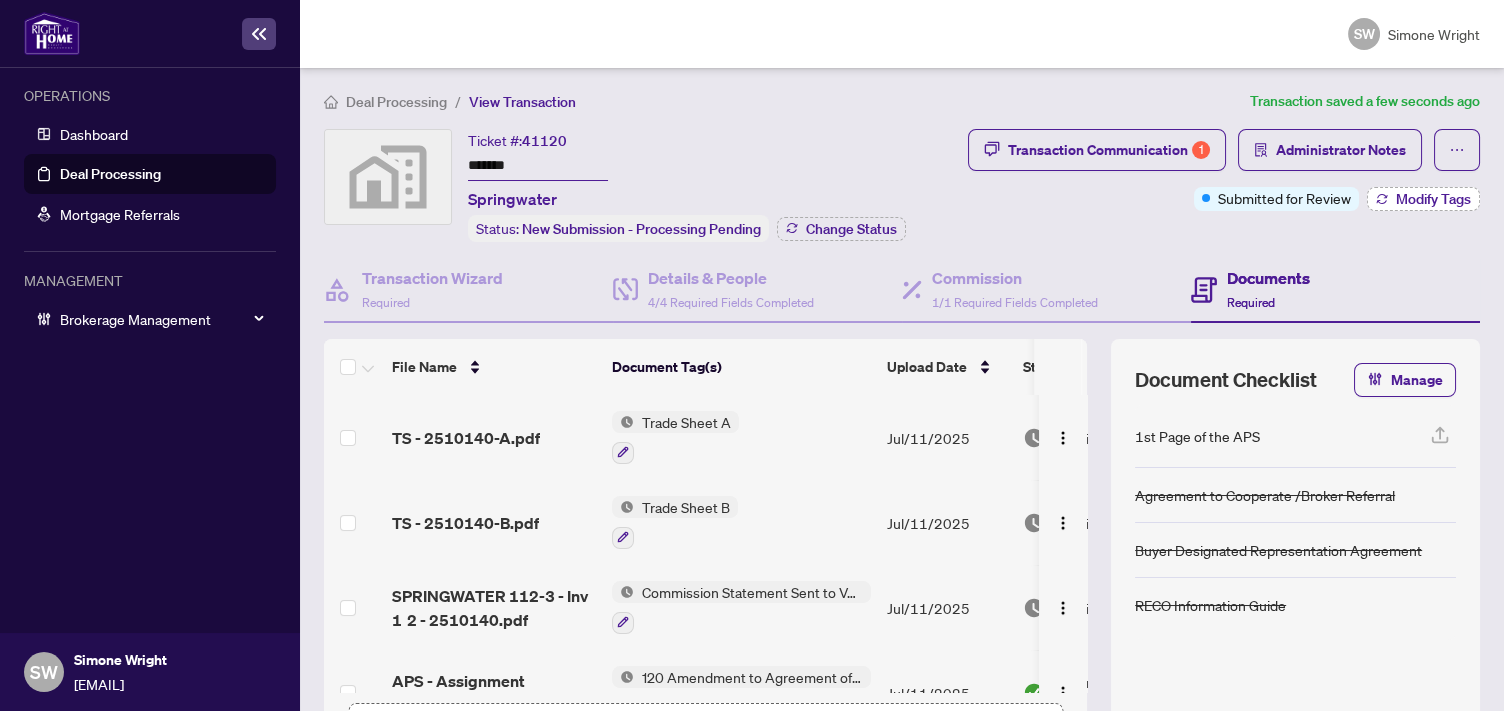 click on "Modify Tags" at bounding box center [1433, 199] 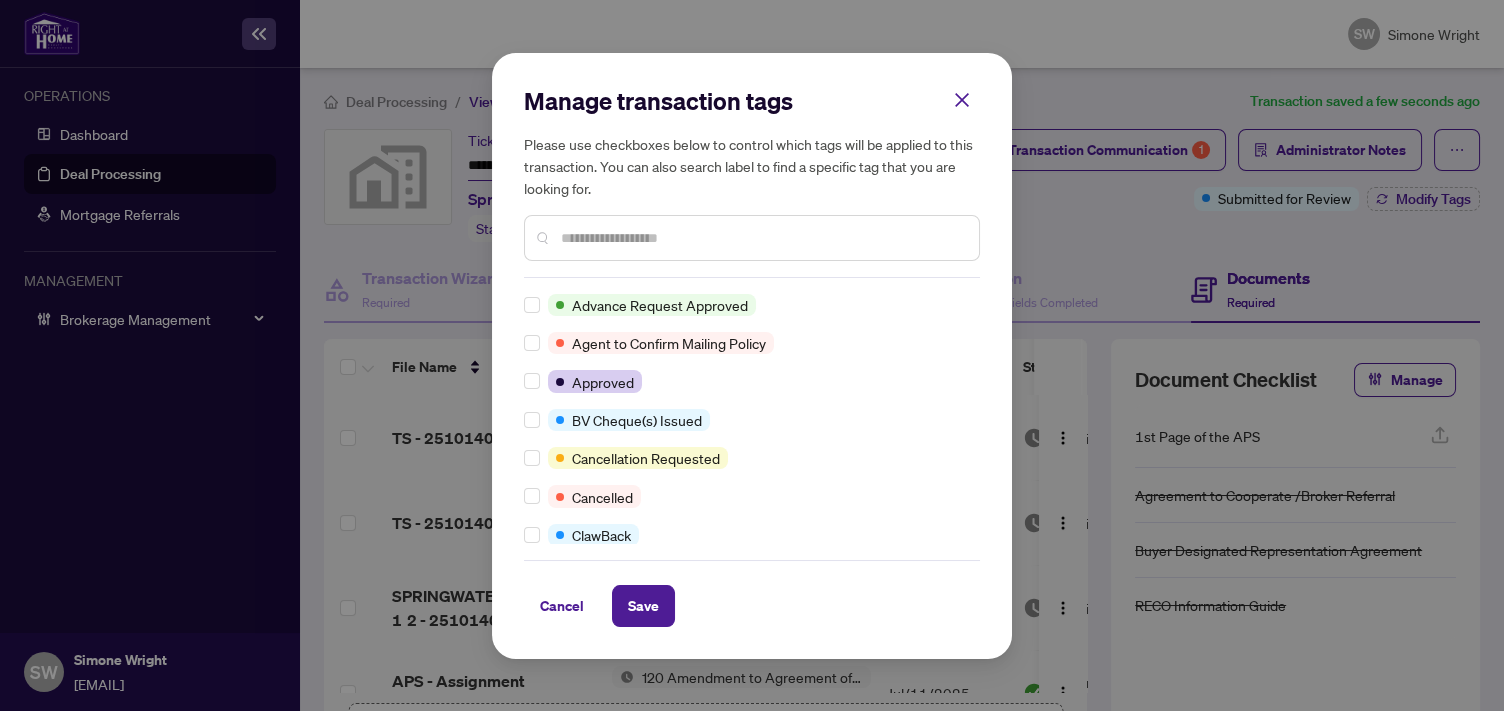scroll, scrollTop: 0, scrollLeft: 0, axis: both 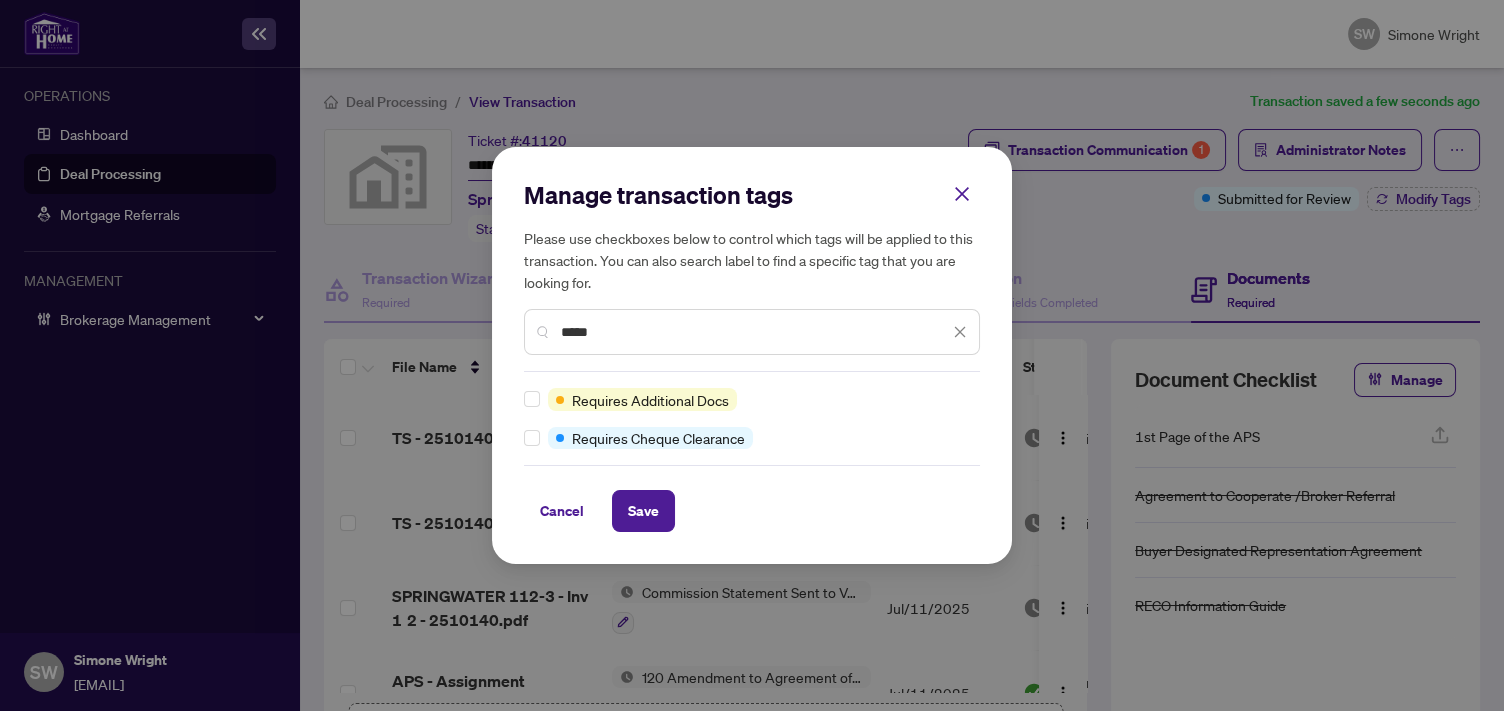 type on "*****" 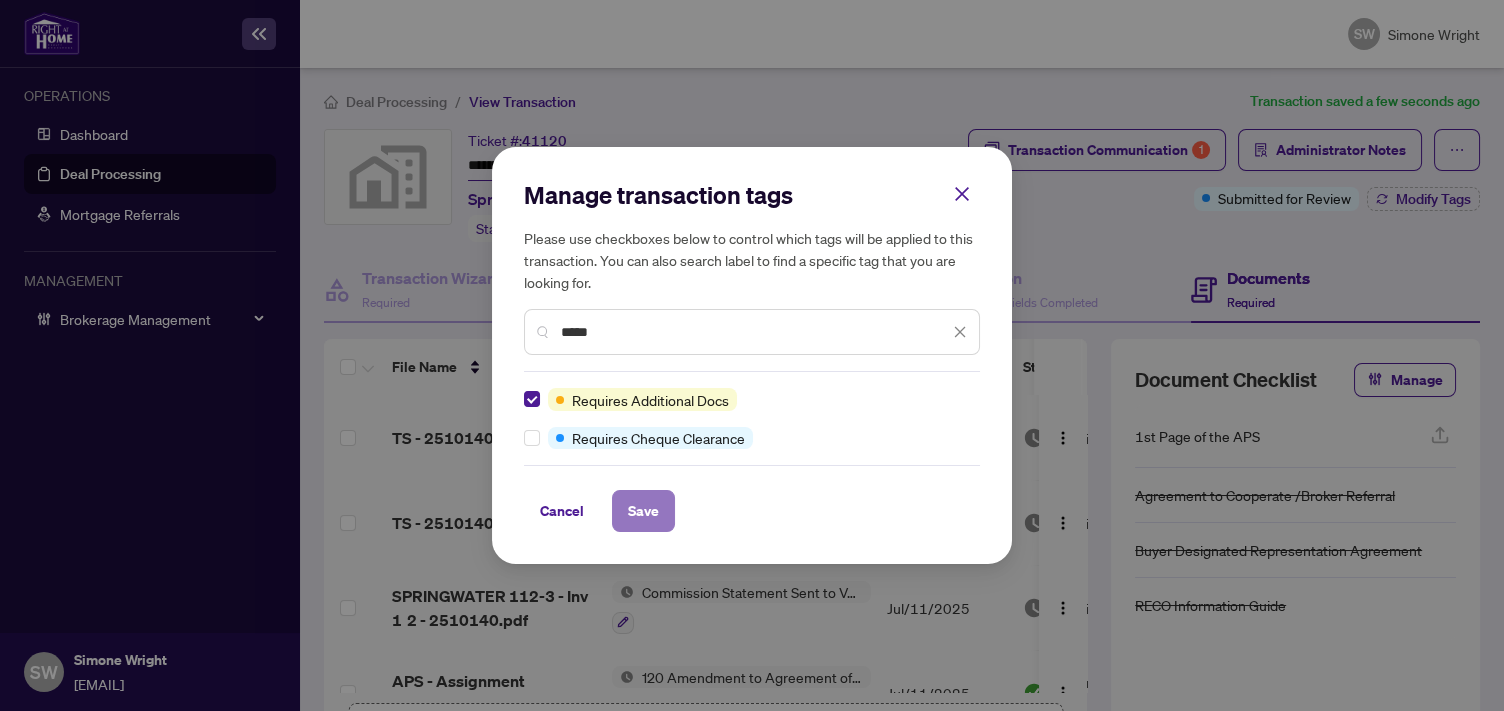 click on "Save" at bounding box center (643, 511) 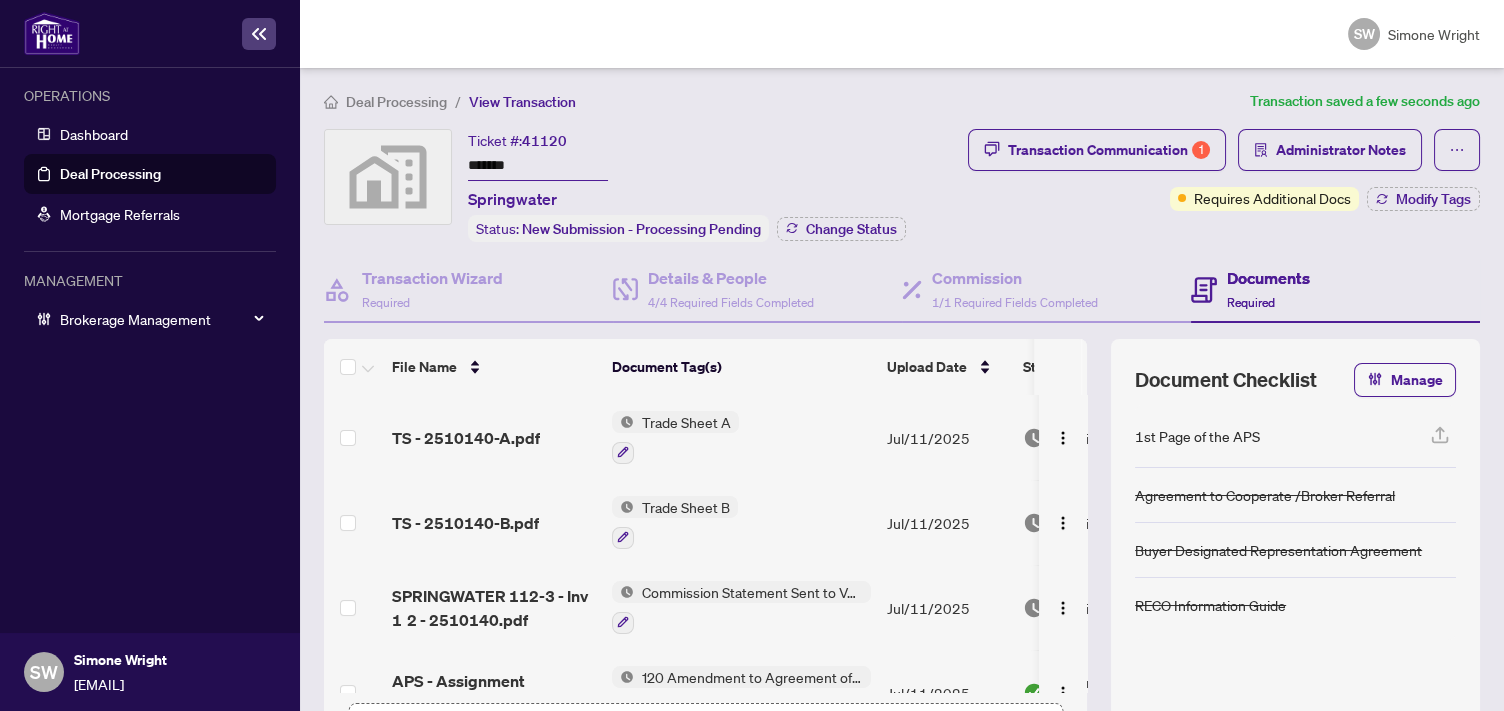 click on "Deal Processing" at bounding box center (396, 102) 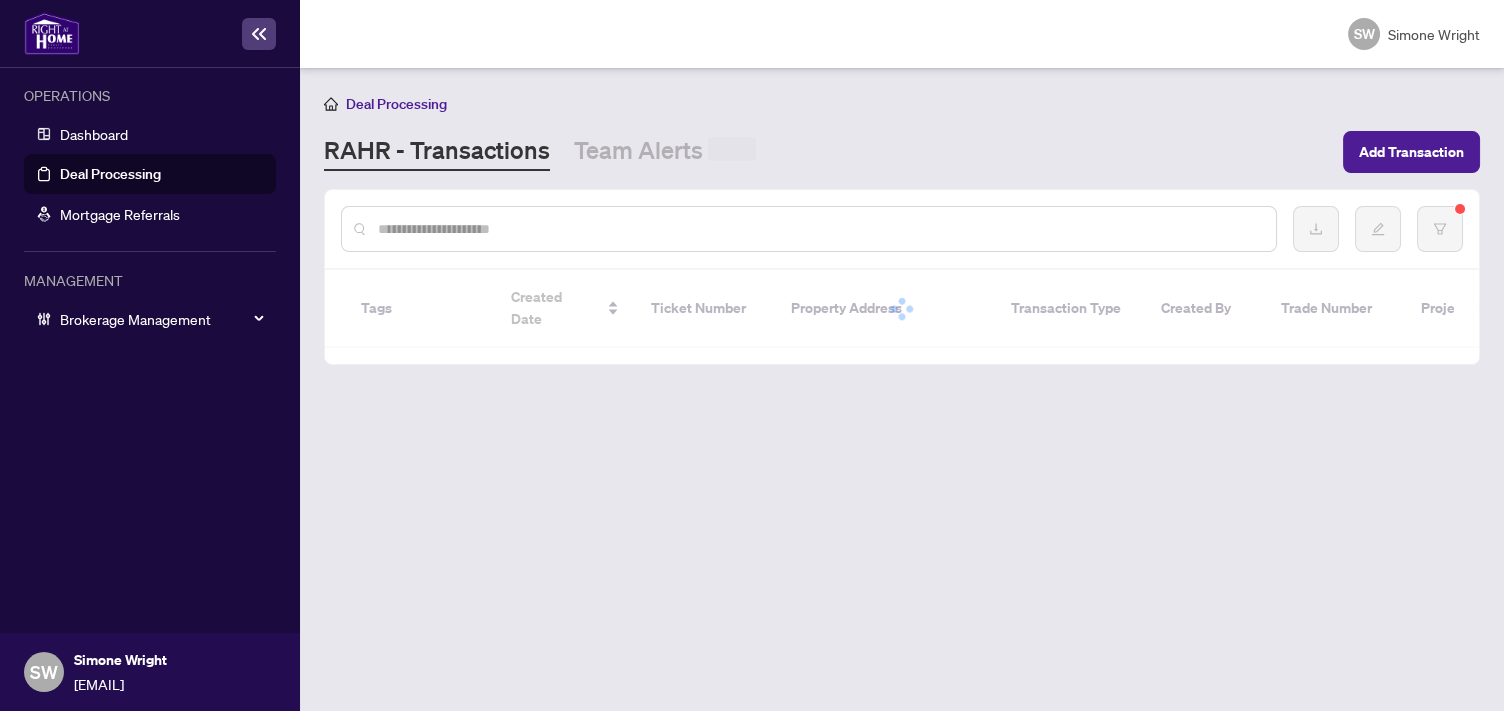 scroll, scrollTop: 0, scrollLeft: 0, axis: both 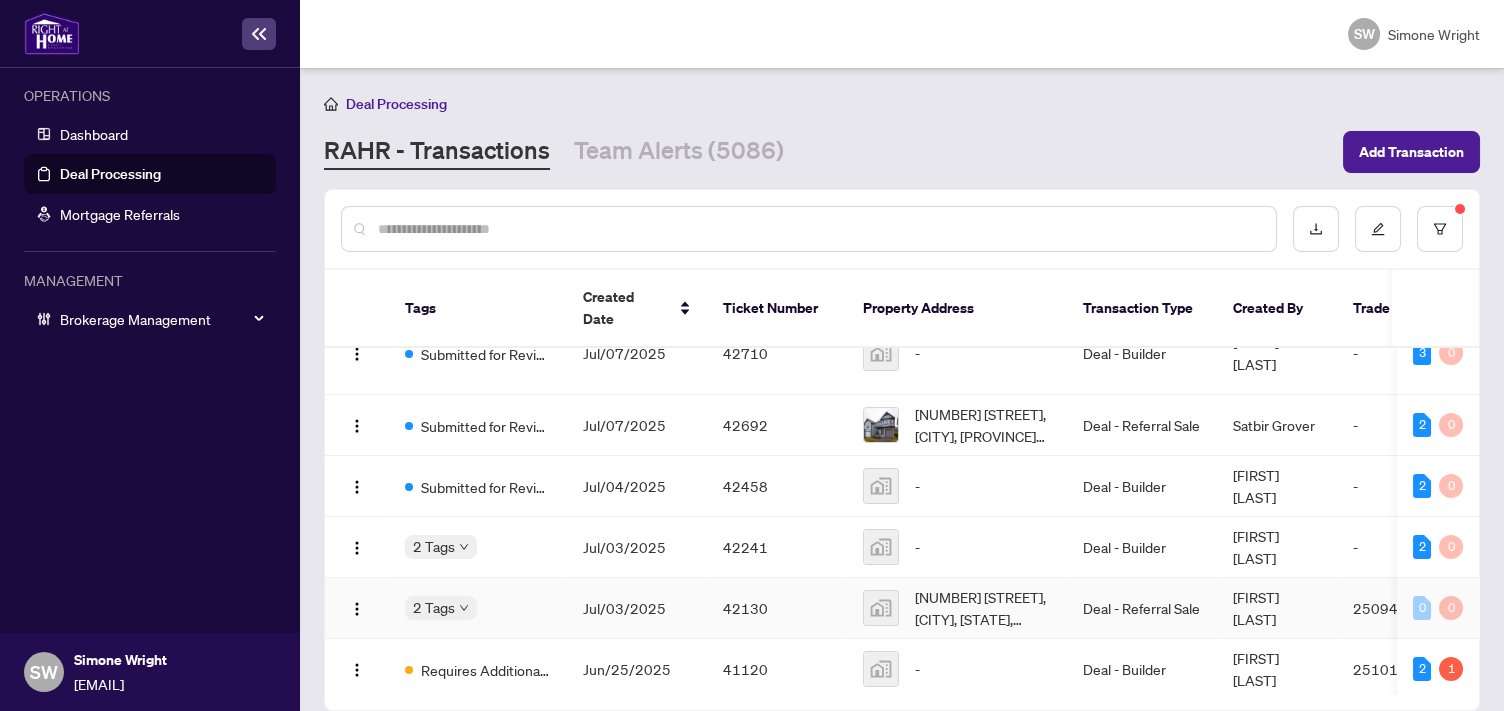 click on "Jul/03/2025" at bounding box center (624, 608) 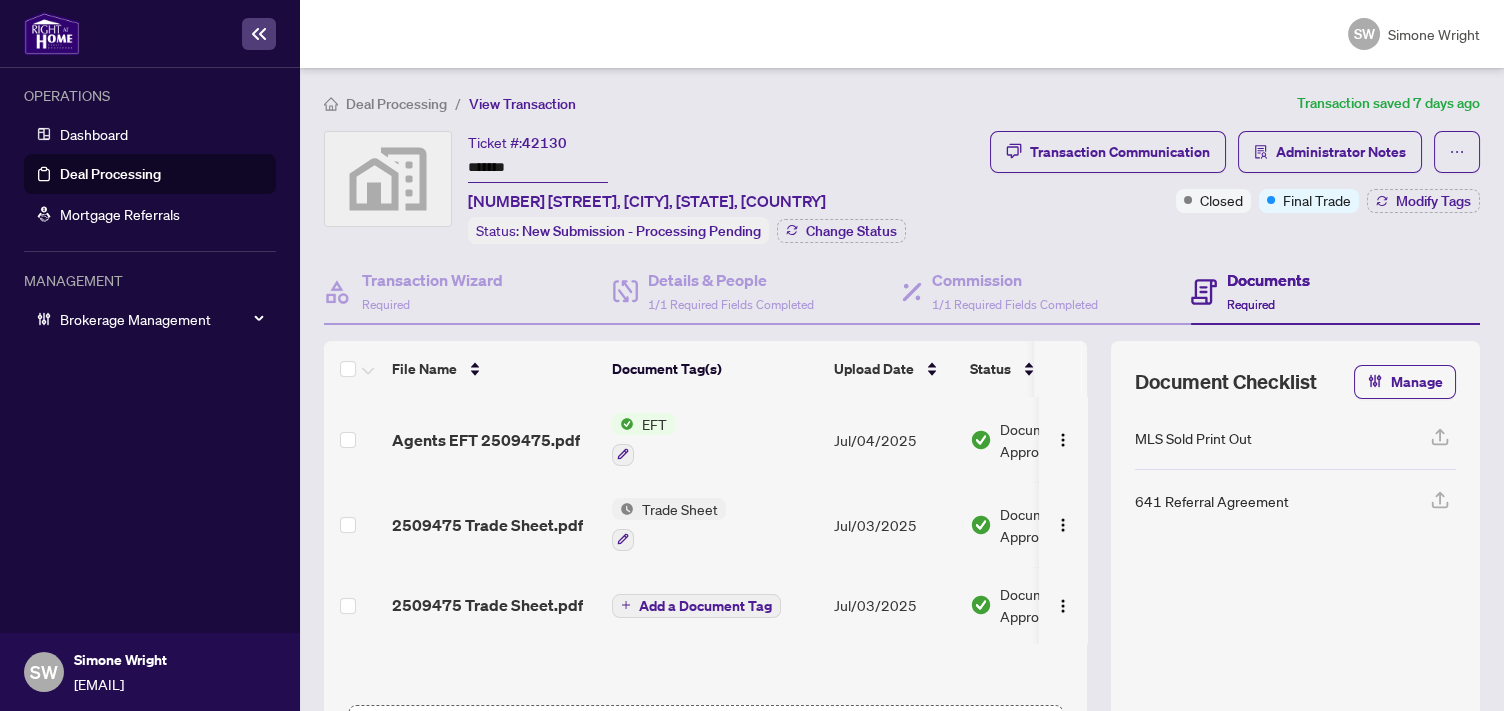 click on "*******" at bounding box center (538, 168) 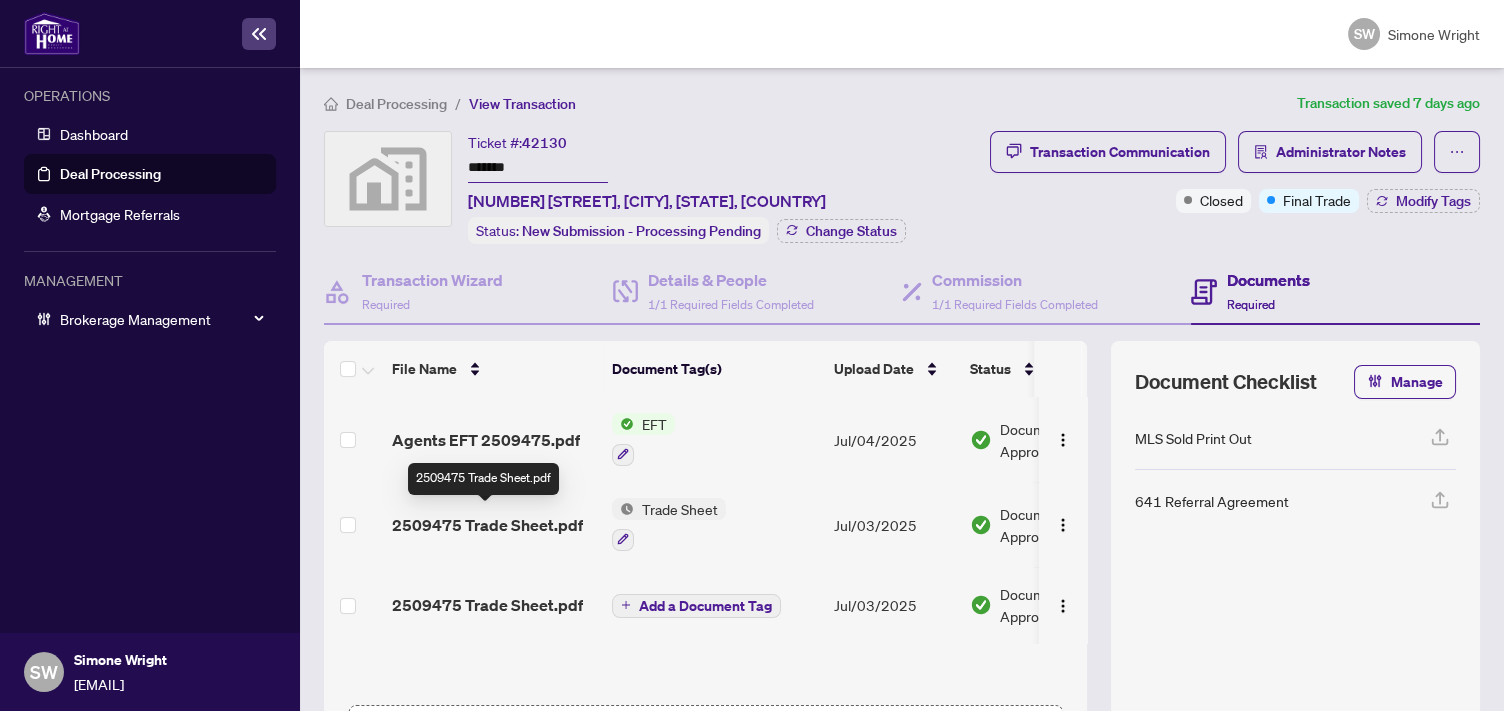 click on "2509475 Trade Sheet.pdf" at bounding box center (487, 525) 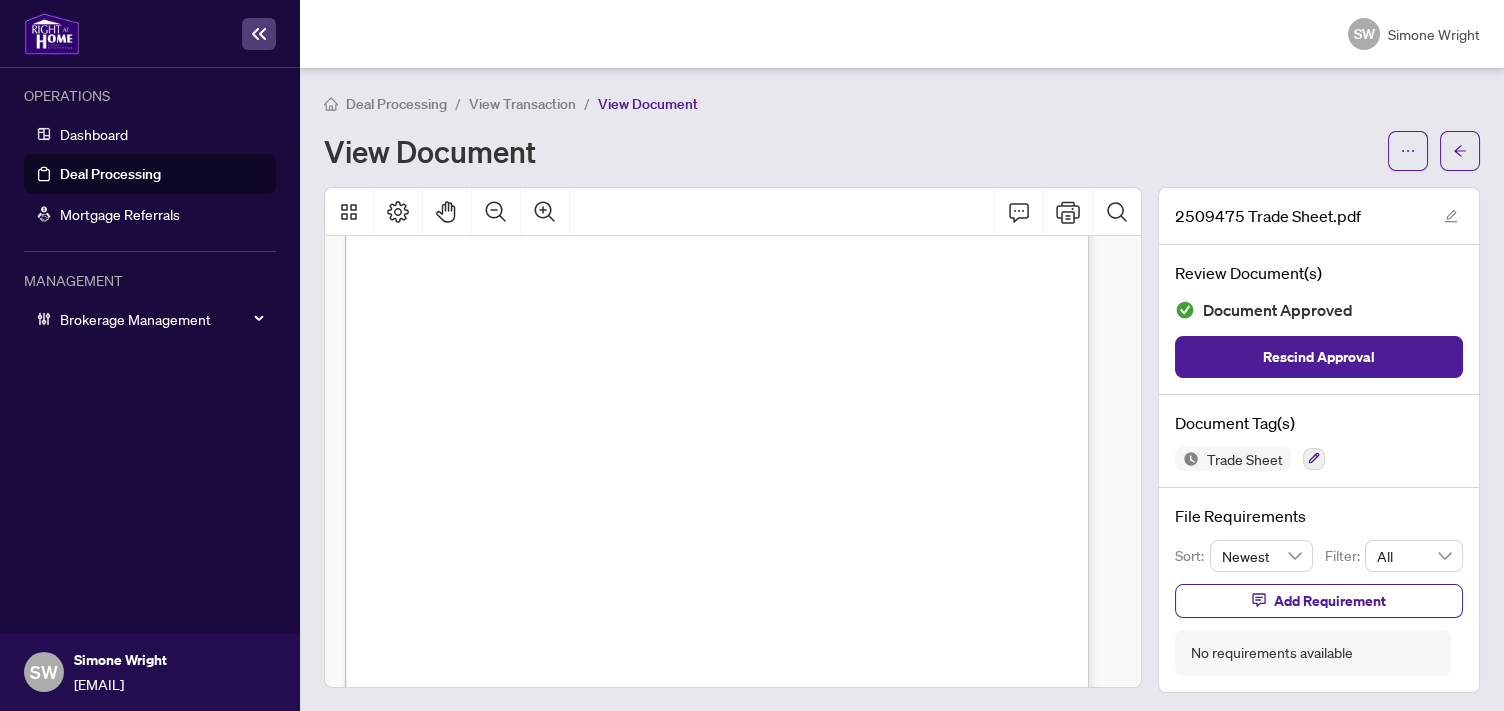 scroll, scrollTop: 0, scrollLeft: 0, axis: both 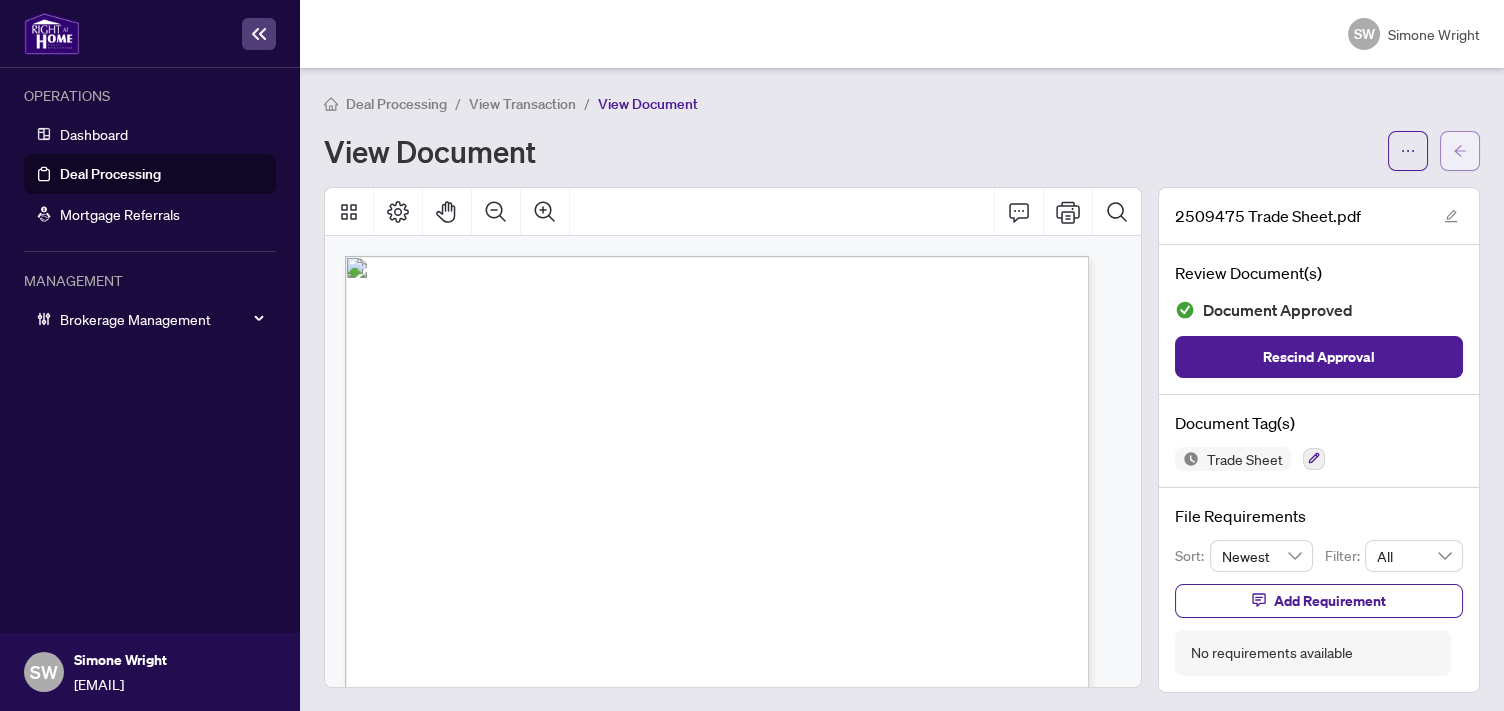 click 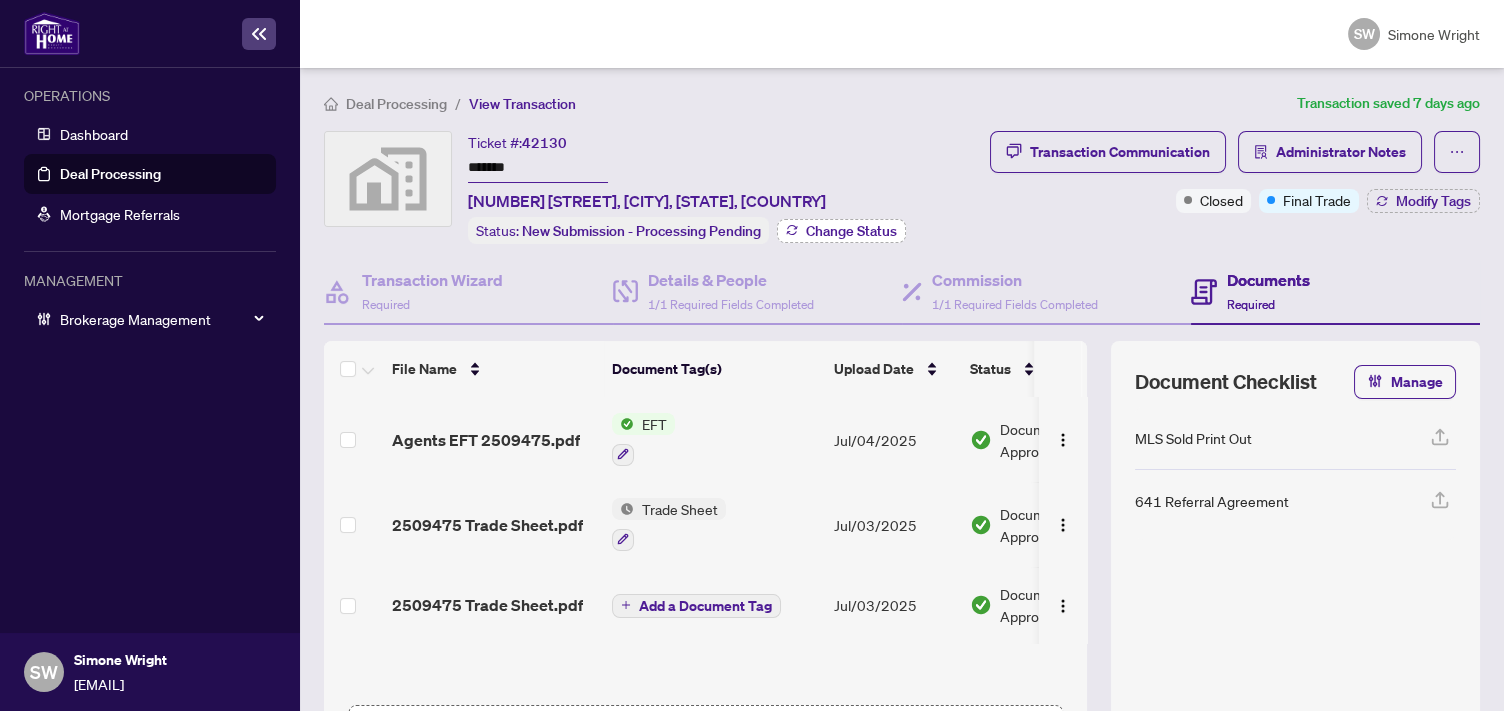 click on "Change Status" at bounding box center [851, 231] 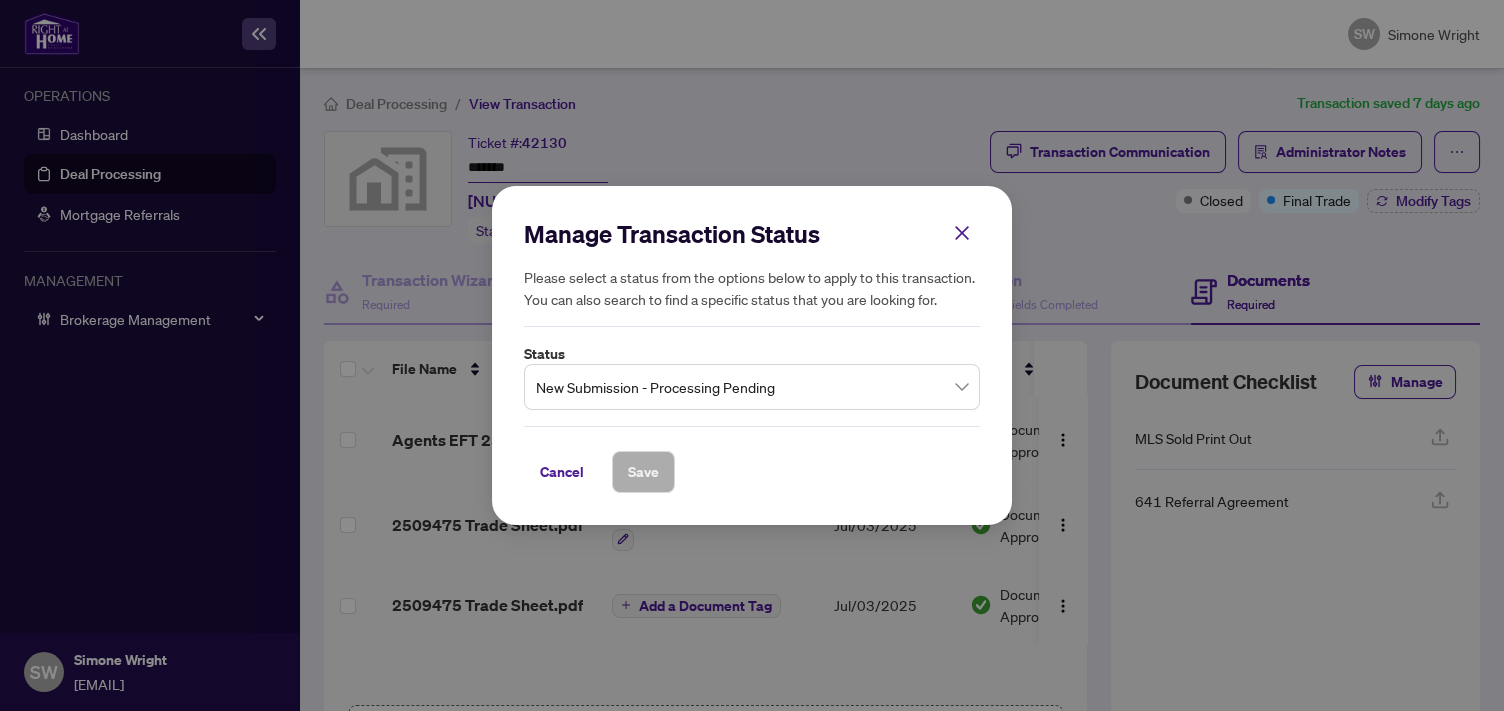 click on "New Submission - Processing Pending" at bounding box center (752, 387) 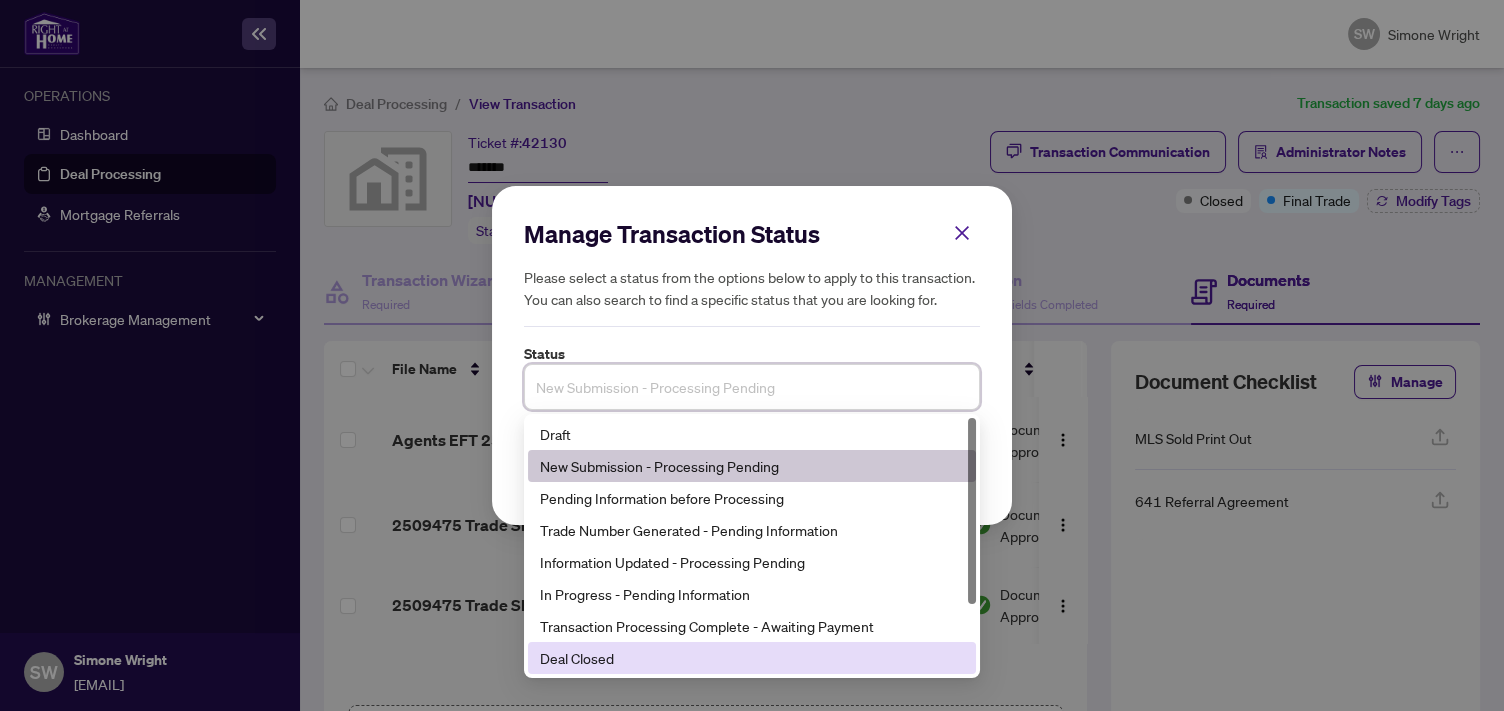 click on "Deal Closed" at bounding box center (752, 658) 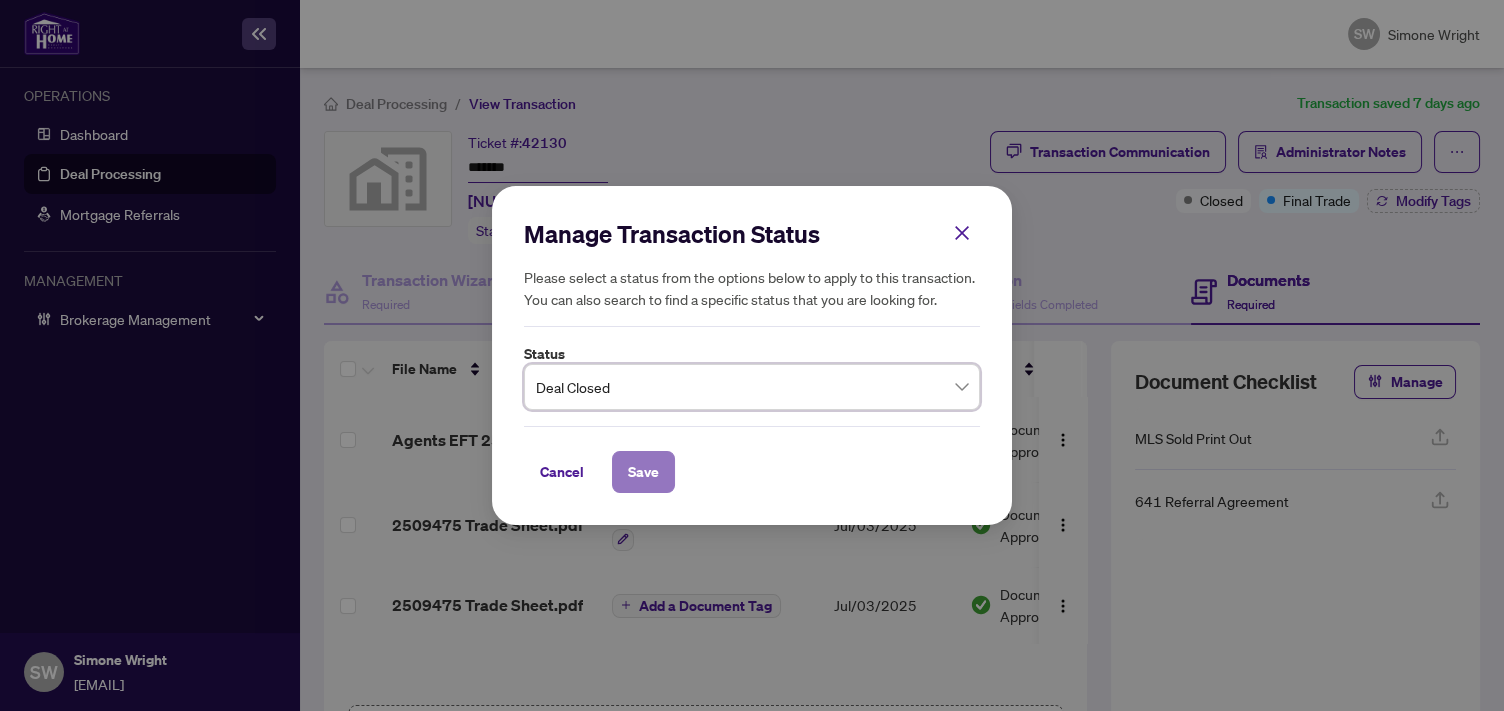 click on "Save" at bounding box center (643, 472) 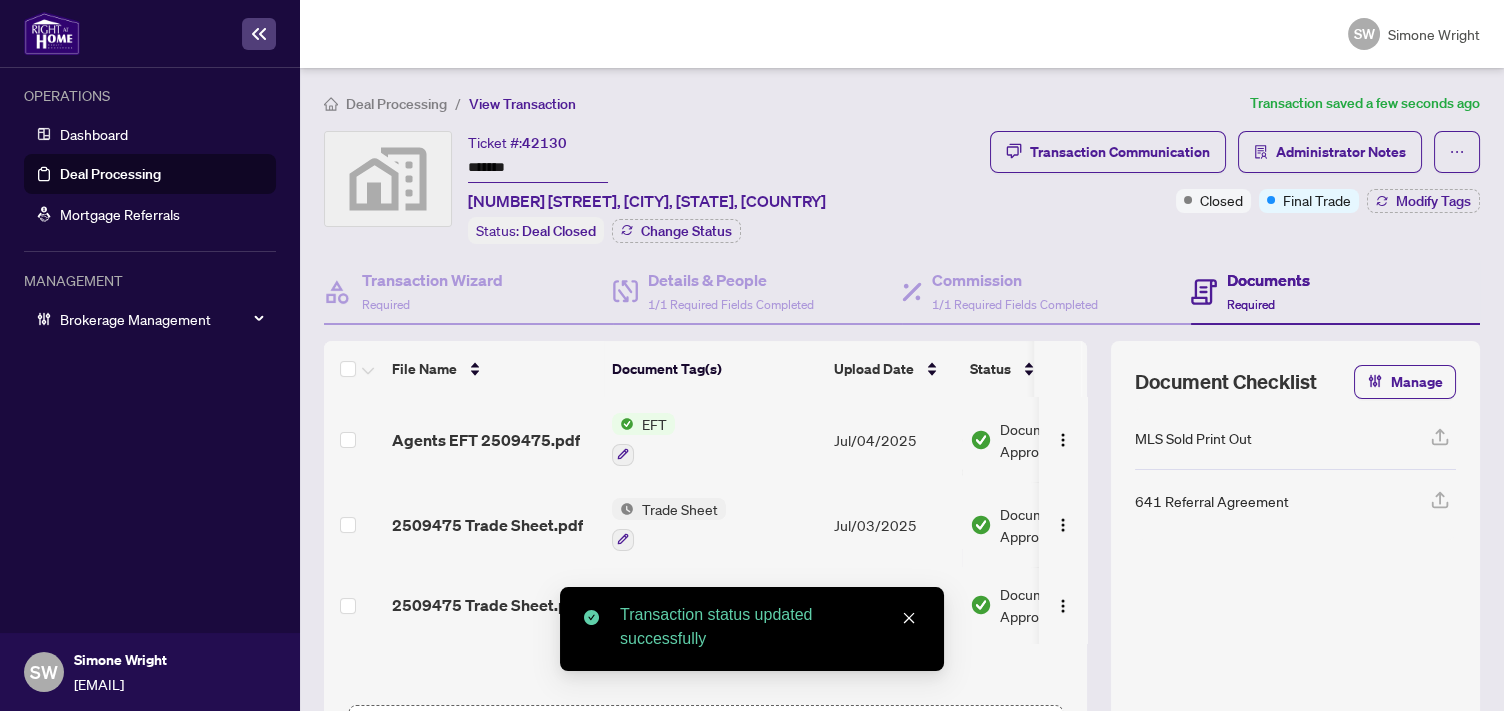 click on "Deal Processing" at bounding box center [396, 104] 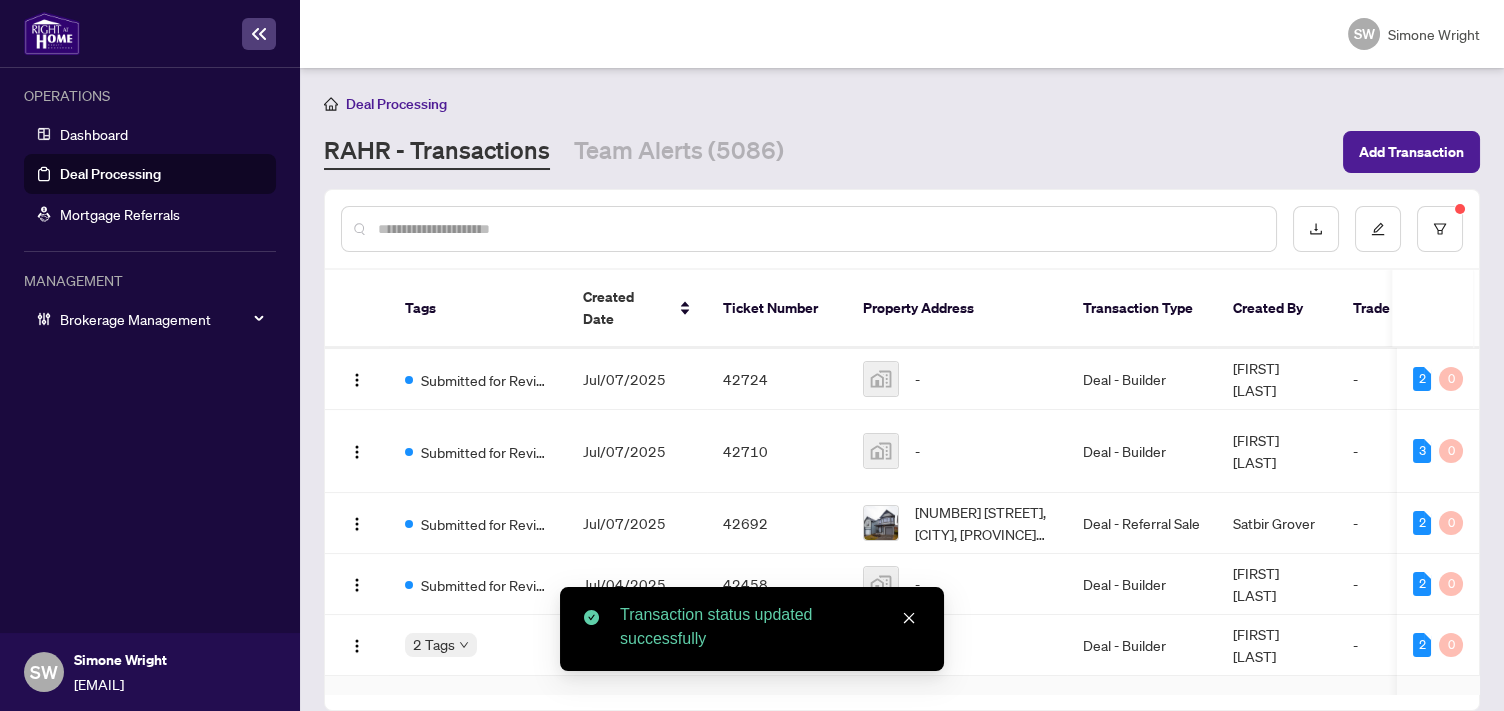 scroll, scrollTop: 341, scrollLeft: 0, axis: vertical 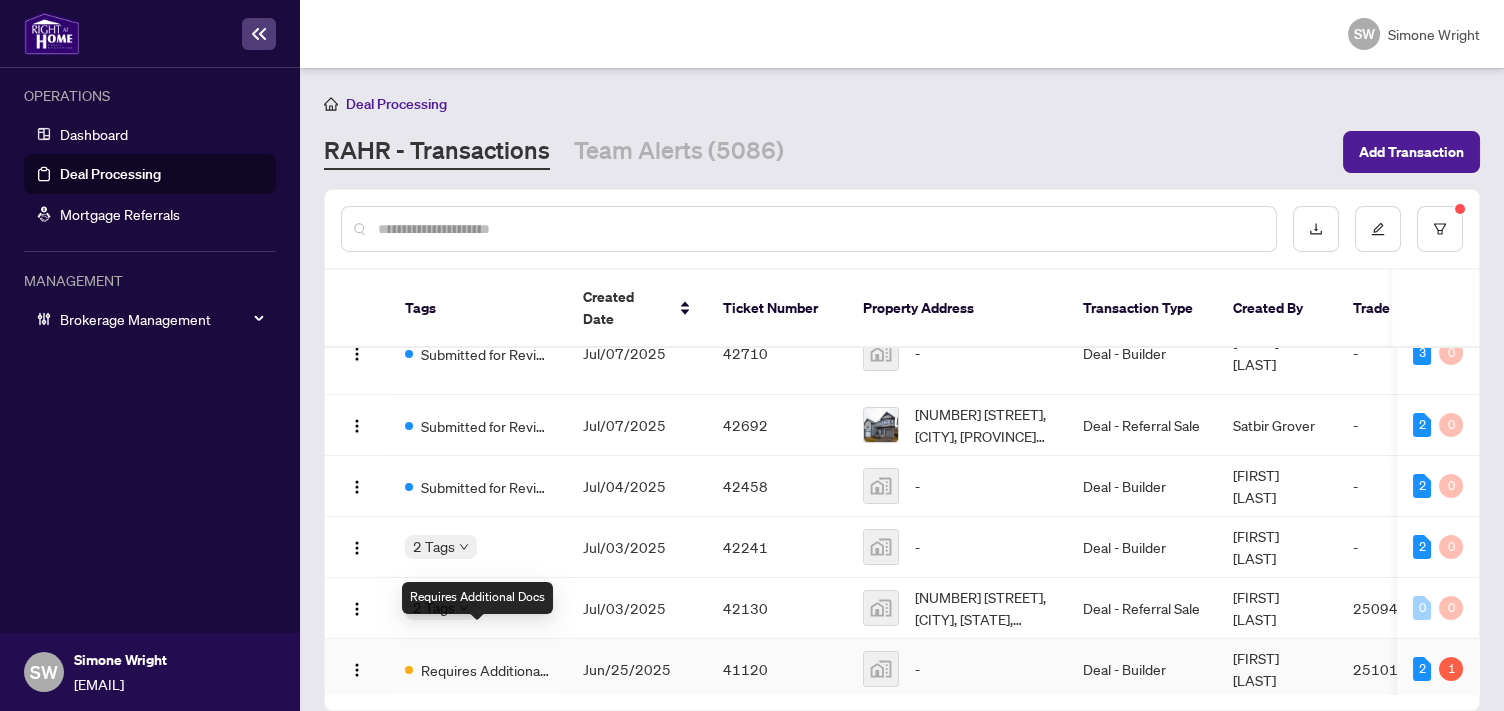 click on "Requires Additional Docs" at bounding box center [486, 670] 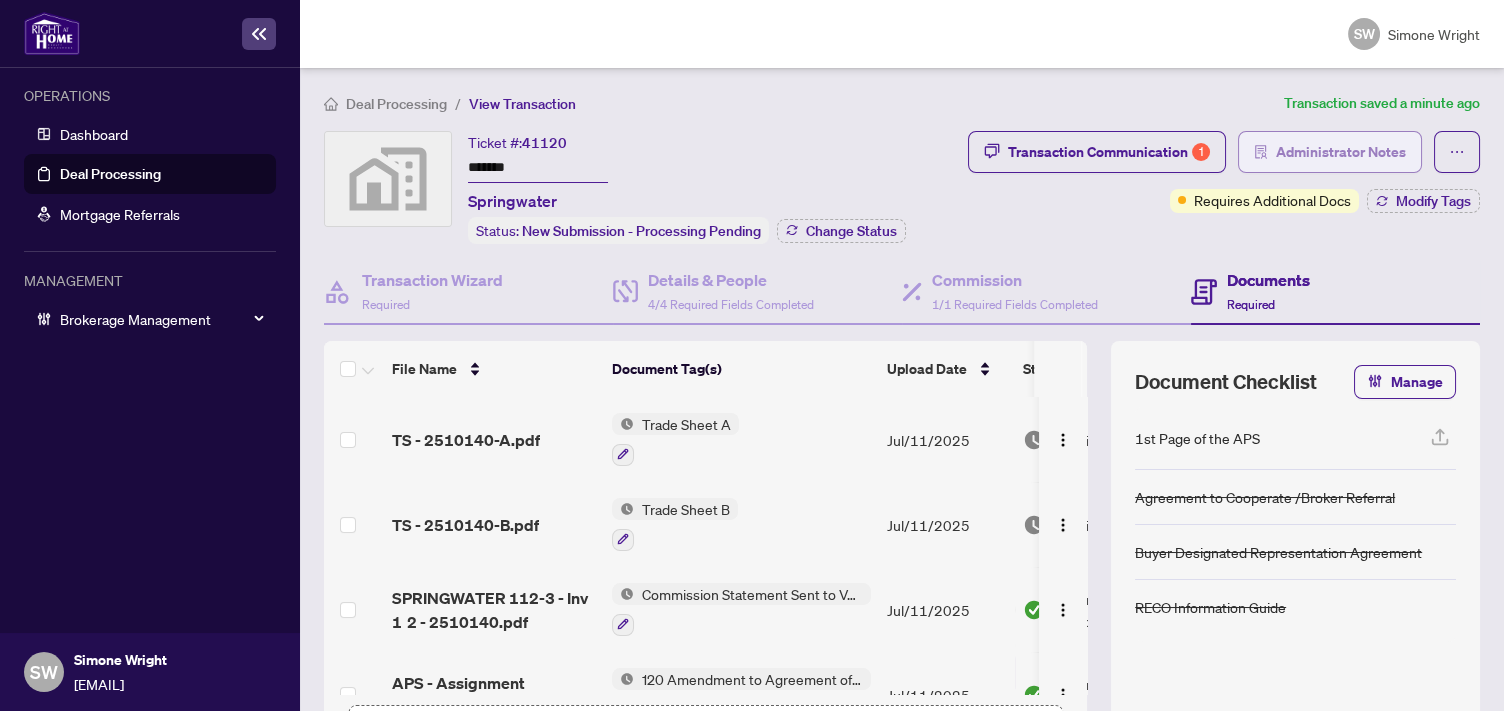 click on "Administrator Notes" at bounding box center (1341, 152) 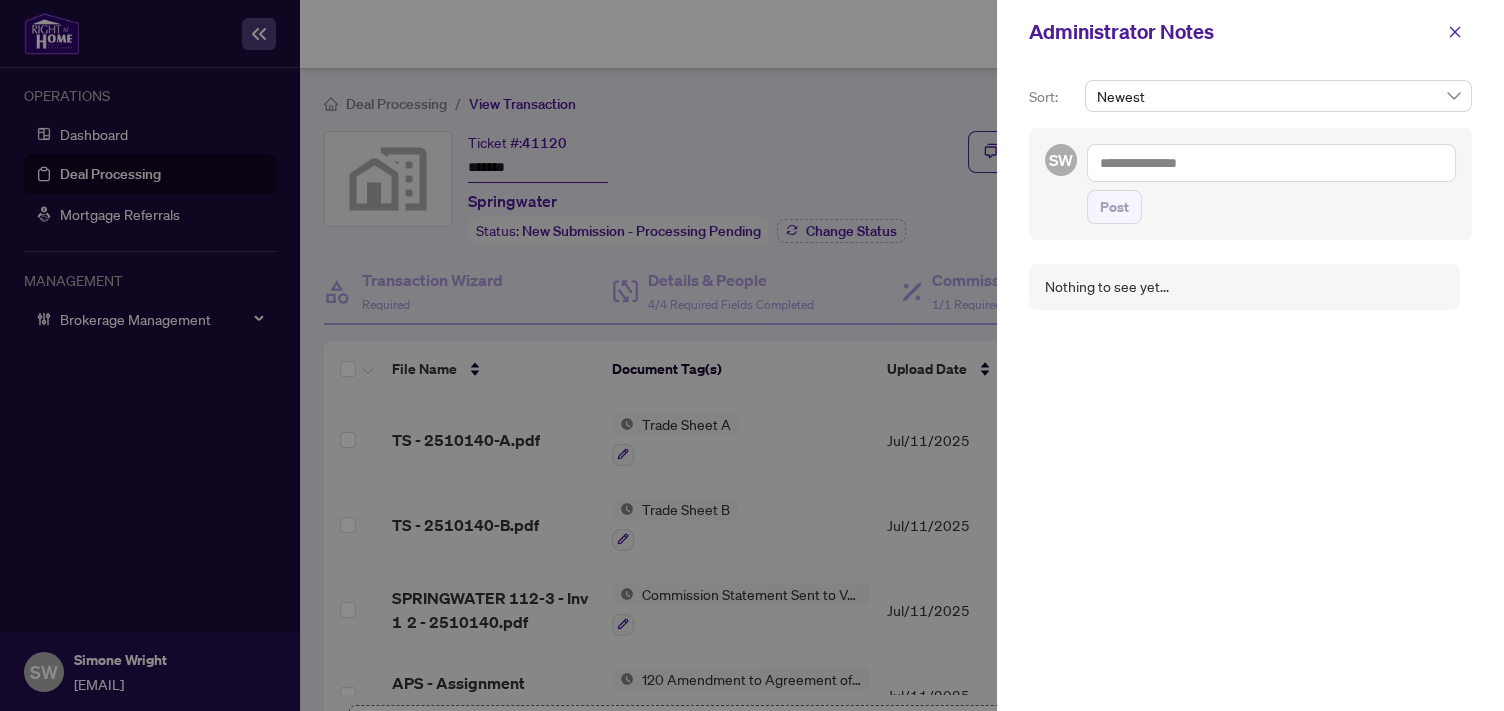 click on "Newest" at bounding box center [1278, 96] 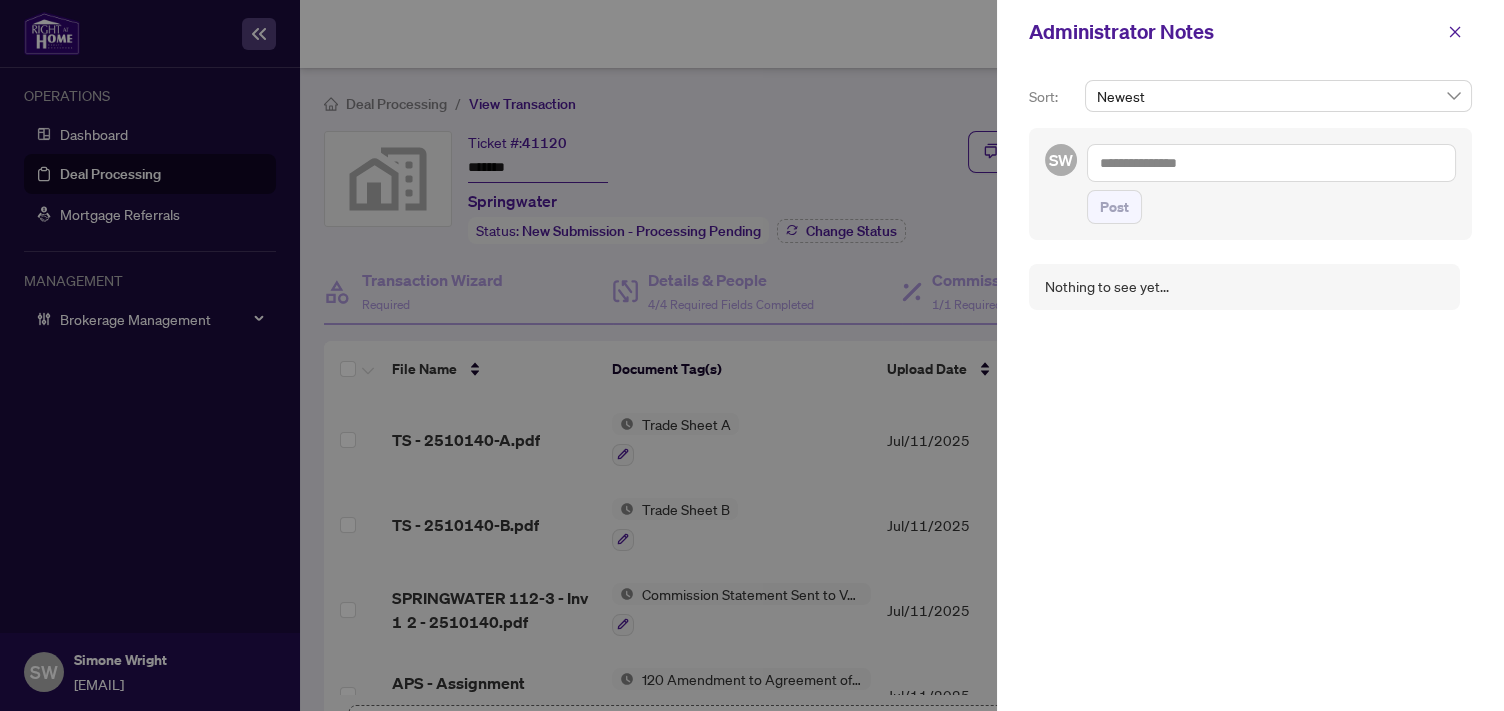 click on "Administrator Notes" at bounding box center (1250, 32) 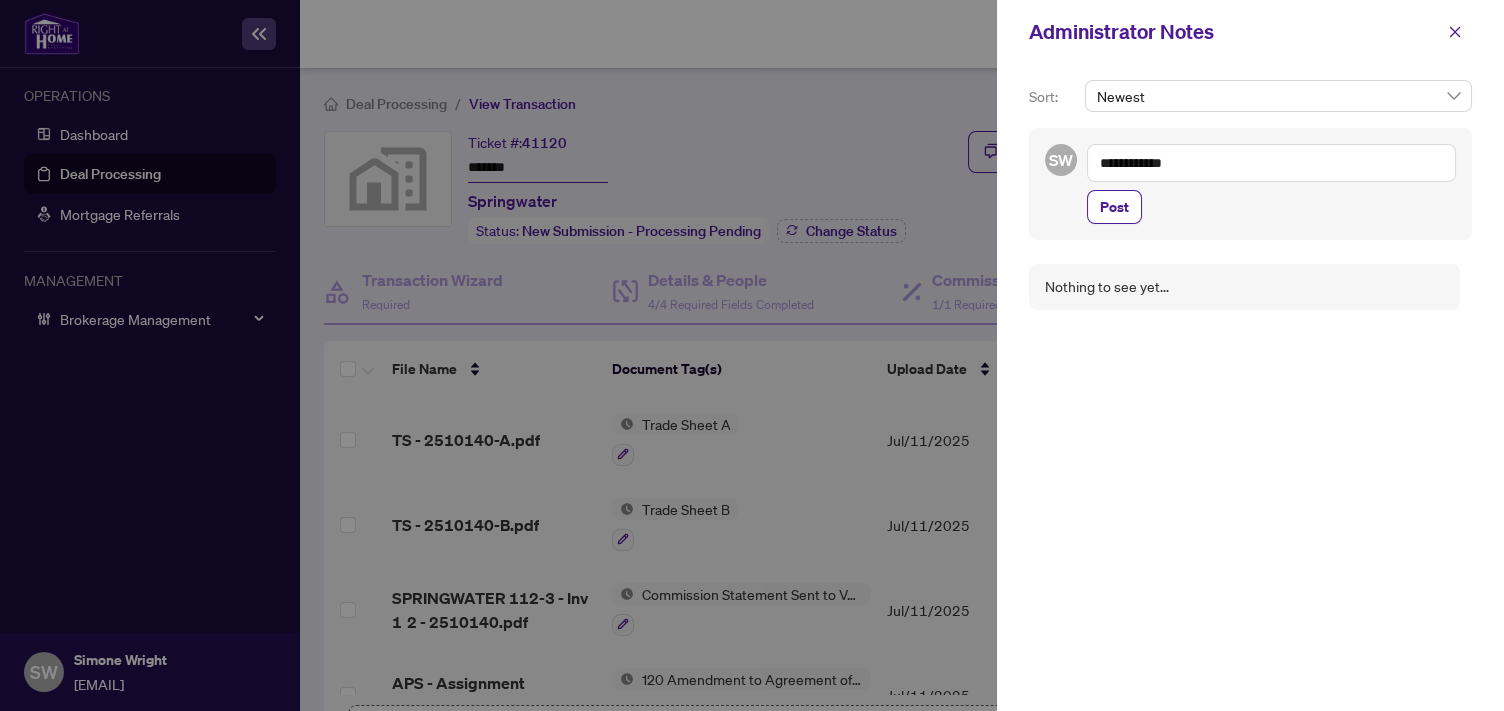 paste on "**********" 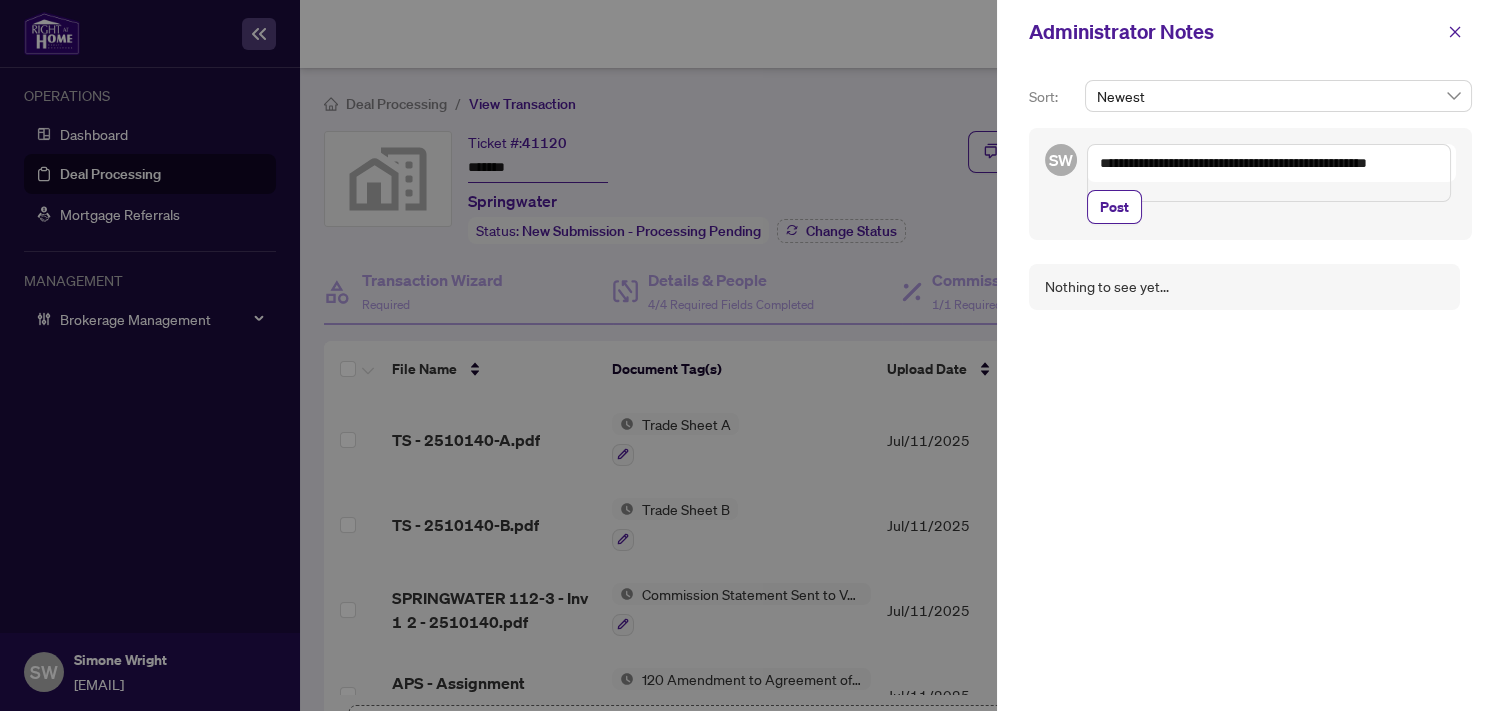 drag, startPoint x: 1168, startPoint y: 159, endPoint x: 1251, endPoint y: 164, distance: 83.15047 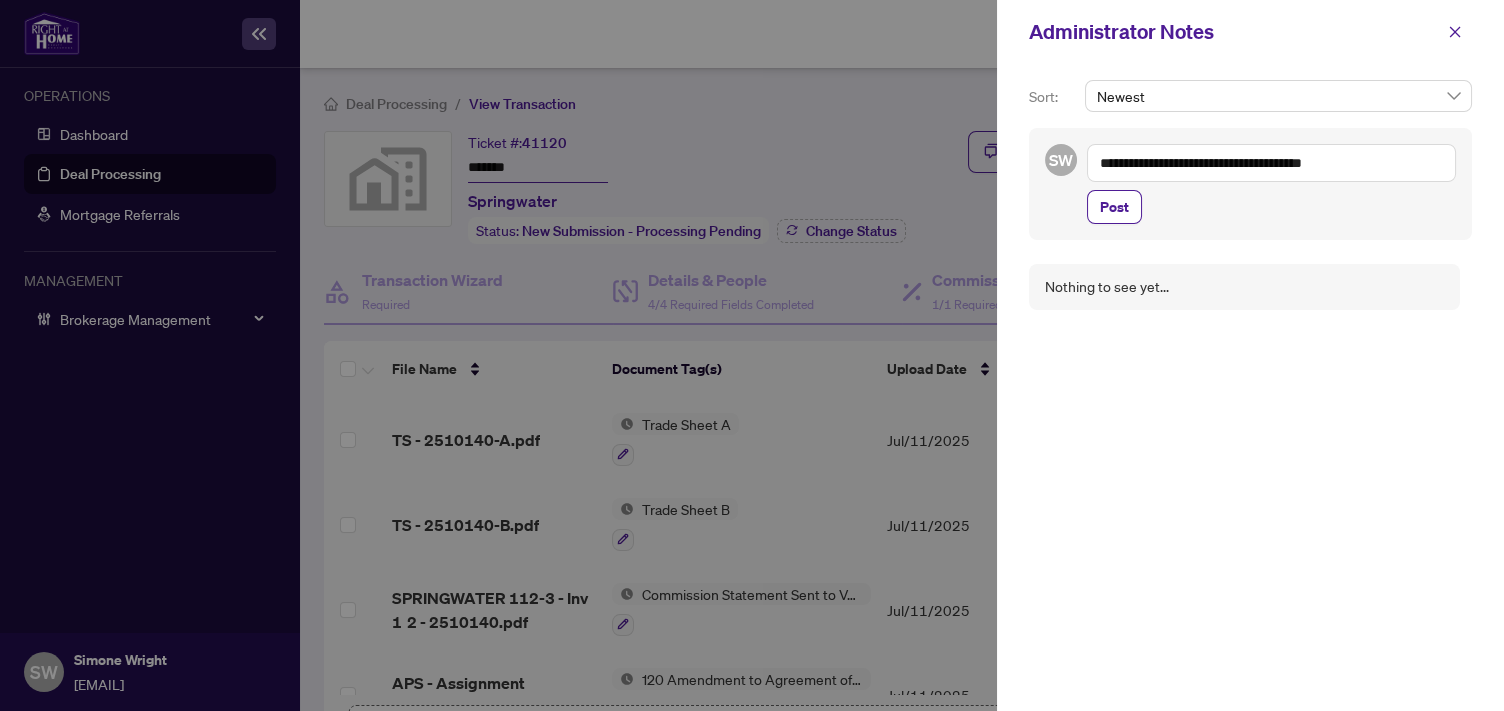 click on "**********" at bounding box center [1271, 163] 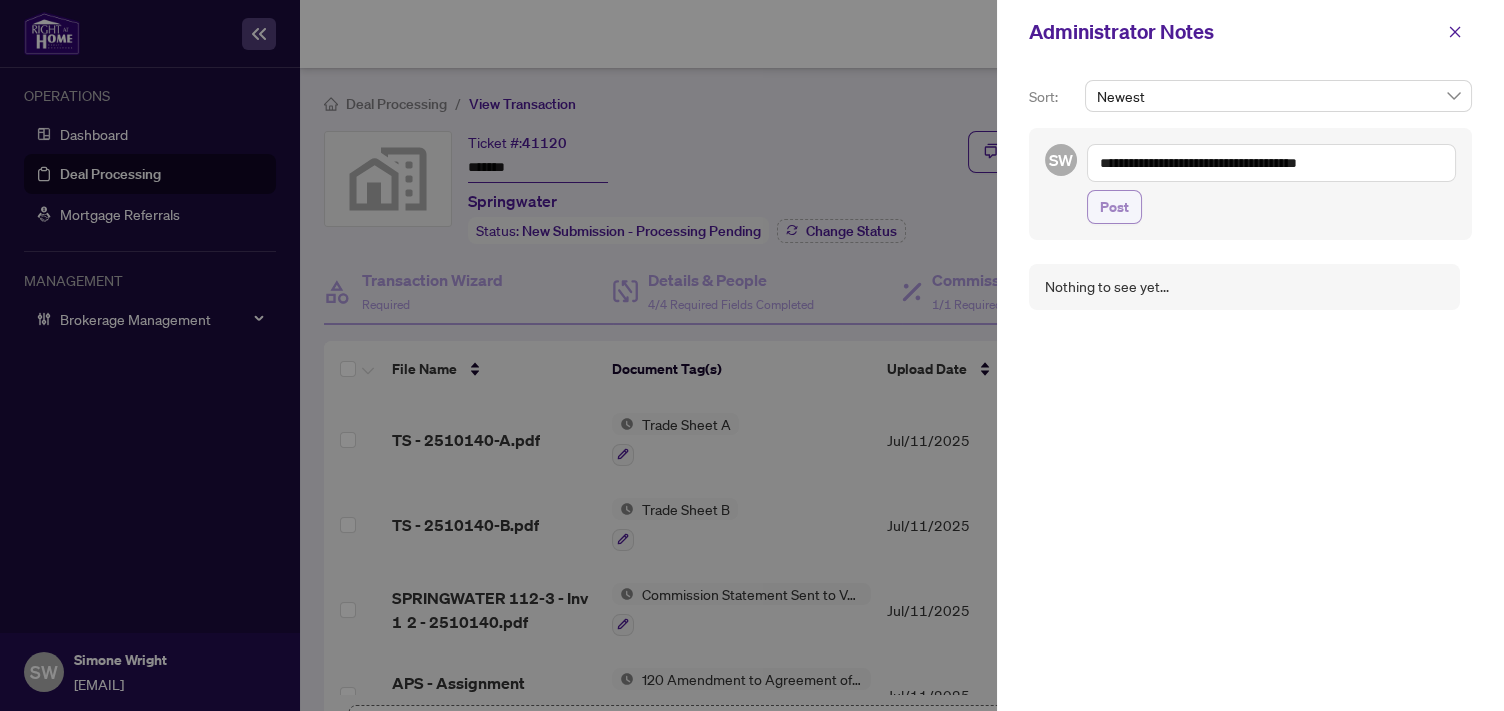 type on "**********" 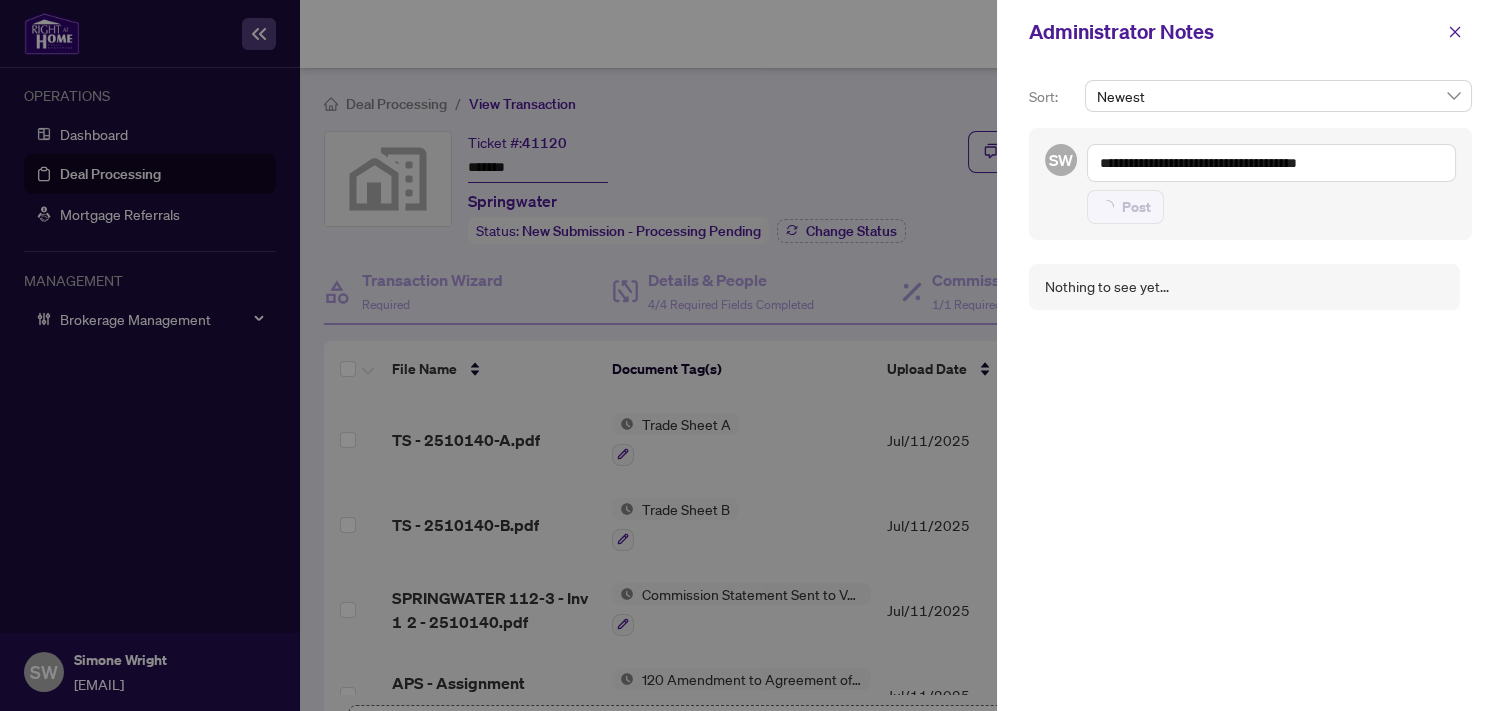 type 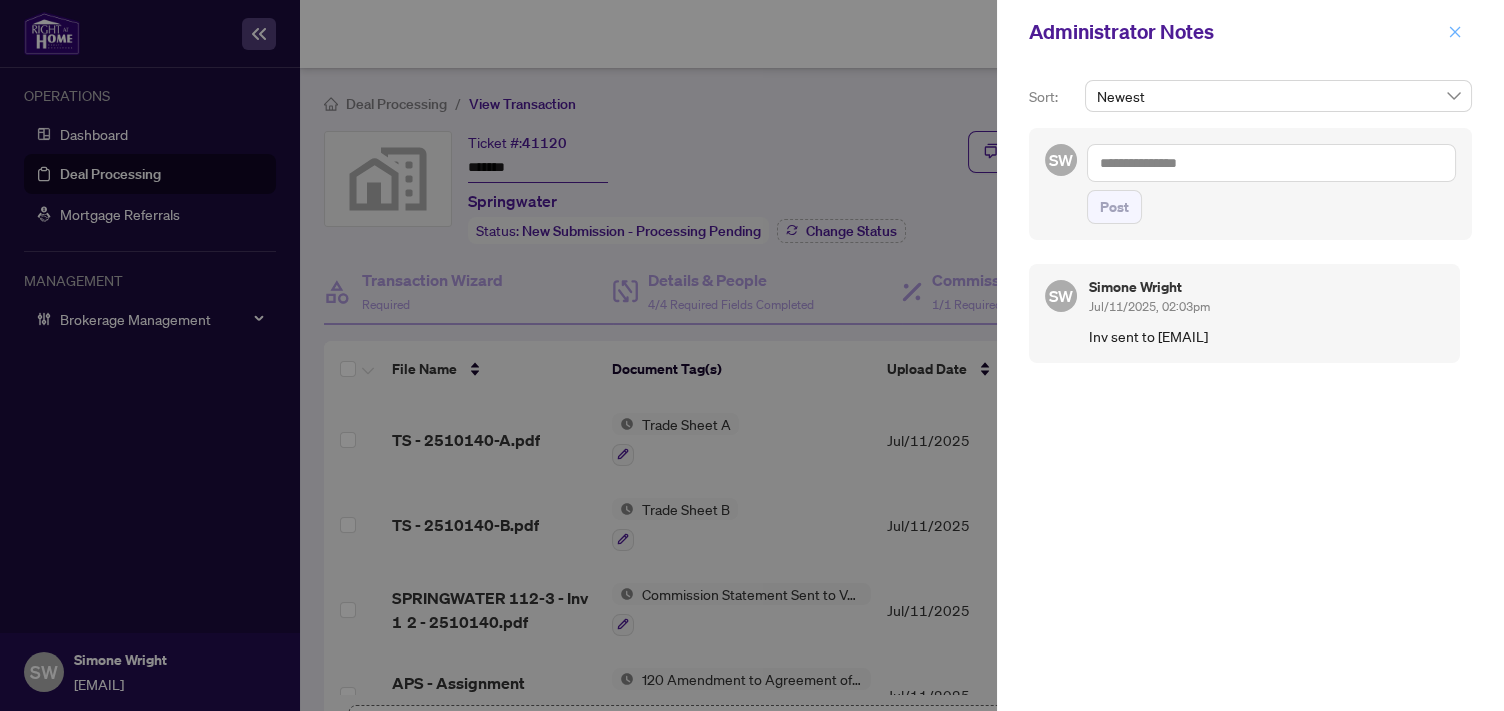 click 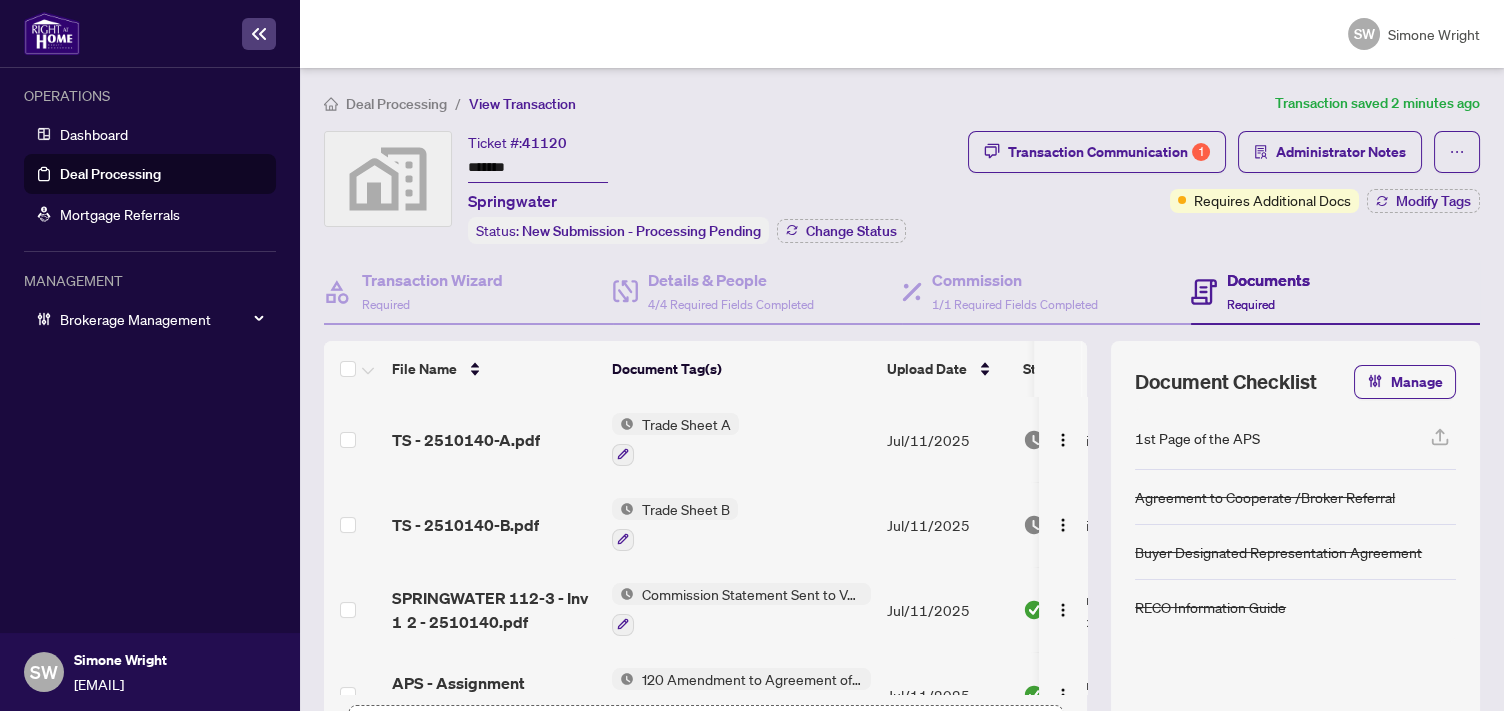 click on "Deal Processing" at bounding box center [396, 104] 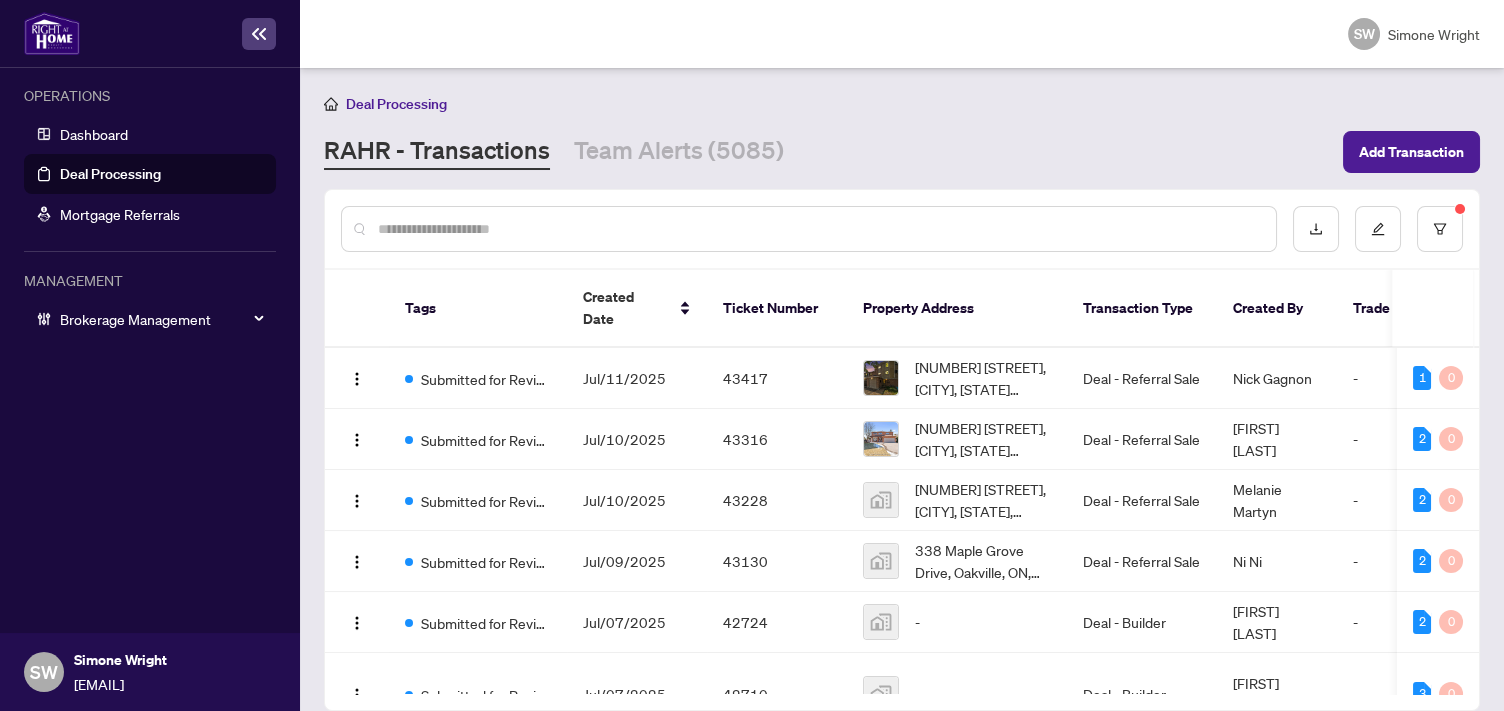 scroll, scrollTop: 280, scrollLeft: 0, axis: vertical 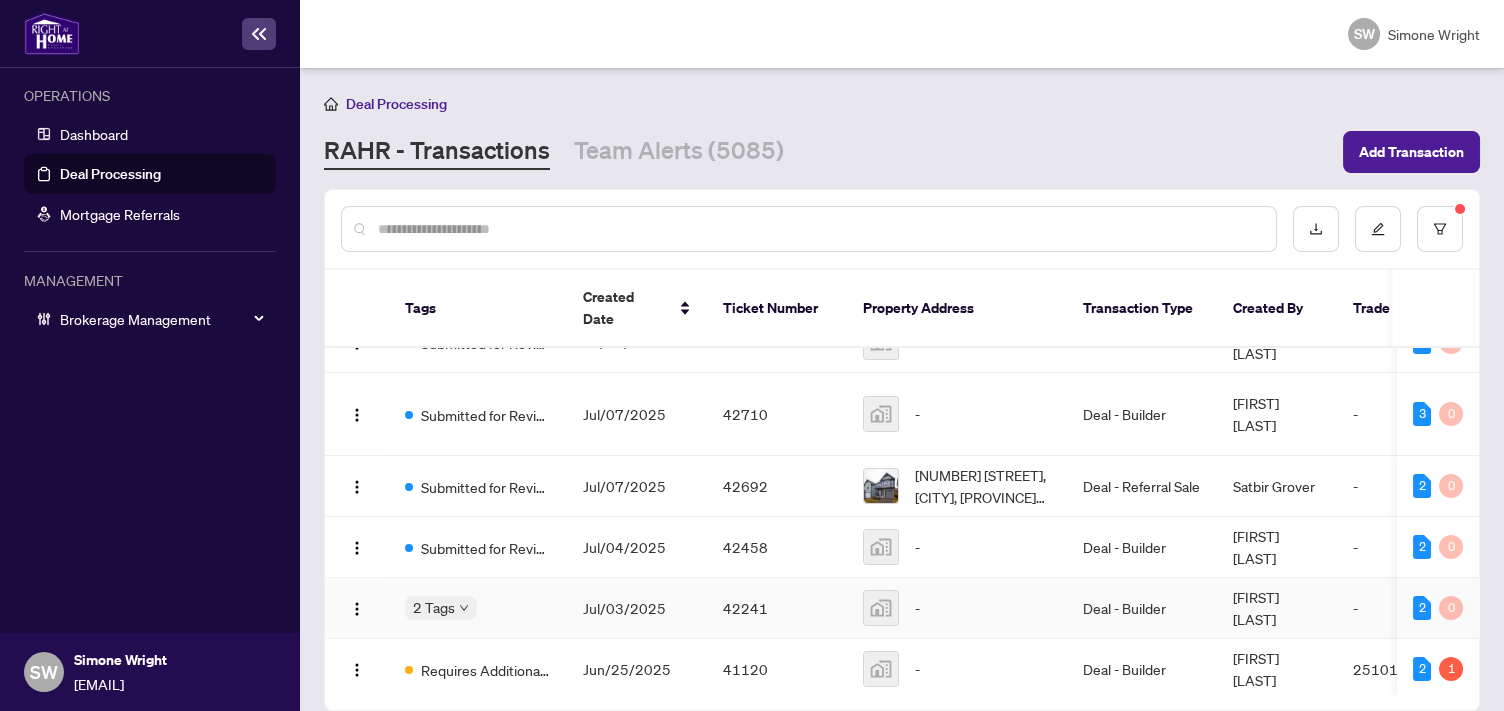 click on "2 Tags" at bounding box center [478, 607] 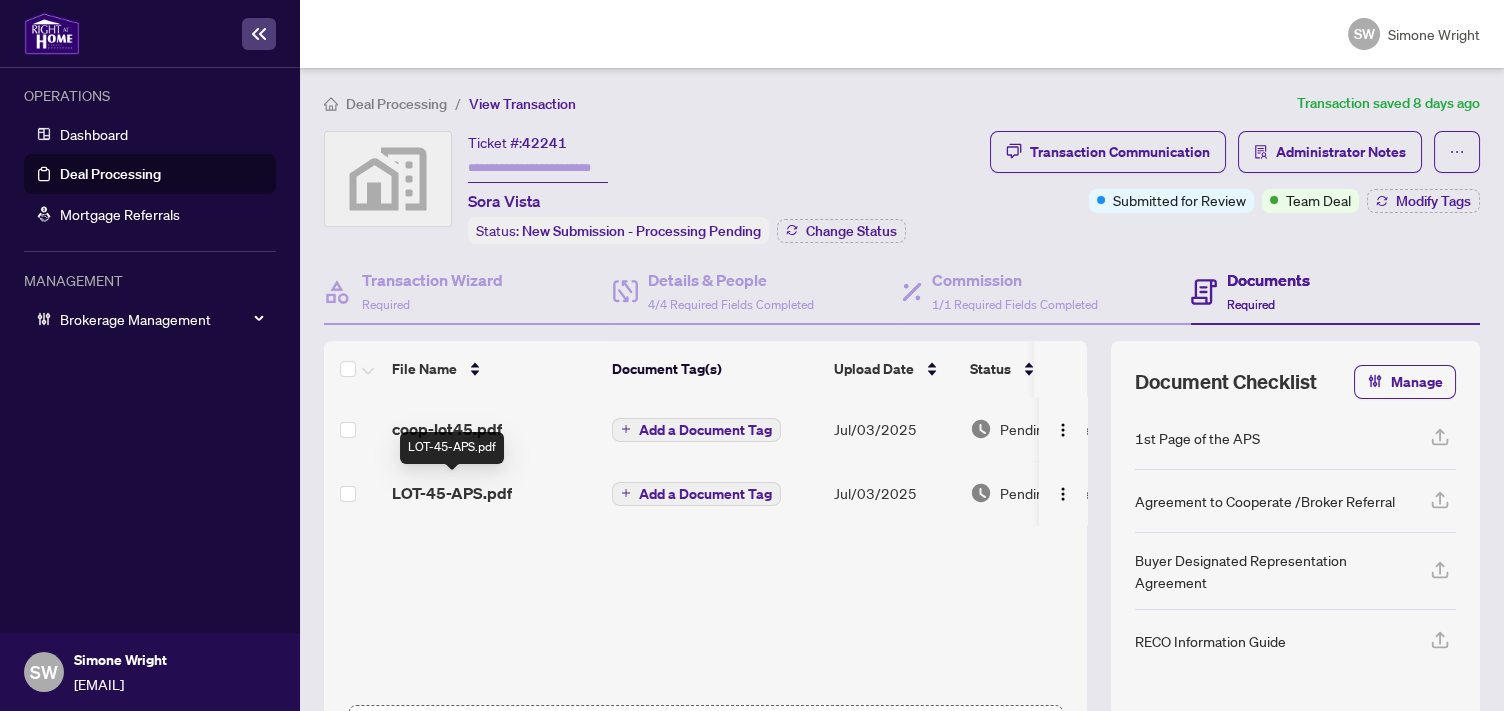 click on "LOT-45-APS.pdf" at bounding box center (452, 493) 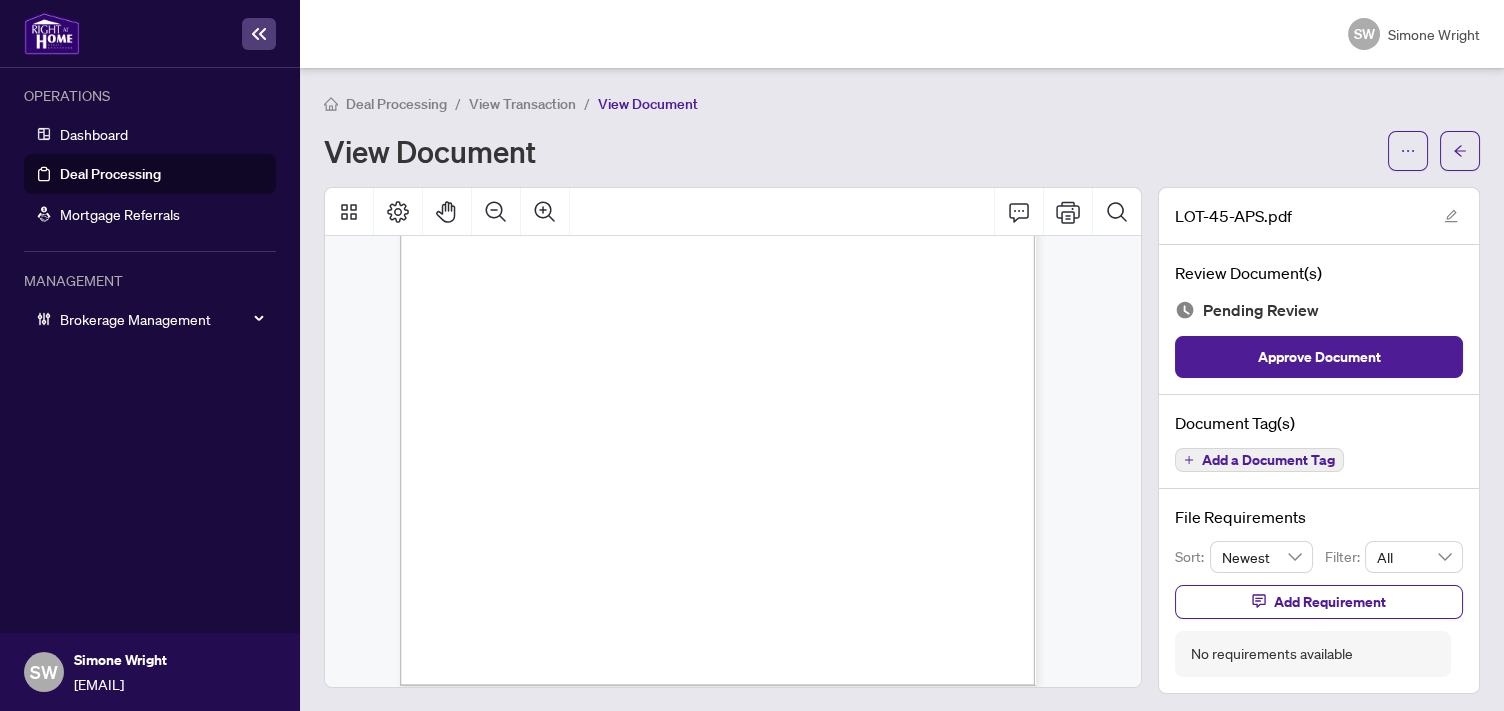 scroll, scrollTop: 640, scrollLeft: 0, axis: vertical 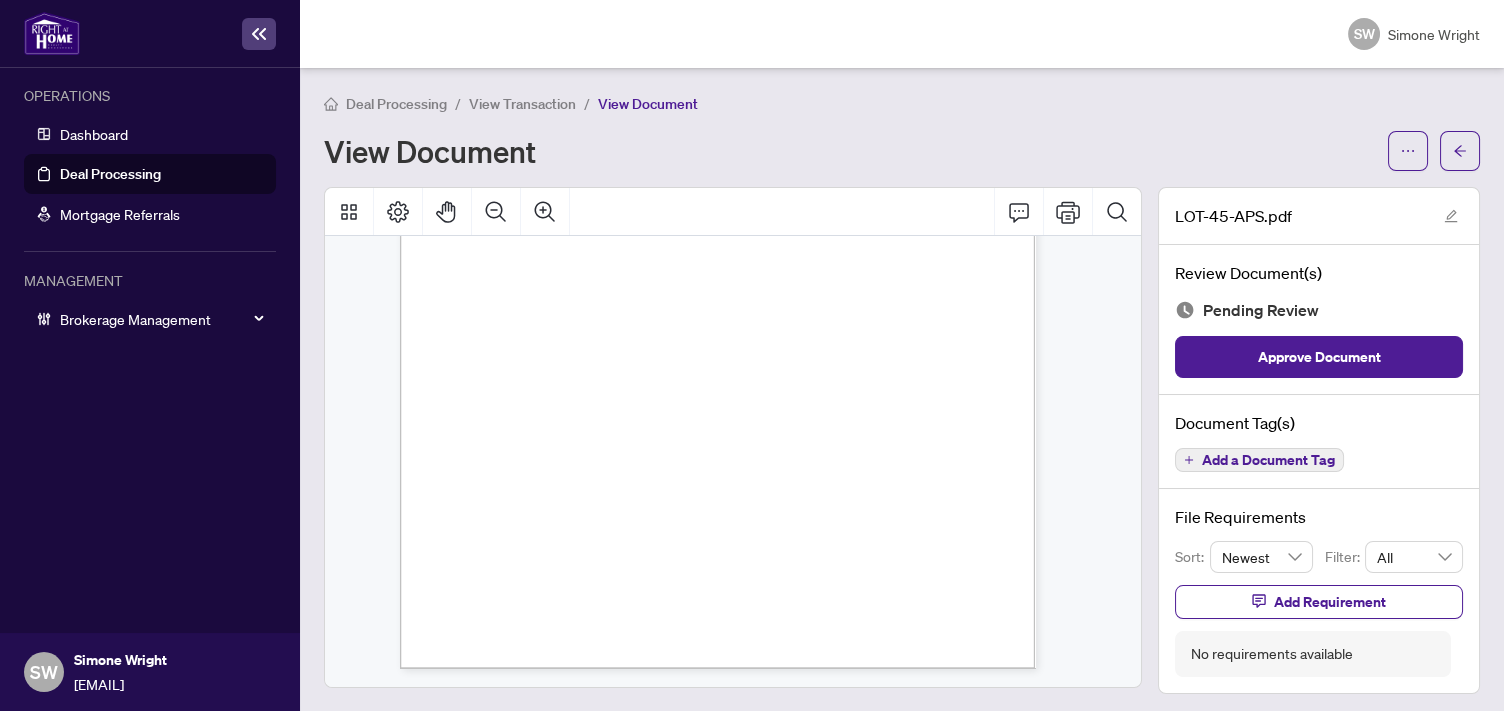 click on "Add a Document Tag" at bounding box center [1268, 460] 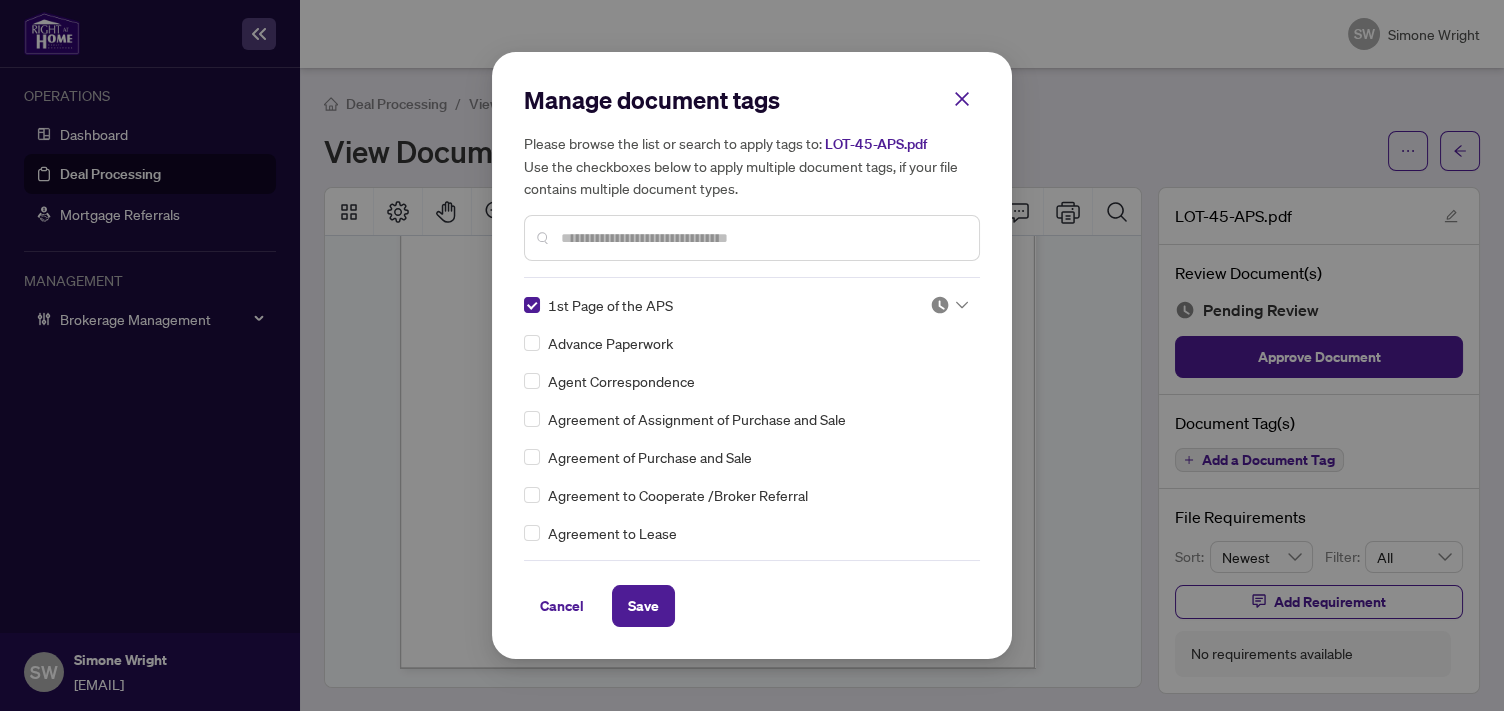 drag, startPoint x: 636, startPoint y: 601, endPoint x: 874, endPoint y: 566, distance: 240.55977 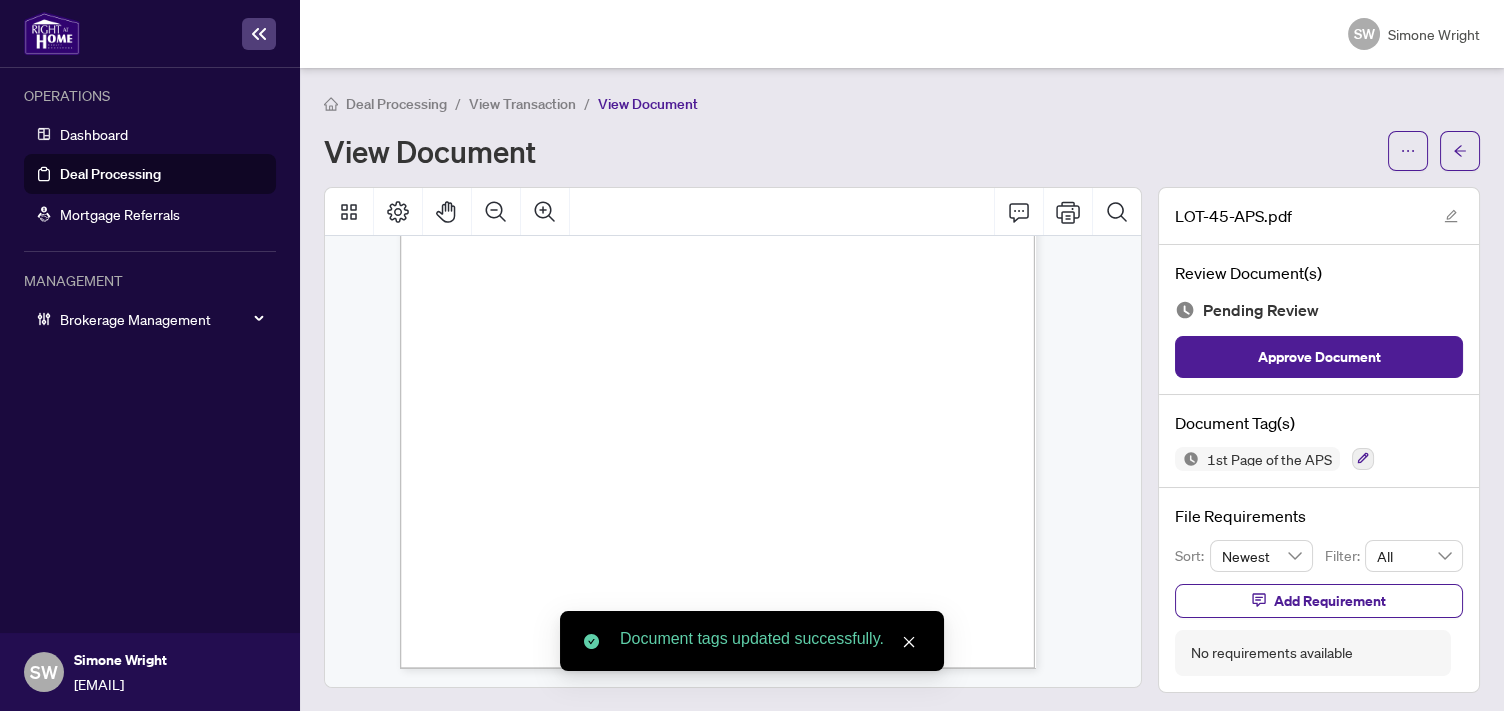 click on "Approve Document" at bounding box center [1319, 357] 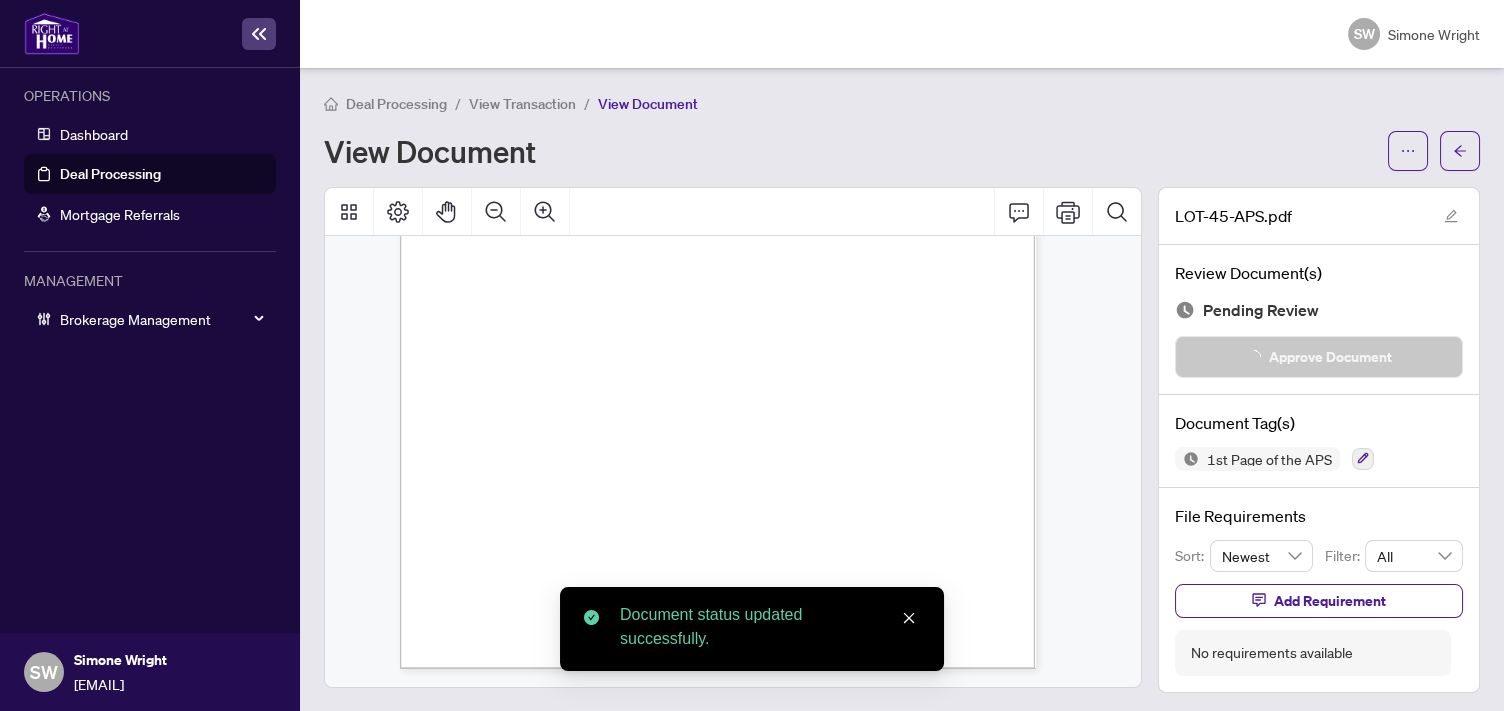 click on "View Transaction" at bounding box center (522, 104) 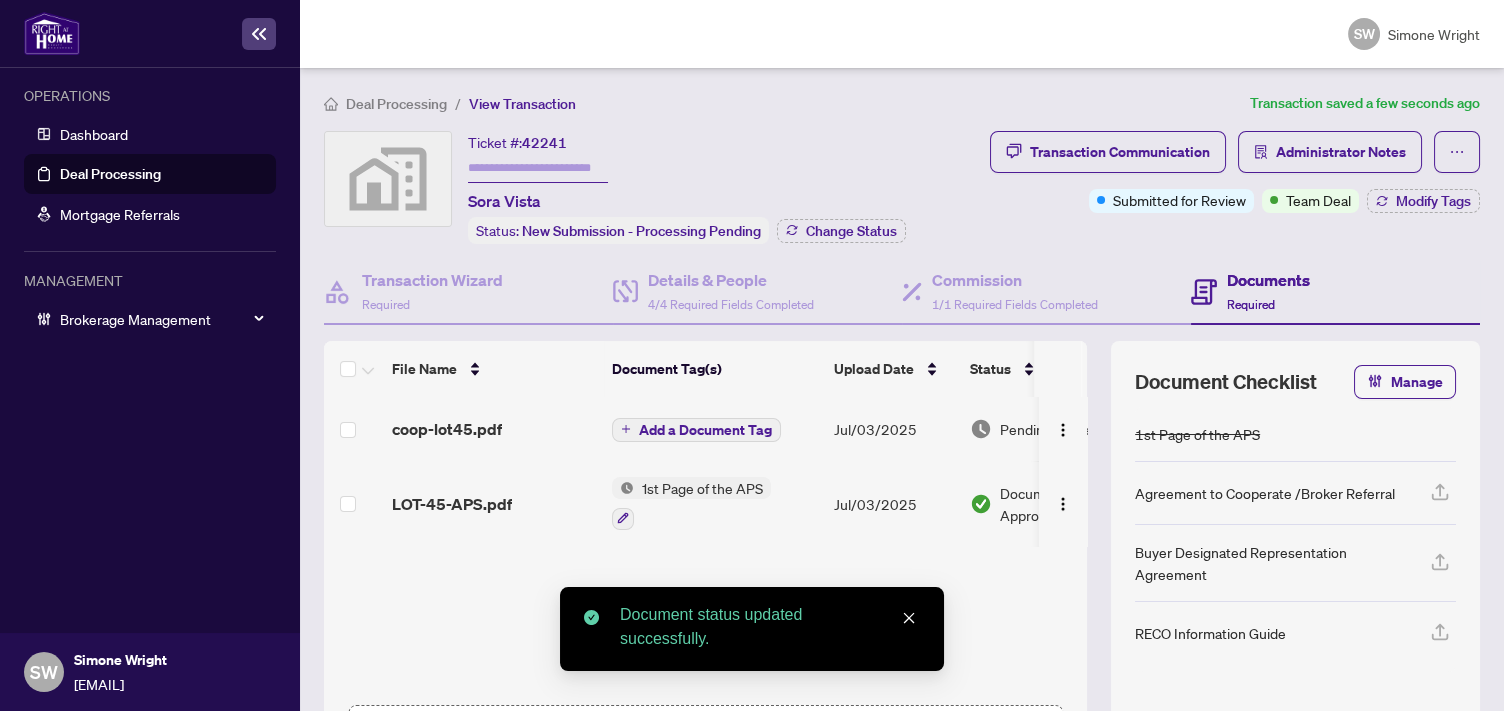 click on "coop-lot45.pdf" at bounding box center (494, 429) 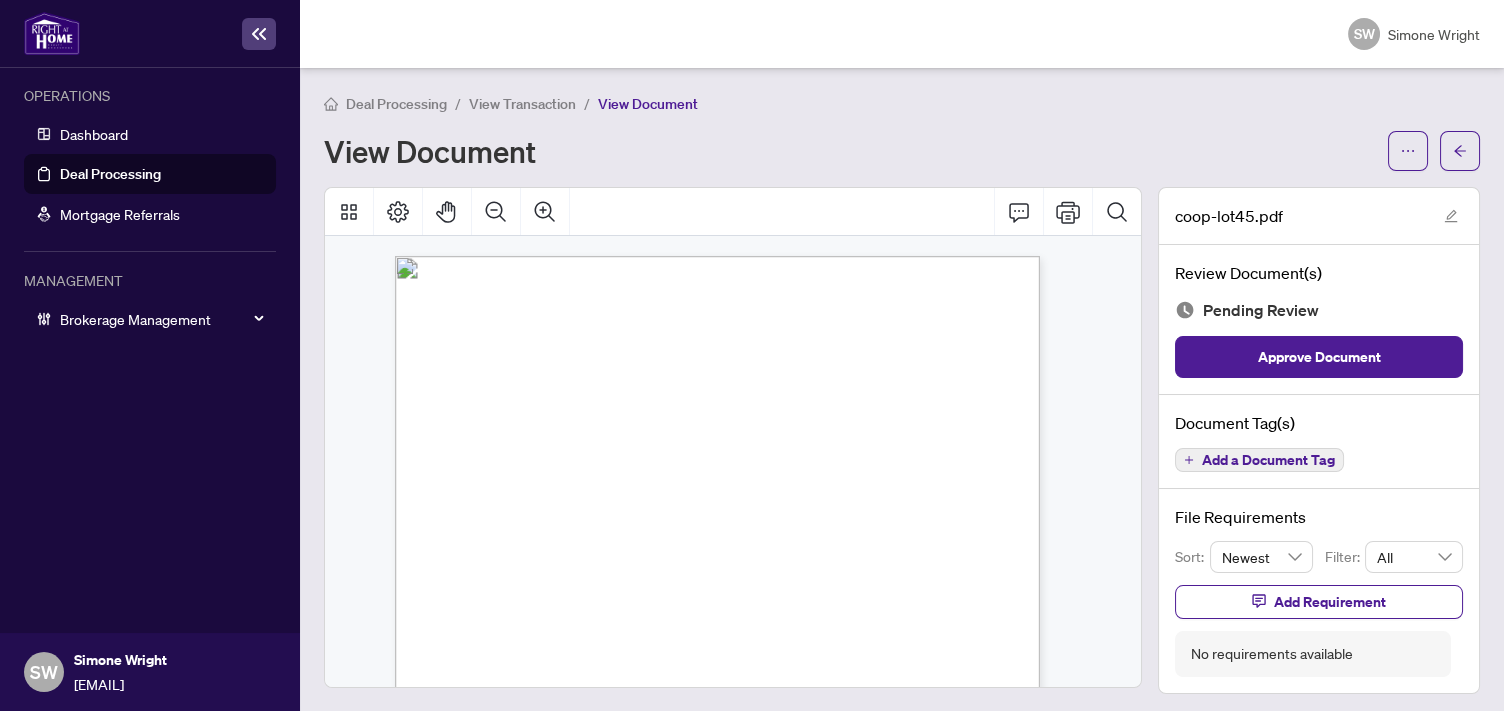 click on "Add a Document Tag" at bounding box center [1268, 460] 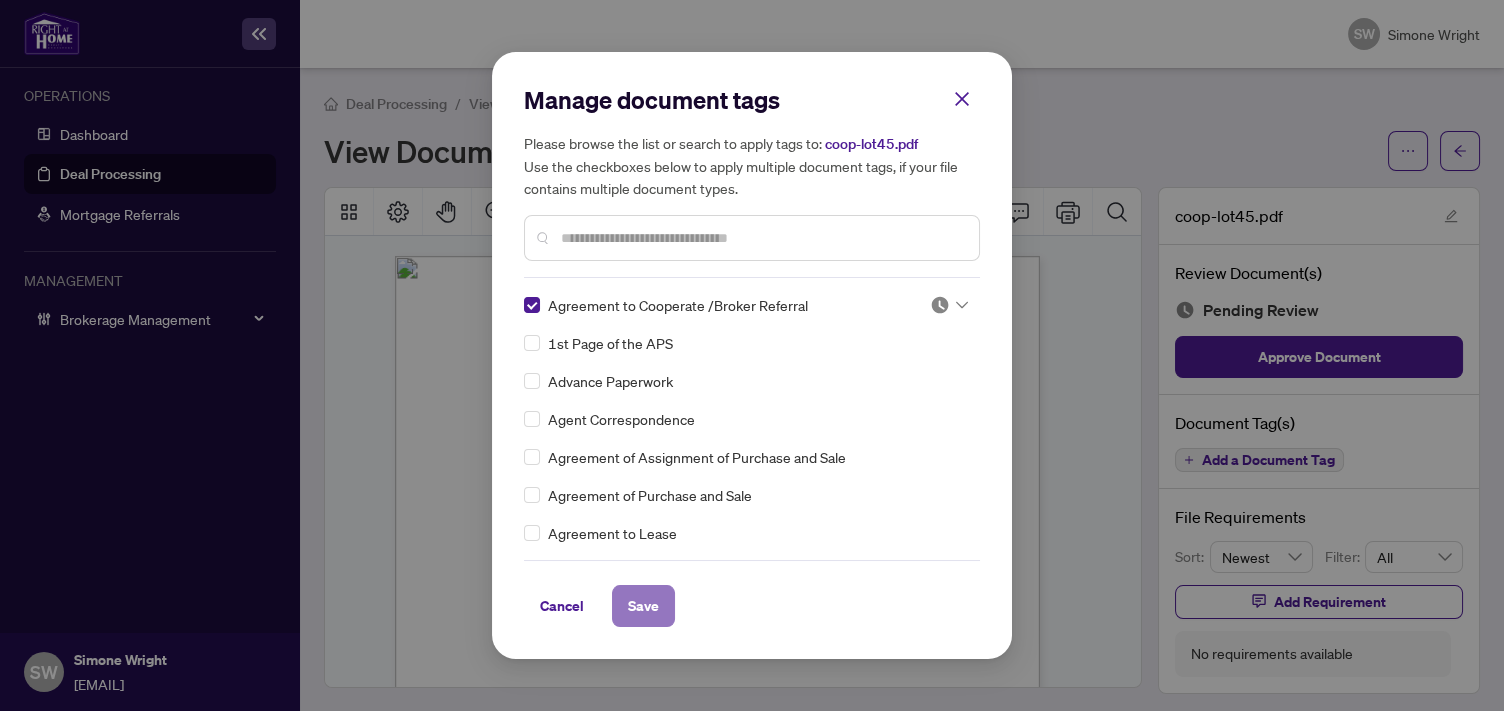 click on "Save" at bounding box center [643, 606] 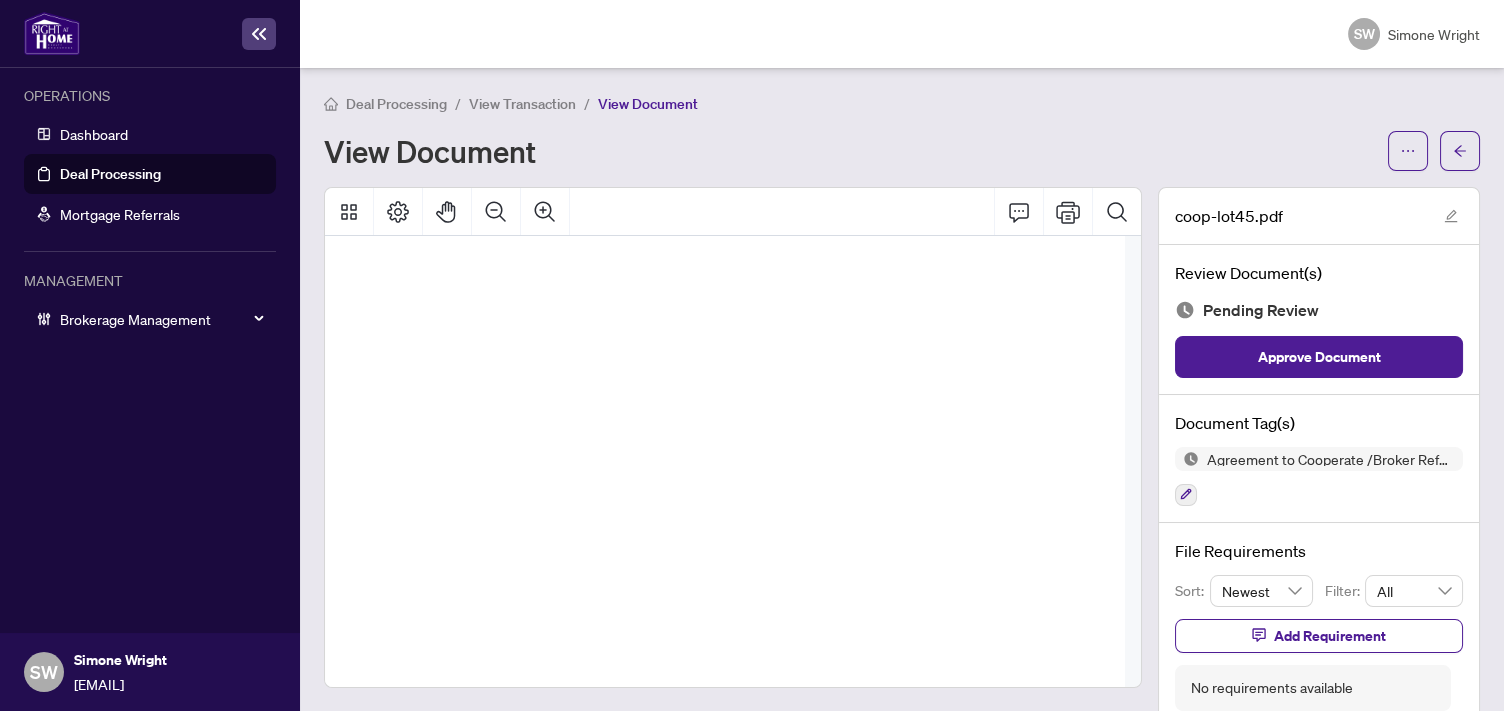 scroll, scrollTop: 601, scrollLeft: 40, axis: both 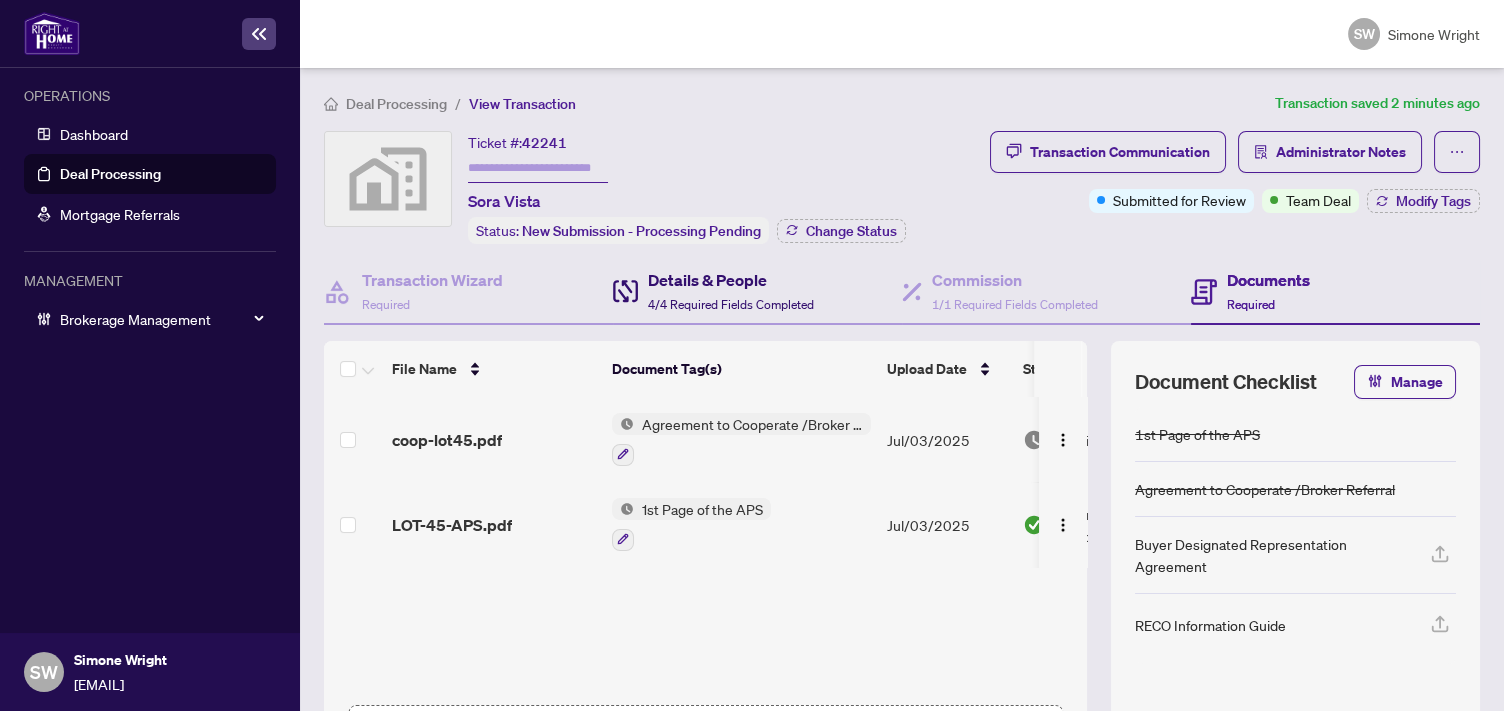 click on "Details & People" at bounding box center [731, 280] 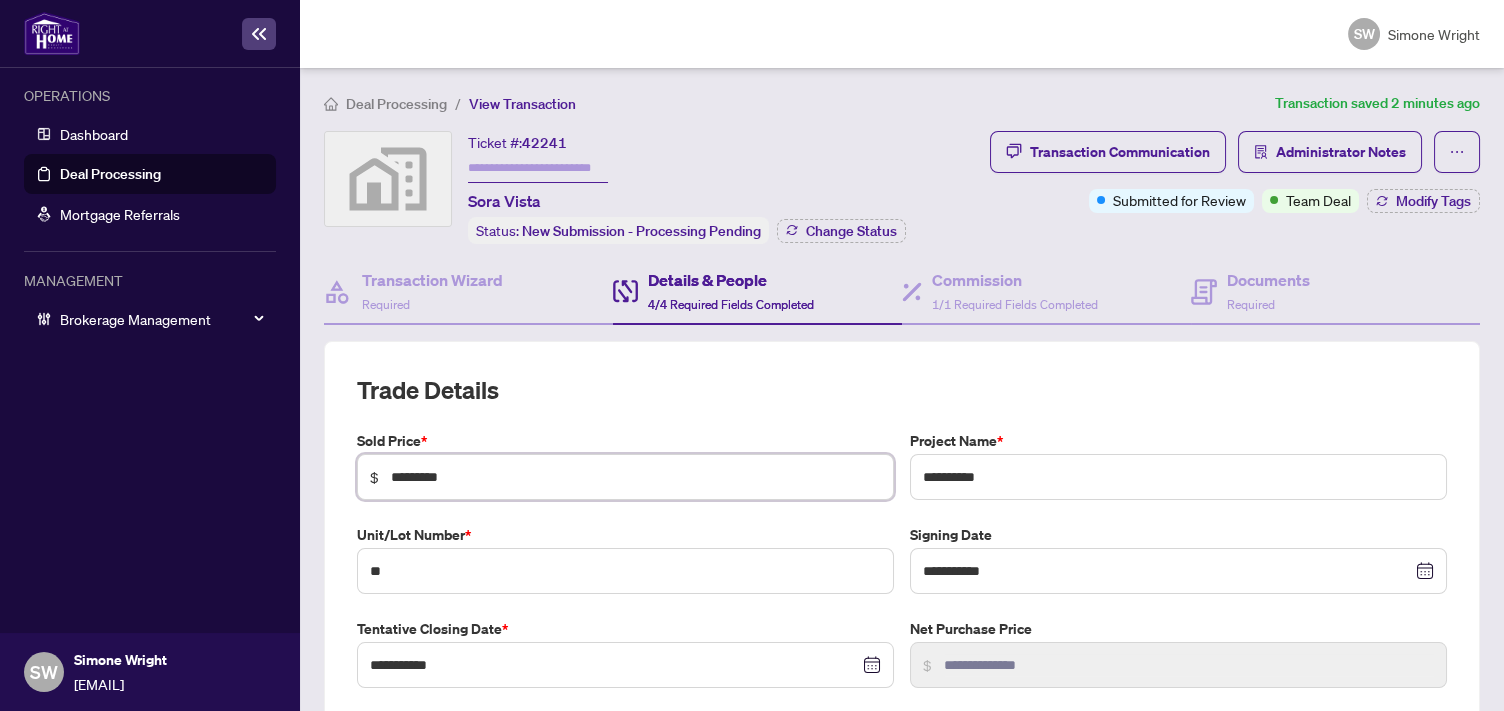 click on "*********" at bounding box center [636, 477] 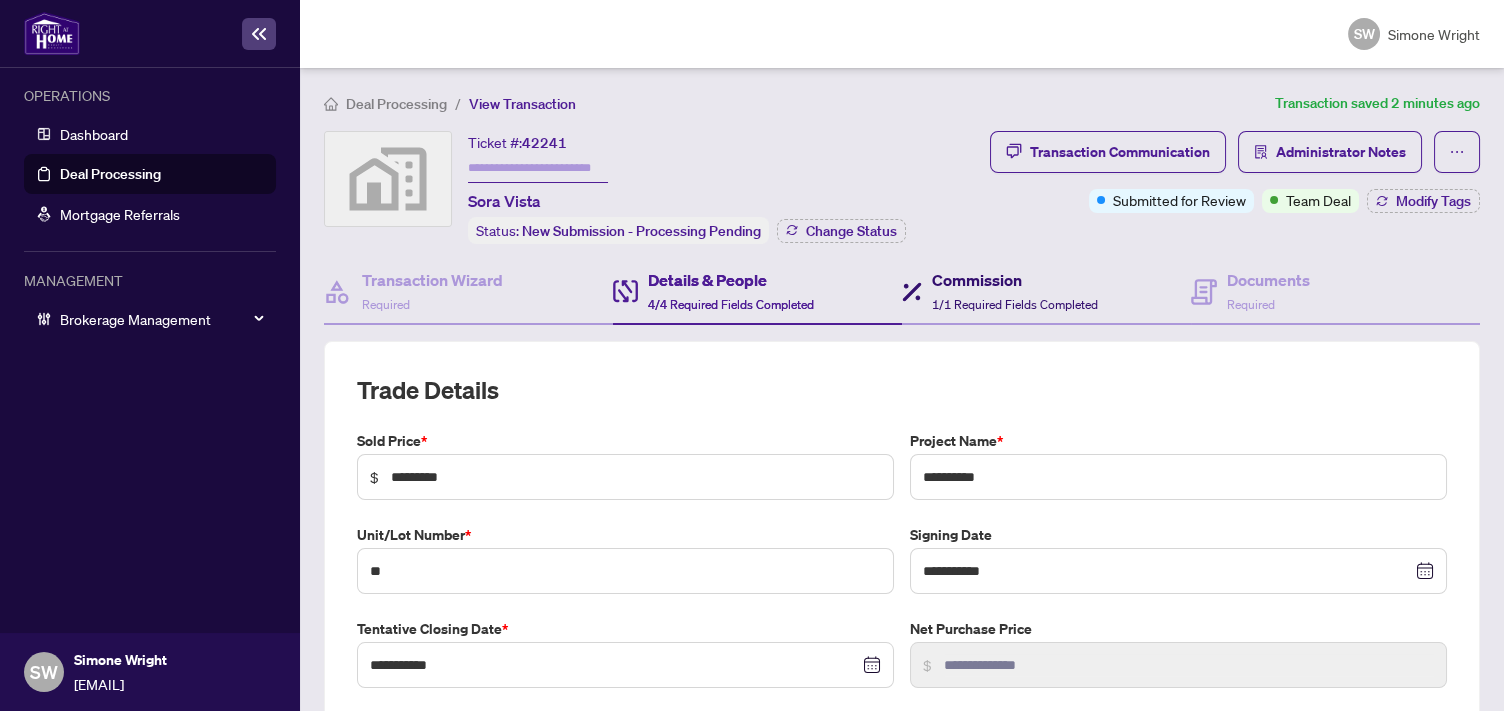 click on "Commission" at bounding box center (1015, 280) 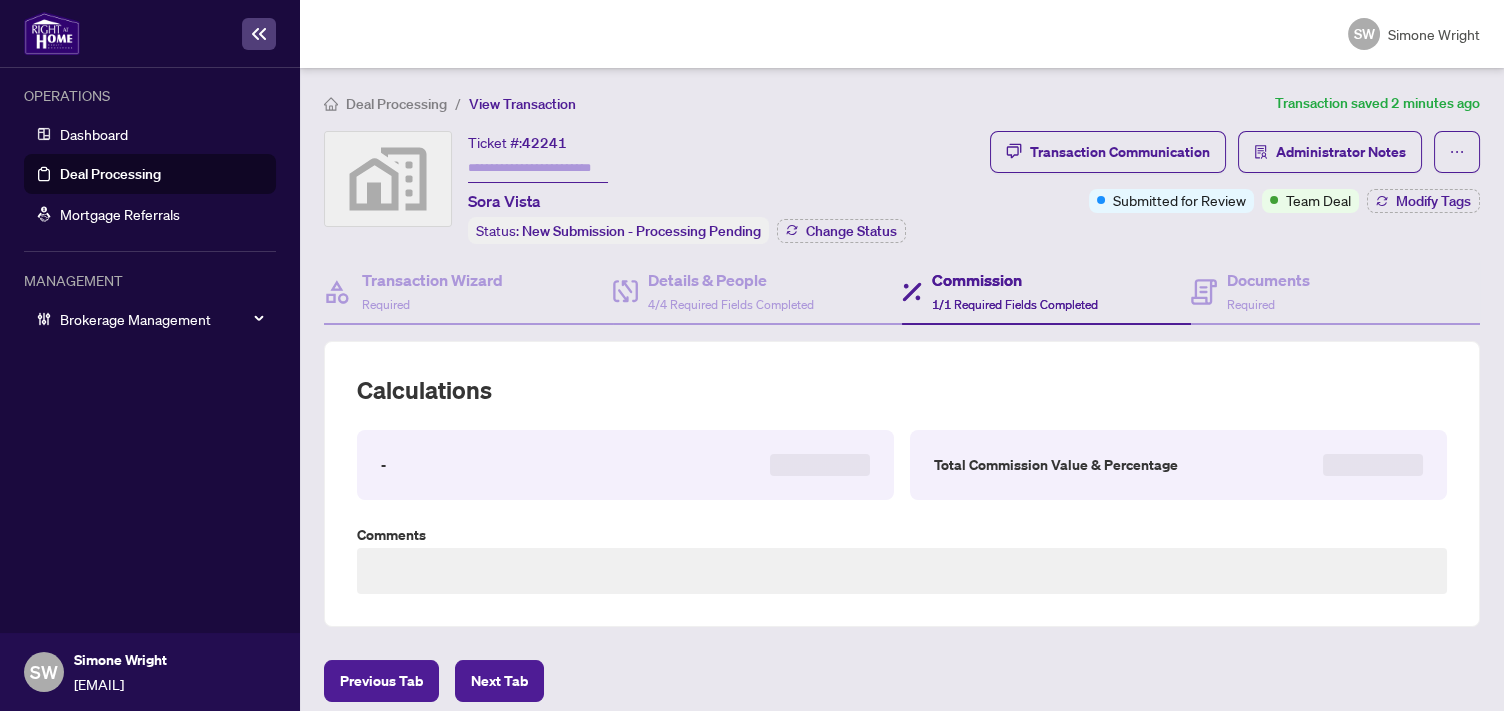 type on "**********" 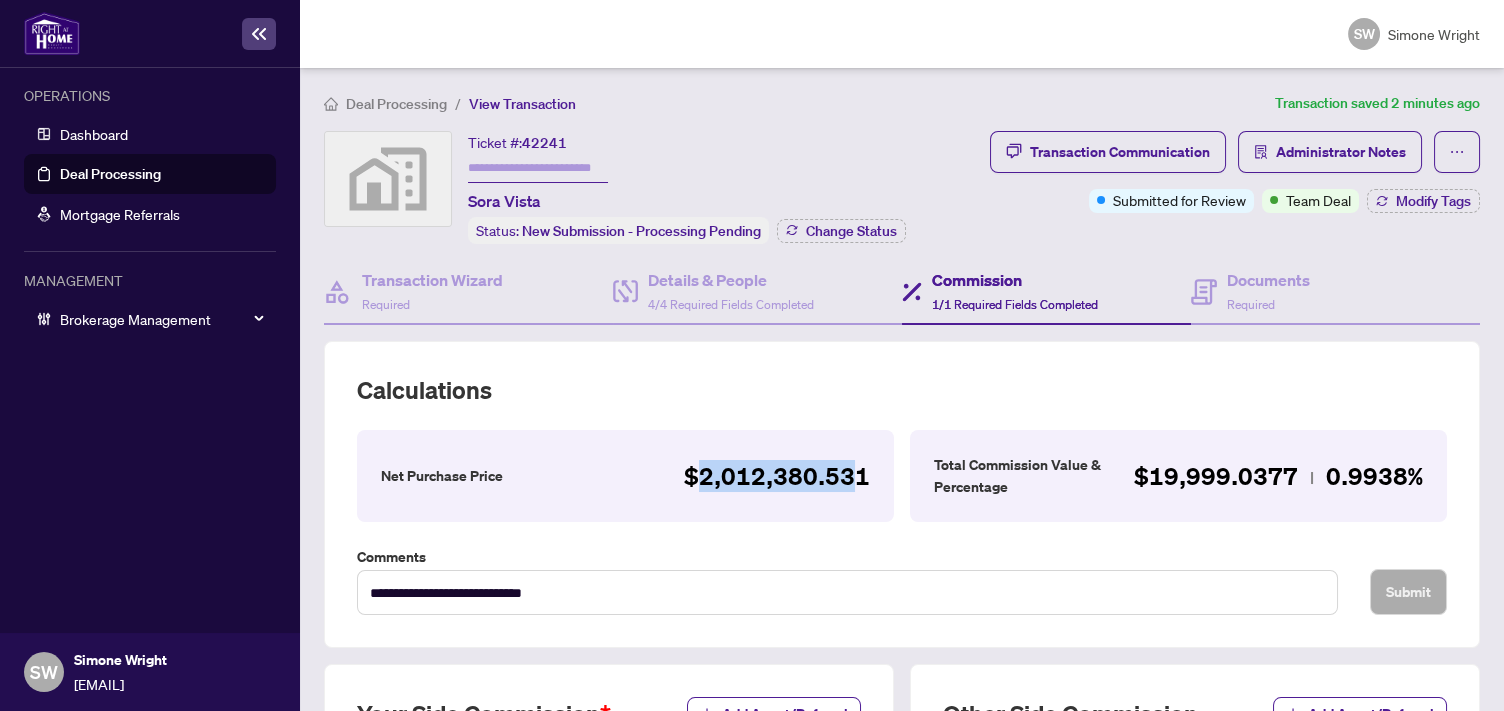 drag, startPoint x: 699, startPoint y: 469, endPoint x: 844, endPoint y: 468, distance: 145.00345 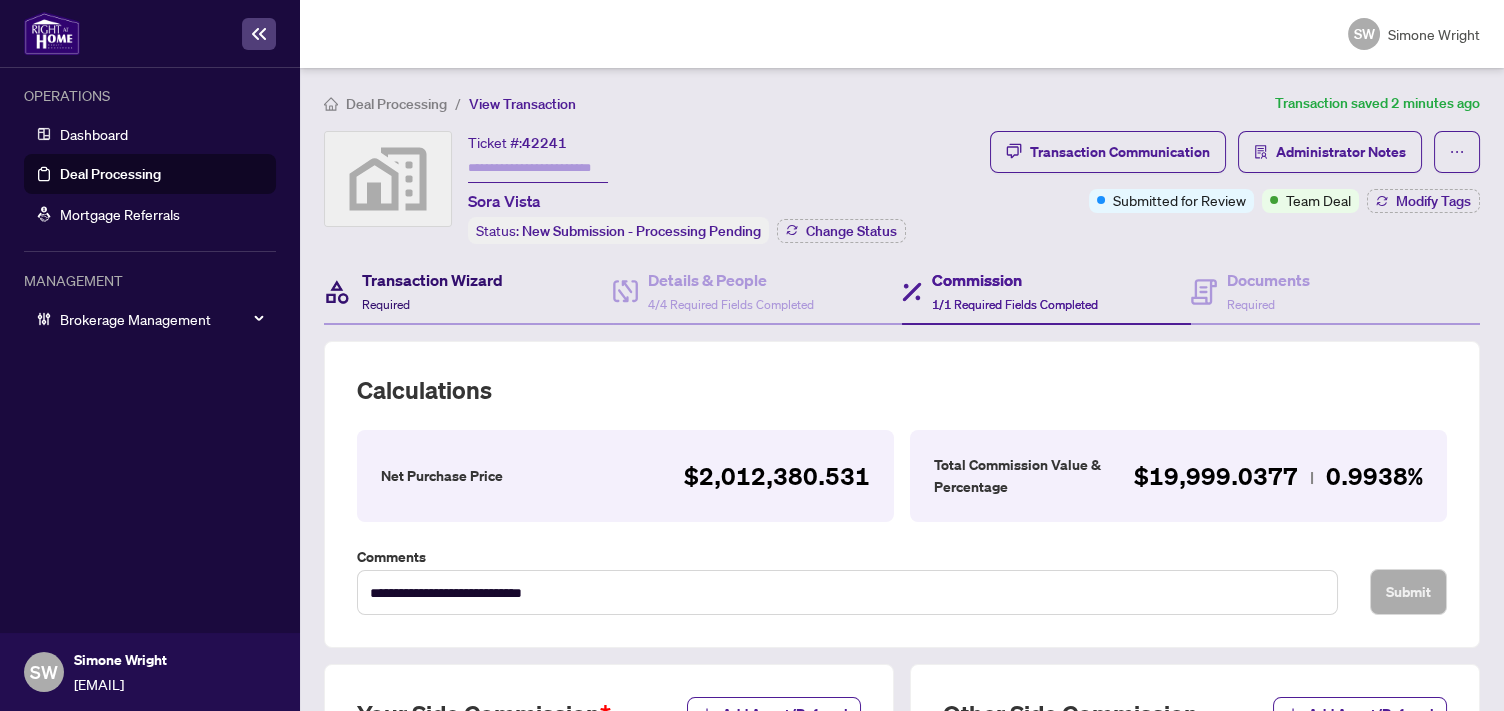 click on "Transaction Wizard" at bounding box center [432, 280] 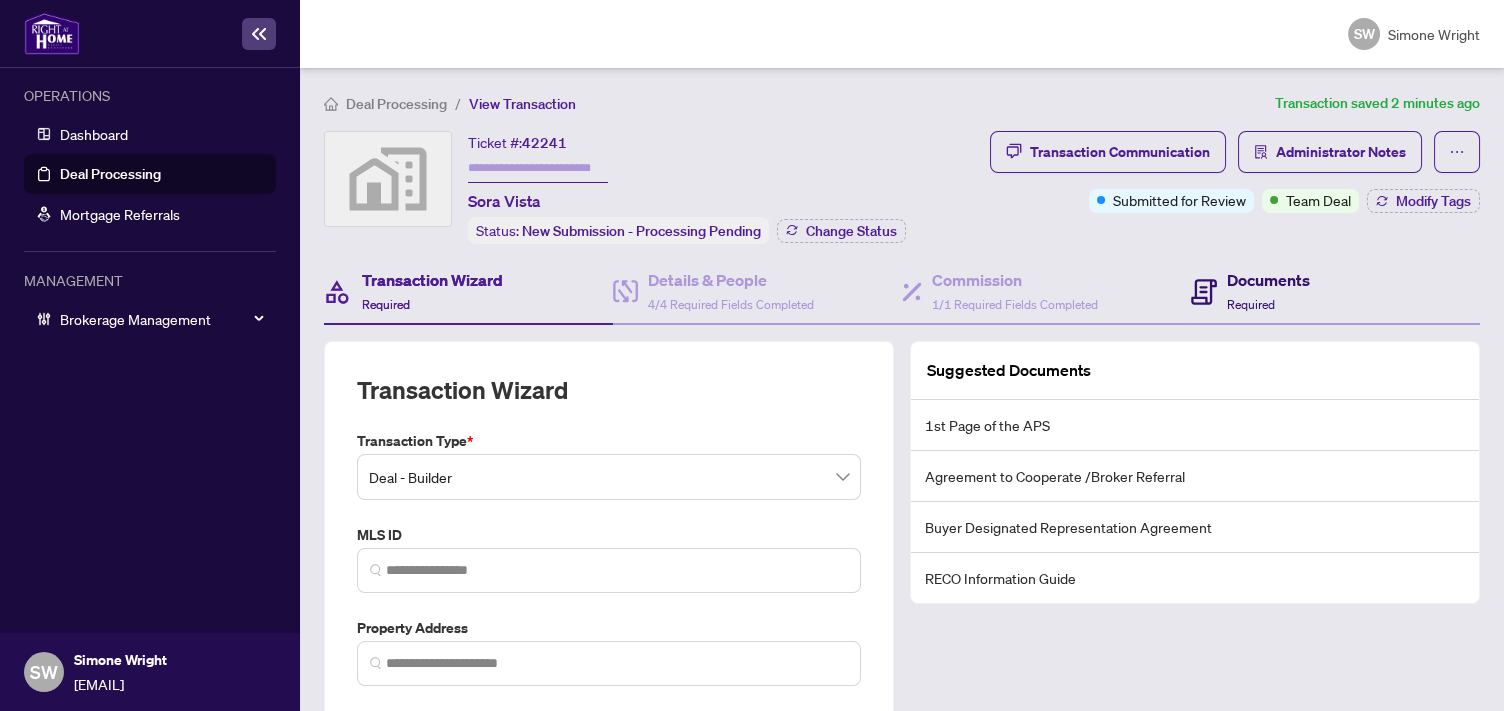 click on "Documents" at bounding box center [1268, 280] 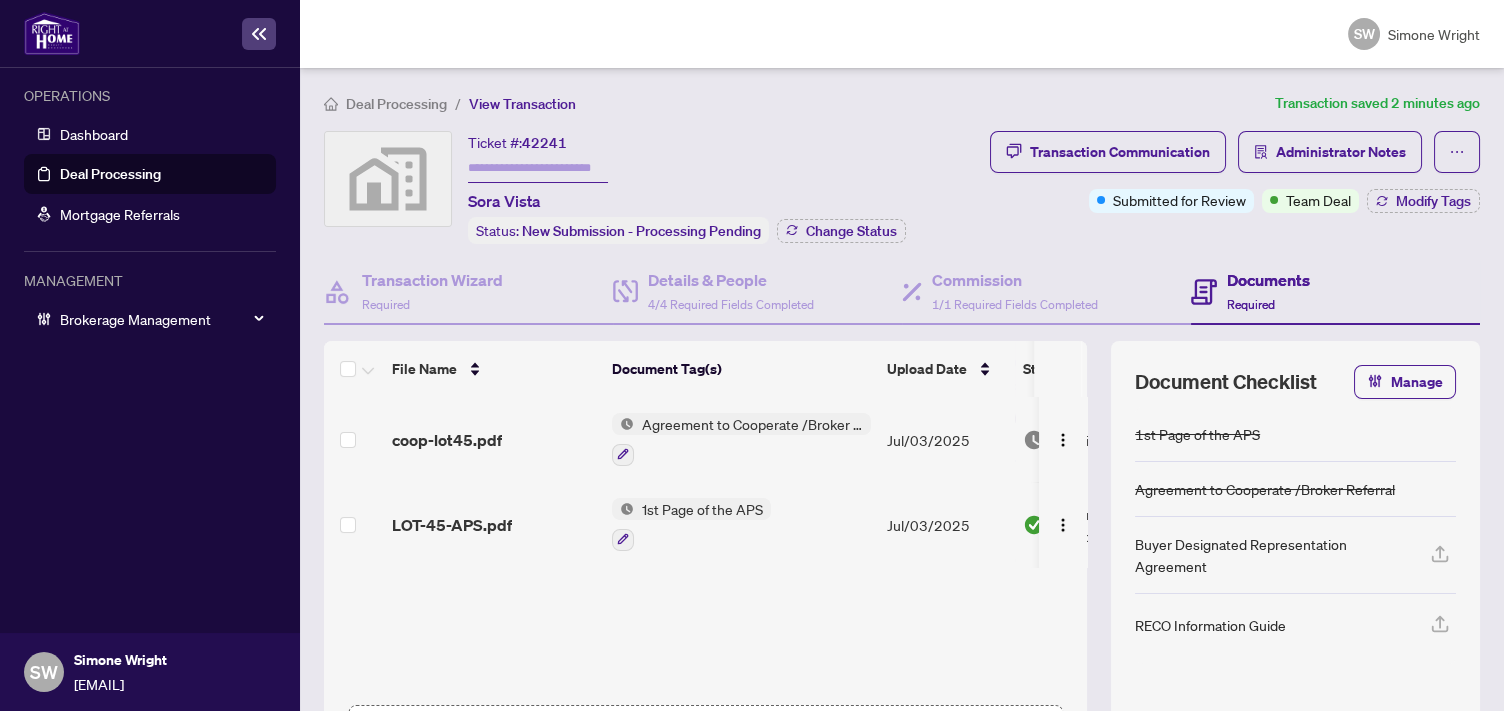 click on "LOT-45-APS.pdf" at bounding box center [494, 524] 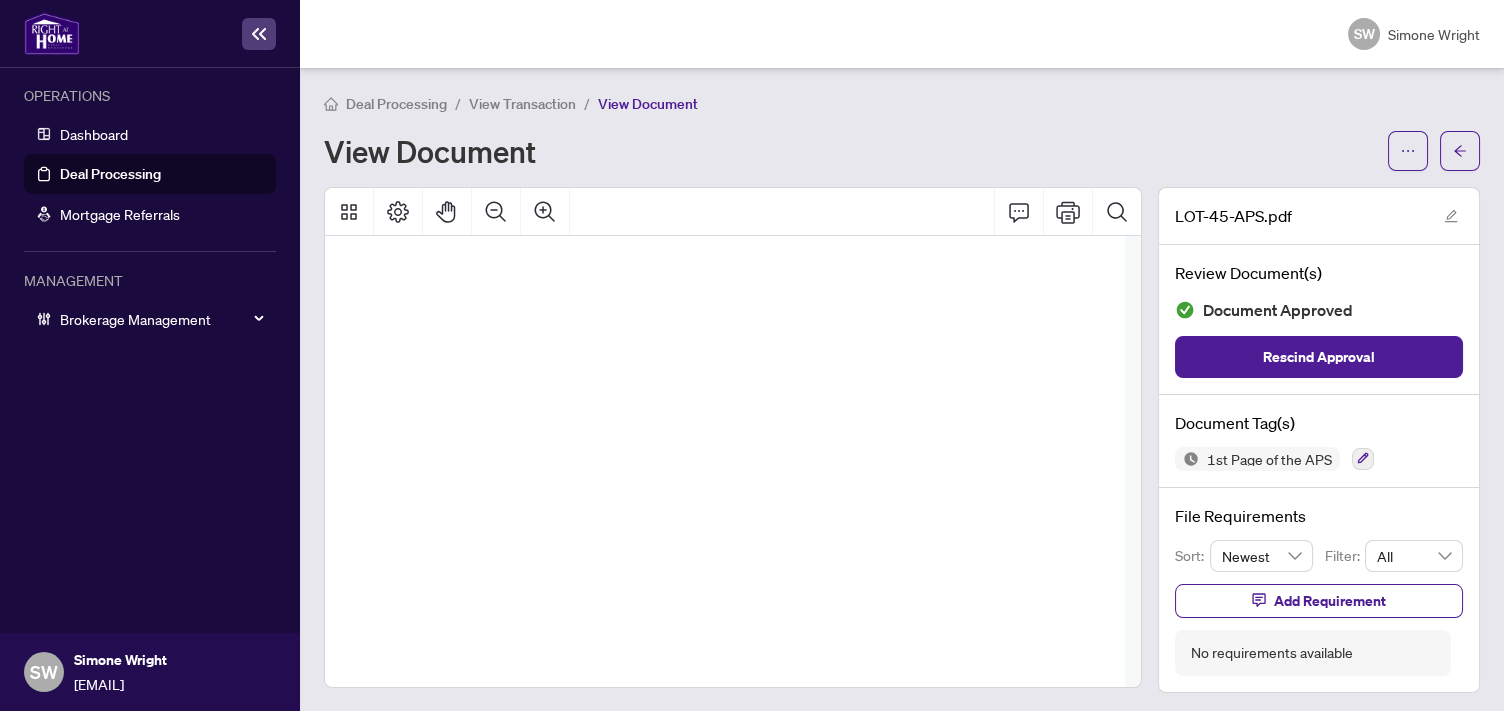 scroll, scrollTop: 323, scrollLeft: 71, axis: both 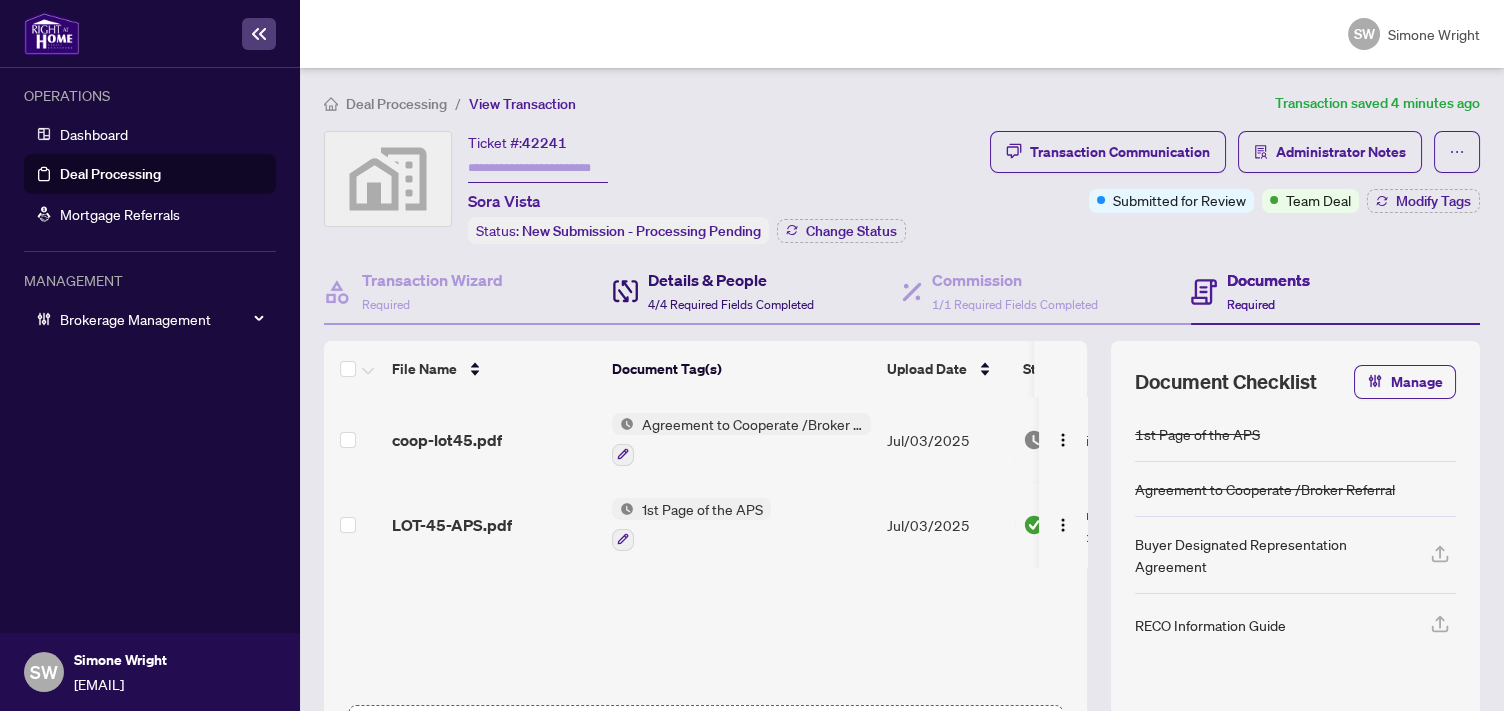 click on "Details & People" at bounding box center [731, 280] 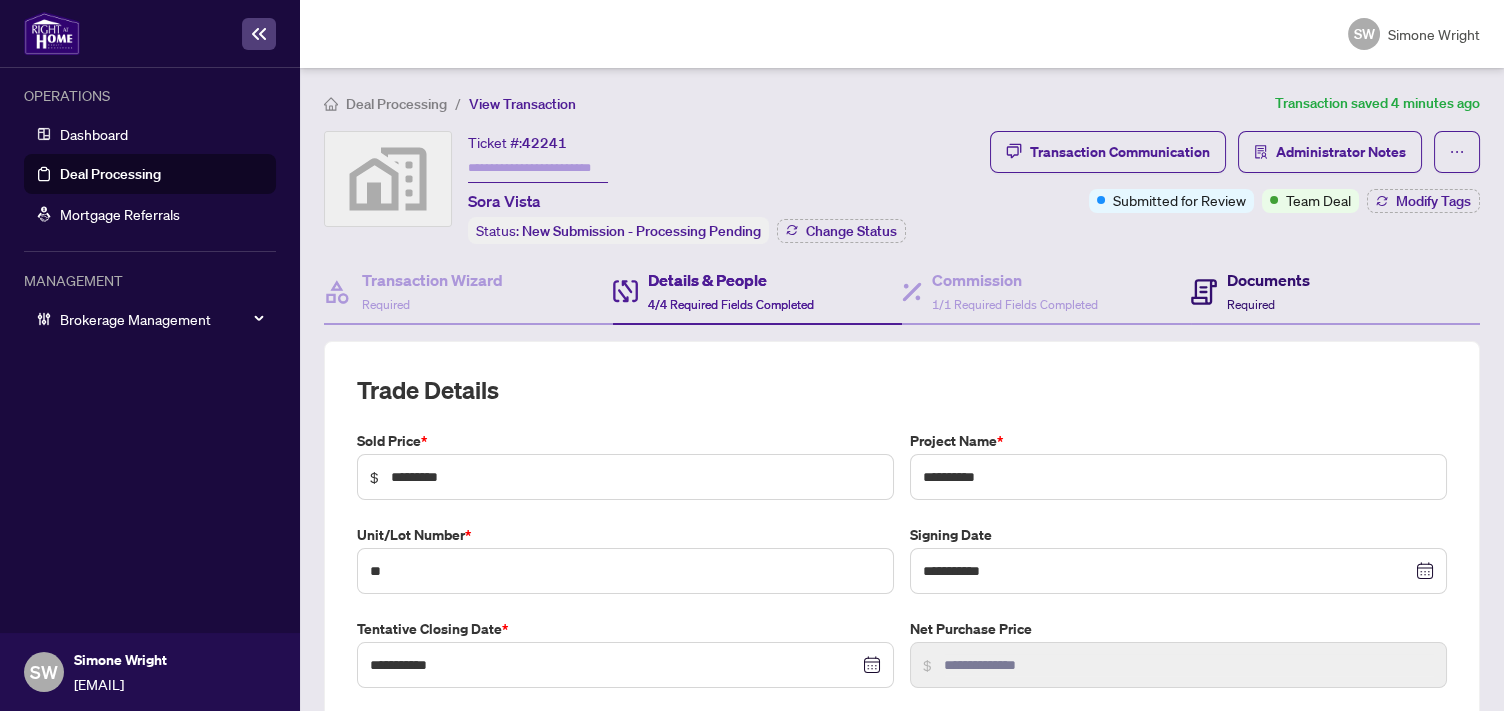 click on "Documents" at bounding box center [1268, 280] 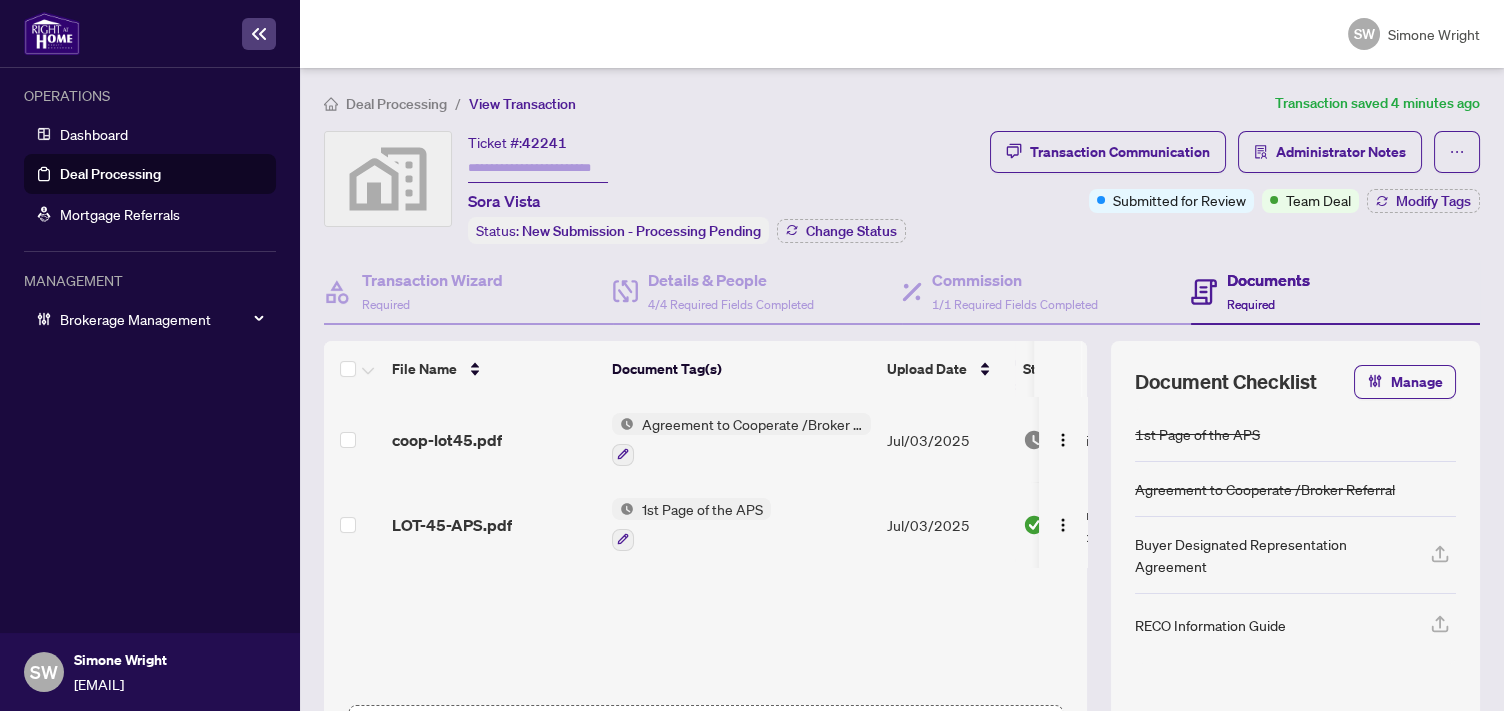 click on "coop-lot45.pdf" at bounding box center (494, 440) 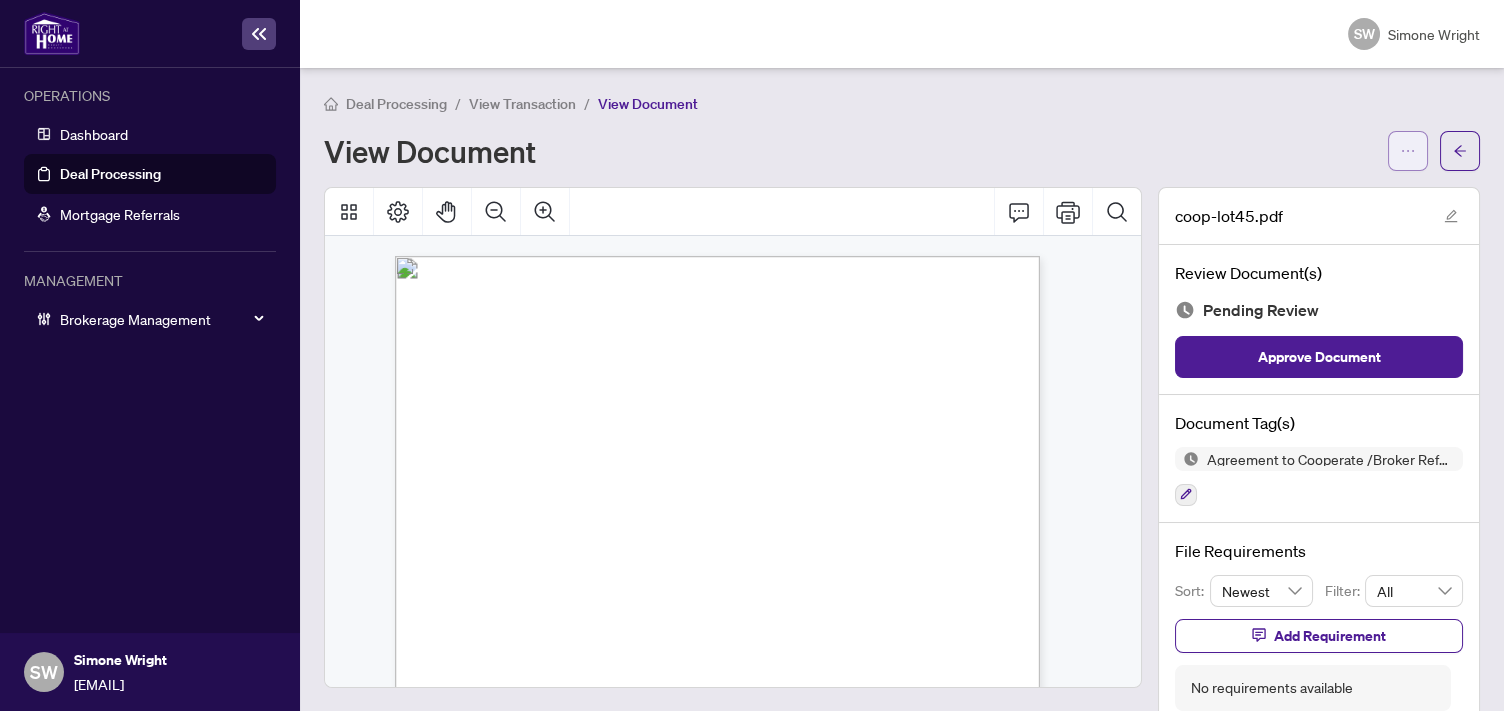 click at bounding box center (1408, 151) 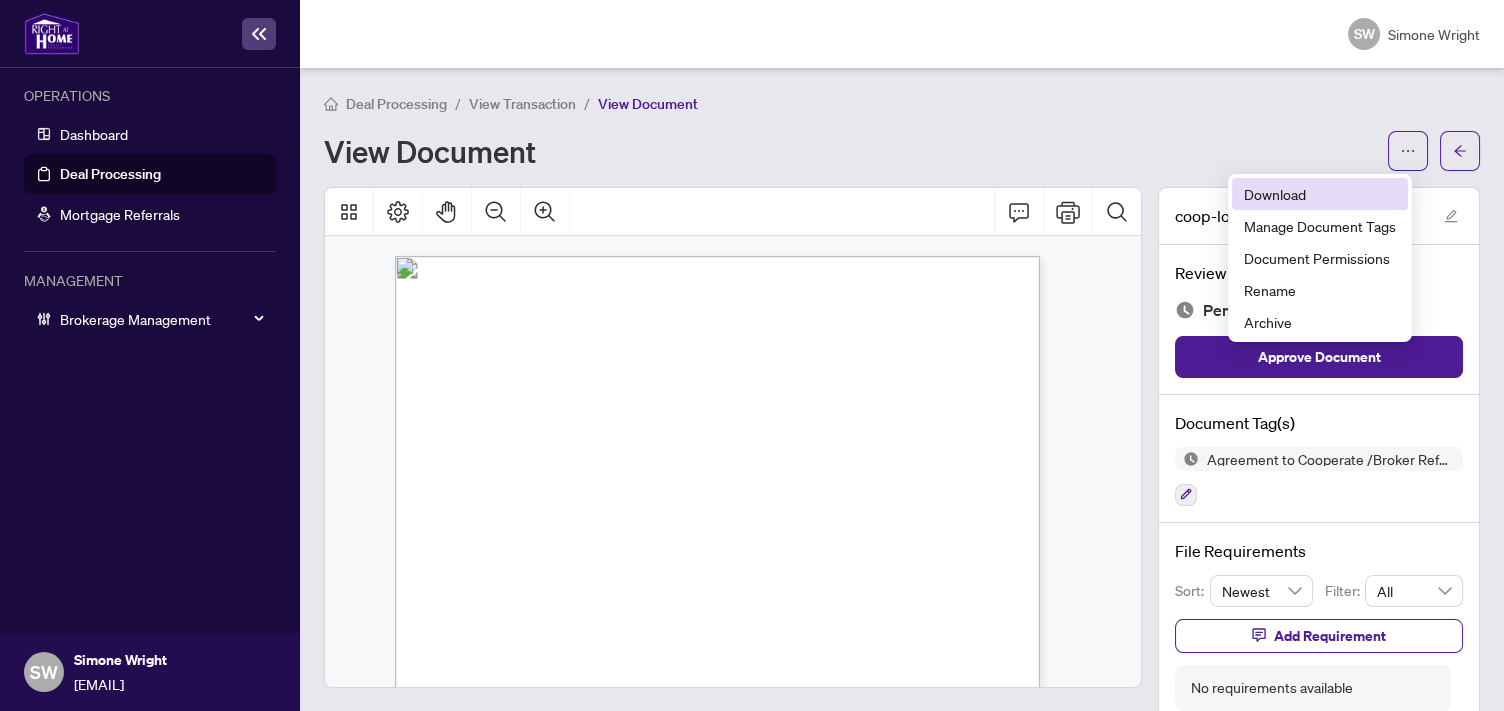 click on "Download" at bounding box center [1320, 194] 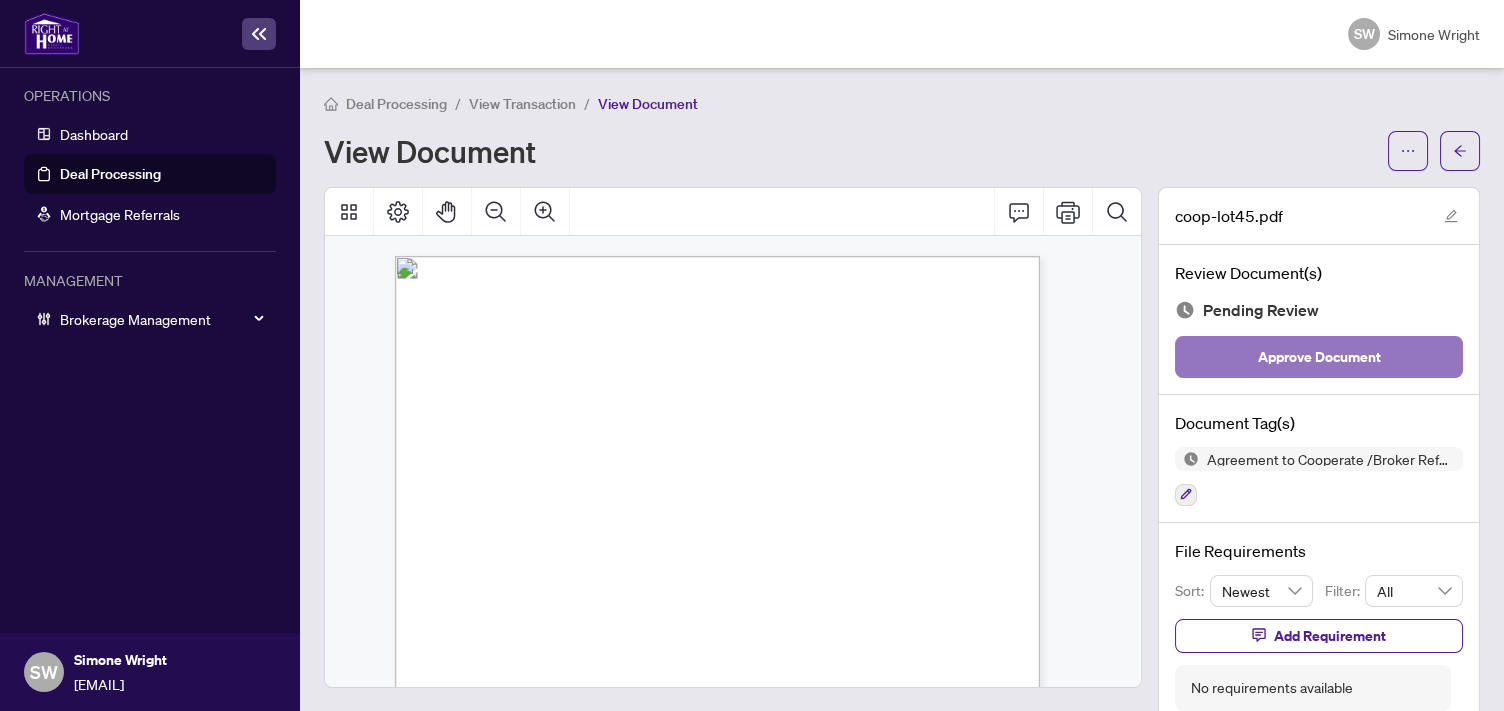 click on "Approve Document" at bounding box center [1319, 357] 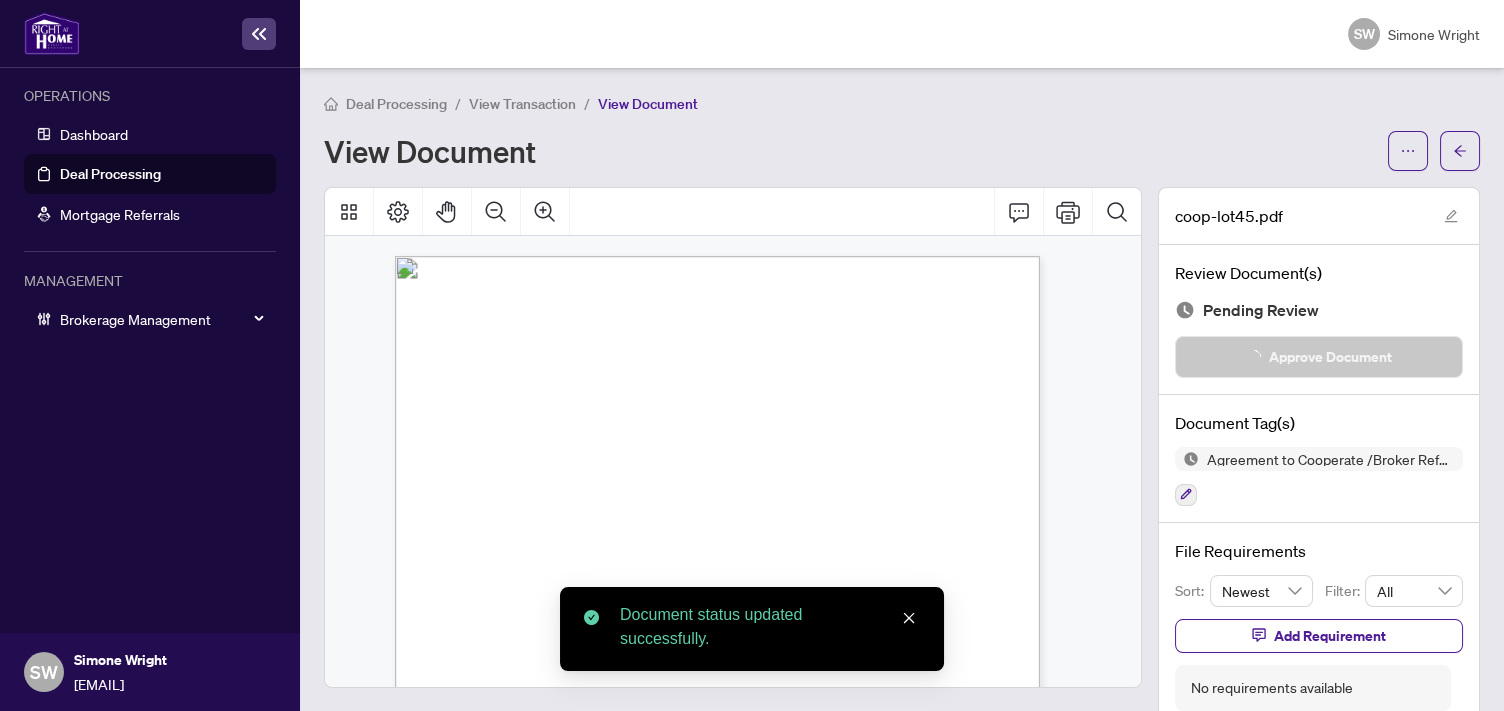 click on "View Transaction" at bounding box center (522, 104) 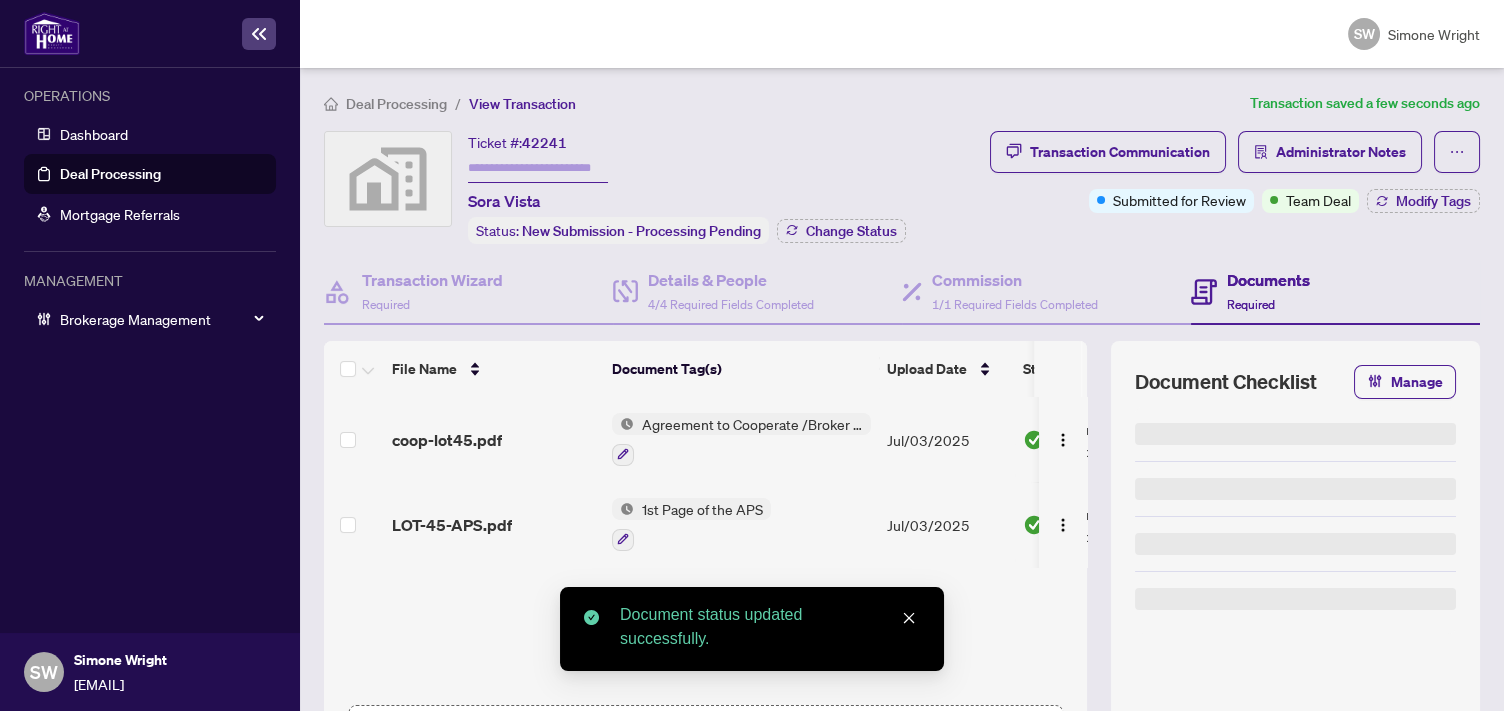 click on "42241" at bounding box center [544, 143] 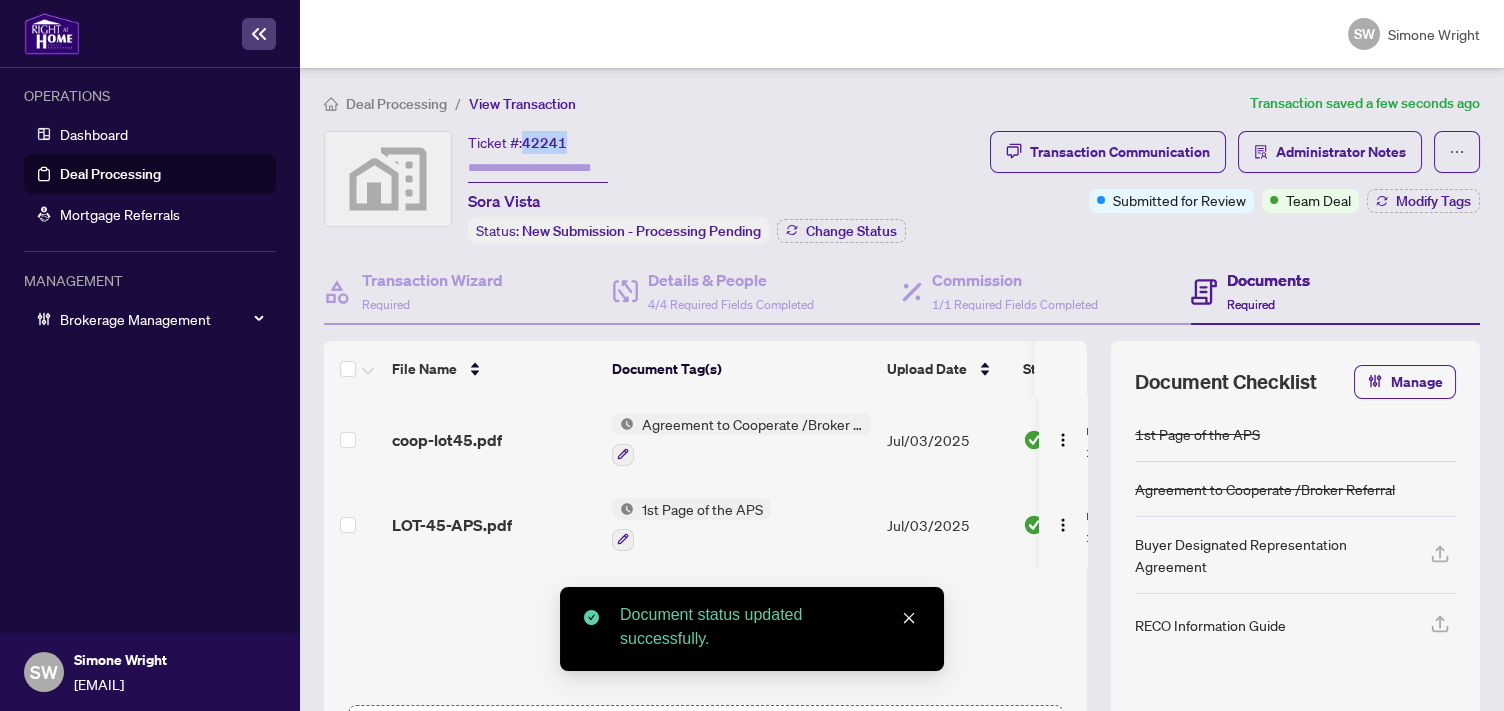 click on "42241" at bounding box center [544, 143] 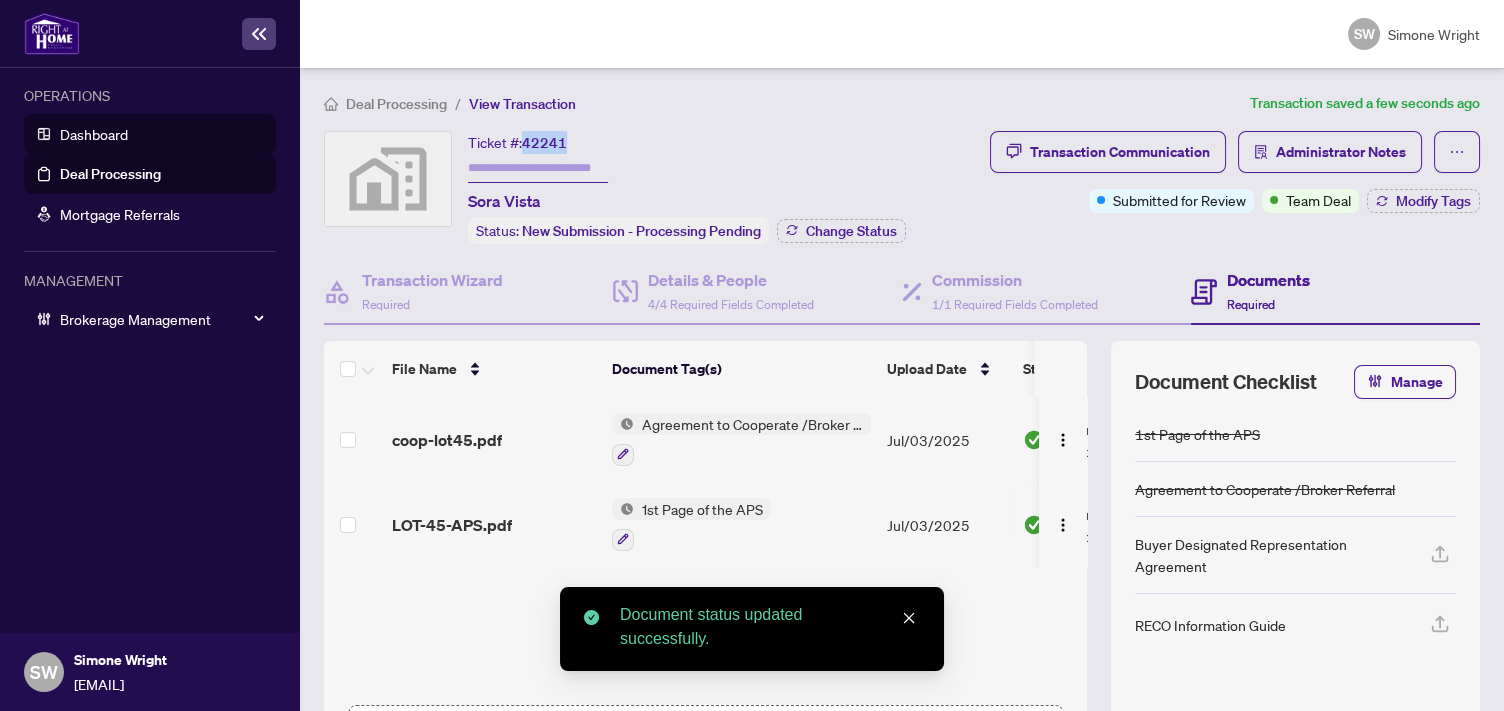 copy on "42241" 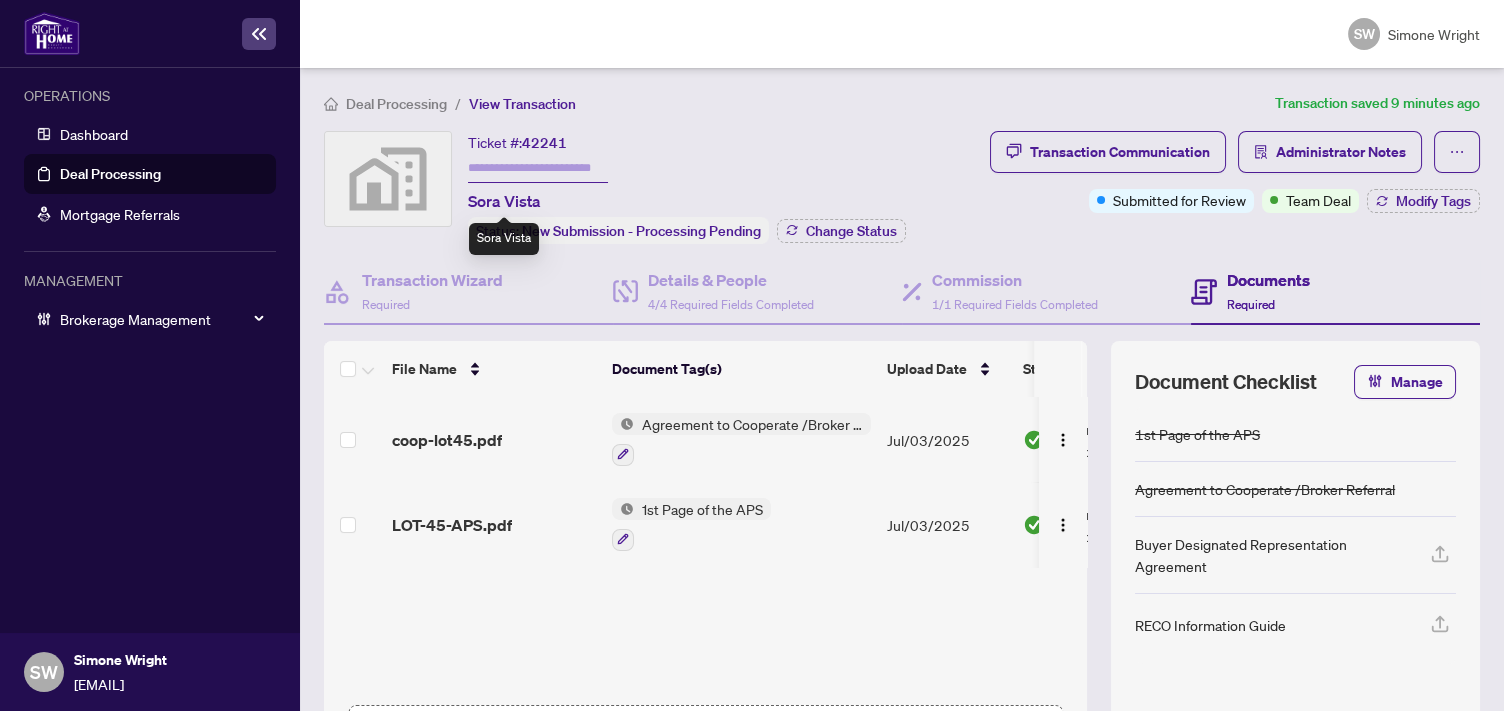 click on "Sora Vista" at bounding box center [504, 201] 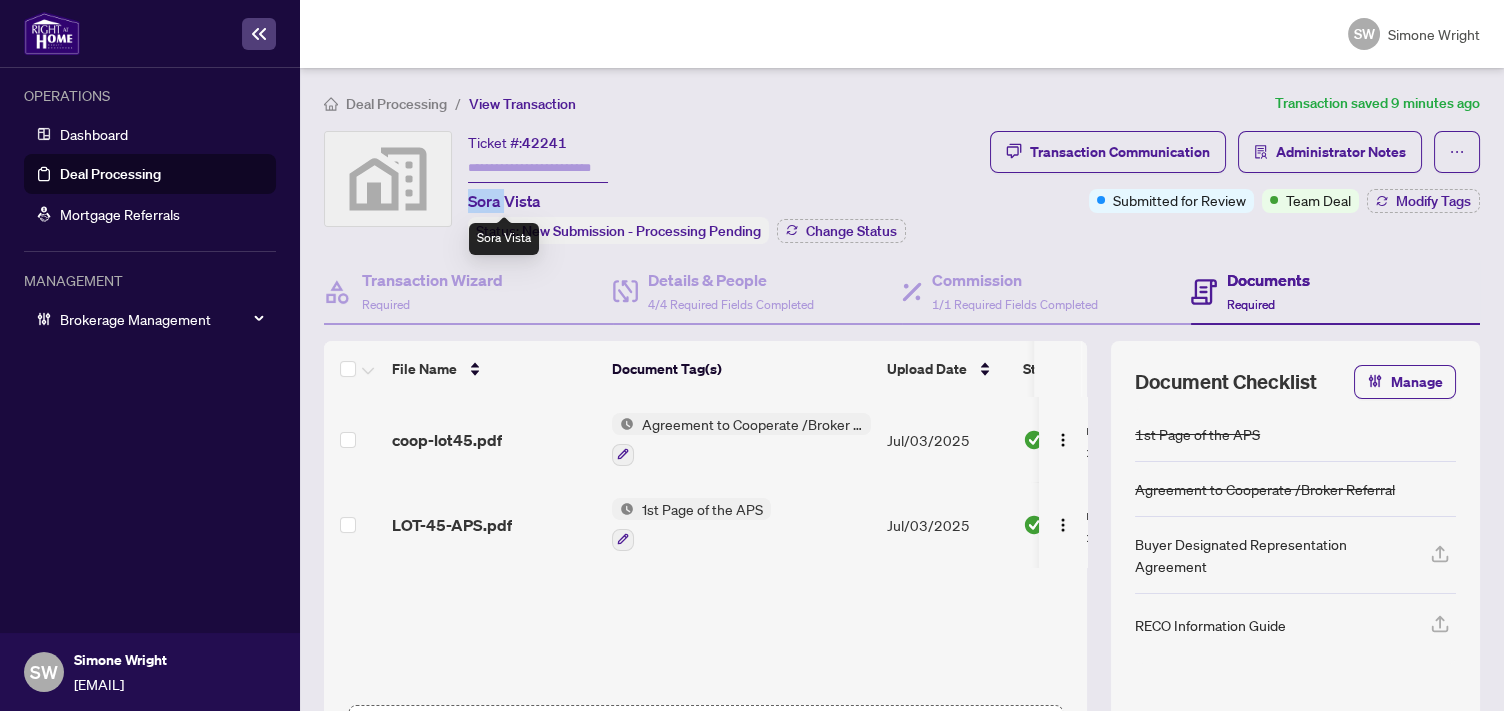 click on "Sora Vista" at bounding box center [504, 201] 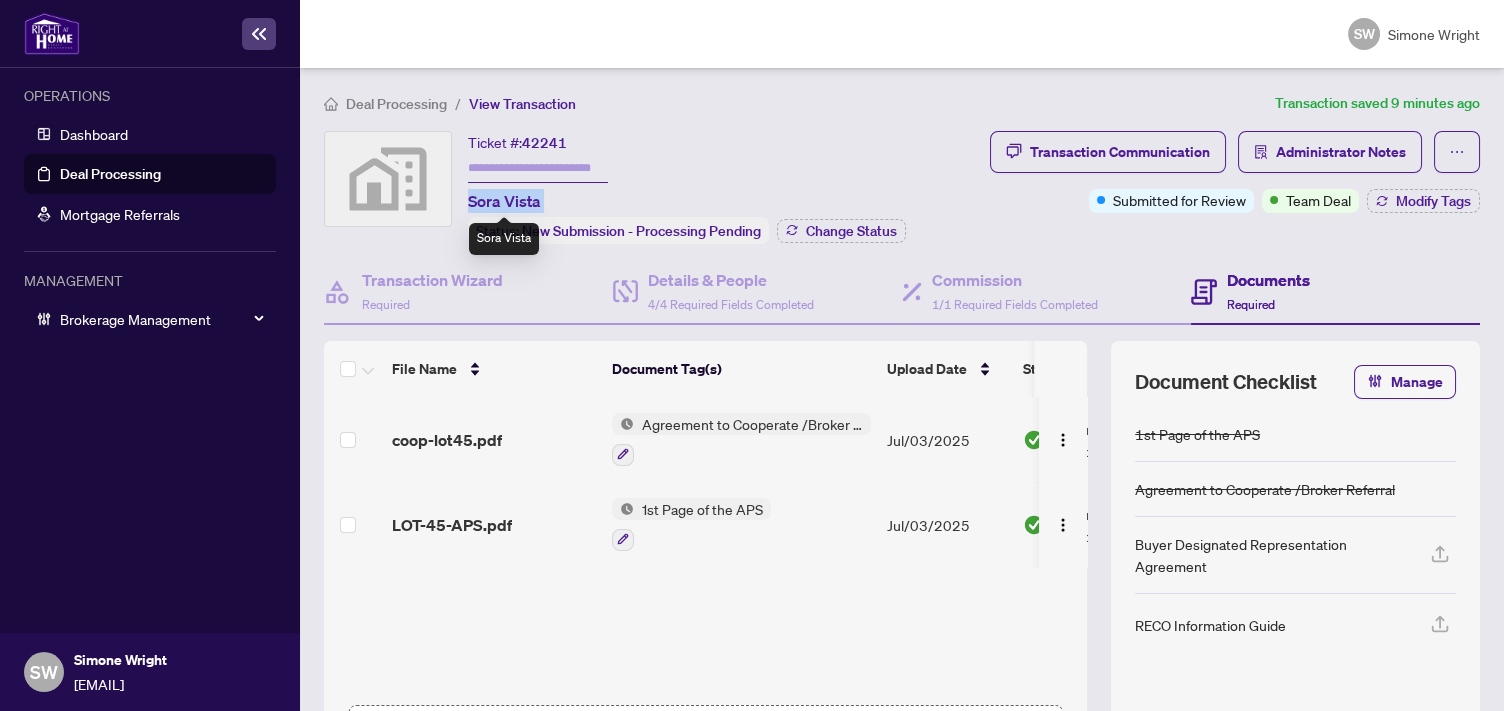 click on "Sora Vista" at bounding box center (504, 201) 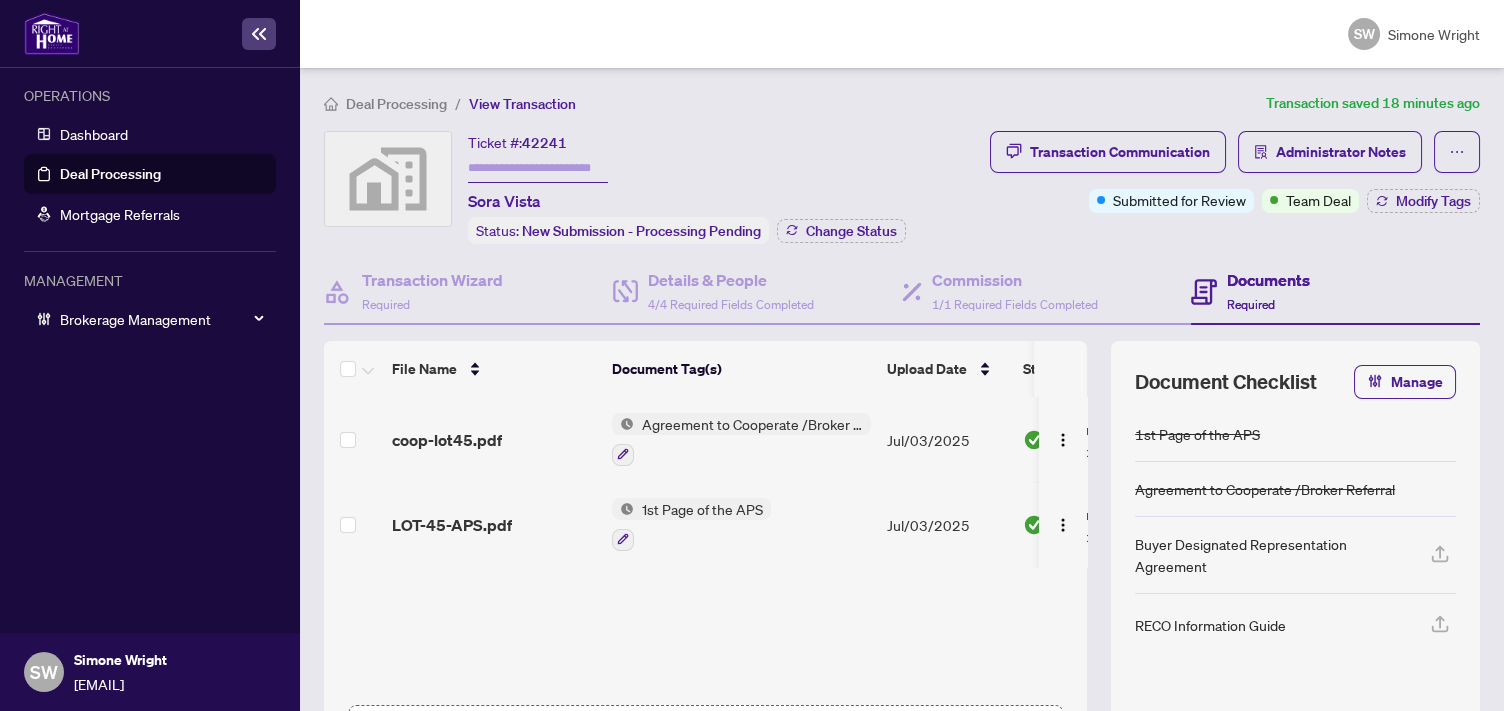 click on "Ticket #:  42241 Sora Vista Status:   New Submission - Processing Pending Change Status" at bounding box center (687, 187) 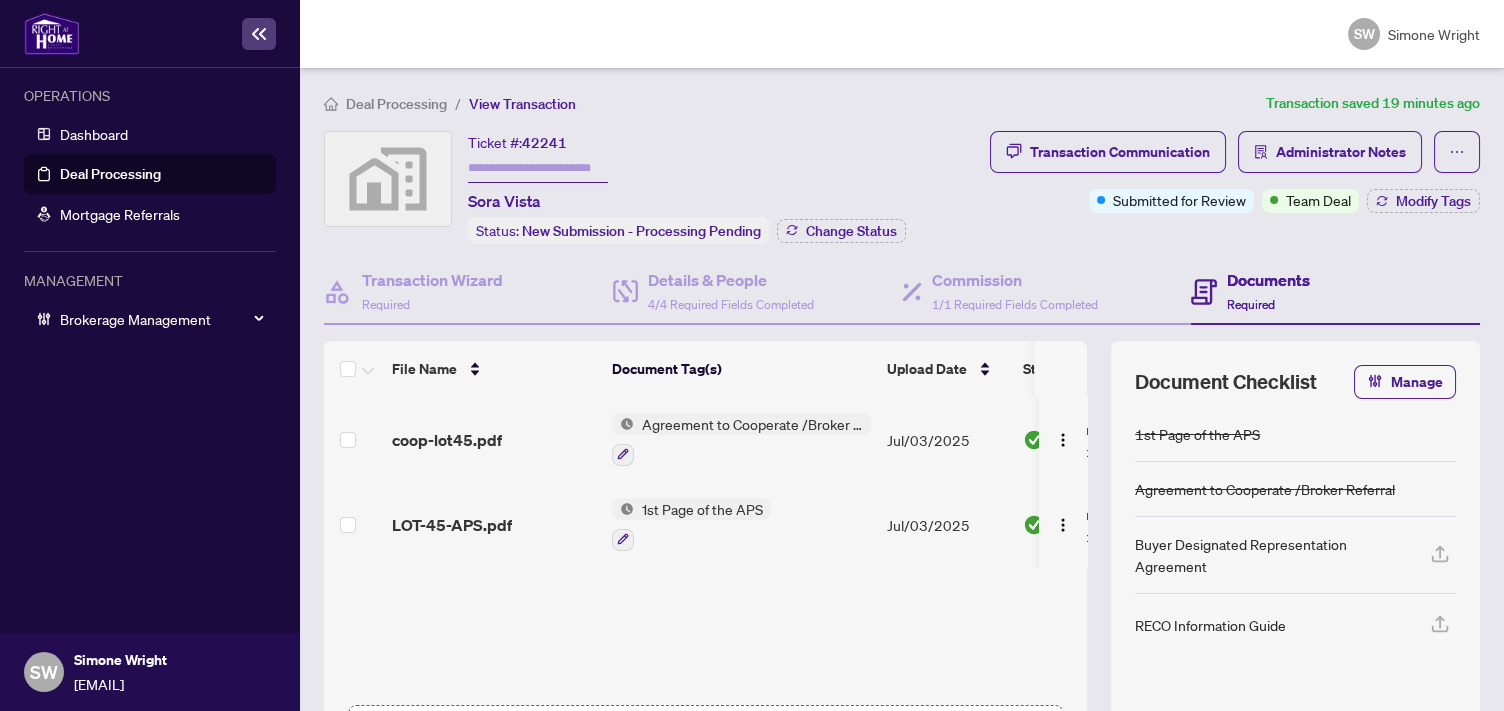 scroll, scrollTop: 157, scrollLeft: 0, axis: vertical 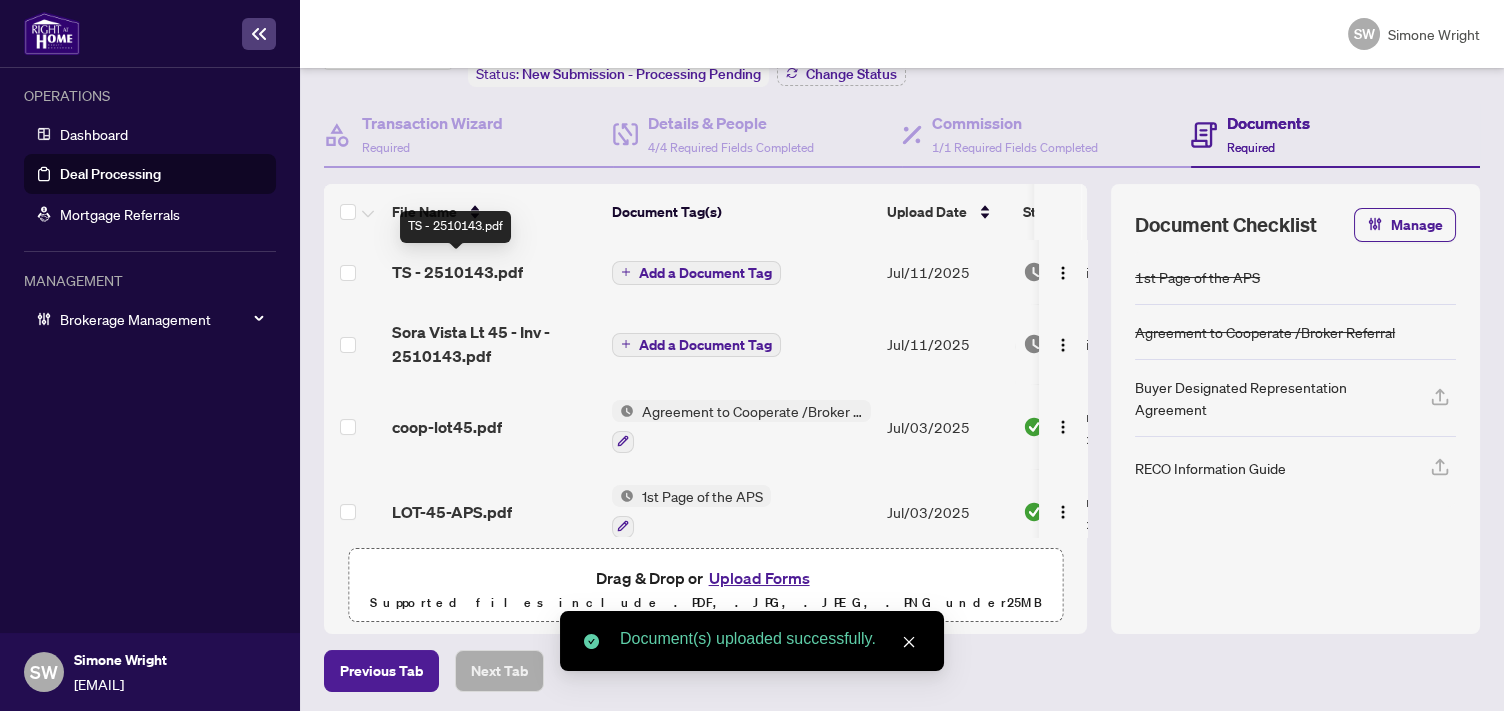 click on "TS - 2510143.pdf" at bounding box center (457, 272) 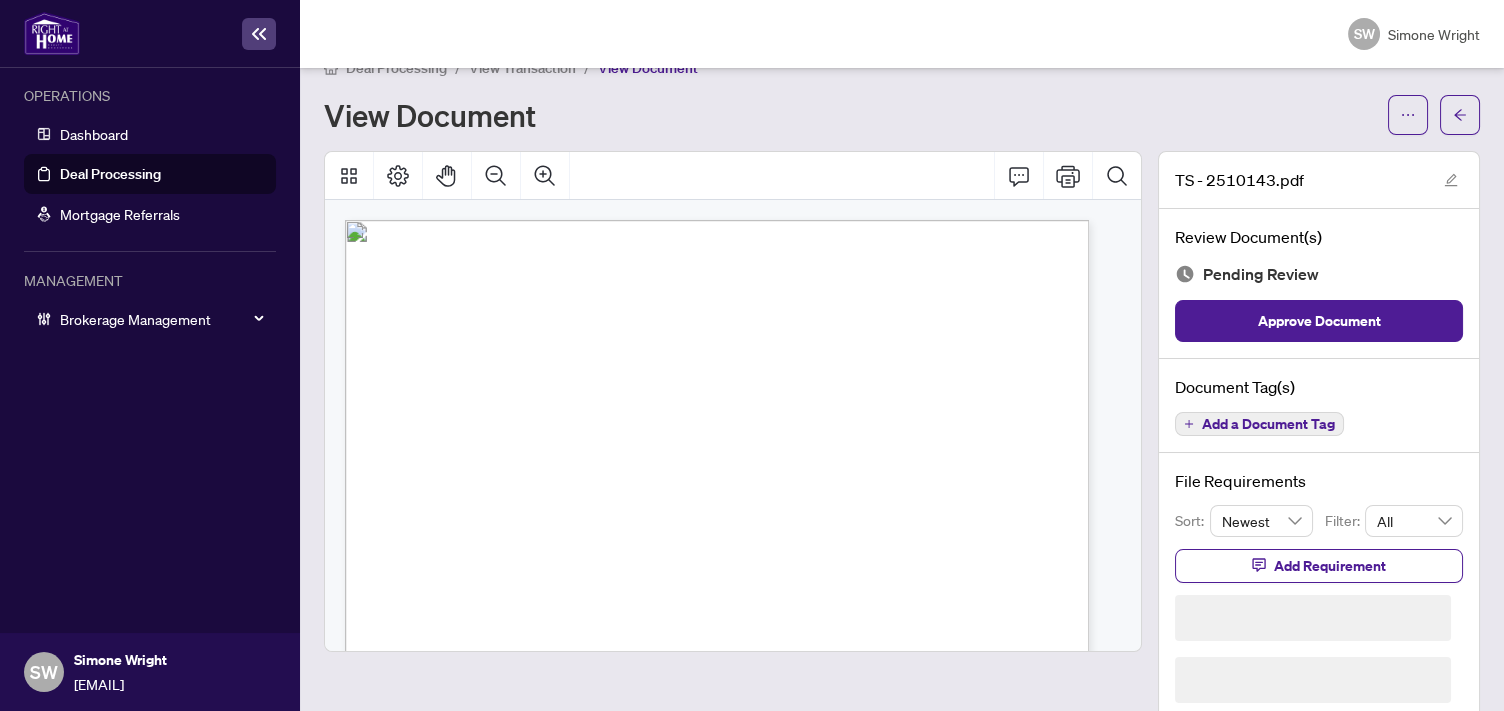 scroll, scrollTop: 2, scrollLeft: 0, axis: vertical 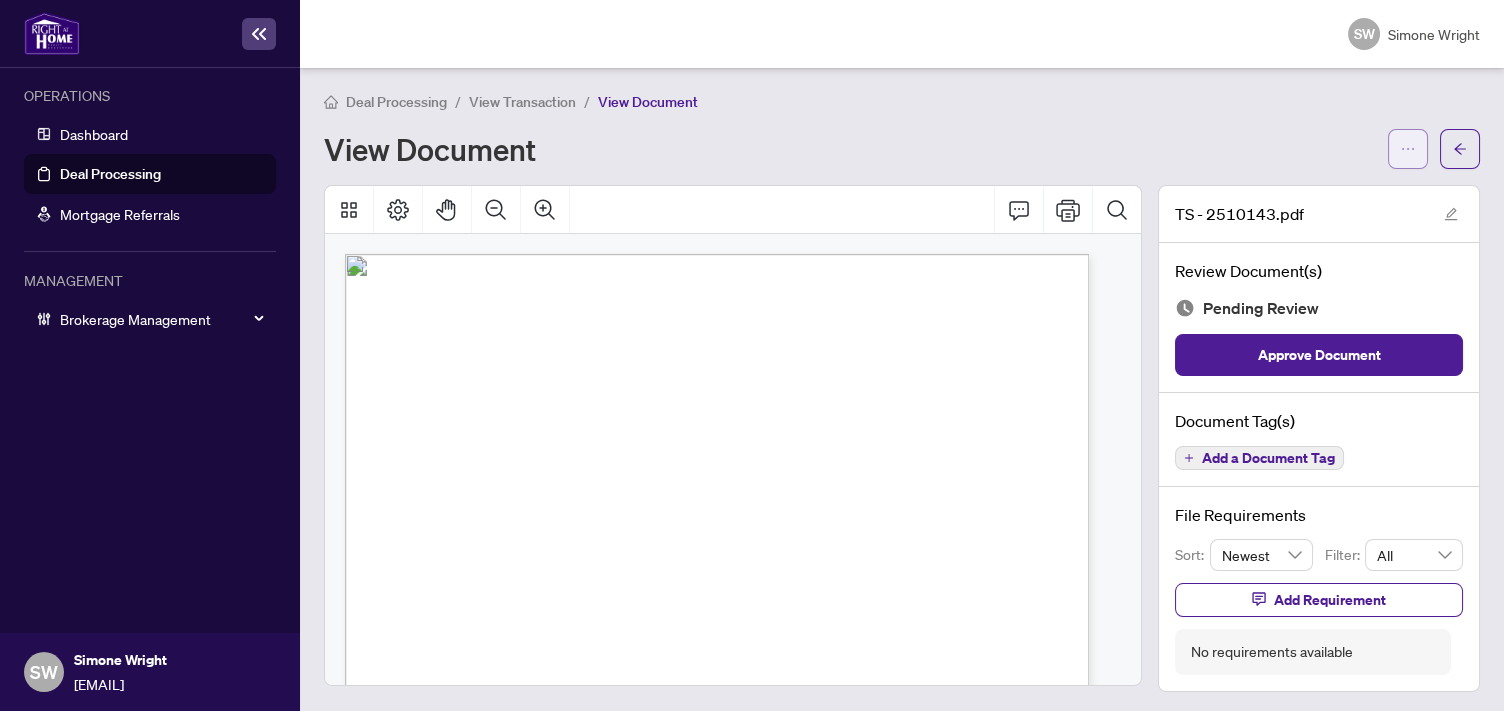 click at bounding box center [1408, 149] 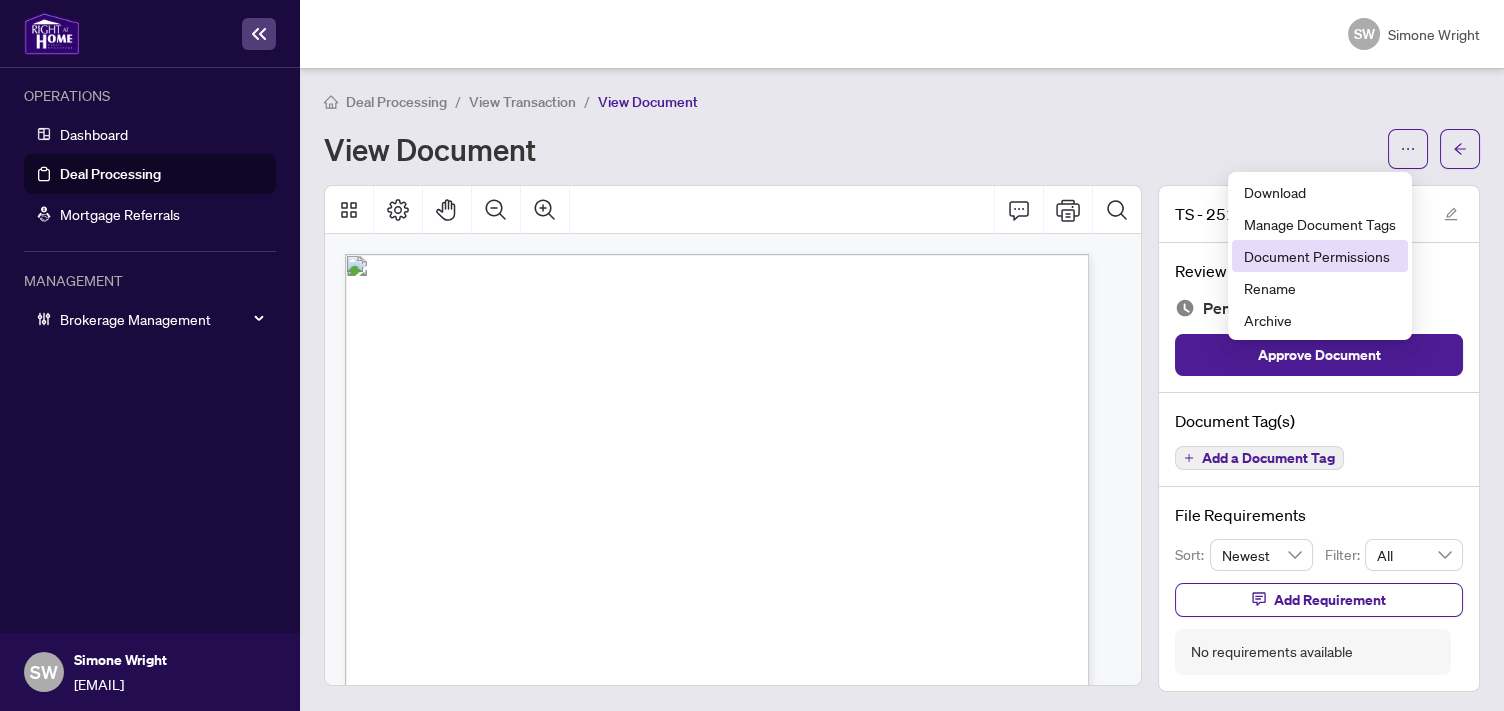 click on "Document Permissions" at bounding box center [1320, 256] 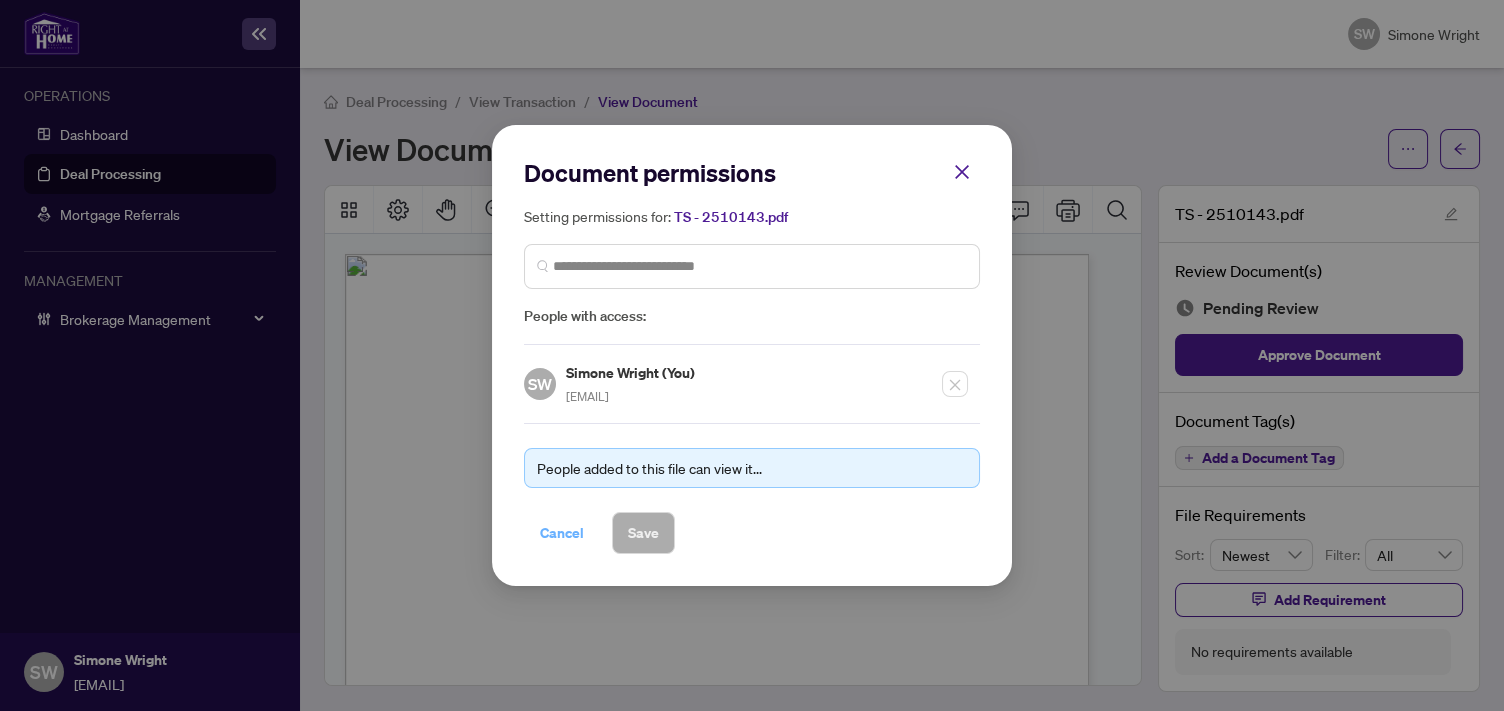 click on "Cancel" at bounding box center (562, 533) 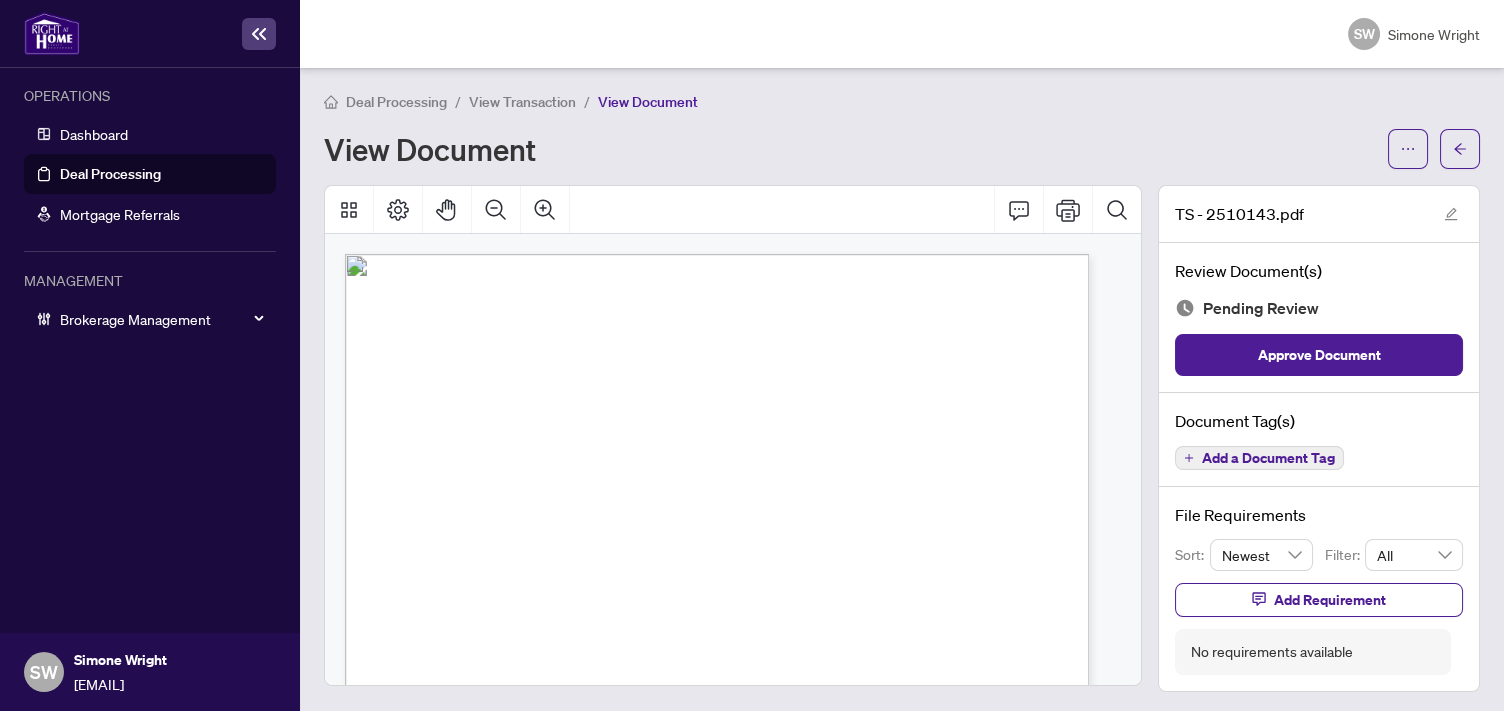 click on "Add a Document Tag" at bounding box center (1268, 458) 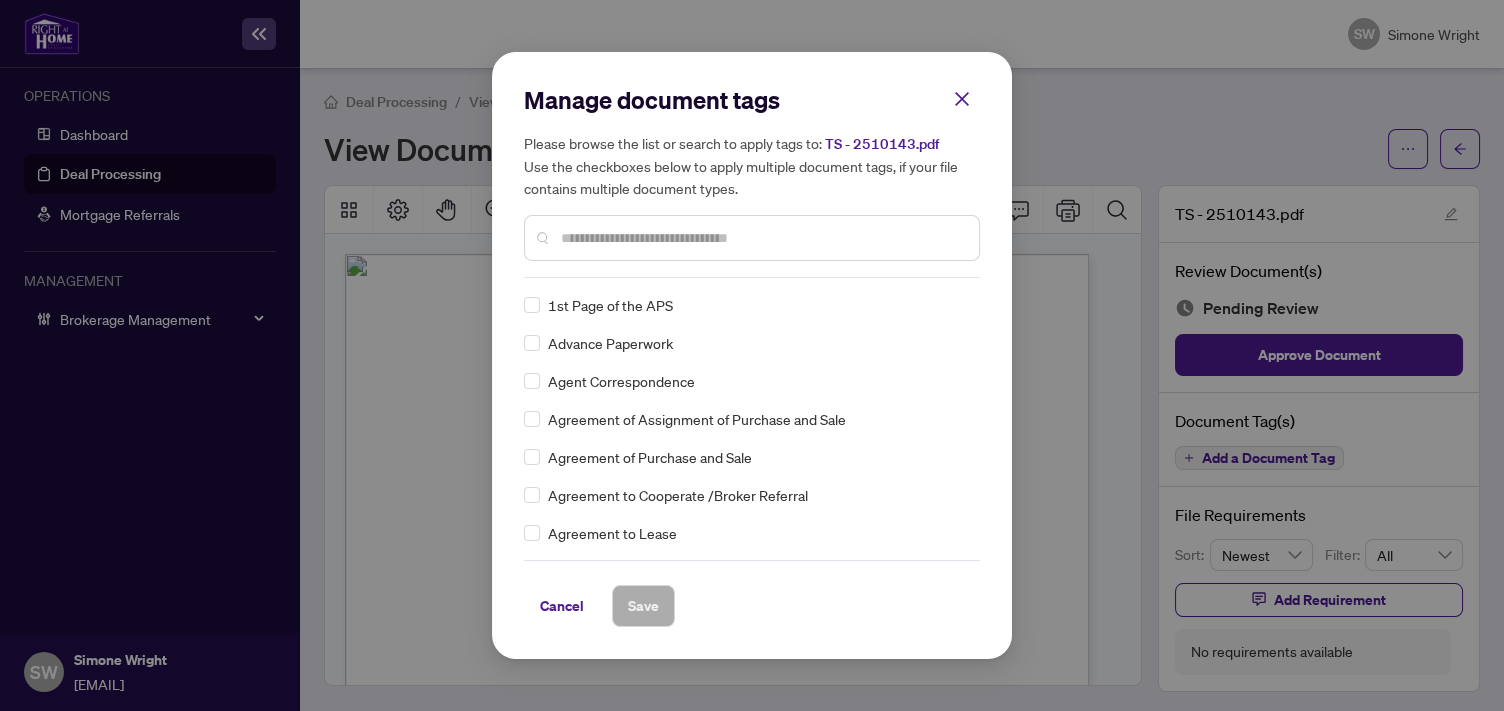 click at bounding box center (752, 238) 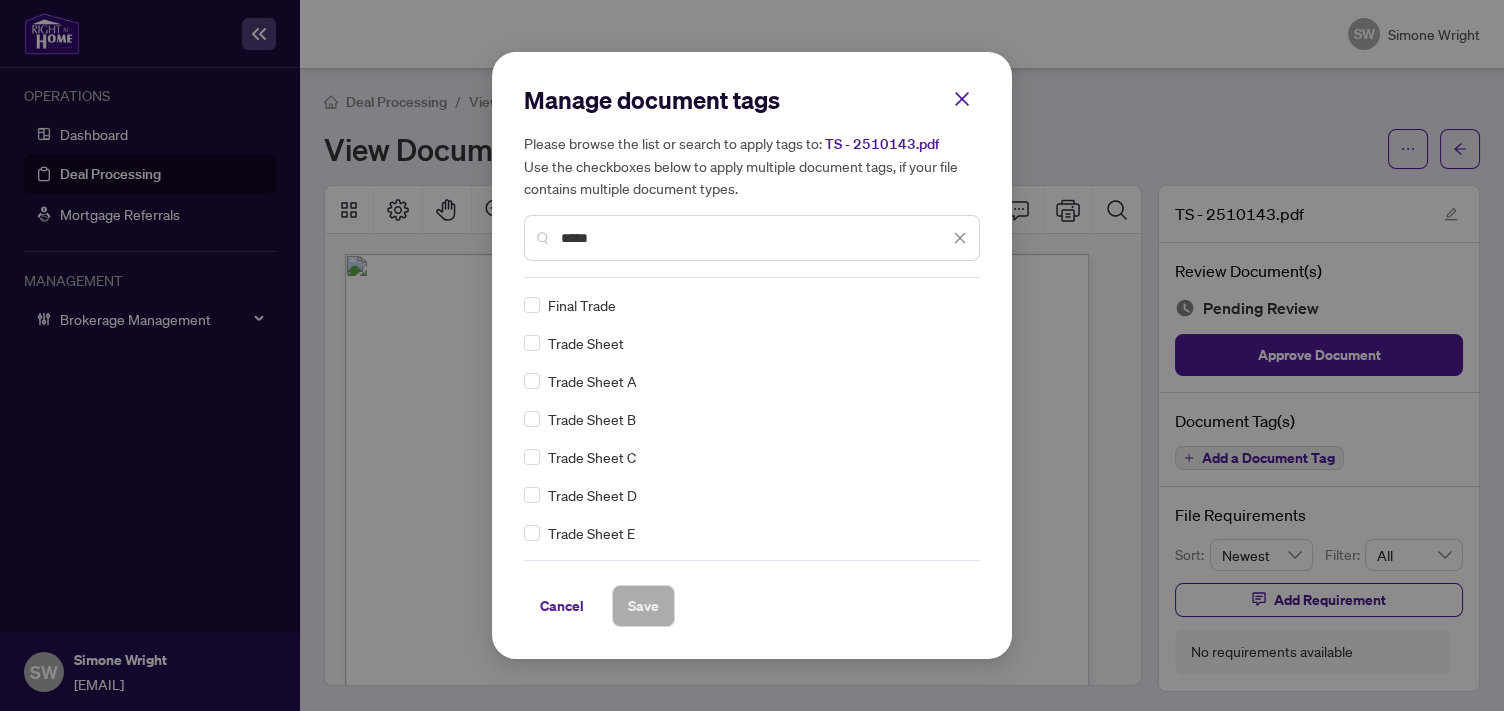 type on "*****" 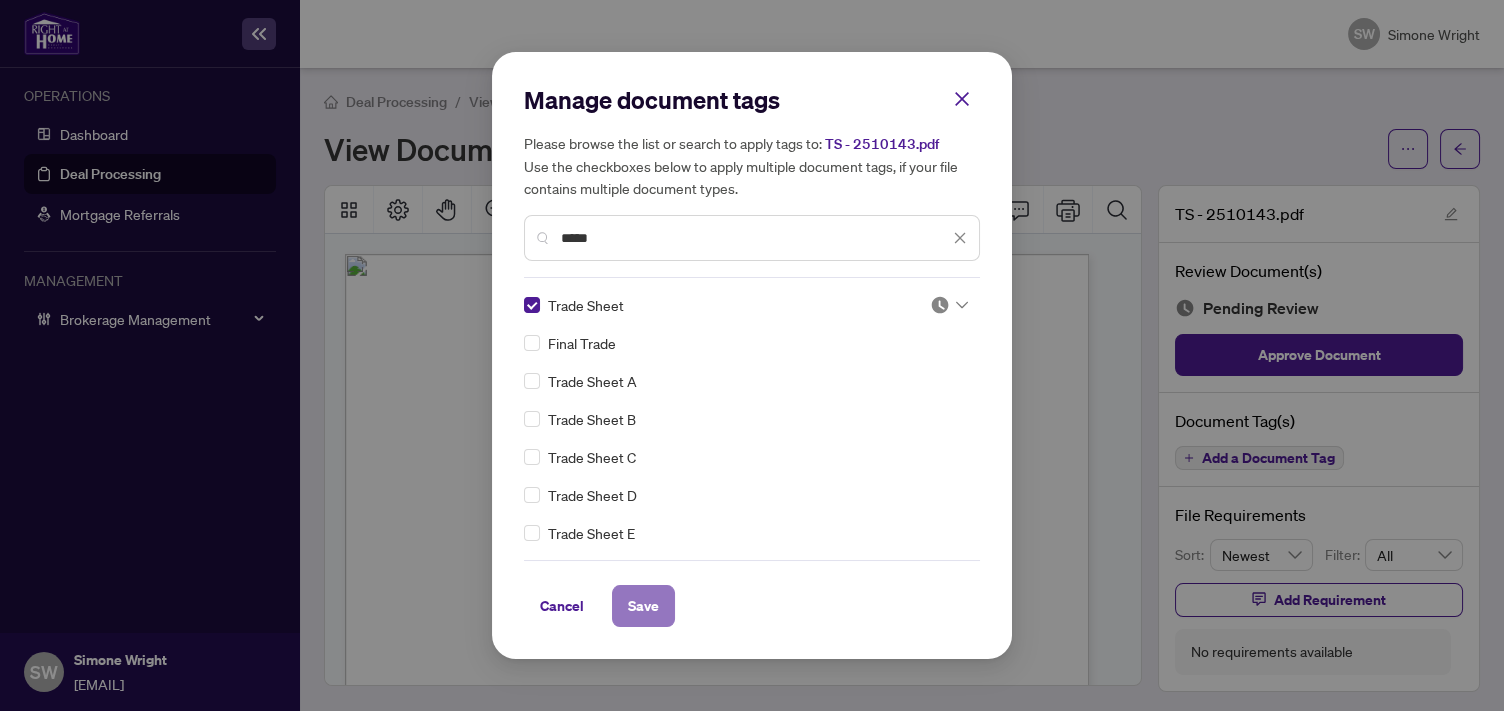 click on "Save" at bounding box center [643, 606] 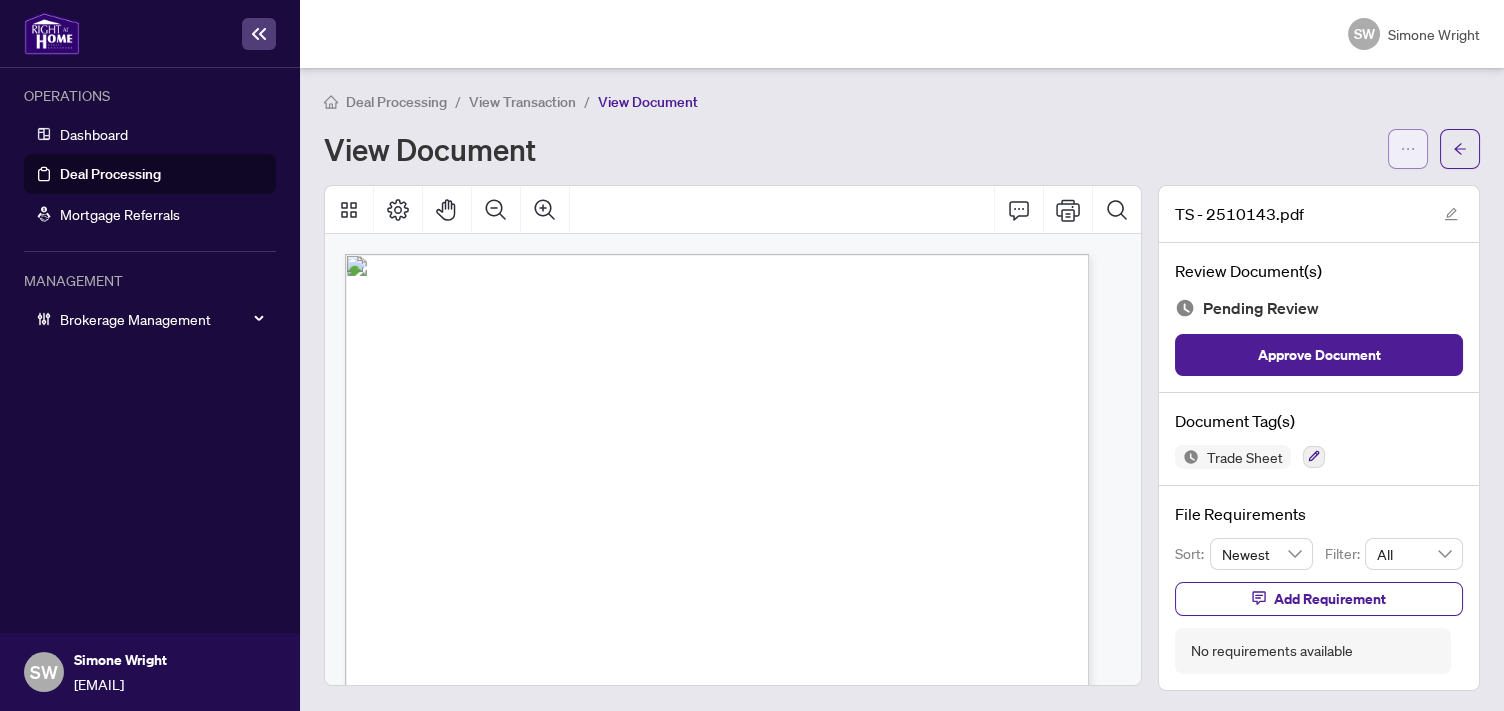 click at bounding box center [1408, 149] 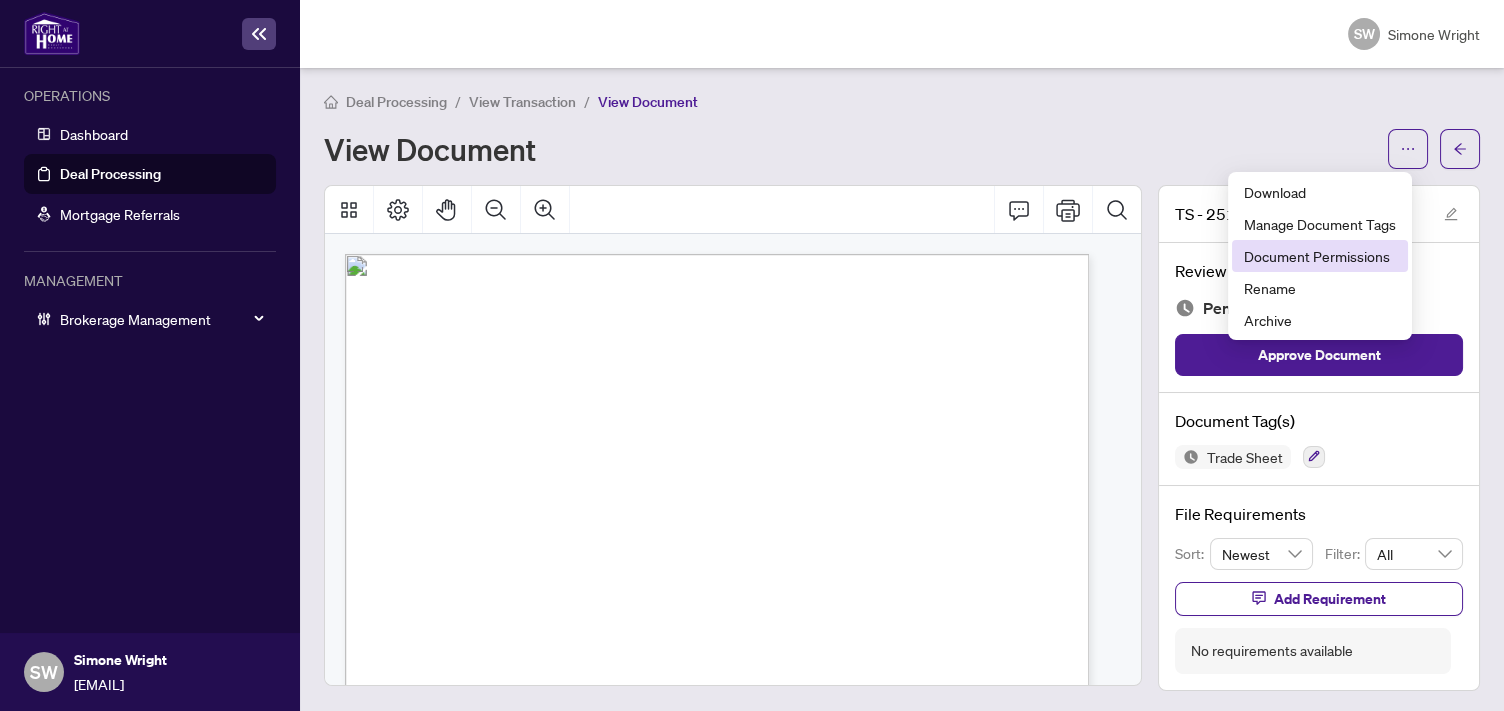 click on "Document Permissions" at bounding box center [1320, 256] 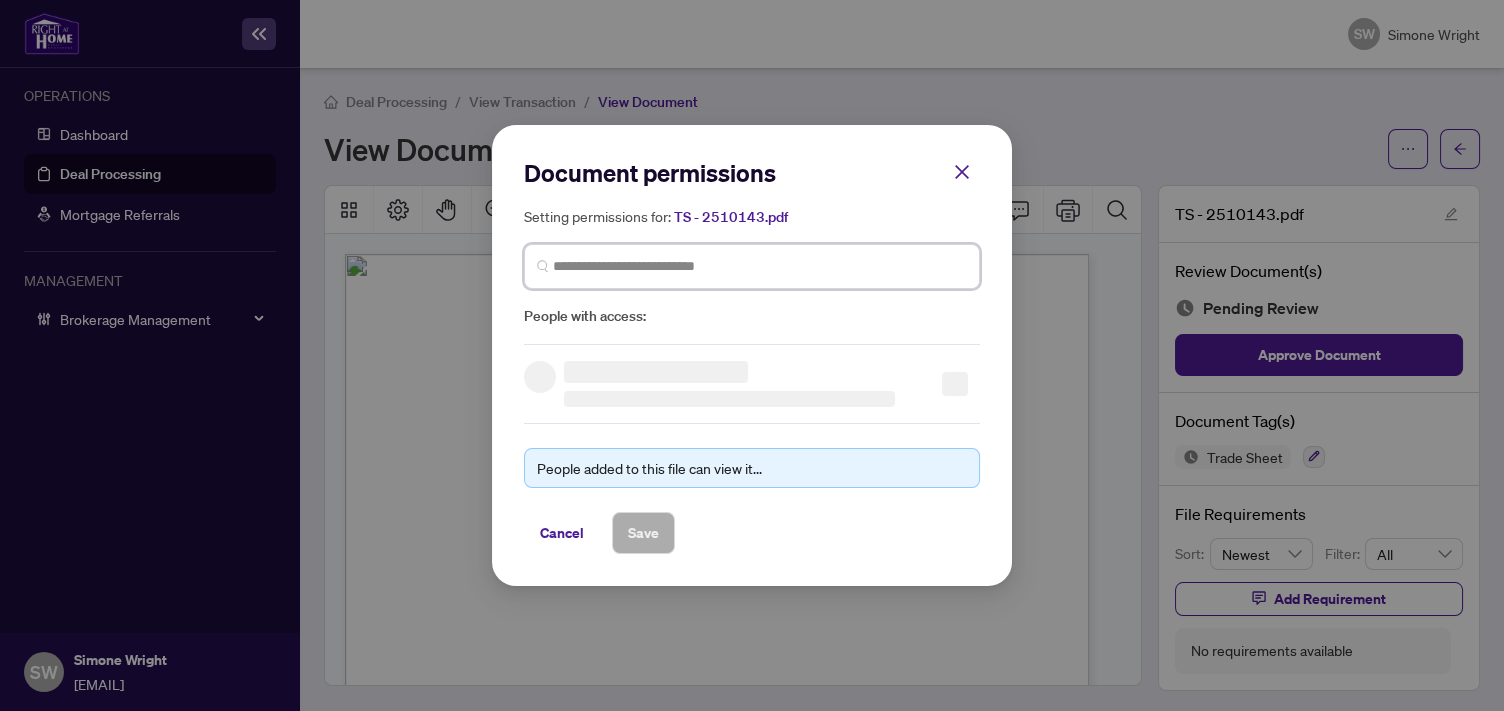 click at bounding box center (760, 266) 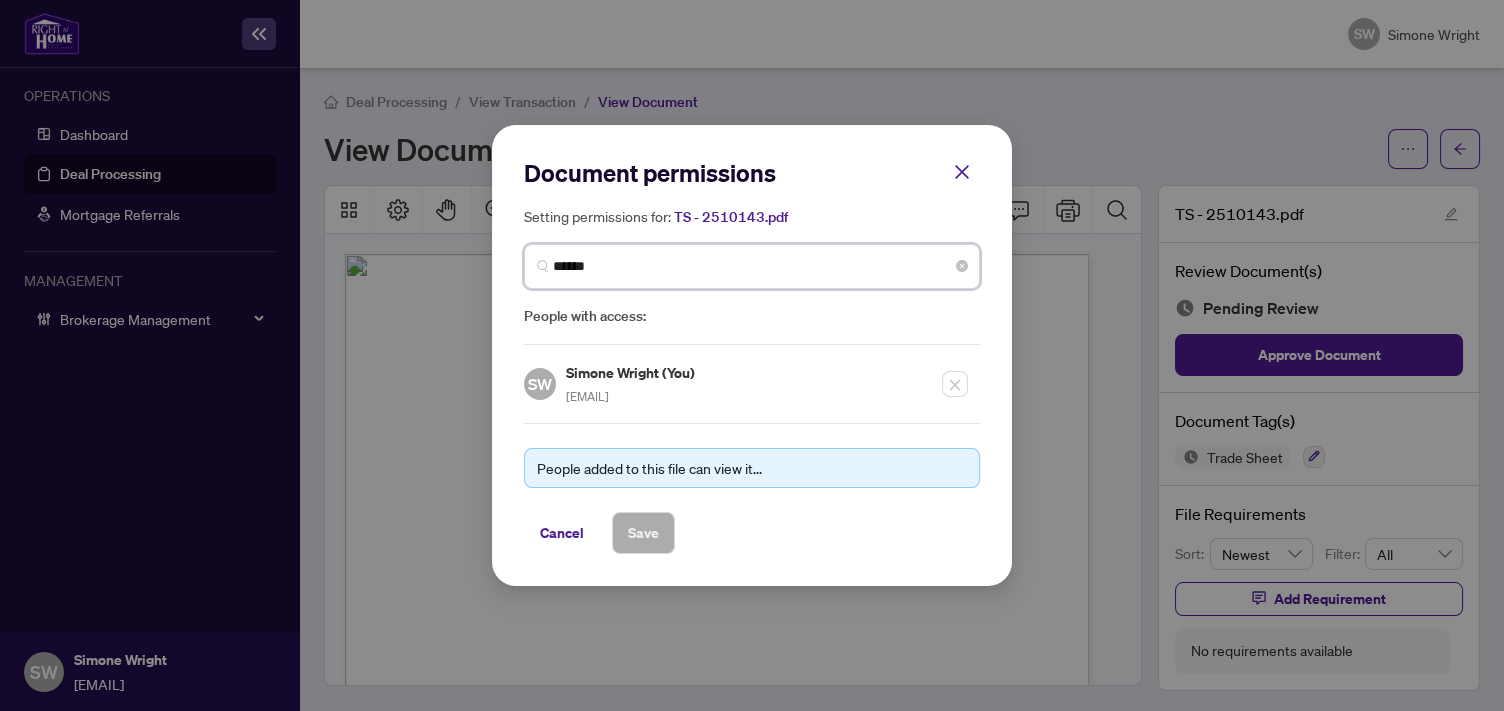 type on "*******" 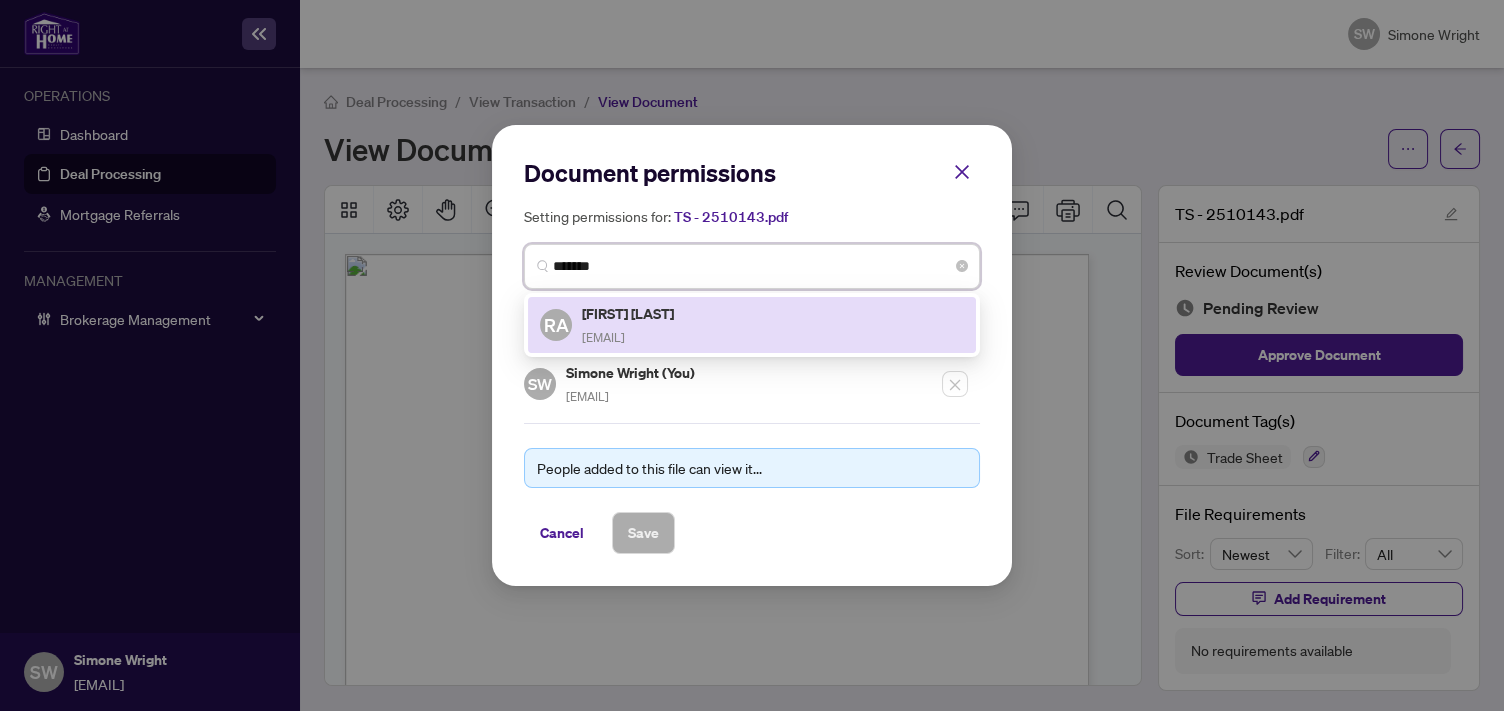 click on "Rana Al Sayegh" at bounding box center (629, 313) 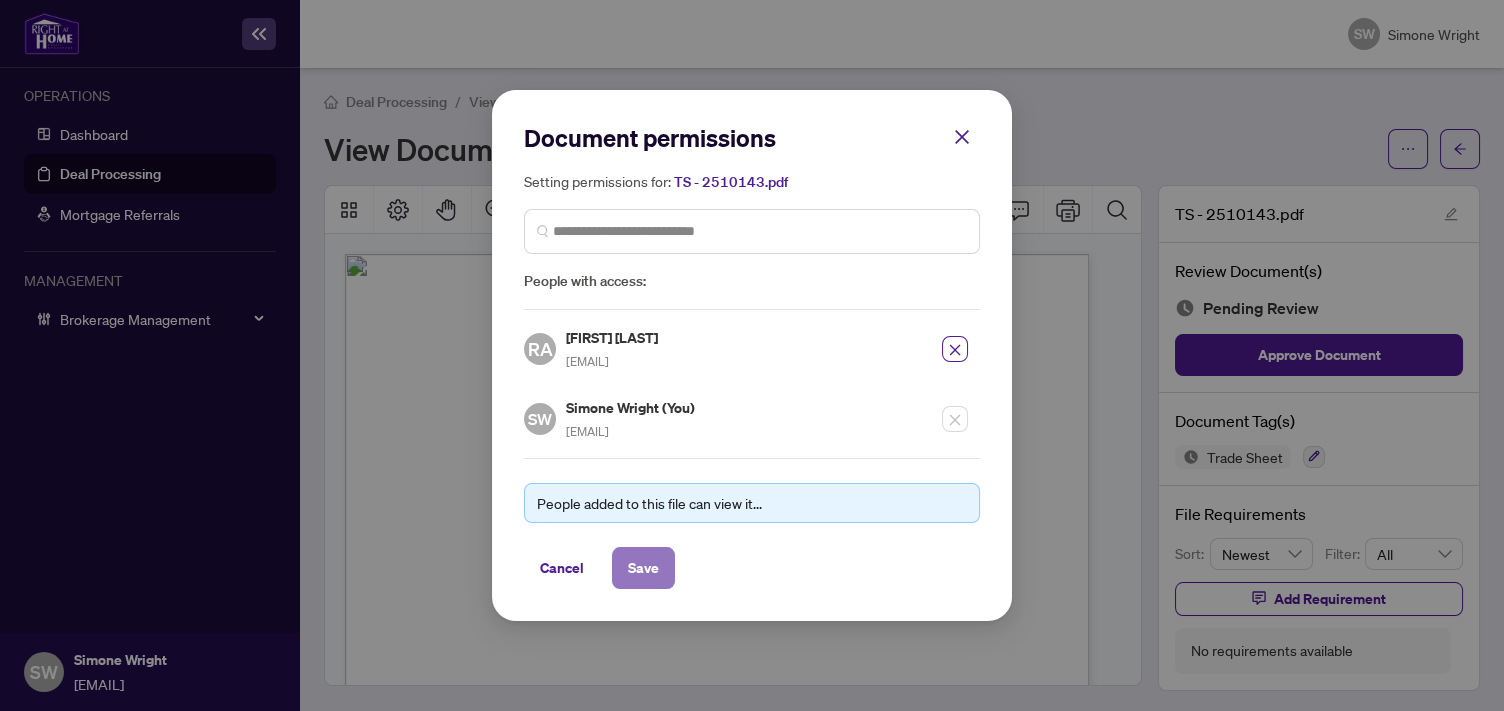click on "Save" at bounding box center (643, 568) 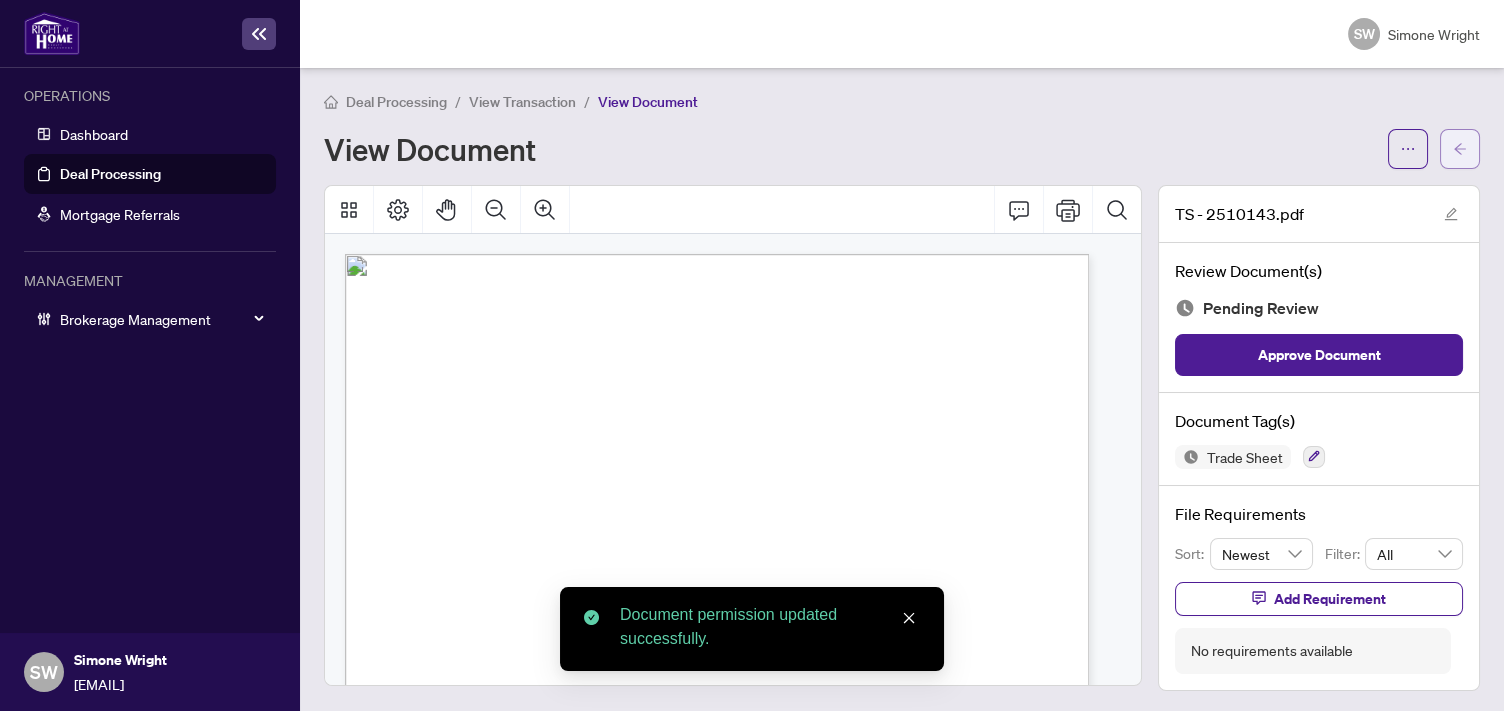 click 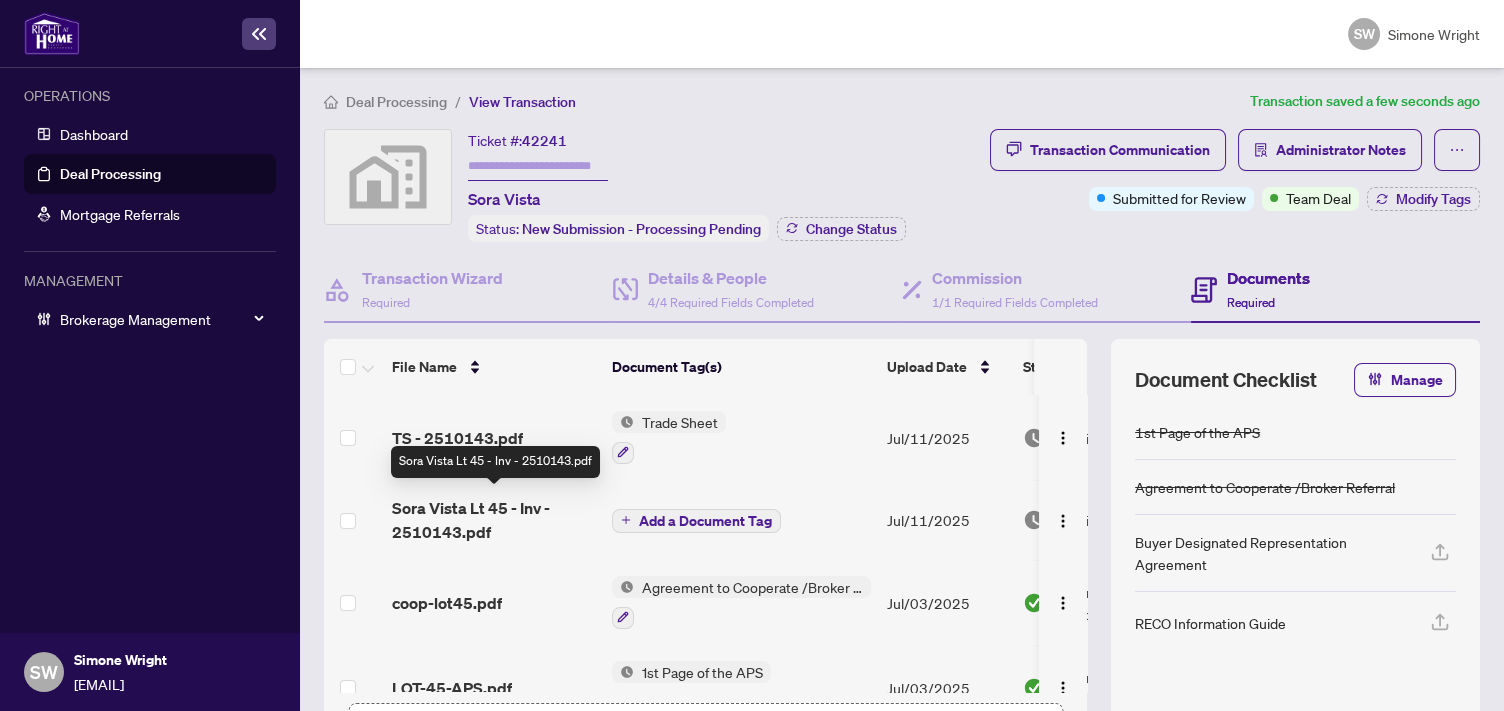 click on "Sora Vista Lt 45 - Inv - 2510143.pdf" at bounding box center [494, 520] 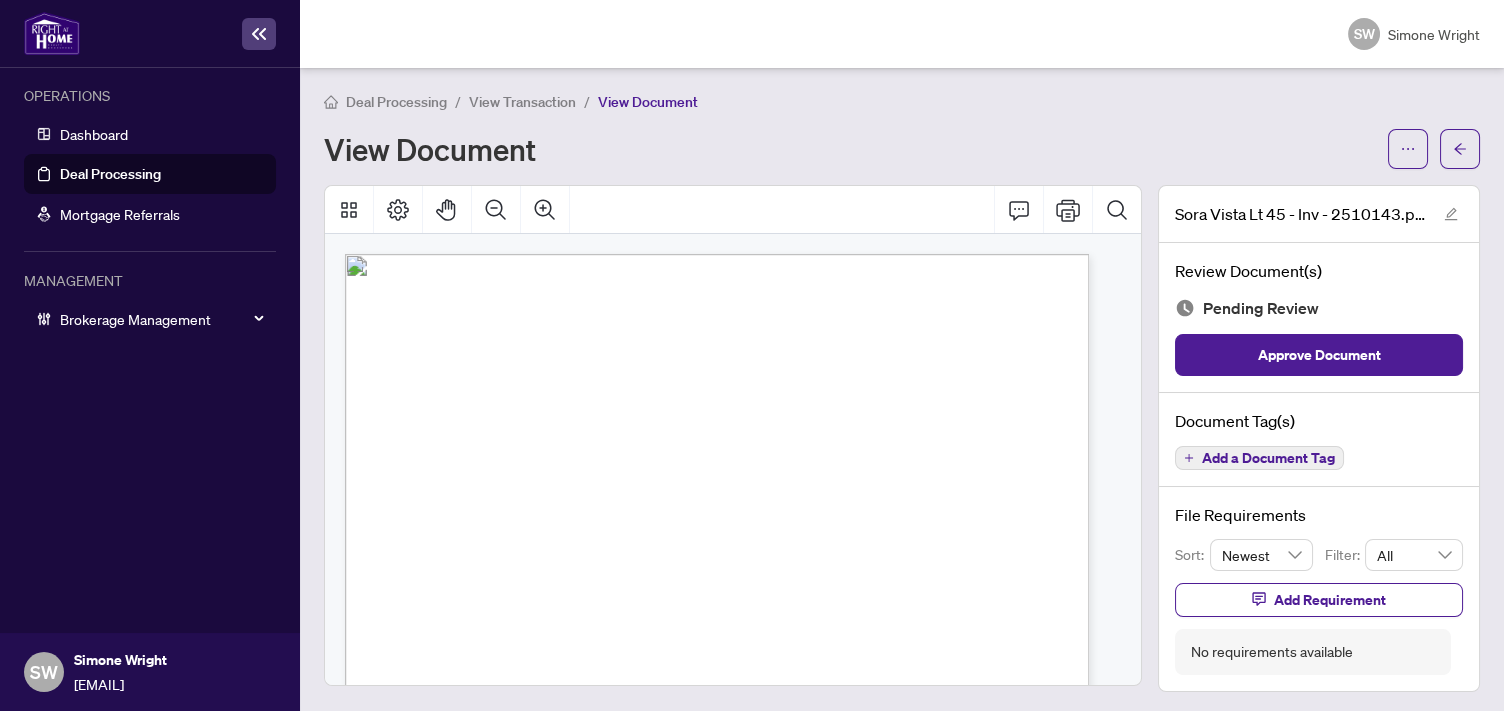 click on "Add a Document Tag" at bounding box center (1268, 458) 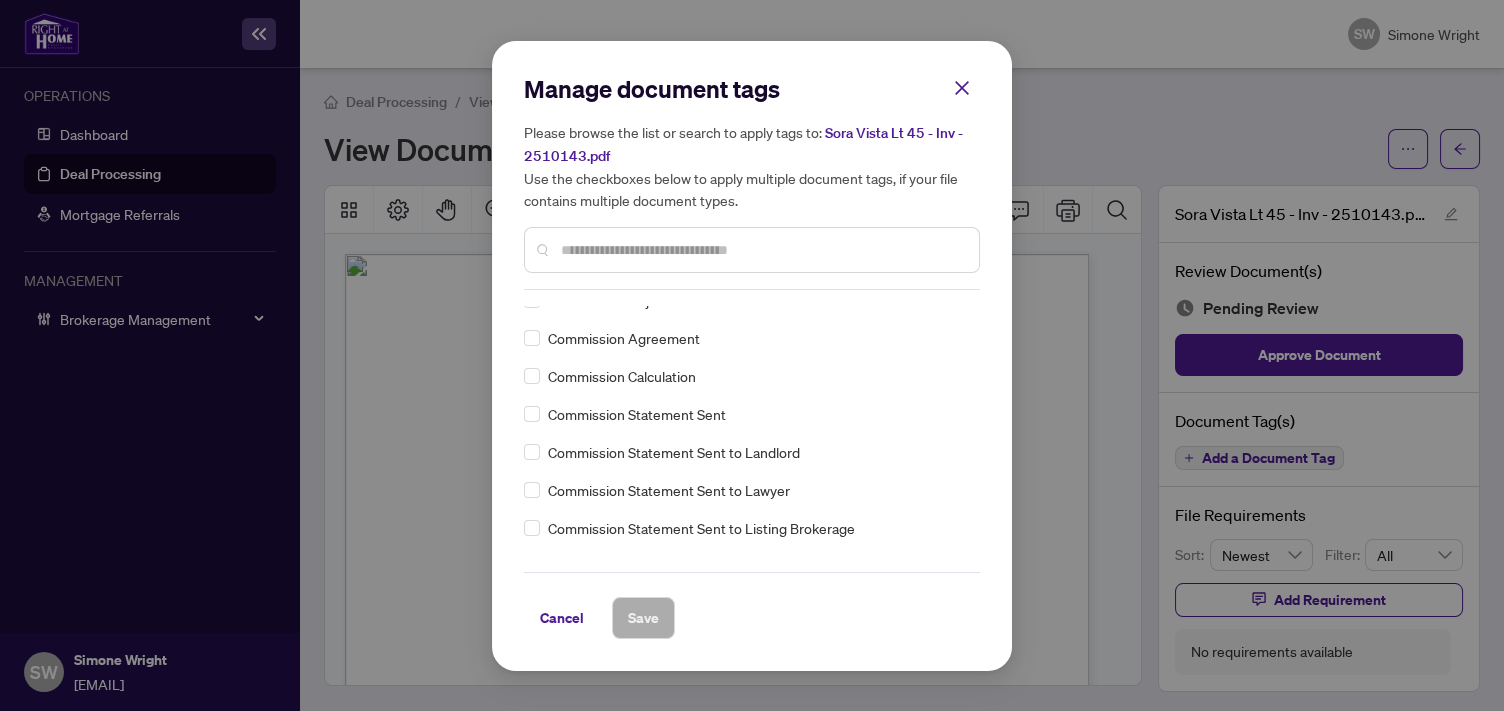 scroll, scrollTop: 888, scrollLeft: 0, axis: vertical 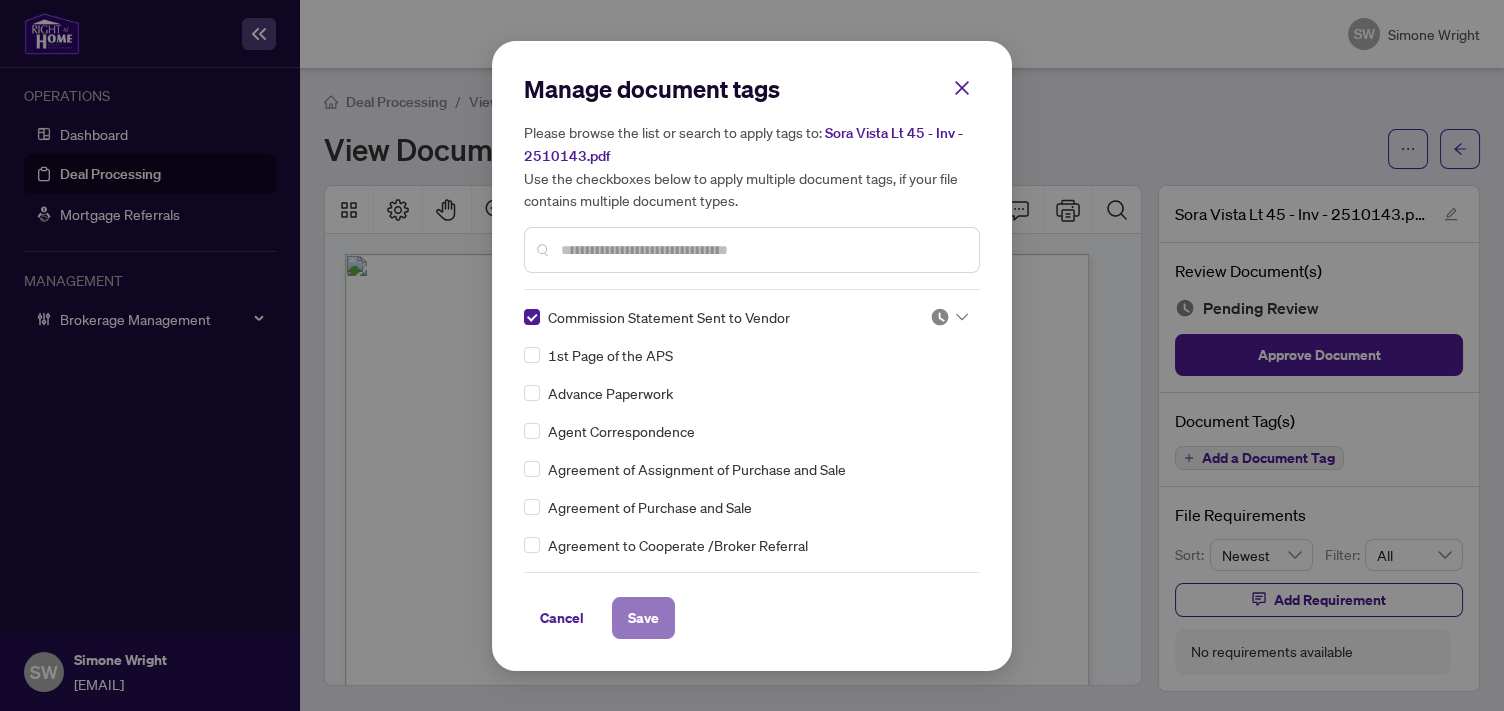 click on "Save" at bounding box center [643, 618] 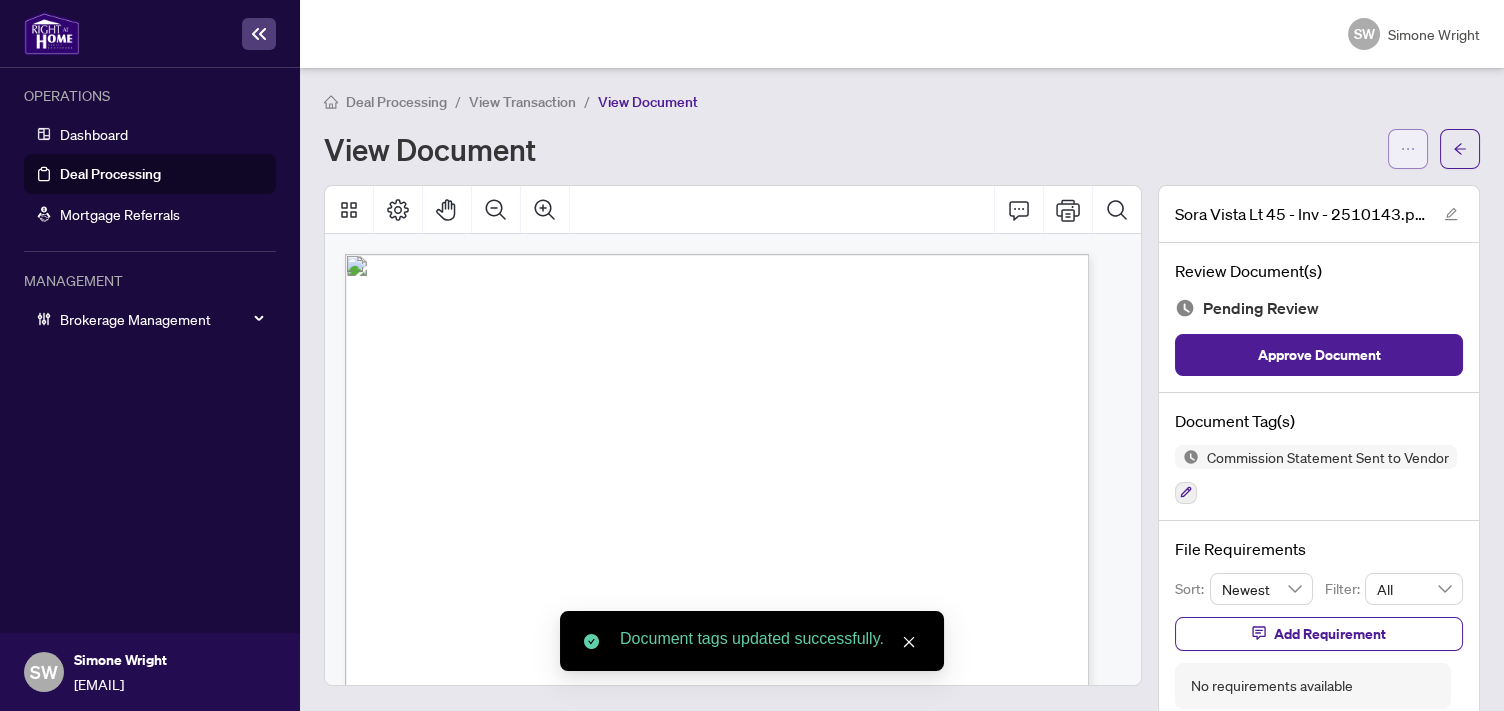 click at bounding box center [1408, 149] 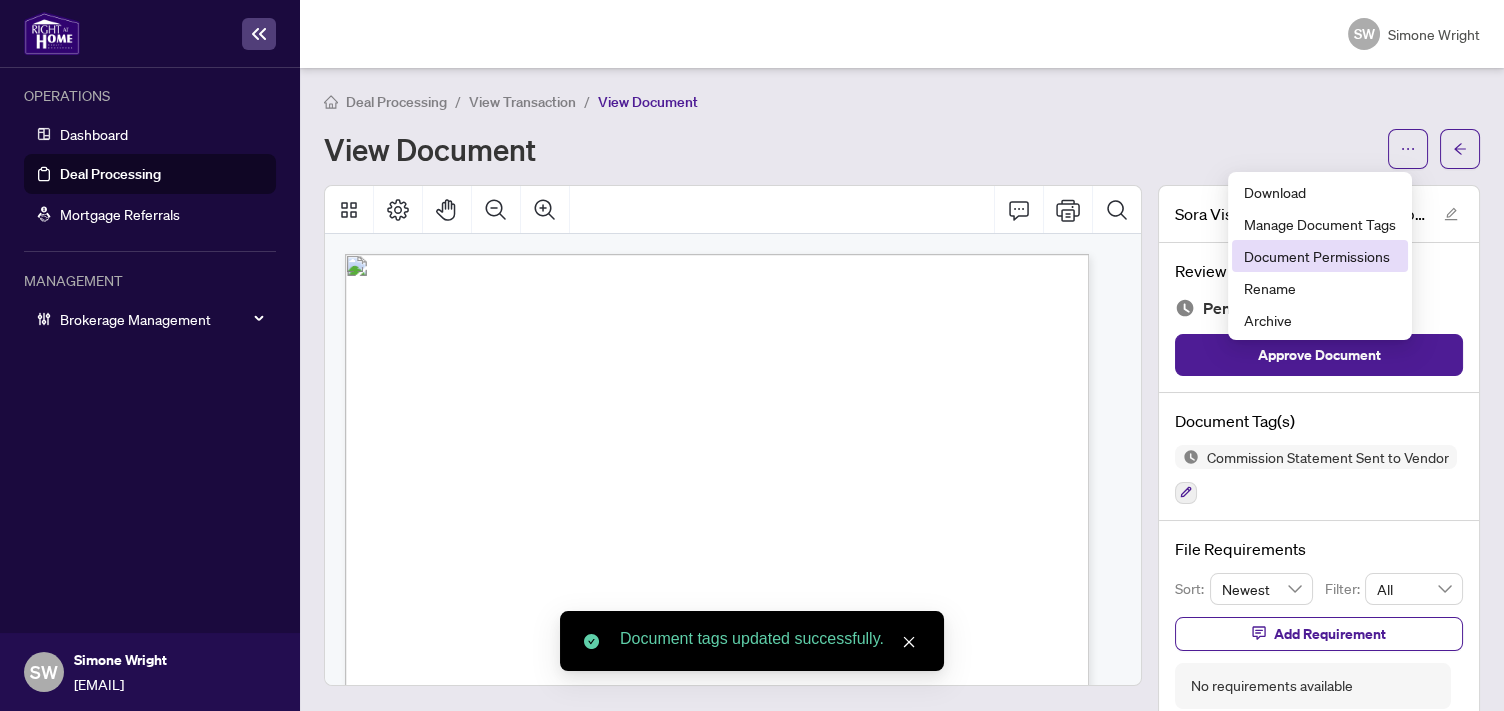 click on "Document Permissions" at bounding box center [1320, 256] 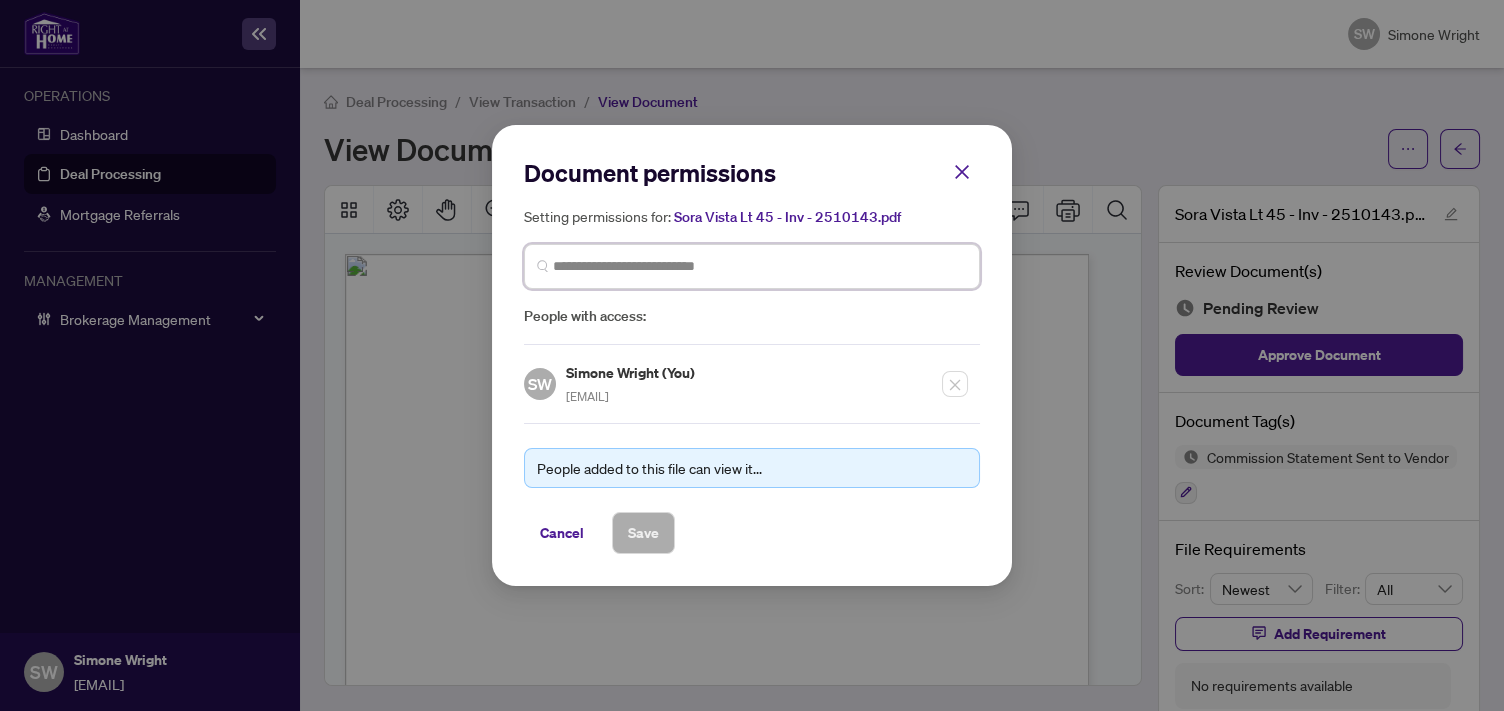 click at bounding box center (760, 266) 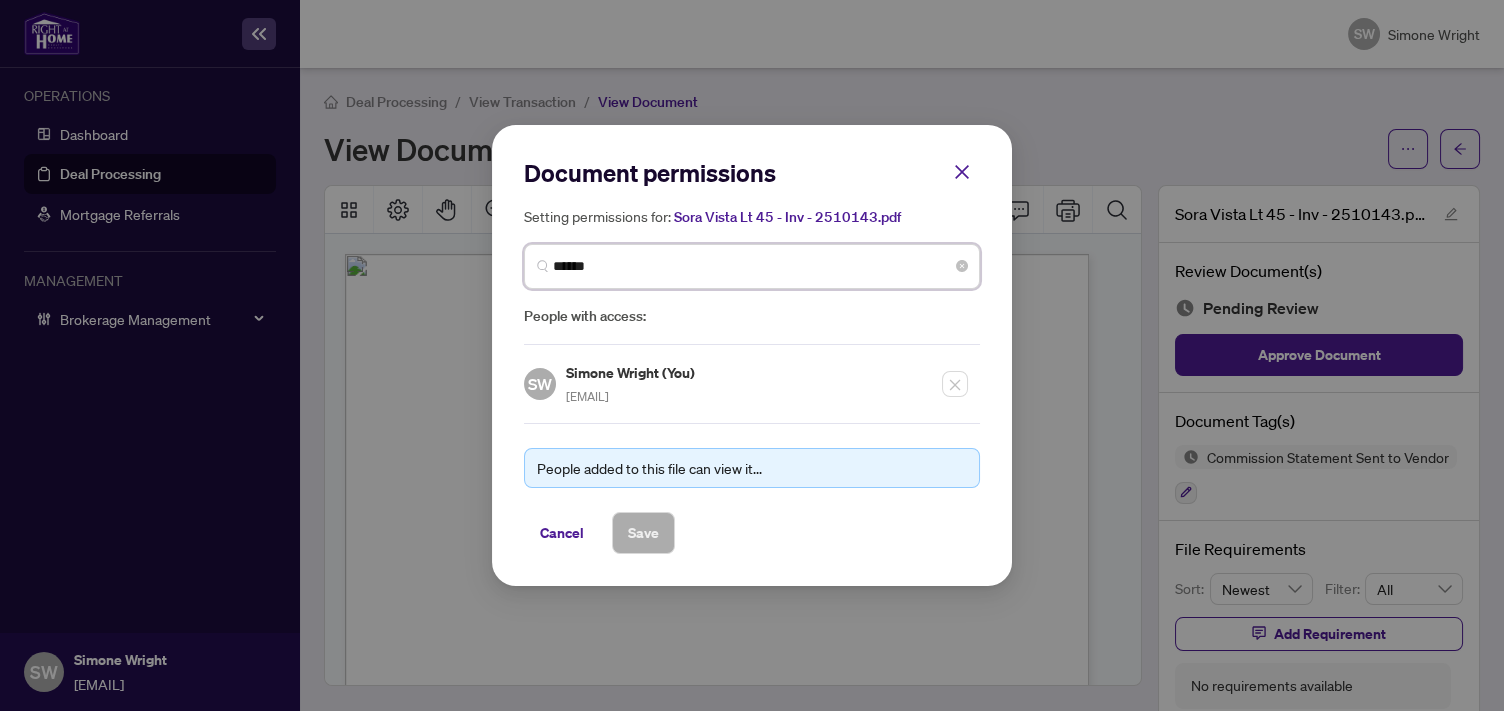 type on "*******" 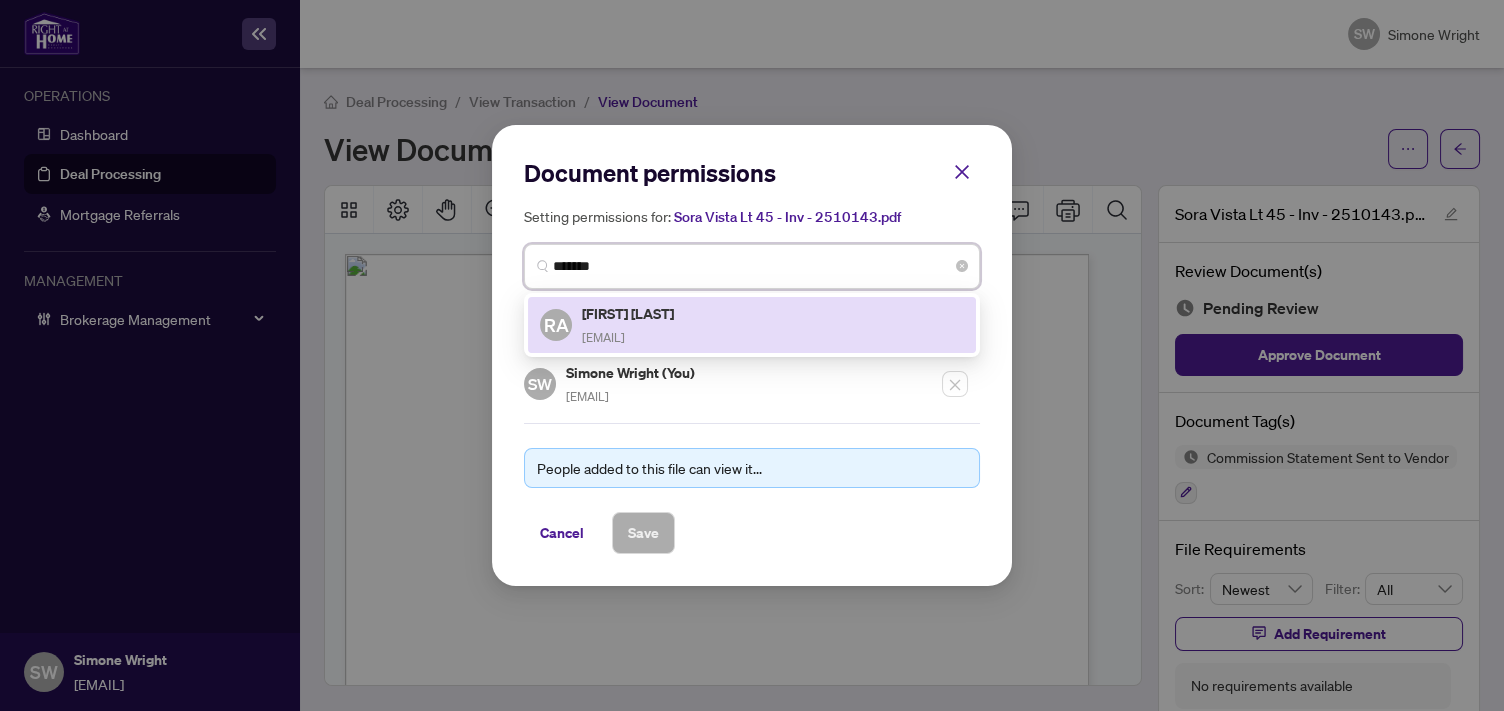 click on "Rana Al Sayegh" at bounding box center (629, 313) 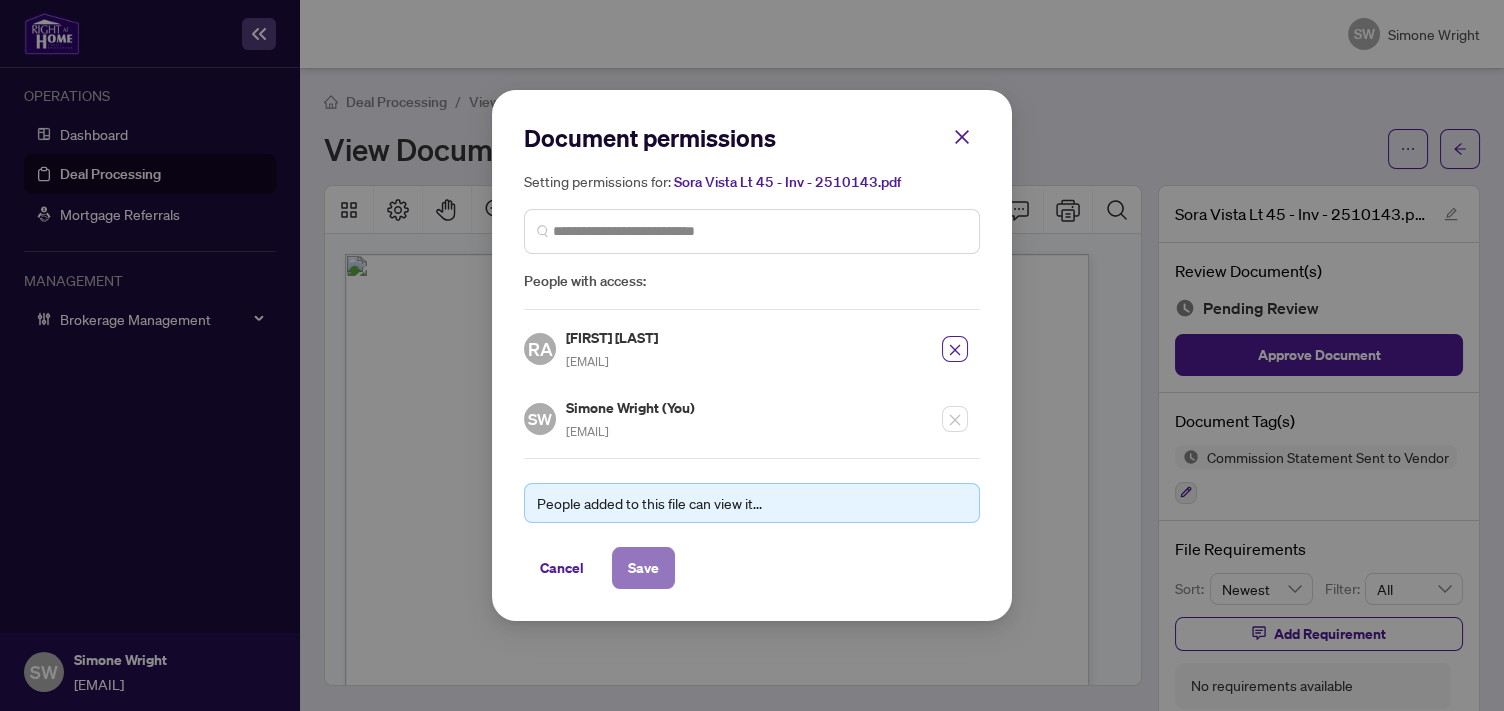 click on "Save" at bounding box center [643, 568] 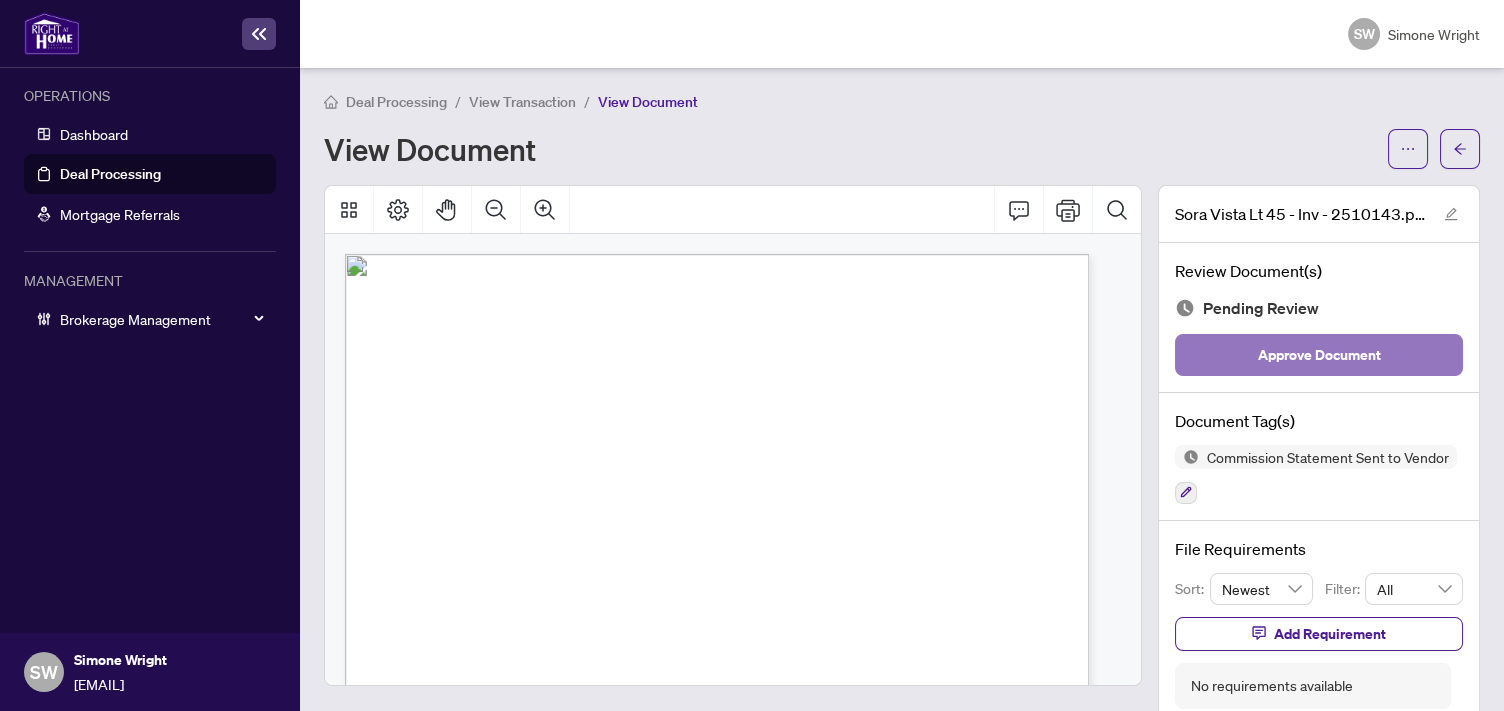 click on "Approve Document" at bounding box center [1319, 355] 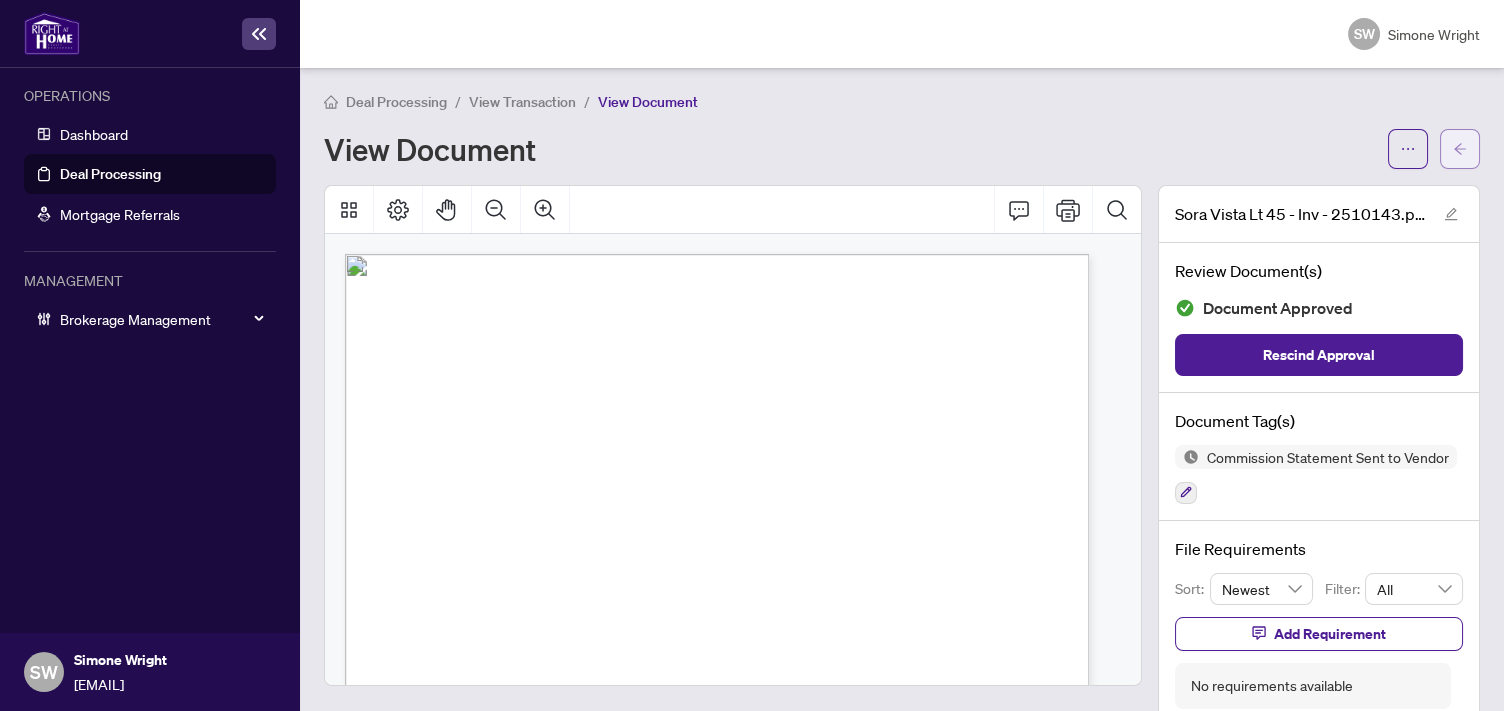 click at bounding box center (1460, 149) 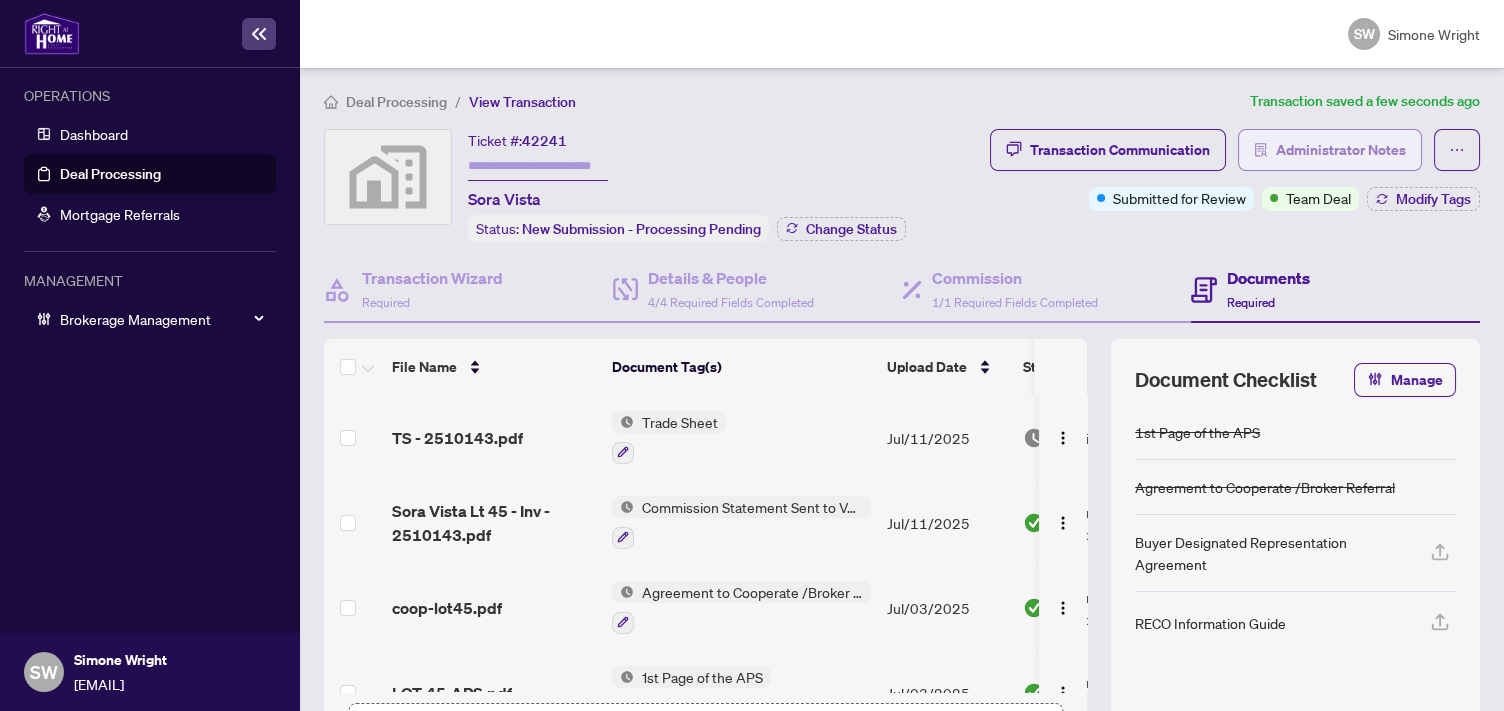 click on "Administrator Notes" at bounding box center [1341, 150] 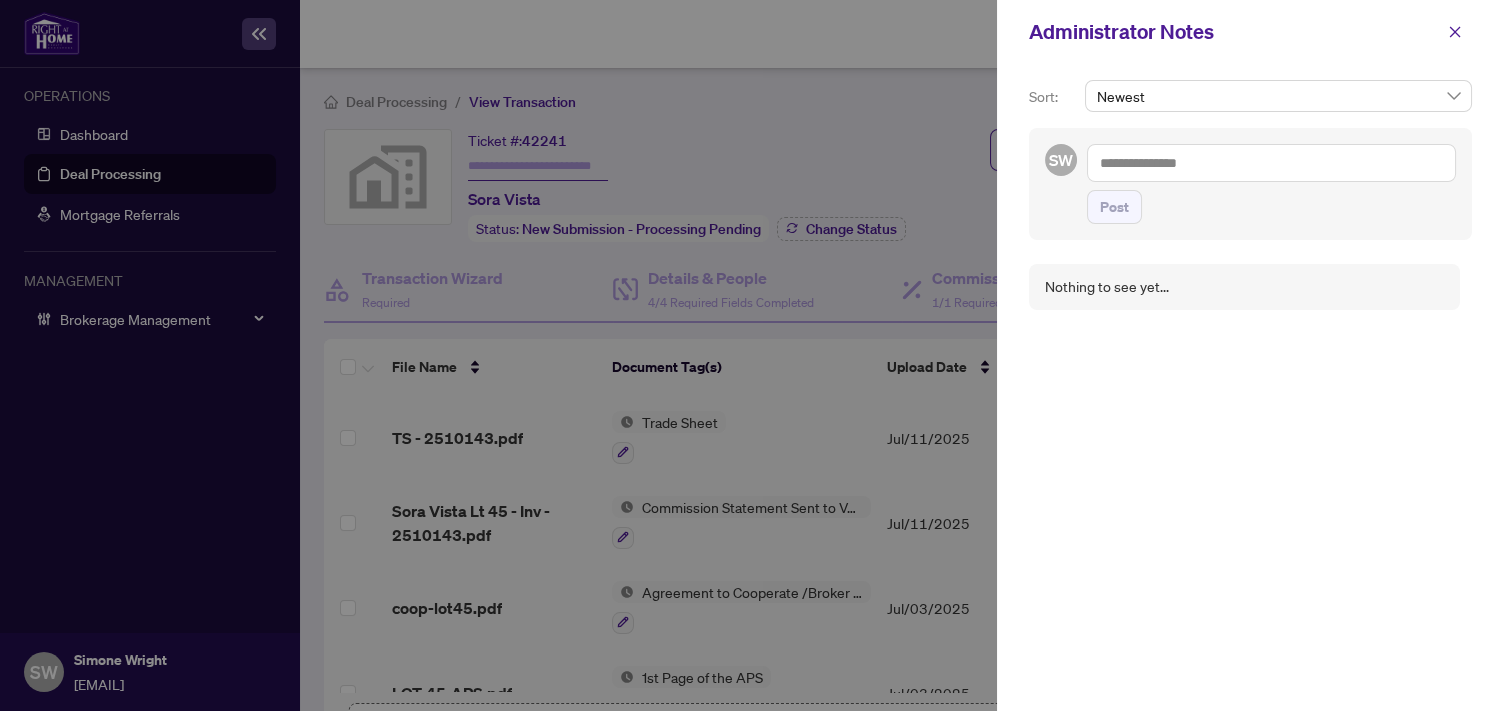 click at bounding box center [1271, 163] 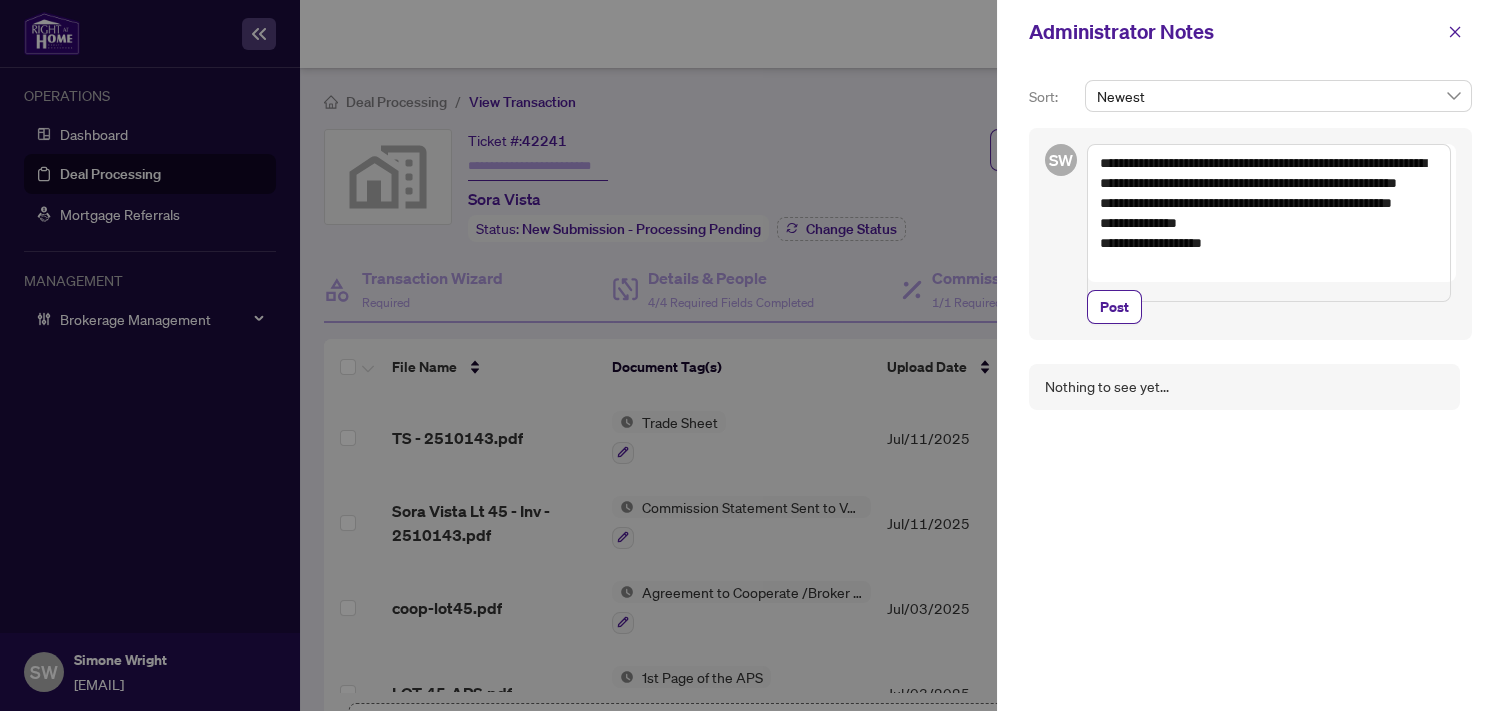 drag, startPoint x: 1100, startPoint y: 159, endPoint x: 1135, endPoint y: 161, distance: 35.057095 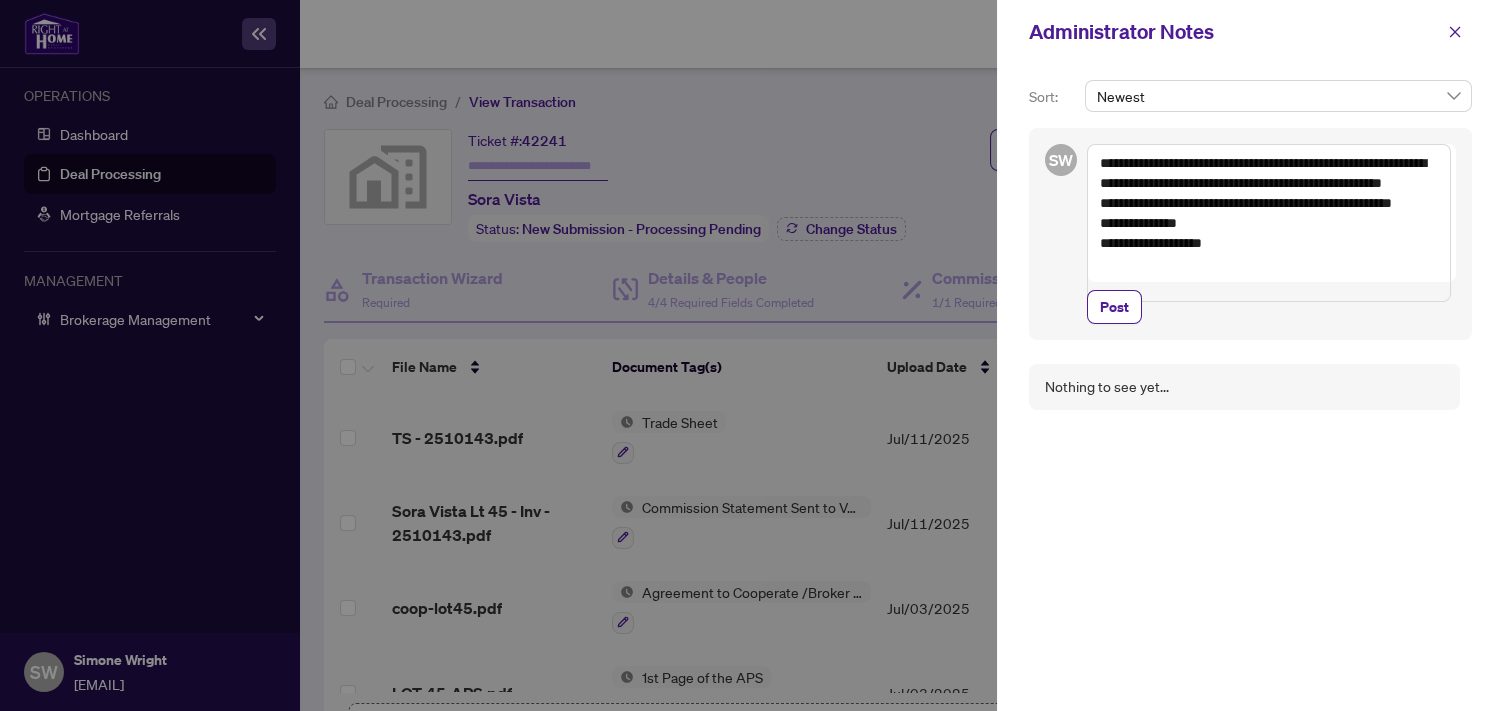 drag, startPoint x: 1353, startPoint y: 163, endPoint x: 1366, endPoint y: 202, distance: 41.109608 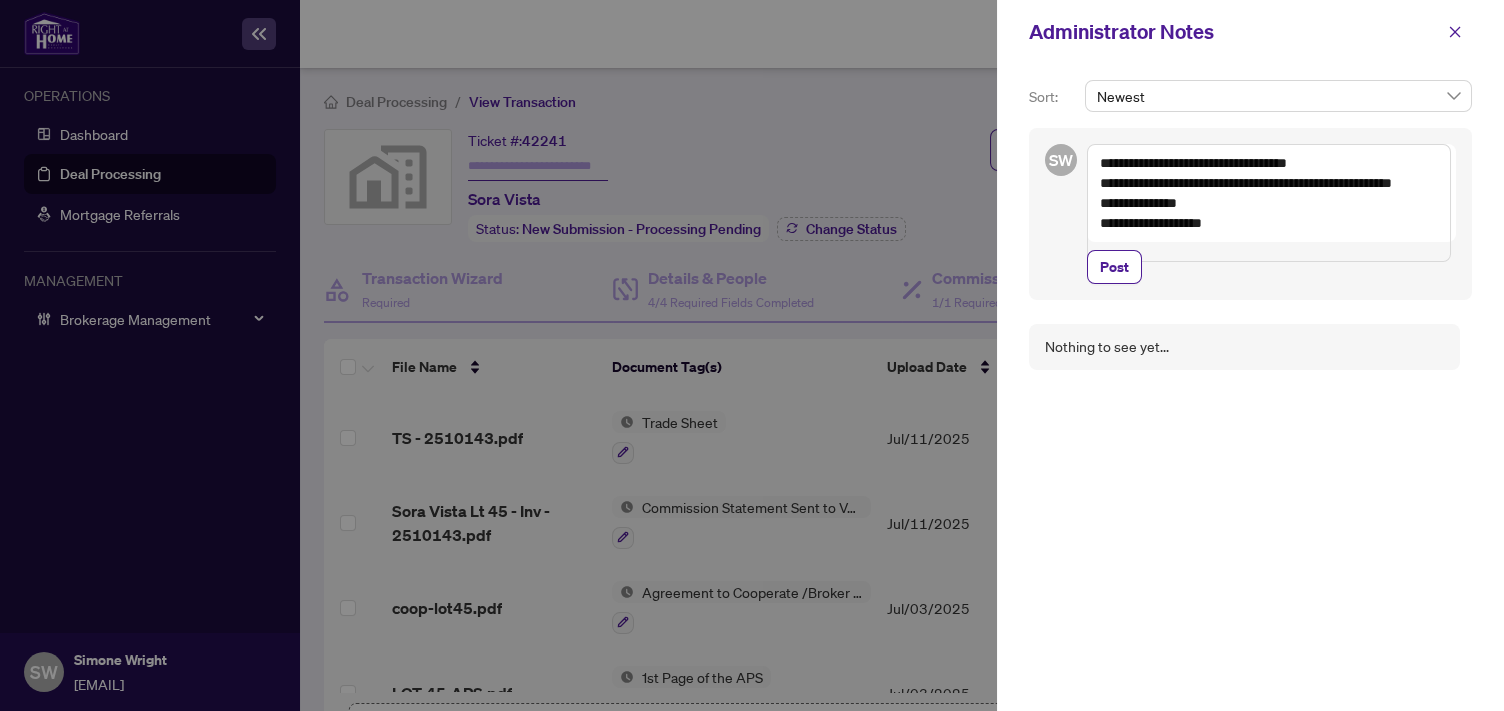 click on "**********" at bounding box center [1269, 203] 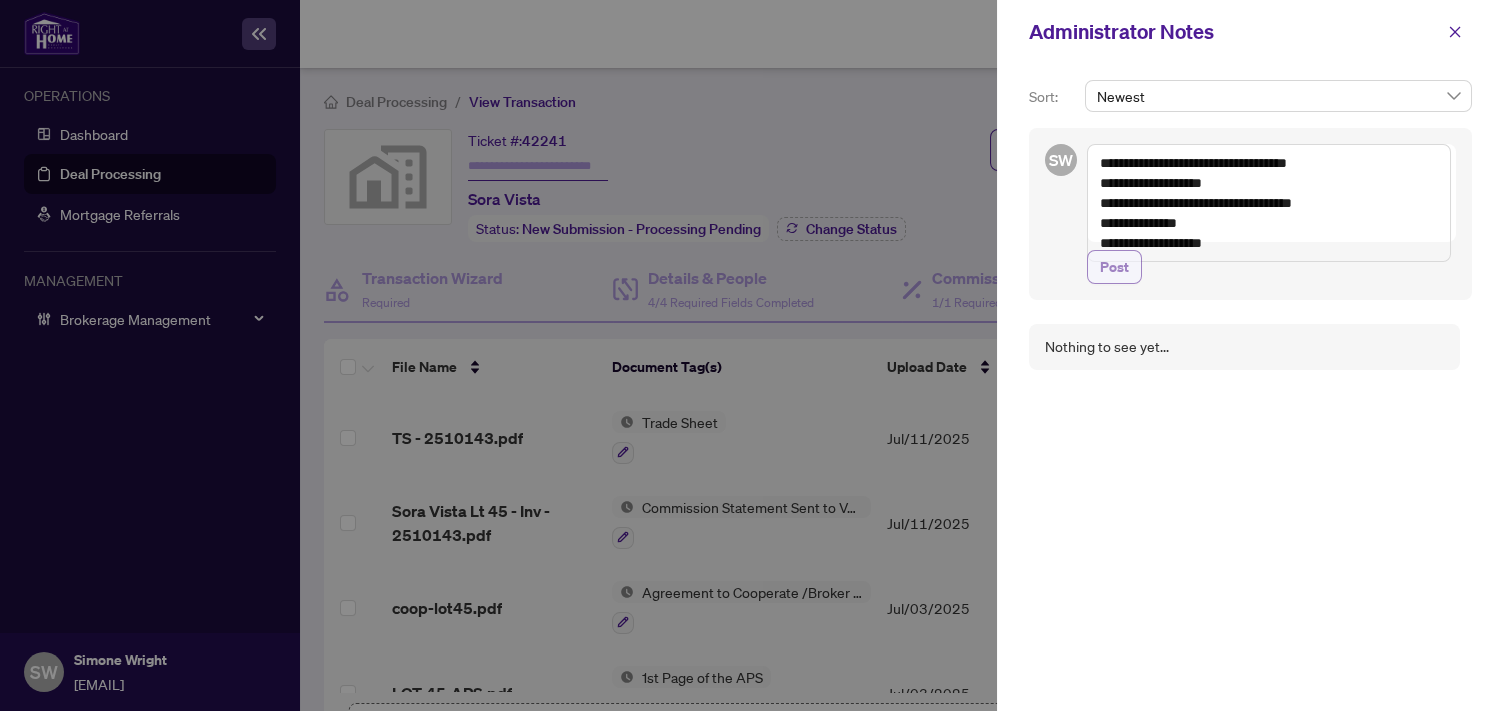 type on "**********" 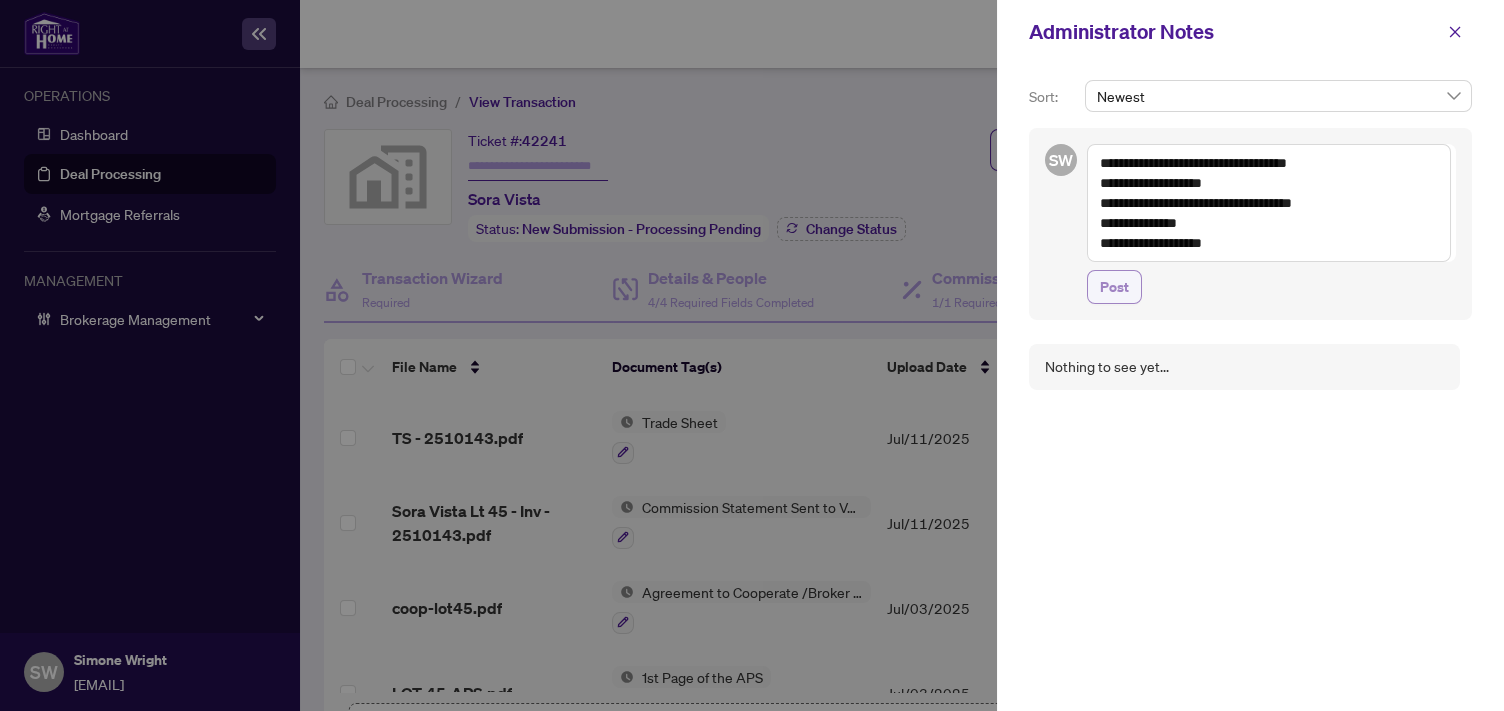 click on "Post" at bounding box center (1114, 287) 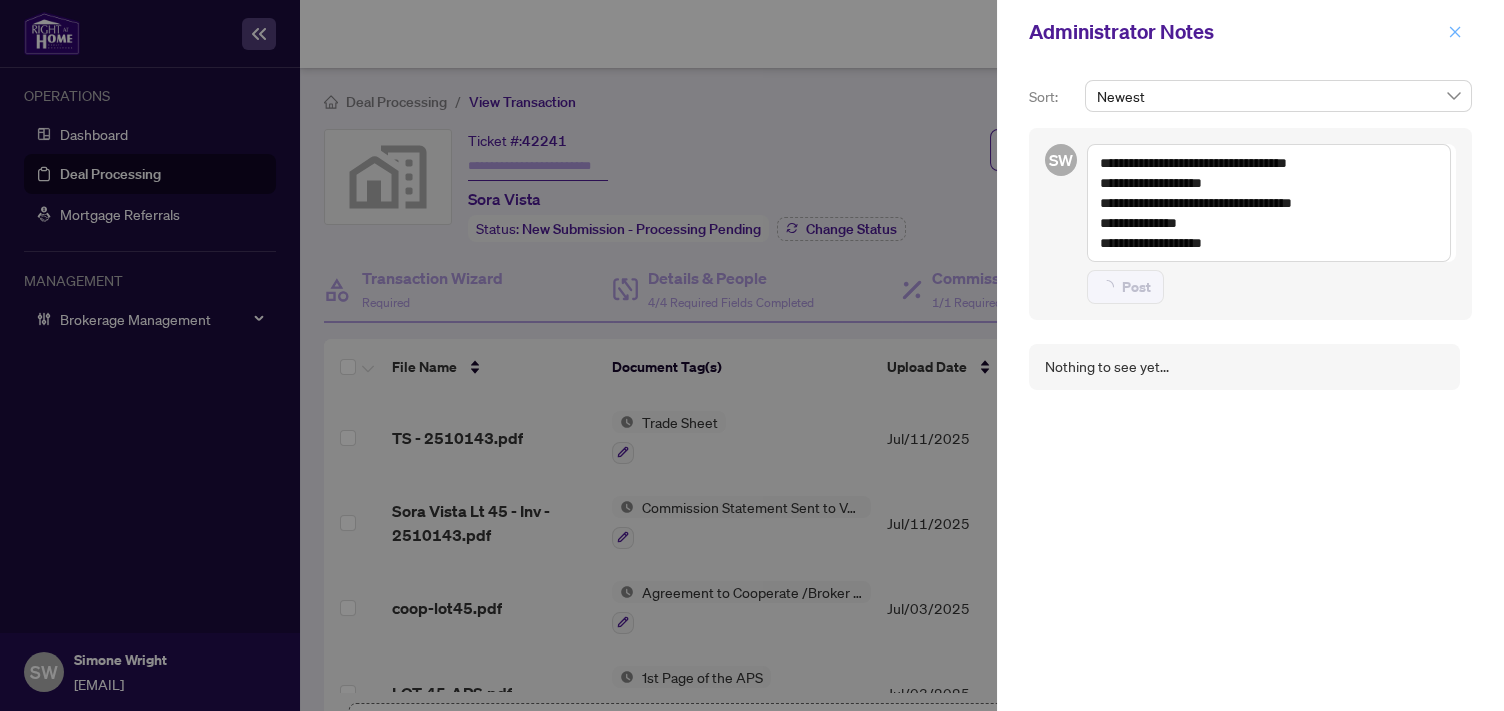 type 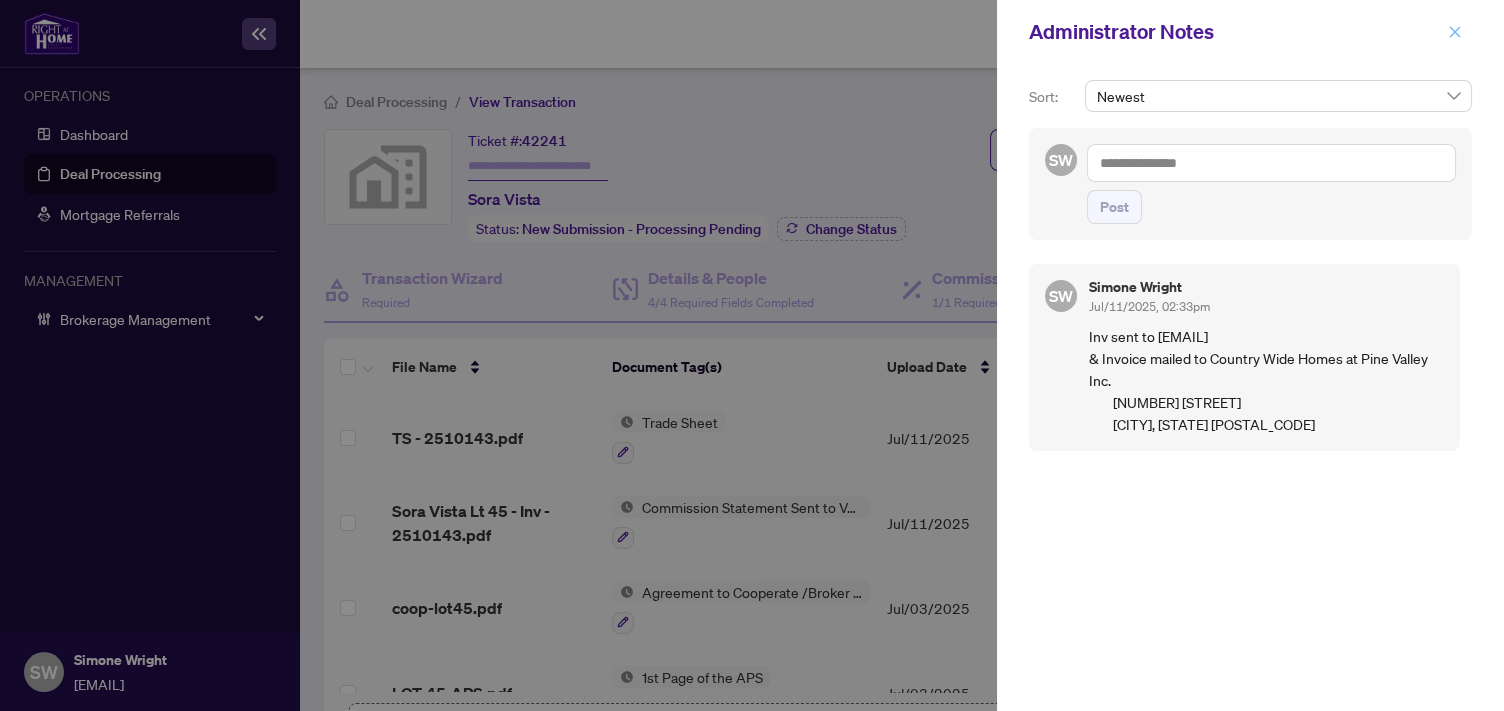 click 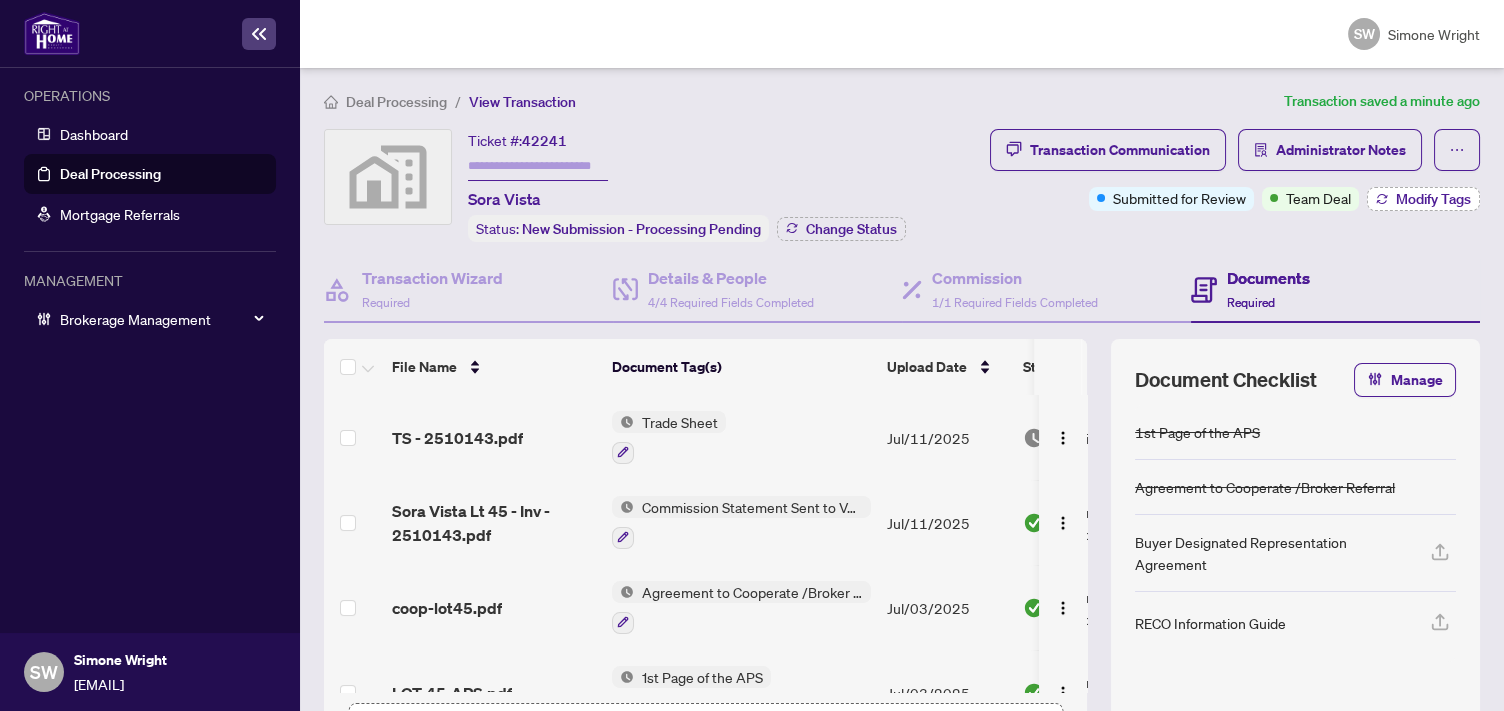 click on "Modify Tags" at bounding box center (1433, 199) 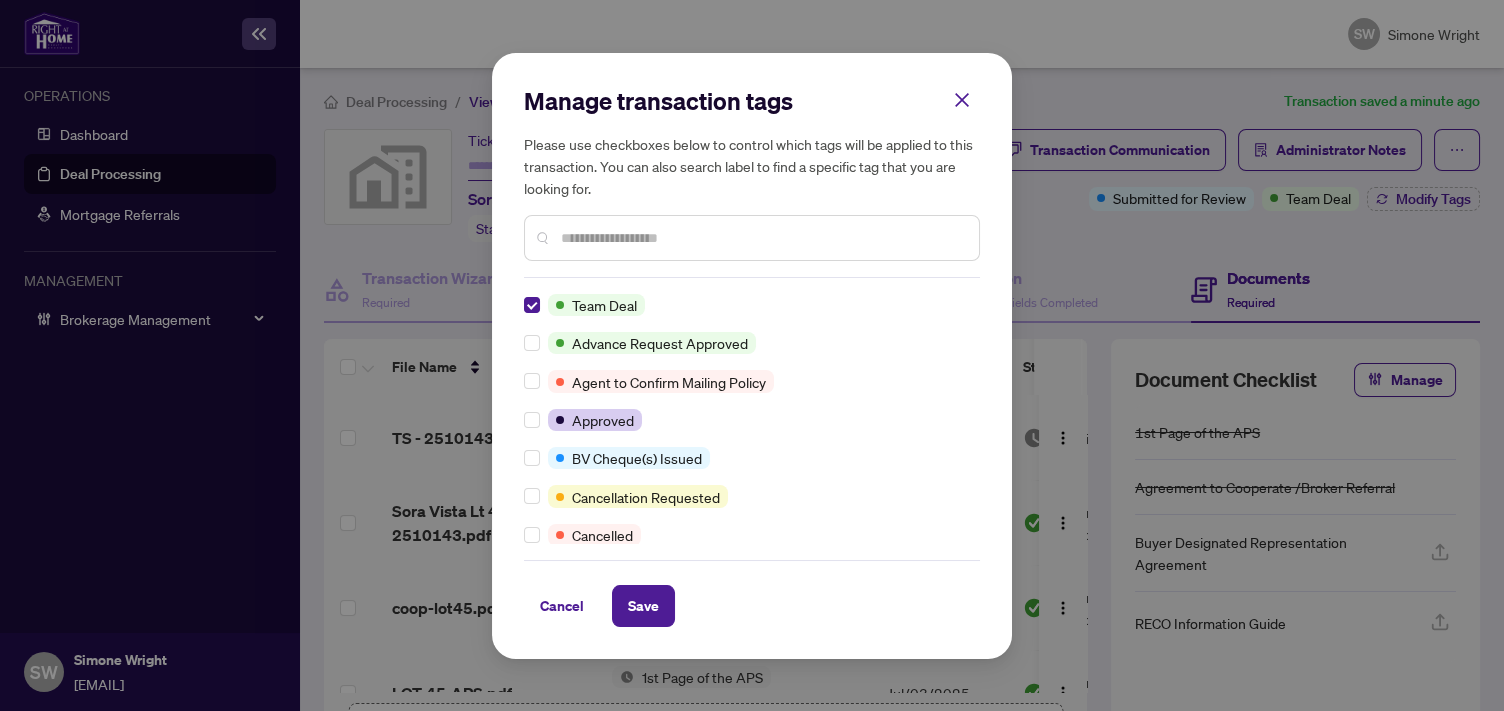 scroll, scrollTop: 0, scrollLeft: 0, axis: both 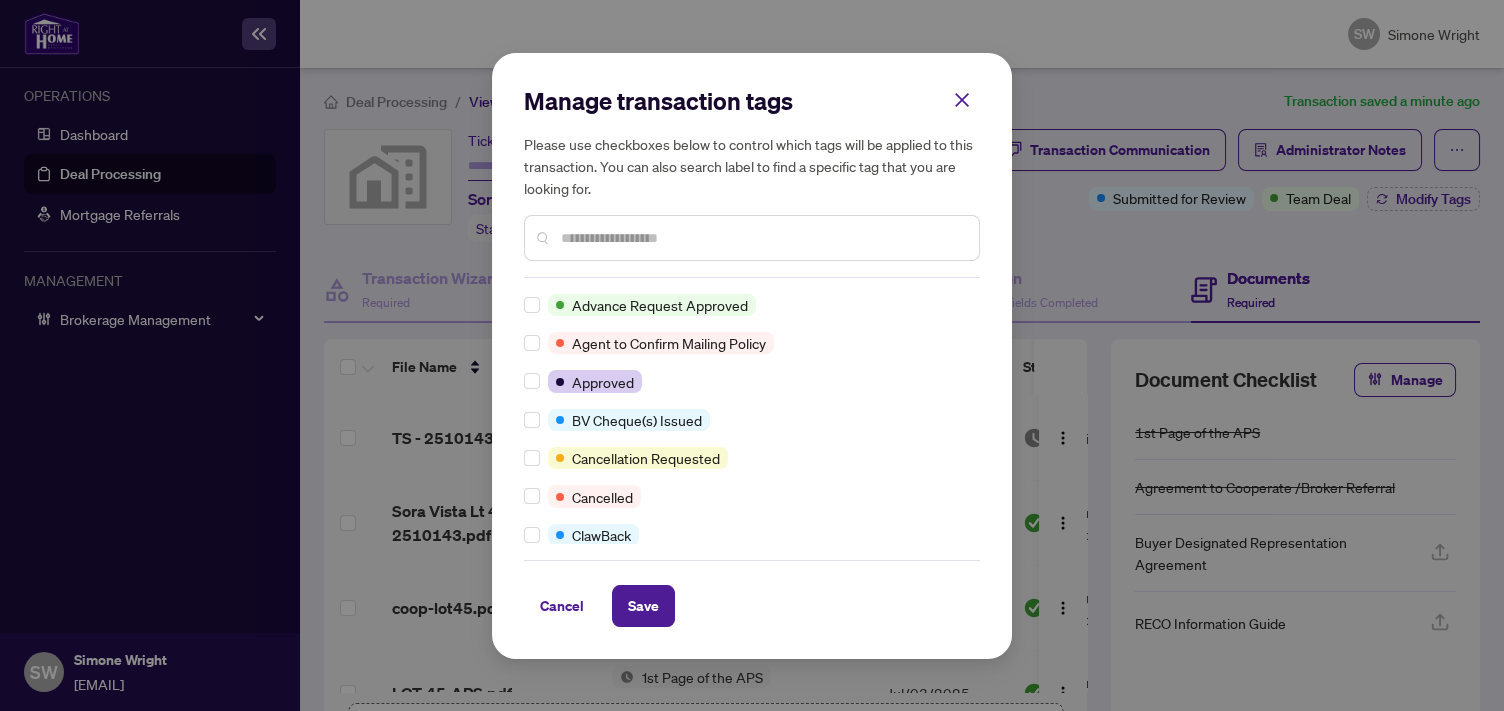 click at bounding box center (762, 238) 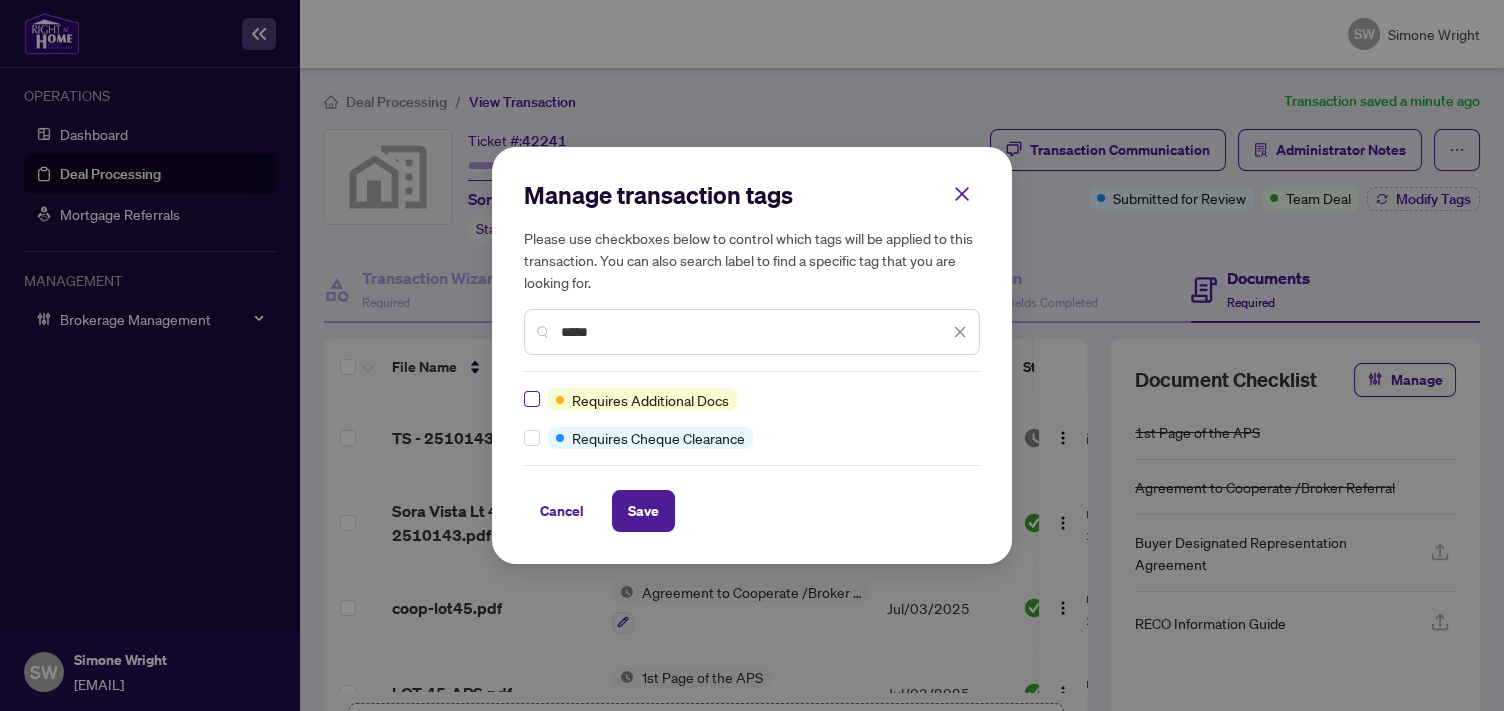 type on "*****" 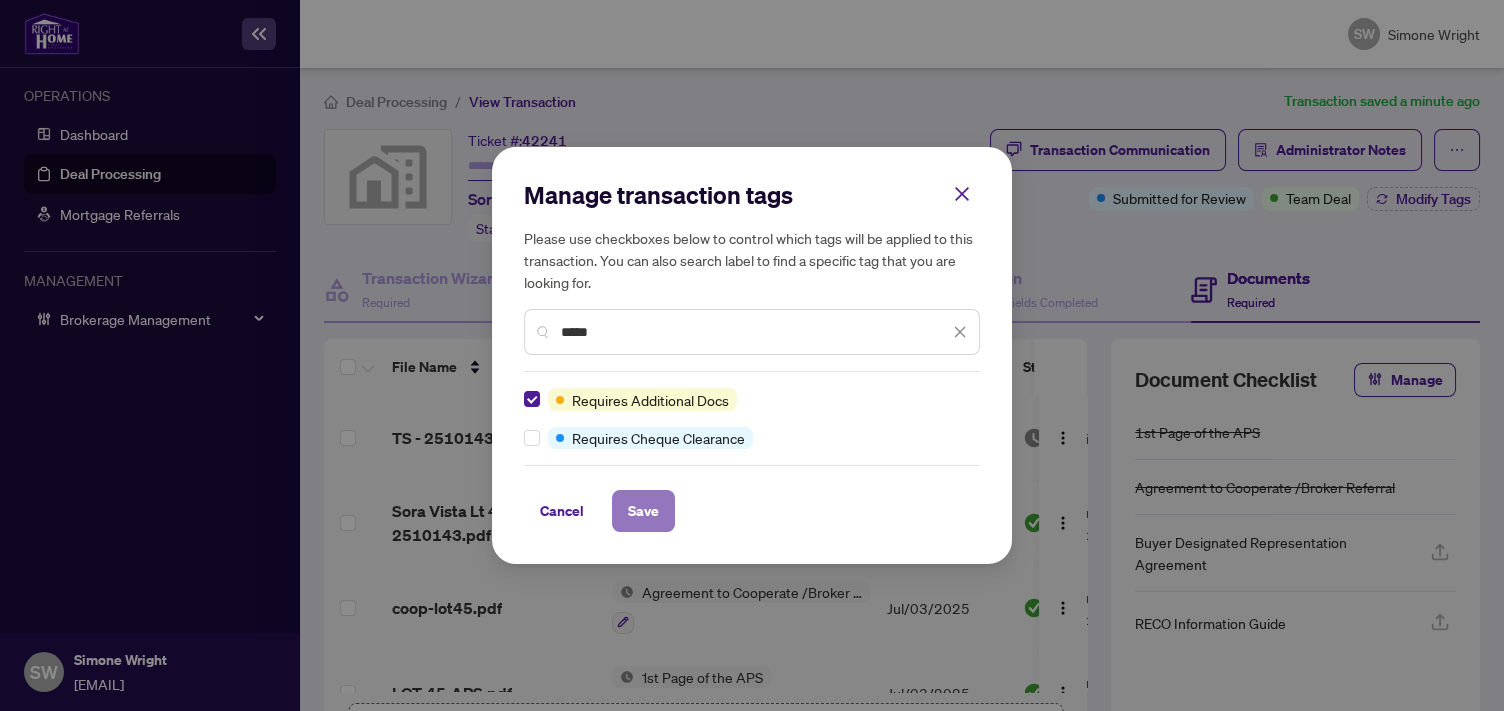 click on "Save" at bounding box center (643, 511) 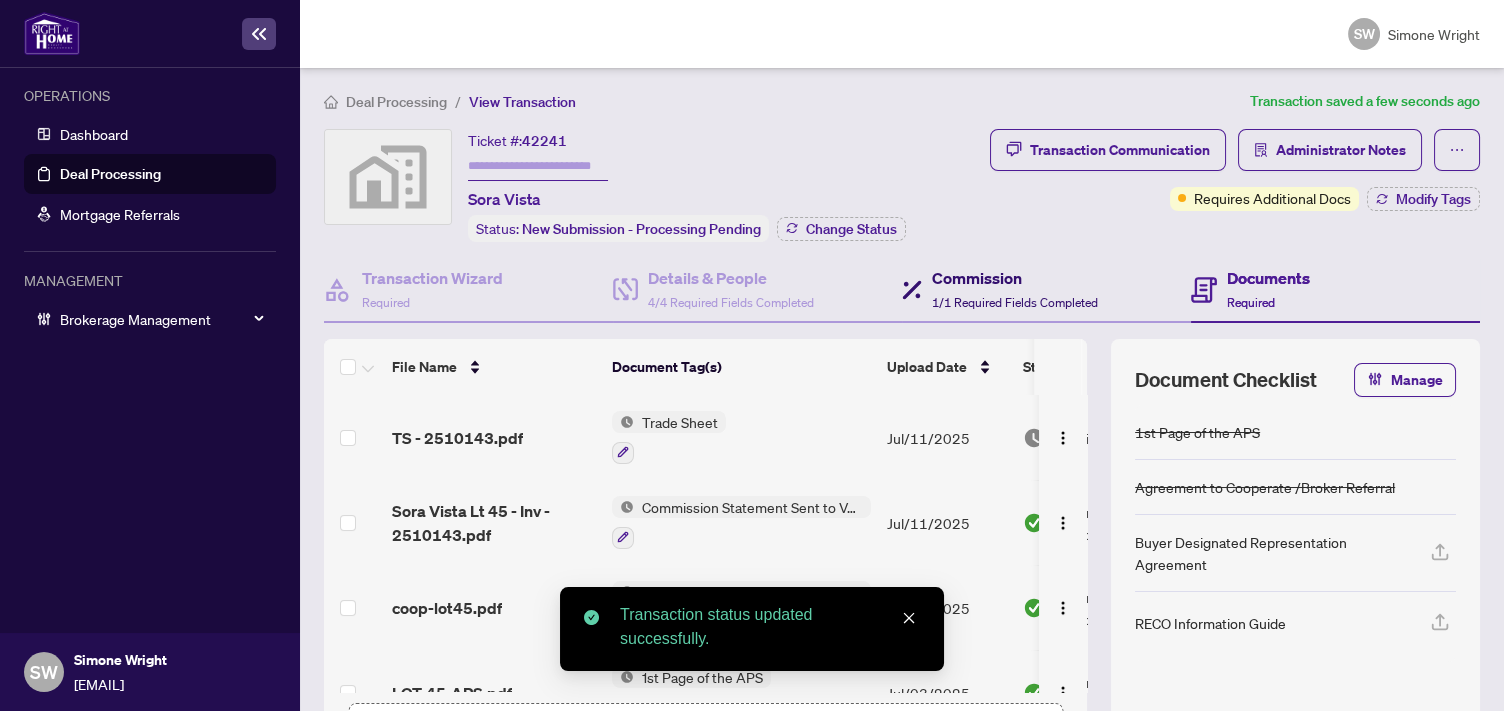 click on "Commission 1/1 Required Fields Completed" at bounding box center [1015, 289] 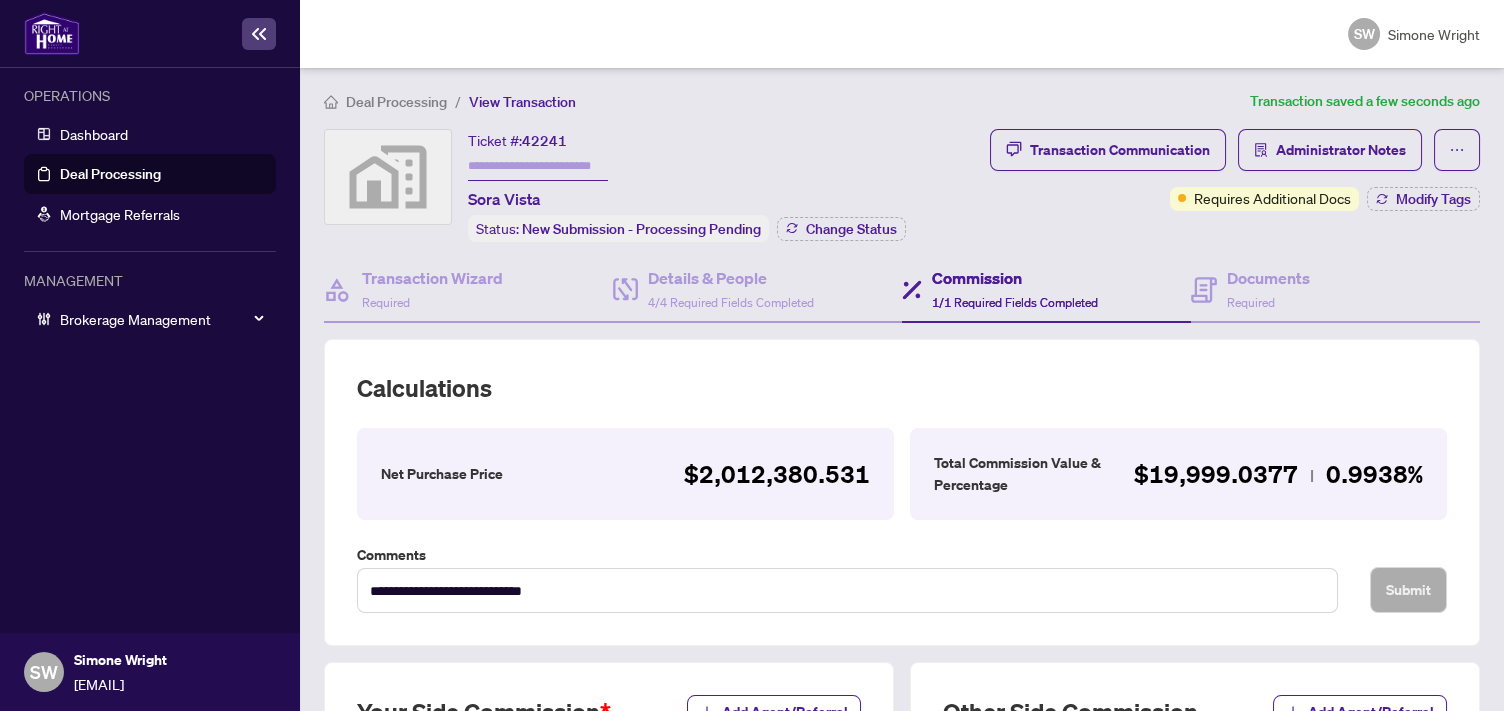 scroll, scrollTop: 0, scrollLeft: 0, axis: both 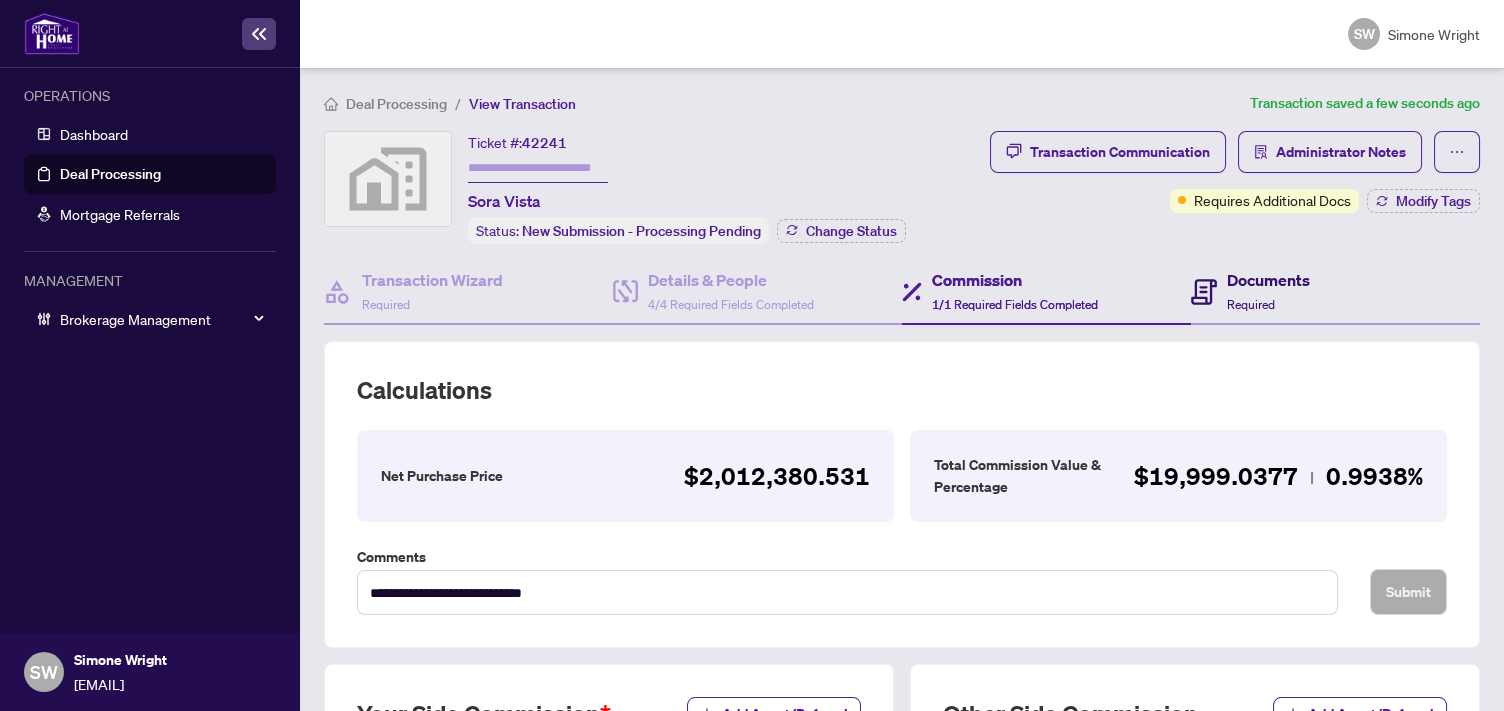 click on "Documents Required" at bounding box center [1250, 291] 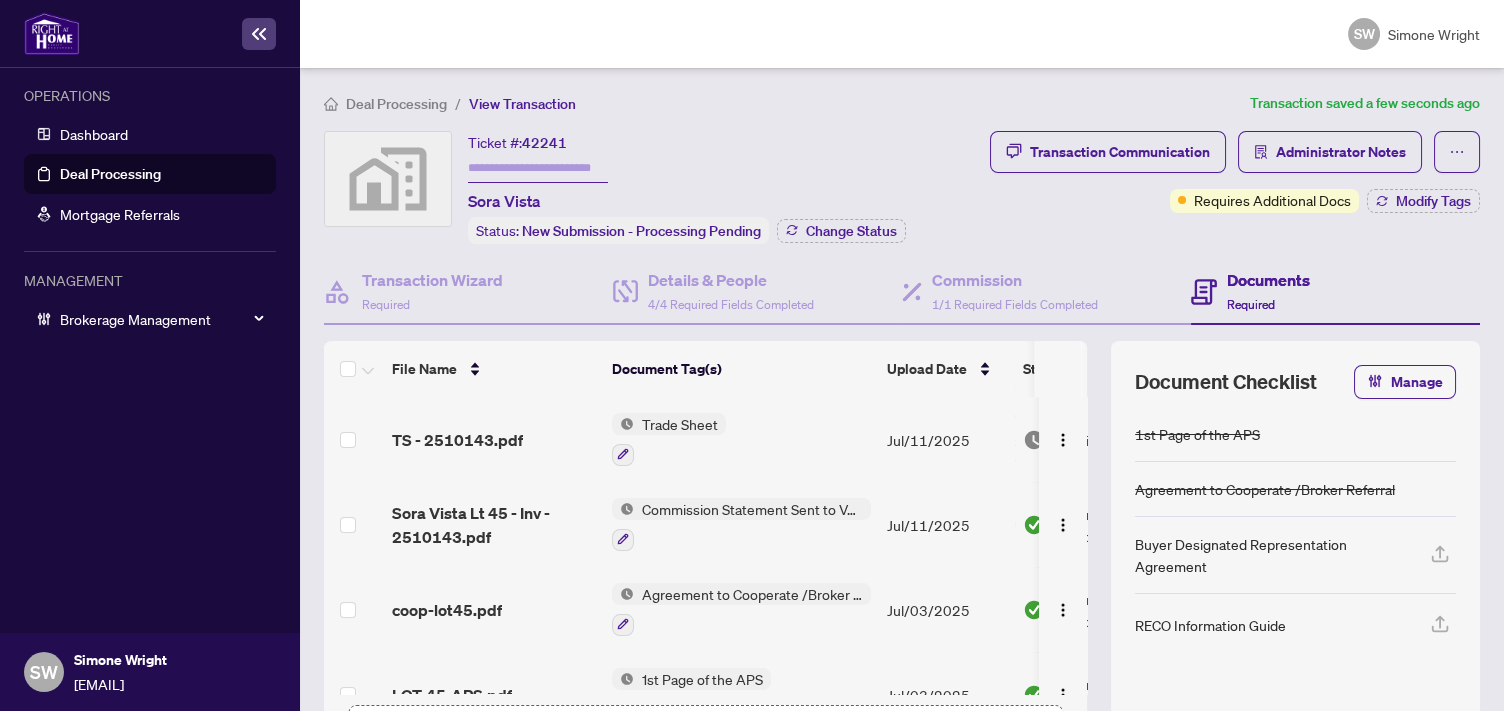 click on "TS - 2510143.pdf" at bounding box center (494, 440) 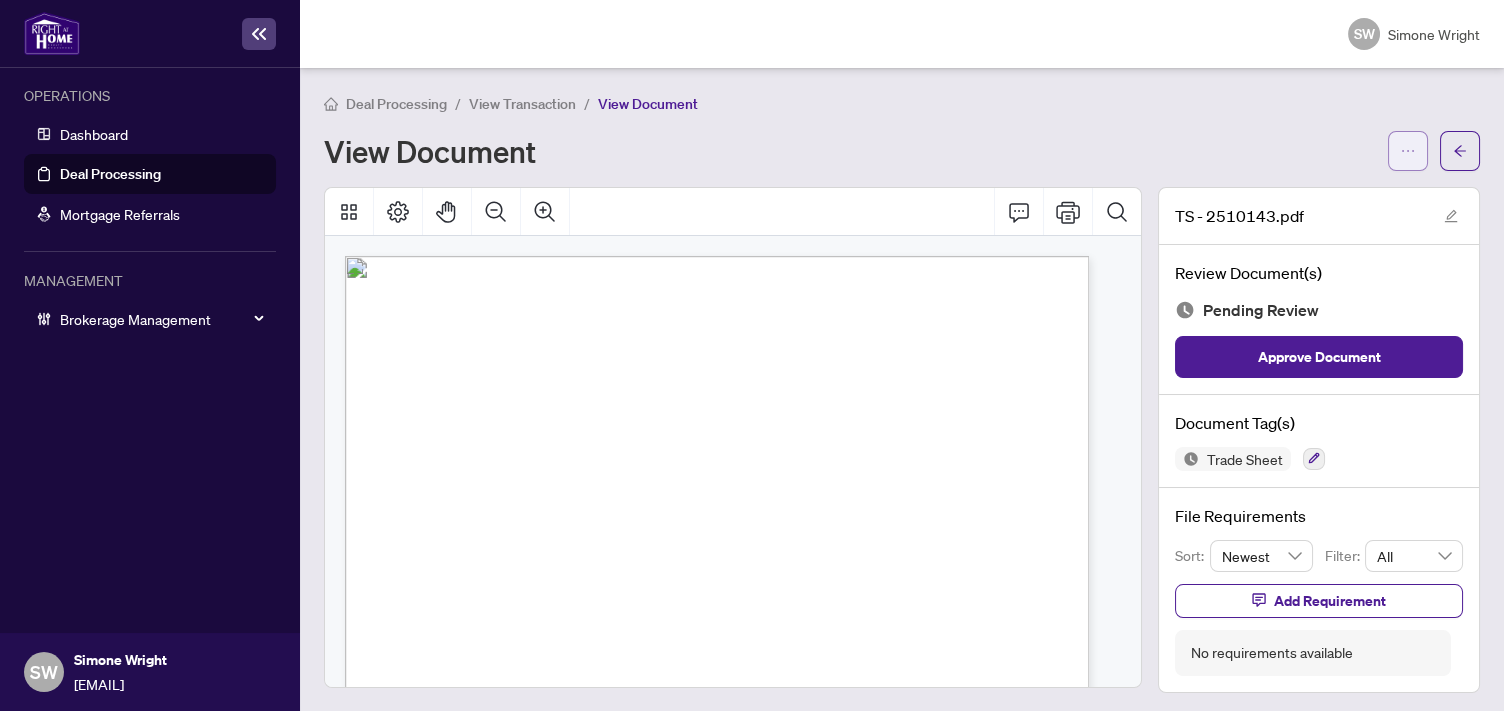 click 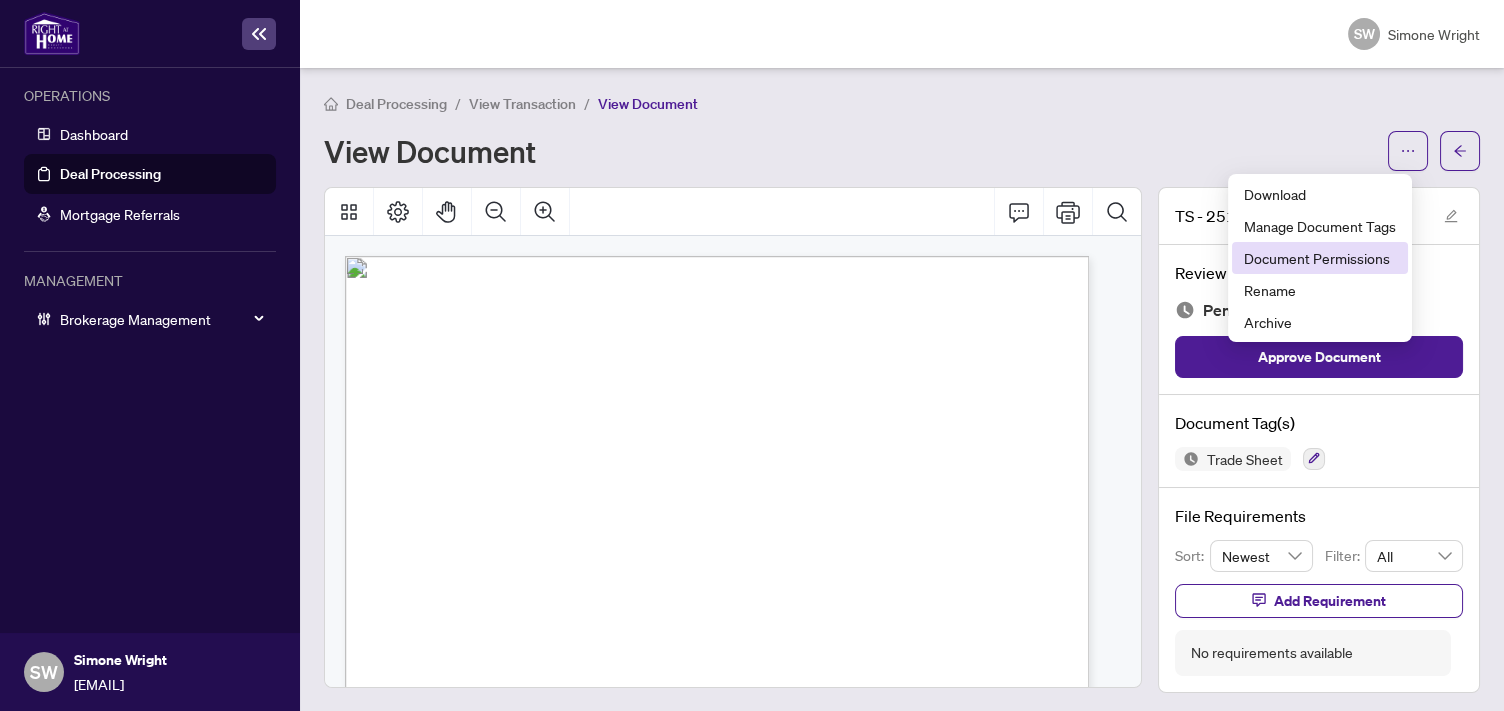 click on "Document Permissions" at bounding box center (1320, 258) 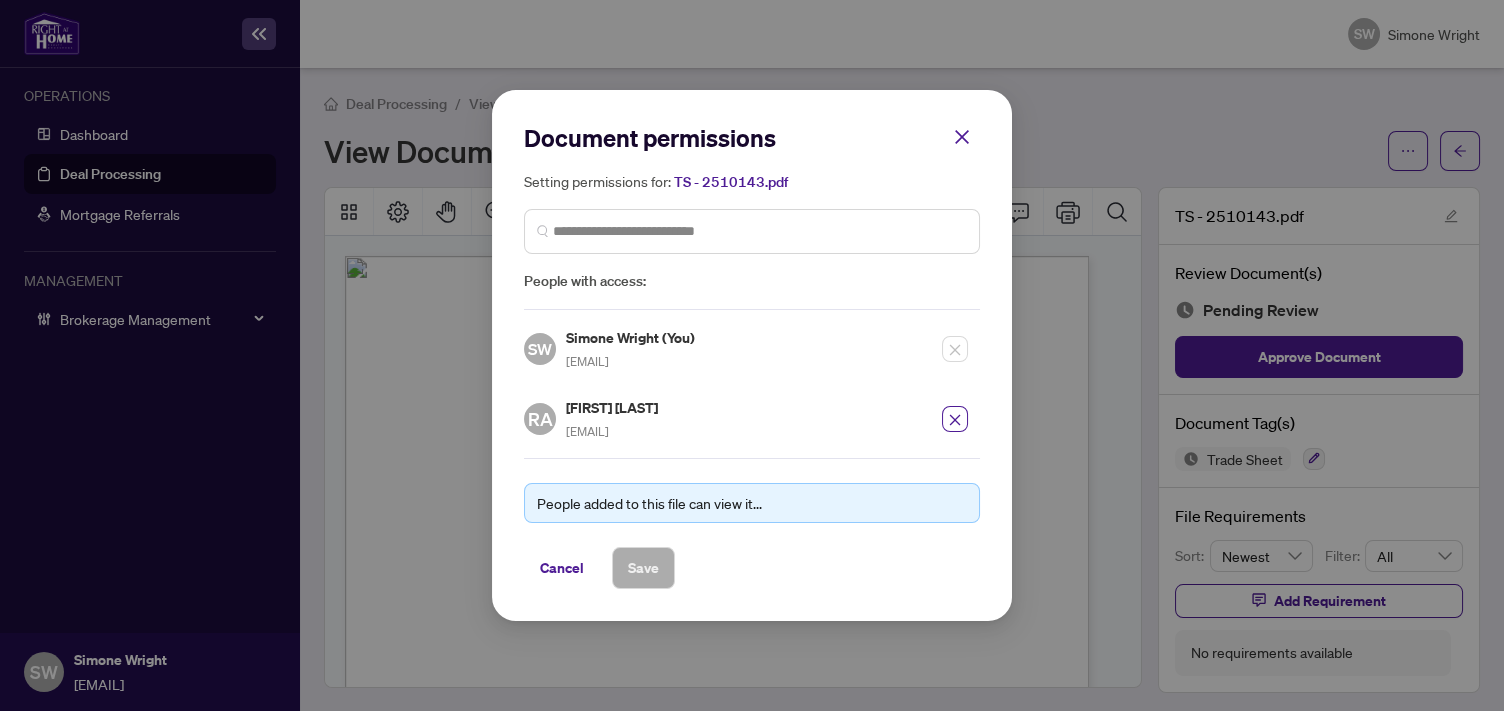 drag, startPoint x: 951, startPoint y: 424, endPoint x: 724, endPoint y: 533, distance: 251.81342 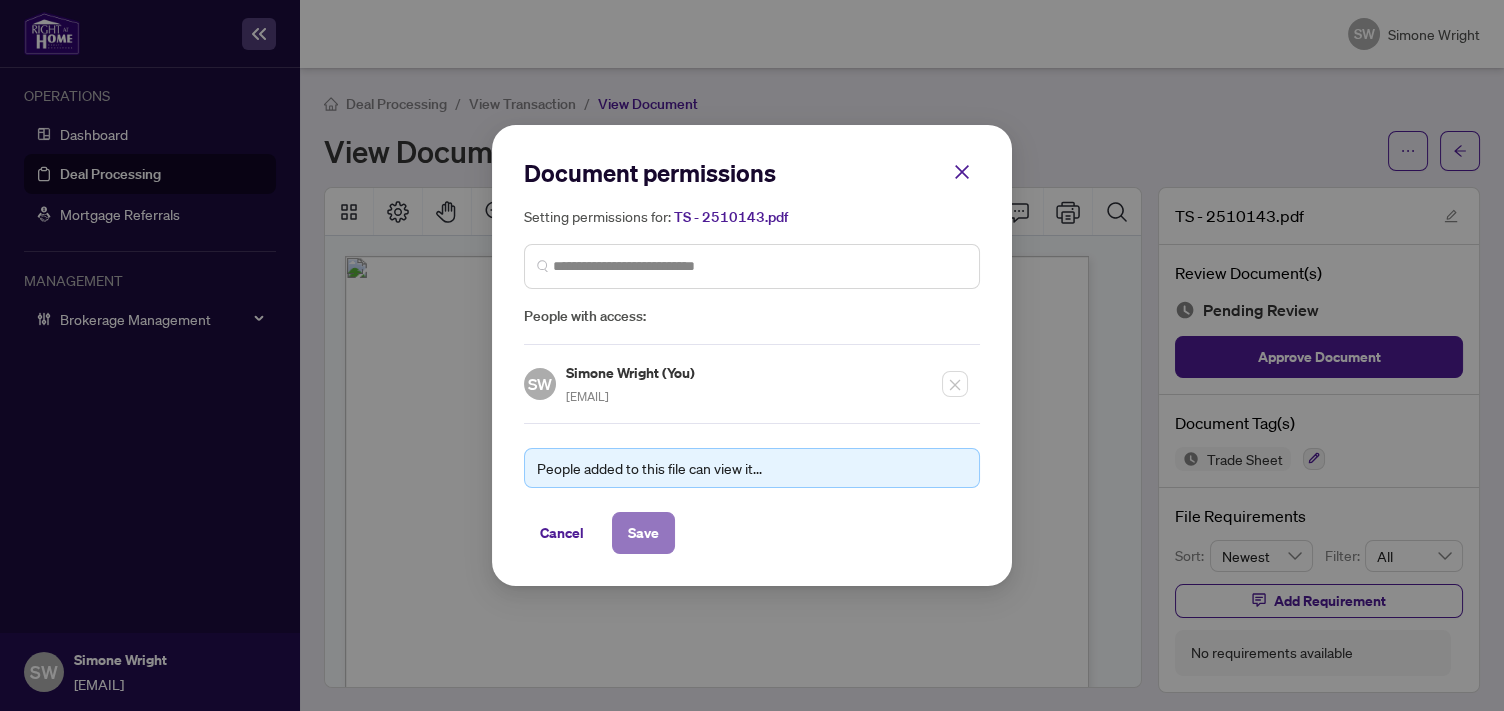 click on "Save" at bounding box center [643, 533] 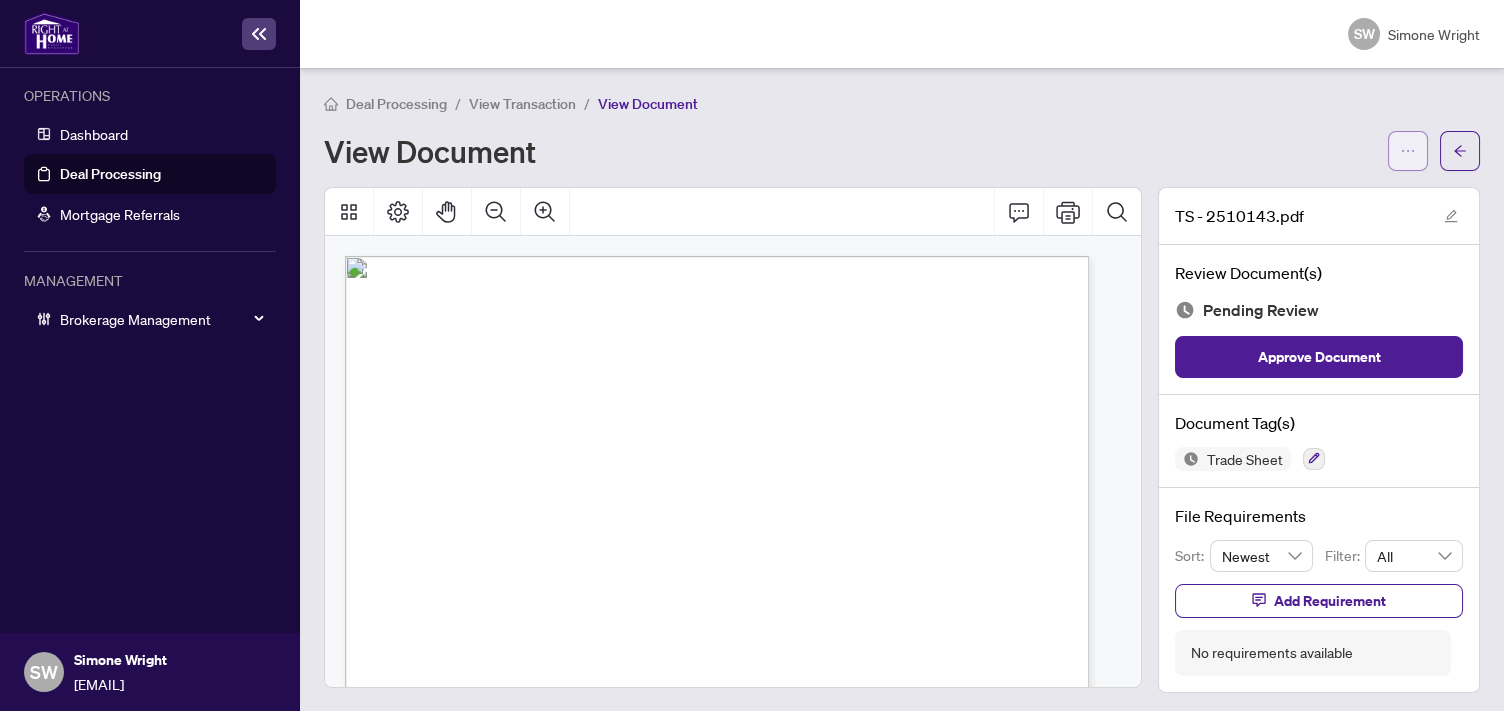 click 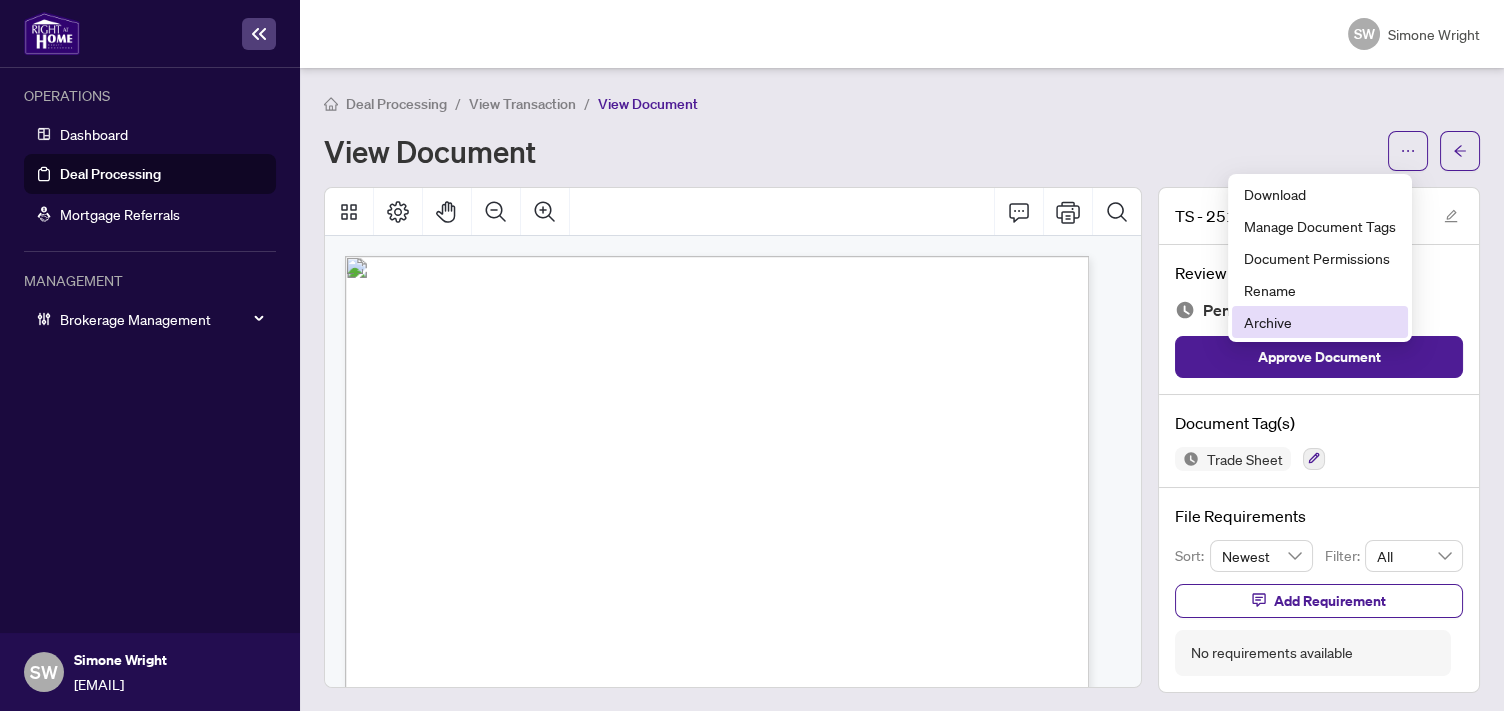 click on "Archive" at bounding box center [1320, 322] 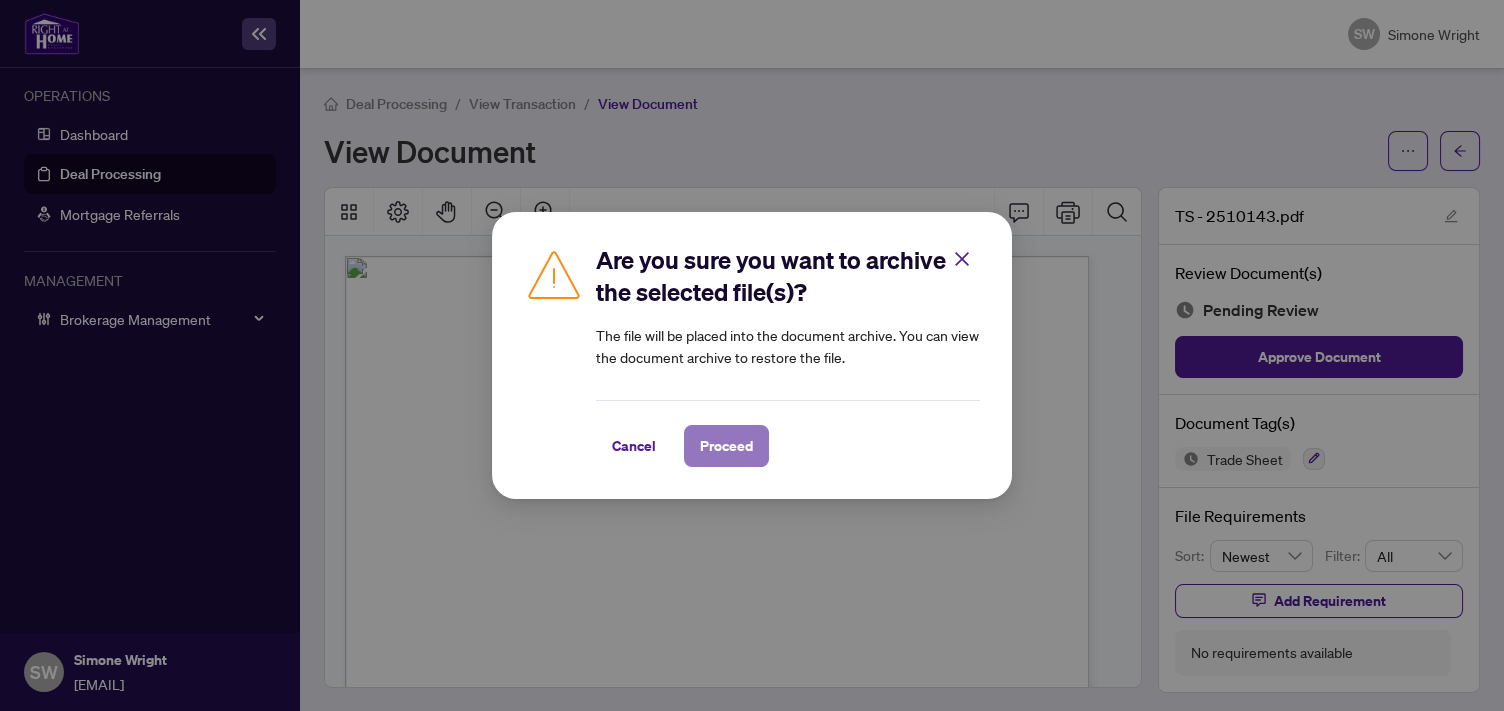 click on "Proceed" at bounding box center [726, 446] 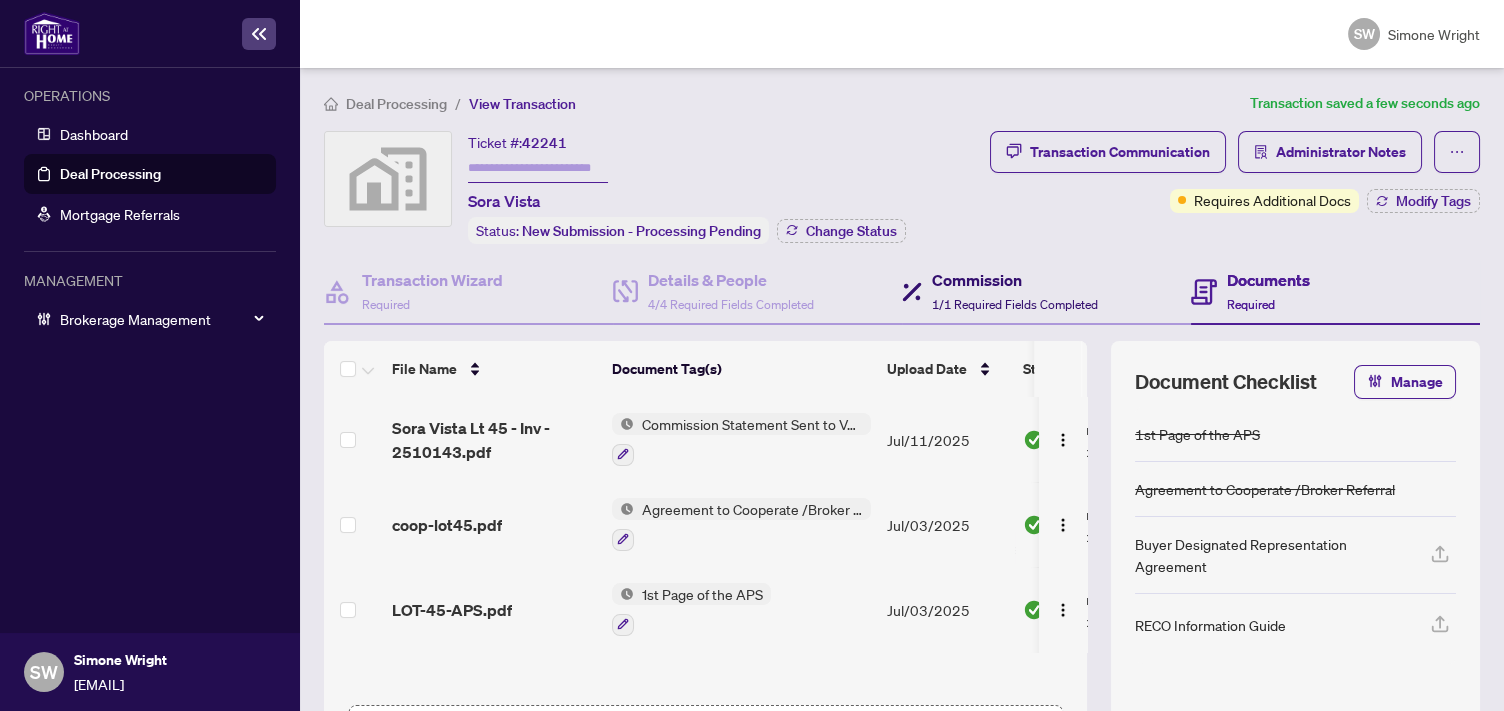 click on "1/1 Required Fields Completed" at bounding box center (1015, 304) 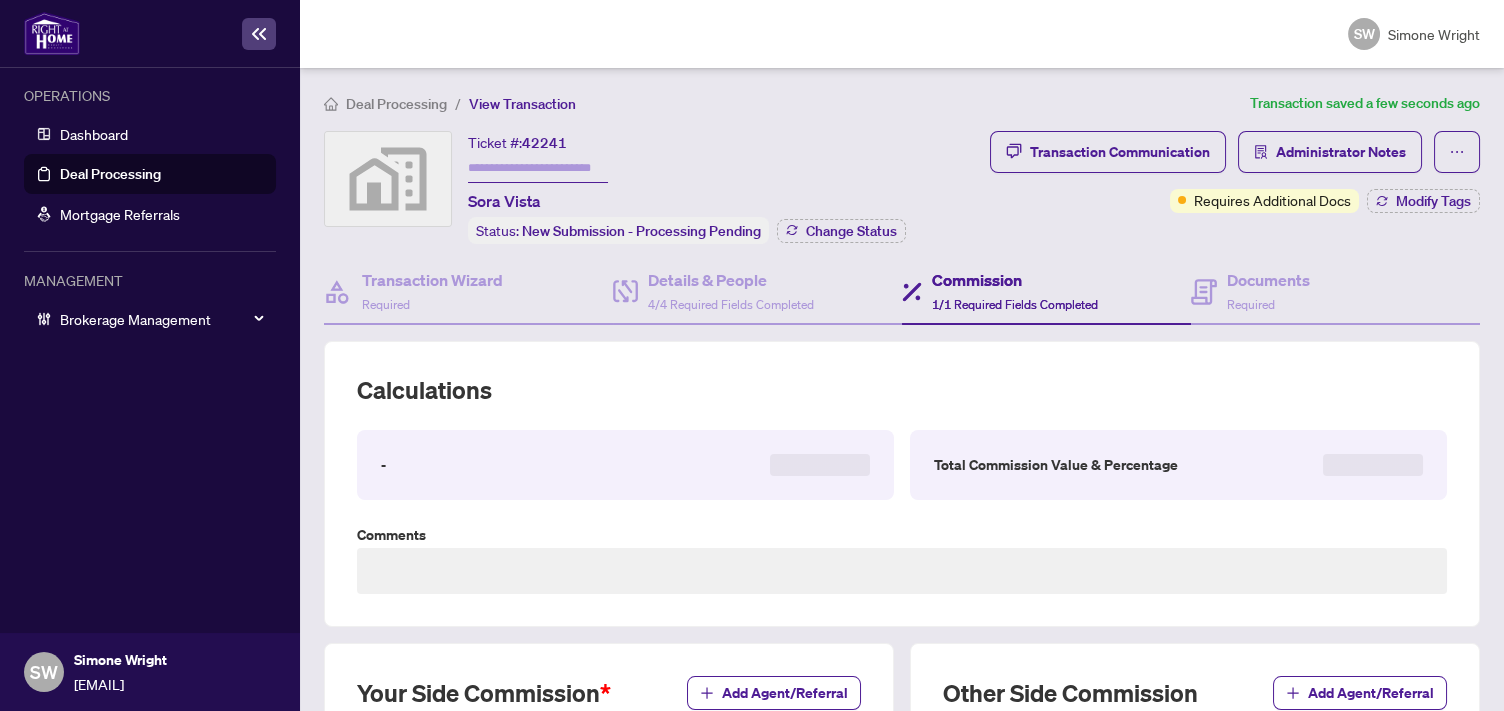type on "**********" 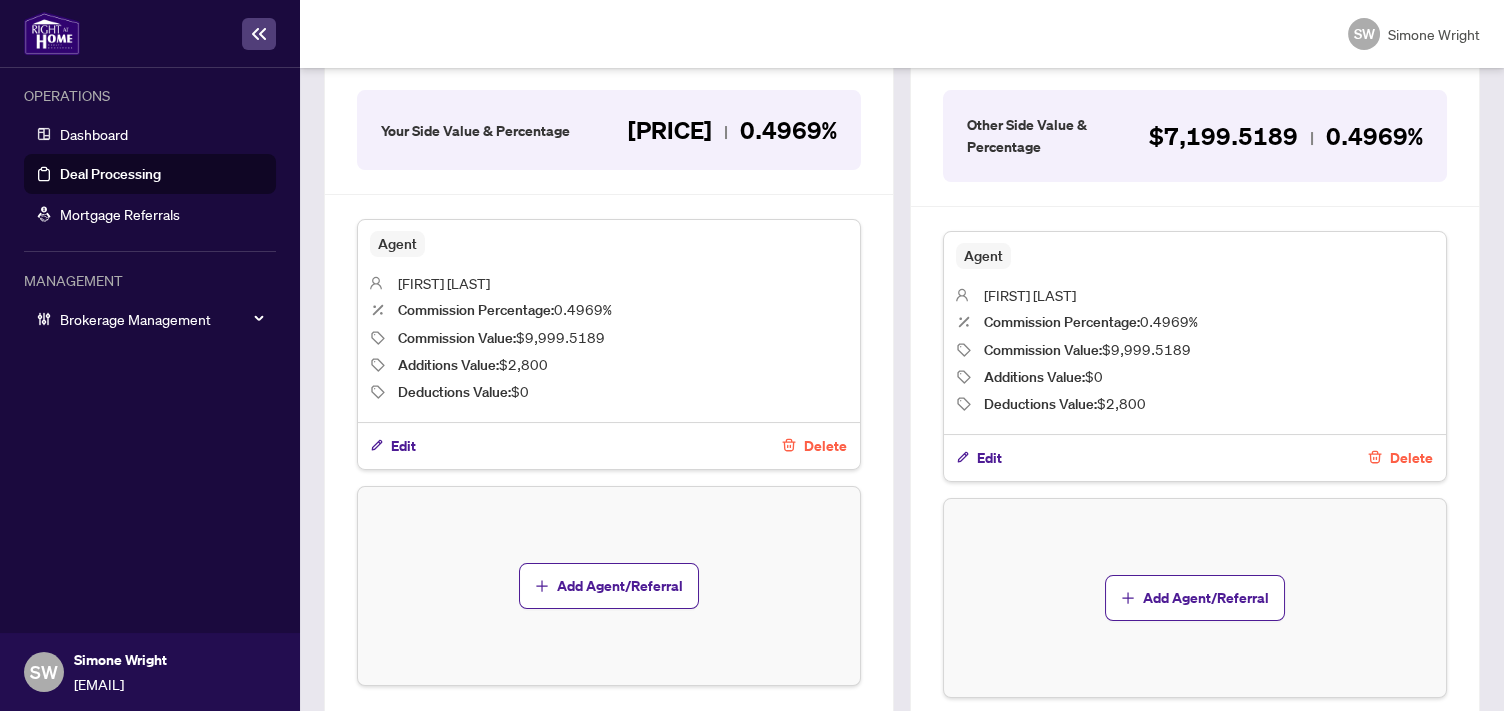 scroll, scrollTop: 666, scrollLeft: 0, axis: vertical 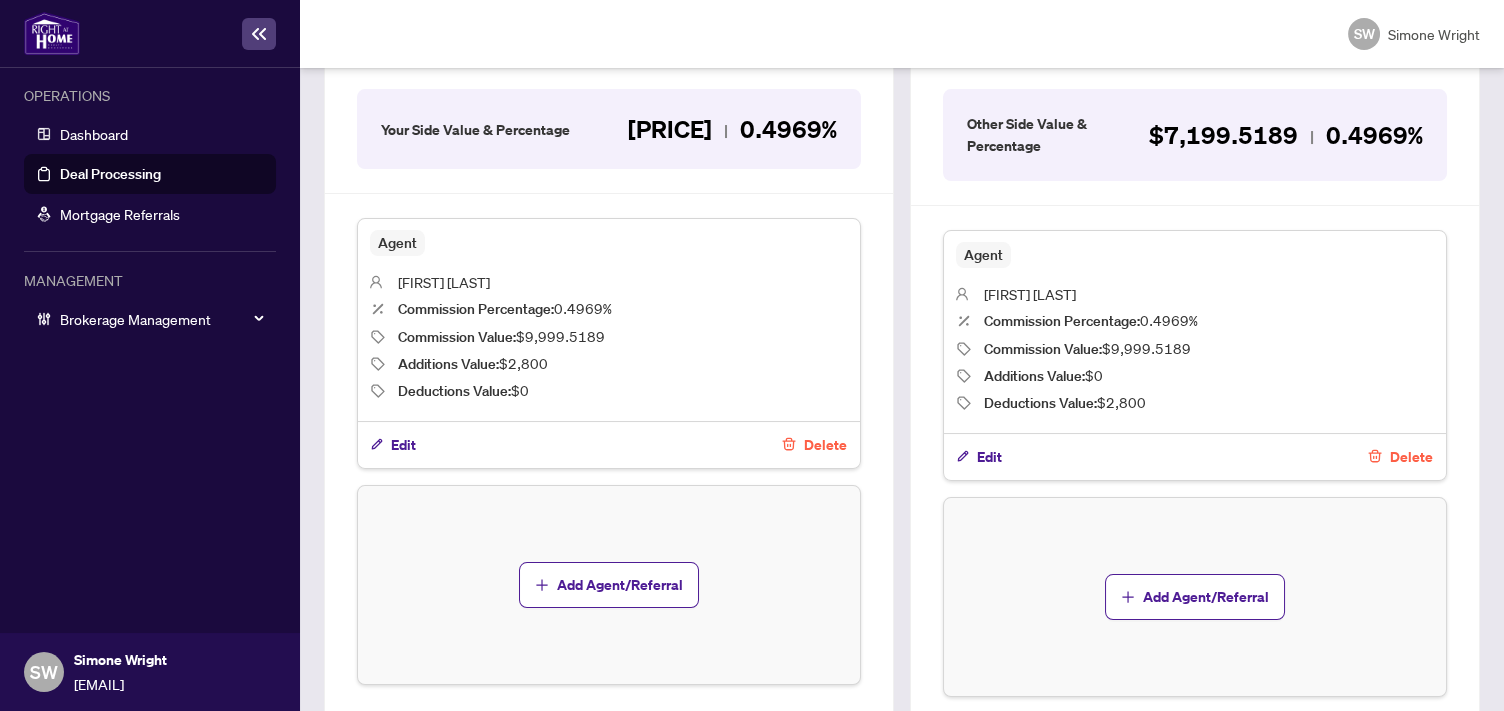 click on "Sheena Kirmani" at bounding box center (444, 282) 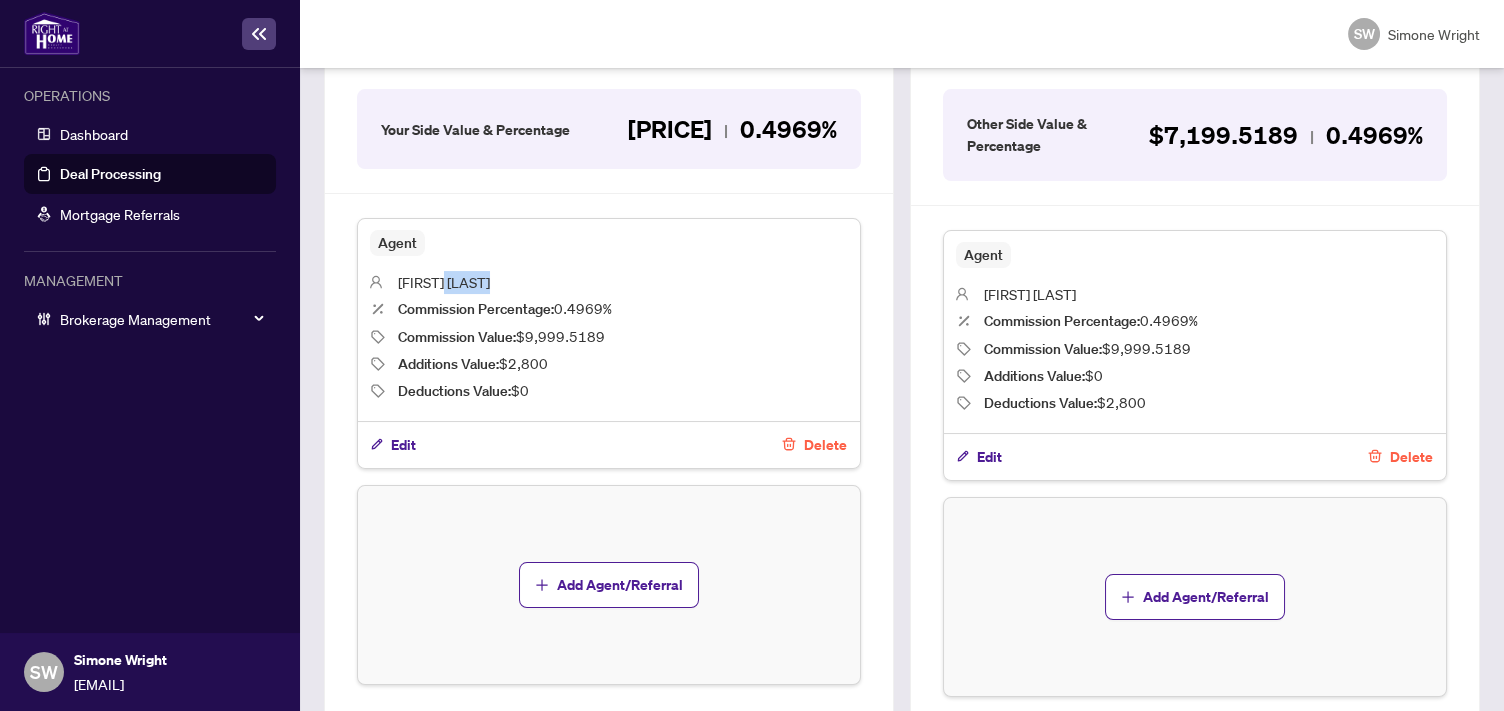 click on "Sheena Kirmani" at bounding box center [444, 282] 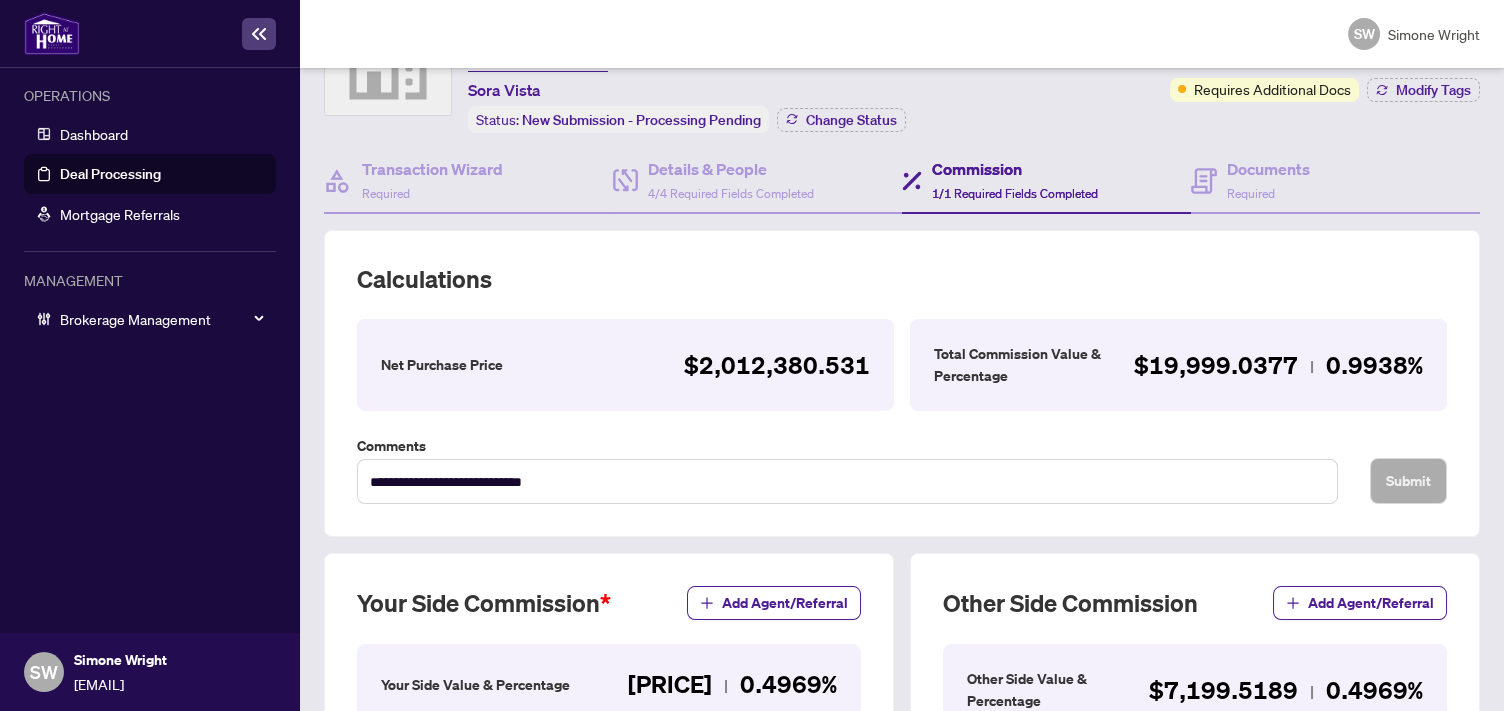 scroll, scrollTop: 0, scrollLeft: 0, axis: both 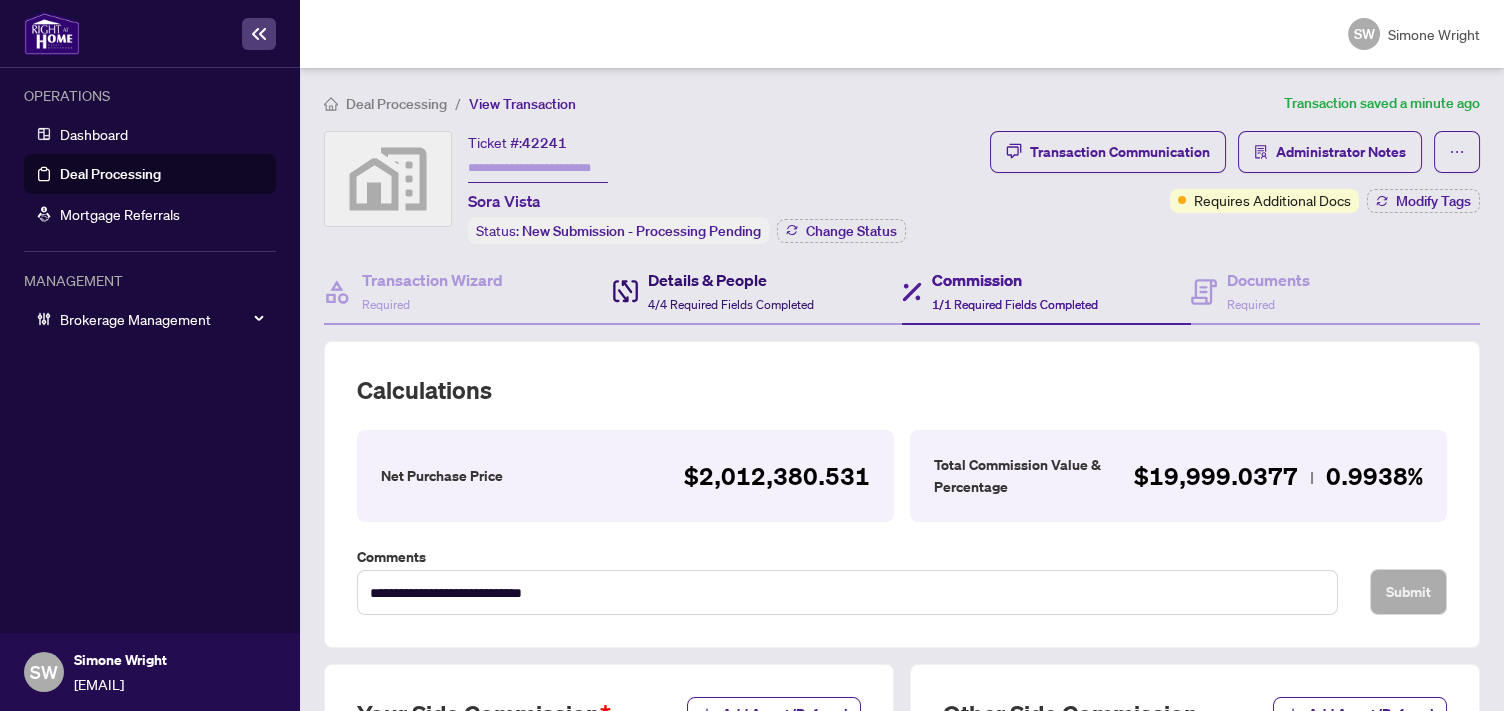 click on "4/4 Required Fields Completed" at bounding box center (731, 304) 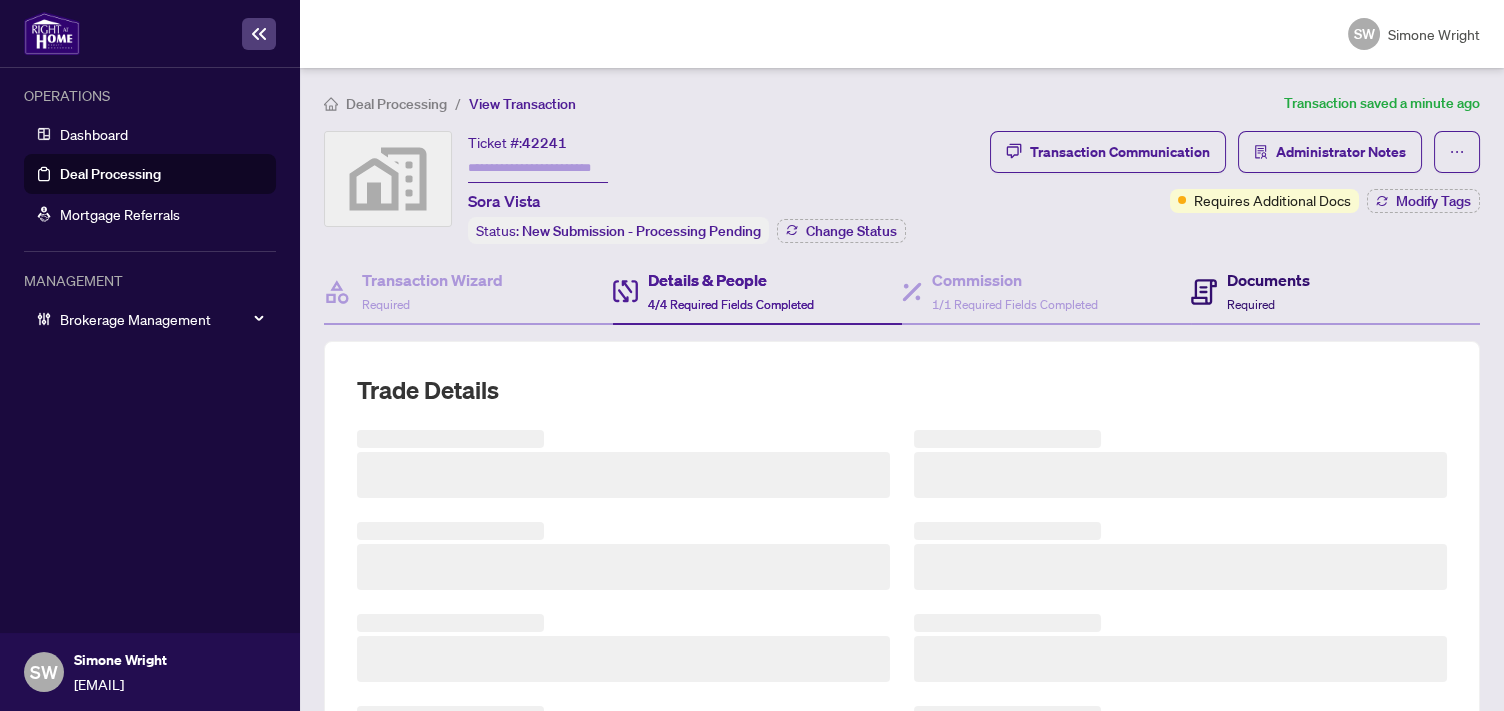 click on "Documents" at bounding box center [1268, 280] 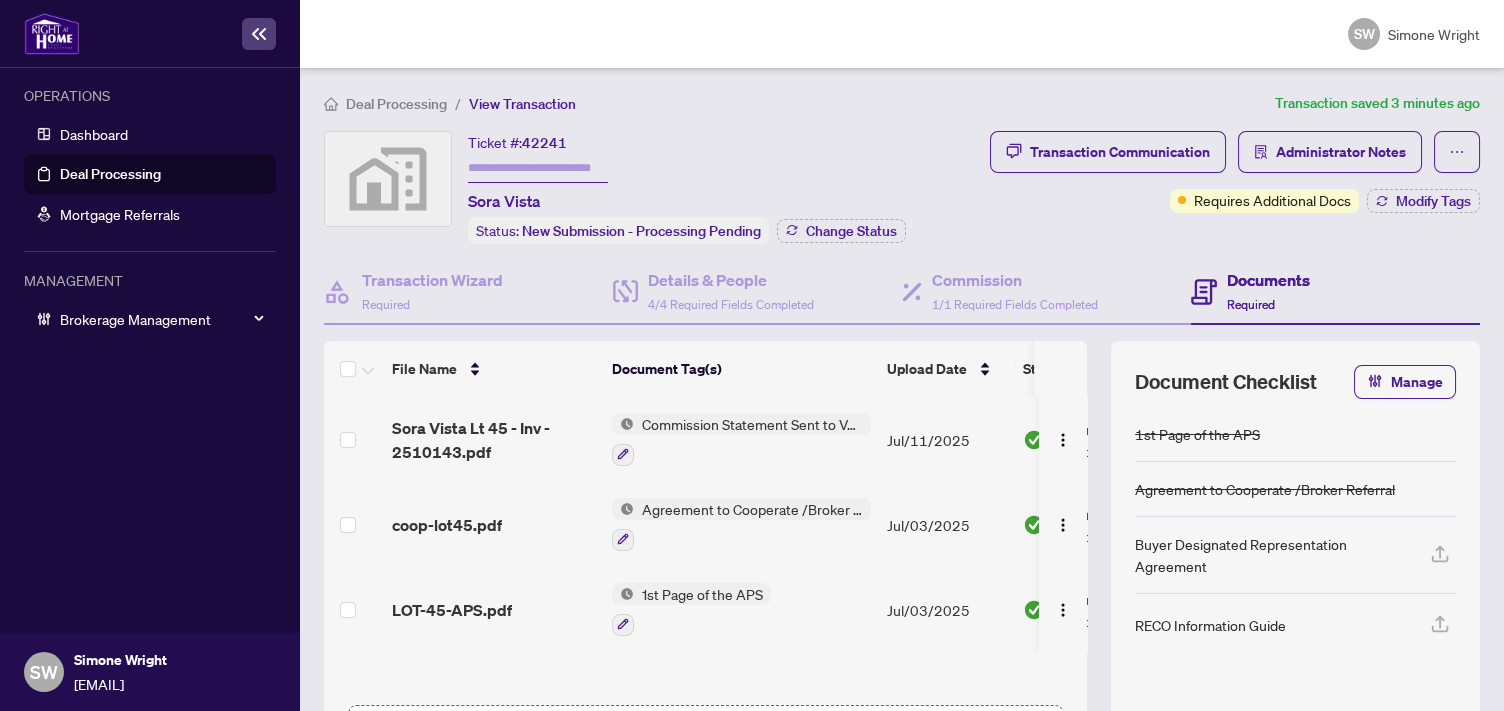 scroll, scrollTop: 157, scrollLeft: 0, axis: vertical 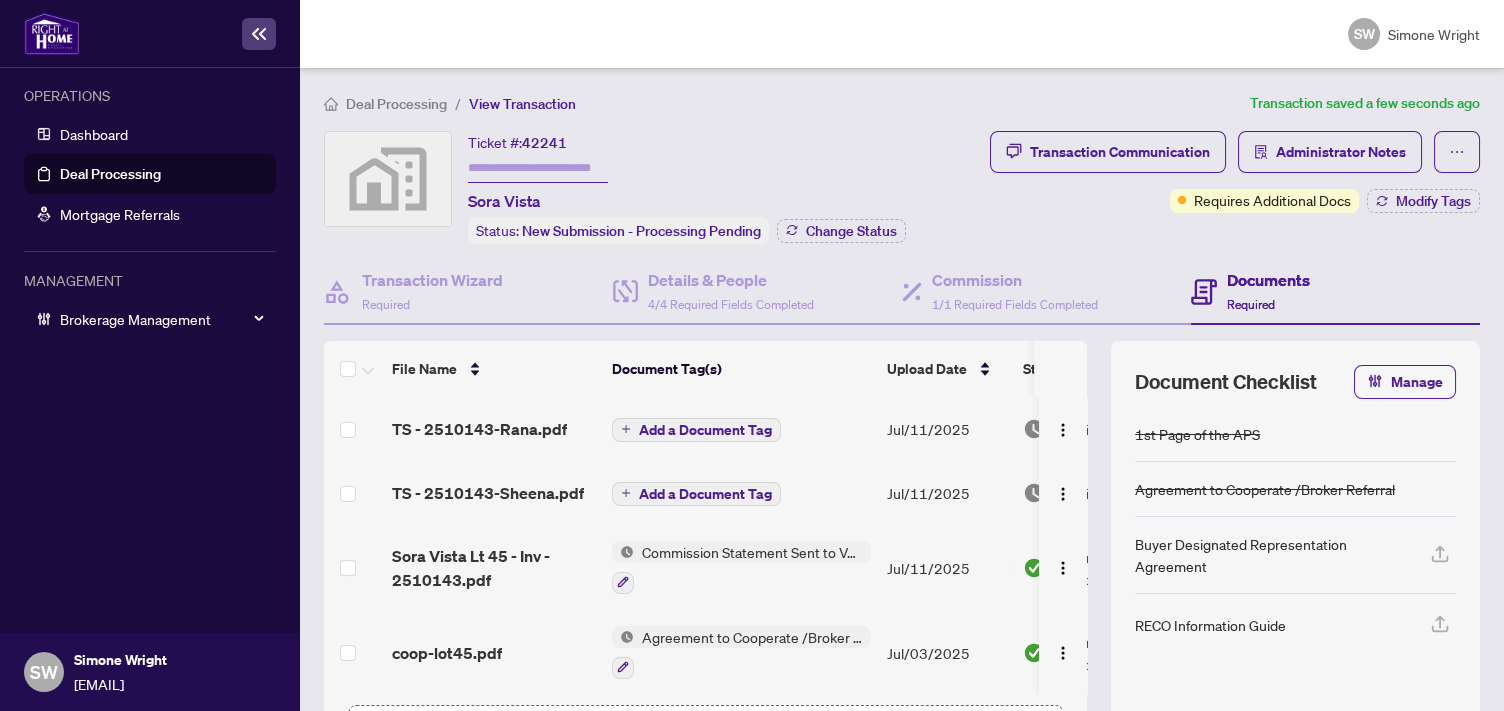 click on "TS - 2510143-Rana.pdf" at bounding box center (494, 429) 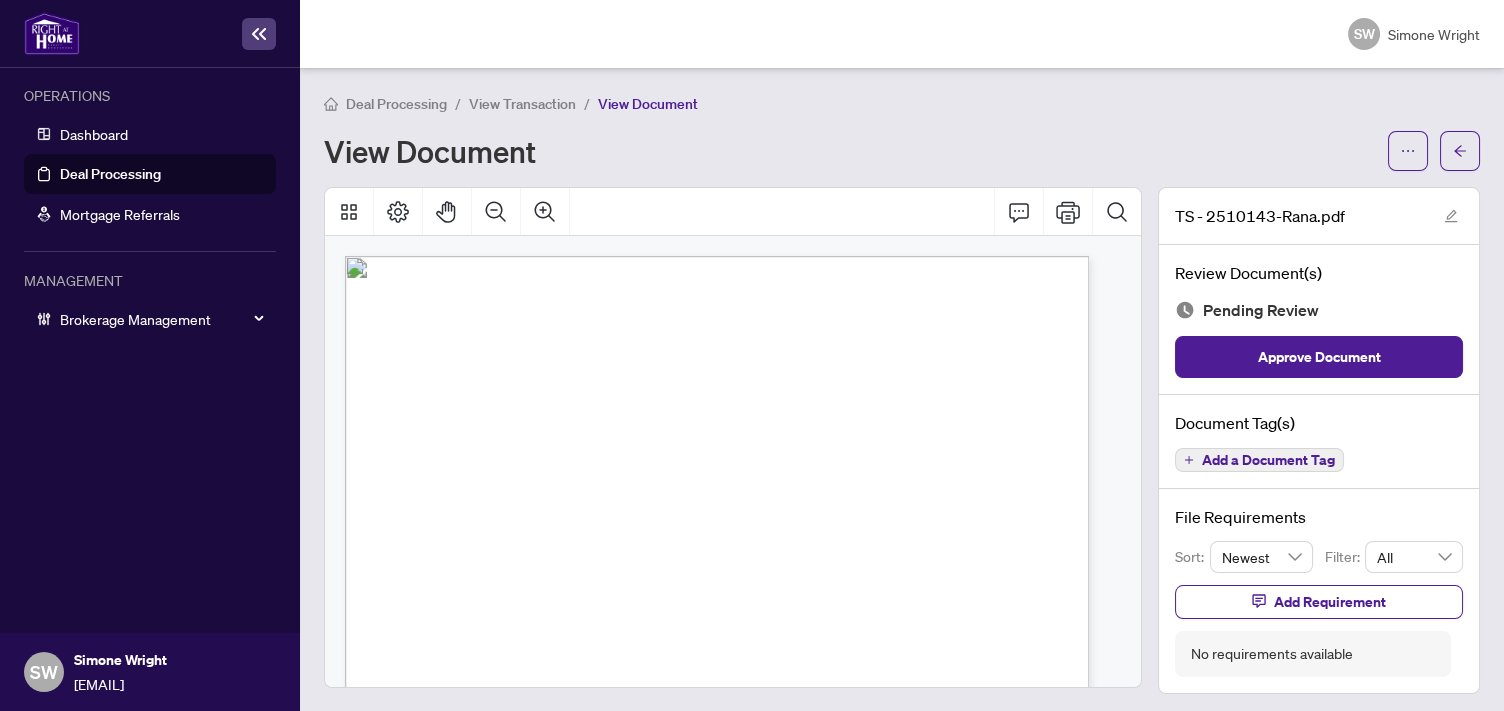 click on "Add a Document Tag" at bounding box center [1268, 460] 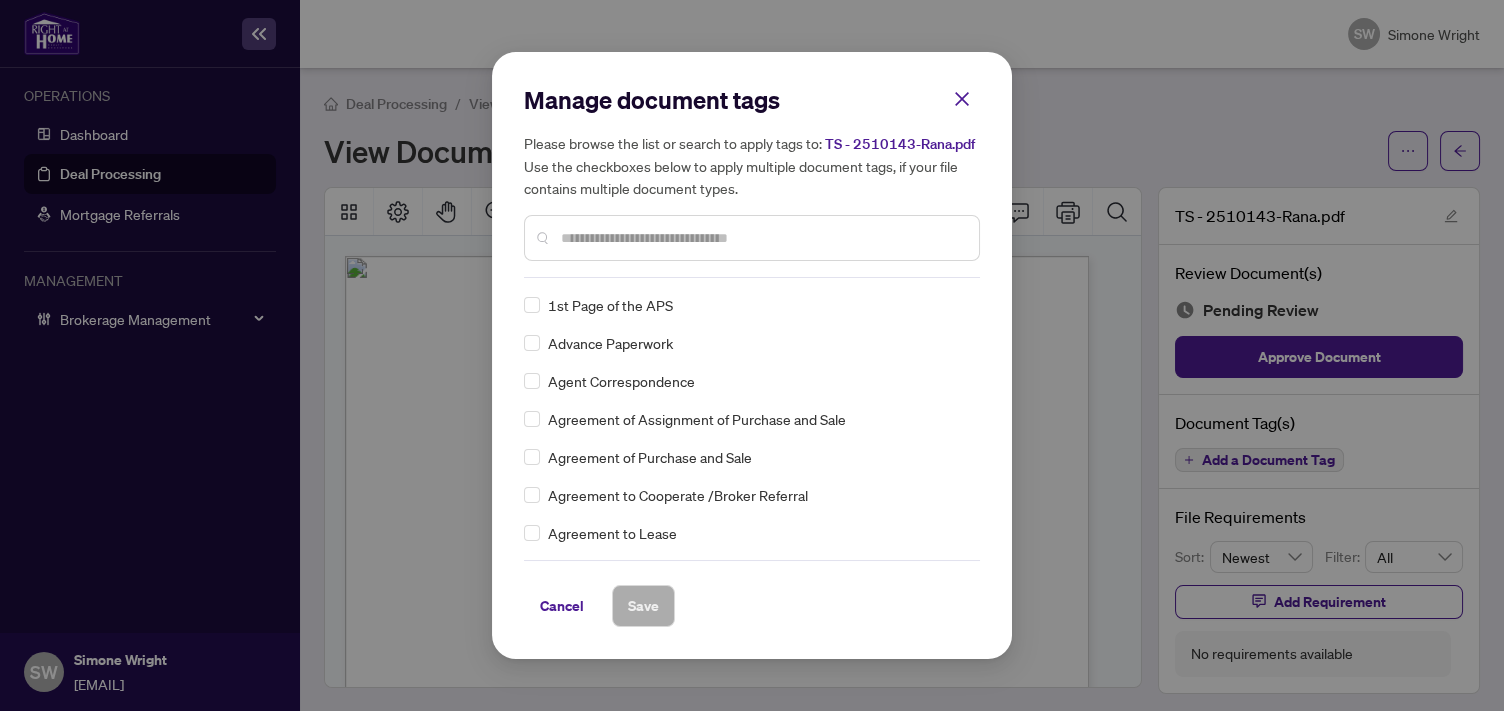 click at bounding box center (762, 238) 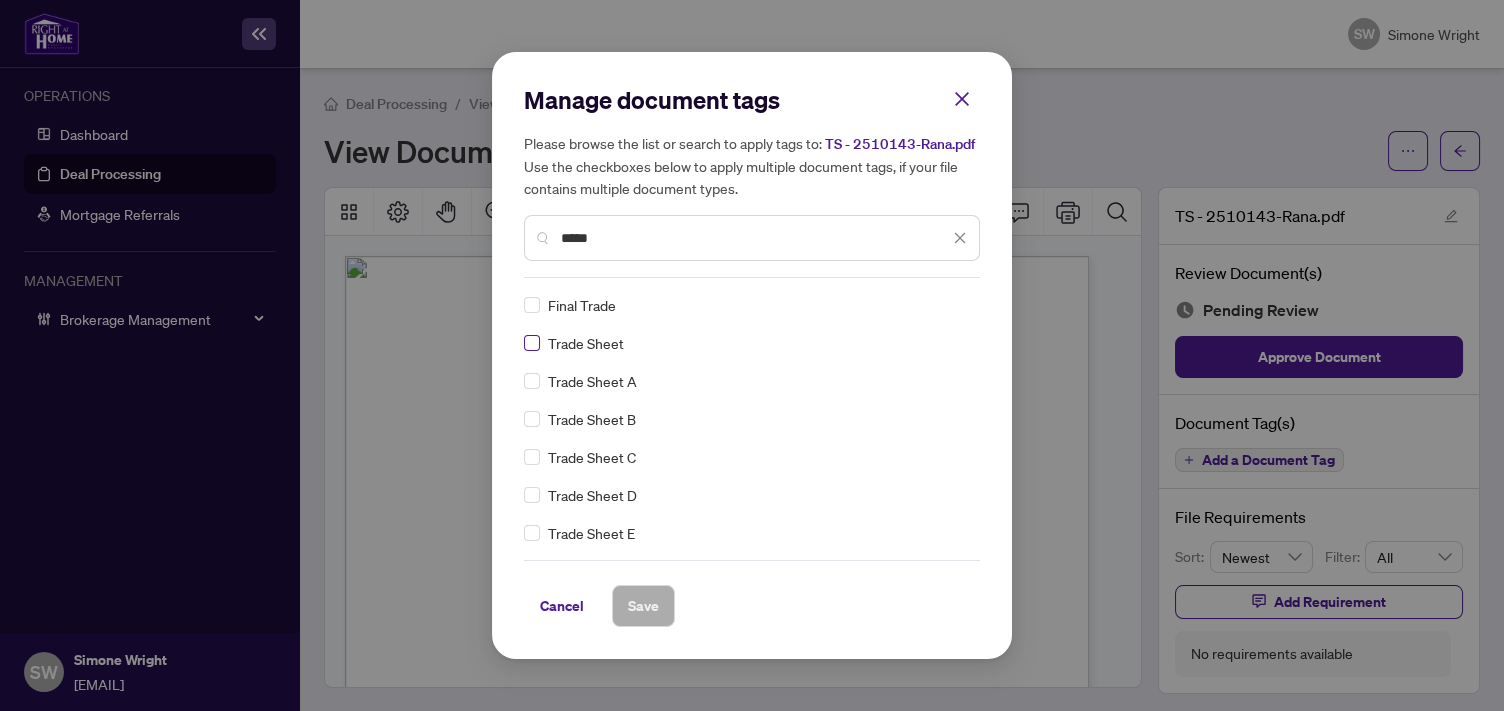 type on "*****" 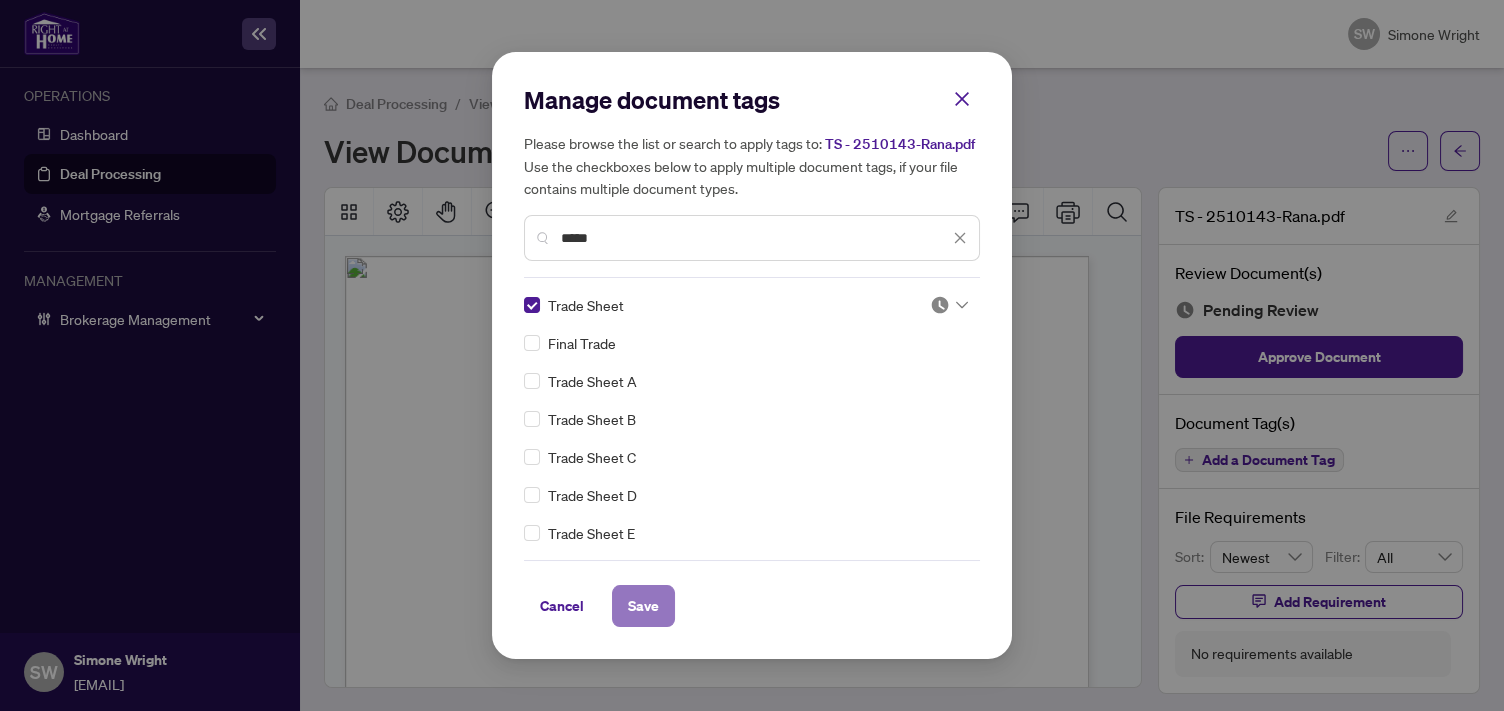 click on "Save" at bounding box center [643, 606] 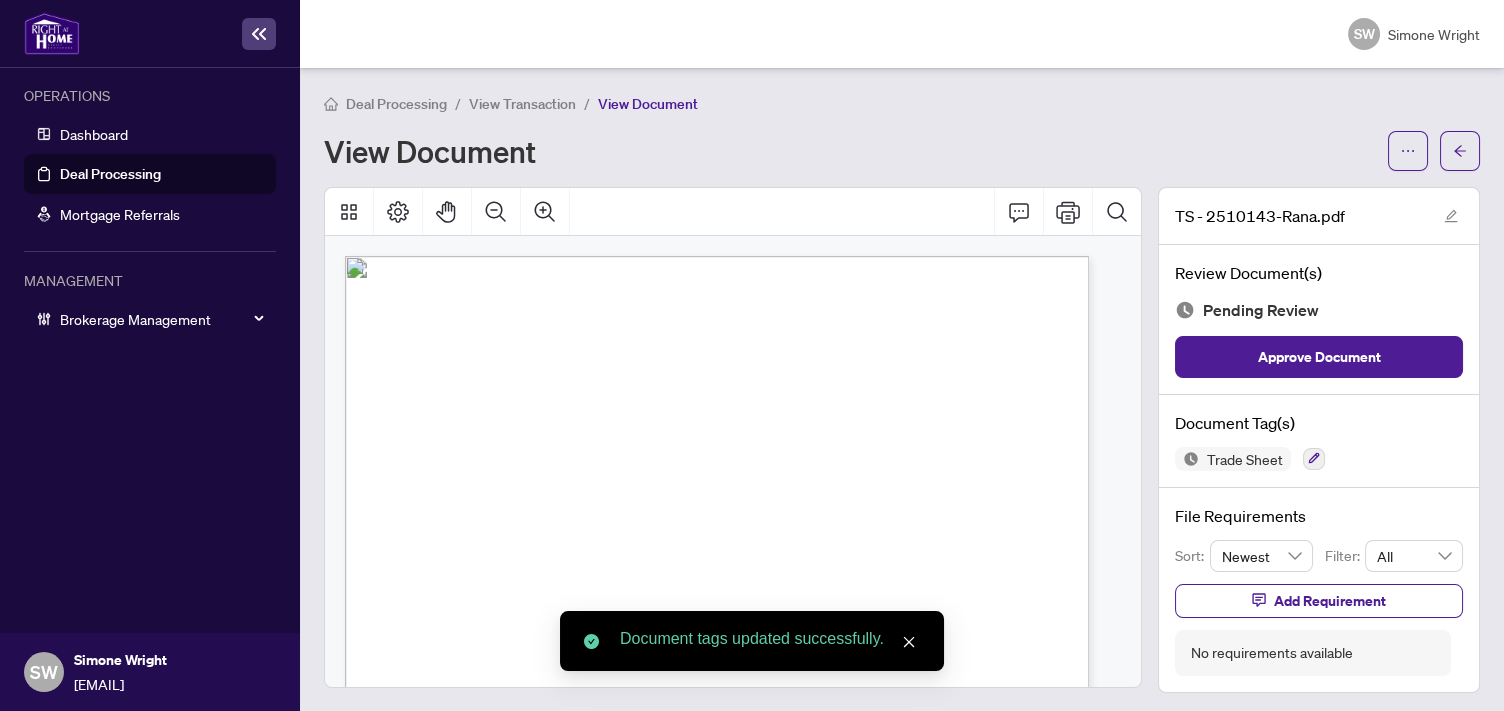 click at bounding box center [1408, 151] 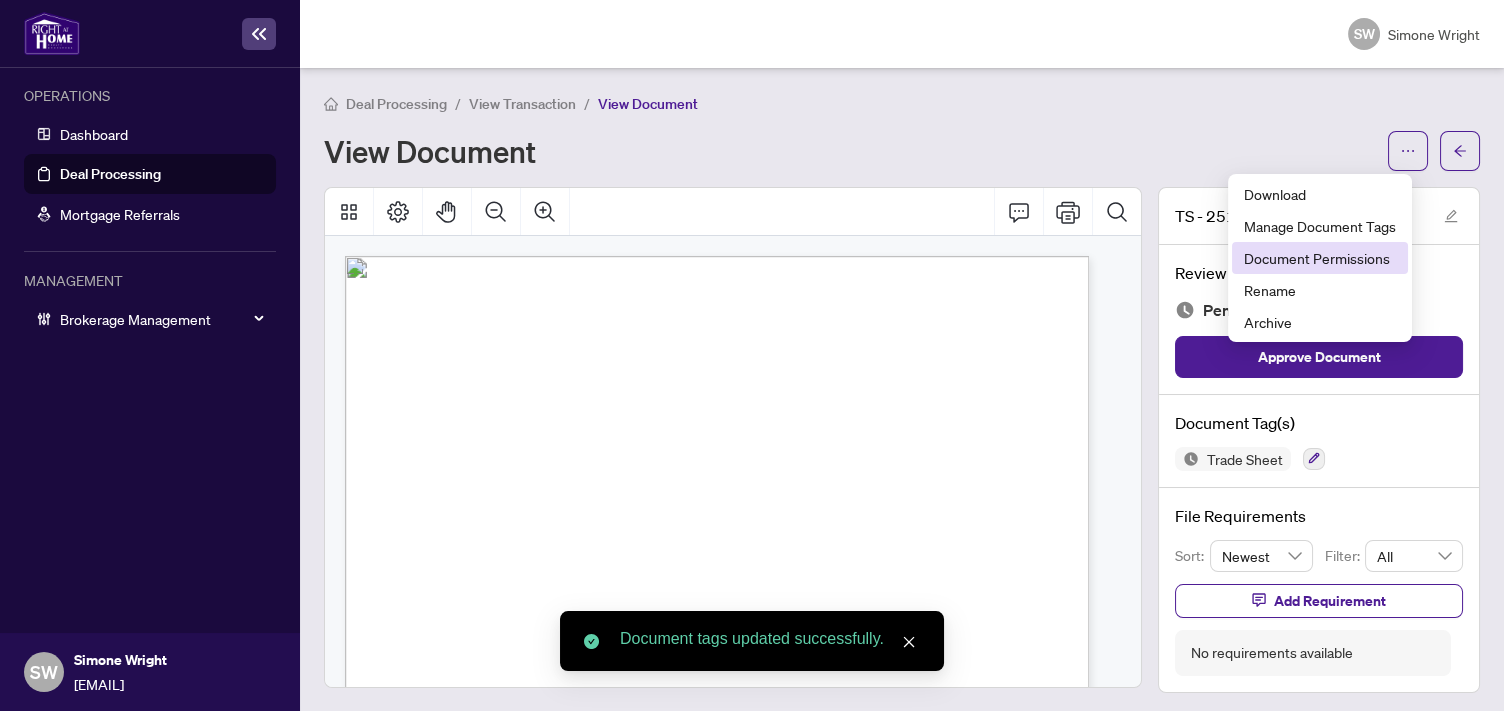click on "Document Permissions" at bounding box center (1320, 258) 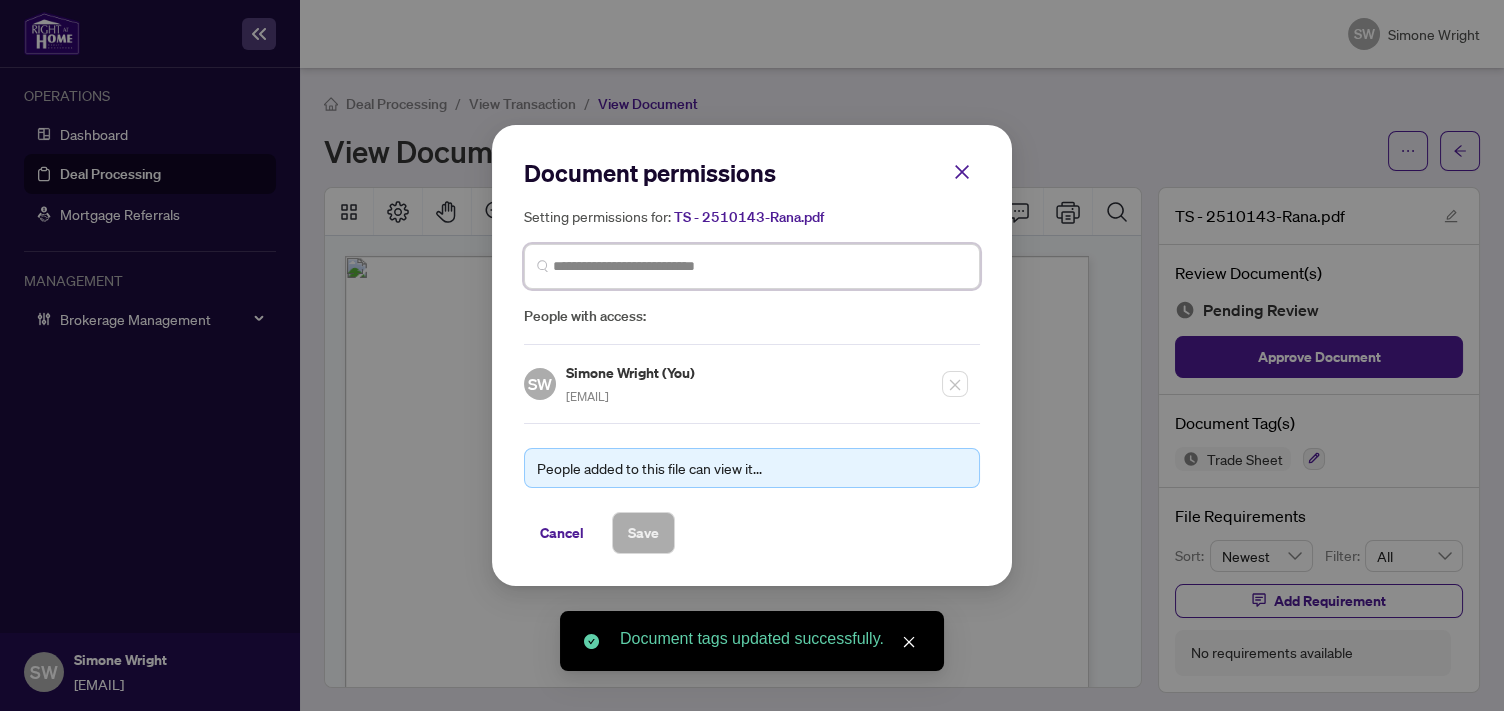 click at bounding box center [760, 266] 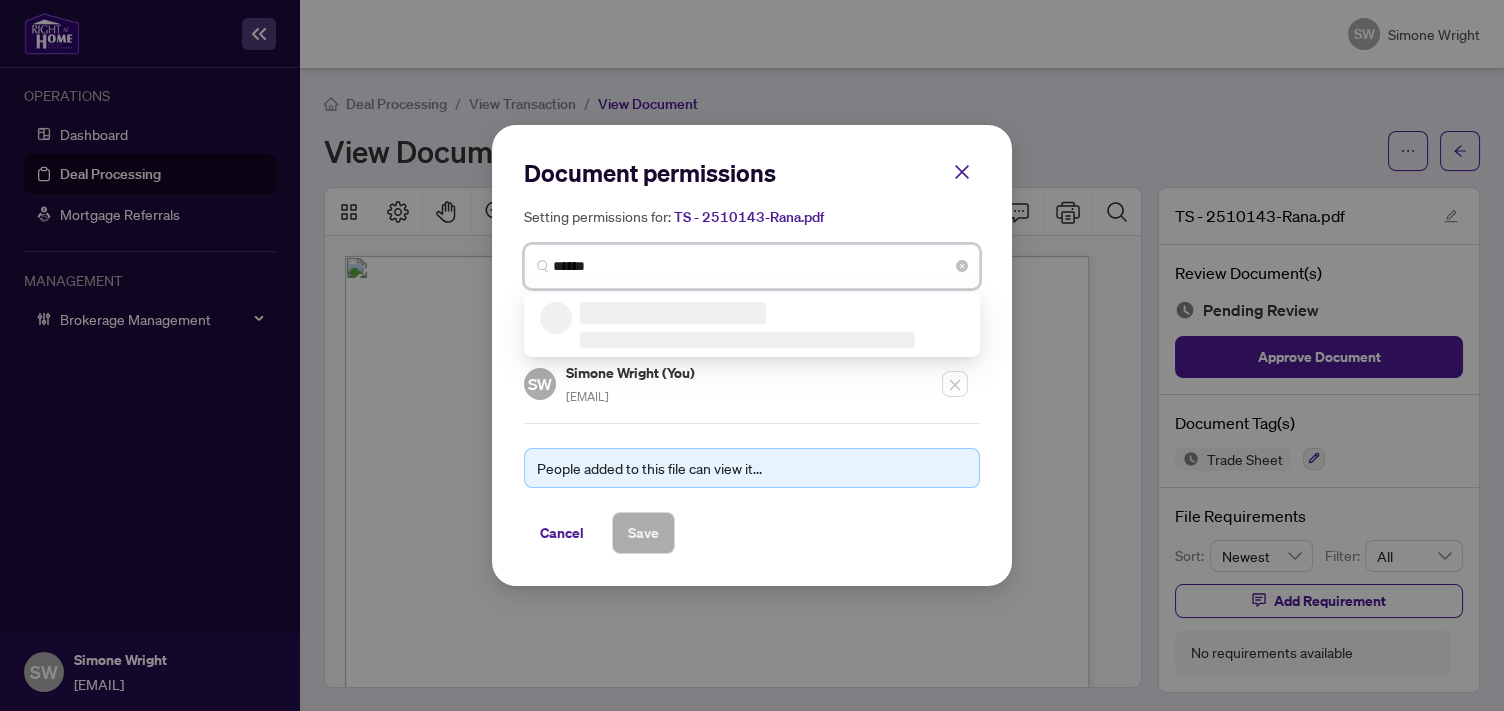 type on "*******" 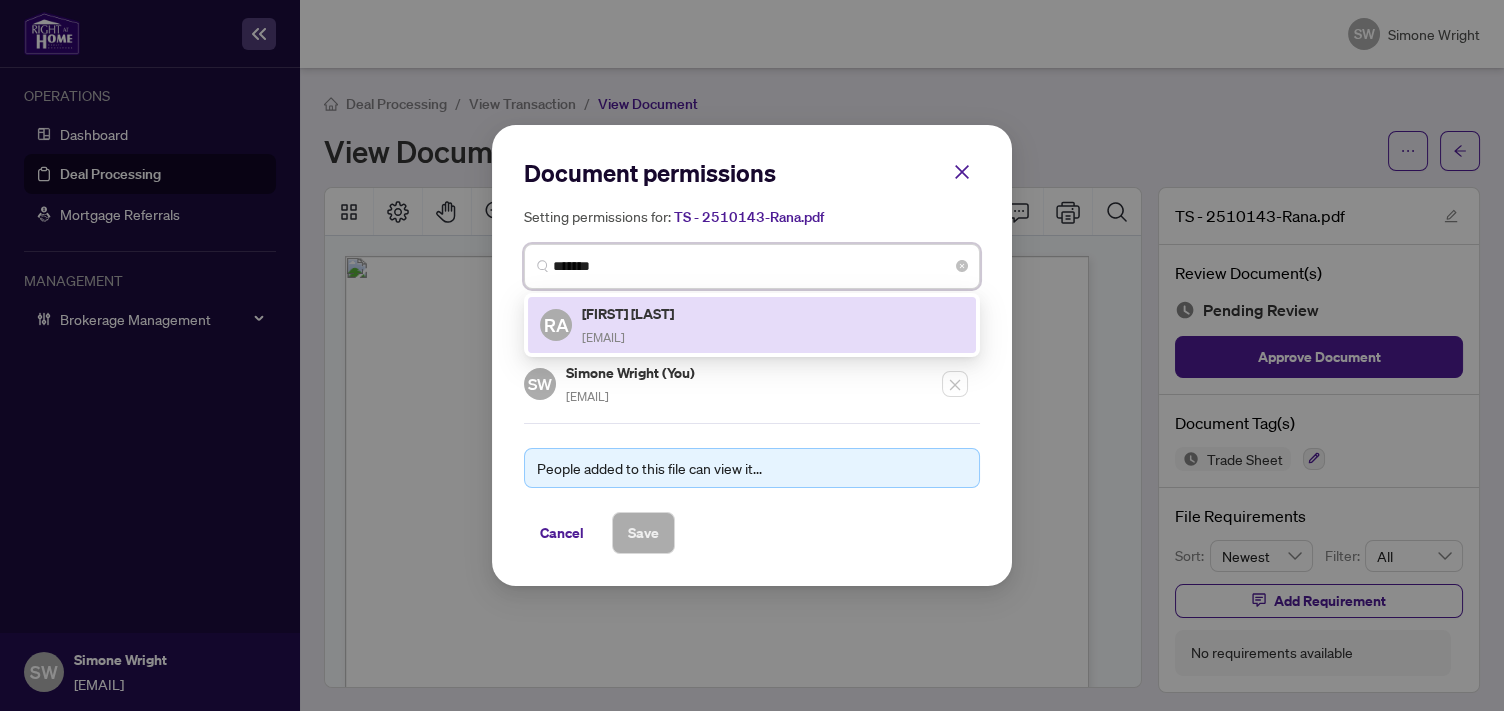 click on "Rana Al Sayegh" at bounding box center (629, 313) 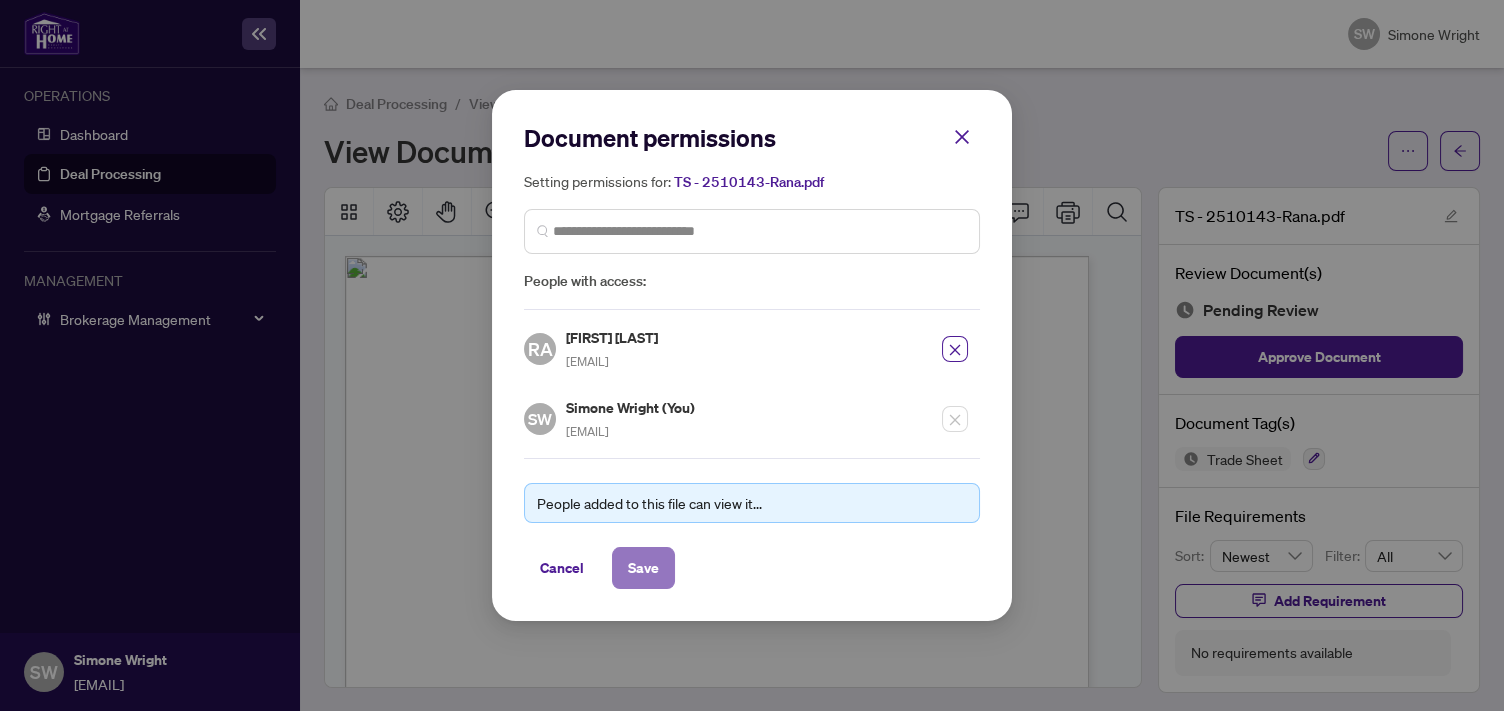 click on "Save" at bounding box center (643, 568) 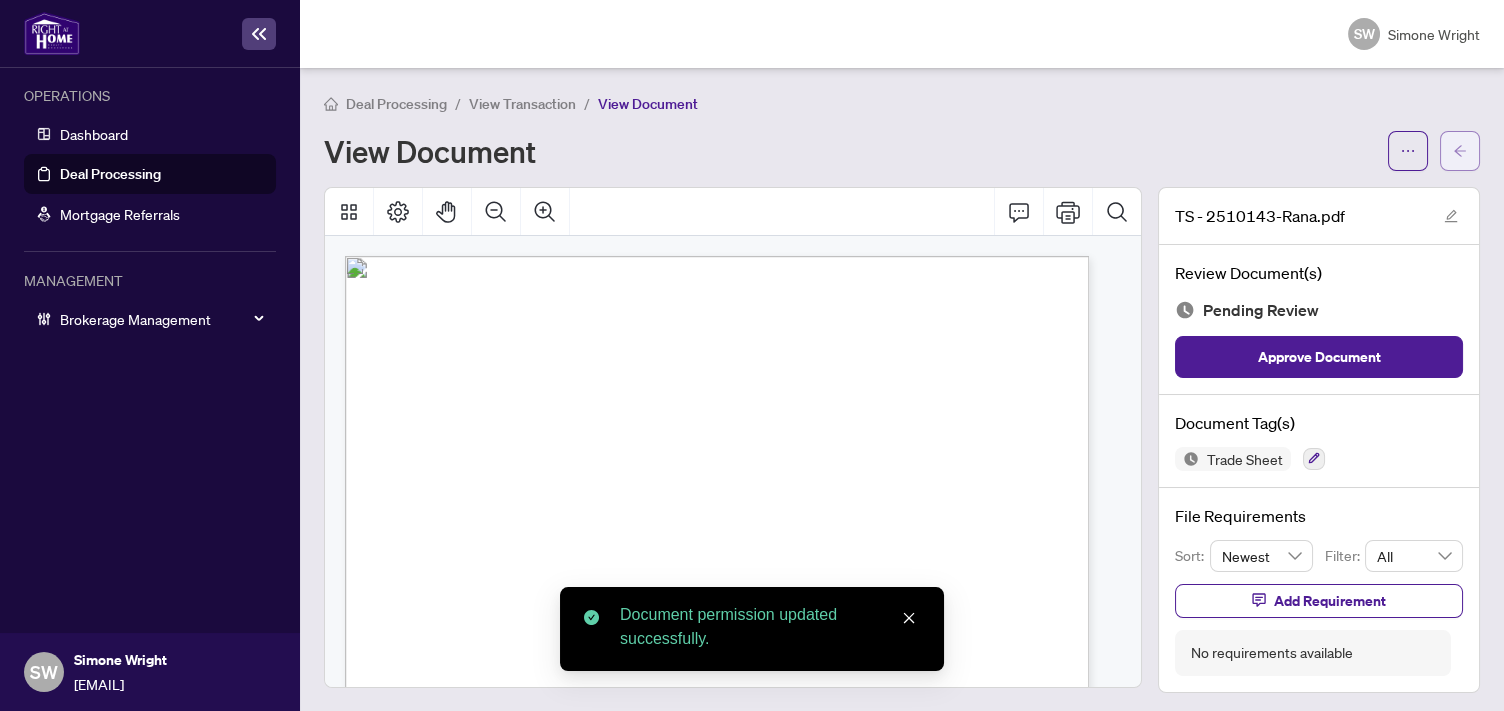 click 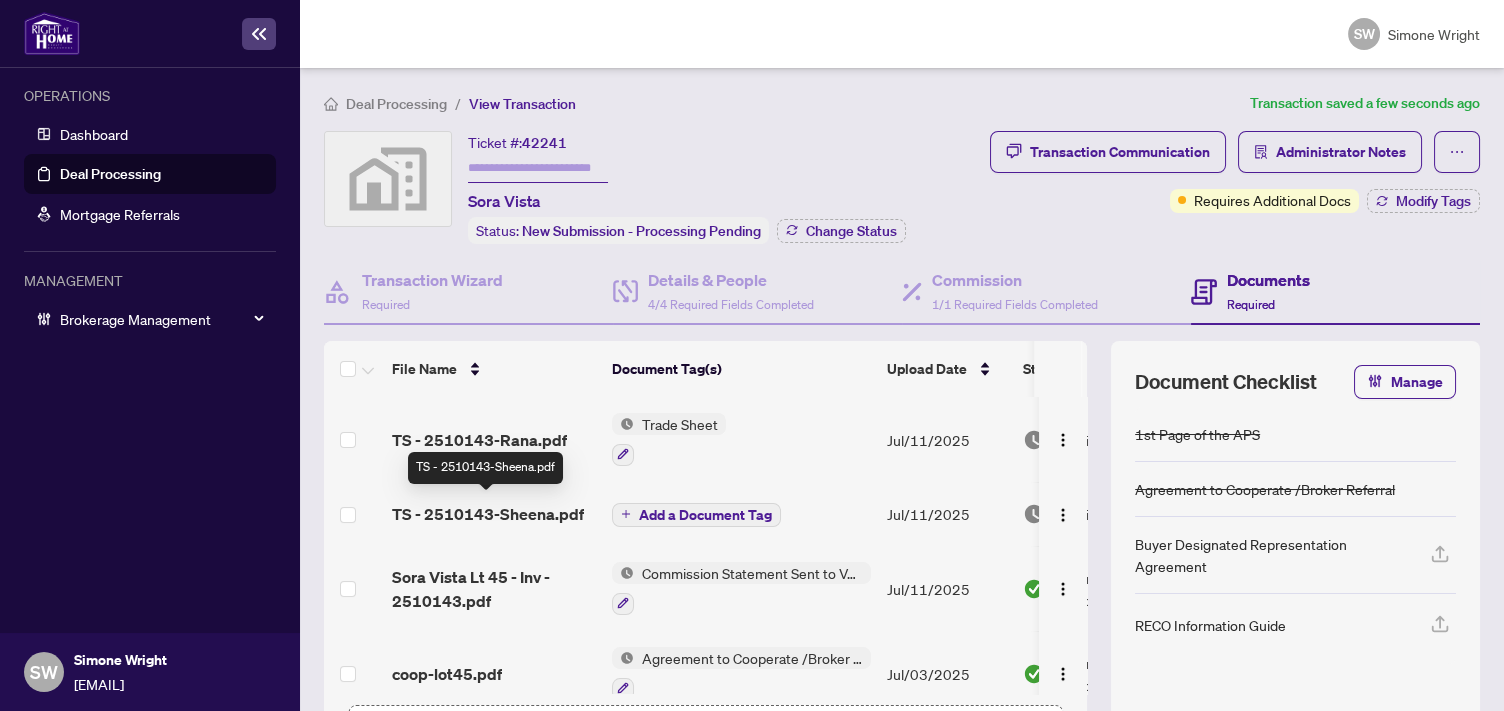 click on "TS - 2510143-Sheena.pdf" at bounding box center (488, 514) 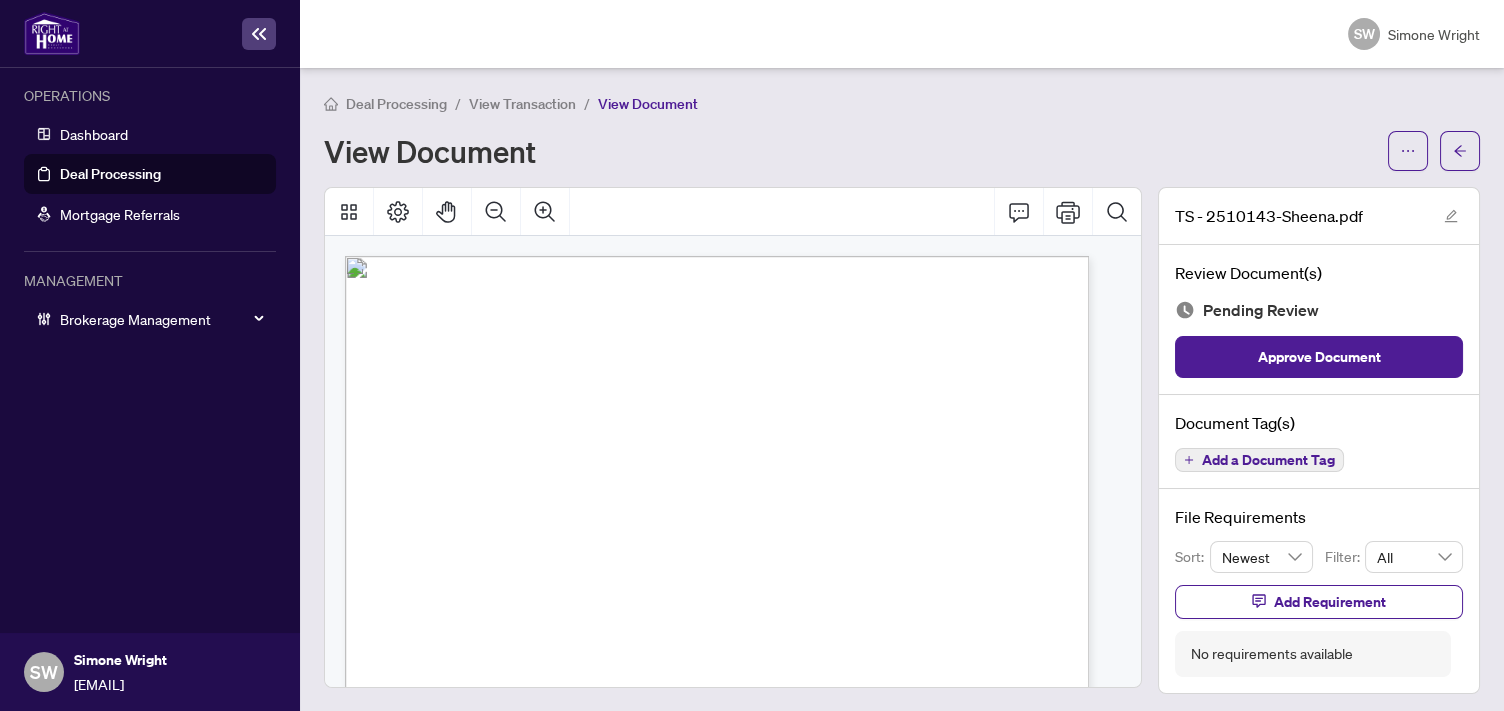 click on "Add a Document Tag" at bounding box center (1268, 460) 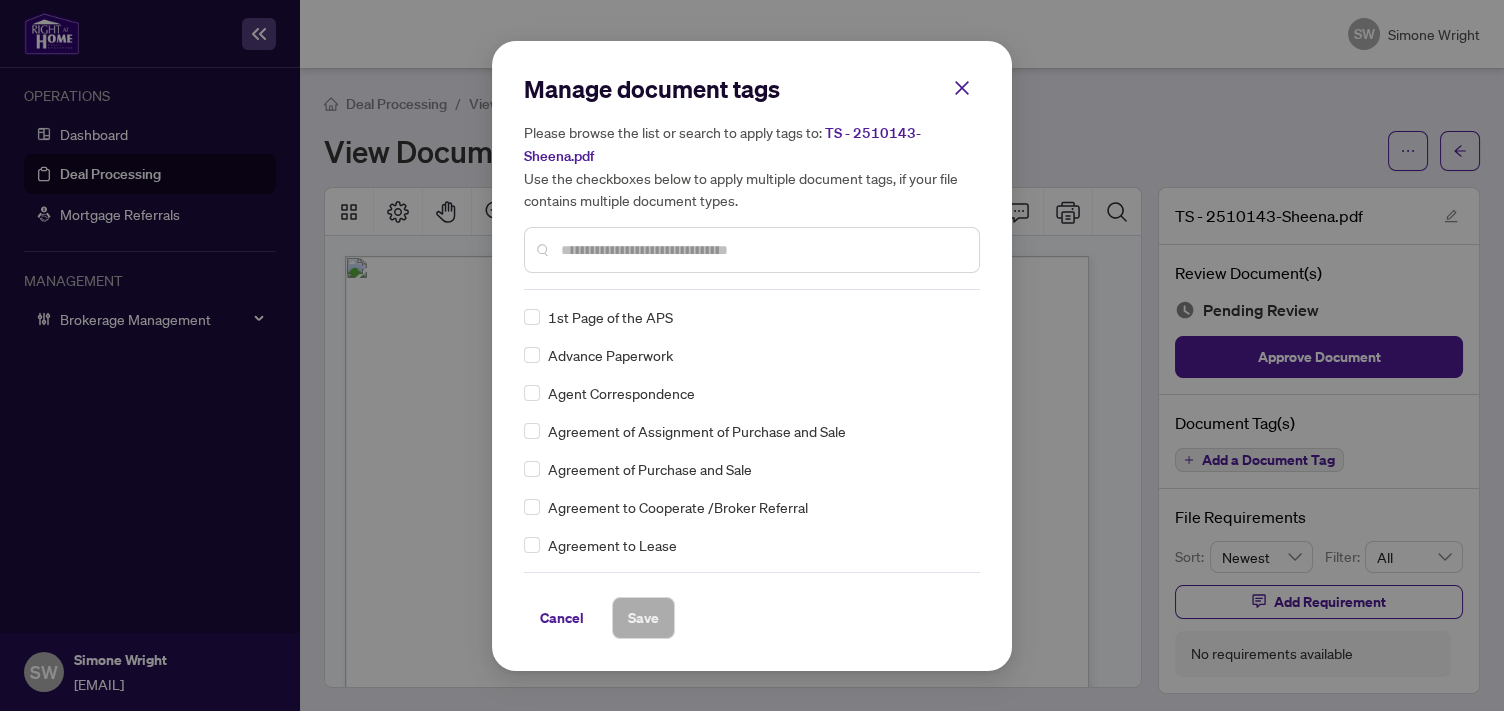 click at bounding box center [762, 250] 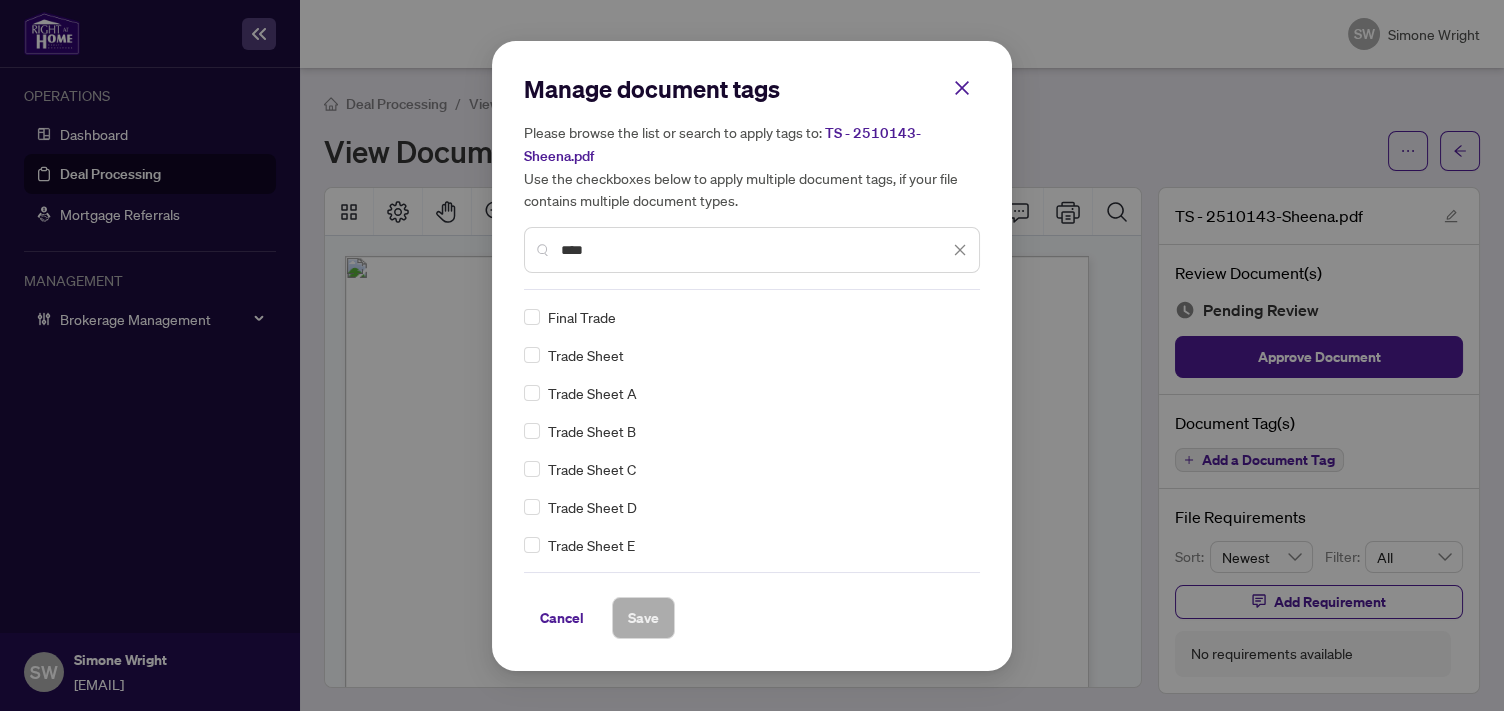 type on "****" 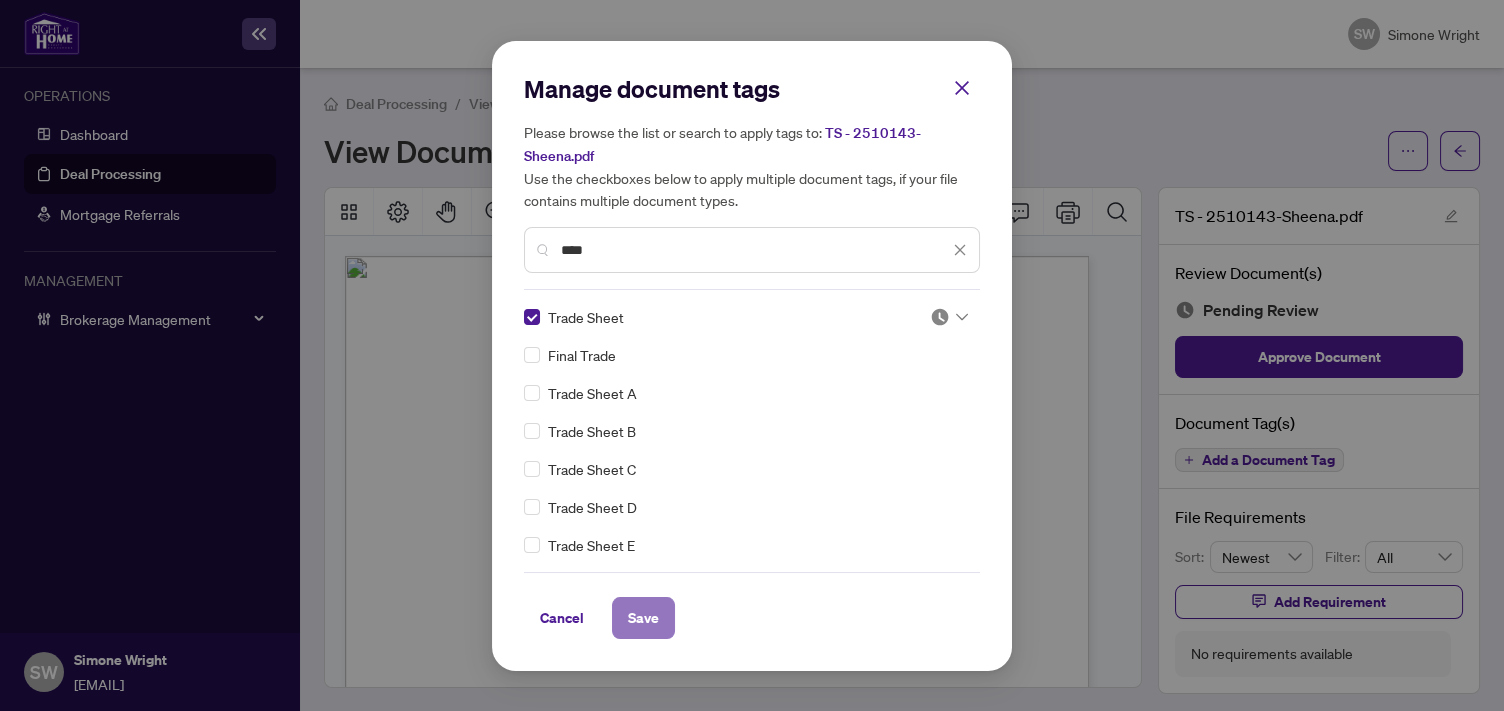 click on "Save" at bounding box center [643, 618] 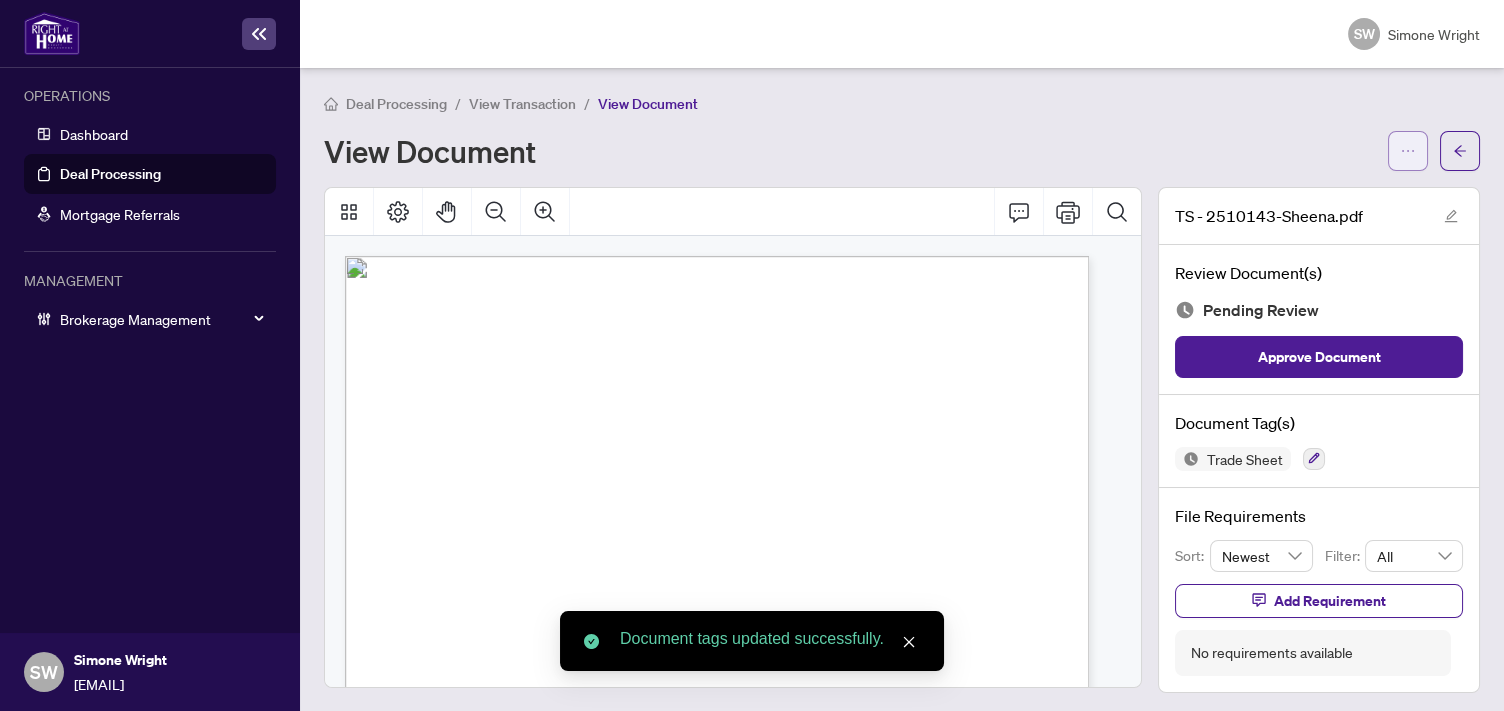 click at bounding box center [1408, 151] 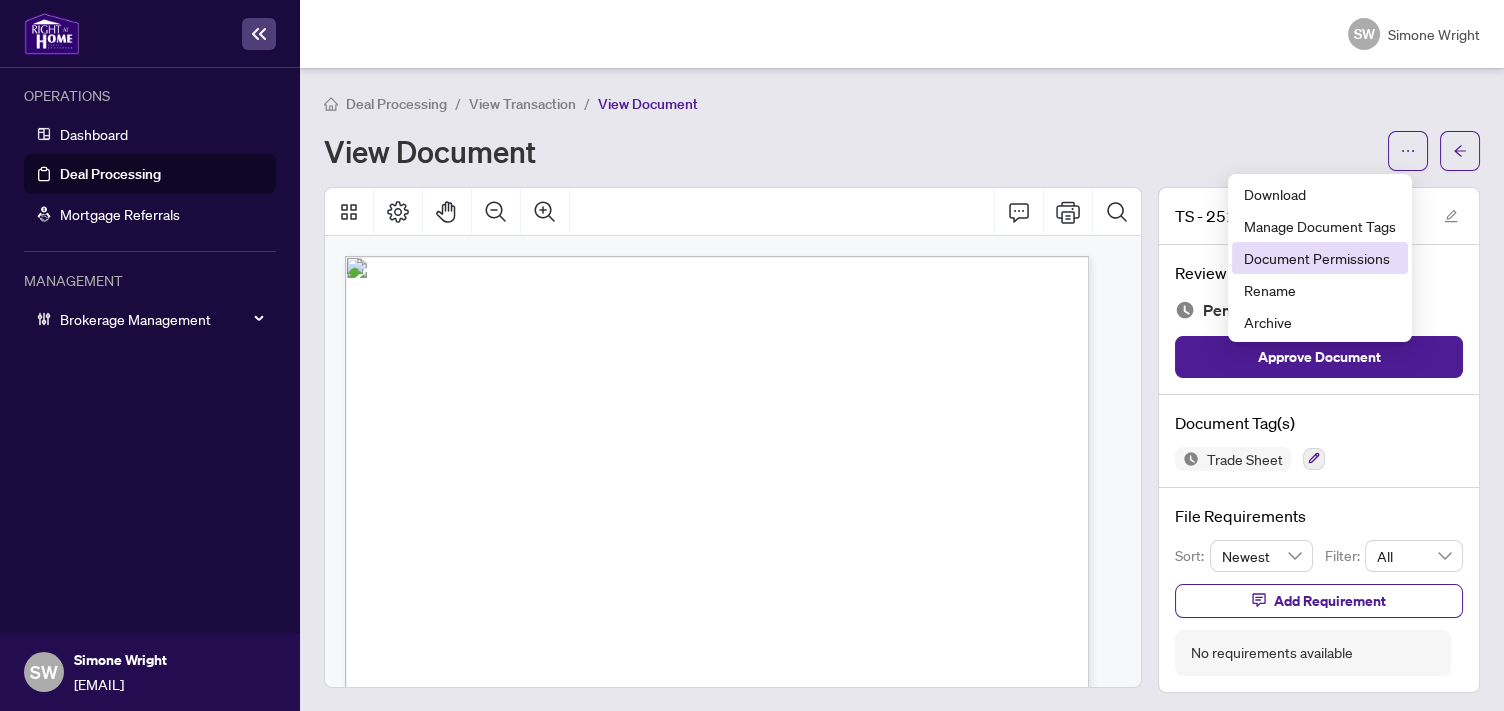 click on "Document Permissions" at bounding box center (1320, 258) 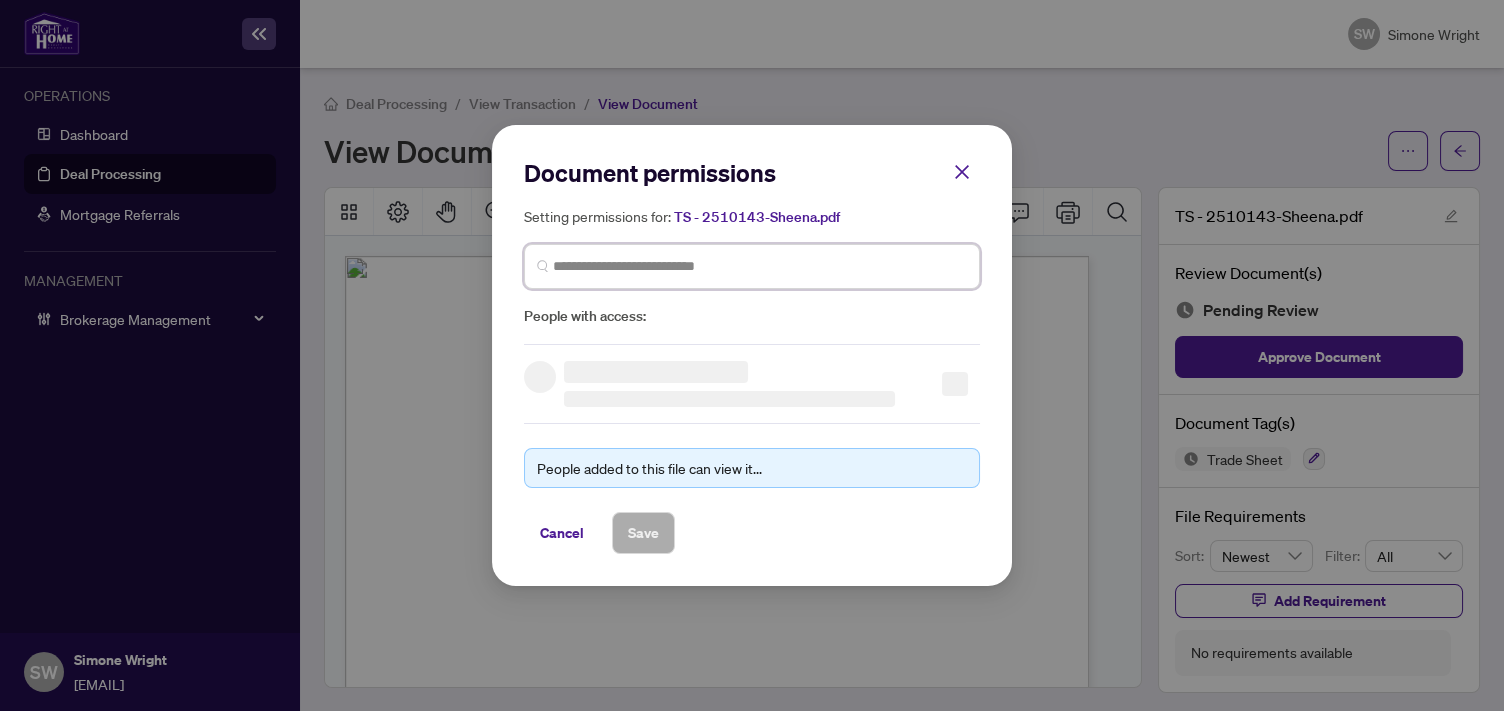 click at bounding box center [760, 266] 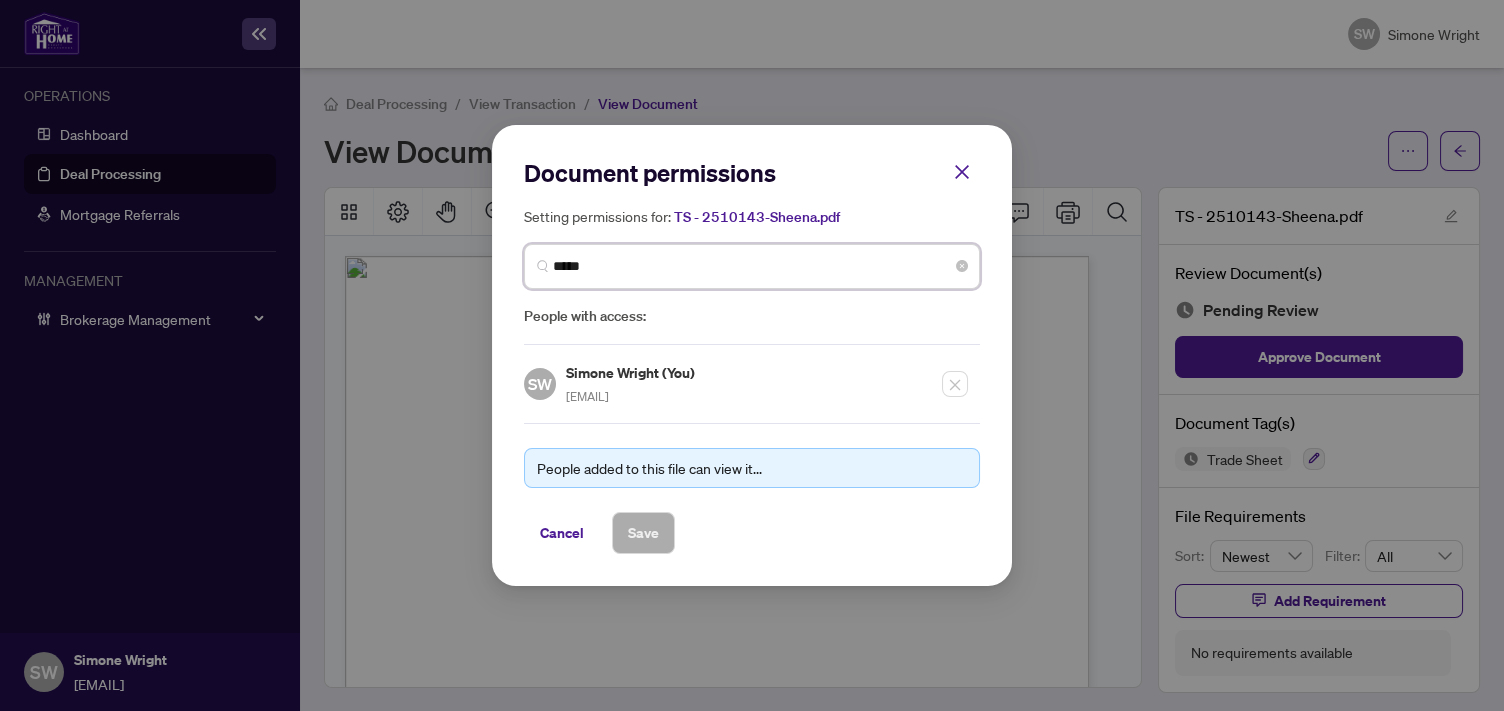type on "******" 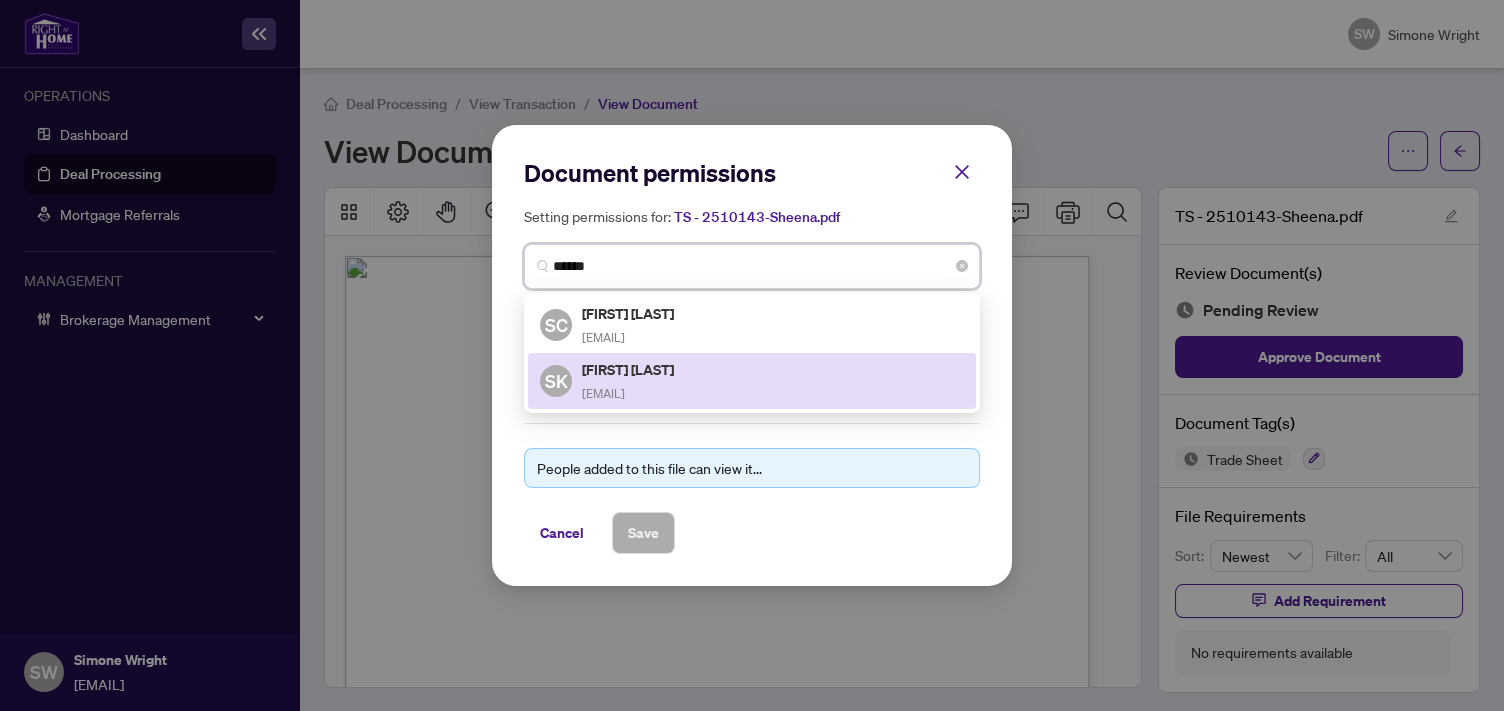 click on "Sheena Kirmani" at bounding box center (629, 369) 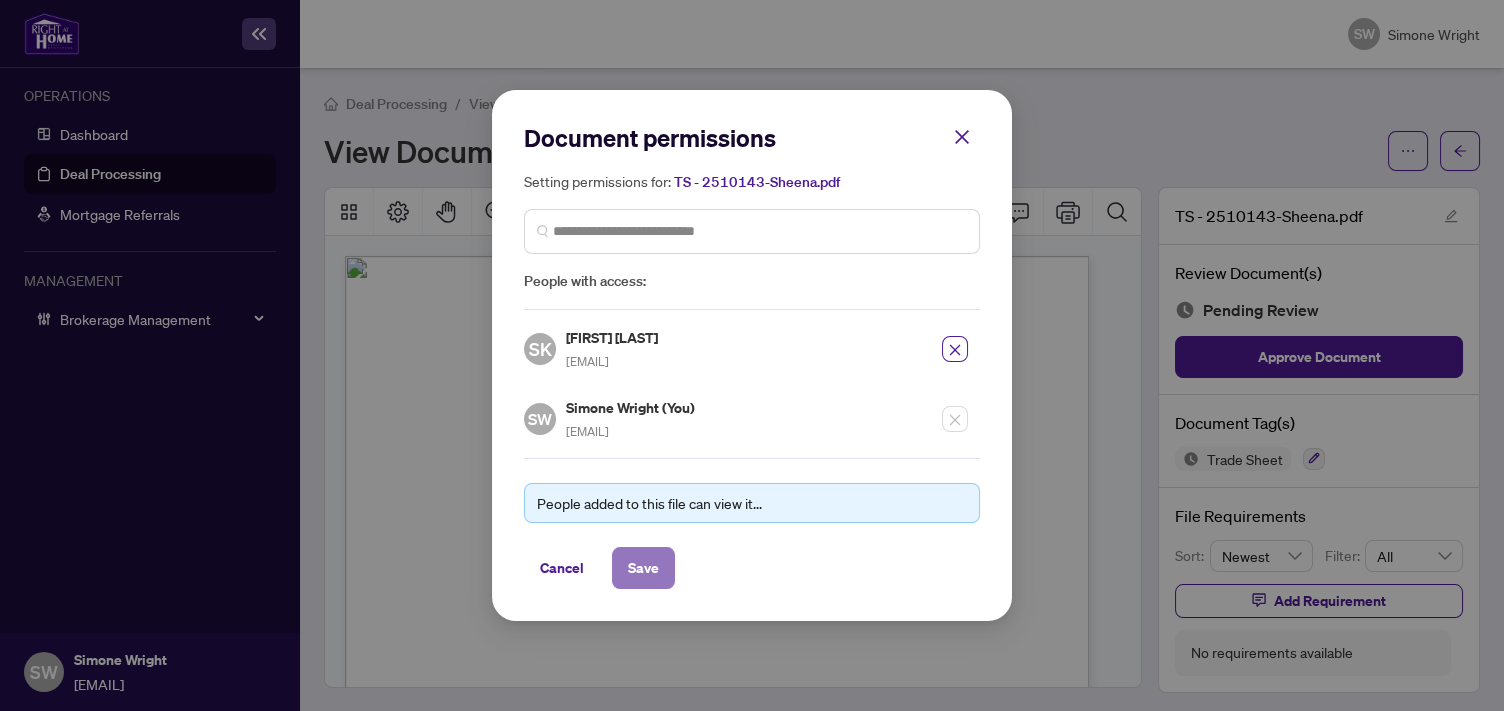click on "Save" at bounding box center [643, 568] 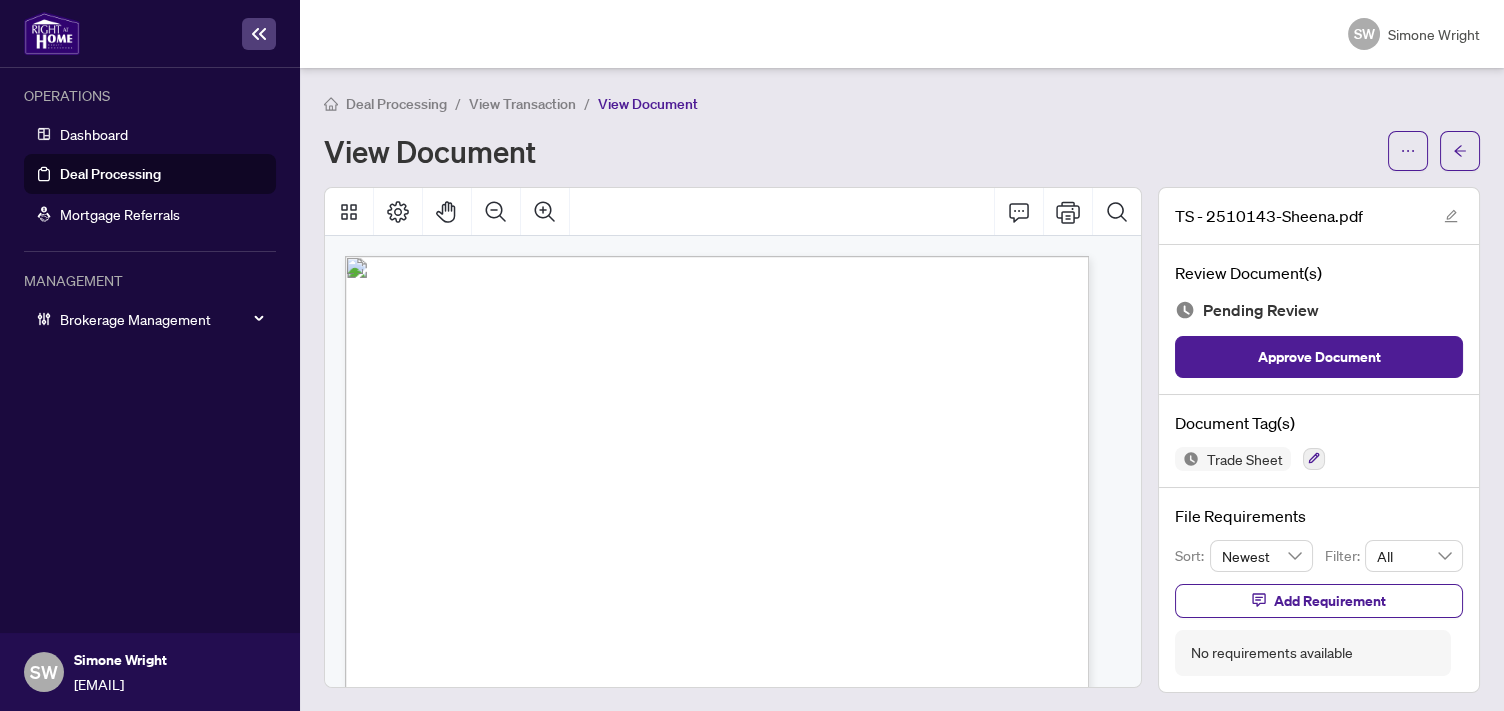 click at bounding box center [1460, 151] 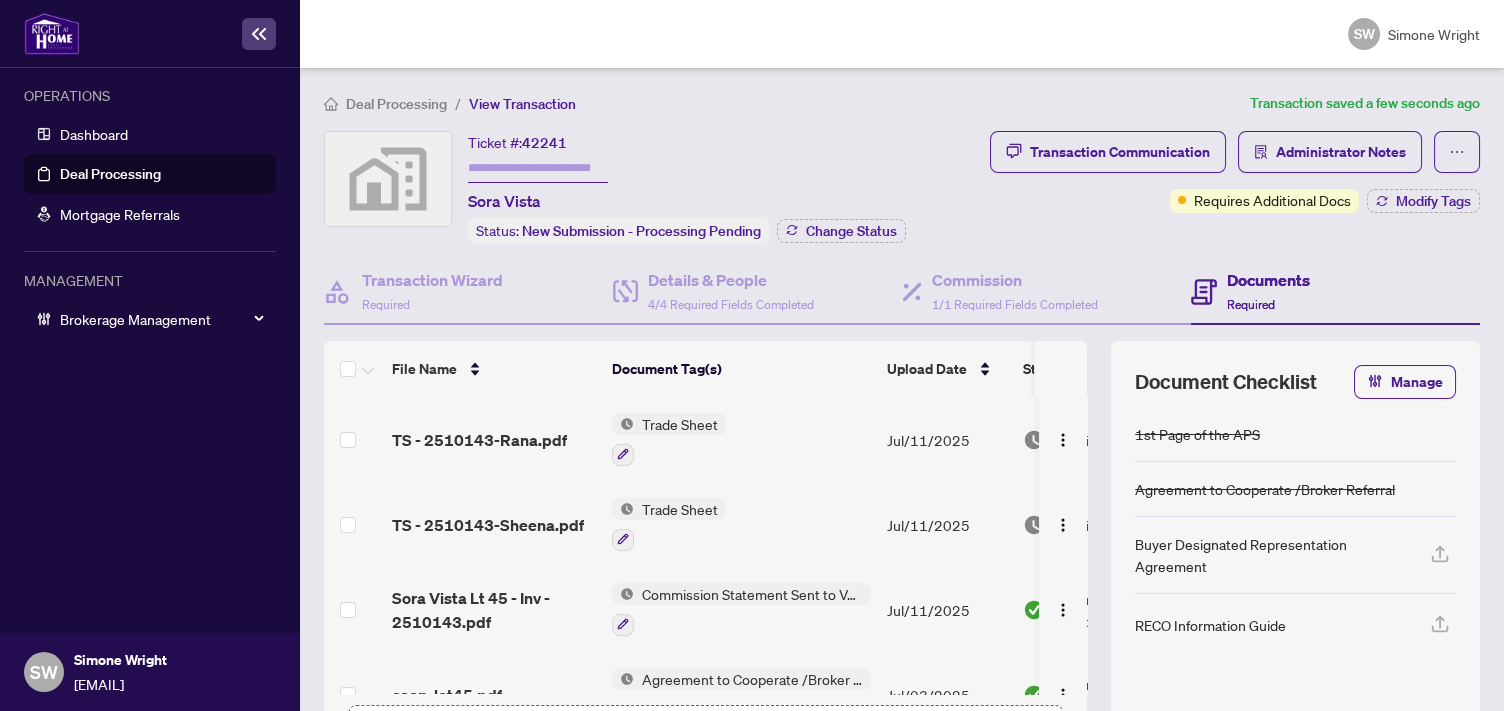 click at bounding box center [538, 168] 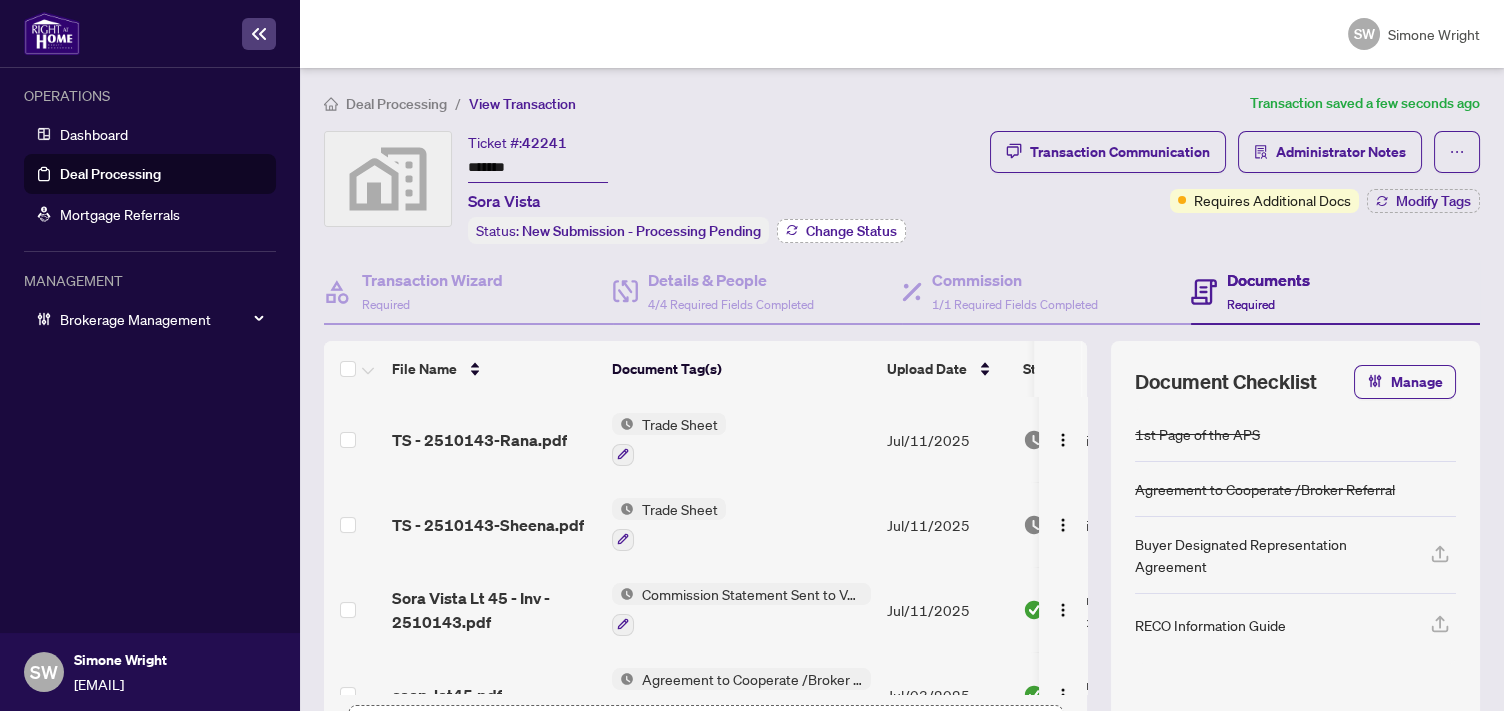 type on "*******" 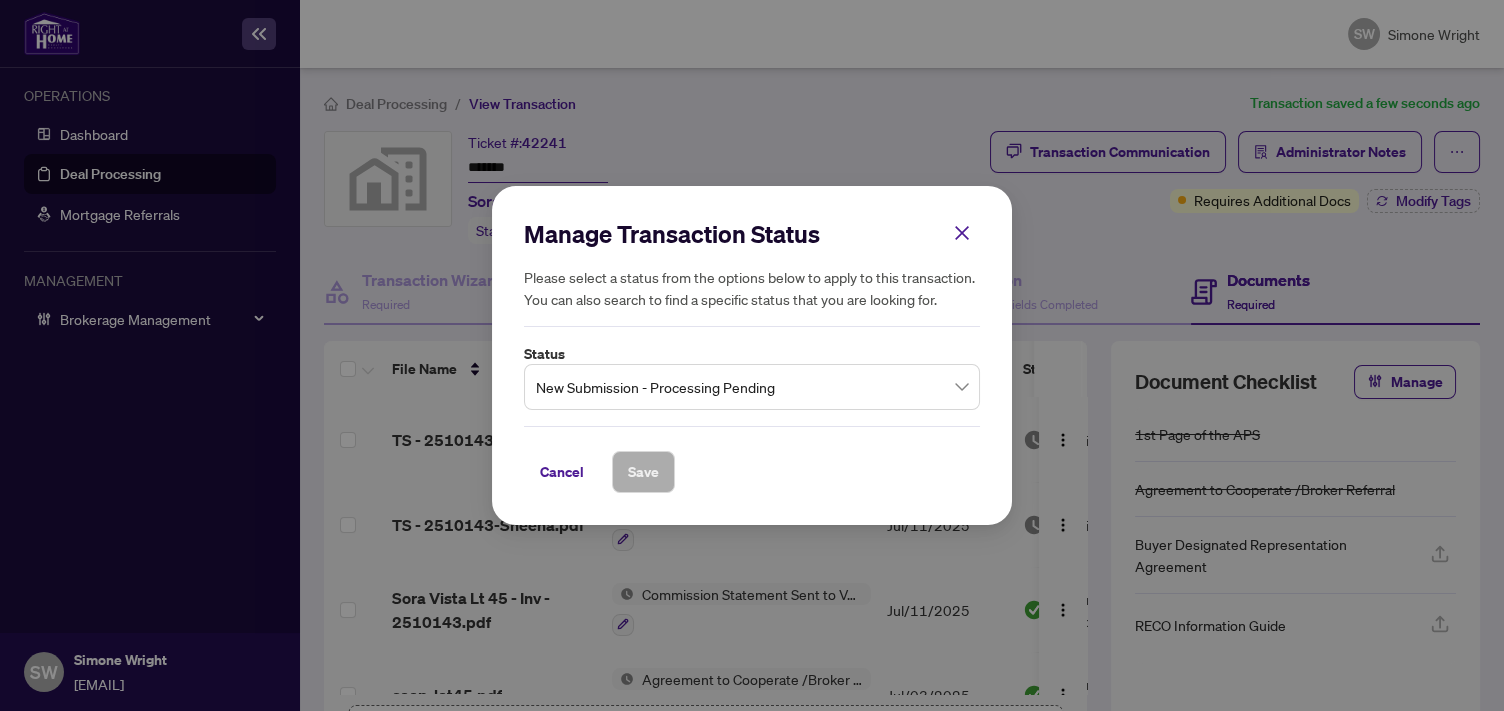 click on "New Submission - Processing Pending" at bounding box center (752, 387) 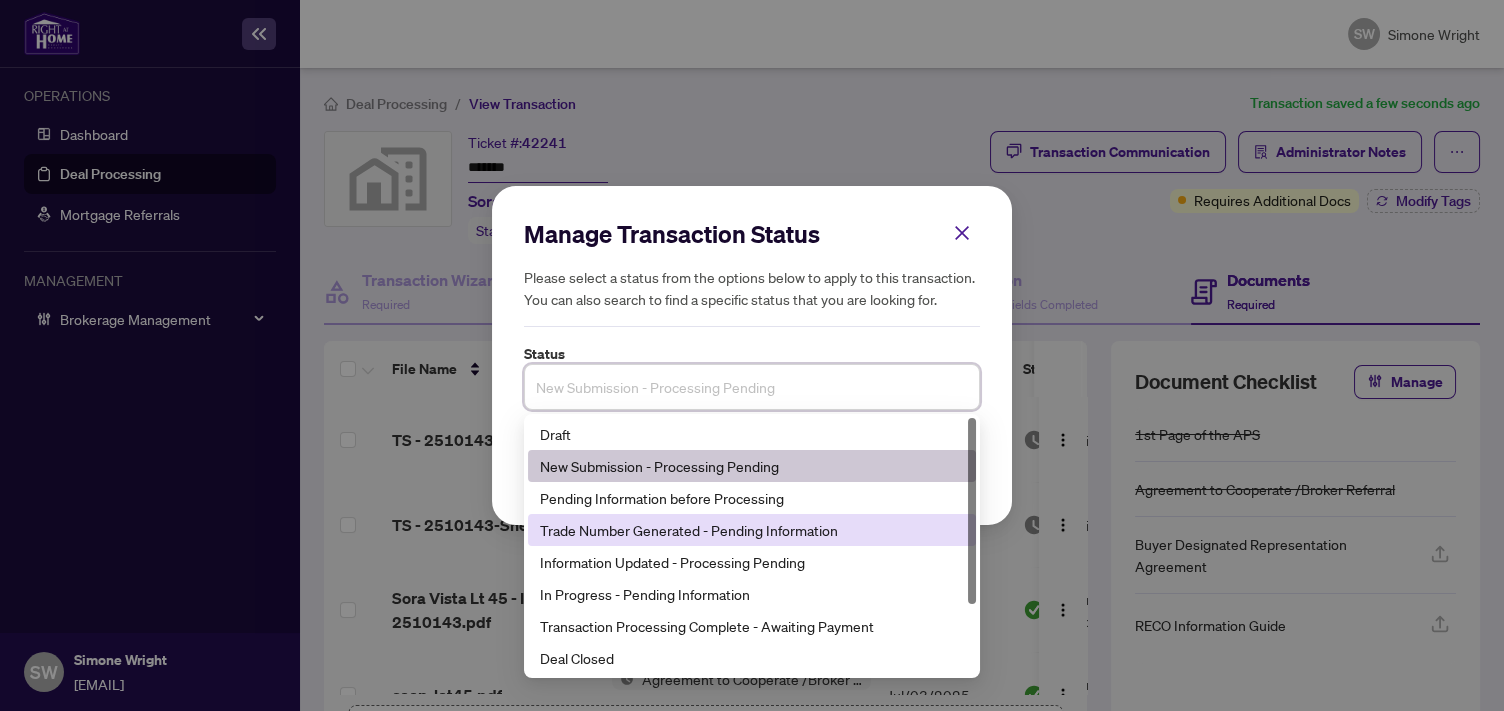 click on "Trade Number Generated - Pending Information" at bounding box center [752, 530] 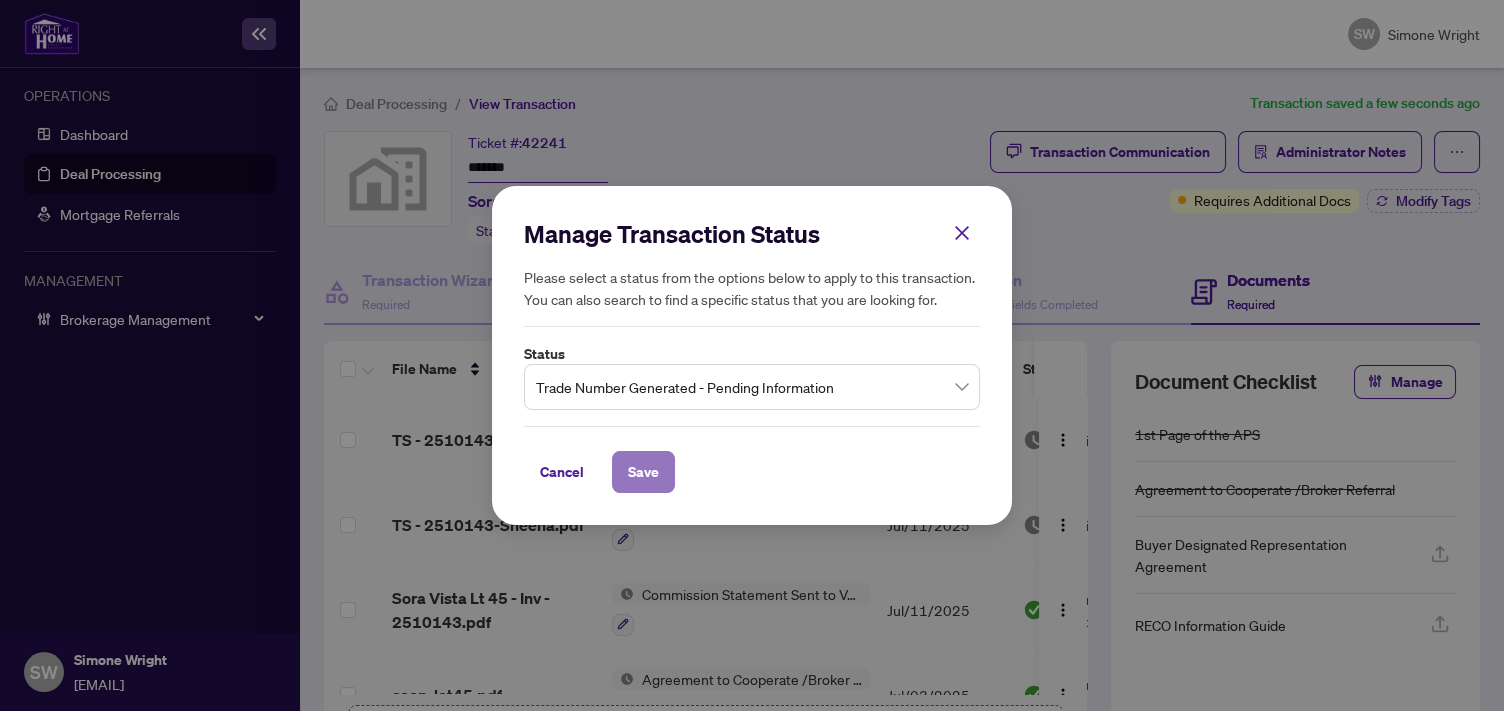 click on "Save" at bounding box center (643, 472) 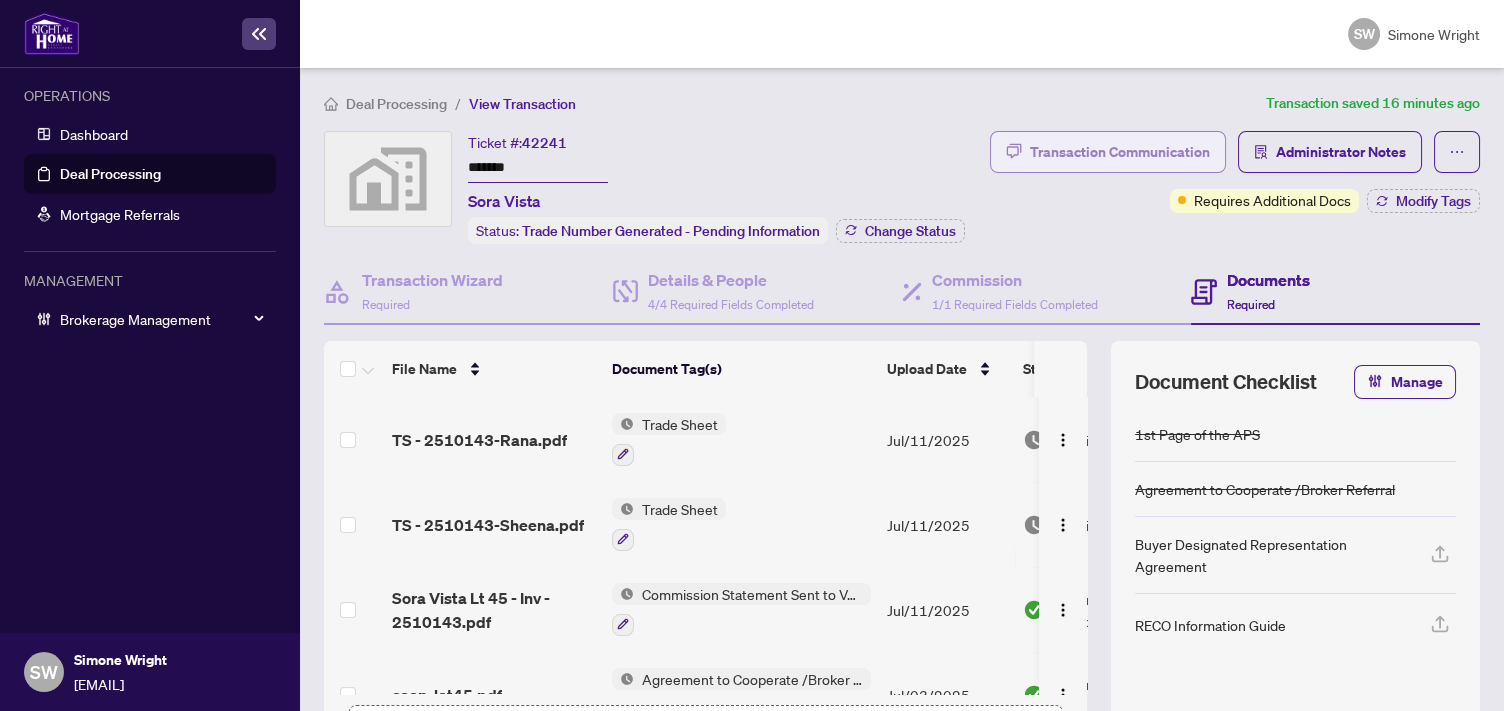 click on "Transaction Communication" at bounding box center [1120, 152] 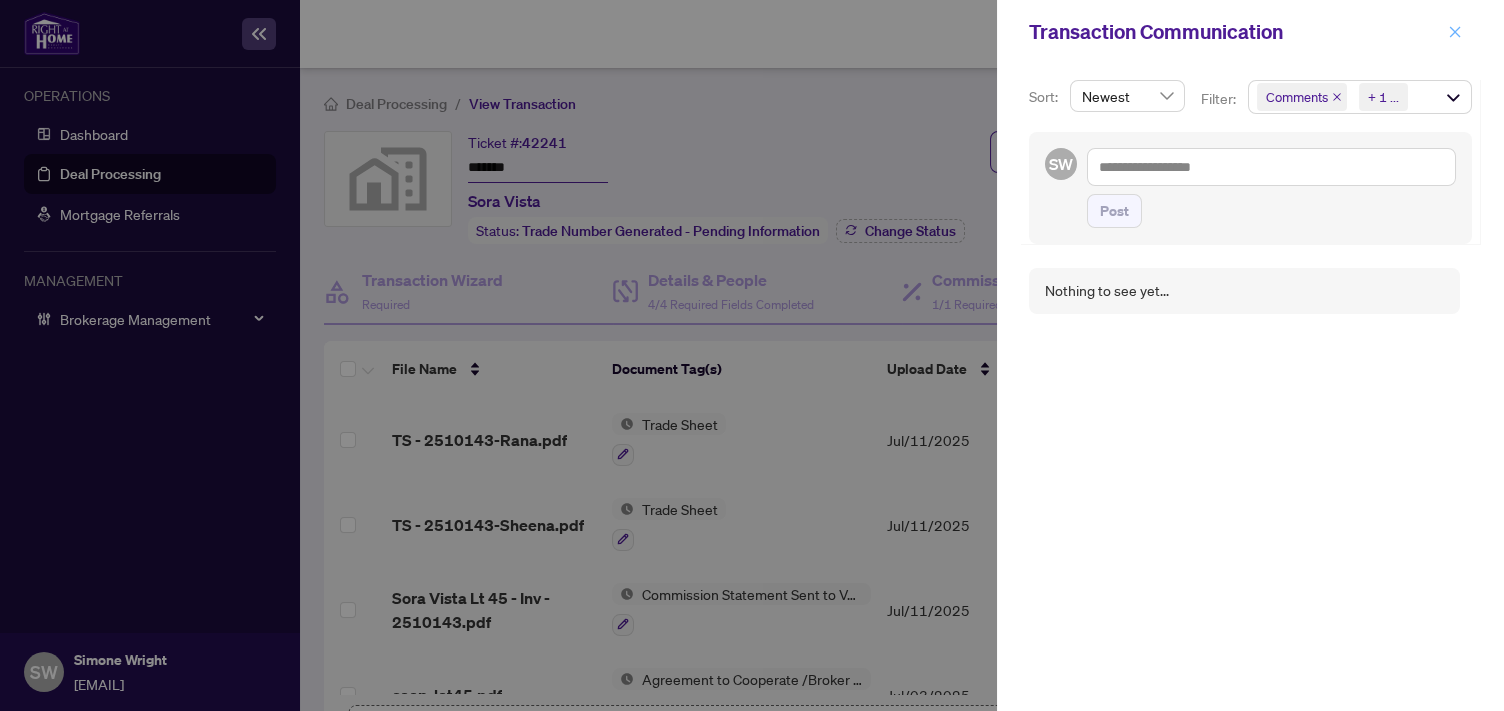 click 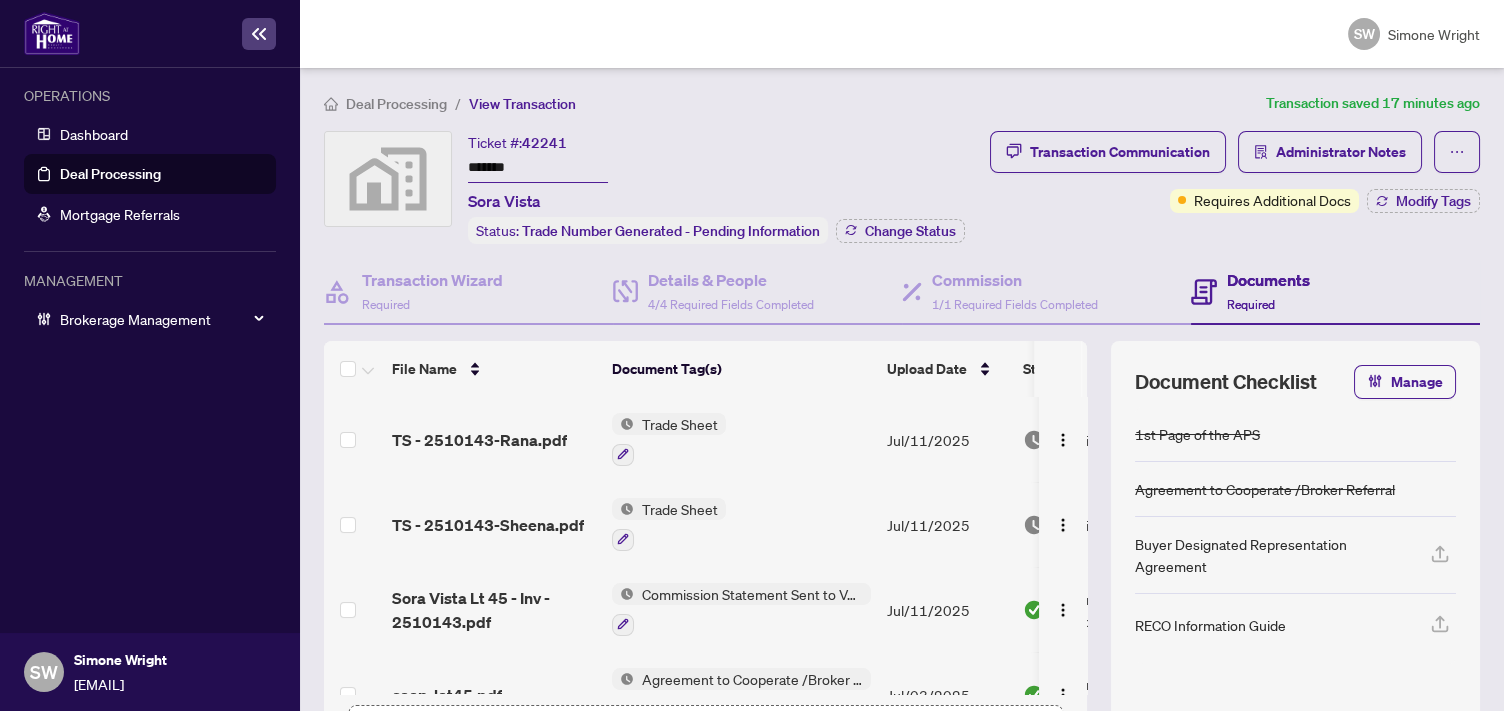 click on "TS - 2510143-Rana.pdf" at bounding box center [479, 440] 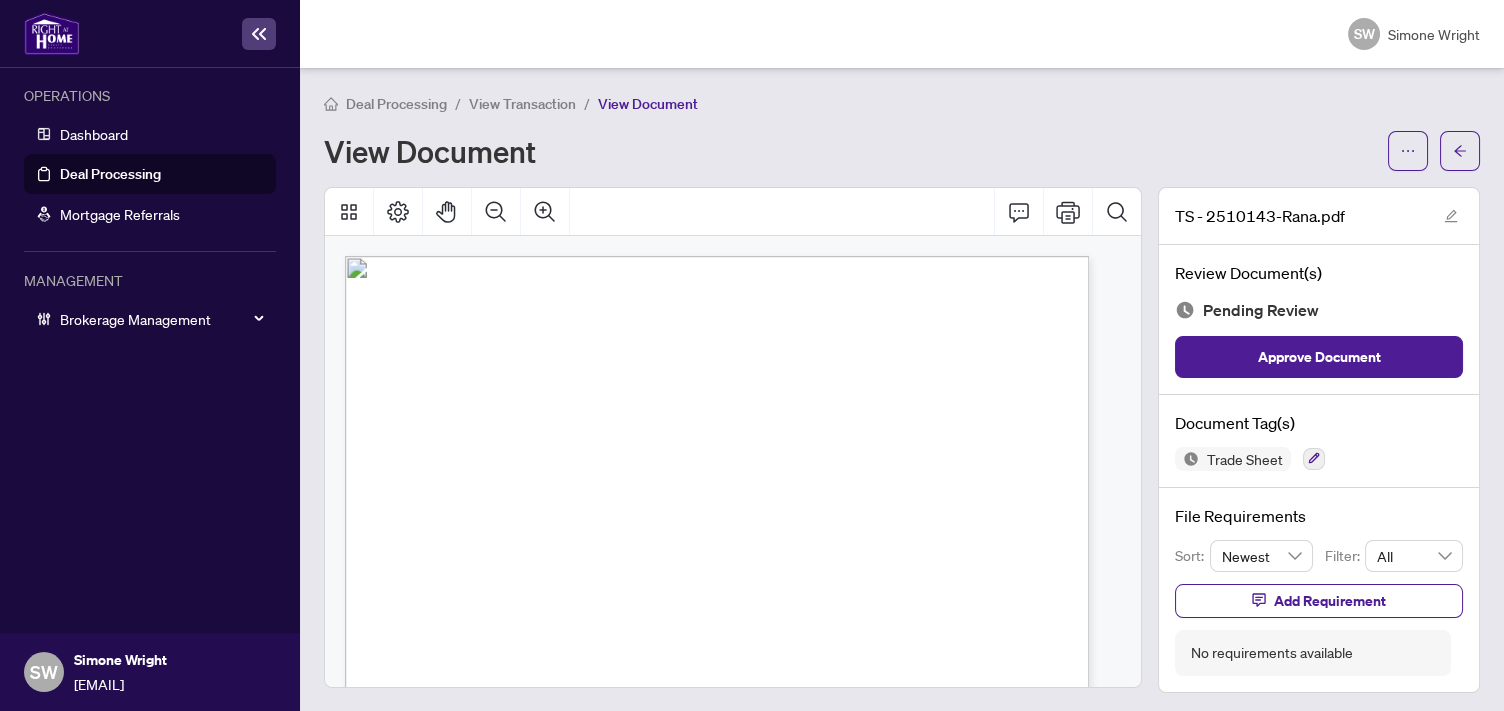 scroll, scrollTop: 1, scrollLeft: 0, axis: vertical 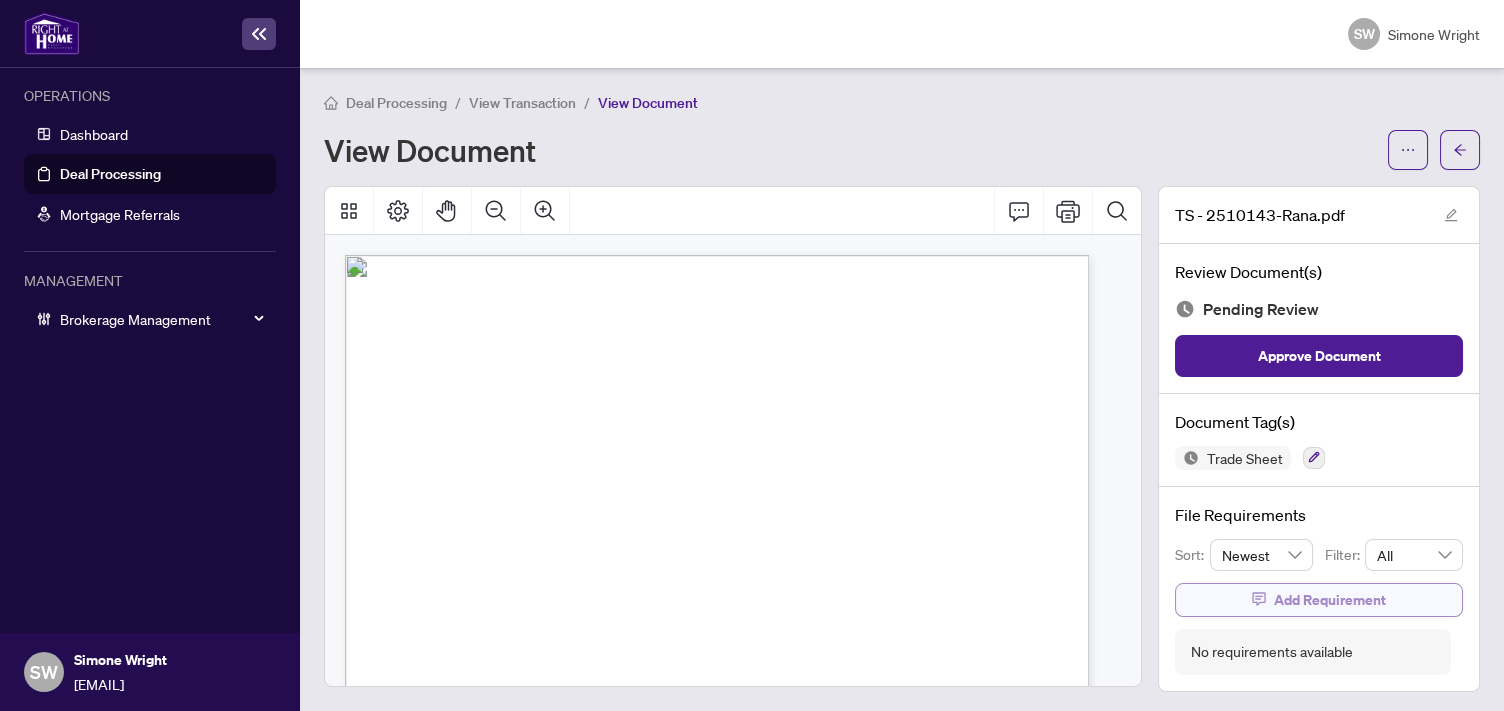 click on "Add Requirement" at bounding box center (1330, 600) 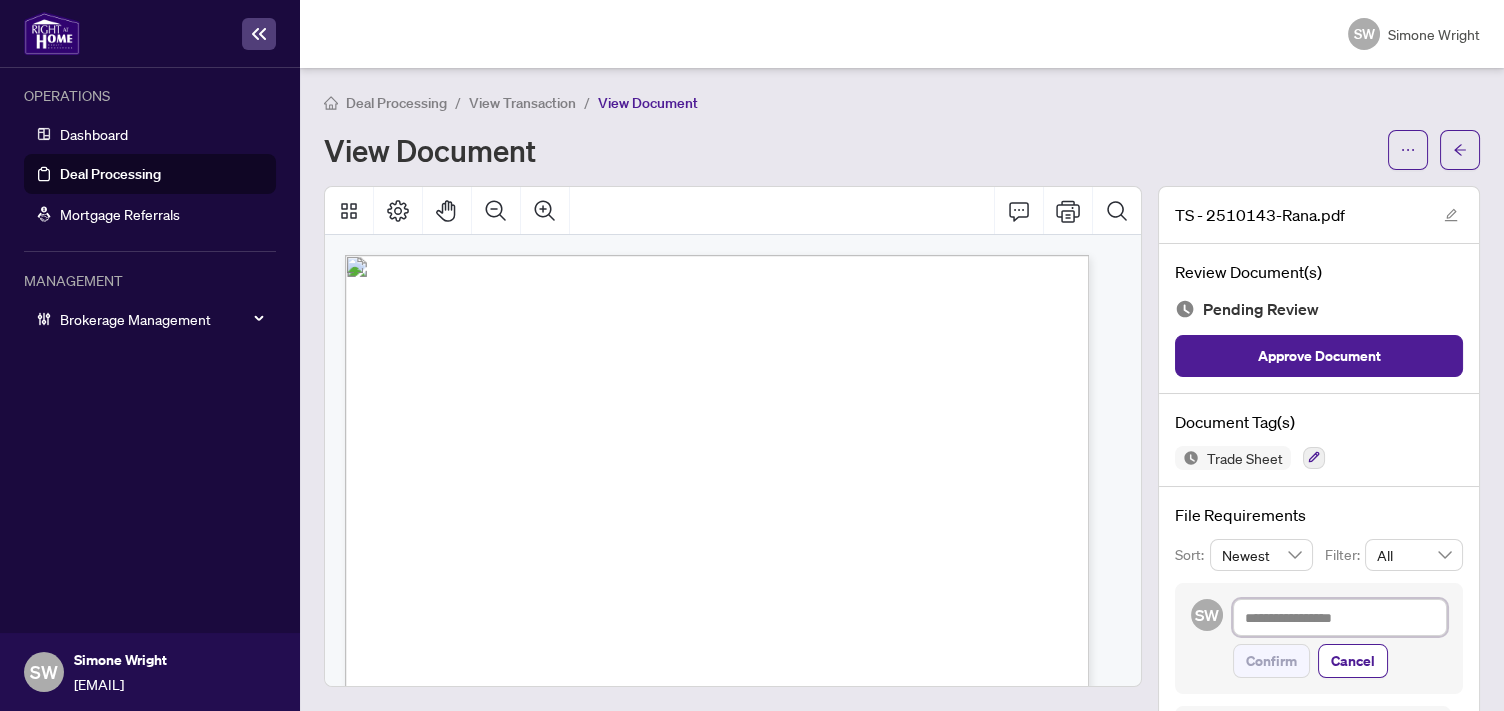 click at bounding box center [1340, 618] 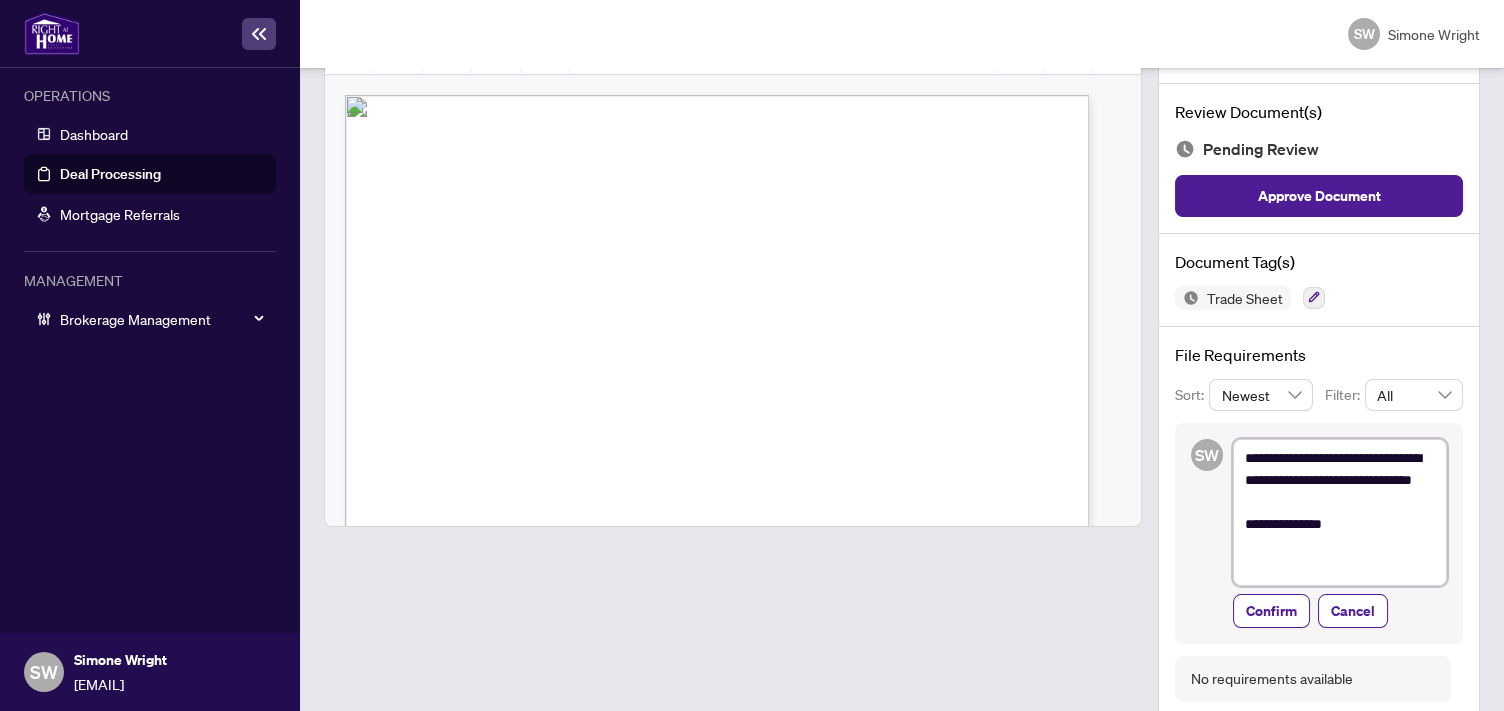 scroll, scrollTop: 189, scrollLeft: 0, axis: vertical 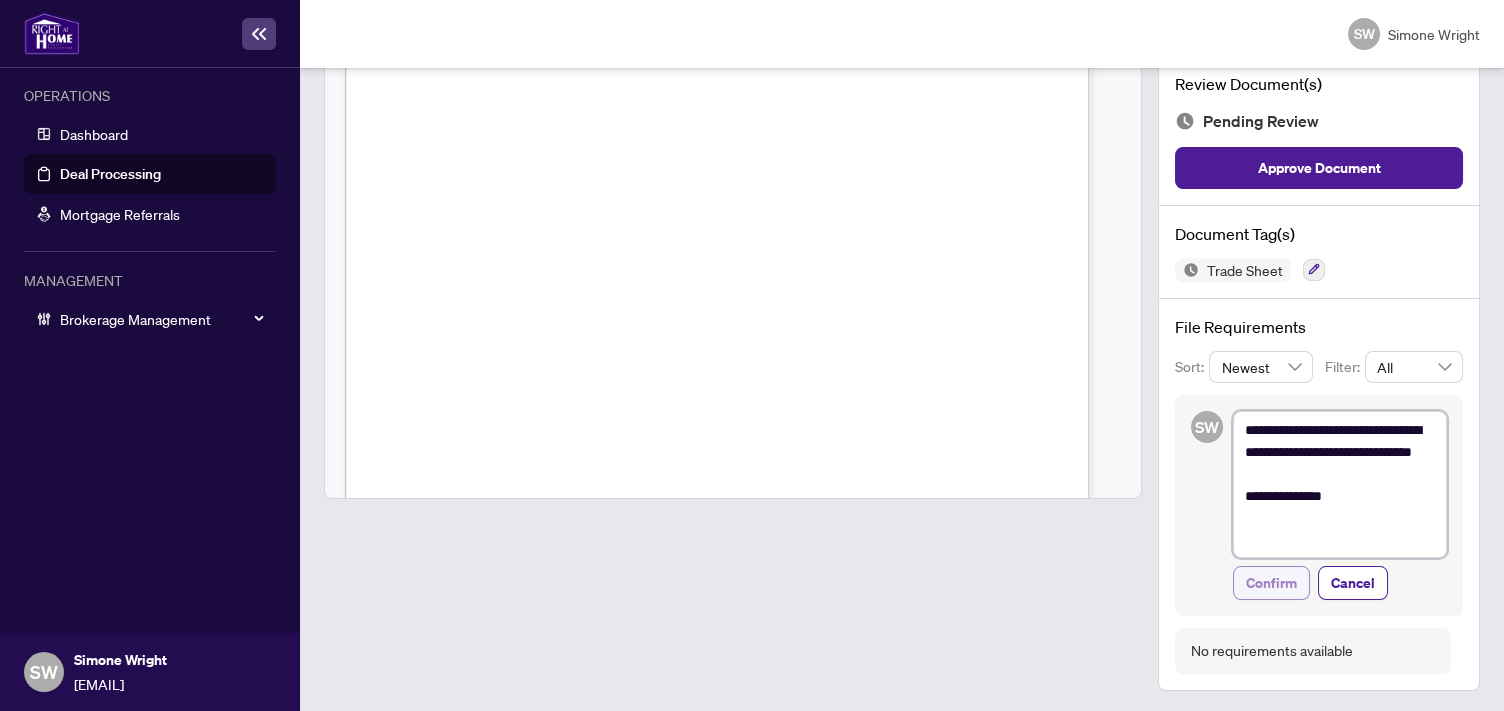 type on "**********" 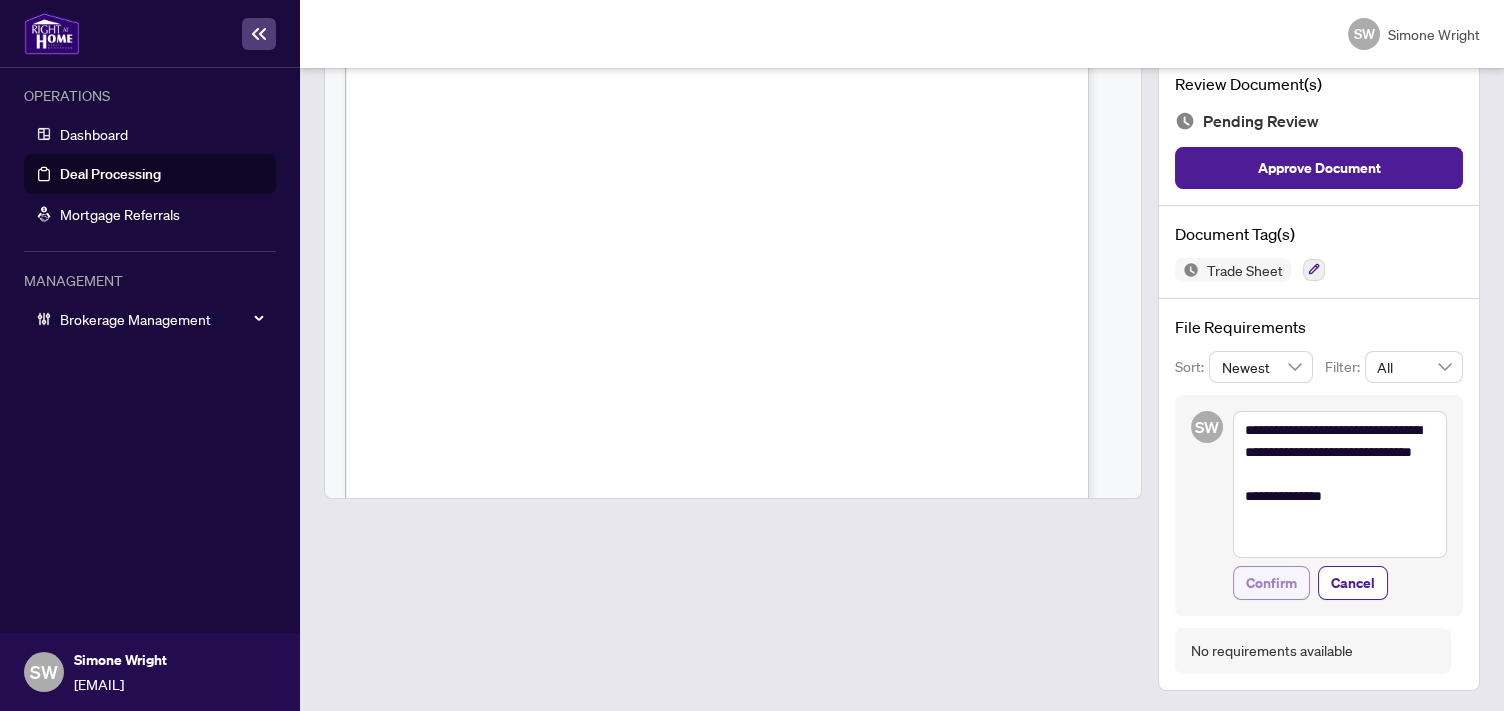 click on "Confirm" at bounding box center [1271, 583] 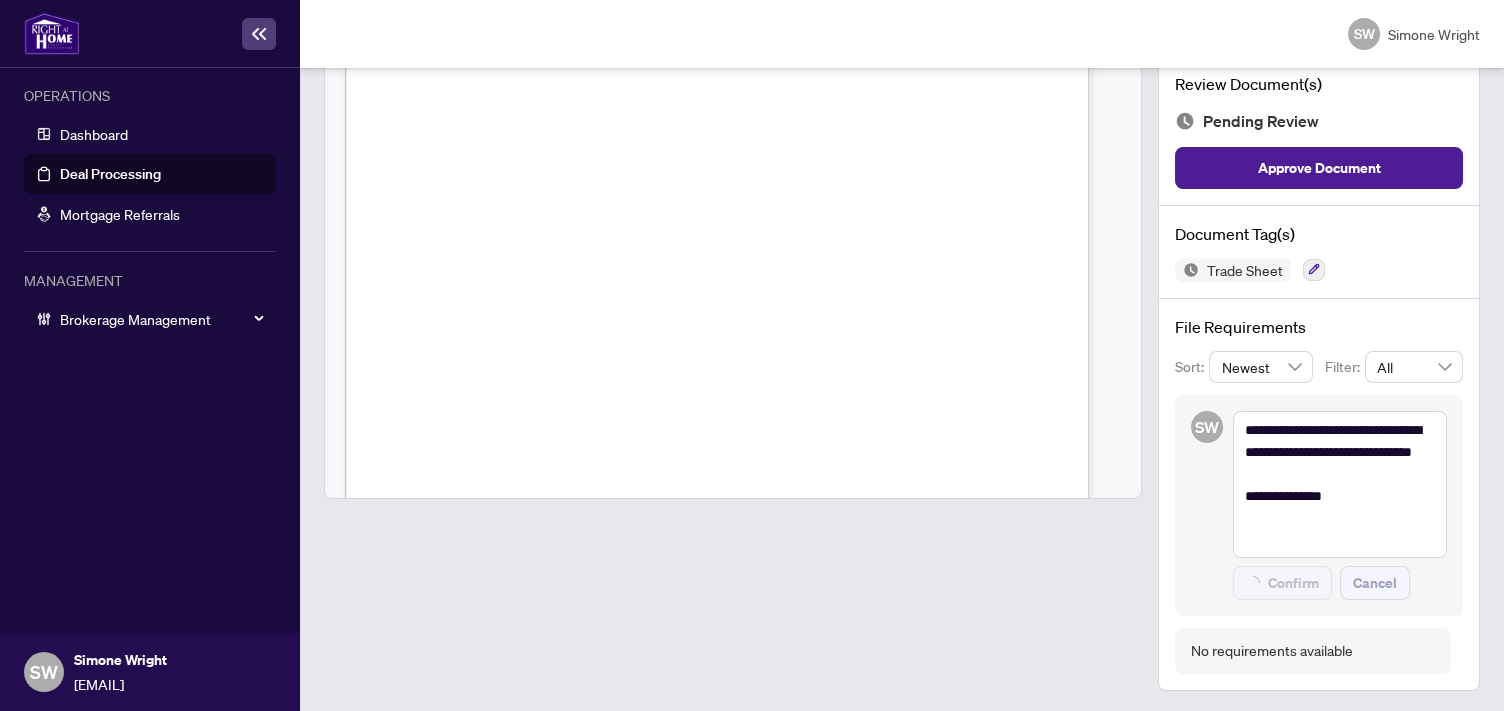 type on "**********" 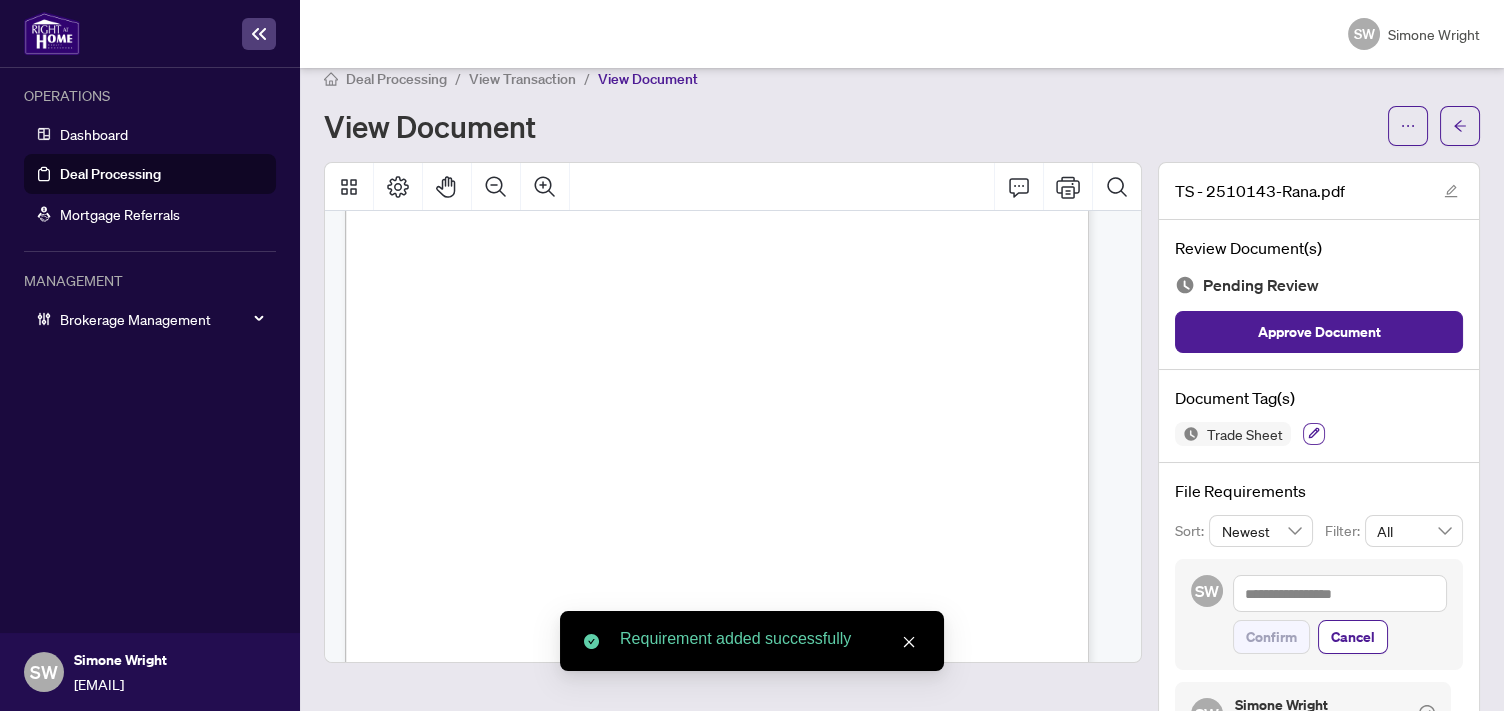 scroll, scrollTop: 0, scrollLeft: 0, axis: both 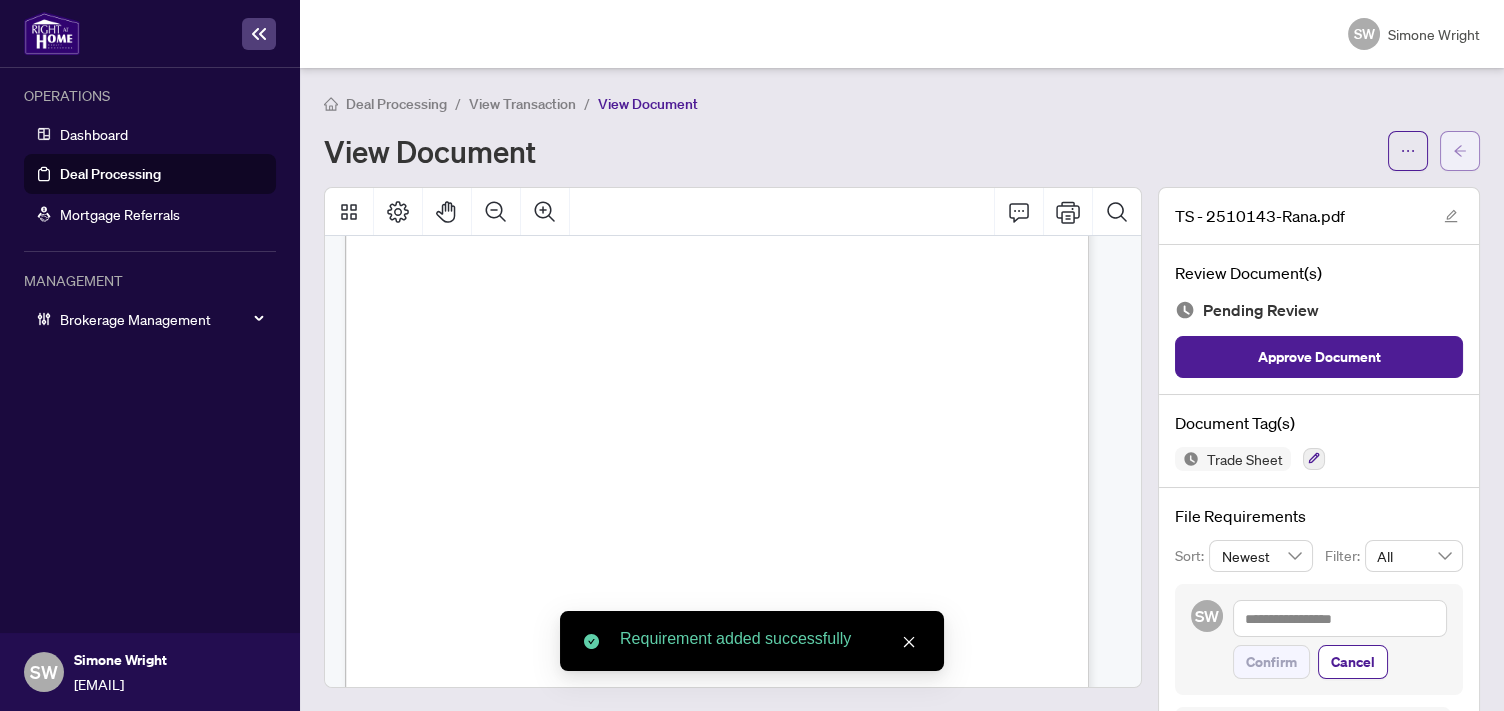 click at bounding box center [1460, 151] 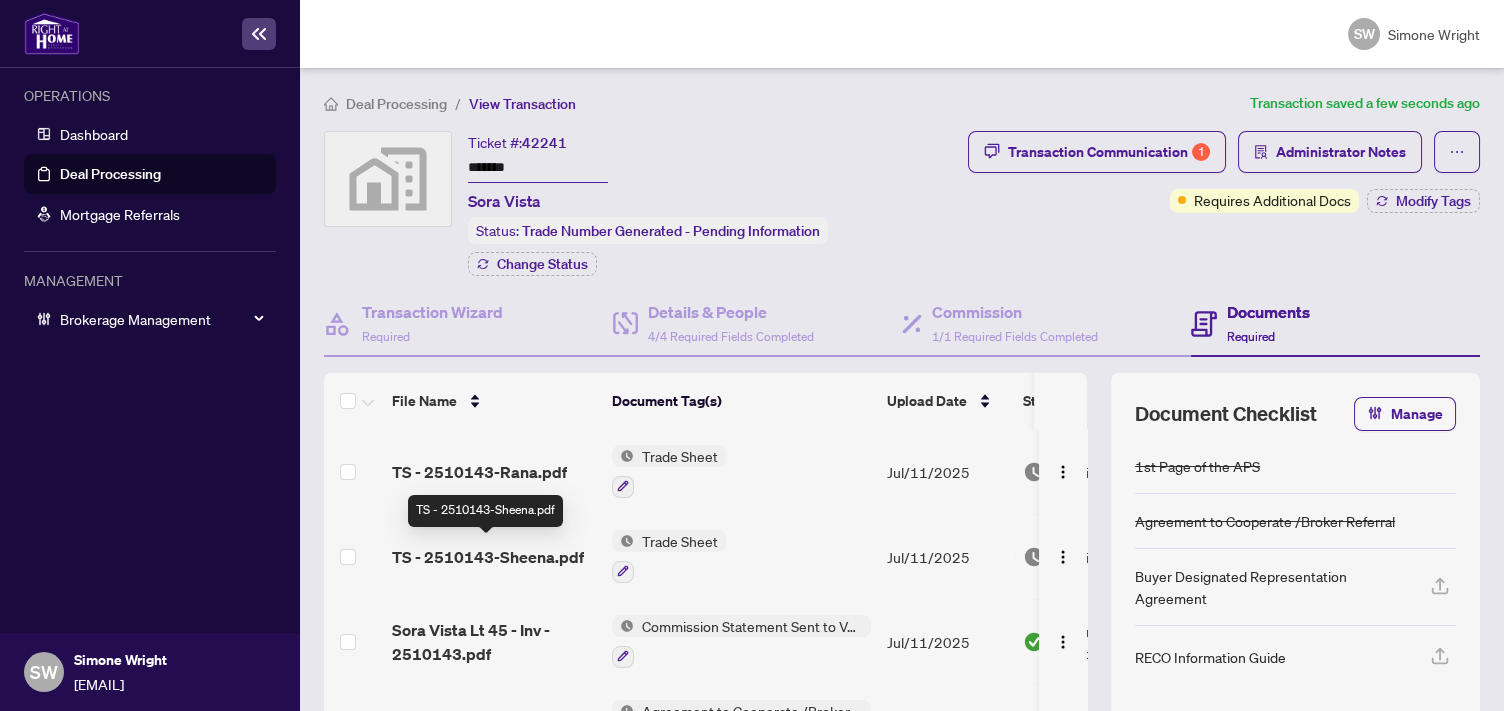 click on "TS - 2510143-Sheena.pdf" at bounding box center [488, 557] 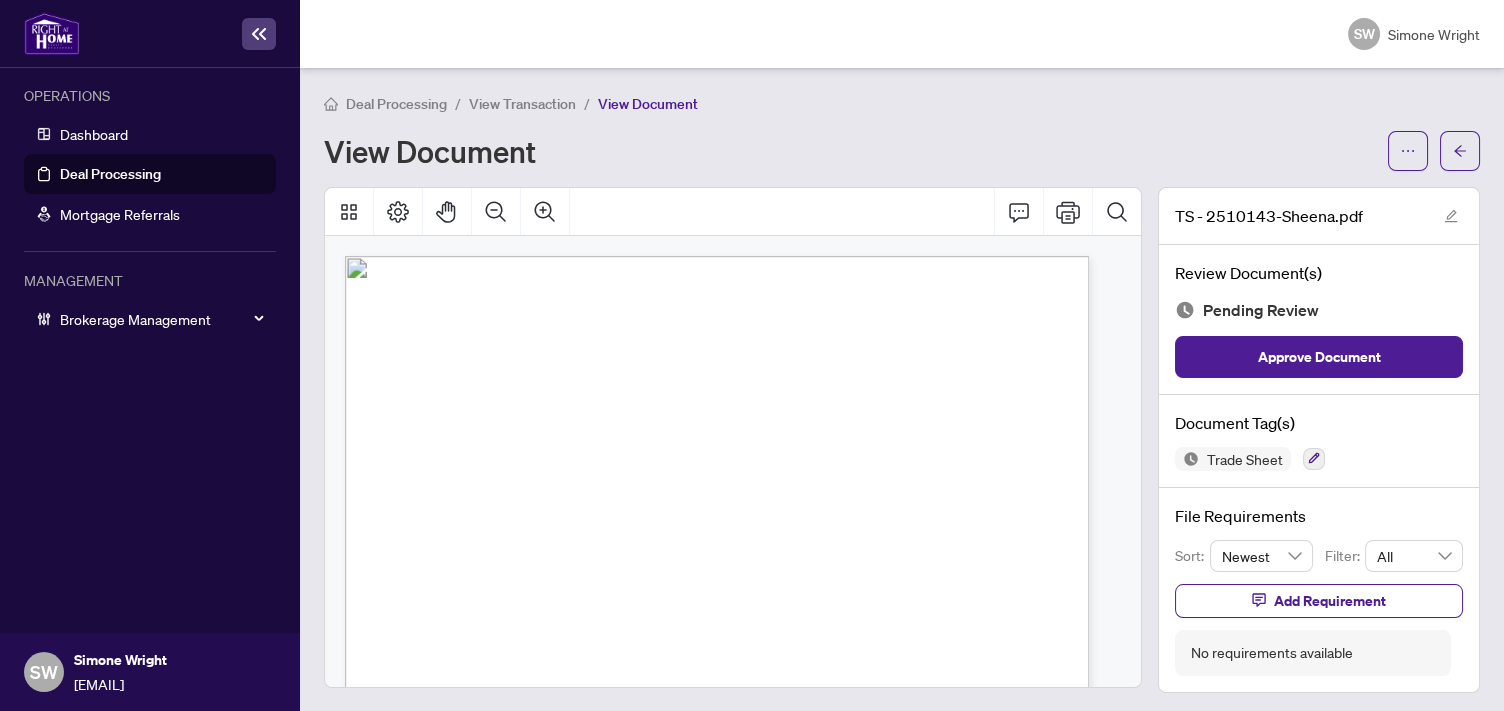 scroll, scrollTop: 1, scrollLeft: 0, axis: vertical 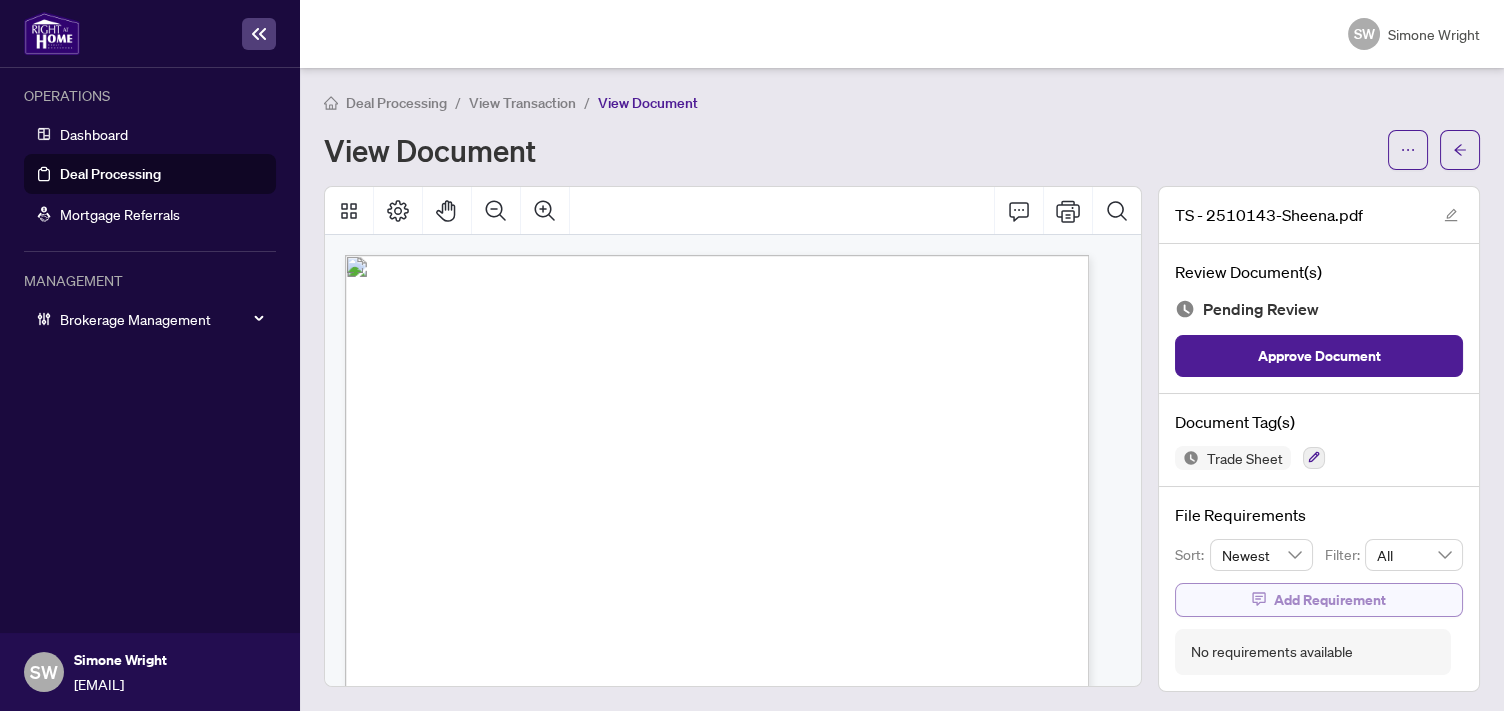 click on "Add Requirement" at bounding box center [1330, 600] 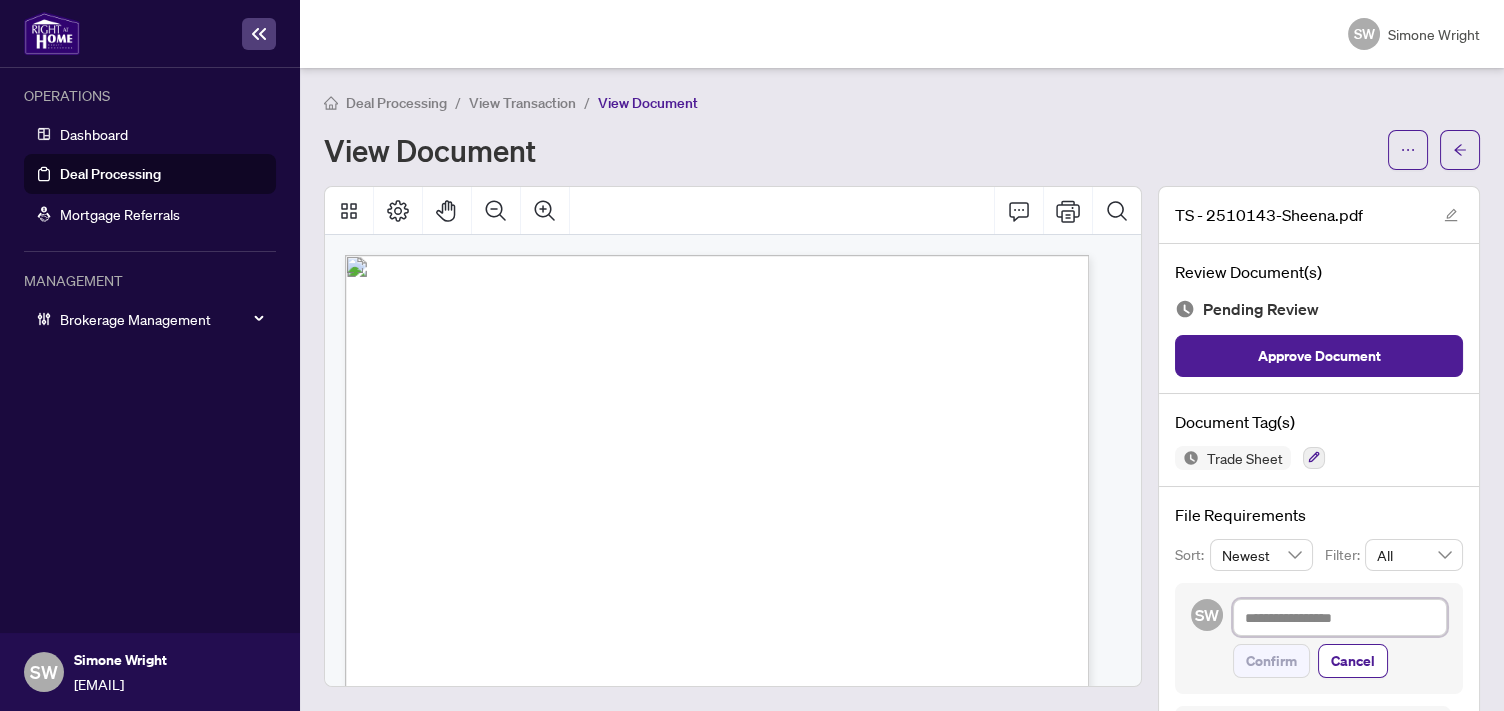 click at bounding box center (1340, 618) 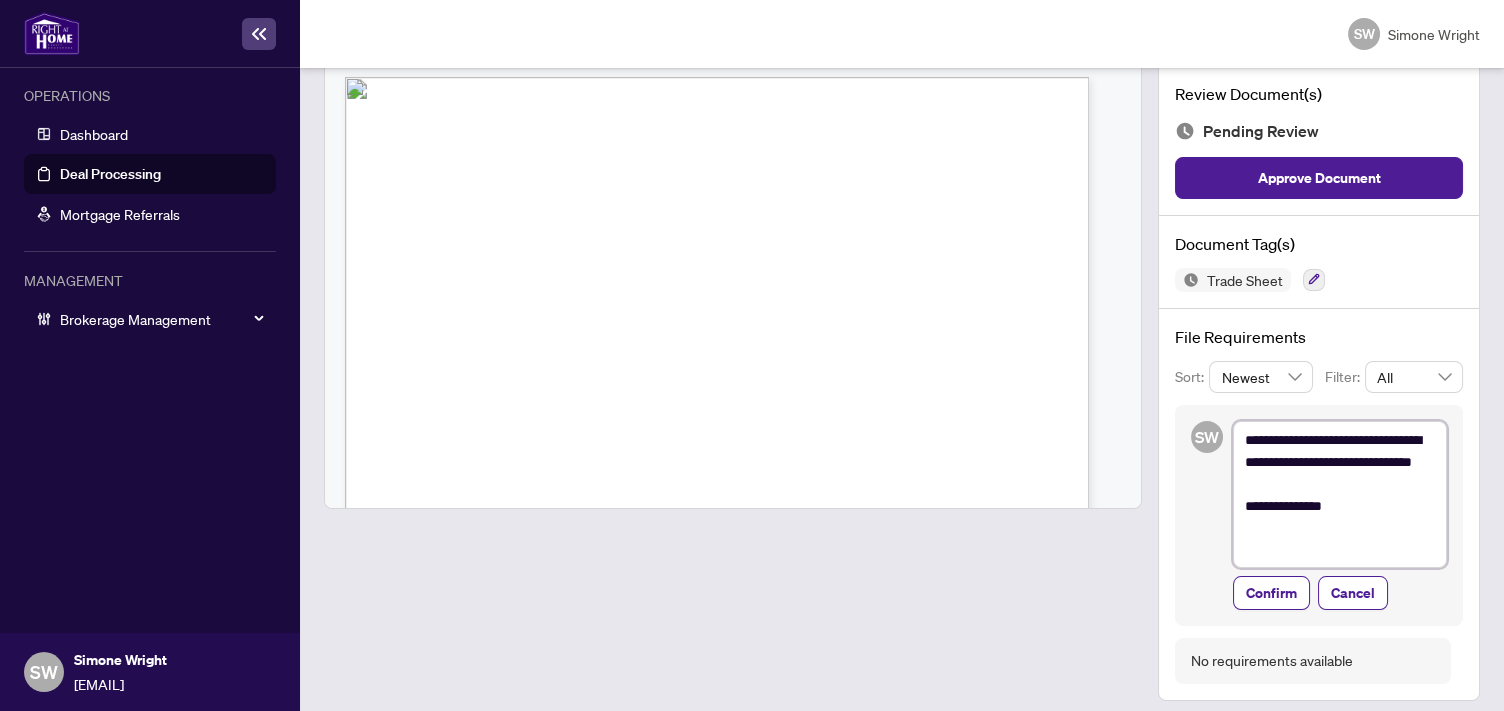 scroll, scrollTop: 189, scrollLeft: 0, axis: vertical 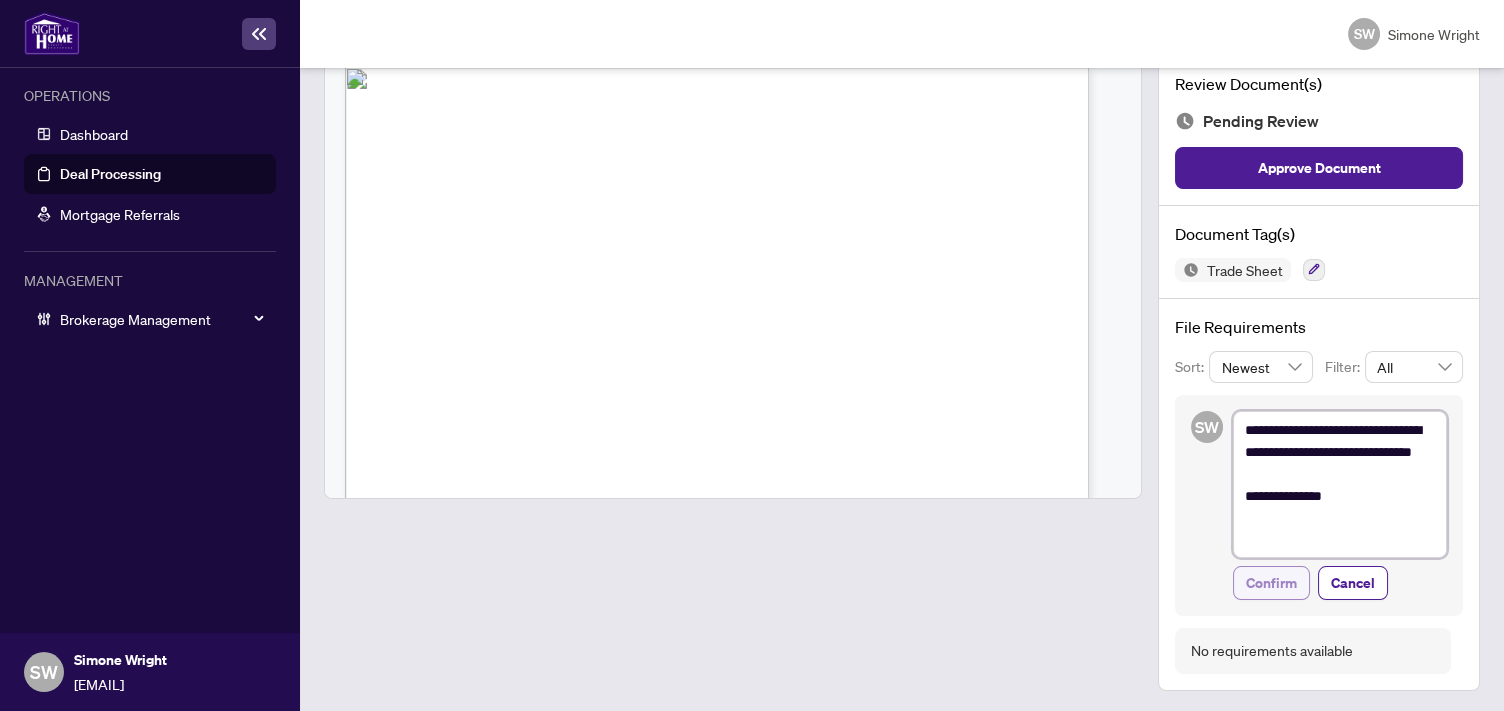 type on "**********" 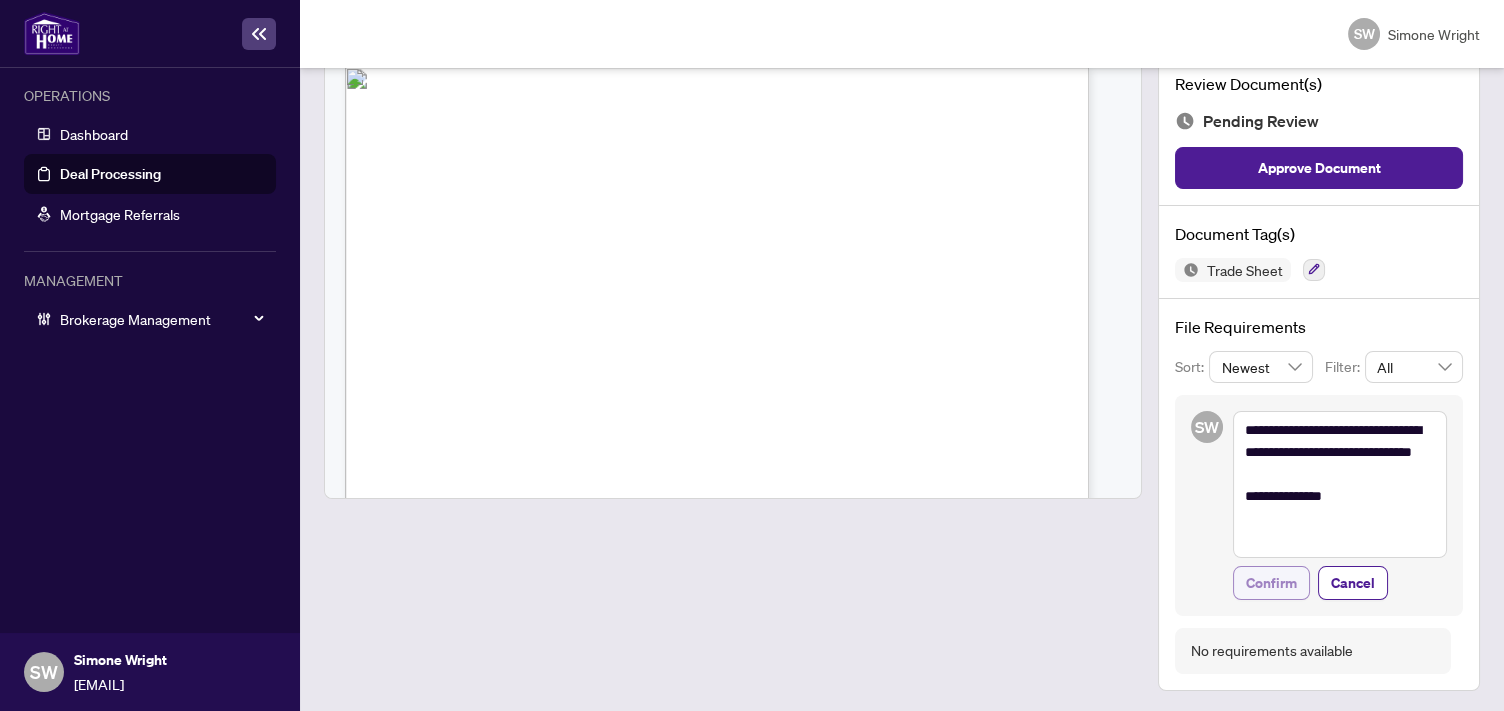 click on "Confirm" at bounding box center [1271, 583] 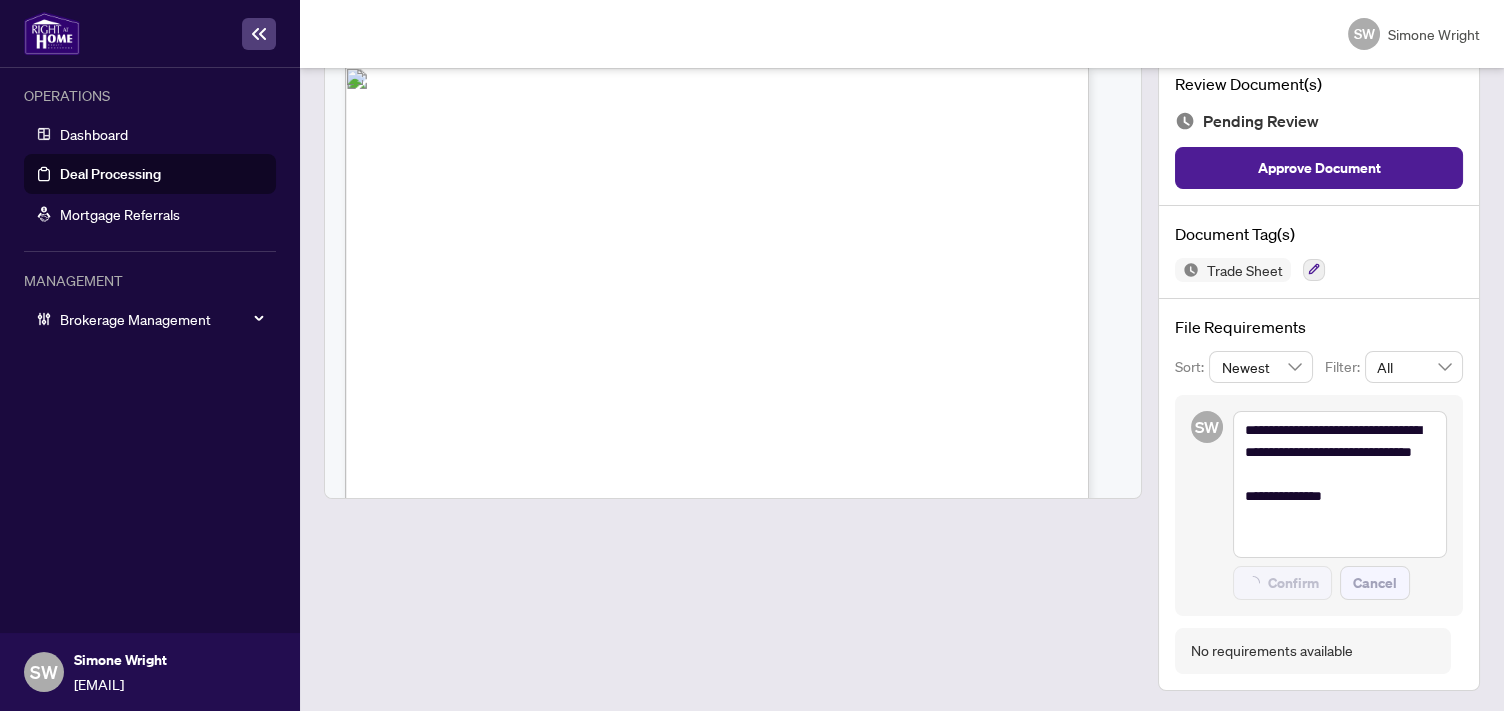type on "**********" 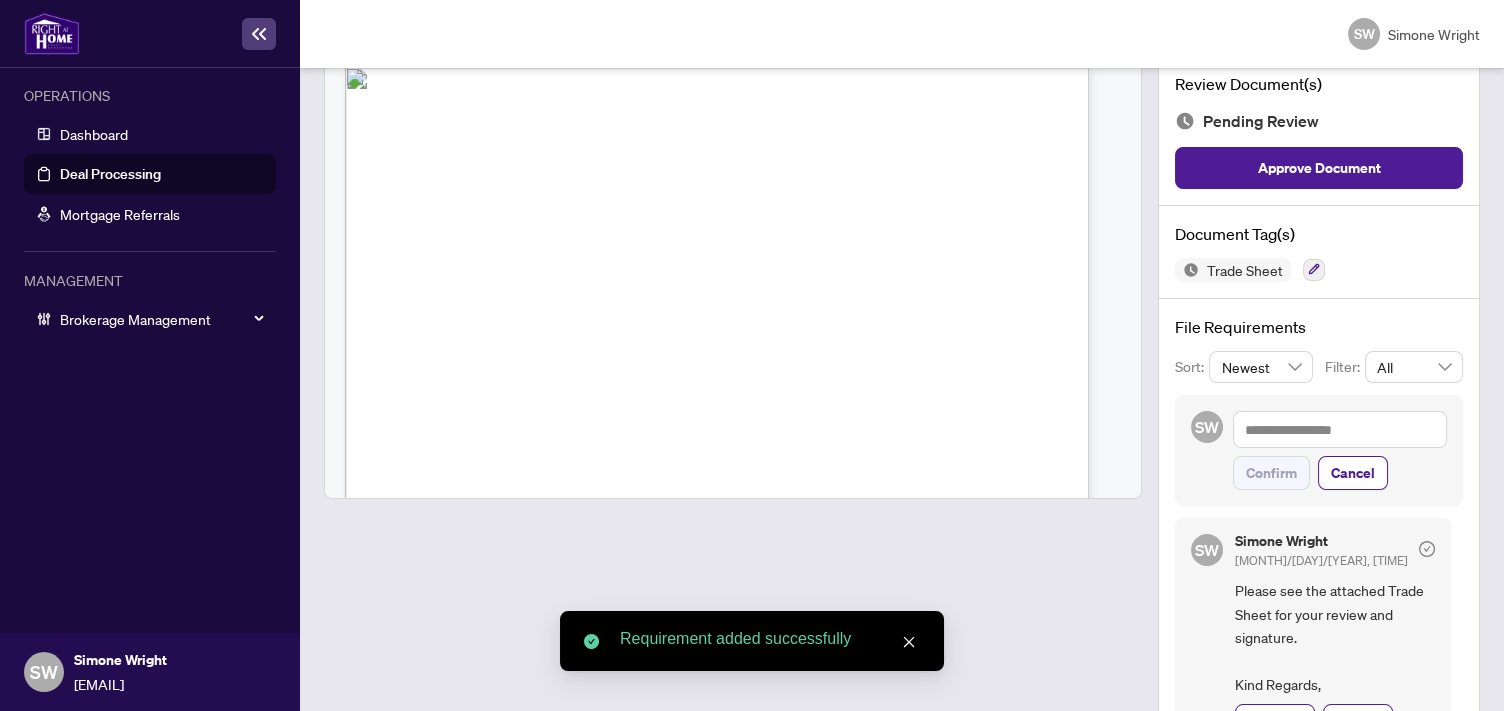 scroll, scrollTop: 0, scrollLeft: 0, axis: both 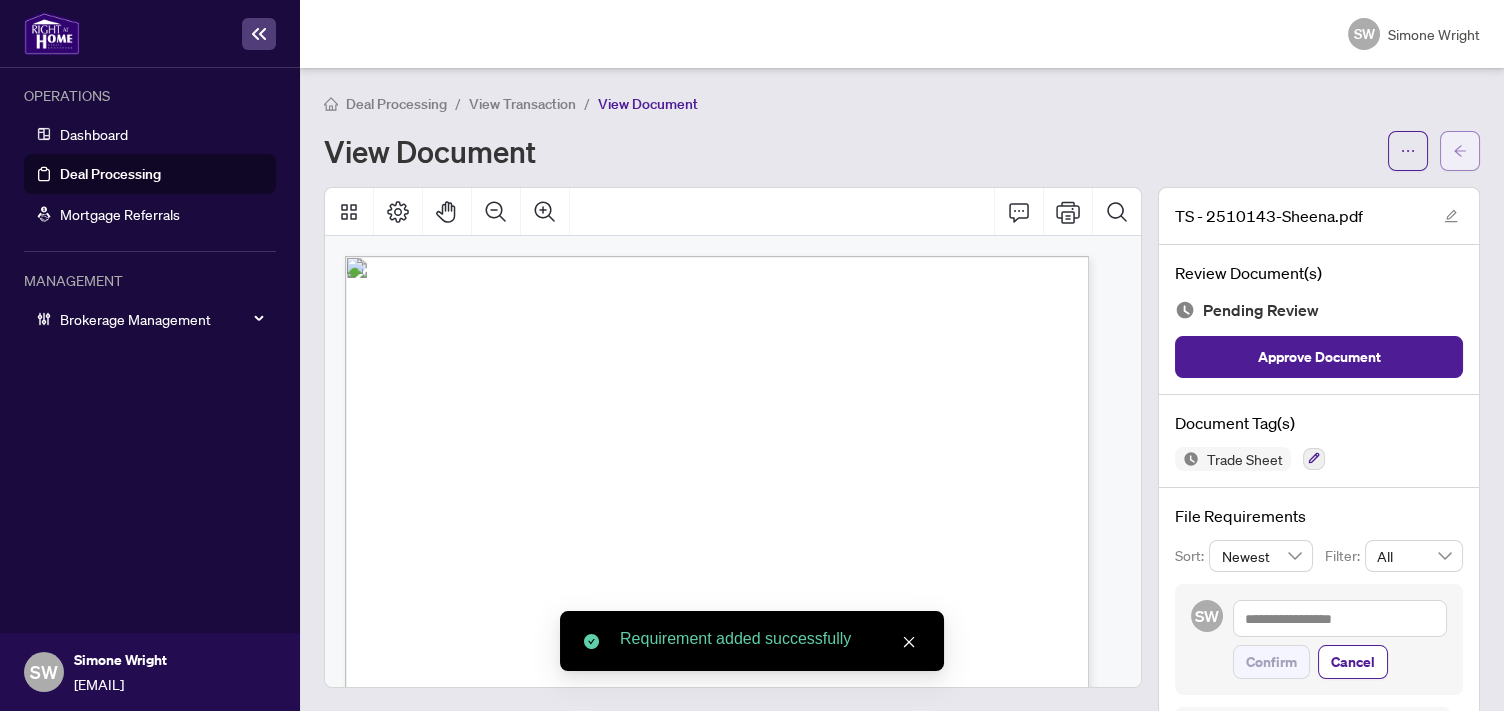 click at bounding box center (1460, 151) 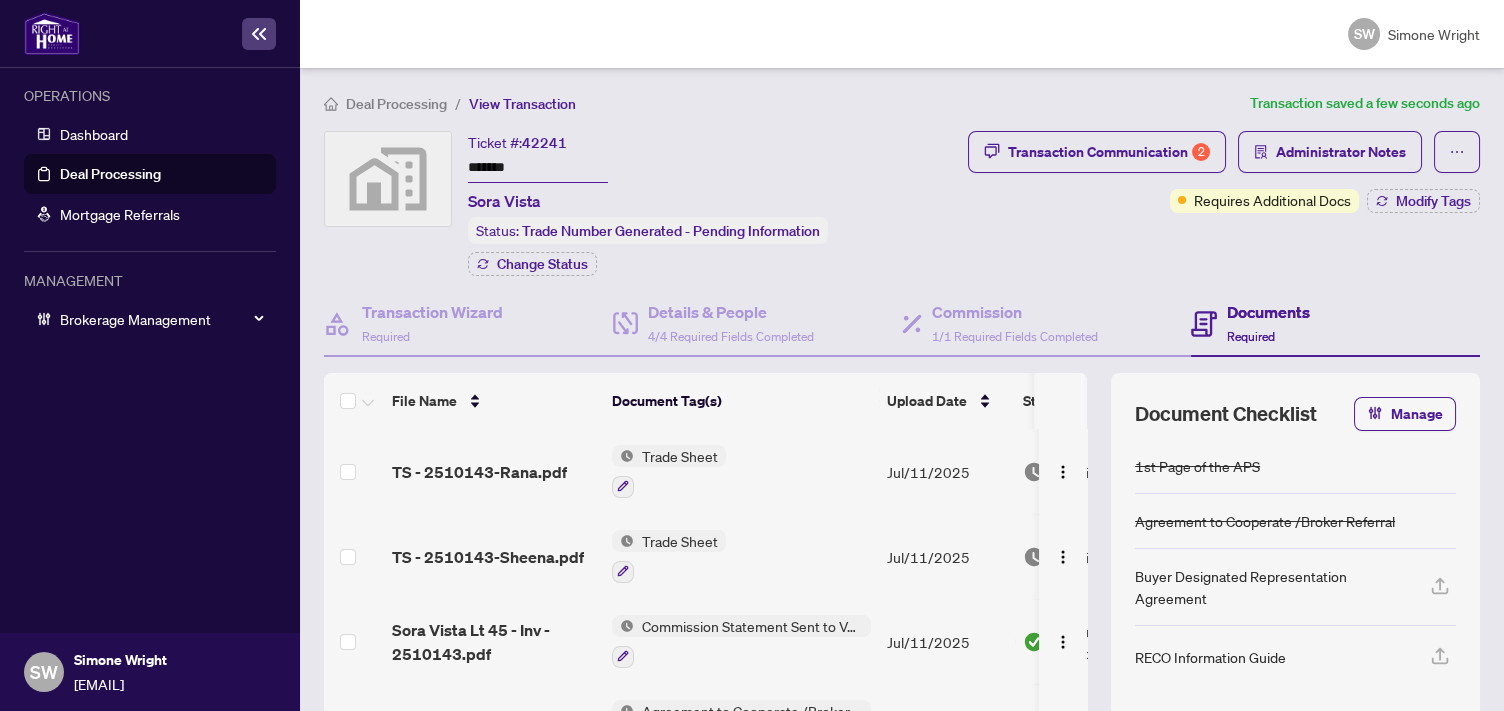 click on "Deal Processing" at bounding box center (396, 104) 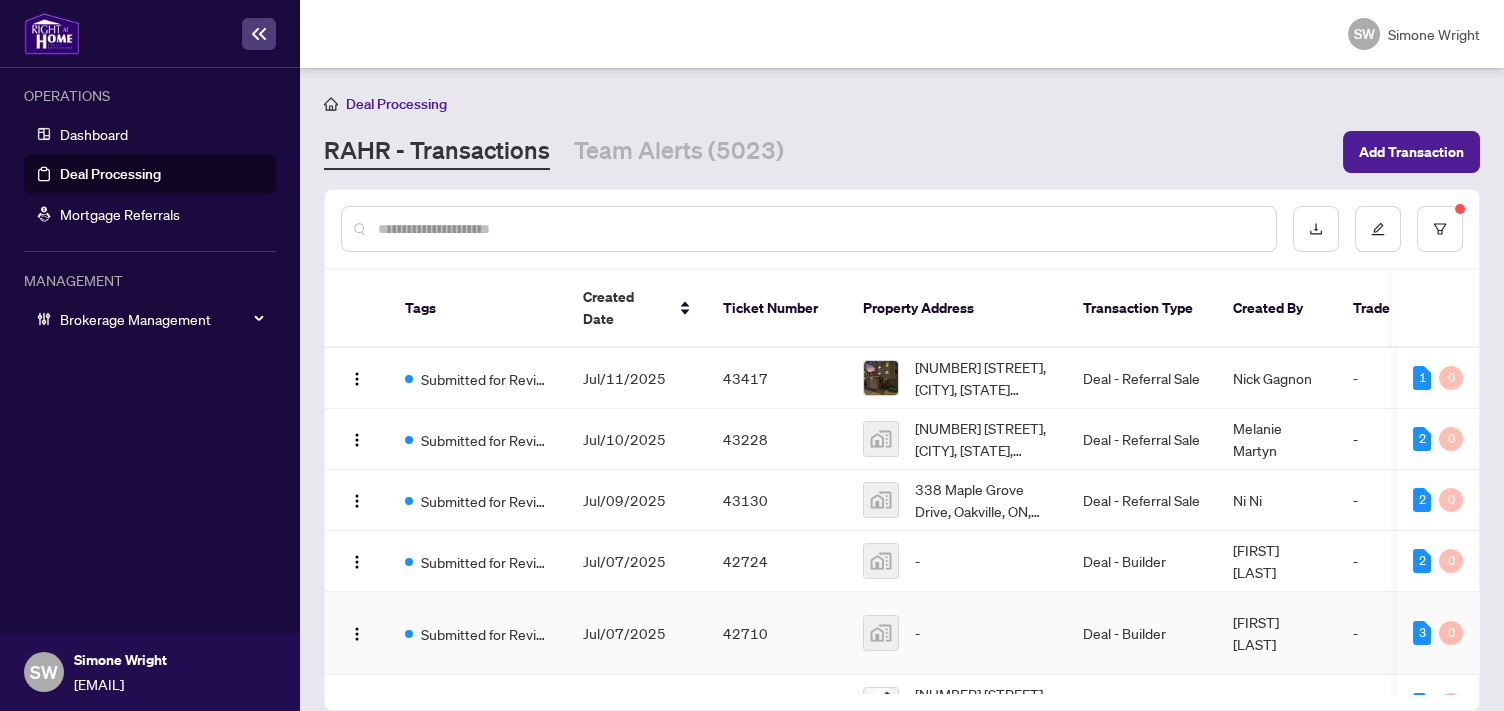 scroll, scrollTop: 158, scrollLeft: 0, axis: vertical 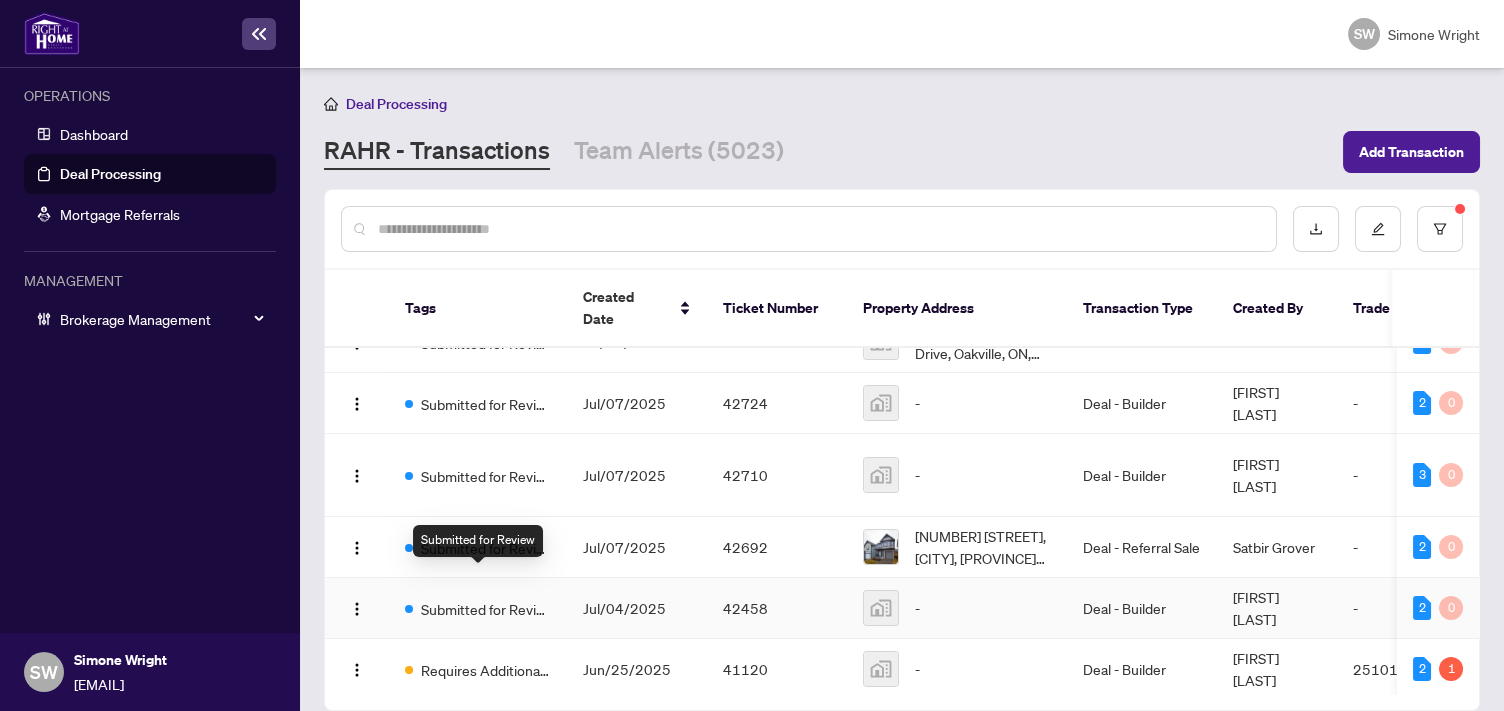 click on "Submitted for Review" at bounding box center (486, 609) 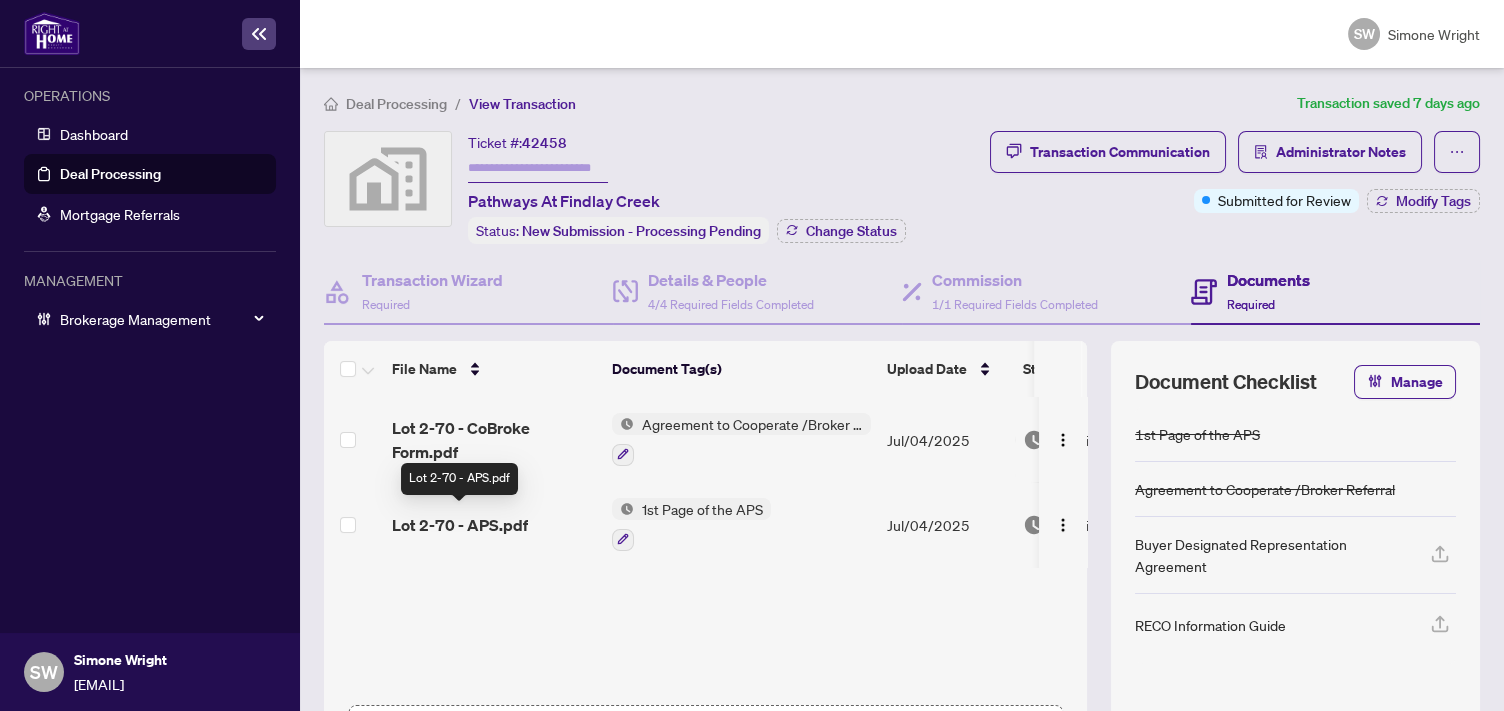 click on "Lot 2-70 - APS.pdf" at bounding box center [460, 525] 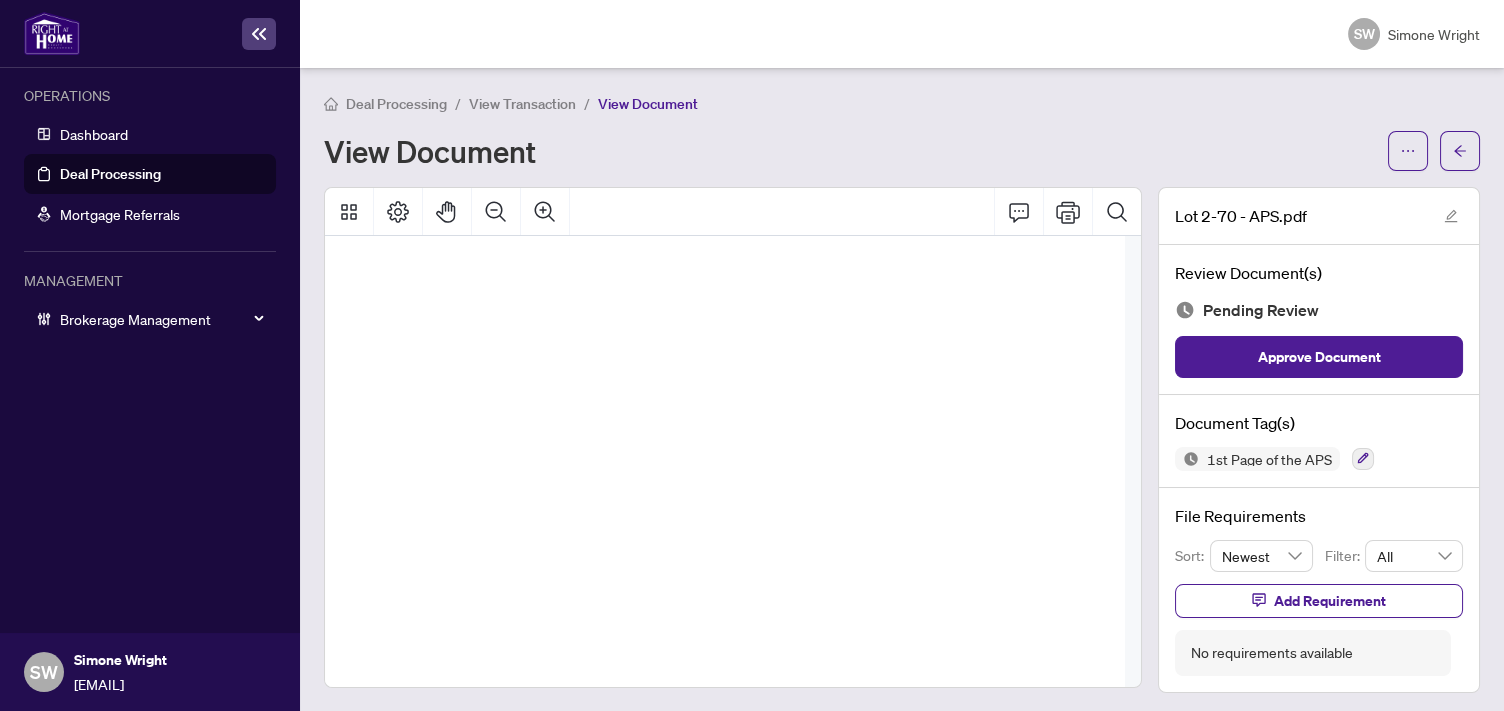 scroll, scrollTop: 97, scrollLeft: 190, axis: both 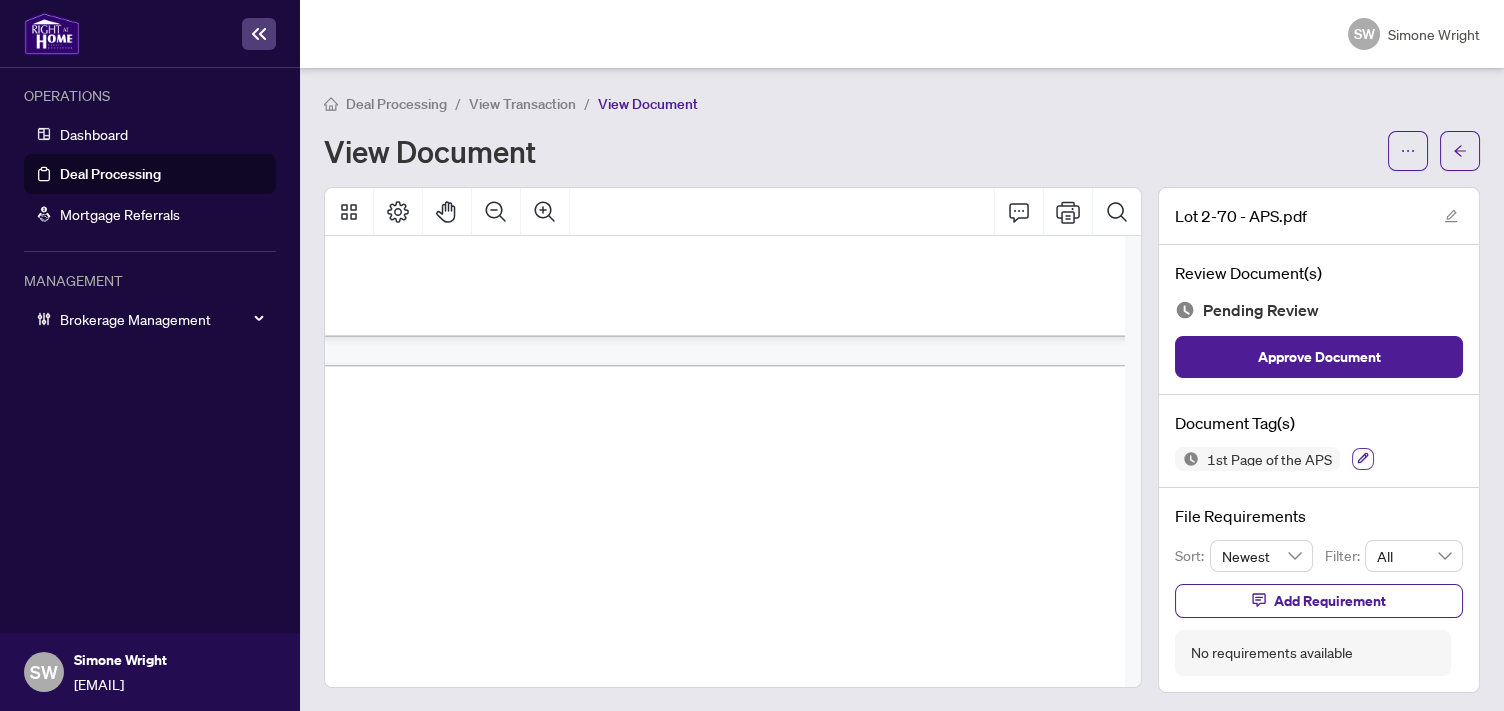 click 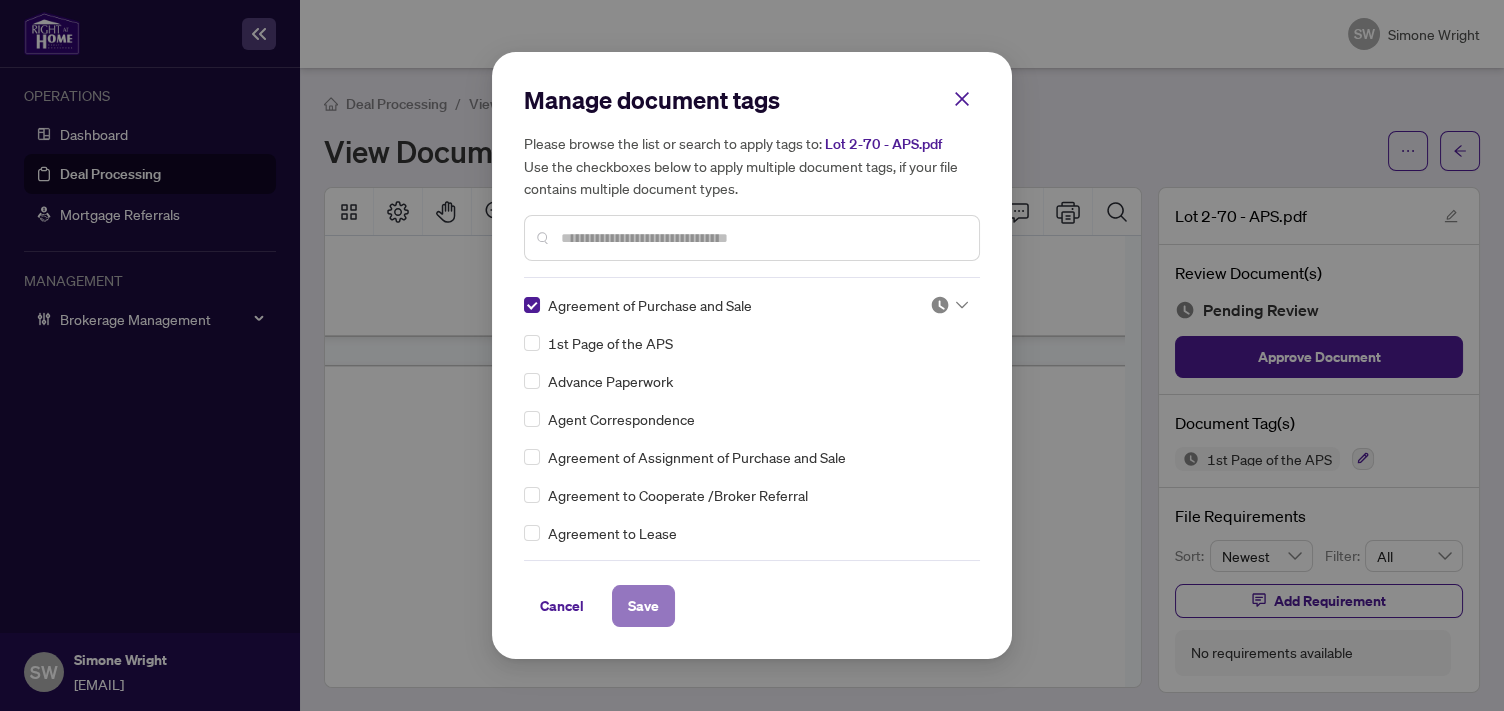 click on "Save" at bounding box center (643, 606) 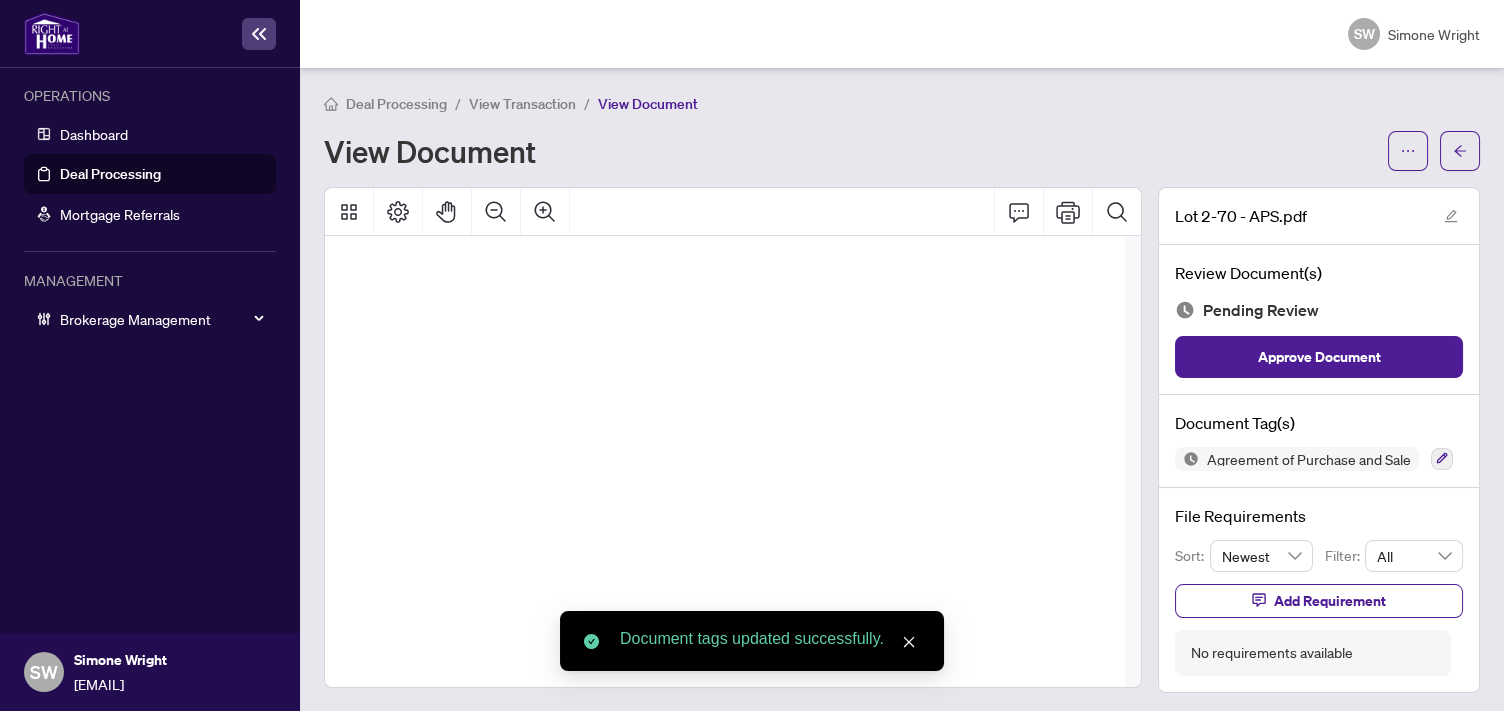 scroll, scrollTop: 1874, scrollLeft: 190, axis: both 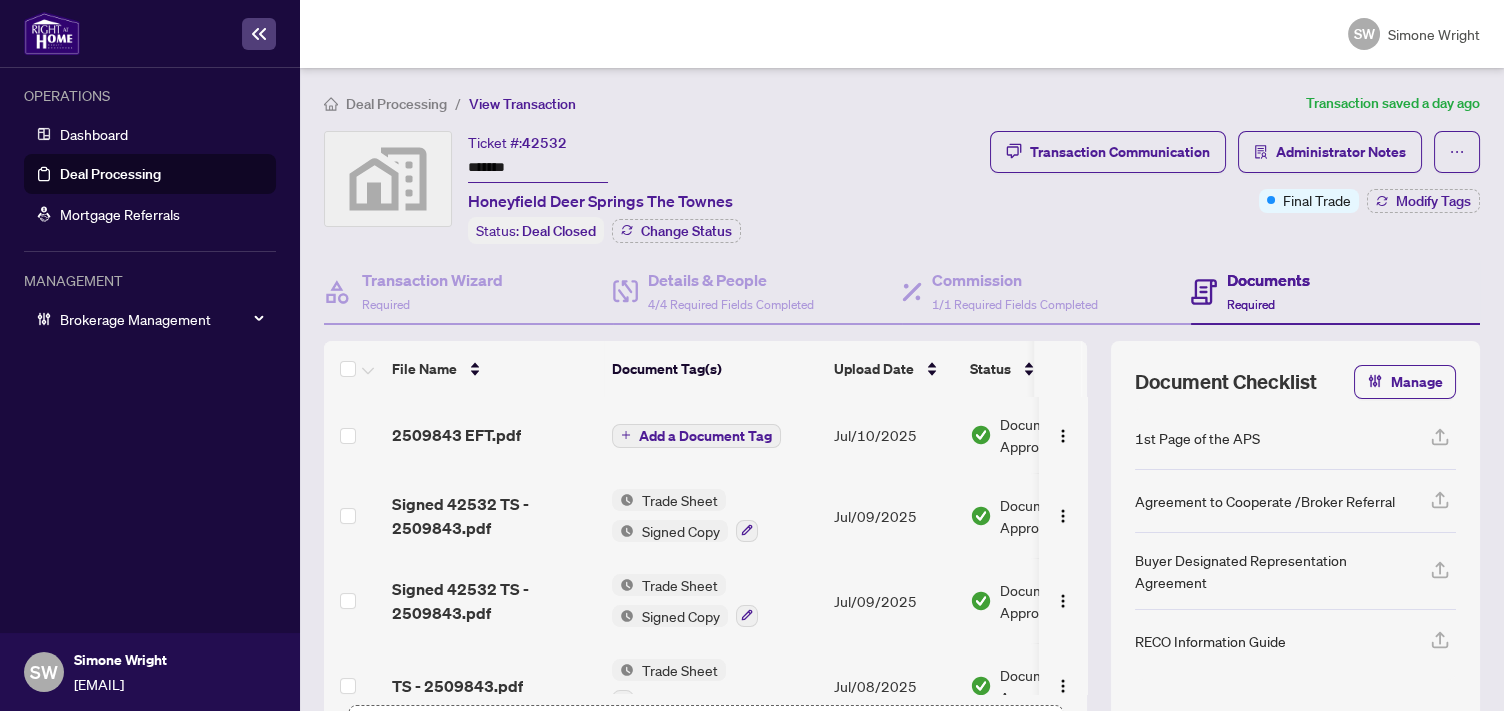 click on "Deal Processing" at bounding box center (396, 104) 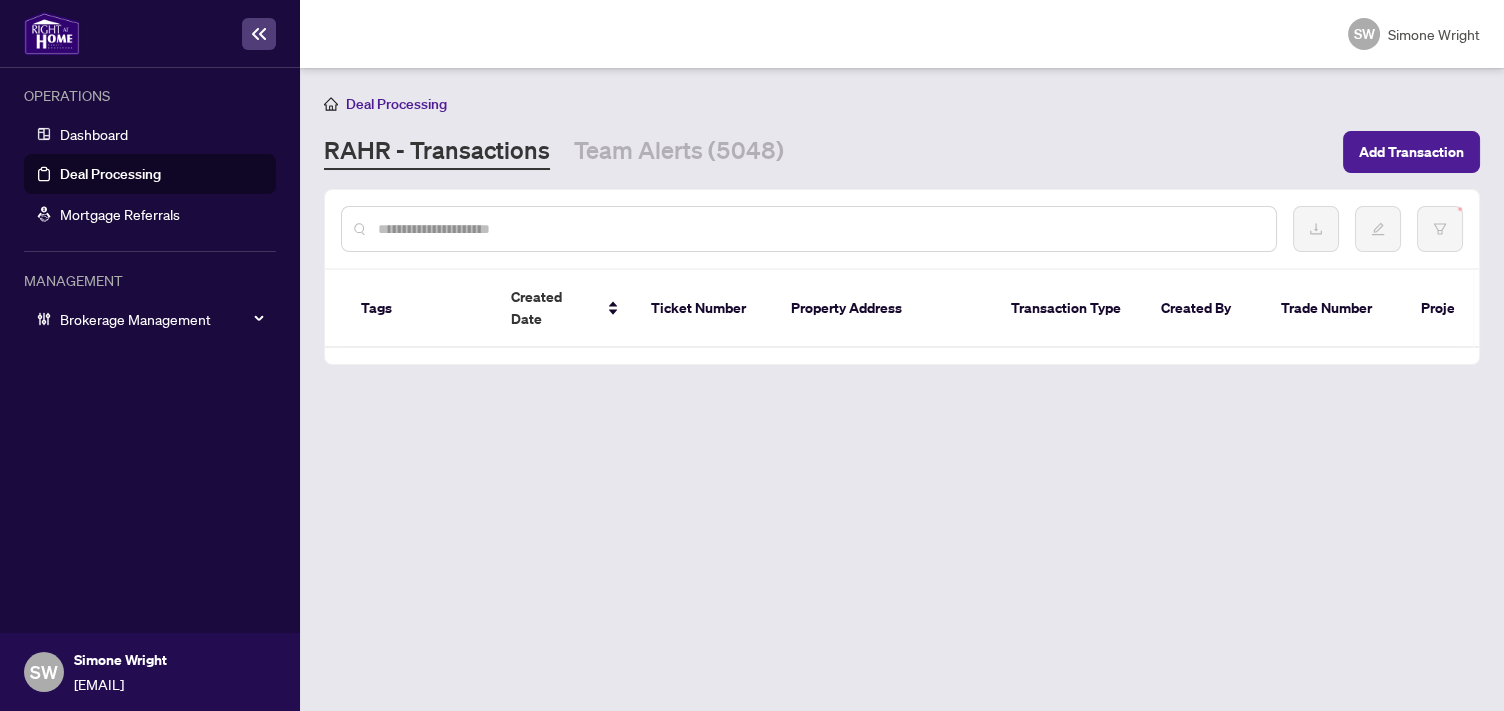click at bounding box center [819, 229] 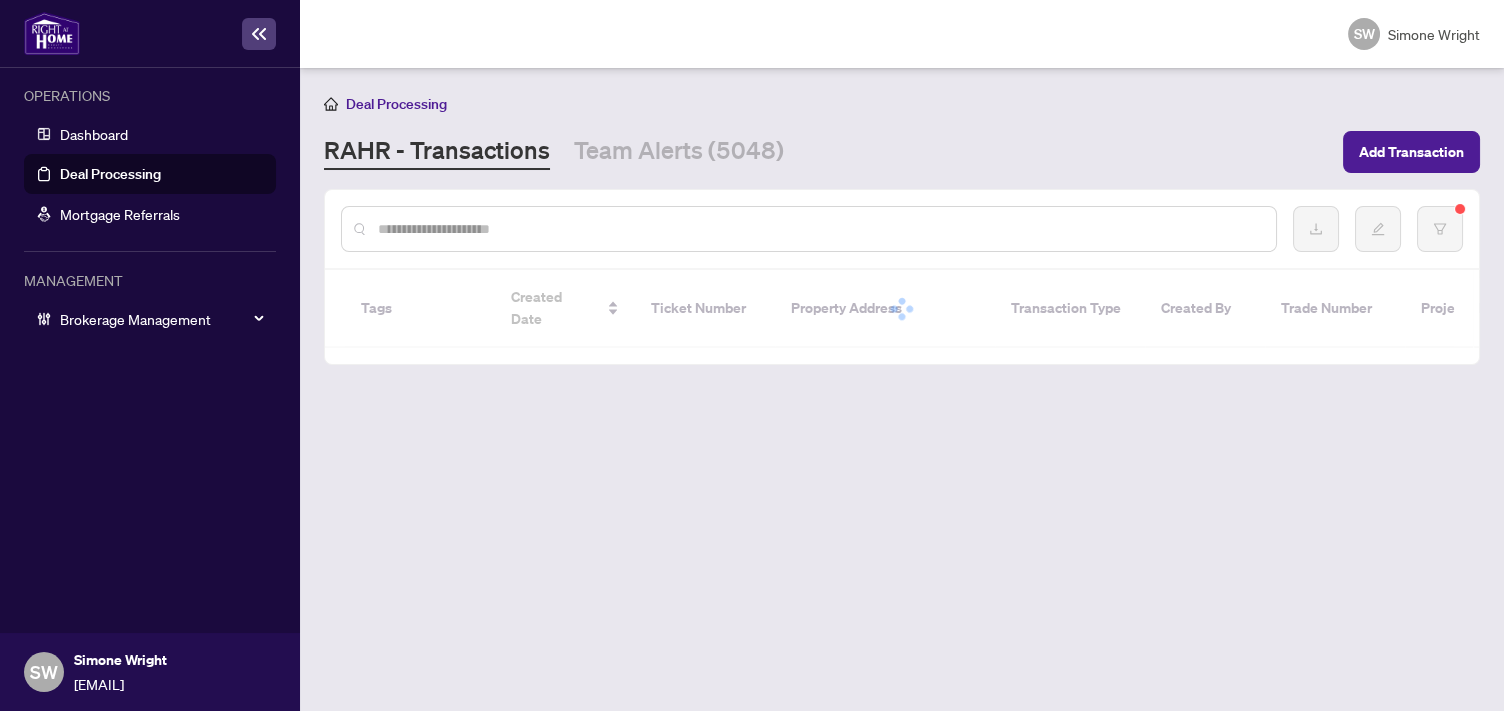 paste on "*****" 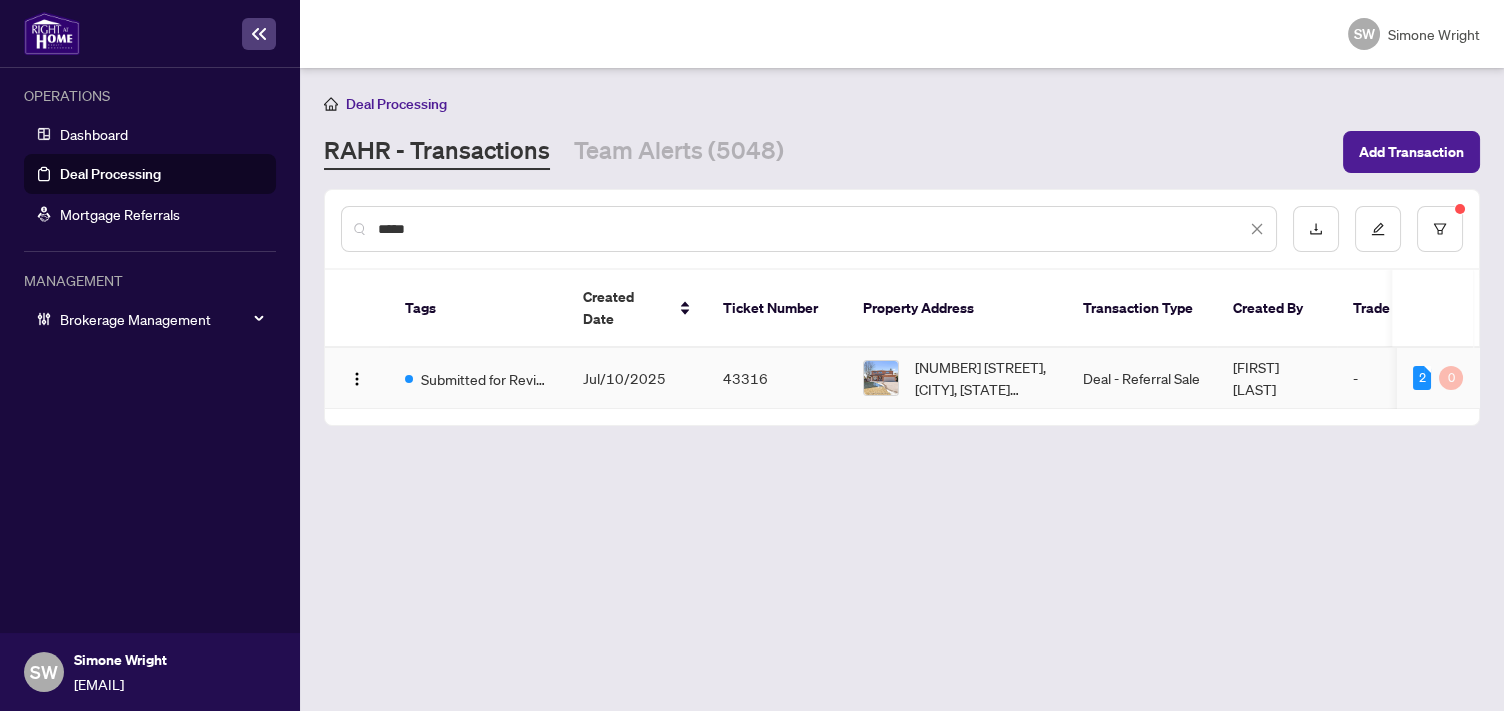 type on "*****" 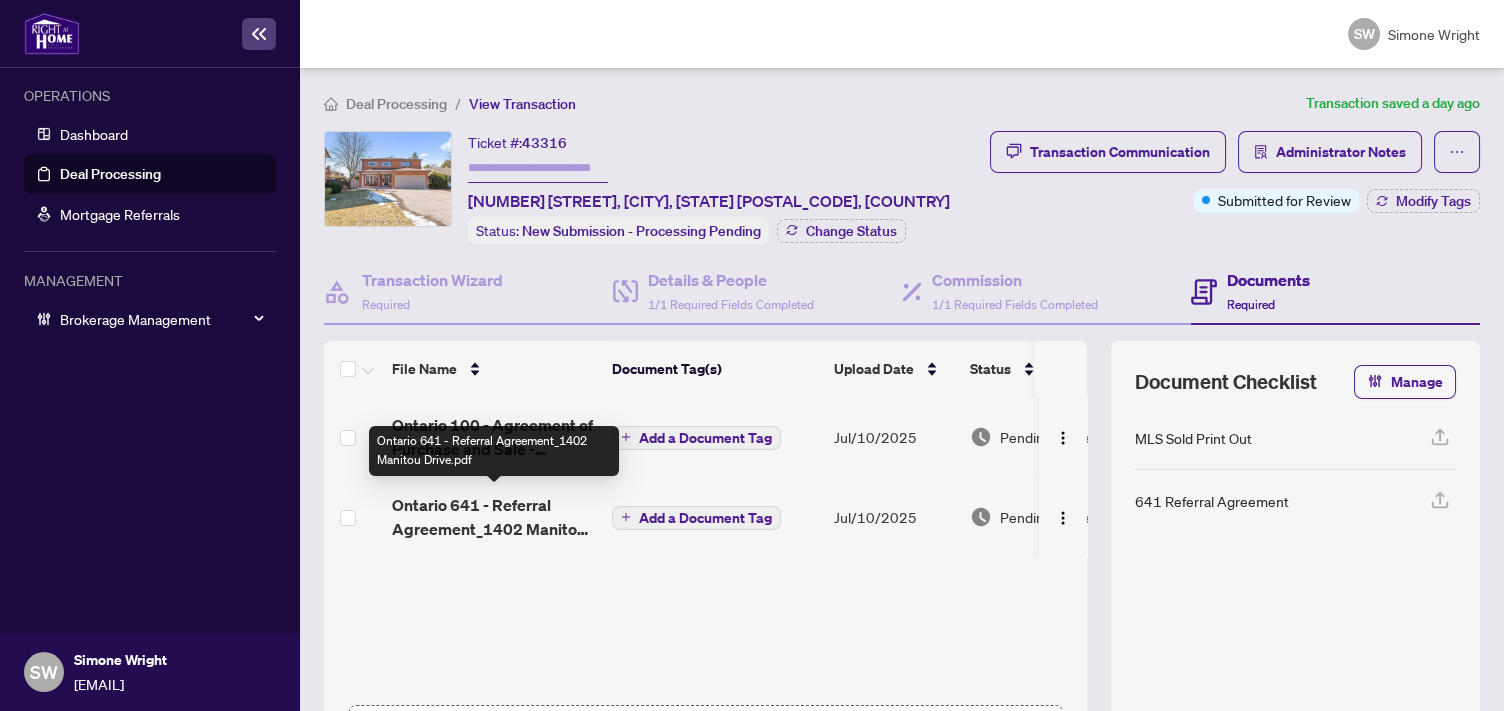 click on "Ontario 641 - Referral Agreement_1402 Manitou Drive.pdf" at bounding box center (494, 517) 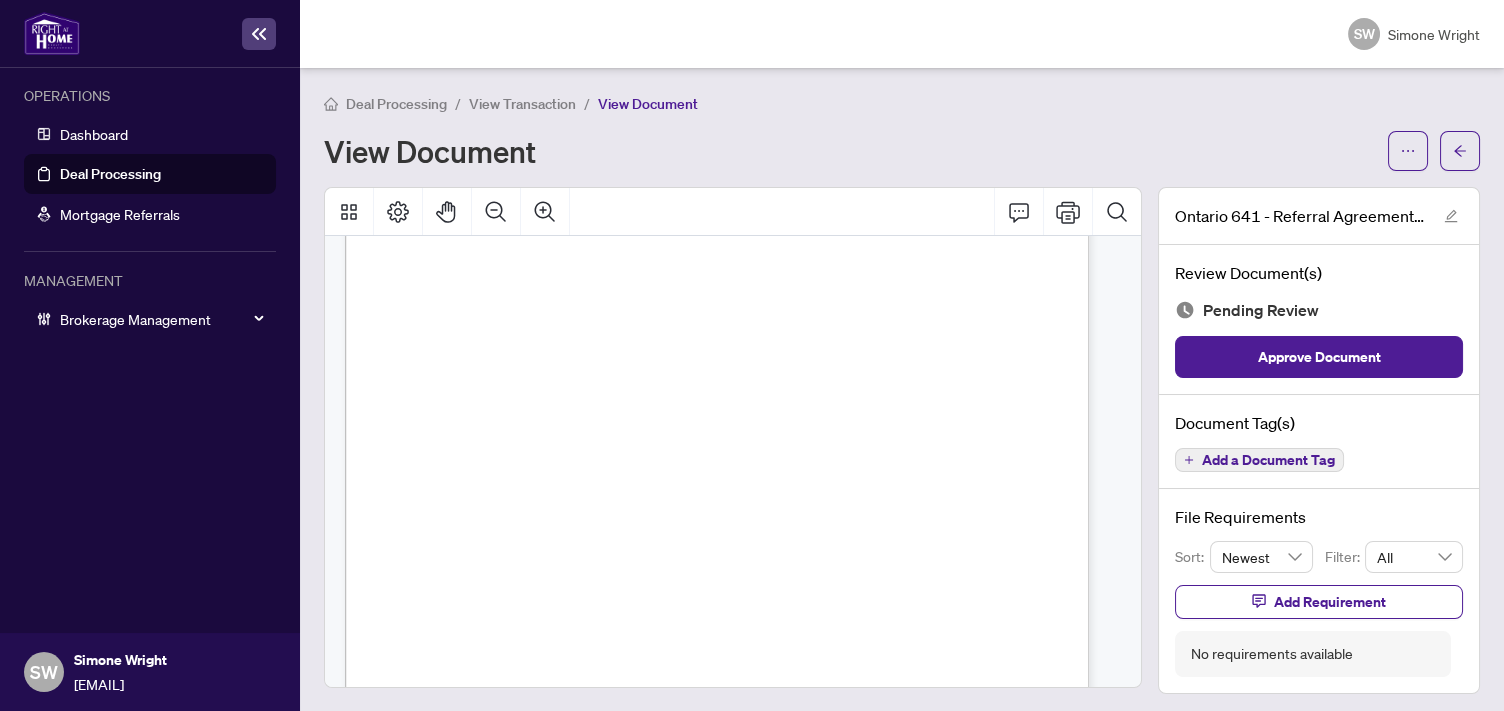 scroll, scrollTop: 551, scrollLeft: 0, axis: vertical 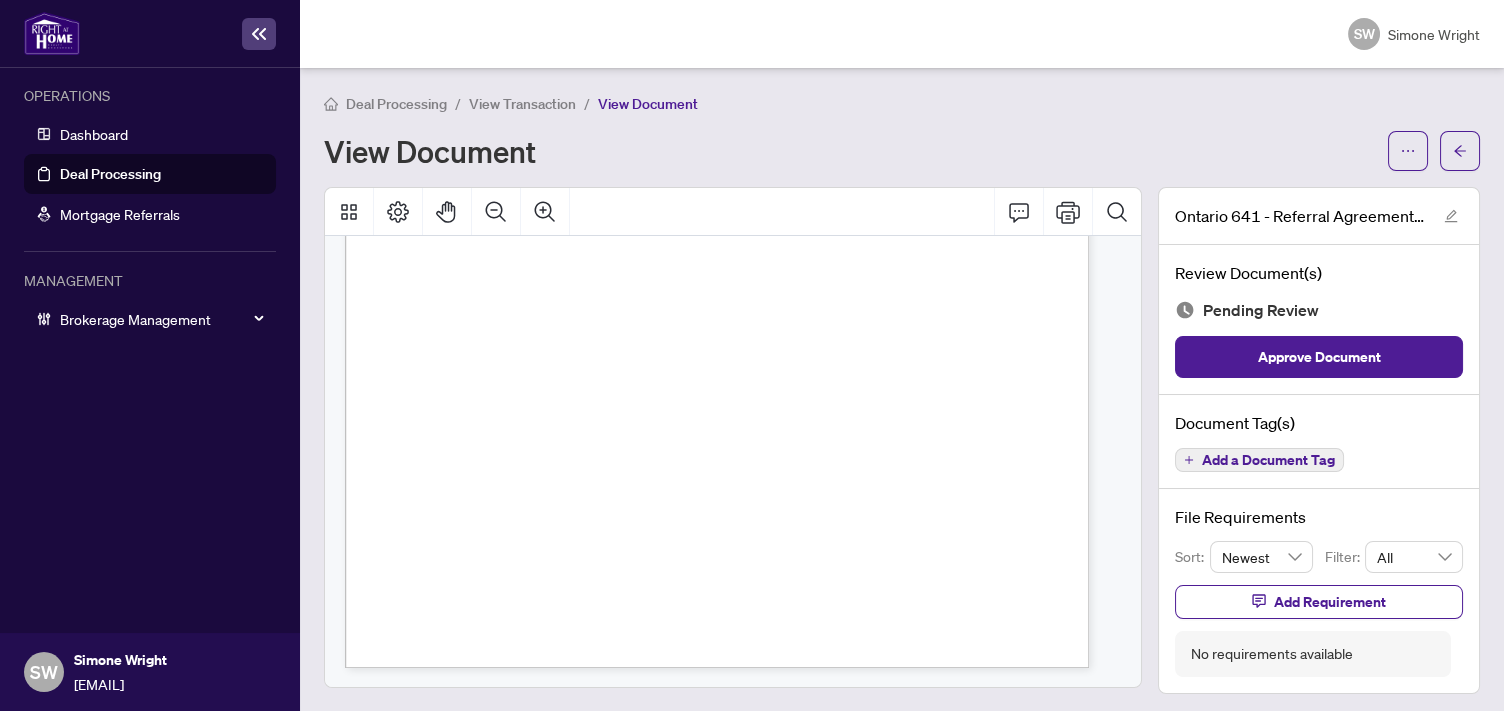 drag, startPoint x: 539, startPoint y: 487, endPoint x: 603, endPoint y: 486, distance: 64.00781 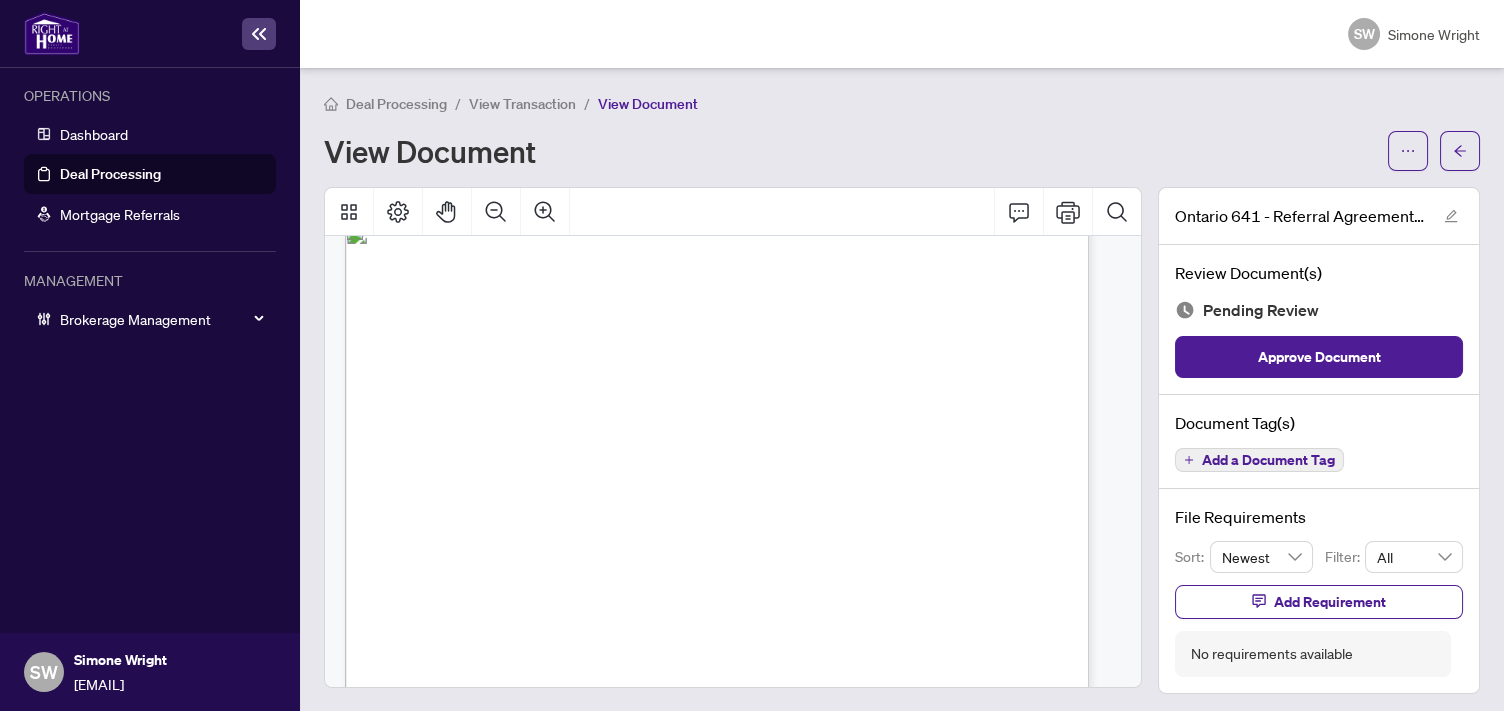scroll, scrollTop: 0, scrollLeft: 0, axis: both 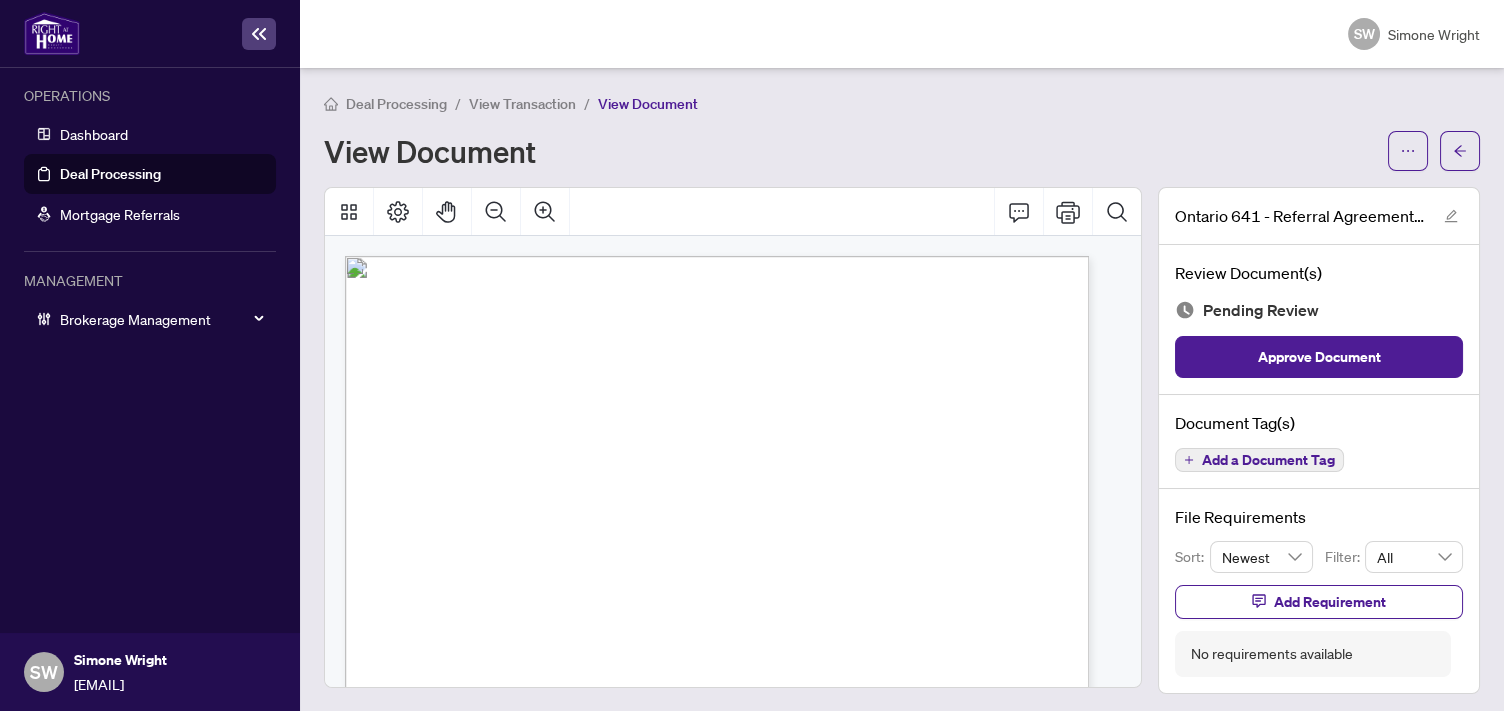 click on "Add a Document Tag" at bounding box center [1268, 460] 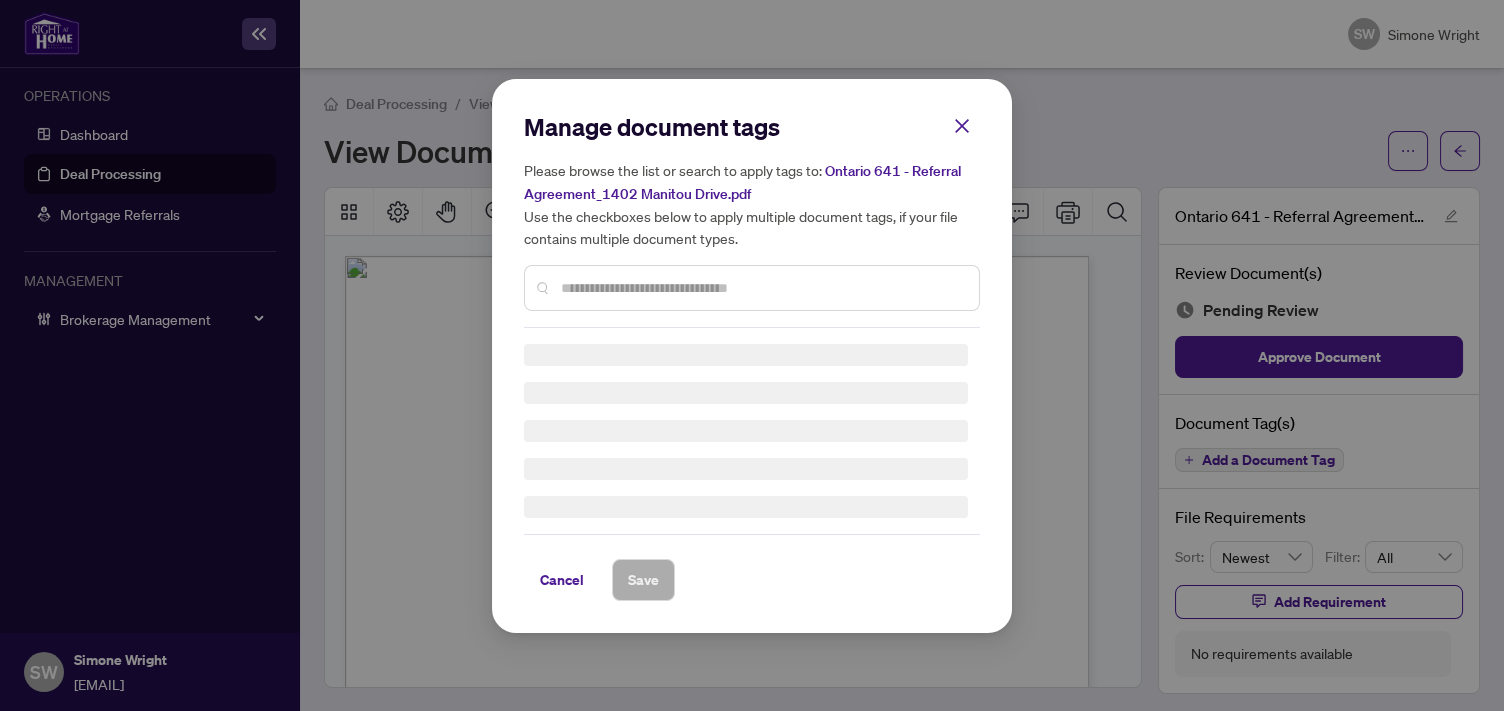 click at bounding box center [762, 288] 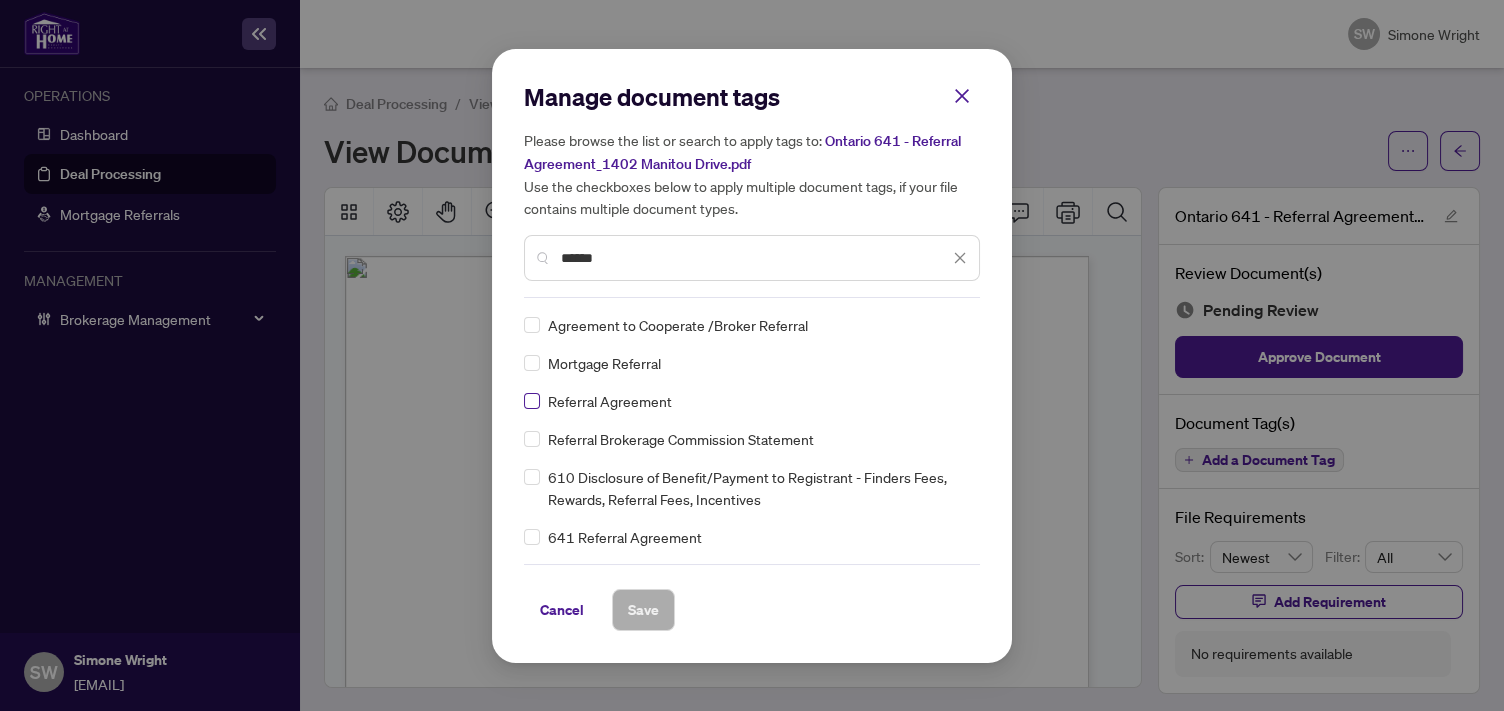 type on "******" 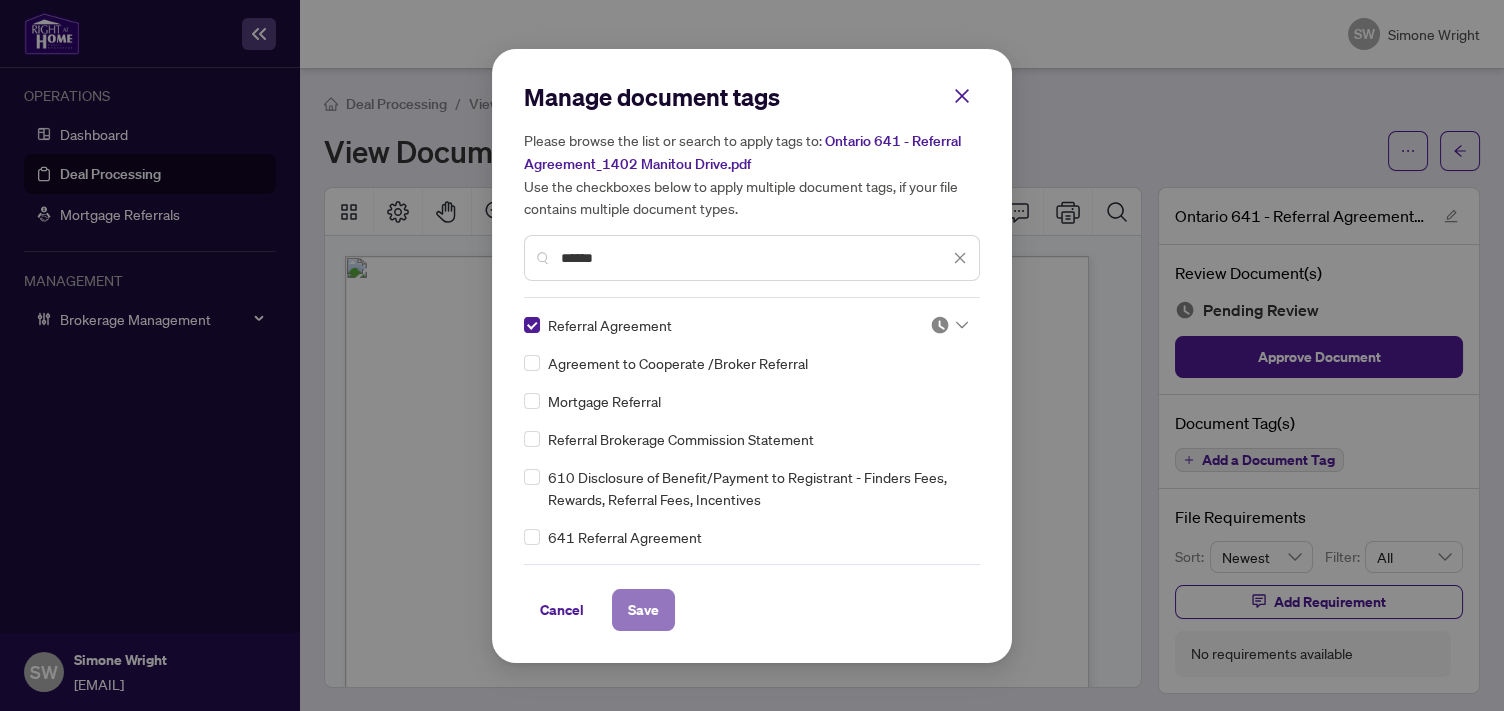 drag, startPoint x: 656, startPoint y: 609, endPoint x: 662, endPoint y: 618, distance: 10.816654 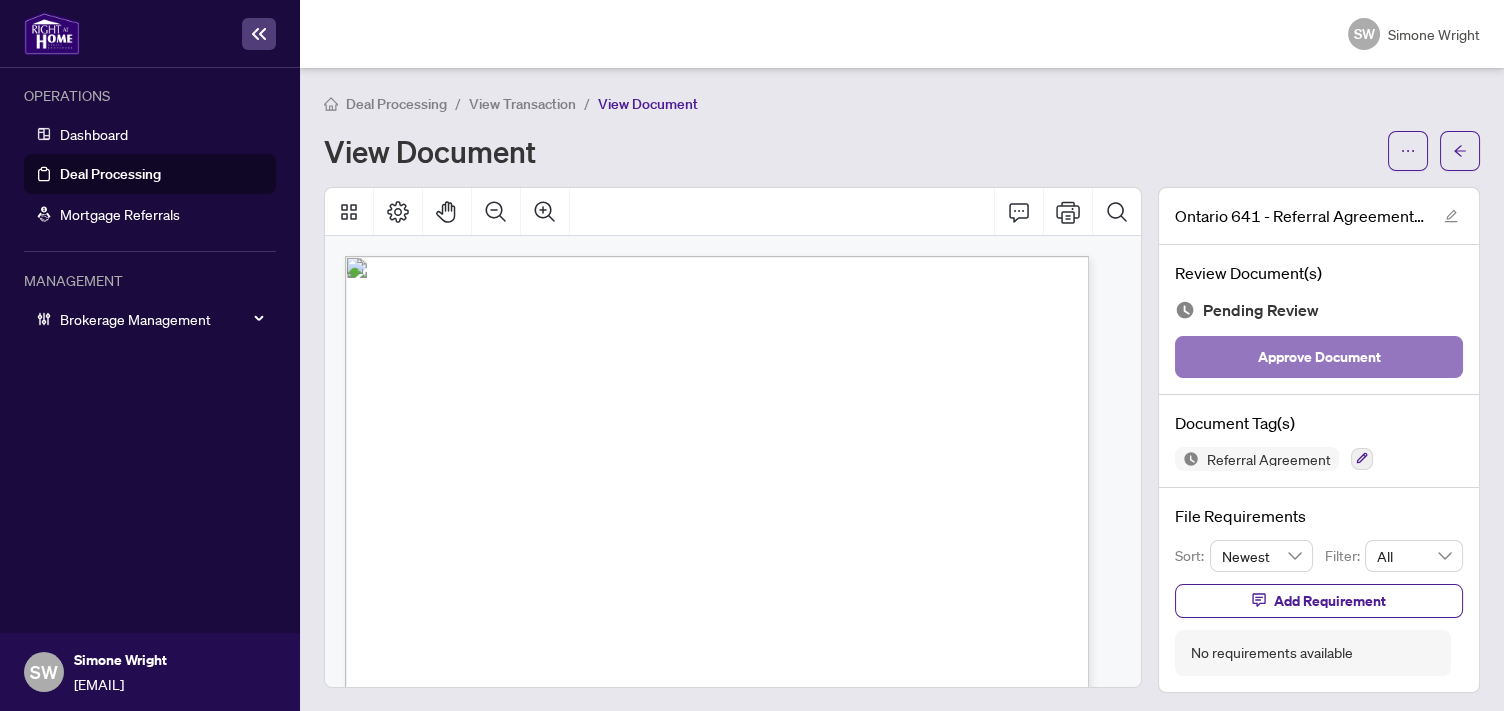 click on "Approve Document" at bounding box center (1319, 357) 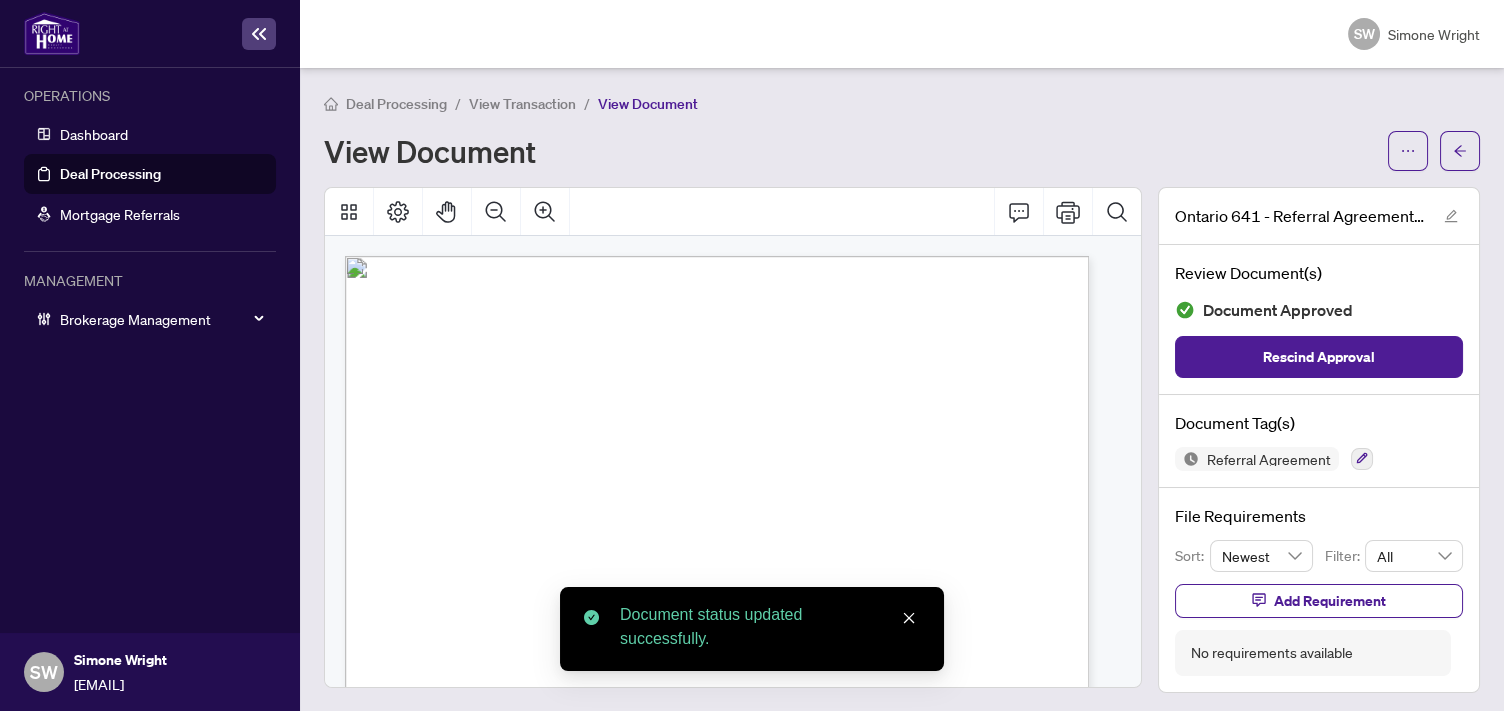 click on "View Transaction" at bounding box center [522, 104] 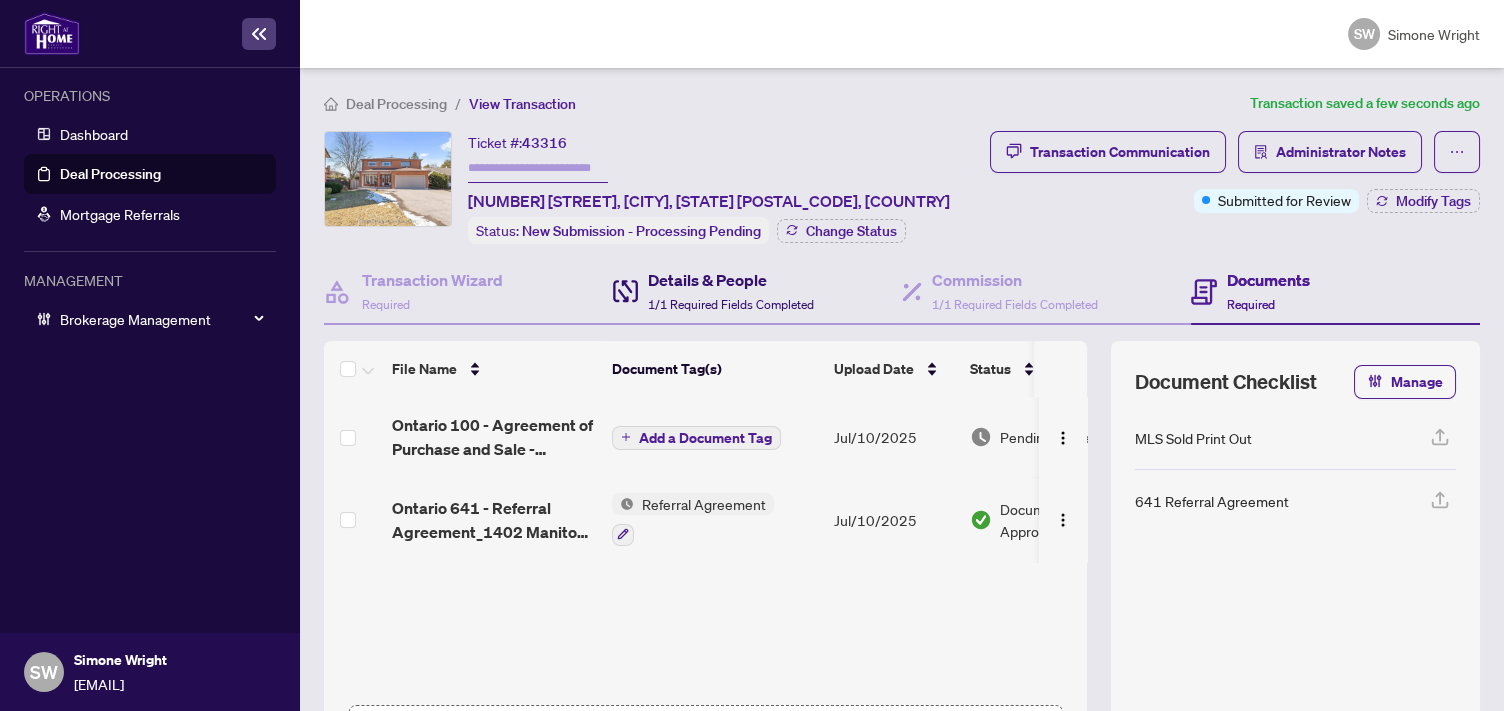 click on "Details & People" at bounding box center (731, 280) 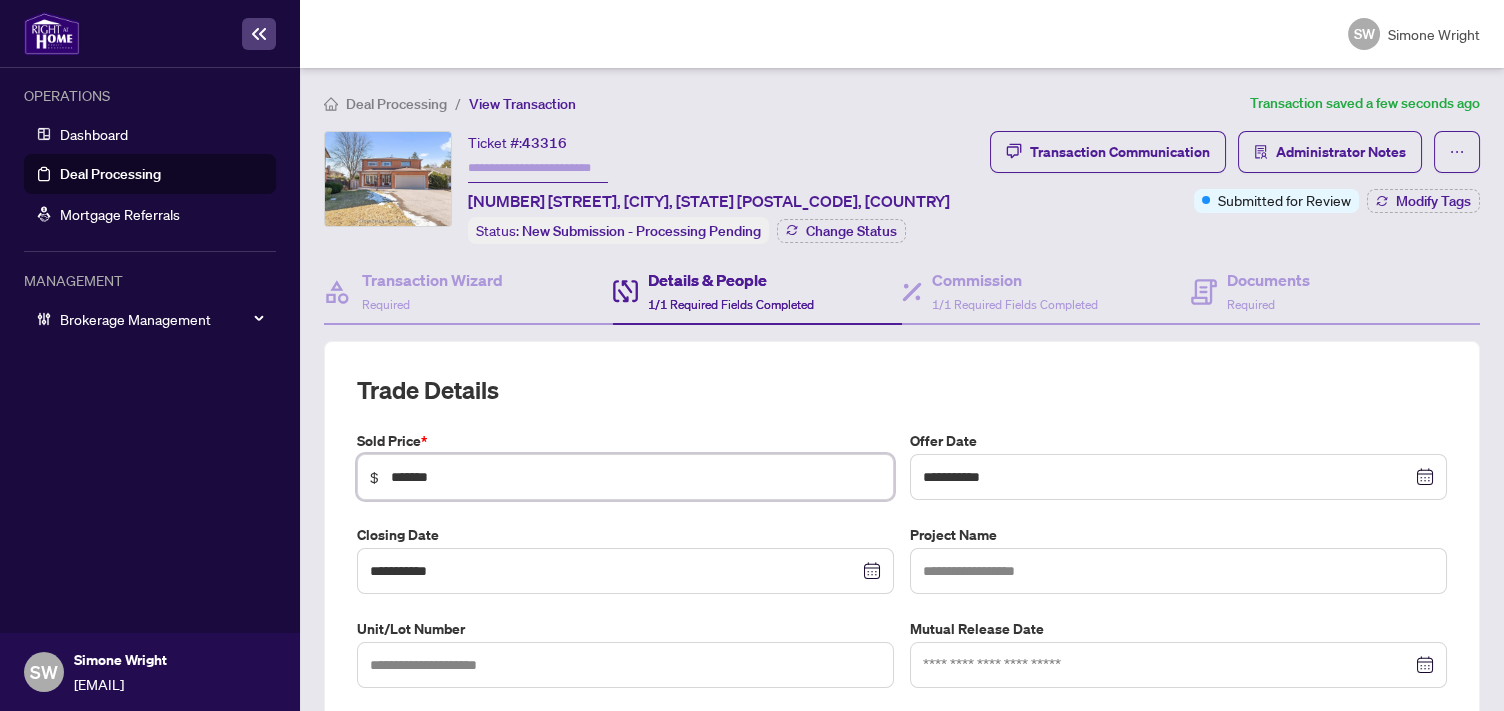 click on "*******" at bounding box center [636, 477] 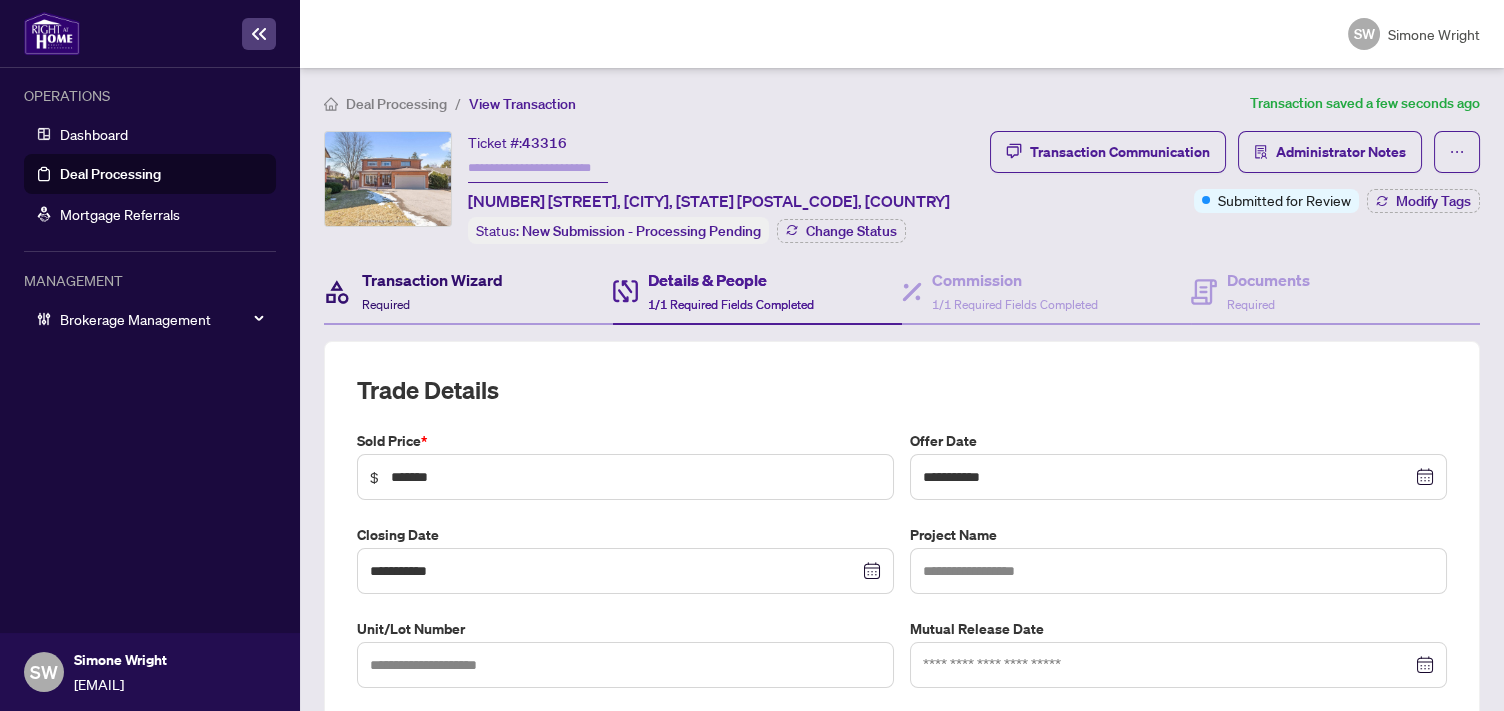 click on "Transaction Wizard" at bounding box center (432, 280) 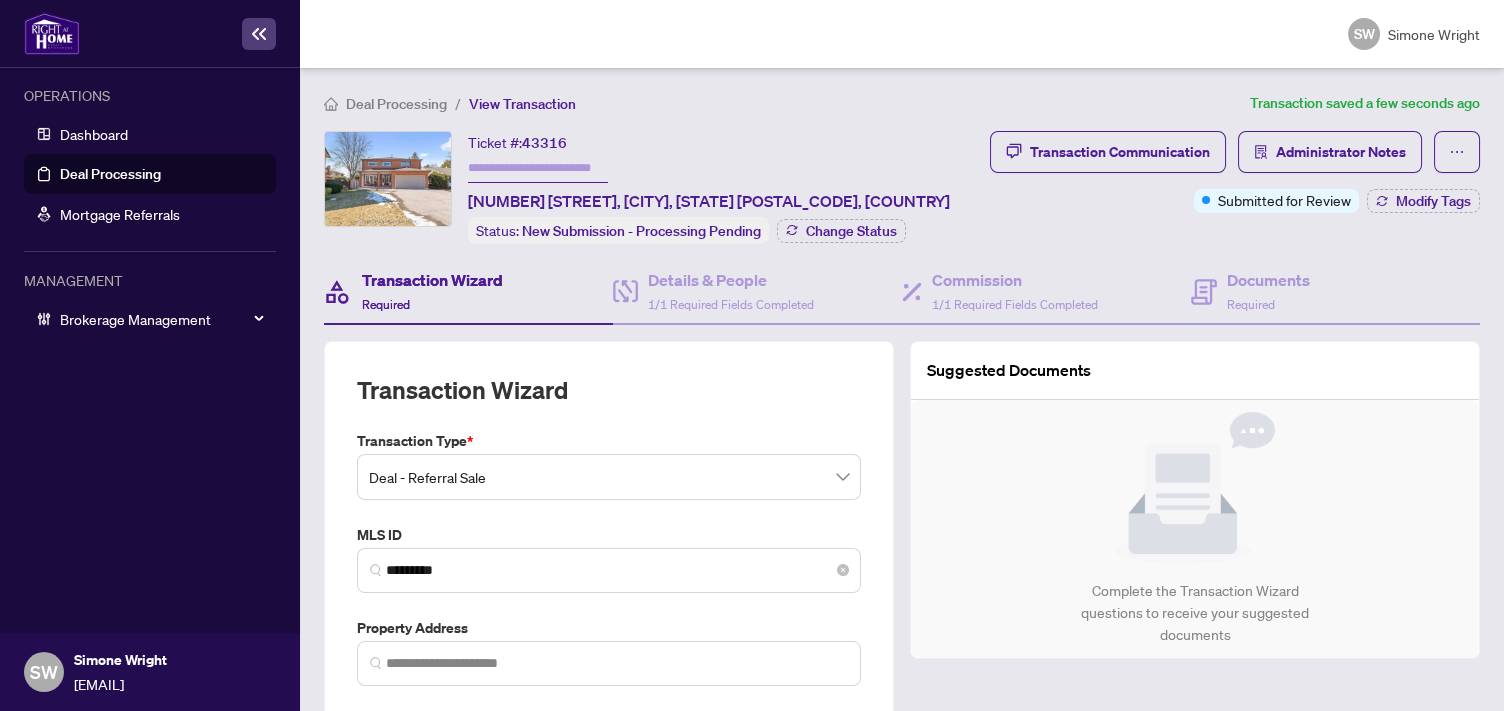 type on "**********" 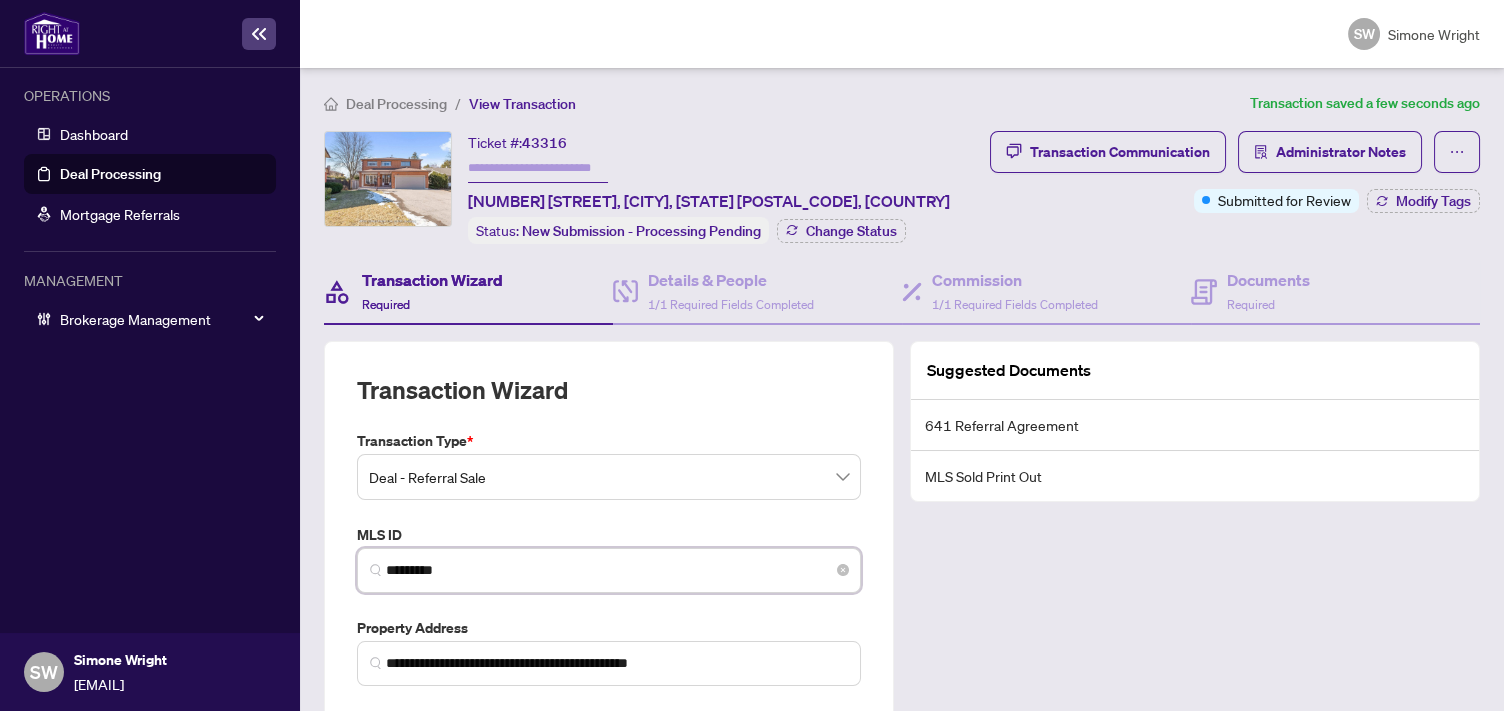 click on "*********" at bounding box center [617, 570] 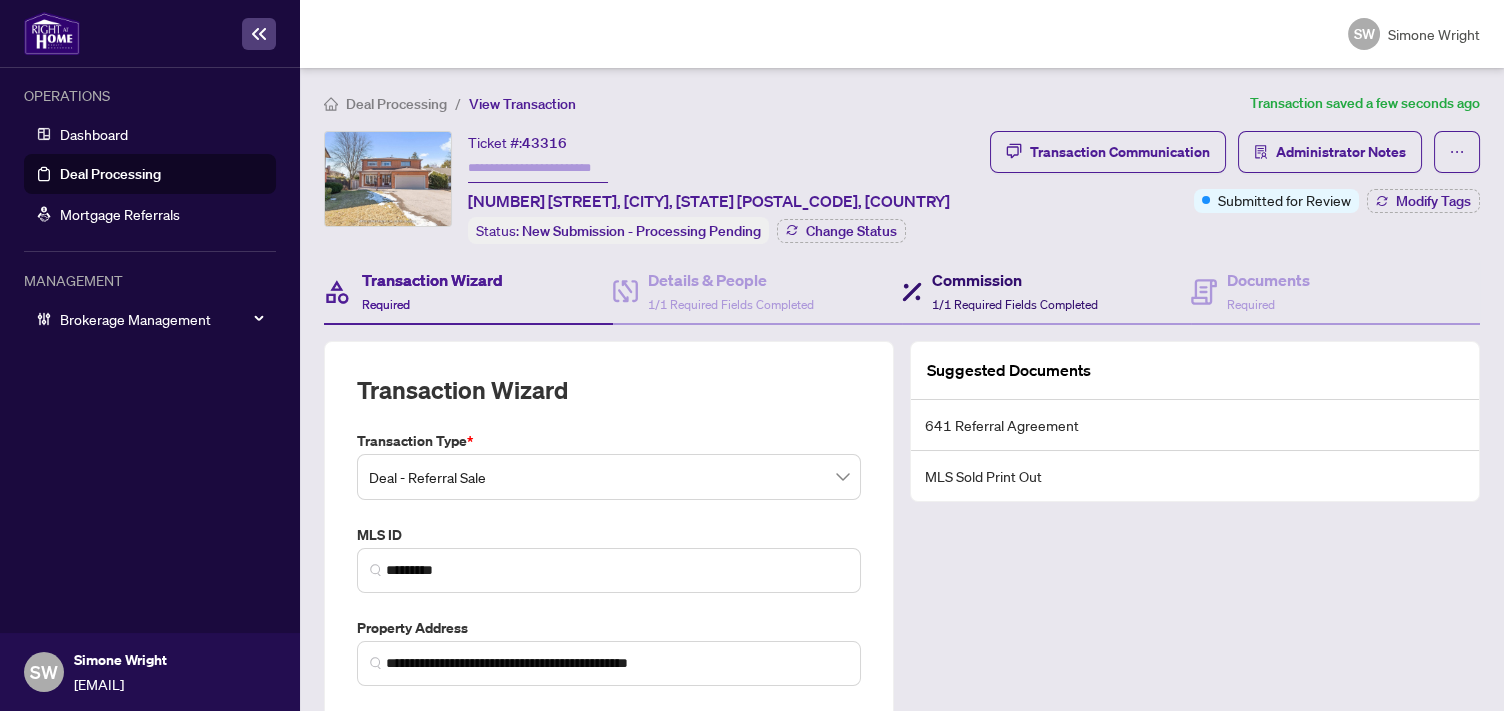 click on "1/1 Required Fields Completed" at bounding box center (1015, 304) 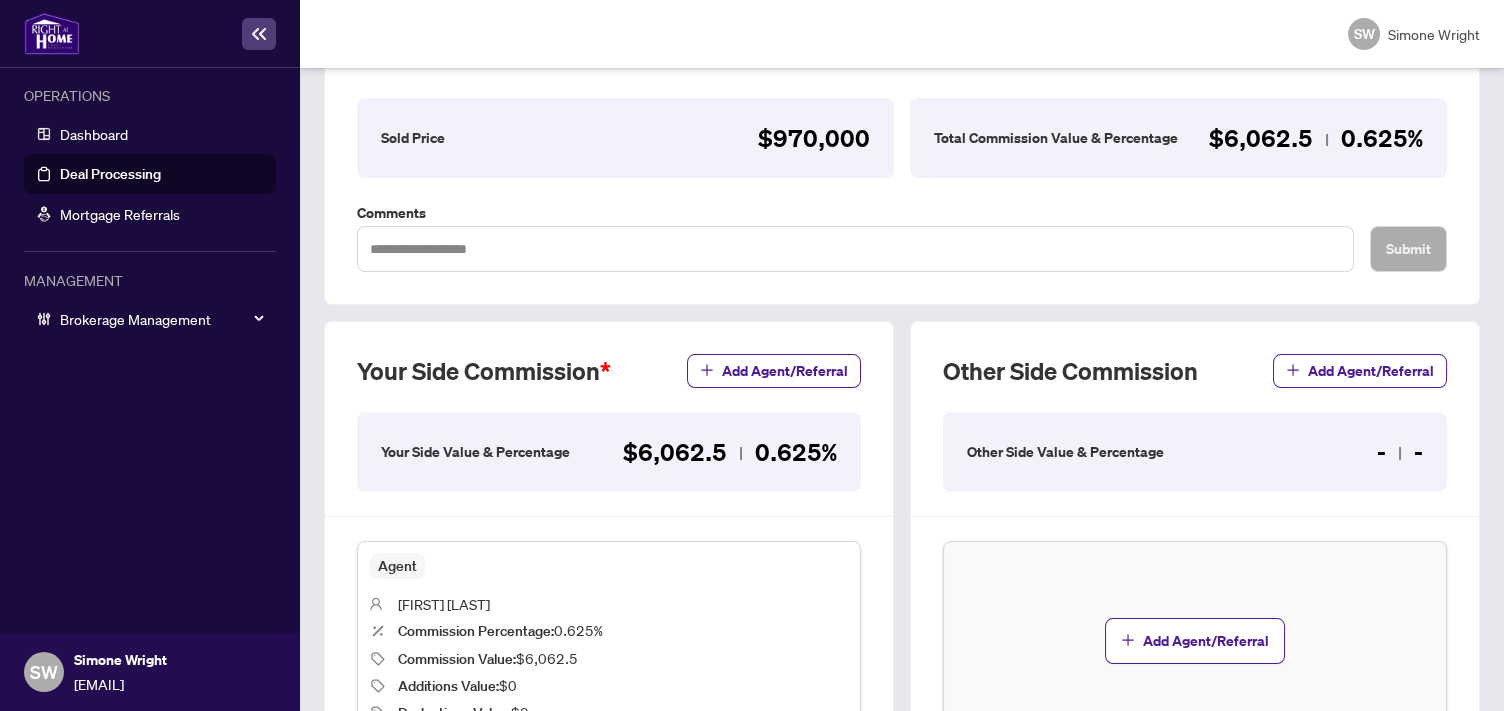 scroll, scrollTop: 333, scrollLeft: 0, axis: vertical 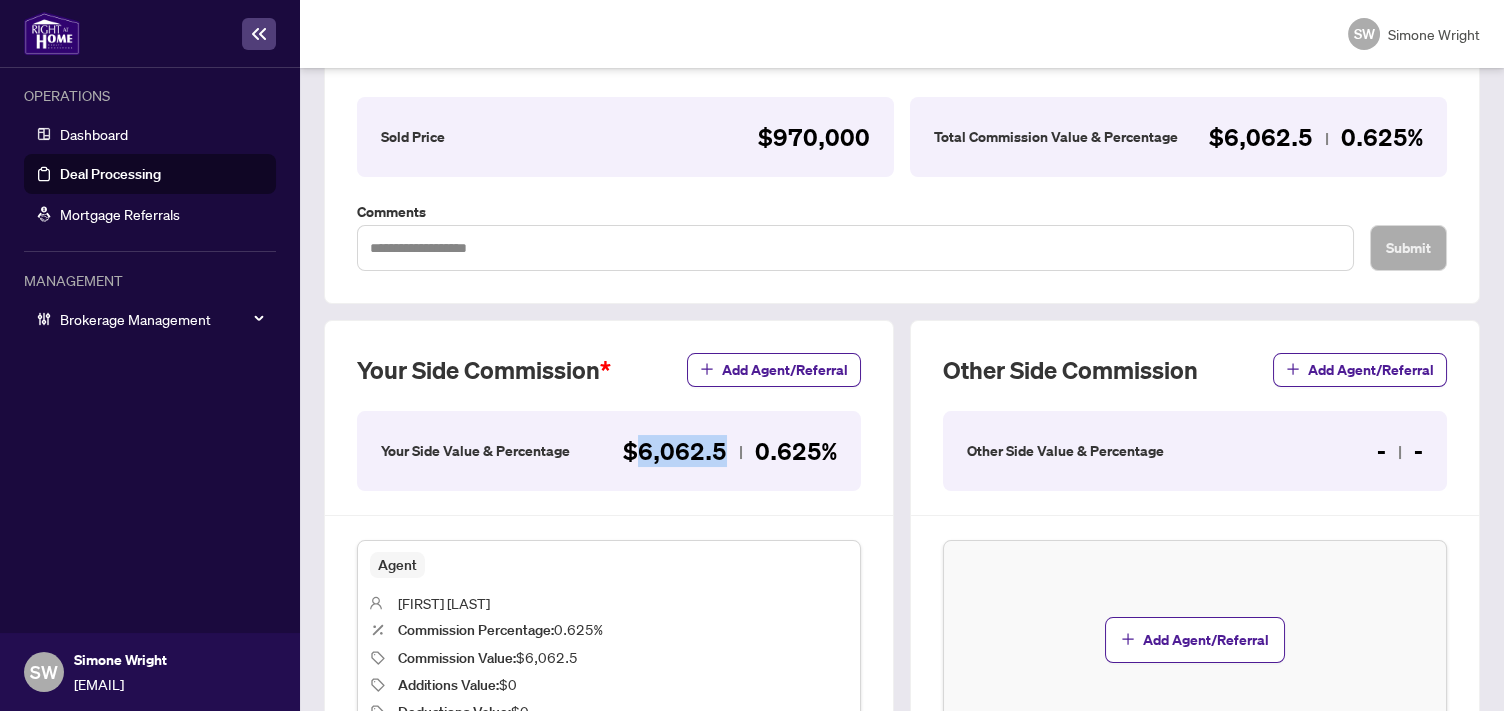 drag, startPoint x: 636, startPoint y: 444, endPoint x: 718, endPoint y: 429, distance: 83.360664 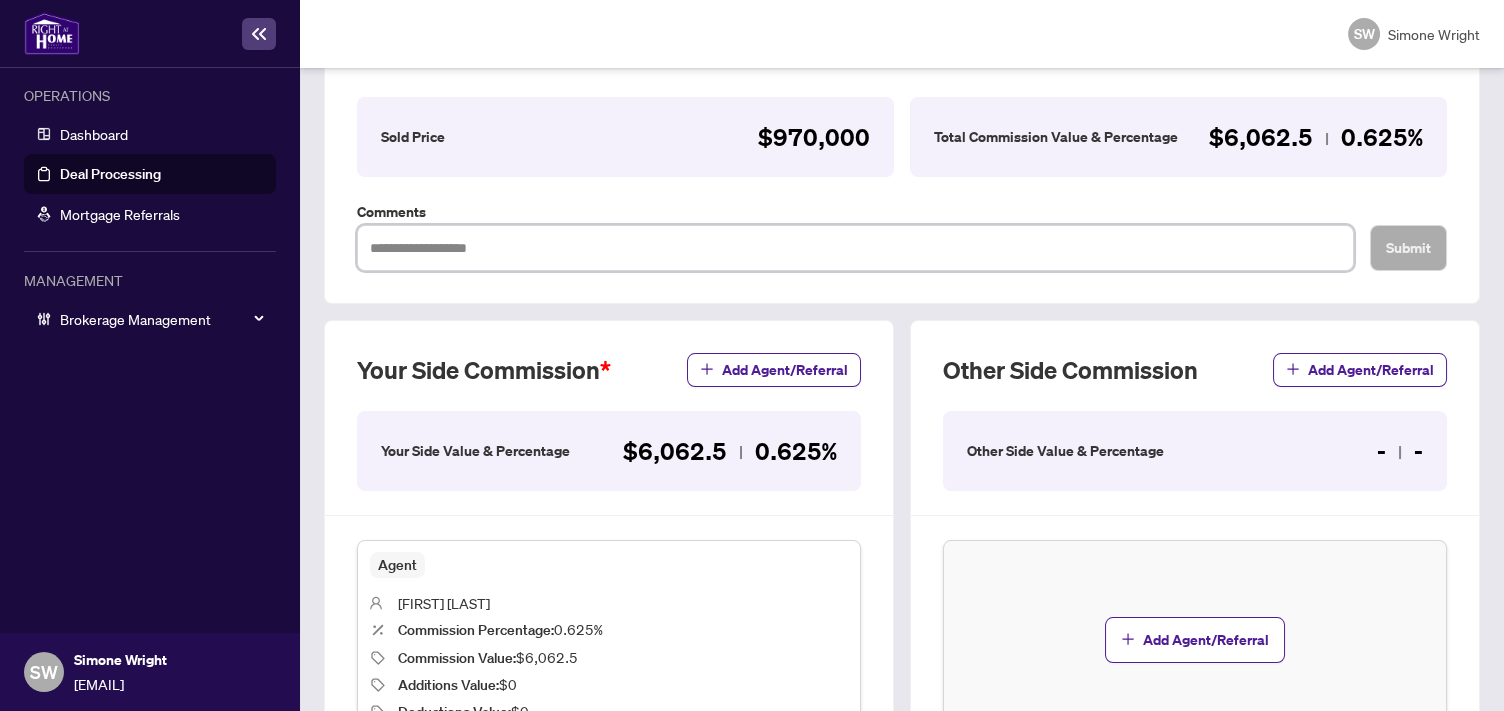 click at bounding box center (855, 248) 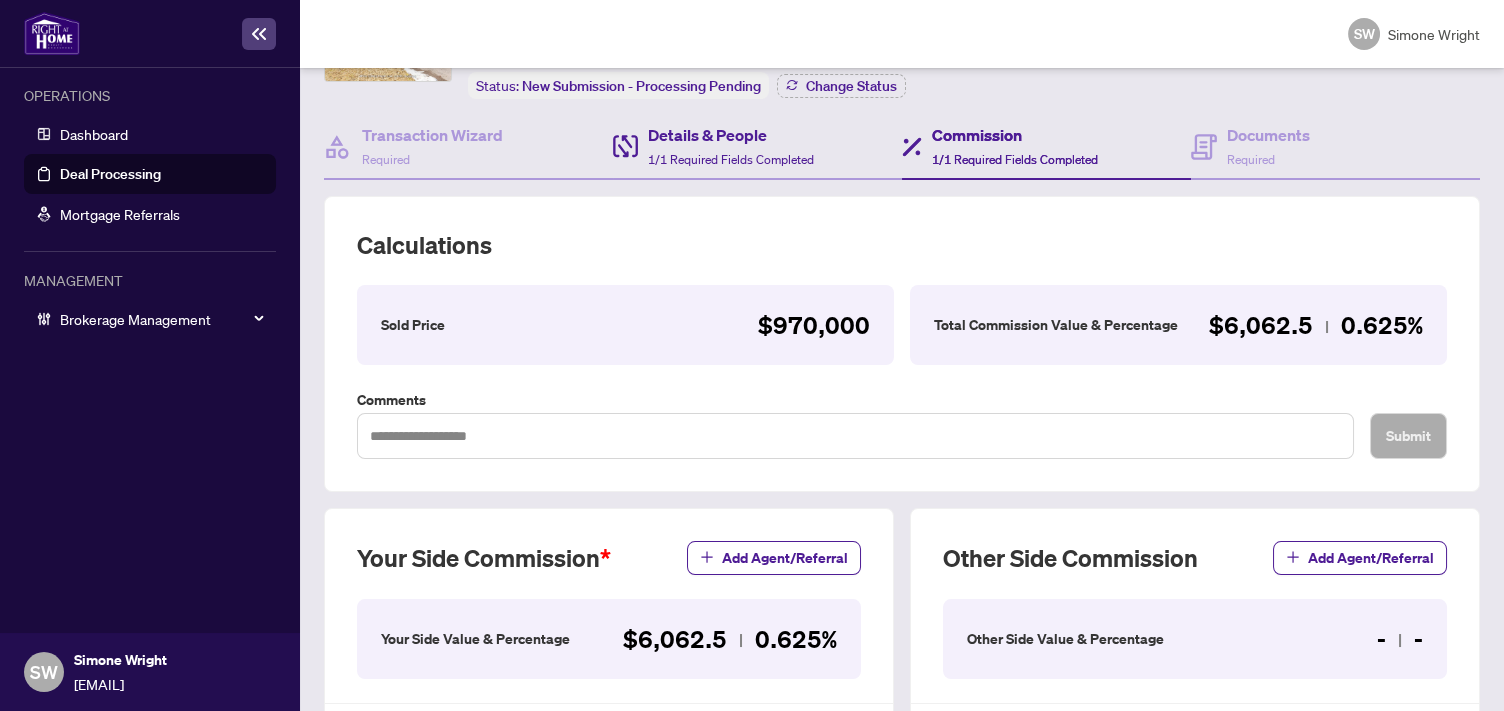 scroll, scrollTop: 0, scrollLeft: 0, axis: both 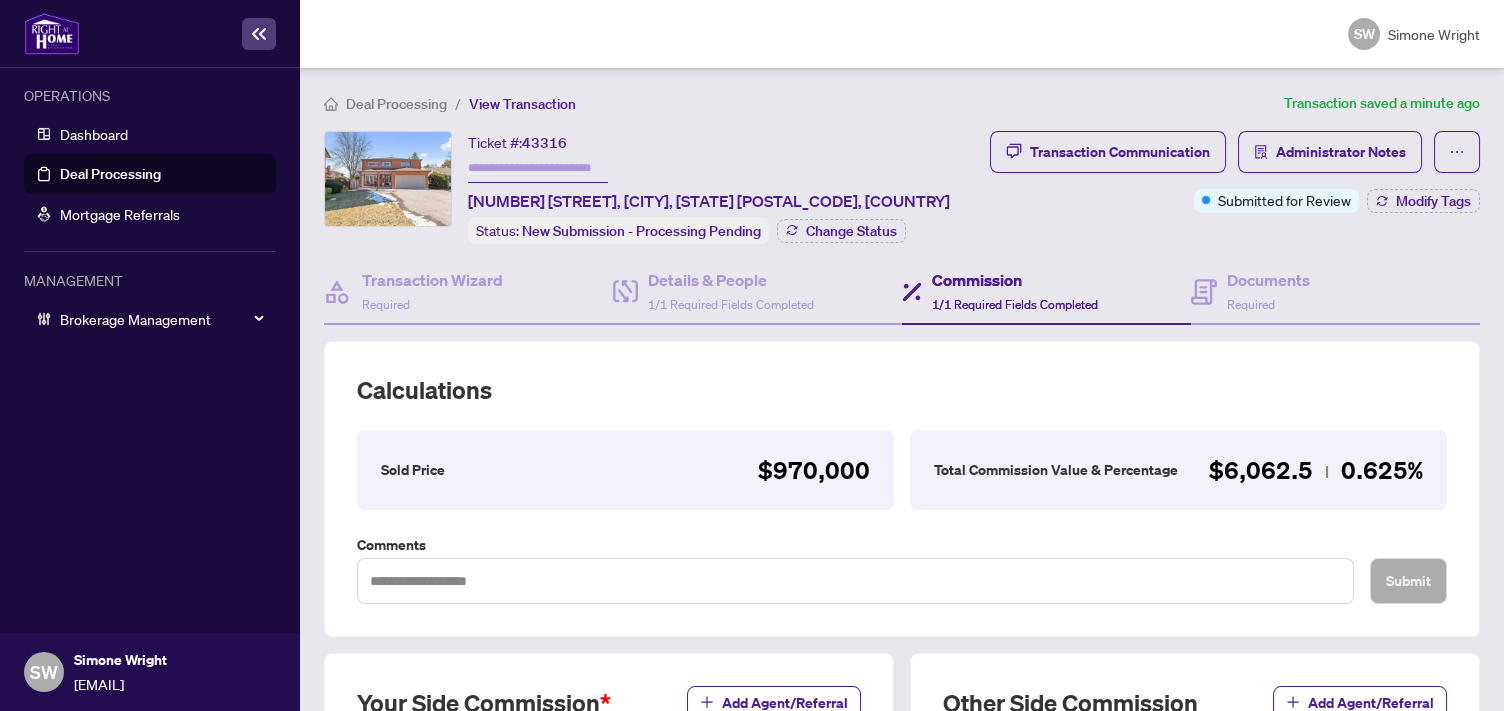 click on "43316" at bounding box center (544, 143) 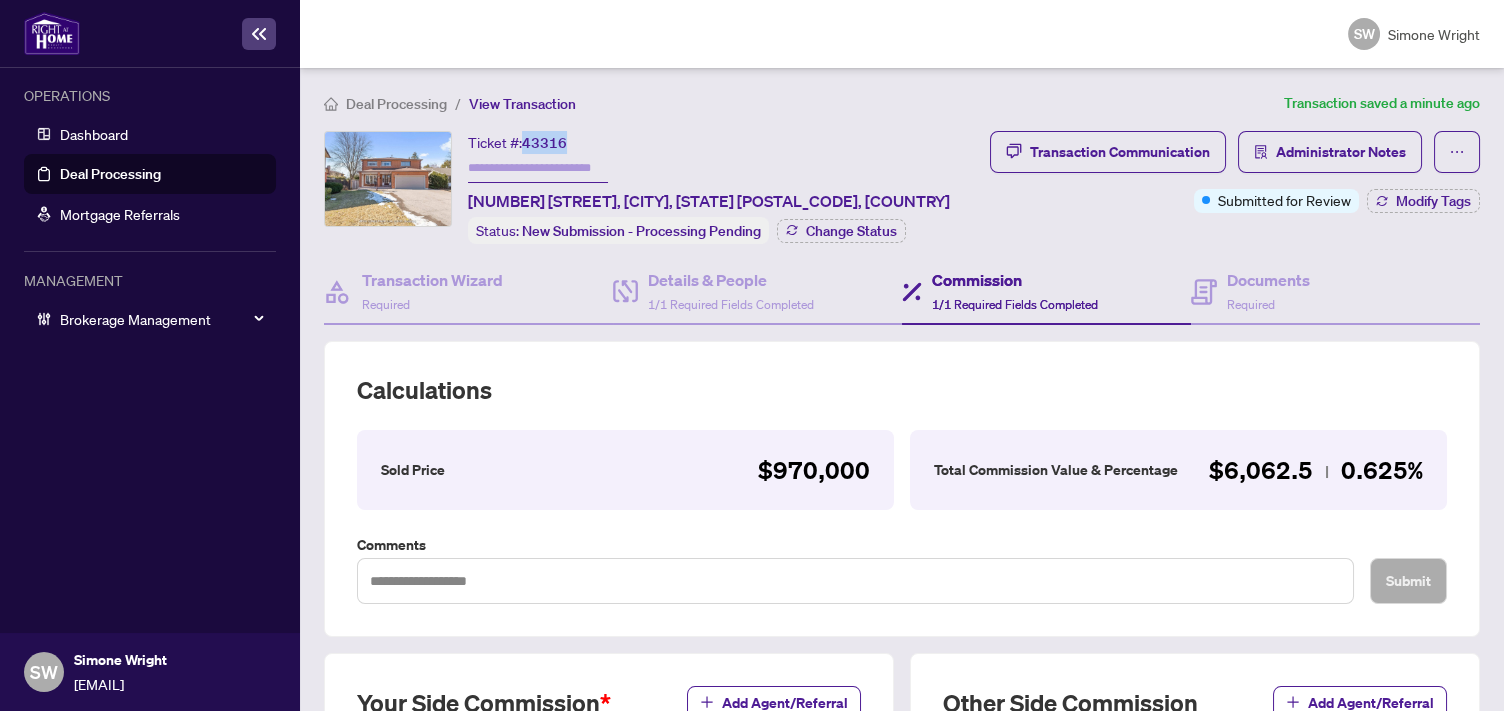 click on "43316" at bounding box center (544, 143) 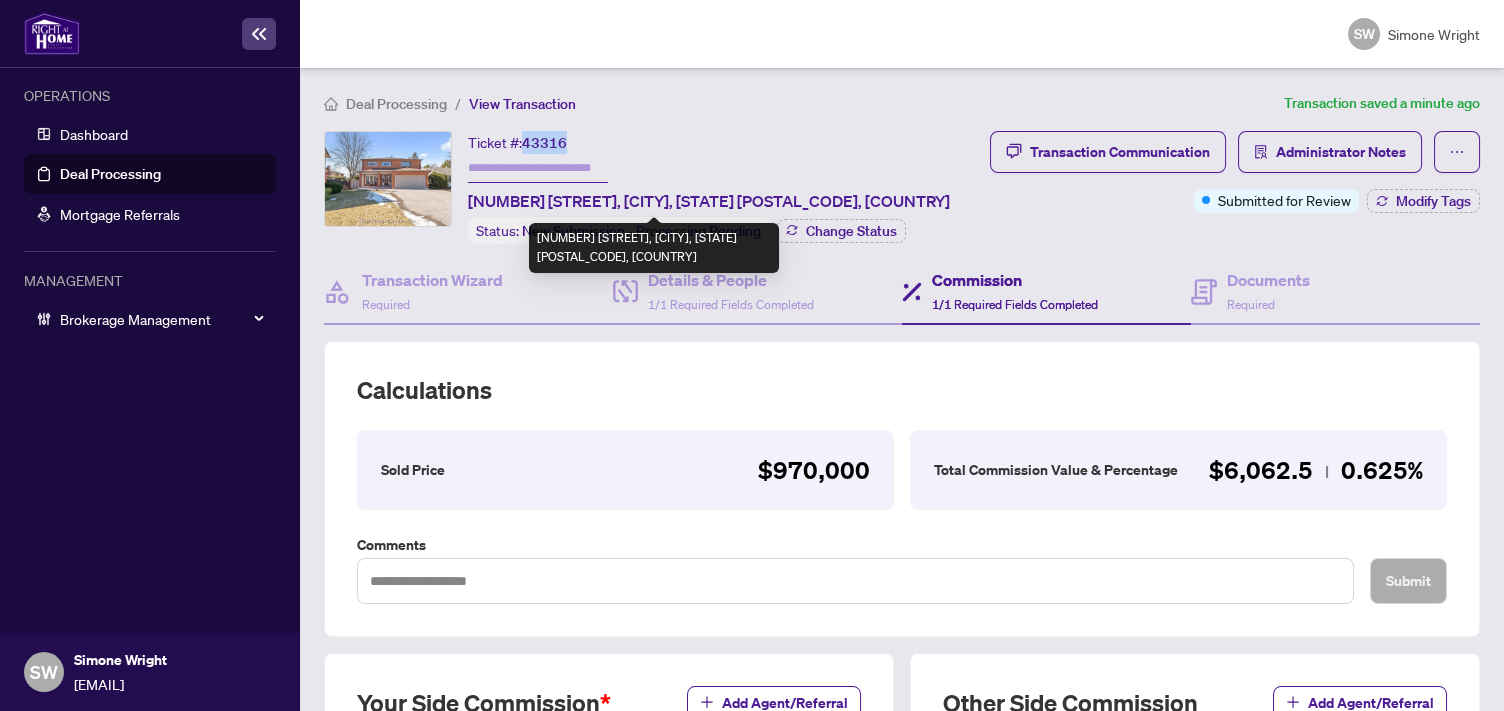 copy on "43316" 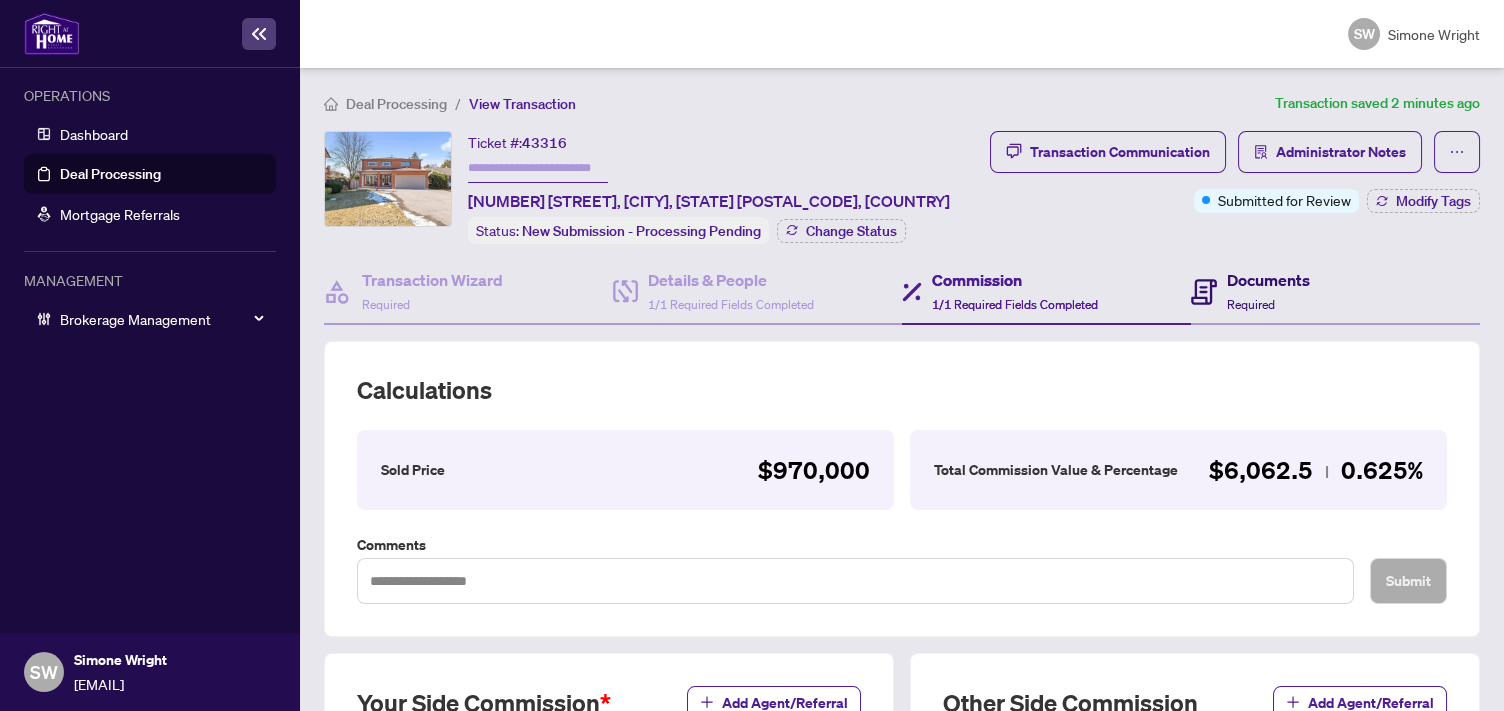 click on "Documents" at bounding box center (1268, 280) 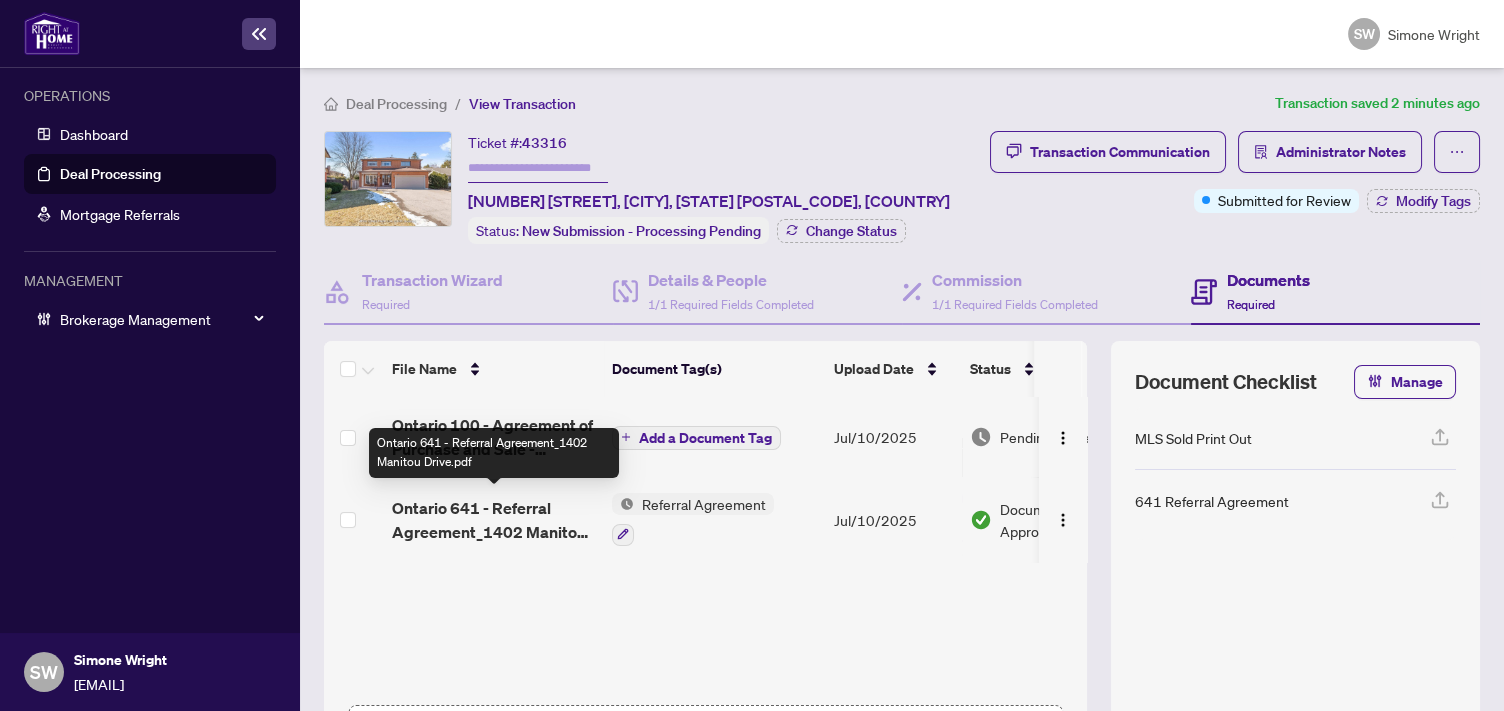 click on "Ontario 641 - Referral Agreement_1402 Manitou Drive.pdf" at bounding box center [494, 520] 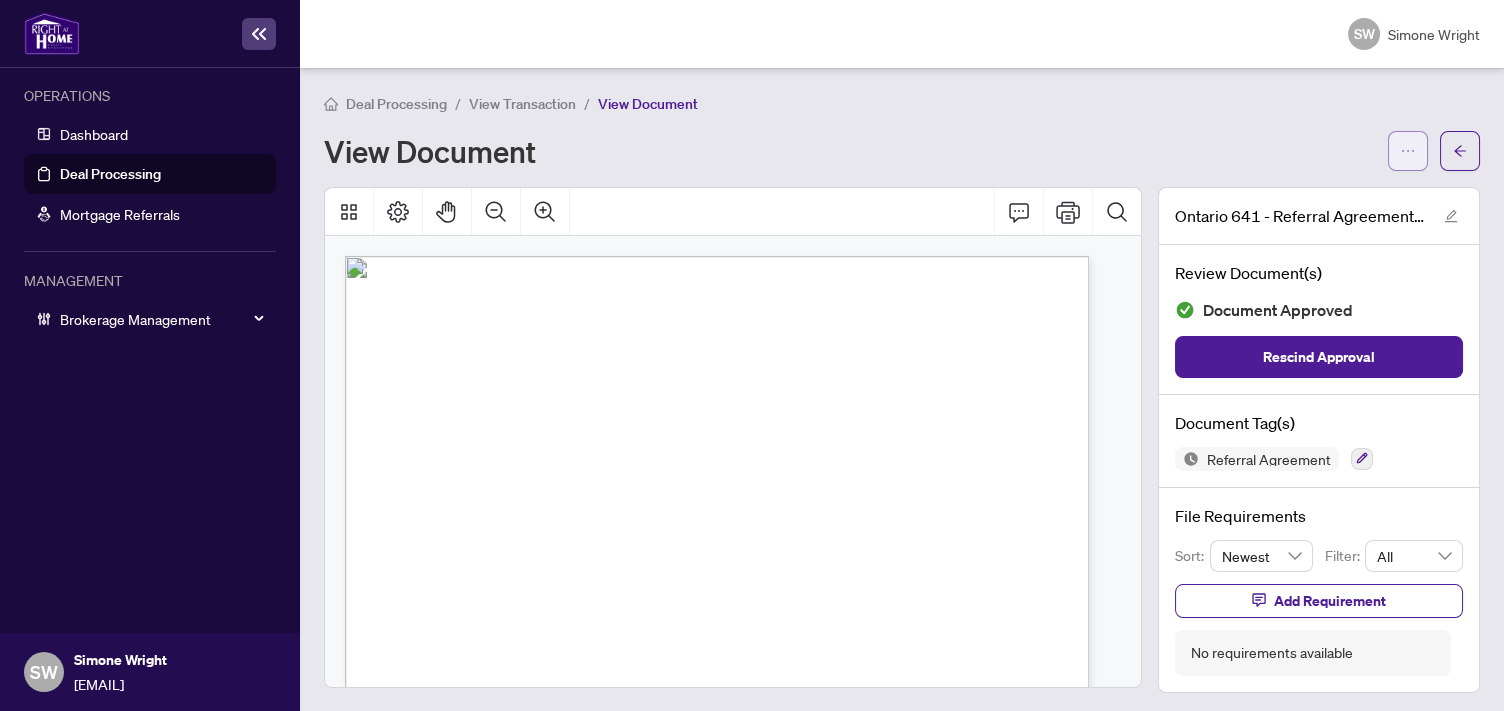 click at bounding box center [1408, 151] 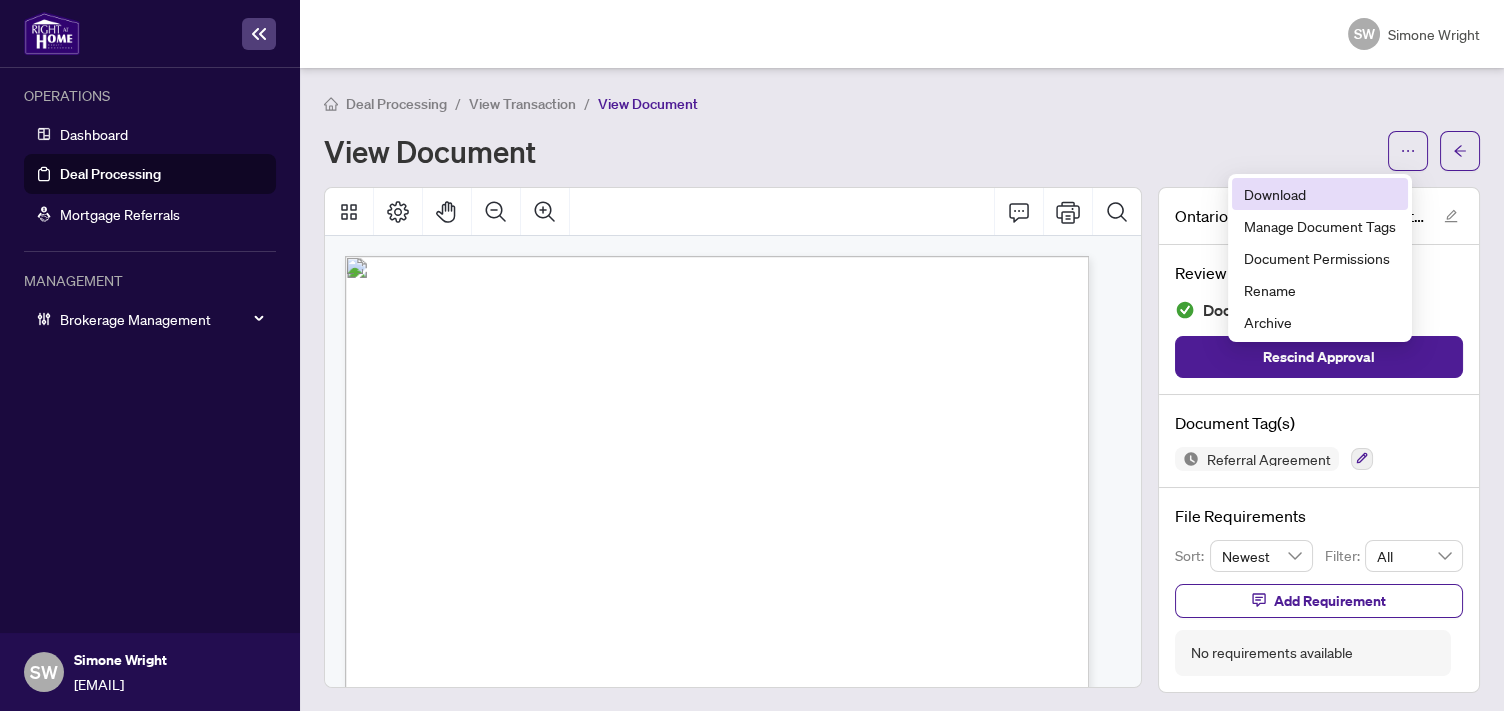click on "Download" at bounding box center [1320, 194] 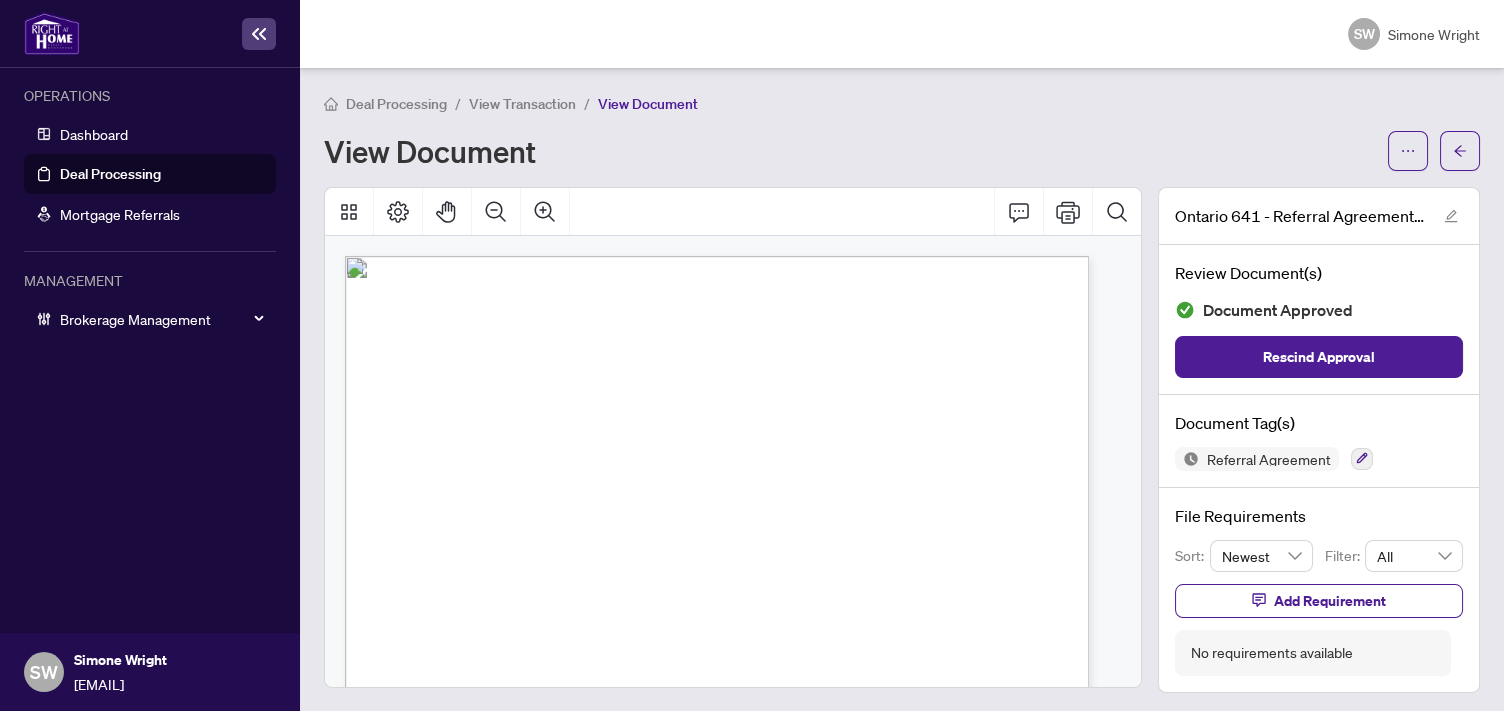 click on "View Transaction" at bounding box center [522, 104] 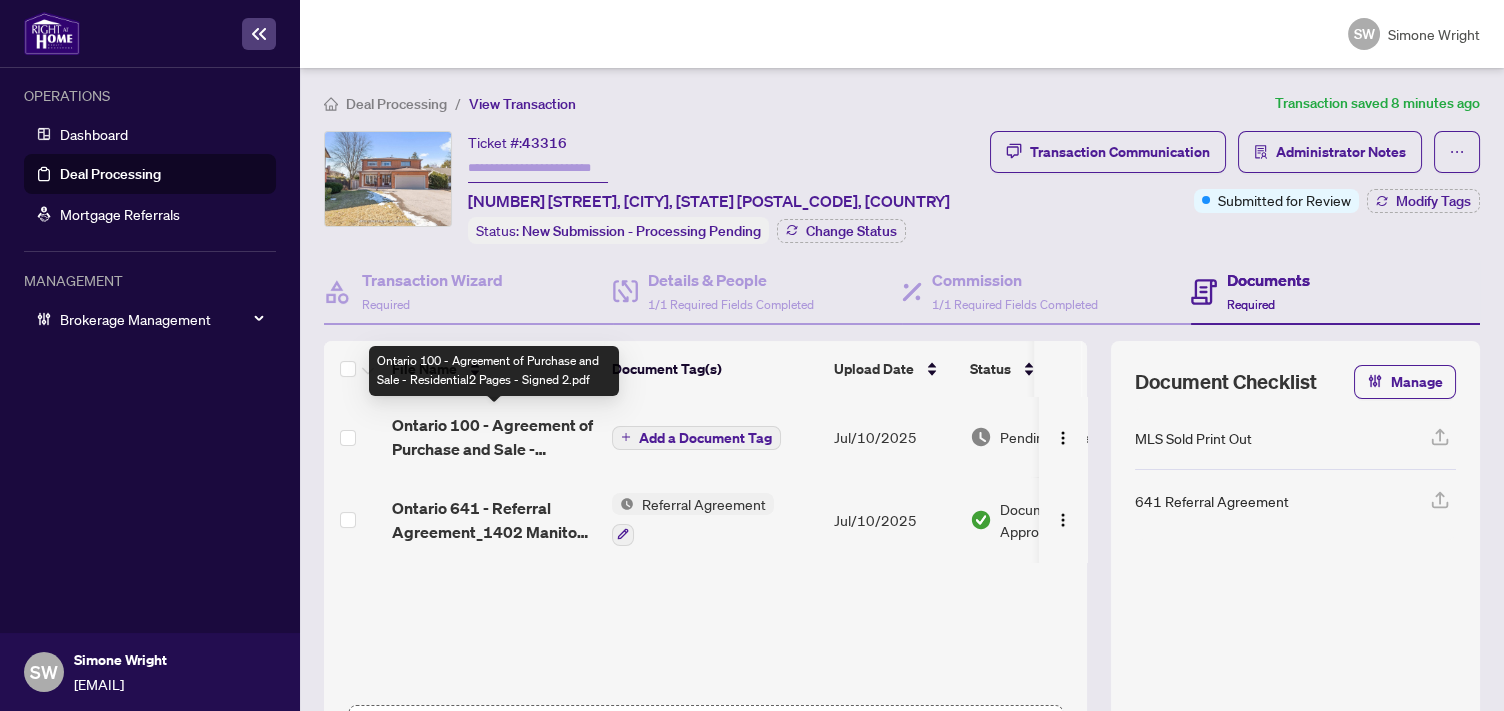 click on "Ontario 100 - Agreement of Purchase and Sale - Residential2 Pages - Signed 2.pdf" at bounding box center (494, 437) 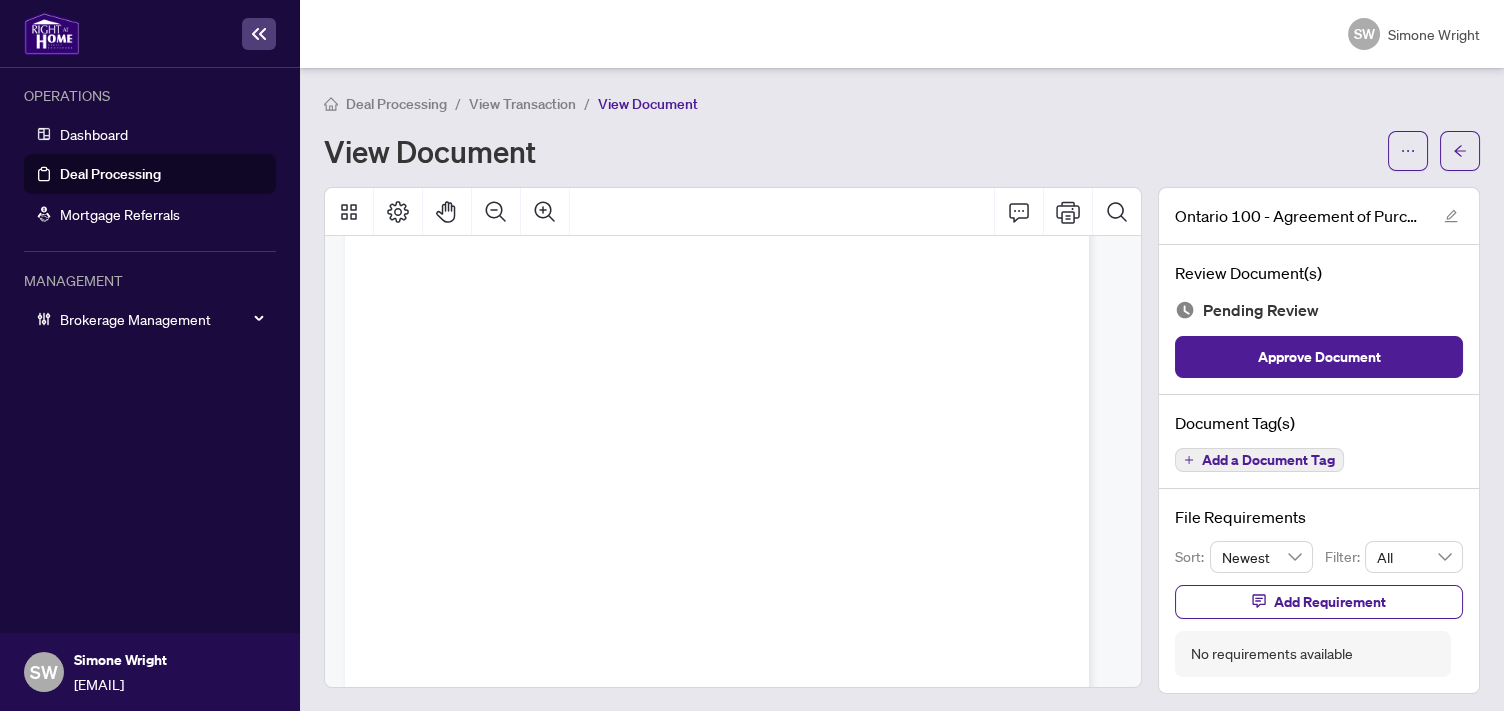 scroll, scrollTop: 0, scrollLeft: 0, axis: both 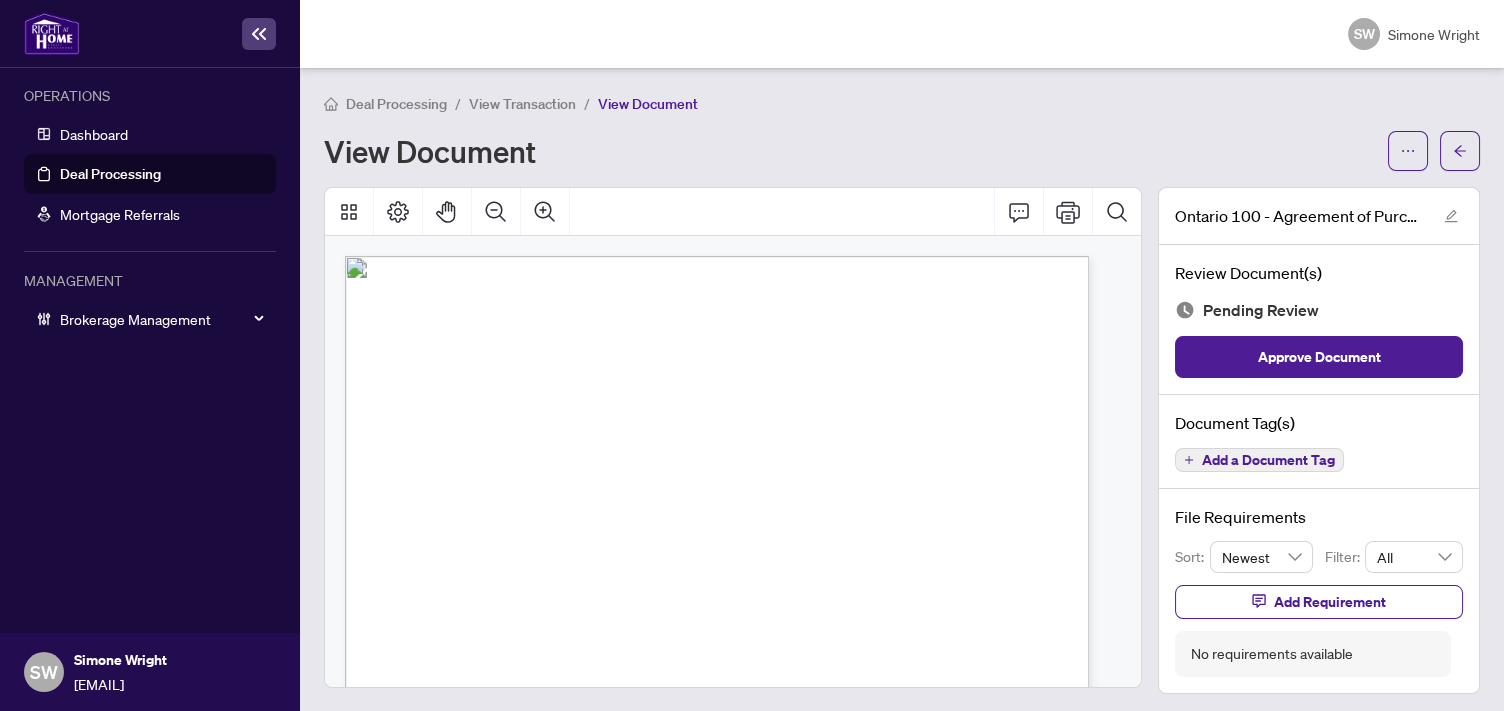drag, startPoint x: 493, startPoint y: 406, endPoint x: 615, endPoint y: 412, distance: 122.14745 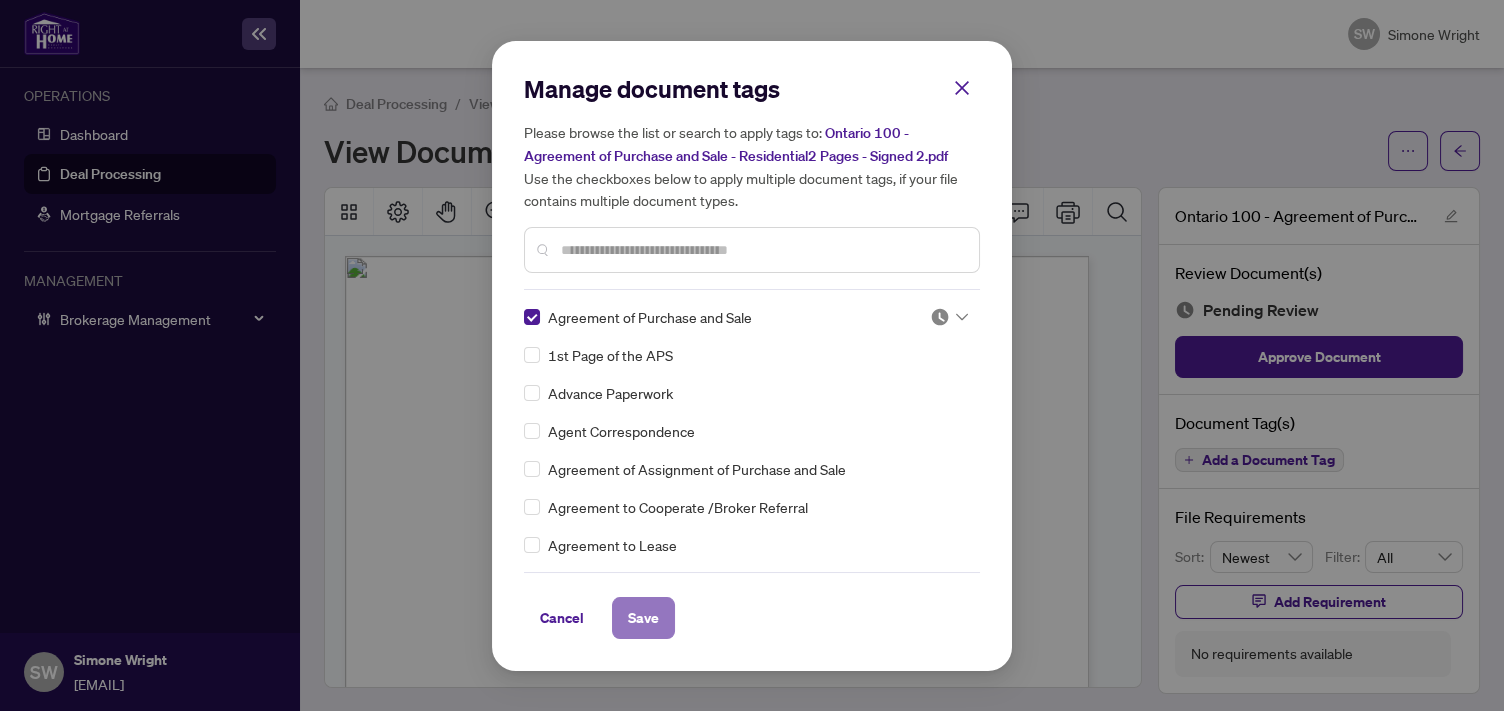 click on "Save" at bounding box center (643, 618) 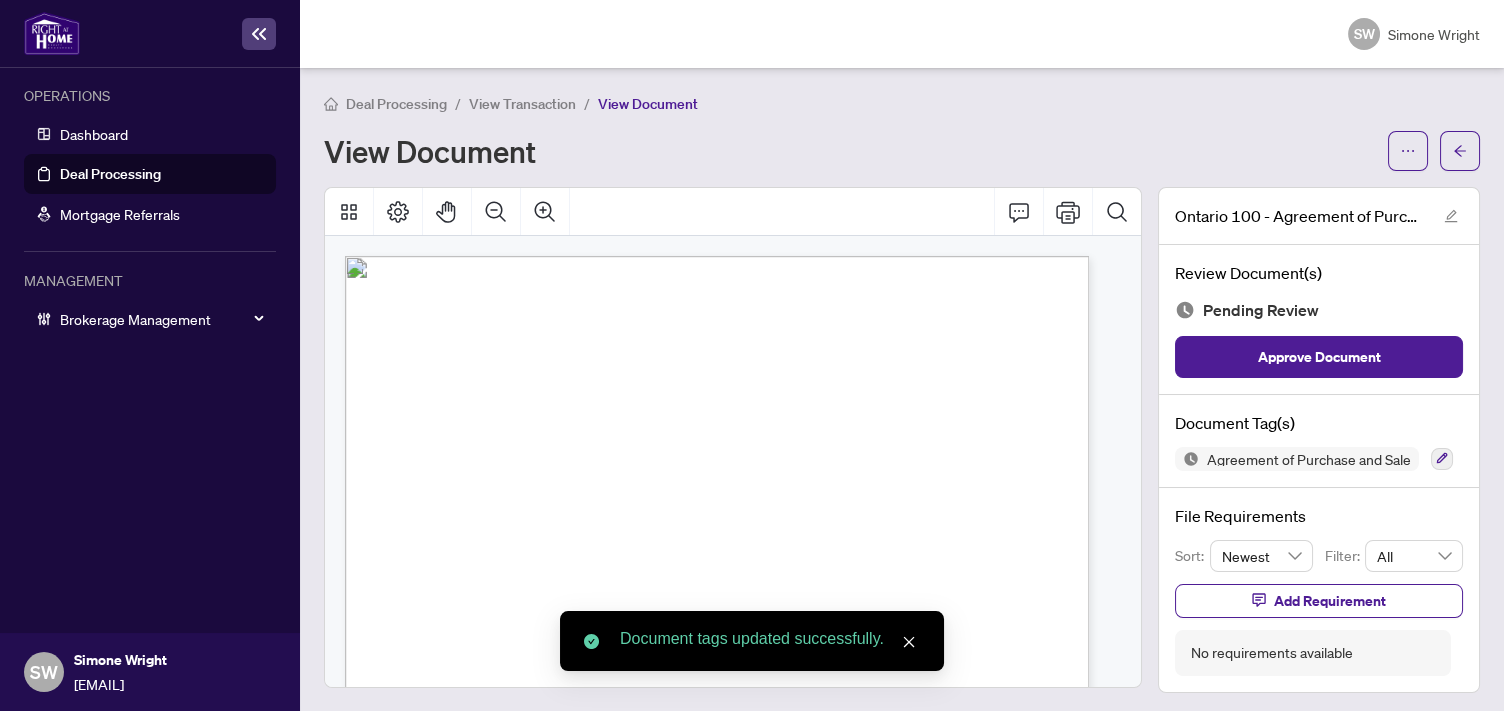 click on "Approve Document" at bounding box center (1319, 357) 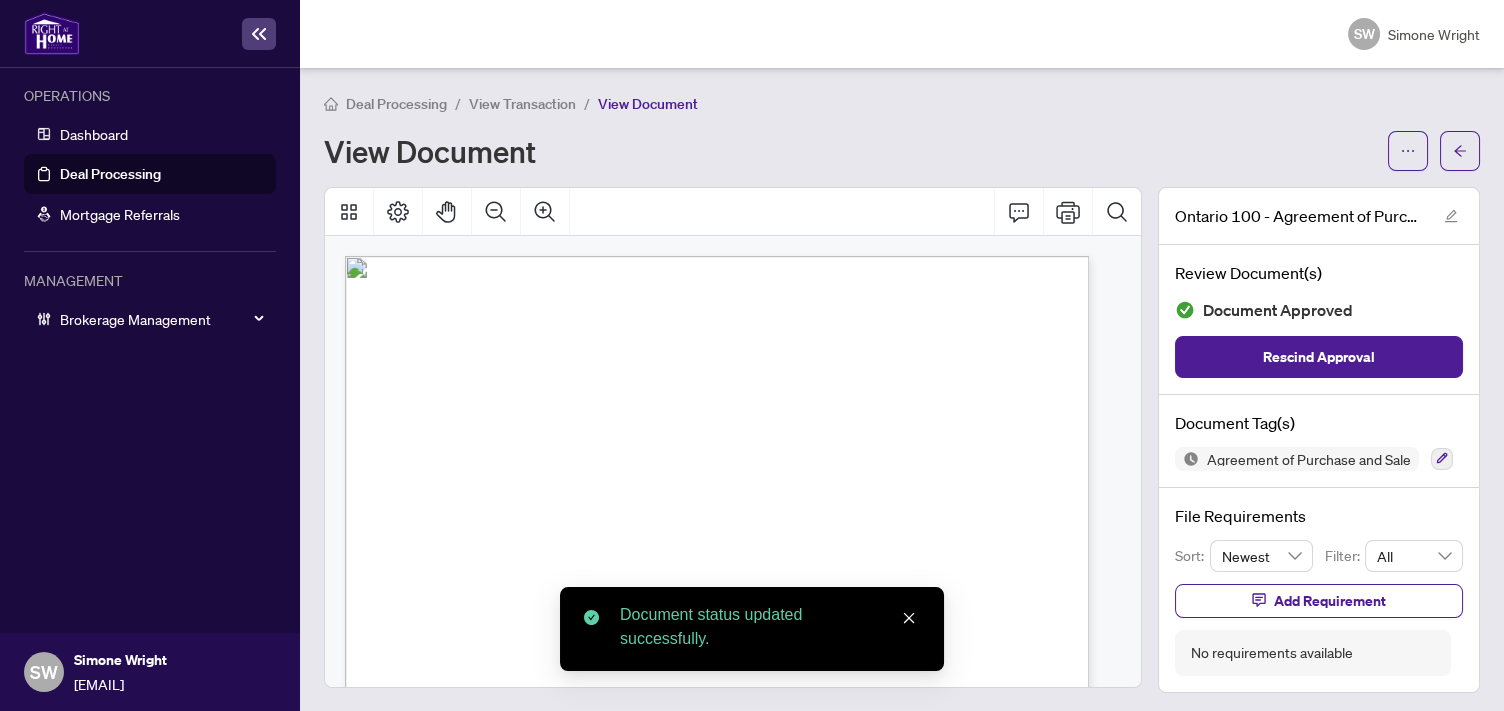 click at bounding box center (1460, 151) 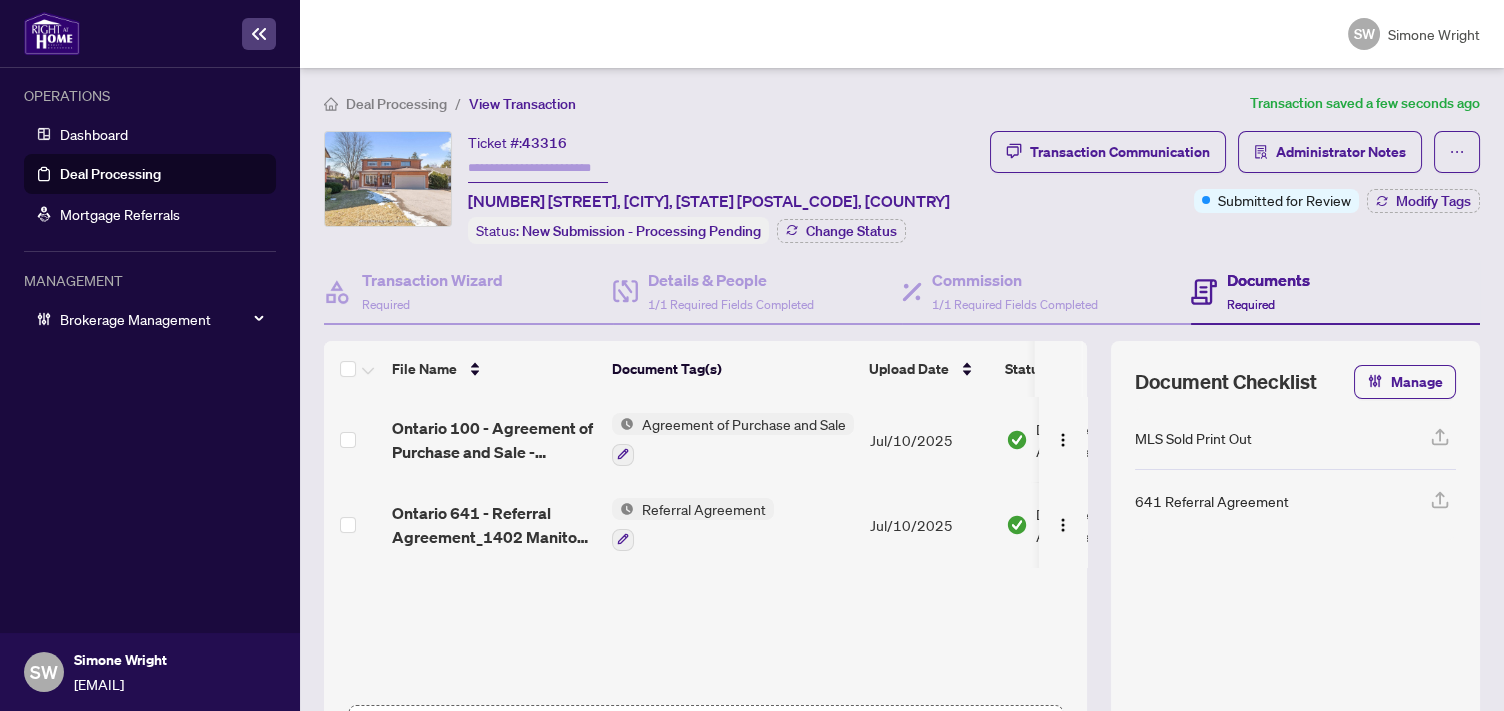 click at bounding box center [538, 168] 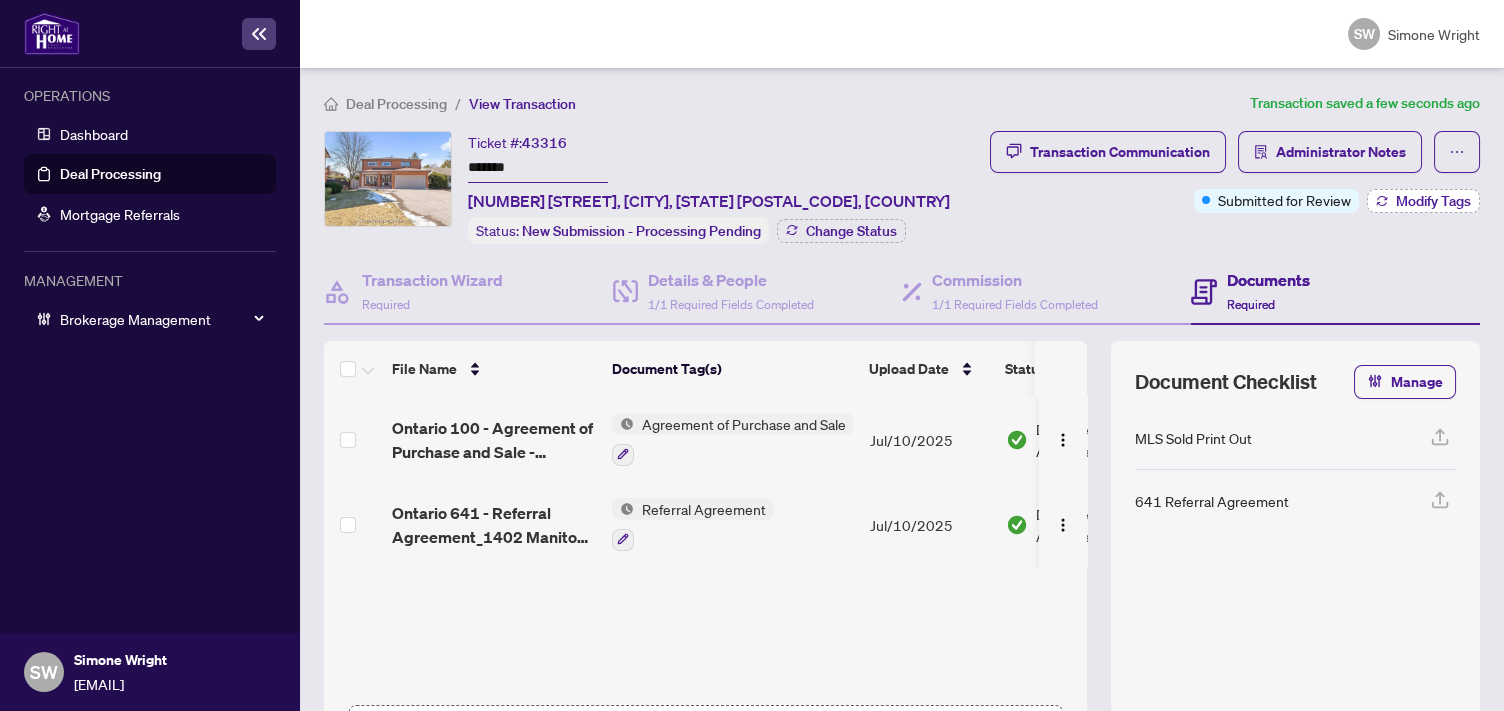 type on "*******" 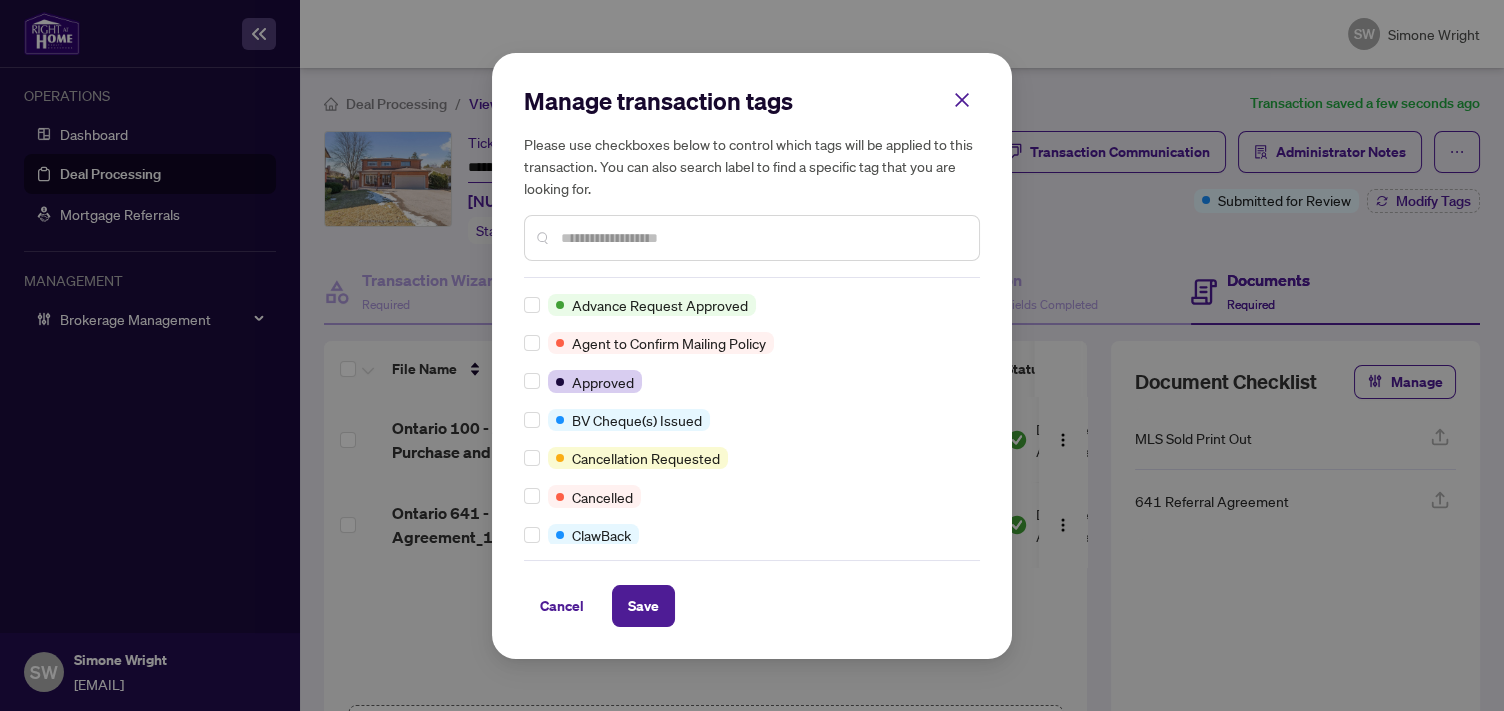 scroll, scrollTop: 0, scrollLeft: 0, axis: both 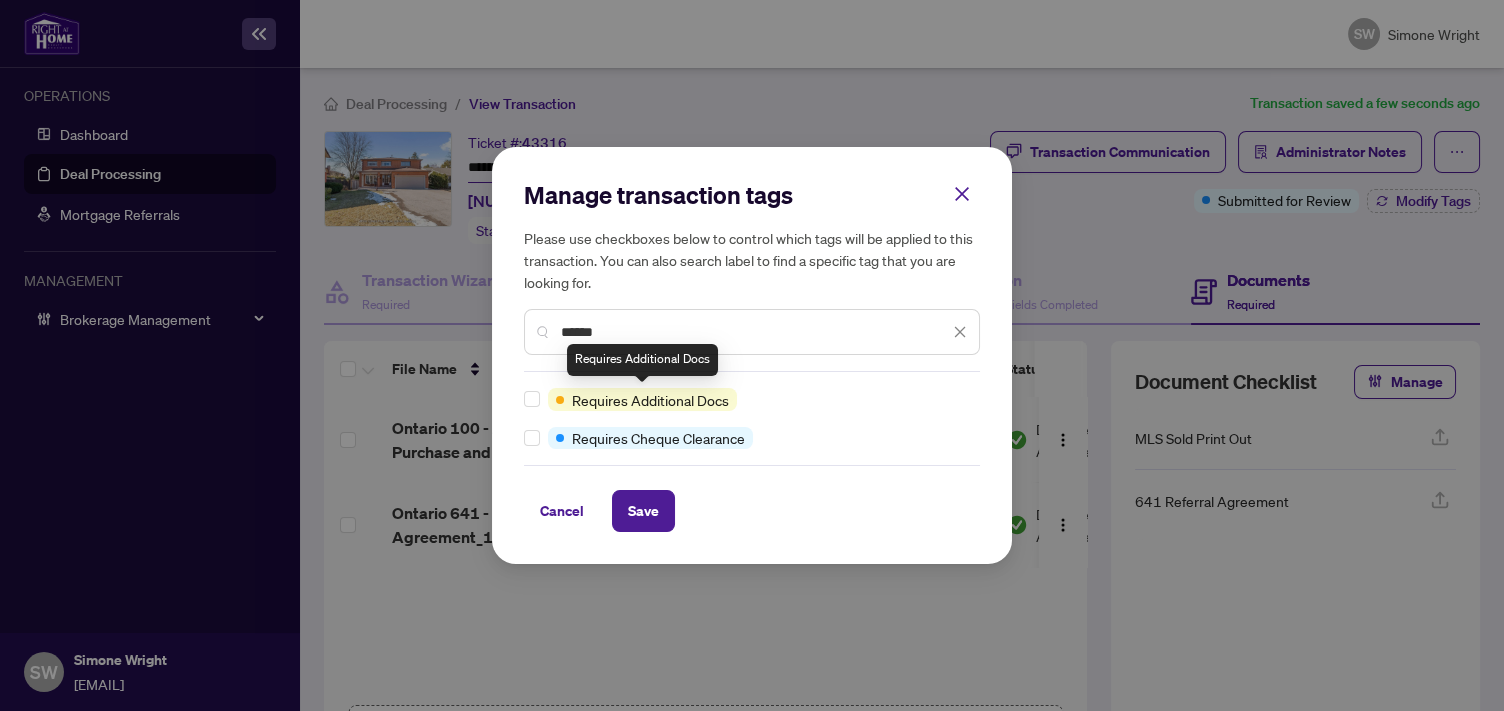 type on "******" 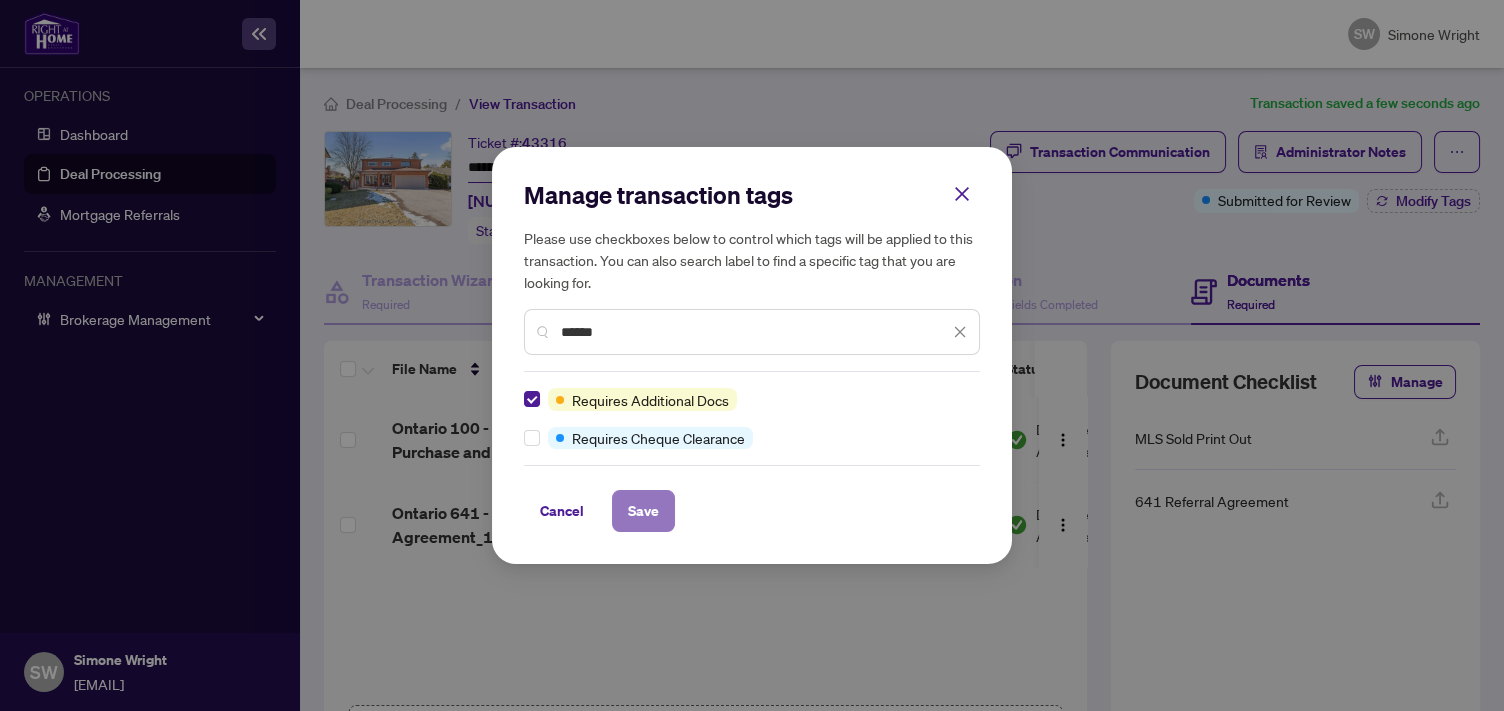 click on "Save" at bounding box center [643, 511] 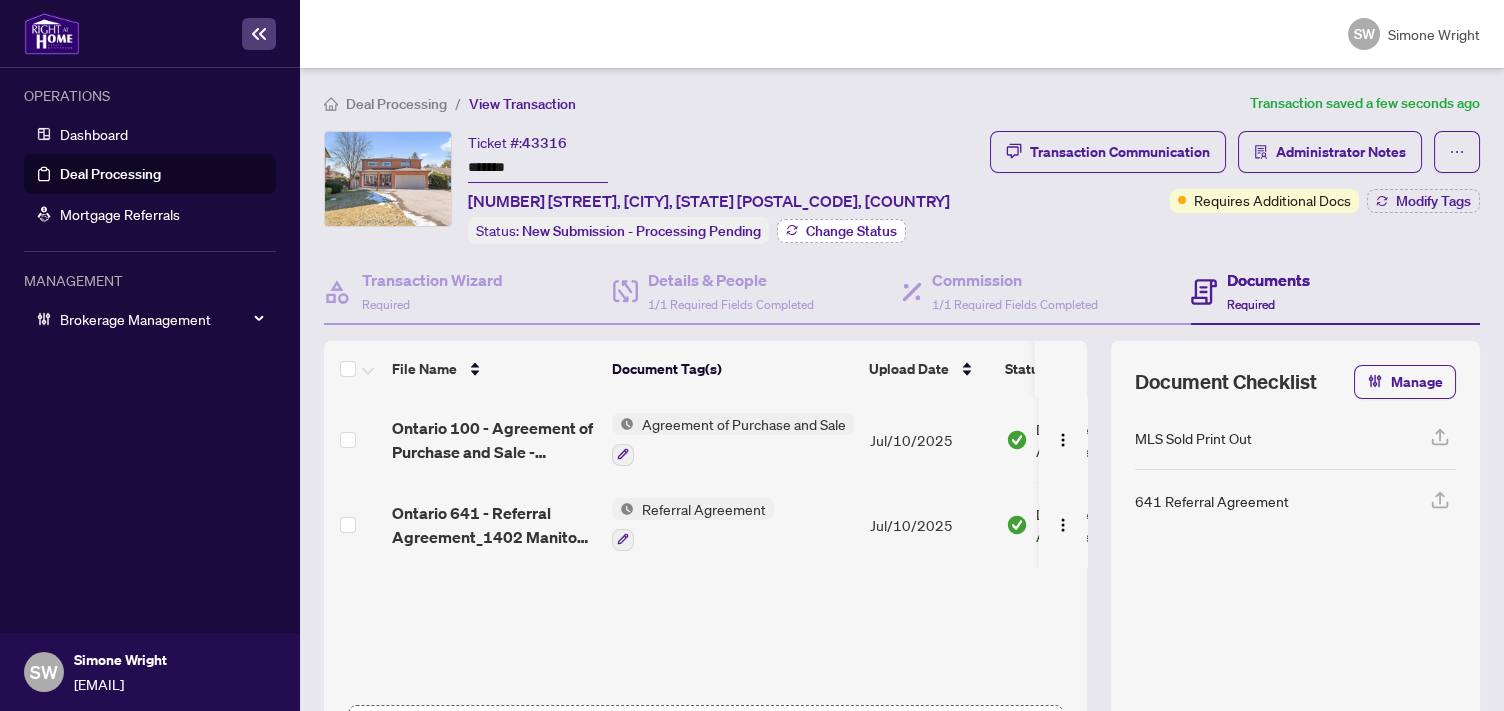 click on "Change Status" at bounding box center [851, 231] 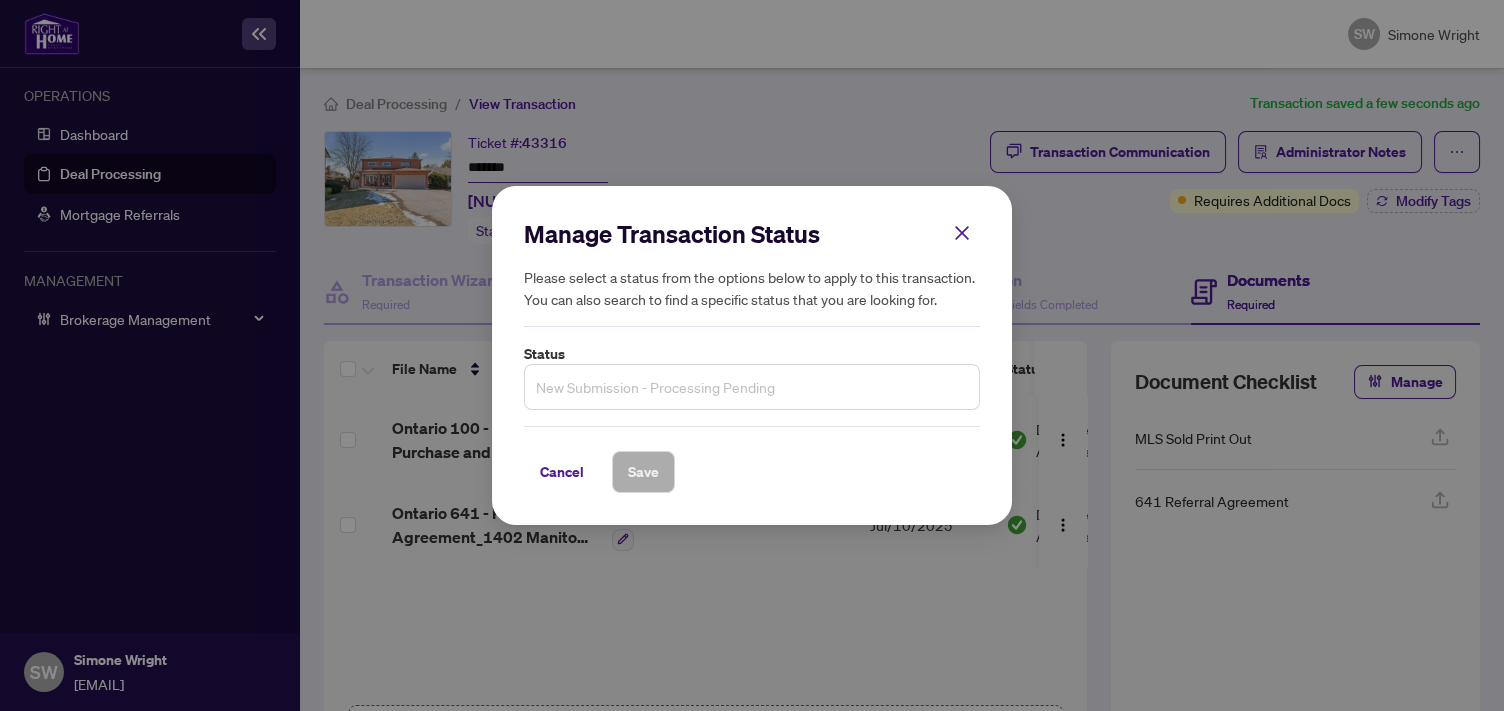 click on "New Submission - Processing Pending" at bounding box center [752, 387] 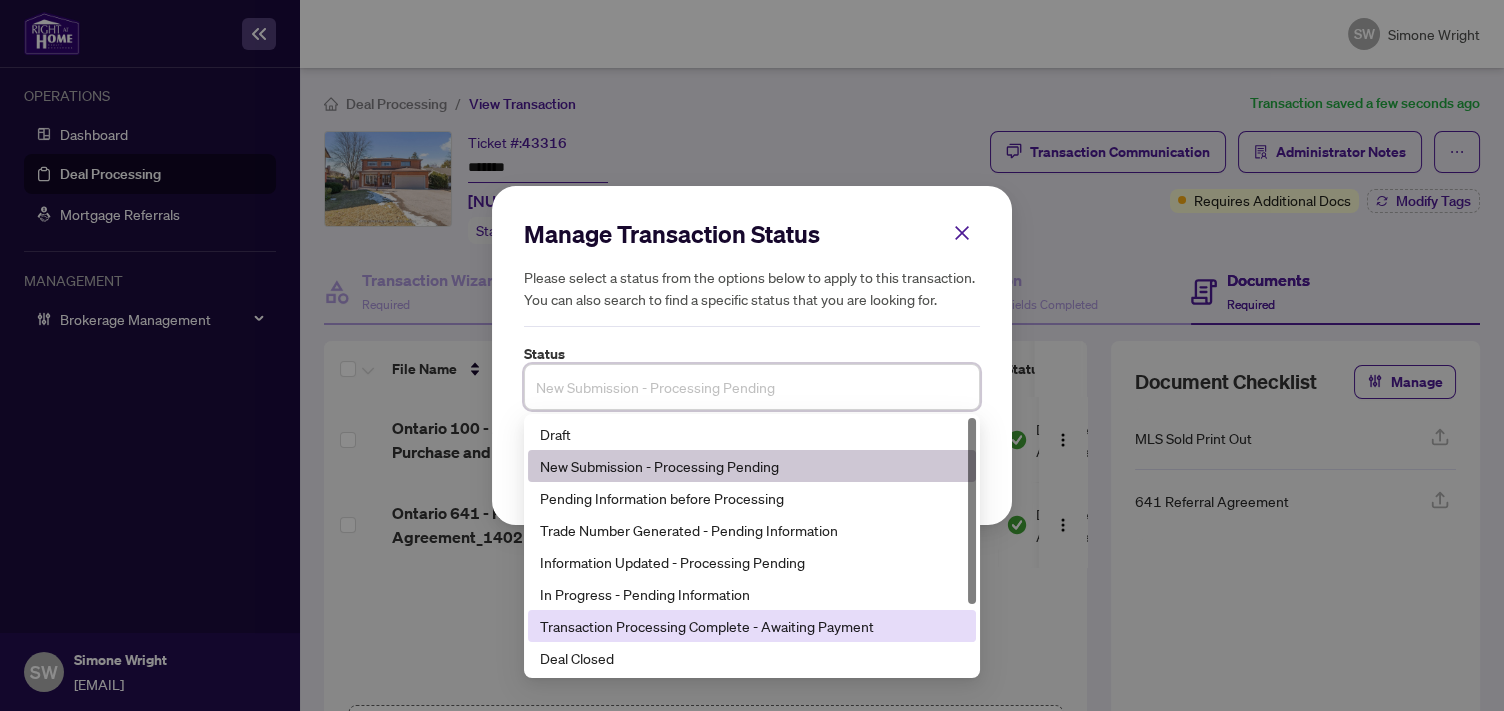 click on "Transaction Processing Complete - Awaiting Payment" at bounding box center [752, 626] 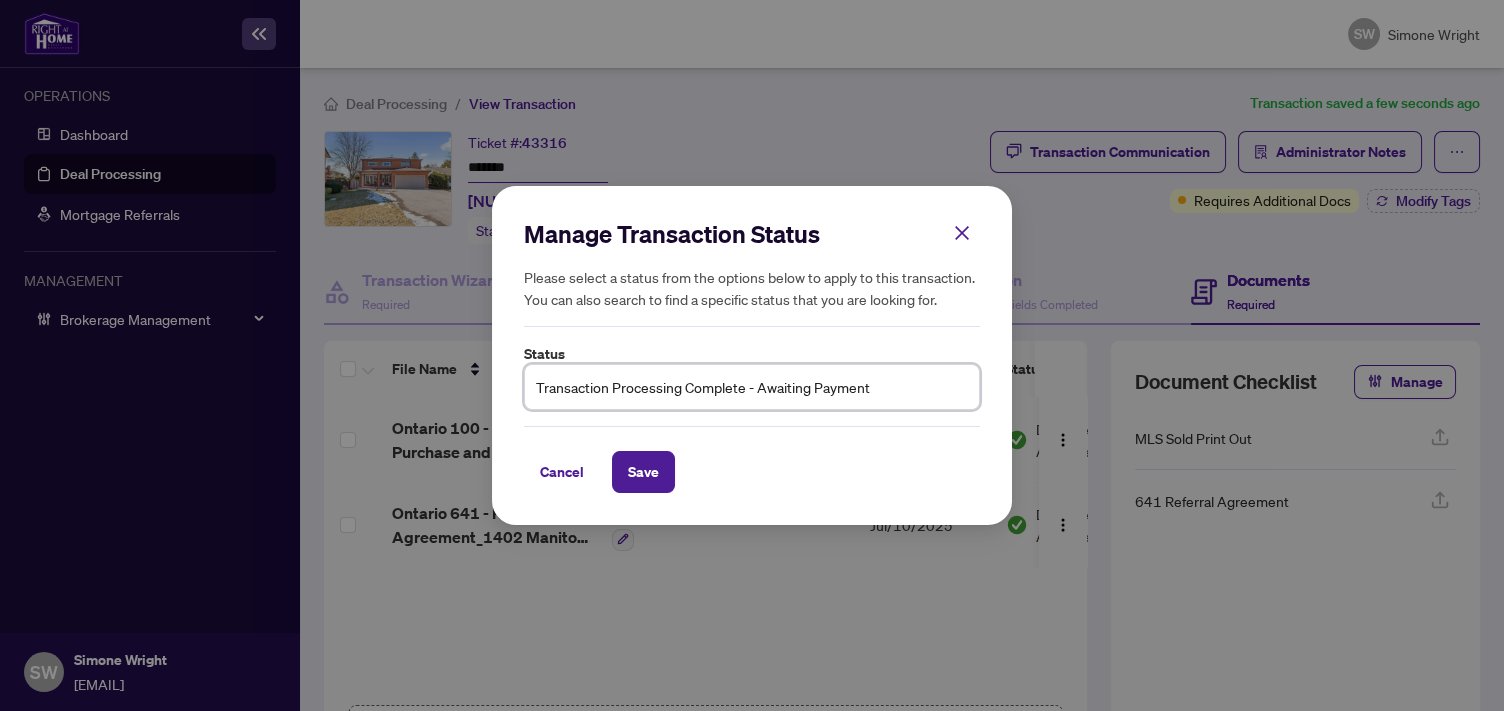 click on "Transaction Processing Complete - Awaiting Payment" at bounding box center [752, 387] 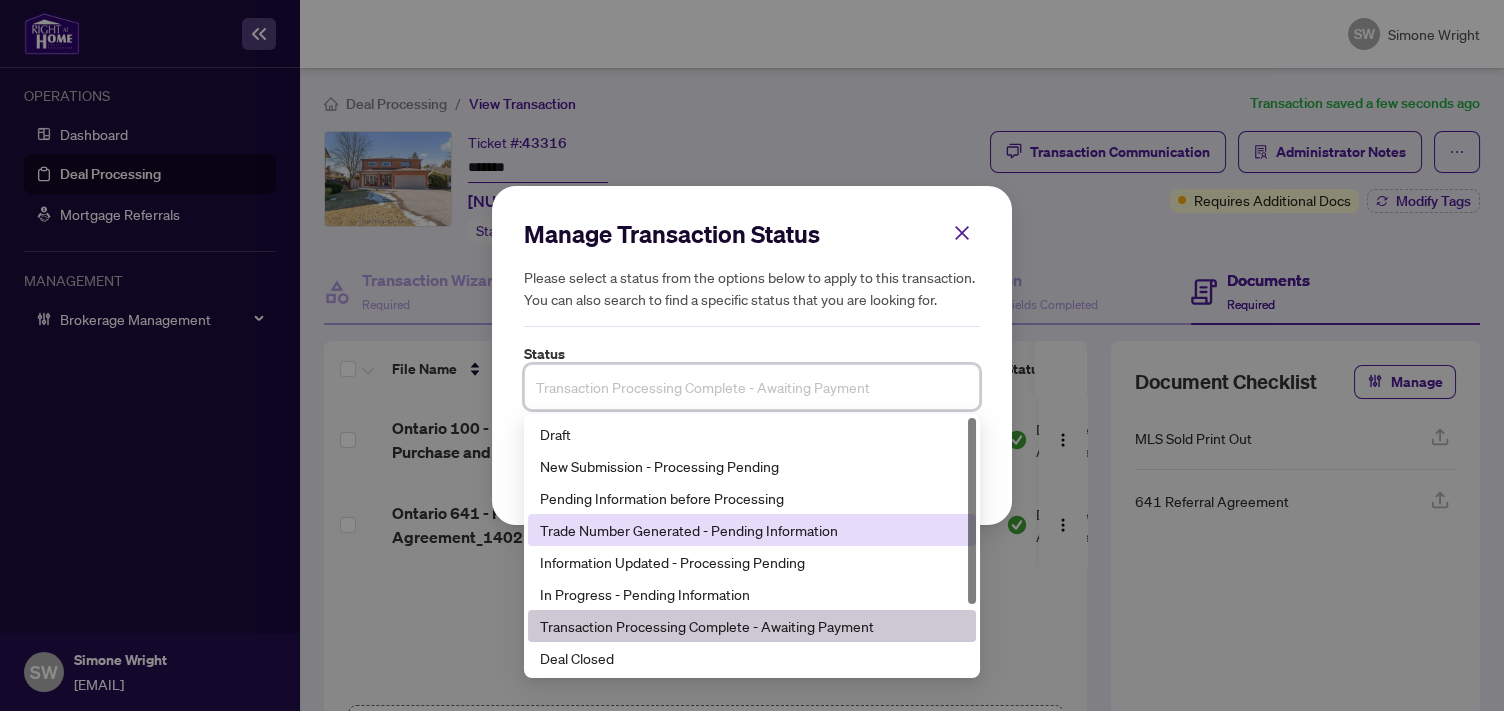 click on "Trade Number Generated - Pending Information" at bounding box center (752, 530) 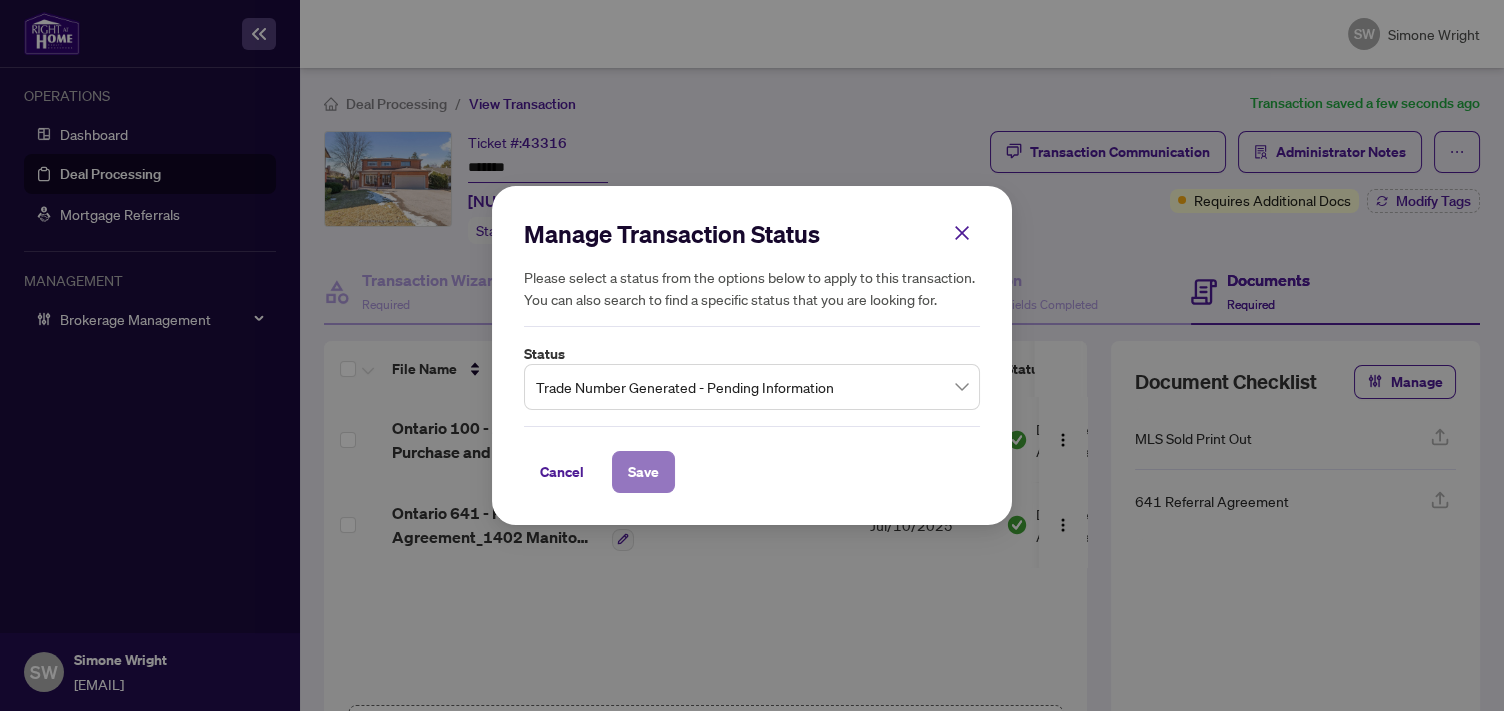 click on "Save" at bounding box center [643, 472] 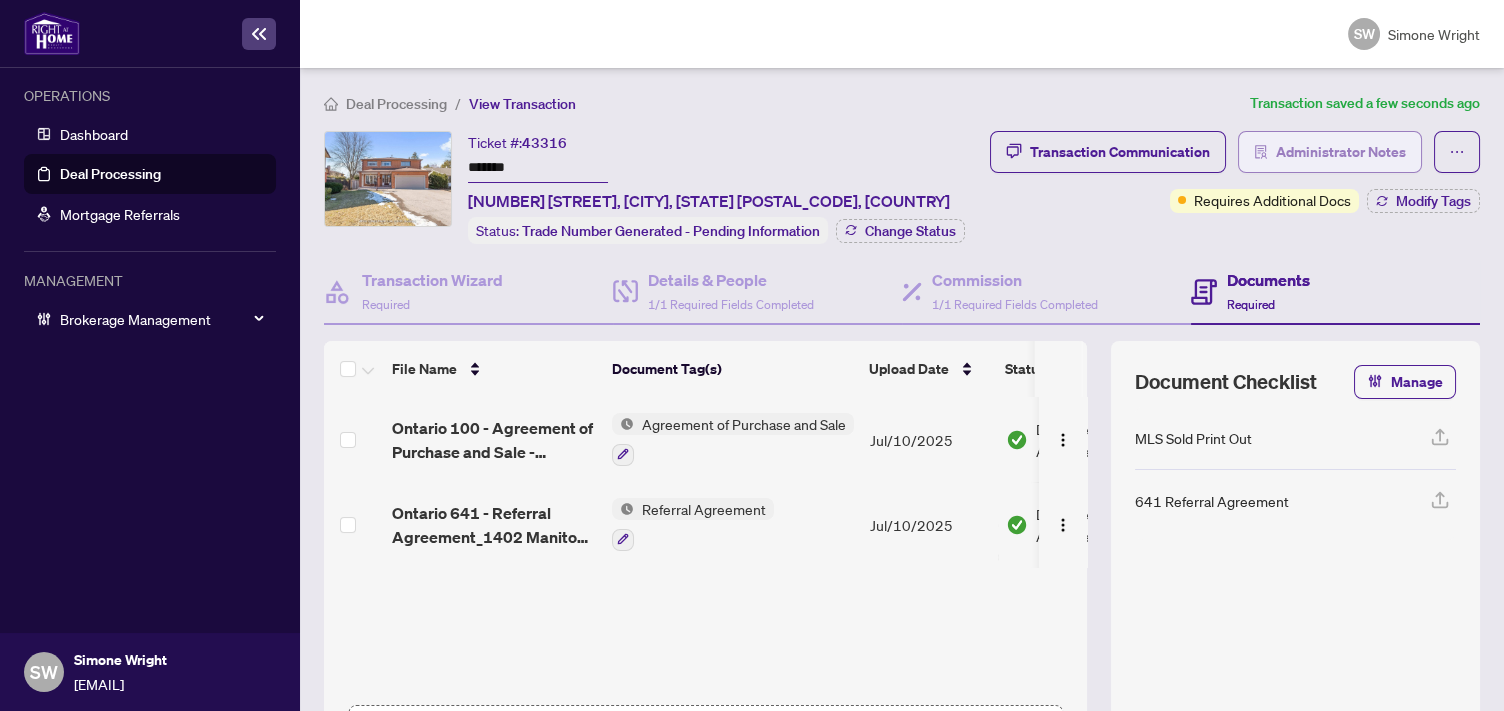 click on "Administrator Notes" at bounding box center [1341, 152] 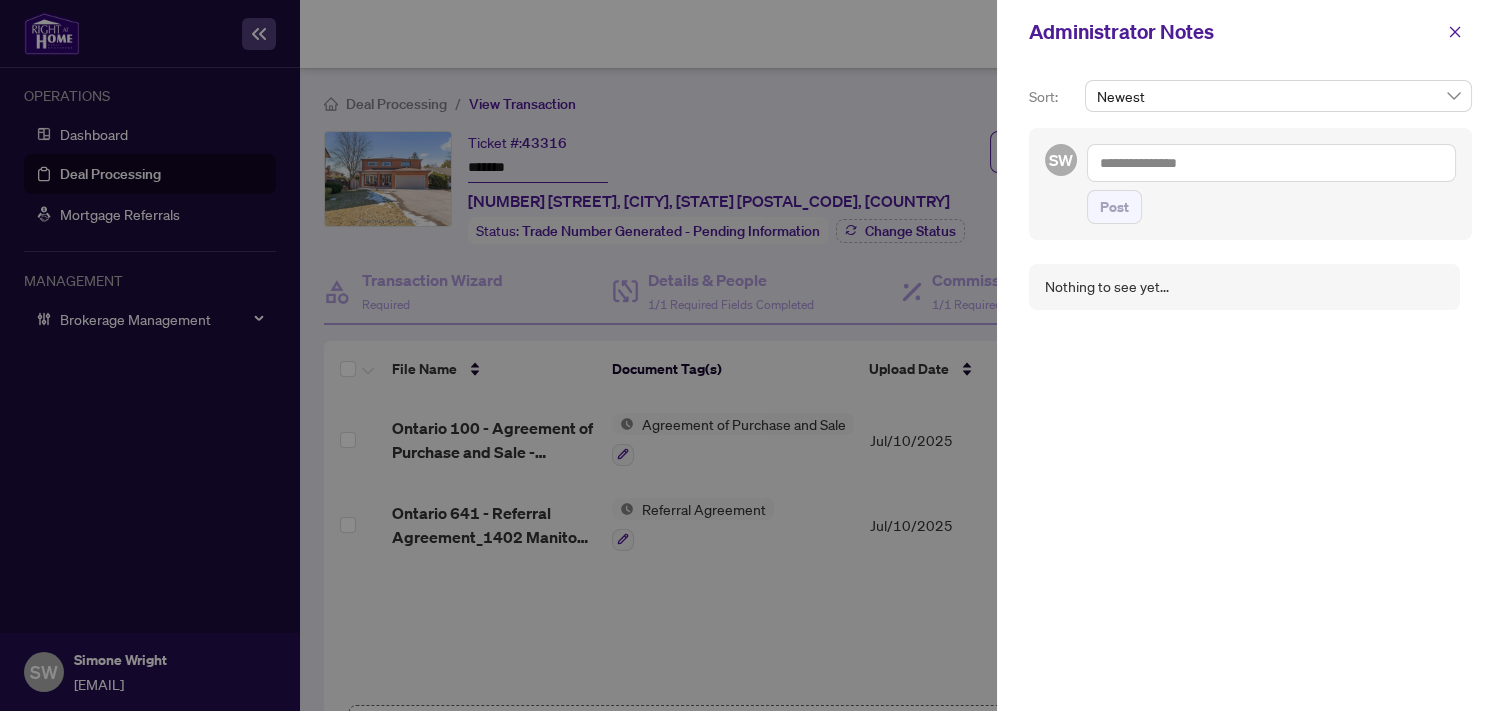 click at bounding box center [1271, 163] 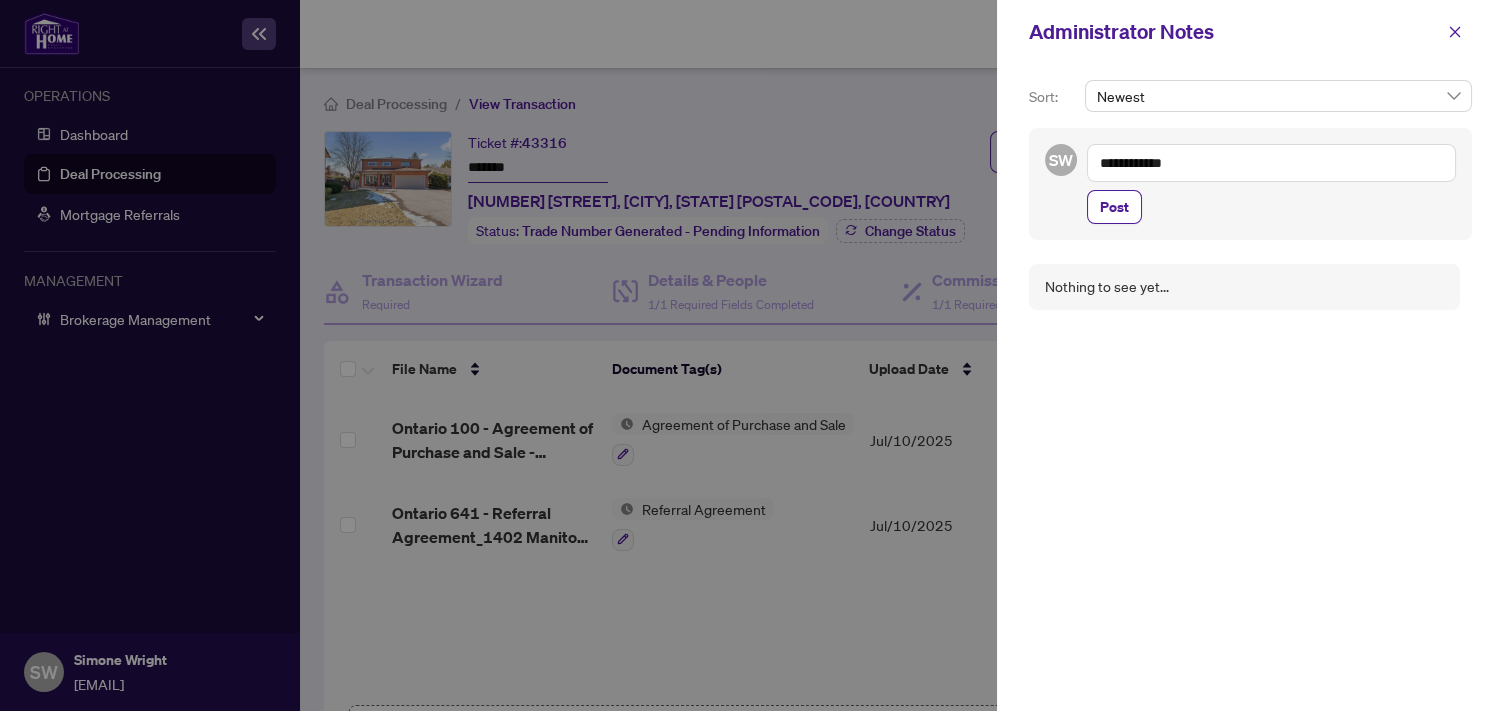 click on "**********" at bounding box center [1271, 163] 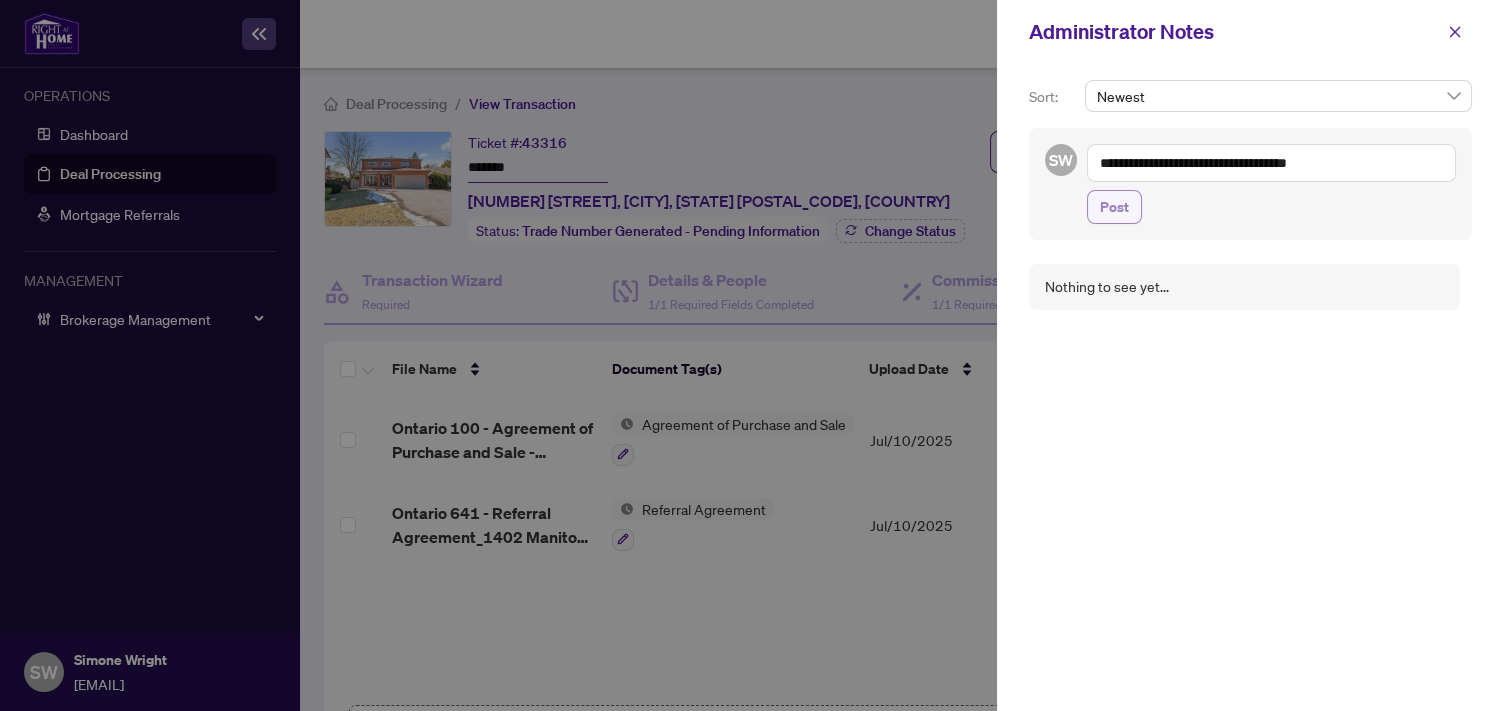 click on "Post" at bounding box center (1114, 207) 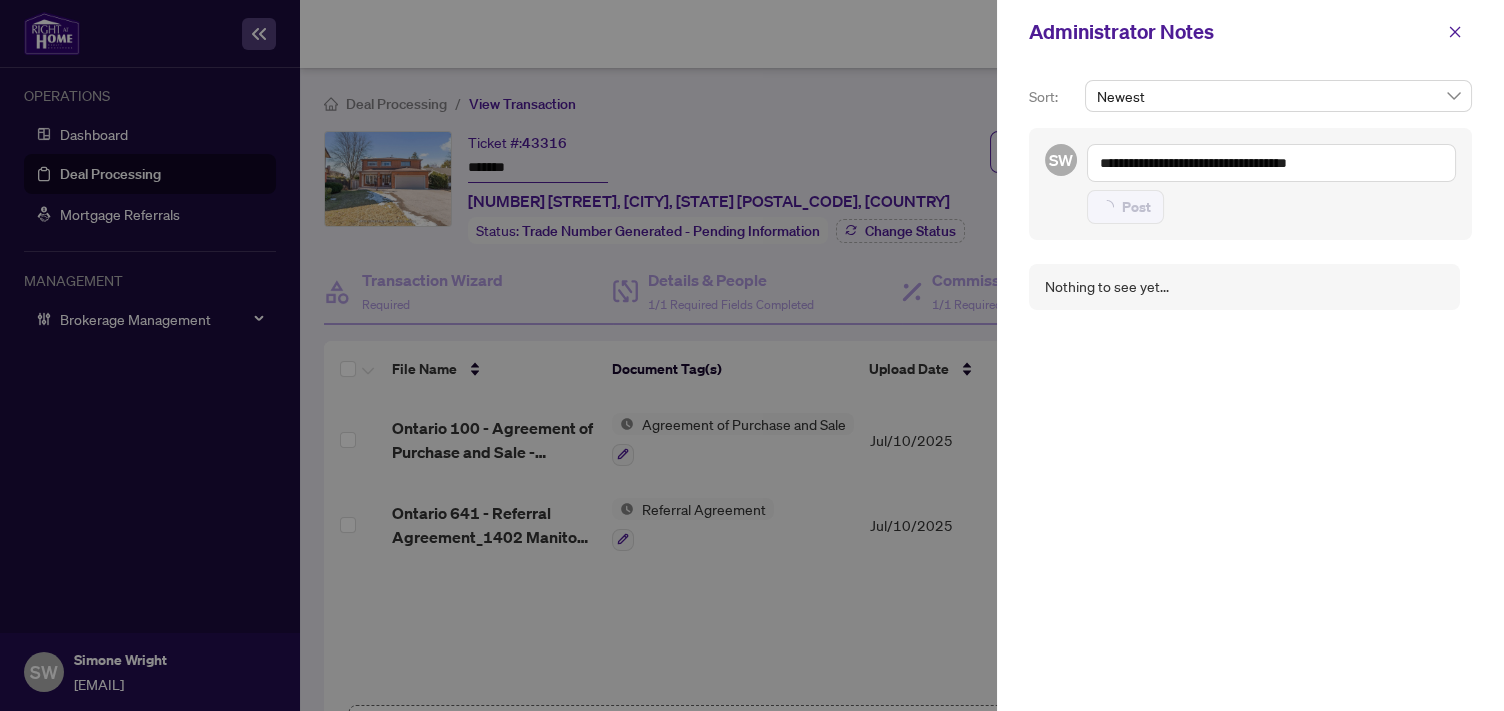 type 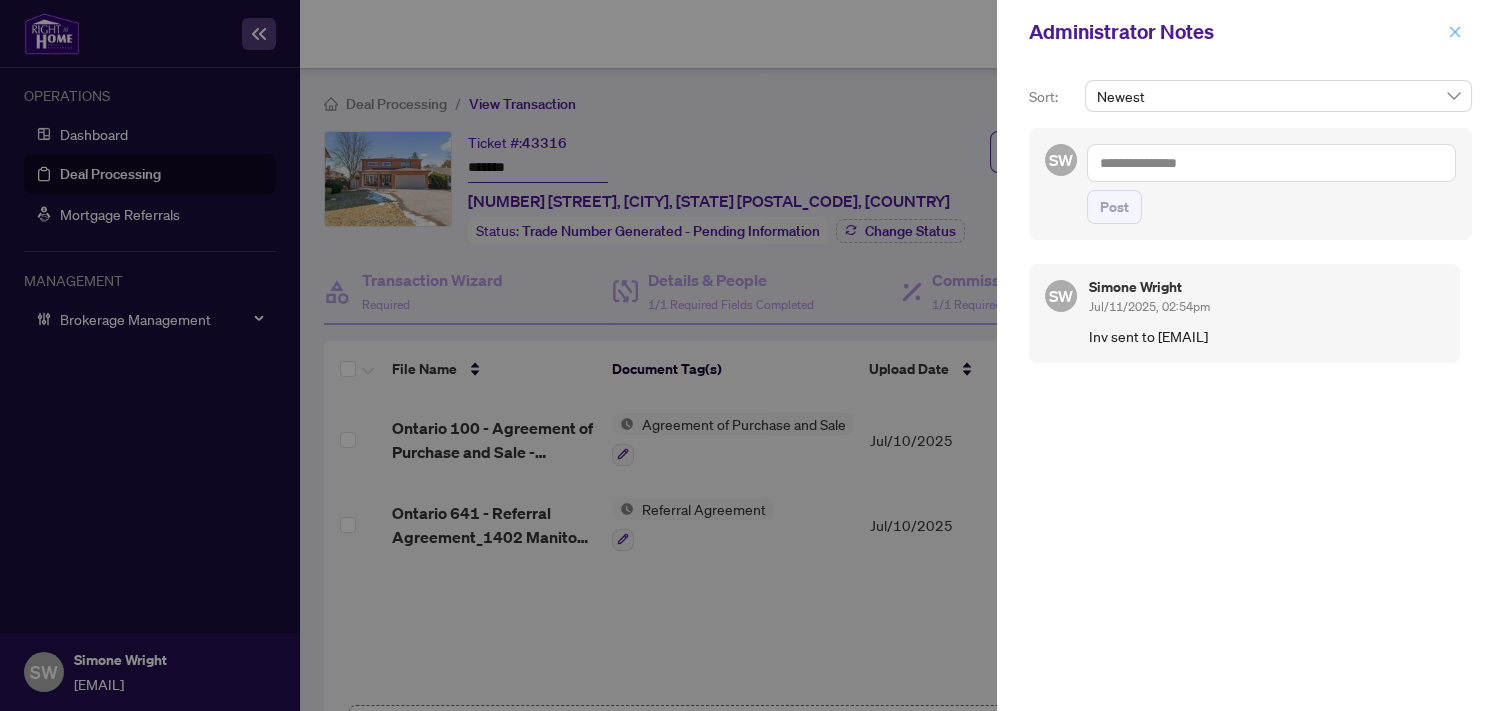 click 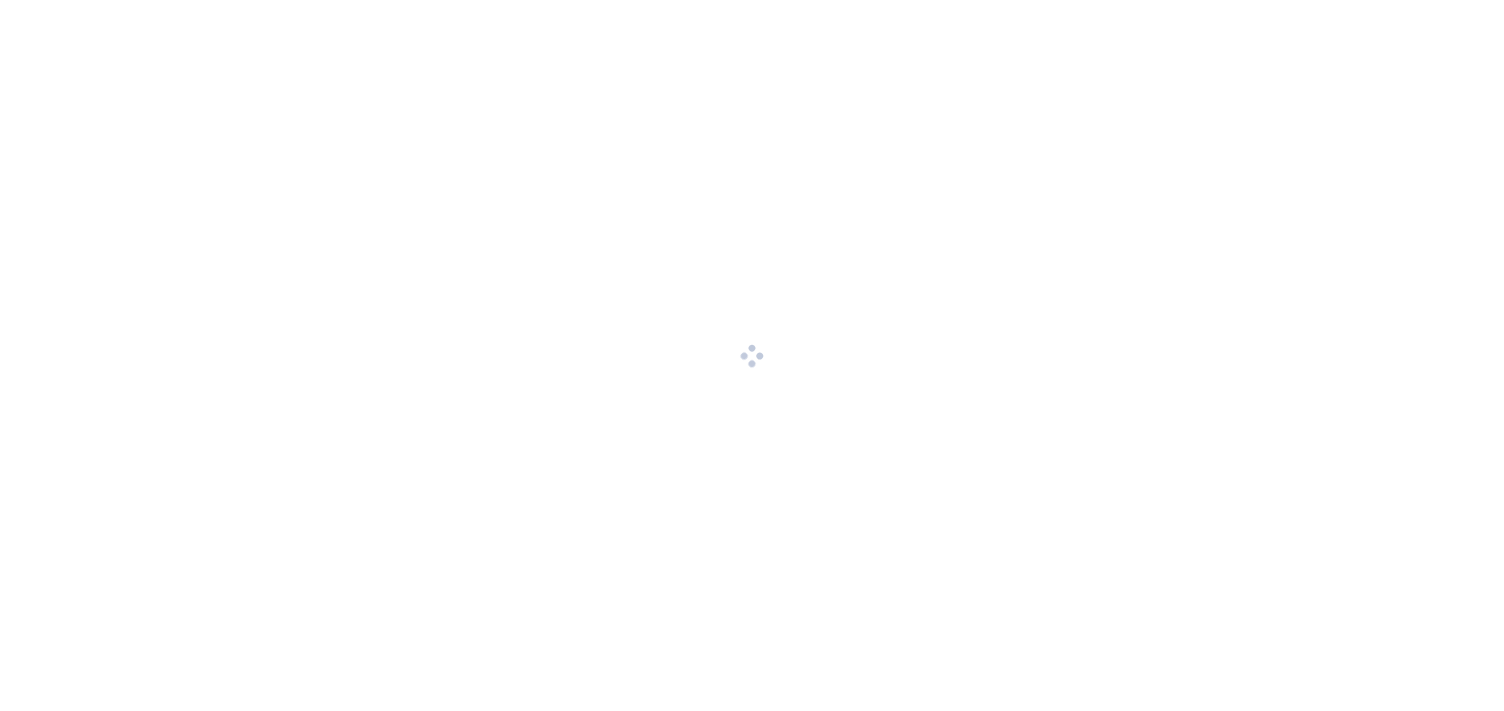 scroll, scrollTop: 0, scrollLeft: 0, axis: both 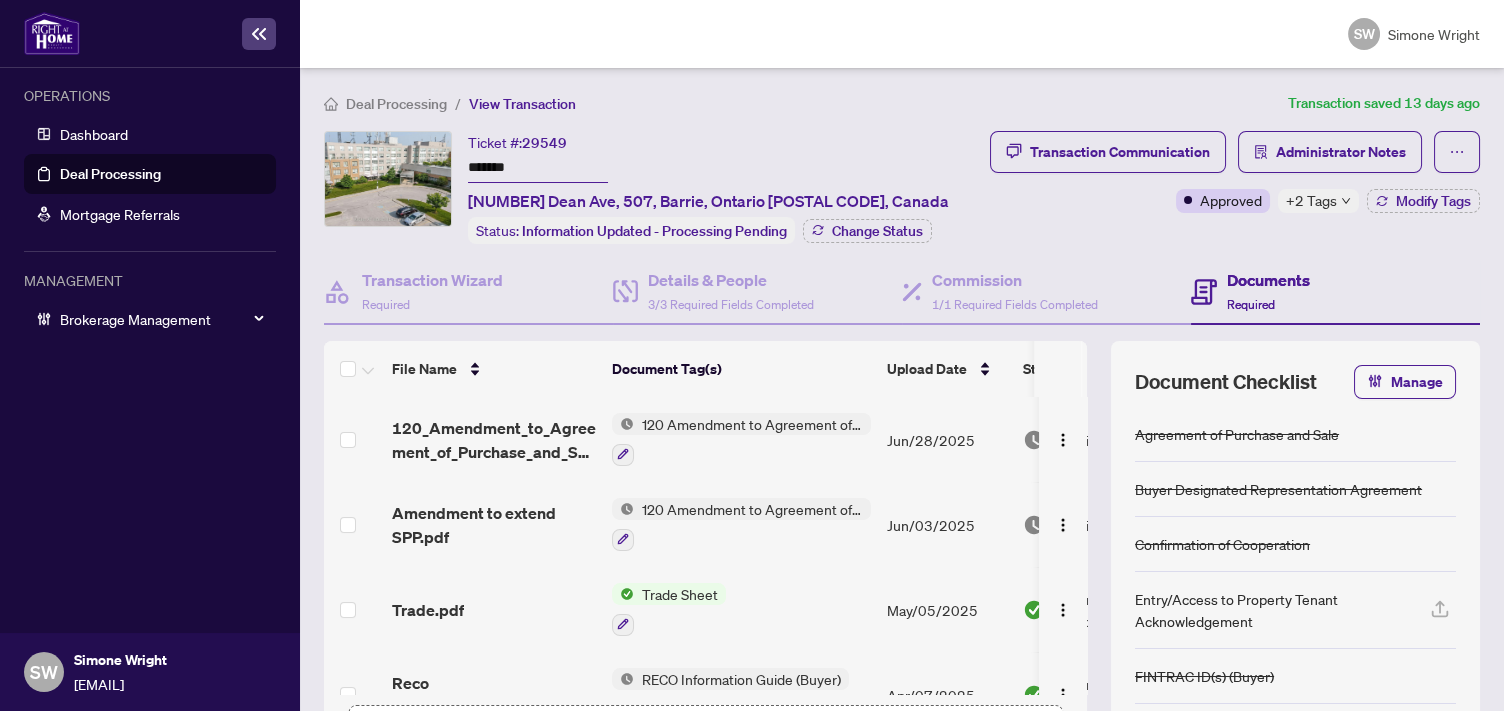 click on "*******" at bounding box center [538, 168] 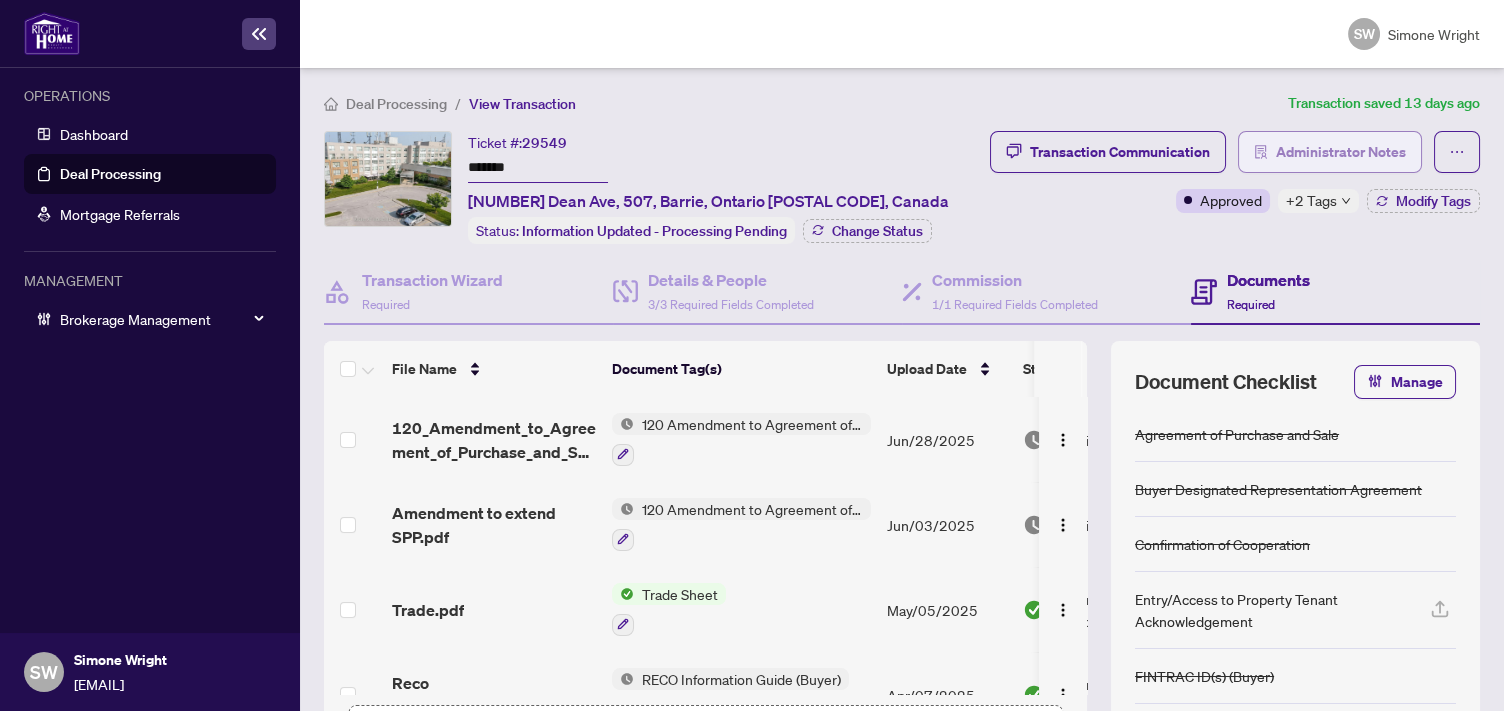 click on "Administrator Notes" at bounding box center [1341, 152] 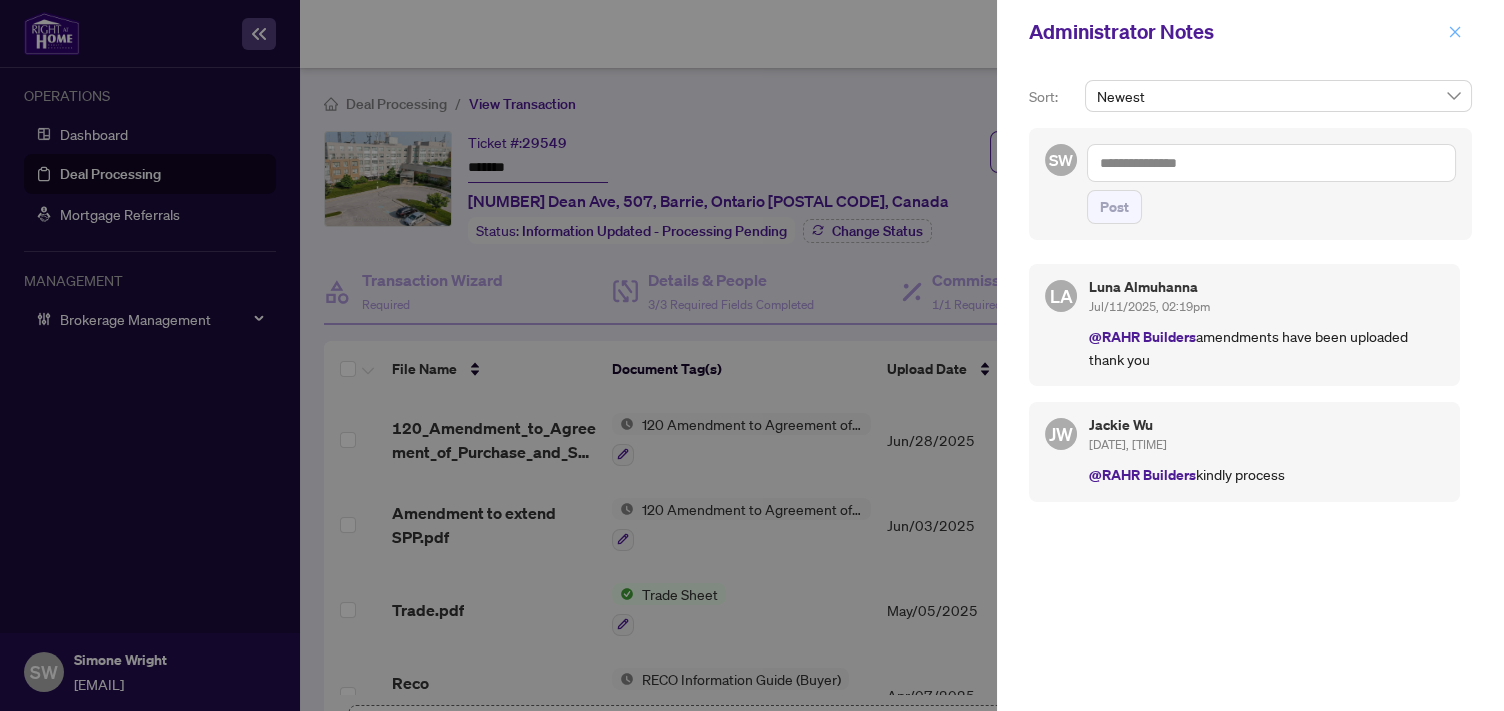 click 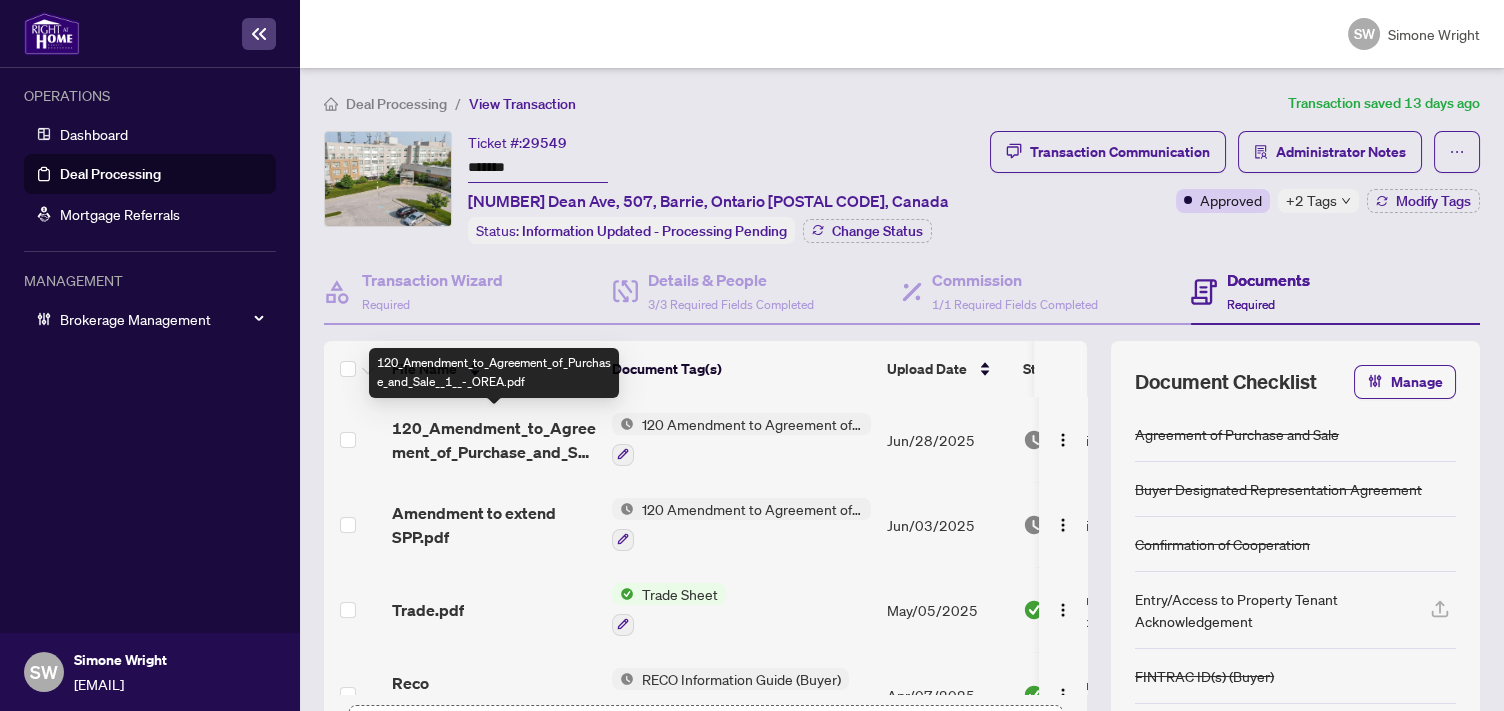 click on "120_Amendment_to_Agreement_of_Purchase_and_Sale__1__-_OREA.pdf" at bounding box center (494, 440) 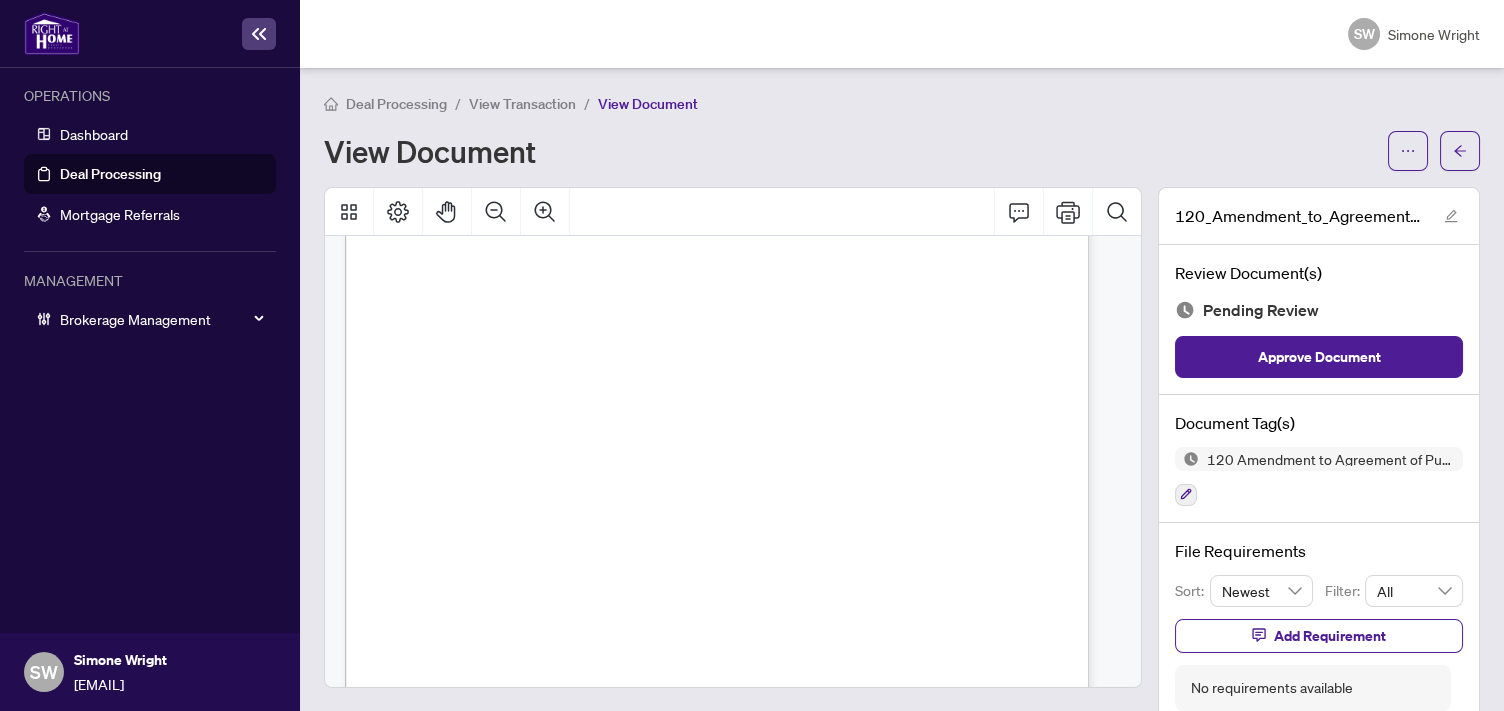 scroll, scrollTop: 1444, scrollLeft: 0, axis: vertical 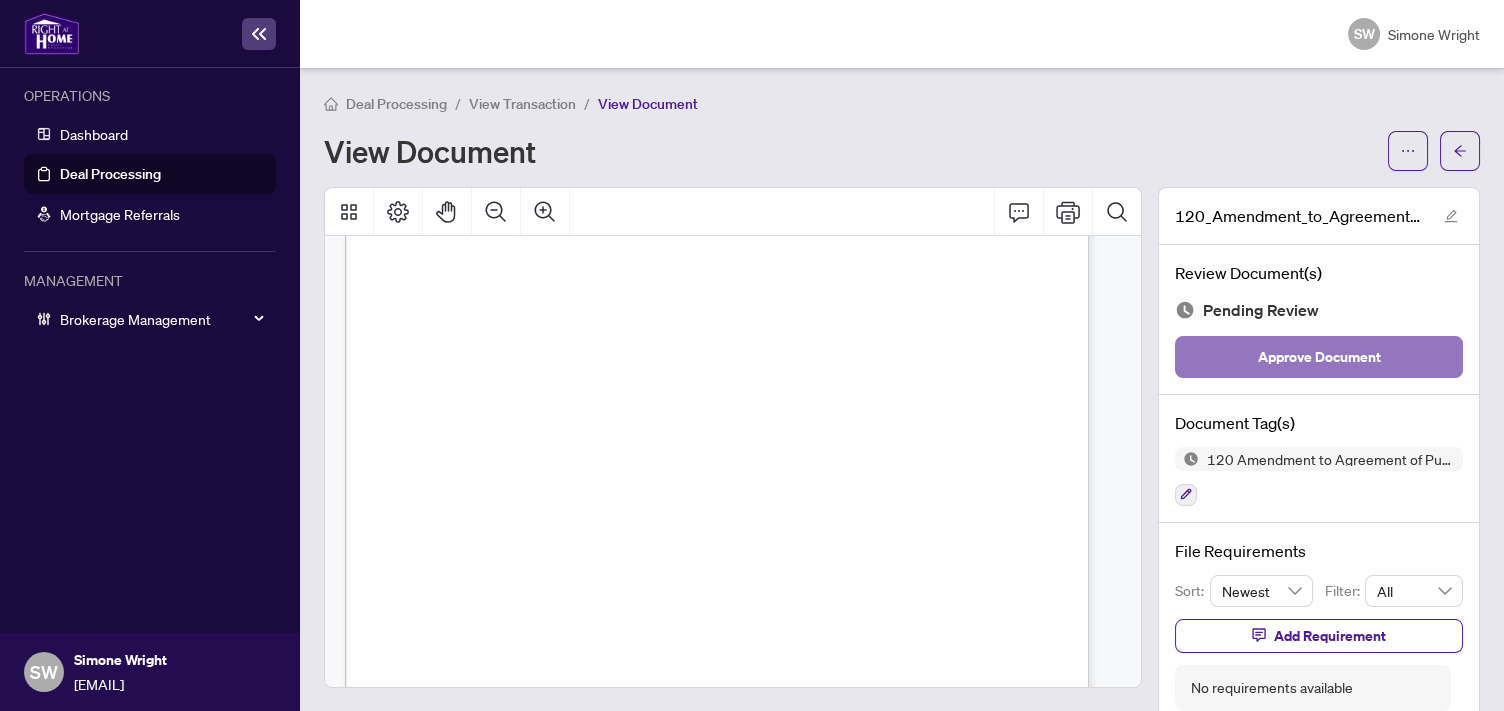 click on "Approve Document" at bounding box center [1319, 357] 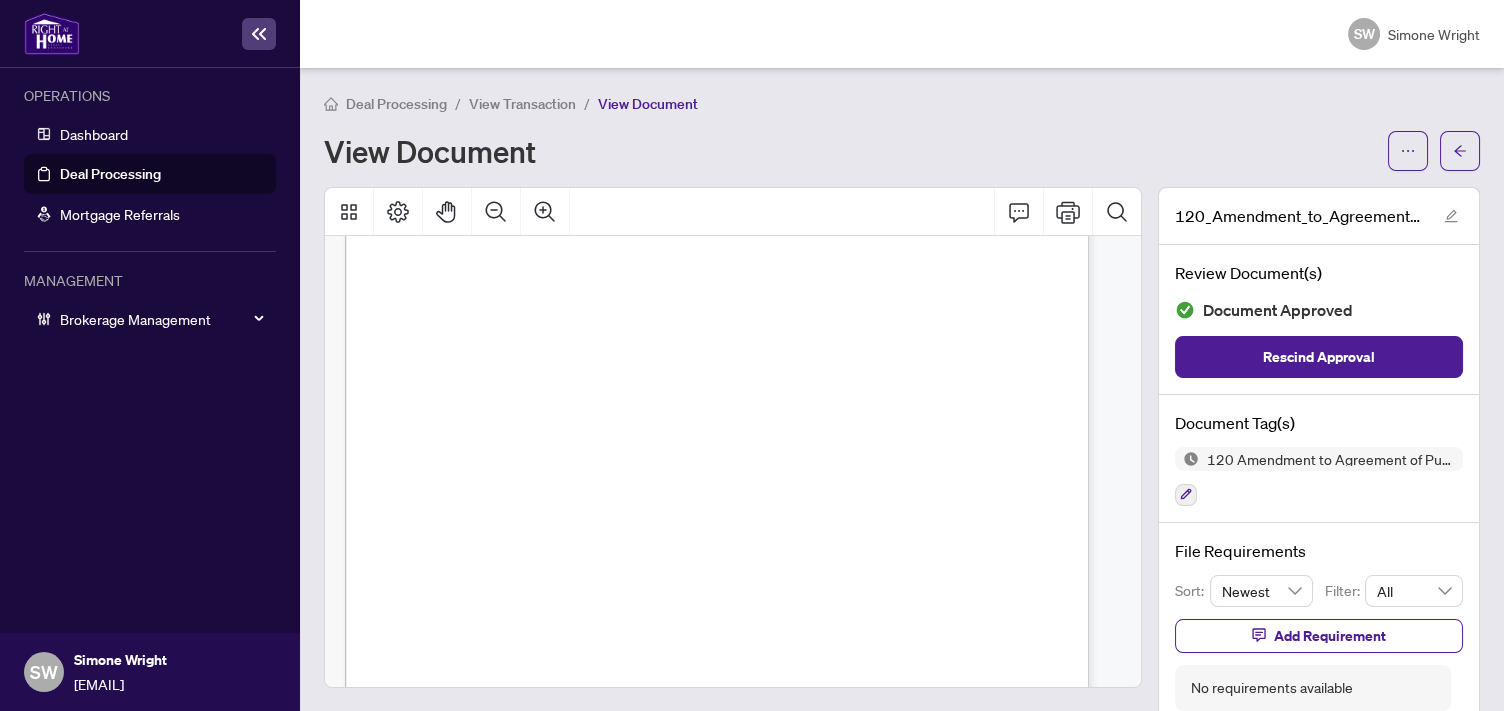 click at bounding box center (1460, 151) 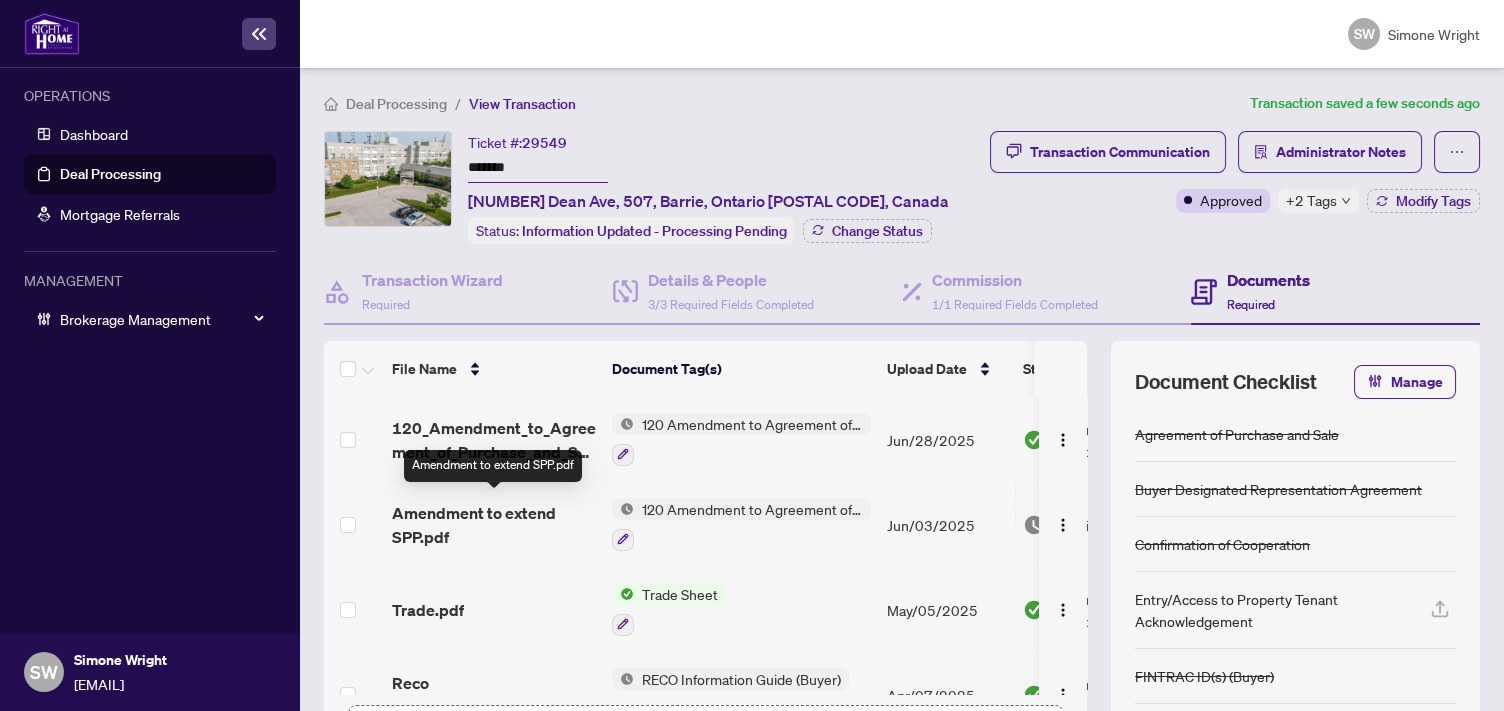 click on "Amendment to extend SPP.pdf" at bounding box center [494, 525] 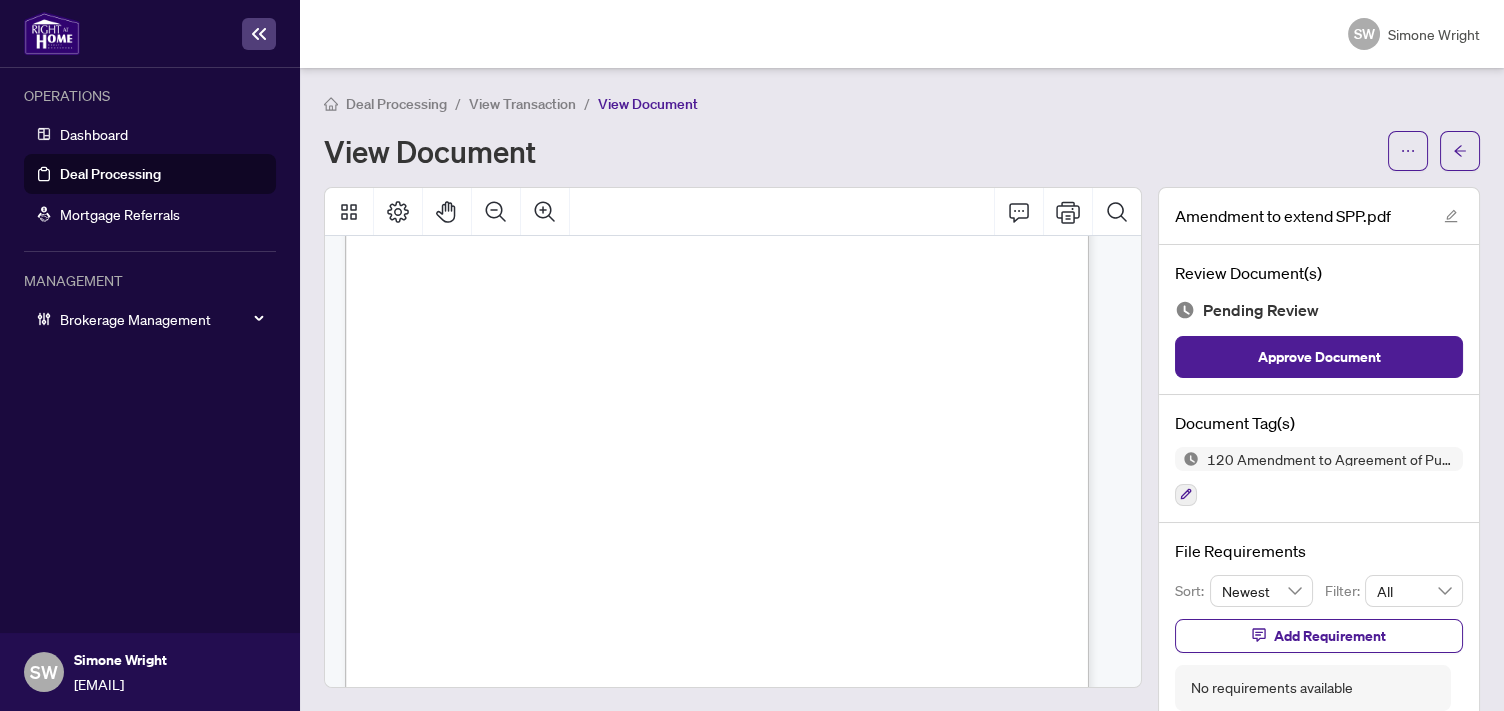scroll, scrollTop: 333, scrollLeft: 0, axis: vertical 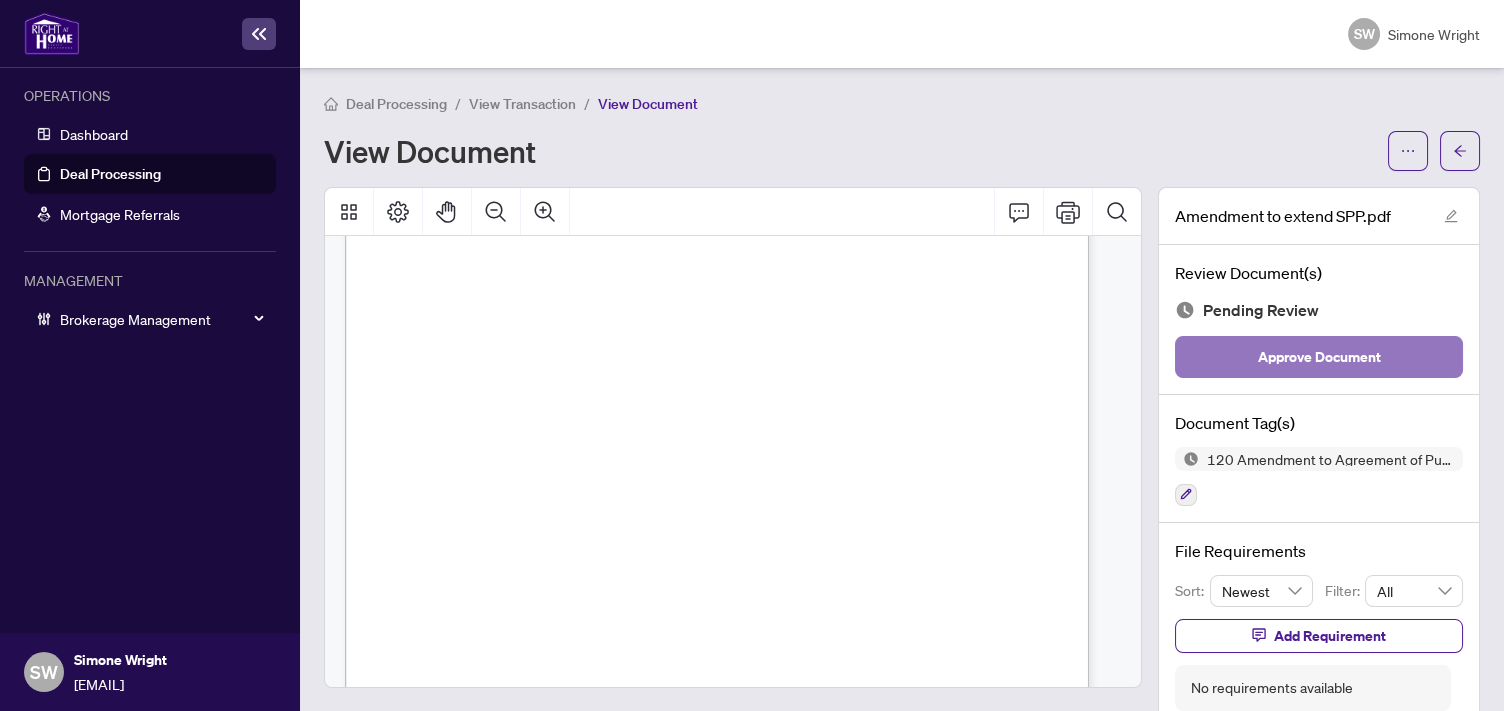 click on "Approve Document" at bounding box center (1319, 357) 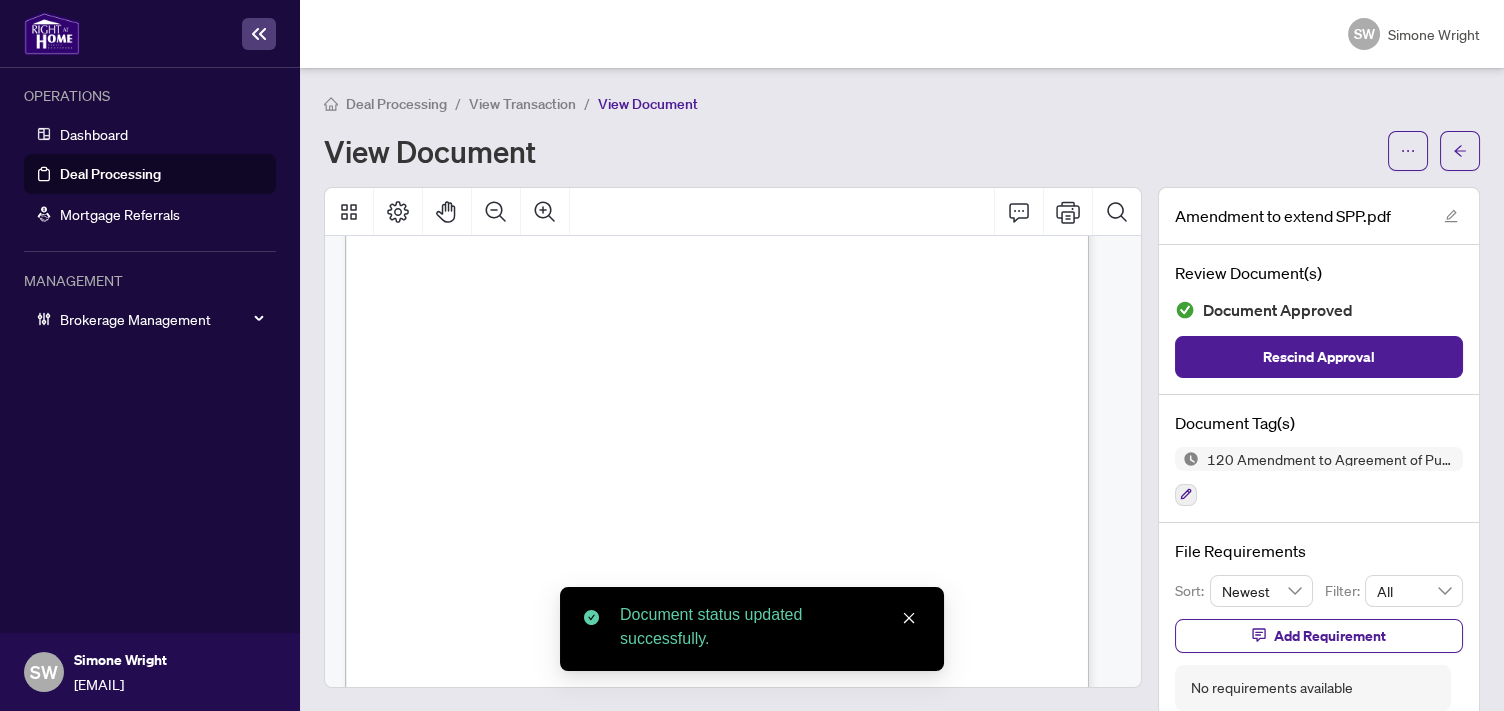 click at bounding box center [1460, 151] 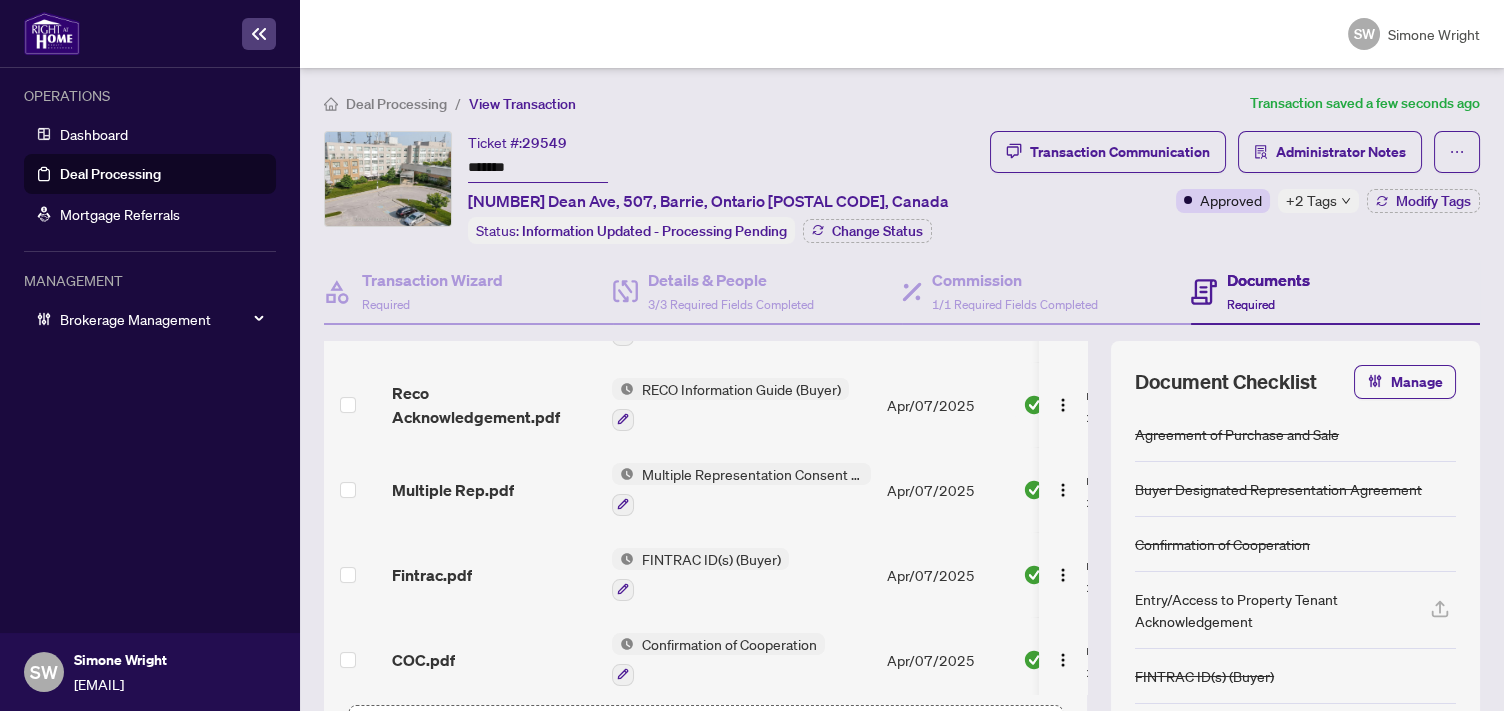 scroll, scrollTop: 0, scrollLeft: 0, axis: both 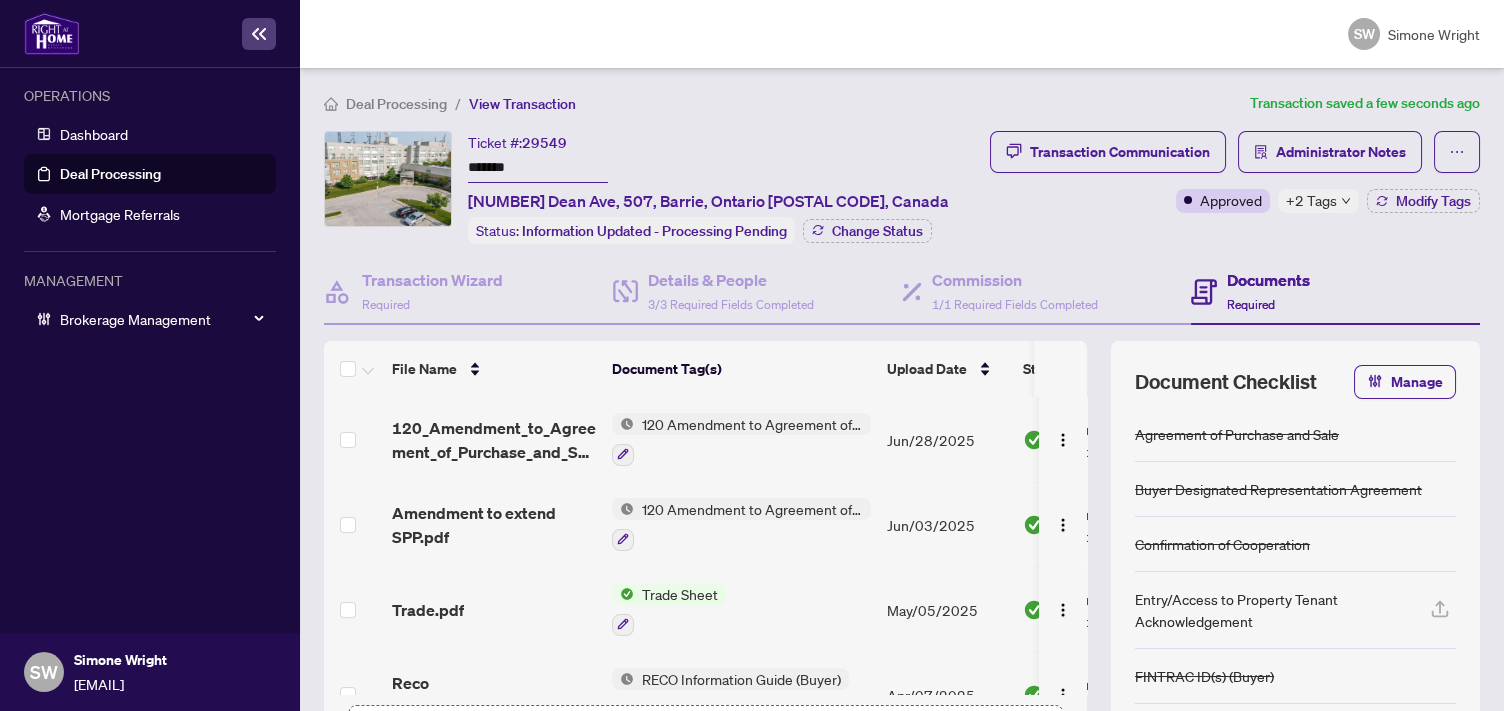 click on "+2 Tags" at bounding box center (1318, 201) 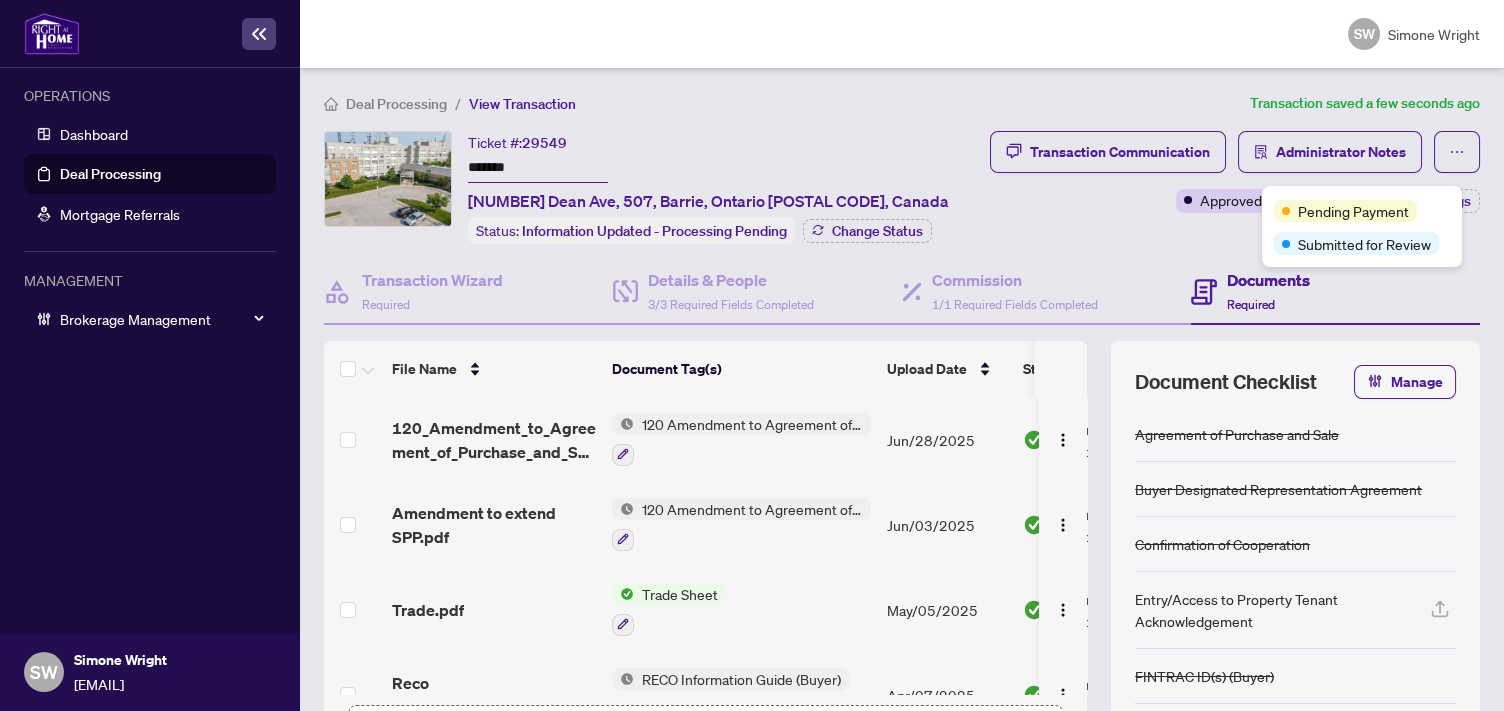 click on "Deal Processing / View Transaction Transaction saved   a few seconds ago Ticket #:  29549 ******* 507-90 Dean Ave, Barrie, Ontario L4N 0M3, Canada Status:   Information Updated - Processing Pending Change Status Transaction Communication Administrator Notes Approved +2 Tags Modify Tags Transaction Wizard Required Details & People 3/3 Required Fields Completed Commission 1/1 Required Fields Completed Documents Required File Name Document Tag(s) Upload Date Status             120_Amendment_to_Agreement_of_Purchase_and_Sale__1__-_OREA.pdf 120 Amendment to Agreement of Purchase and Sale Jun/28/2025 Document Approved Amendment to extend SPP.pdf 120 Amendment to Agreement of Purchase and Sale Jun/03/2025 Document Approved Trade.pdf Trade Sheet May/05/2025 Document Approved Reco Acknowledgement.pdf RECO Information Guide (Buyer) Apr/07/2025 Document Approved Multiple Rep.pdf Multiple Representation Consent Form (Buyer) Apr/07/2025 Document Approved Fintrac.pdf FINTRAC ID(s) (Buyer) Apr/07/2025 COC.pdf     25" at bounding box center [902, 470] 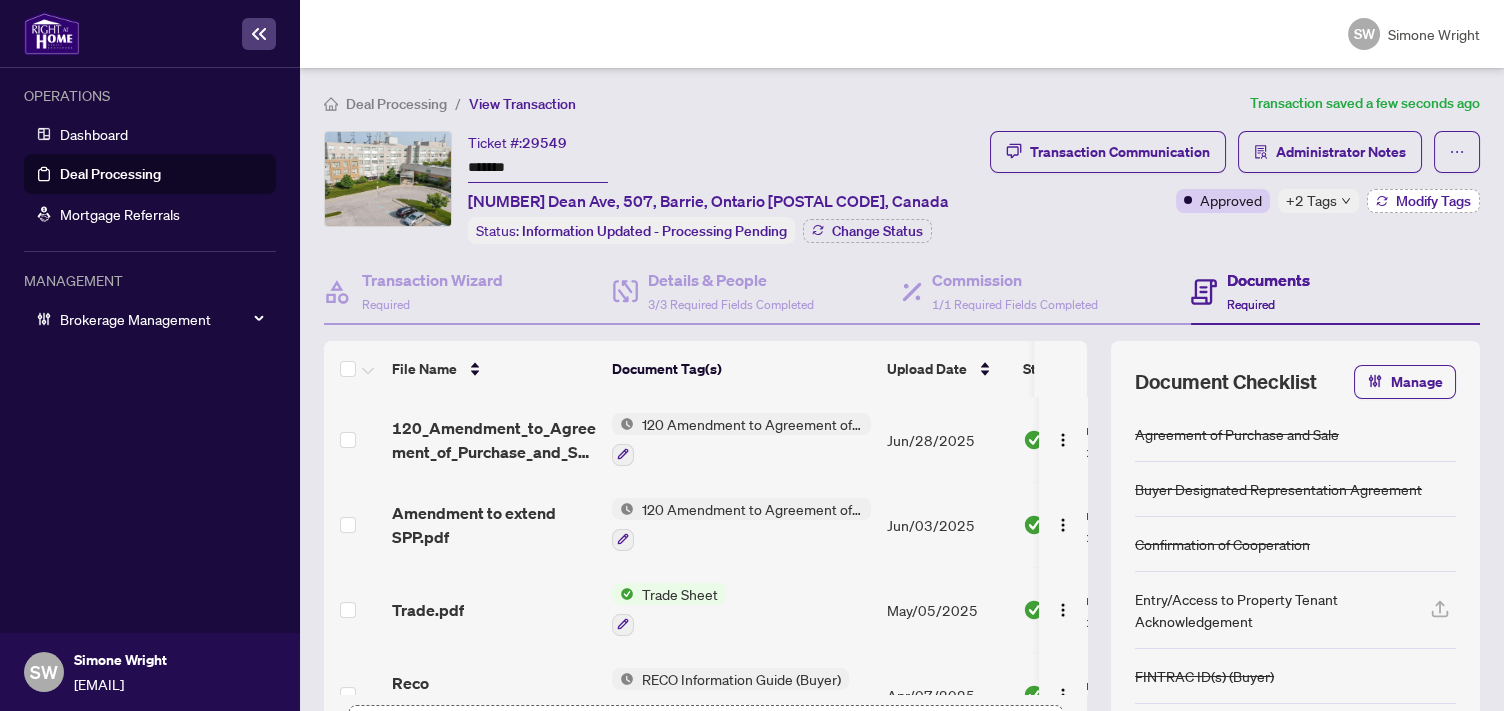 click on "Modify Tags" at bounding box center (1423, 201) 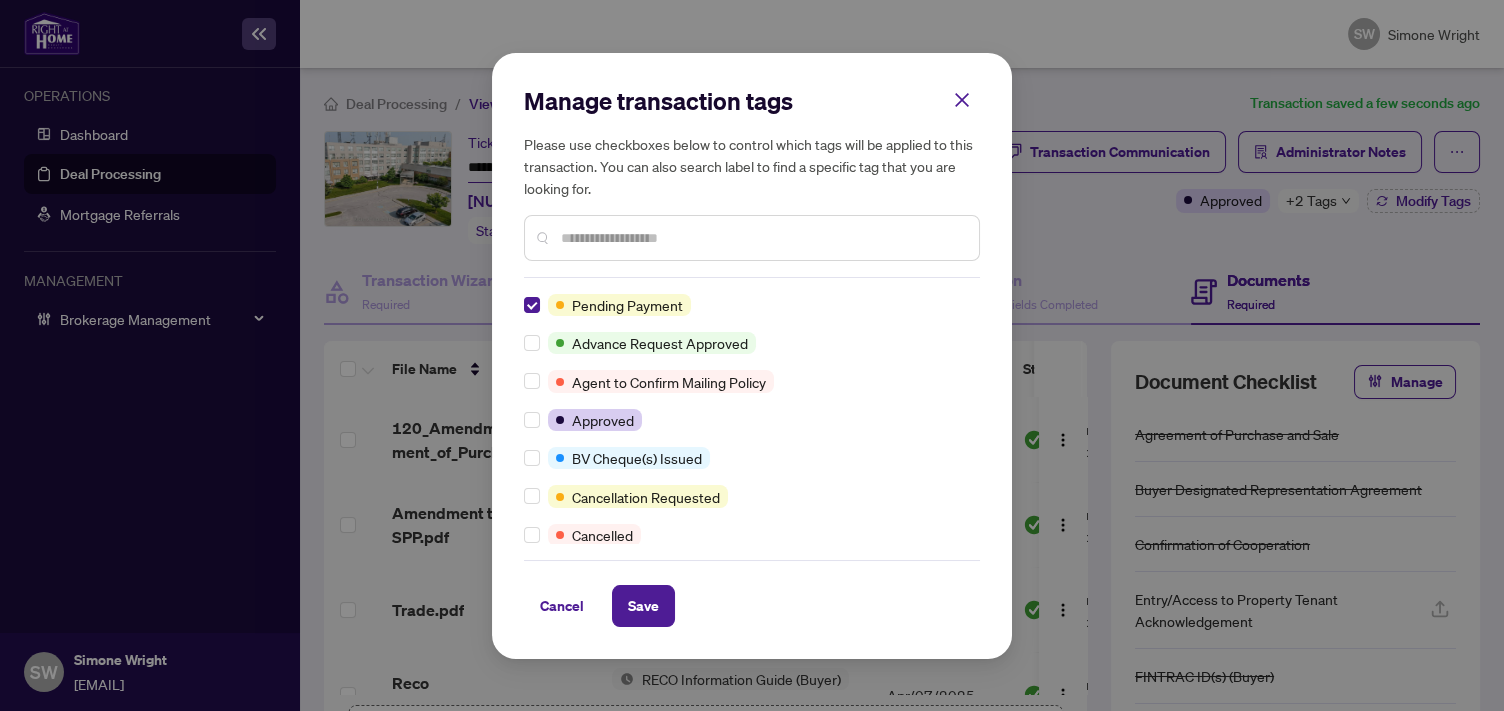 scroll, scrollTop: 0, scrollLeft: 0, axis: both 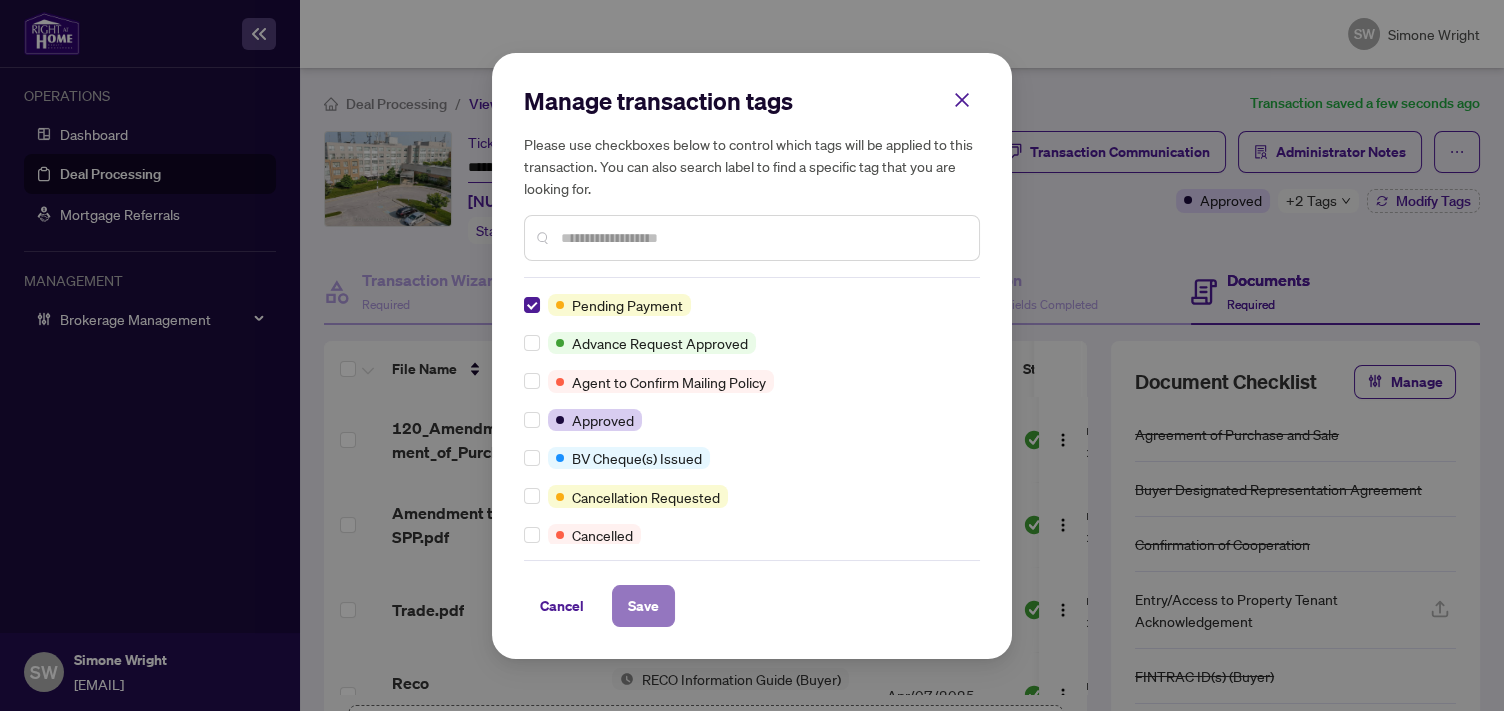 click on "Save" at bounding box center (643, 606) 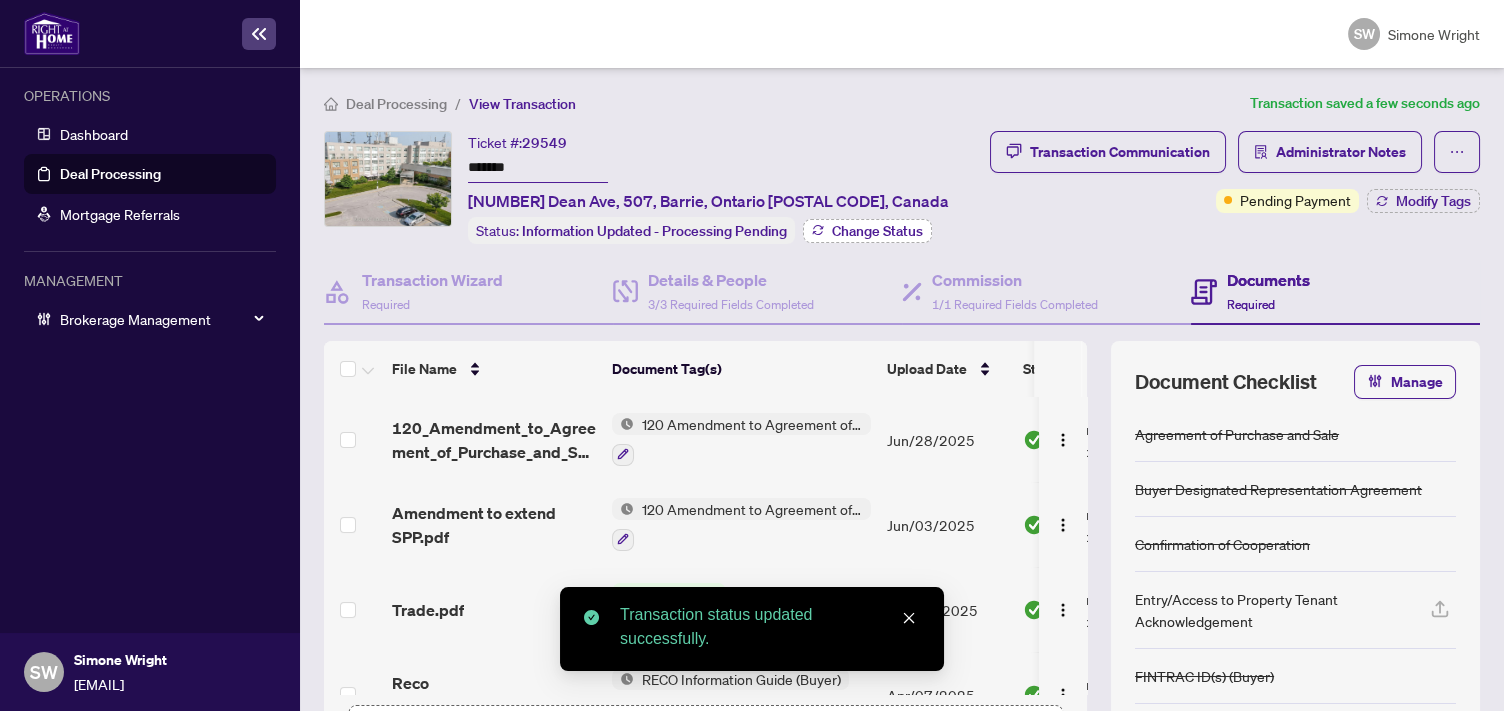 click on "Change Status" at bounding box center (877, 231) 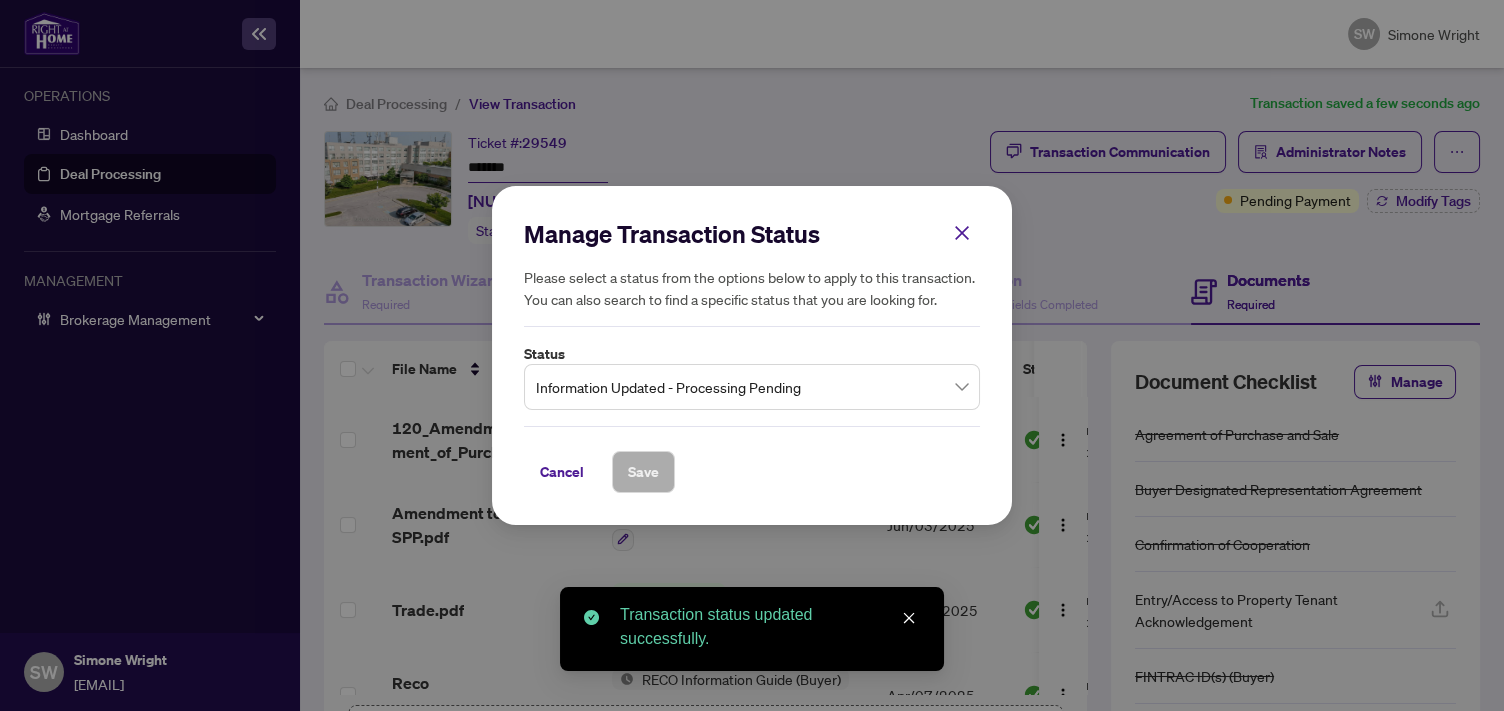 click on "Information Updated - Processing Pending" at bounding box center [752, 387] 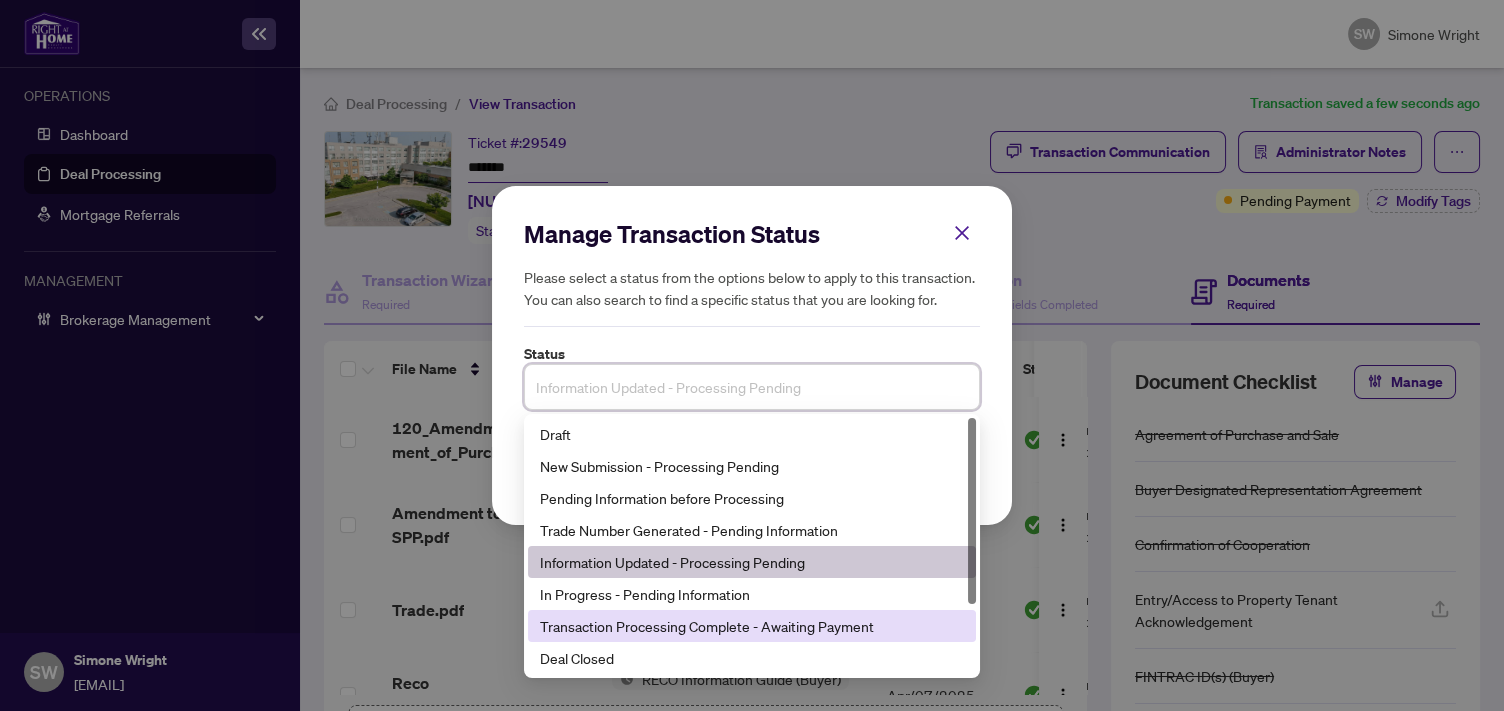 click on "Transaction Processing Complete - Awaiting Payment" at bounding box center [752, 626] 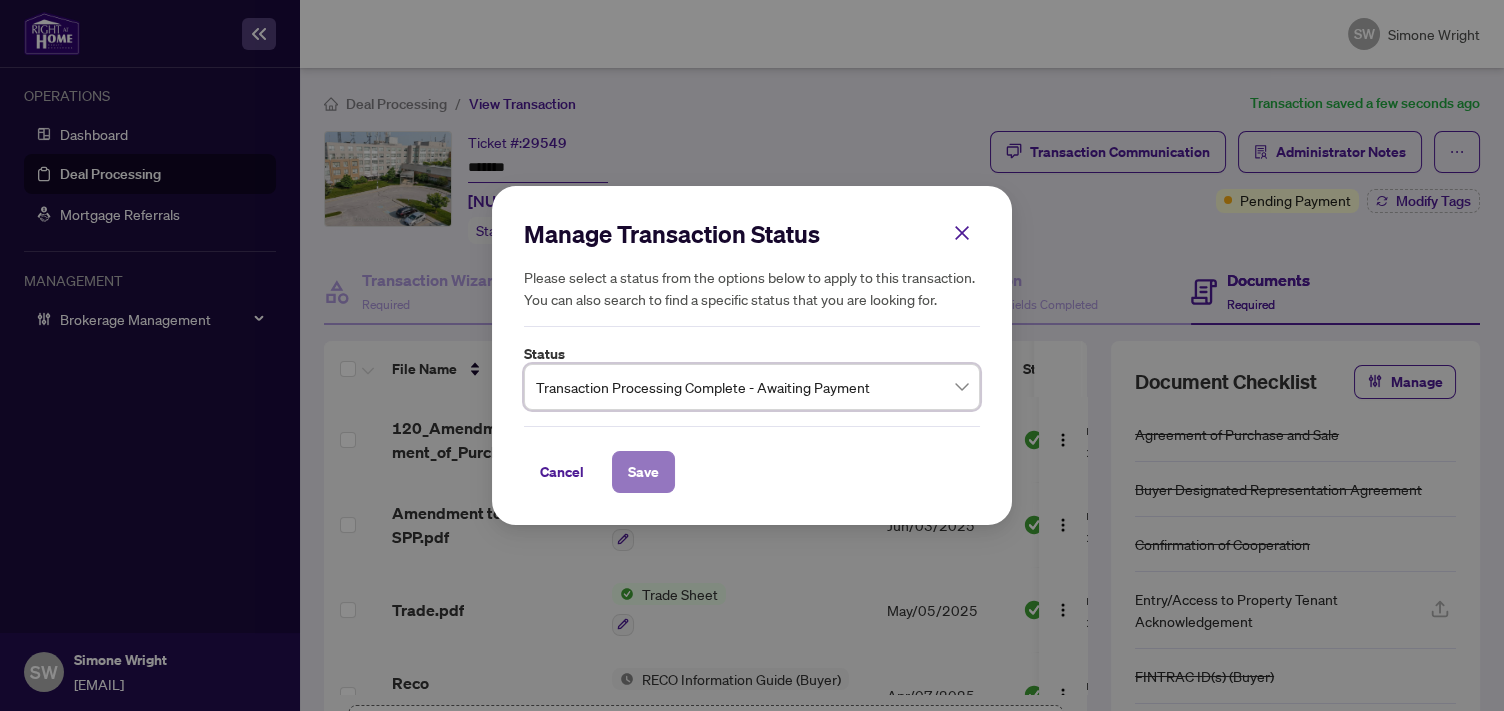 click on "Save" at bounding box center (643, 472) 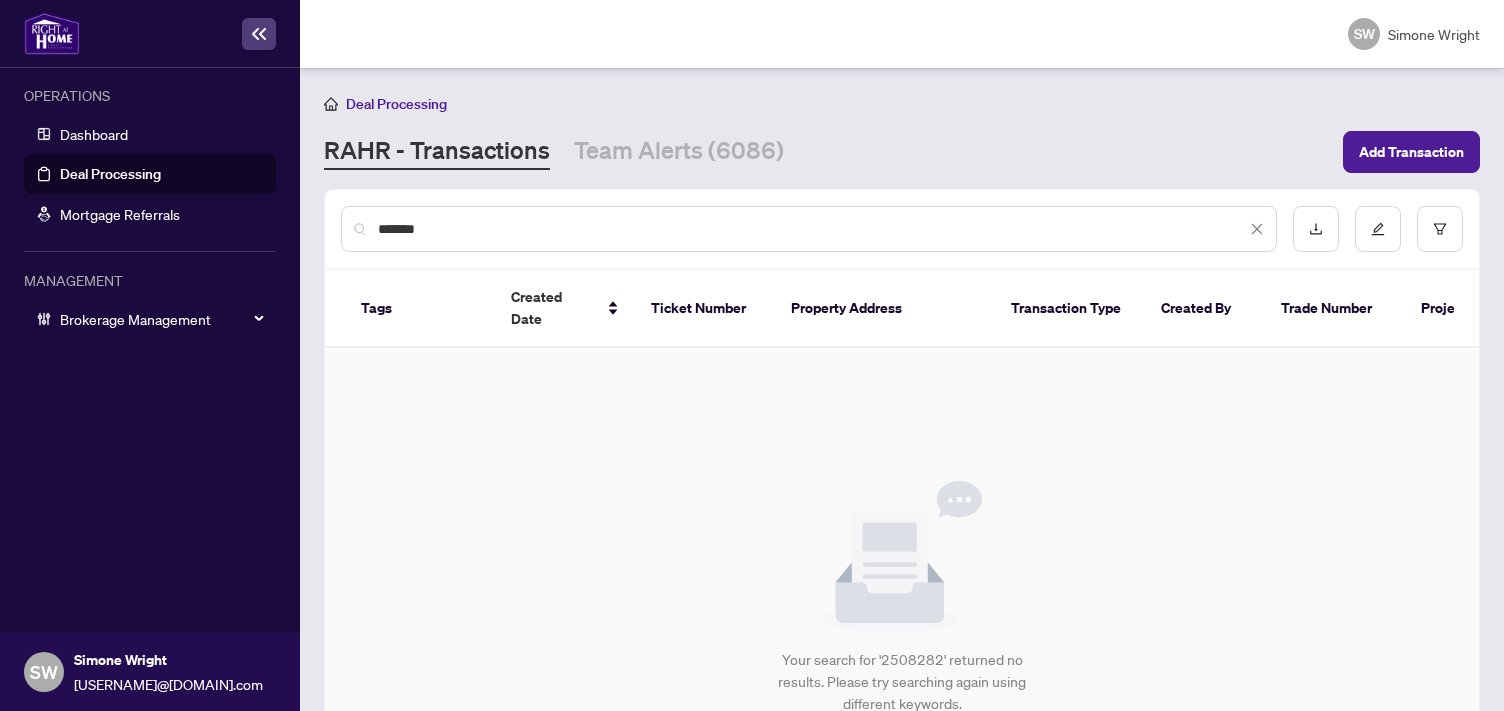 scroll, scrollTop: 0, scrollLeft: 0, axis: both 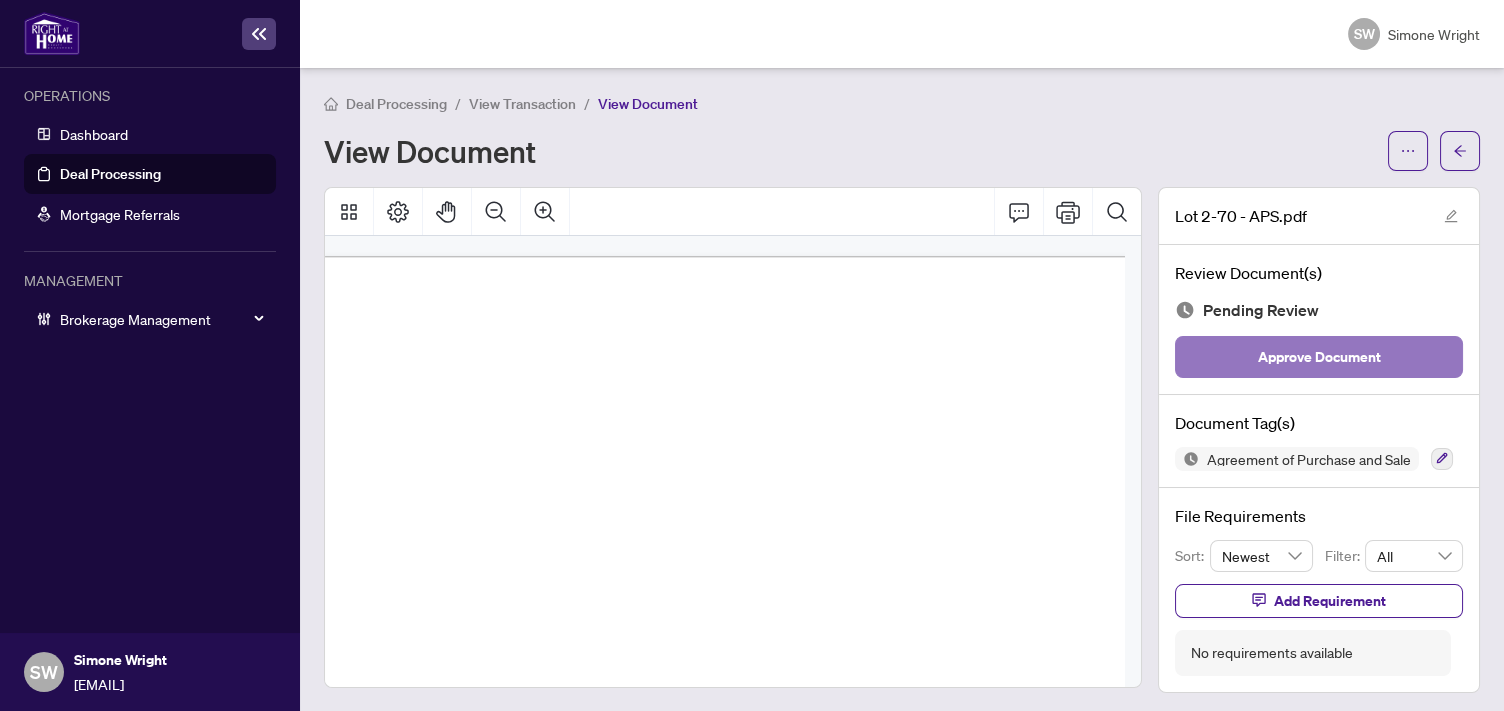 click on "Approve Document" at bounding box center [1319, 357] 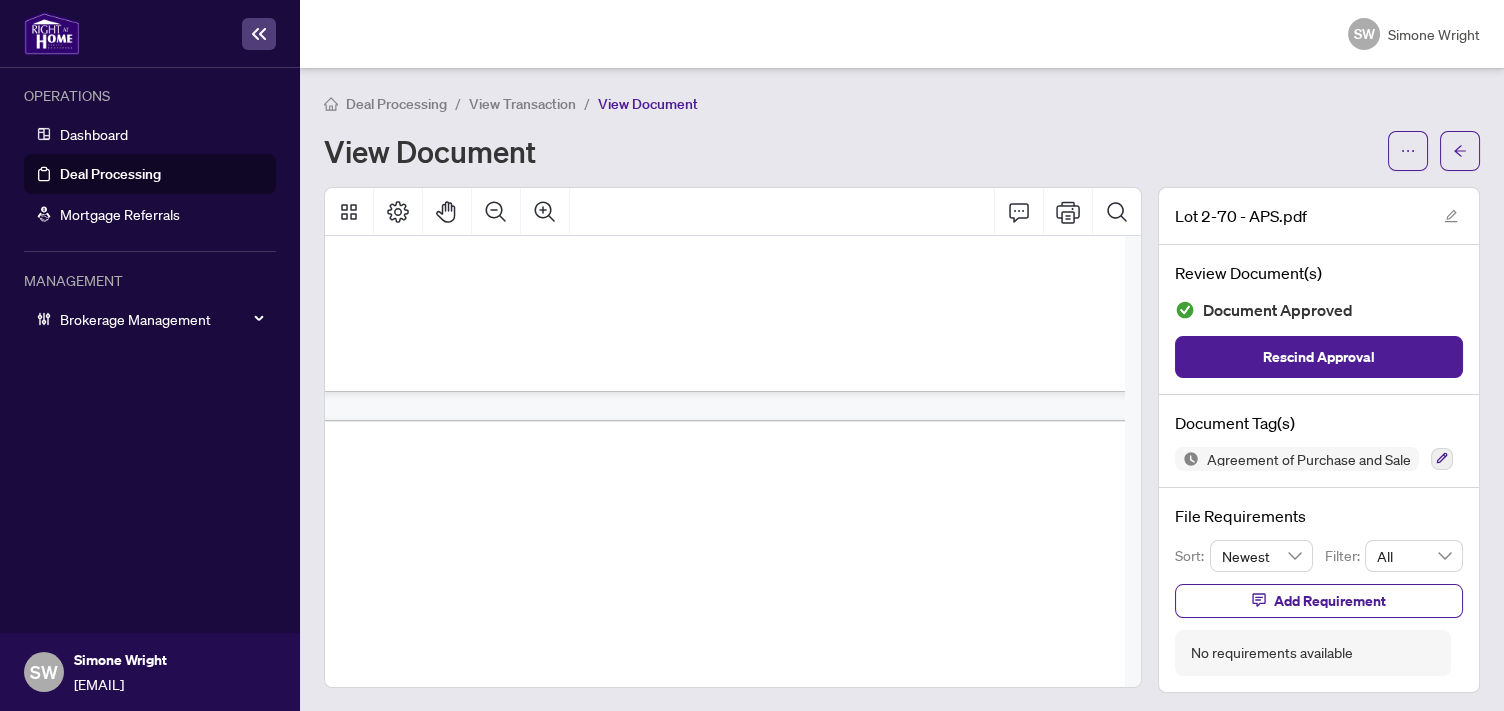 scroll, scrollTop: 5888, scrollLeft: 190, axis: both 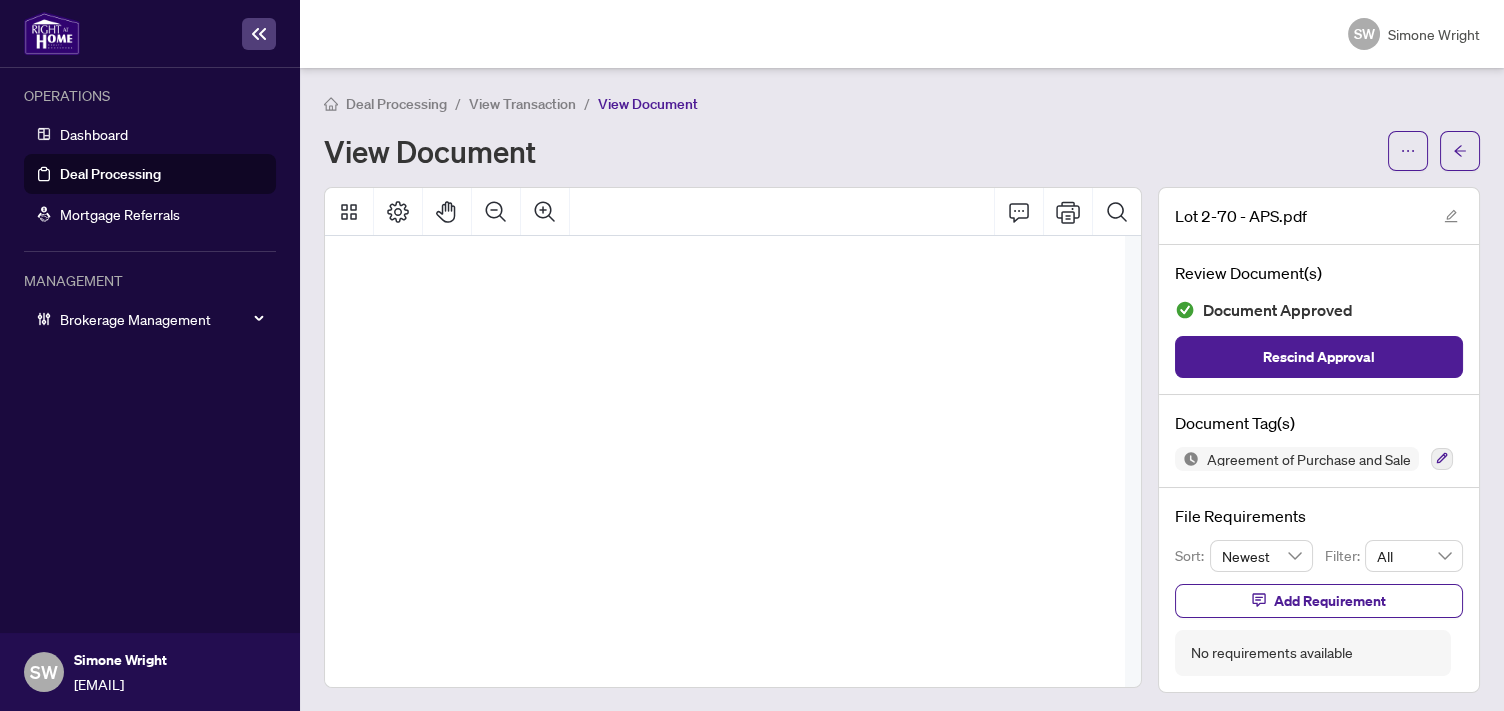 click on "View Transaction" at bounding box center (522, 104) 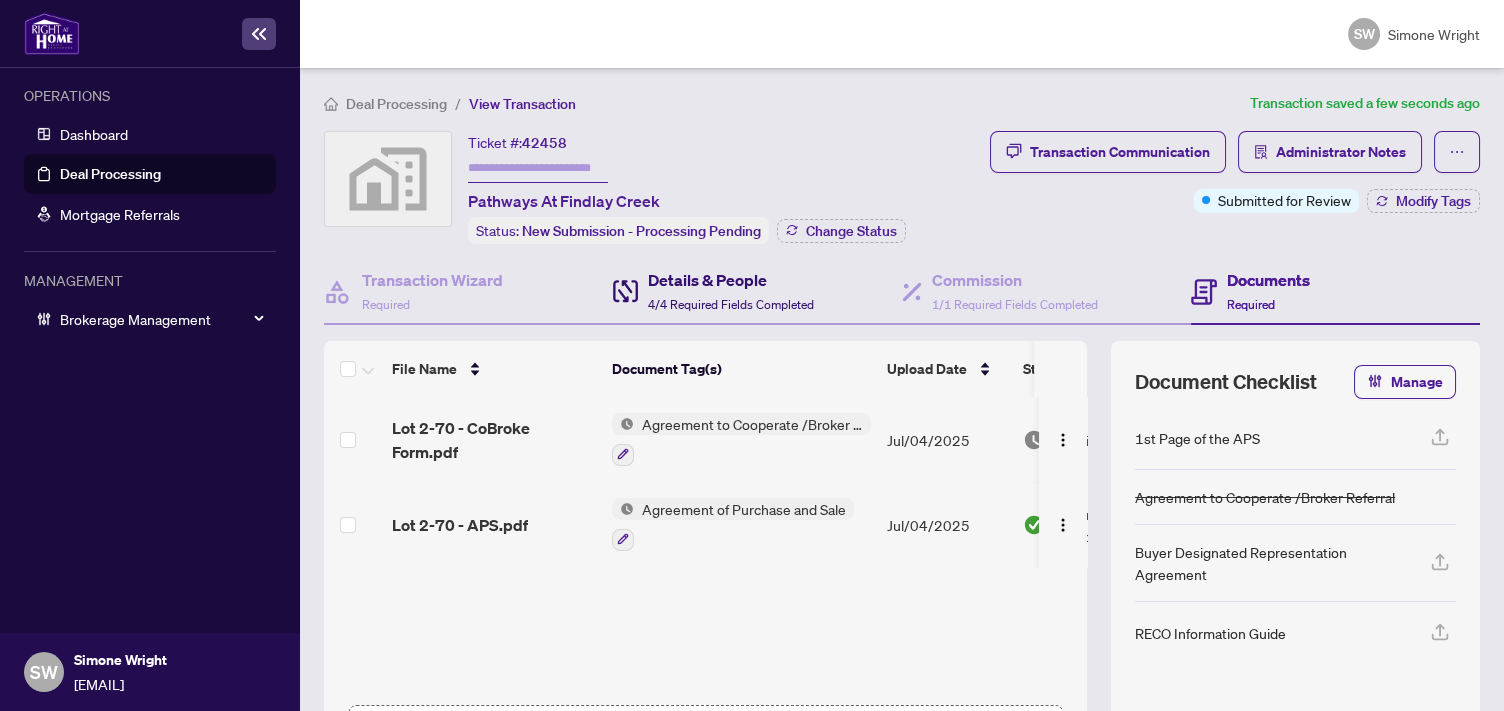 click on "4/4 Required Fields Completed" at bounding box center (731, 304) 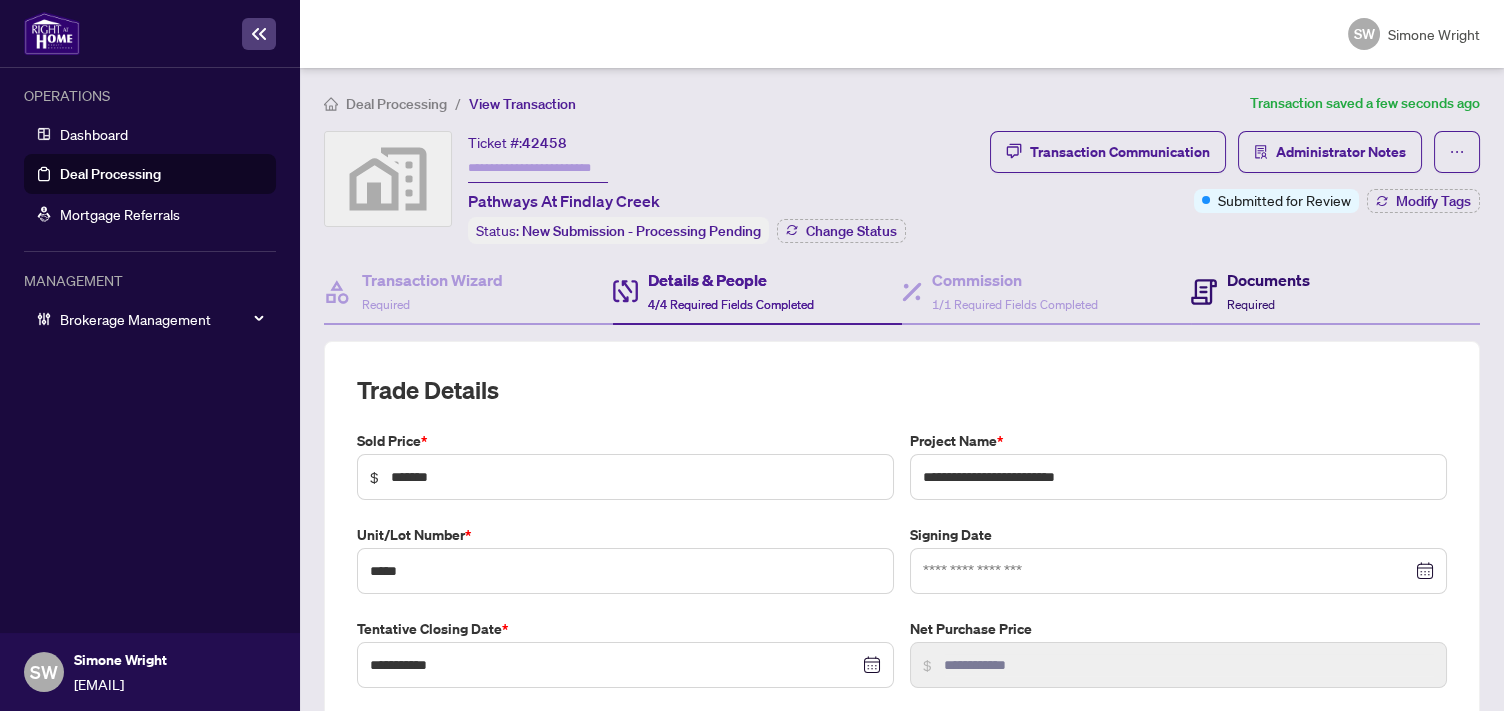 click on "Documents" at bounding box center (1268, 280) 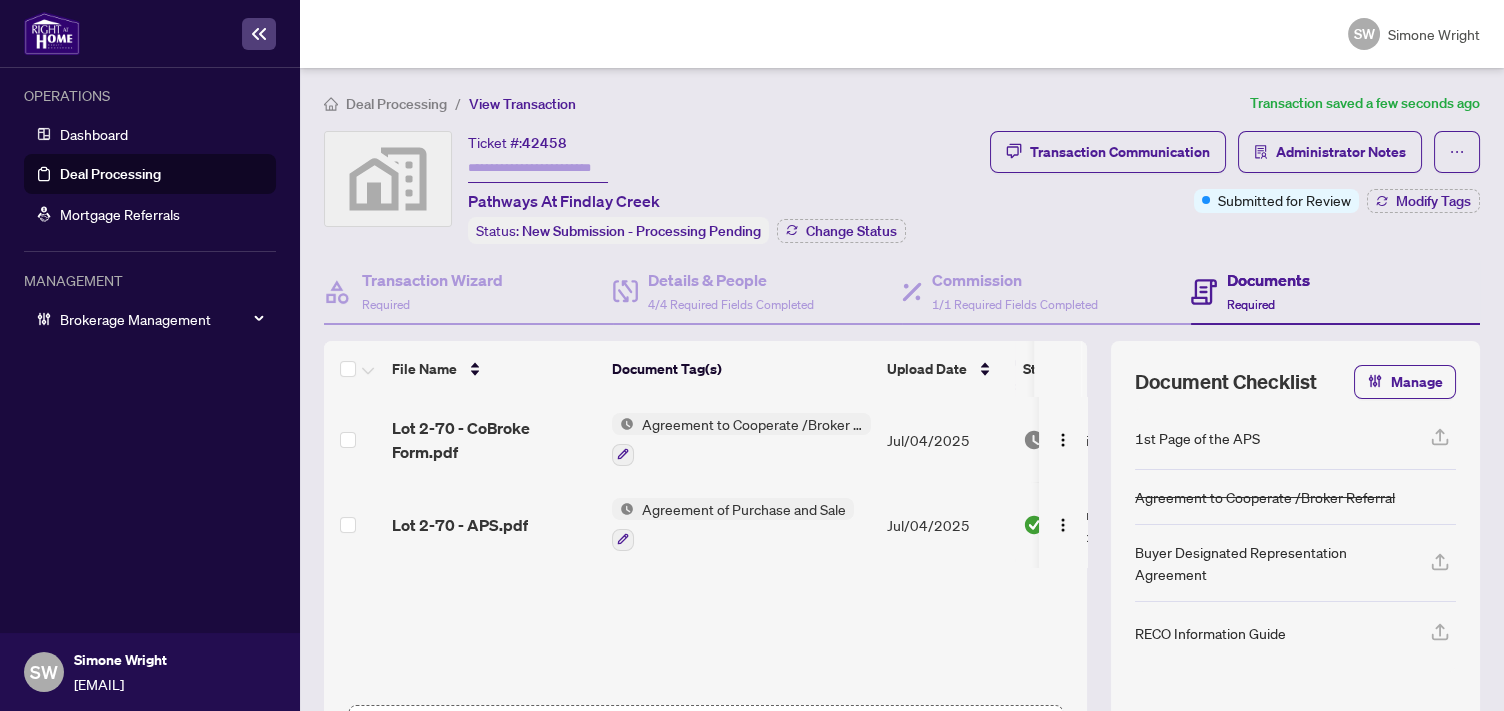 click on "Lot 2-70 - APS.pdf" at bounding box center (494, 524) 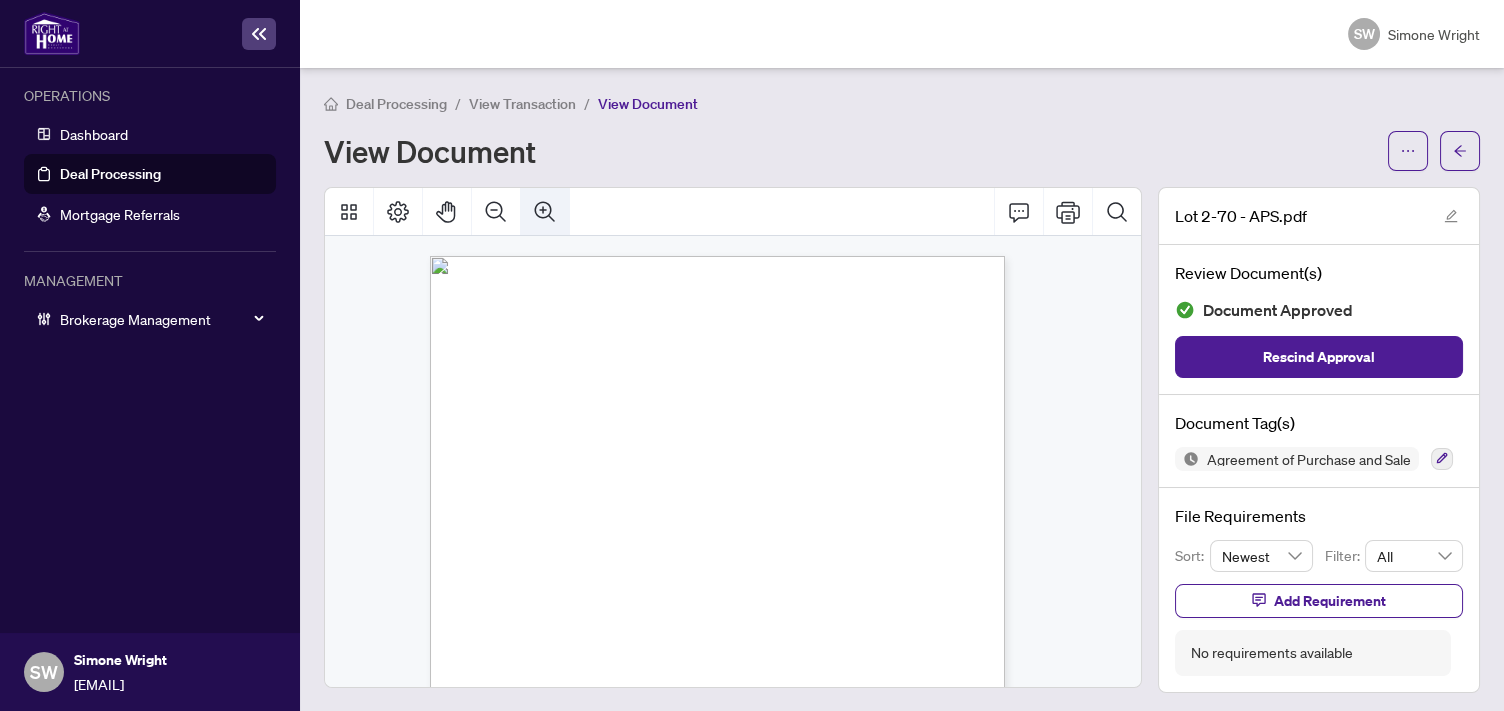 click 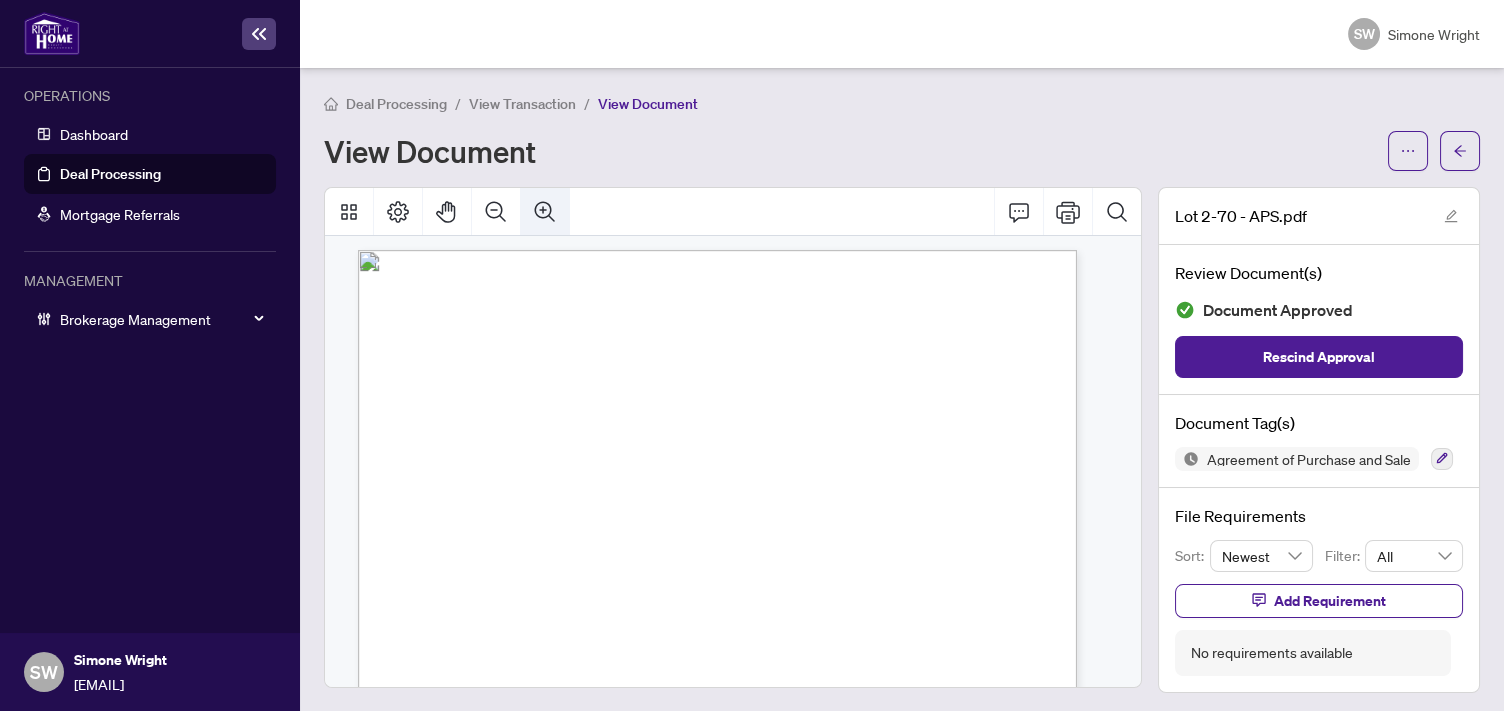 click 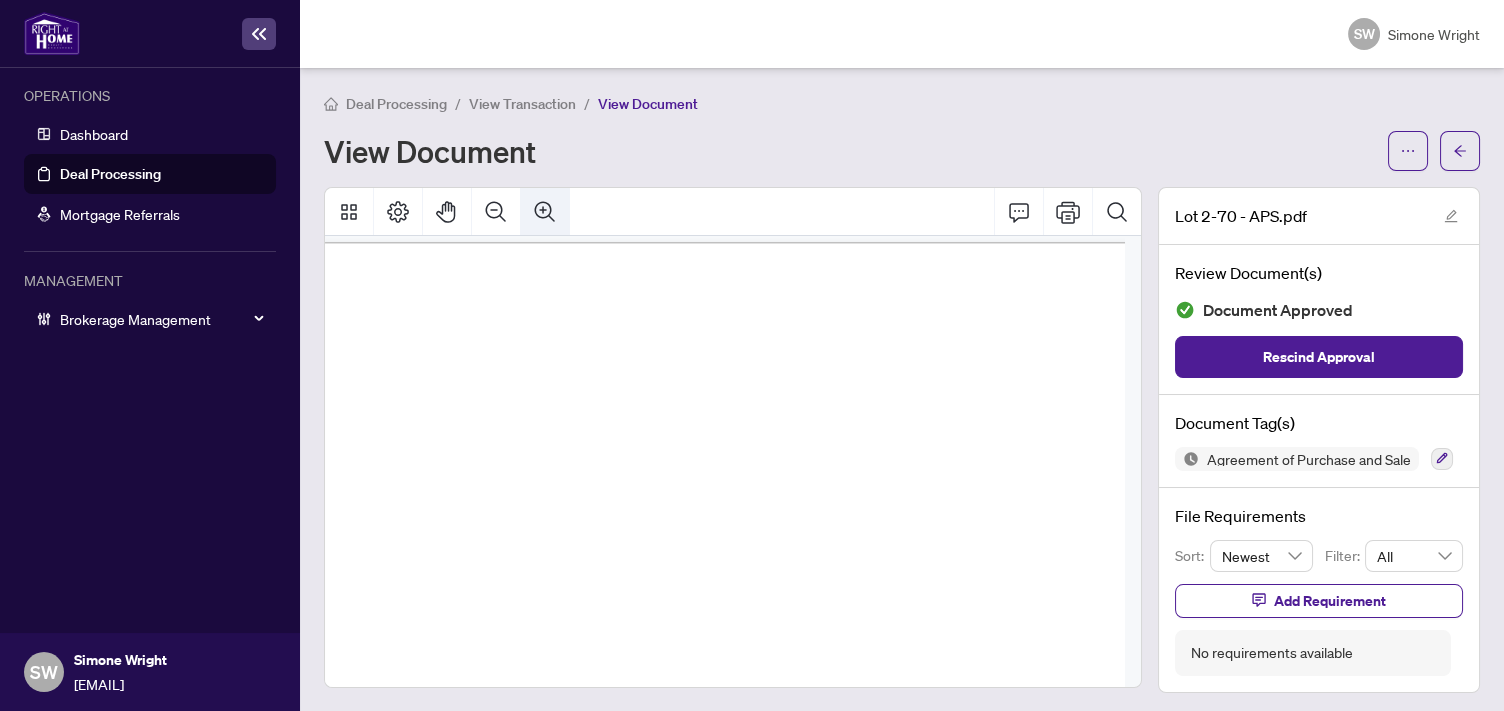 click 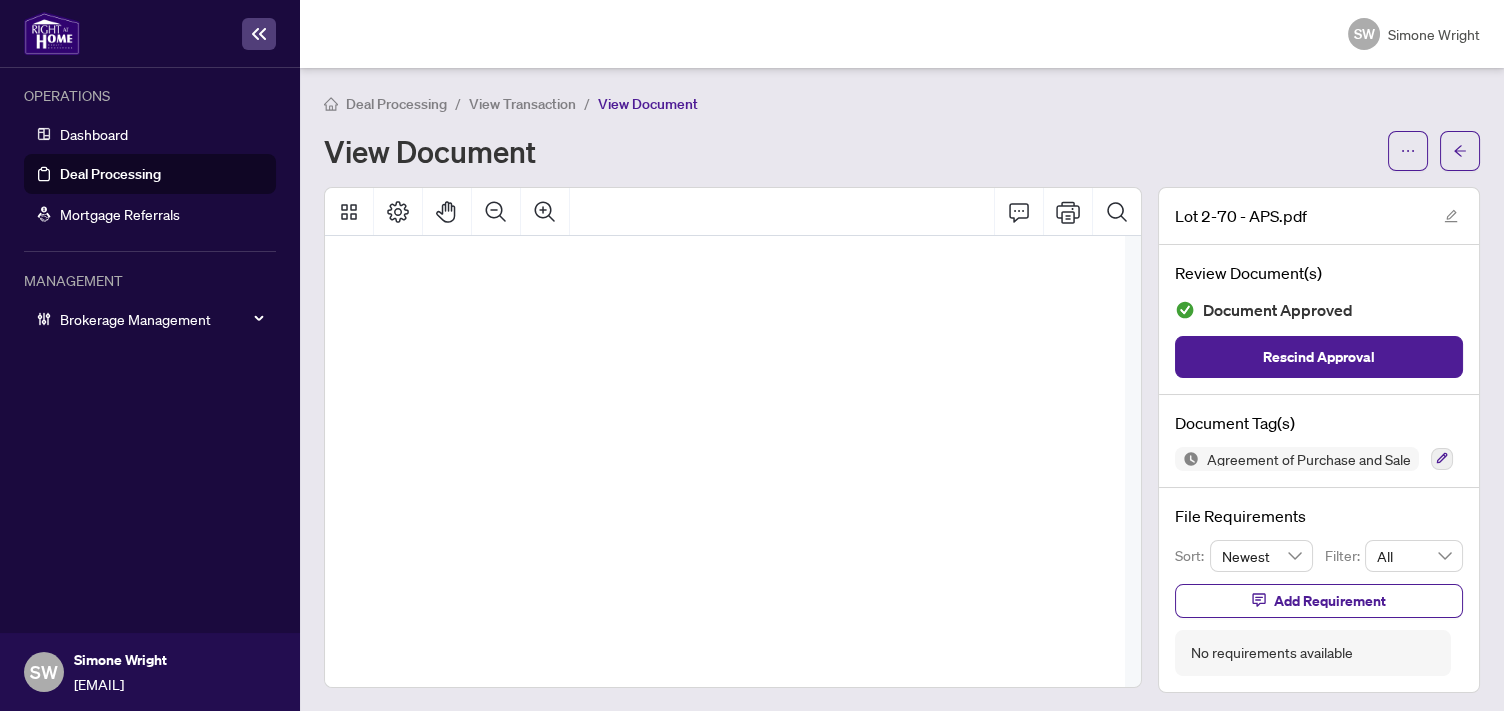 scroll, scrollTop: 2176, scrollLeft: 355, axis: both 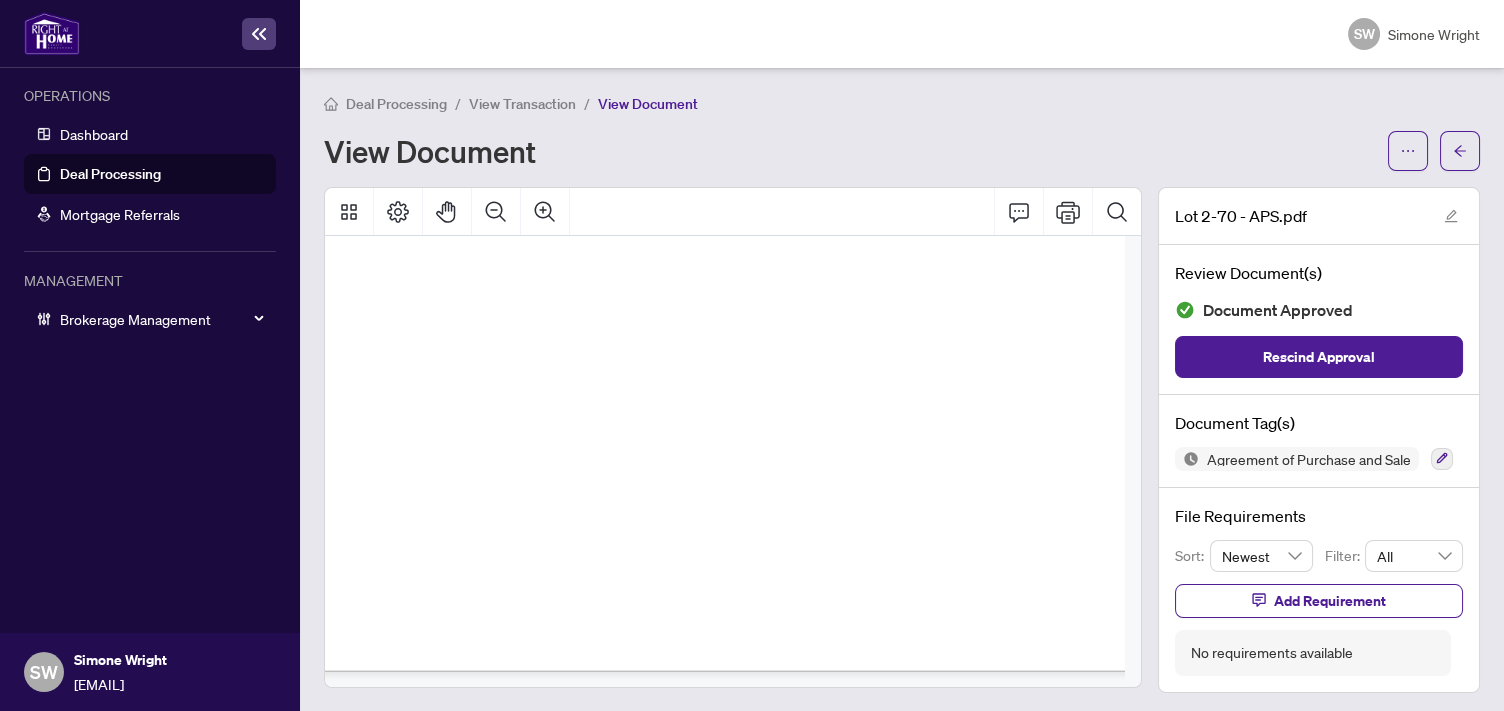 click on "[NUMBER]
_Pathways South - APS (All Dwelling Types) - [MONTH] [DAY], [YEAR], [NUMBER]-[NUMBER]-[NUMBER],-1E&OE
Last Updated: [MONTH] [DAY], [YEAR]
26.  SCHEDULES
Any Schedule attached to this Agreement shall only be valid and enforceable if executed or
initialled by both the Vendor and the Purchaser or if an “X” has been  placed opposite such
Schedule in the list below:
a.  X  Tarion  –  Addendum
b.  X  Site Plan and Concept Plan (if applicable)
c.  X  Floor Plan/Elevations
d.  X  Specifications
e.  Purchaser’s Condition re: Financing
f.  Purchaser’s Condition re: Solicitor’s Review
g.  X  Rental Agreement Sample
h.  X  Options and Upgrades Addendum
i.  X  Vendor’s Approximate Construction Timelines
j.  X  Covenants, Restrictions and Notices to Purchaser
k.  X  Purchaser’s  Acknowledgement re: Documents Reviewed
l.  X  Purchaser’s  Acknowledgement re: Municipal Requirement
m.  Vendor’s Conditions (if Townhome)
n.  eQuinelle Residents Club (if applicable)
o.  p.  q.  X  r.  s.  t.  z.  z1.  X" at bounding box center [1125, 520] 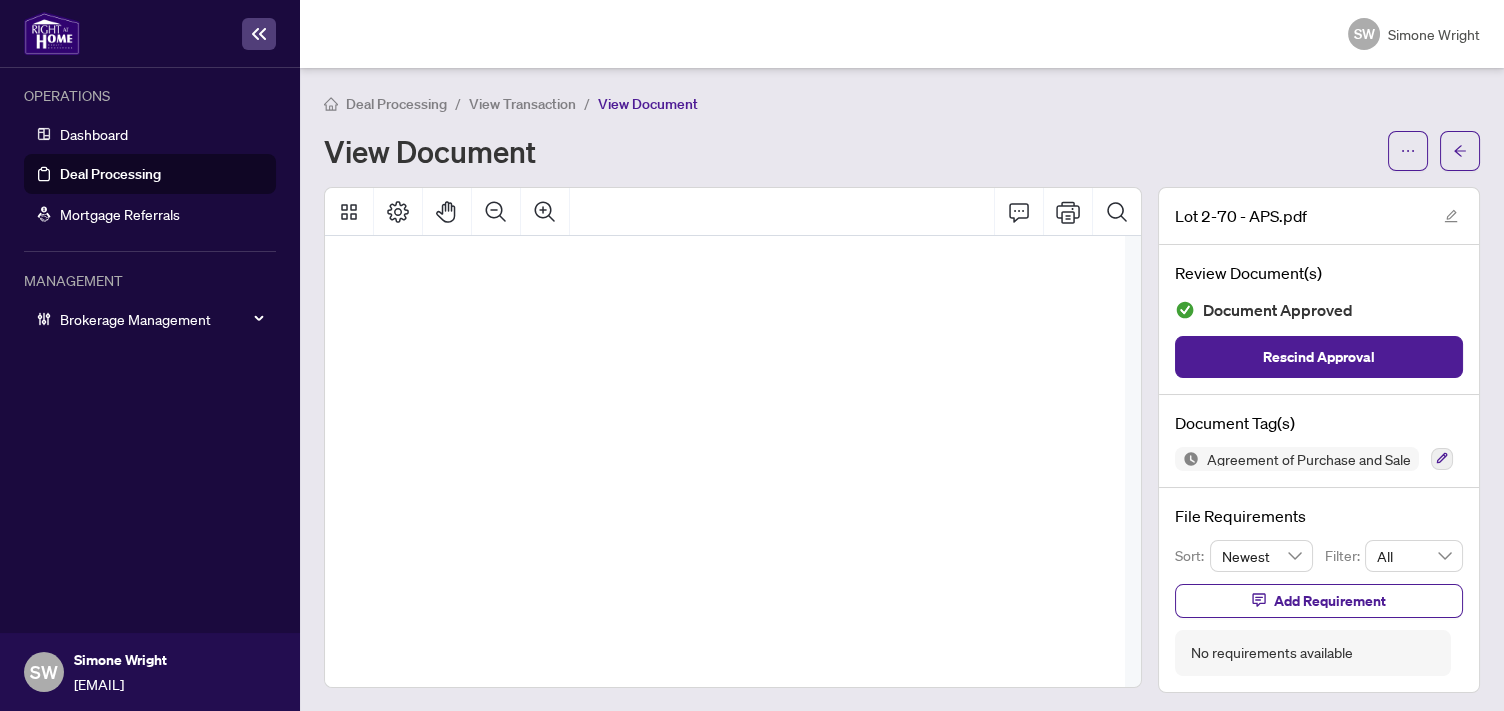 scroll, scrollTop: 29519, scrollLeft: 416, axis: both 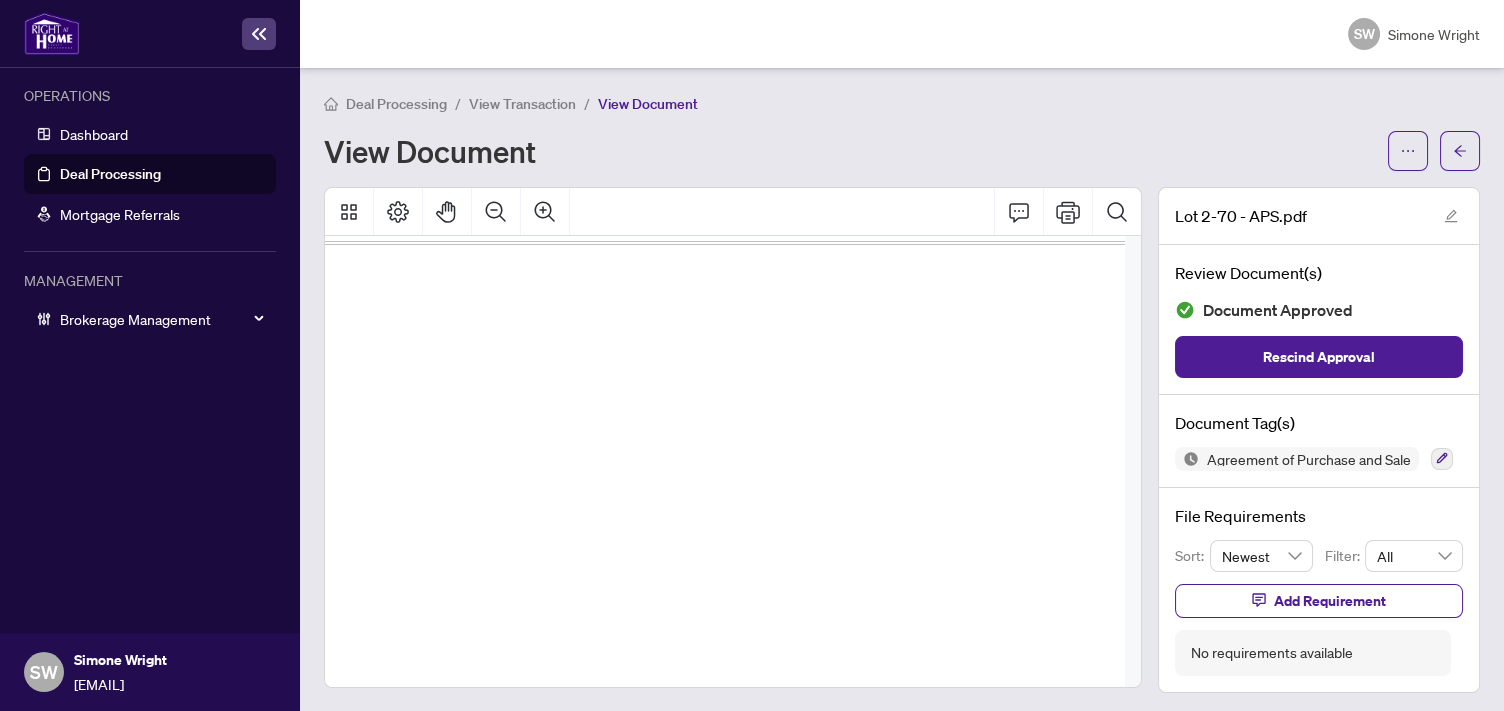 click on "View Transaction" at bounding box center (522, 104) 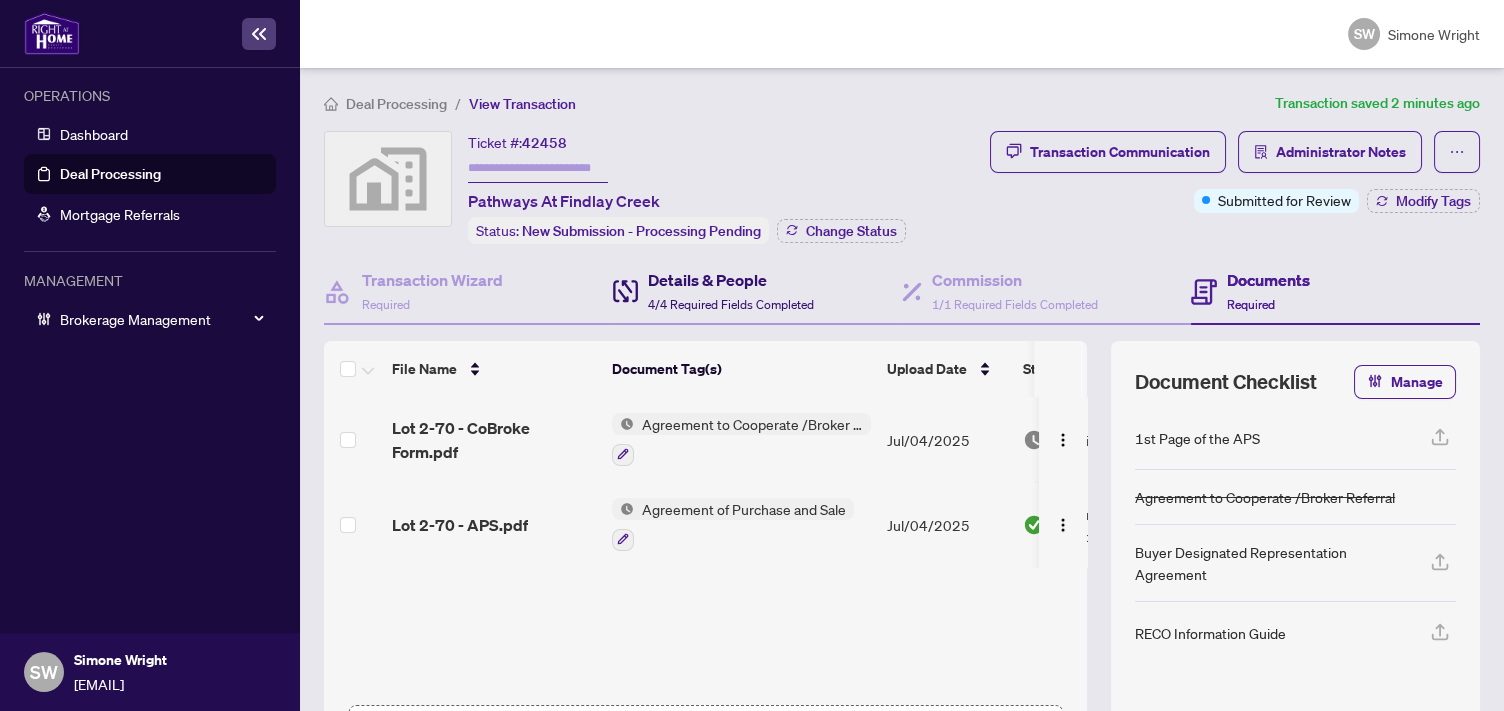 click on "Details & People" at bounding box center (731, 280) 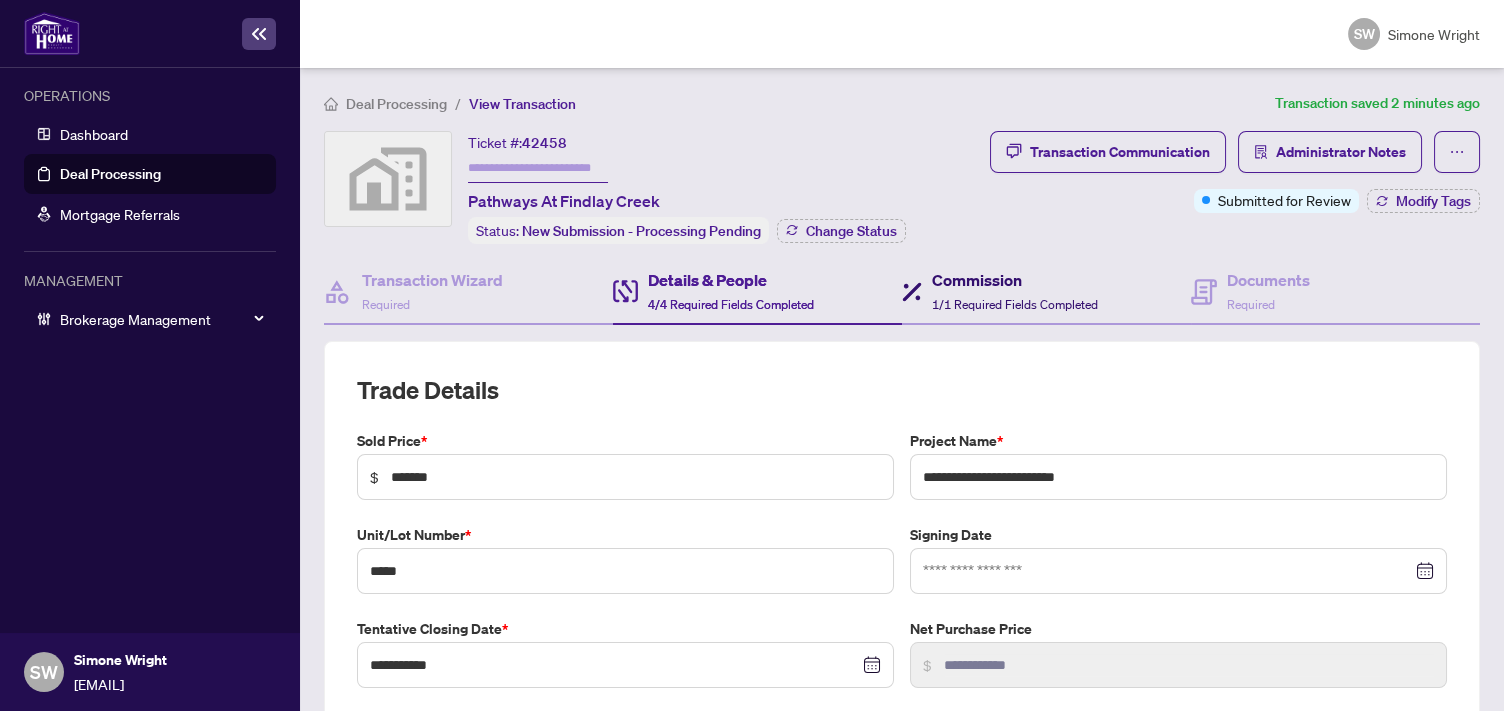 click on "Commission 1/1 Required Fields Completed" at bounding box center [1015, 291] 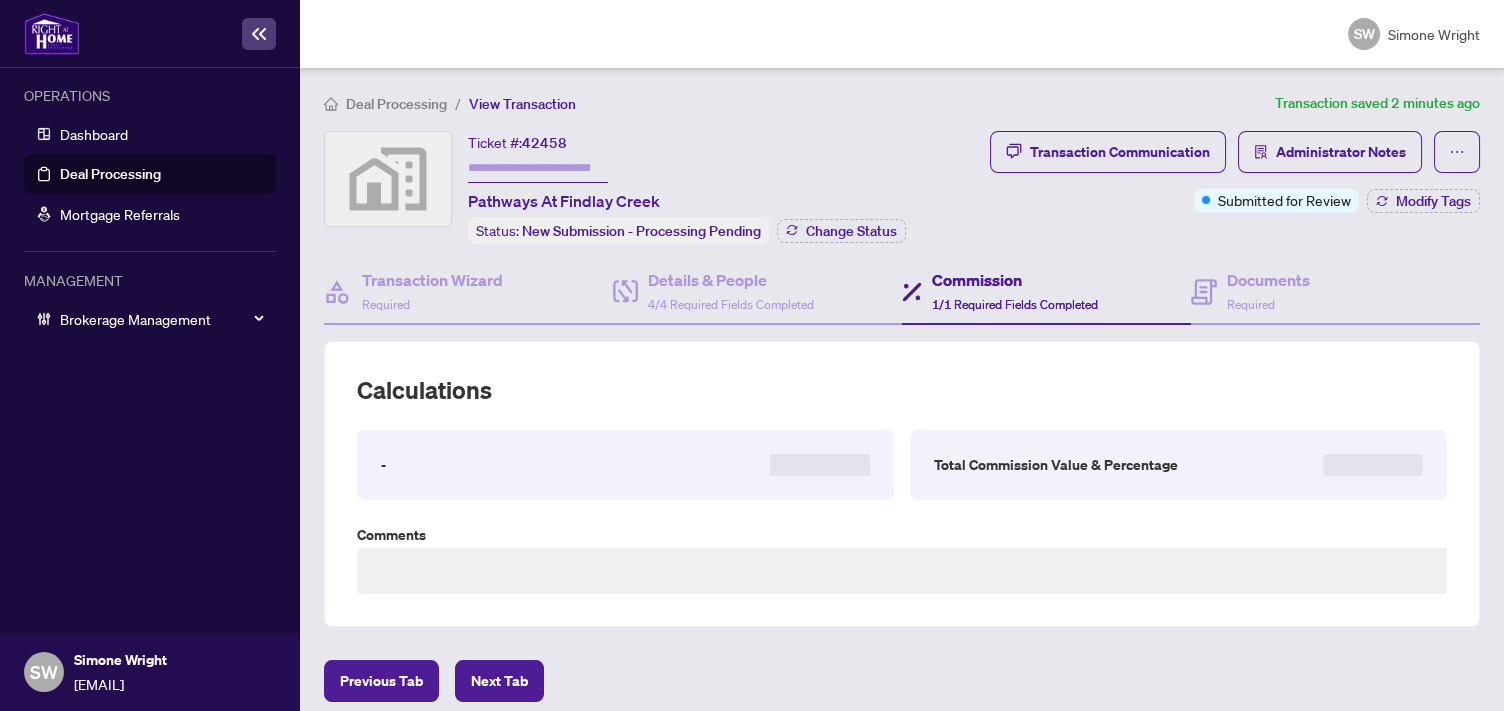 type on "**********" 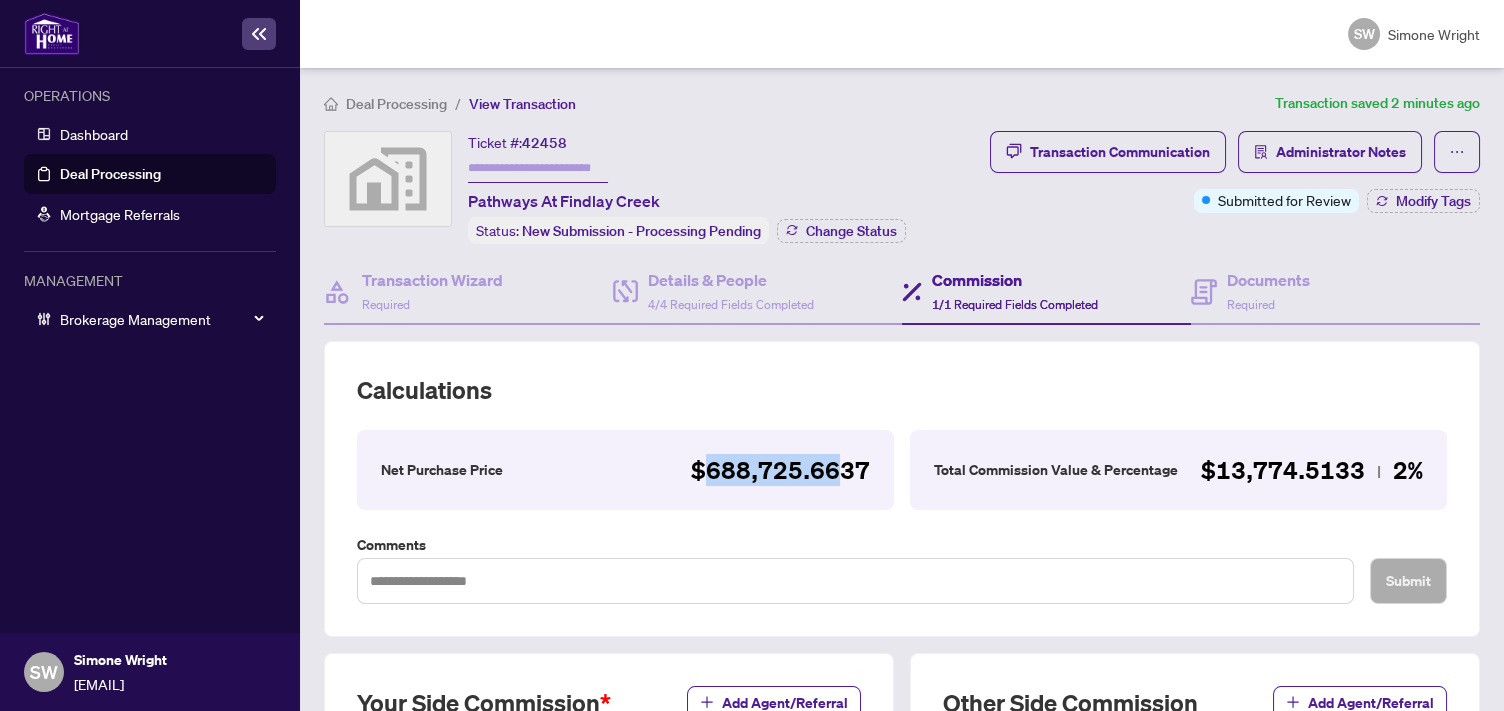 drag, startPoint x: 707, startPoint y: 461, endPoint x: 825, endPoint y: 456, distance: 118.10589 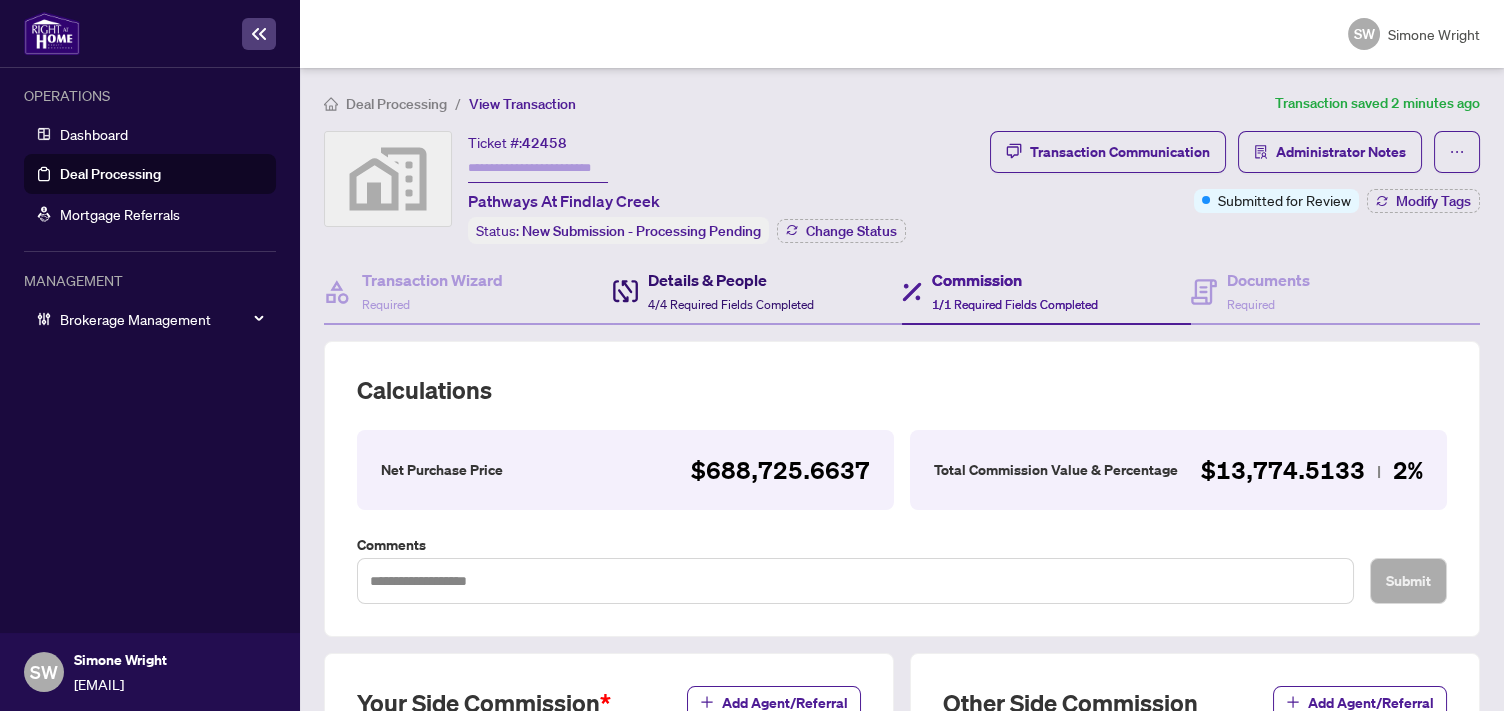 click on "Details & People 4/4 Required Fields Completed" at bounding box center (731, 291) 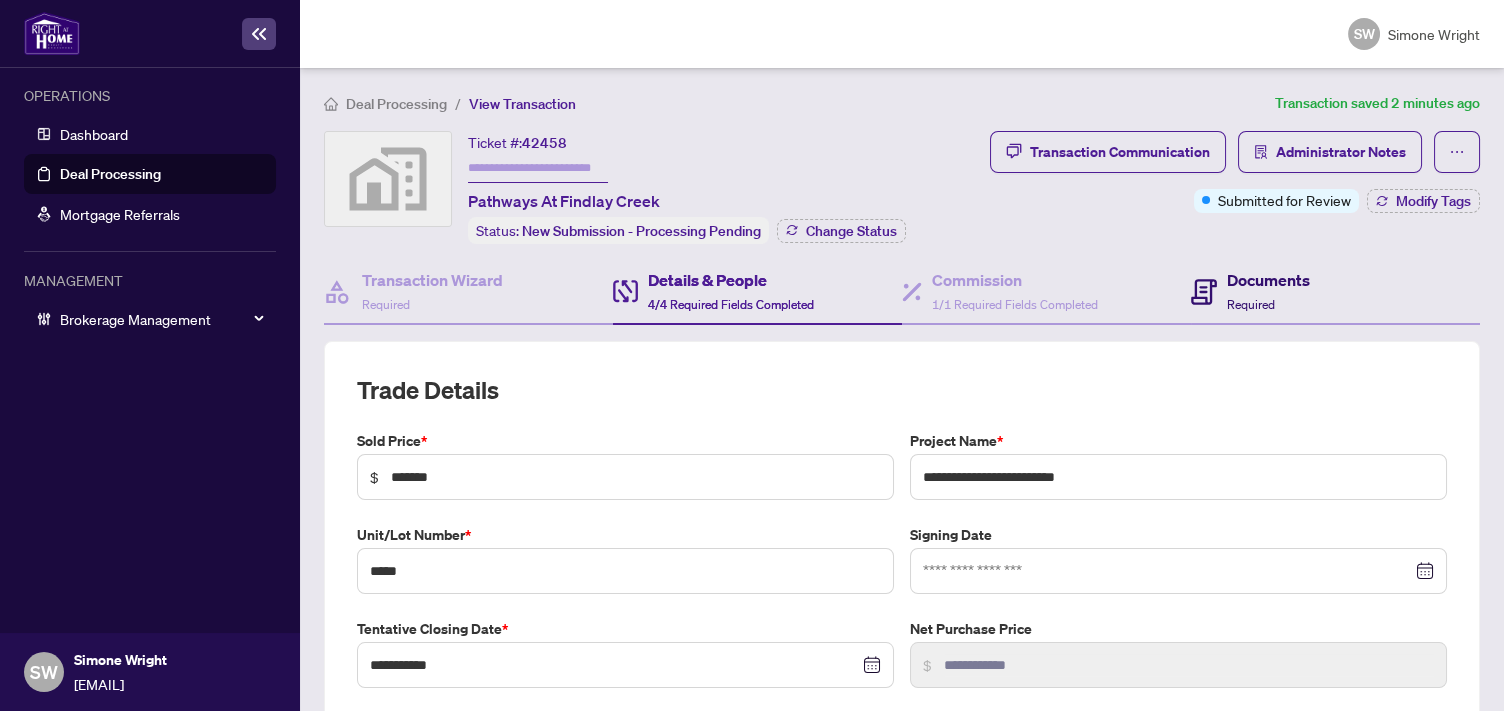 click on "Required" at bounding box center (1251, 304) 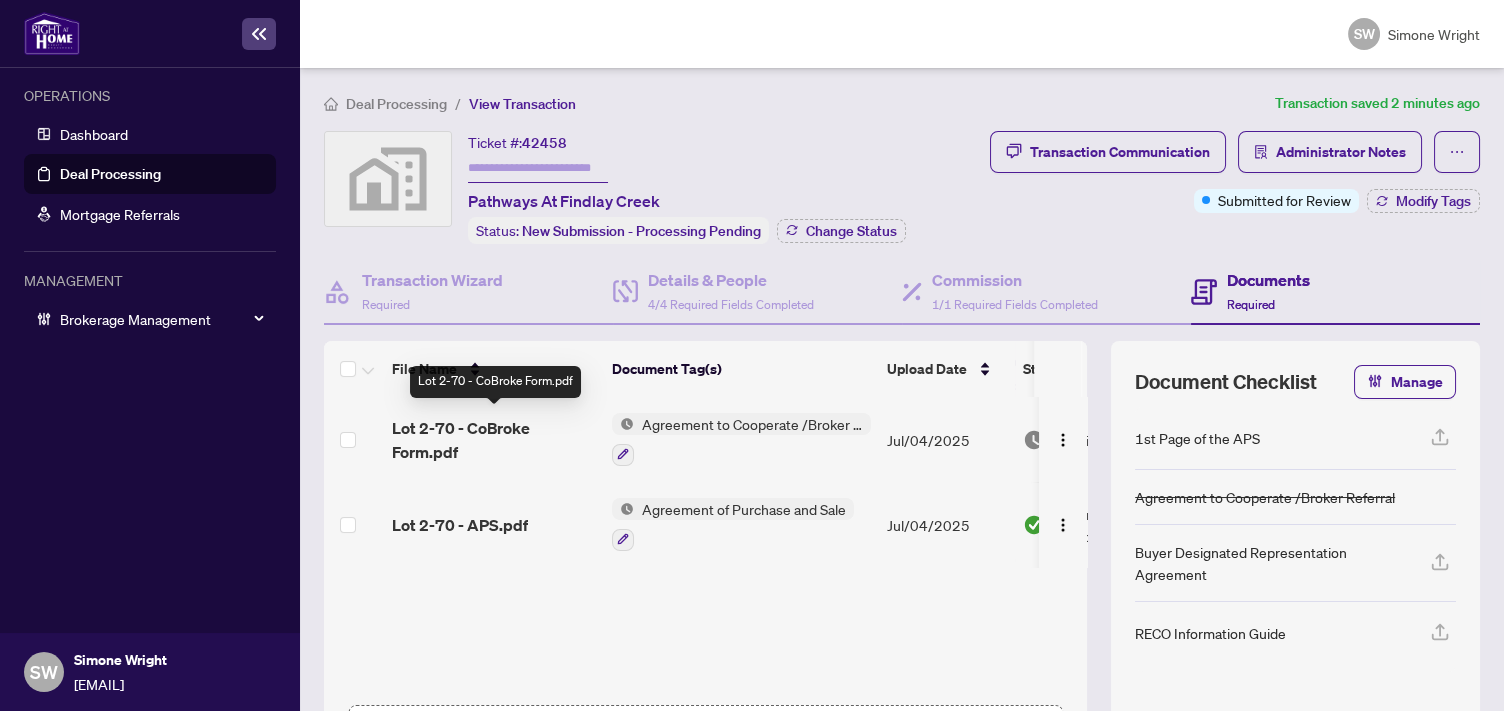 click on "Lot 2-70 - CoBroke Form.pdf" at bounding box center [494, 440] 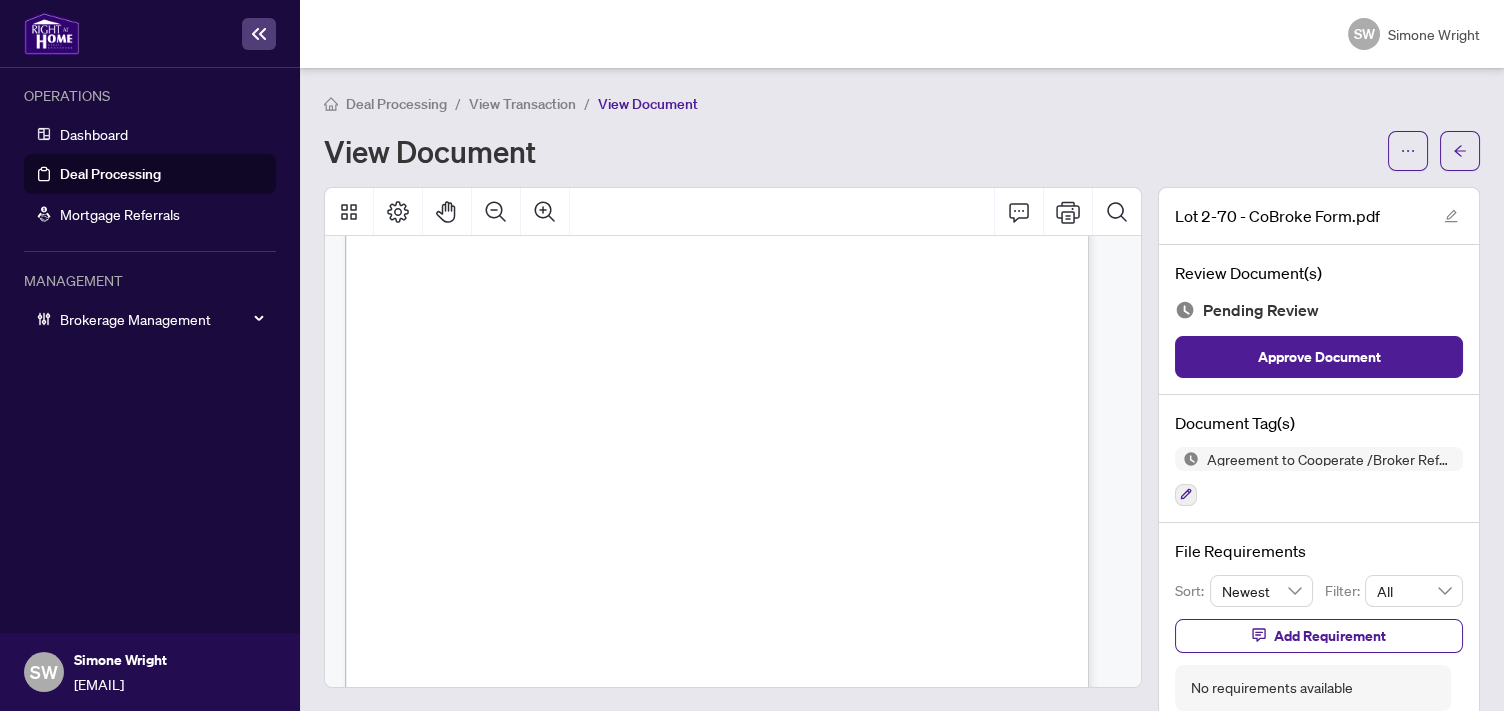 scroll, scrollTop: 651, scrollLeft: 0, axis: vertical 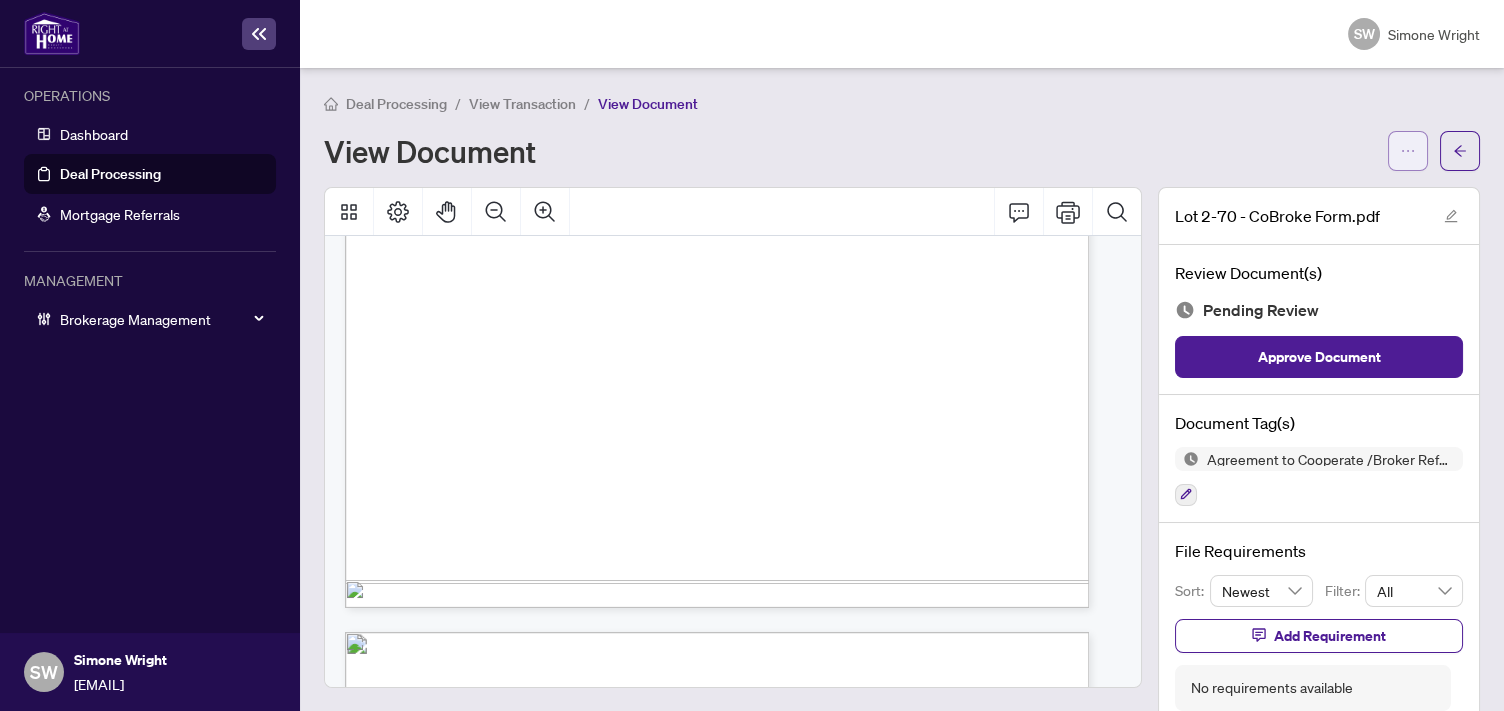 click 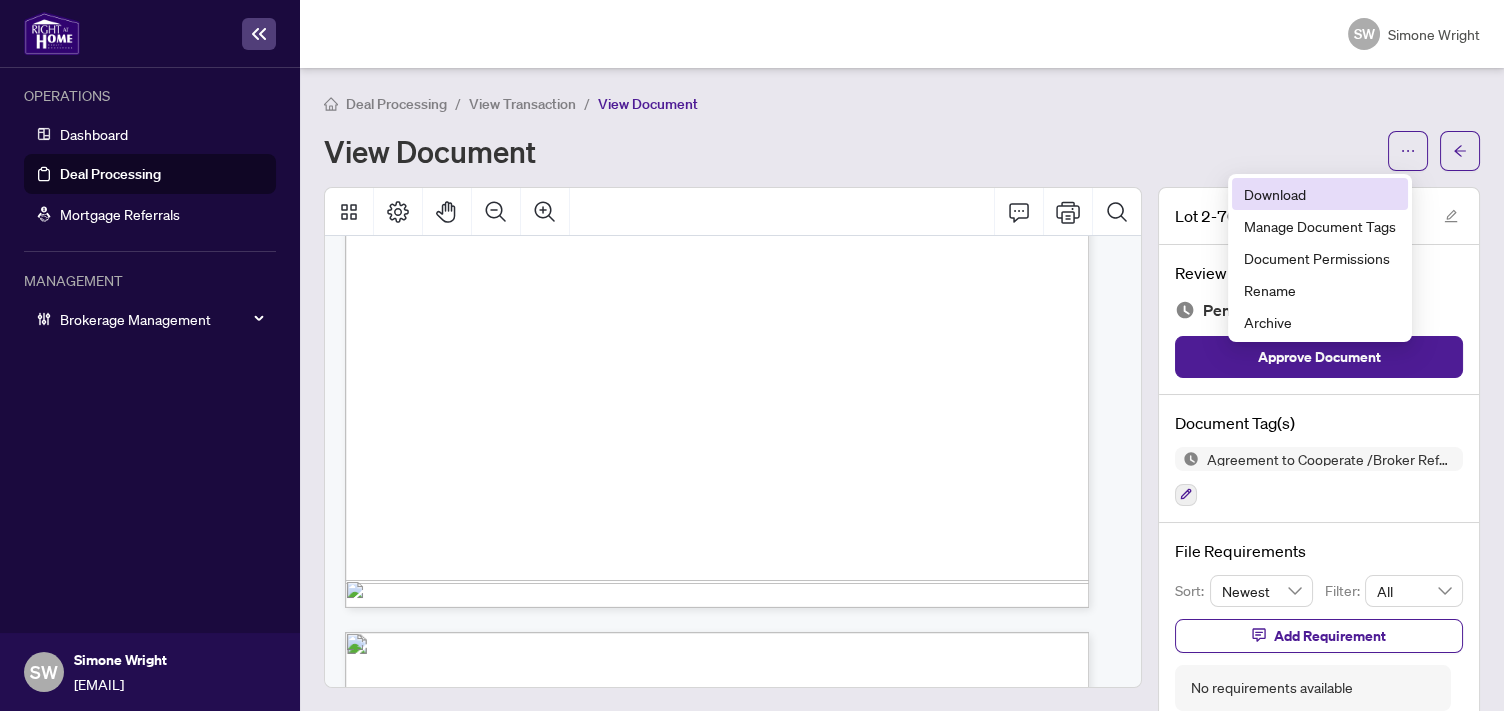 click on "Download" at bounding box center [1320, 194] 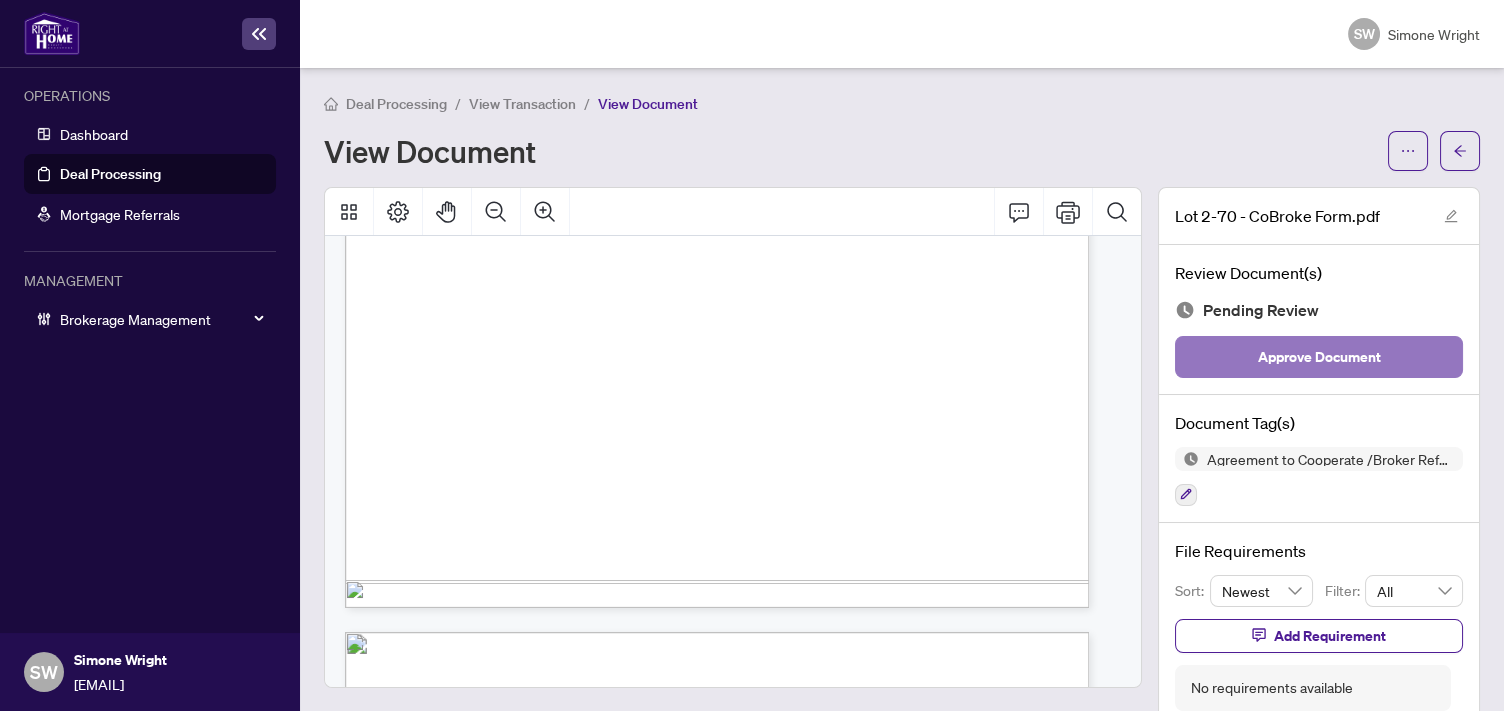 click on "Approve Document" at bounding box center [1319, 357] 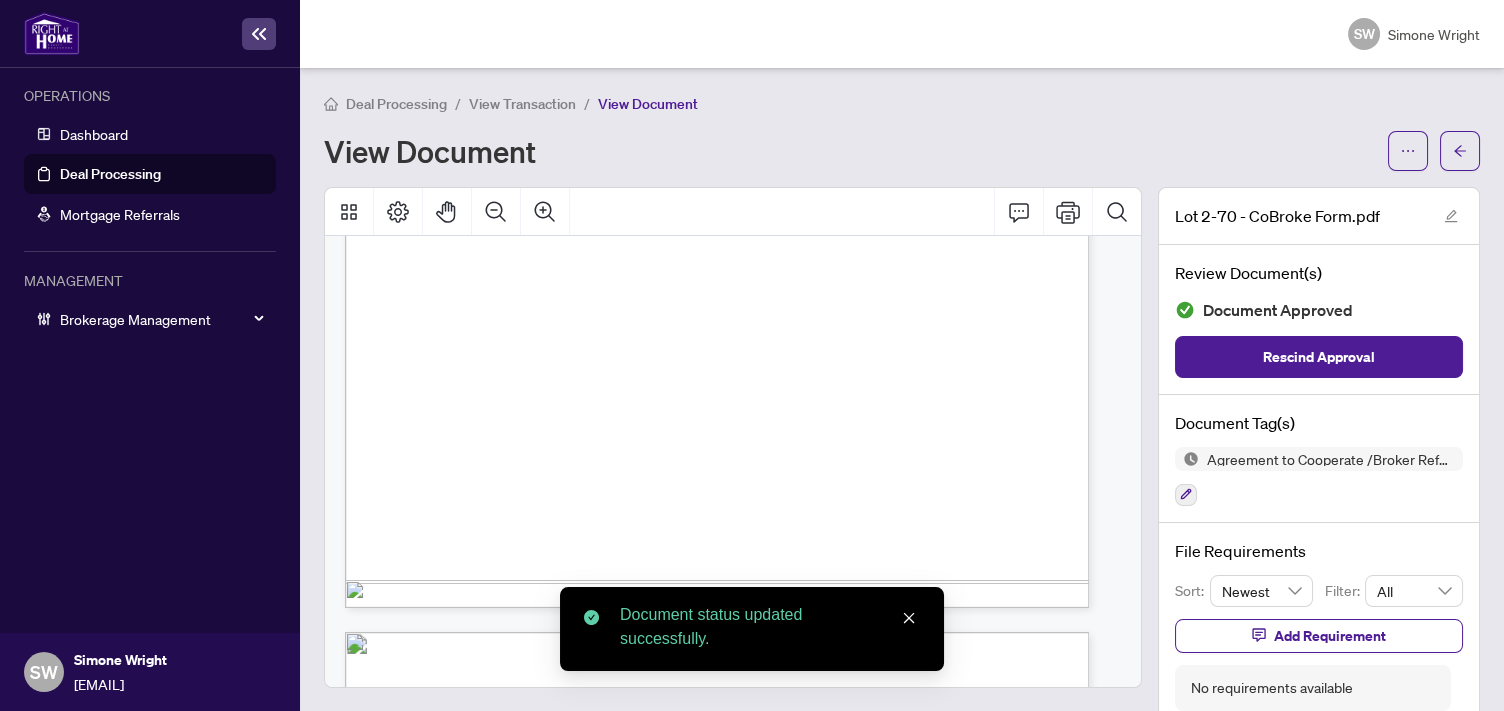 click 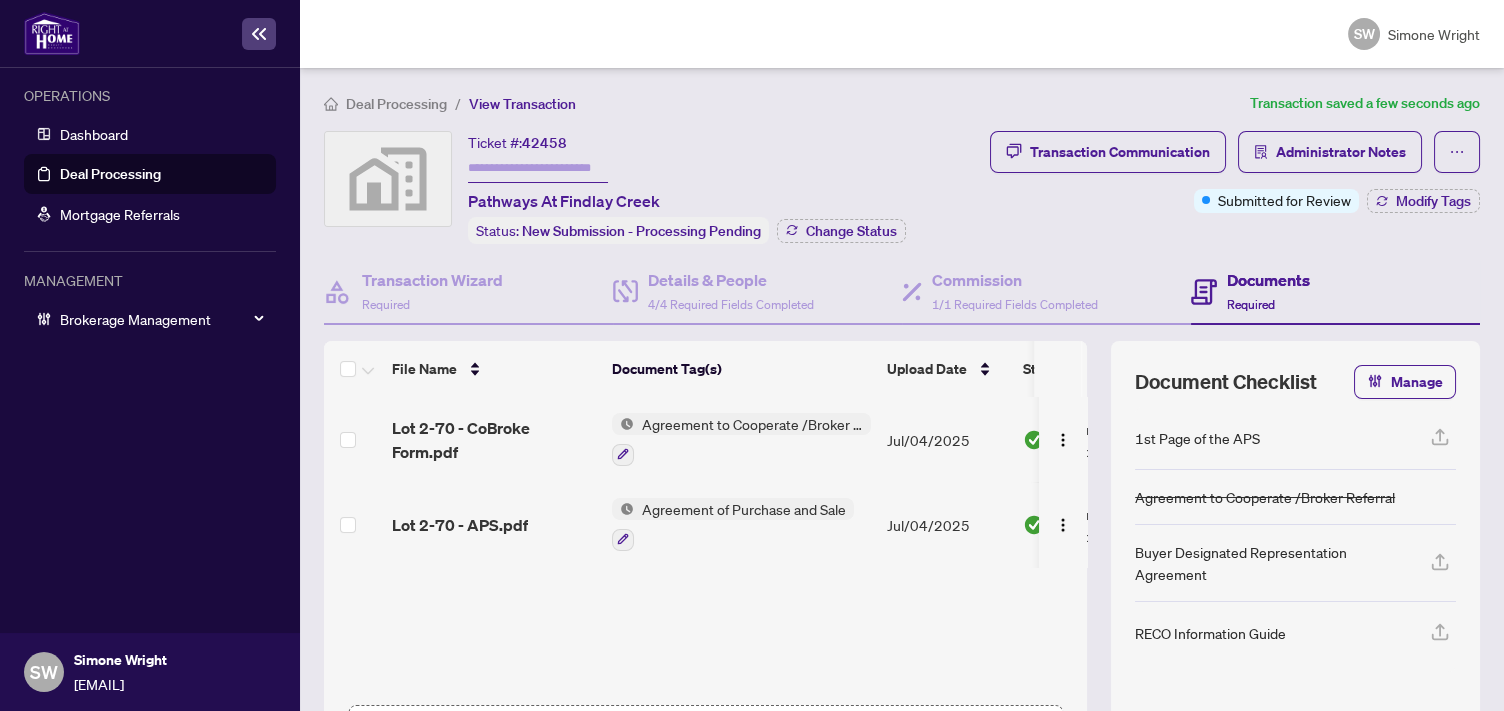 click on "Lot 2-70 - APS.pdf" at bounding box center (494, 525) 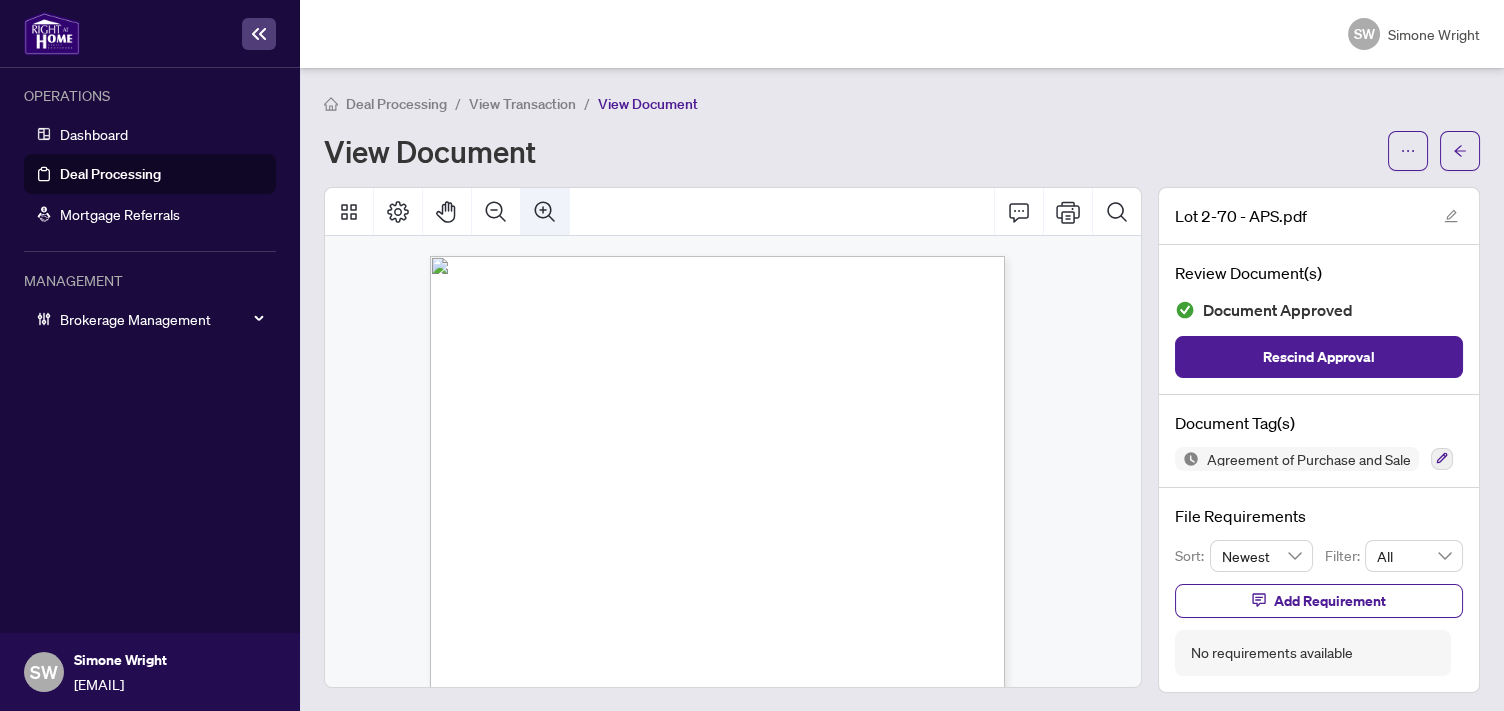 click 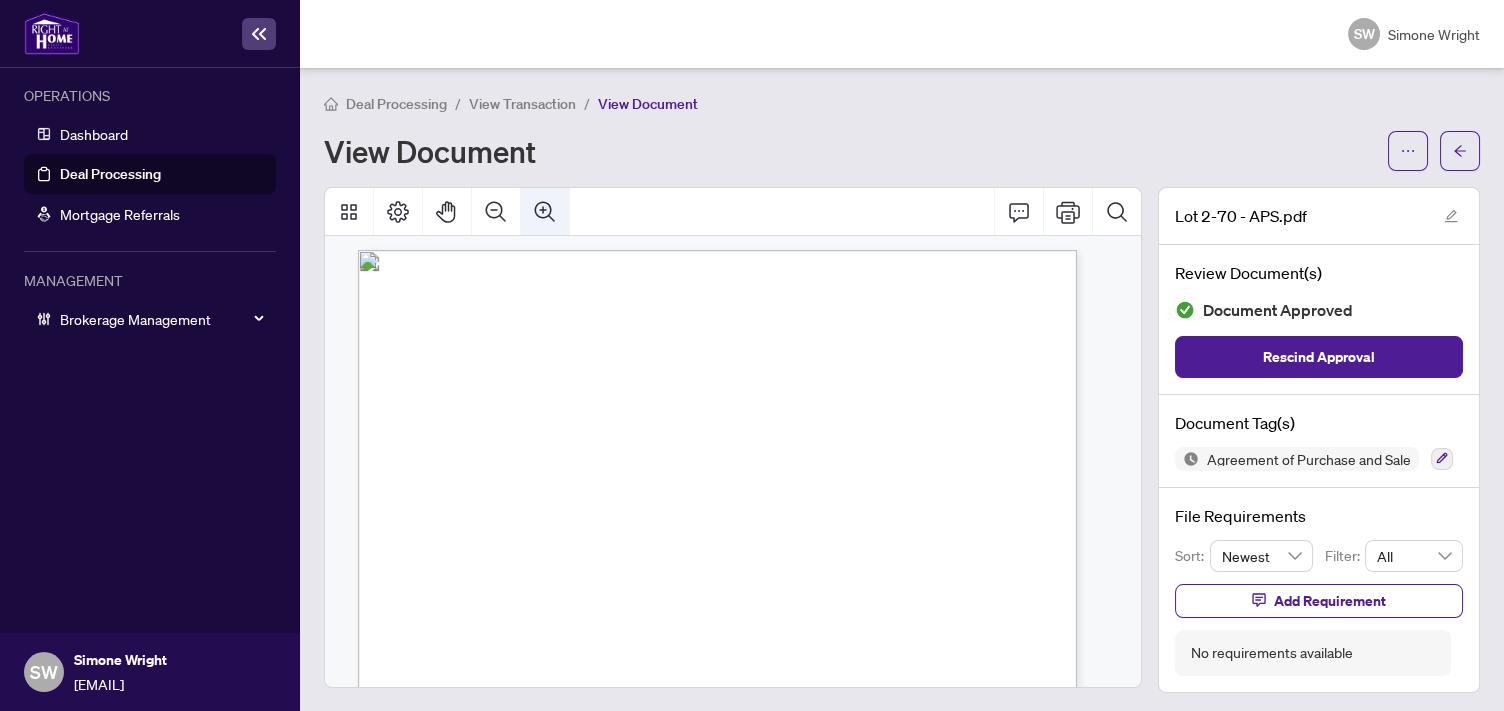 click 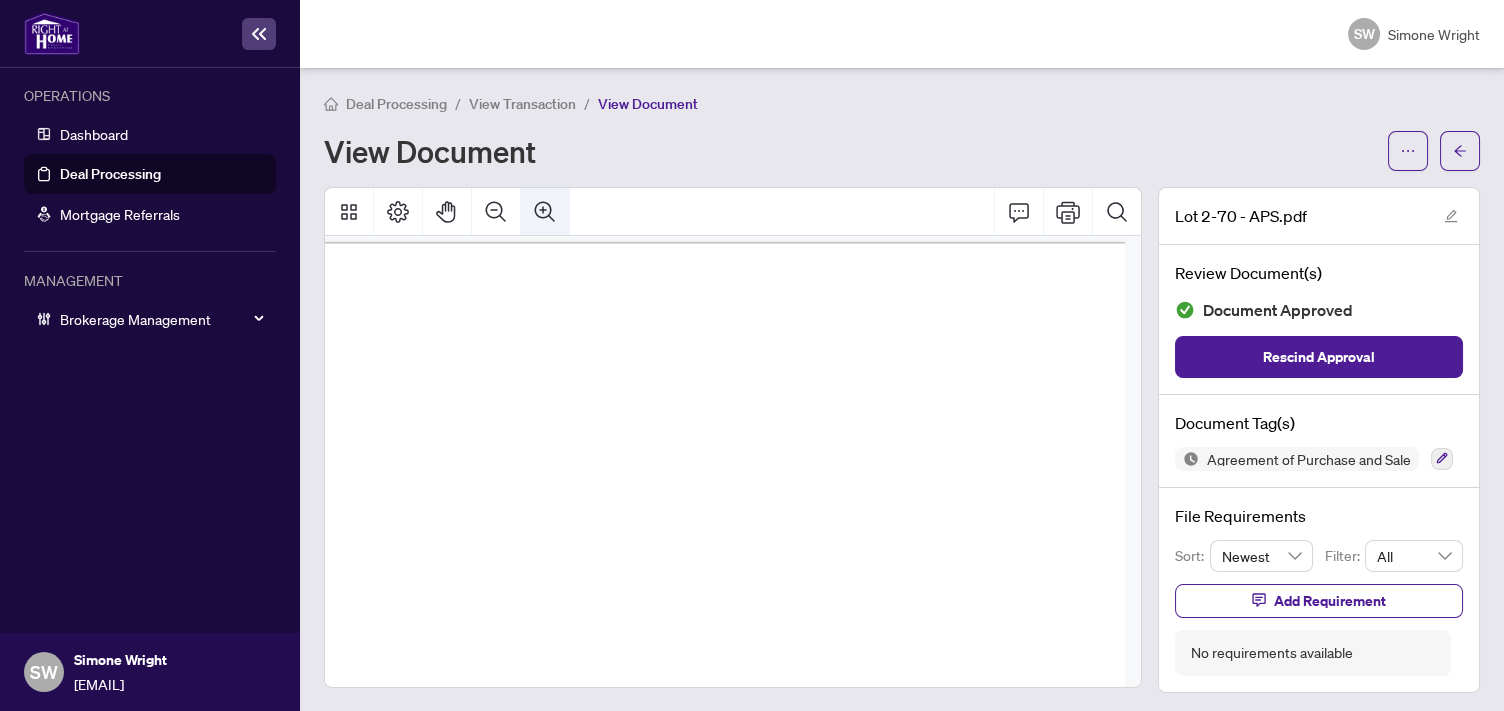 click 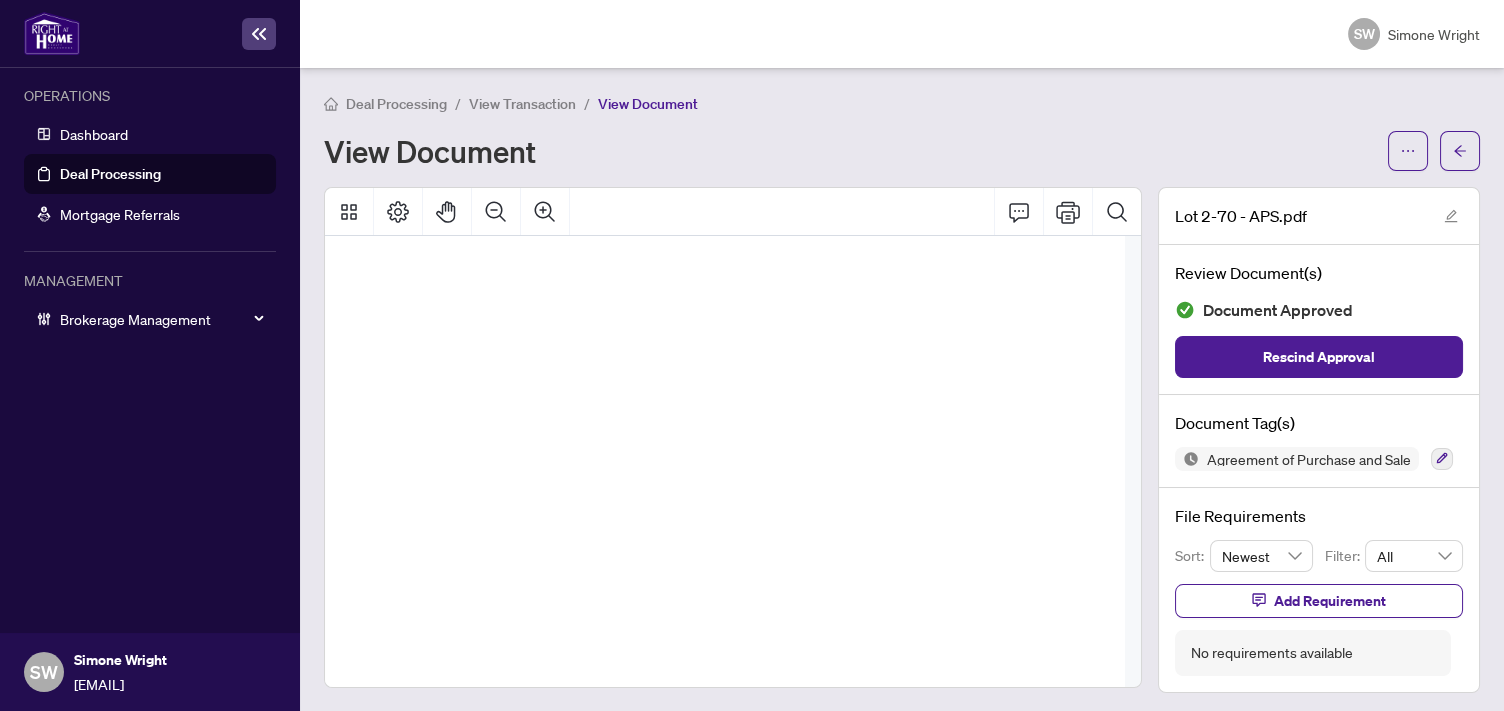 scroll, scrollTop: 135, scrollLeft: 355, axis: both 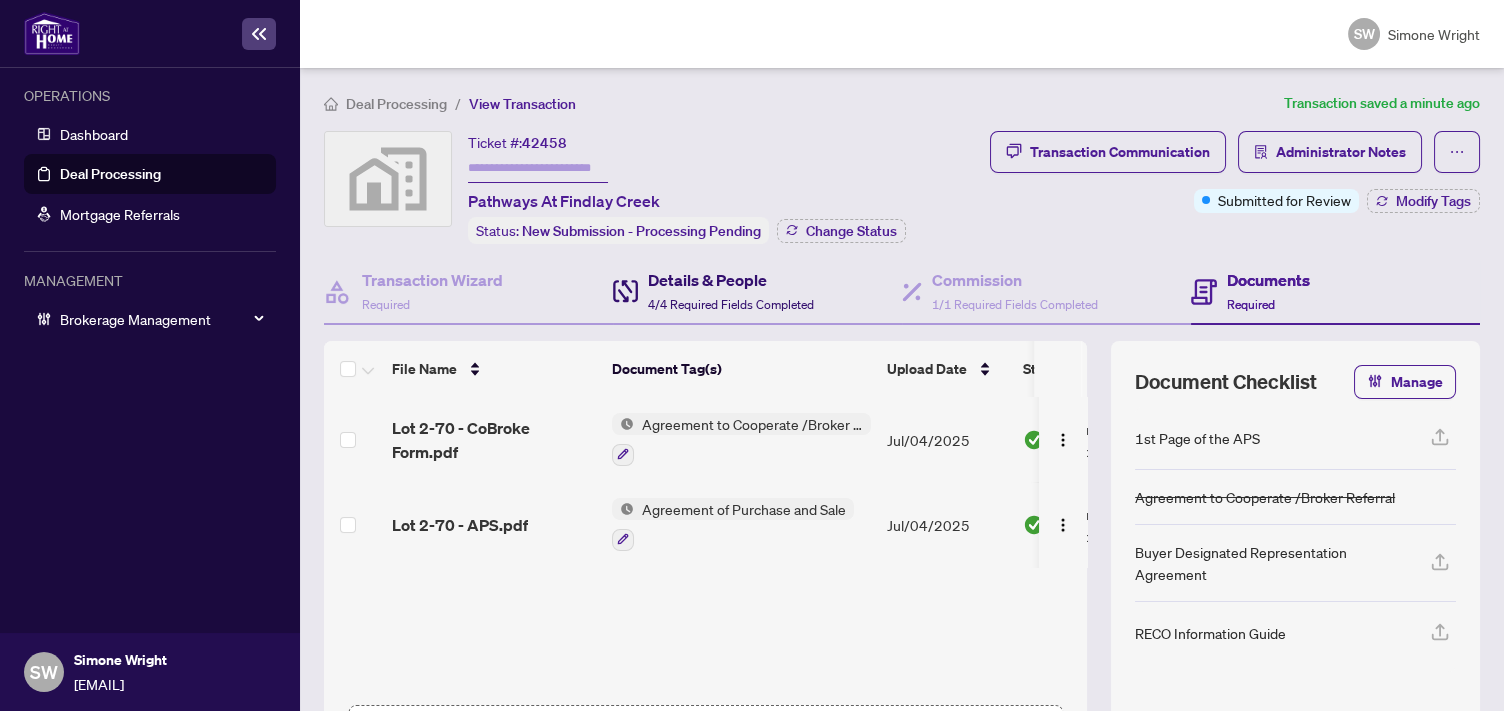 click on "Details & People 4/4 Required Fields Completed" at bounding box center [731, 291] 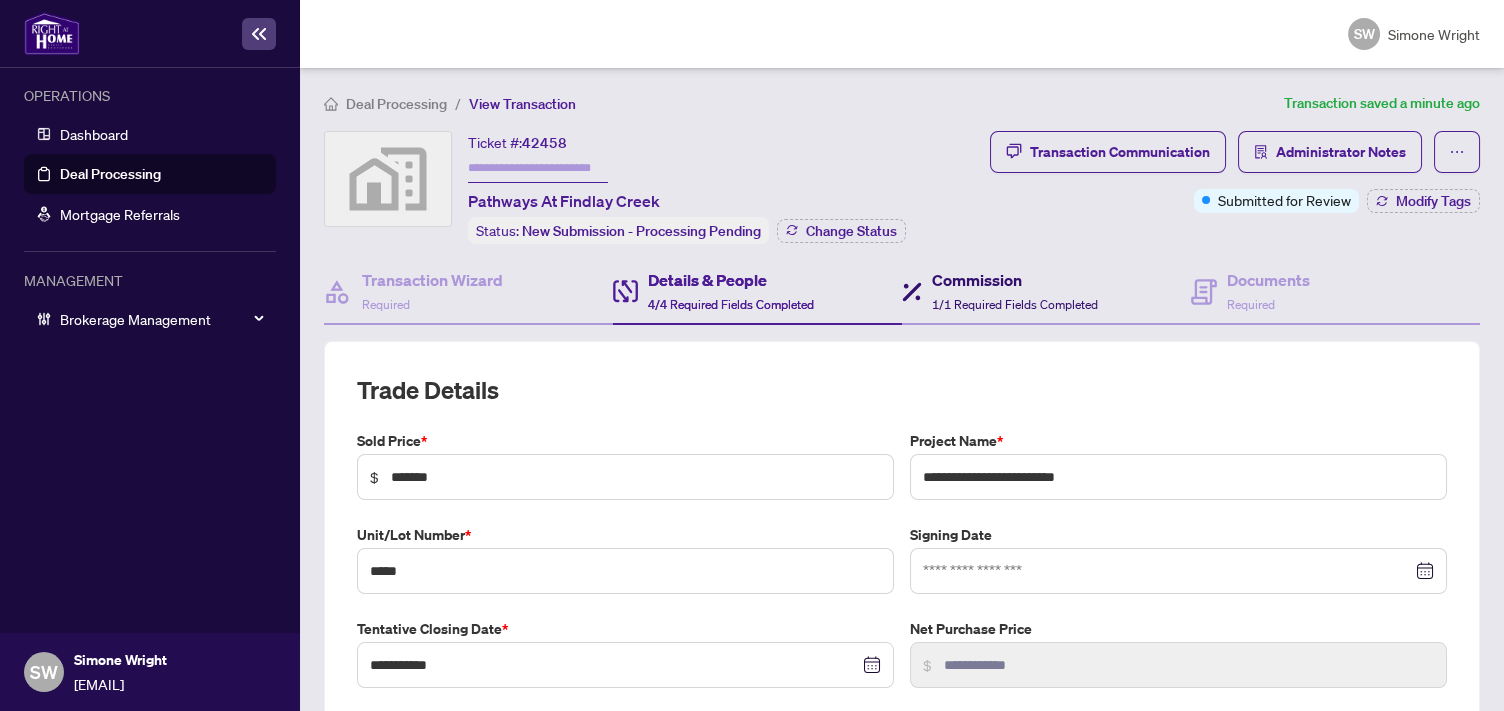 click on "1/1 Required Fields Completed" at bounding box center [1015, 304] 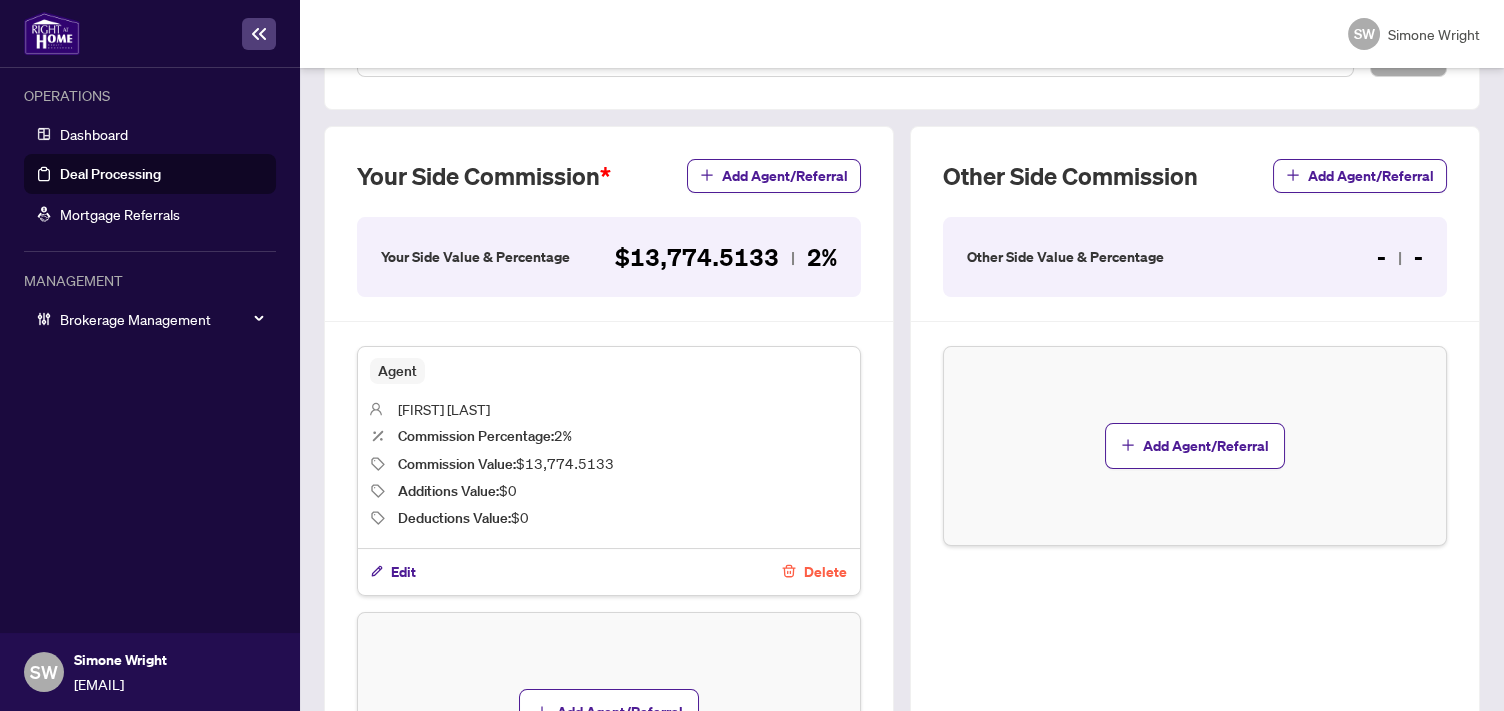 scroll, scrollTop: 555, scrollLeft: 0, axis: vertical 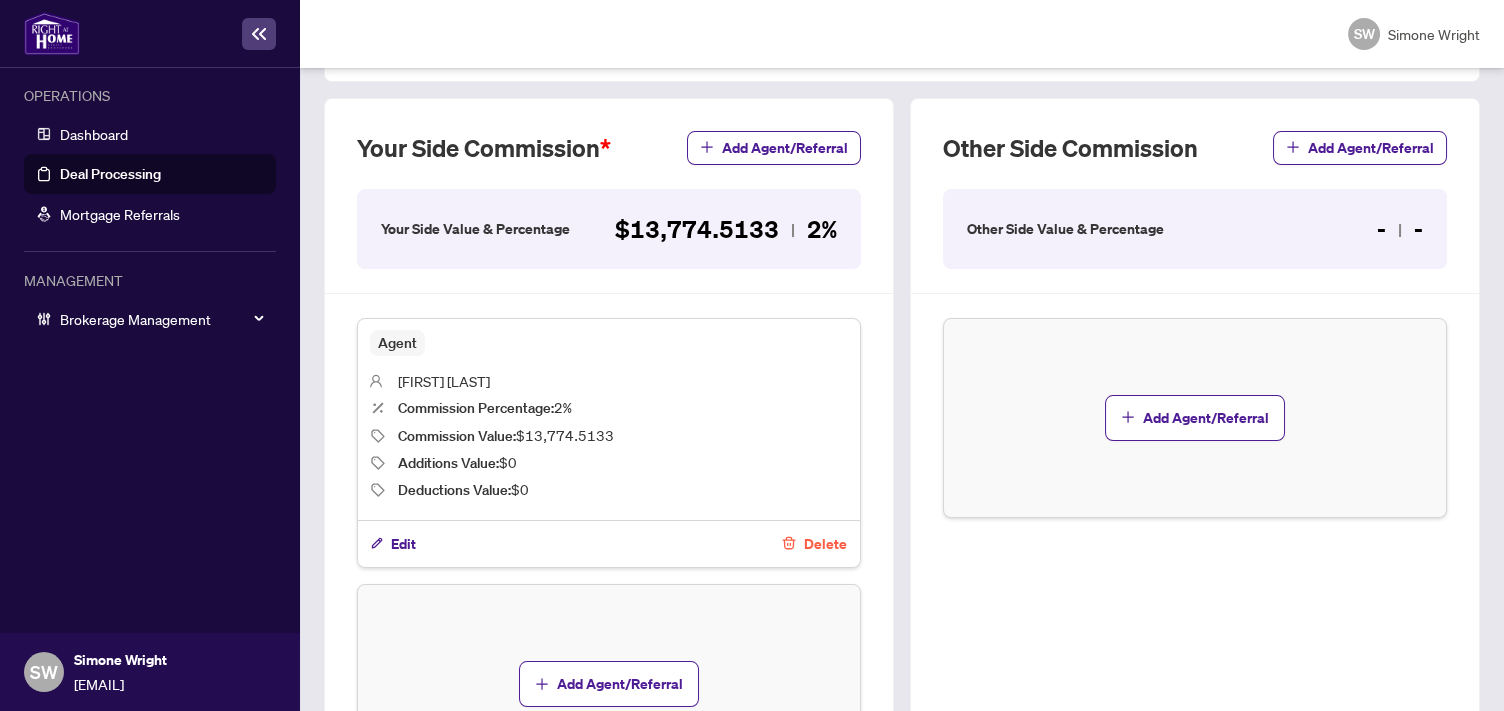 click on "Calvin Owusu Bequin" at bounding box center (444, 381) 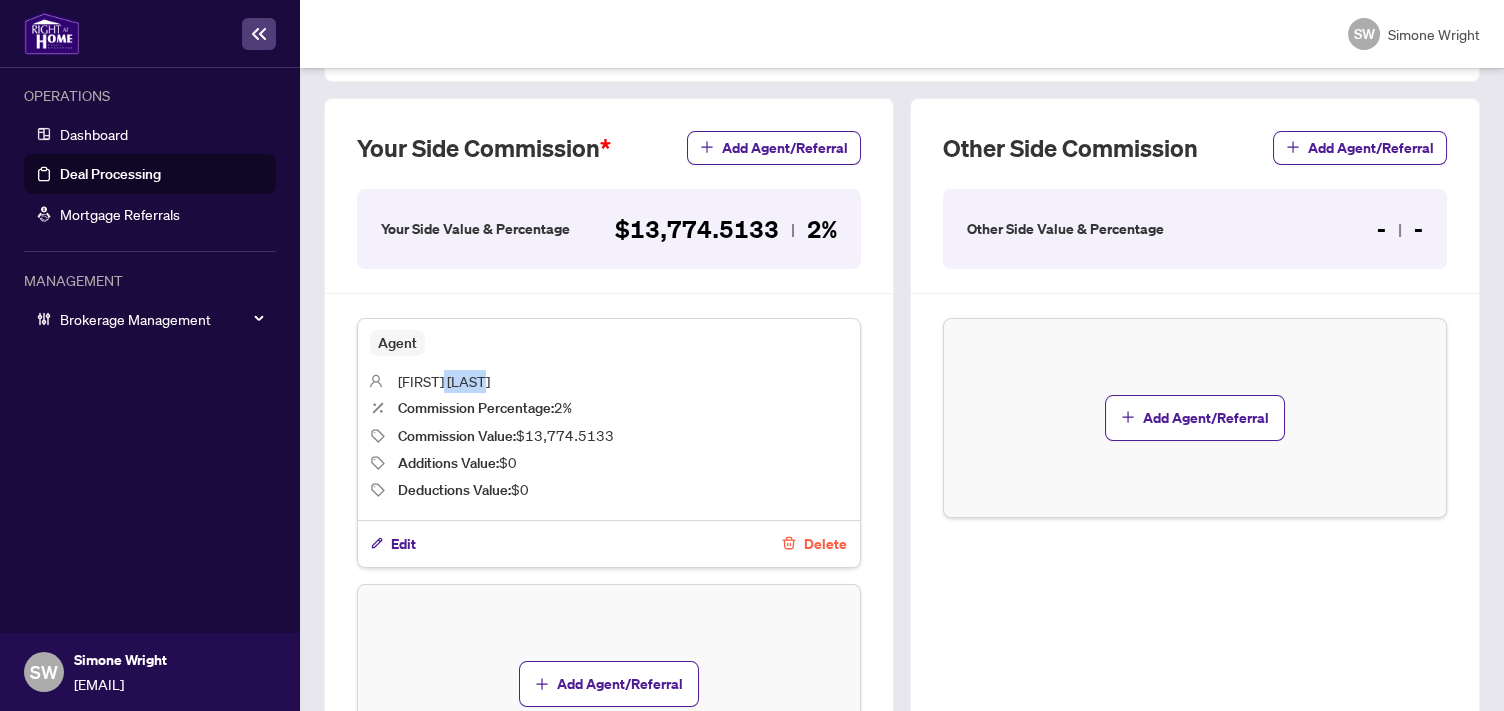 click on "Calvin Owusu Bequin" at bounding box center [444, 381] 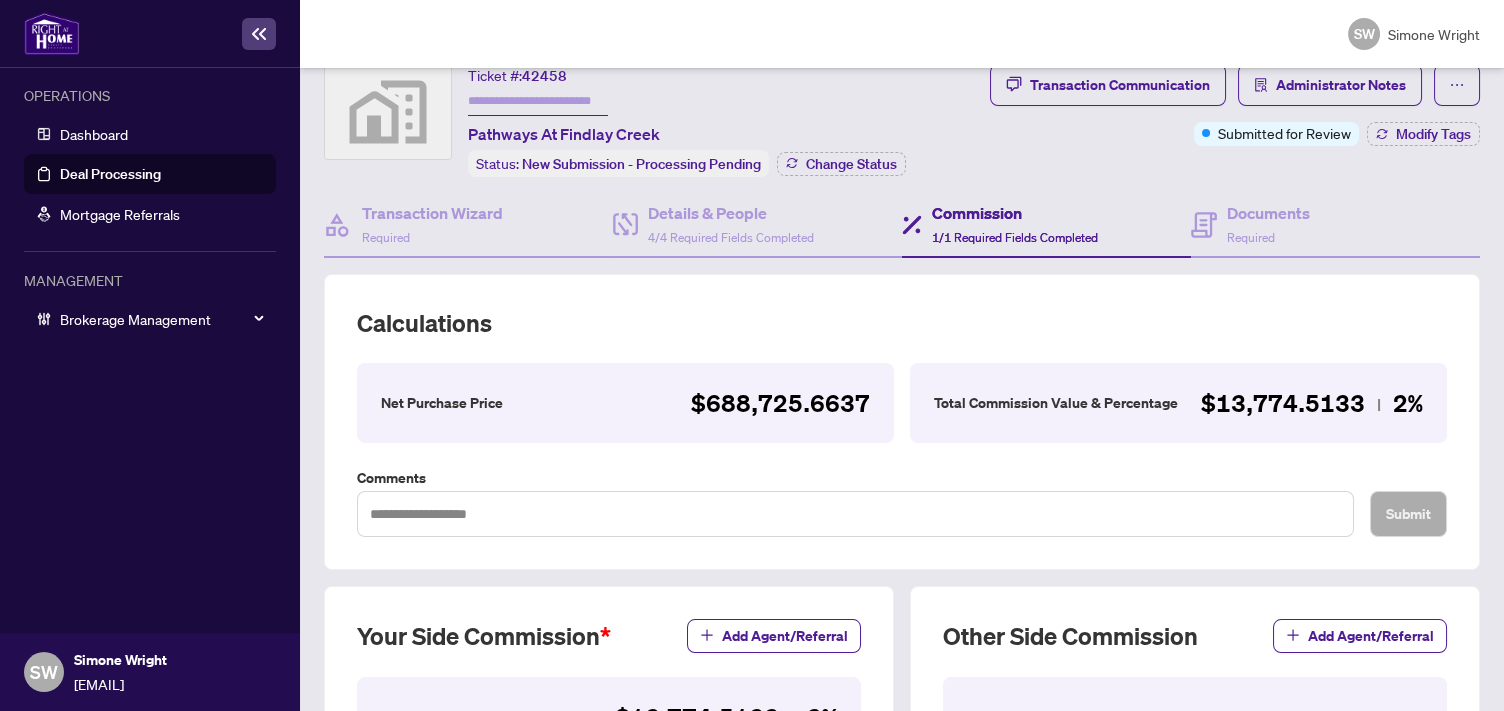 scroll, scrollTop: 0, scrollLeft: 0, axis: both 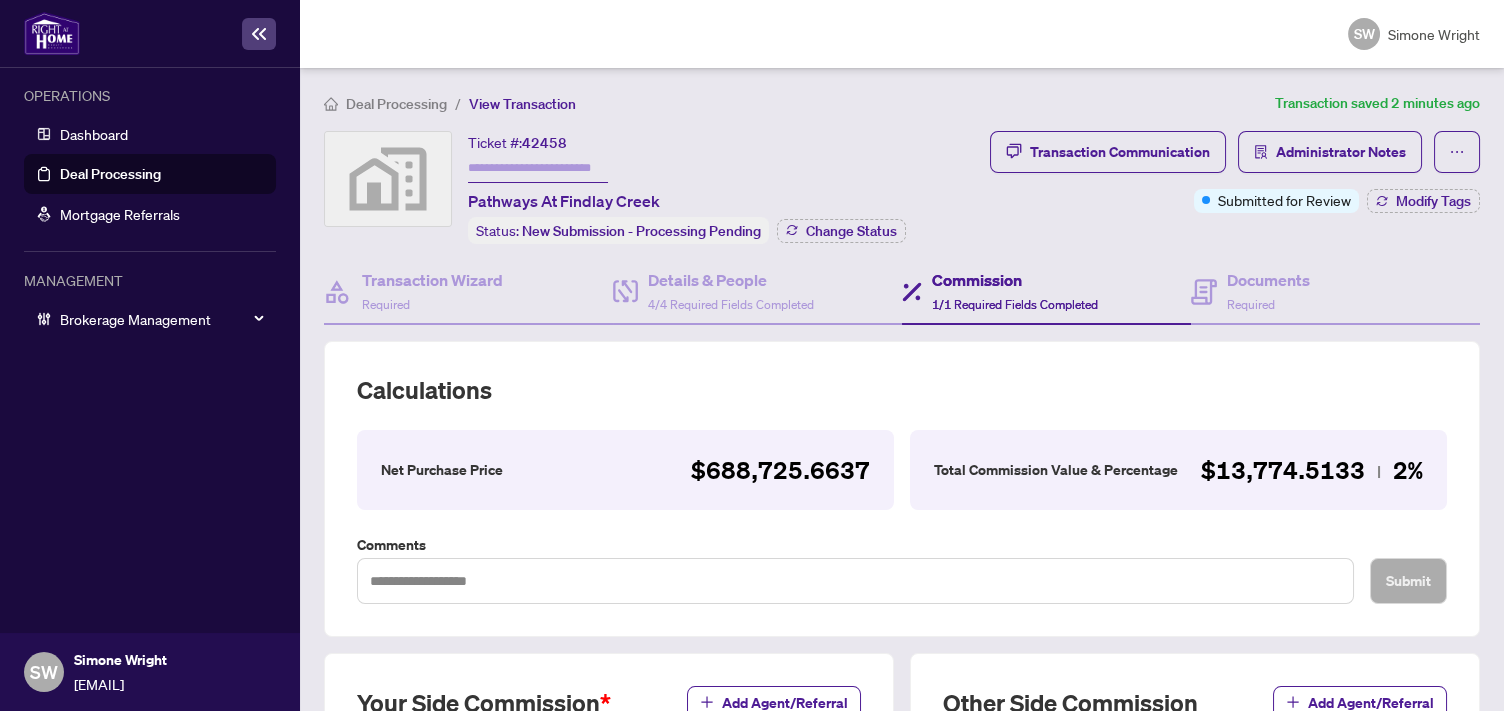 click on "42458" at bounding box center [544, 143] 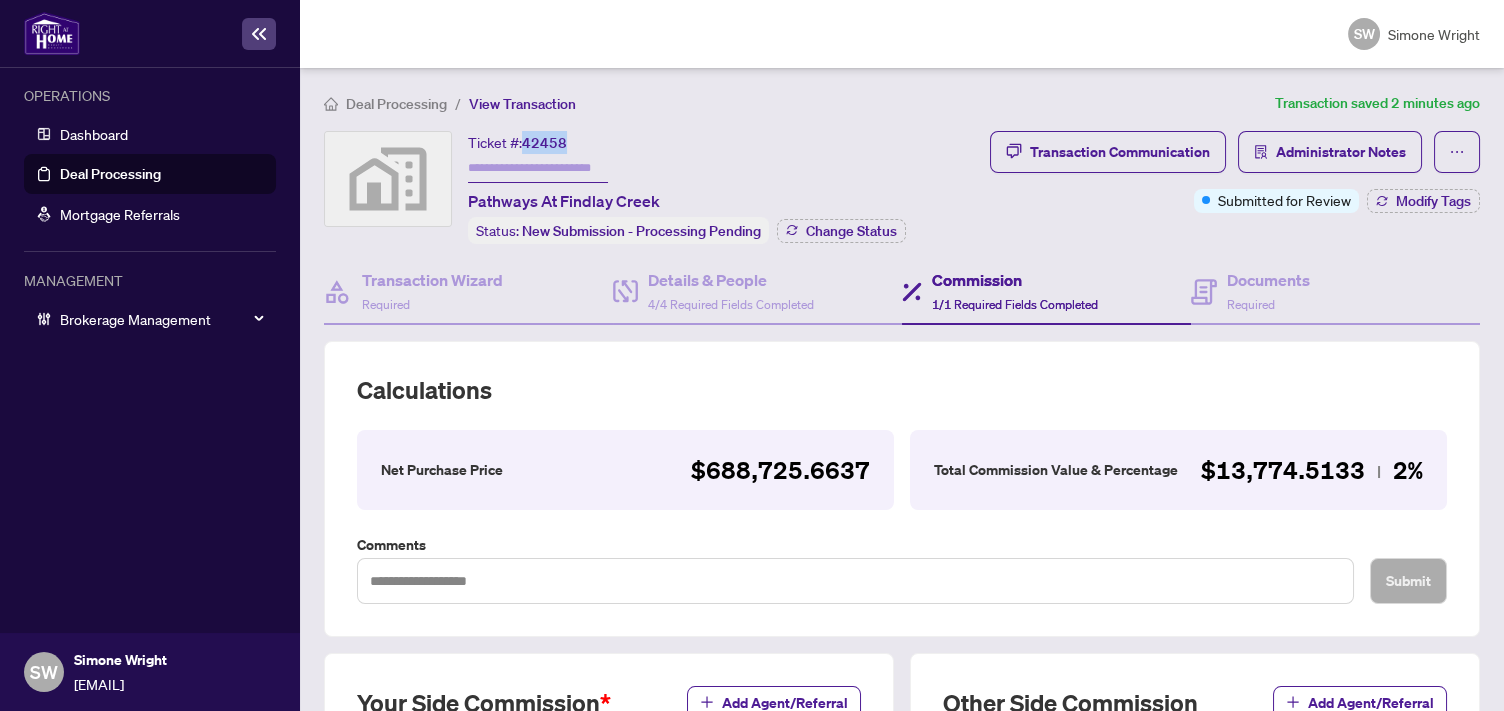 click on "42458" at bounding box center (544, 143) 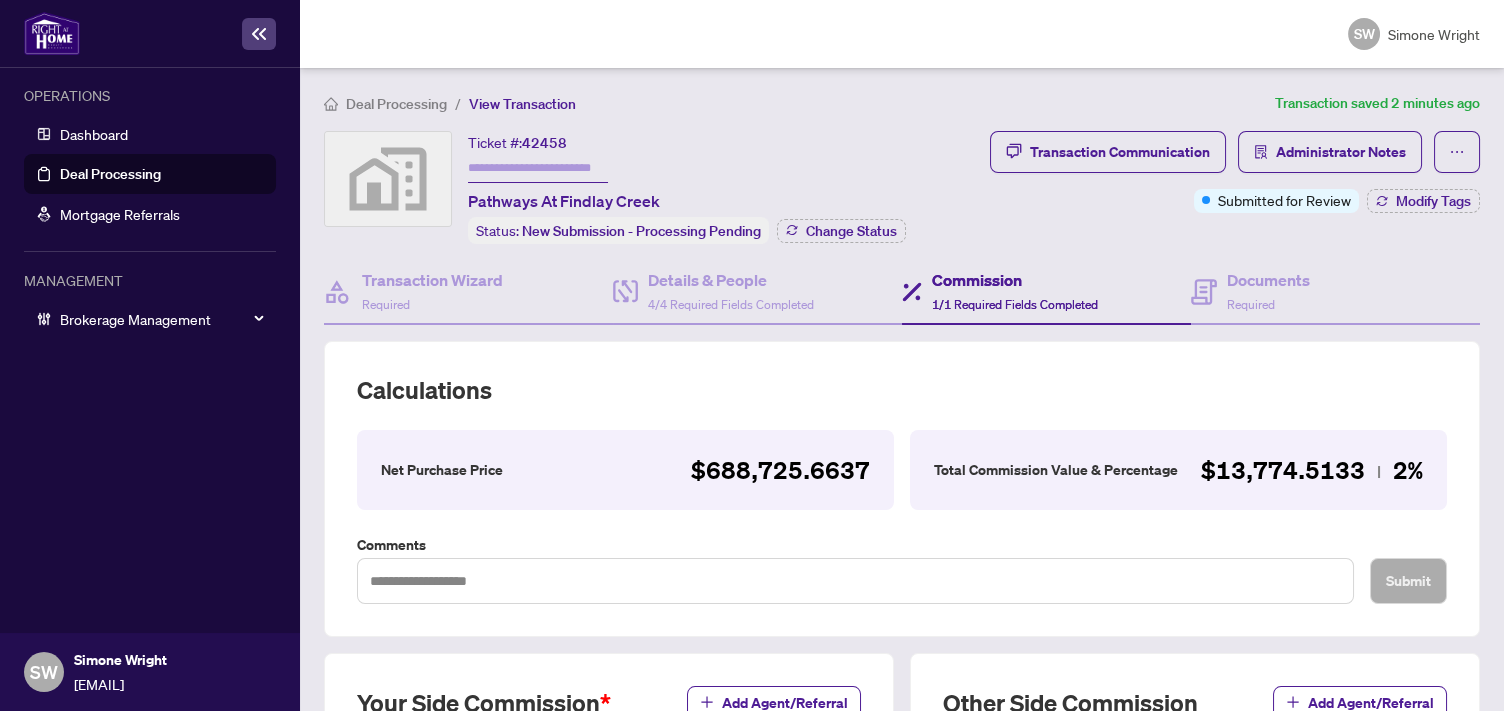 click at bounding box center (538, 168) 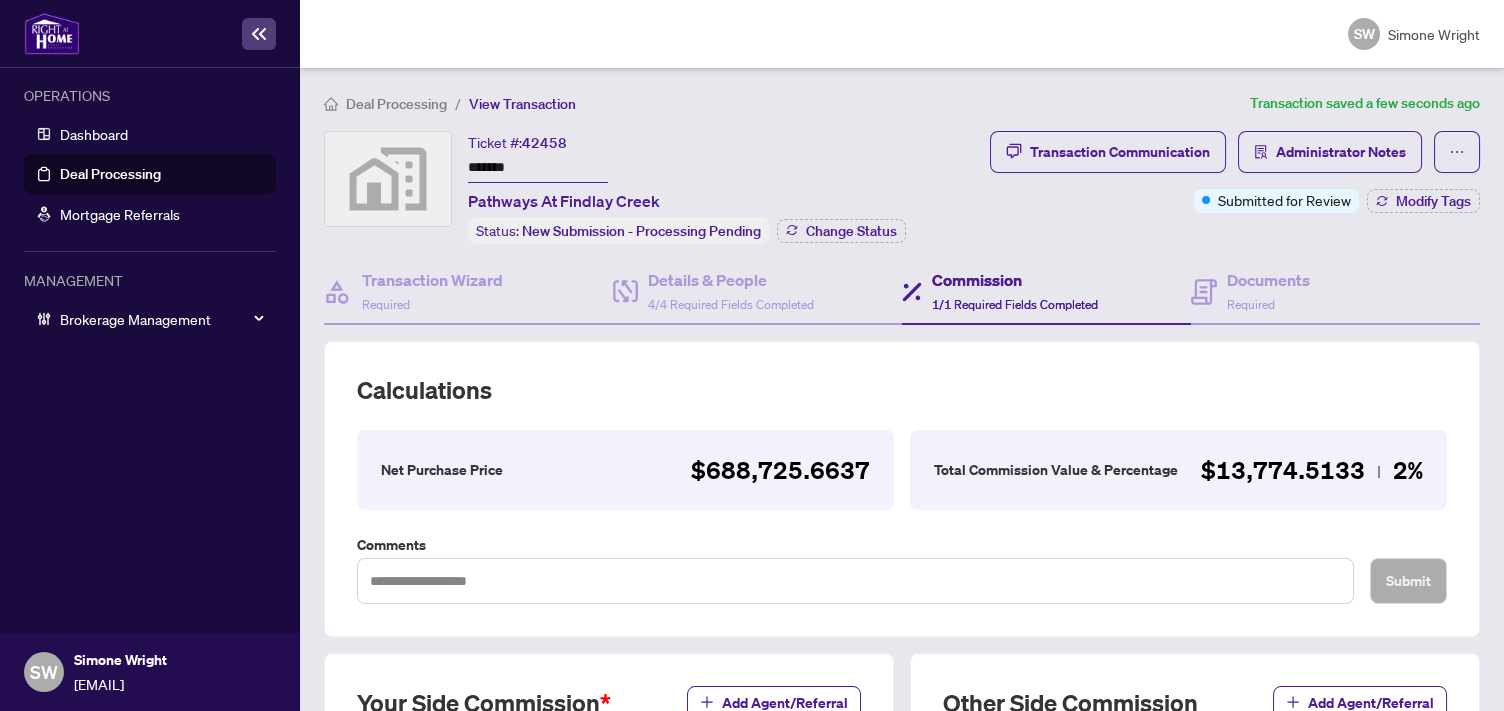 type on "*******" 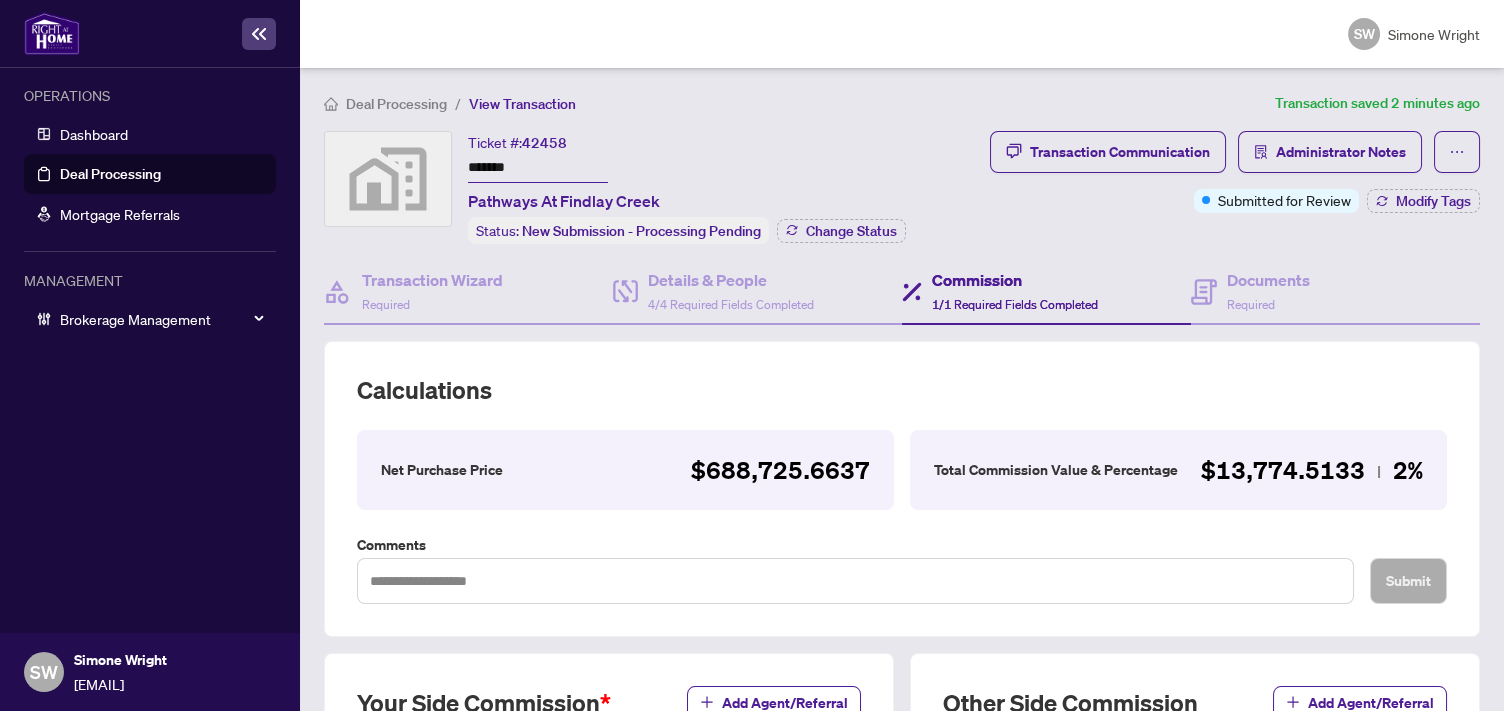 click on "Commission" at bounding box center (1015, 280) 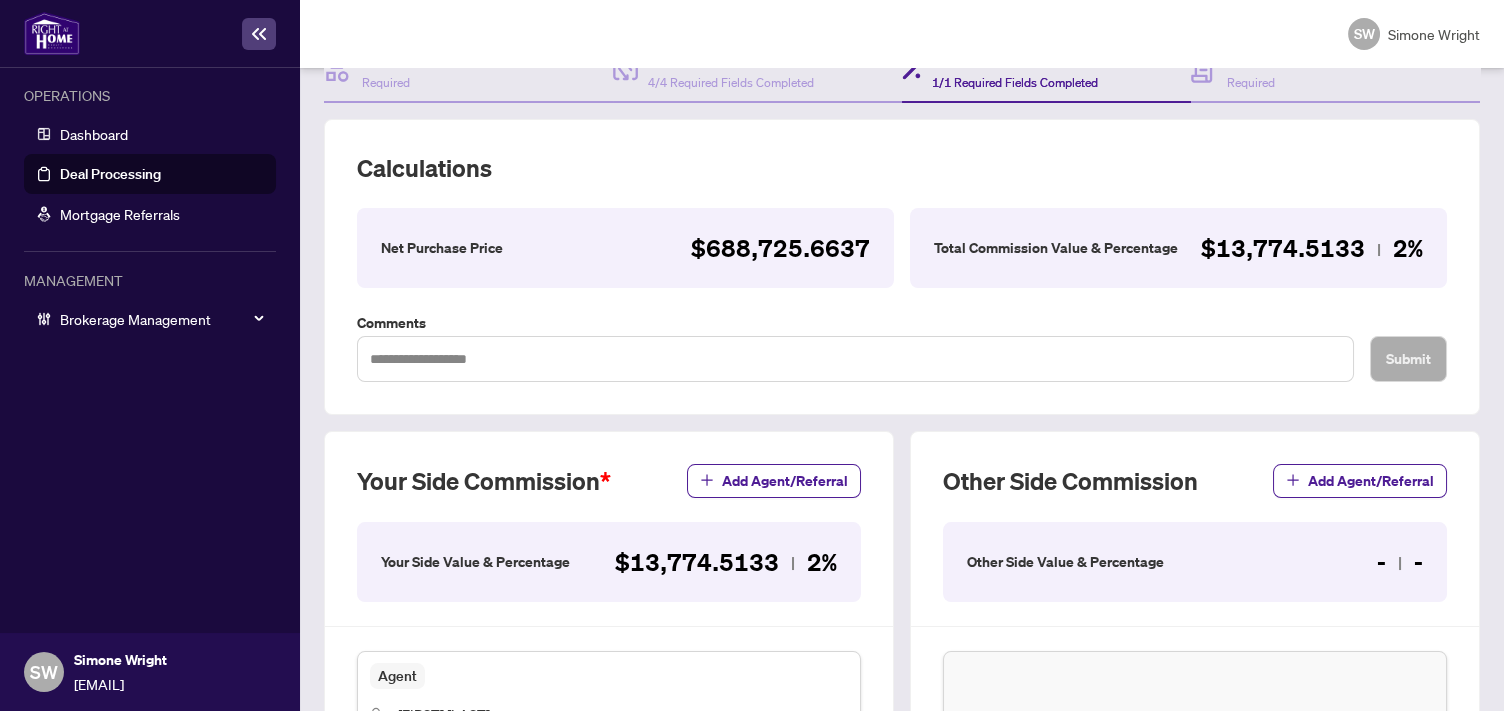 scroll, scrollTop: 0, scrollLeft: 0, axis: both 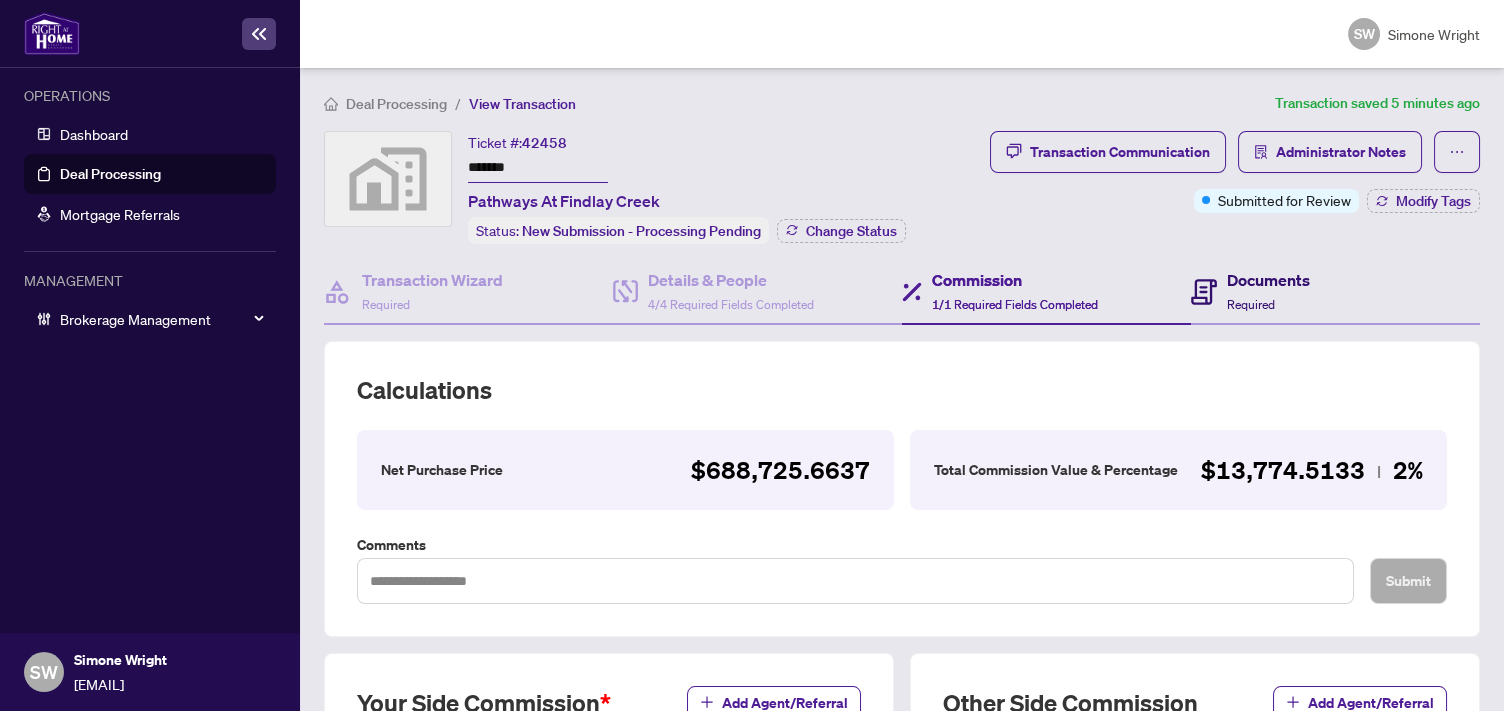 click 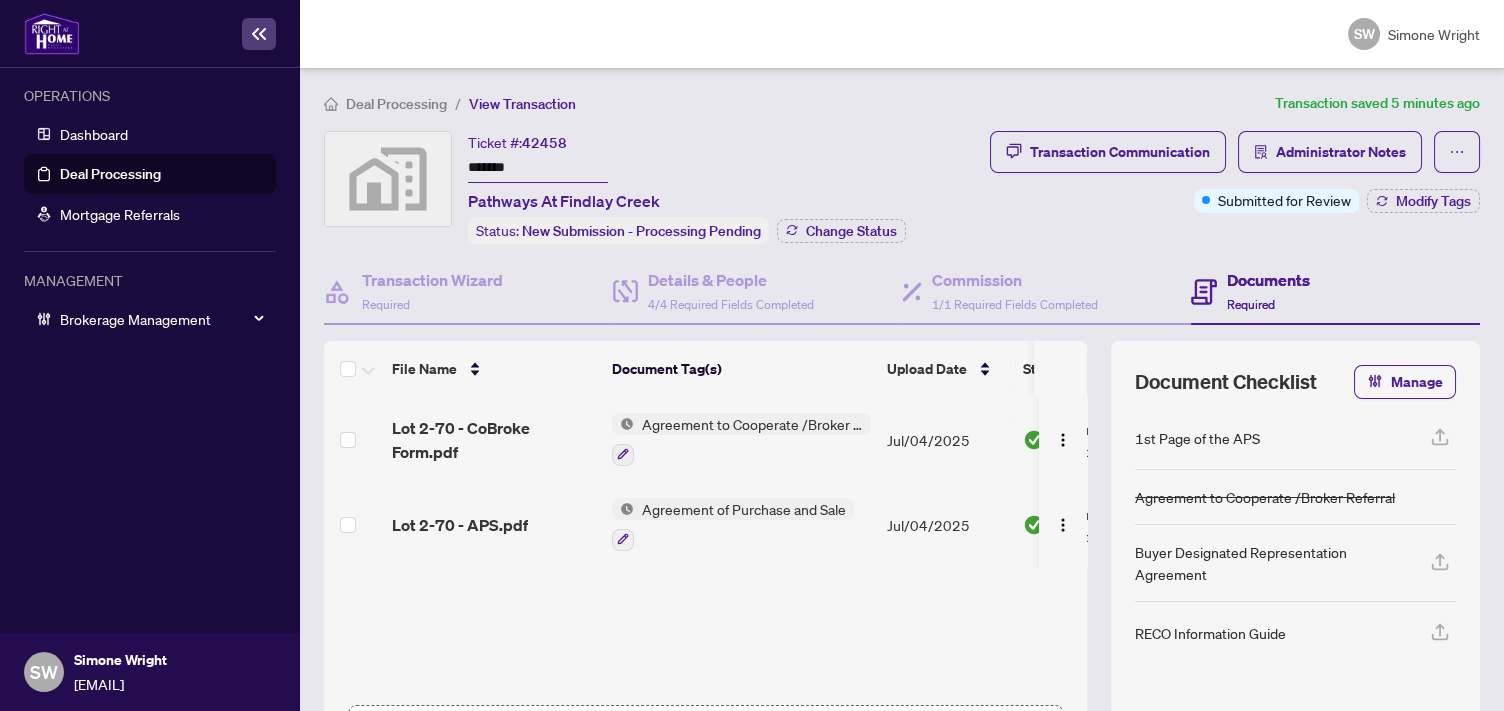click on "Lot 2-70 - APS.pdf" at bounding box center [494, 524] 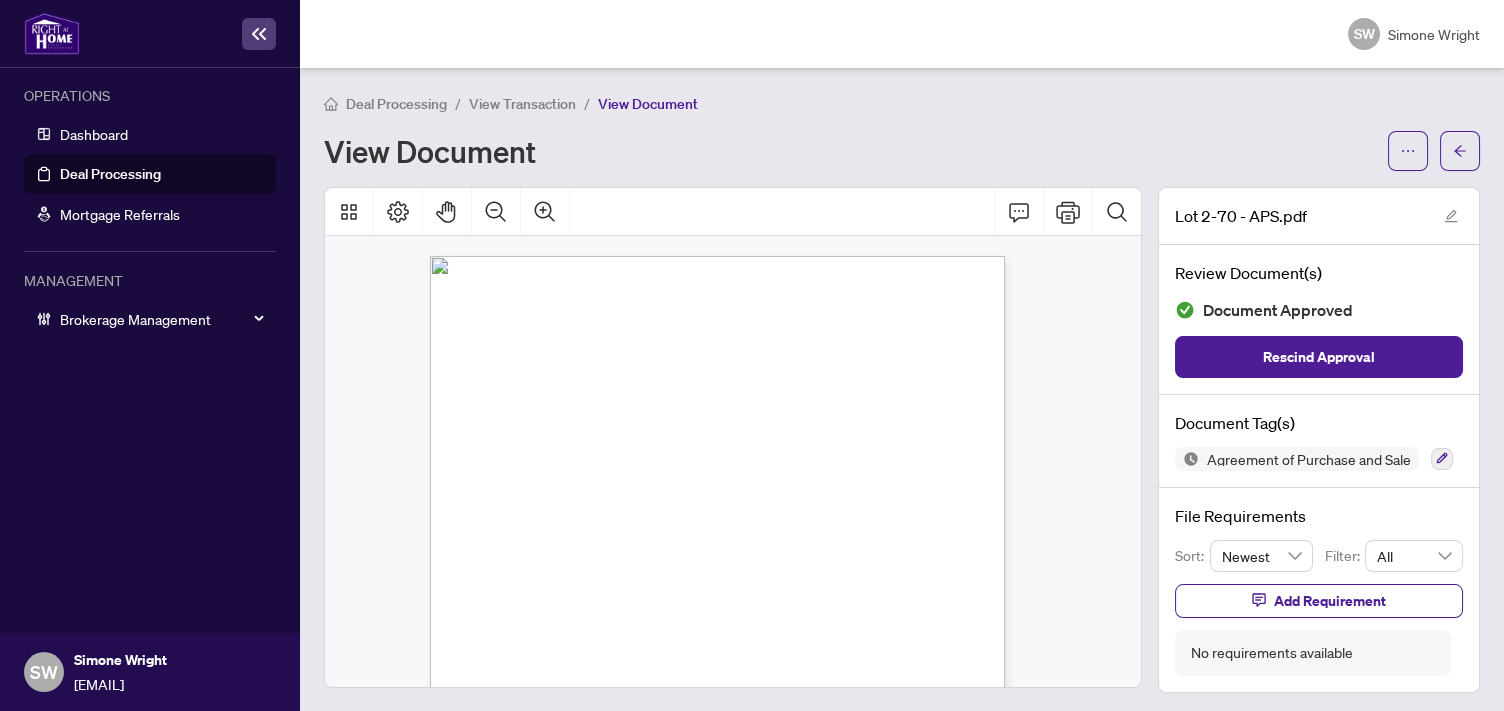 drag, startPoint x: 638, startPoint y: 434, endPoint x: 746, endPoint y: 438, distance: 108.07405 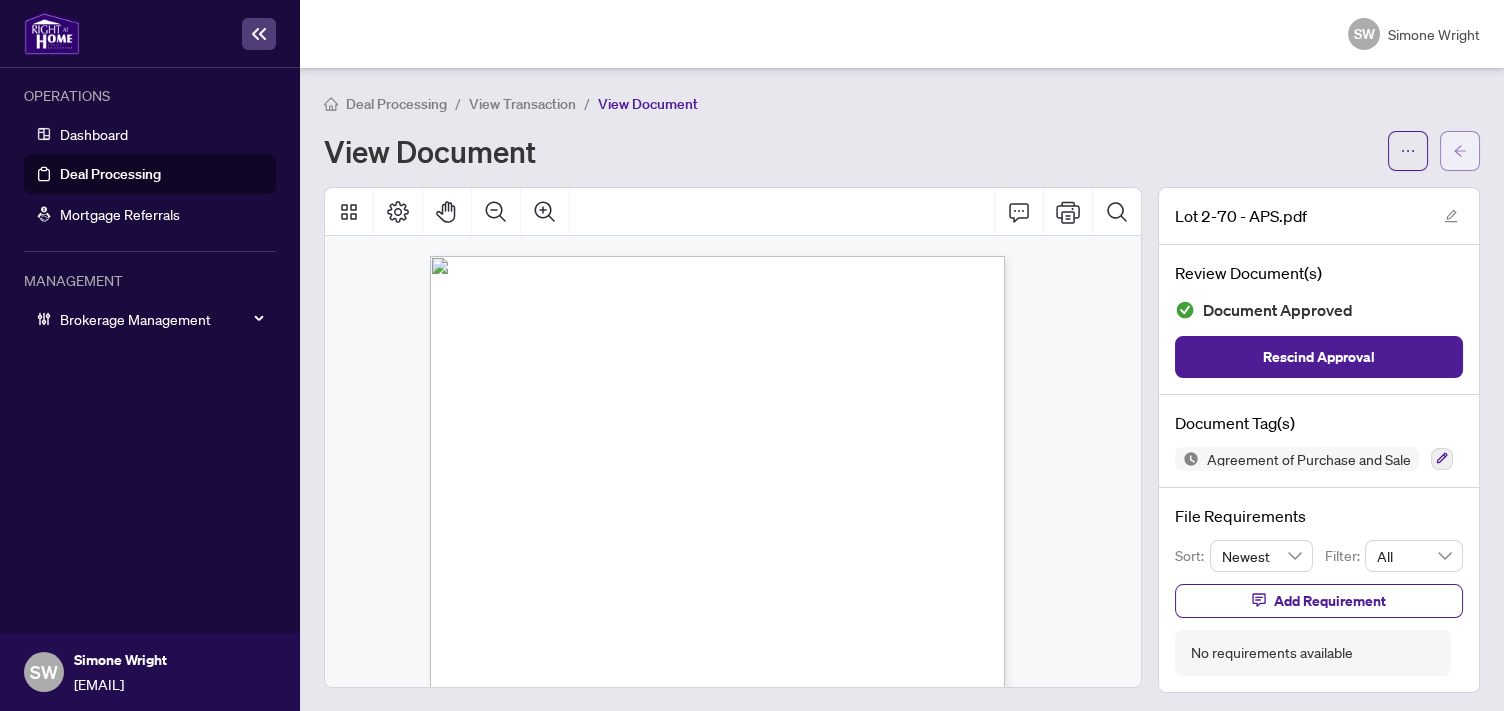 click at bounding box center (1460, 151) 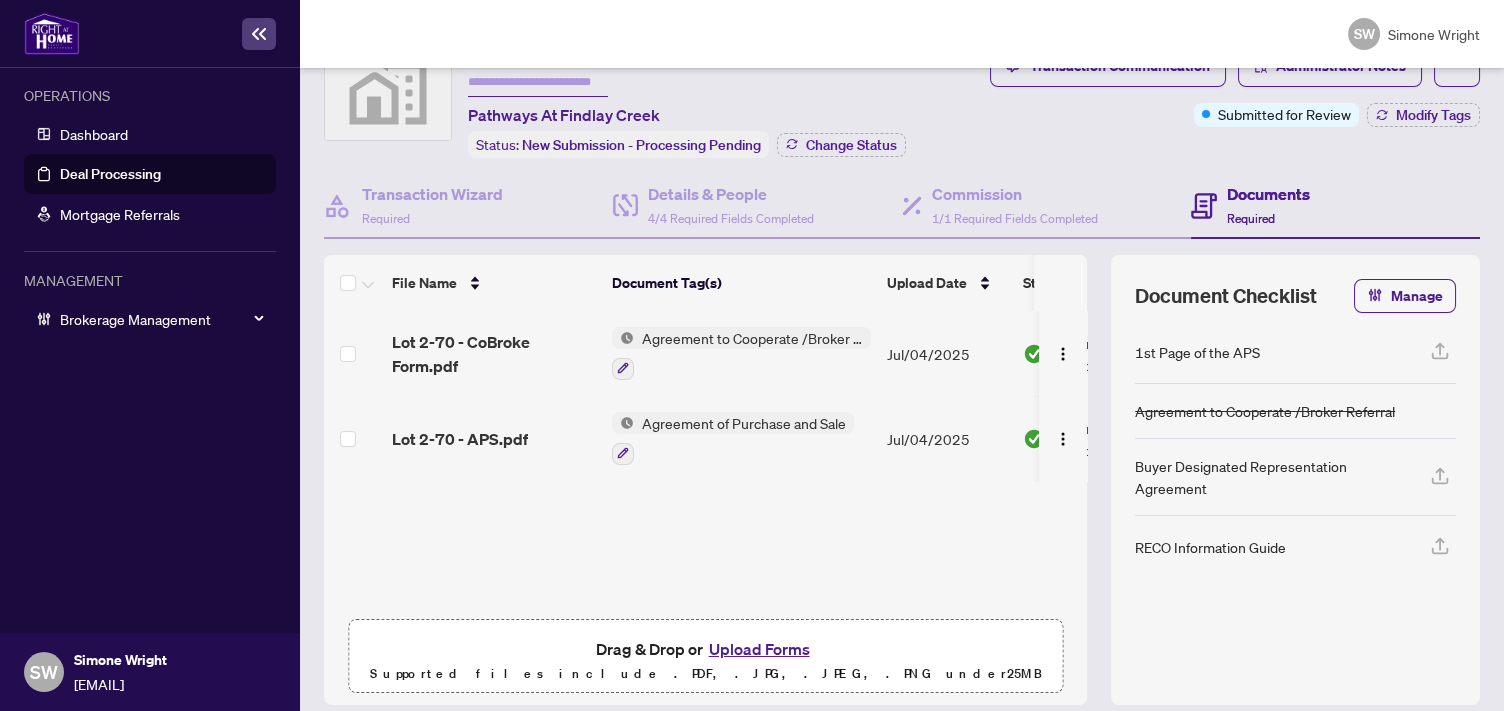 scroll, scrollTop: 157, scrollLeft: 0, axis: vertical 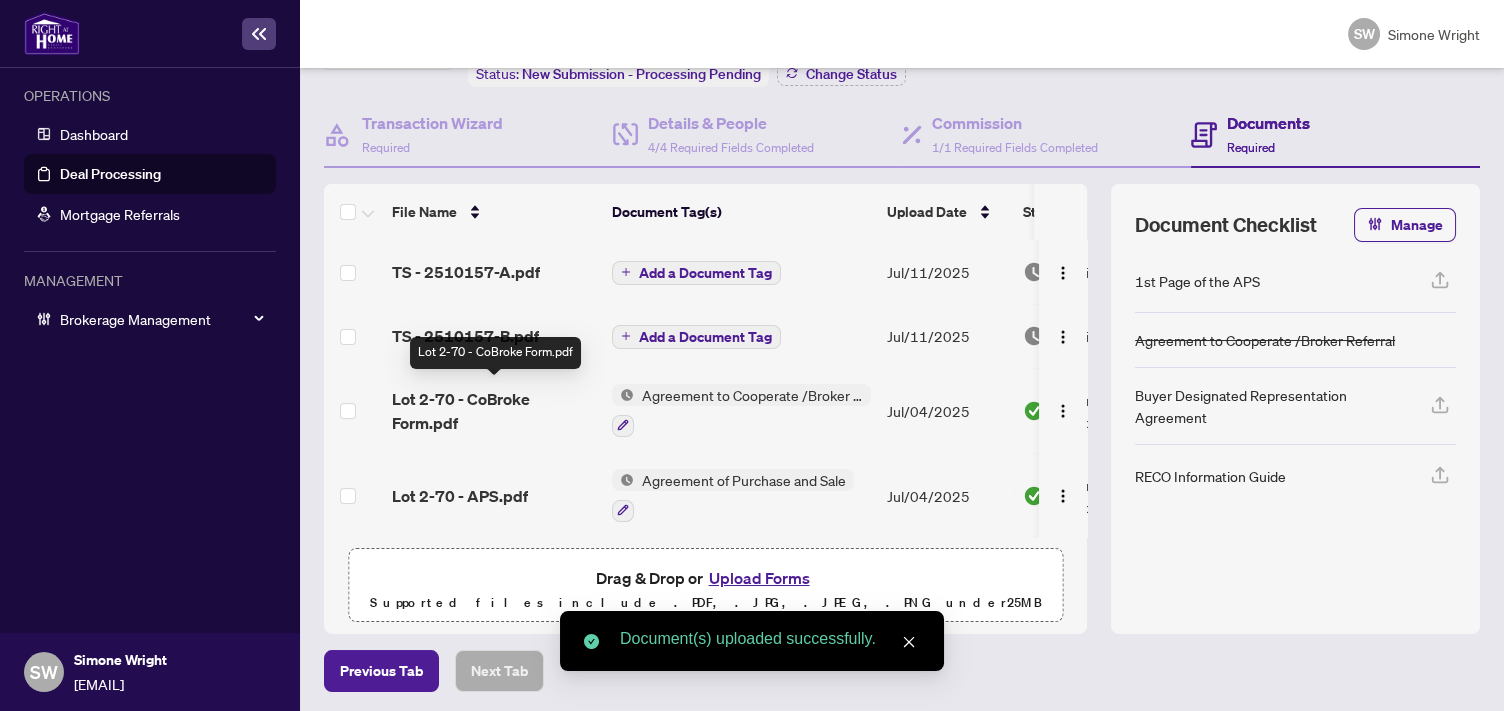 click on "Lot 2-70 - CoBroke Form.pdf" at bounding box center (494, 411) 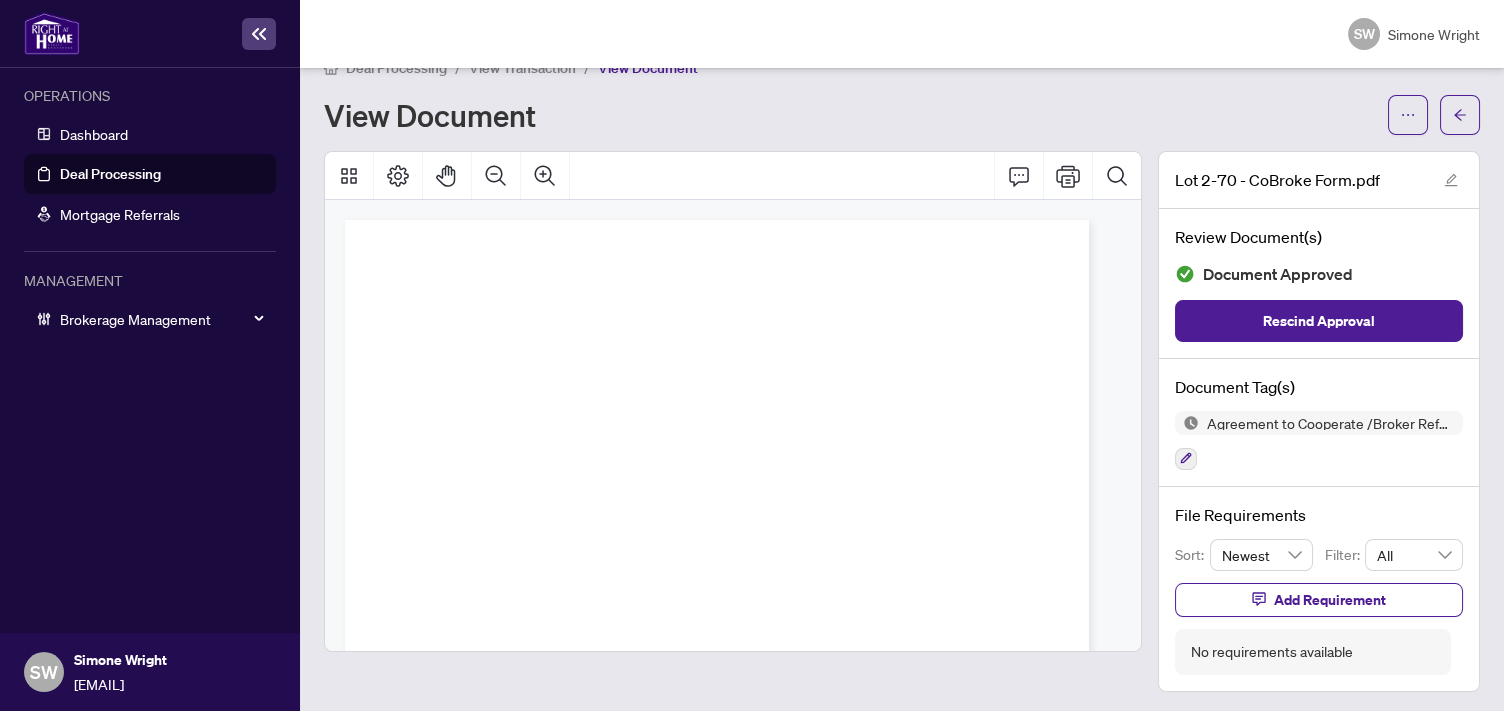 scroll, scrollTop: 35, scrollLeft: 0, axis: vertical 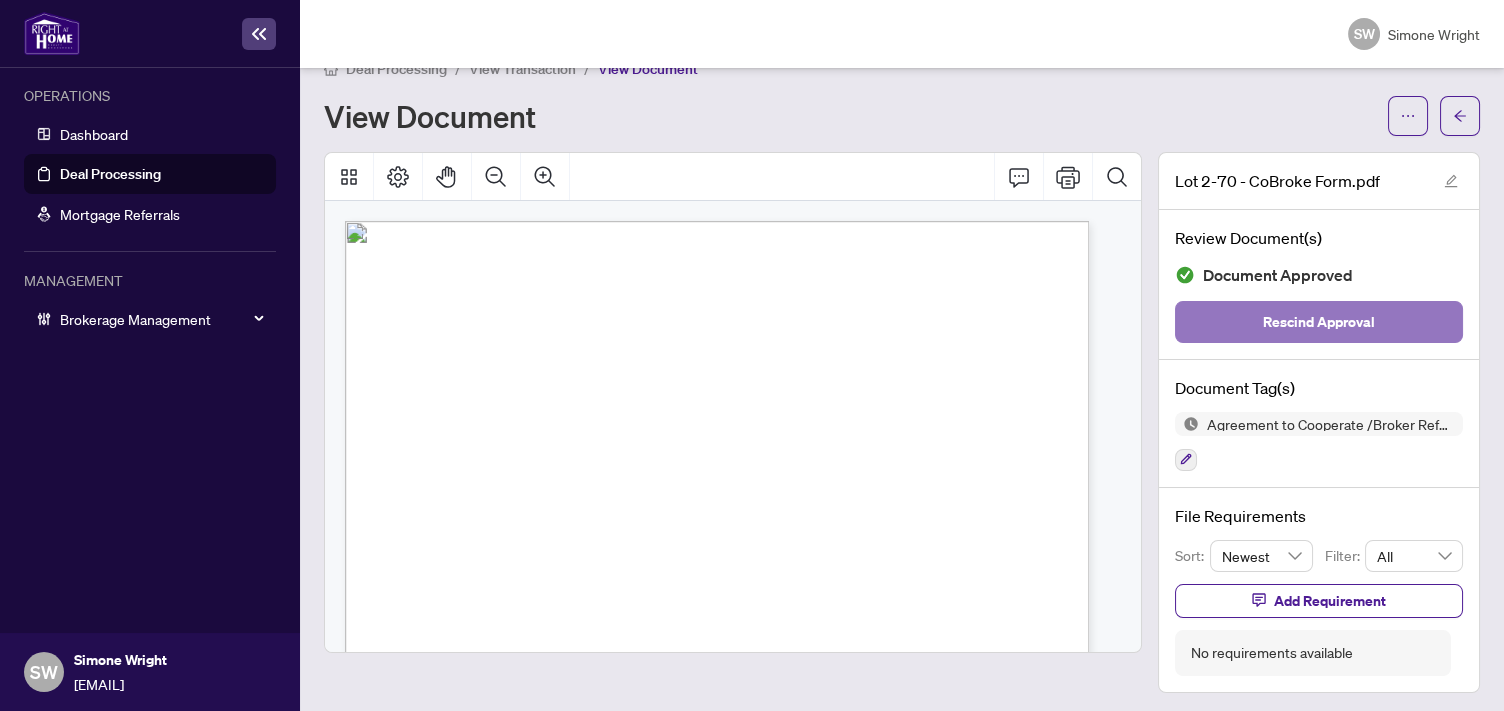 click on "Rescind Approval" at bounding box center [1319, 322] 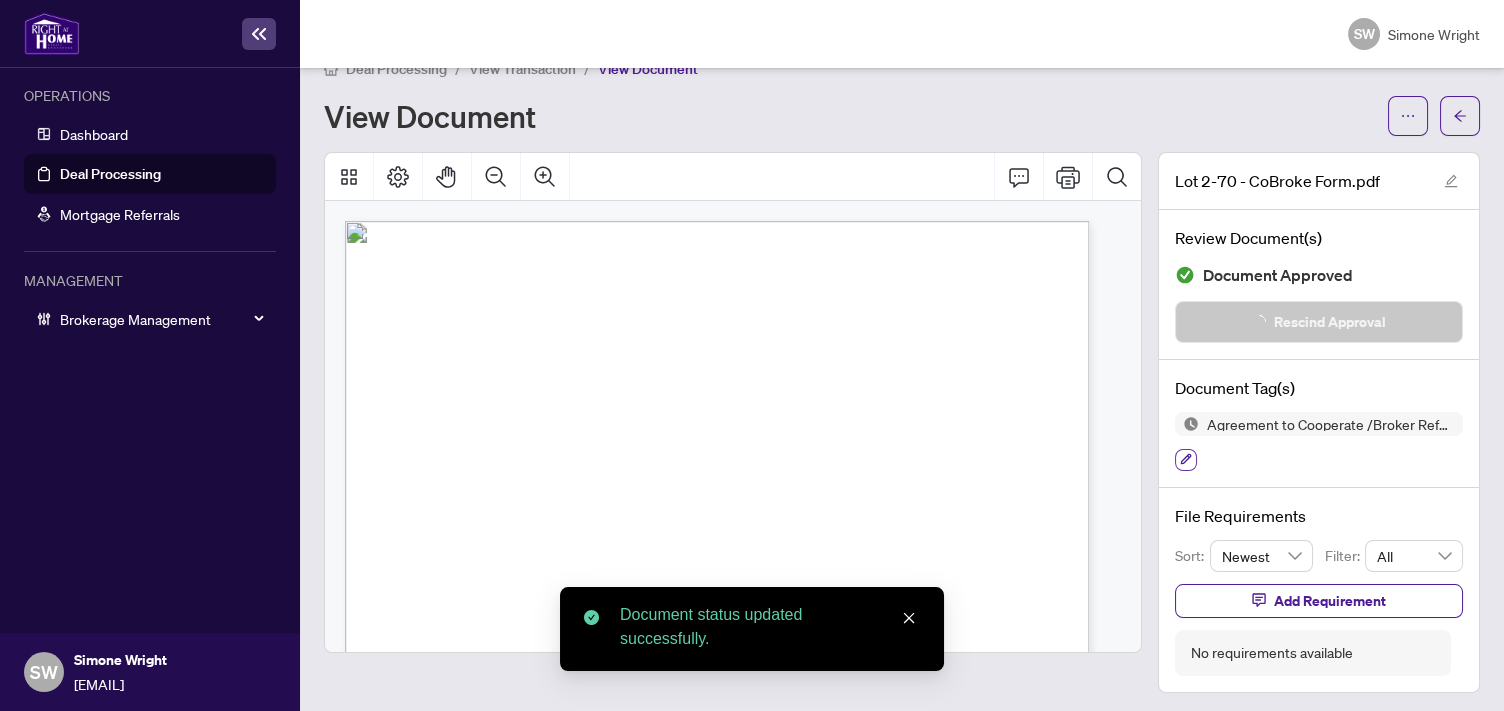 click 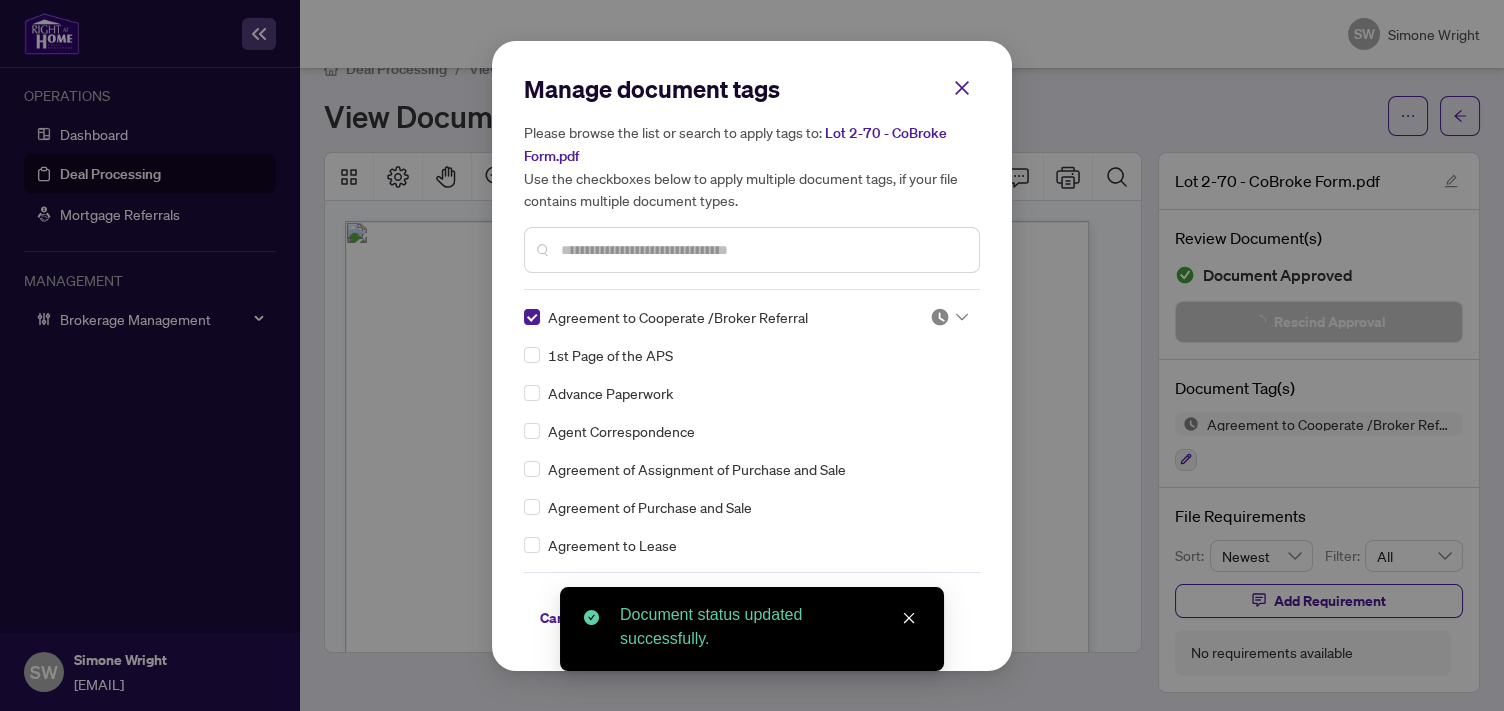 click on "Manage document tags Please browse the list or search to apply tags to:   Lot 2-70 - CoBroke Form.pdf   Use the checkboxes below to apply multiple document tags, if your file contains multiple document types." at bounding box center (752, 181) 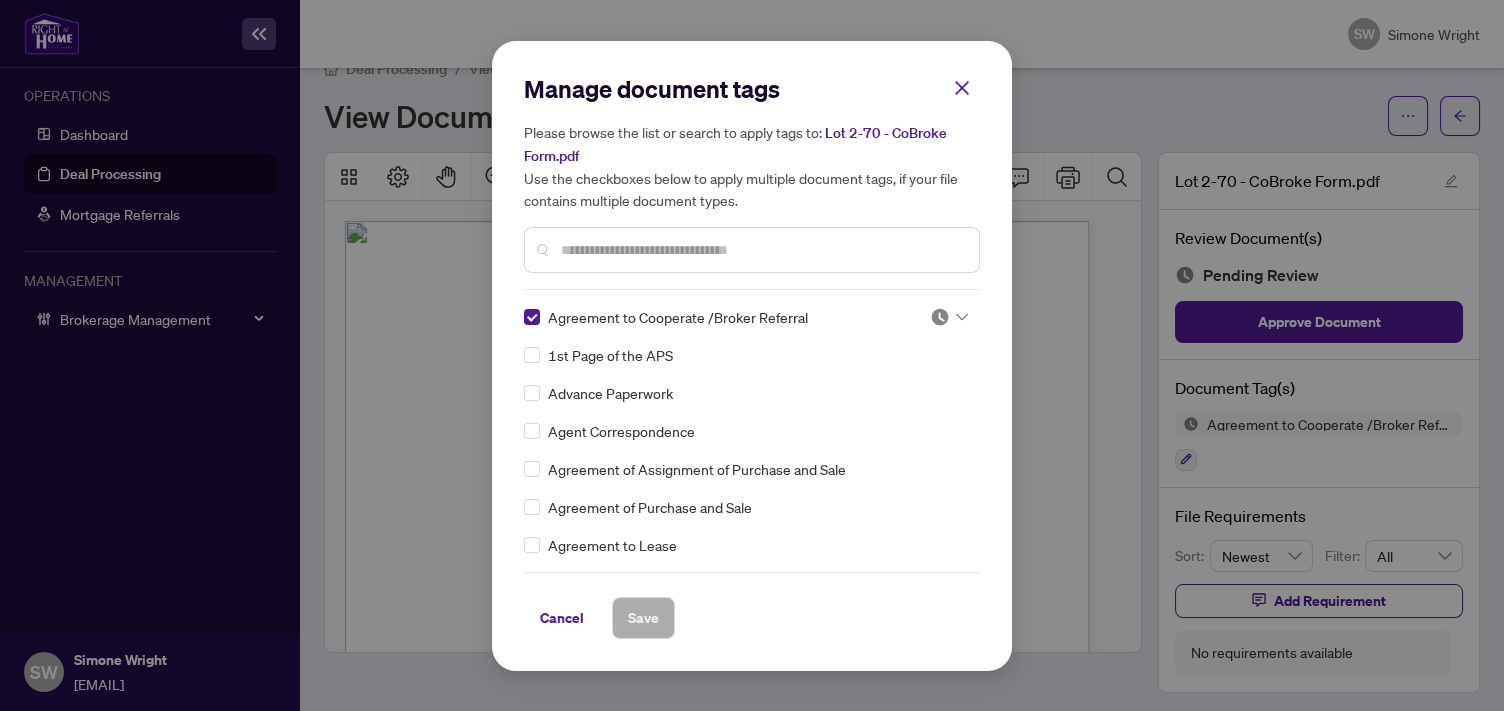 click at bounding box center (762, 250) 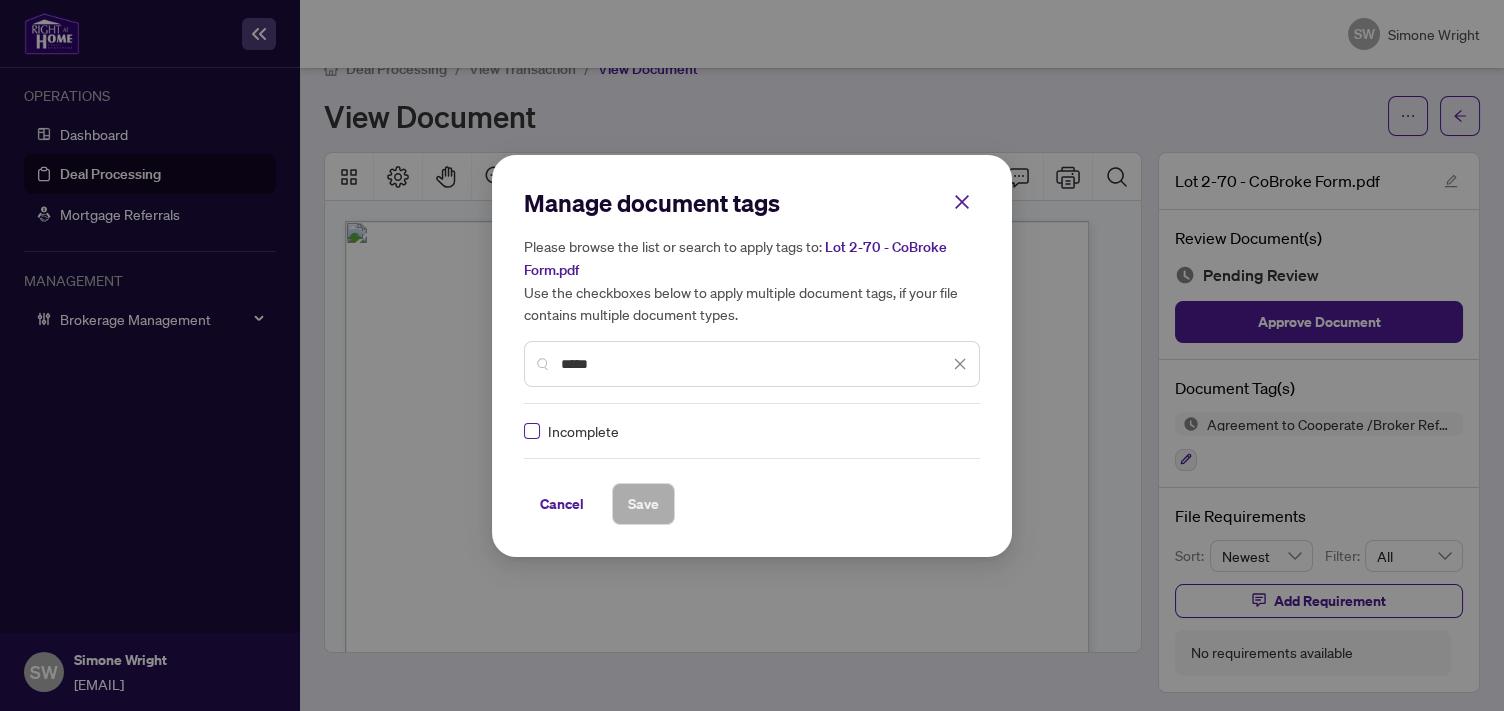 type on "*****" 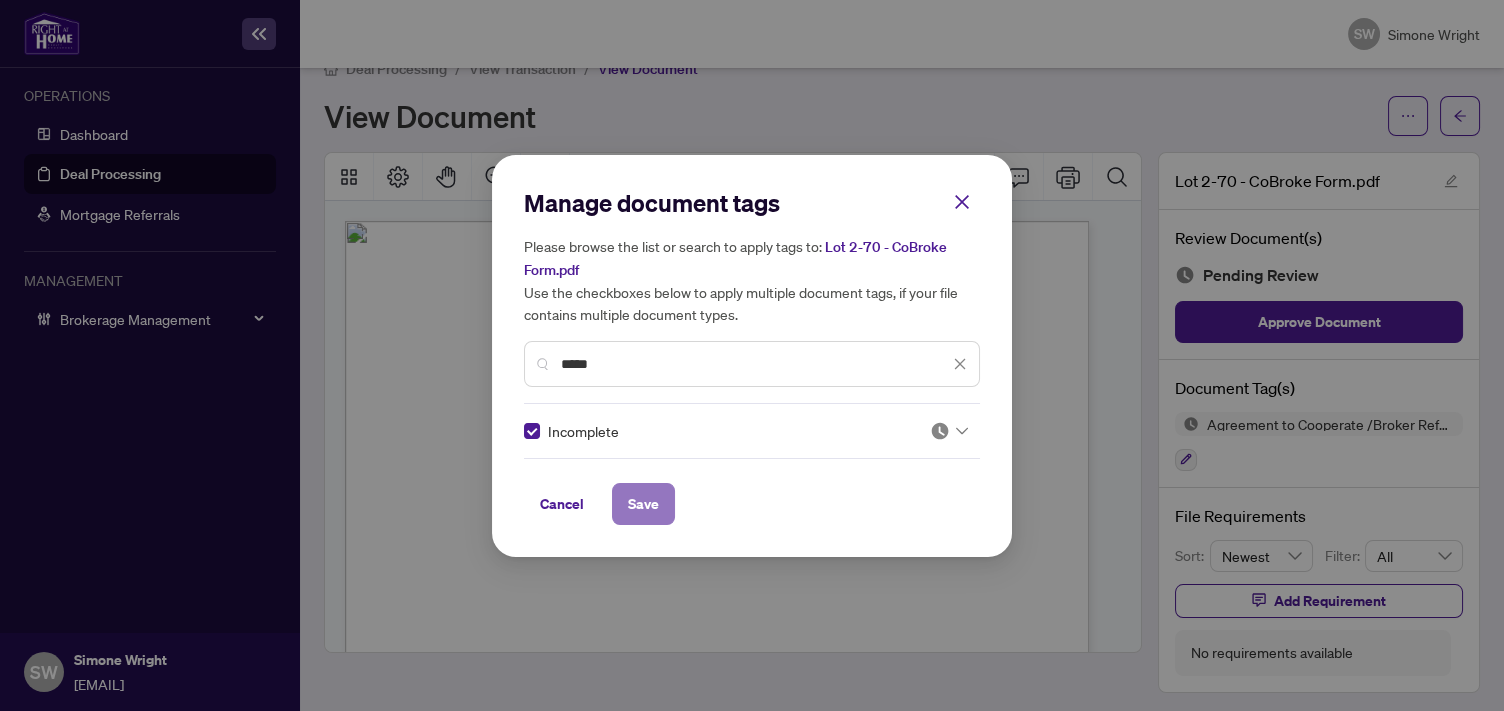 click on "Save" at bounding box center (643, 504) 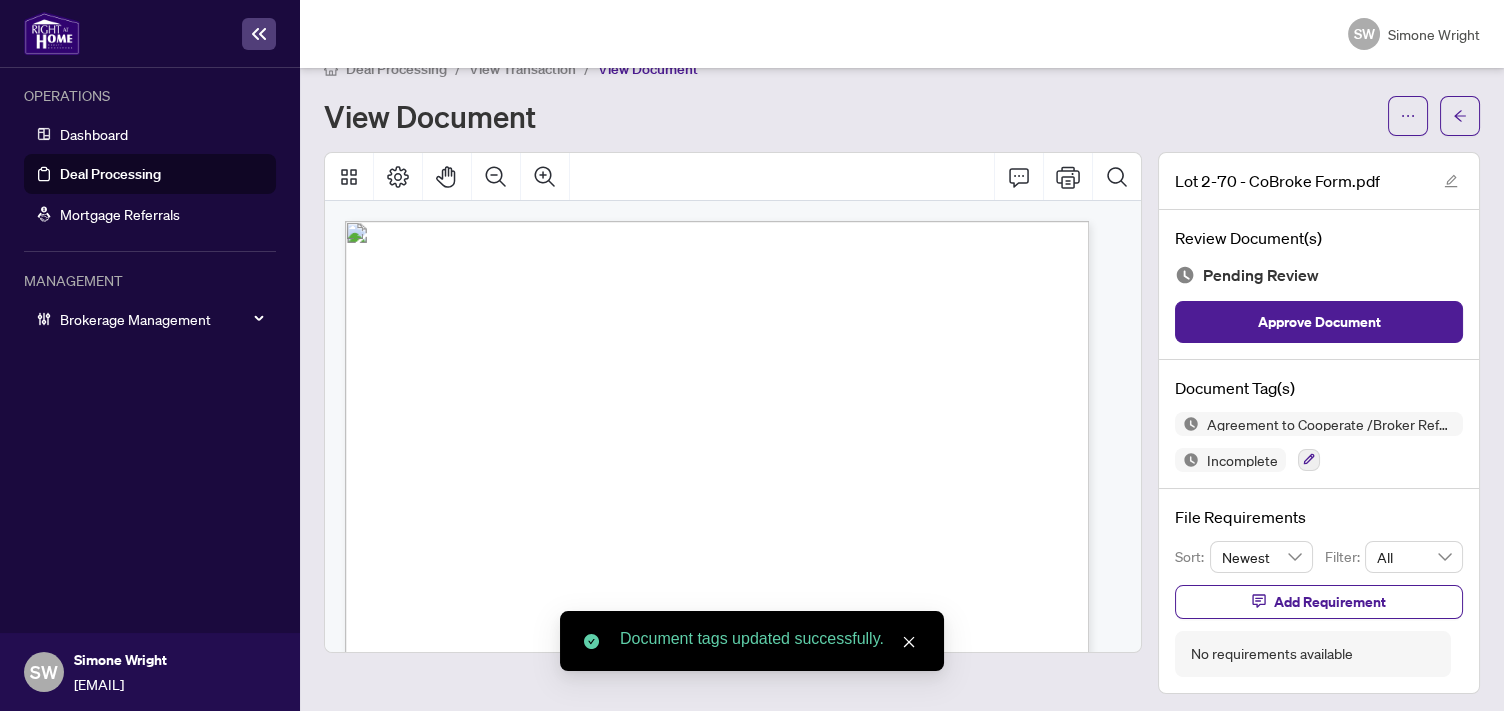click at bounding box center [1460, 116] 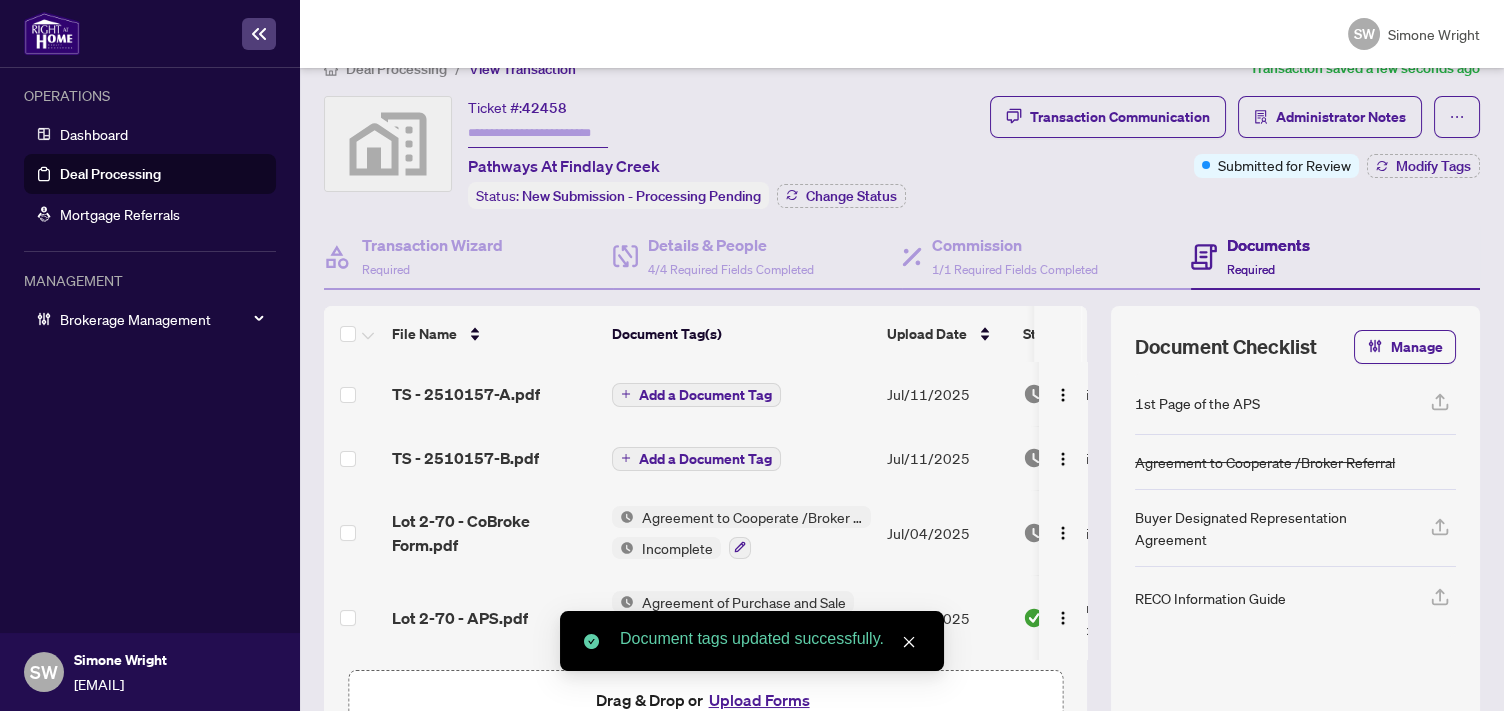 click on "TS - 2510157-A.pdf" at bounding box center (494, 394) 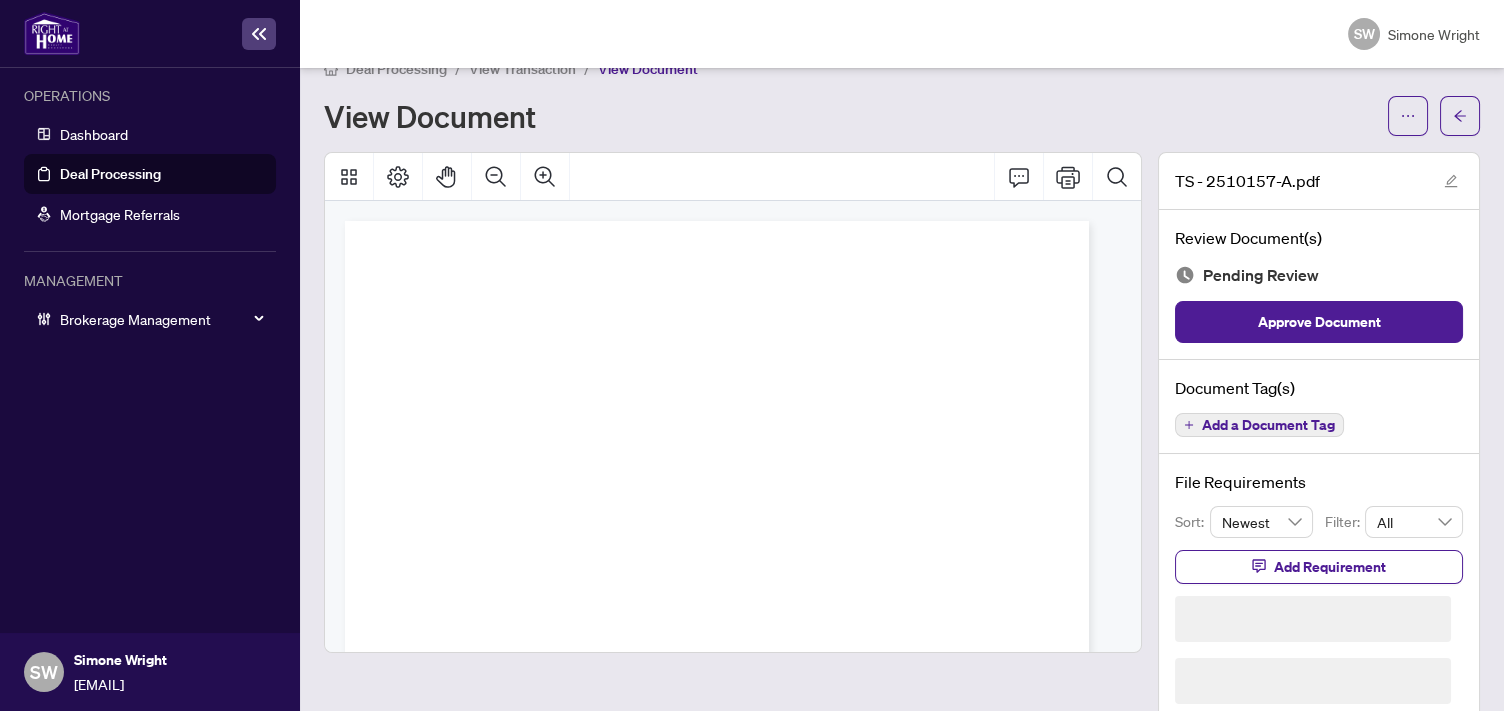 scroll, scrollTop: 2, scrollLeft: 0, axis: vertical 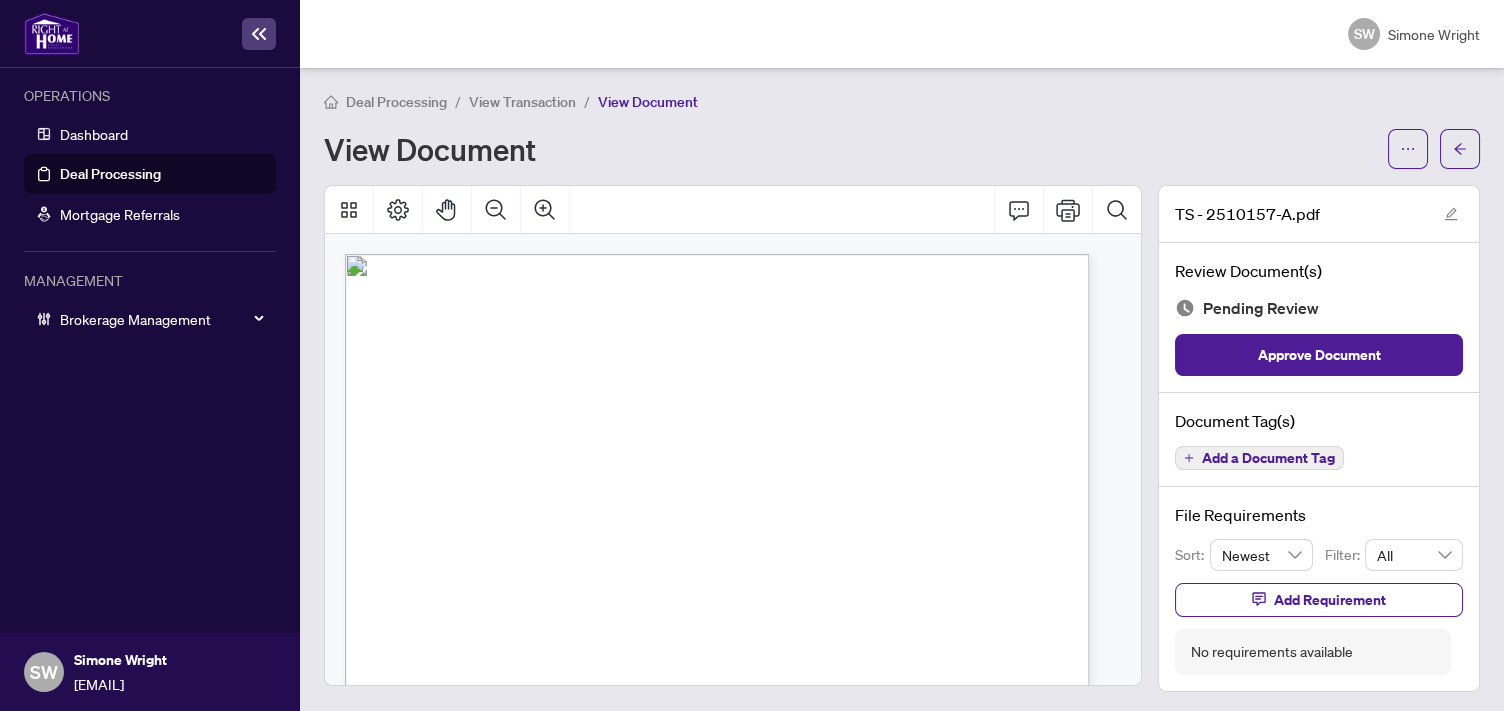 click on "Add a Document Tag" at bounding box center [1268, 458] 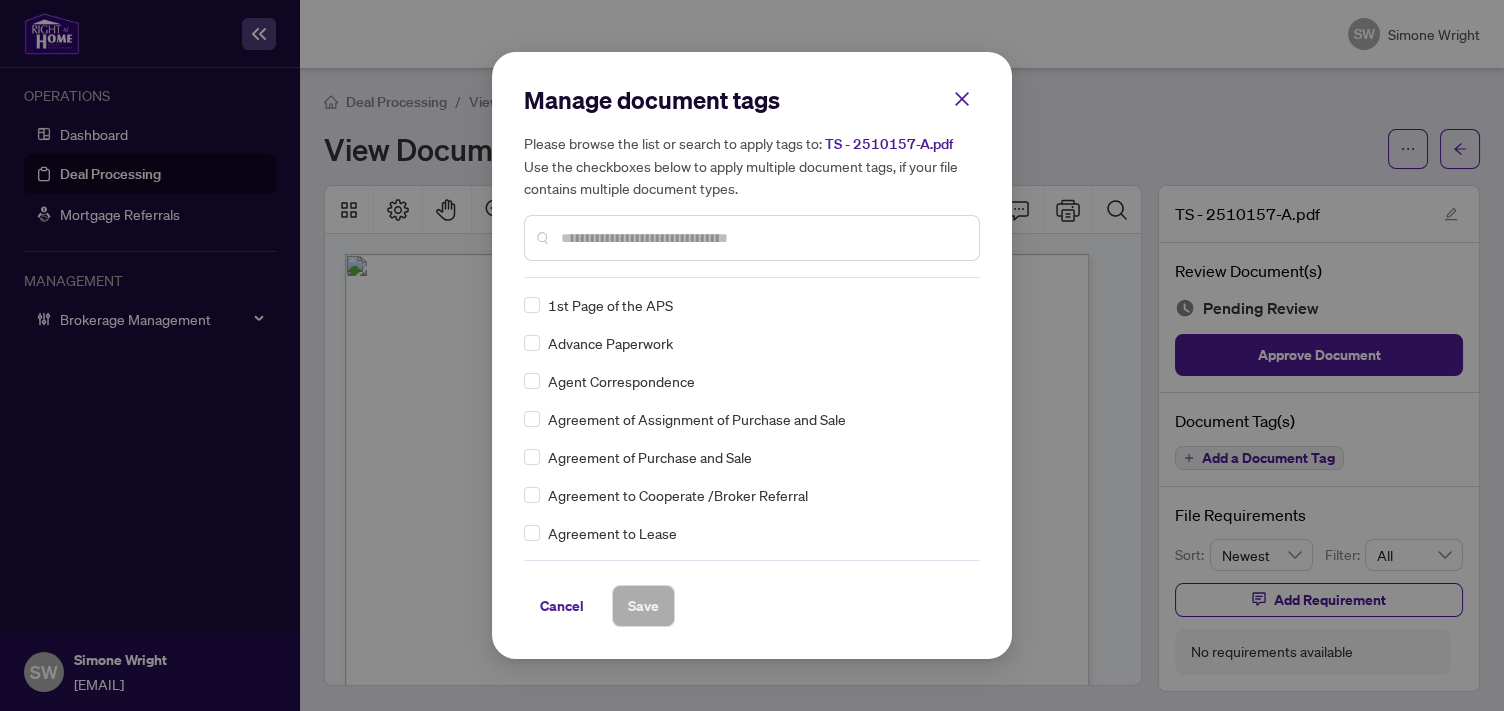 click on "Manage document tags Please browse the list or search to apply tags to:   TS - 2510157-A.pdf   Use the checkboxes below to apply multiple document tags, if your file contains multiple document types.   1st Page of the APS Advance Paperwork Agent Correspondence Agreement of Assignment of Purchase and Sale Agreement of Purchase and Sale Agreement to Cooperate /Broker Referral Agreement to Lease Articles of Incorporation Back to Vendor Letter Belongs to Another Transaction Builder's Consent Buyer Designated Representation Agreement Buyer Designated Representation Agreement Buyers Lawyer Information Certificate of Estate Trustee(s) Client Refused to Sign Closing Date Change Co-op Brokerage Commission Statement Co-op EFT Co-operating Indemnity Agreement Commission Adjustment Commission Agreement Commission Calculation Commission Statement Sent Commission Statement Sent to Landlord Commission Statement Sent to Lawyer Commission Statement Sent to Listing Brokerage Commission Statement Sent to Vendor Correspondence" at bounding box center [752, 355] 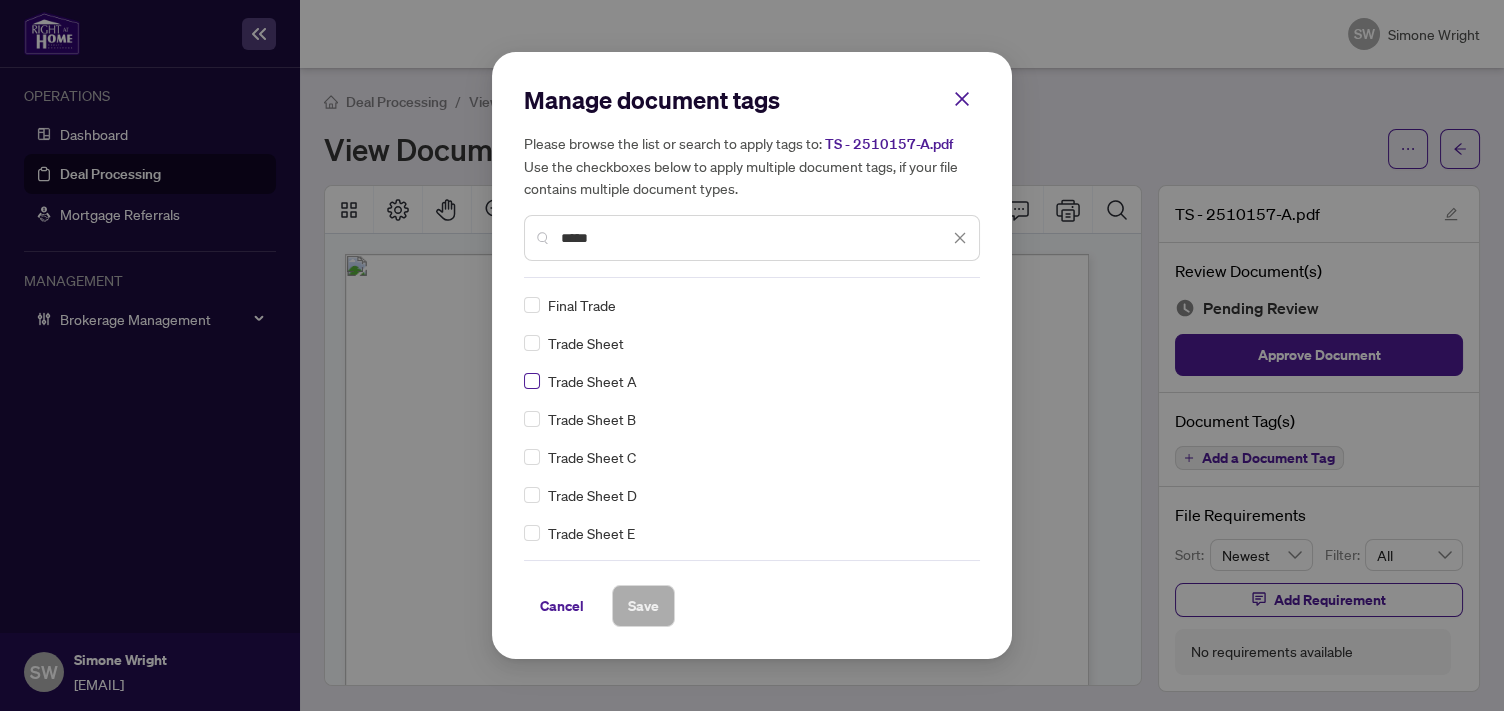 type on "*****" 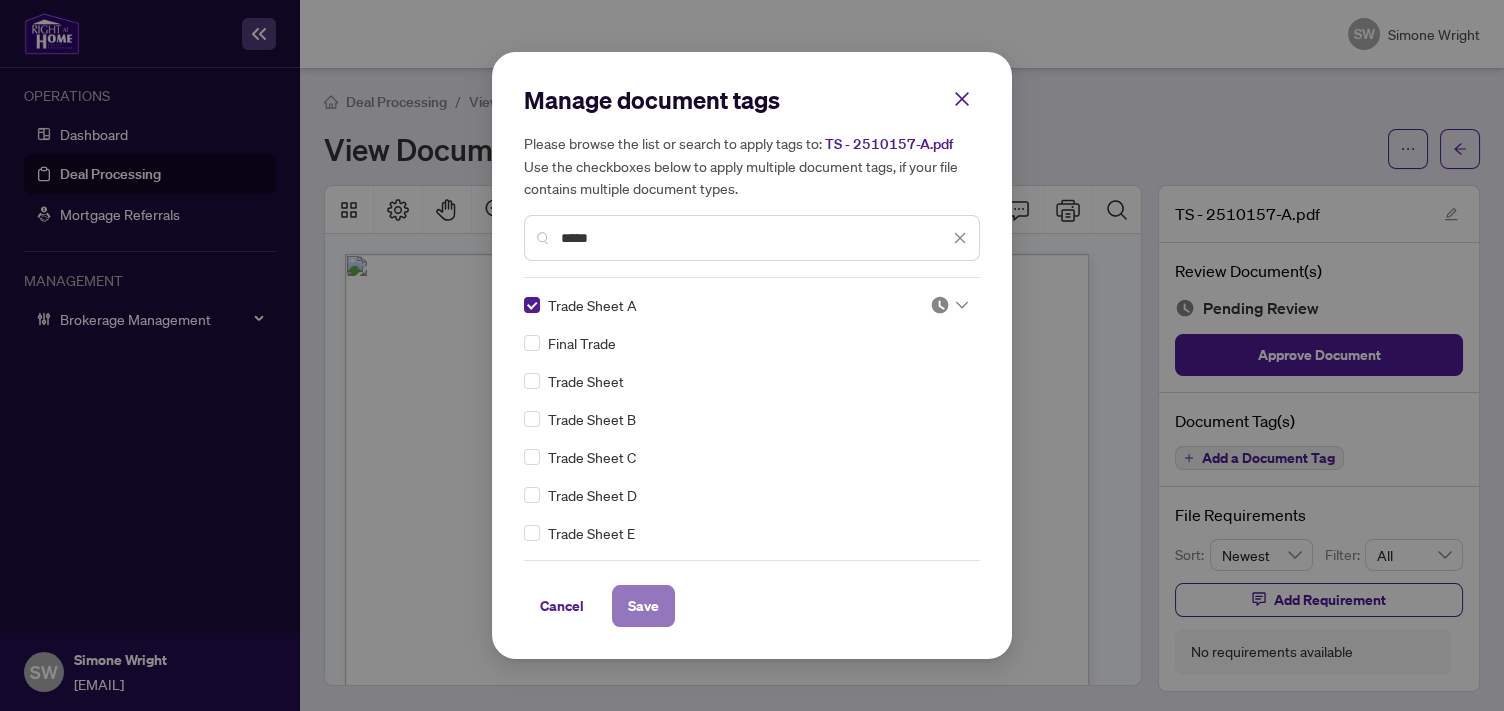 click on "Save" at bounding box center (643, 606) 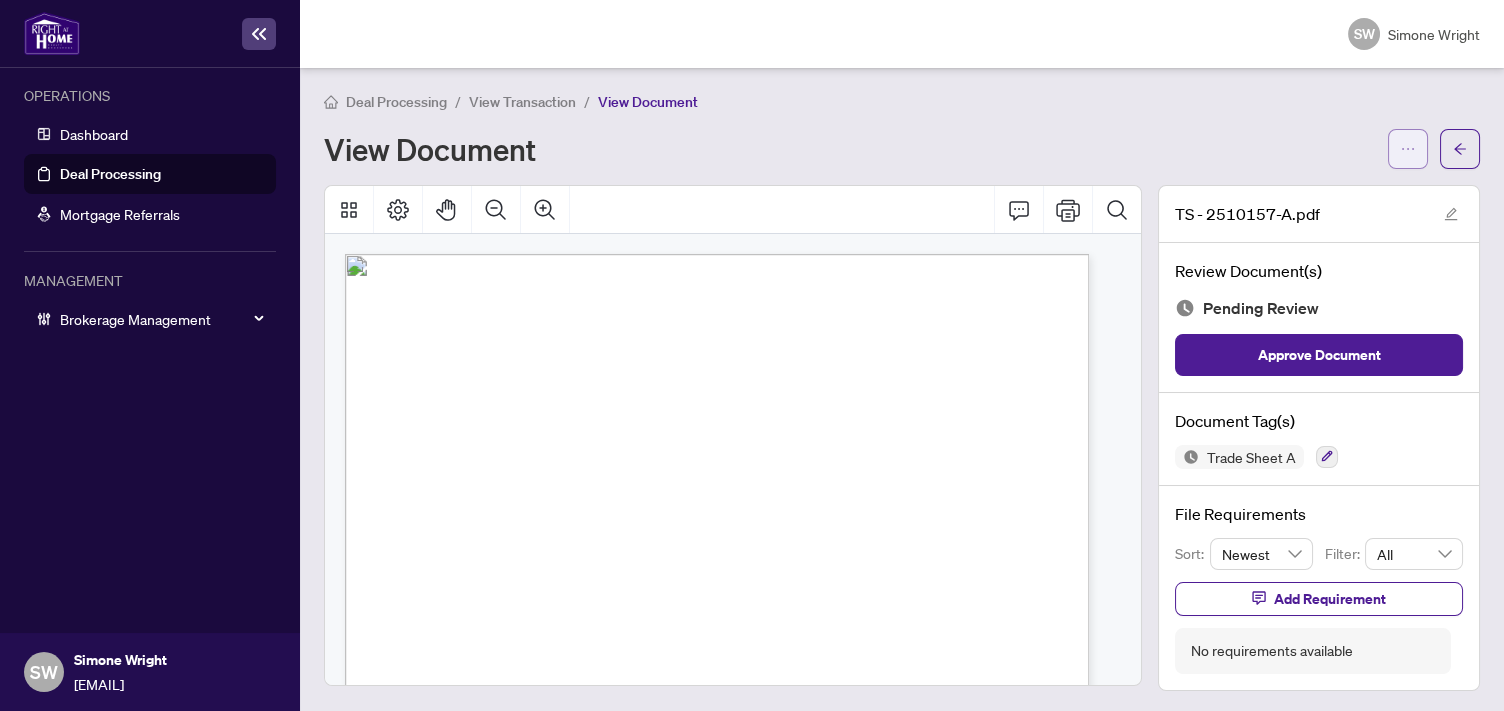 click at bounding box center (1408, 149) 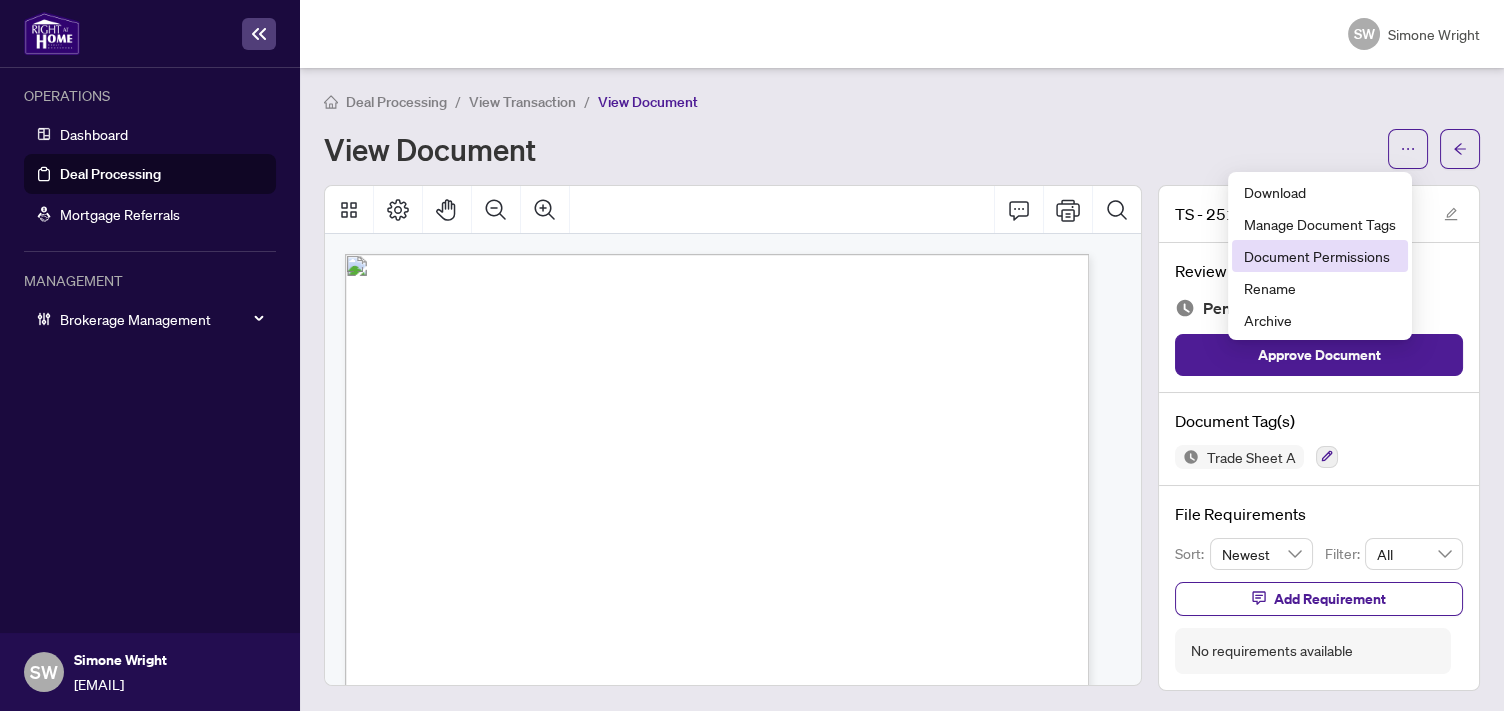 click on "Document Permissions" at bounding box center [1320, 256] 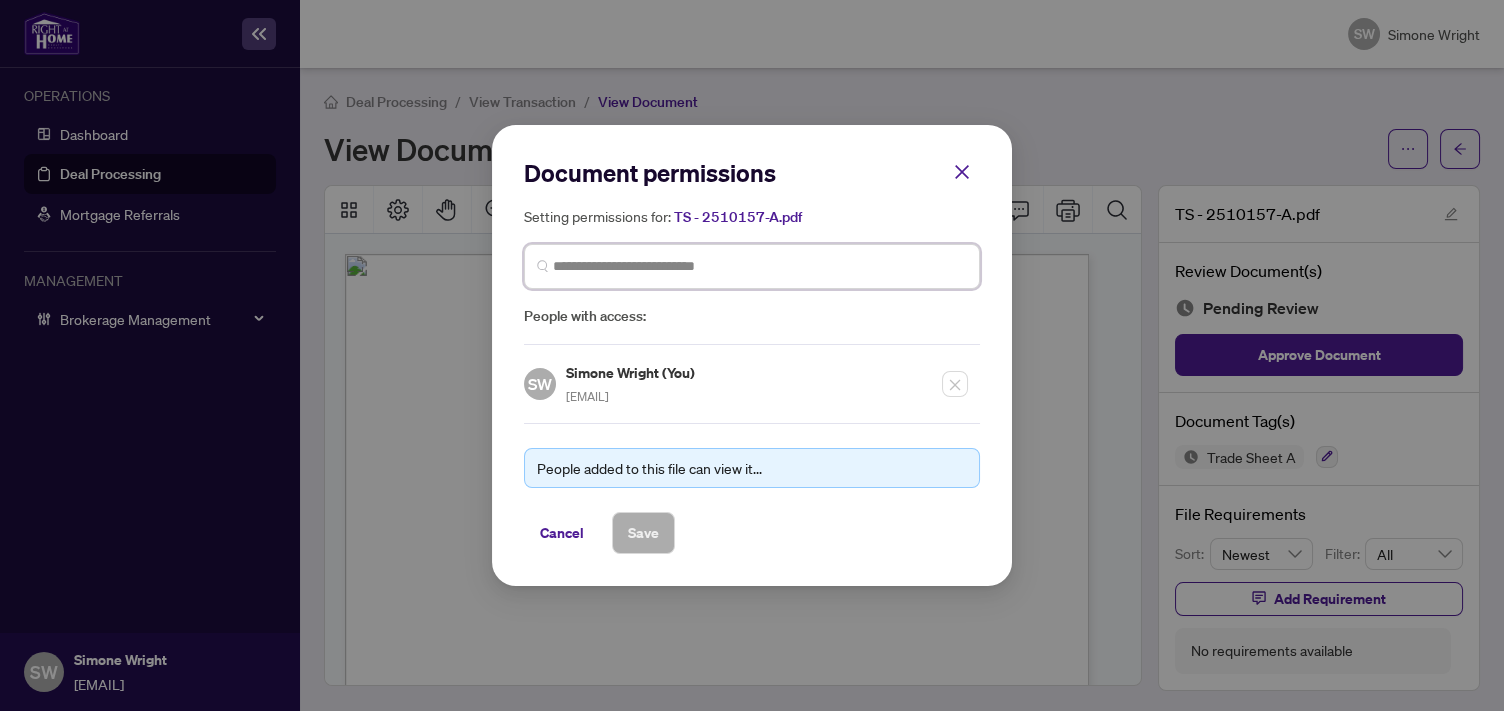 click at bounding box center (760, 266) 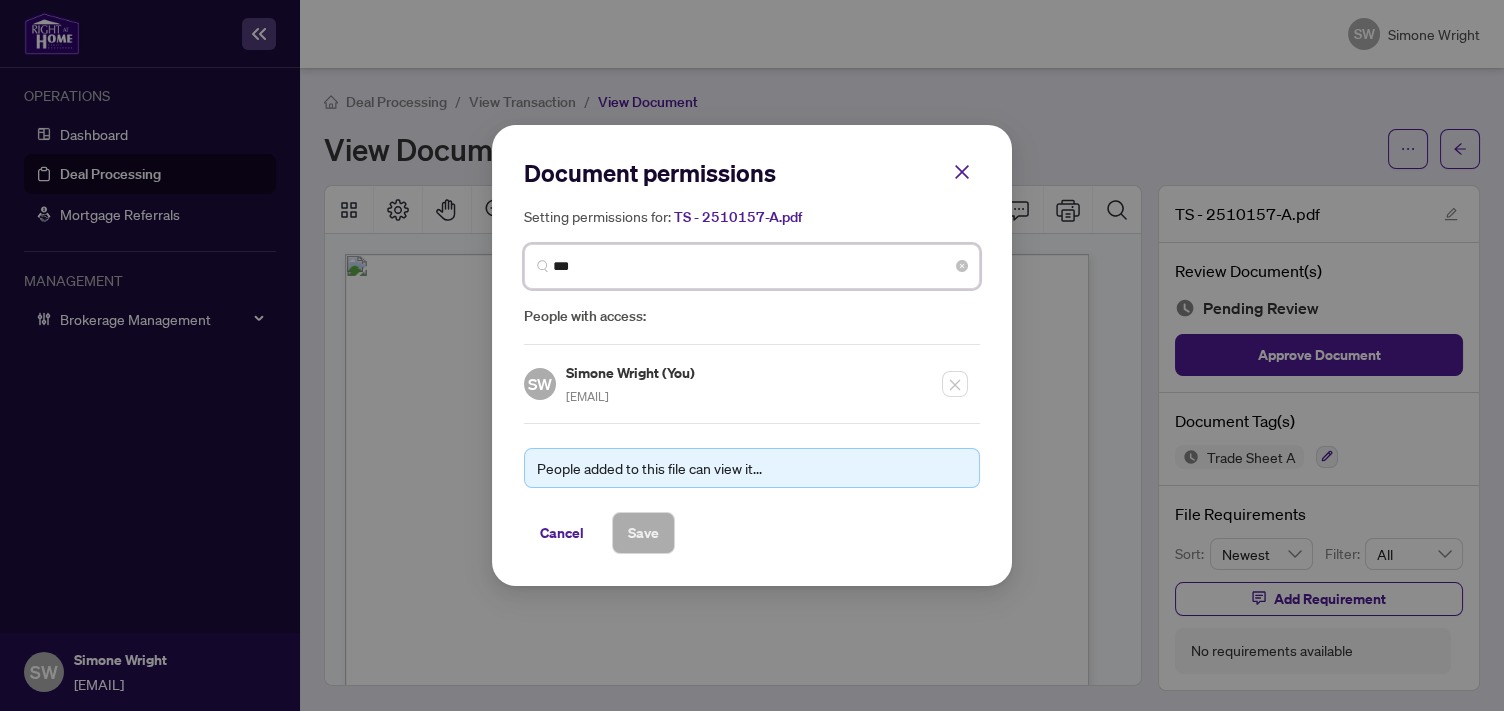 type on "****" 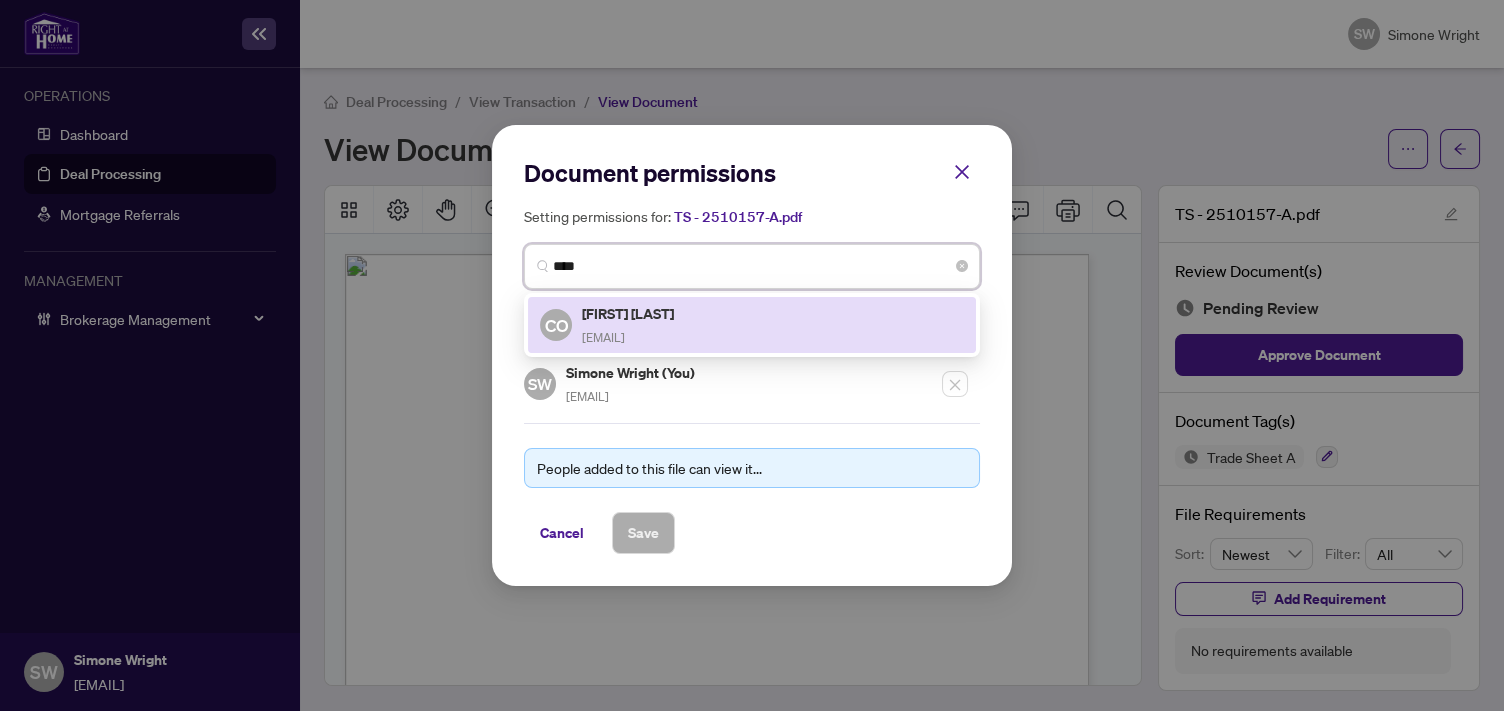 click on "Calvin Owusu Bequin" at bounding box center (629, 313) 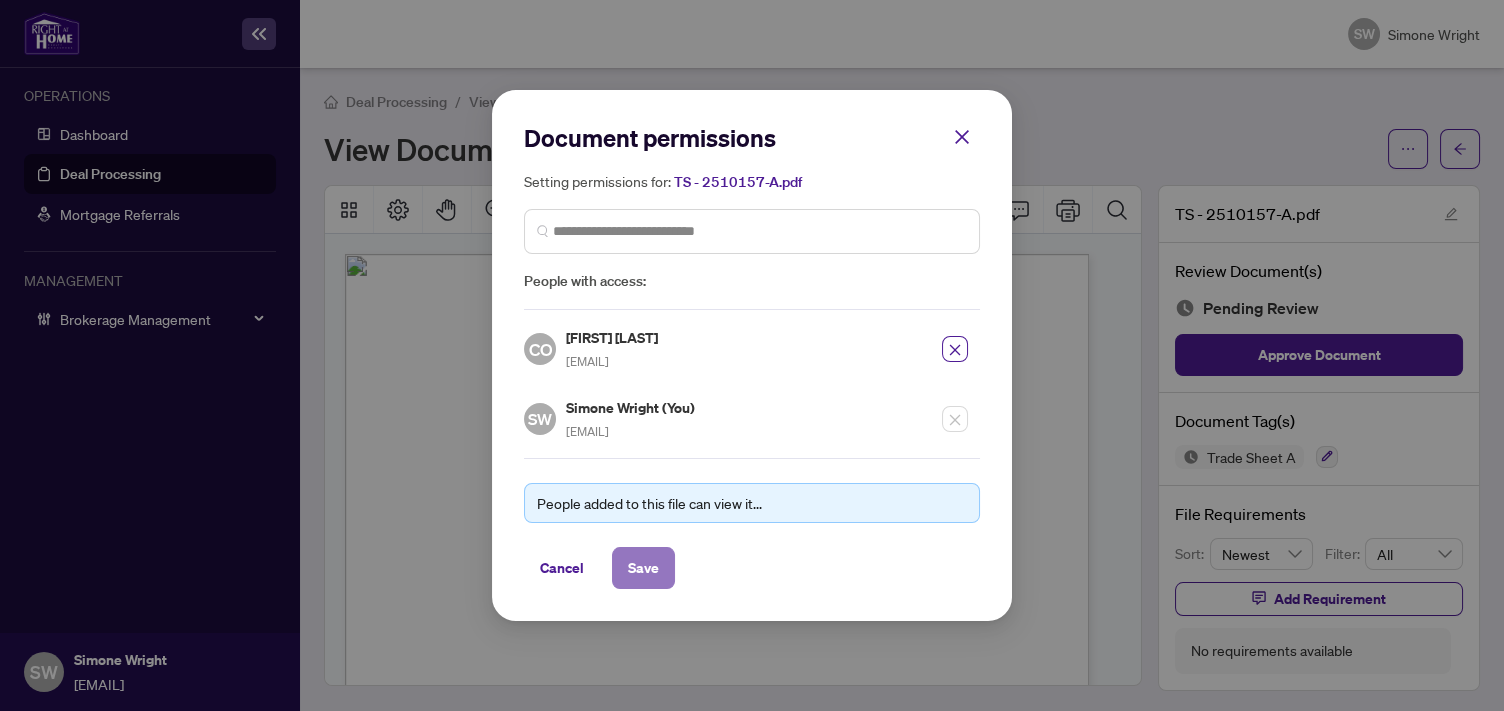 click on "Save" at bounding box center (643, 568) 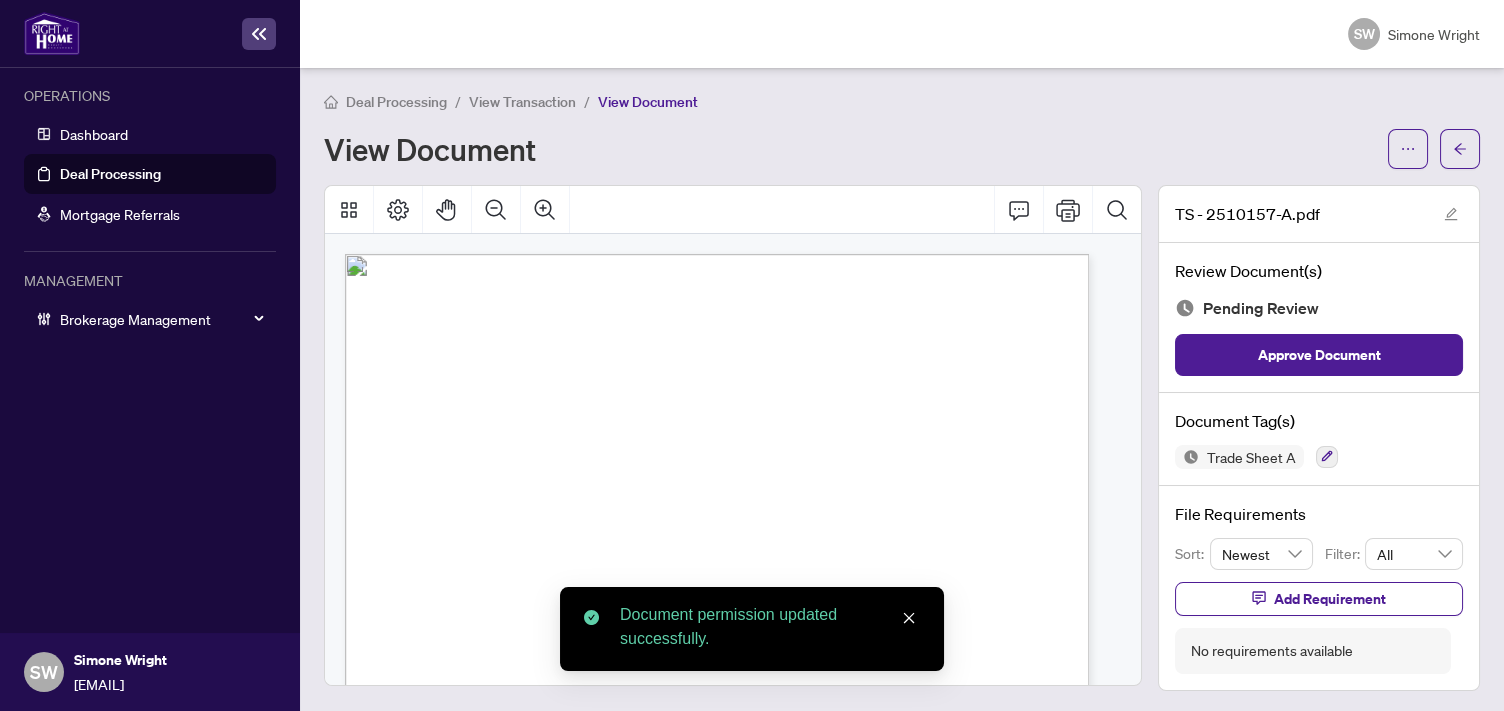 click at bounding box center (1460, 149) 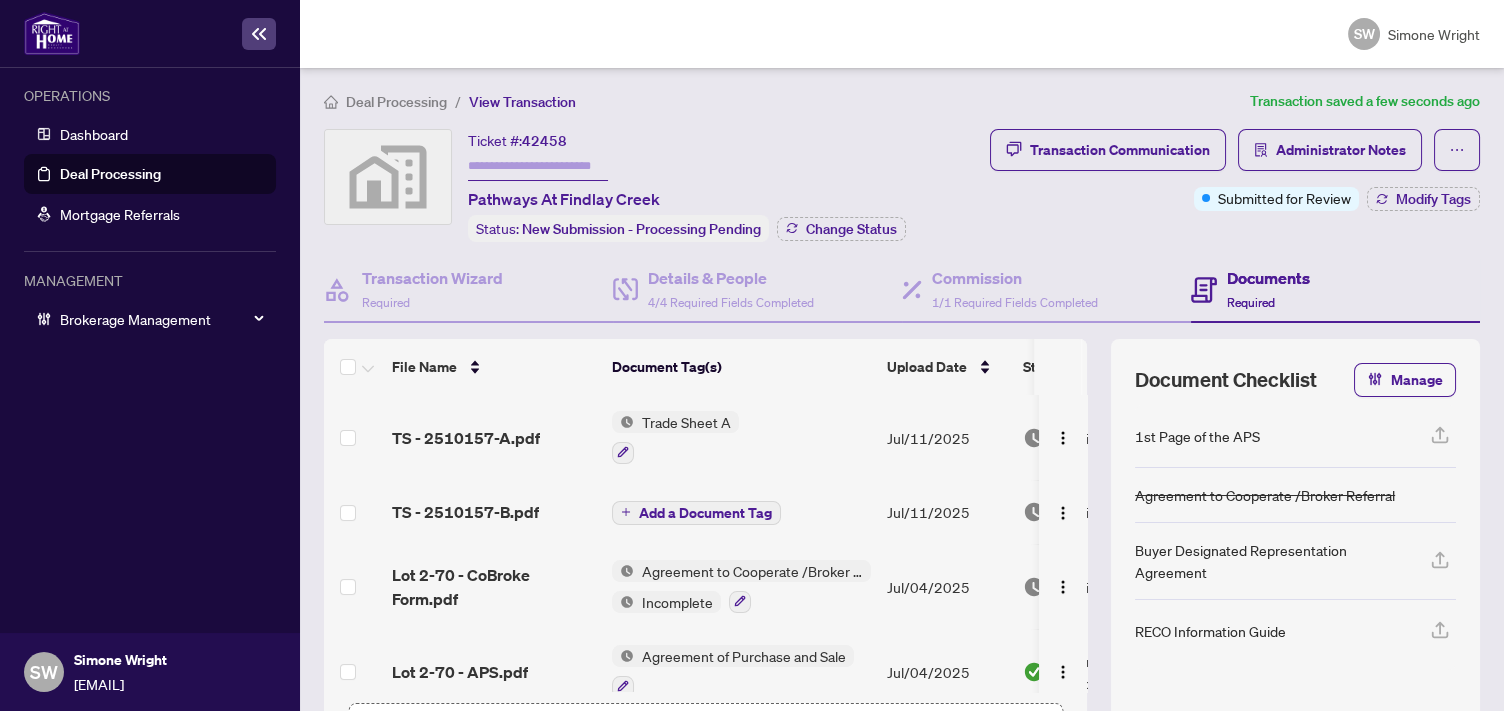 click on "TS - 2510157-B.pdf" at bounding box center [465, 512] 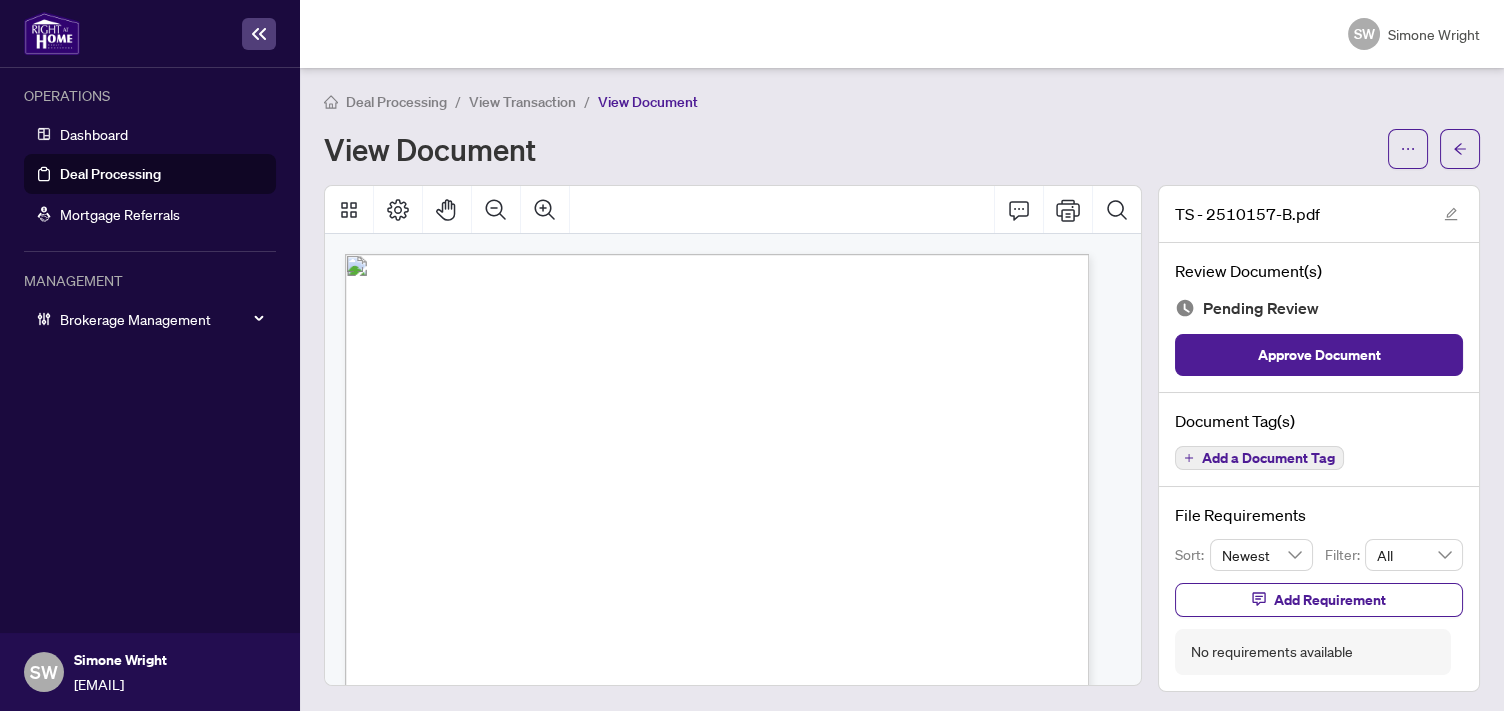 click on "Add a Document Tag" at bounding box center [1268, 458] 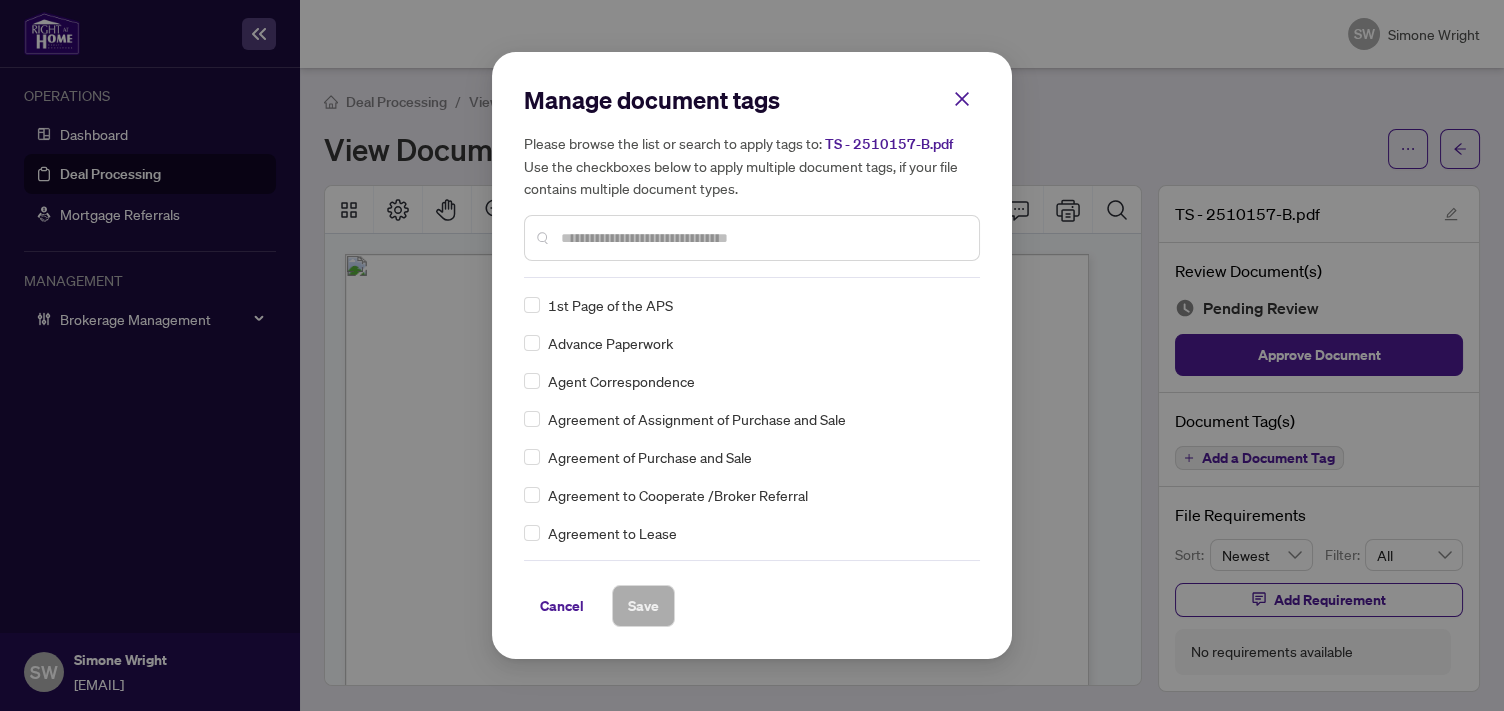 click at bounding box center (762, 238) 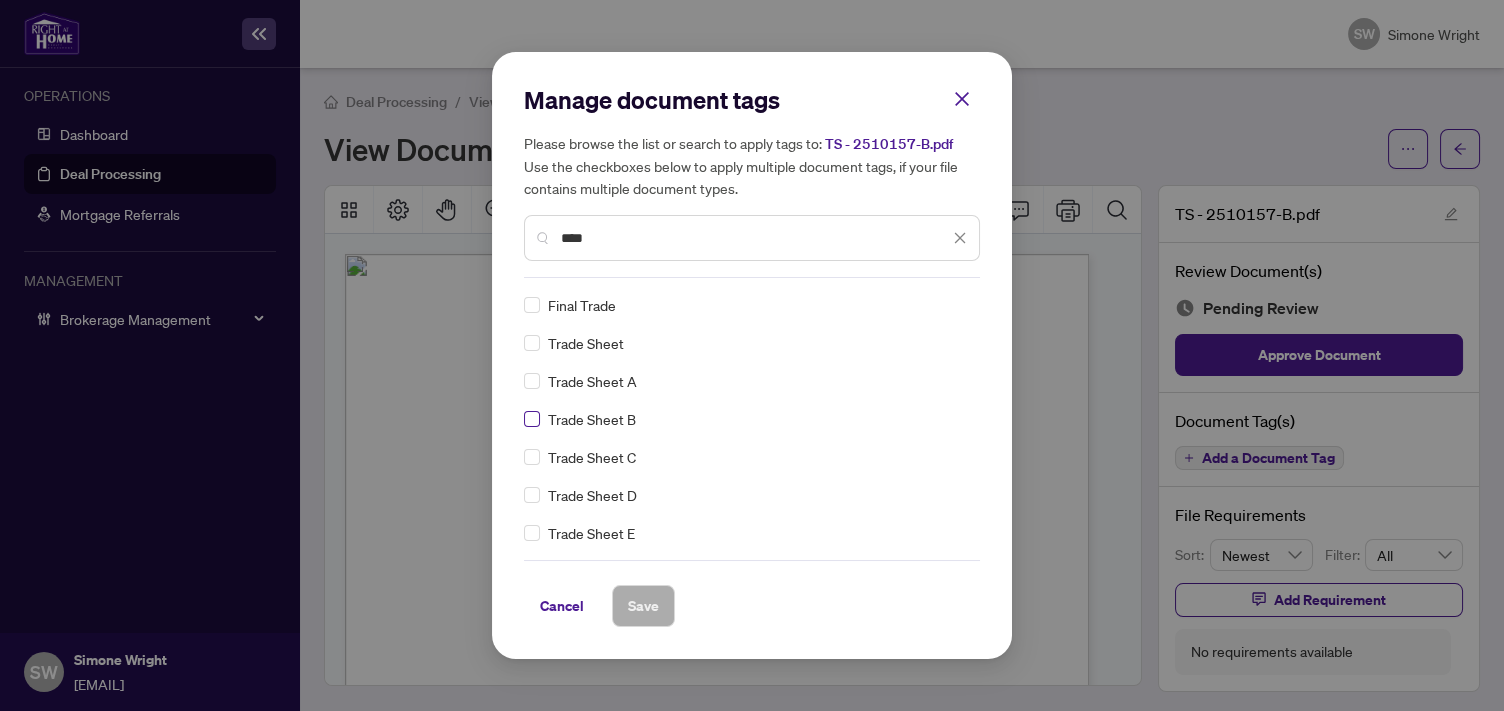 type on "****" 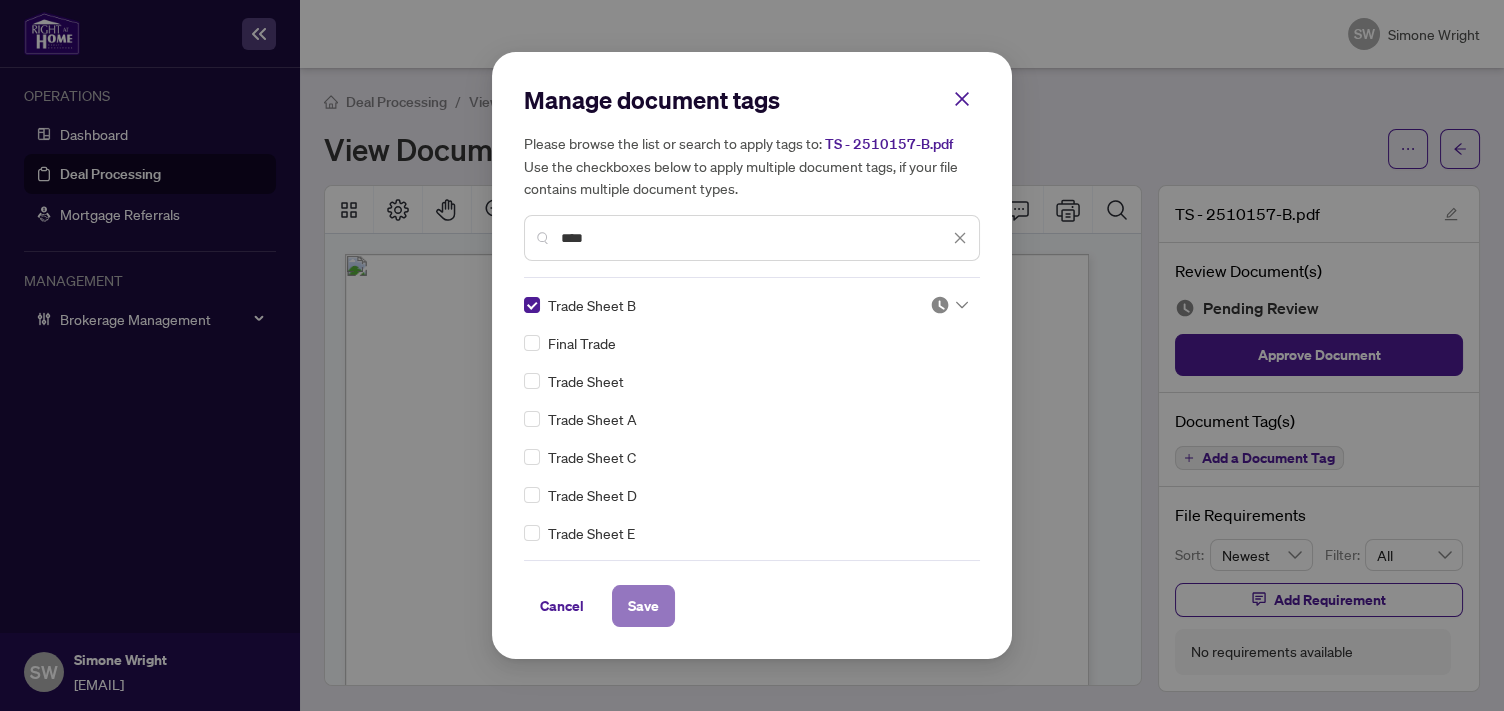 drag, startPoint x: 640, startPoint y: 610, endPoint x: 654, endPoint y: 610, distance: 14 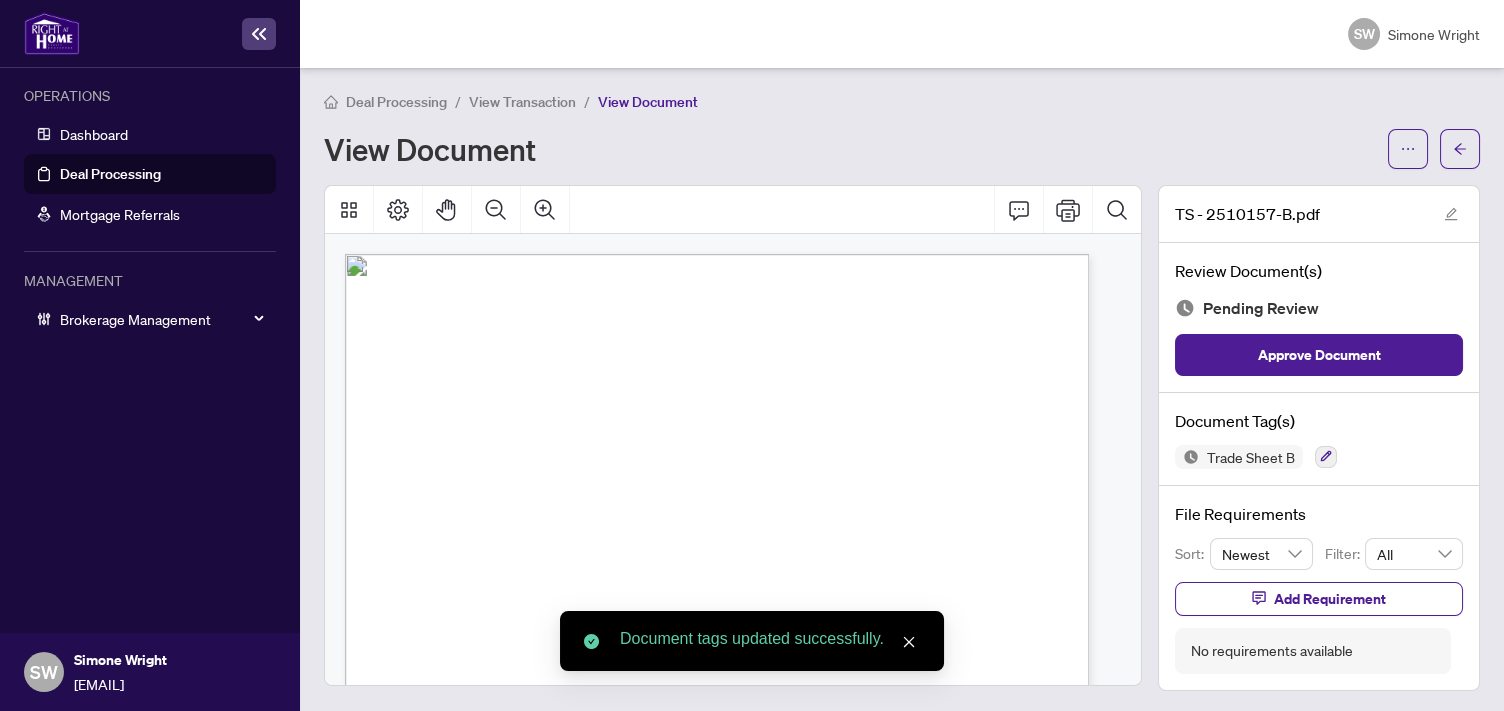 click 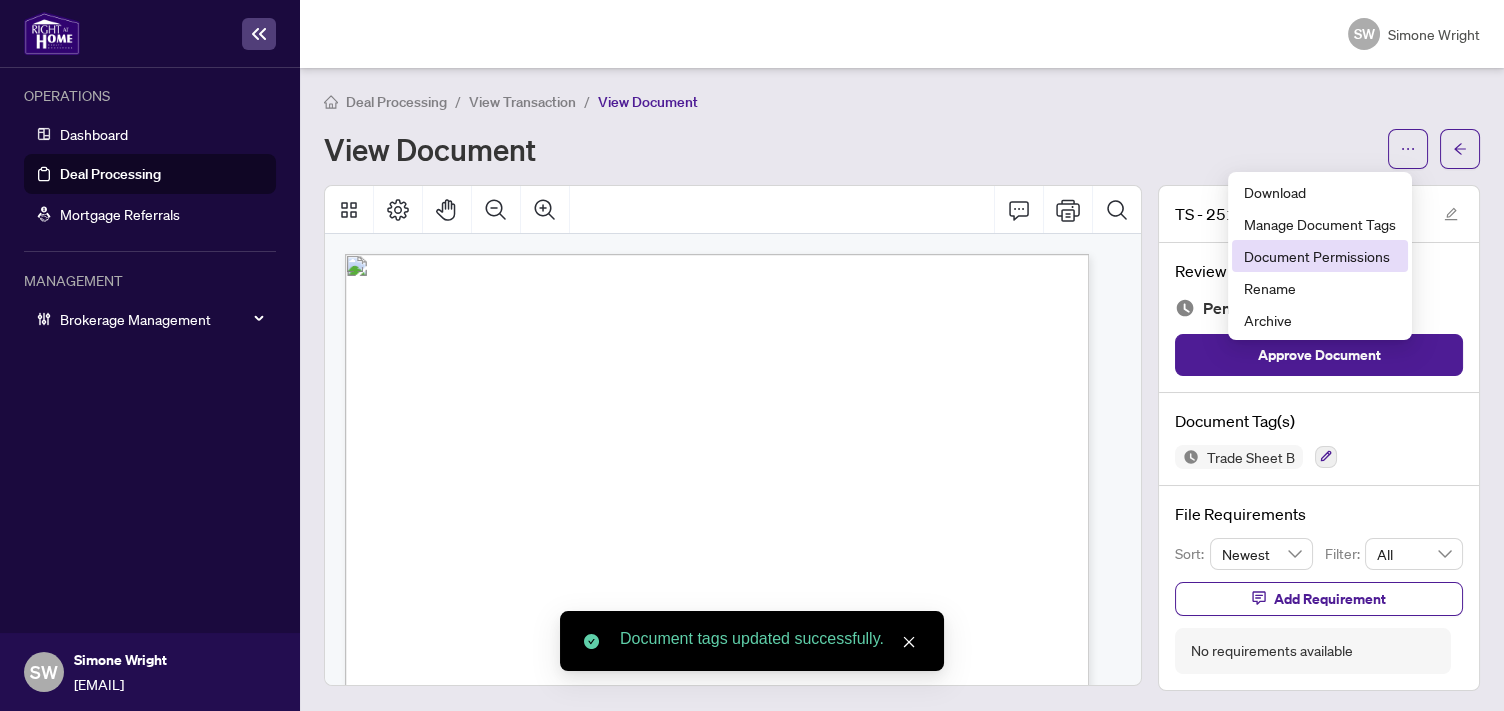 click on "Document Permissions" at bounding box center (1320, 256) 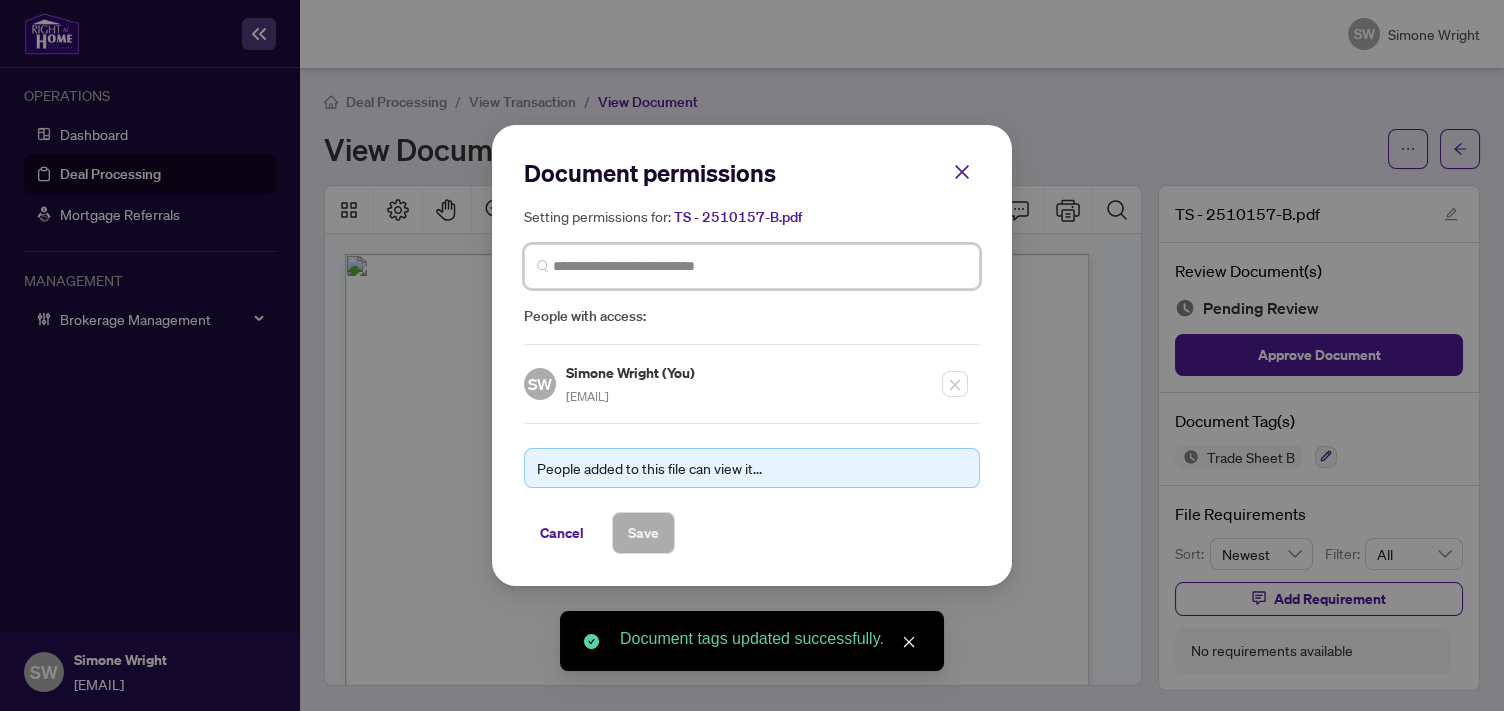 click at bounding box center (760, 266) 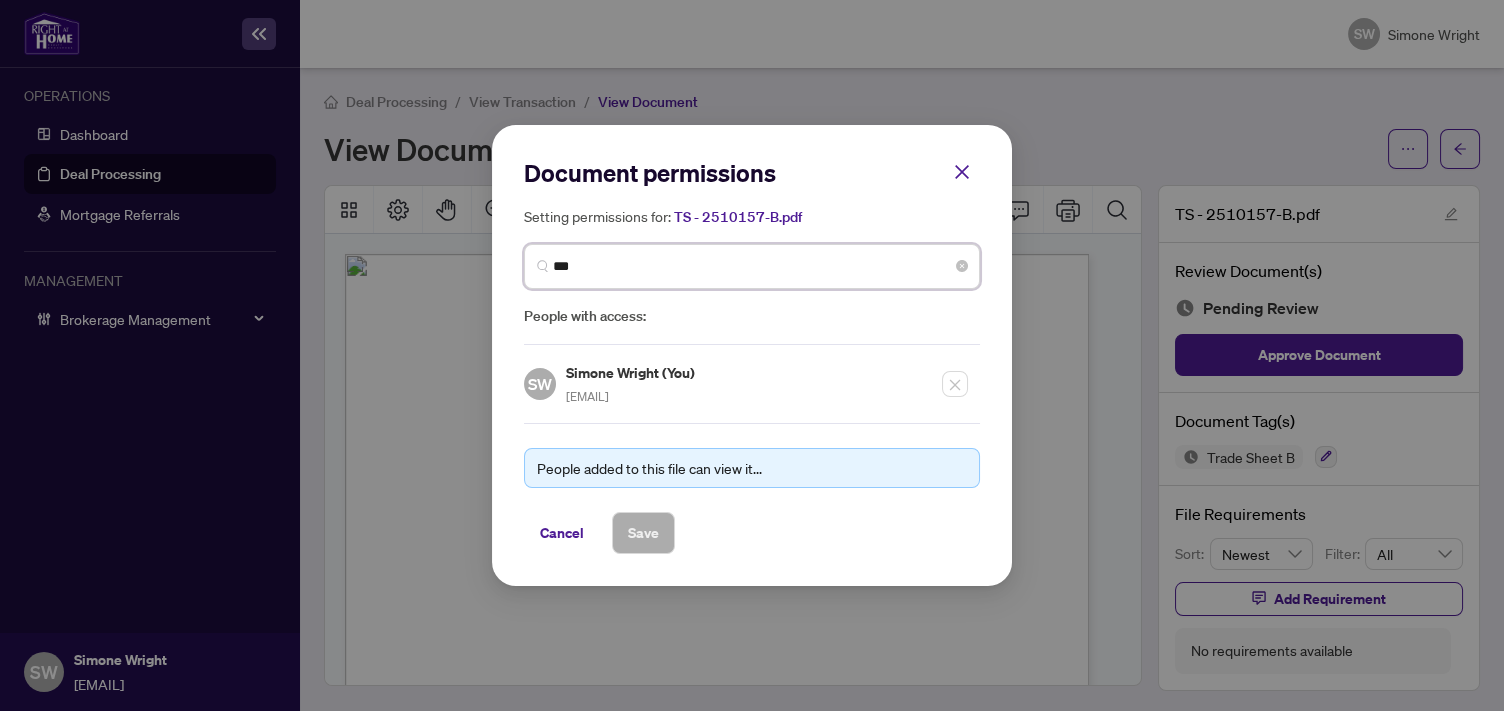 type on "****" 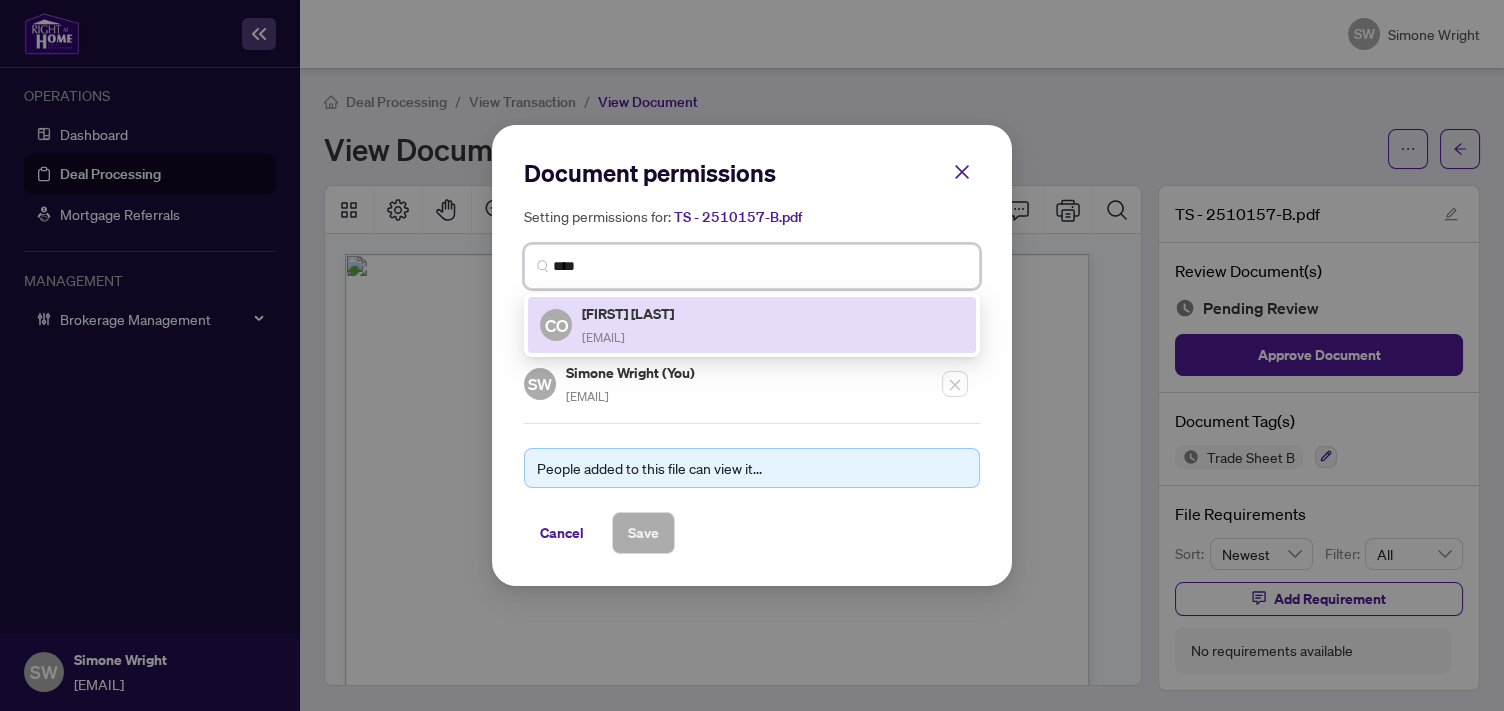 click on "Calvin Owusu Bequin" at bounding box center (629, 313) 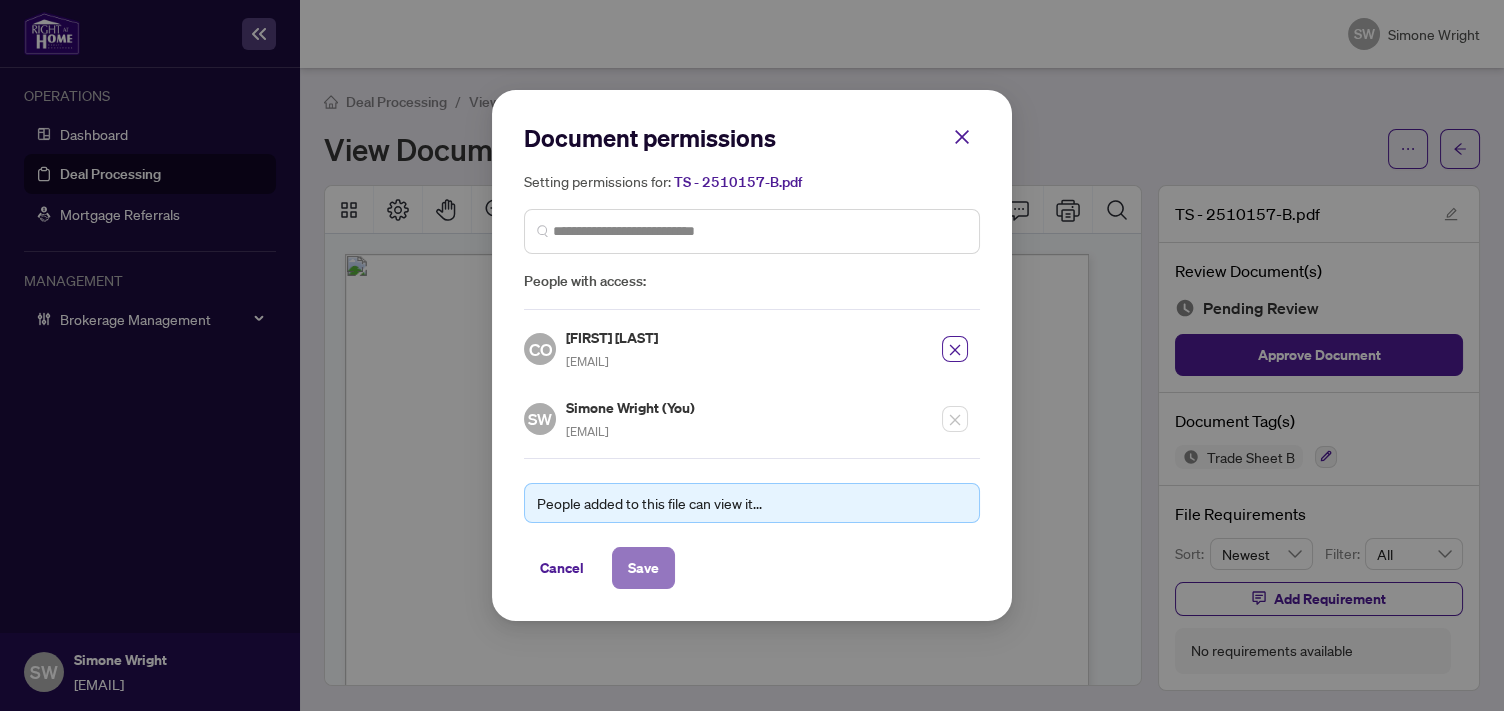 click on "Save" at bounding box center [643, 568] 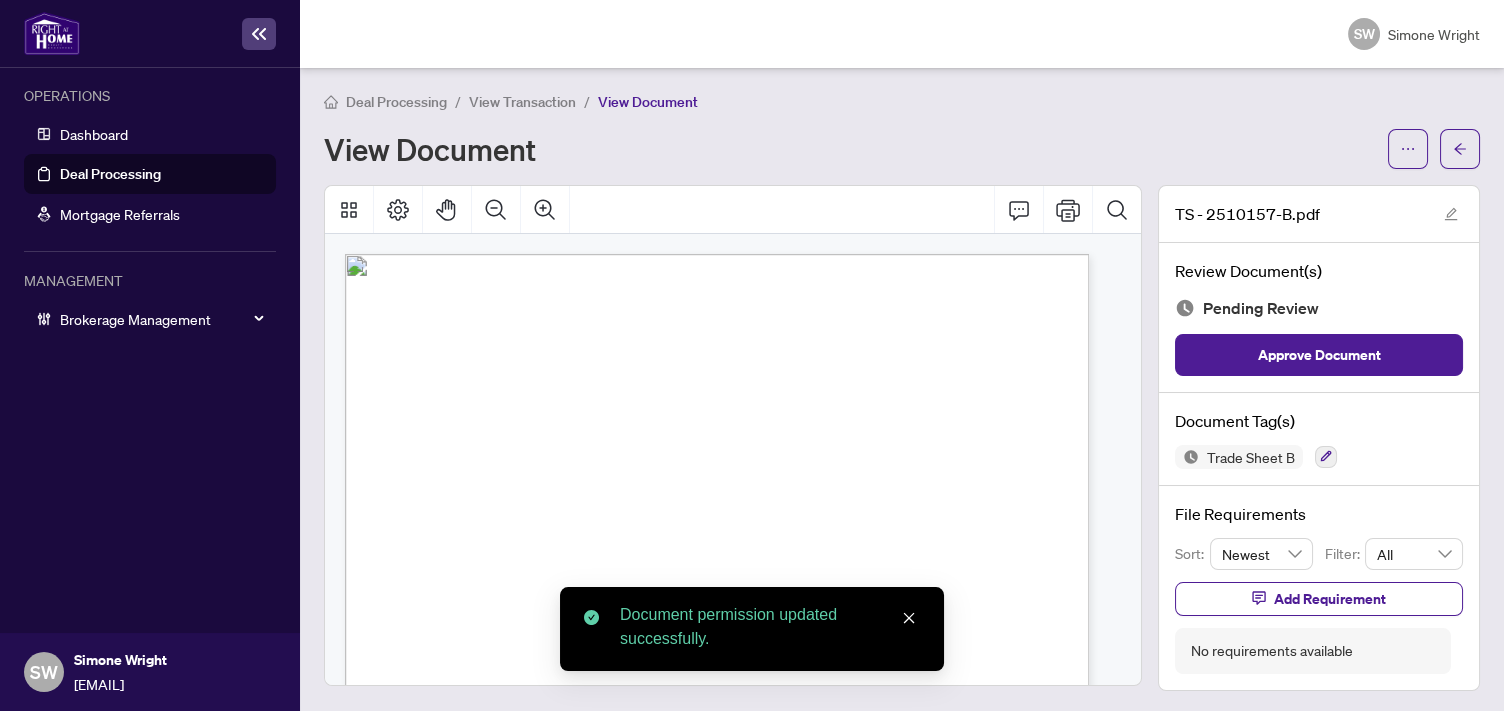 click 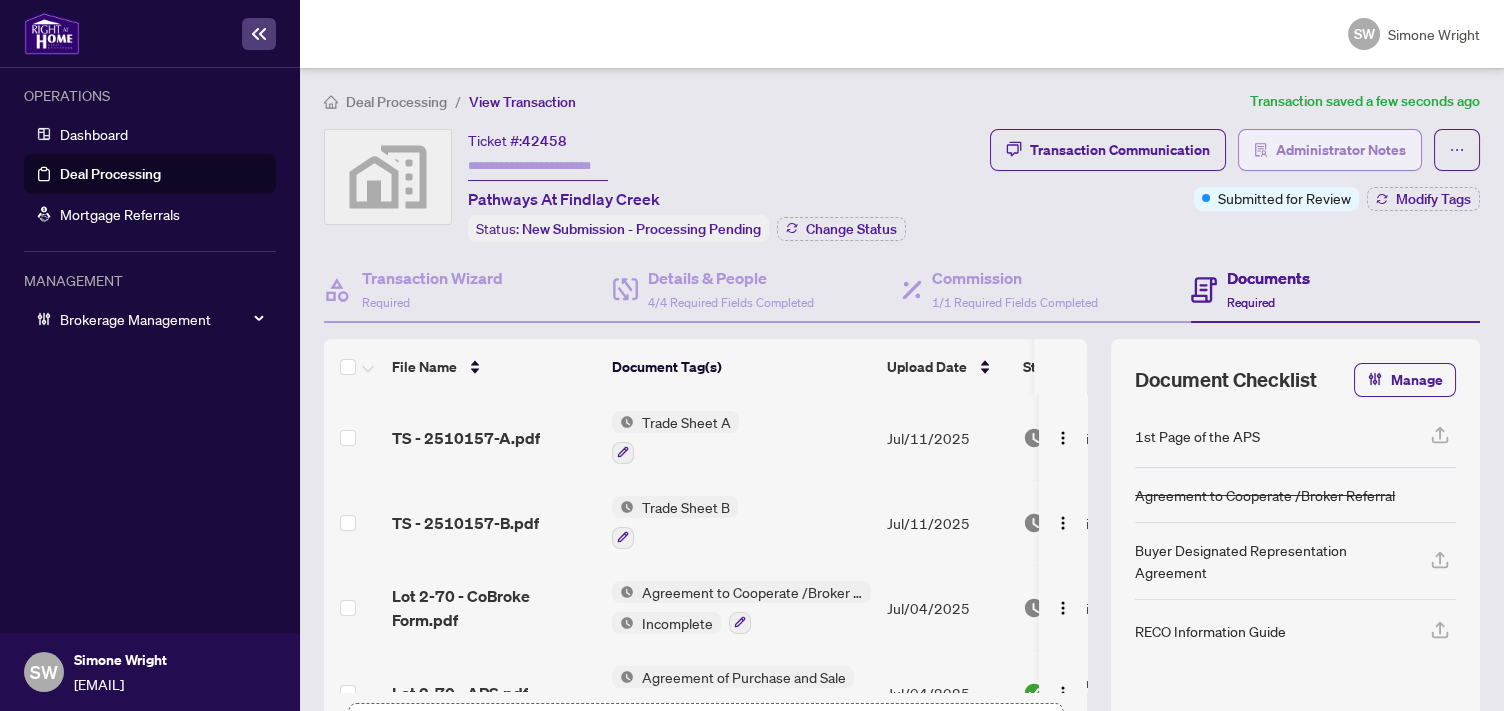 click on "Administrator Notes" at bounding box center [1341, 150] 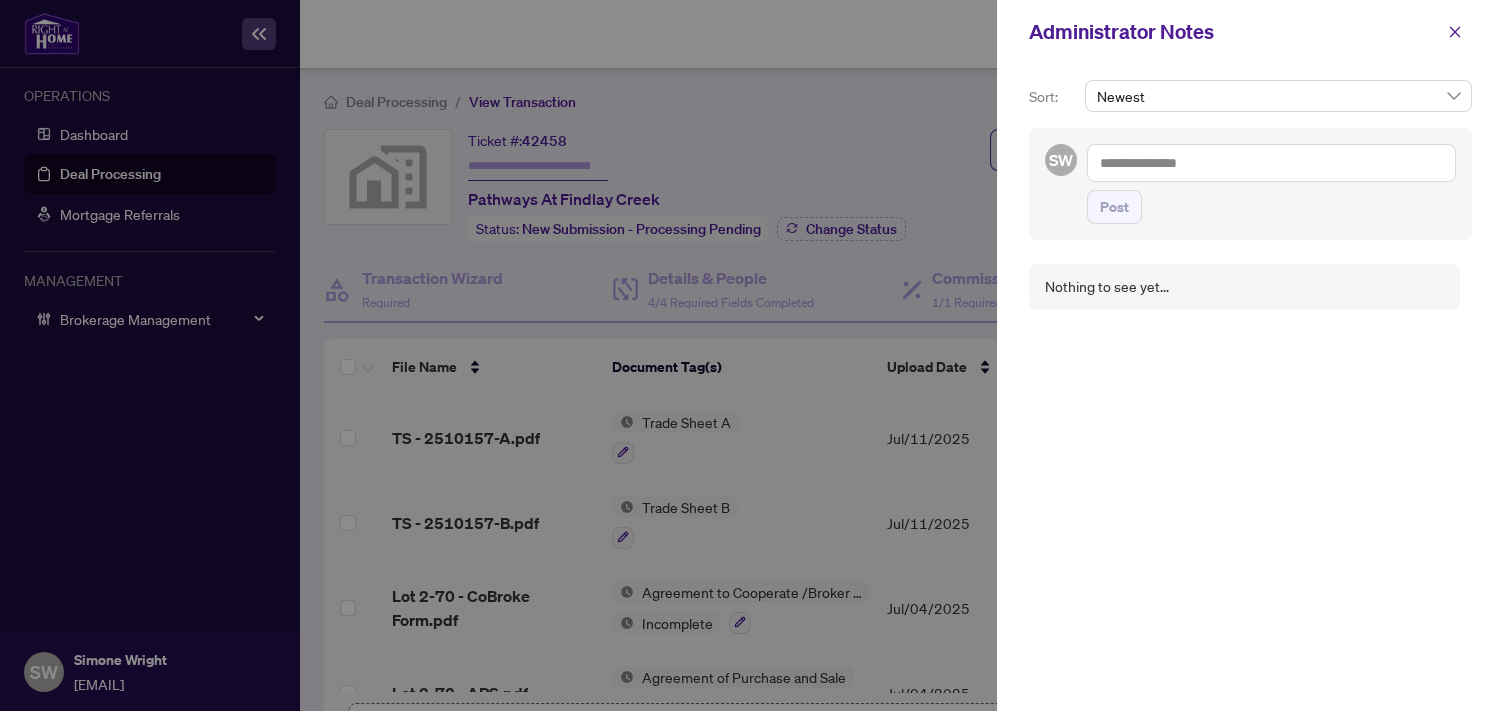 click at bounding box center (1271, 163) 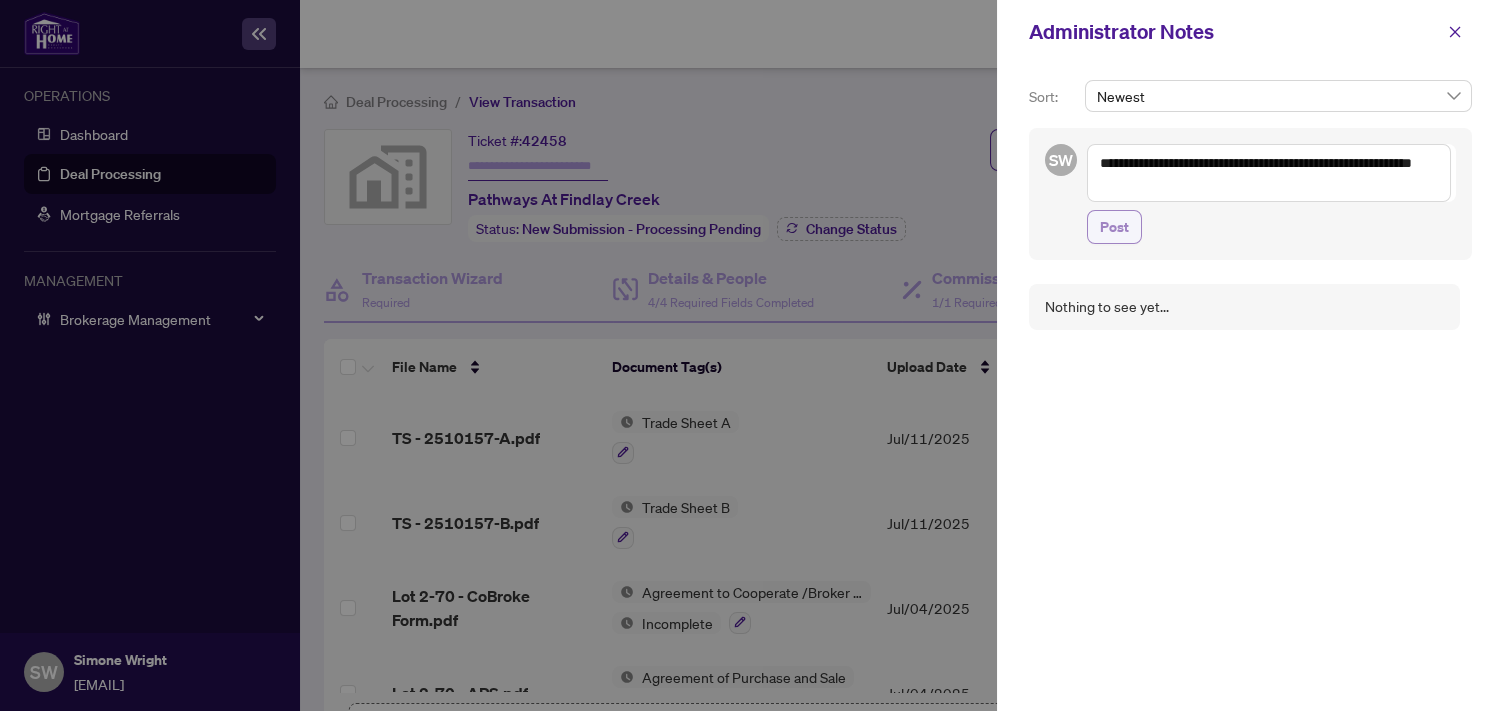 click on "Post" at bounding box center (1114, 227) 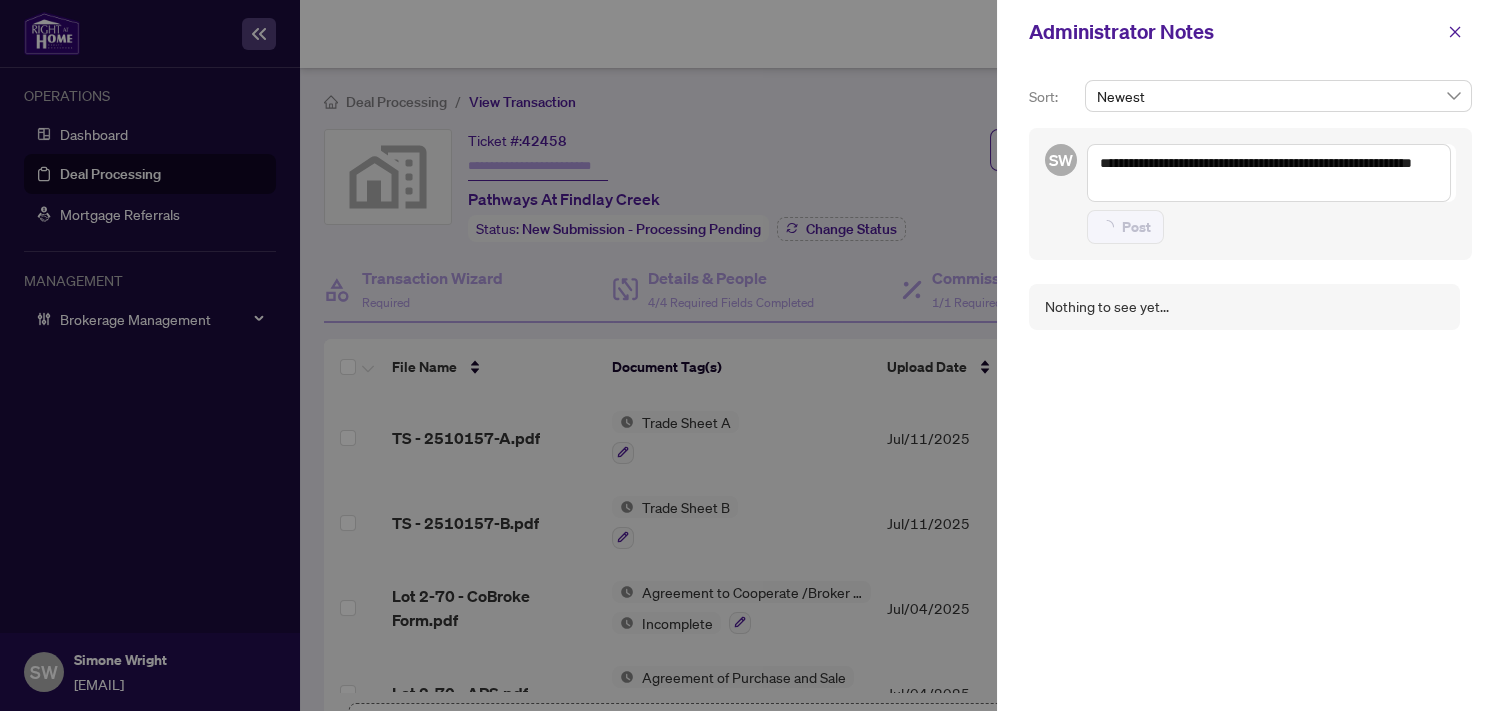 type 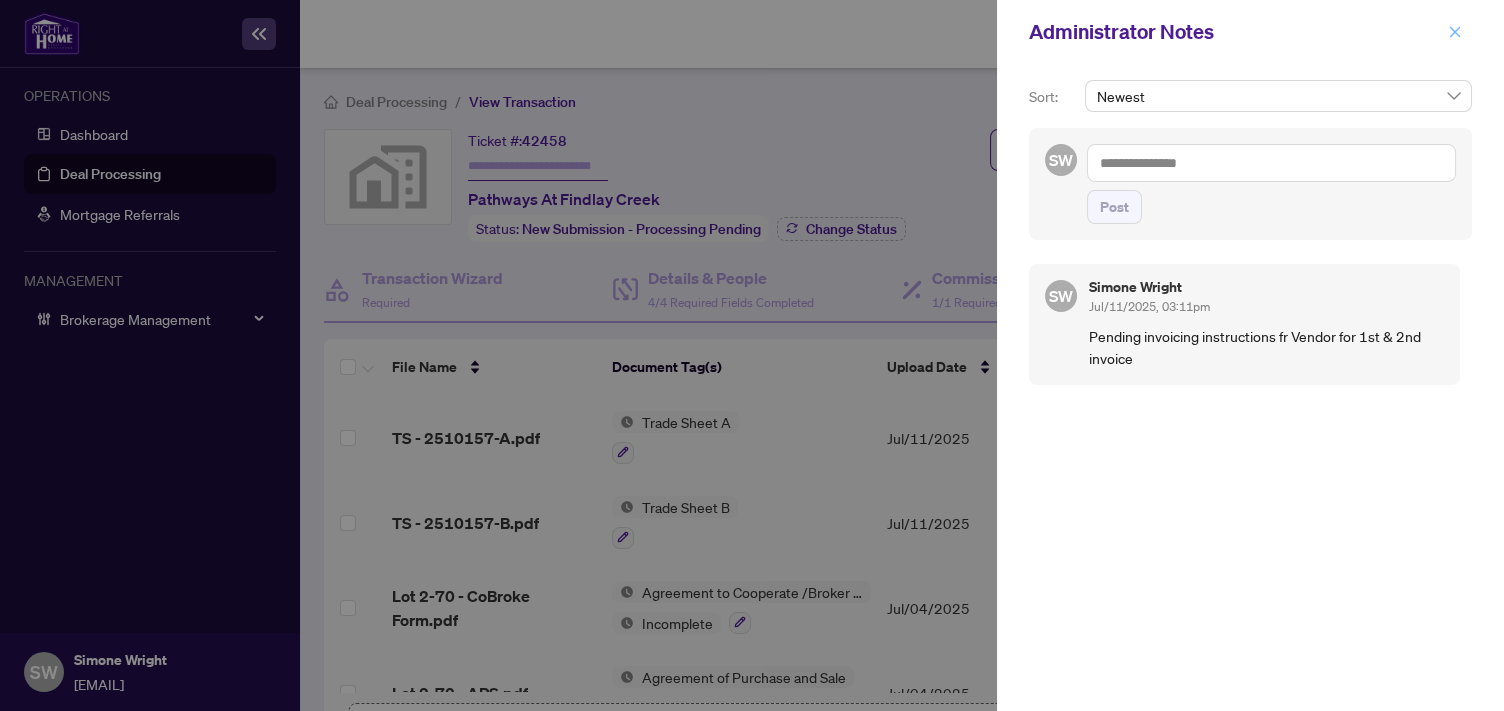 click 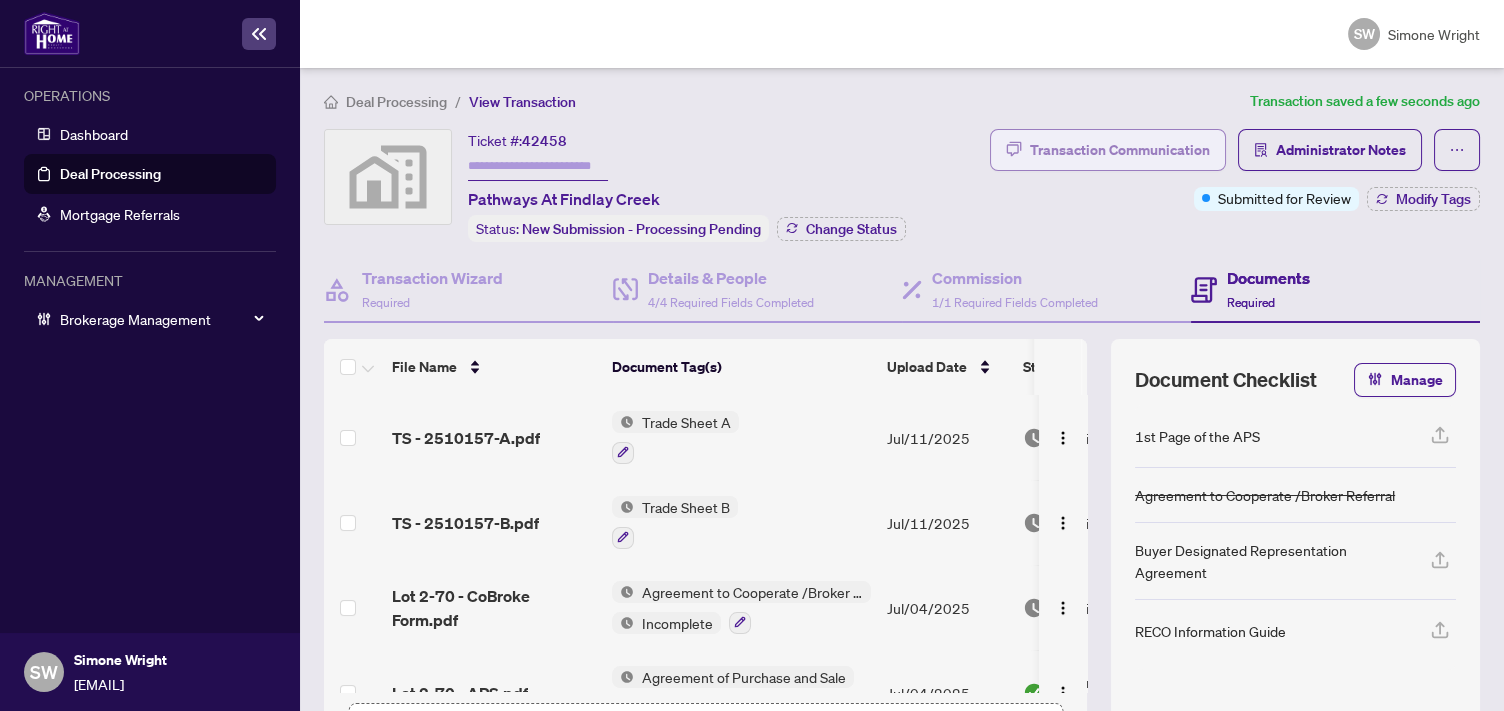 click on "Transaction Communication" at bounding box center [1120, 150] 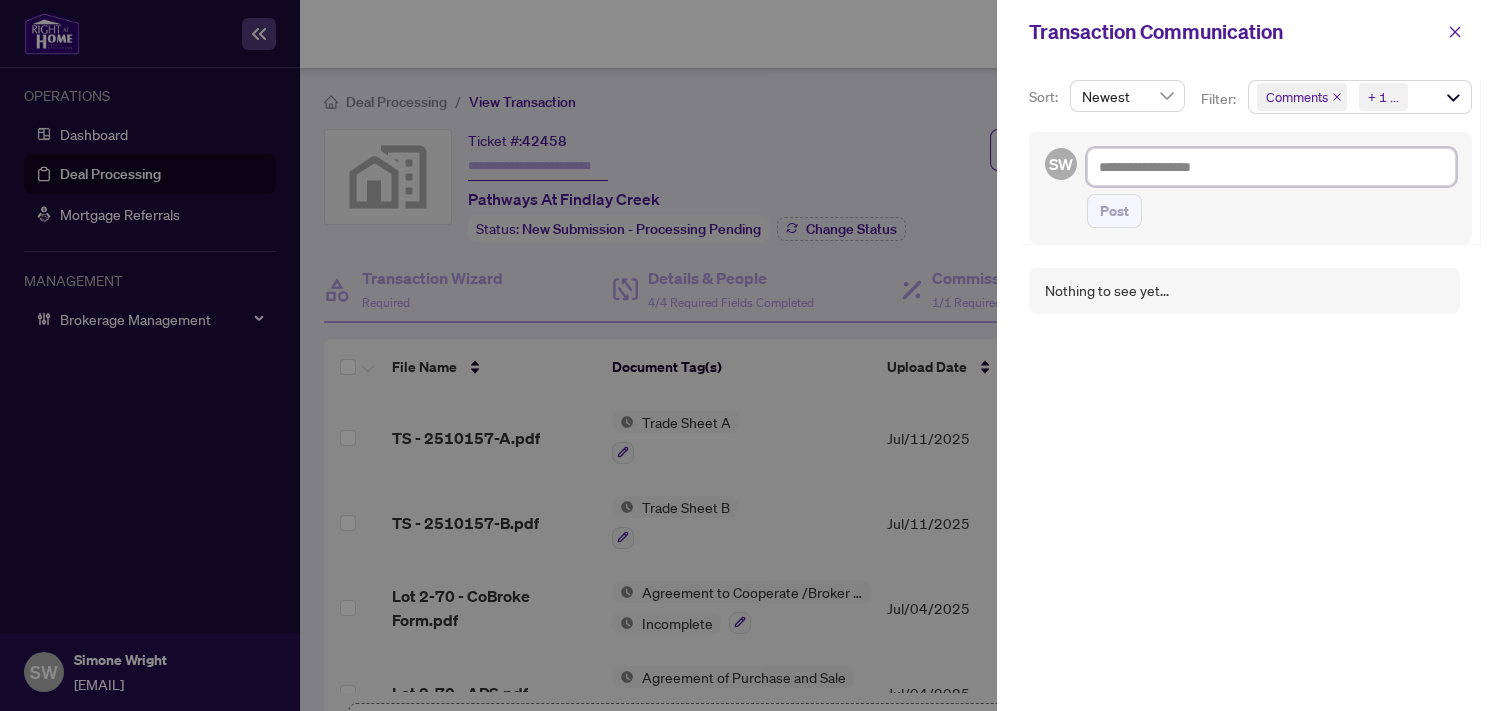 click at bounding box center (1271, 167) 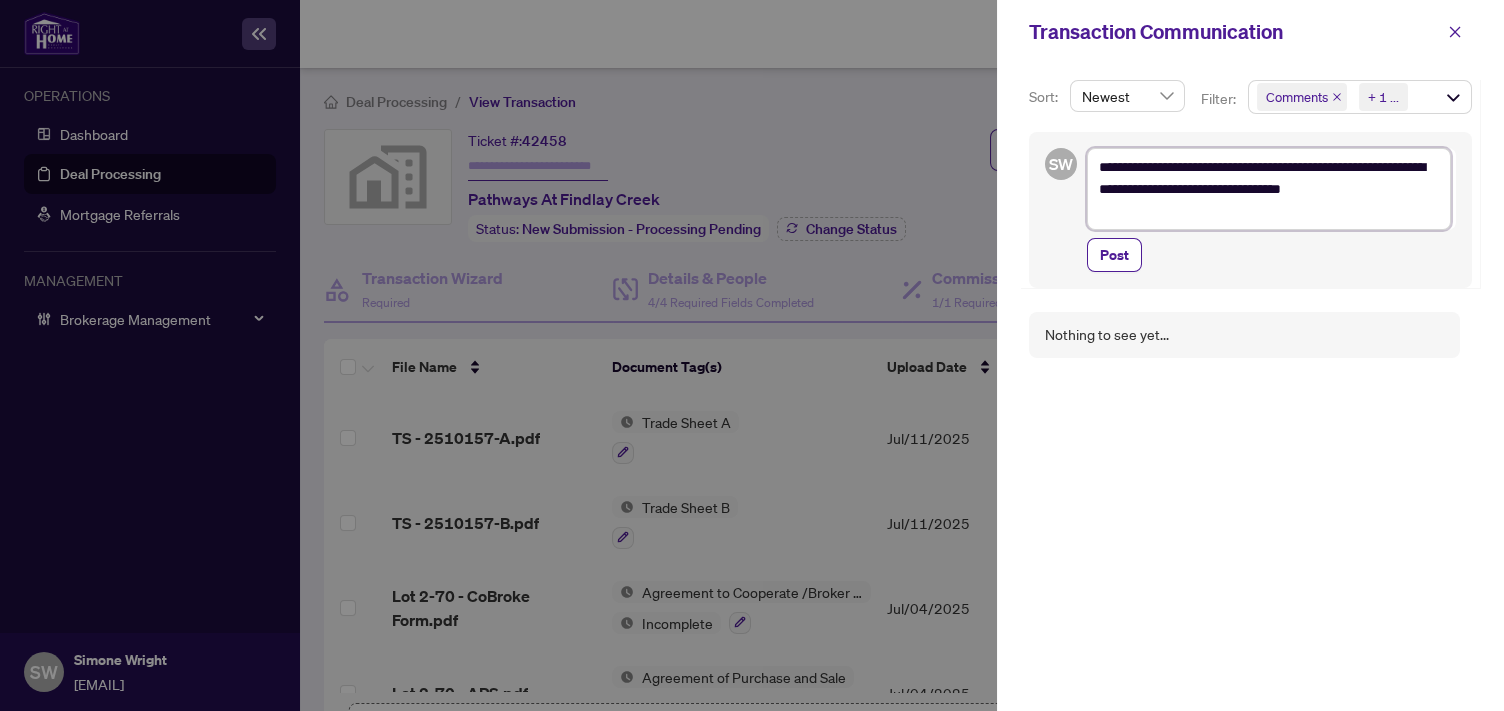 click on "**********" at bounding box center (1269, 189) 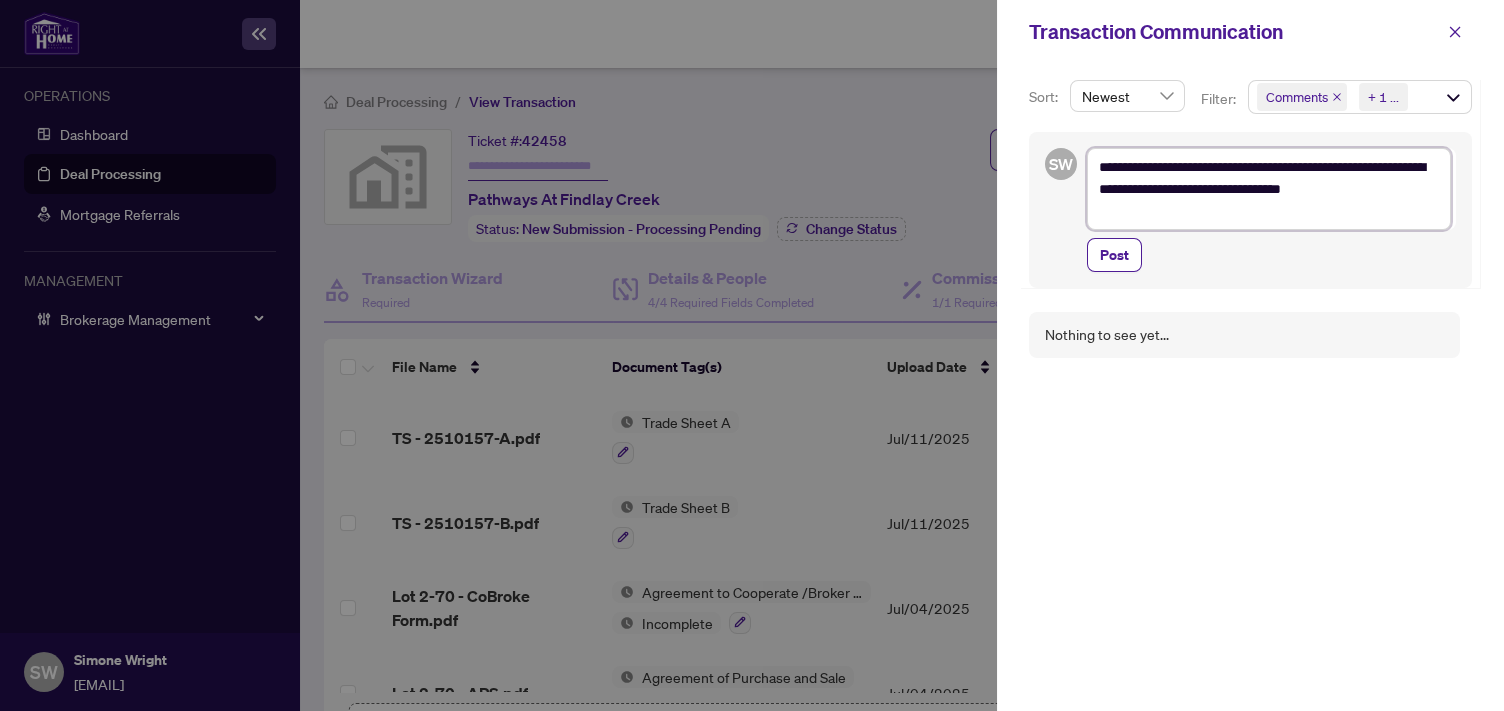 type on "**********" 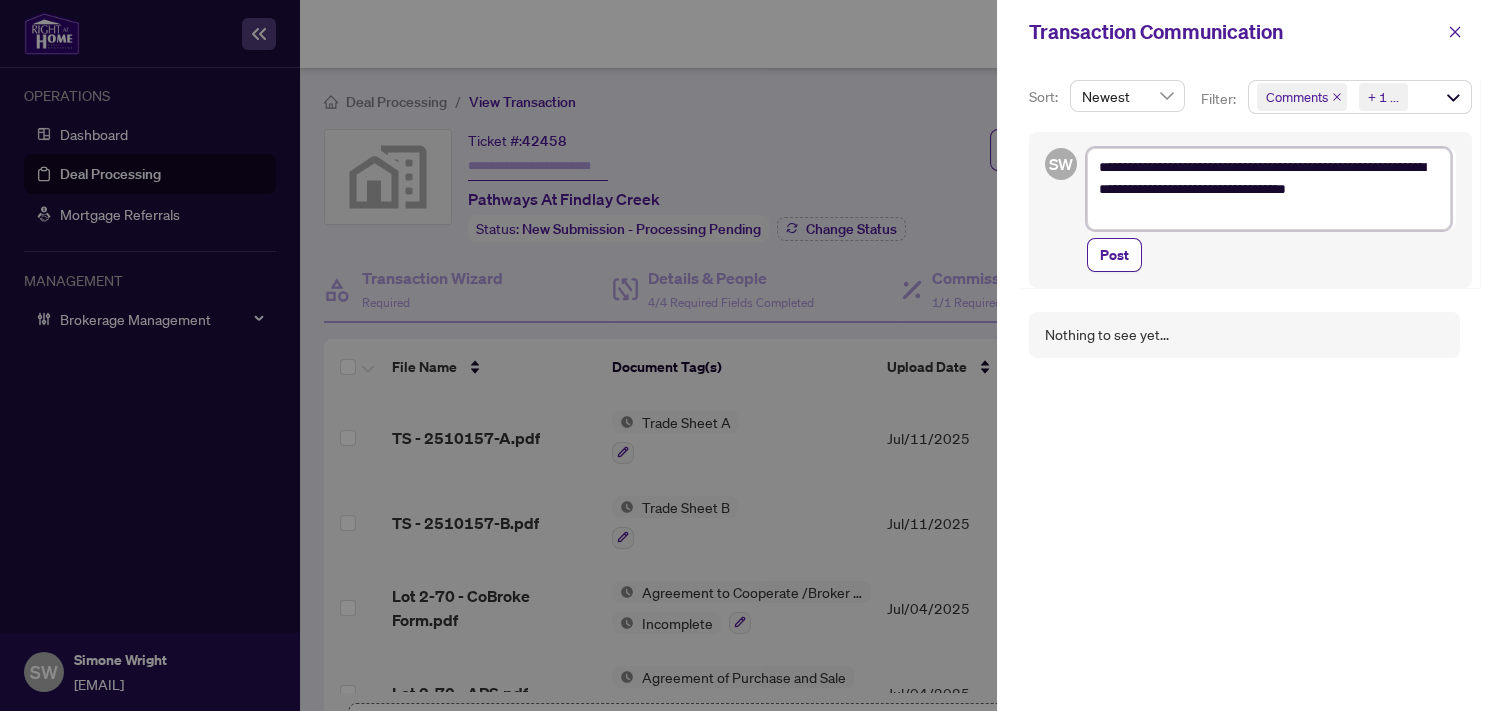 type on "**********" 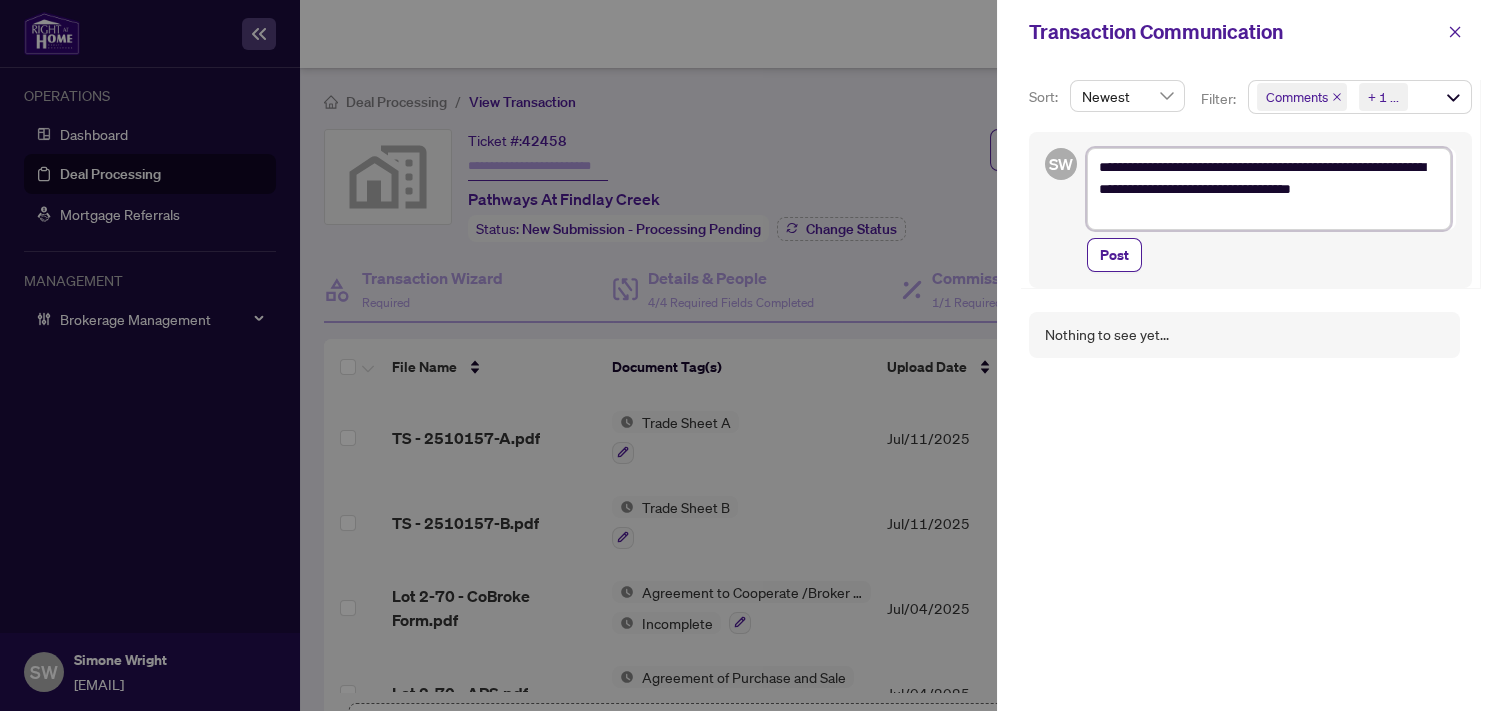 type on "**********" 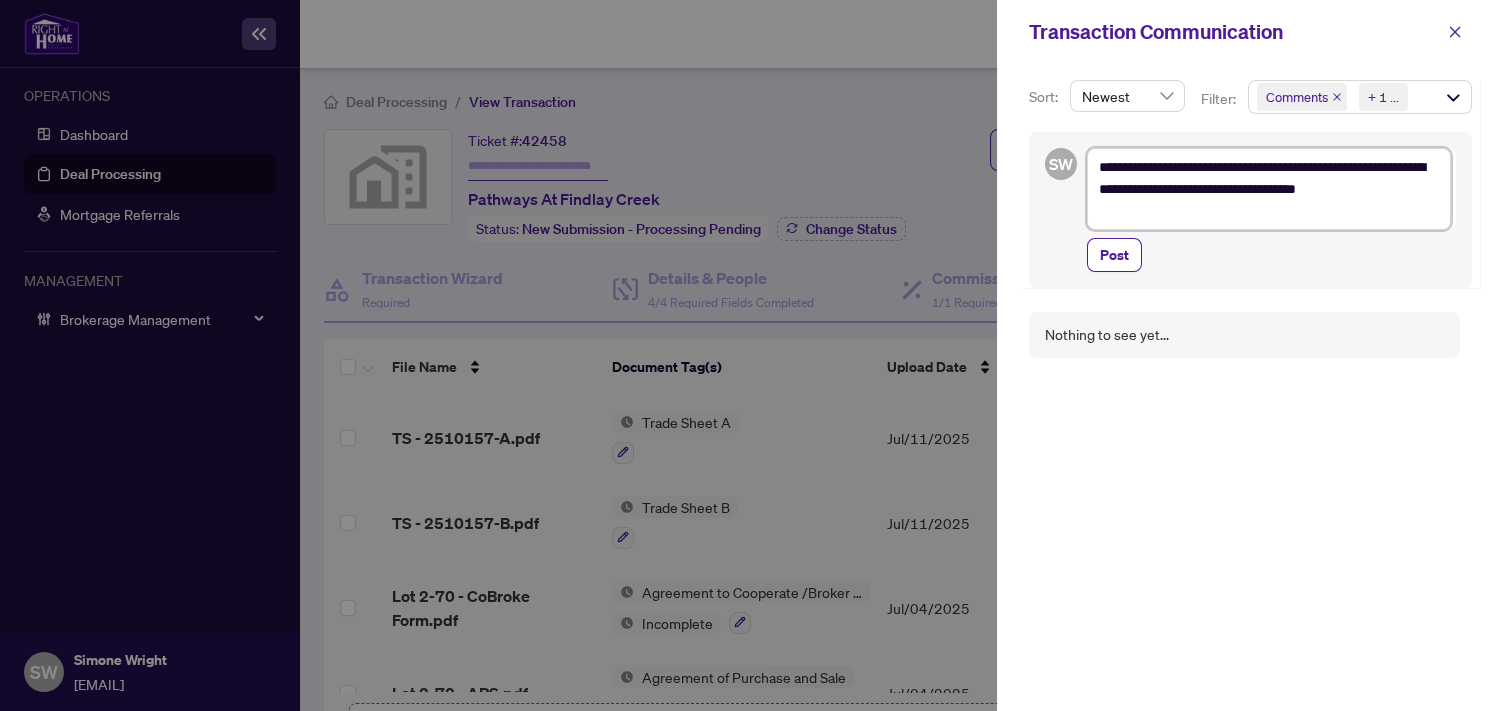 type on "**********" 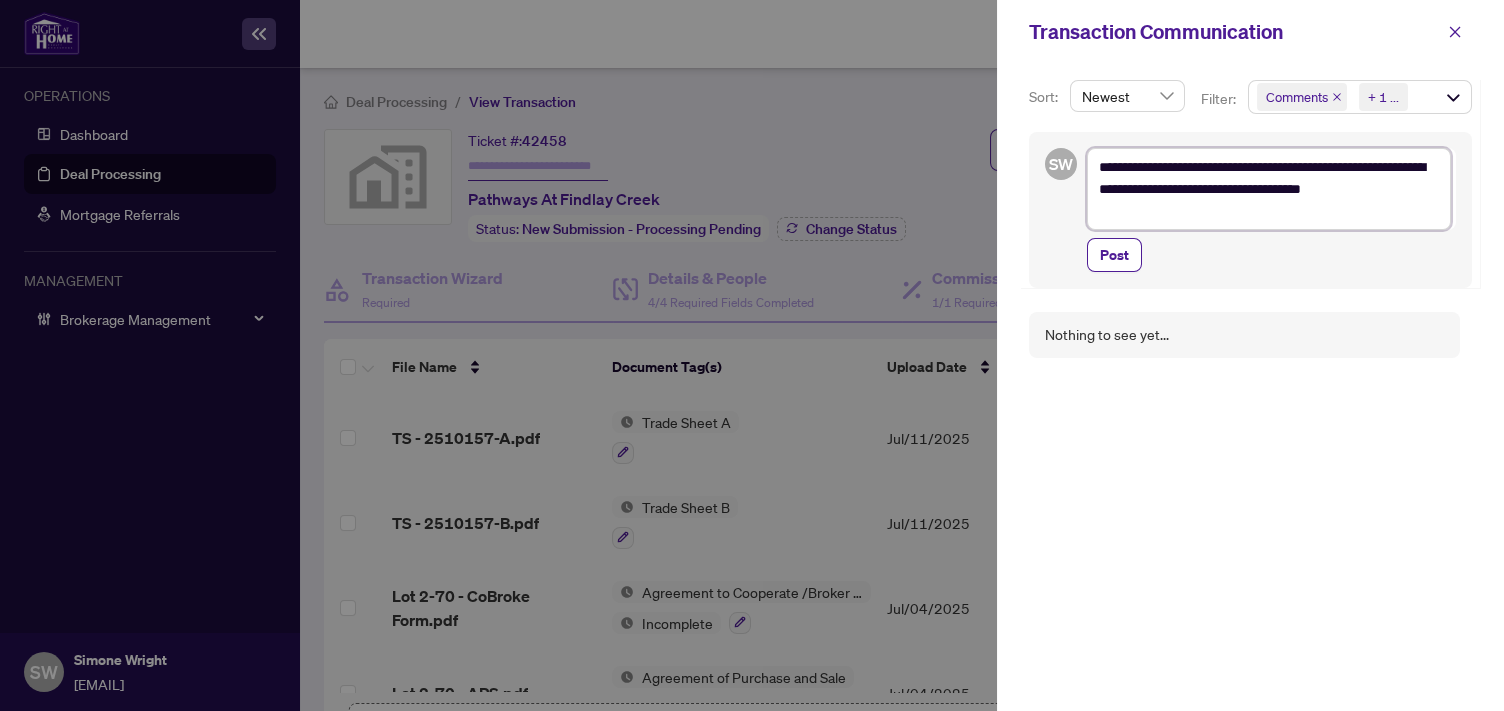 type on "**********" 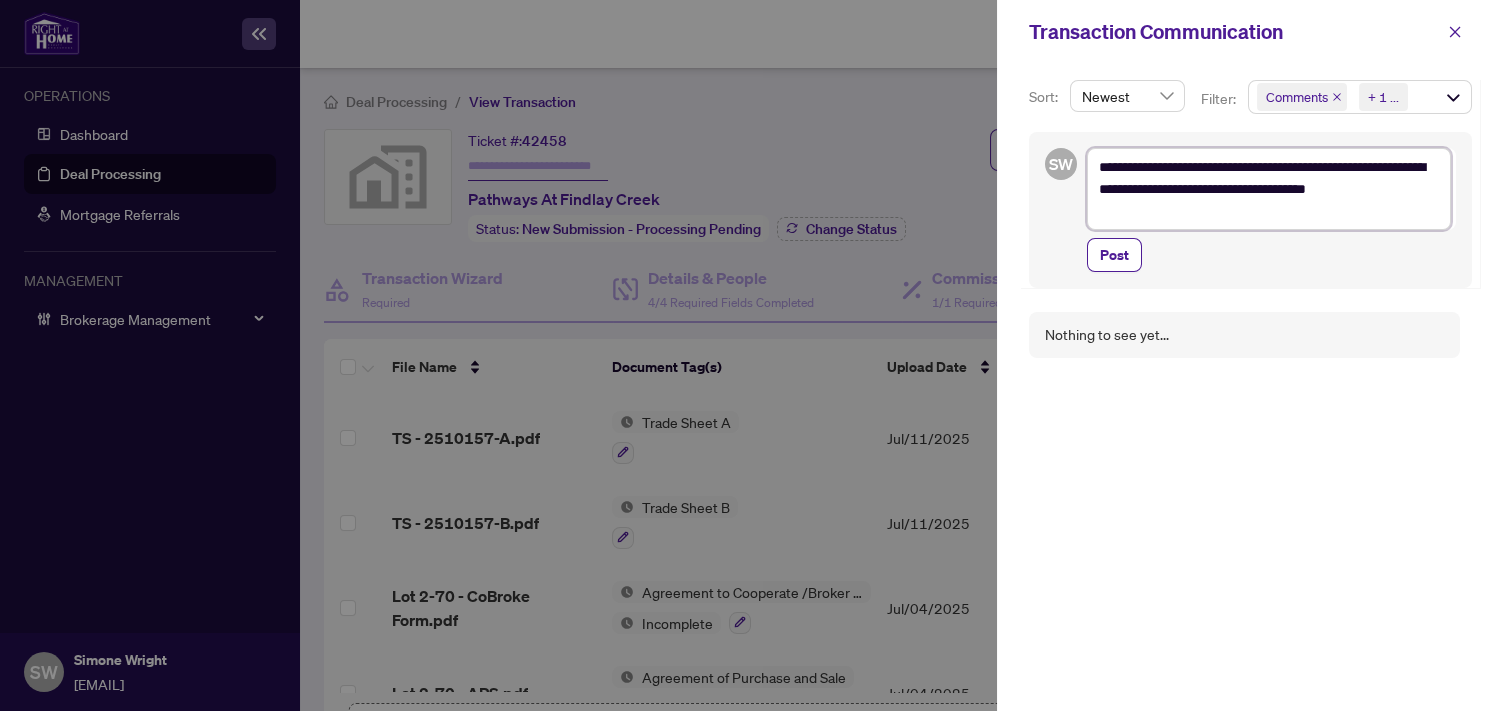 type on "**********" 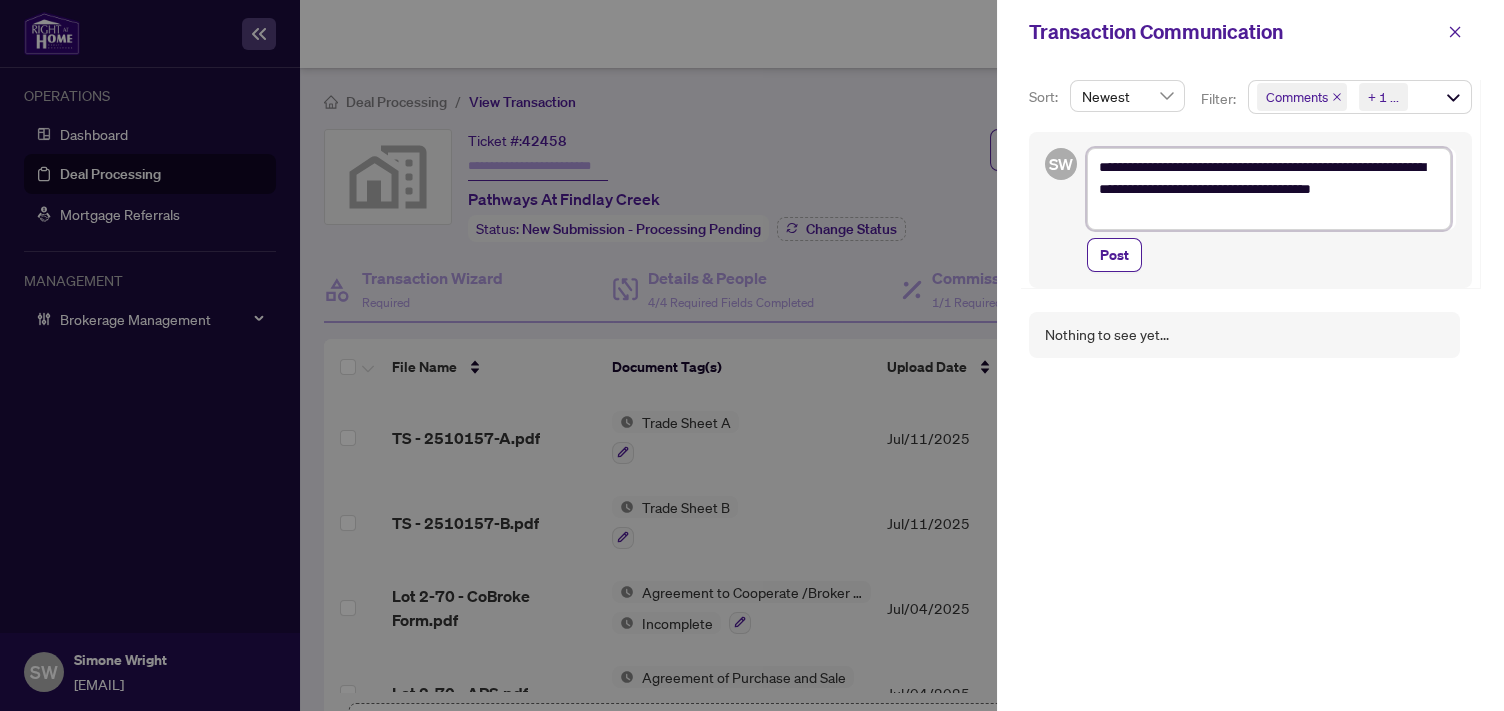 type on "**********" 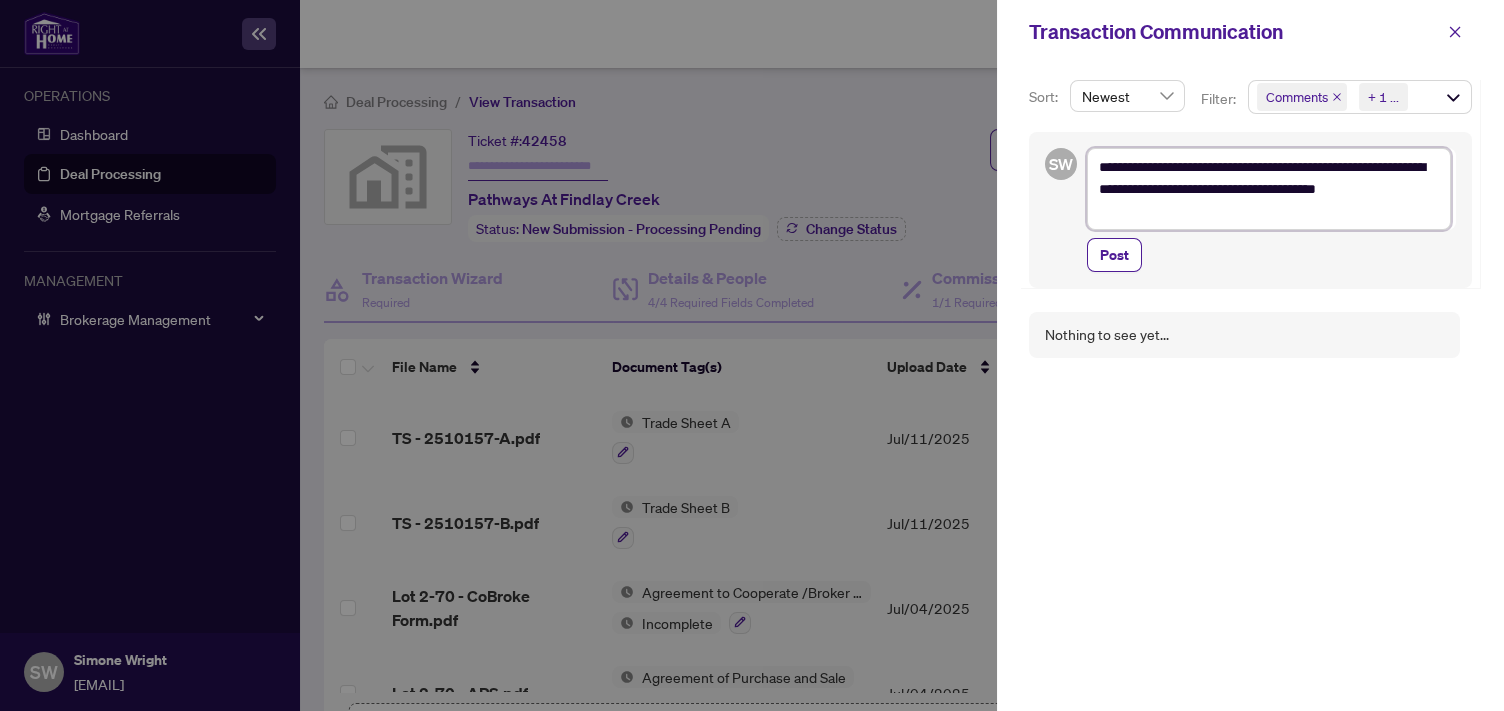 type on "**********" 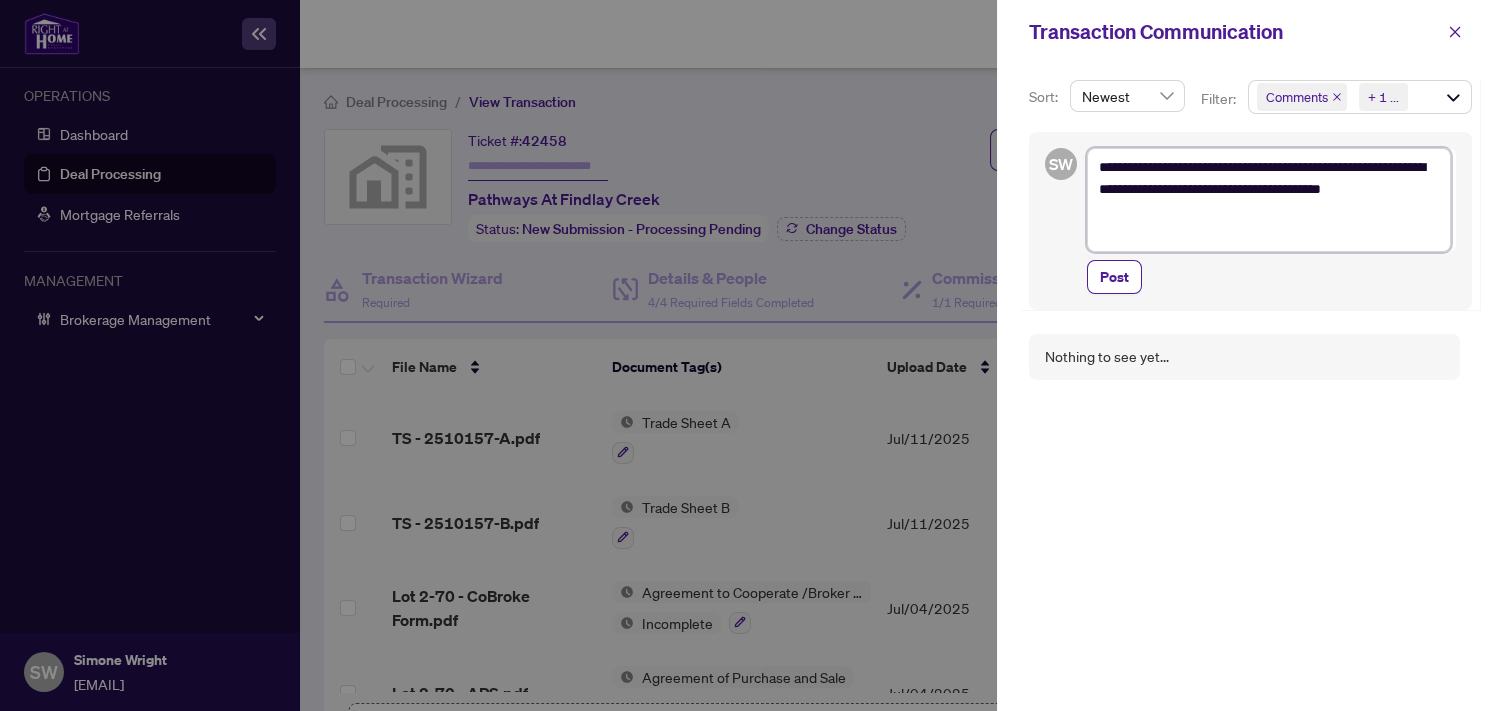 type on "**********" 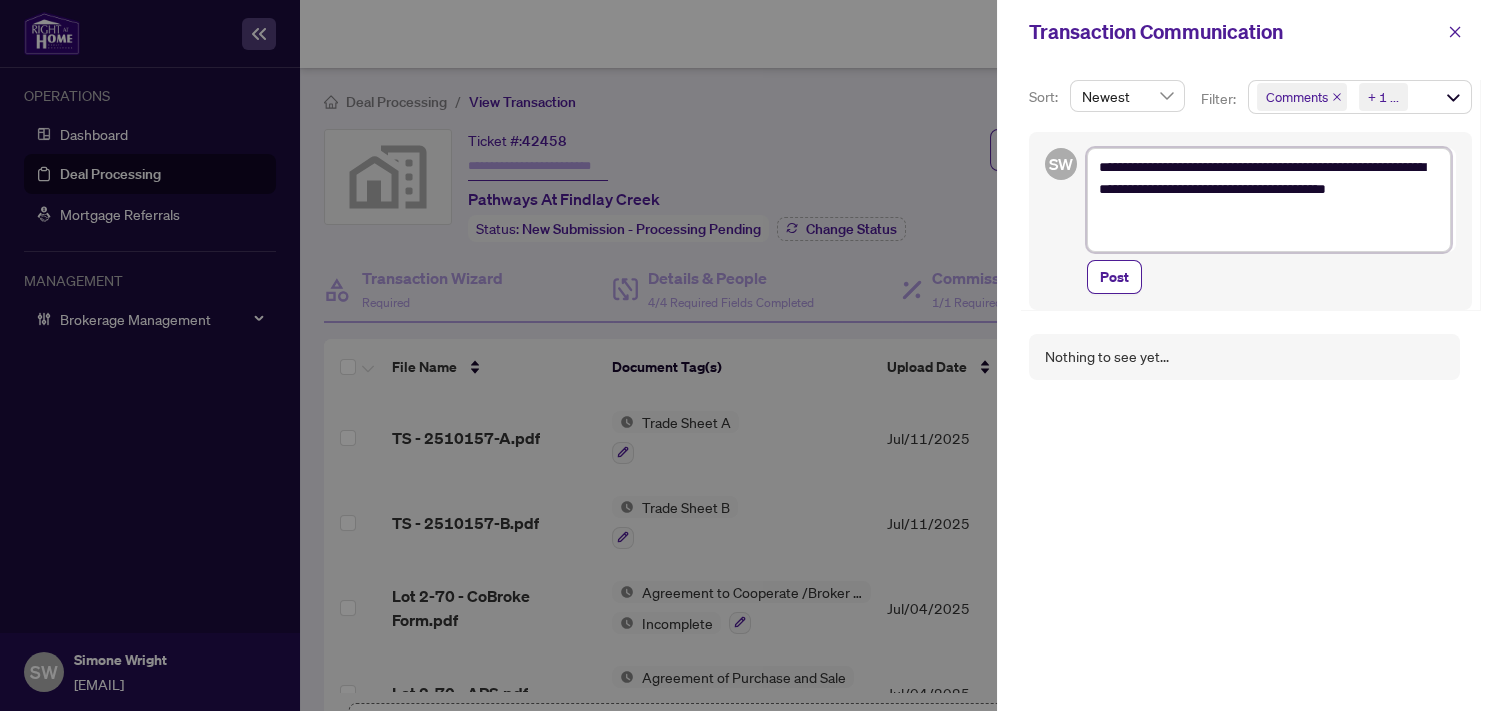 type on "**********" 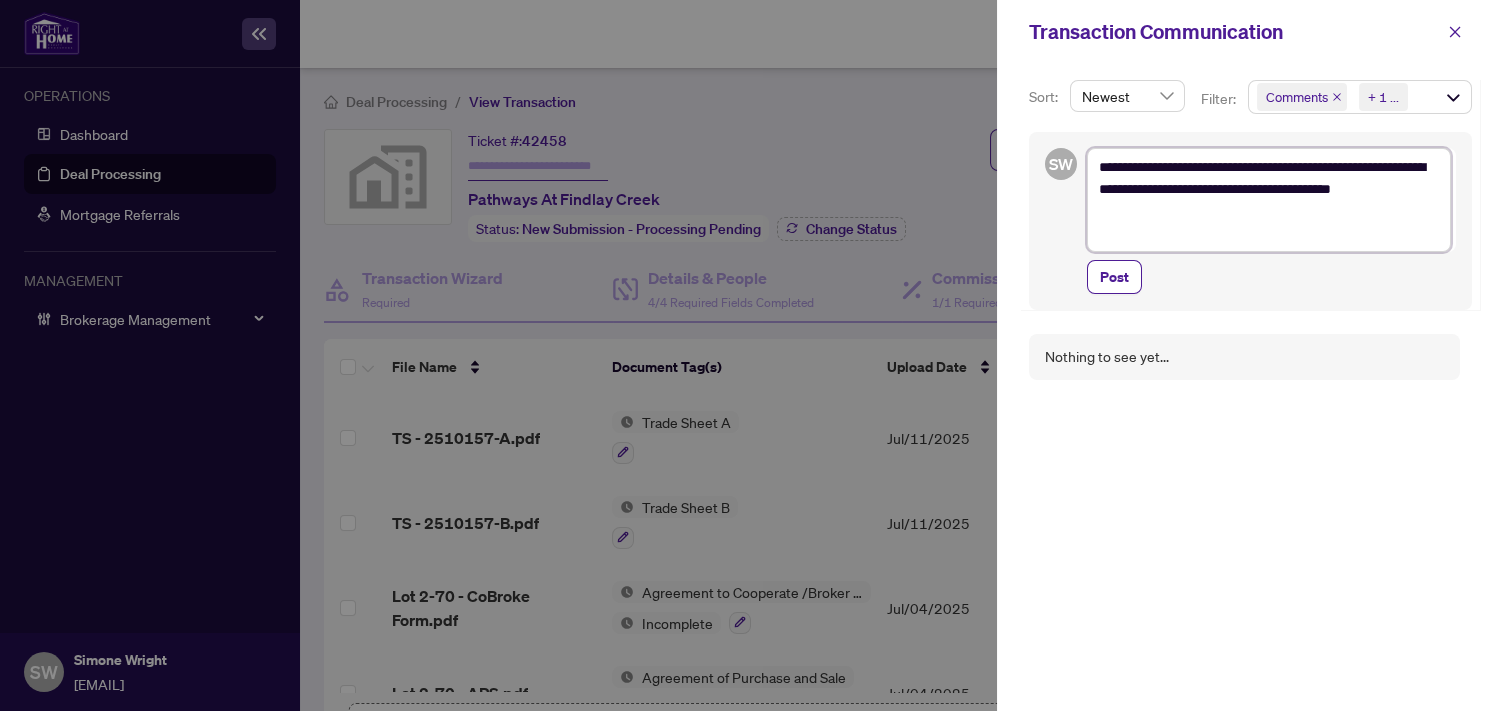type on "**********" 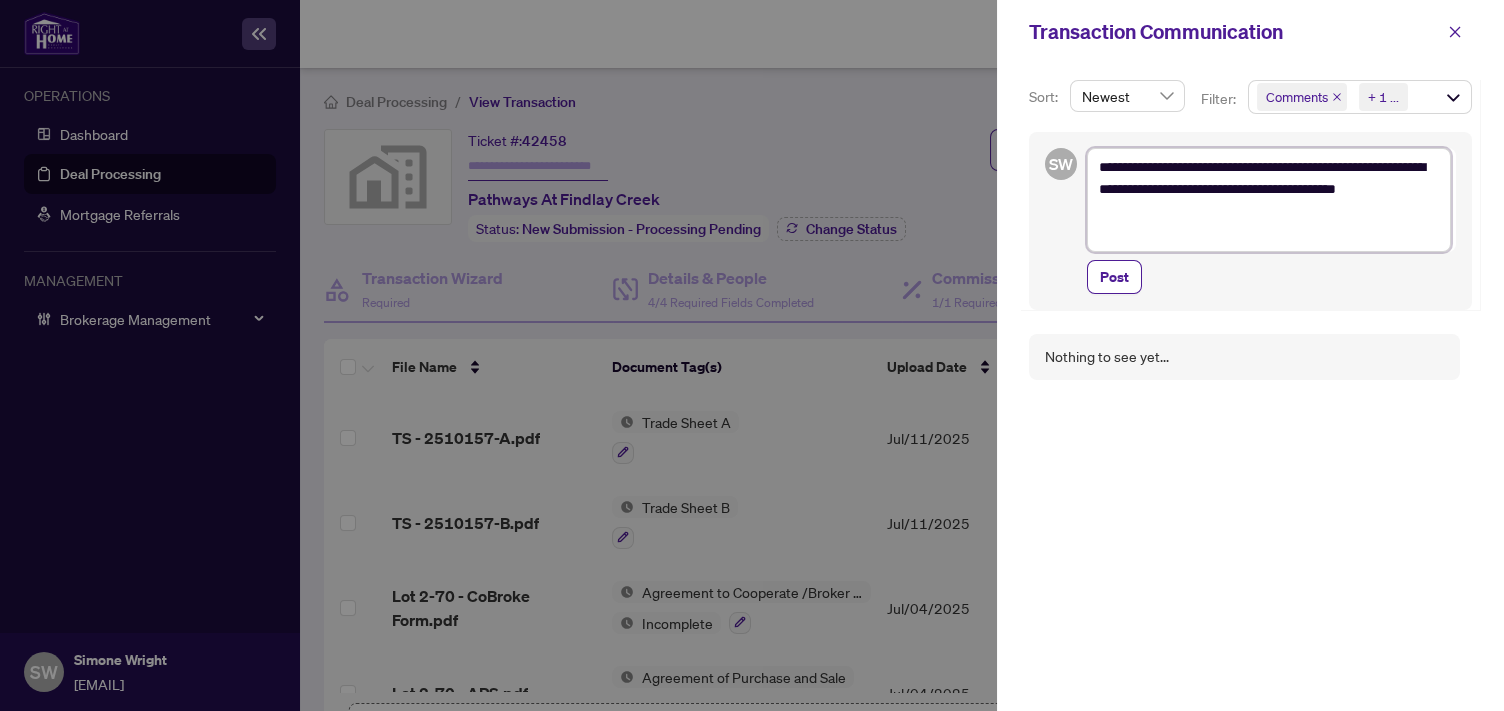 type on "**********" 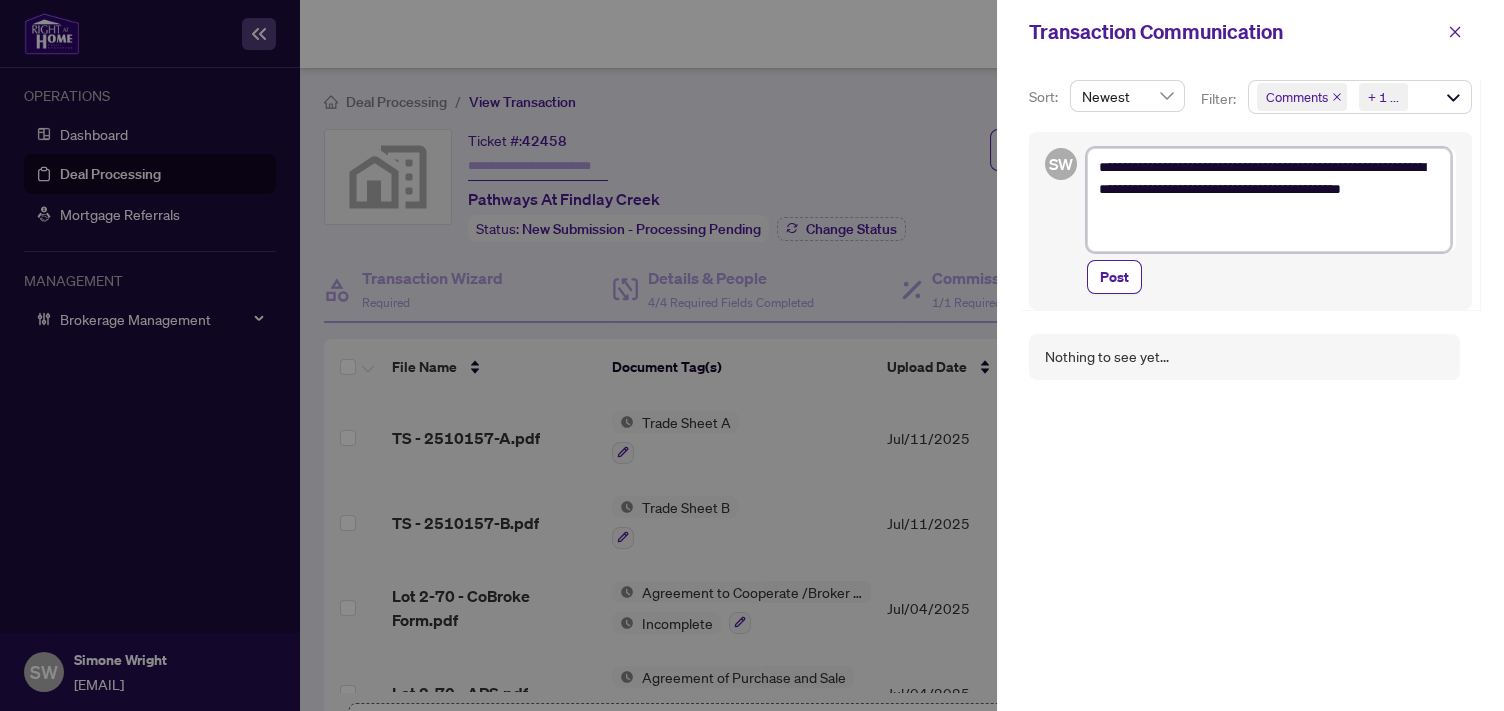 type on "**********" 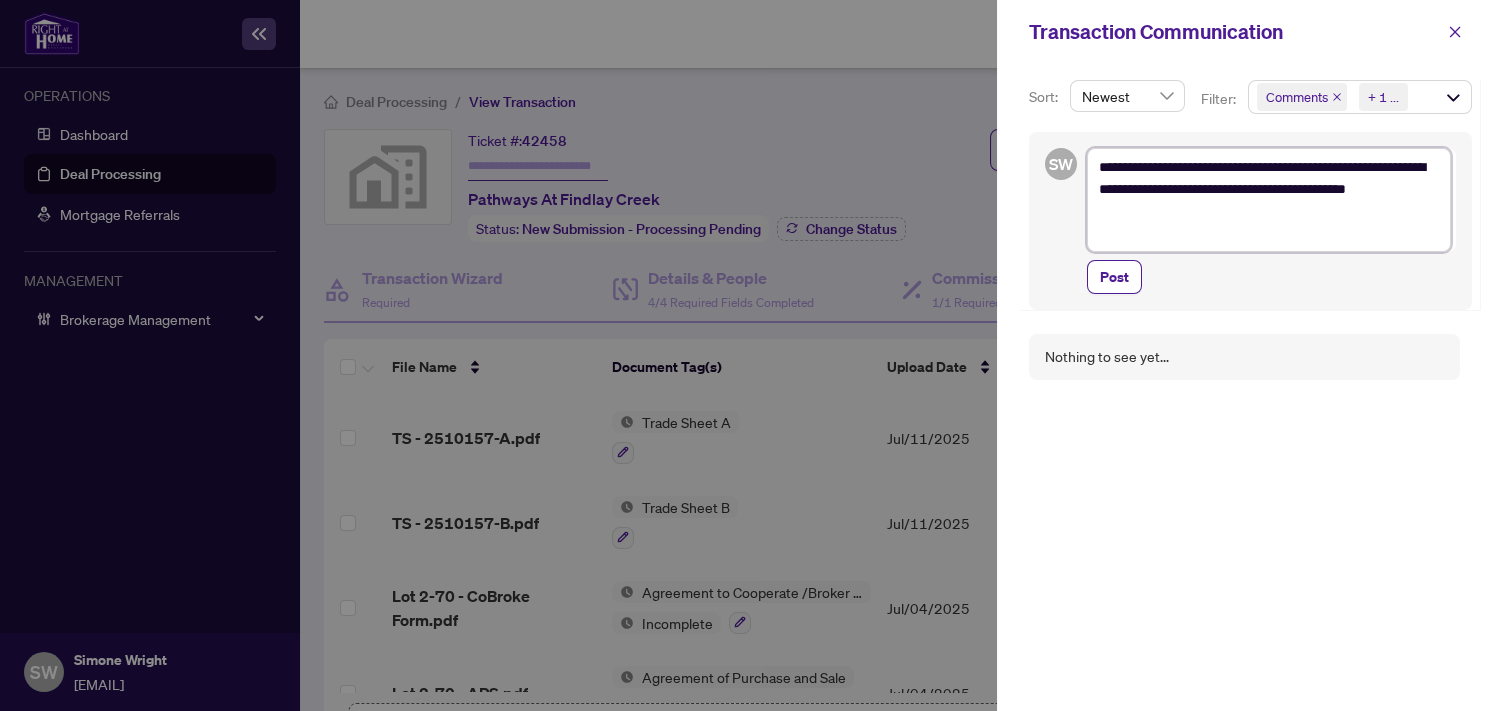 type on "**********" 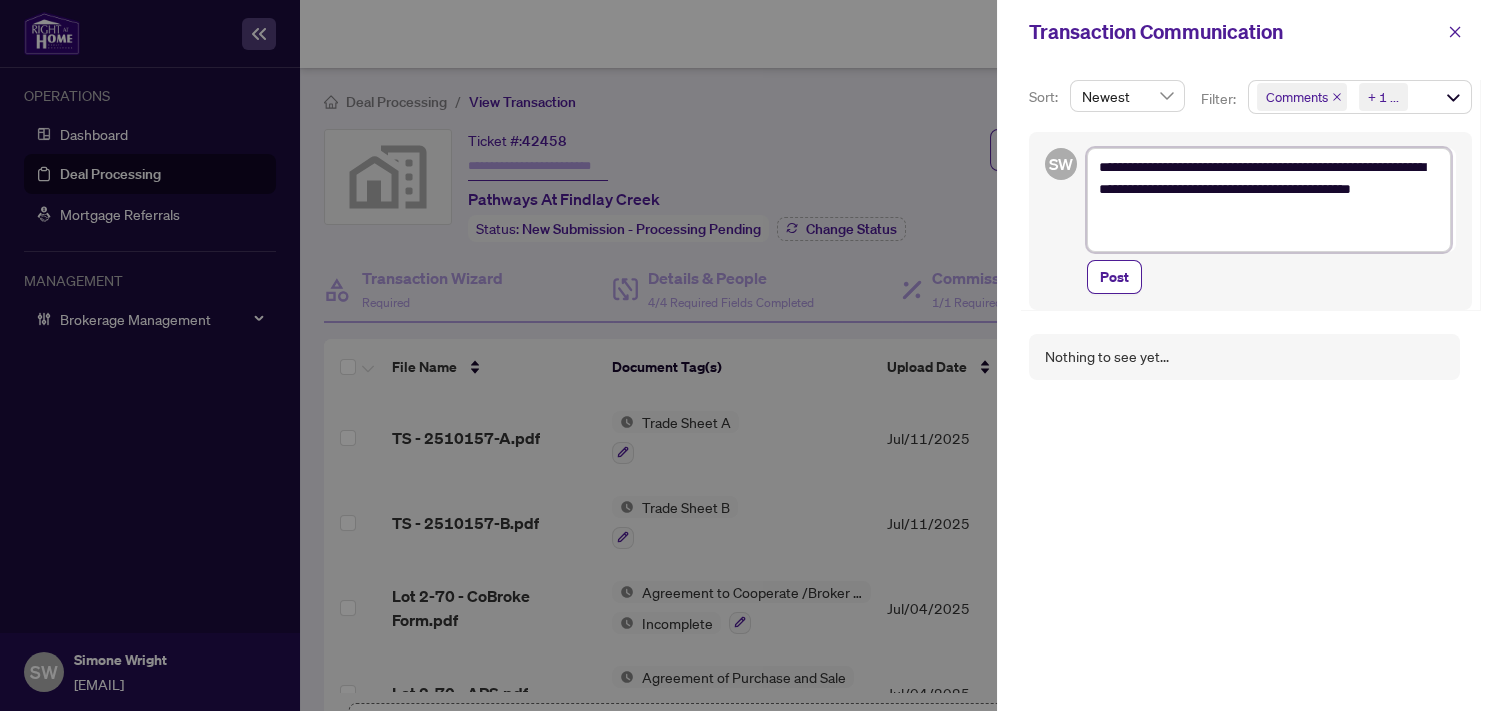 type on "**********" 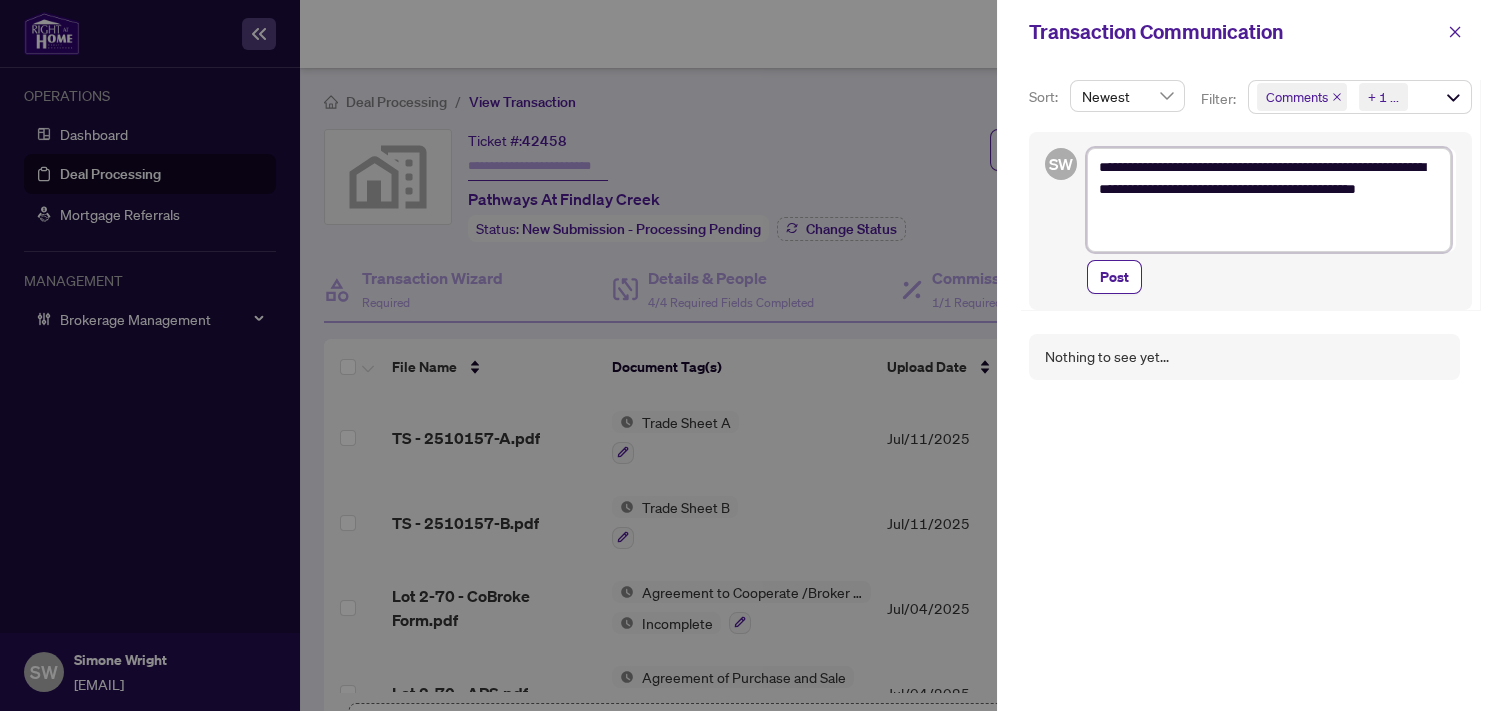 type on "**********" 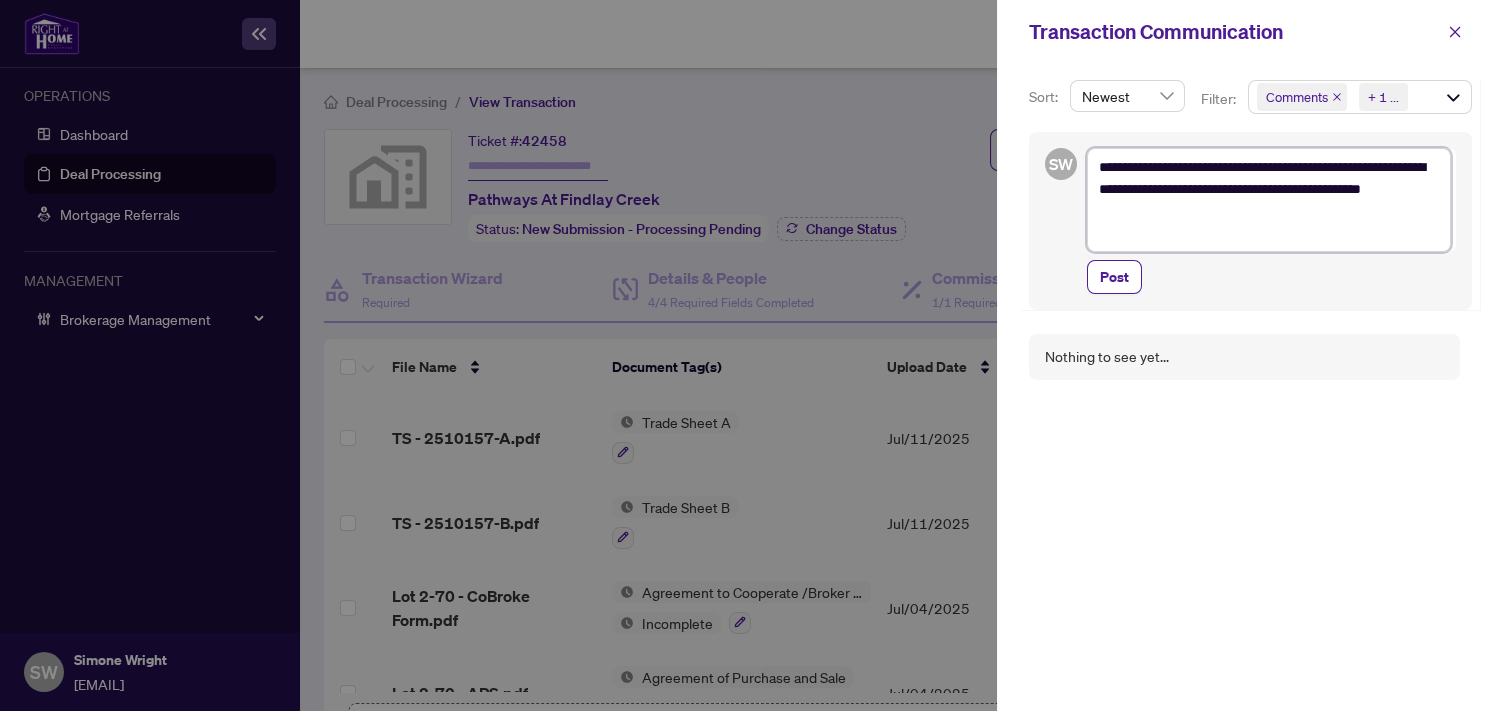 drag, startPoint x: 1314, startPoint y: 164, endPoint x: 1221, endPoint y: 167, distance: 93.04838 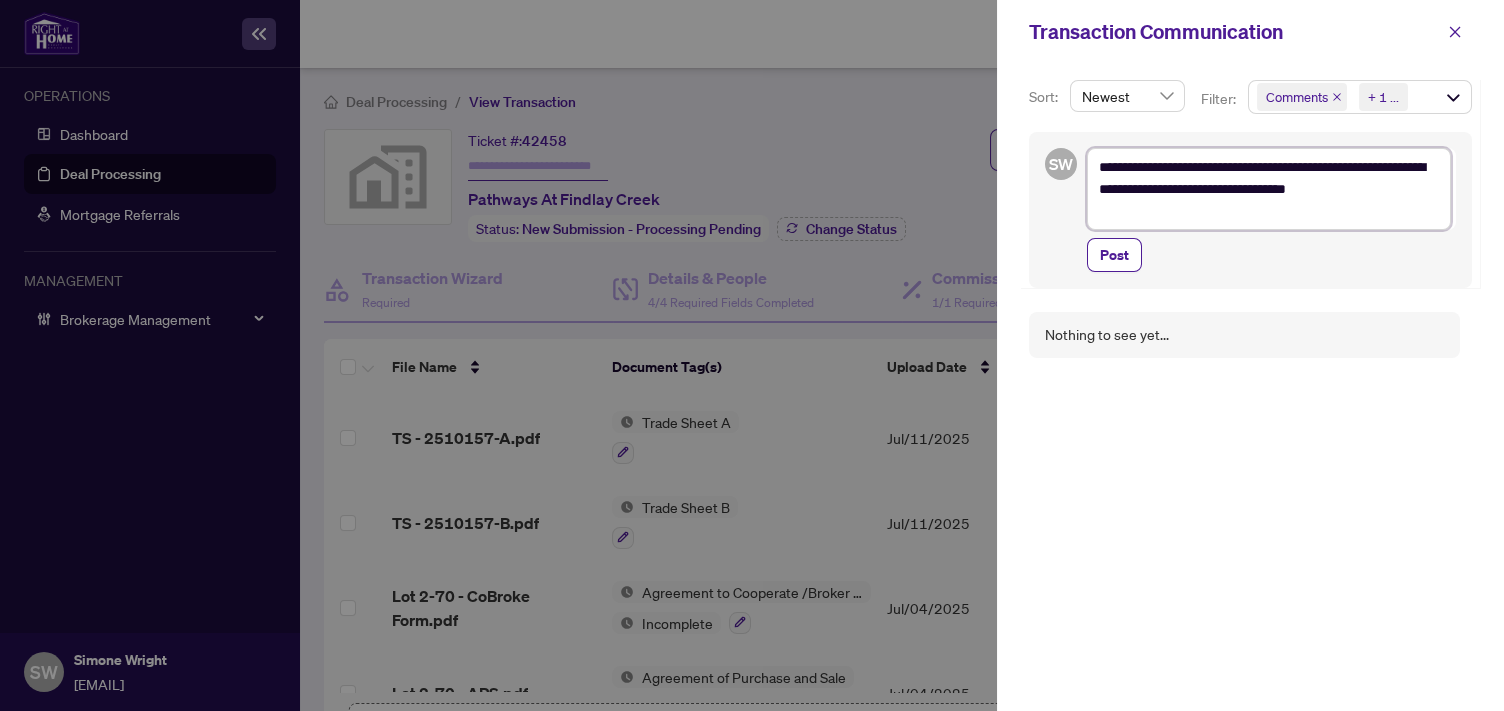type on "**********" 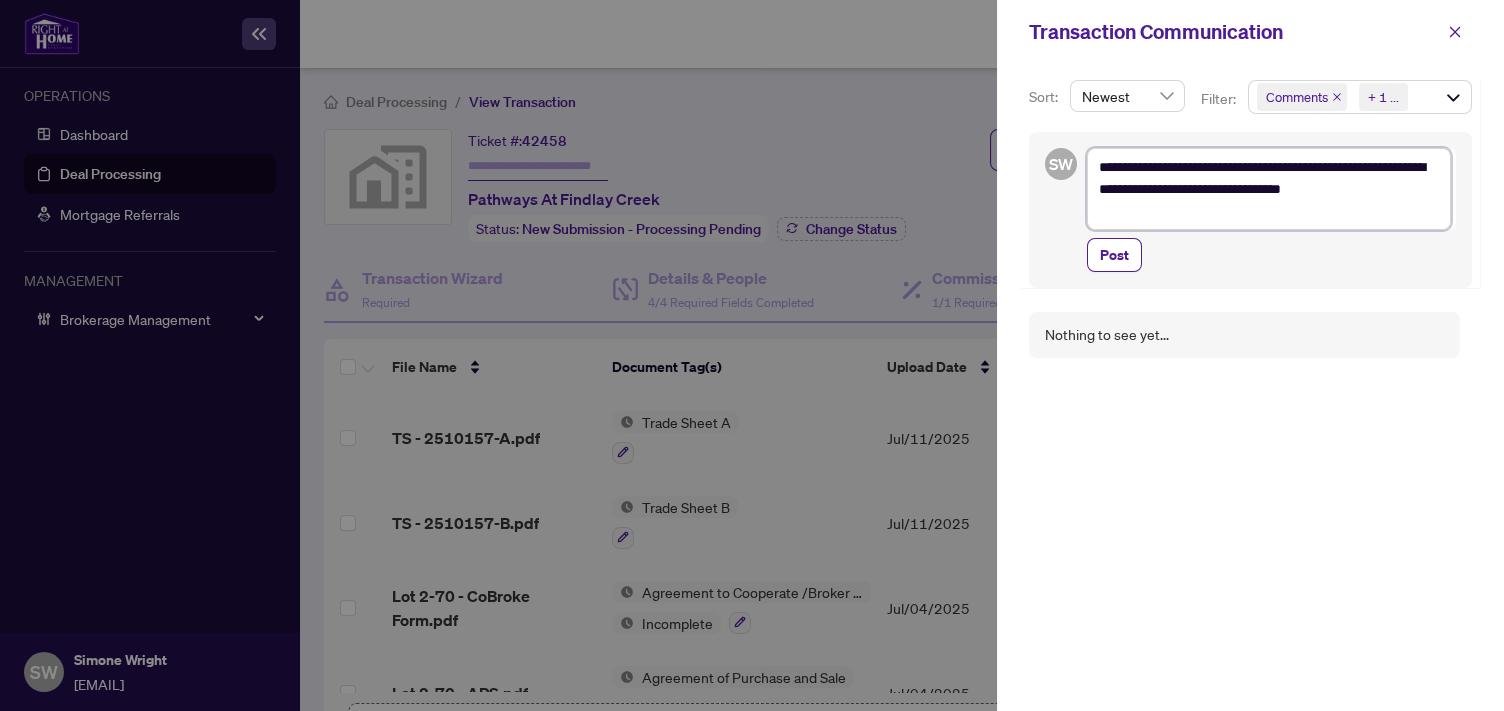 click on "**********" at bounding box center (1269, 189) 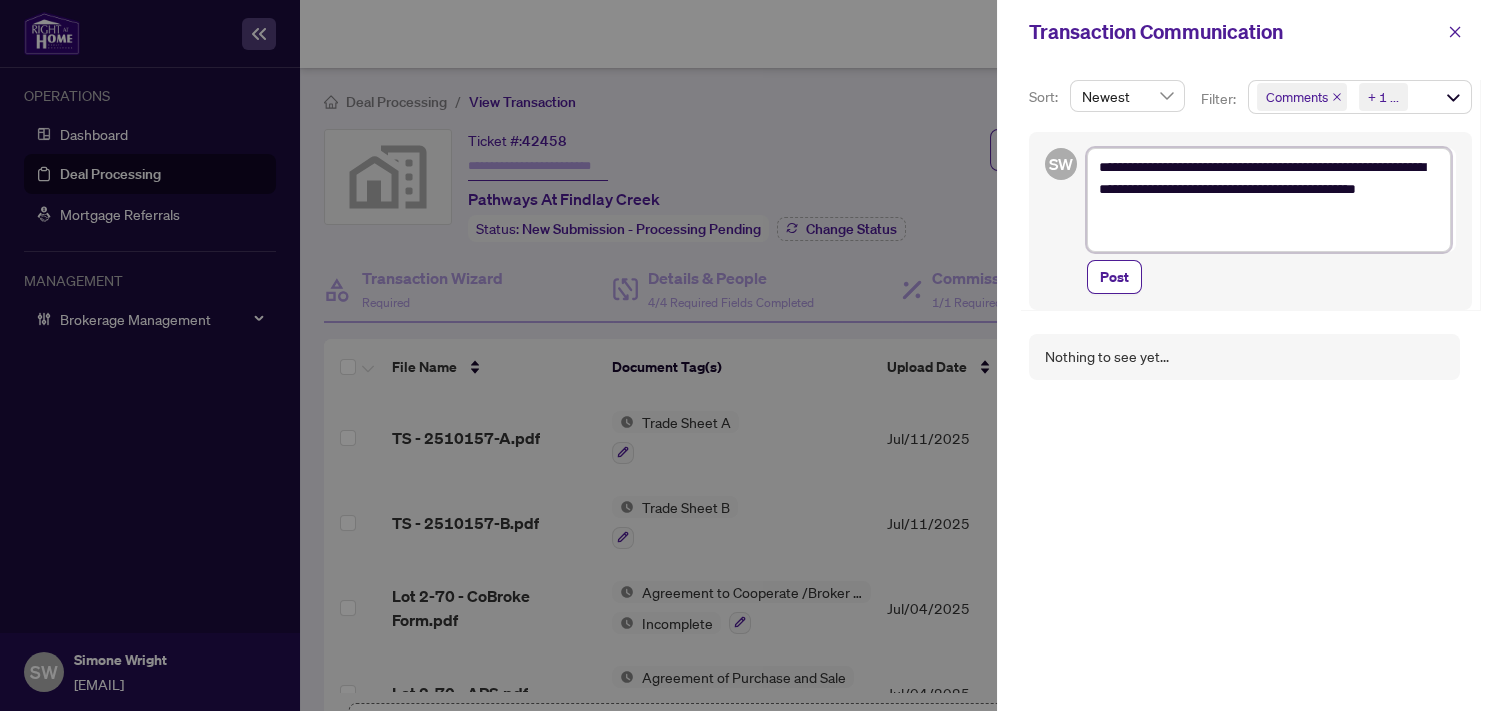 type on "**********" 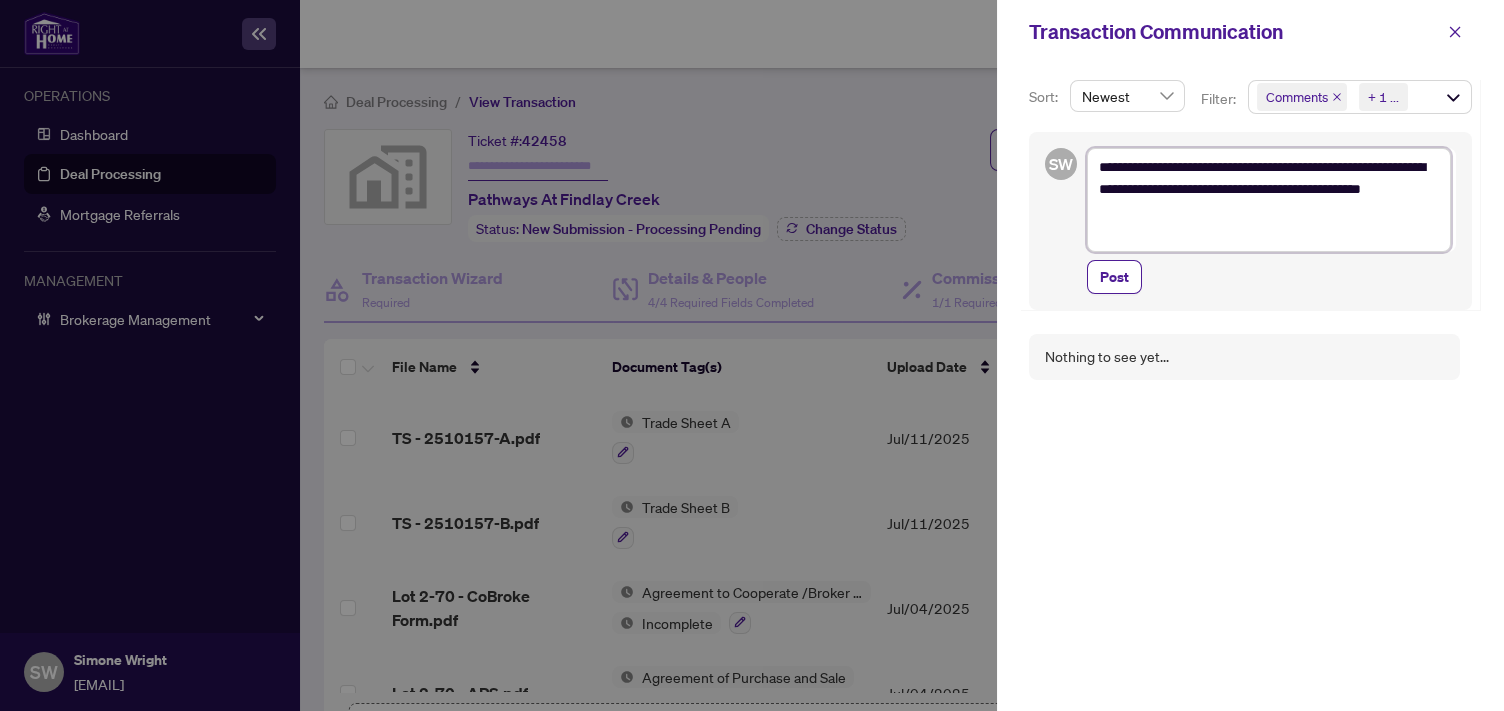 click on "**********" at bounding box center (1269, 200) 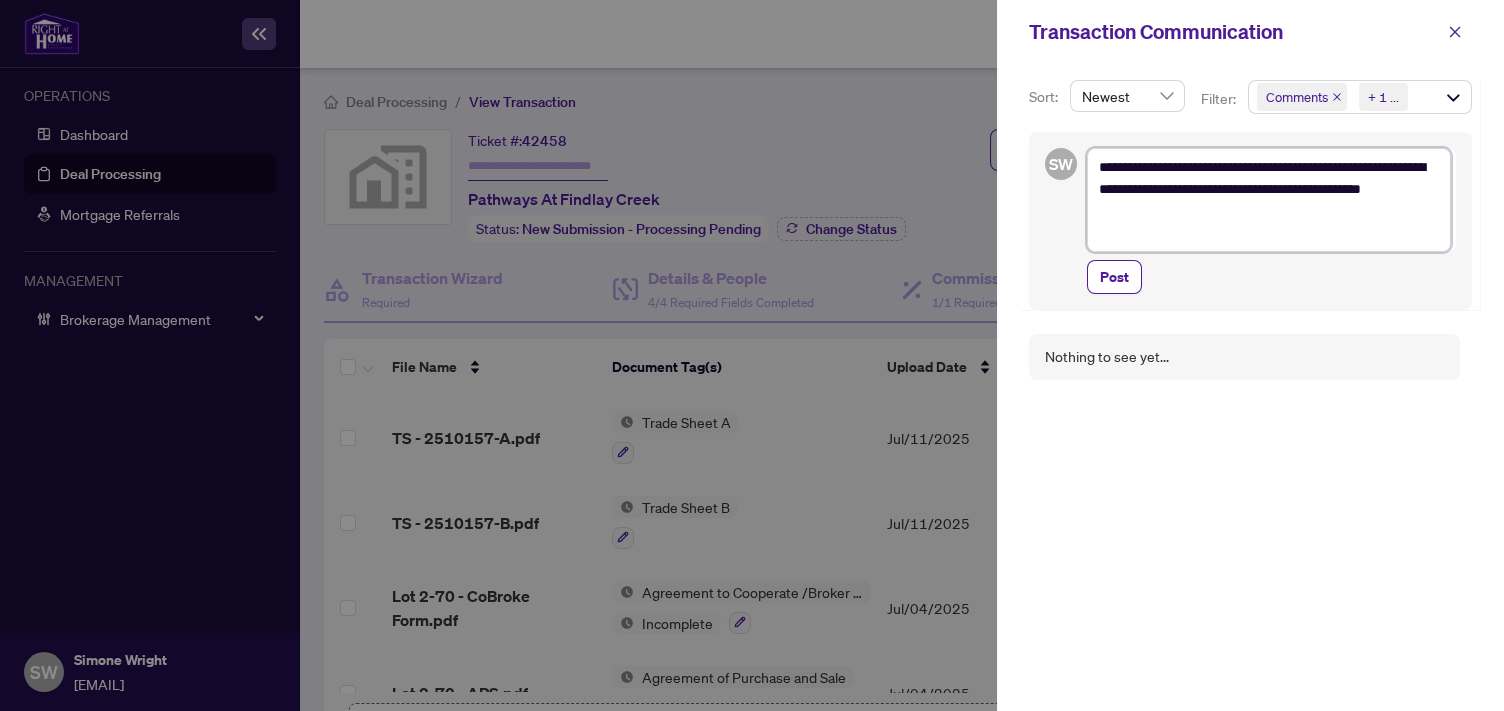 click on "**********" at bounding box center (1269, 200) 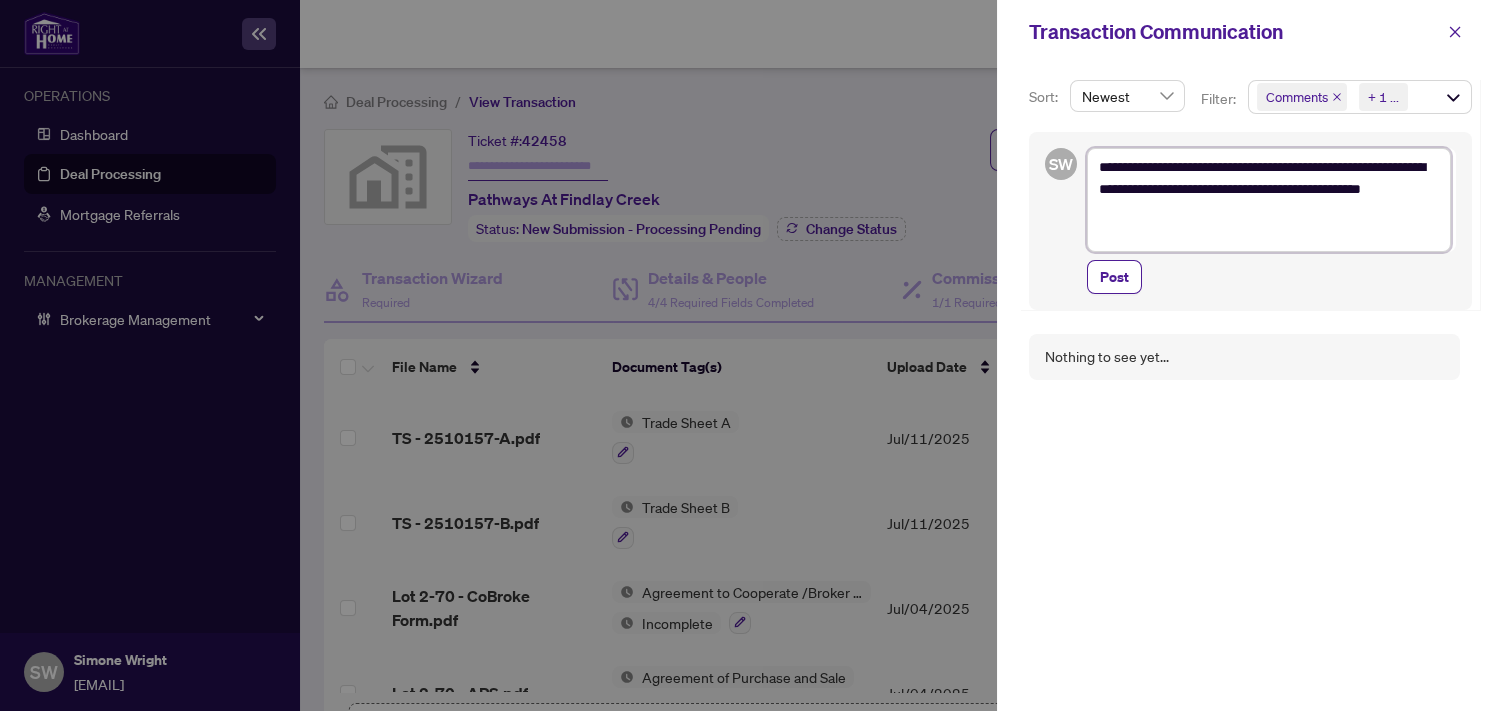click on "**********" at bounding box center [1269, 200] 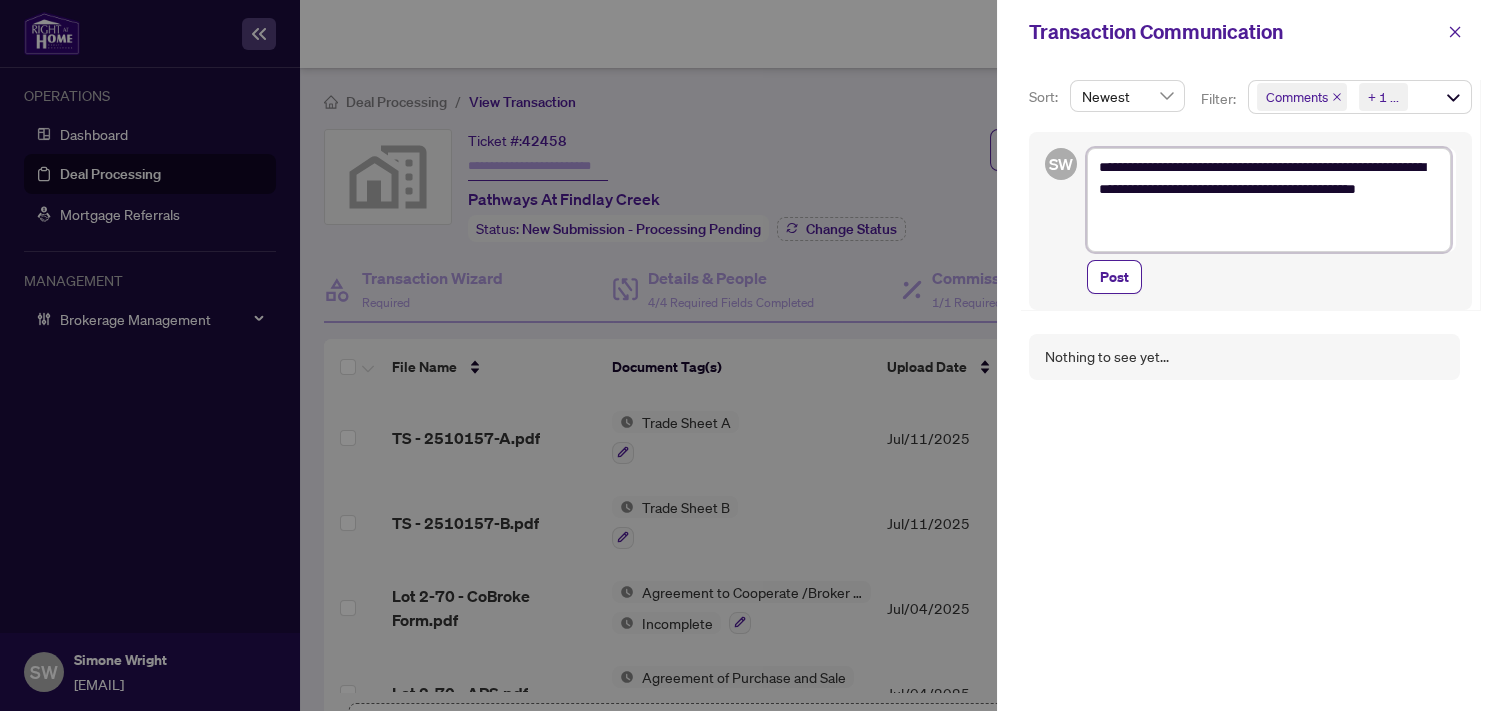 type on "**********" 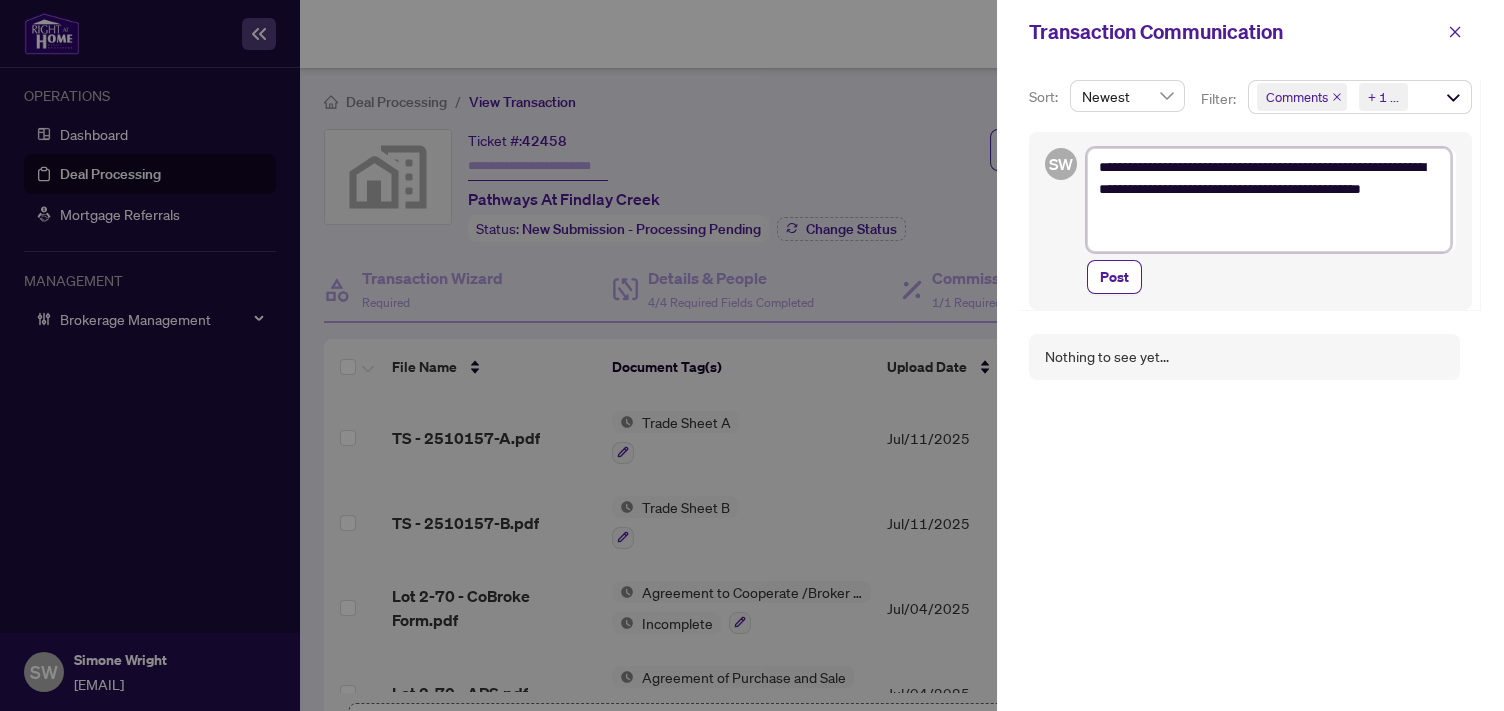 type on "**********" 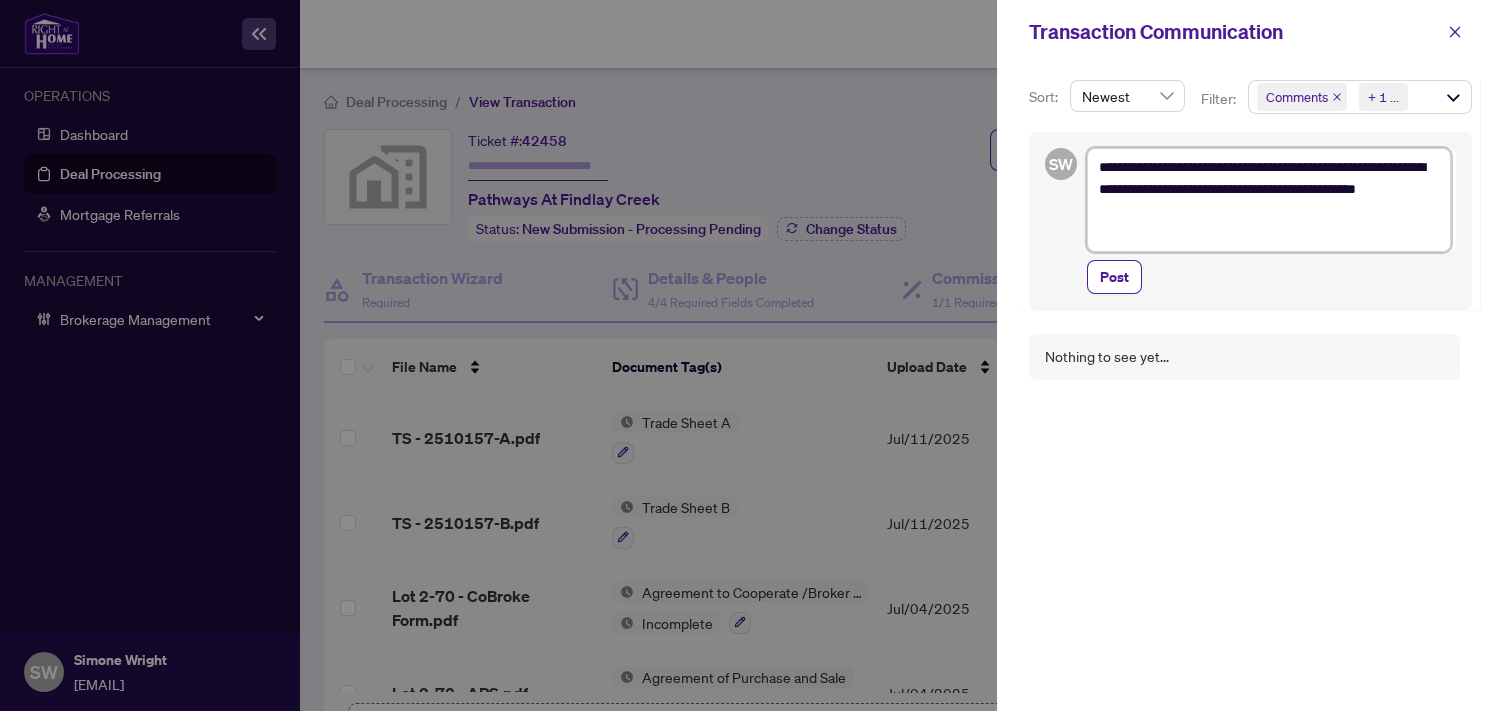 type on "**********" 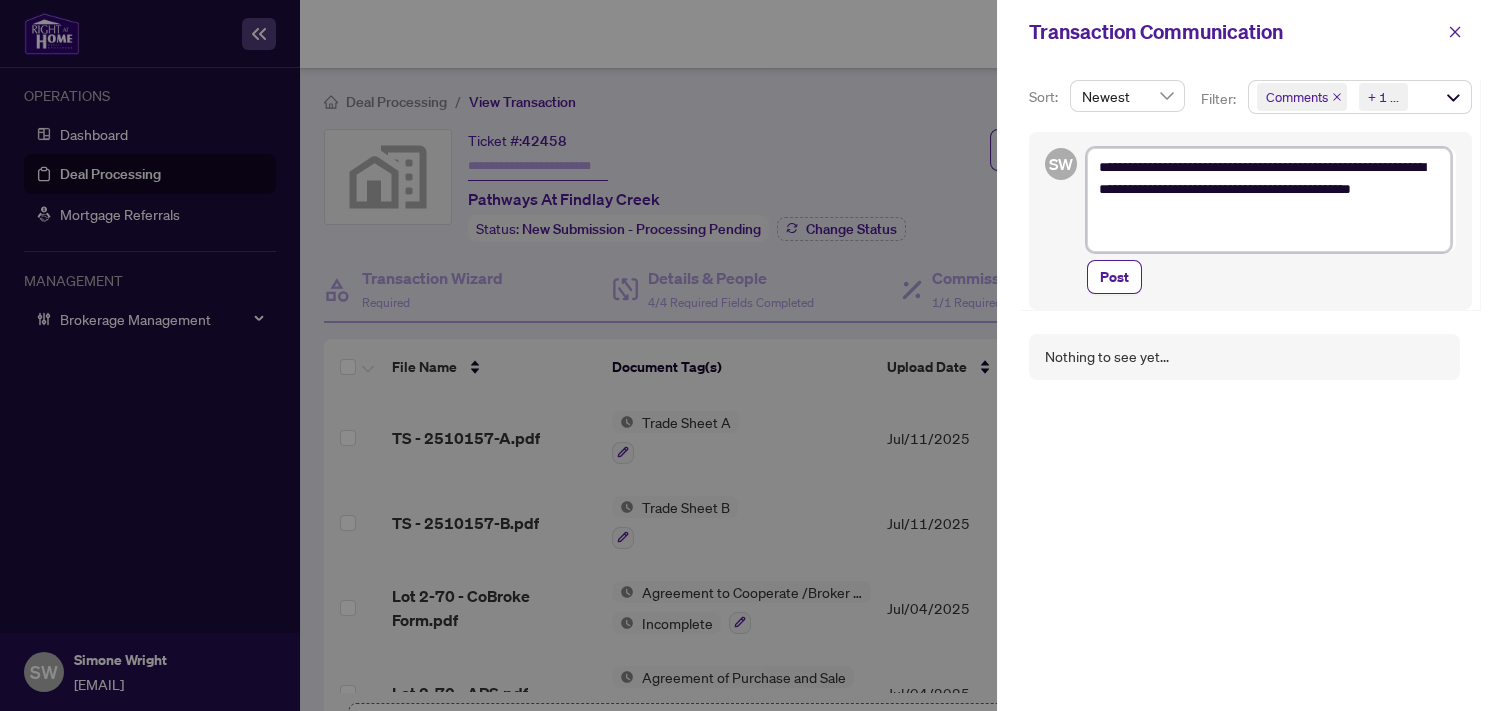 type on "**********" 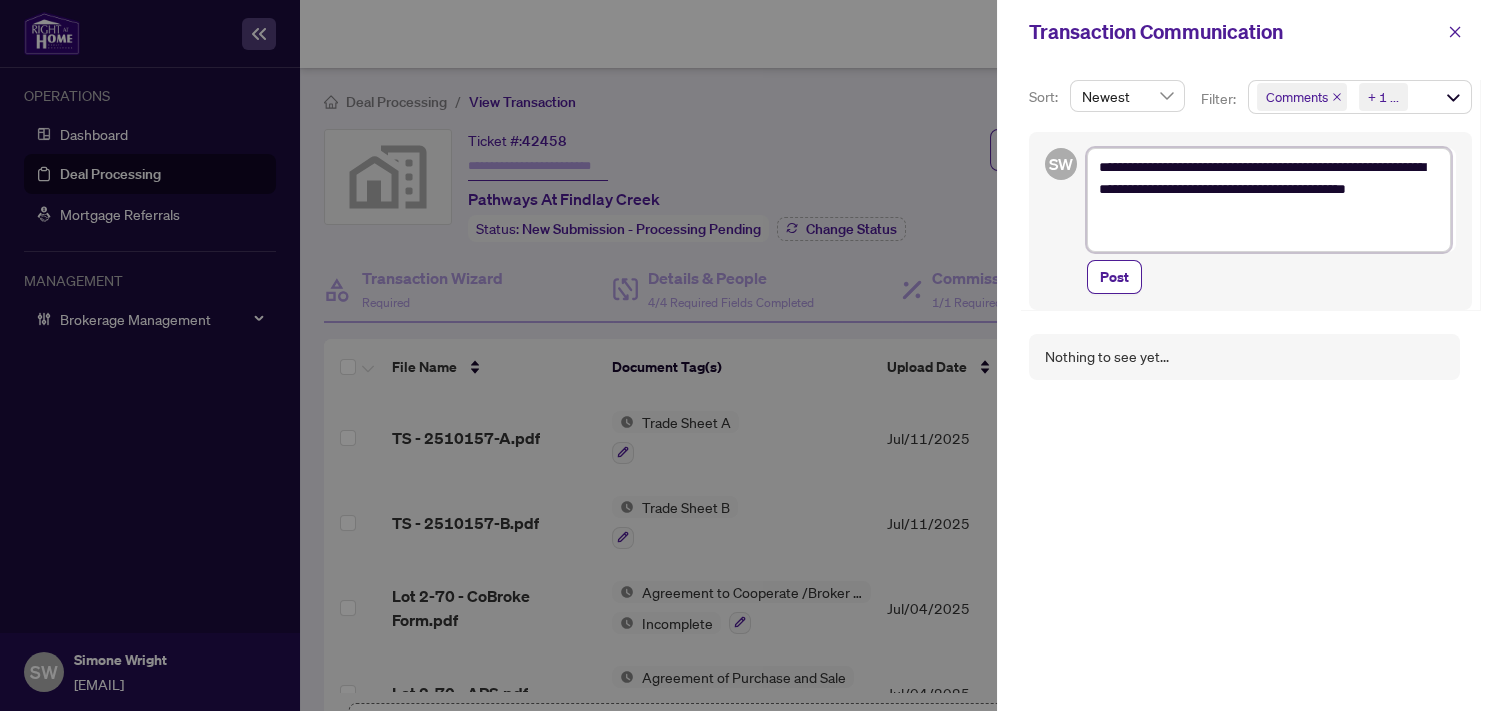 type on "**********" 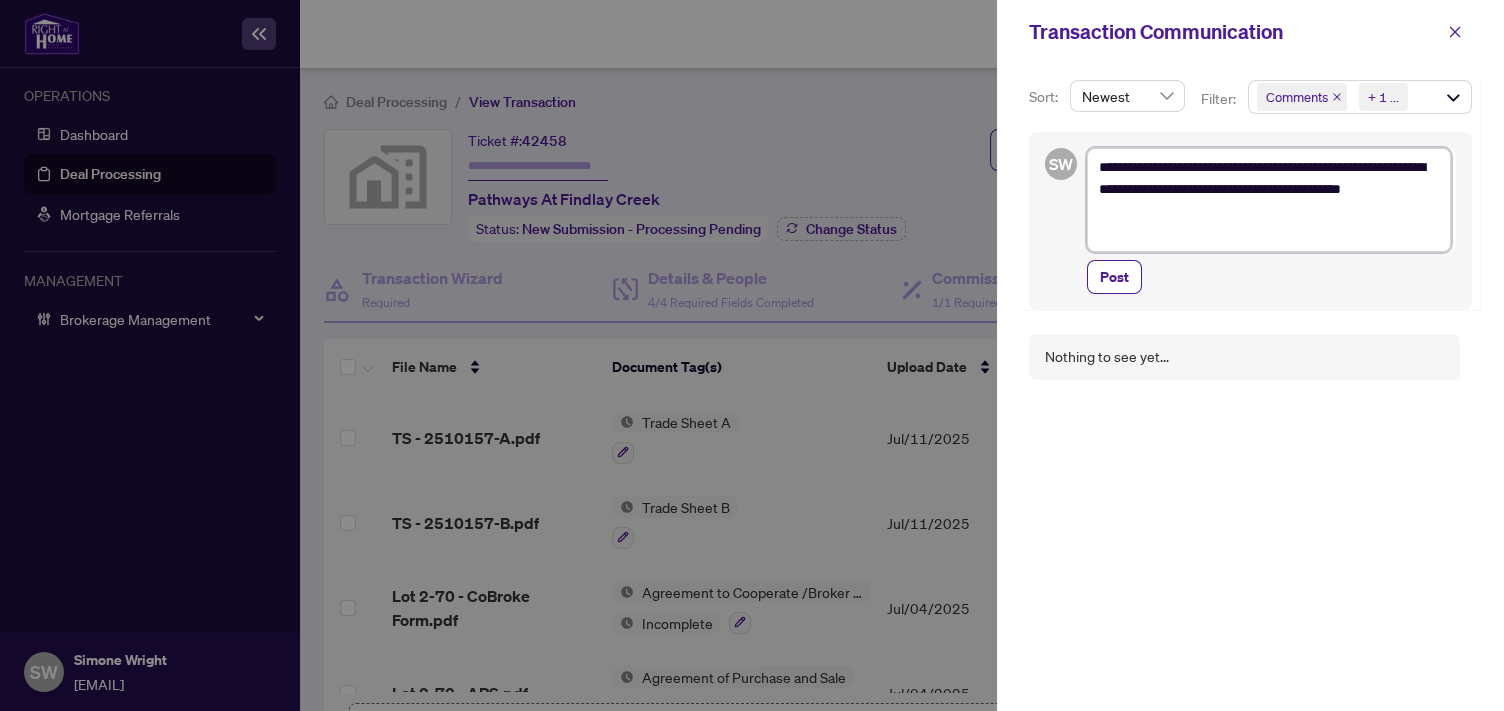 type on "**********" 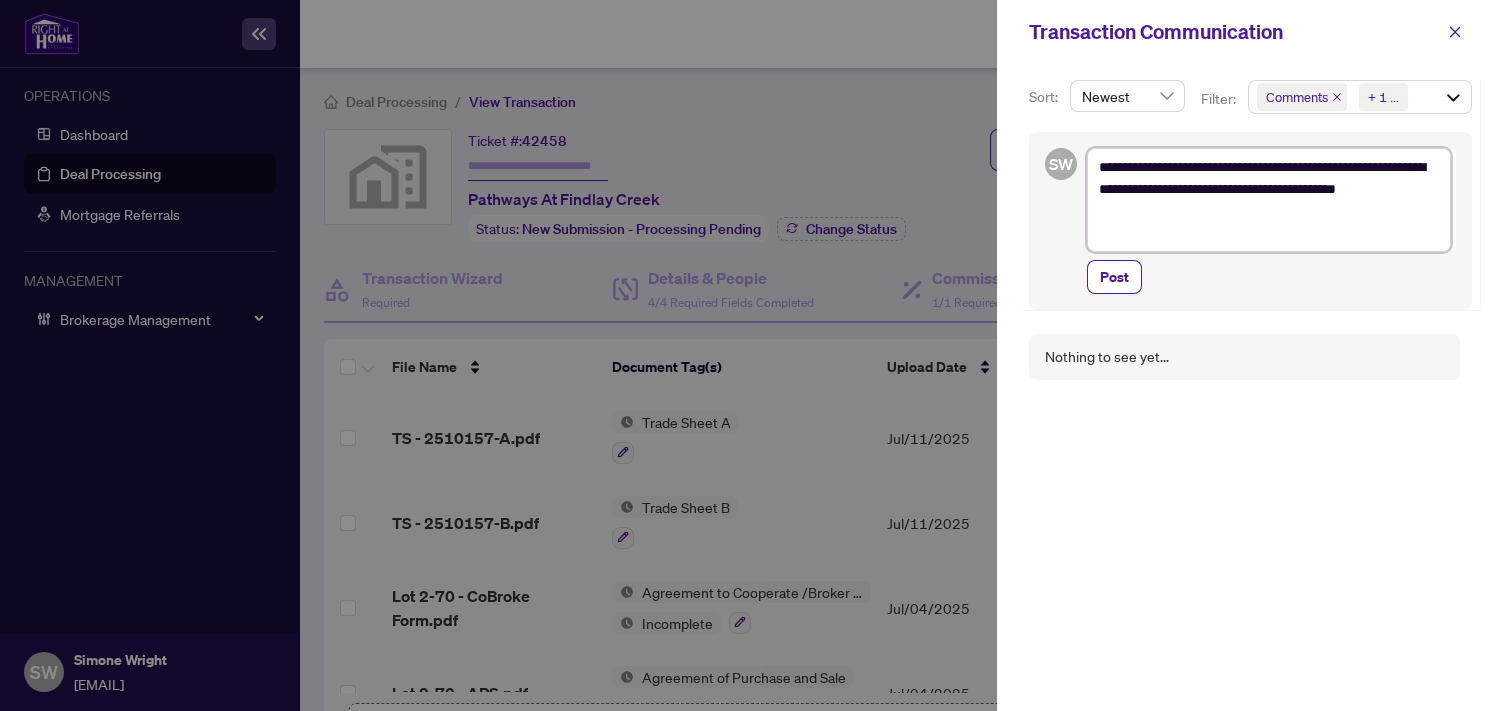 type on "**********" 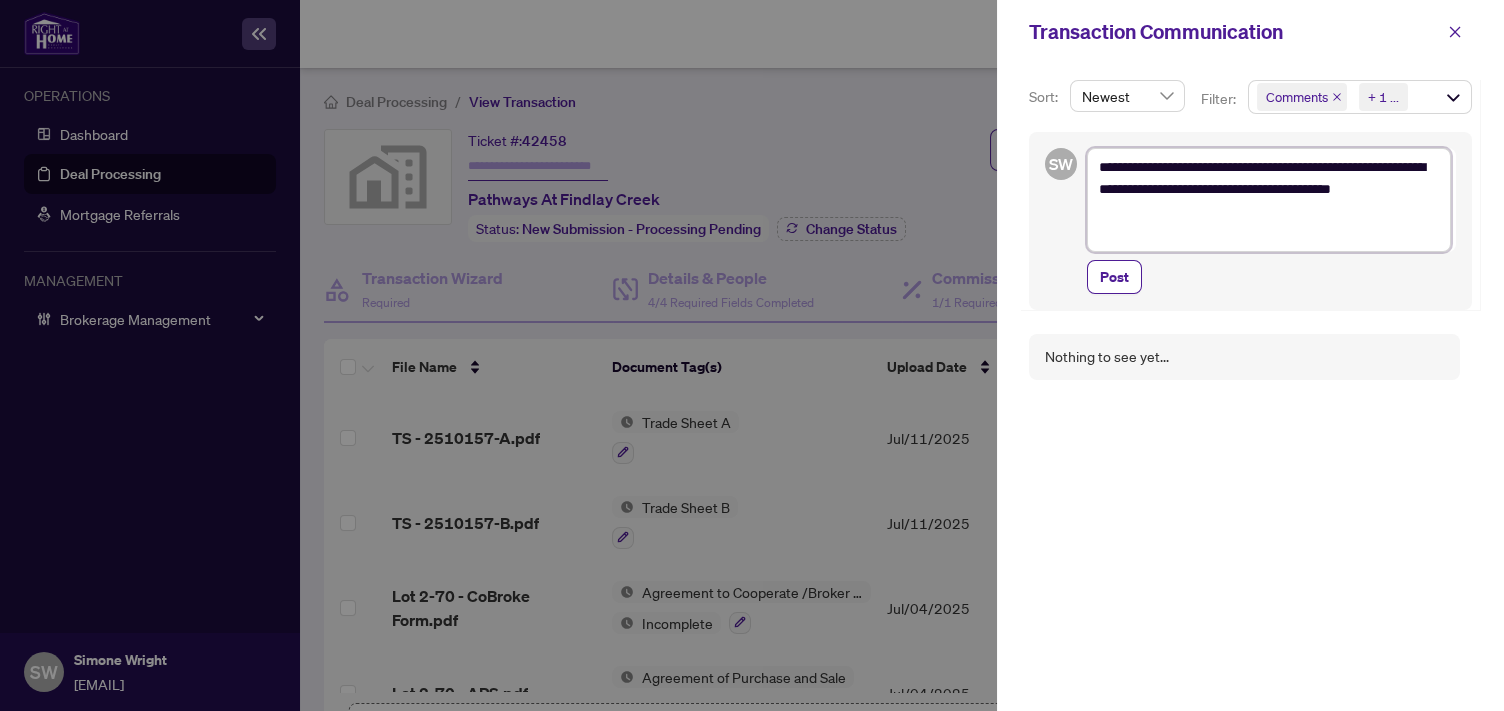 type on "**********" 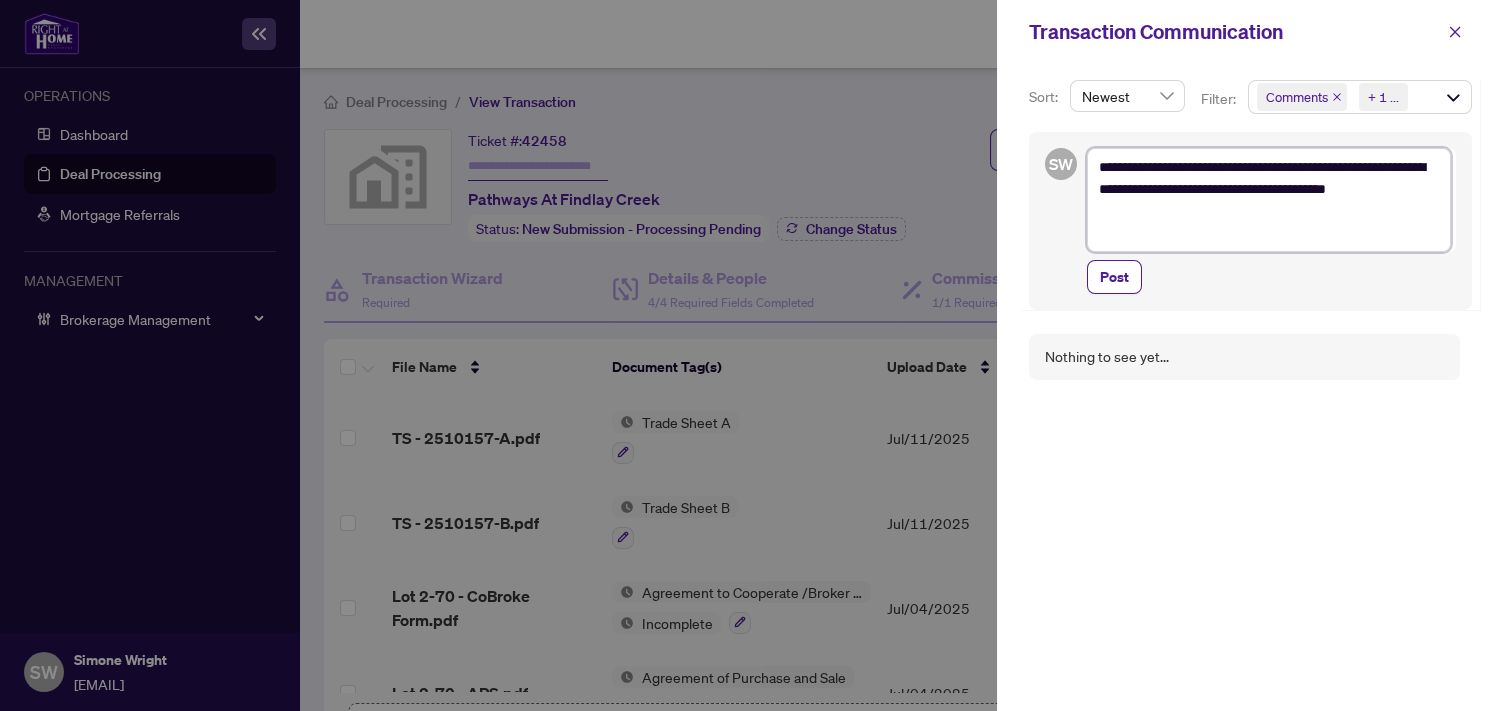 type on "**********" 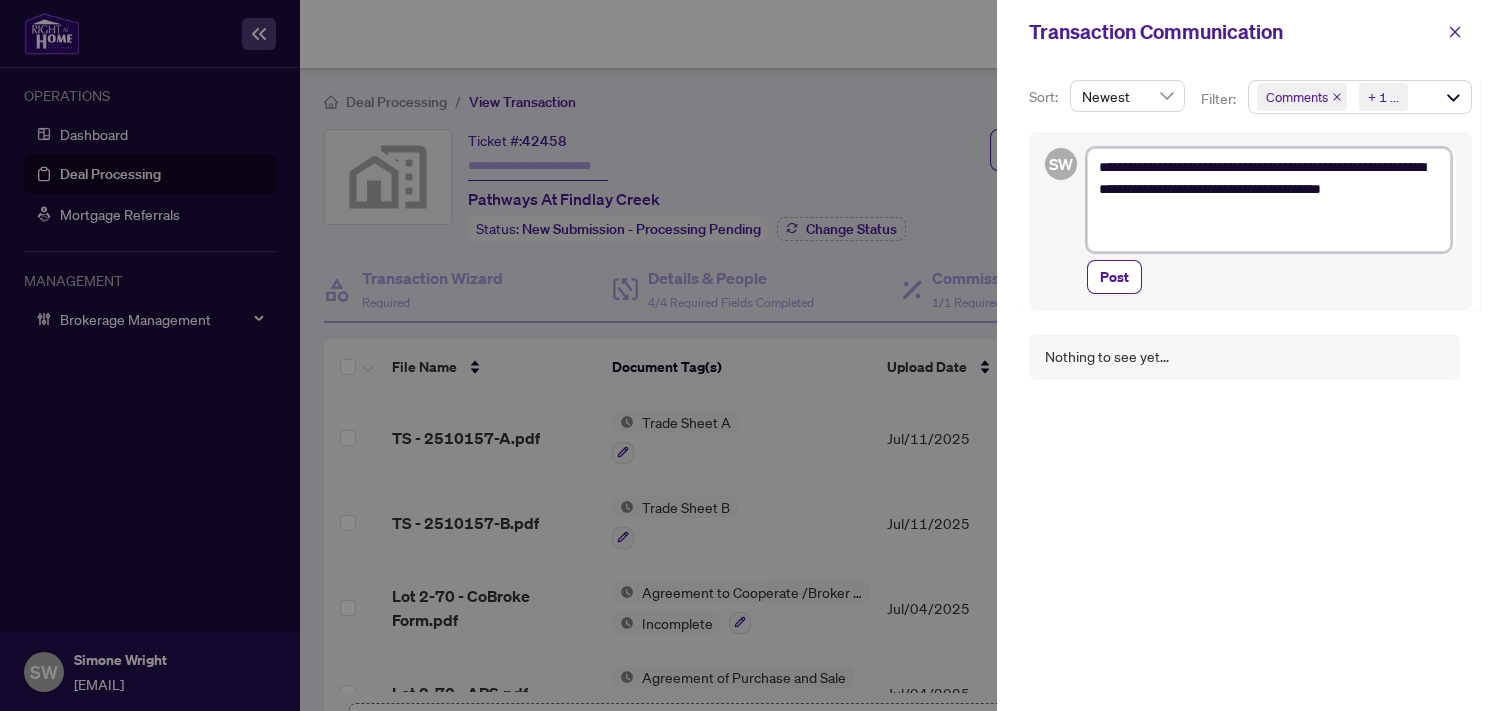 type on "**********" 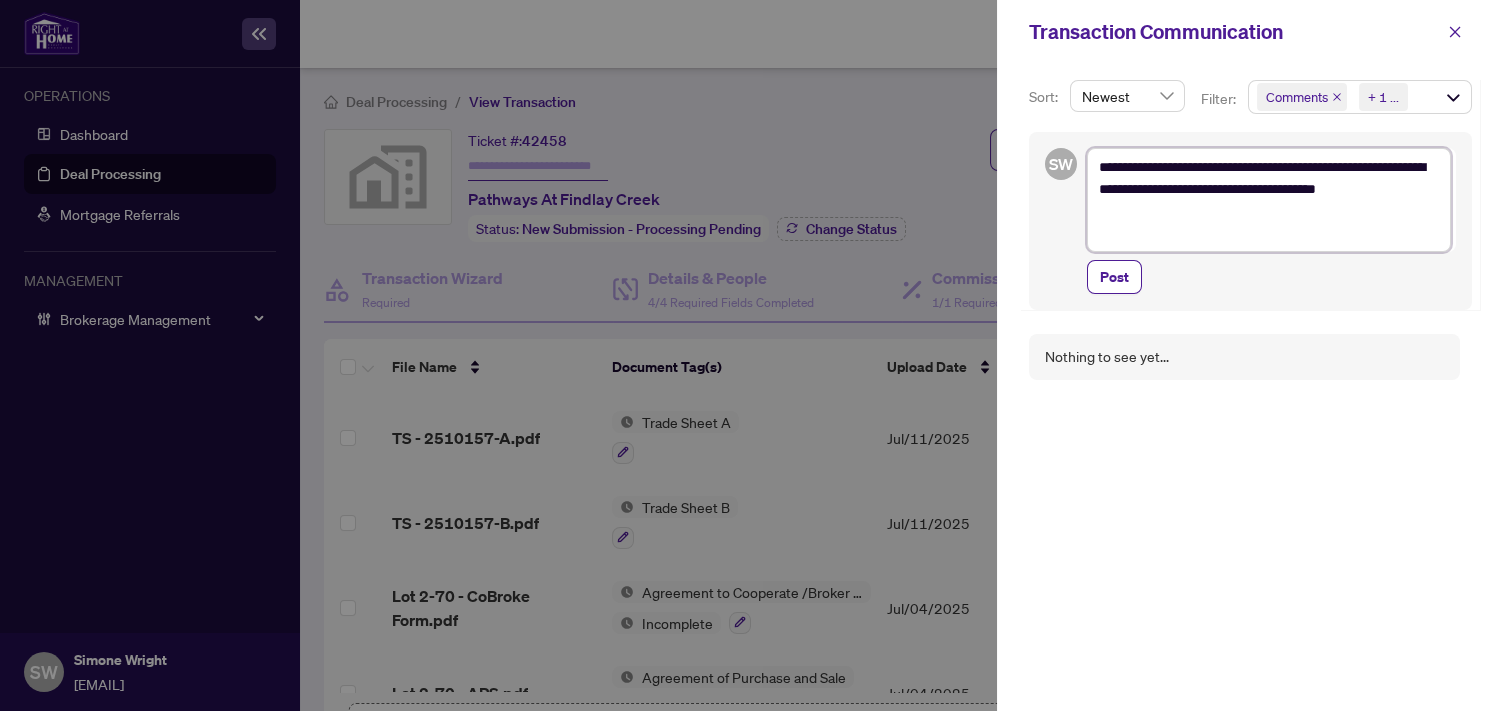 type on "**********" 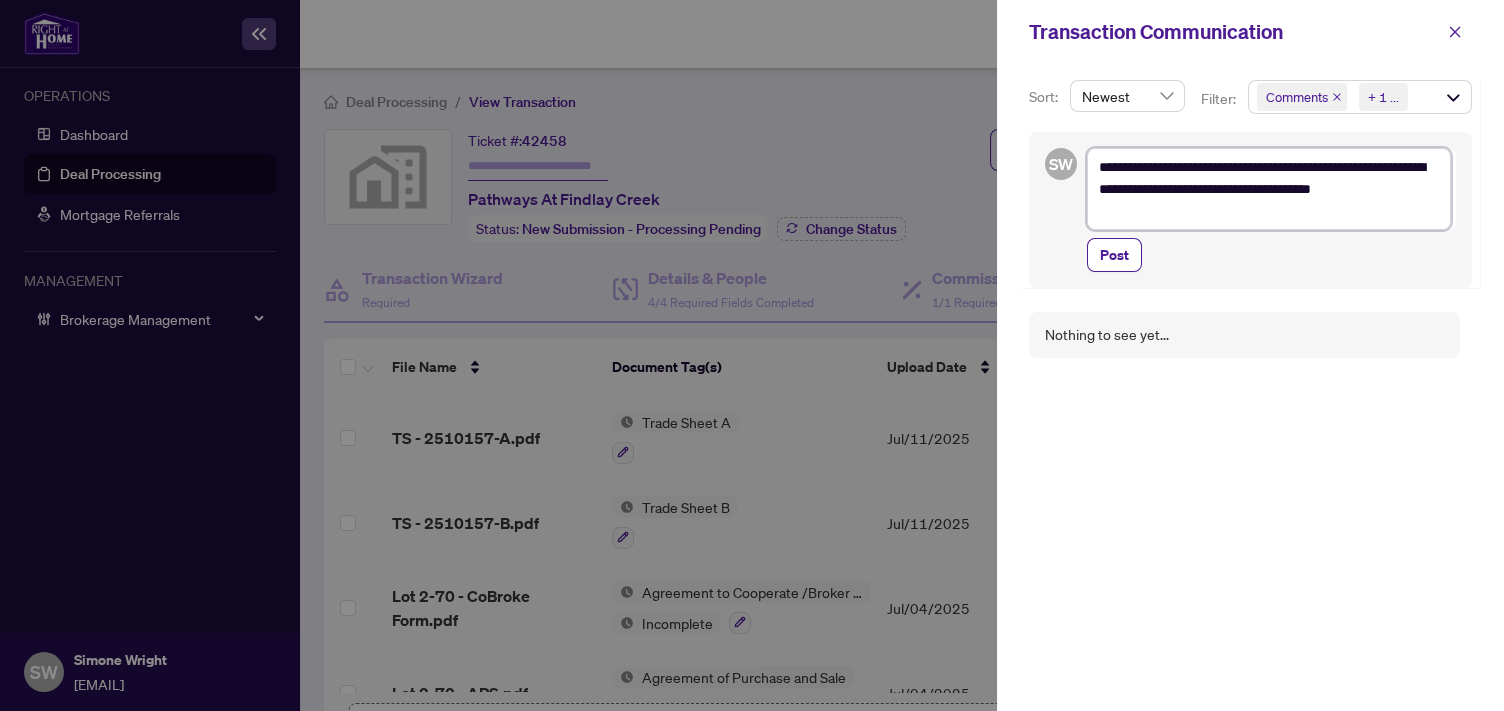 type on "**********" 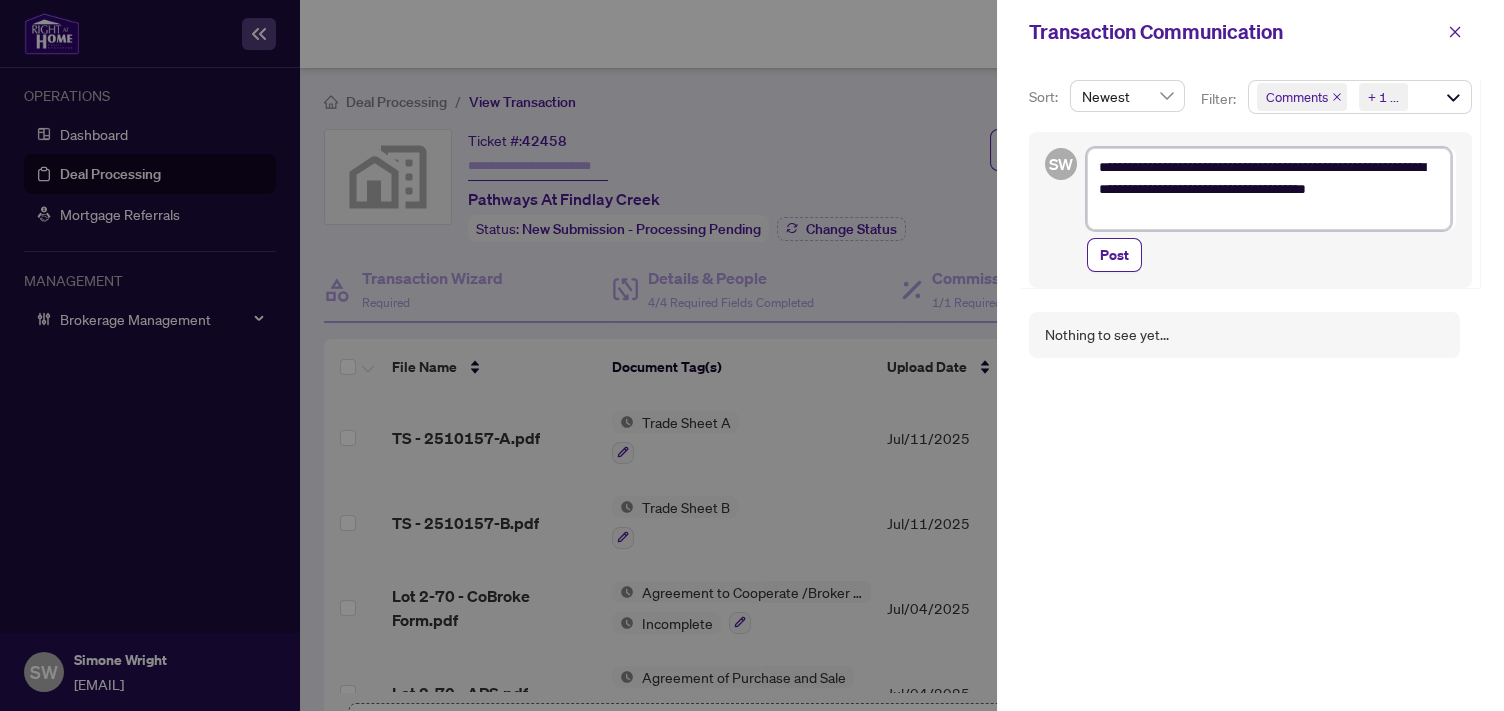type on "**********" 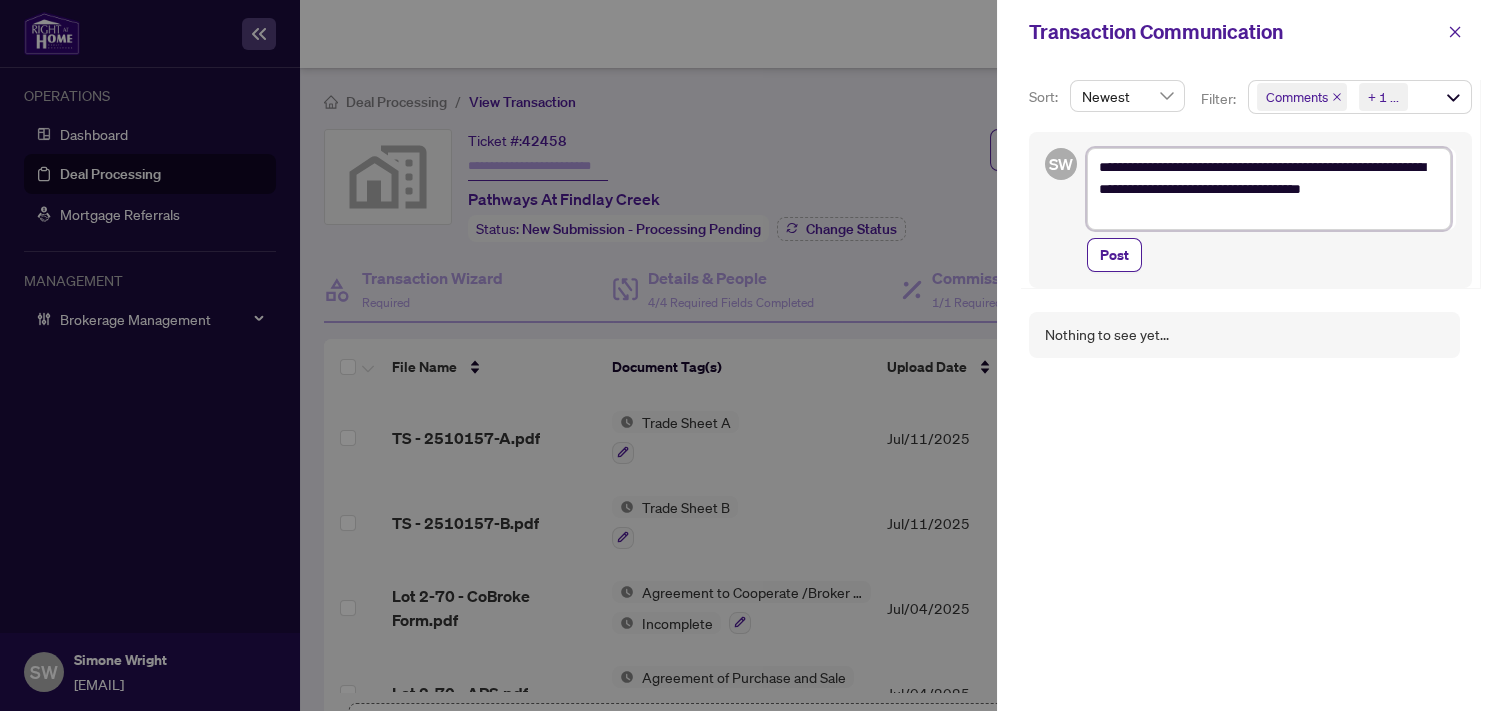 type on "**********" 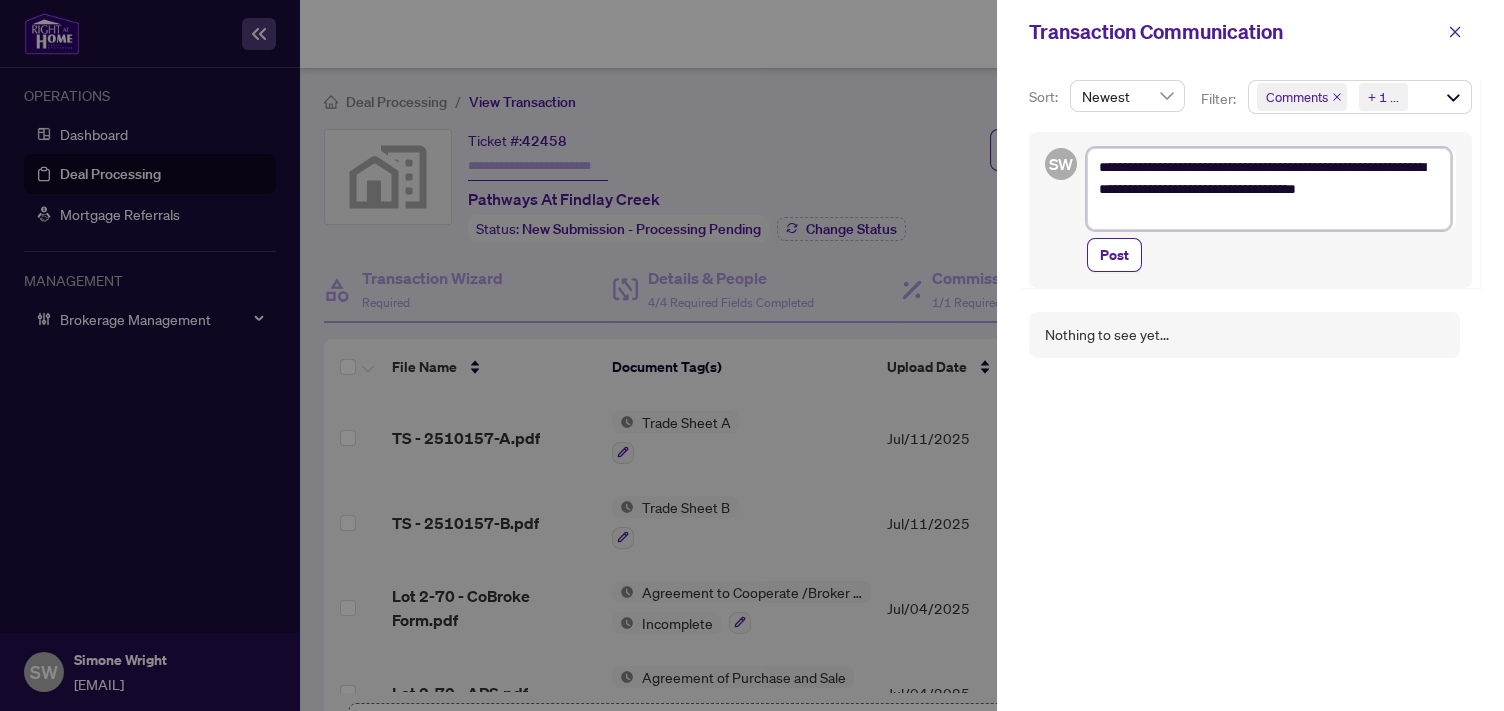 type on "**********" 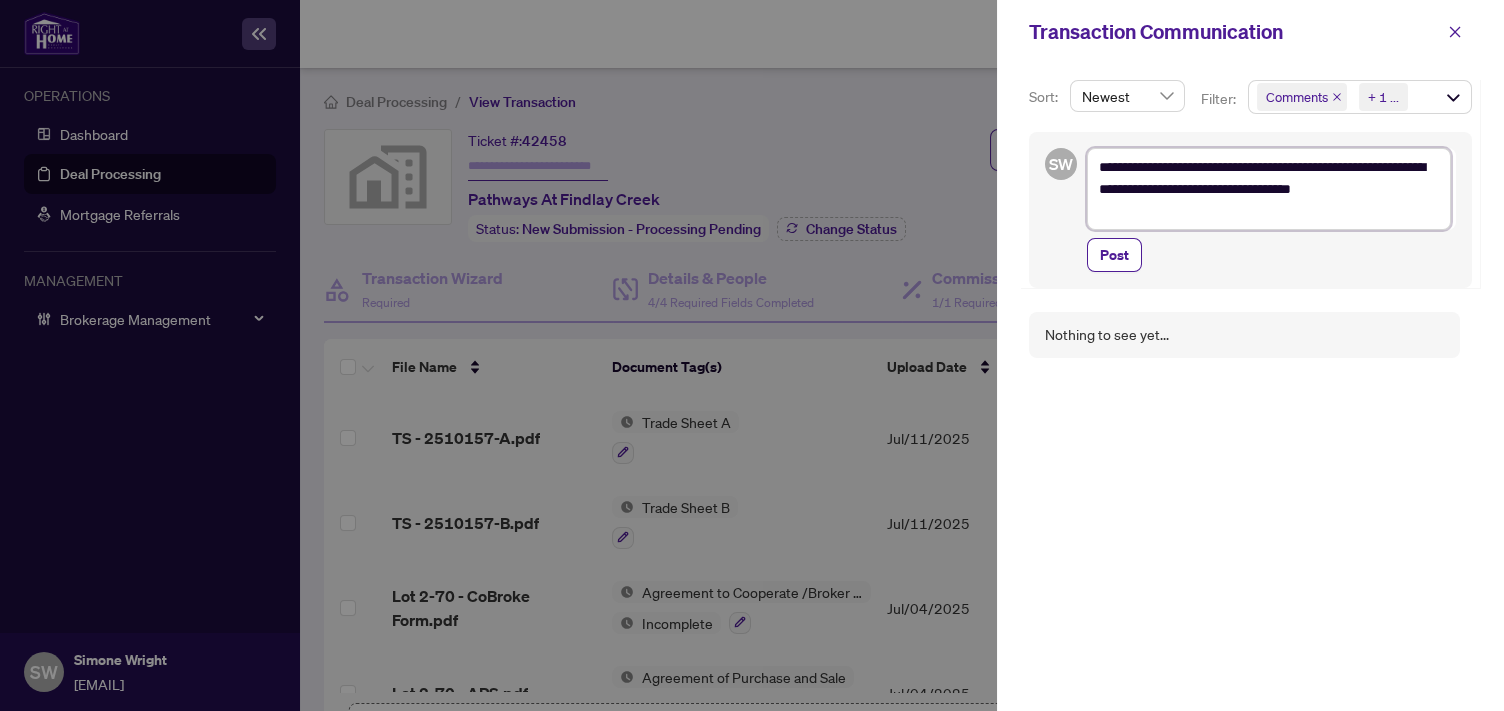 type on "**********" 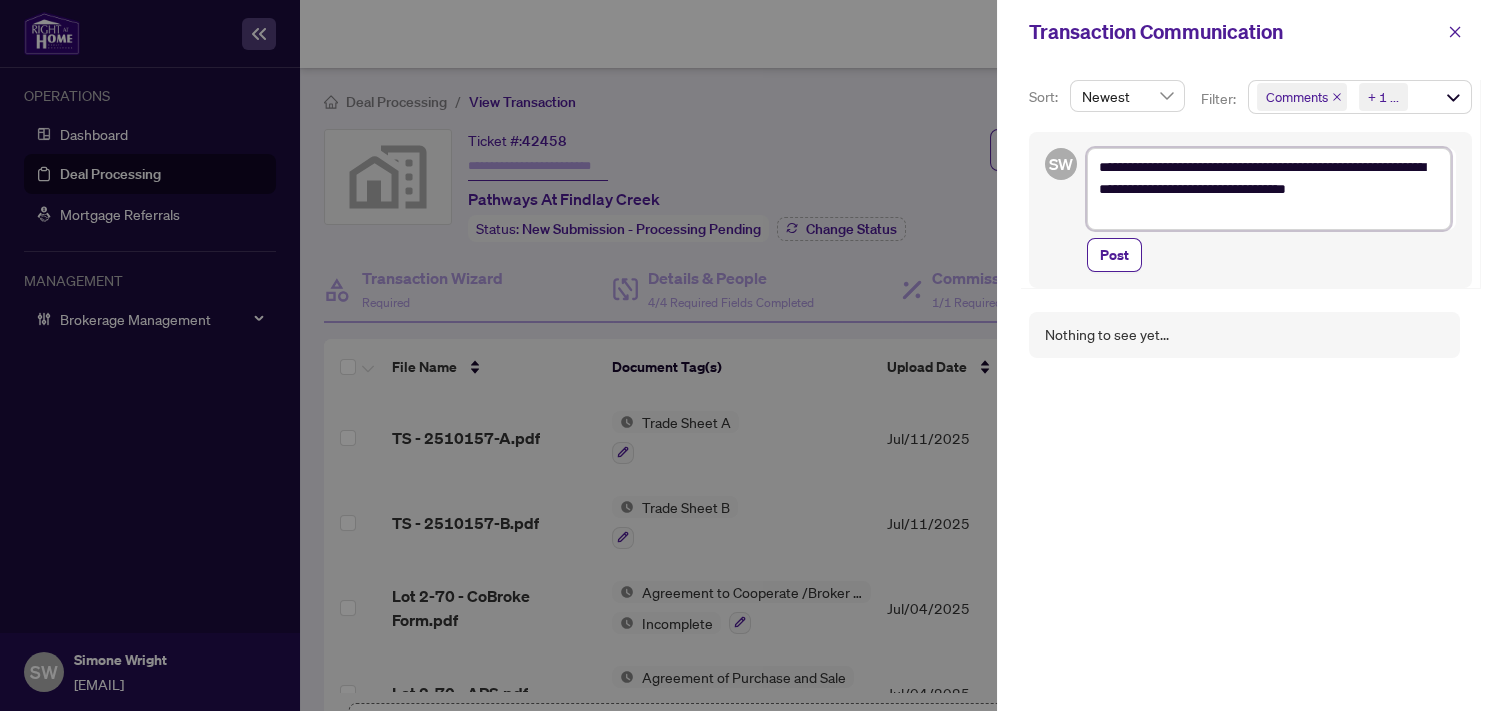 type on "**********" 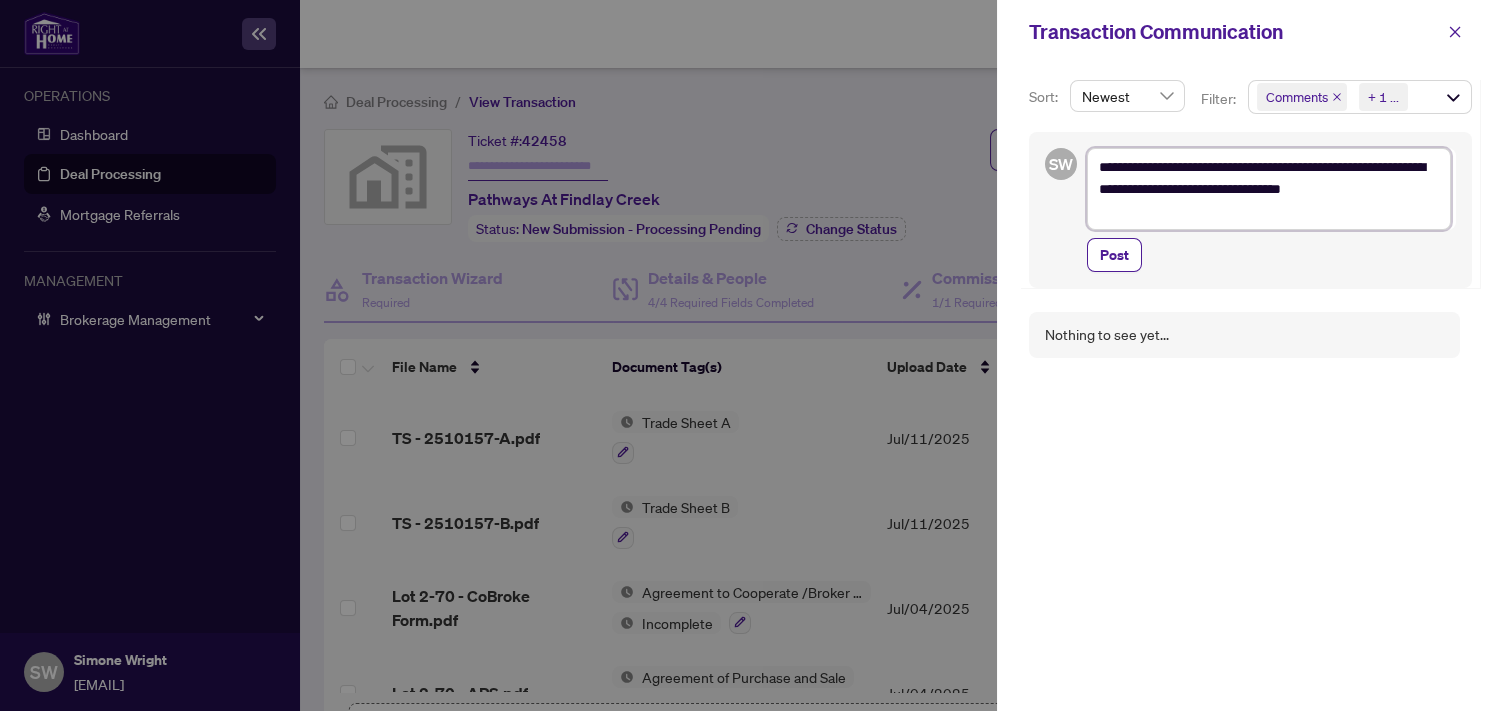 type on "**********" 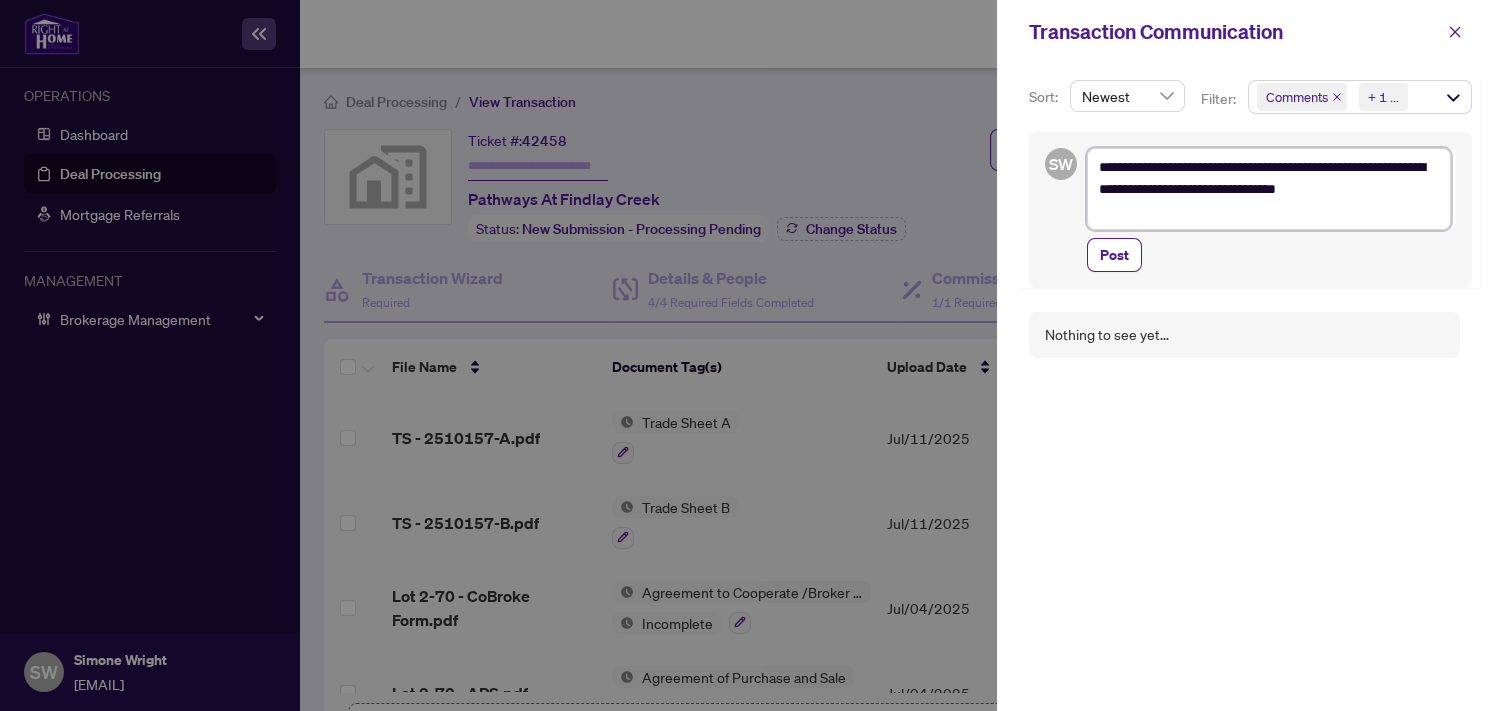 type on "**********" 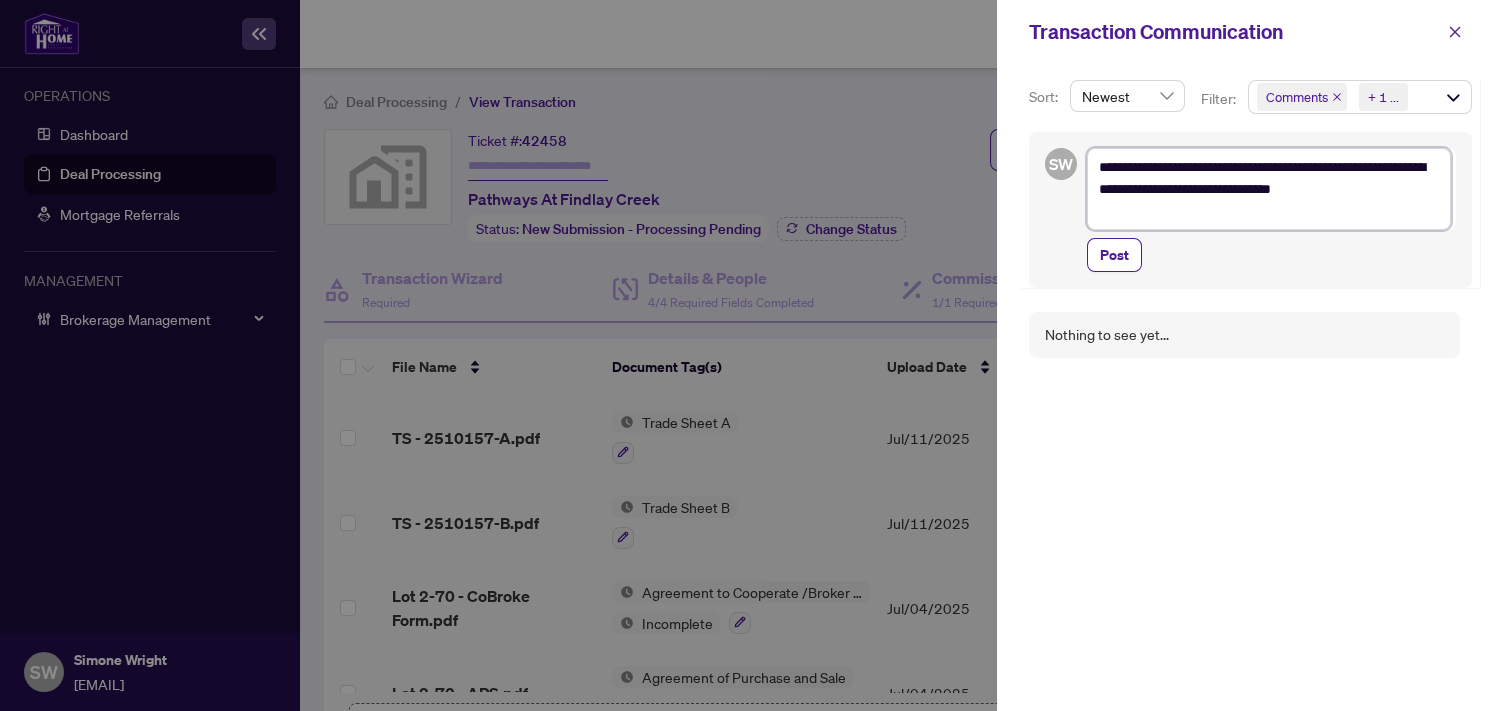 type on "**********" 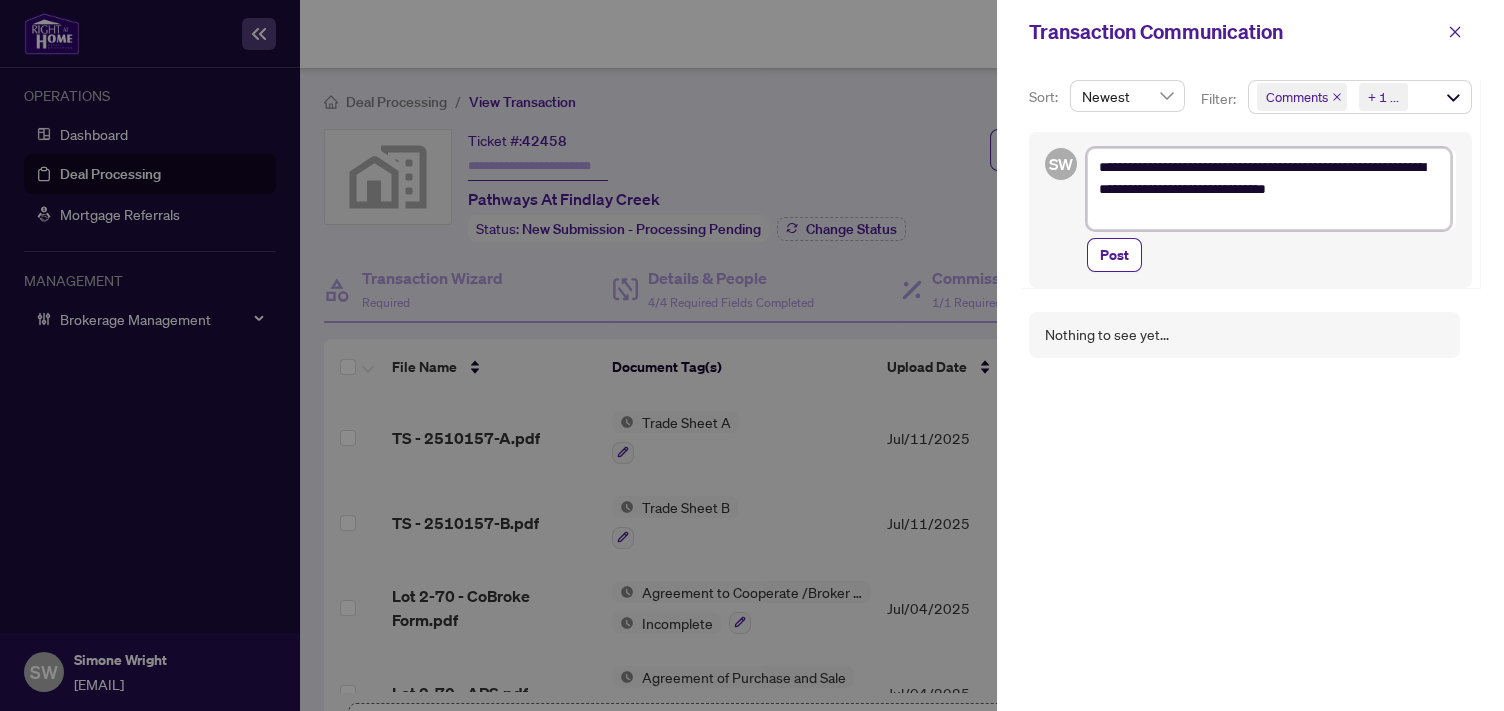 type on "**********" 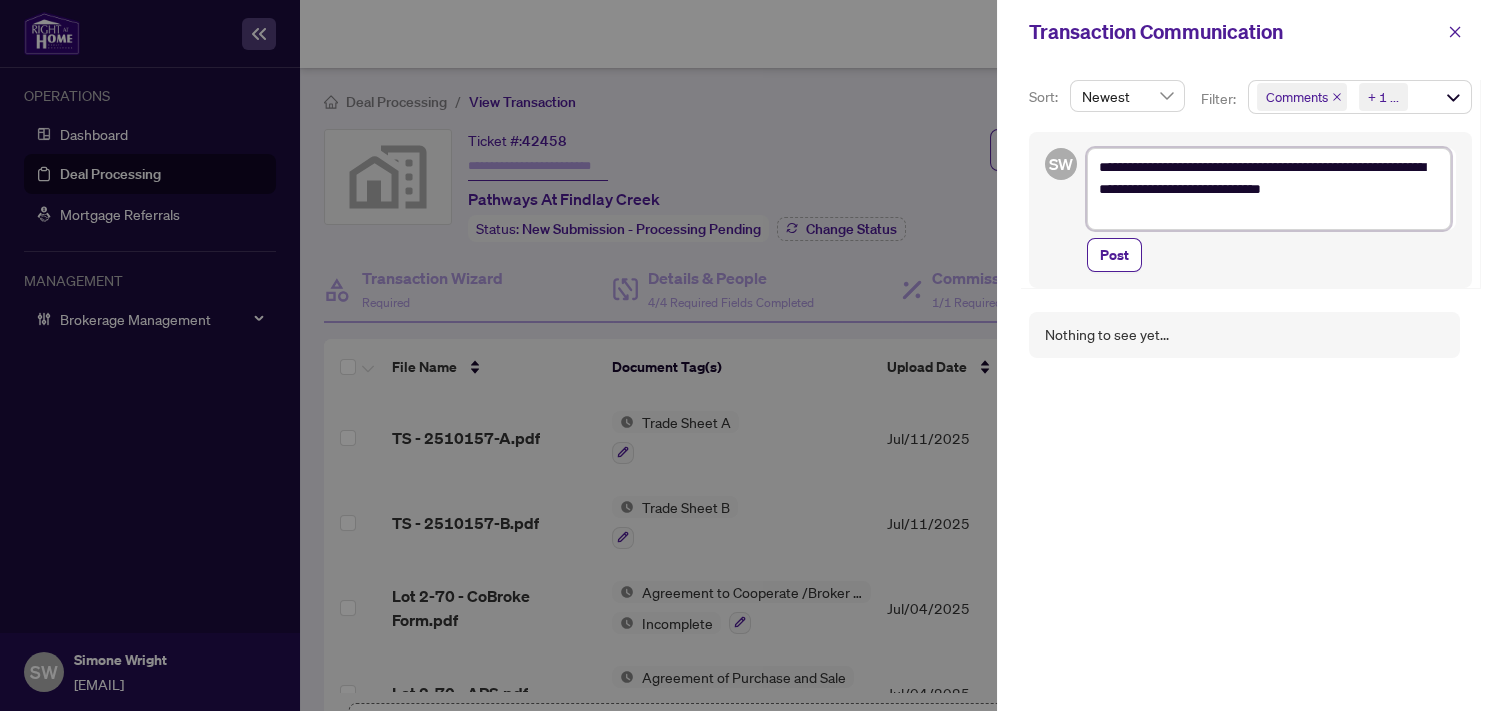 type on "**********" 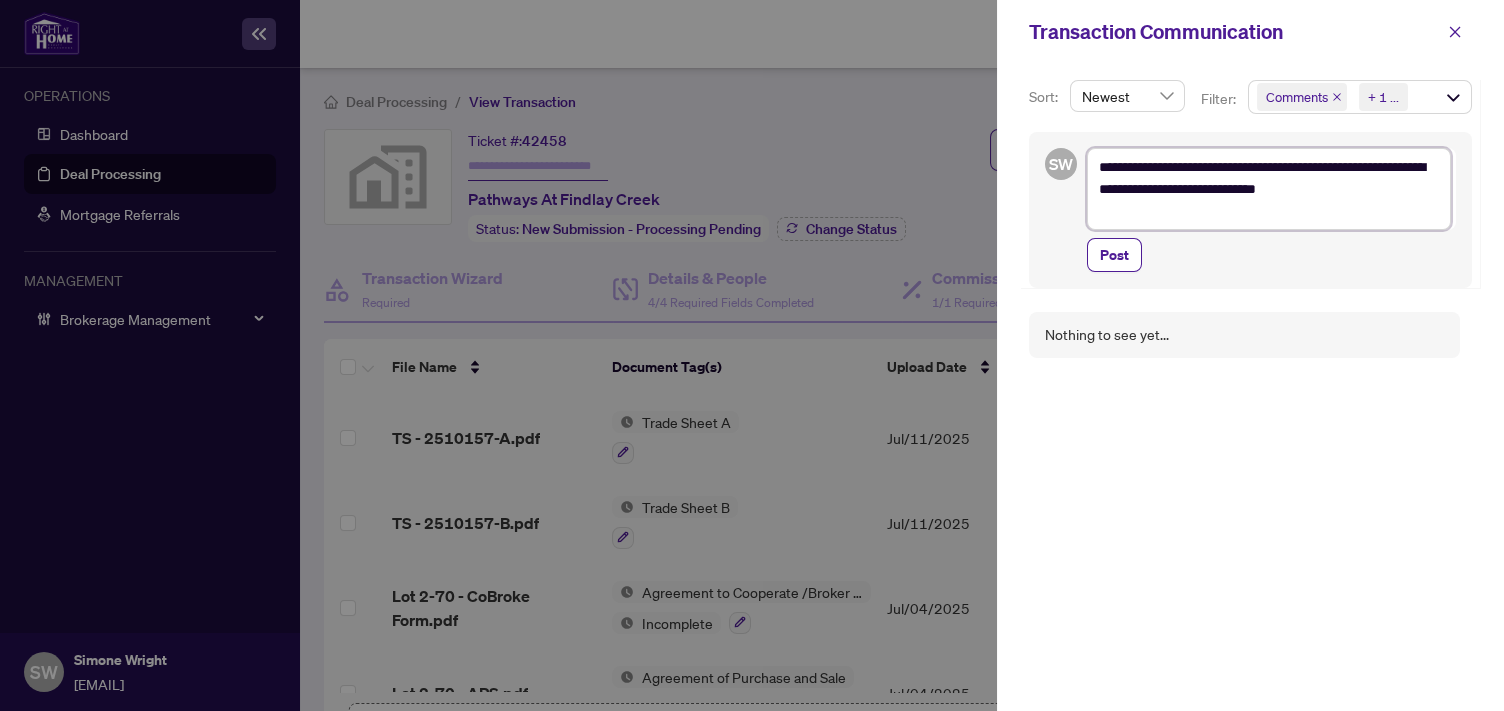 type on "**********" 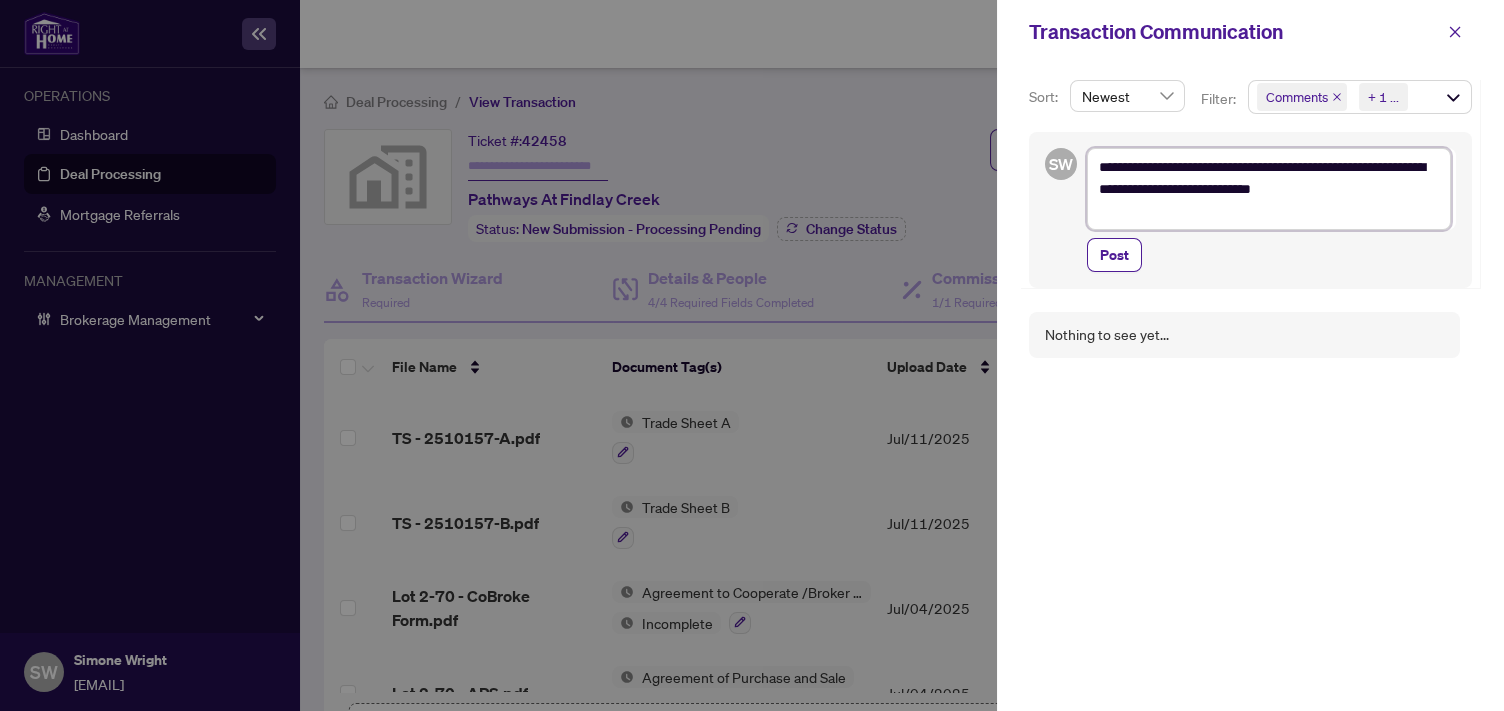 type on "**********" 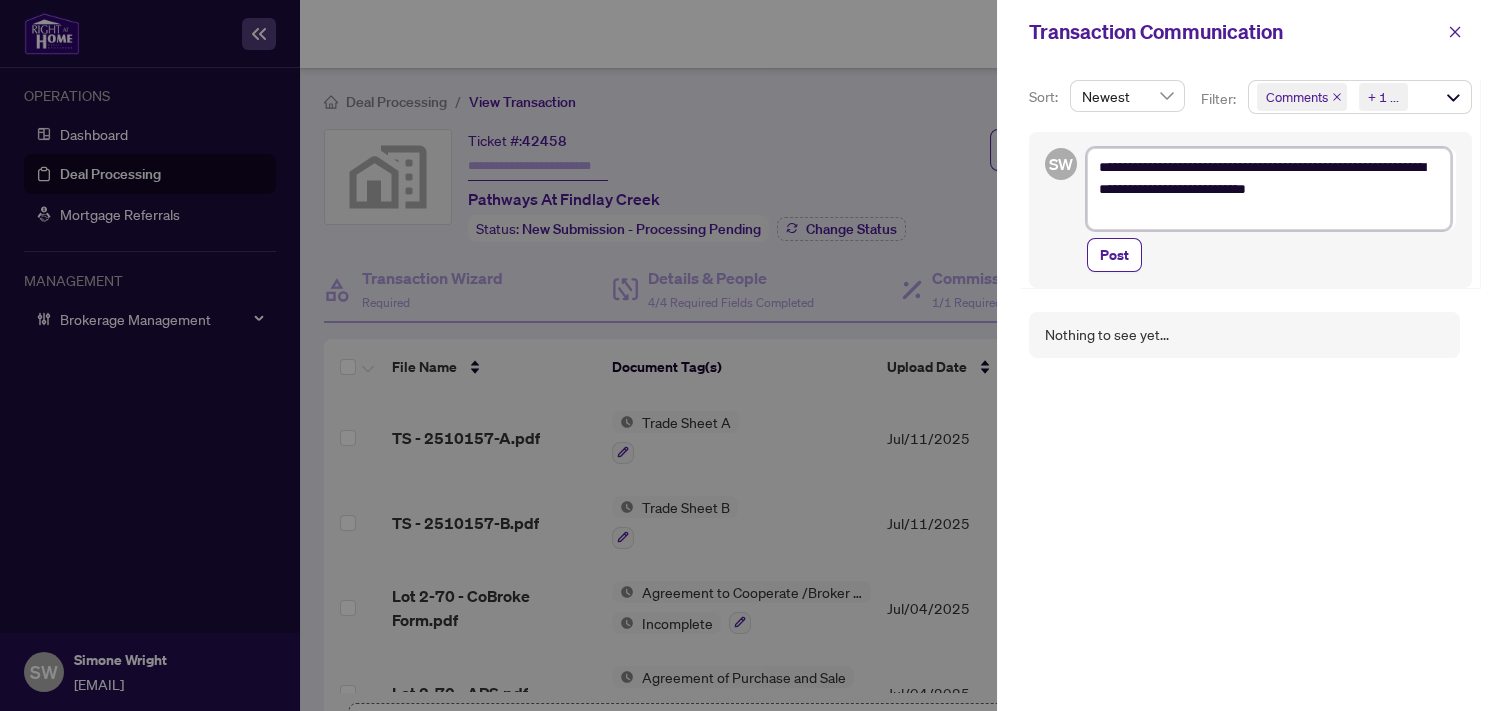 type on "**********" 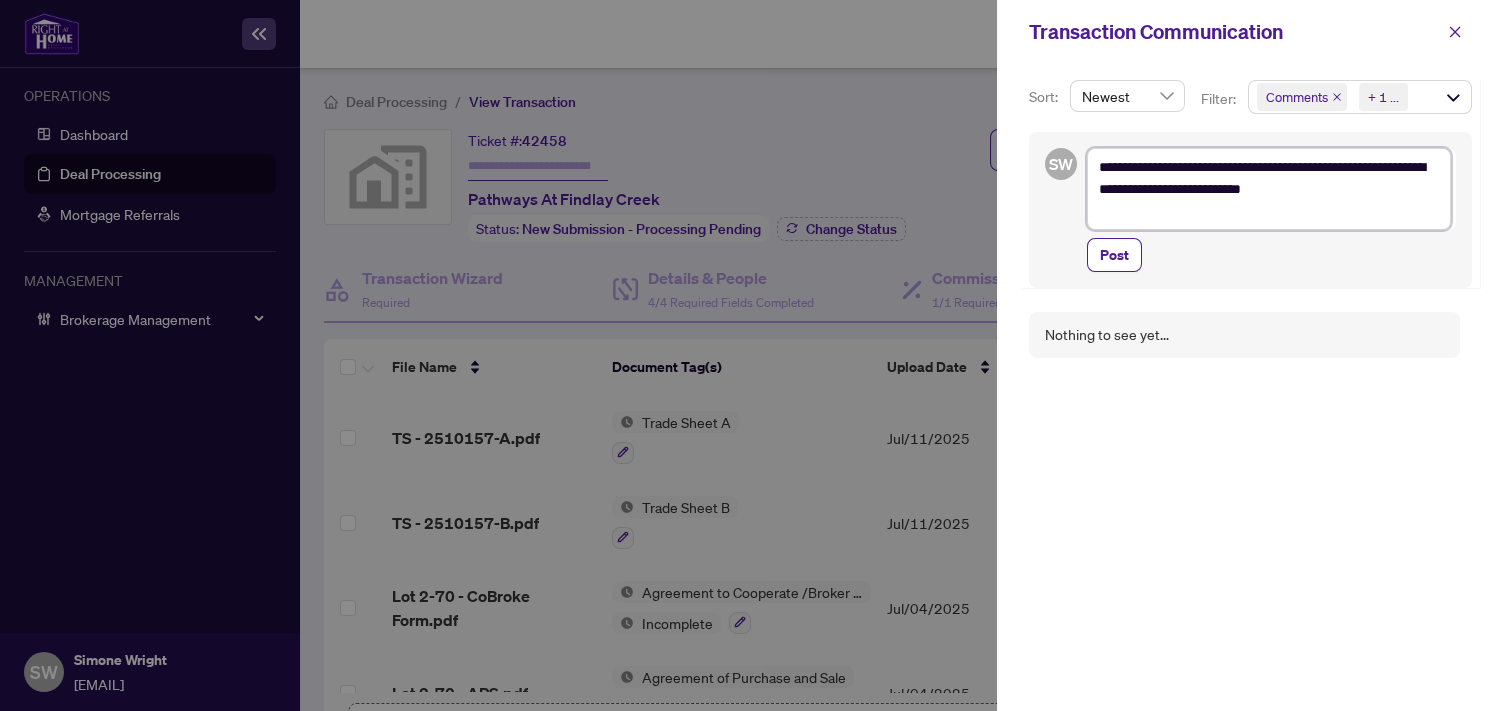 type on "**********" 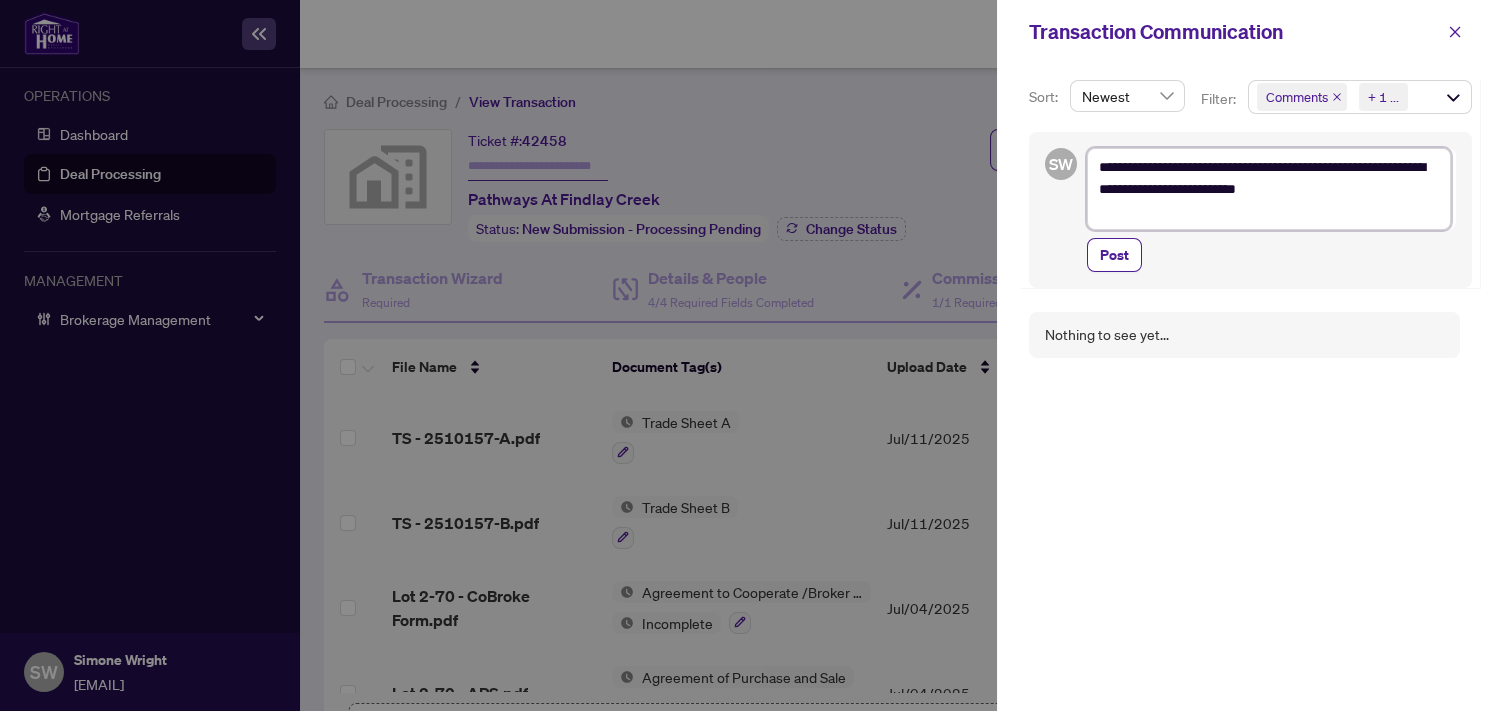 type on "**********" 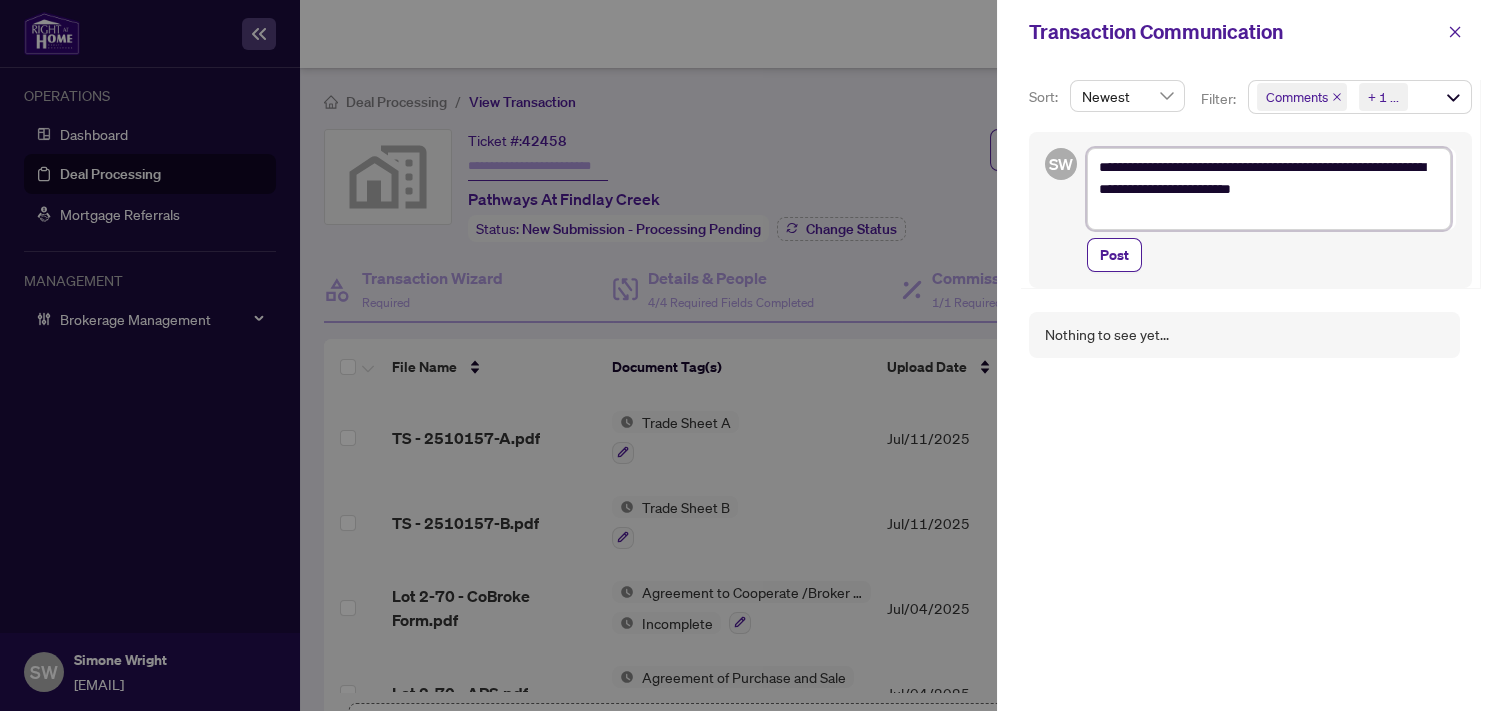 type on "**********" 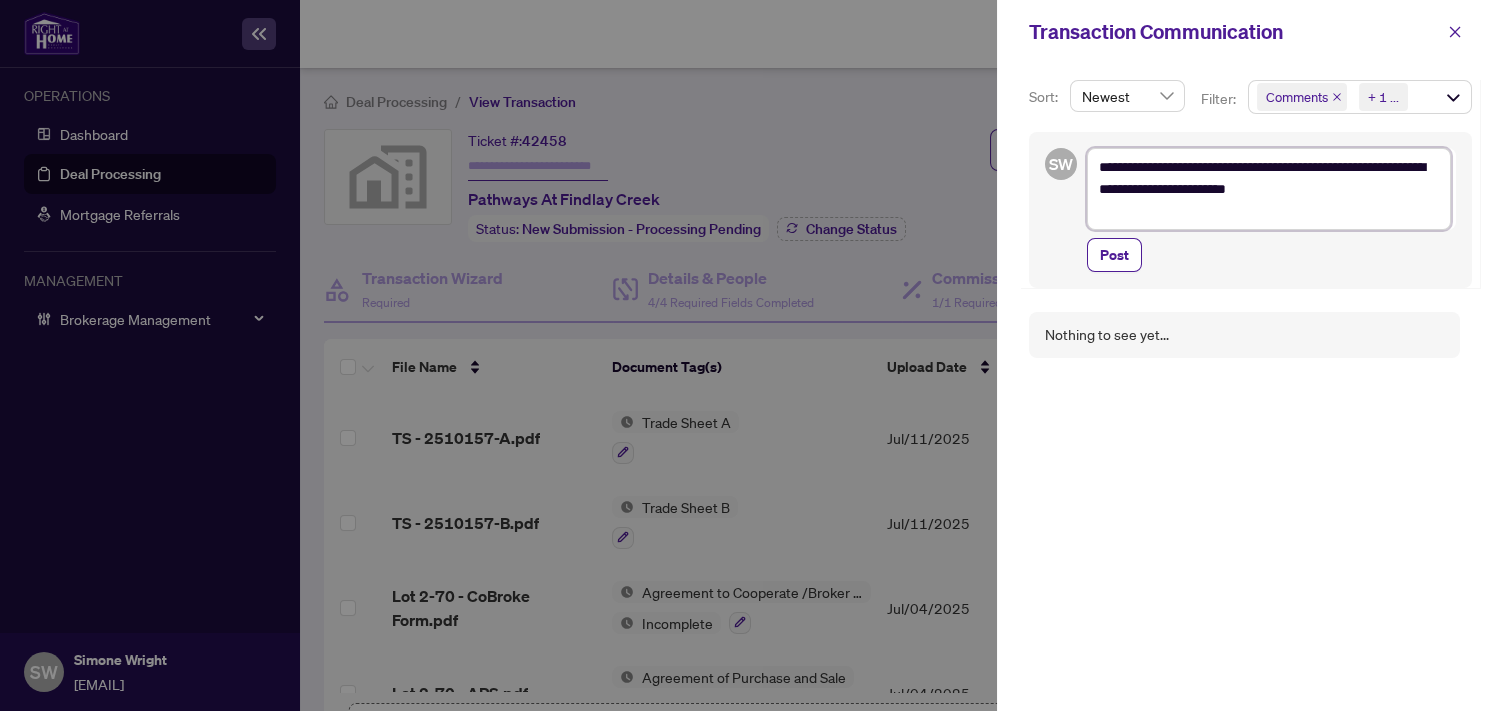 type on "**********" 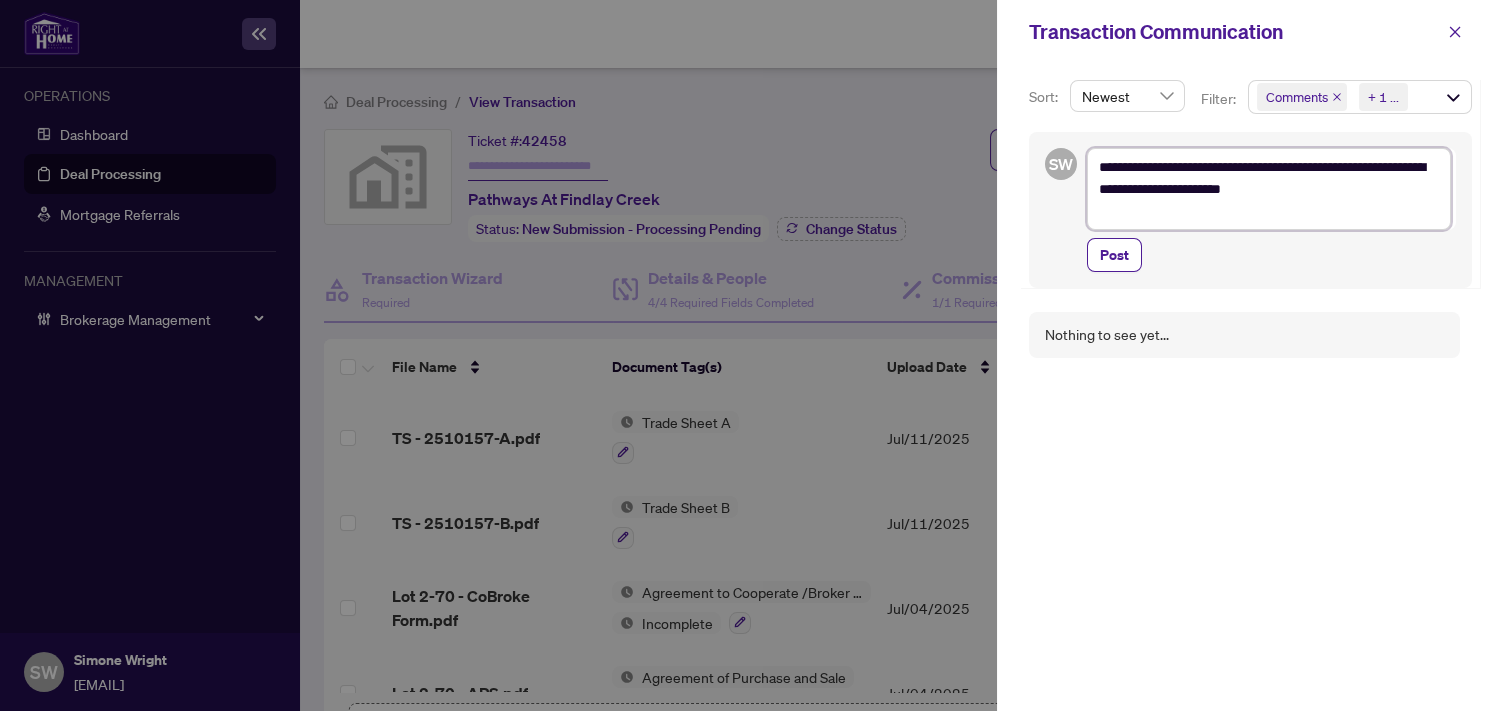 type on "**********" 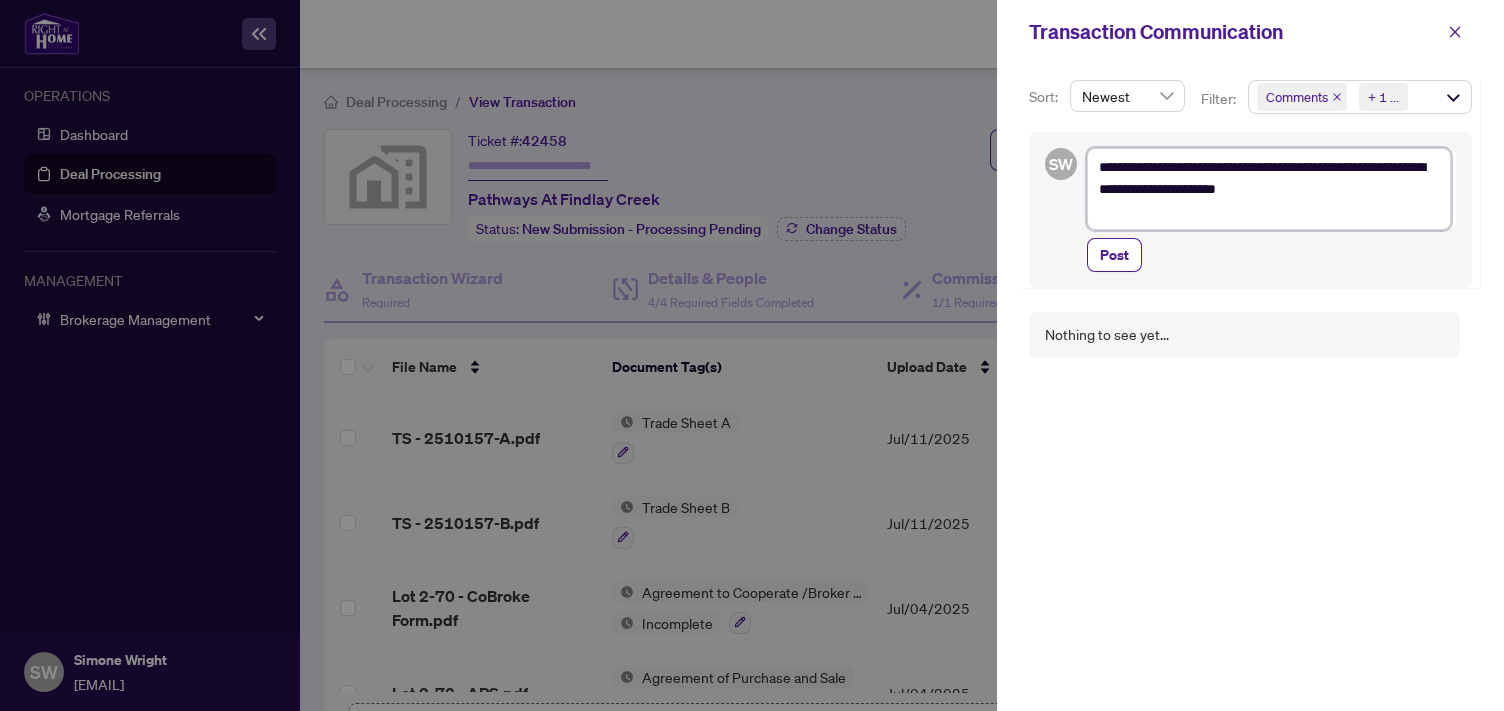 type on "**********" 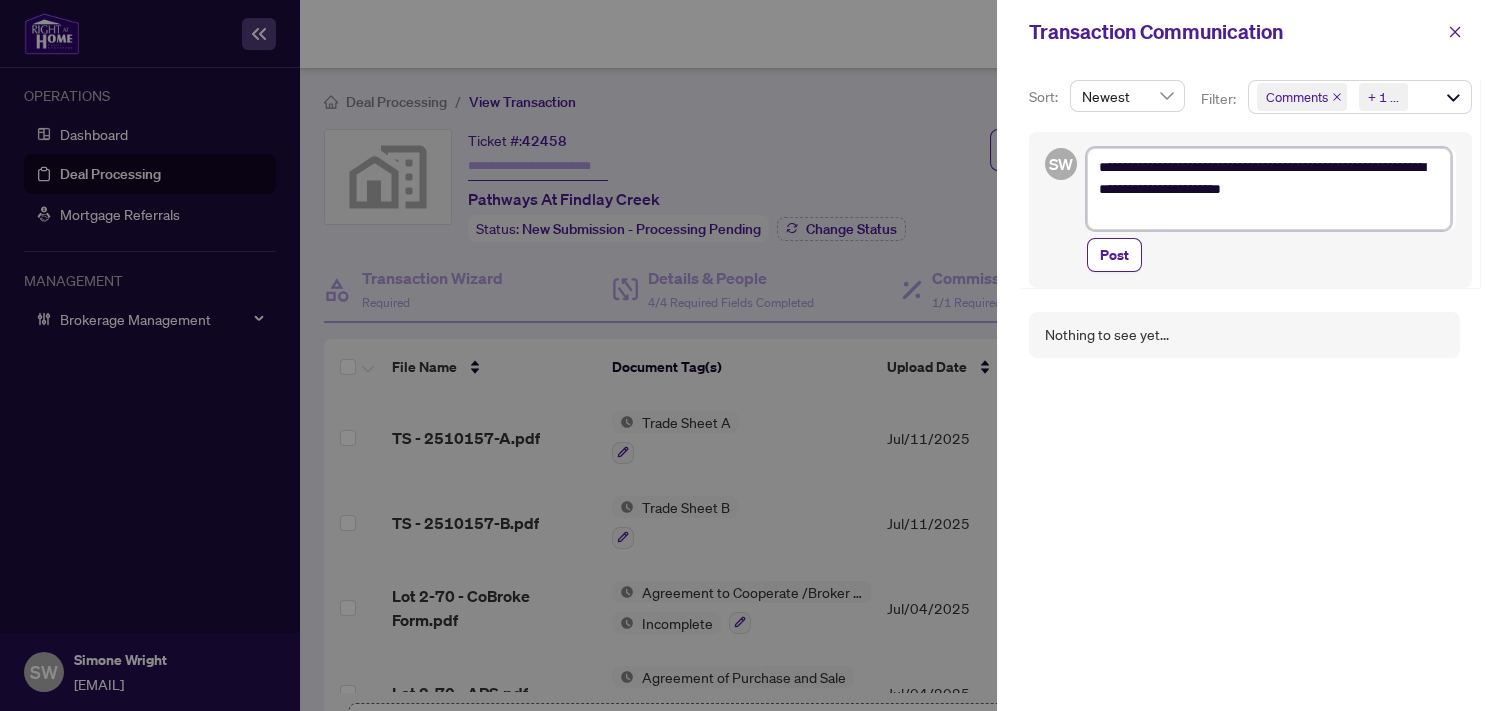 type on "**********" 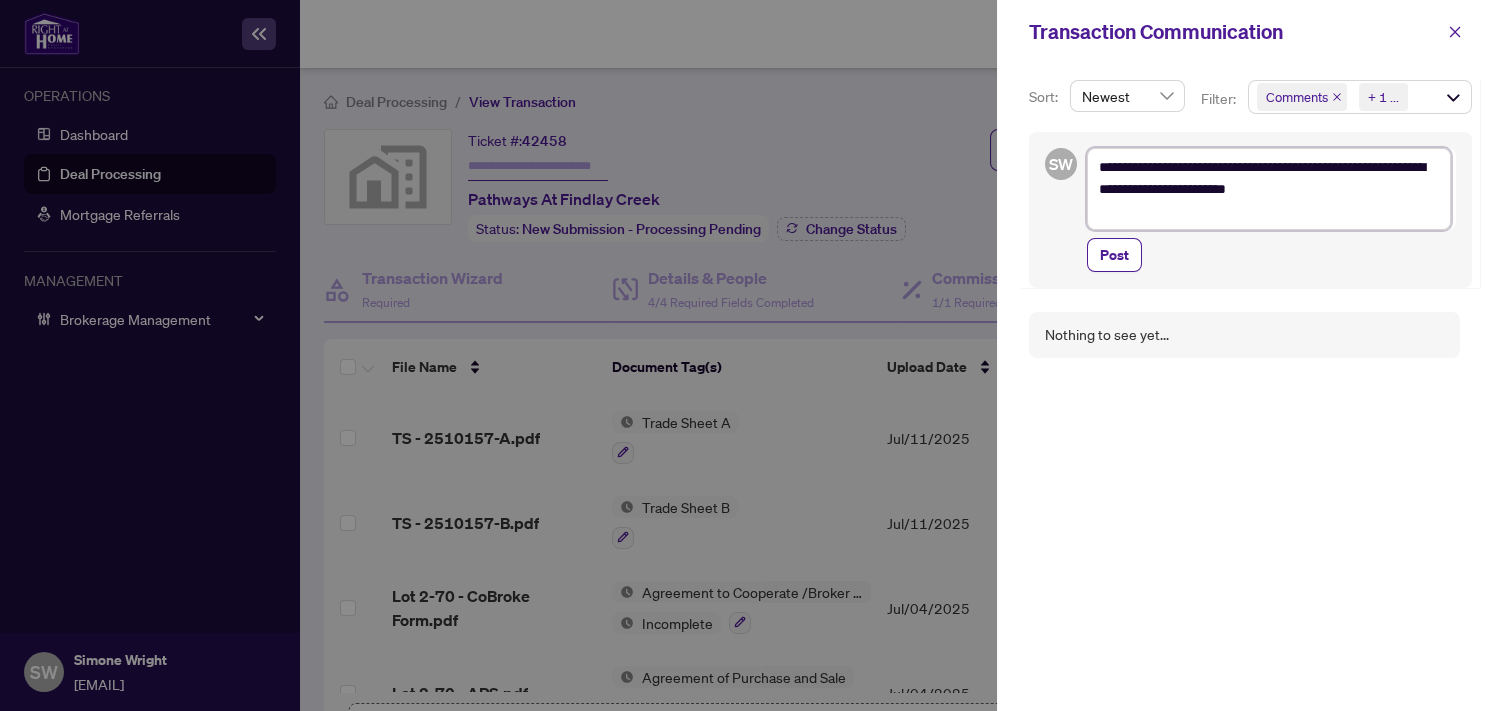 paste on "**********" 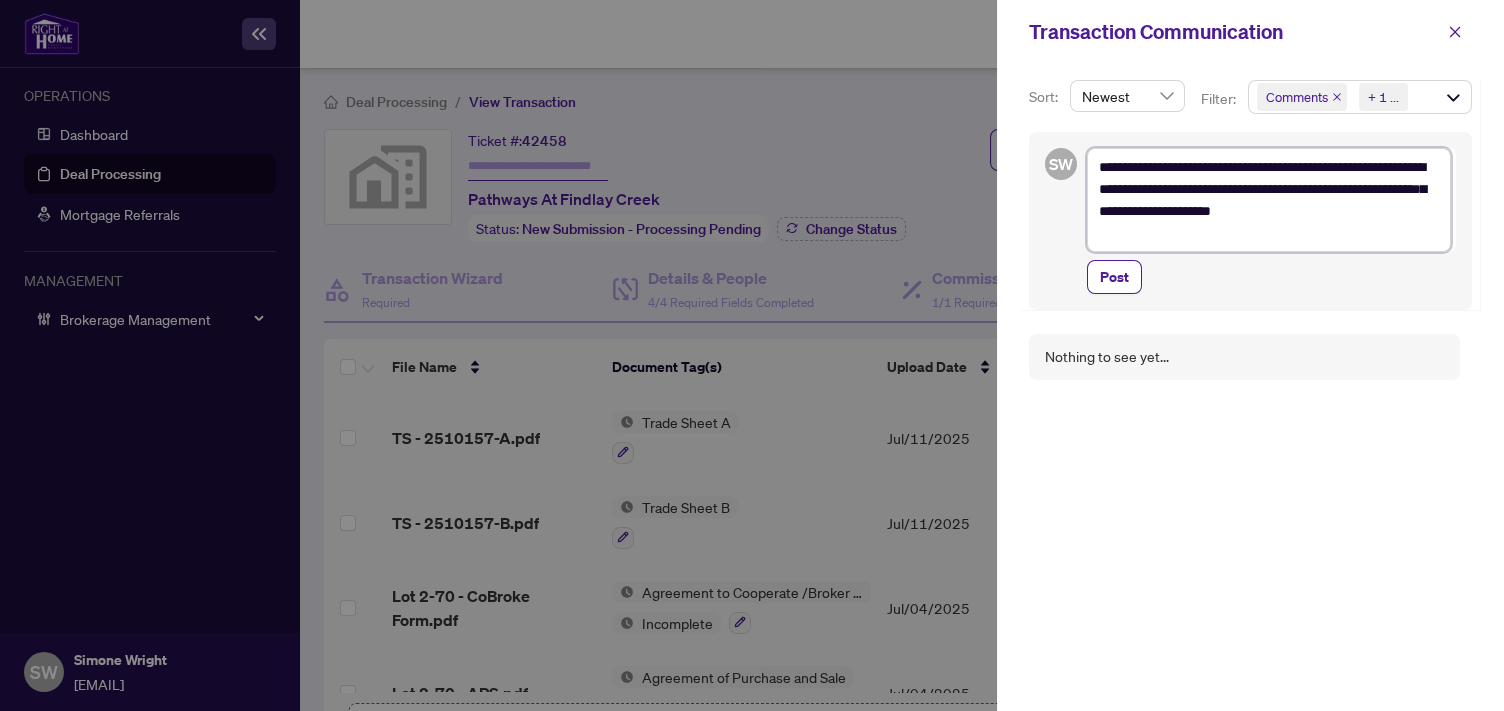 type on "**********" 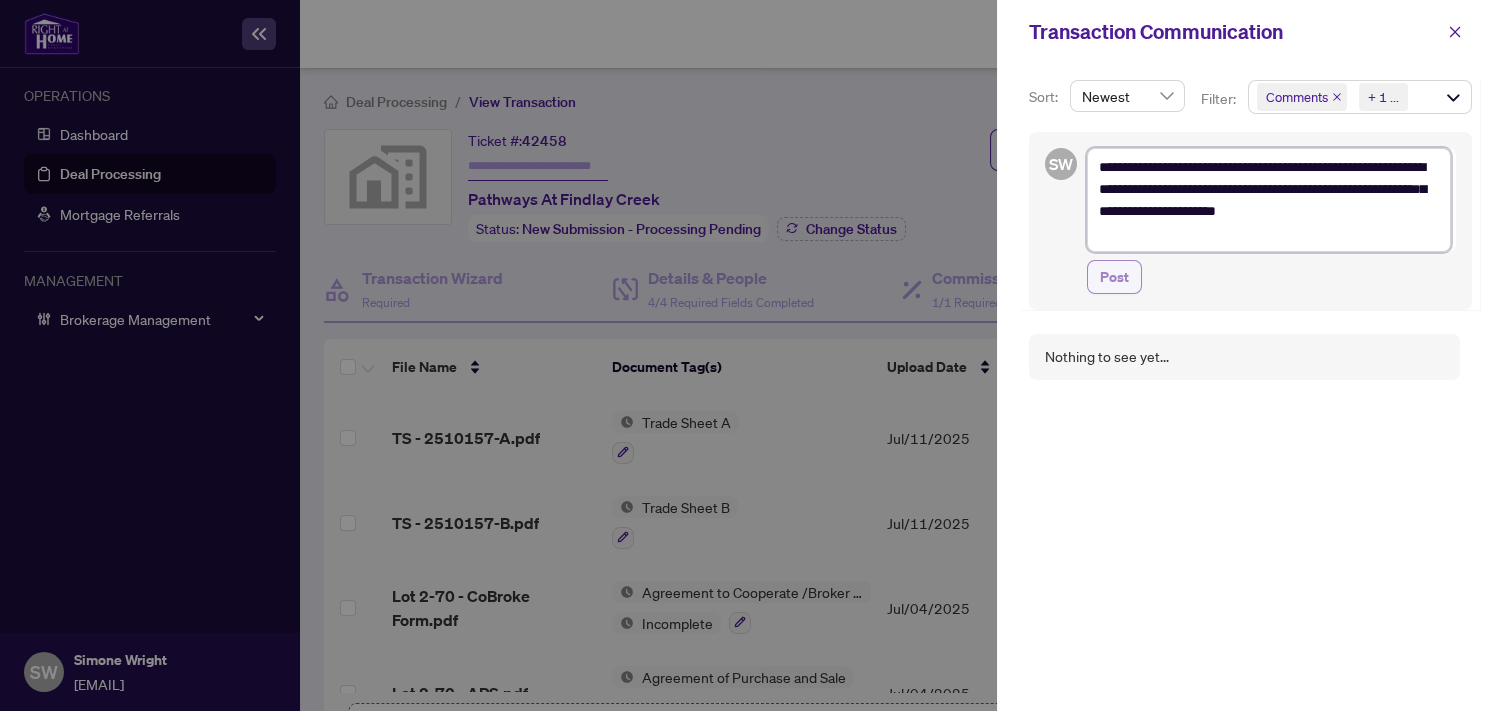 type on "**********" 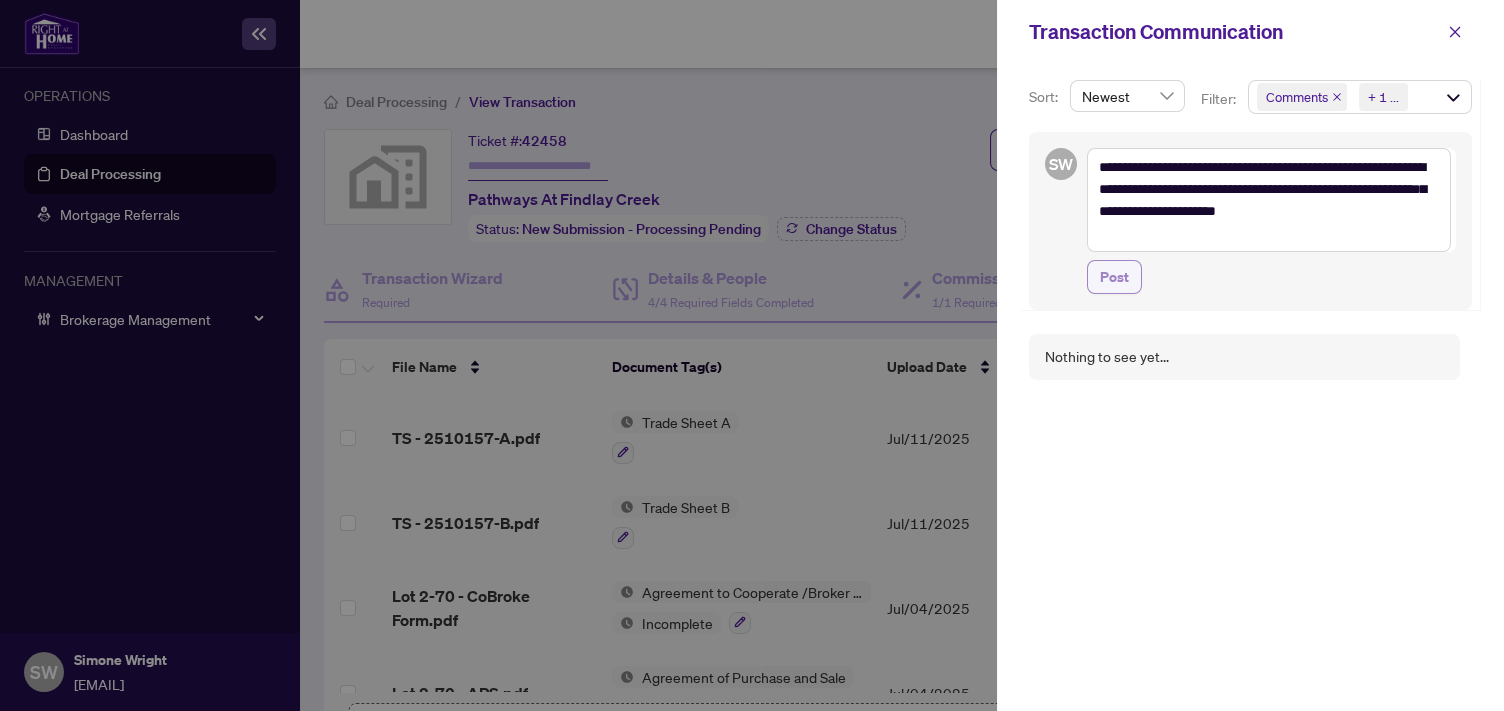 click on "Post" at bounding box center [1114, 277] 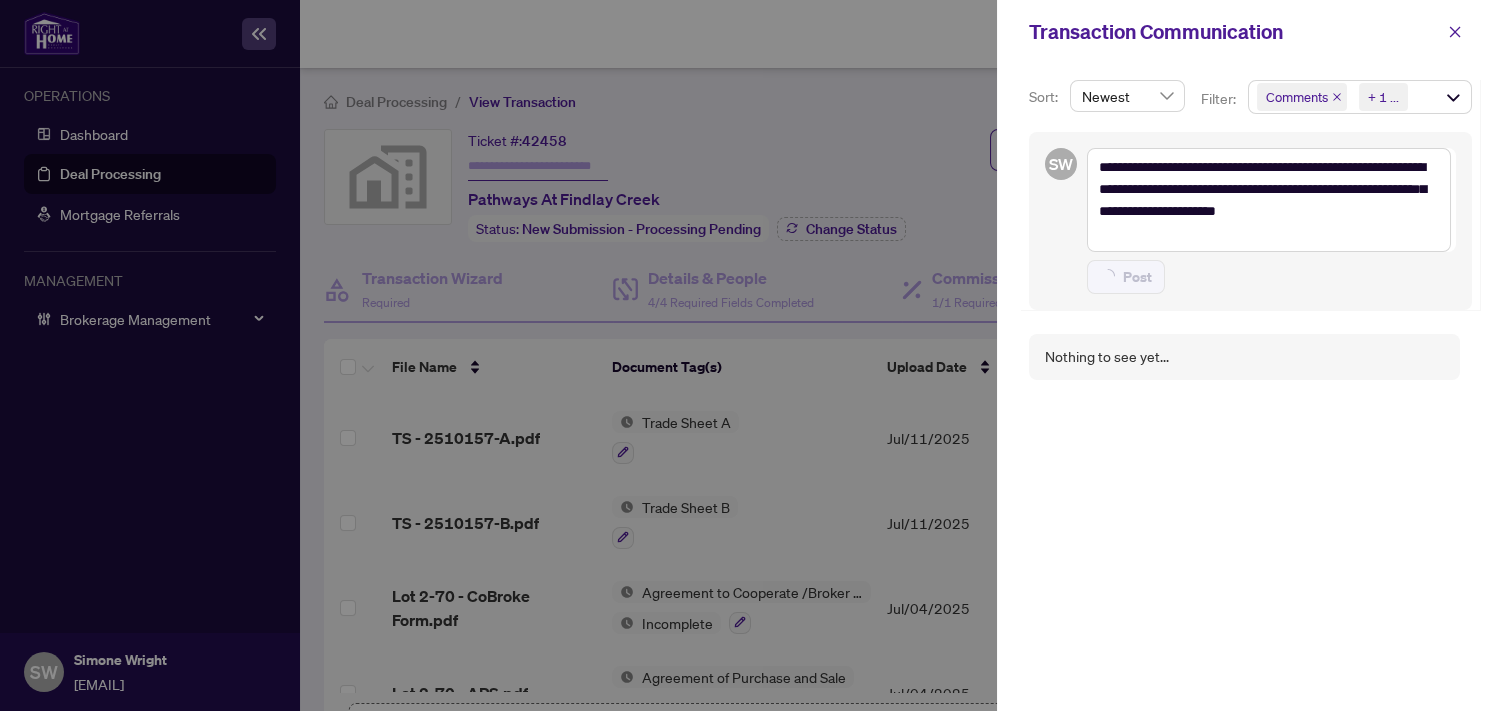 type on "**********" 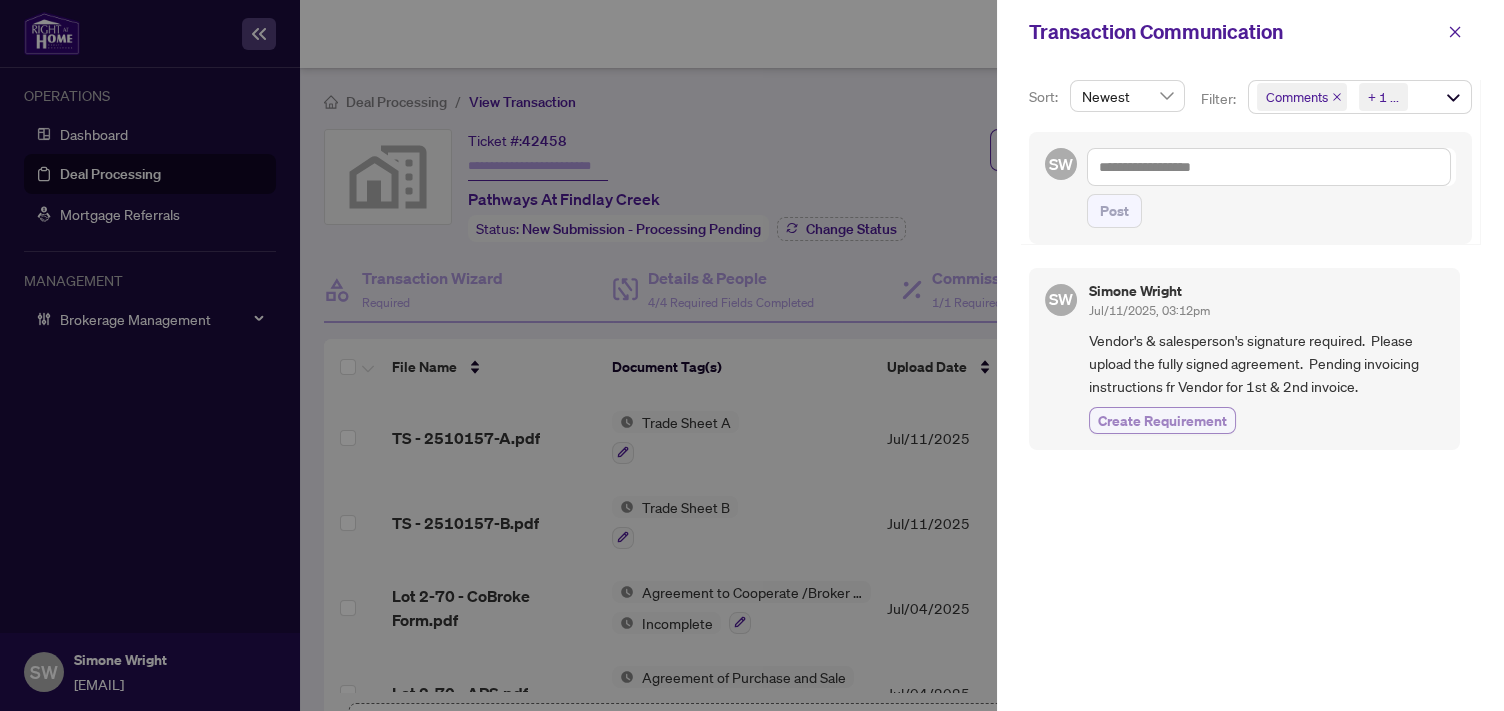 click on "Create Requirement" at bounding box center [1162, 420] 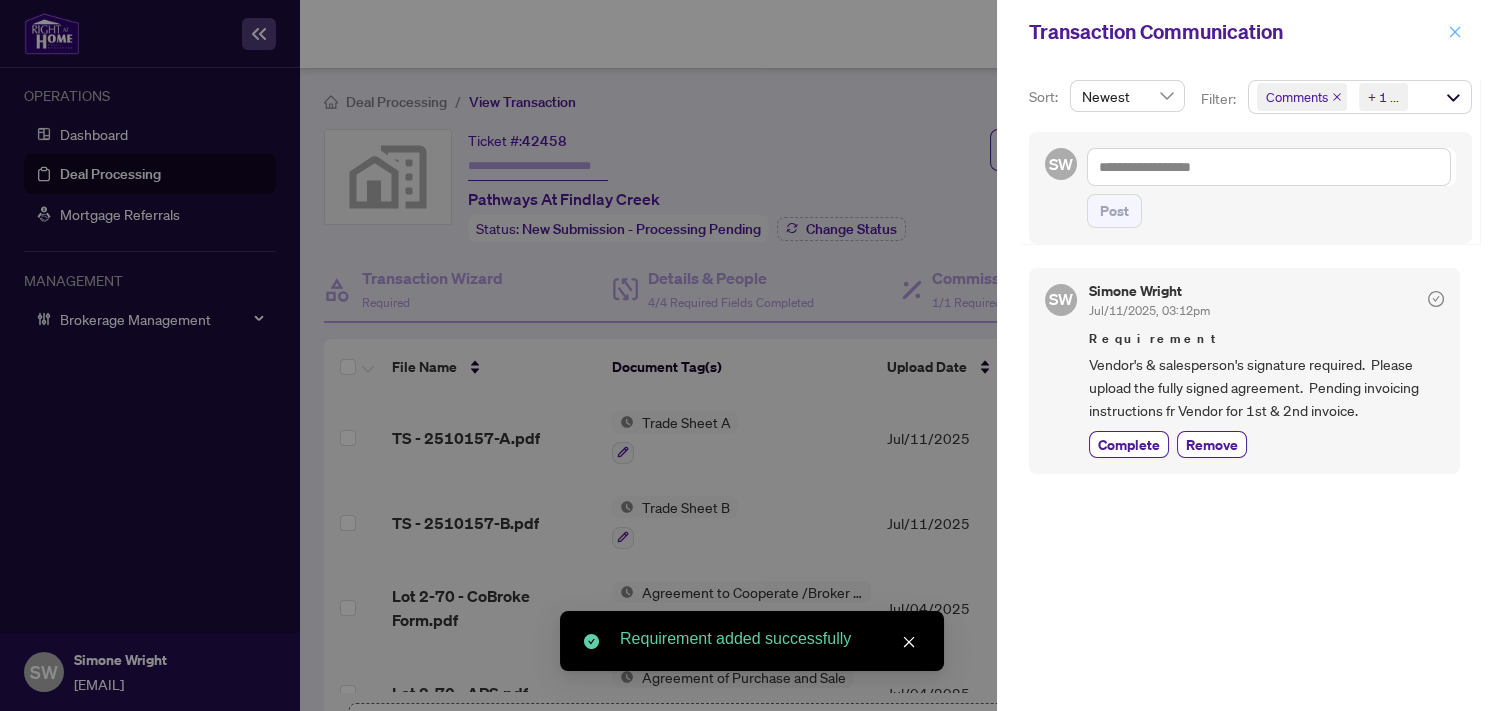 click 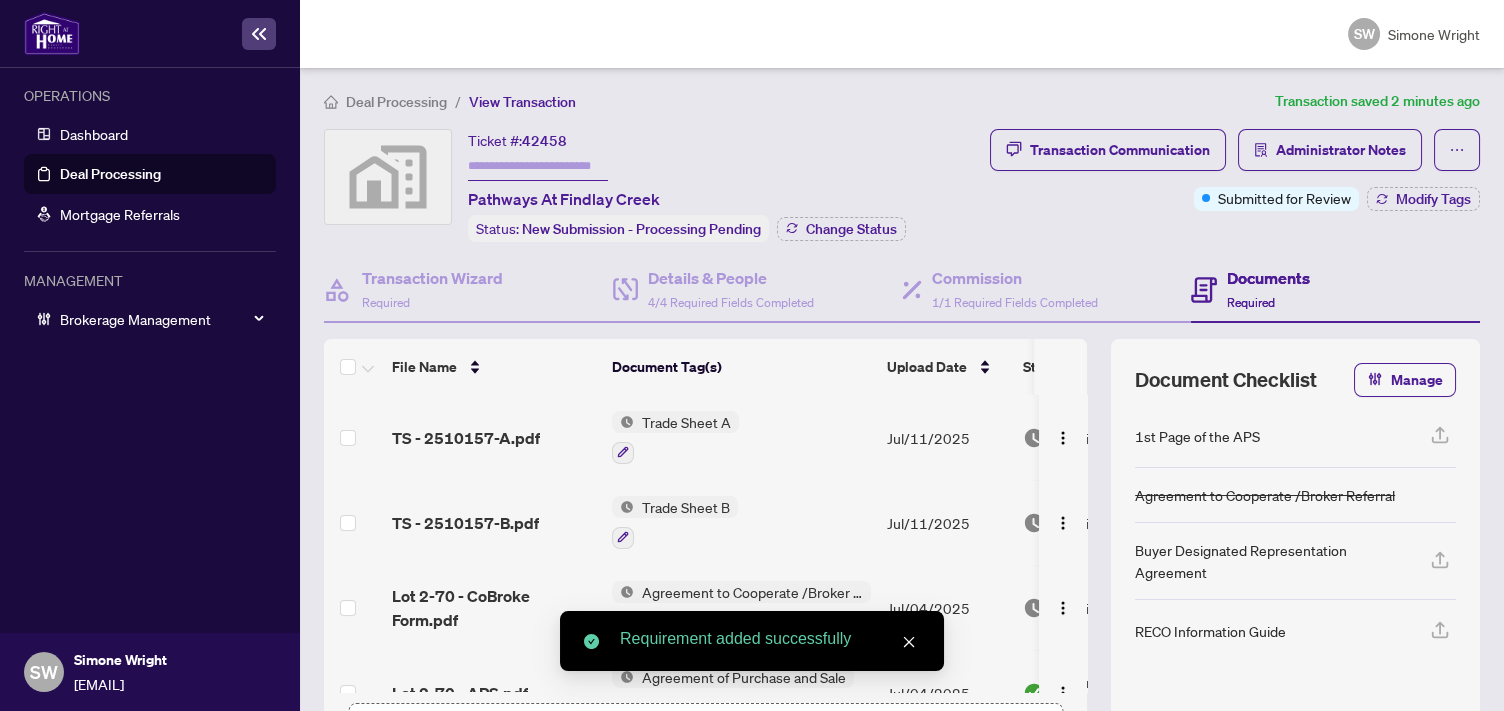 type on "*******" 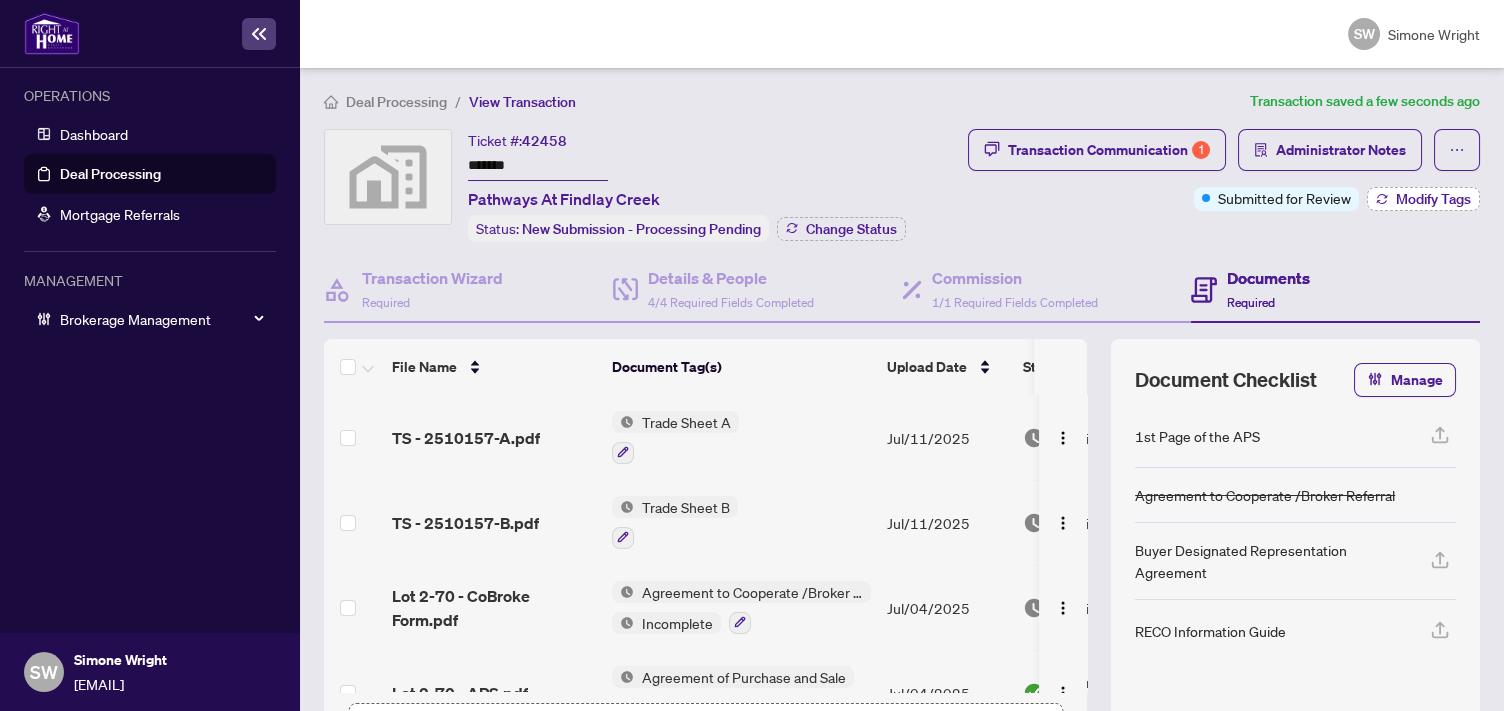 click on "Modify Tags" at bounding box center (1433, 199) 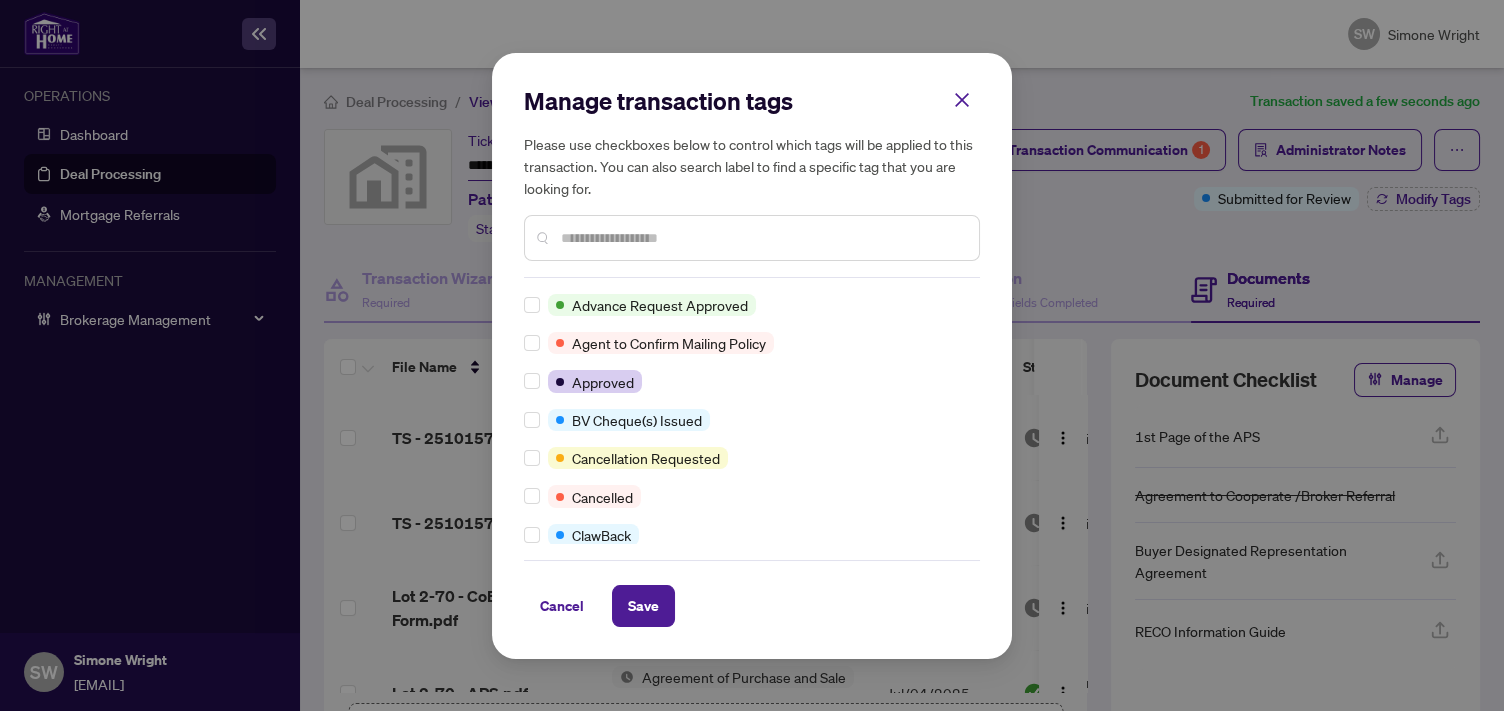 scroll, scrollTop: 0, scrollLeft: 0, axis: both 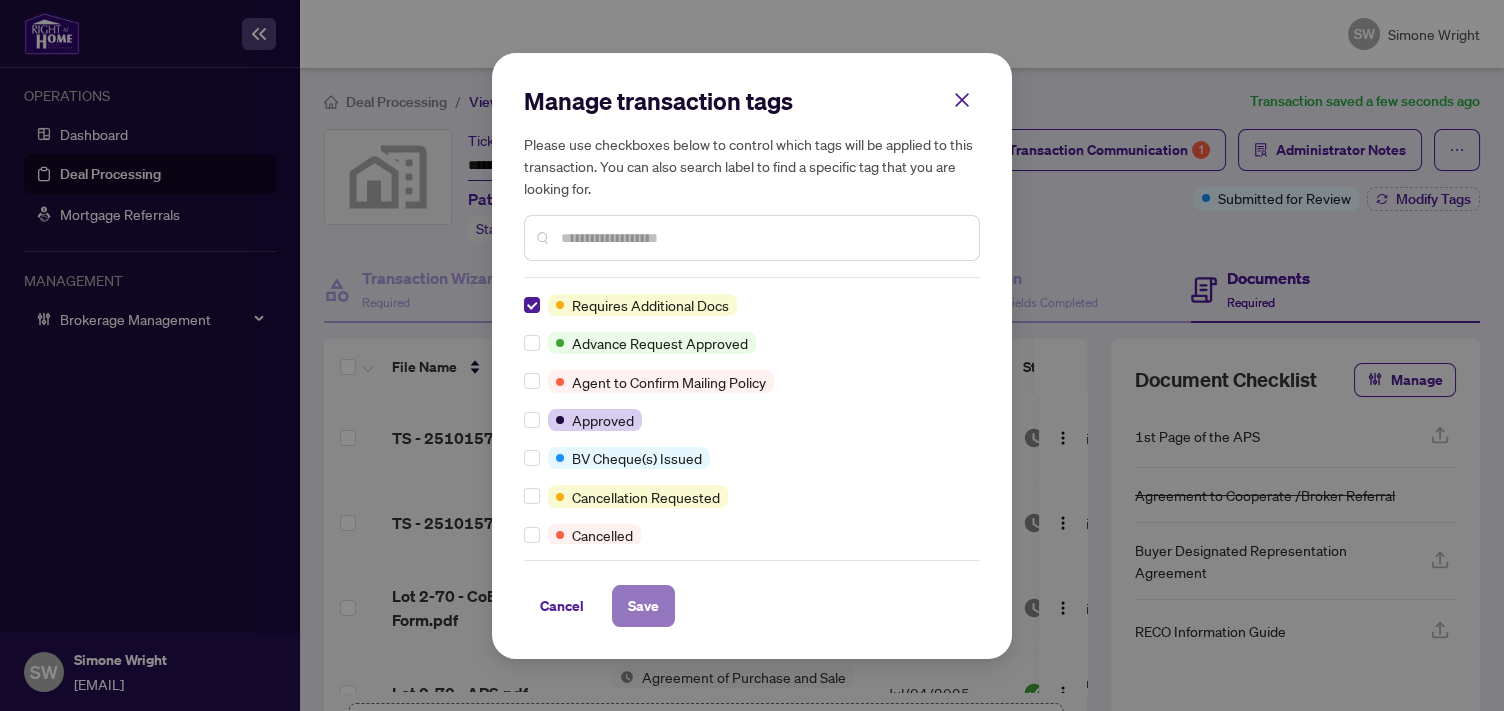 click on "Save" at bounding box center [643, 606] 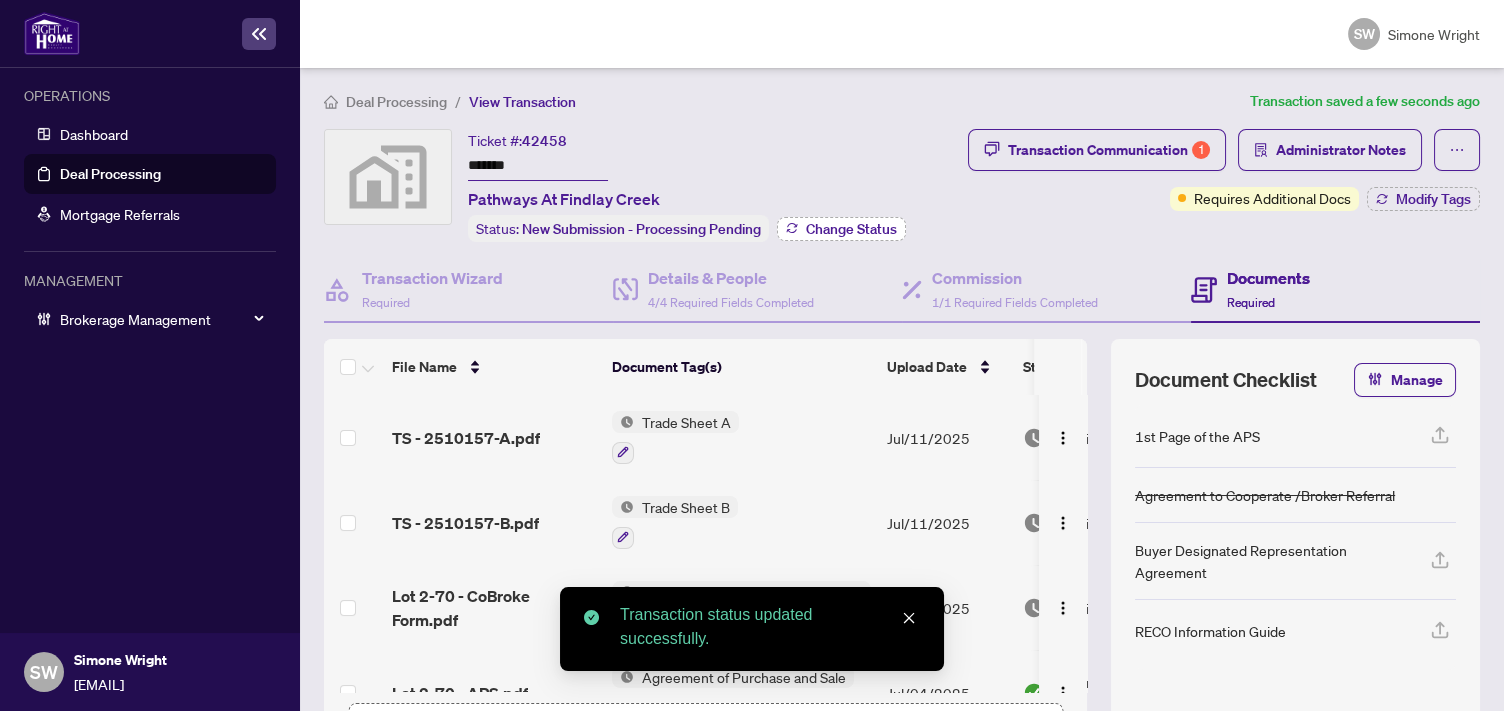 click on "Change Status" at bounding box center (851, 229) 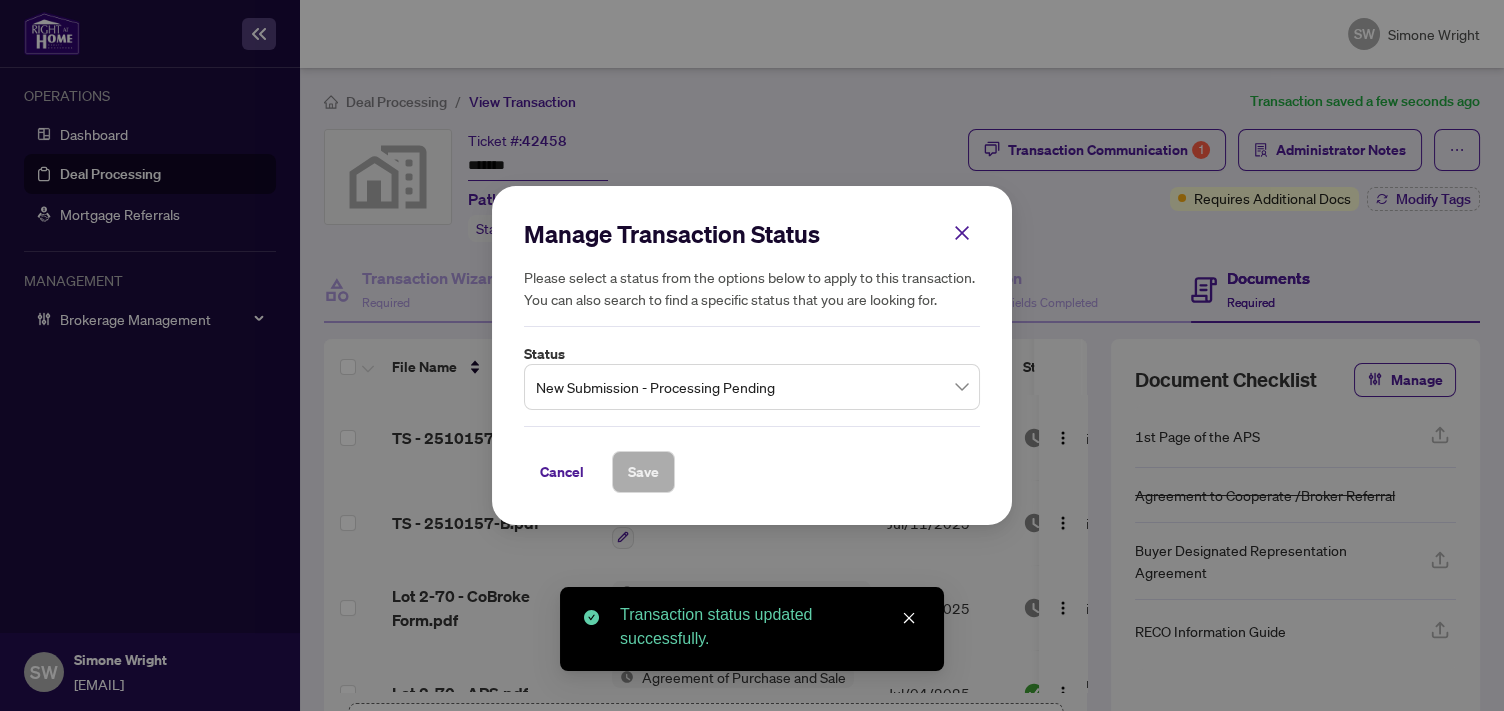 click on "New Submission - Processing Pending" at bounding box center (752, 387) 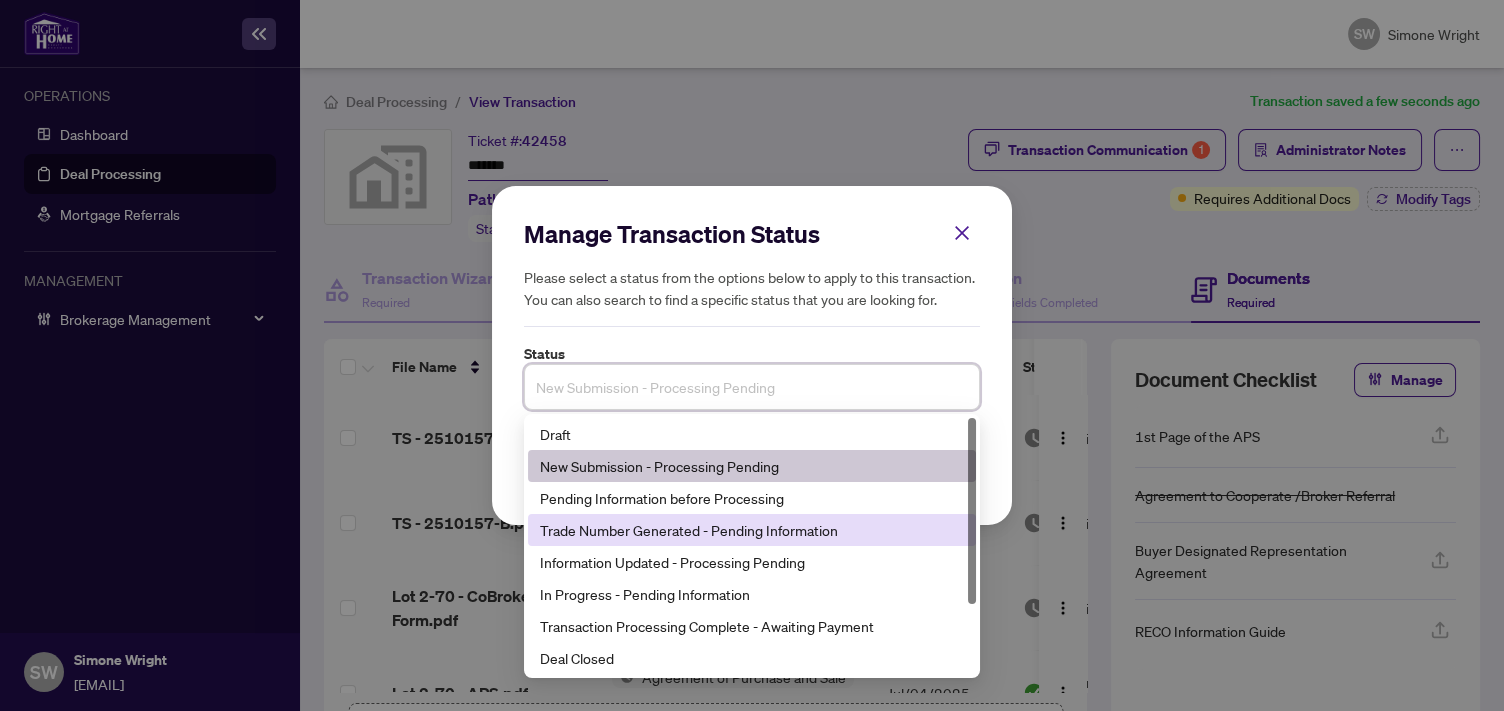 click on "Trade Number Generated - Pending Information" at bounding box center (752, 530) 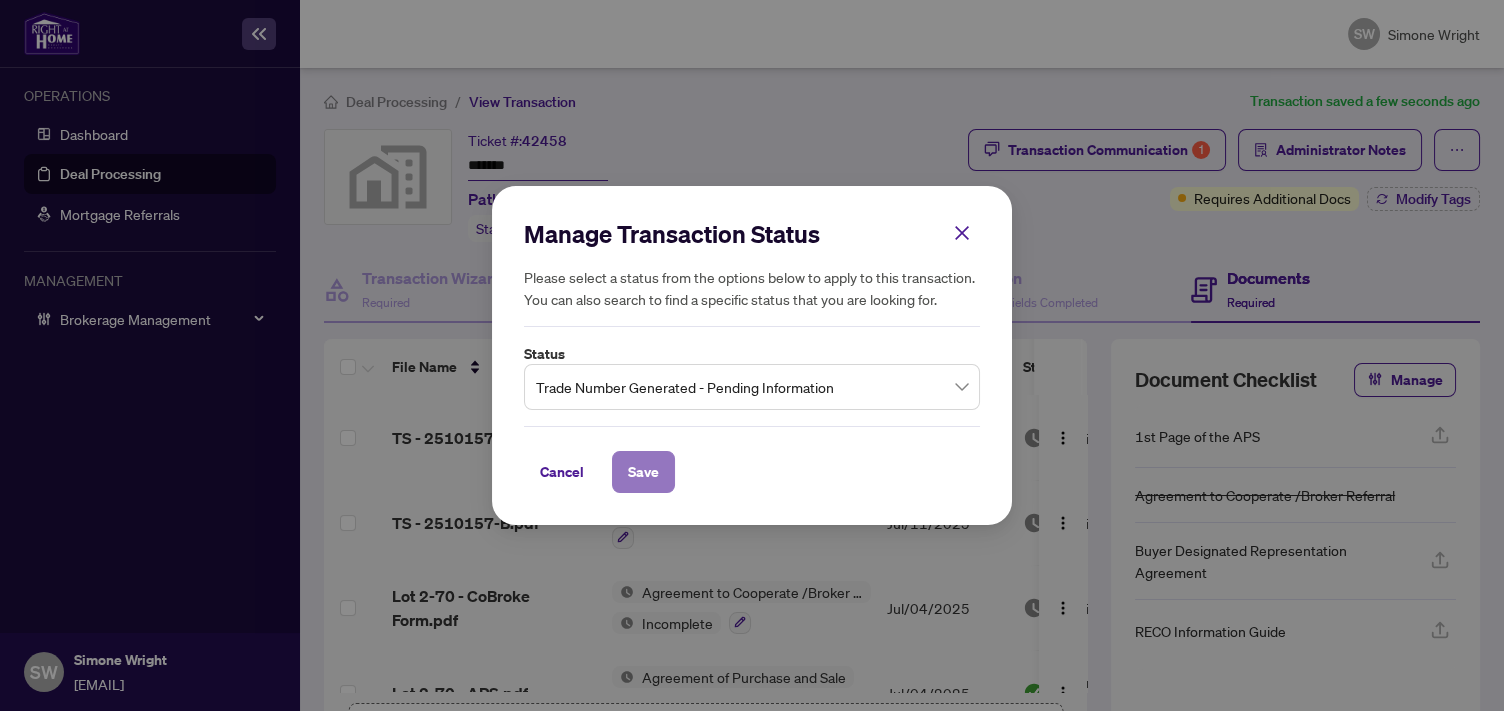 click on "Save" at bounding box center [643, 472] 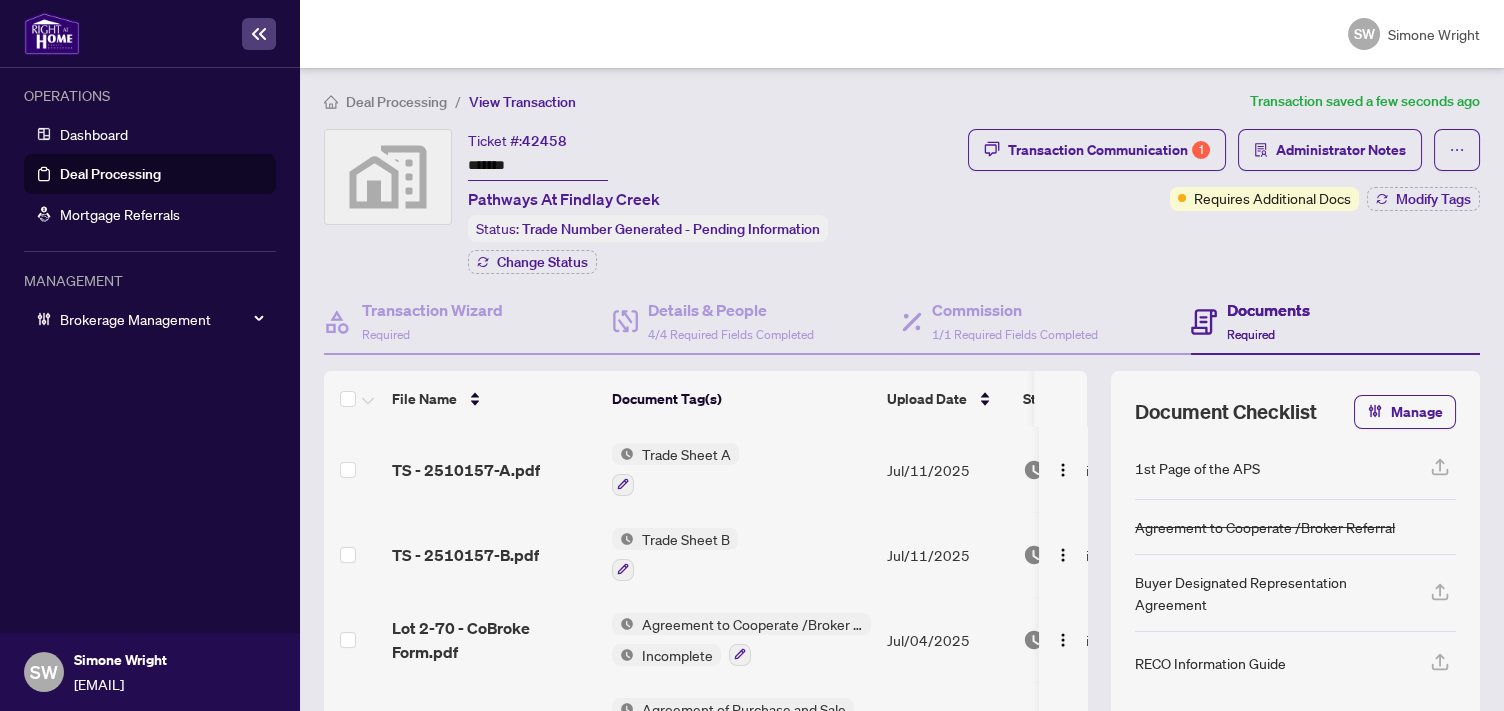 click on "Deal Processing" at bounding box center (396, 102) 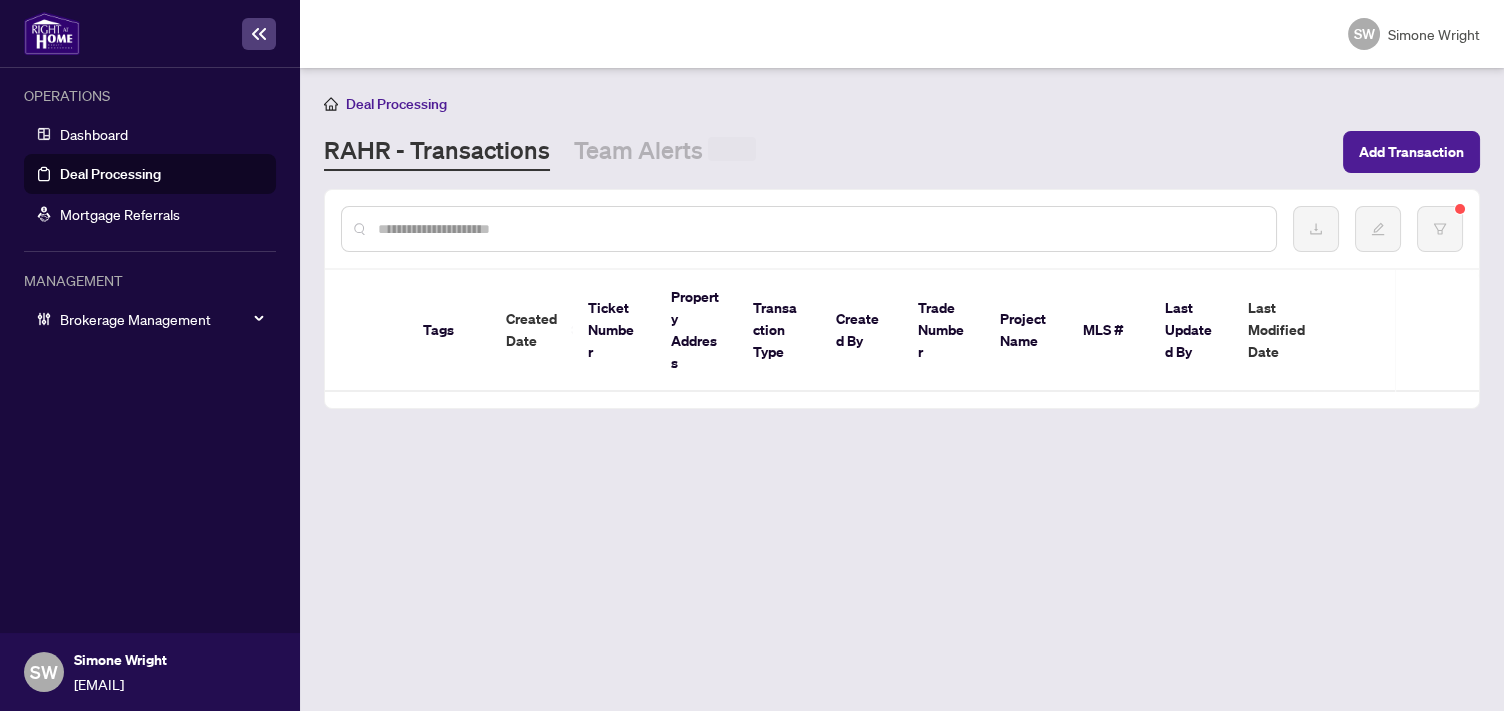 scroll, scrollTop: 0, scrollLeft: 0, axis: both 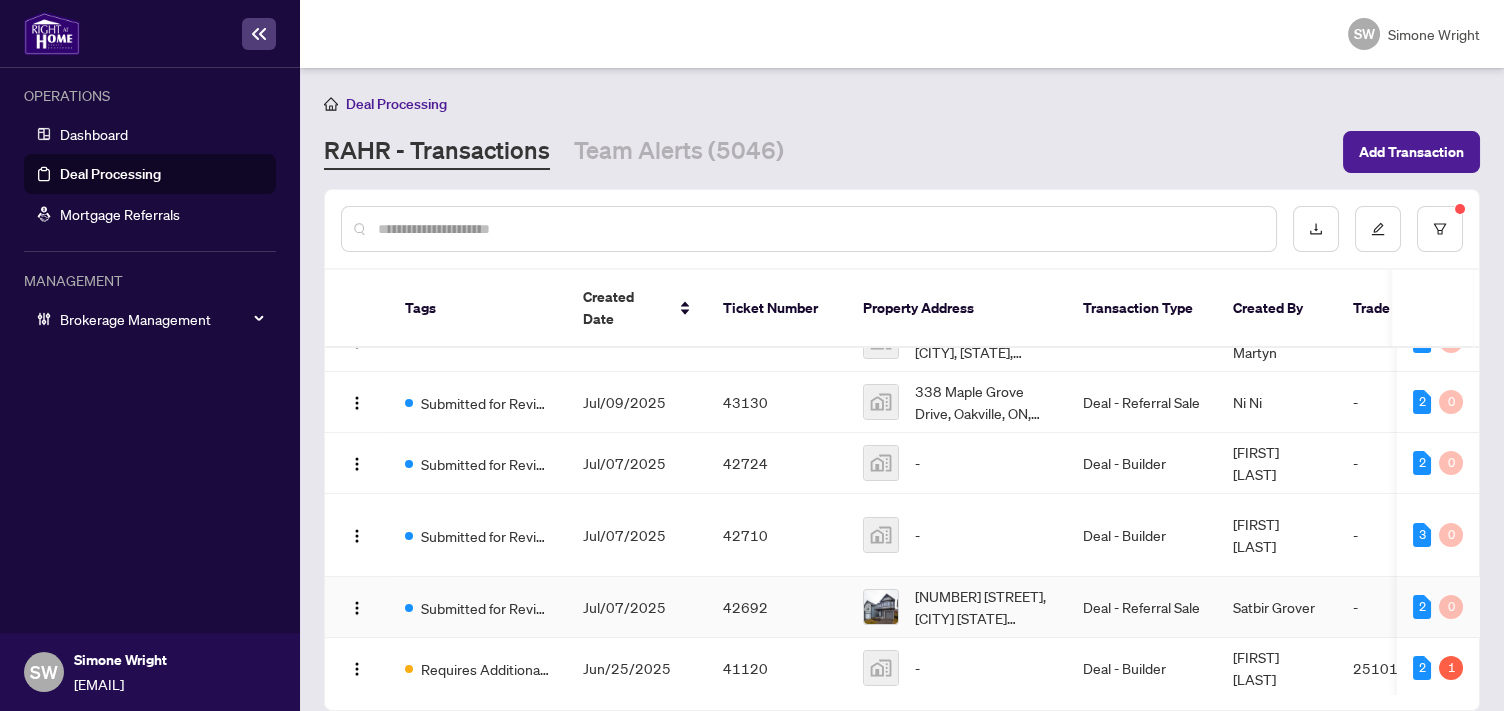 click on "Jul/07/2025" at bounding box center (637, 607) 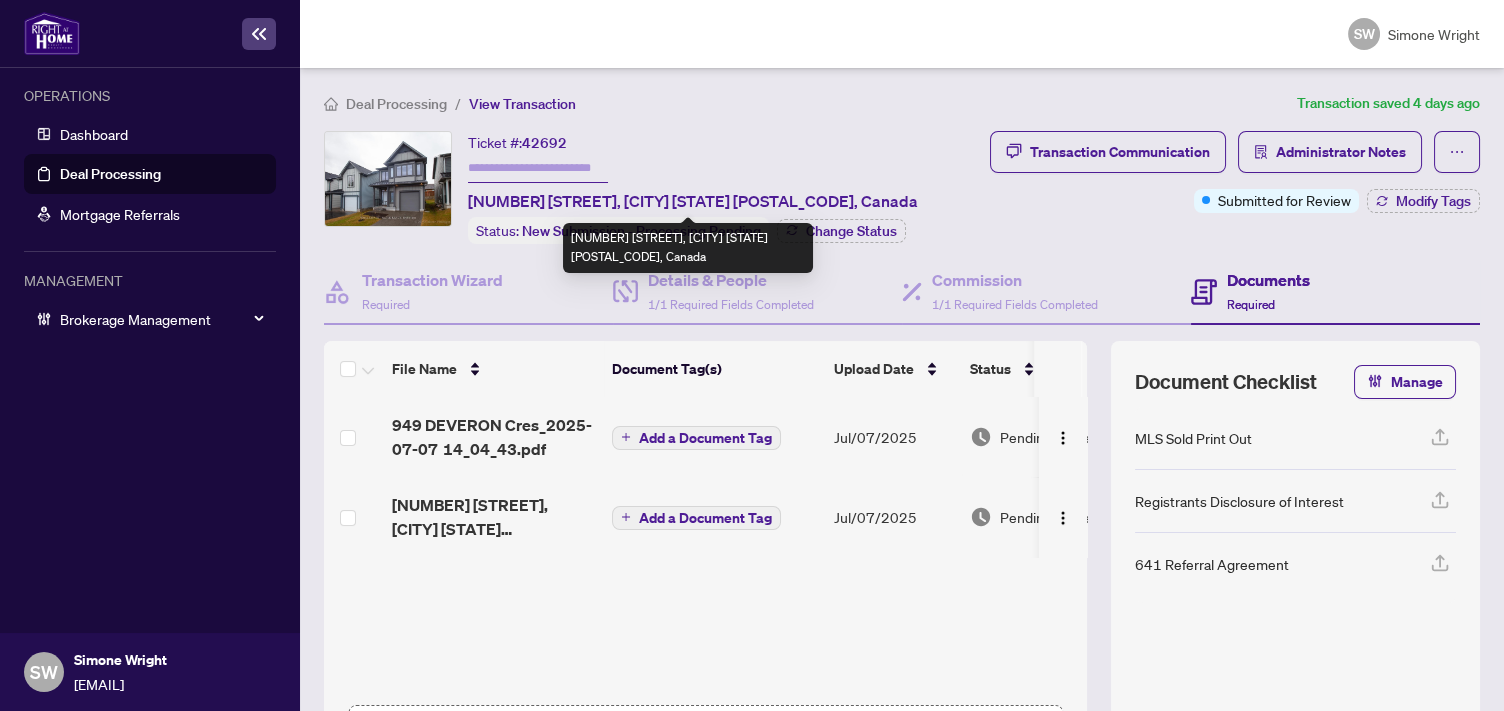 click on "949 DEVERON Cres, London South, Ontario N5Z 0B3, Canada" at bounding box center [693, 201] 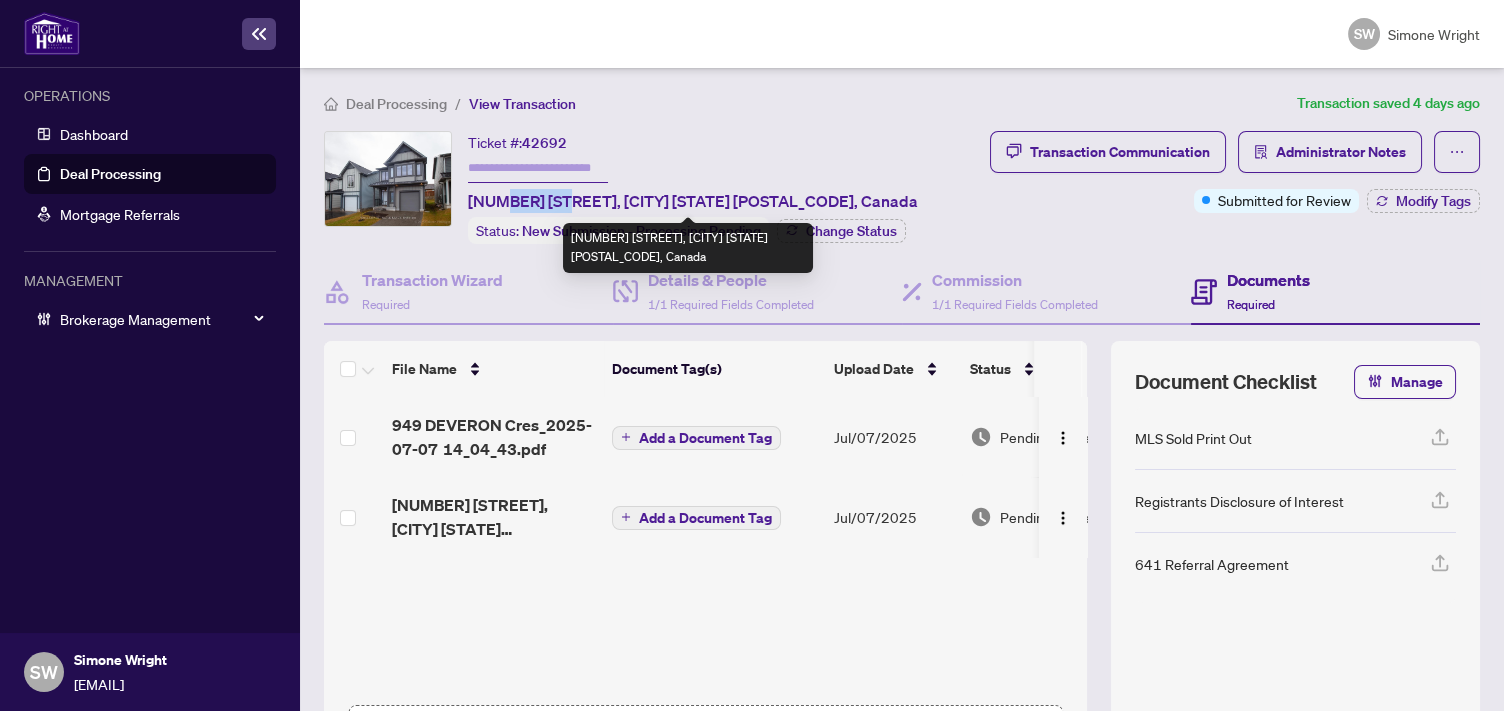 click on "949 DEVERON Cres, London South, Ontario N5Z 0B3, Canada" at bounding box center [693, 201] 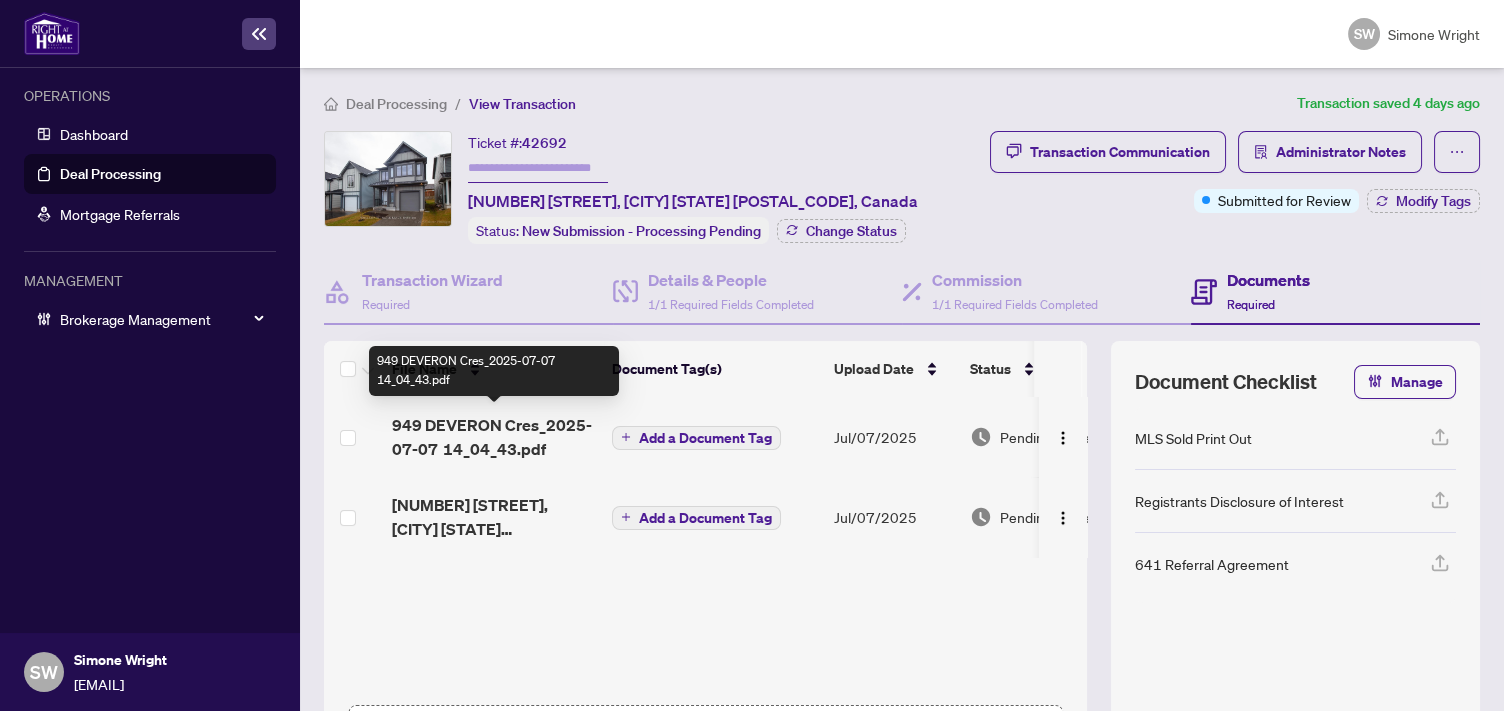 click on "949 DEVERON Cres_2025-07-07 14_04_43.pdf" at bounding box center (494, 437) 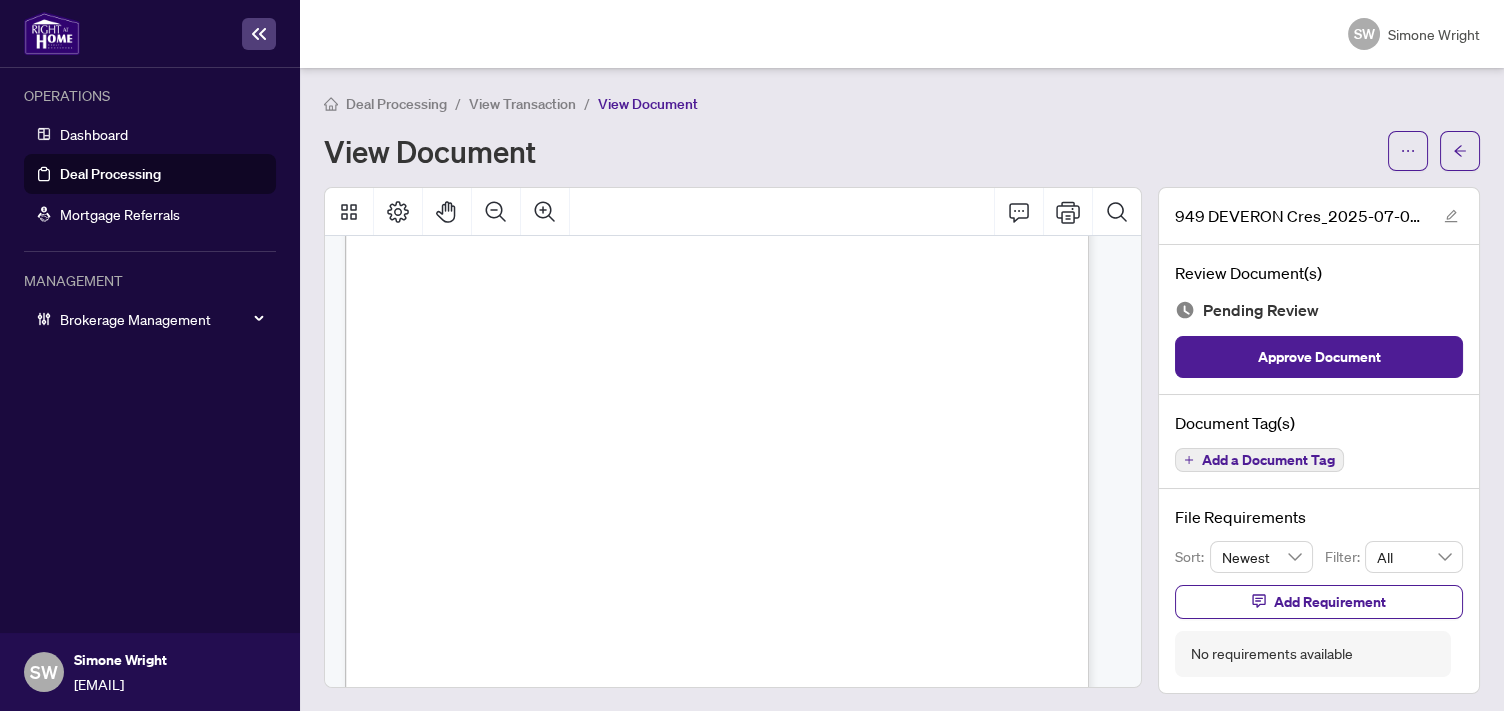scroll, scrollTop: 551, scrollLeft: 0, axis: vertical 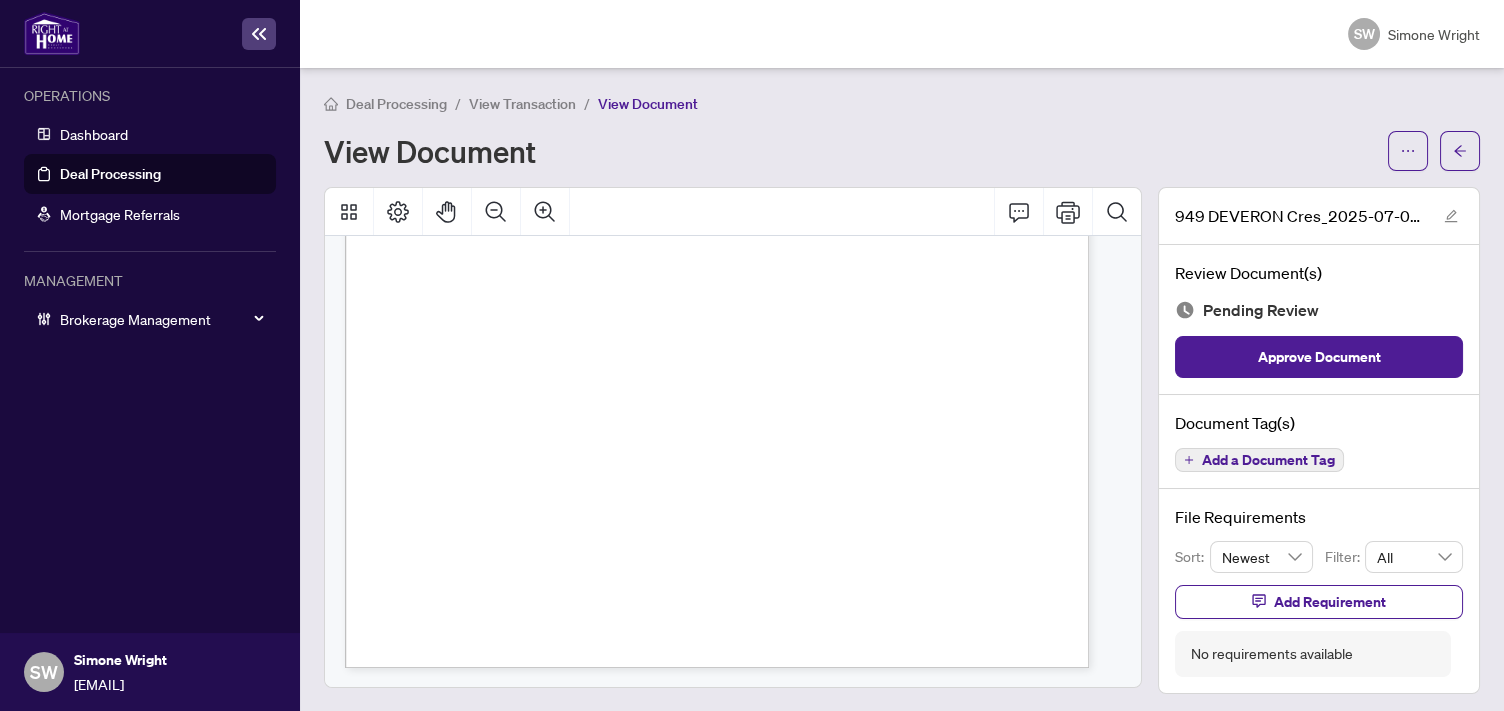 click on "Form 641 Revised 2019  Page 1 of 1
The trademarks REALTOR®, REALTORS®, MLS®, Multiple Listing Services® and associated logos are owned or controlled by  The Canadian Real Estate Association (CREA) and identify the real estate professionals who are members of CREA and the  quality of services they provide. Used under license.
© 2025, Ontario Real Estate Association (“OREA”). All rights reserved. This form was developed by OREA for the use and reproduction  by its members and licensees only. Any other use or reproduction is prohibited except with prior written consent of OREA. Do not alter  when printing or reproducing the standard pre-set portion. OREA bears no liability for your use of this form.
Referral Agreement
Form 641
for use in the Province of Ontario
BETWEEN:  ........................................................................................................................................................................, Referring Brokerage
AND: REFERRING BROKERAGE Reference" at bounding box center [797, 291] 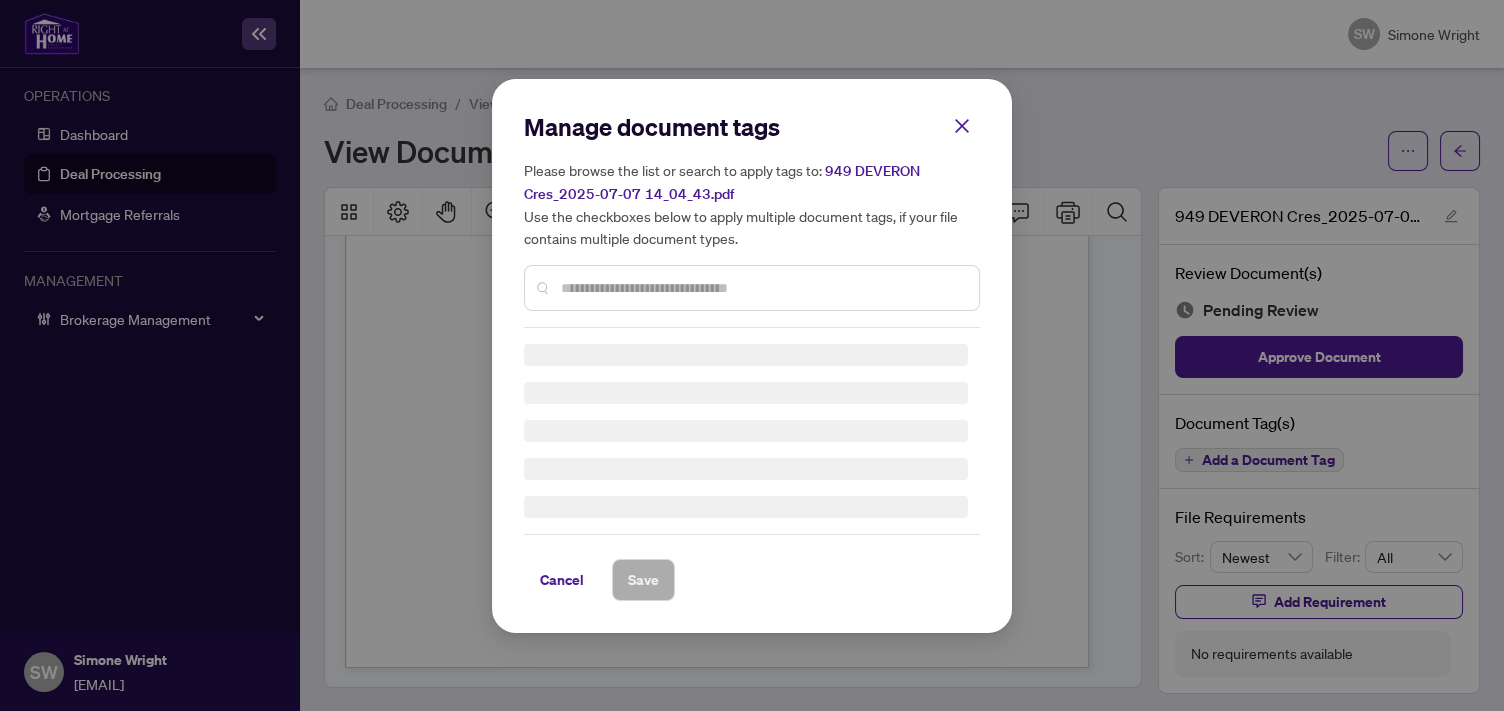 click on "Manage document tags Please browse the list or search to apply tags to:   949 DEVERON Cres_2025-07-07 14_04_43.pdf   Use the checkboxes below to apply multiple document tags, if your file contains multiple document types." at bounding box center (752, 219) 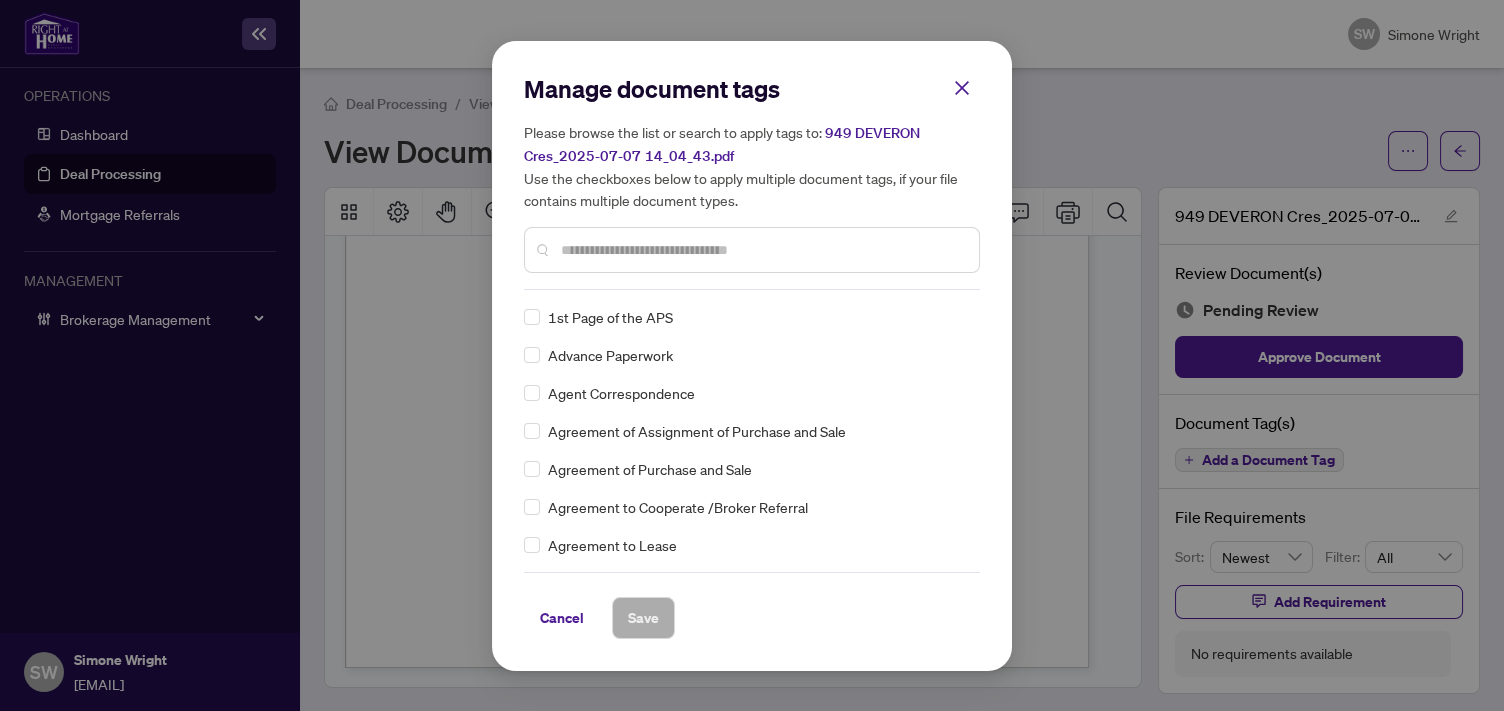 click at bounding box center (762, 250) 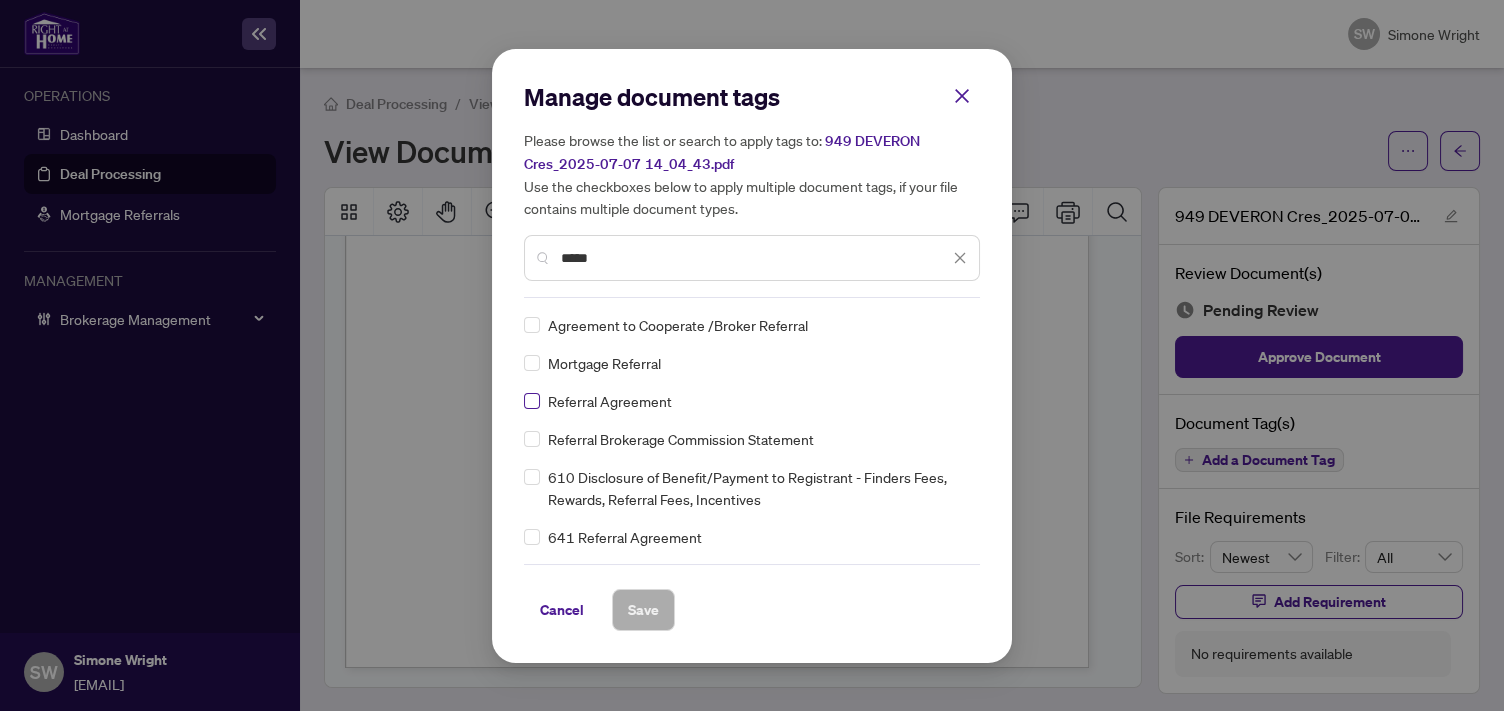 type on "*****" 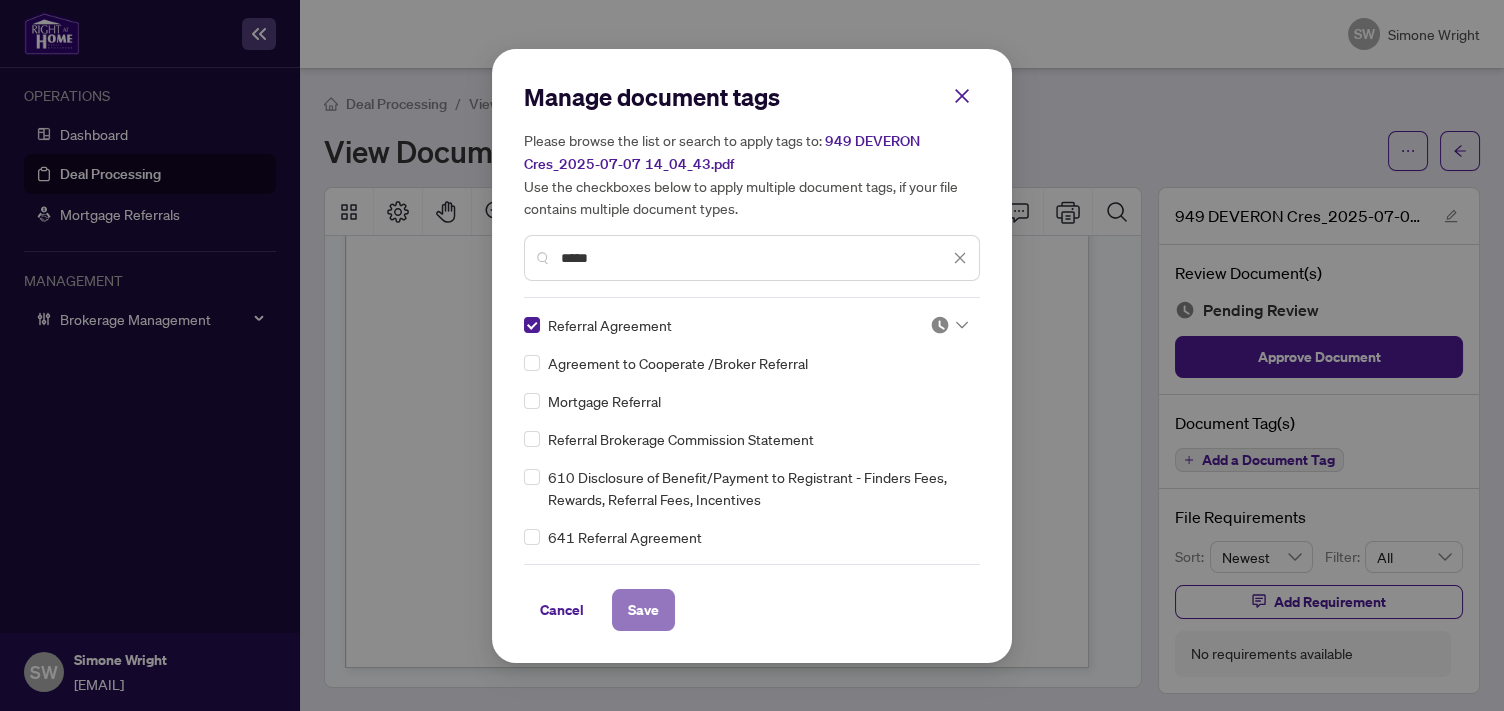 click on "Save" at bounding box center [643, 610] 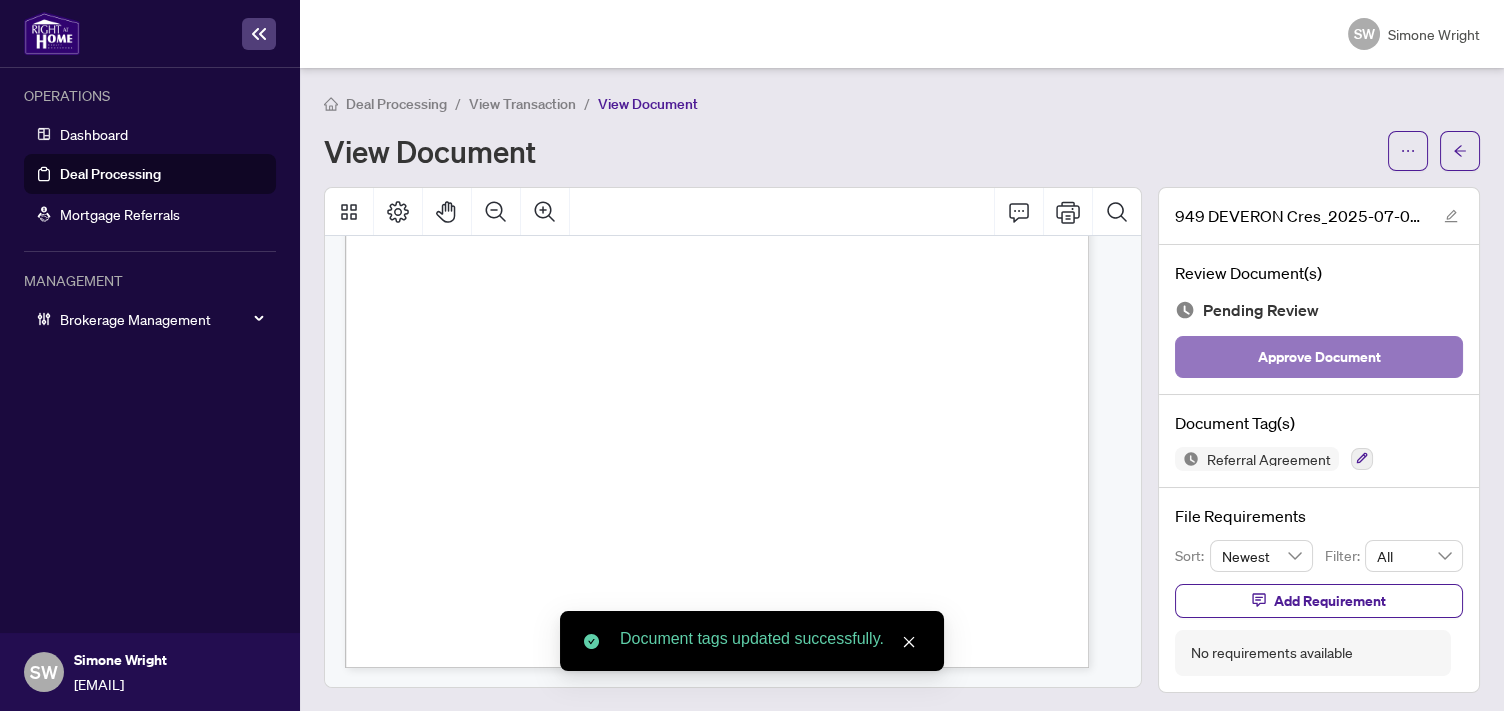 click on "Approve Document" at bounding box center [1319, 357] 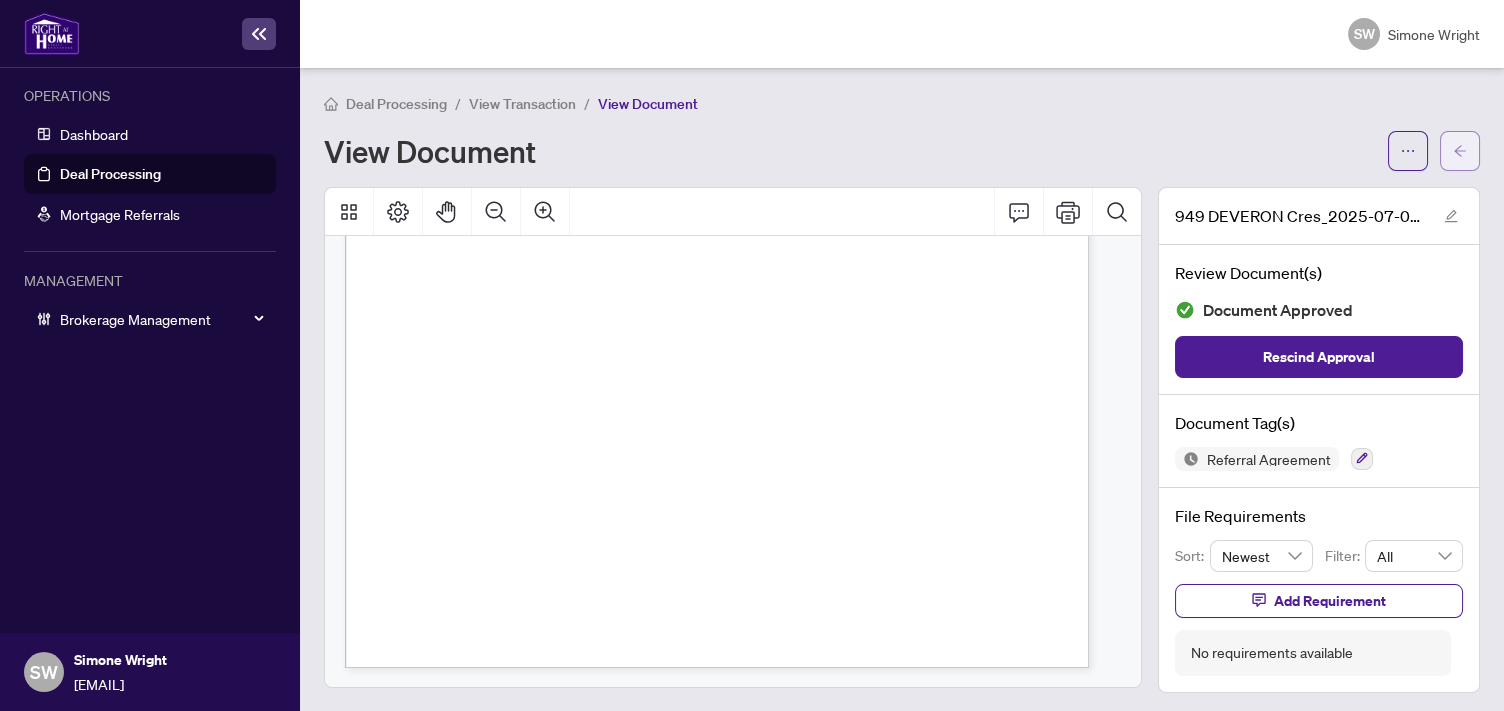 click 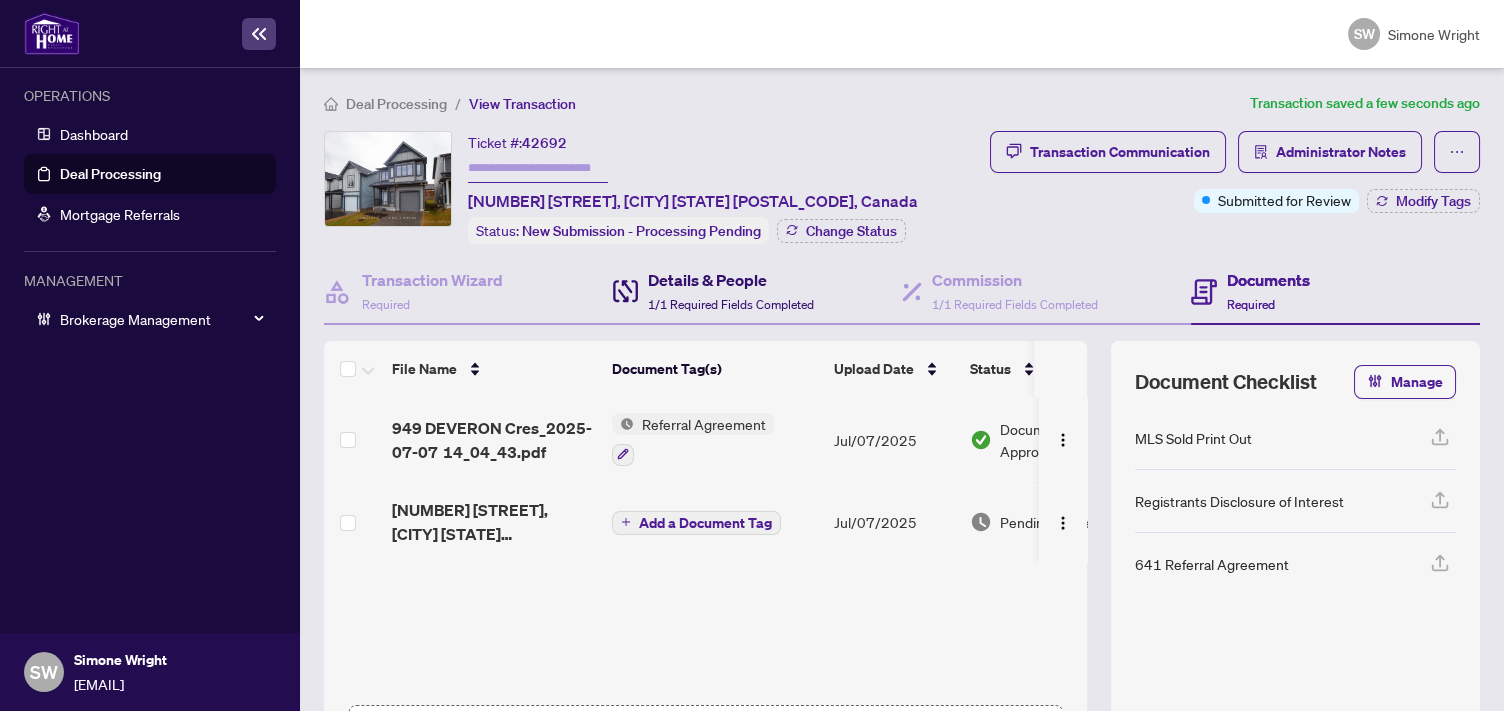 click on "Details & People 1/1 Required Fields Completed" at bounding box center [731, 291] 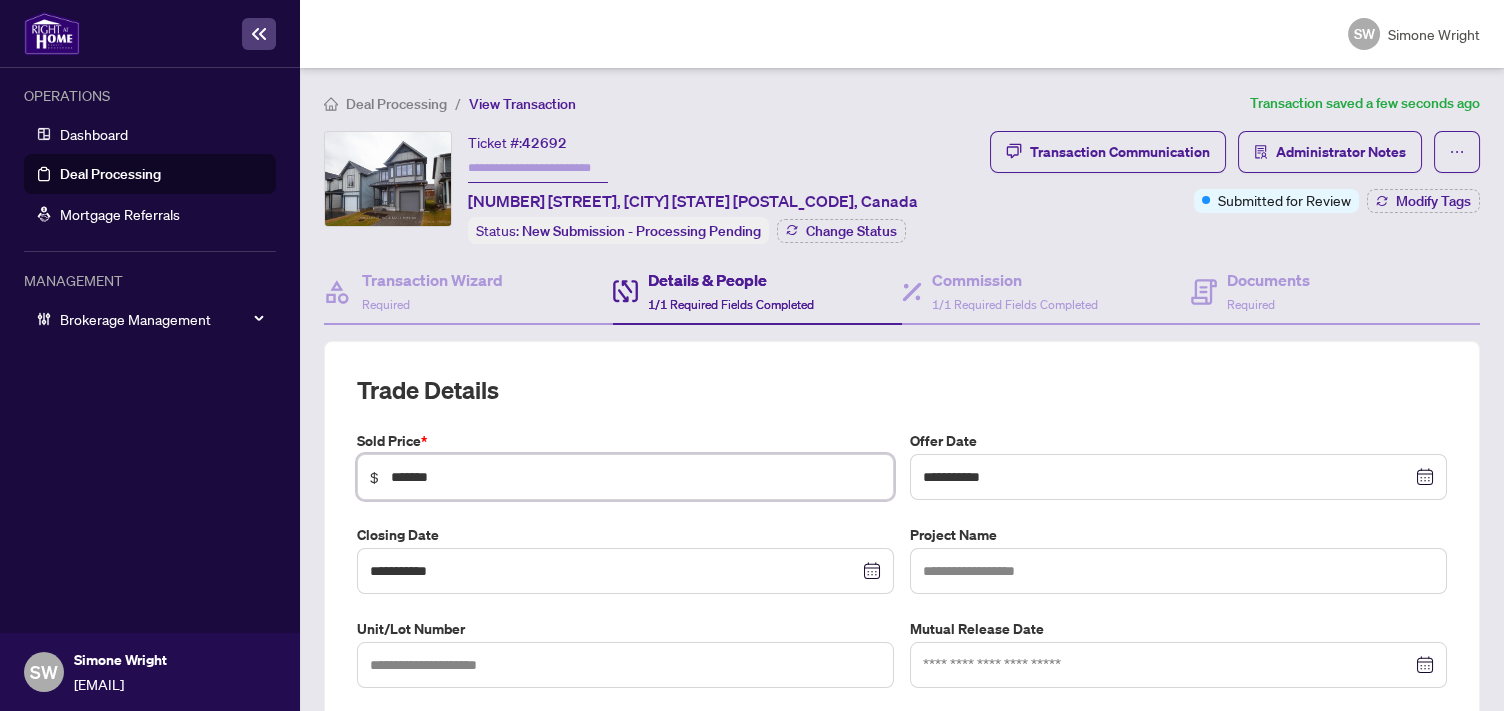 click on "*******" at bounding box center (636, 477) 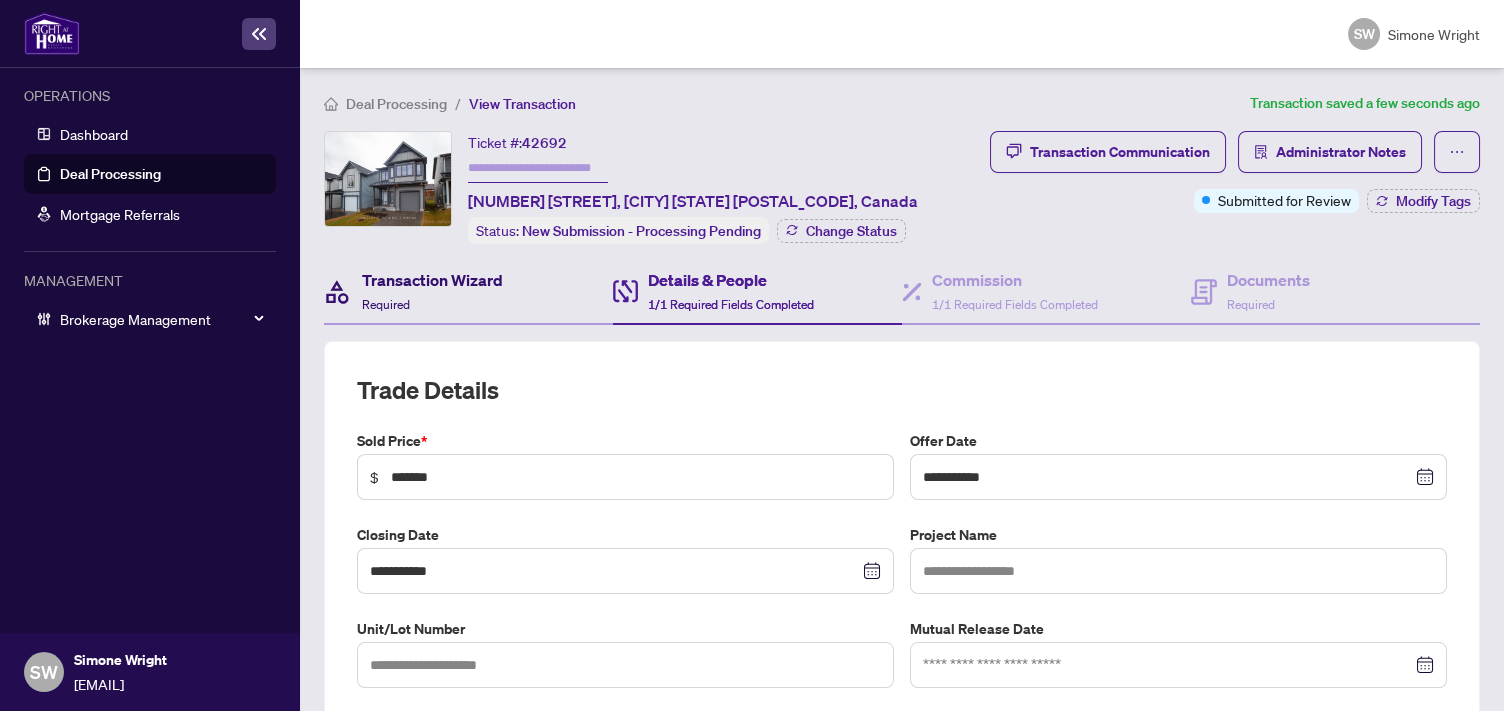 drag, startPoint x: 400, startPoint y: 303, endPoint x: 428, endPoint y: 321, distance: 33.286633 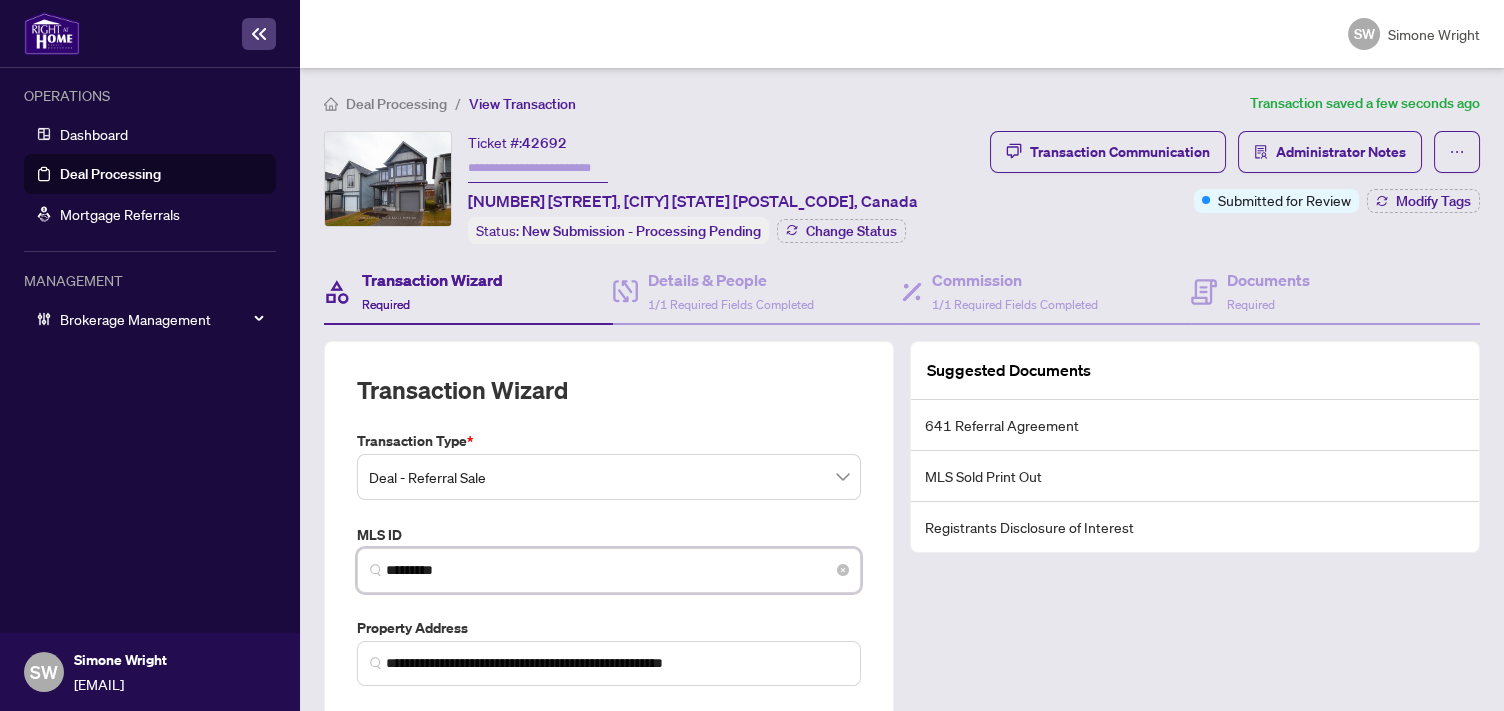click on "*********" at bounding box center [617, 570] 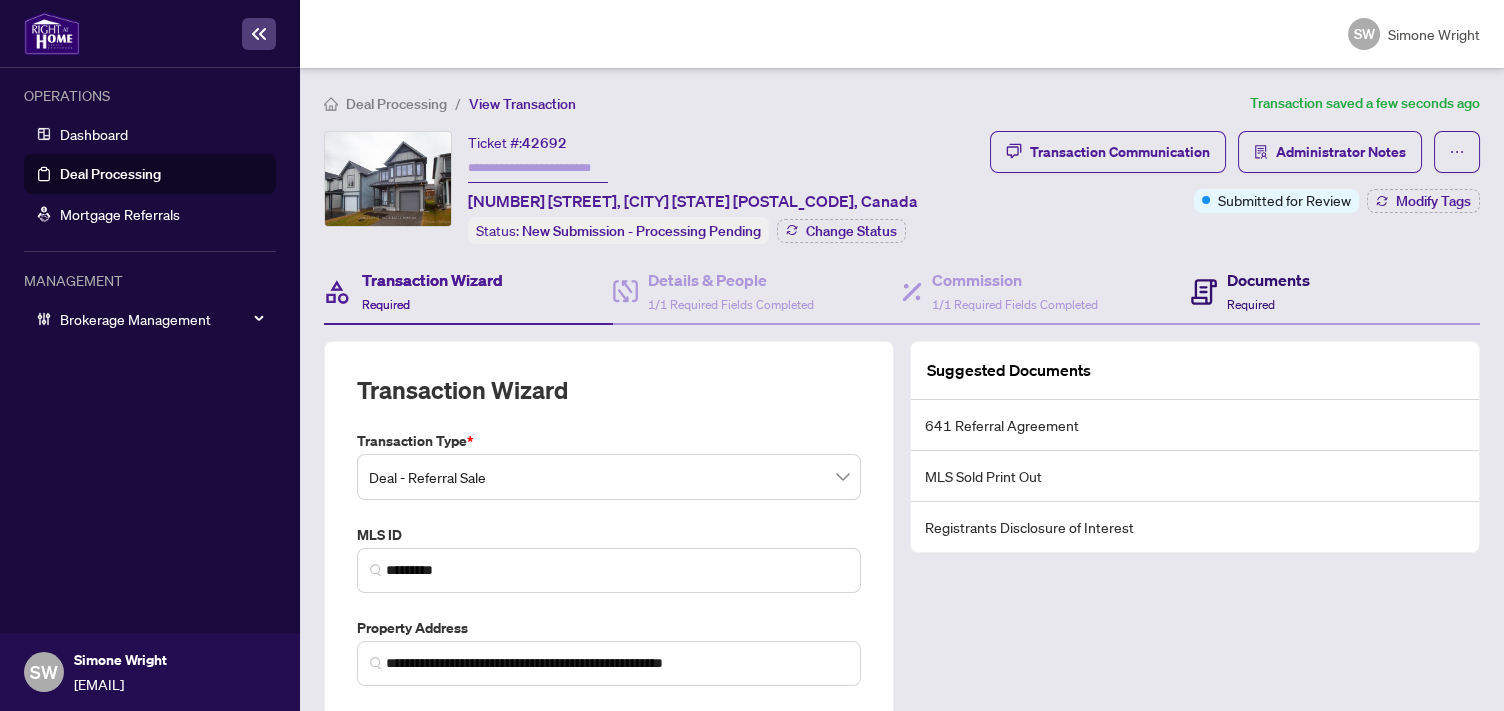 click on "Documents" at bounding box center (1268, 280) 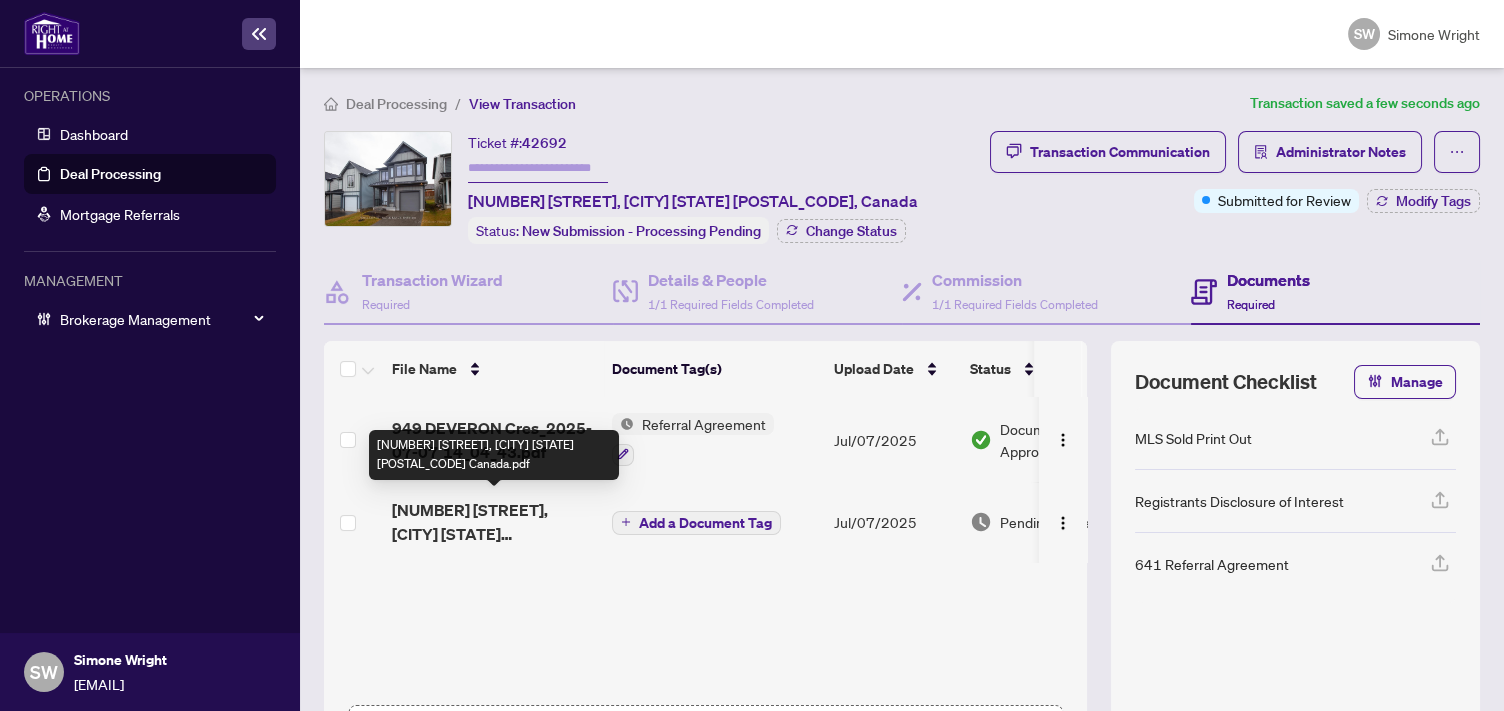 click on "949 DEVERON Cres London South Ontario N5Z 0B3 Canada.pdf" at bounding box center [494, 522] 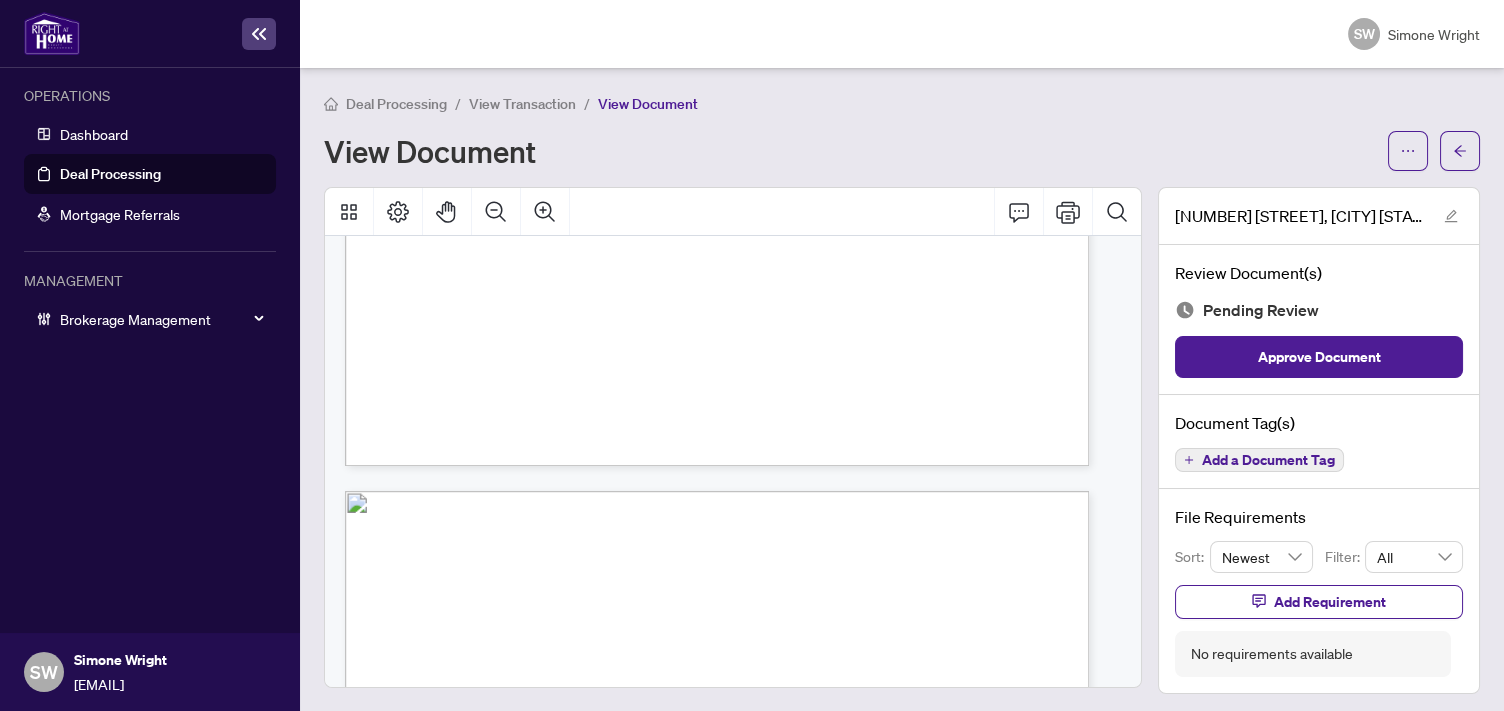 scroll, scrollTop: 4000, scrollLeft: 0, axis: vertical 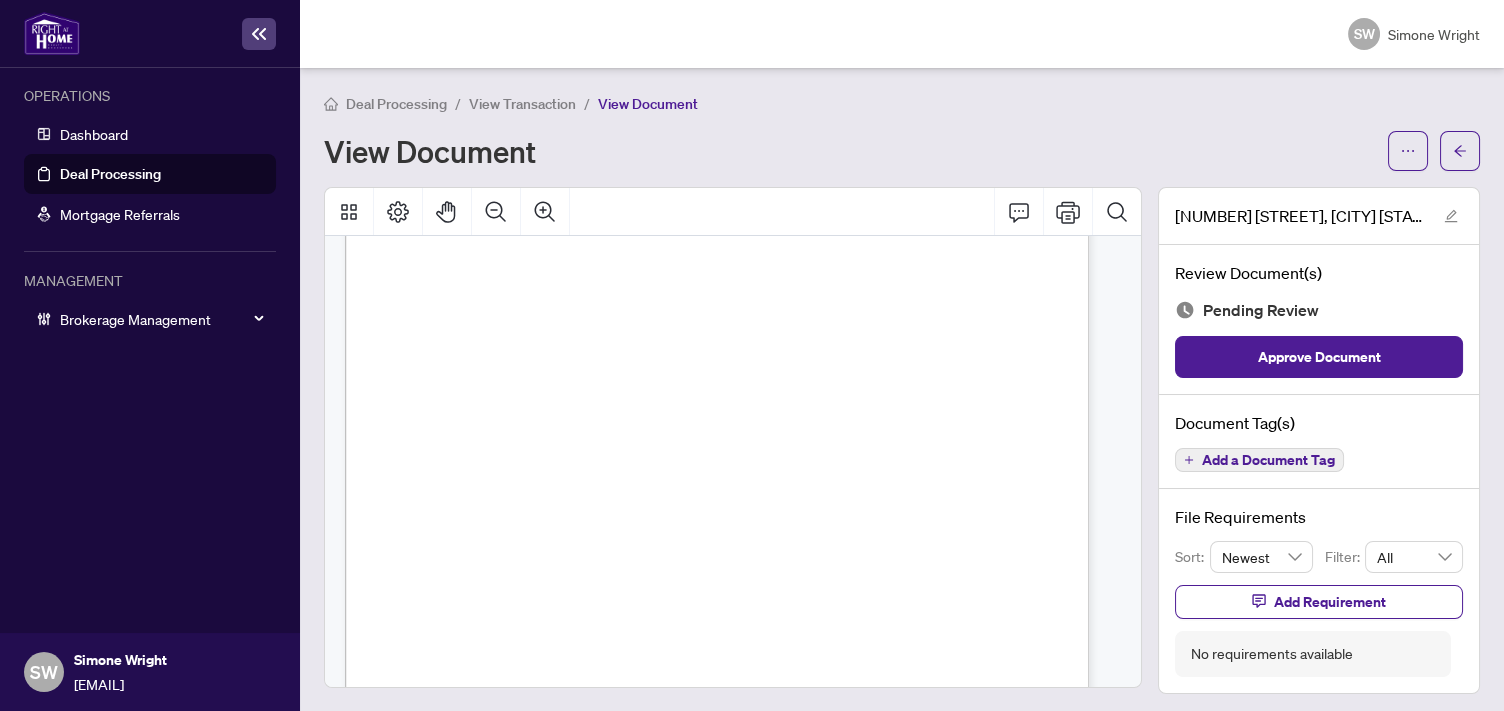 click on "Add a Document Tag" at bounding box center (1268, 460) 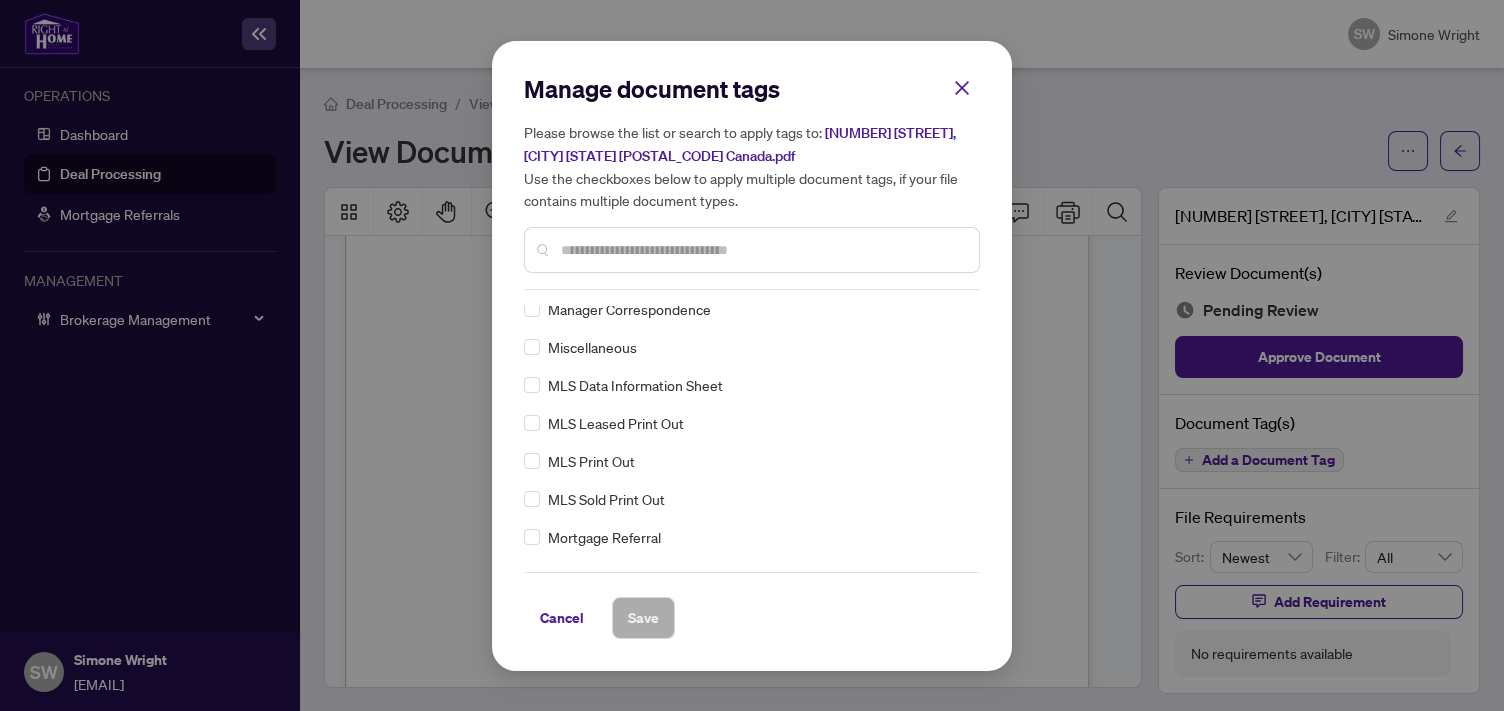 scroll, scrollTop: 2621, scrollLeft: 0, axis: vertical 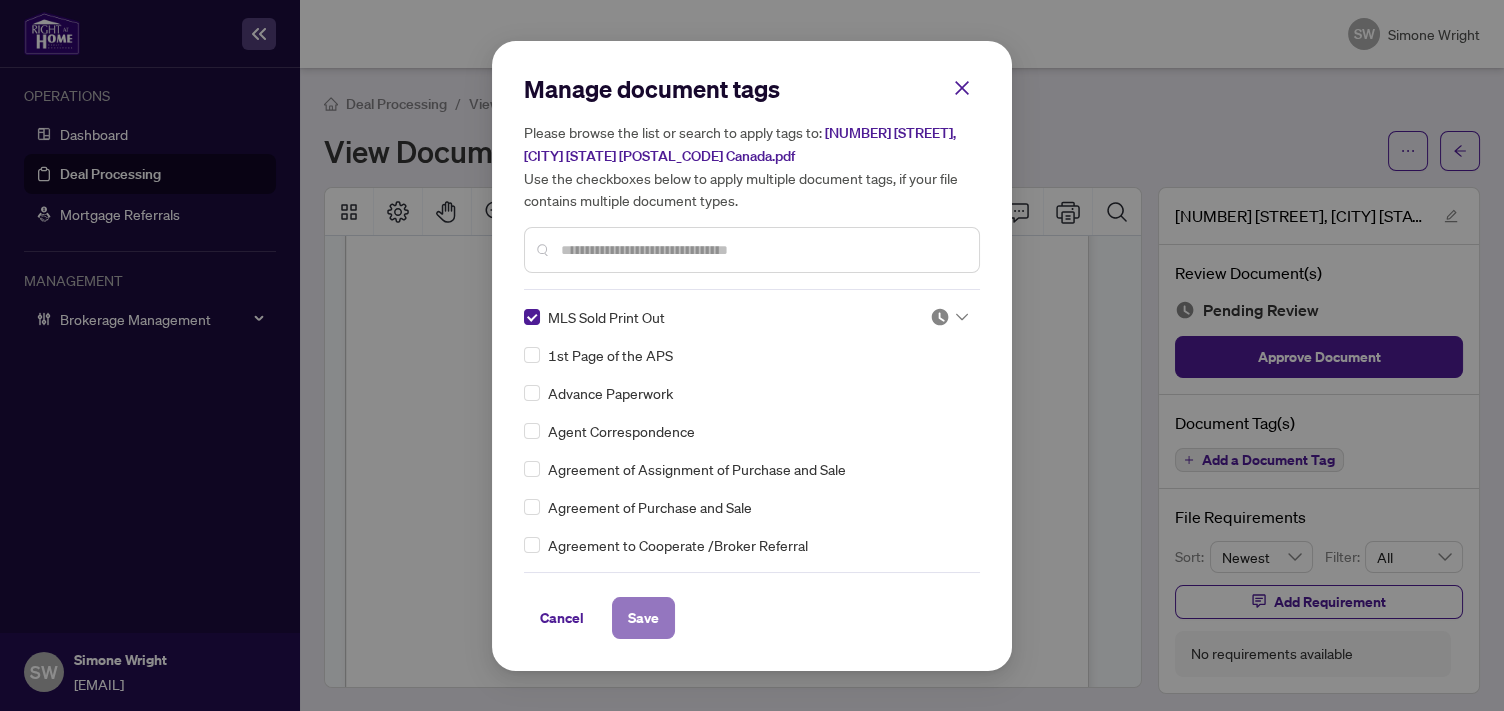 click on "Save" at bounding box center [643, 618] 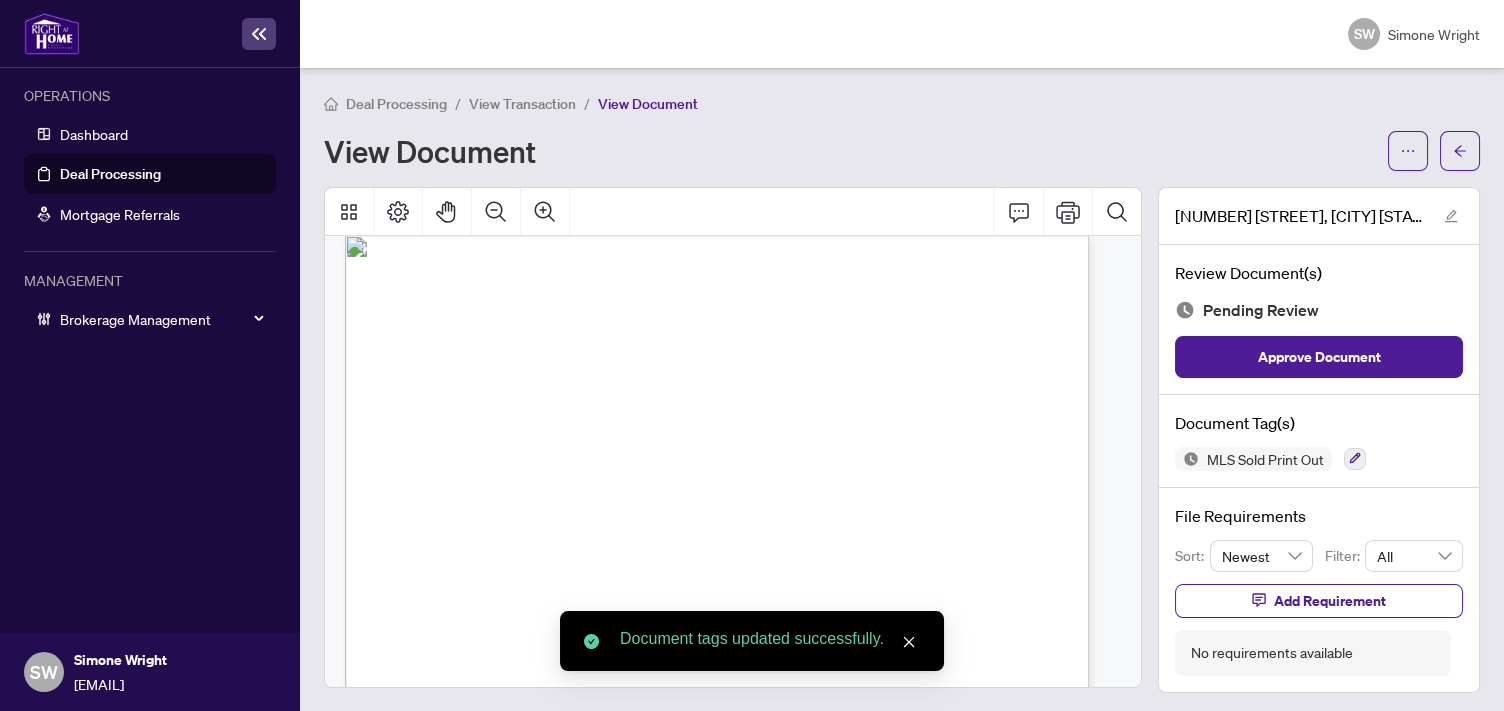 scroll, scrollTop: 0, scrollLeft: 0, axis: both 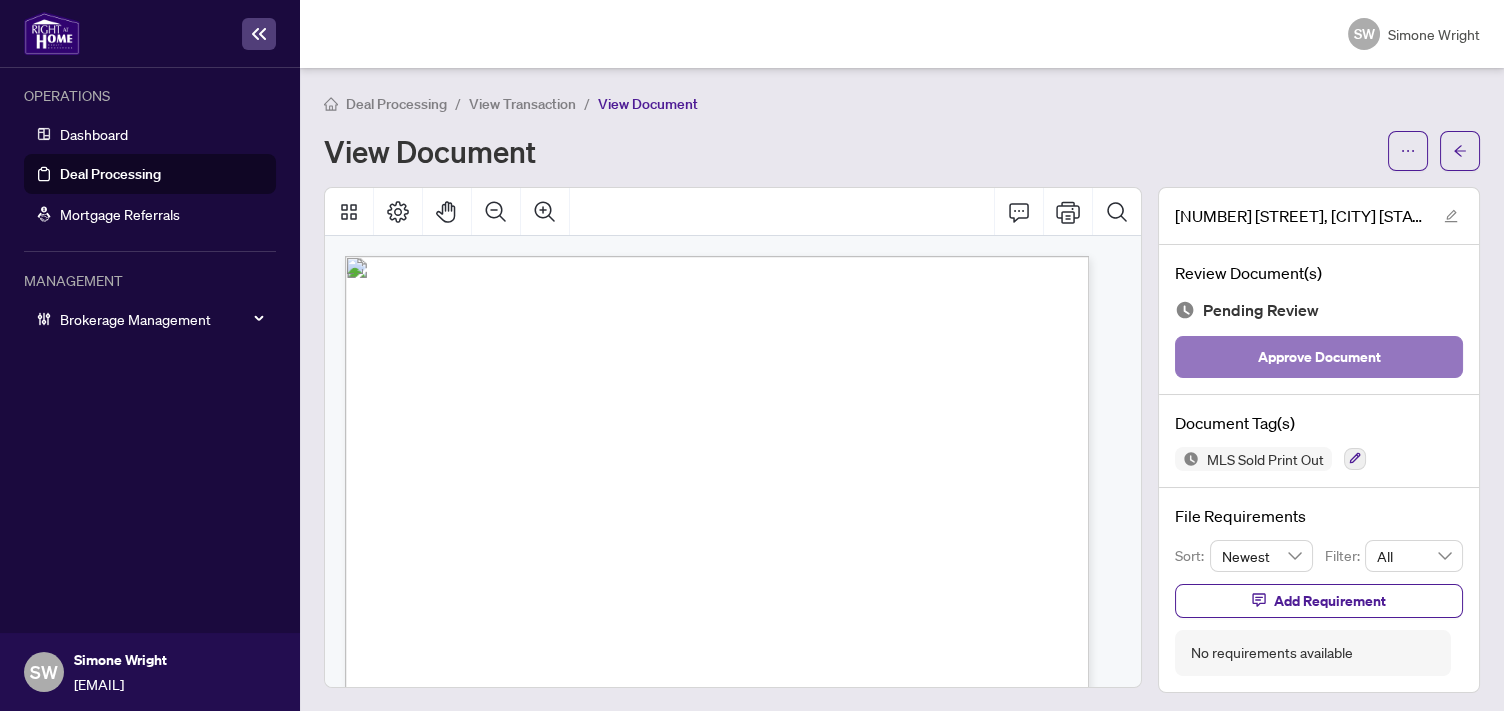 click on "Approve Document" at bounding box center (1319, 357) 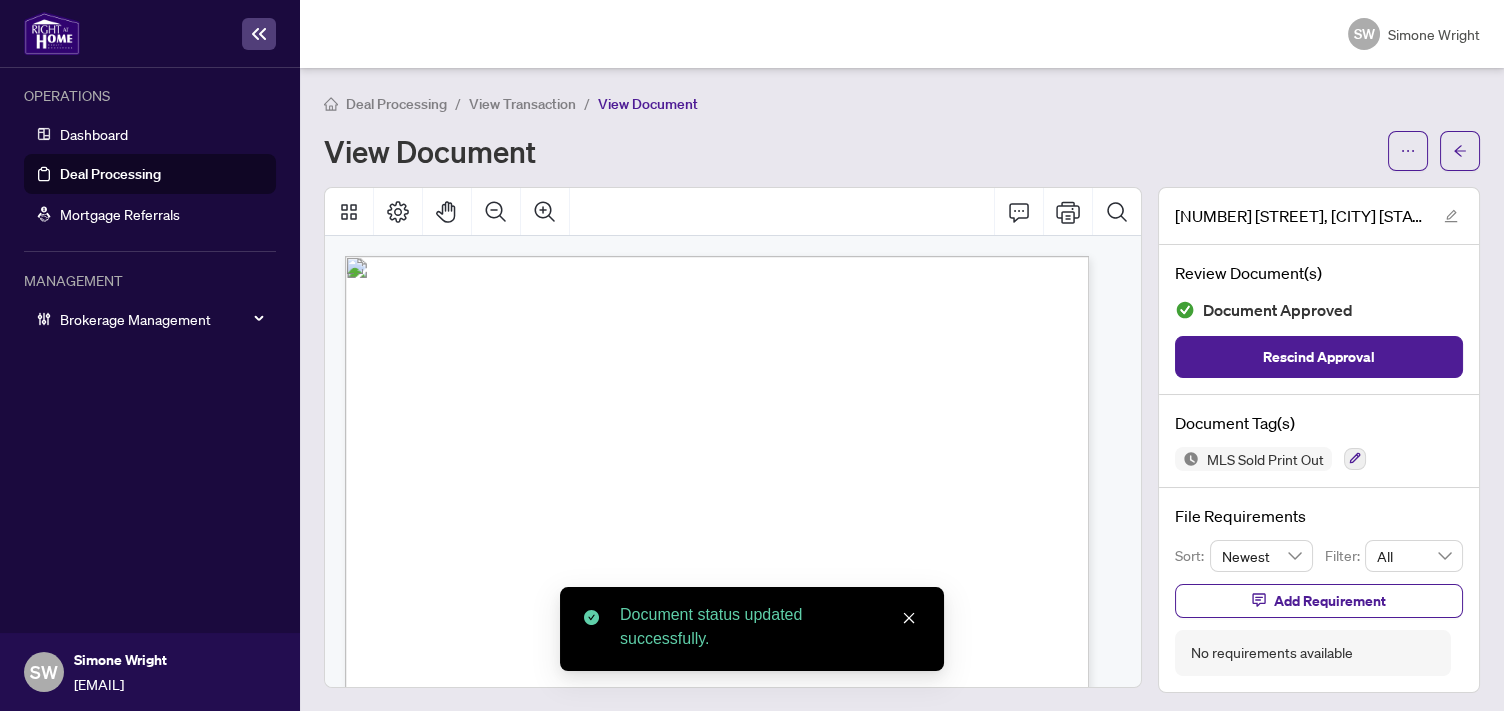 click at bounding box center (1460, 151) 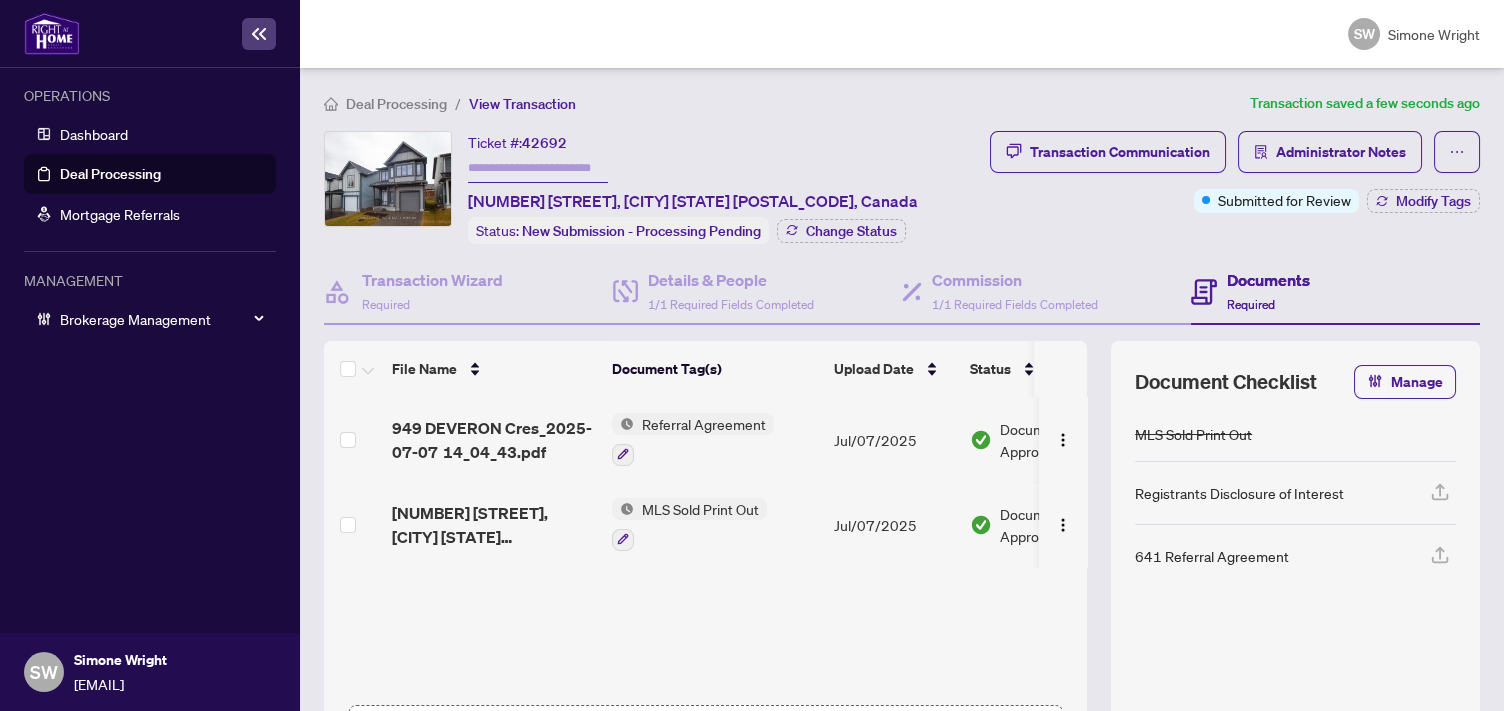 click on "949 DEVERON Cres_2025-07-07 14_04_43.pdf" at bounding box center (494, 440) 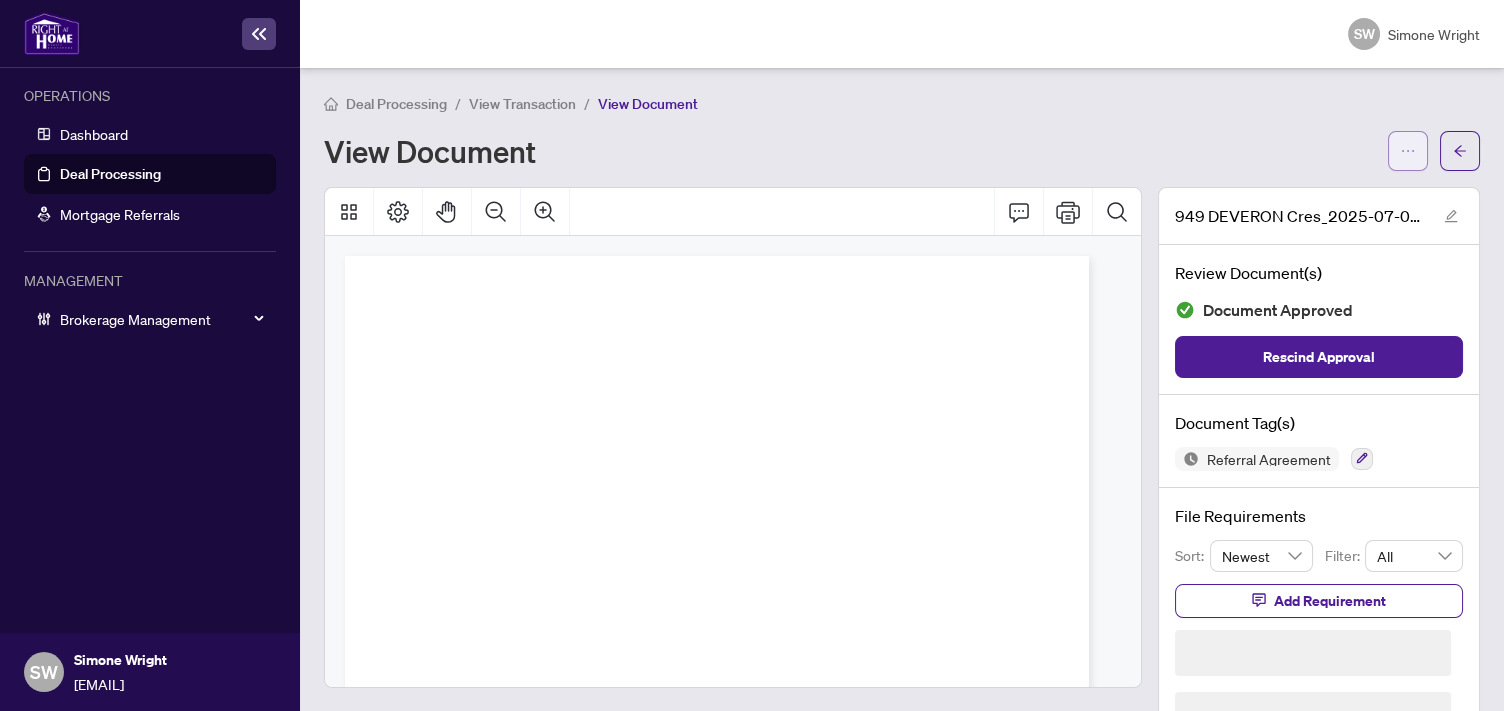 click 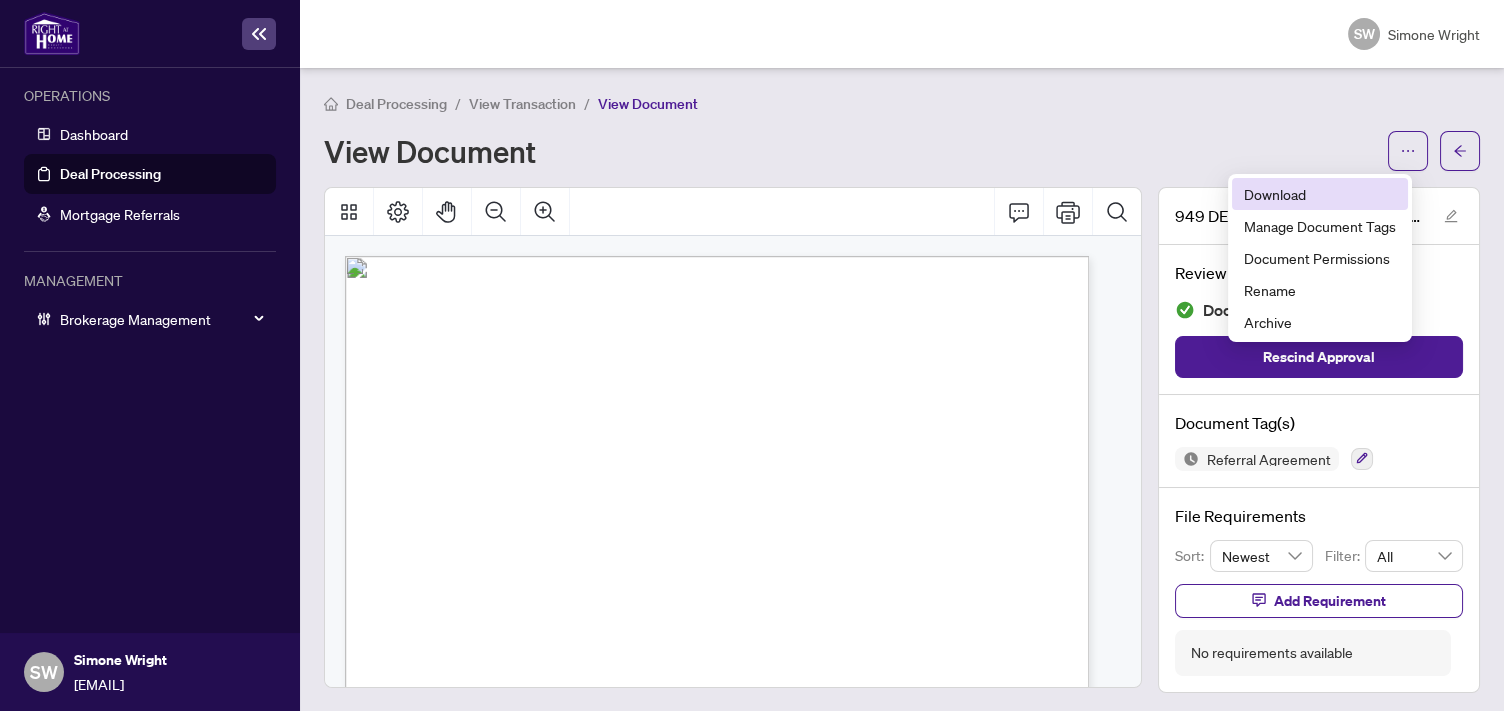 click on "Download" at bounding box center (1320, 194) 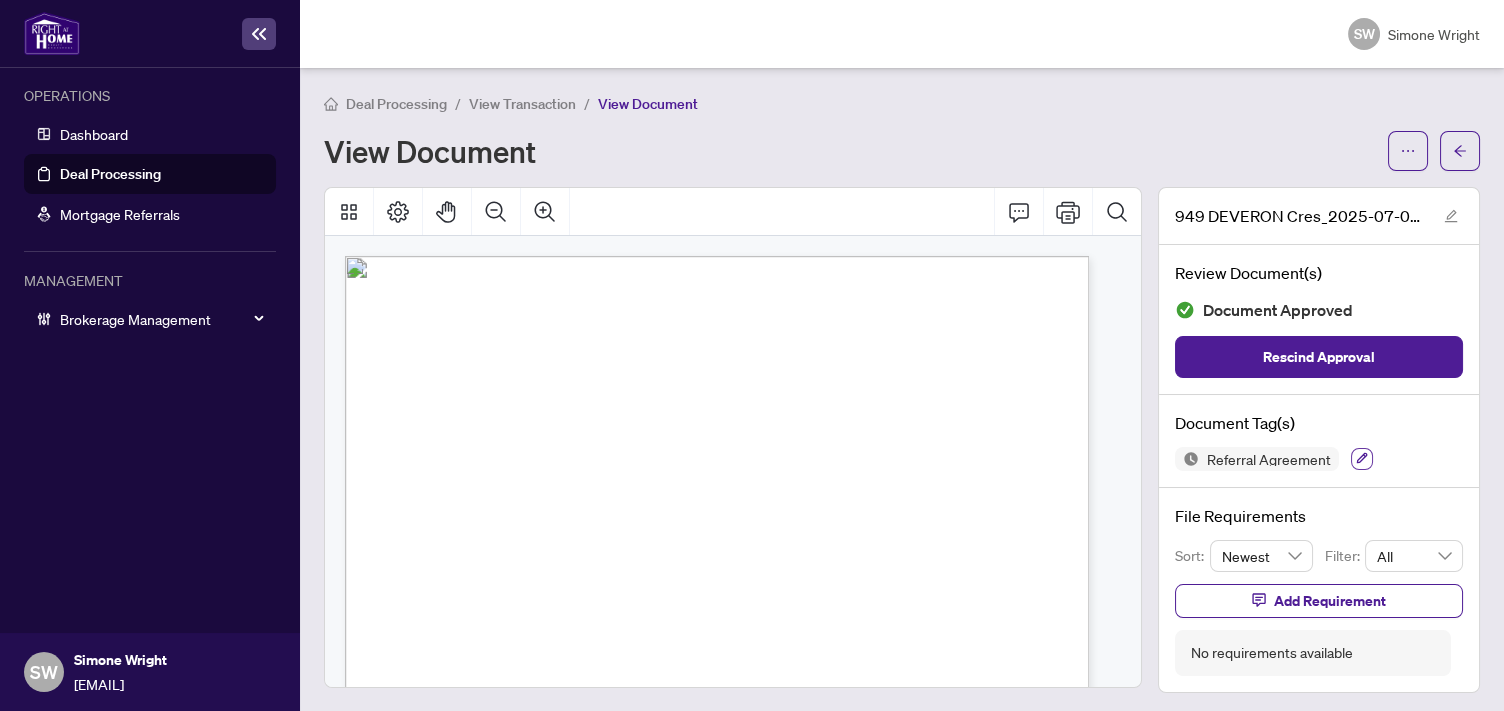 click 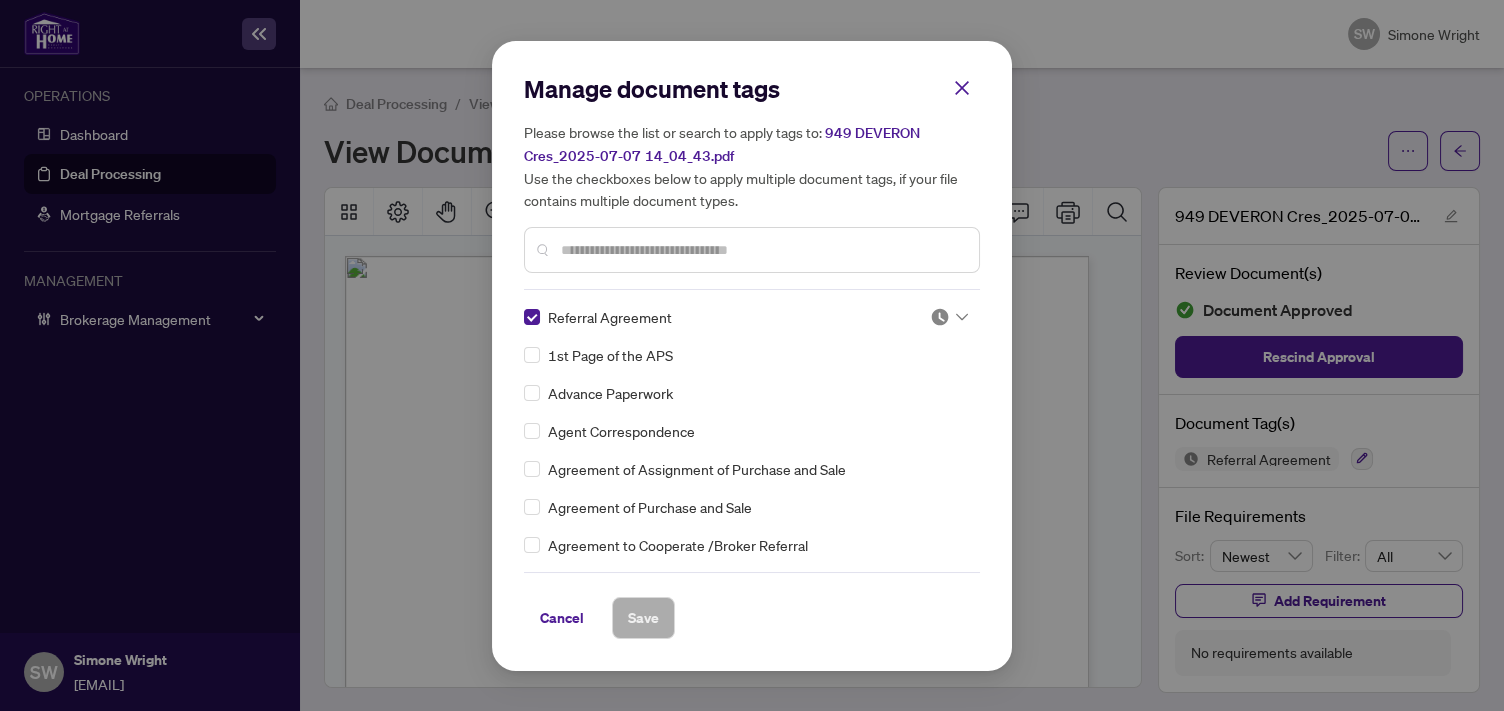 click at bounding box center (762, 250) 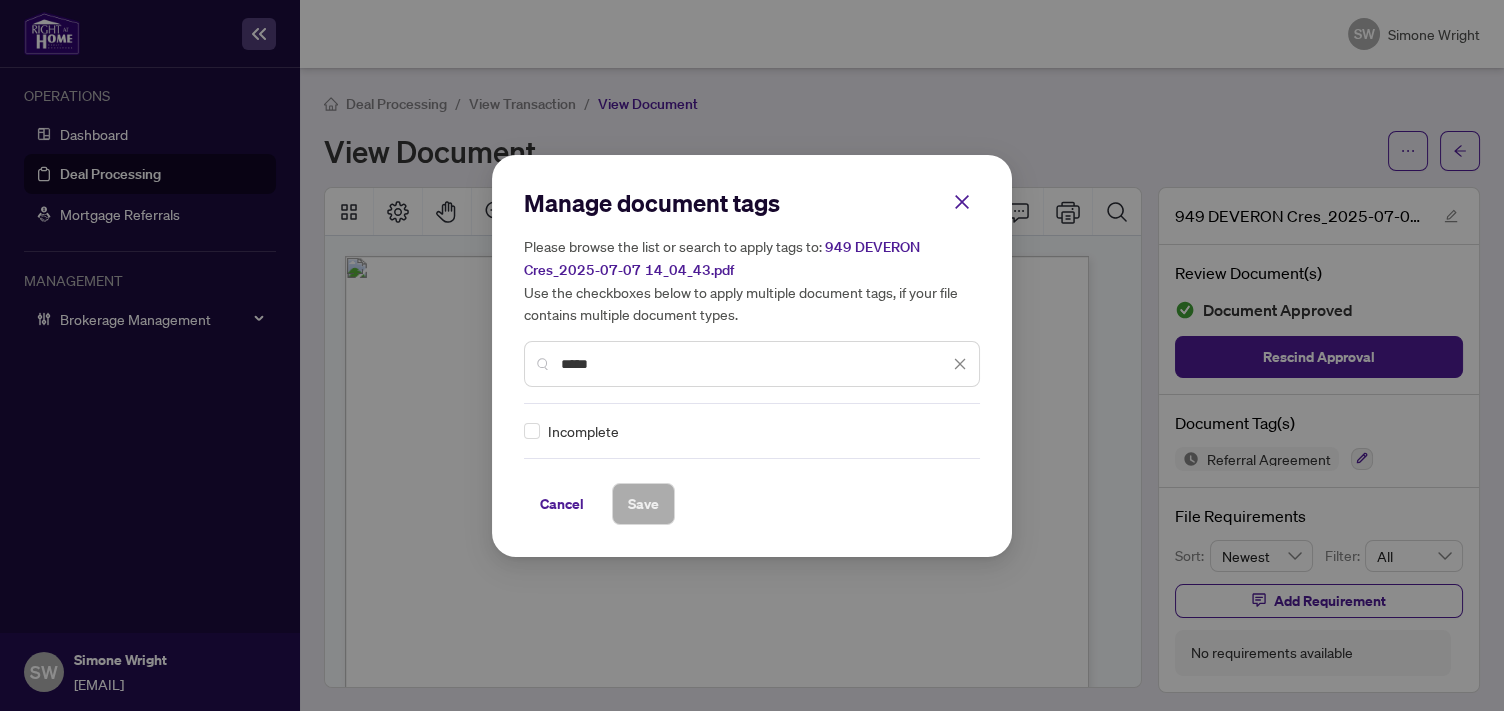 type on "*****" 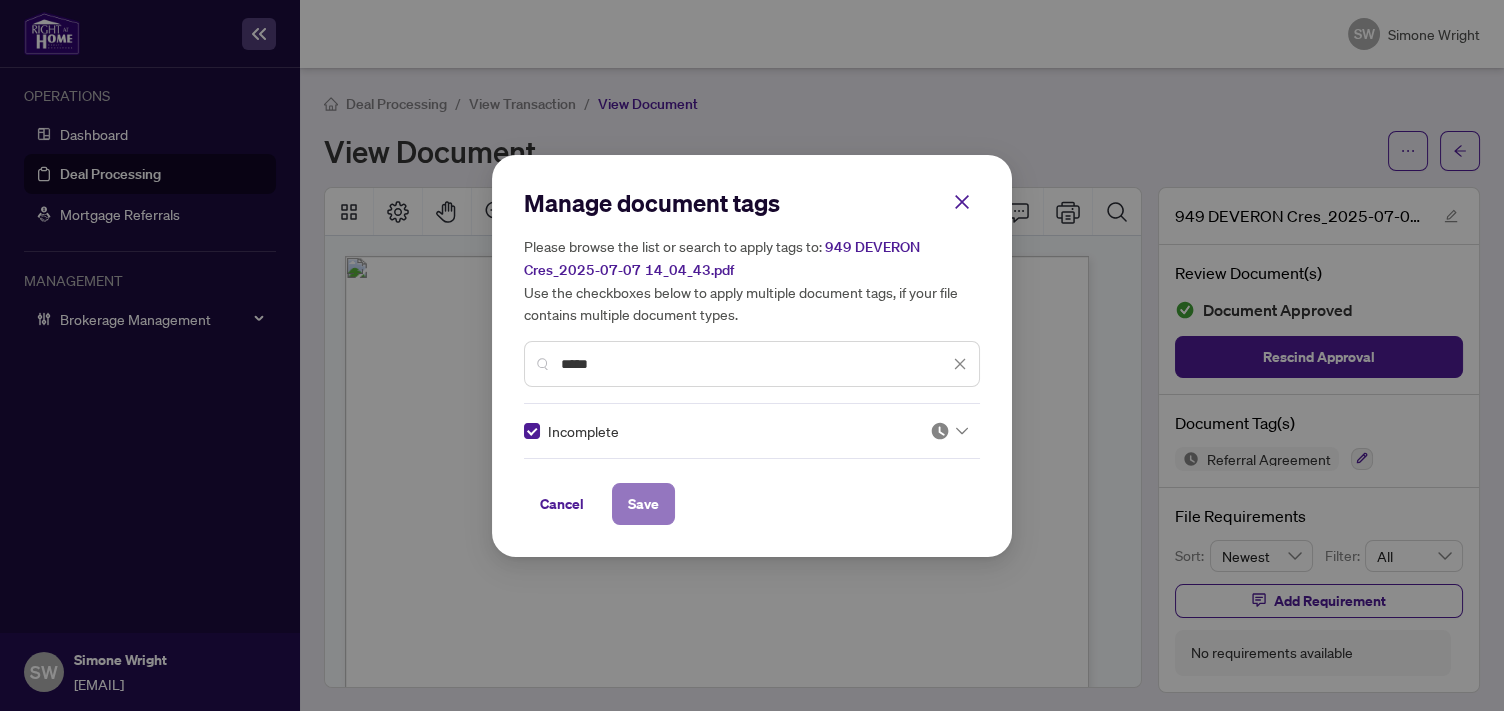 click on "Save" at bounding box center [643, 504] 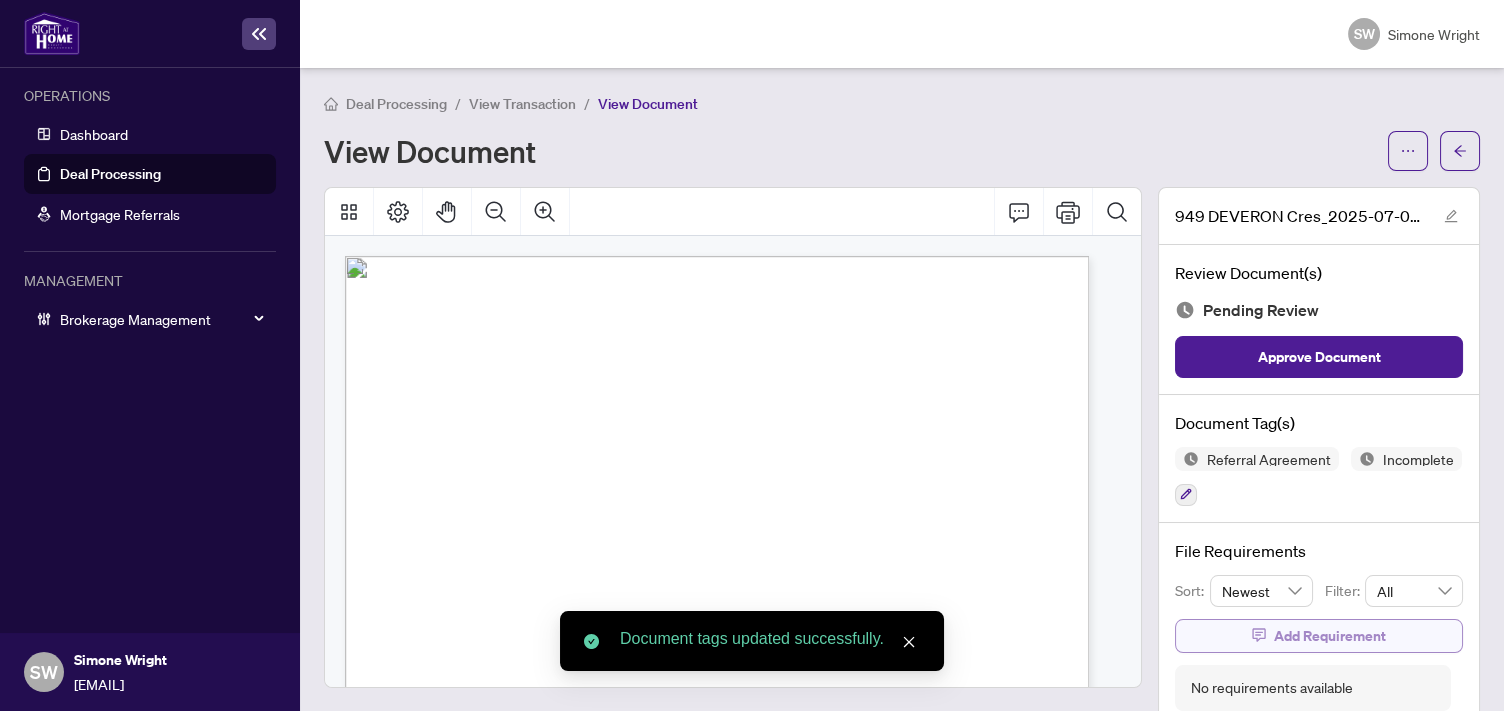 click on "Add Requirement" at bounding box center [1330, 636] 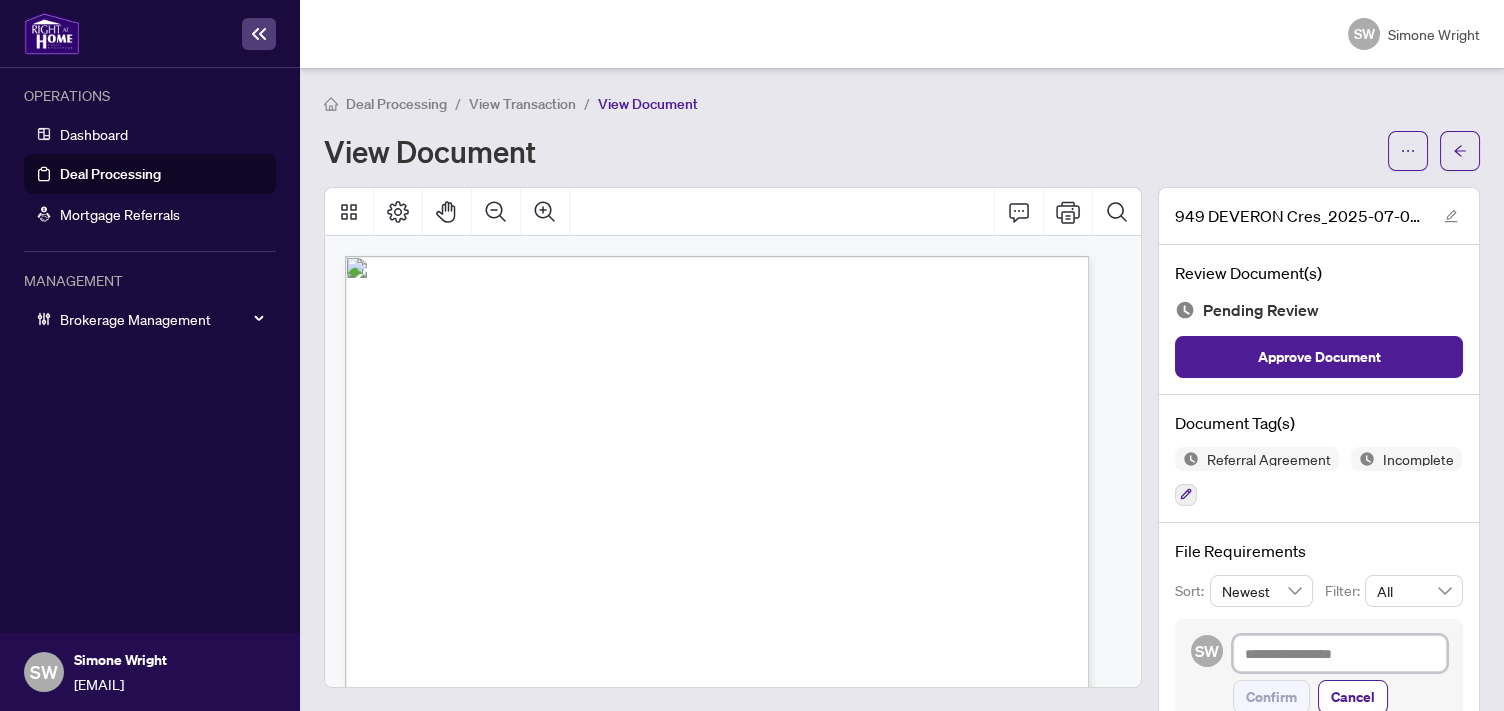 click at bounding box center [1340, 654] 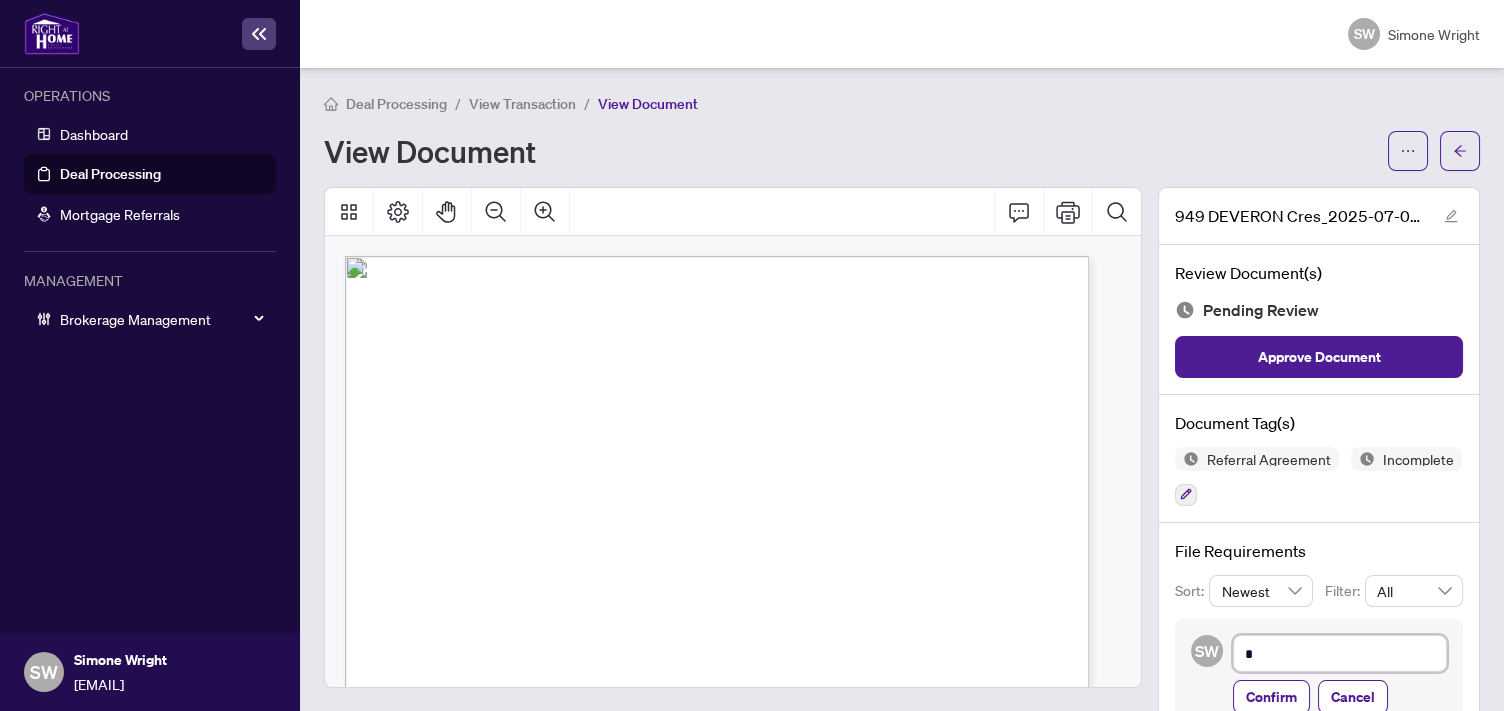 type on "**" 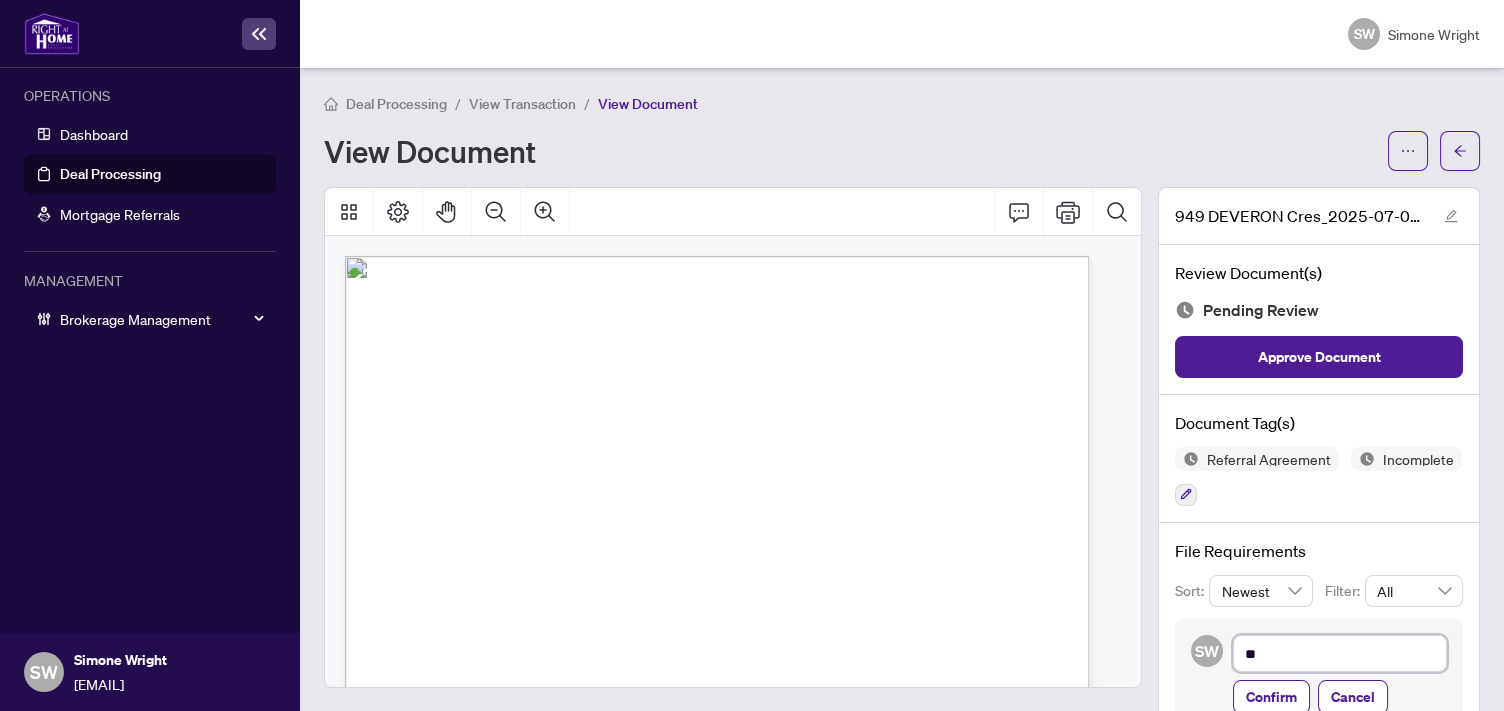 type on "***" 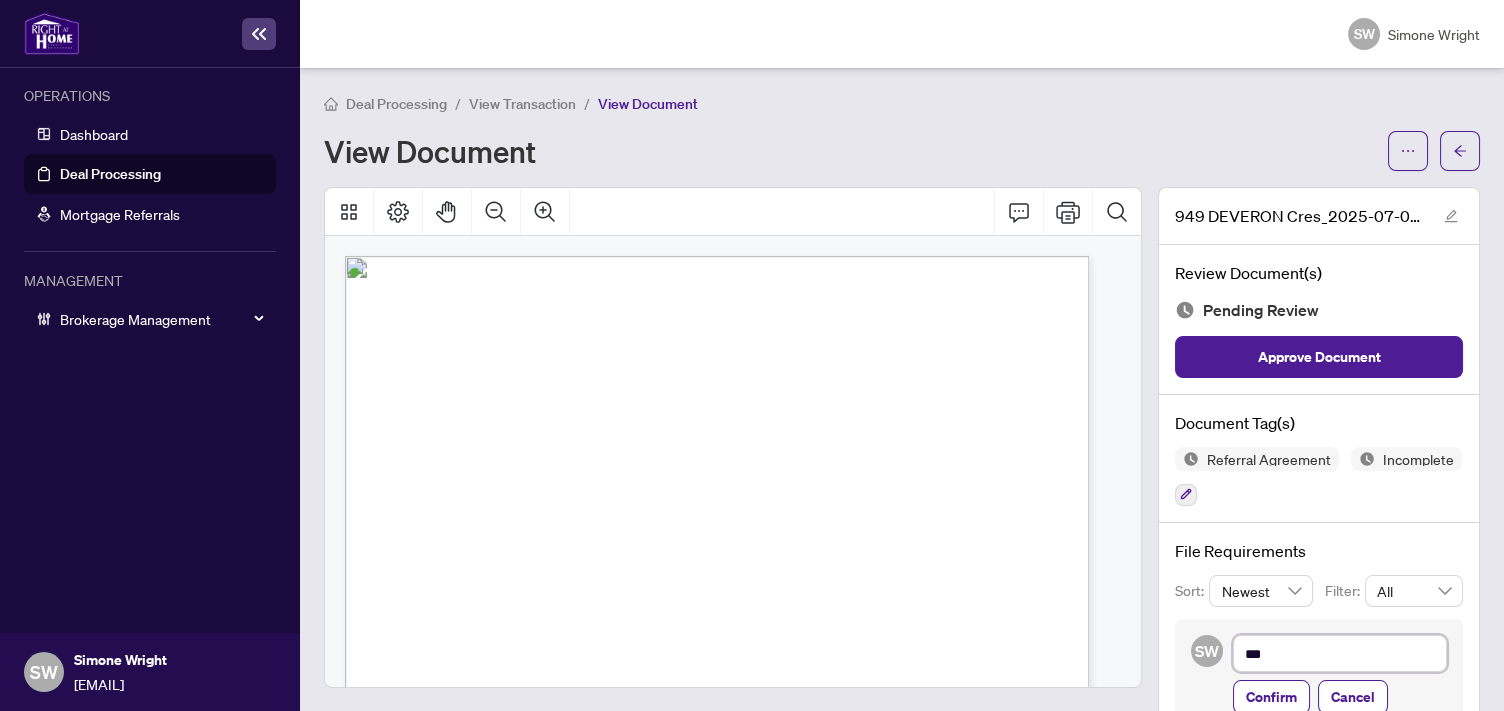type on "****" 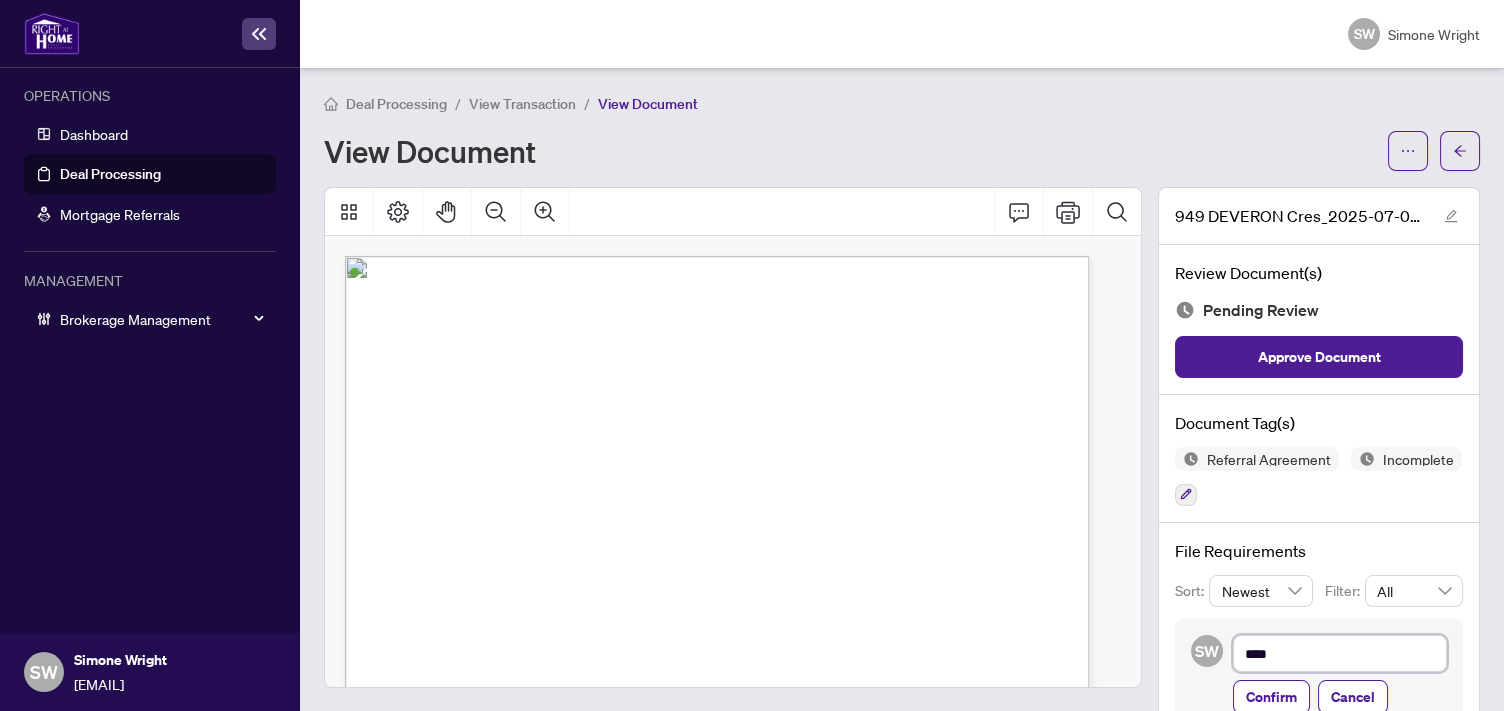 type on "*****" 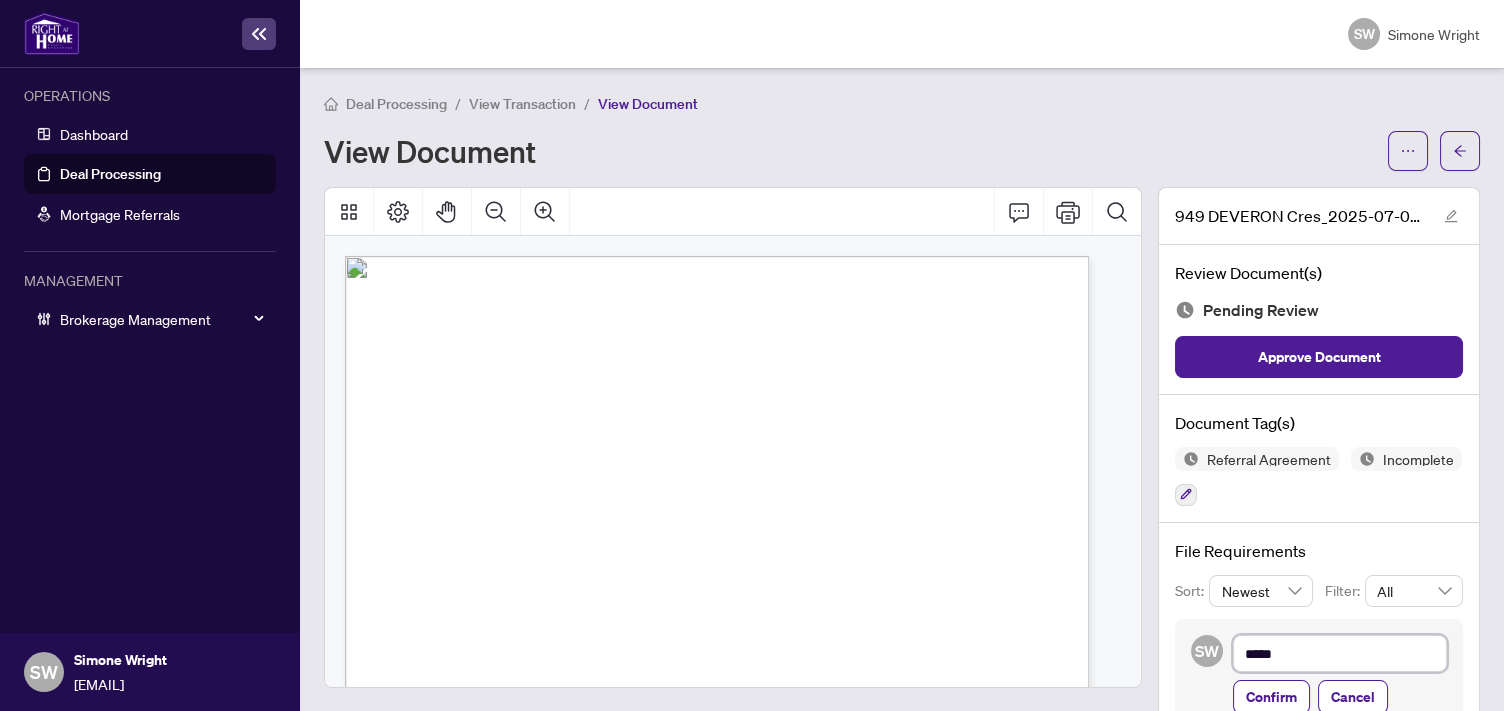 type on "******" 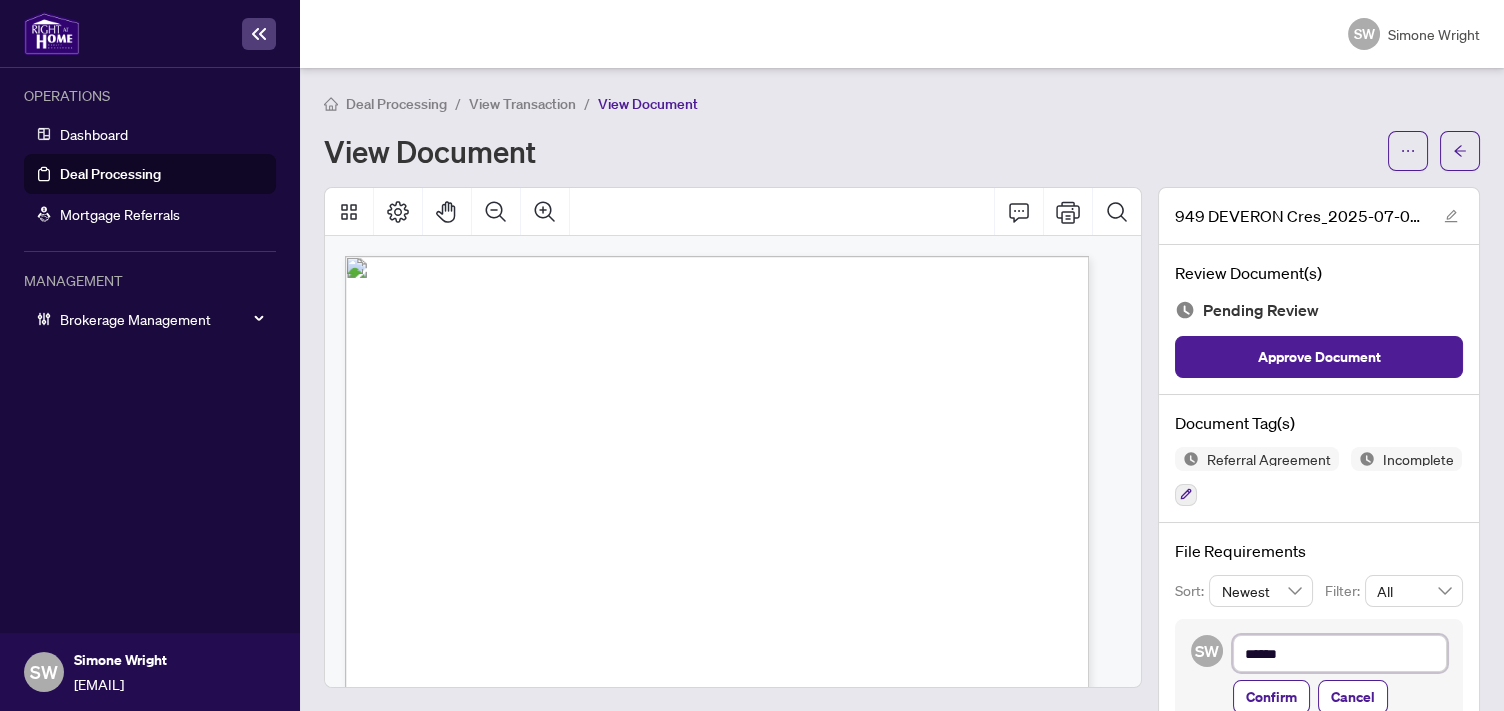 type on "*******" 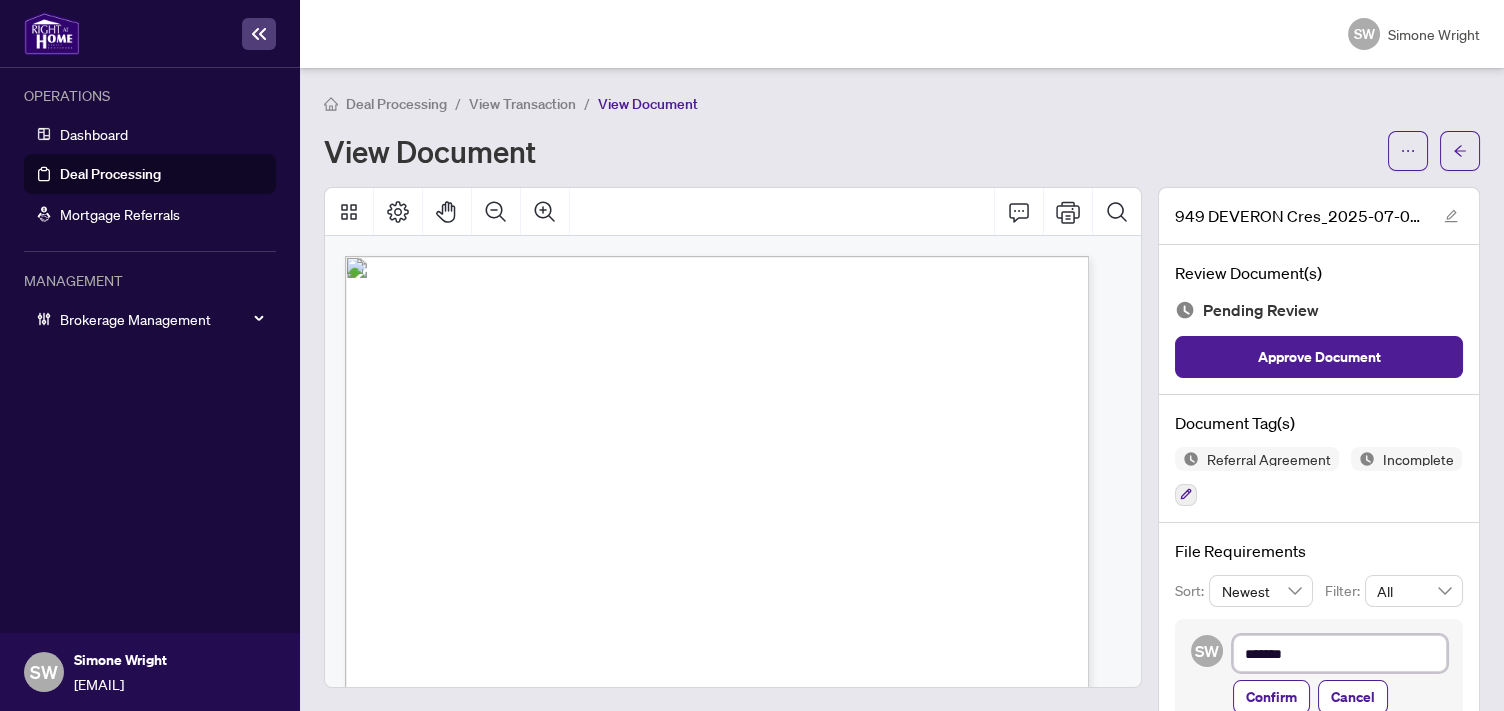 type on "*******" 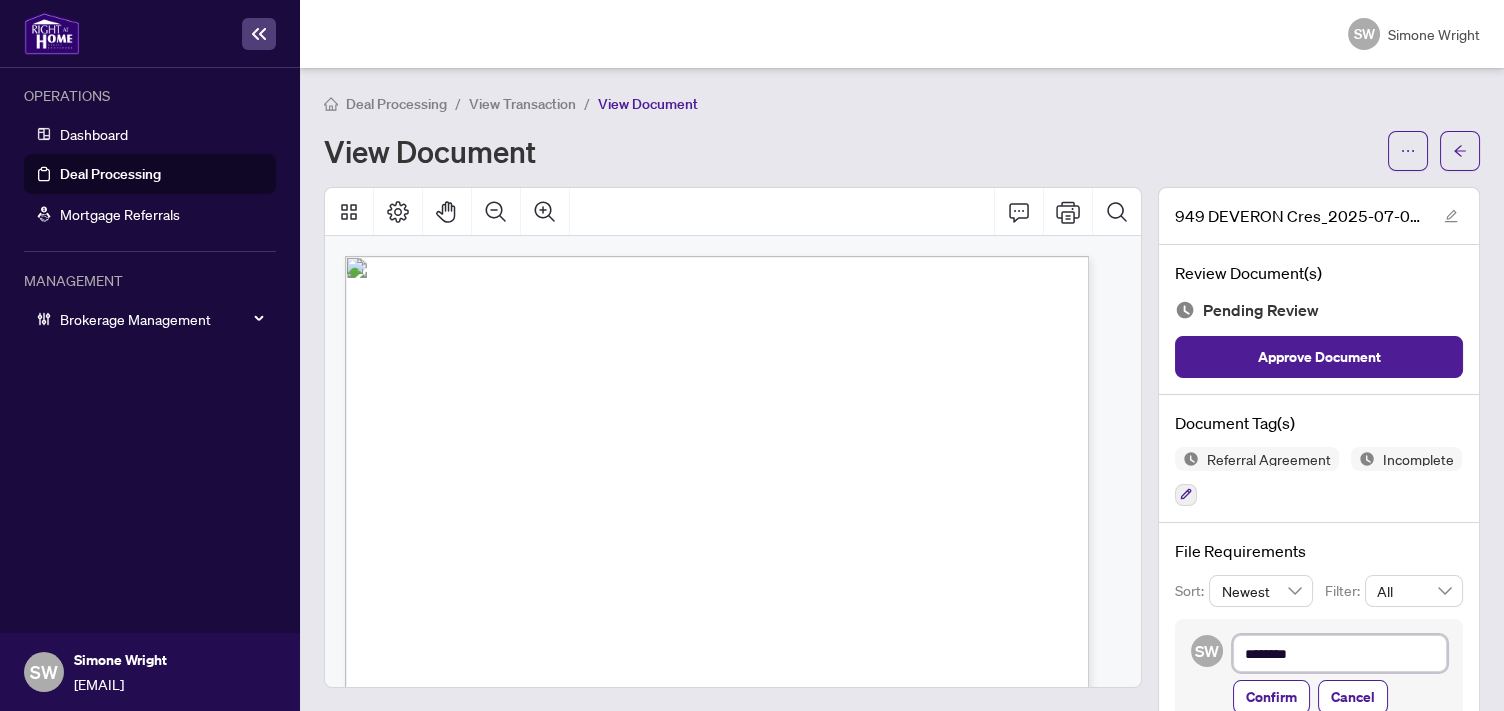 paste on "**********" 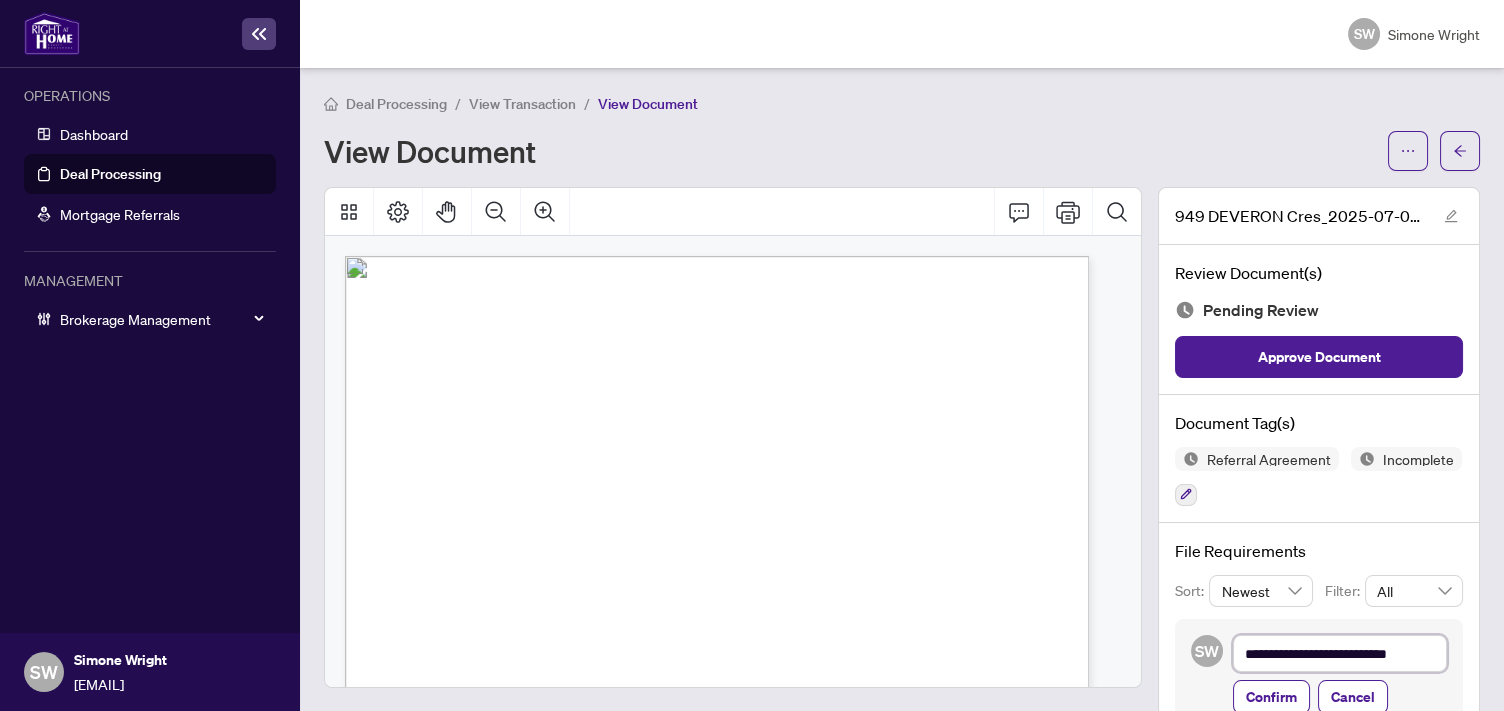 click on "**********" at bounding box center (1340, 654) 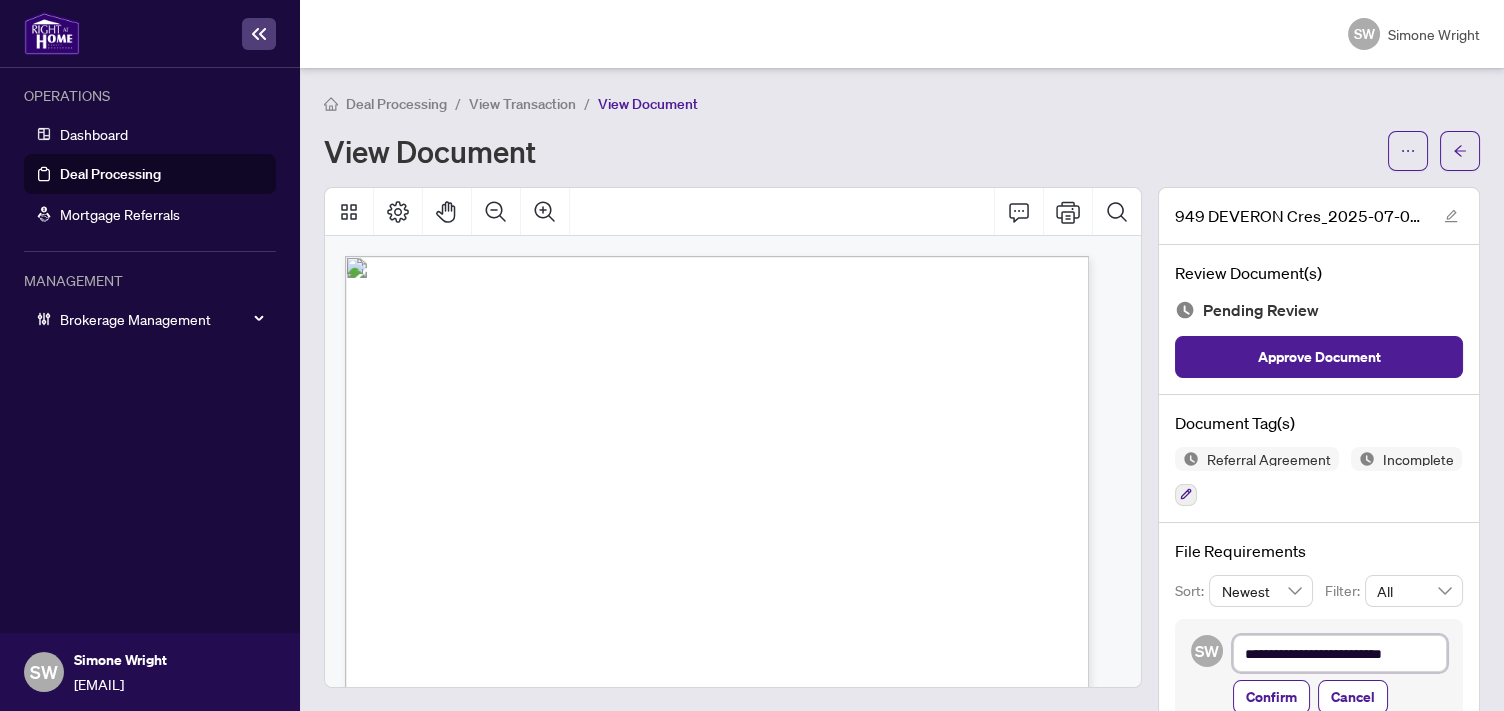 click on "**********" at bounding box center [1340, 654] 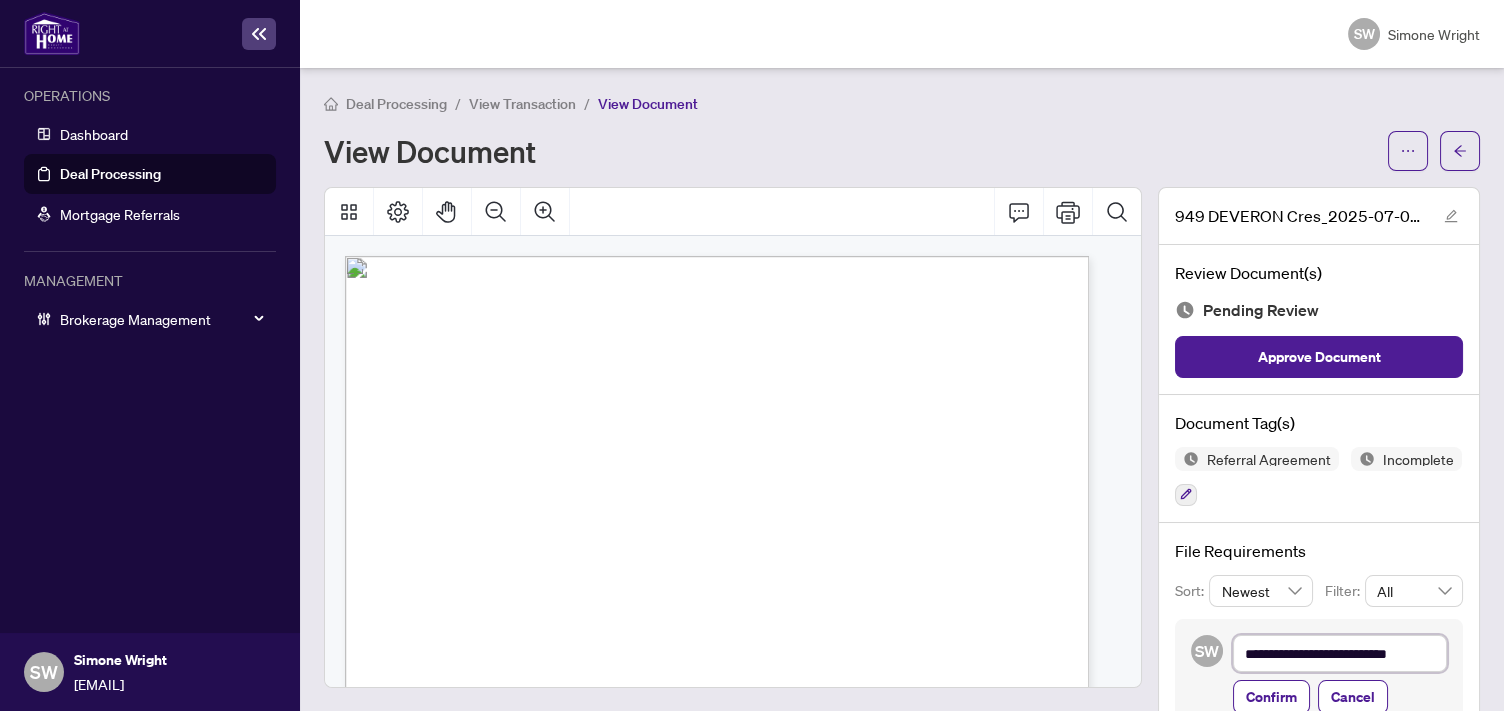 type on "**********" 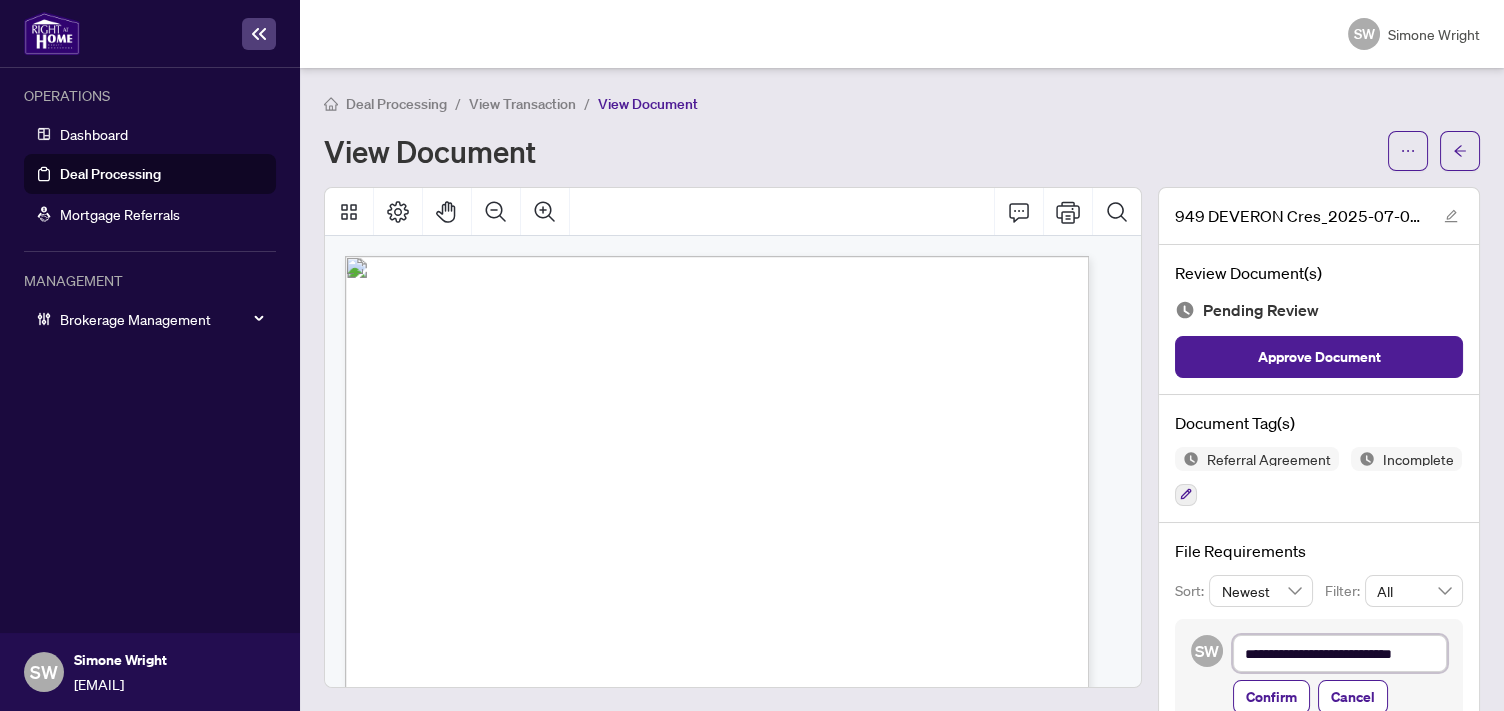 type on "**********" 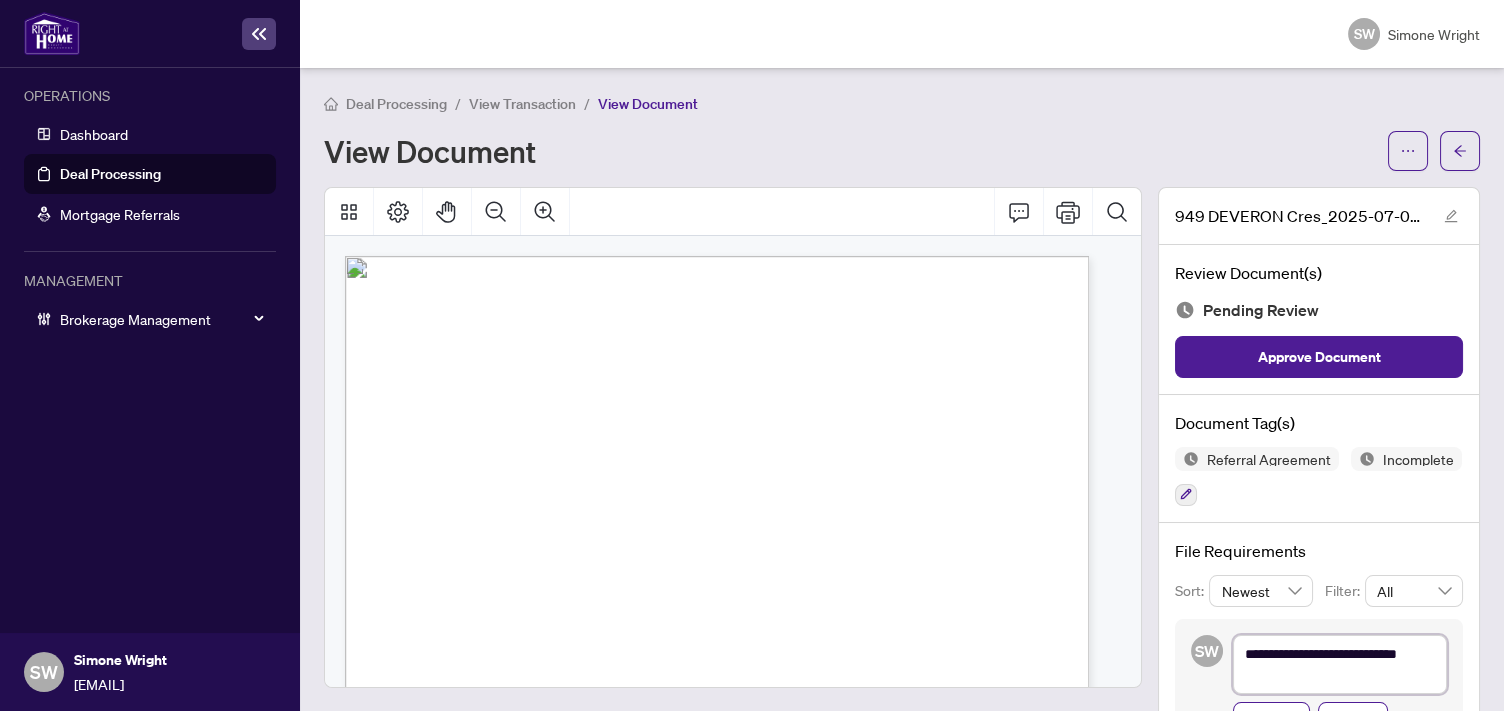 type on "**********" 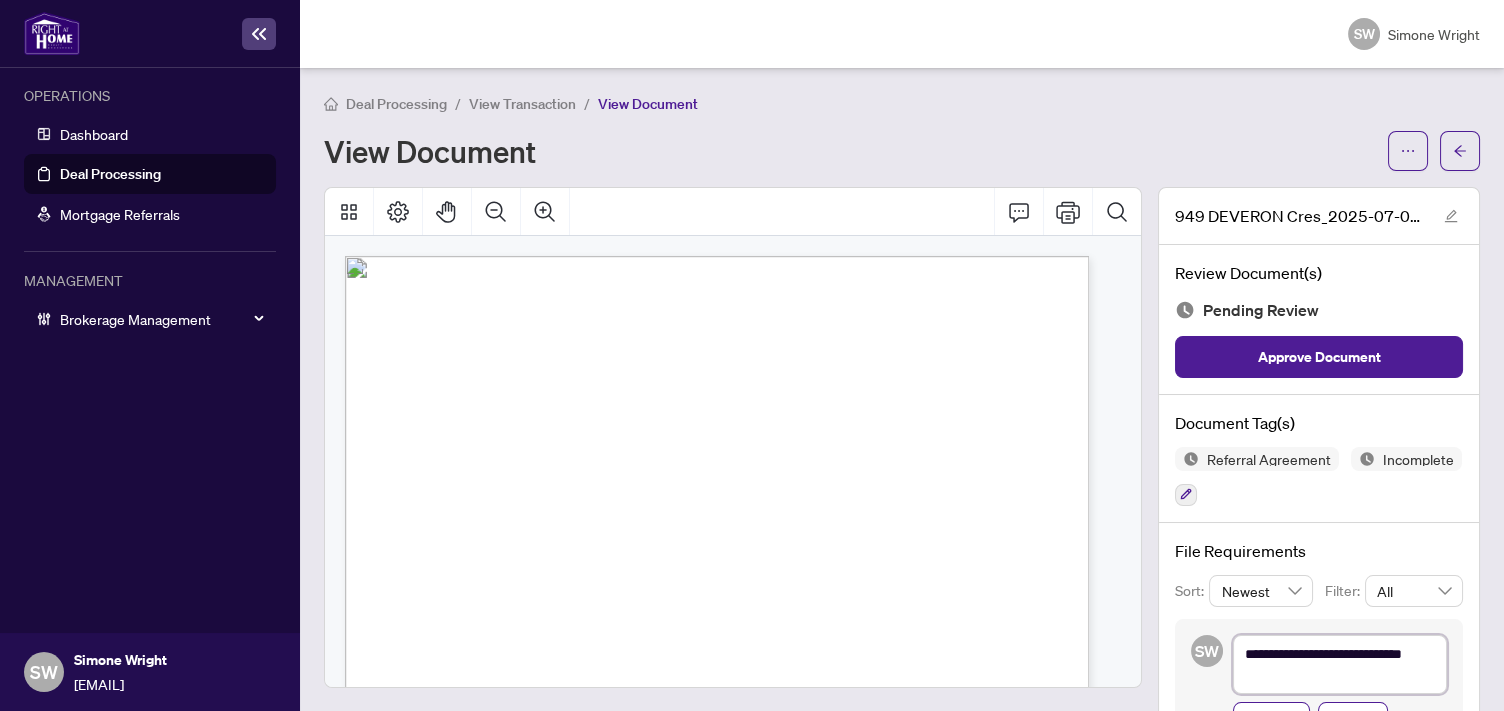 type on "**********" 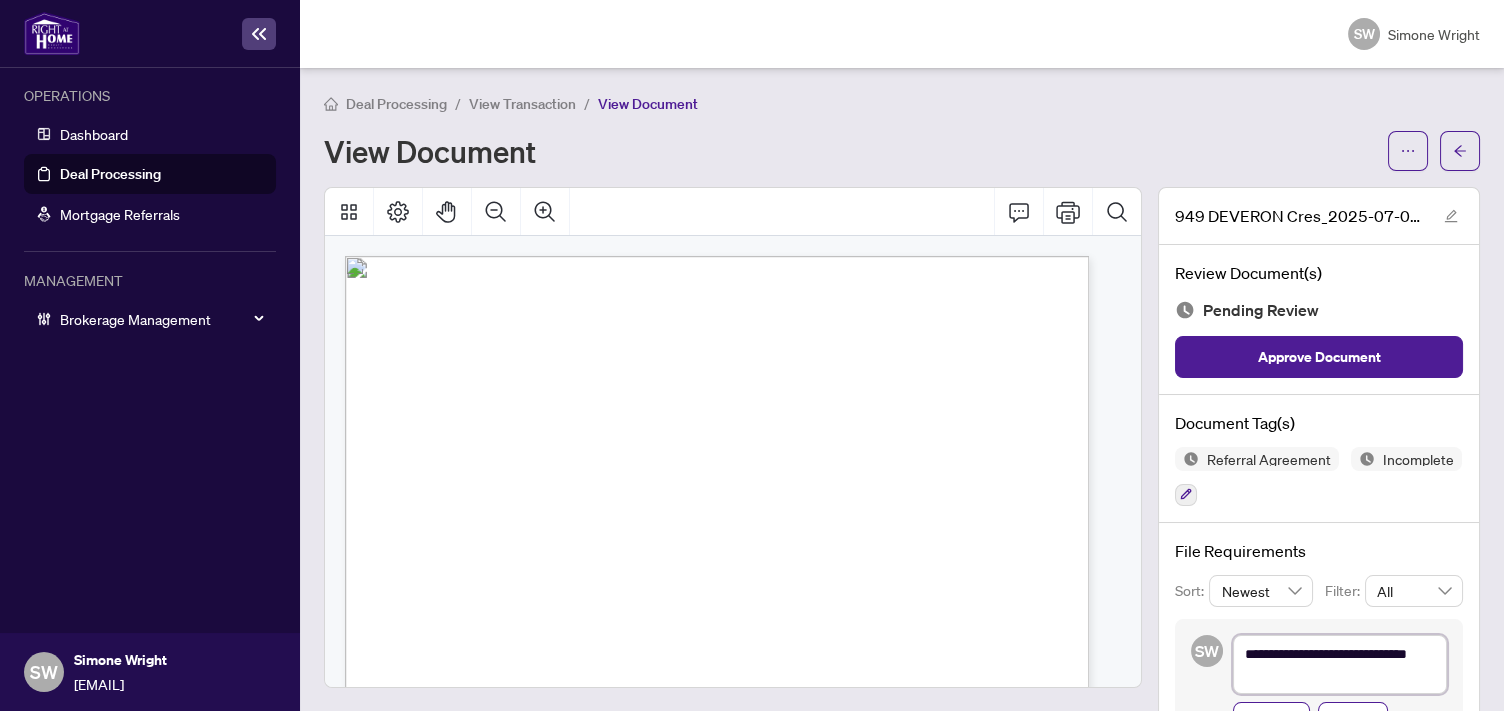 type on "**********" 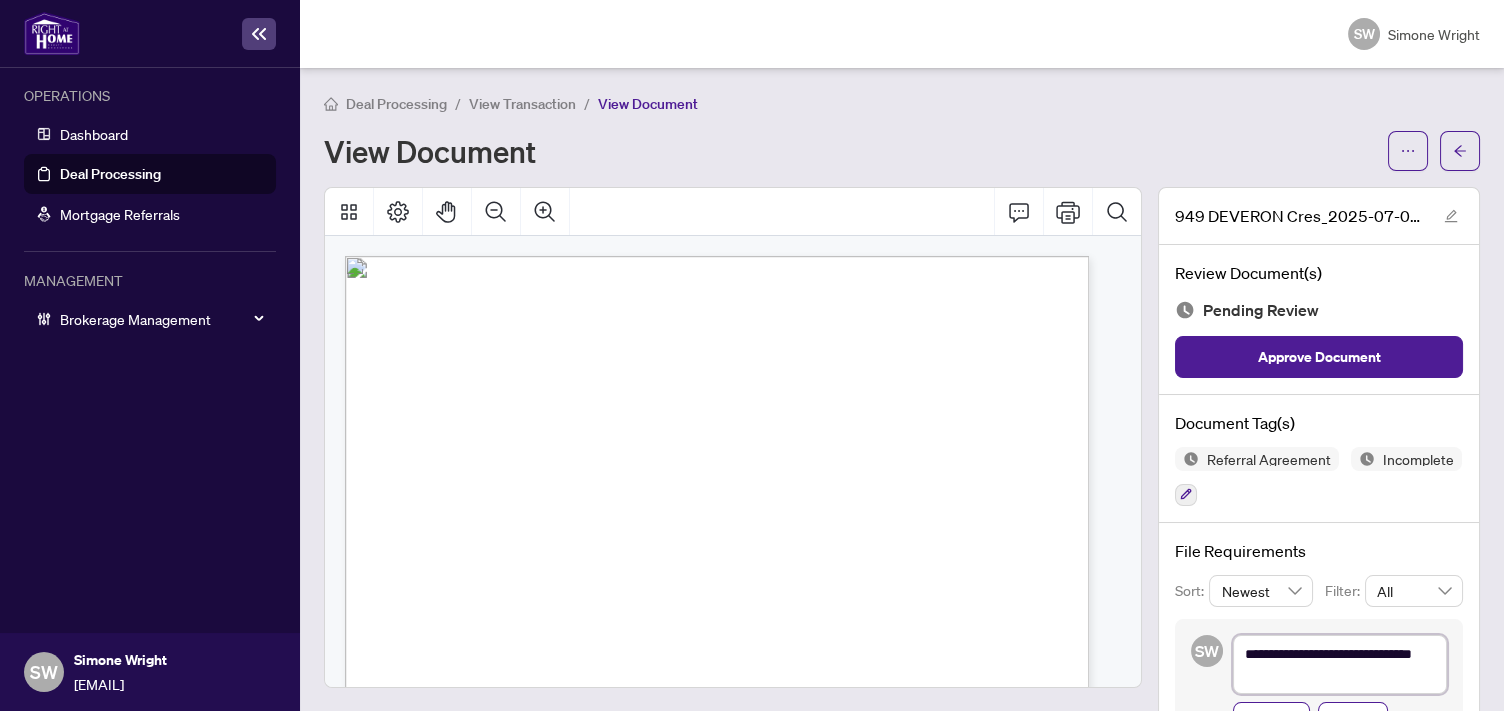 type on "**********" 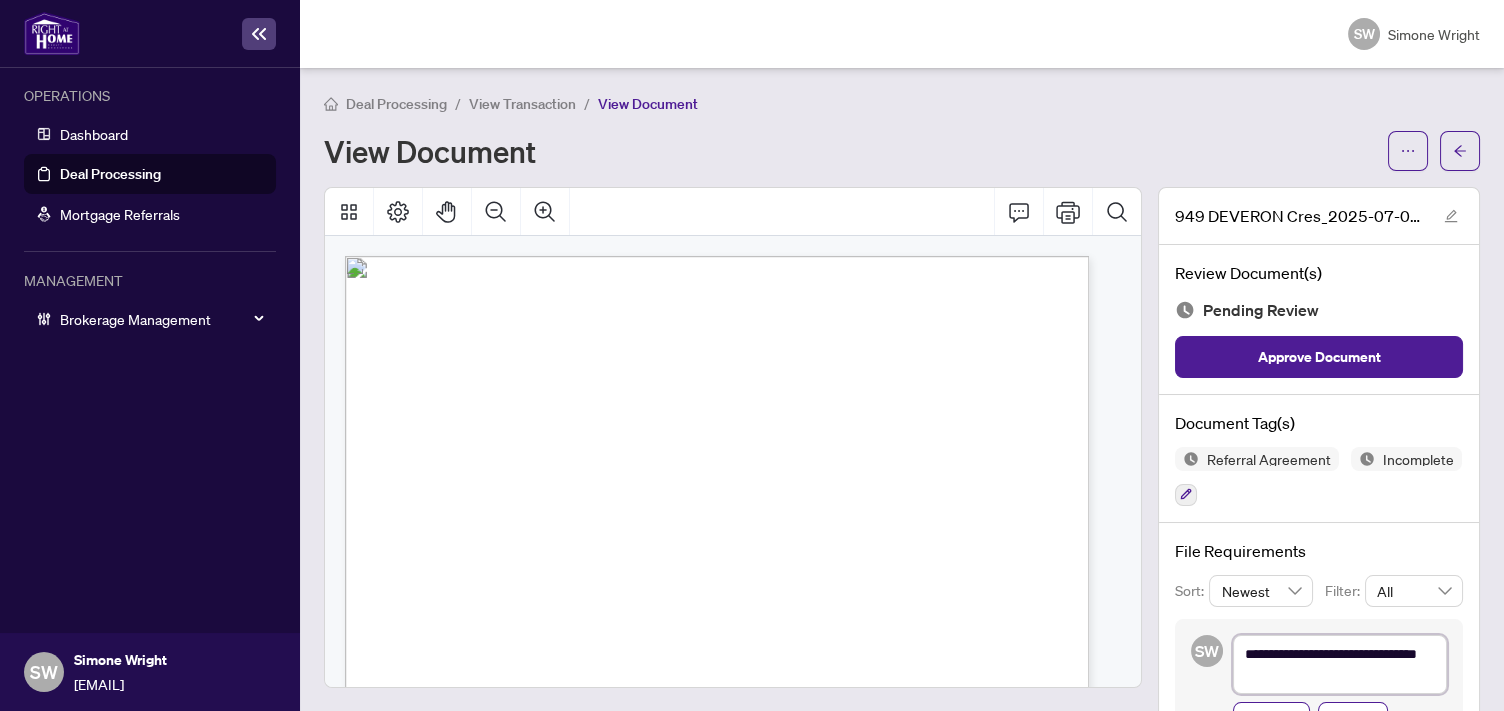 type on "**********" 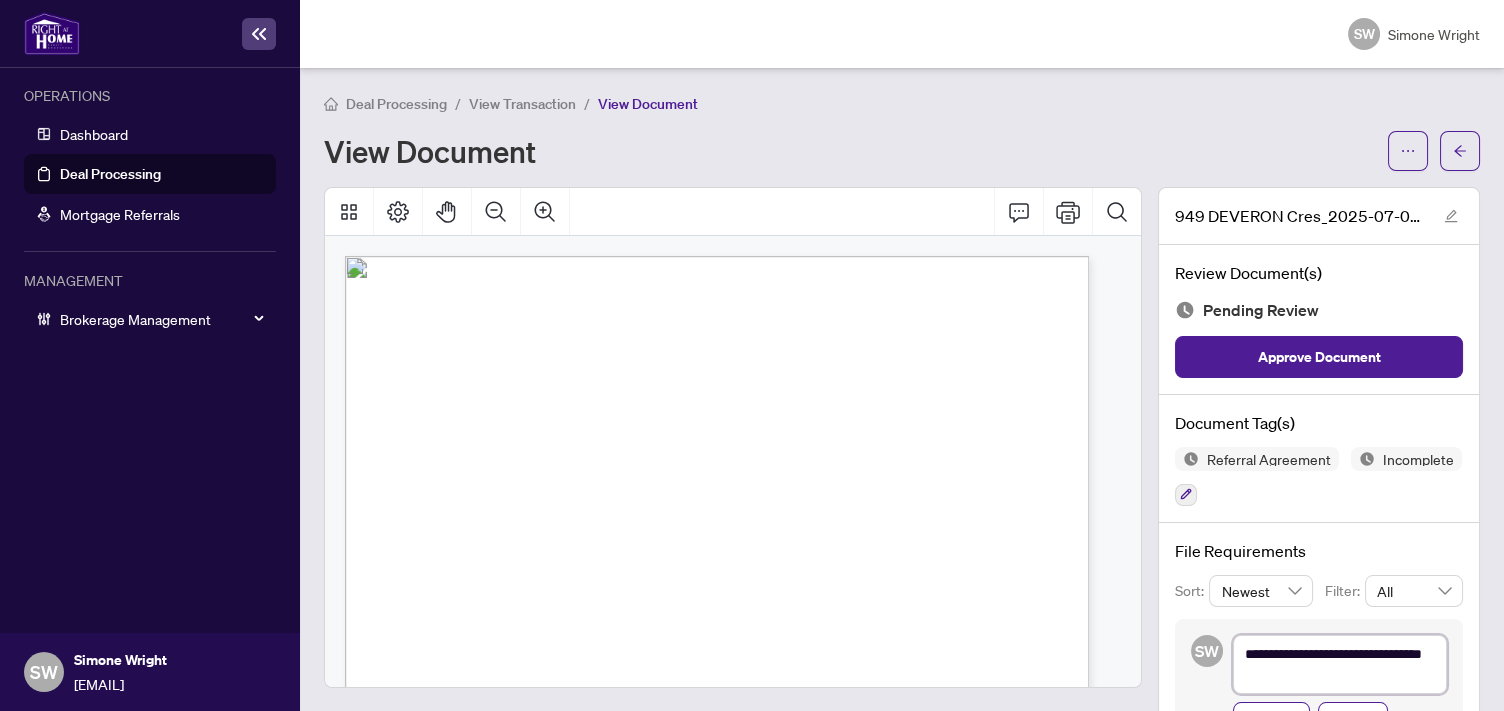 type on "**********" 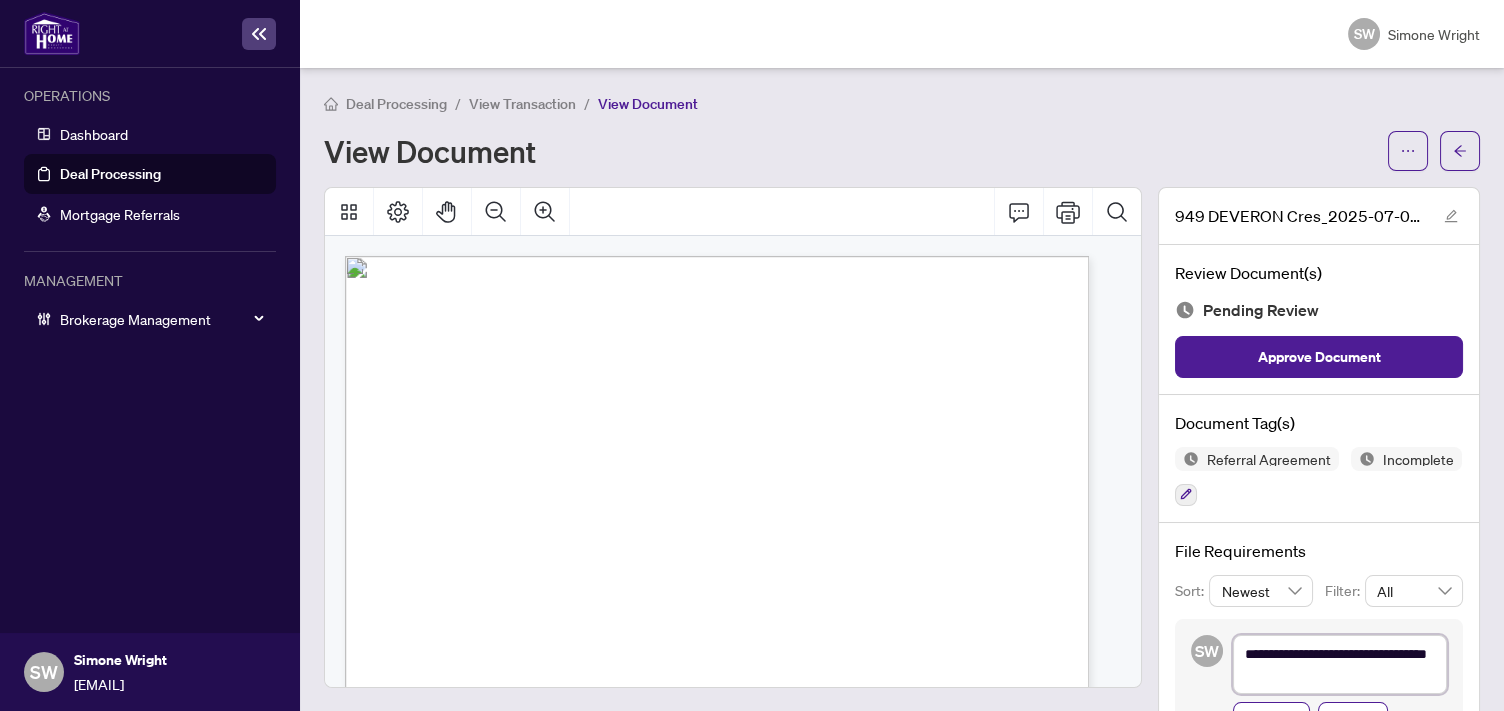 type on "**********" 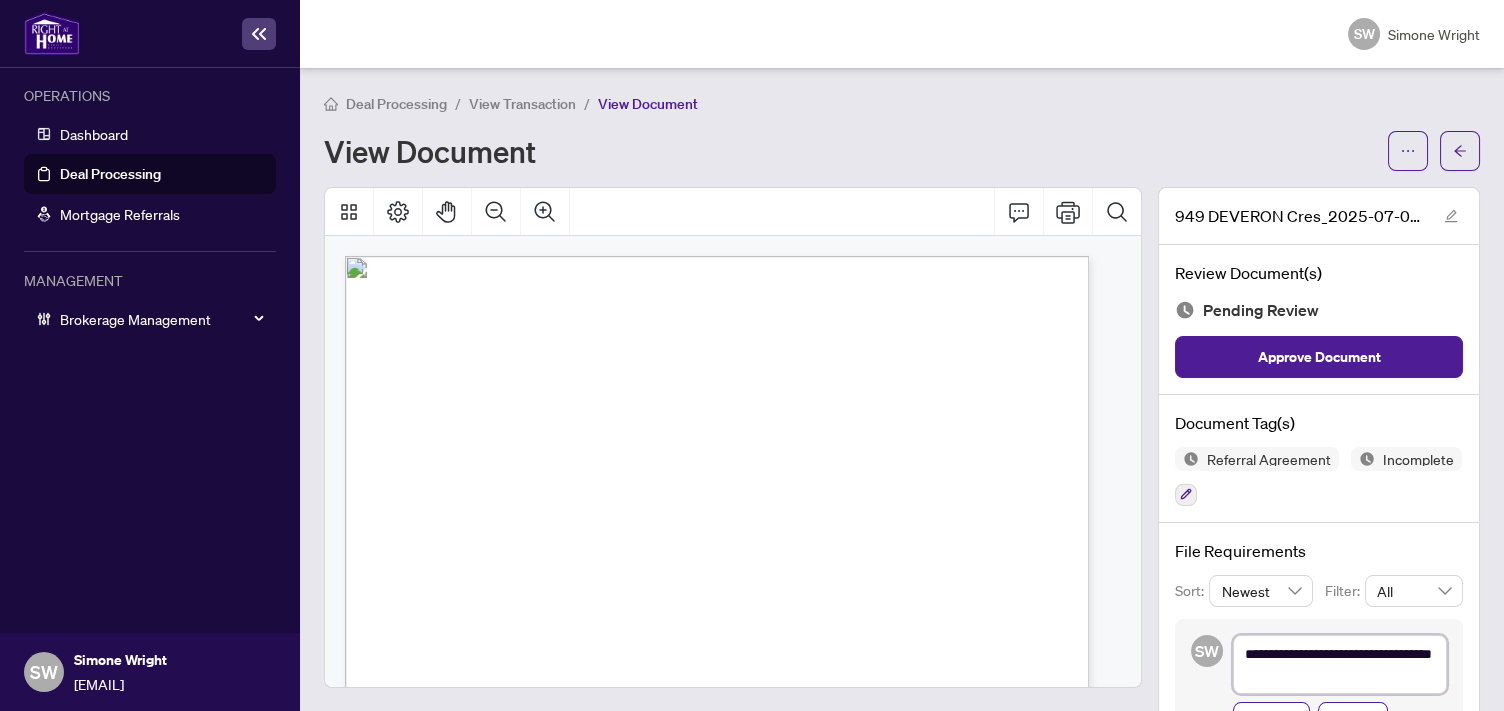 type on "**********" 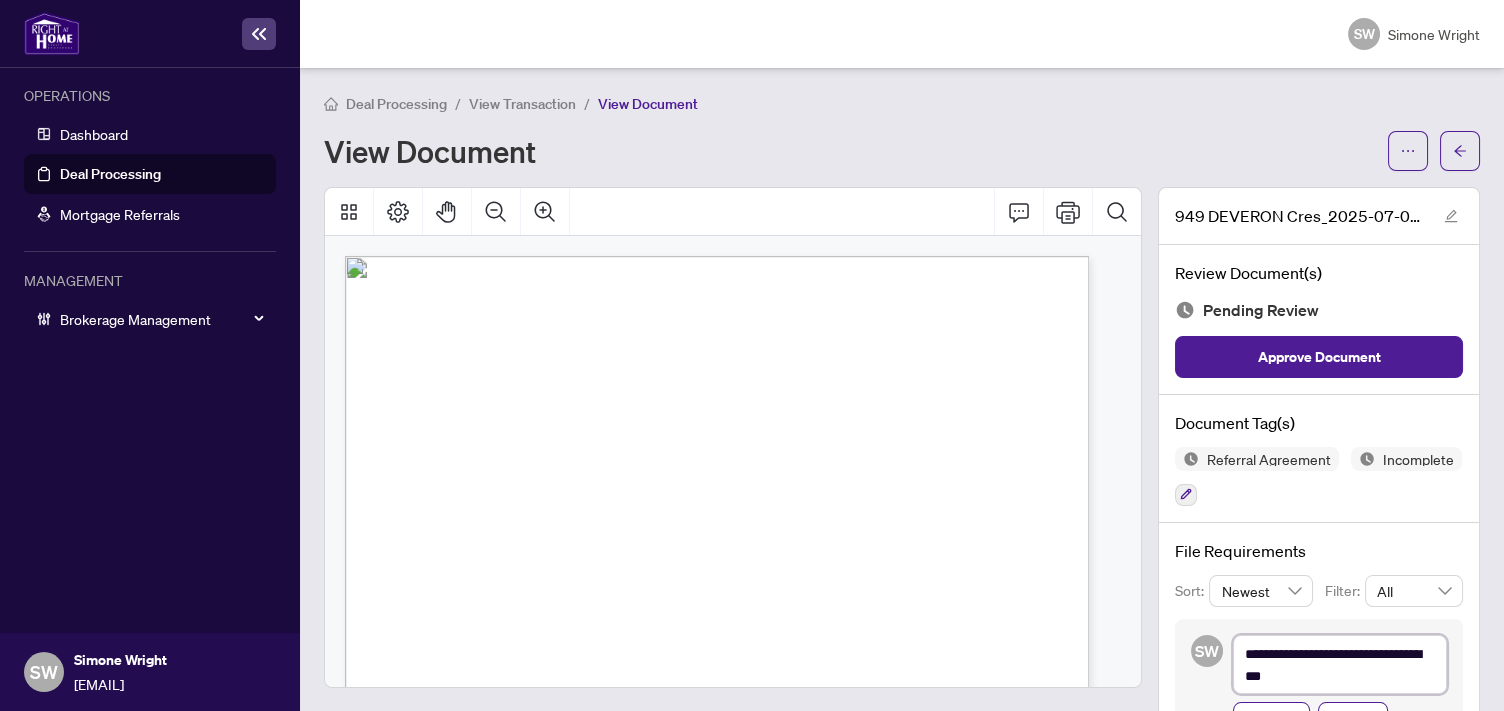 type on "**********" 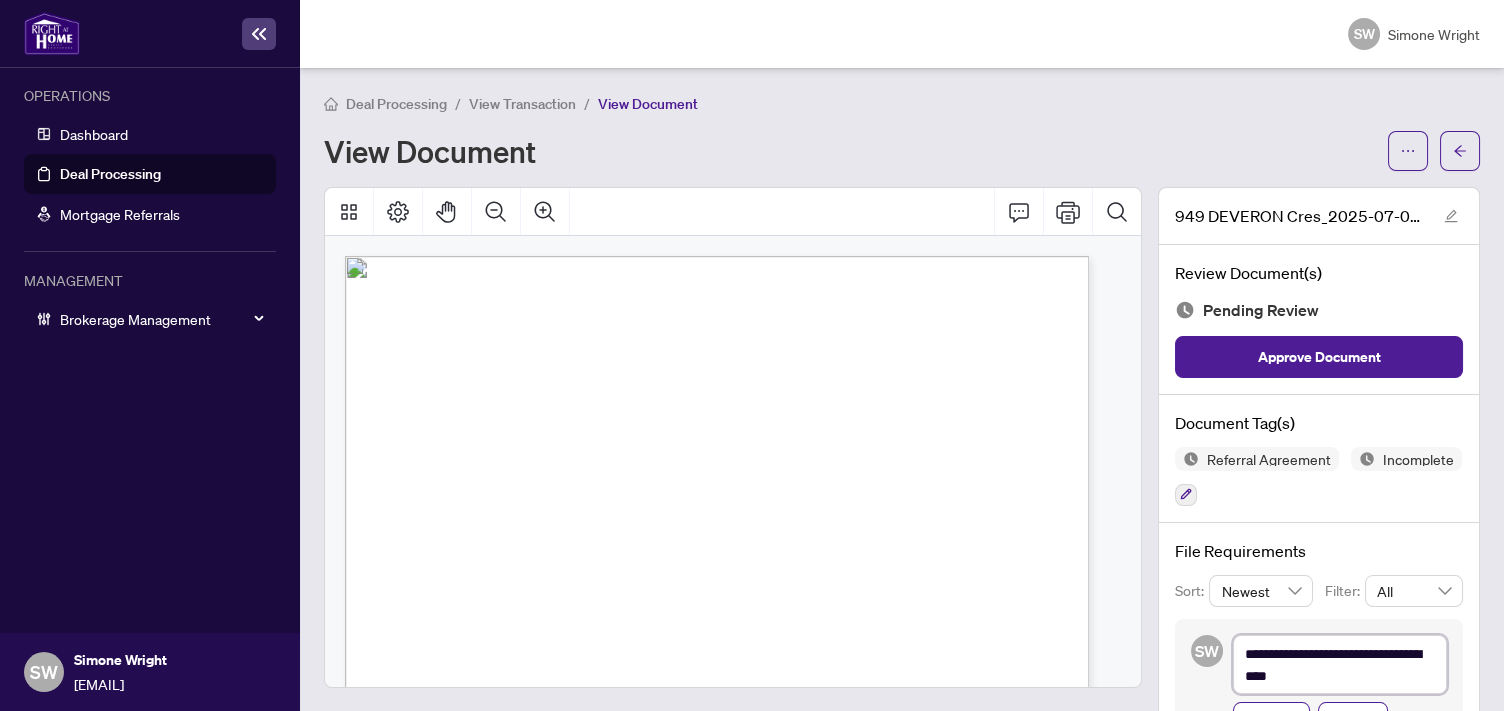 type on "**********" 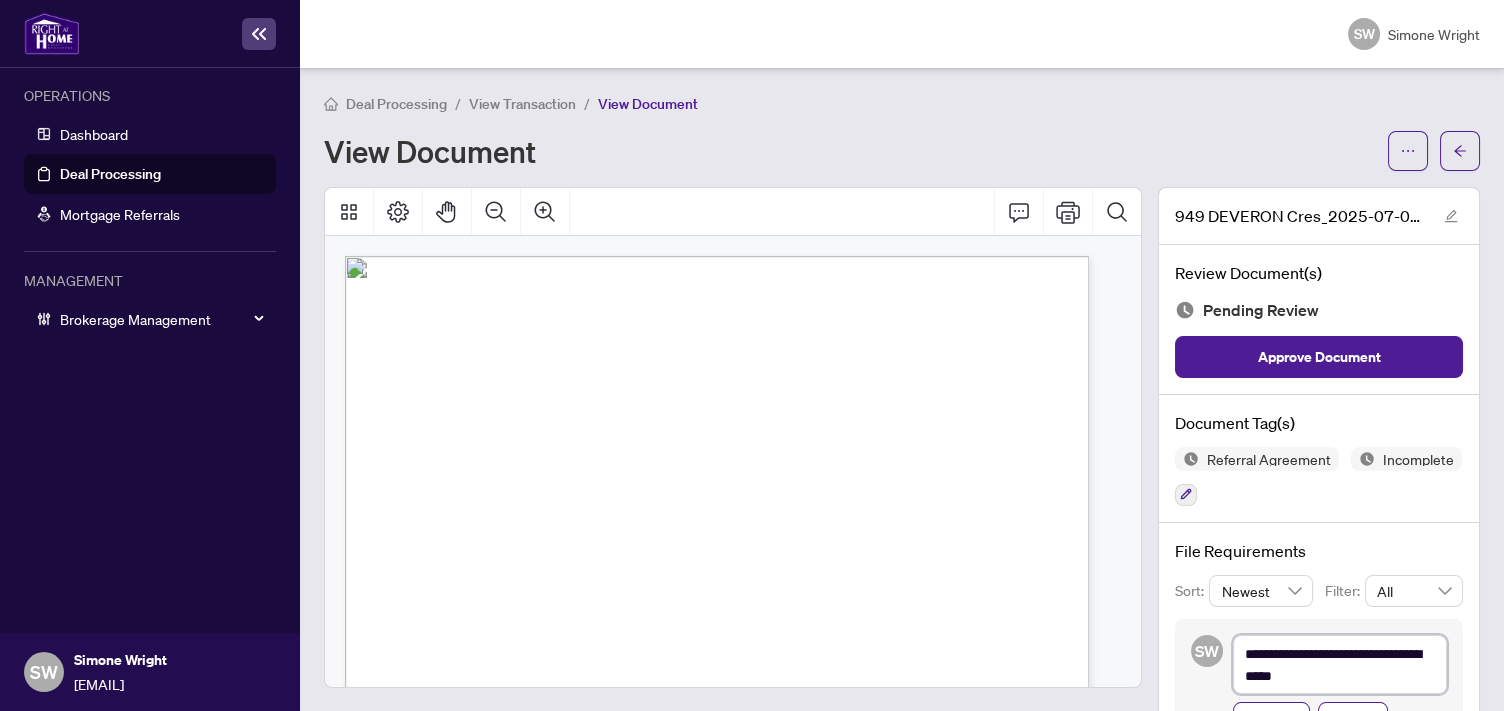 type on "**********" 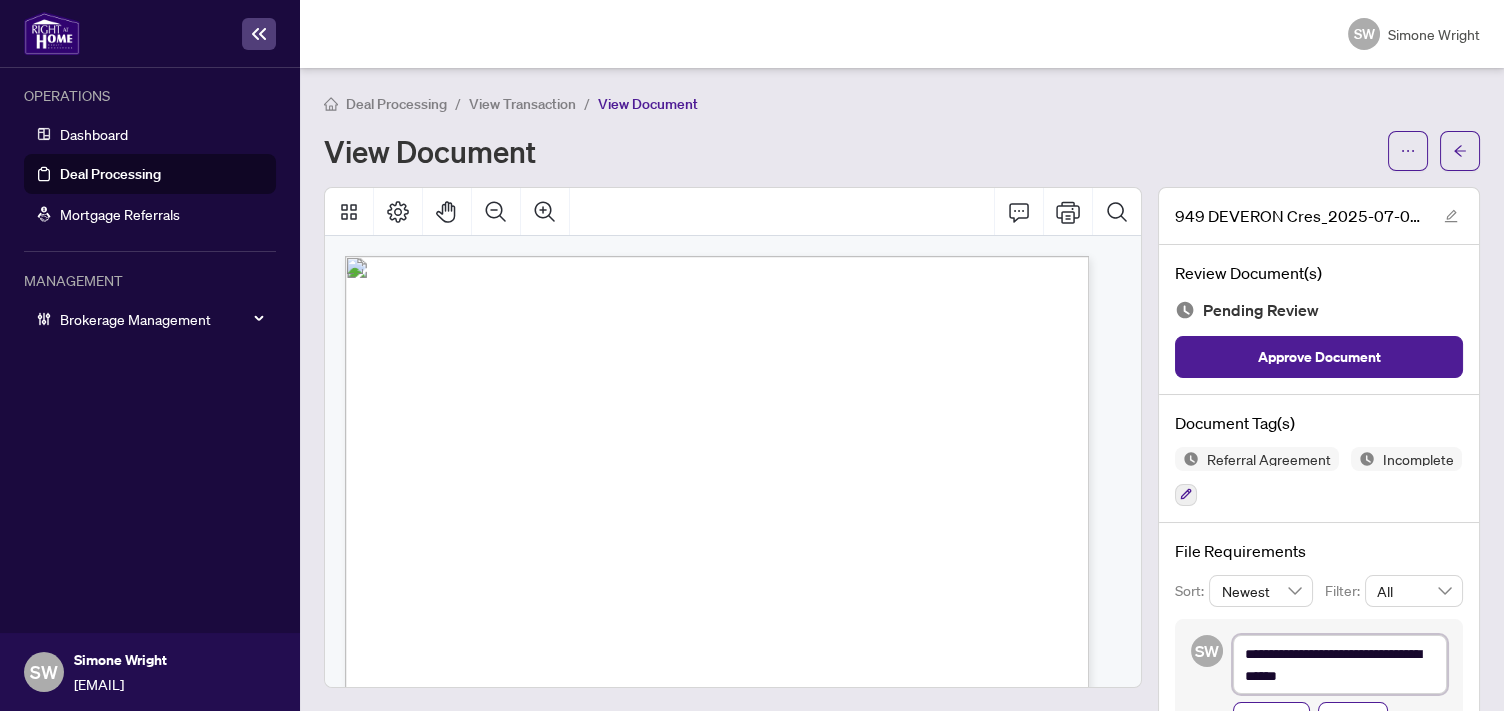 type on "**********" 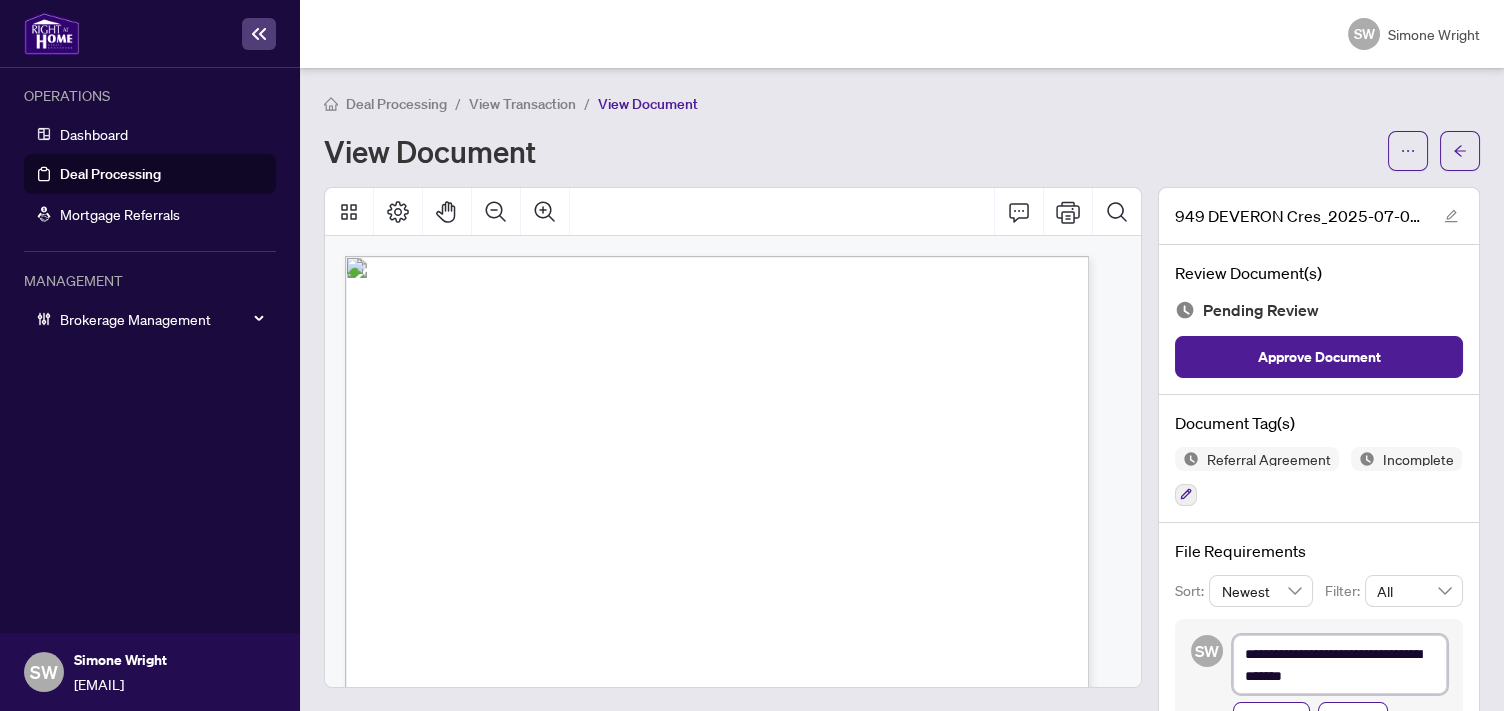 type on "**********" 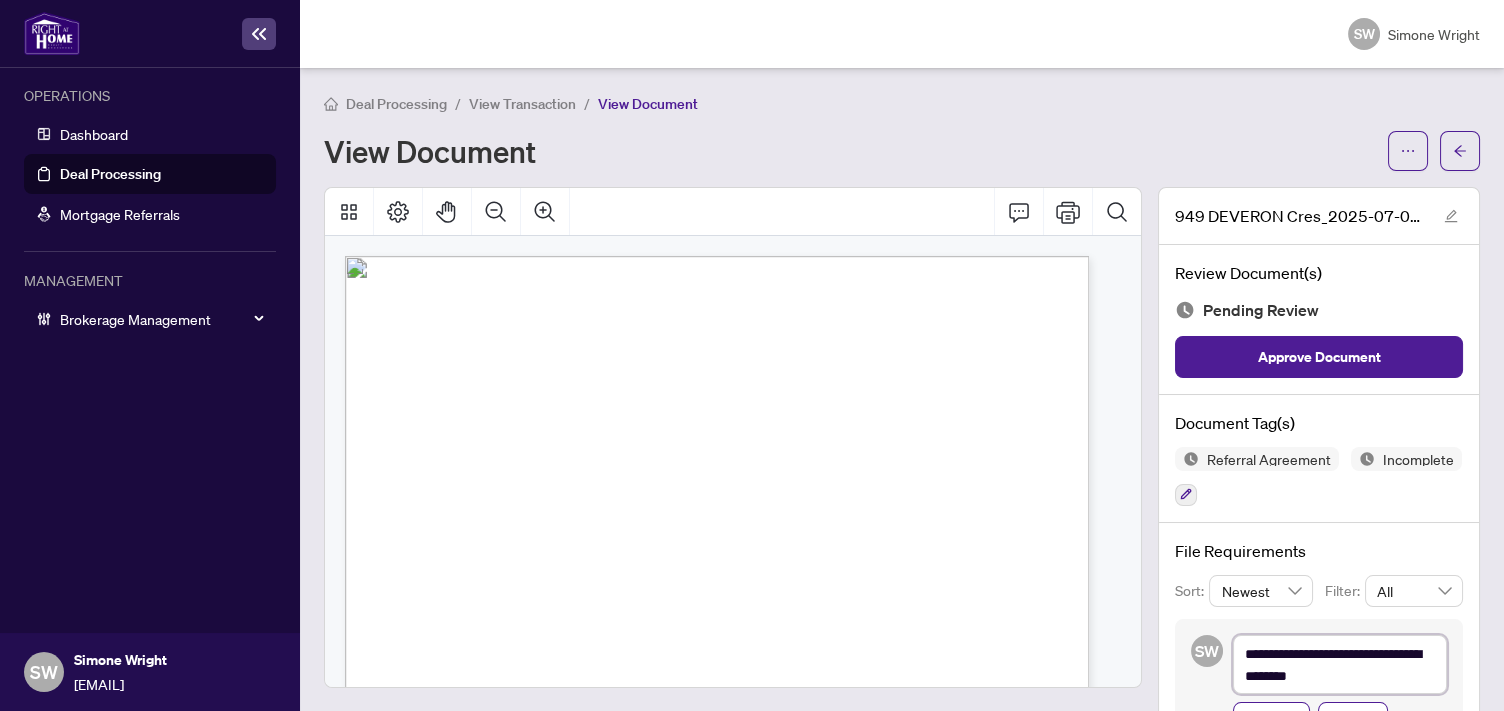 type on "**********" 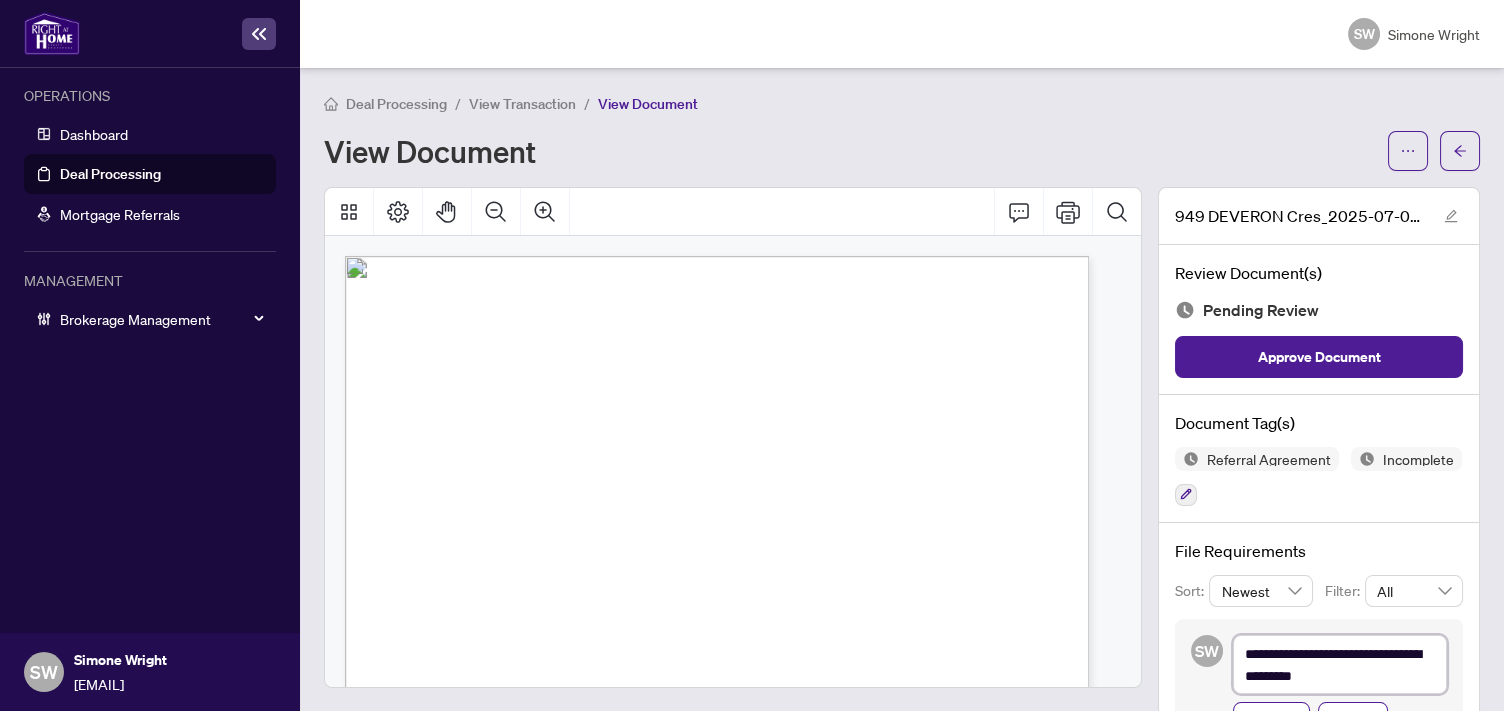 type on "**********" 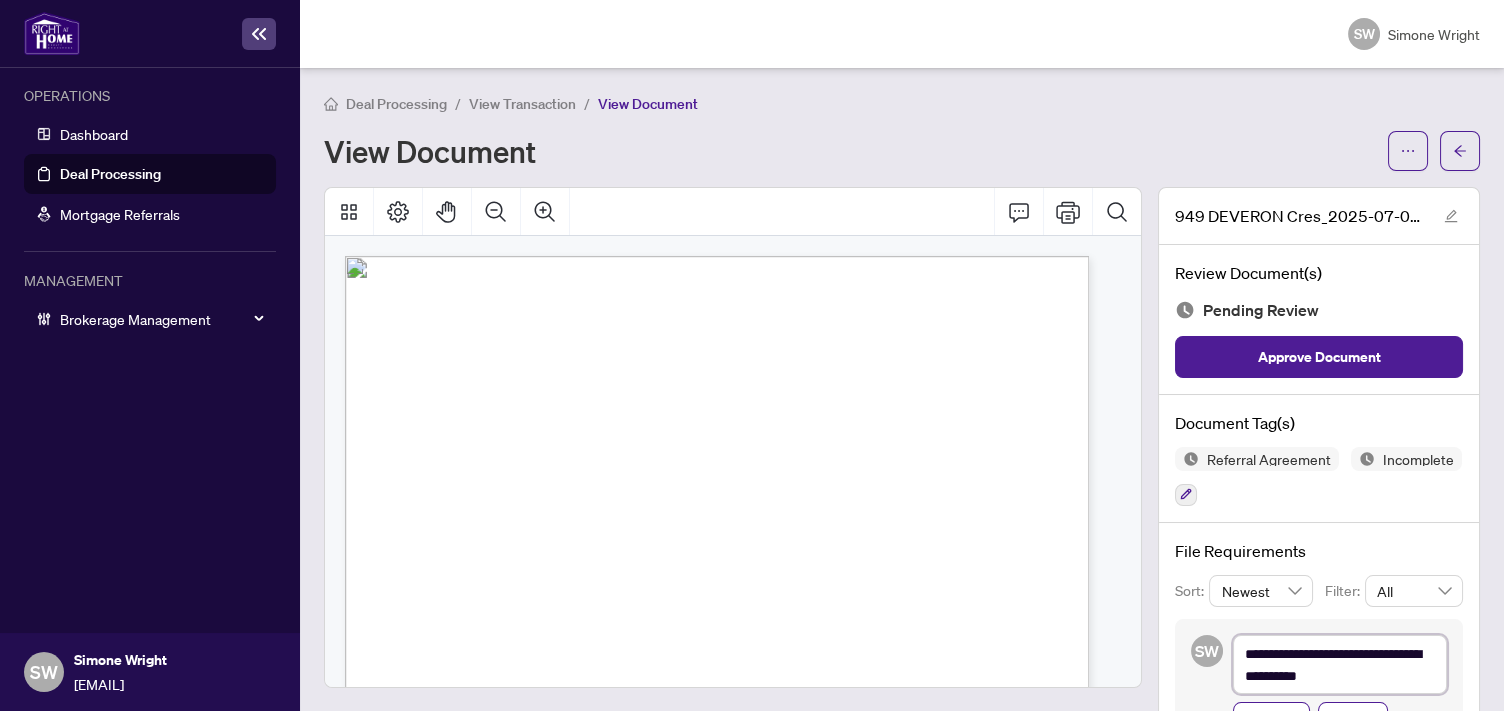 type on "**********" 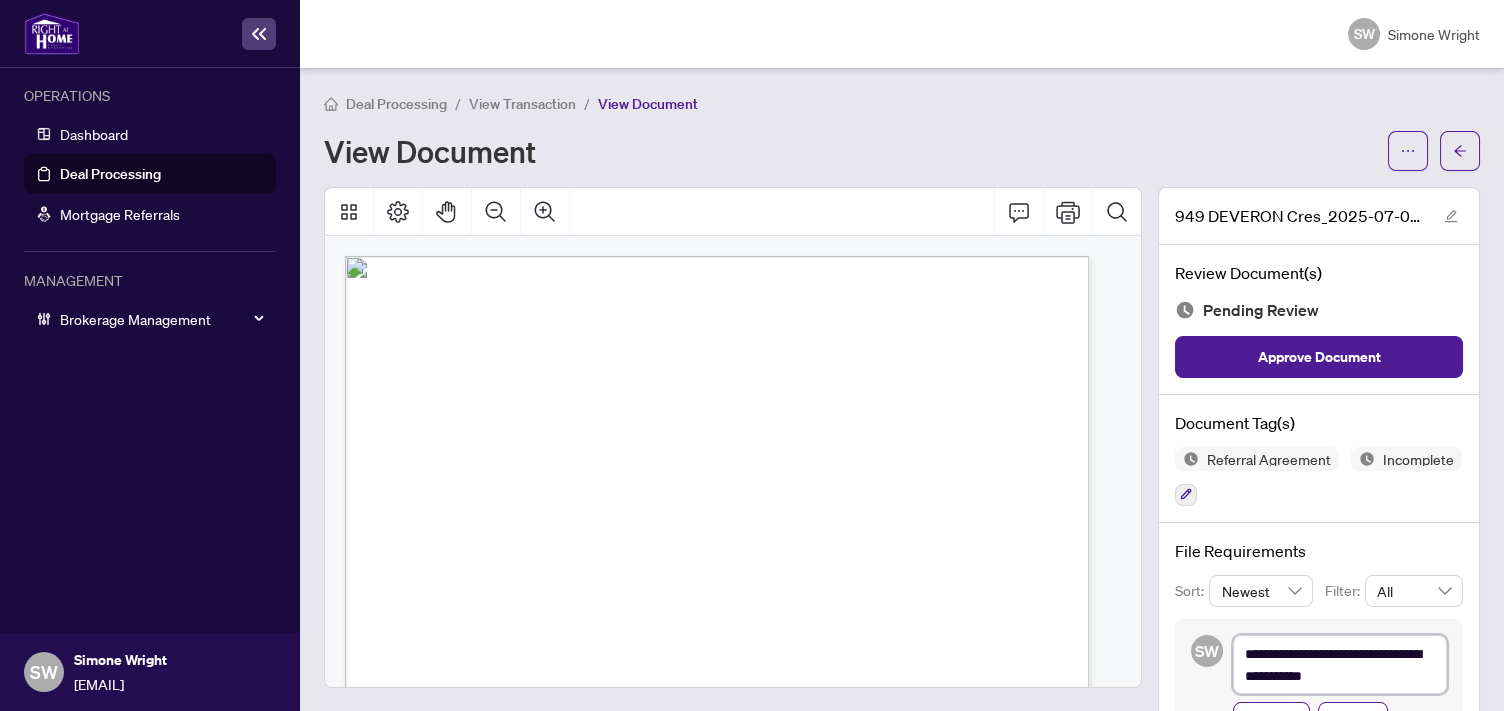 type on "**********" 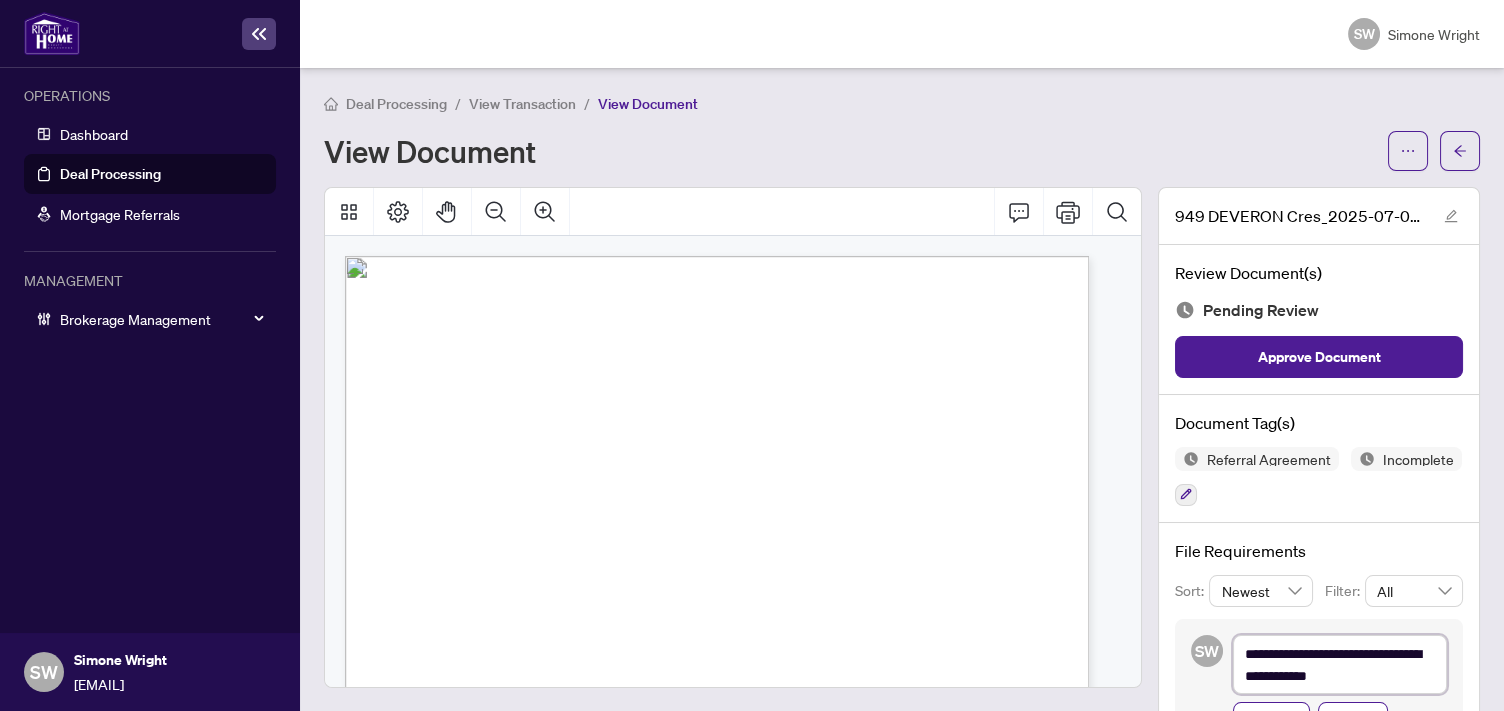 type on "**********" 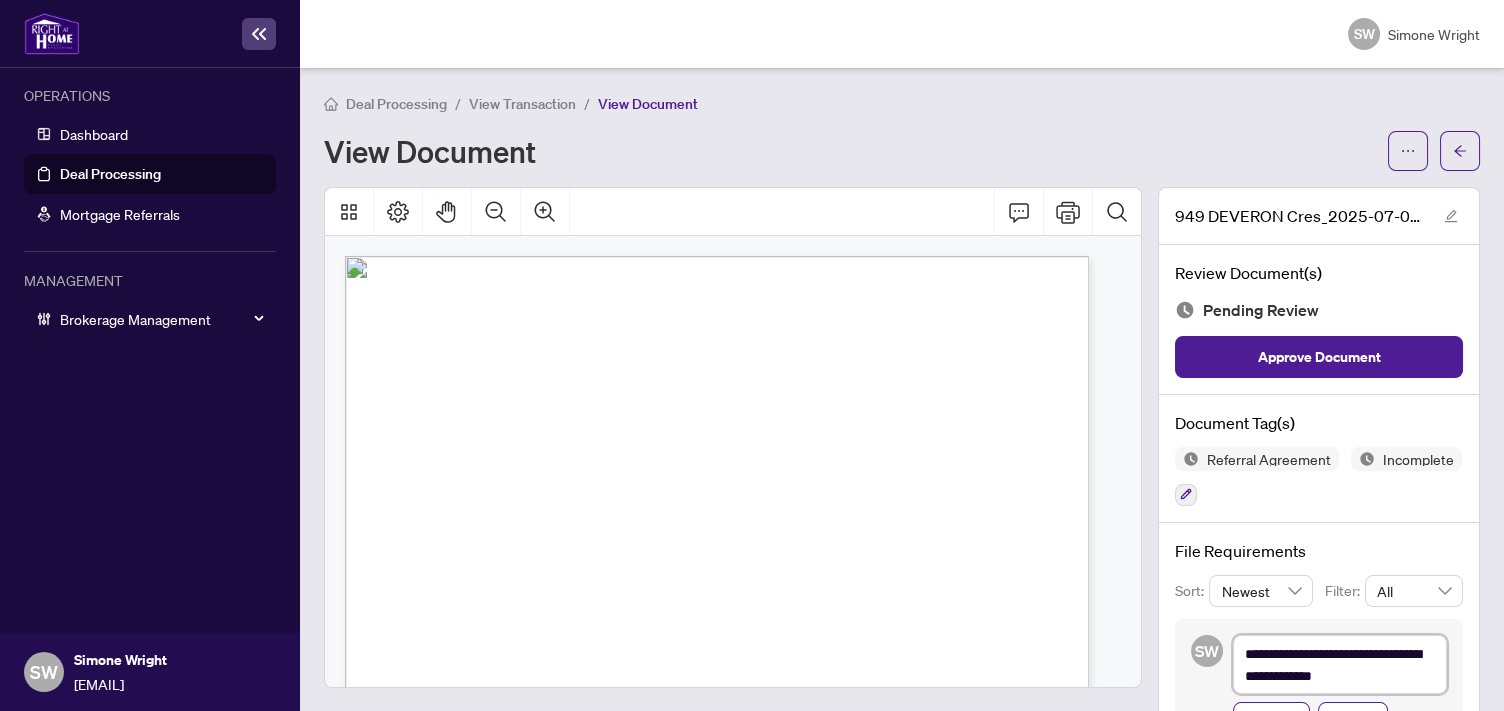 type on "**********" 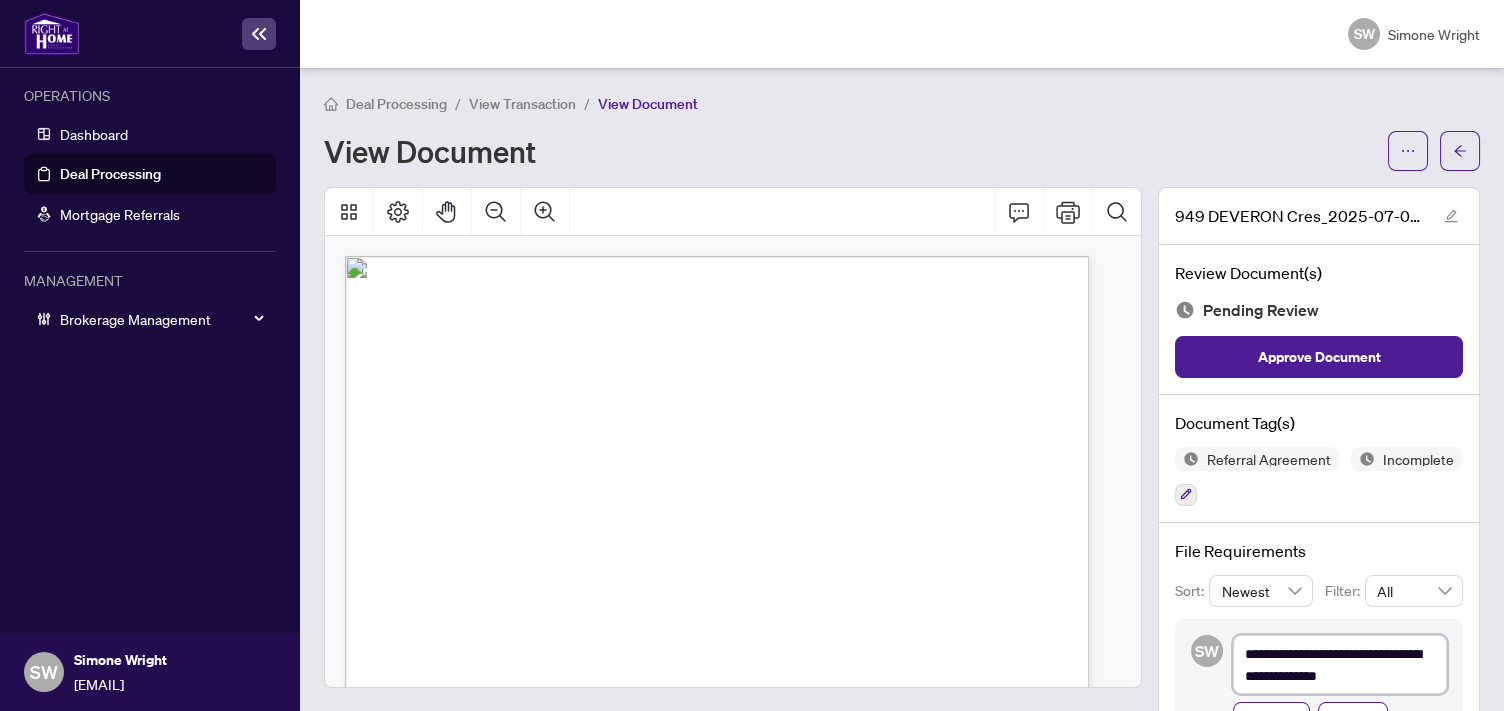 type on "**********" 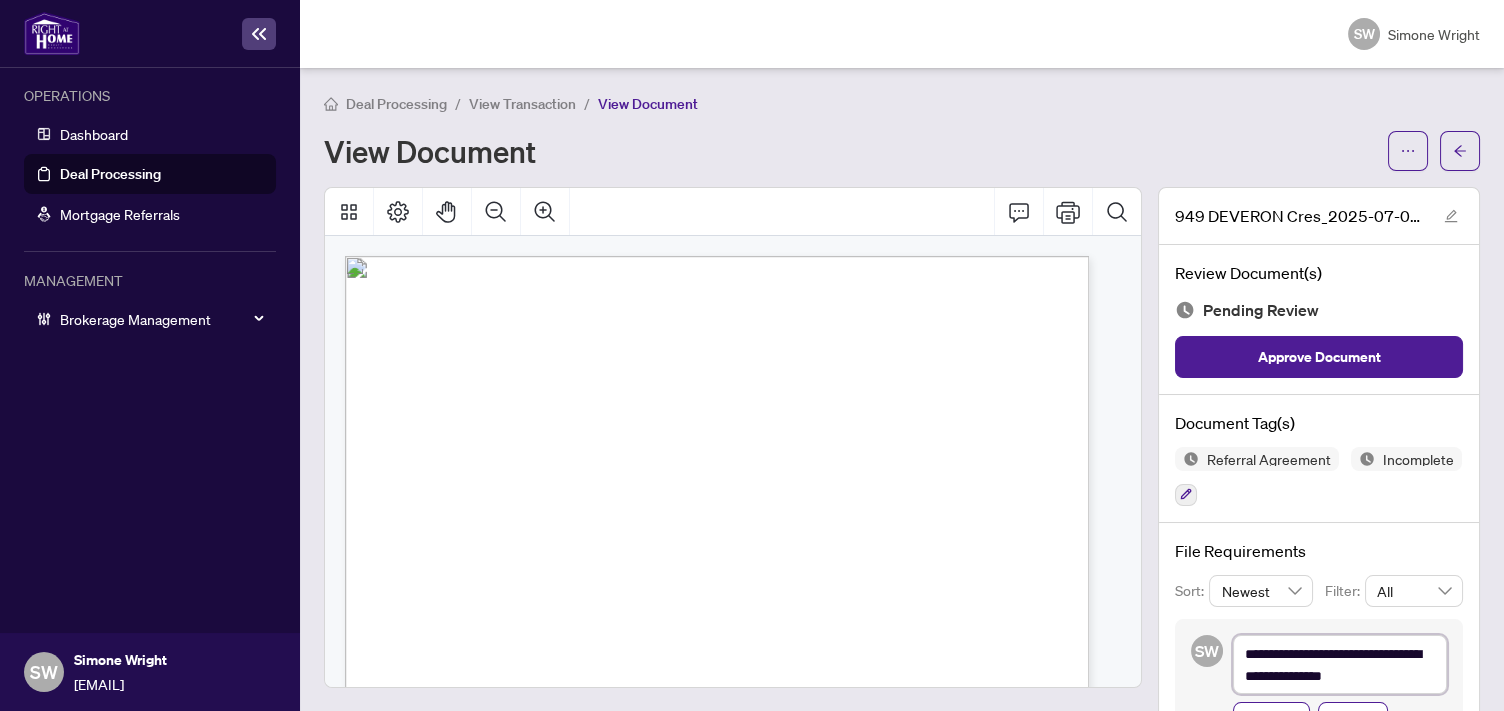 type on "**********" 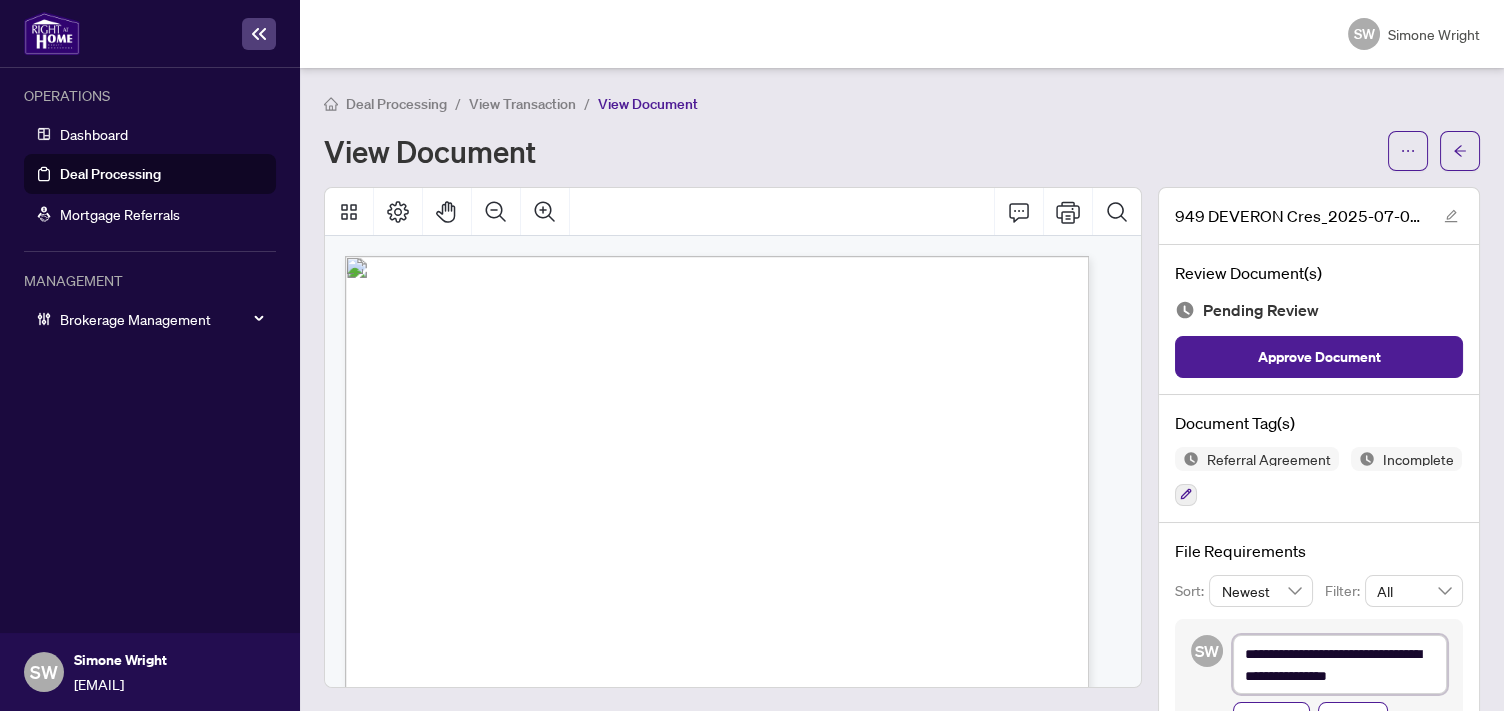 type on "**********" 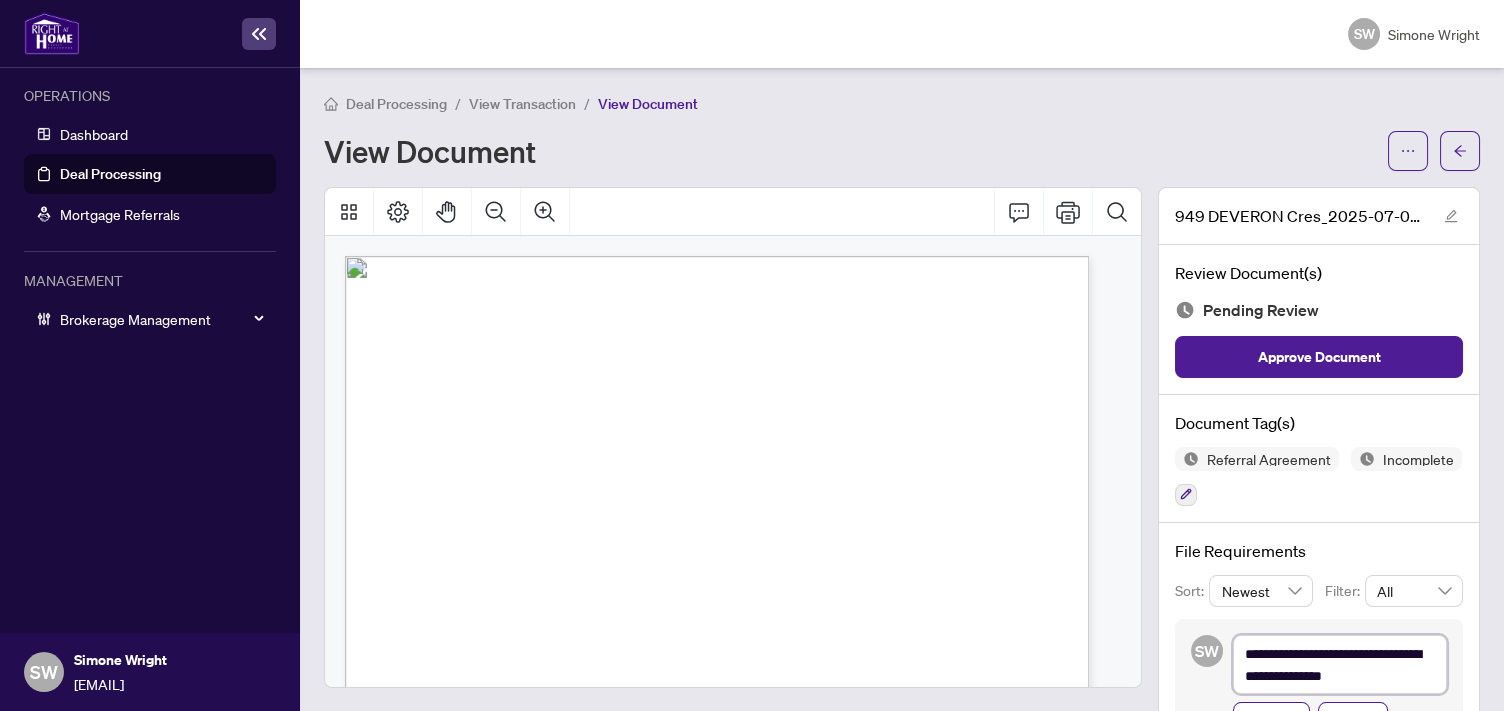 type on "**********" 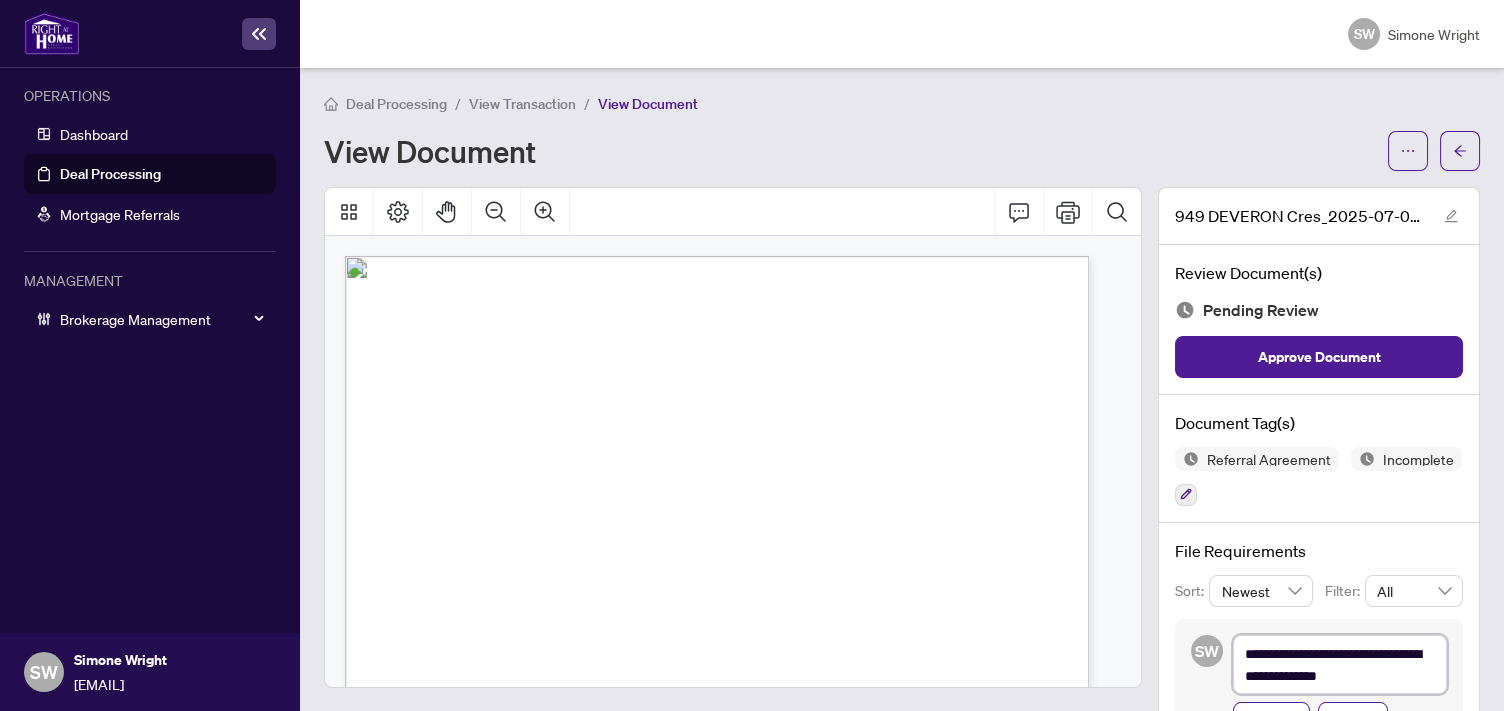 type on "**********" 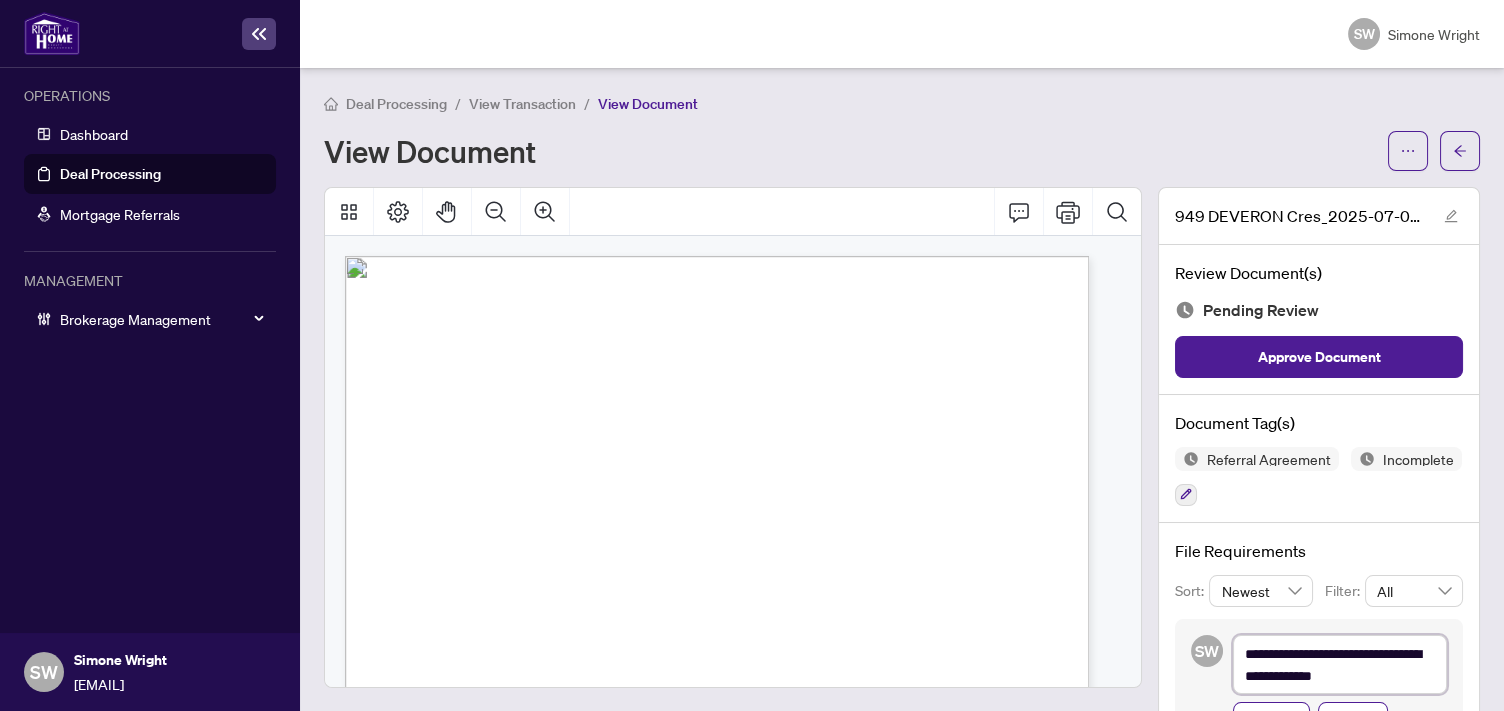 type on "**********" 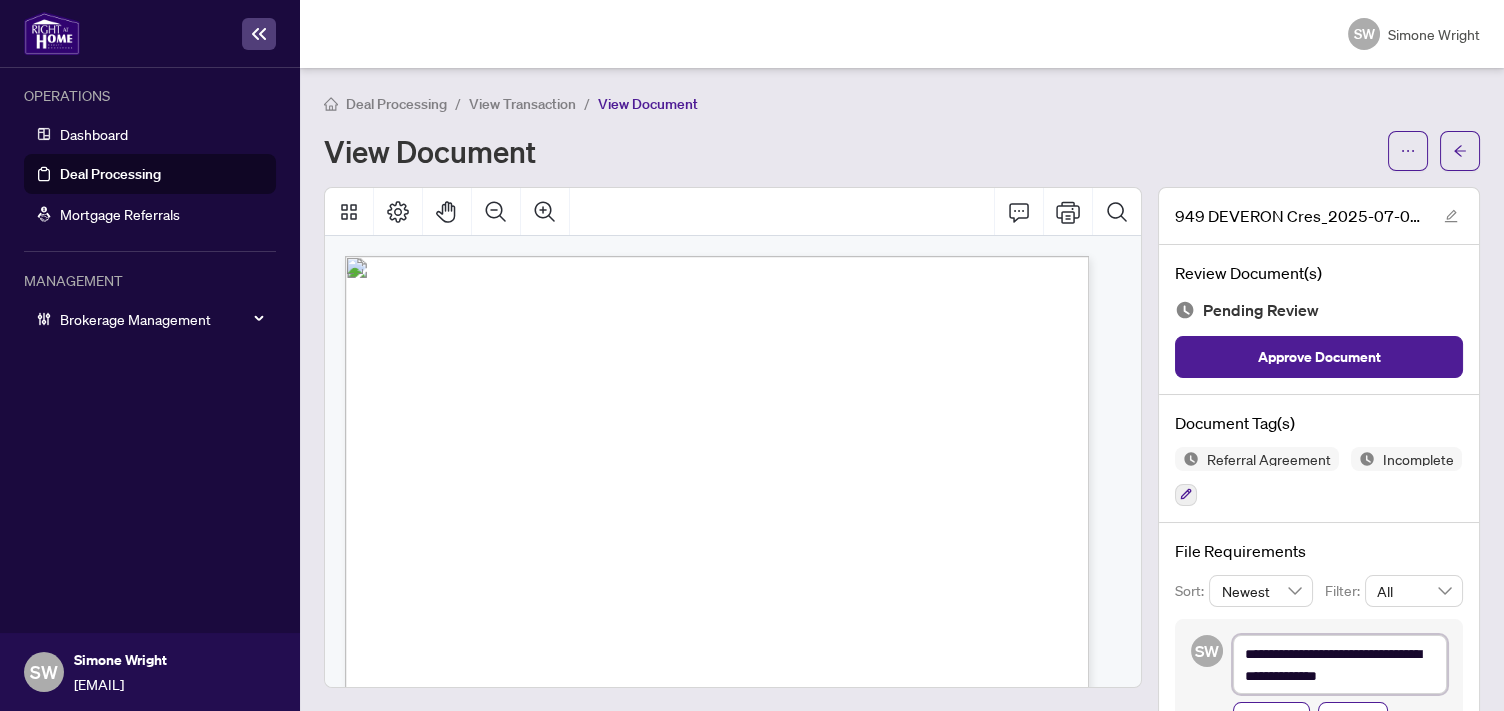 type 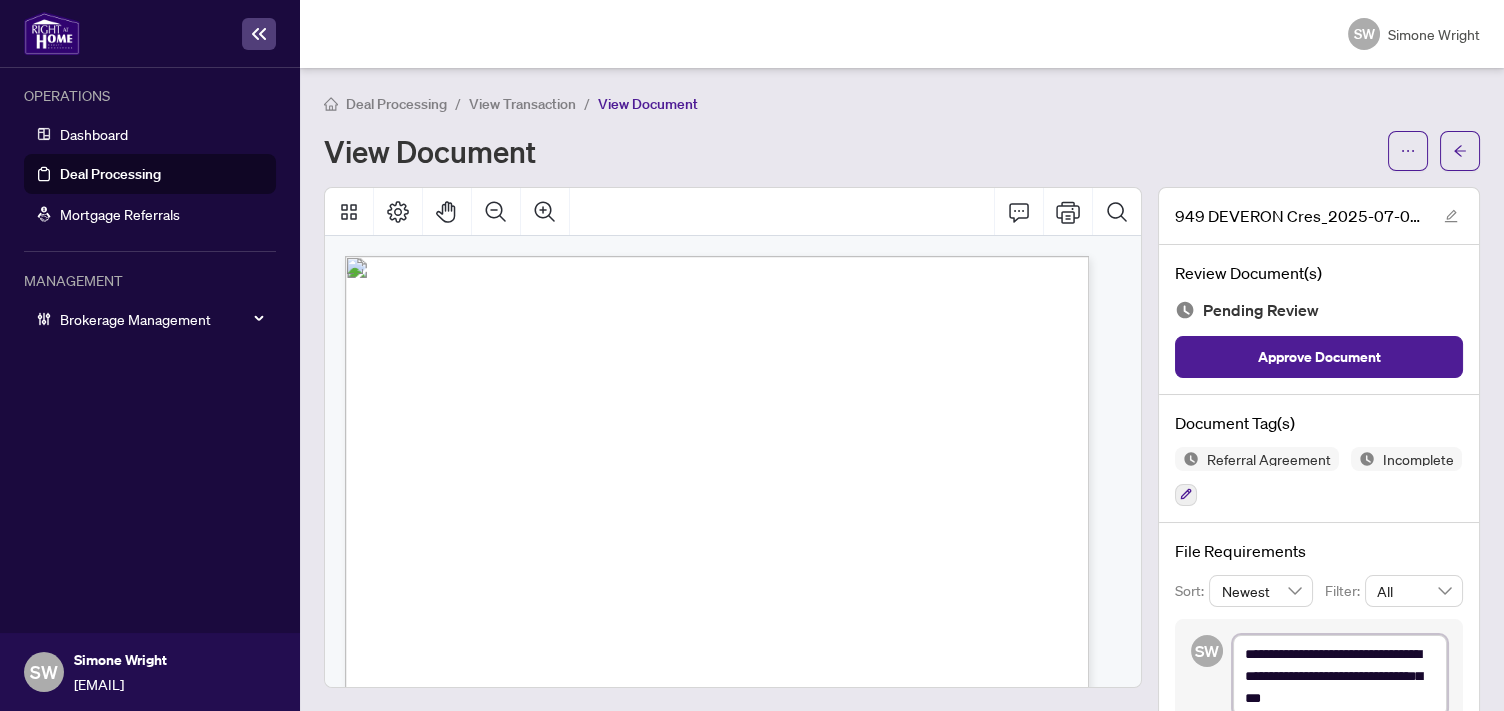 click on "**********" at bounding box center [1340, 676] 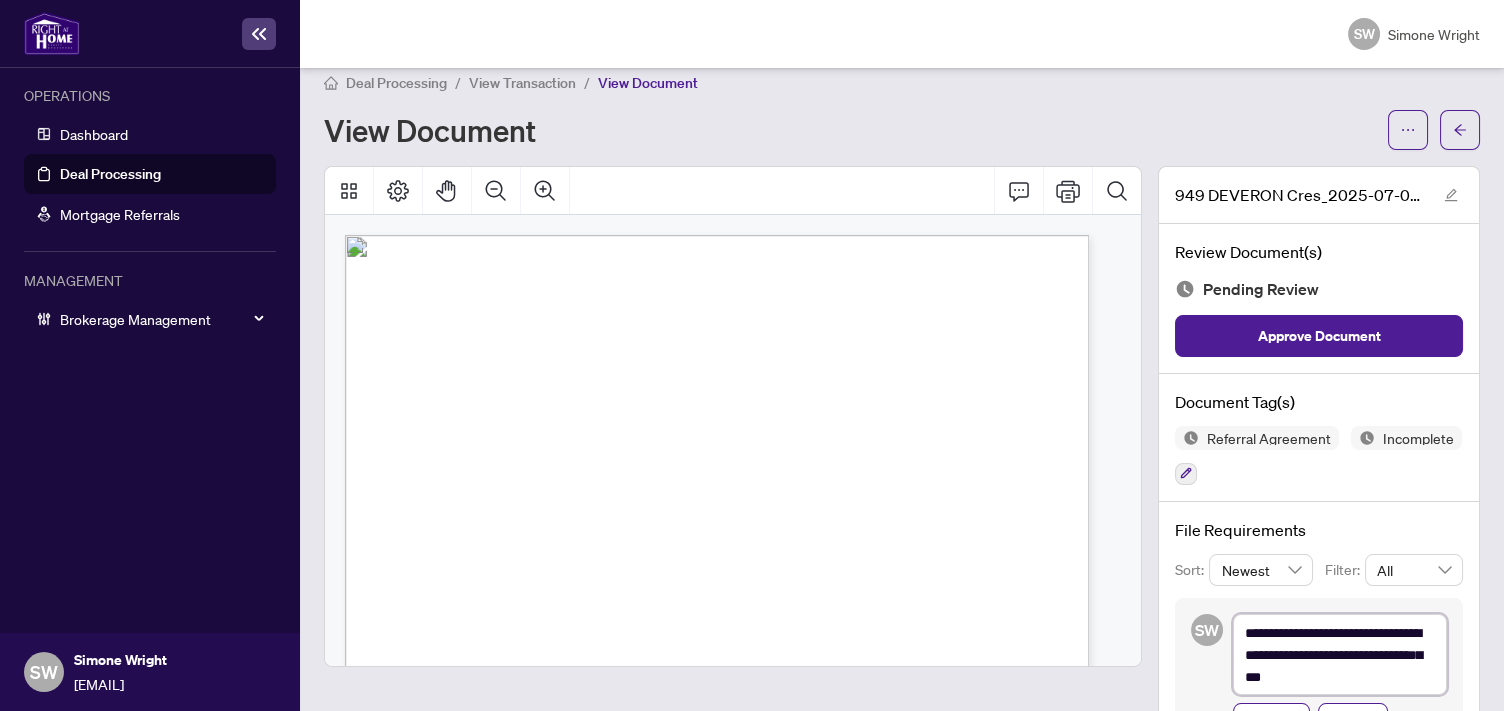 click on "**********" at bounding box center (1340, 676) 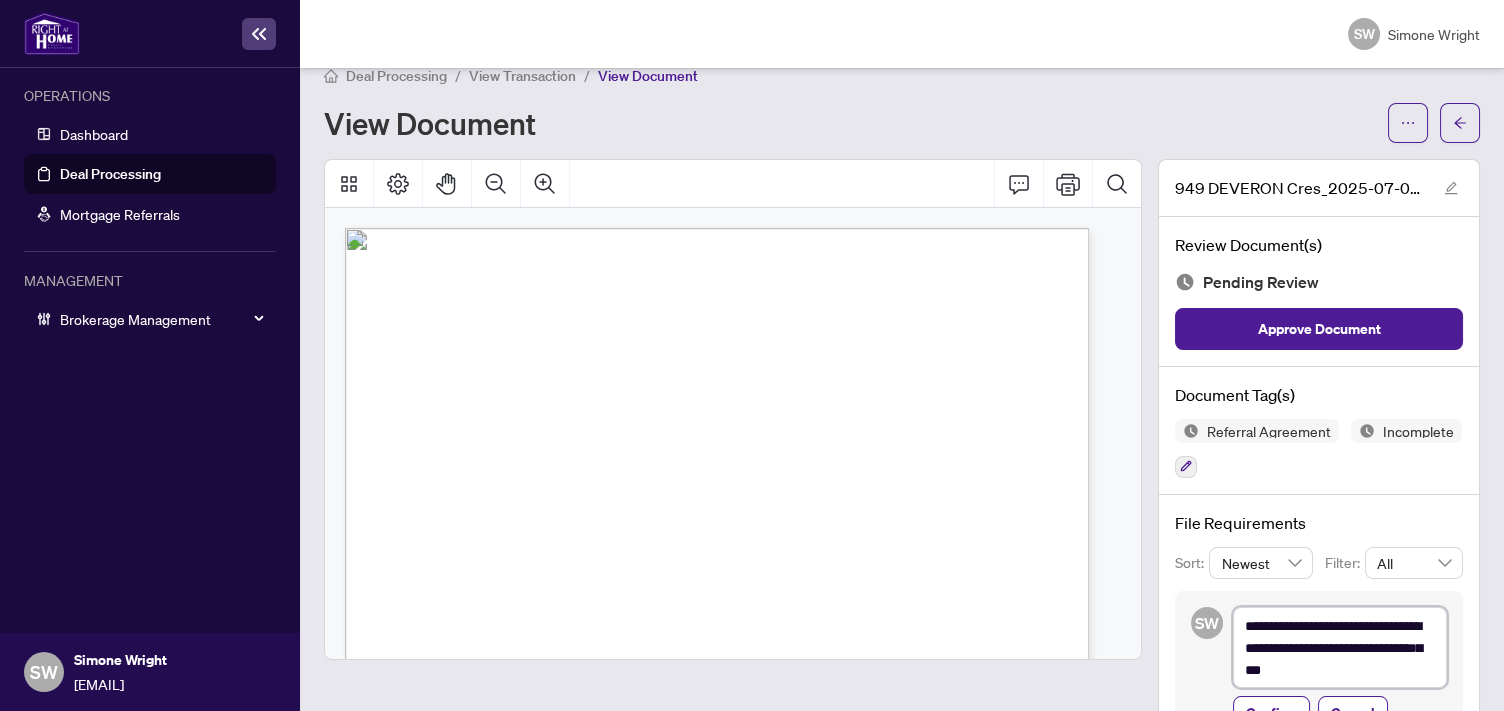 click on "**********" at bounding box center [1340, 648] 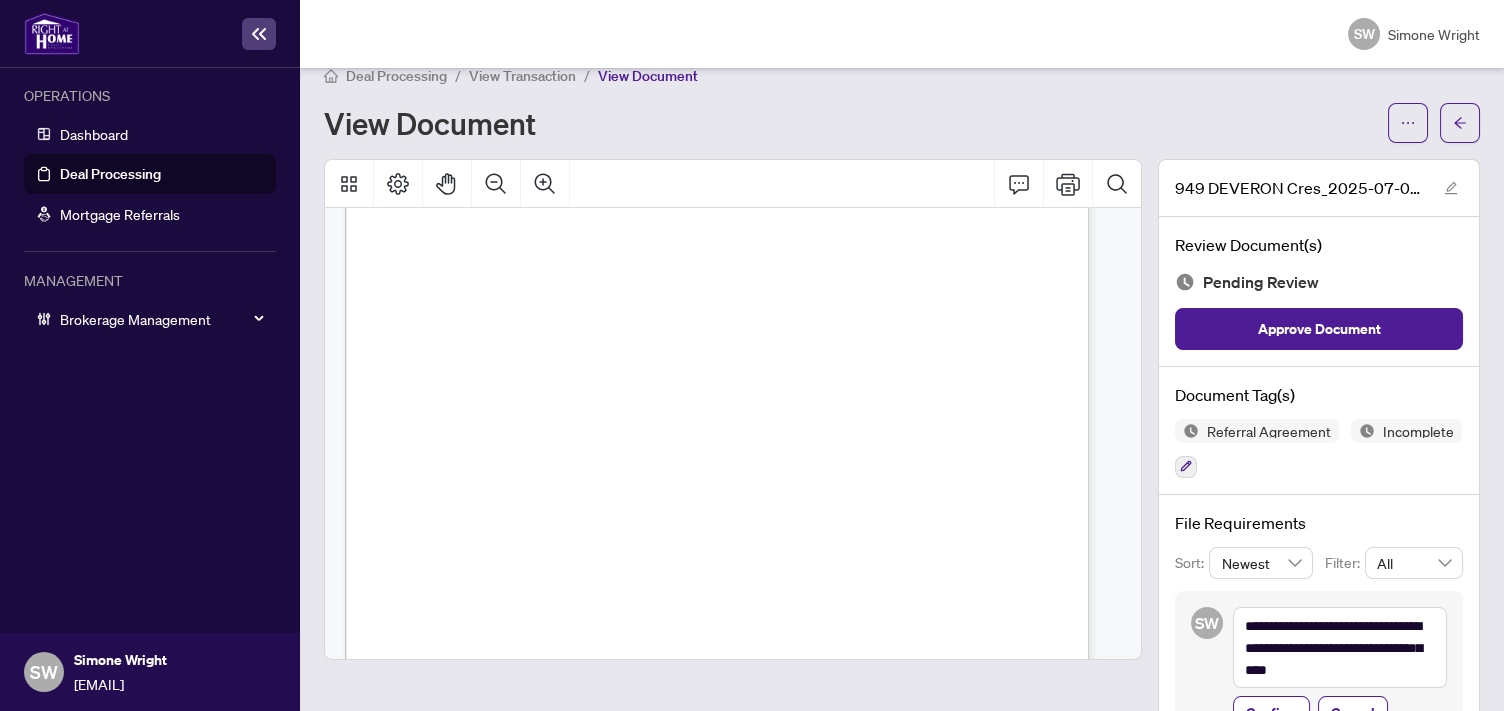 scroll, scrollTop: 551, scrollLeft: 0, axis: vertical 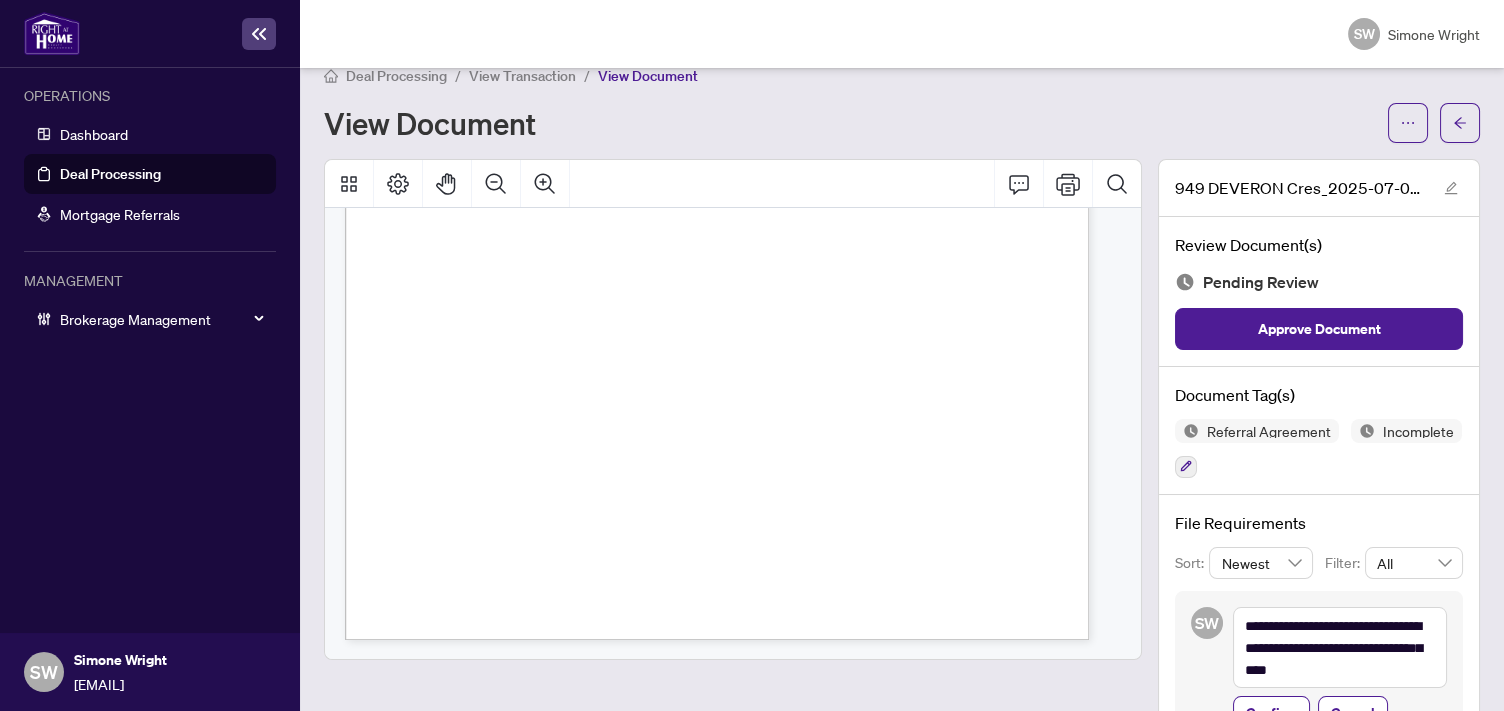 drag, startPoint x: 397, startPoint y: 548, endPoint x: 630, endPoint y: 545, distance: 233.01932 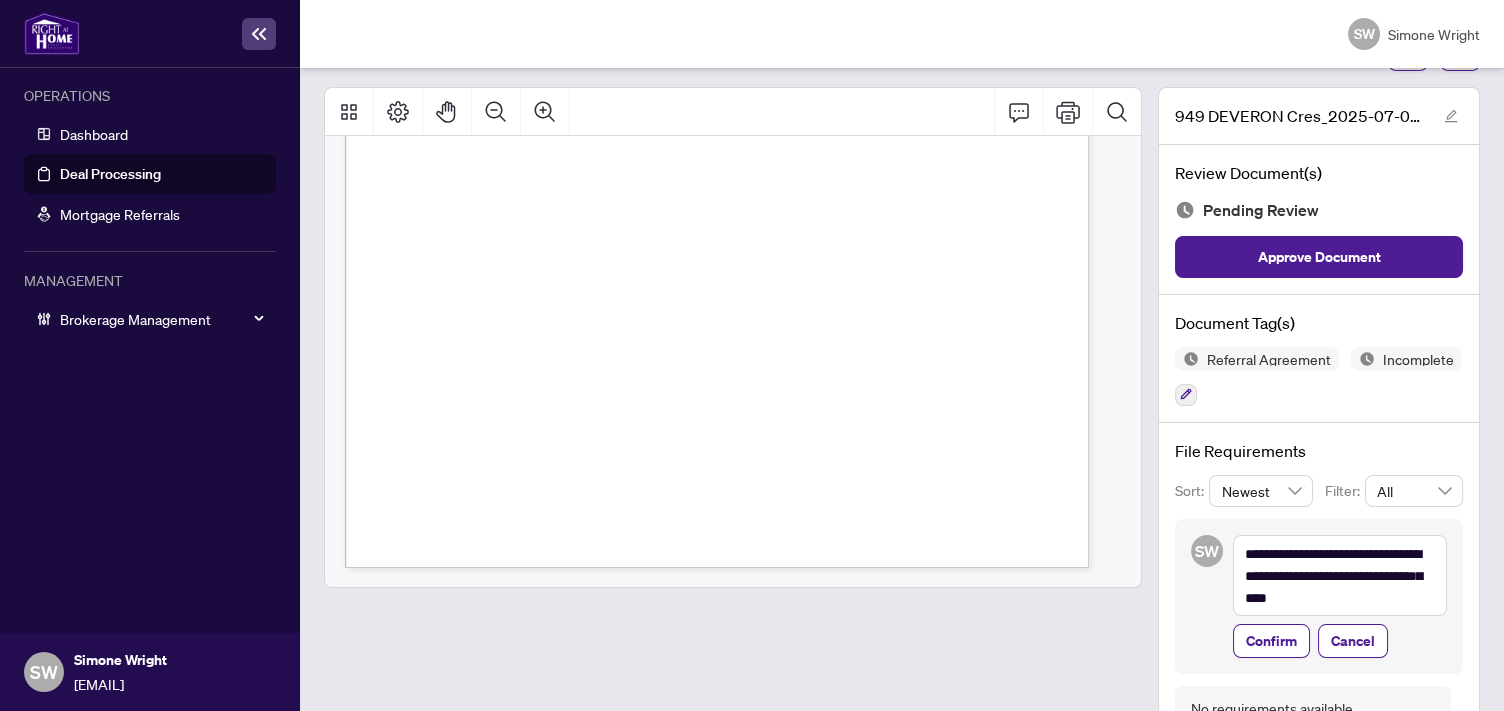 scroll, scrollTop: 157, scrollLeft: 0, axis: vertical 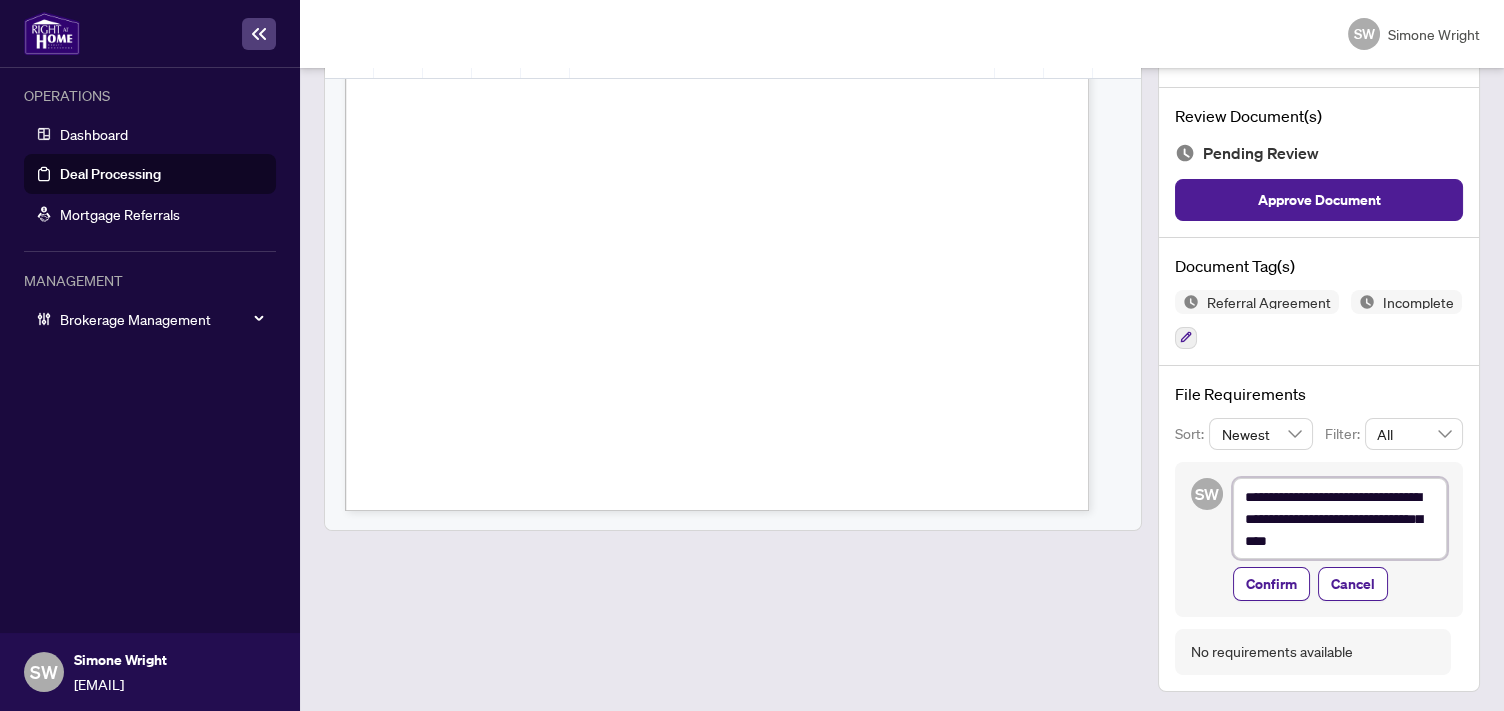click on "**********" at bounding box center [1340, 519] 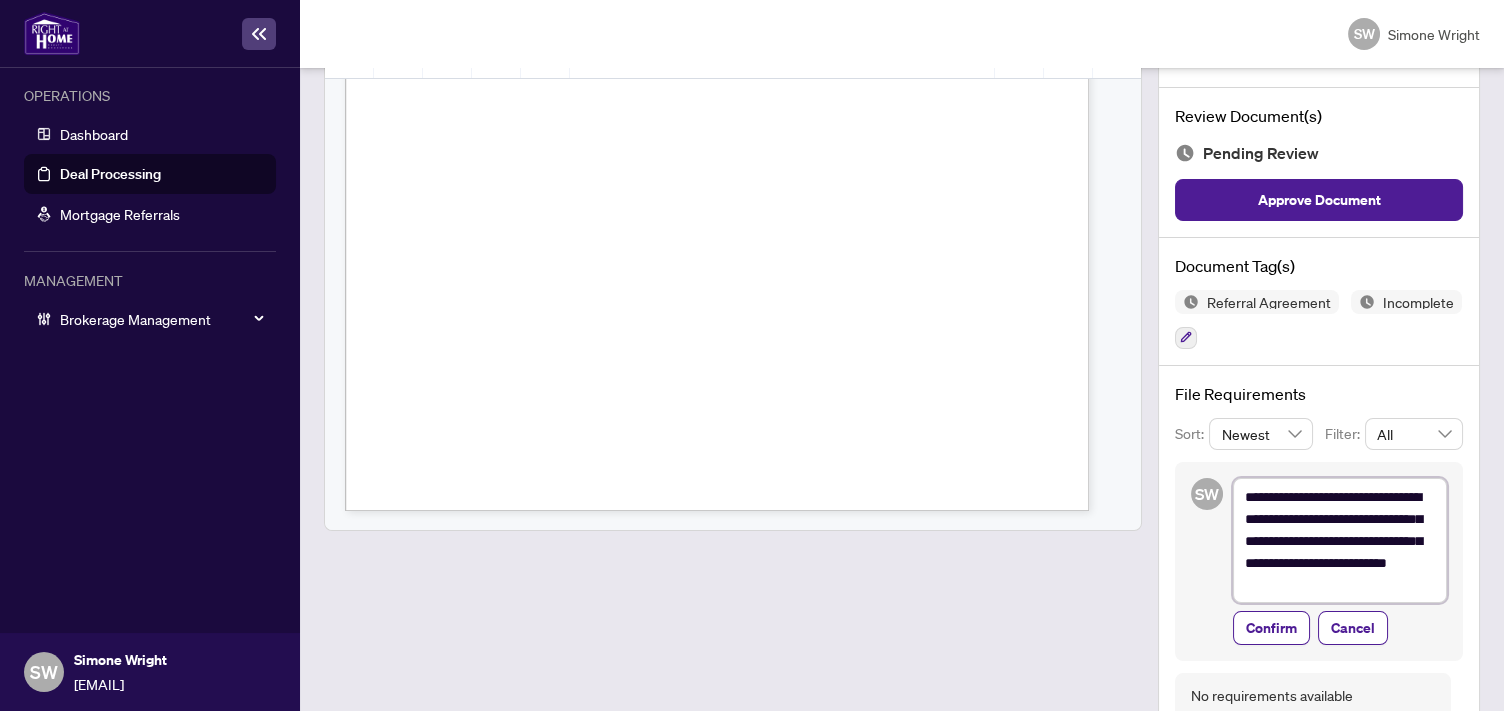 click on "**********" at bounding box center (1340, 541) 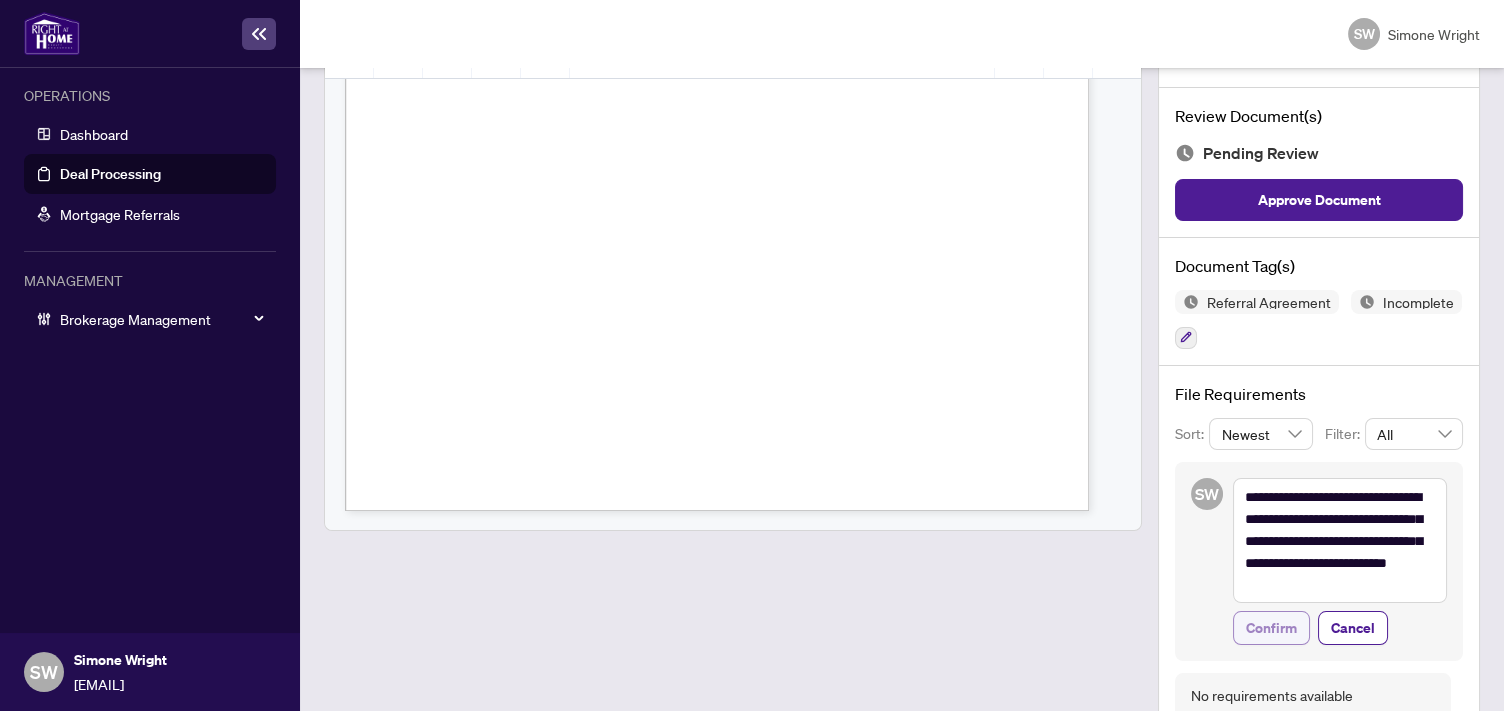 click on "Confirm" at bounding box center [1271, 628] 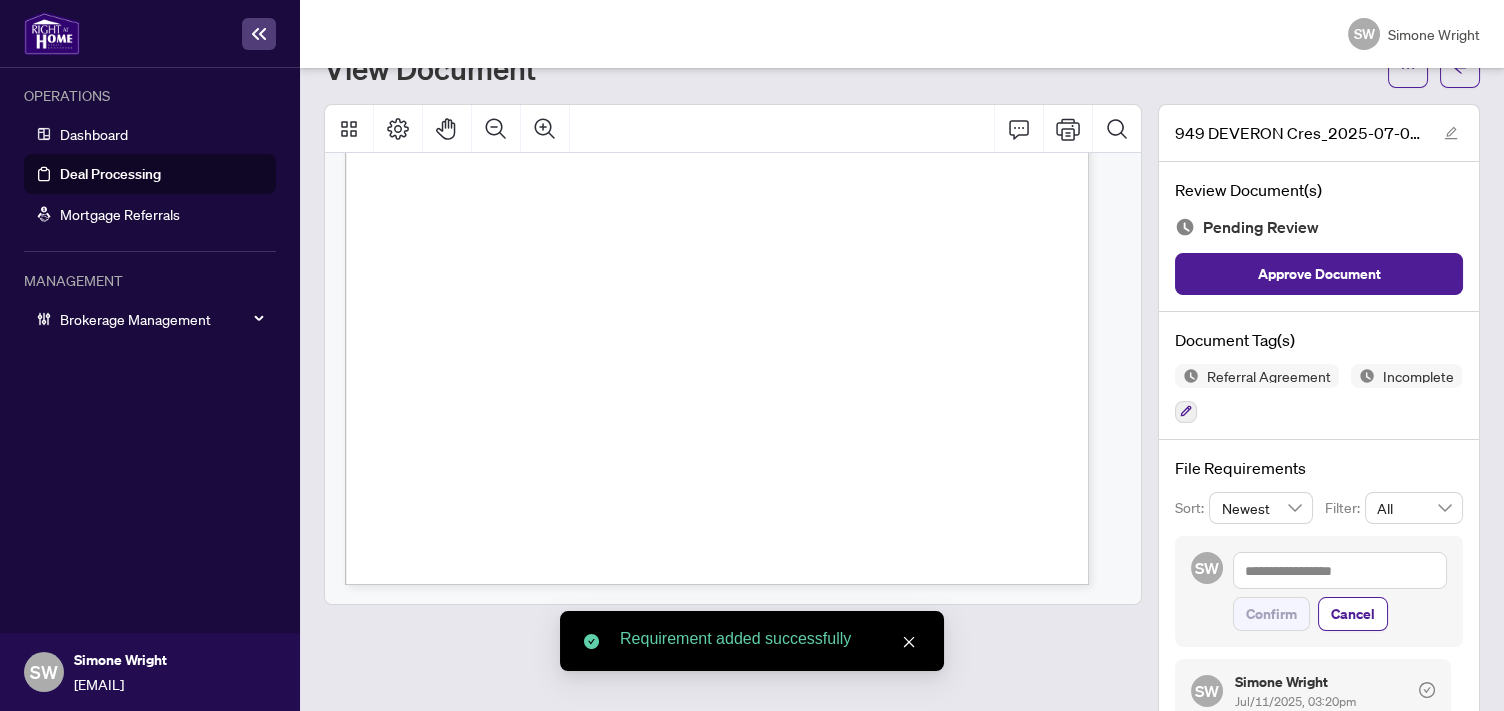 scroll, scrollTop: 0, scrollLeft: 0, axis: both 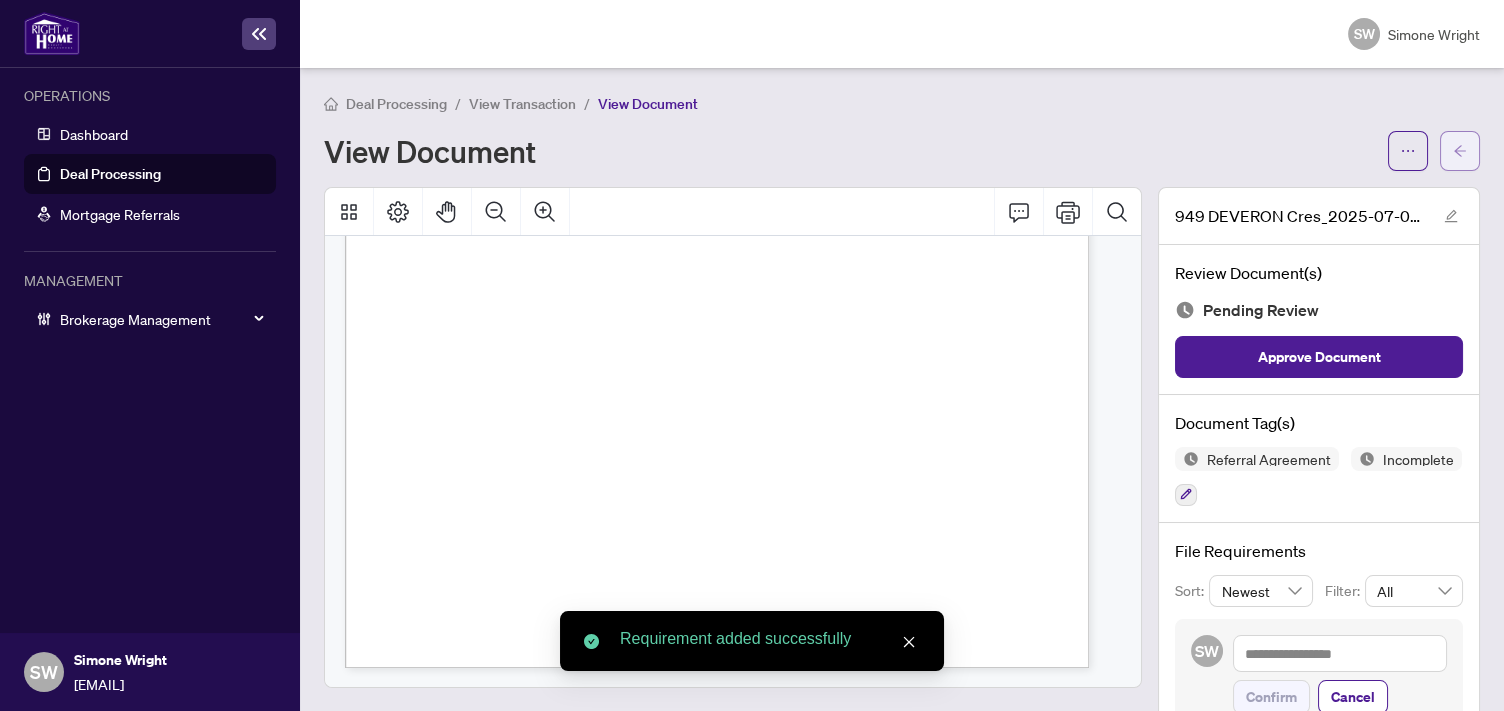 click at bounding box center (1460, 151) 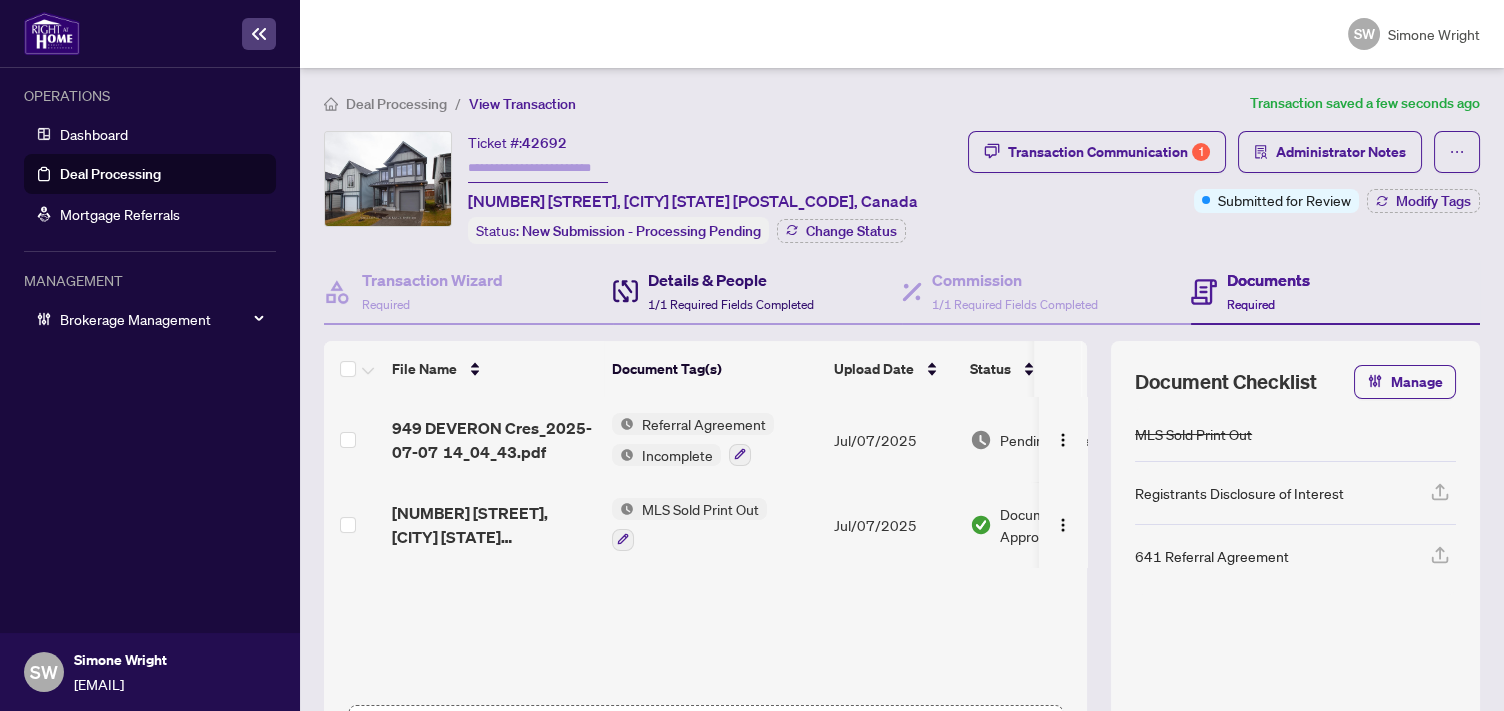 click on "Details & People" at bounding box center [731, 280] 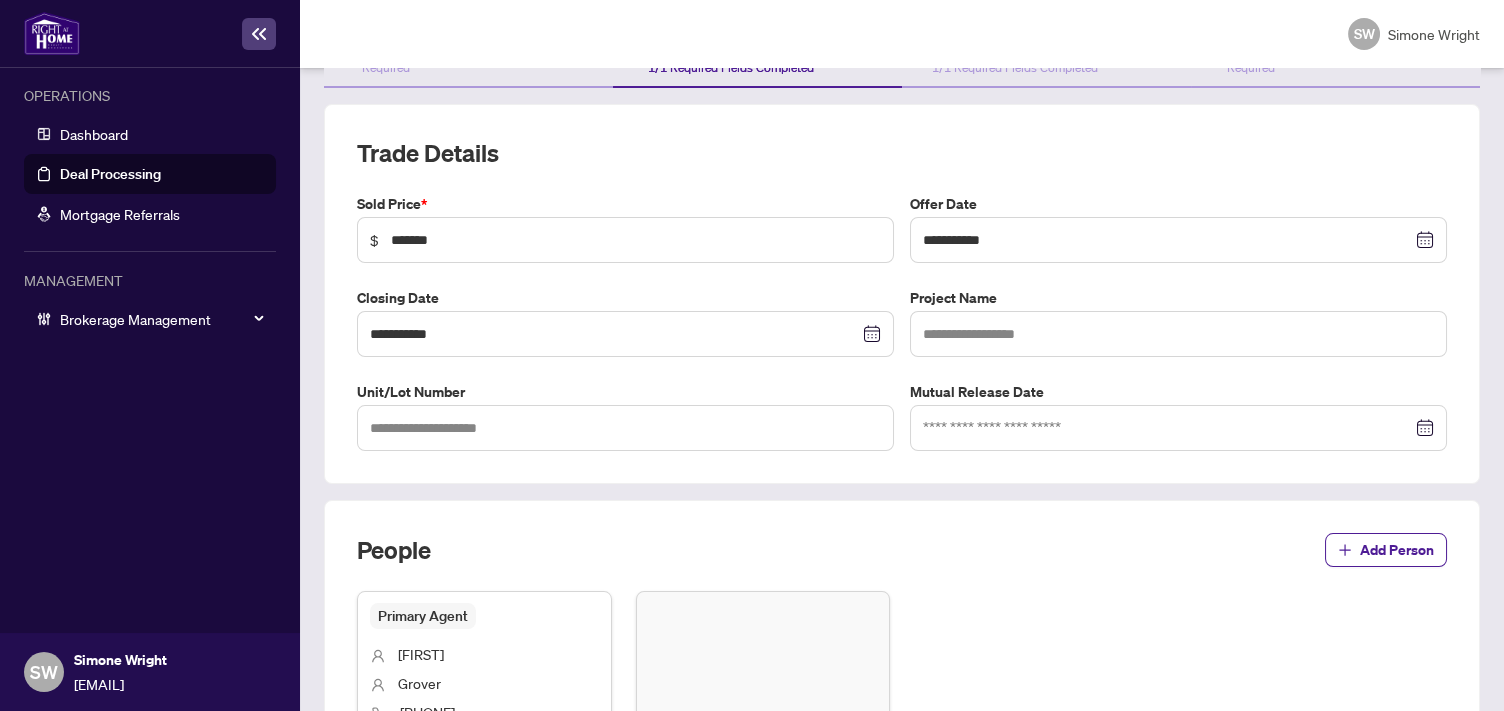 scroll, scrollTop: 511, scrollLeft: 0, axis: vertical 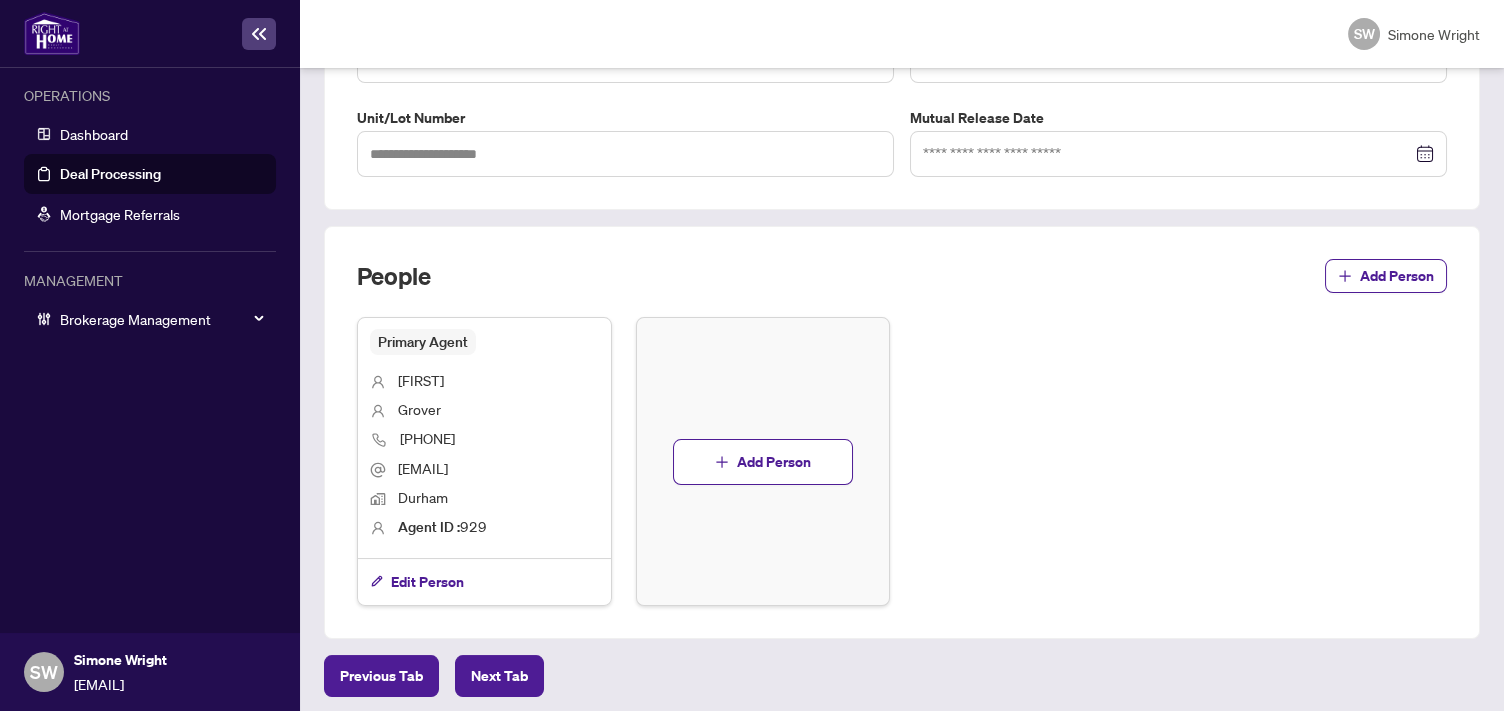 click on "Grover" at bounding box center [419, 409] 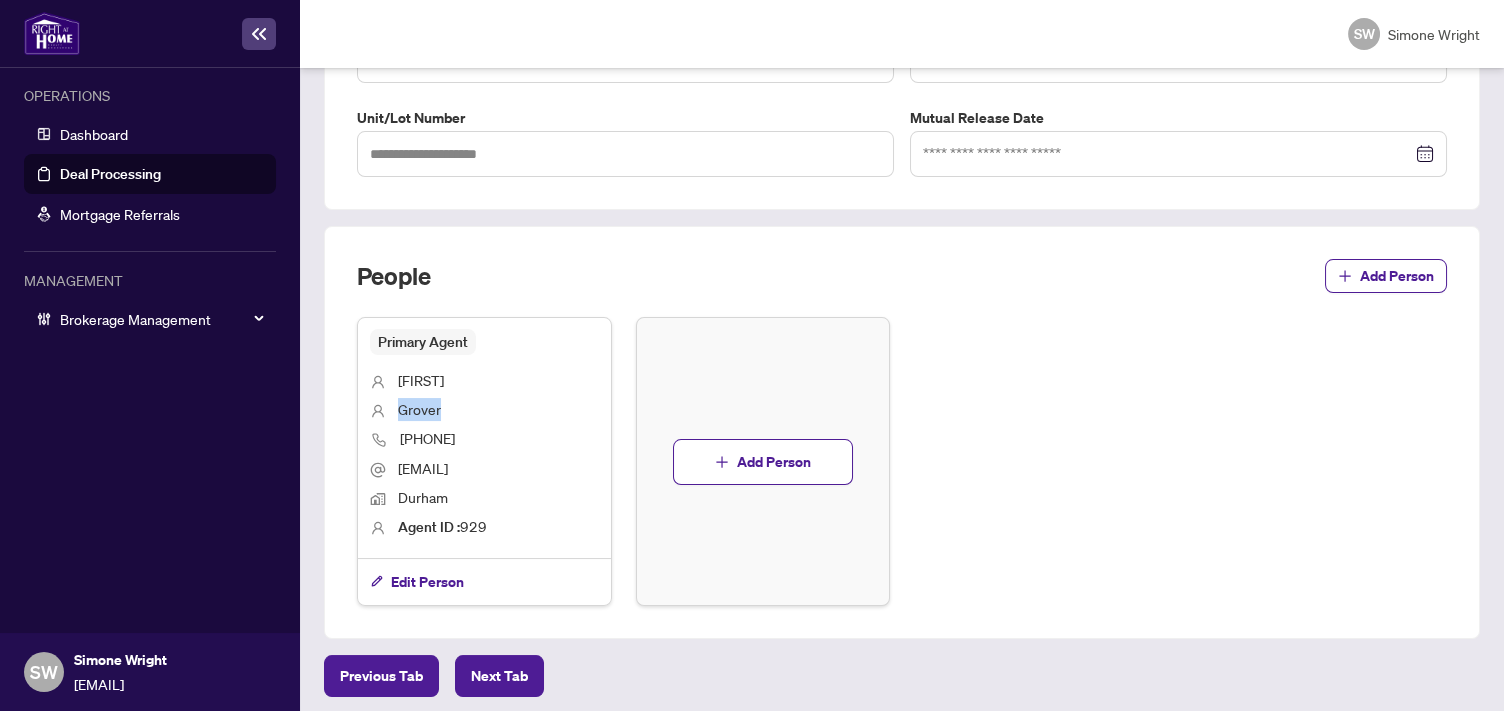 click on "Grover" at bounding box center [419, 409] 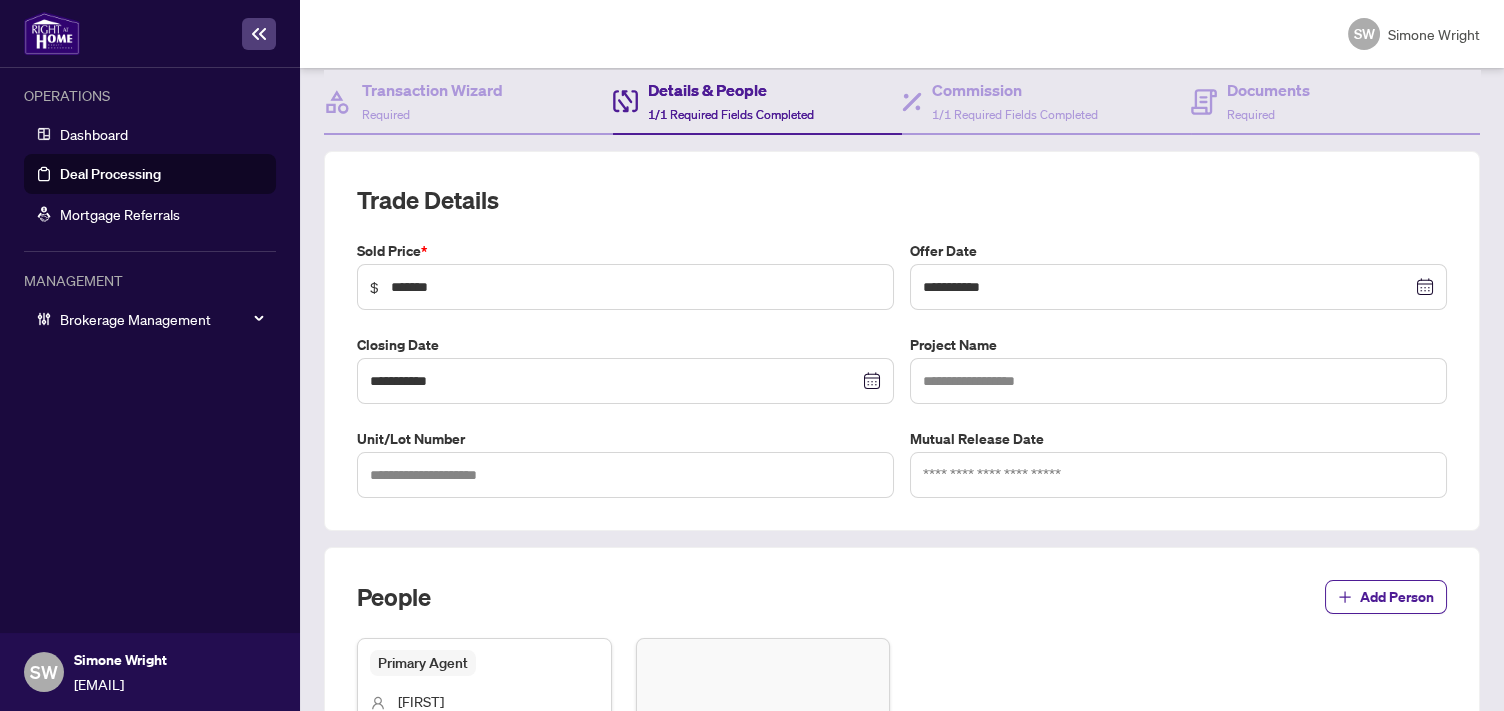 scroll, scrollTop: 0, scrollLeft: 0, axis: both 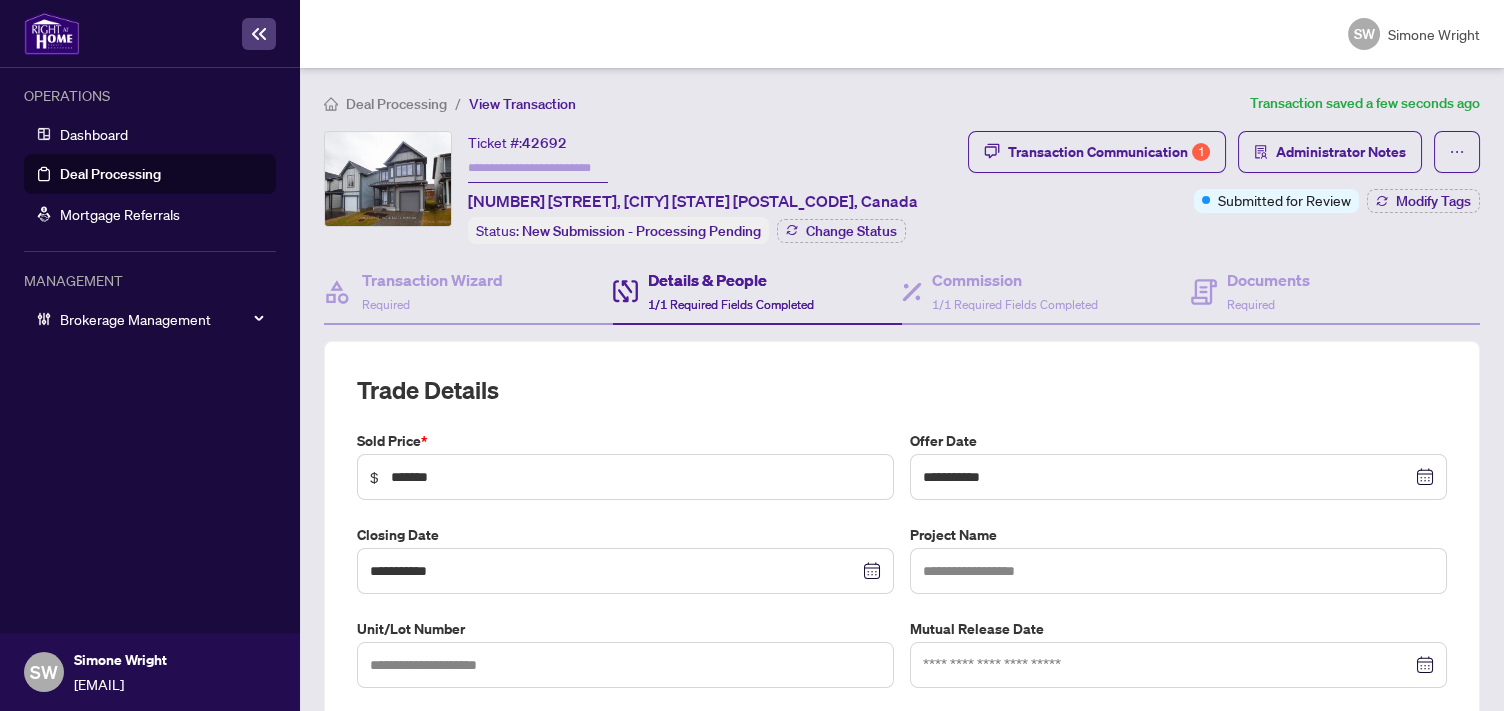 click on "1/1 Required Fields Completed" at bounding box center [731, 304] 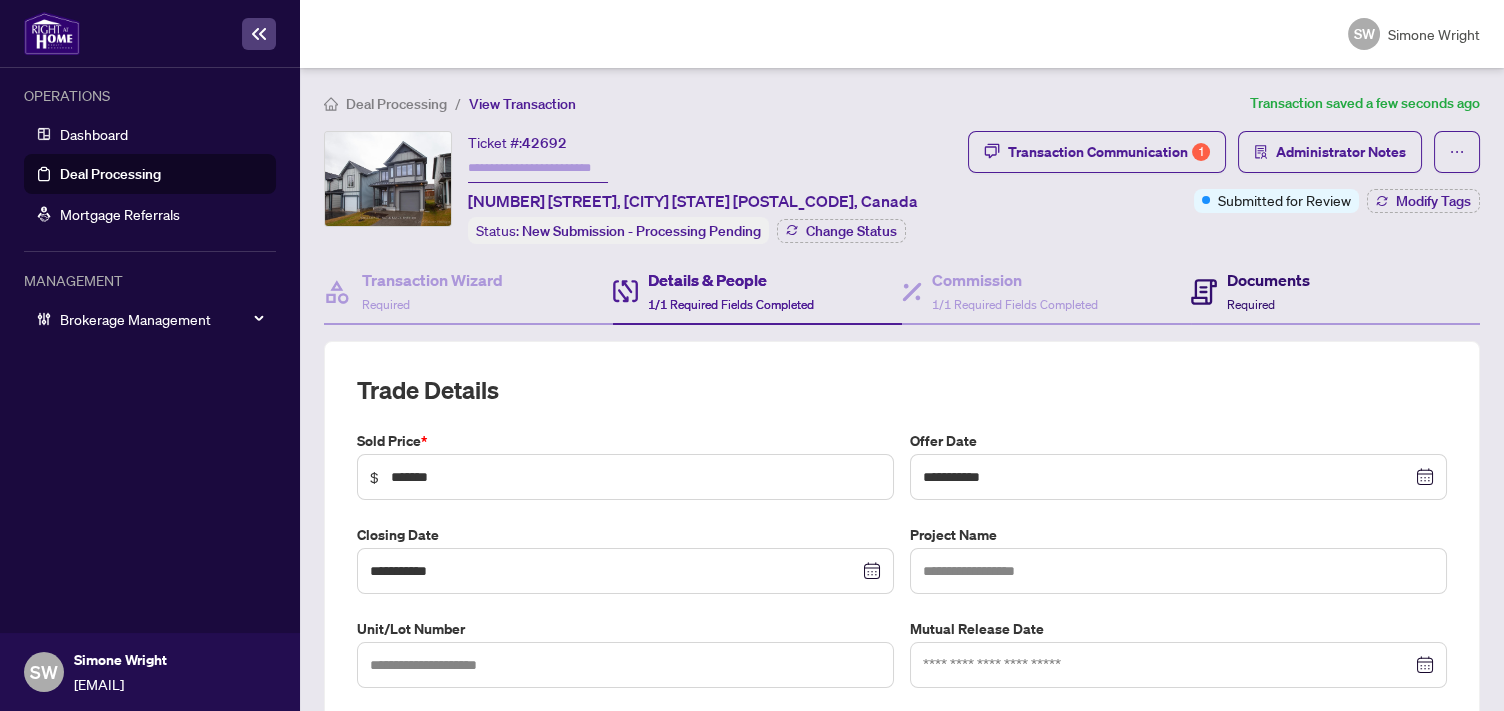 click 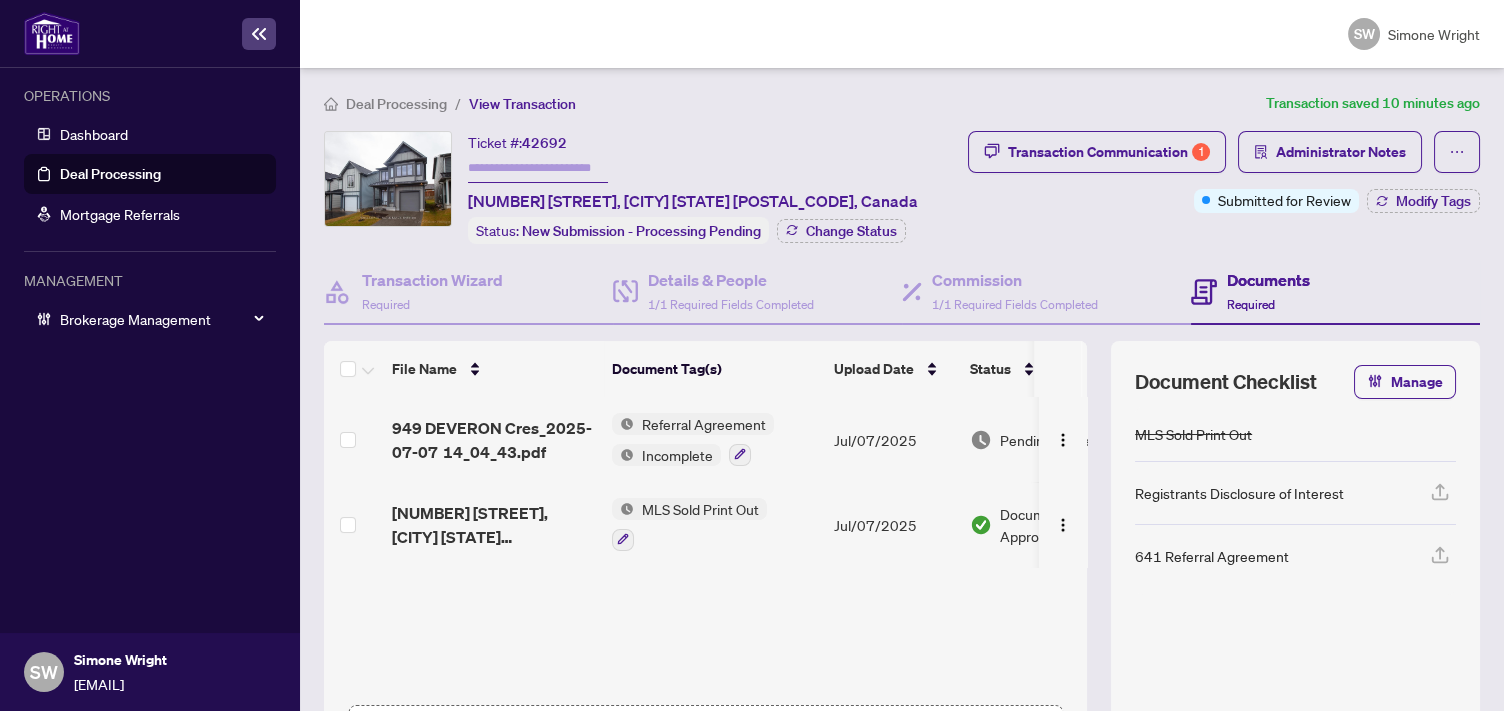 click on "42692" at bounding box center [544, 143] 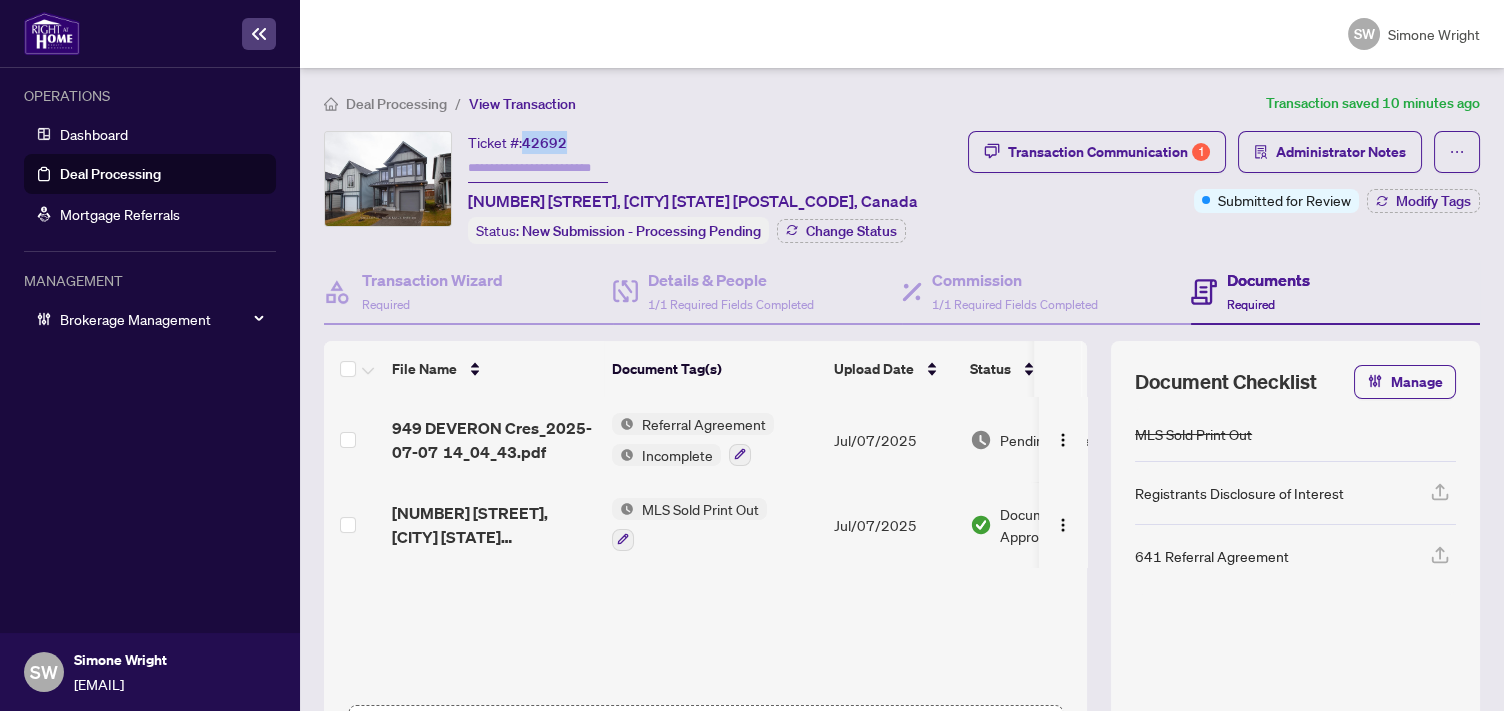 click on "42692" at bounding box center (544, 143) 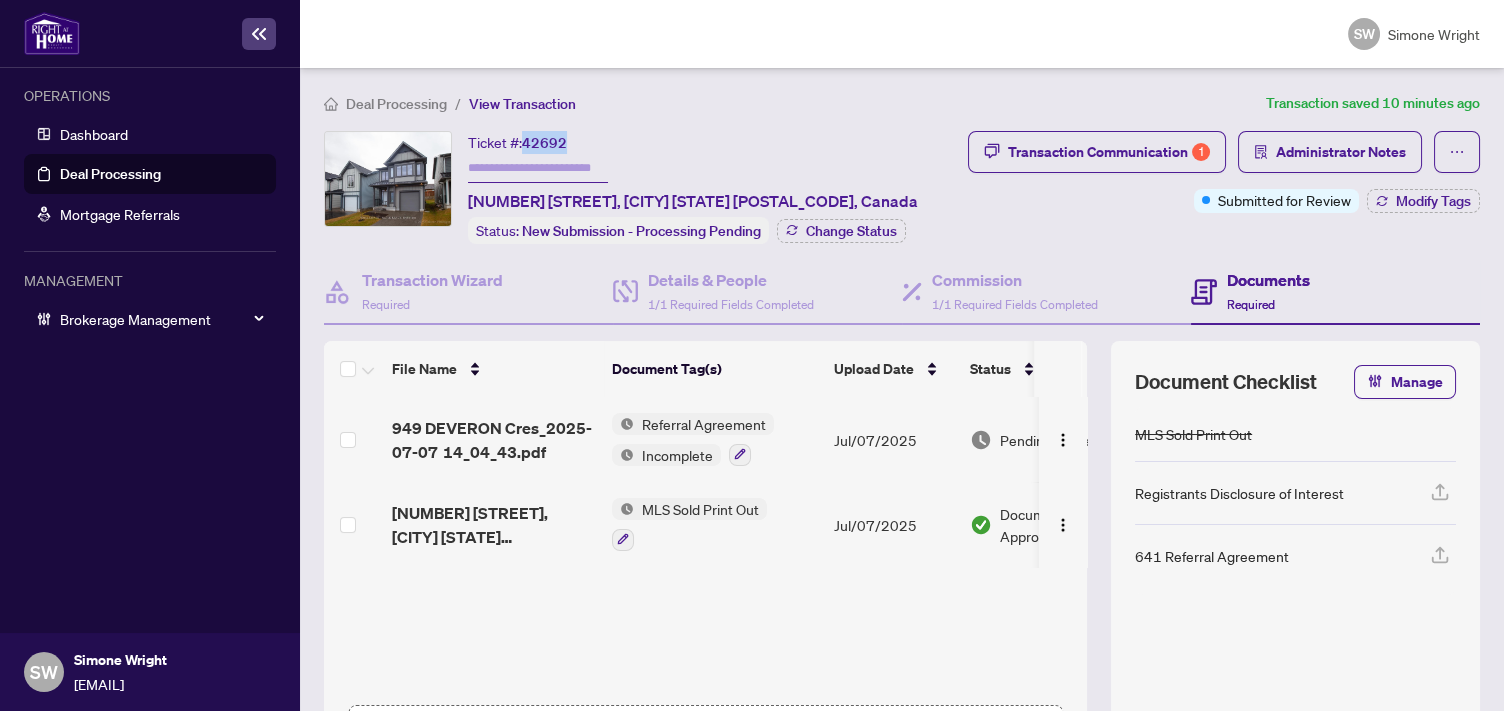 copy on "42692" 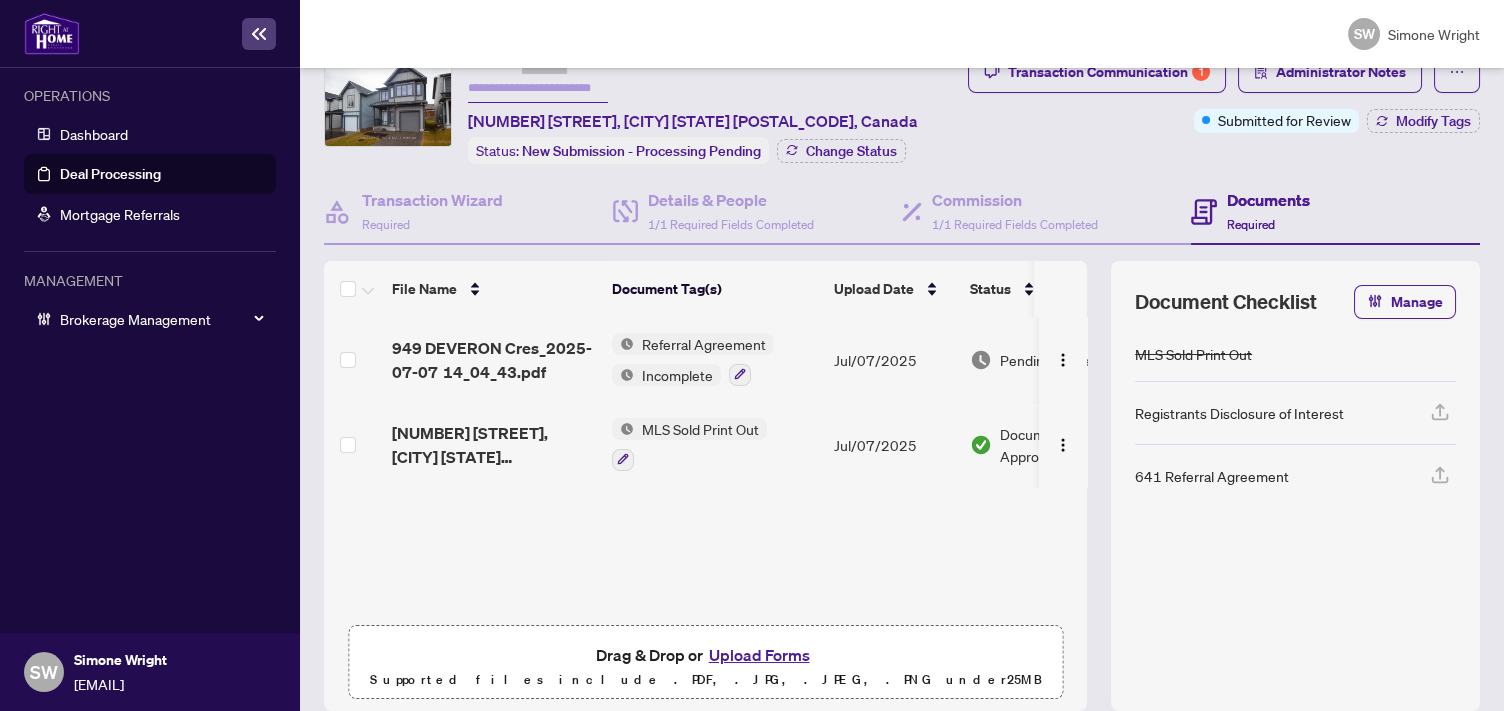 scroll, scrollTop: 157, scrollLeft: 0, axis: vertical 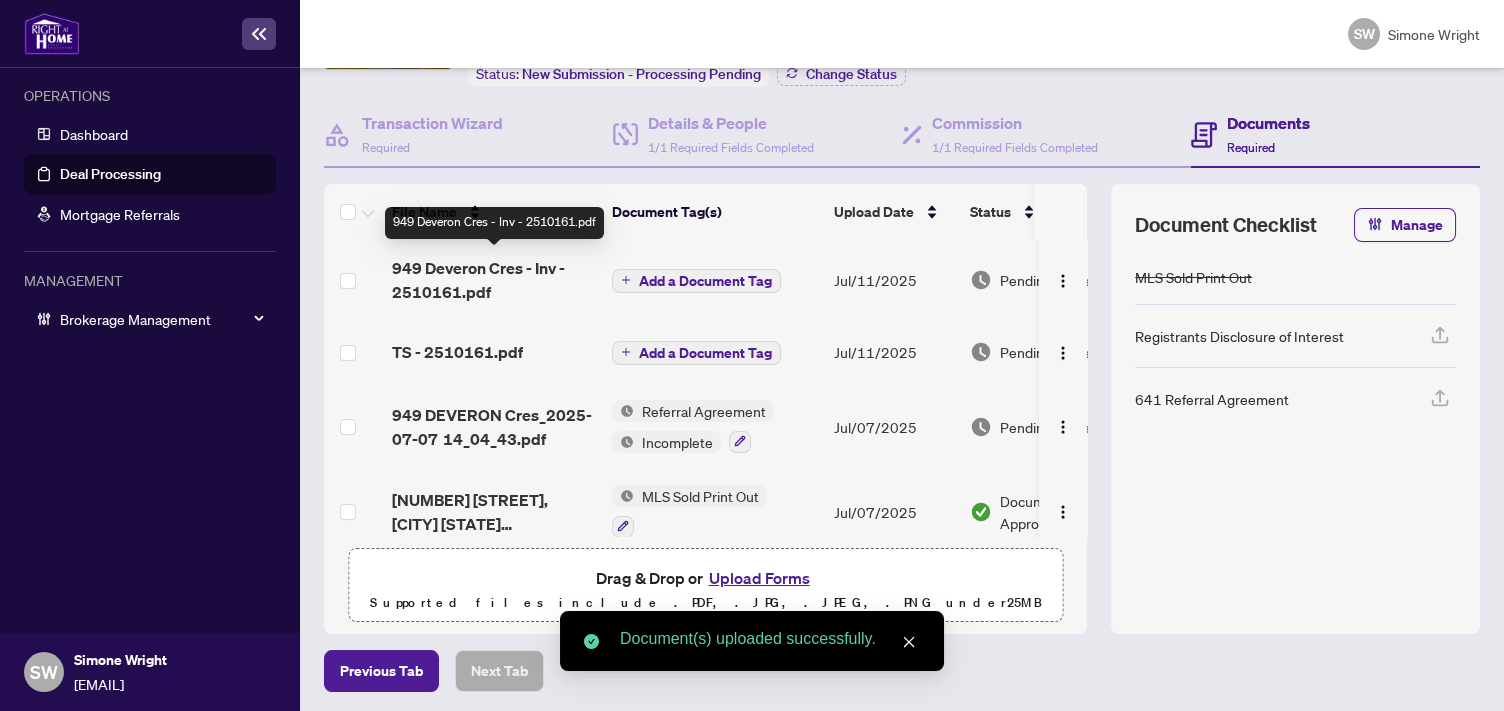click on "949 Deveron Cres - Inv - 2510161.pdf" at bounding box center [494, 280] 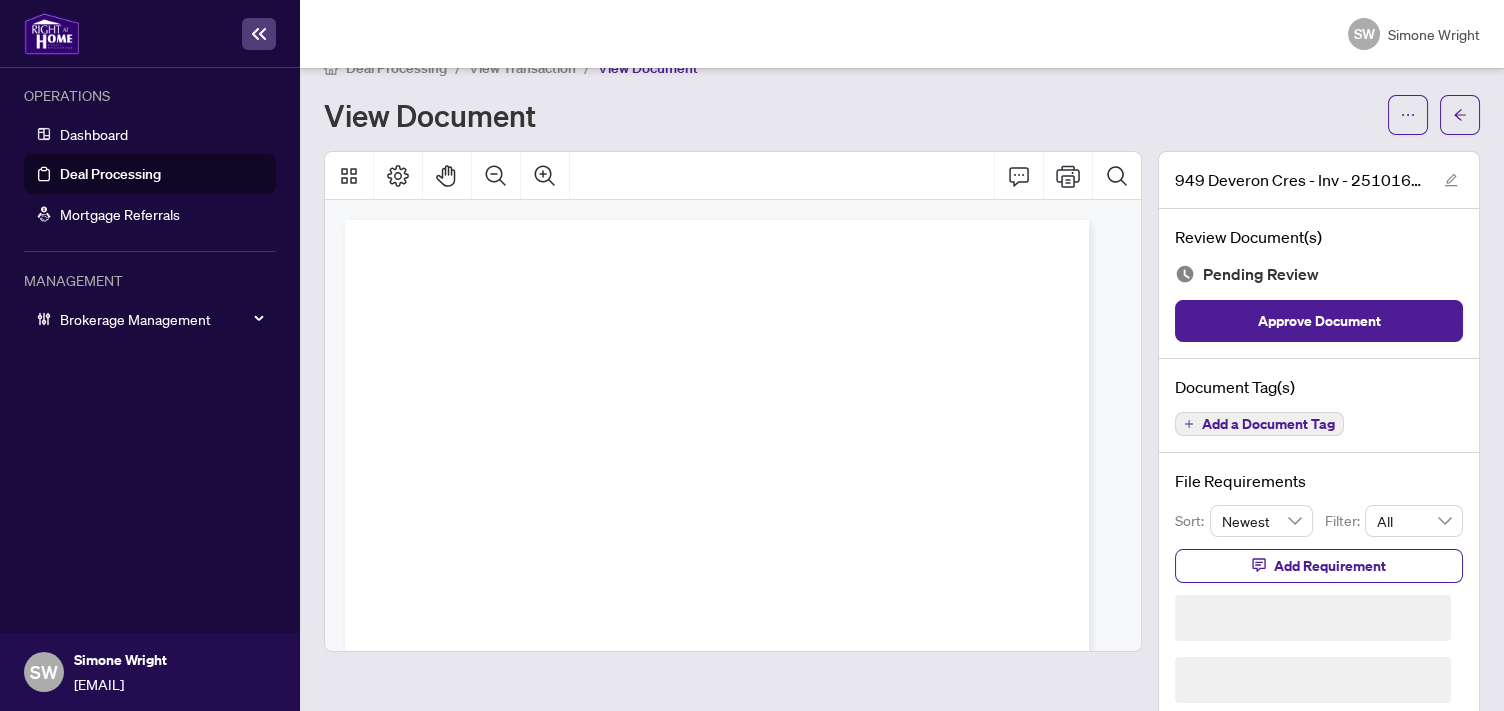 scroll, scrollTop: 2, scrollLeft: 0, axis: vertical 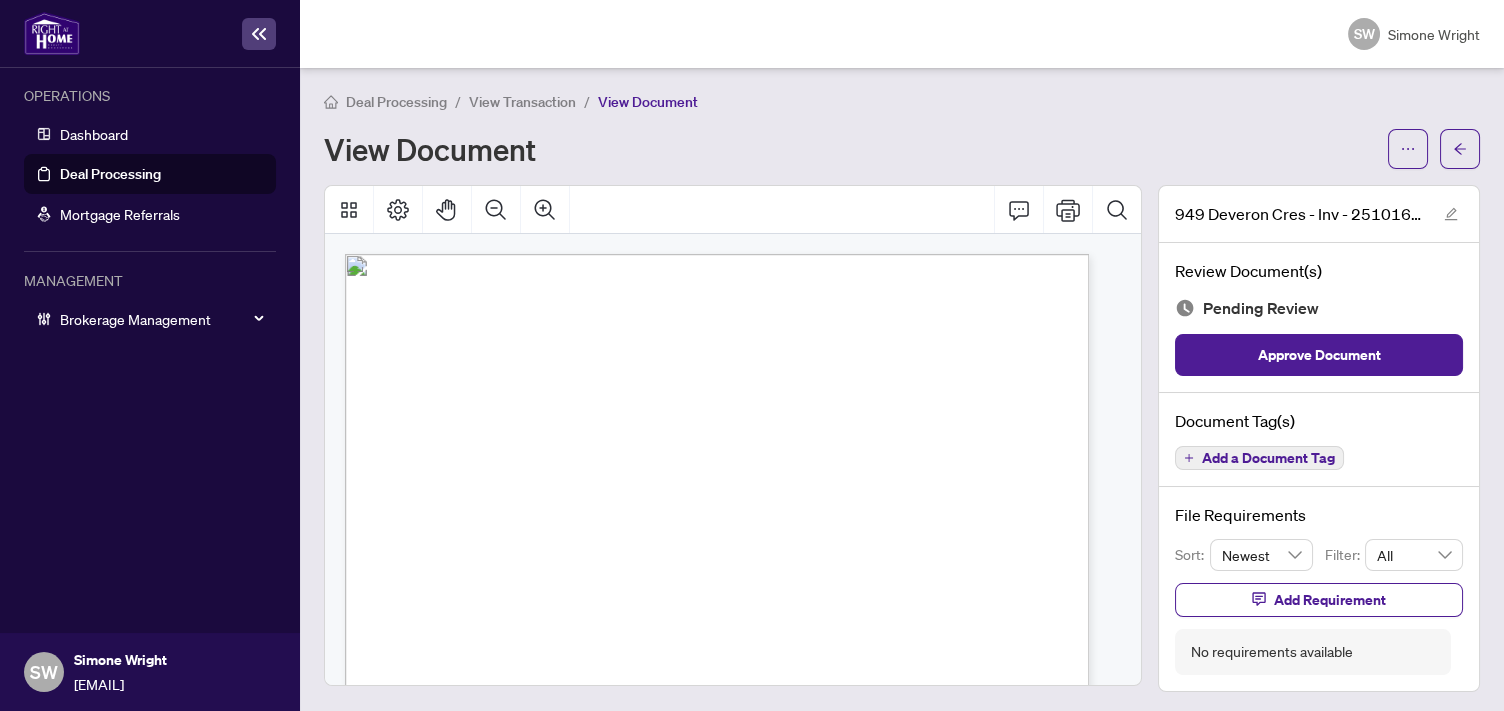 click on "Add a Document Tag" at bounding box center (1268, 458) 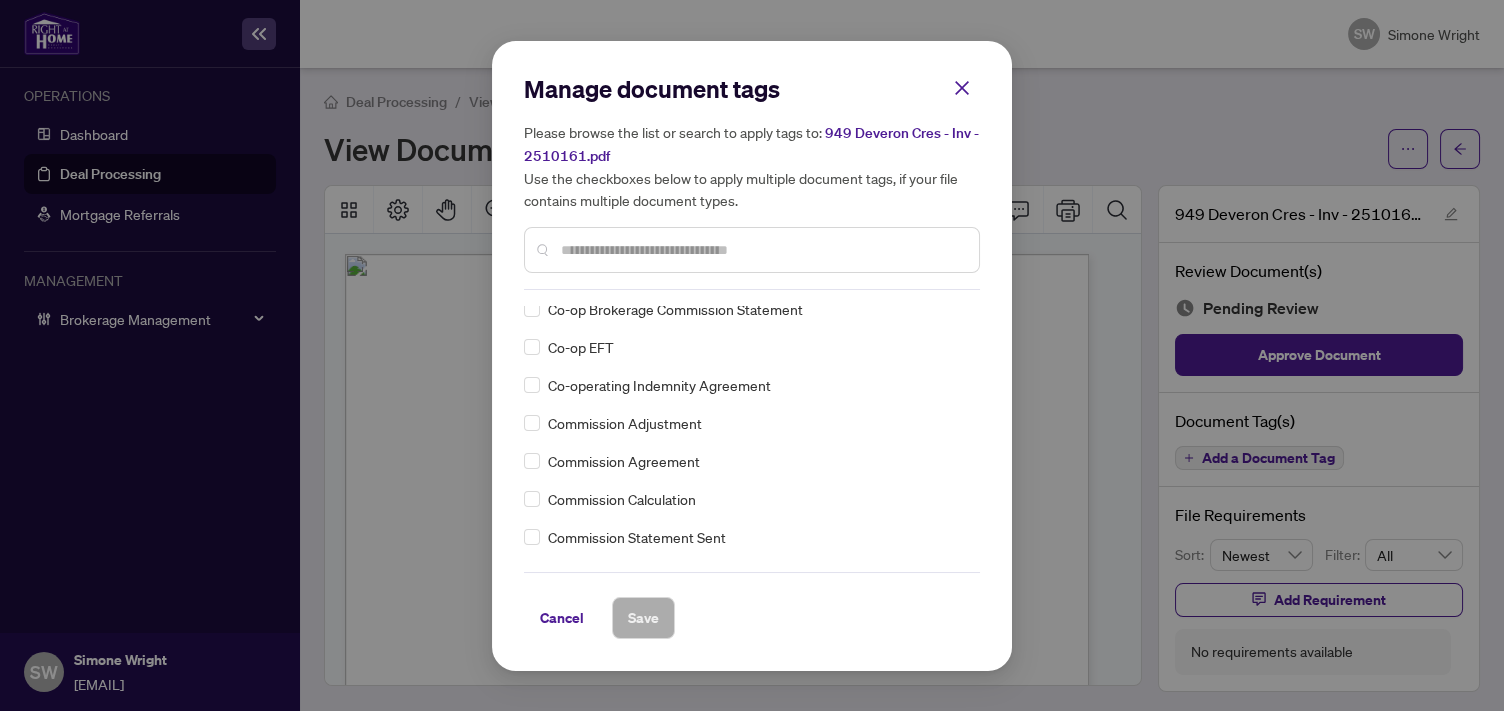 scroll, scrollTop: 766, scrollLeft: 0, axis: vertical 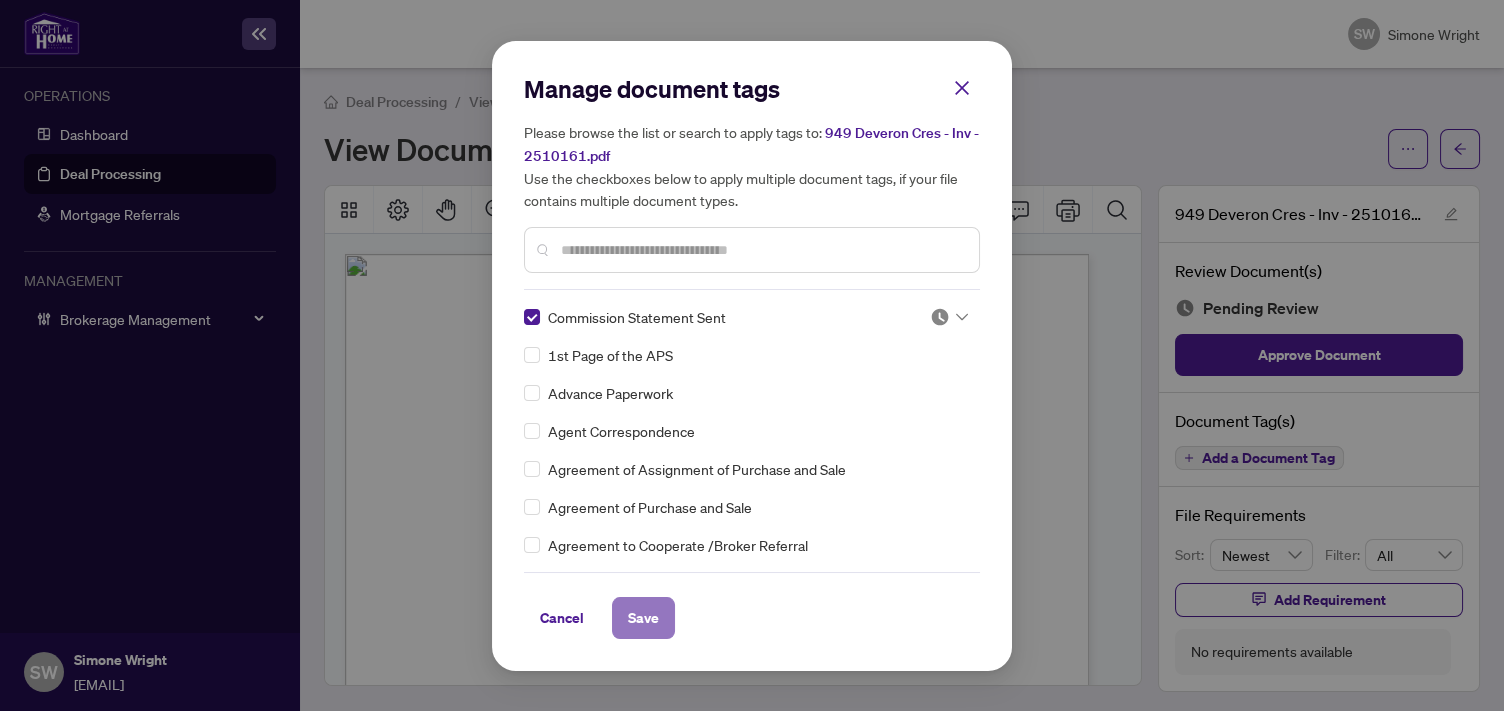 click on "Save" at bounding box center (643, 618) 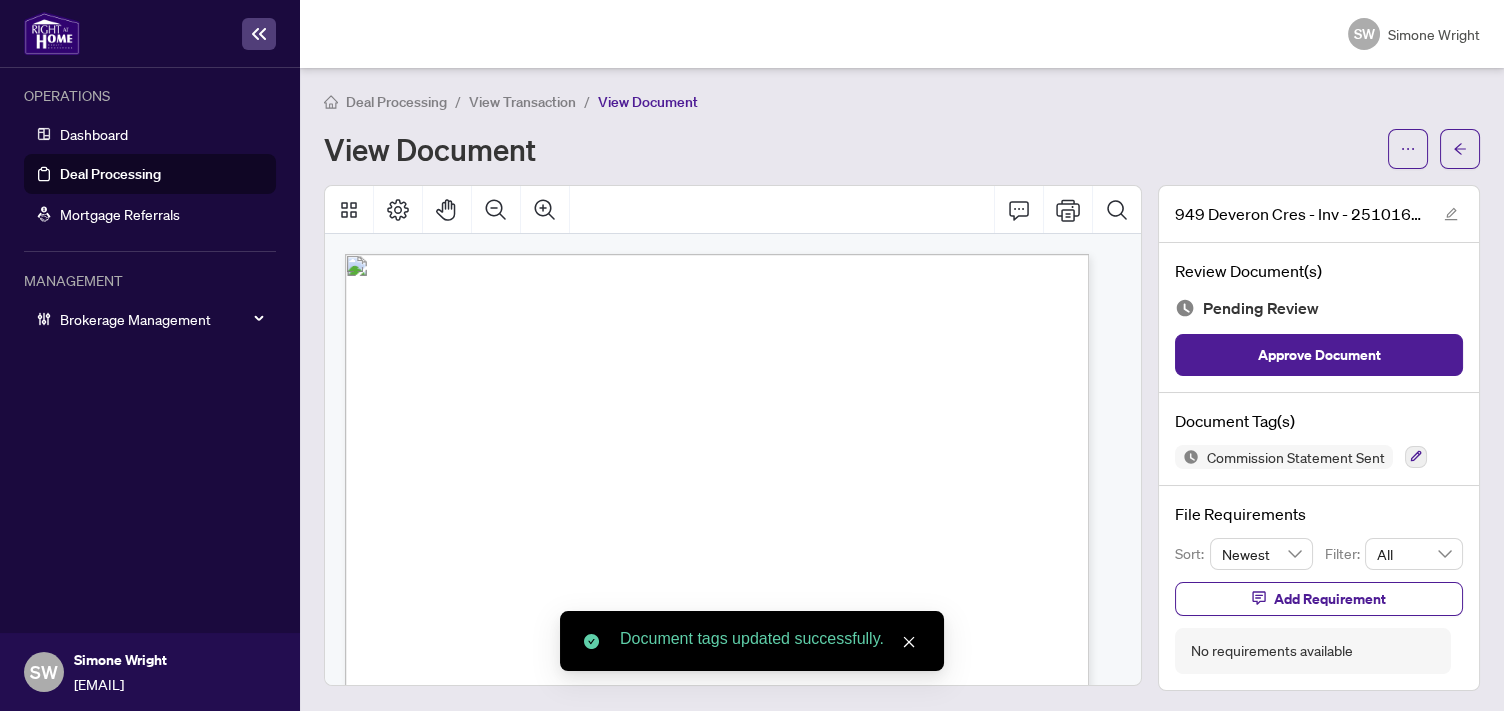 click at bounding box center [1408, 149] 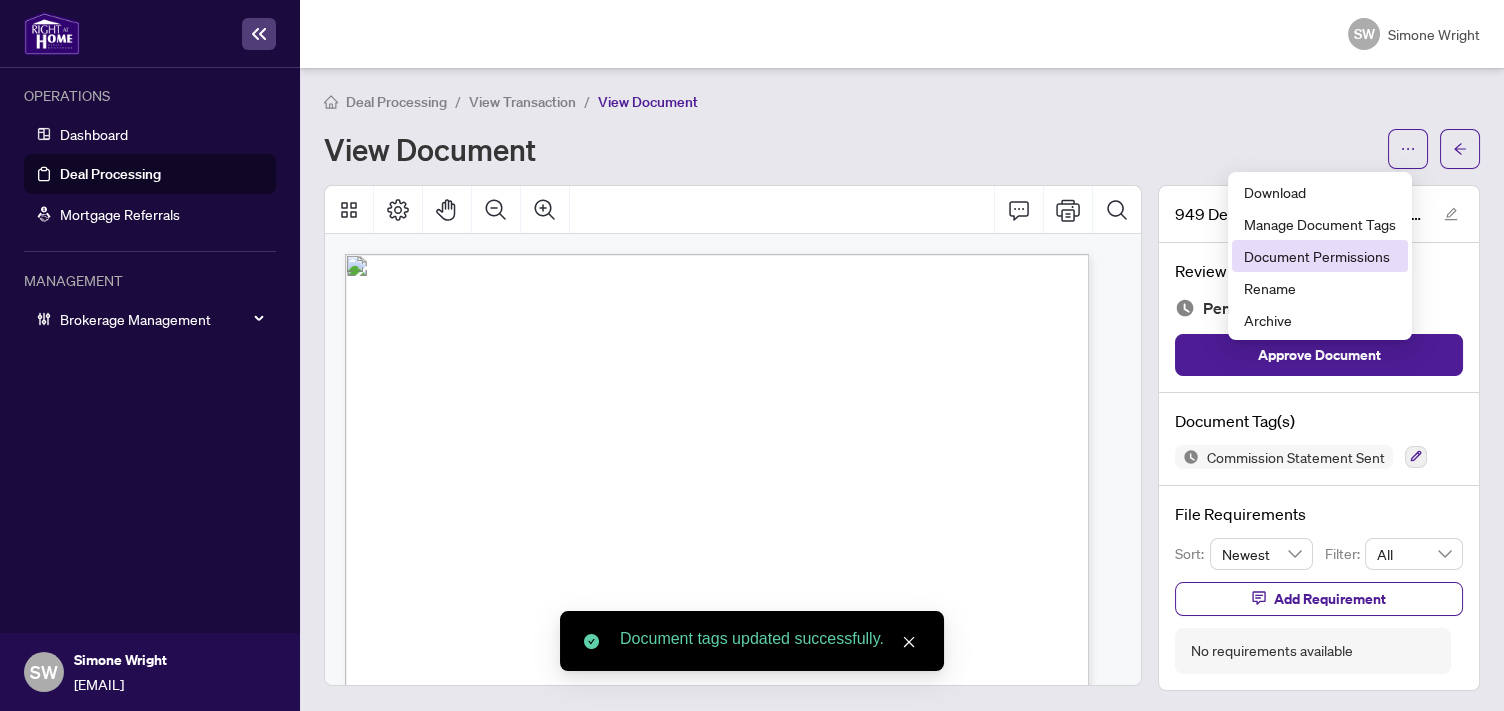 click on "Document Permissions" at bounding box center (1320, 256) 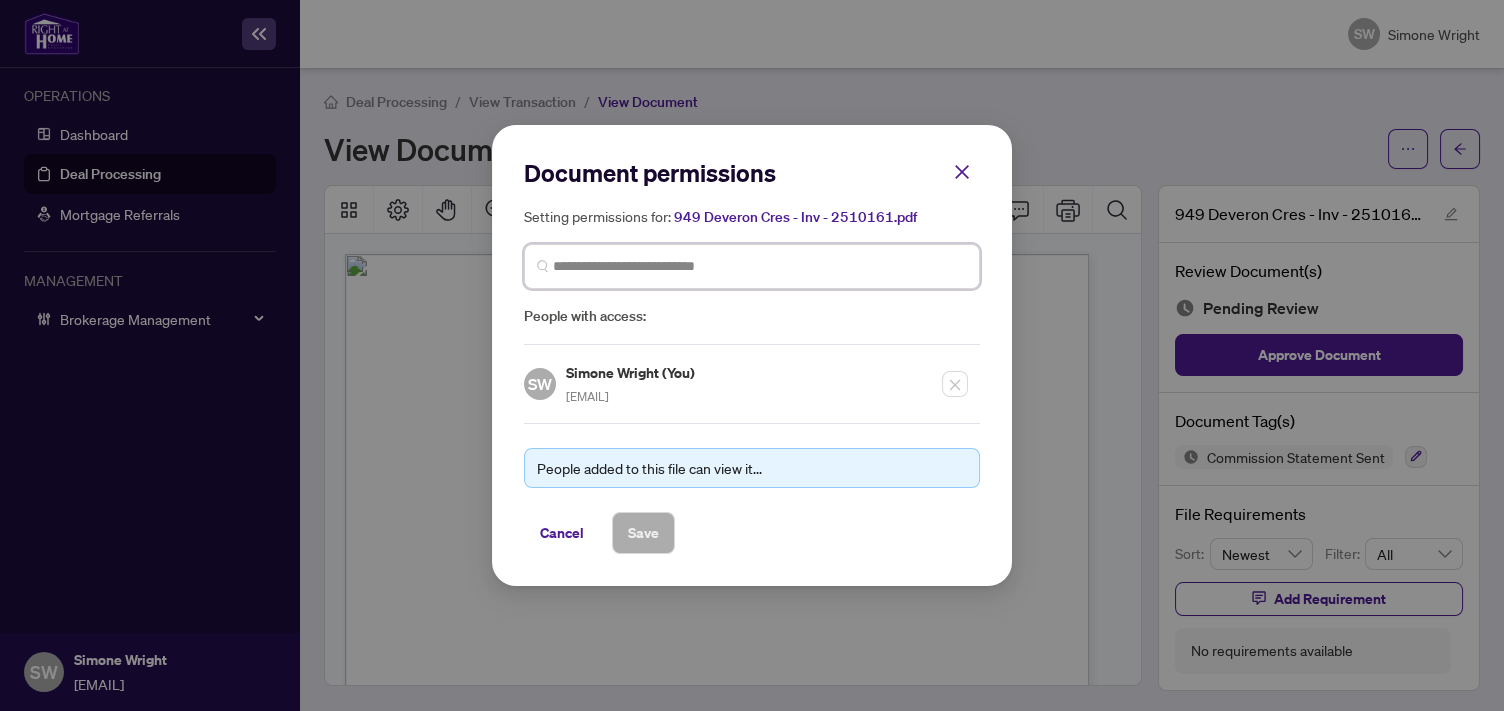 click at bounding box center [760, 266] 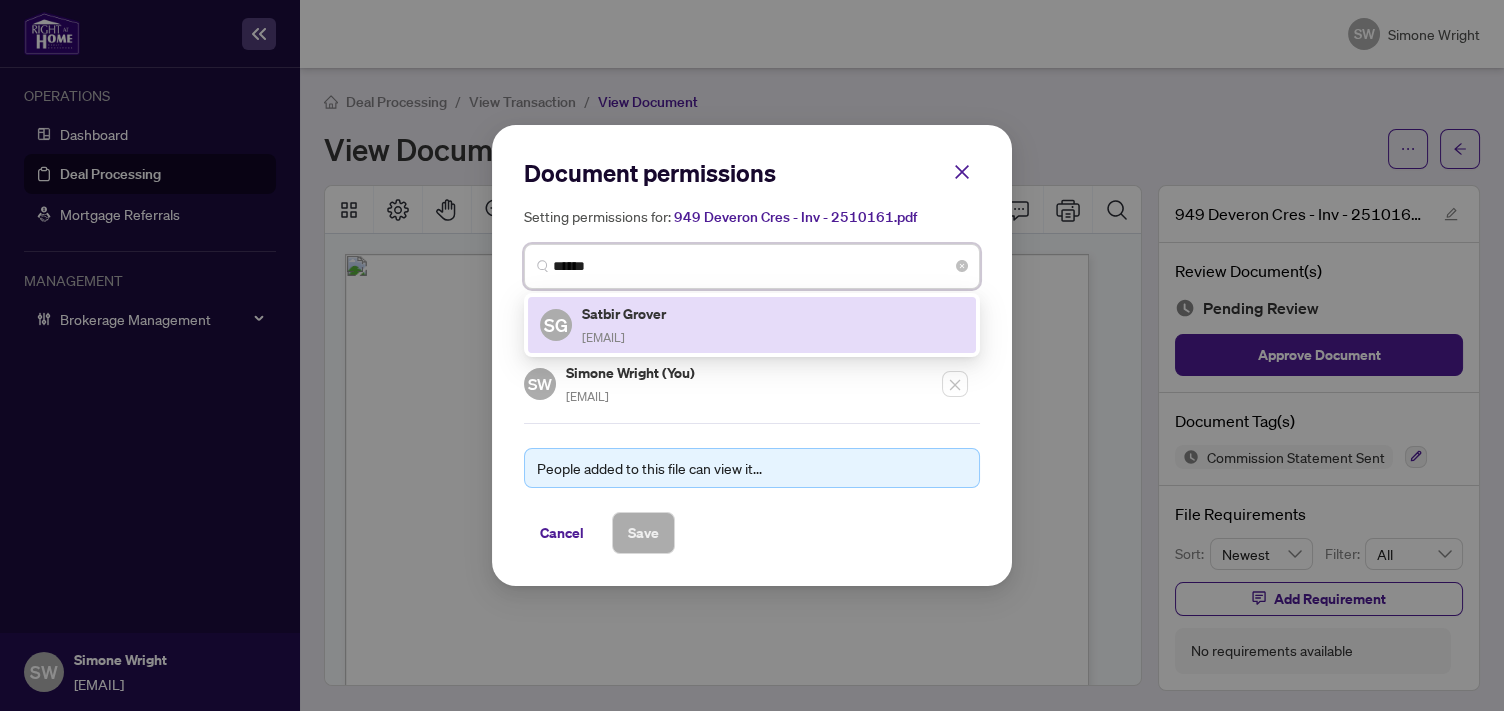 click on "Satbir Grover" at bounding box center (625, 313) 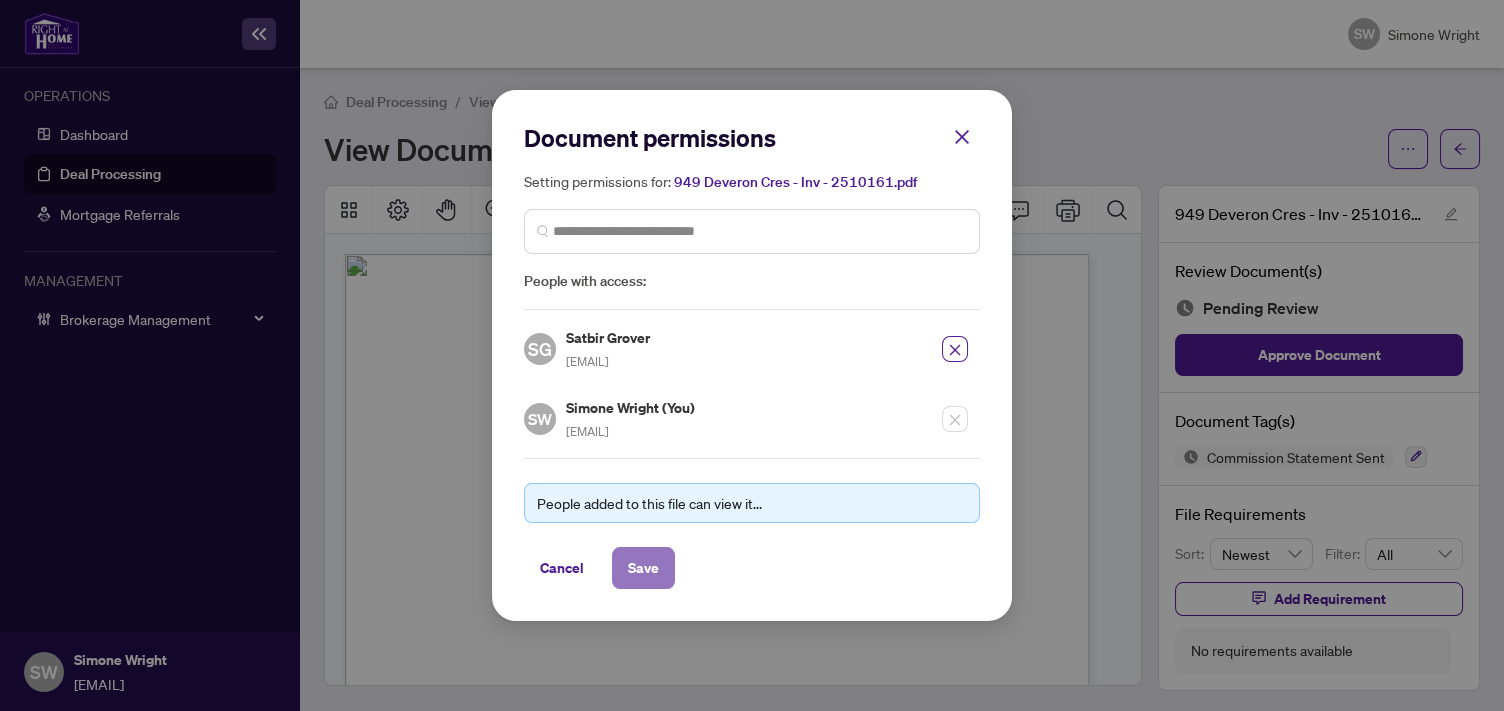 click on "Save" at bounding box center [643, 568] 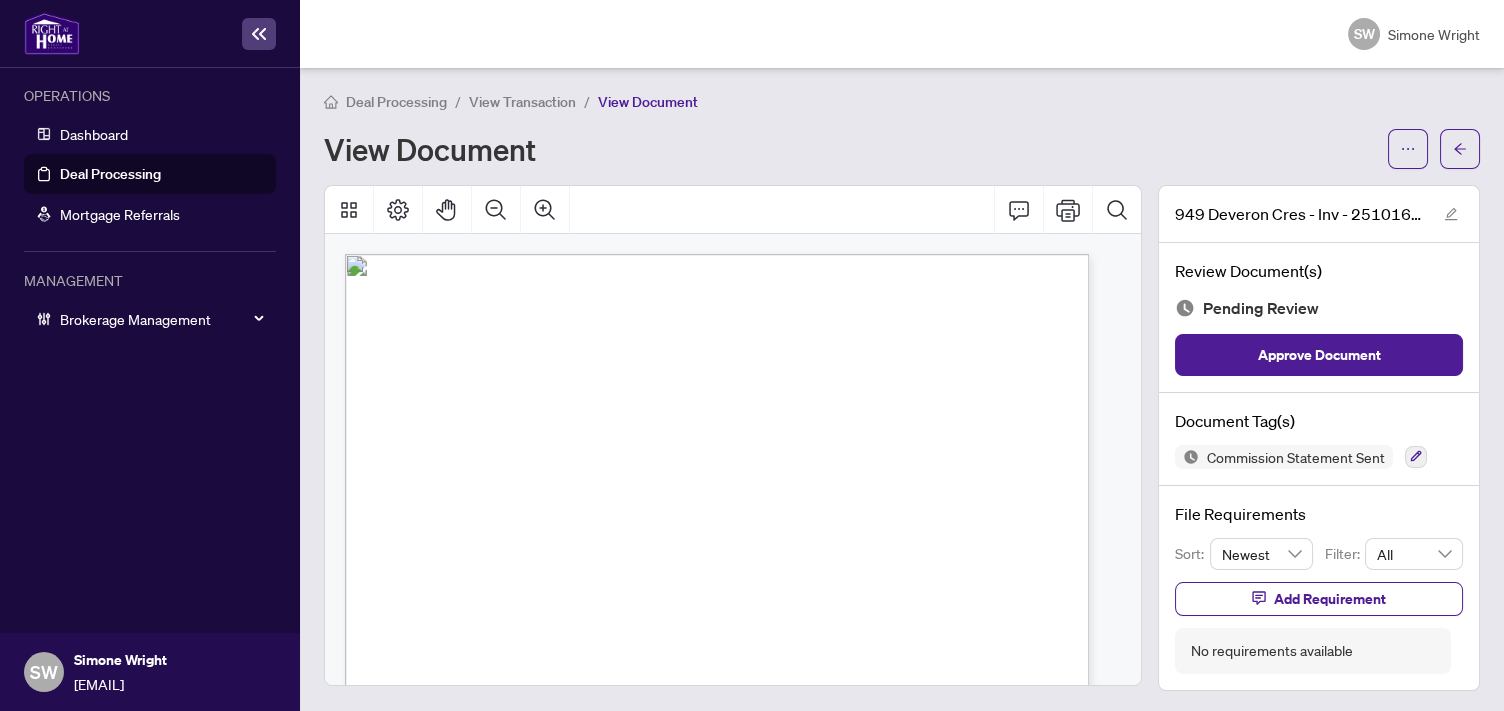 drag, startPoint x: 1438, startPoint y: 149, endPoint x: 1256, endPoint y: 179, distance: 184.45596 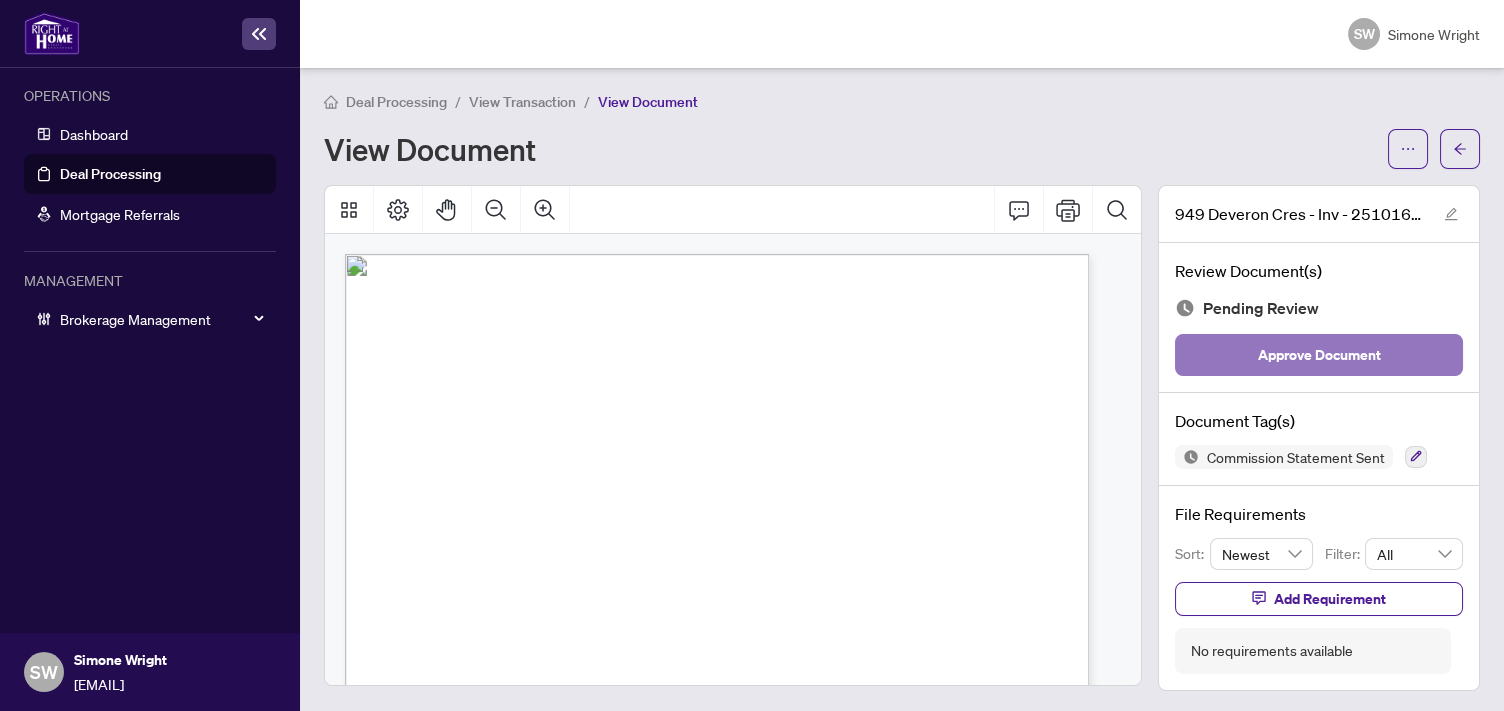 click on "Approve Document" at bounding box center (1319, 355) 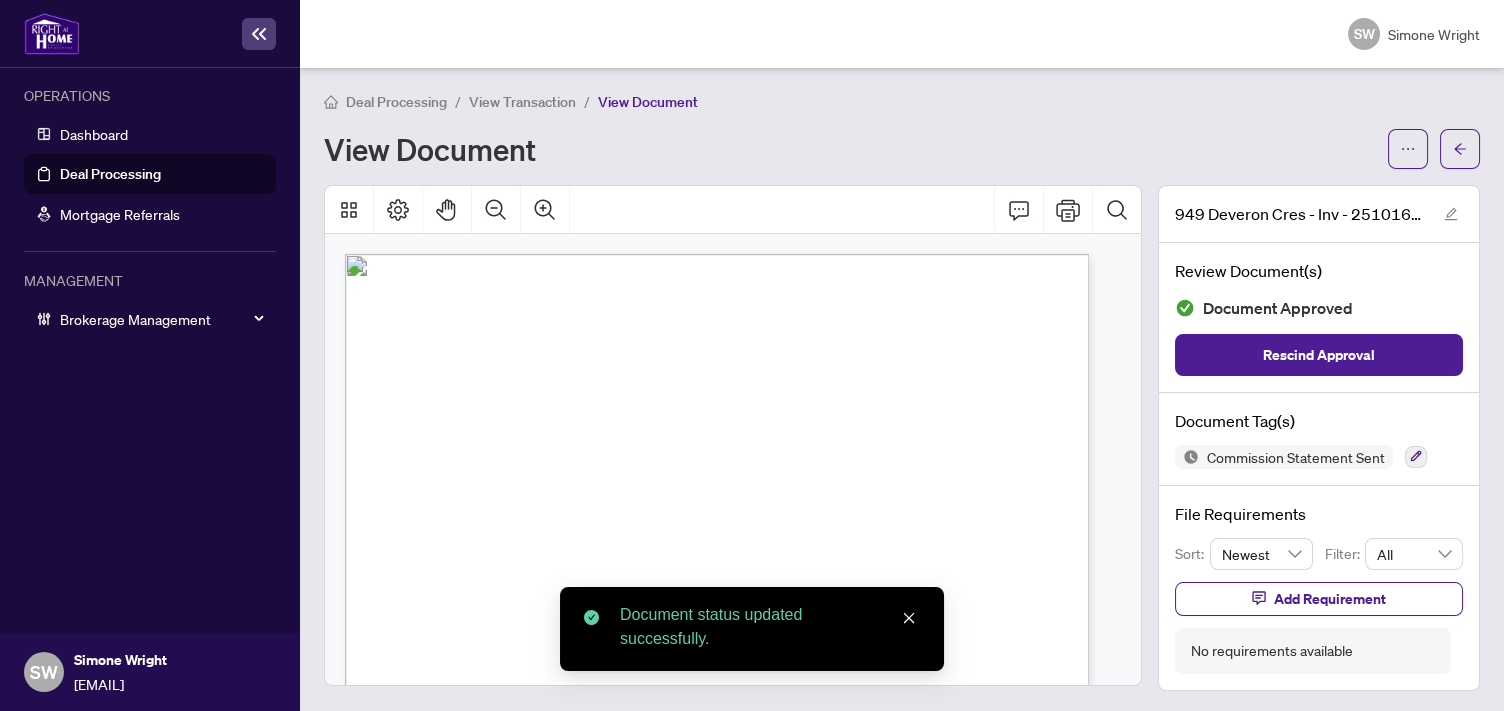 click at bounding box center (1460, 149) 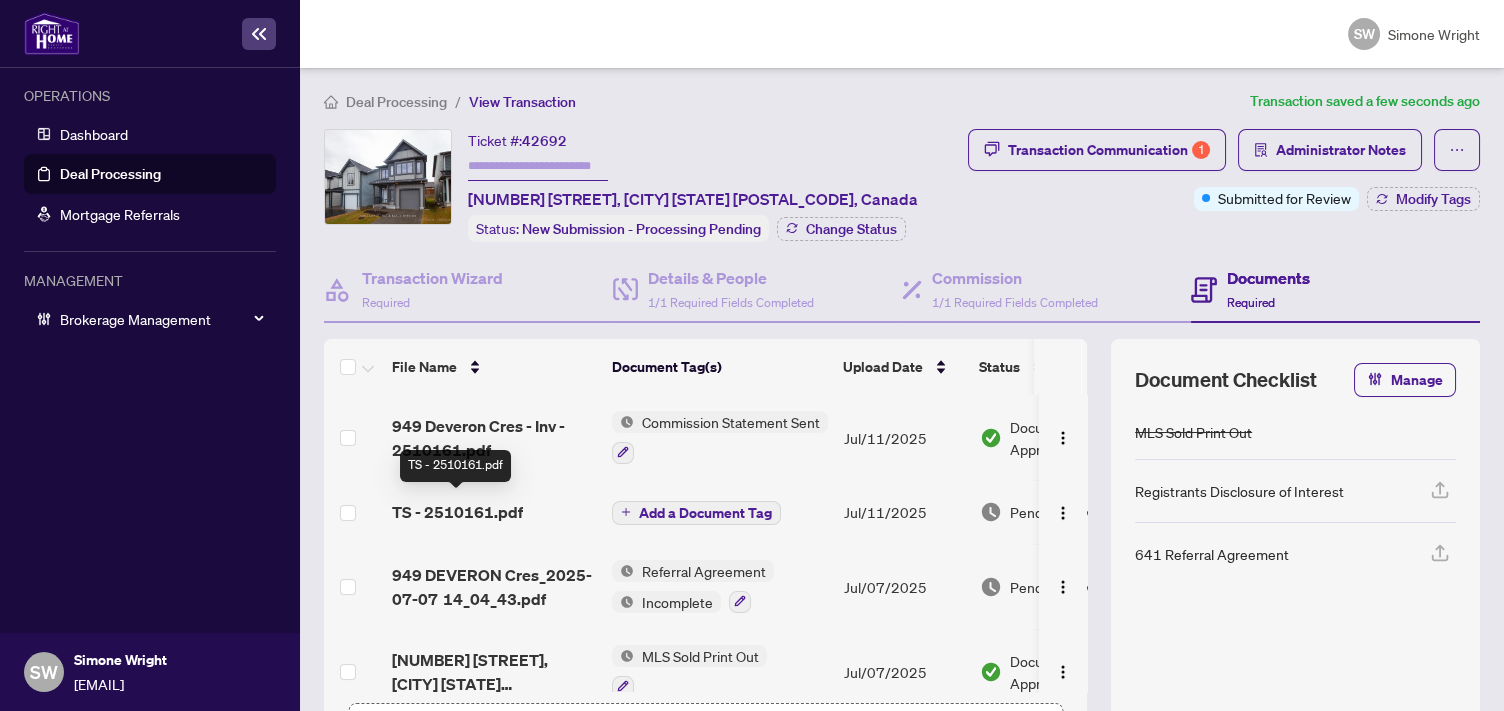 click on "TS - 2510161.pdf" at bounding box center [457, 512] 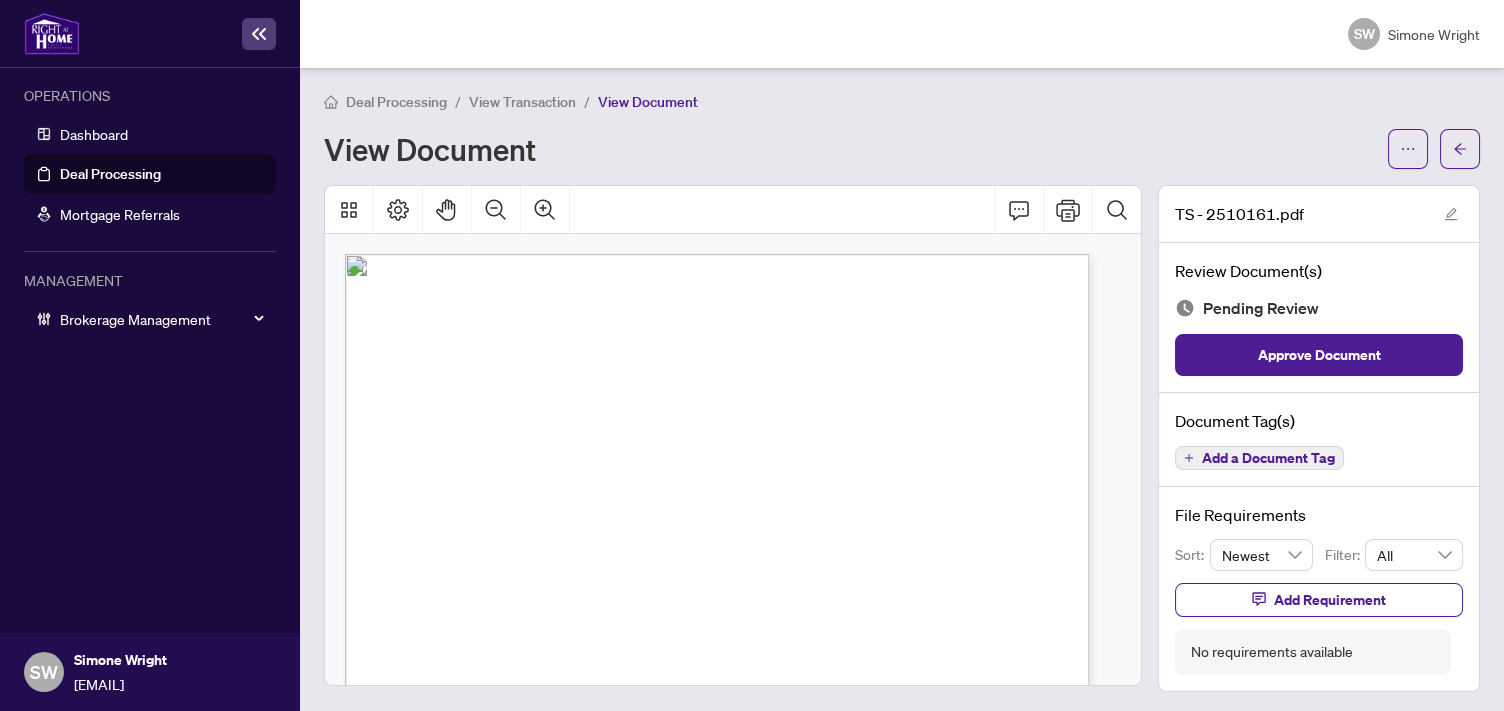 click on "Add a Document Tag" at bounding box center [1268, 458] 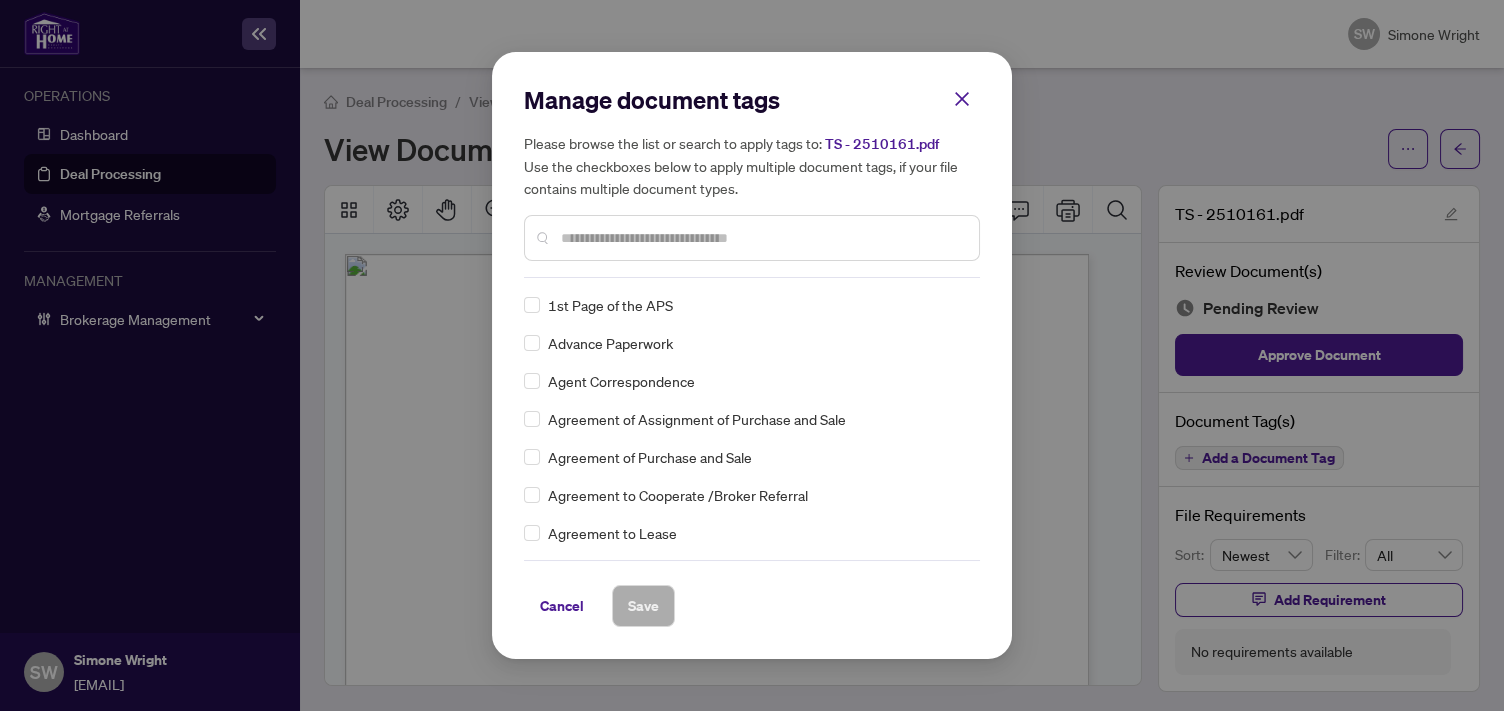 click at bounding box center [762, 238] 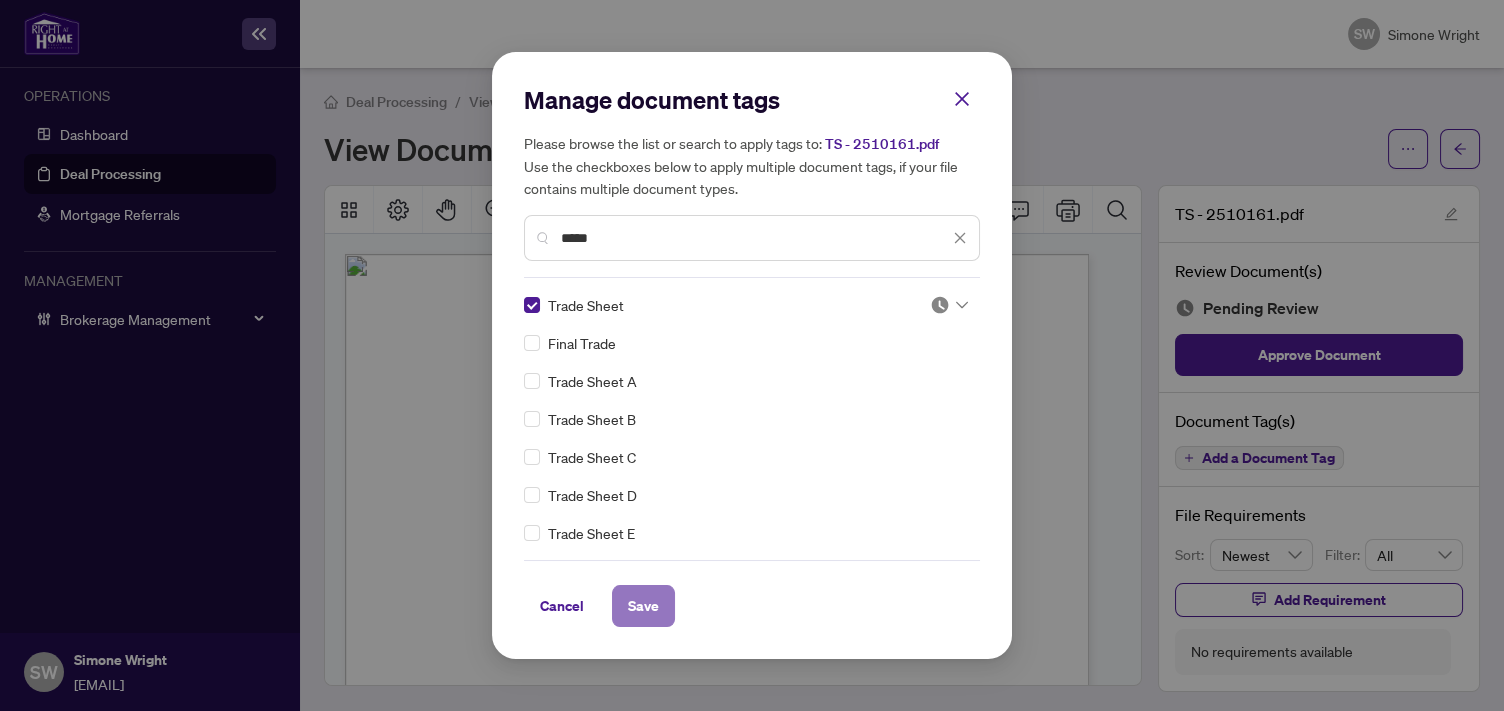 click on "Save" at bounding box center (643, 606) 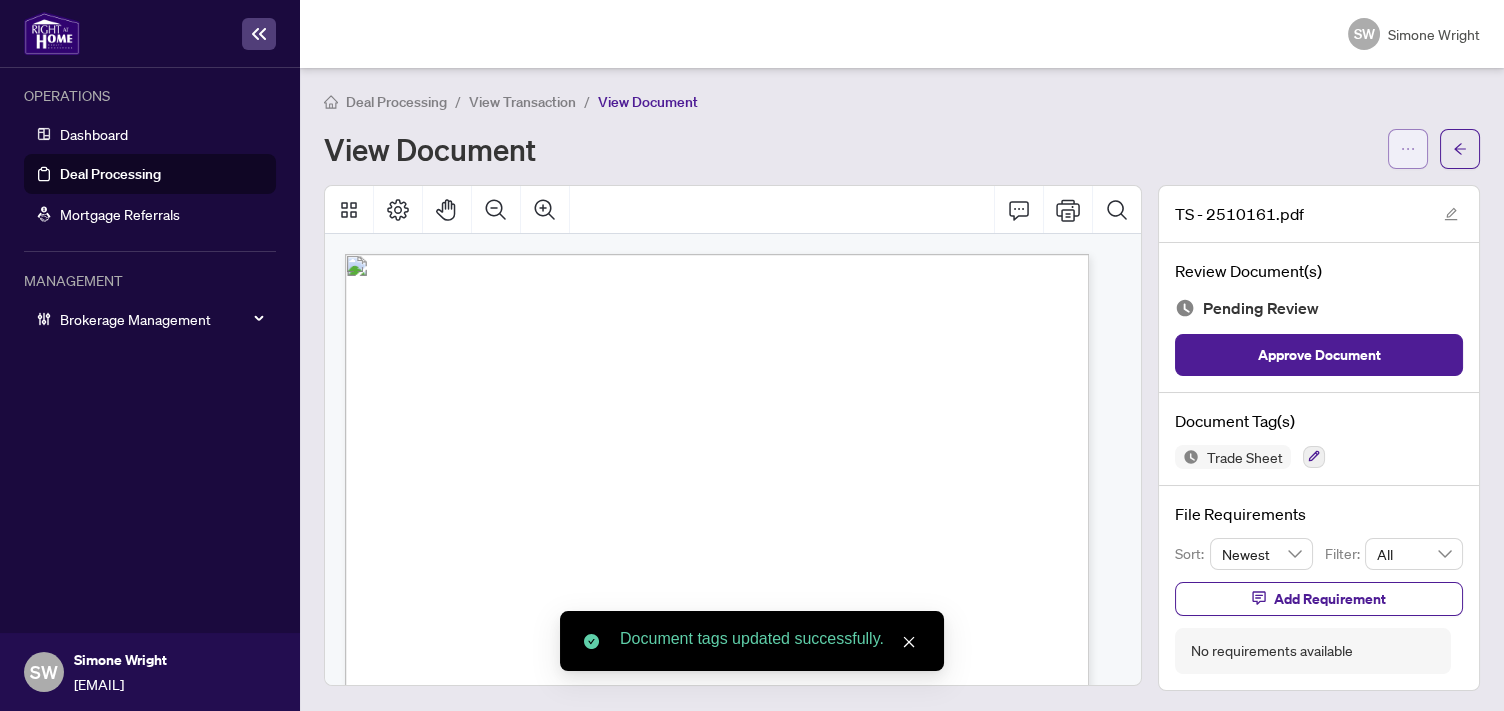 click 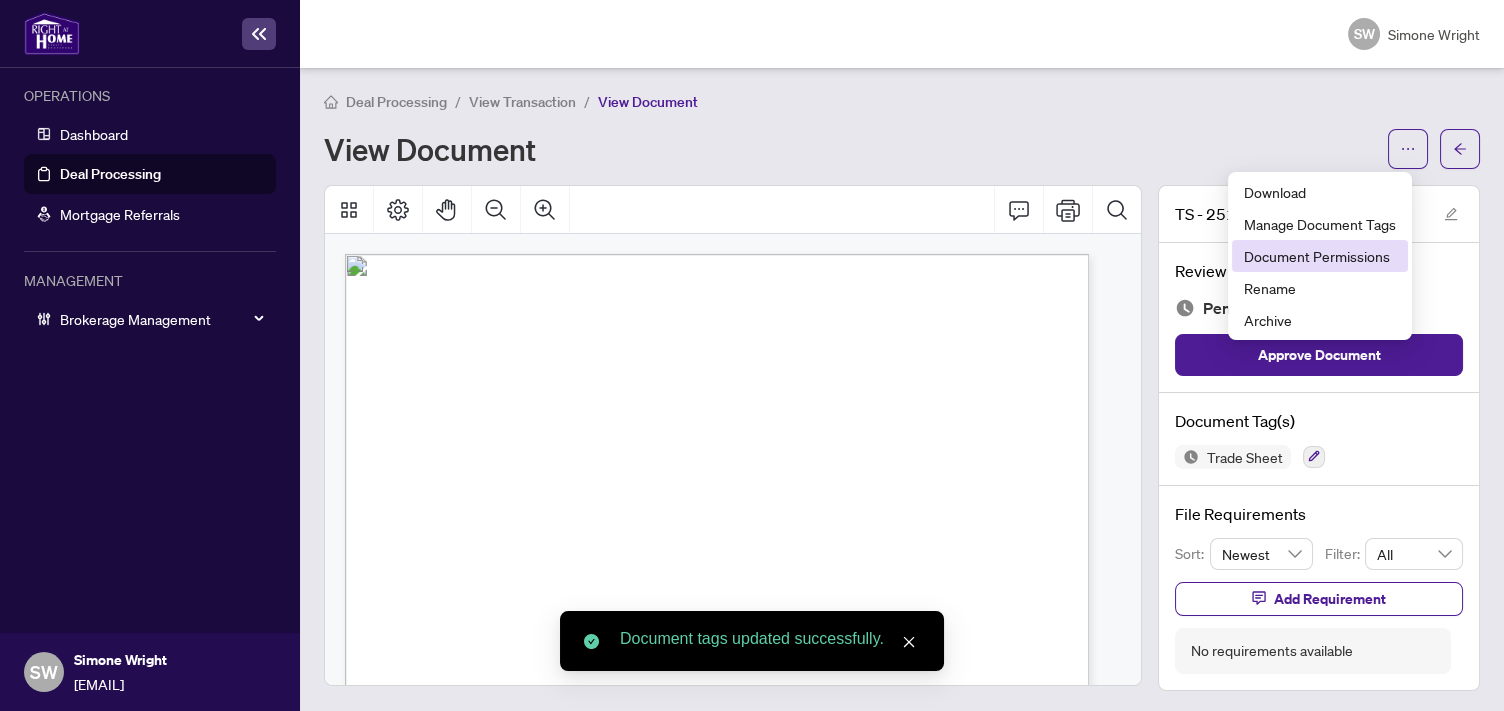 click on "Document Permissions" at bounding box center [1320, 256] 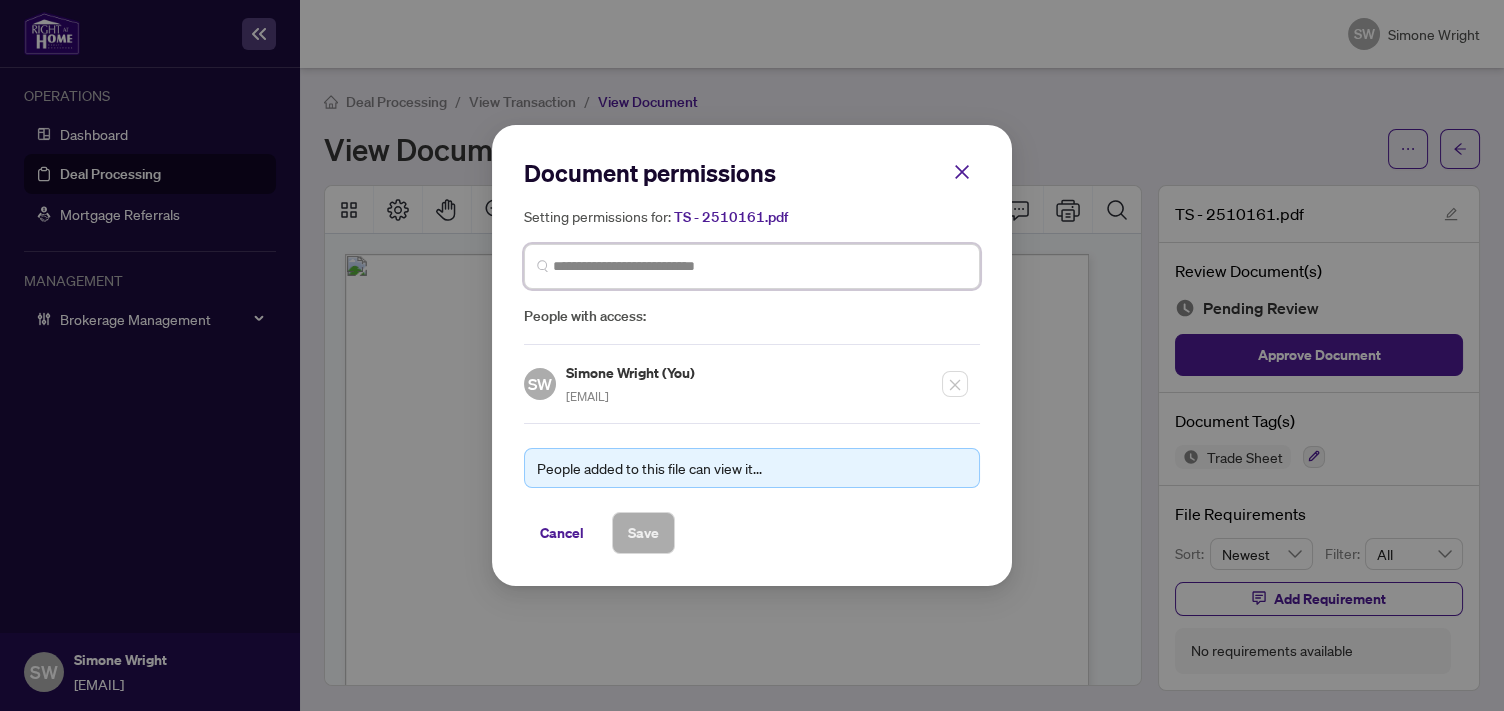 click at bounding box center (760, 266) 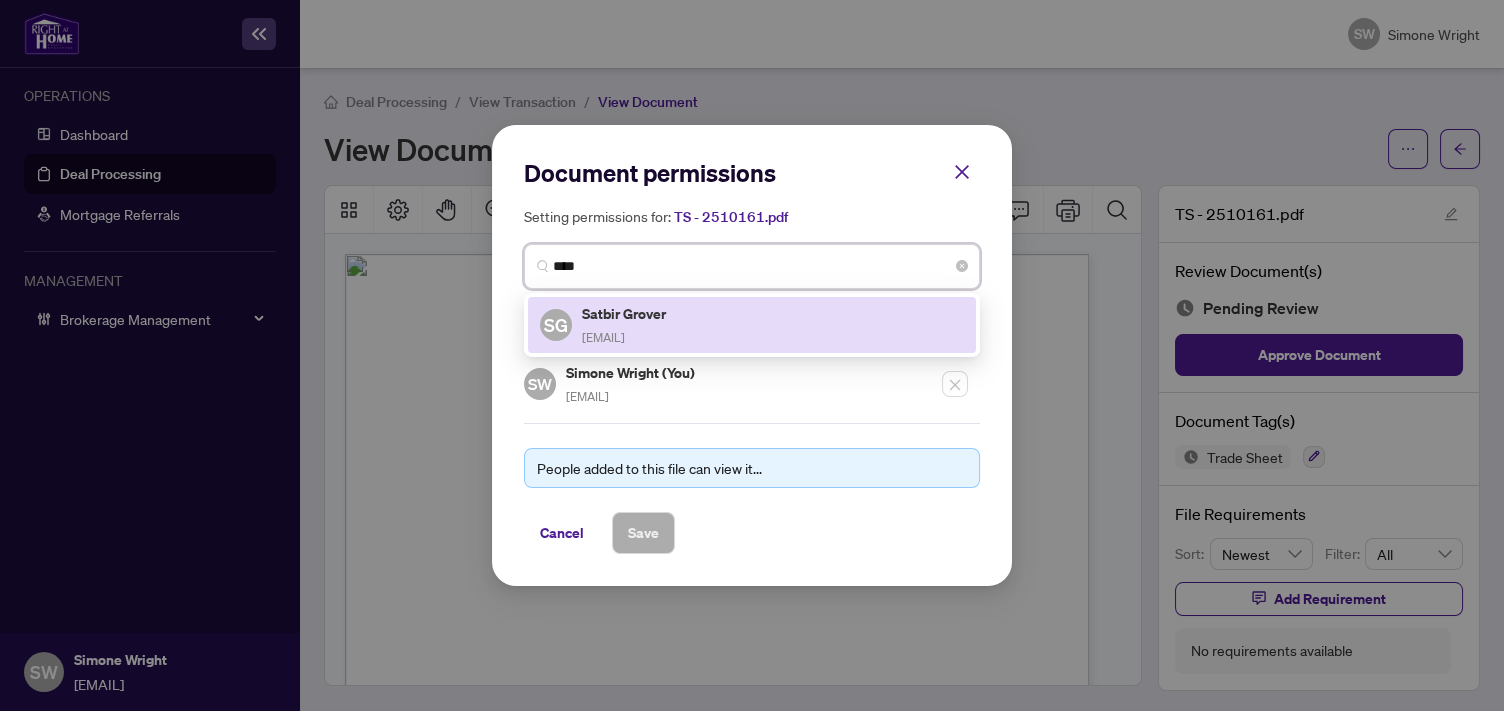 click on "Satbir Grover" at bounding box center [625, 313] 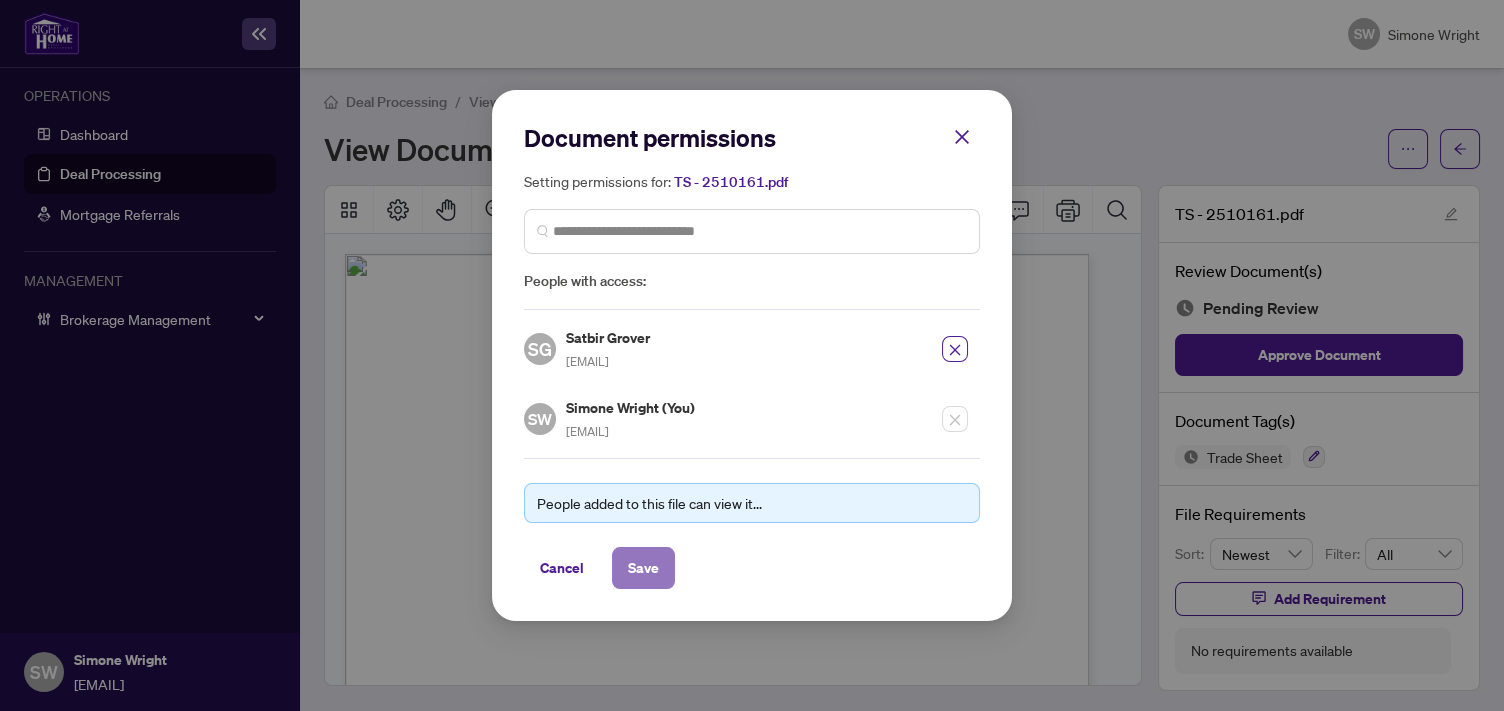 click on "Save" at bounding box center (643, 568) 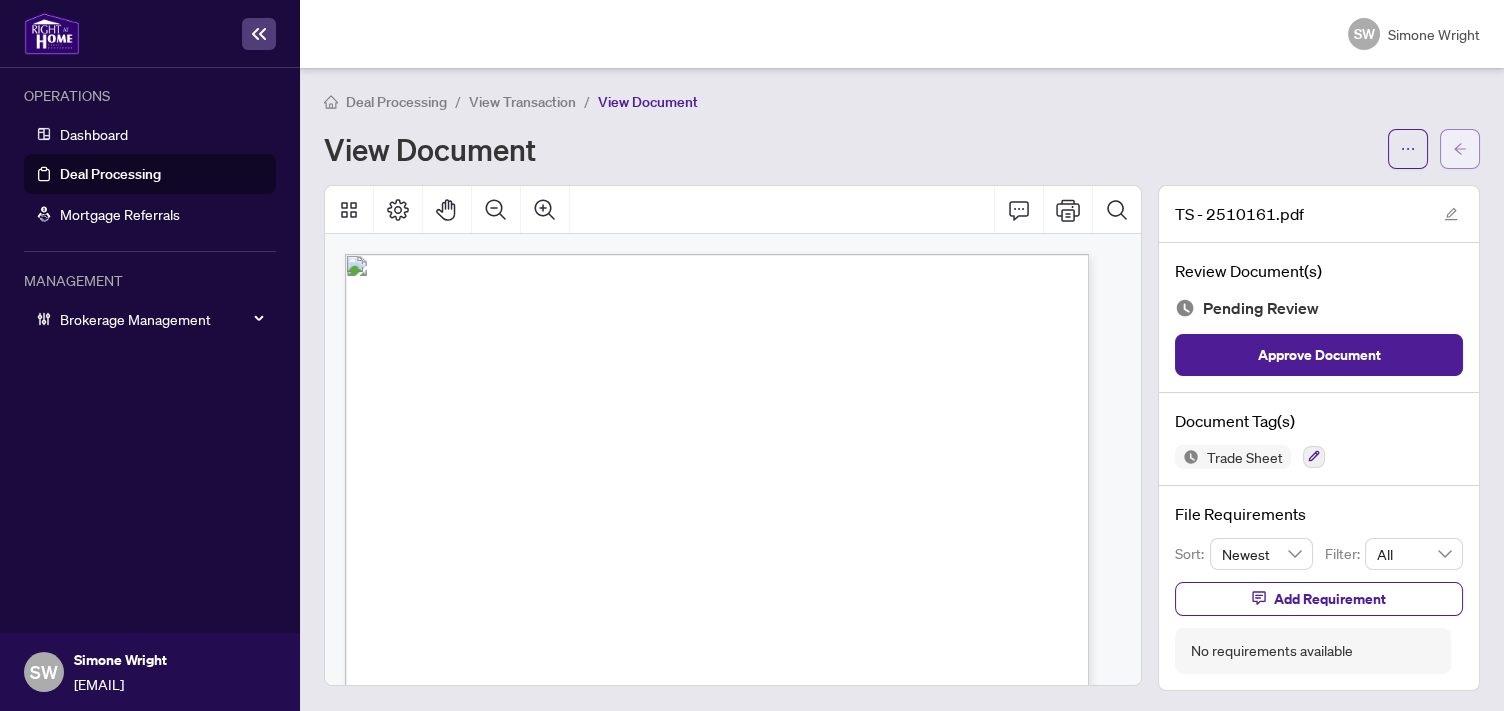 click 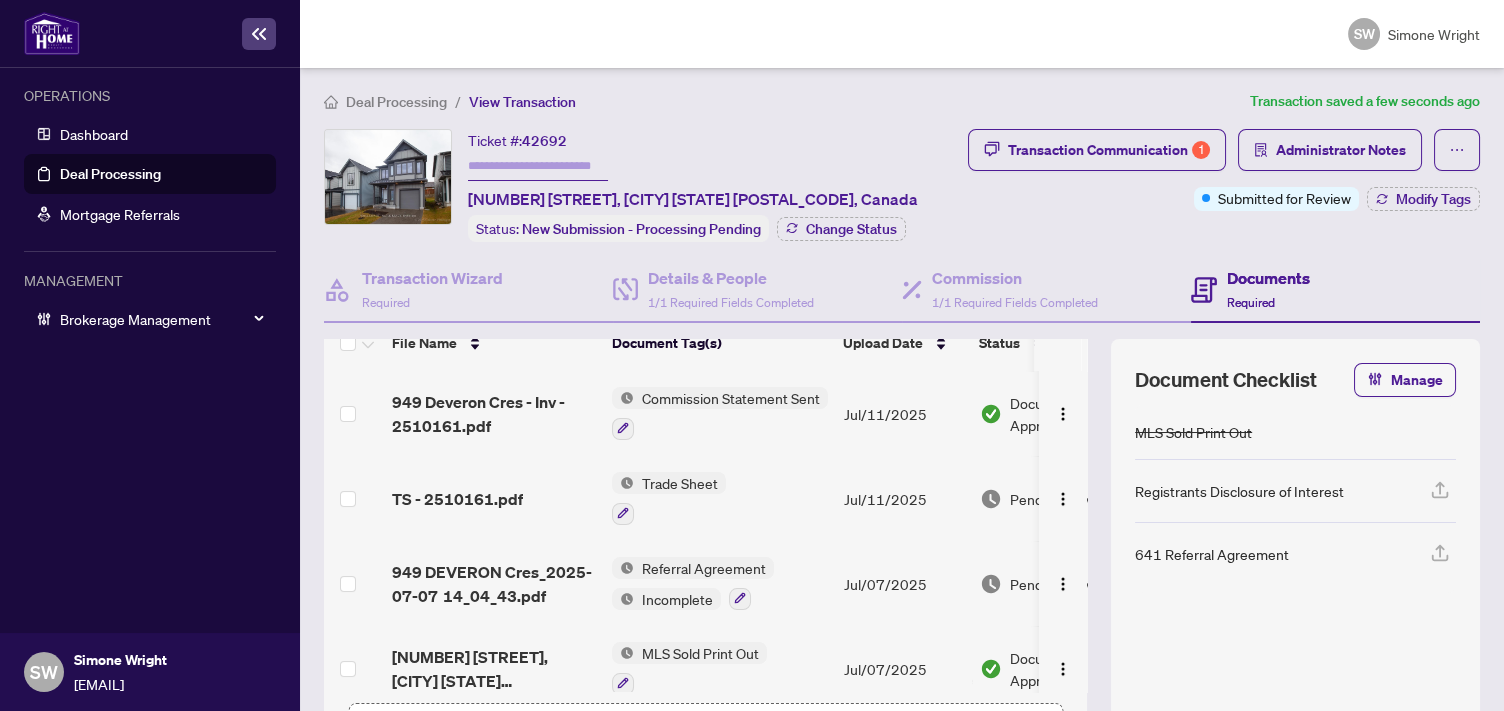 scroll, scrollTop: 44, scrollLeft: 0, axis: vertical 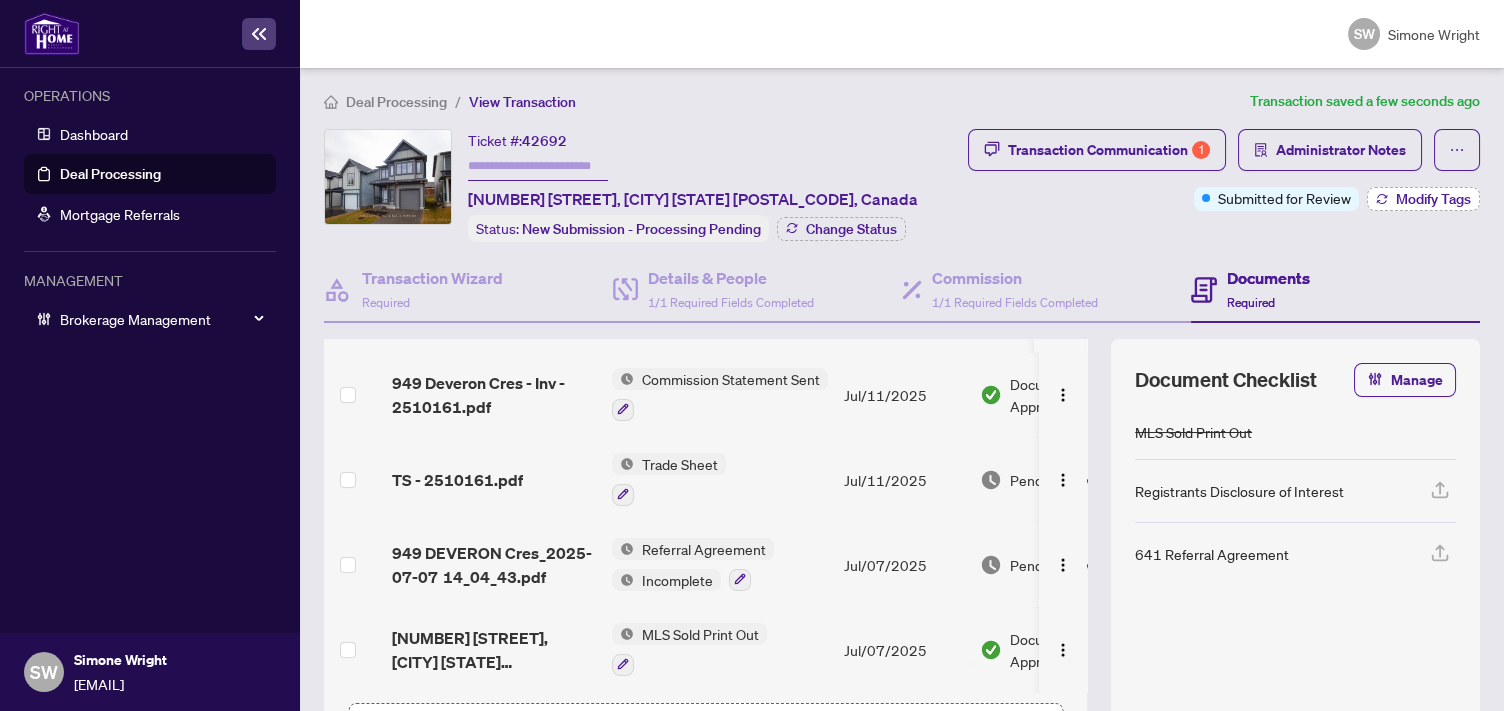 click on "Modify Tags" at bounding box center (1433, 199) 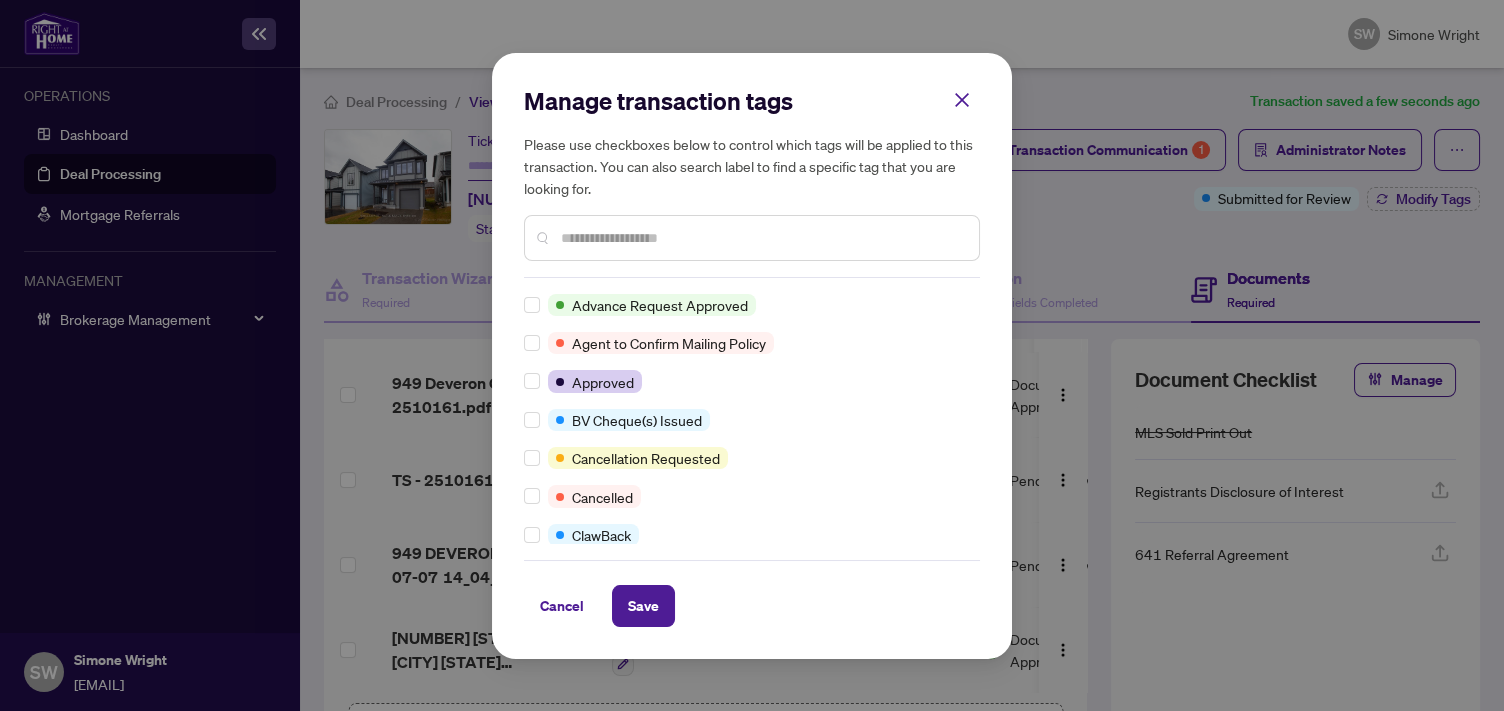 scroll, scrollTop: 0, scrollLeft: 0, axis: both 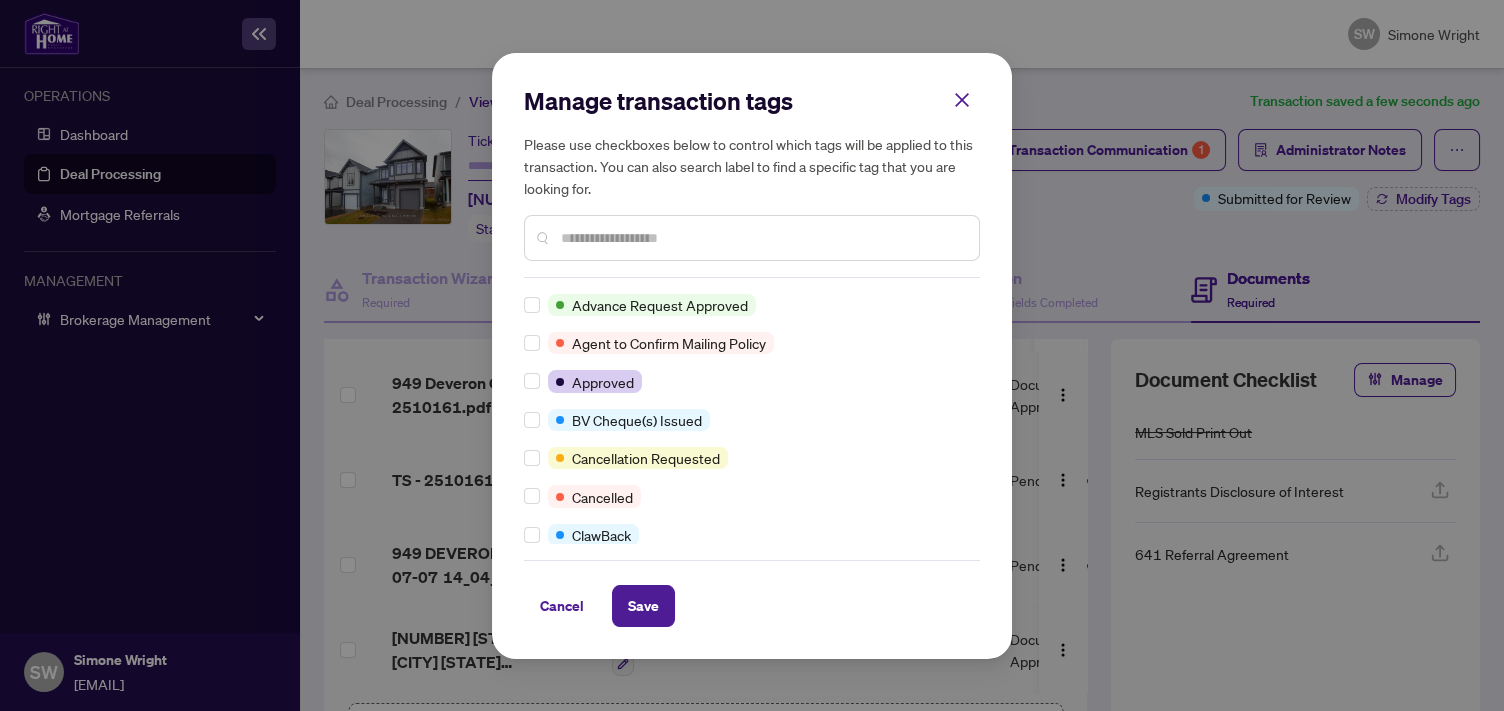 click on "Advance Request Approved Agent to Confirm Mailing Policy Approved BV Cheque(s) Issued Cancellation Requested Cancelled ClawBack Closed Concierge Transaction Deposit Submitted Draft Duplicate Transaction Final Trade Final Trade - Completed FINTRAC Non-compliant Manager Review Mutual Release Mutual Release Approved Mutual Release Completed Non-compliant Partial Payment Received Partially Paid Payment Received Pending Confirmation of Closing Pending Deposit Pending Further Deposit Pending Lawyer Info Pending Payment Pending to Invoice Pending Trade to be sent Problem Transaction Received Confirmation of Closing Received Mailing Policy Confirmation Requested Confirmation of Closing Requested Status of Commission Requires Additional Docs Requires Cheque Clearance RTD Cheque(s) Issued Submitted for Review Suspended Suspension Requested Team Deal With Payroll" at bounding box center (752, 419) 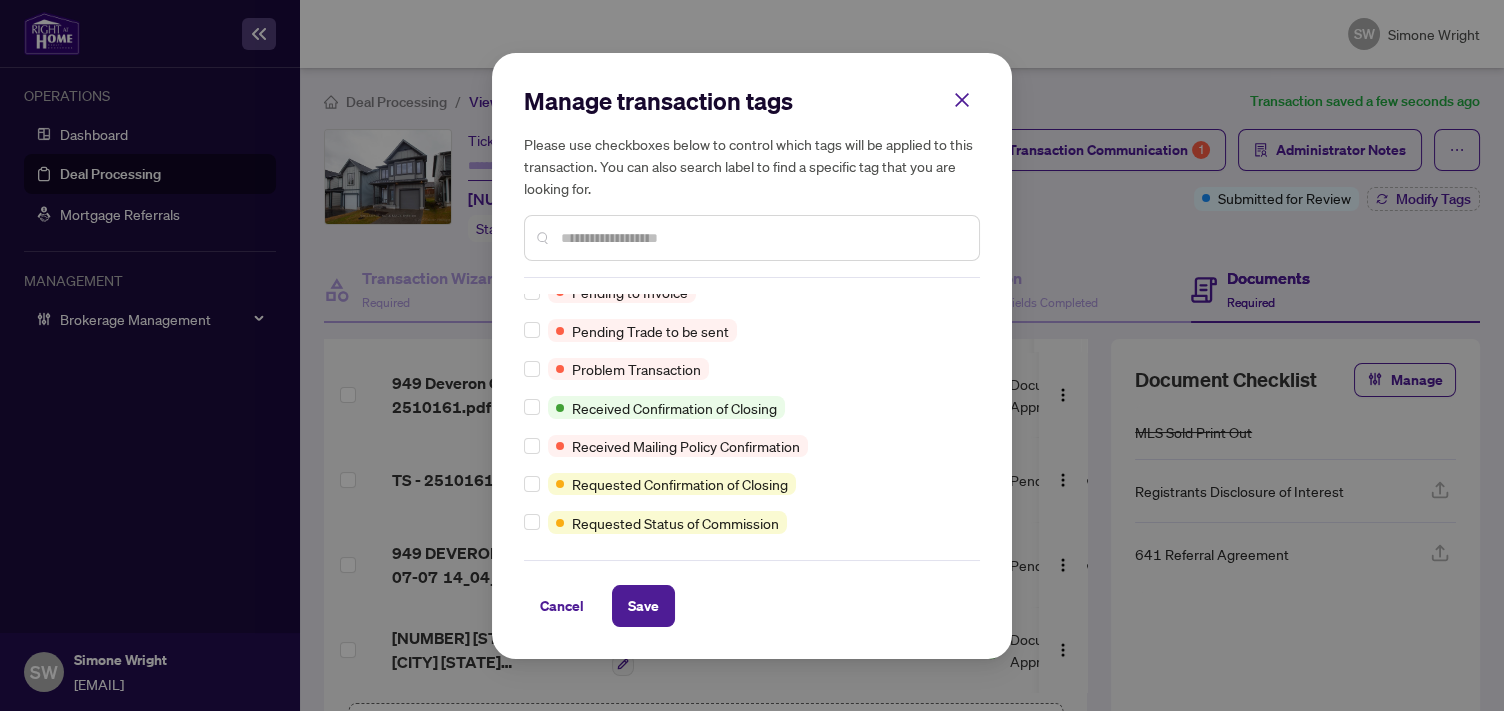 scroll, scrollTop: 1158, scrollLeft: 0, axis: vertical 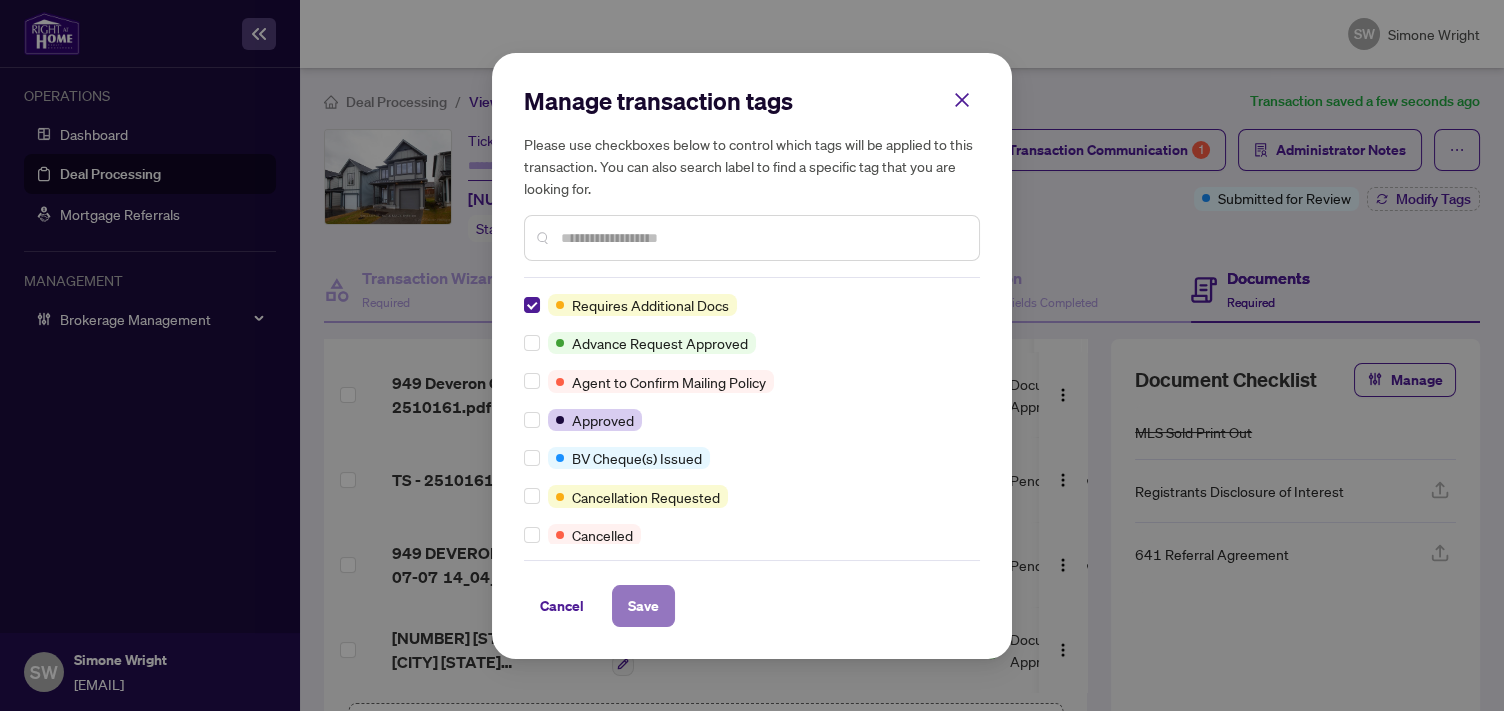 click on "Save" at bounding box center (643, 606) 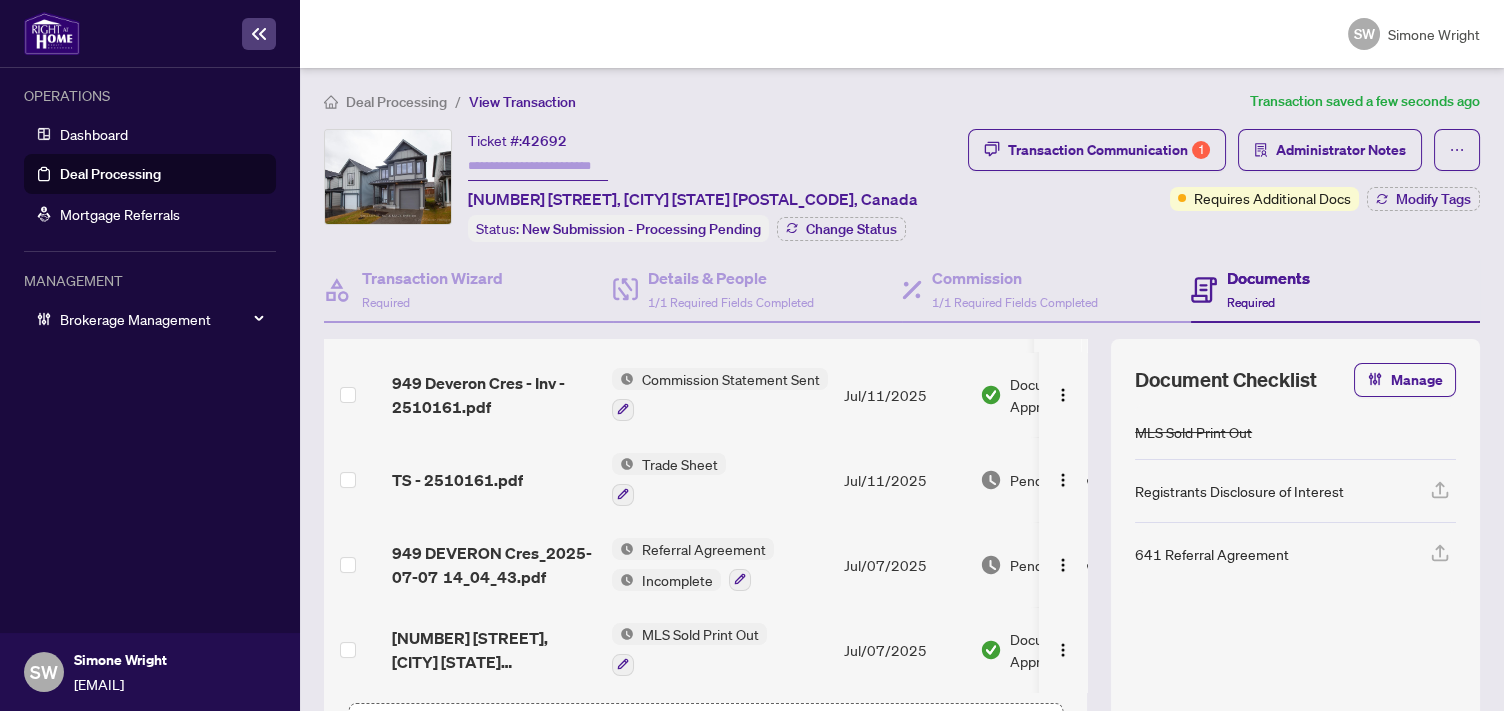 click at bounding box center [538, 166] 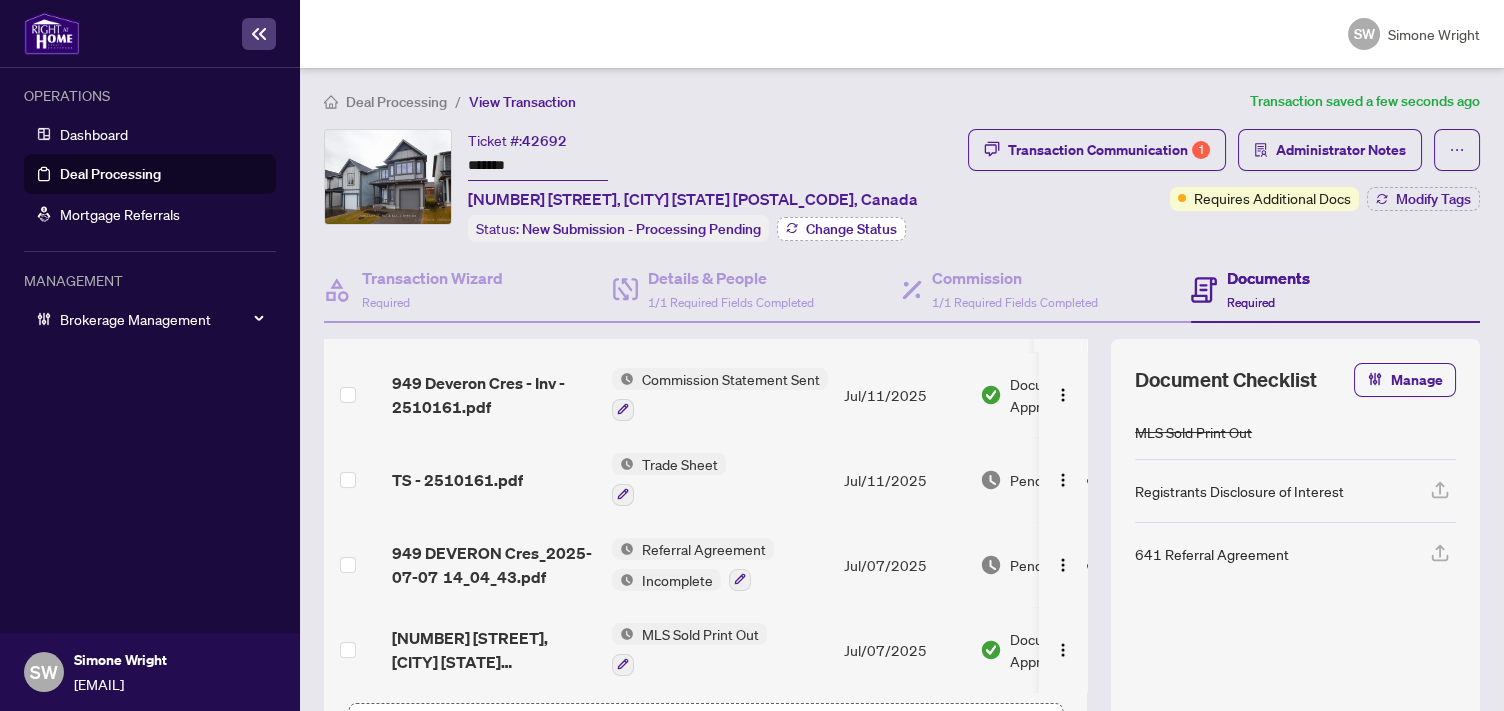 click on "Change Status" at bounding box center [851, 229] 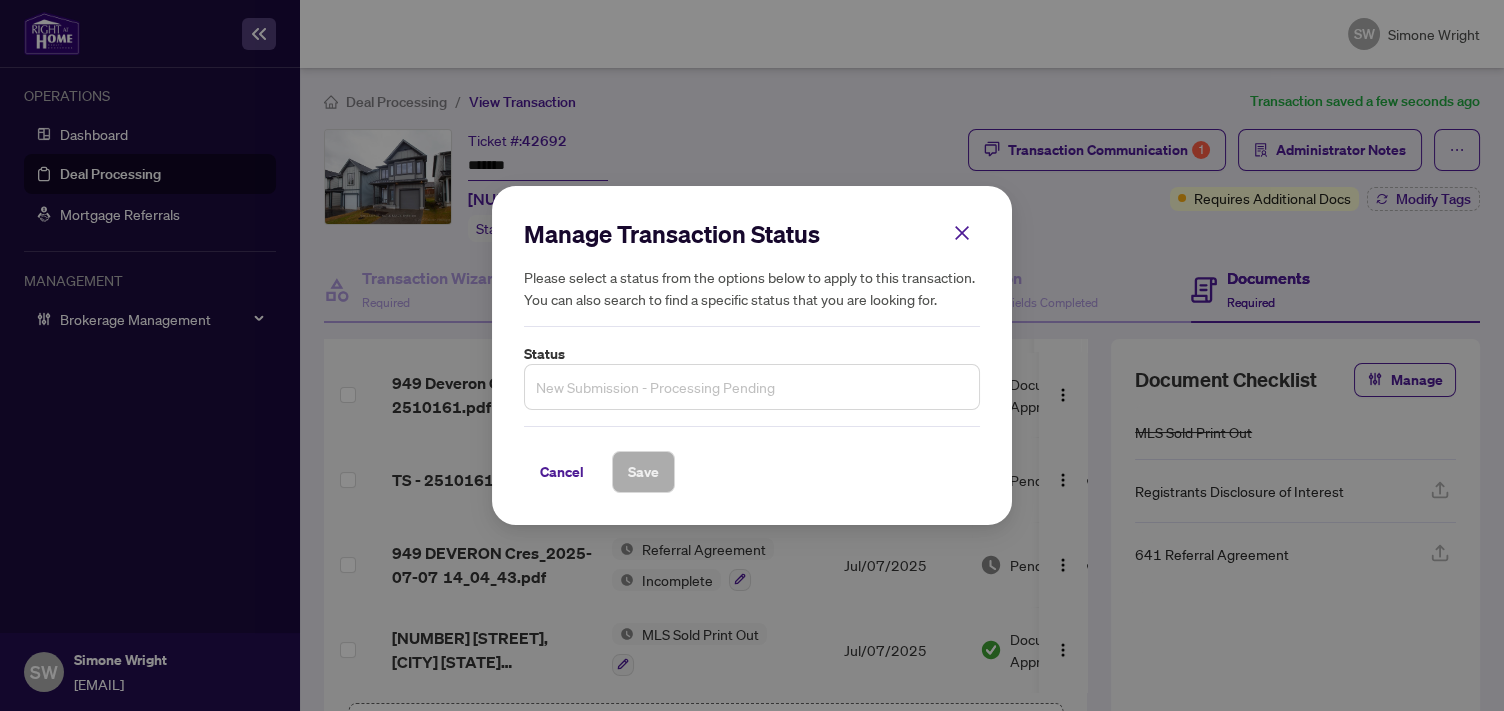 click on "New Submission - Processing Pending" at bounding box center (752, 387) 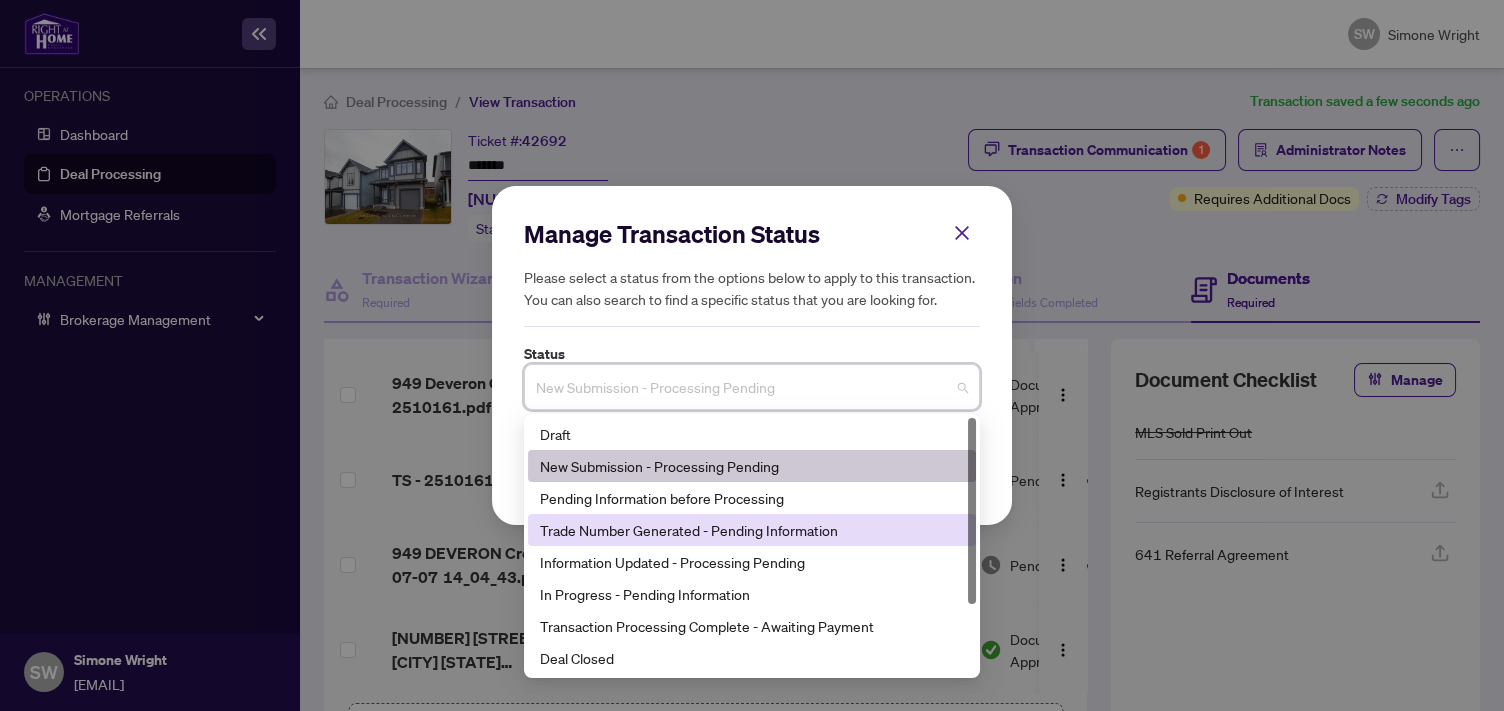 click on "Trade Number Generated - Pending Information" at bounding box center (752, 530) 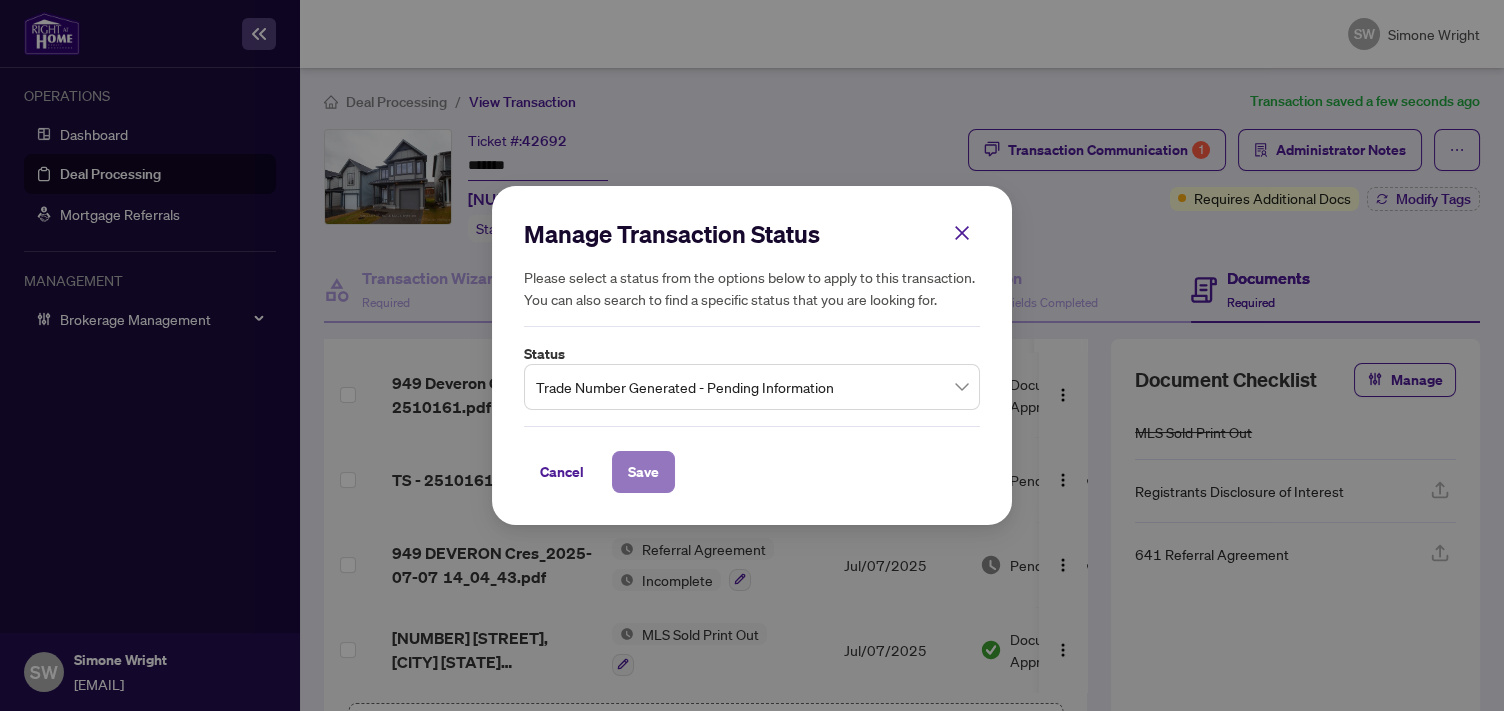 click on "Save" at bounding box center [643, 472] 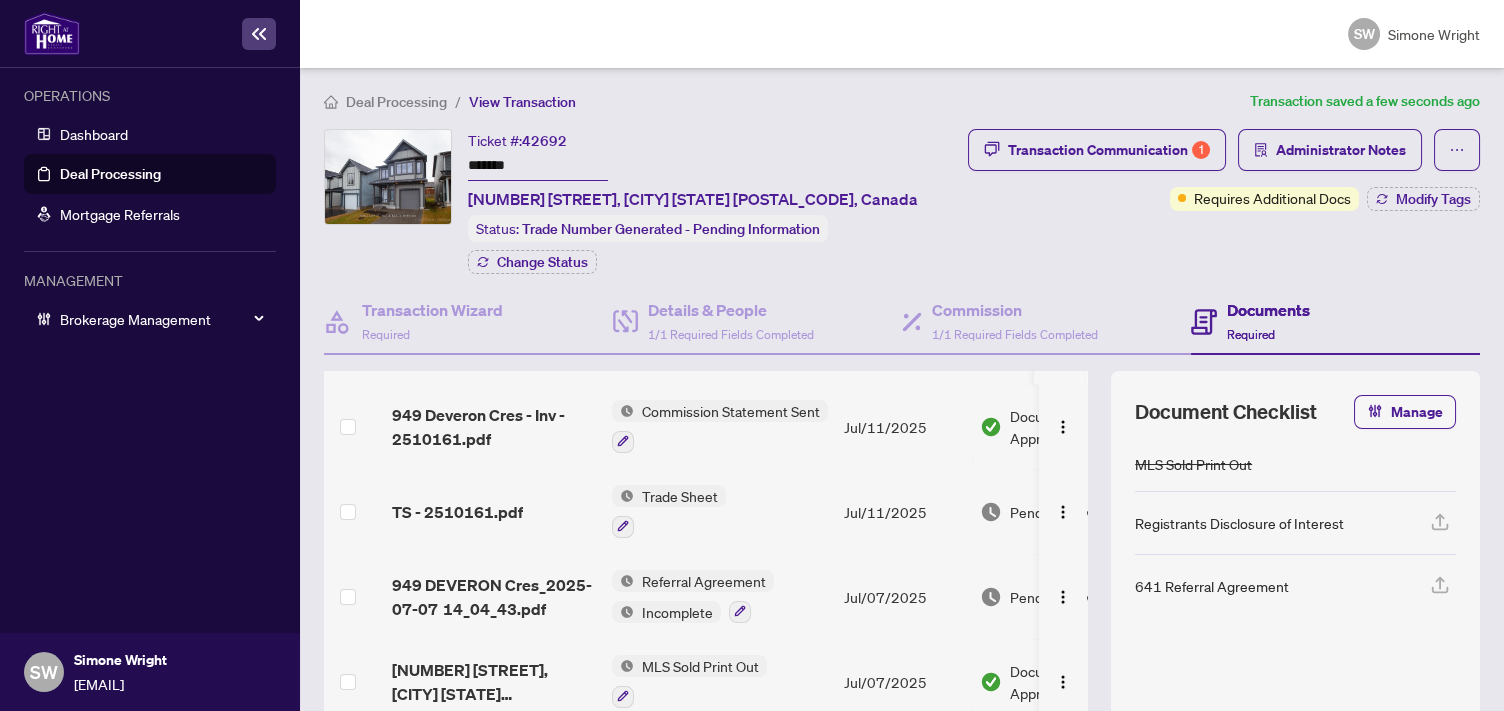 click on "Deal Processing" at bounding box center [396, 102] 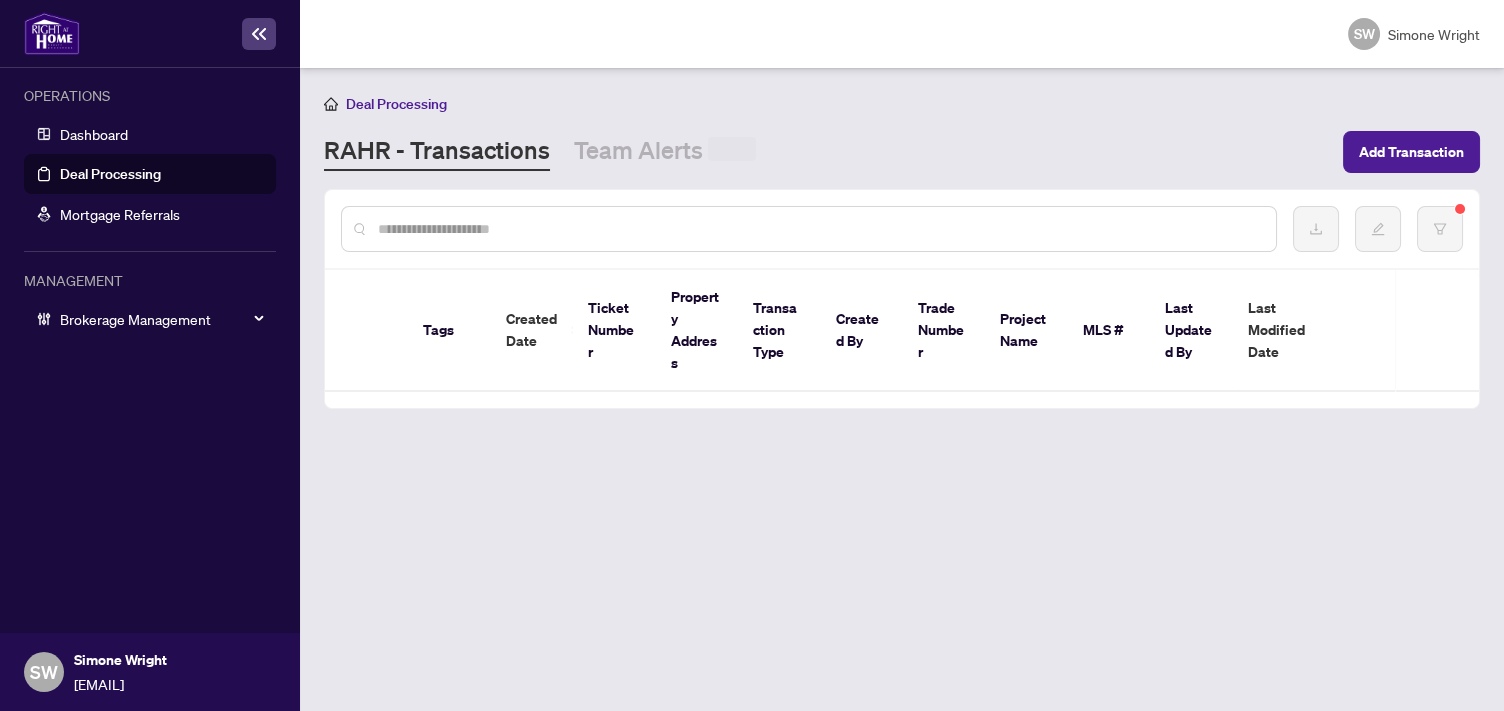 scroll, scrollTop: 0, scrollLeft: 0, axis: both 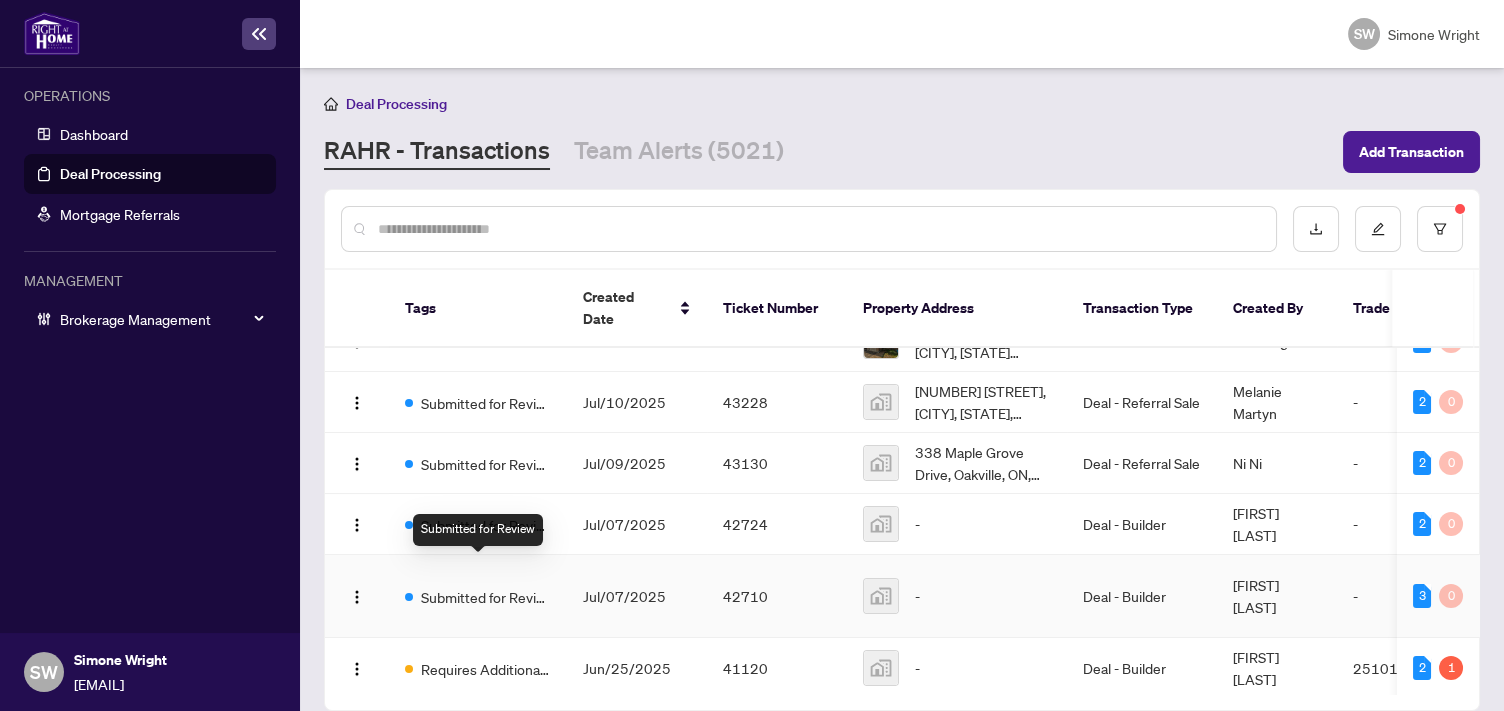 click on "Submitted for Review" at bounding box center [486, 597] 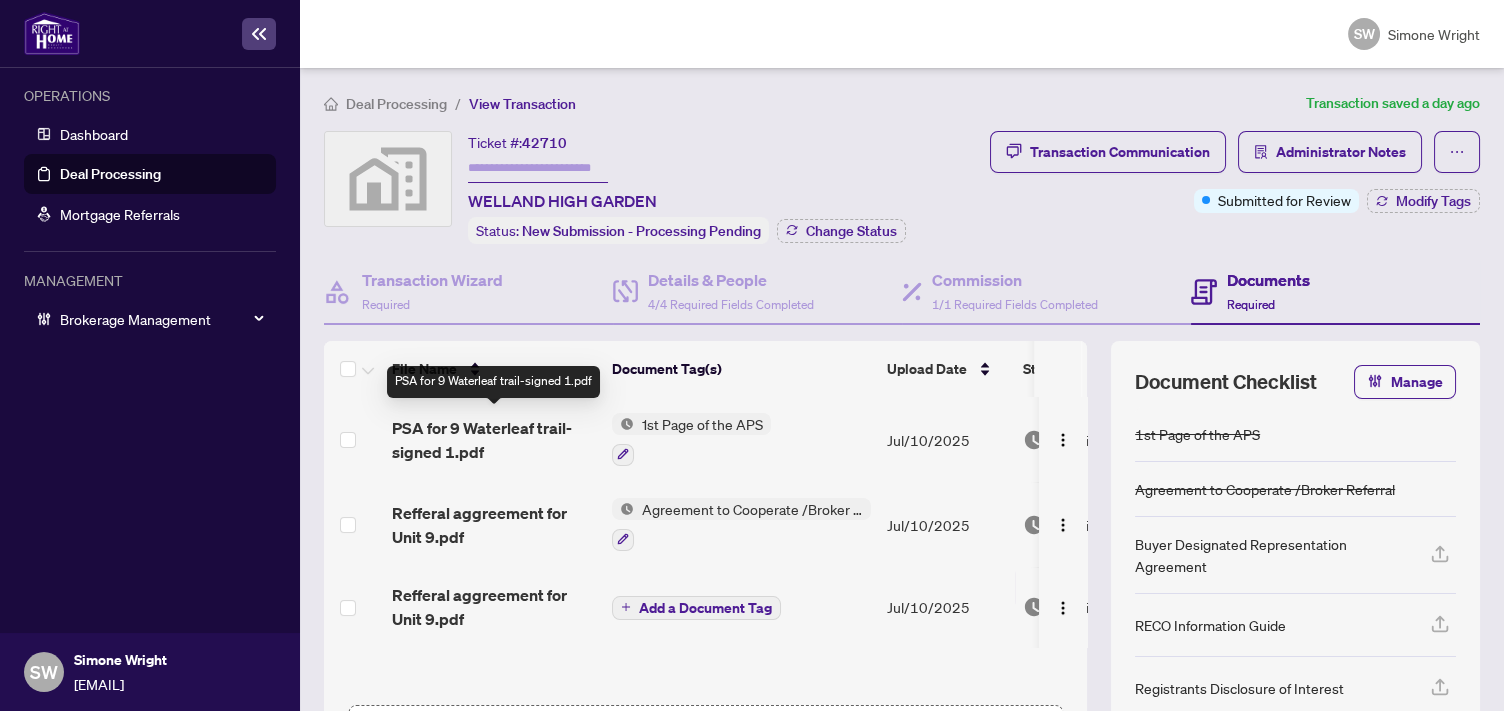 click on "PSA for 9 Waterleaf trail-signed 1.pdf" at bounding box center (494, 440) 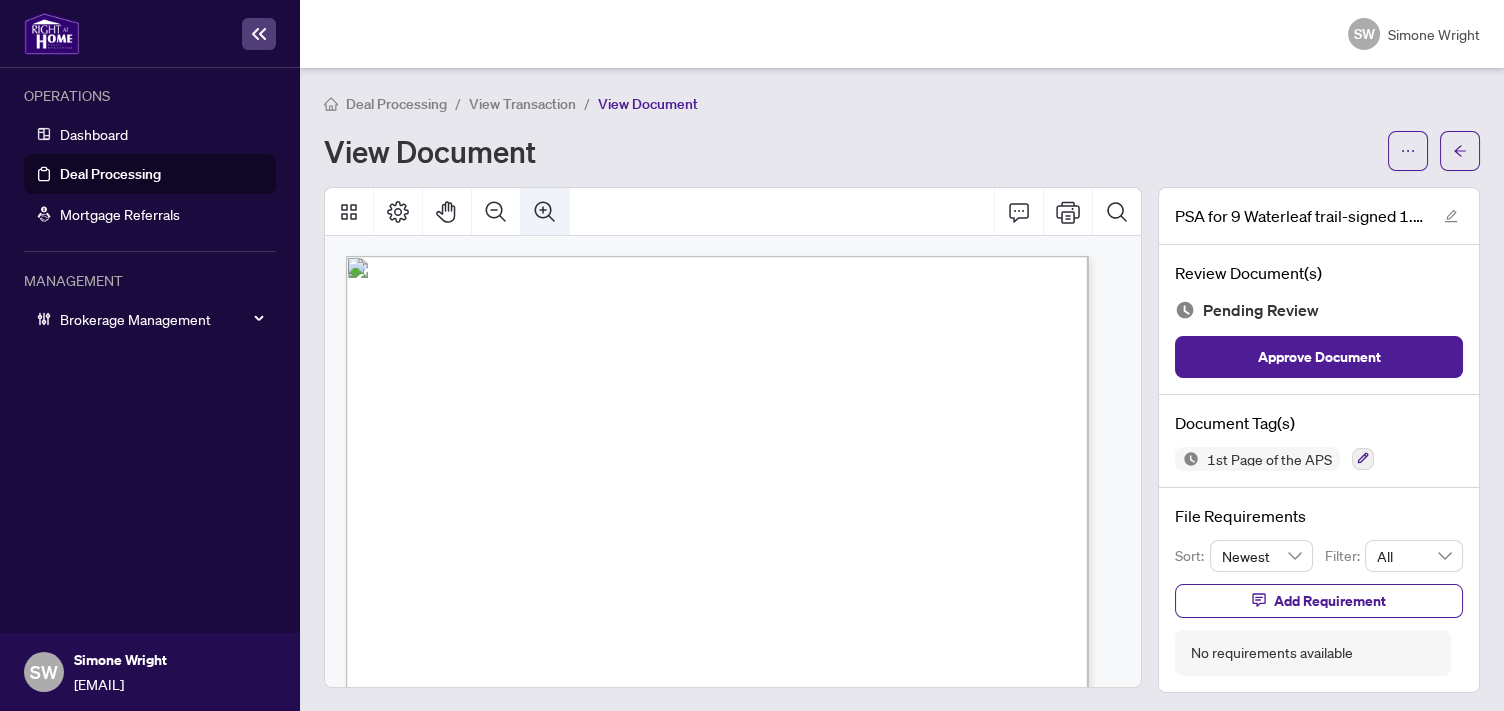 click 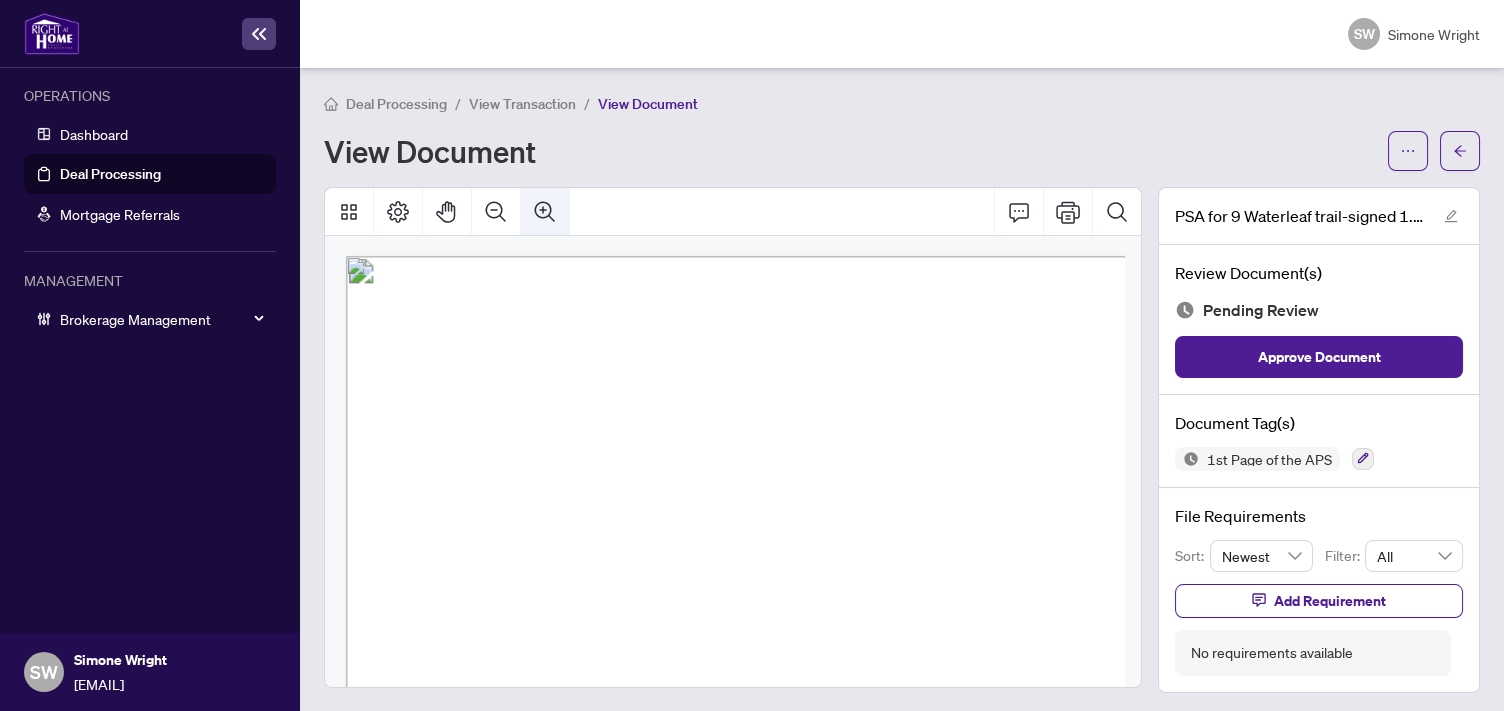 scroll, scrollTop: 6, scrollLeft: 93, axis: both 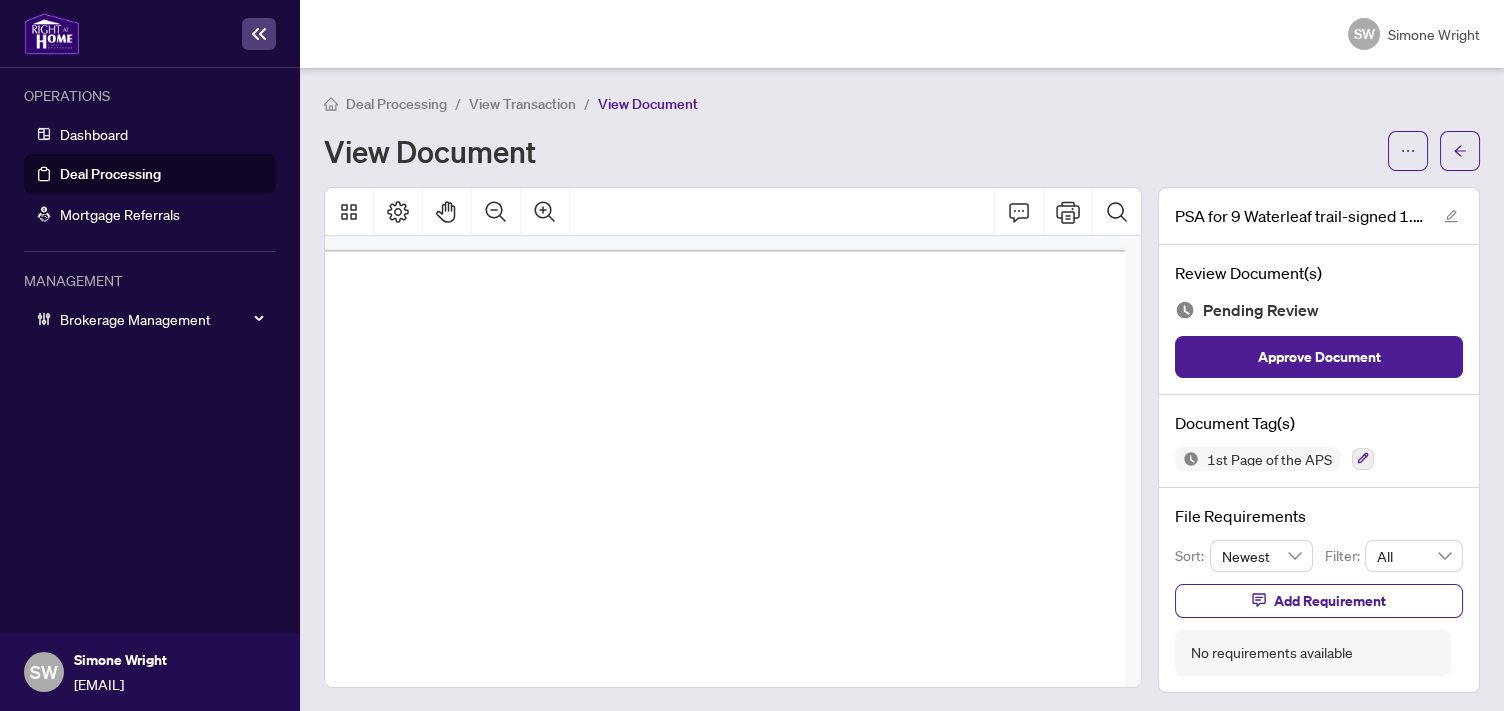 click on "WELLAND" at bounding box center [688, 301] 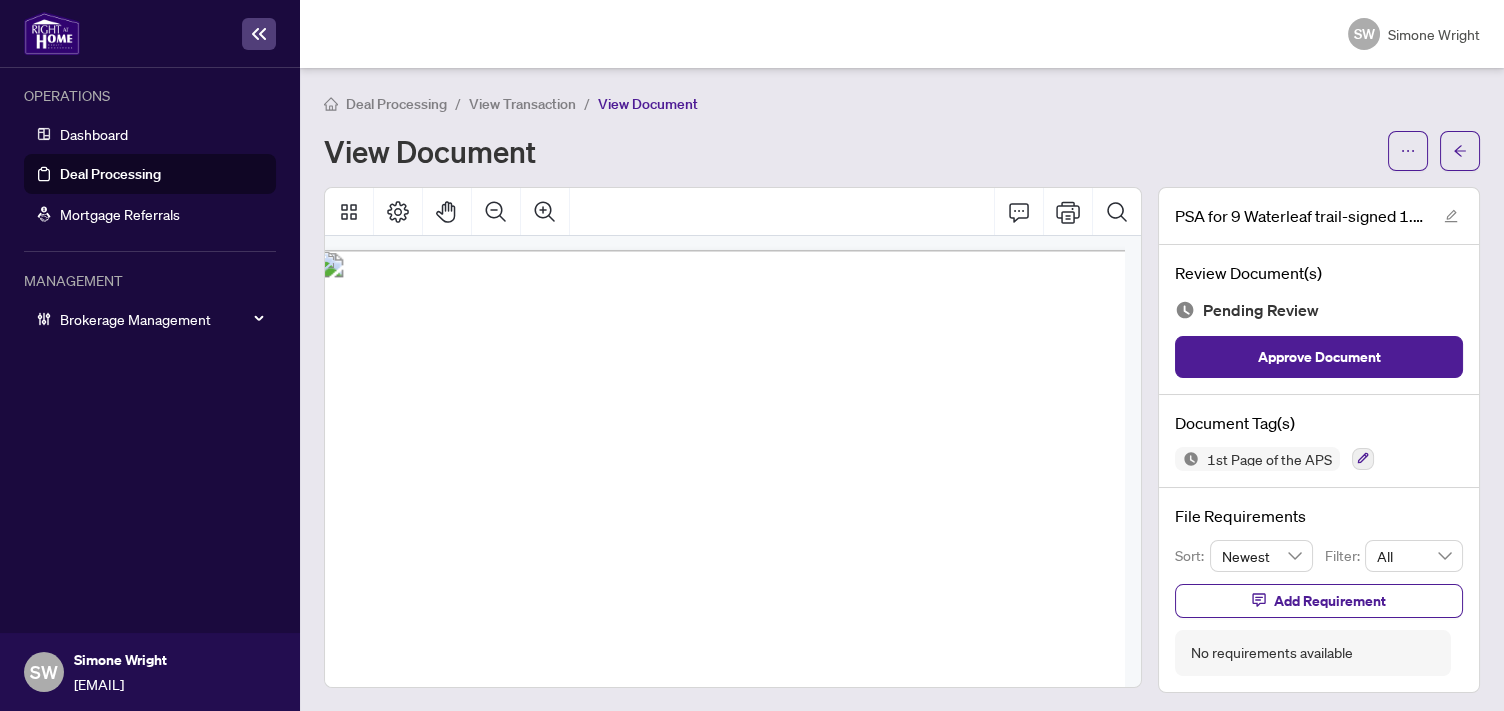 scroll, scrollTop: 6, scrollLeft: 20, axis: both 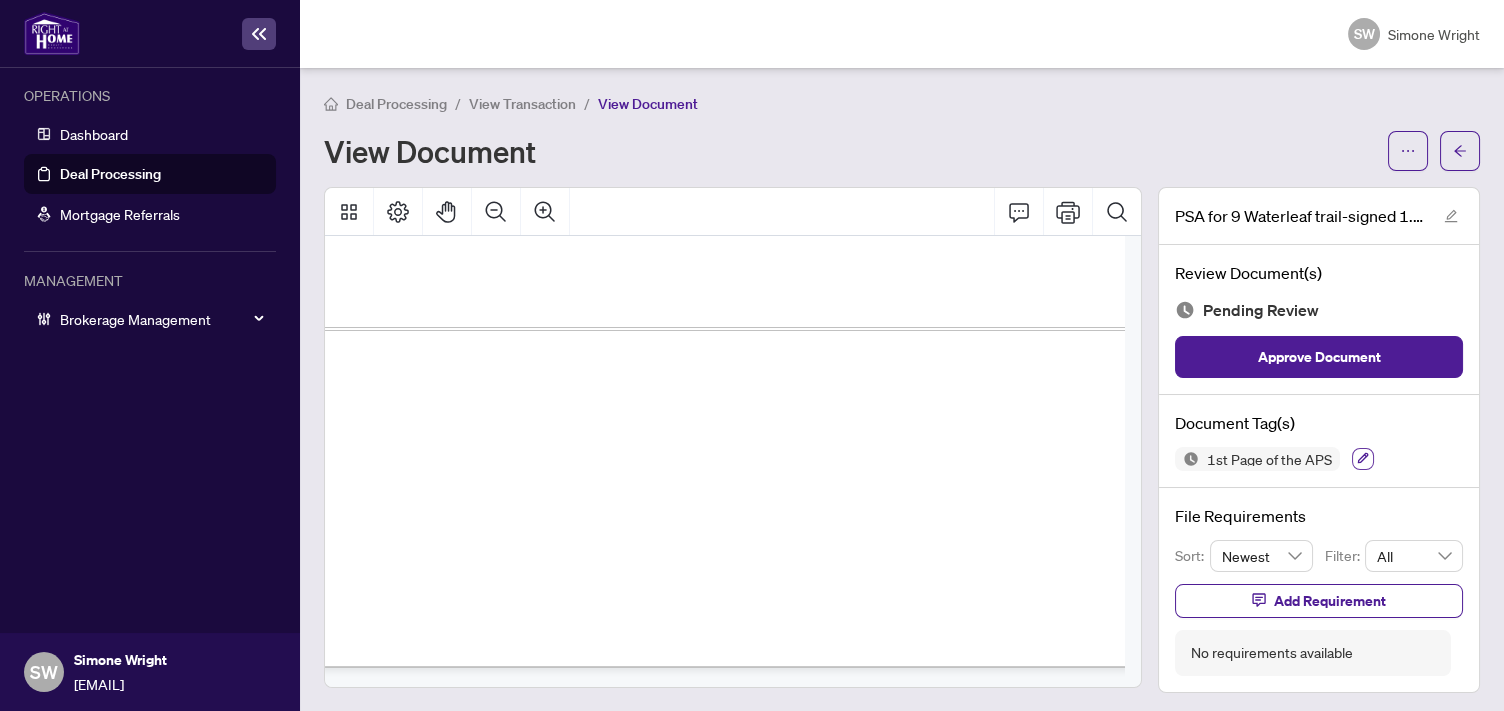 click at bounding box center [1363, 459] 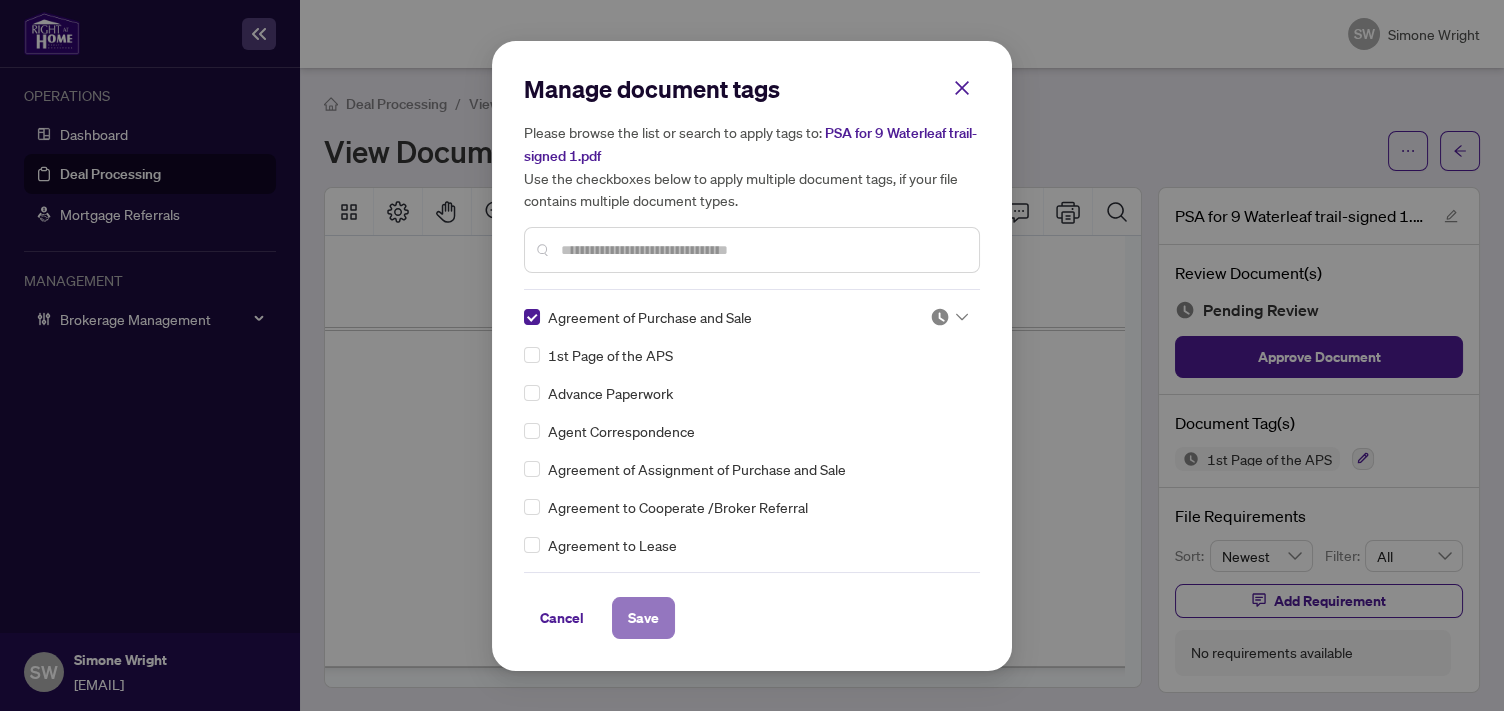 click on "Save" at bounding box center (643, 618) 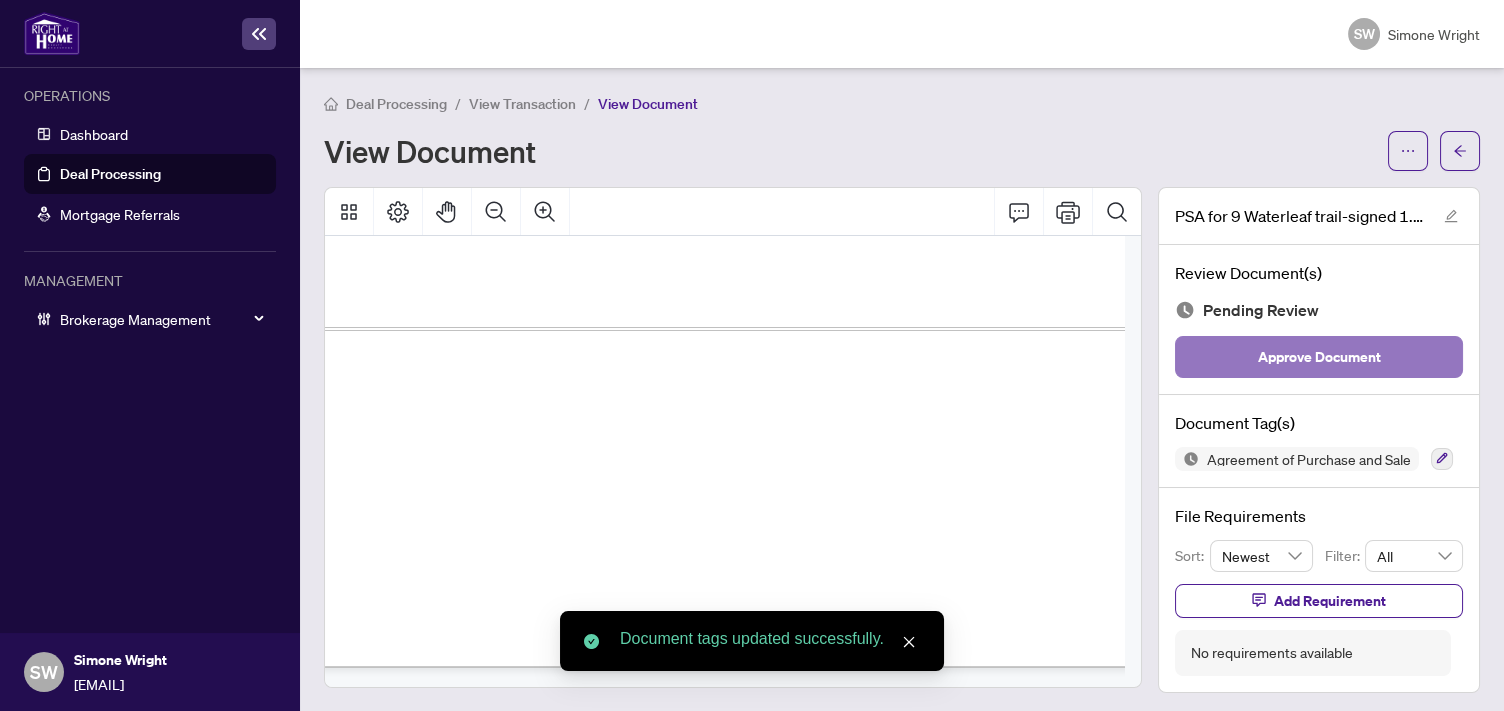 click on "Approve Document" at bounding box center [1319, 357] 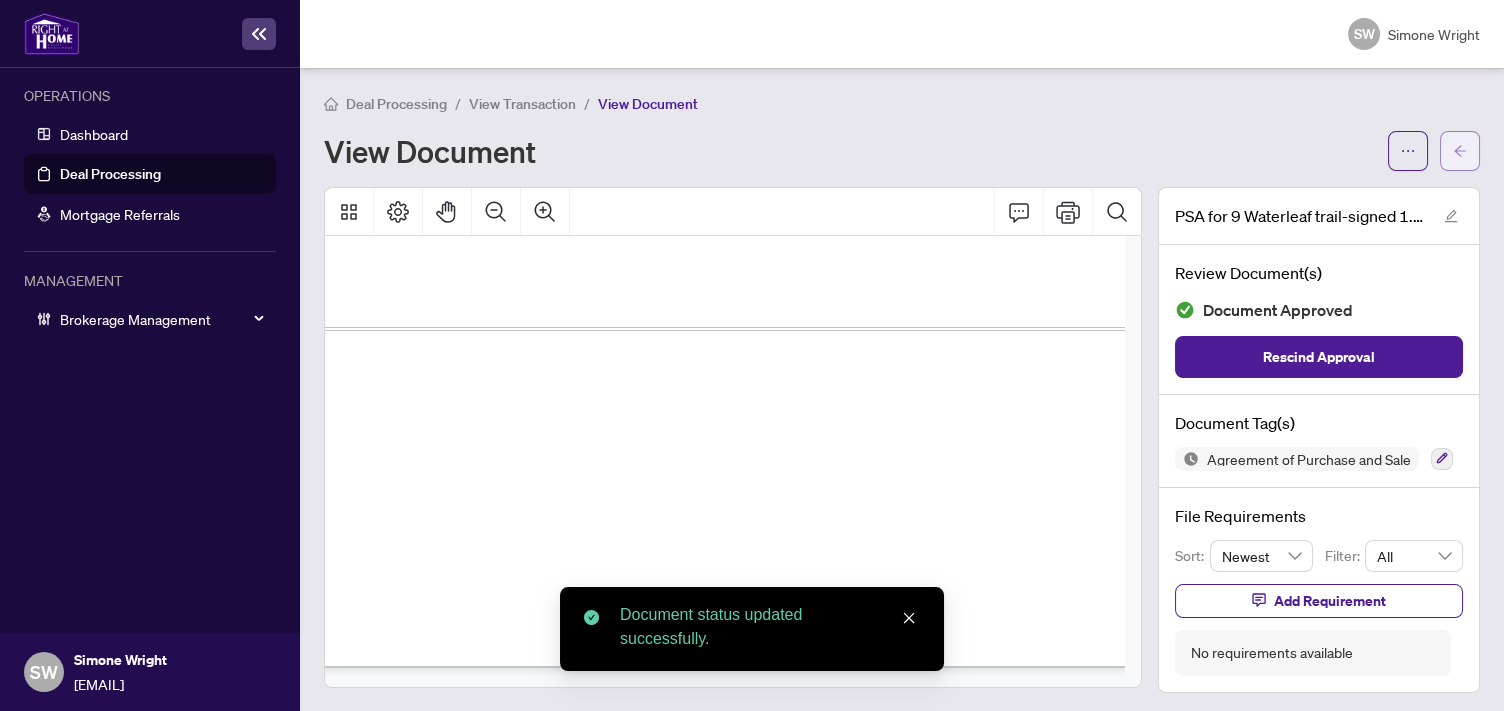 click at bounding box center [1460, 151] 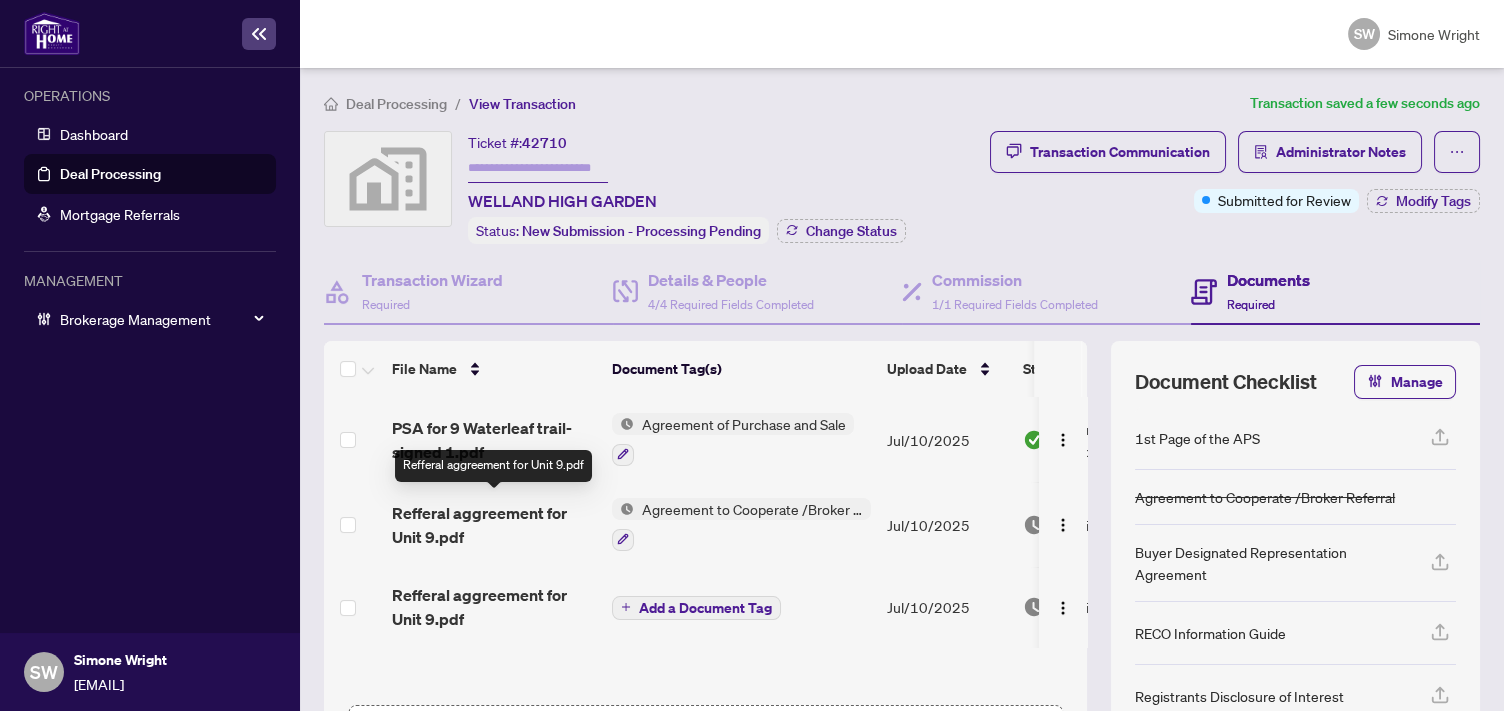 click on "Refferal aggreement for Unit 9.pdf" at bounding box center (494, 525) 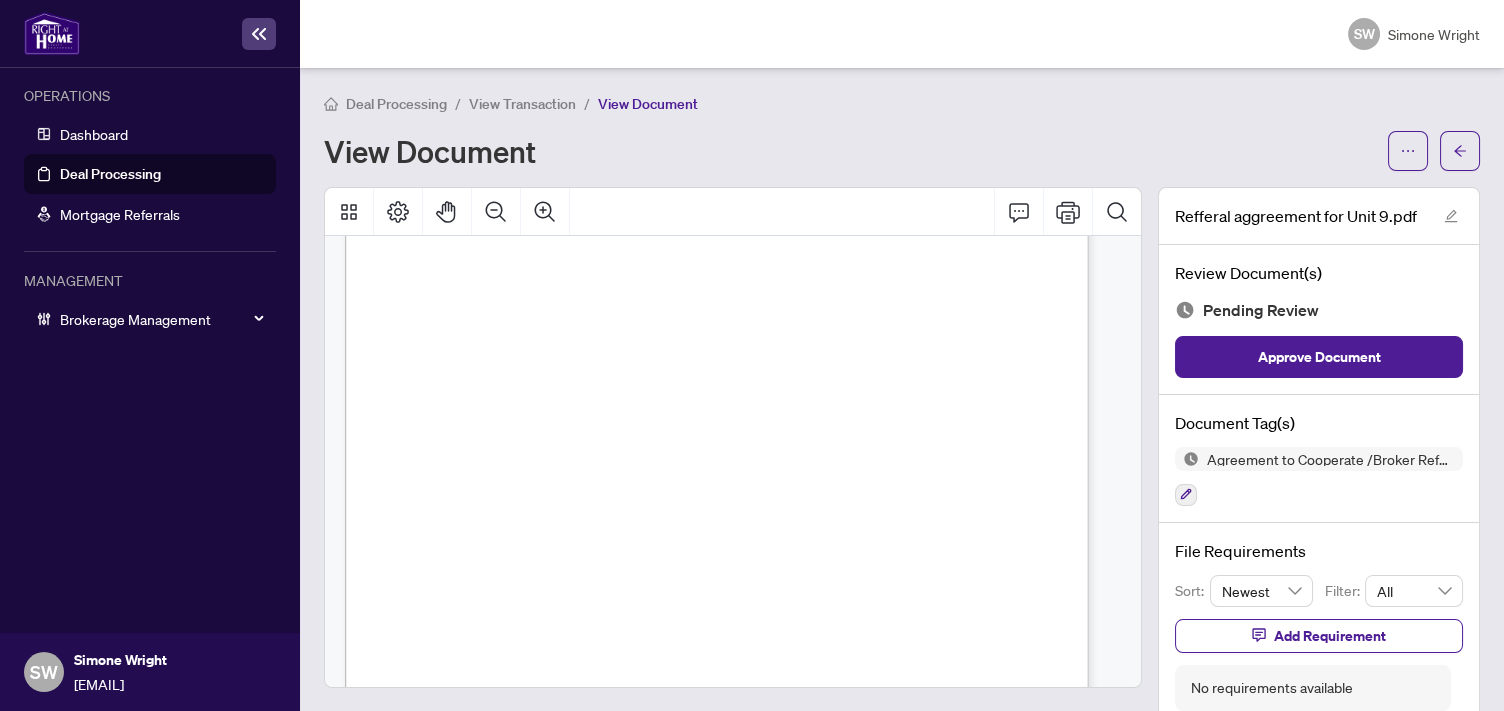 scroll, scrollTop: 93, scrollLeft: 0, axis: vertical 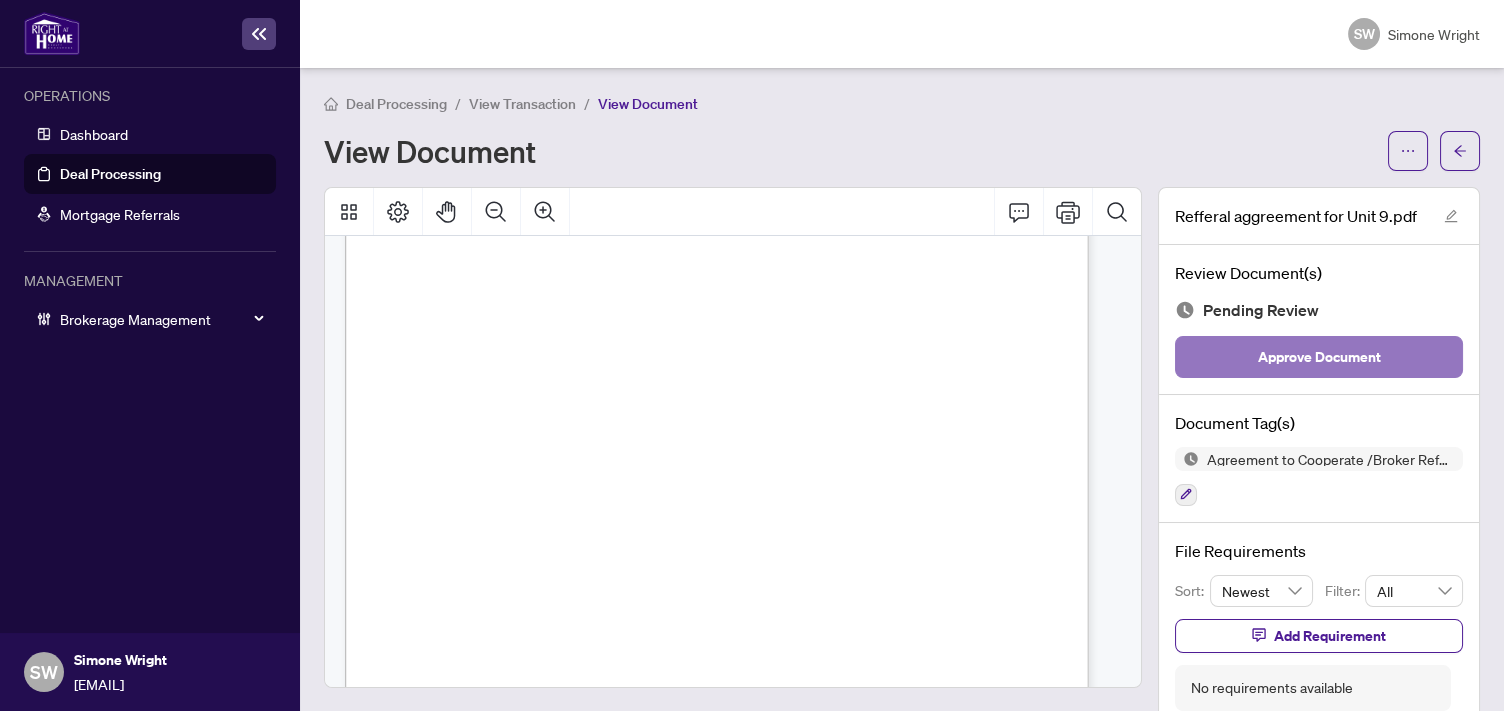 click on "Approve Document" at bounding box center [1319, 357] 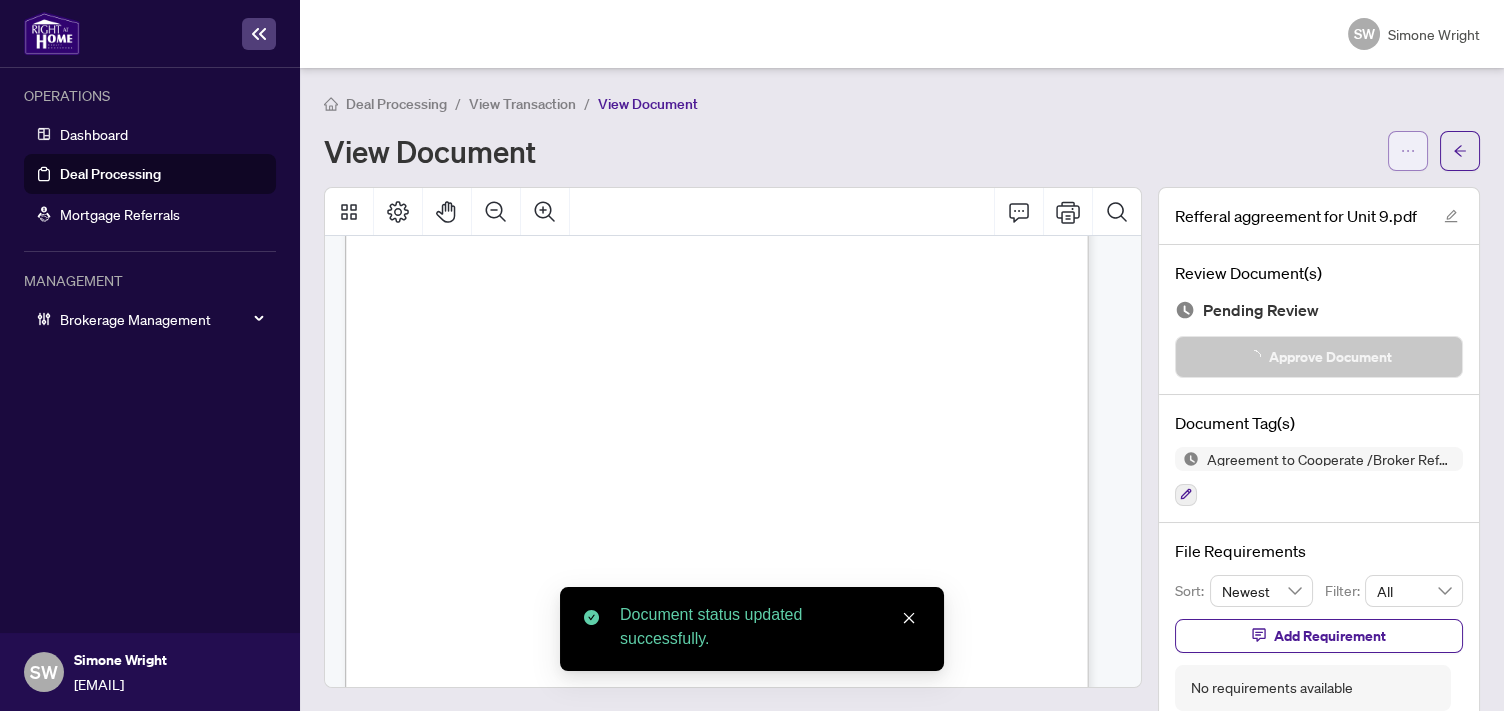 click 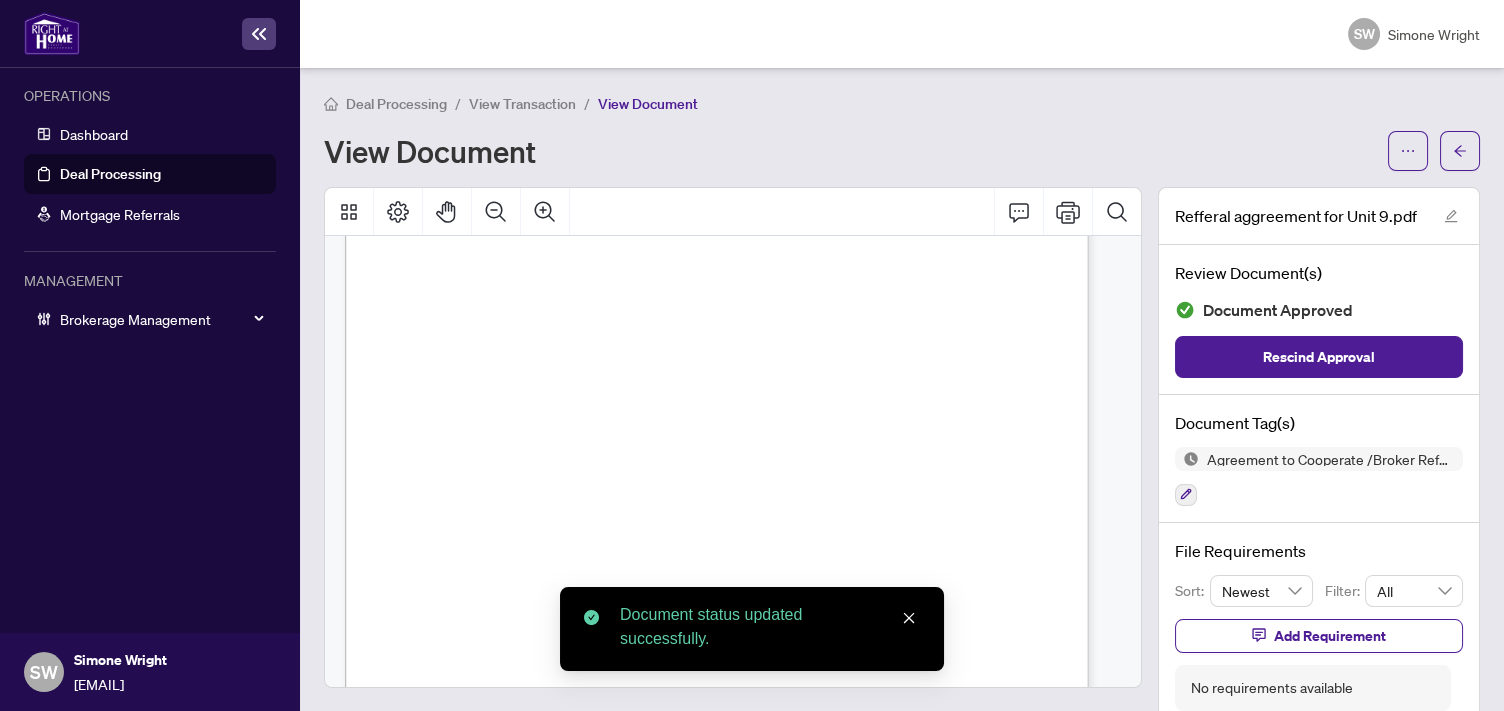 click on "View Document" at bounding box center [850, 151] 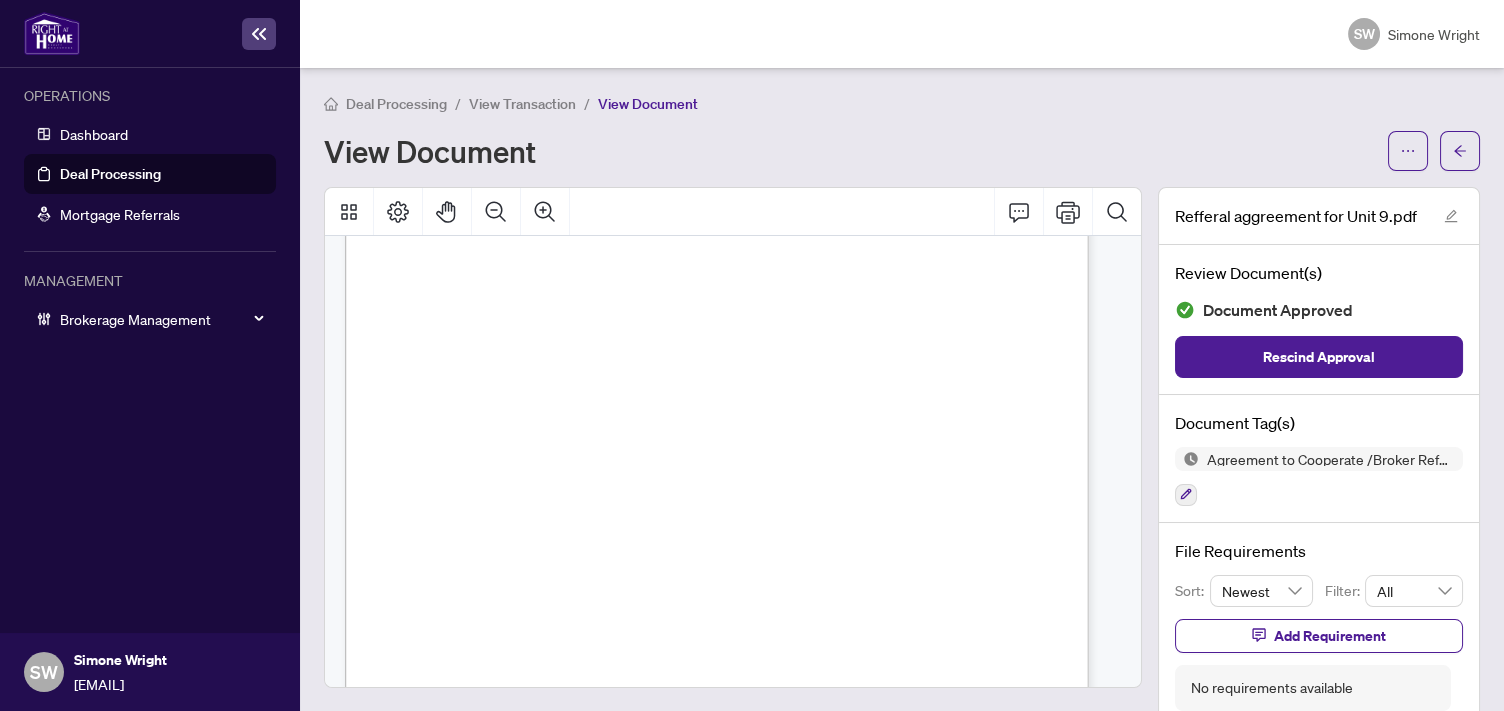 click on "View Transaction" at bounding box center (522, 104) 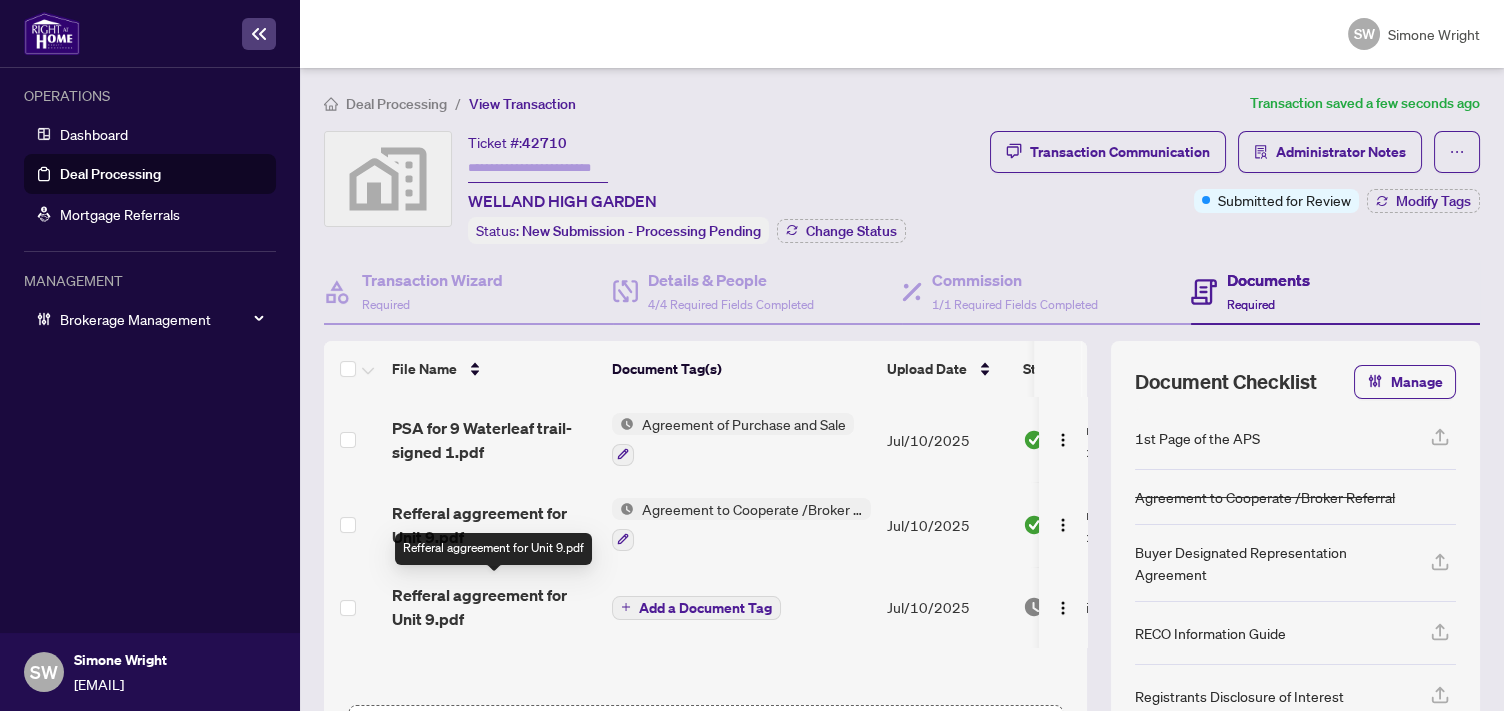 click on "Refferal aggreement for Unit 9.pdf" at bounding box center (494, 607) 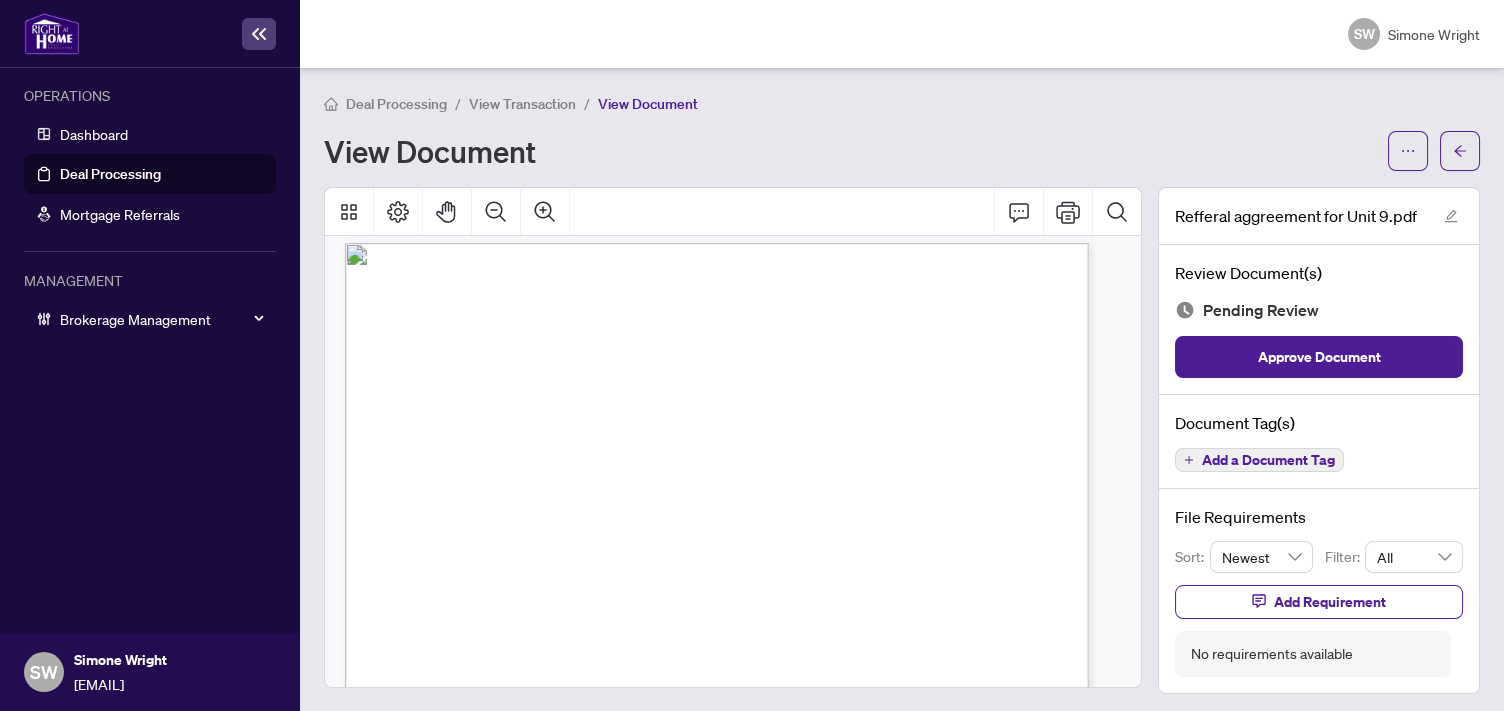 scroll, scrollTop: 1111, scrollLeft: 0, axis: vertical 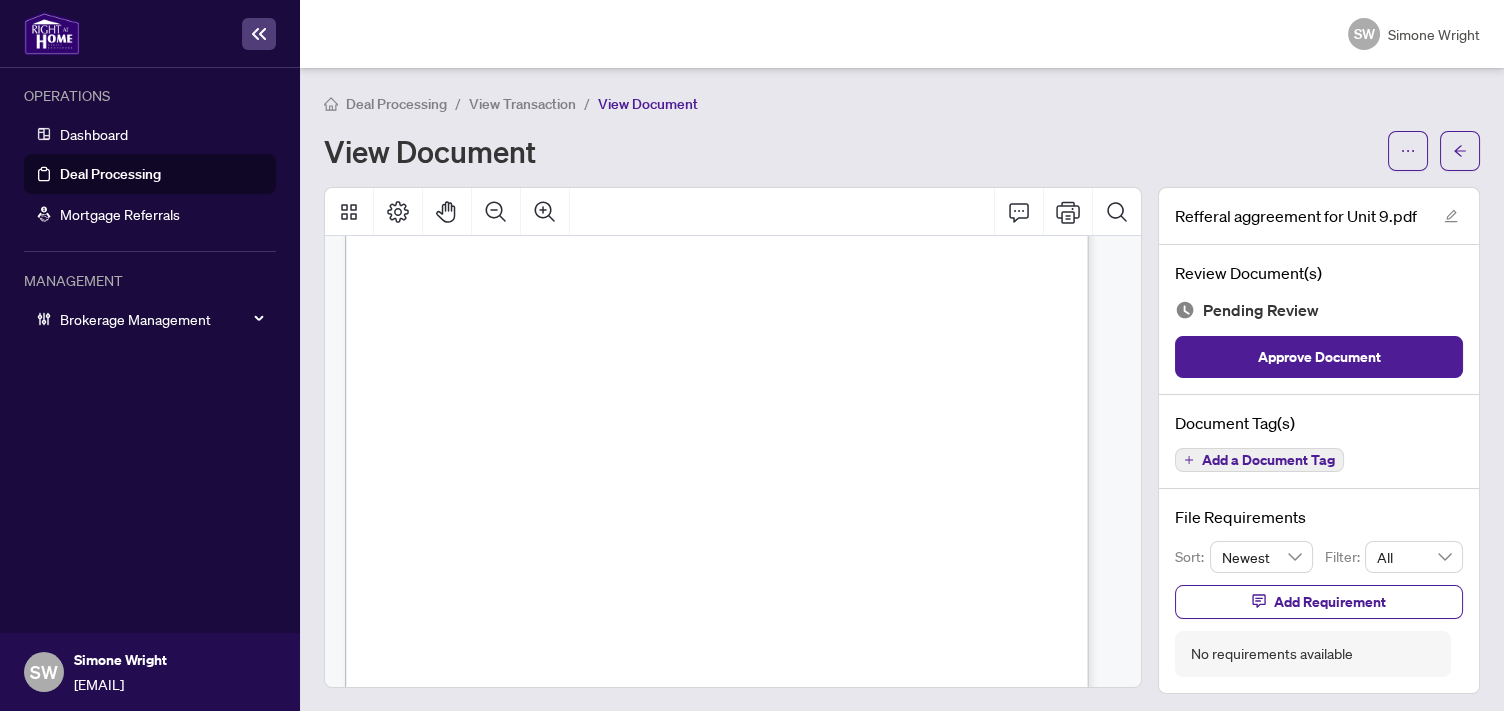 click on "Add a Document Tag" at bounding box center (1268, 460) 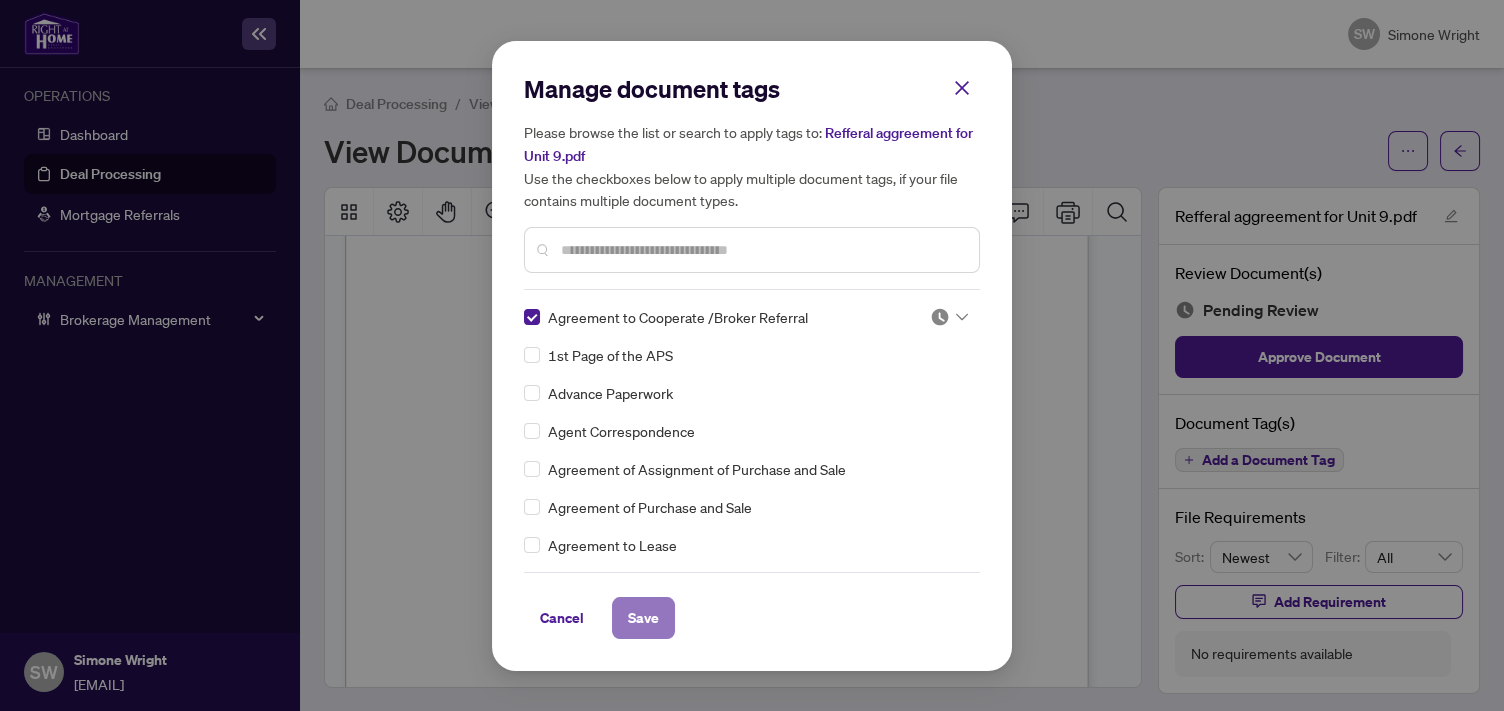 click on "Save" at bounding box center (643, 618) 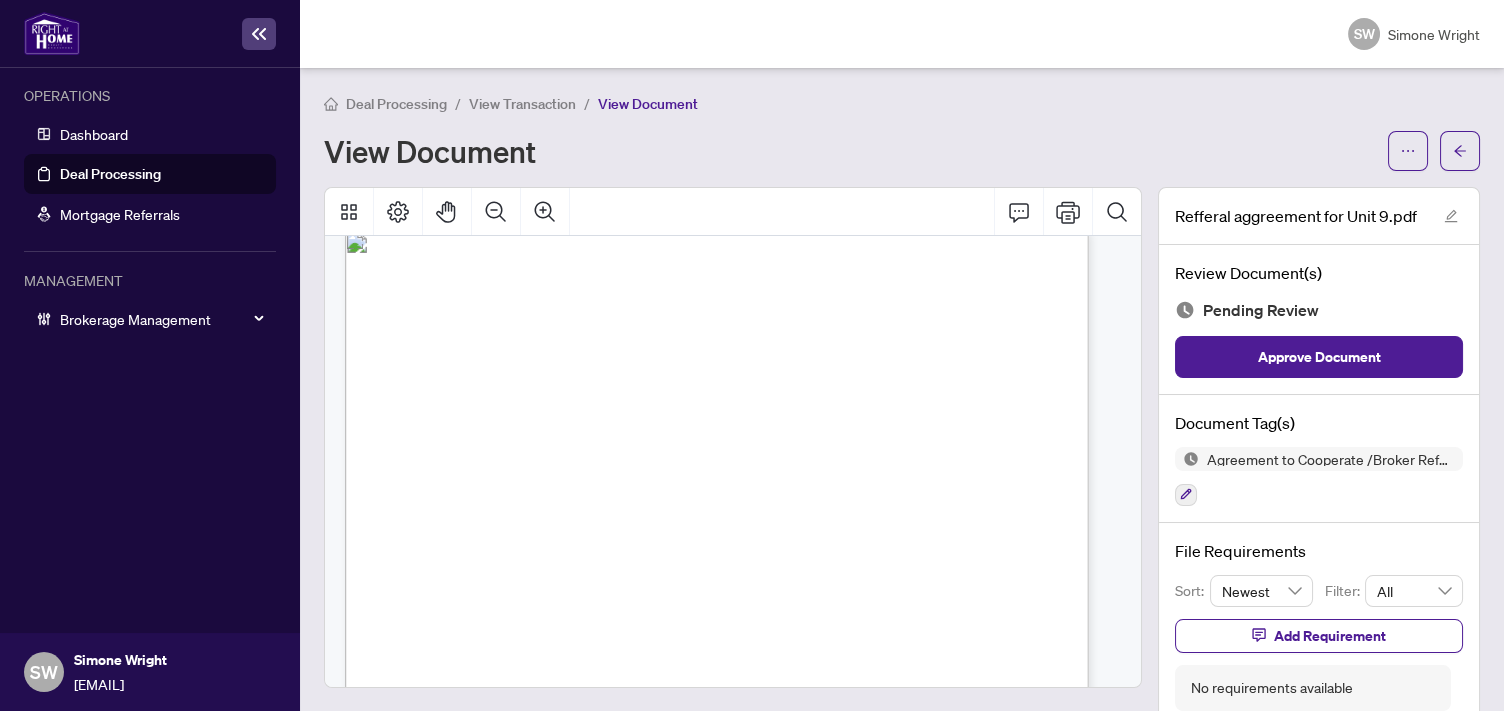 scroll, scrollTop: 0, scrollLeft: 0, axis: both 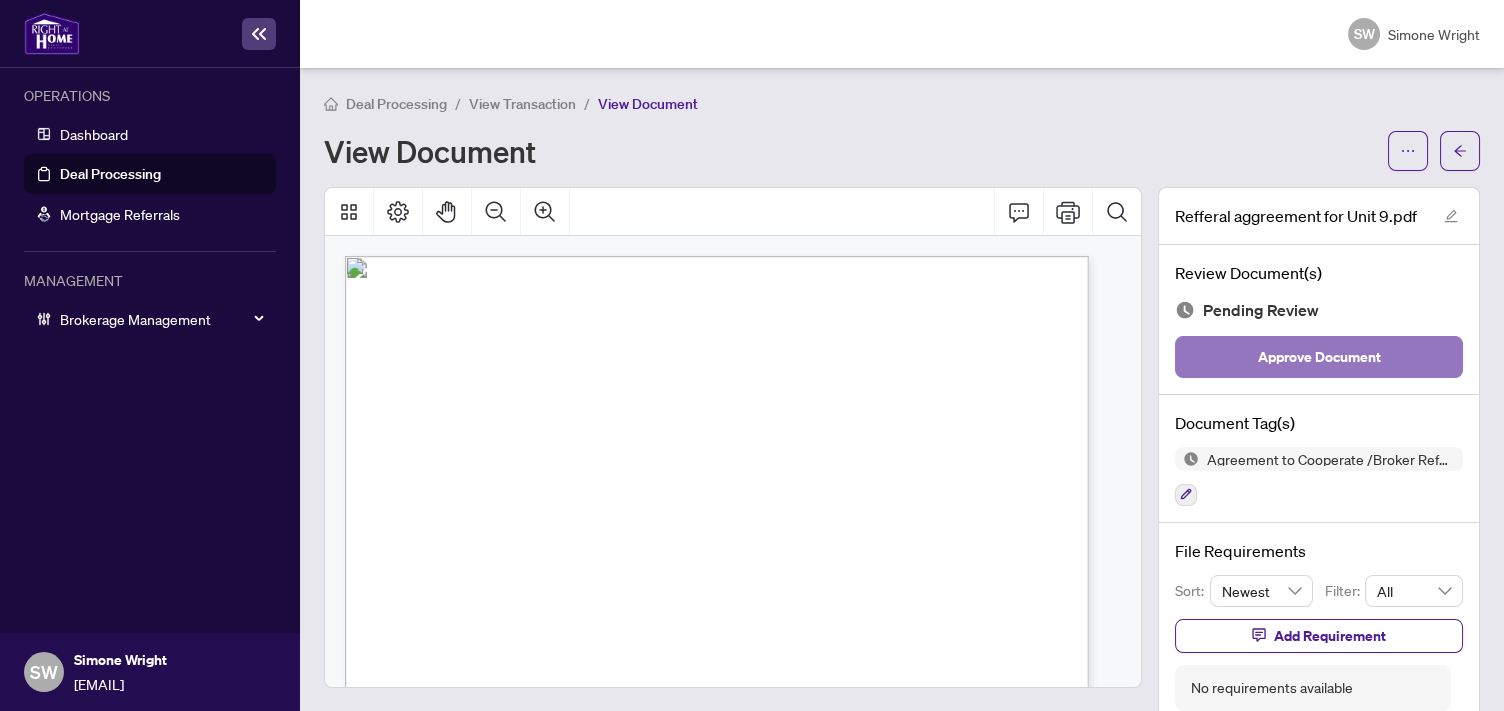 click on "Approve Document" at bounding box center [1319, 357] 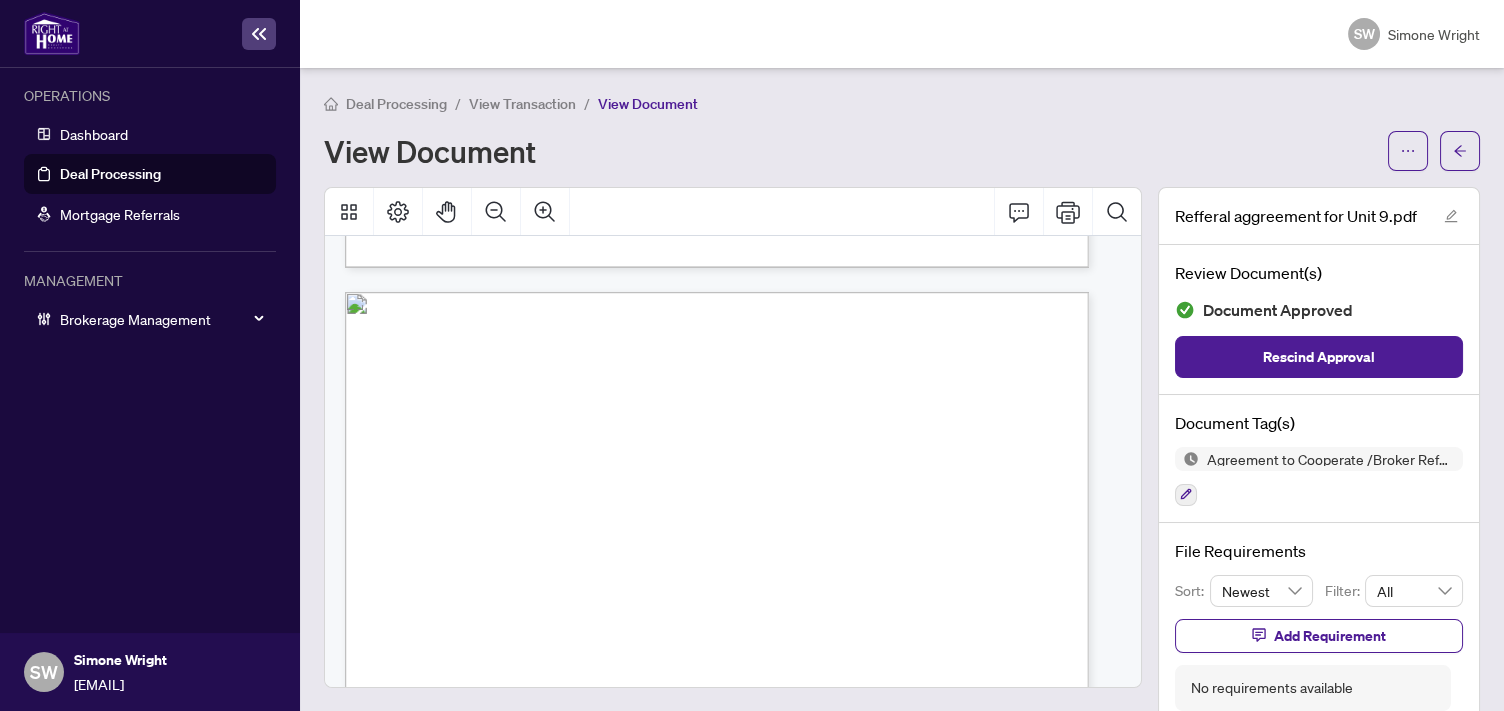 scroll, scrollTop: 1000, scrollLeft: 0, axis: vertical 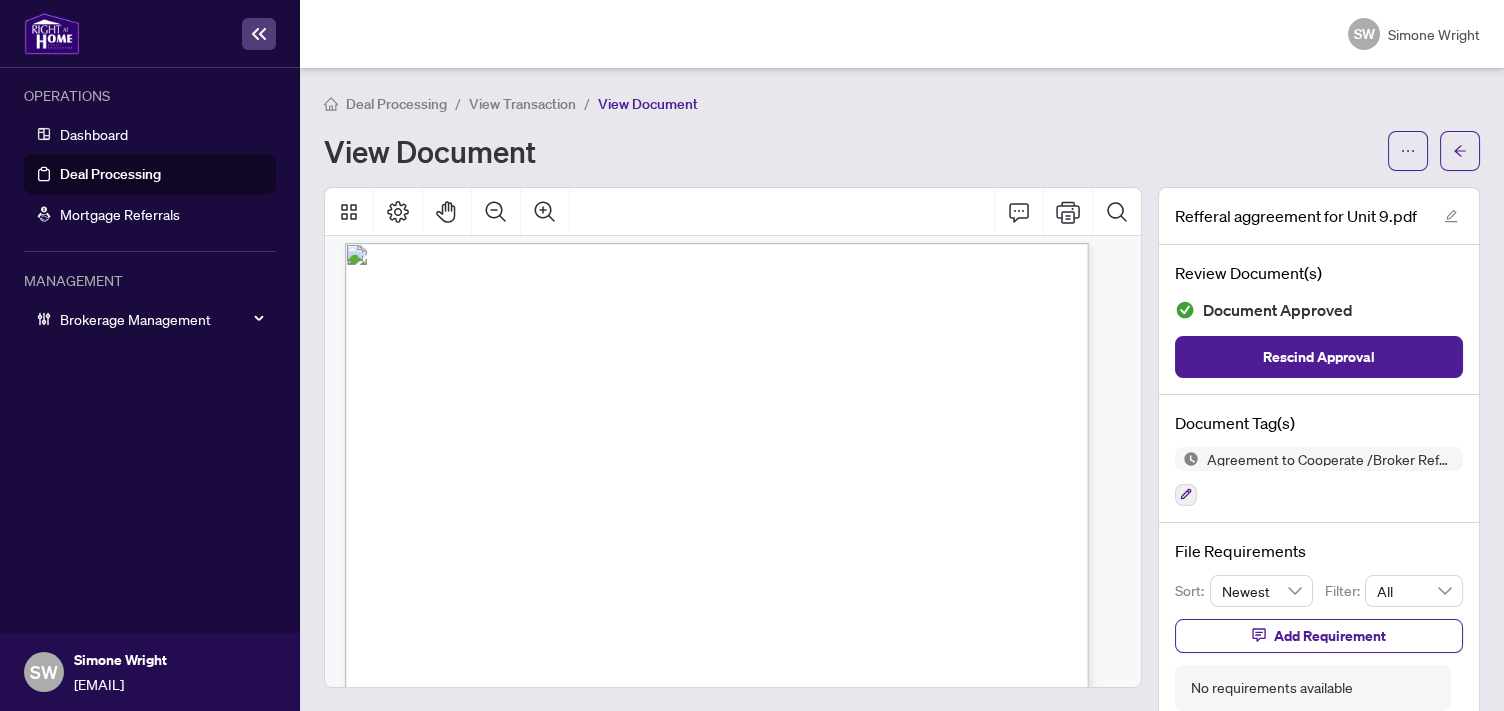 click on "Deal Processing / View Transaction / View Document View Document" at bounding box center [902, 131] 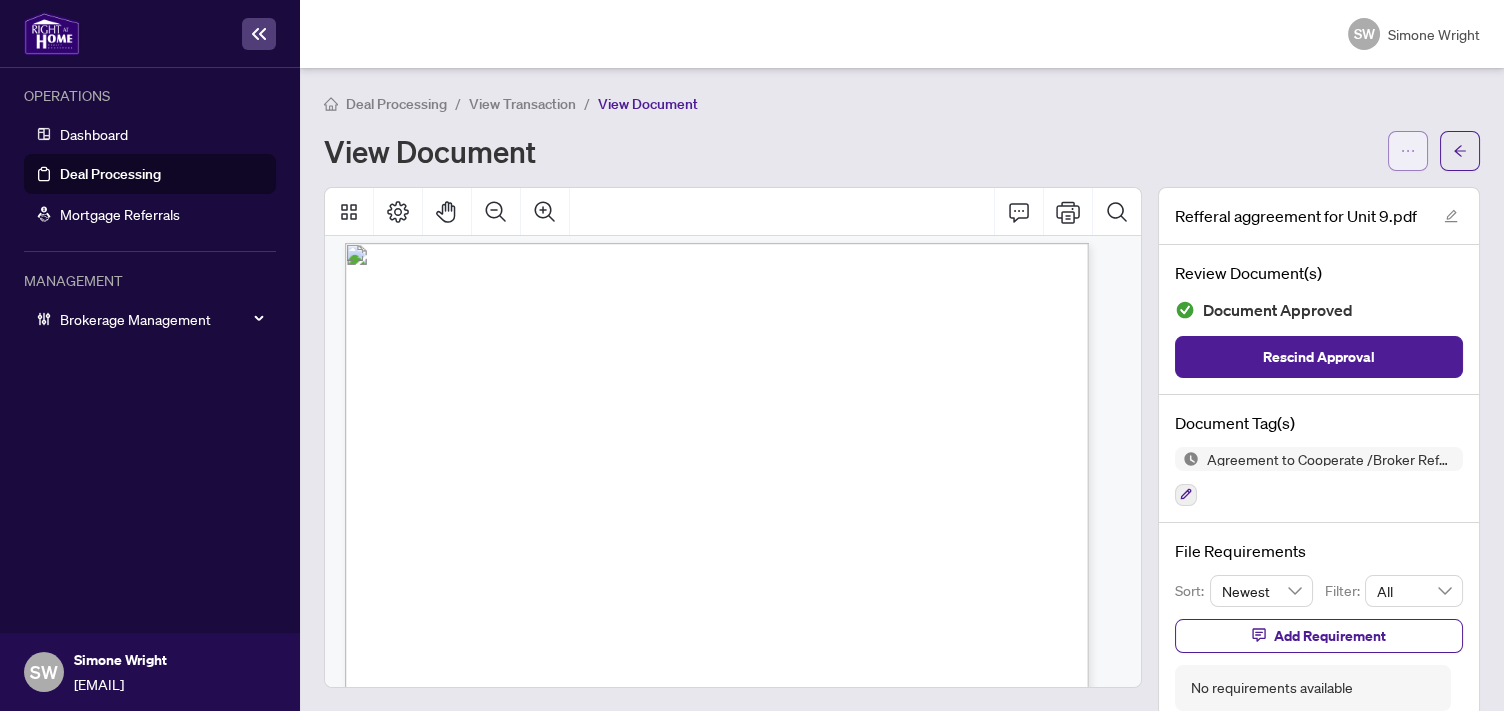 click 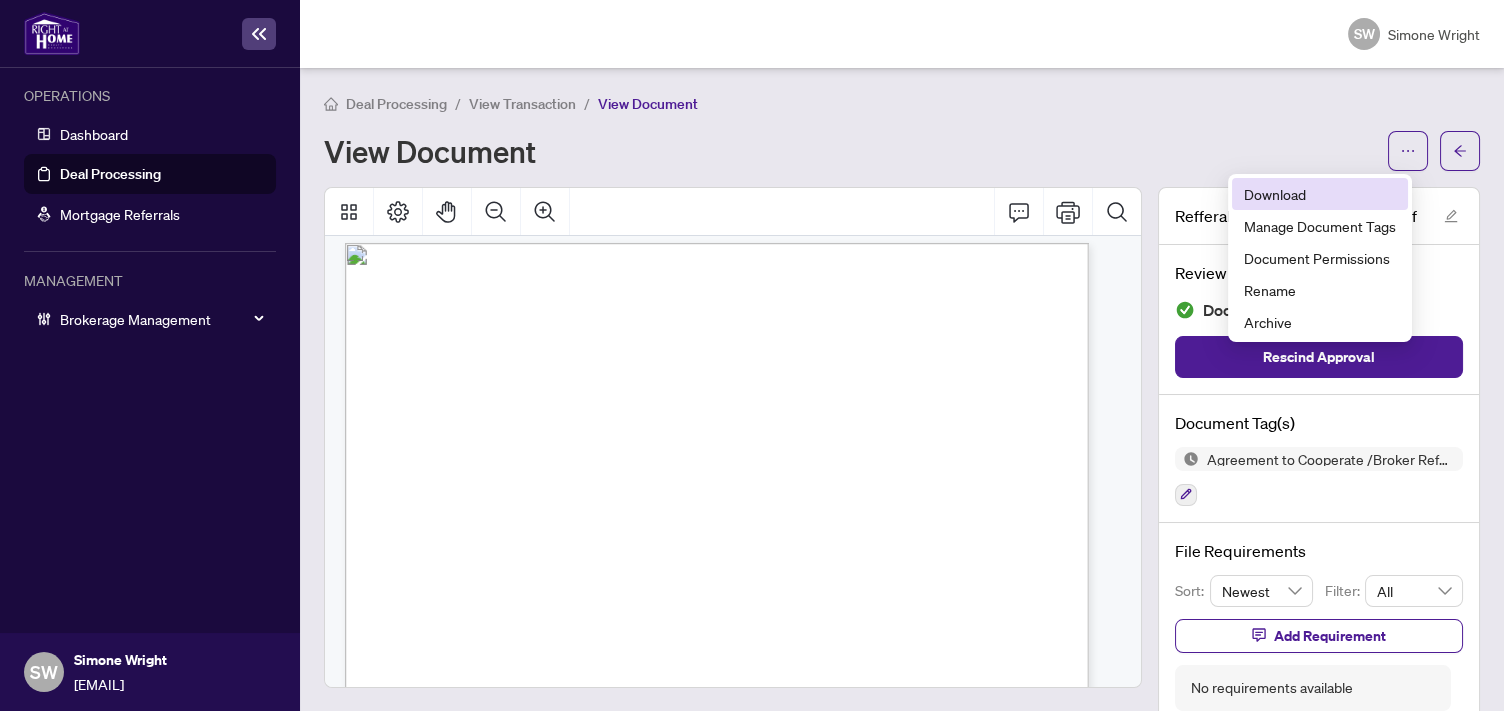 click on "Download" at bounding box center [1320, 194] 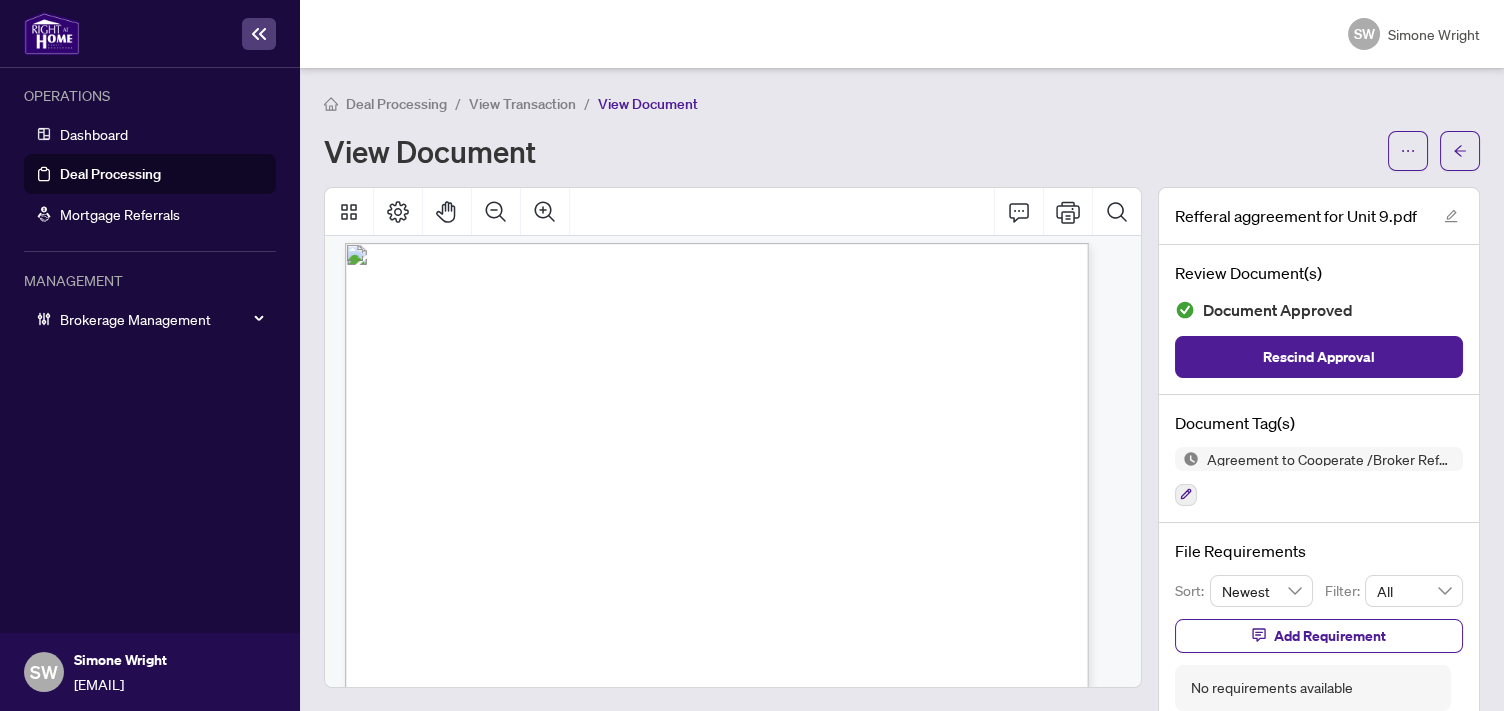 click on "View Transaction" at bounding box center (522, 104) 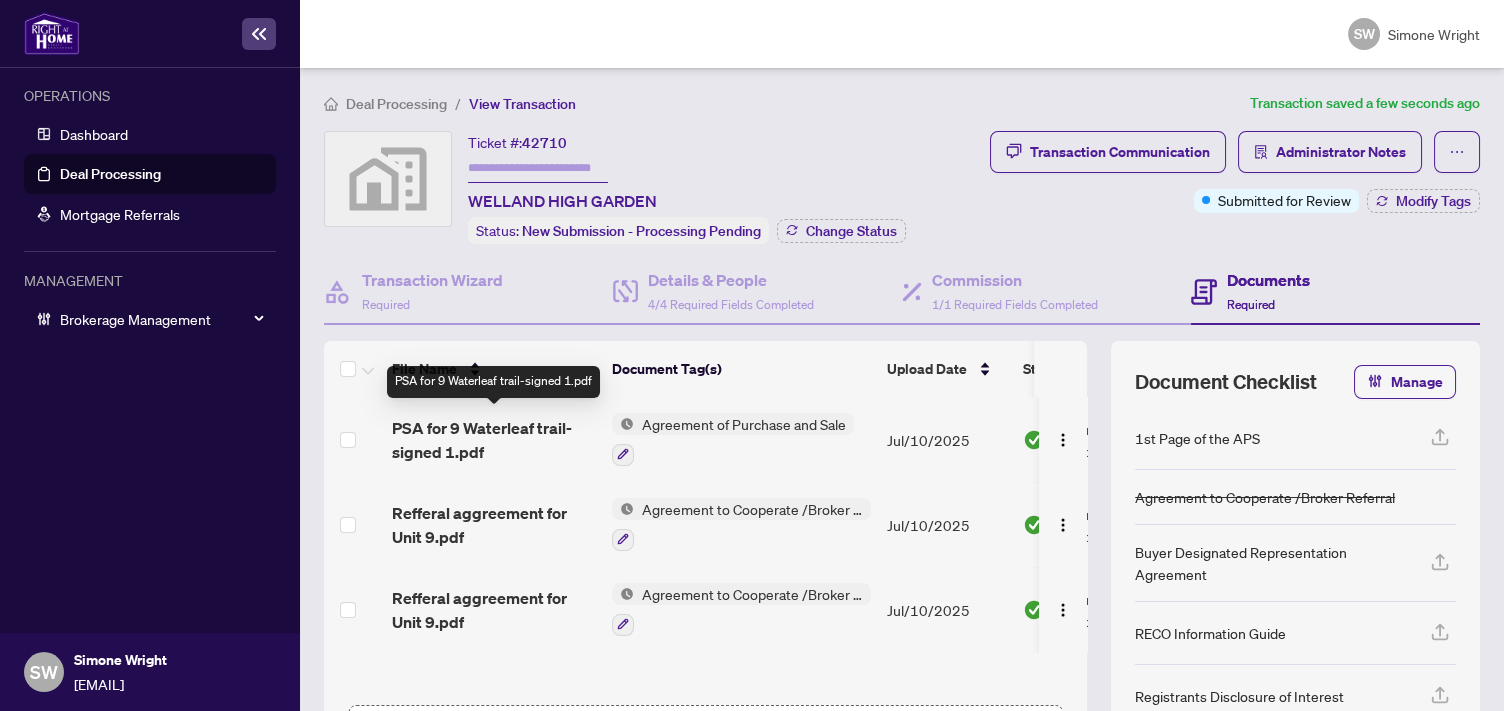 click on "PSA for 9 Waterleaf trail-signed 1.pdf" at bounding box center [494, 440] 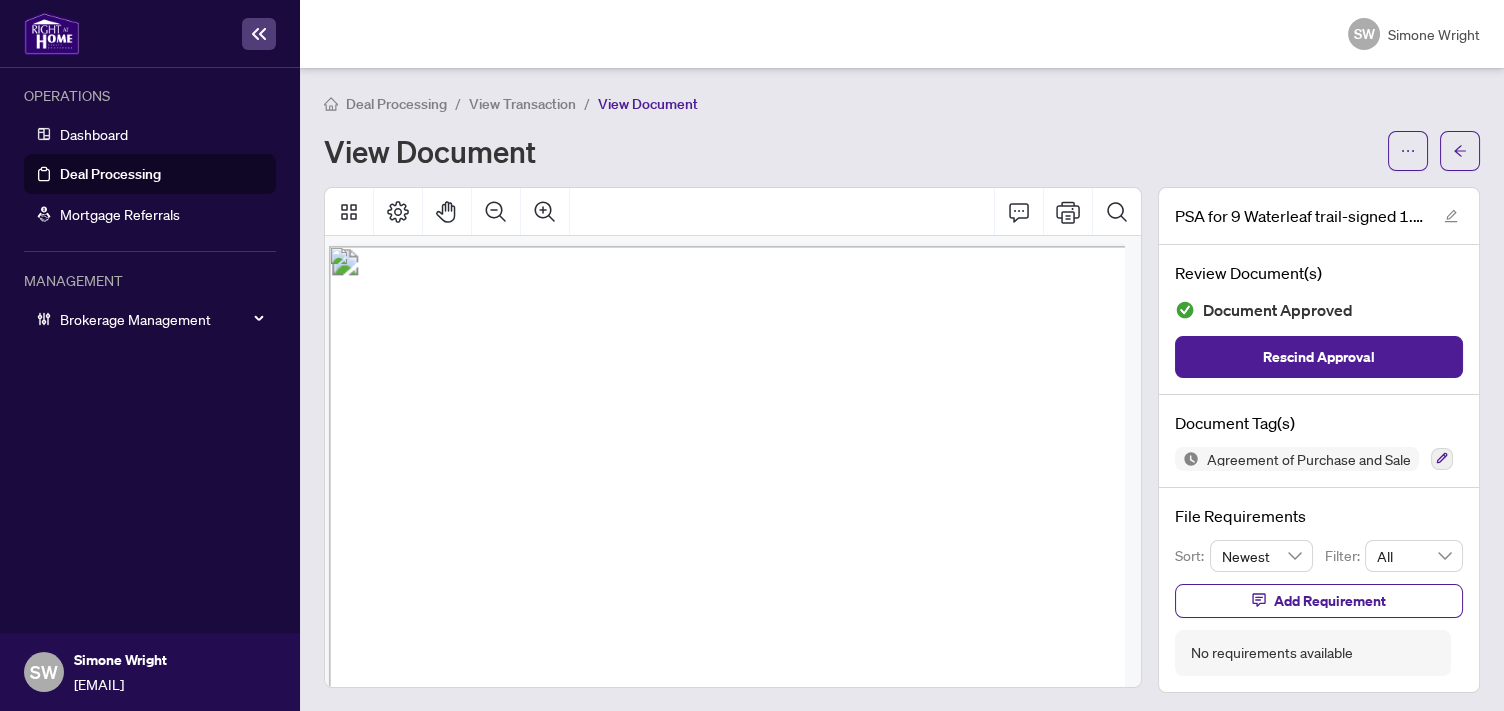 scroll, scrollTop: 68, scrollLeft: 112, axis: both 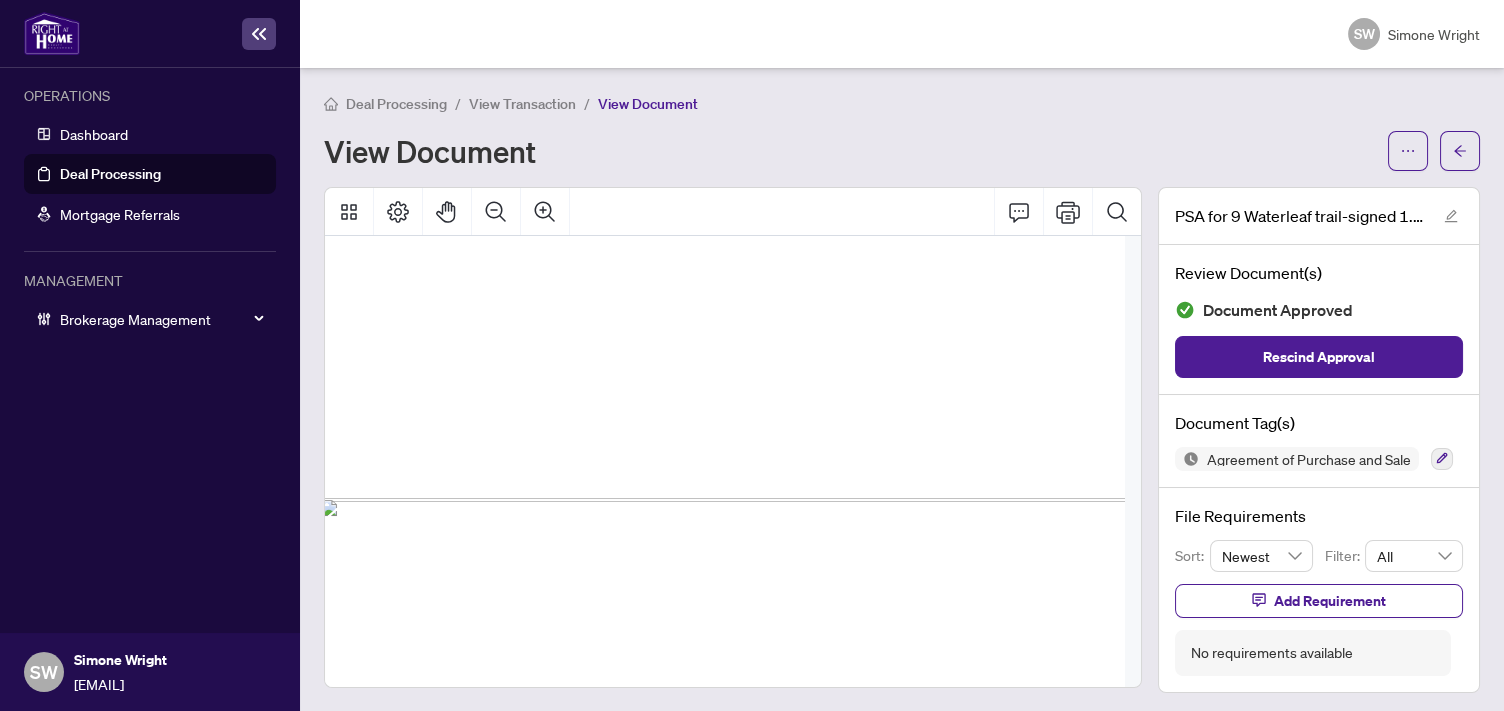 click on "View Transaction" at bounding box center [522, 104] 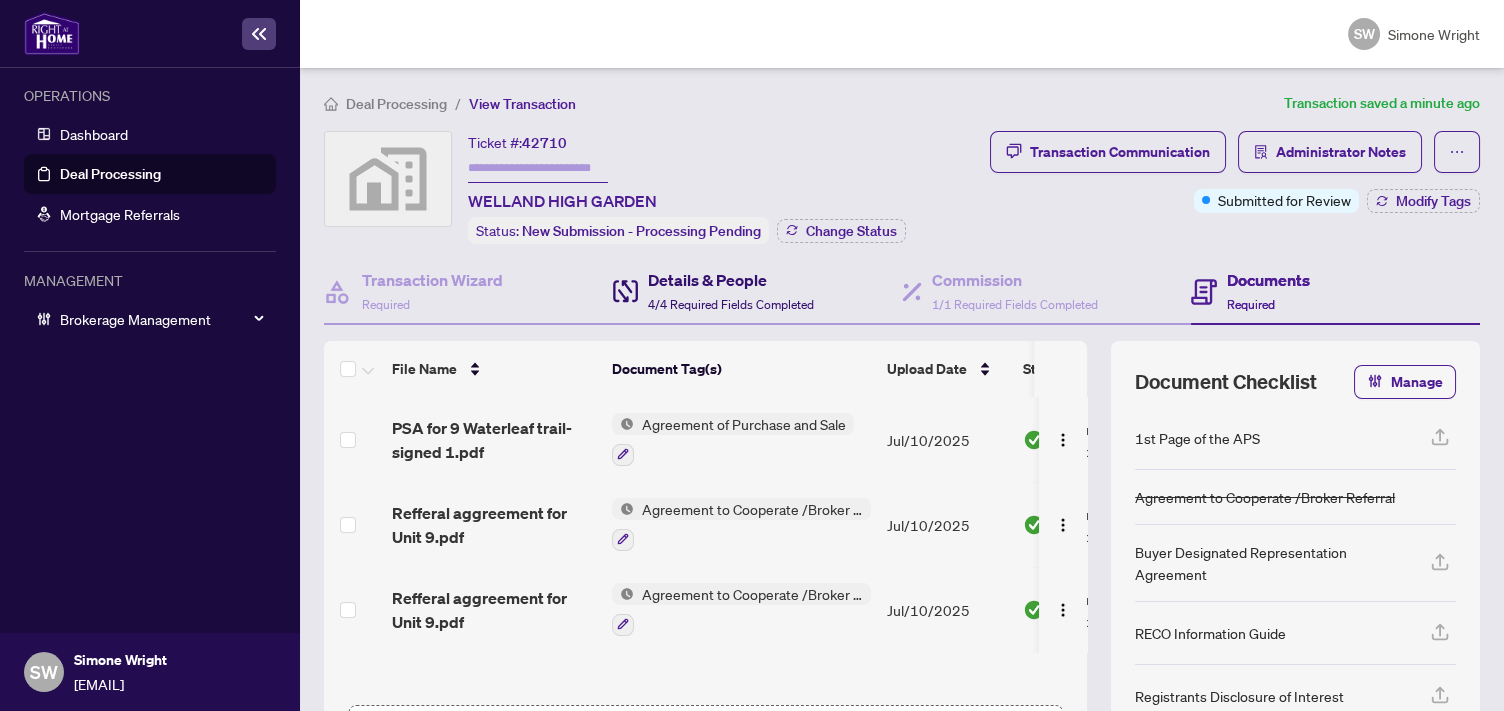 click on "Details & People" at bounding box center [731, 280] 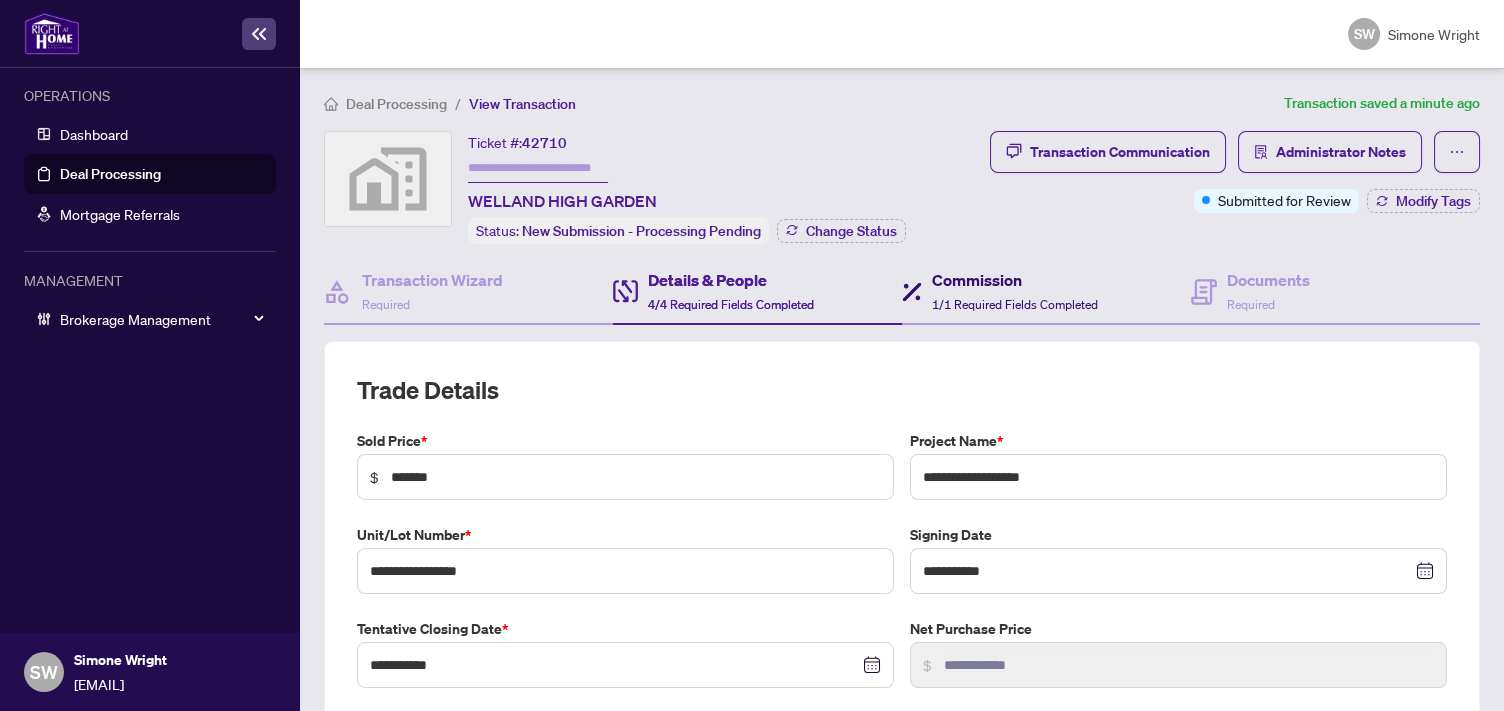 click on "Commission 1/1 Required Fields Completed" at bounding box center (1015, 291) 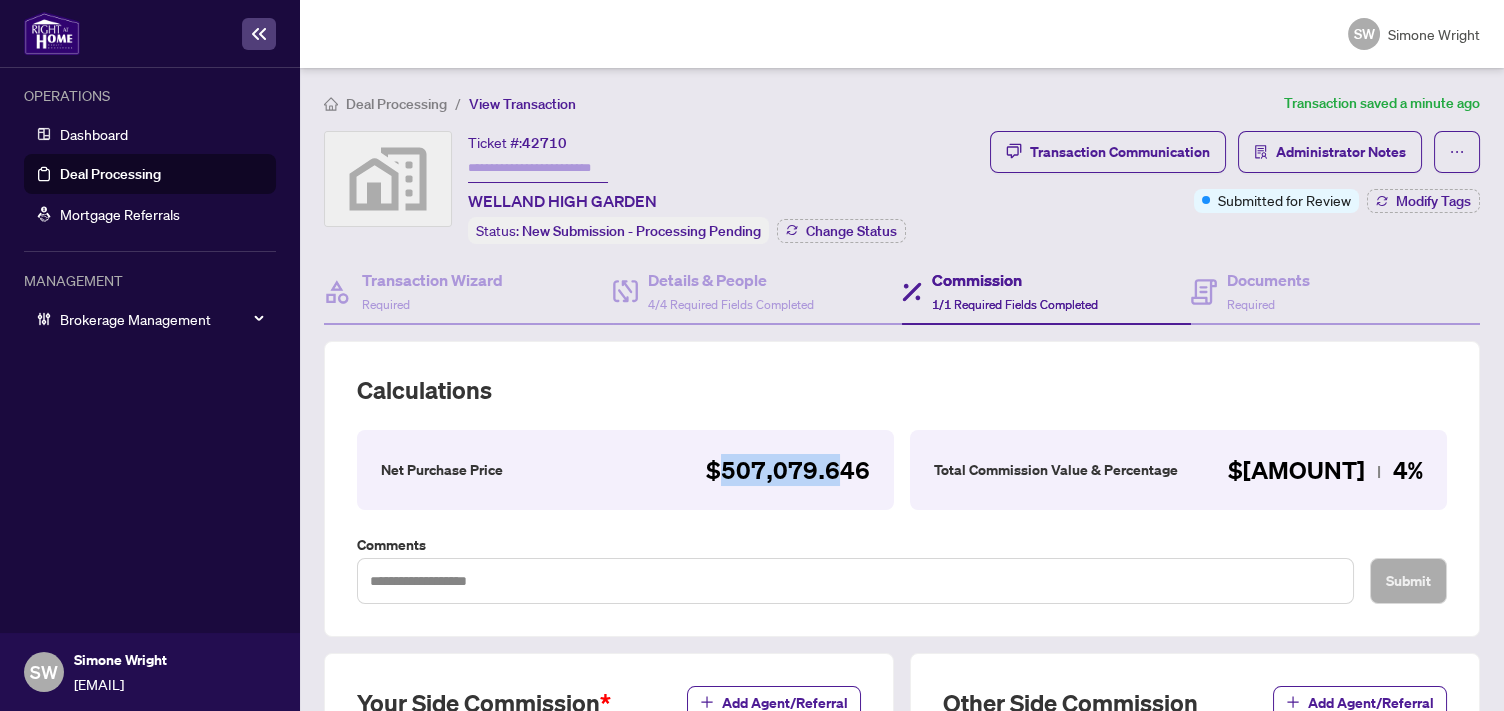 drag, startPoint x: 718, startPoint y: 462, endPoint x: 836, endPoint y: 462, distance: 118 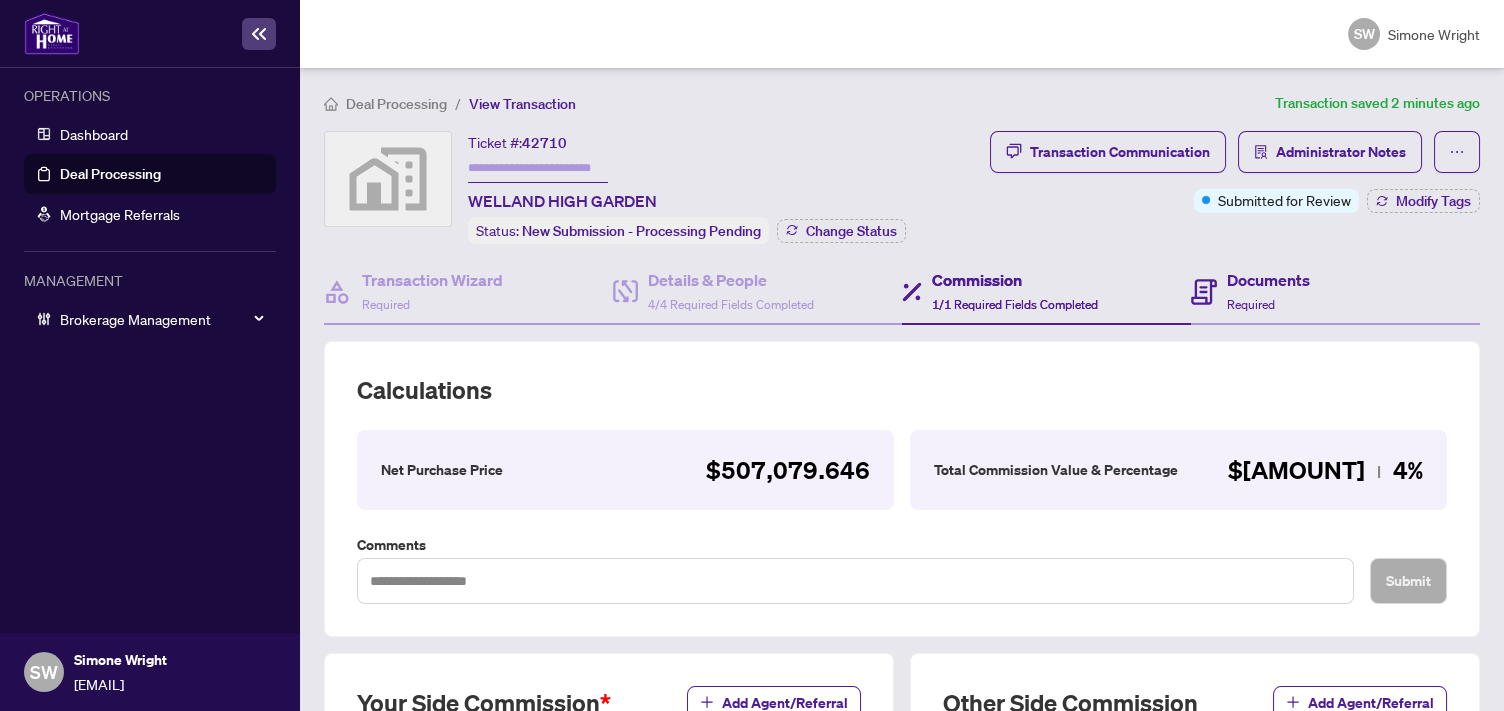 click on "Documents Required" at bounding box center (1335, 292) 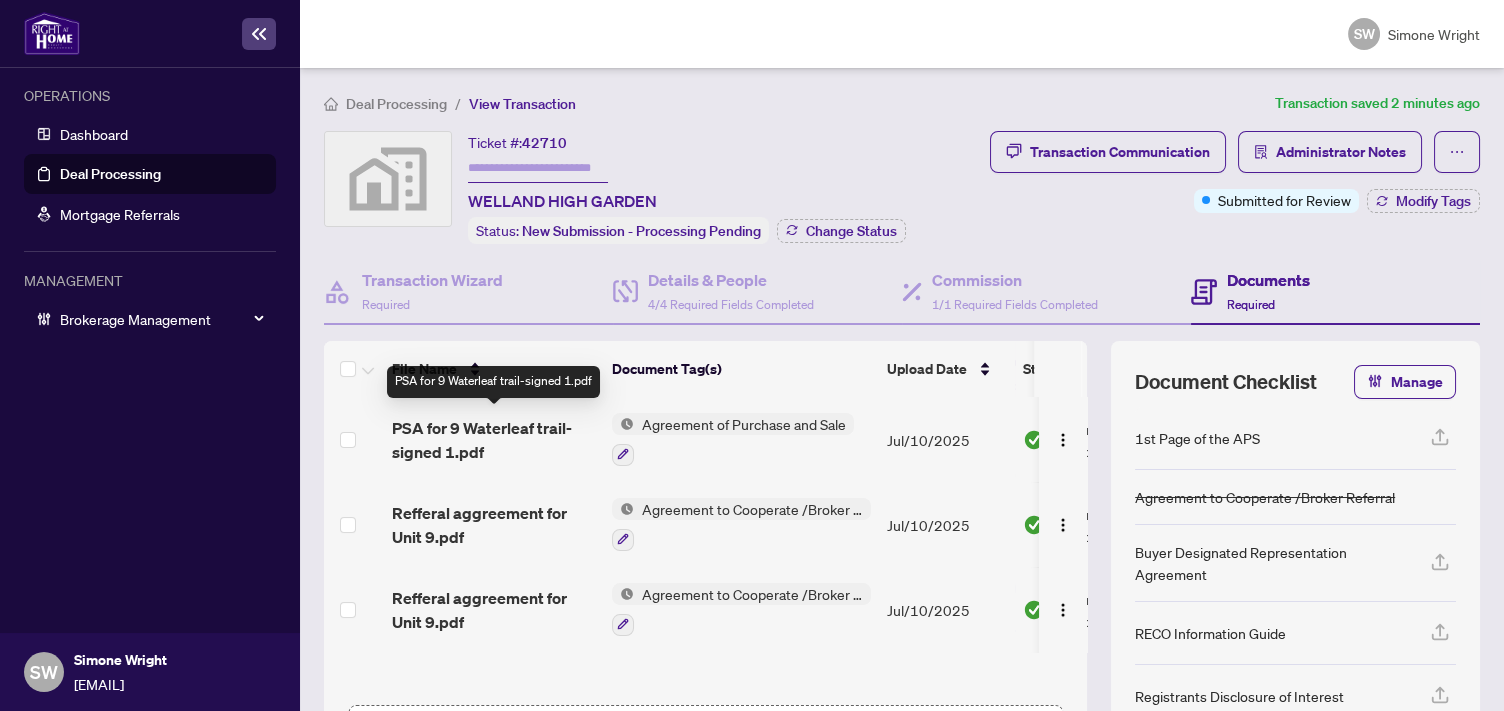 click on "PSA for 9 Waterleaf trail-signed 1.pdf" at bounding box center [494, 440] 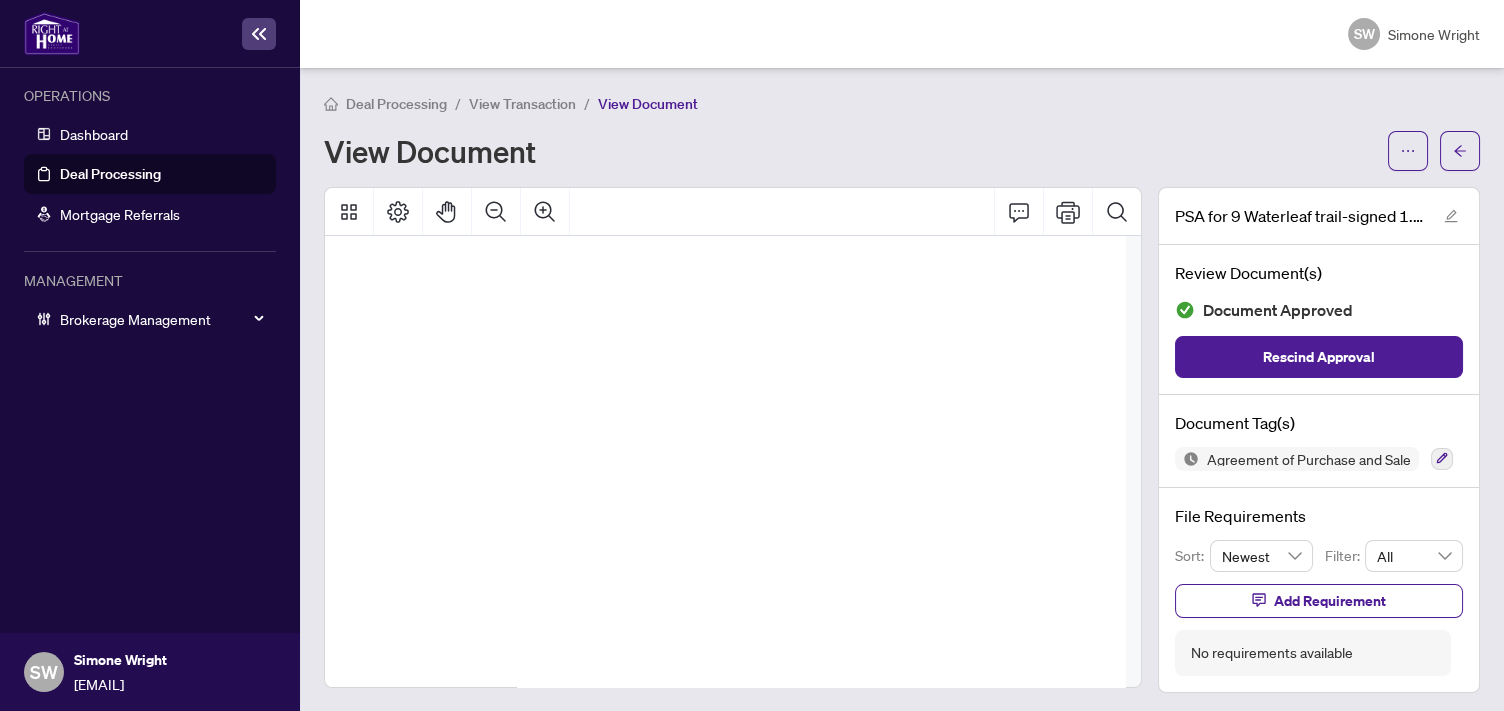 scroll, scrollTop: 46, scrollLeft: 74, axis: both 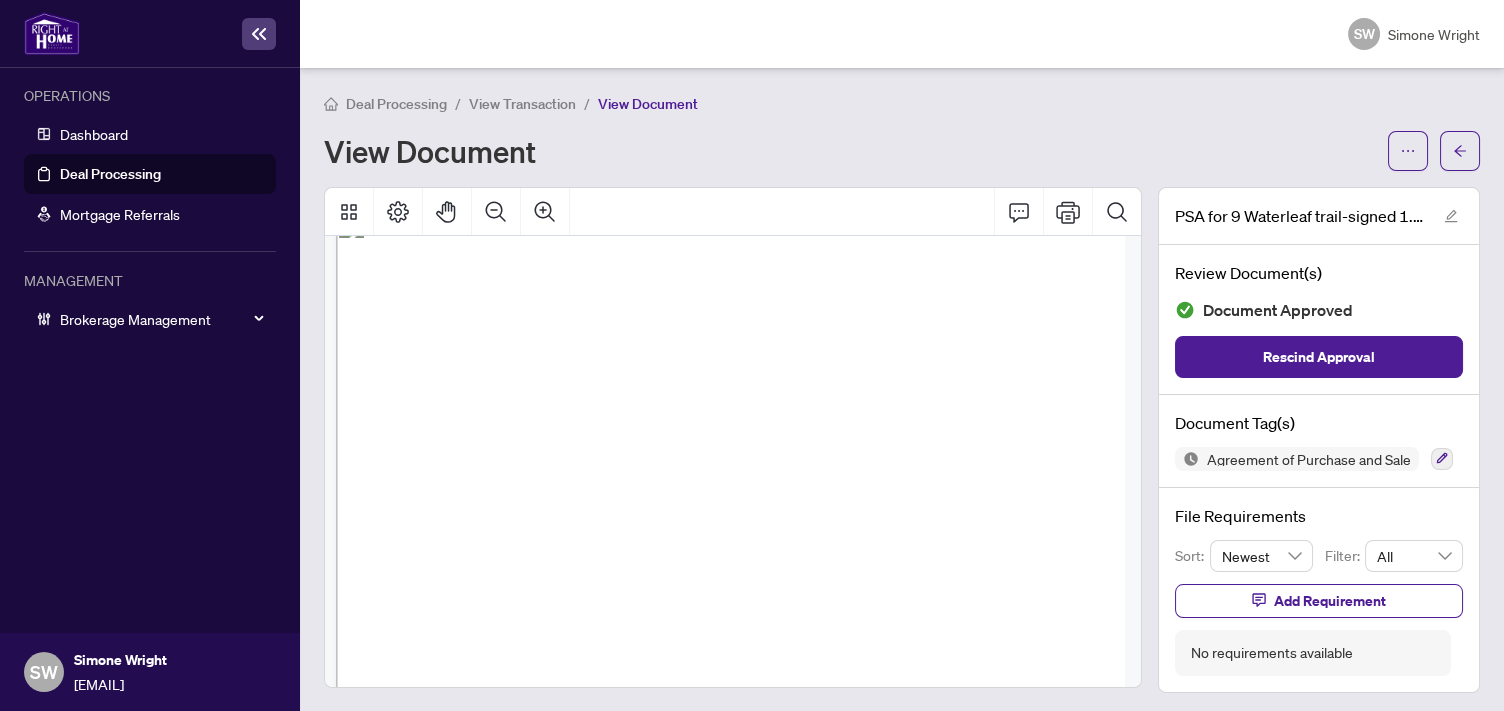 drag, startPoint x: 484, startPoint y: 522, endPoint x: 670, endPoint y: 519, distance: 186.02419 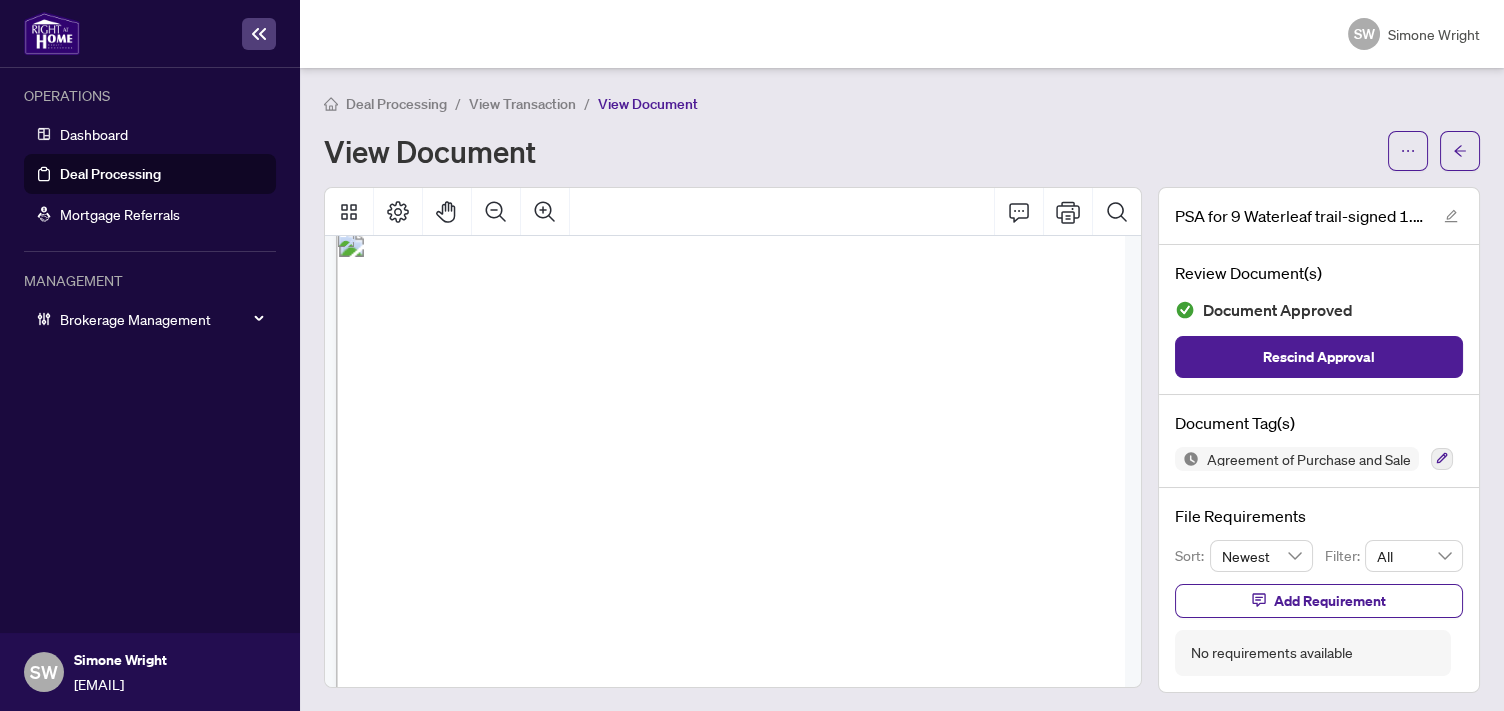 scroll, scrollTop: 2, scrollLeft: 10, axis: both 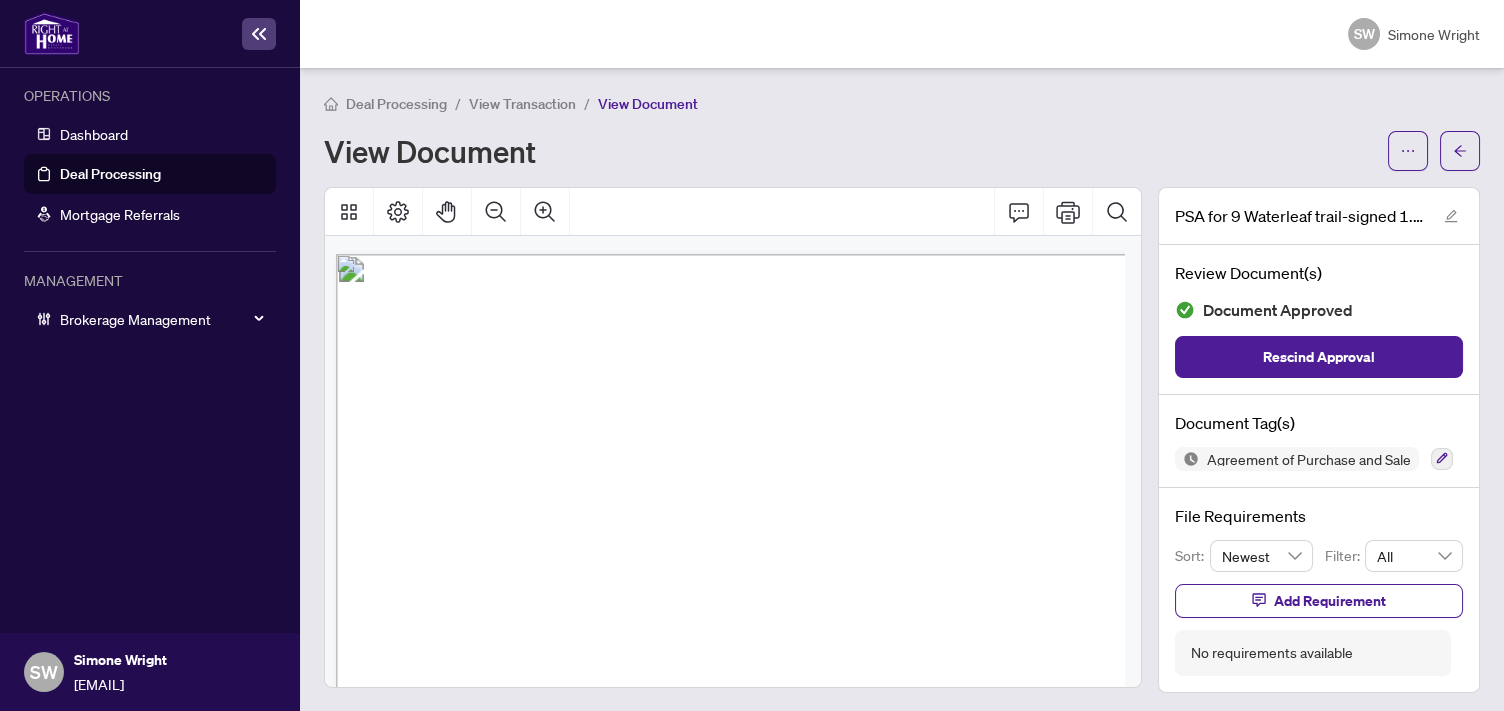 click on "PATRICIA" at bounding box center (485, 402) 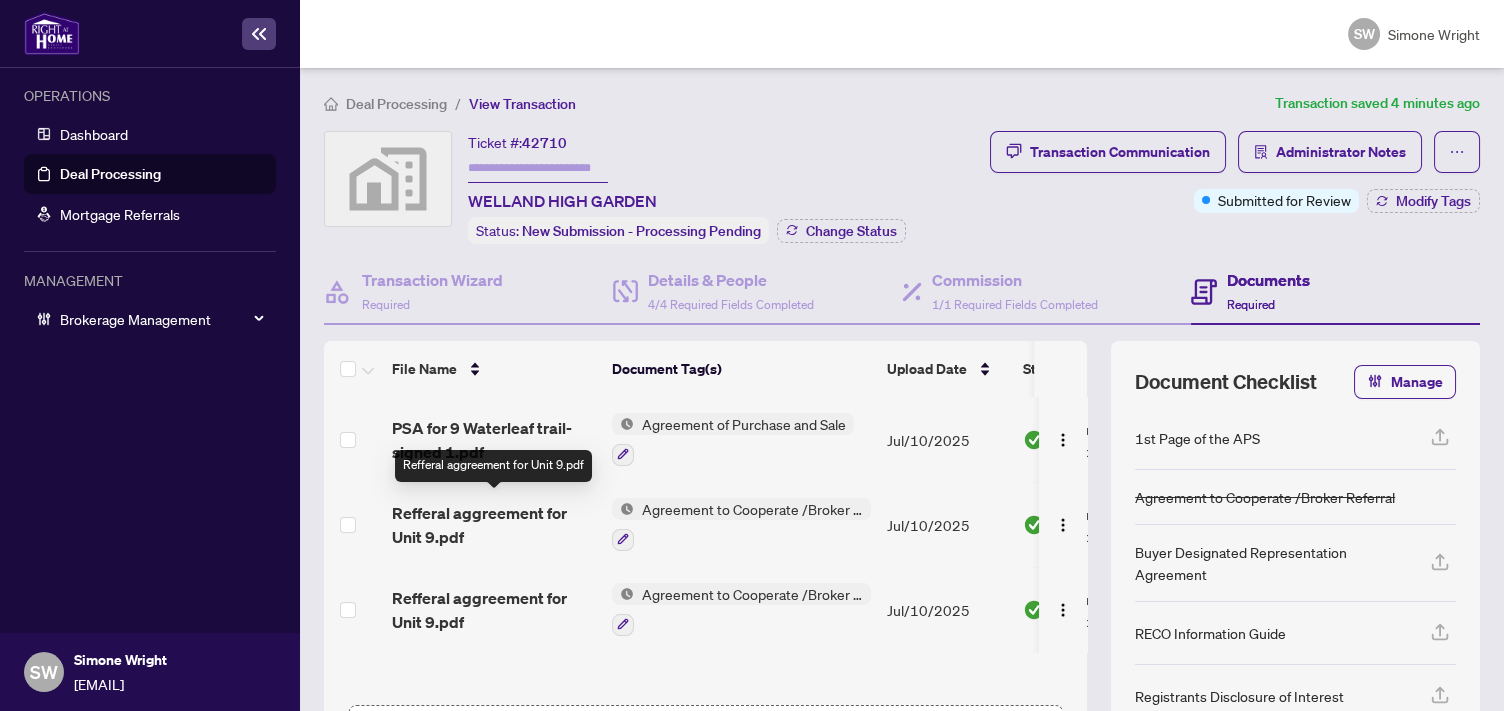 click on "Refferal aggreement for Unit 9.pdf" at bounding box center (494, 525) 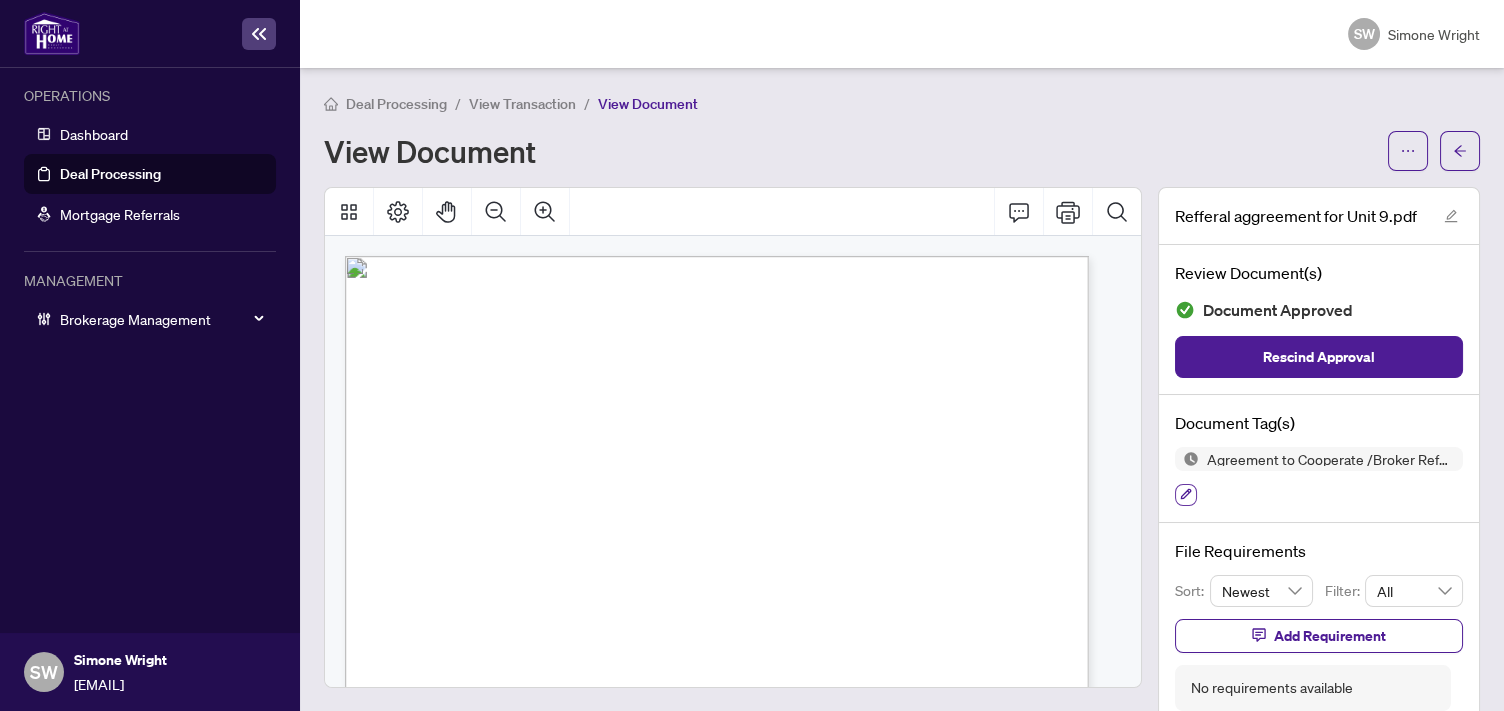 click 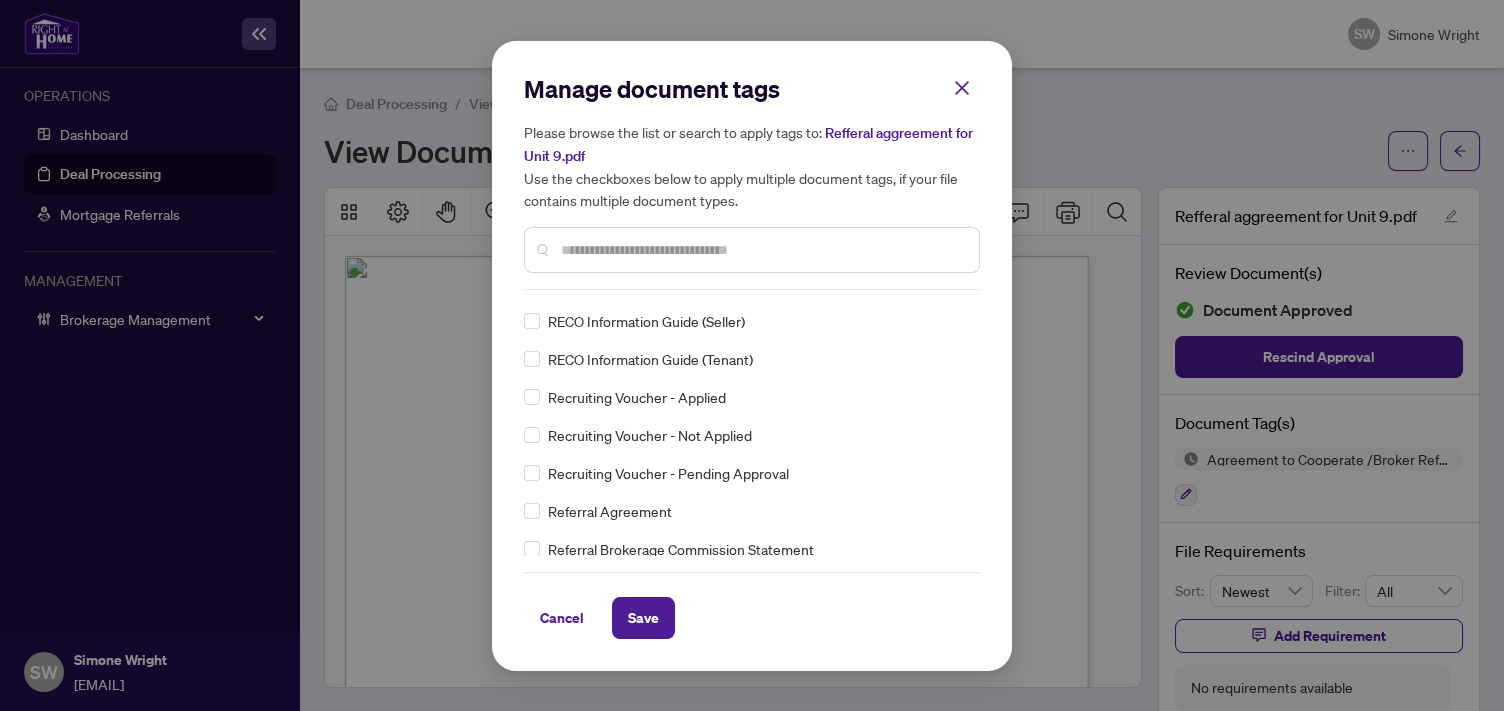 scroll, scrollTop: 3712, scrollLeft: 0, axis: vertical 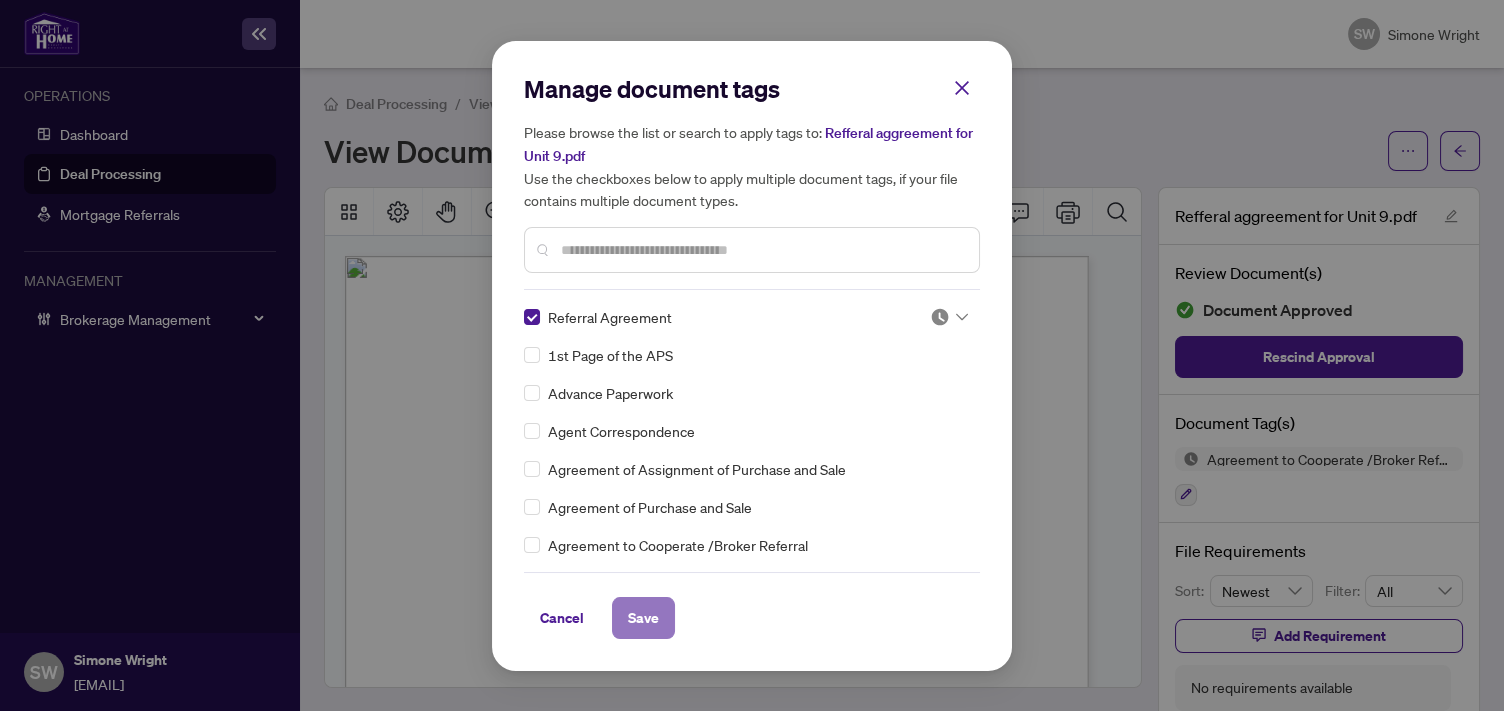 click on "Save" at bounding box center [643, 618] 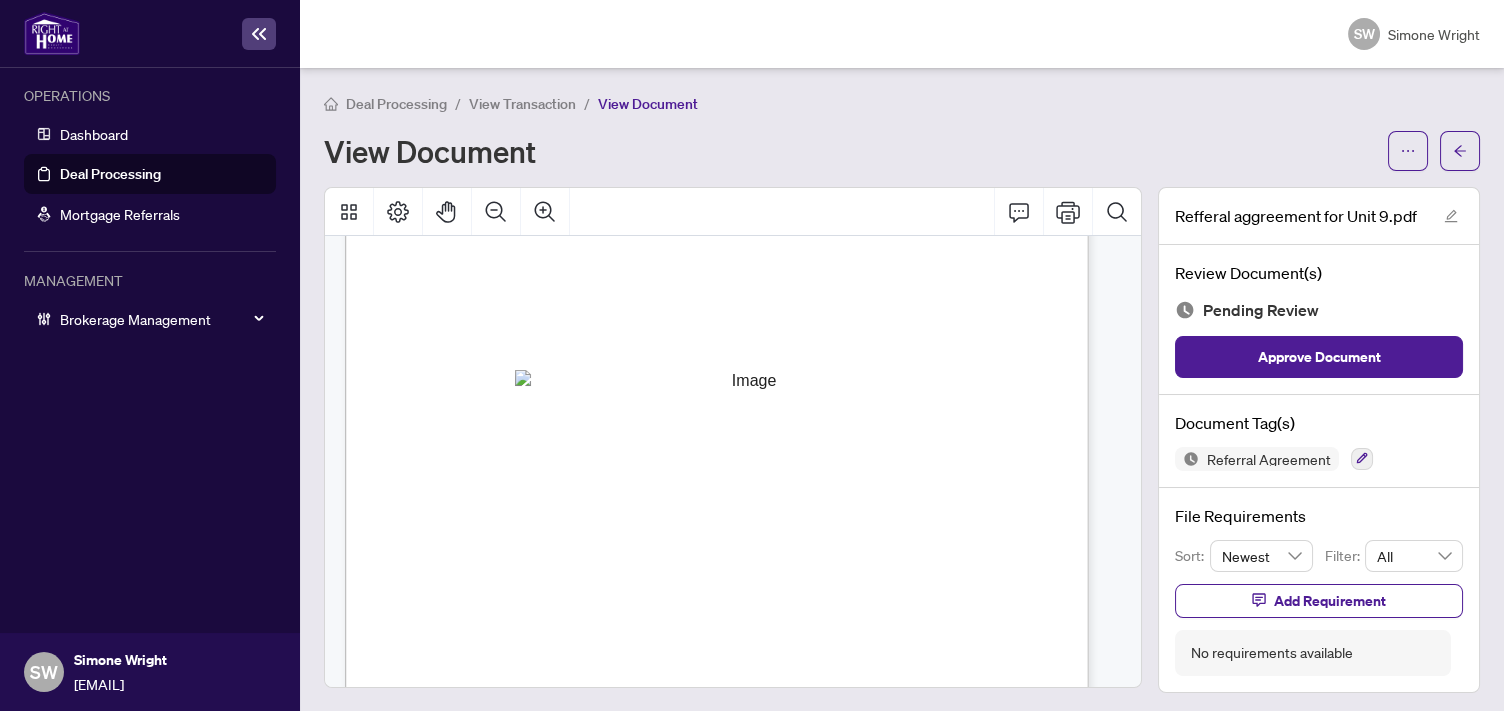 scroll, scrollTop: 1538, scrollLeft: 0, axis: vertical 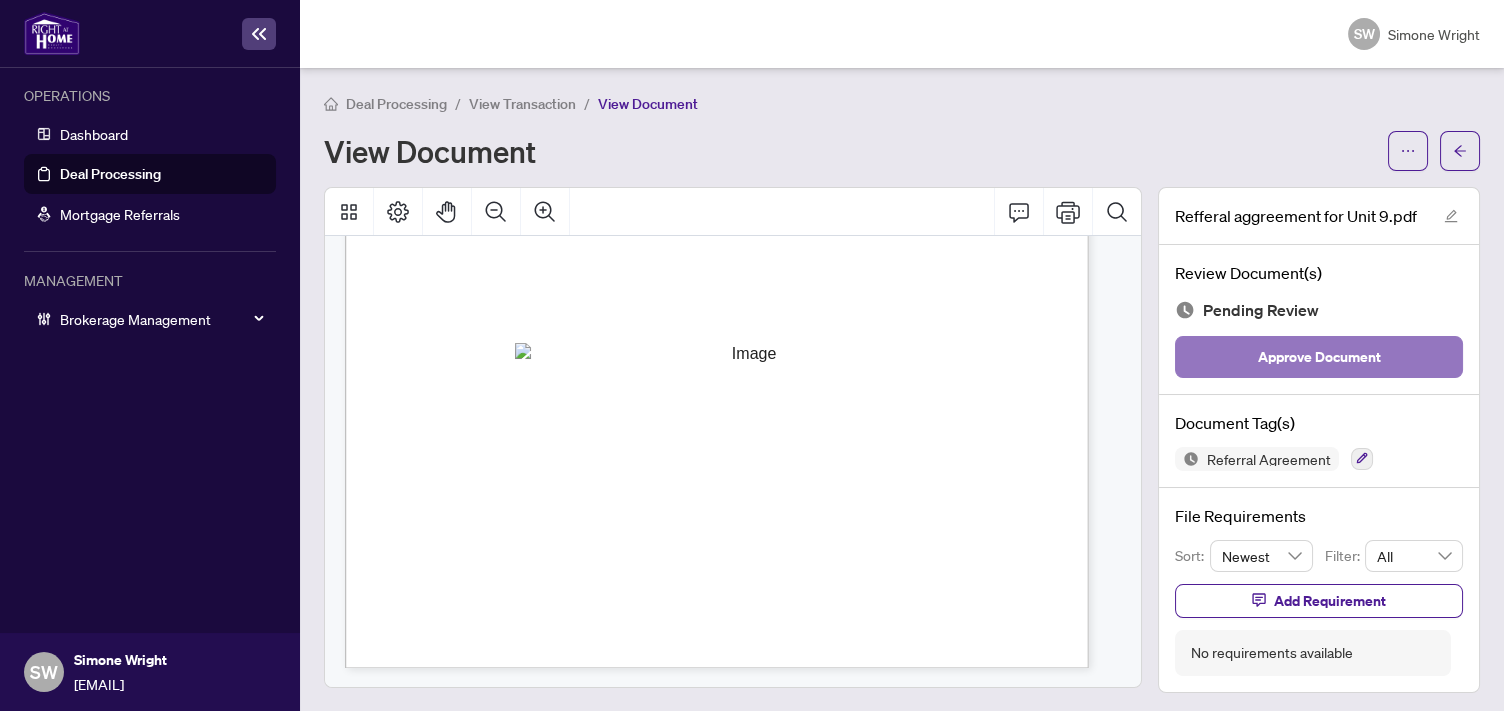 click on "Approve Document" at bounding box center (1319, 357) 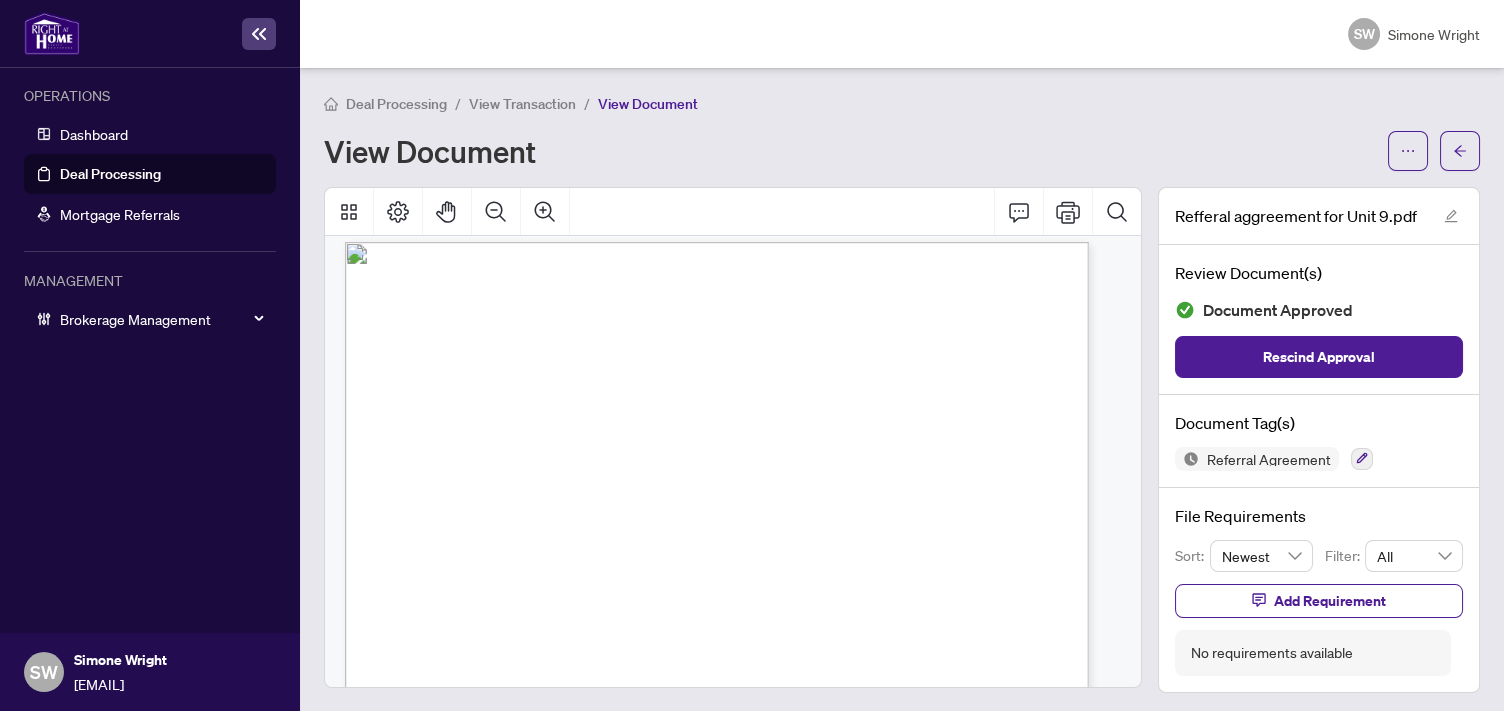 scroll, scrollTop: 0, scrollLeft: 0, axis: both 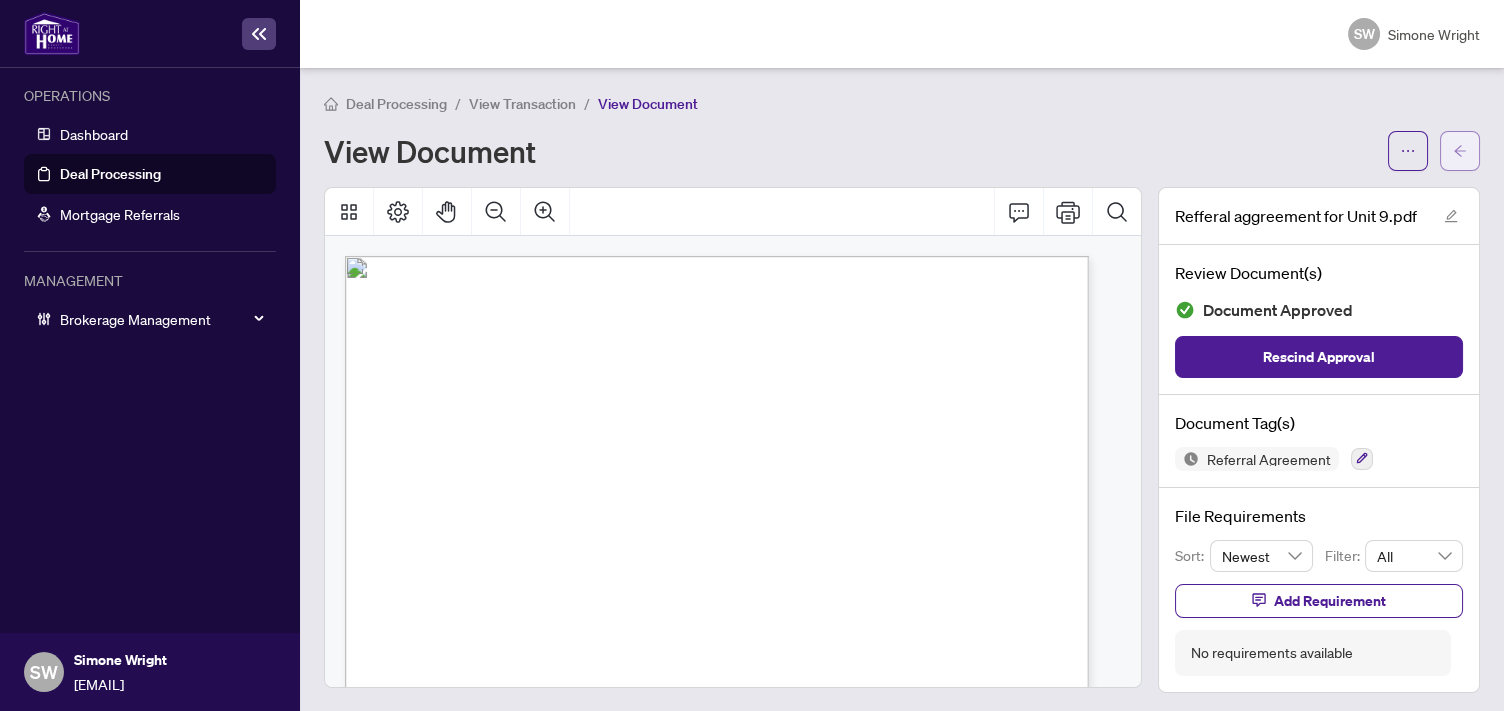 click 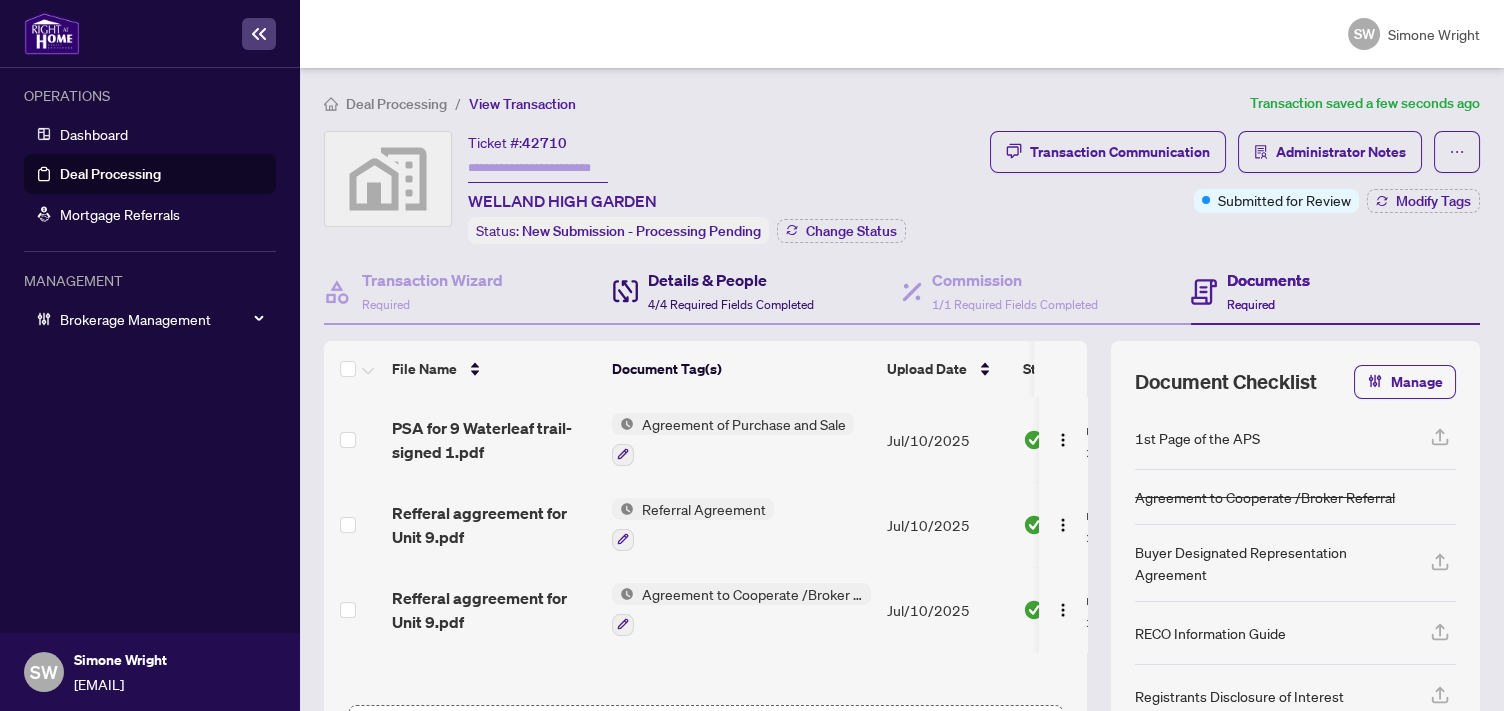 click on "Details & People 4/4 Required Fields Completed" at bounding box center (731, 291) 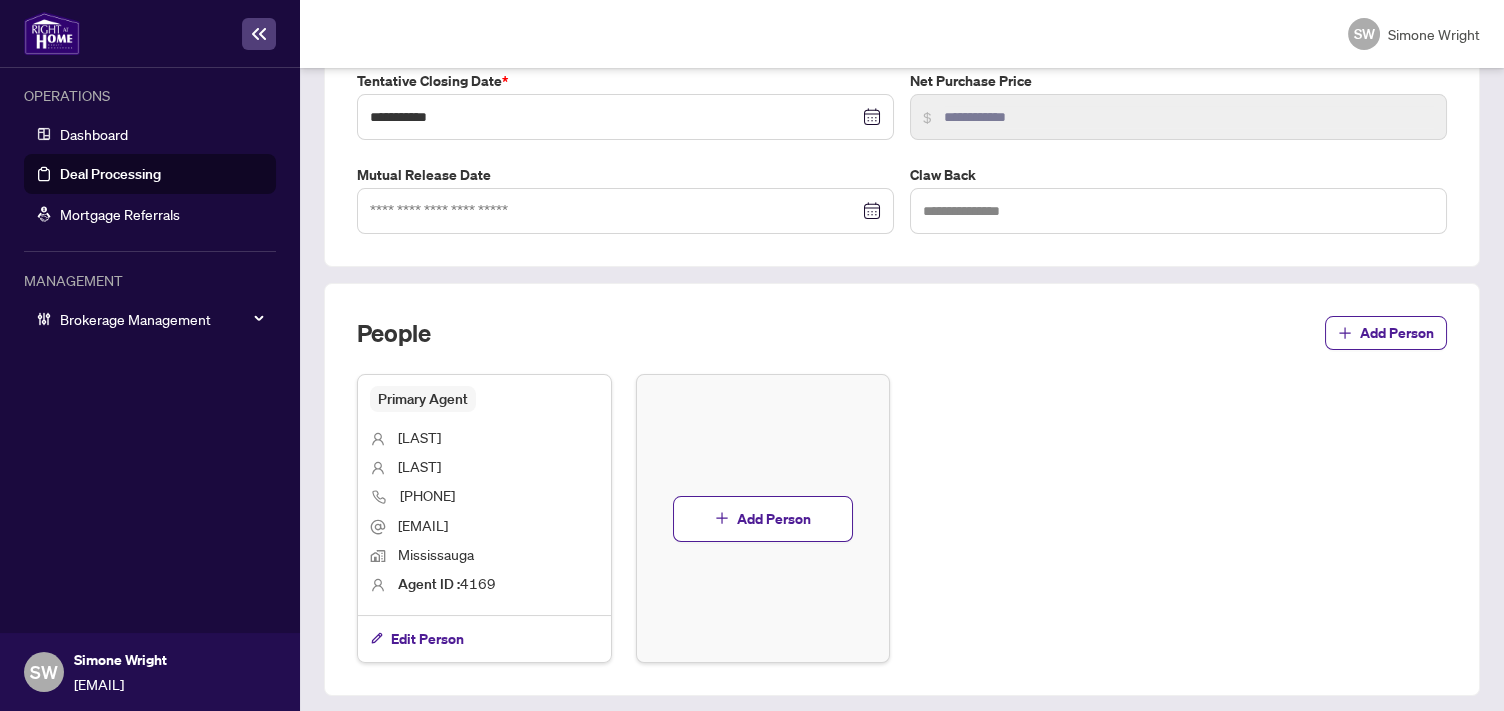 scroll, scrollTop: 555, scrollLeft: 0, axis: vertical 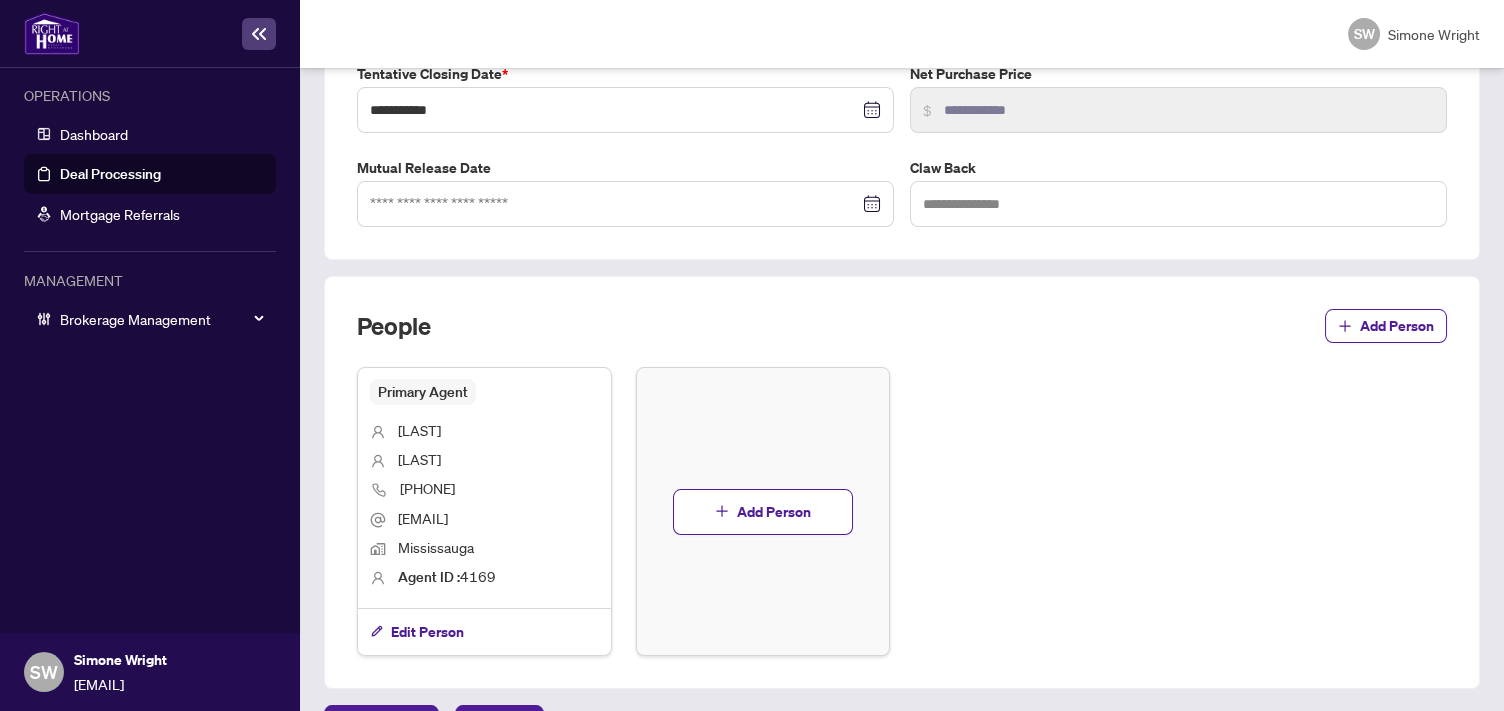 click on "Ratnasamy" at bounding box center [419, 459] 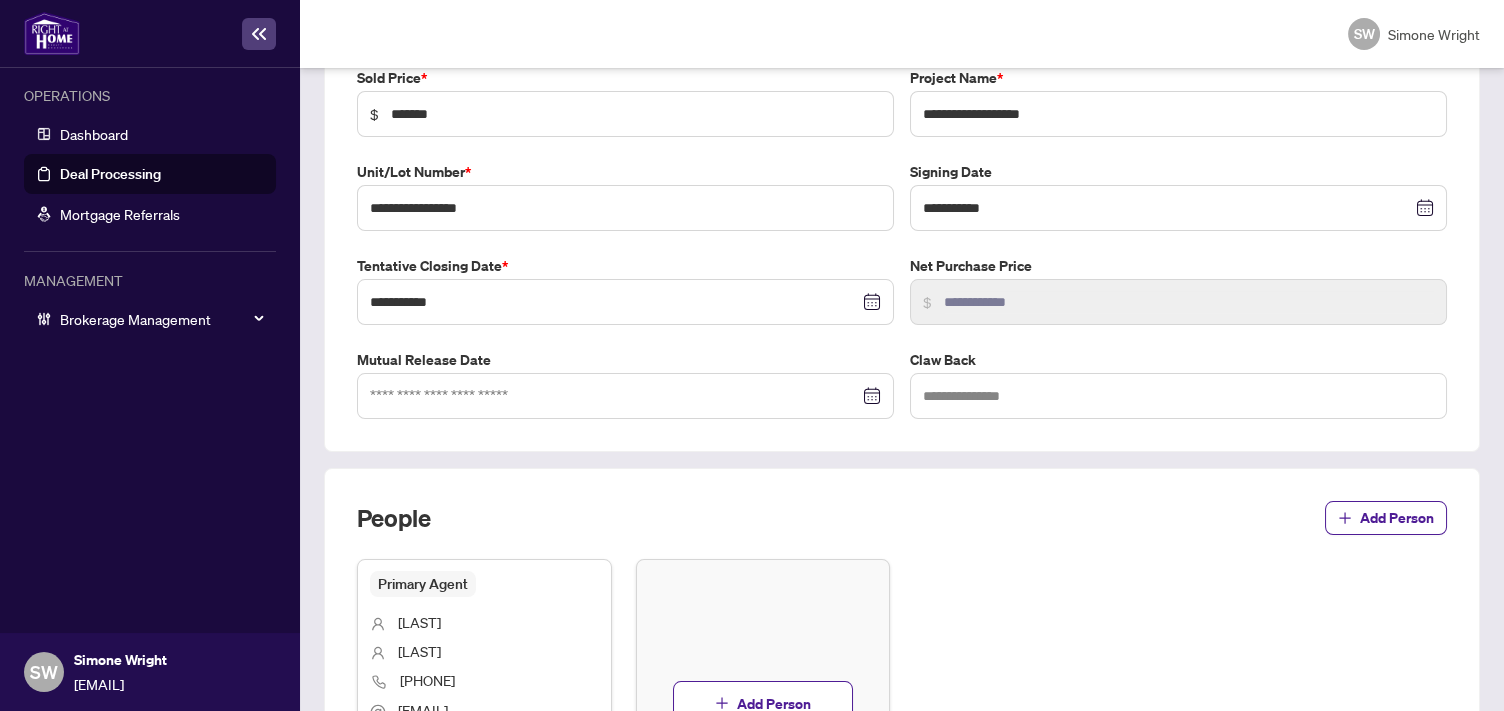 scroll, scrollTop: 0, scrollLeft: 0, axis: both 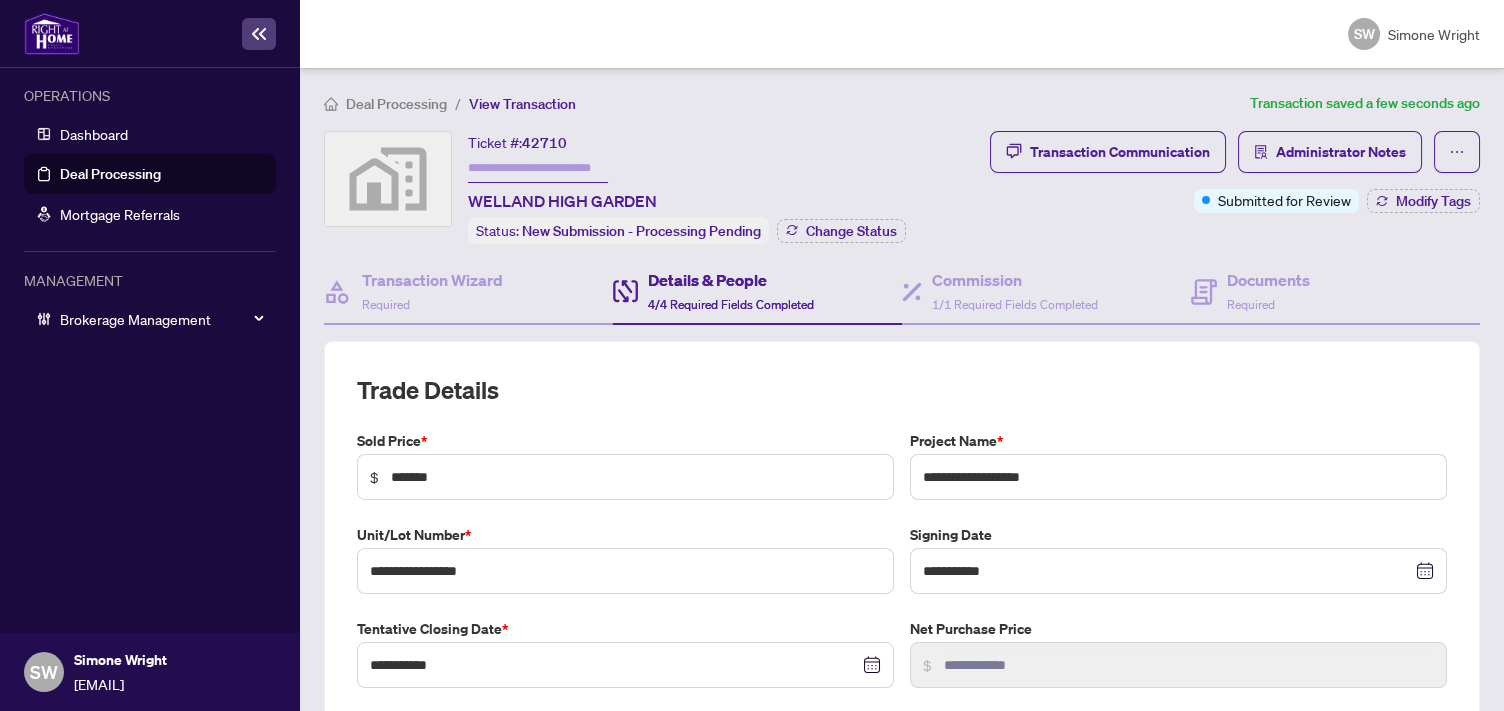 click on "42710" at bounding box center [544, 143] 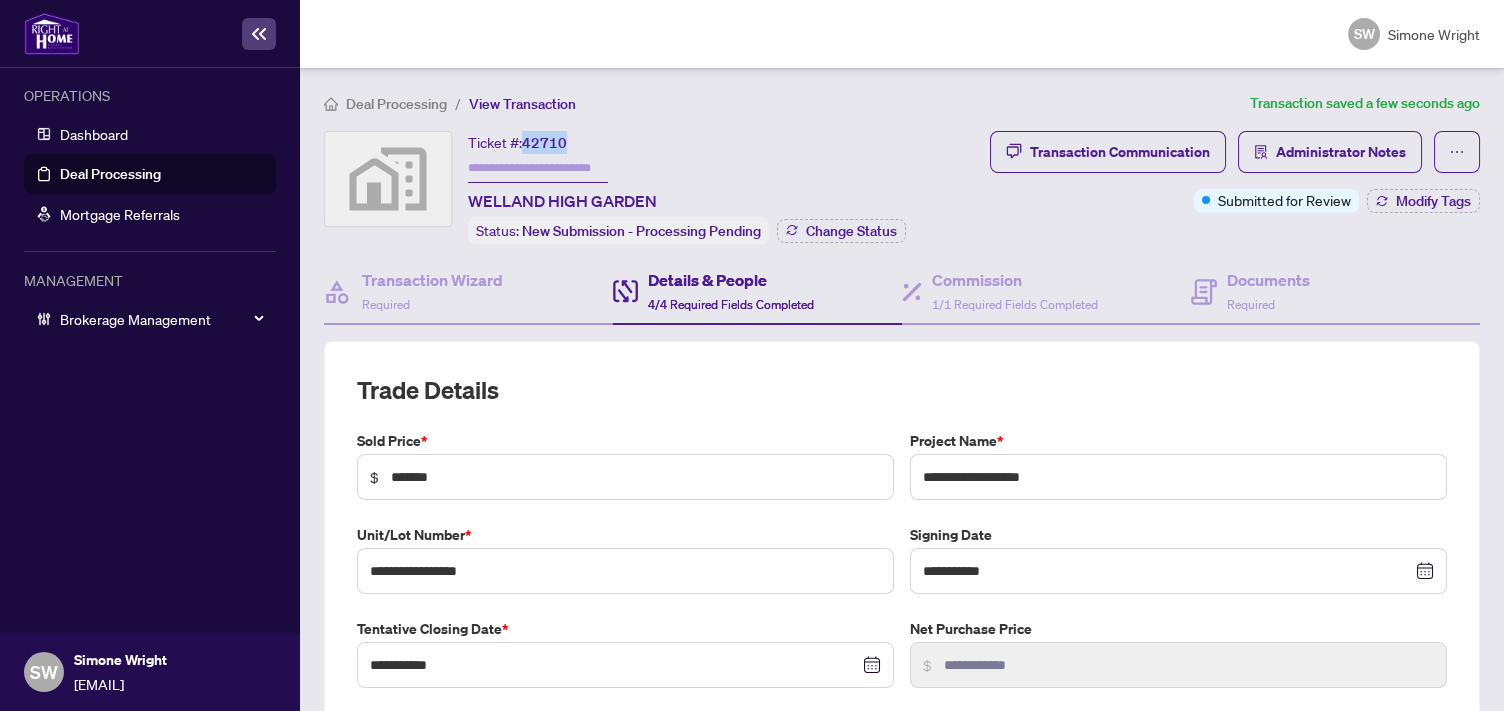 click on "42710" at bounding box center [544, 143] 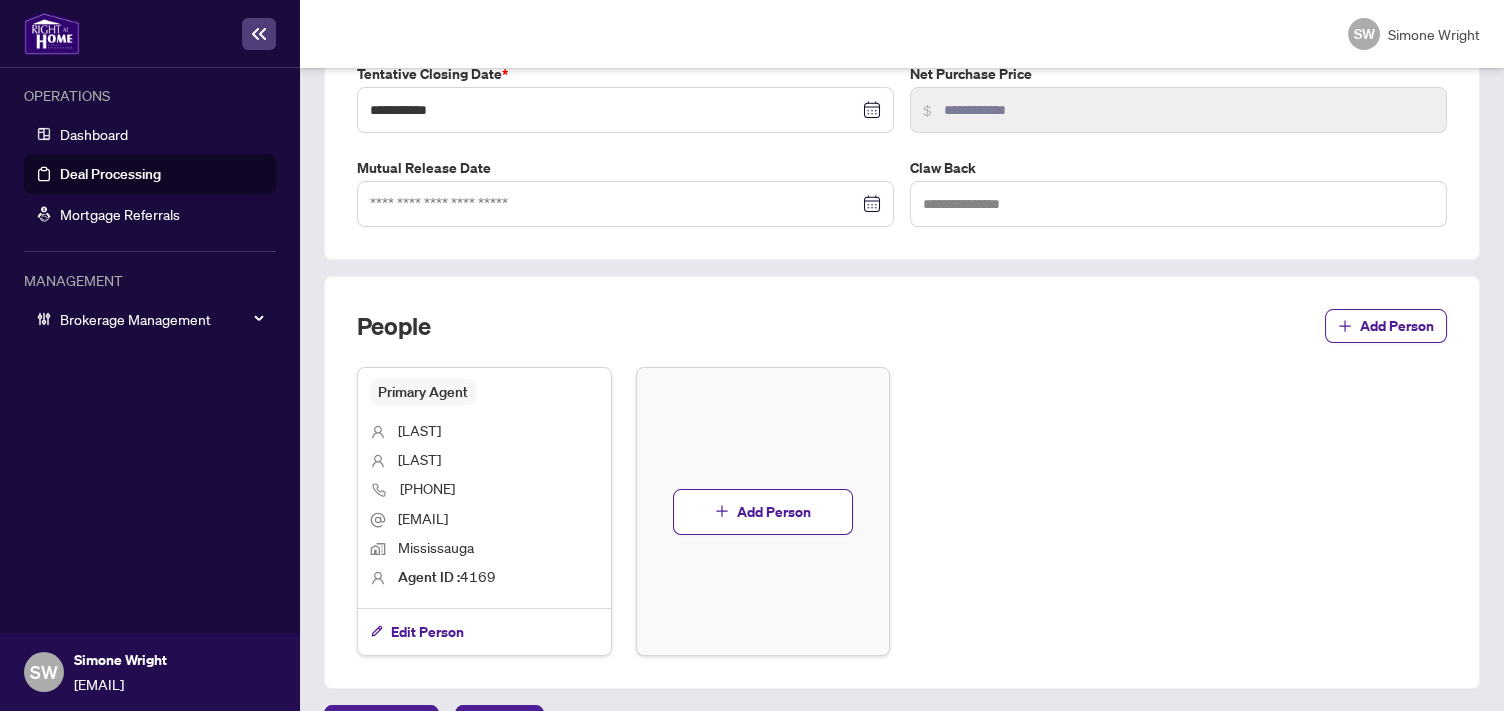 scroll, scrollTop: 0, scrollLeft: 0, axis: both 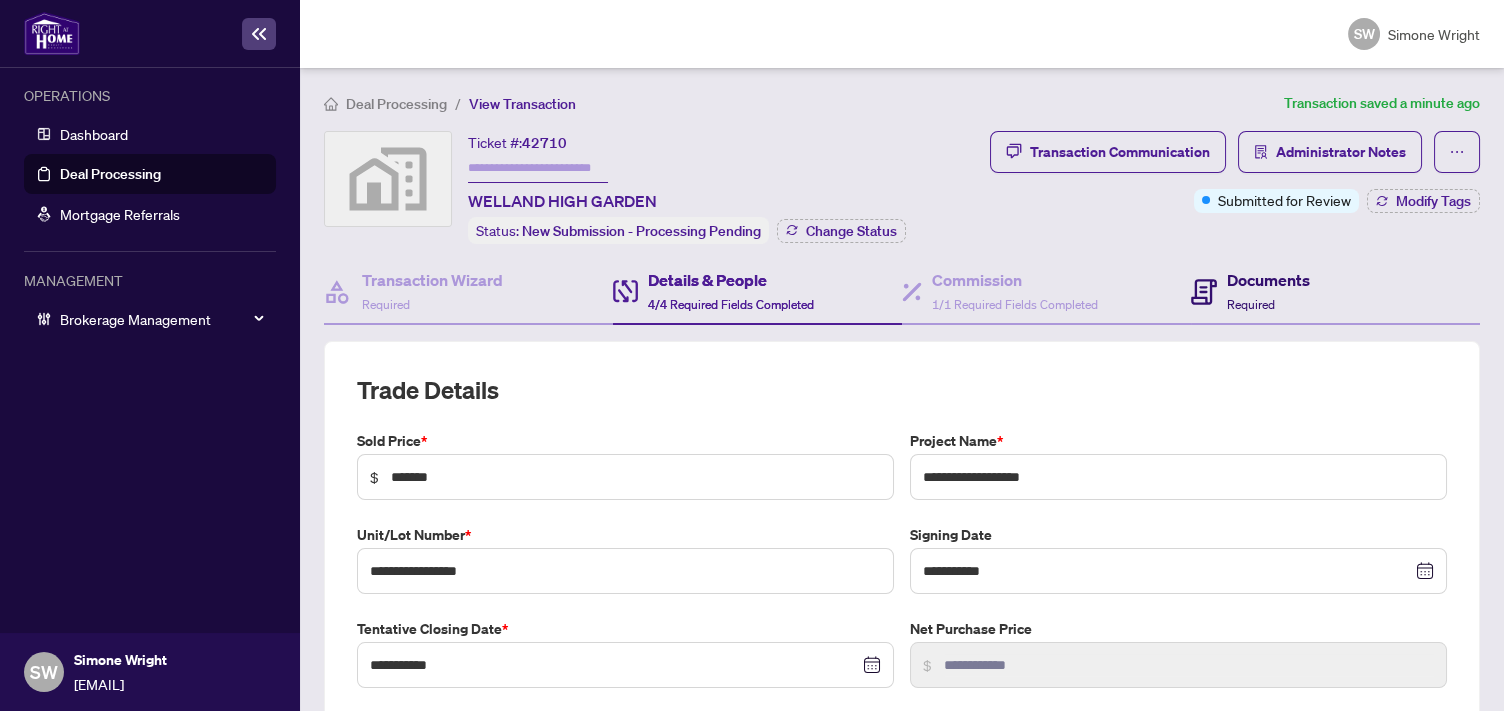 click on "Required" at bounding box center (1251, 304) 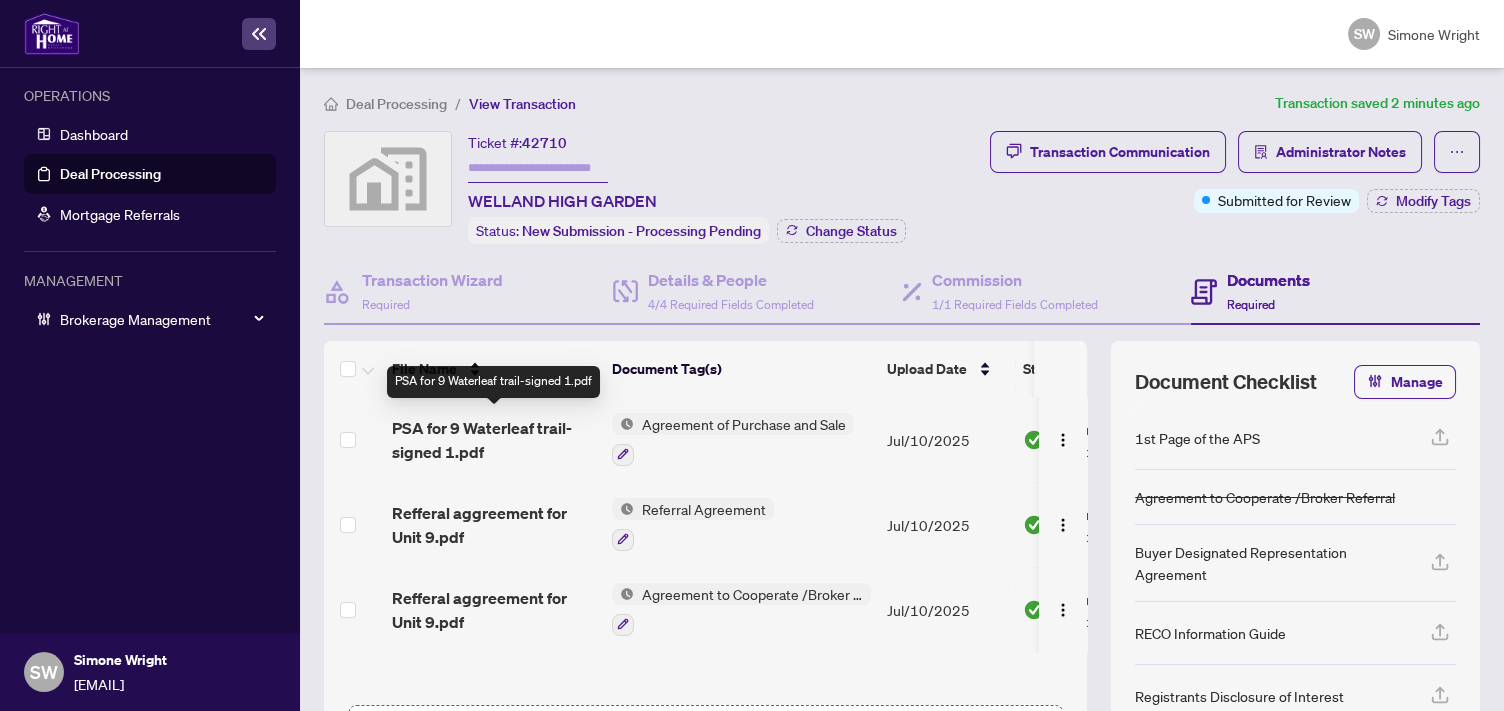 click on "PSA for 9 Waterleaf trail-signed 1.pdf" at bounding box center [494, 440] 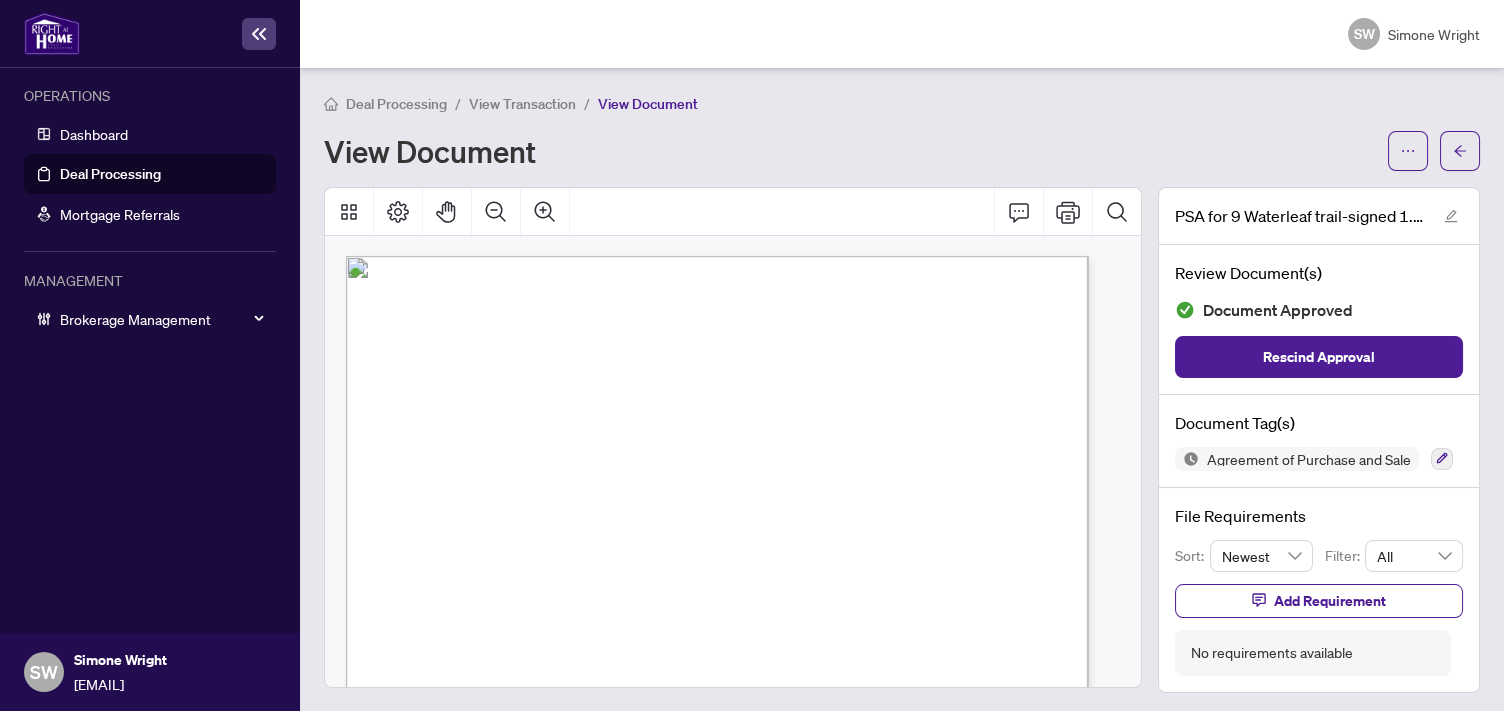 click on "View Transaction" at bounding box center (522, 104) 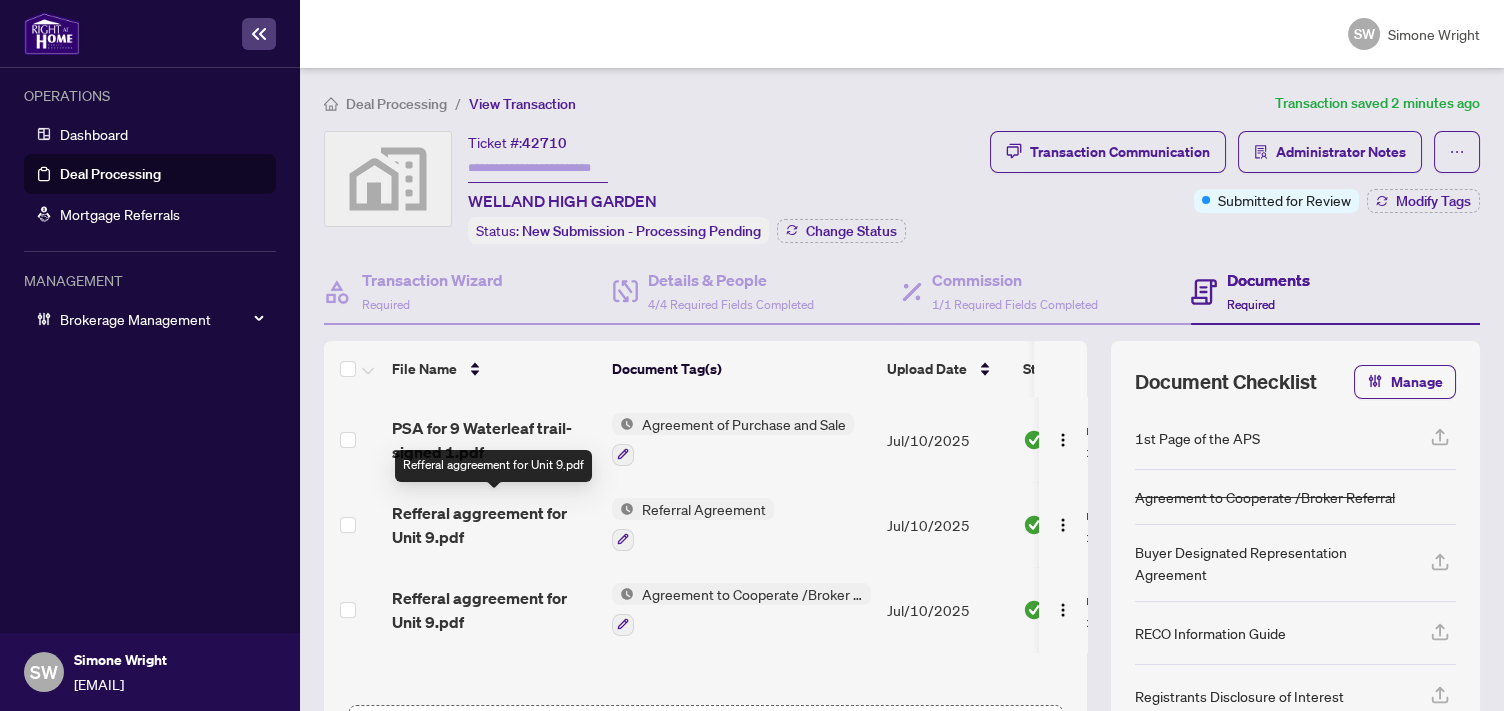 click on "Refferal aggreement for Unit 9.pdf" at bounding box center (494, 525) 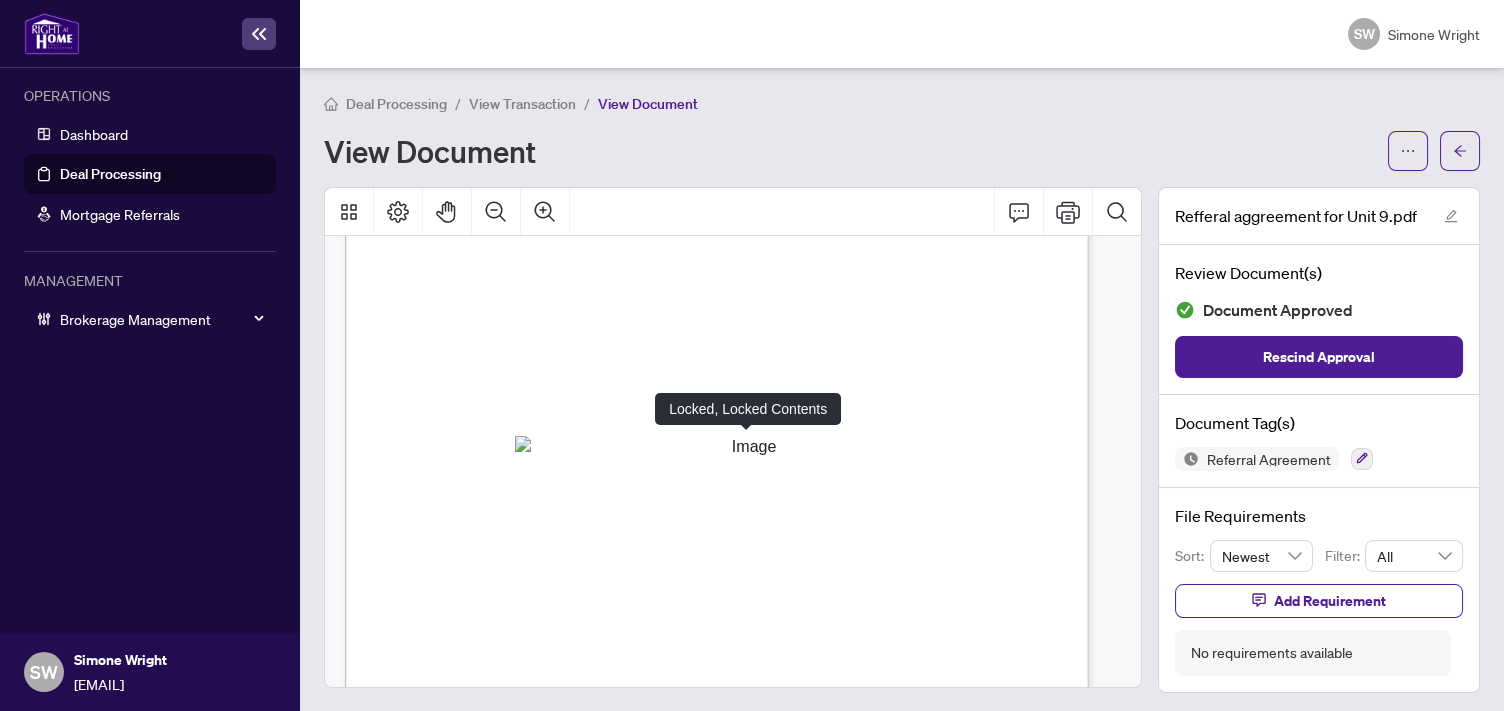 scroll, scrollTop: 1538, scrollLeft: 0, axis: vertical 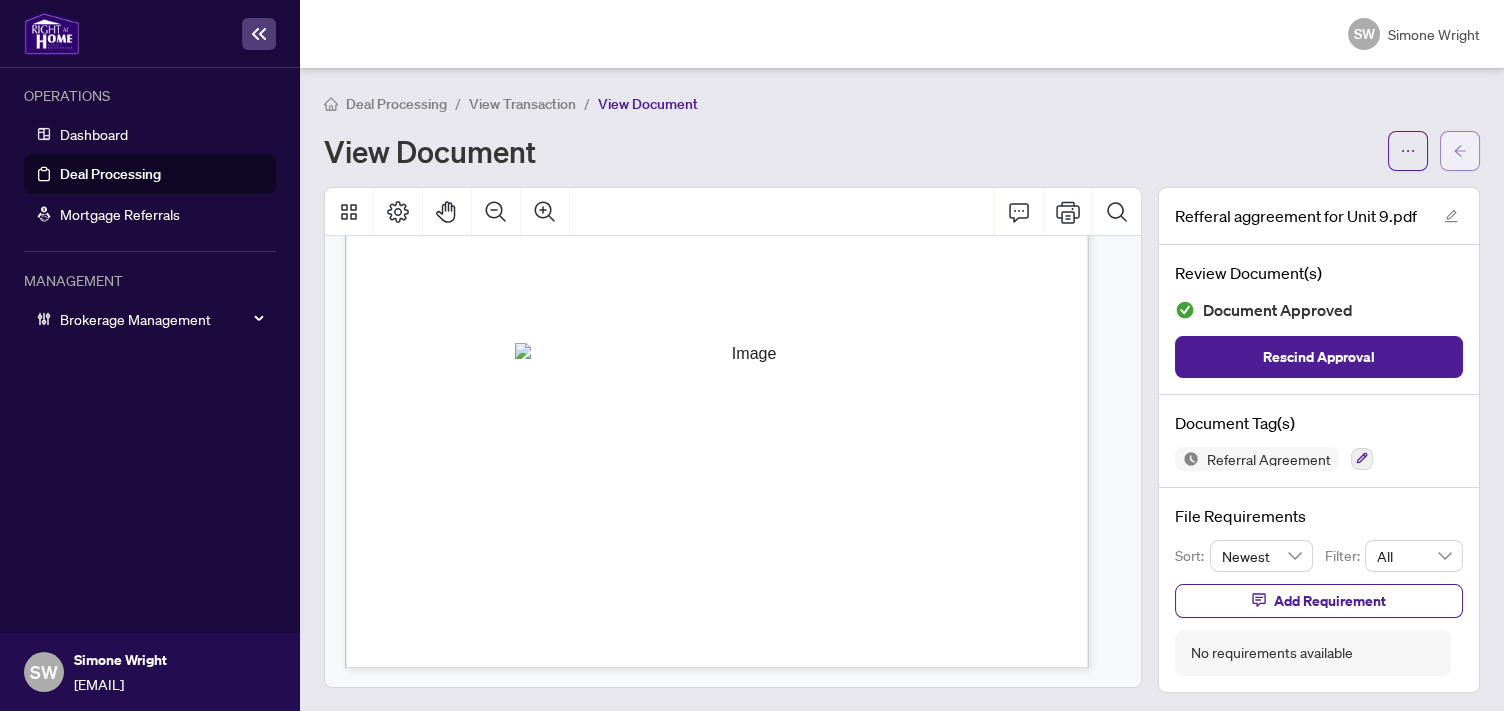 click 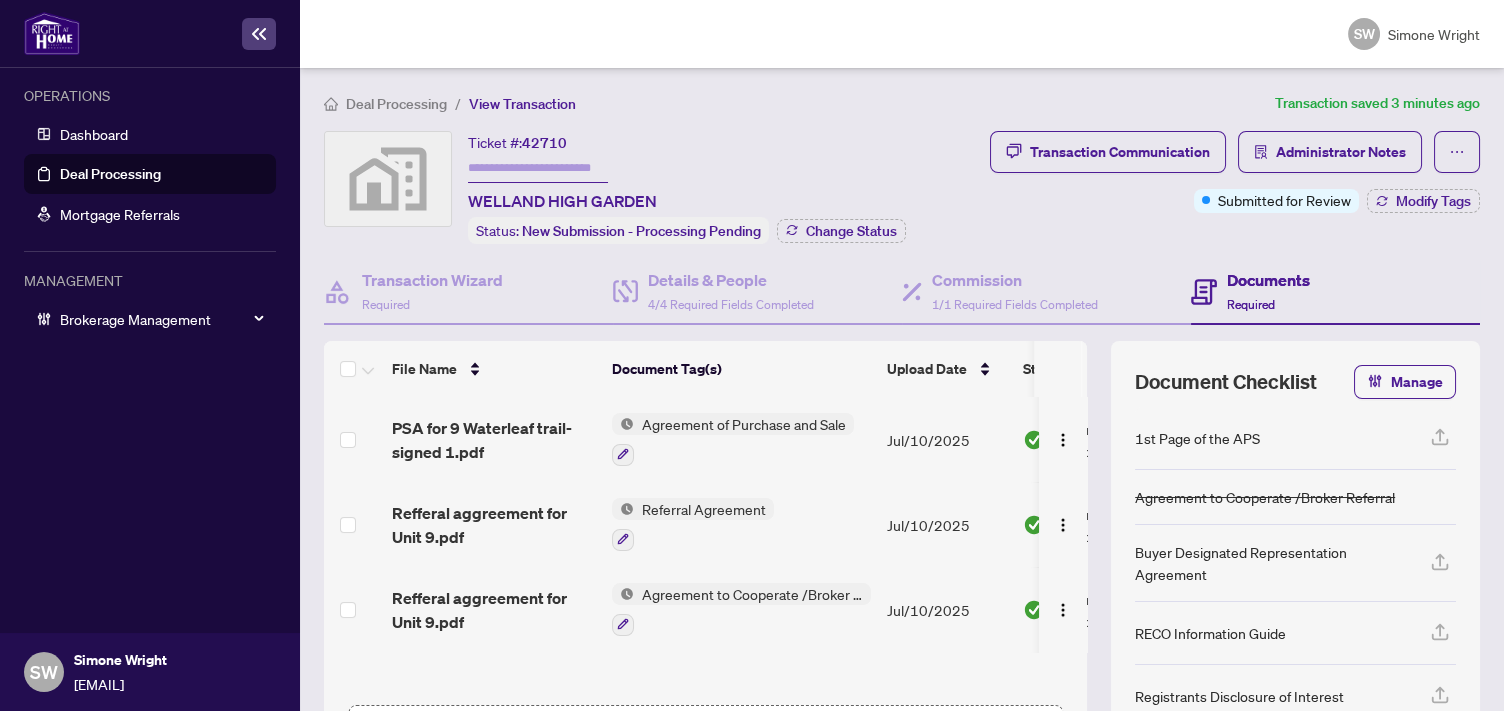 click on "Refferal aggreement for Unit 9.pdf" at bounding box center (494, 610) 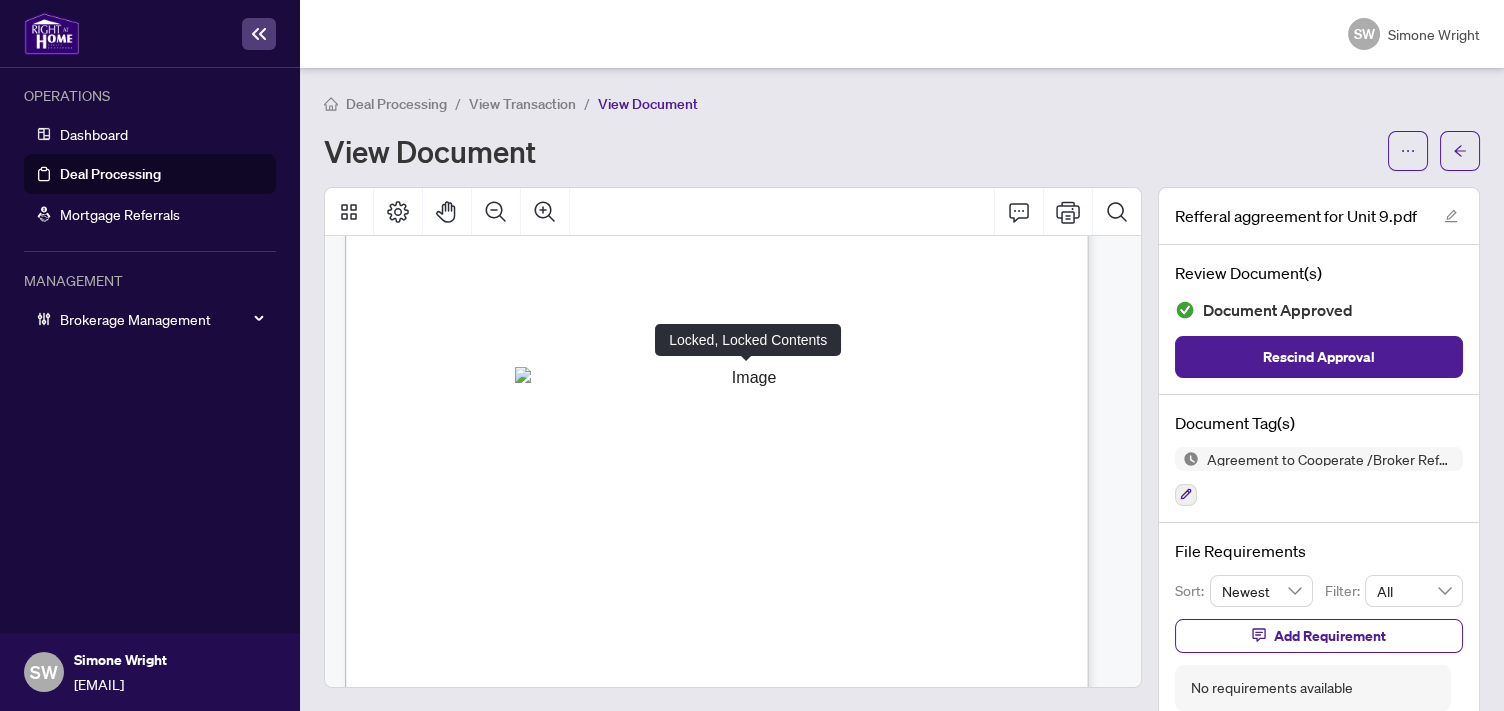 scroll, scrollTop: 1538, scrollLeft: 0, axis: vertical 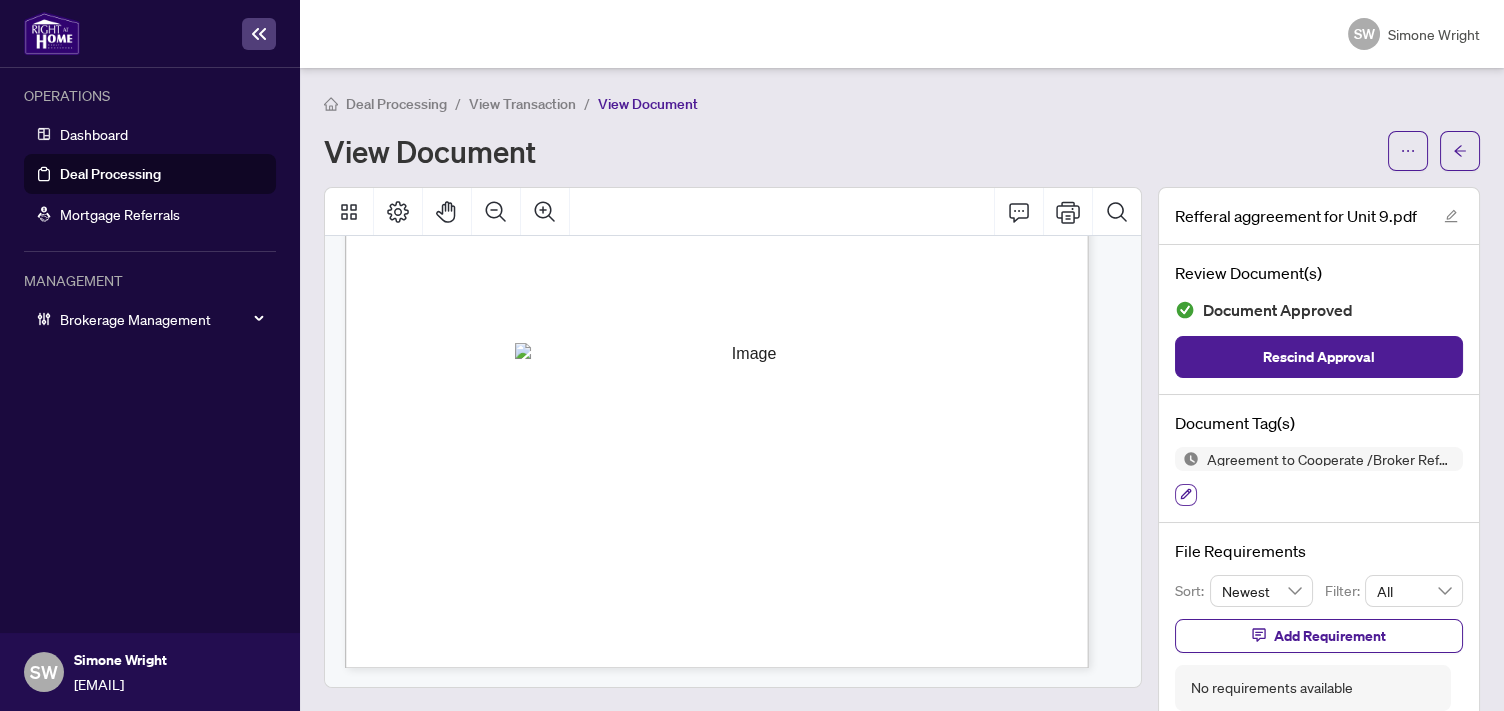 click 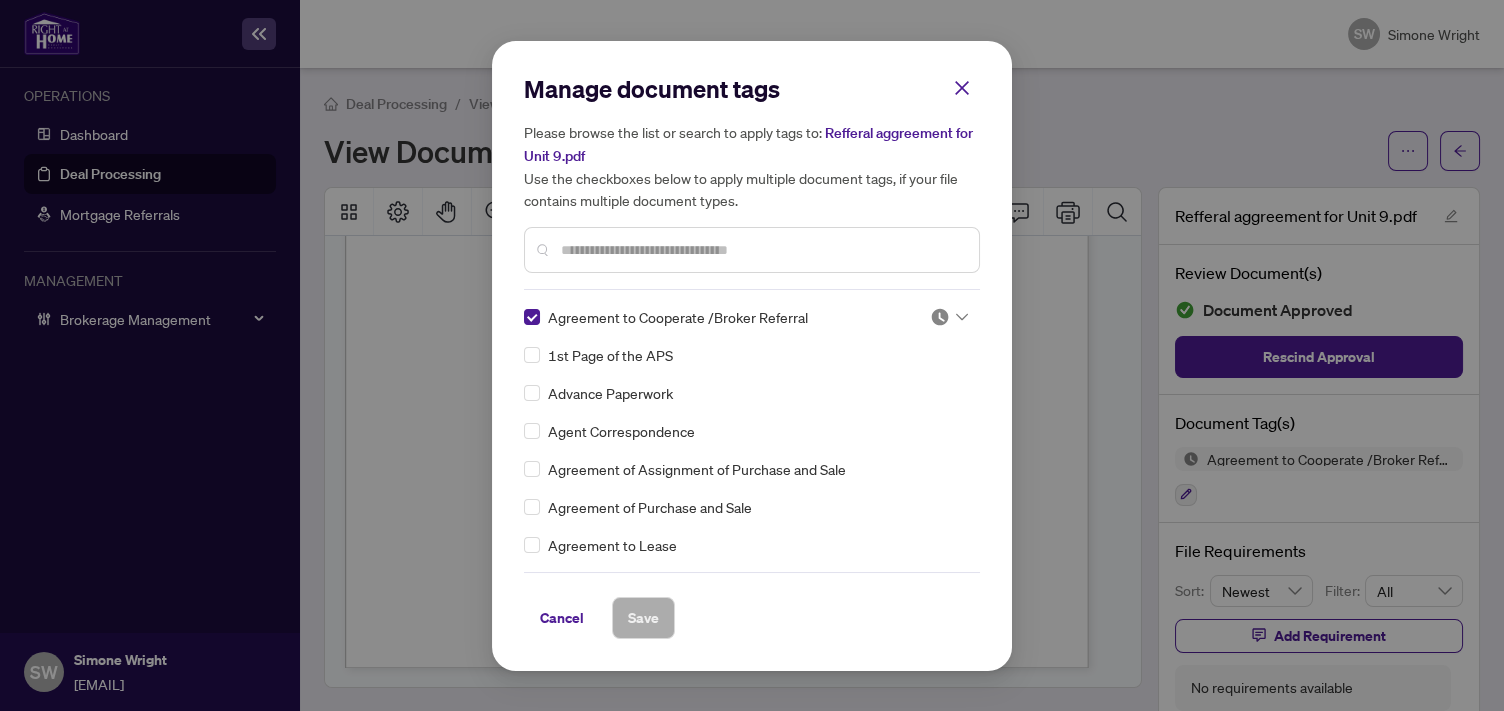 click at bounding box center [762, 250] 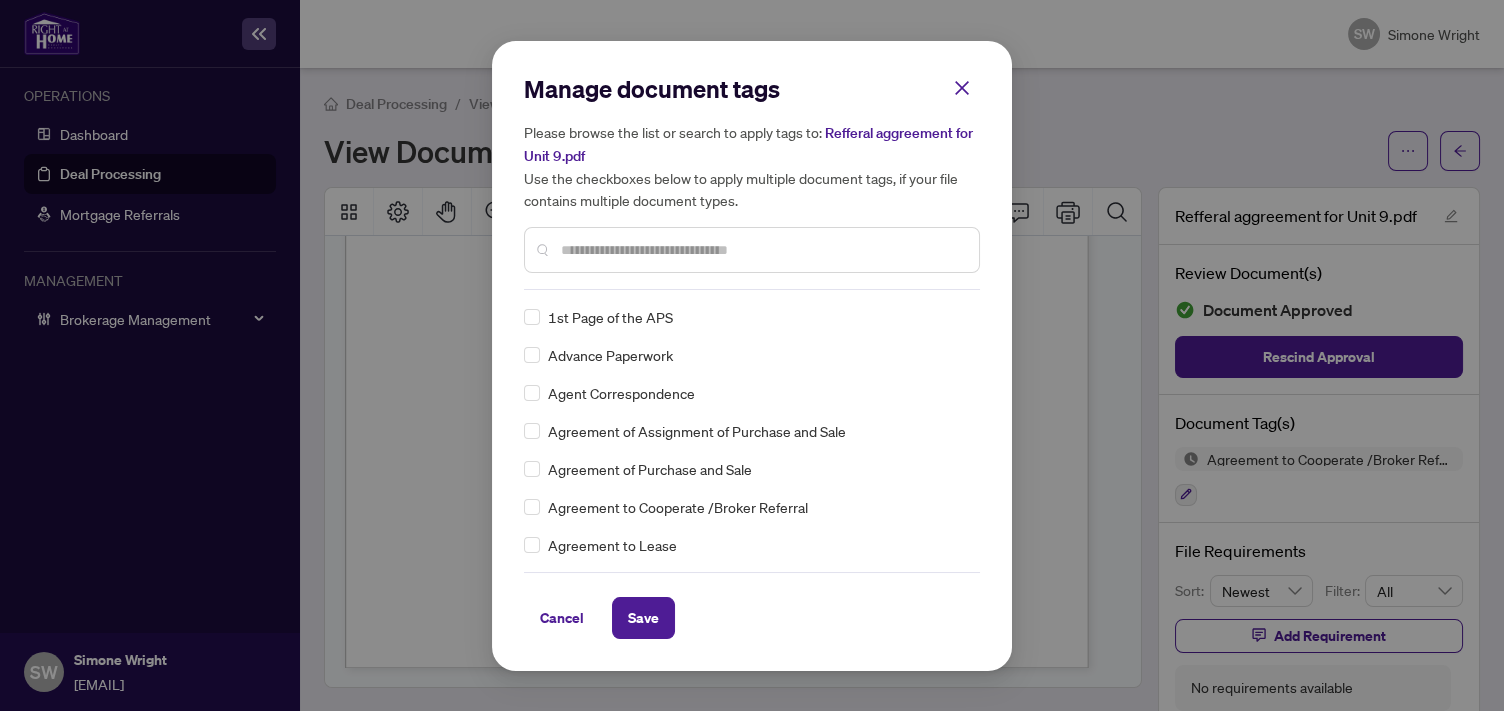 click at bounding box center [752, 250] 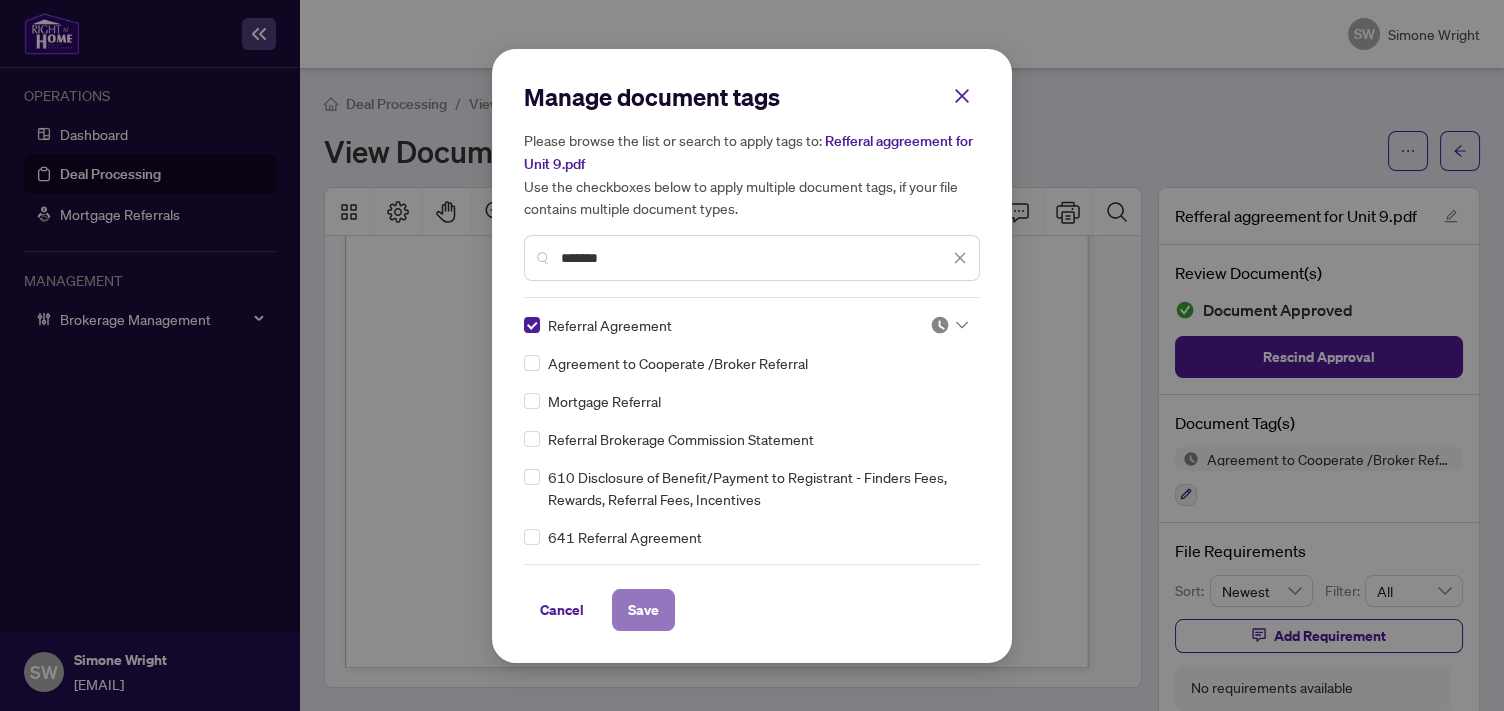 drag, startPoint x: 636, startPoint y: 604, endPoint x: 838, endPoint y: 529, distance: 215.47389 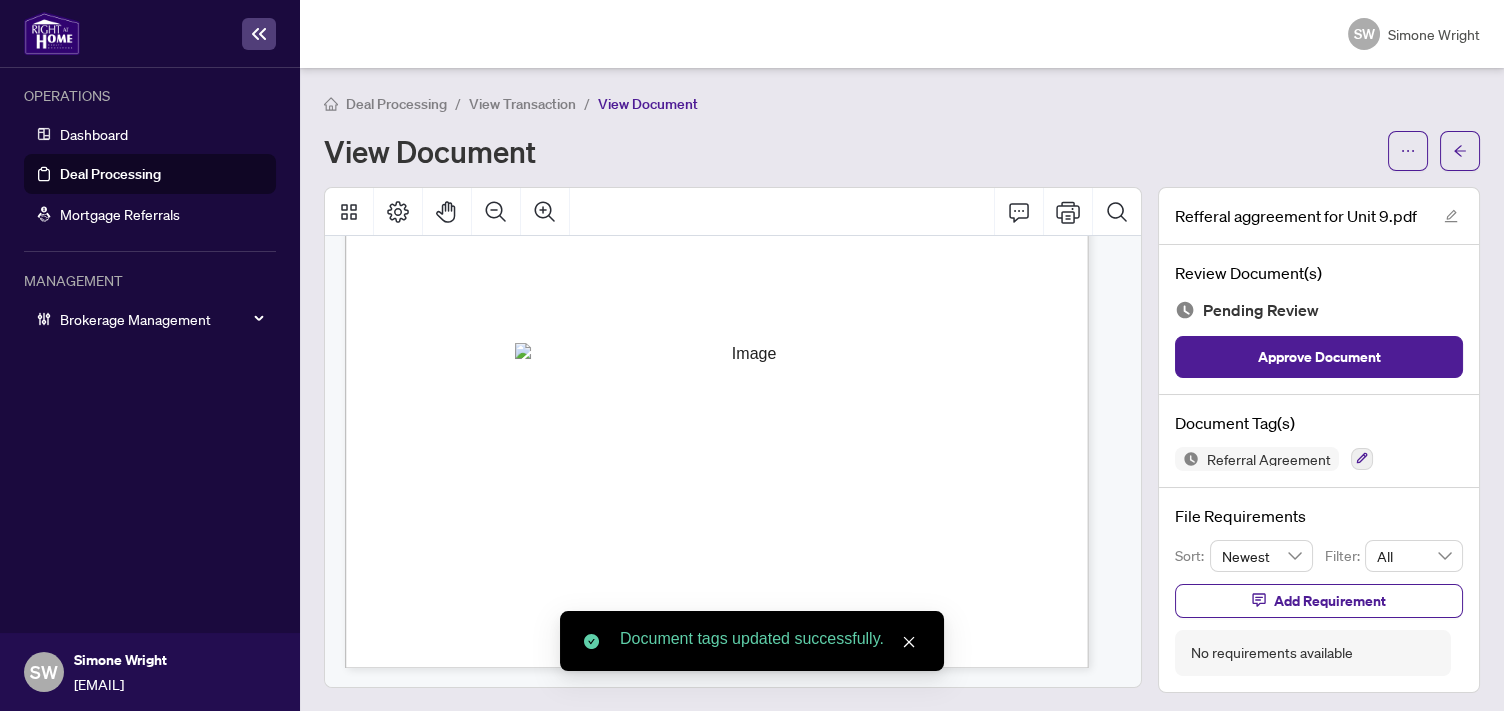 click on "Approve Document" at bounding box center [1319, 357] 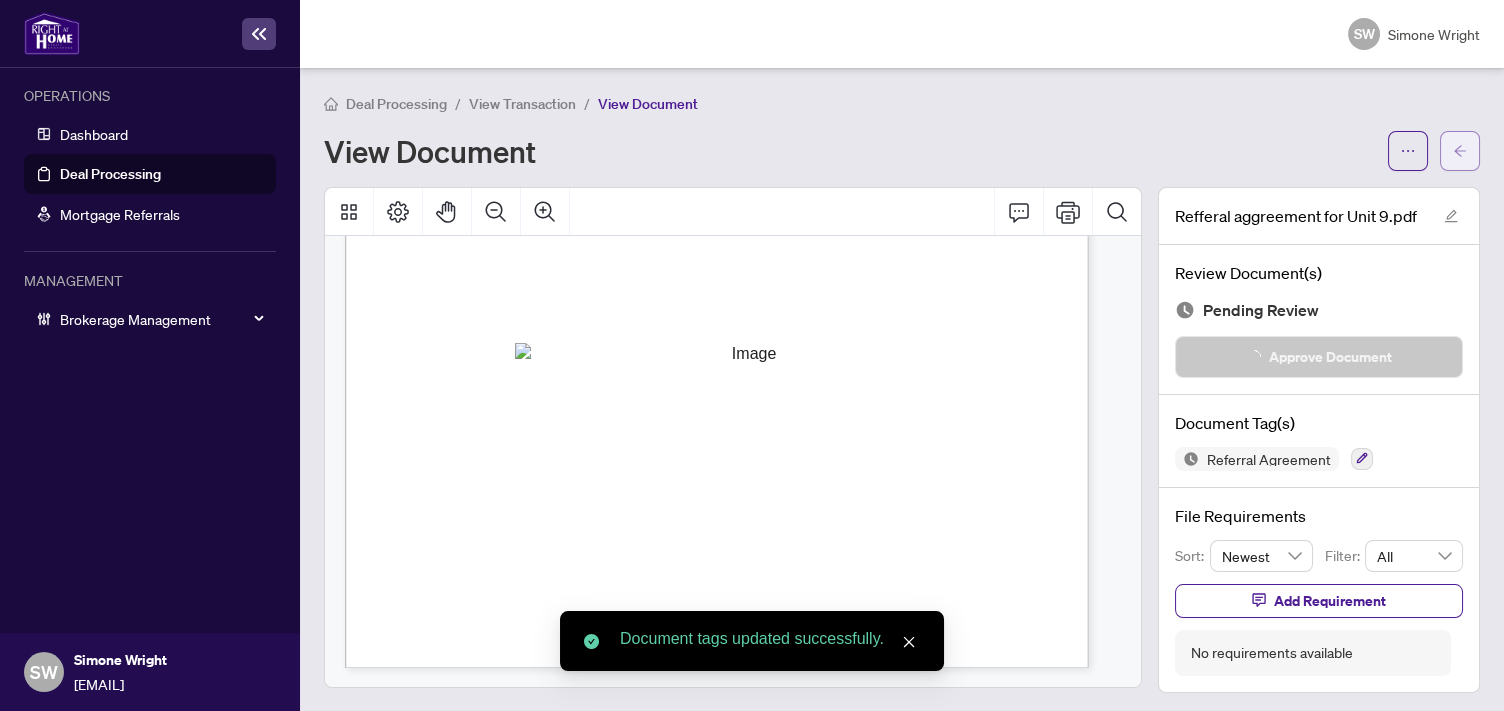 click 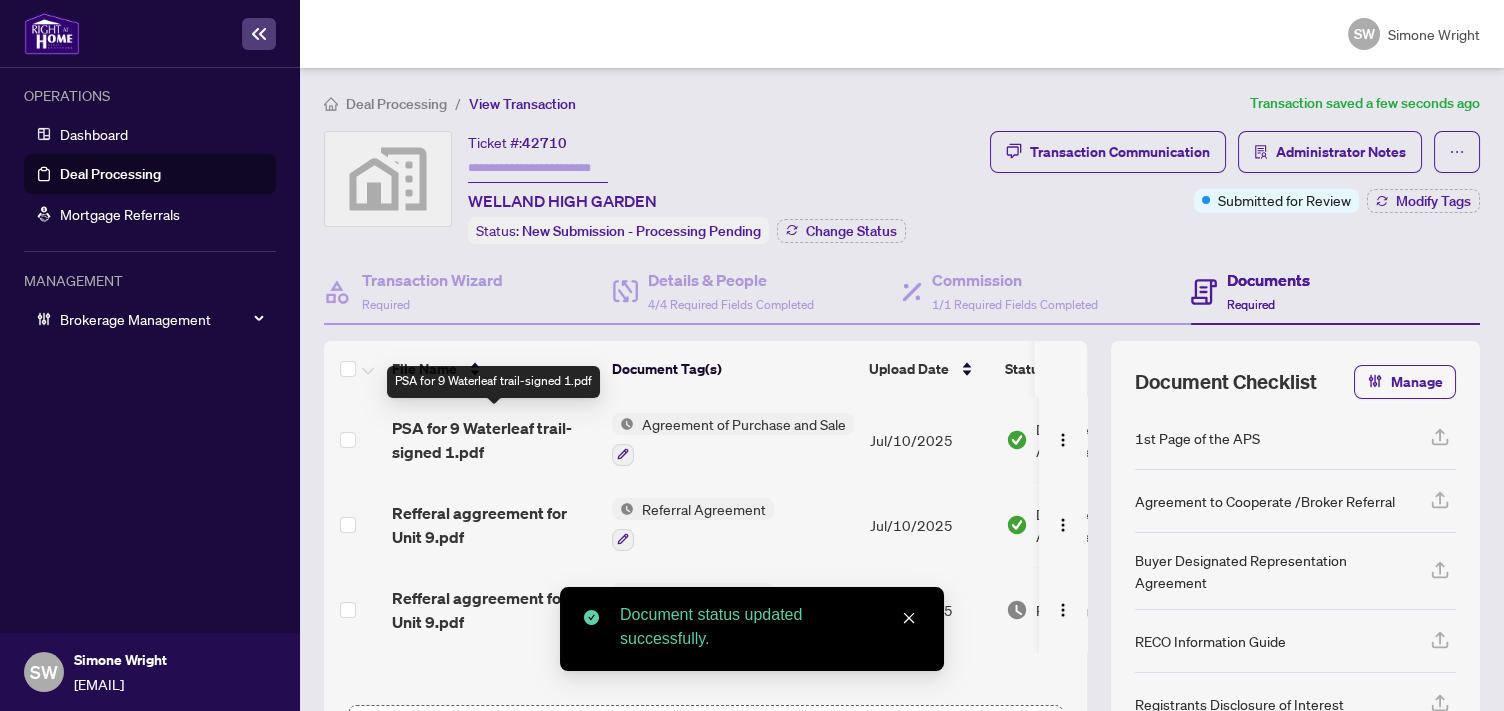click on "PSA for 9 Waterleaf trail-signed 1.pdf" at bounding box center (494, 440) 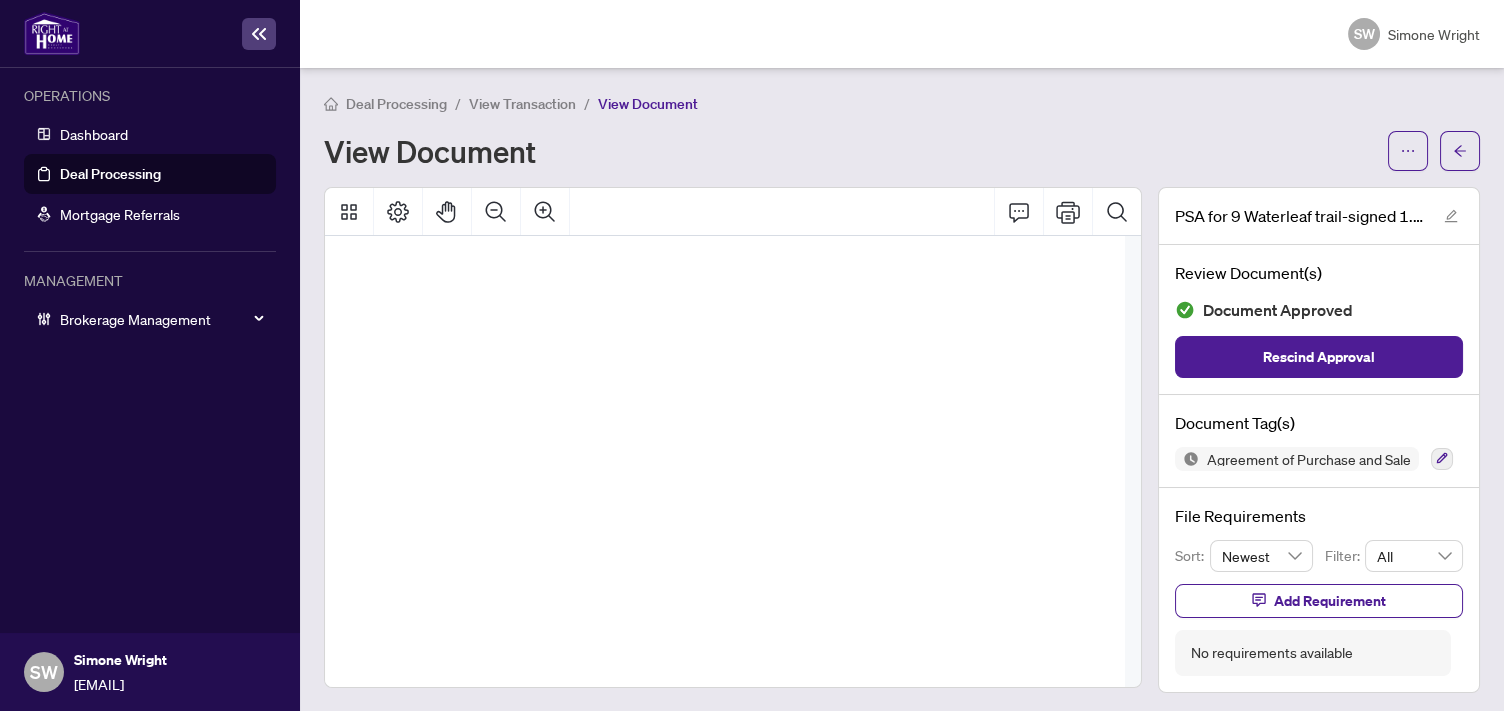 scroll, scrollTop: 167, scrollLeft: 82, axis: both 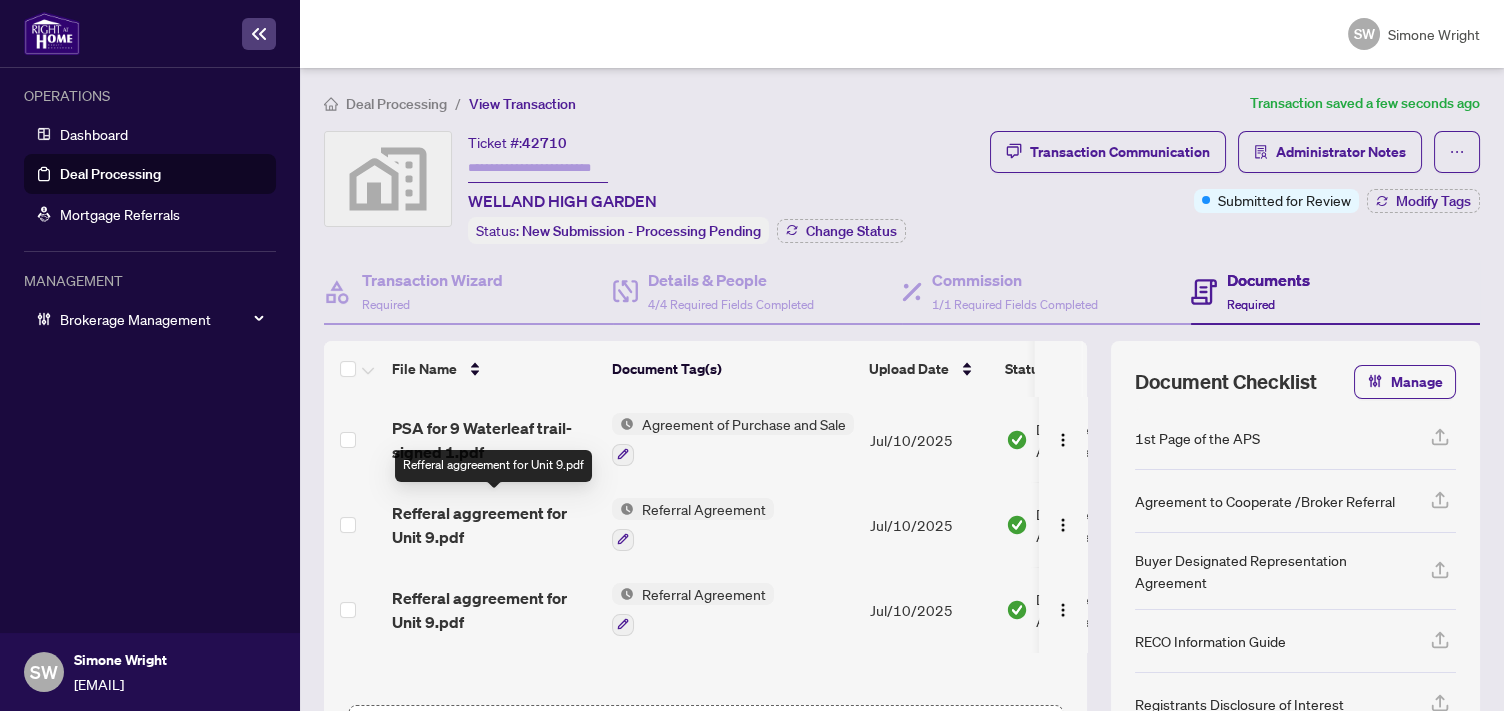 click on "Refferal aggreement for Unit 9.pdf" at bounding box center (494, 525) 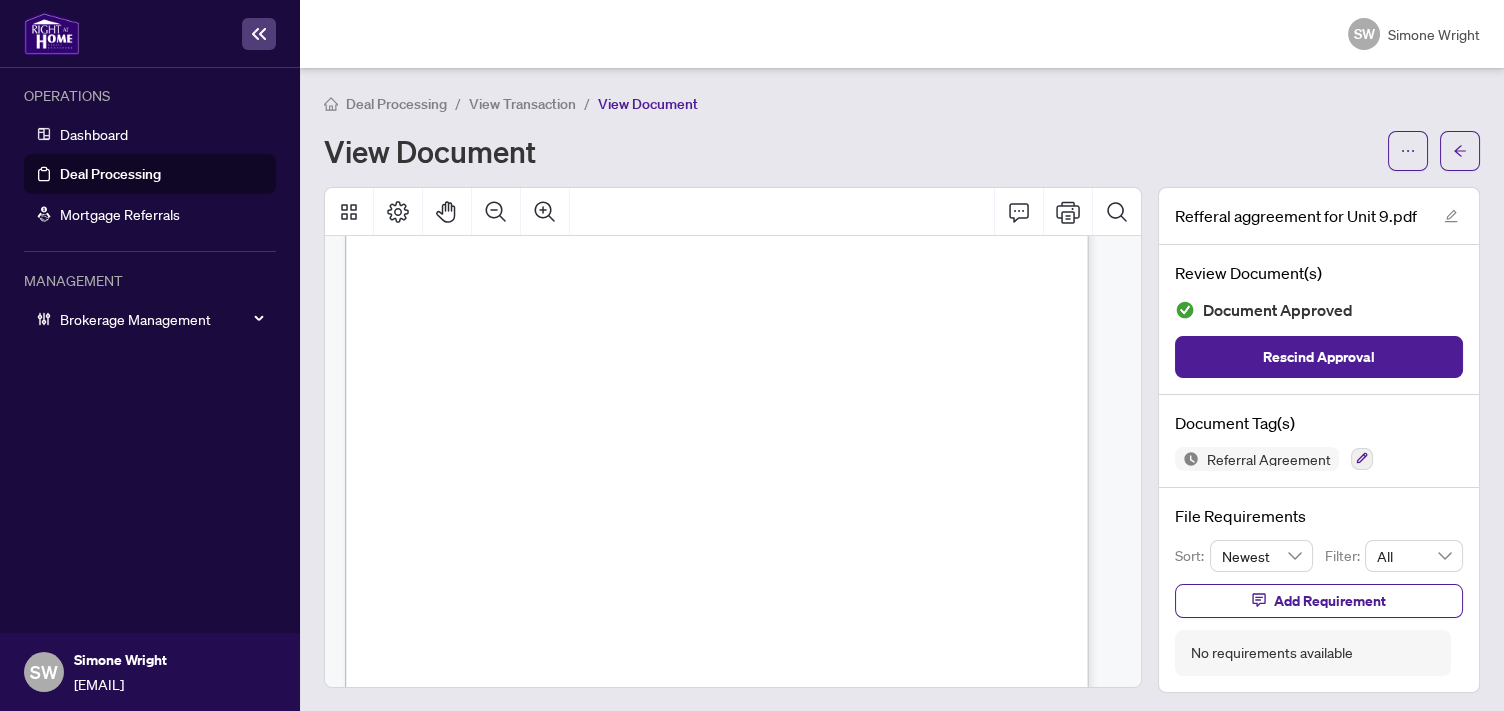 scroll, scrollTop: 0, scrollLeft: 0, axis: both 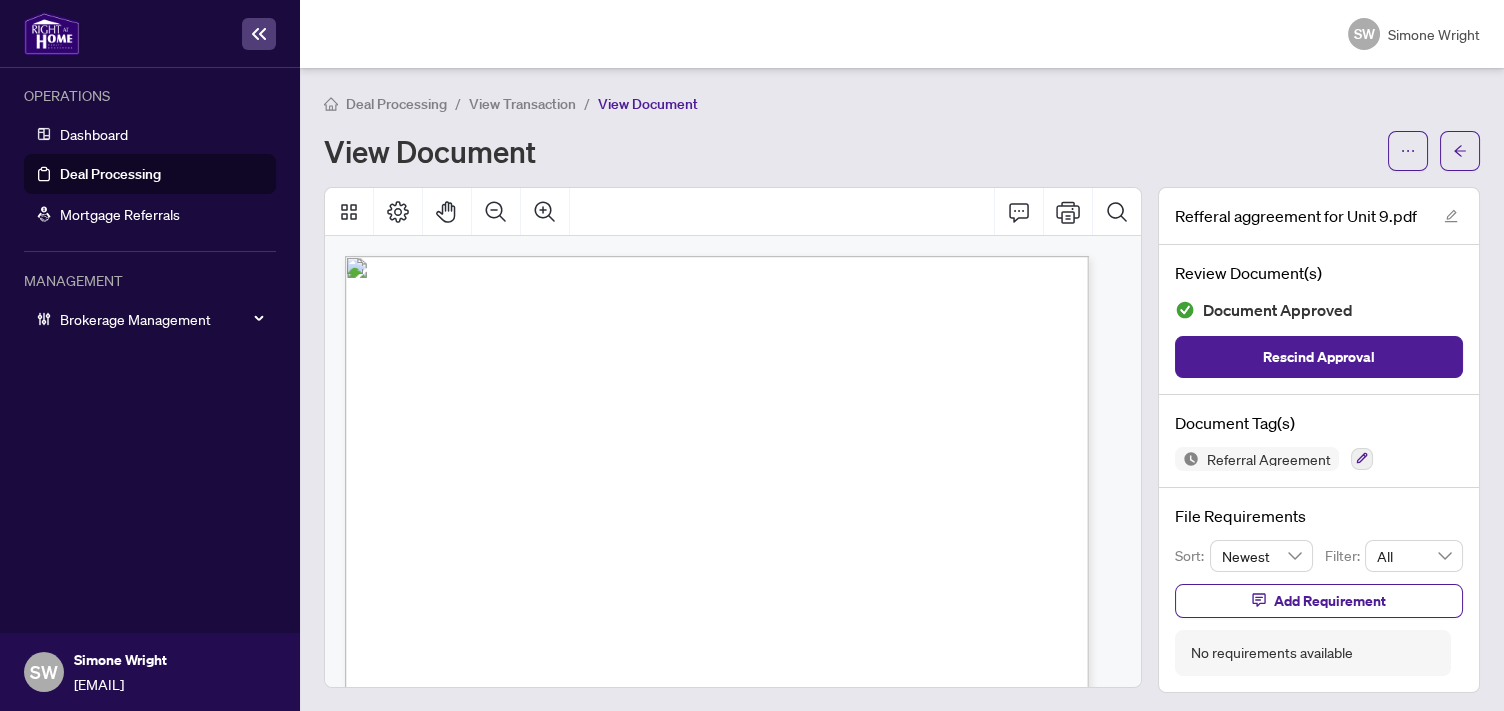 click on "View Transaction" at bounding box center (522, 104) 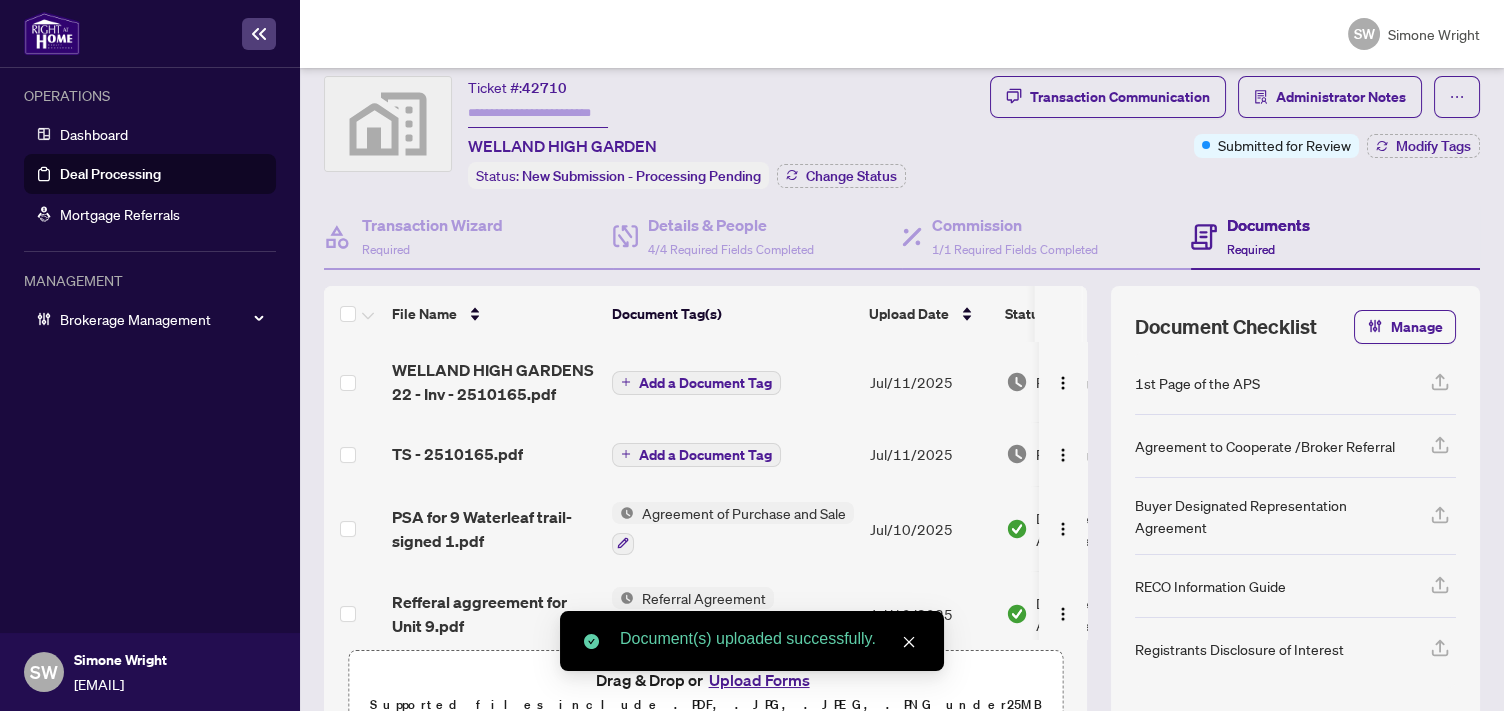 scroll, scrollTop: 0, scrollLeft: 0, axis: both 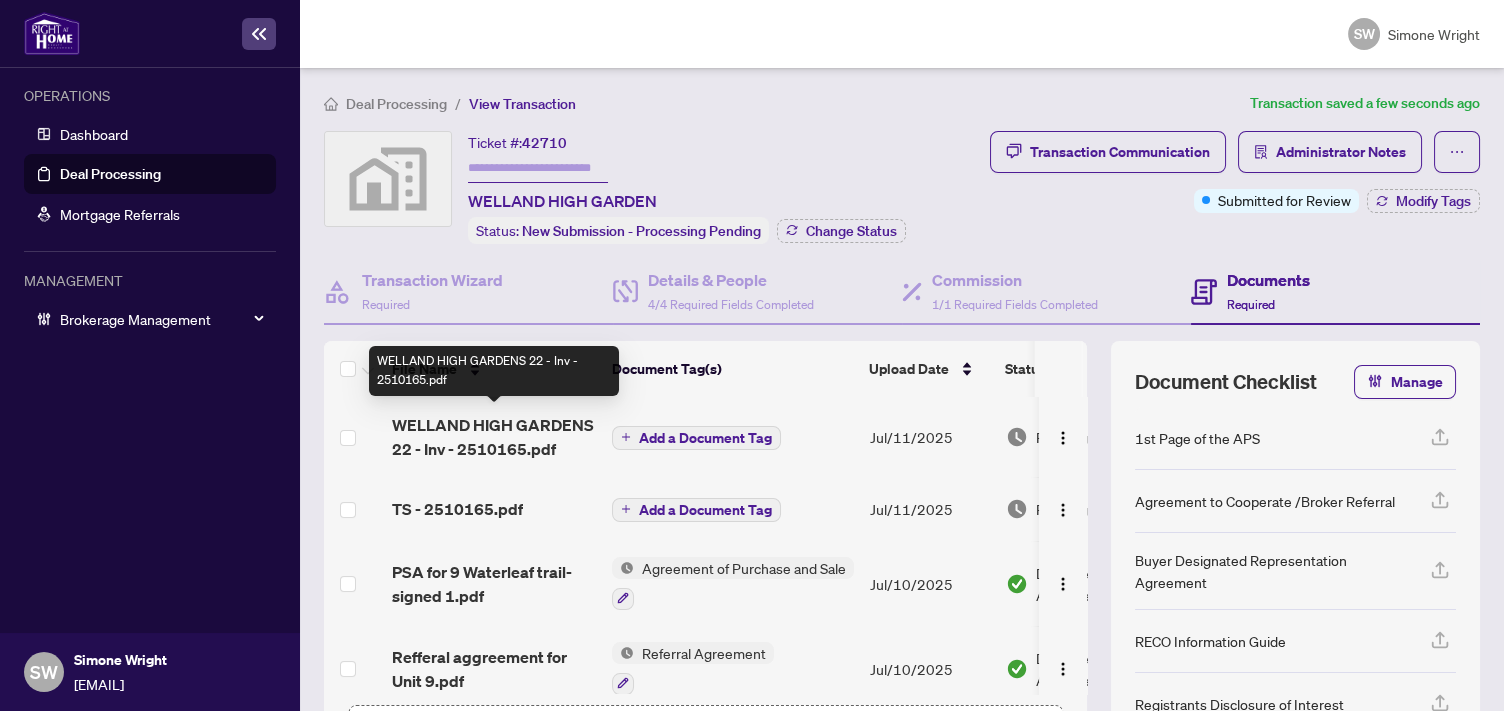 click on "WELLAND HIGH GARDENS 22 - Inv - 2510165.pdf" at bounding box center (494, 437) 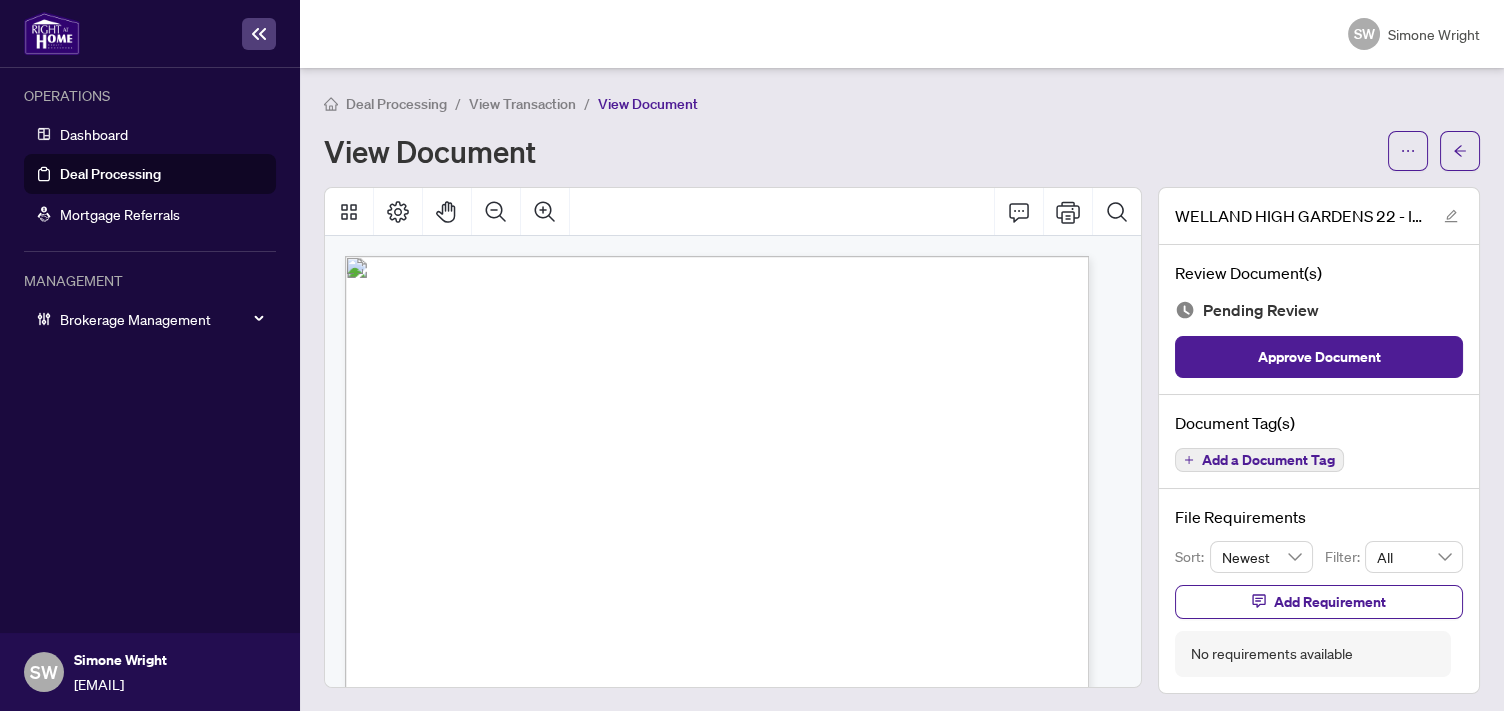 click on "Add a Document Tag" at bounding box center (1259, 460) 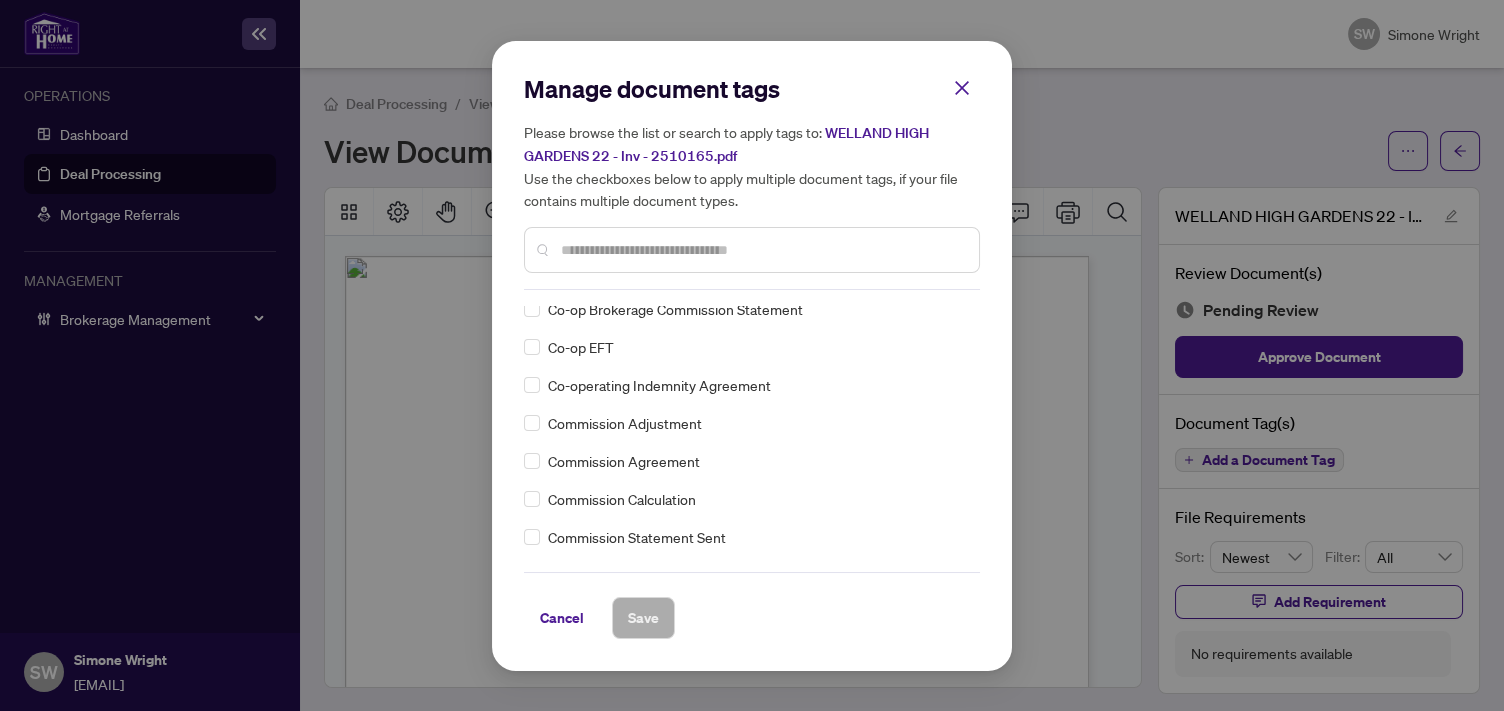scroll, scrollTop: 766, scrollLeft: 0, axis: vertical 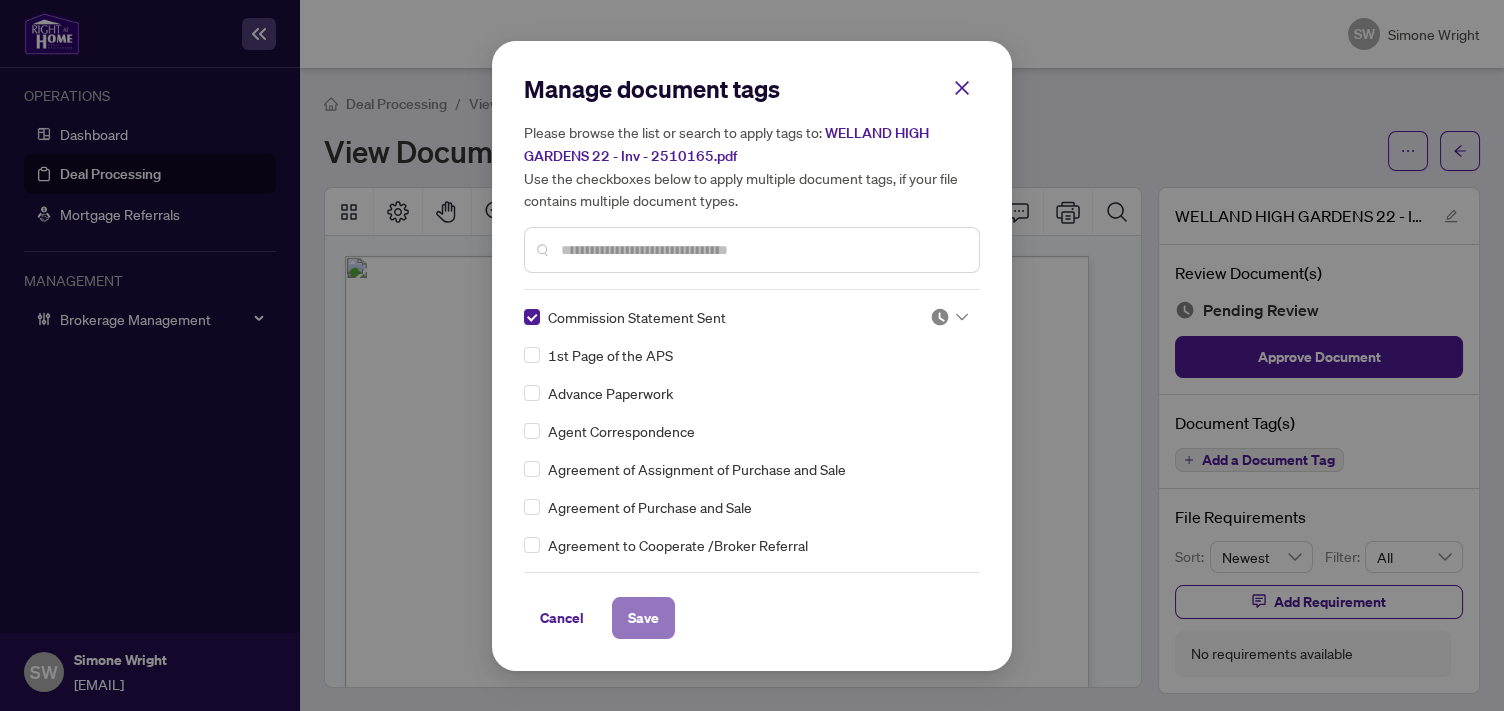 click on "Save" at bounding box center [643, 618] 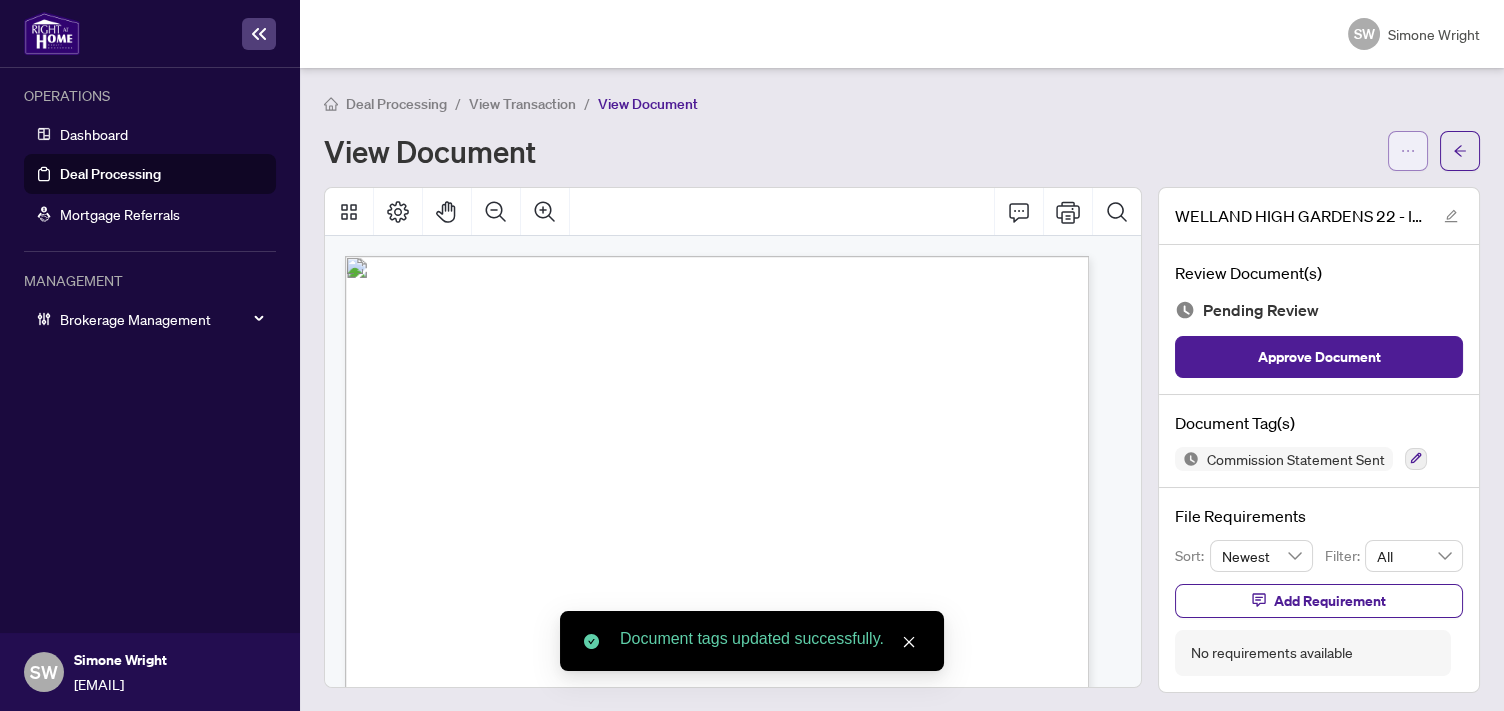 click 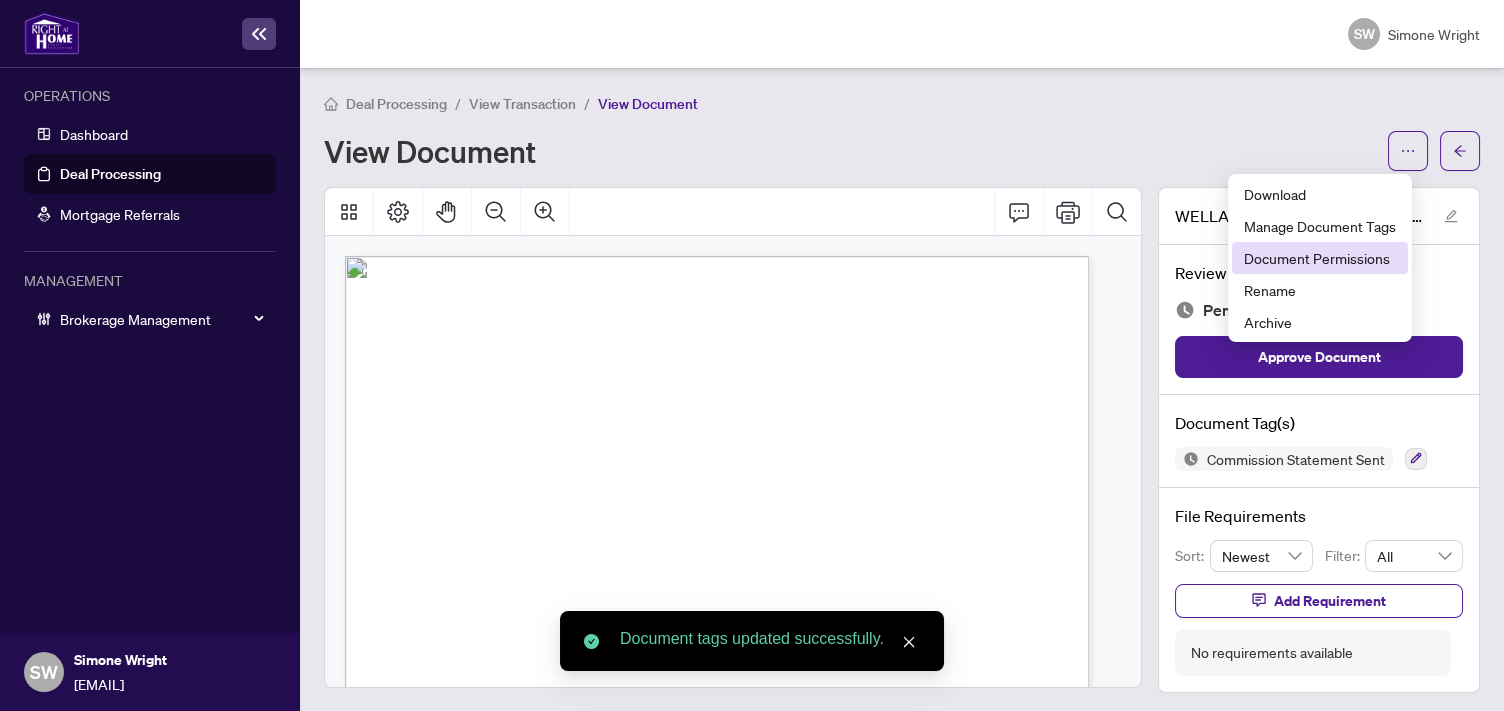 click on "Document Permissions" at bounding box center [1320, 258] 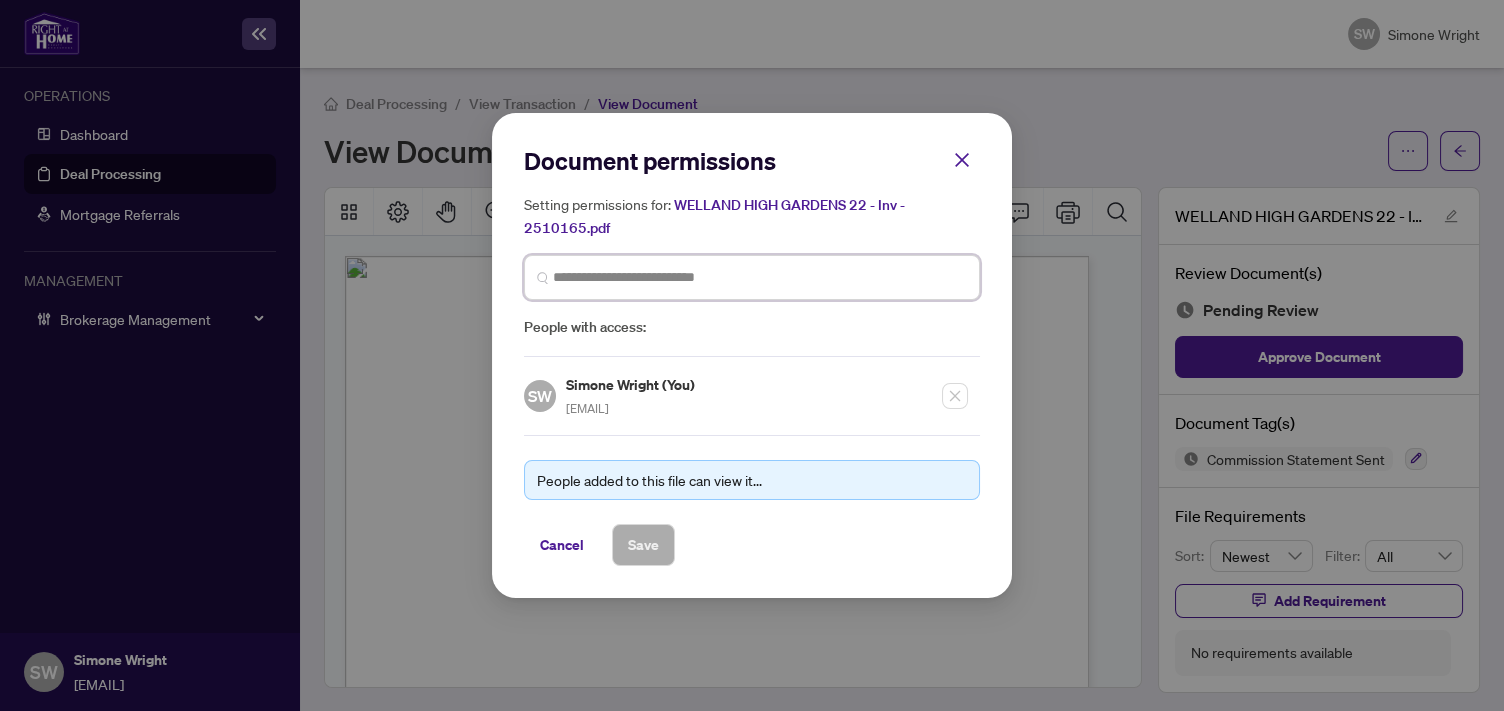 click at bounding box center [760, 277] 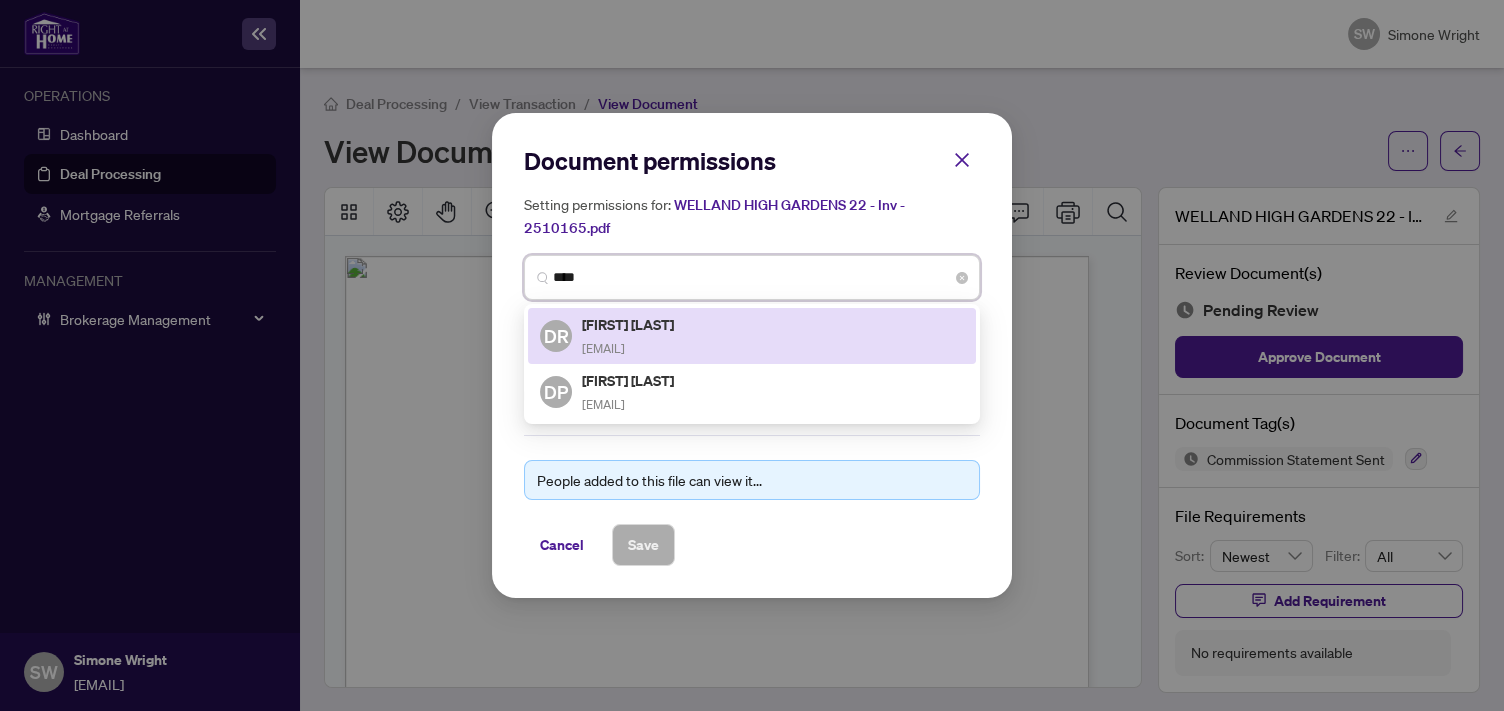 click on "Divy Ratnasamy" at bounding box center (629, 324) 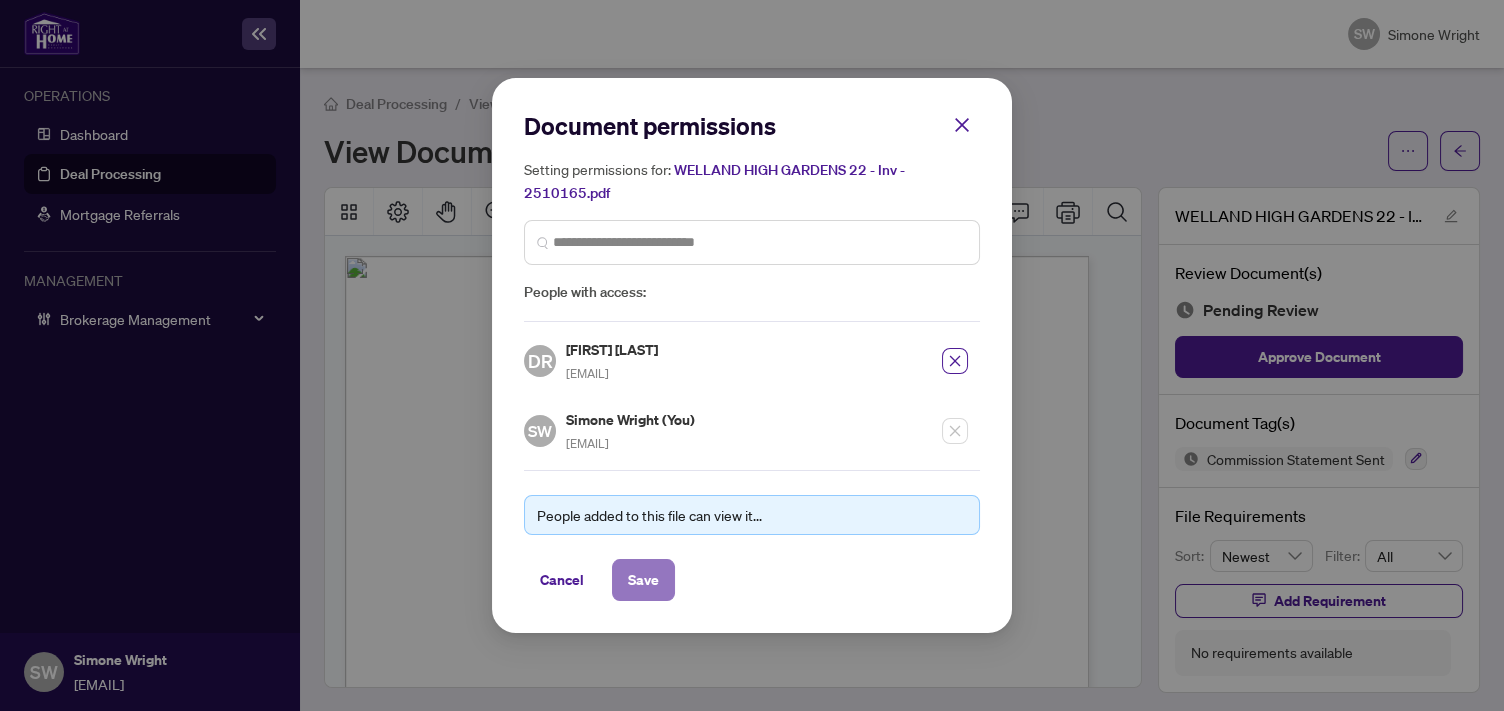 click on "Save" at bounding box center (643, 580) 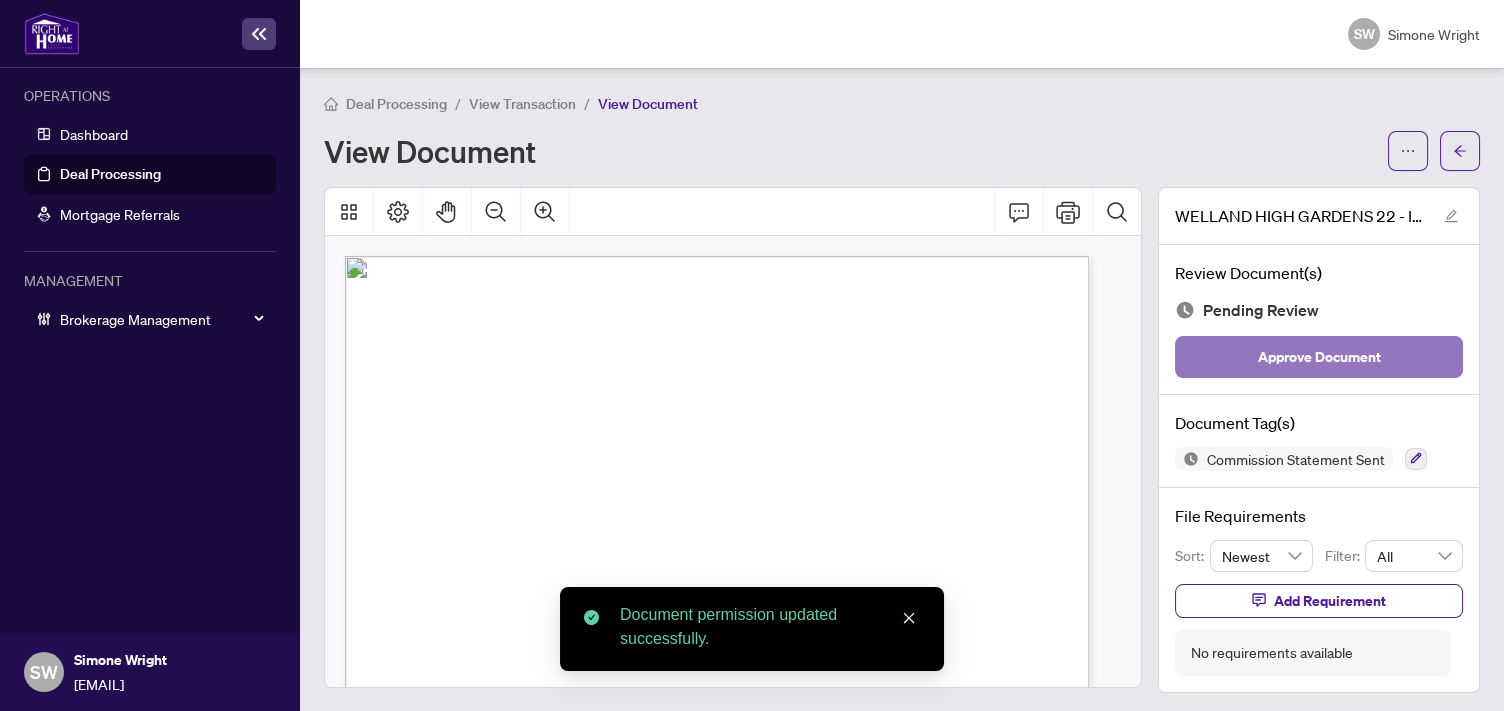 click on "Approve Document" at bounding box center (1319, 357) 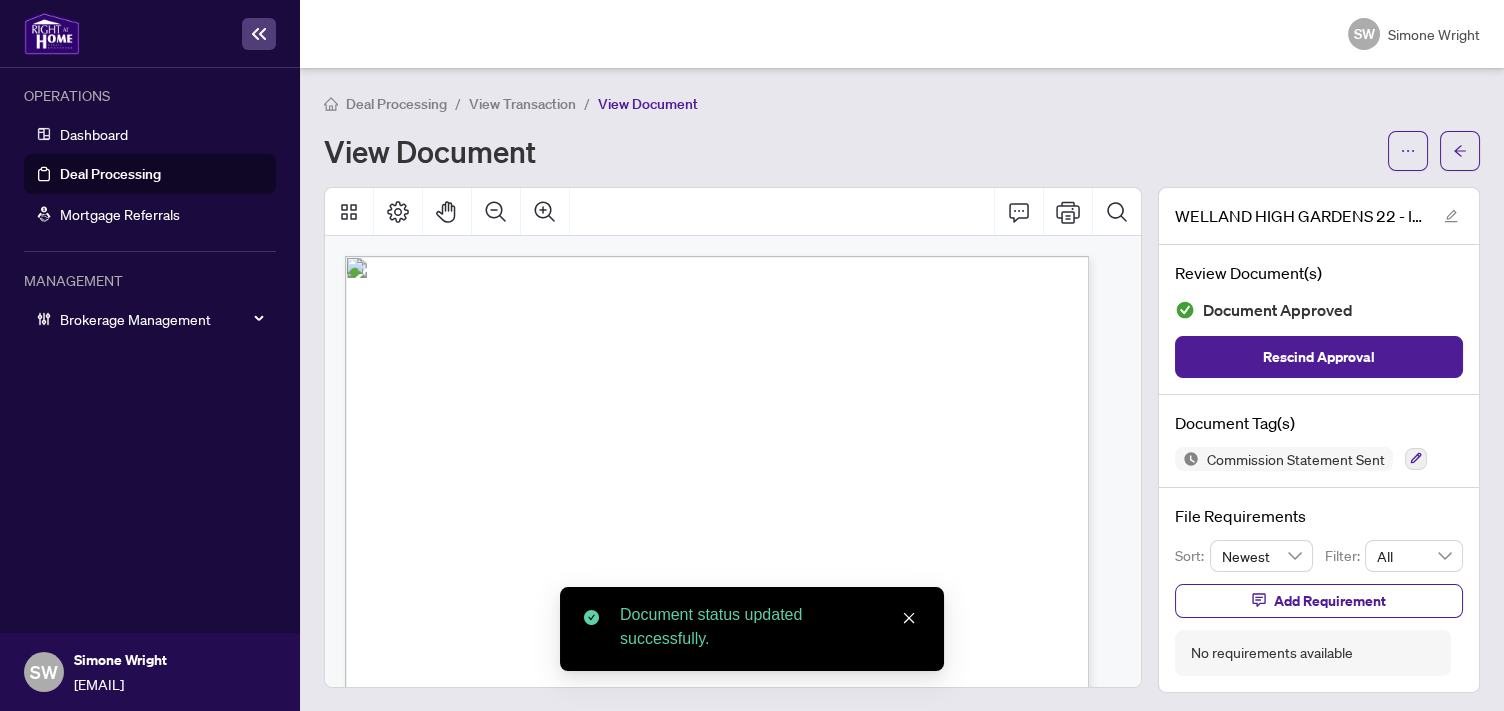 click 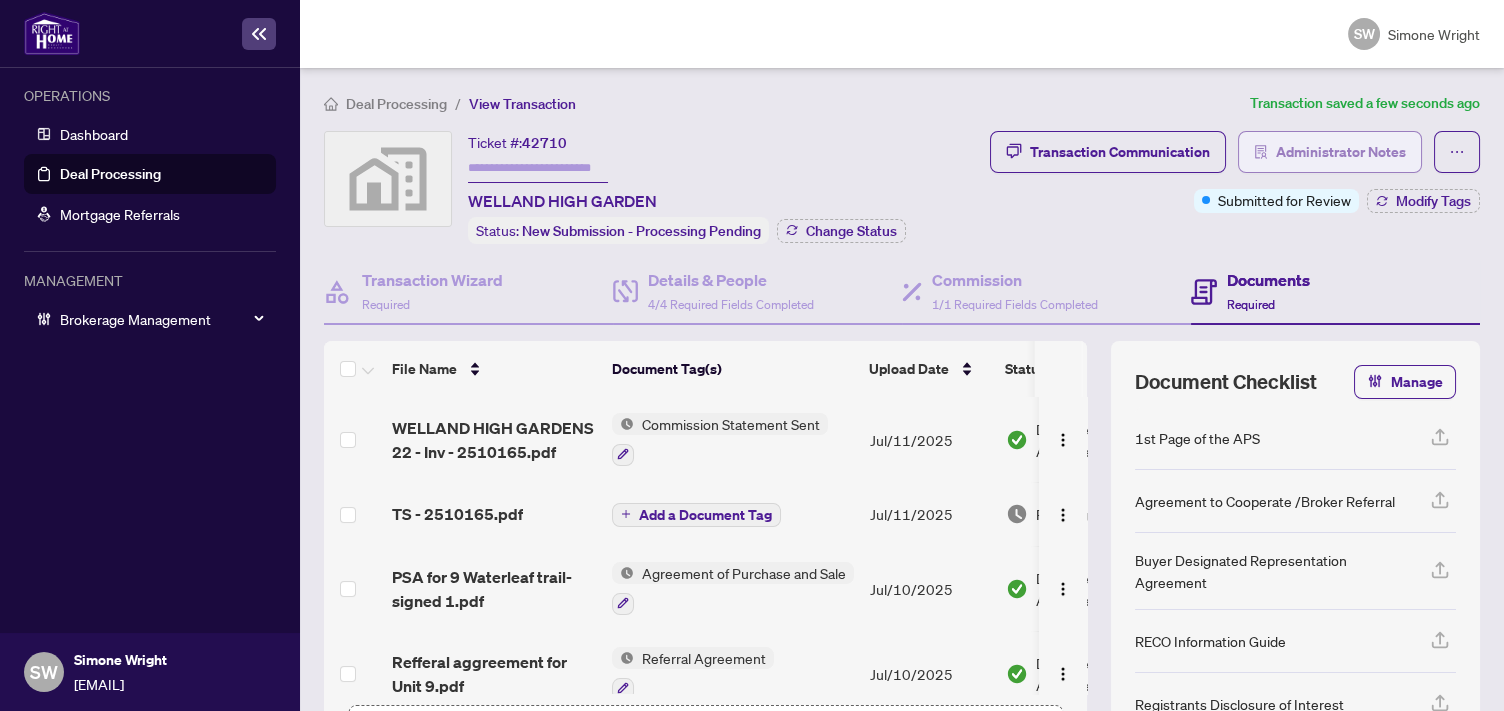 click on "Administrator Notes" at bounding box center [1341, 152] 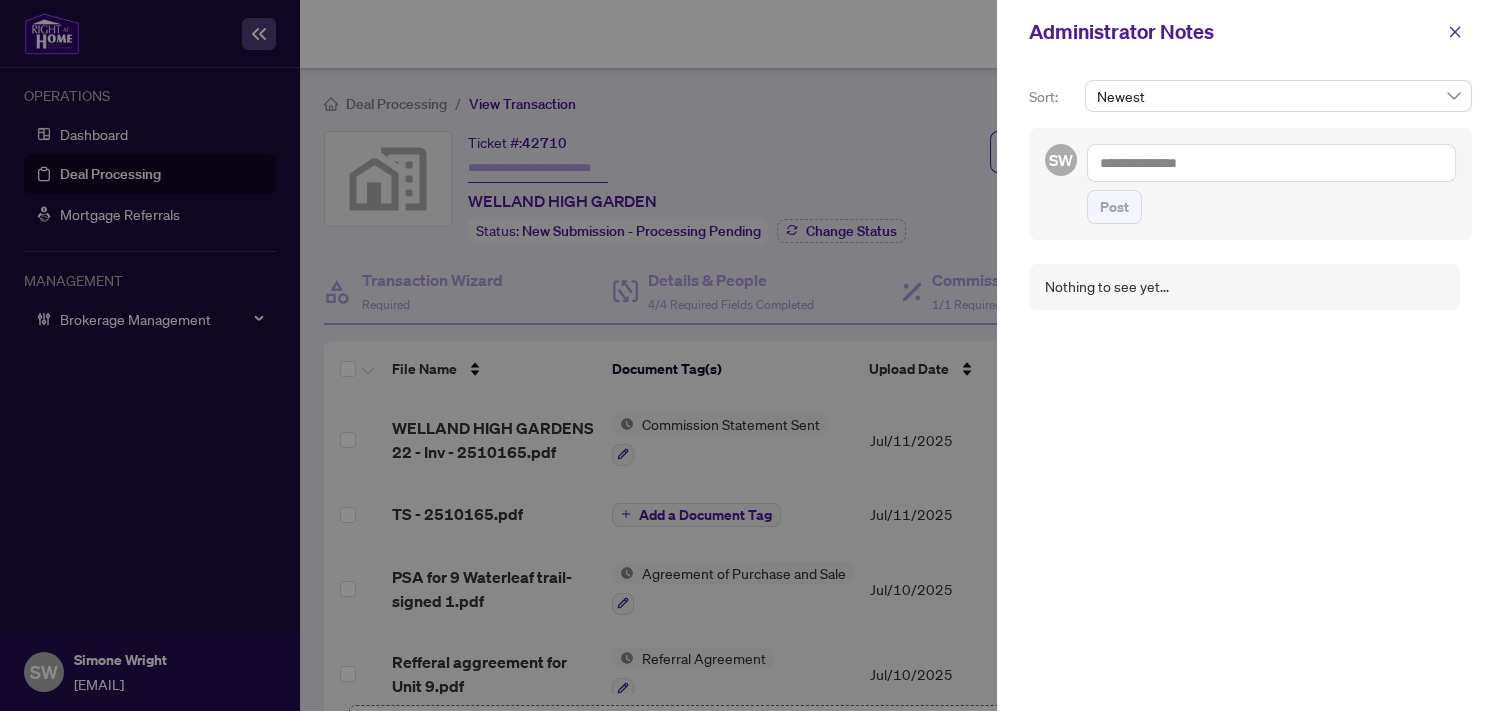 click at bounding box center [1271, 163] 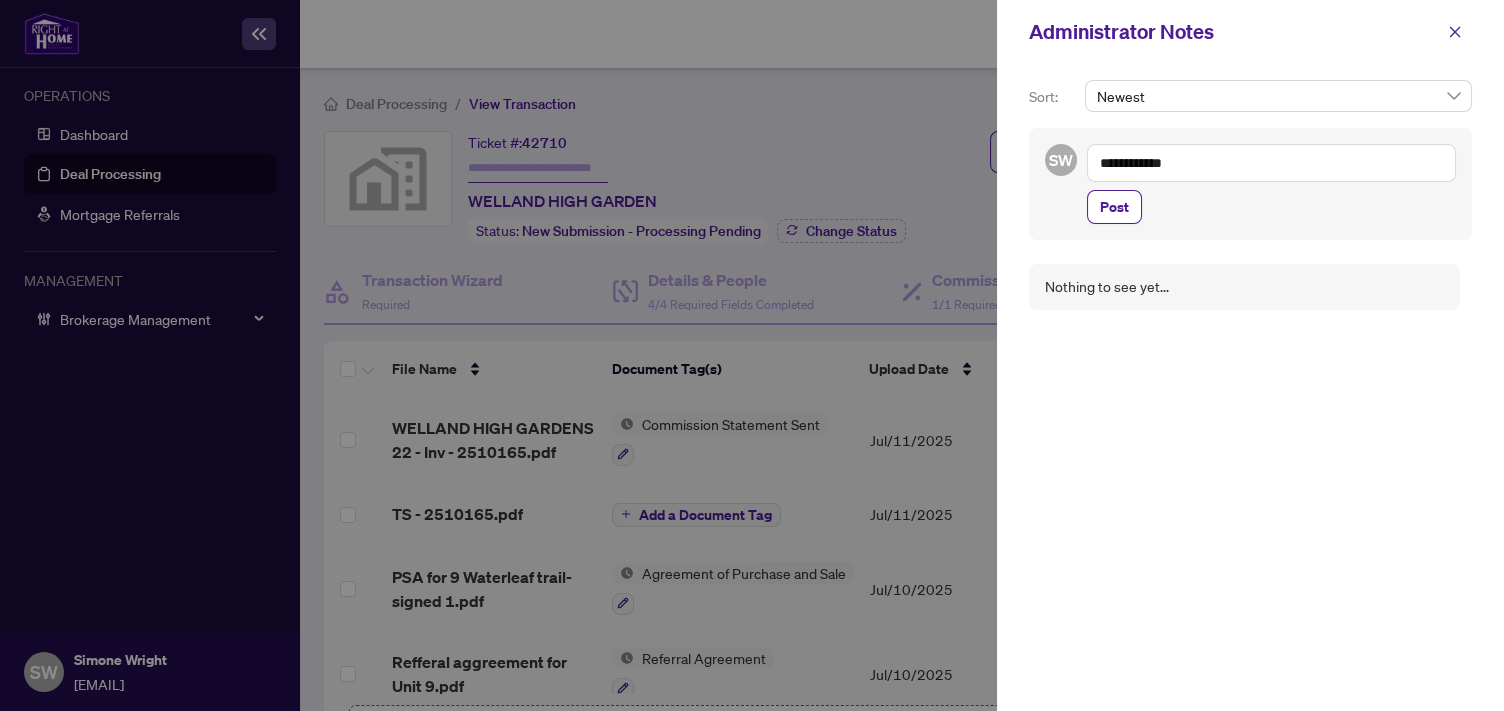 paste on "**********" 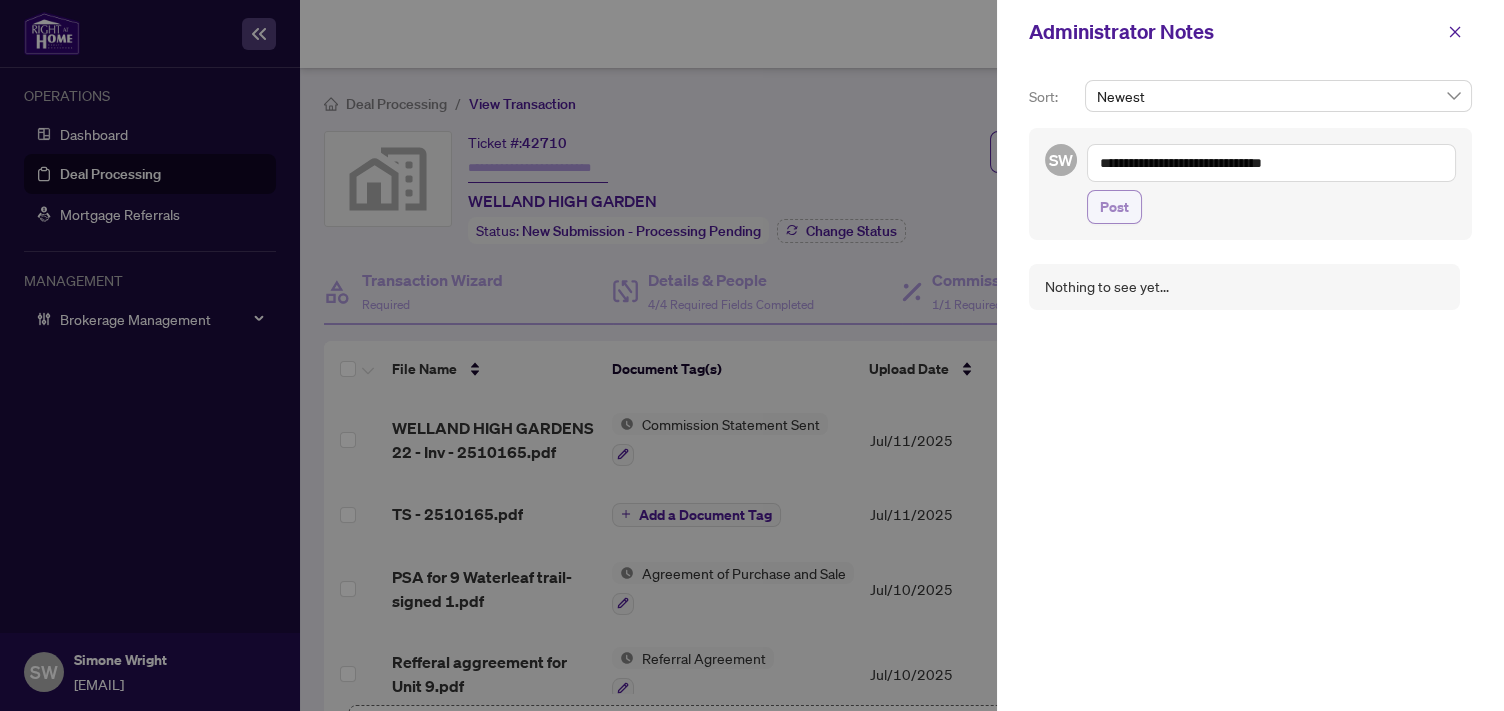 click on "Post" at bounding box center (1114, 207) 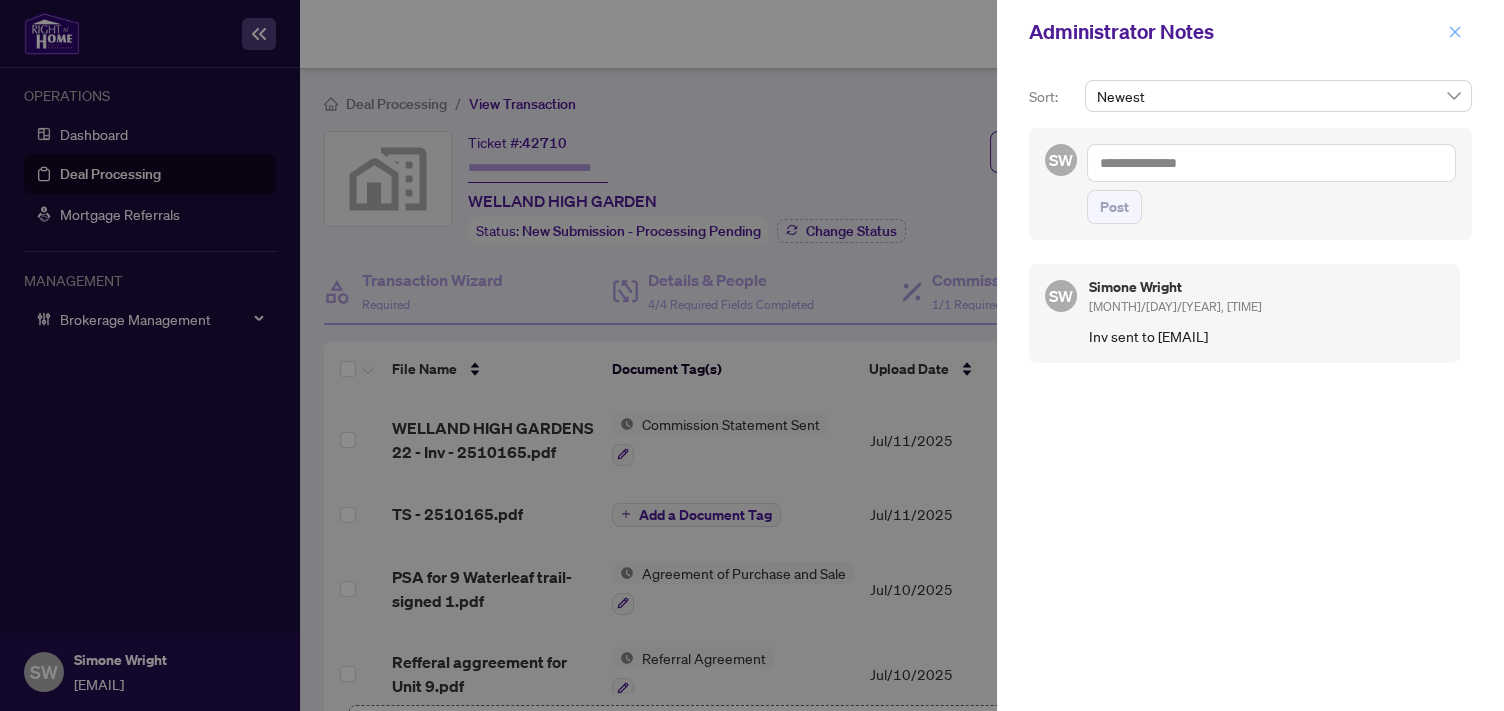 click 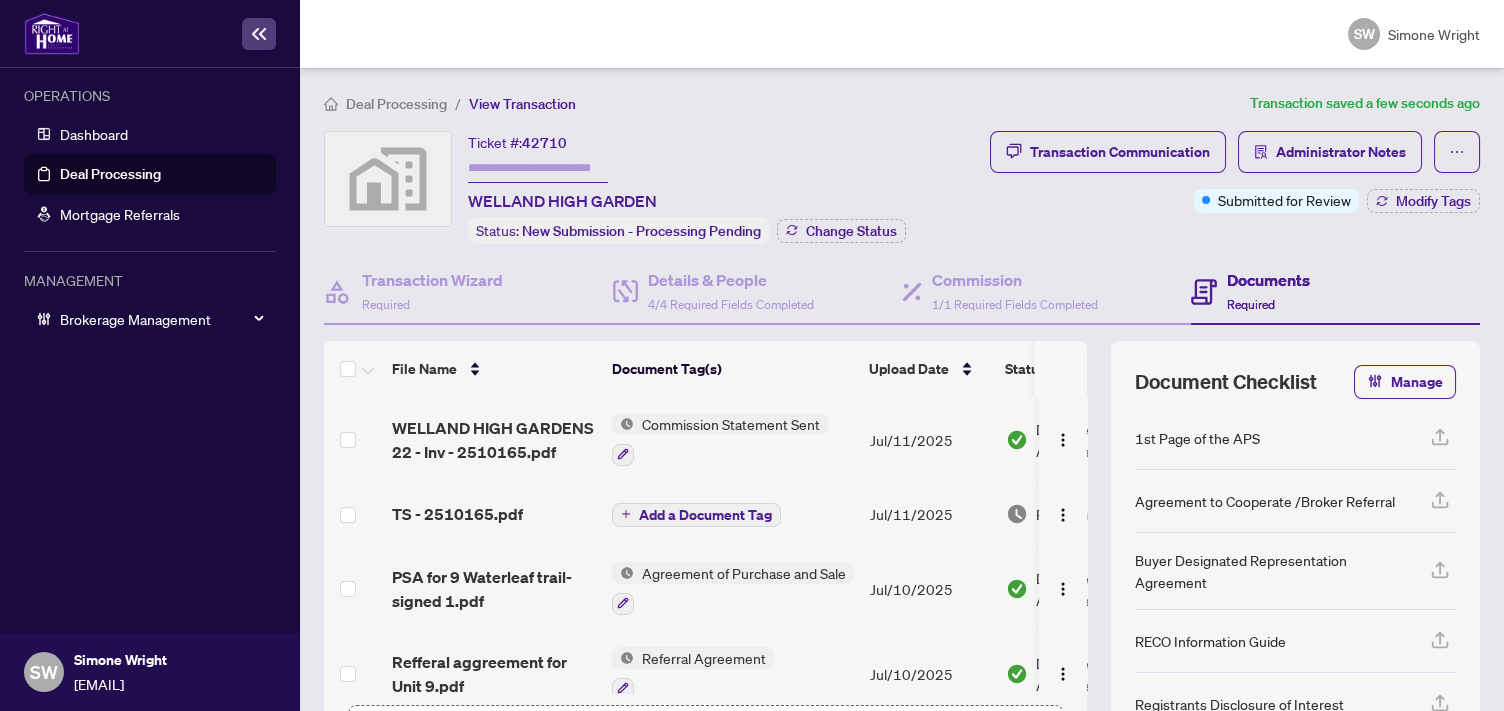 click on "TS - 2510165.pdf" at bounding box center (494, 514) 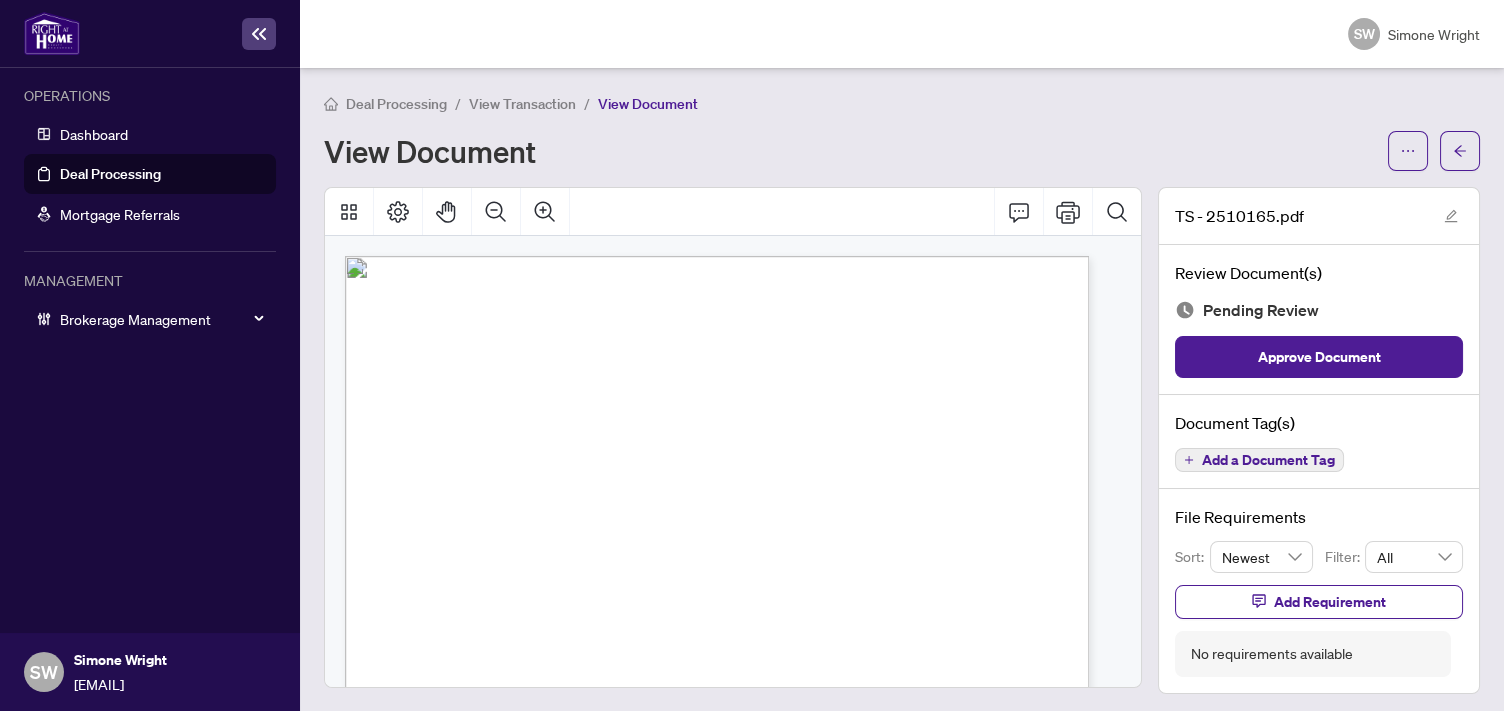 click on "Add a Document Tag" at bounding box center [1268, 460] 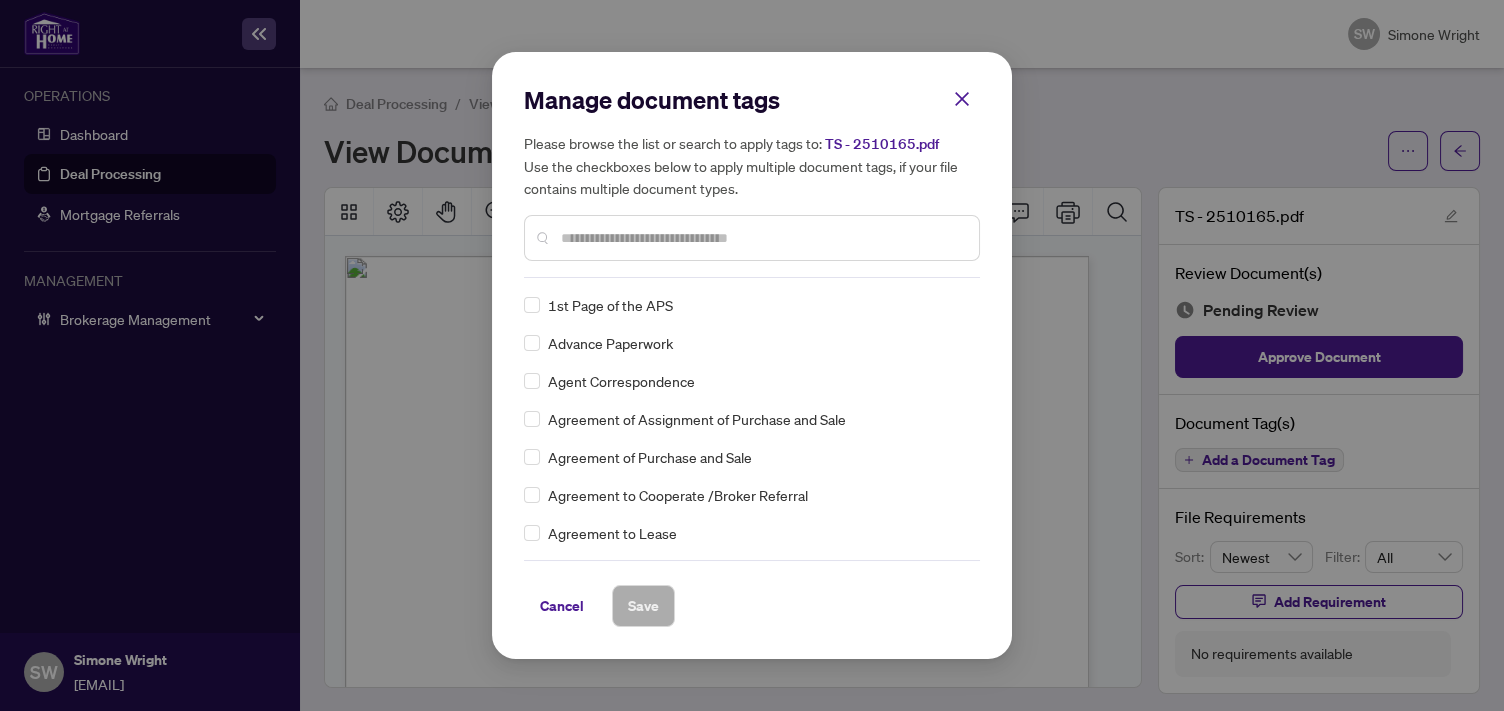 click at bounding box center [752, 238] 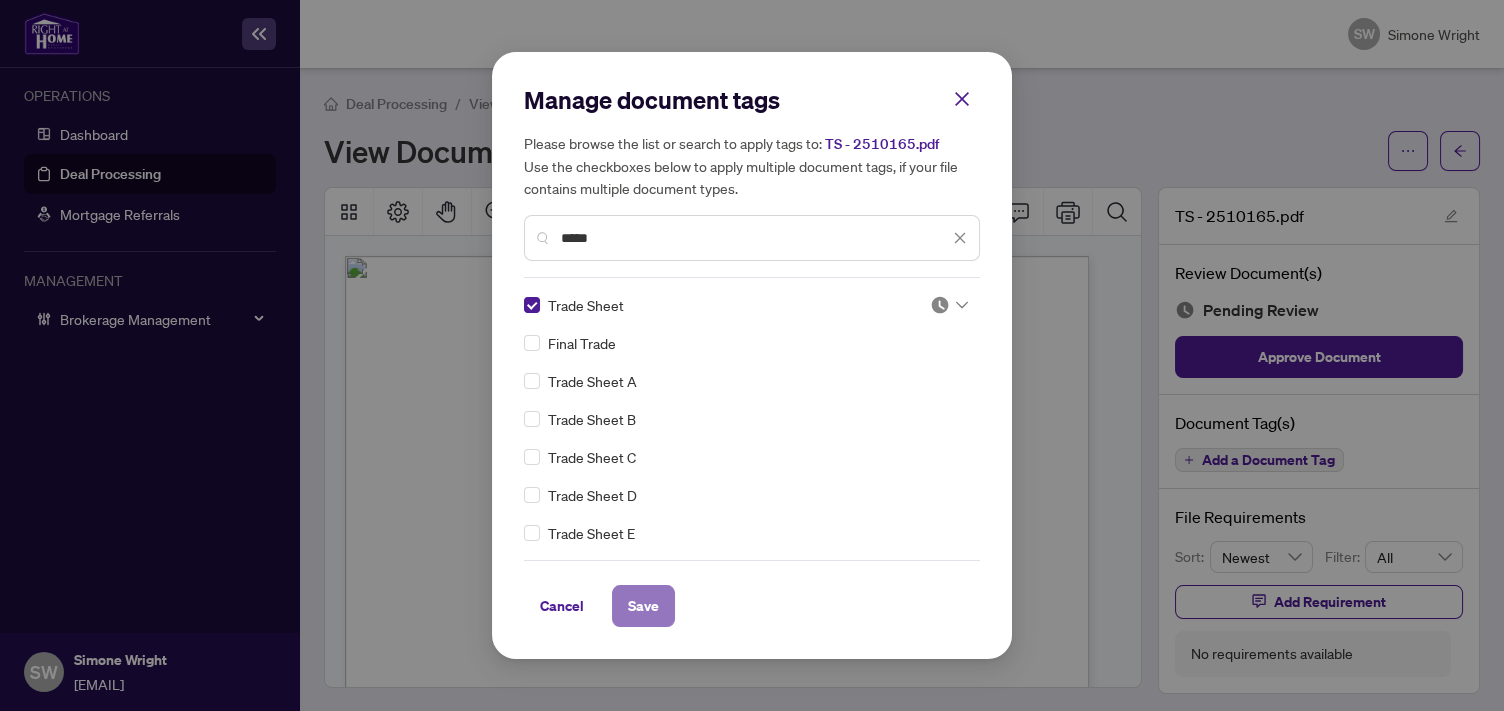 click on "Save" at bounding box center [643, 606] 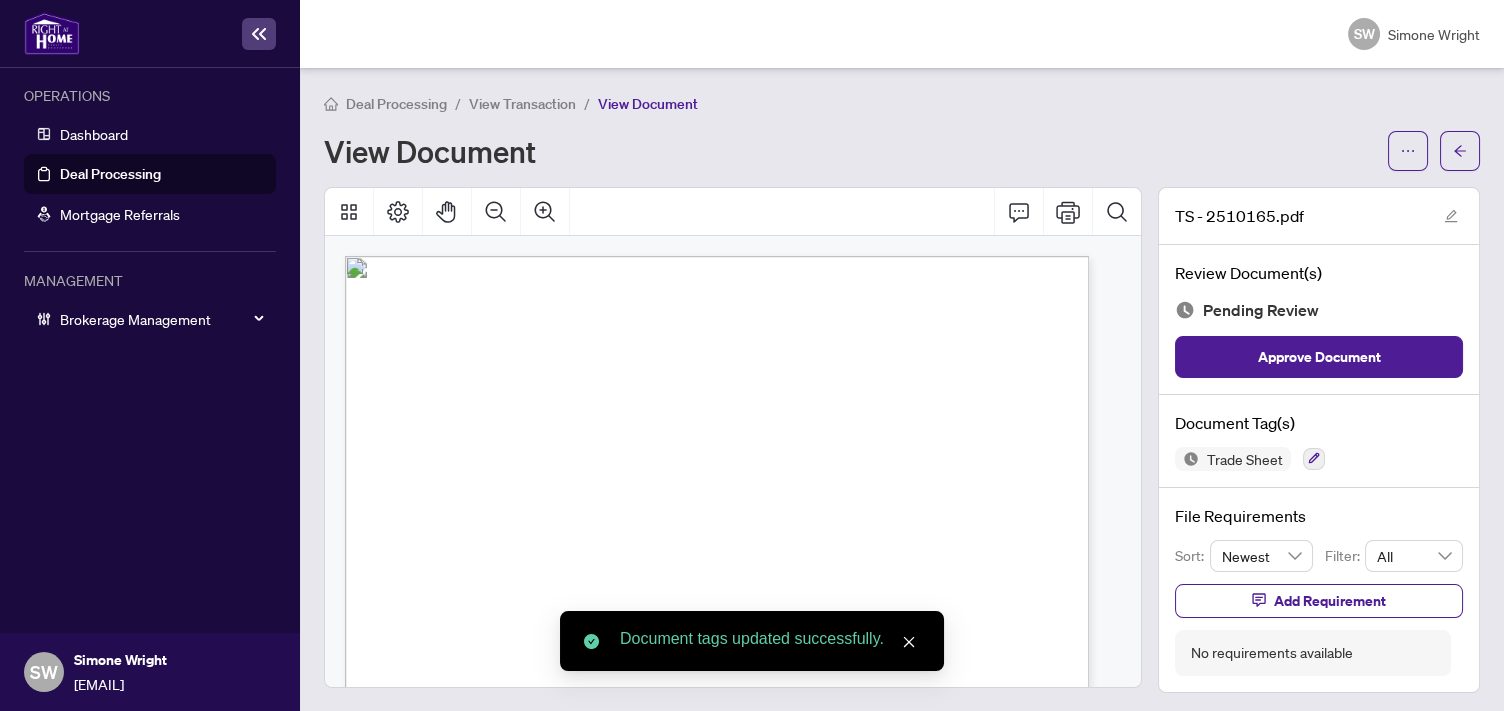 click at bounding box center [1408, 151] 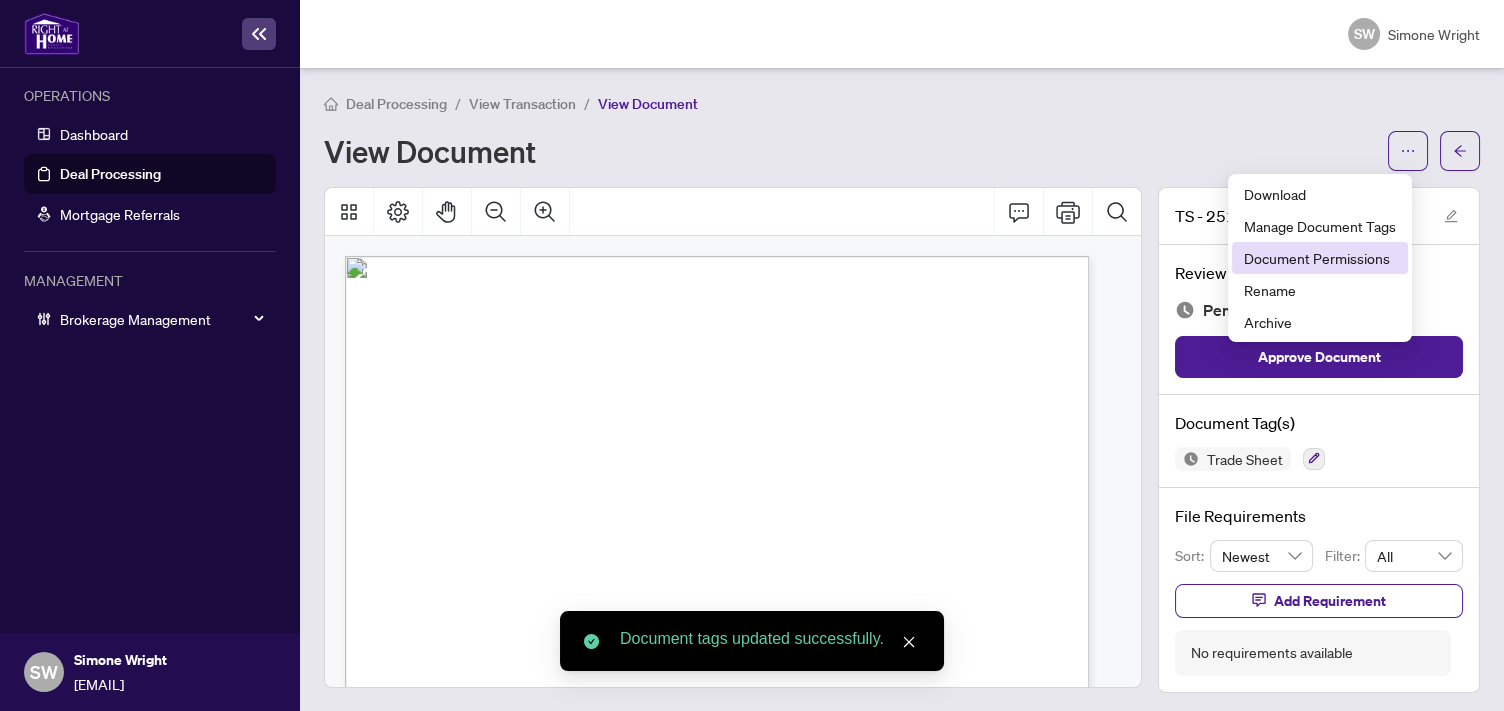 click on "Document Permissions" at bounding box center [1320, 258] 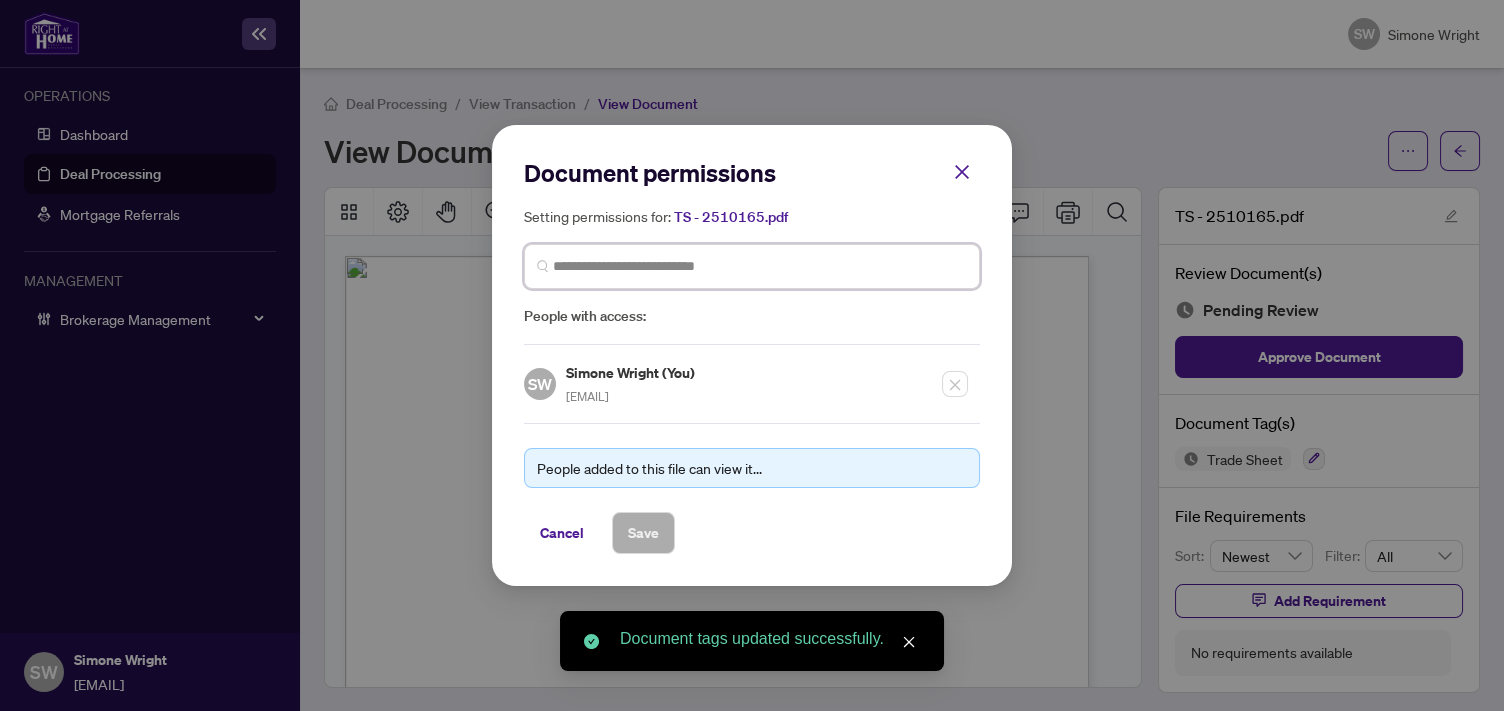 click at bounding box center [760, 266] 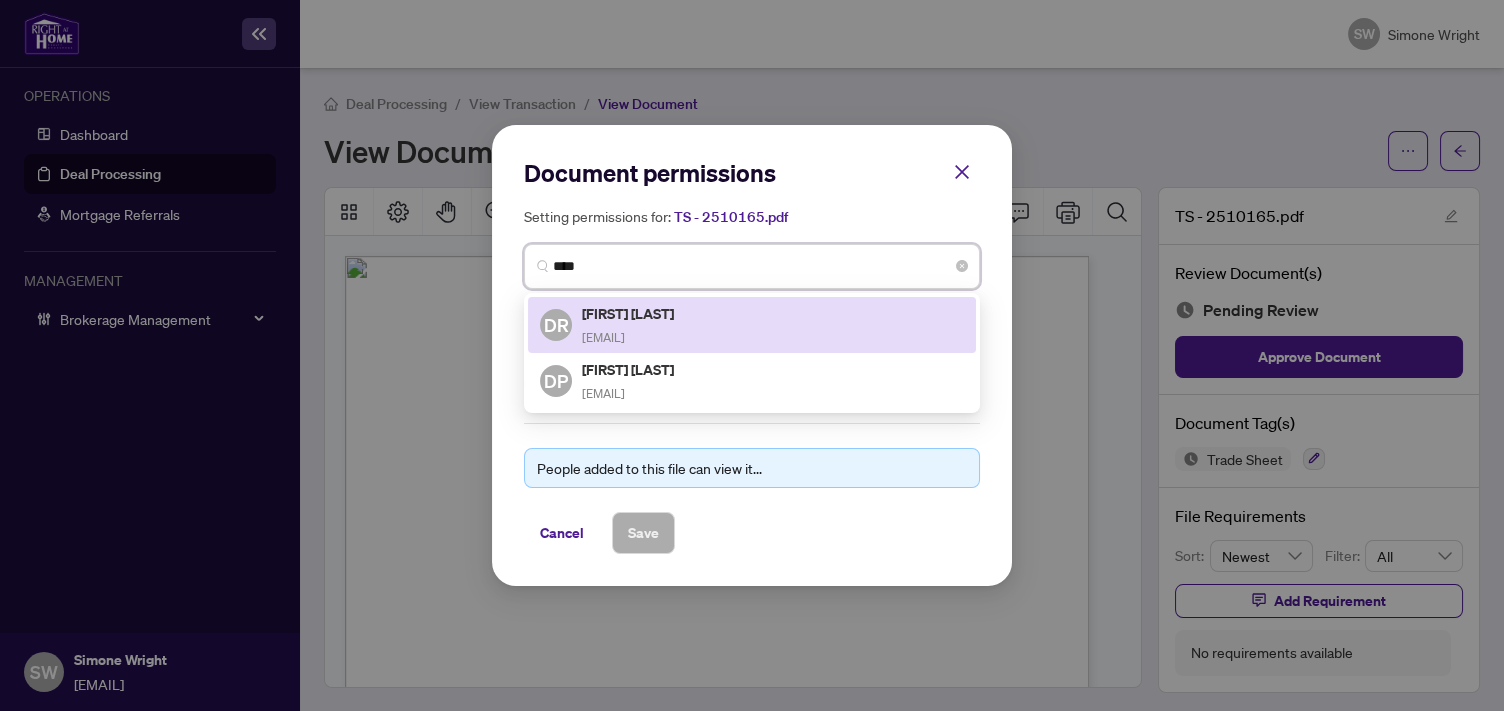 click on "DR Divy Ratnasamy   dratnasamy@yahoo.ca" at bounding box center [752, 325] 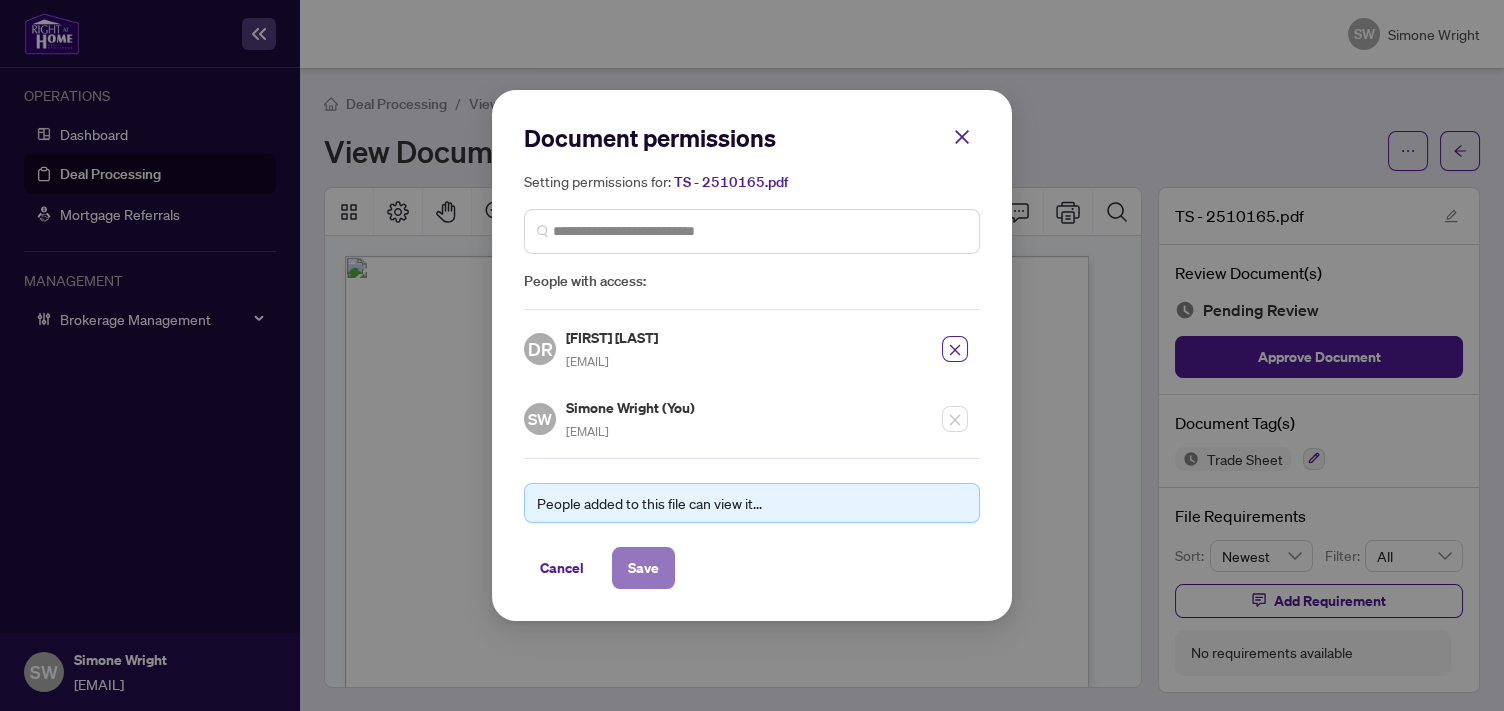 click on "Save" at bounding box center [643, 568] 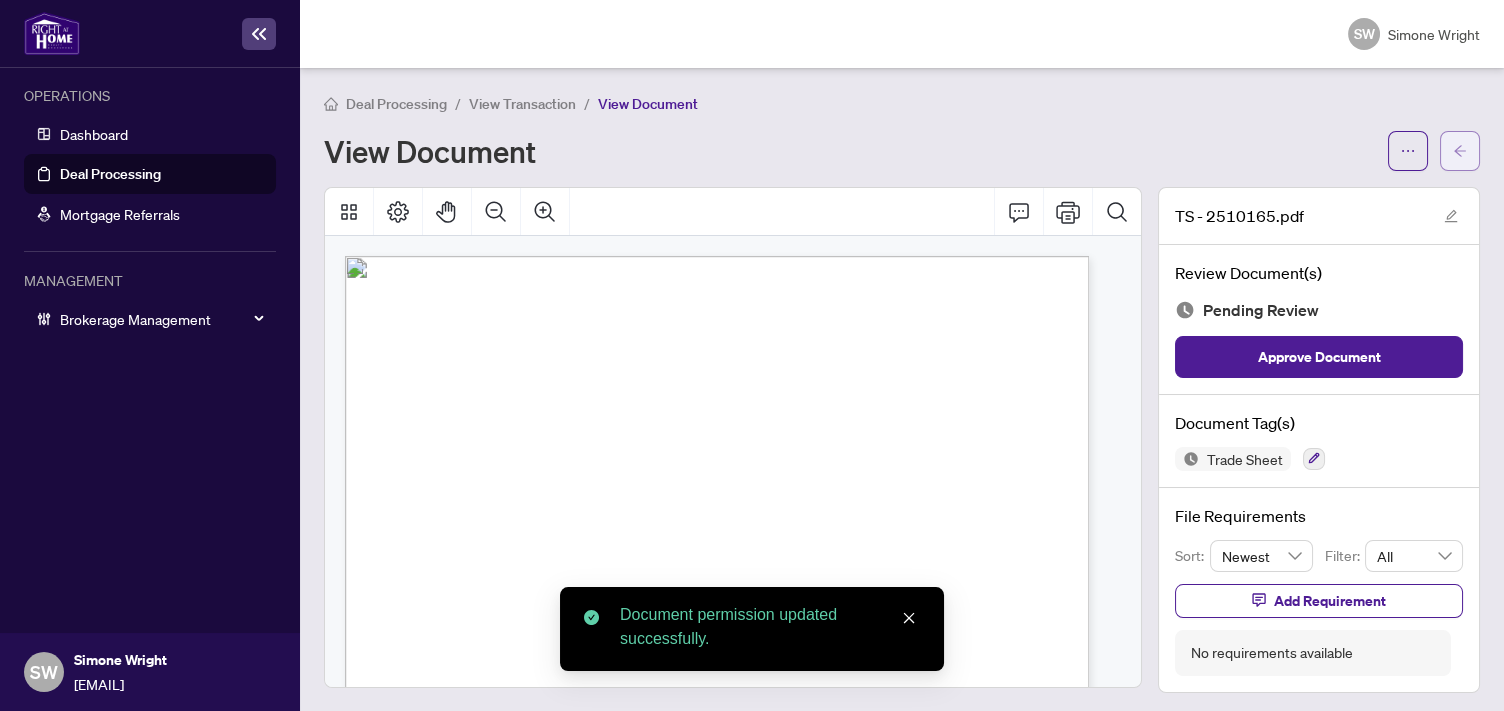 click at bounding box center (1460, 151) 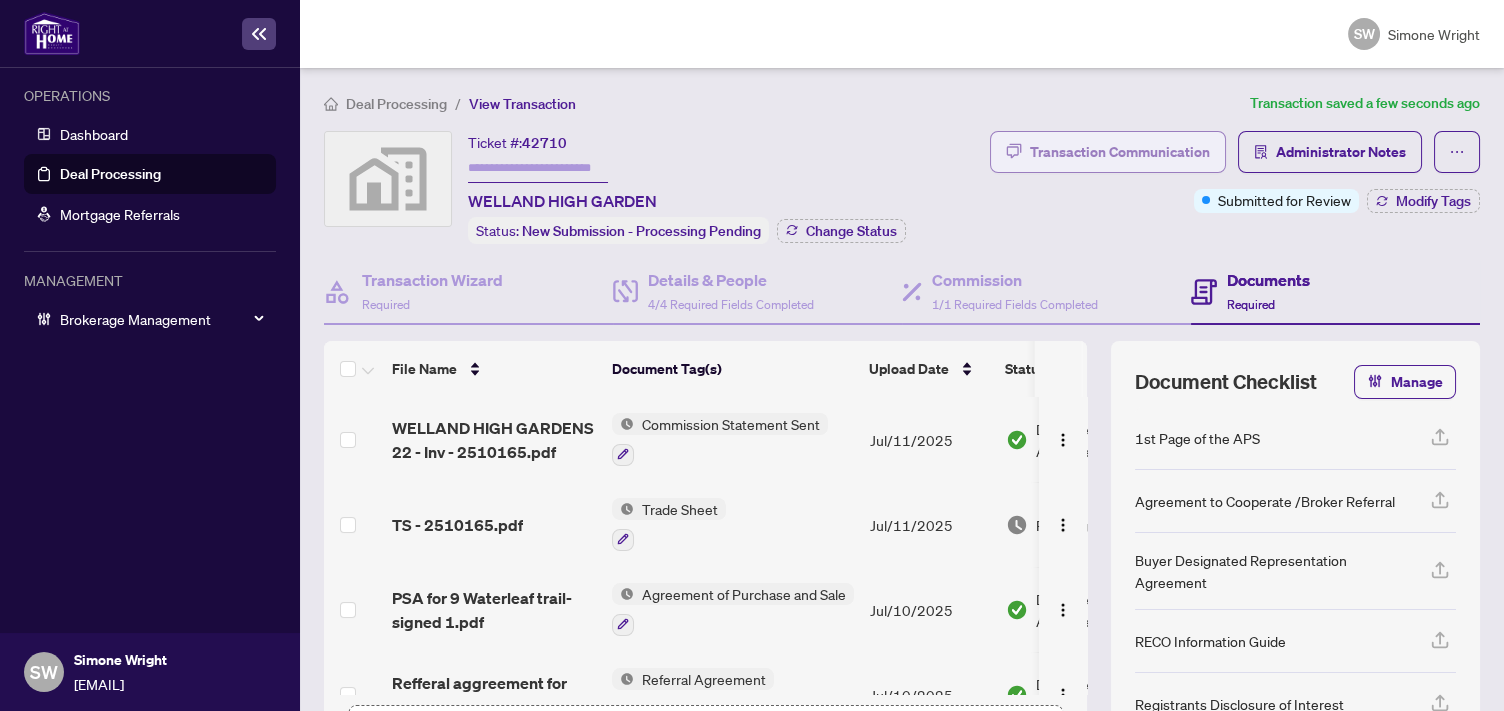 click on "Transaction Communication" at bounding box center [1120, 152] 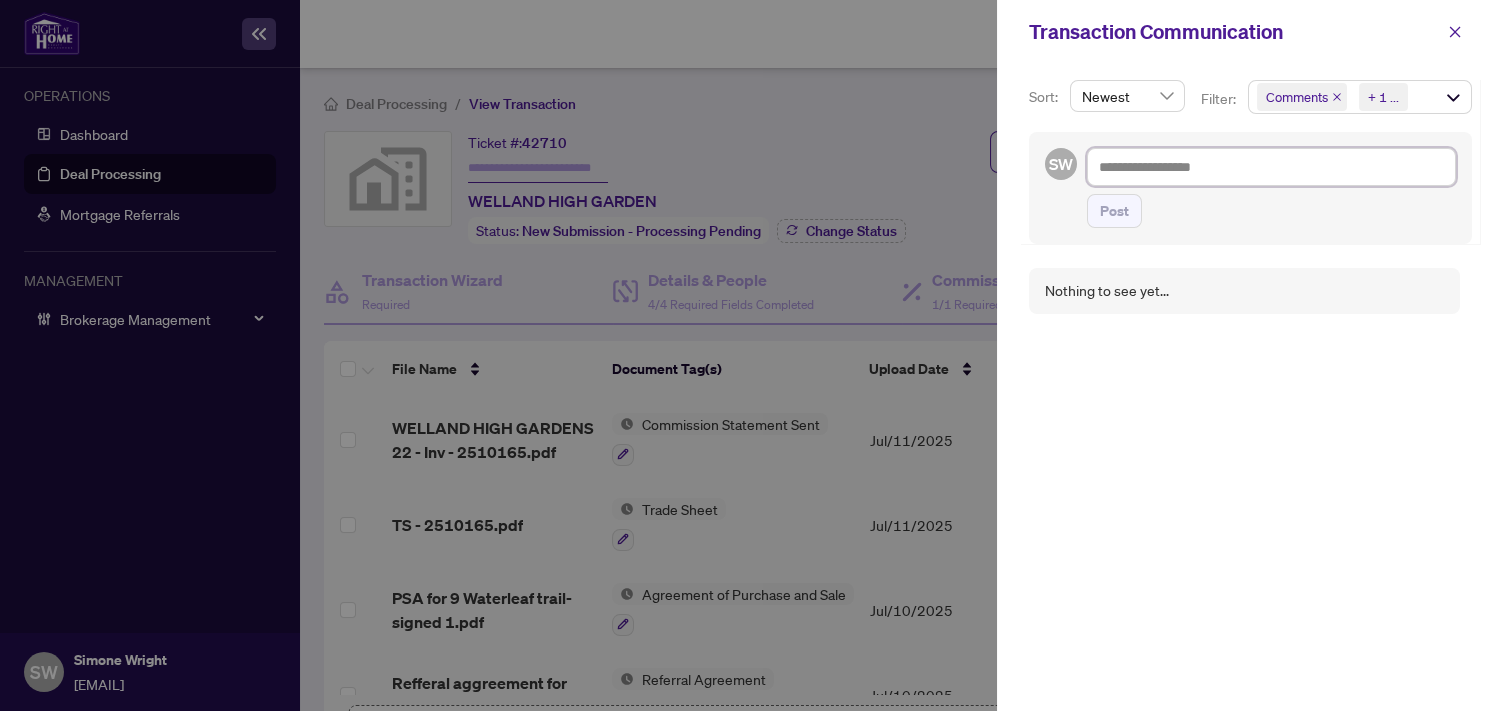 click at bounding box center (1271, 167) 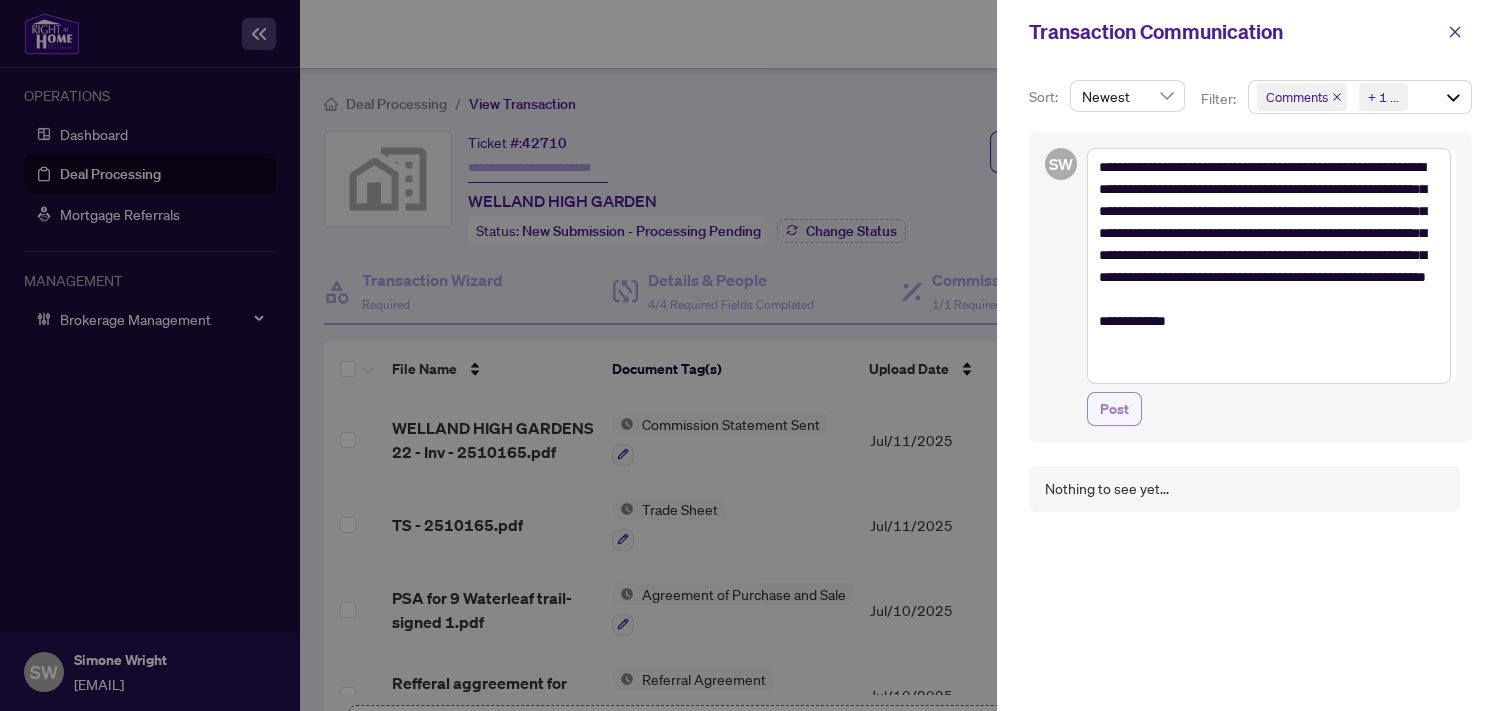 click on "Post" at bounding box center [1114, 409] 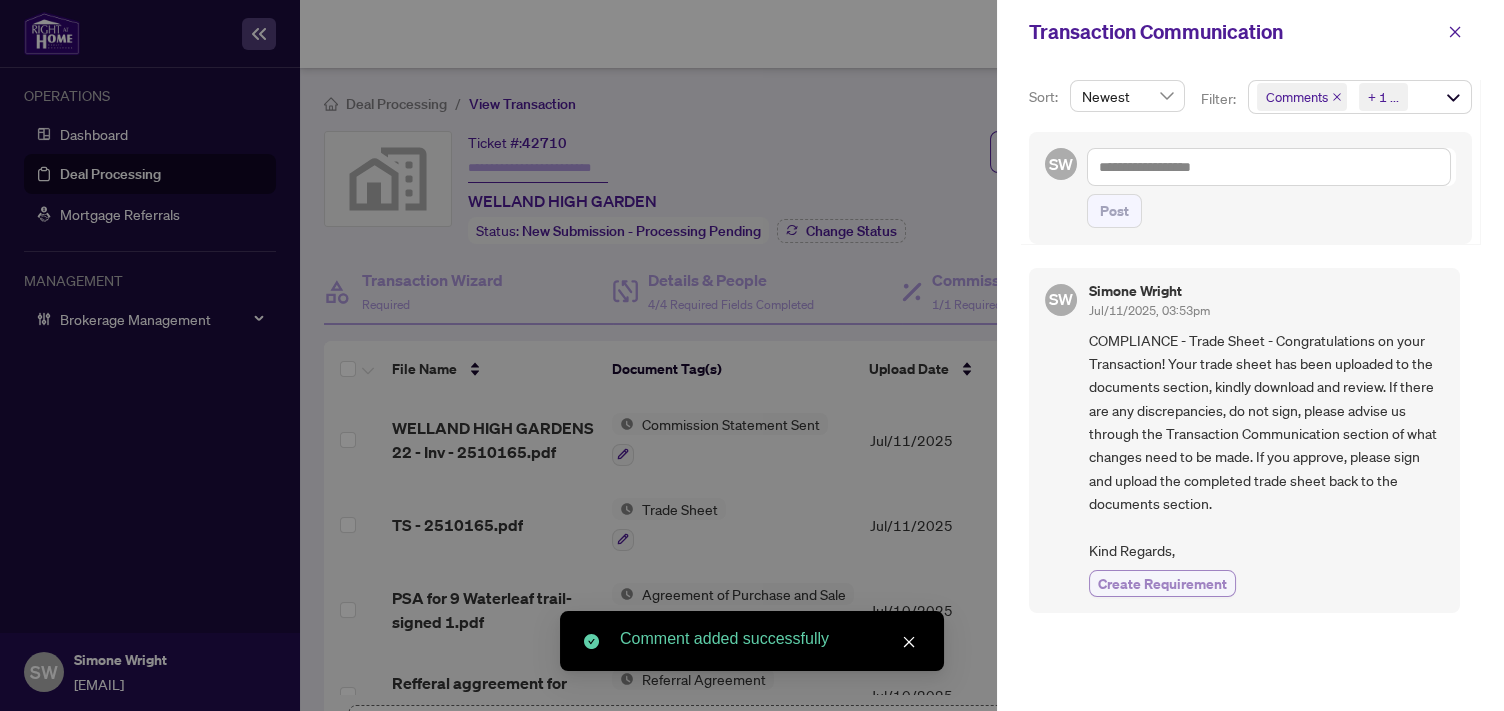 click on "Create Requirement" at bounding box center [1162, 583] 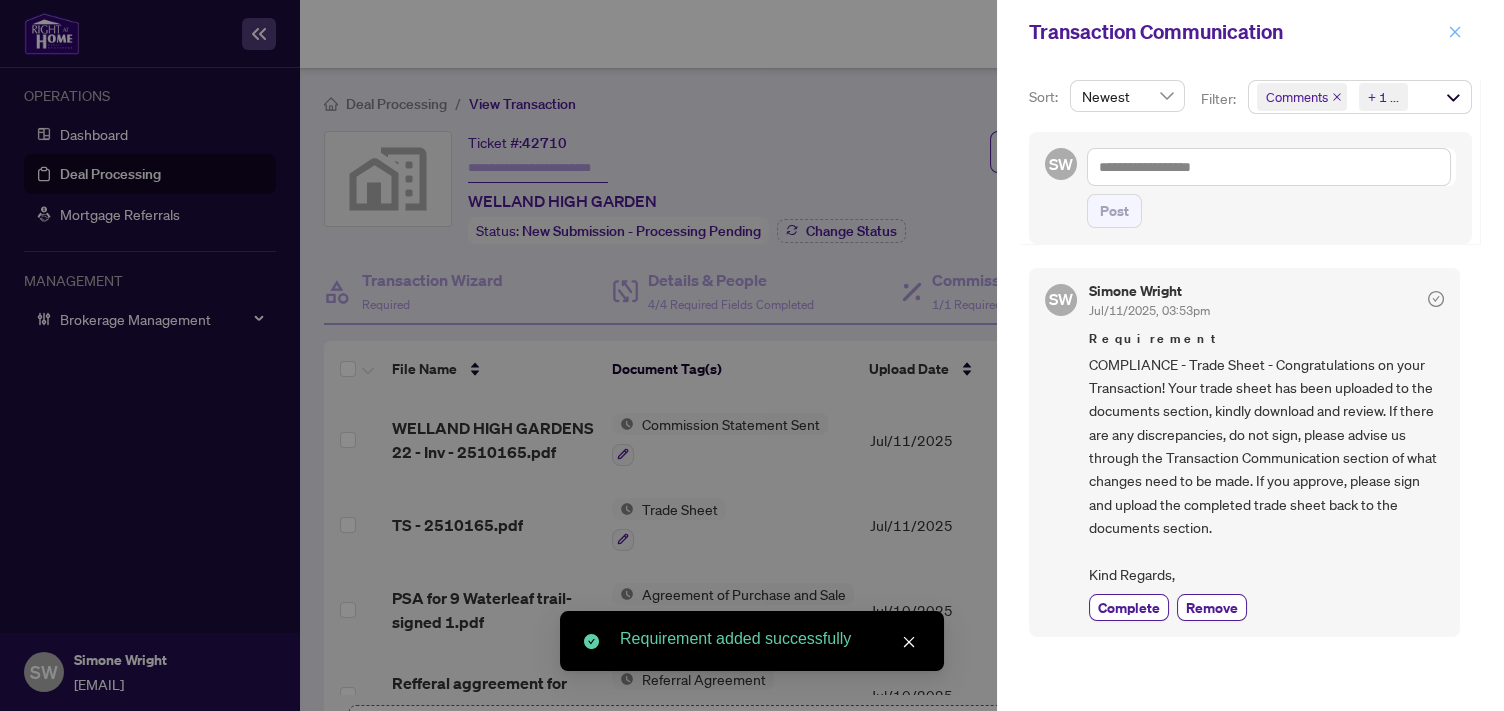 click 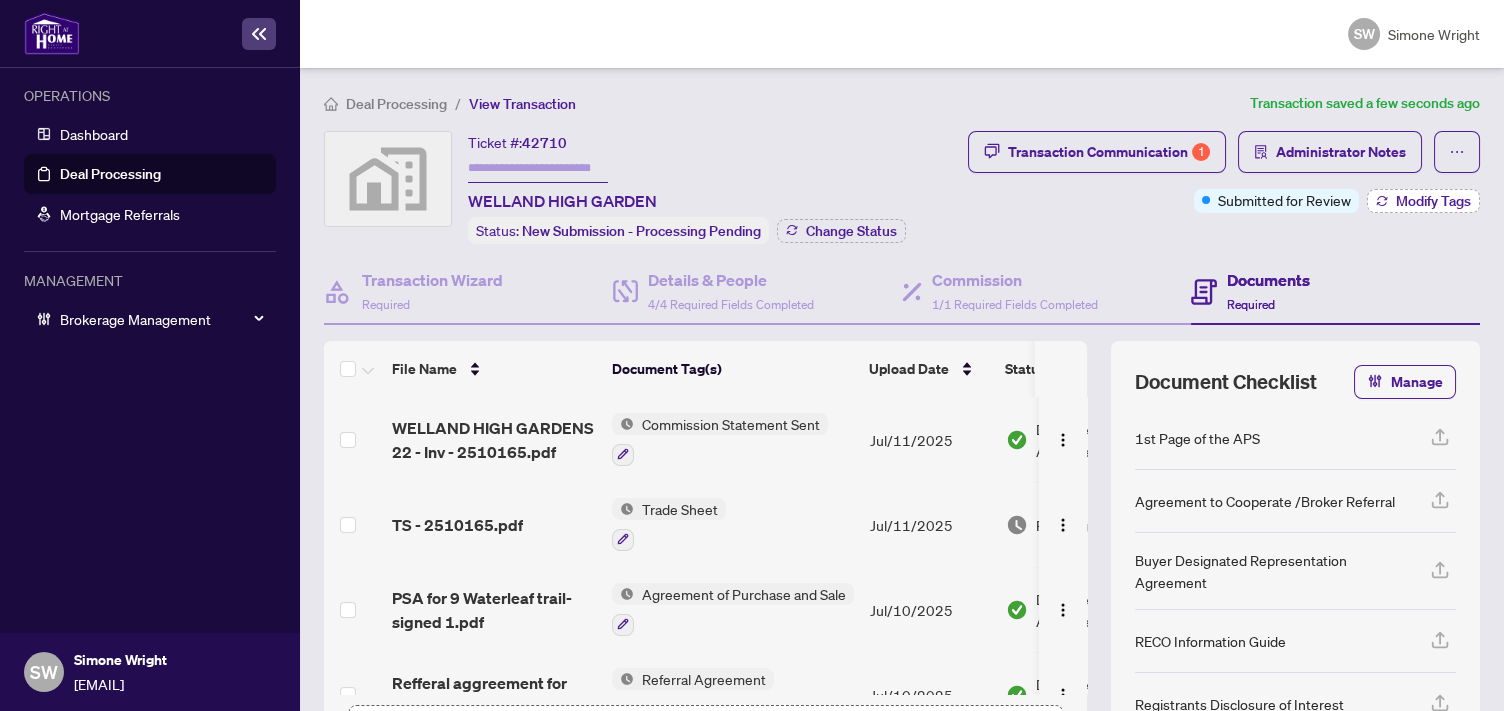 click on "Modify Tags" at bounding box center (1433, 201) 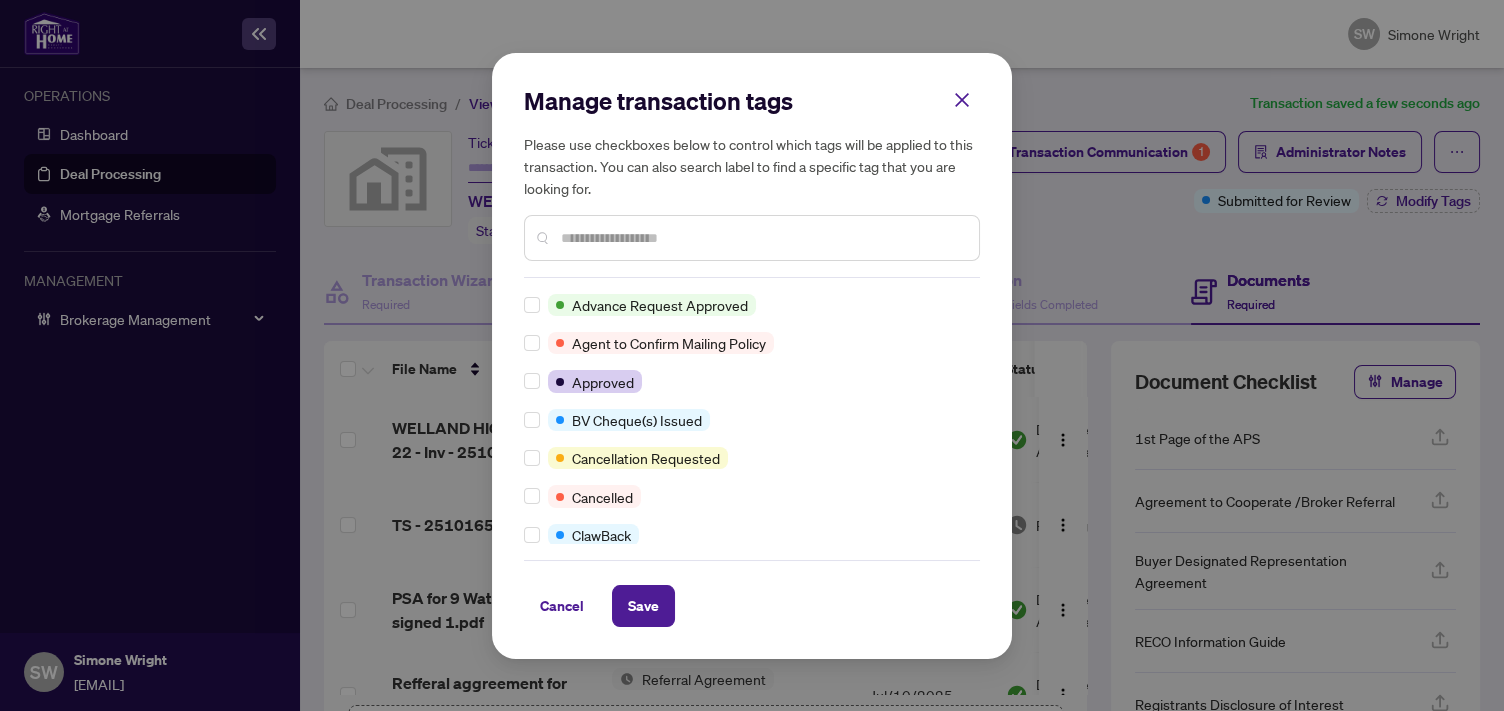 scroll, scrollTop: 0, scrollLeft: 0, axis: both 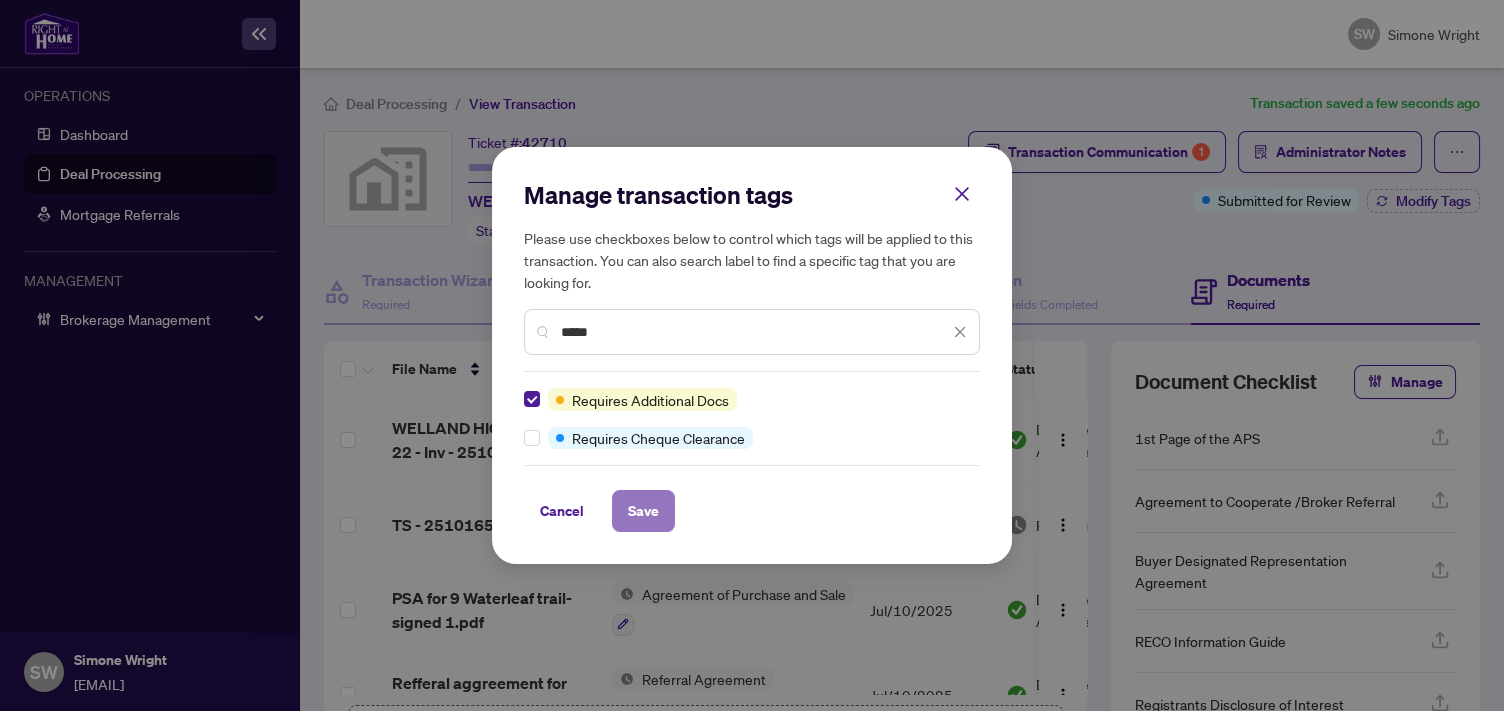 click on "Save" at bounding box center (643, 511) 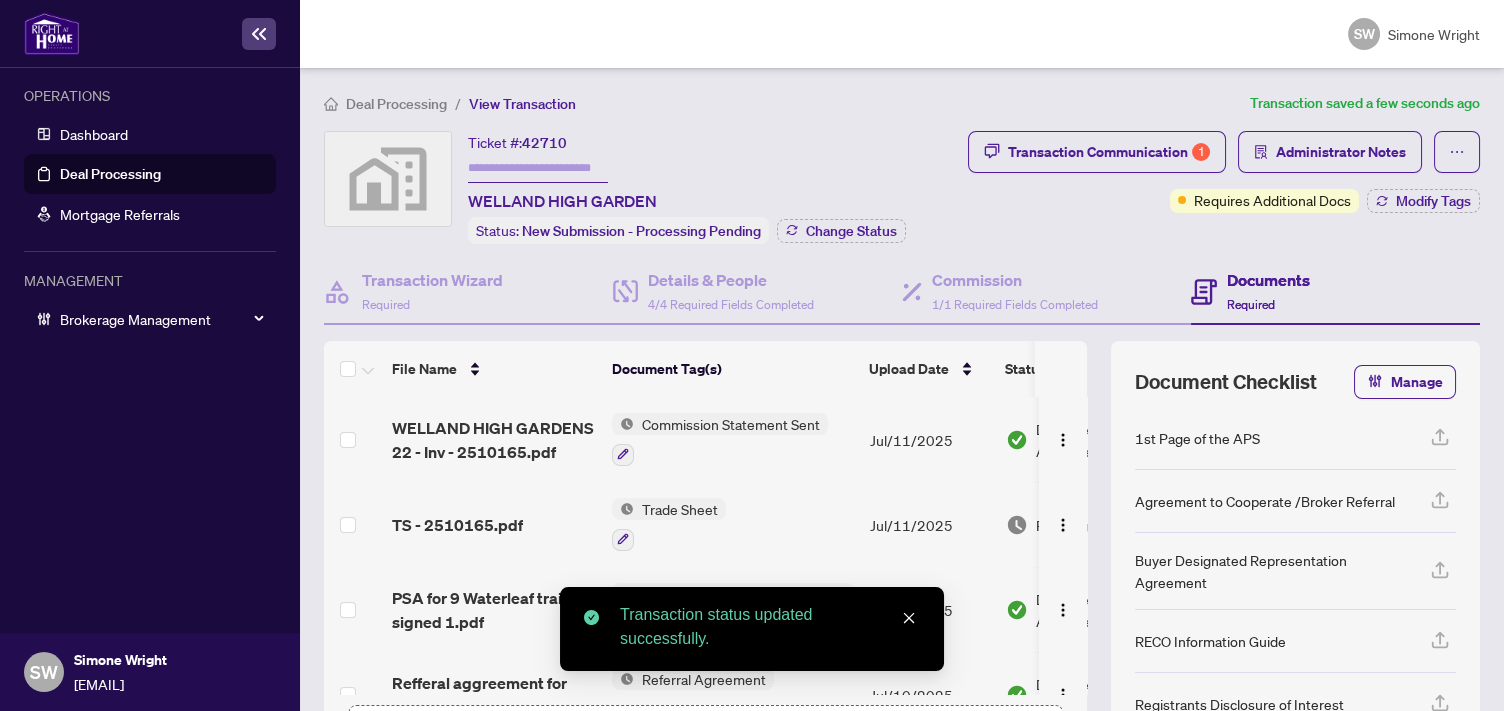 click at bounding box center (538, 168) 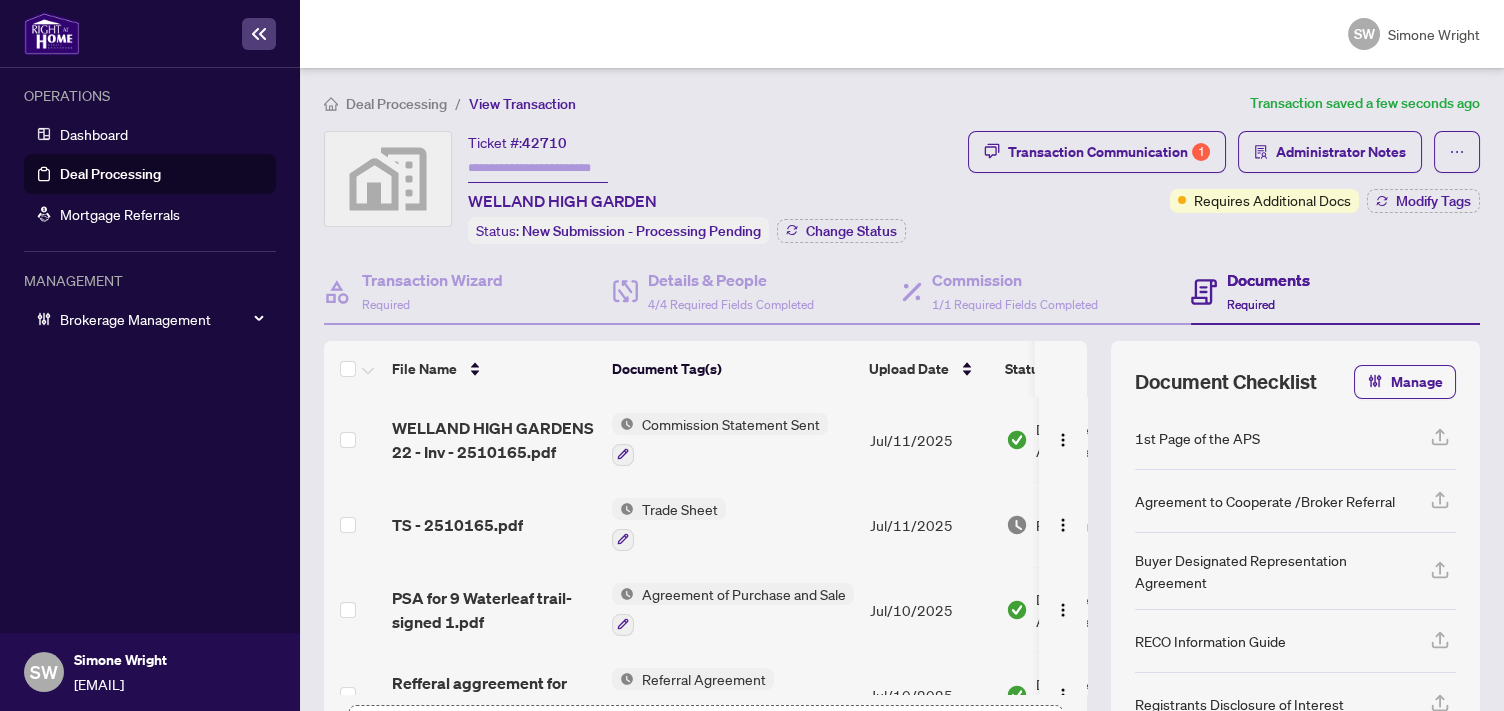 click at bounding box center [538, 168] 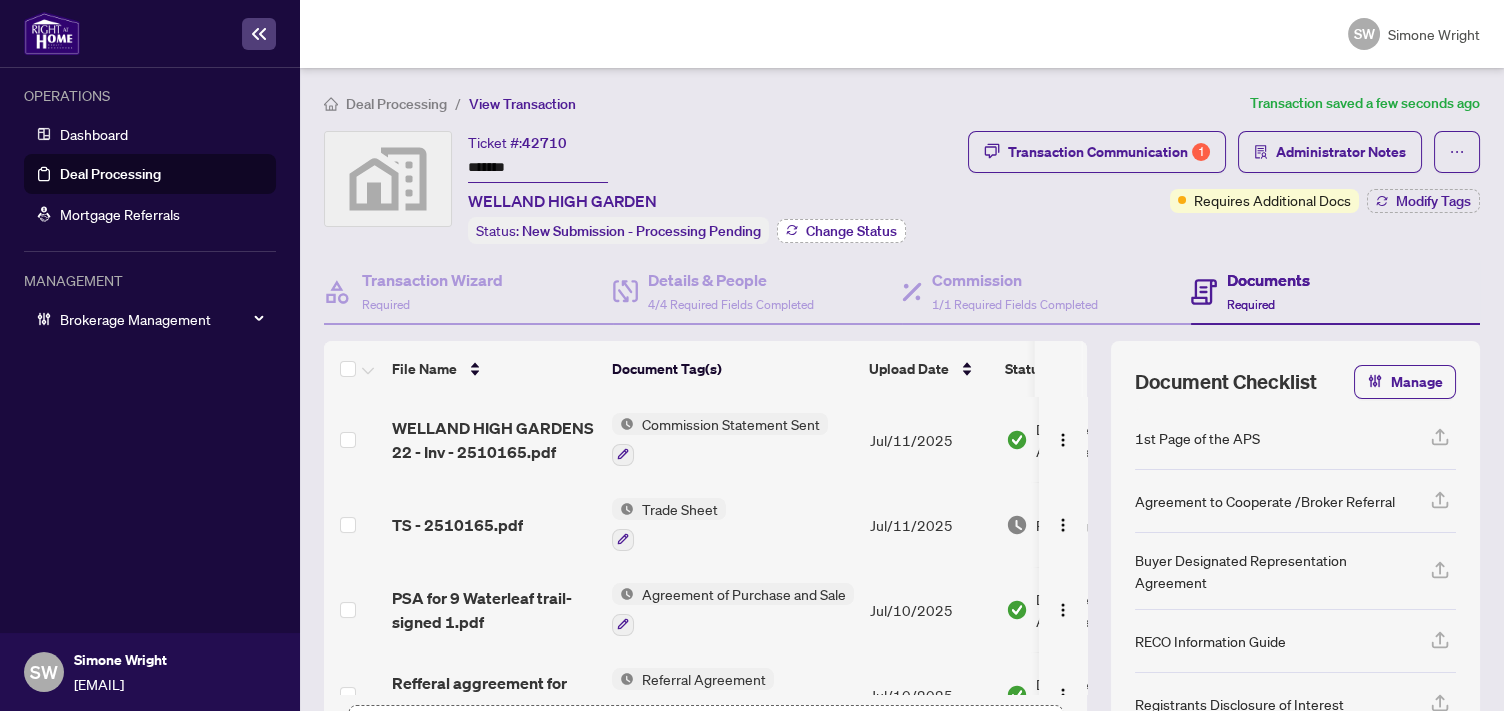 click on "Change Status" at bounding box center (851, 231) 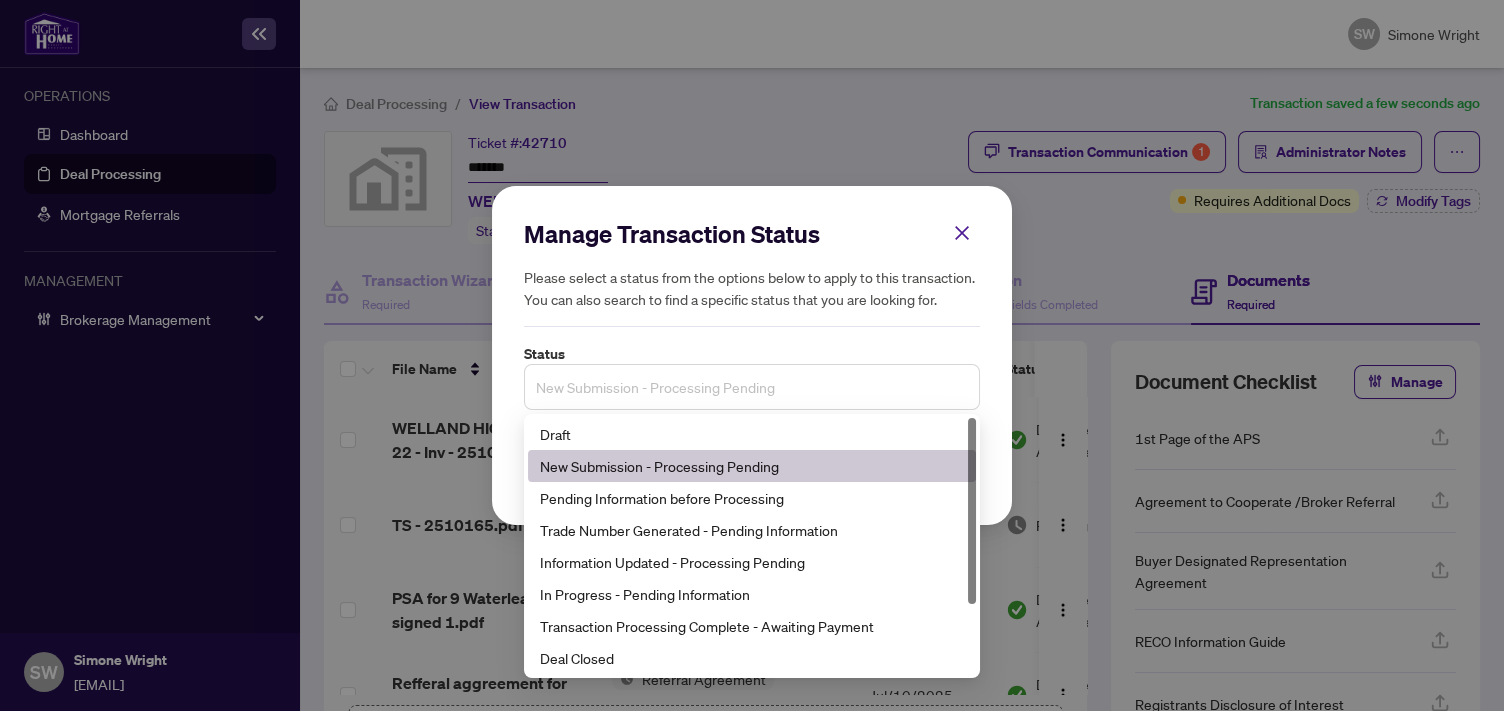 click on "New Submission - Processing Pending" at bounding box center (752, 387) 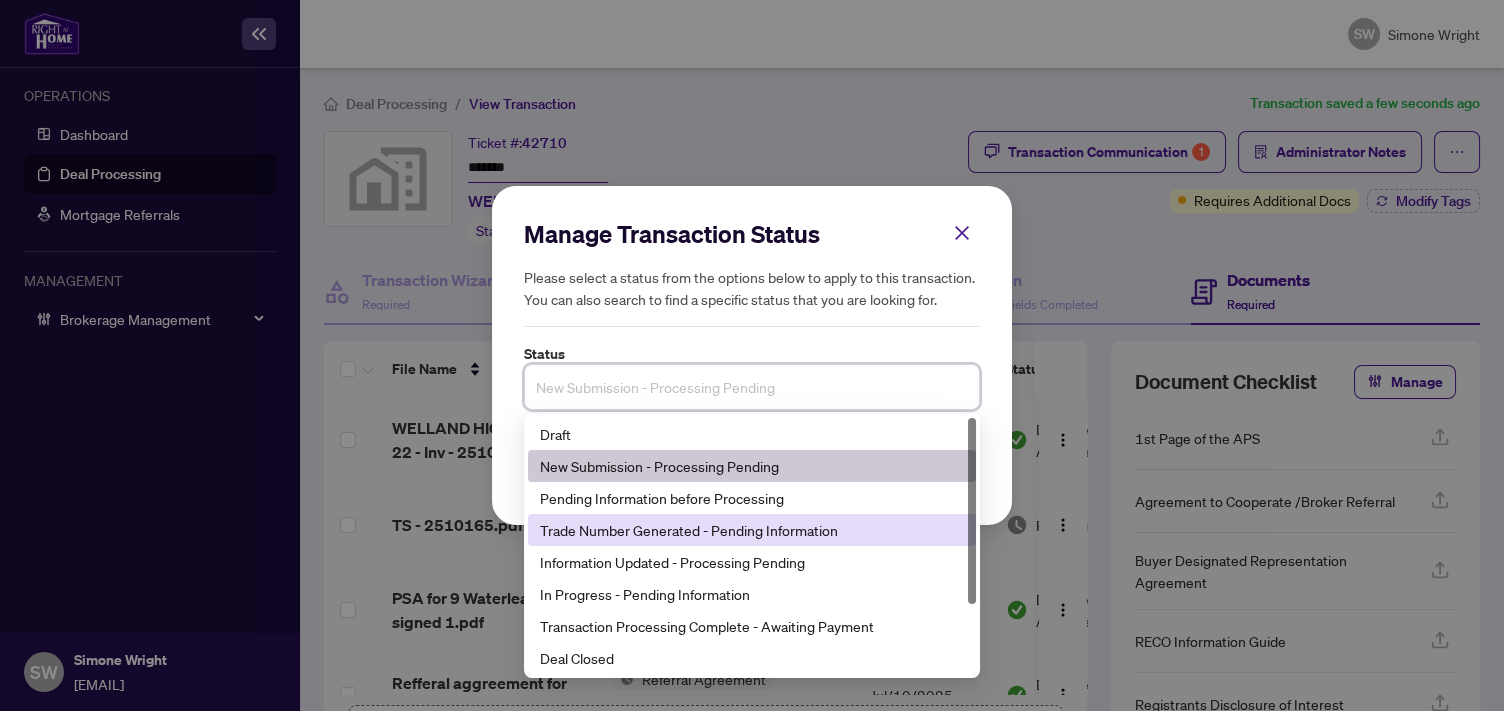 click on "Trade Number Generated - Pending Information" at bounding box center [752, 530] 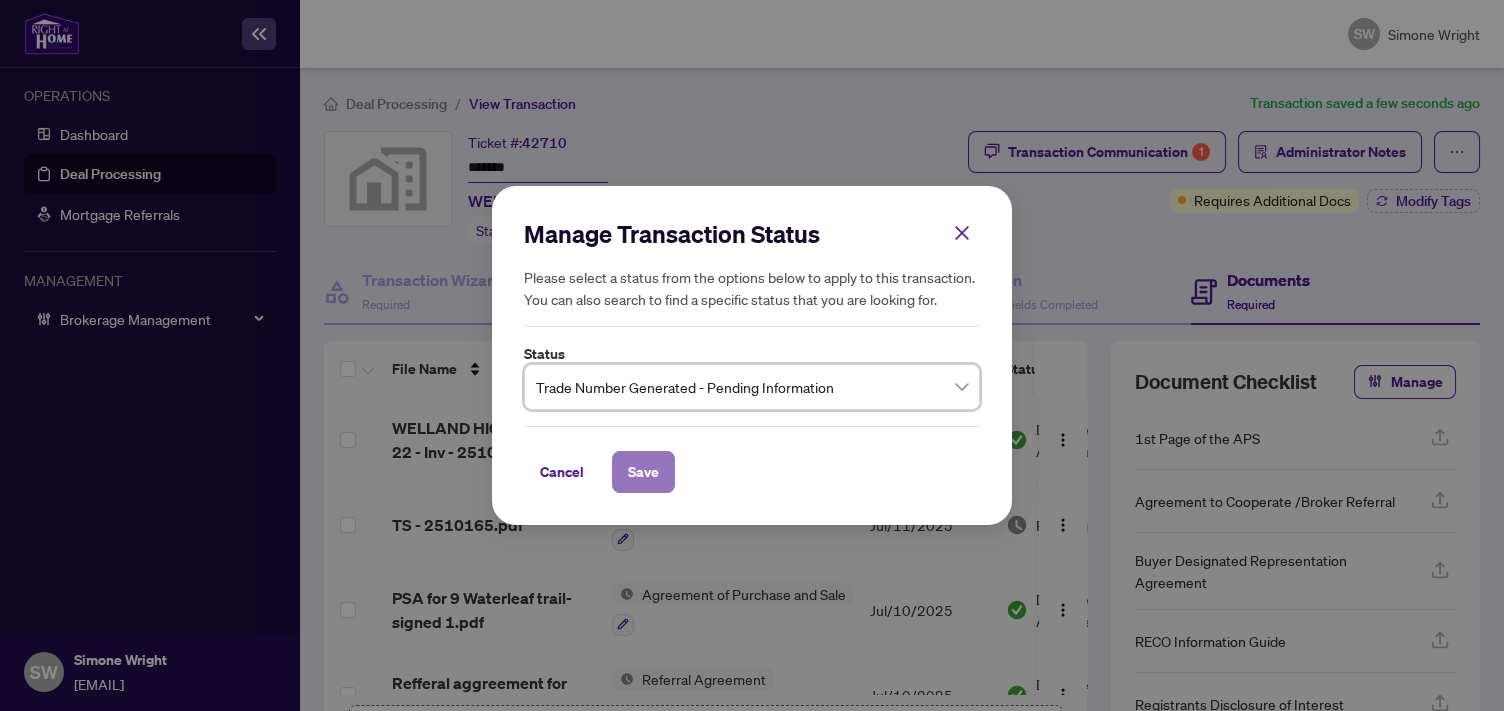 click on "Save" at bounding box center [643, 472] 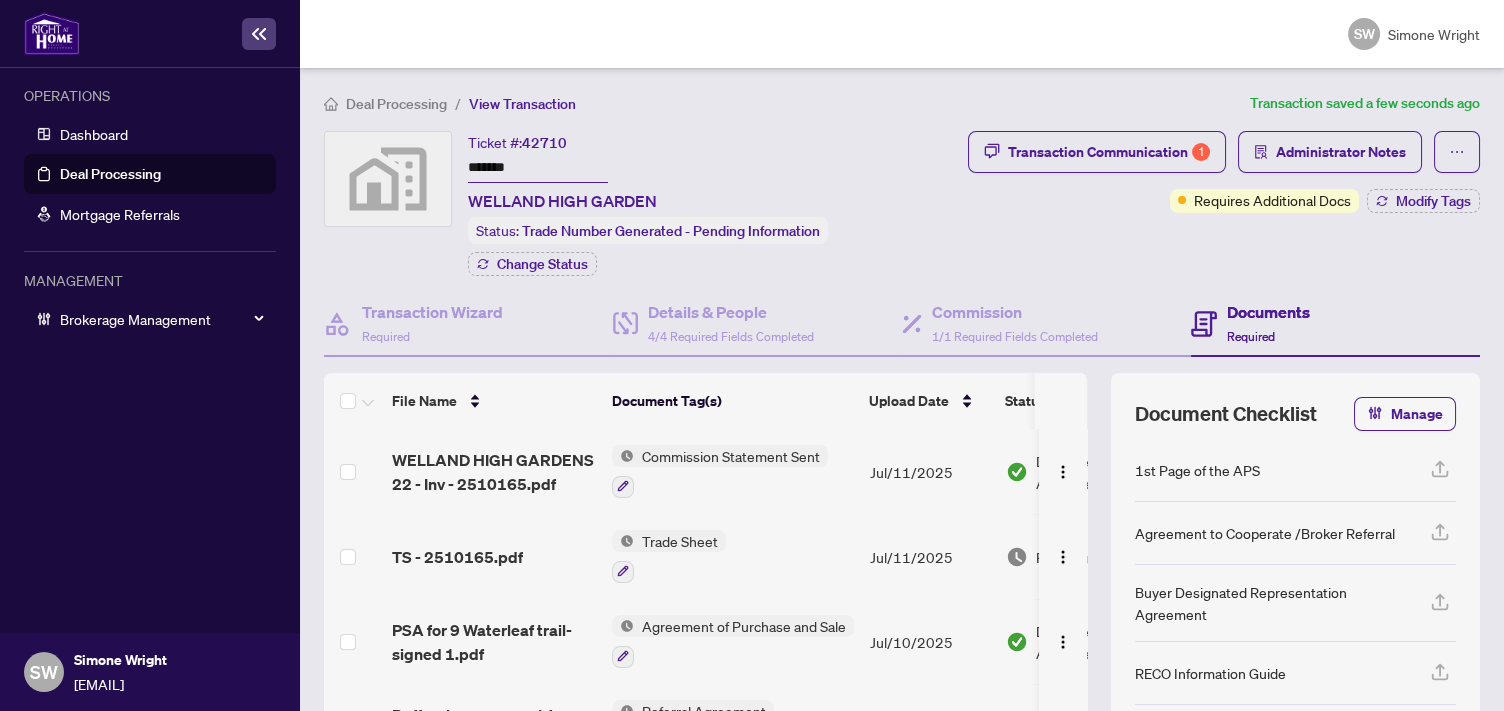 click on "*******" at bounding box center [538, 168] 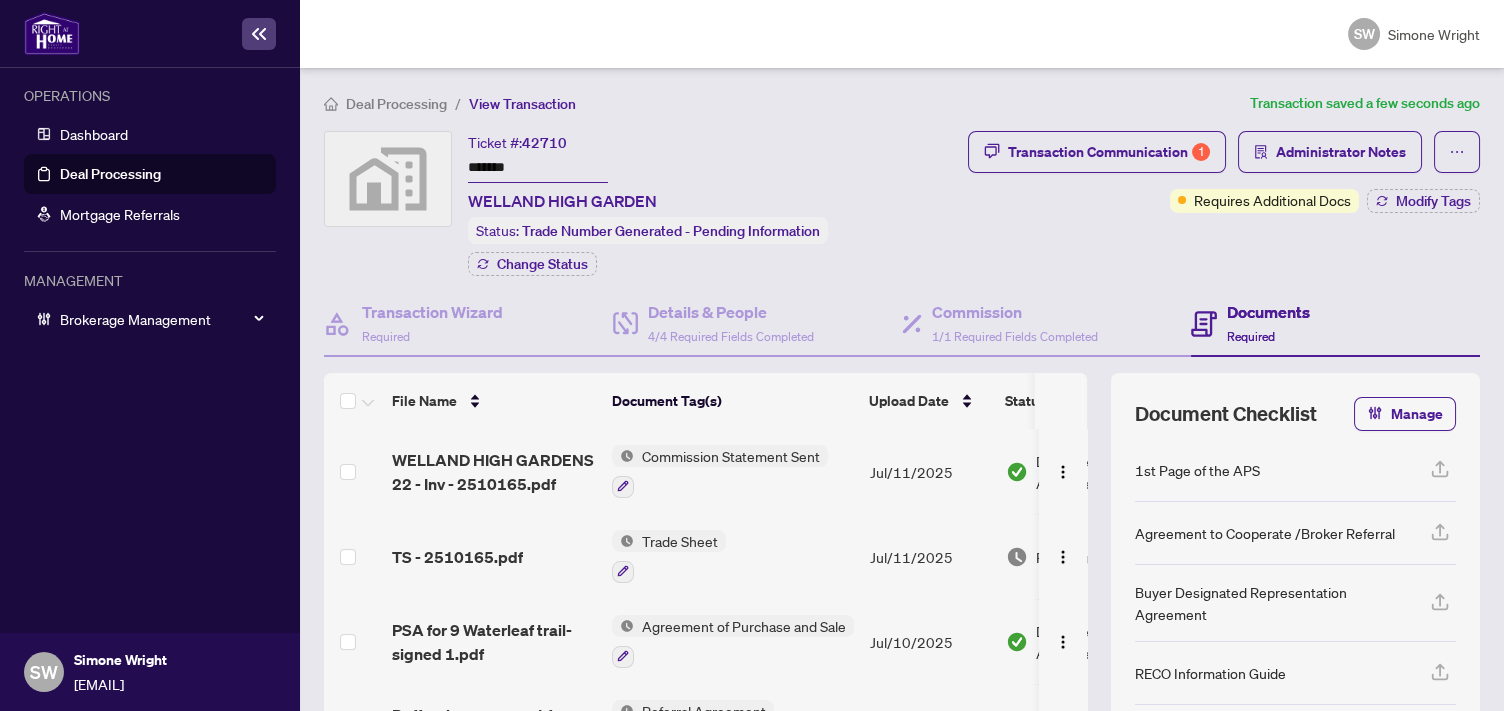 click on "Deal Processing" at bounding box center [396, 104] 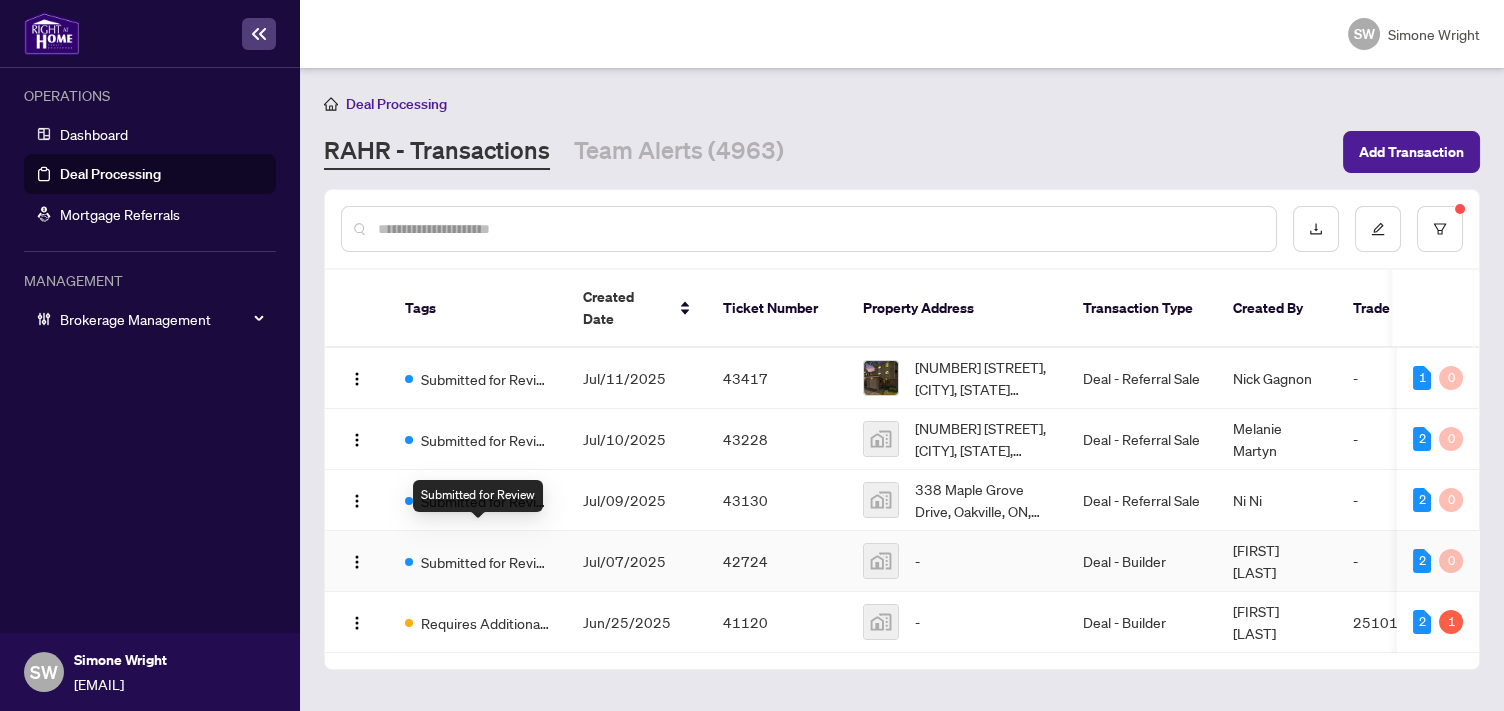 click on "Submitted for Review" at bounding box center (486, 562) 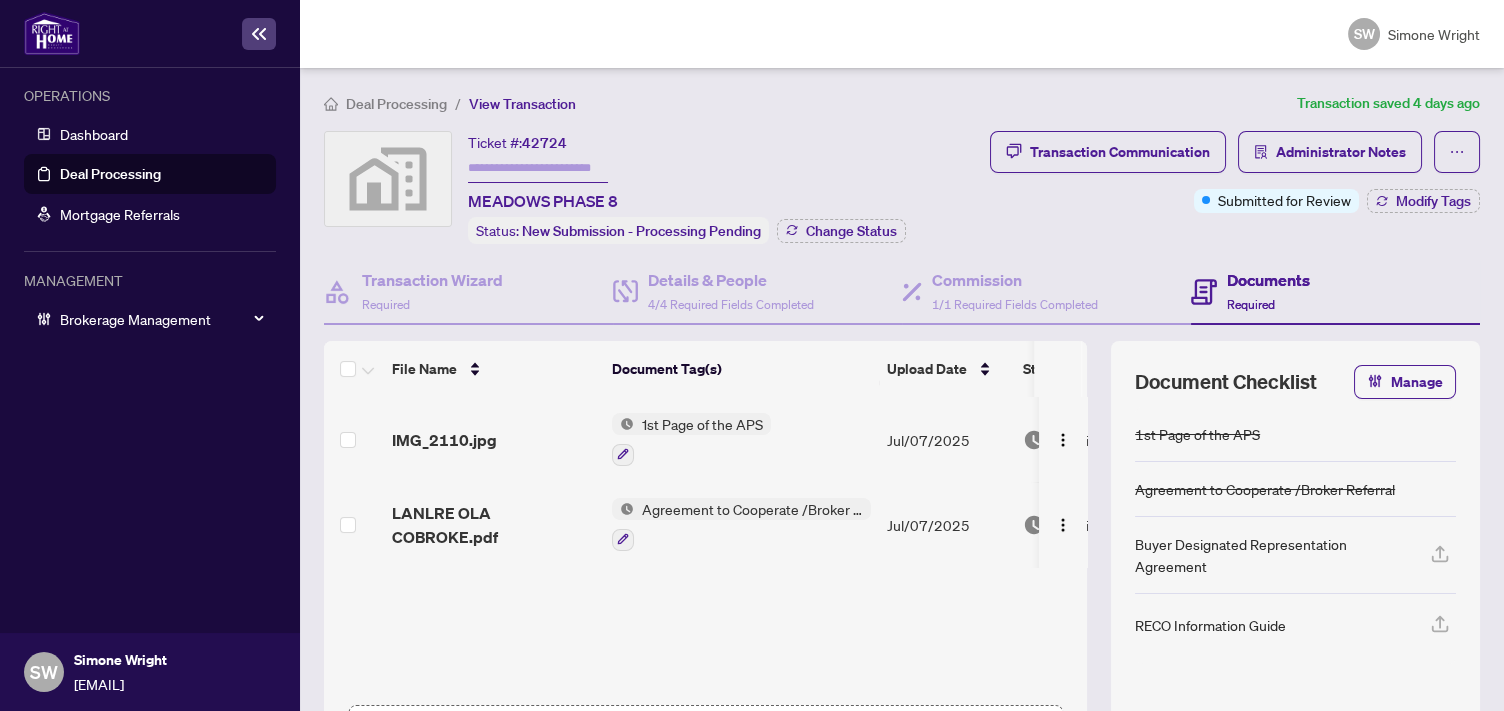 click on "IMG_2110.jpg" at bounding box center (494, 440) 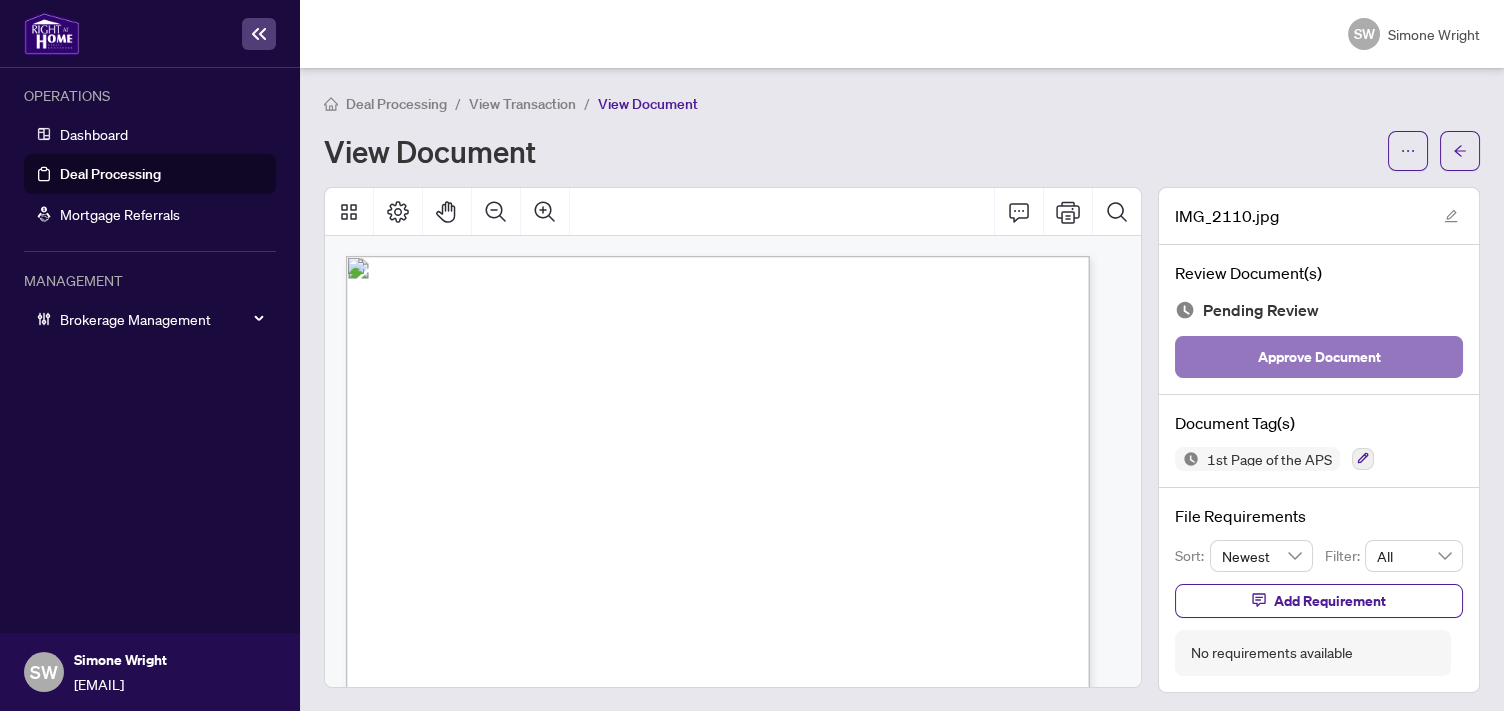 click on "Approve Document" at bounding box center [1319, 357] 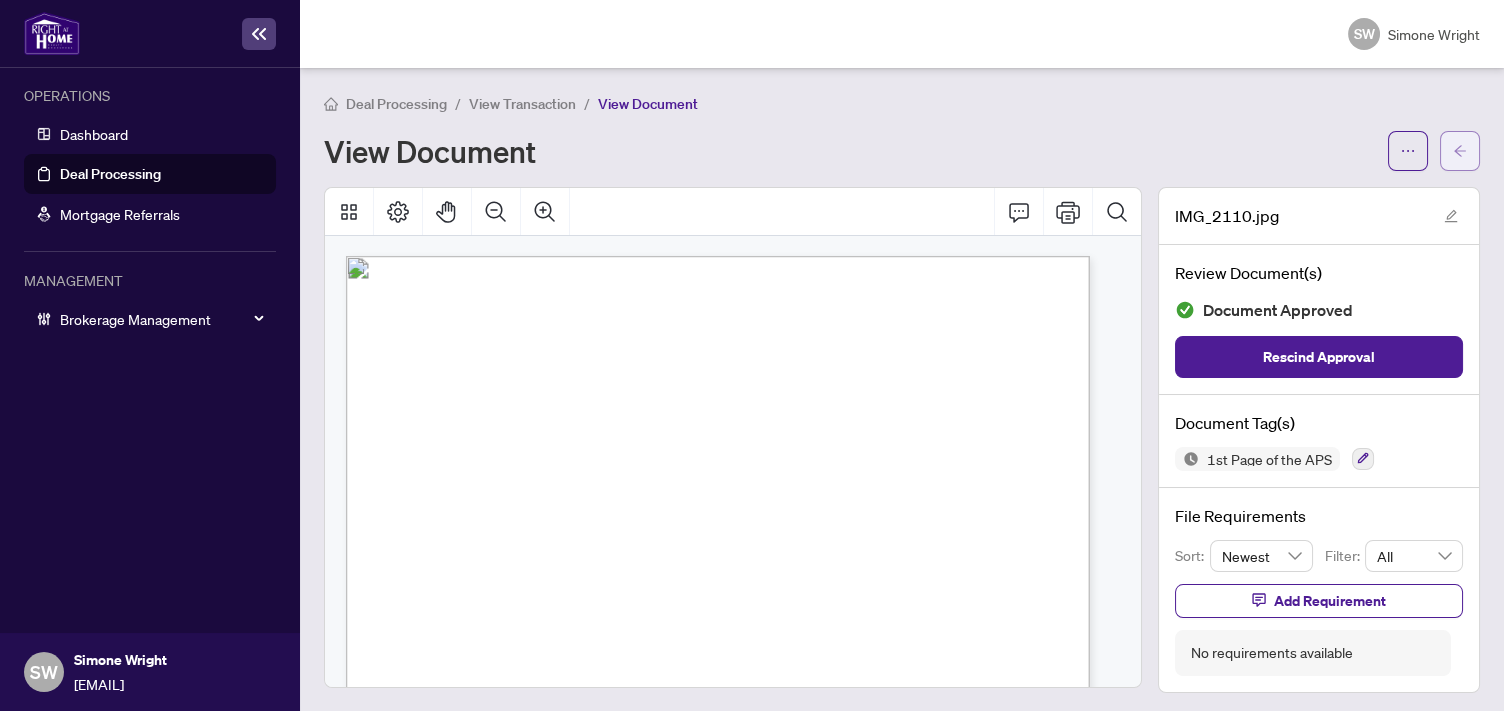 click at bounding box center (1460, 151) 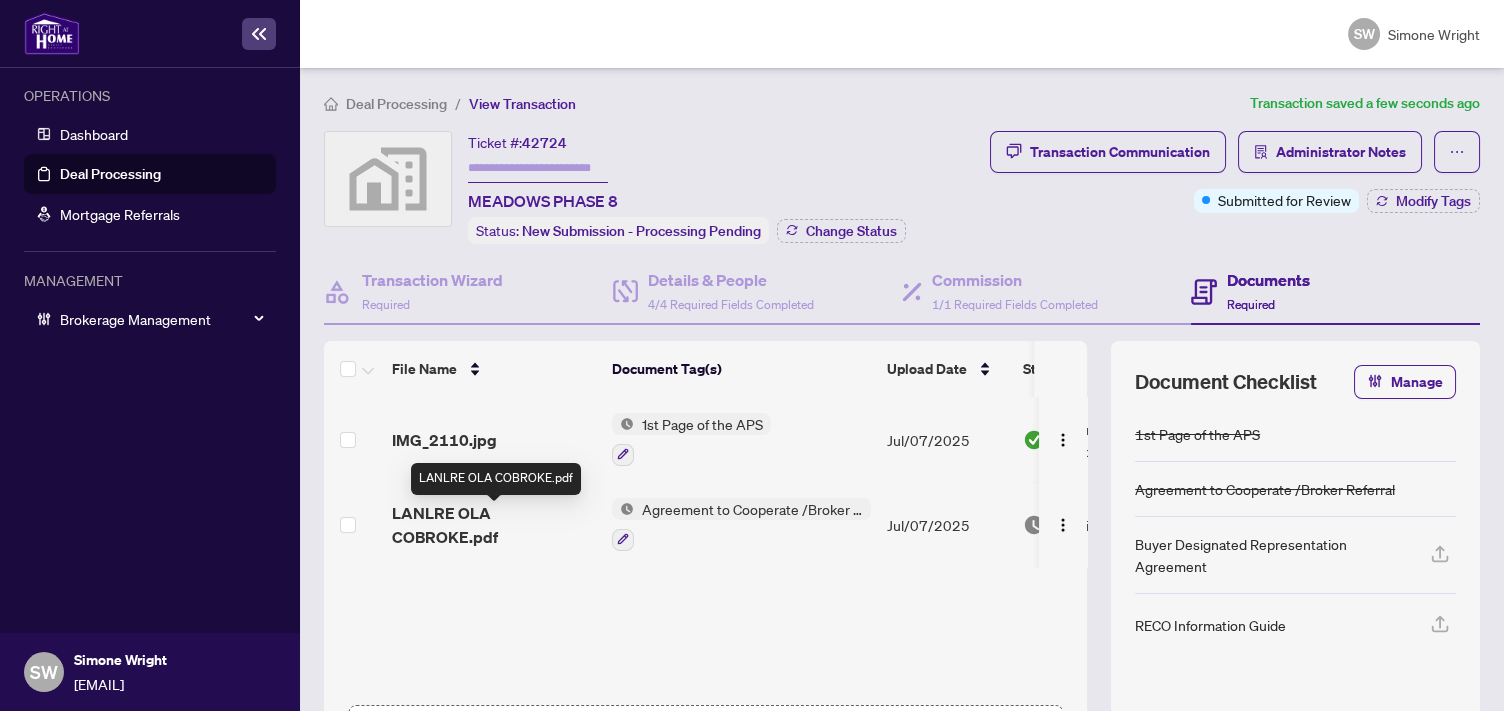 click on "LANLRE OLA COBROKE.pdf" at bounding box center (494, 525) 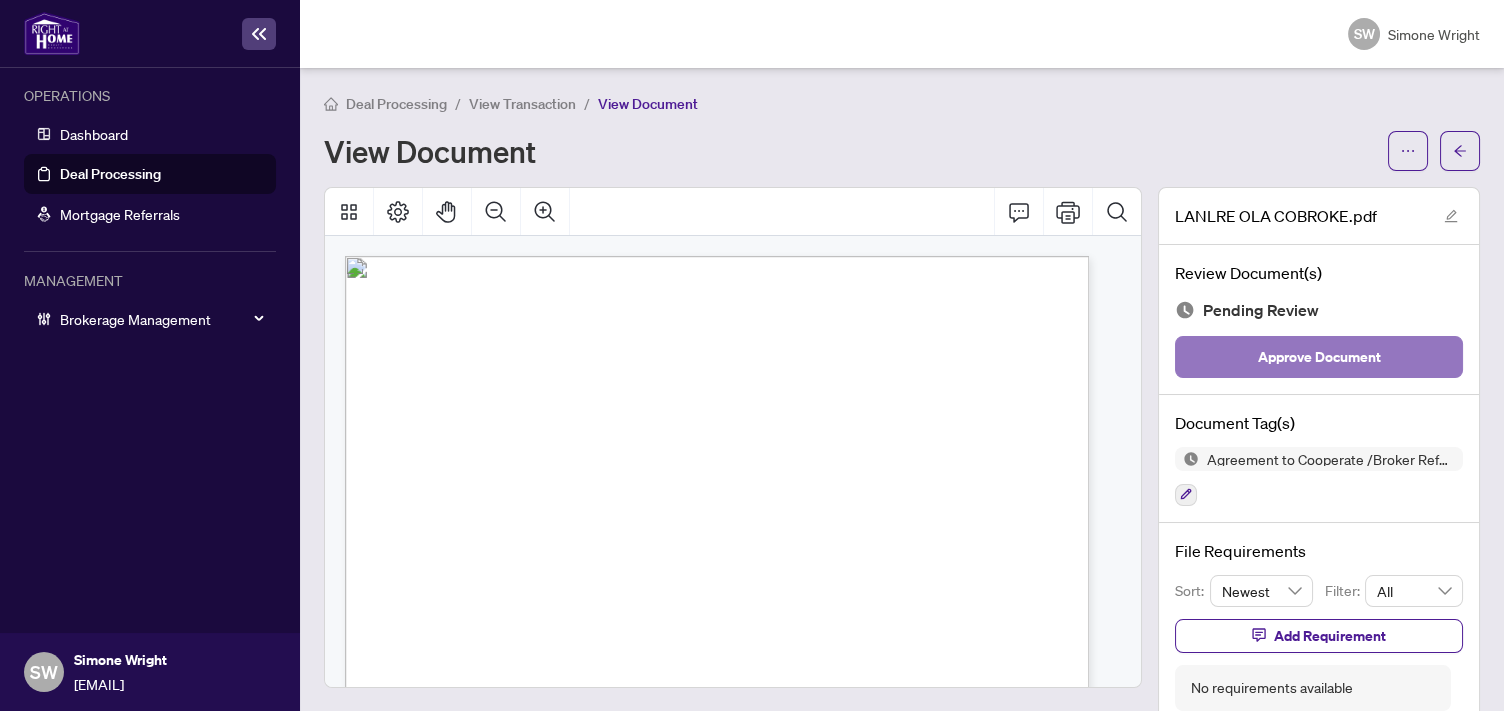 click on "Approve Document" at bounding box center (1319, 357) 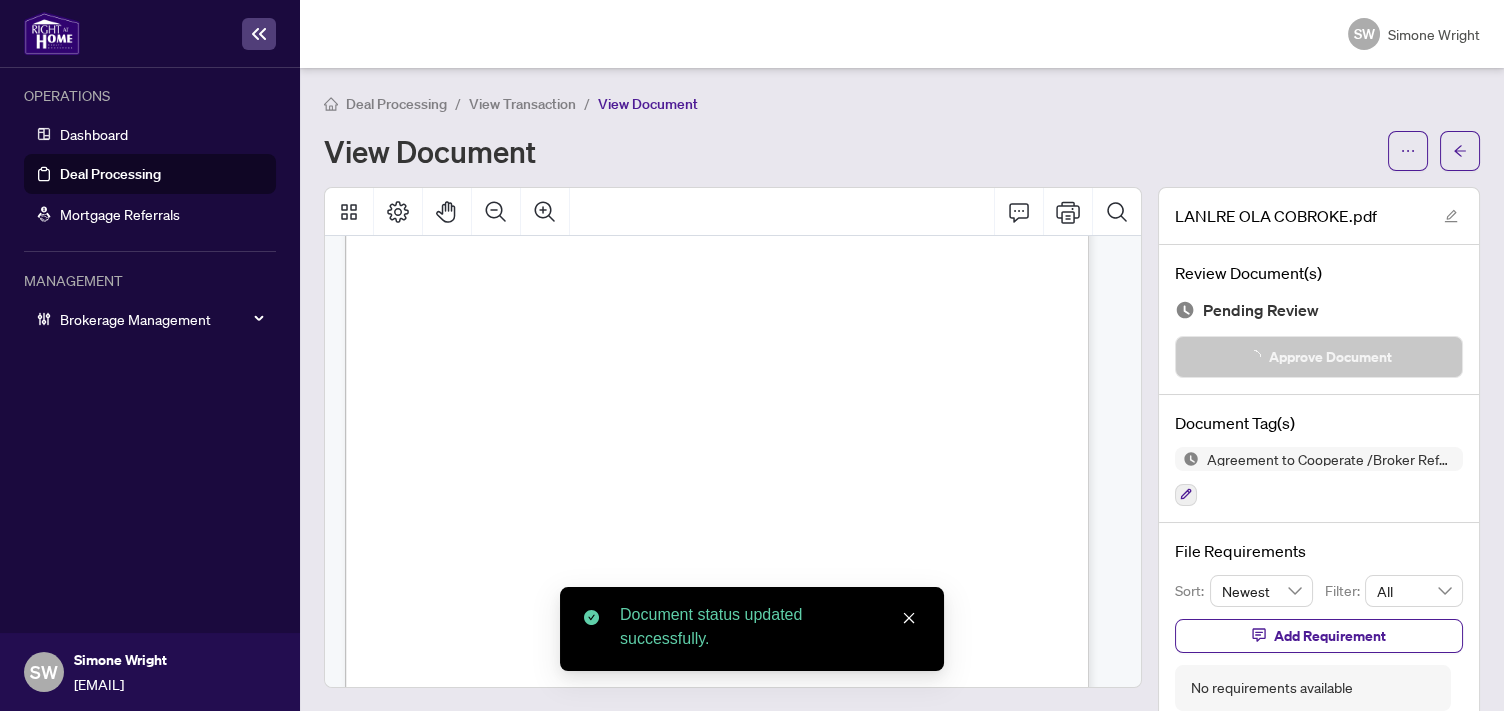 scroll, scrollTop: 814, scrollLeft: 0, axis: vertical 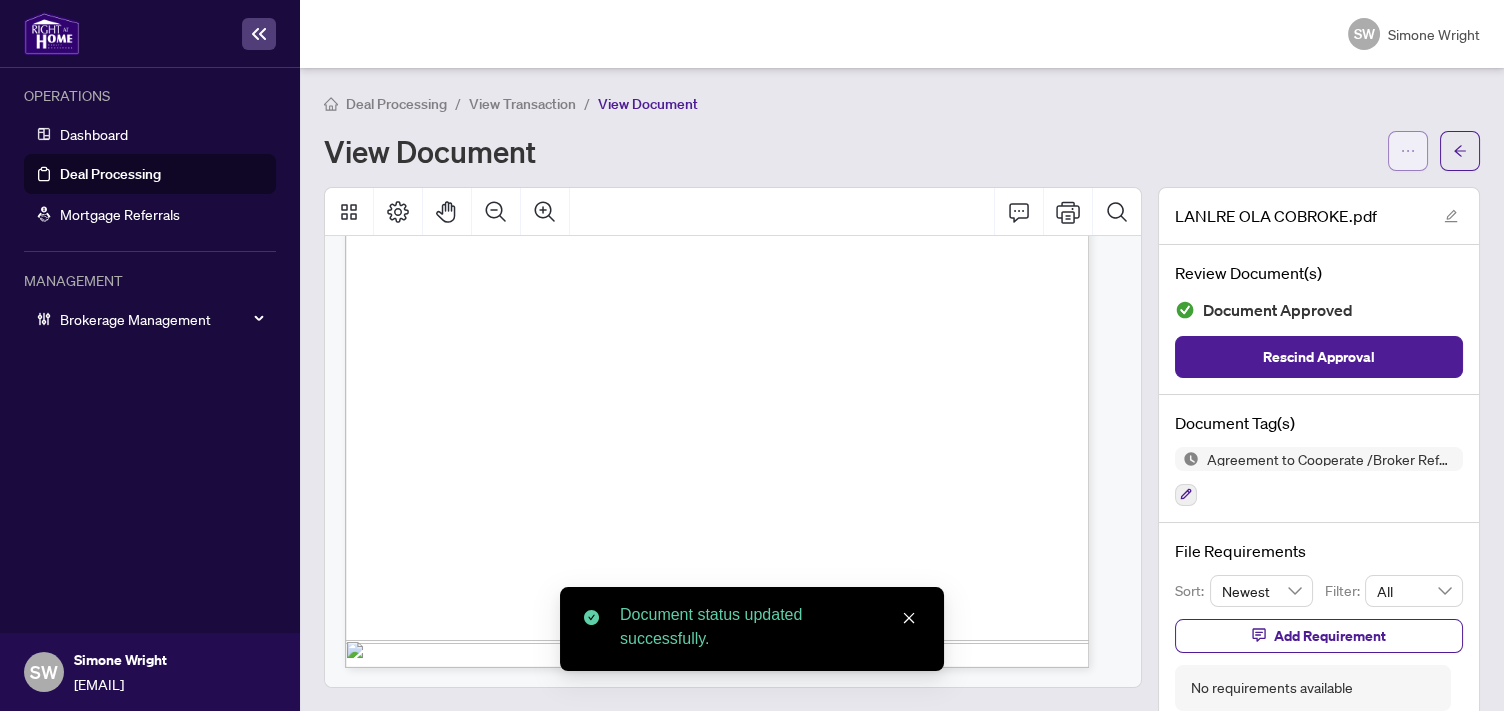 click 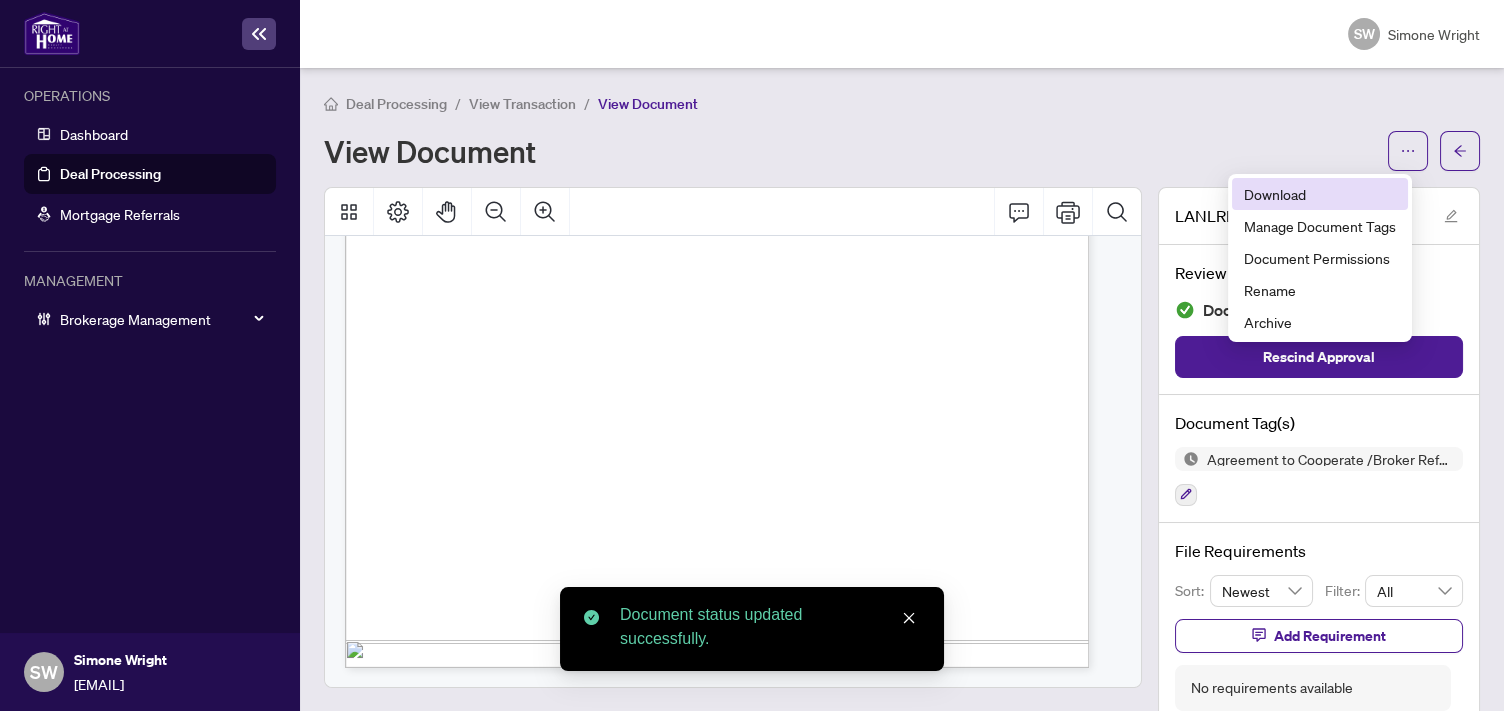 click on "Download" at bounding box center (1320, 194) 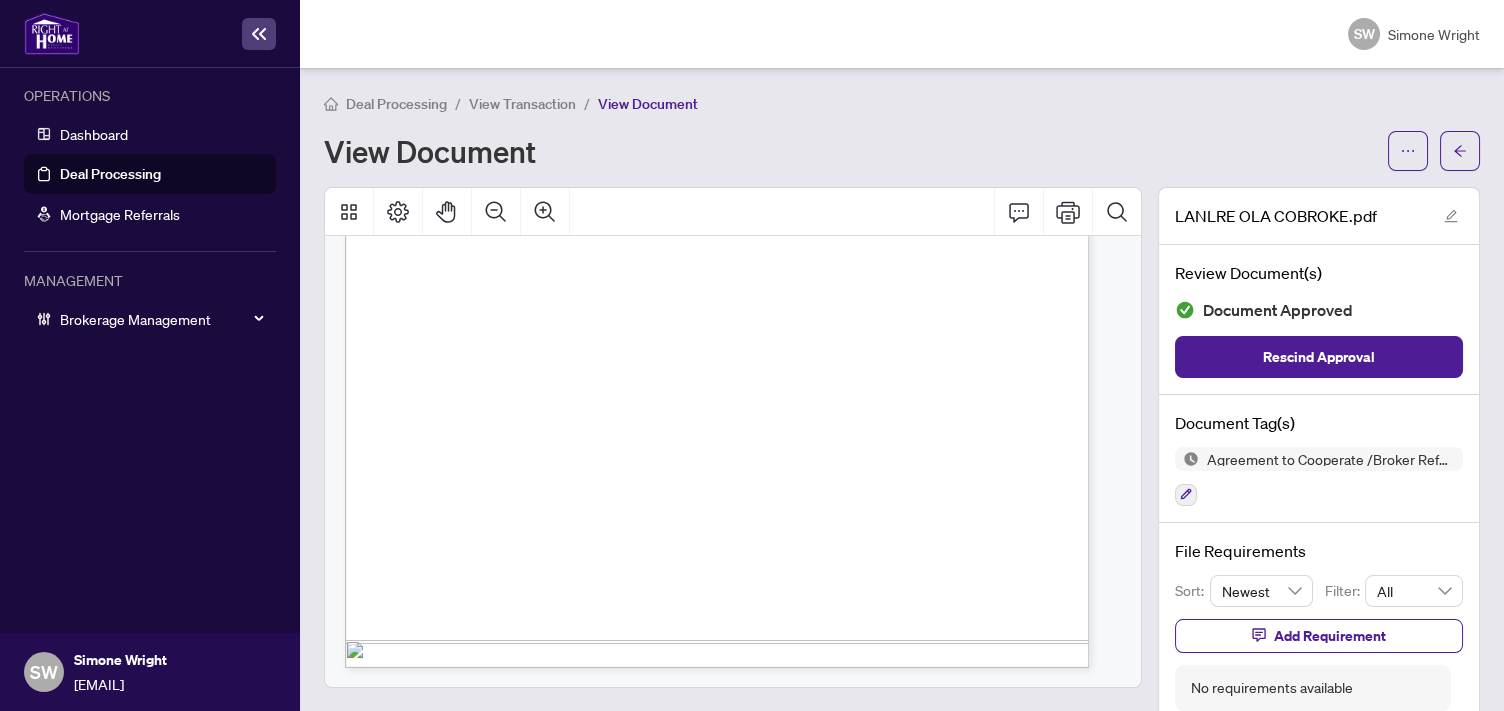 click on "View Transaction" at bounding box center (522, 104) 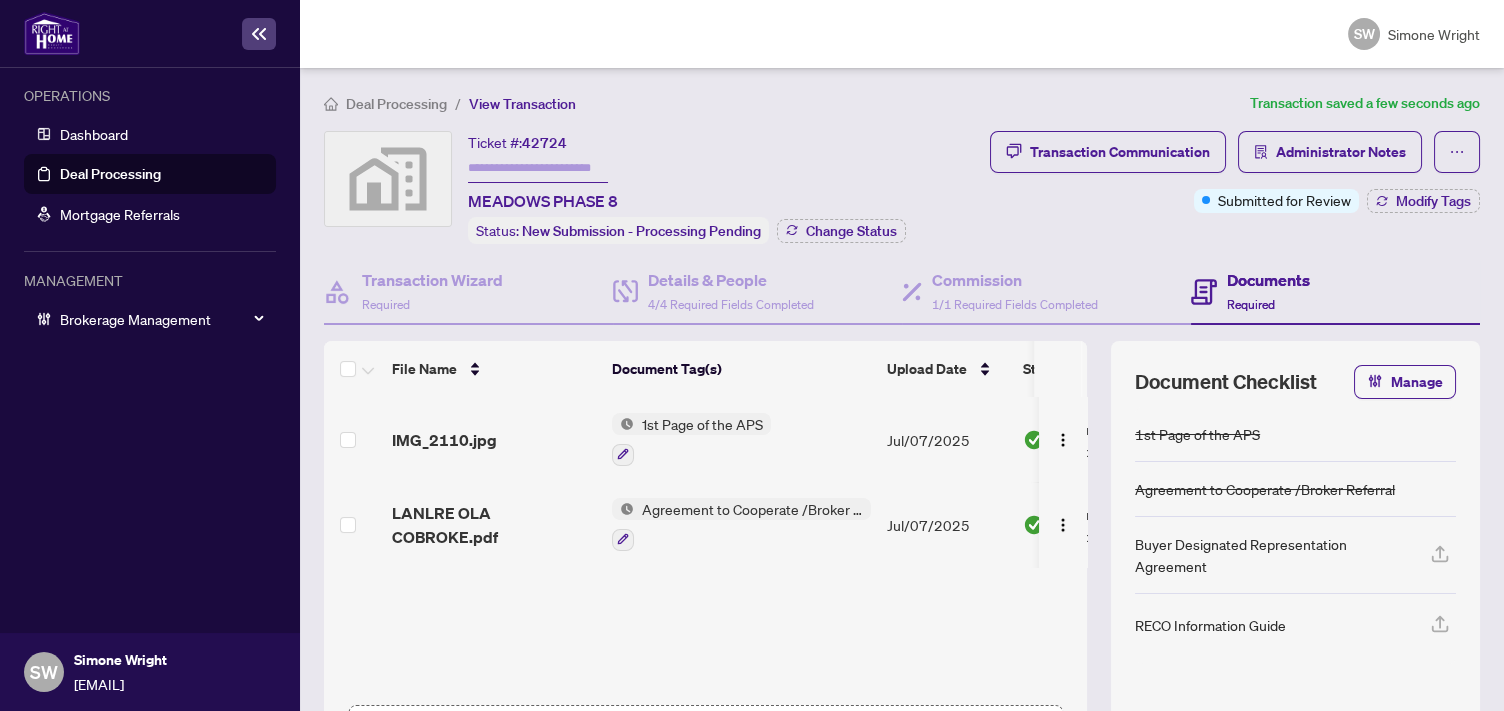 click on "IMG_2110.jpg" at bounding box center [494, 439] 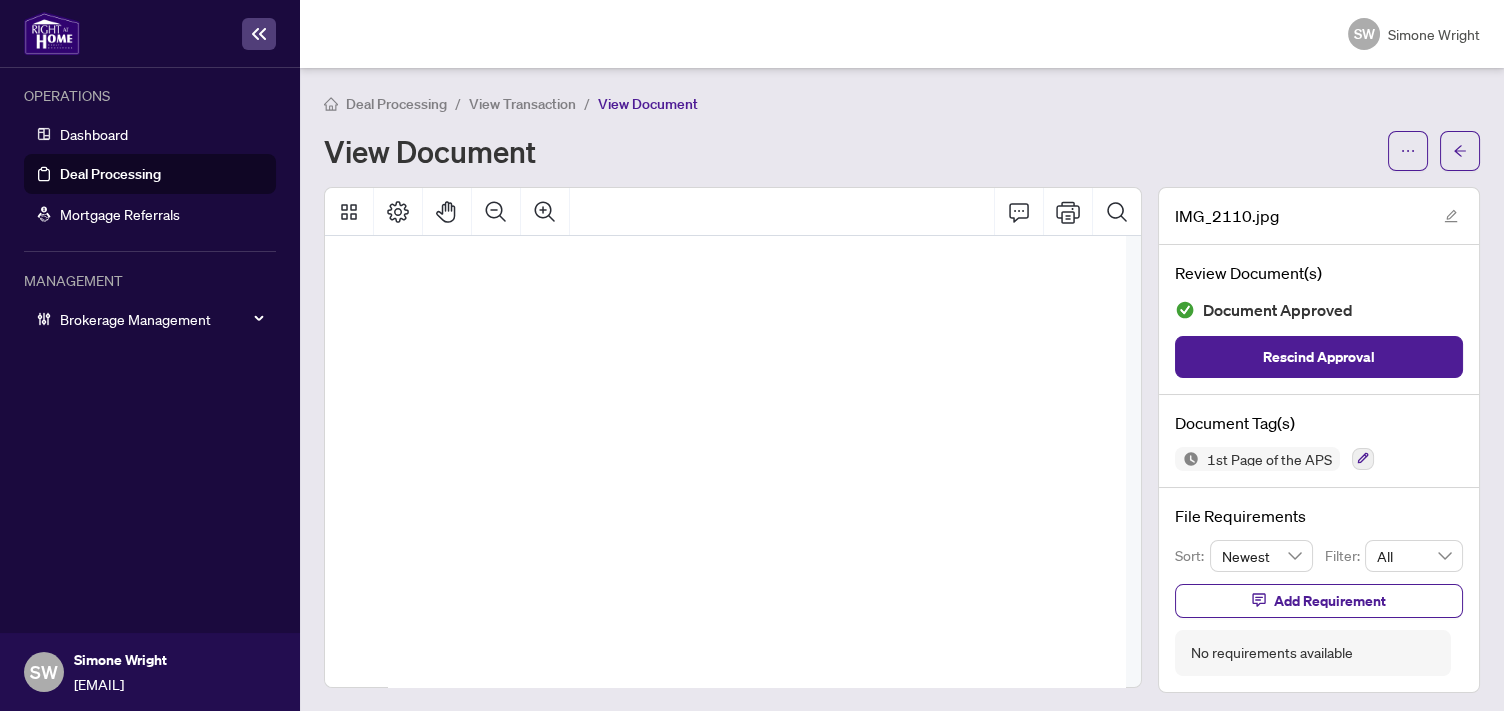 scroll, scrollTop: 105, scrollLeft: 198, axis: both 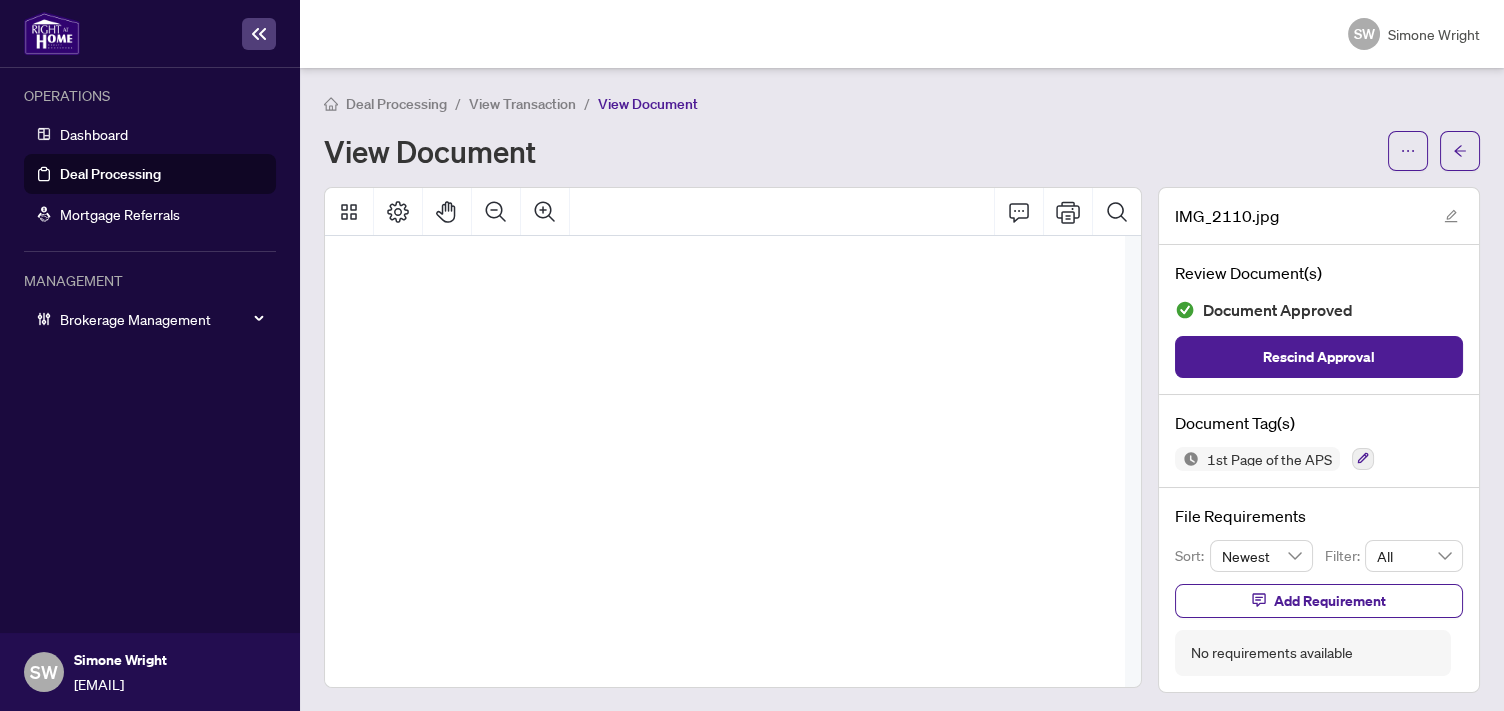 drag, startPoint x: 646, startPoint y: 450, endPoint x: 668, endPoint y: 452, distance: 22.090721 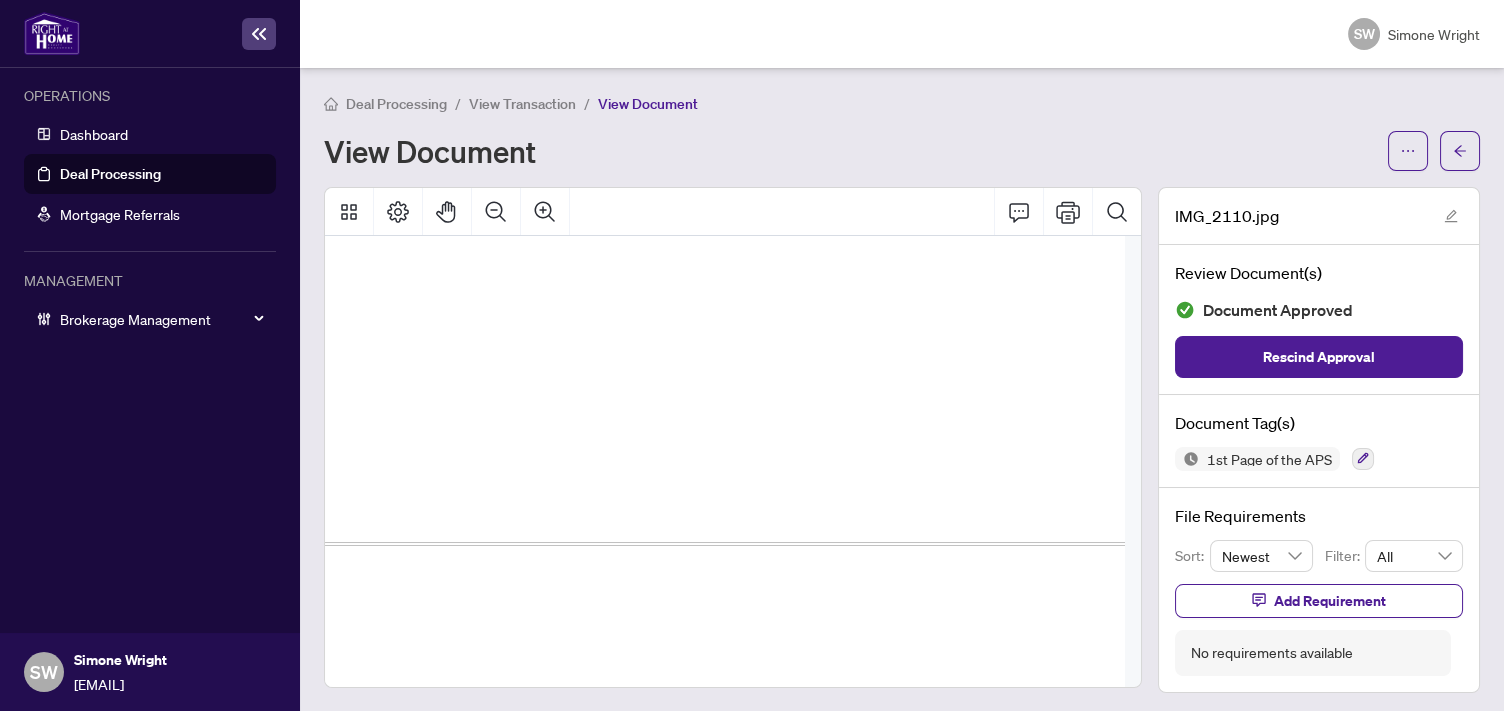 scroll, scrollTop: 863, scrollLeft: 154, axis: both 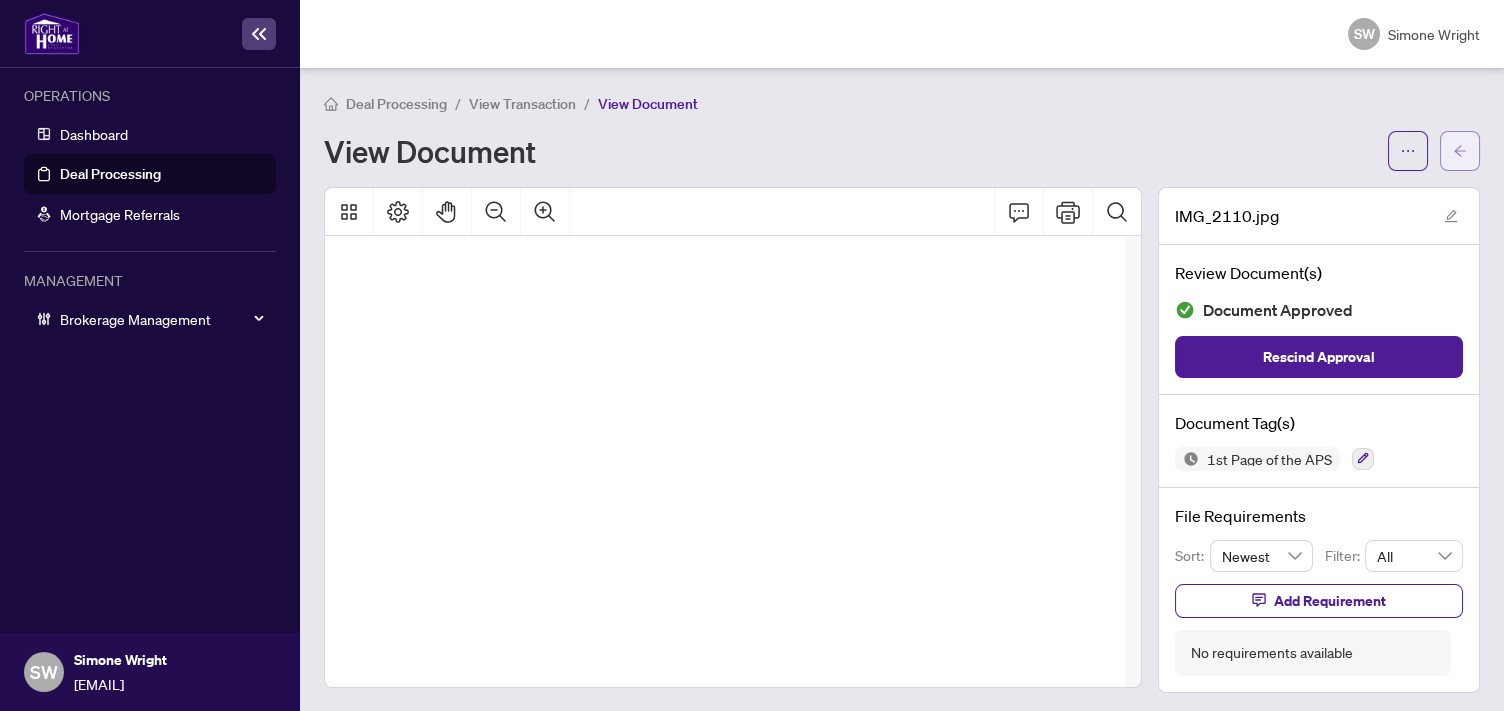 click at bounding box center (1460, 151) 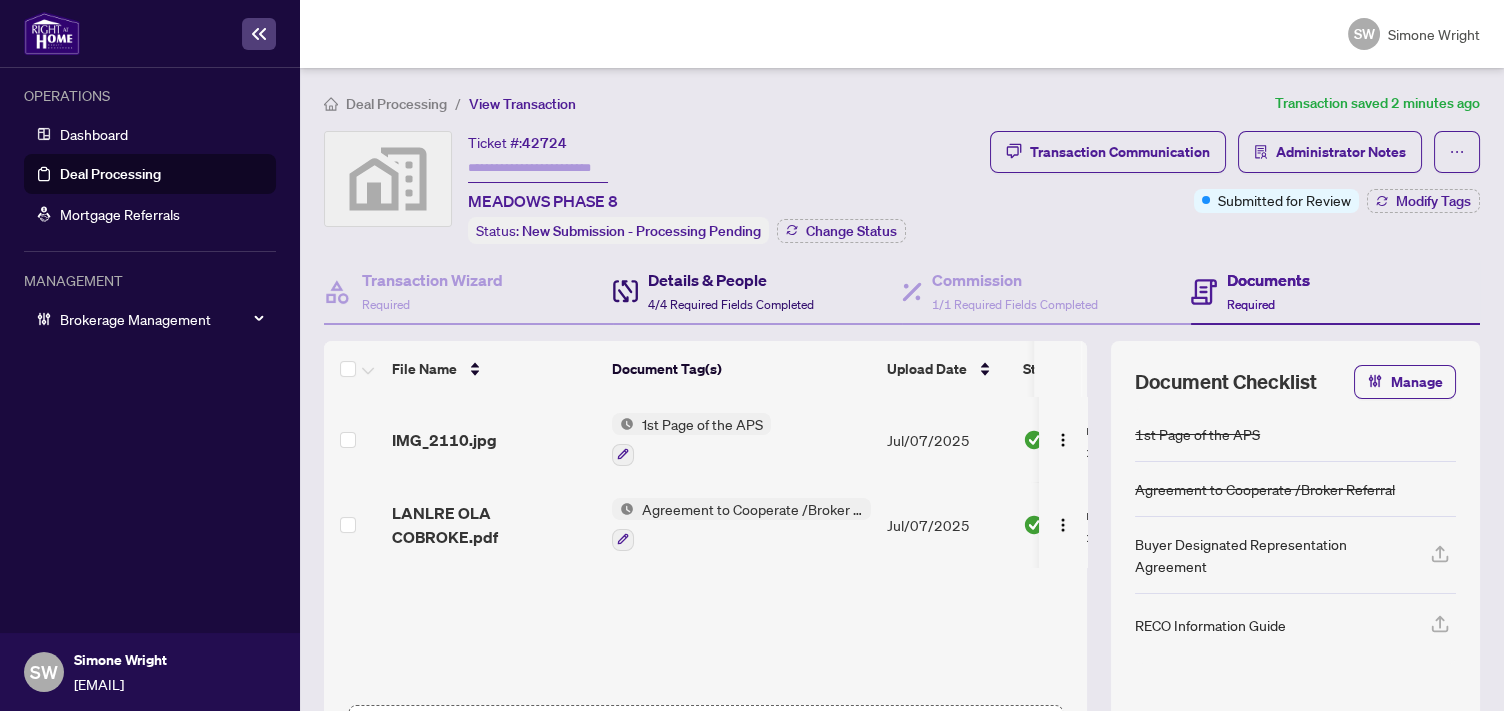 click on "Details & People" at bounding box center [731, 280] 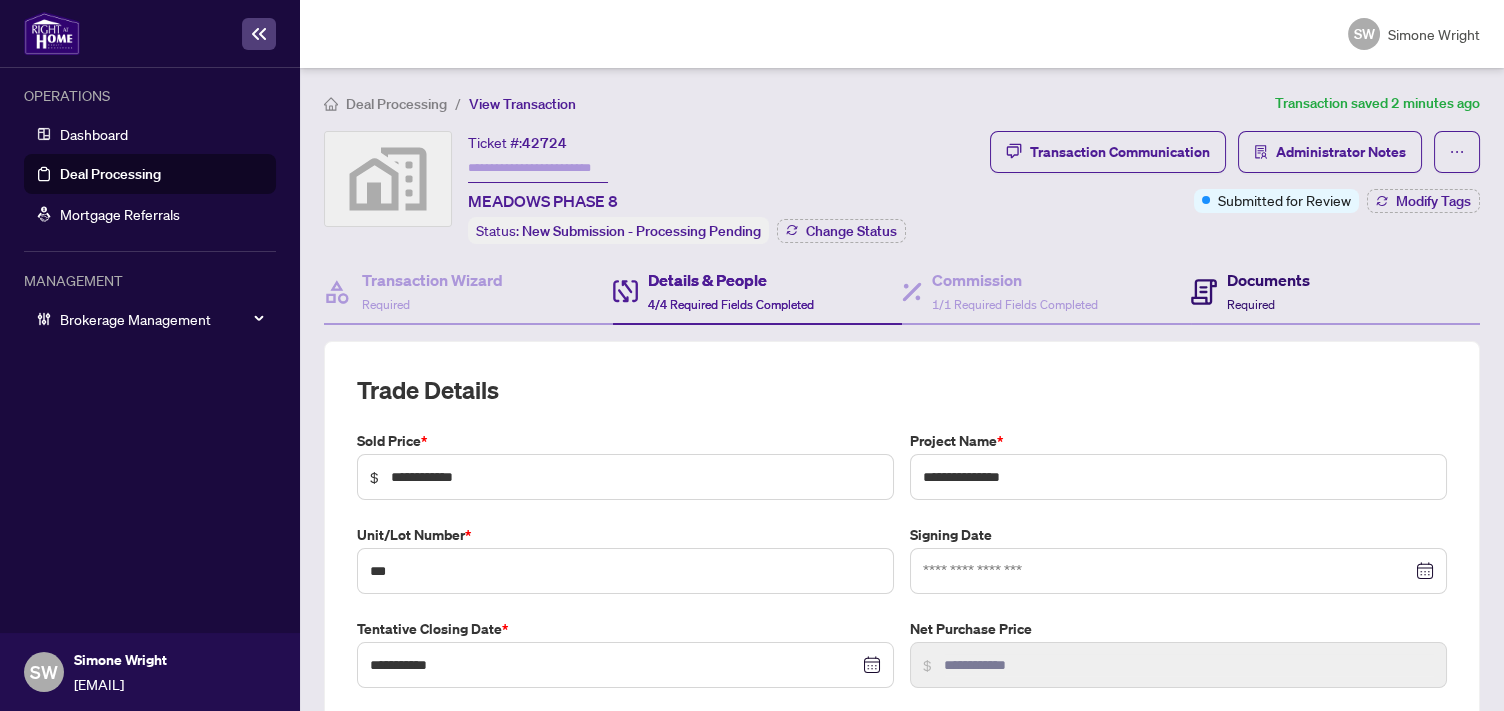 click on "Documents" at bounding box center [1268, 280] 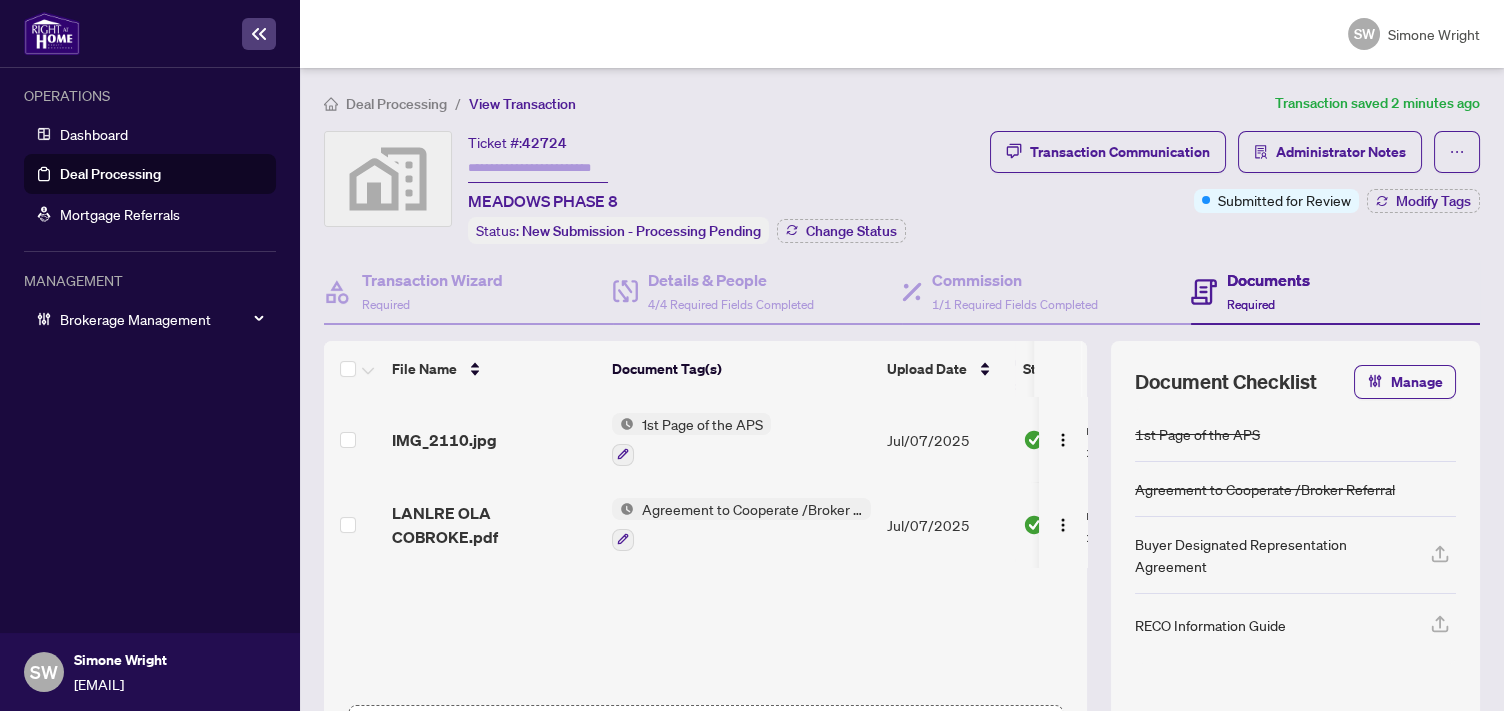 click on "LANLRE OLA COBROKE.pdf" at bounding box center (494, 525) 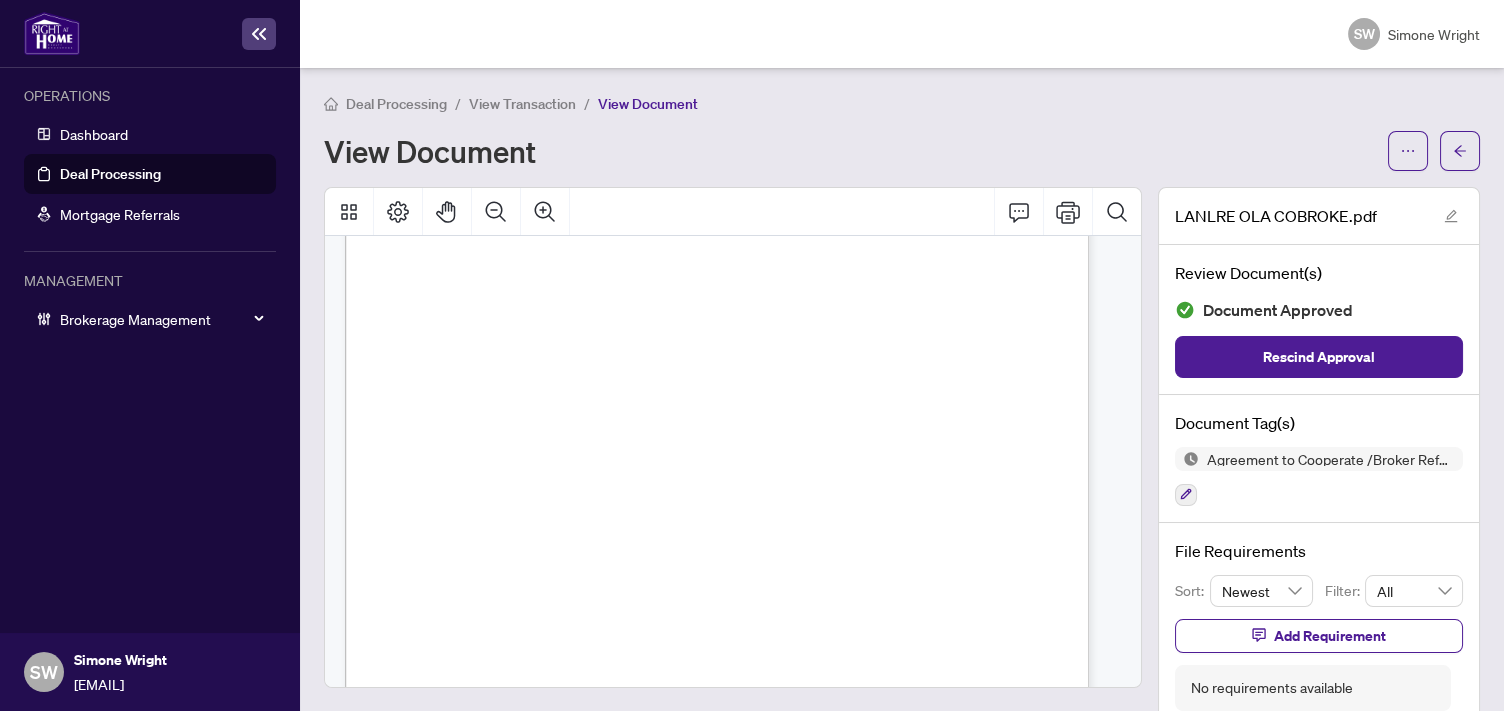 scroll, scrollTop: 222, scrollLeft: 0, axis: vertical 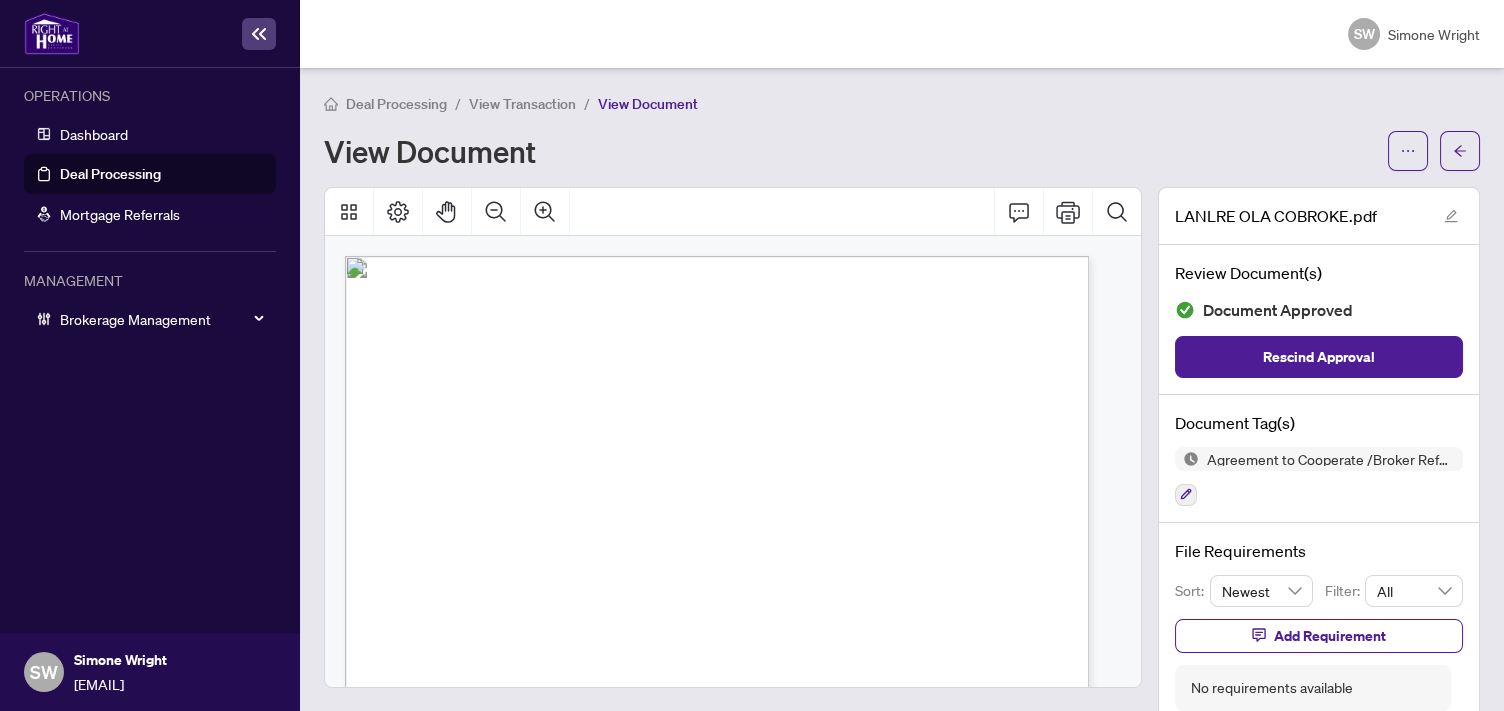 click on "Tamarack Developments" at bounding box center [825, 529] 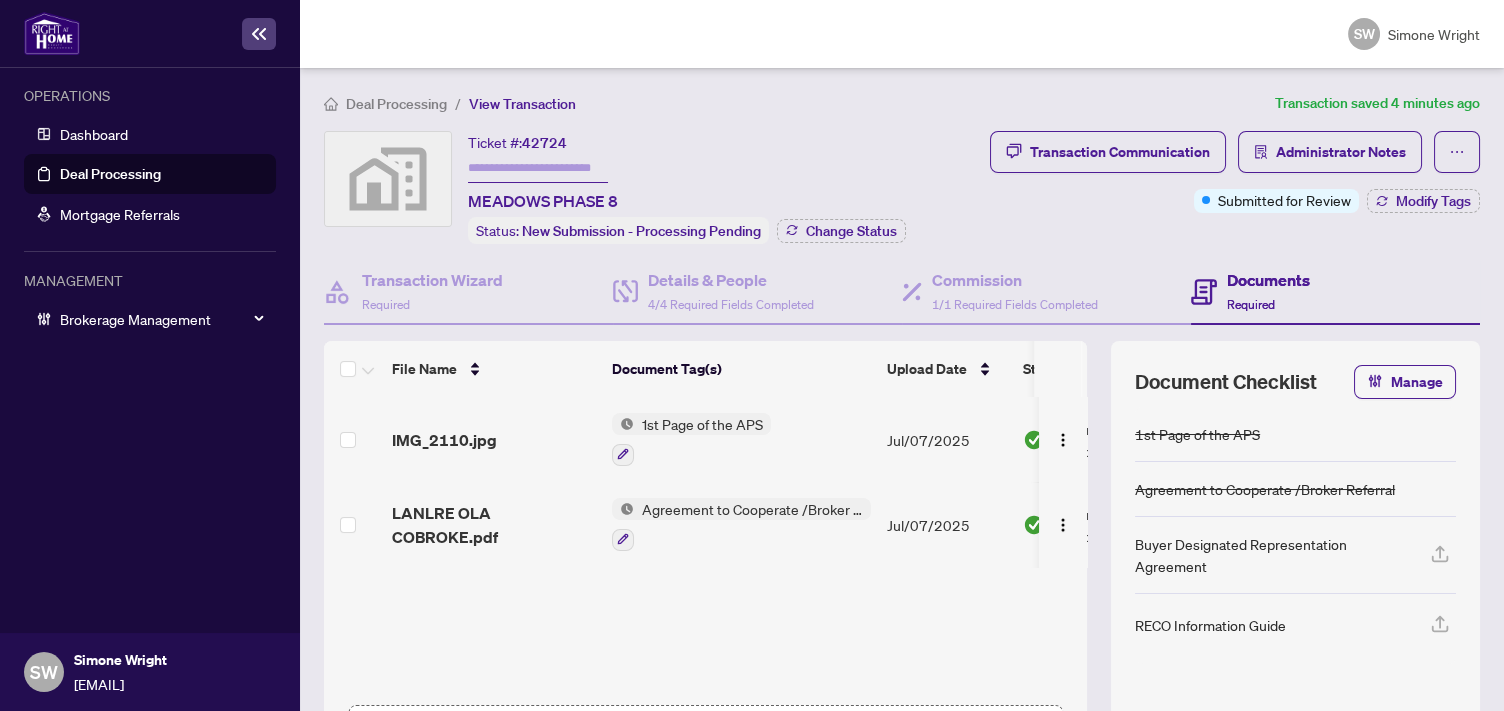 click on "IMG_2110.jpg" at bounding box center (494, 440) 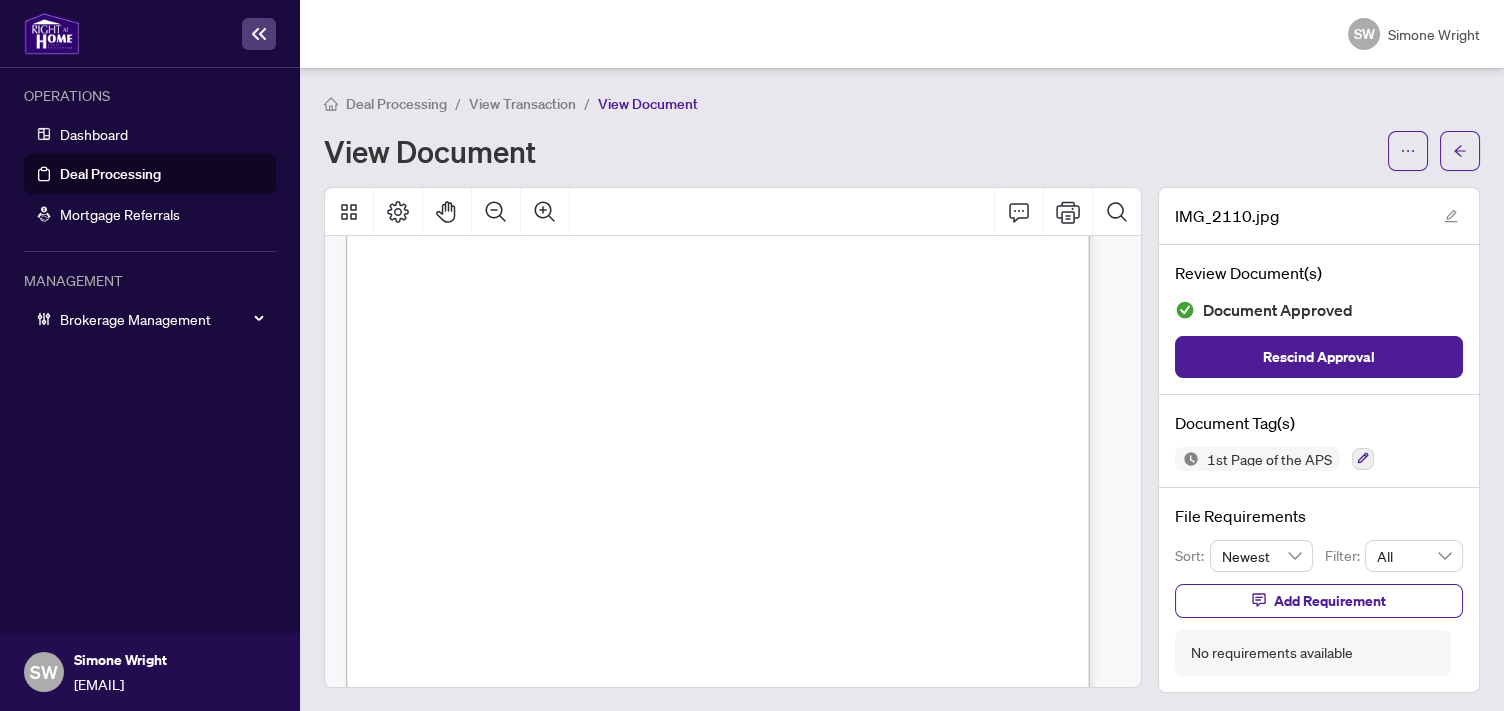 scroll, scrollTop: 0, scrollLeft: 0, axis: both 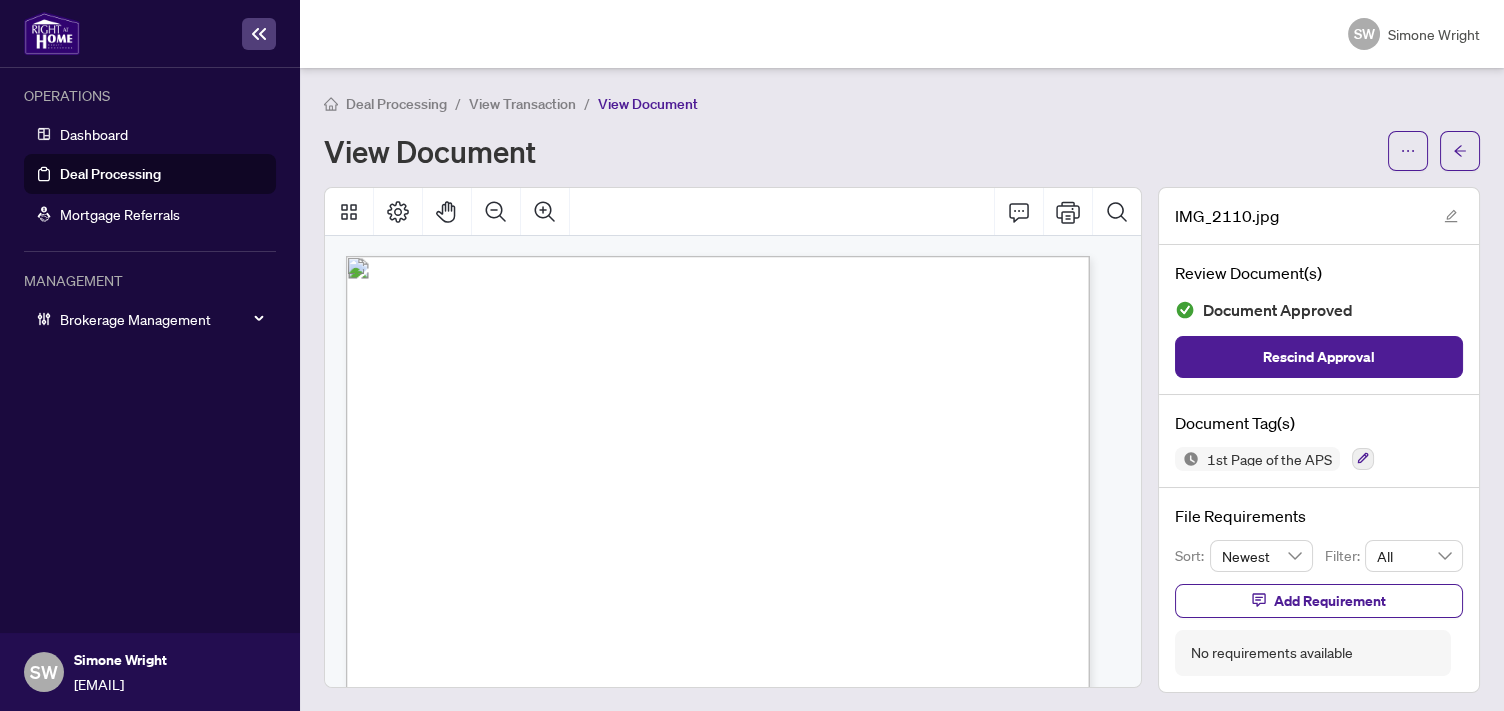 click on "View Transaction" at bounding box center [522, 104] 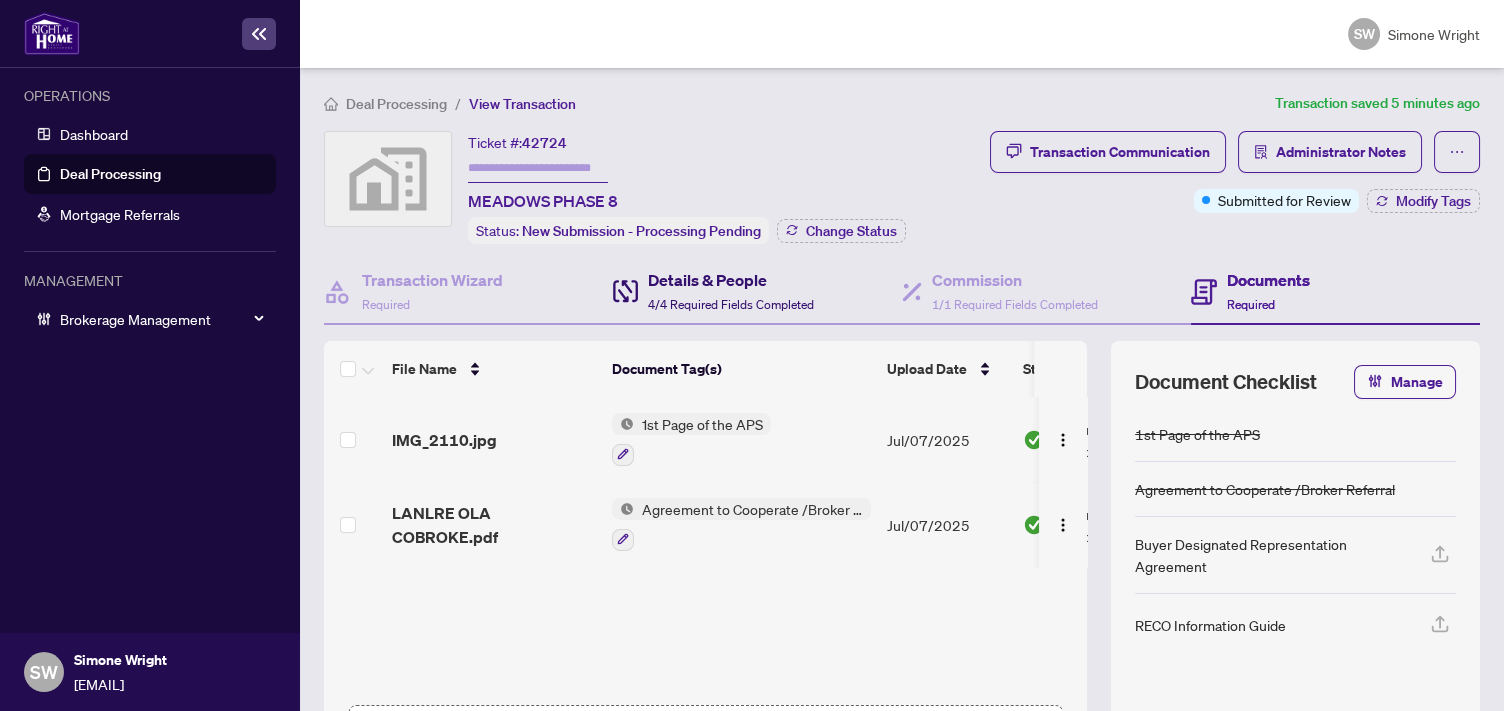 click on "4/4 Required Fields Completed" at bounding box center [731, 304] 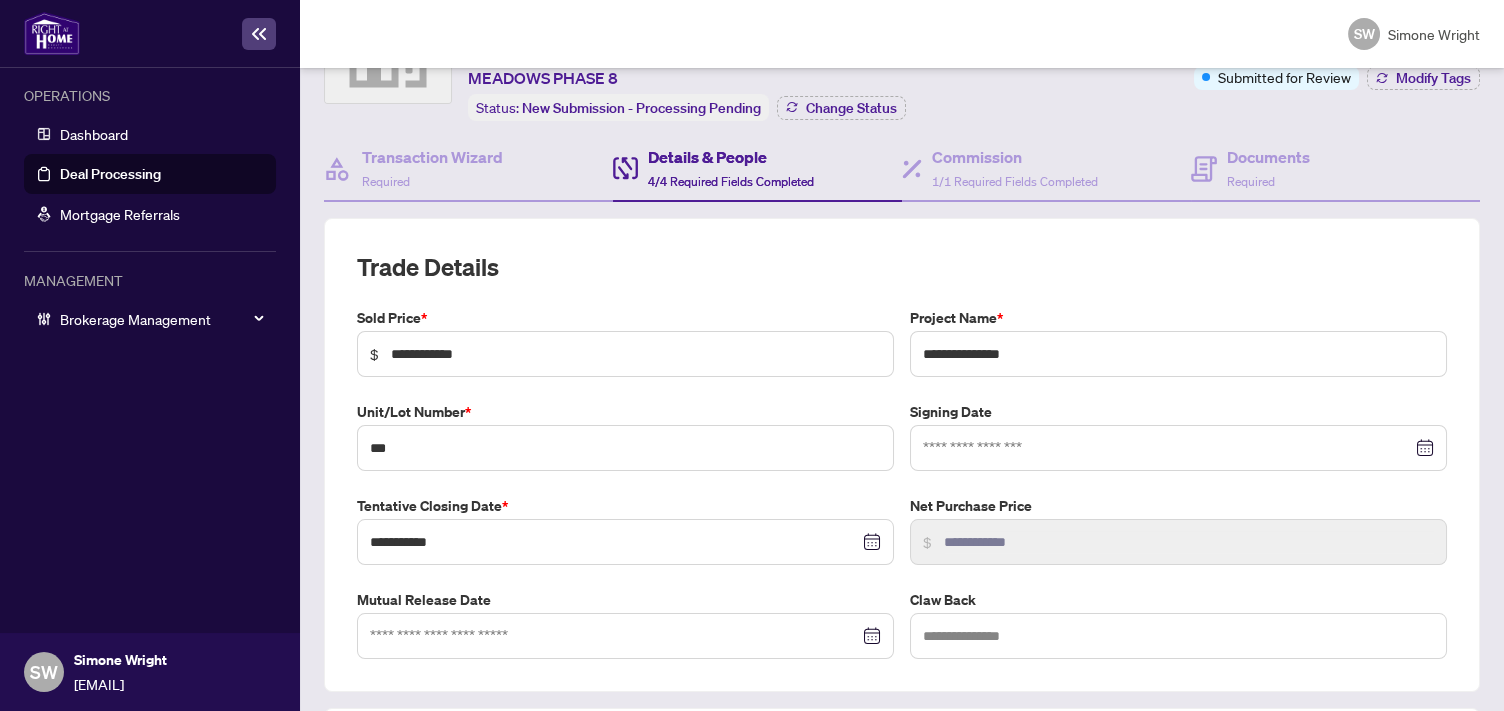 scroll, scrollTop: 444, scrollLeft: 0, axis: vertical 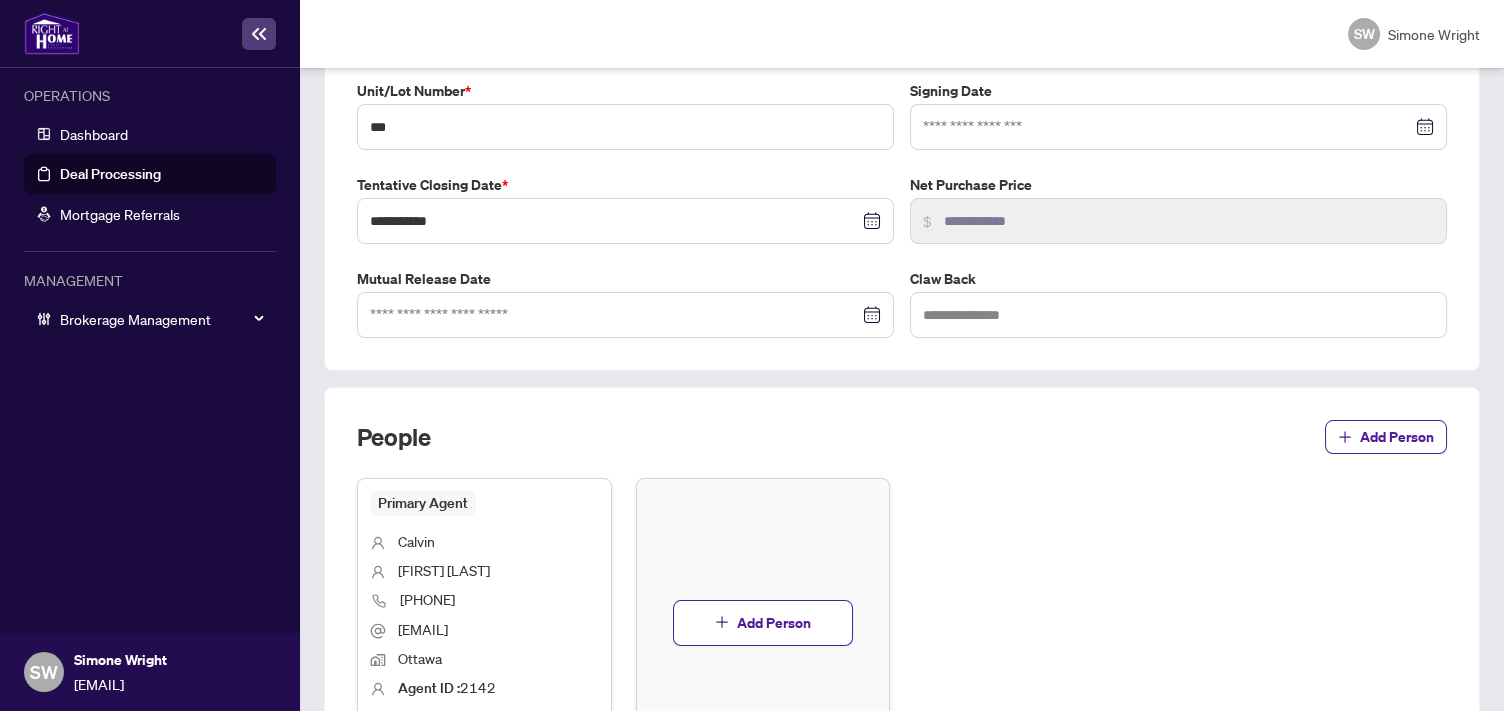 click on "Owusu Bequin" at bounding box center (444, 570) 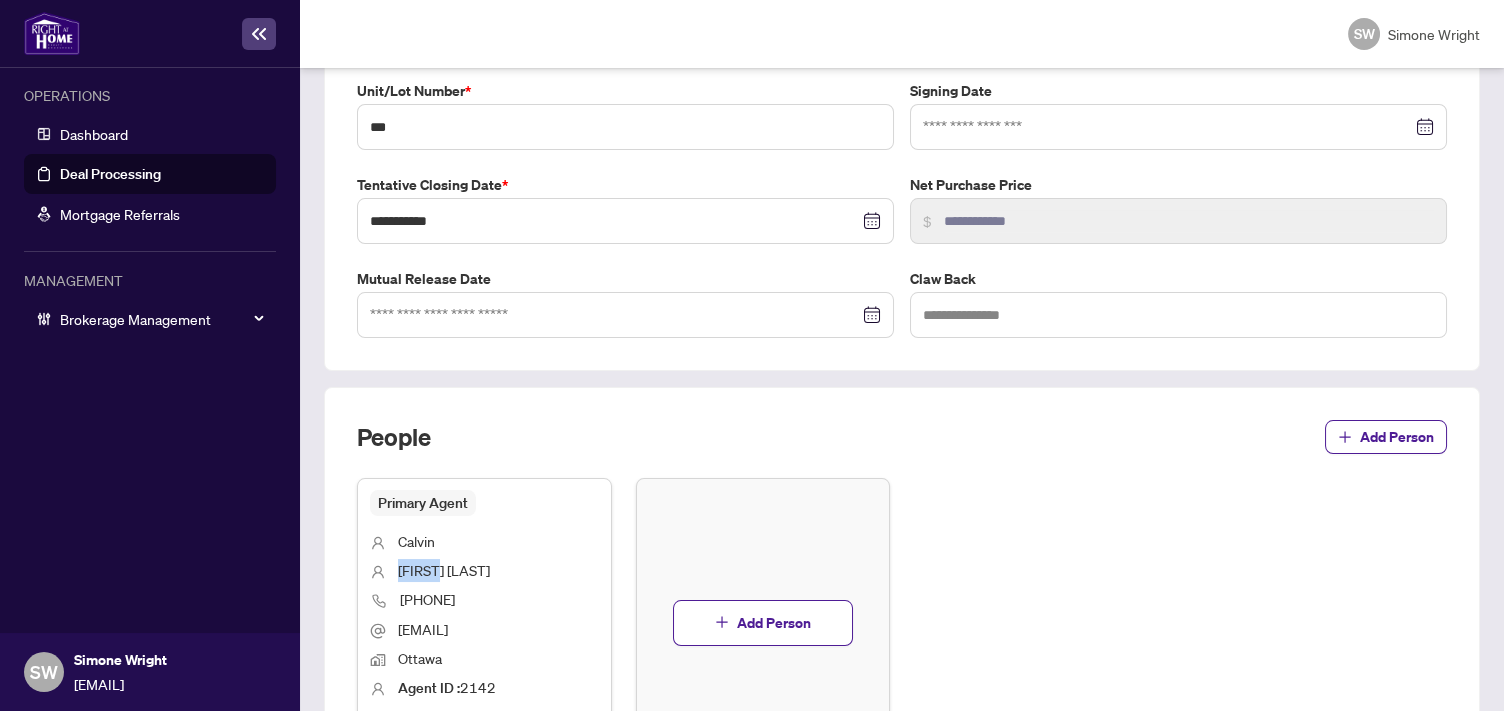 click on "Owusu Bequin" at bounding box center [444, 570] 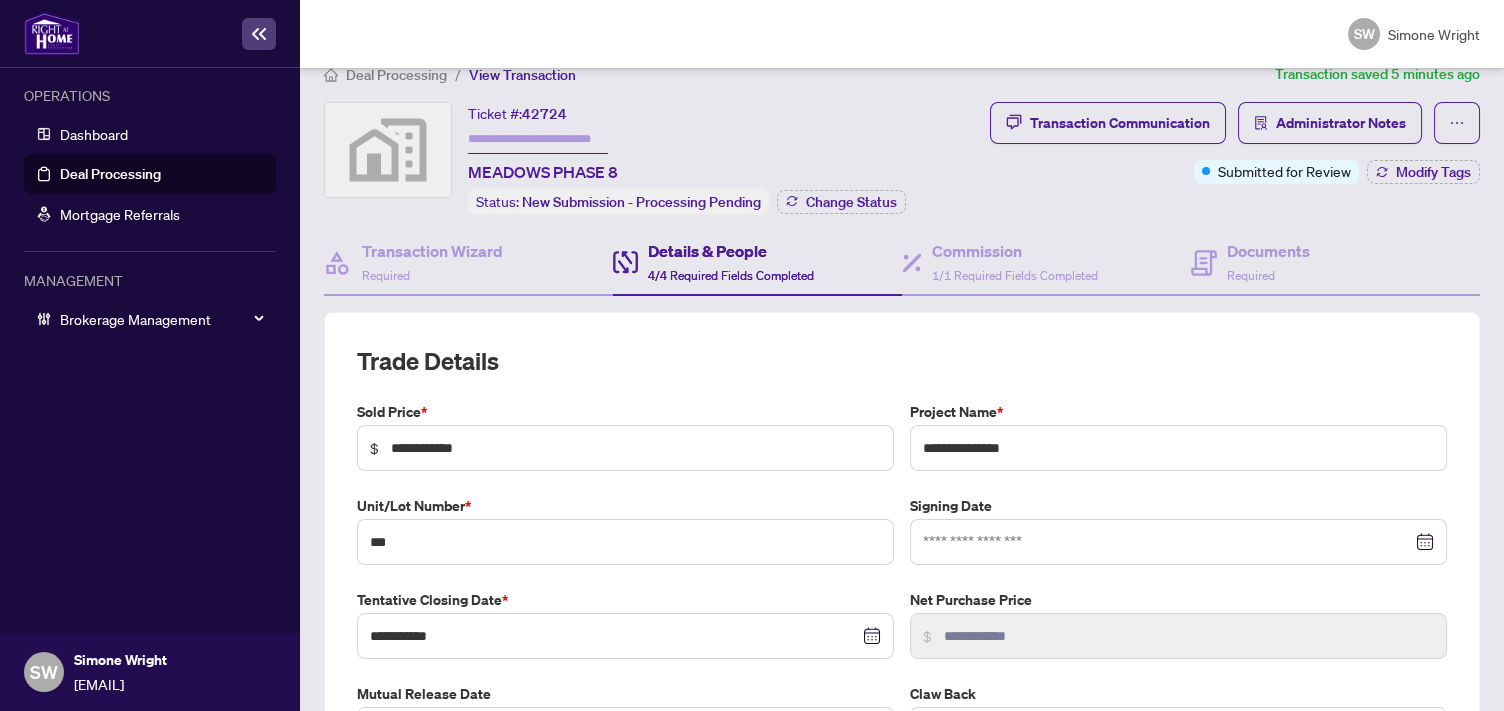 scroll, scrollTop: 0, scrollLeft: 0, axis: both 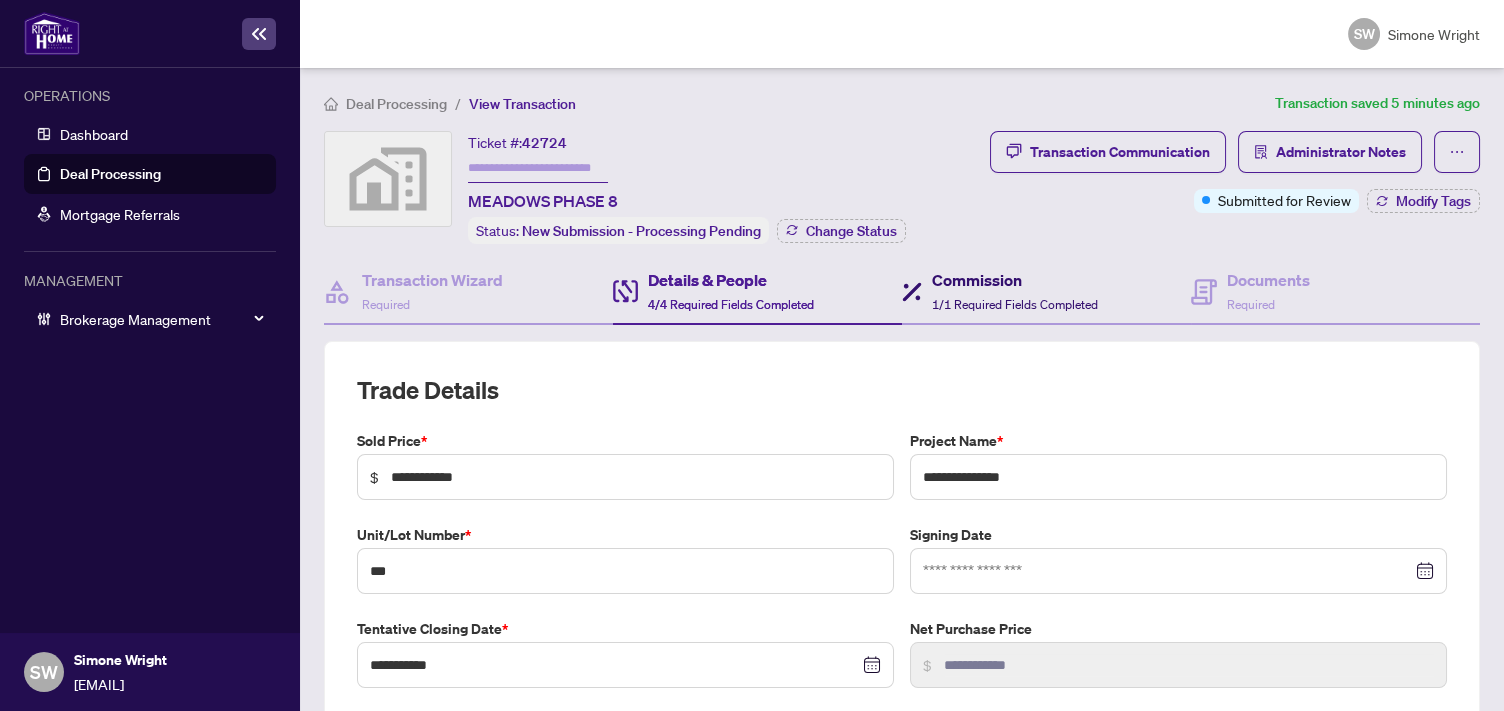 click on "Commission 1/1 Required Fields Completed" at bounding box center [1015, 291] 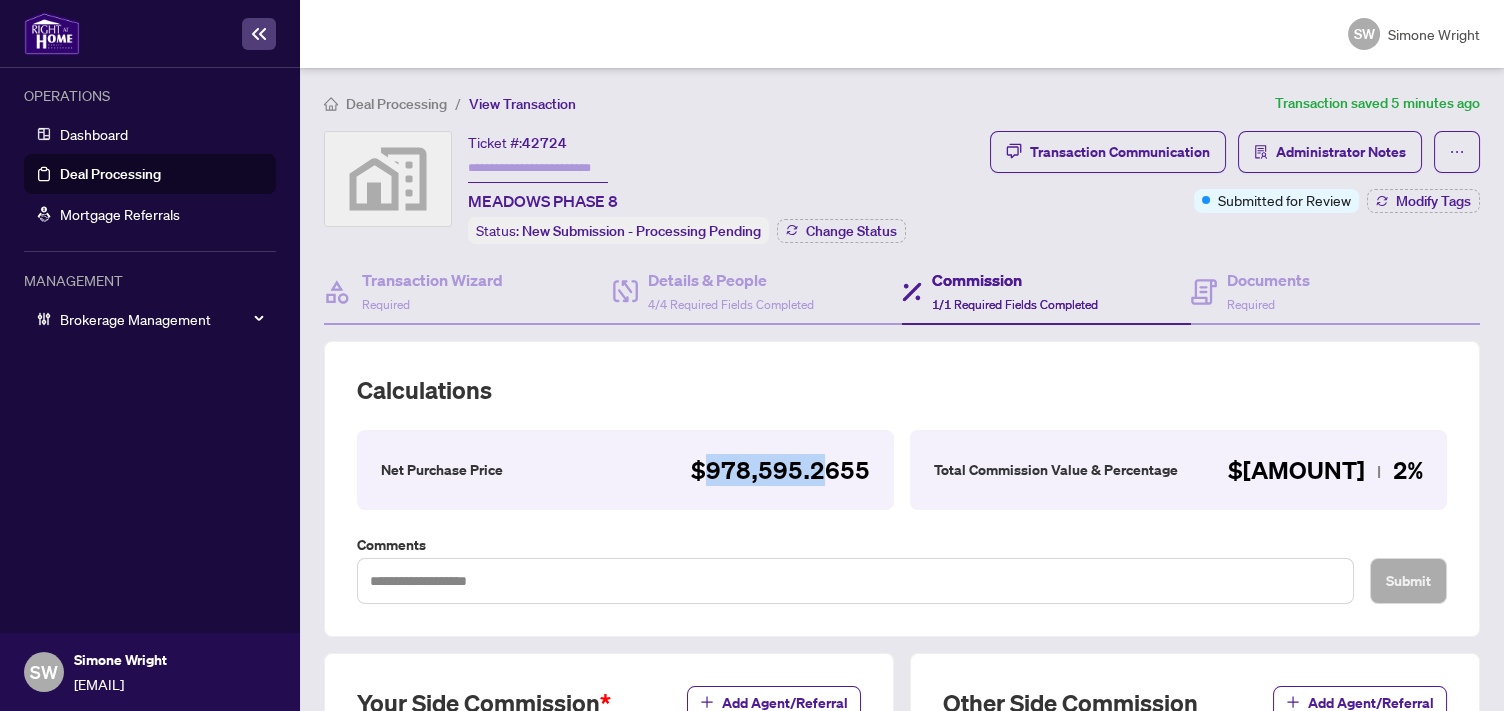 drag, startPoint x: 705, startPoint y: 459, endPoint x: 820, endPoint y: 458, distance: 115.00435 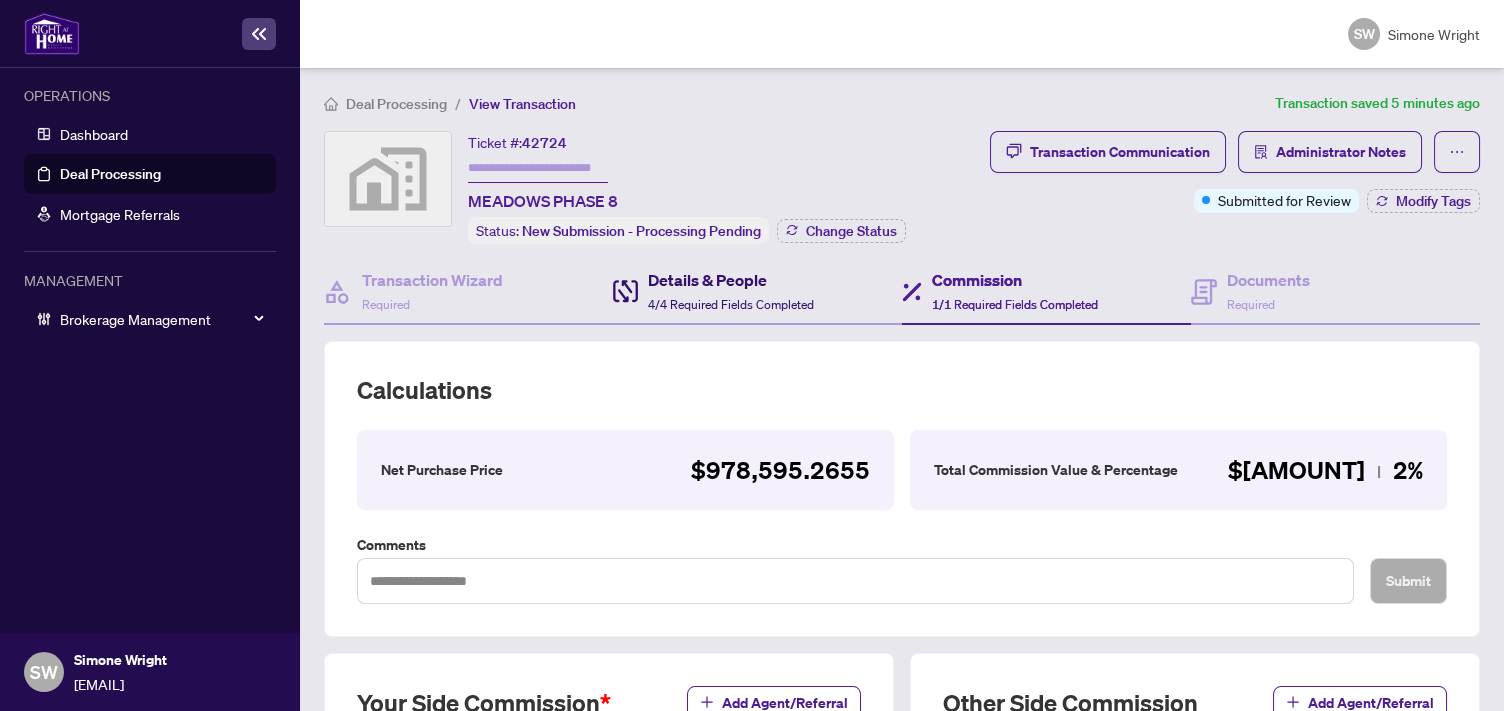 click on "Details & People 4/4 Required Fields Completed" at bounding box center (731, 291) 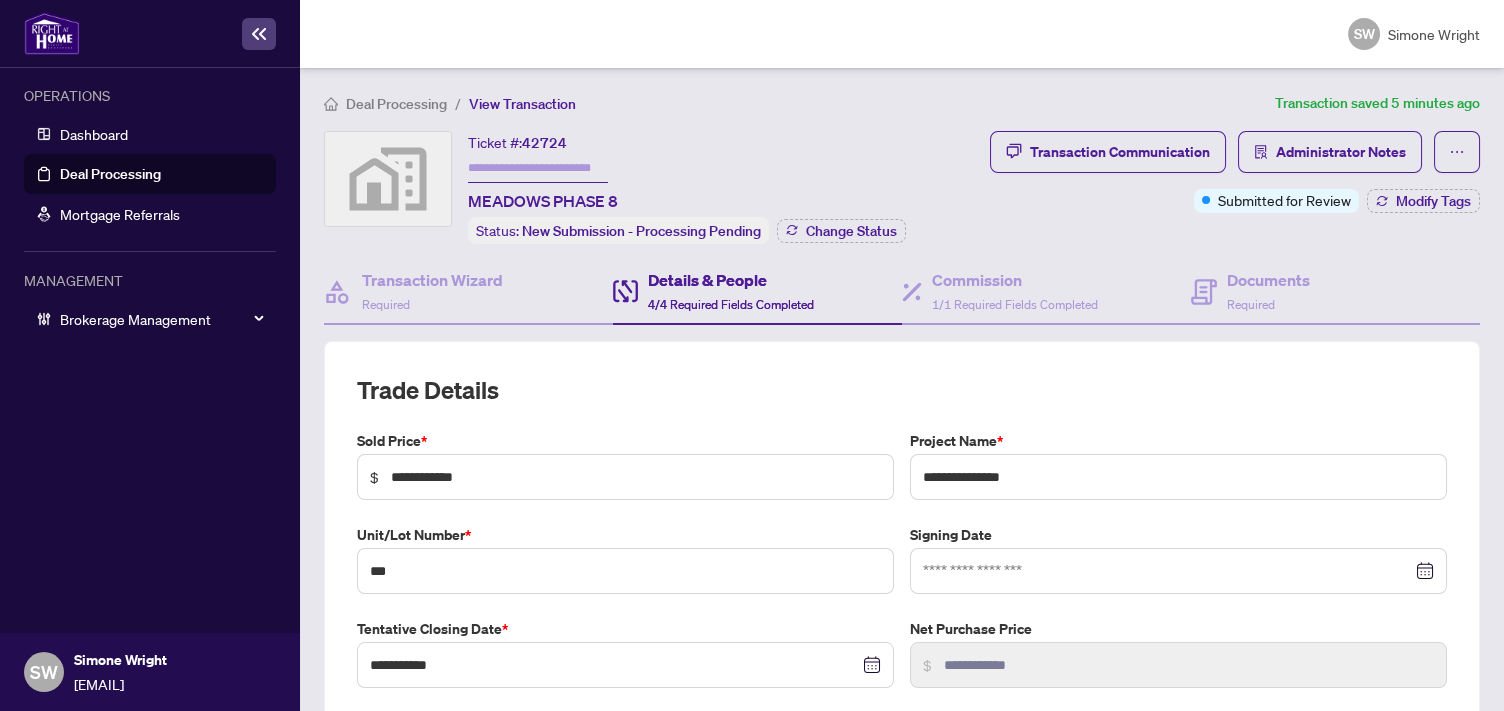 click on "42724" at bounding box center [544, 143] 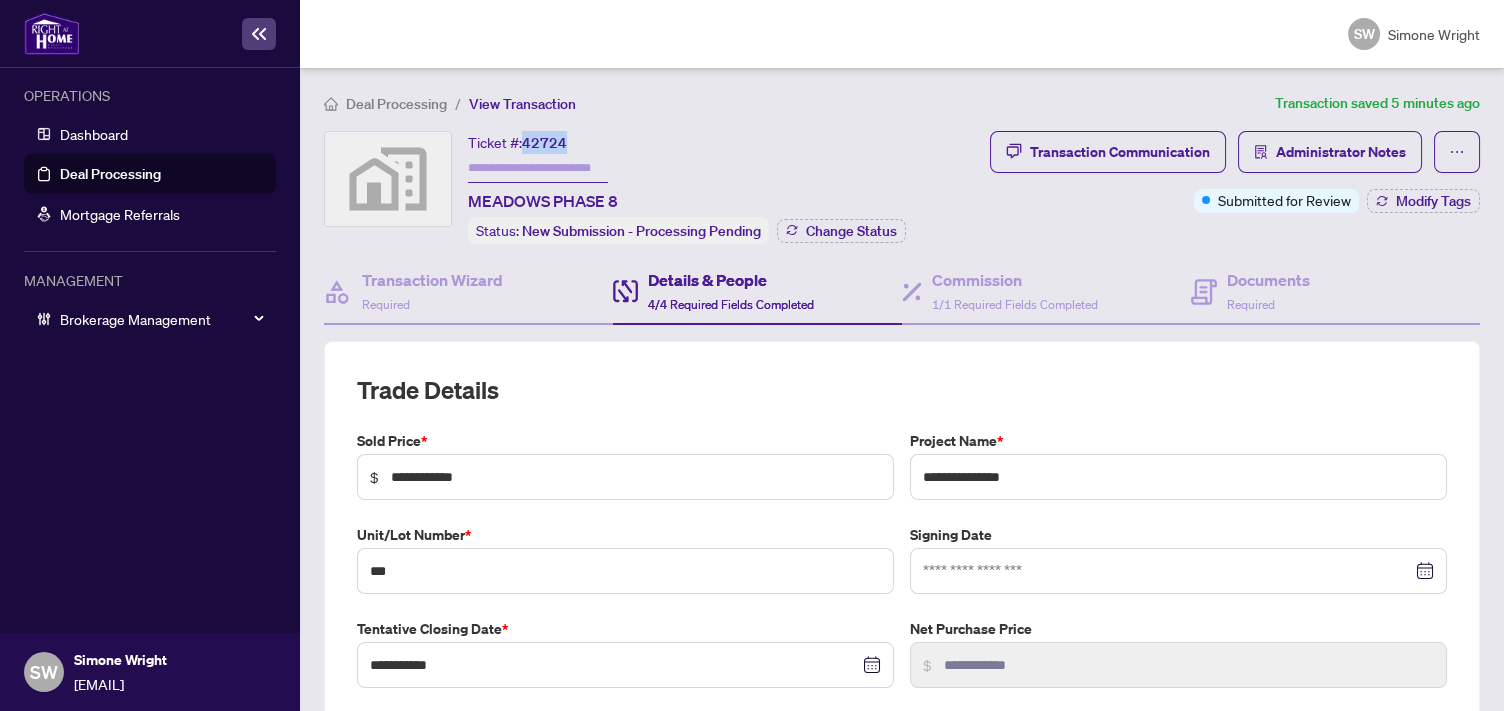click on "42724" at bounding box center [544, 143] 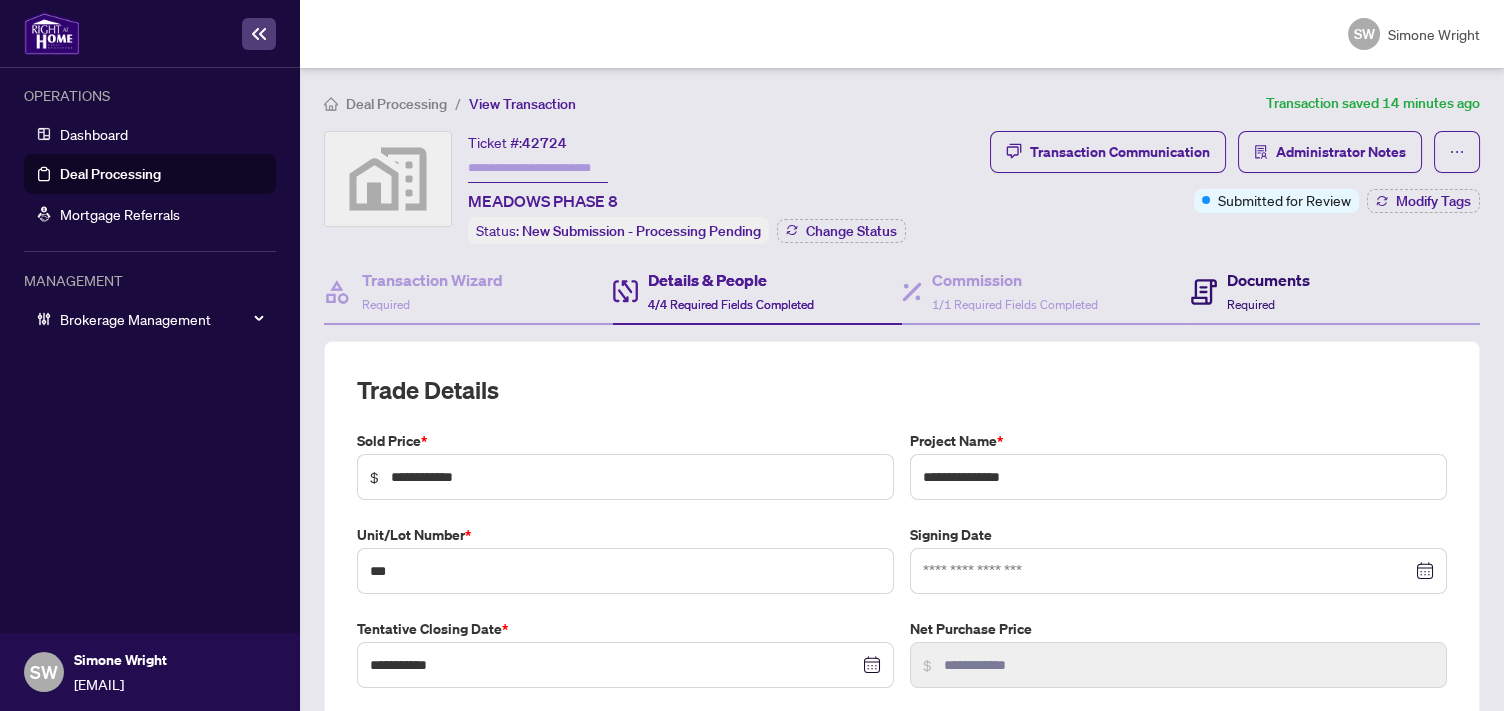 click on "Documents Required" at bounding box center (1250, 291) 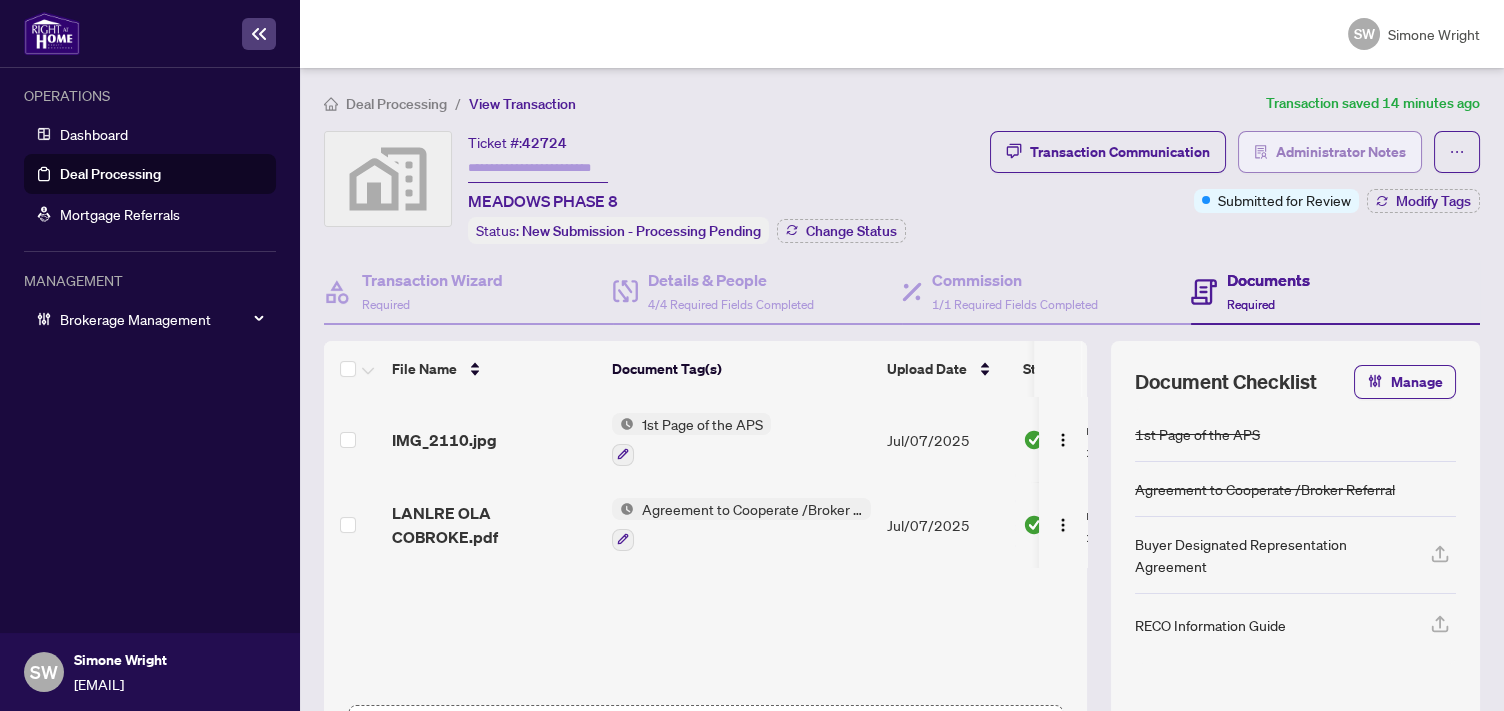 click on "Administrator Notes" at bounding box center (1341, 152) 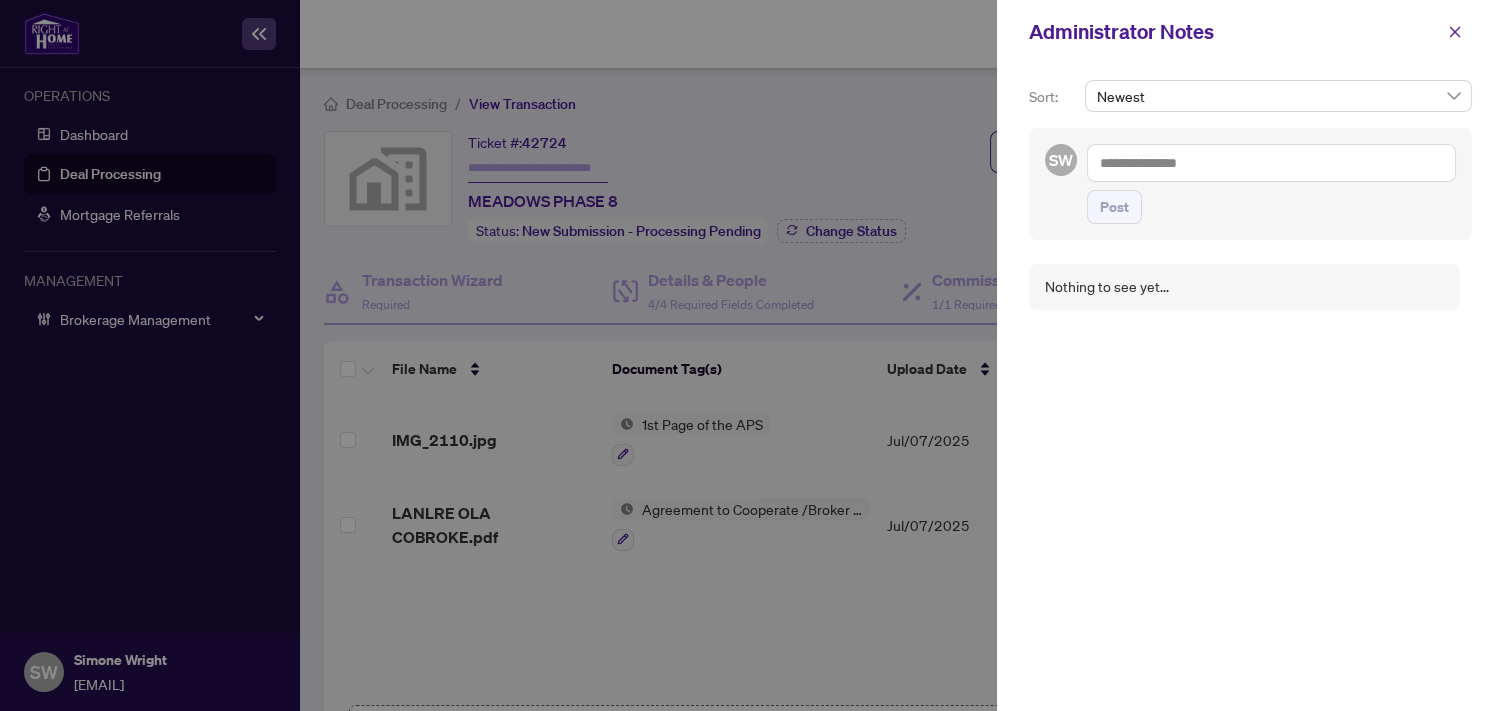 click at bounding box center [1271, 163] 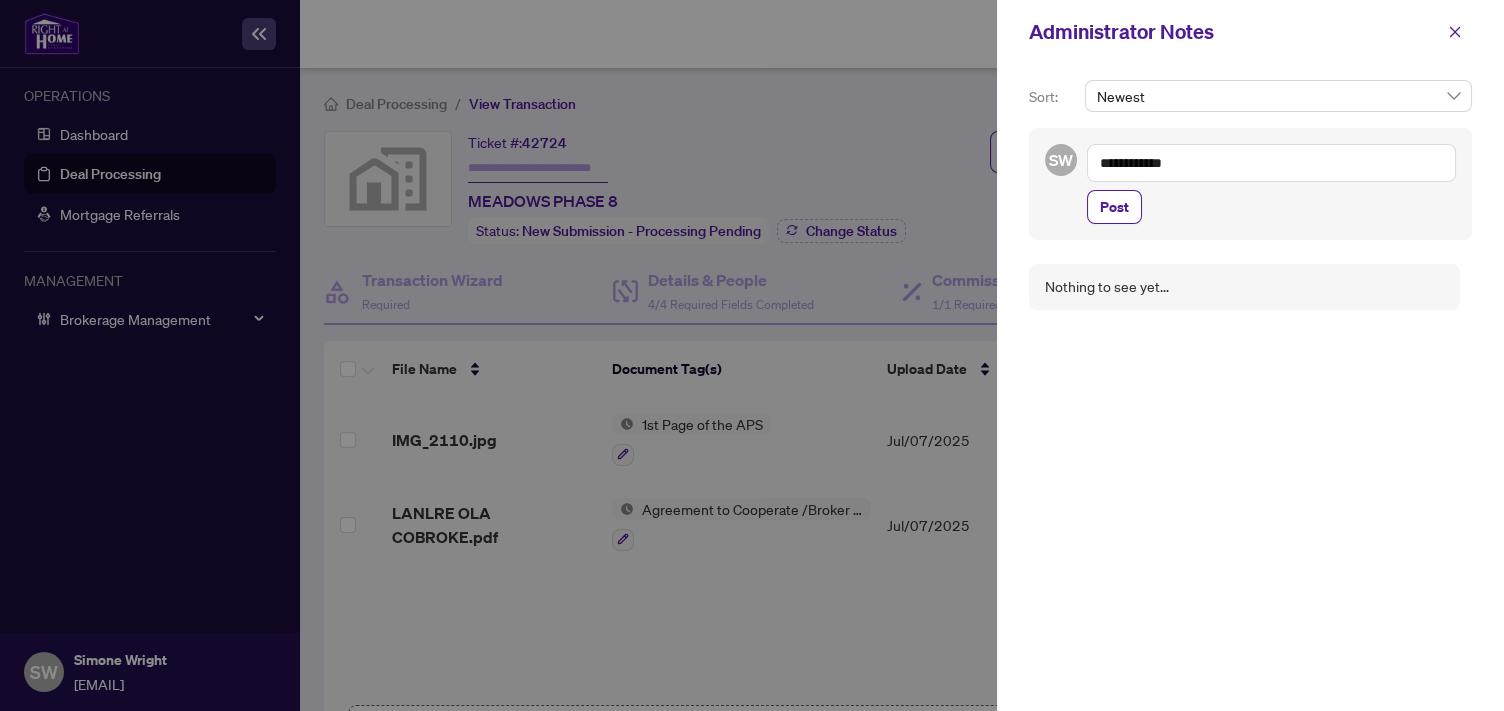 paste on "**********" 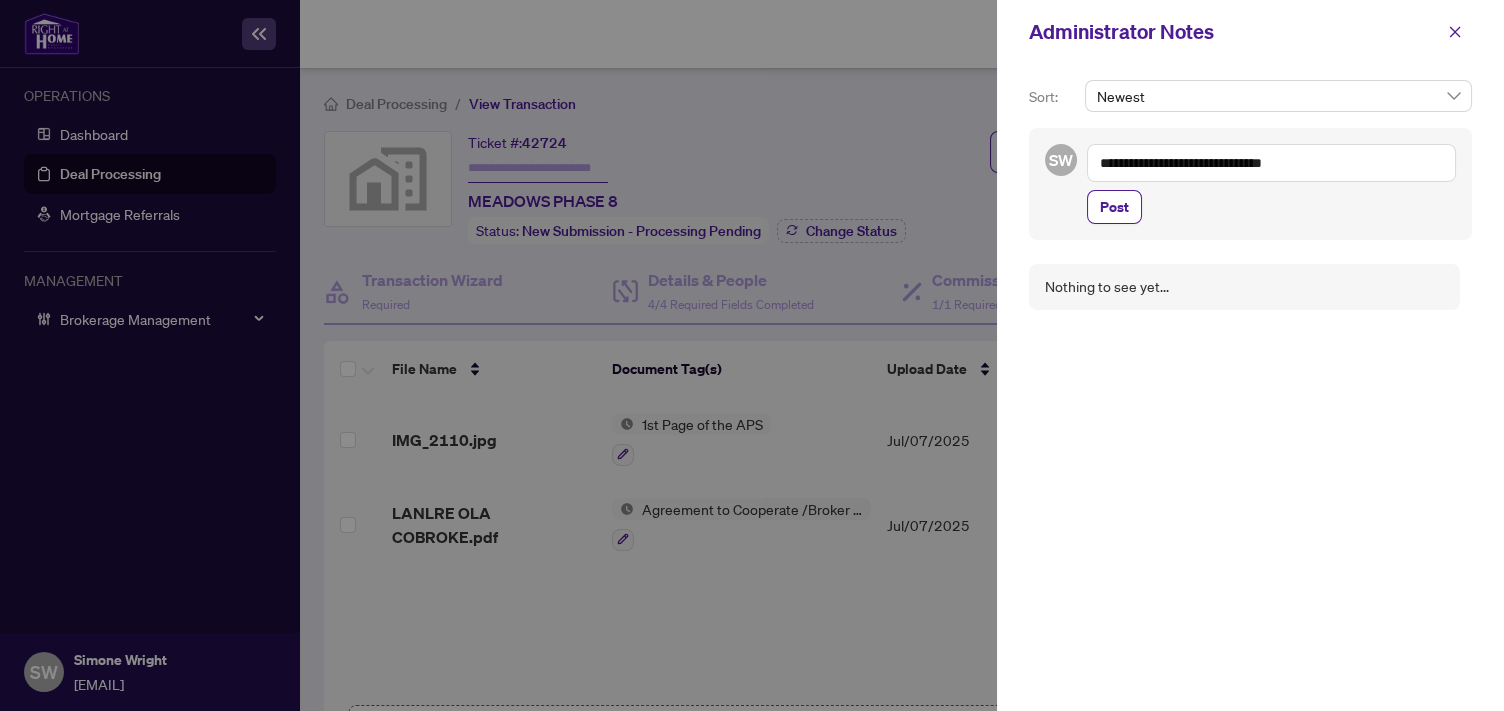 drag, startPoint x: 1121, startPoint y: 157, endPoint x: 1140, endPoint y: 174, distance: 25.495098 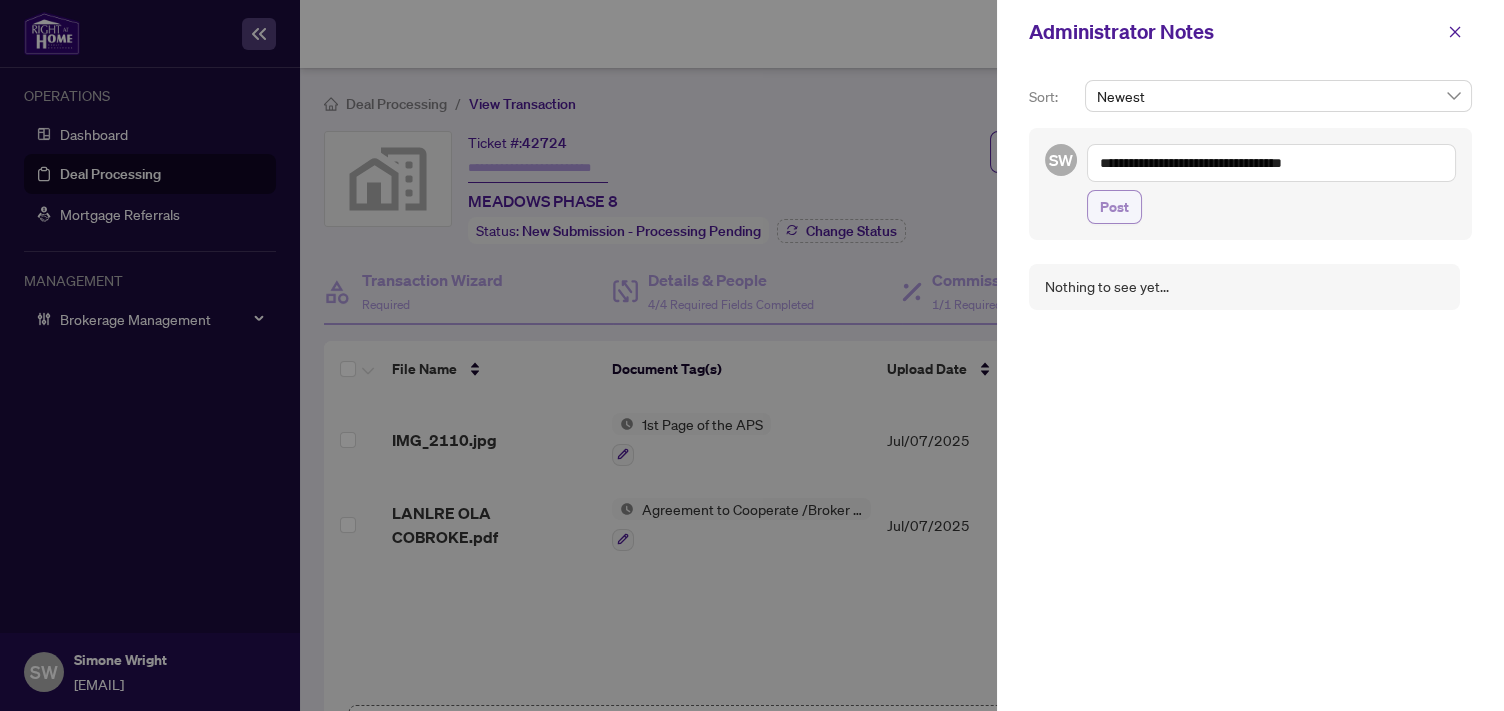 click on "Post" at bounding box center [1114, 207] 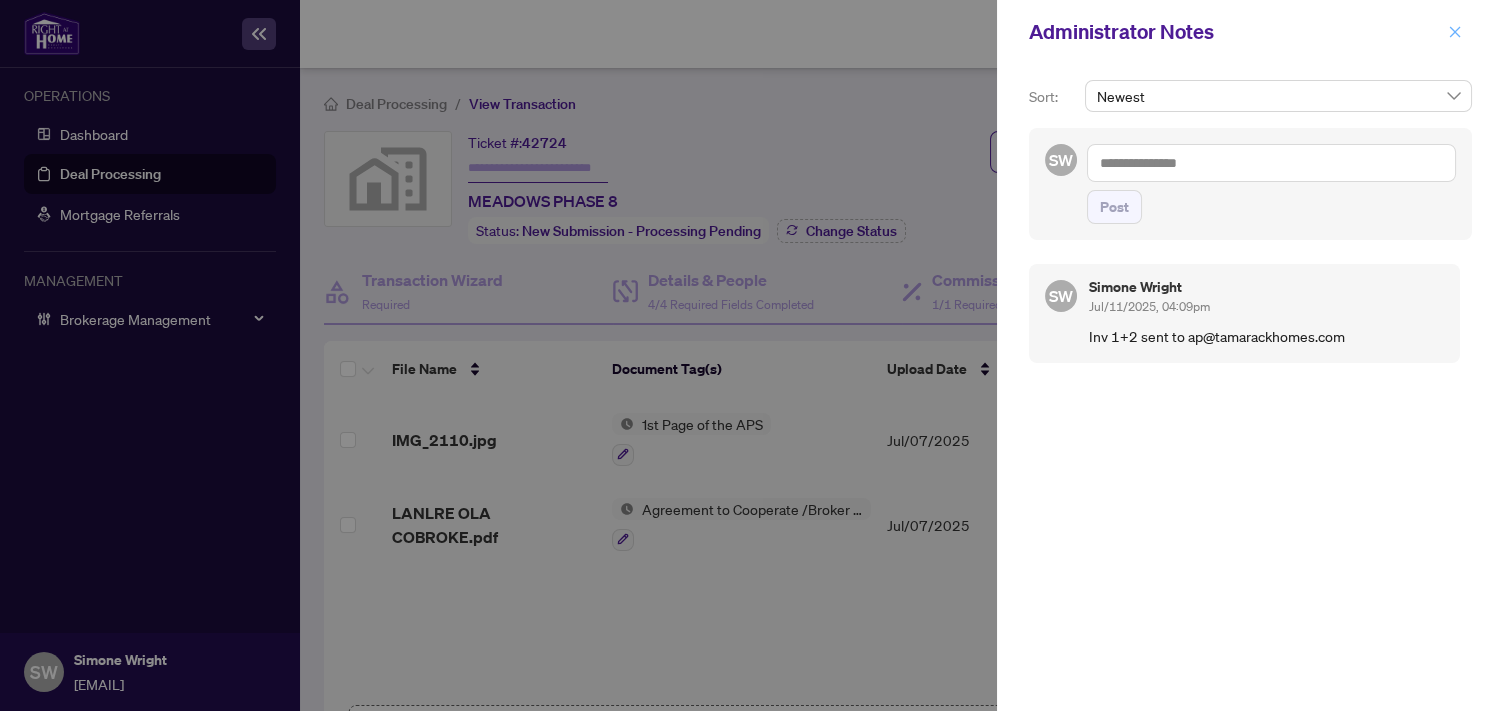 click 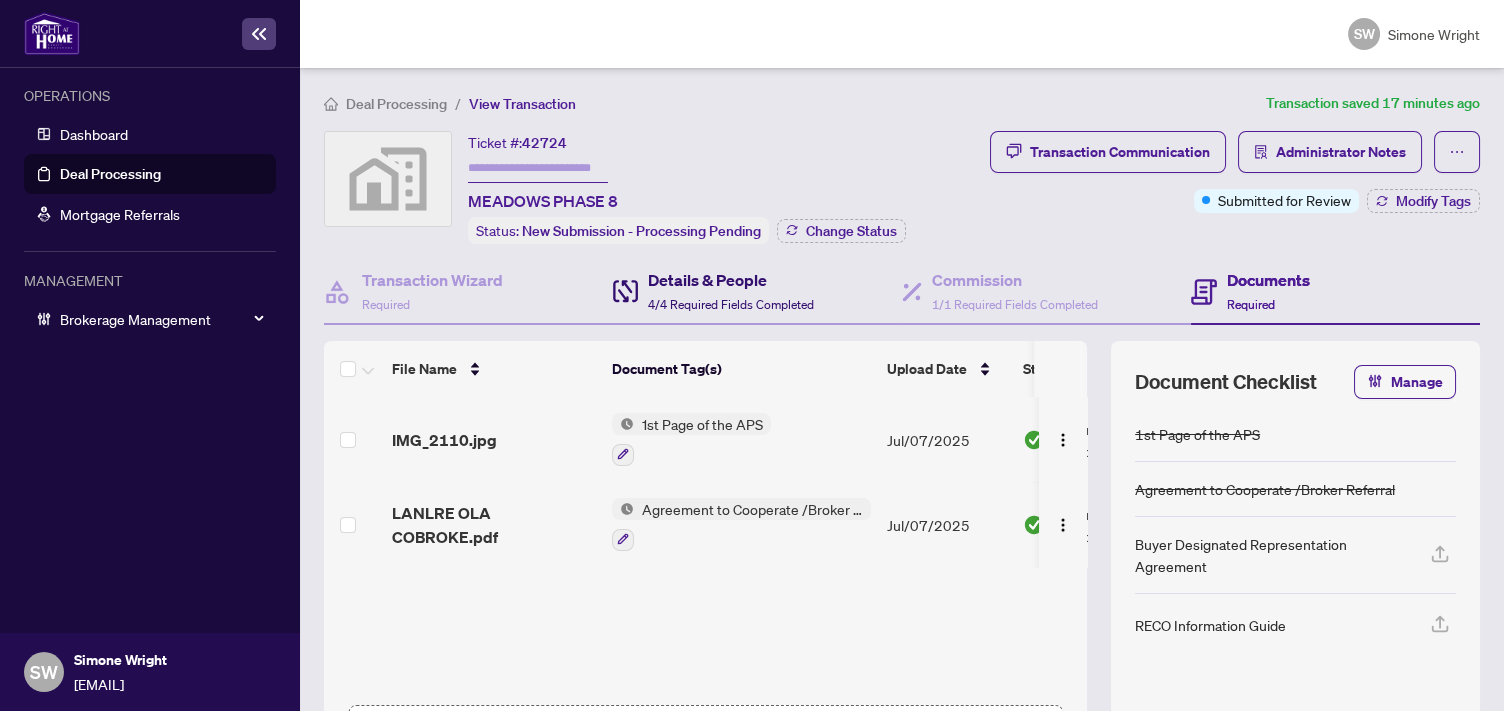 click on "4/4 Required Fields Completed" at bounding box center (731, 304) 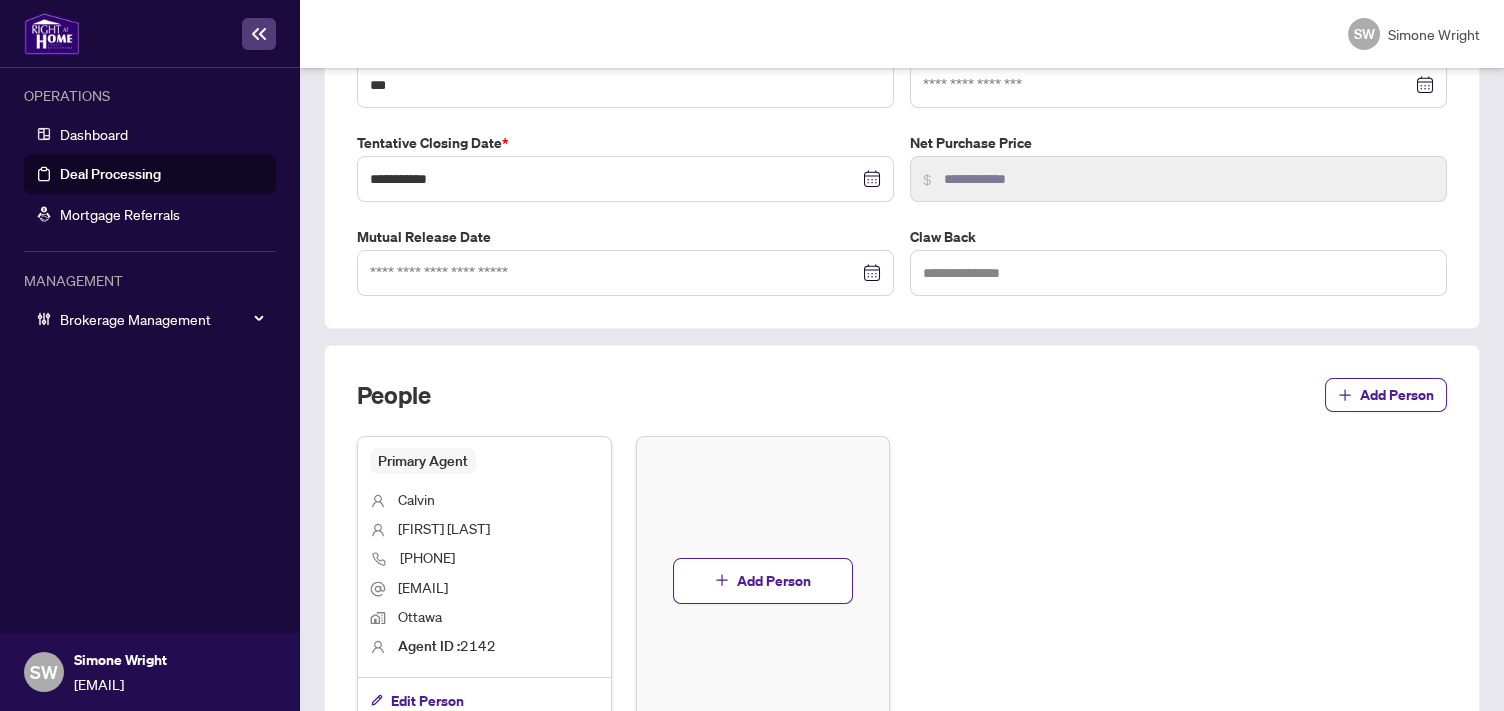 scroll, scrollTop: 605, scrollLeft: 0, axis: vertical 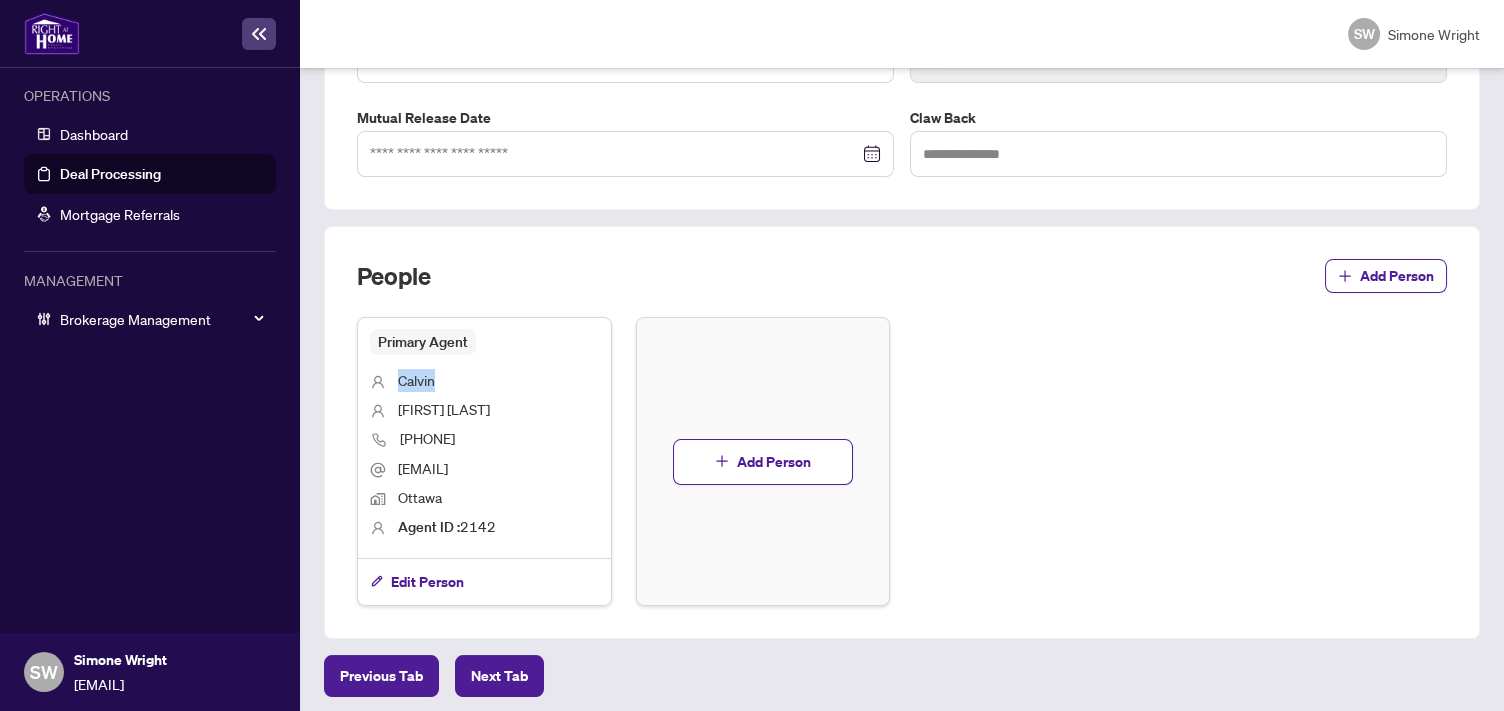 drag, startPoint x: 399, startPoint y: 371, endPoint x: 451, endPoint y: 379, distance: 52.611786 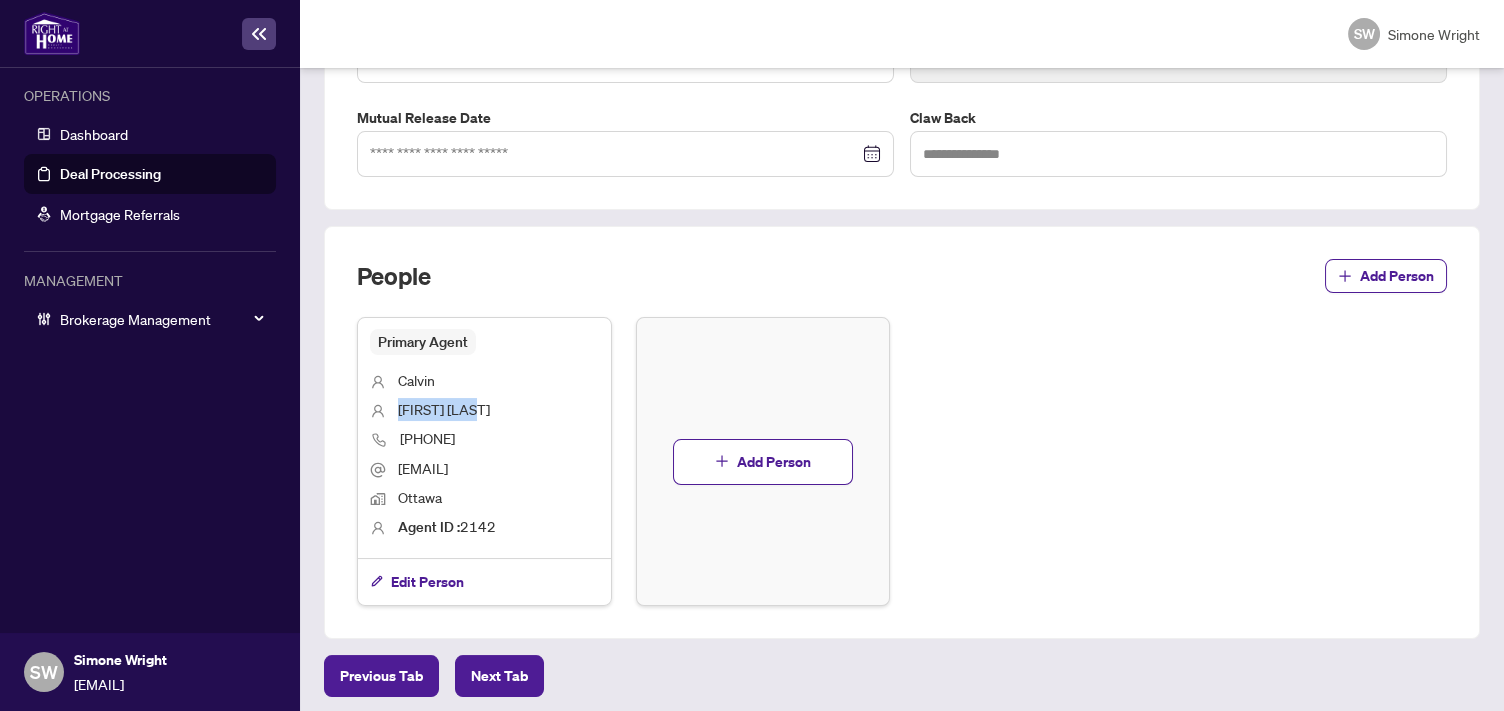 drag, startPoint x: 397, startPoint y: 400, endPoint x: 492, endPoint y: 400, distance: 95 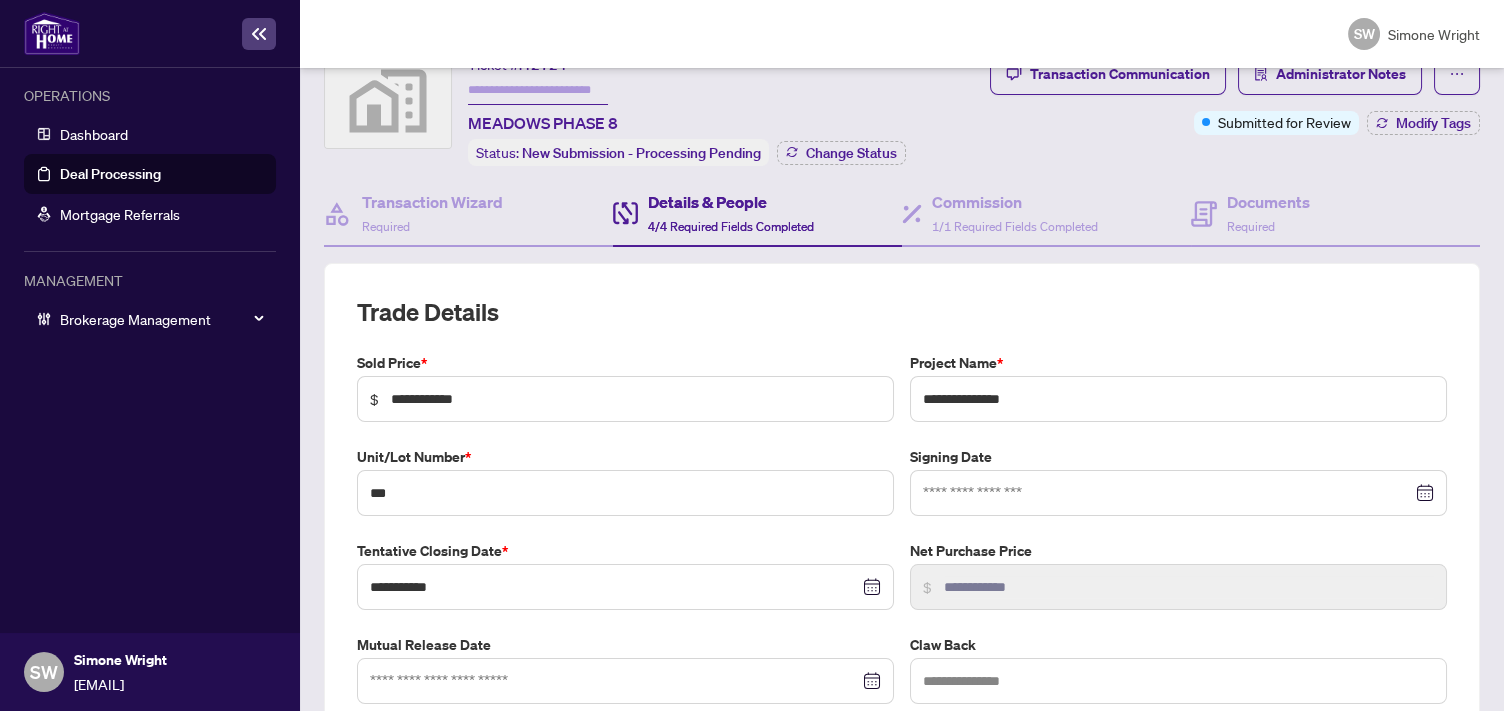 scroll, scrollTop: 0, scrollLeft: 0, axis: both 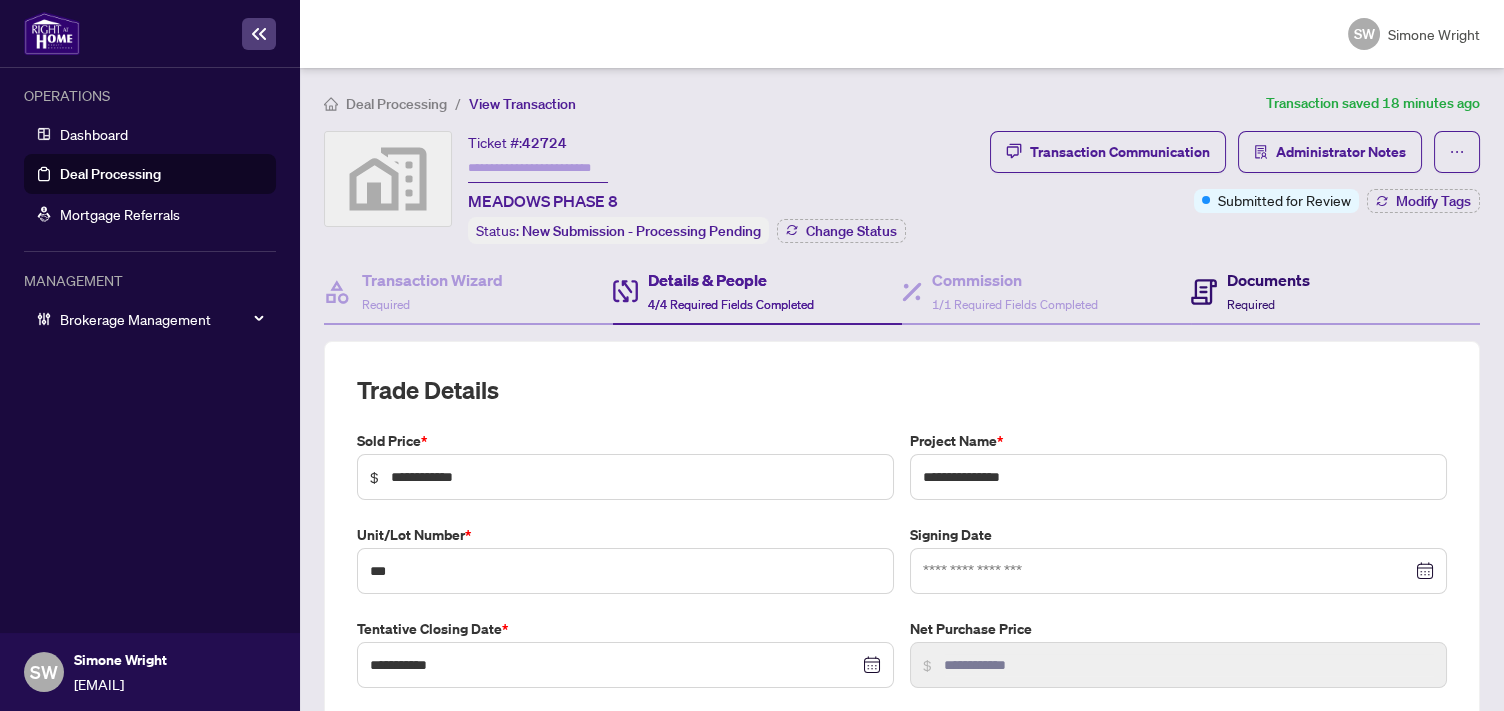 click on "Documents" at bounding box center [1268, 280] 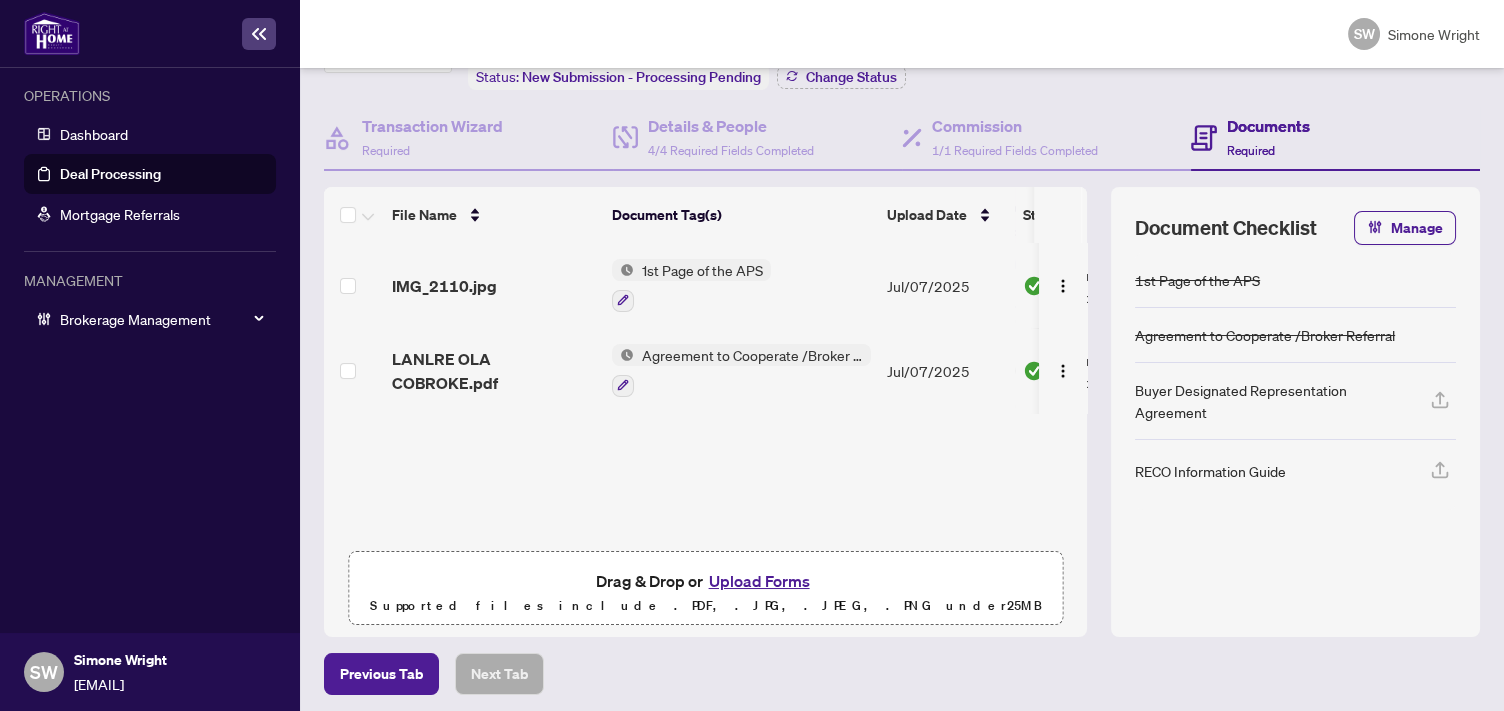 scroll, scrollTop: 157, scrollLeft: 0, axis: vertical 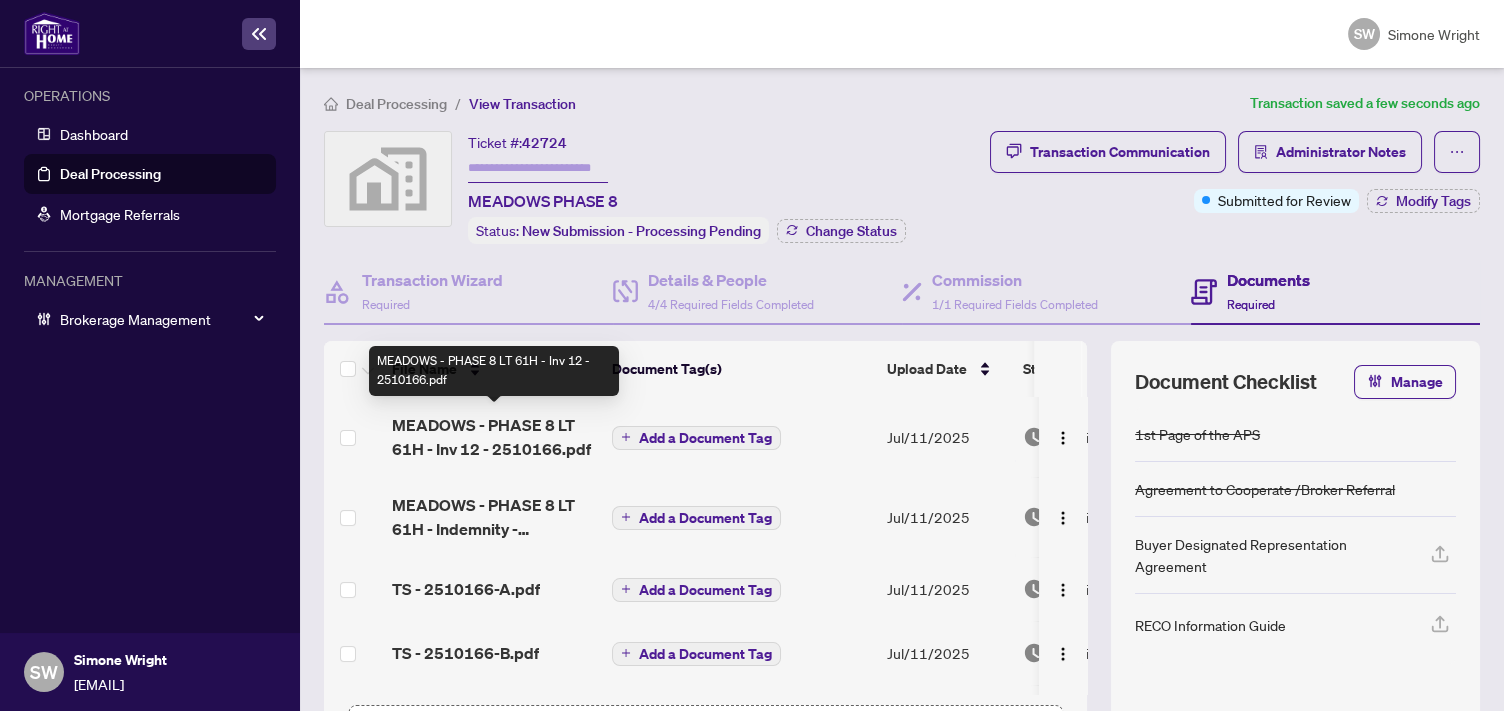 click on "MEADOWS - PHASE 8 LT 61H - Inv 12 - 2510166.pdf" at bounding box center [494, 437] 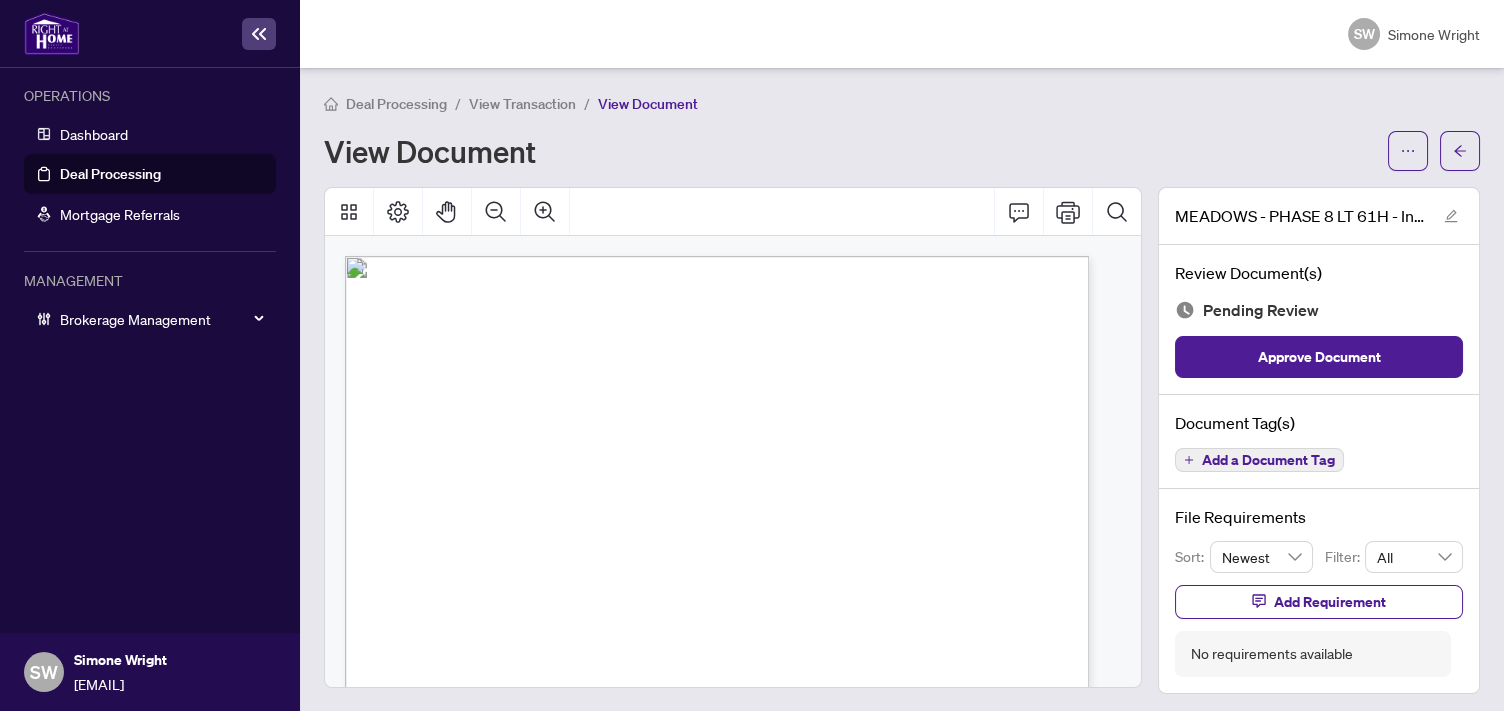 click on "Add a Document Tag" at bounding box center (1268, 460) 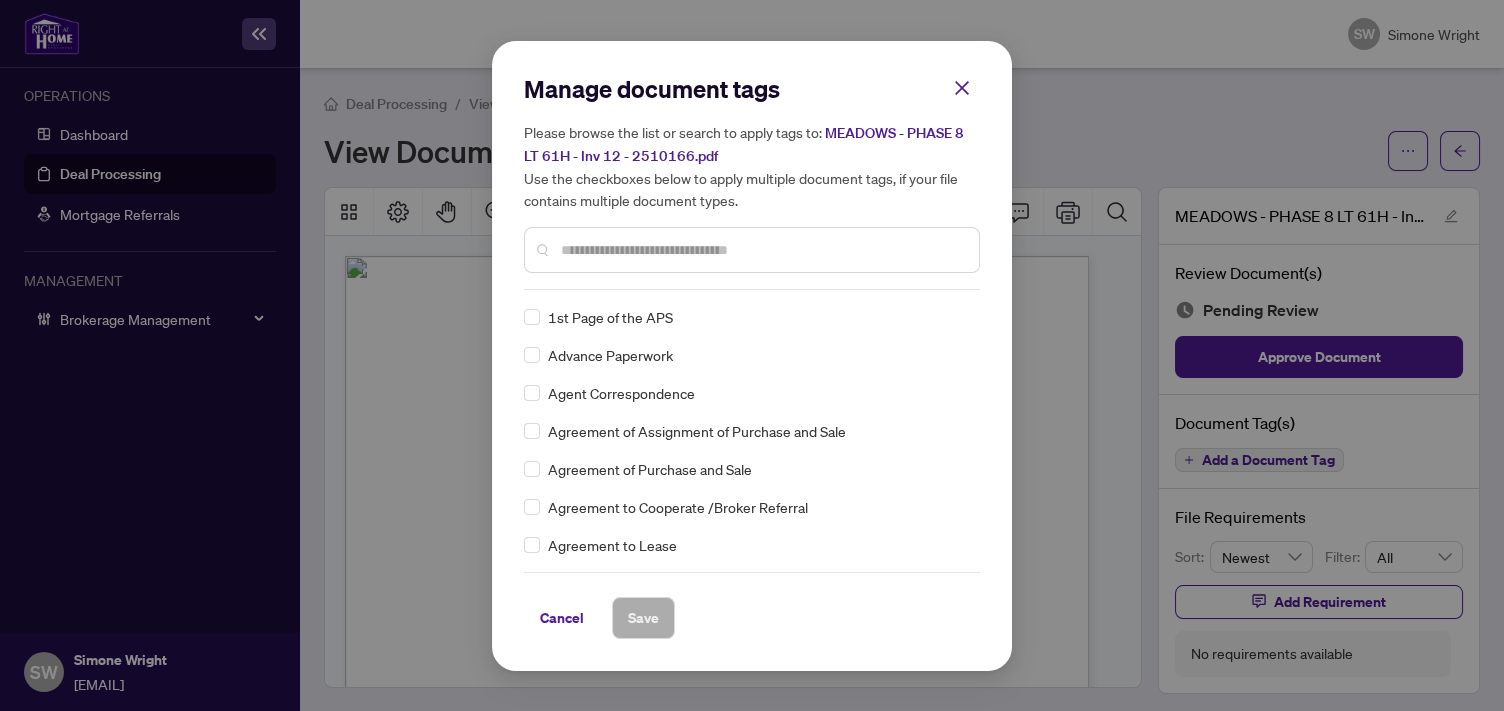 click at bounding box center (762, 250) 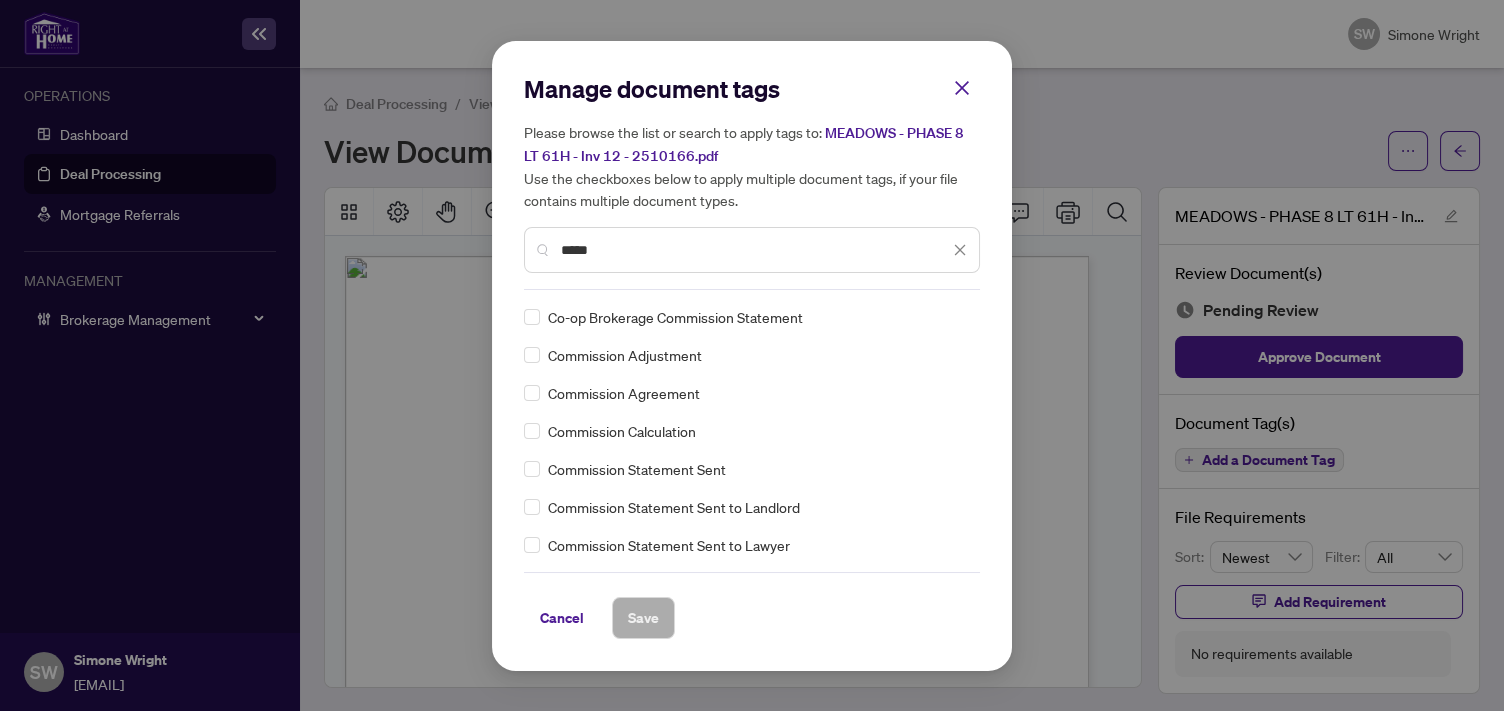 scroll, scrollTop: 111, scrollLeft: 0, axis: vertical 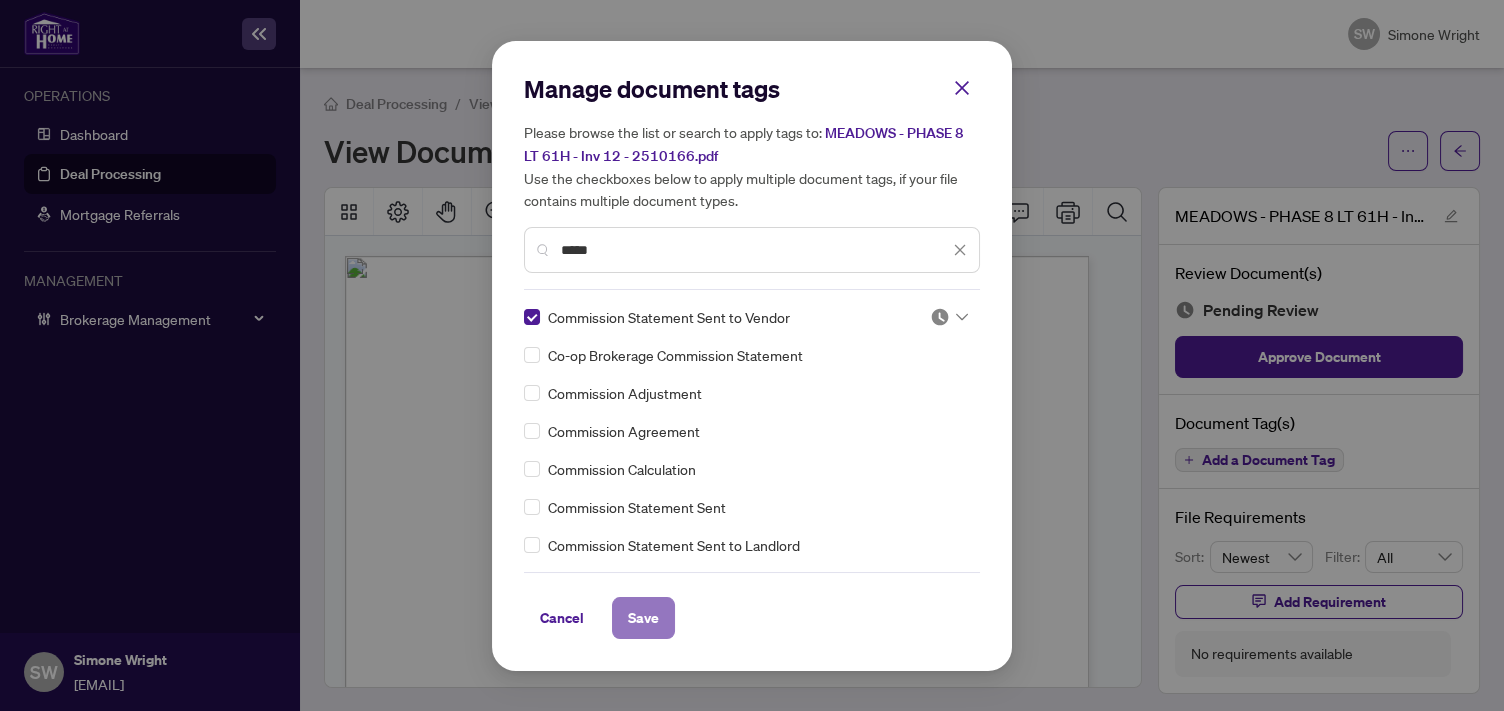click on "Save" at bounding box center [643, 618] 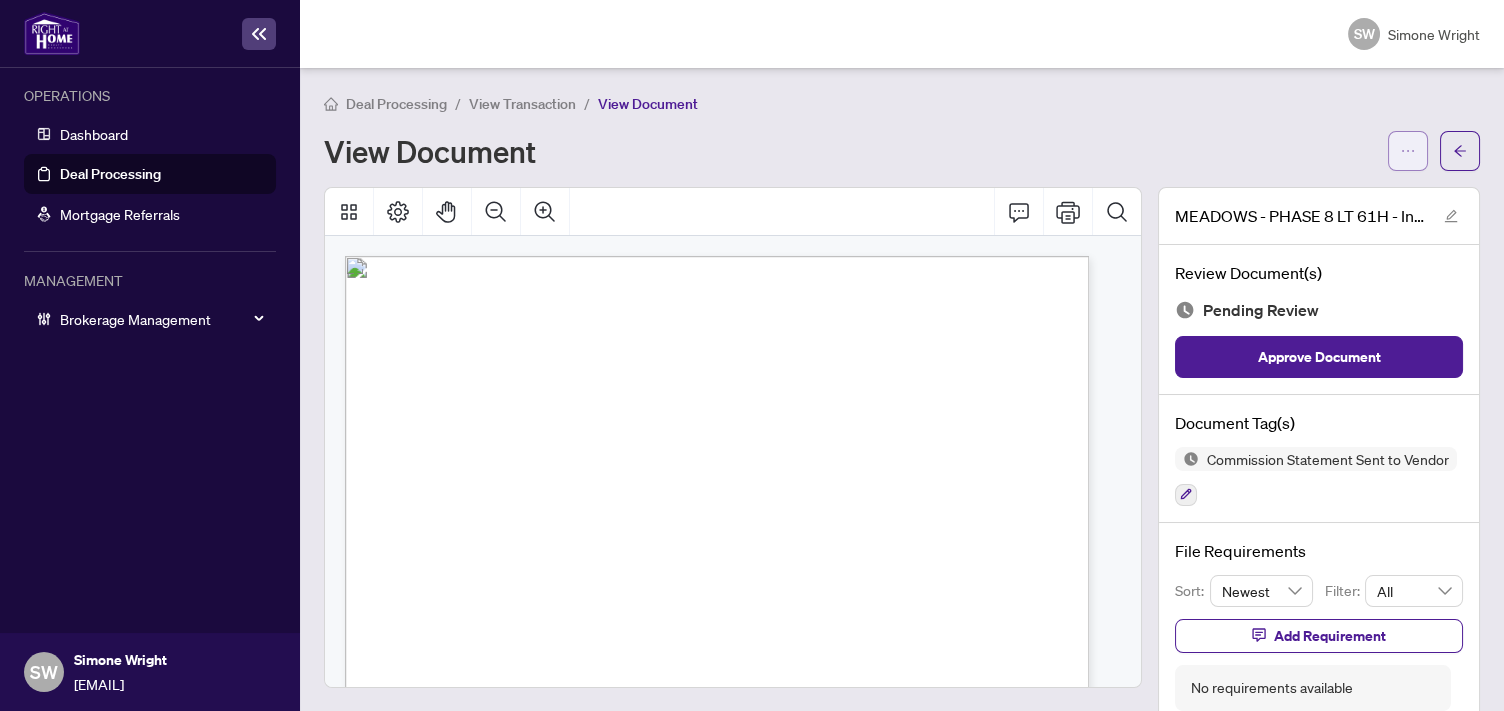 click 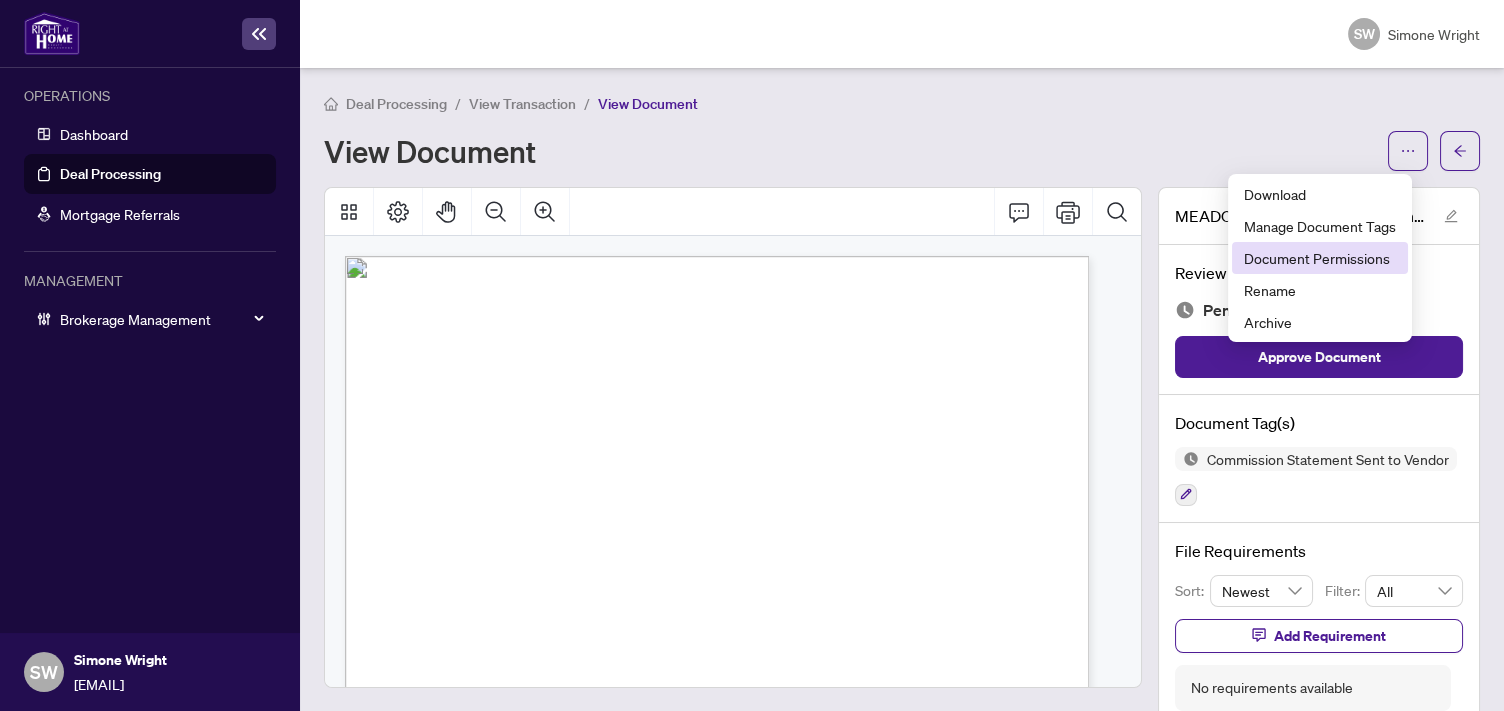 click on "Document Permissions" at bounding box center (1320, 258) 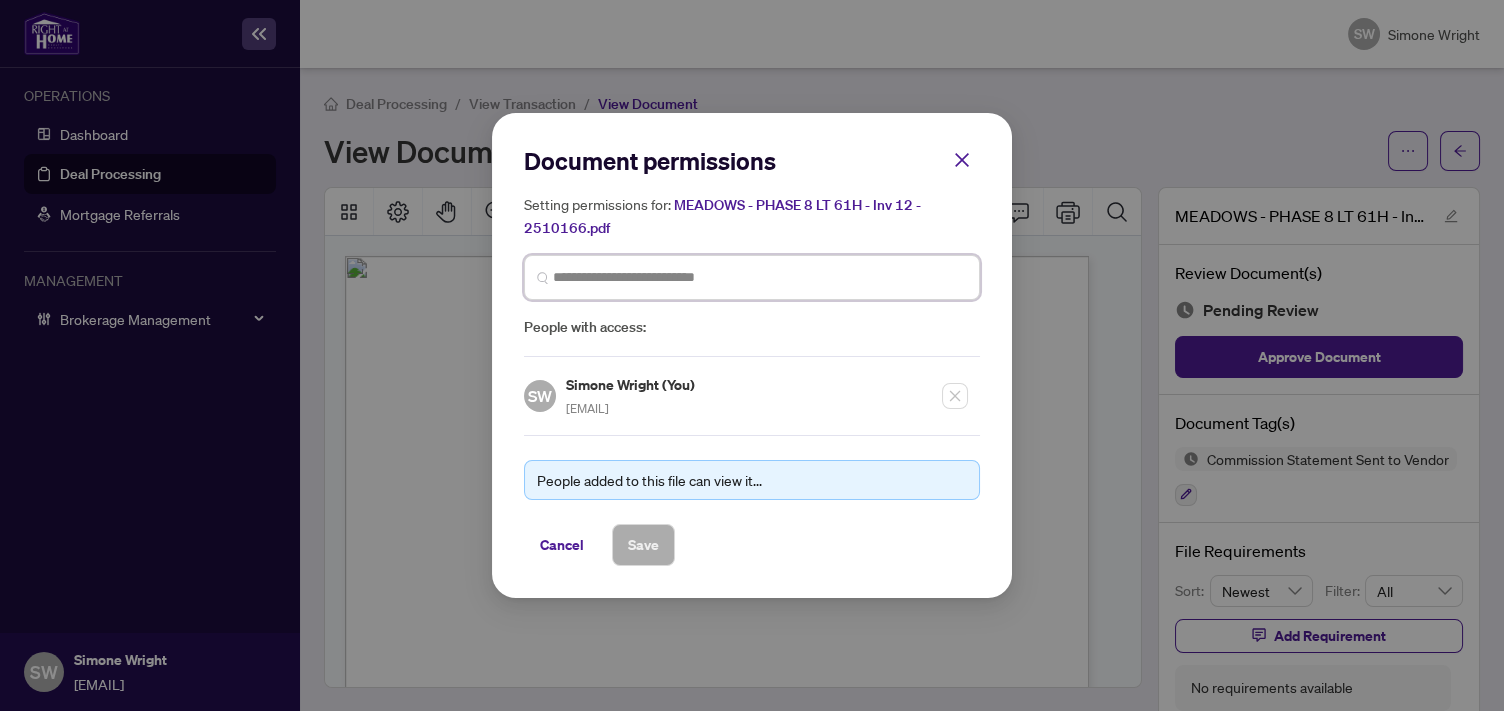 click at bounding box center [760, 277] 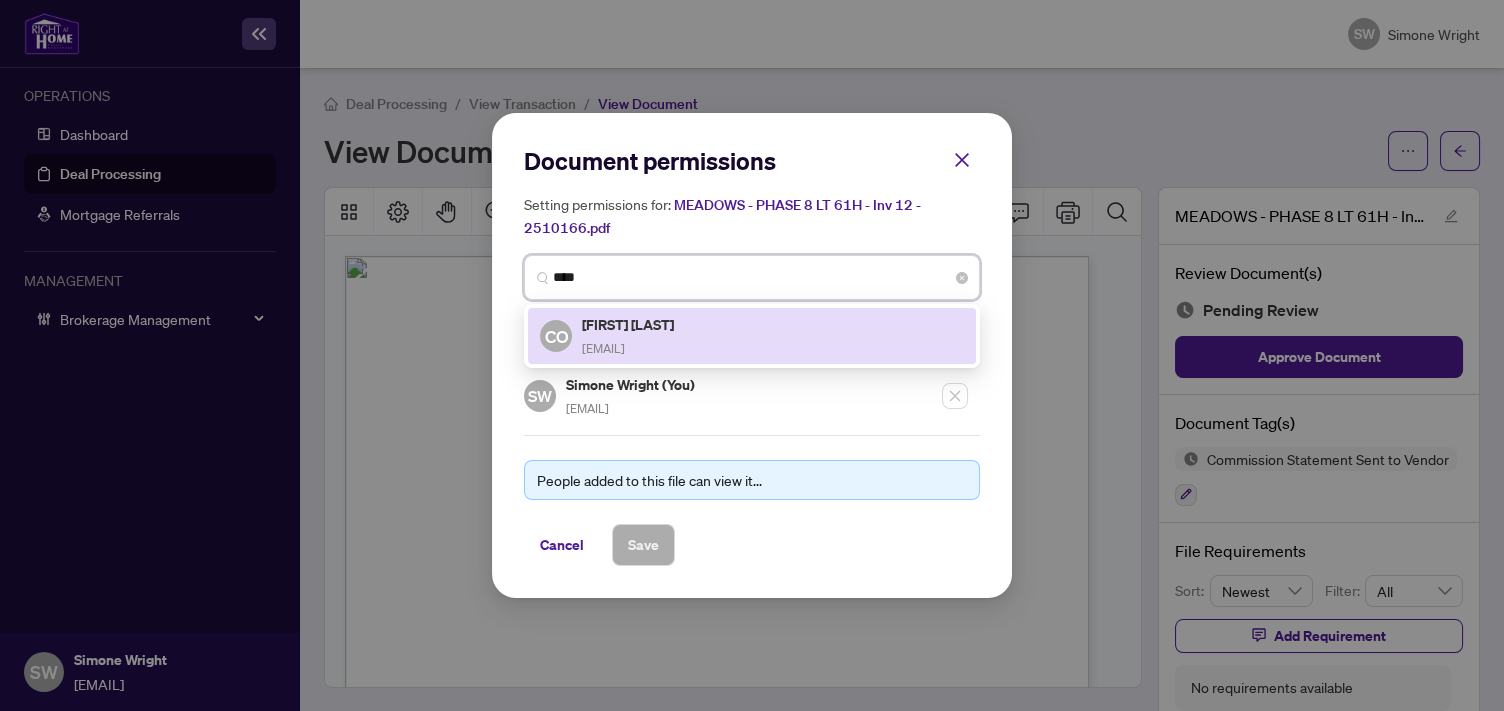 click on "CO Calvin Owusu Bequin   calvinbequin@ymail.com" at bounding box center (752, 336) 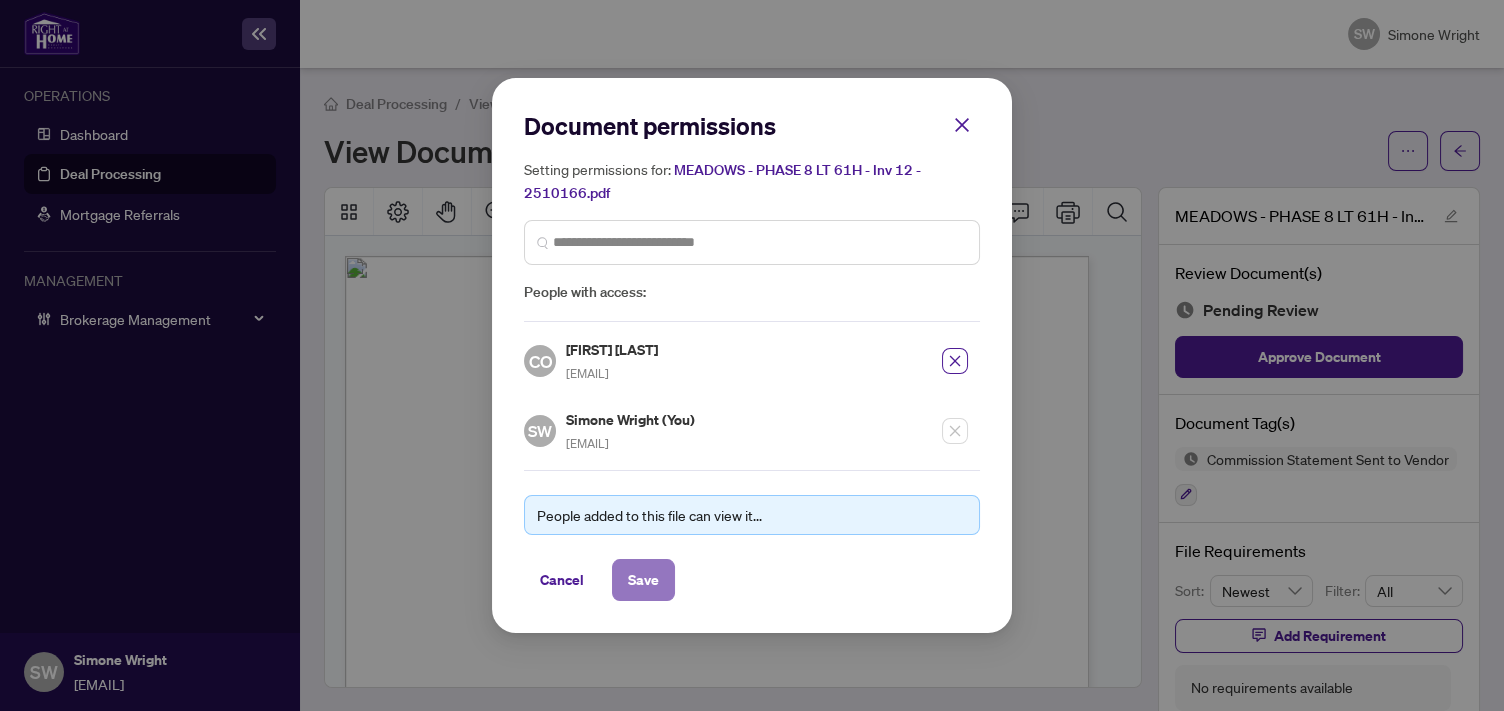 click on "Save" at bounding box center [643, 580] 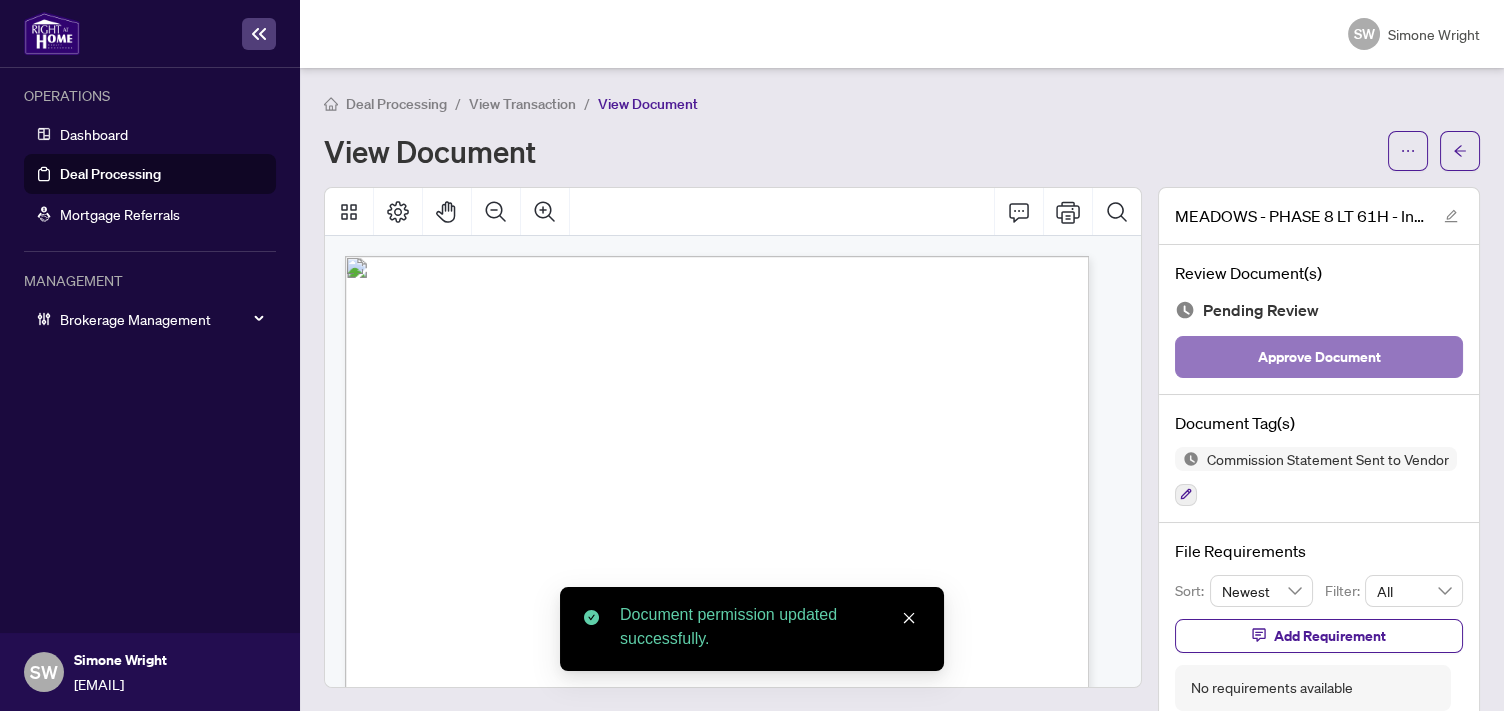 click on "Approve Document" at bounding box center (1319, 357) 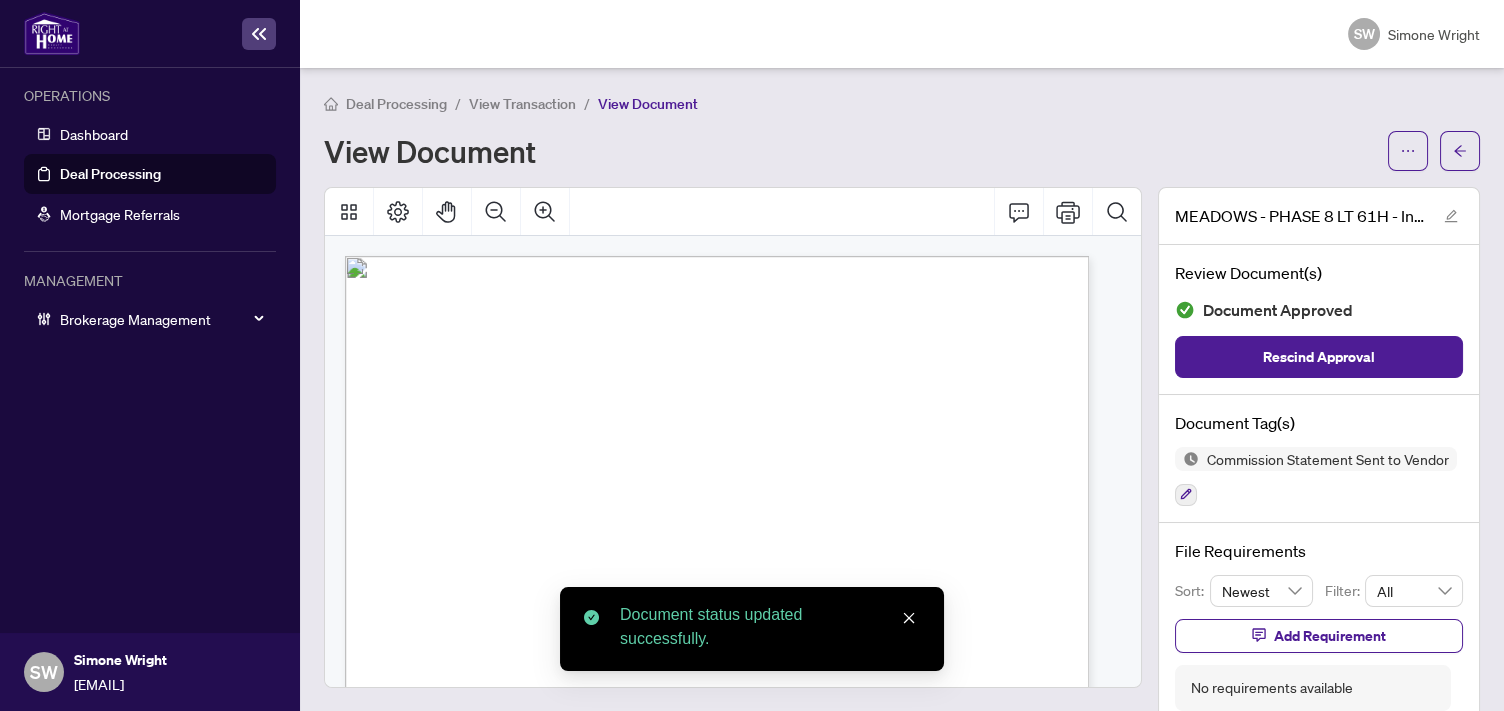 click 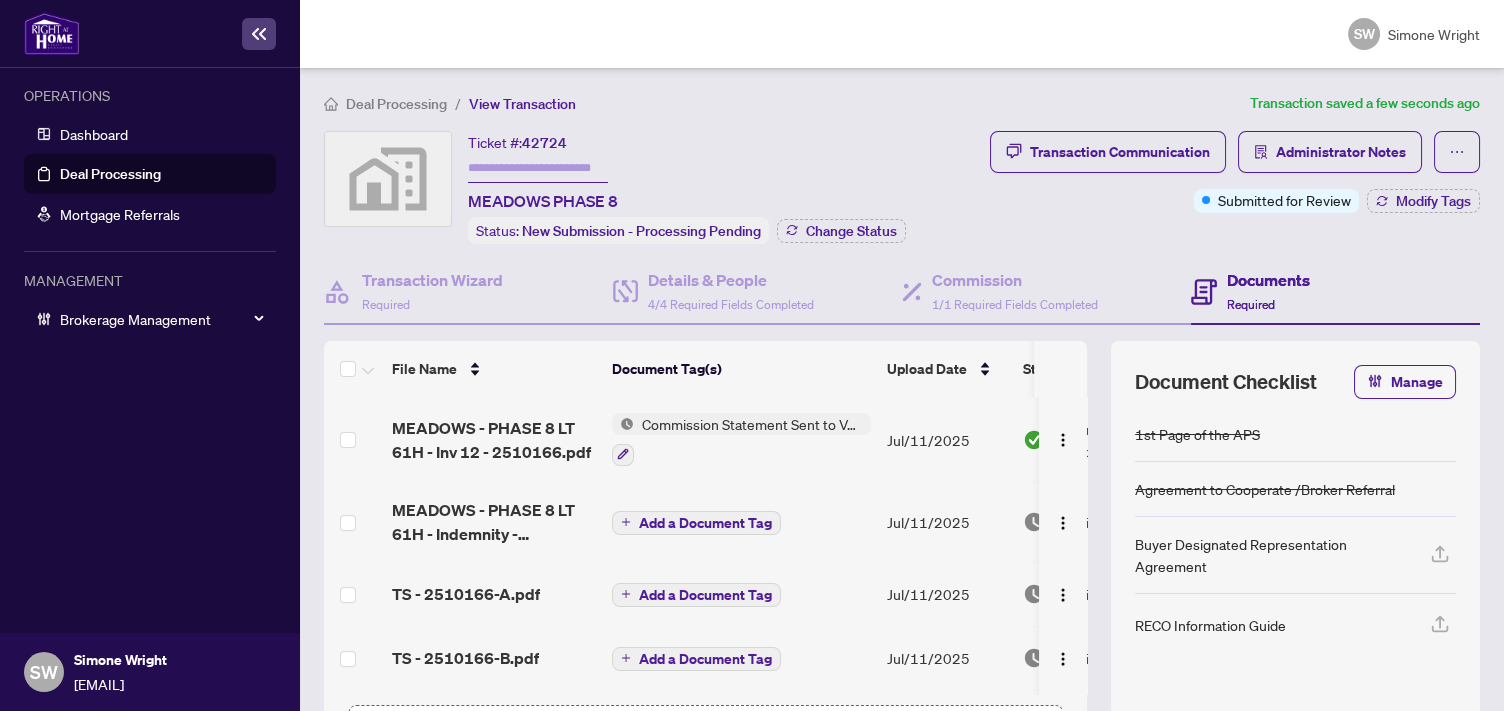 click on "MEADOWS - PHASE 8 LT 61H - Indemnity - 2510166.pdf" at bounding box center (494, 522) 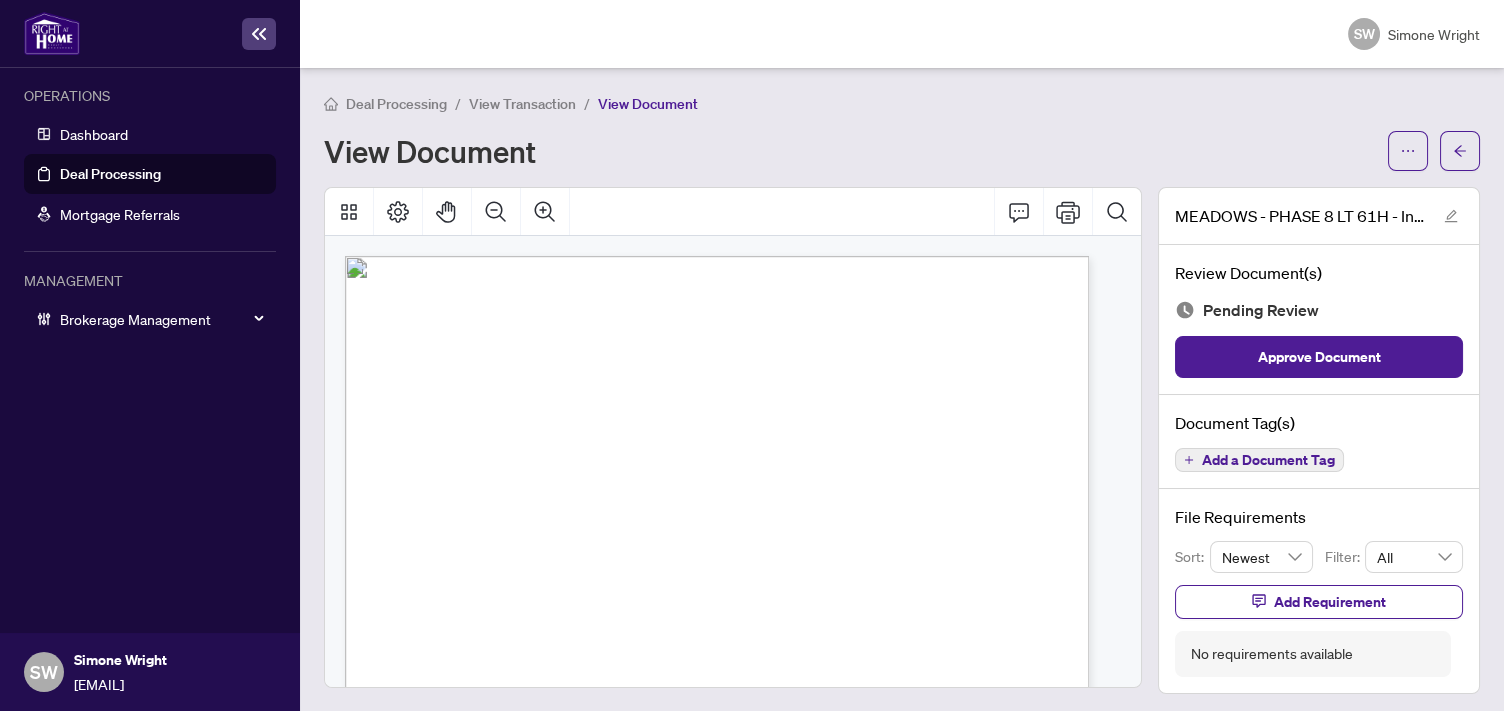 click on "Add a Document Tag" at bounding box center (1268, 460) 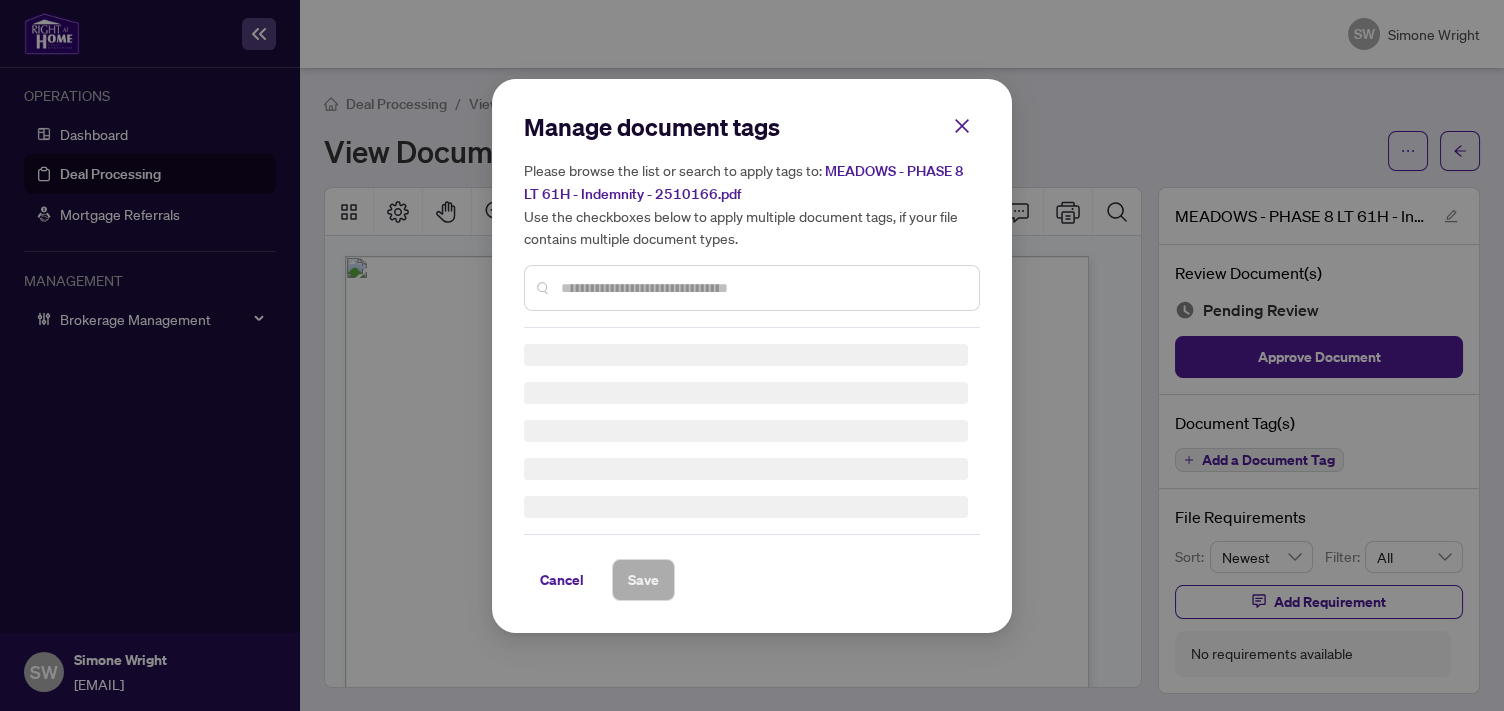 click on "Manage document tags Please browse the list or search to apply tags to:   MEADOWS - PHASE 8 LT 61H - Indemnity - 2510166.pdf   Use the checkboxes below to apply multiple document tags, if your file contains multiple document types." at bounding box center [752, 219] 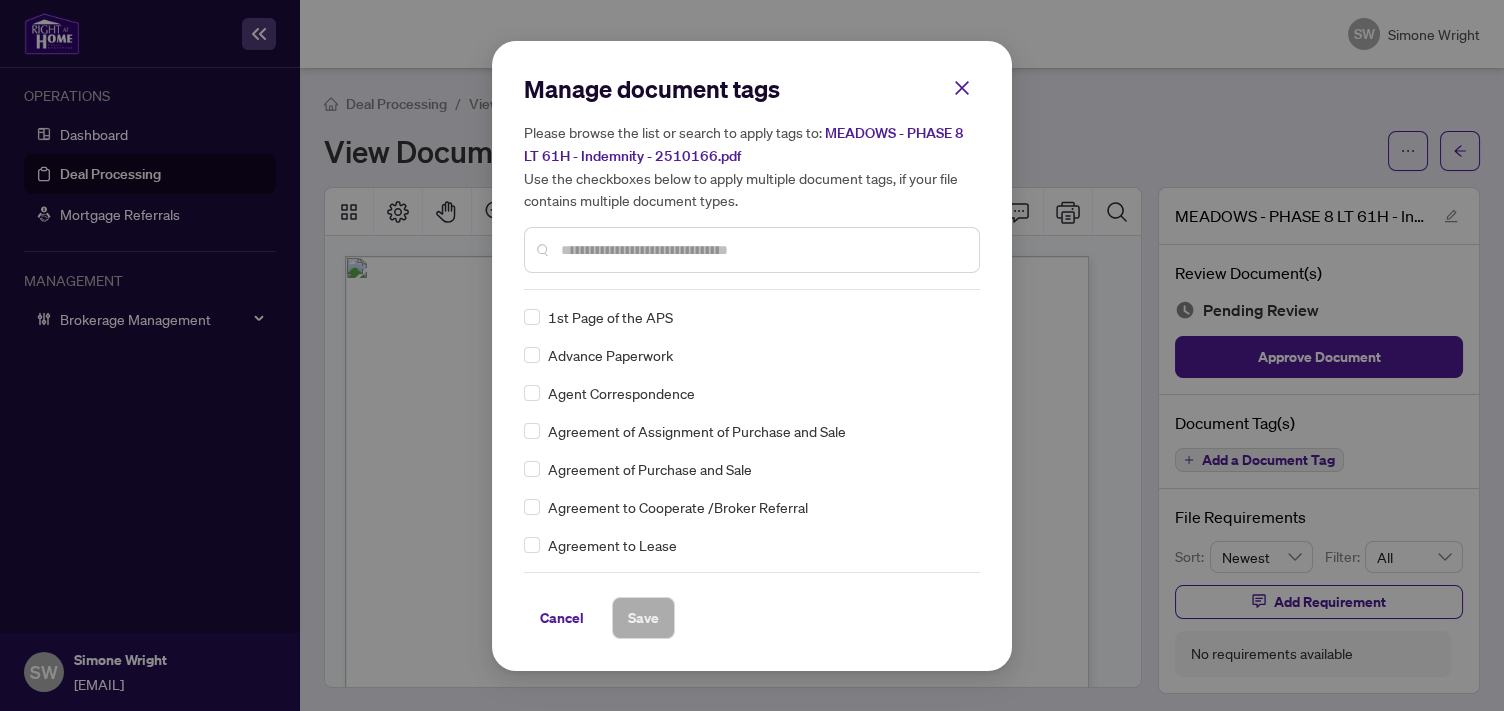 click at bounding box center (762, 250) 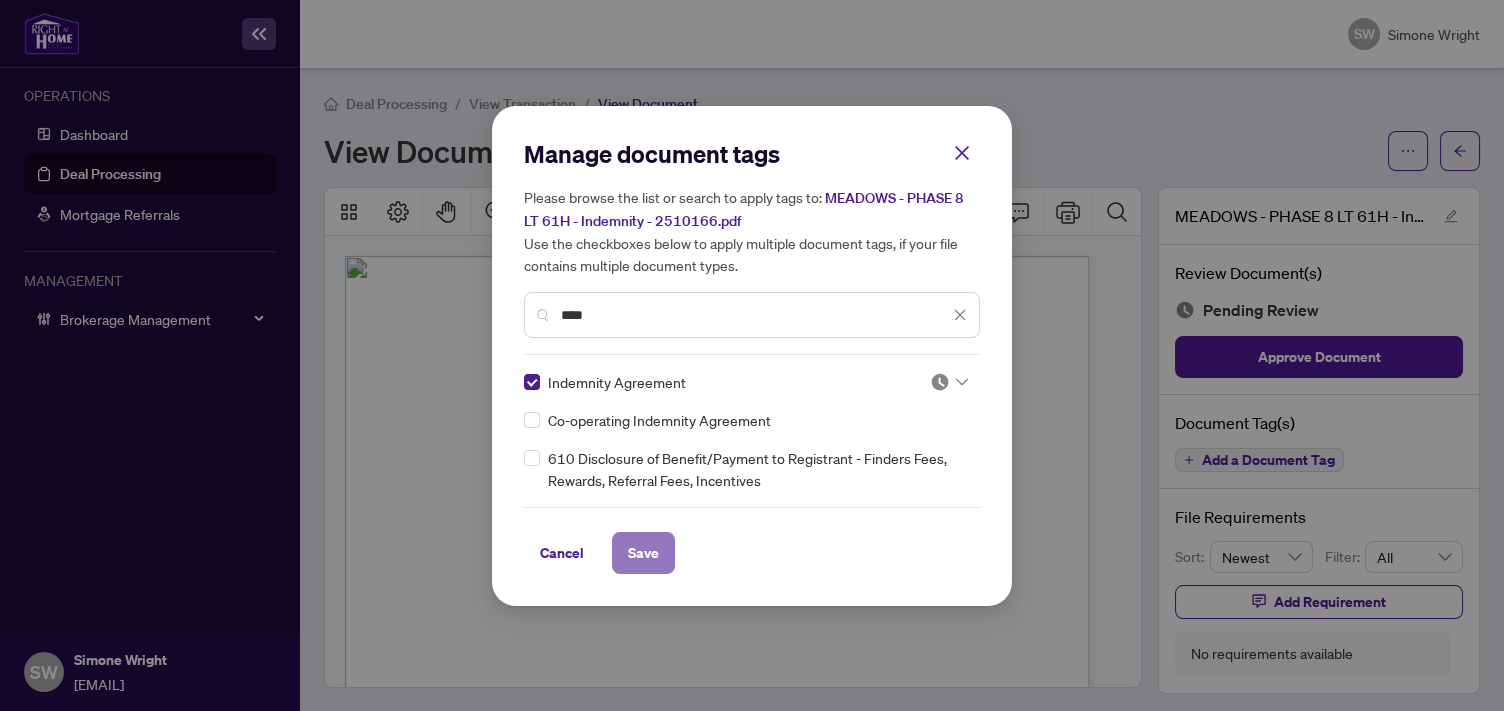 click on "Save" at bounding box center (643, 553) 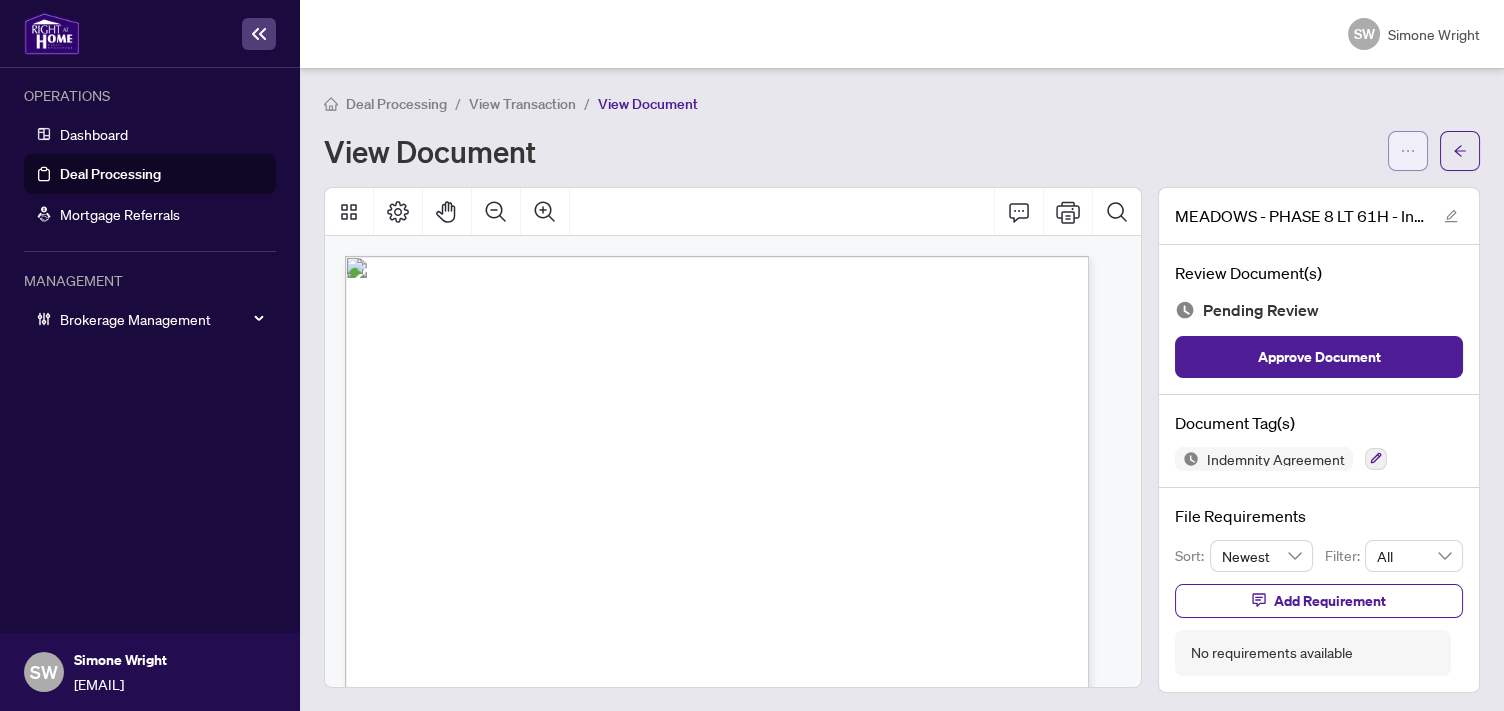 click 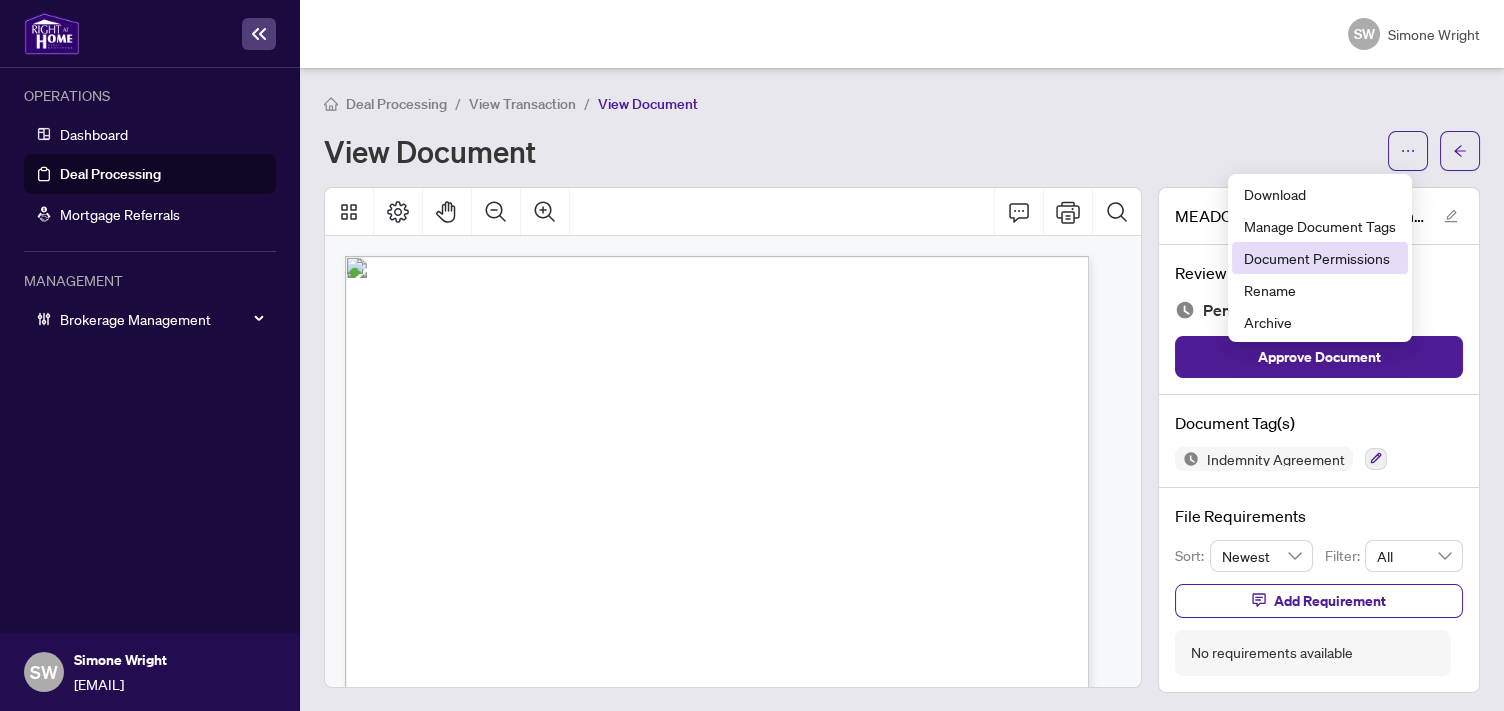 click on "Document Permissions" at bounding box center (1320, 258) 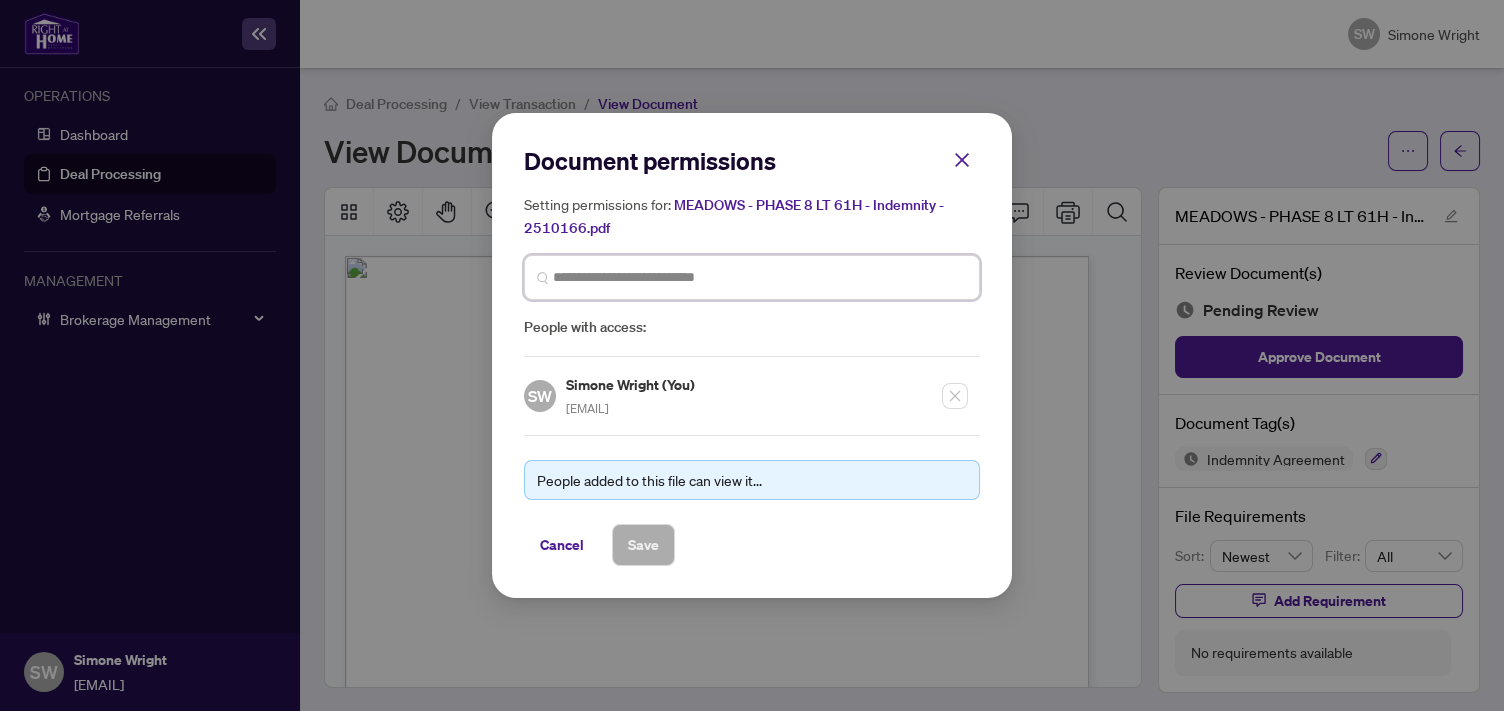 click at bounding box center [760, 277] 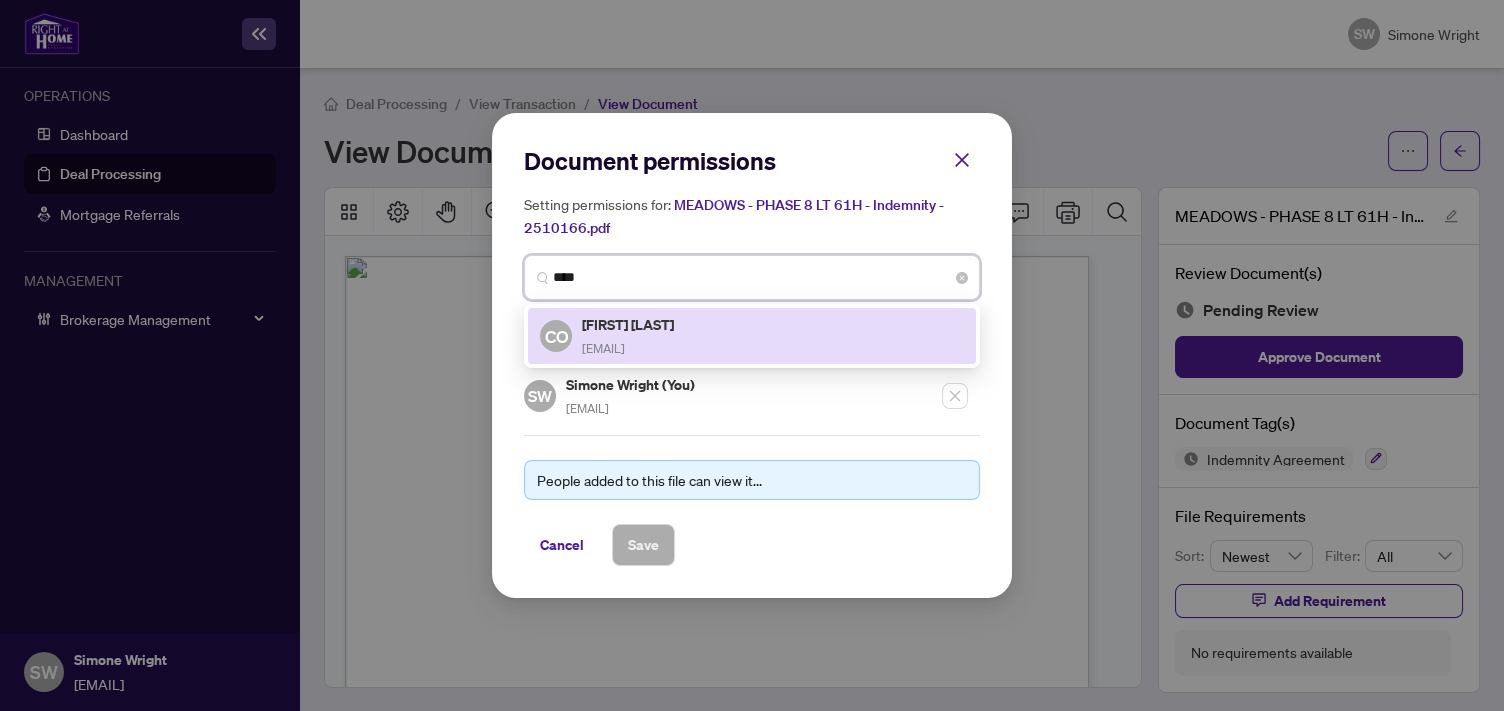 click on "Calvin Owusu Bequin" at bounding box center (629, 324) 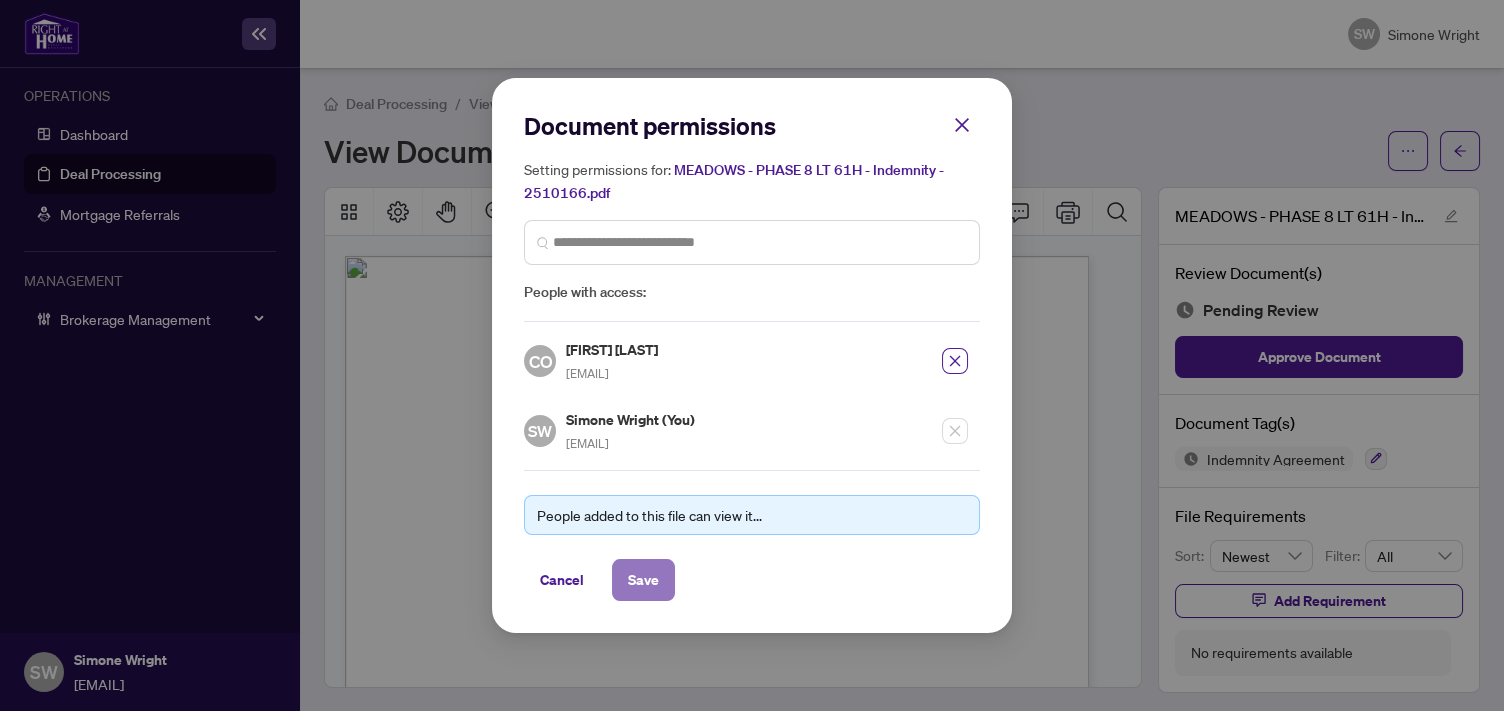 click on "Save" at bounding box center [643, 580] 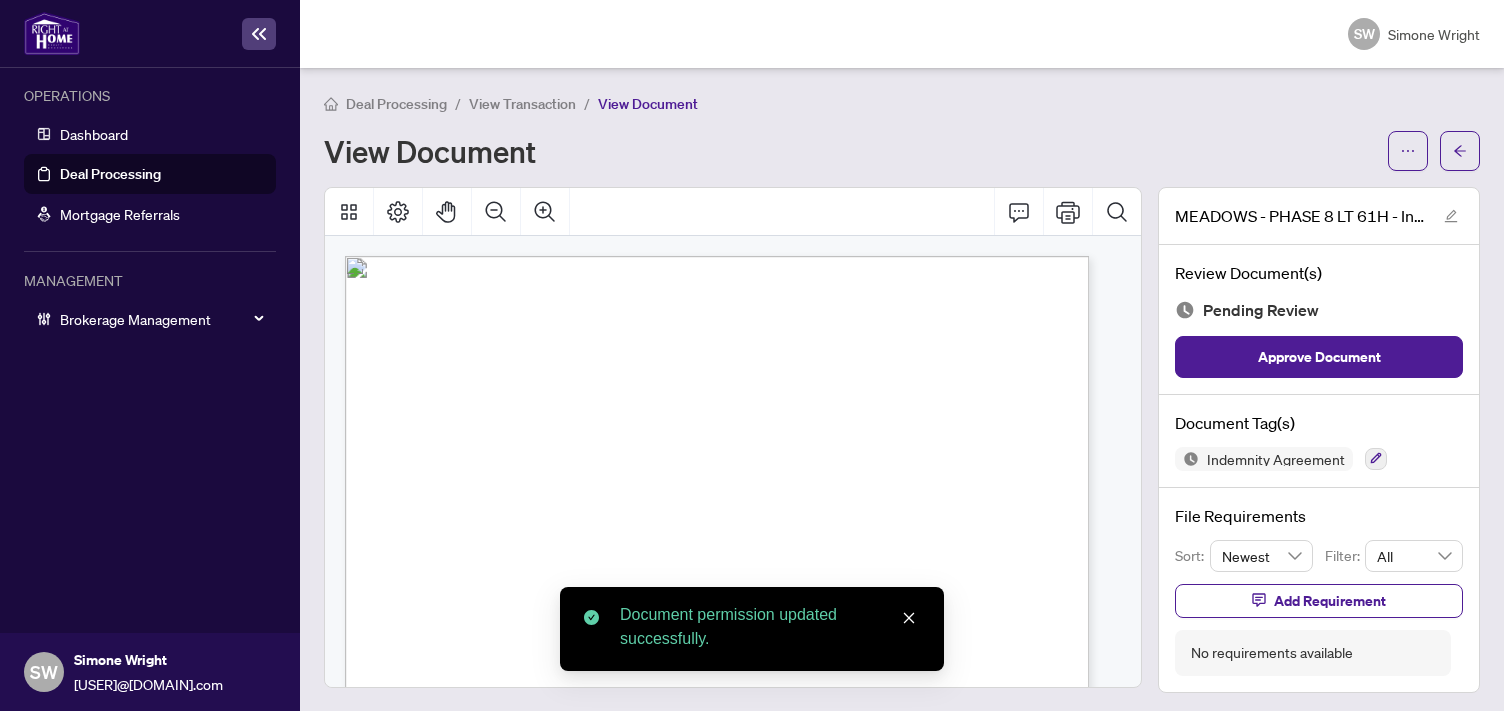 scroll, scrollTop: 0, scrollLeft: 0, axis: both 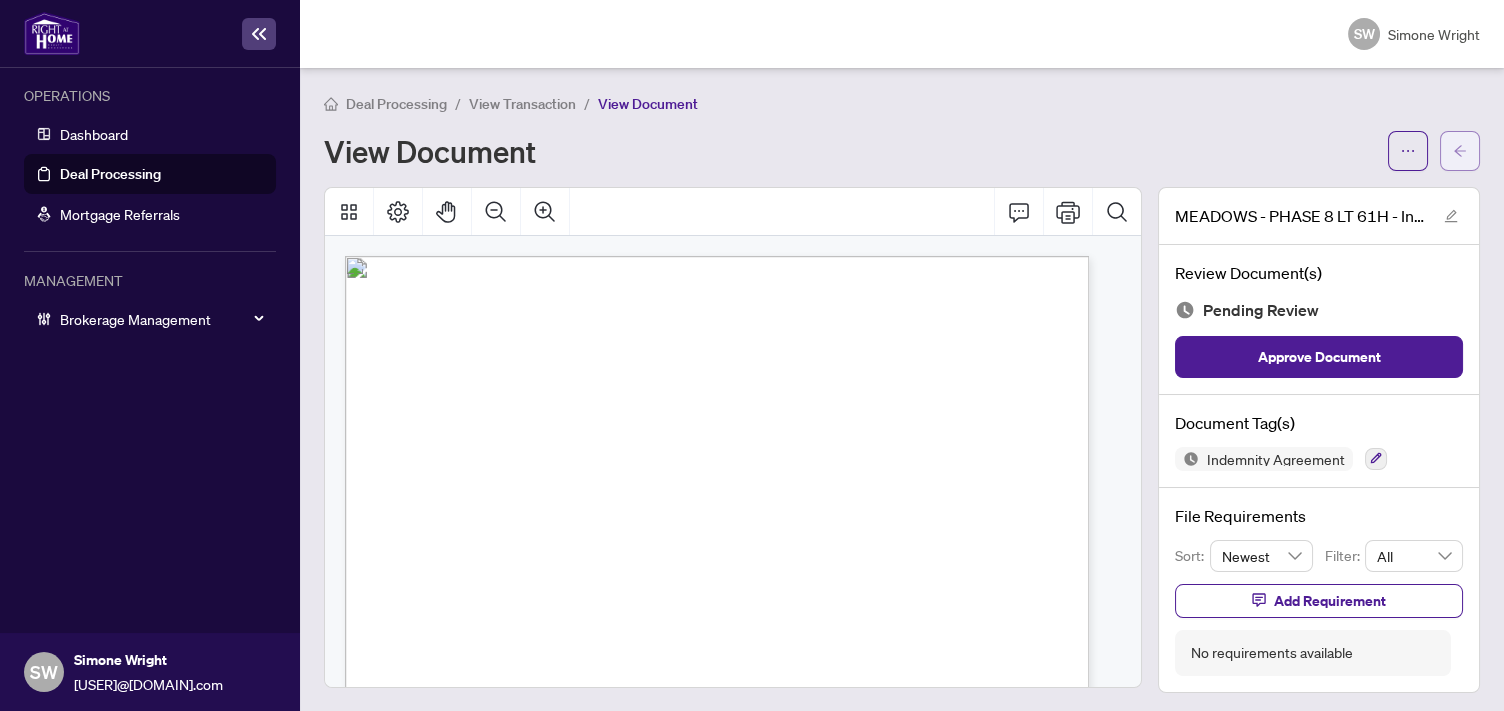 click 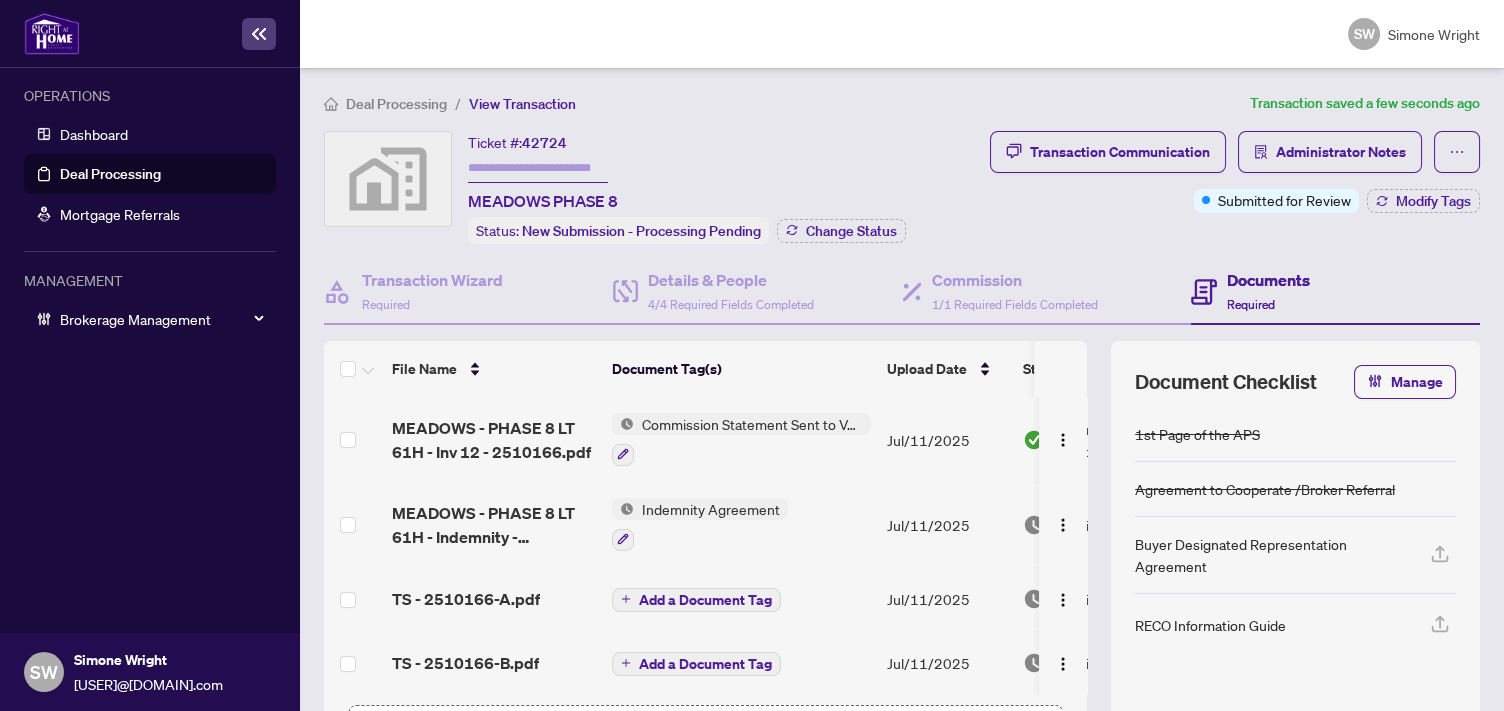 click on "TS - 2510166-A.pdf" at bounding box center (466, 599) 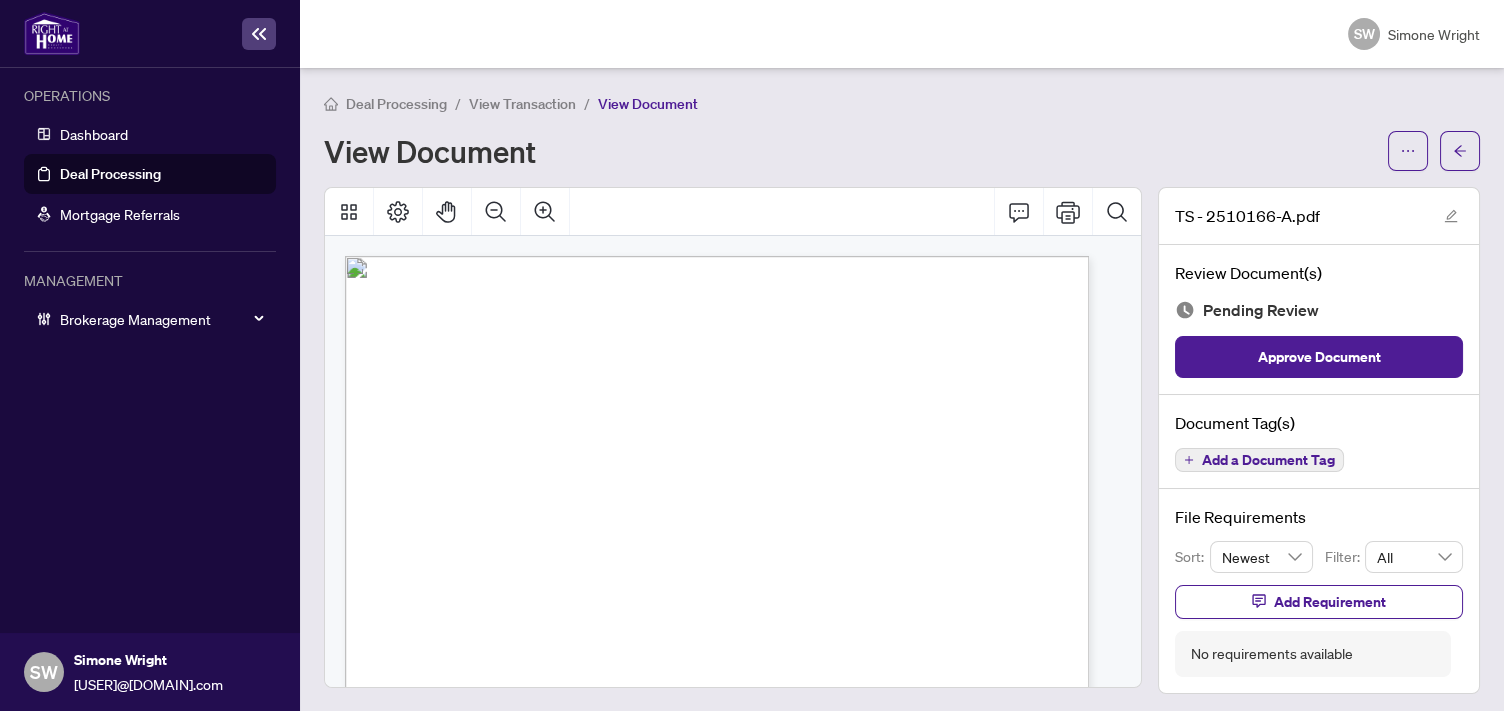 click on "Add a Document Tag" at bounding box center (1268, 460) 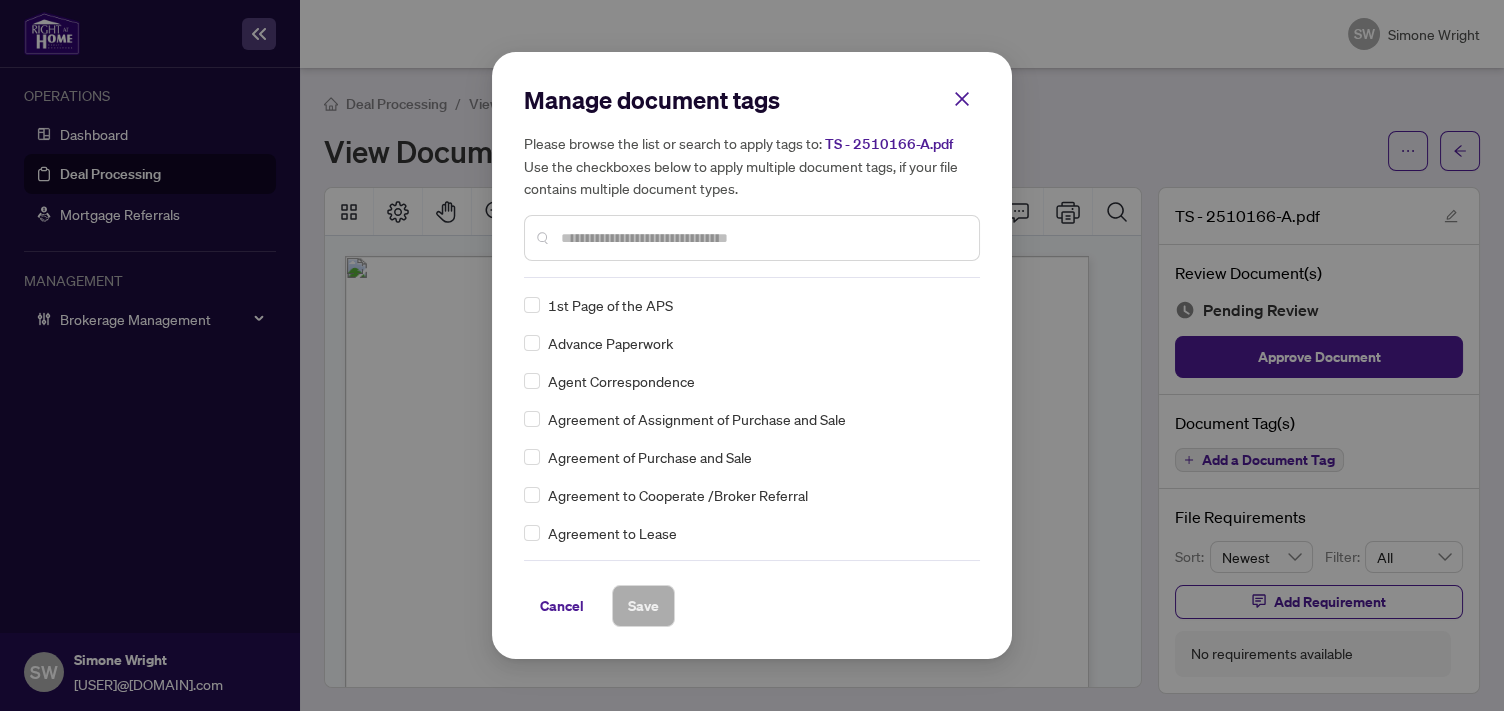 click at bounding box center [762, 238] 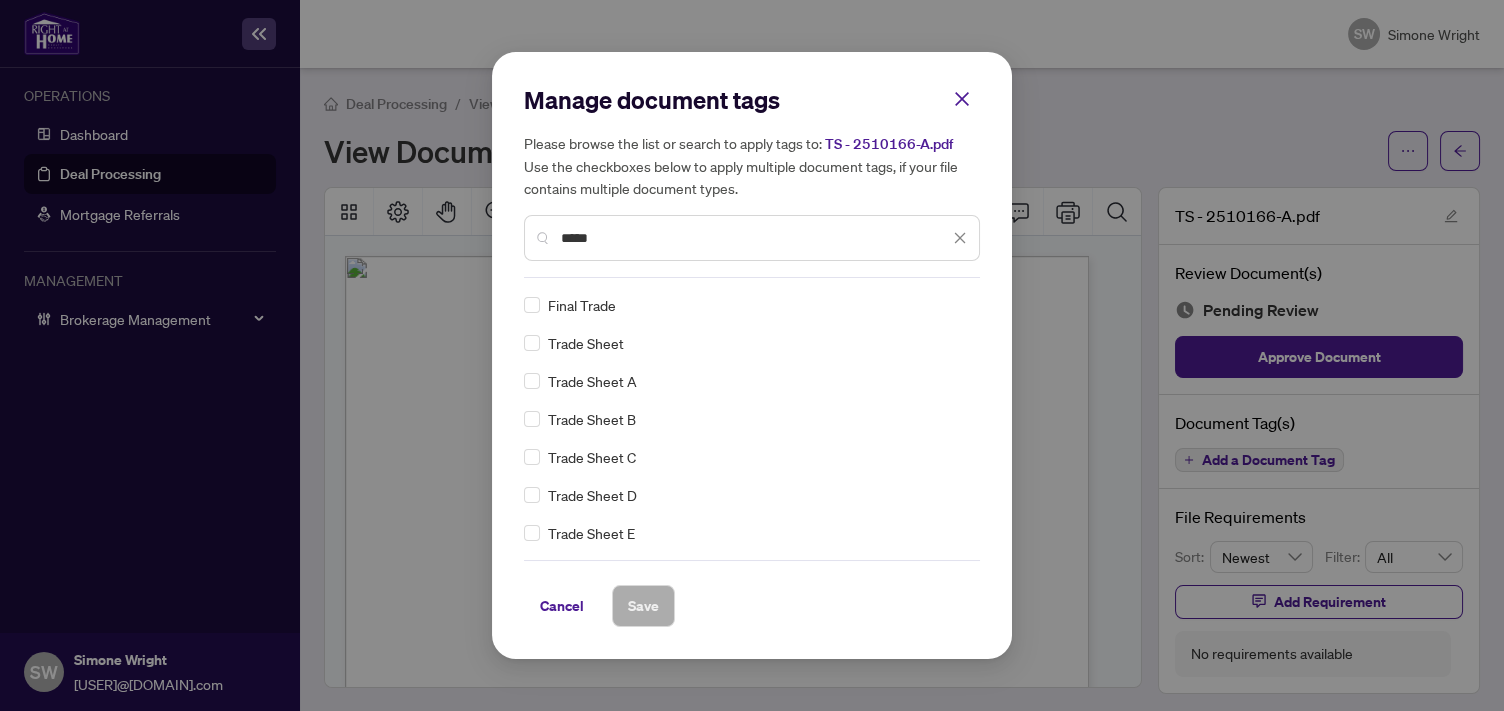 type on "*****" 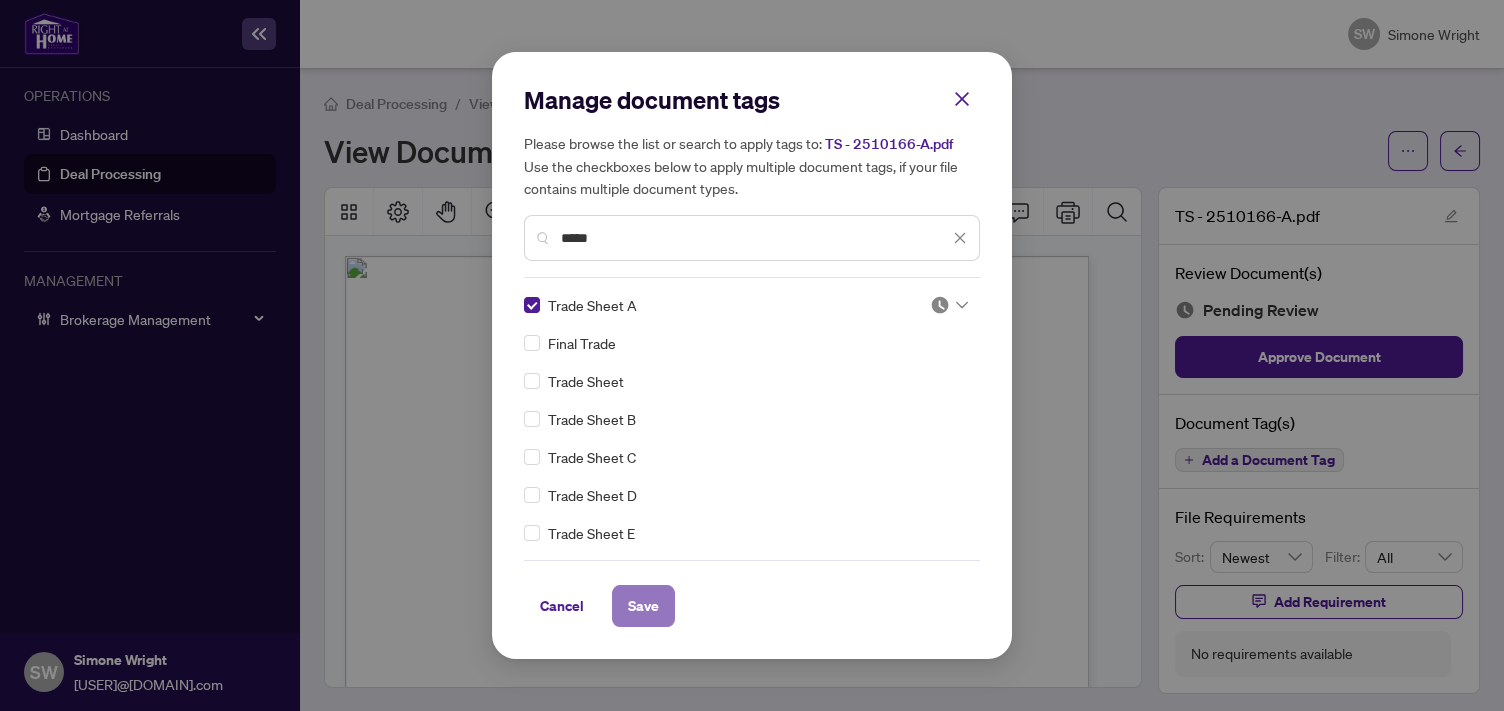 click on "Save" at bounding box center (643, 606) 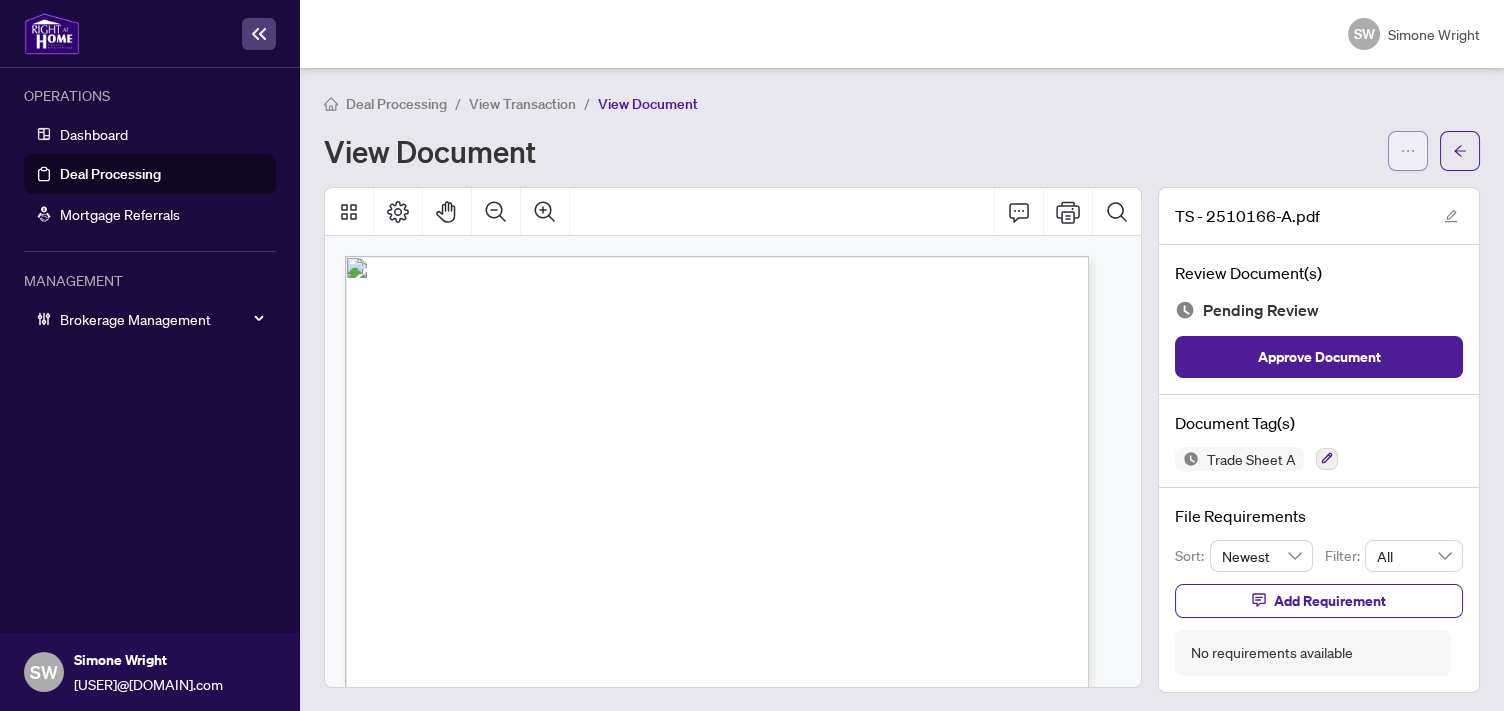 click 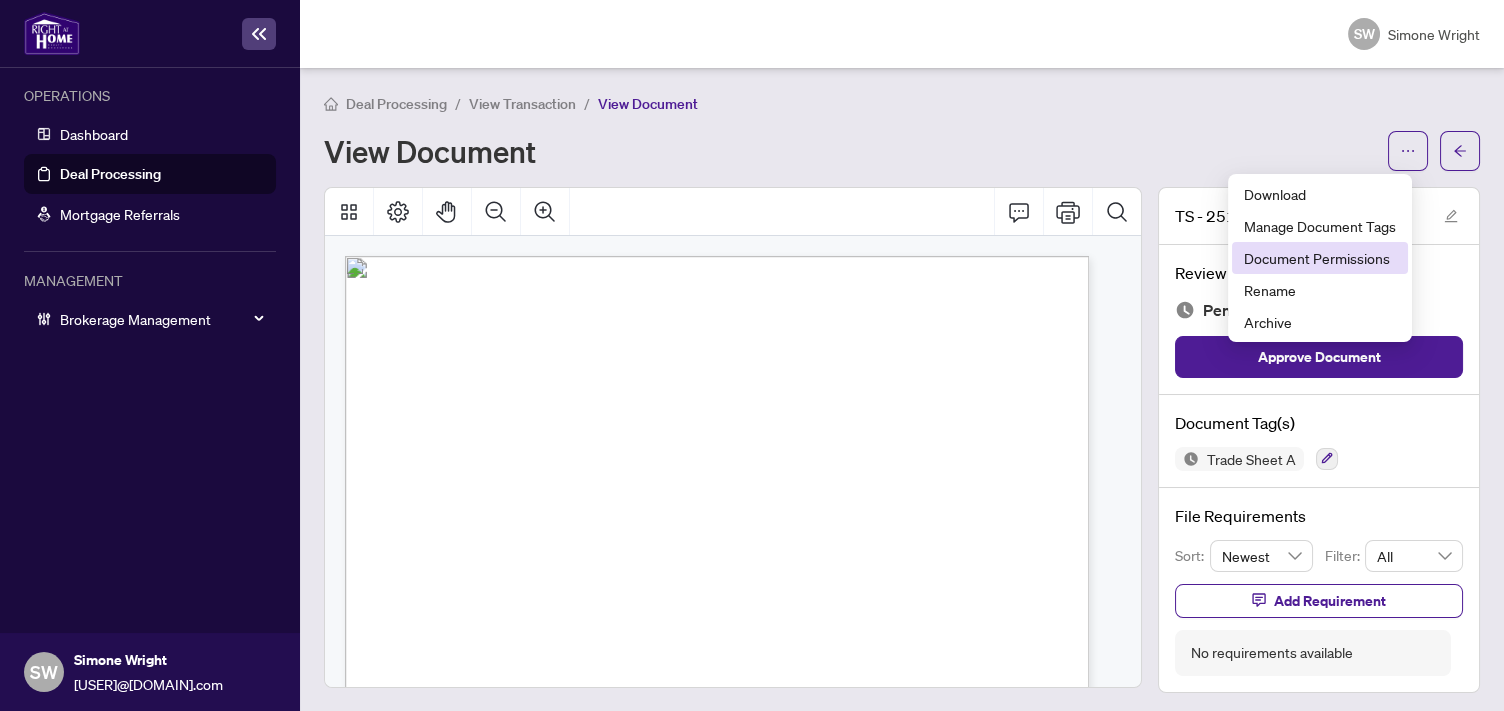 click on "Document Permissions" at bounding box center [1320, 258] 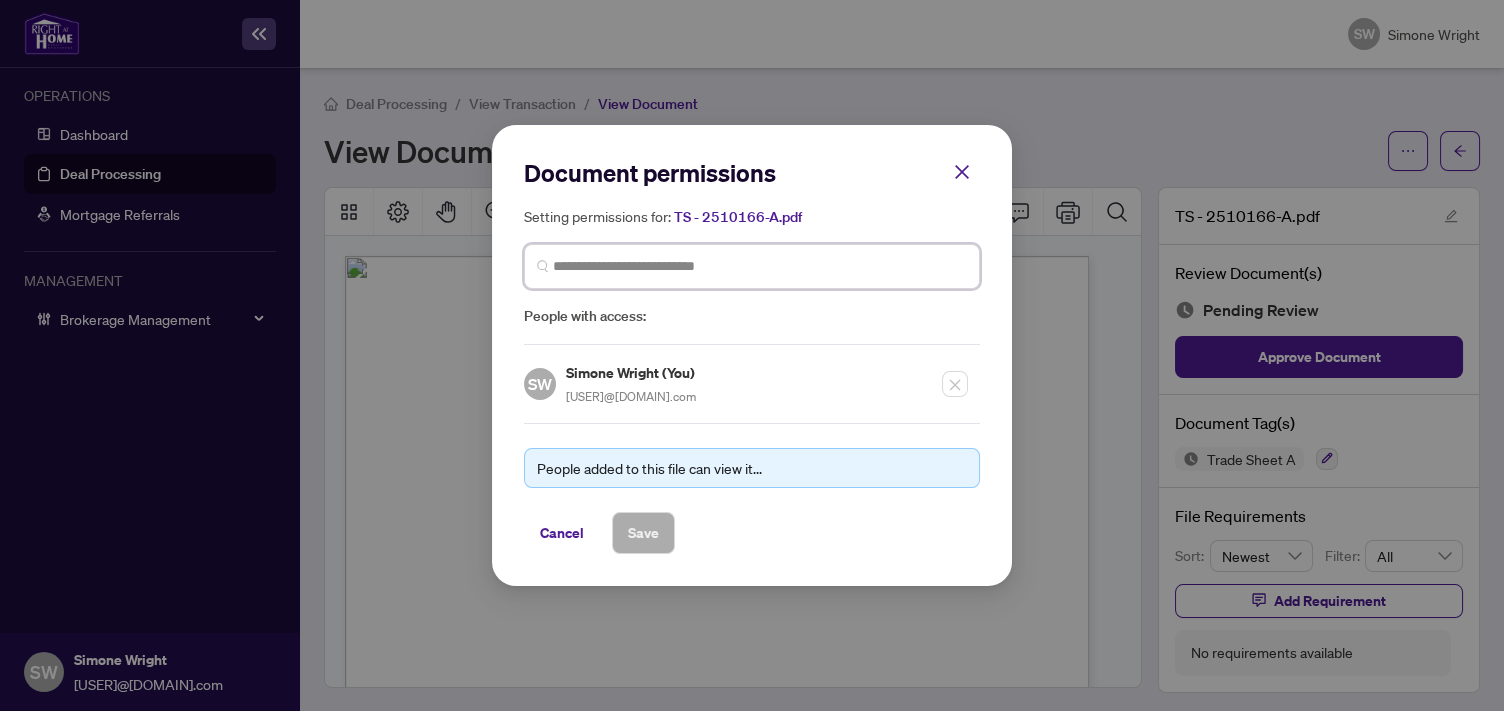 click at bounding box center (760, 266) 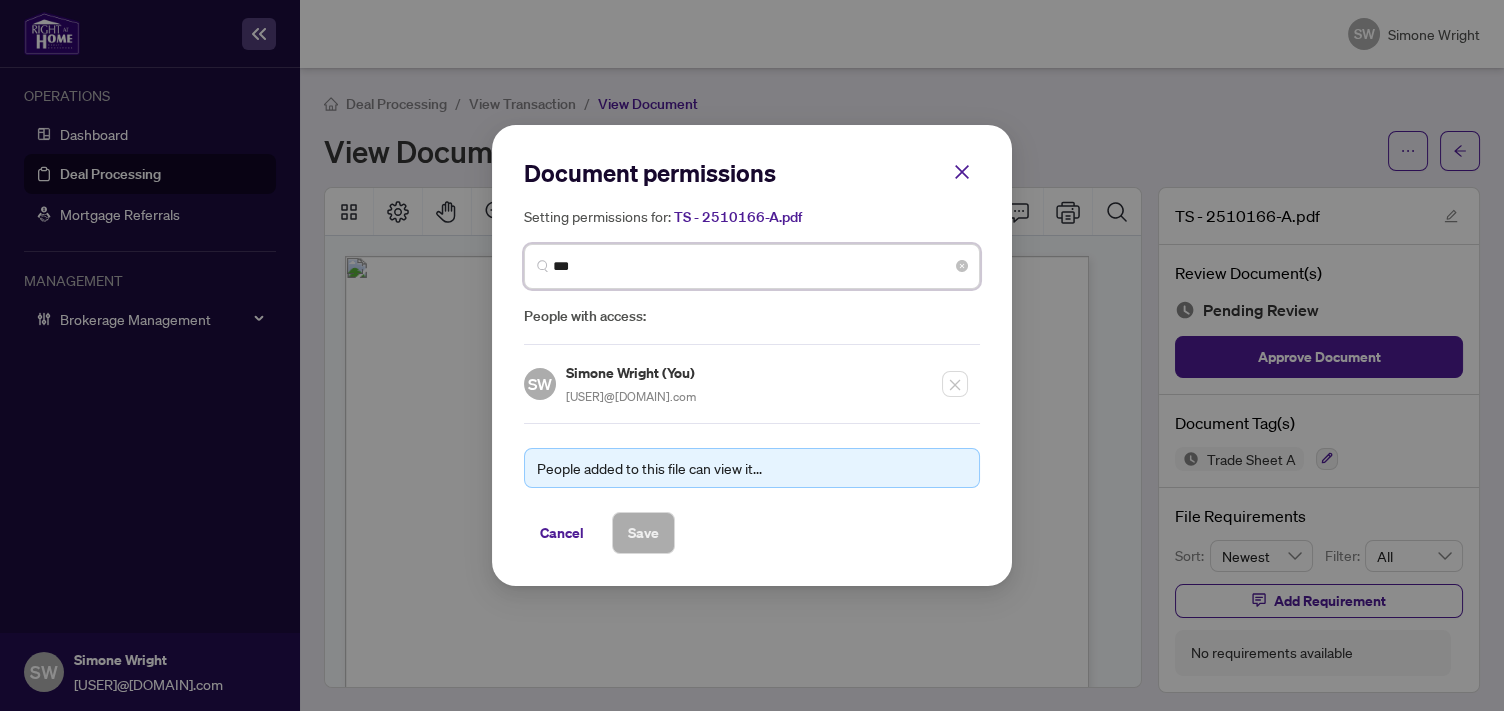 type on "****" 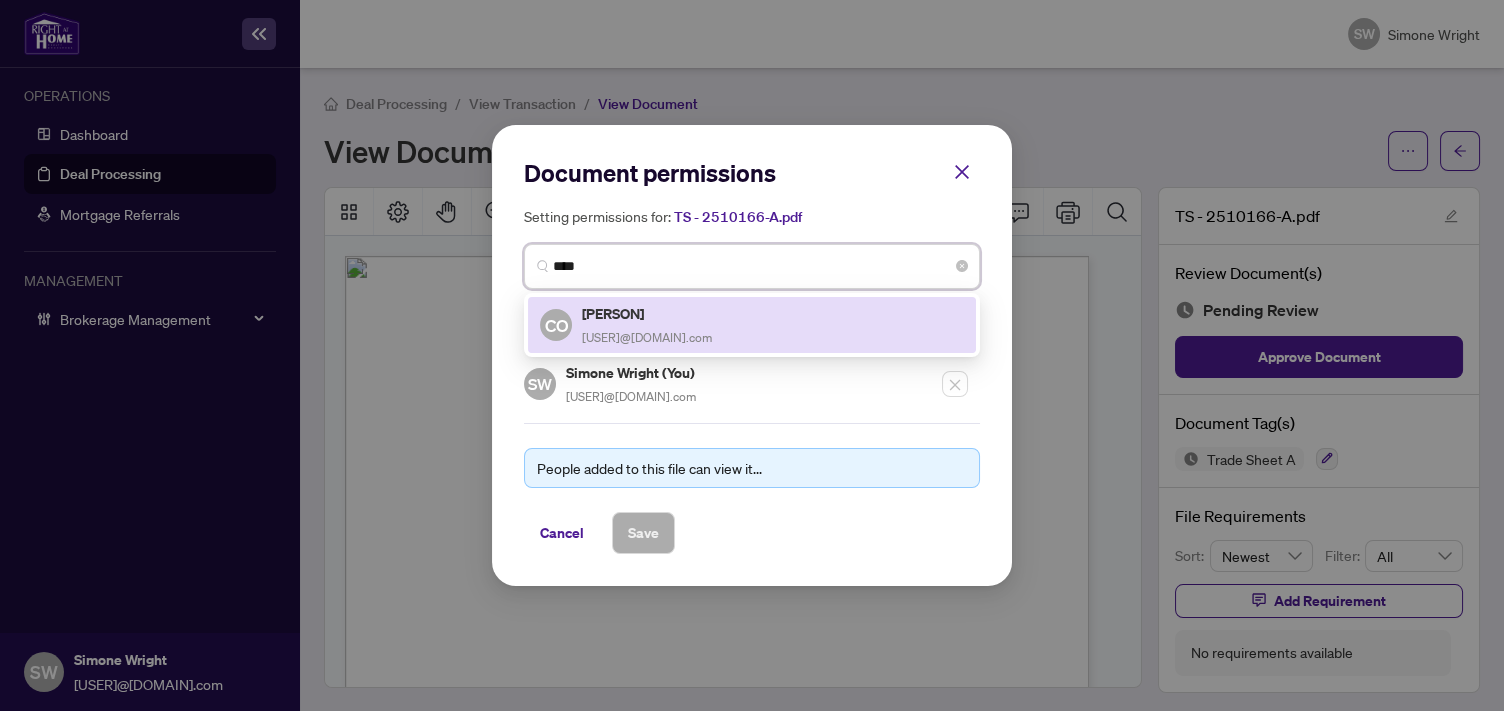click on "[PERSON]" at bounding box center [647, 313] 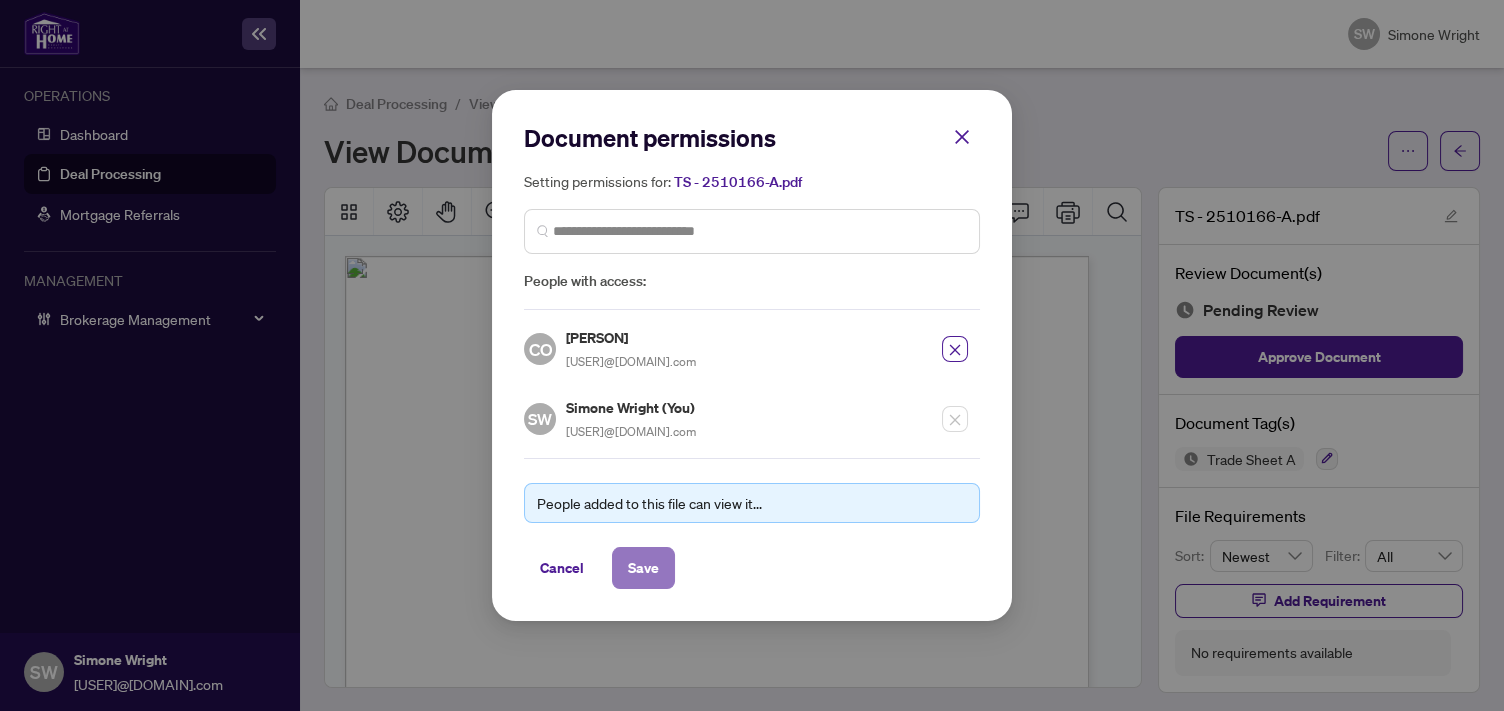 click on "Save" at bounding box center [643, 568] 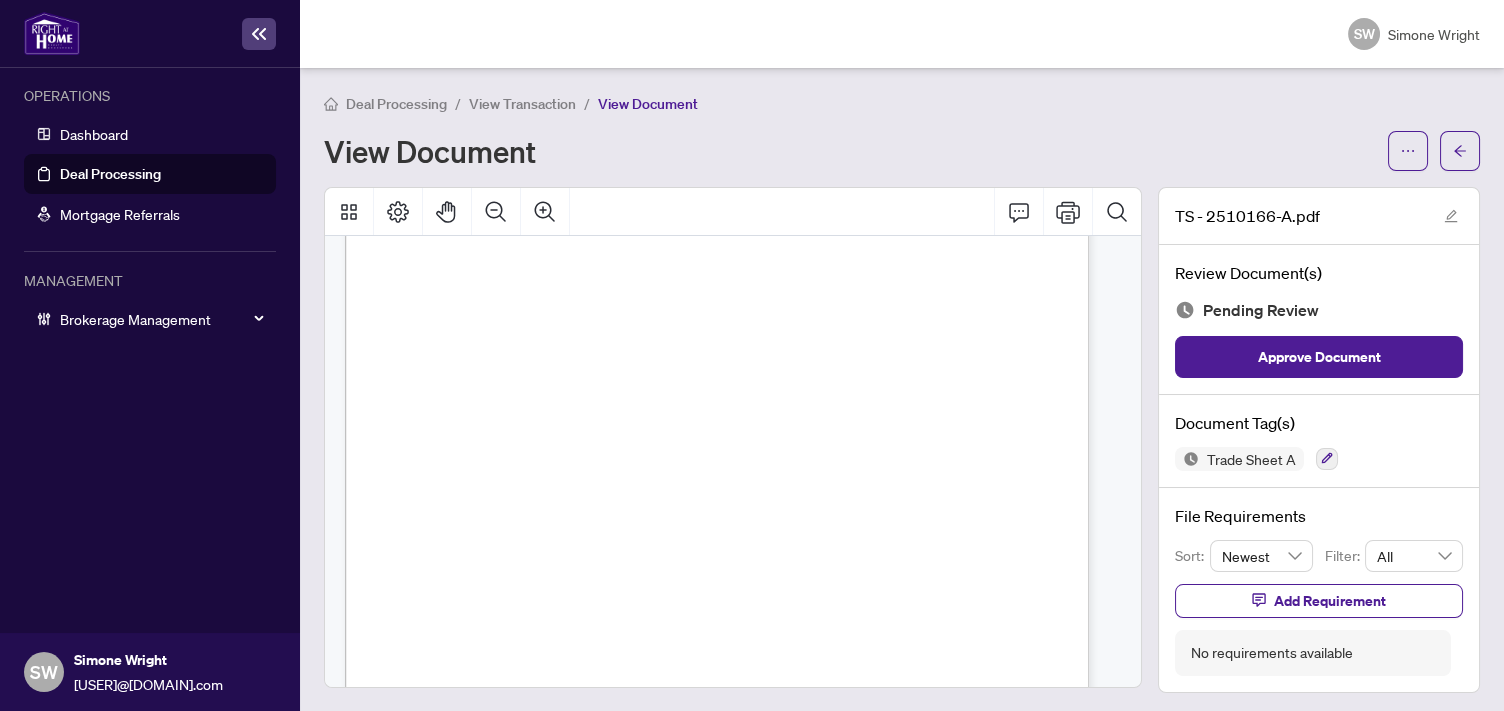 scroll, scrollTop: 0, scrollLeft: 0, axis: both 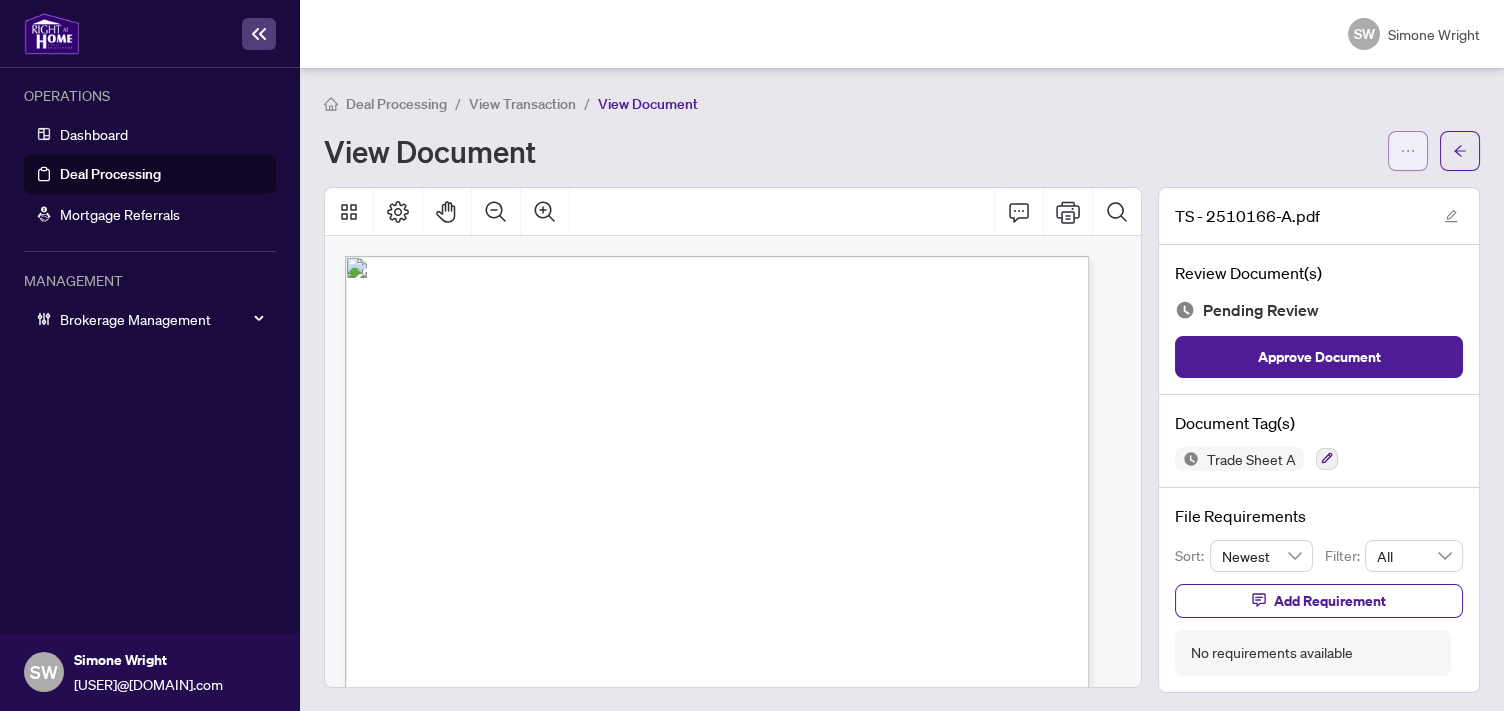 click 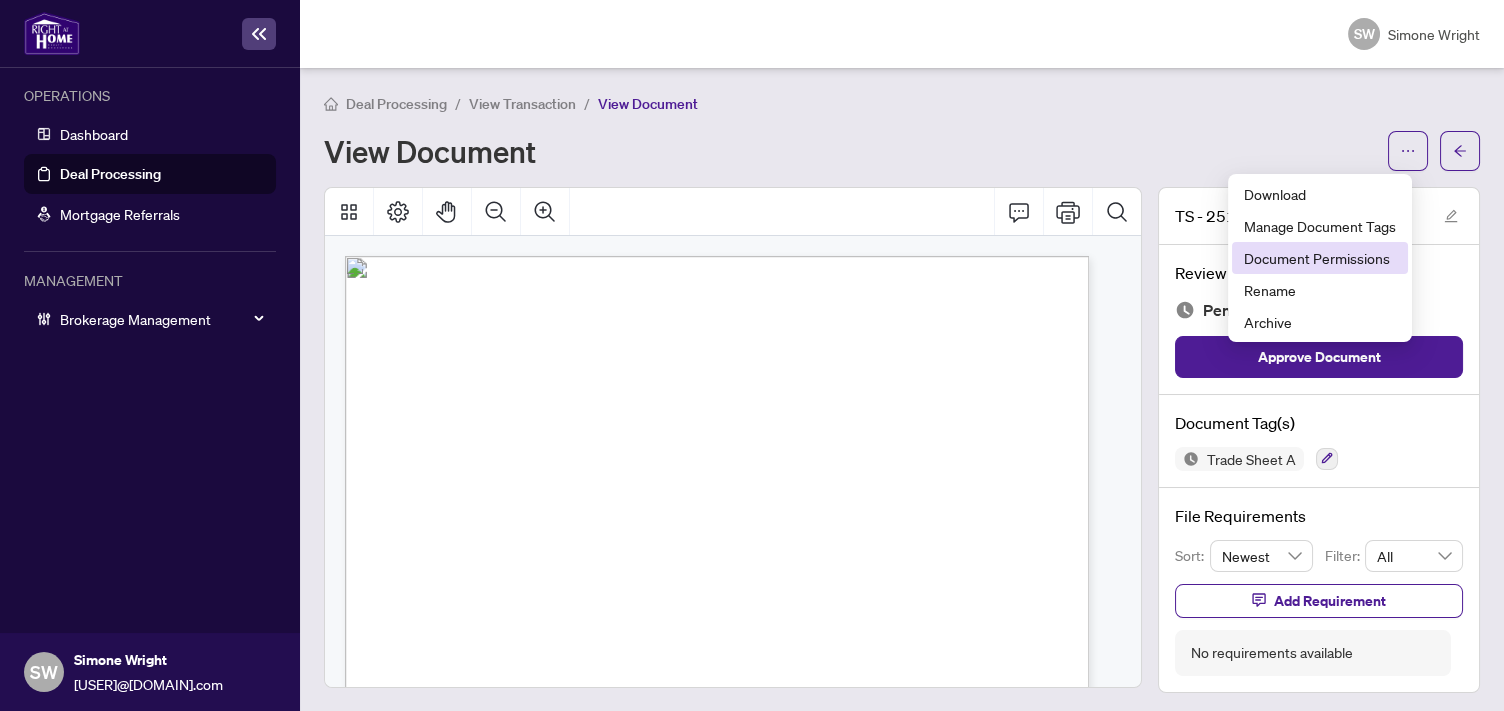 drag, startPoint x: 1294, startPoint y: 256, endPoint x: 1302, endPoint y: 263, distance: 10.630146 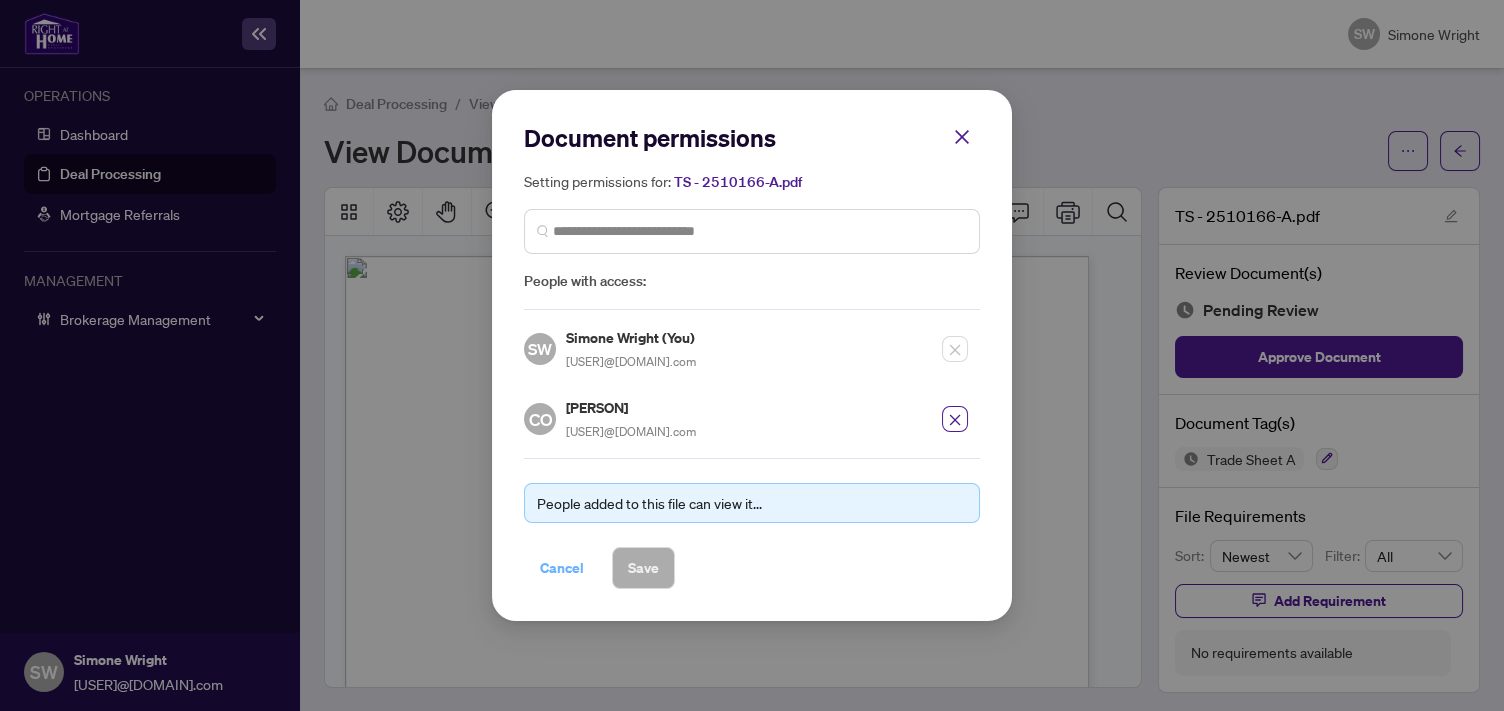 click on "Cancel" at bounding box center [562, 568] 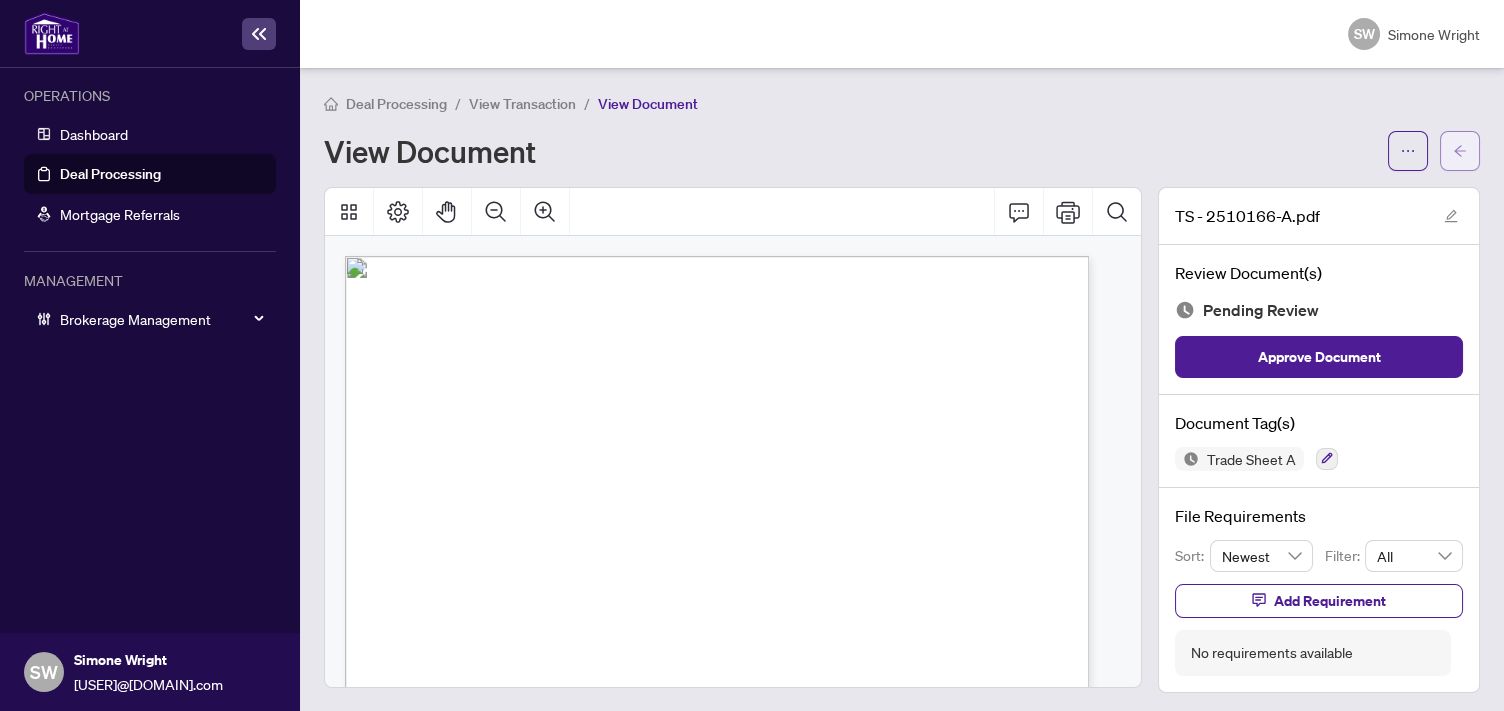 click at bounding box center [1460, 151] 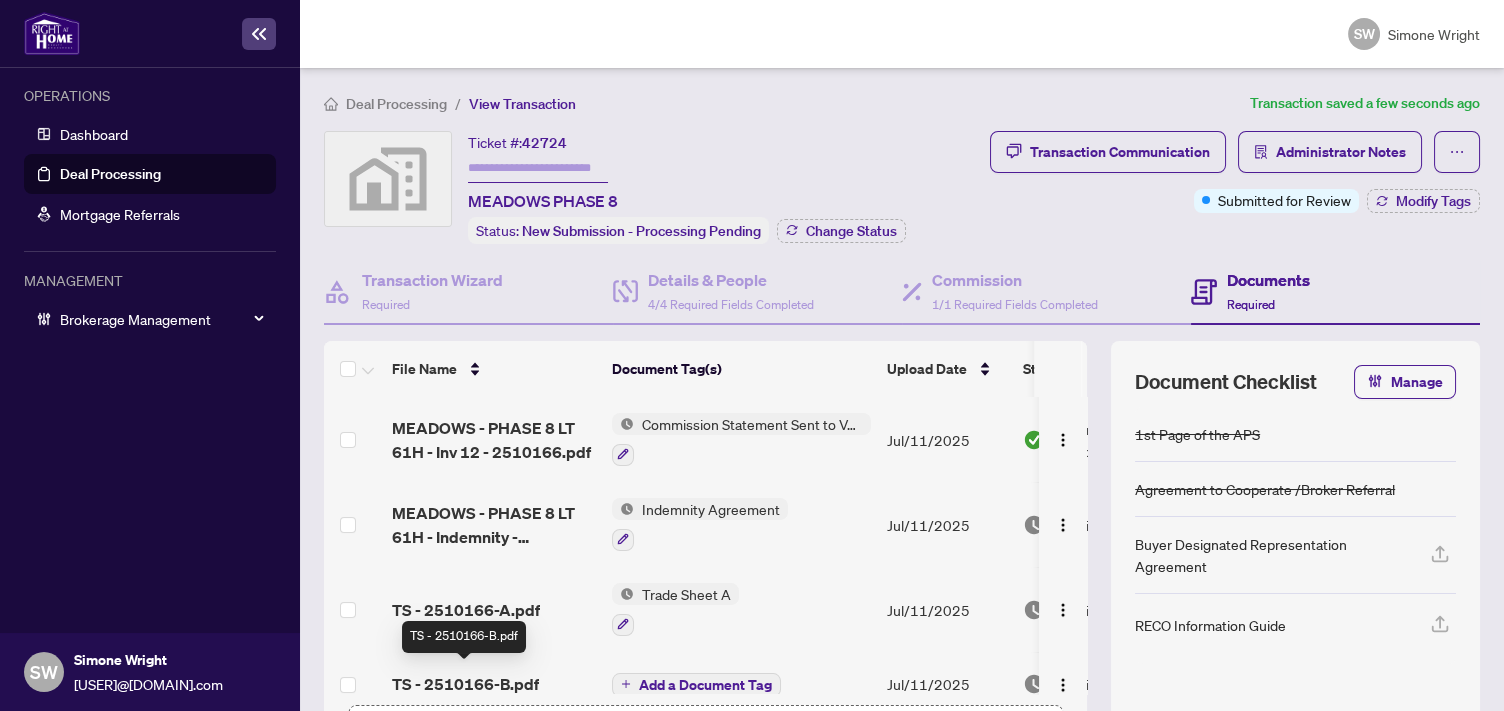 click on "TS - 2510166-B.pdf" at bounding box center (465, 684) 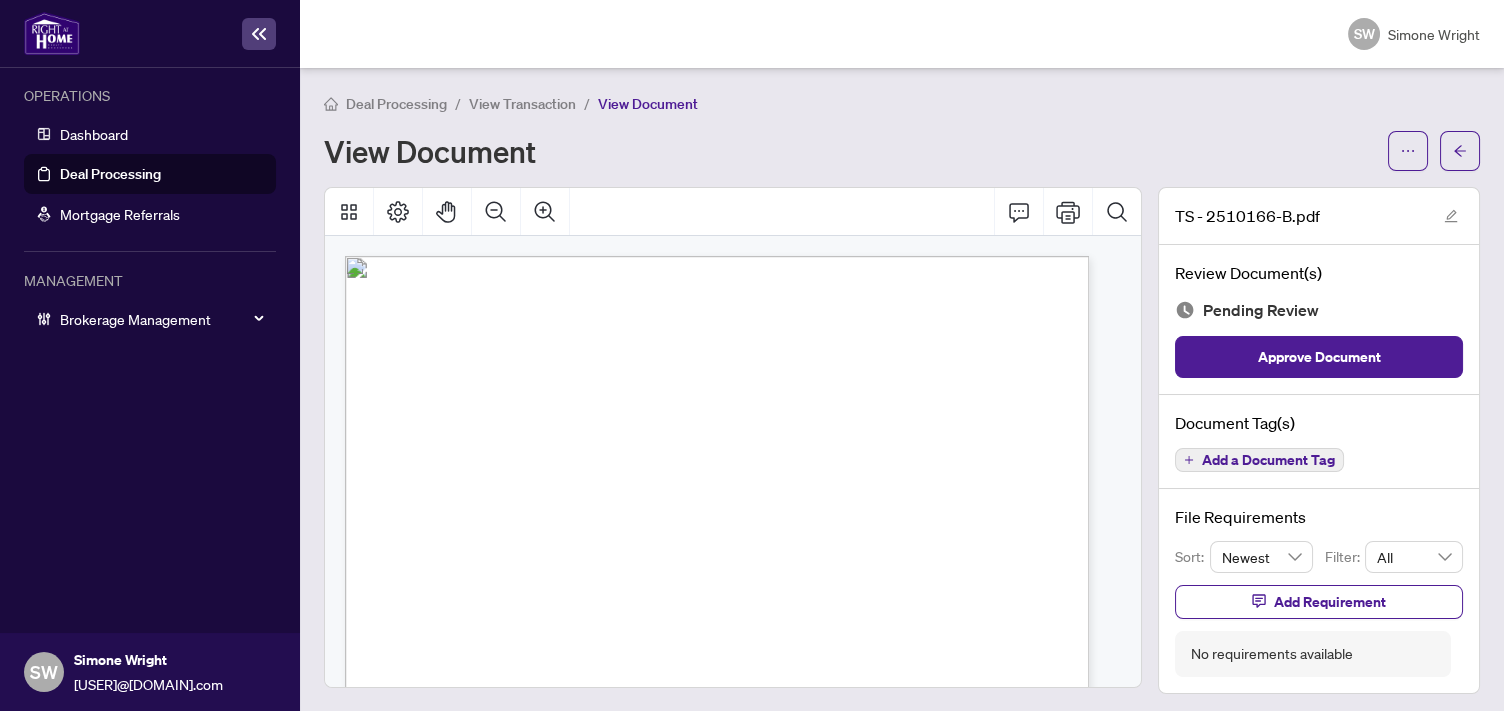 click on "Add a Document Tag" at bounding box center (1268, 460) 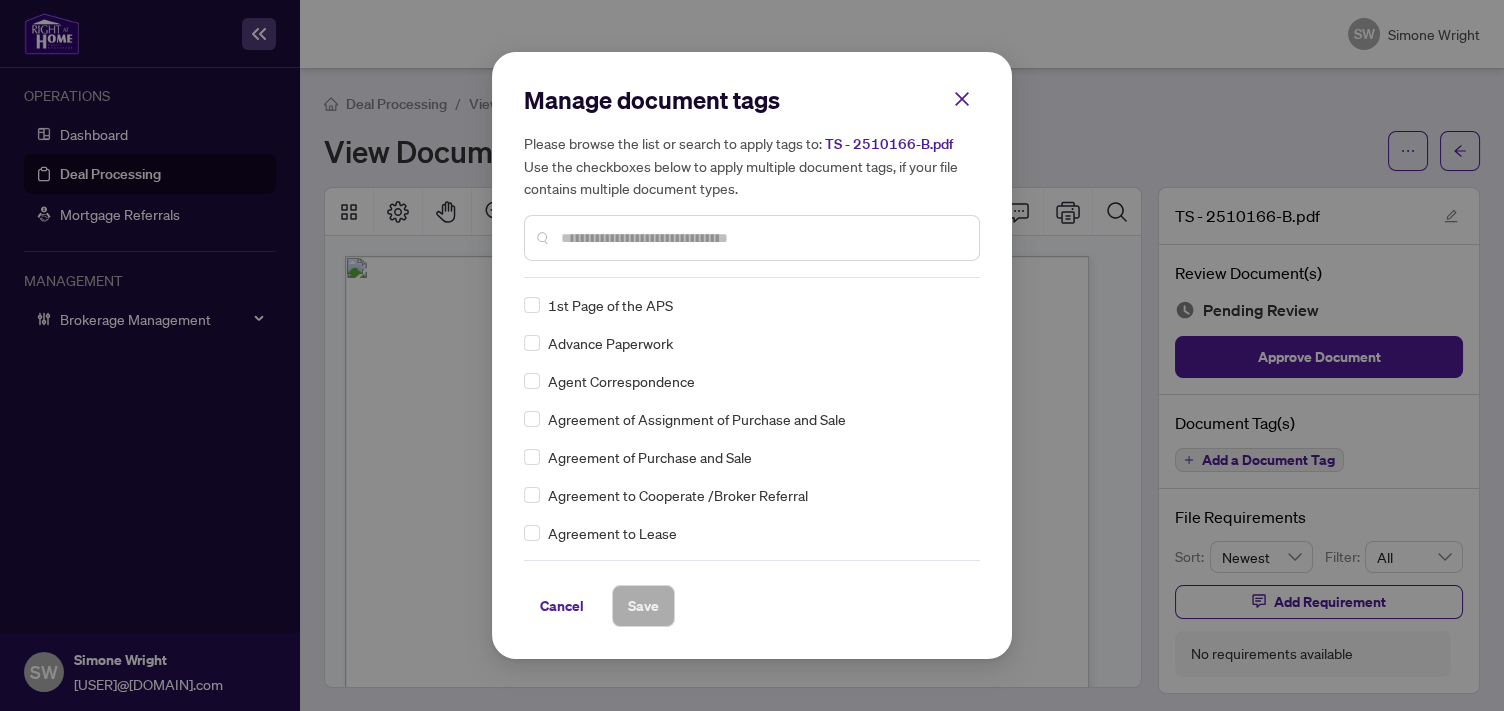 click at bounding box center [762, 238] 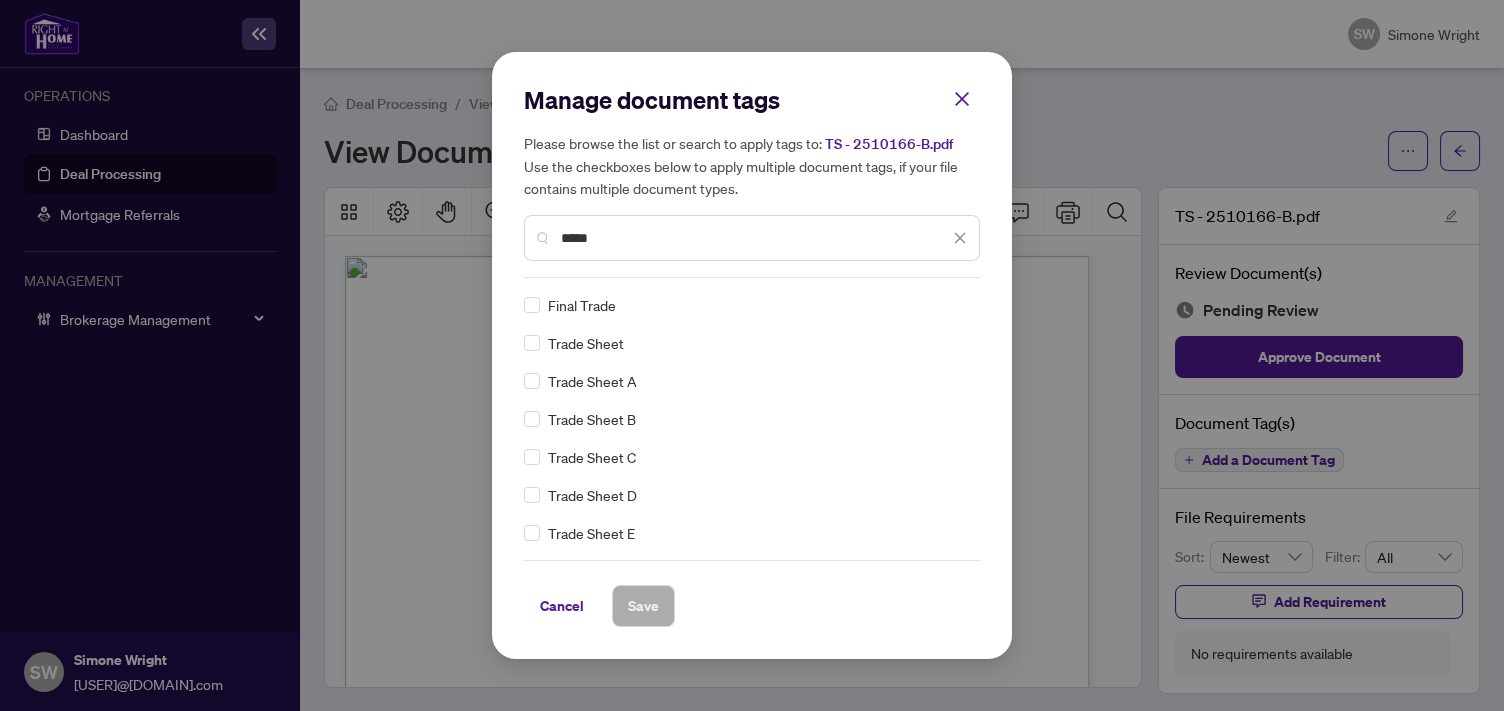 type on "*****" 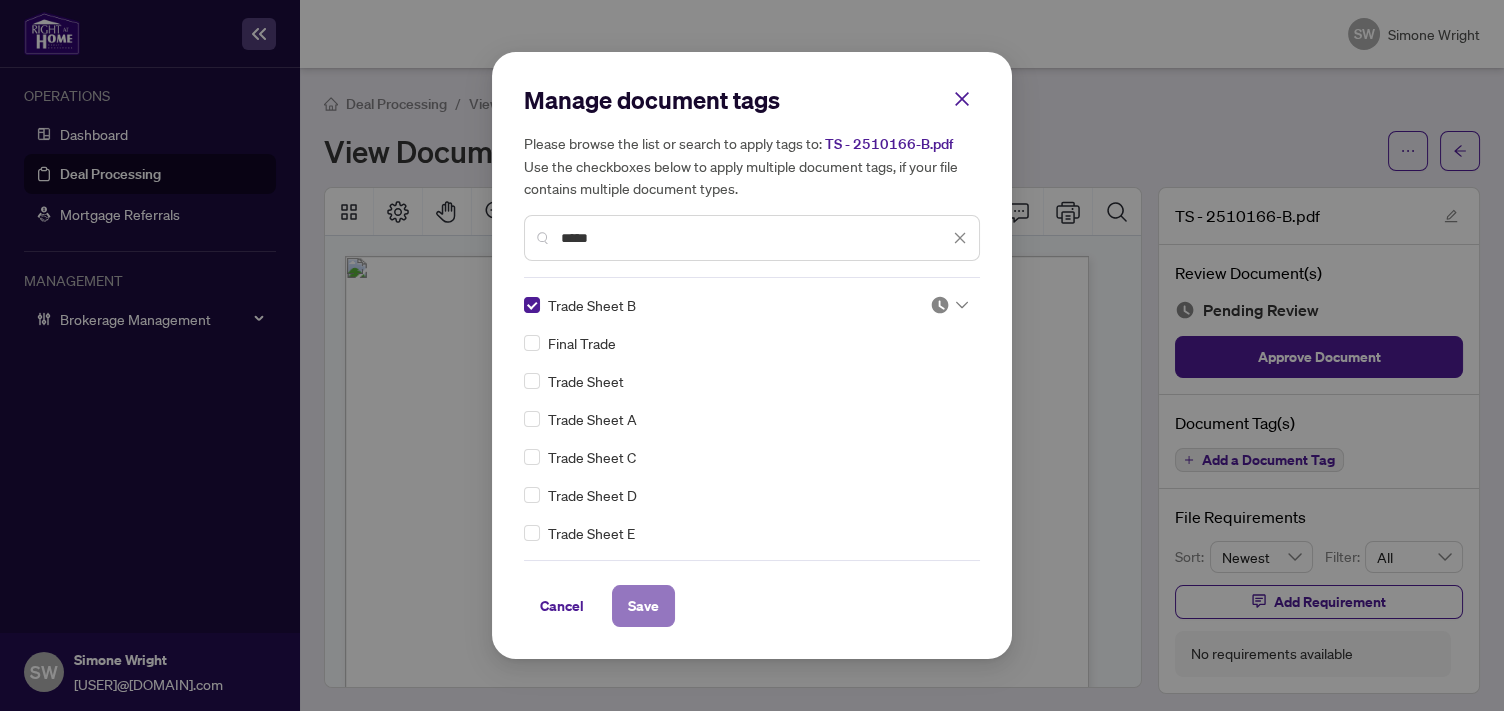 click on "Save" at bounding box center [643, 606] 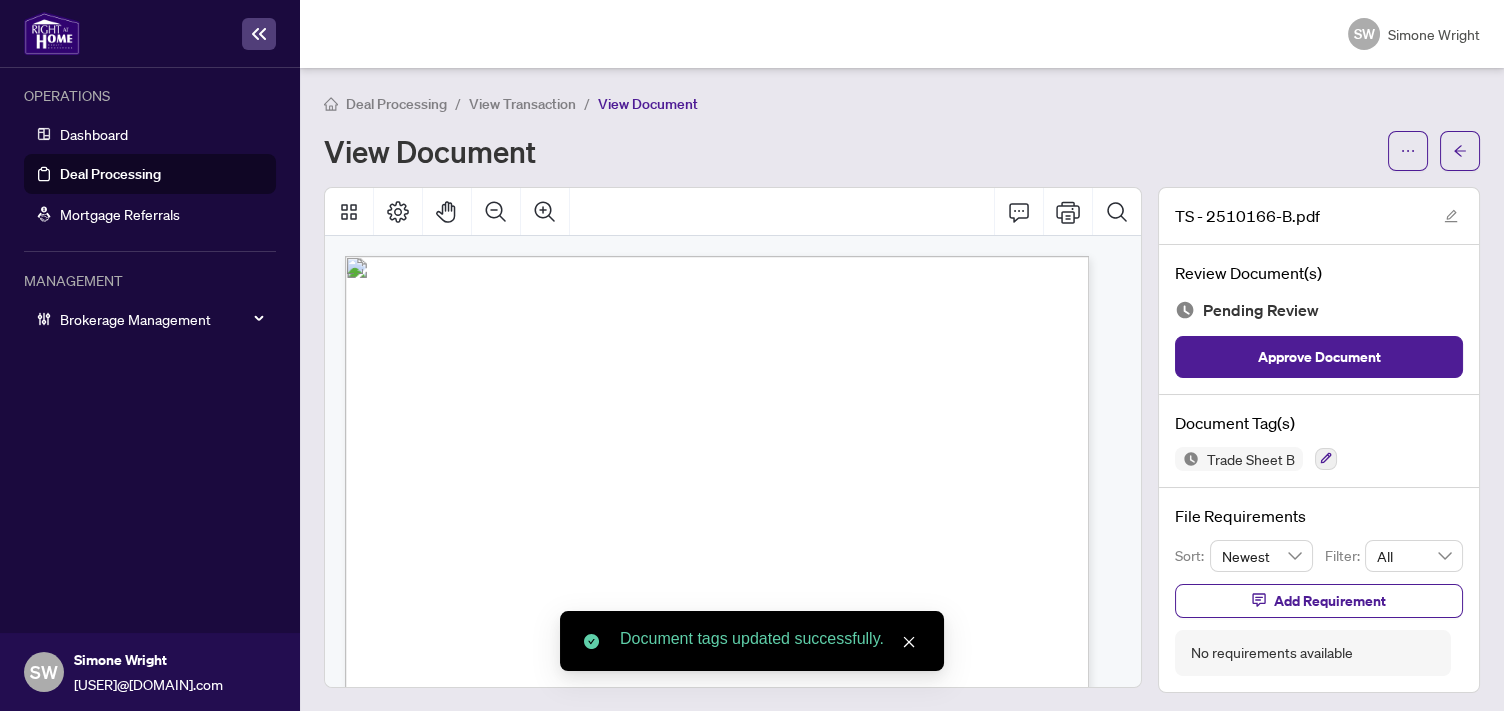 click 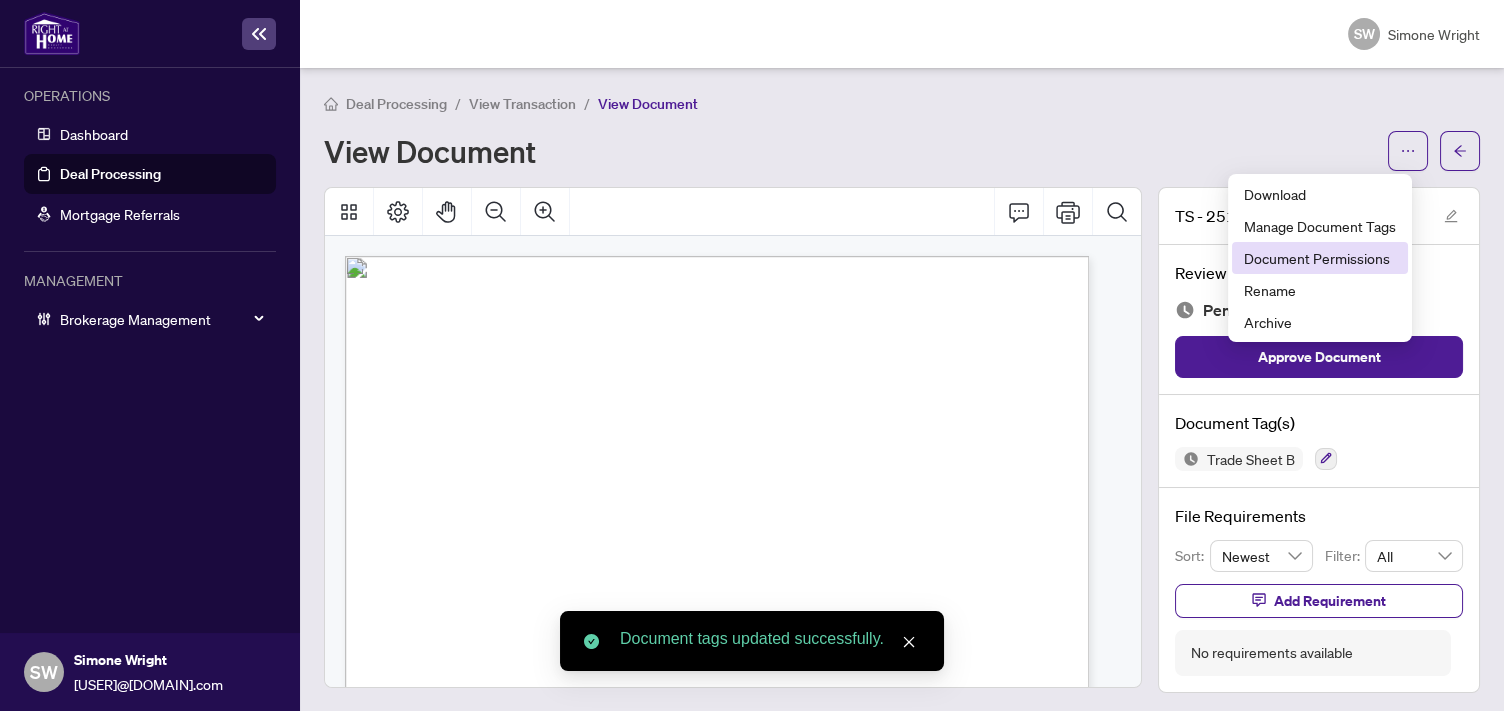 click on "Document Permissions" at bounding box center [1320, 258] 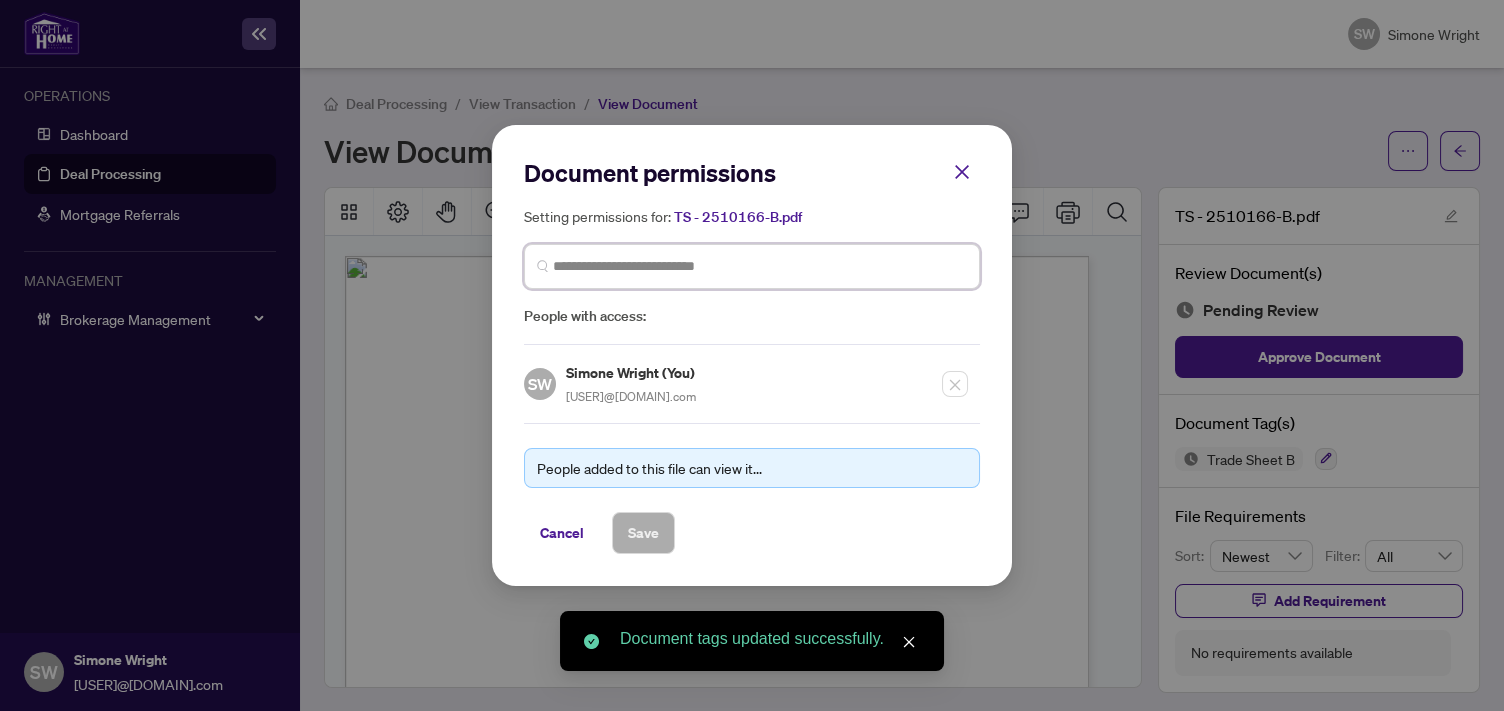 click at bounding box center (760, 266) 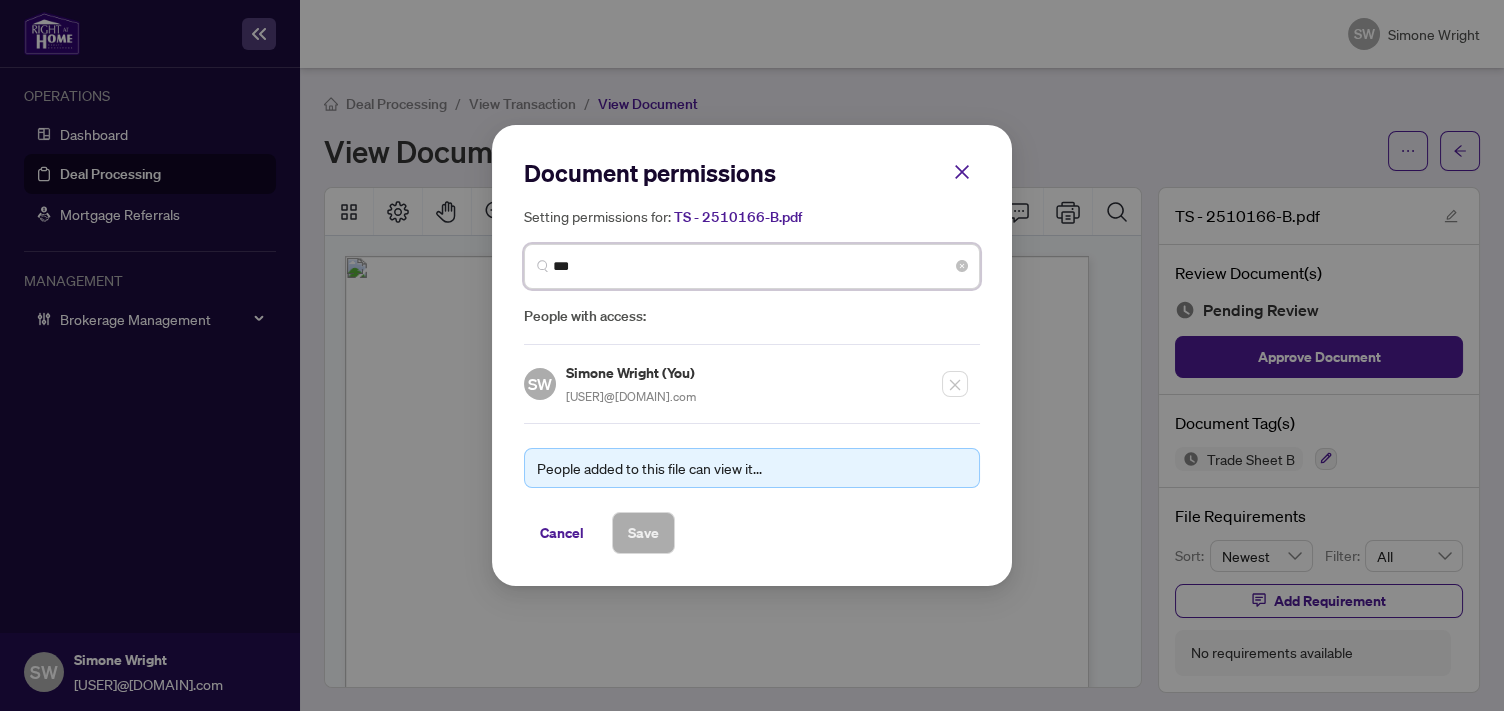 type on "****" 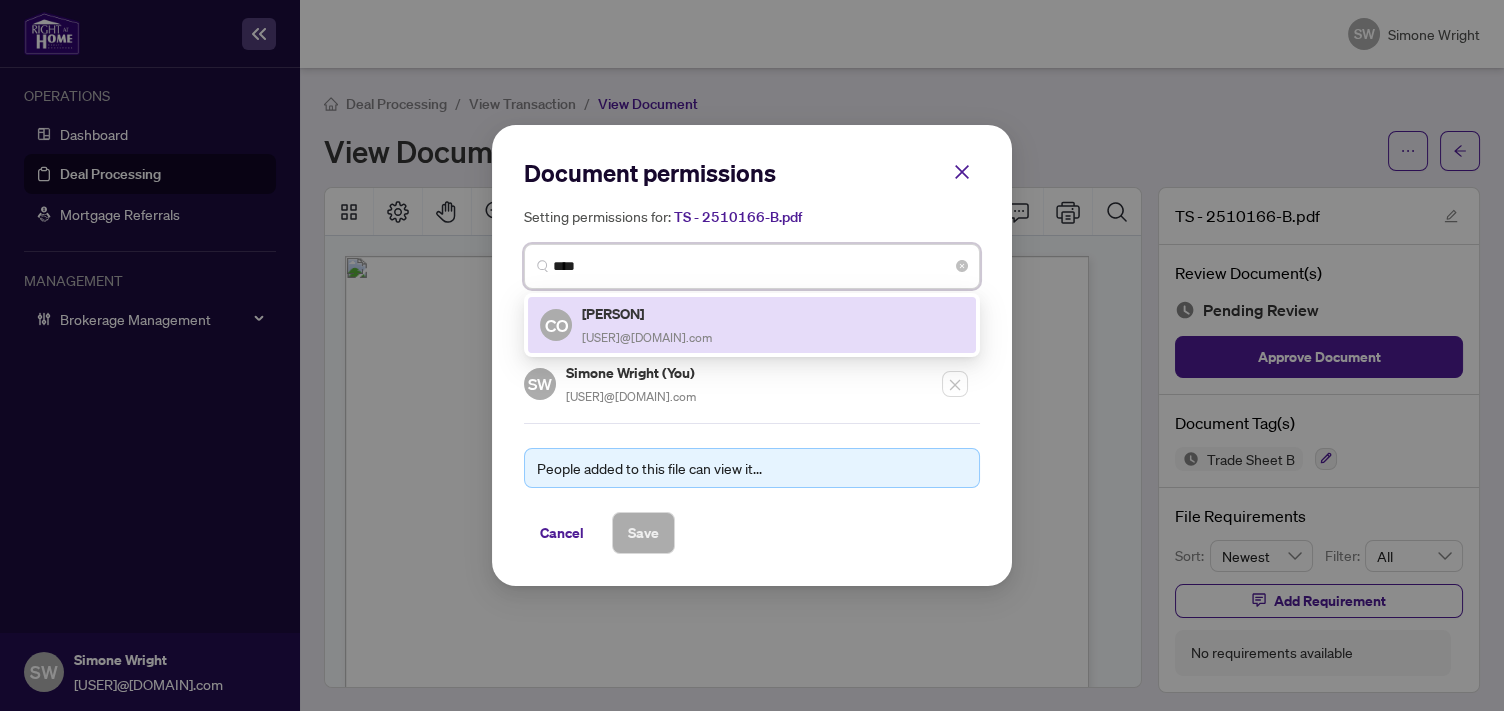 click on "Calvin Owusu Bequin   calvinbequin@ymail.com" at bounding box center [647, 325] 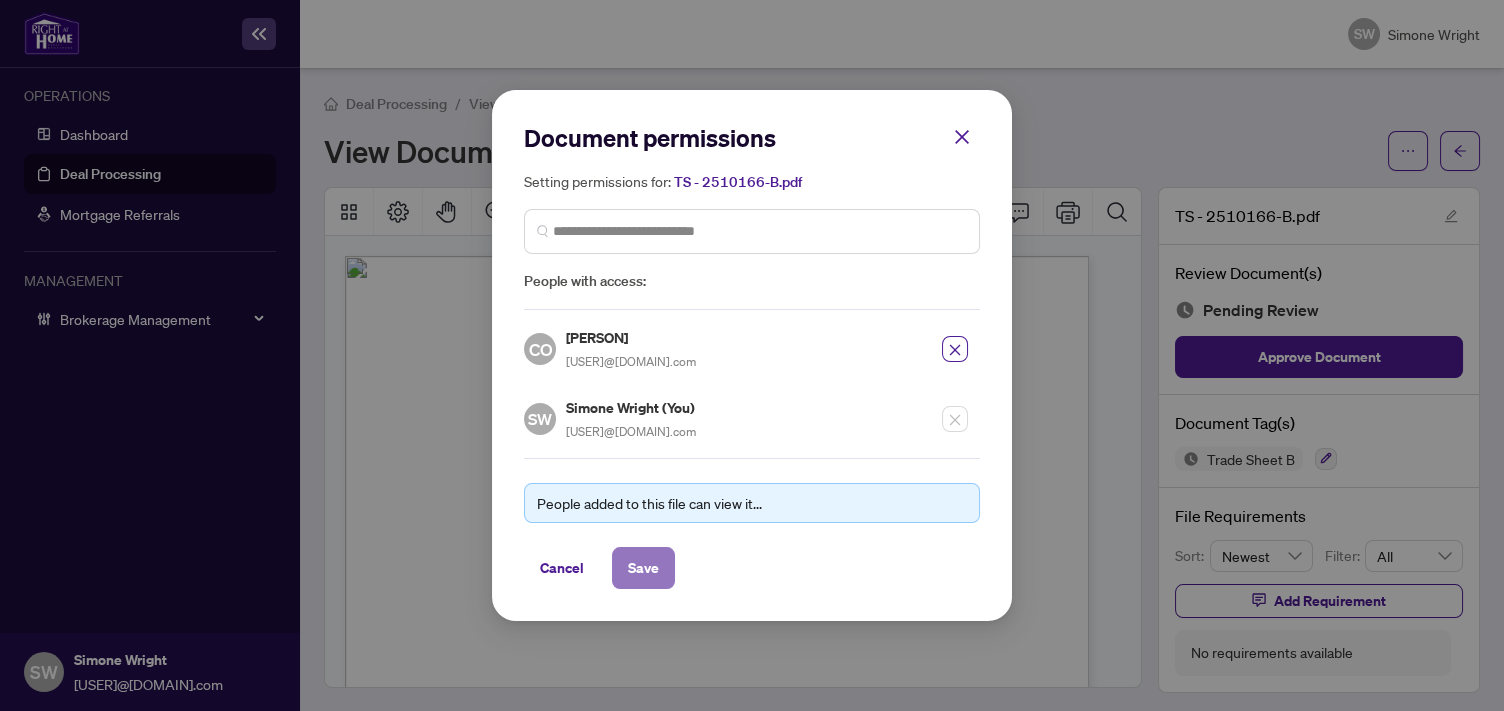 click on "Save" at bounding box center [643, 568] 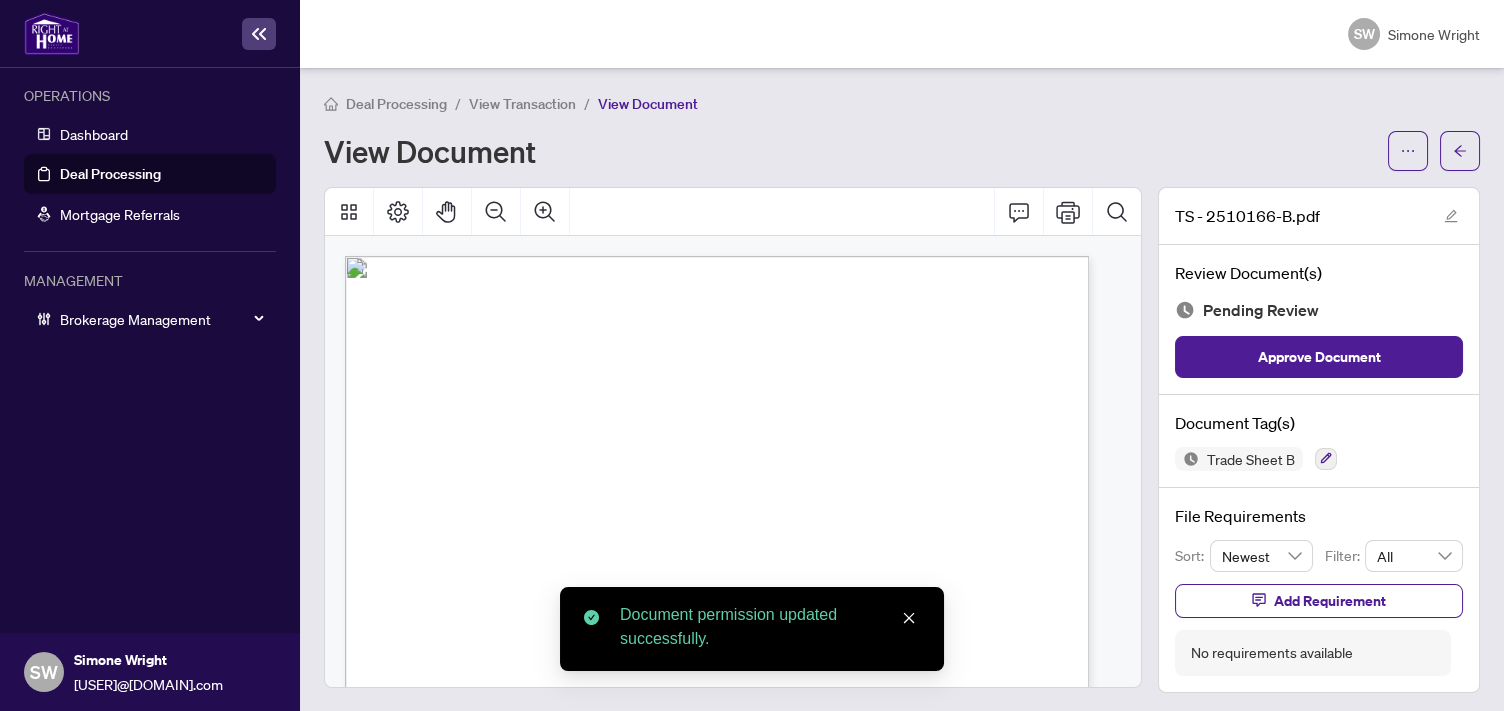 click 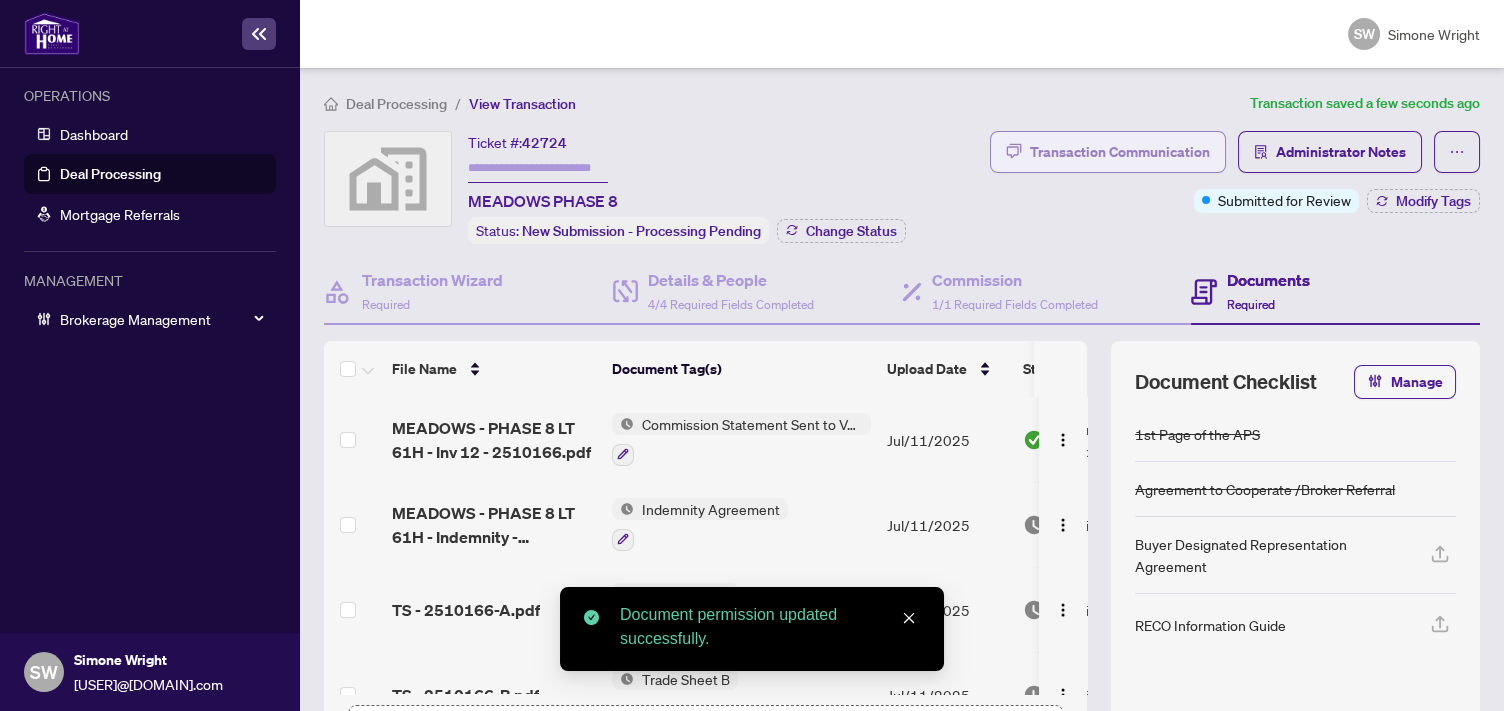 click on "Transaction Communication" at bounding box center [1120, 152] 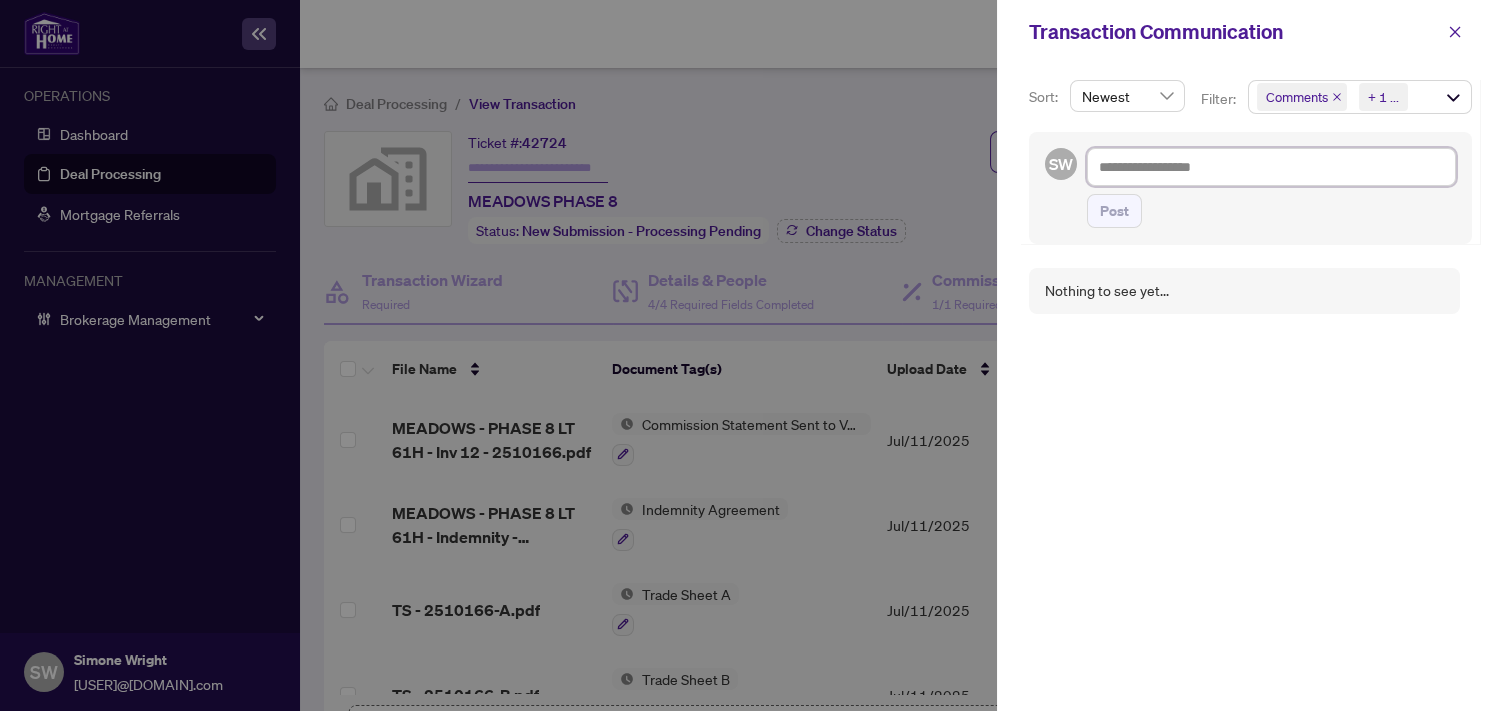 click at bounding box center (1271, 167) 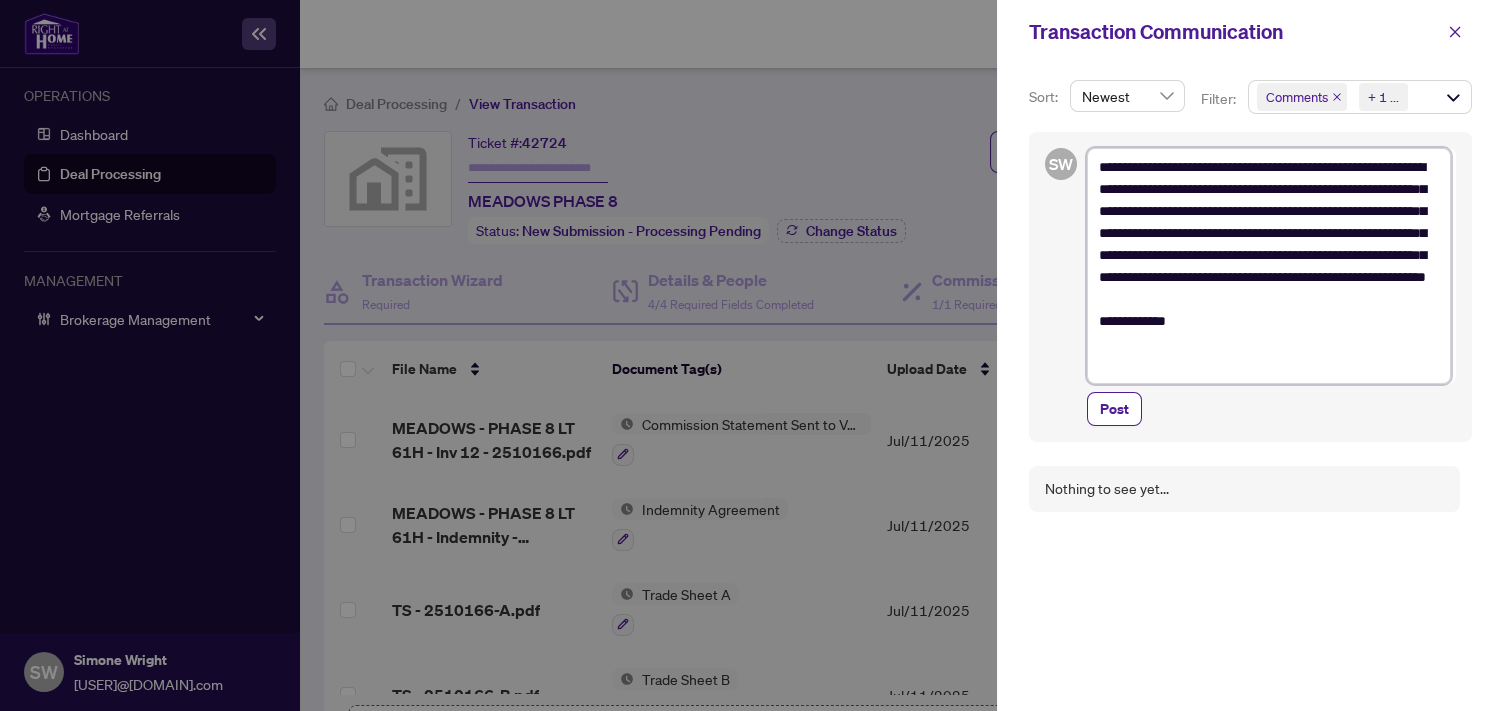 click on "**********" at bounding box center [1269, 266] 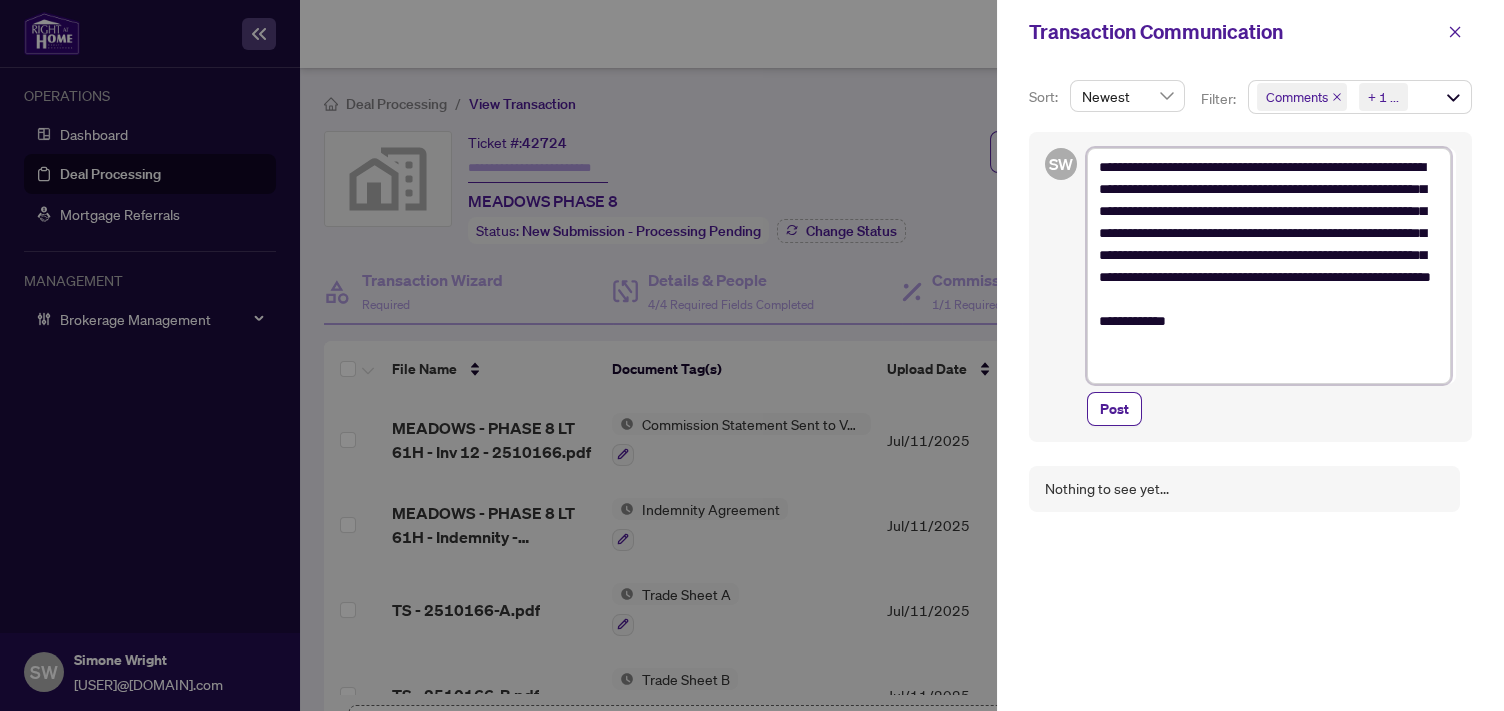 type on "**********" 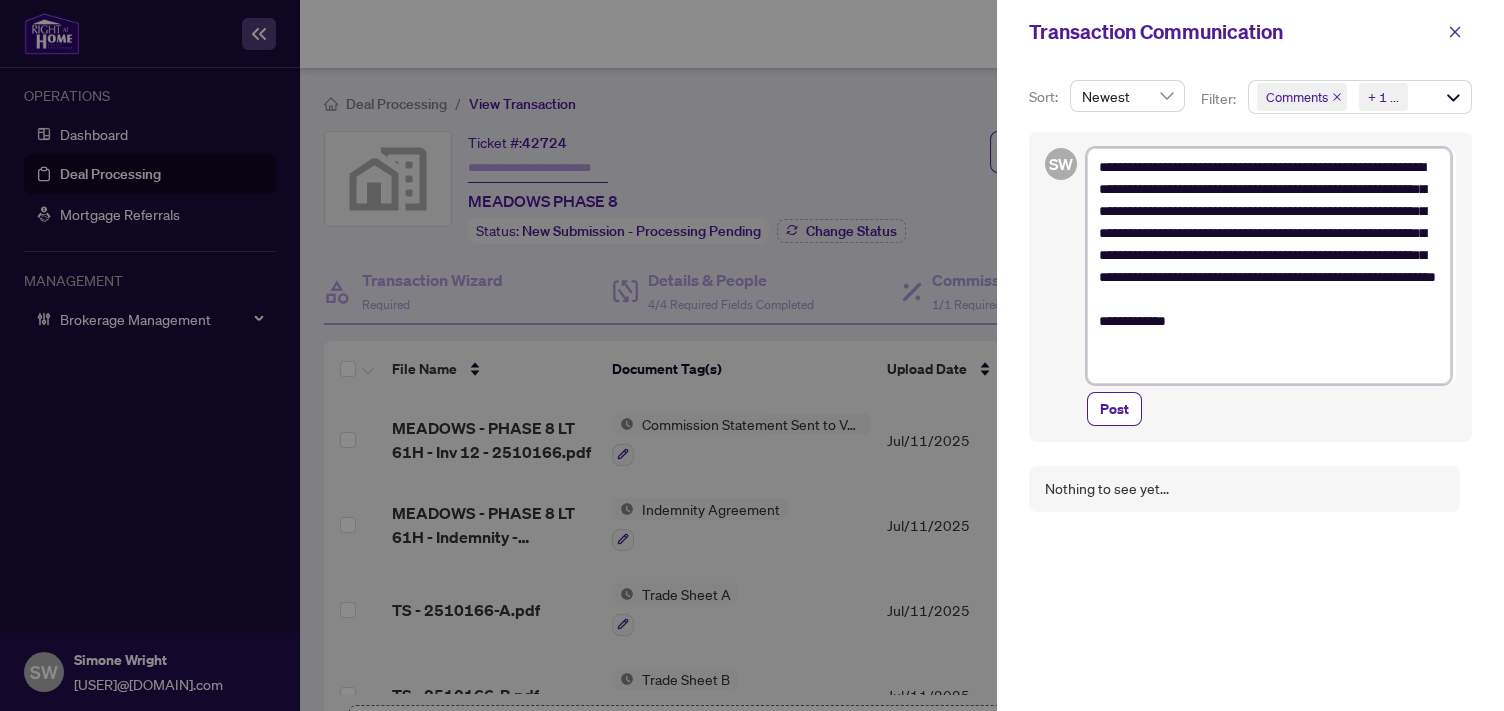 type on "**********" 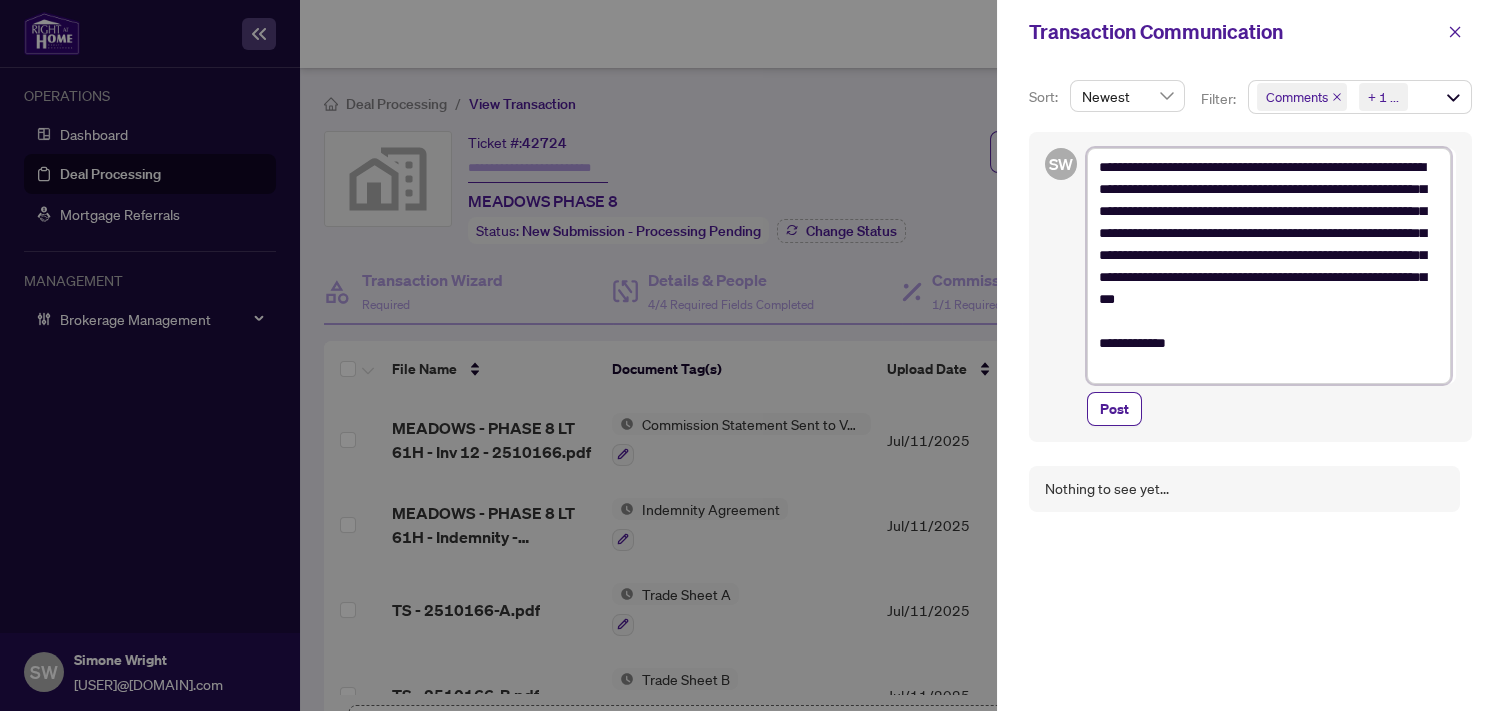 type on "**********" 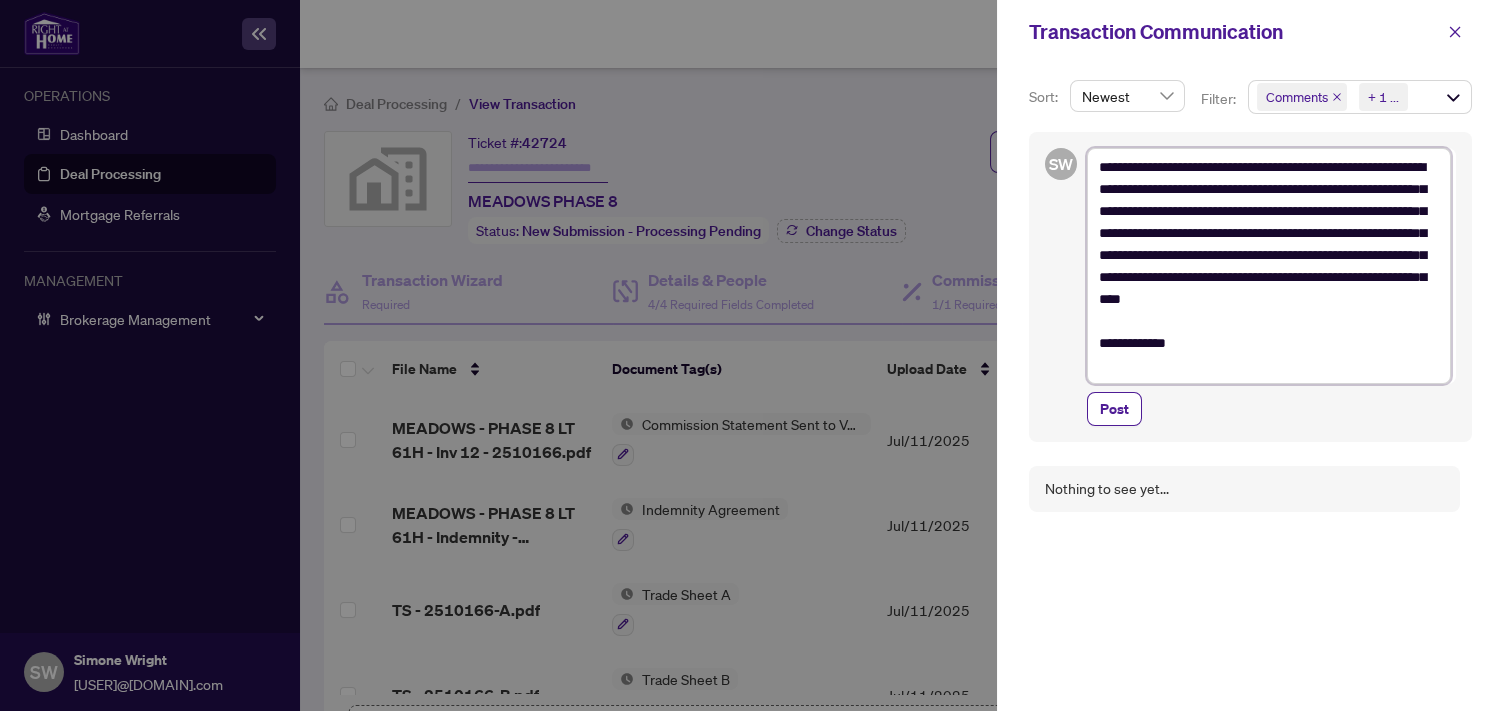 type on "**********" 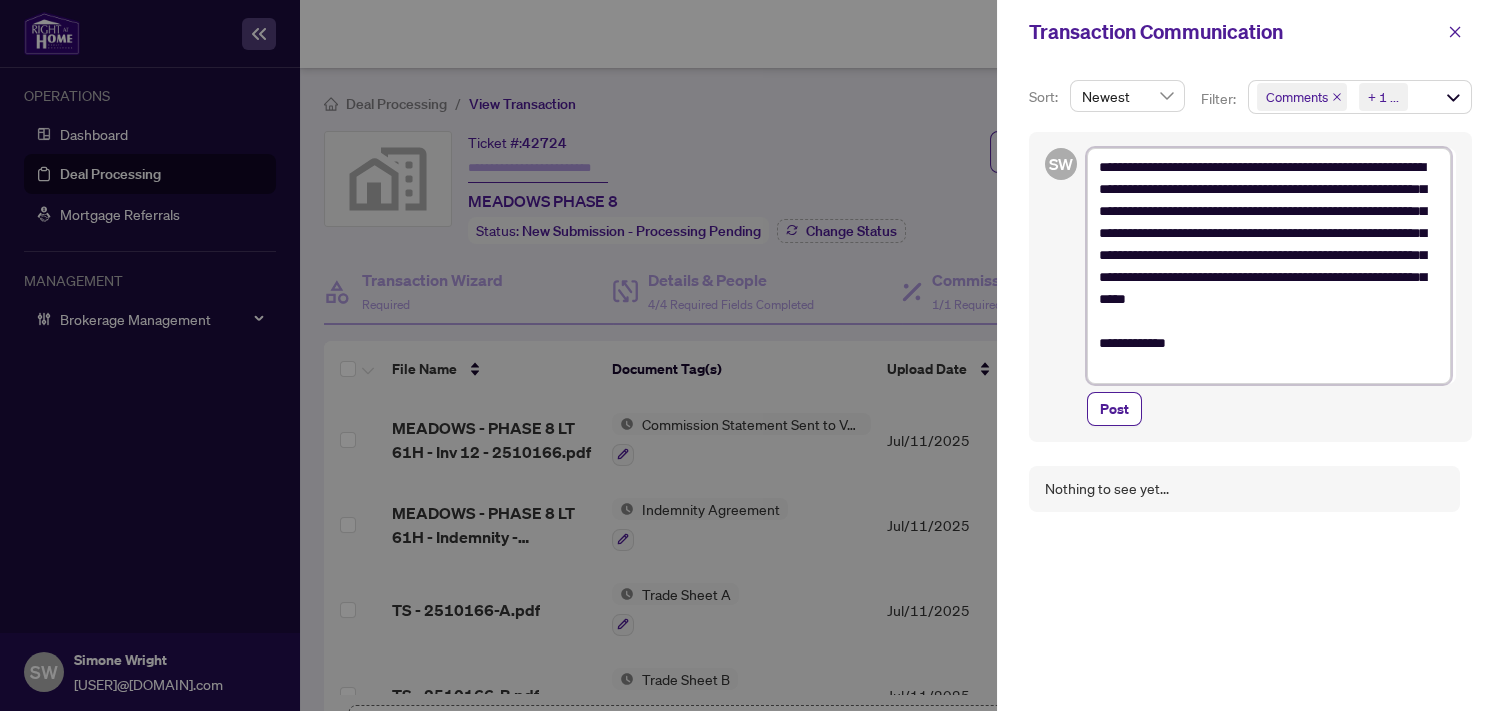 type on "**********" 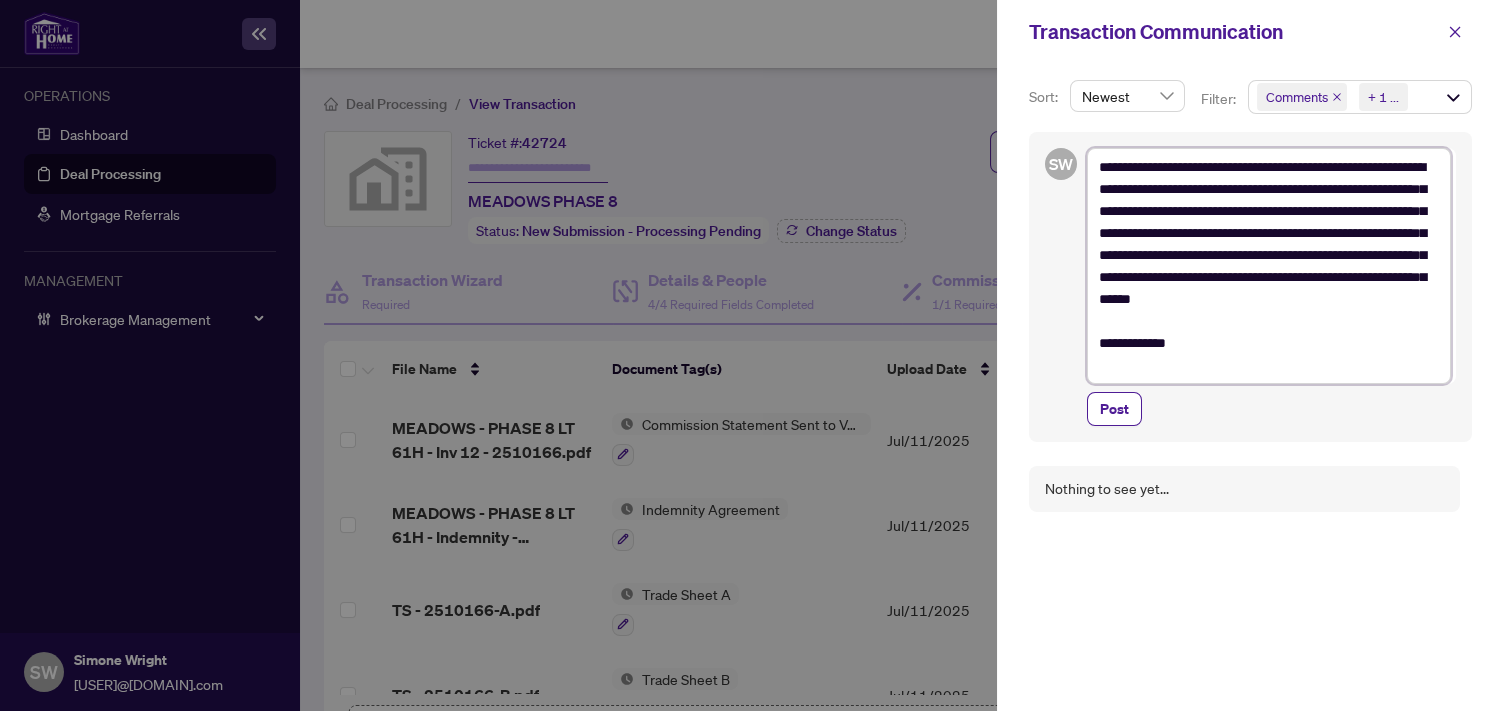 type on "**********" 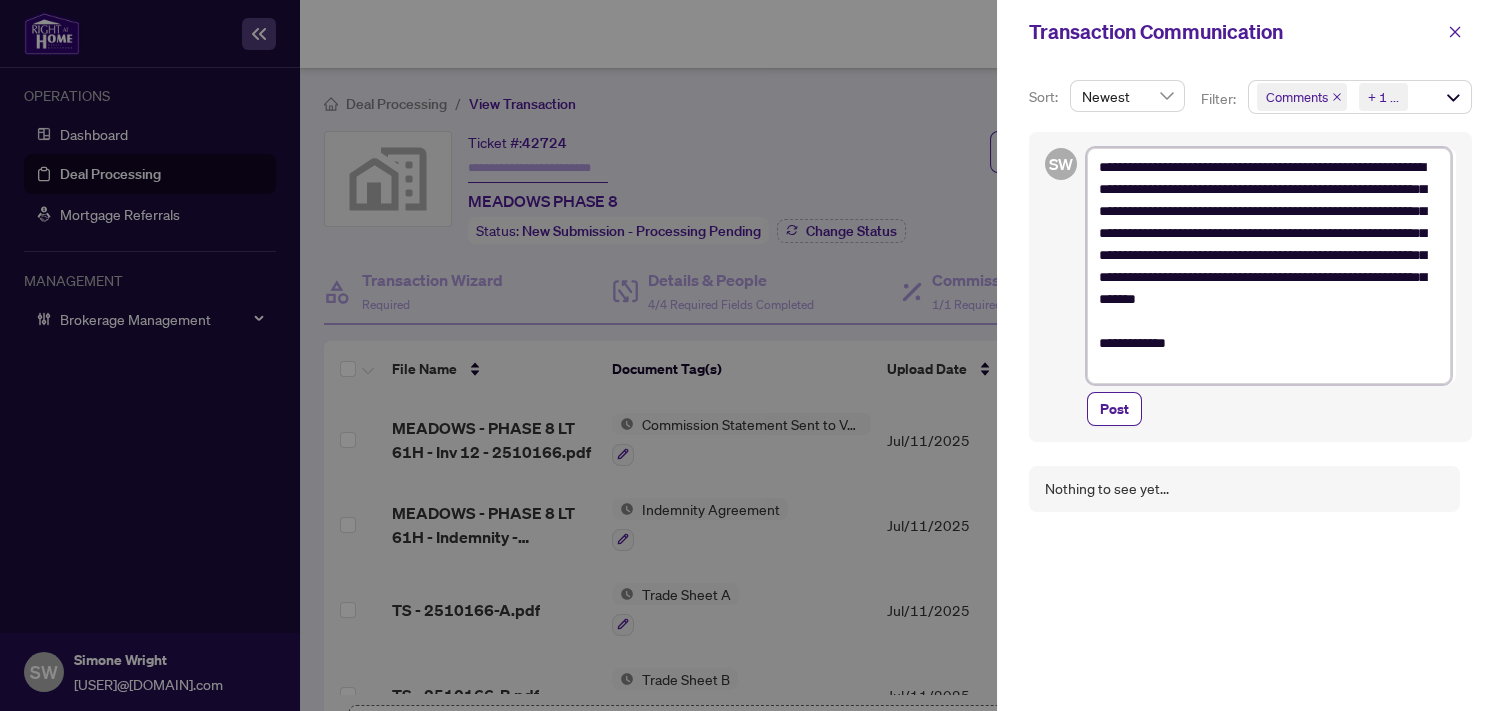 type on "**********" 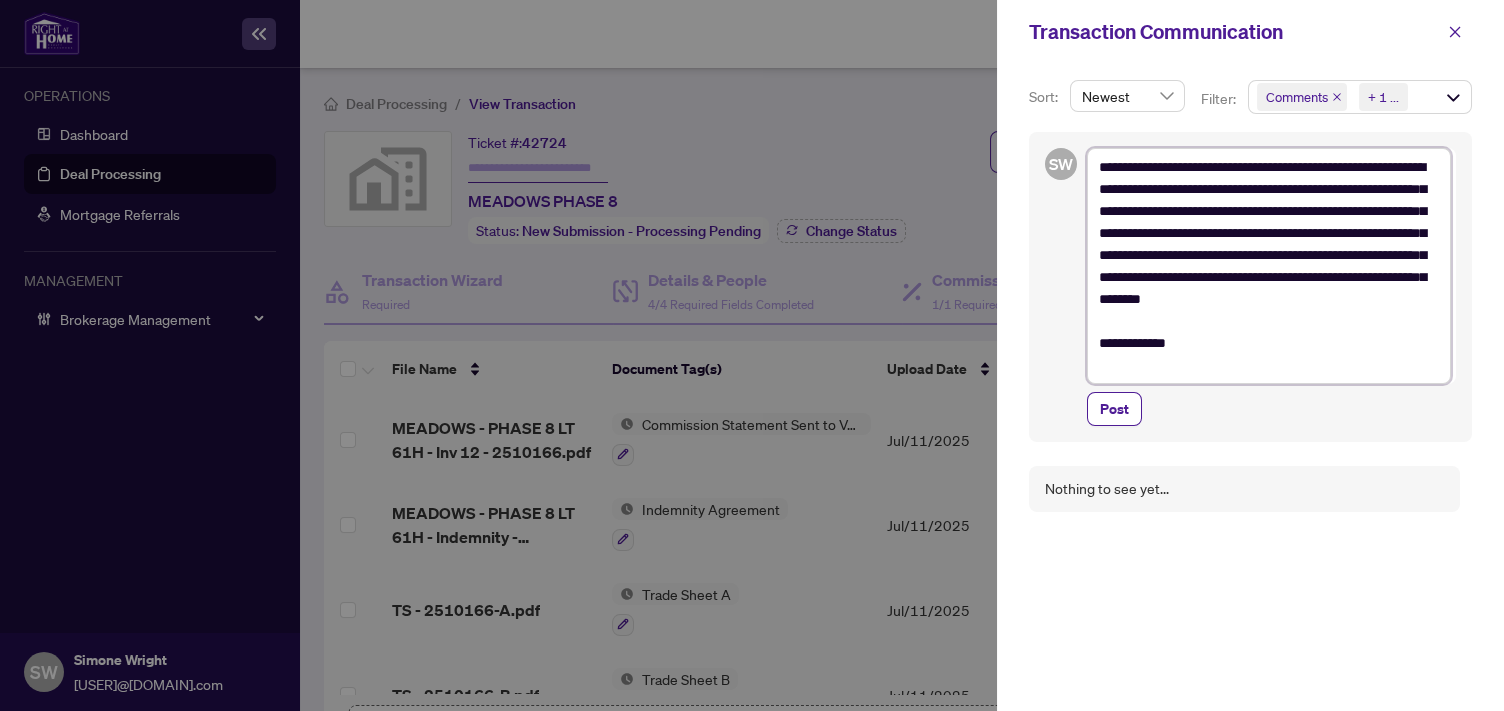 type on "**********" 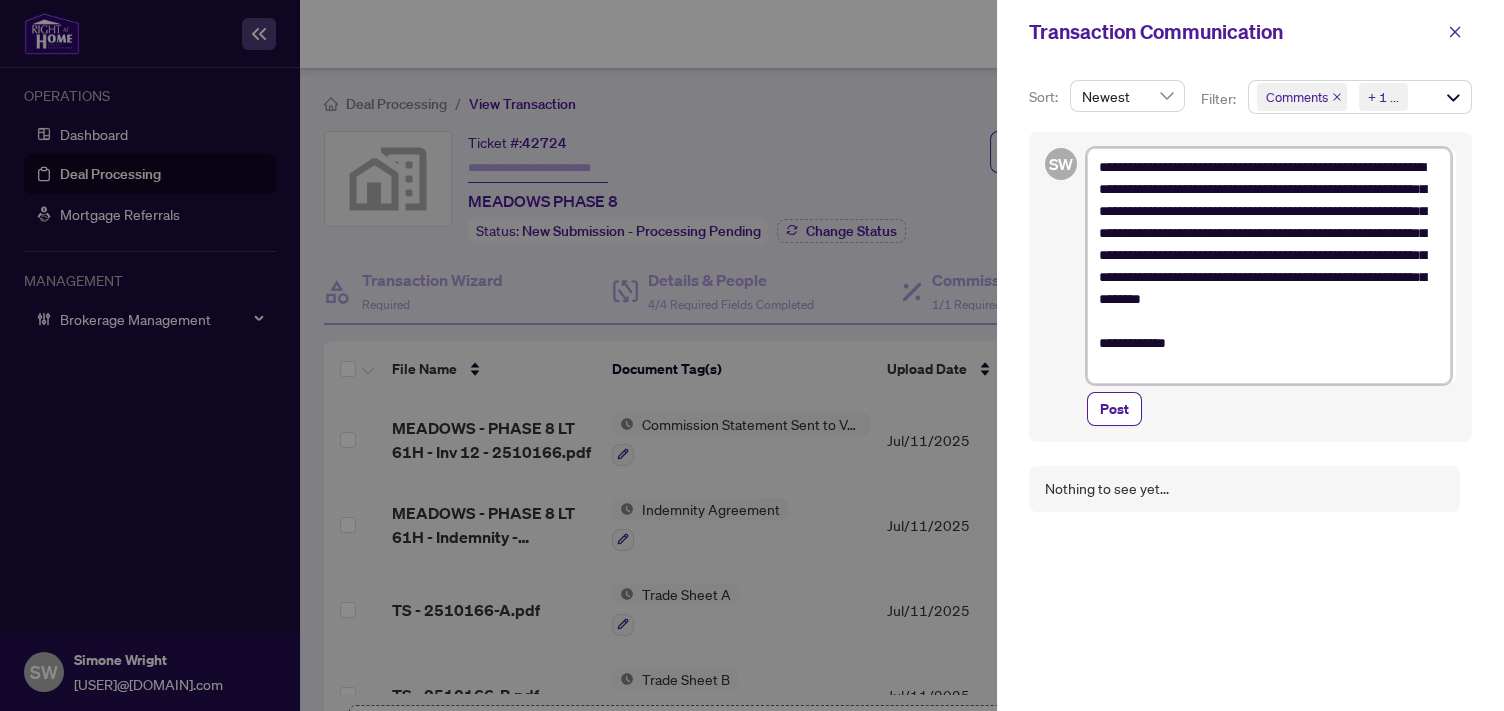 click on "**********" at bounding box center [1269, 266] 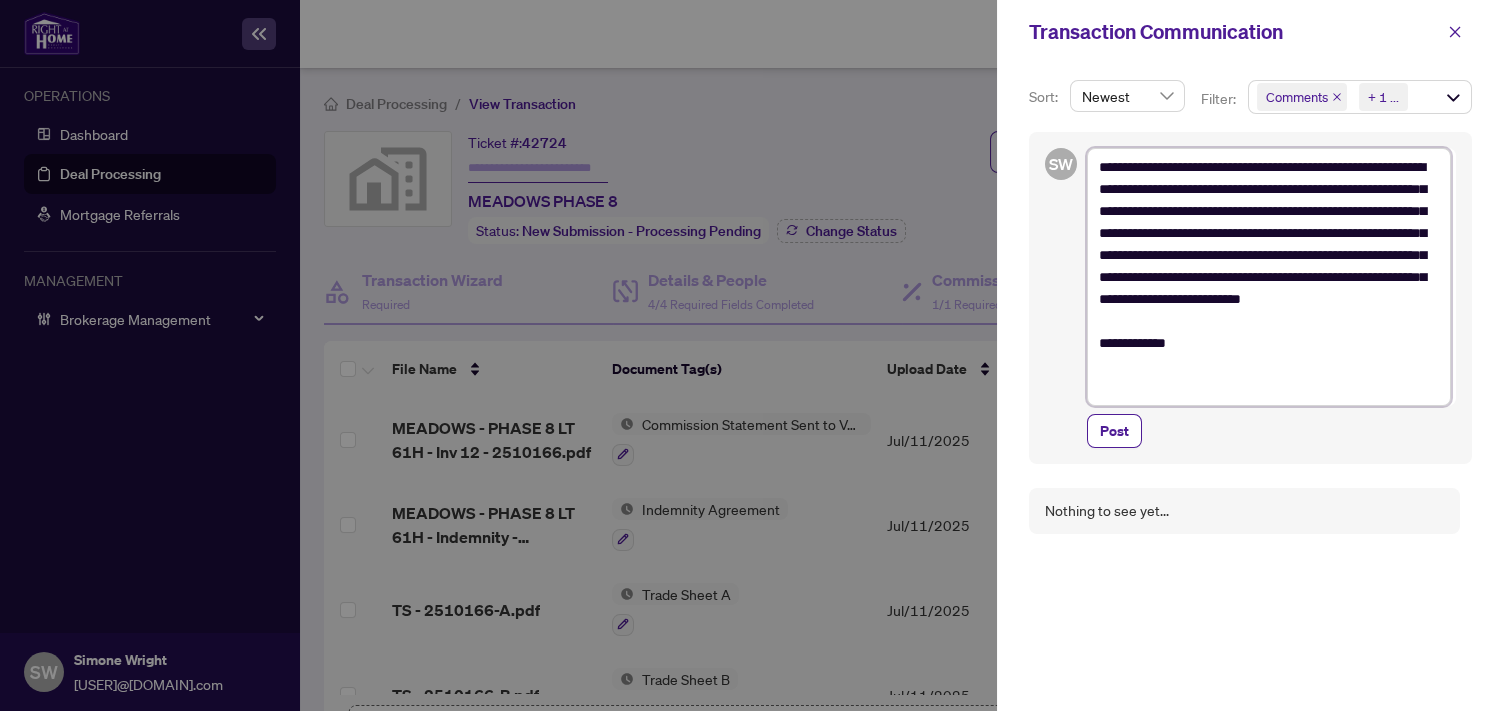 click on "**********" at bounding box center (1269, 277) 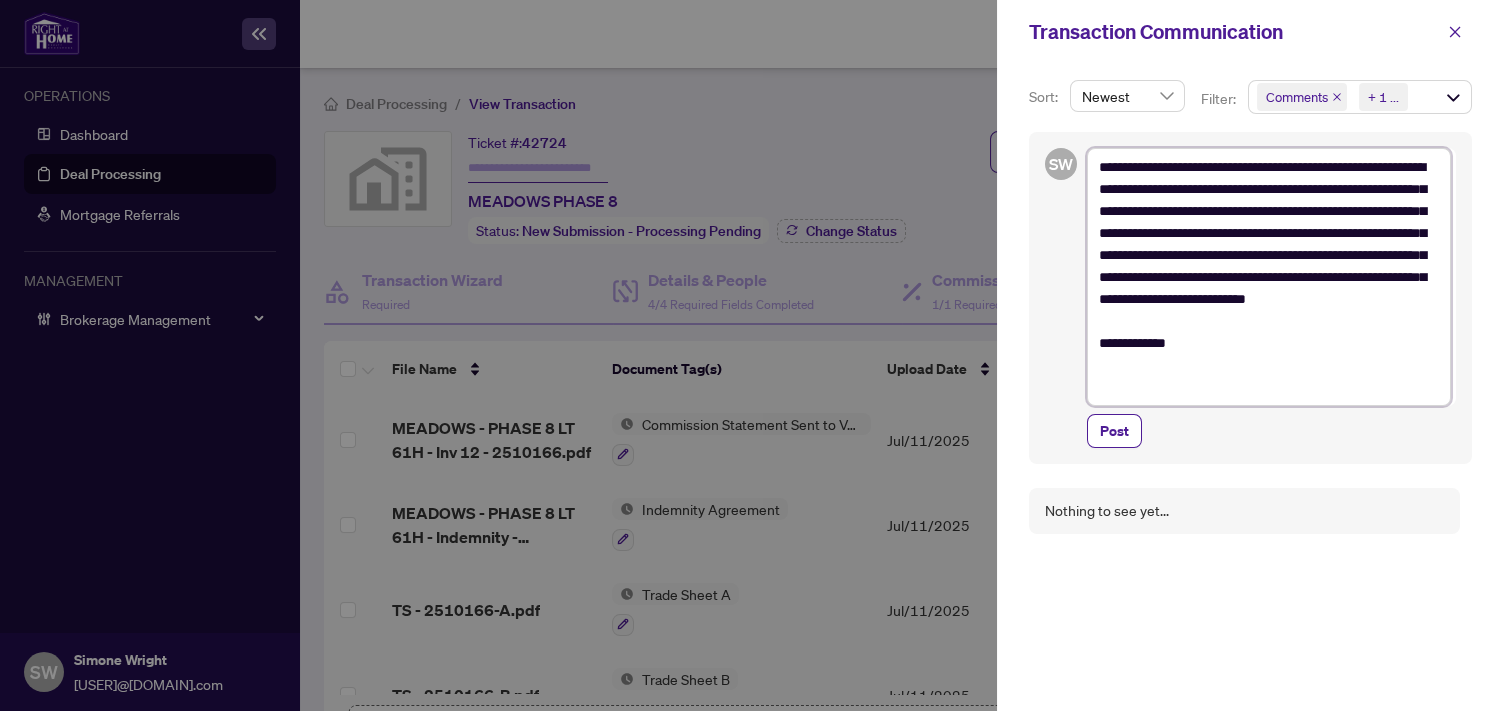 type on "**********" 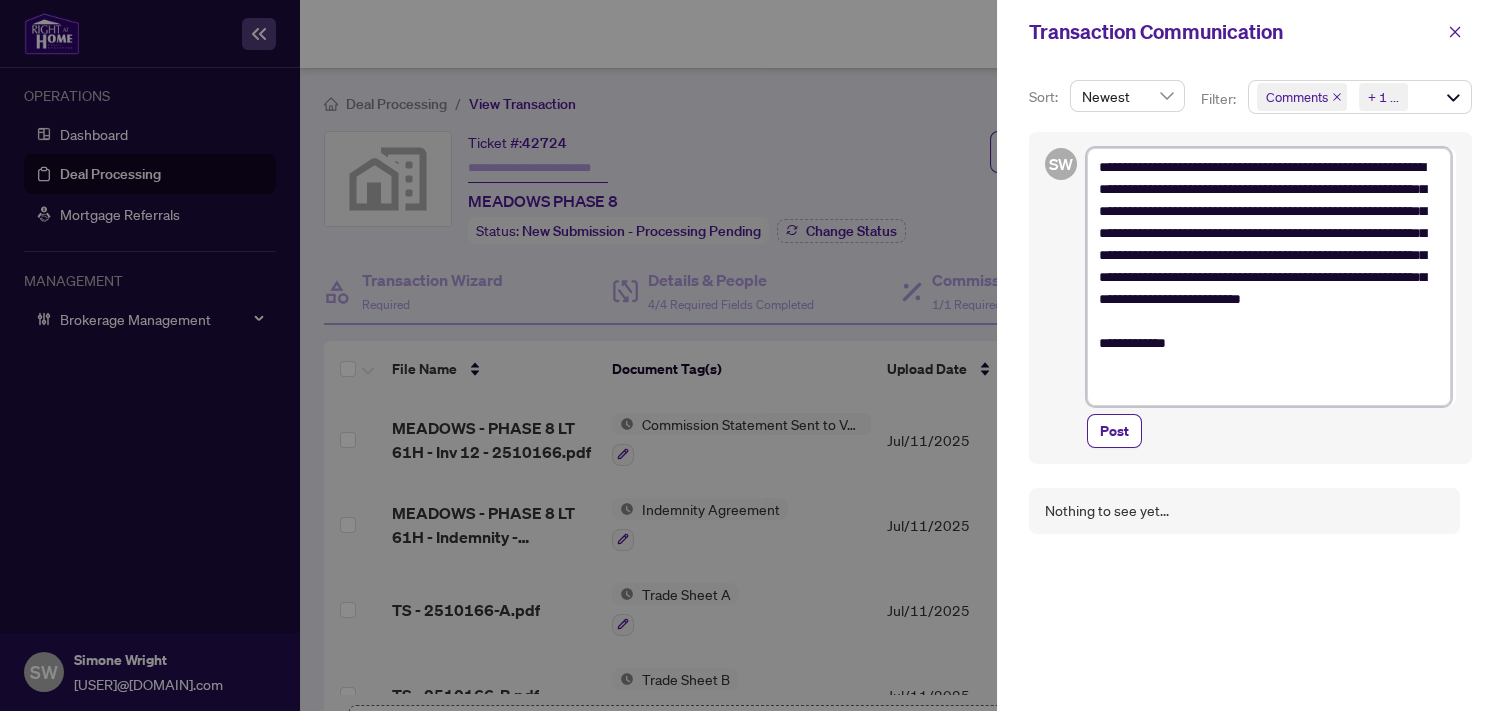 click on "**********" at bounding box center [1269, 277] 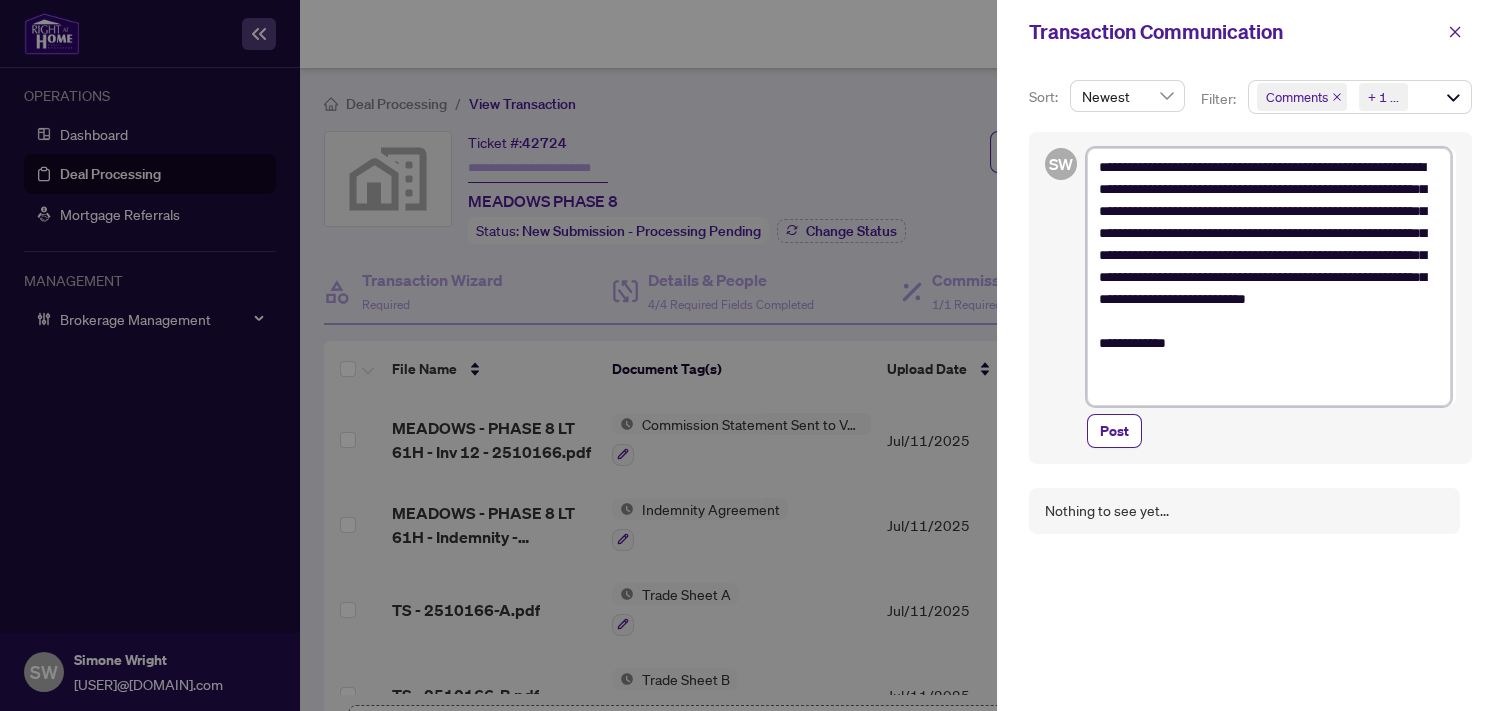 type on "**********" 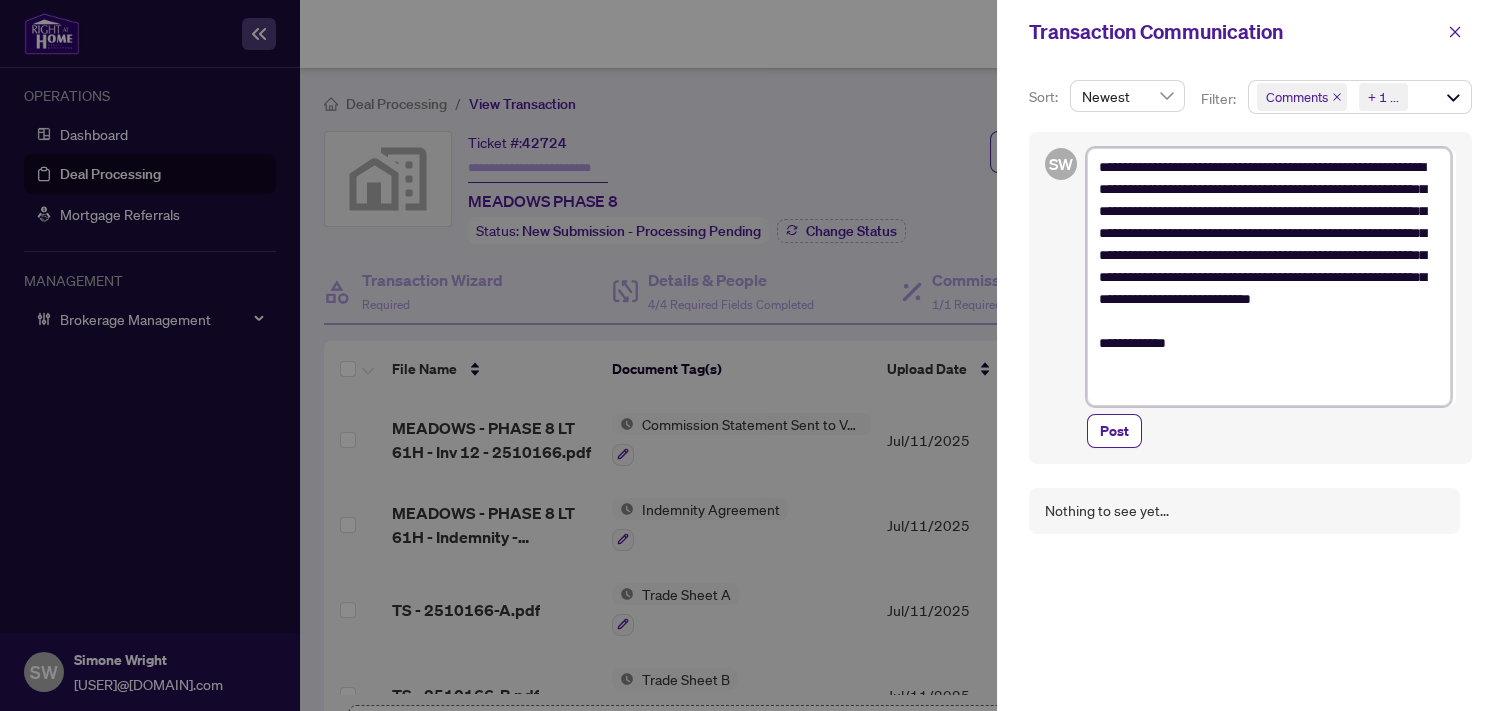 paste on "**********" 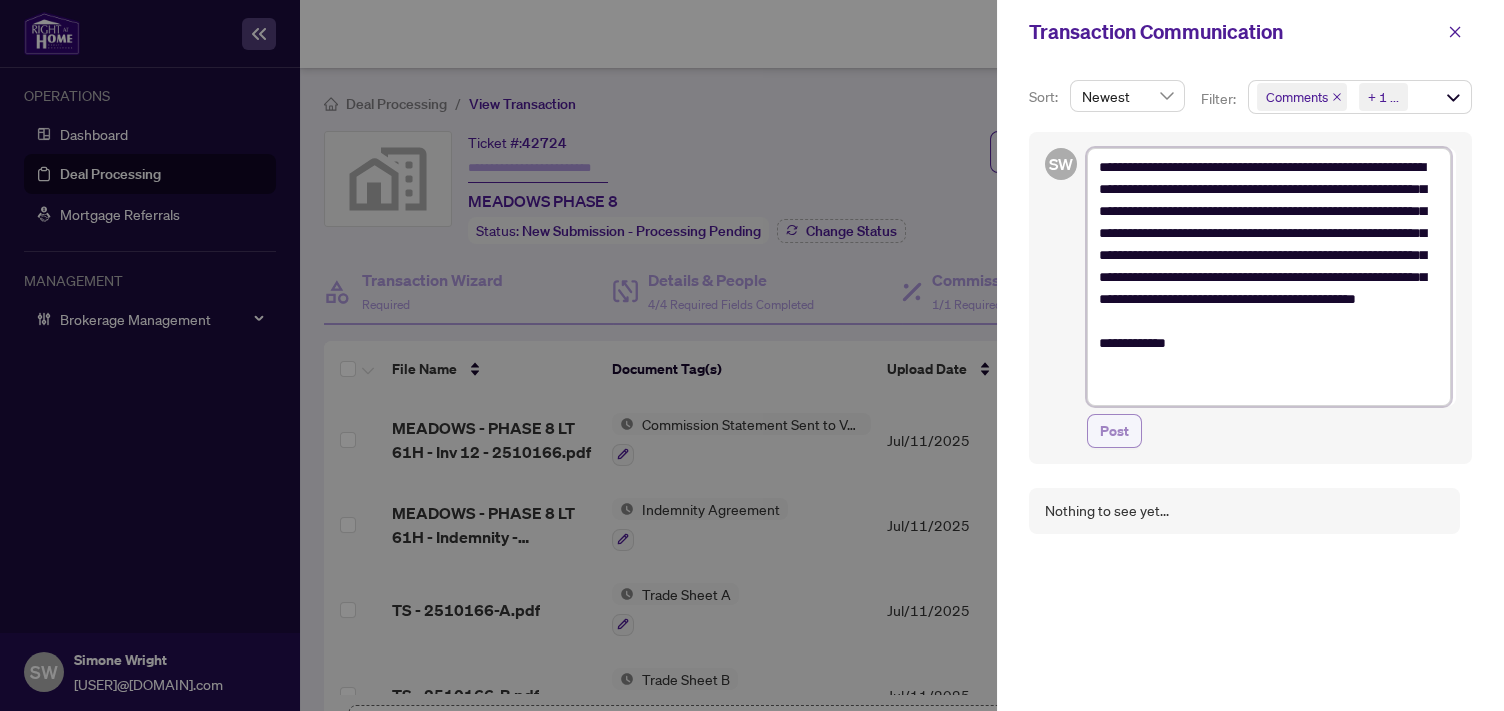 type on "**********" 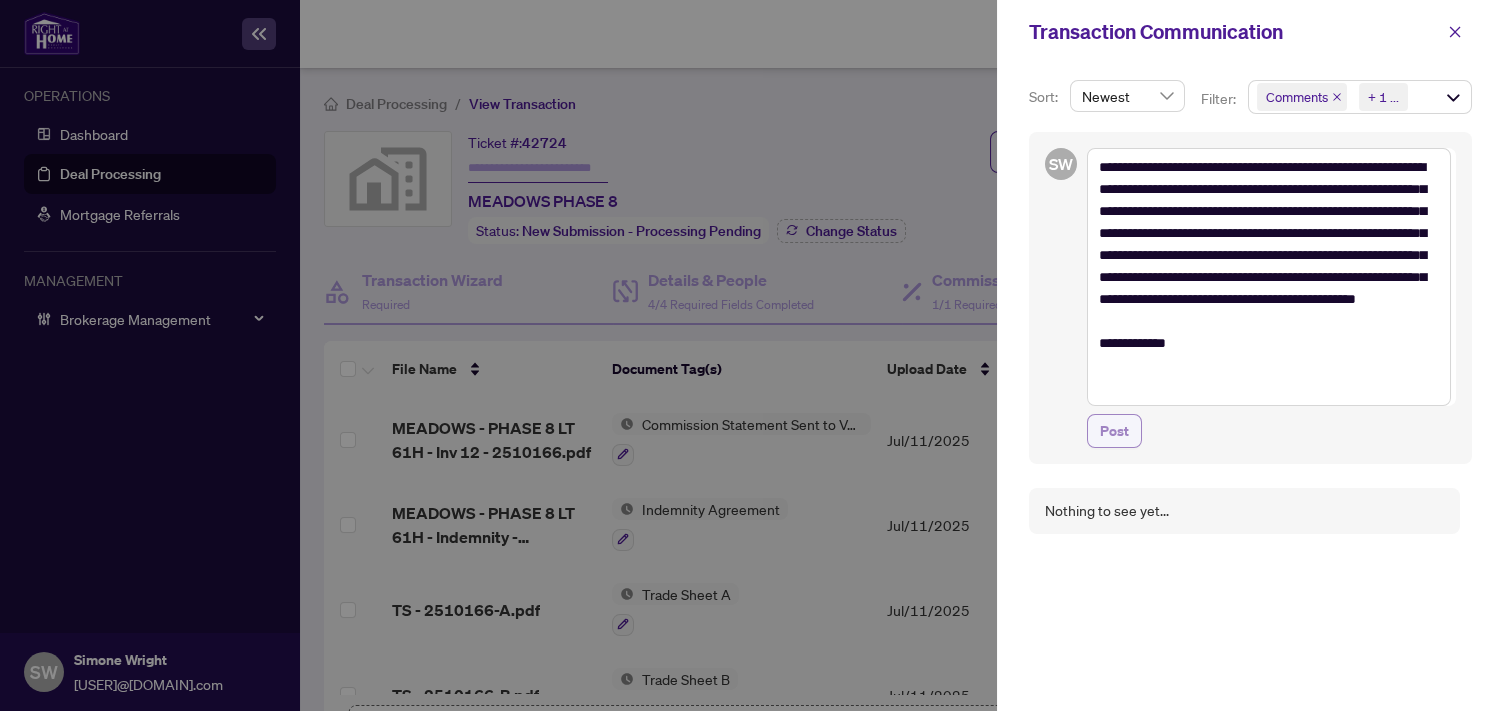 click on "Post" at bounding box center [1114, 431] 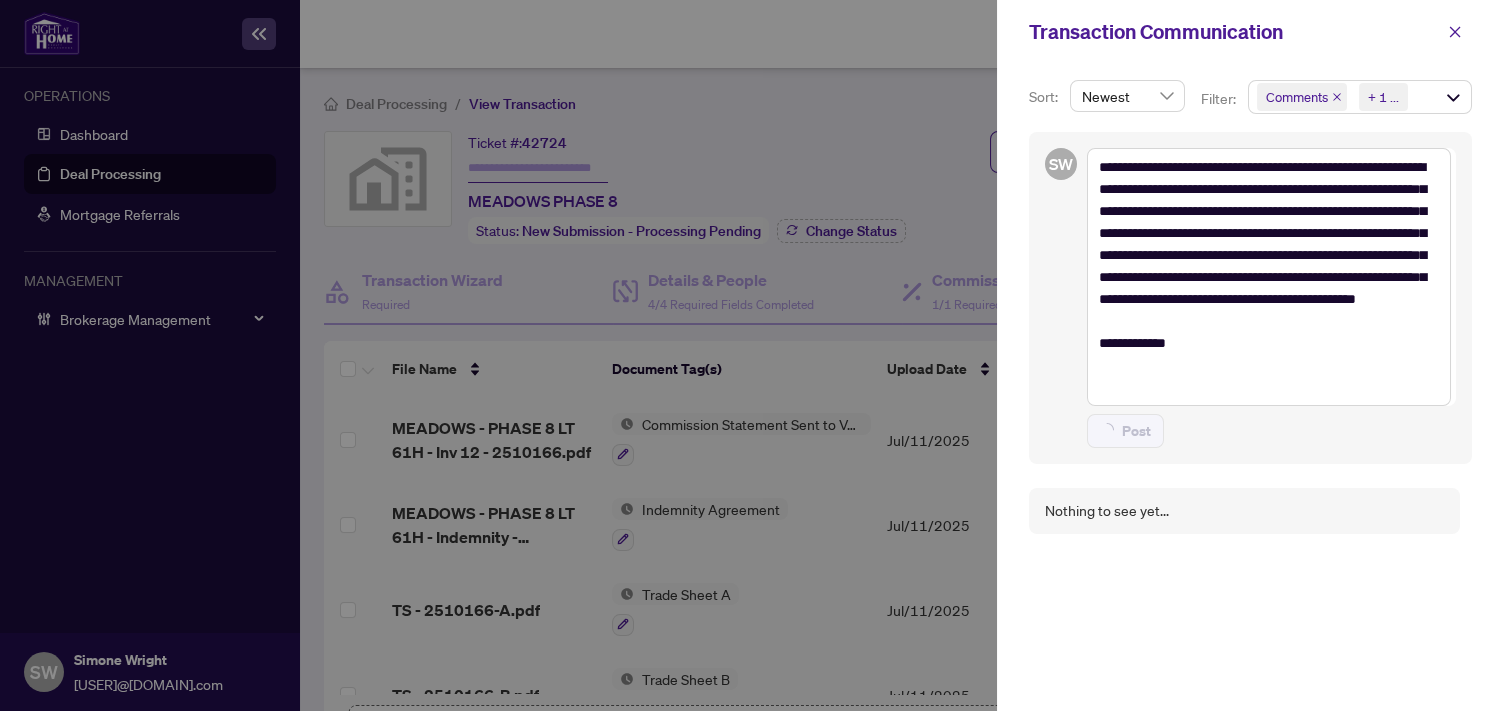 type on "**********" 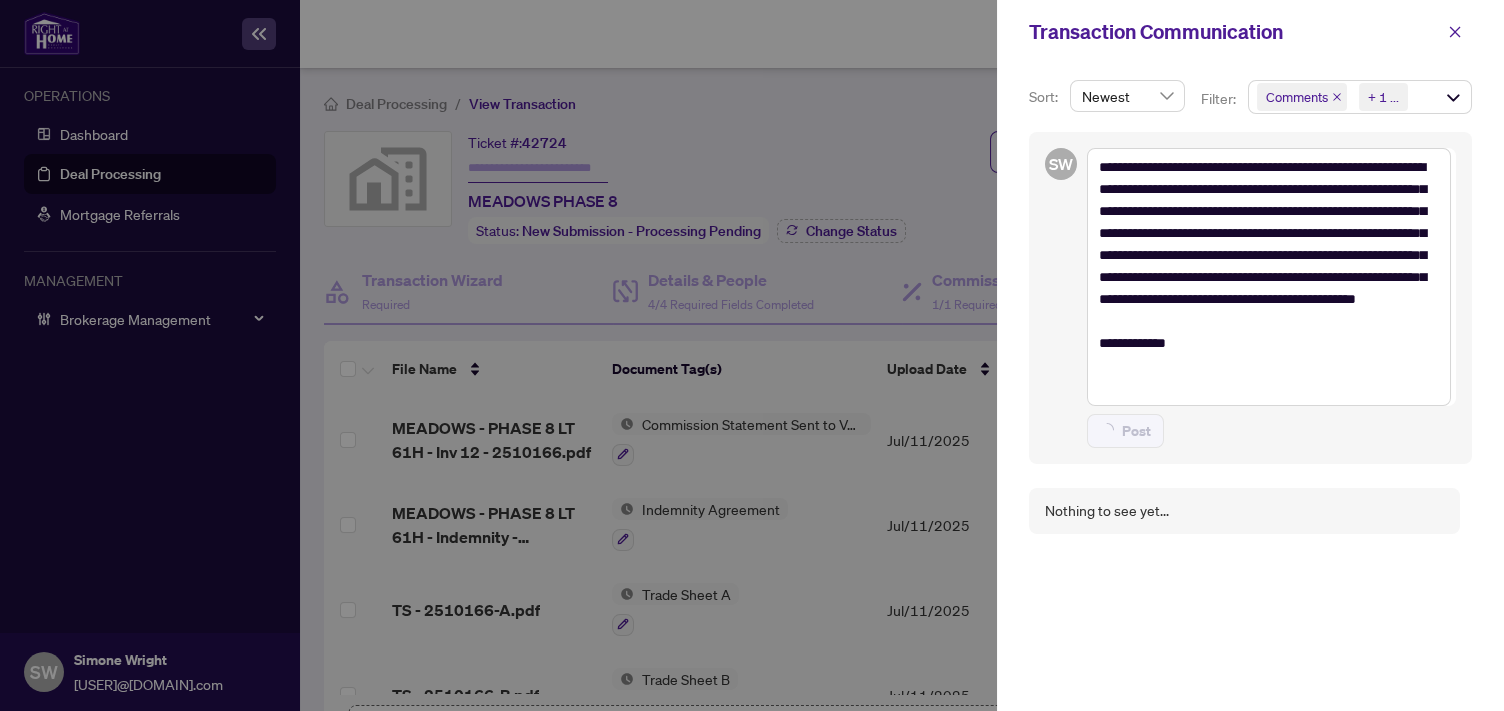 type 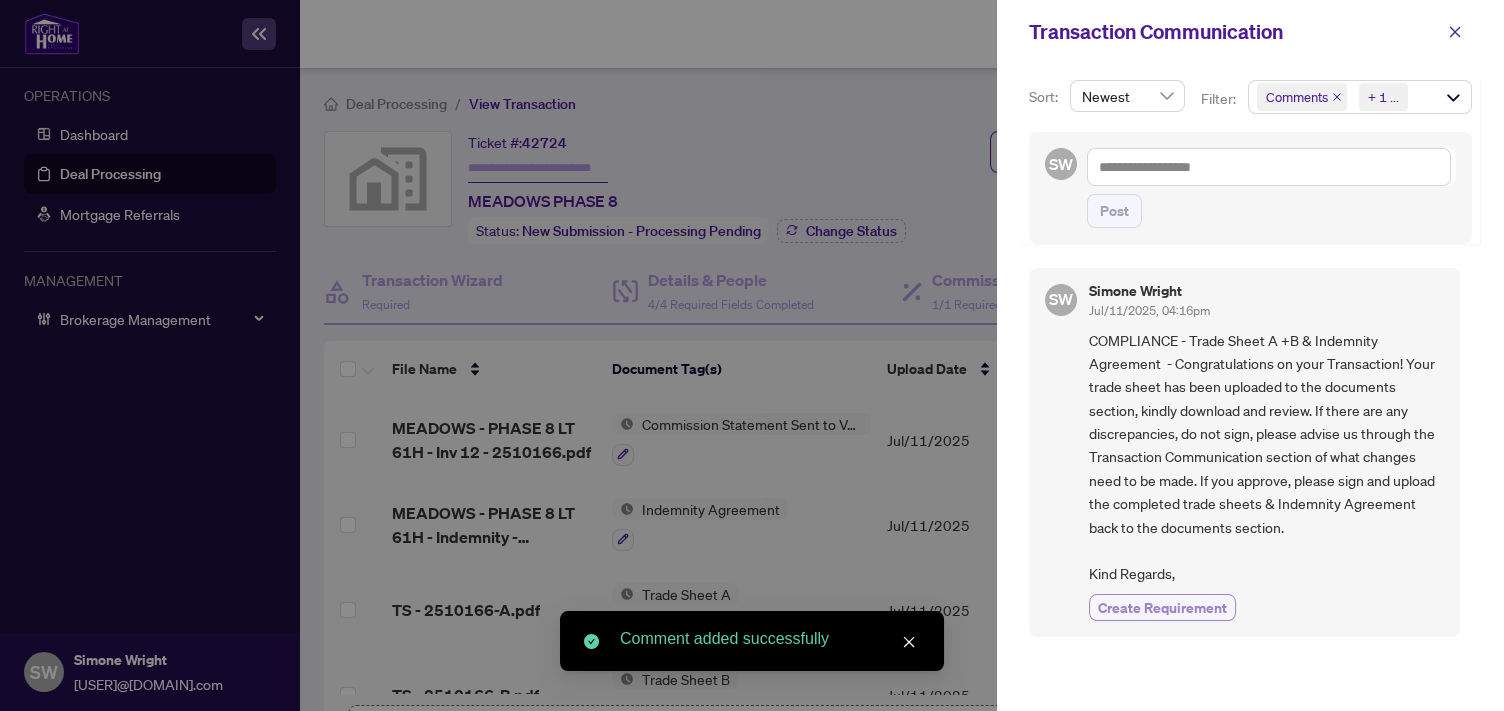 drag, startPoint x: 1186, startPoint y: 605, endPoint x: 1332, endPoint y: 402, distance: 250.04999 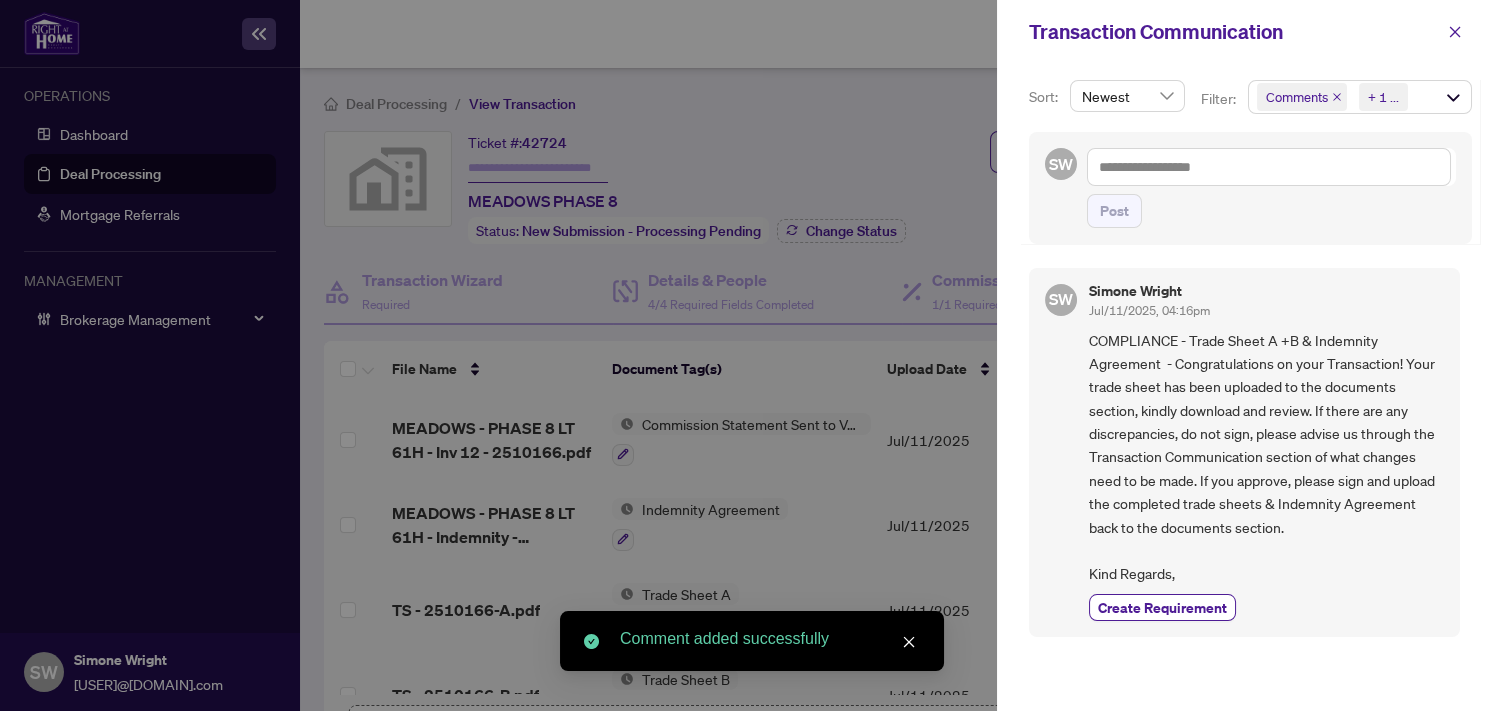 click on "Create Requirement" at bounding box center (1162, 607) 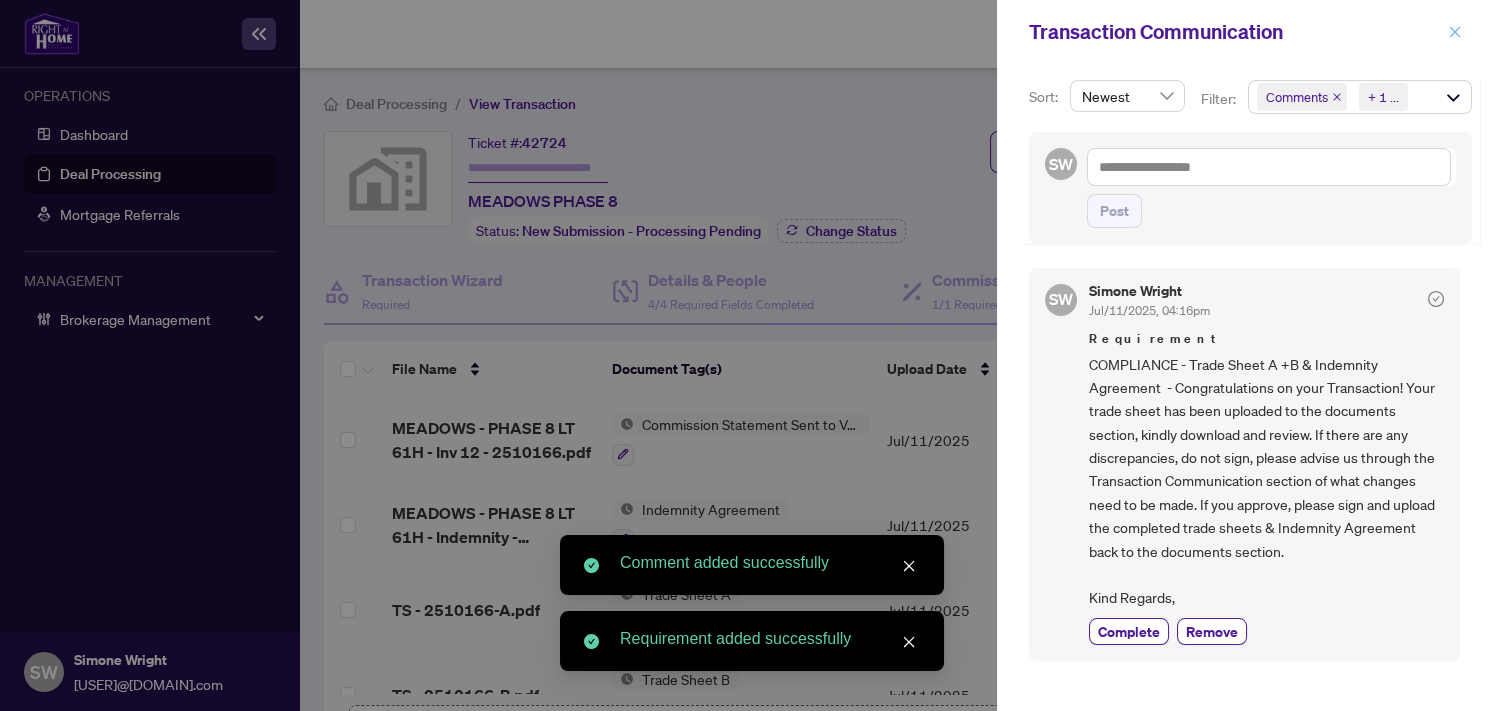 click 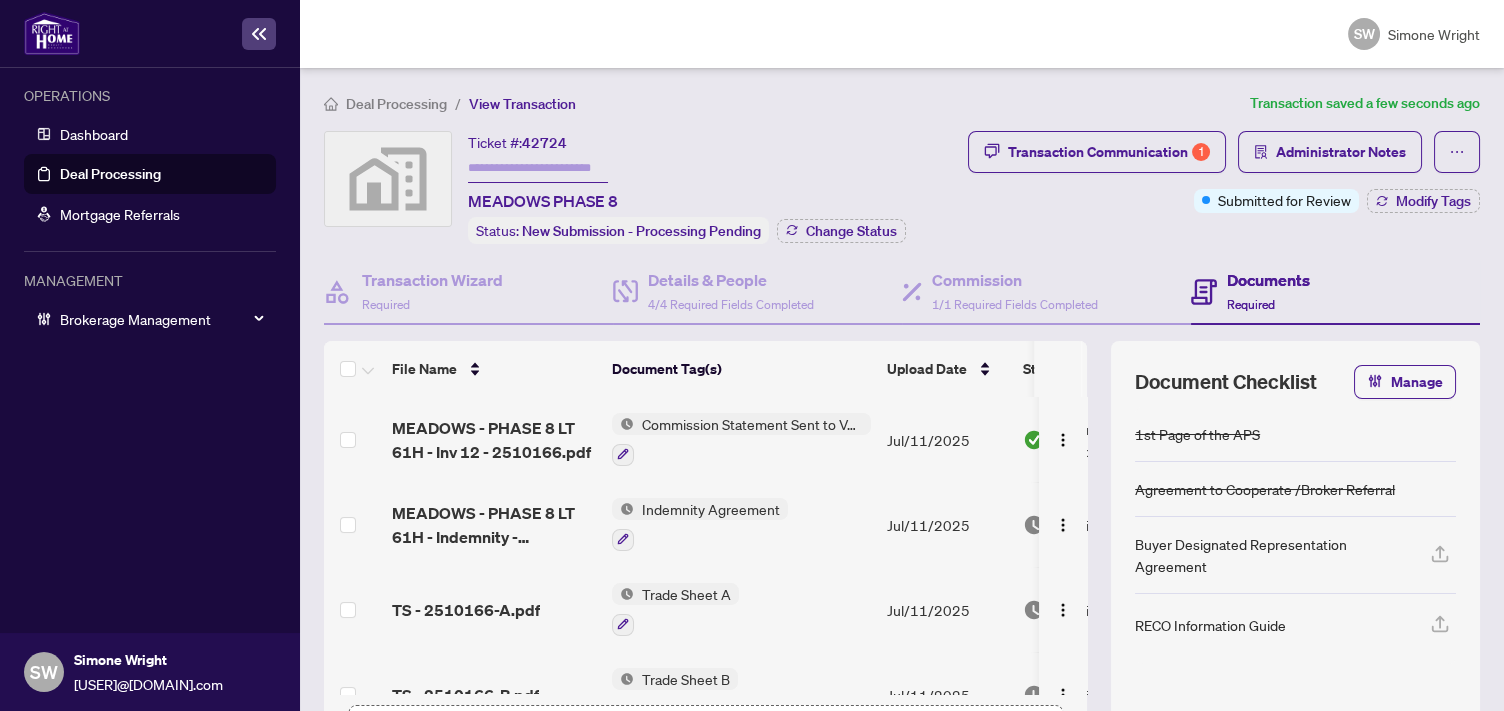 click at bounding box center [538, 168] 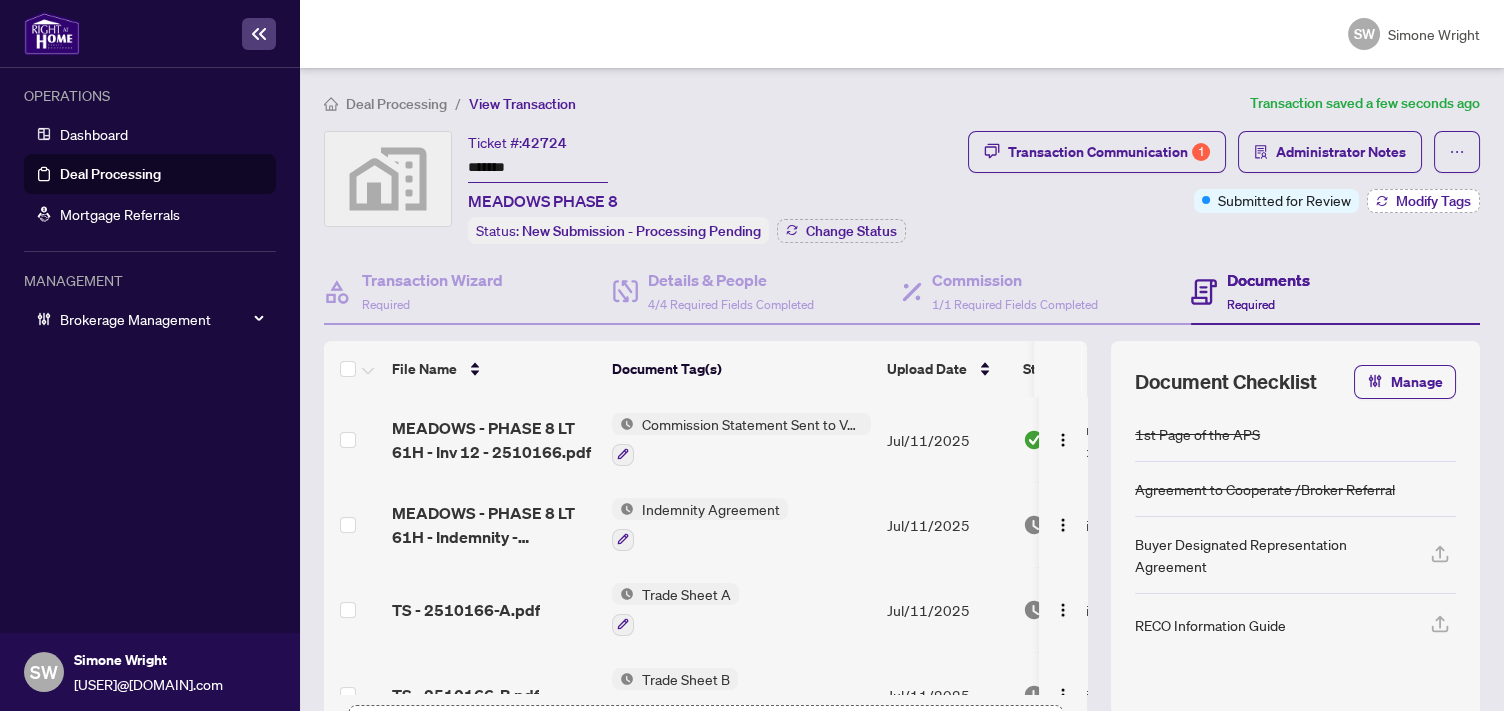 type on "*******" 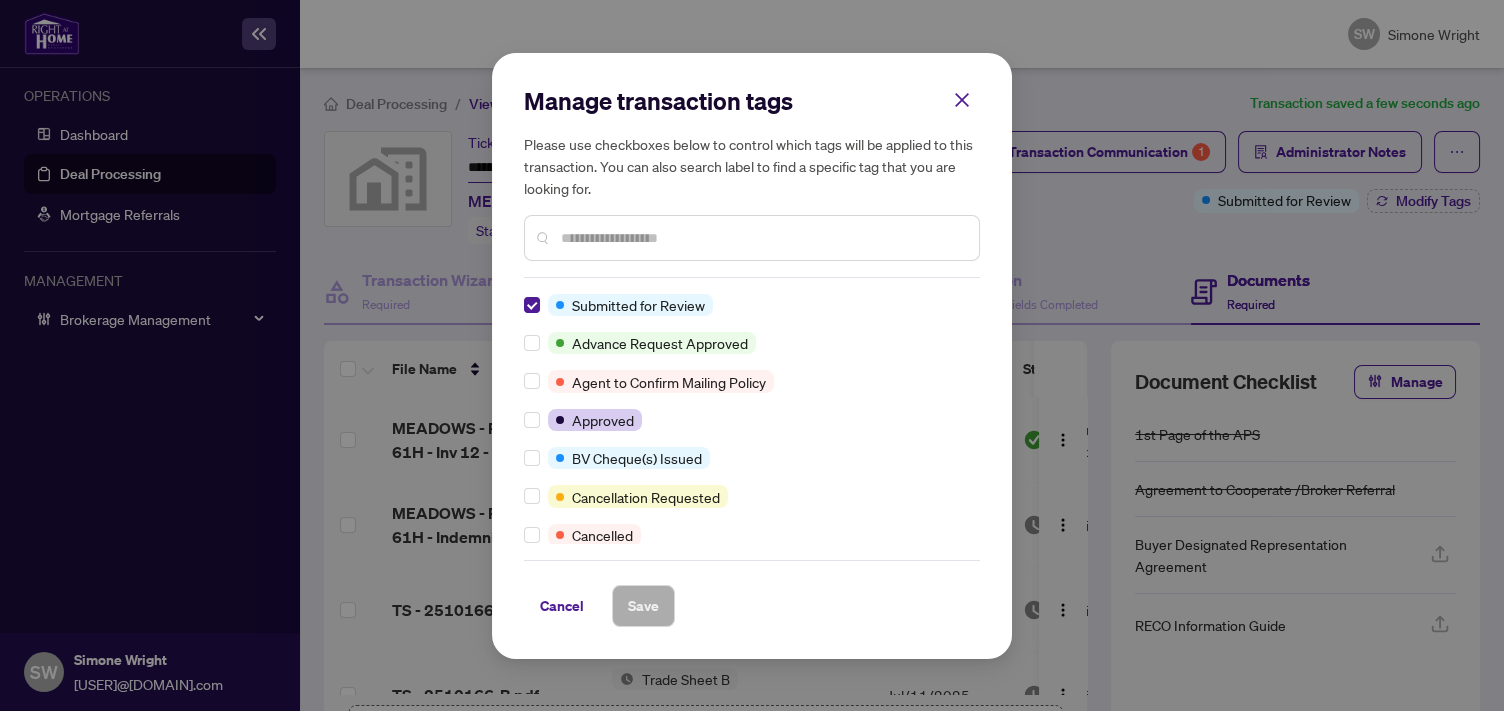 scroll, scrollTop: 0, scrollLeft: 0, axis: both 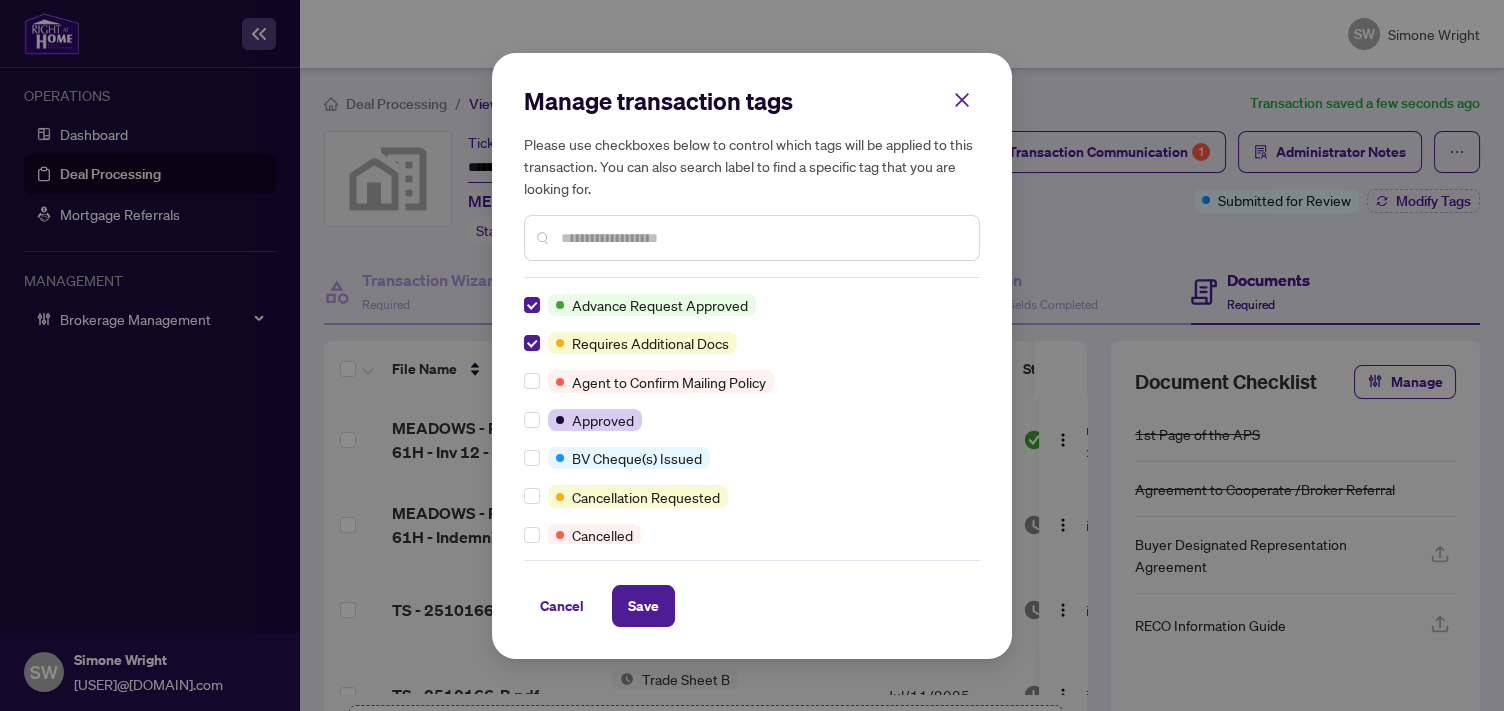 drag, startPoint x: 641, startPoint y: 607, endPoint x: 793, endPoint y: 508, distance: 181.39735 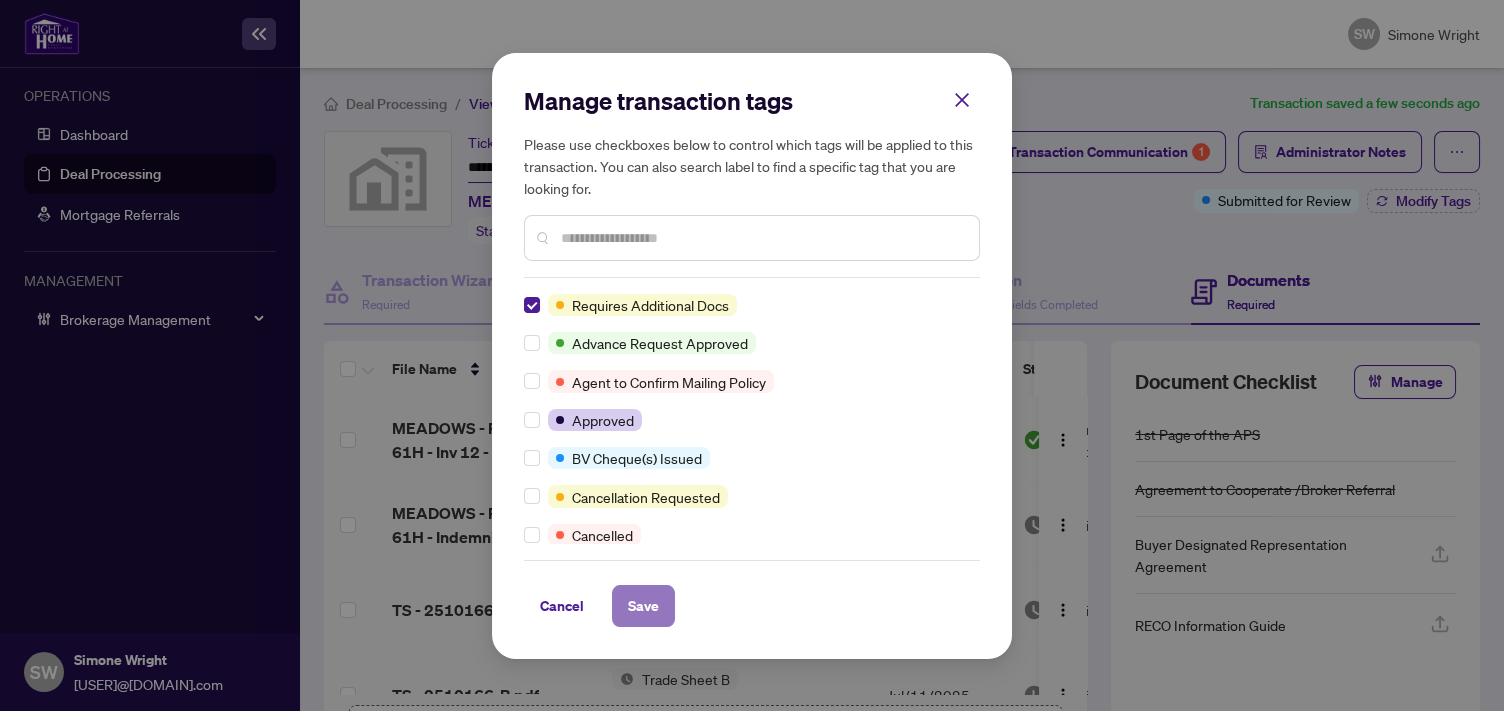 click on "Save" at bounding box center (643, 606) 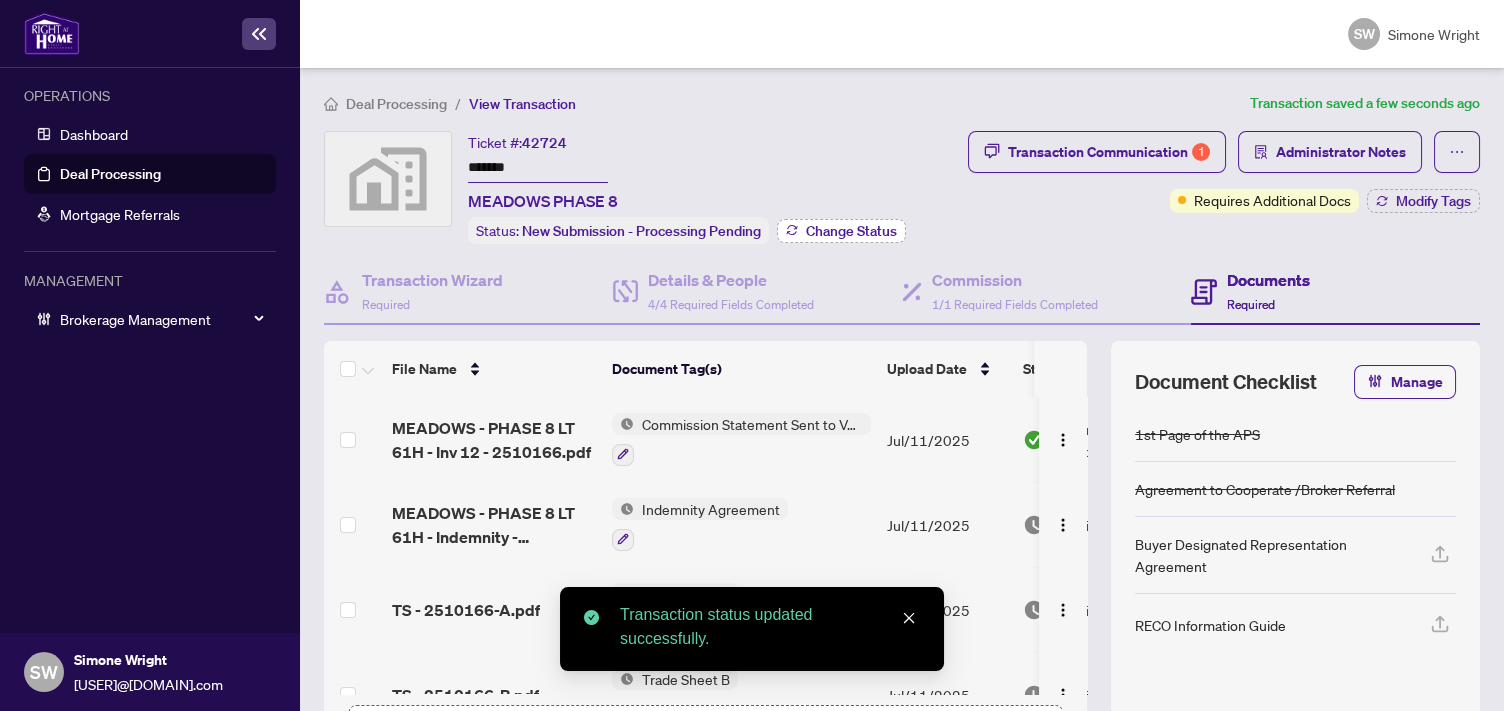 click on "Change Status" at bounding box center [851, 231] 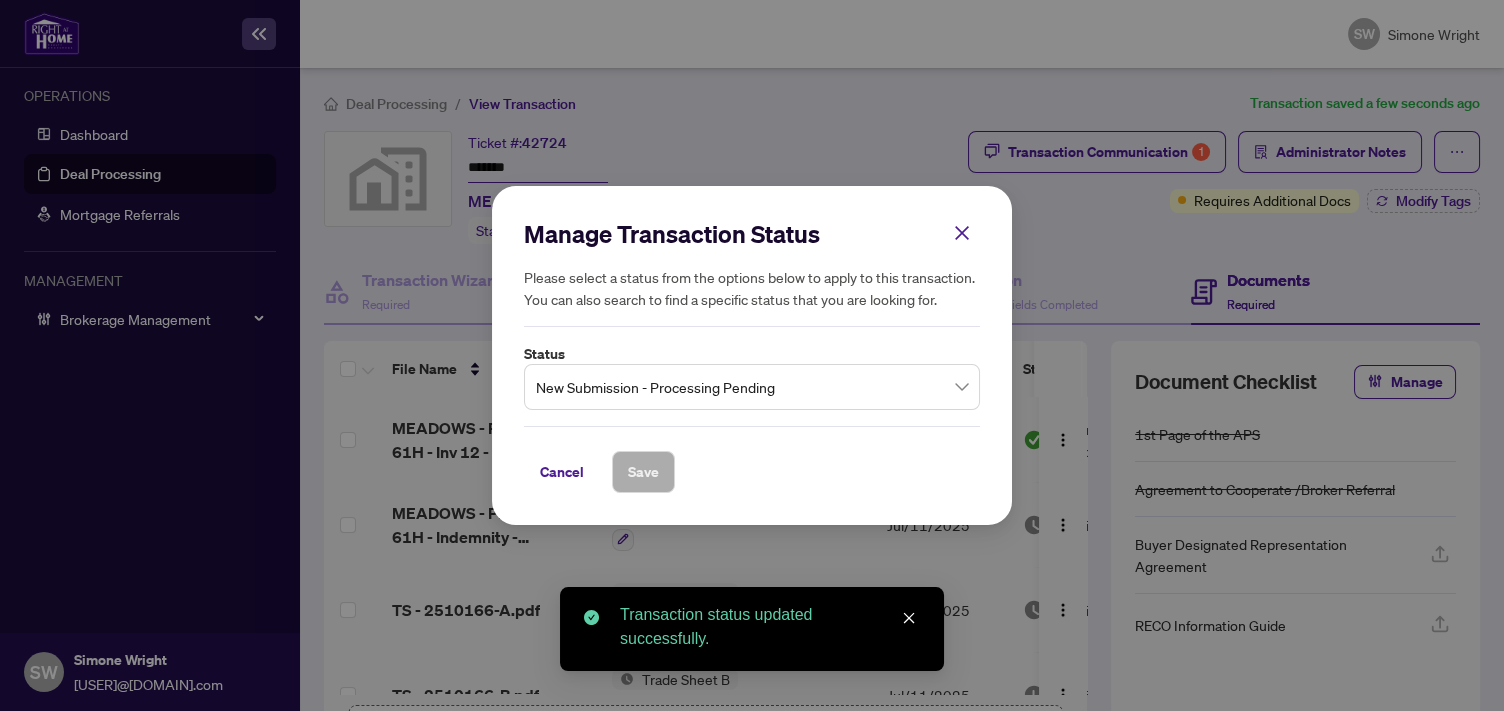 click on "New Submission - Processing Pending" at bounding box center (752, 387) 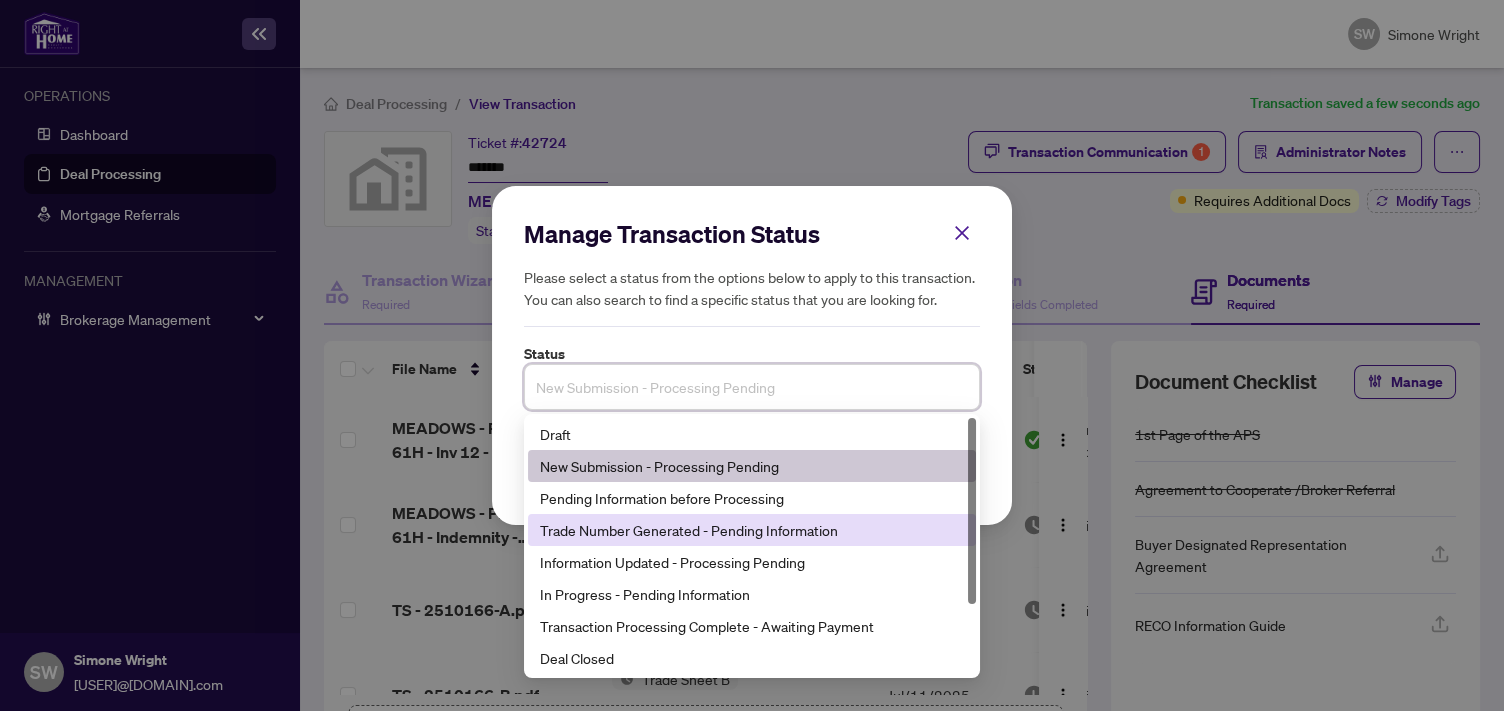 click on "Trade Number Generated - Pending Information" at bounding box center [752, 530] 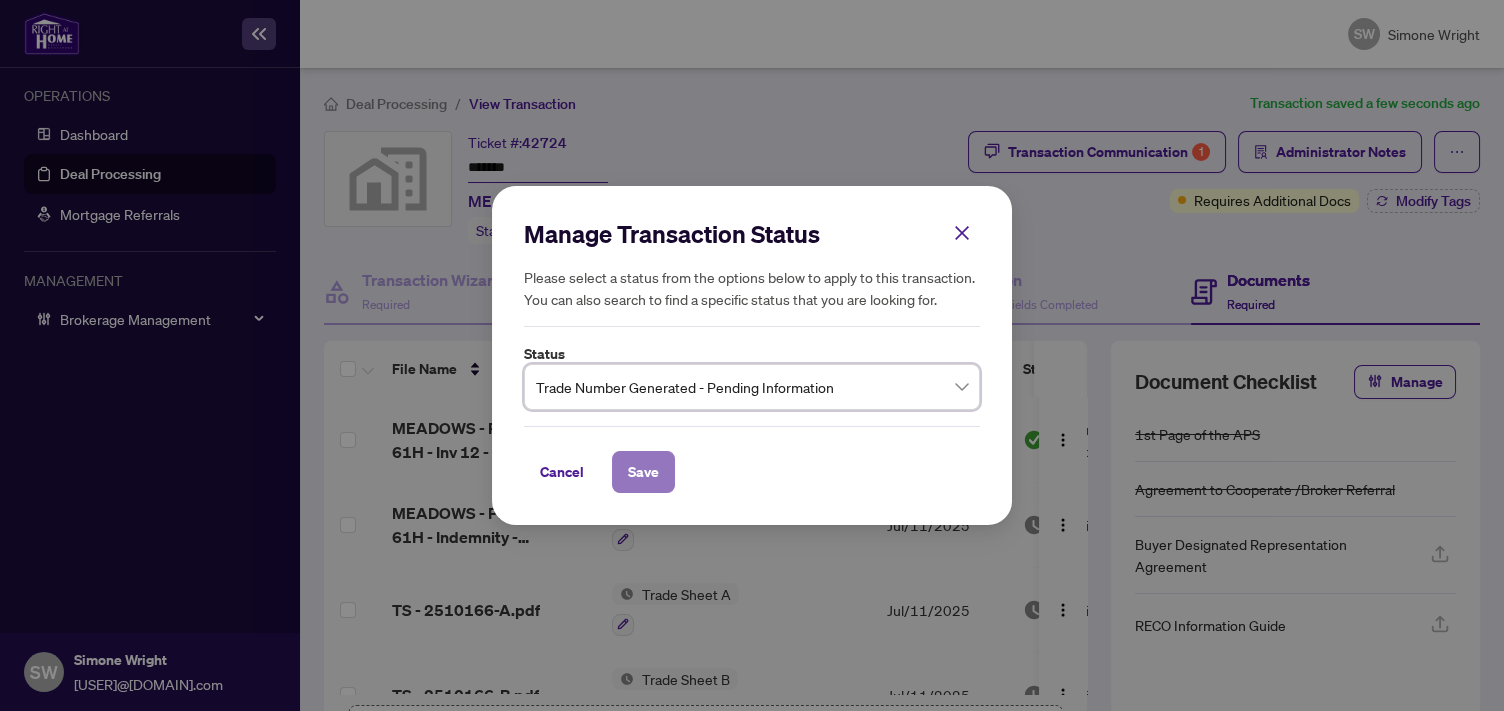 click on "Save" at bounding box center [643, 472] 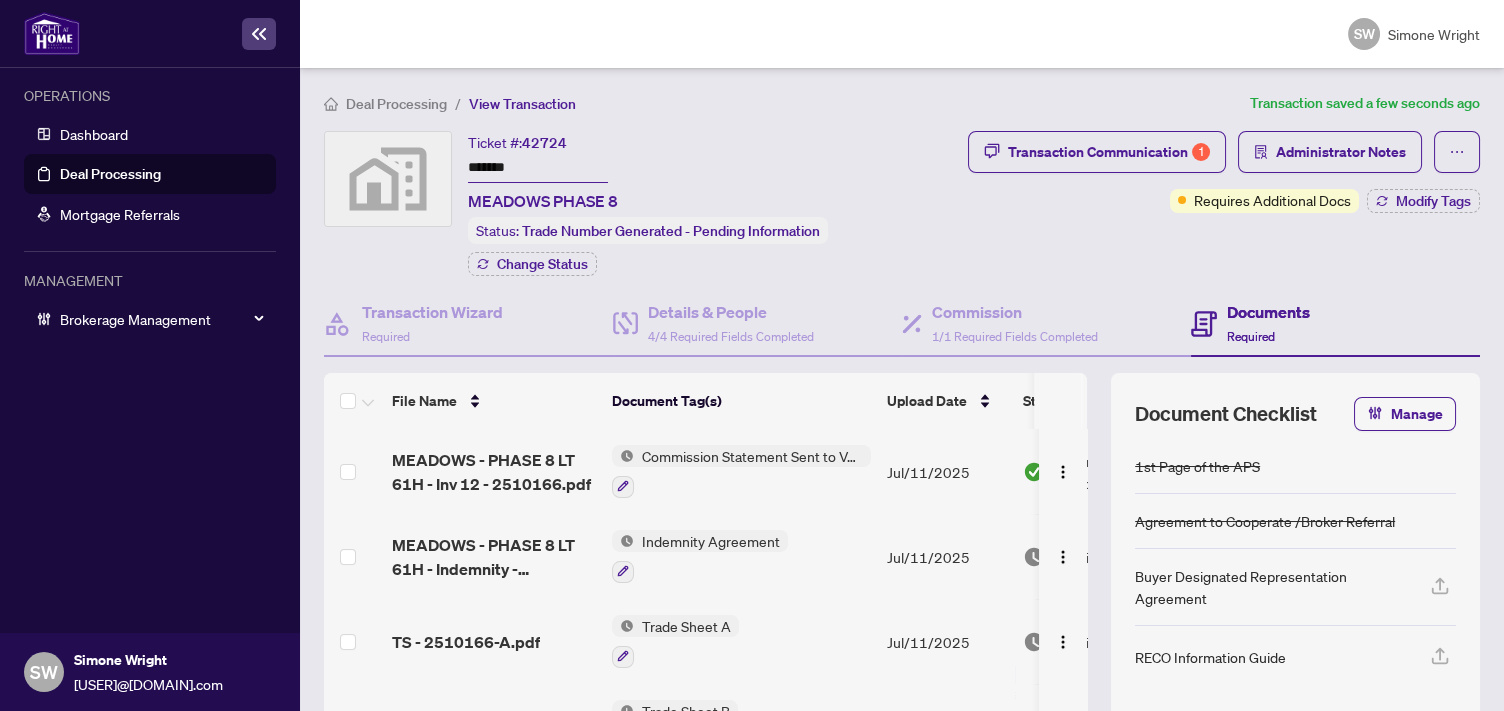 click on "Ticket #:  42724 ******* MEADOWS PHASE 8 Status:   Trade Number Generated - Pending Information Change Status" at bounding box center [714, 203] 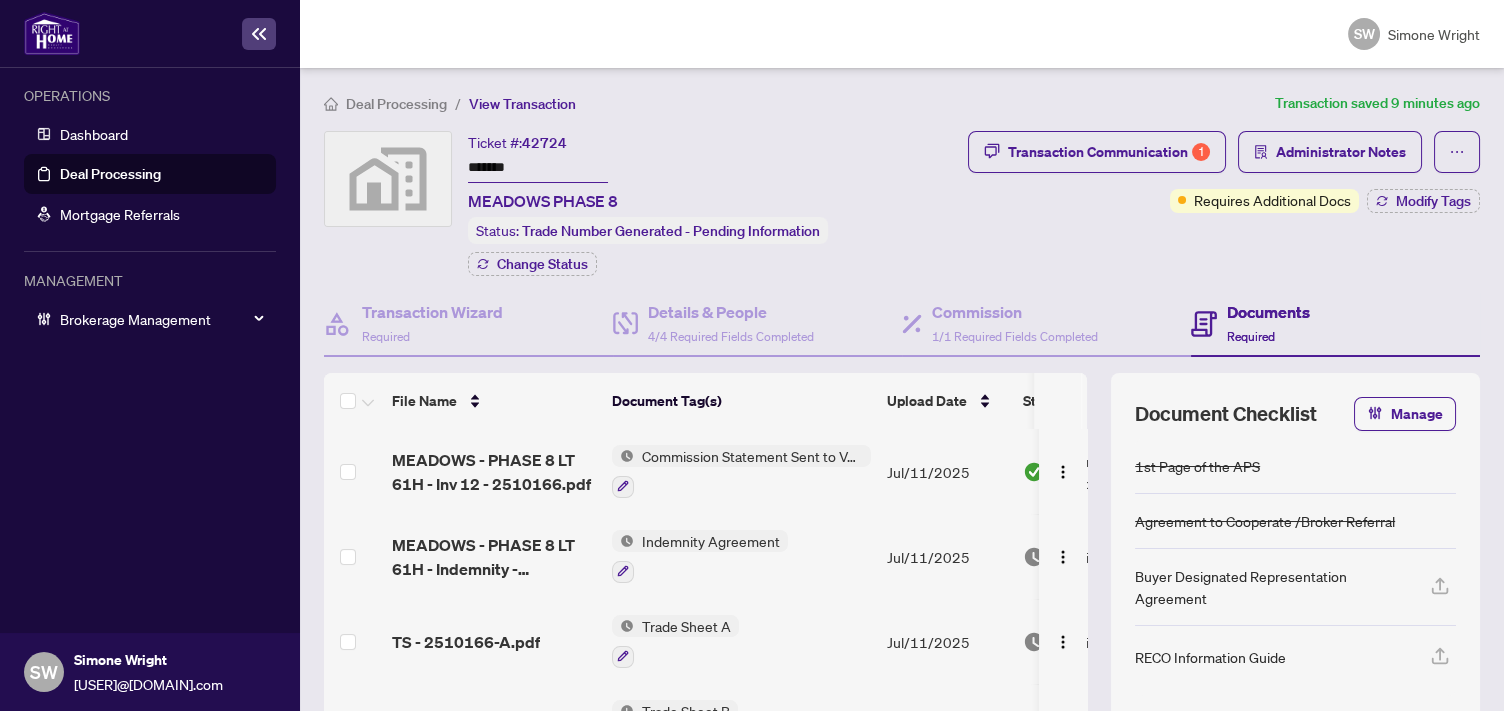 click on "Ticket #:  42724 ******* MEADOWS PHASE 8 Status:   Trade Number Generated - Pending Information Change Status" at bounding box center (714, 203) 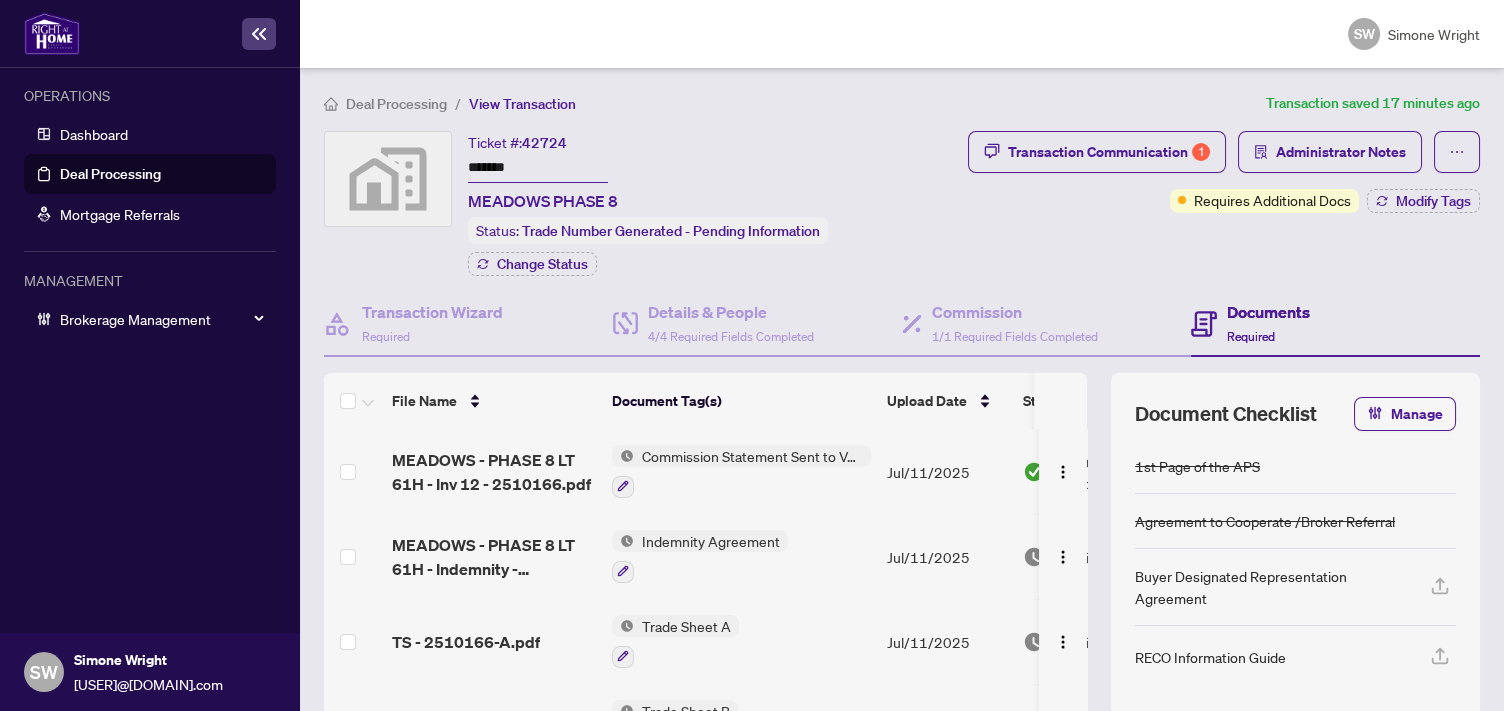 click on "Deal Processing" at bounding box center (396, 104) 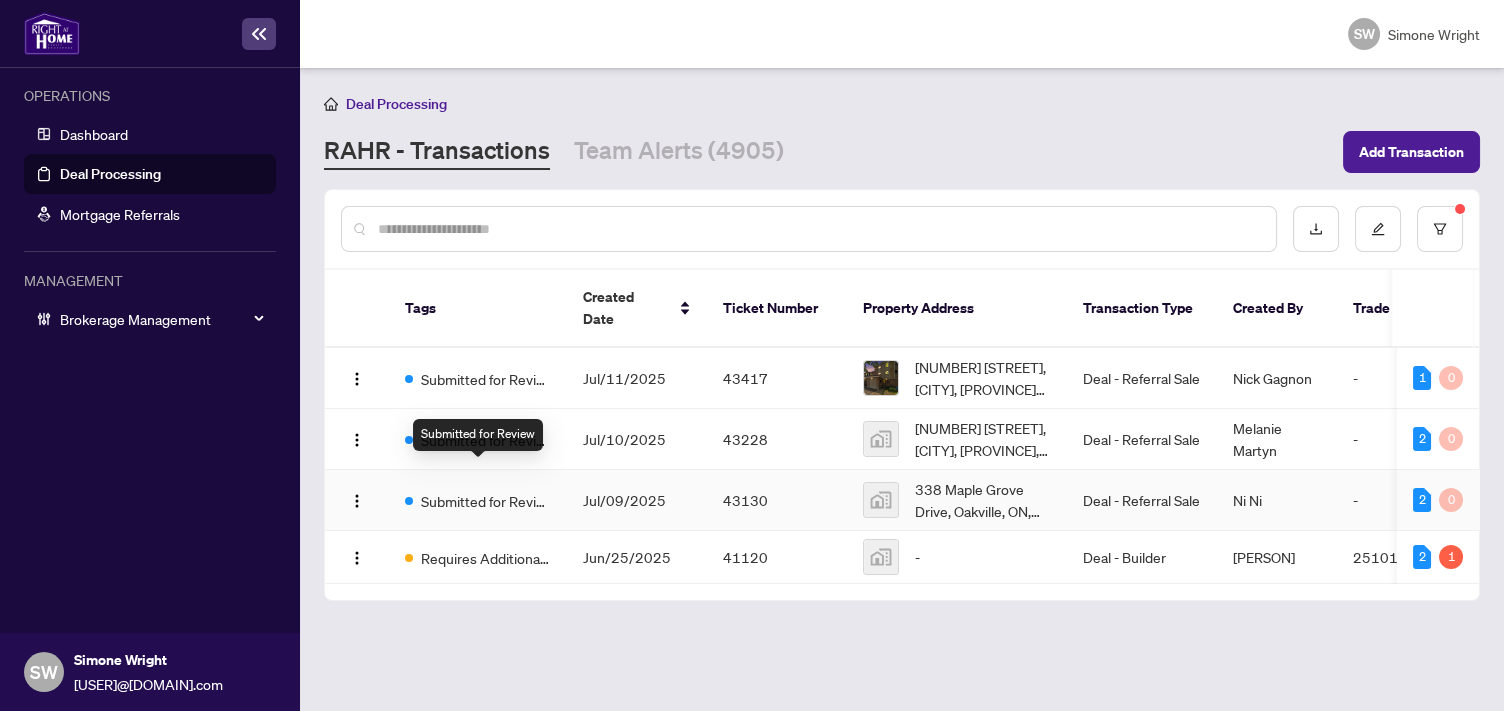 click on "Submitted for Review" at bounding box center (486, 501) 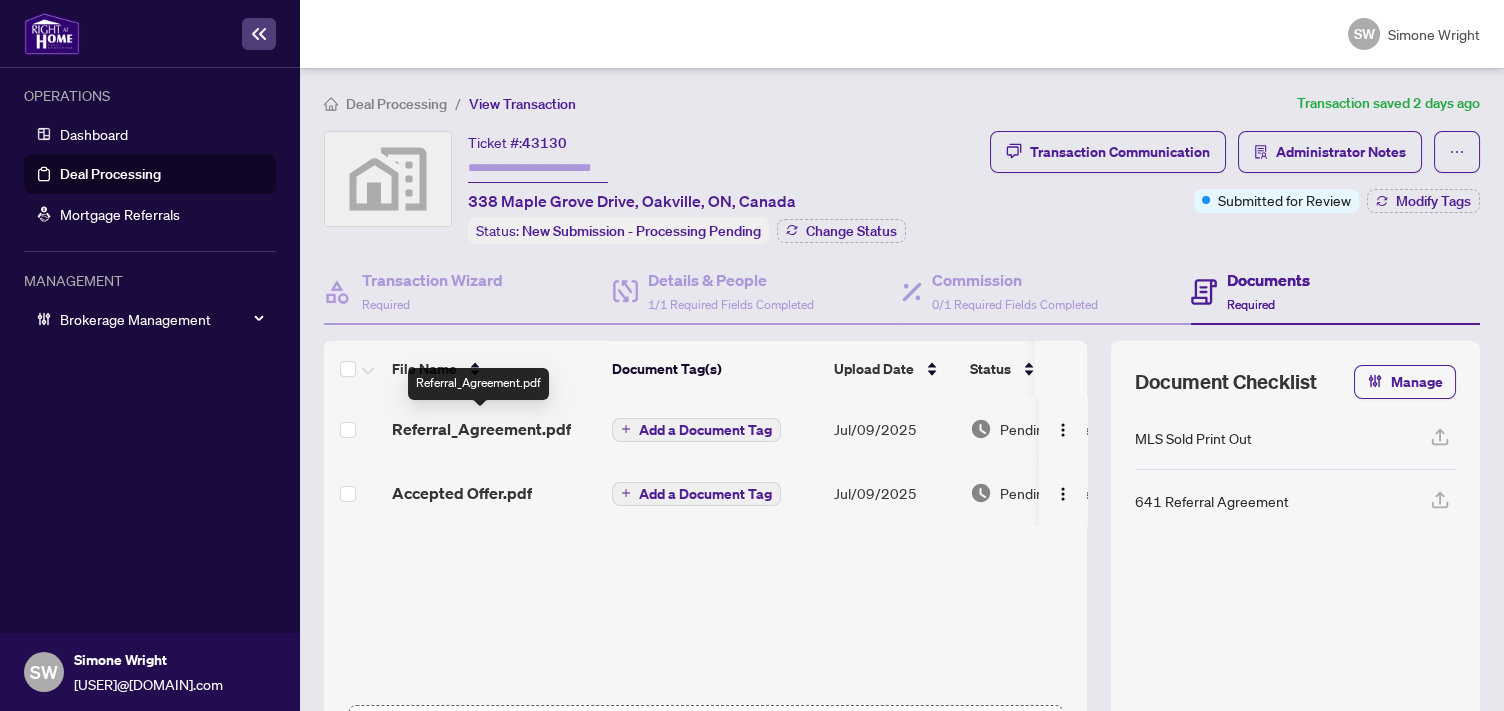 click on "Referral_Agreement.pdf" at bounding box center (481, 429) 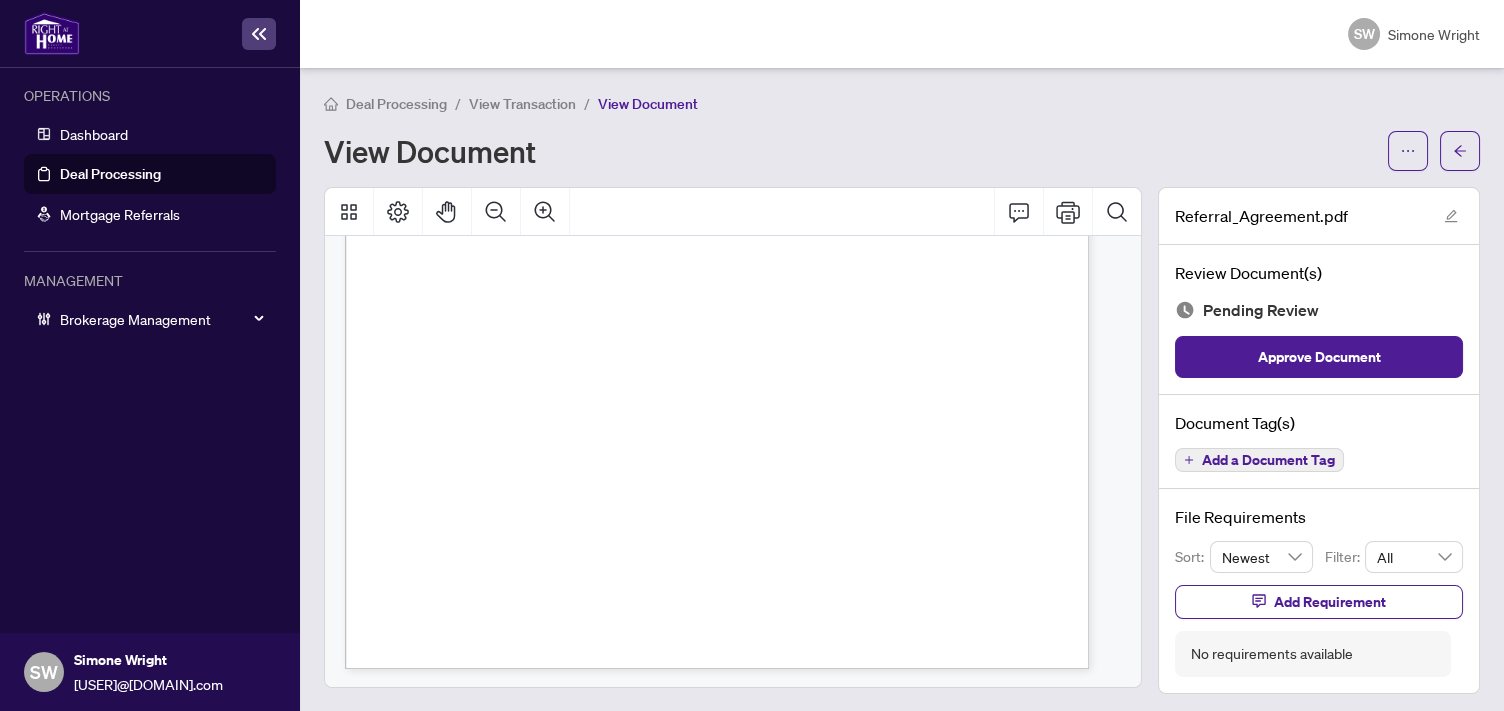 scroll, scrollTop: 551, scrollLeft: 0, axis: vertical 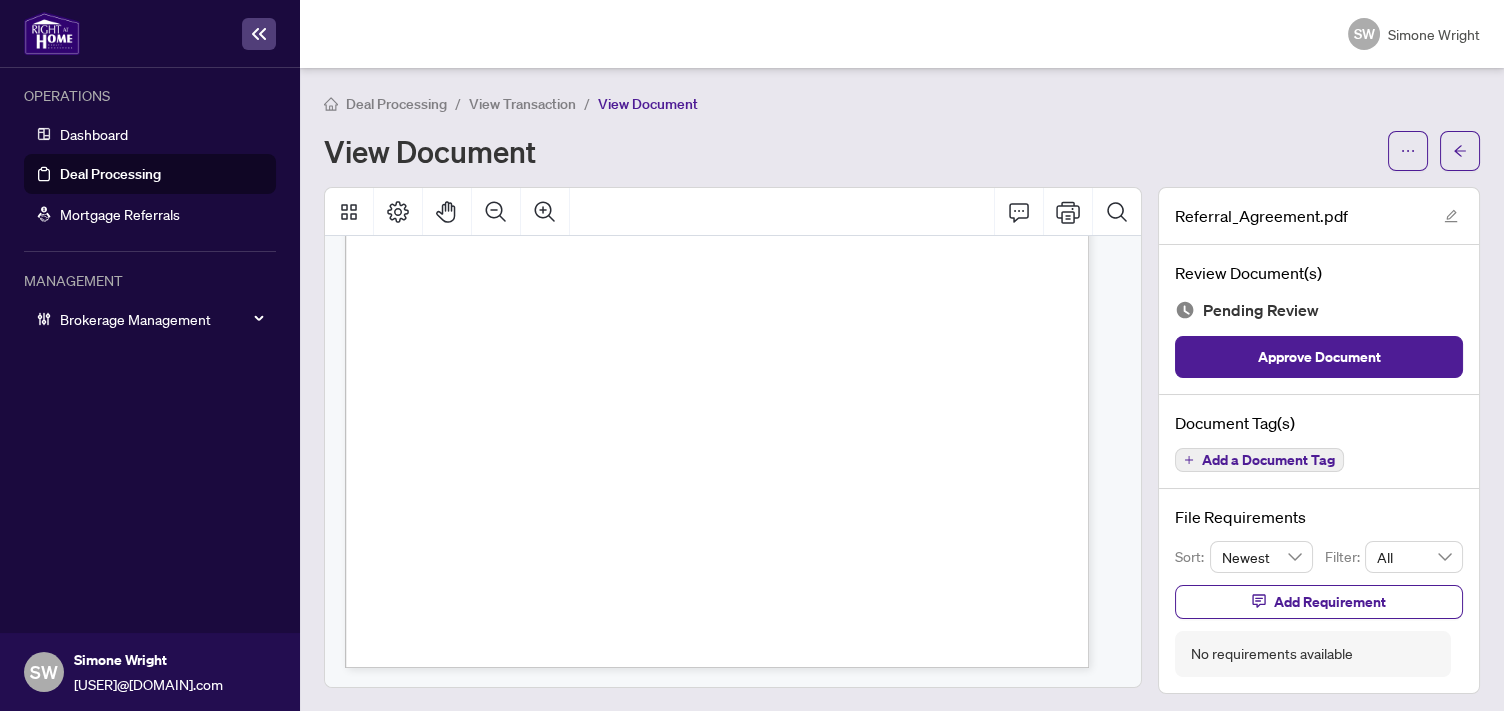 drag, startPoint x: 534, startPoint y: 494, endPoint x: 627, endPoint y: 493, distance: 93.00538 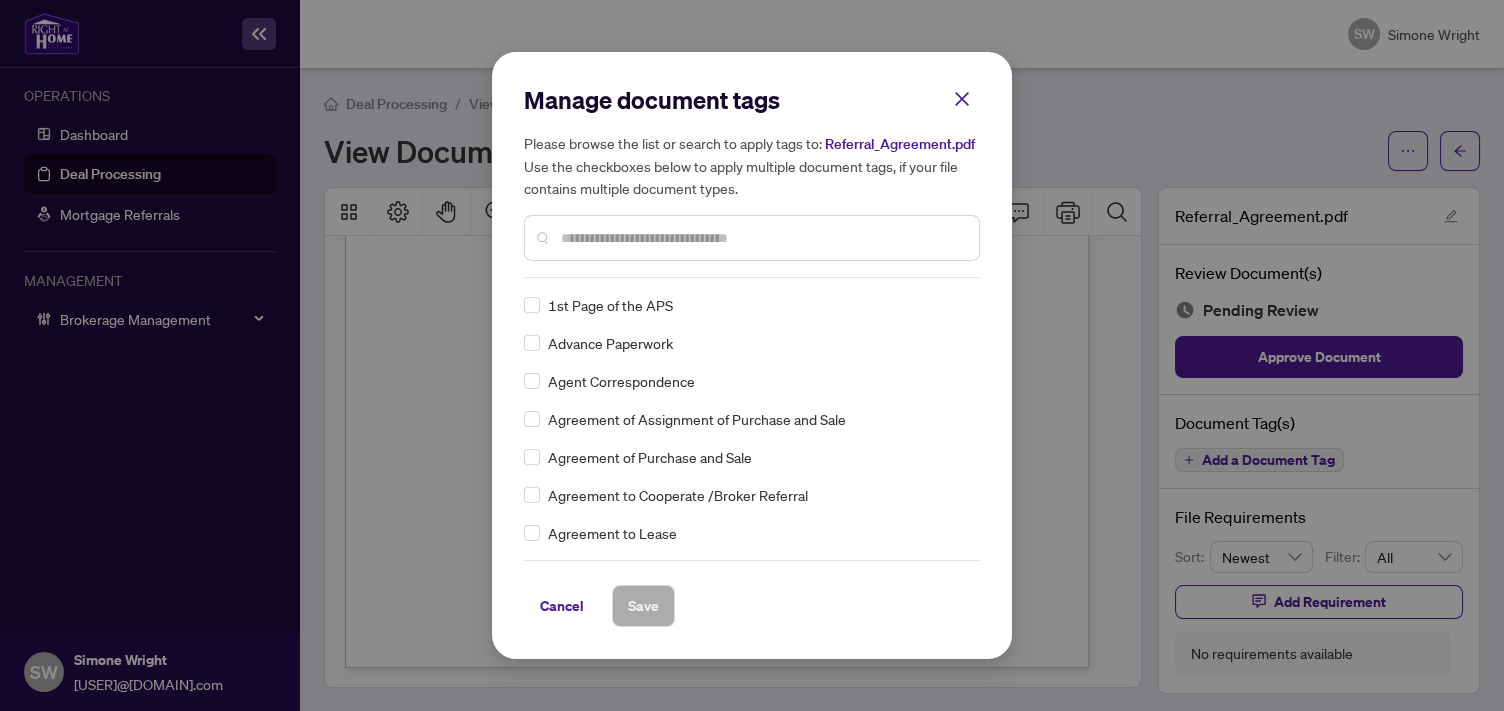 click at bounding box center [762, 238] 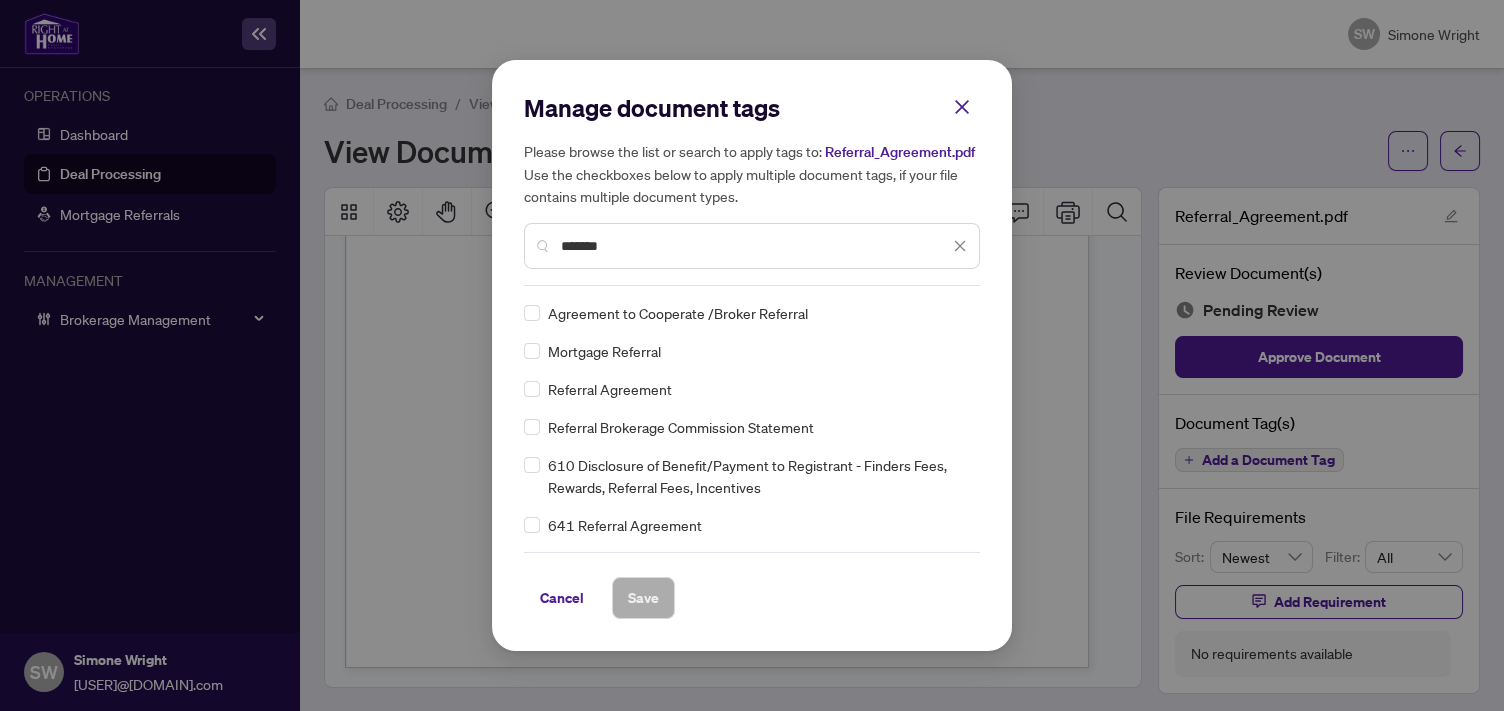type on "*******" 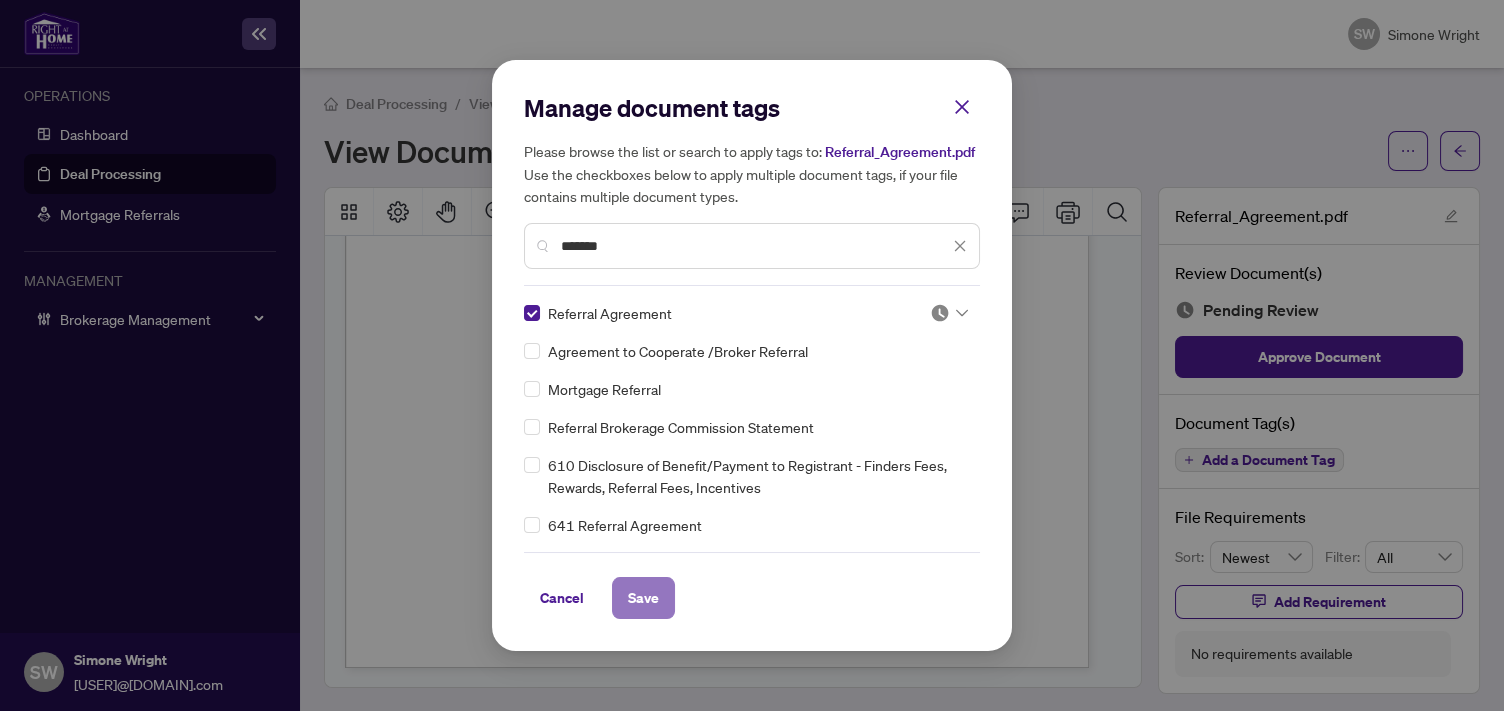 click on "Save" at bounding box center [643, 598] 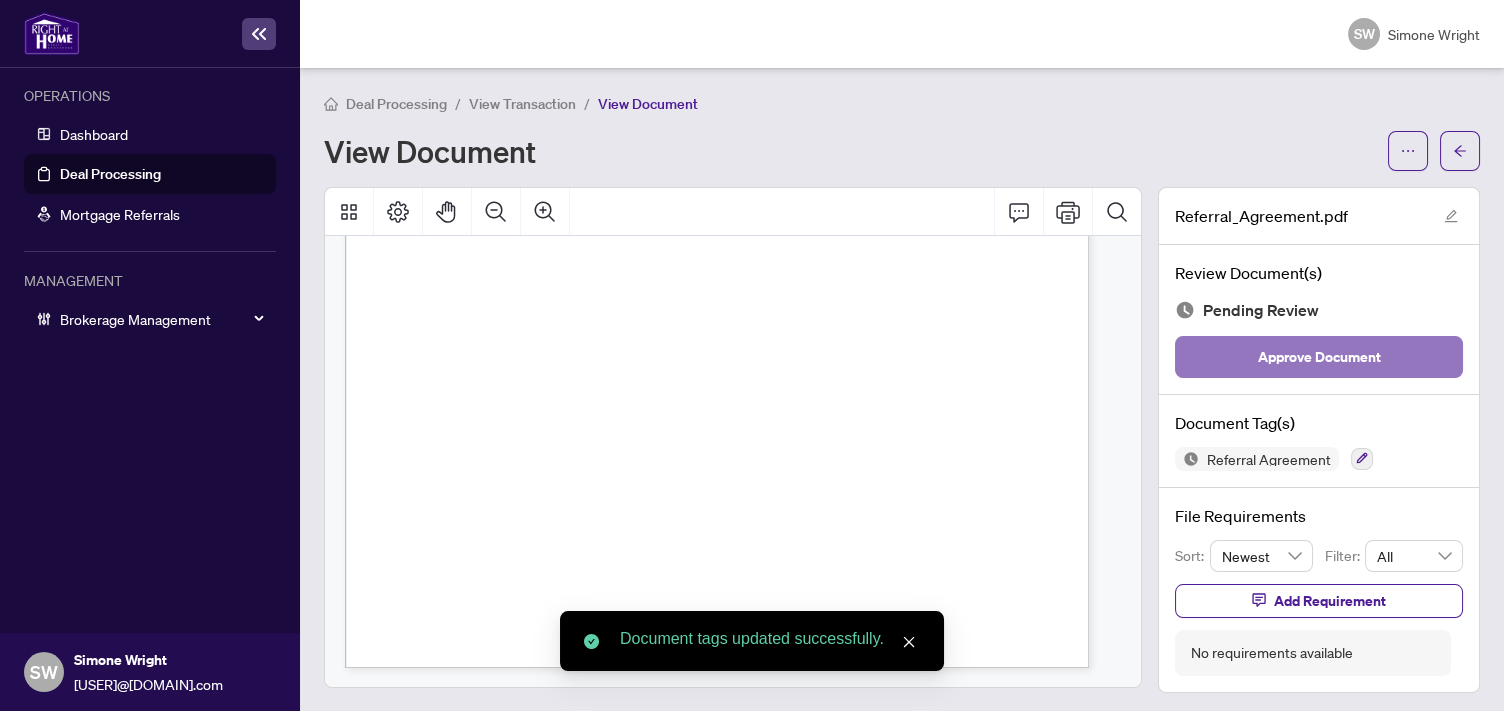 click on "Approve Document" at bounding box center (1319, 357) 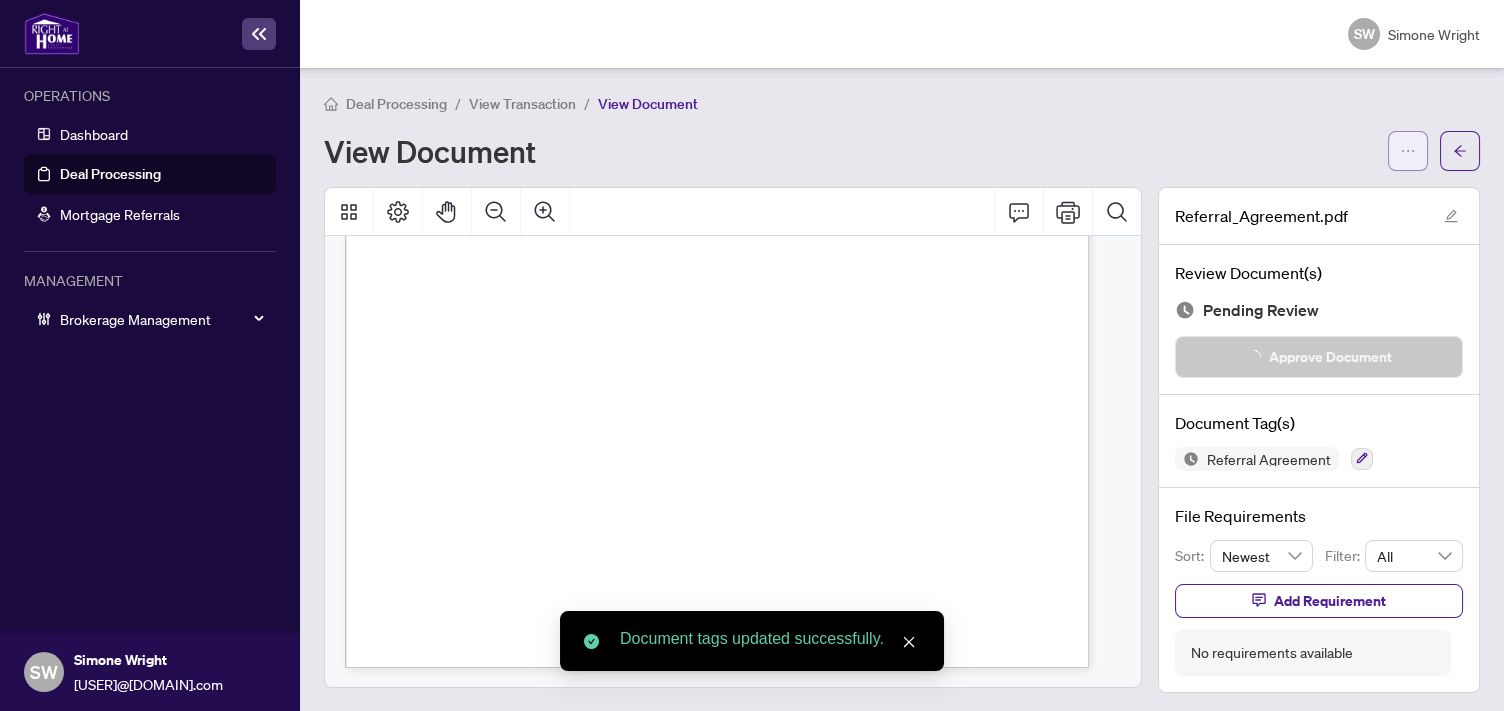 click 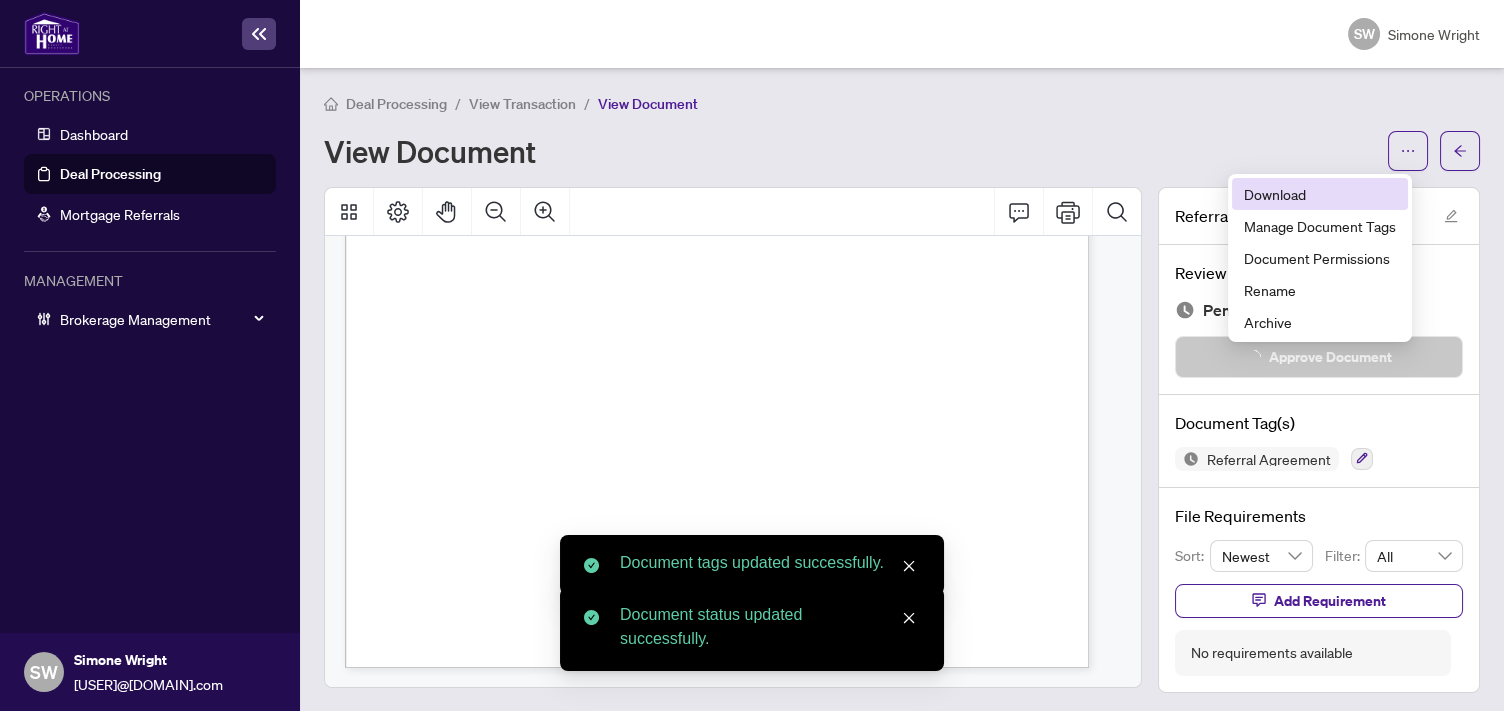 click on "Download" at bounding box center (1320, 194) 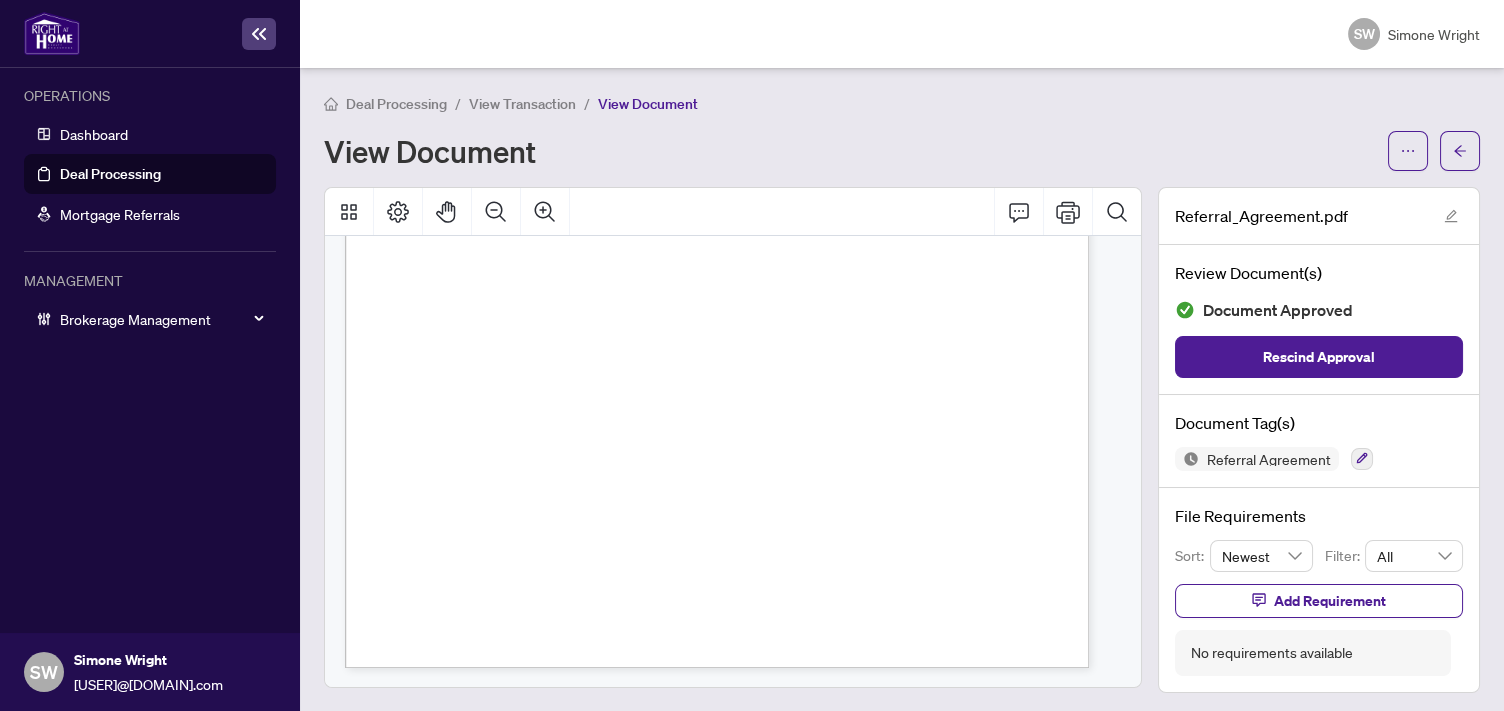 click on "View Transaction" at bounding box center (522, 104) 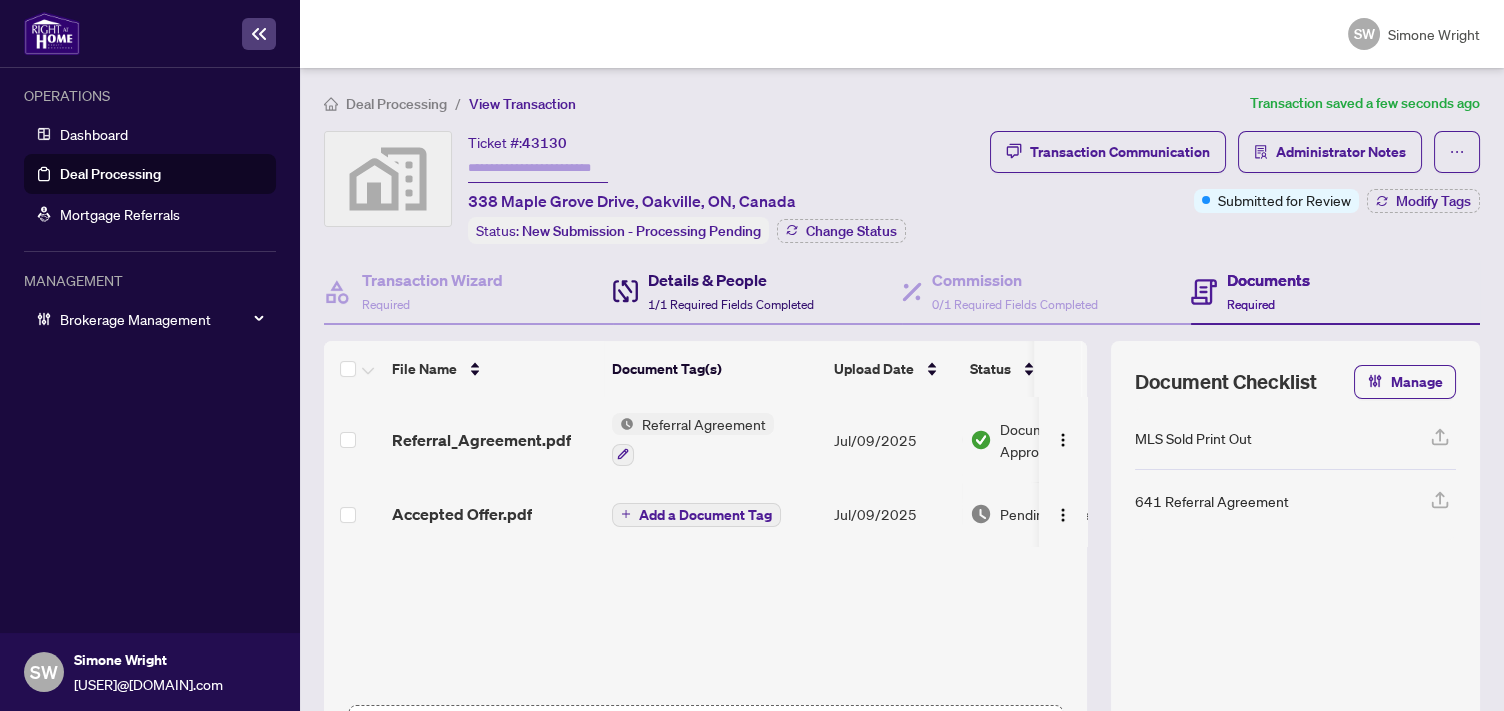 click on "Details & People" at bounding box center (731, 280) 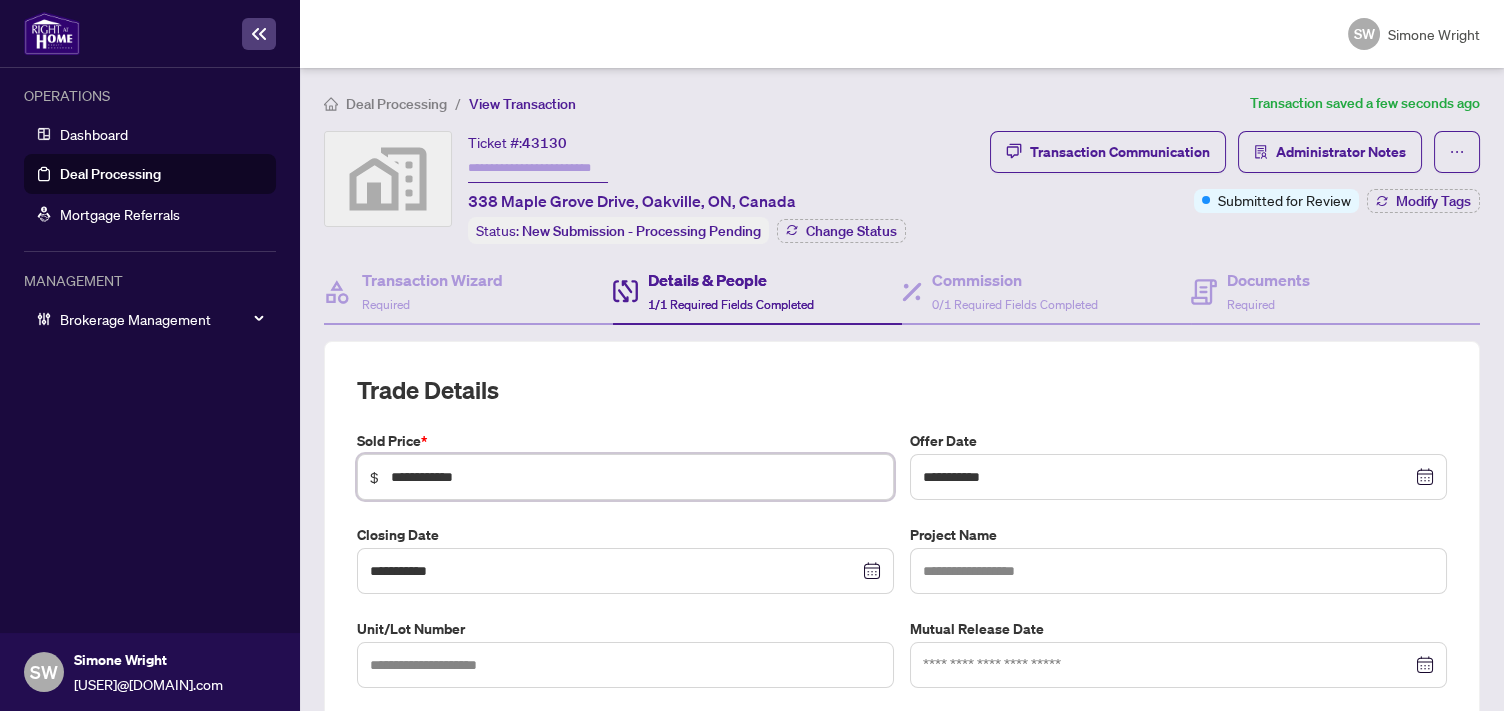 click on "**********" at bounding box center (636, 477) 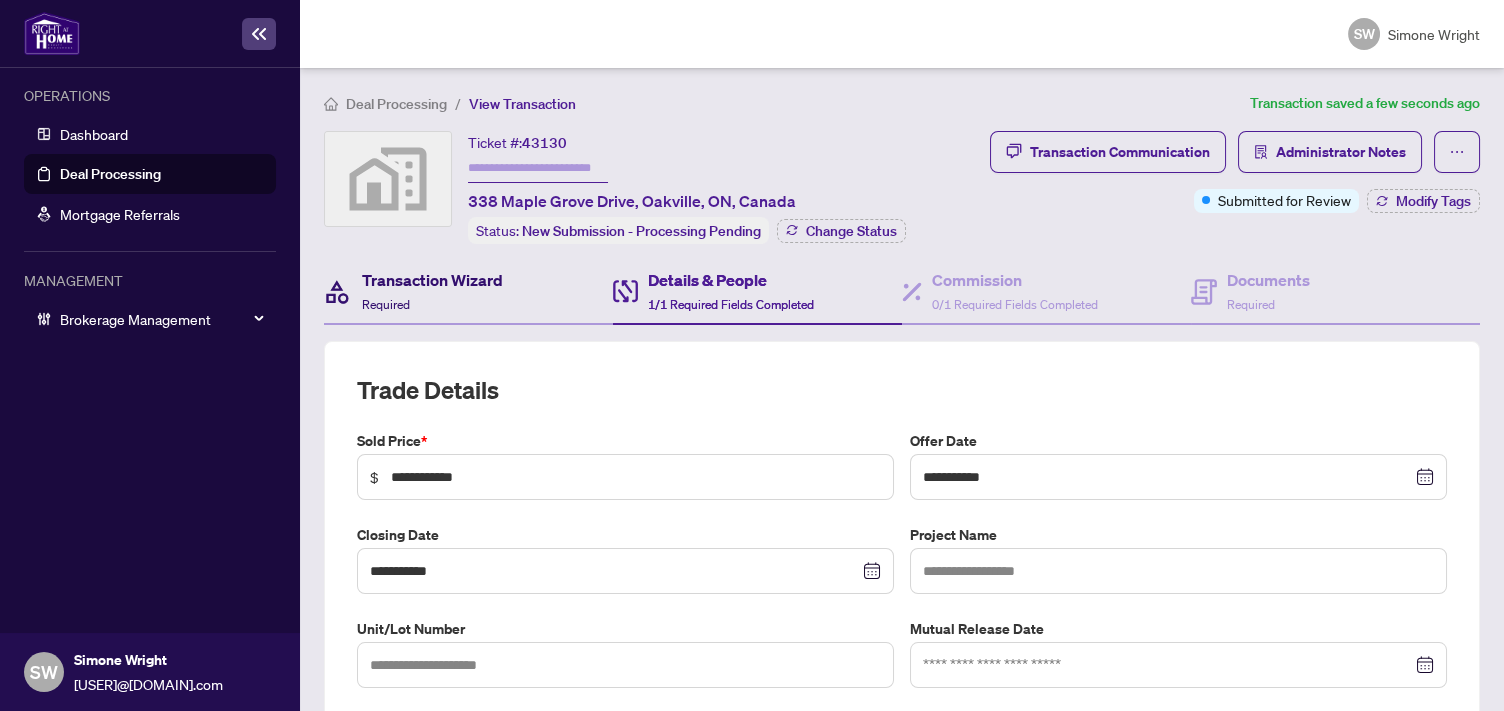 click on "Transaction Wizard Required" at bounding box center [432, 291] 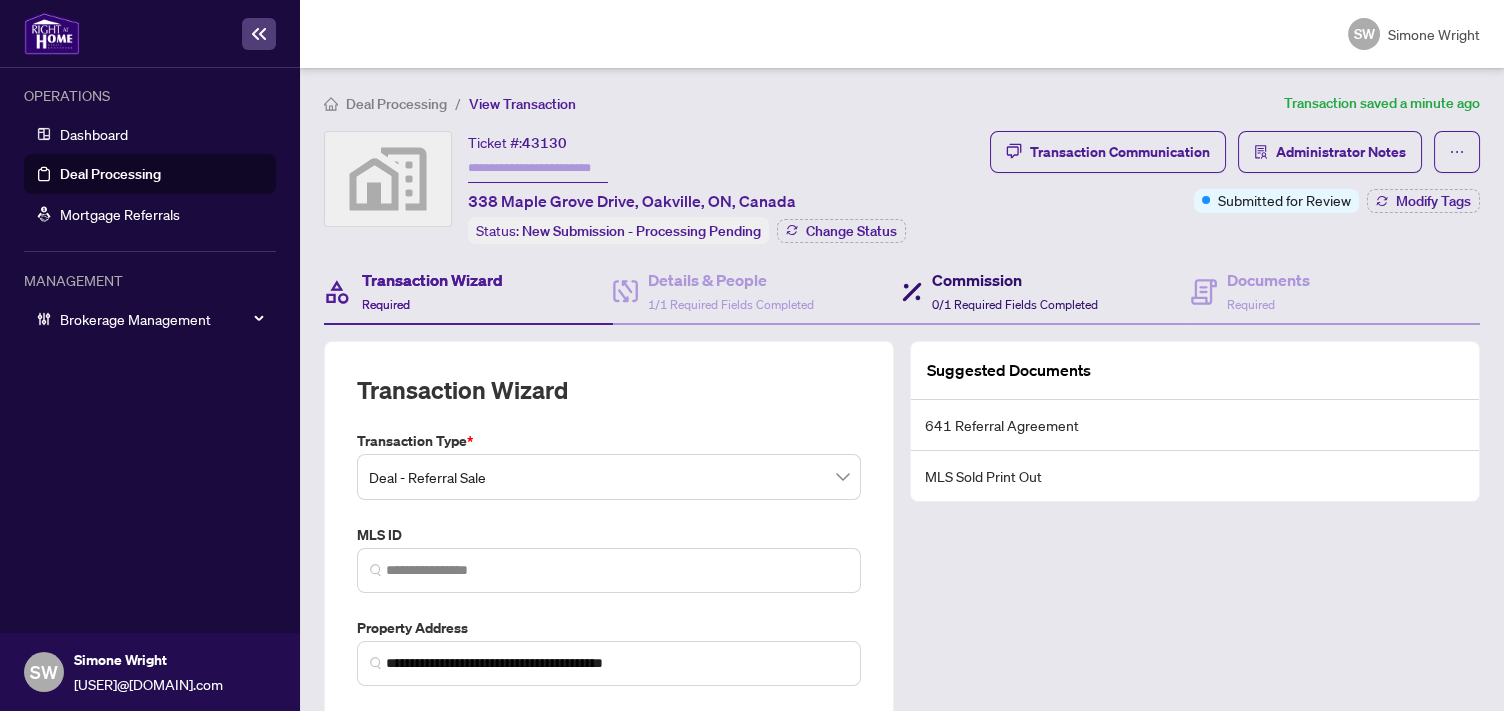 click on "0/1 Required Fields Completed" at bounding box center (1015, 304) 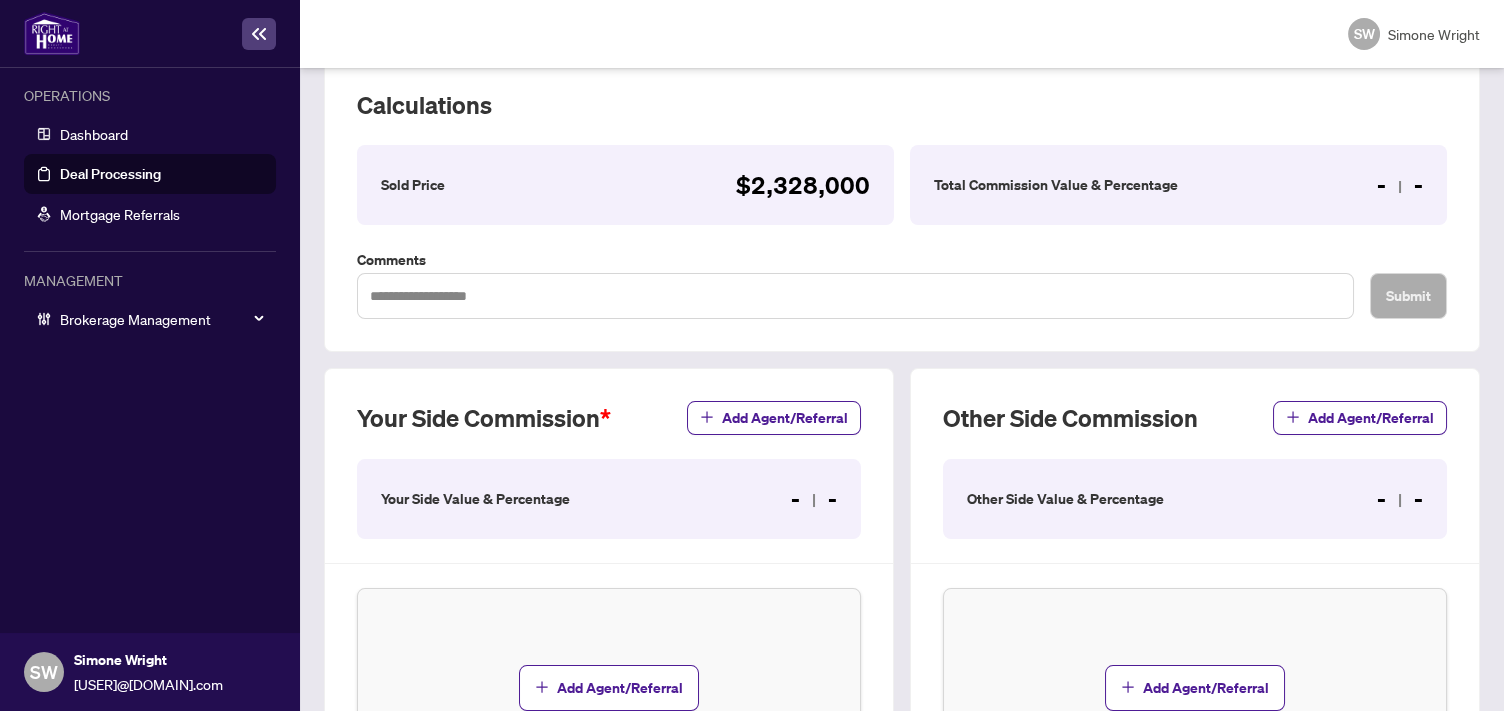 scroll, scrollTop: 136, scrollLeft: 0, axis: vertical 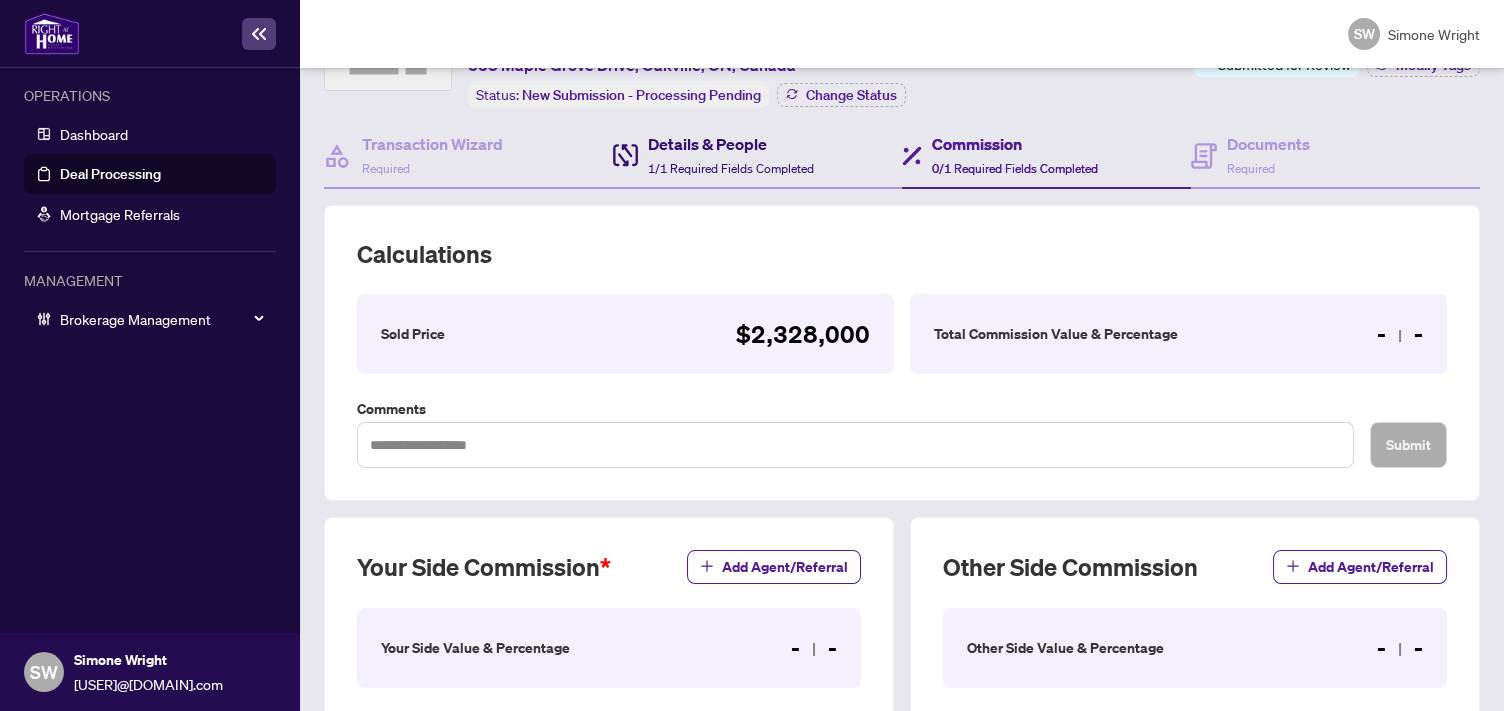 click on "Details & People" at bounding box center (731, 144) 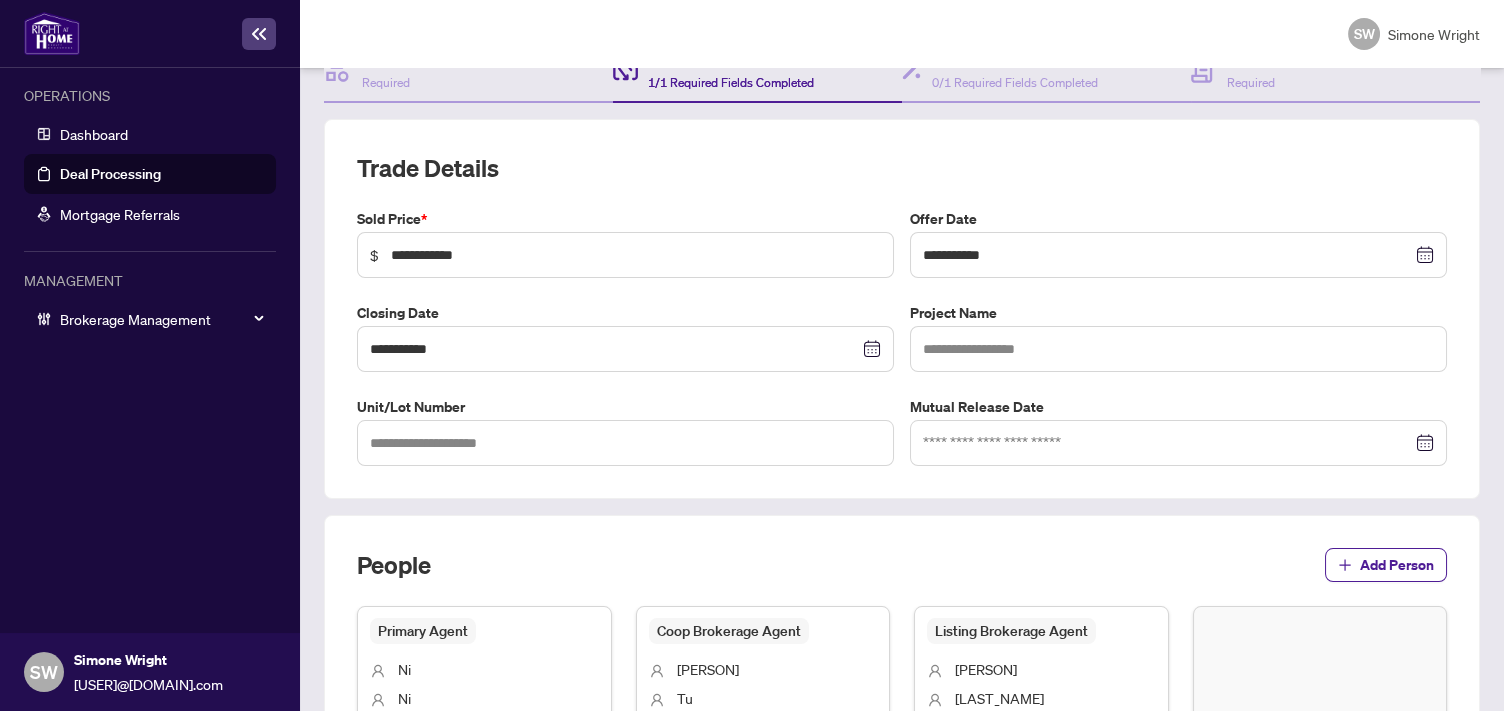 scroll, scrollTop: 0, scrollLeft: 0, axis: both 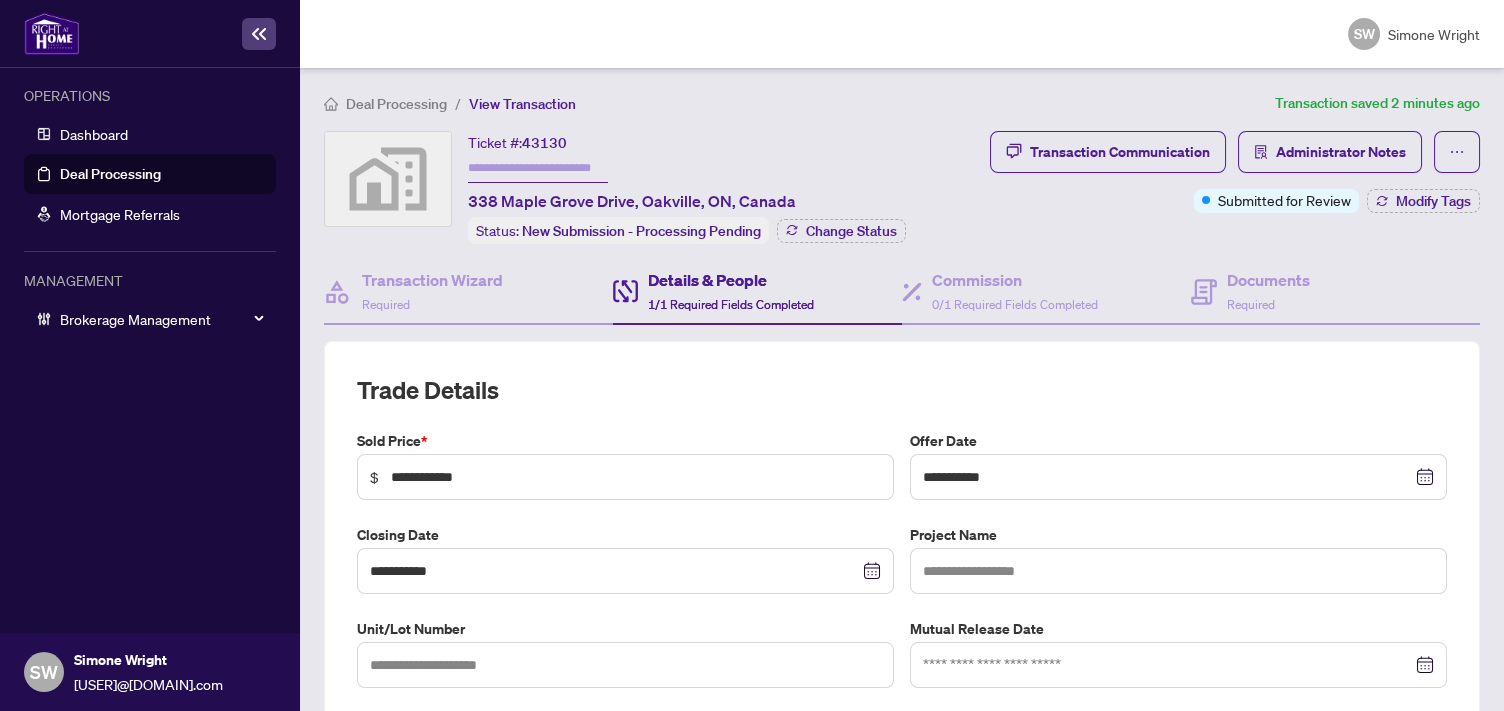 click on "43130" at bounding box center [544, 143] 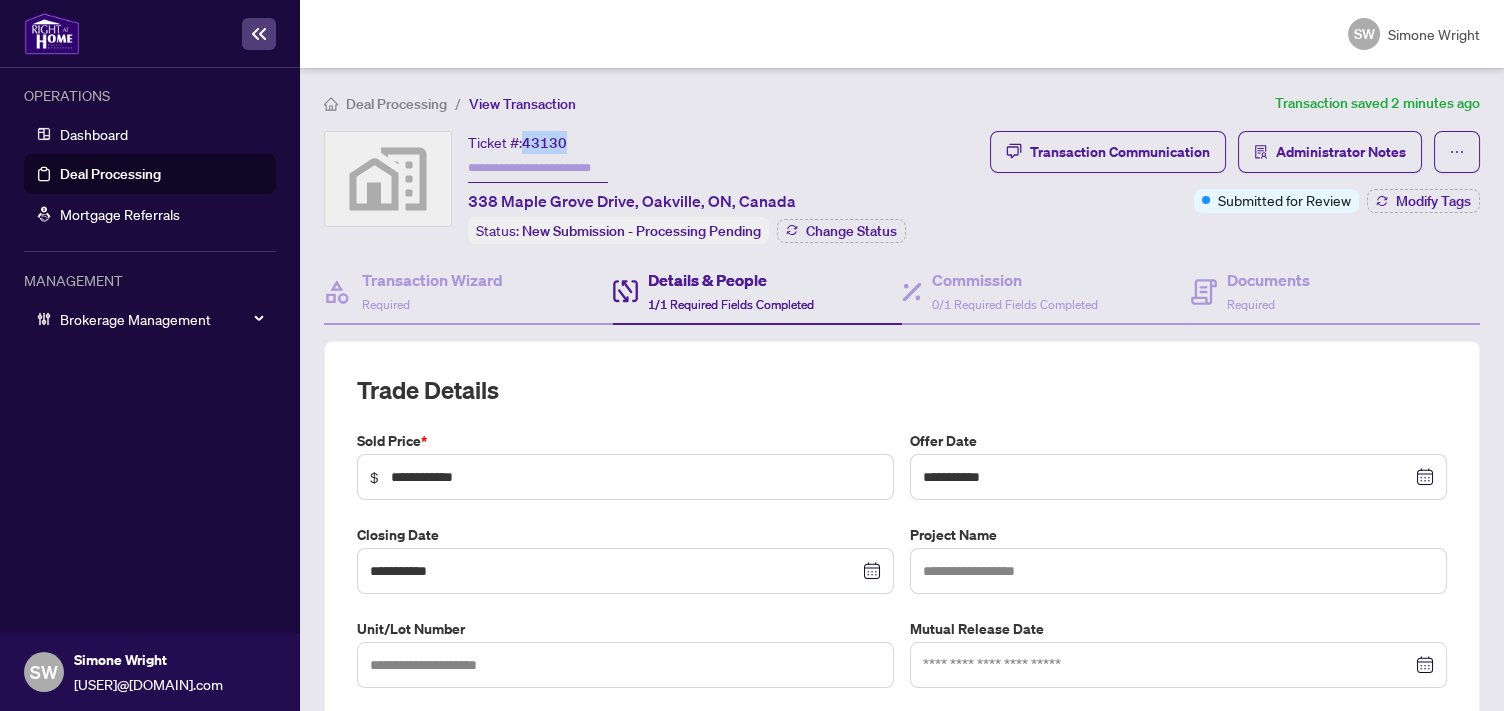 click on "43130" at bounding box center [544, 143] 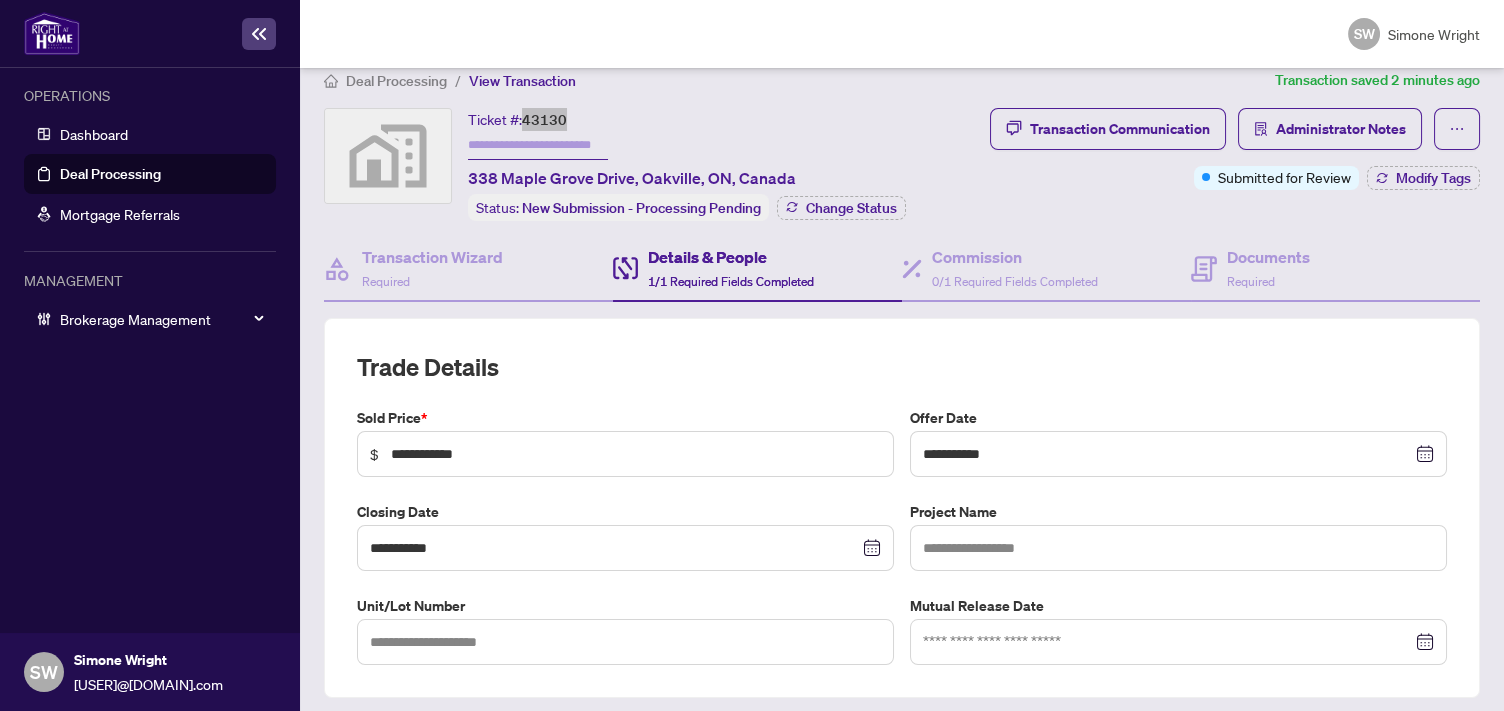 scroll, scrollTop: 0, scrollLeft: 0, axis: both 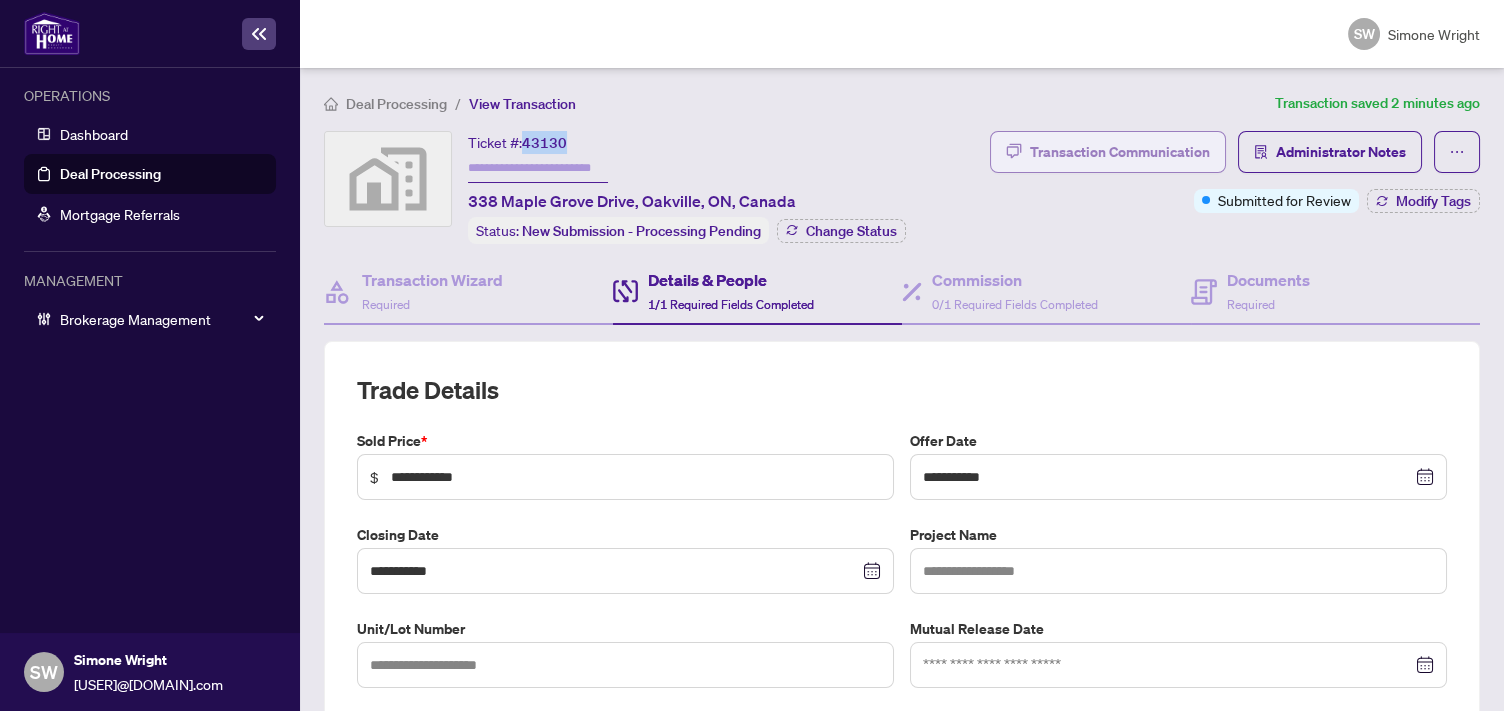 click on "Transaction Communication" at bounding box center (1120, 152) 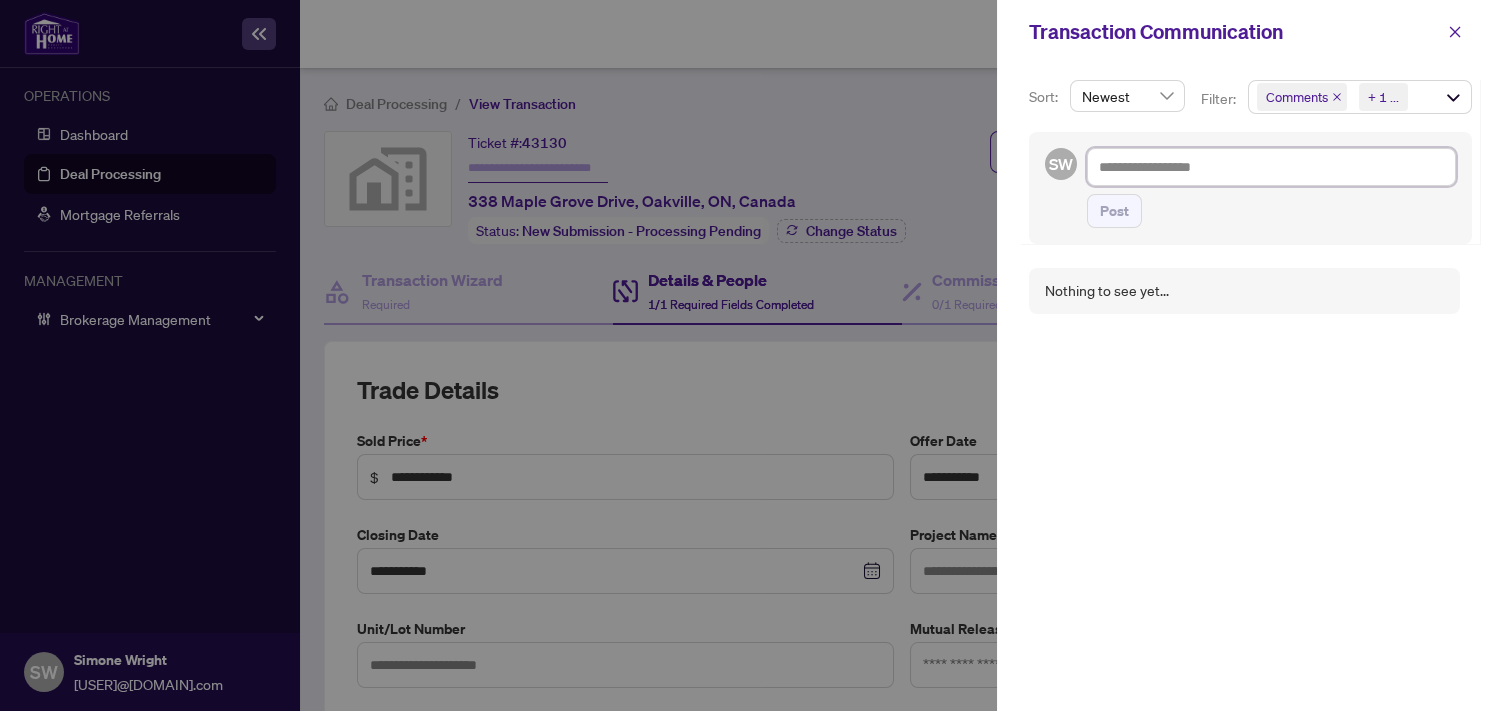 click at bounding box center (1271, 167) 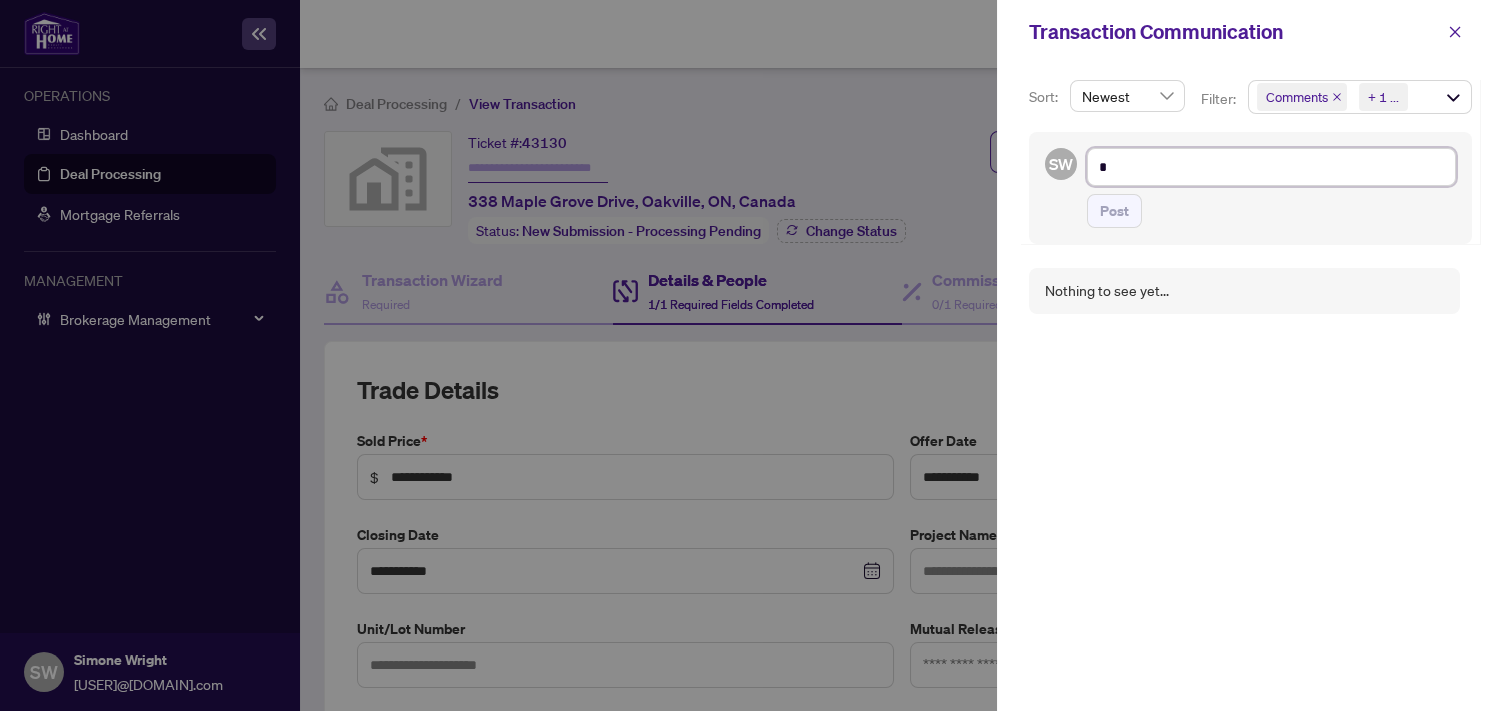 type on "**" 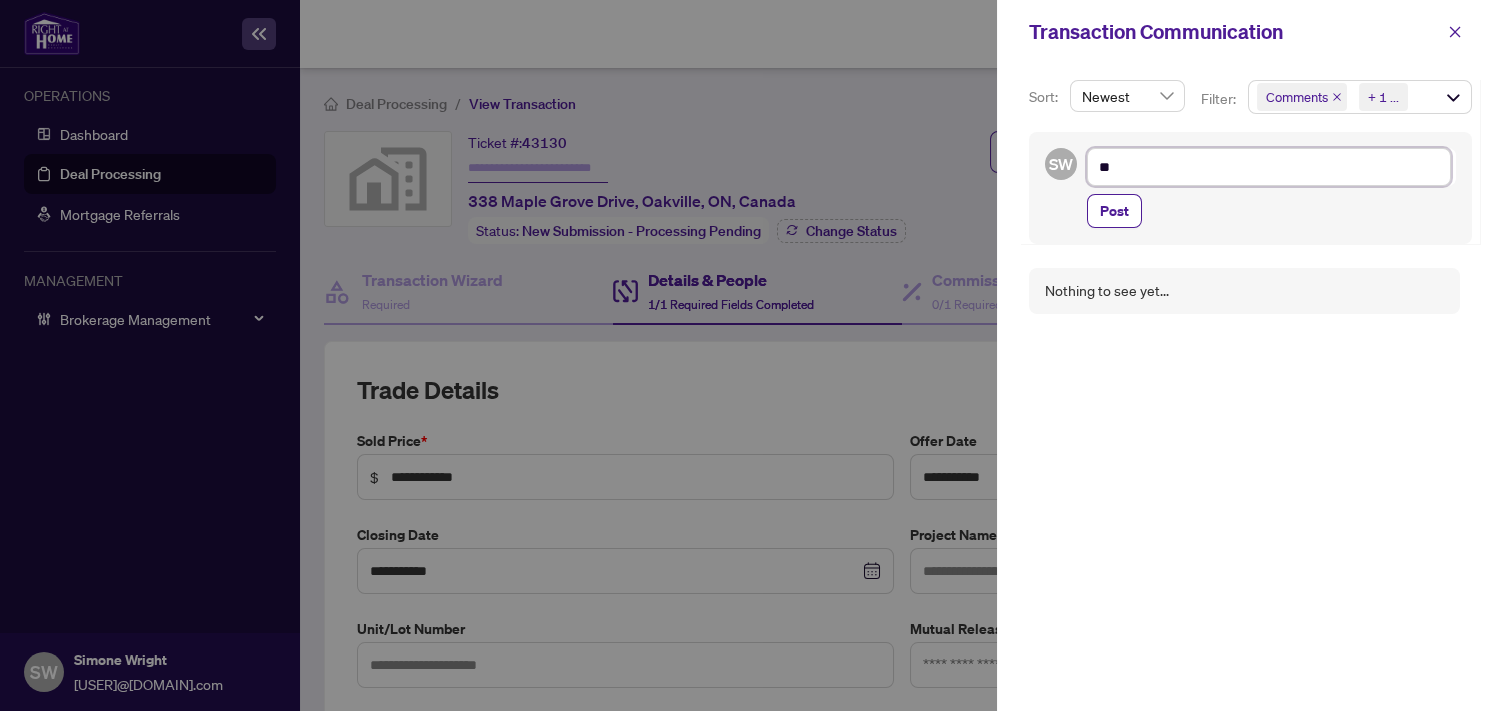 type on "***" 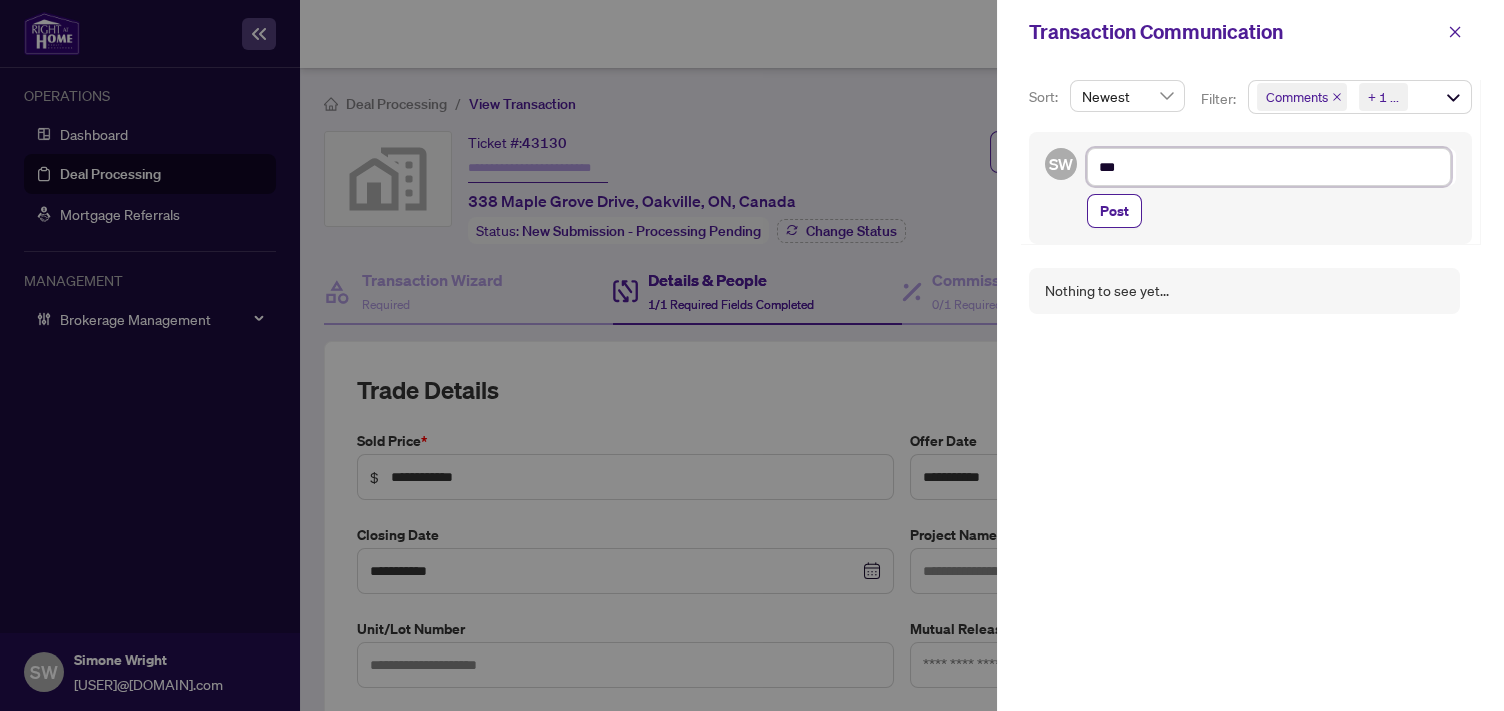type on "****" 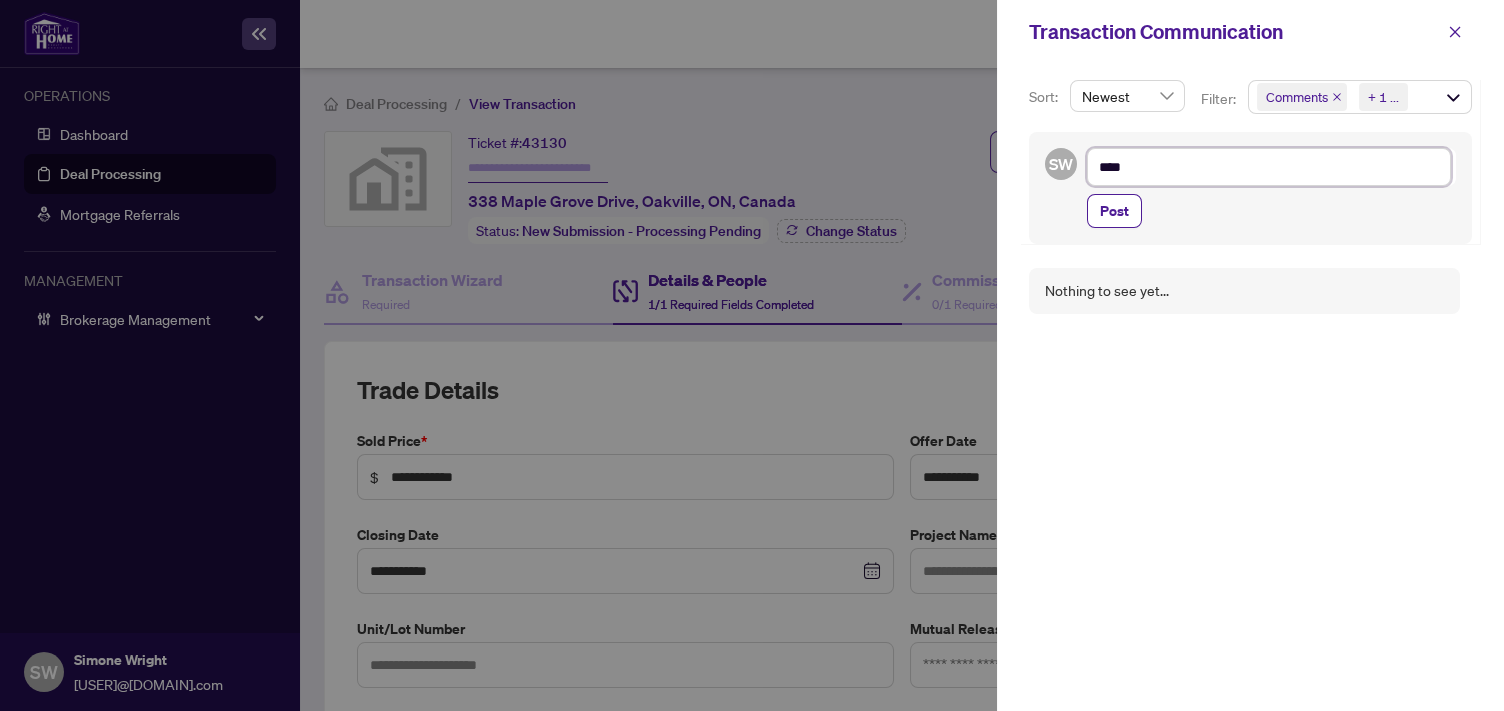 type on "*****" 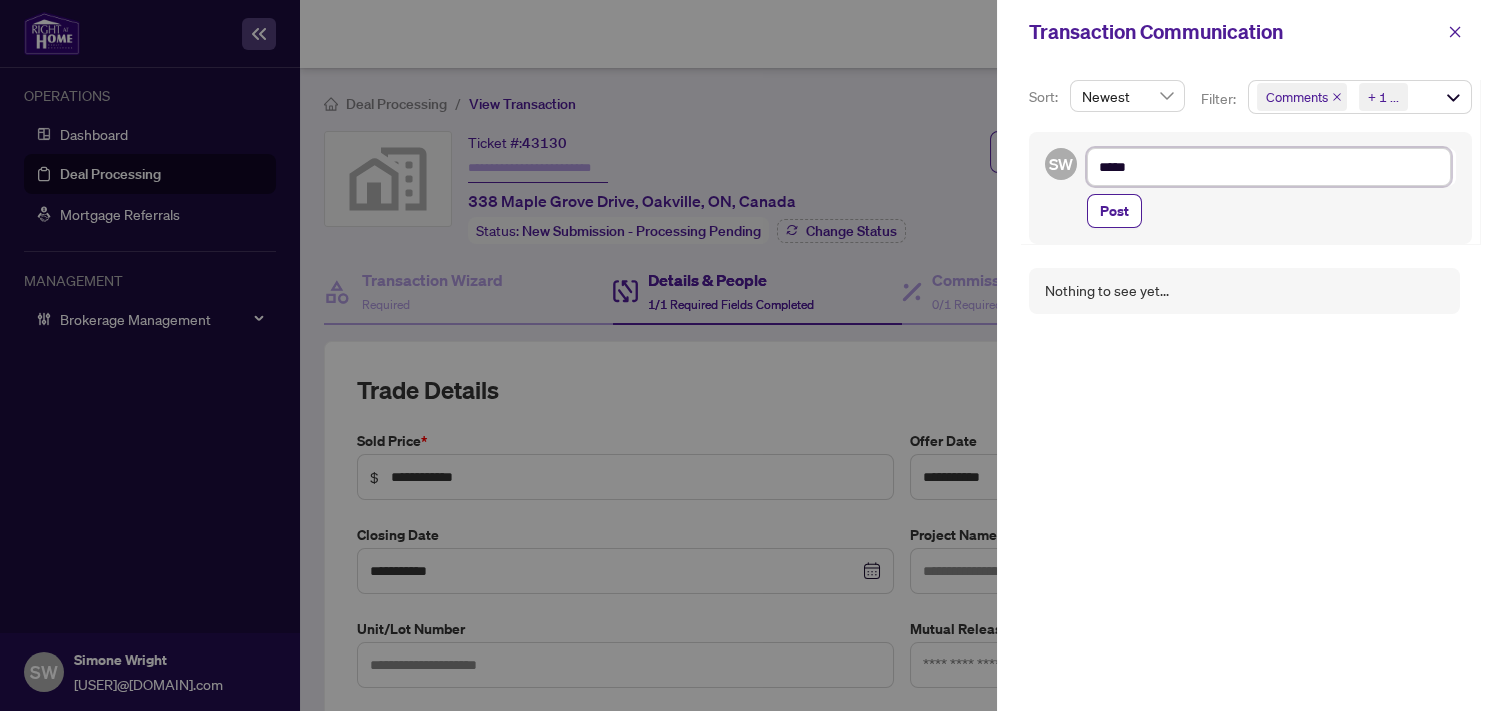 type on "******" 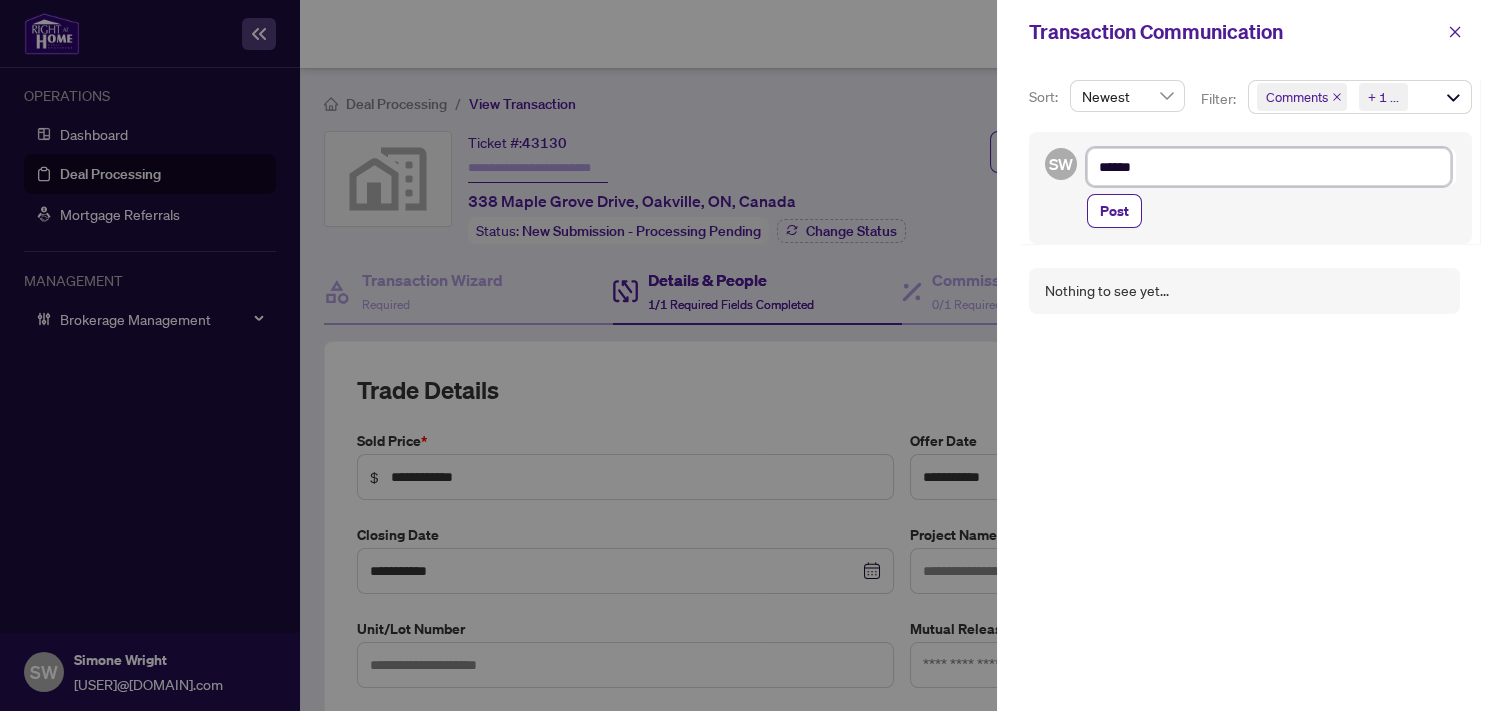 type on "******" 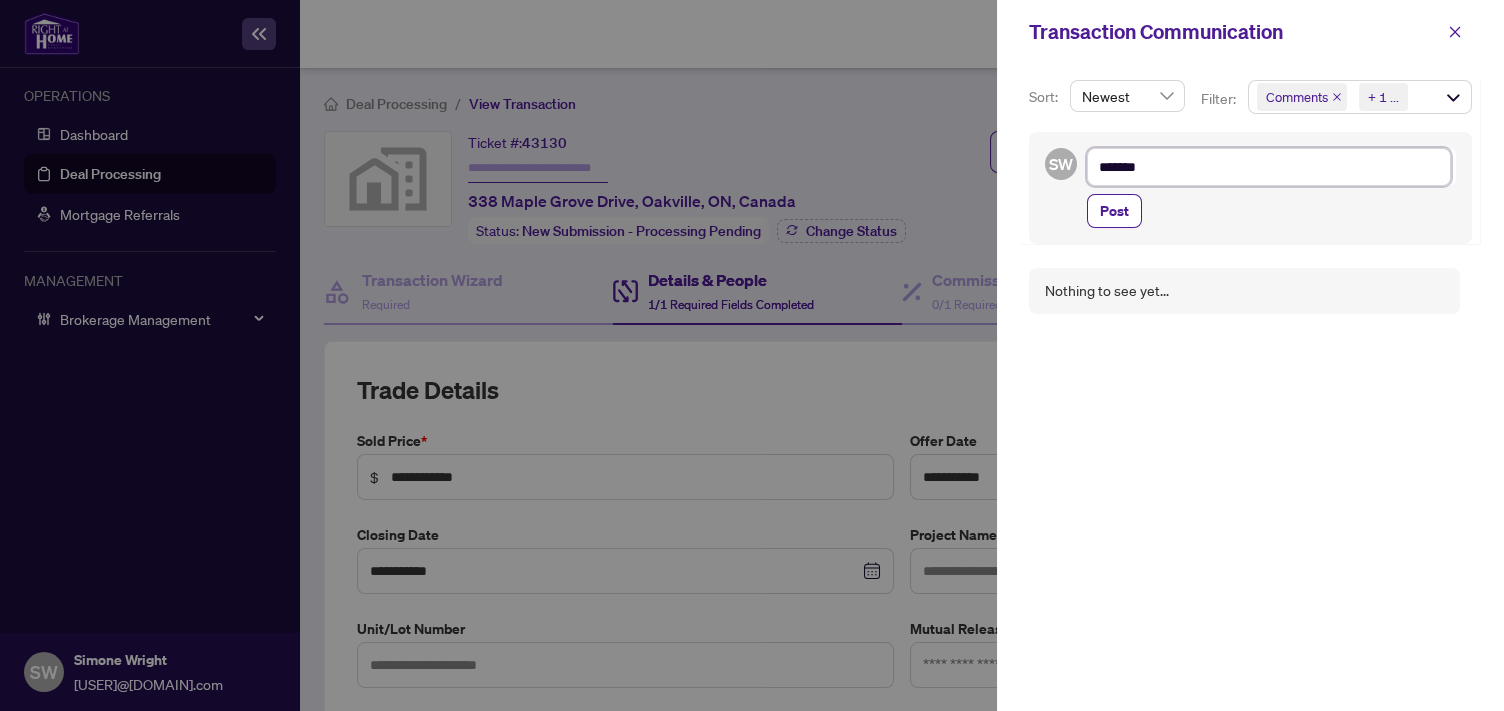 type on "********" 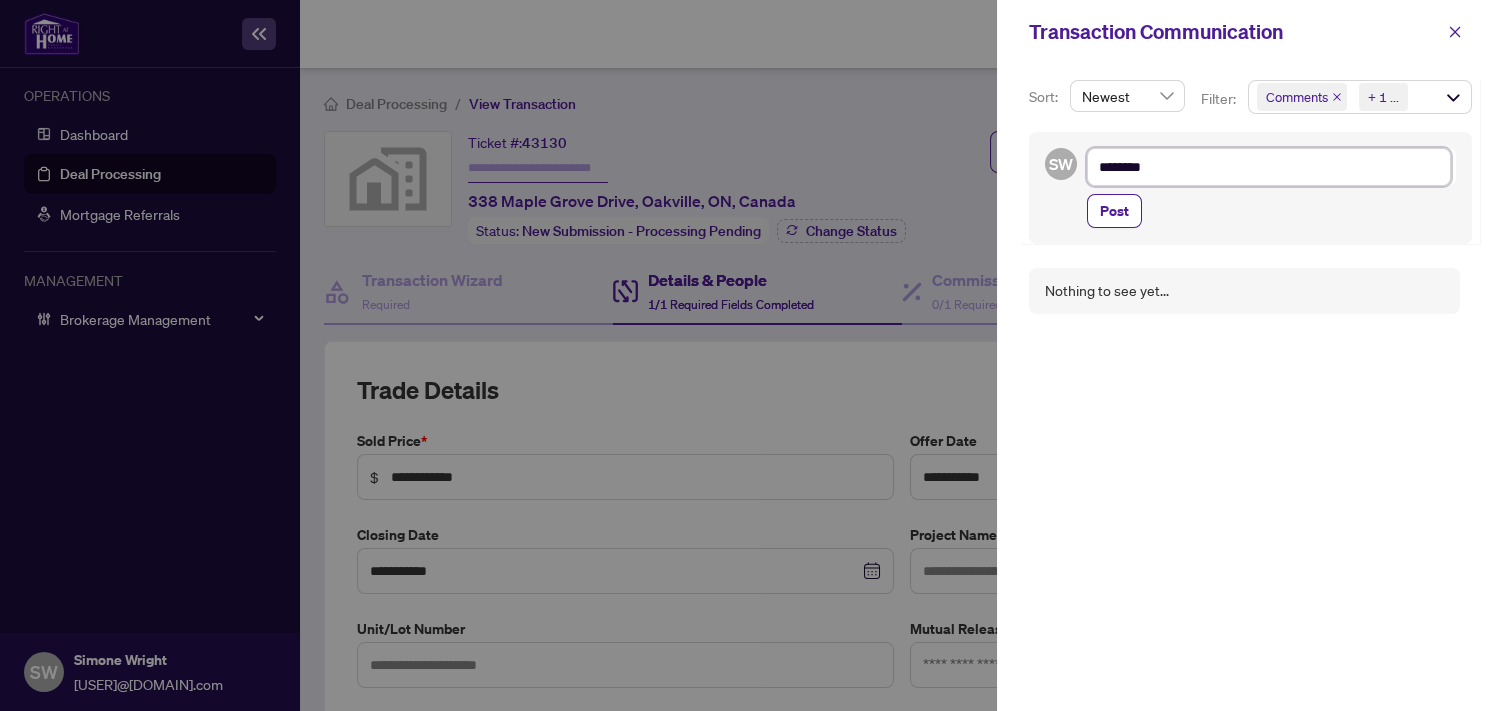type on "*********" 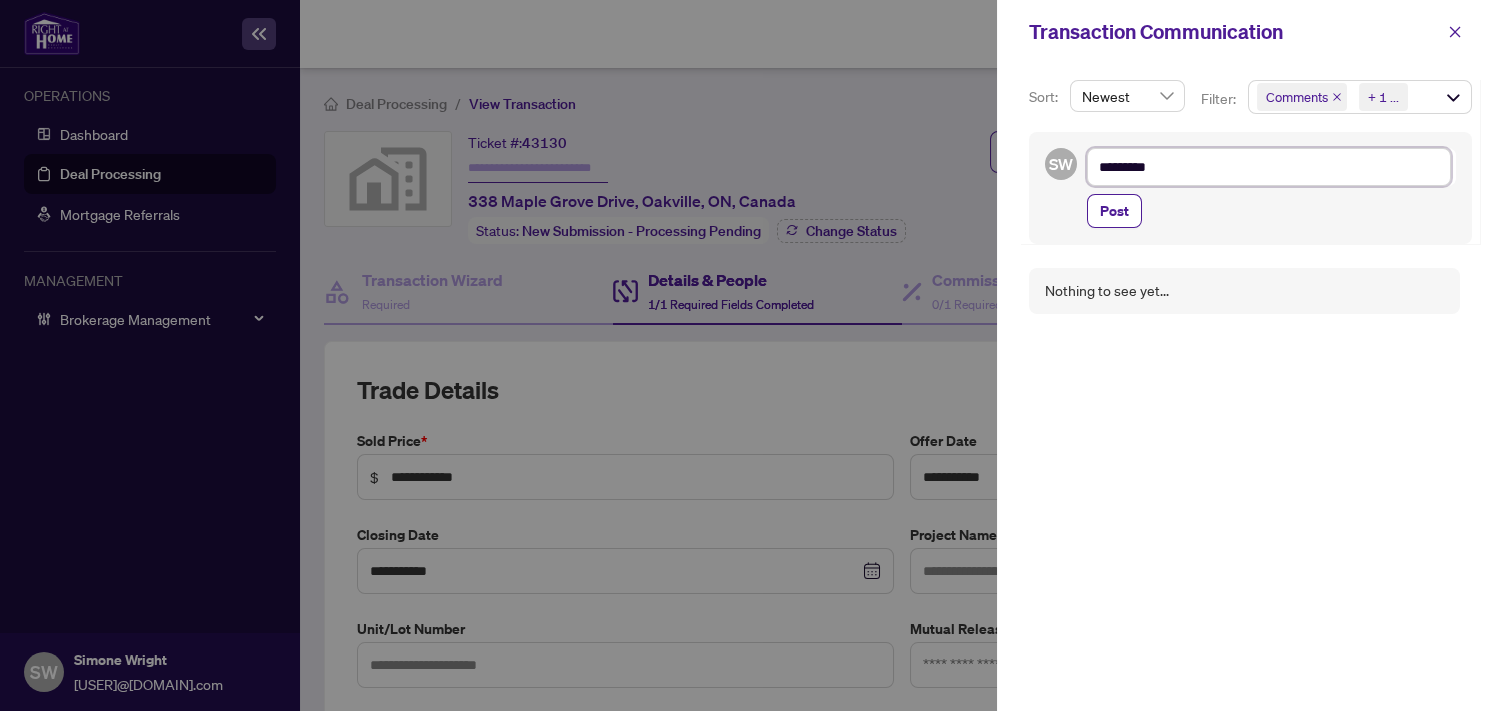 type on "**********" 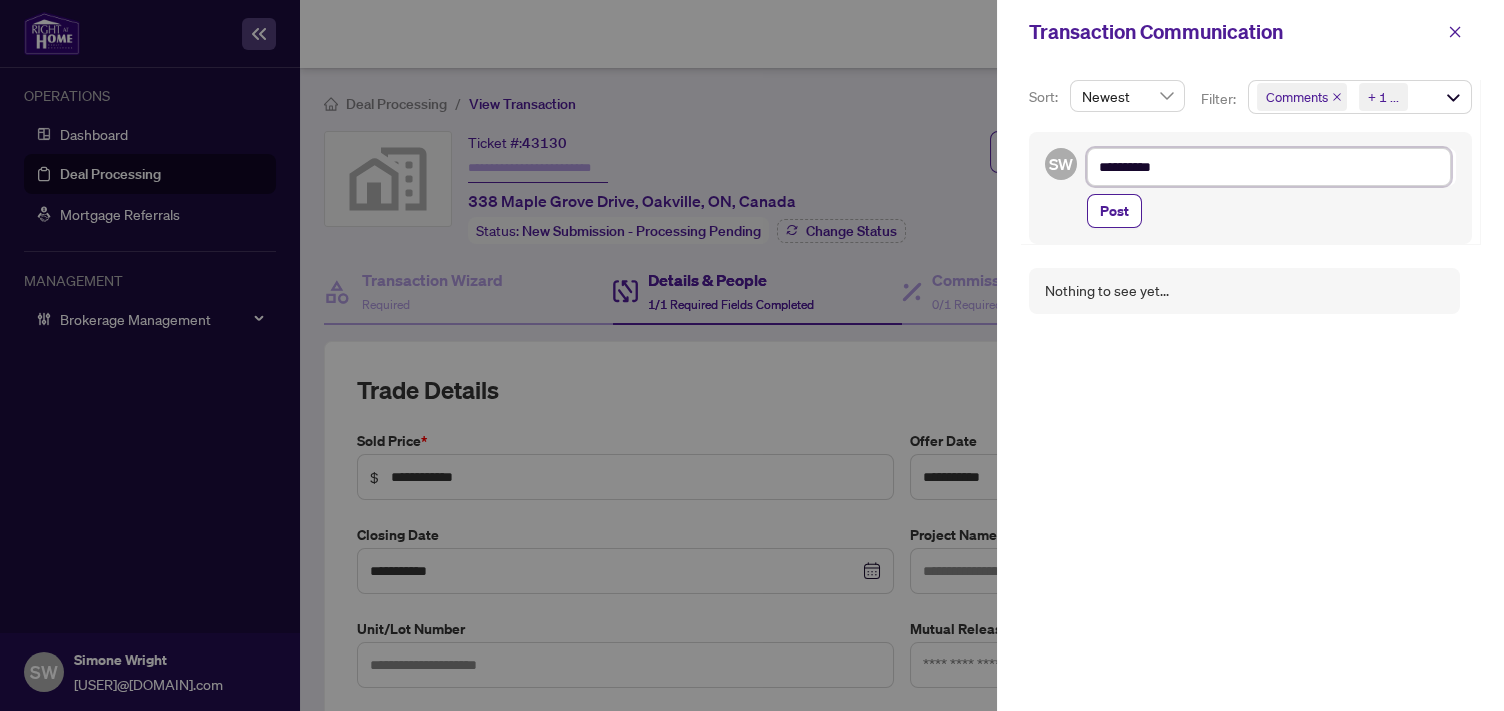 type on "**********" 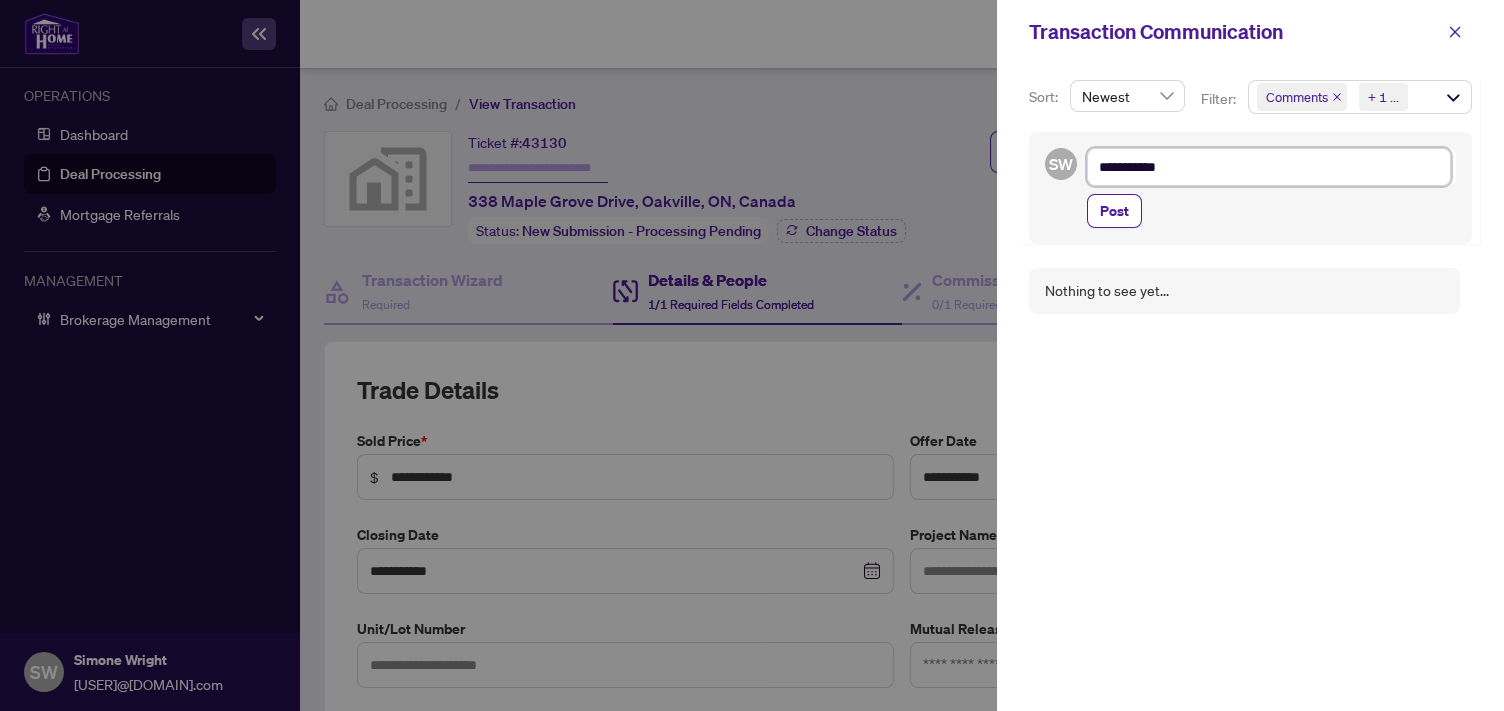 type on "**********" 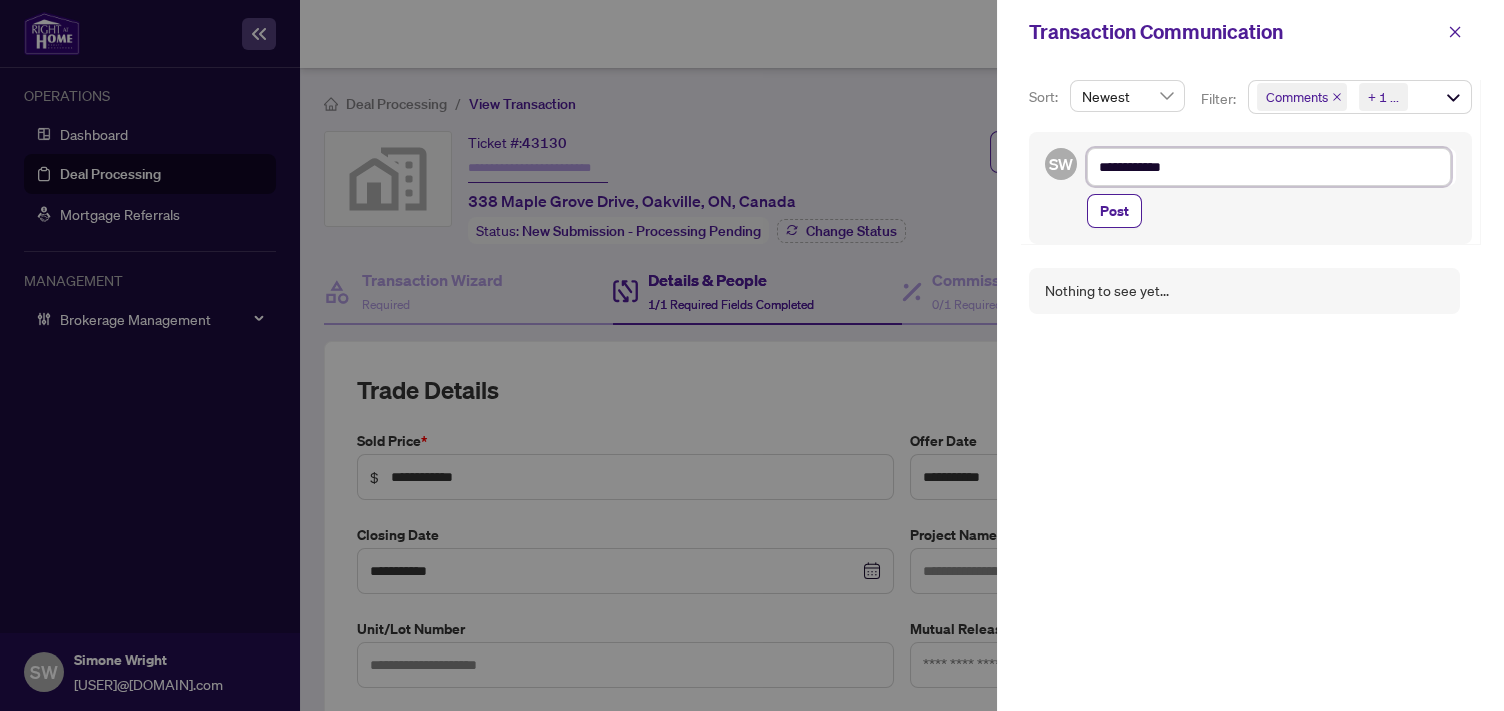 type on "**********" 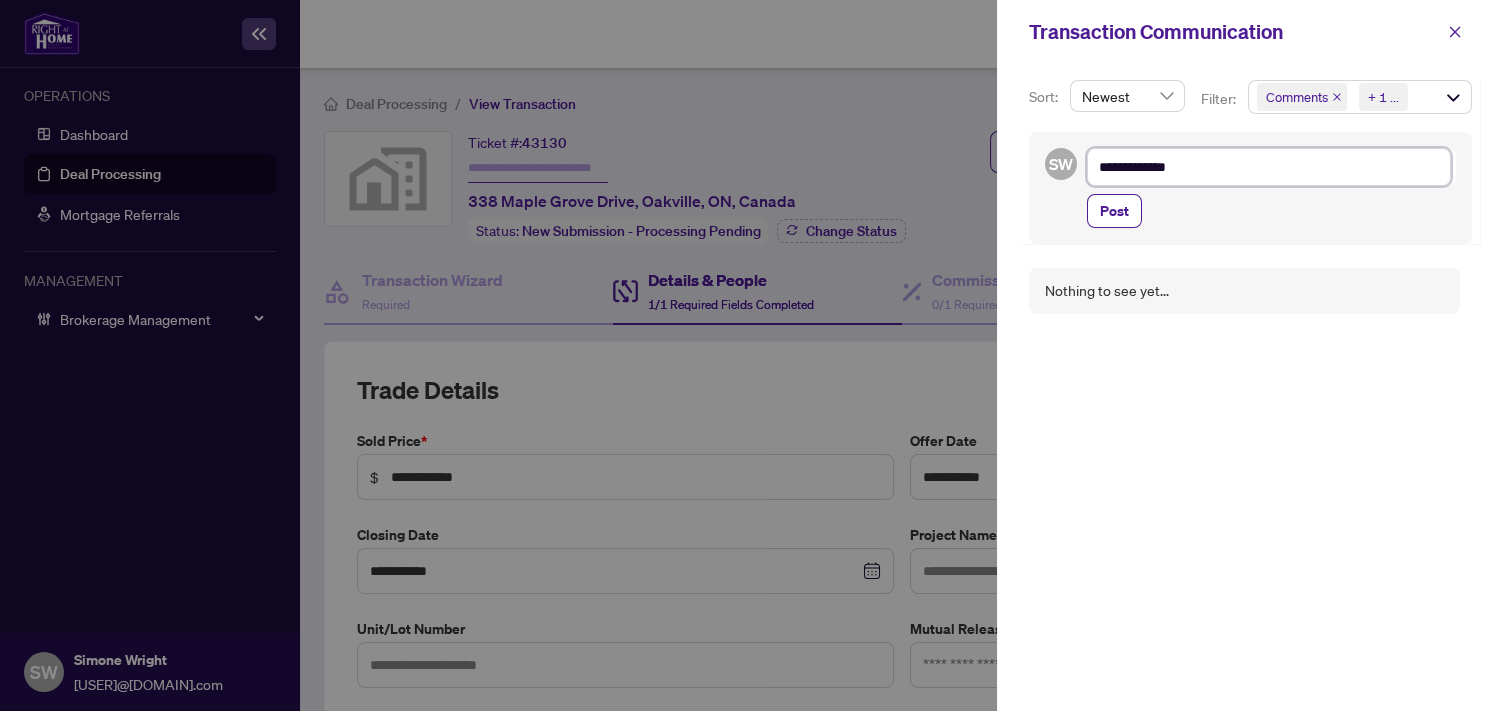 type on "**********" 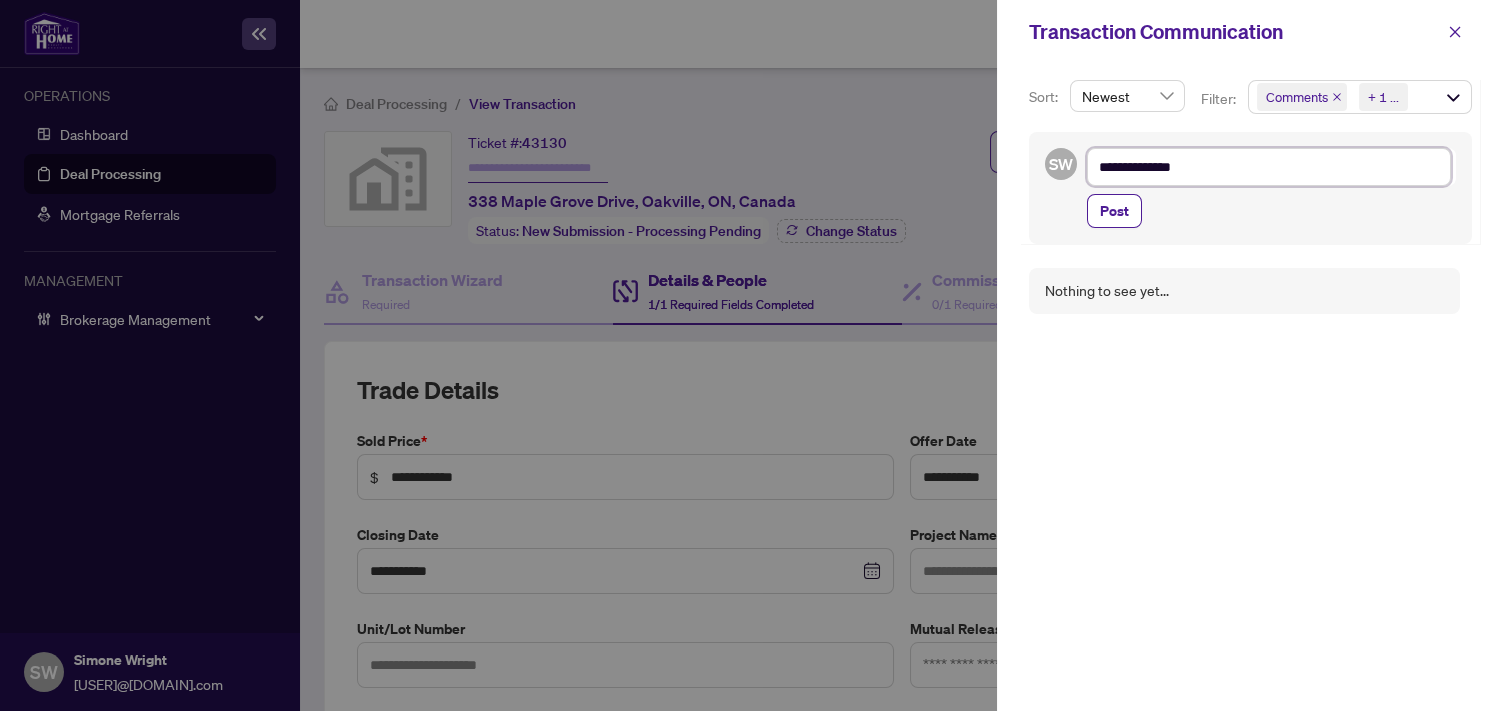 type on "**********" 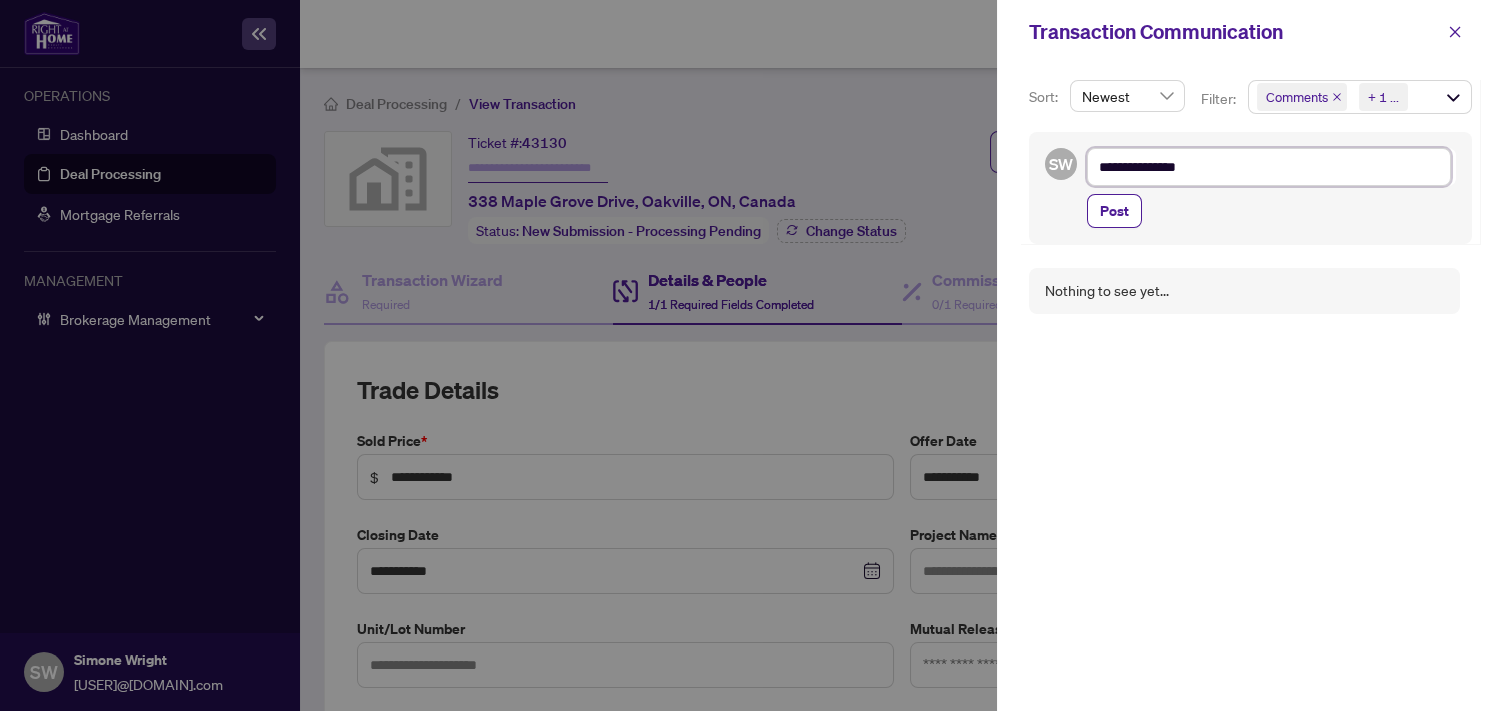 type on "**********" 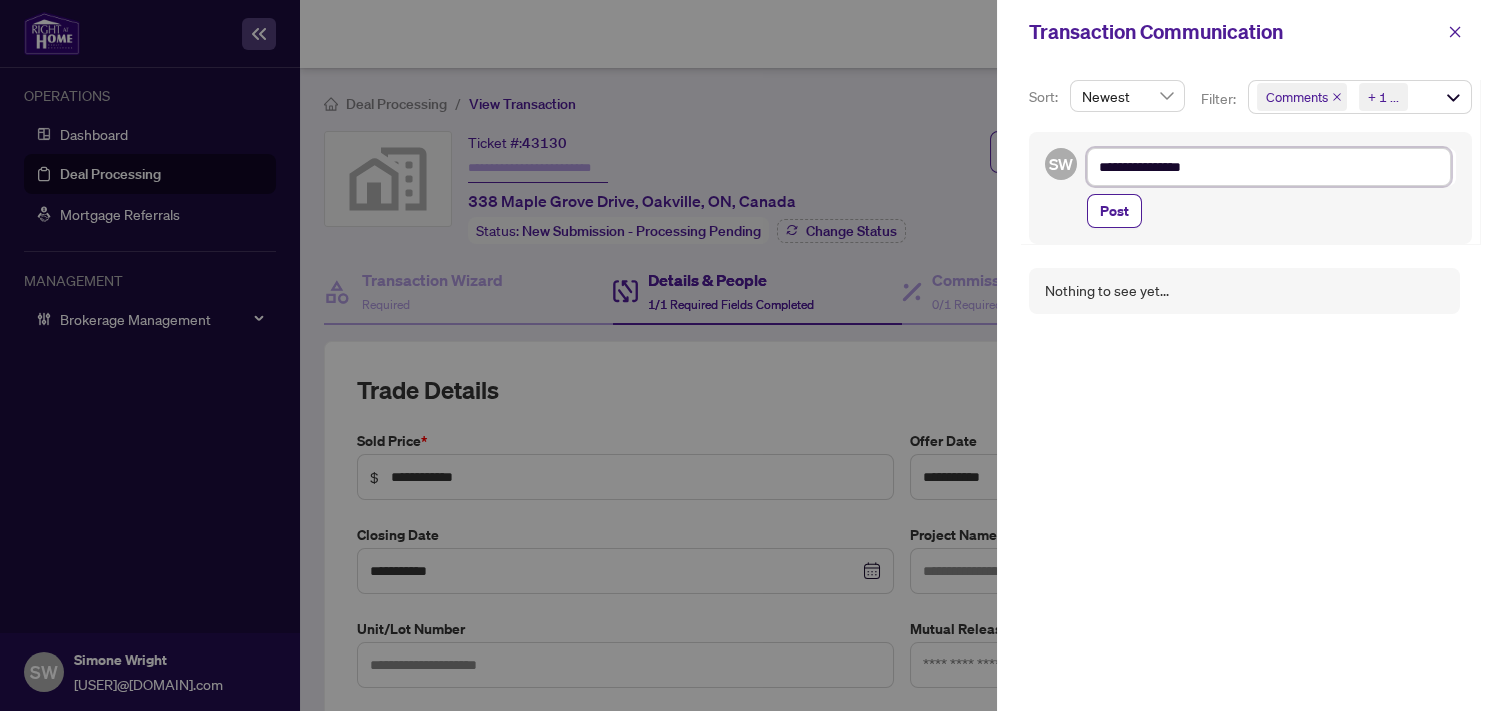 type on "**********" 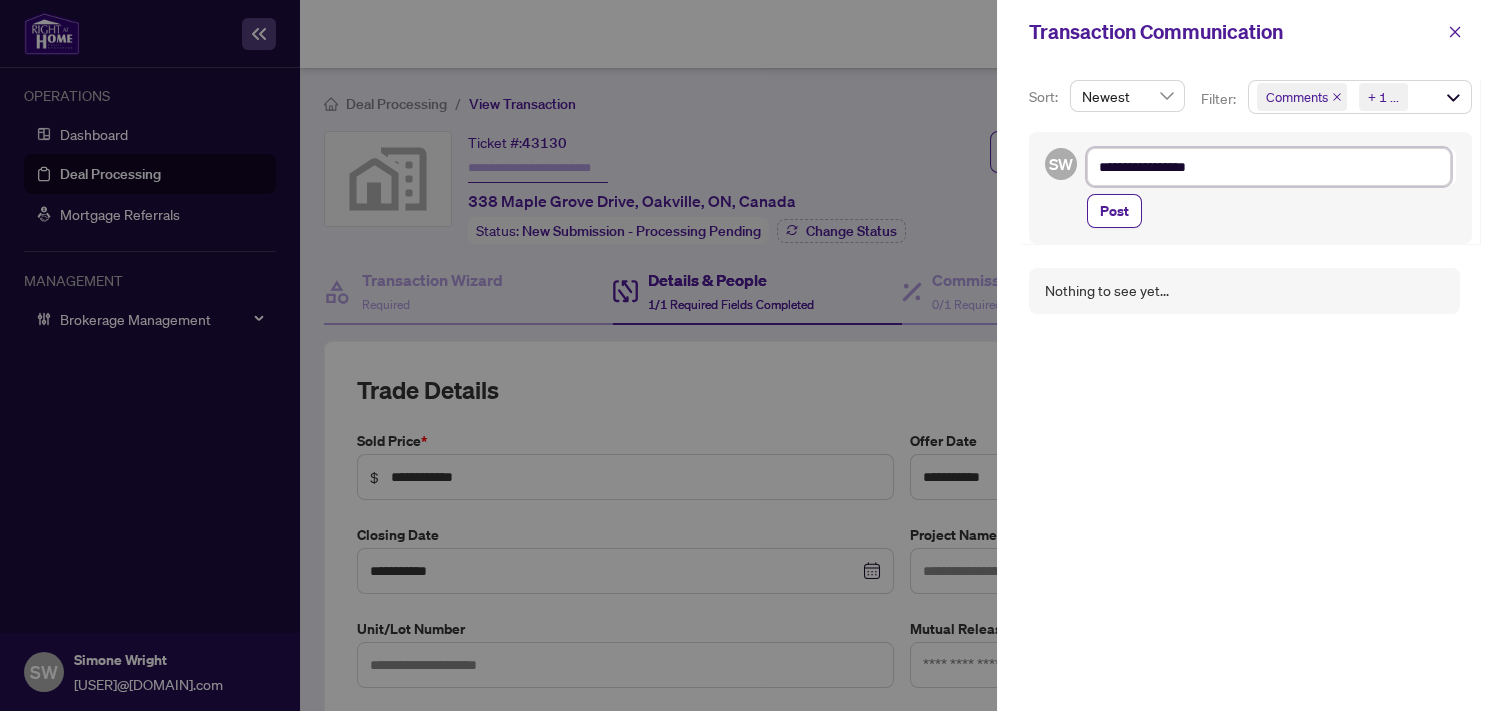 type on "**********" 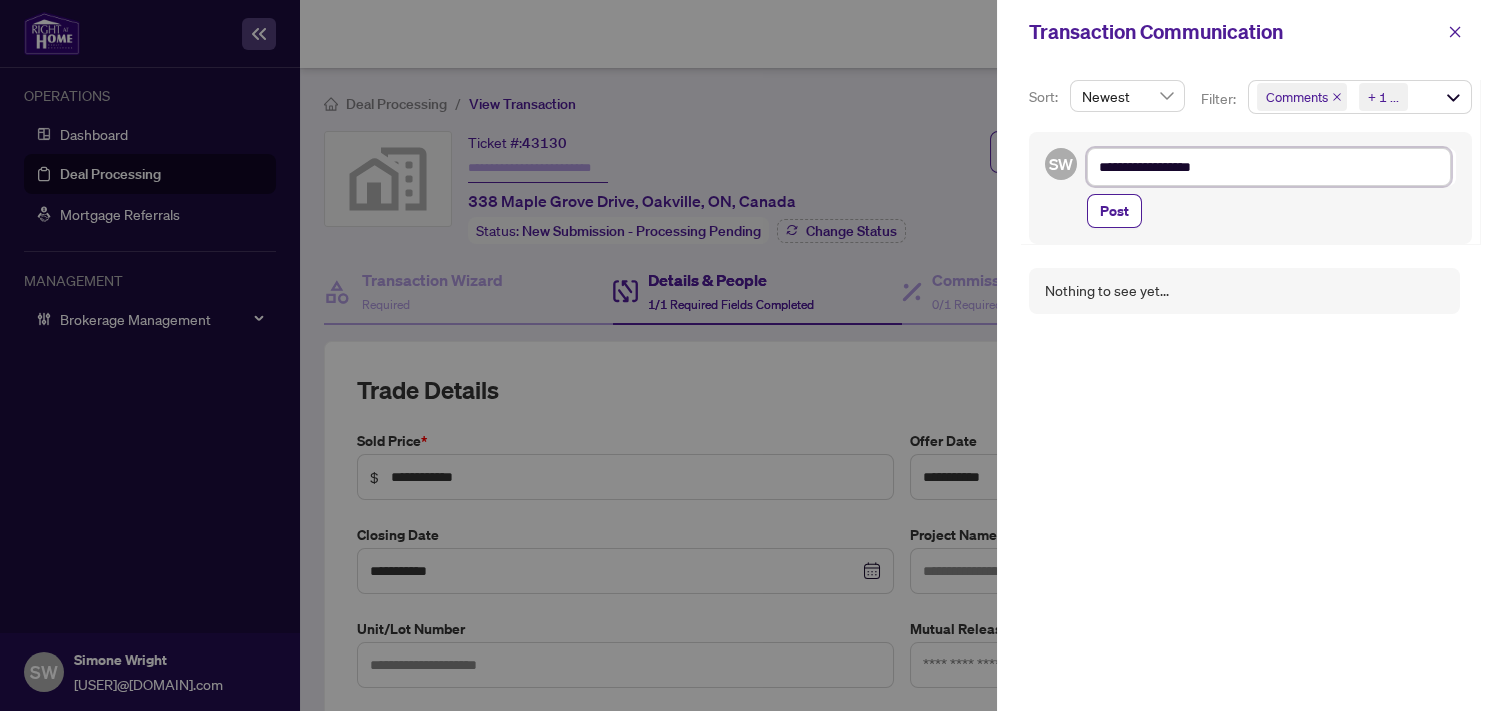 type on "**********" 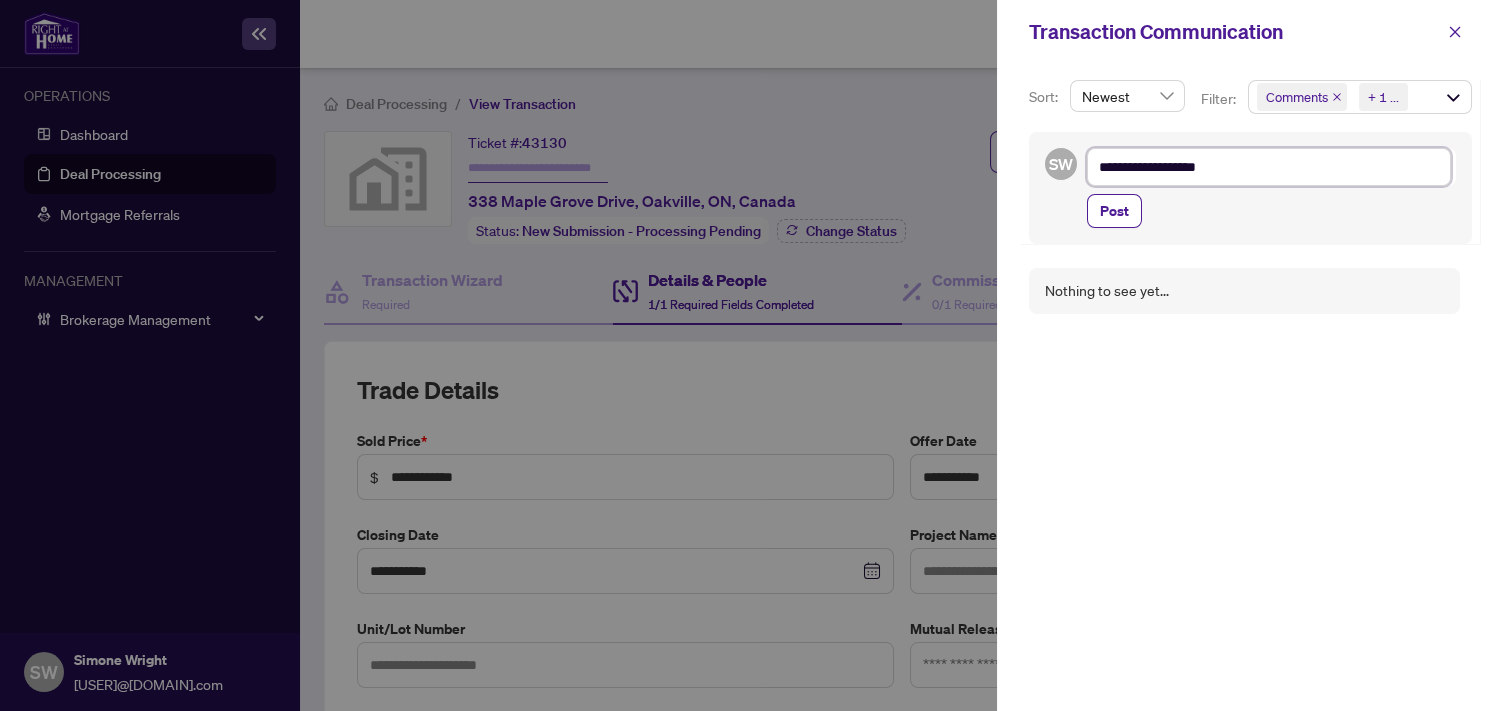 type on "**********" 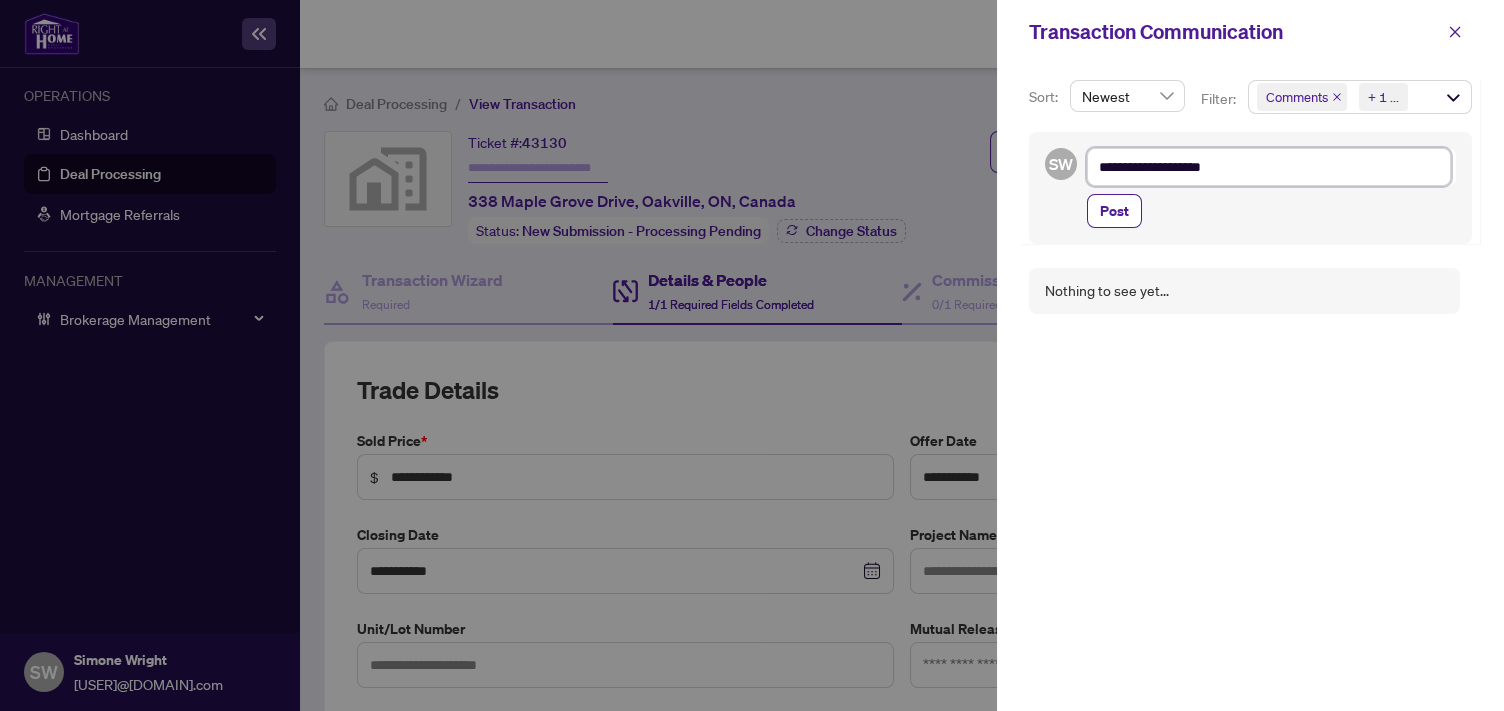 type on "**********" 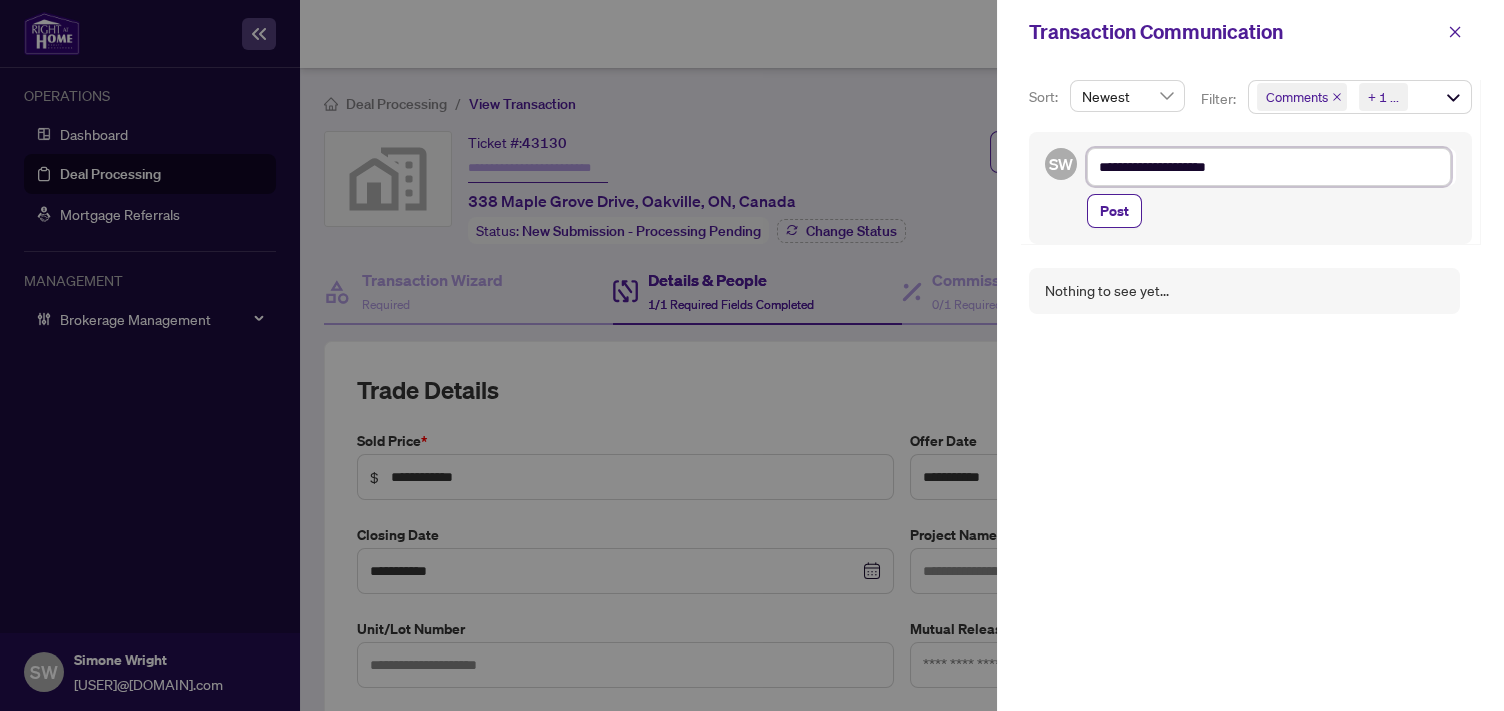 type on "**********" 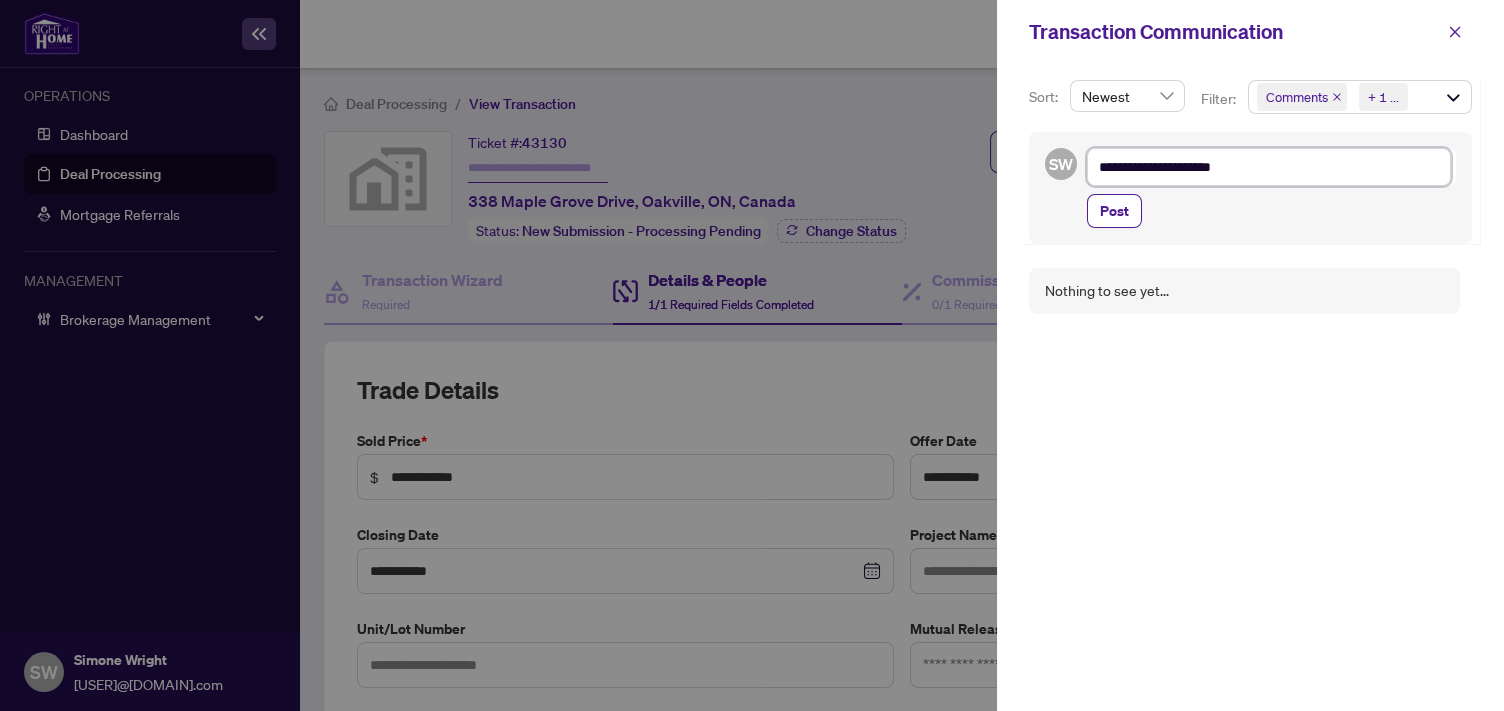 type on "**********" 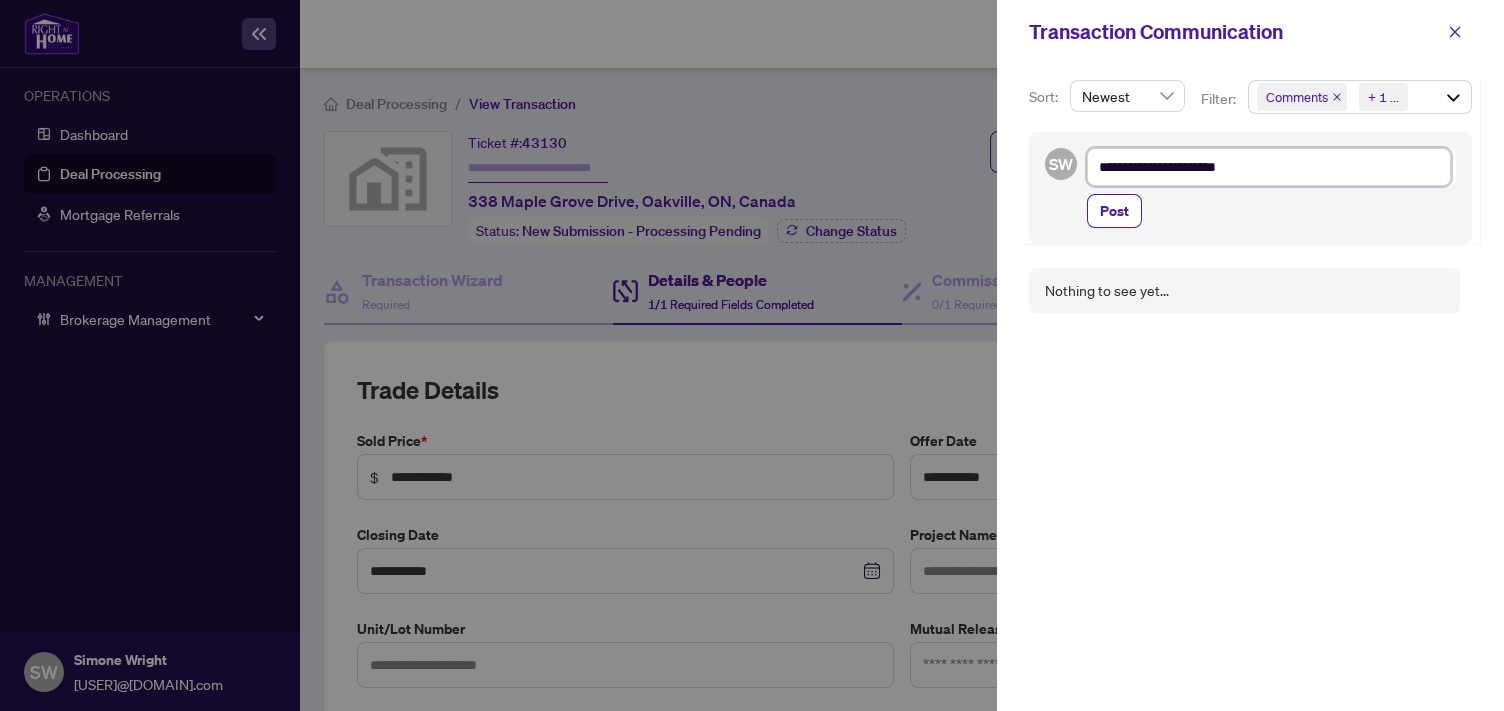 type on "**********" 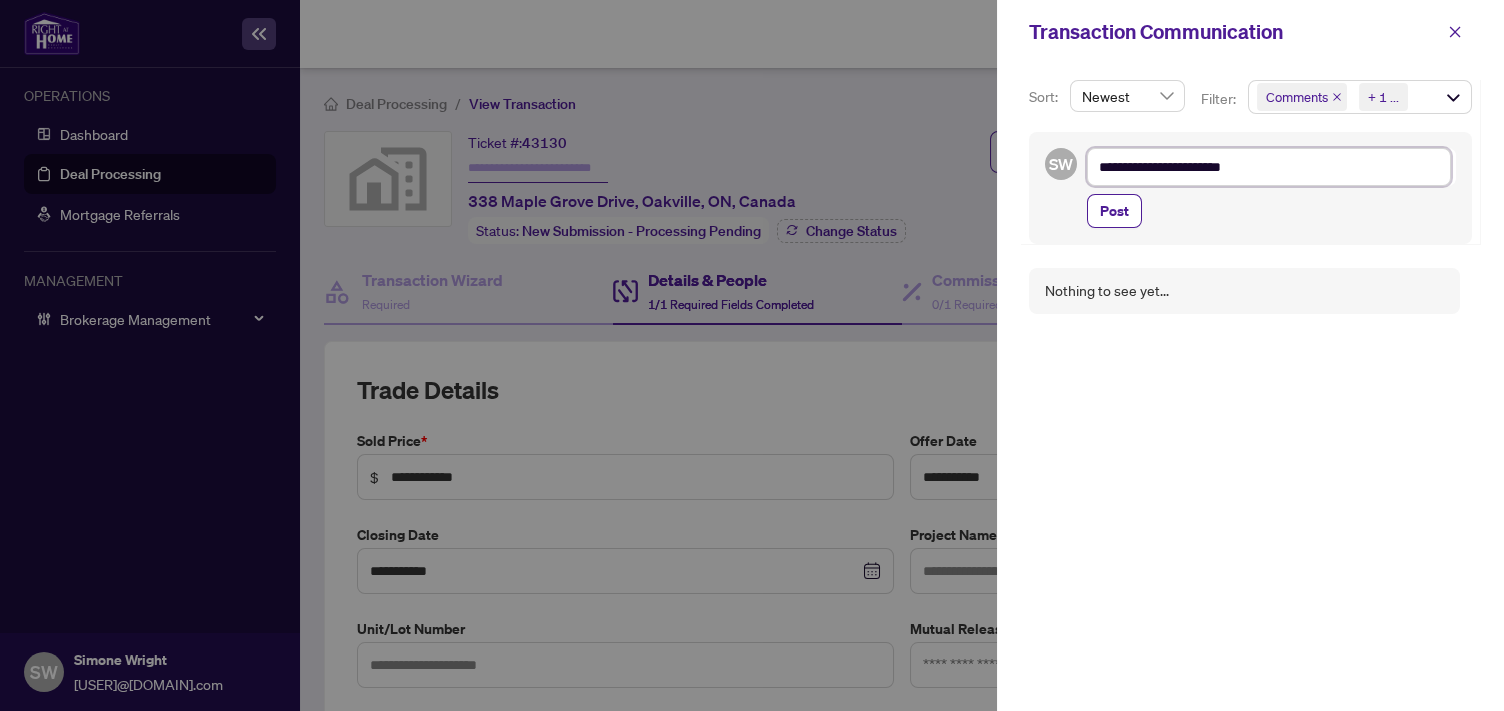 type on "**********" 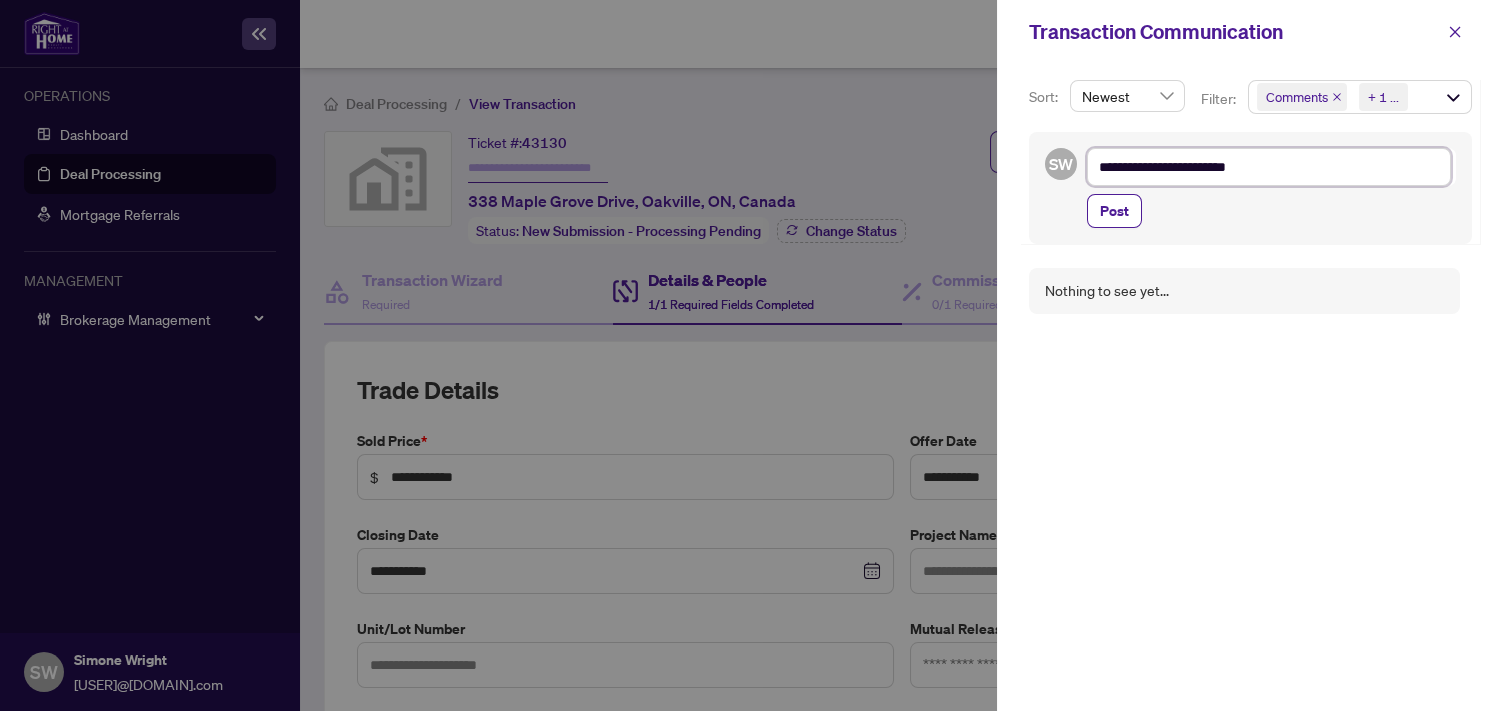 type on "**********" 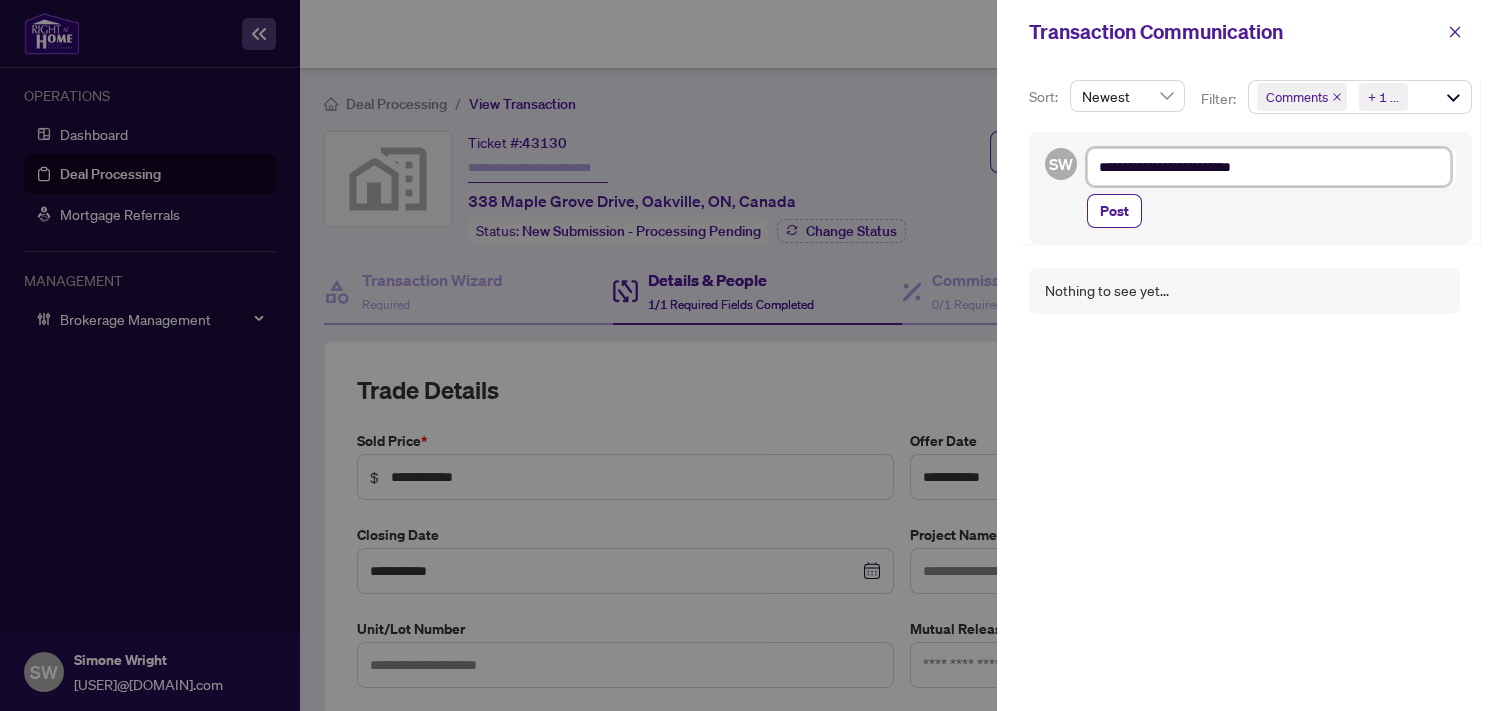 type on "**********" 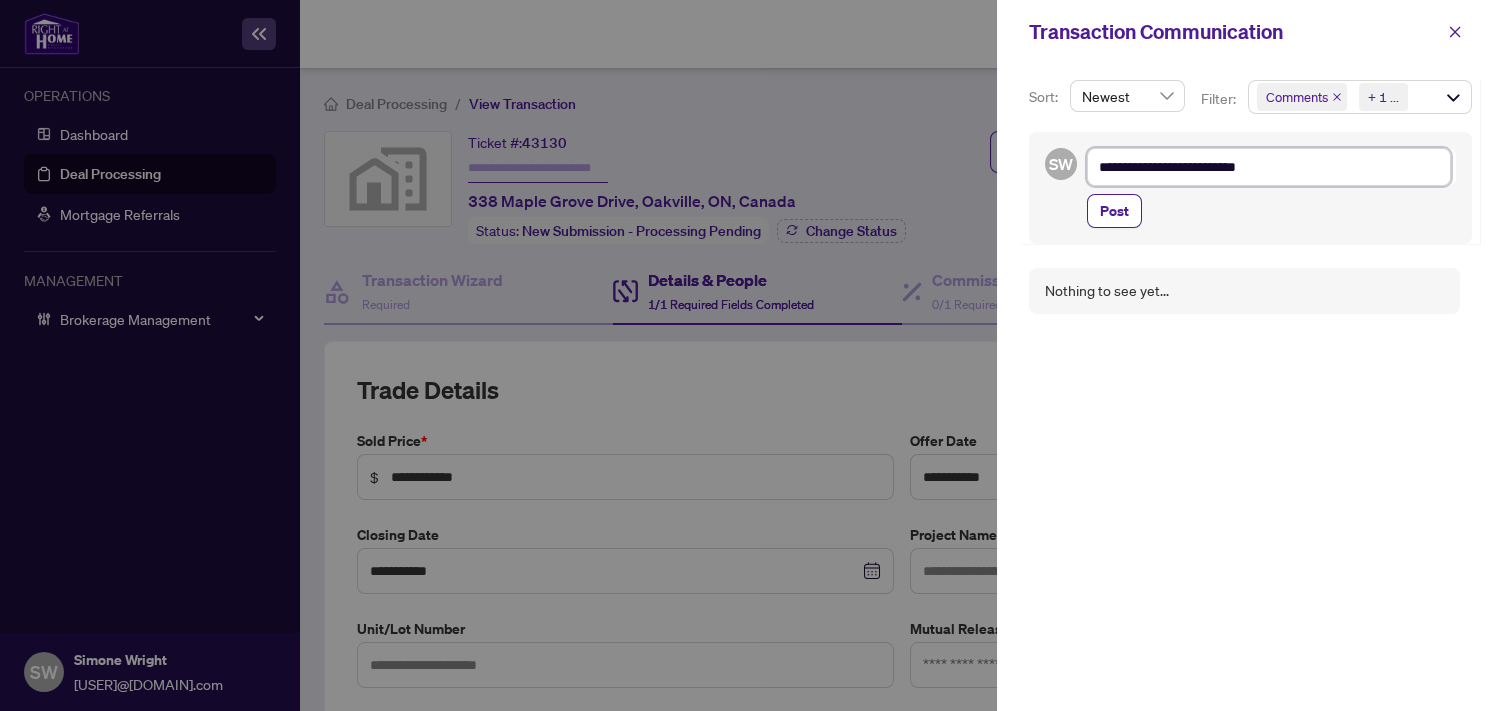 type on "**********" 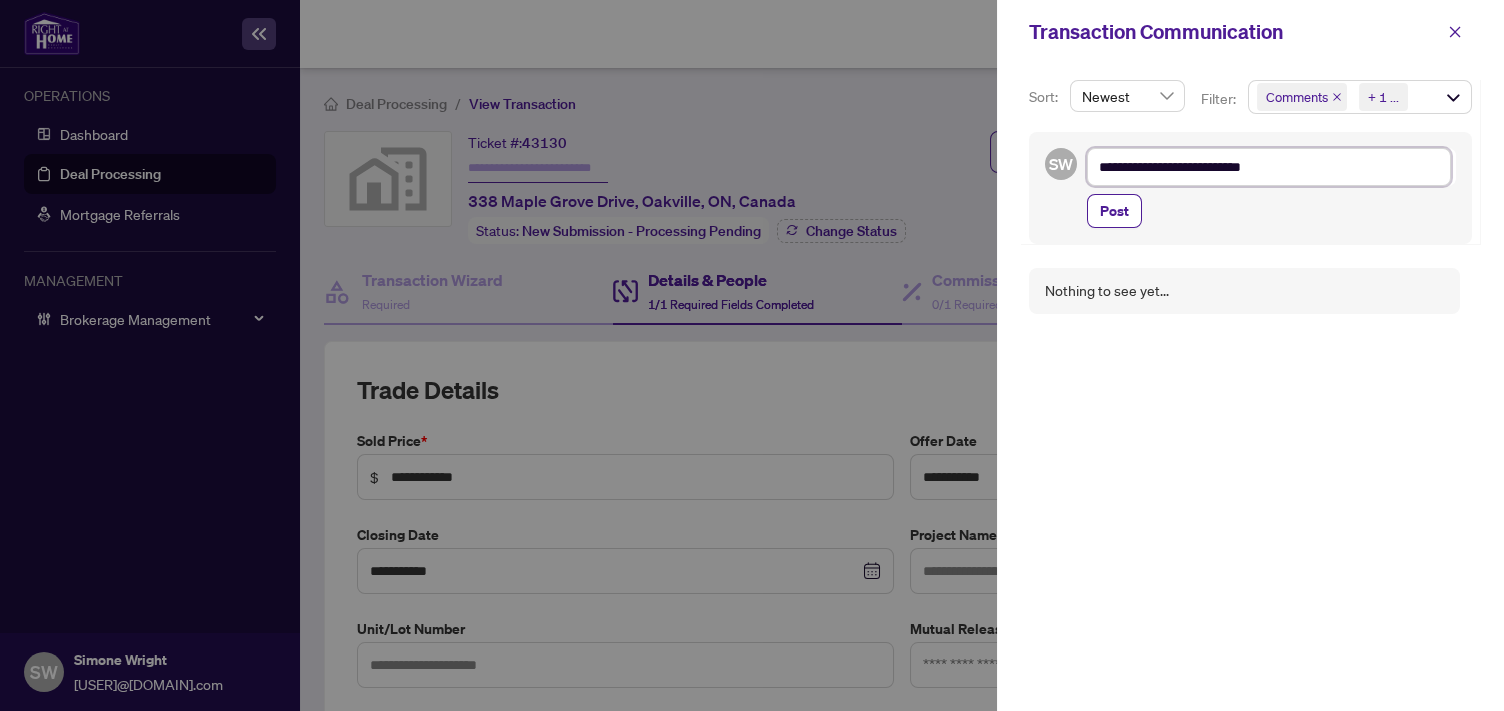 type on "**********" 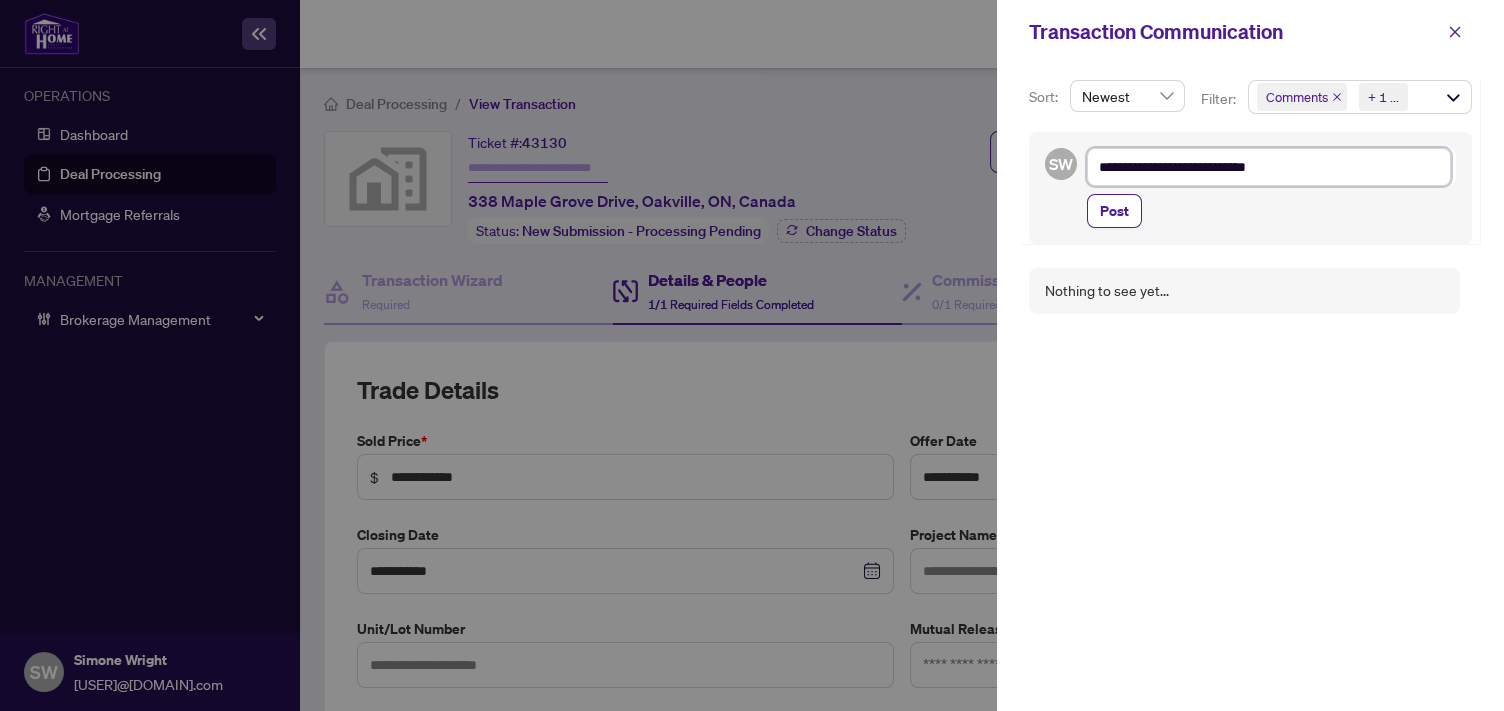 type on "**********" 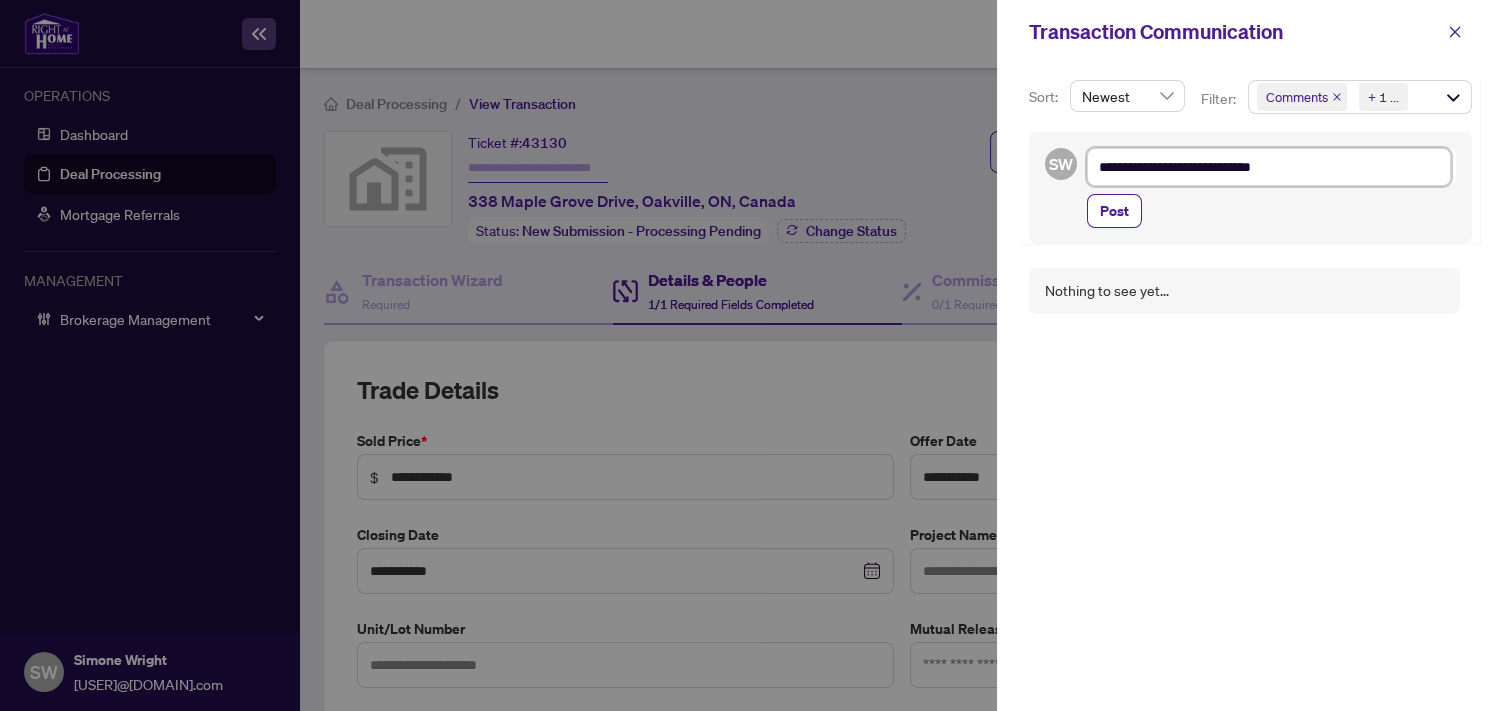 type on "**********" 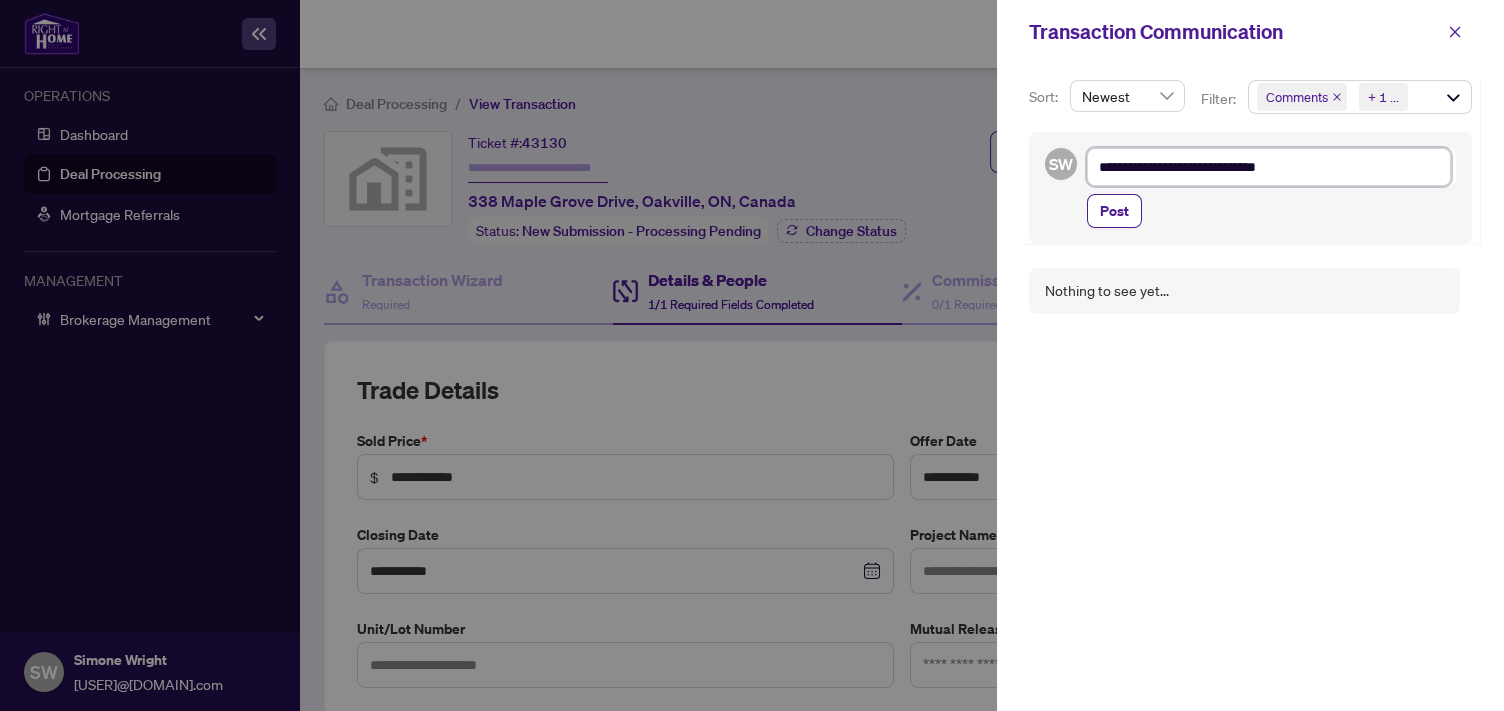 type on "**********" 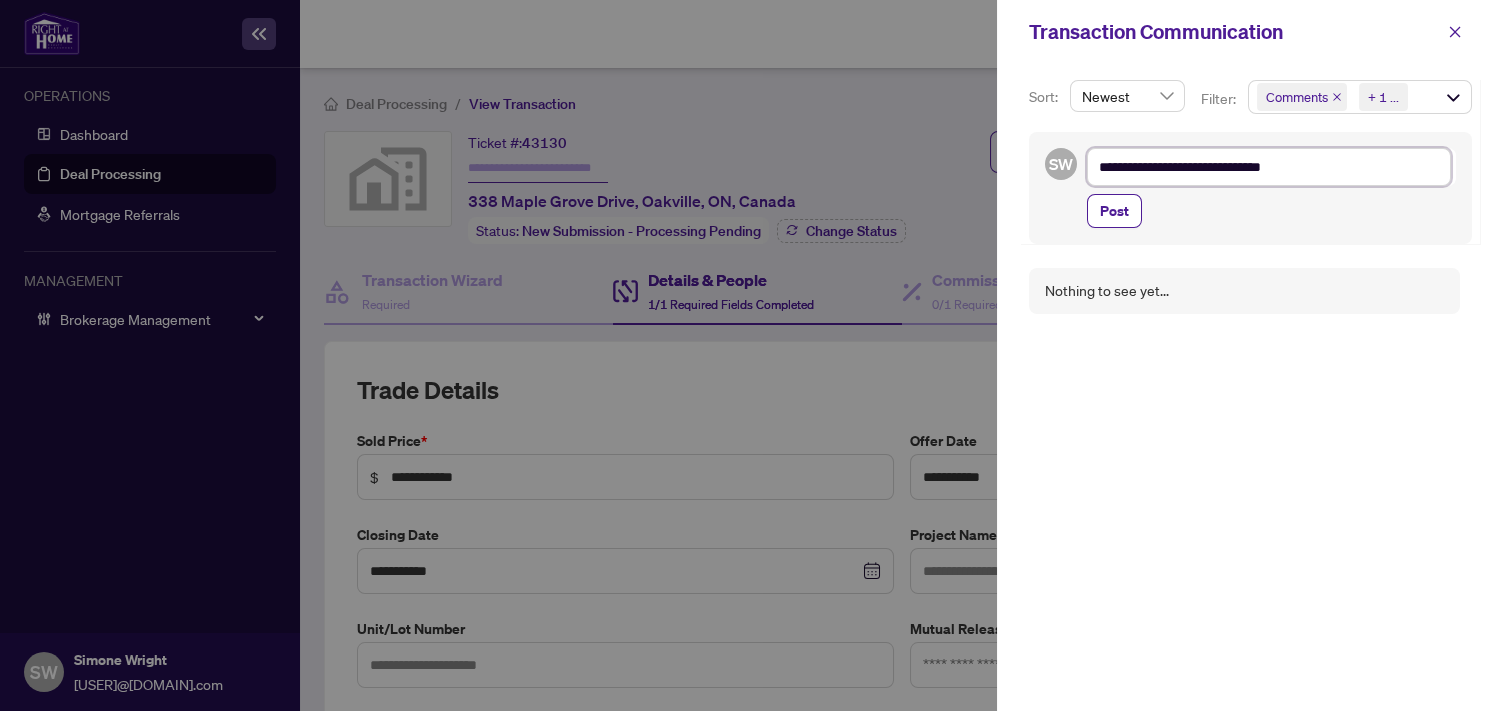 type on "**********" 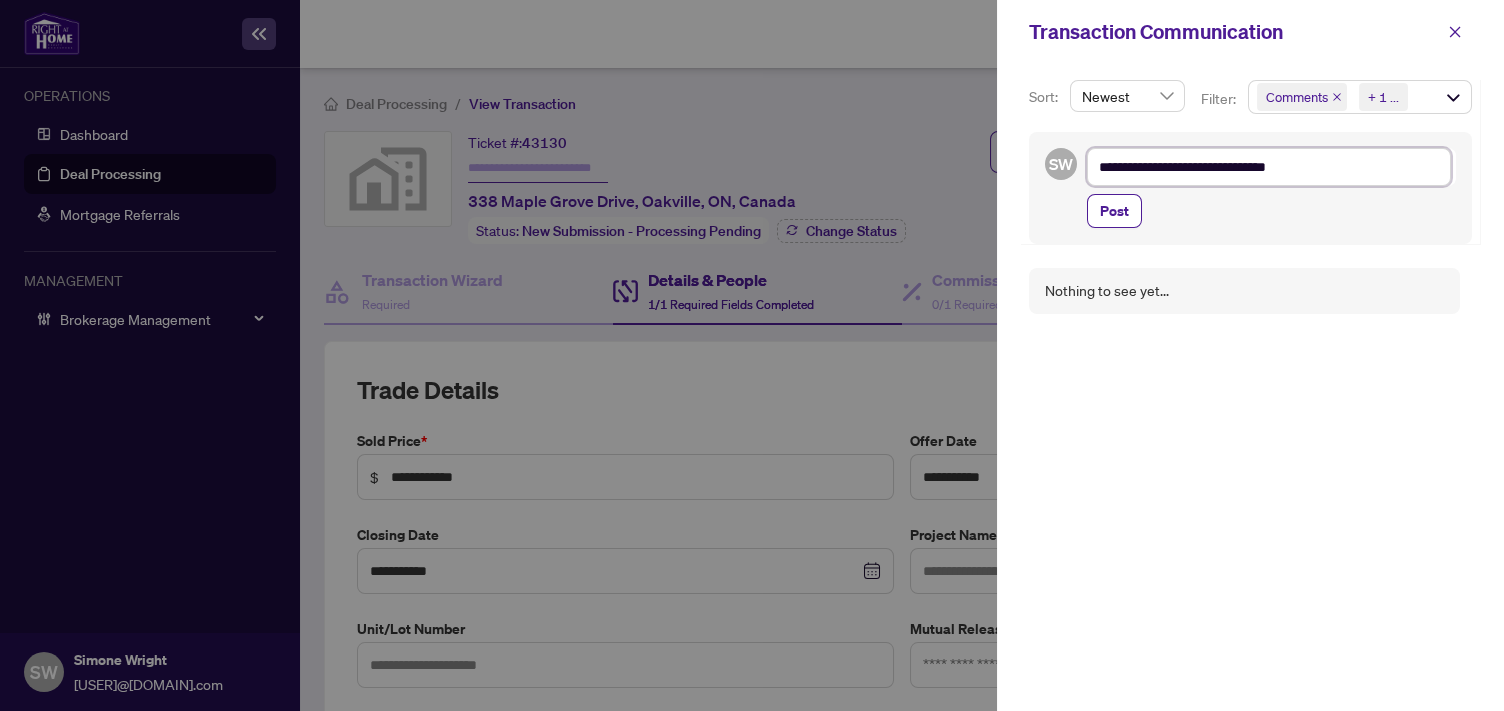 type on "**********" 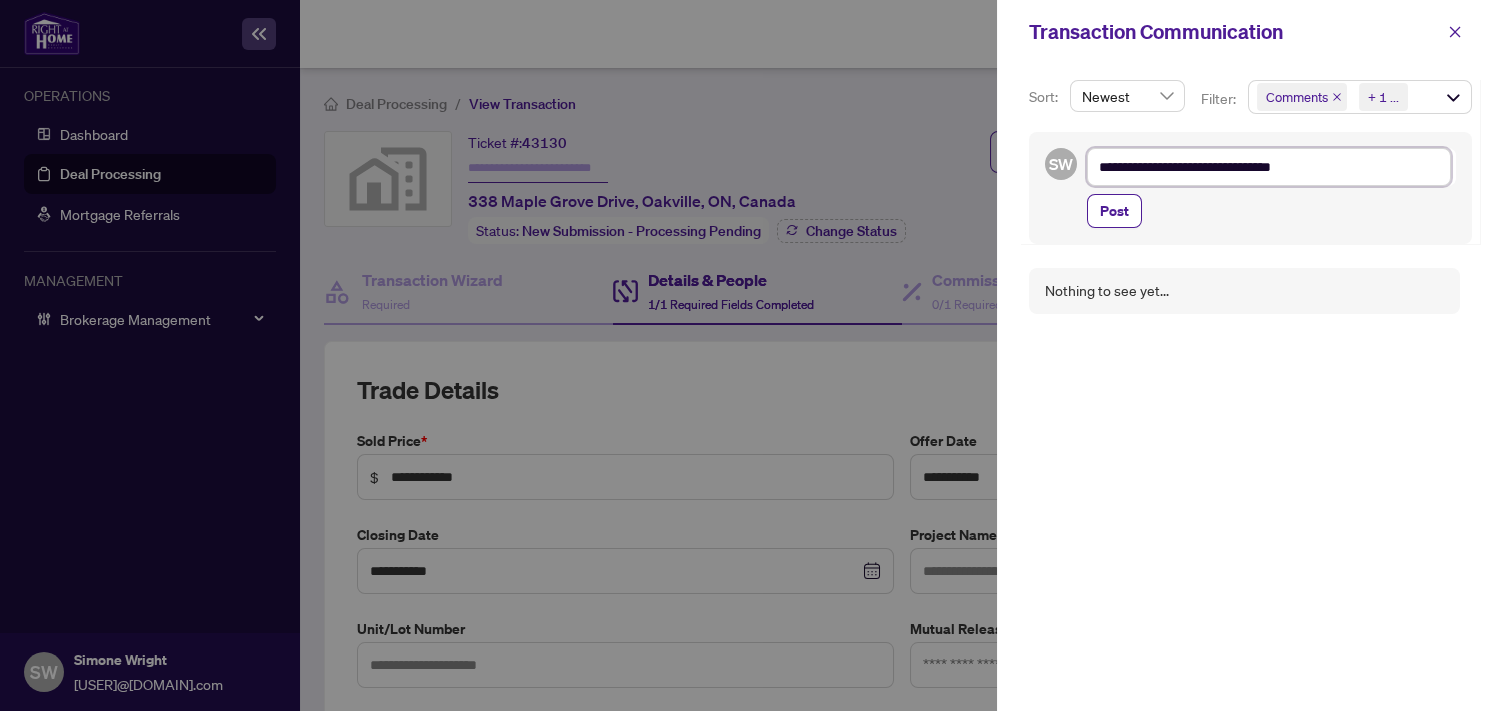type on "**********" 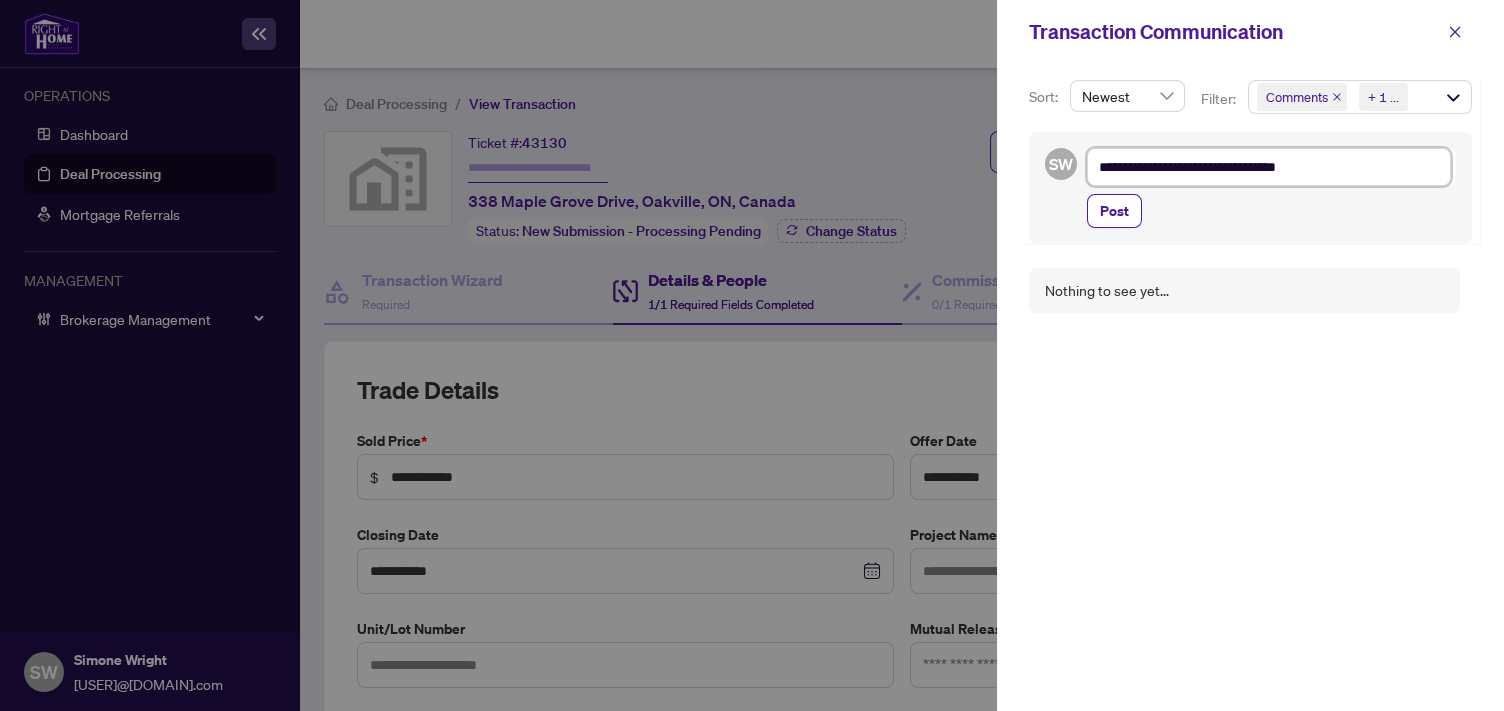 type on "**********" 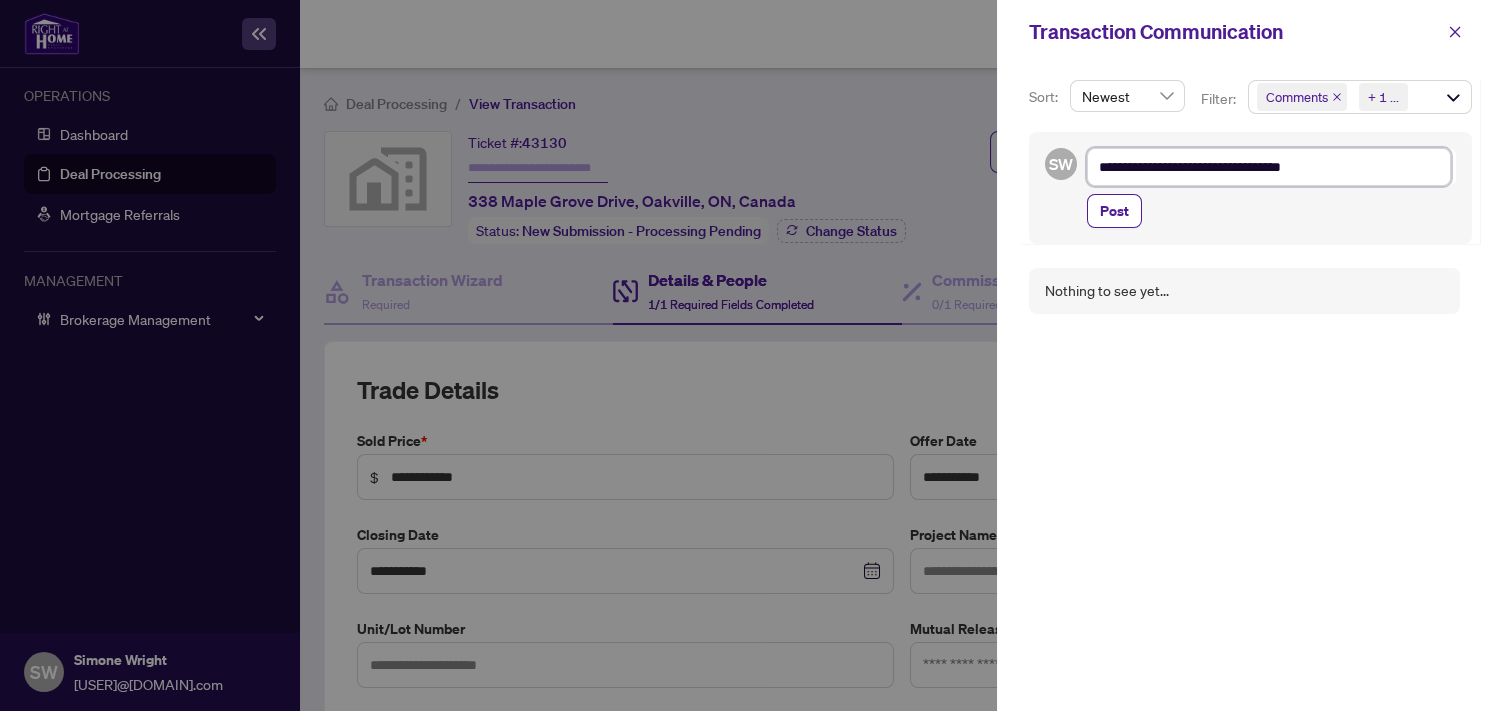 type on "**********" 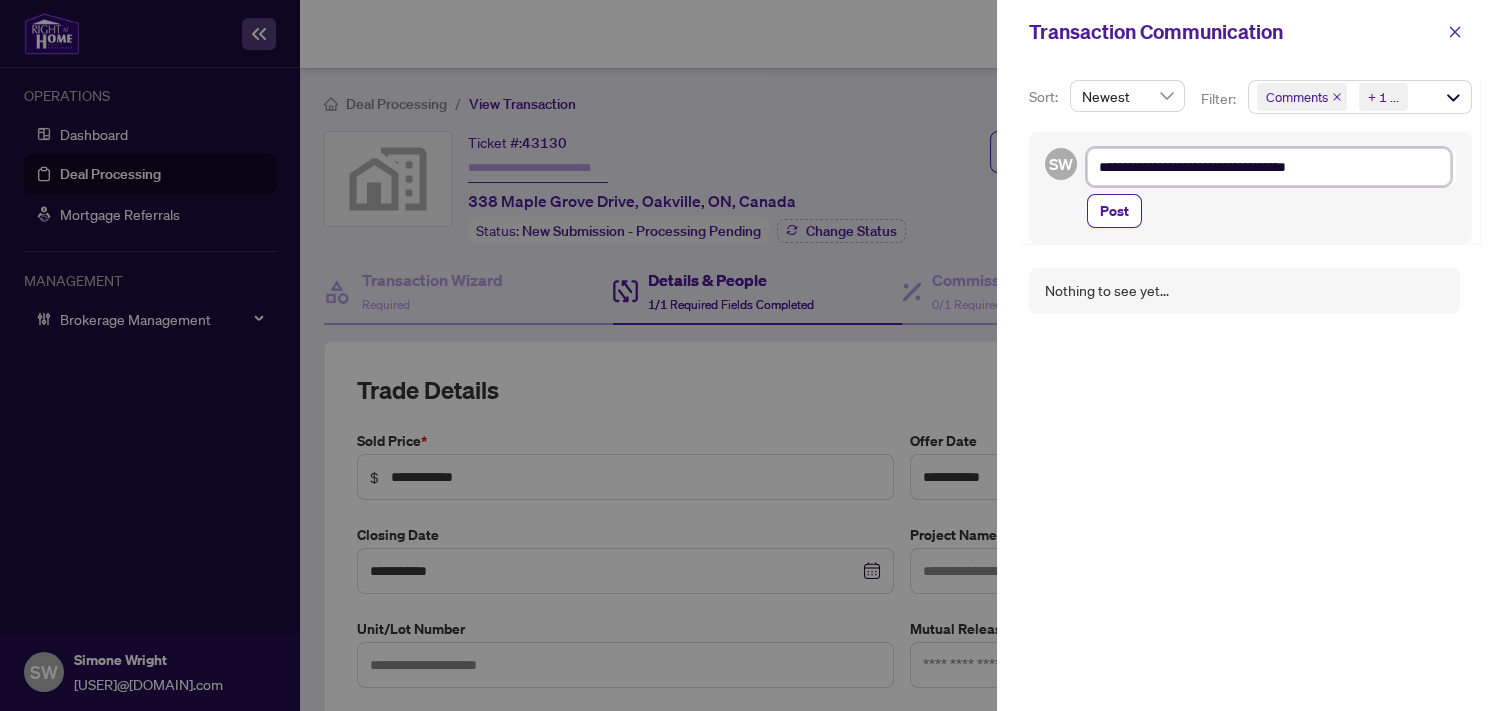 type on "**********" 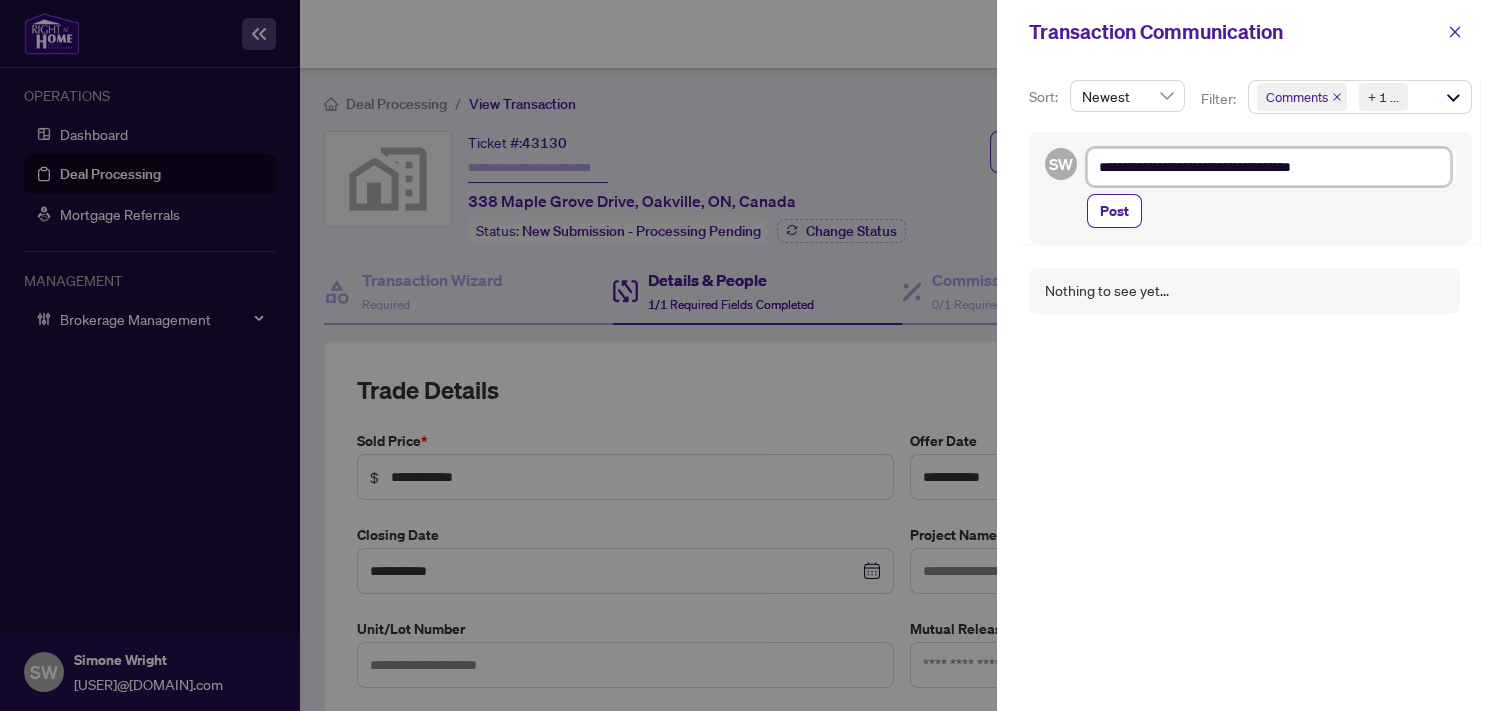 type on "**********" 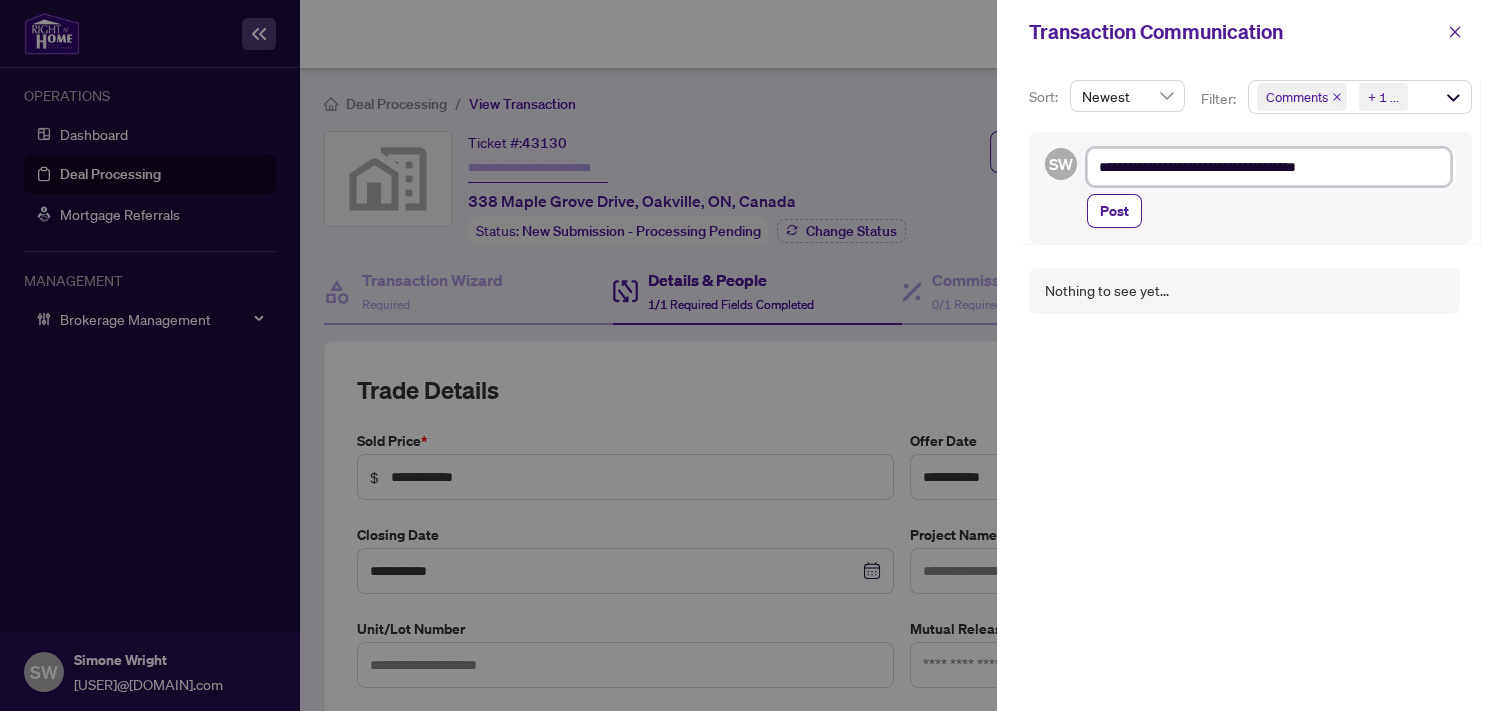 type on "**********" 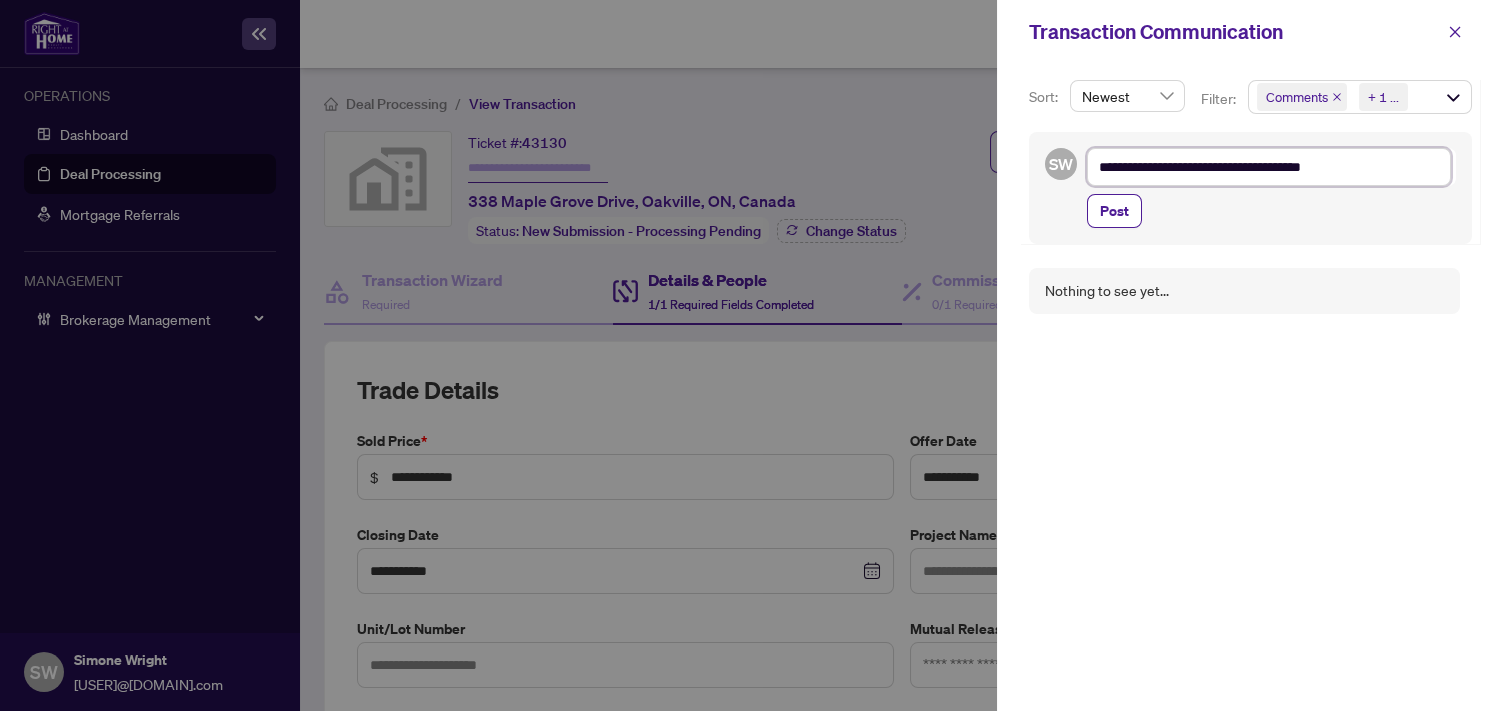 type on "**********" 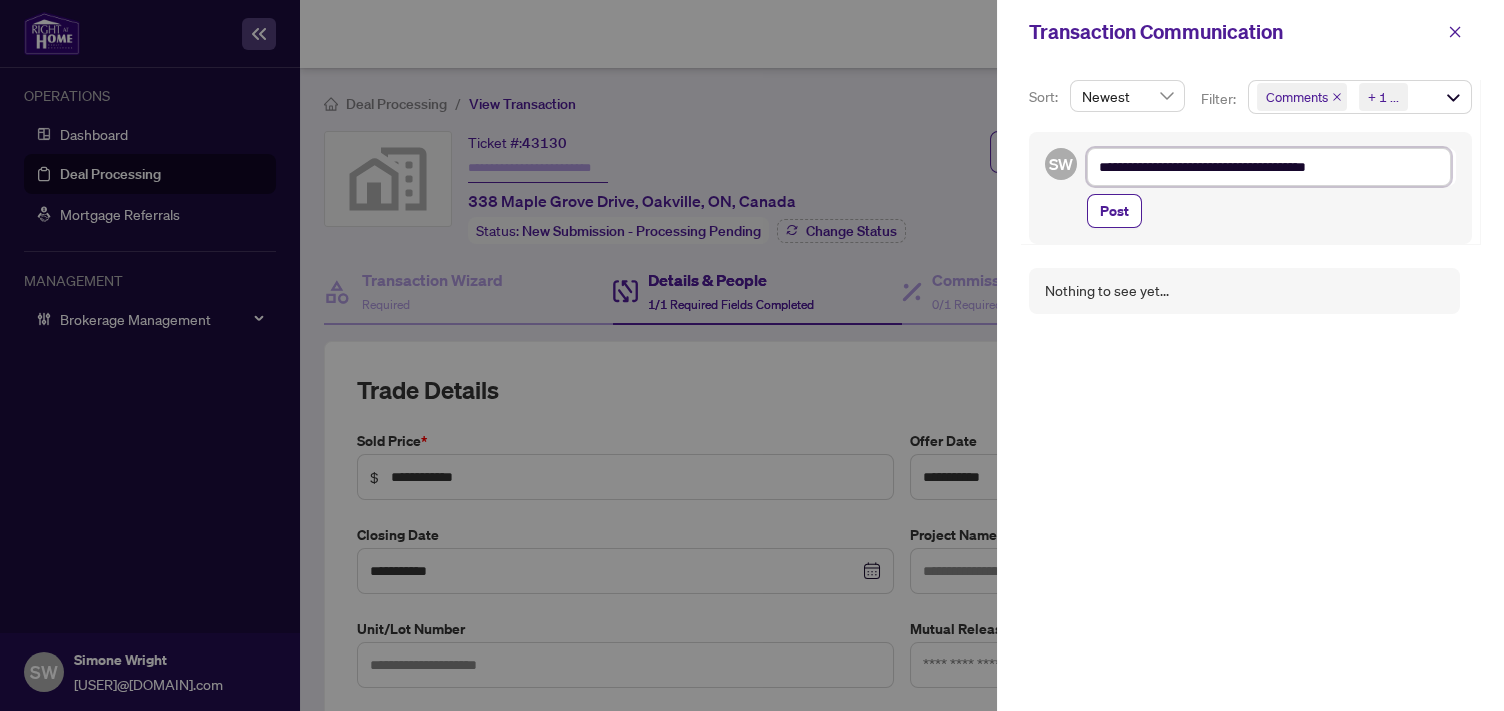 type on "**********" 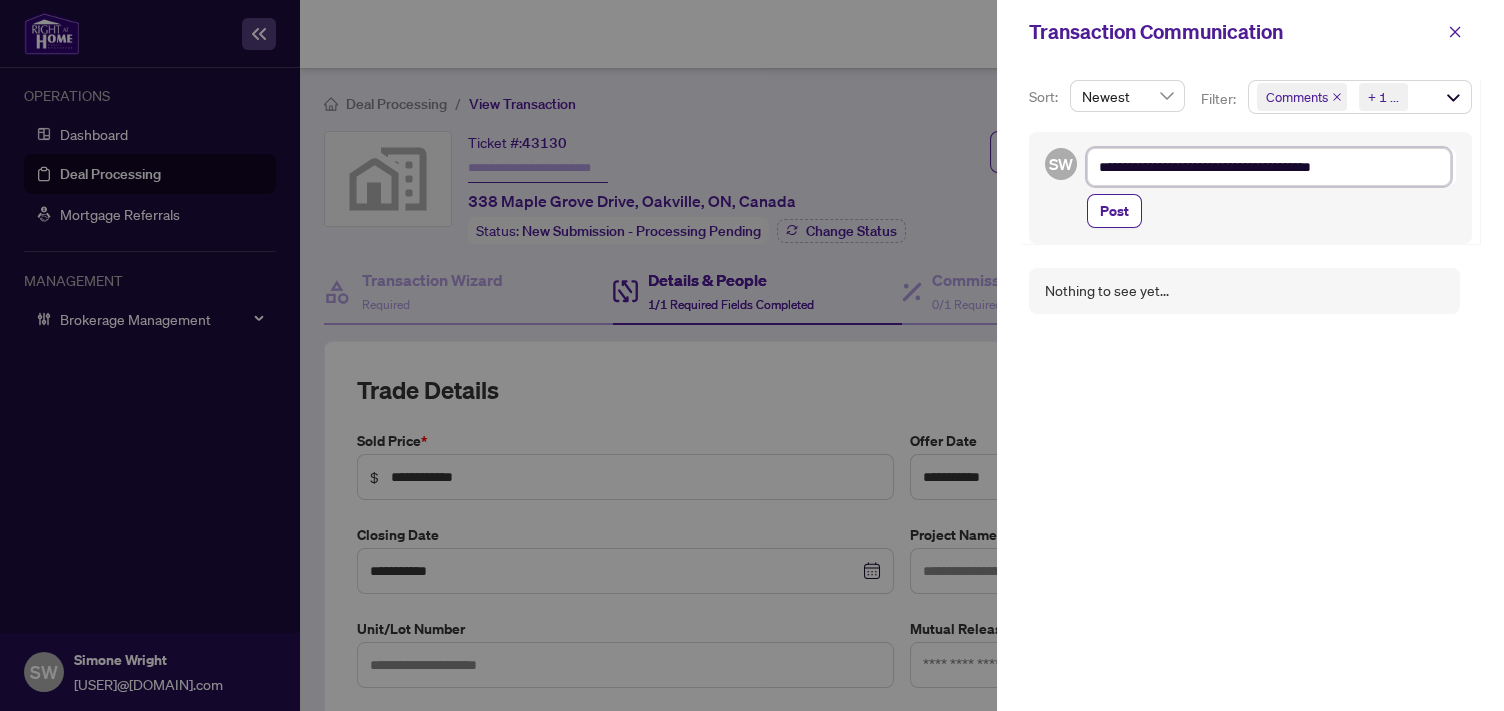 type on "**********" 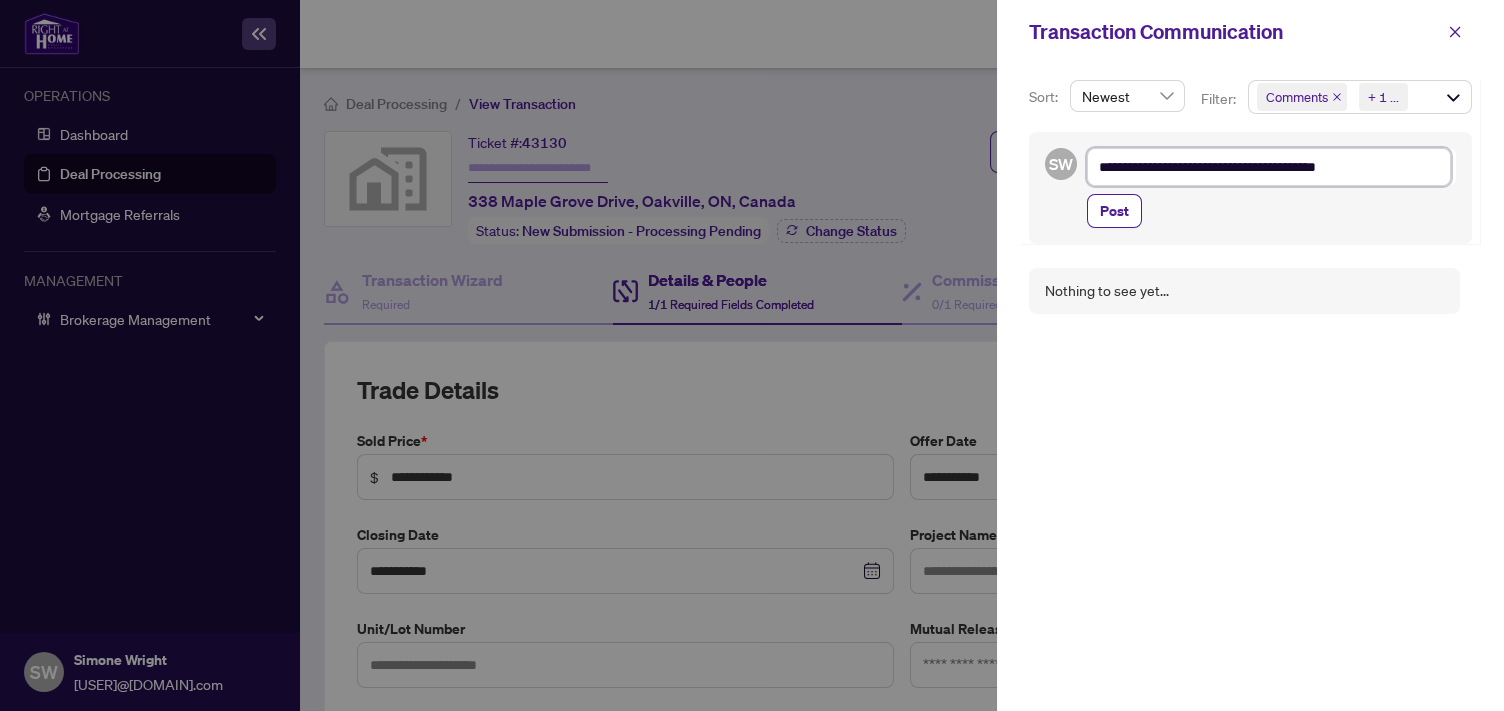 type on "**********" 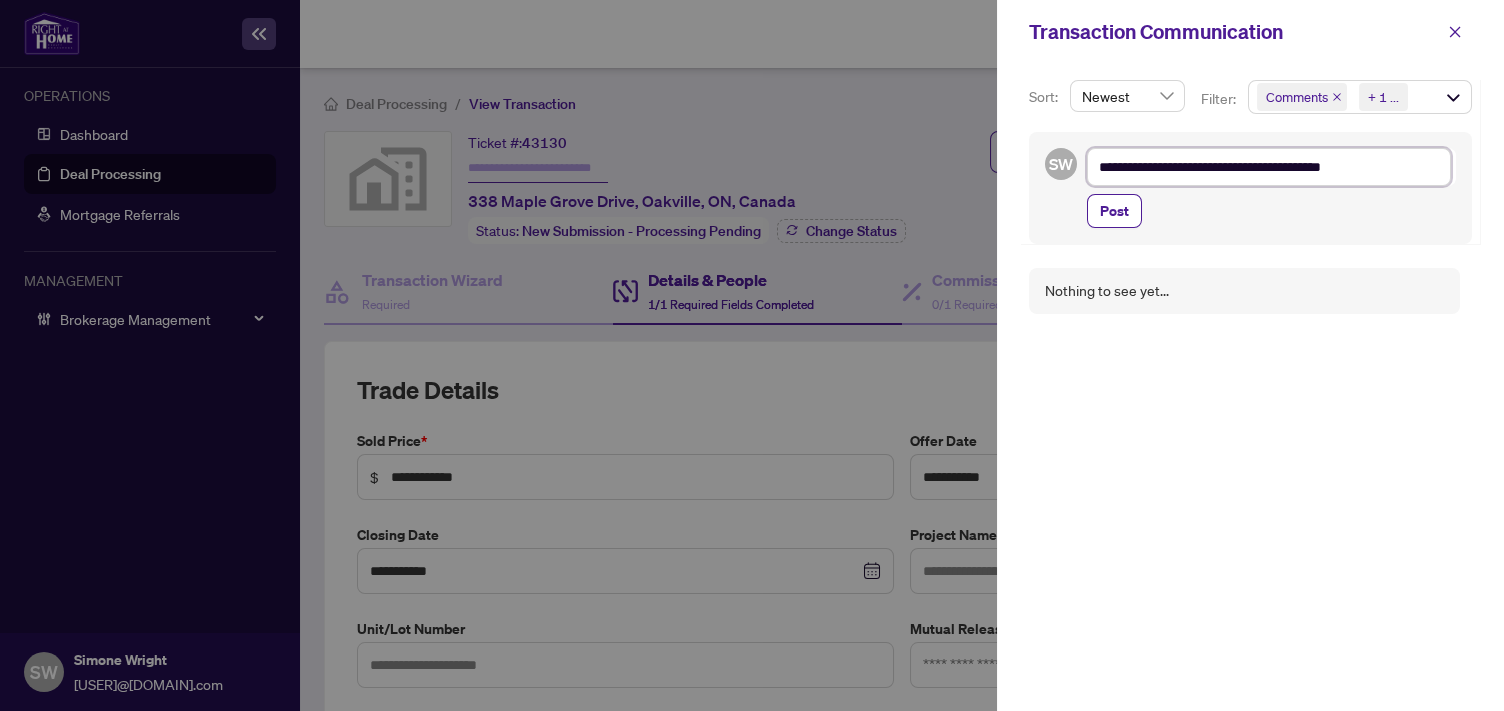type on "**********" 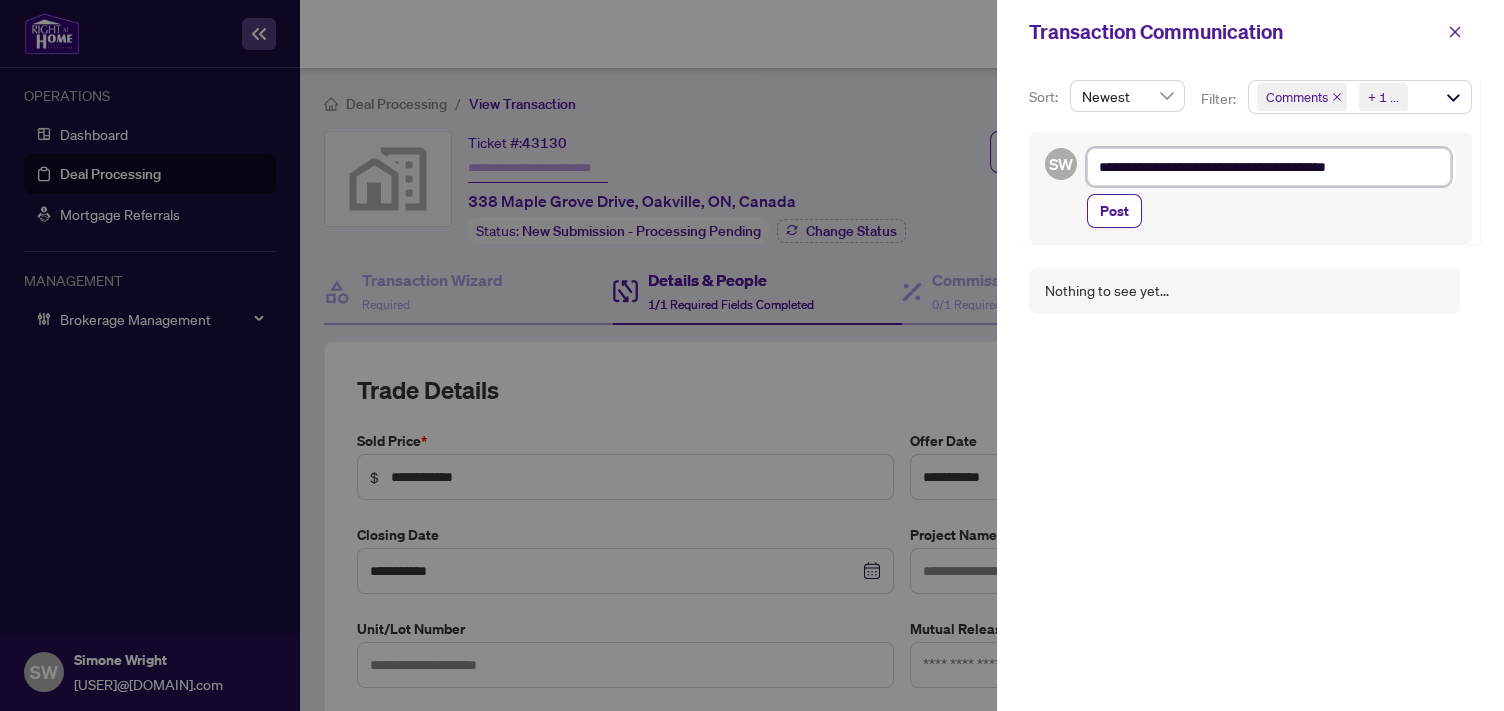 type on "**********" 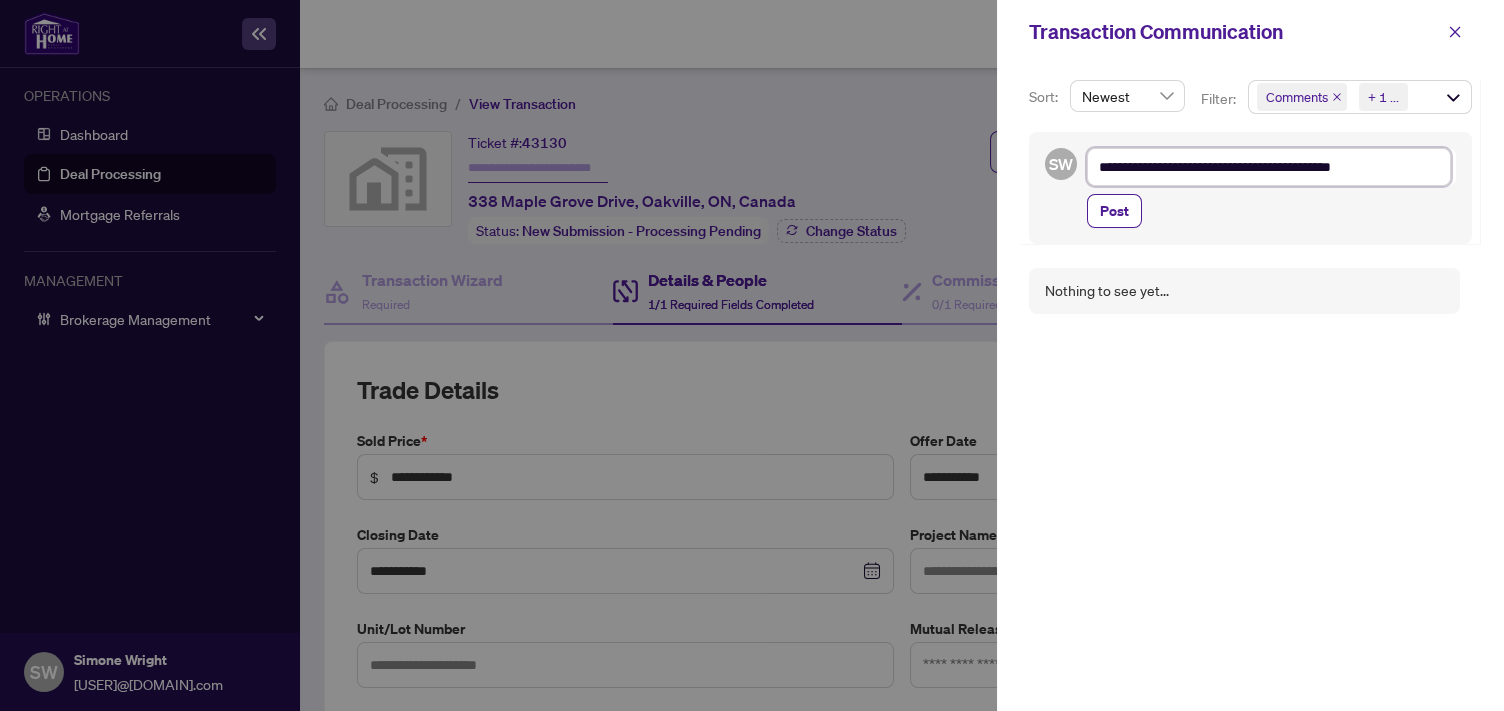 type on "**********" 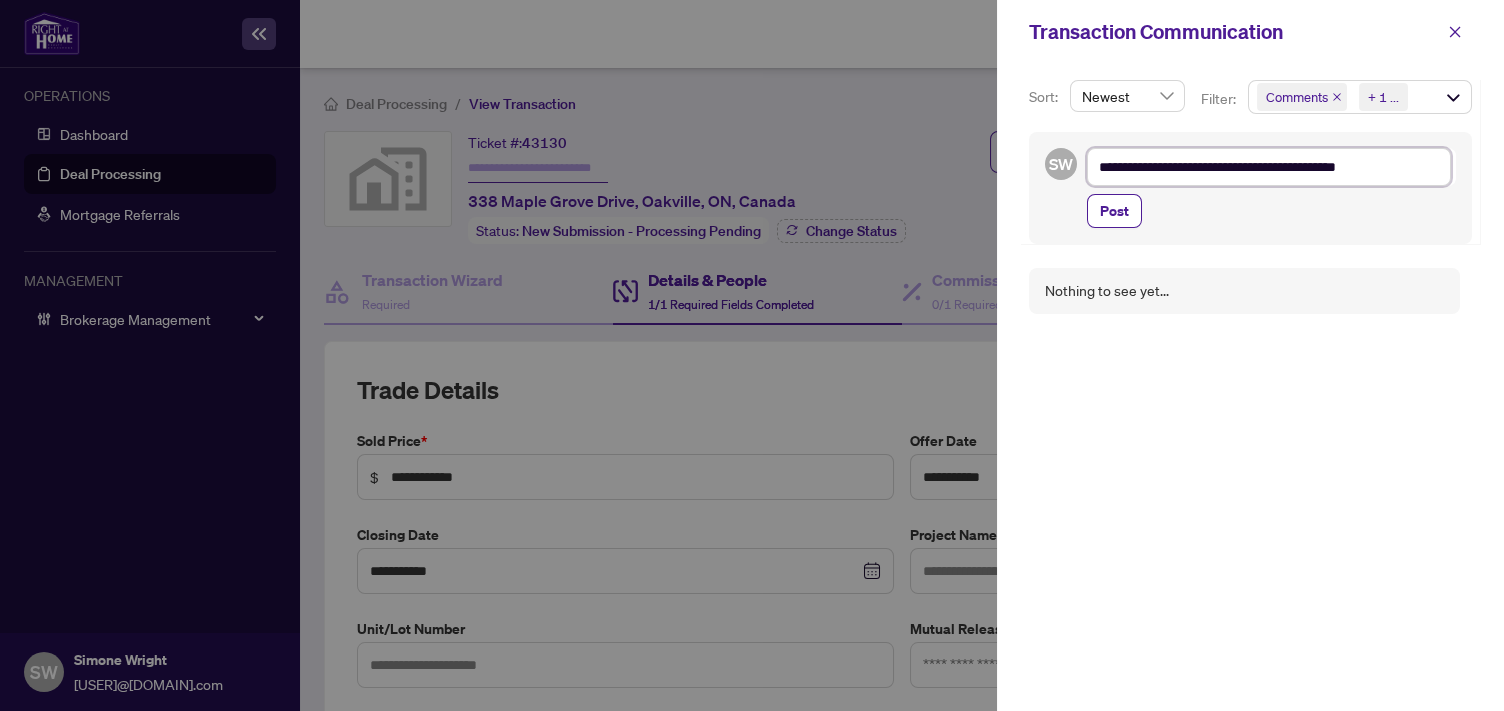 type on "**********" 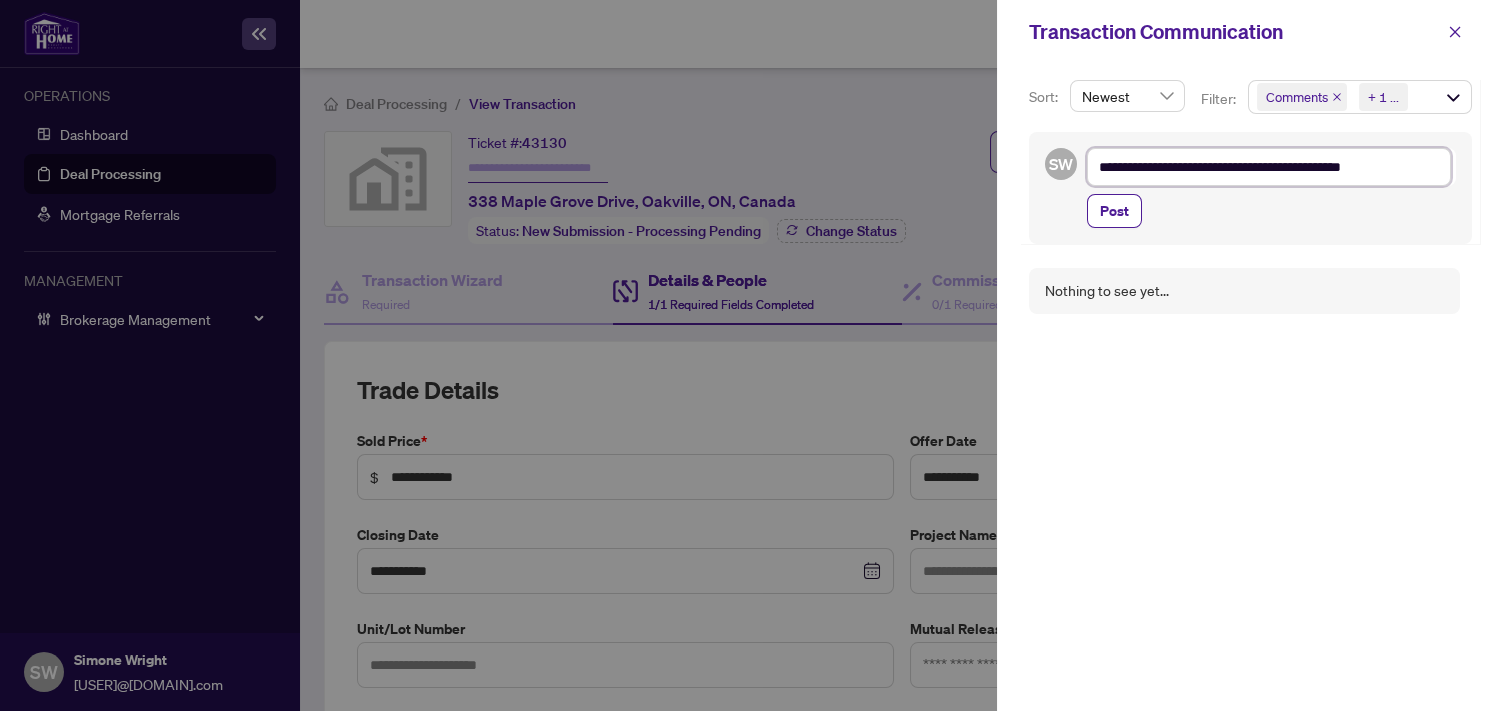 type on "**********" 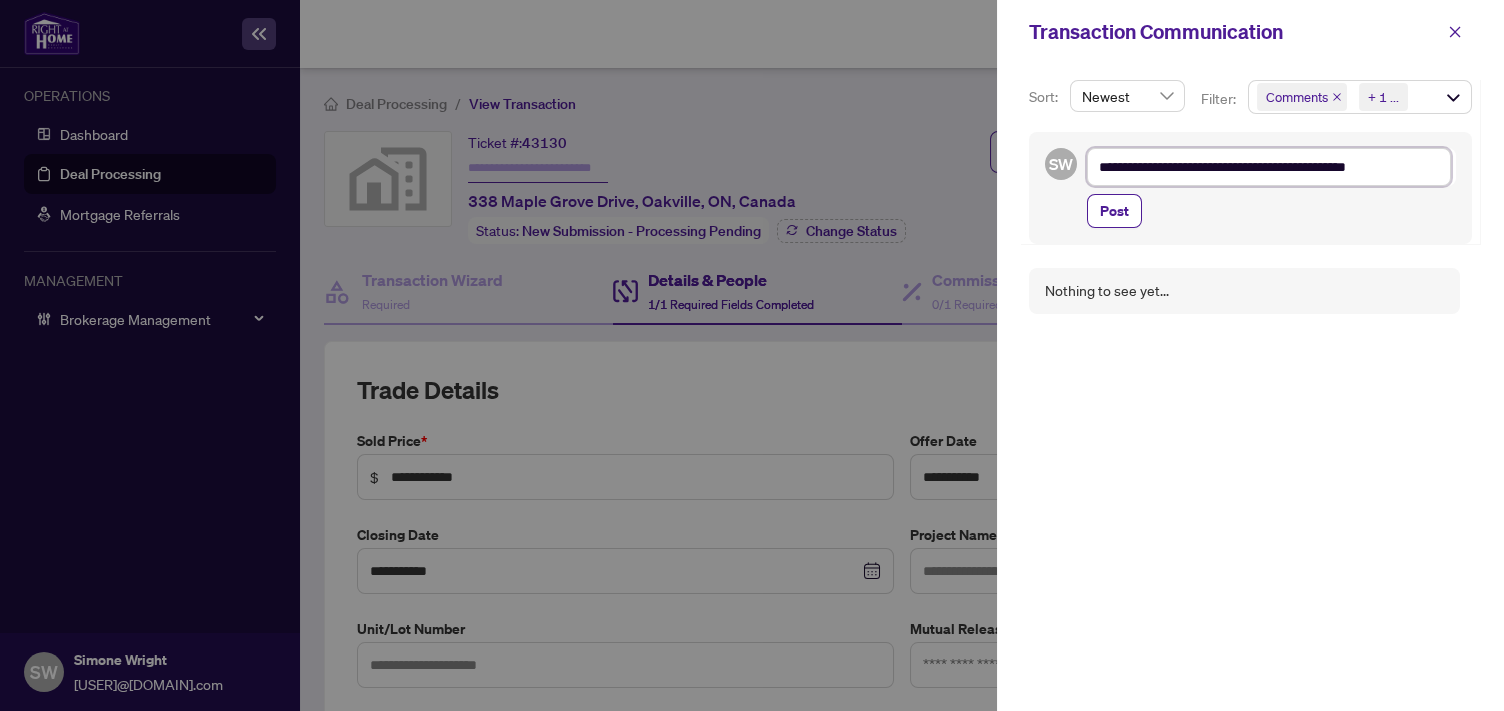 type on "**********" 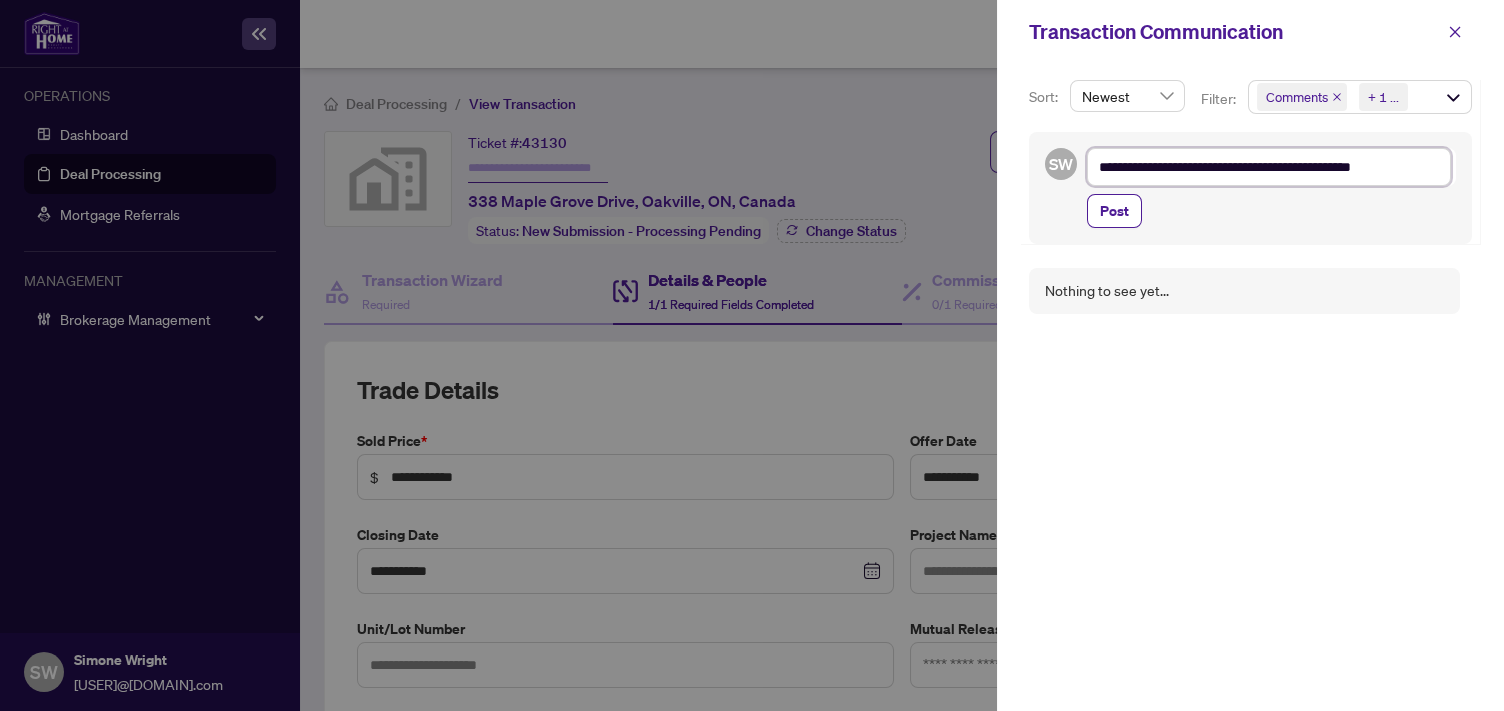 type on "**********" 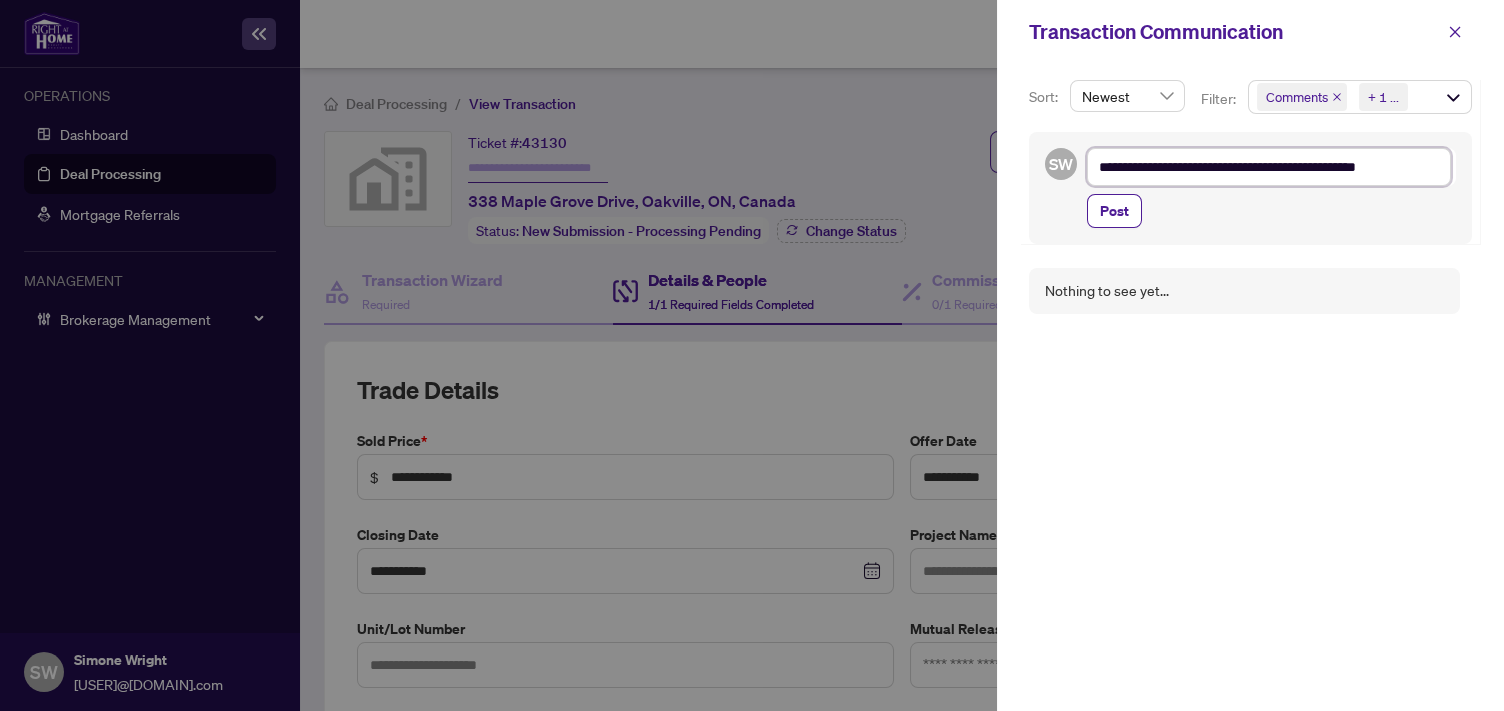type on "**********" 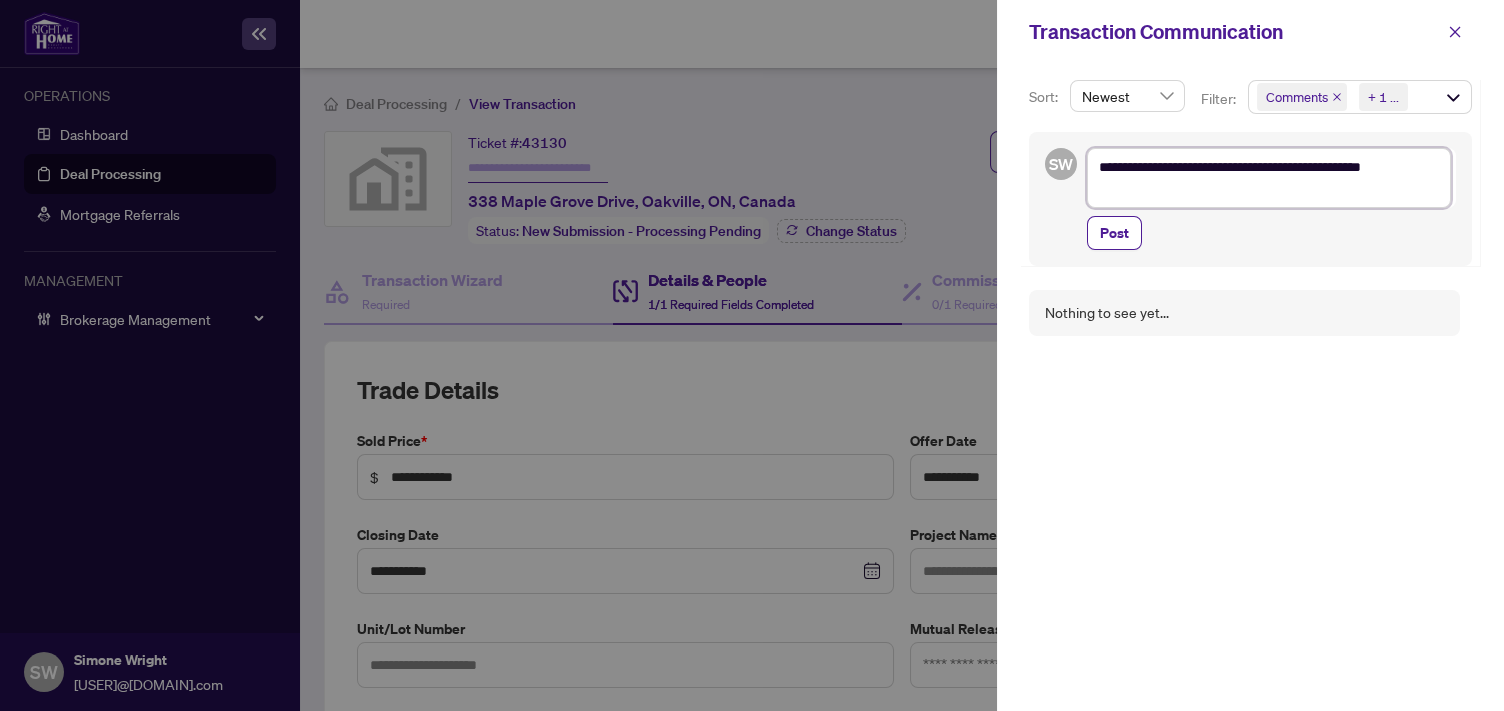 type on "**********" 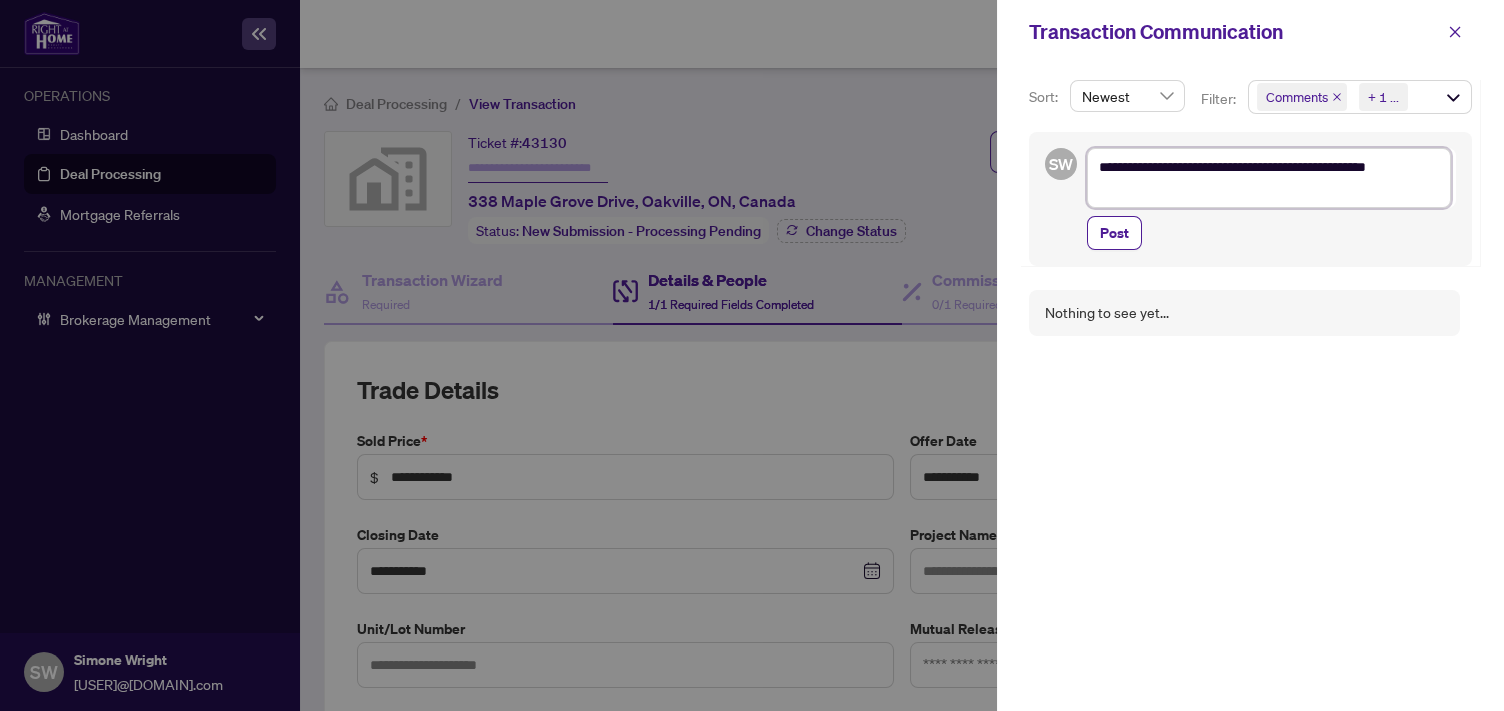 type on "**********" 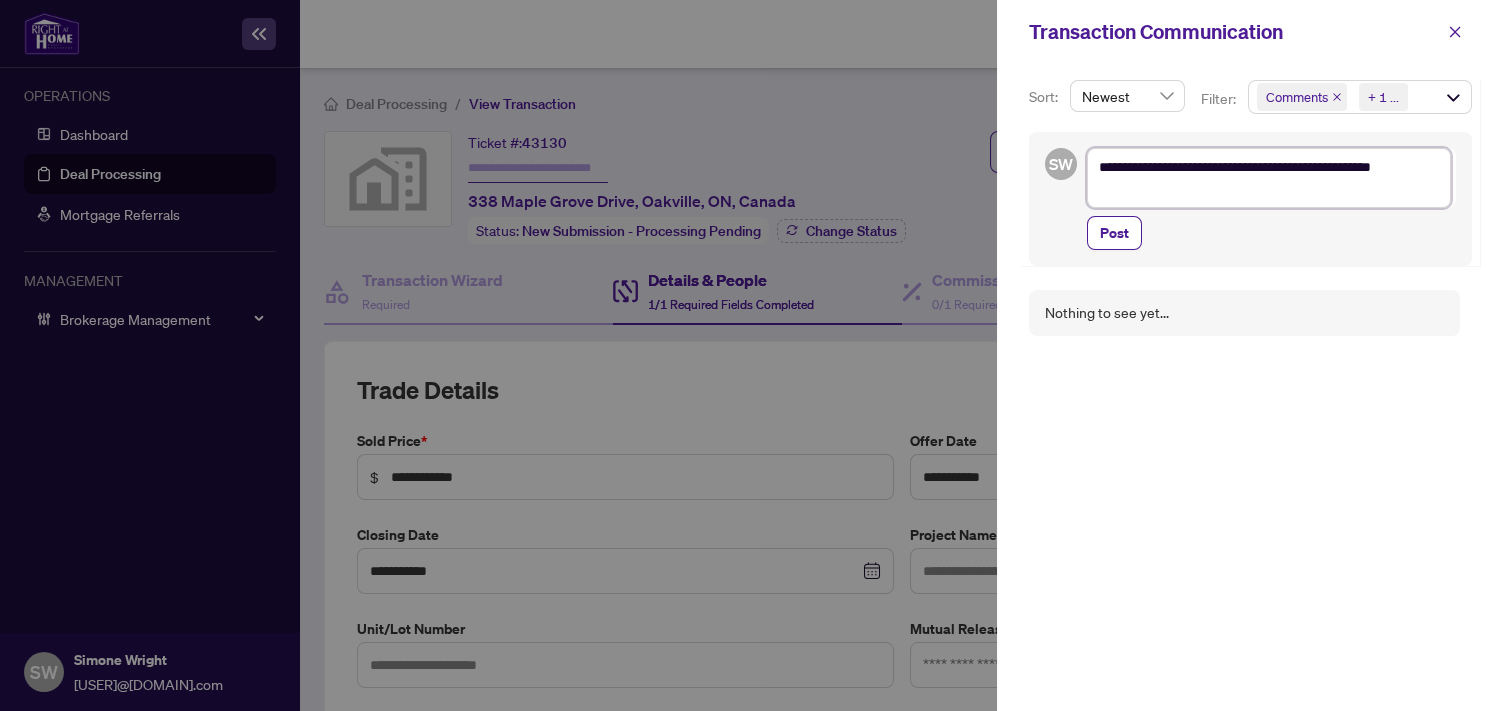 type on "**********" 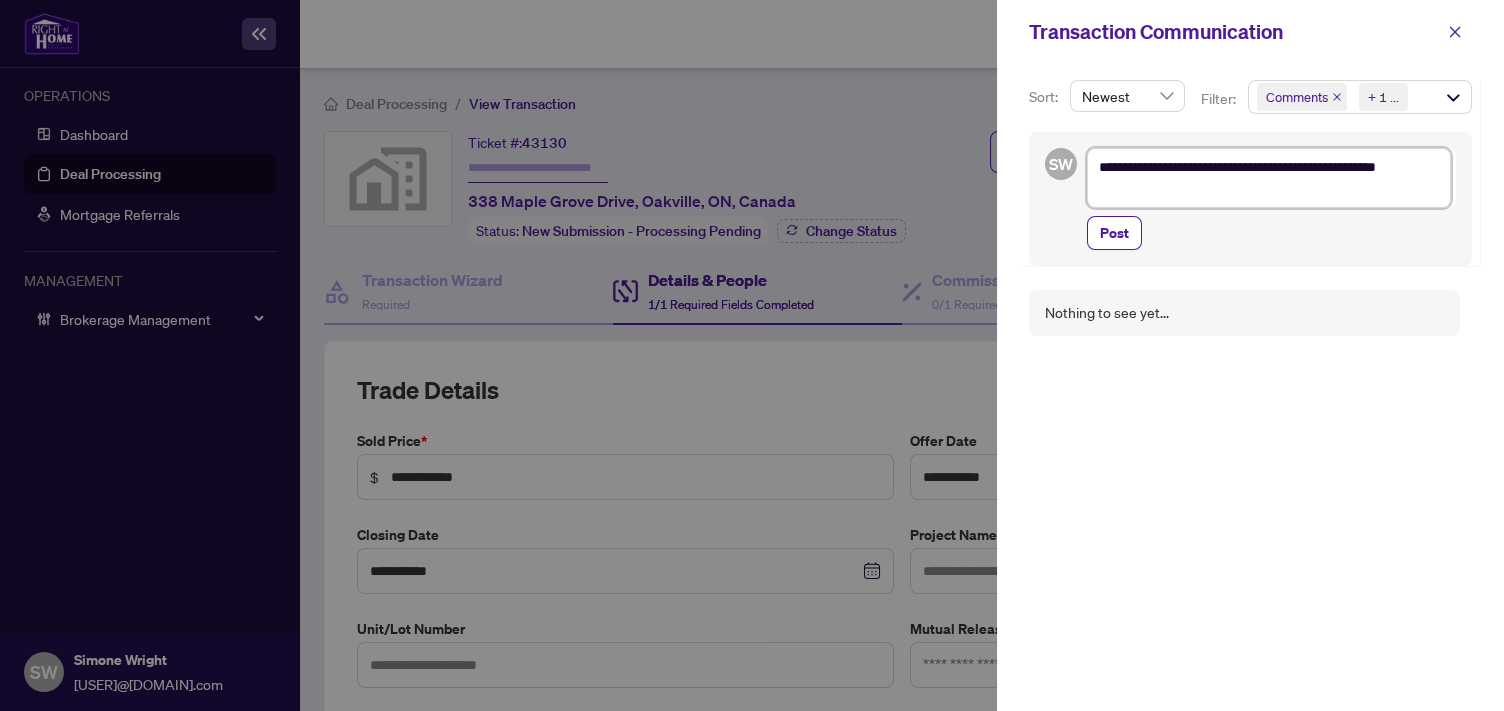 type on "**********" 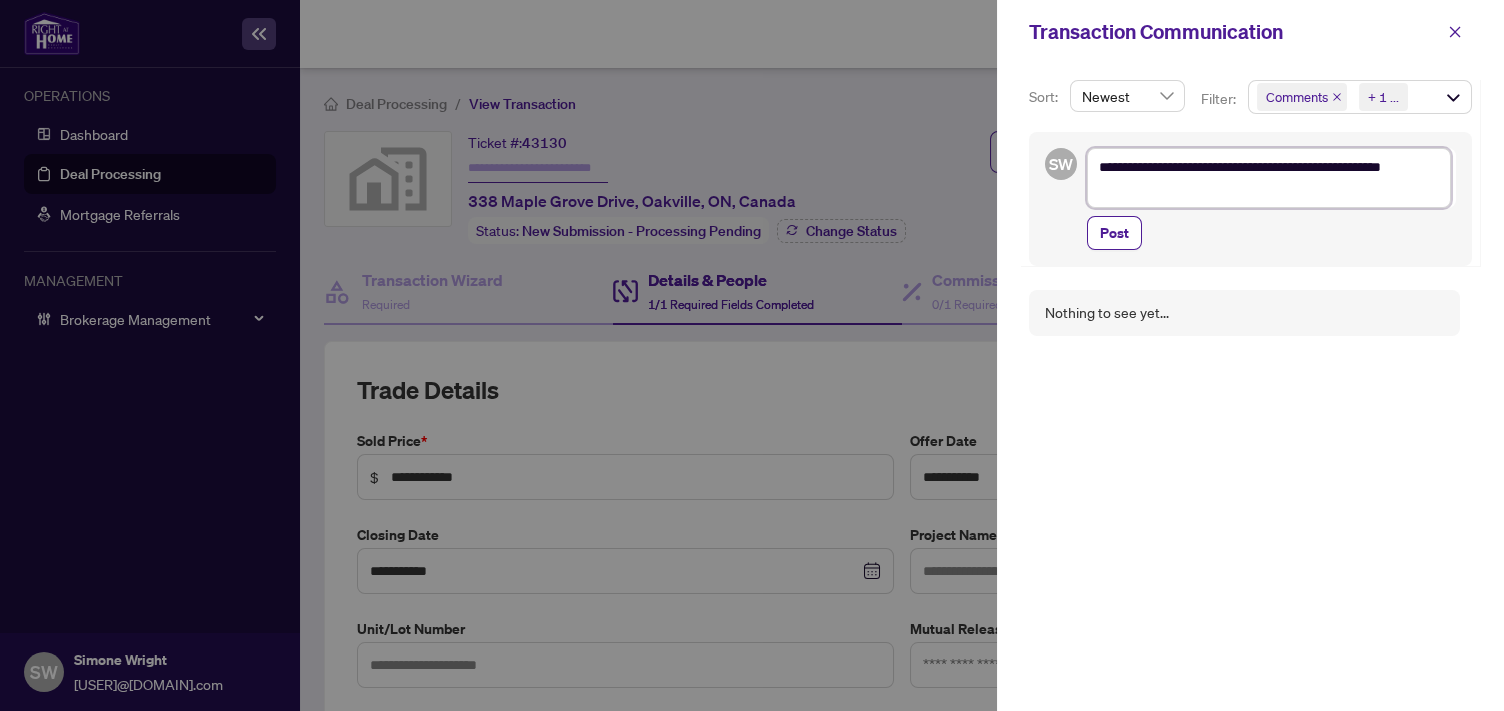 type on "**********" 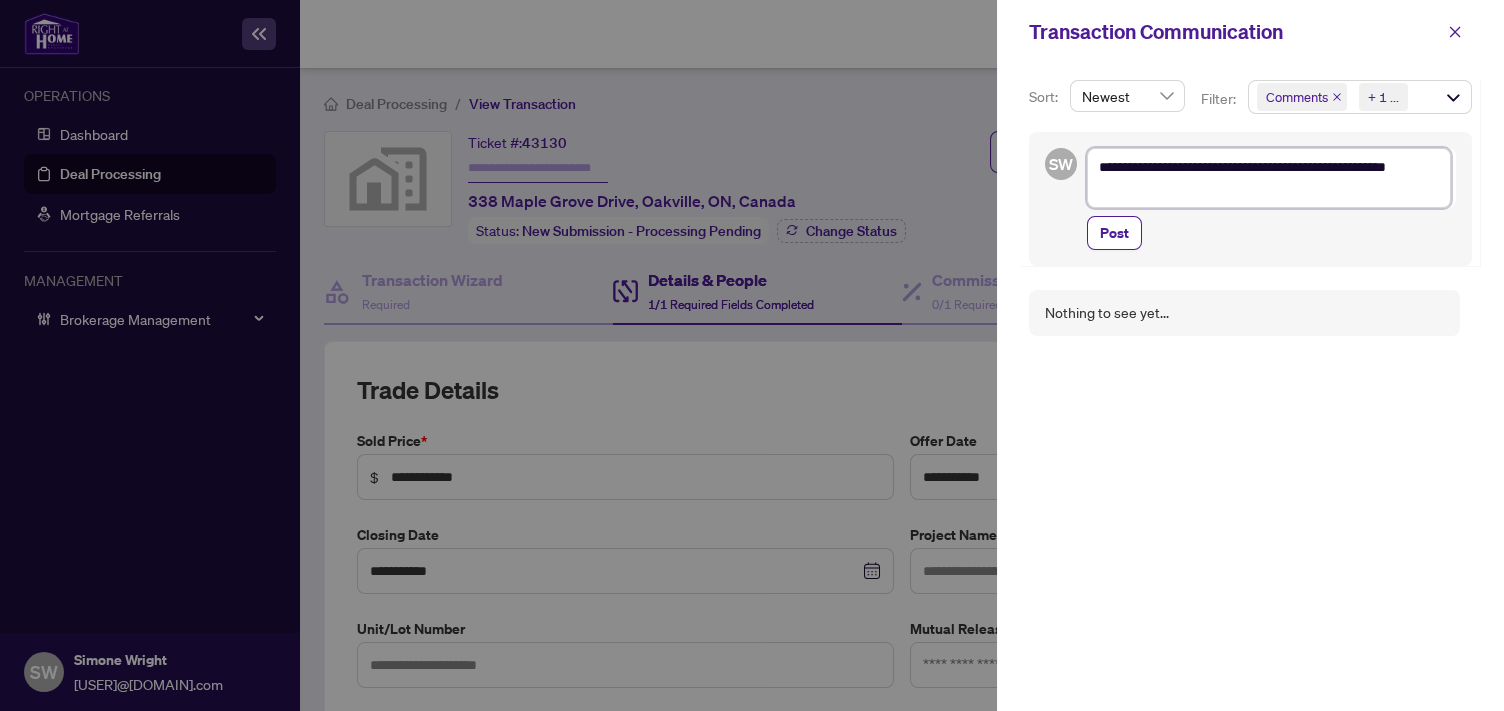 type on "**********" 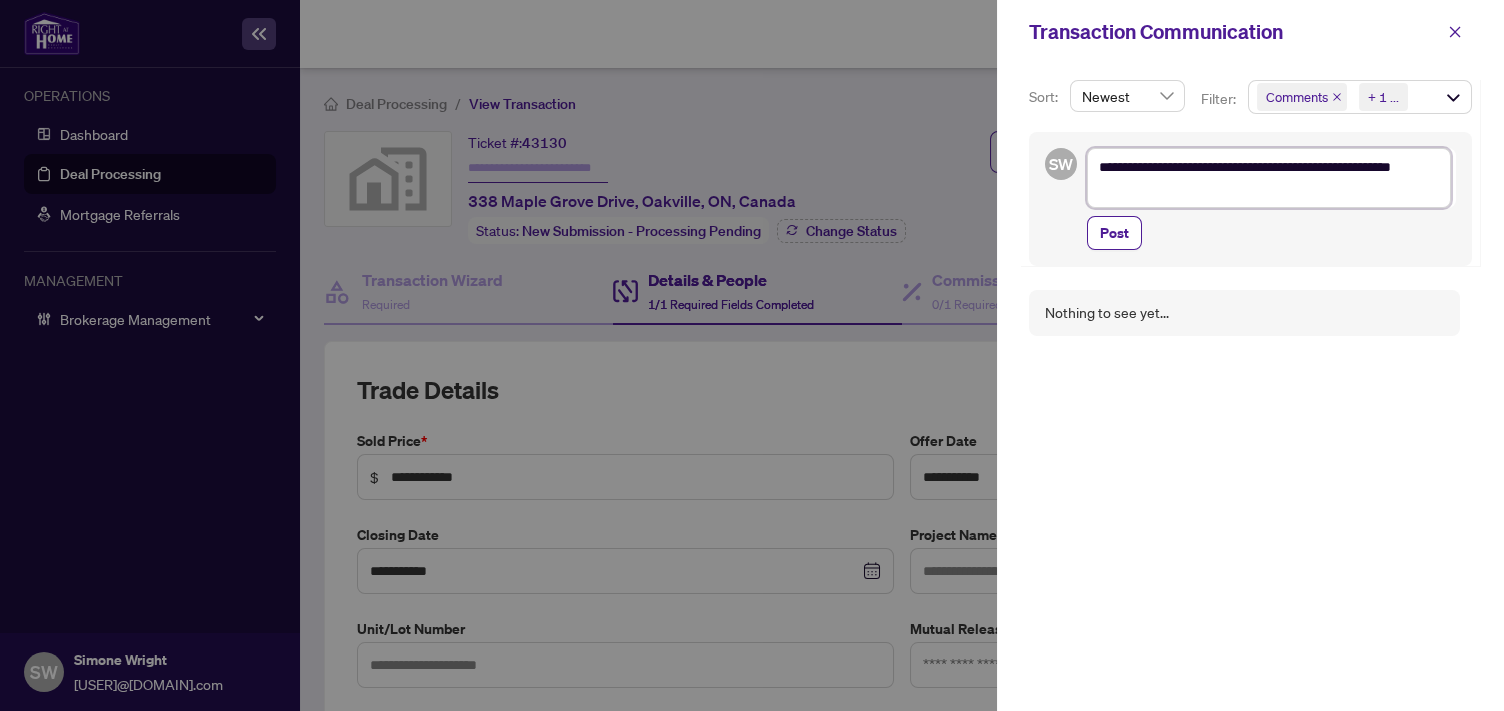 type on "**********" 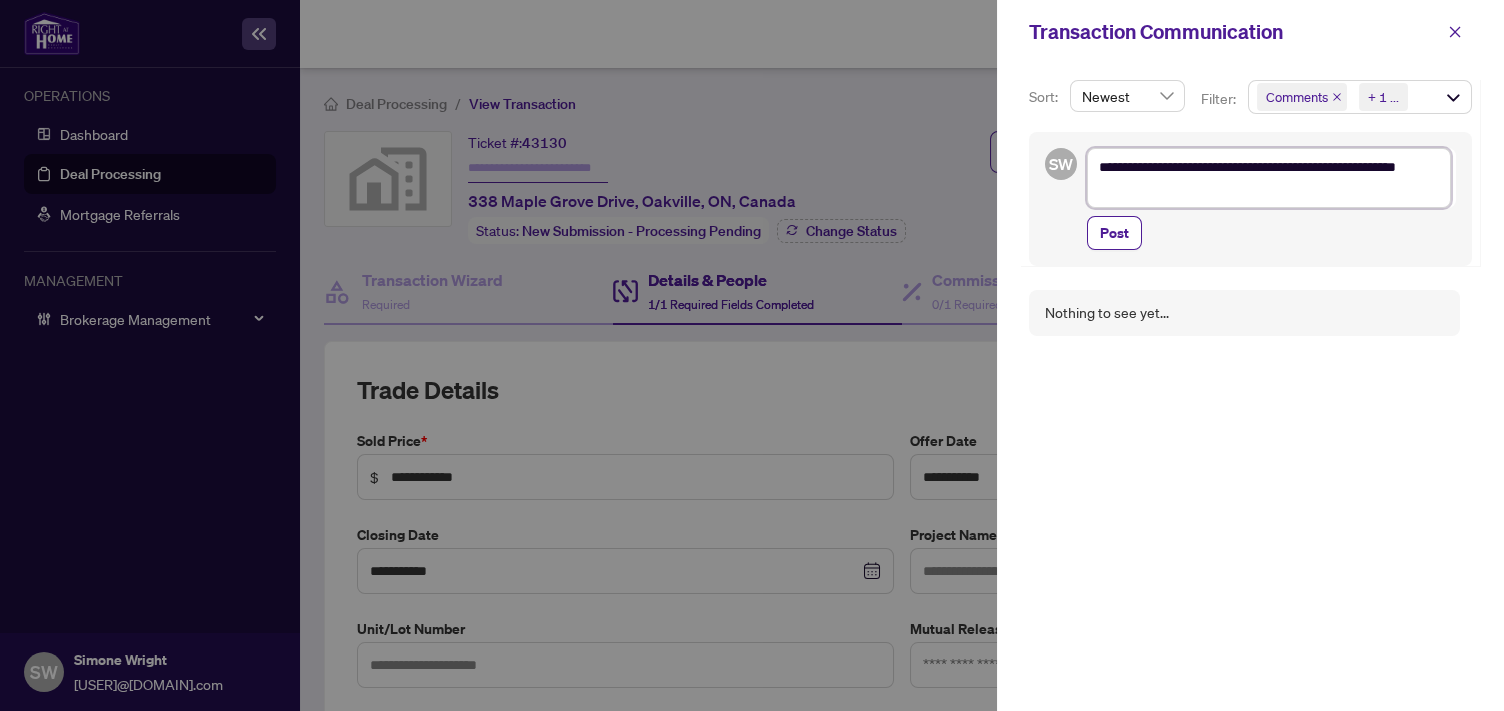 type on "**********" 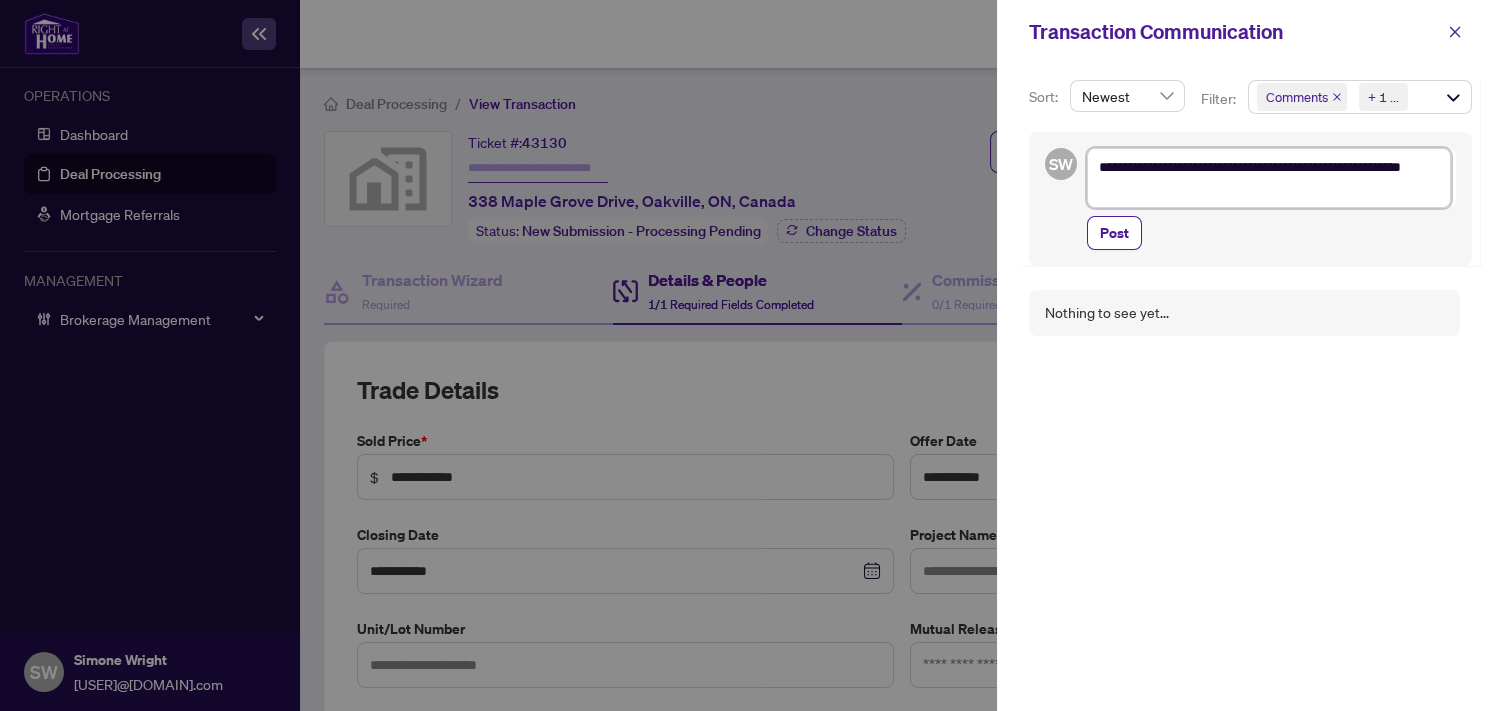 type on "**********" 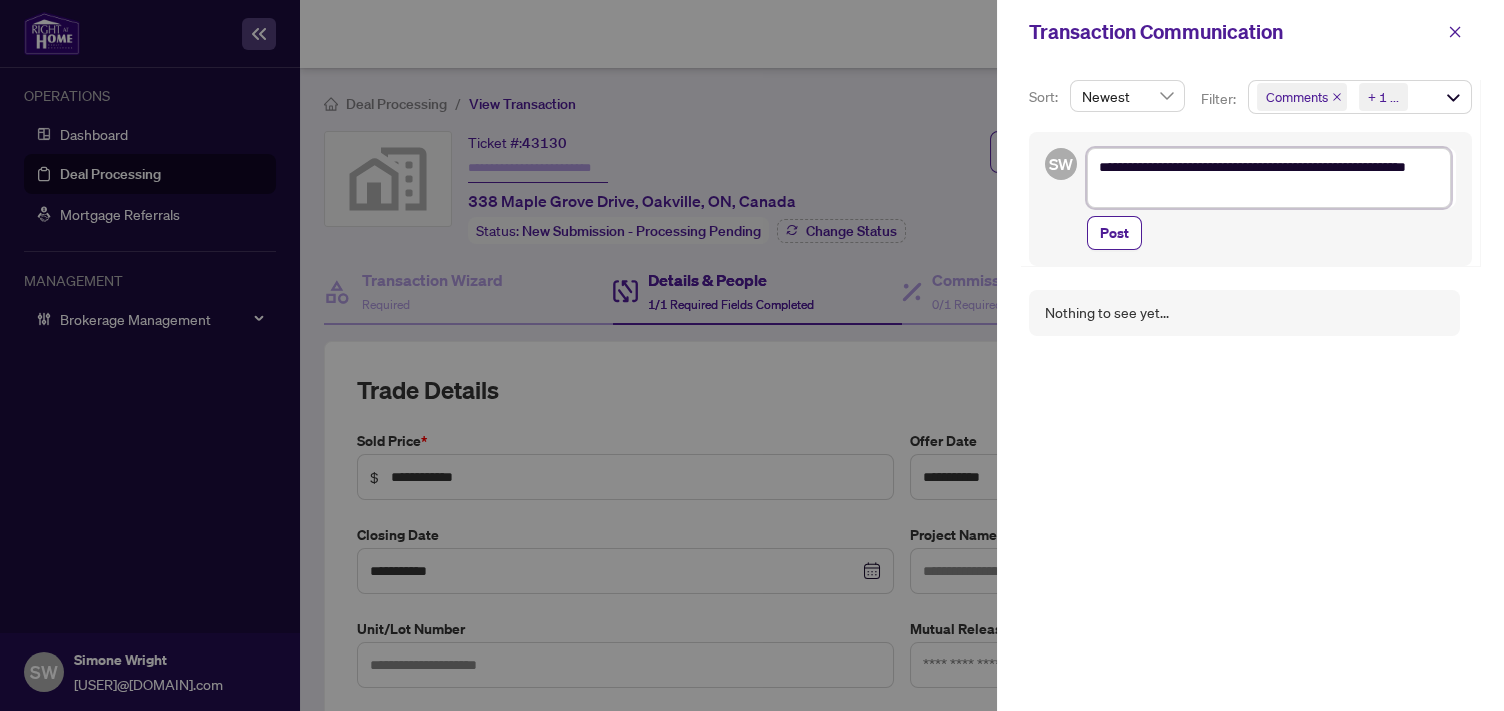 type on "**********" 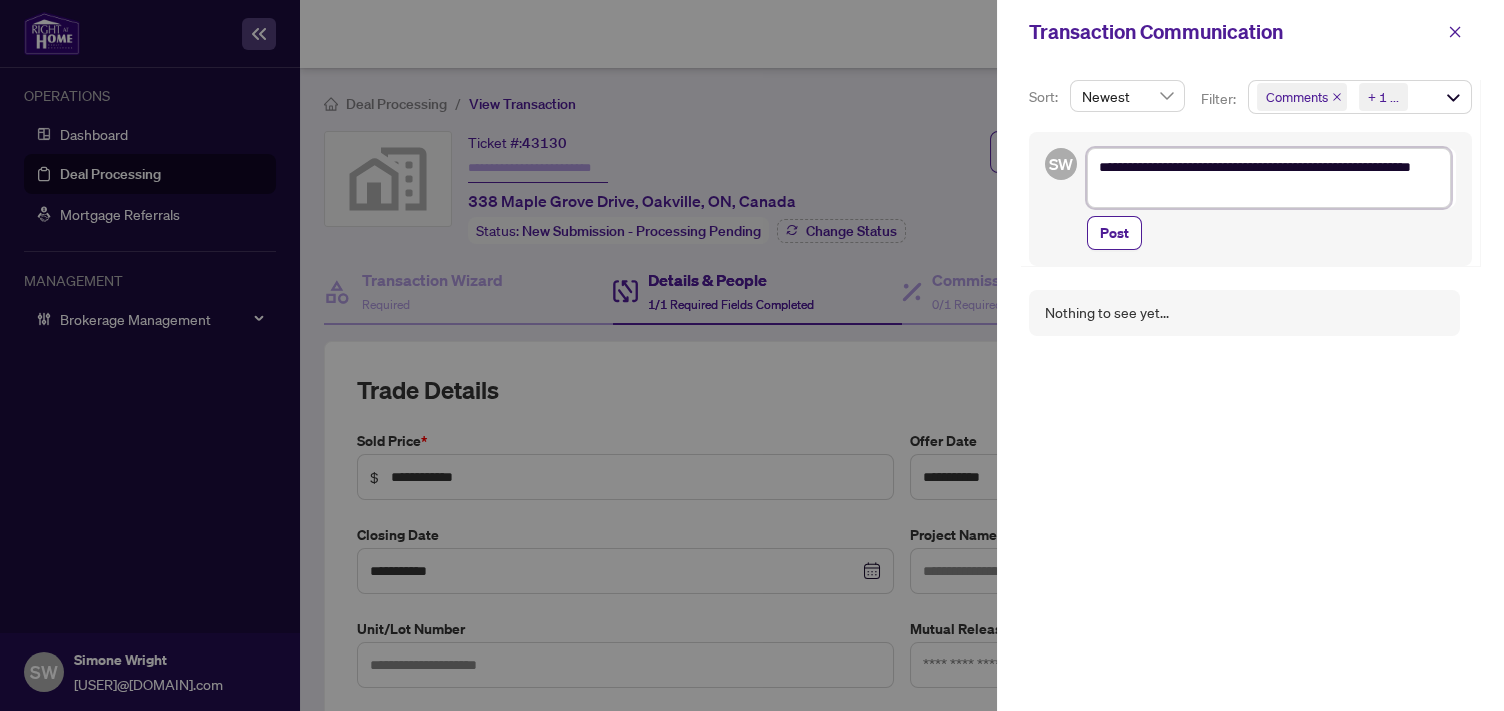 type on "**********" 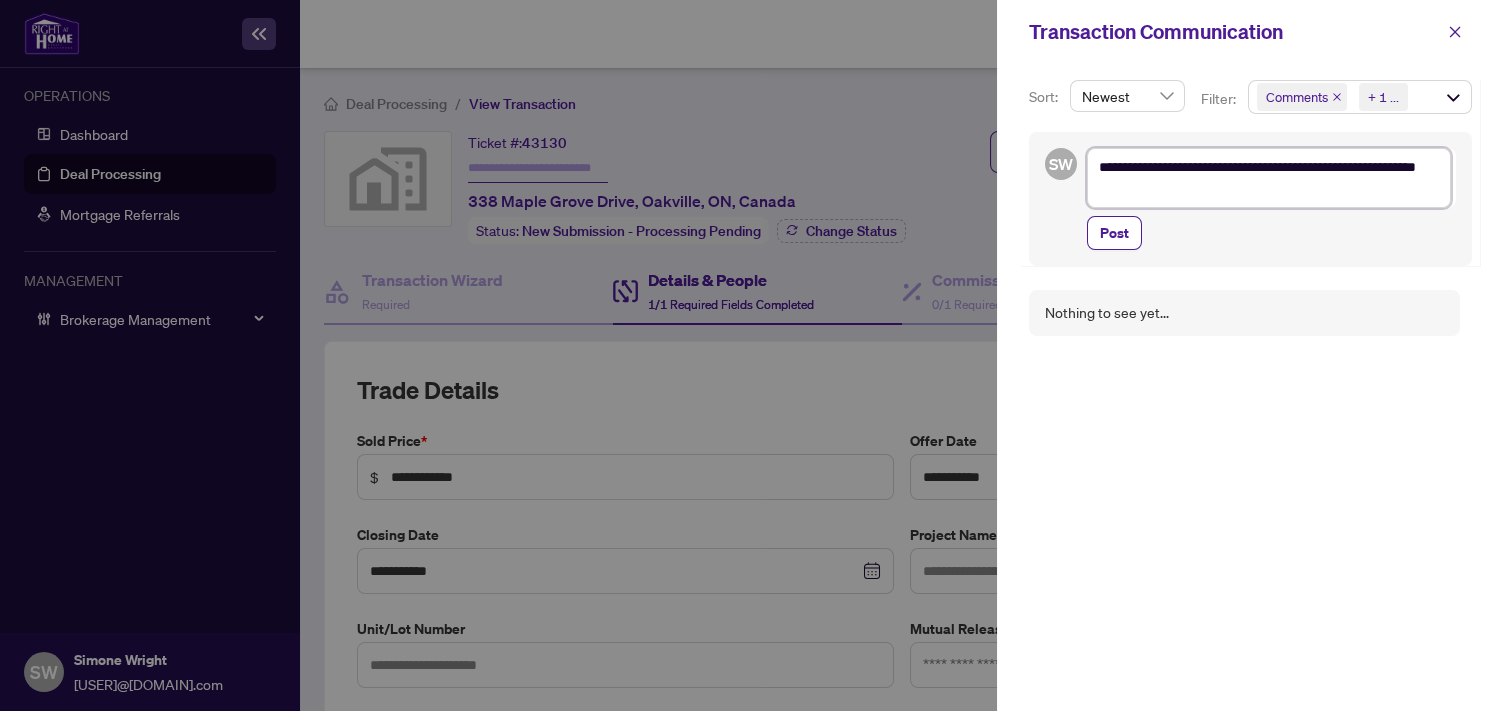 type on "**********" 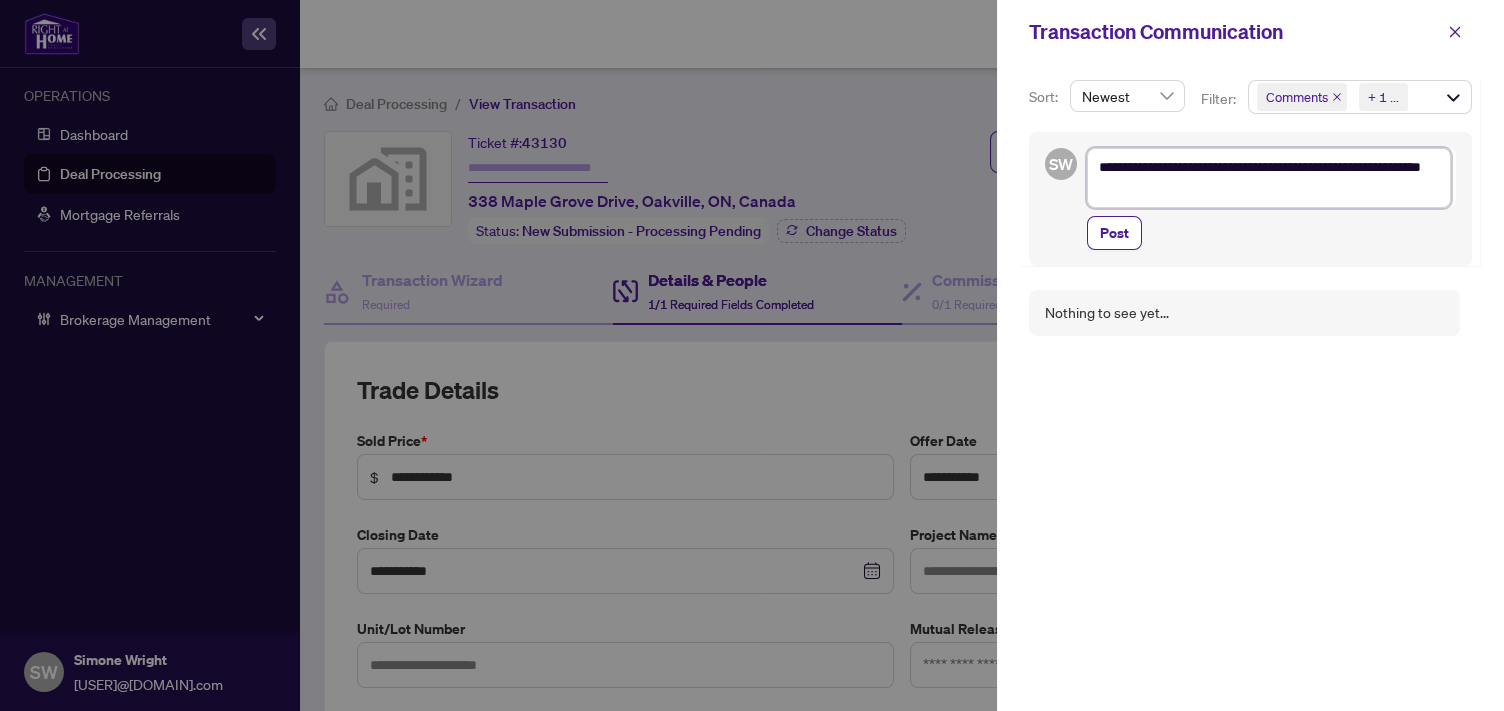 type on "**********" 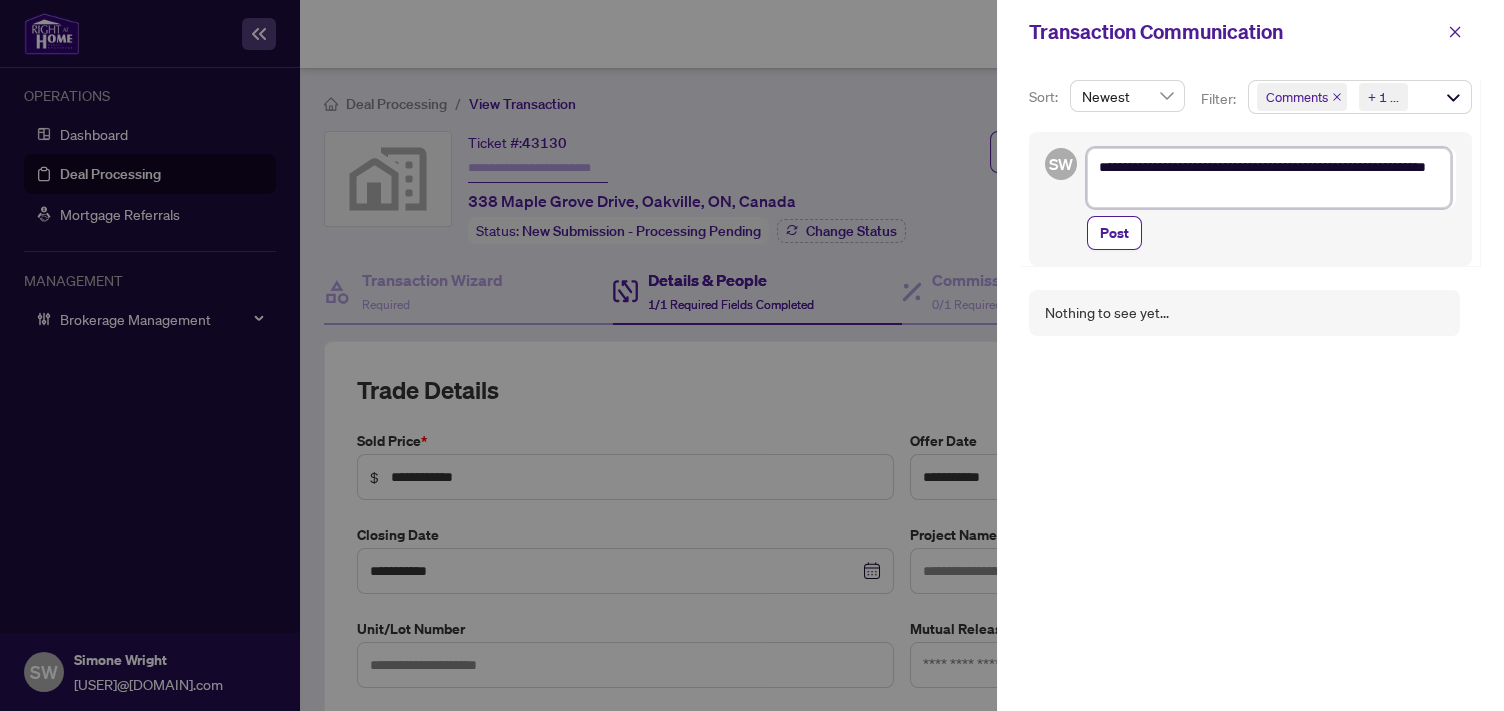 type on "**********" 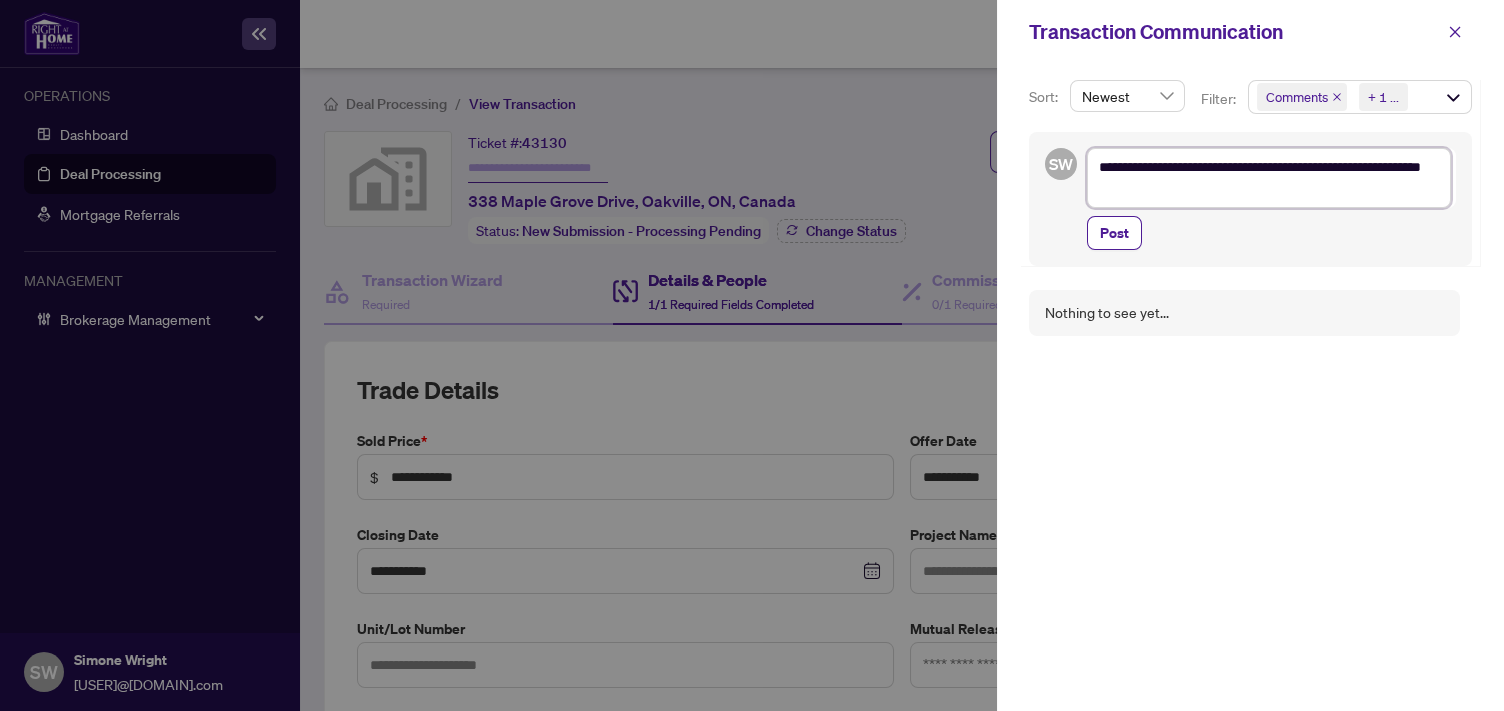 type on "**********" 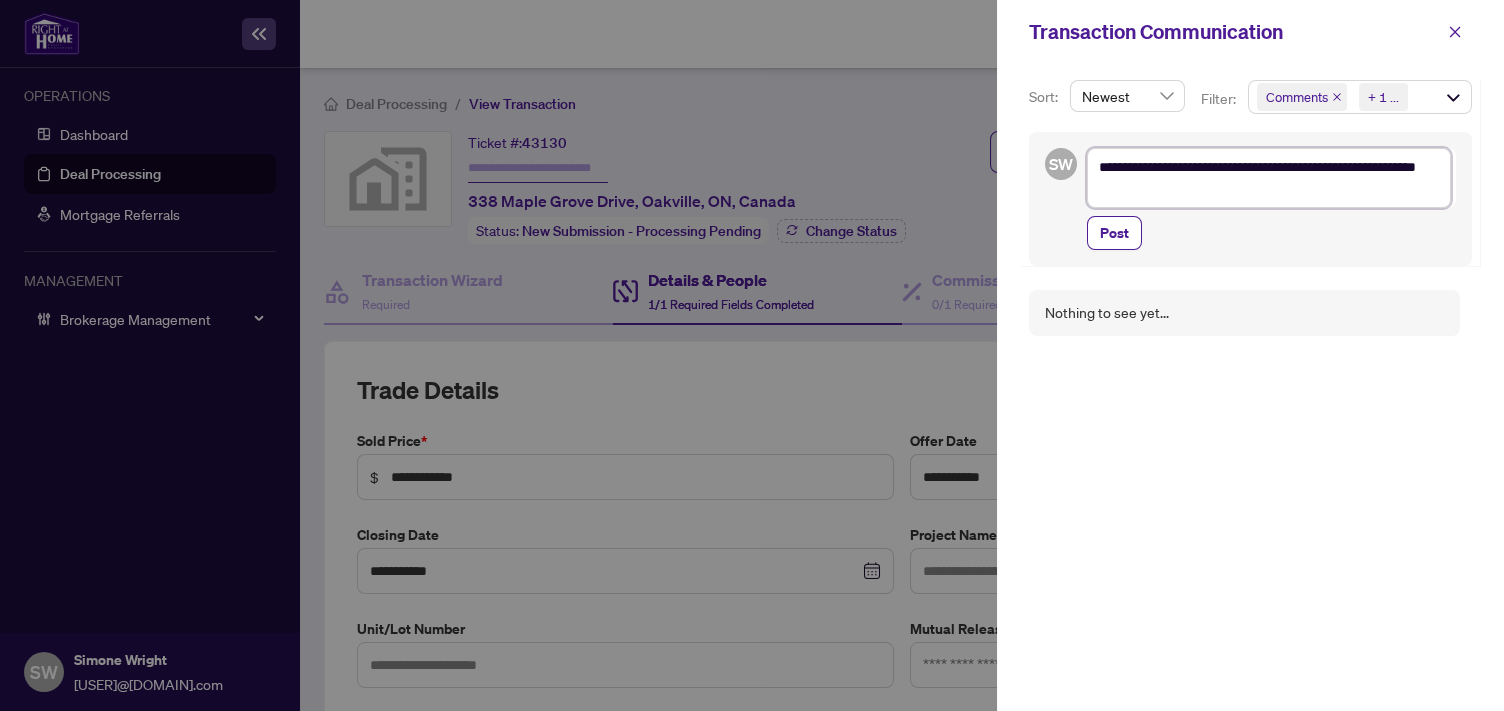 type on "**********" 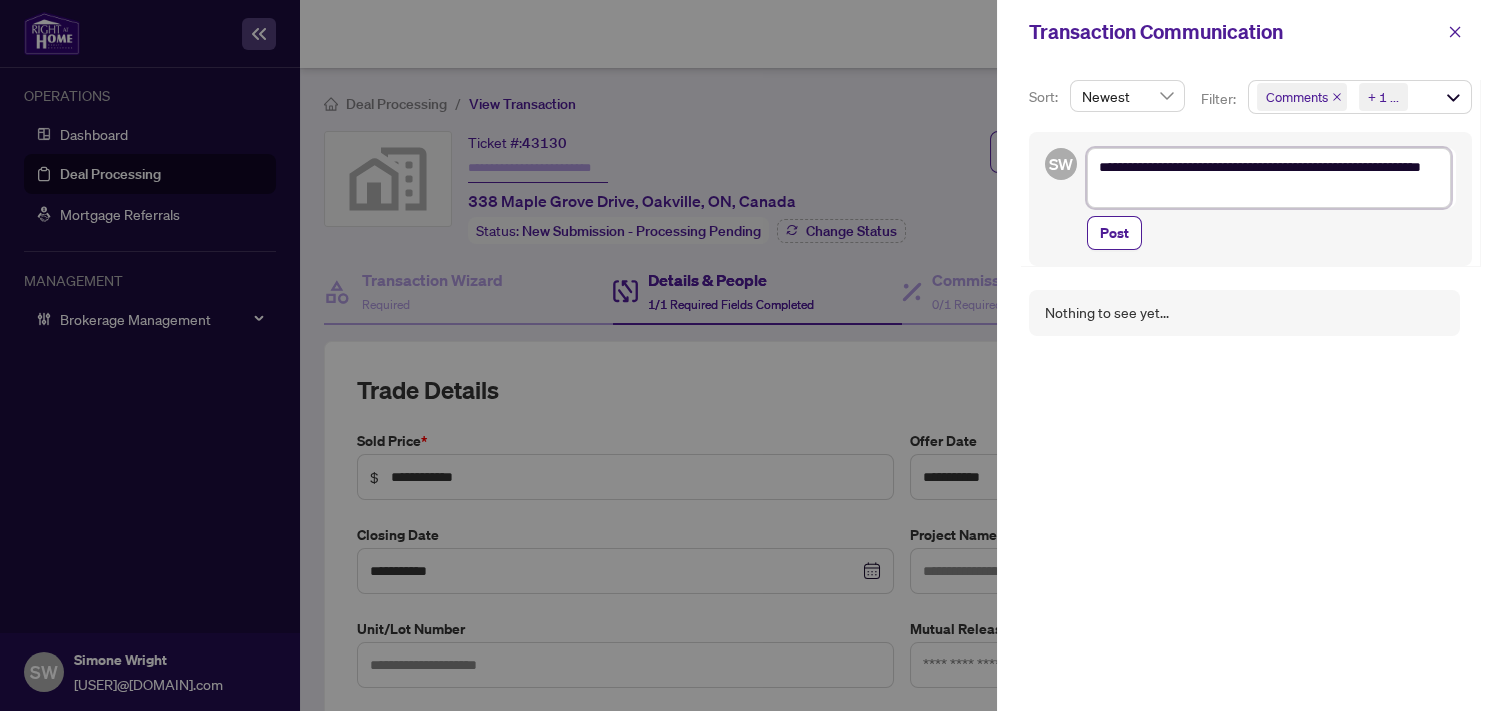 type on "**********" 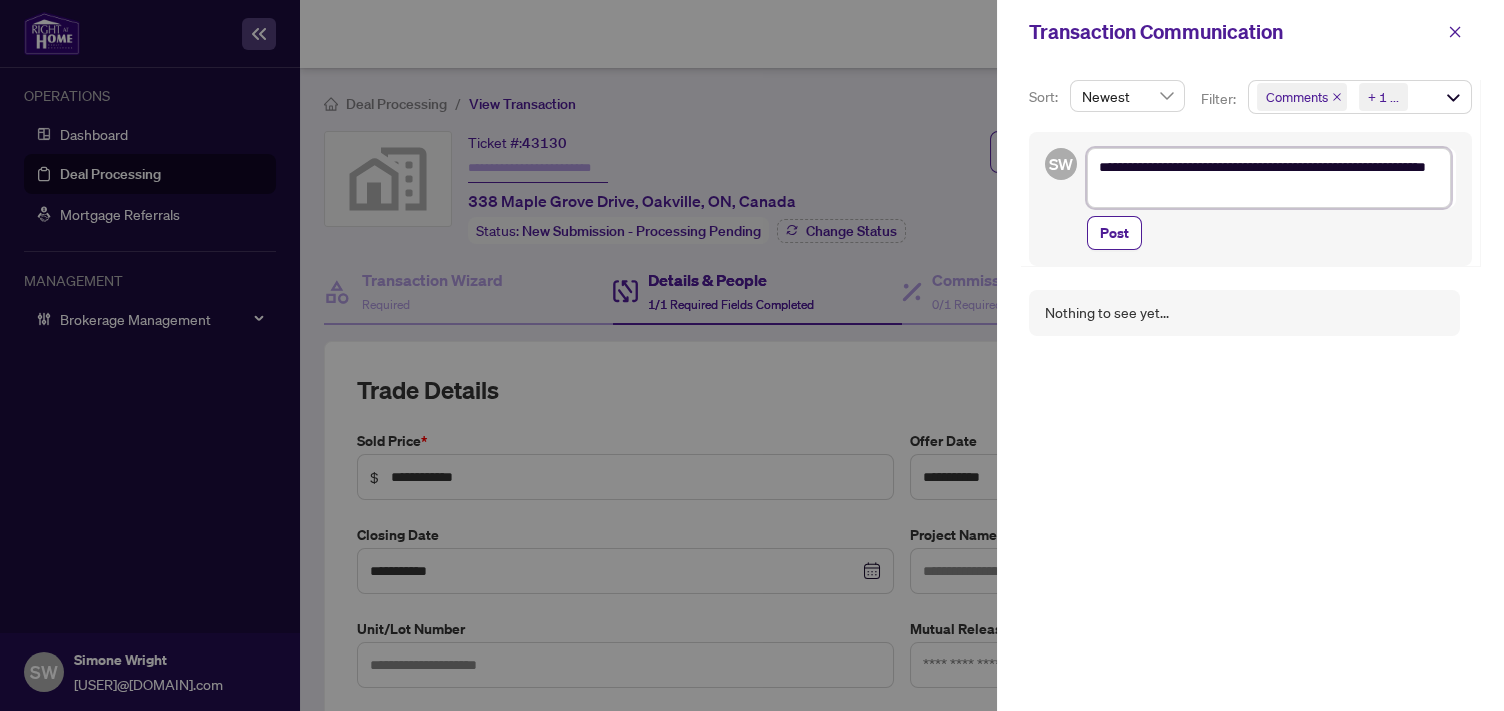 type on "**********" 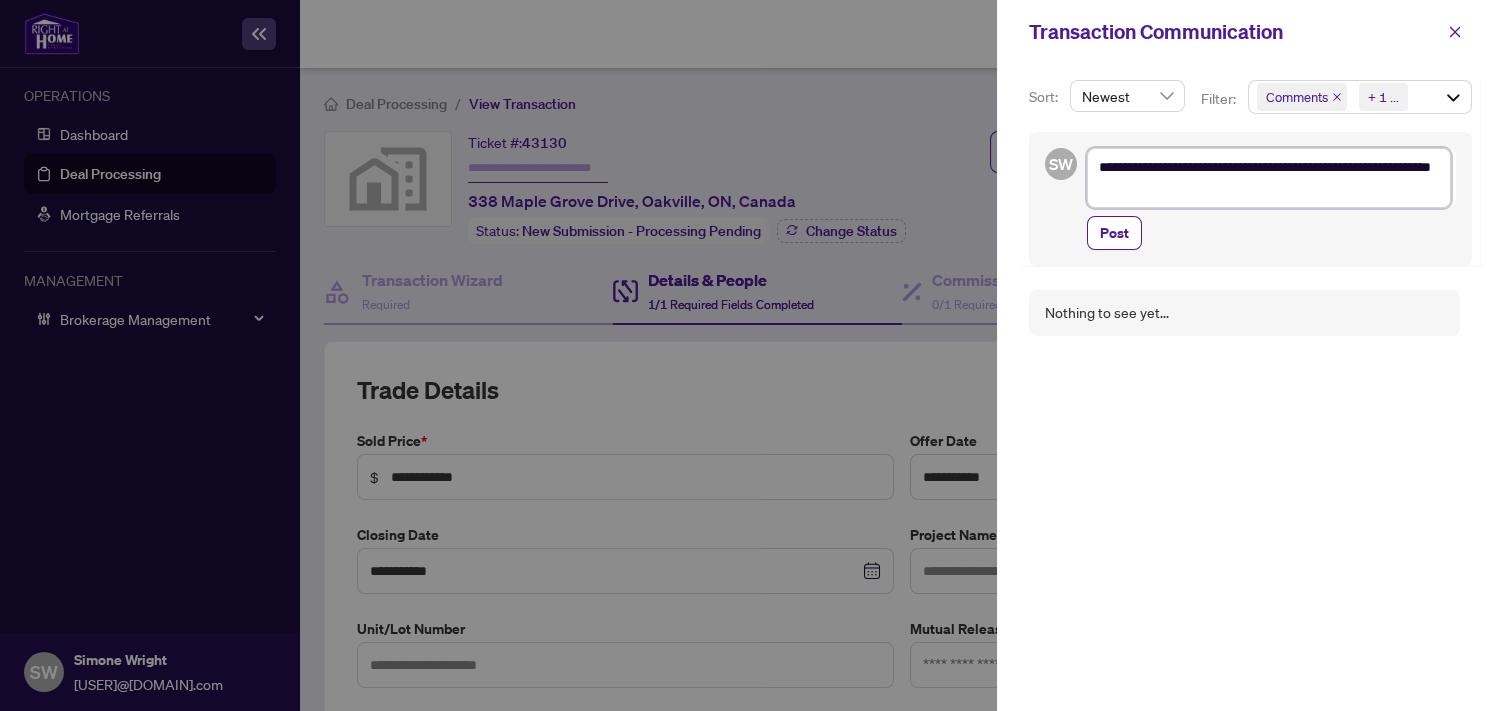 type on "**********" 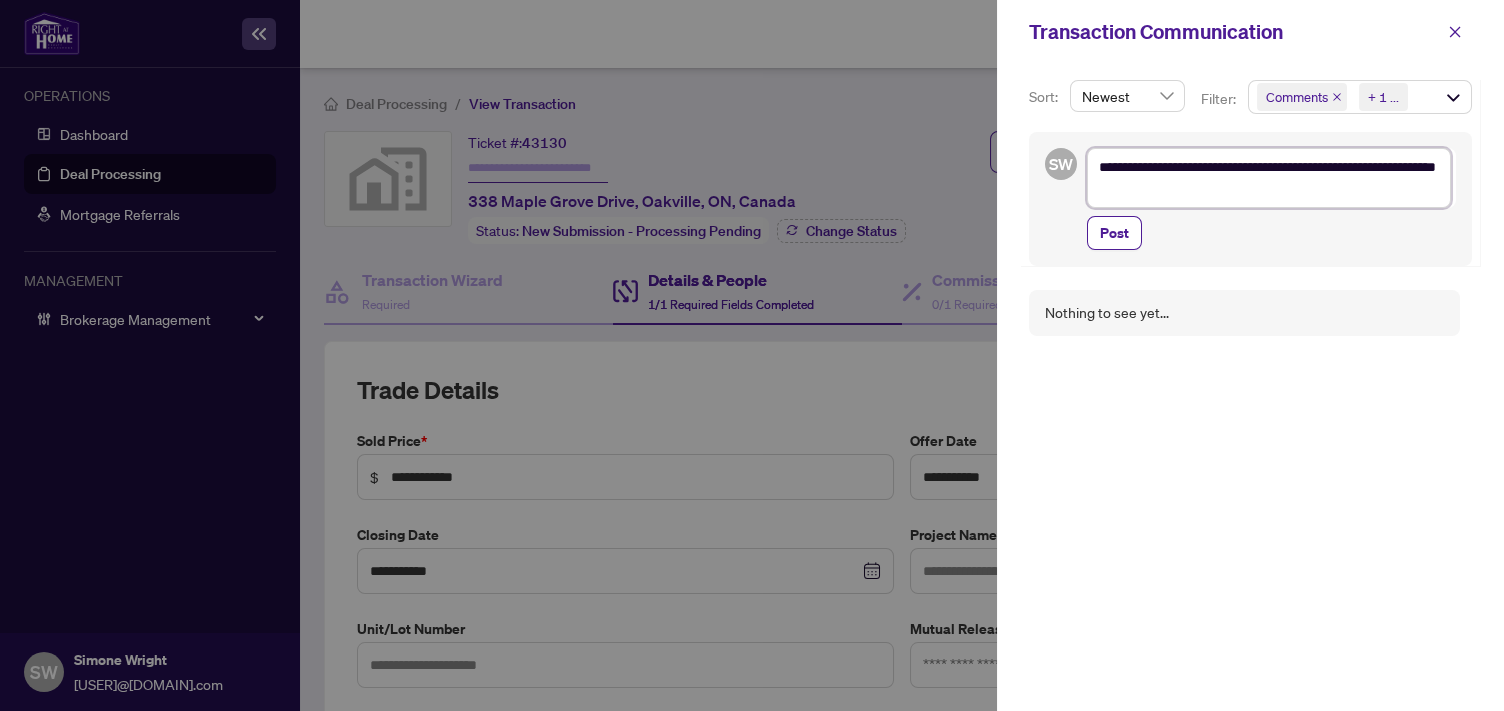 type on "**********" 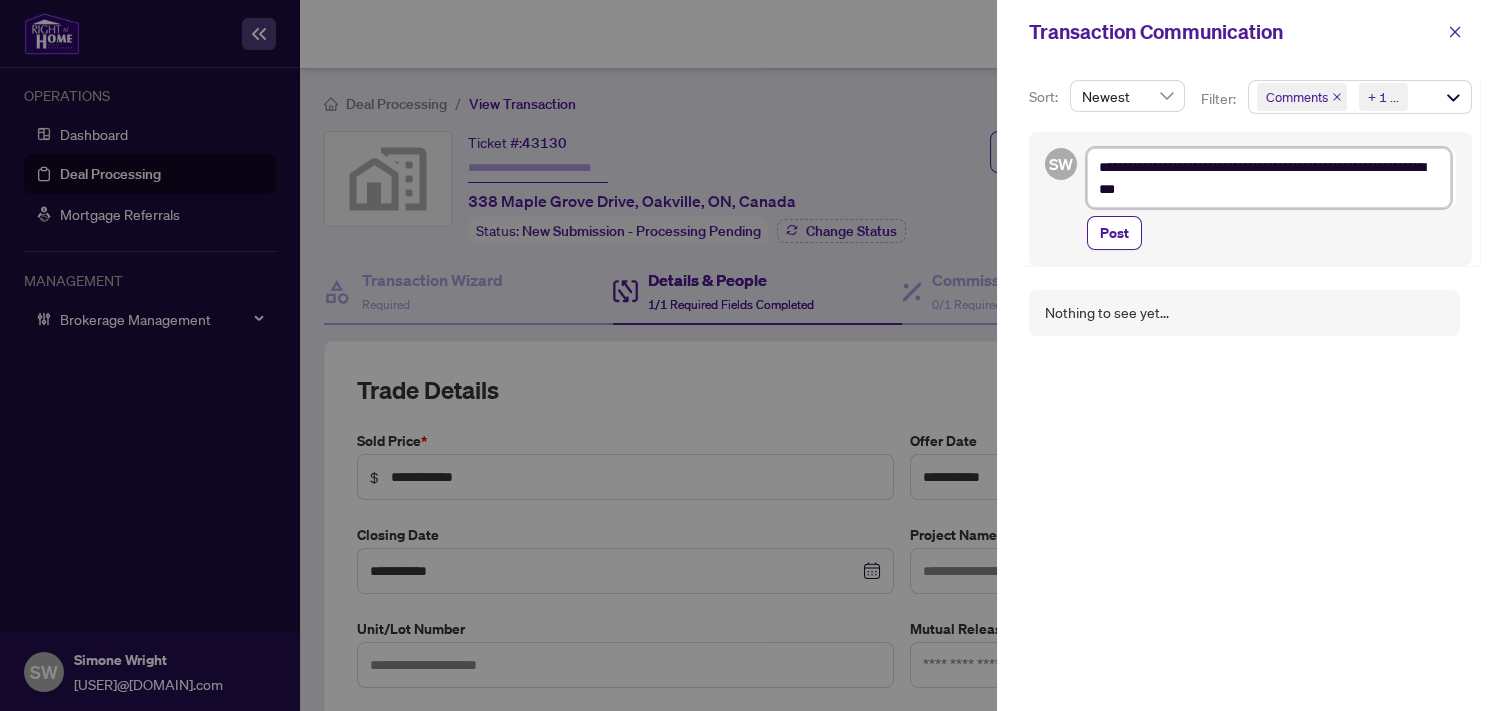 type on "**********" 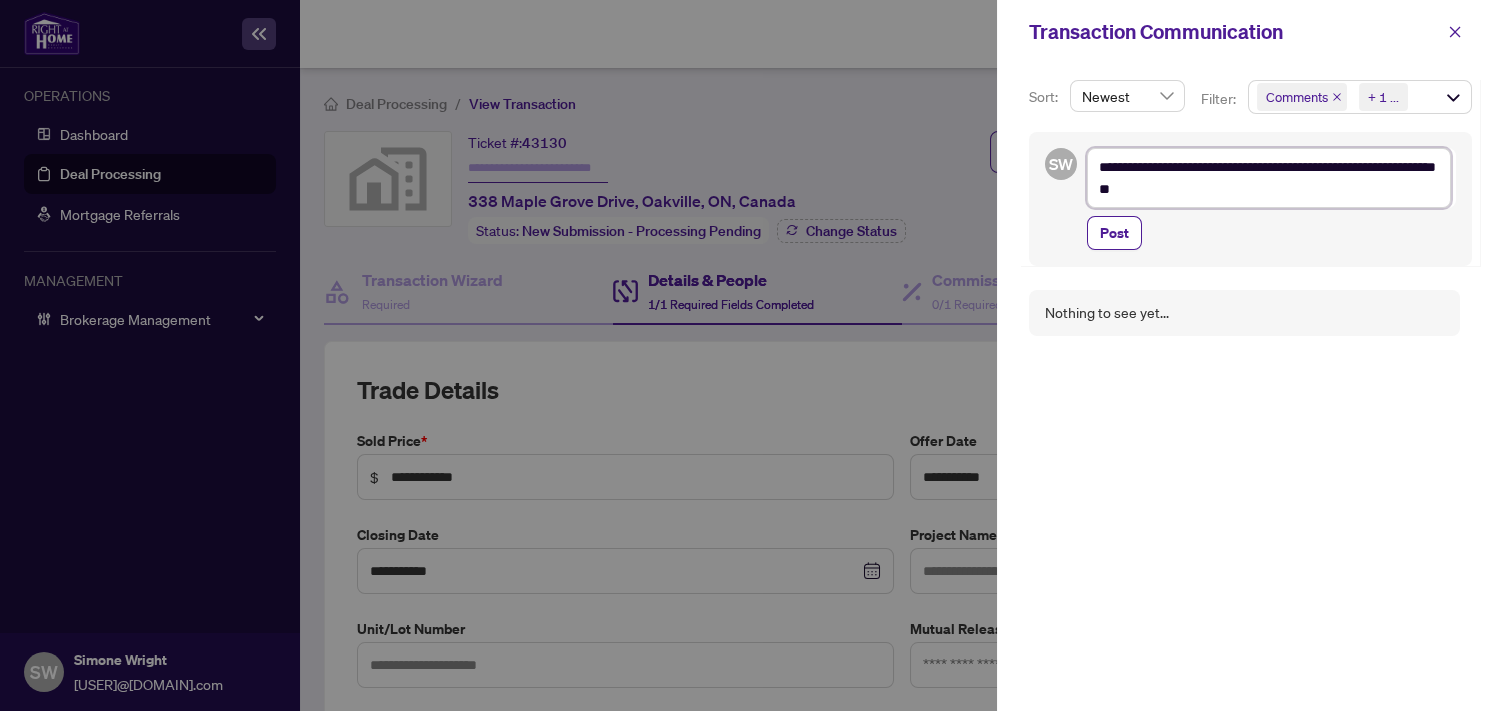 type on "**********" 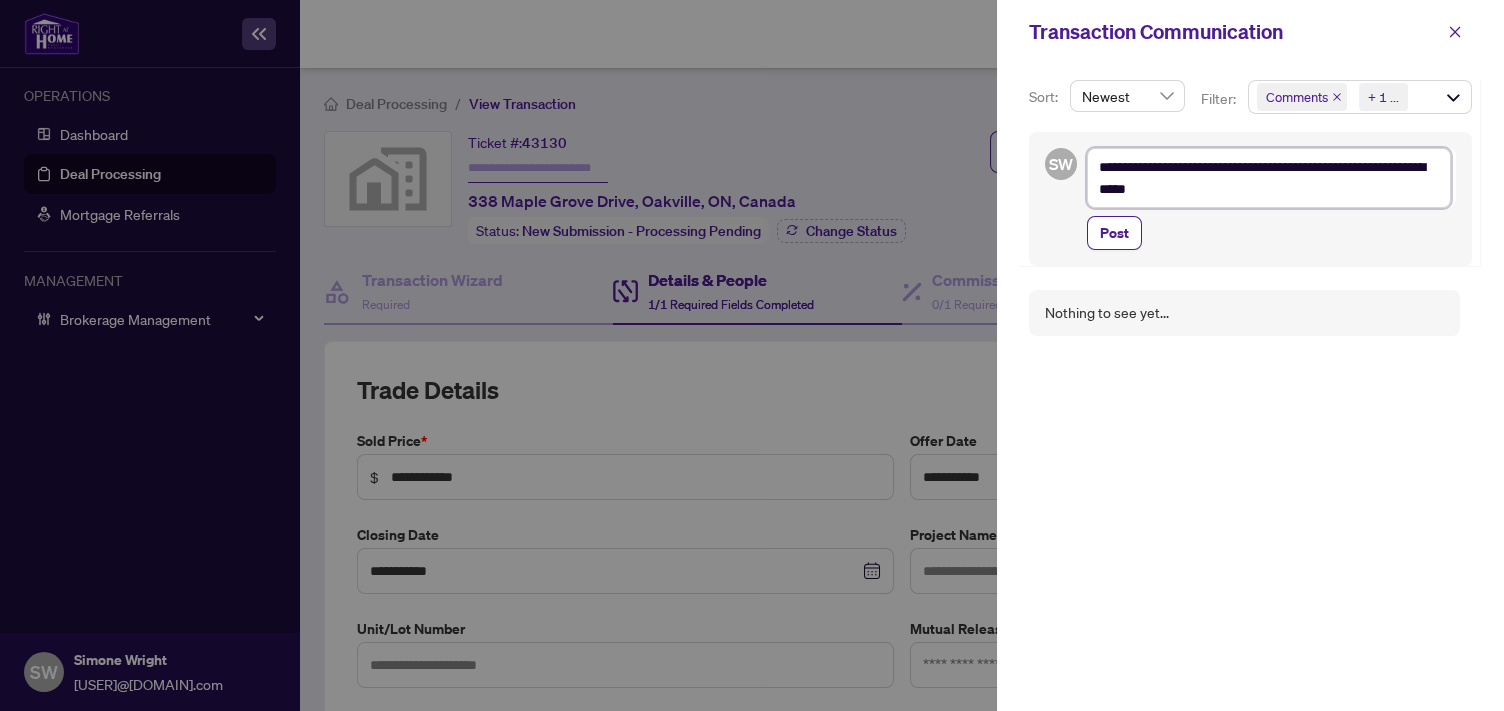 type on "**********" 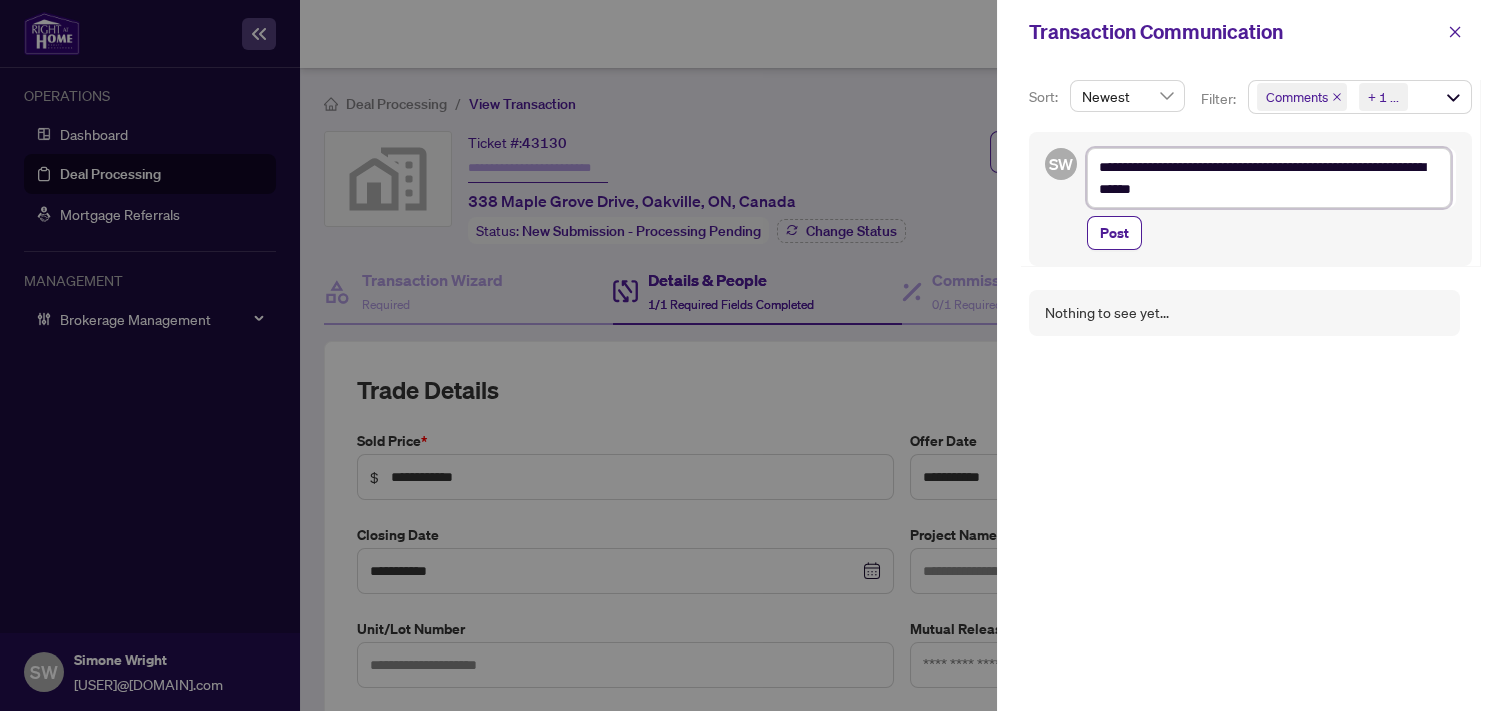 type on "**********" 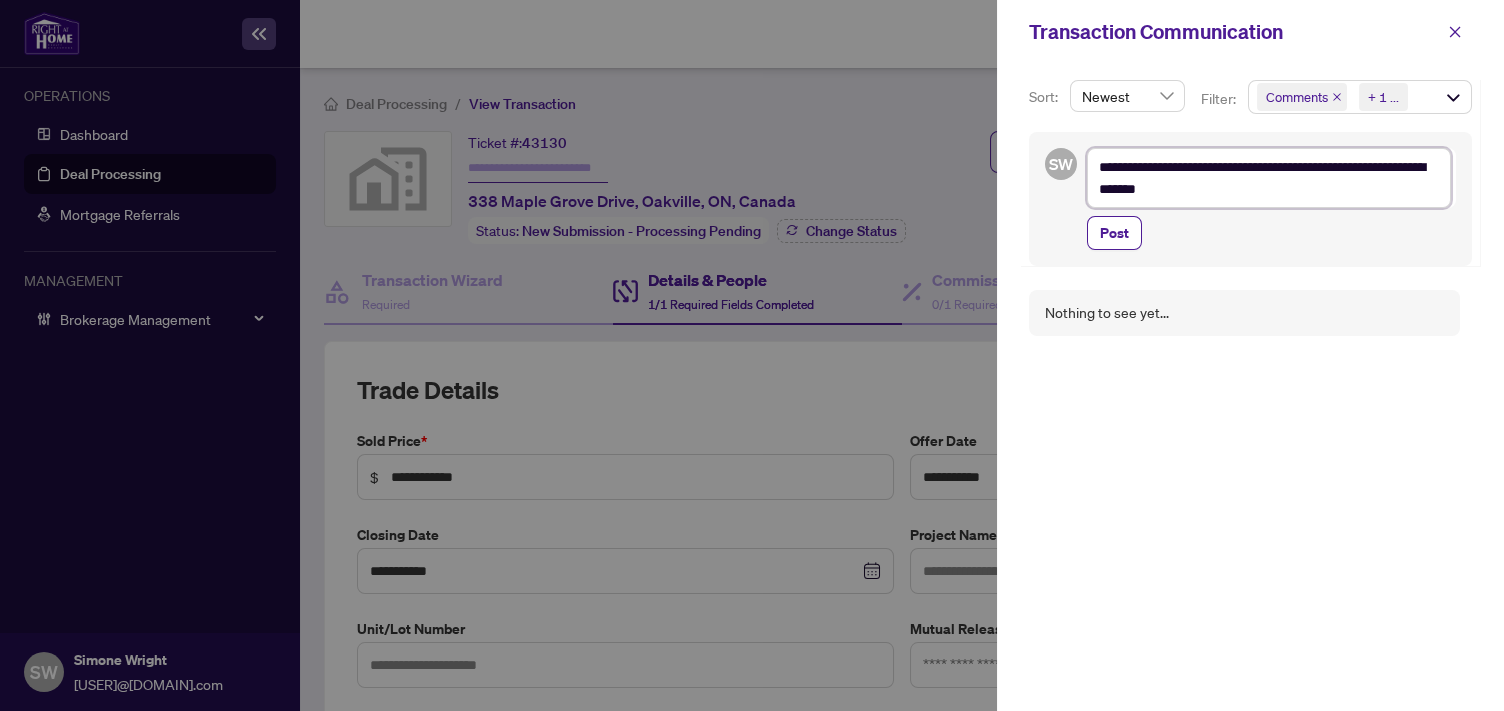 type on "**********" 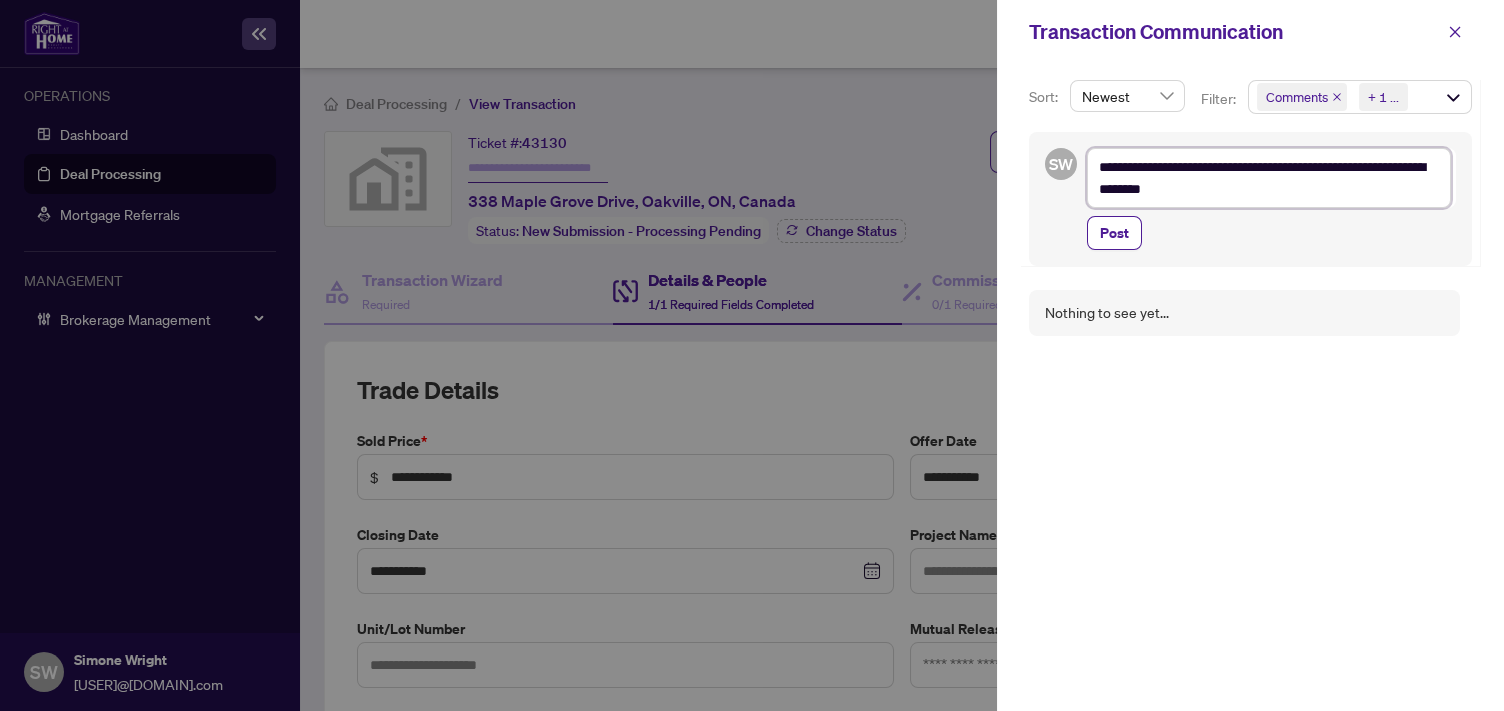 type on "**********" 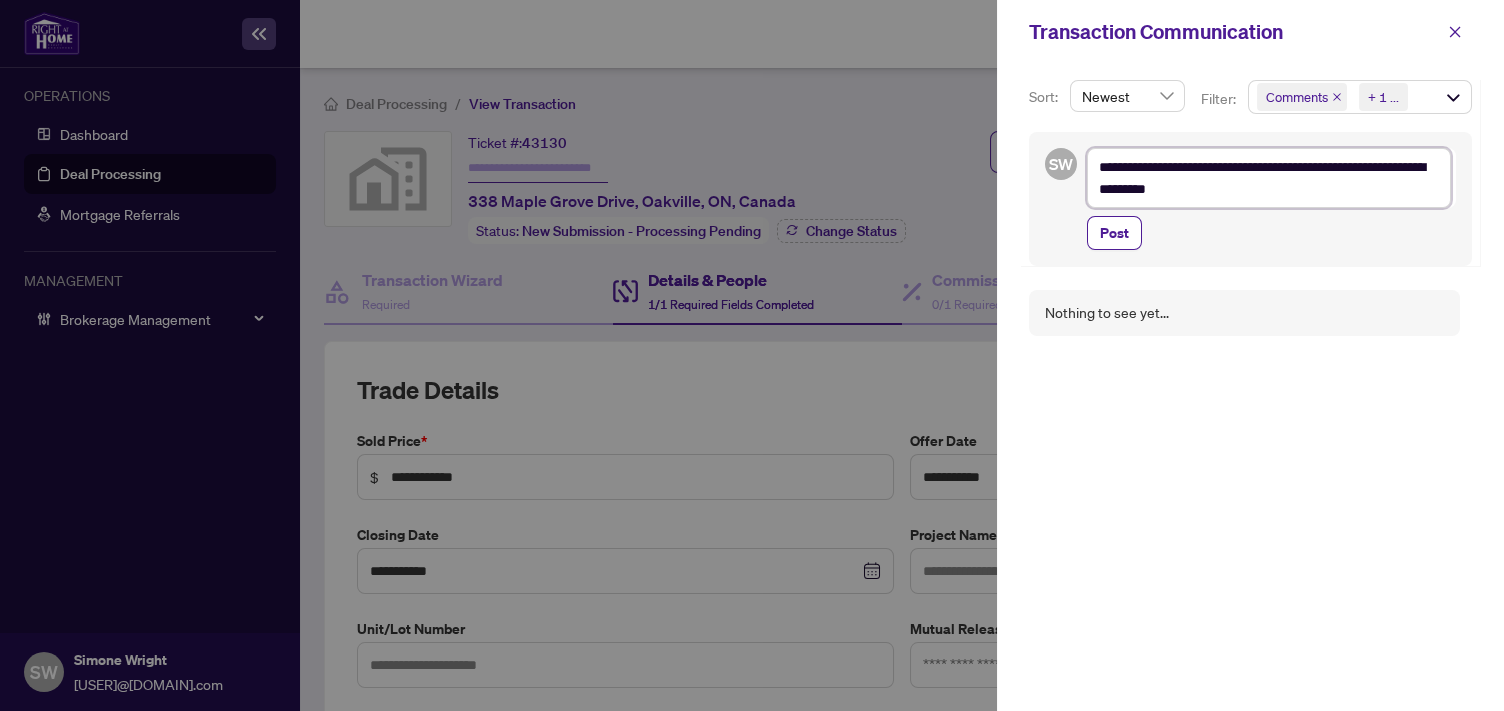 type on "**********" 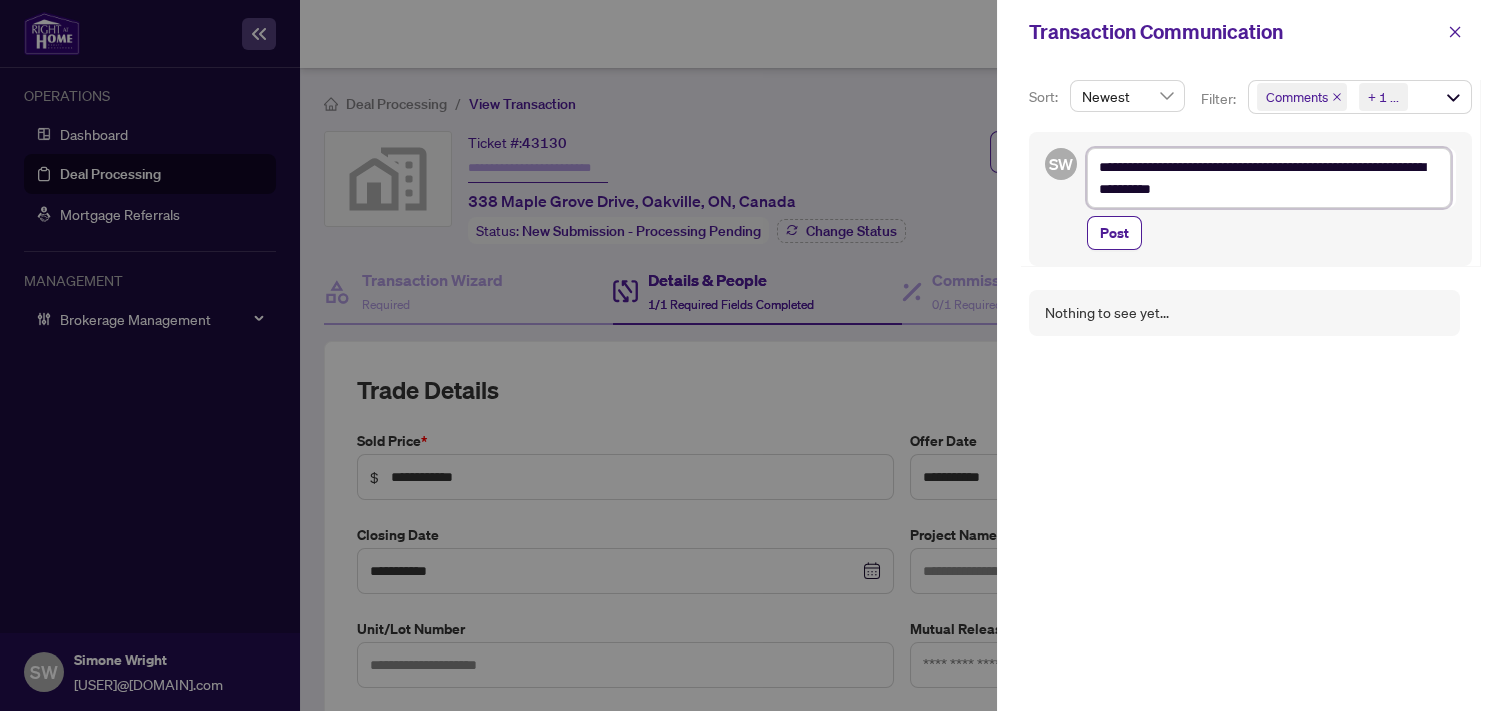 type on "**********" 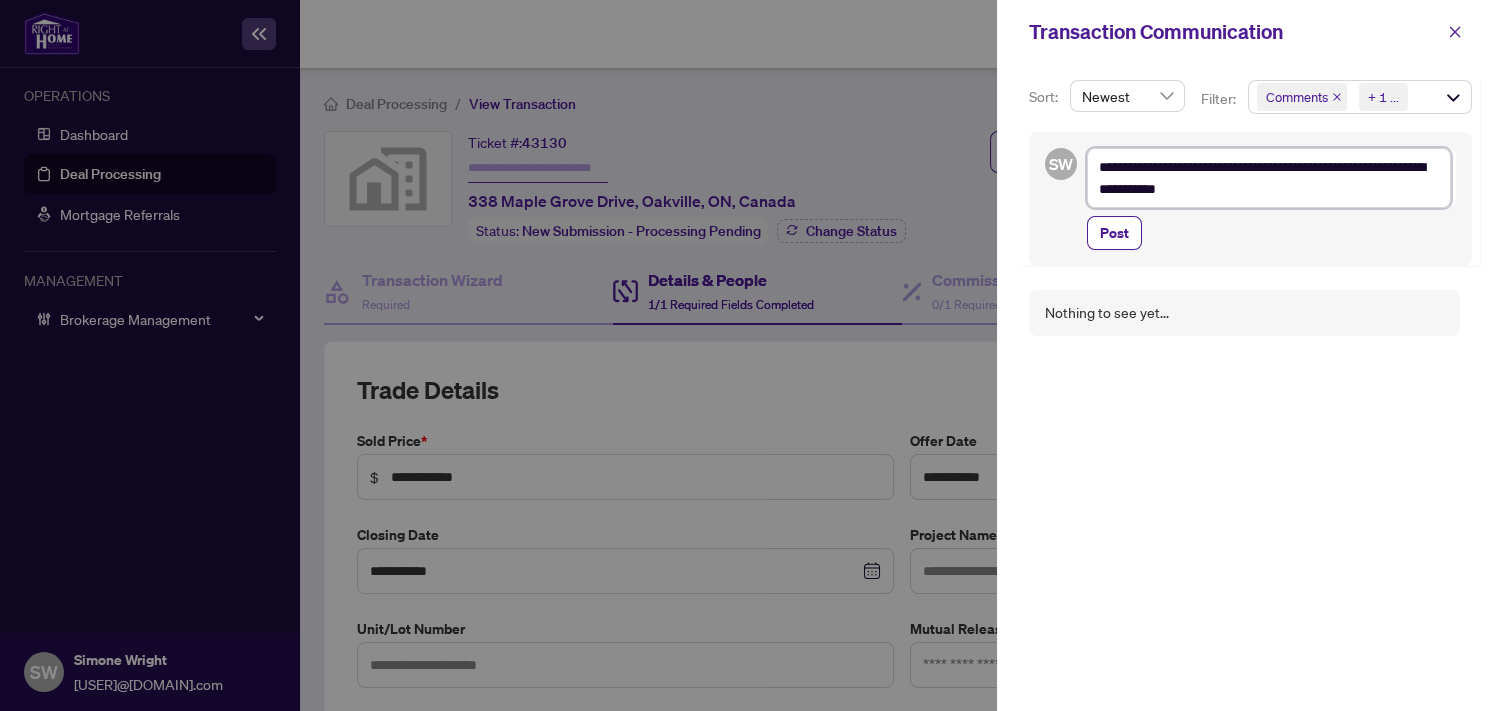 type on "**********" 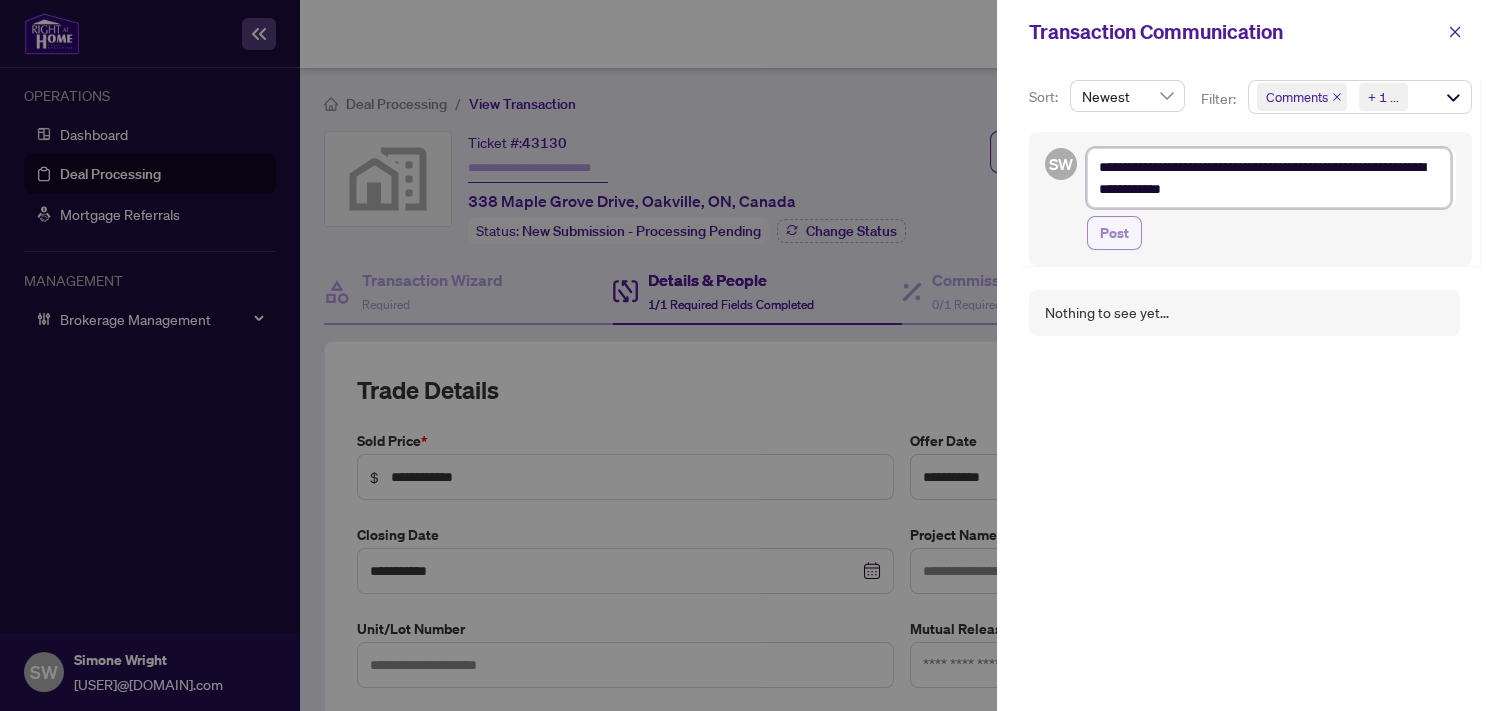 type on "**********" 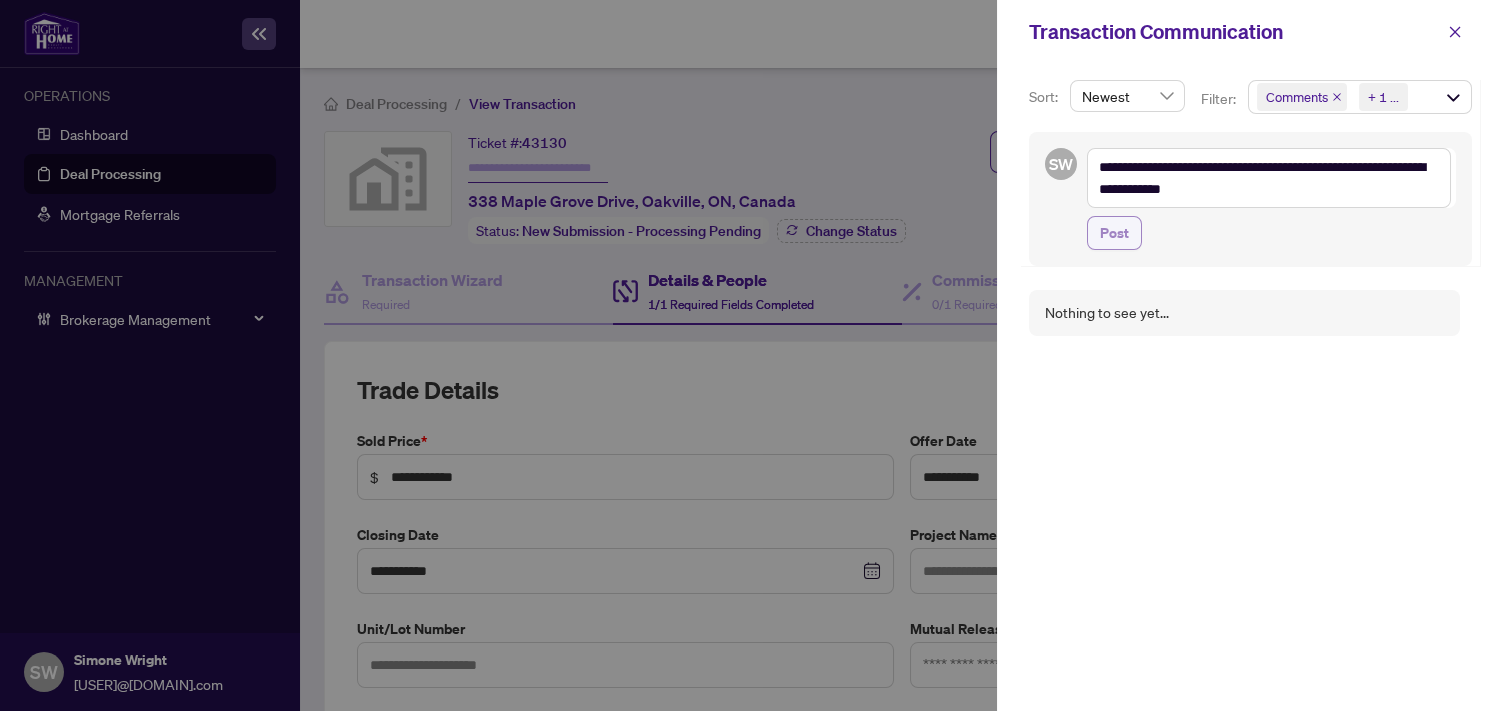 click on "Post" at bounding box center [1114, 233] 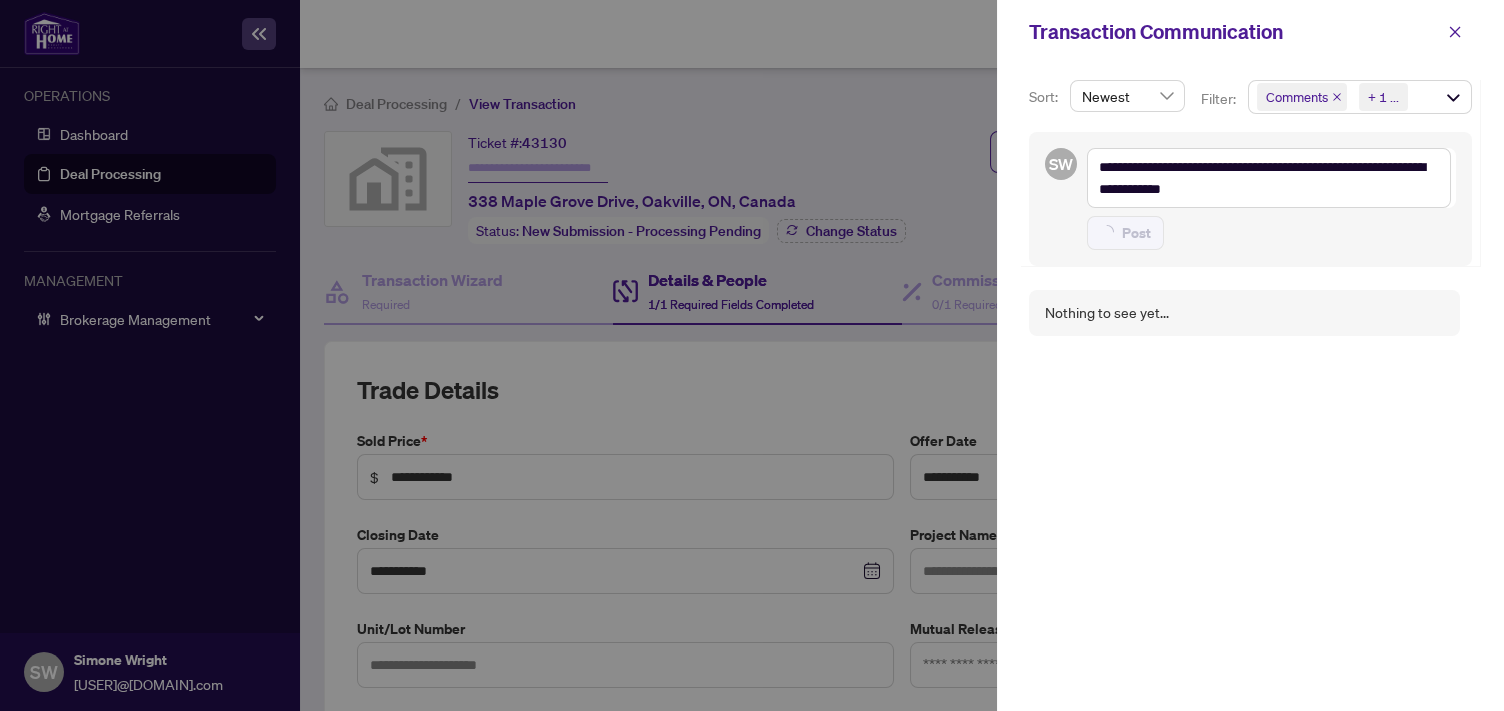 type 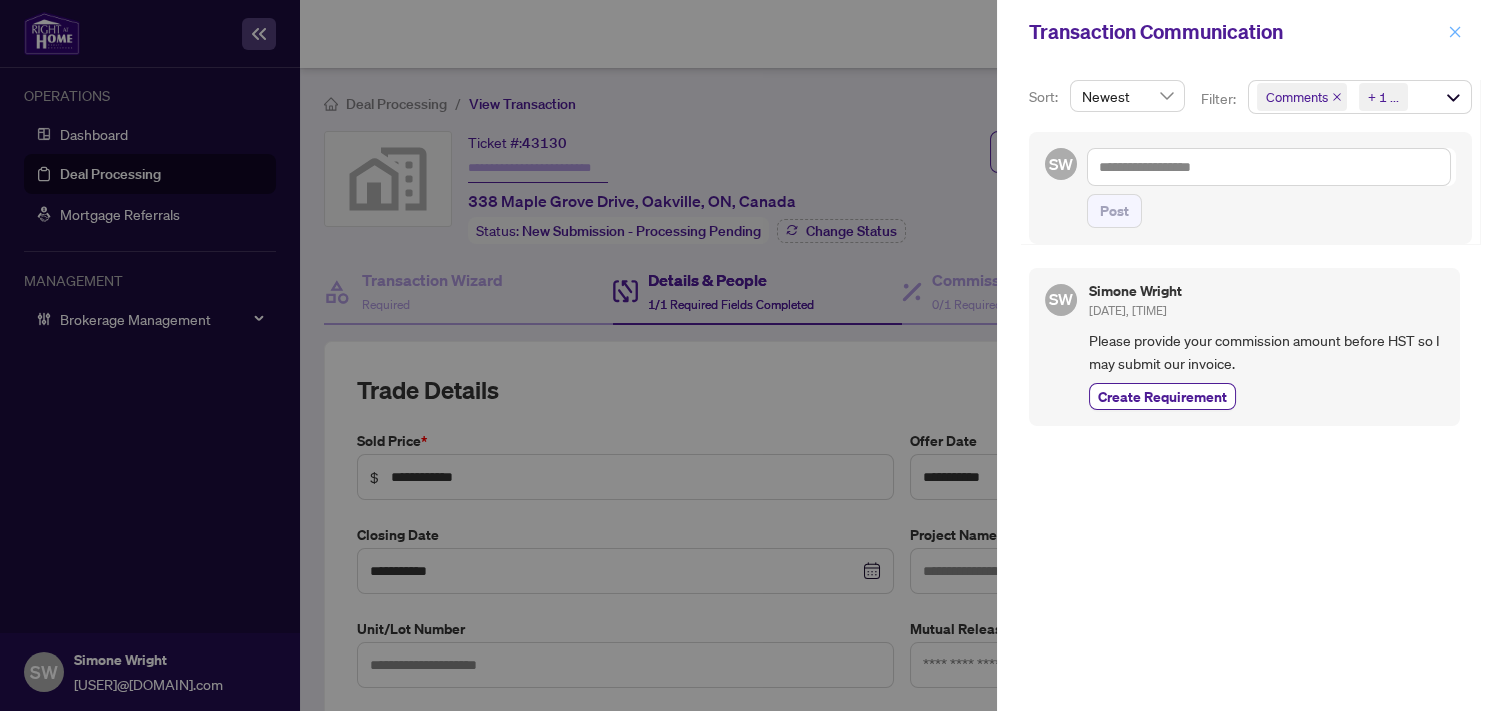 click 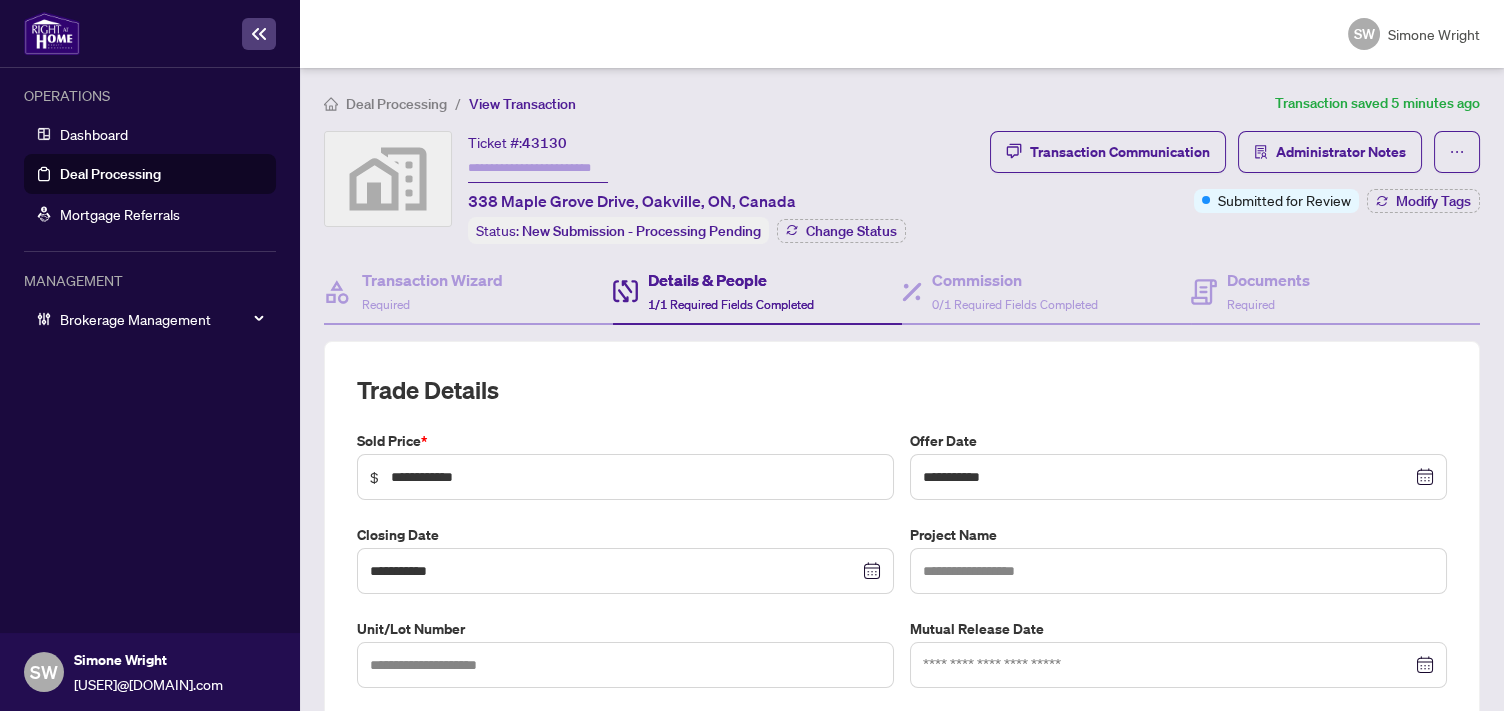 click at bounding box center (538, 168) 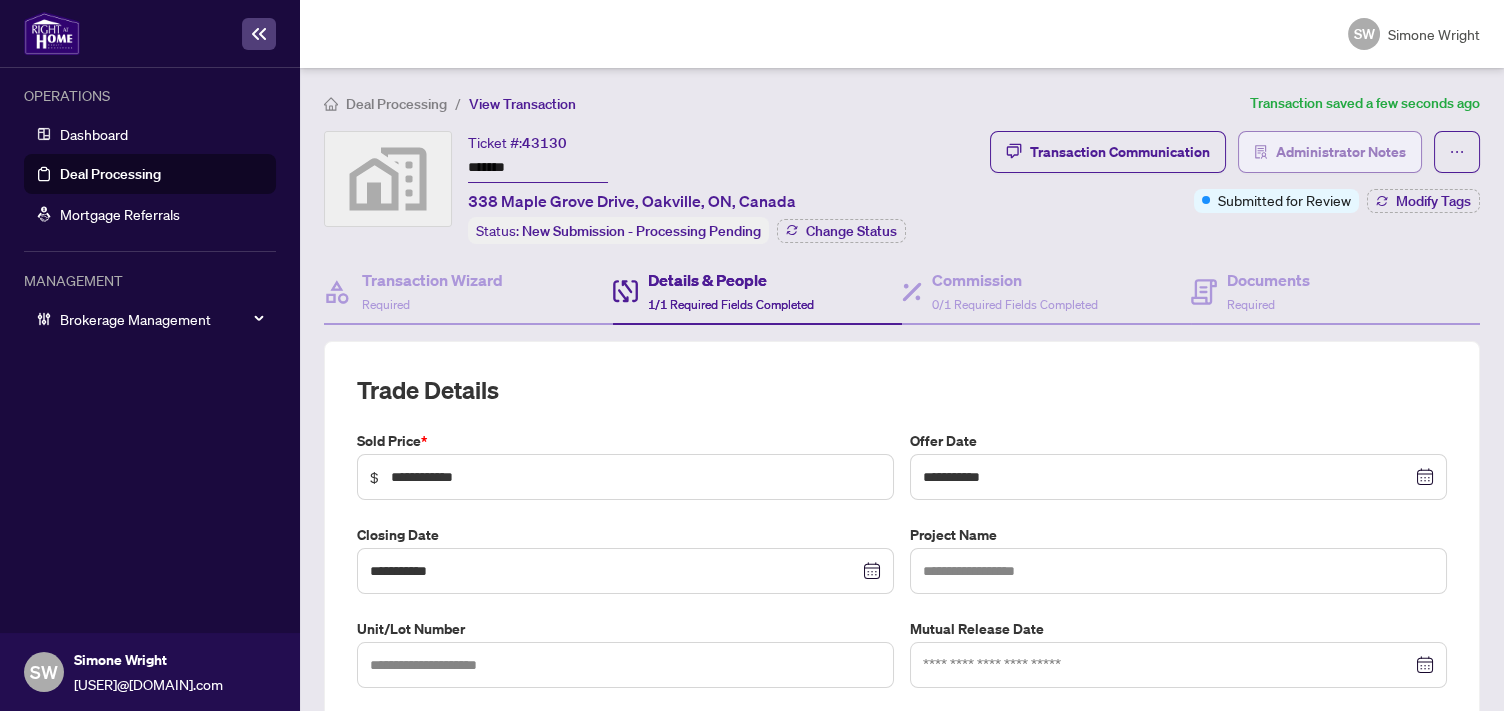 click on "Administrator Notes" at bounding box center [1341, 152] 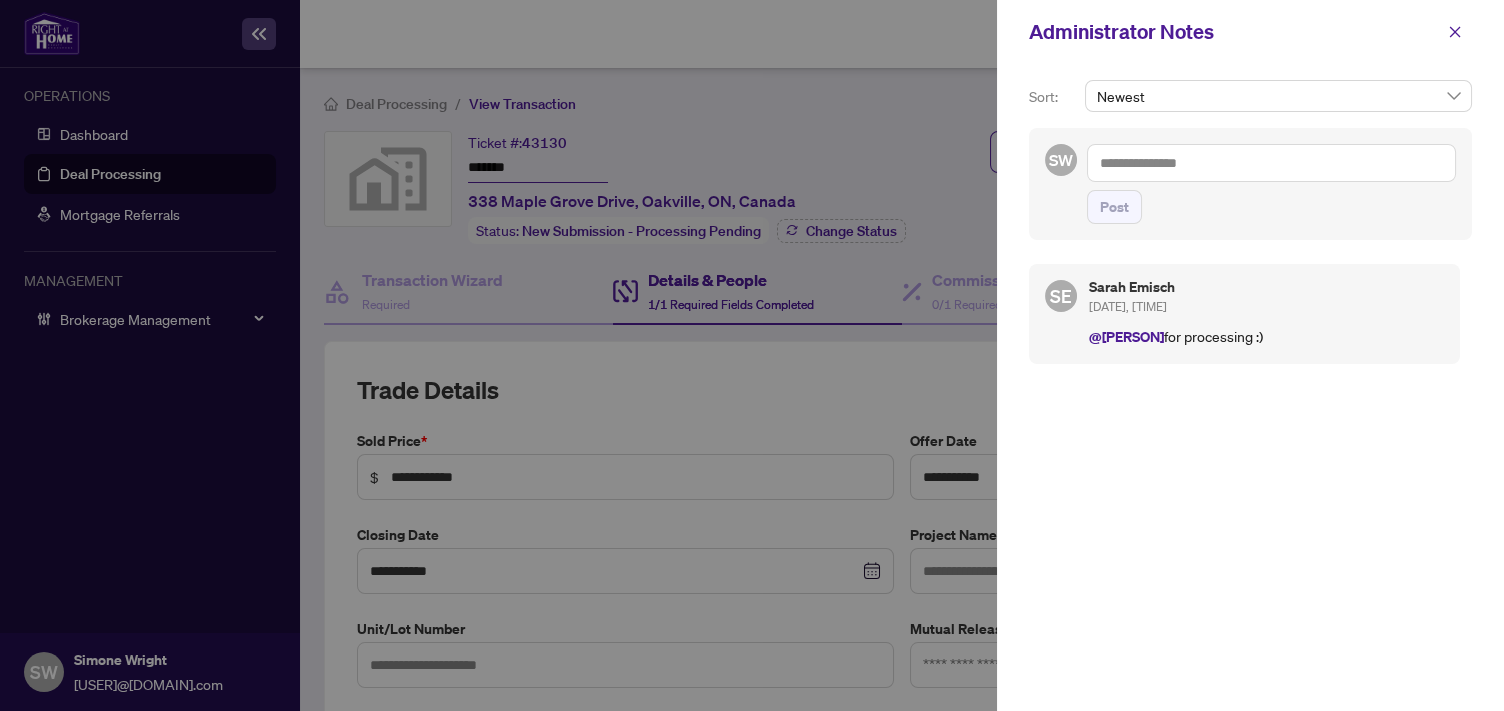 click at bounding box center (1271, 163) 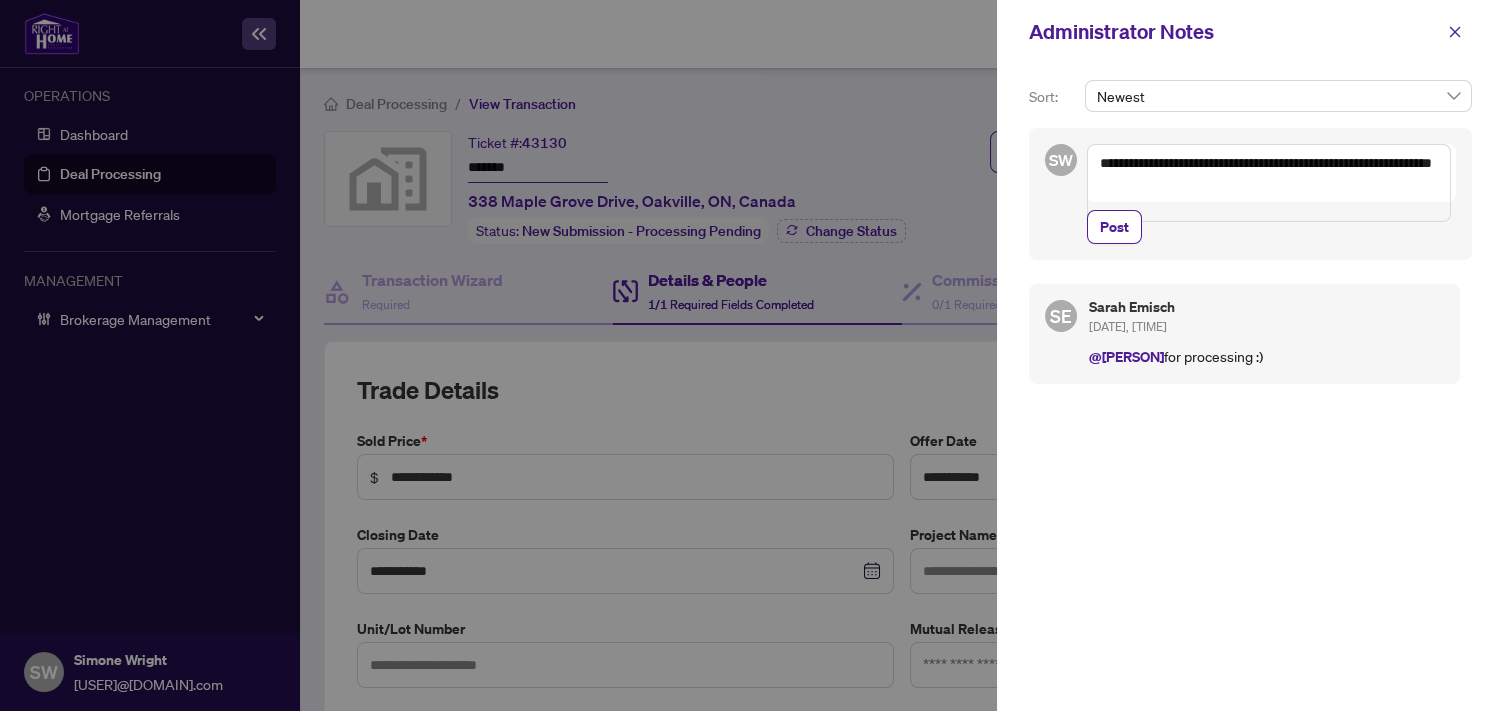 drag, startPoint x: 1293, startPoint y: 184, endPoint x: 1050, endPoint y: 182, distance: 243.00822 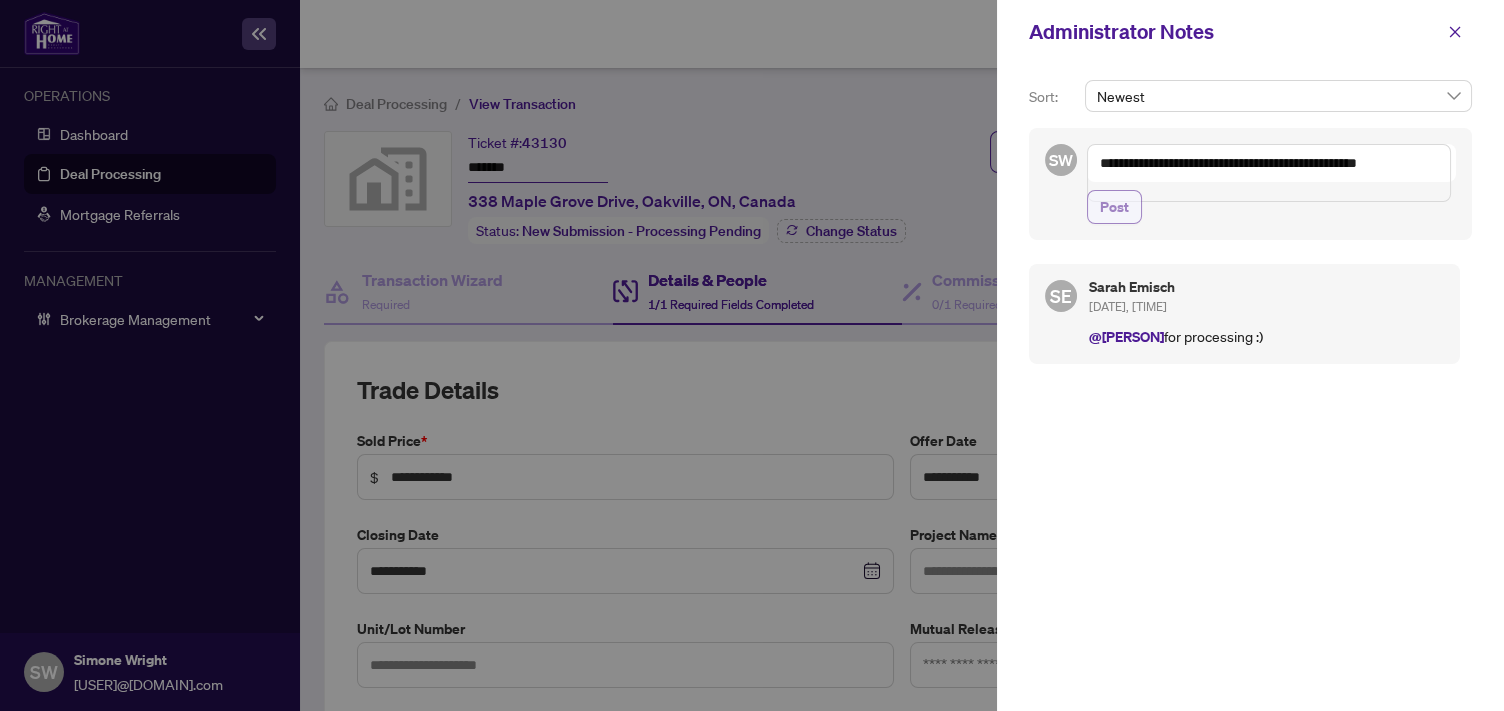 click on "Post" at bounding box center (1114, 207) 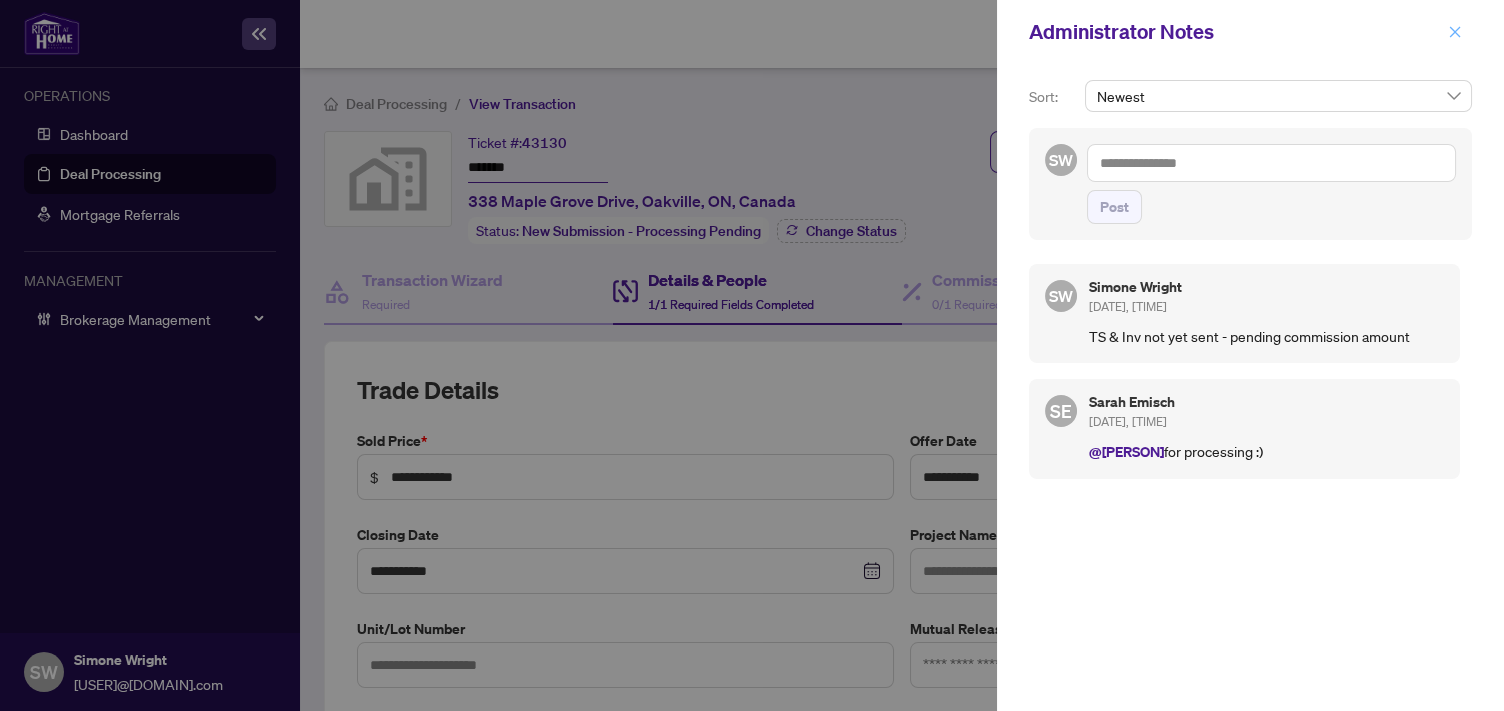 click 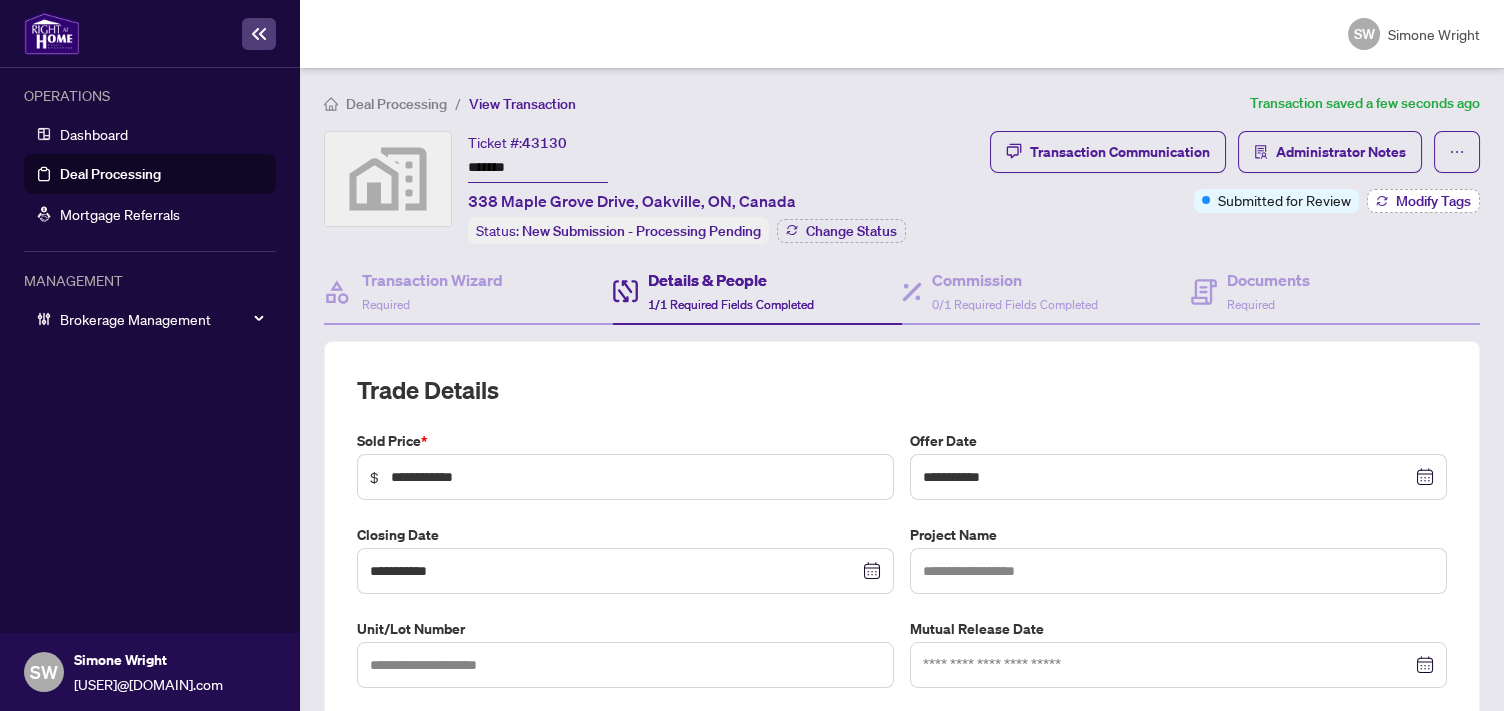 click on "Modify Tags" at bounding box center [1433, 201] 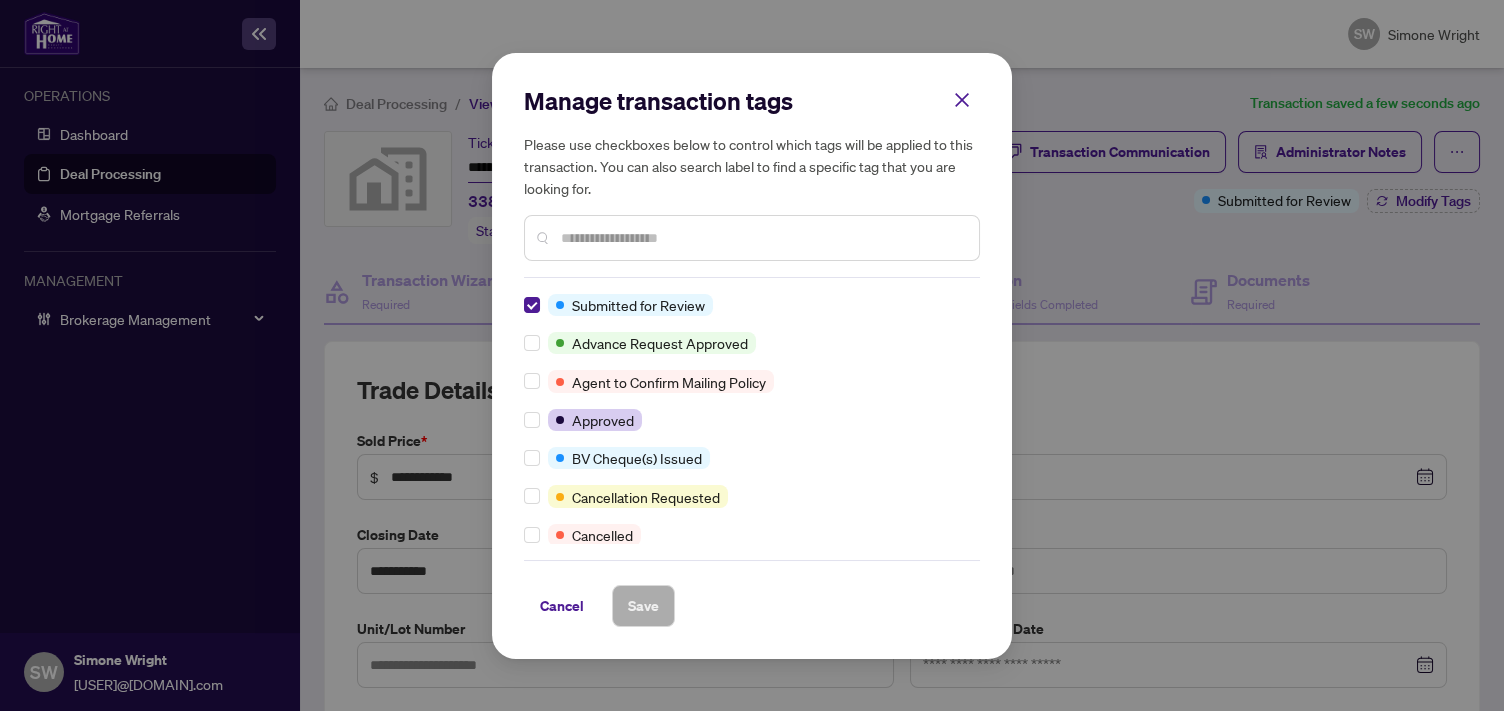 scroll, scrollTop: 0, scrollLeft: 0, axis: both 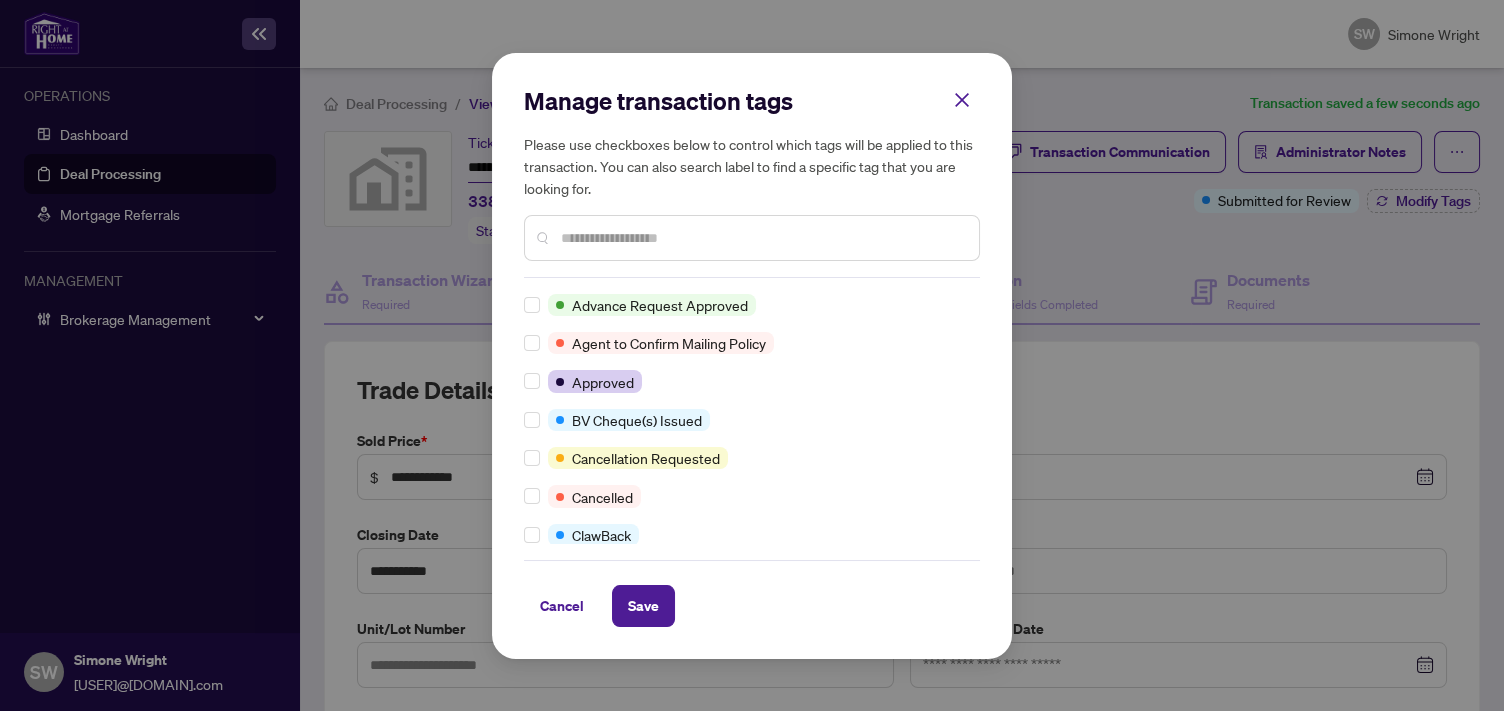 click at bounding box center (762, 238) 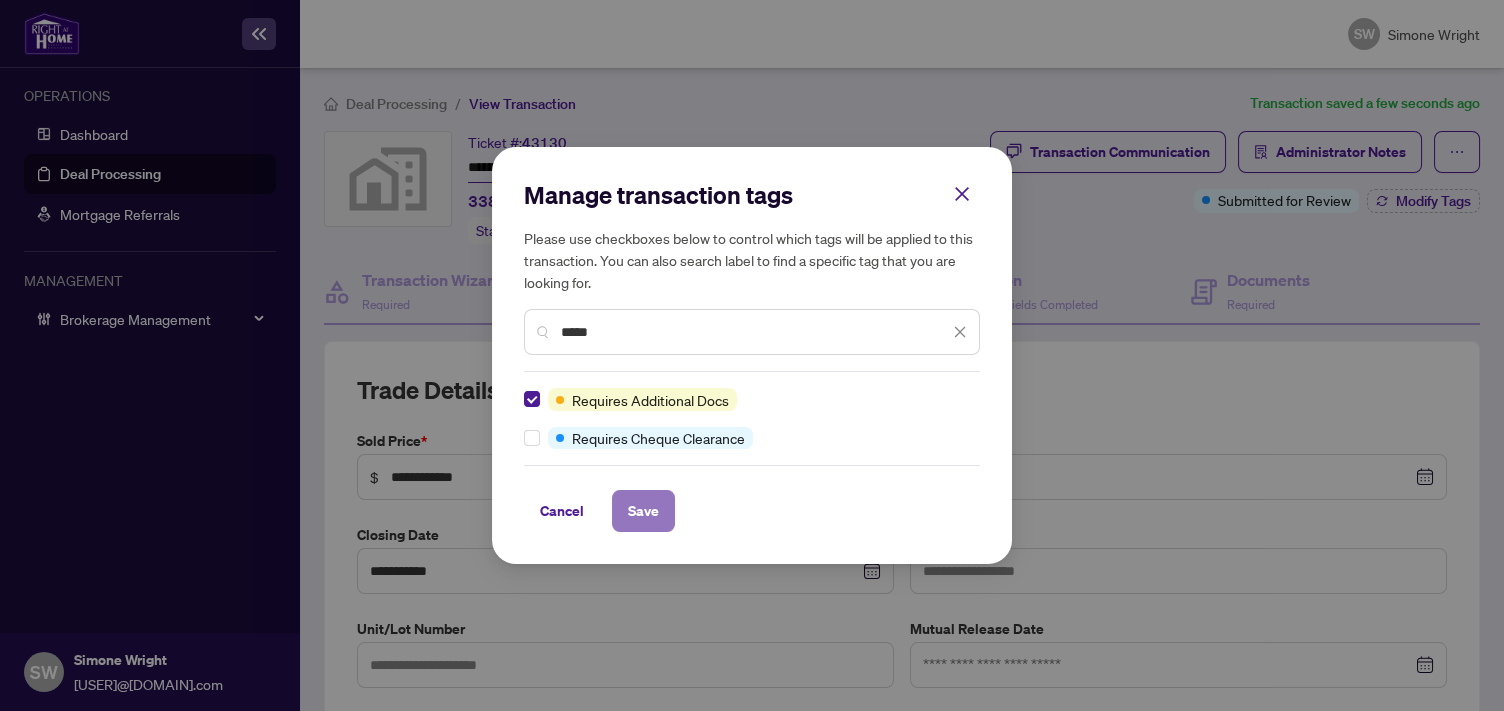 click on "Save" at bounding box center (643, 511) 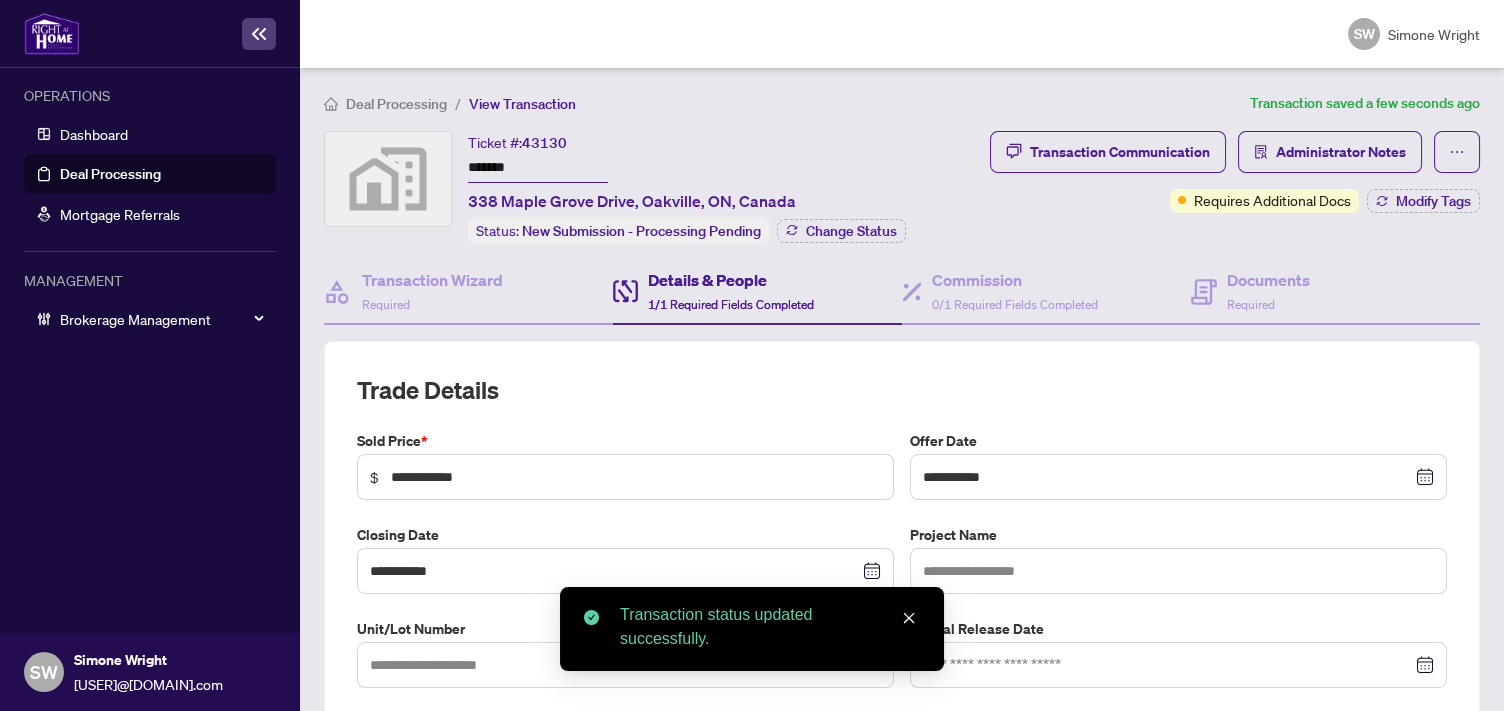 click on "Status:   New Submission - Processing Pending Change Status" at bounding box center [687, 230] 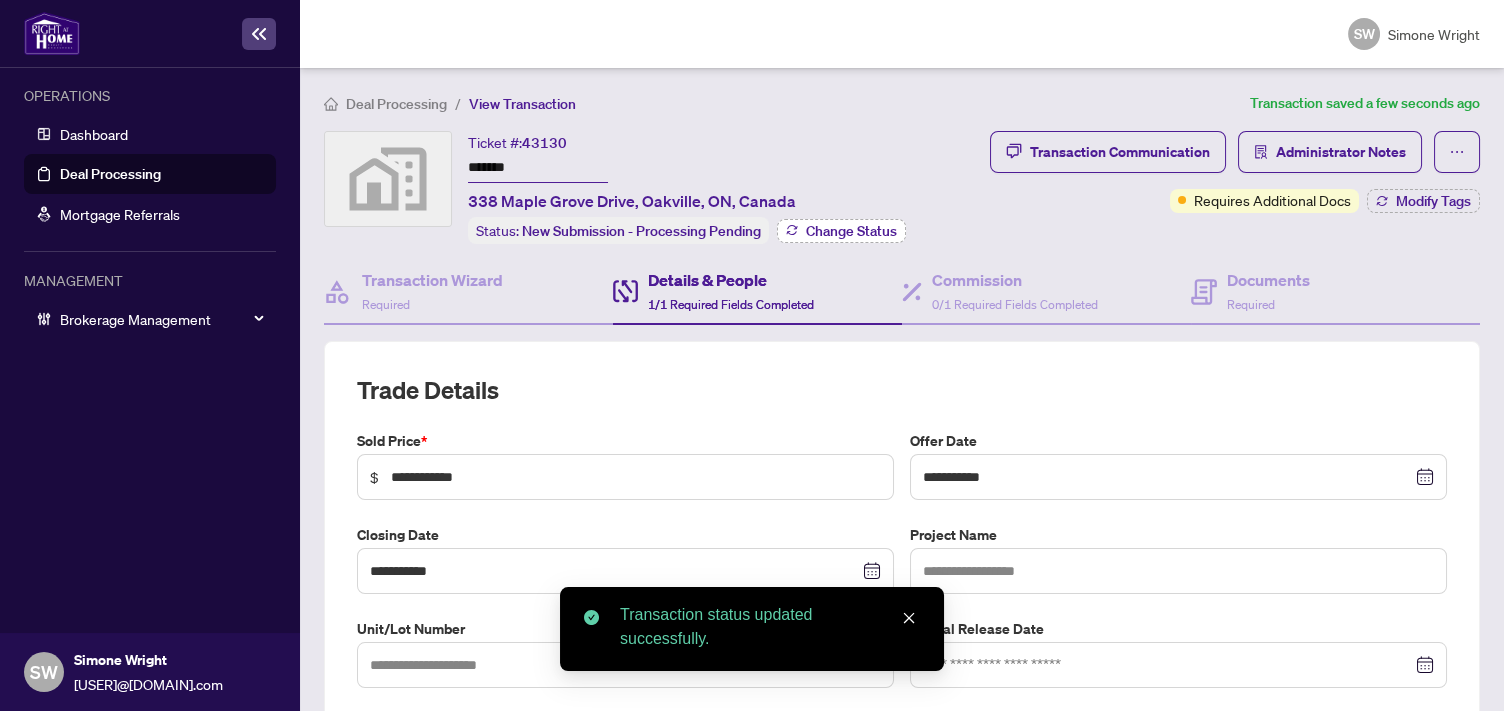 click on "Change Status" at bounding box center [851, 231] 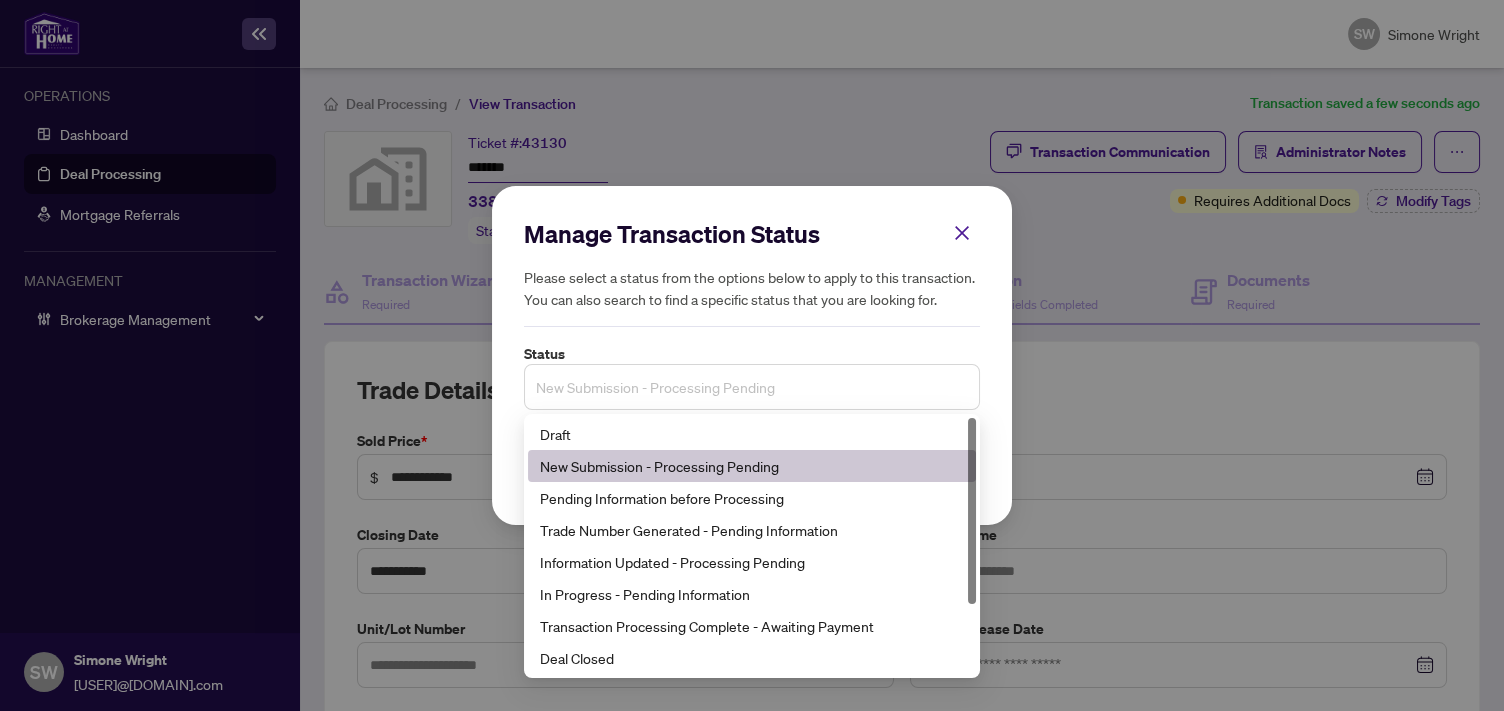 click on "New Submission - Processing Pending" at bounding box center (752, 387) 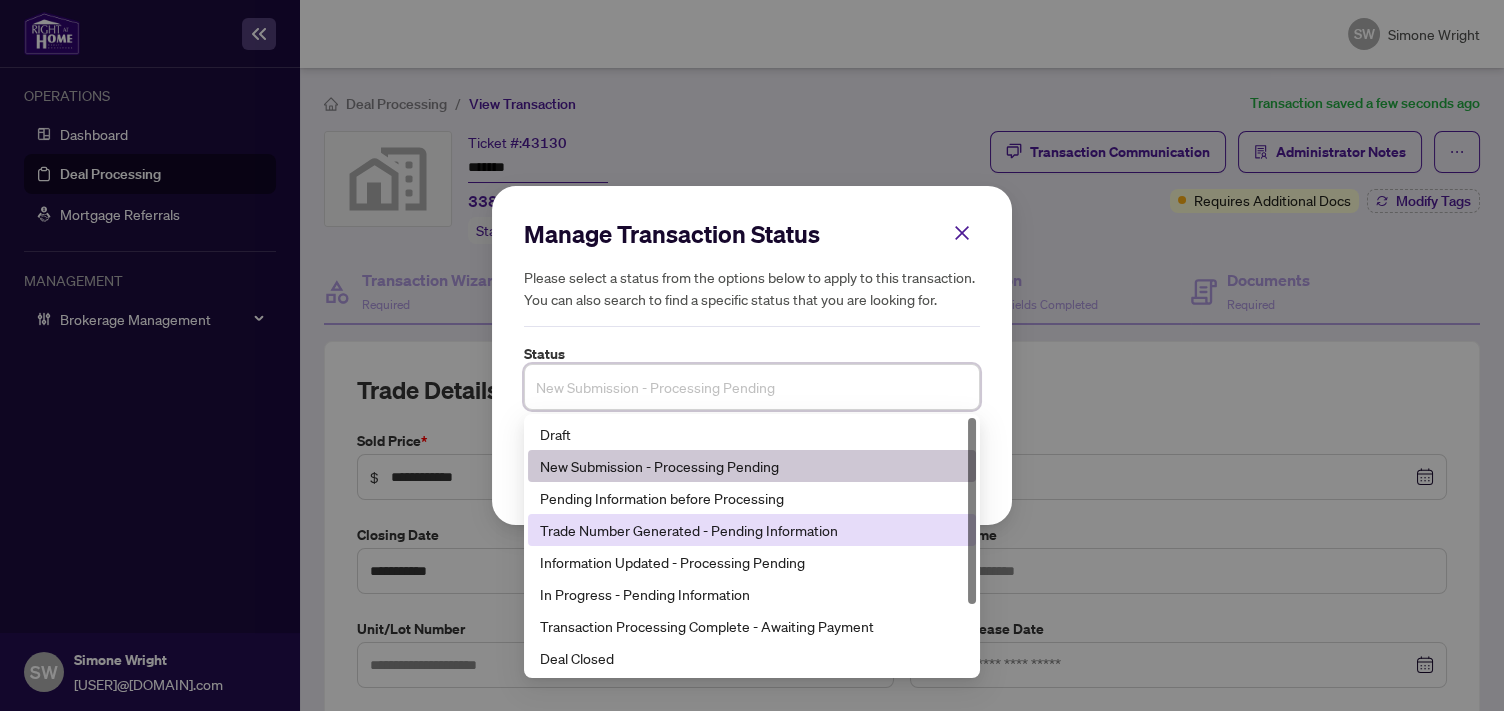 click on "Trade Number Generated - Pending Information" at bounding box center (752, 530) 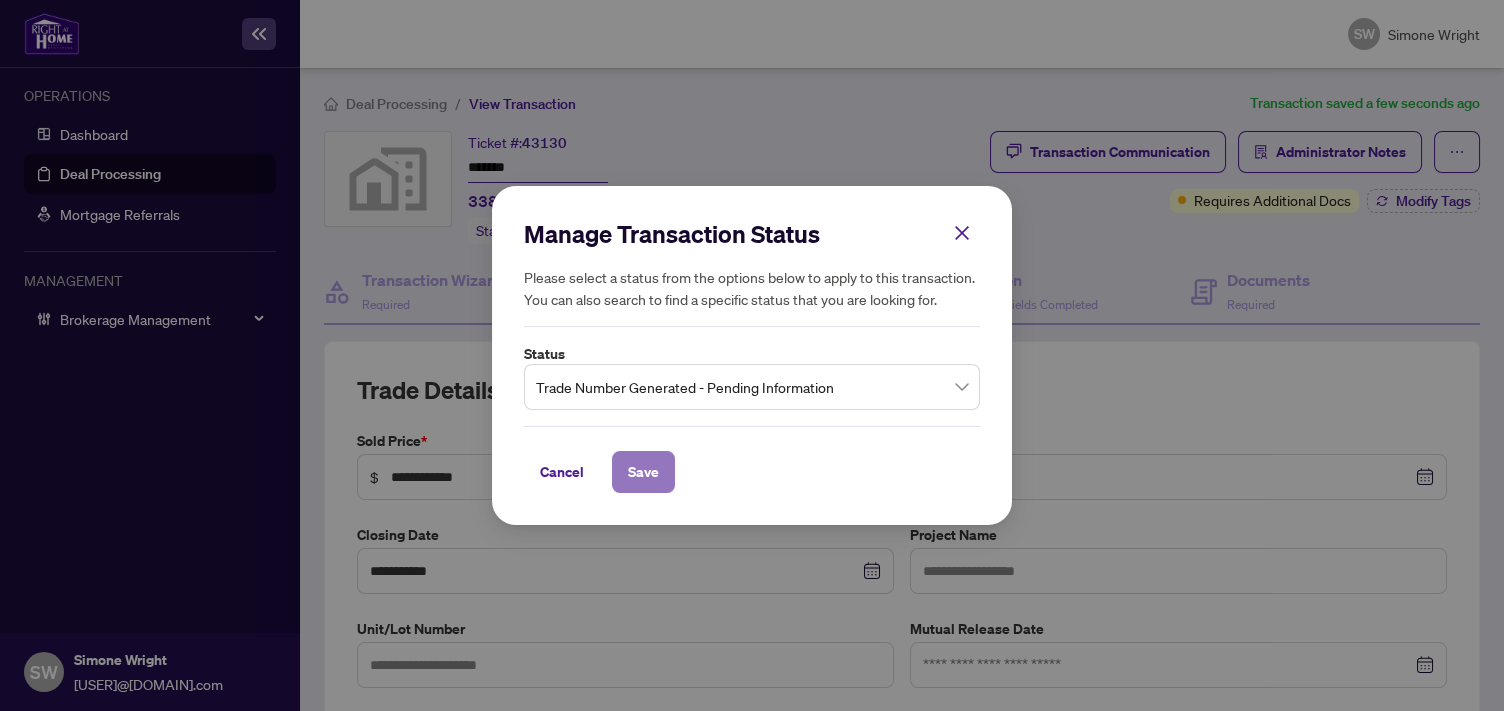 click on "Save" at bounding box center (643, 472) 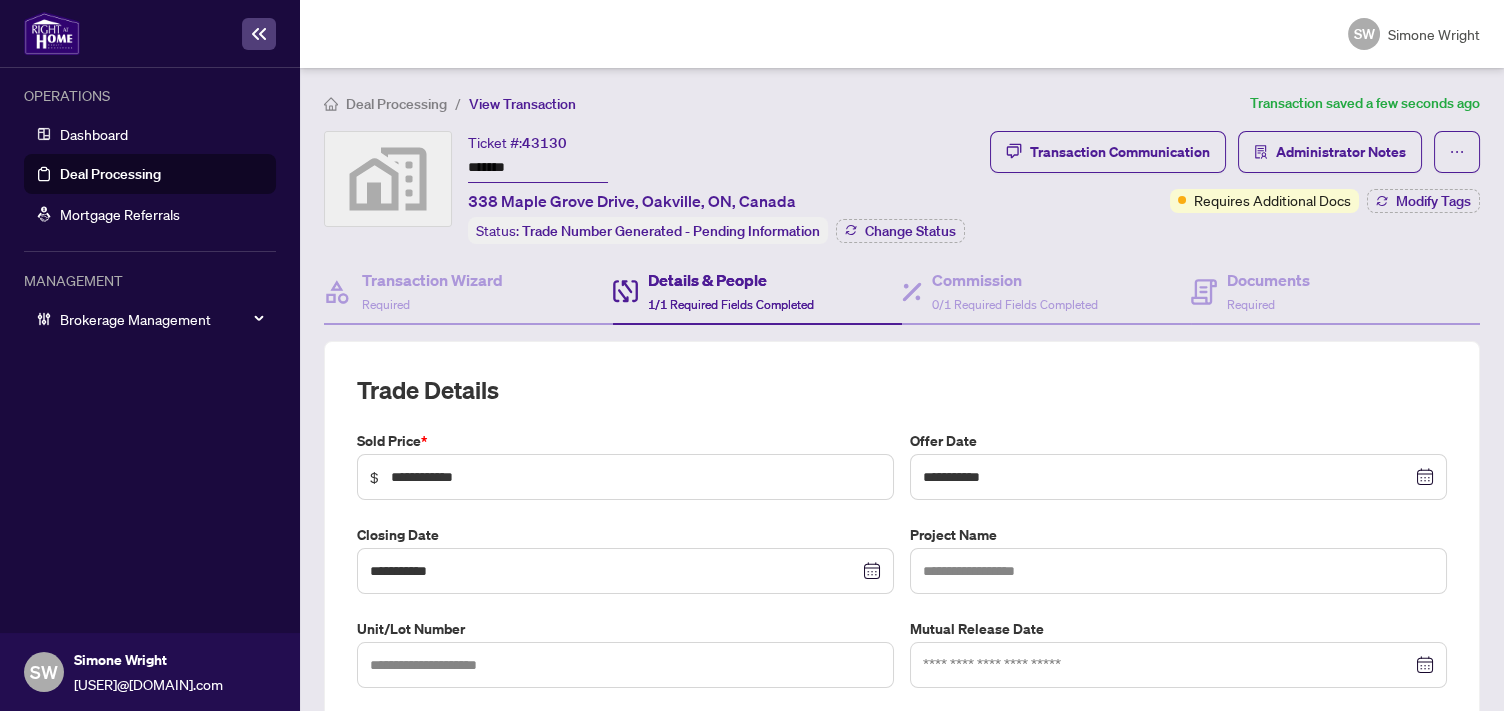 click on "Deal Processing" at bounding box center (396, 104) 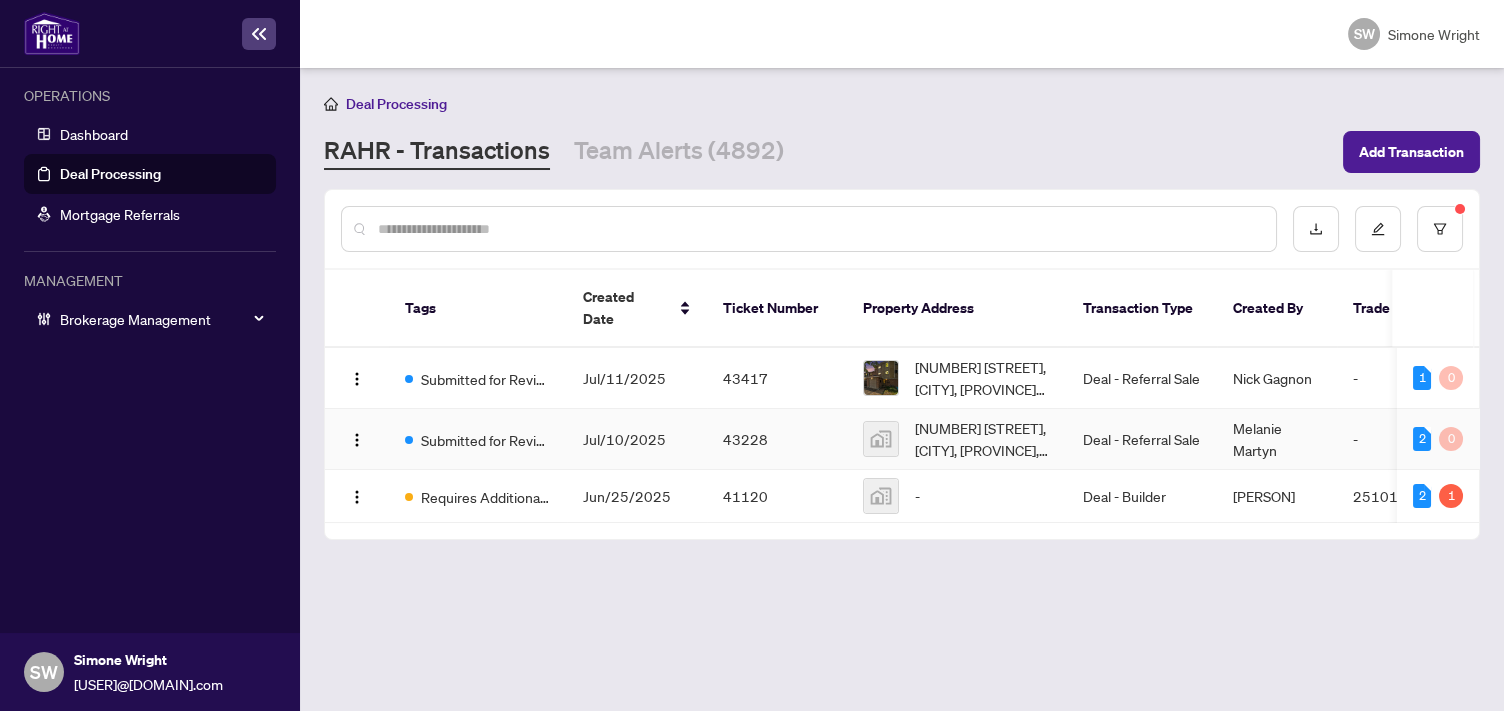 click on "Submitted for Review" at bounding box center (486, 440) 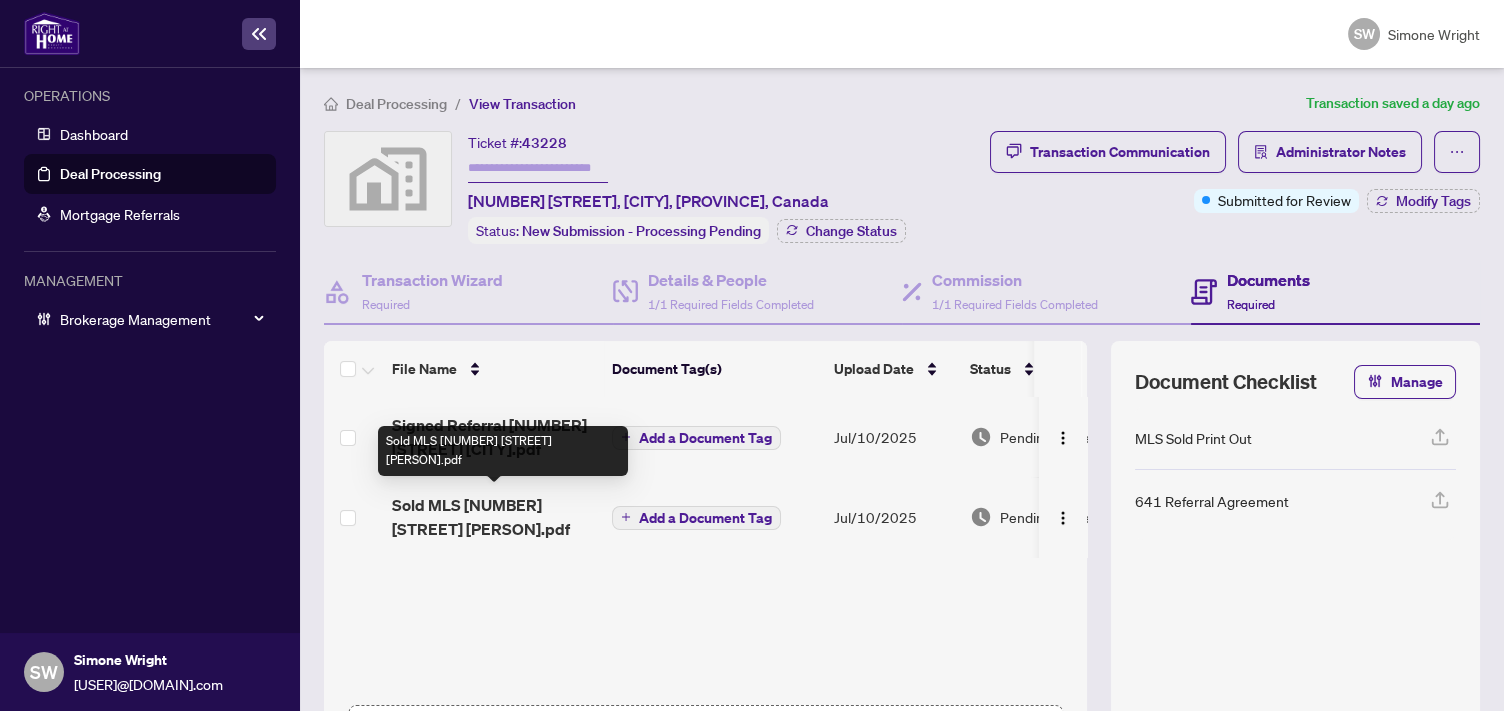 click on "Sold MLS 256 Tower Dr Reid Referral.pdf" at bounding box center [494, 517] 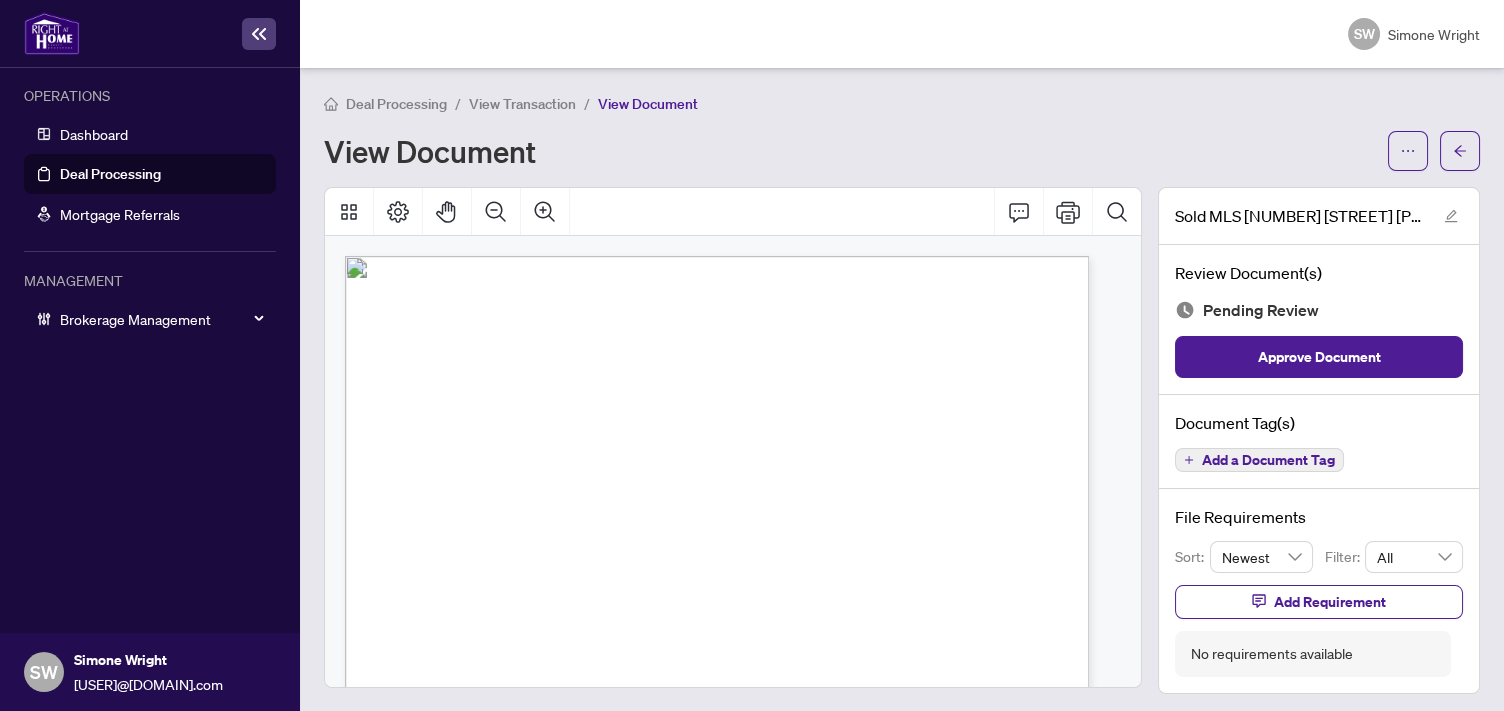 drag, startPoint x: 441, startPoint y: 311, endPoint x: 516, endPoint y: 307, distance: 75.10659 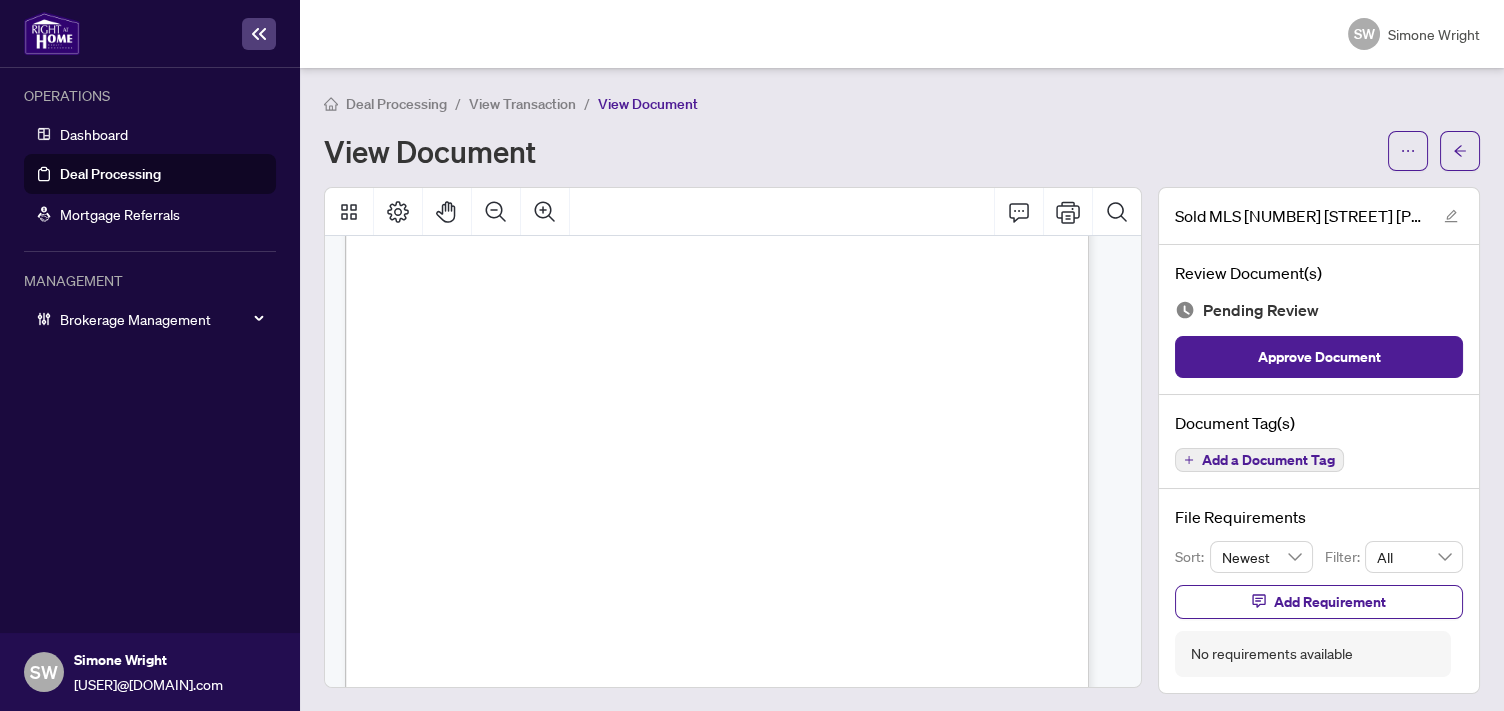 scroll, scrollTop: 0, scrollLeft: 0, axis: both 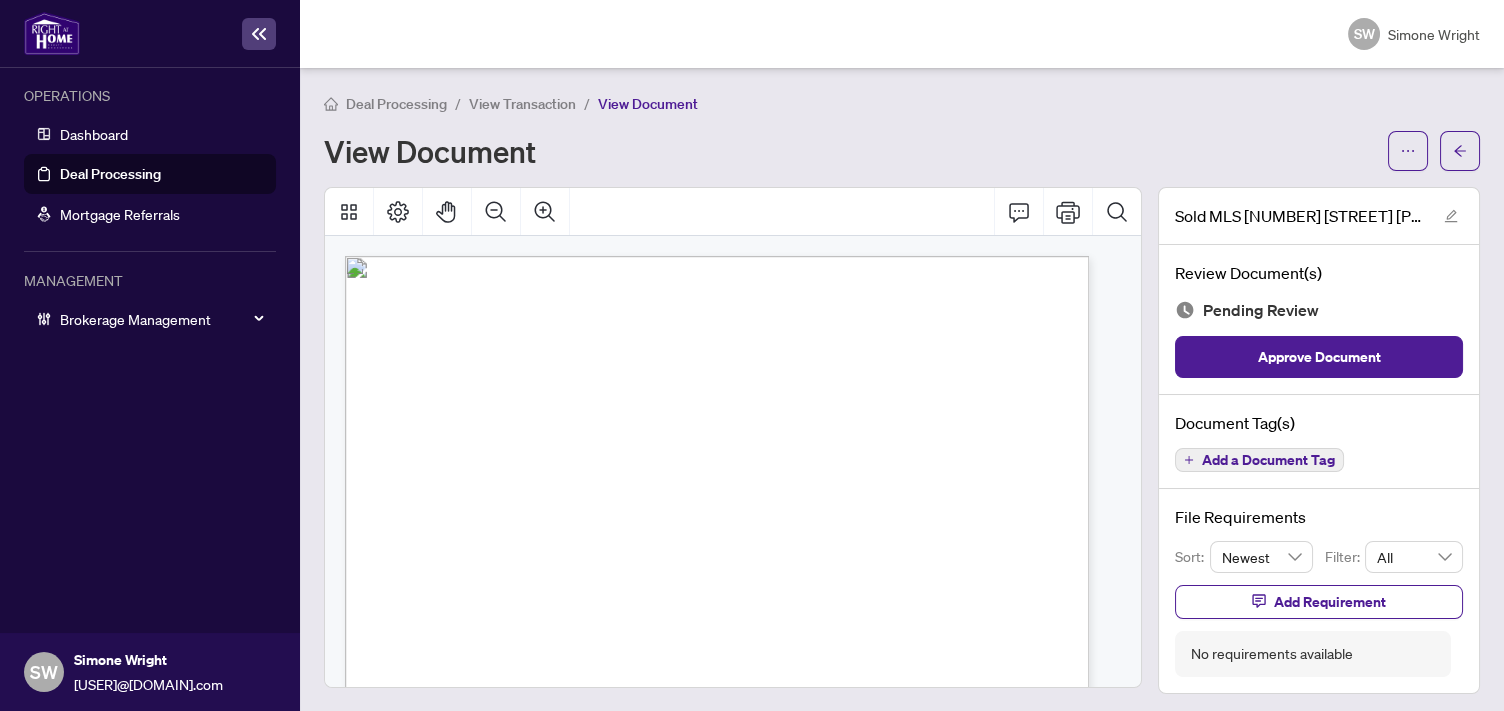 click on "Add a Document Tag" at bounding box center (1259, 460) 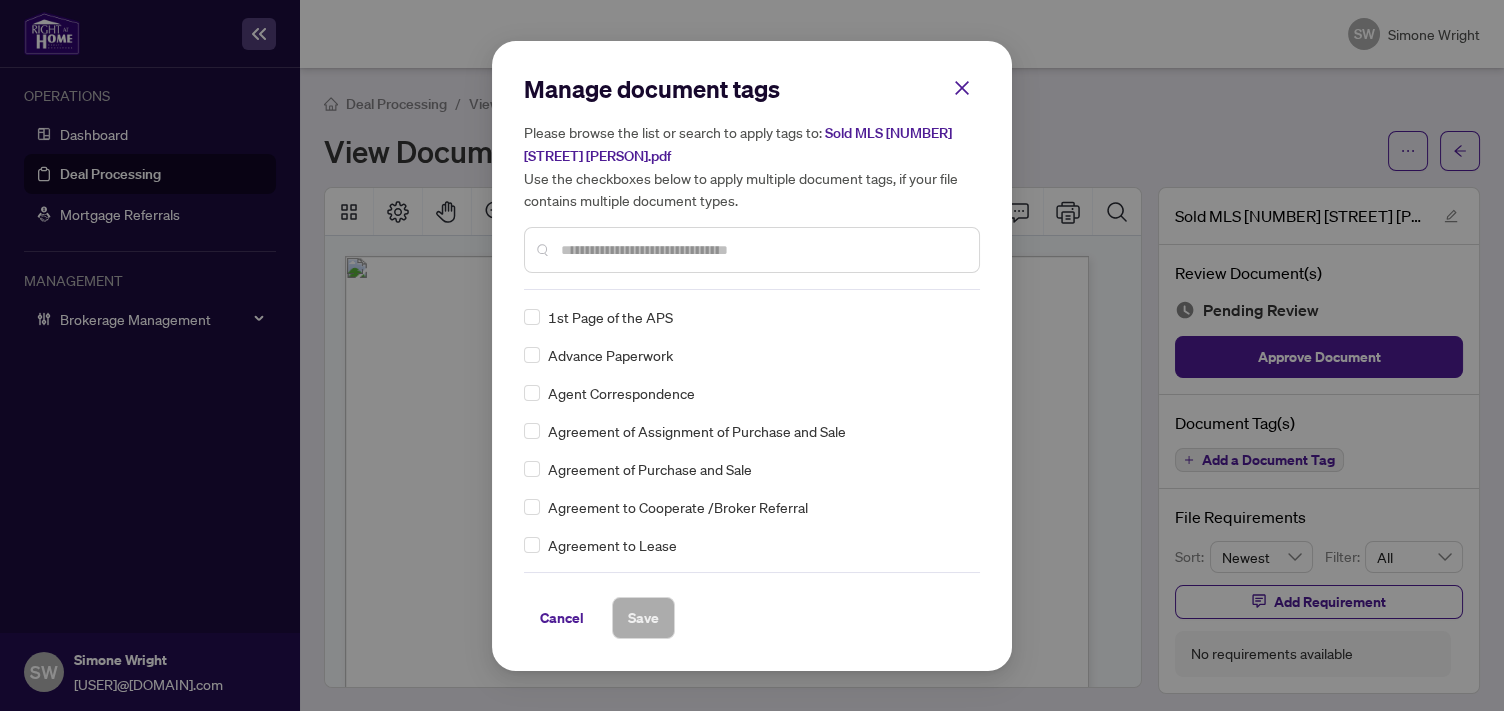 click at bounding box center [762, 250] 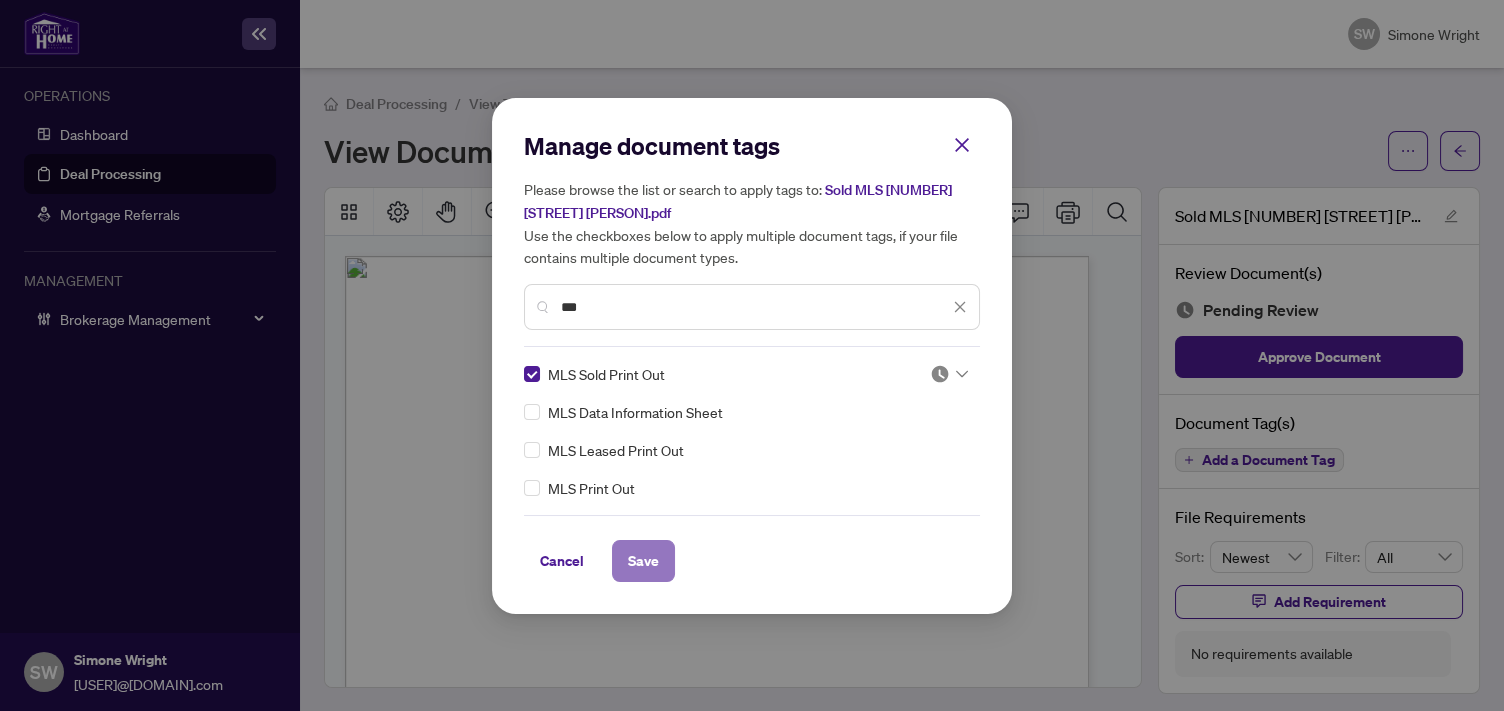click on "Save" at bounding box center (643, 561) 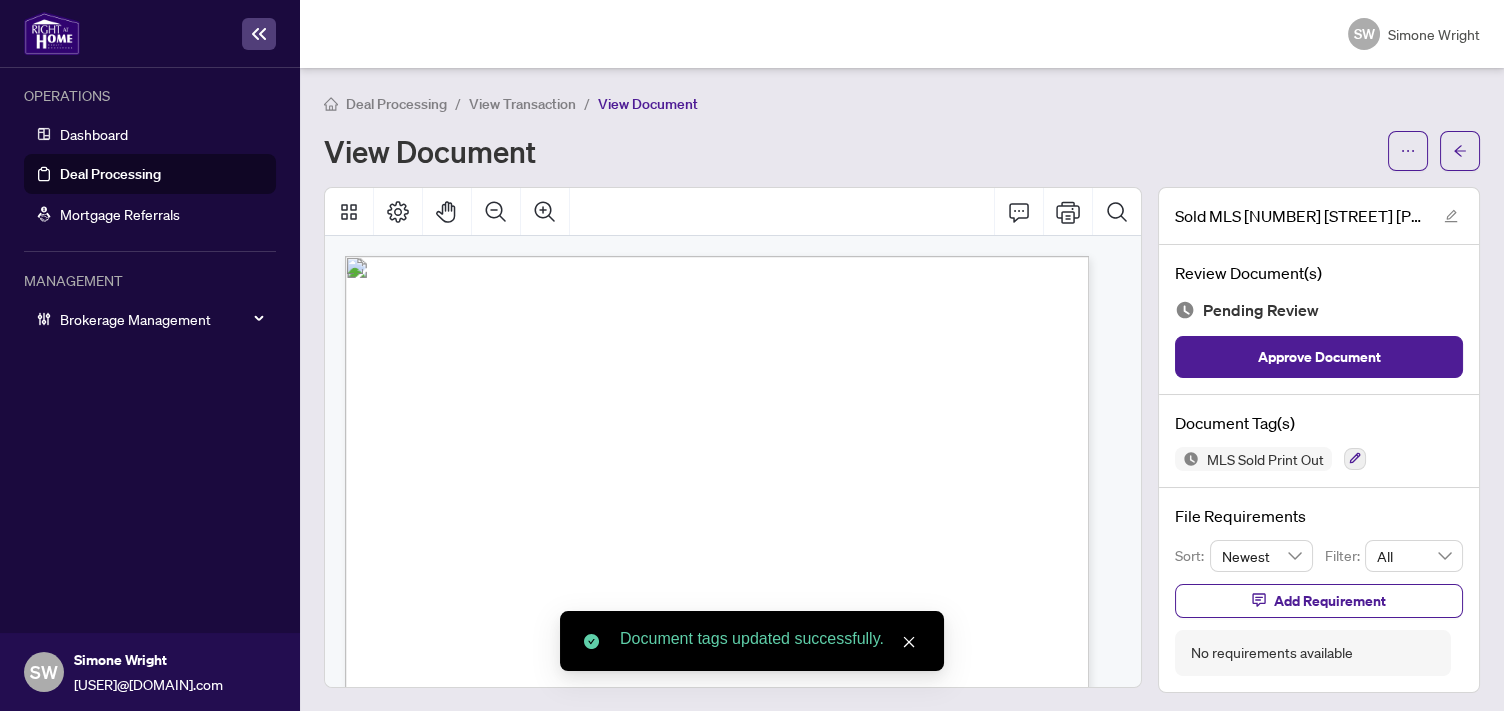 click on "Approve Document" at bounding box center [1319, 357] 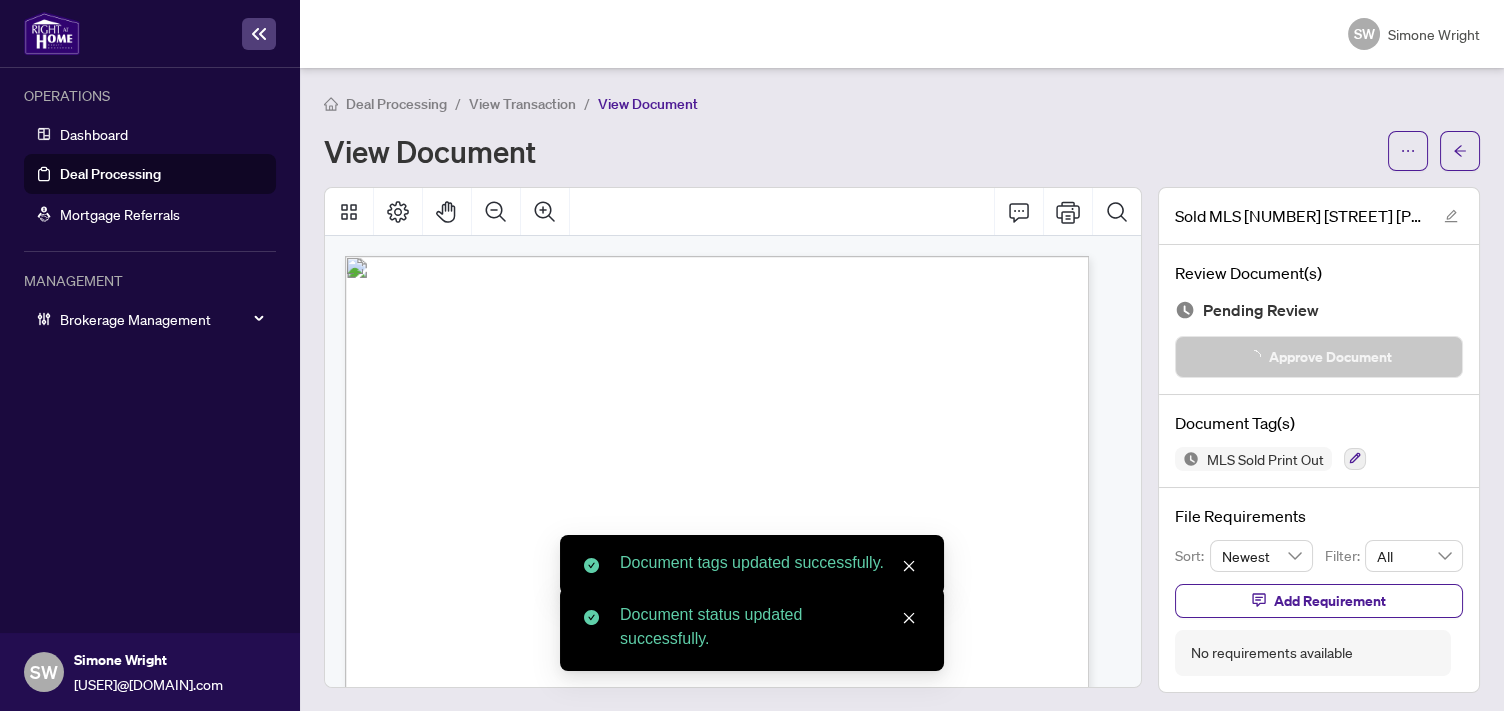 click at bounding box center (1460, 151) 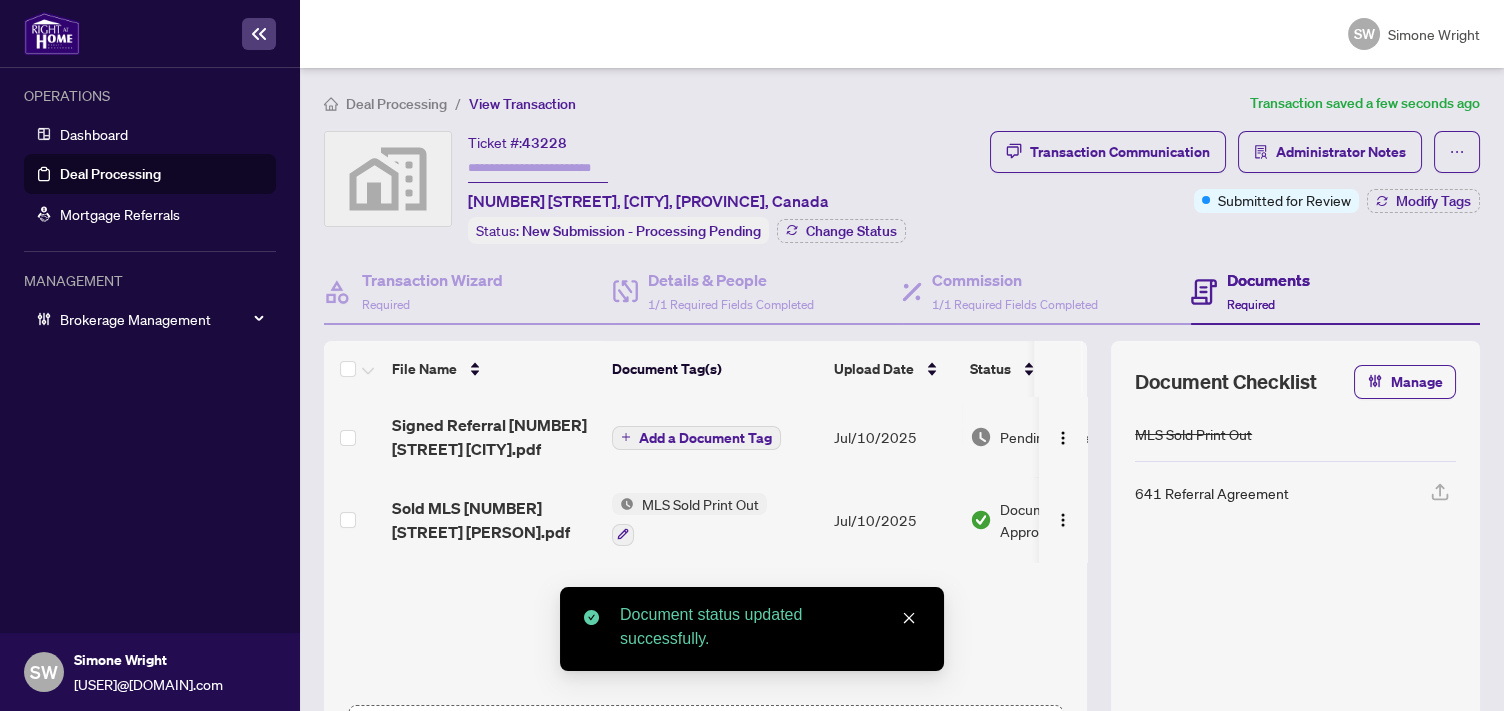 click on "Signed Referral 256 Tower Dr North Bay.pdf" at bounding box center (494, 437) 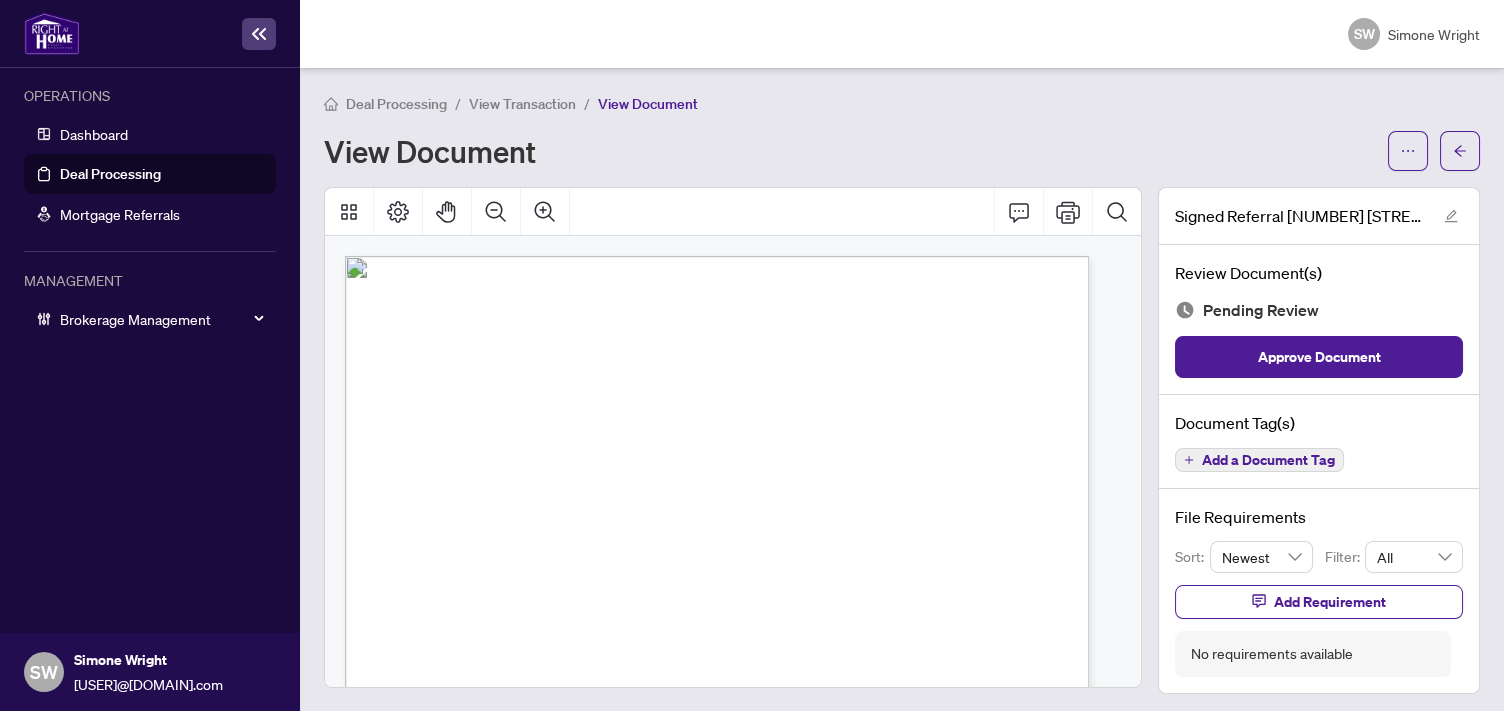 click on "Add a Document Tag" at bounding box center (1268, 460) 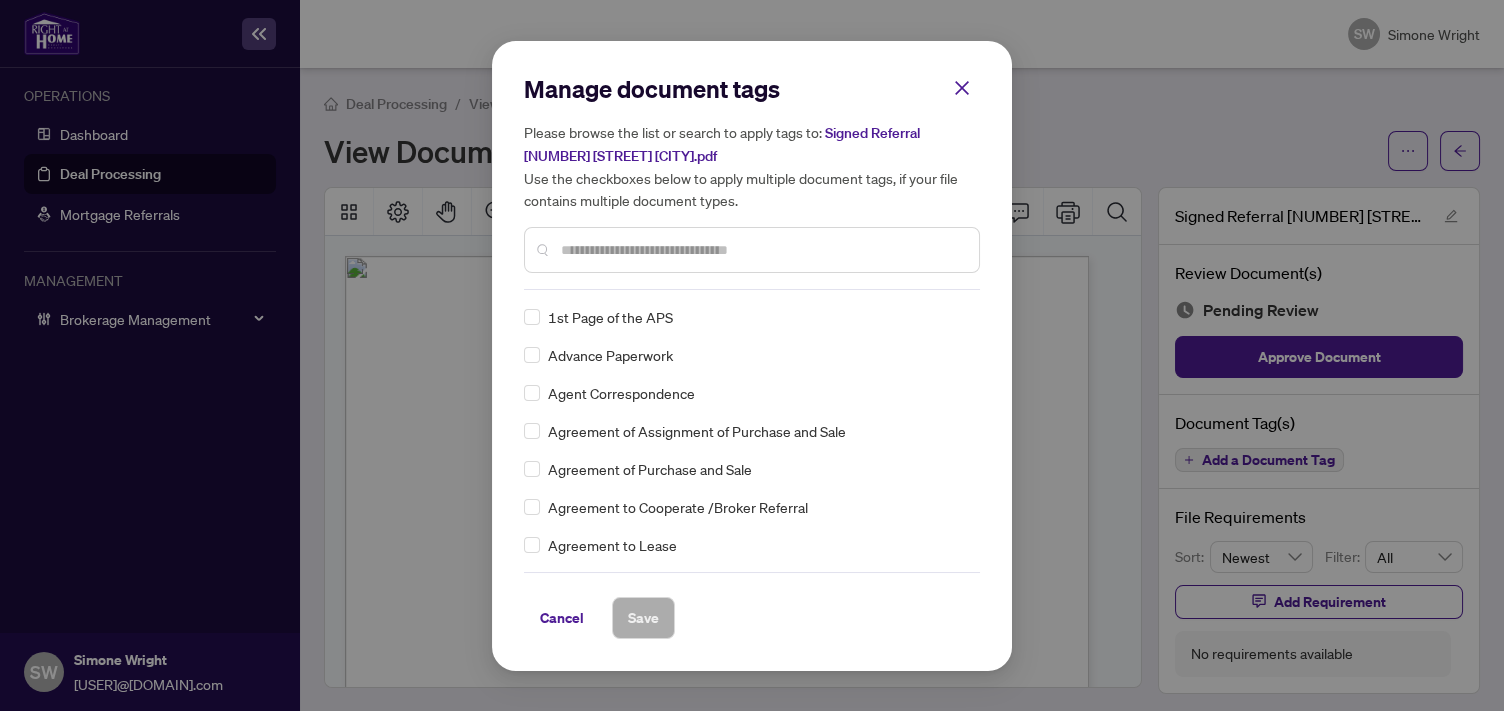 click at bounding box center [762, 250] 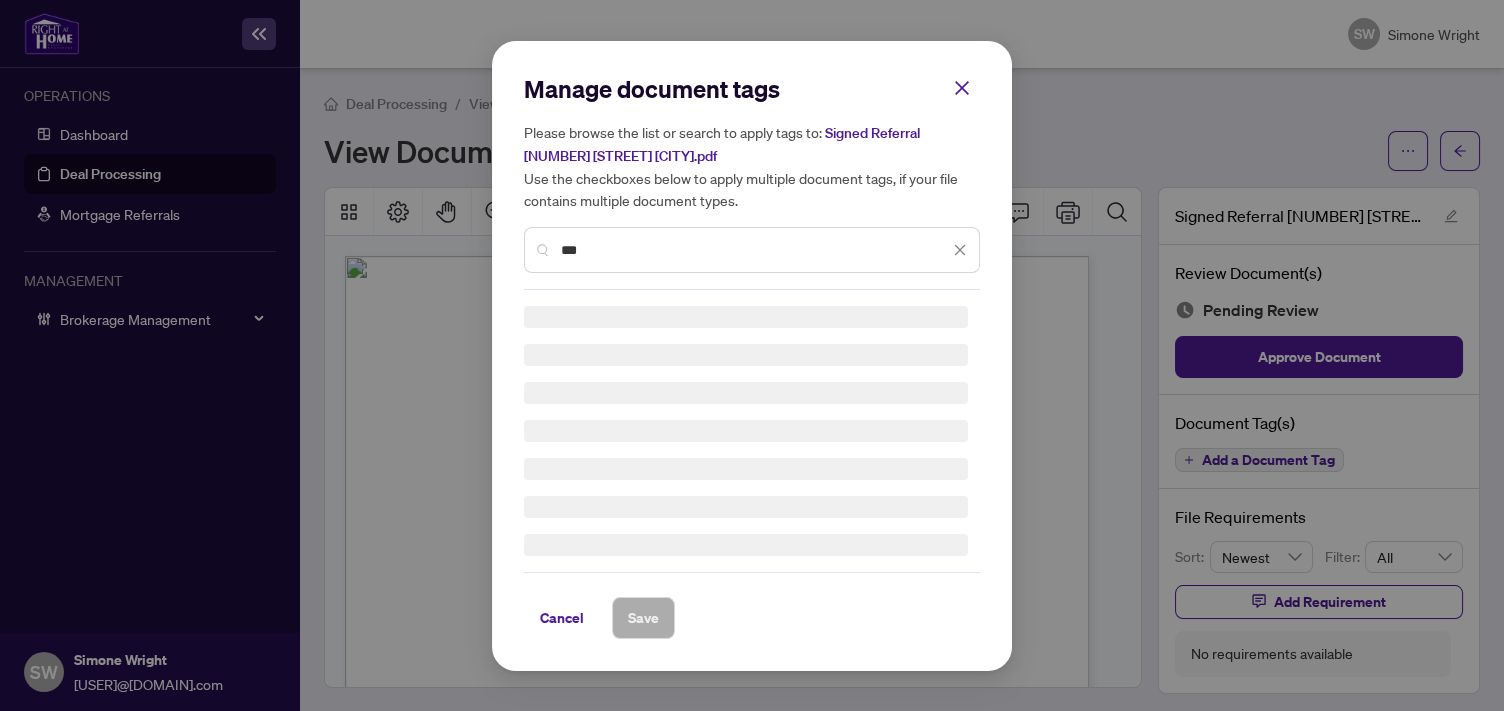 drag, startPoint x: 600, startPoint y: 256, endPoint x: 575, endPoint y: 257, distance: 25.019993 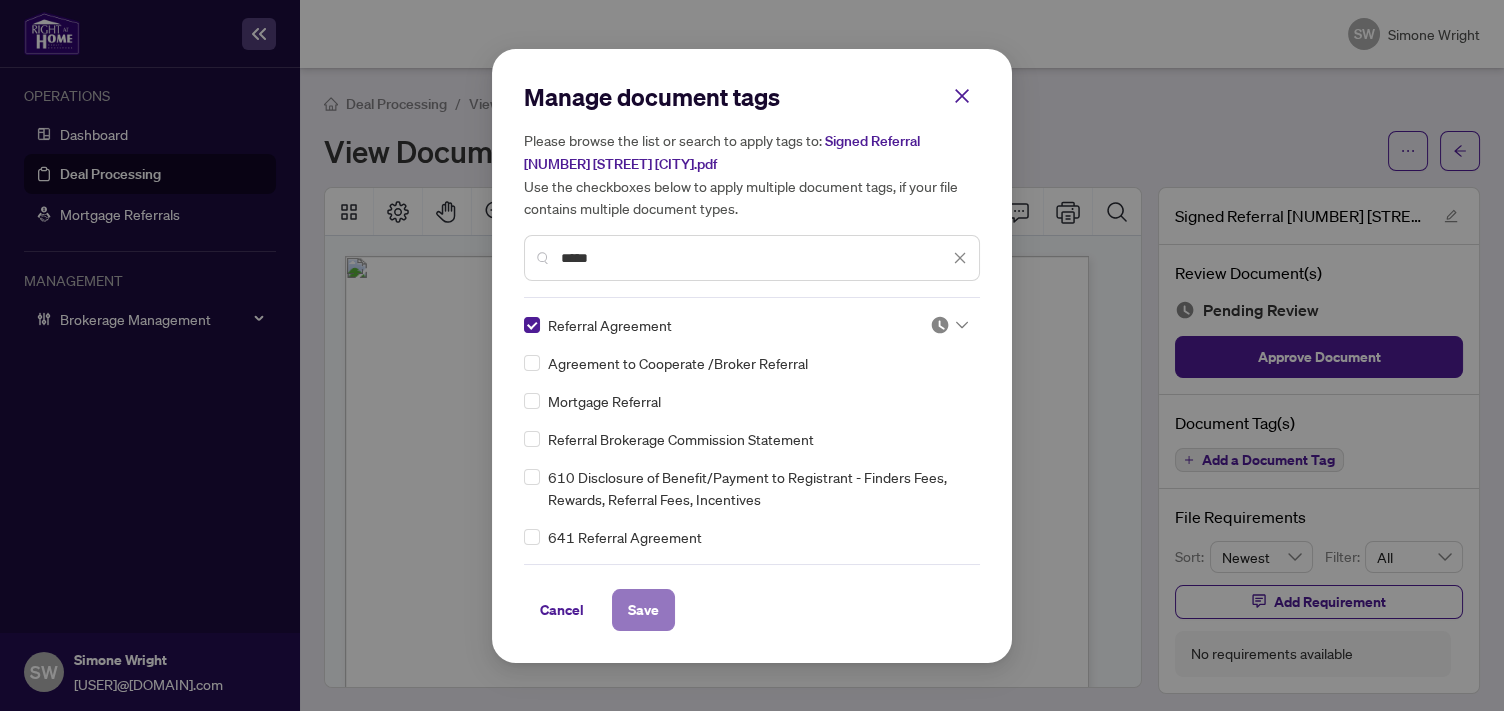 click on "Save" at bounding box center [643, 610] 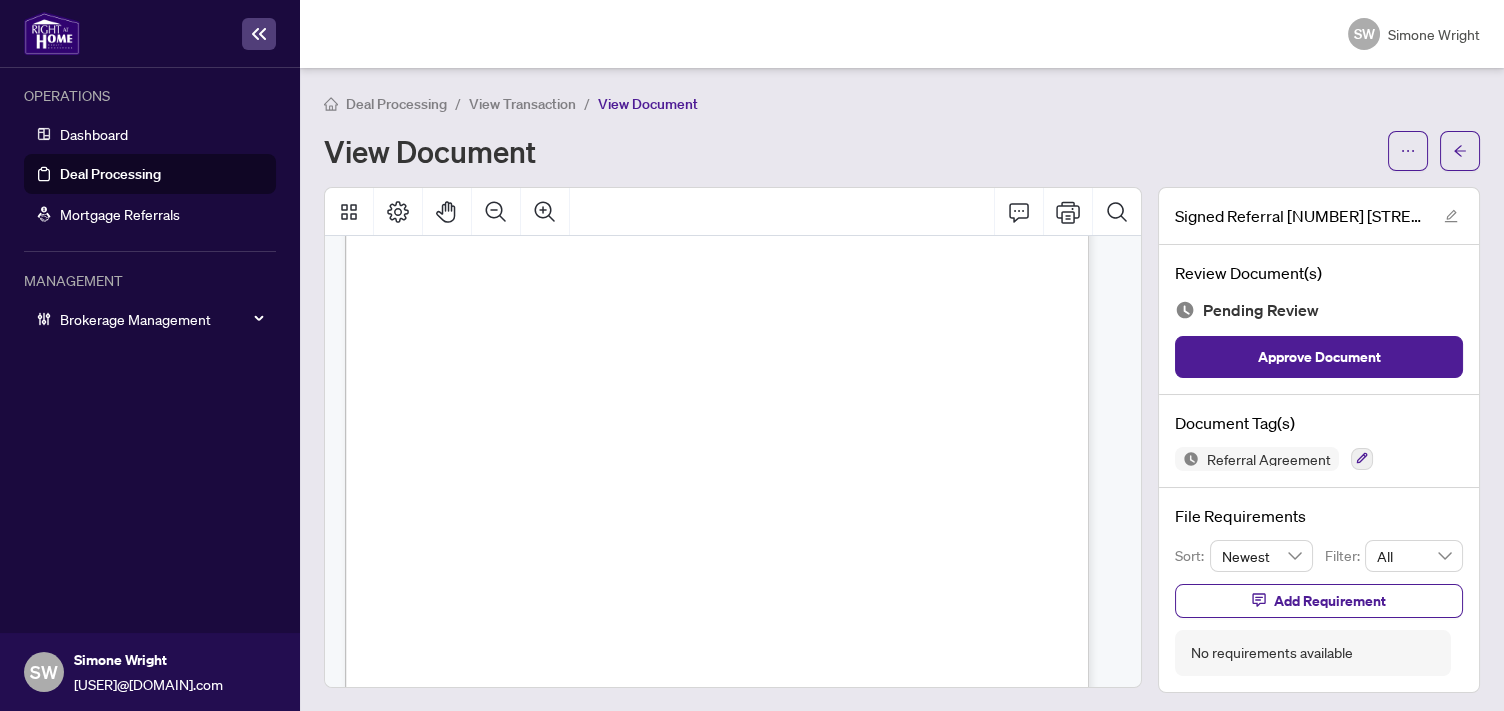 scroll, scrollTop: 551, scrollLeft: 0, axis: vertical 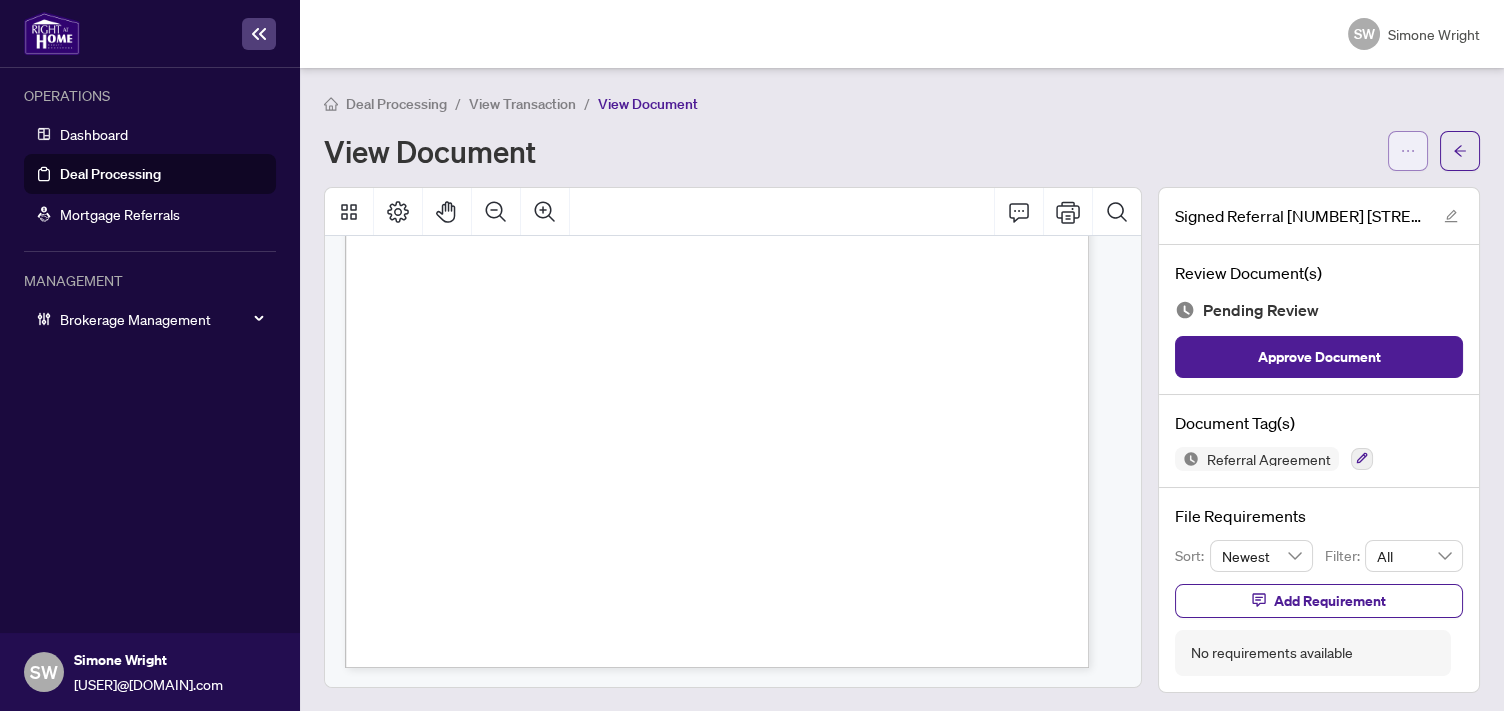 click at bounding box center [1408, 151] 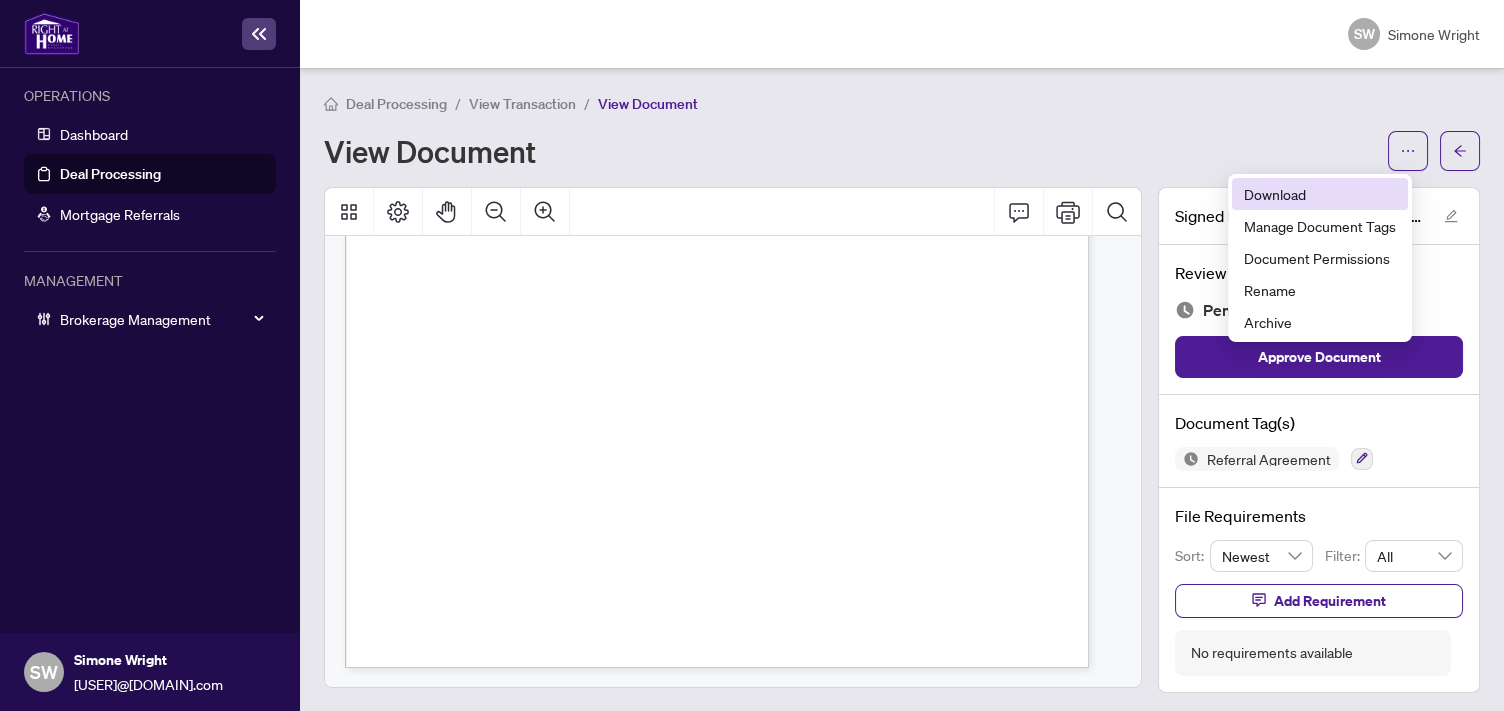 click on "Download" at bounding box center [1320, 194] 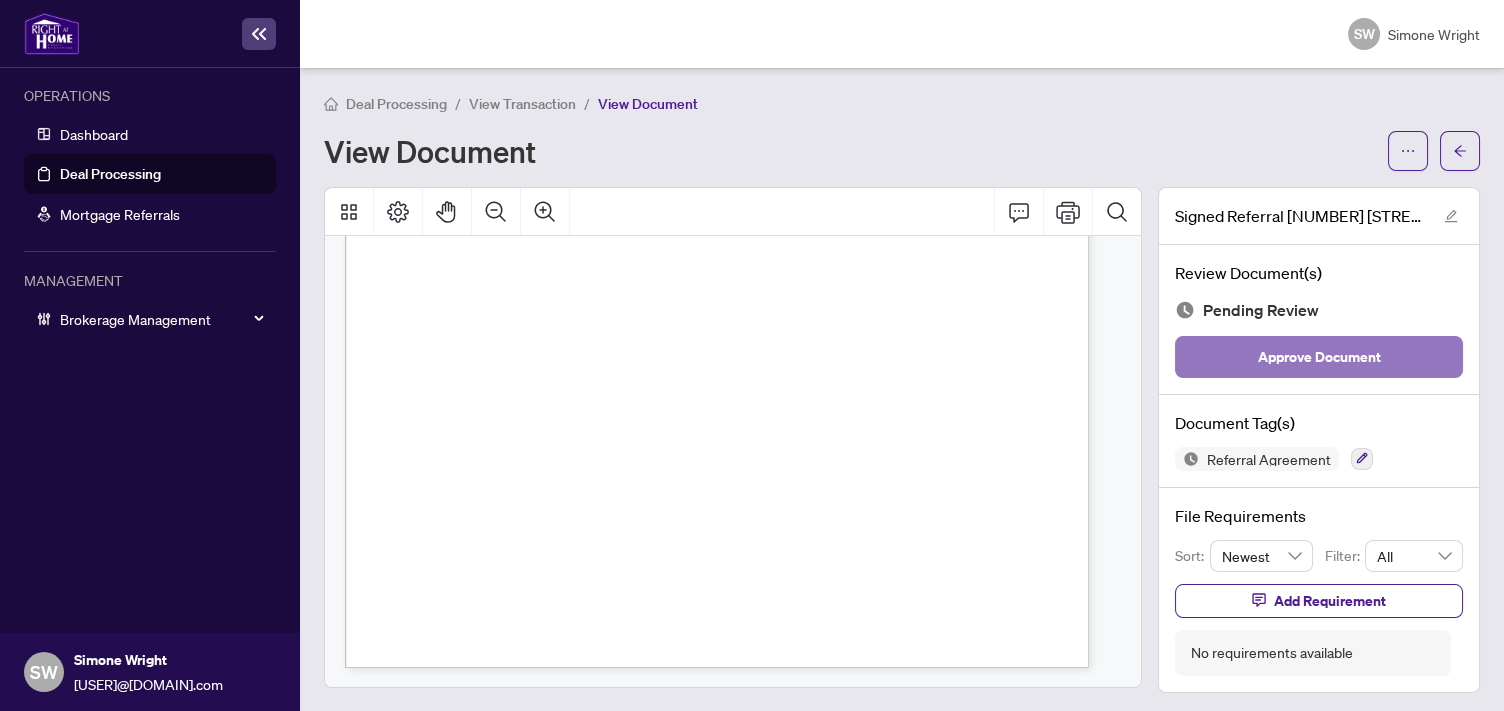 click on "Approve Document" at bounding box center (1319, 357) 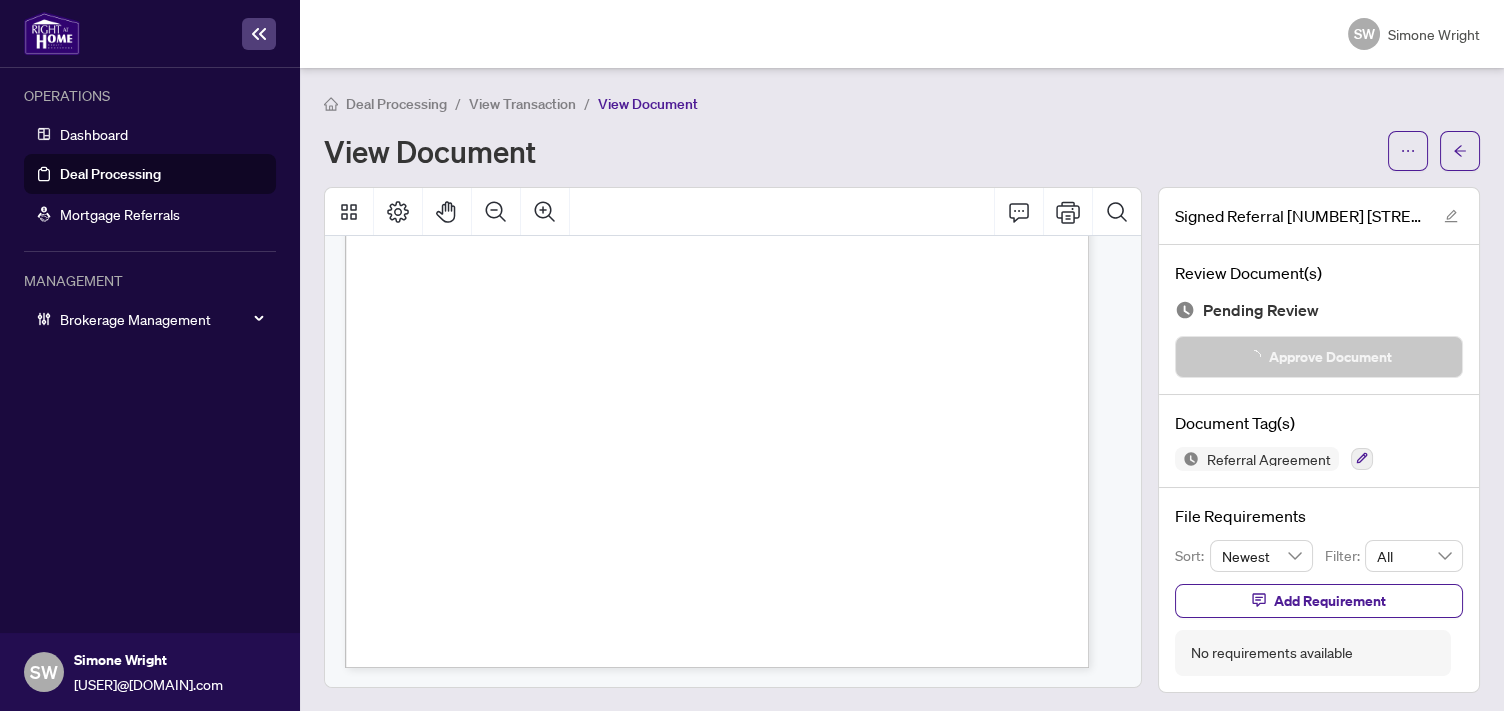 click on "Deal Processing" at bounding box center [396, 104] 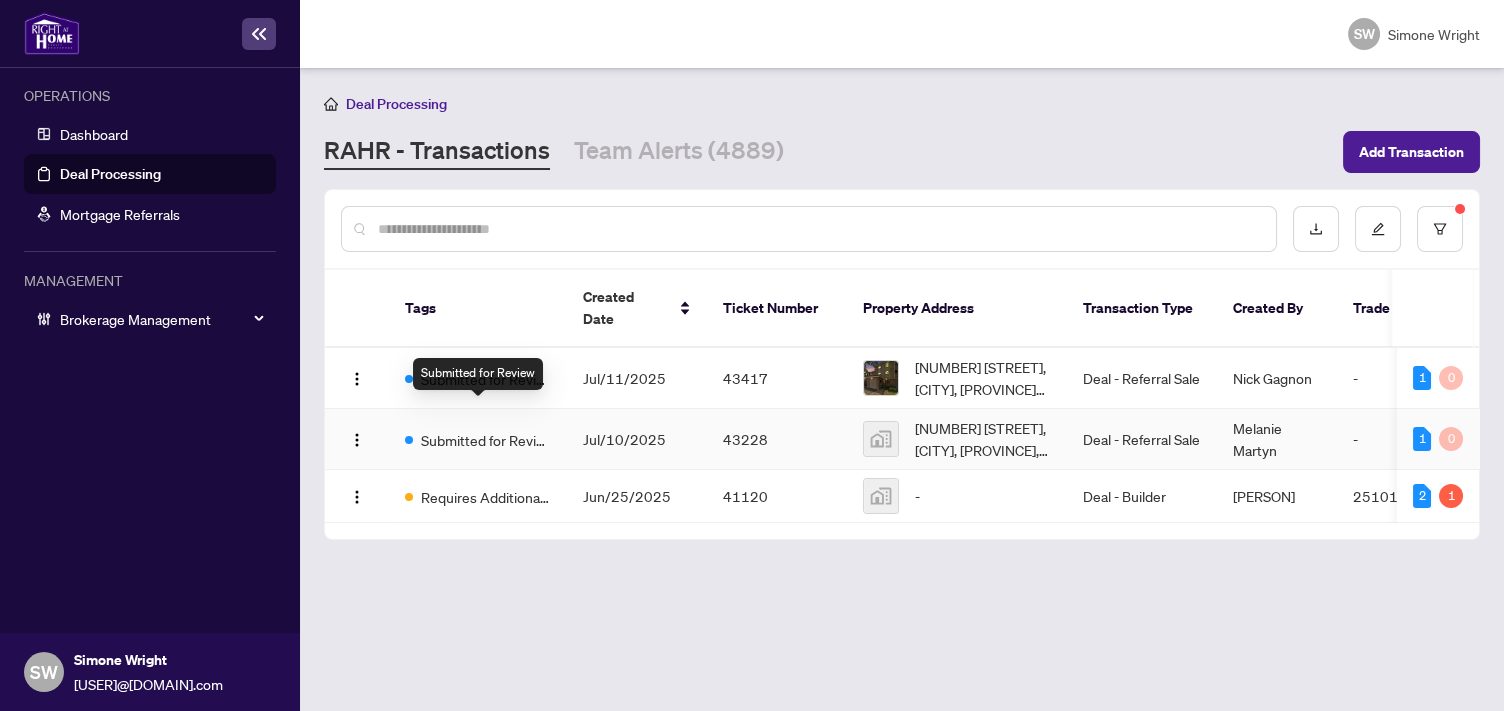 click on "Submitted for Review" at bounding box center (486, 440) 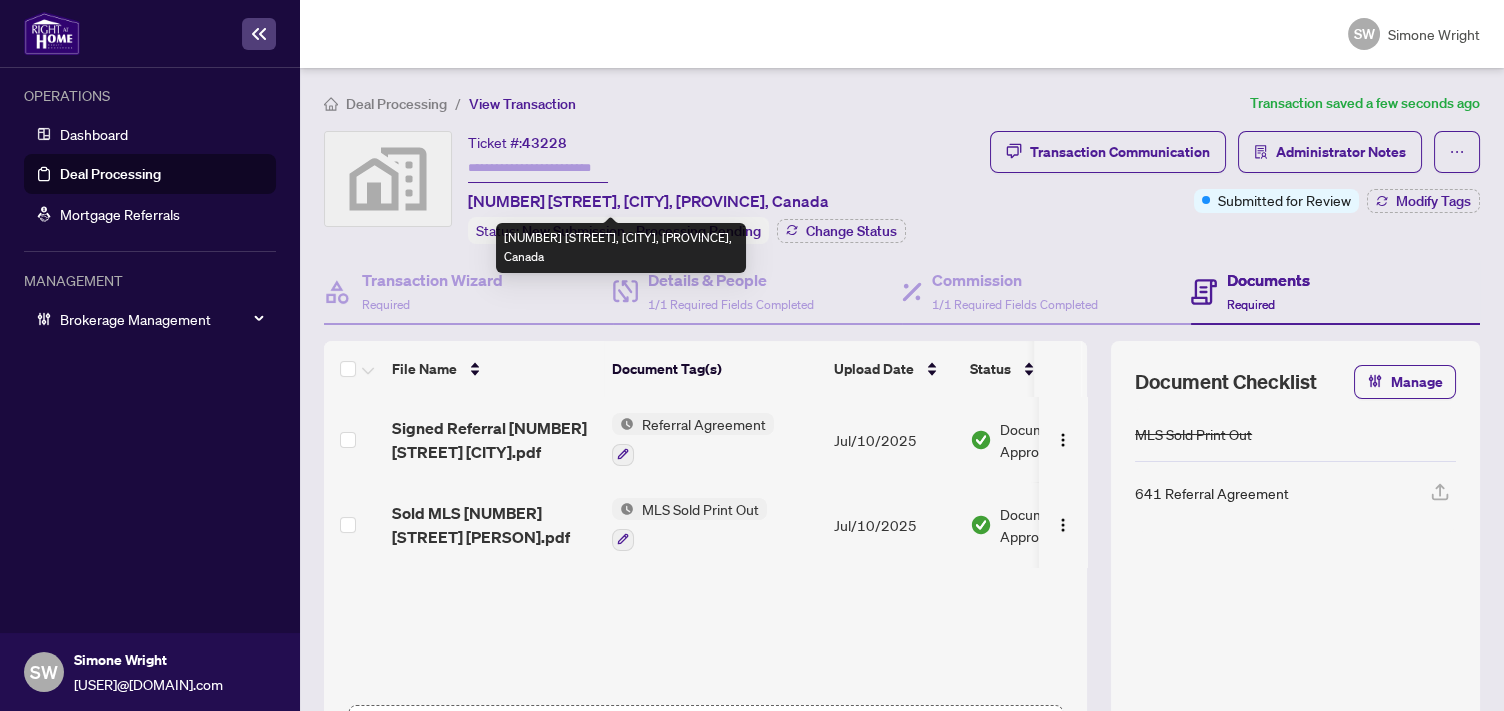 click on "256 Tower Drive, North Bay, ON, Canada" at bounding box center (648, 201) 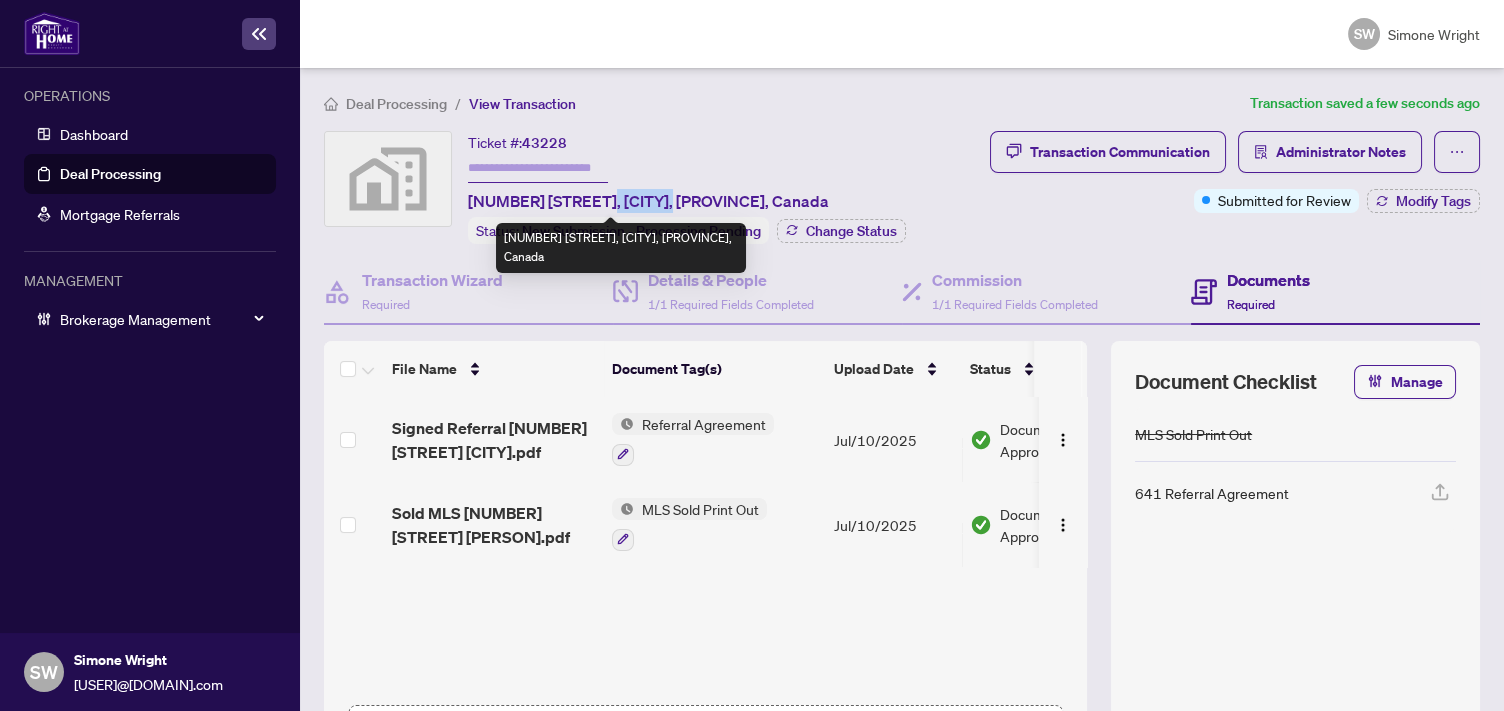 drag, startPoint x: 593, startPoint y: 195, endPoint x: 659, endPoint y: 195, distance: 66 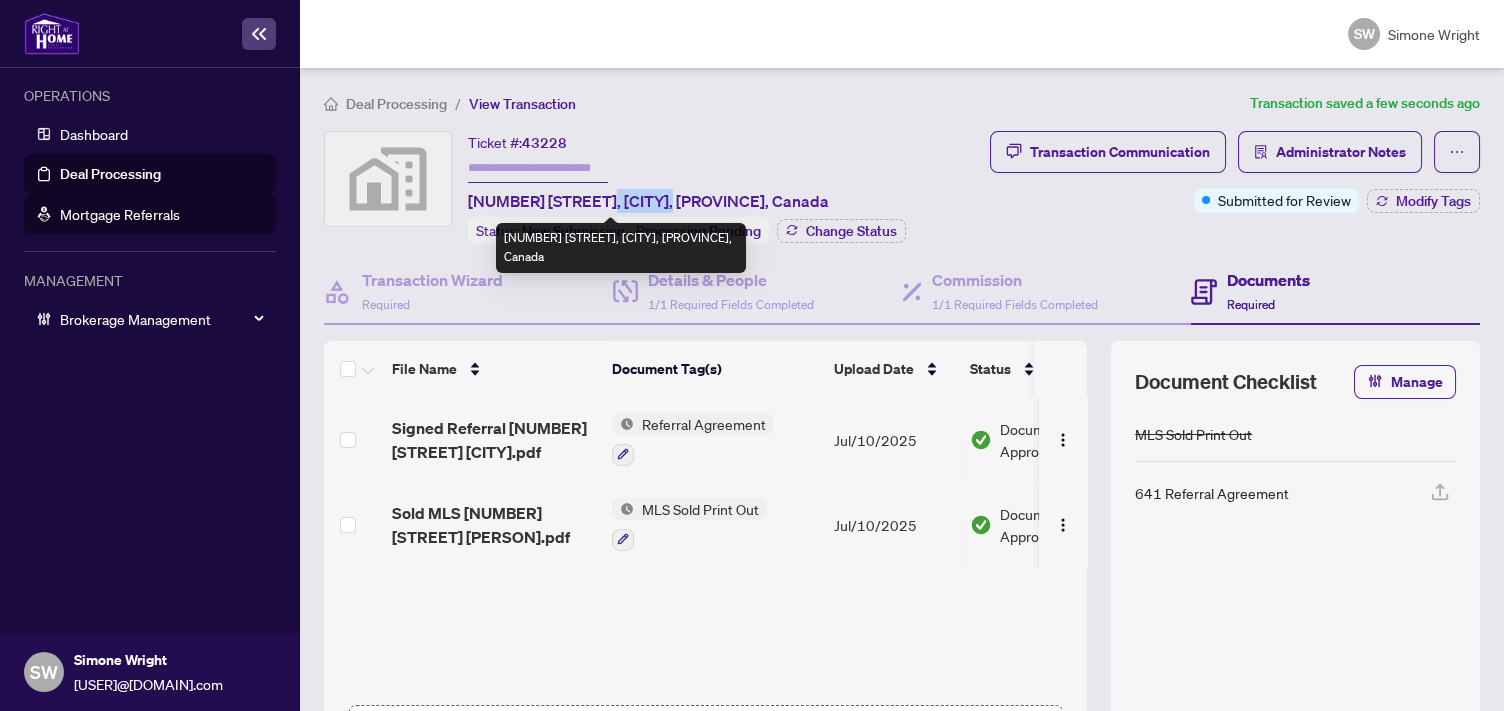 copy on "North Bay" 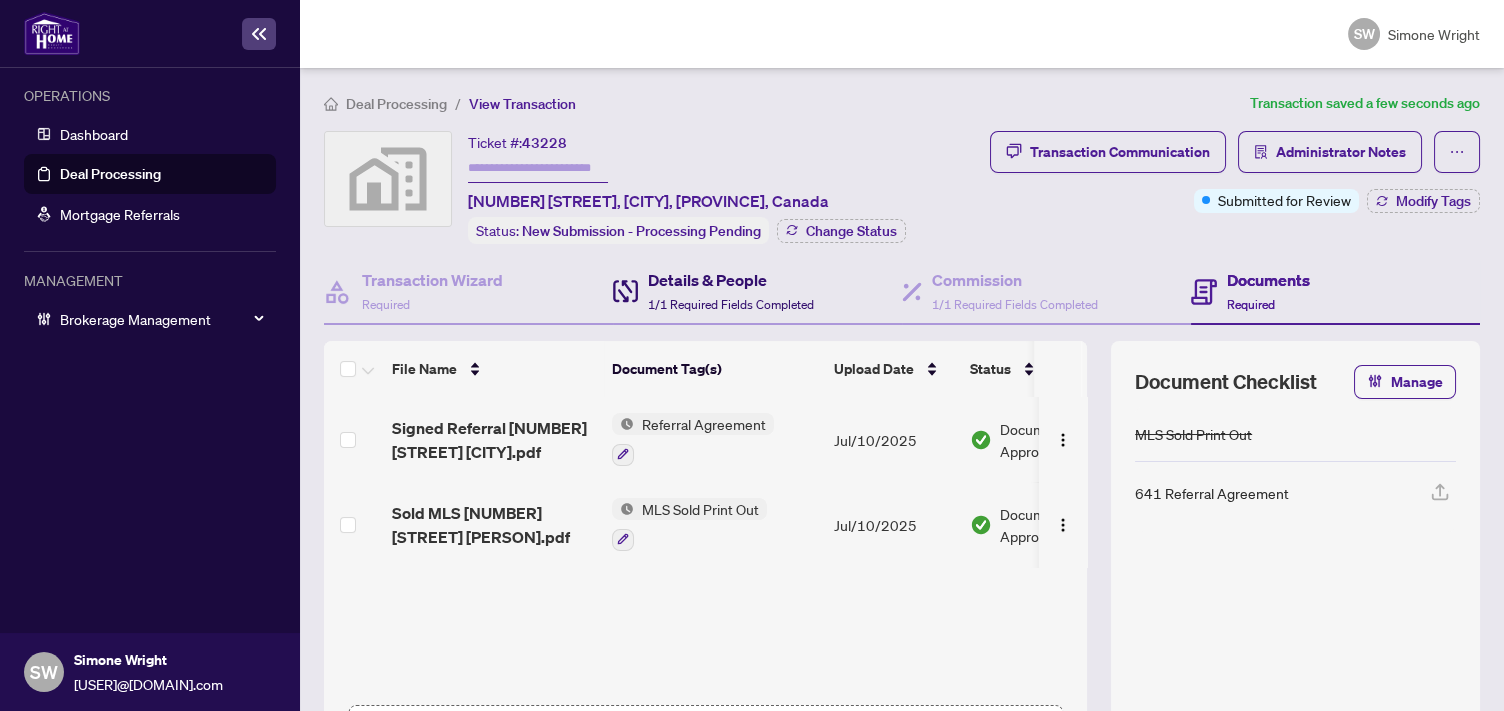 click on "1/1 Required Fields Completed" at bounding box center (731, 304) 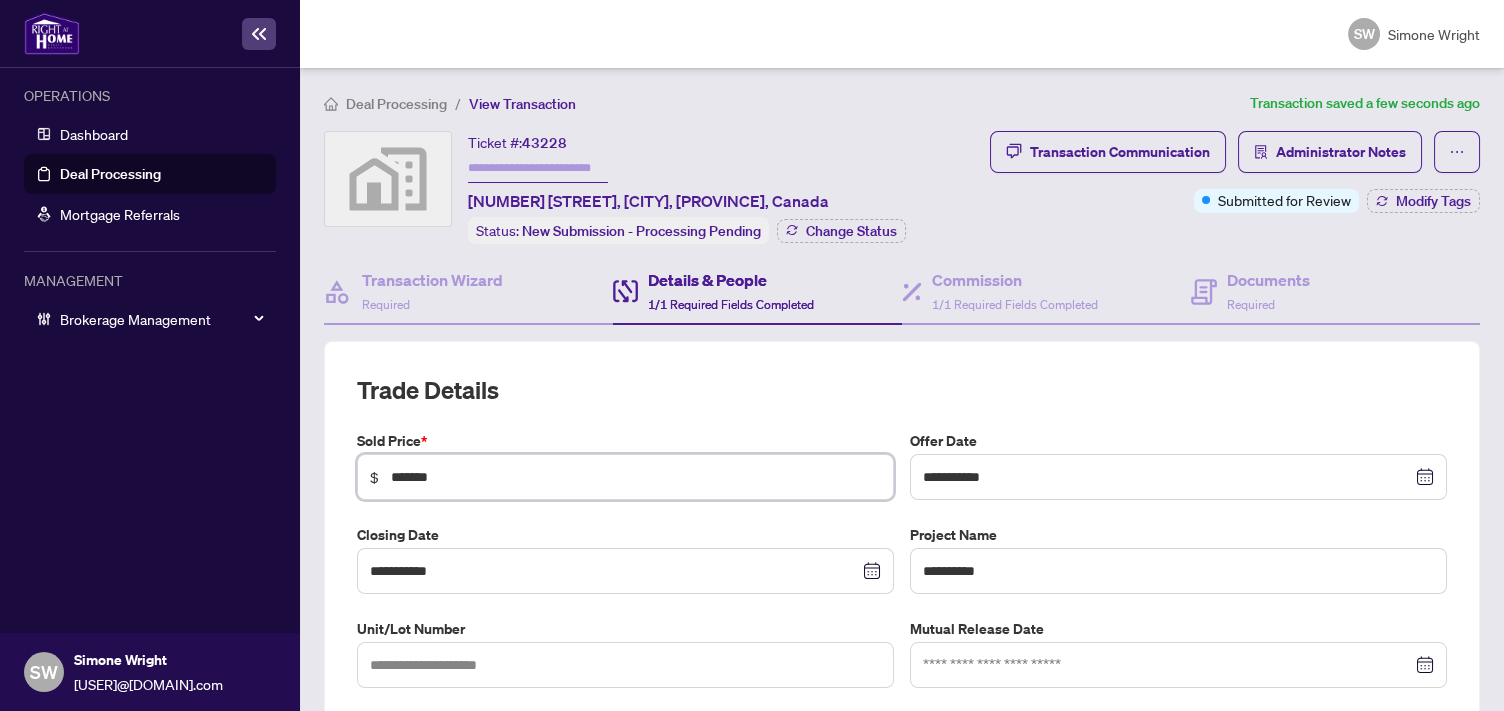 click on "*******" at bounding box center (636, 477) 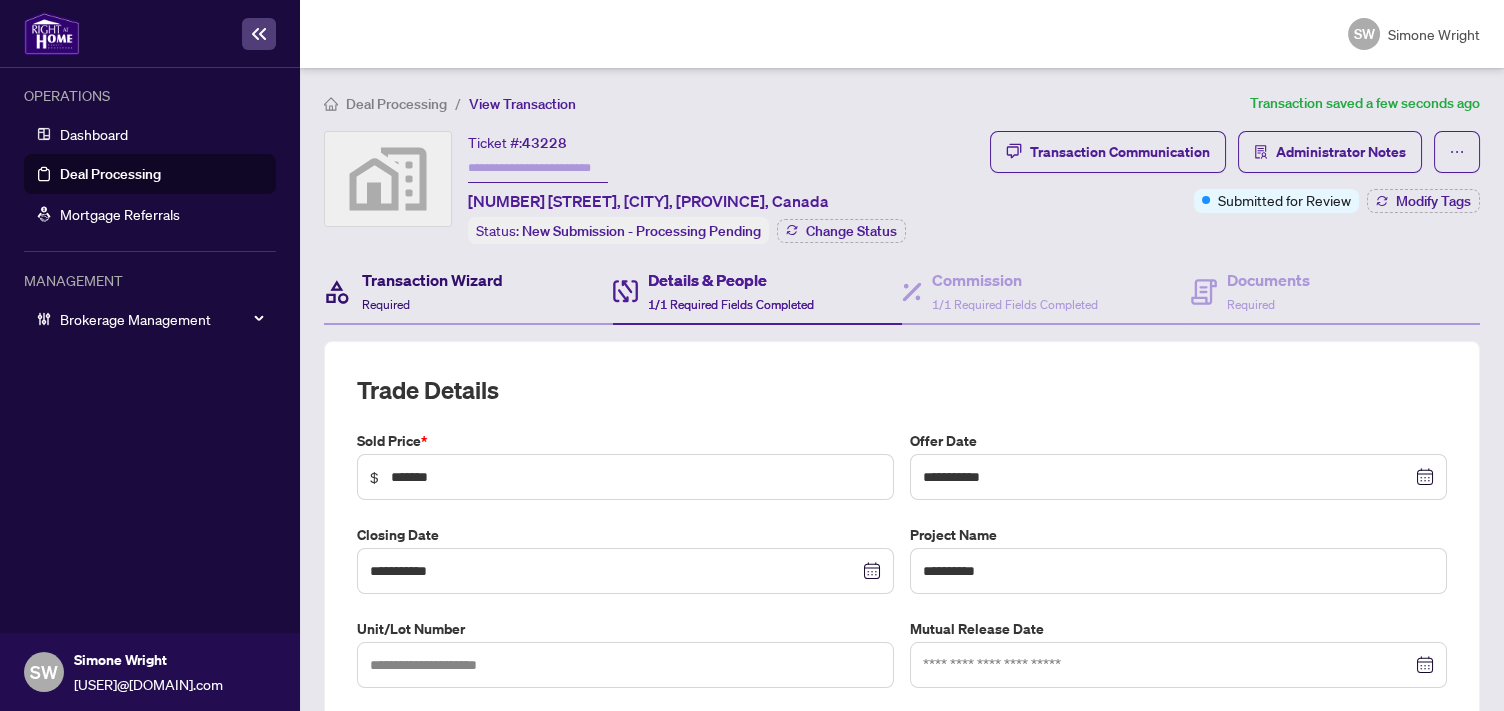 click on "Transaction Wizard" at bounding box center (432, 280) 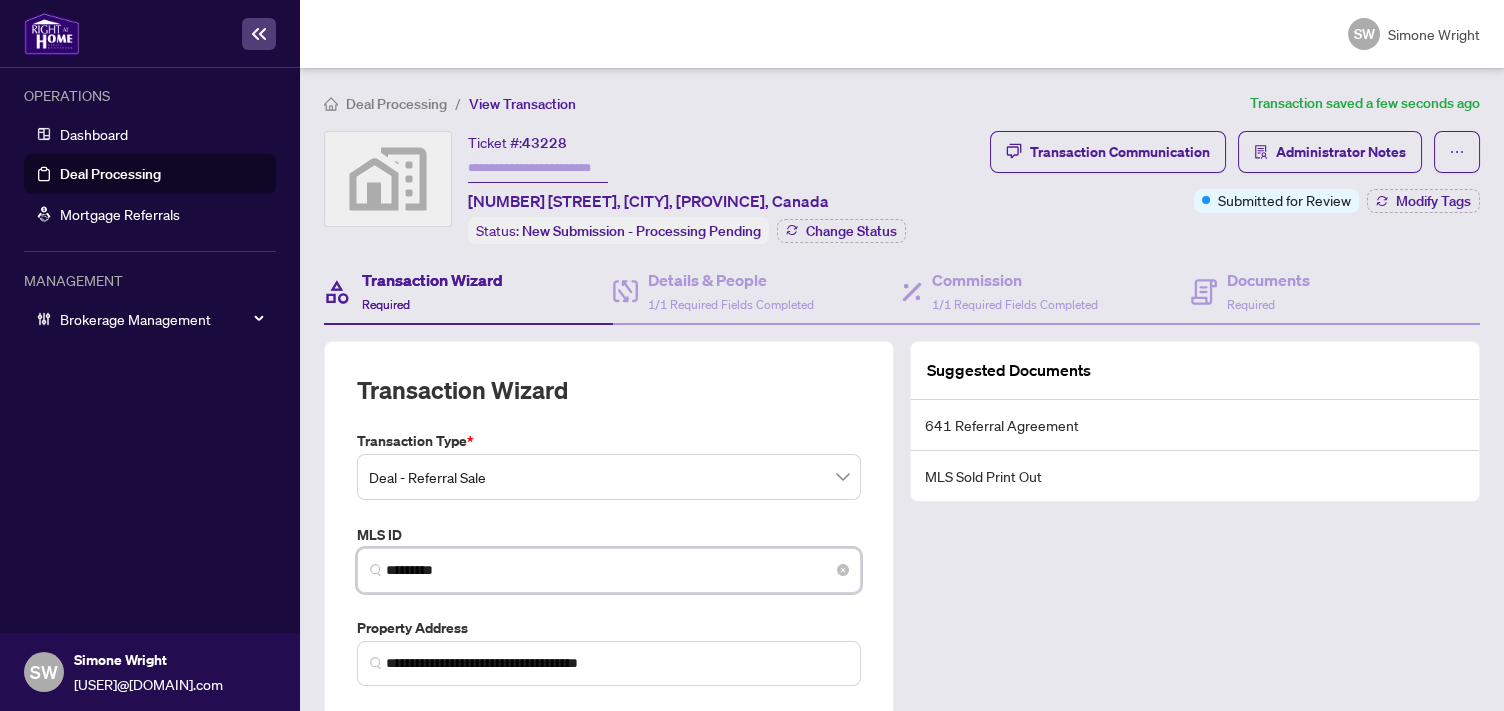 click on "*********" at bounding box center [617, 570] 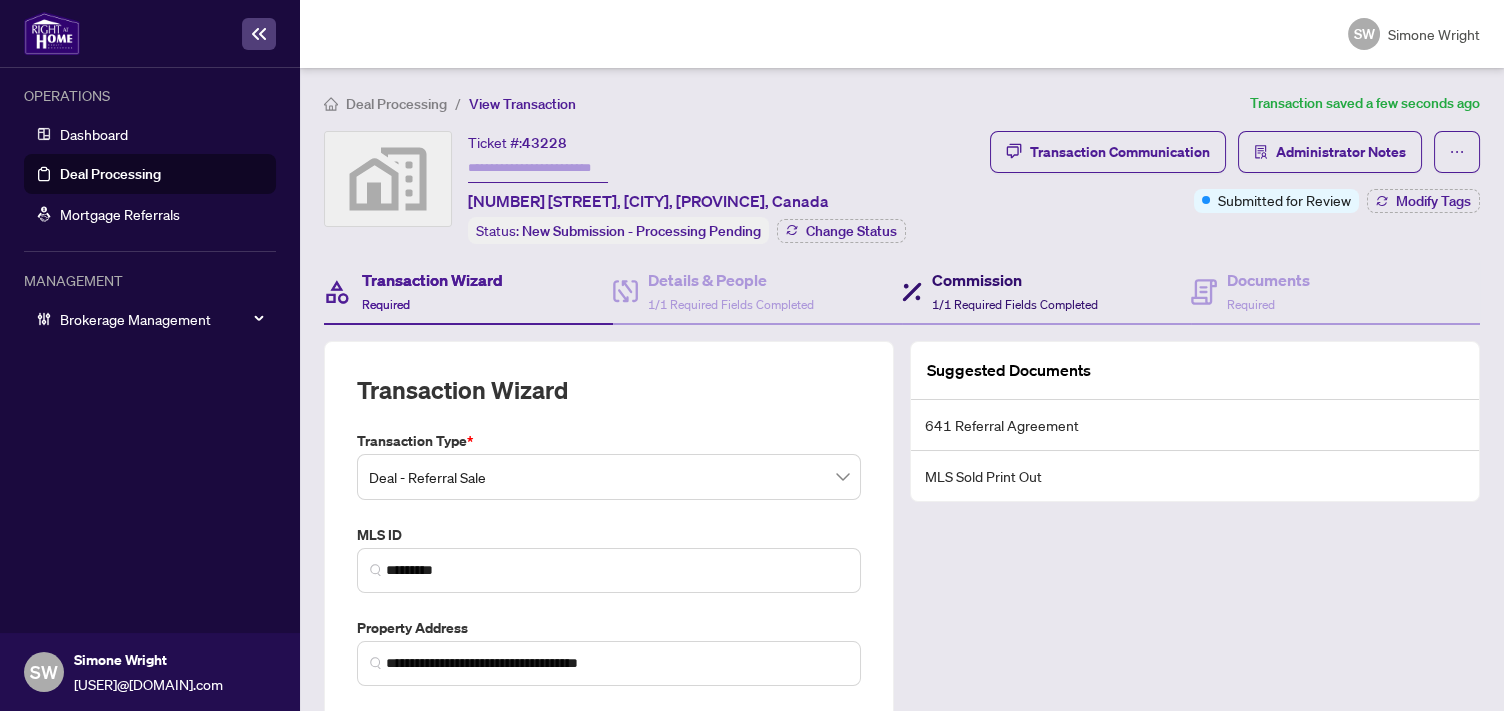 click on "Commission" at bounding box center (1015, 280) 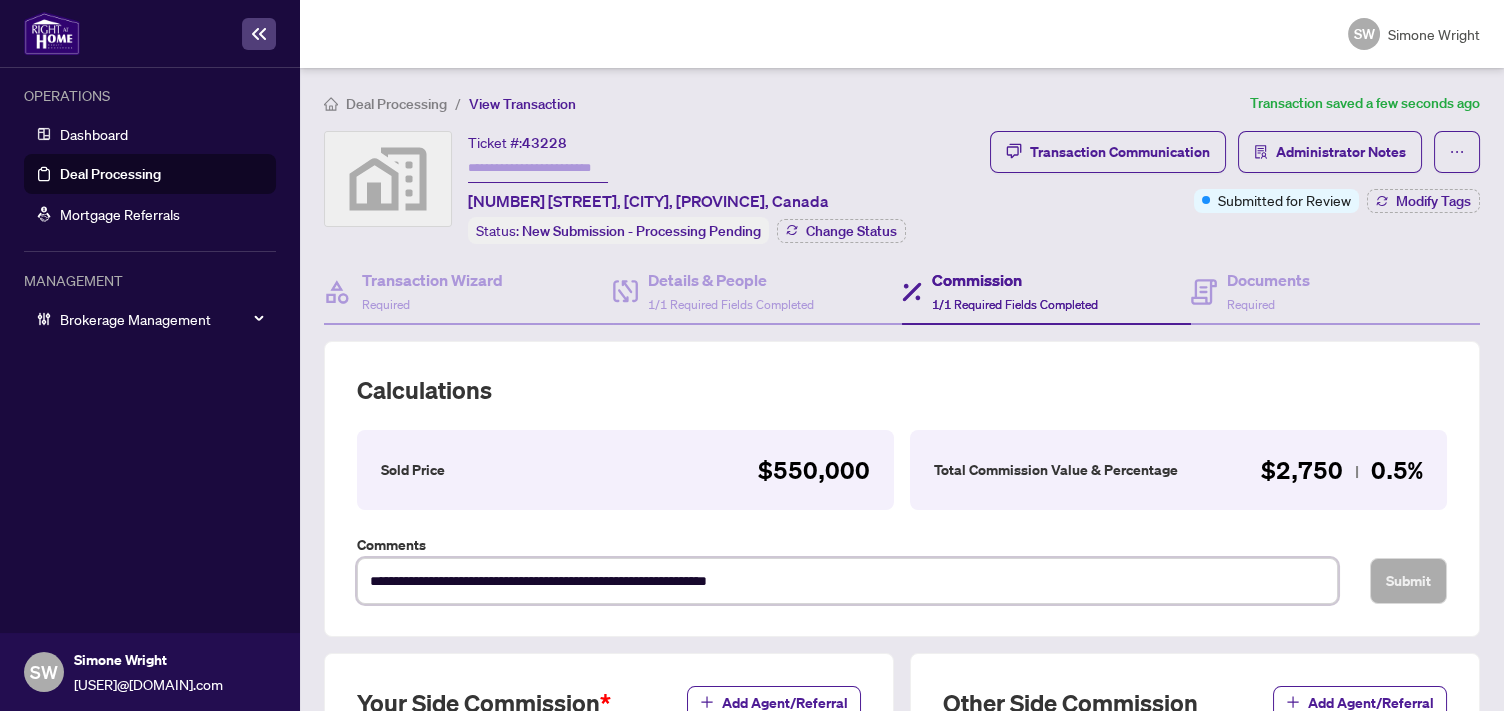 drag, startPoint x: 377, startPoint y: 576, endPoint x: 412, endPoint y: 575, distance: 35.014282 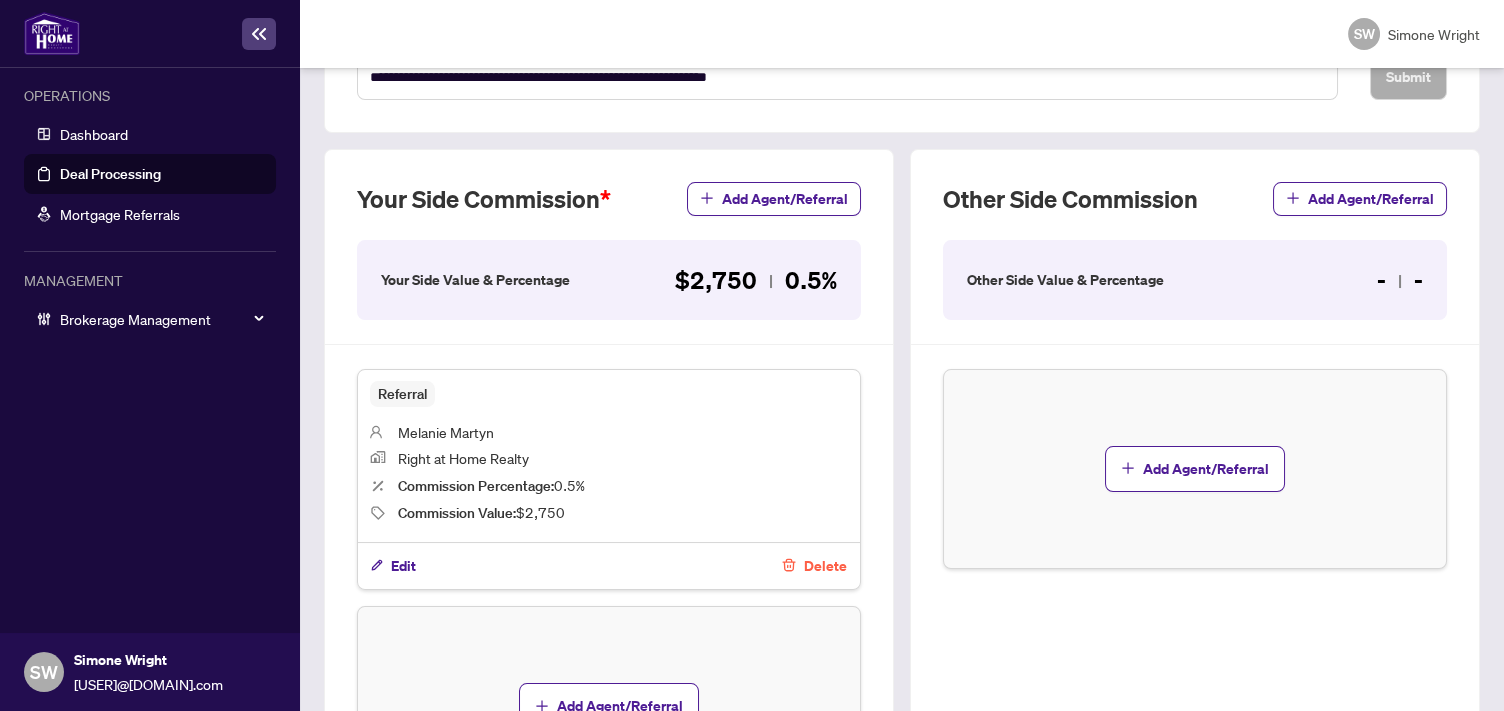 scroll, scrollTop: 555, scrollLeft: 0, axis: vertical 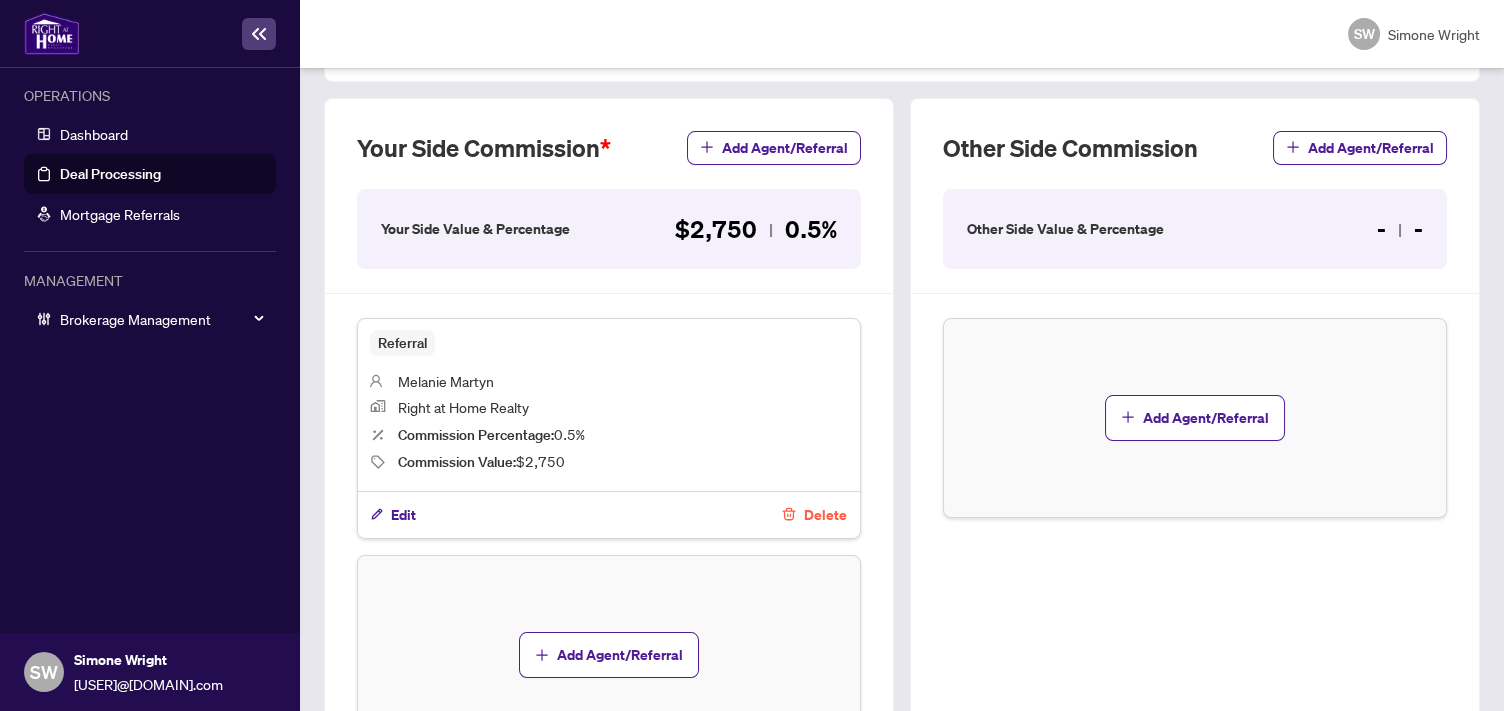 click on "Melanie Martyn" at bounding box center [446, 381] 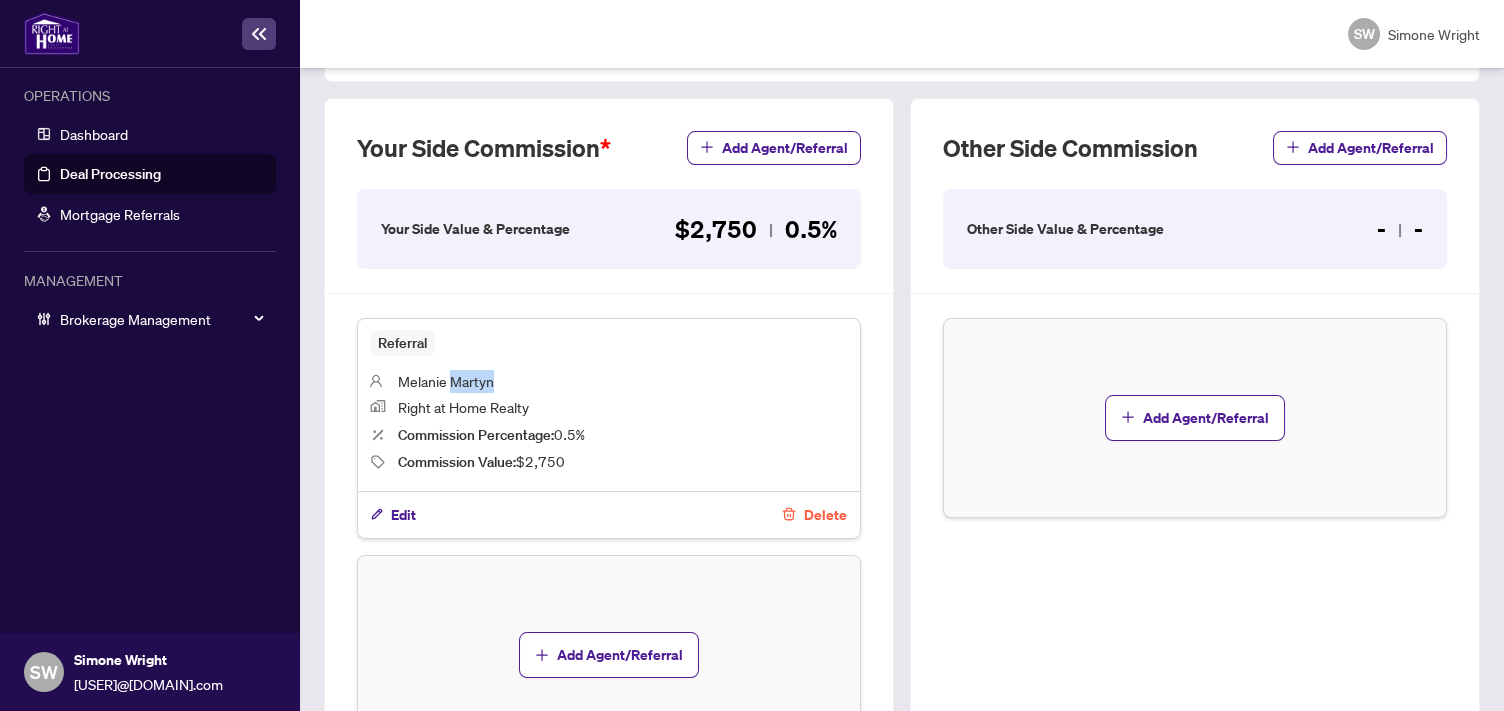 click on "Melanie Martyn" at bounding box center (446, 381) 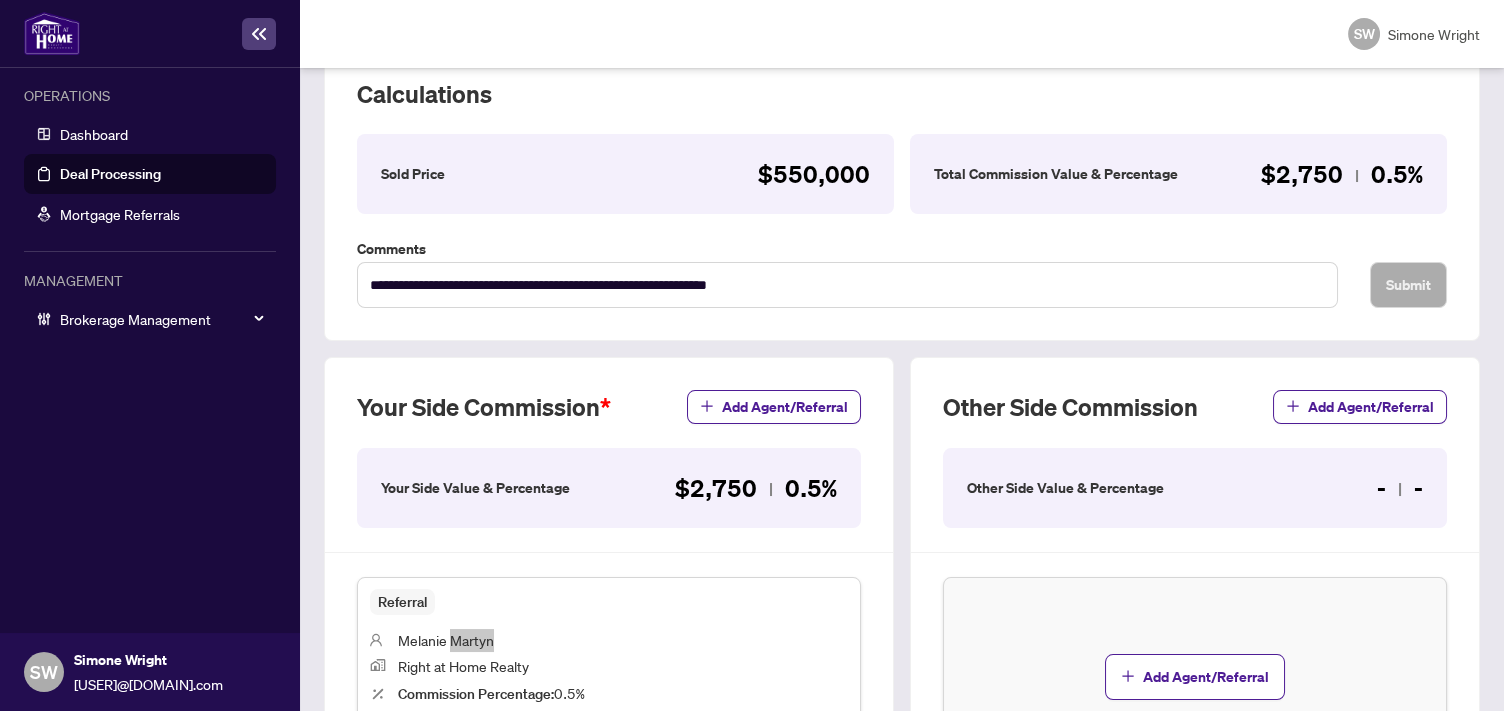 scroll, scrollTop: 0, scrollLeft: 0, axis: both 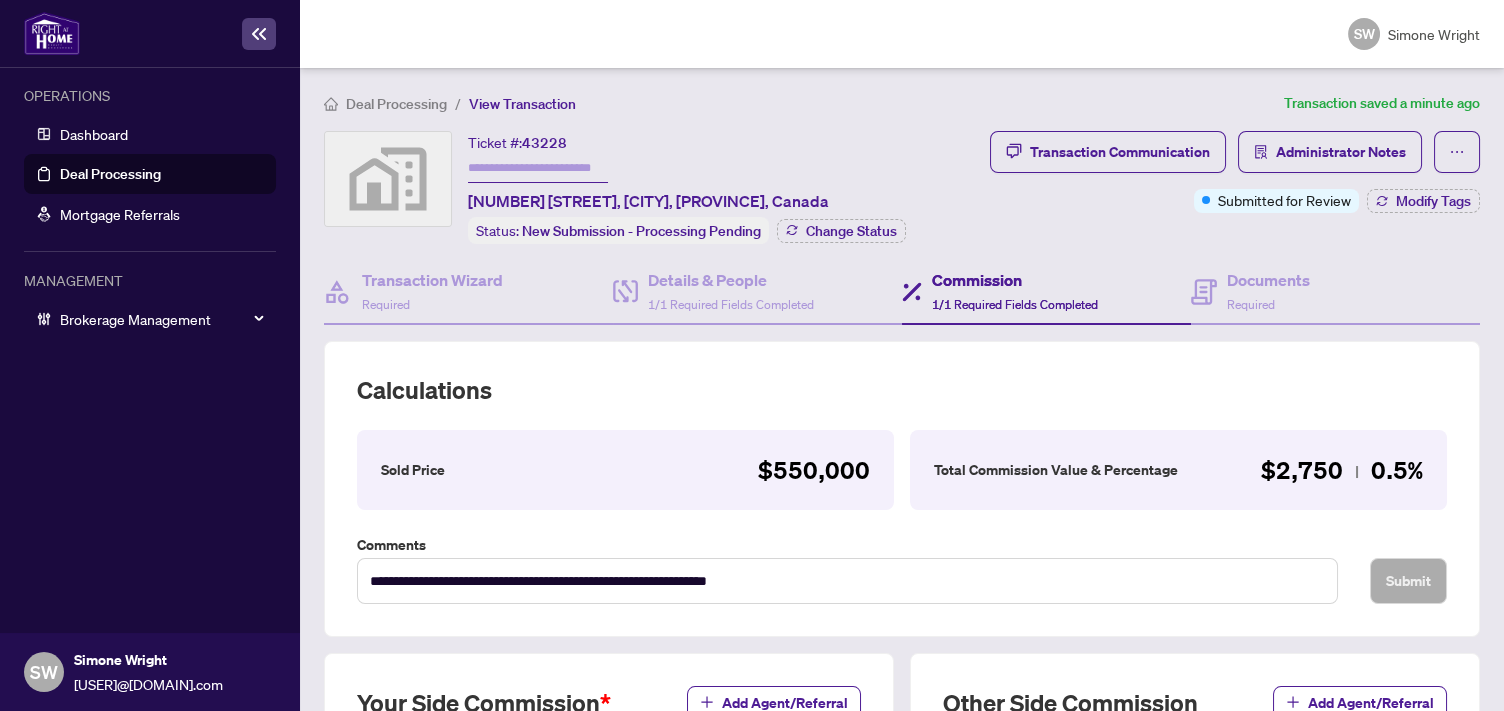 click on "43228" at bounding box center [544, 143] 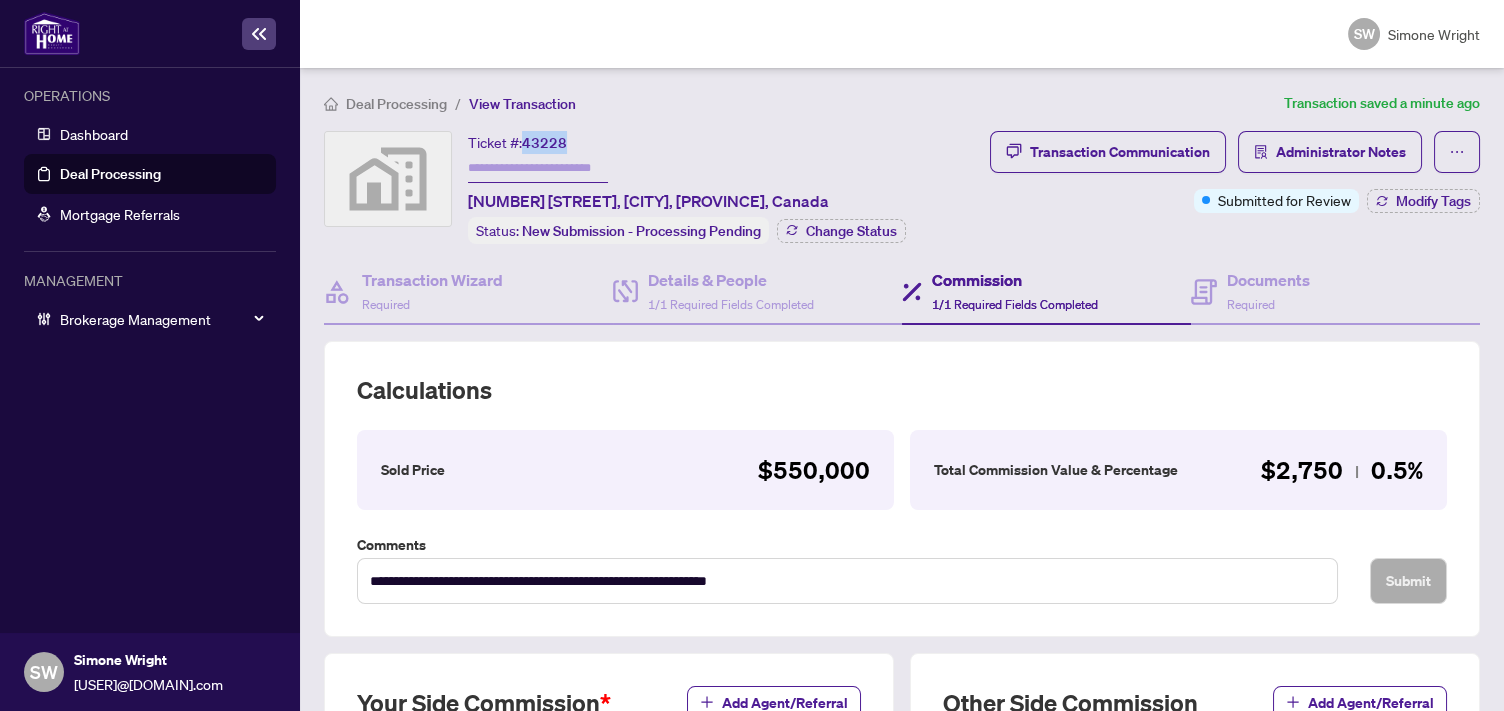click on "43228" at bounding box center (544, 143) 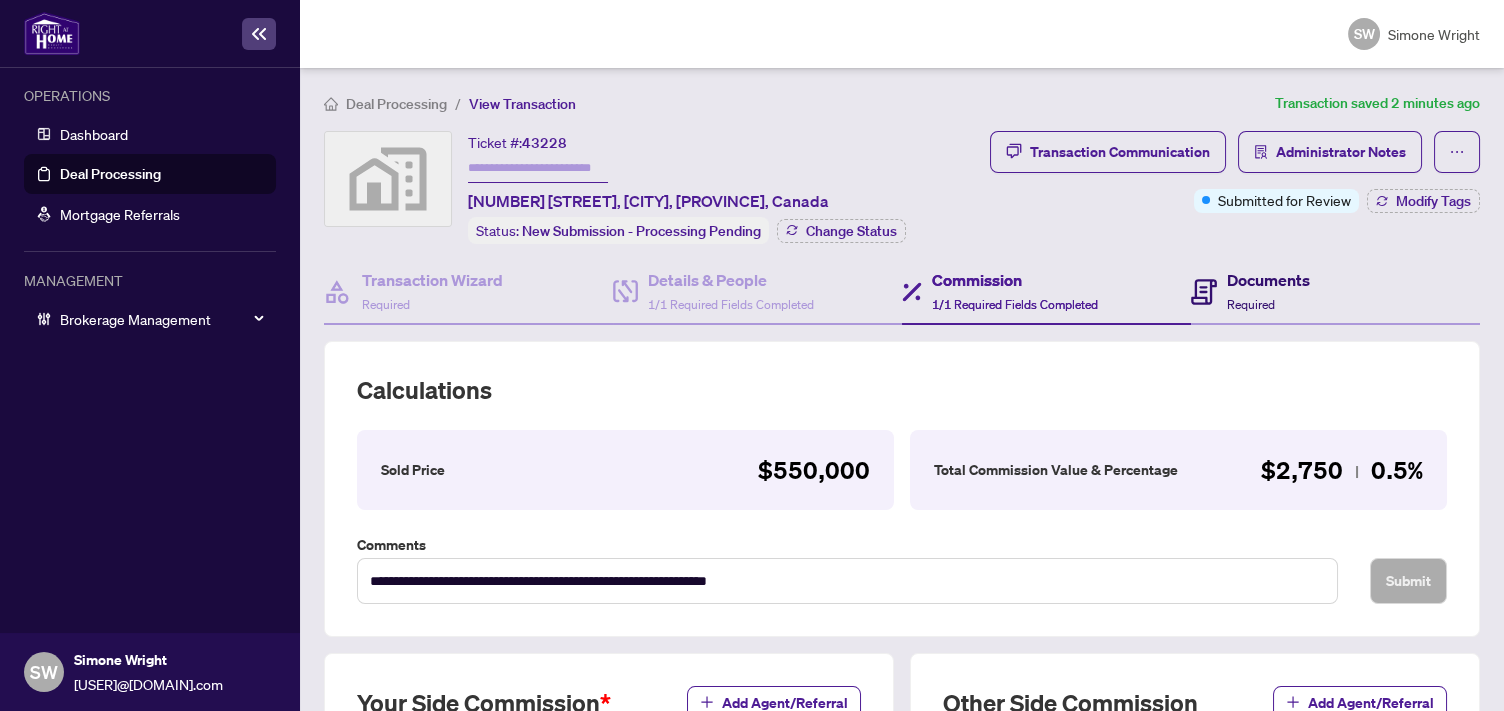 click on "Documents" at bounding box center (1268, 280) 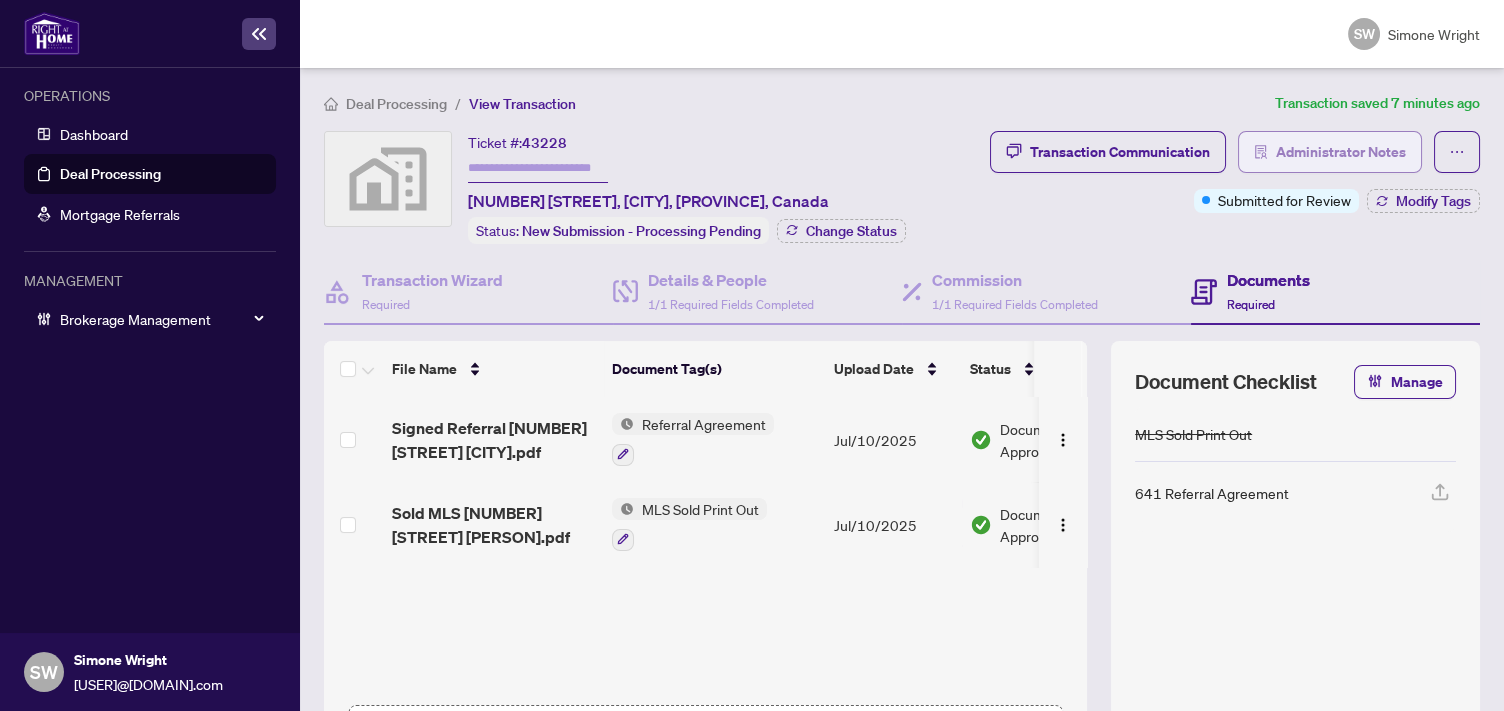 click on "Administrator Notes" at bounding box center [1341, 152] 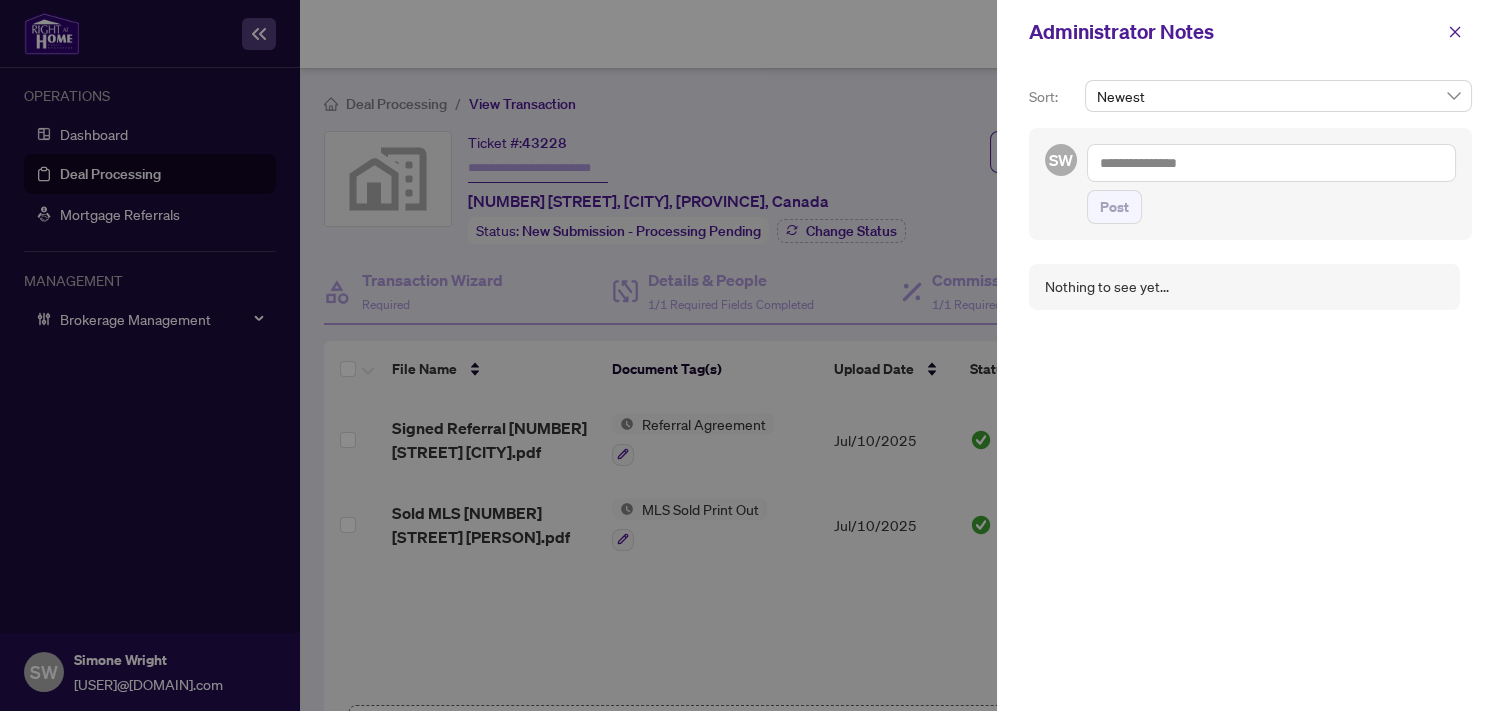 click at bounding box center [1271, 163] 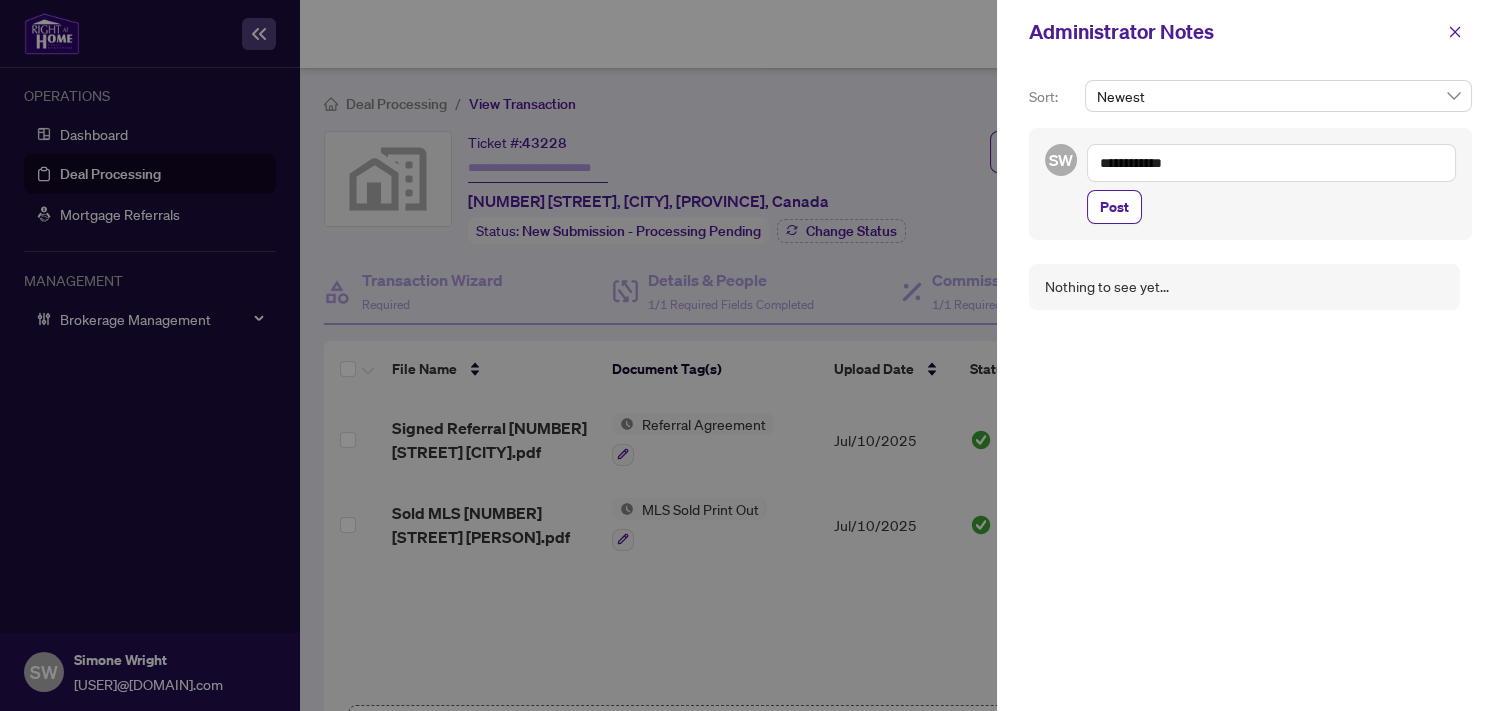 paste on "**********" 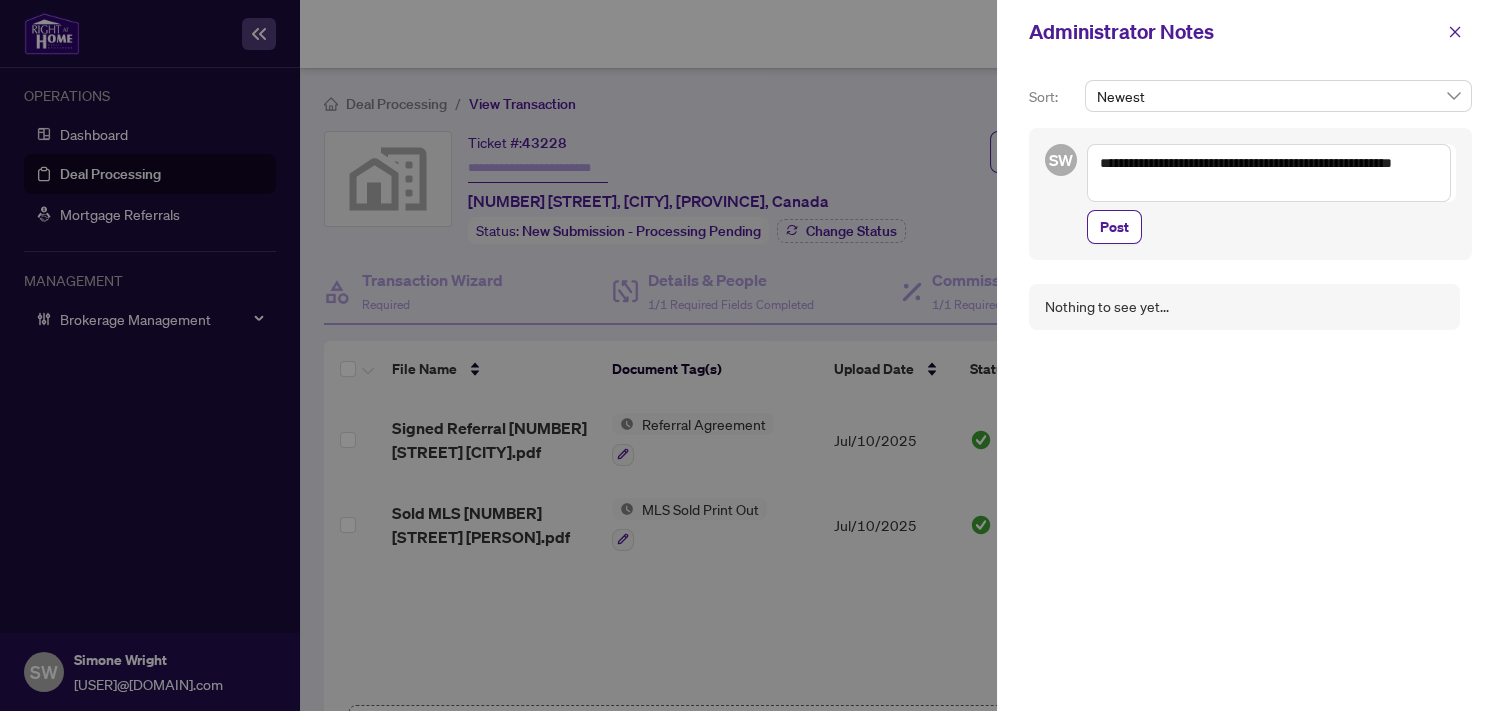 drag, startPoint x: 1125, startPoint y: 220, endPoint x: 1201, endPoint y: 192, distance: 80.99383 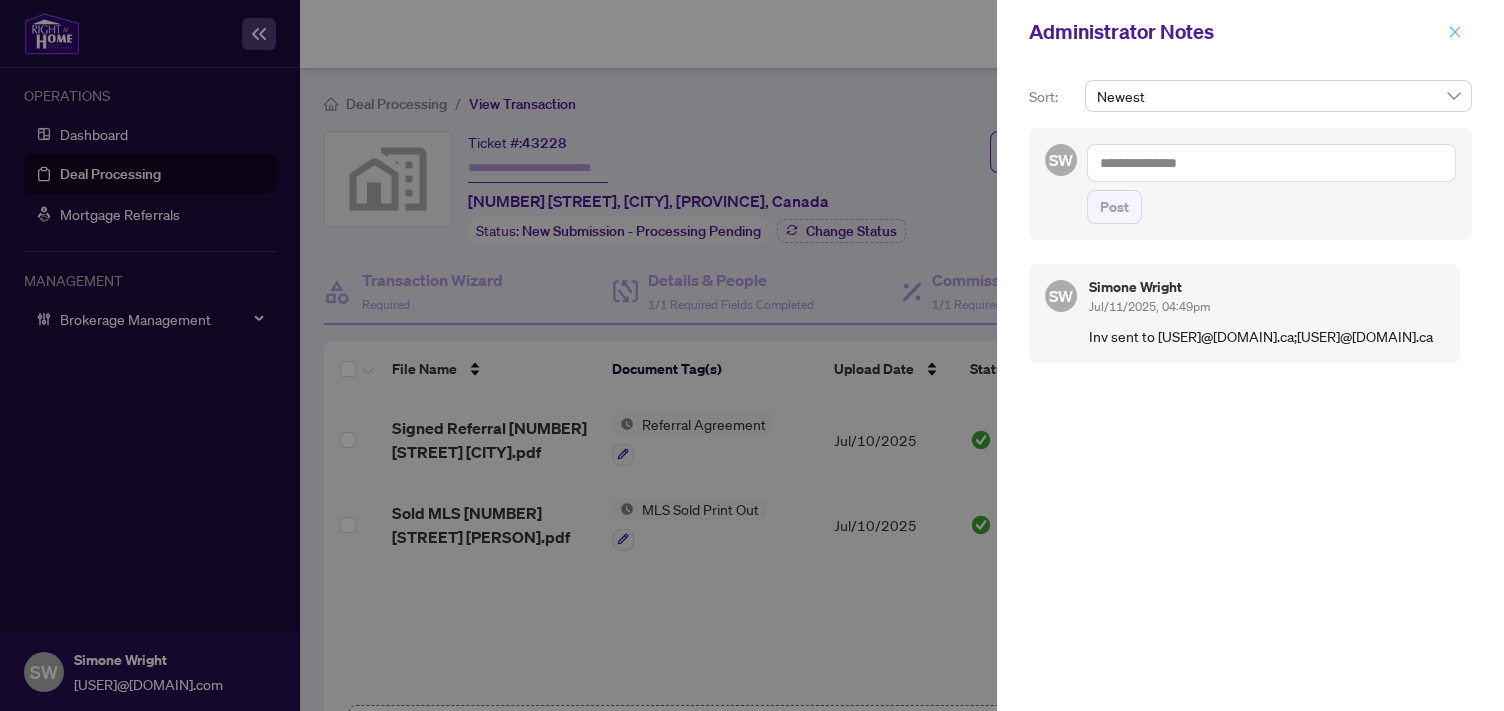 click 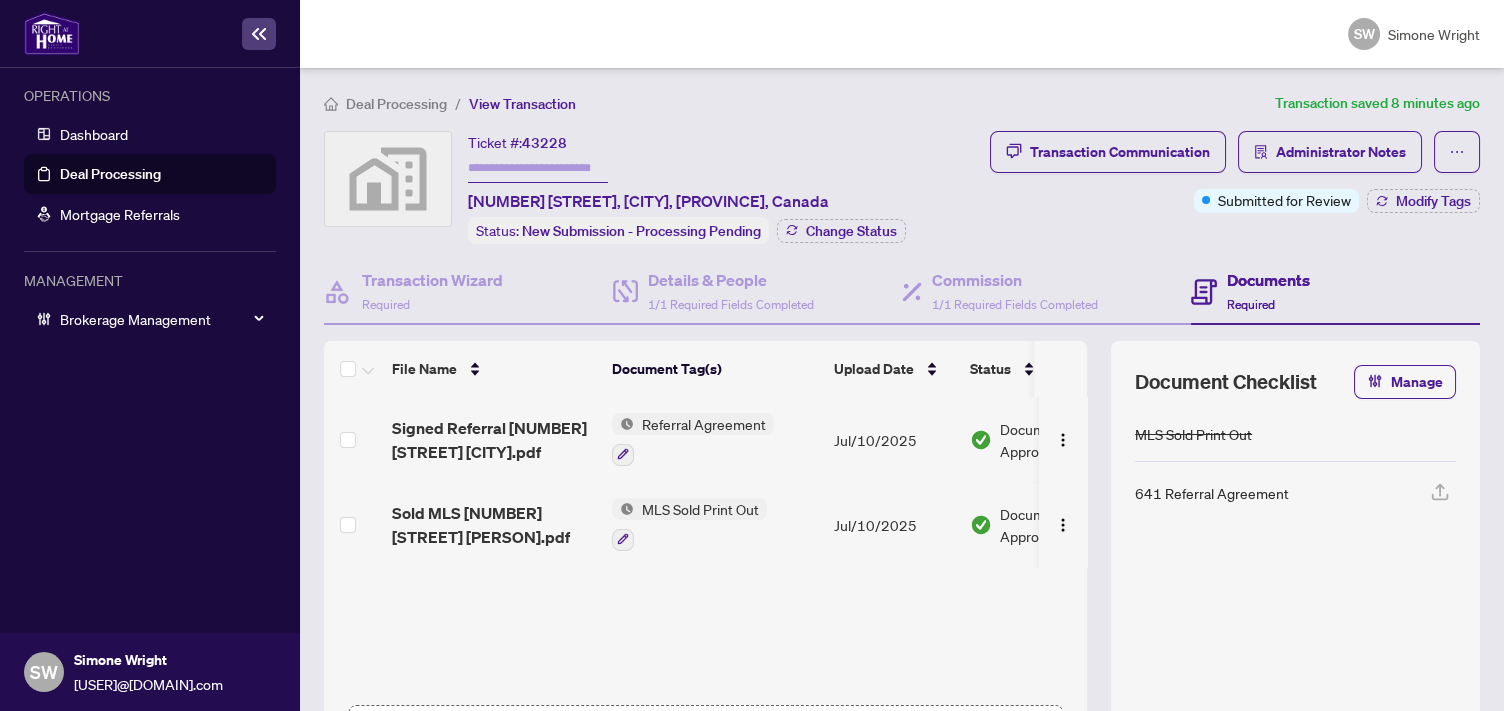 scroll, scrollTop: 157, scrollLeft: 0, axis: vertical 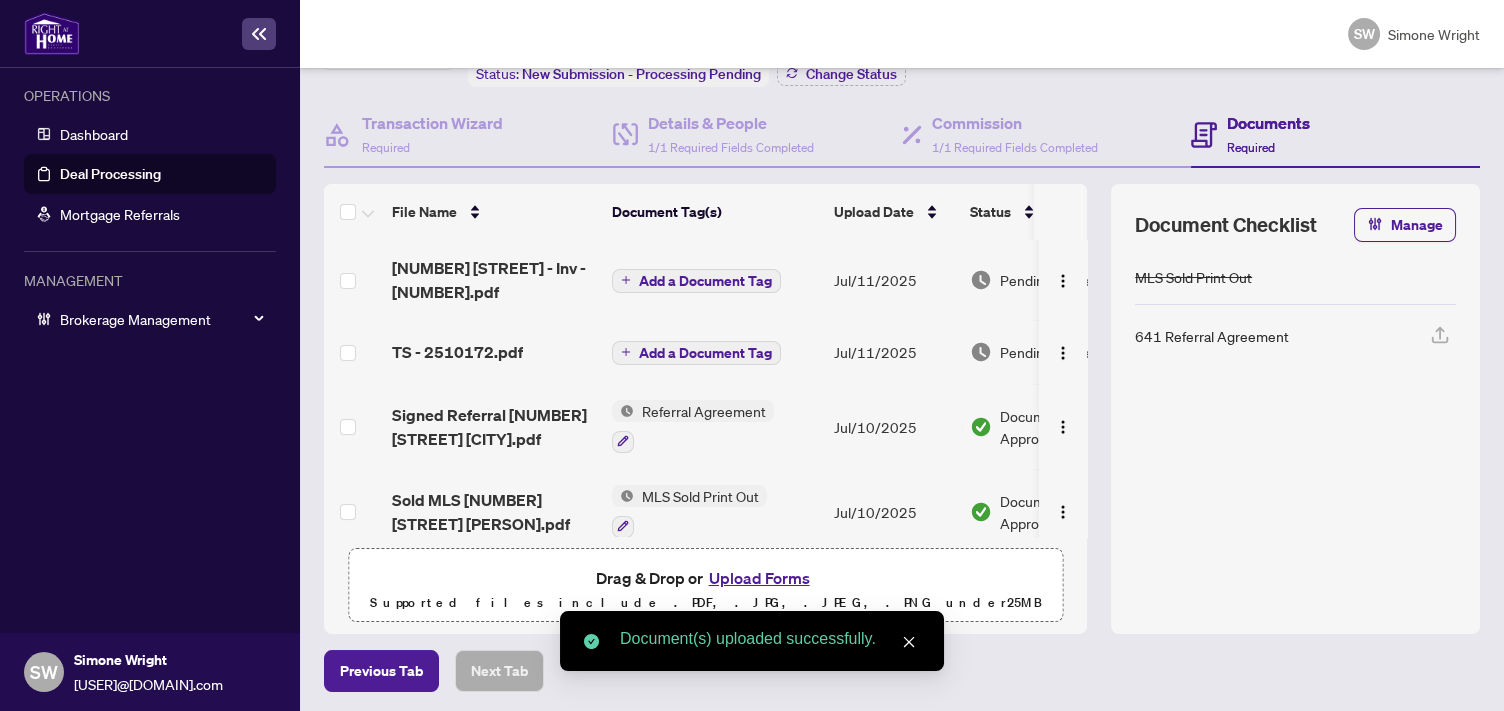 click on "256 Tower Dr - Inv - 2510172.pdf" at bounding box center (494, 280) 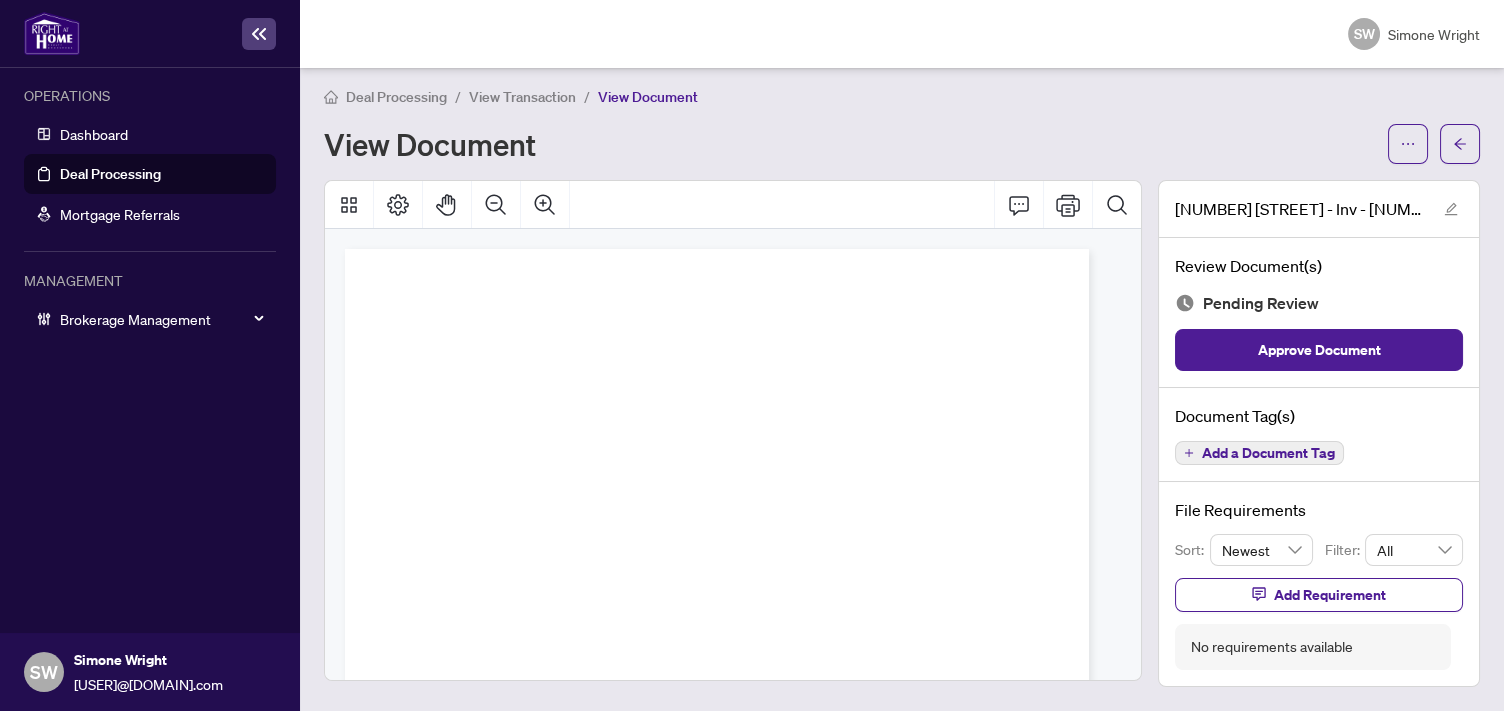 scroll, scrollTop: 2, scrollLeft: 0, axis: vertical 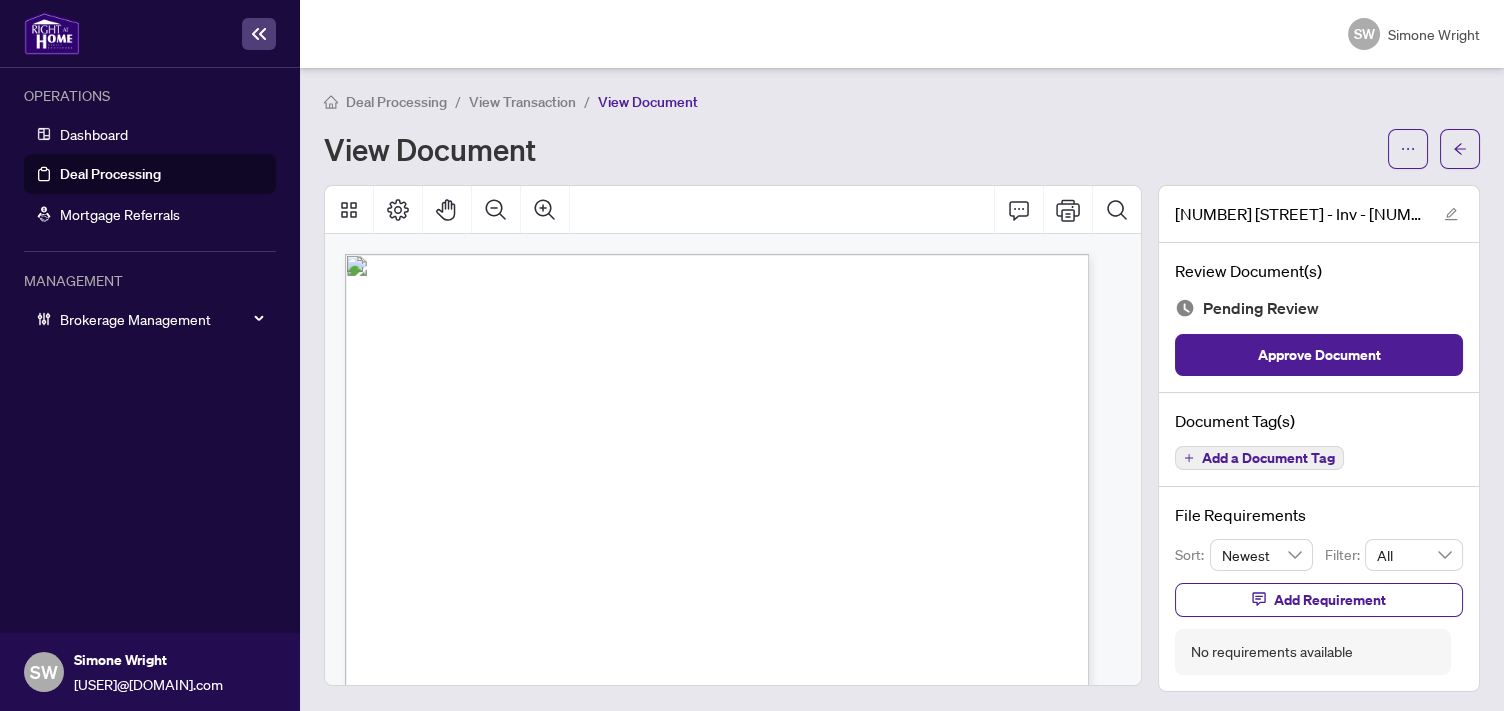click on "Add a Document Tag" at bounding box center (1268, 458) 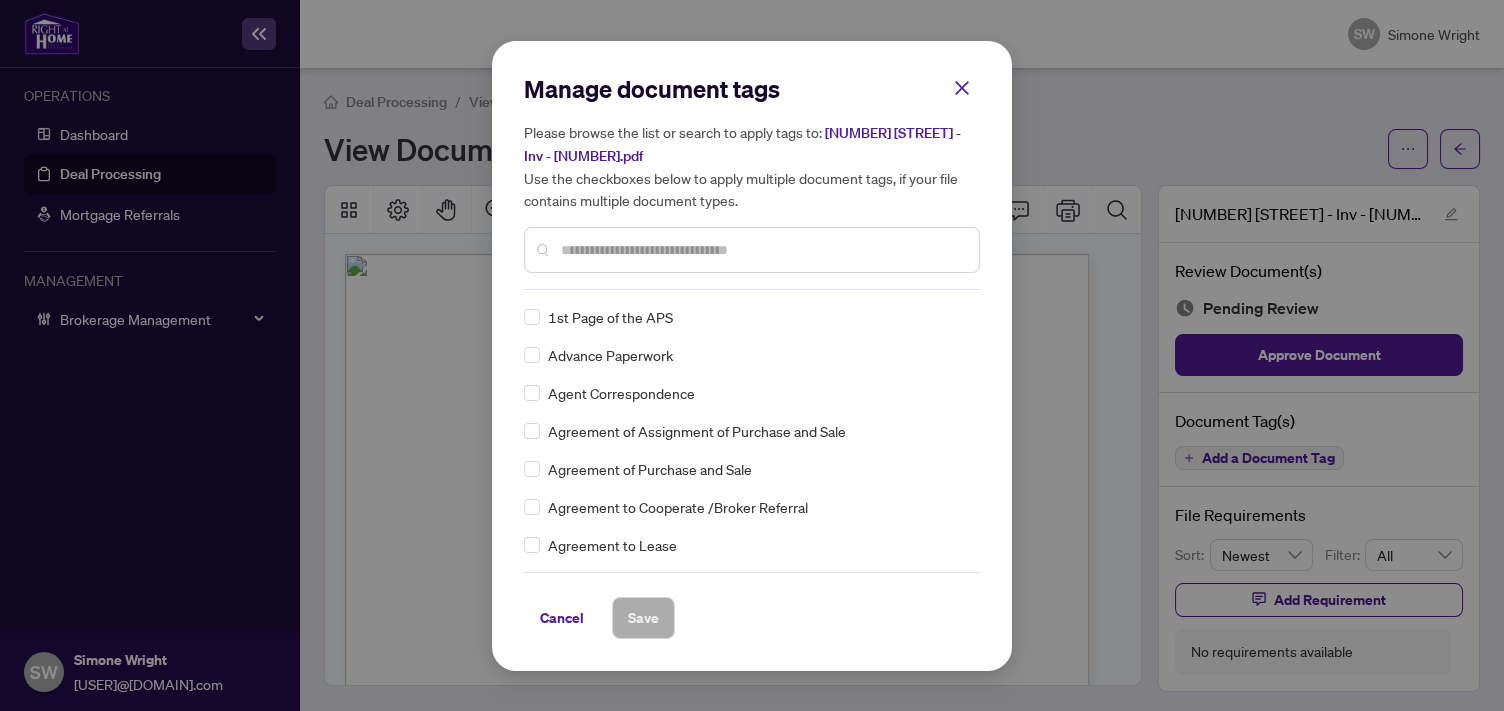 click at bounding box center [762, 250] 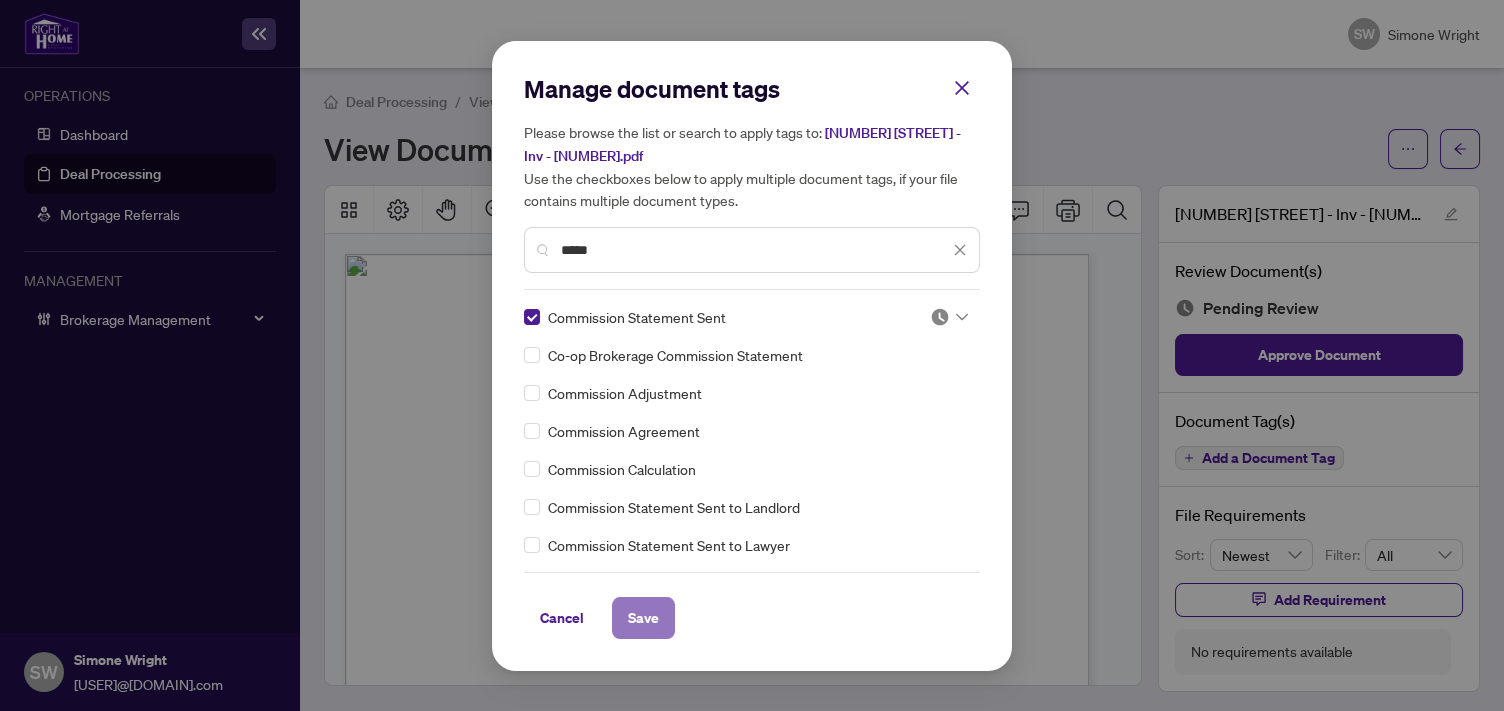 click on "Save" at bounding box center [643, 618] 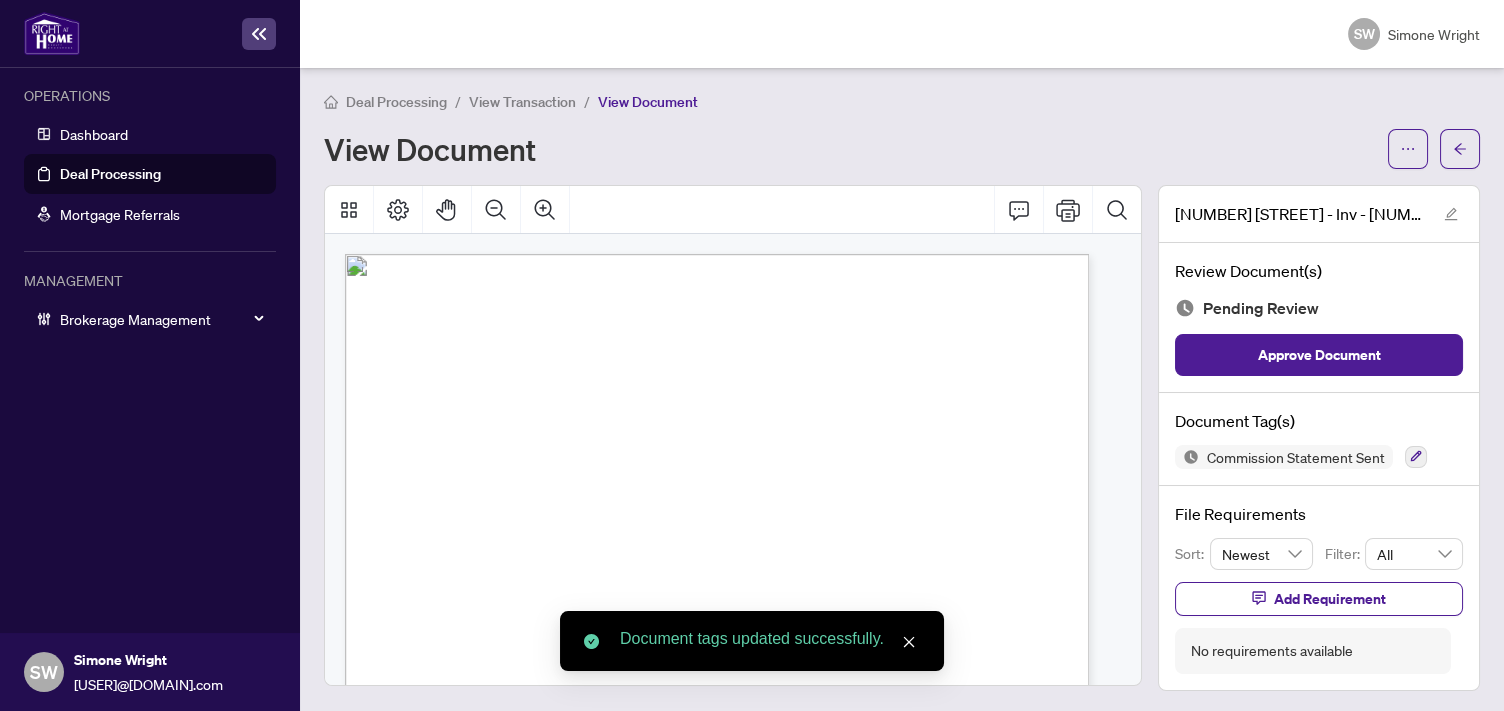 click 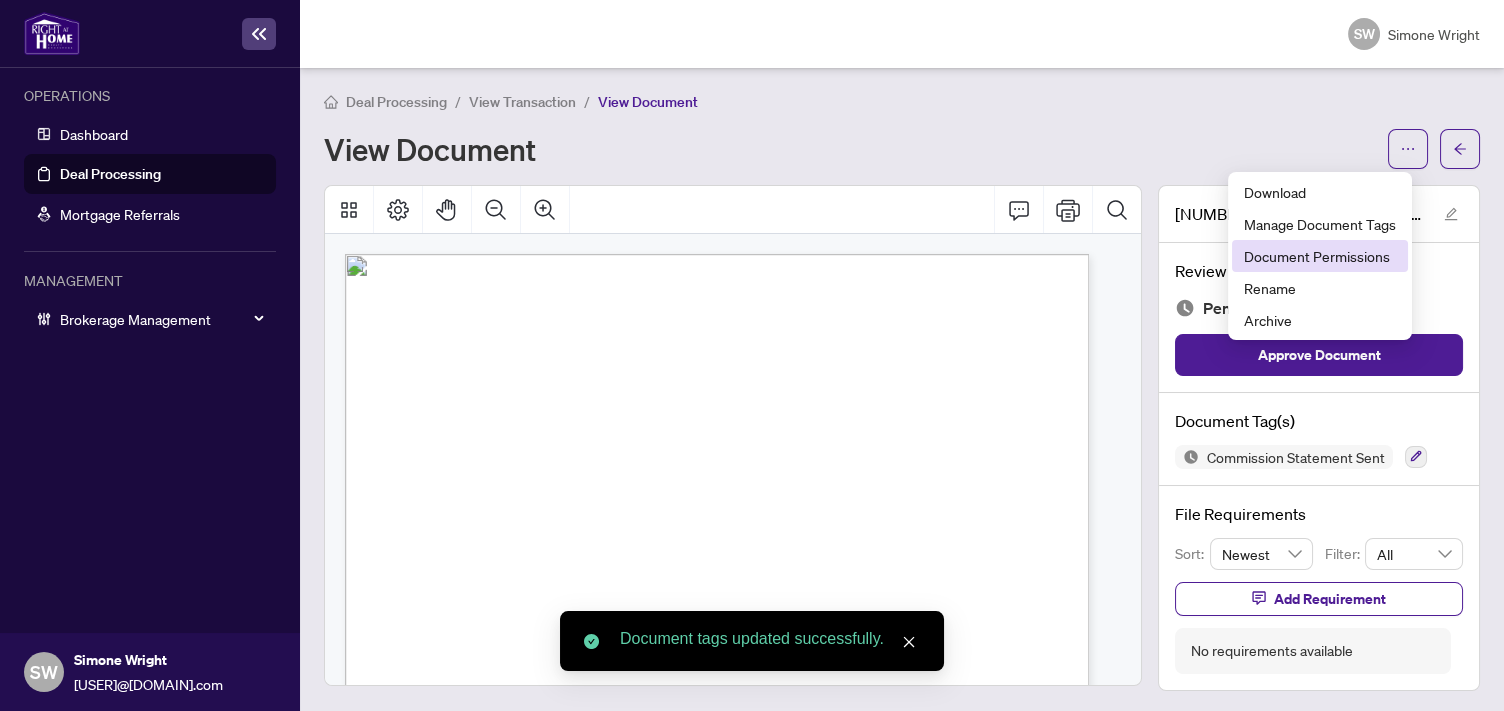 click on "Document Permissions" at bounding box center (1320, 256) 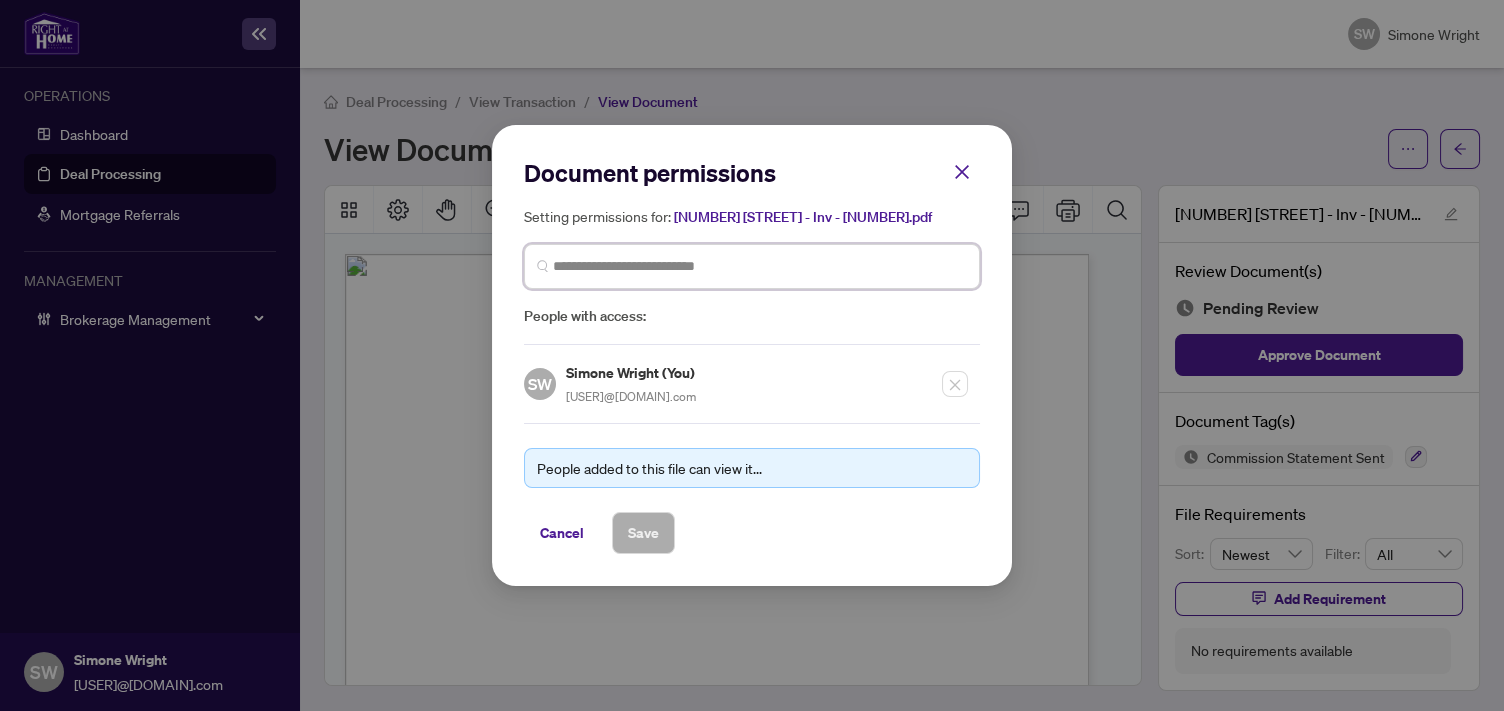 click at bounding box center (760, 266) 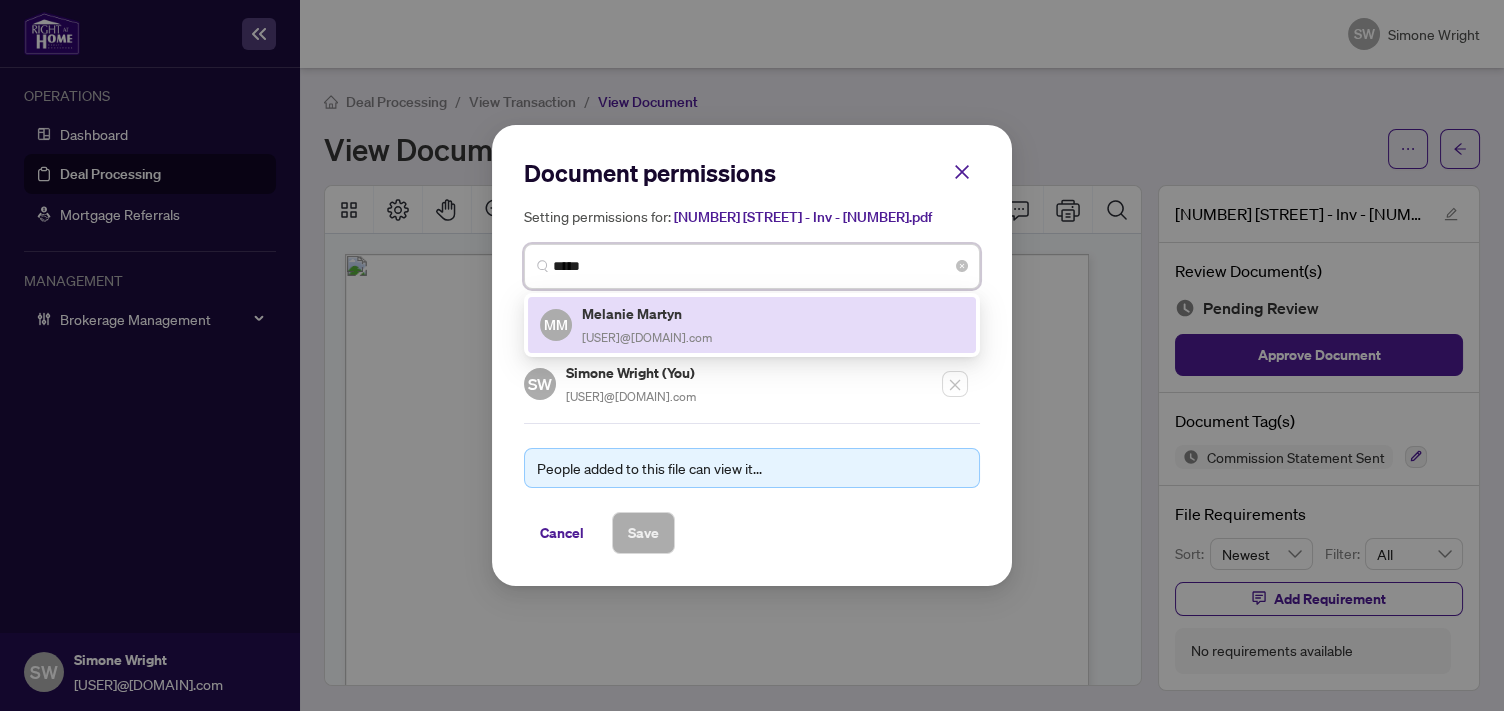 click on "MM Melanie Martyn   homes@melaniemartyn.com" at bounding box center (752, 325) 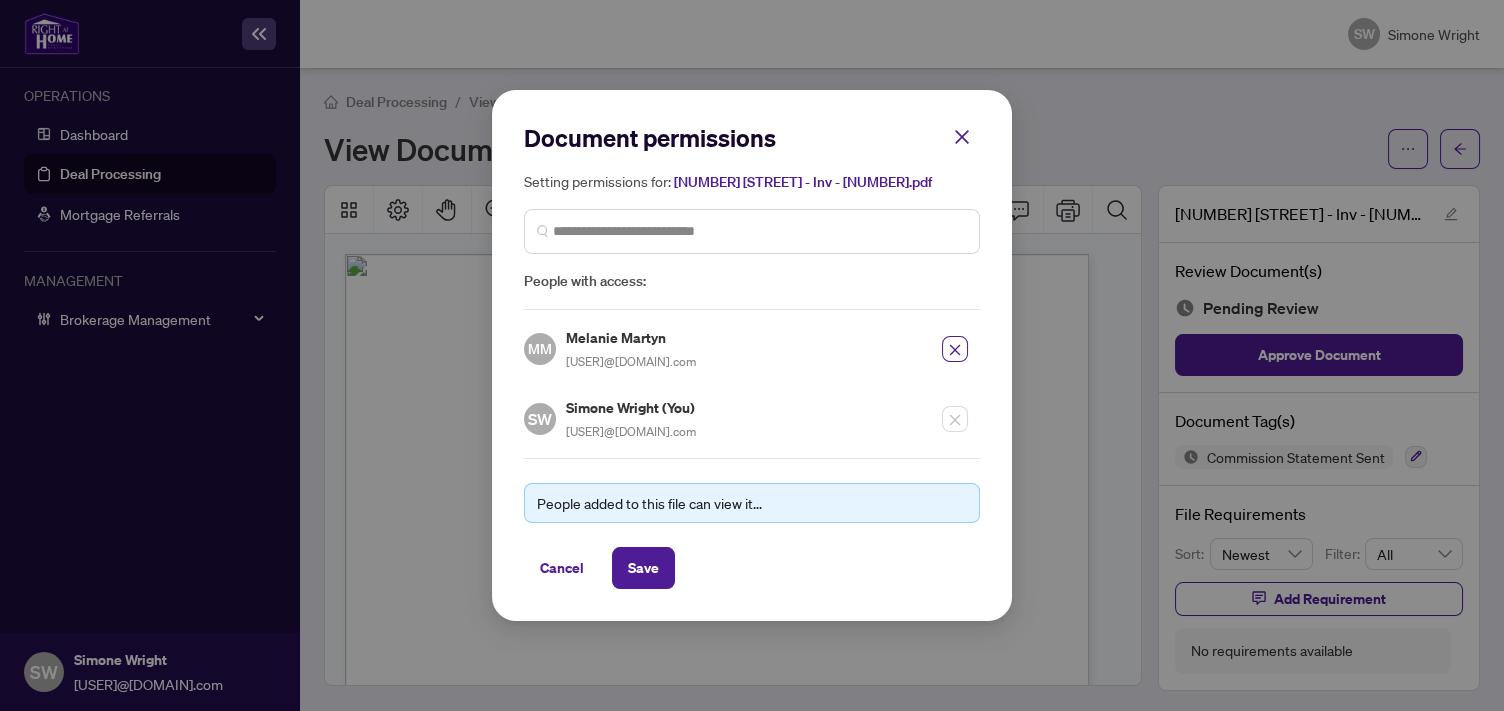 click on "Melanie Martyn" at bounding box center (631, 337) 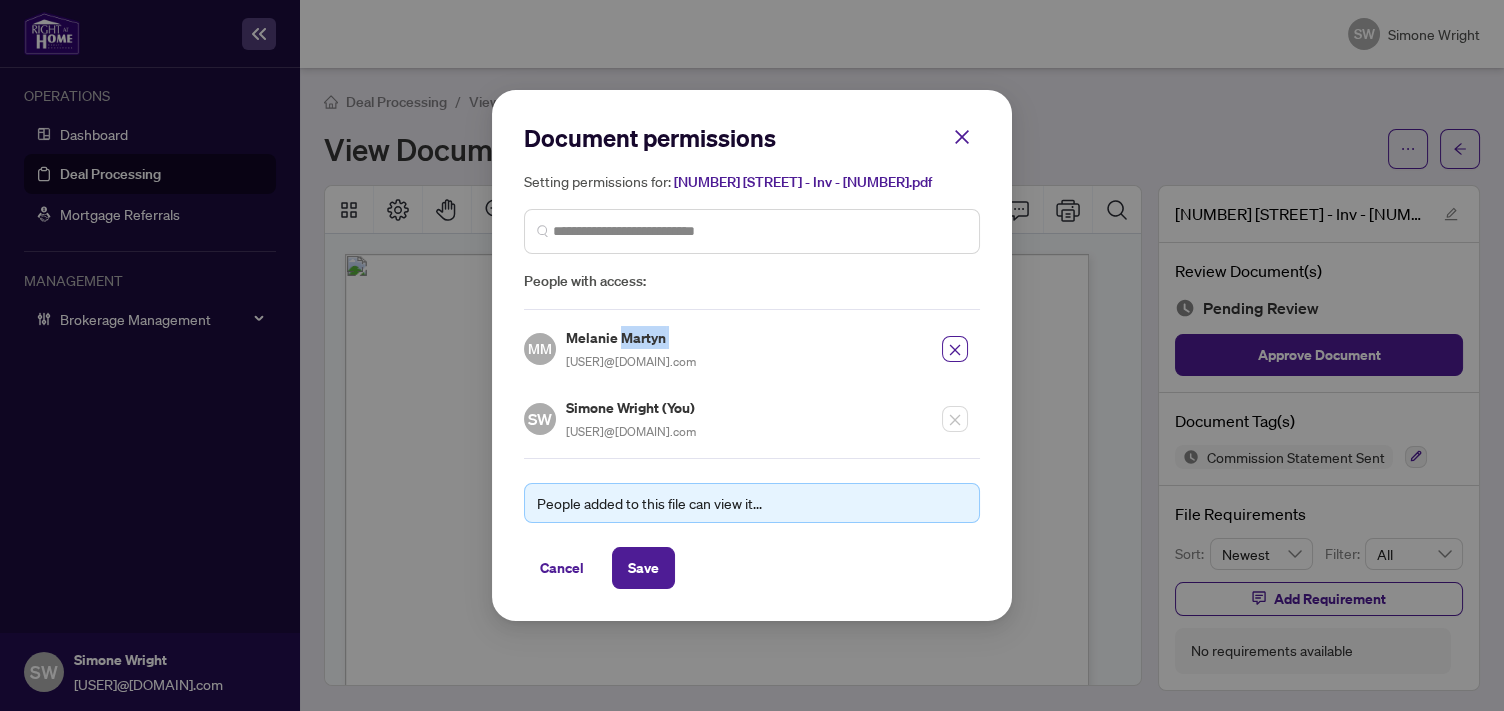 click on "Melanie Martyn" at bounding box center [631, 337] 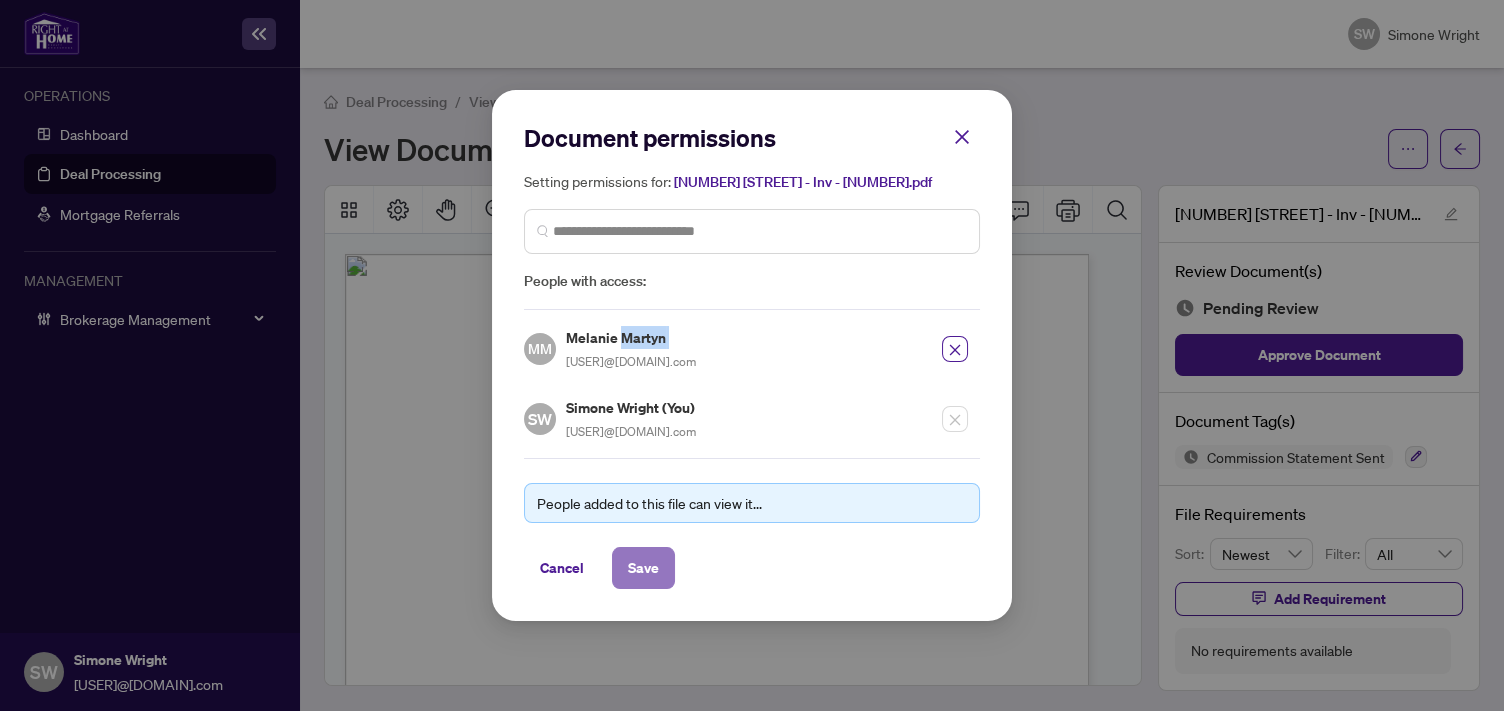 click on "Save" at bounding box center [643, 568] 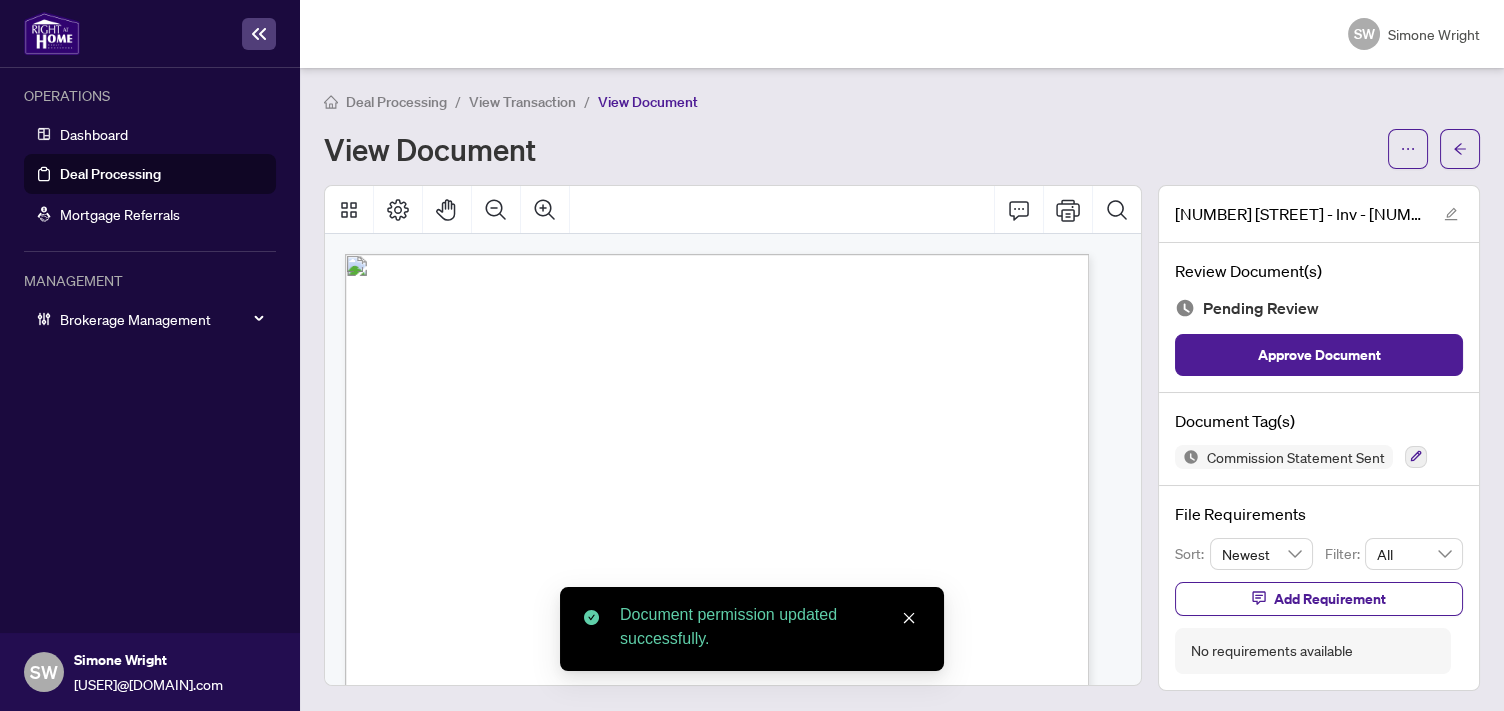 click on "Approve Document" at bounding box center (1319, 355) 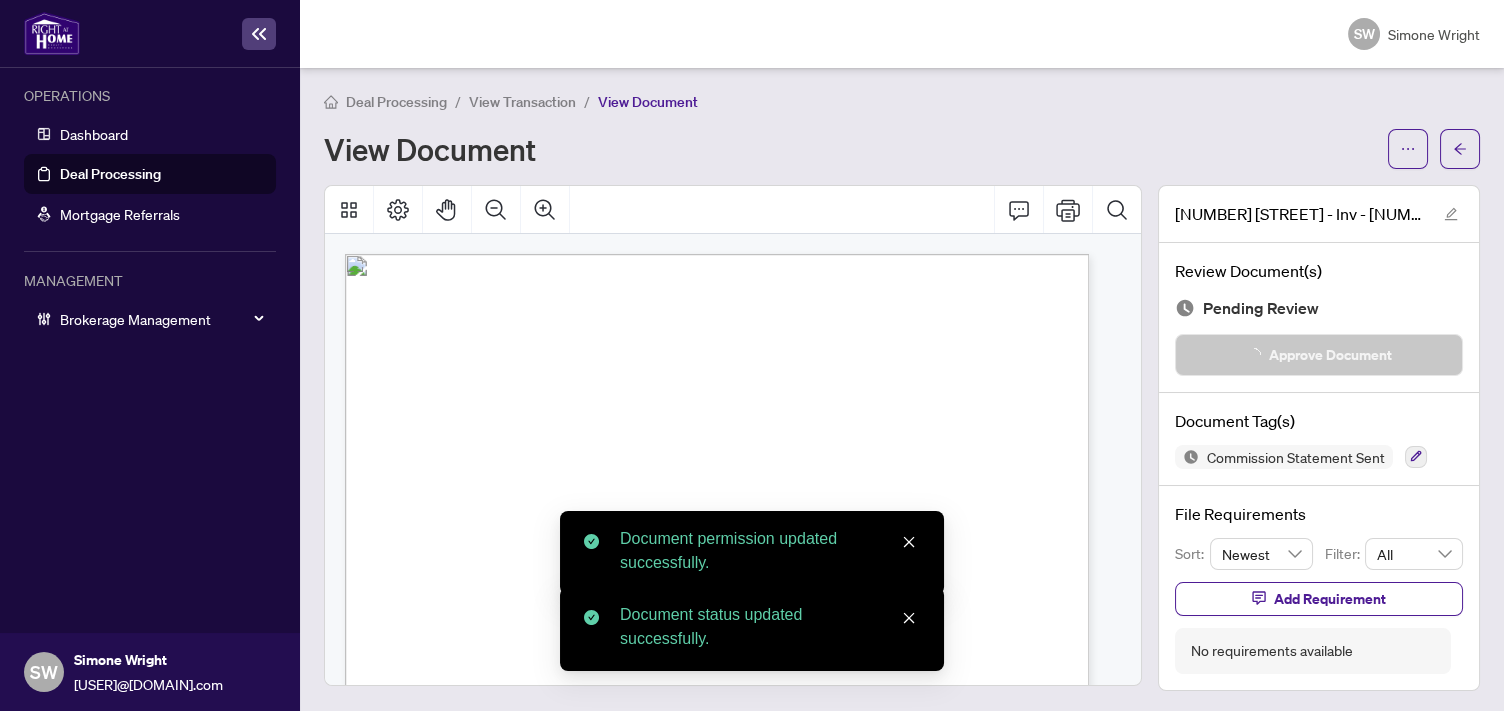 click 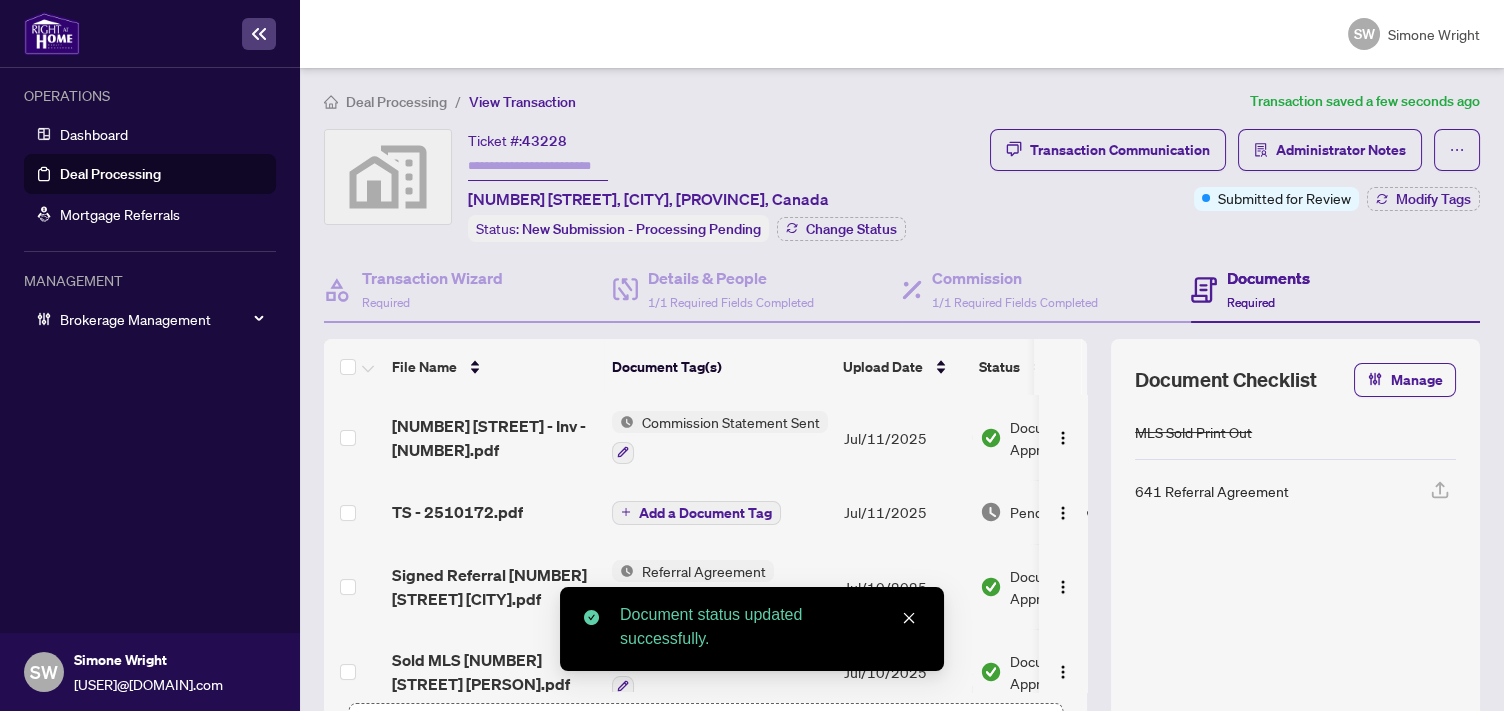 click on "TS - 2510172.pdf" at bounding box center (494, 512) 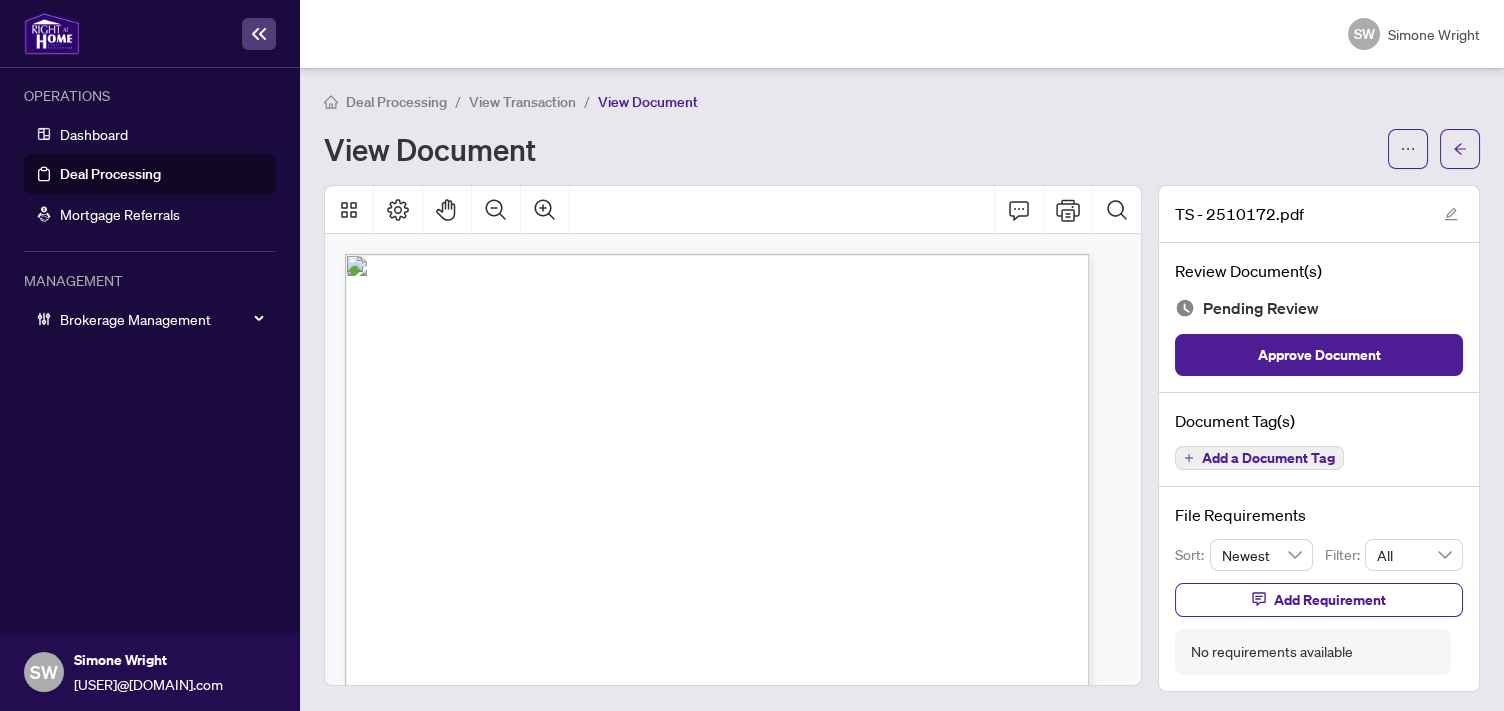 click on "Add a Document Tag" at bounding box center [1268, 458] 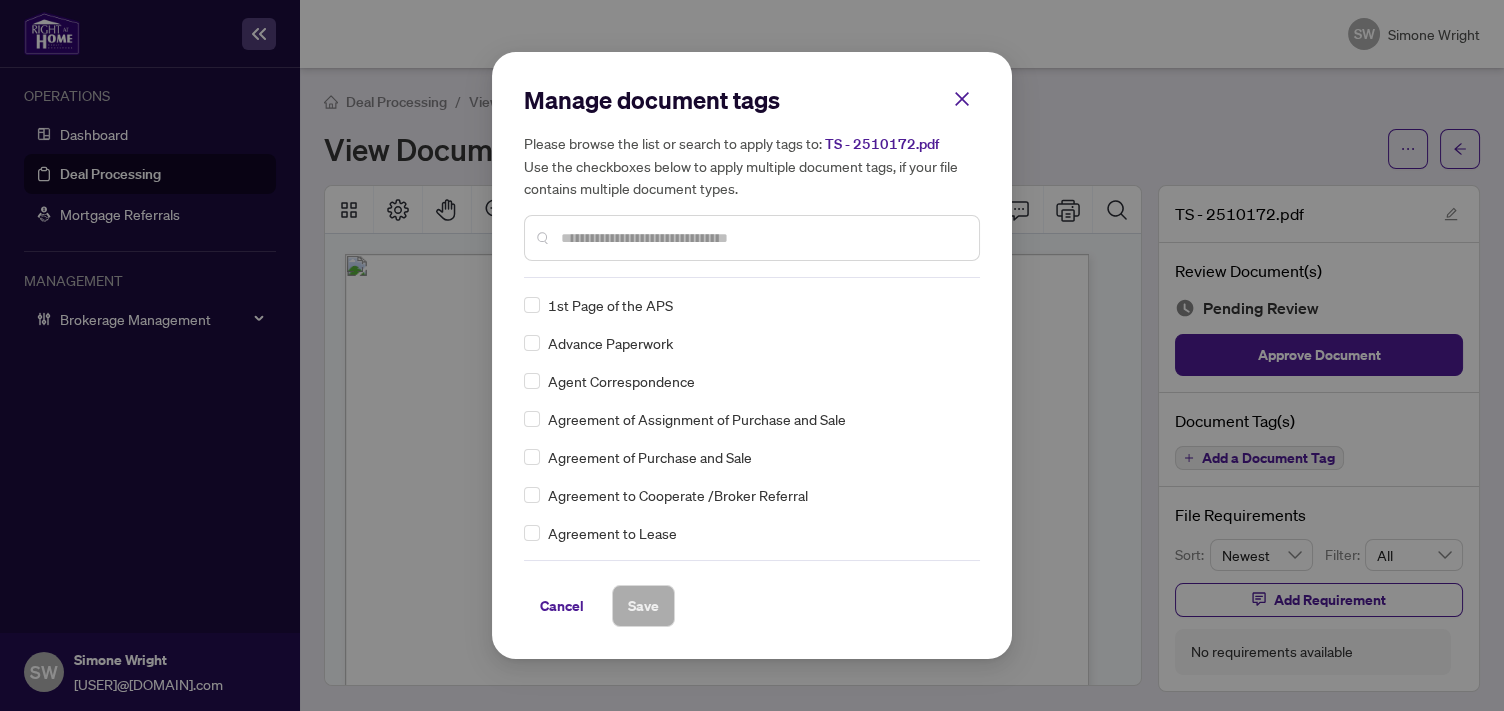 click at bounding box center (762, 238) 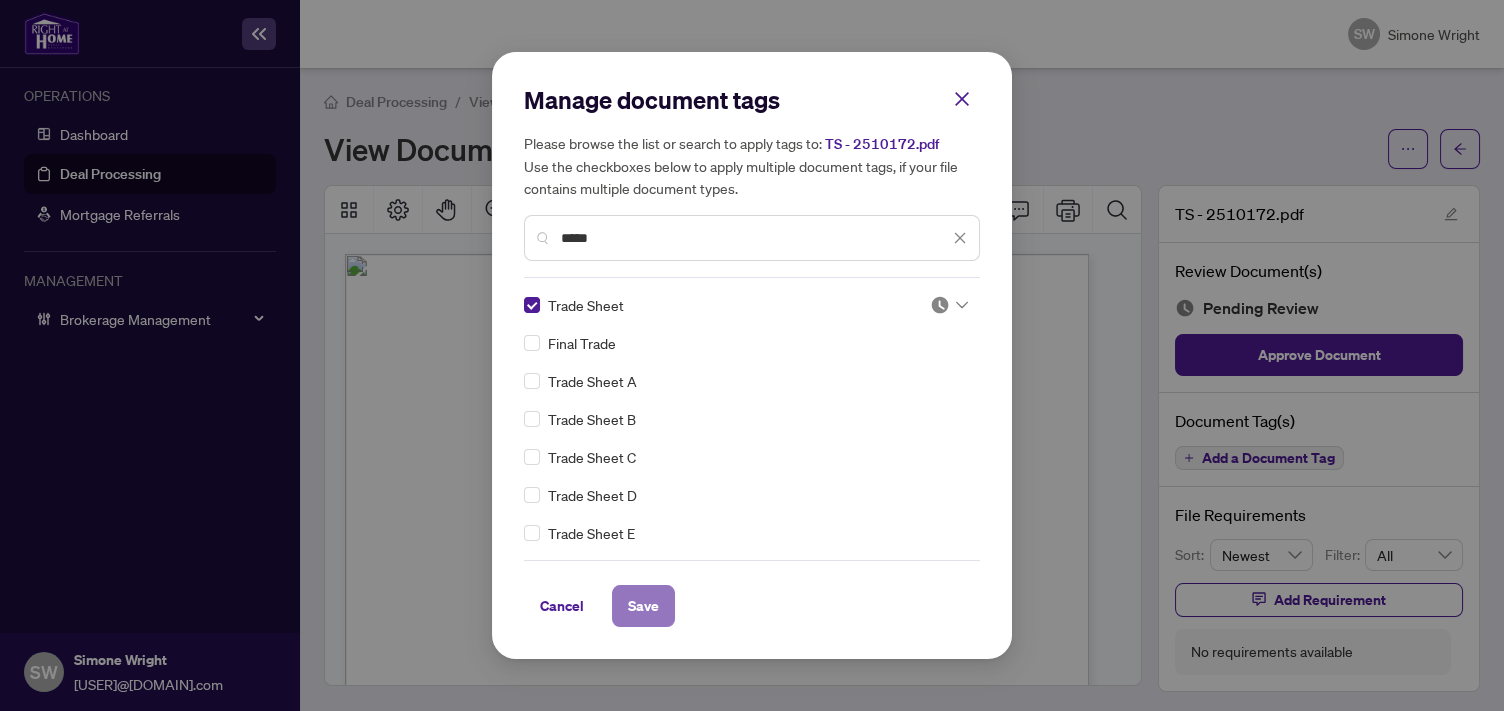 click on "Save" at bounding box center (643, 606) 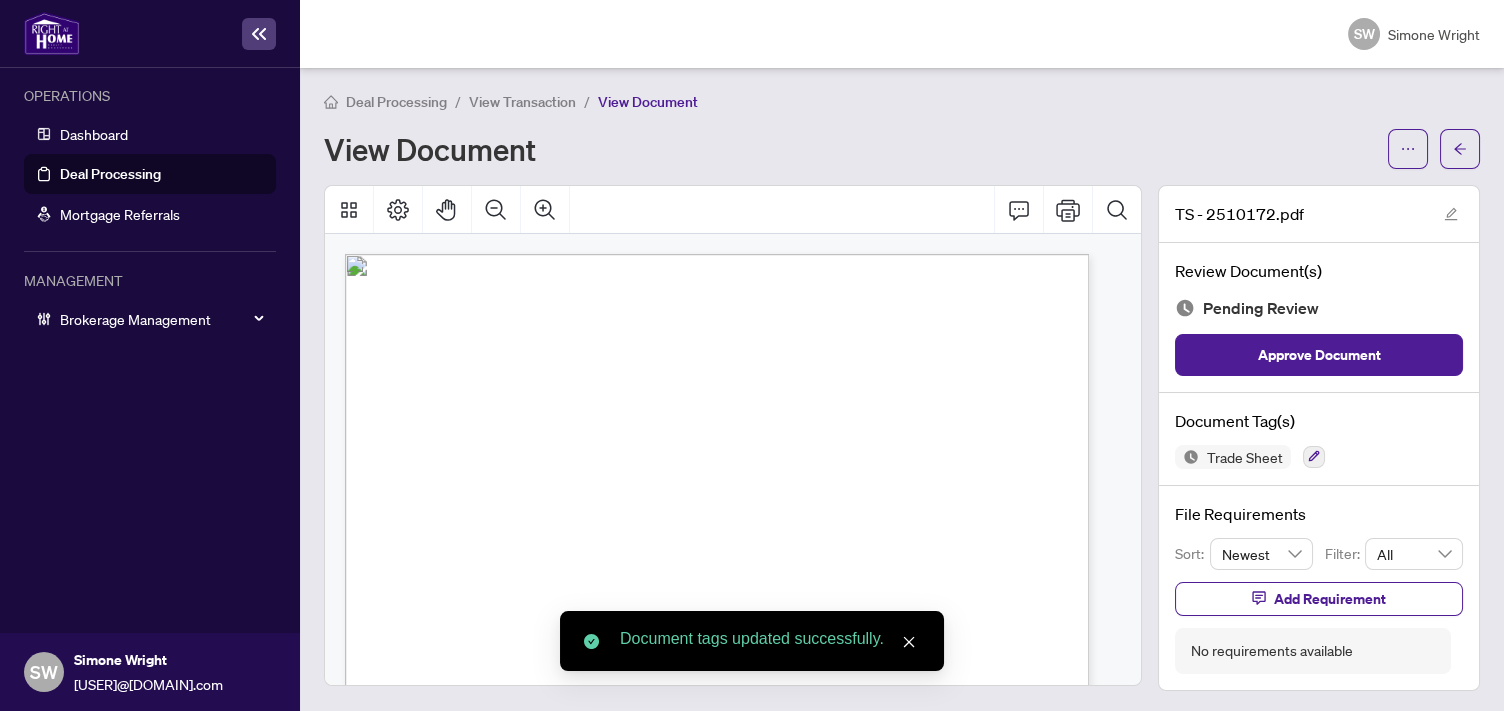 click at bounding box center (1408, 149) 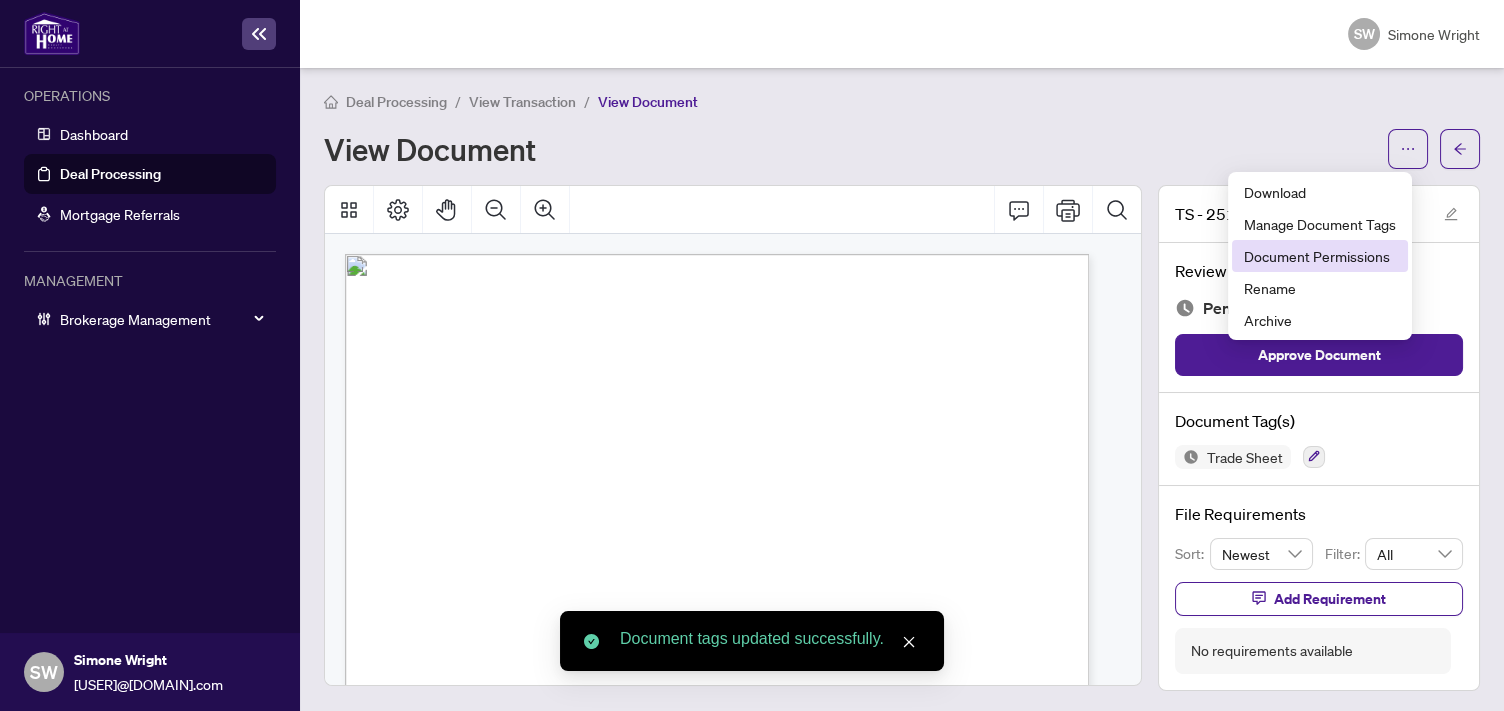 click on "Document Permissions" at bounding box center [1320, 256] 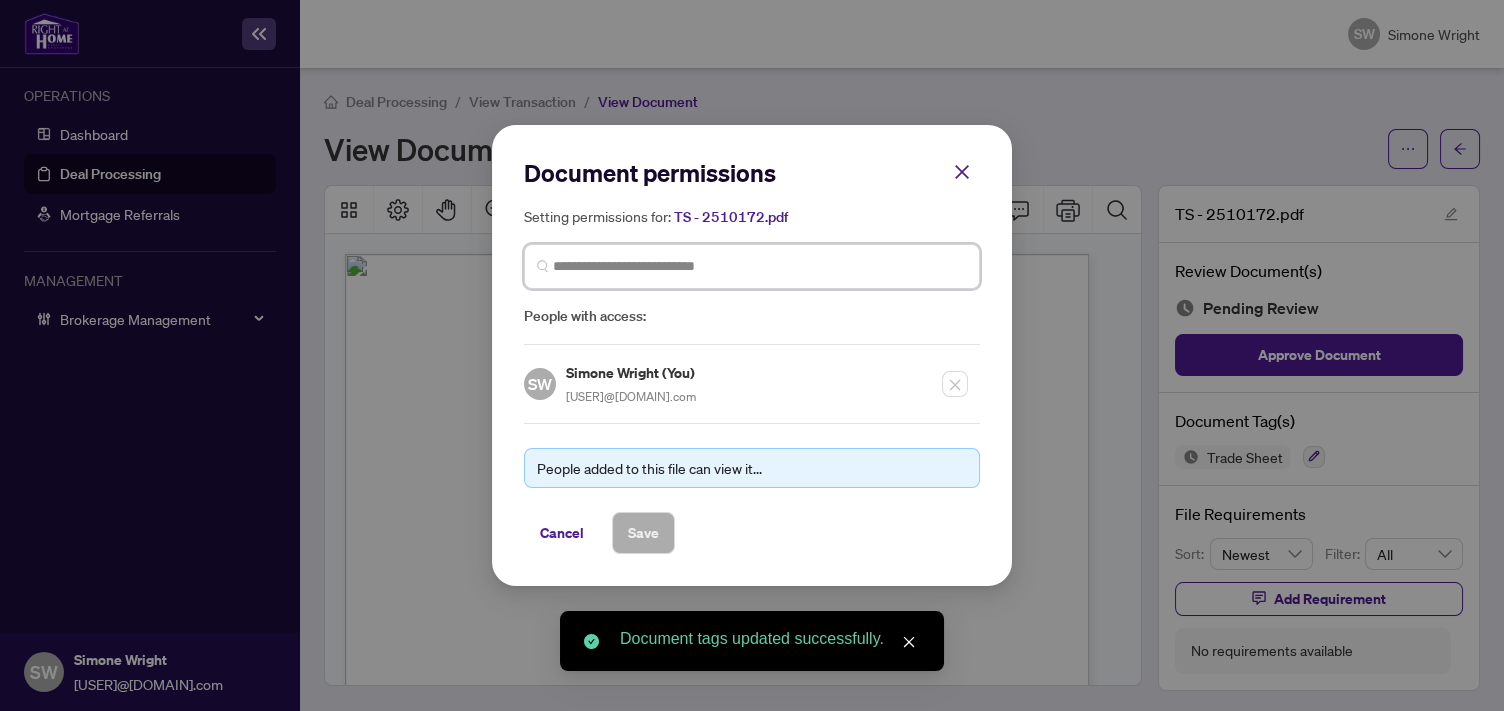 click at bounding box center (760, 266) 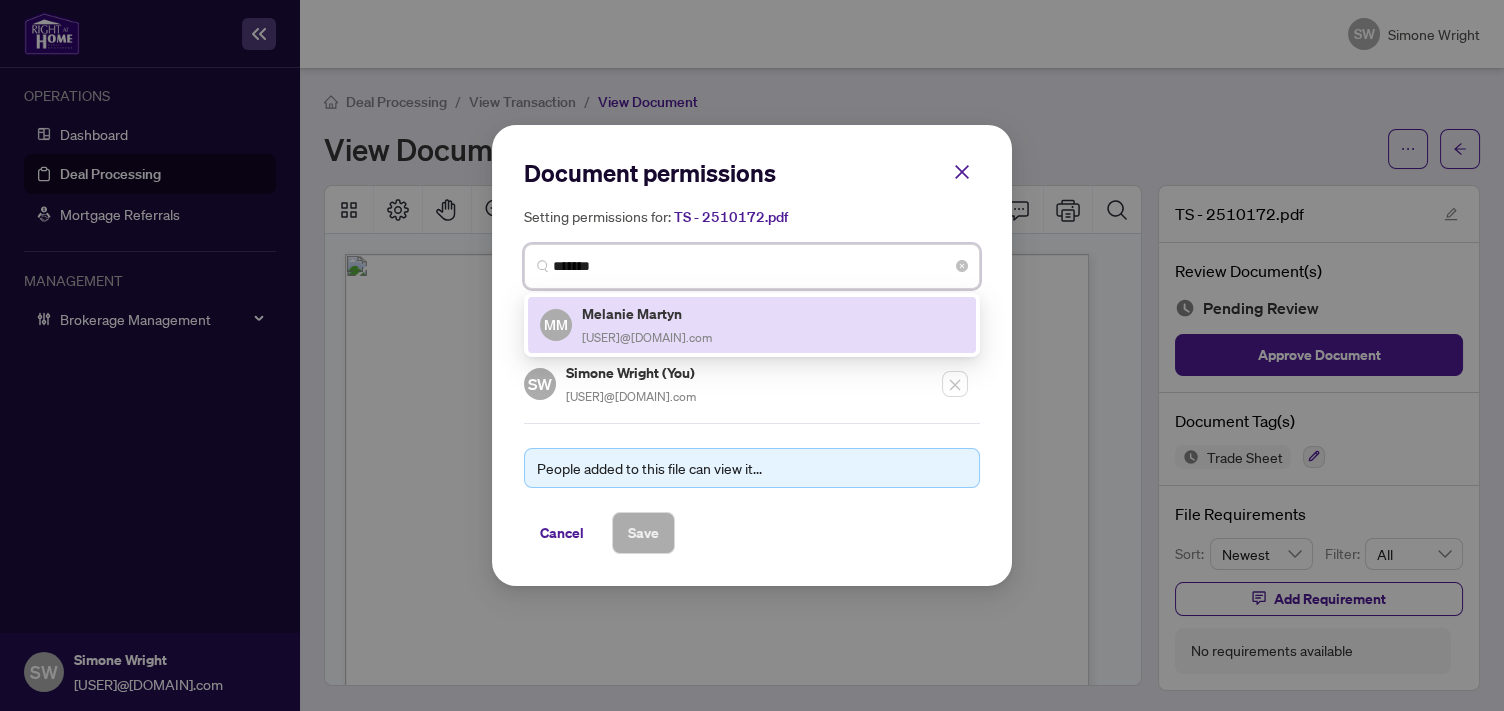click on "Melanie Martyn" at bounding box center [647, 313] 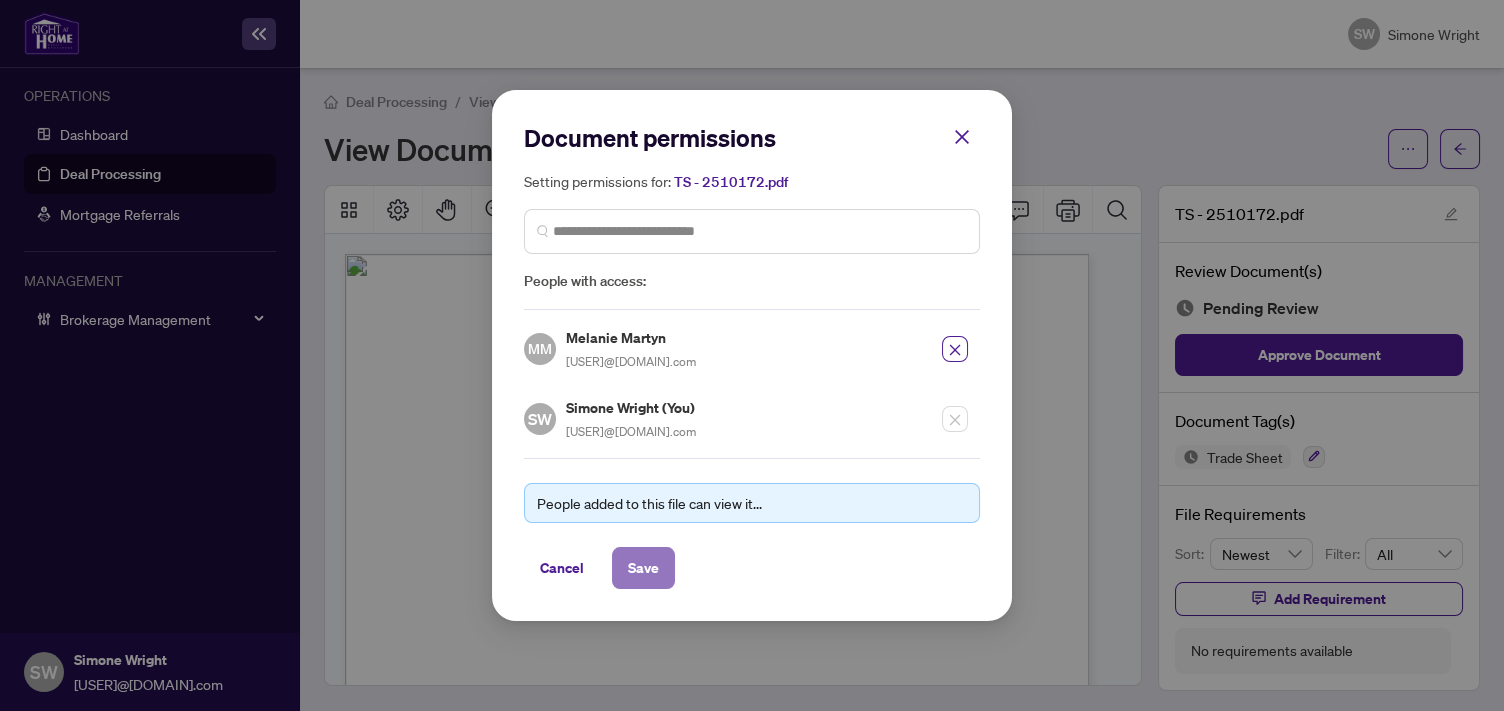 click on "Save" at bounding box center [643, 568] 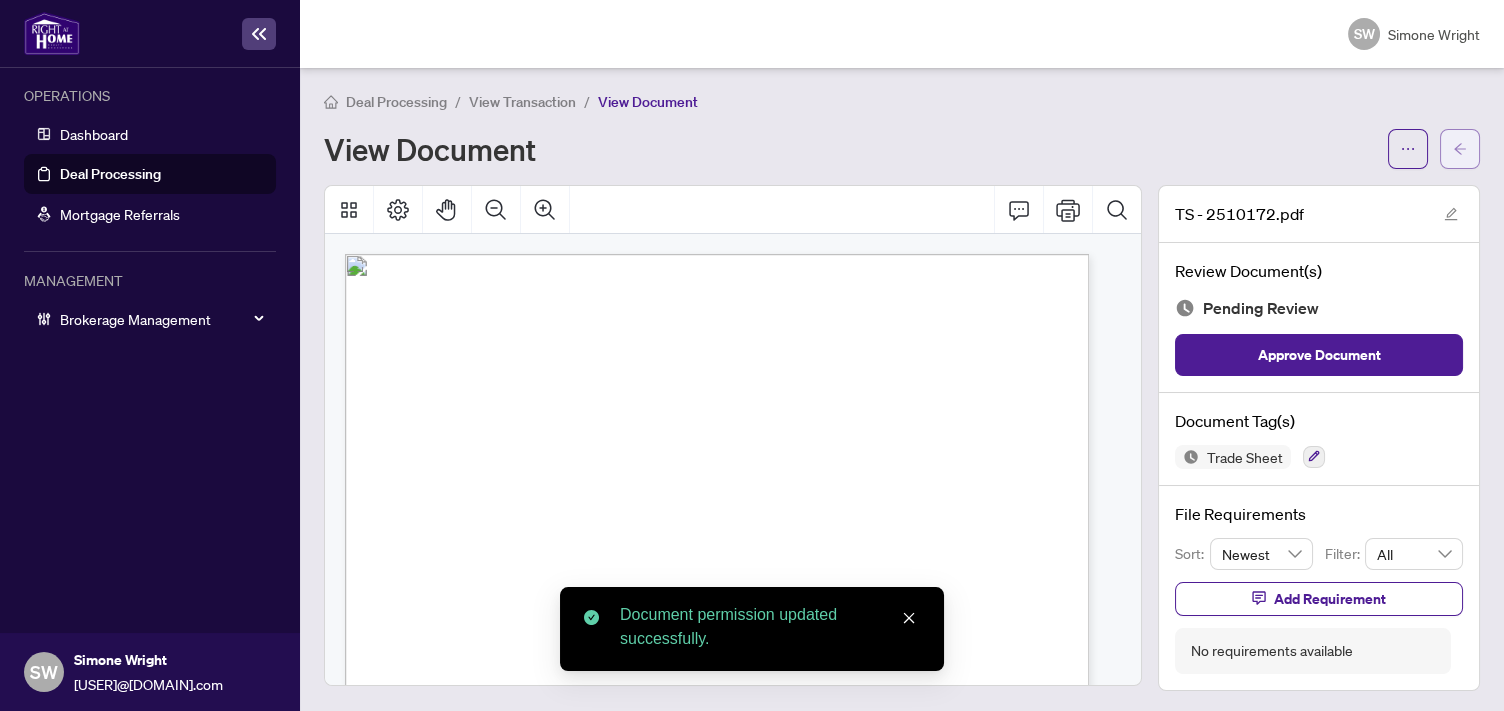 click 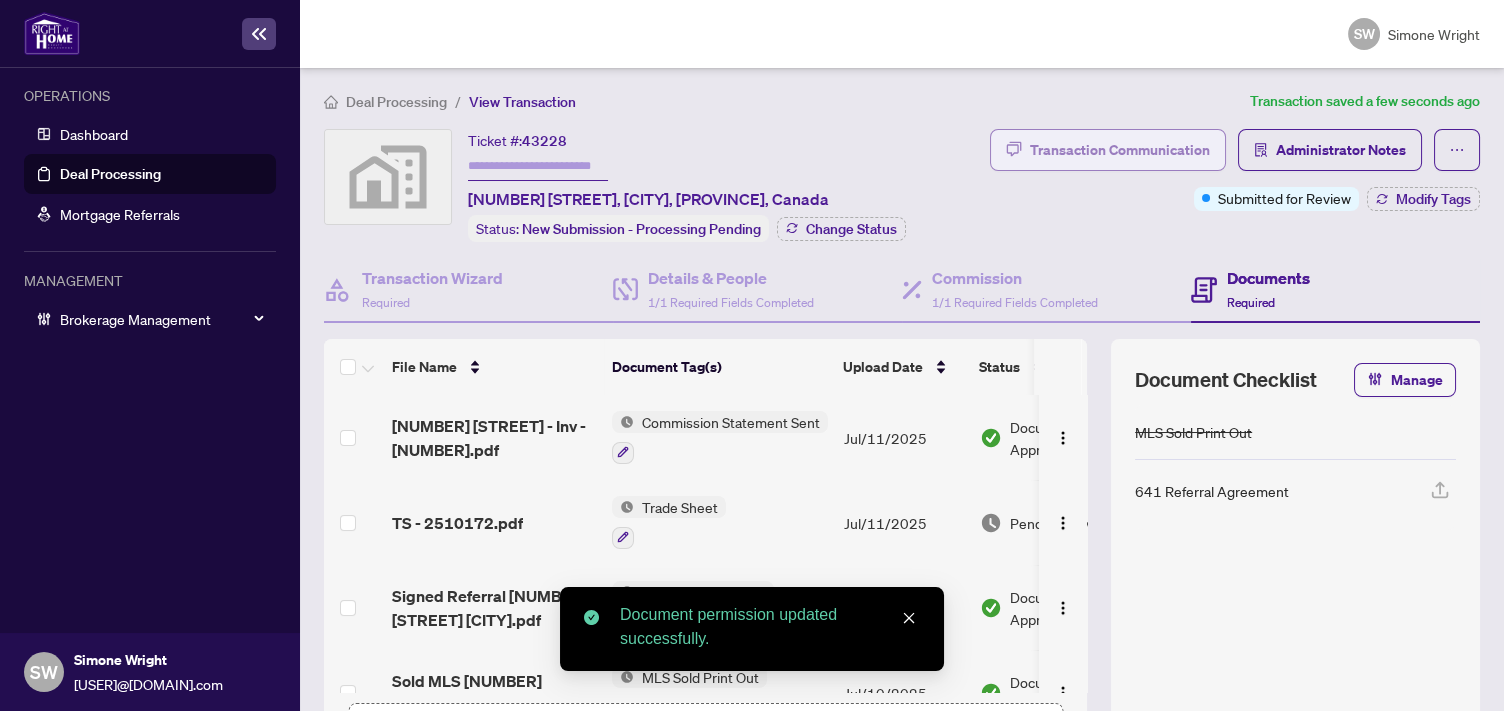 click on "Transaction Communication" at bounding box center [1120, 150] 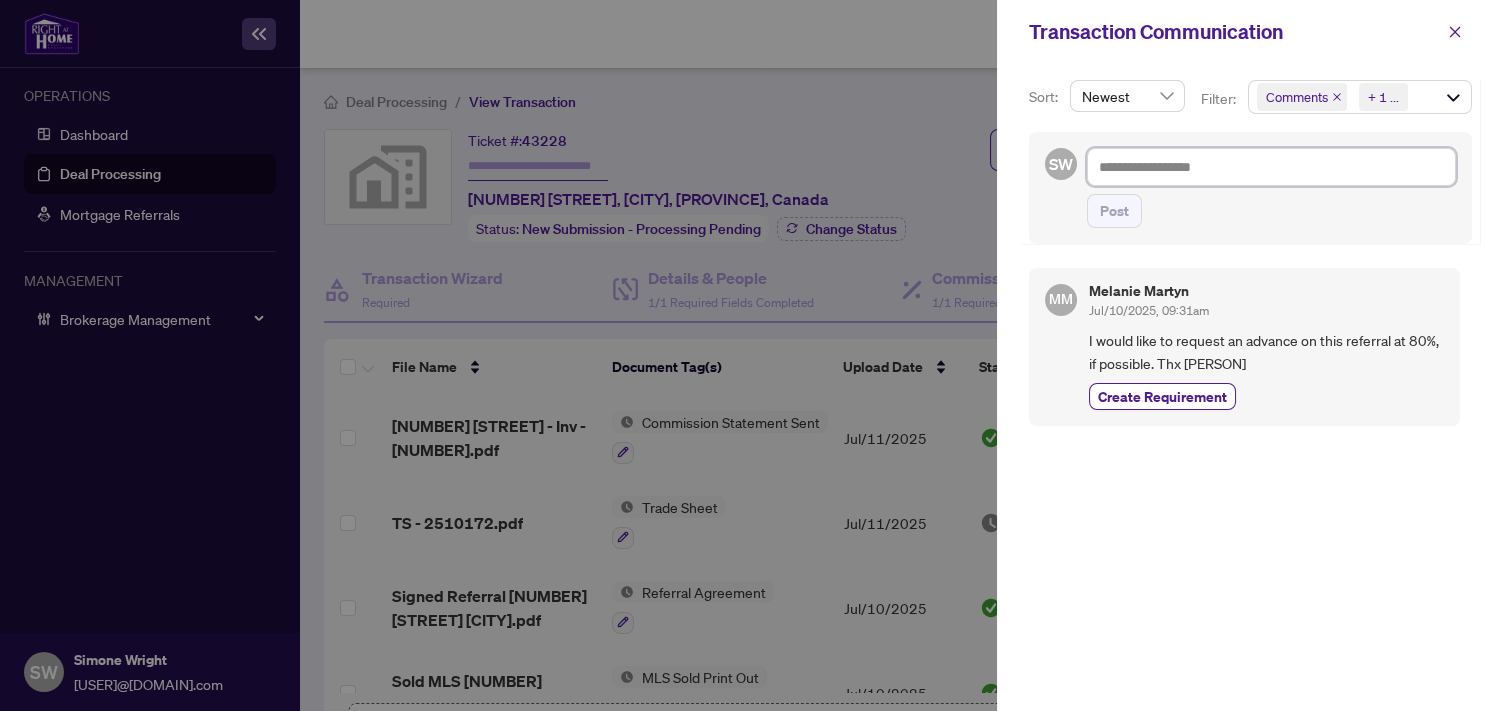 click at bounding box center (1271, 167) 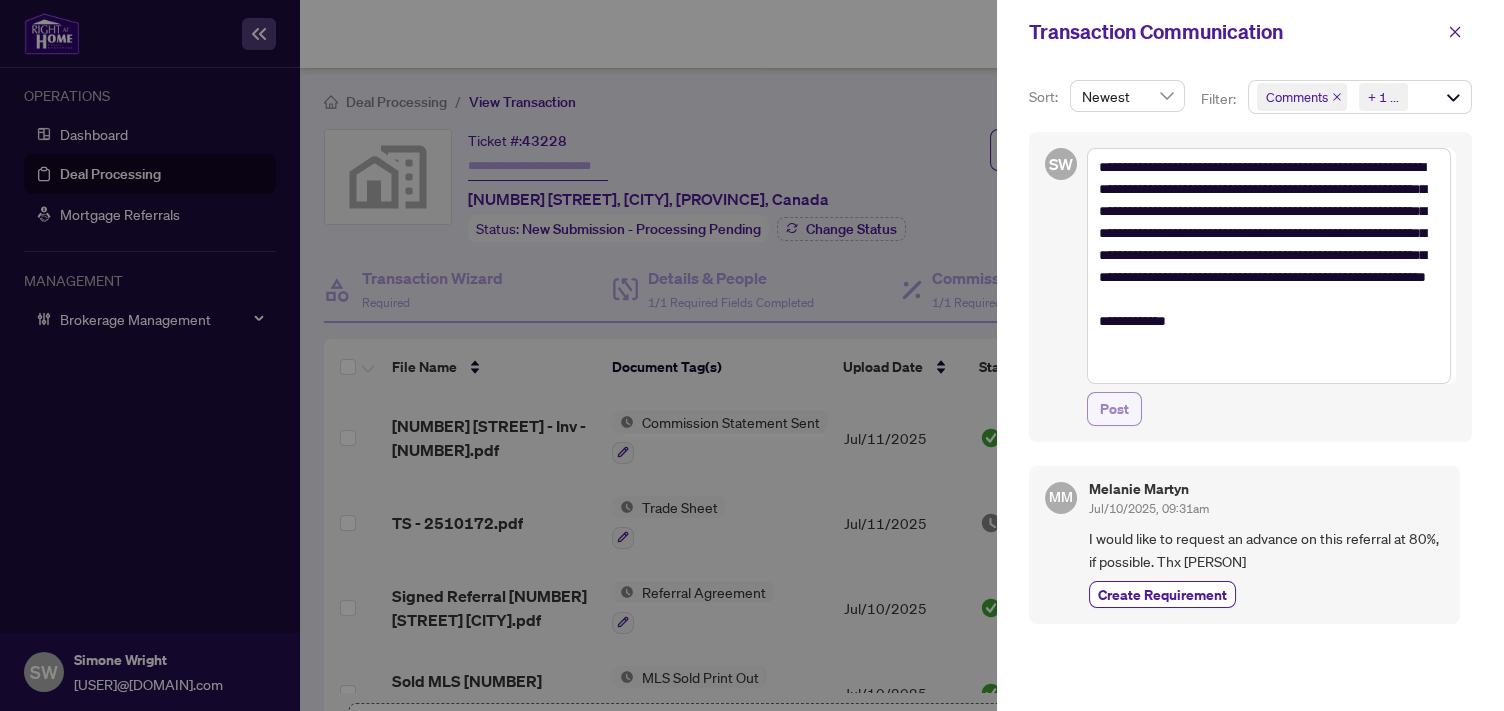 click on "Post" at bounding box center [1114, 409] 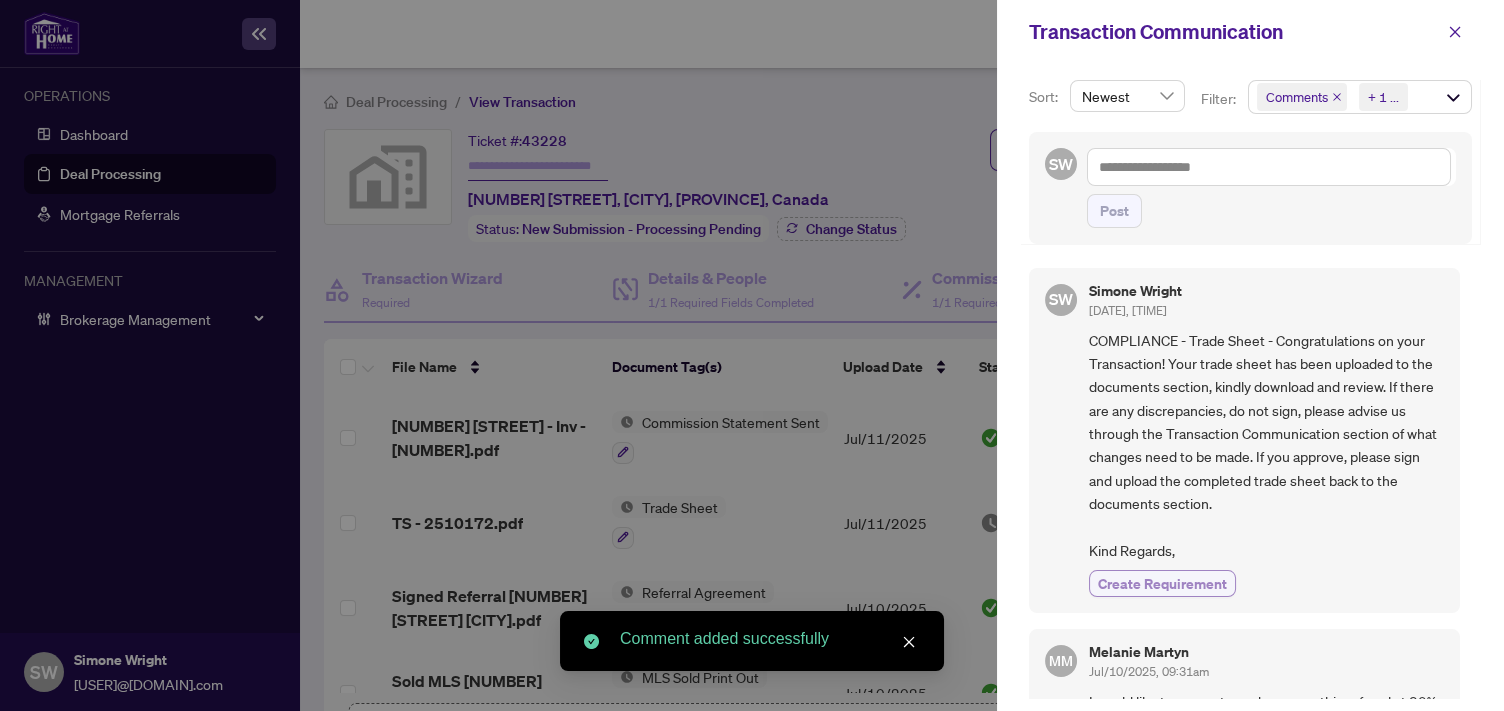 click on "Create Requirement" at bounding box center (1162, 583) 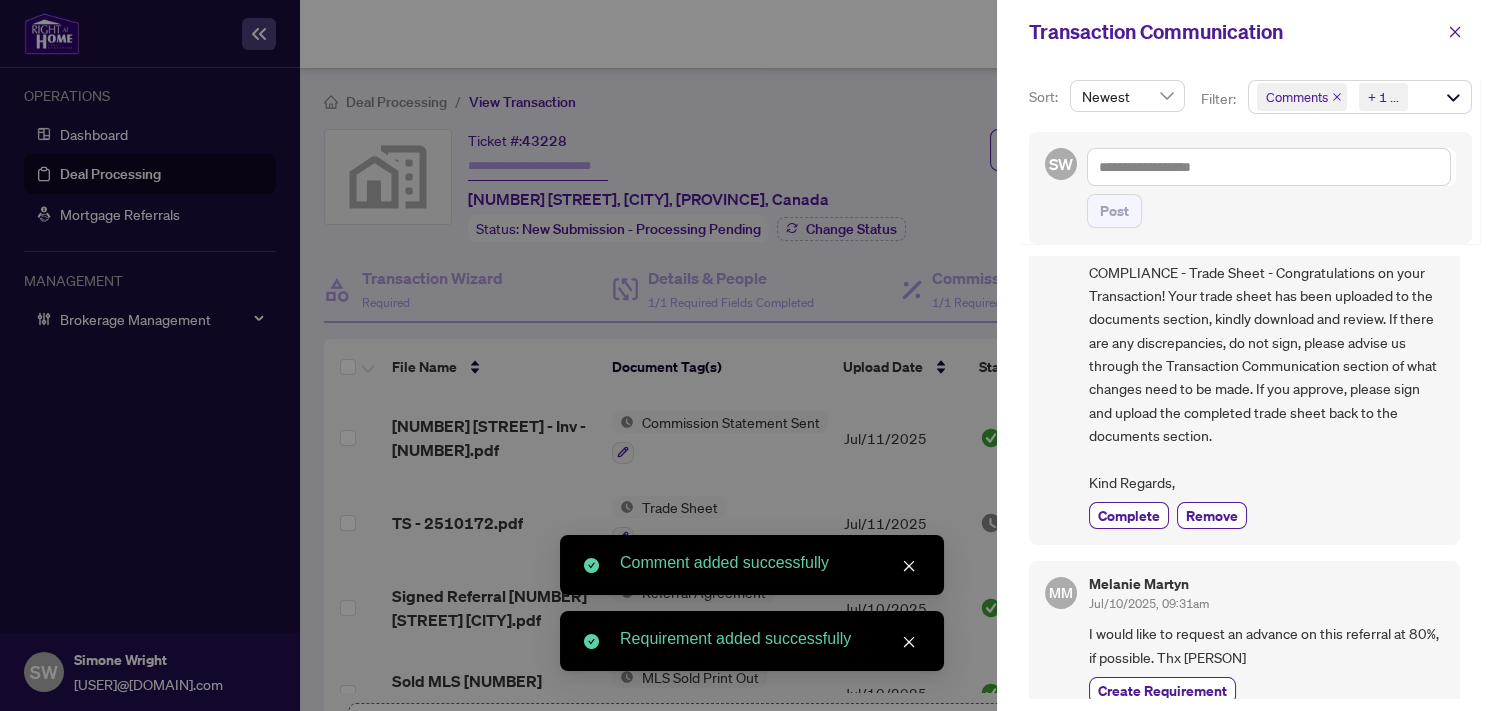 scroll, scrollTop: 110, scrollLeft: 0, axis: vertical 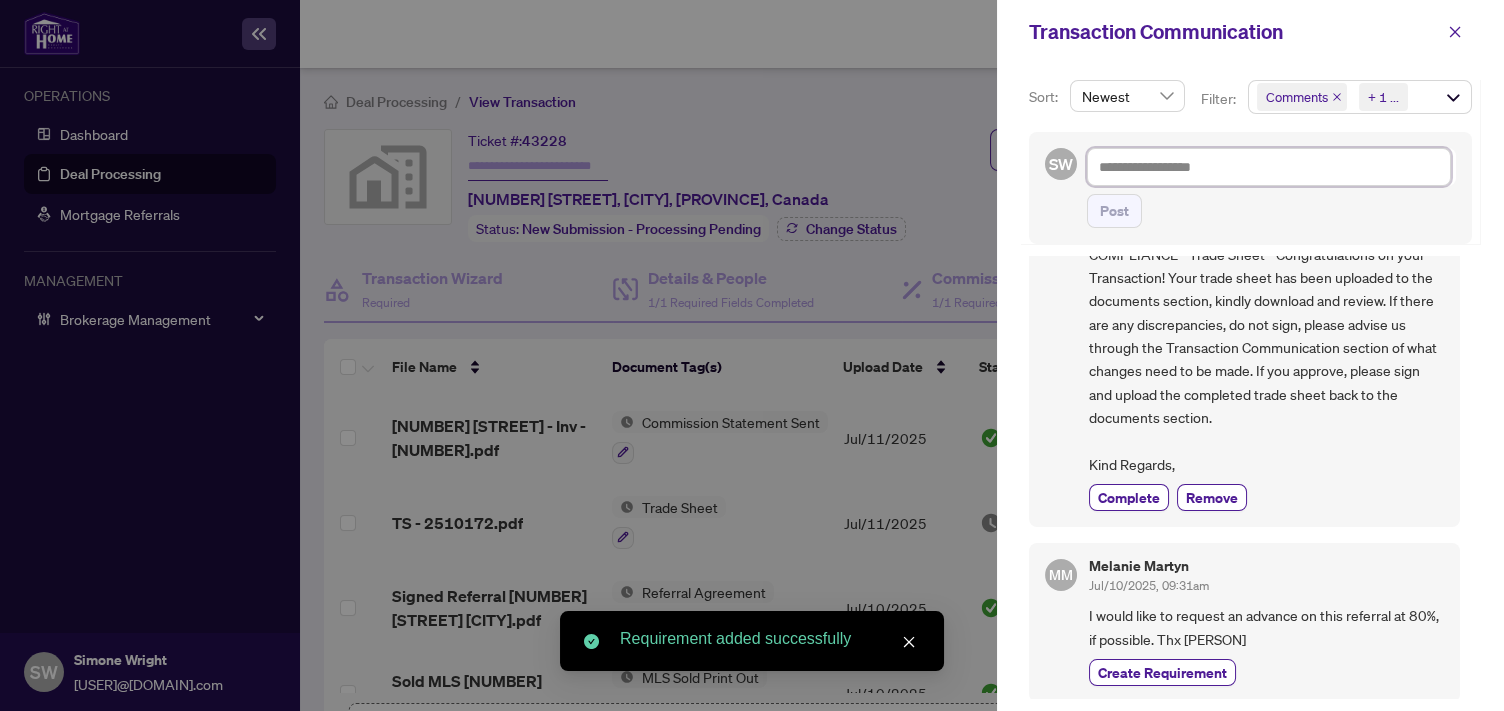 click at bounding box center [1269, 167] 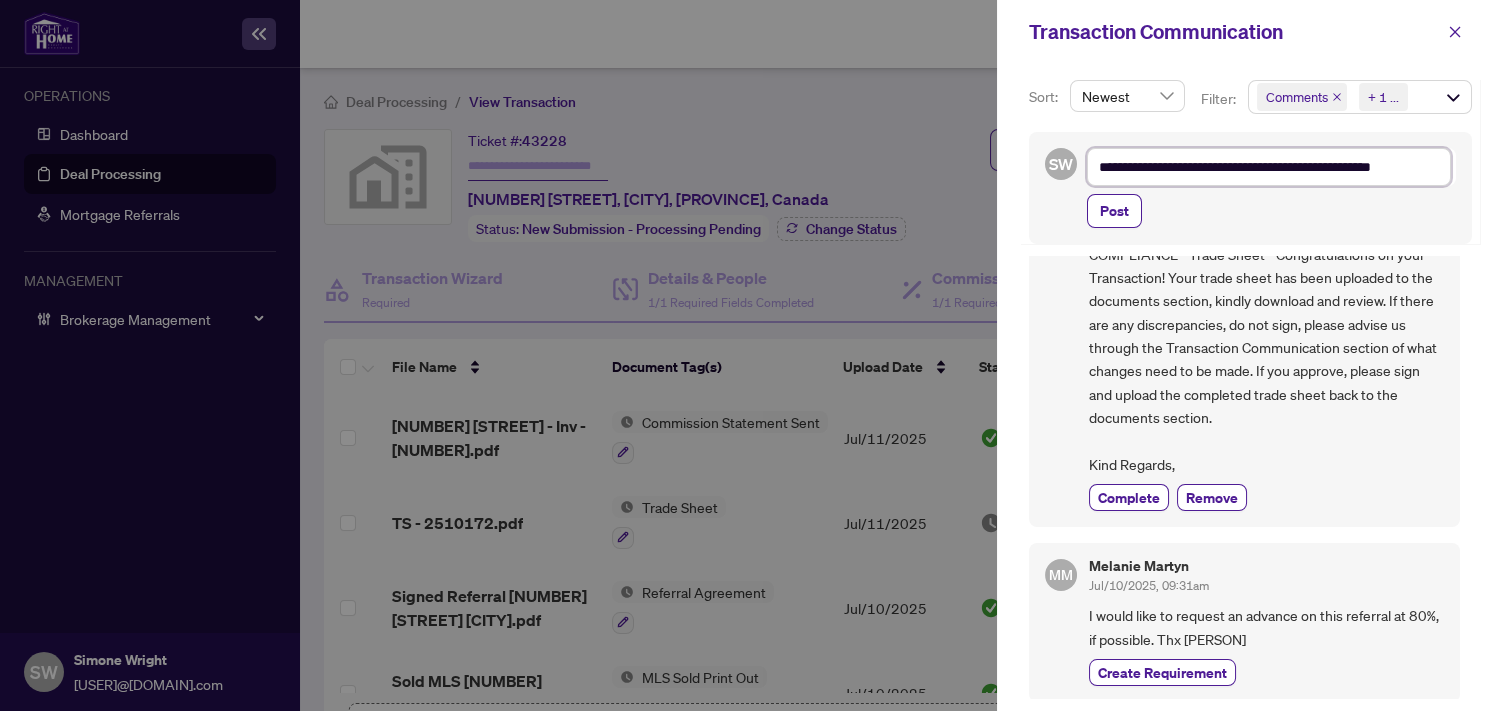 click on "**********" at bounding box center [1269, 167] 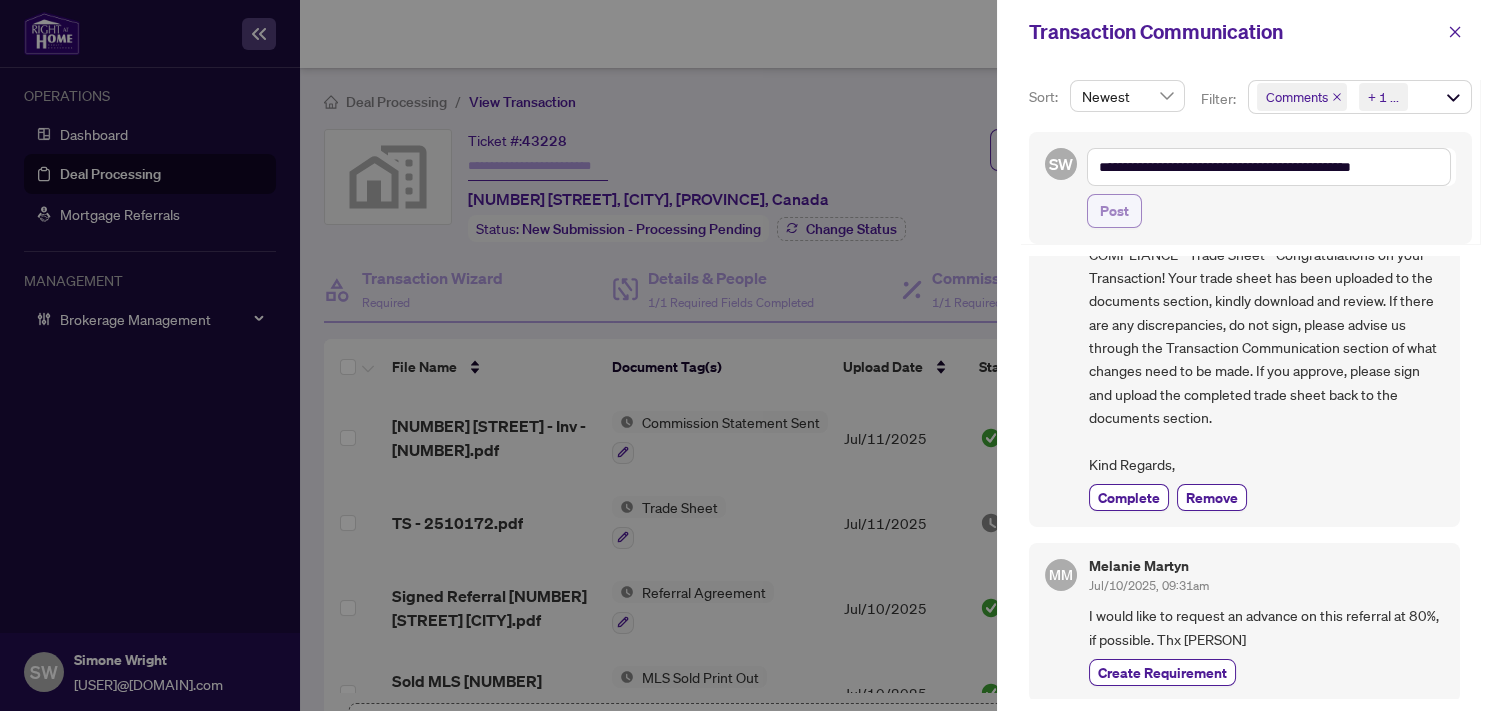 click on "Post" at bounding box center (1114, 211) 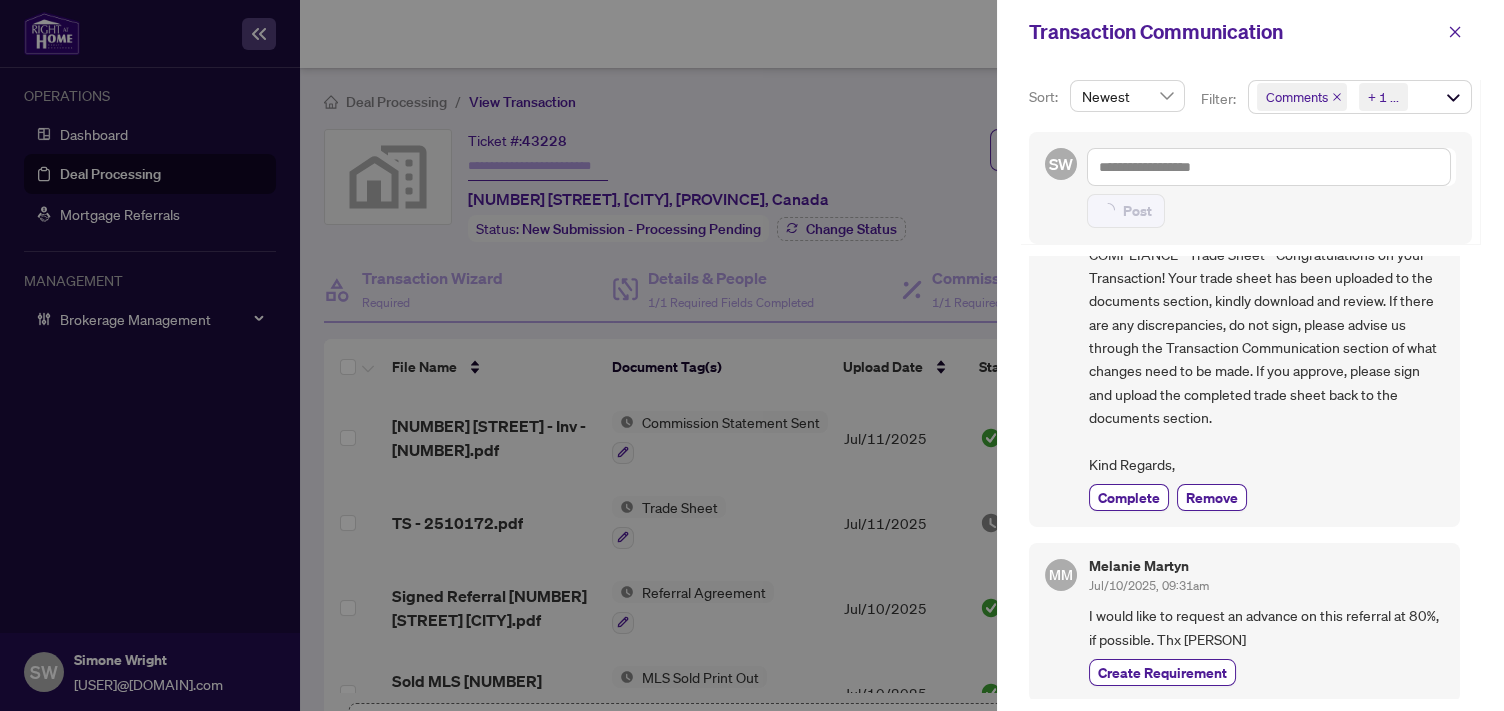 scroll, scrollTop: 0, scrollLeft: 0, axis: both 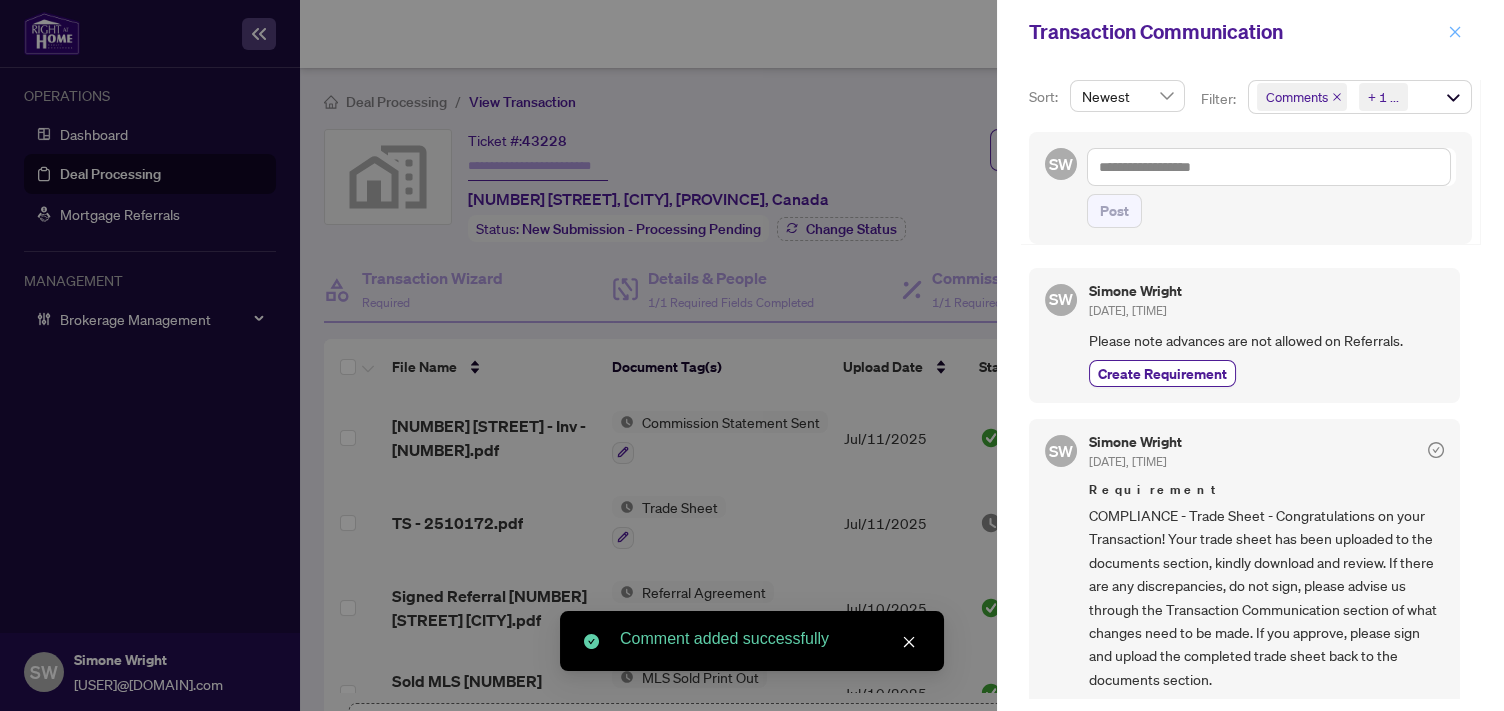 click 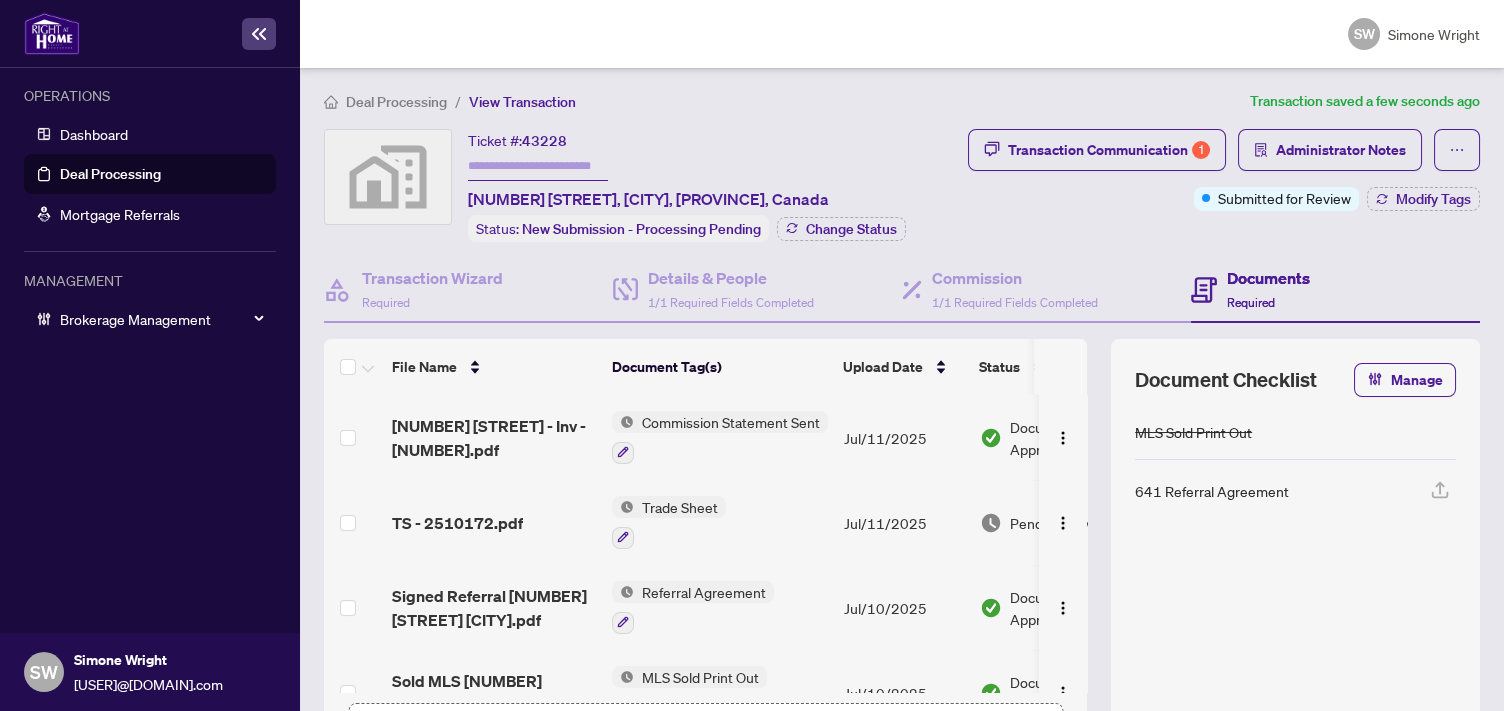 click at bounding box center (538, 166) 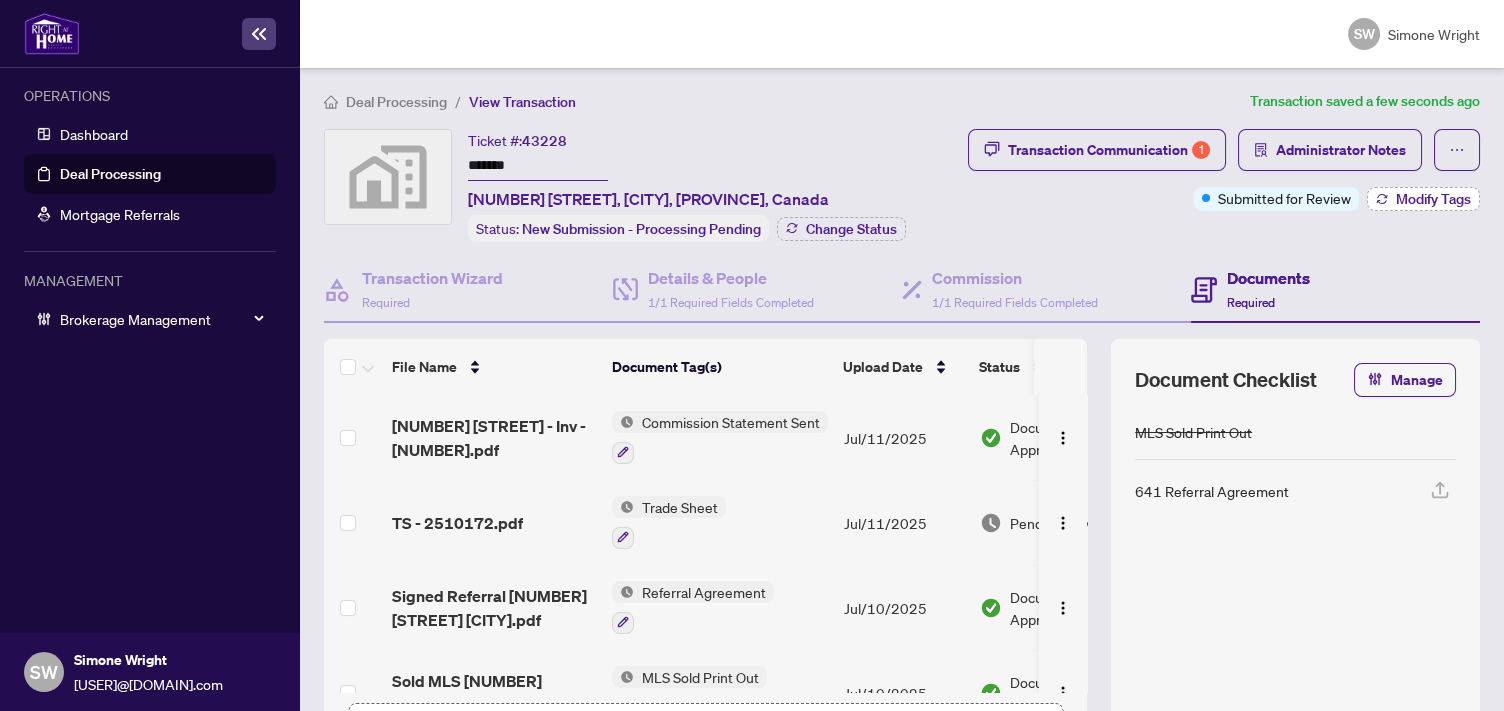 click on "Modify Tags" at bounding box center (1433, 199) 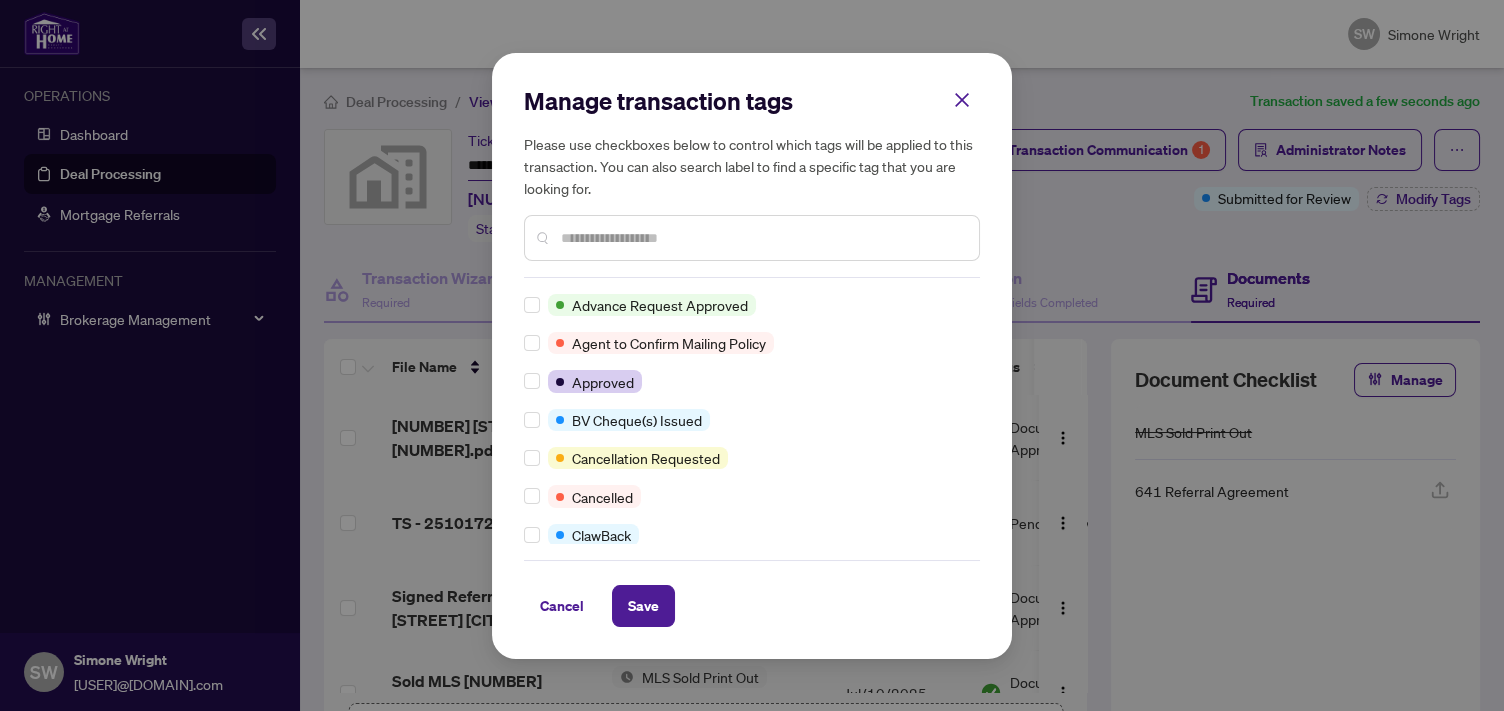scroll, scrollTop: 0, scrollLeft: 0, axis: both 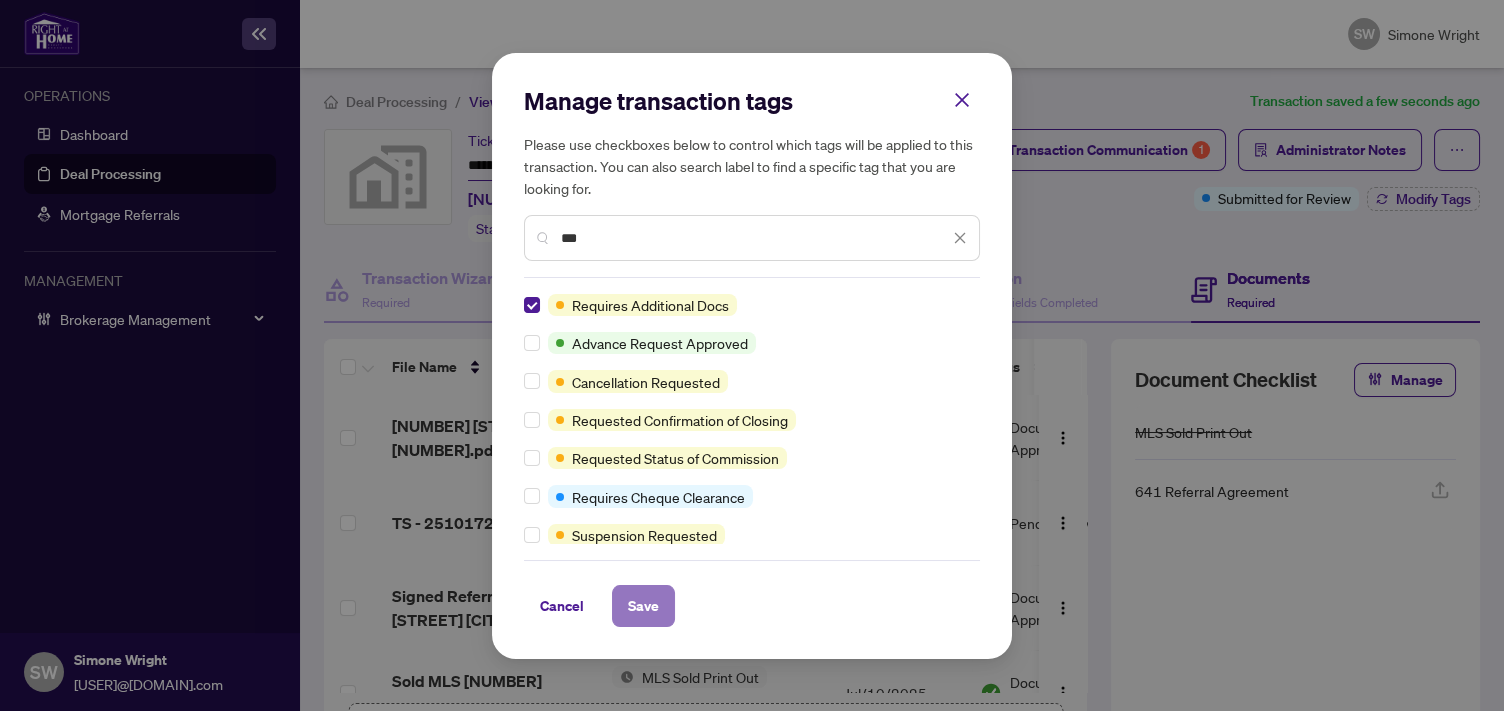 click on "Save" at bounding box center [643, 606] 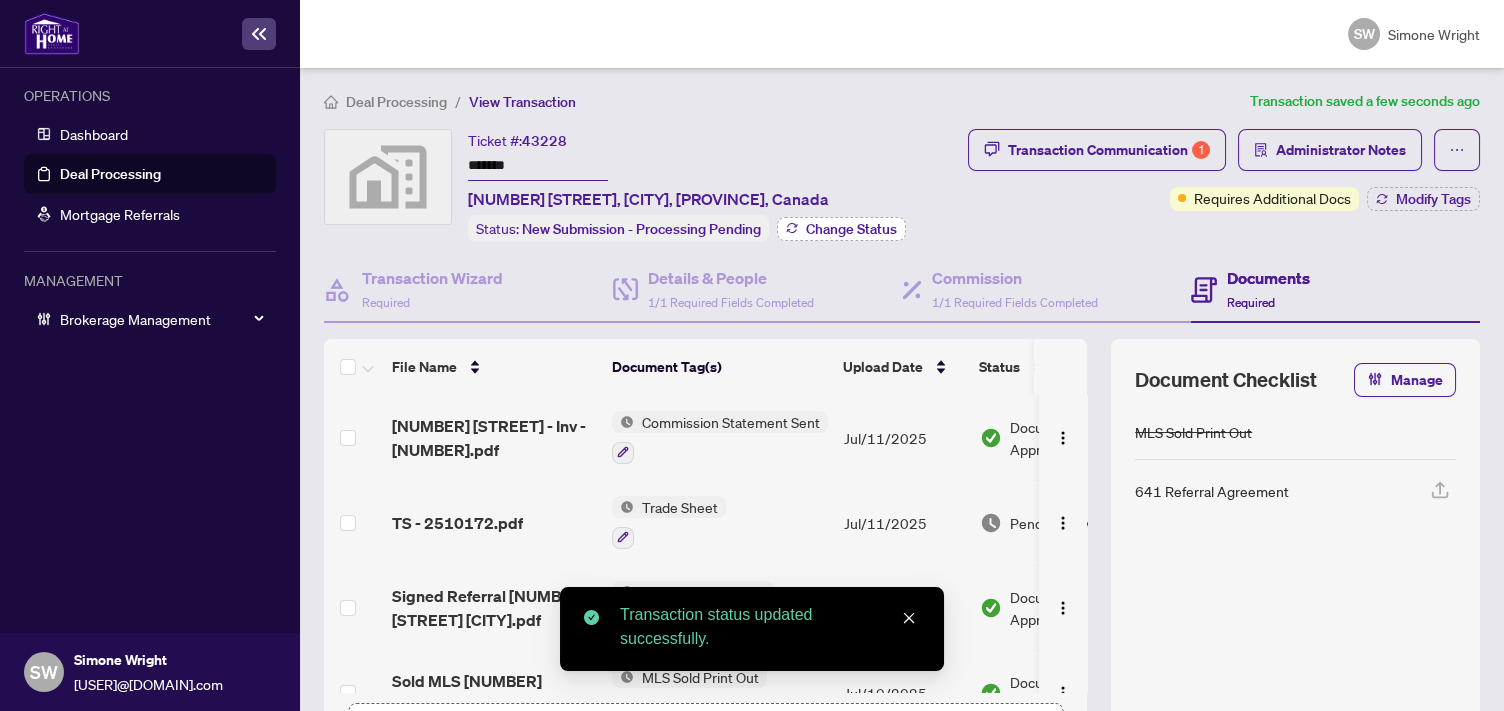 click on "Change Status" at bounding box center (851, 229) 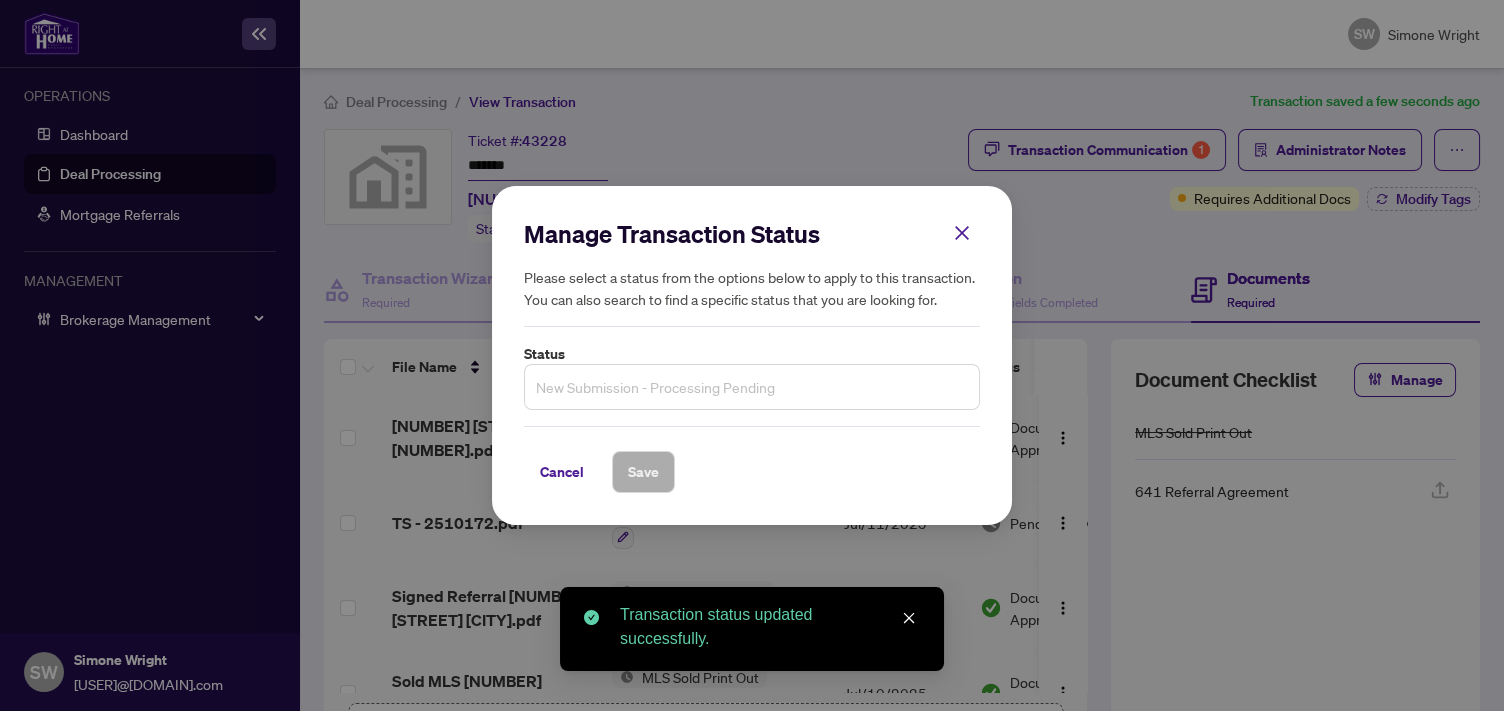 click on "New Submission - Processing Pending" at bounding box center [752, 387] 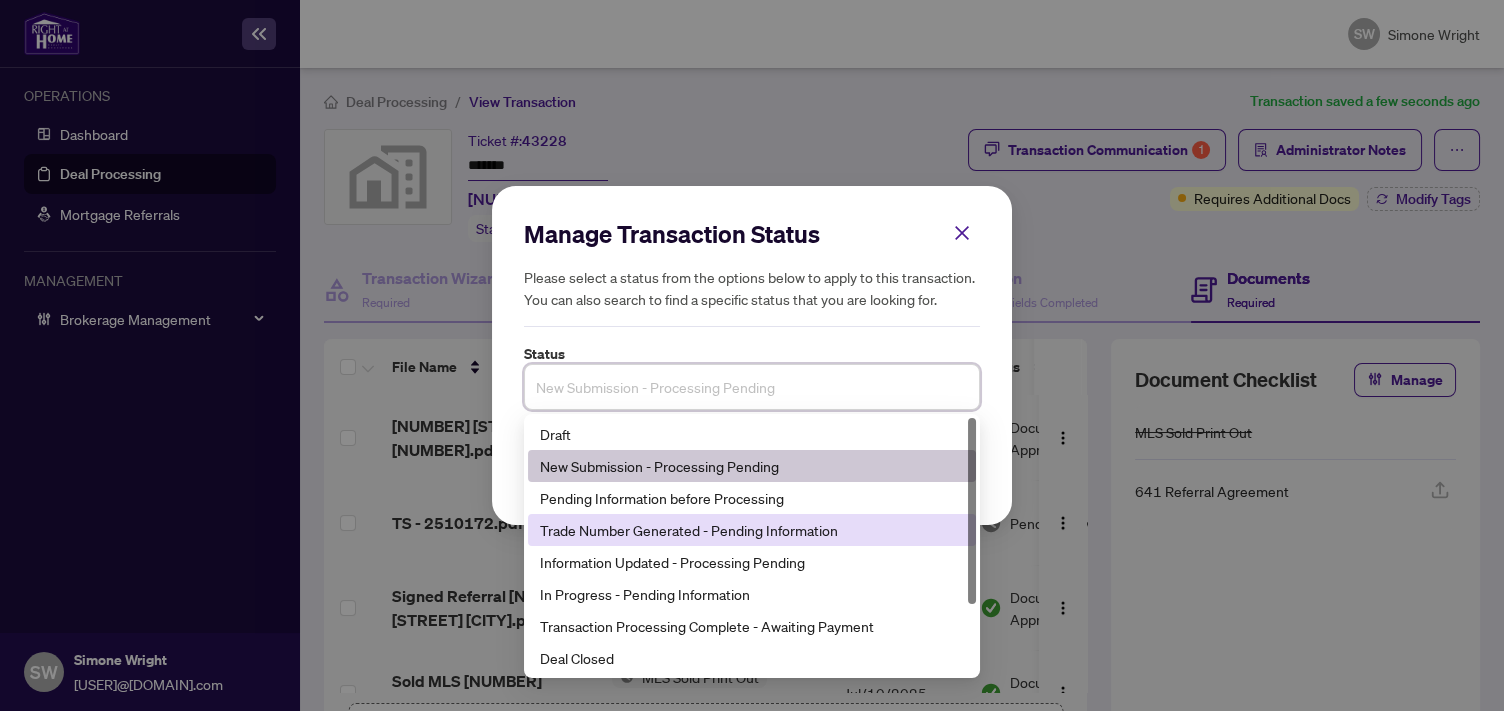drag, startPoint x: 607, startPoint y: 534, endPoint x: 670, endPoint y: 548, distance: 64.53681 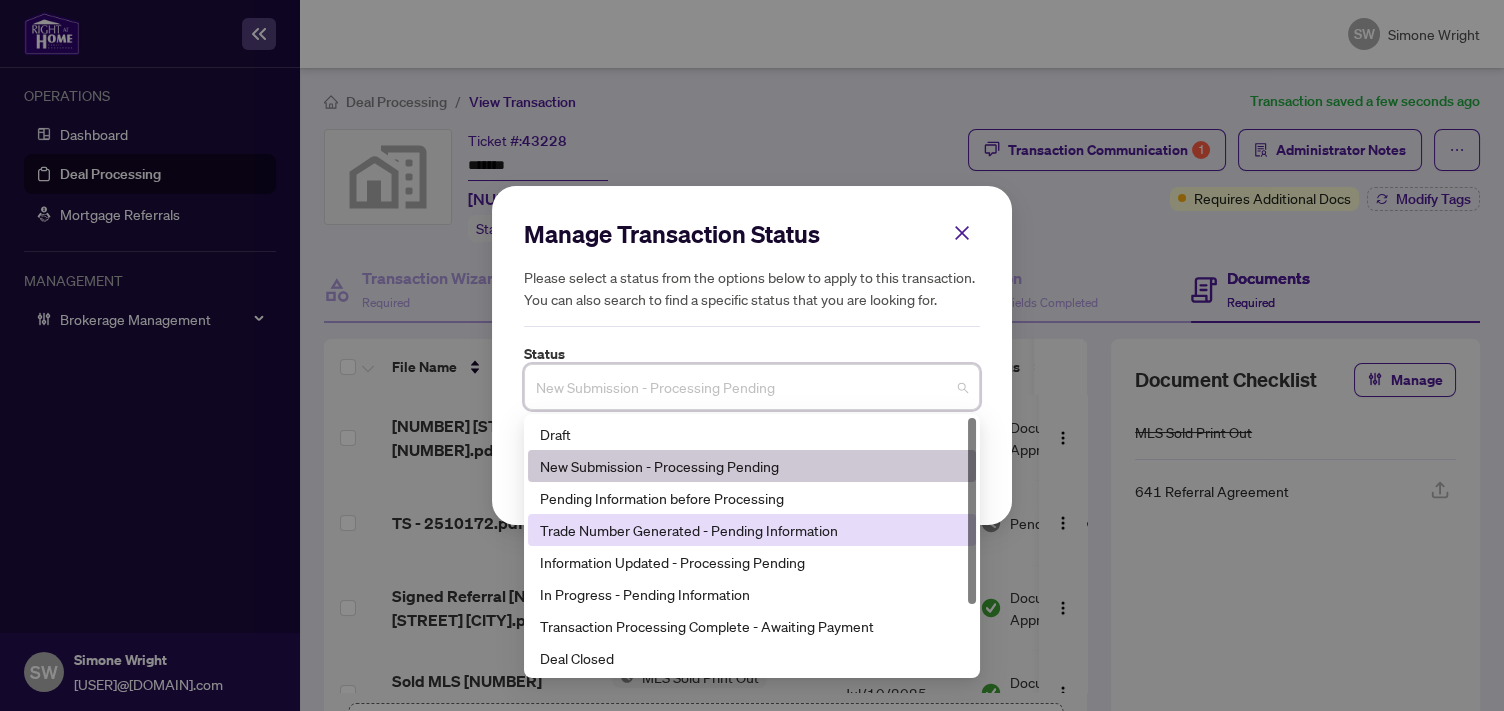 click on "Trade Number Generated - Pending Information" at bounding box center (752, 530) 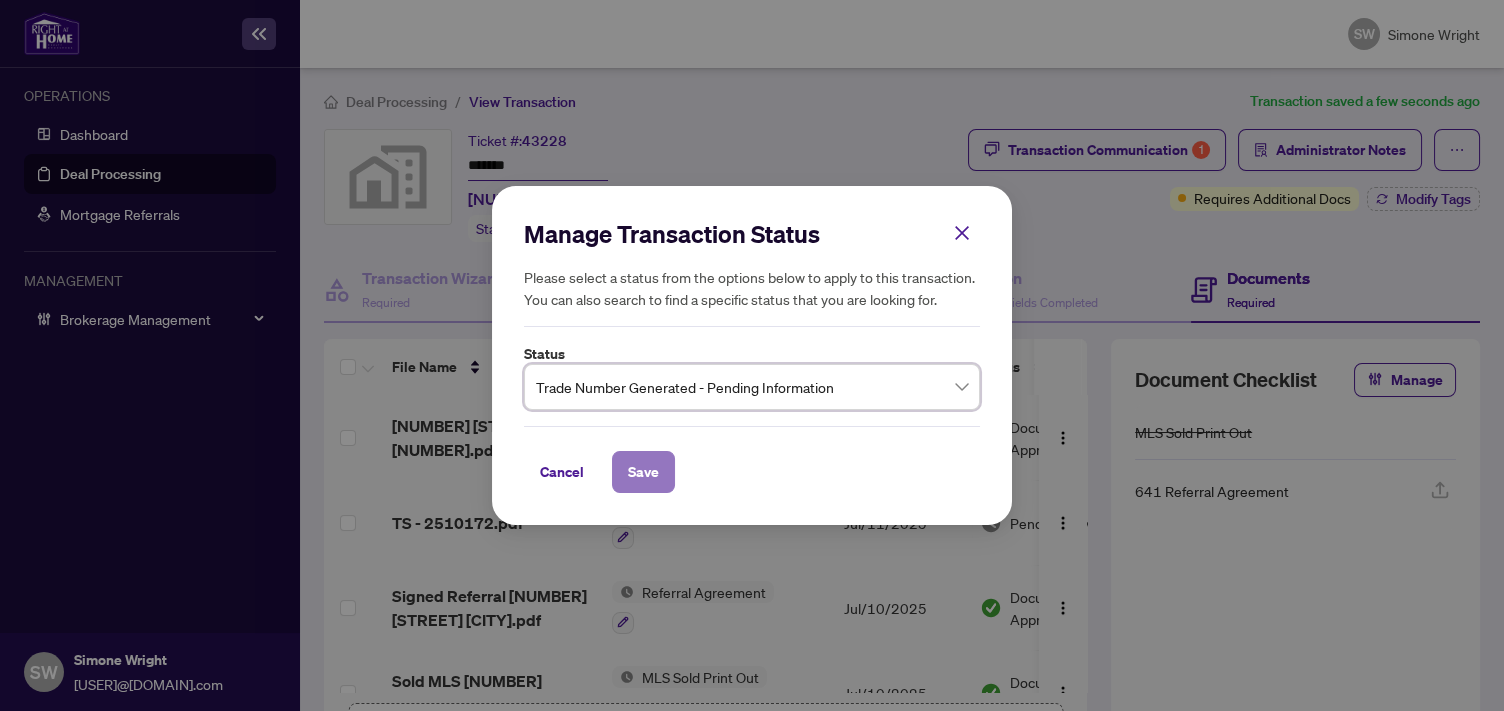 click on "Save" at bounding box center (643, 472) 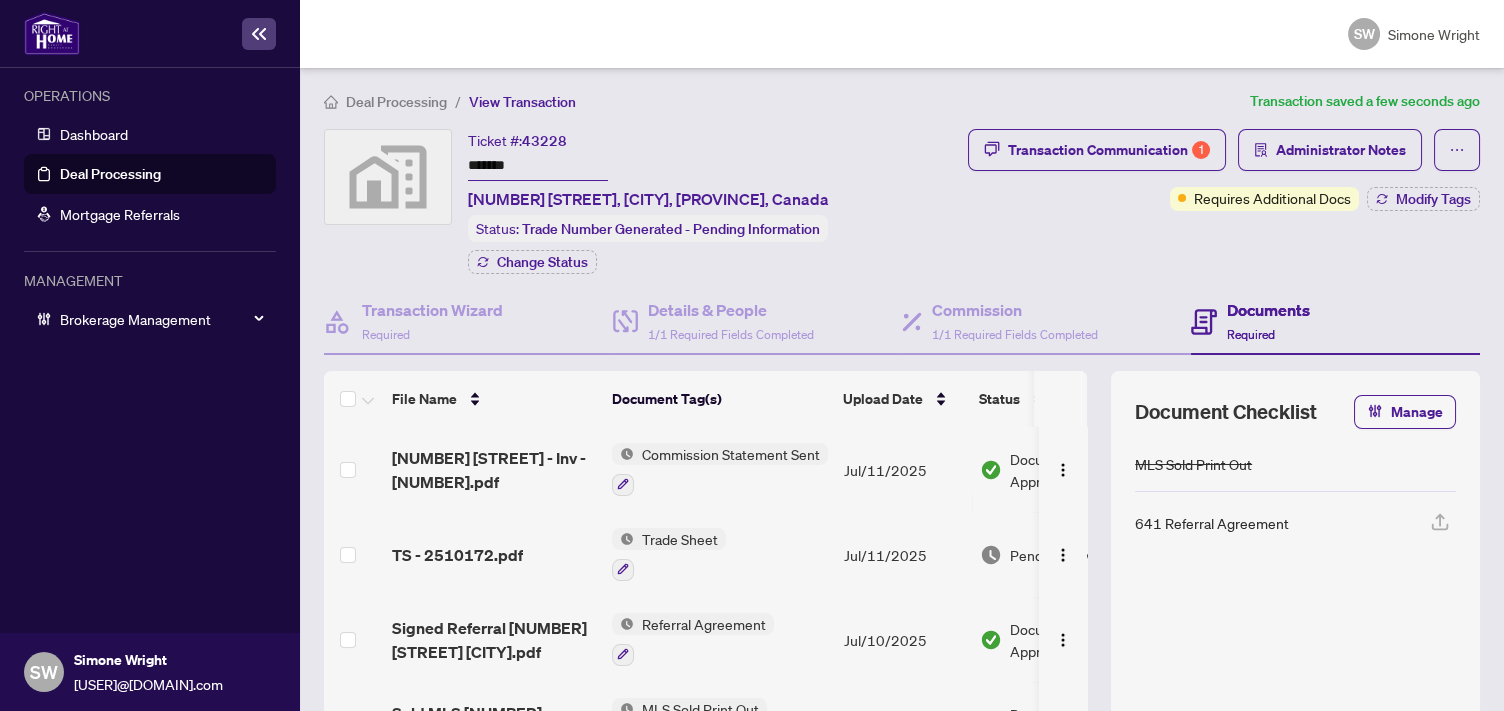 click on "Deal Processing" at bounding box center (396, 102) 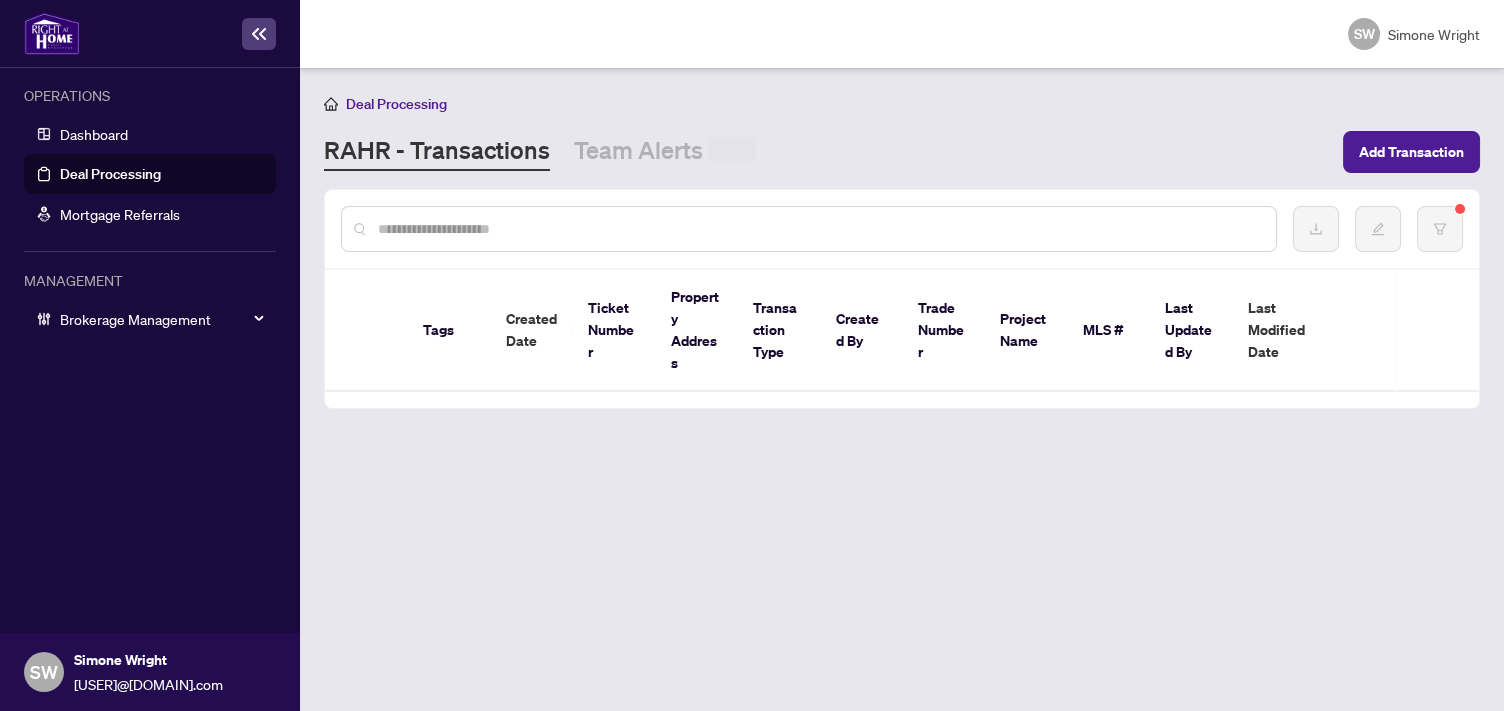 scroll, scrollTop: 0, scrollLeft: 0, axis: both 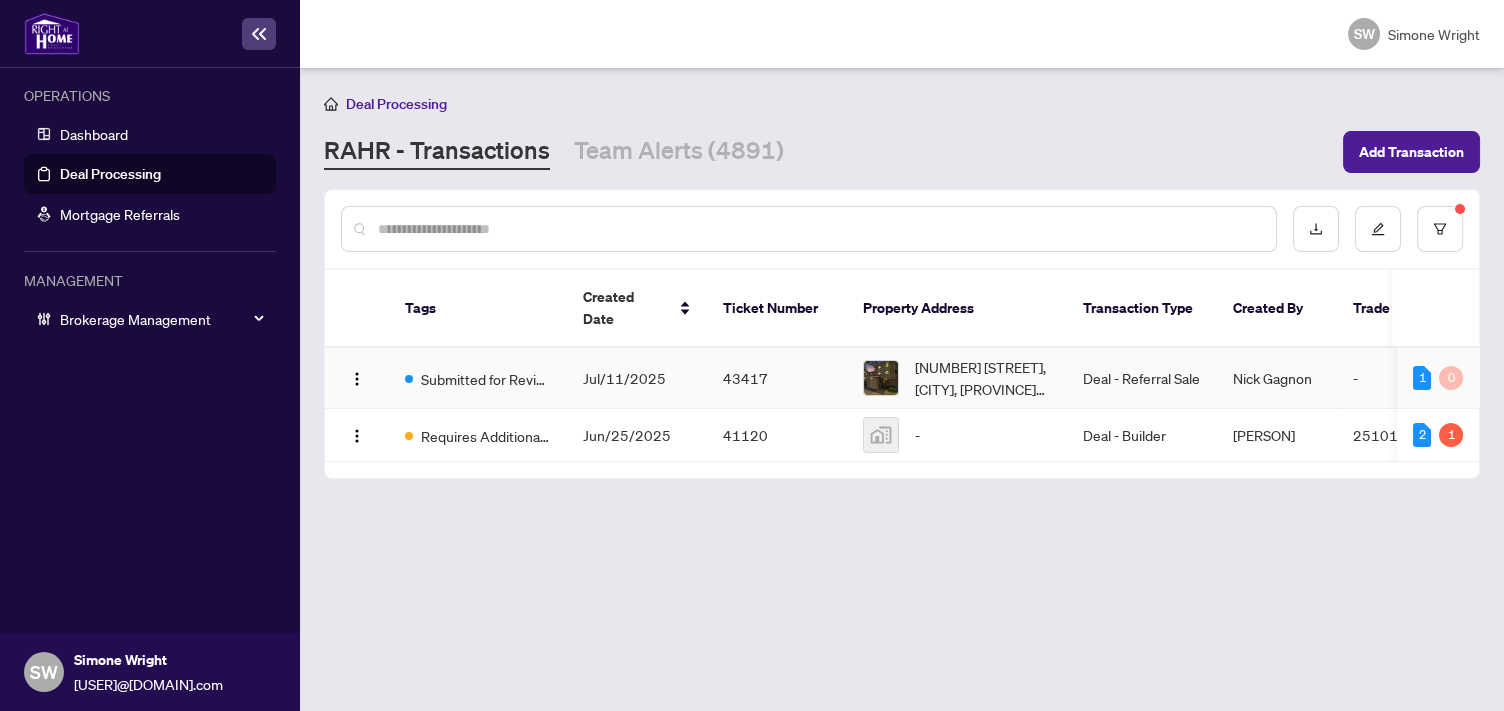 click on "Jul/11/2025" at bounding box center (624, 378) 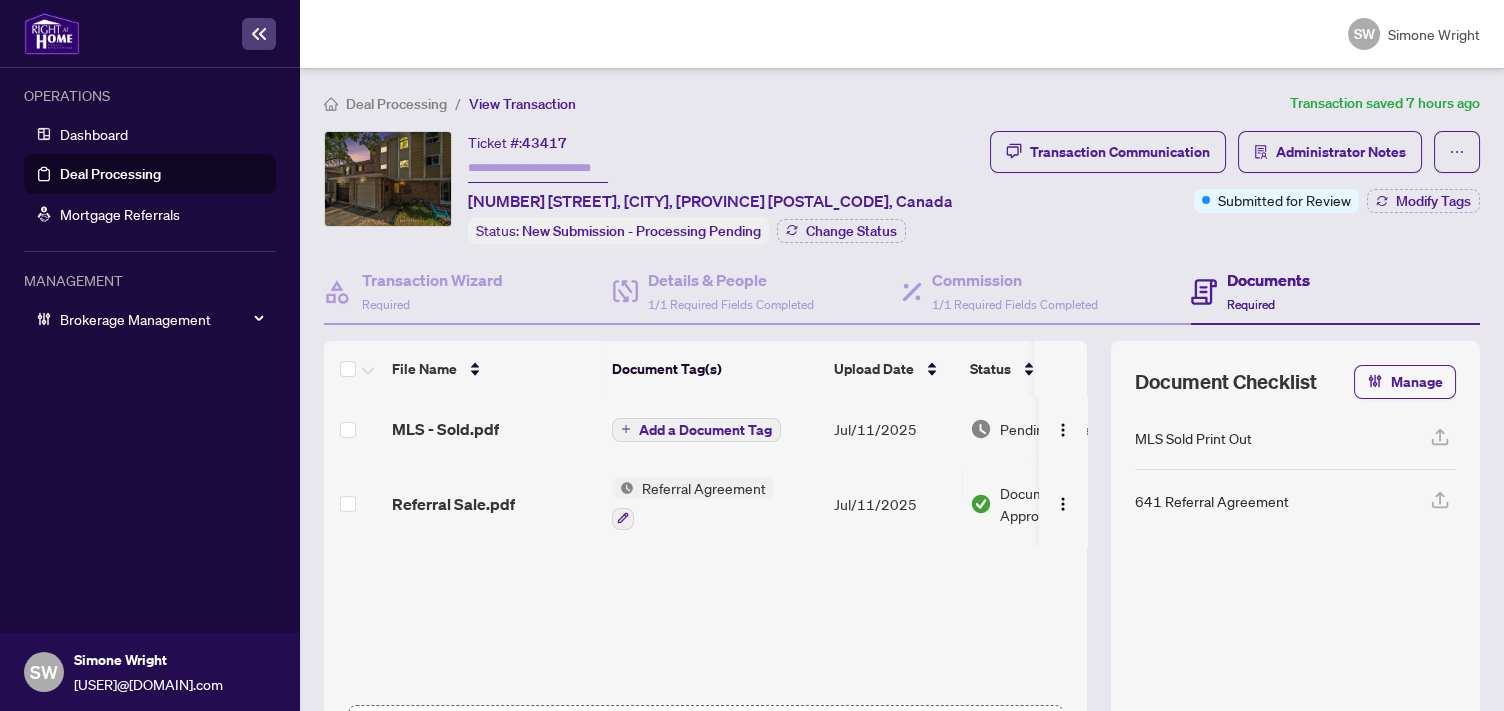 click on "Referral Sale.pdf" at bounding box center (494, 504) 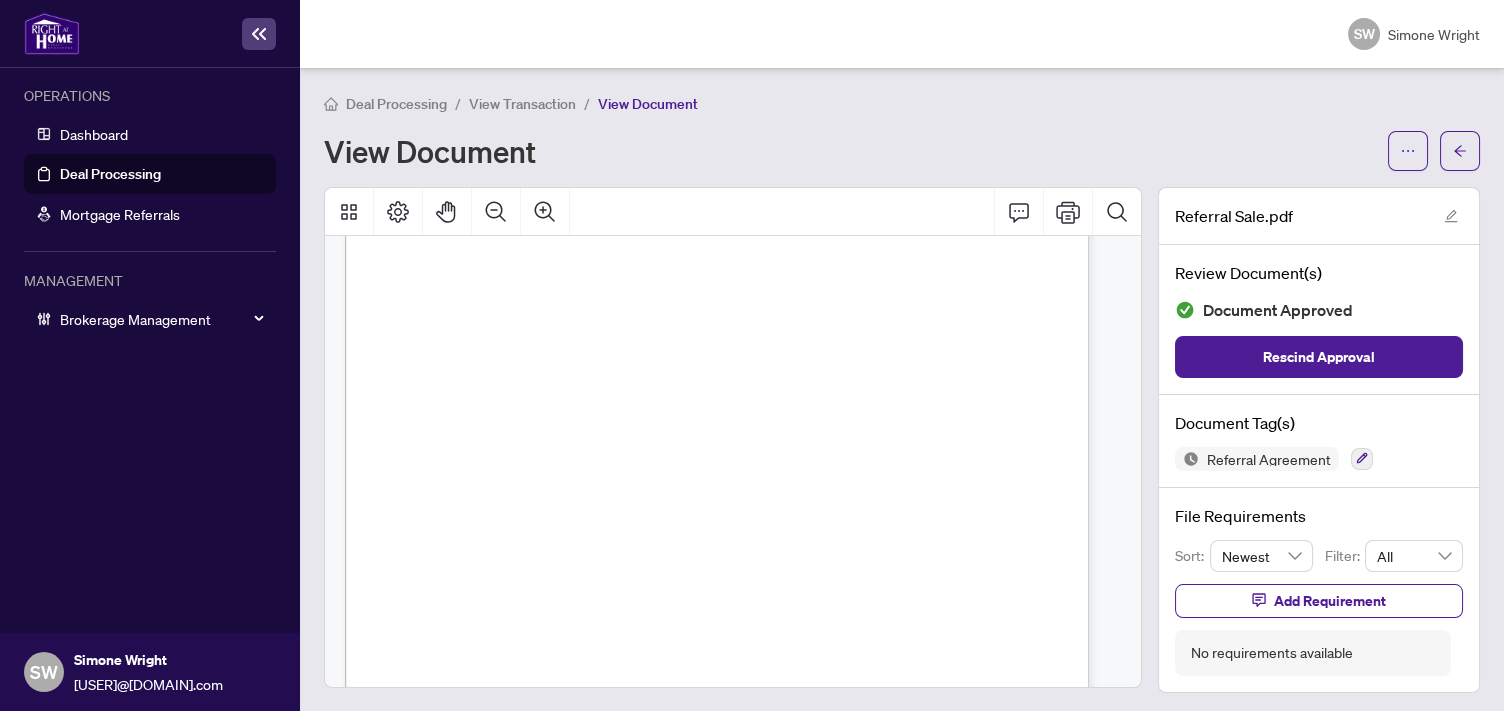 scroll, scrollTop: 0, scrollLeft: 0, axis: both 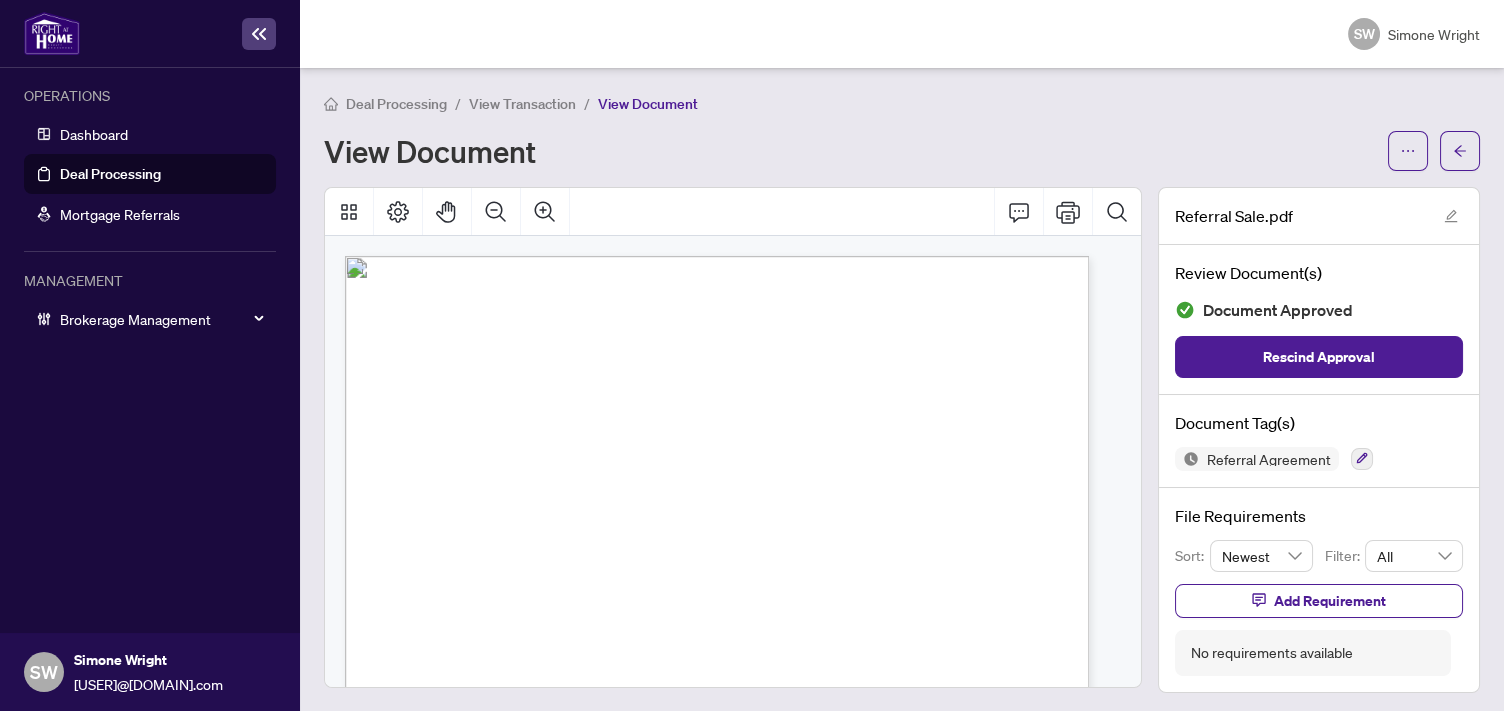 click on "View Transaction" at bounding box center [522, 104] 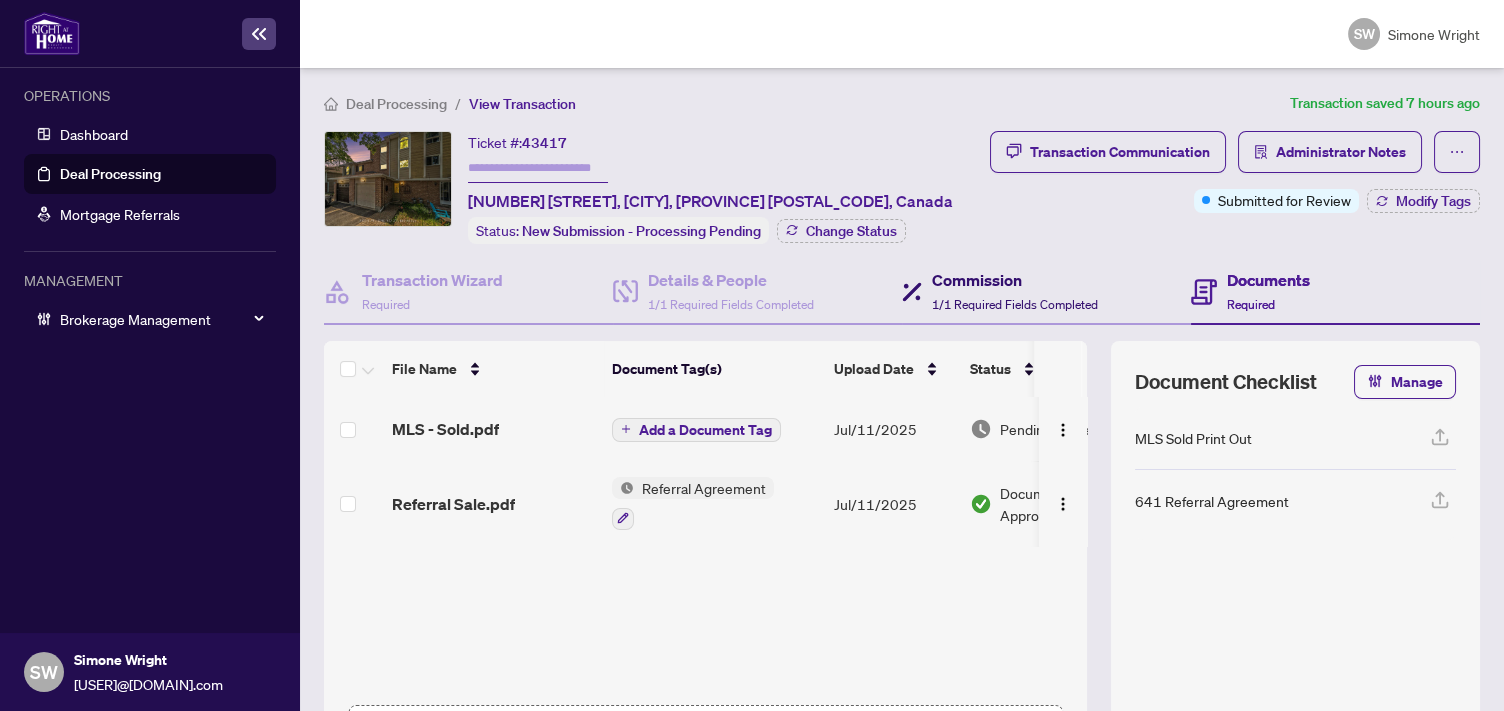 click on "Commission" at bounding box center [1015, 280] 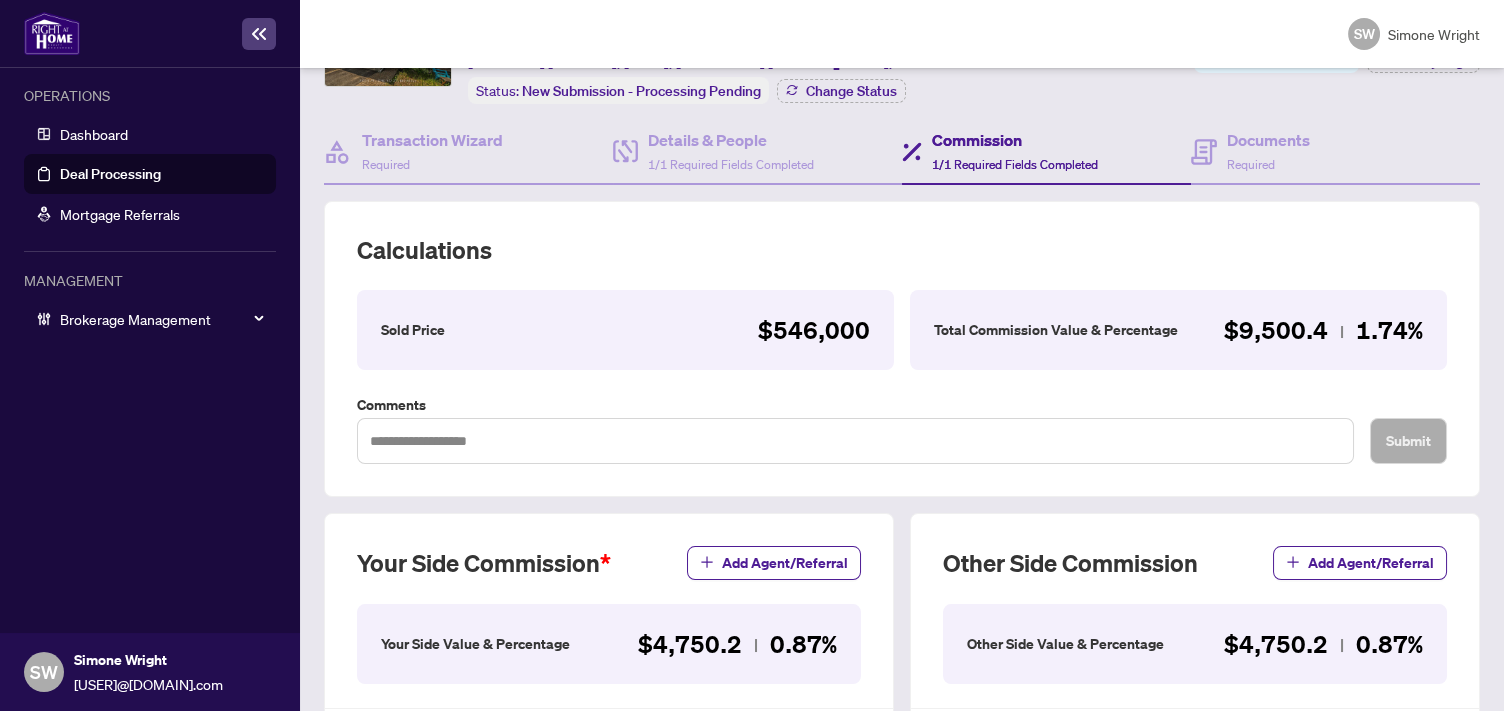 scroll, scrollTop: 0, scrollLeft: 0, axis: both 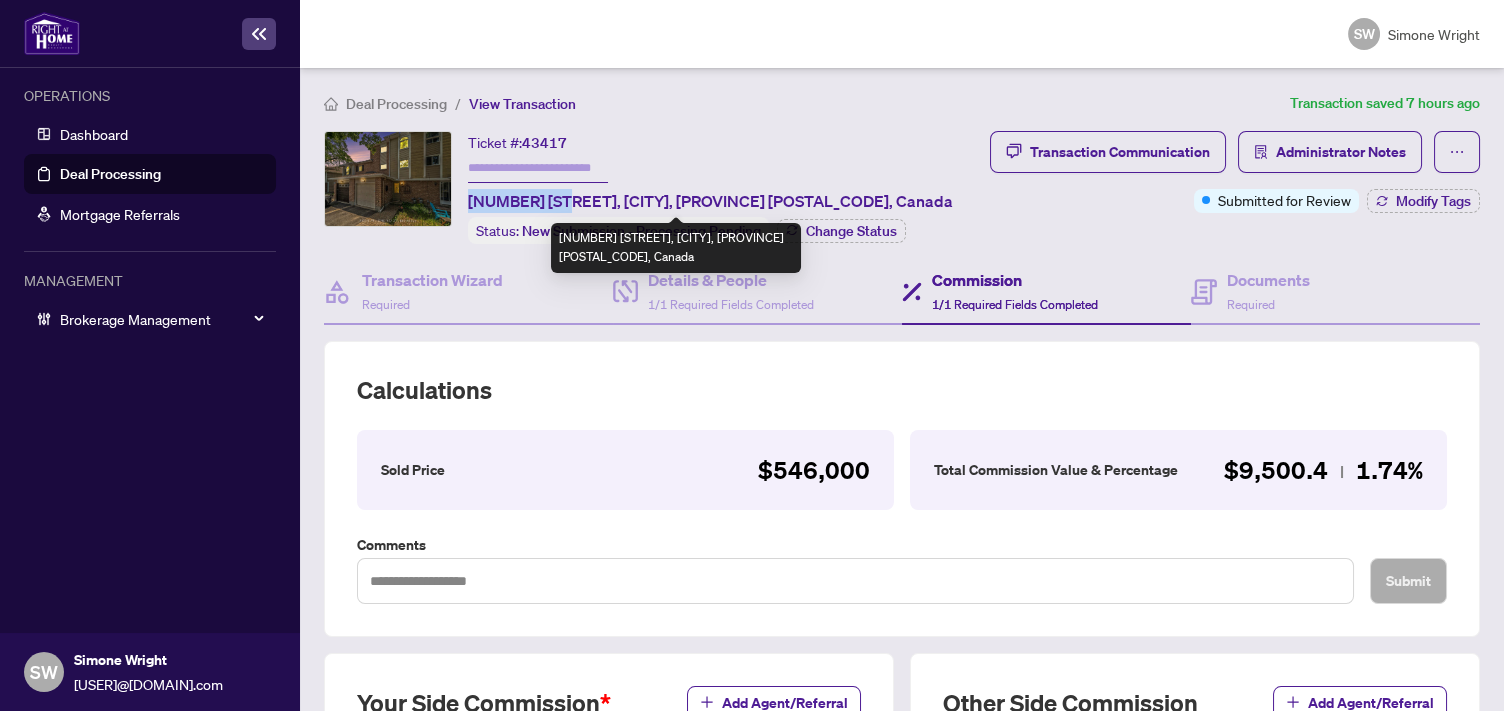 drag, startPoint x: 467, startPoint y: 197, endPoint x: 561, endPoint y: 189, distance: 94.33981 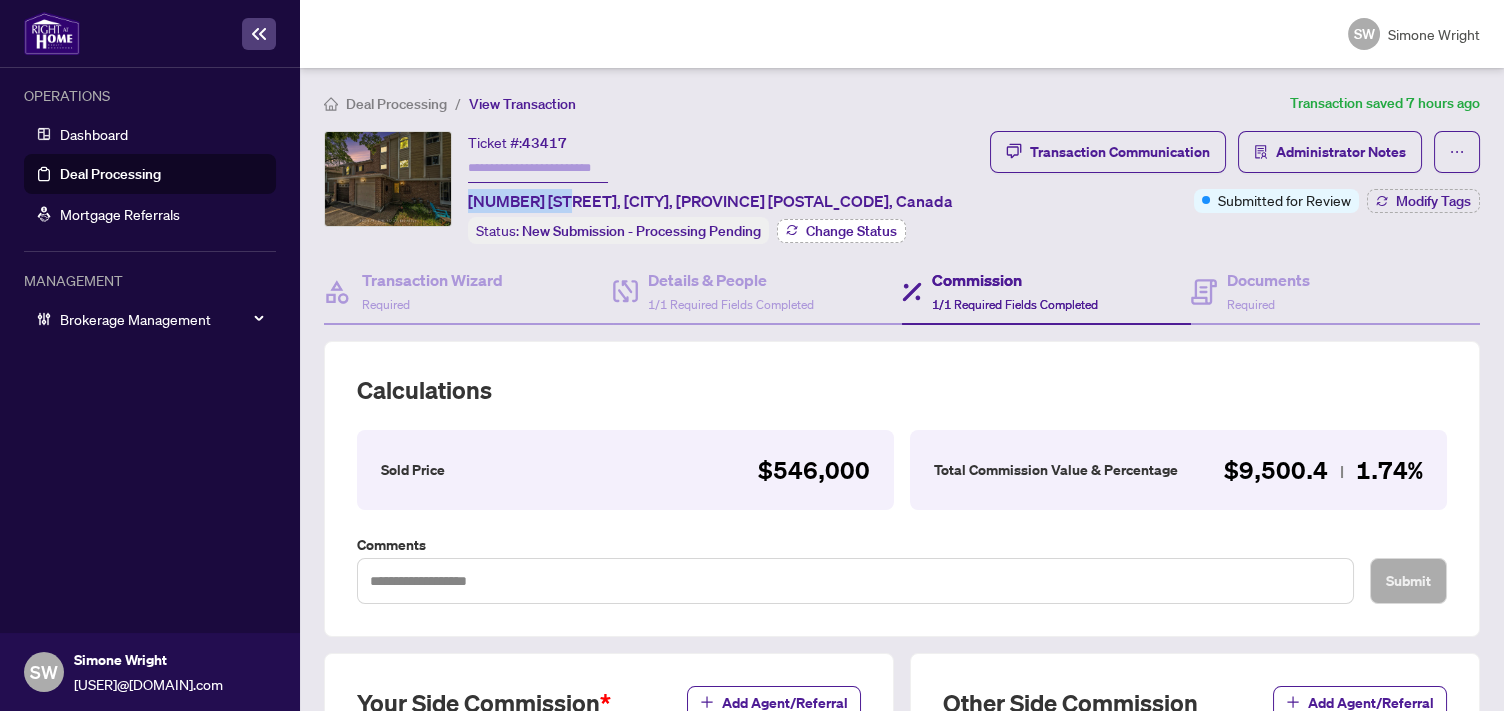 click on "Change Status" at bounding box center (851, 231) 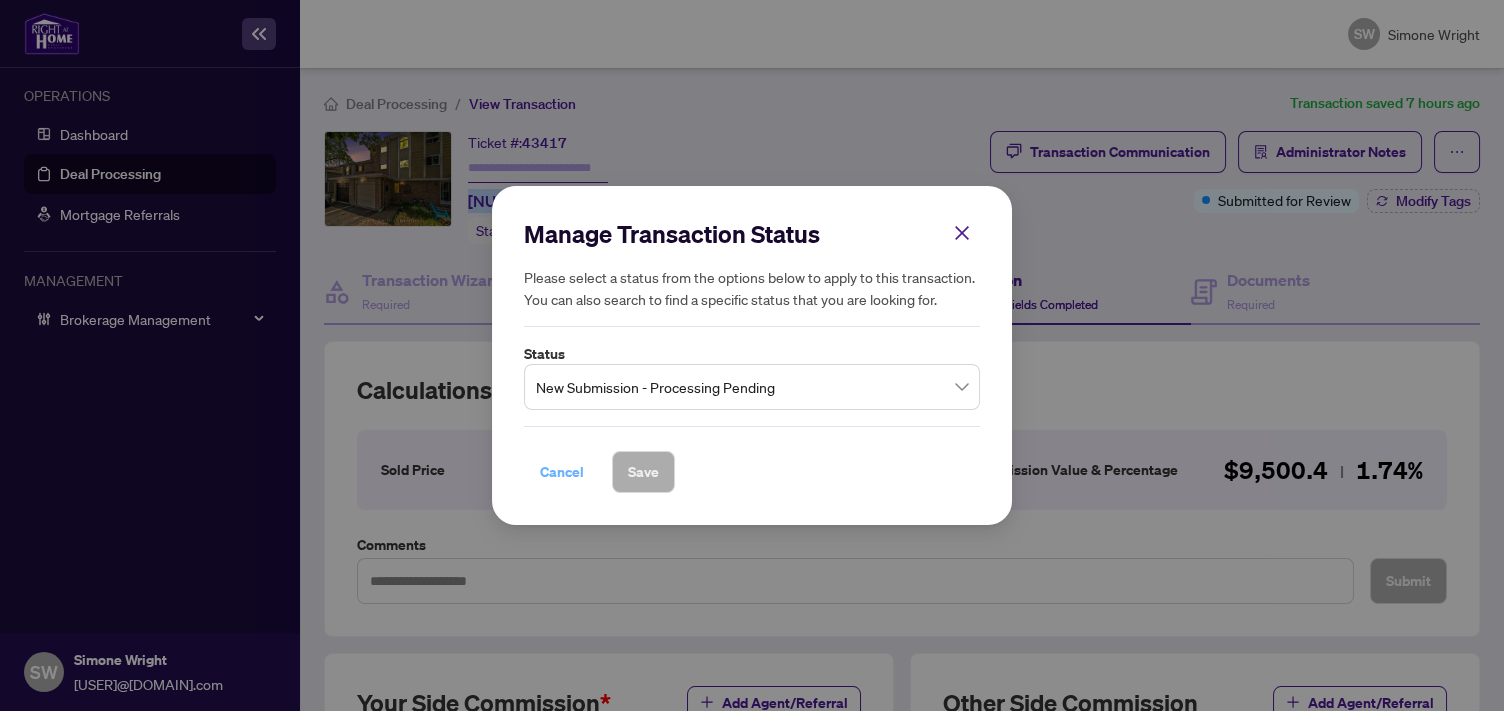 click on "Cancel" at bounding box center (562, 472) 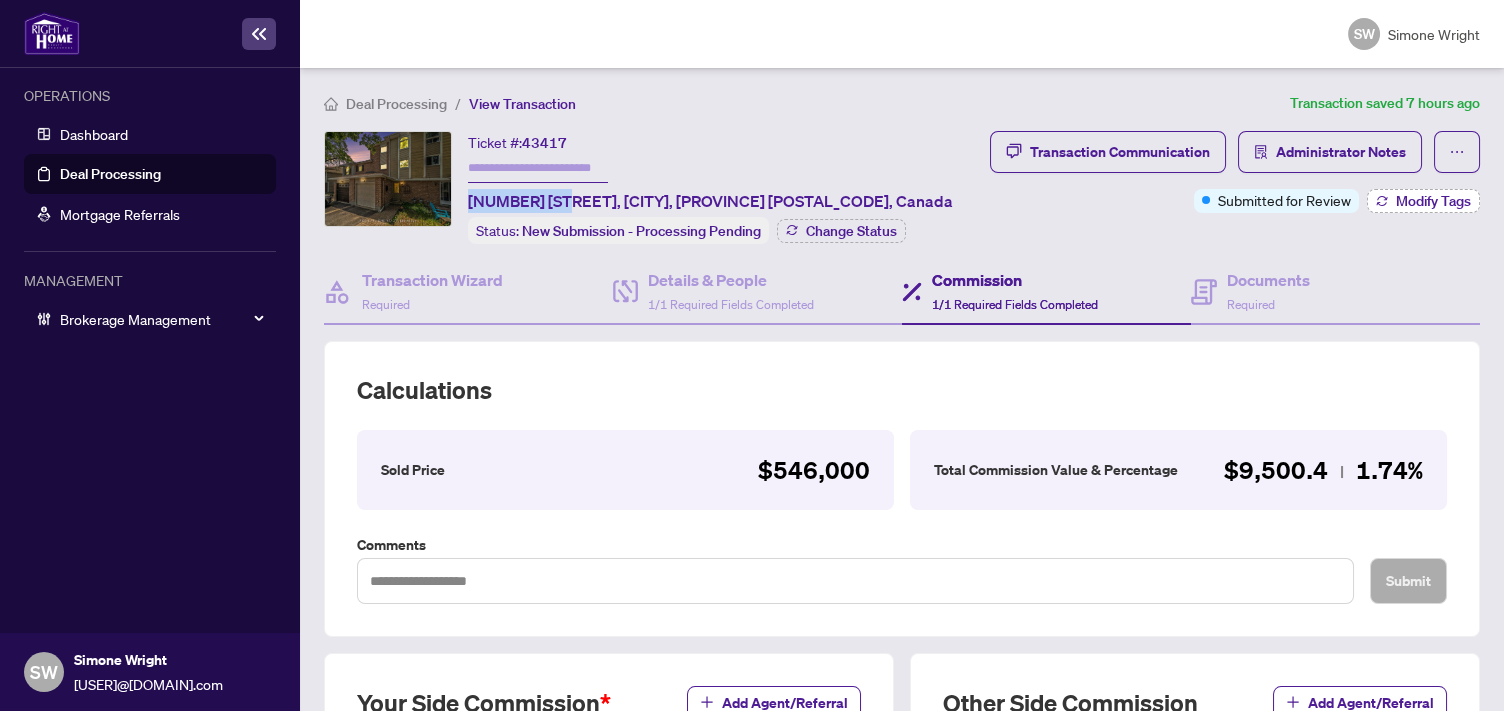 click on "Modify Tags" at bounding box center (1433, 201) 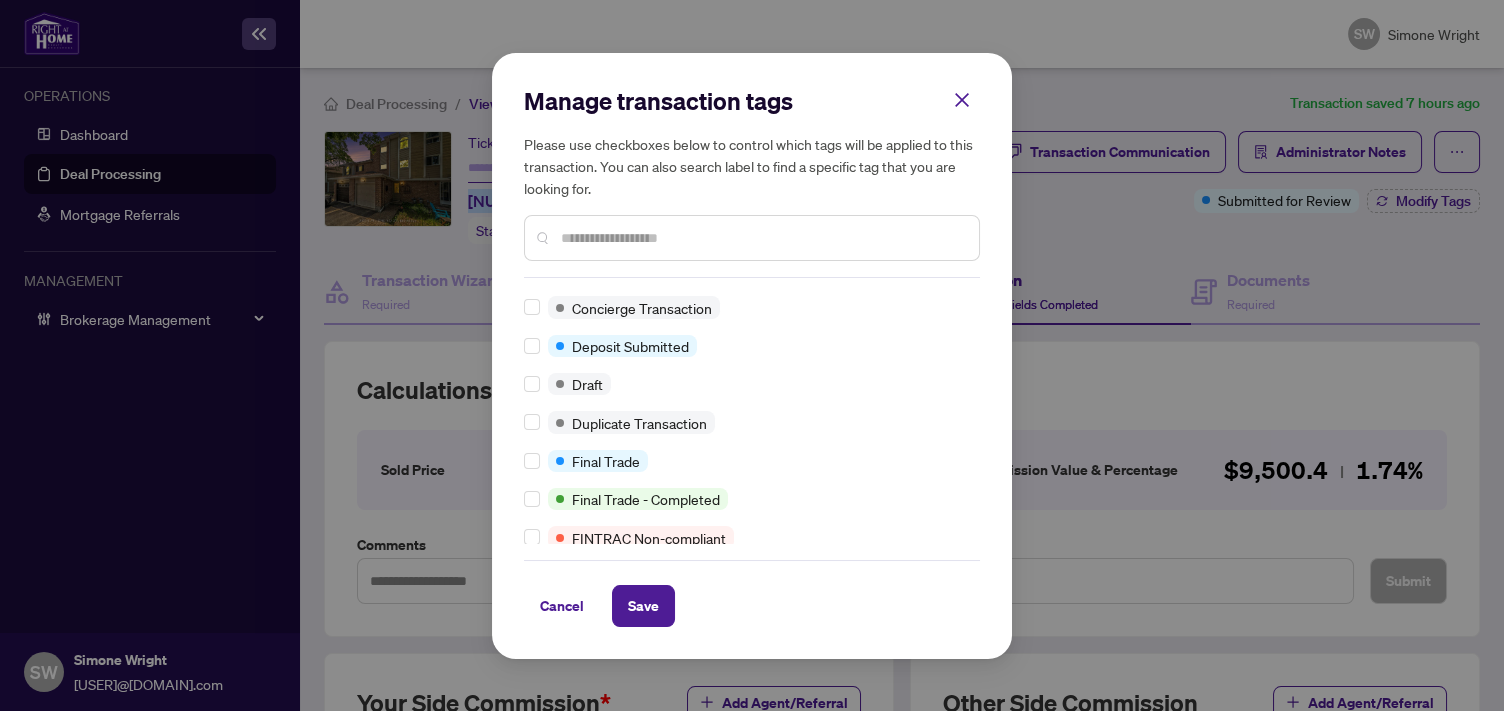 scroll, scrollTop: 333, scrollLeft: 0, axis: vertical 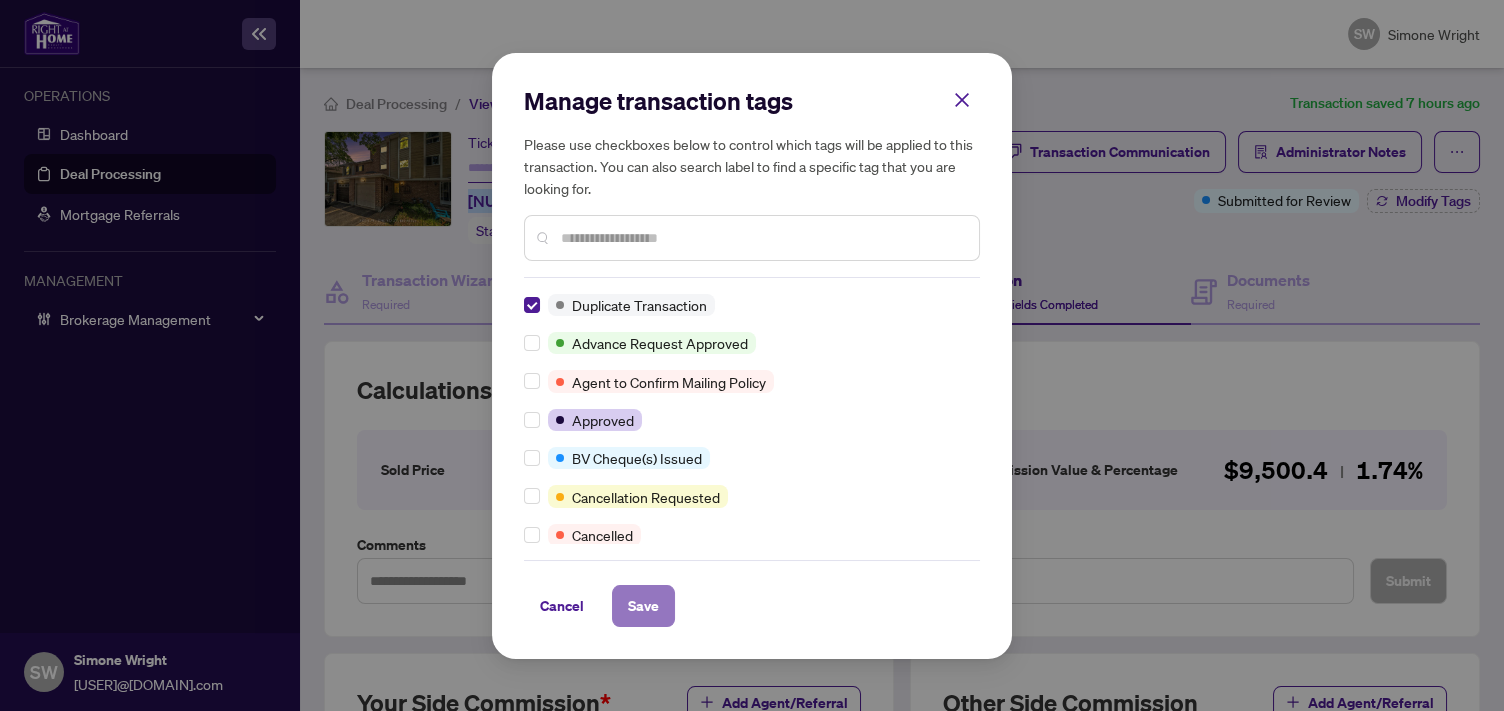 click on "Save" at bounding box center (643, 606) 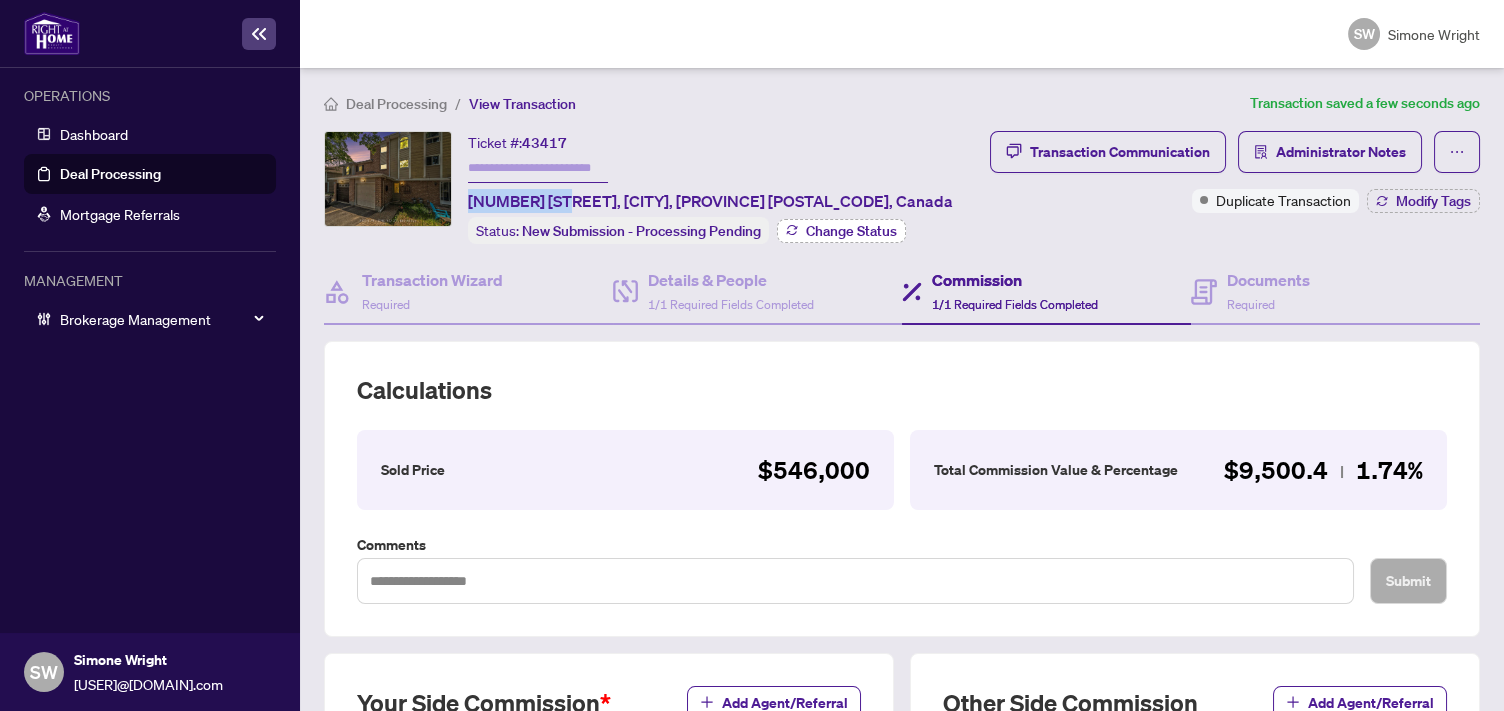 click on "Change Status" at bounding box center [851, 231] 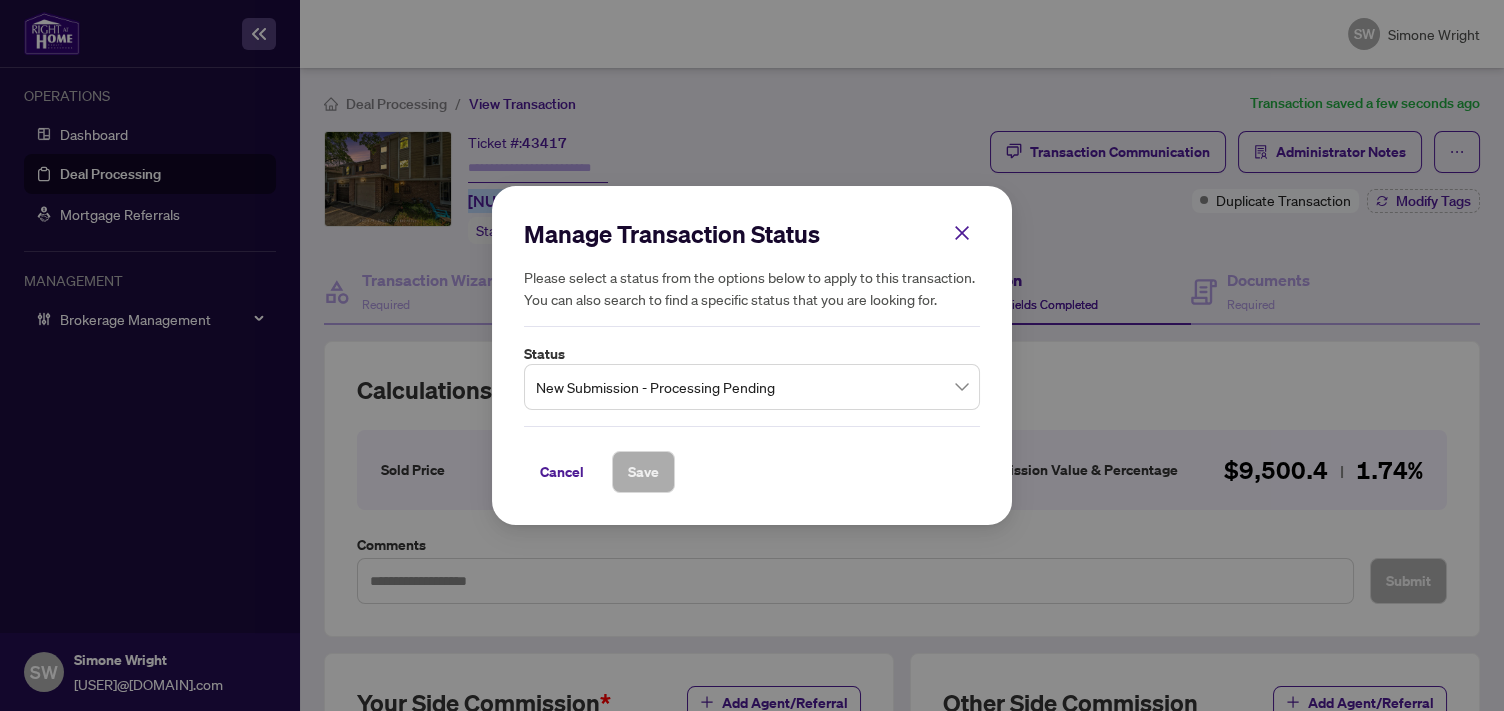 click on "New Submission - Processing Pending" at bounding box center [752, 387] 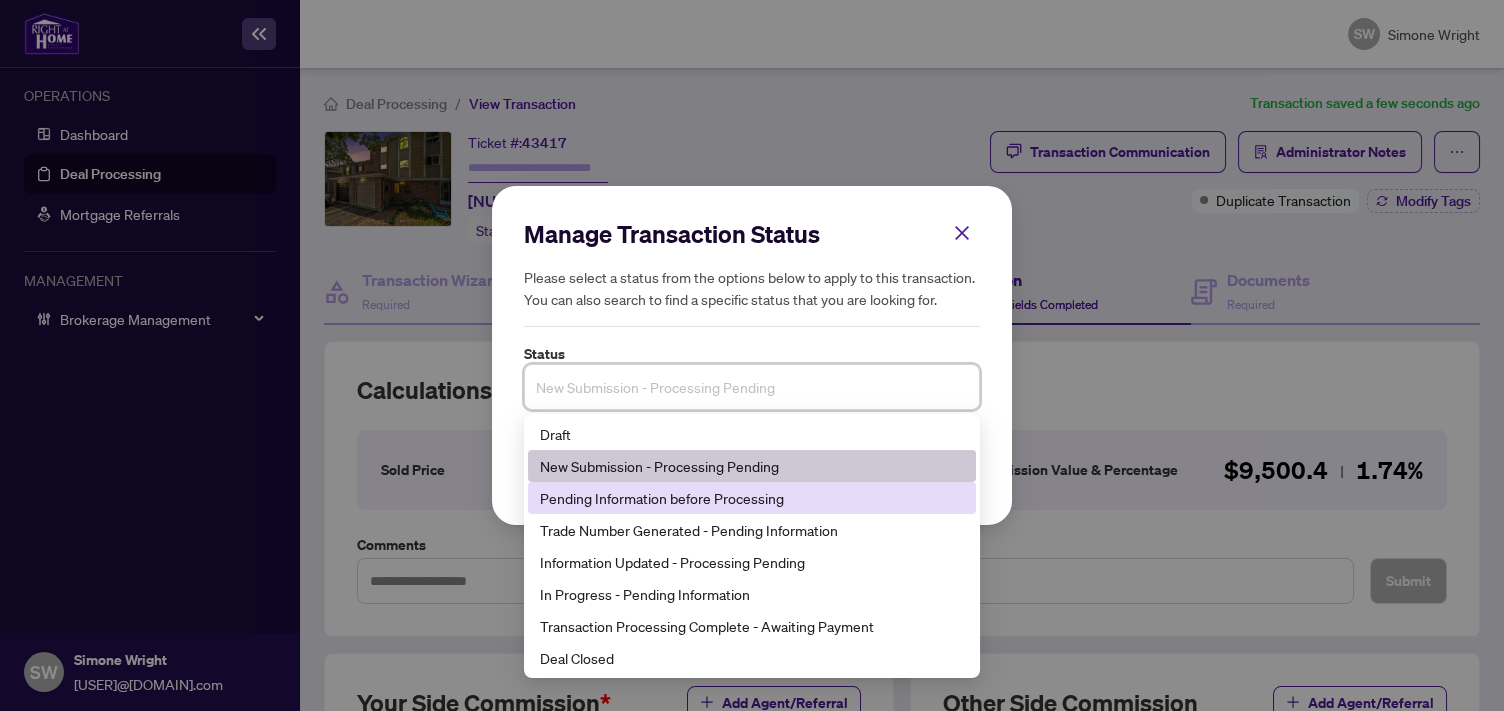 scroll, scrollTop: 96, scrollLeft: 0, axis: vertical 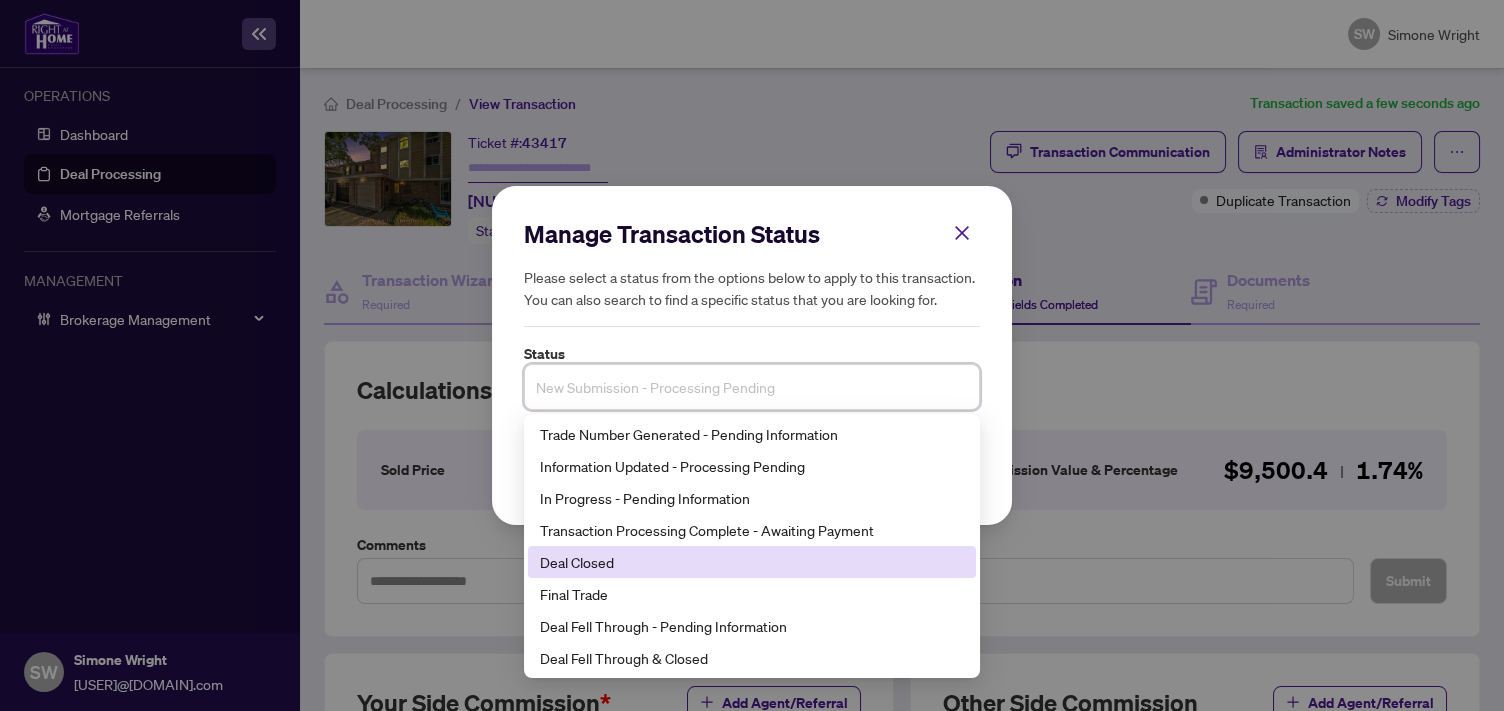 click on "Deal Closed" at bounding box center (752, 562) 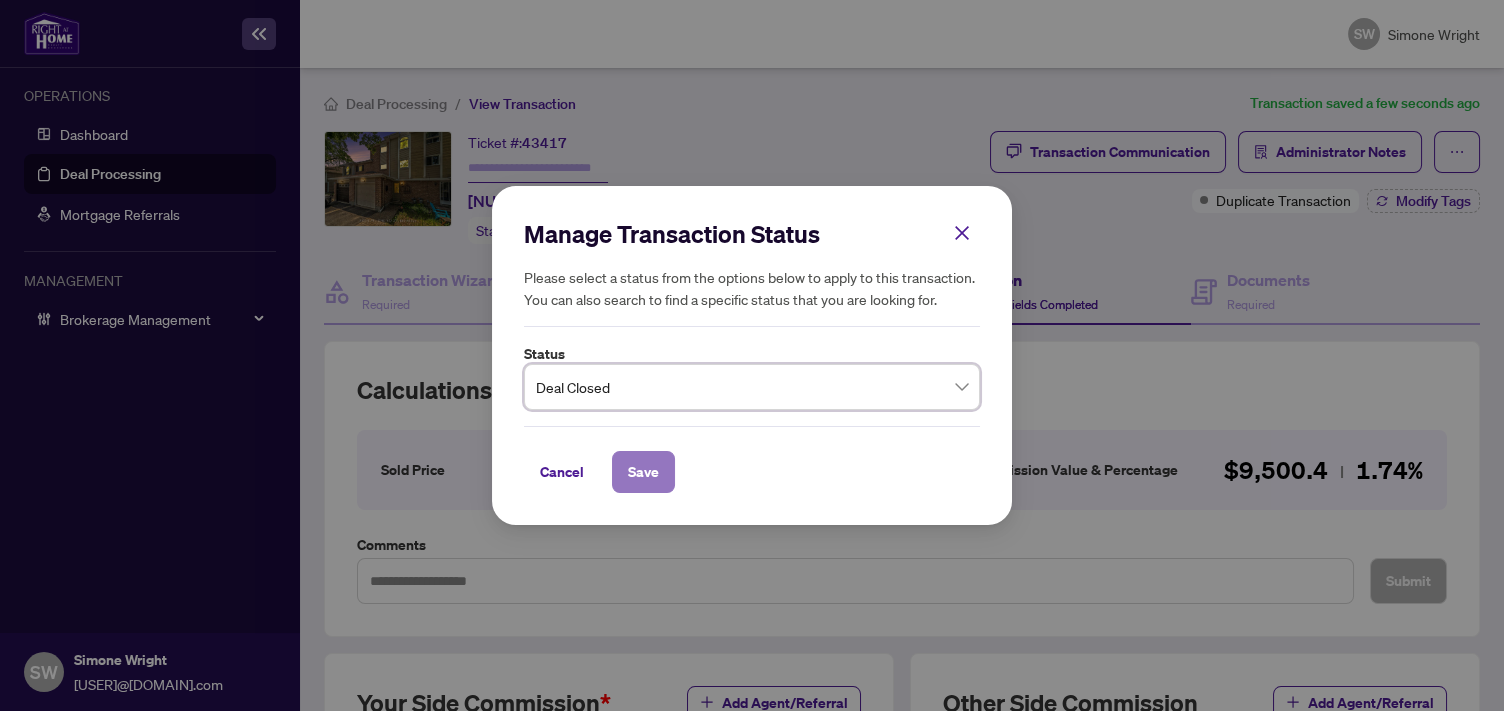 click on "Save" at bounding box center (643, 472) 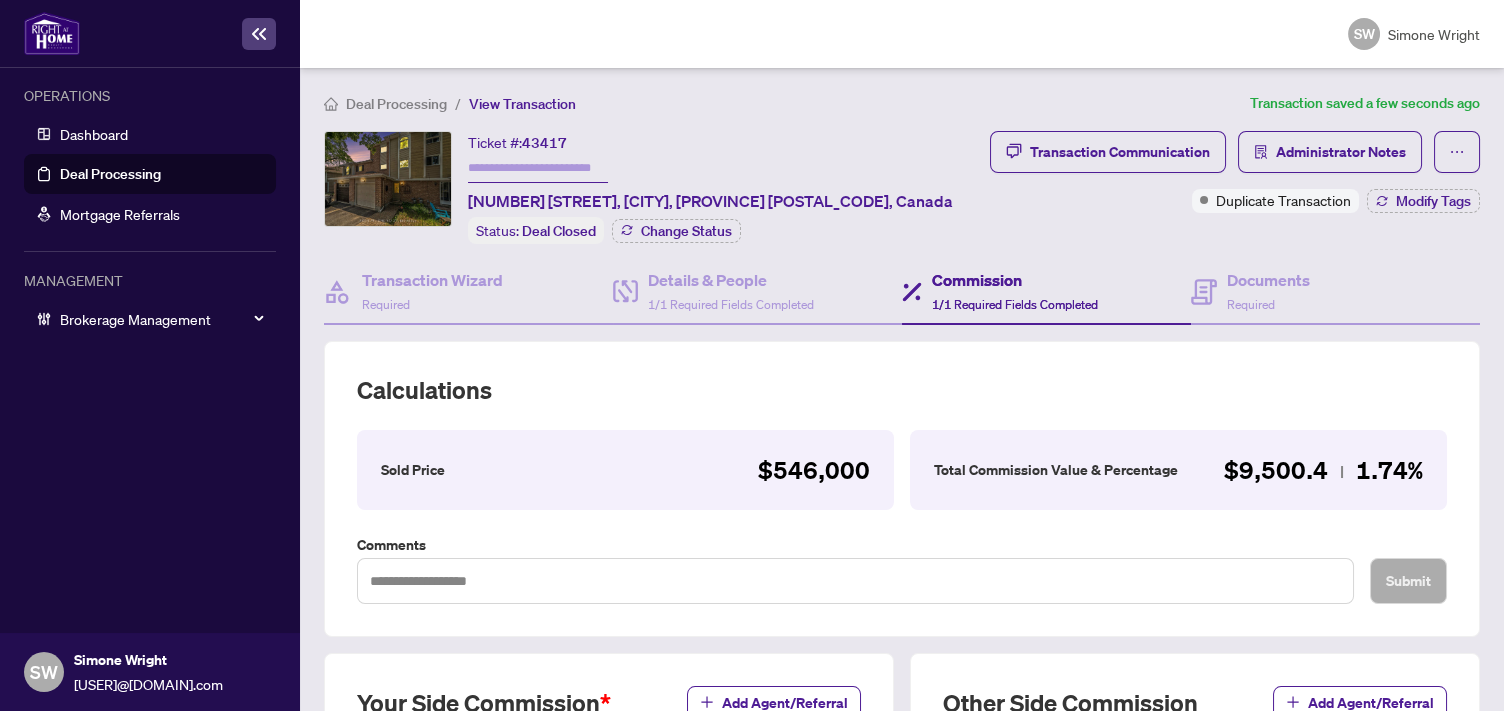 click on "Deal Processing" at bounding box center (396, 104) 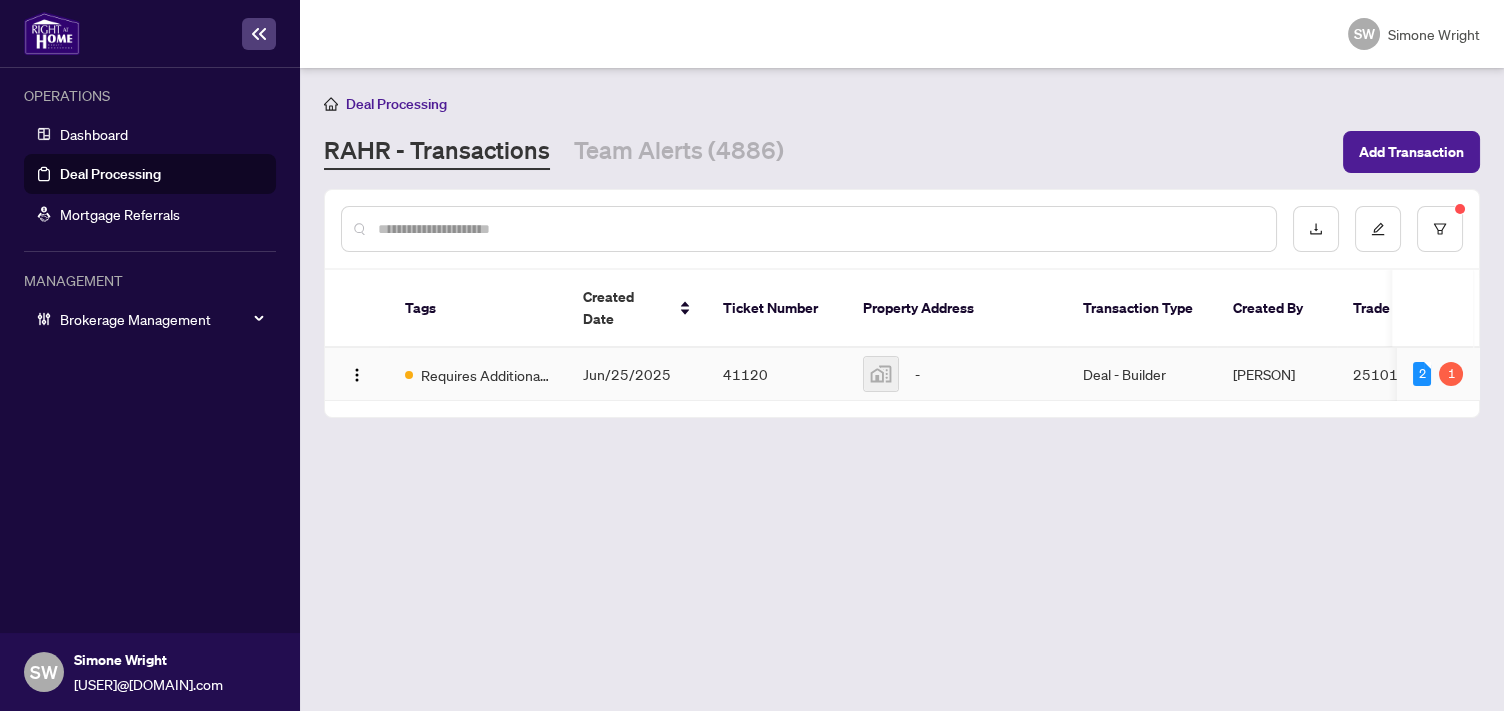 click on "Jun/25/2025" at bounding box center [637, 374] 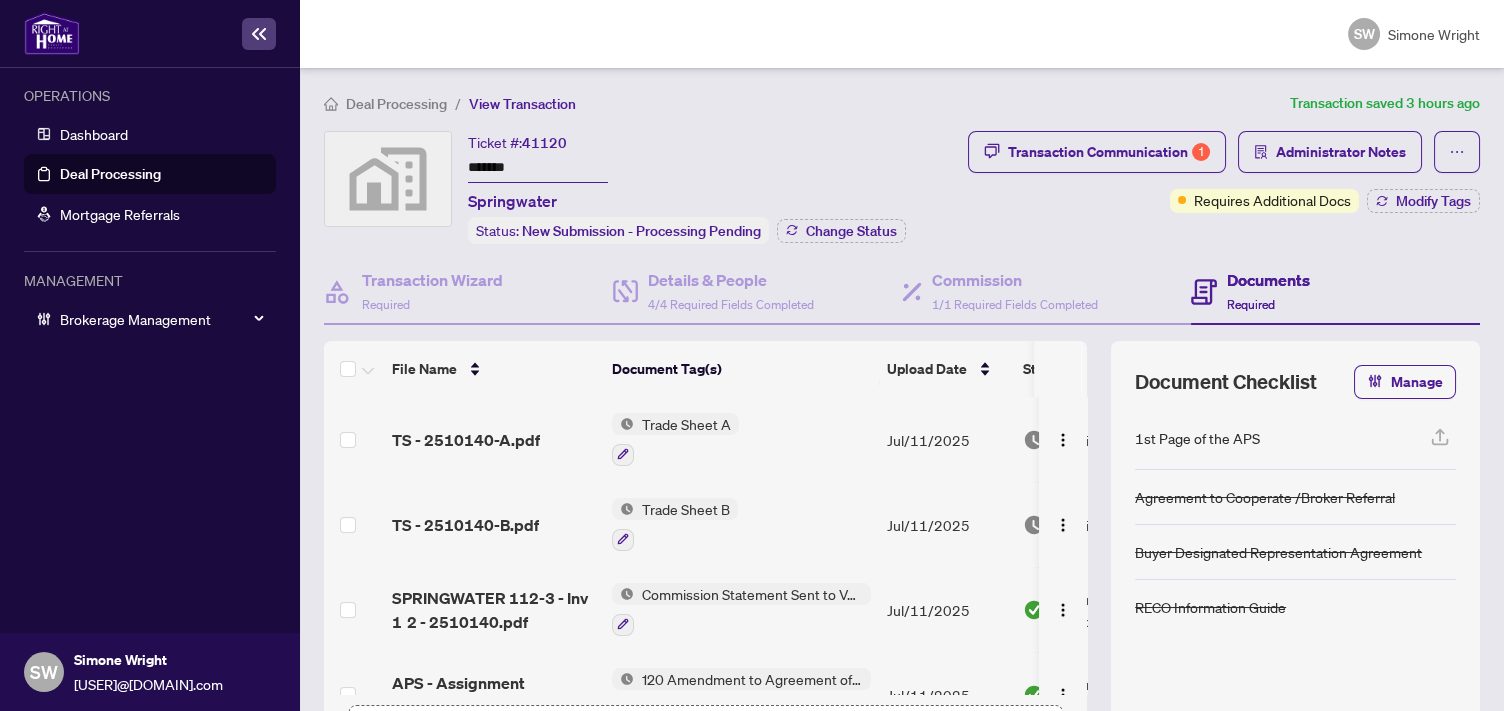 click on "Deal Processing" at bounding box center [396, 104] 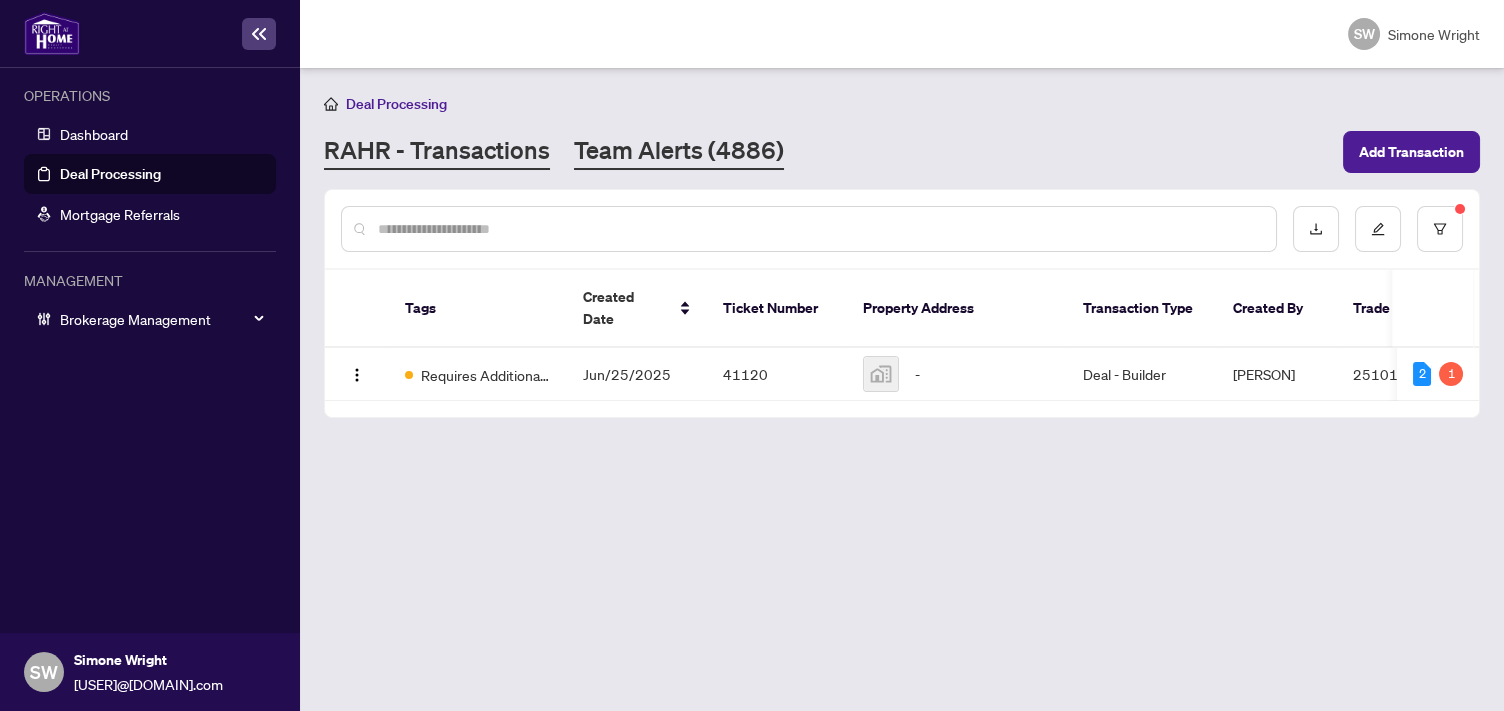 click on "Team Alerts   (4886)" at bounding box center [679, 152] 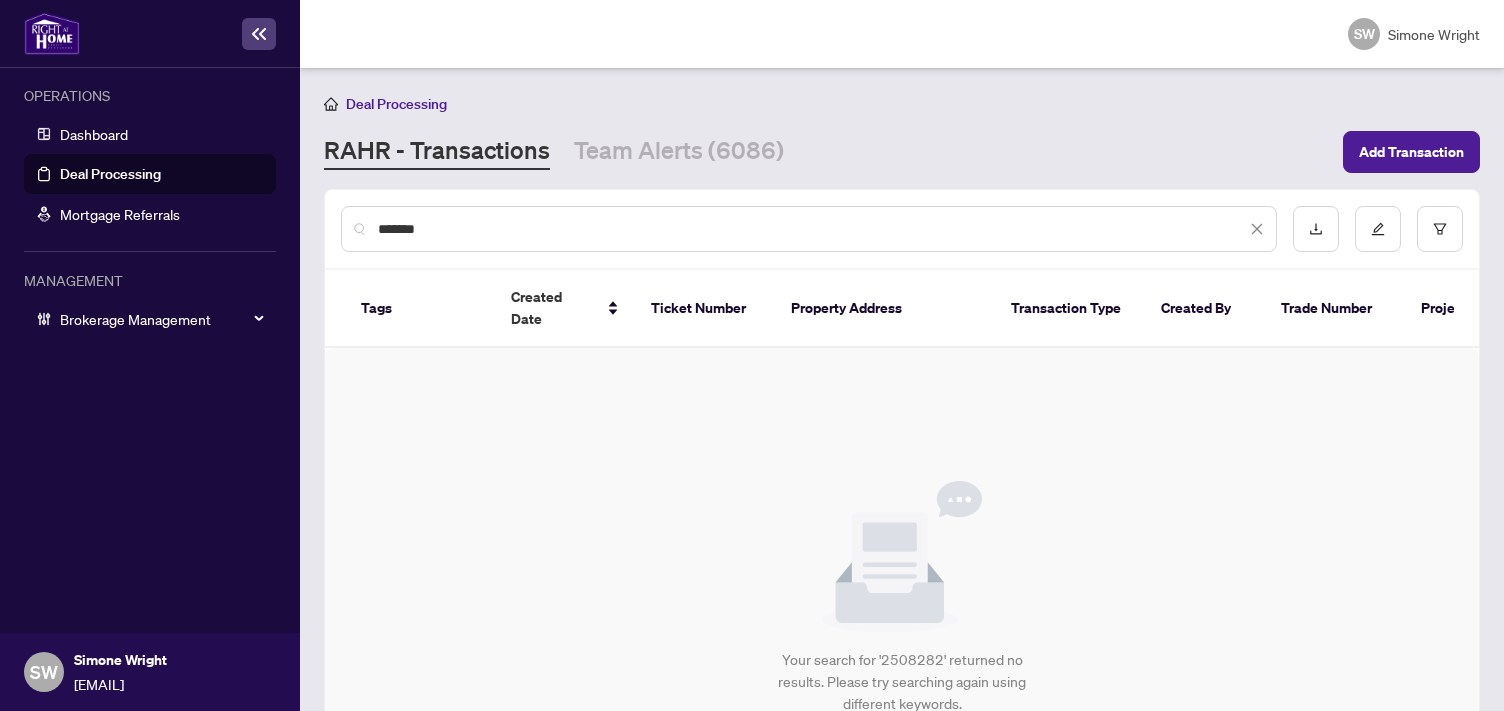scroll, scrollTop: 0, scrollLeft: 0, axis: both 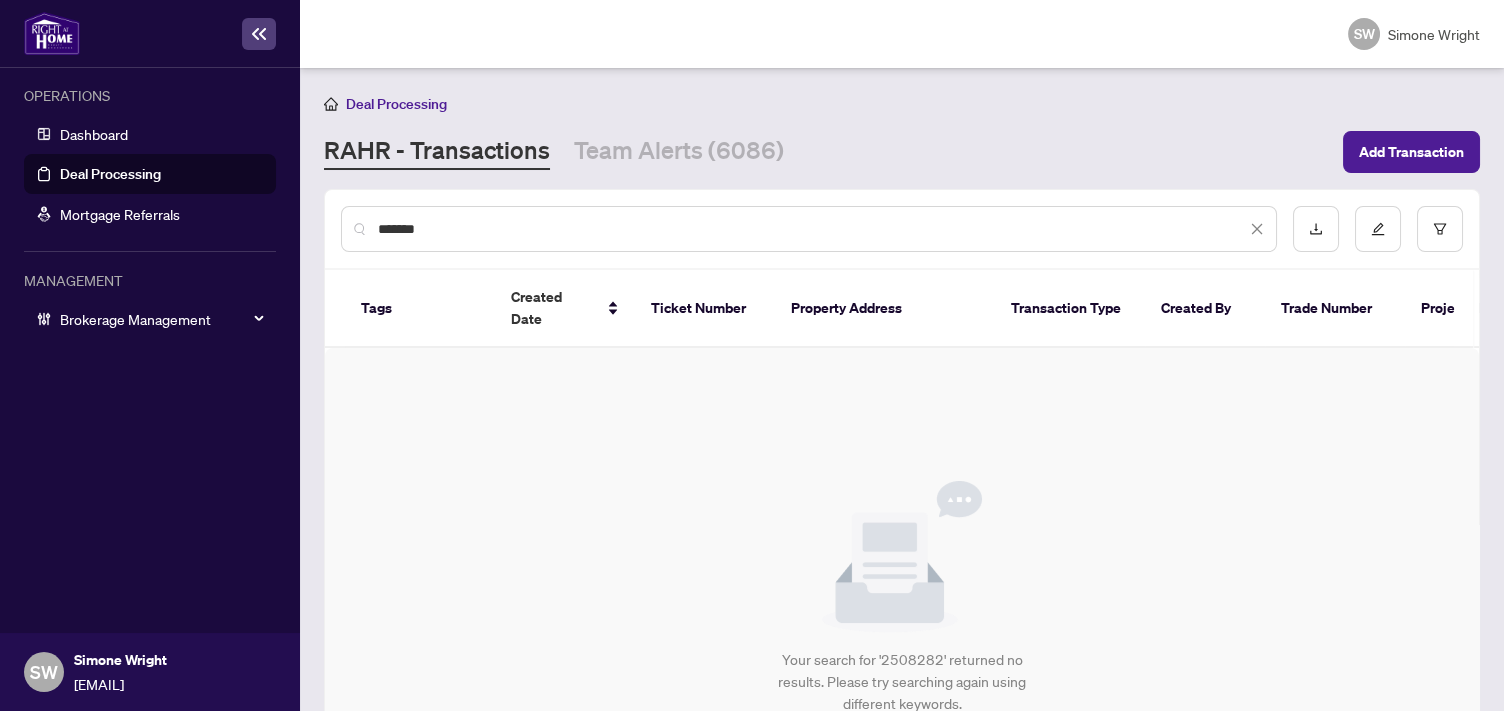 click on "*******" at bounding box center (812, 229) 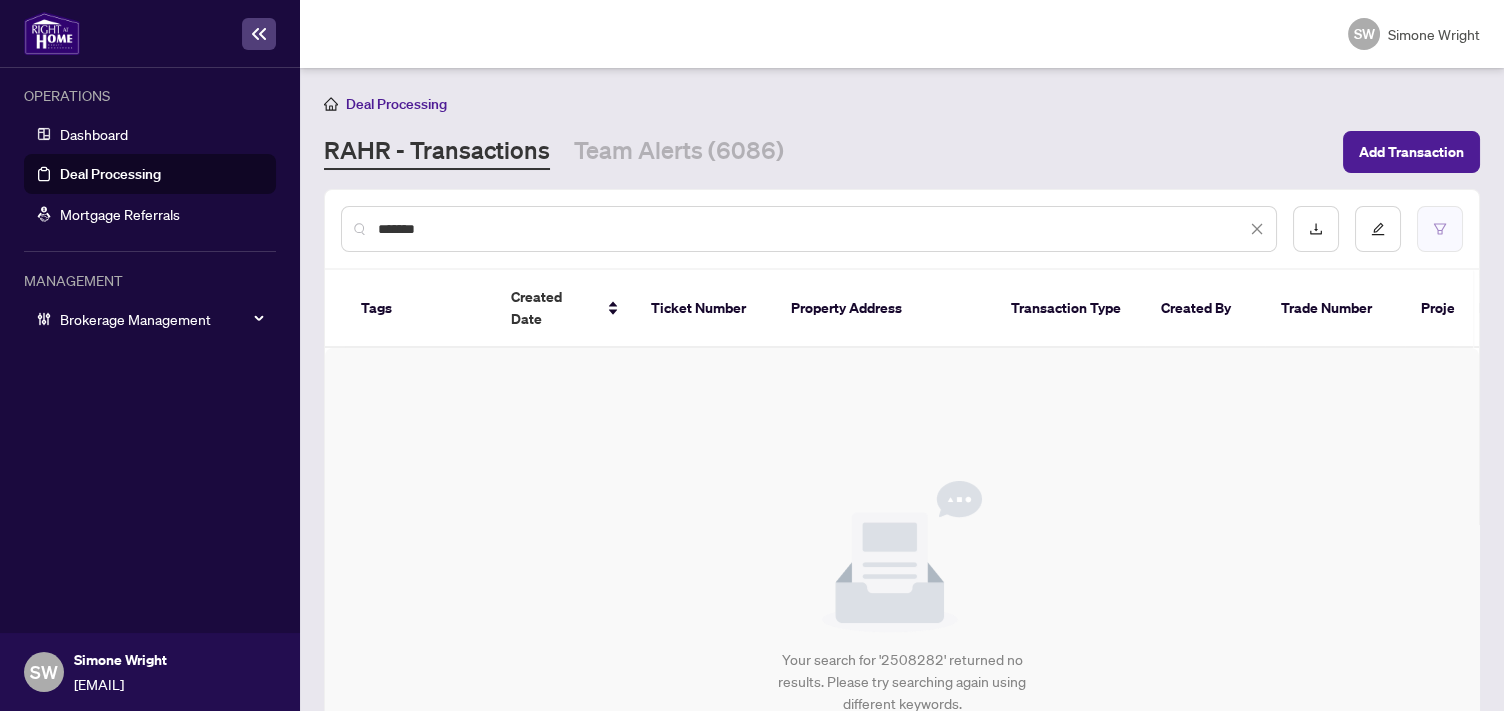 paste on "*****" 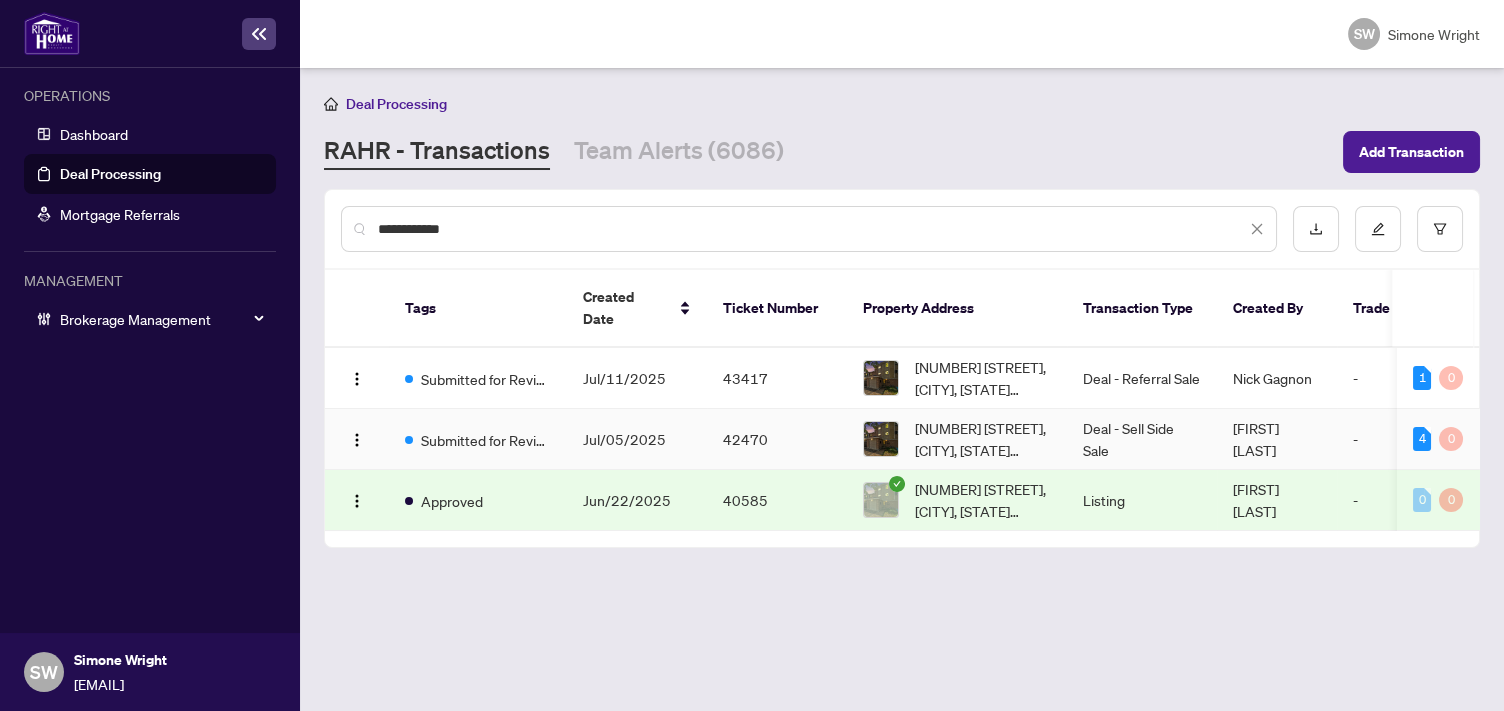type on "**********" 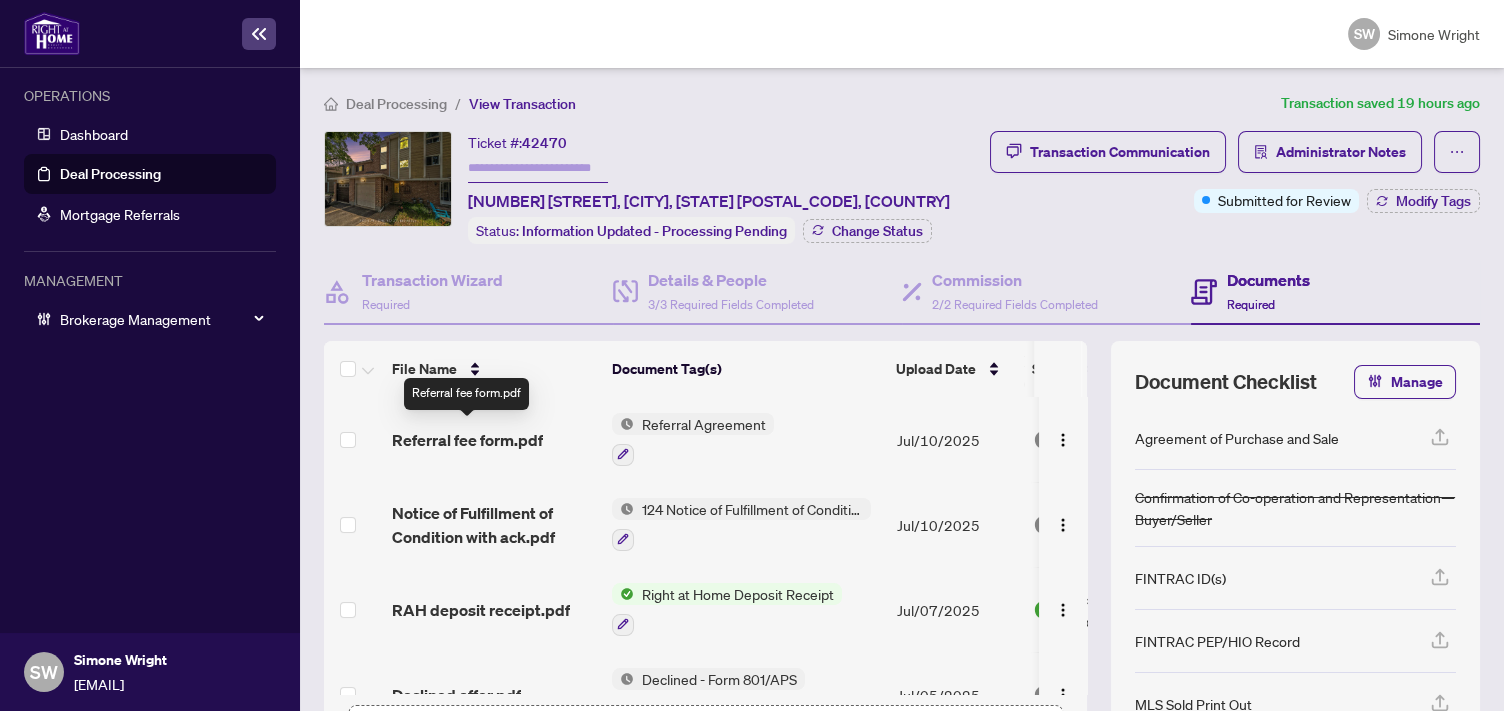 click on "Referral fee form.pdf" at bounding box center [467, 440] 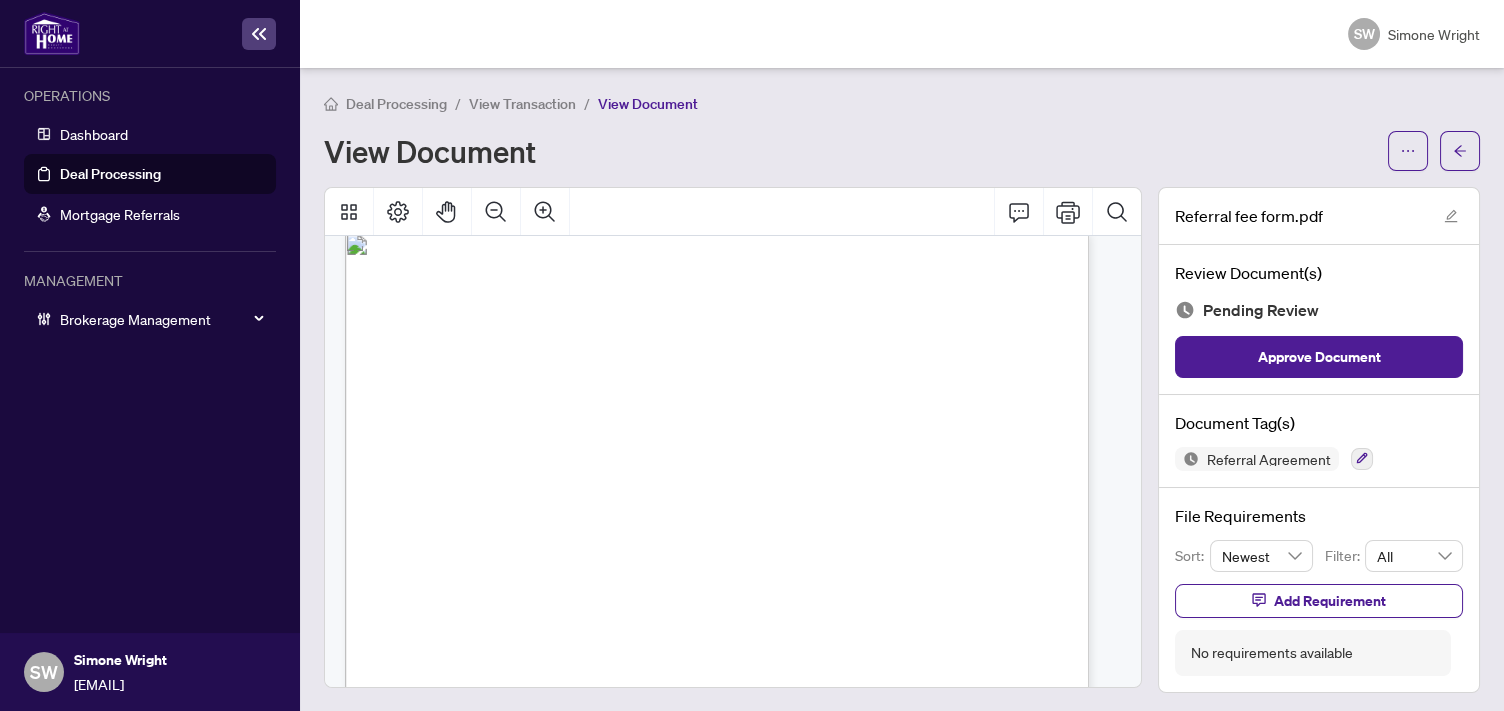 scroll, scrollTop: 0, scrollLeft: 0, axis: both 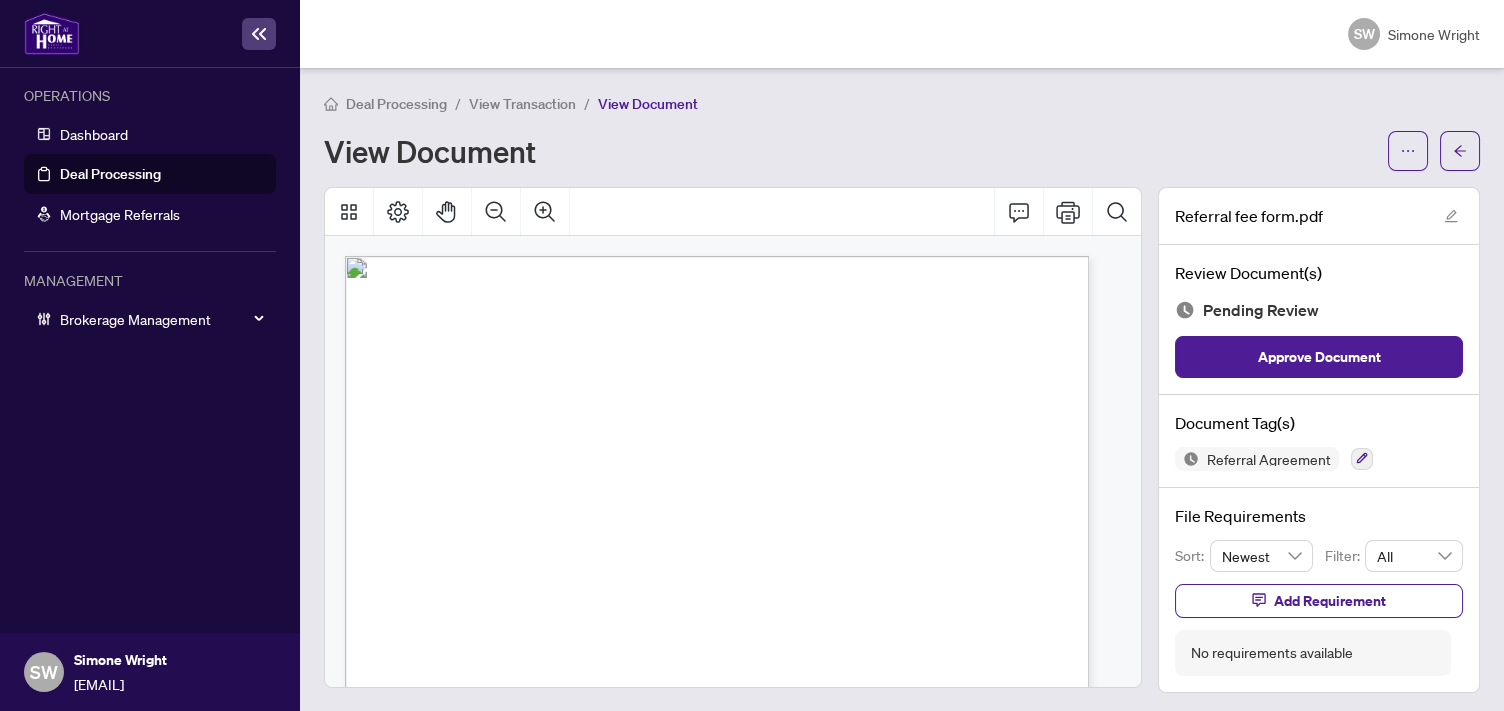 click on "View Transaction" at bounding box center (522, 104) 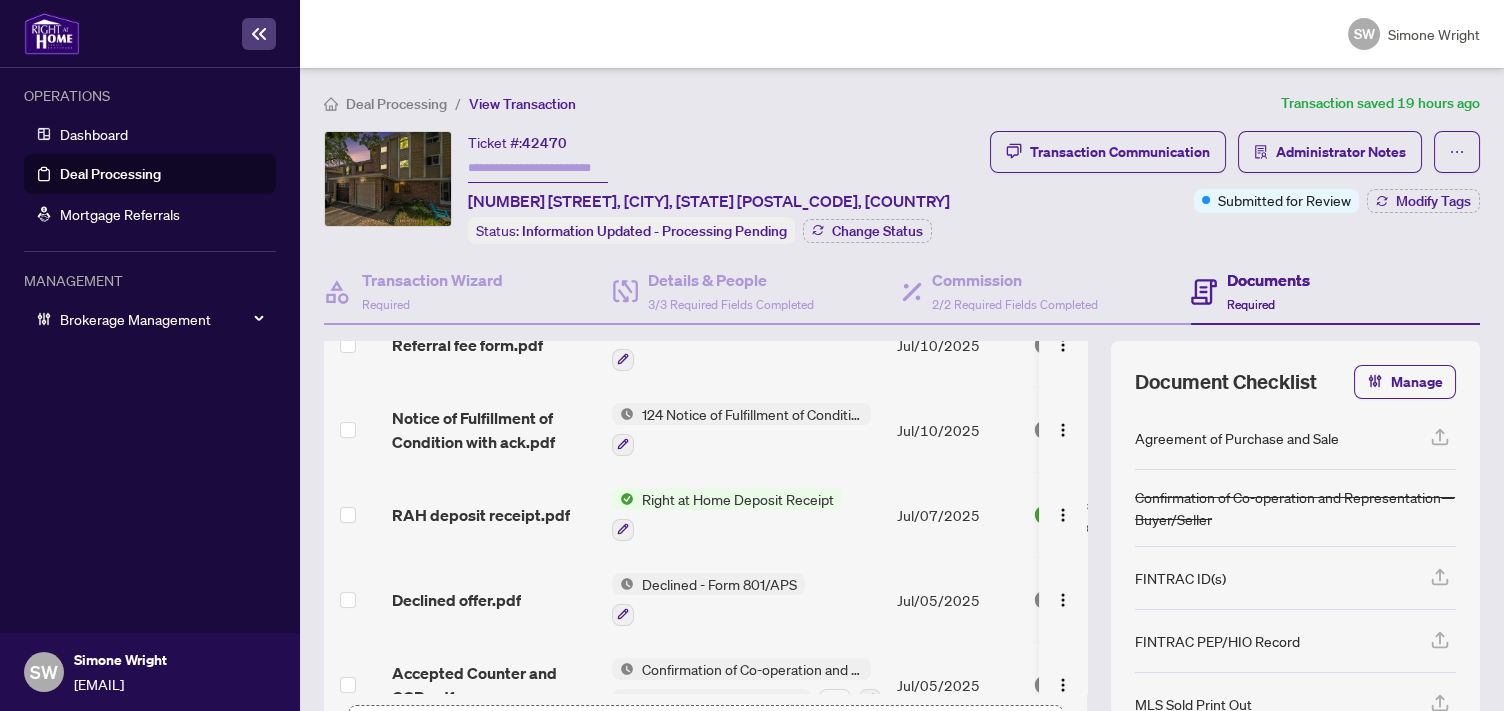 scroll, scrollTop: 0, scrollLeft: 0, axis: both 